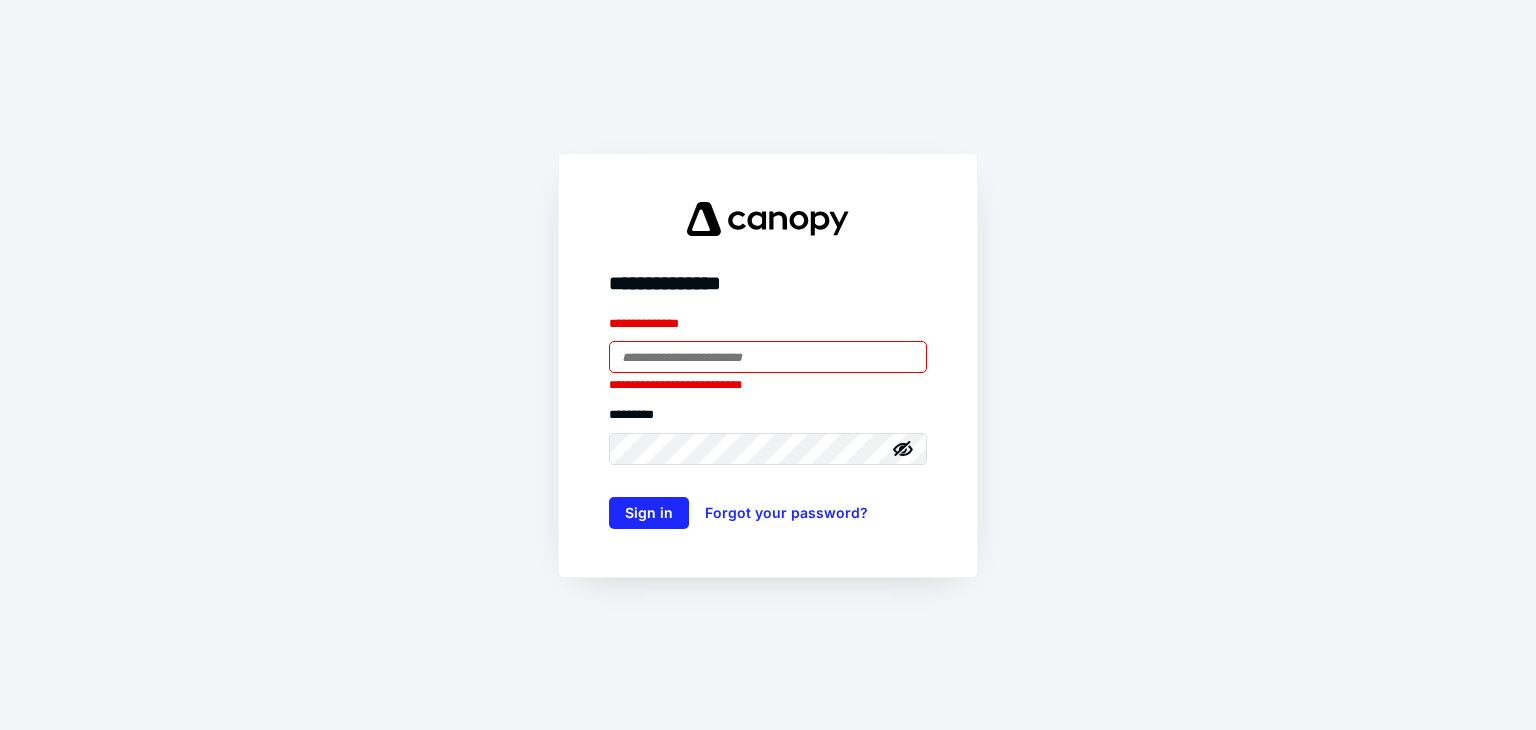 scroll, scrollTop: 0, scrollLeft: 0, axis: both 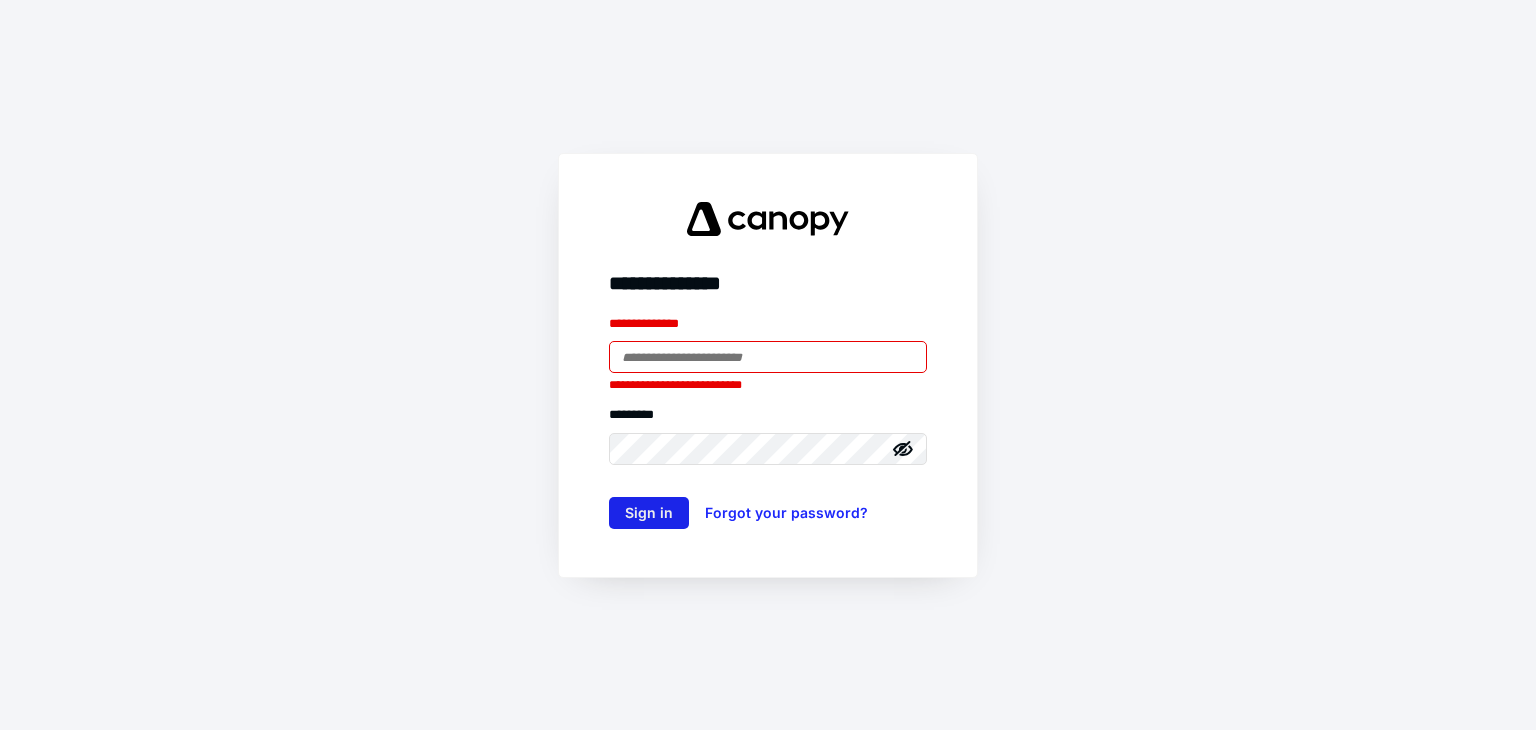 type on "**********" 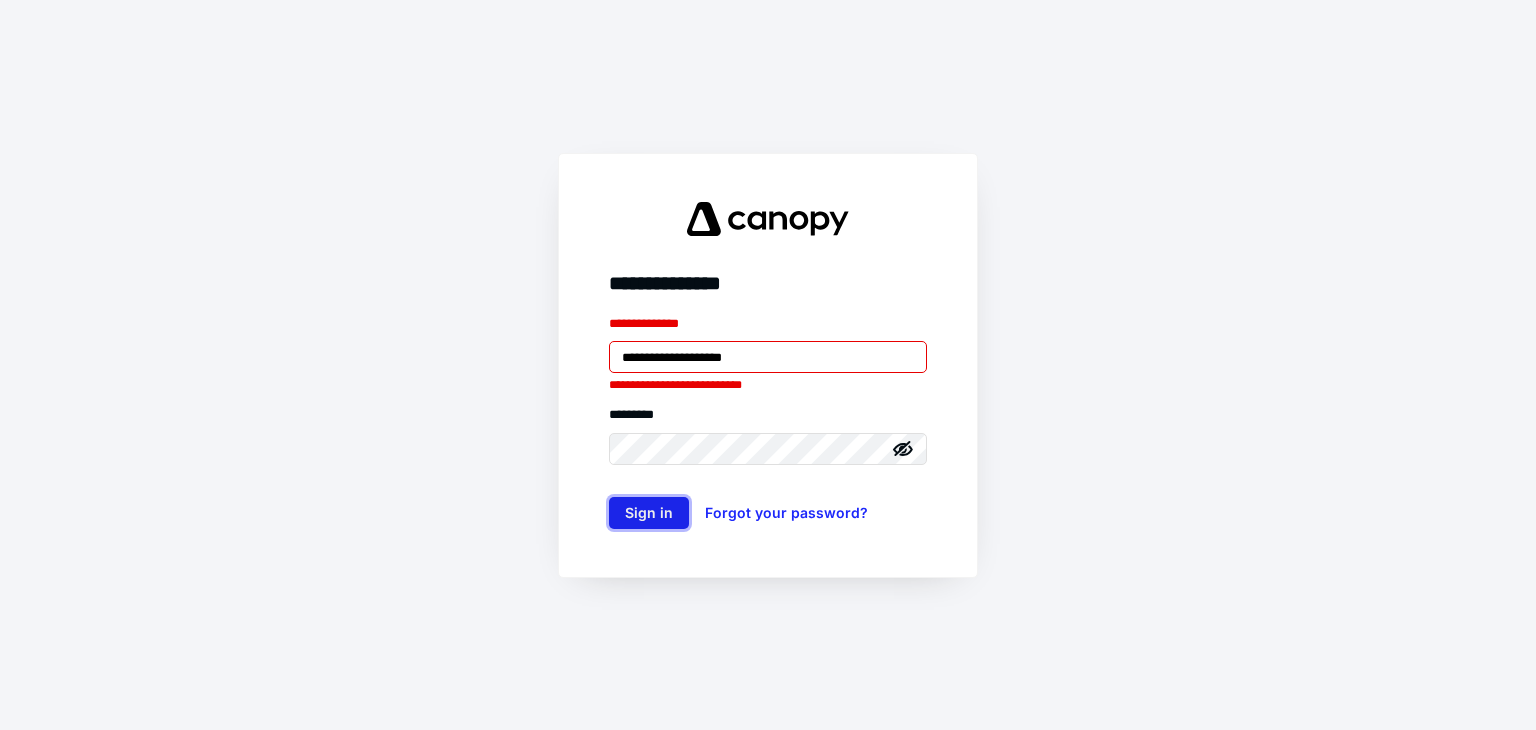 click on "Sign in" at bounding box center (649, 513) 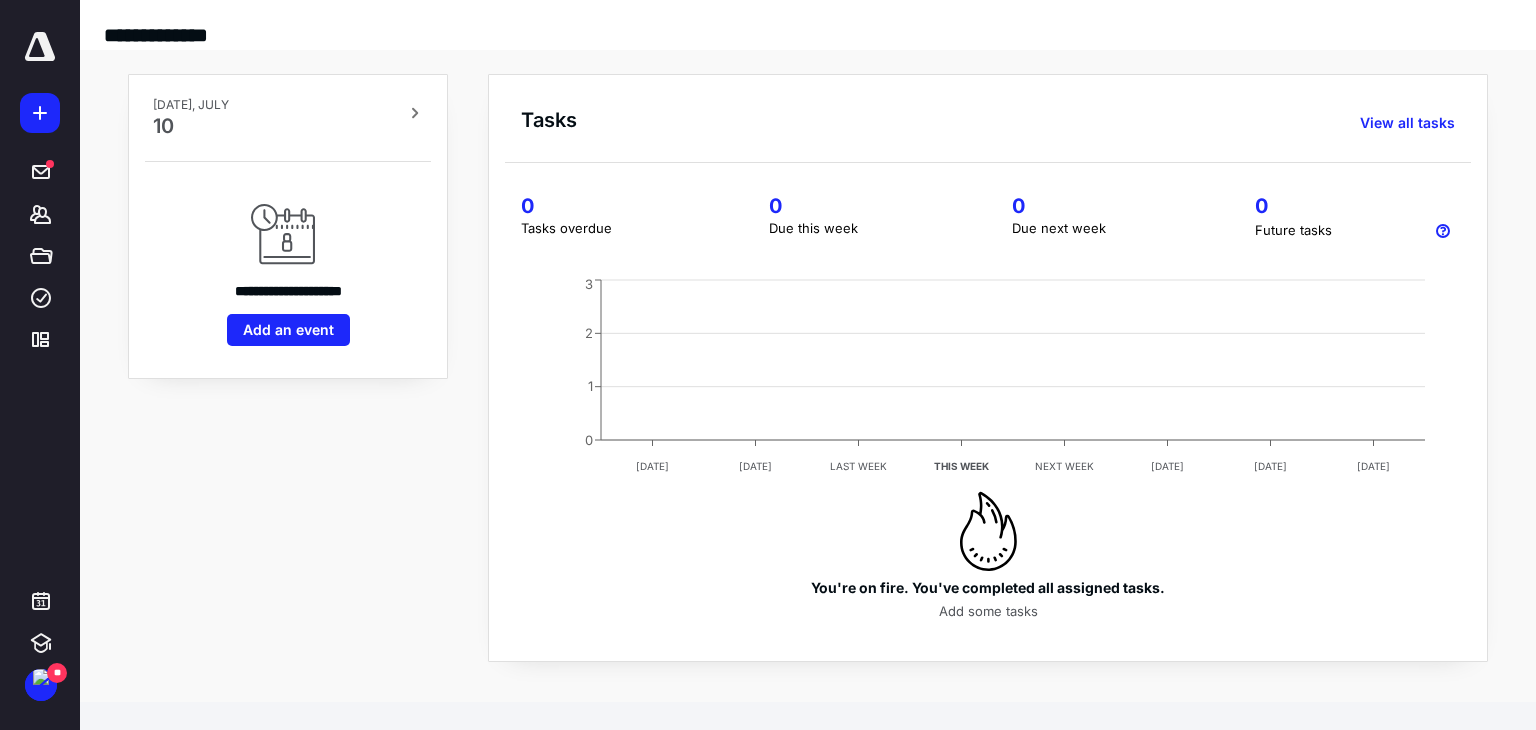 scroll, scrollTop: 0, scrollLeft: 0, axis: both 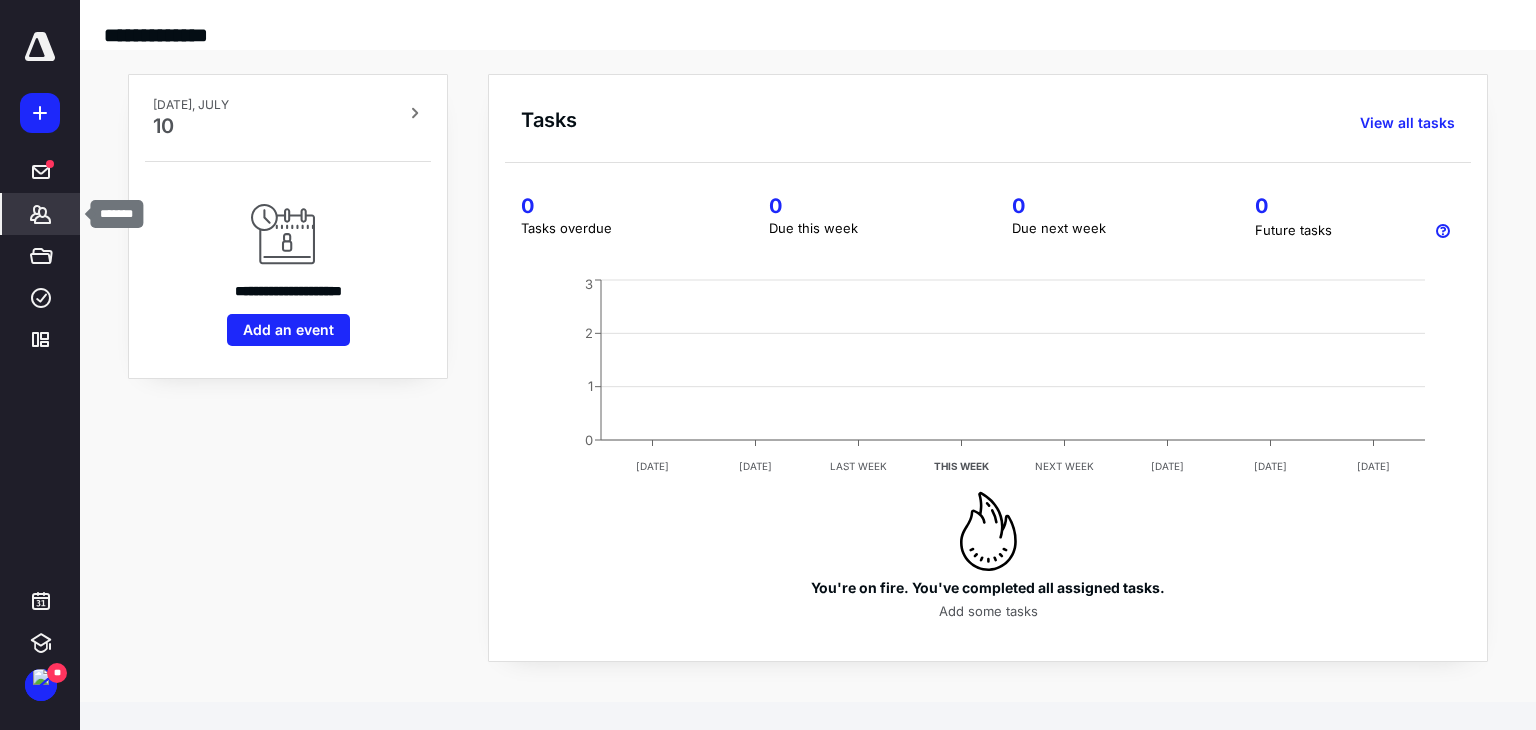 click 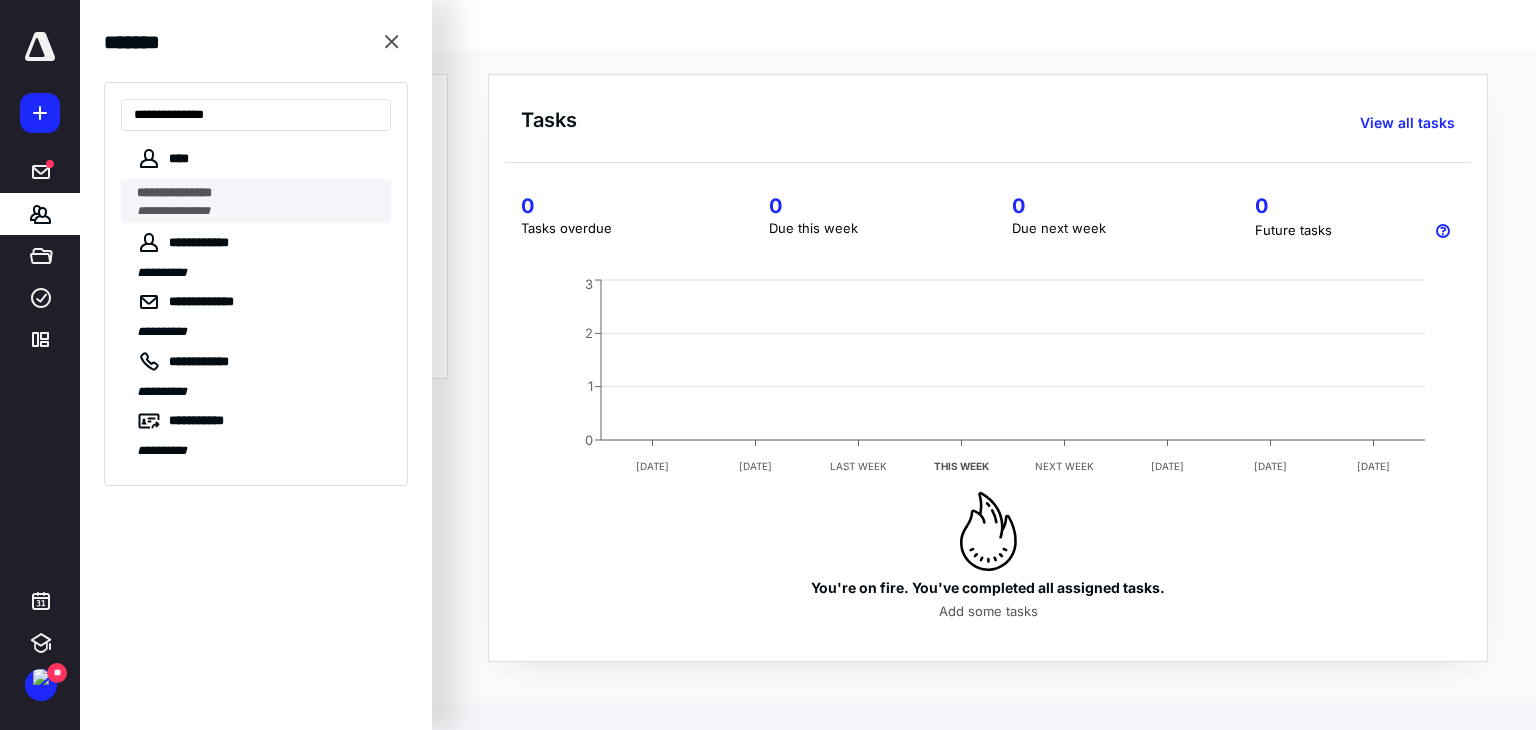 type on "**********" 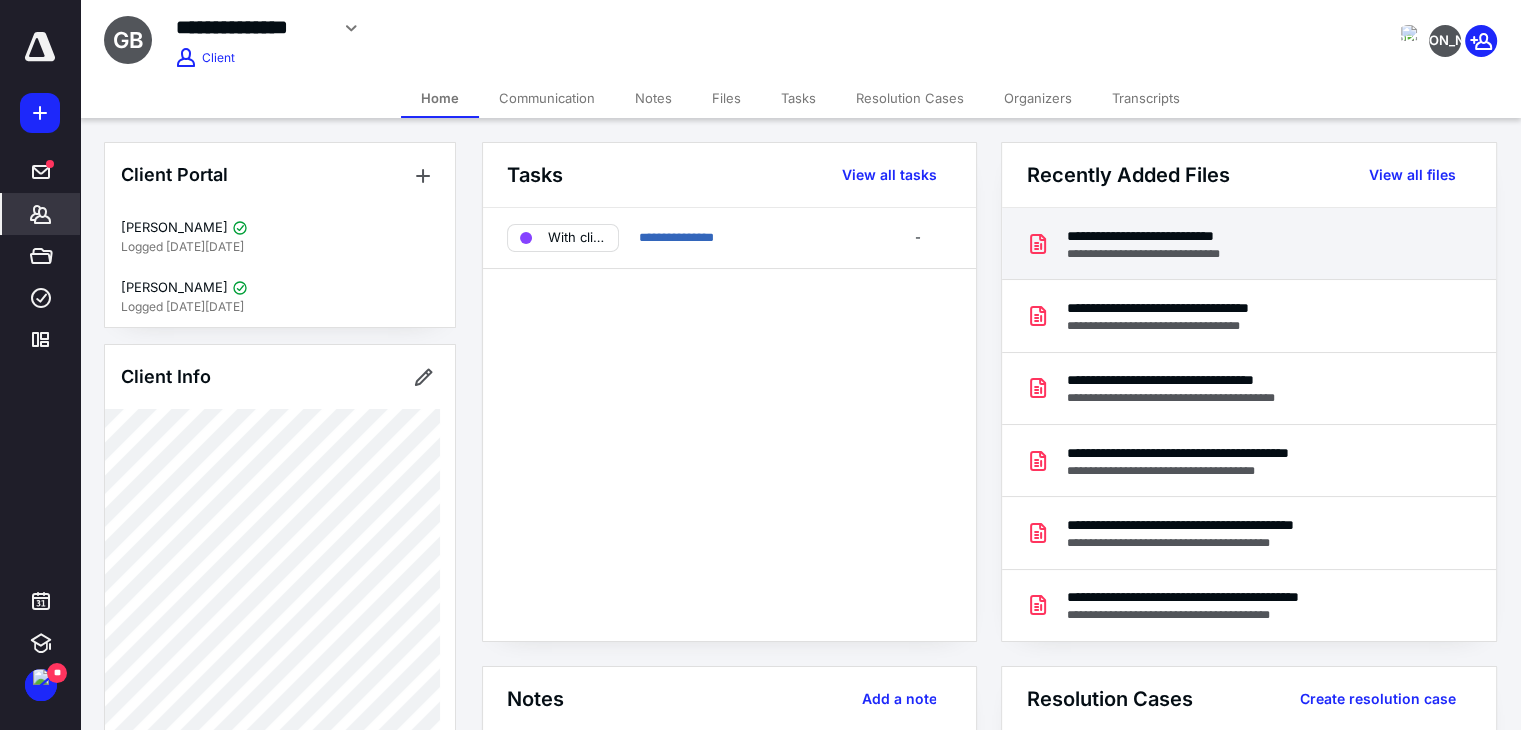 click on "**********" at bounding box center (1172, 236) 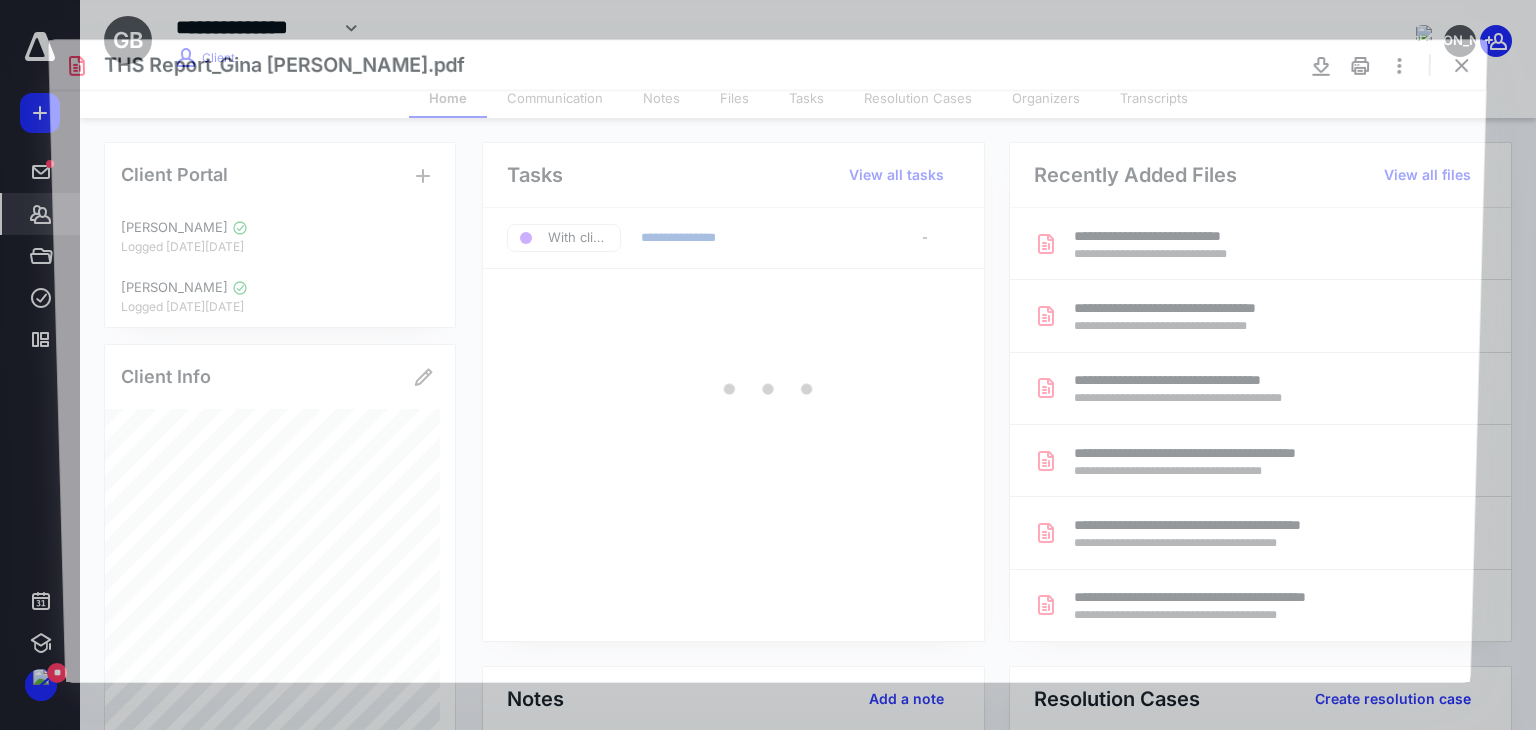 scroll, scrollTop: 0, scrollLeft: 0, axis: both 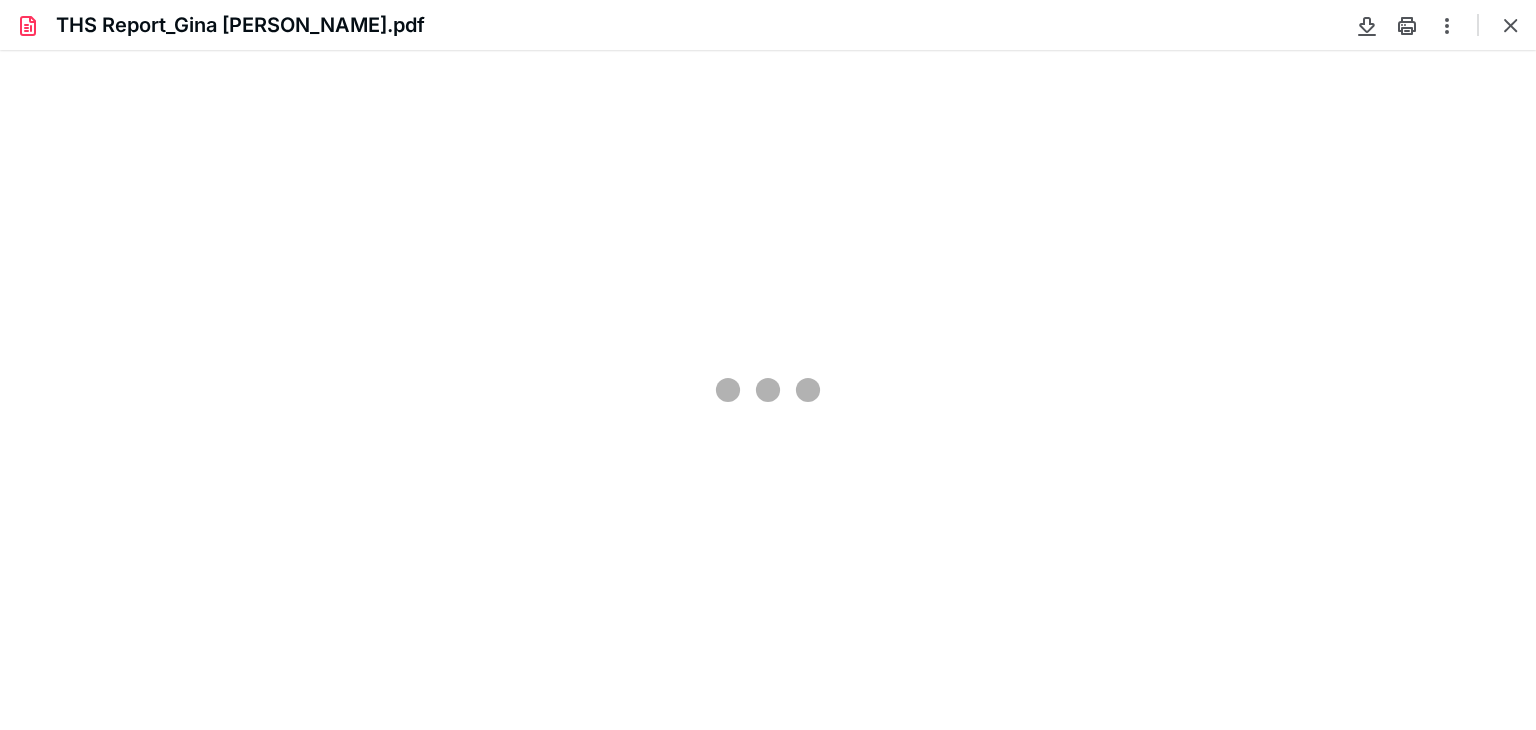 type on "81" 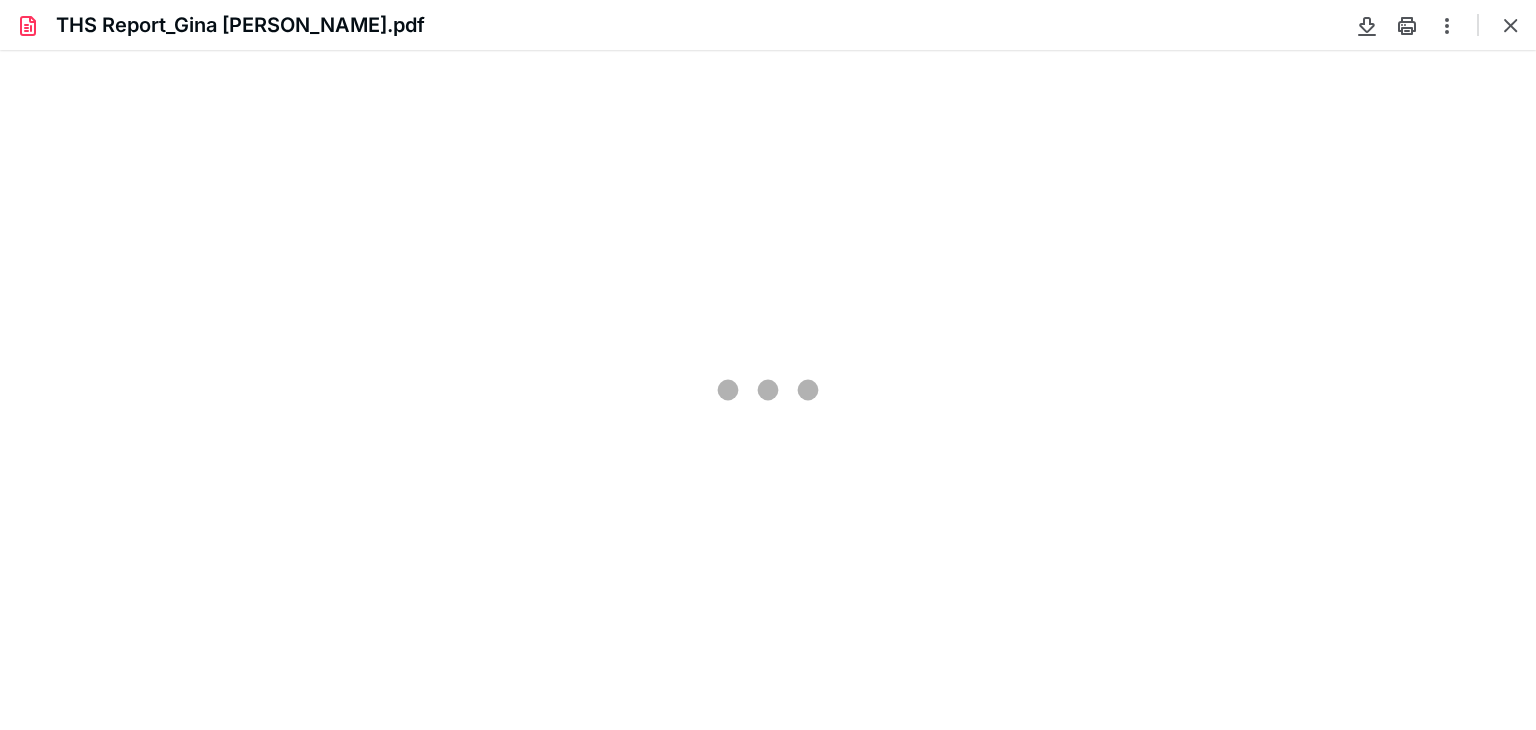 scroll, scrollTop: 39, scrollLeft: 0, axis: vertical 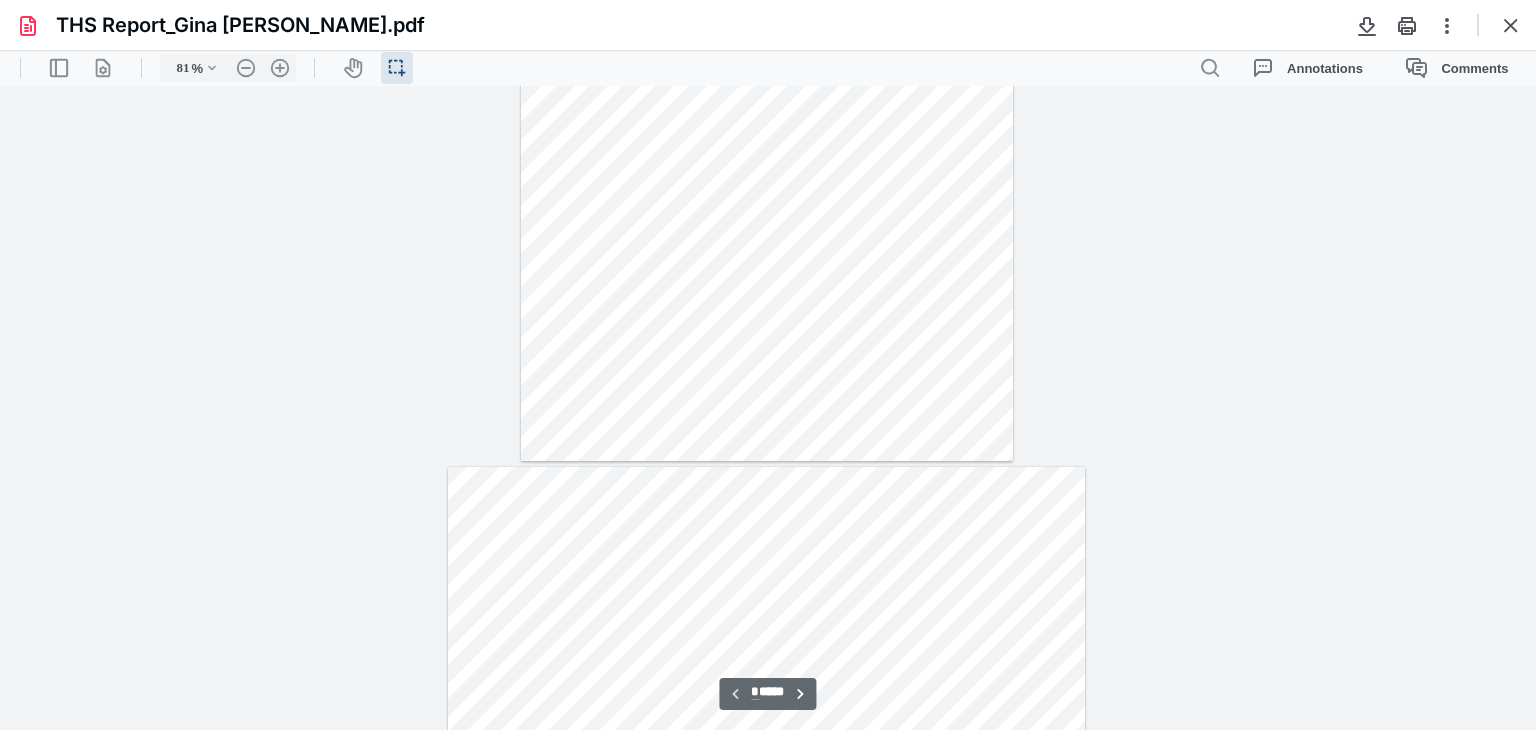 type on "*" 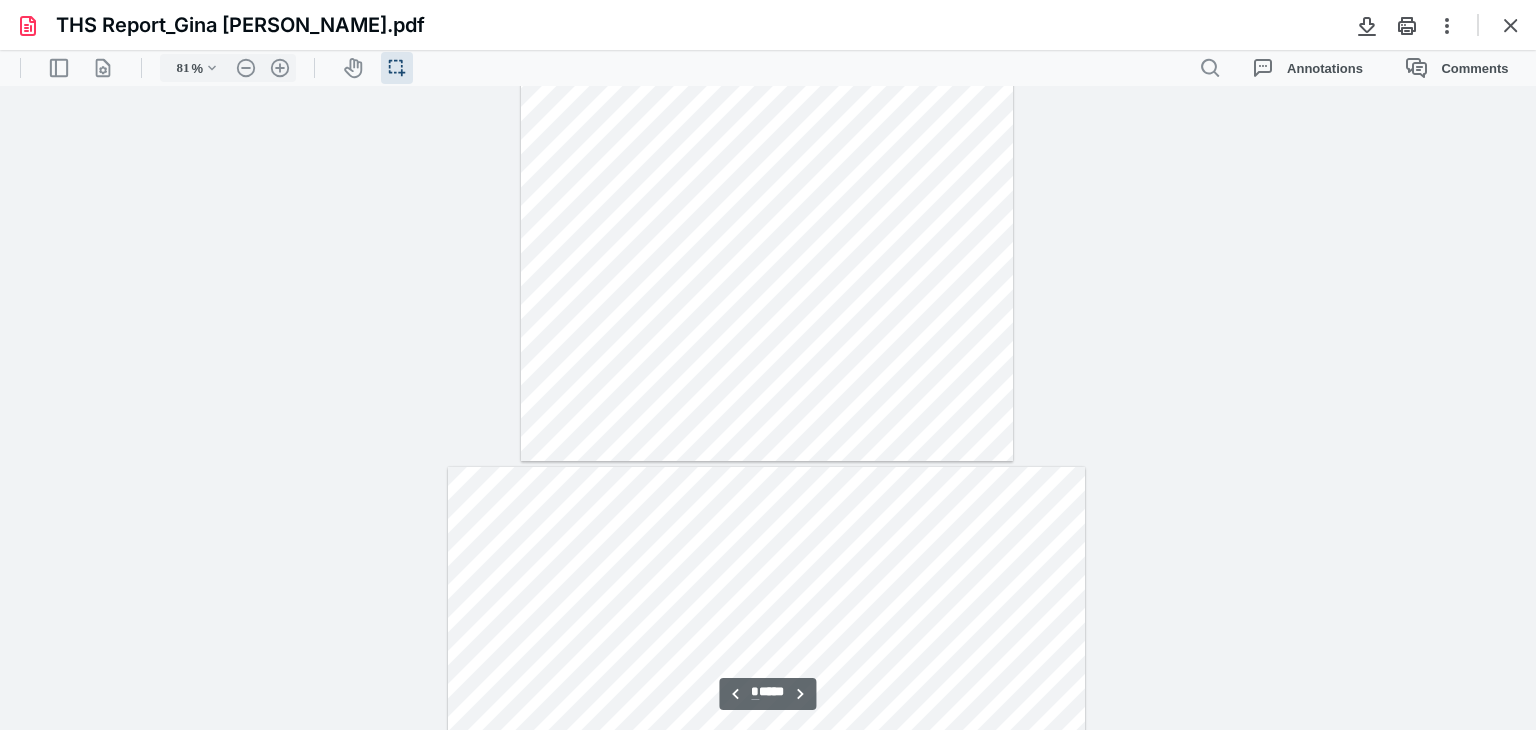 scroll, scrollTop: 339, scrollLeft: 0, axis: vertical 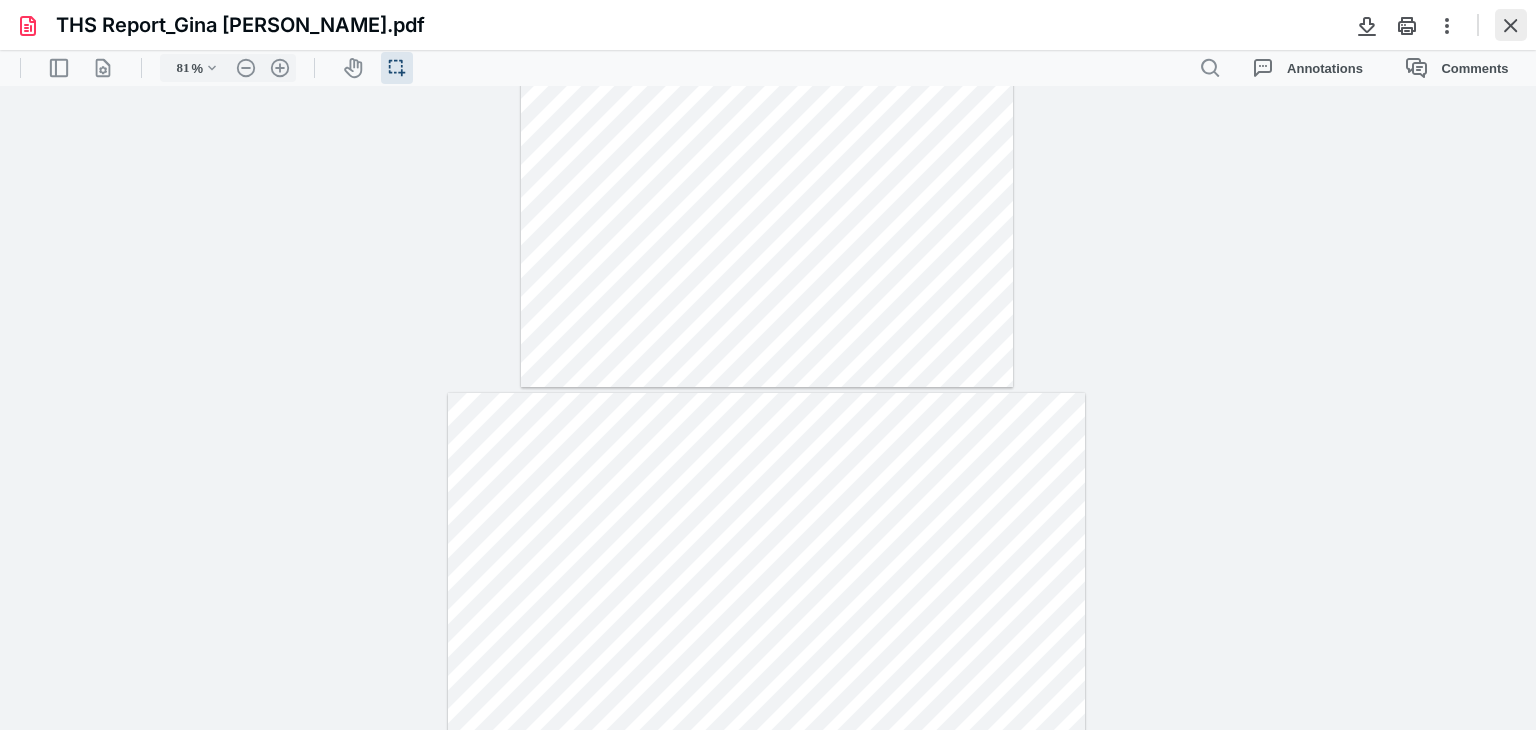 click at bounding box center (1511, 25) 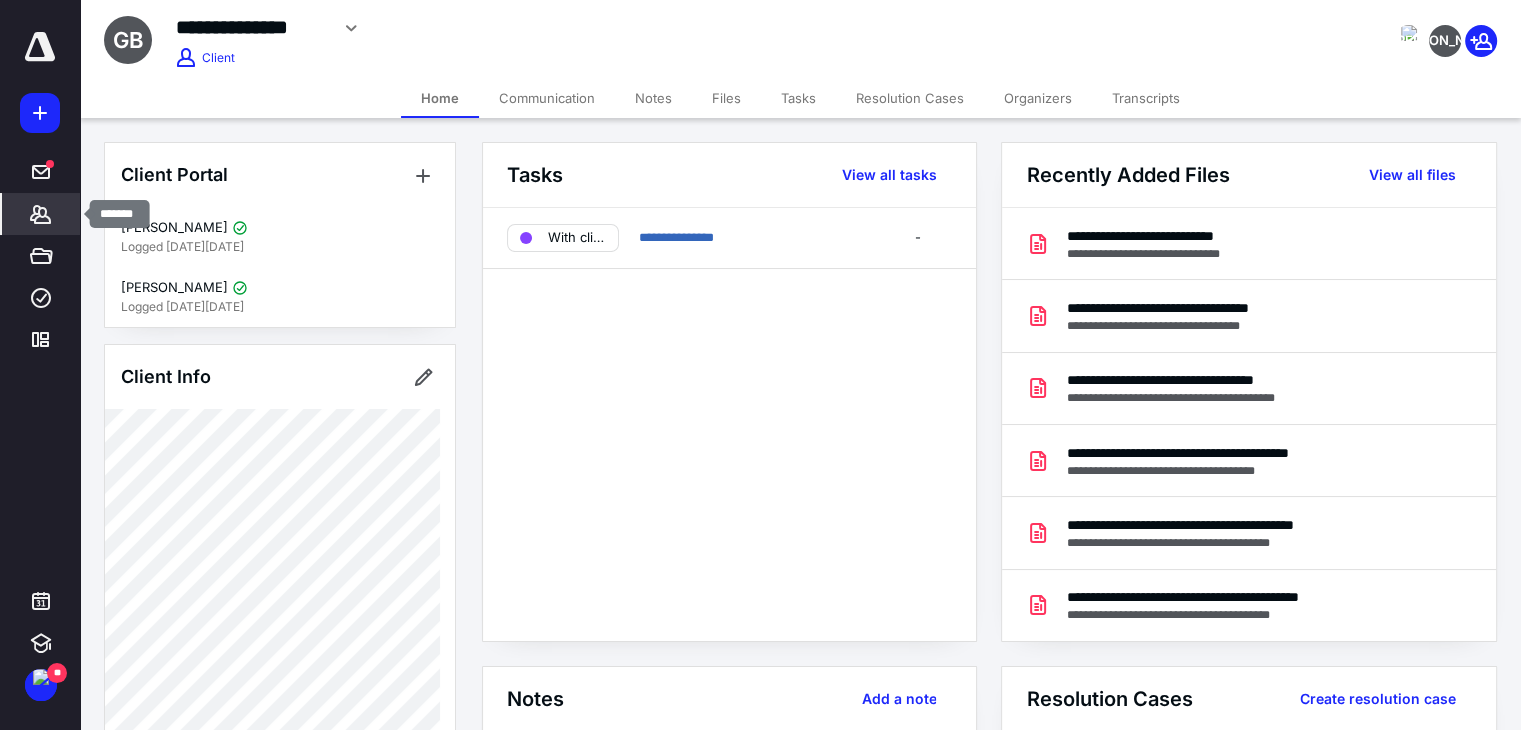 drag, startPoint x: 37, startPoint y: 224, endPoint x: 120, endPoint y: 177, distance: 95.38344 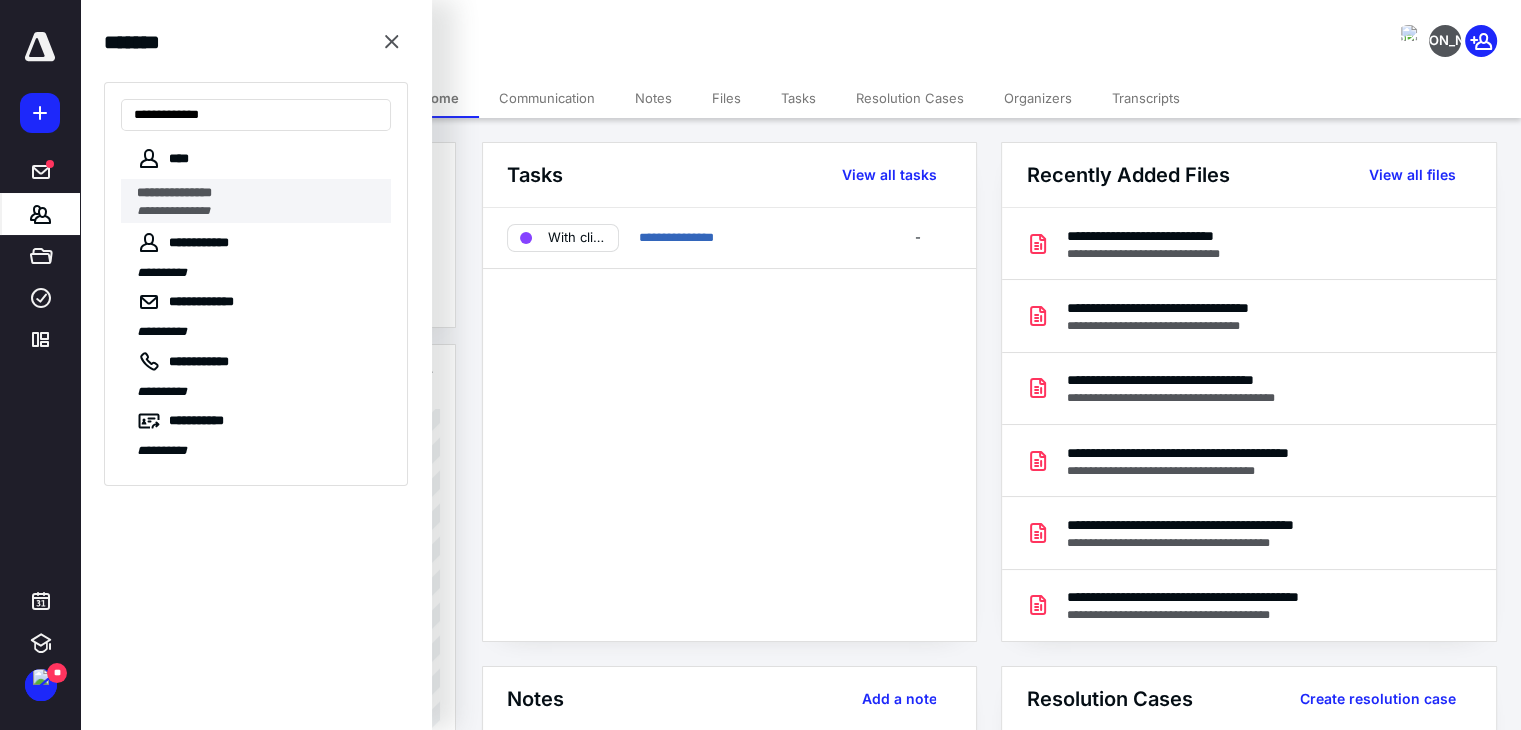 type on "**********" 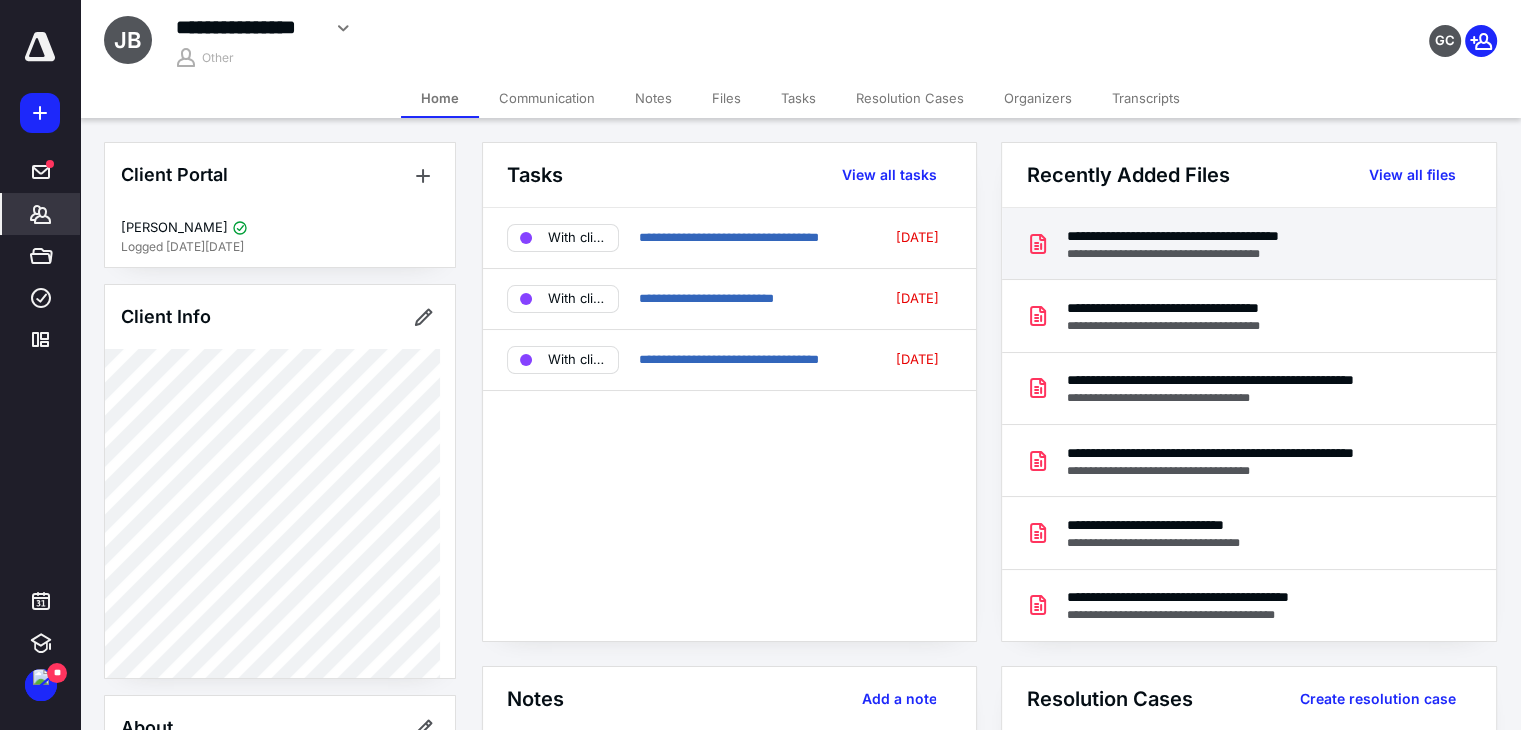 click at bounding box center [1046, 244] 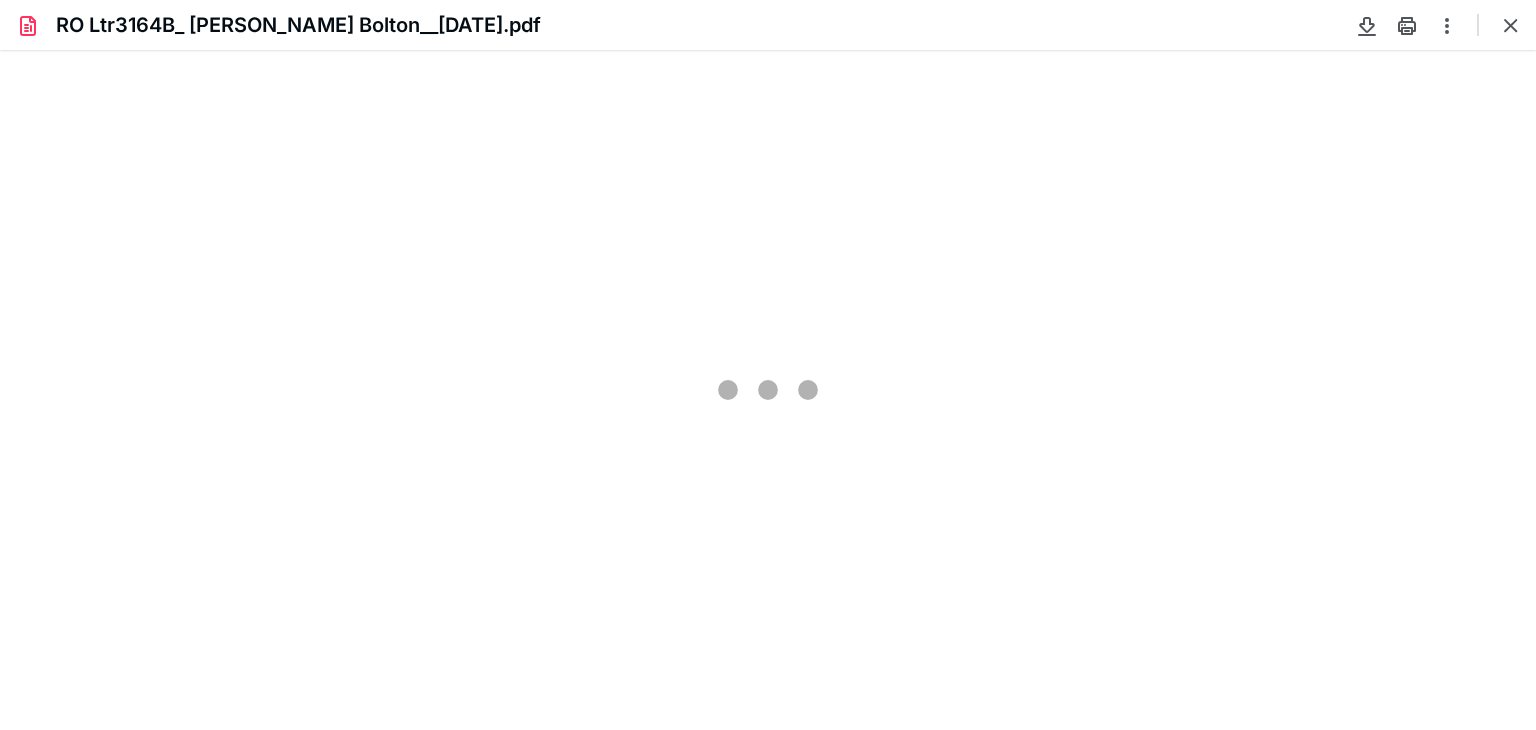 scroll, scrollTop: 0, scrollLeft: 0, axis: both 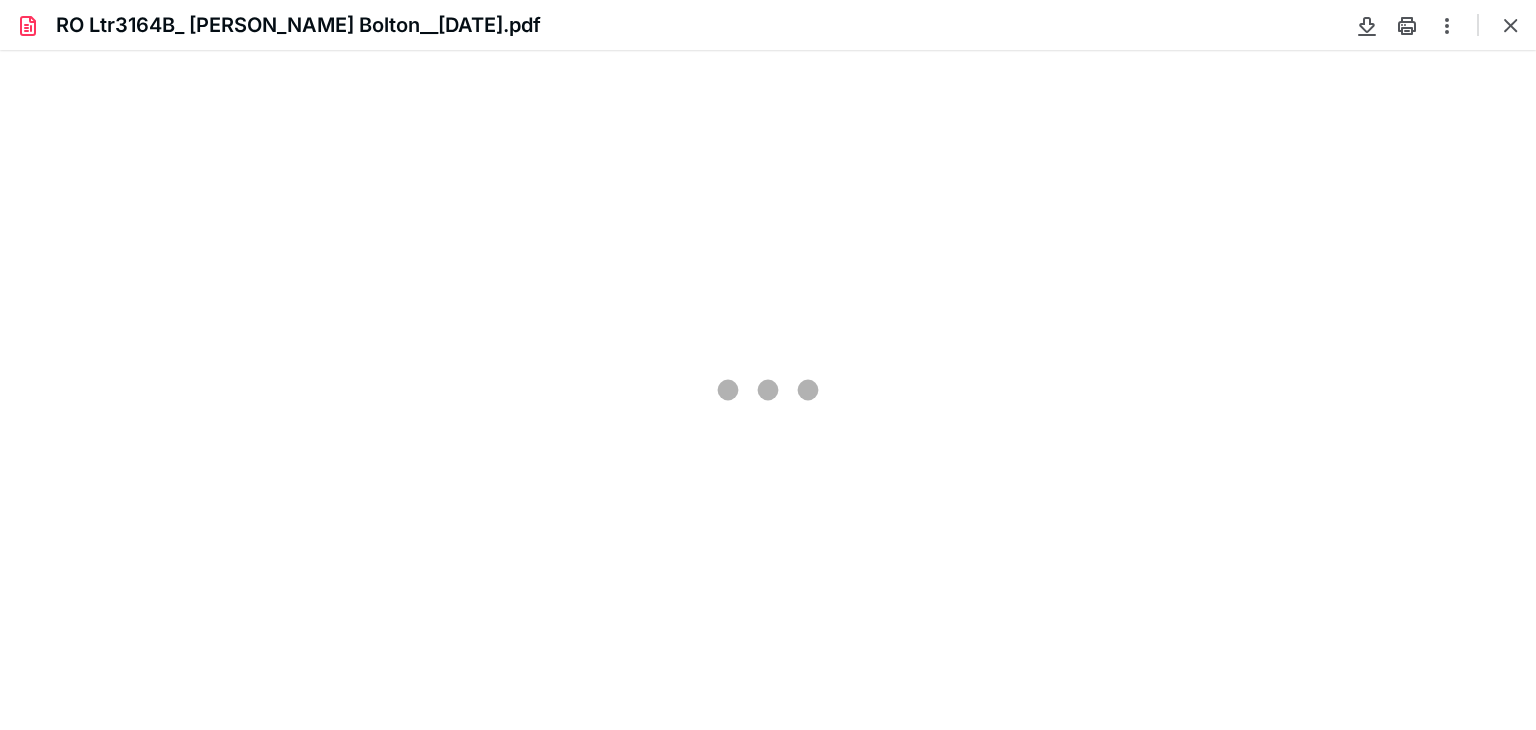 type on "81" 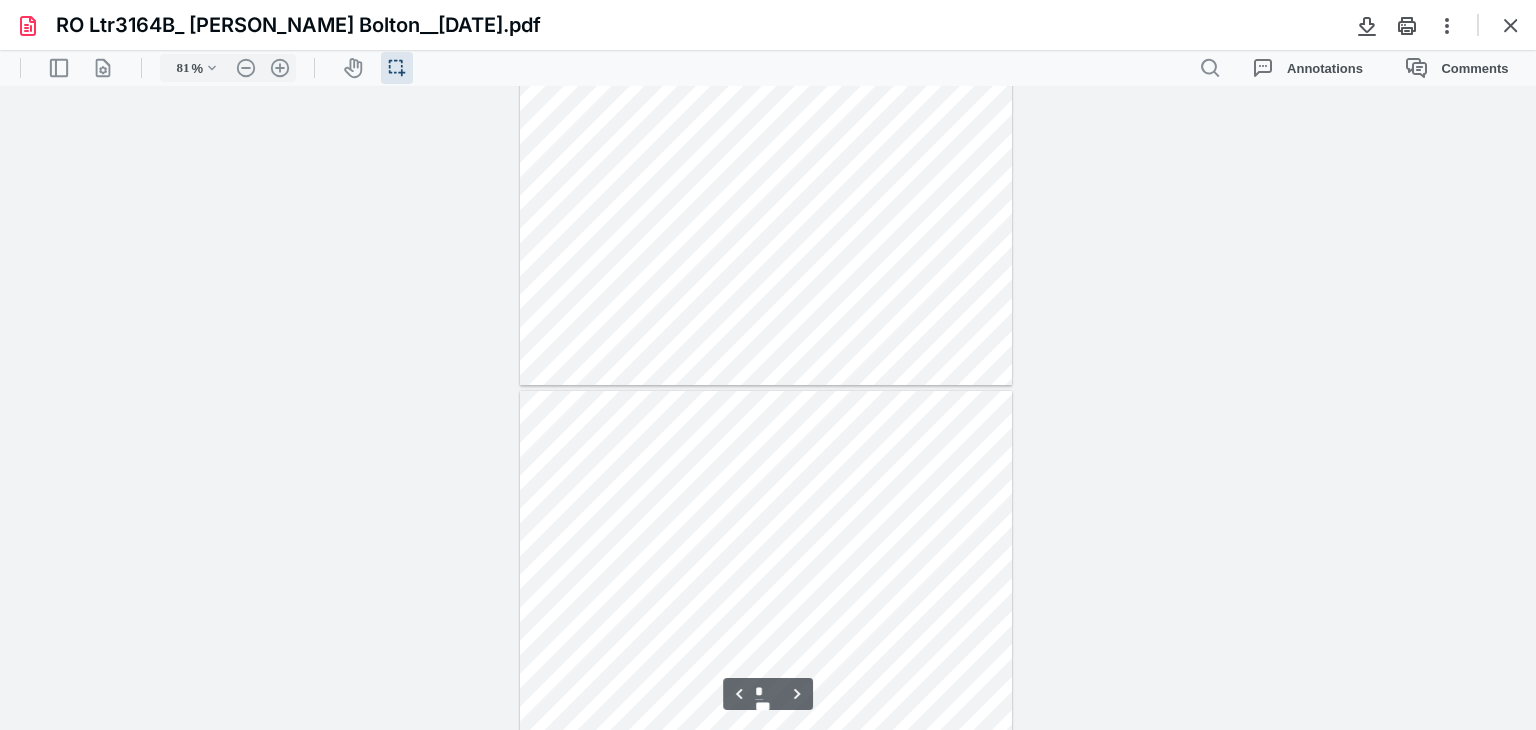 scroll, scrollTop: 384, scrollLeft: 0, axis: vertical 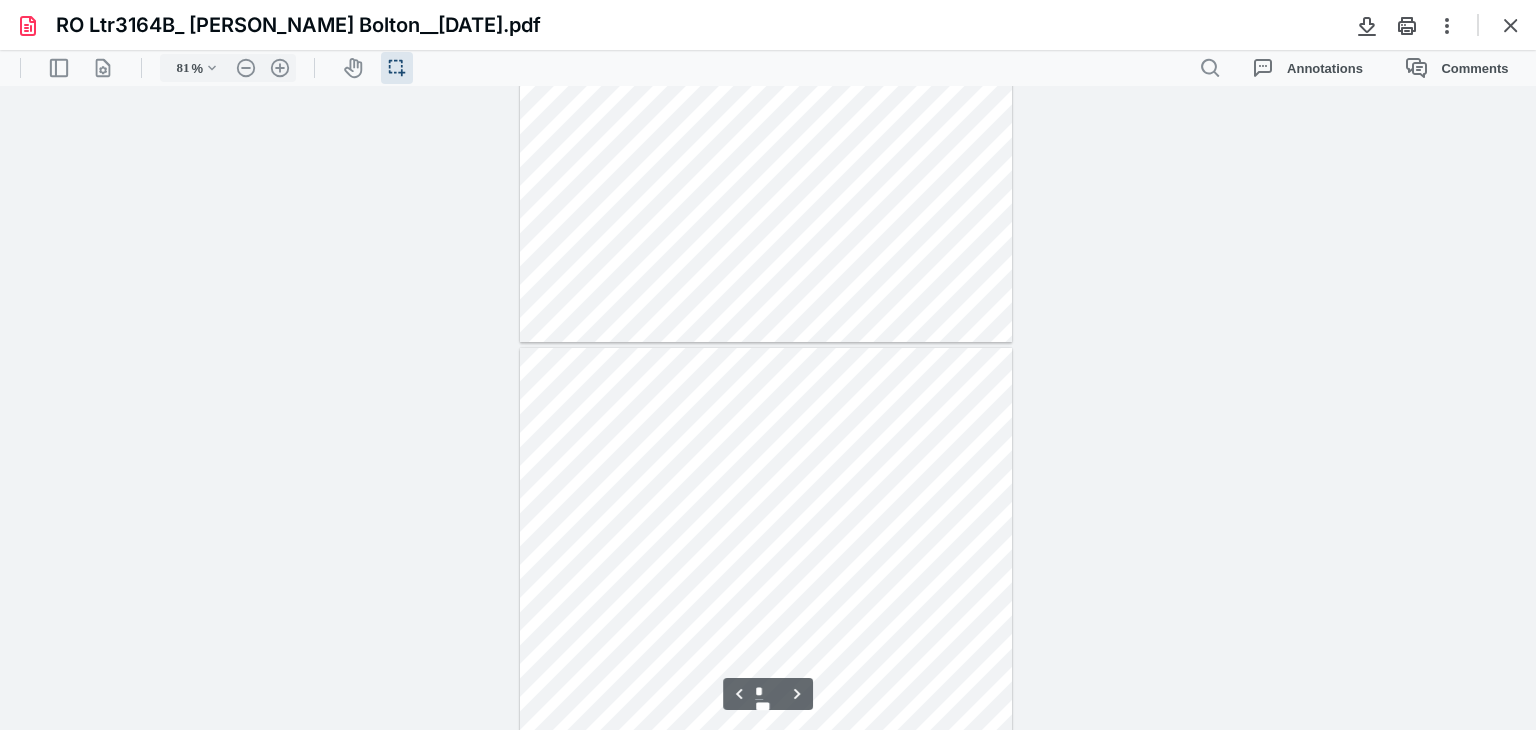 type on "*" 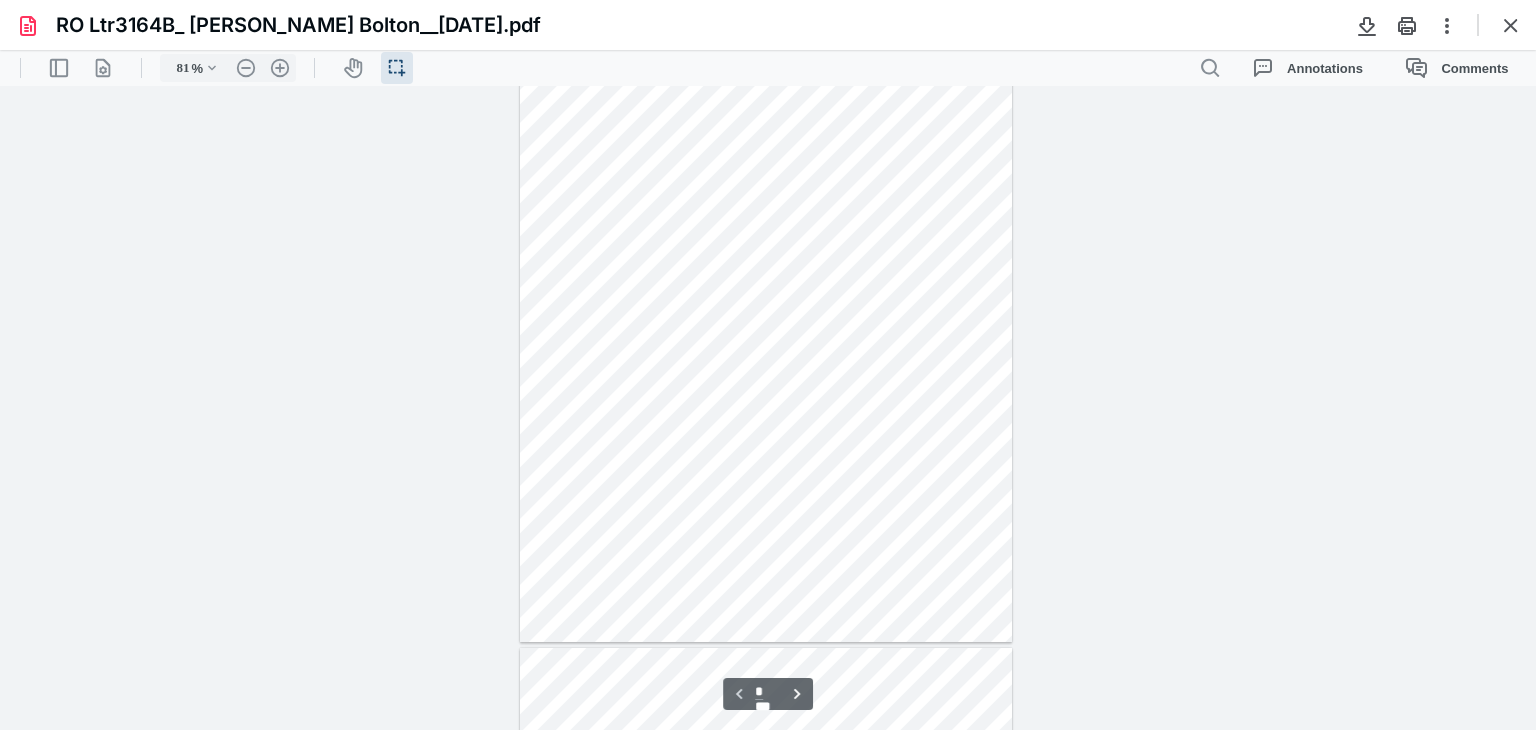 scroll, scrollTop: 0, scrollLeft: 0, axis: both 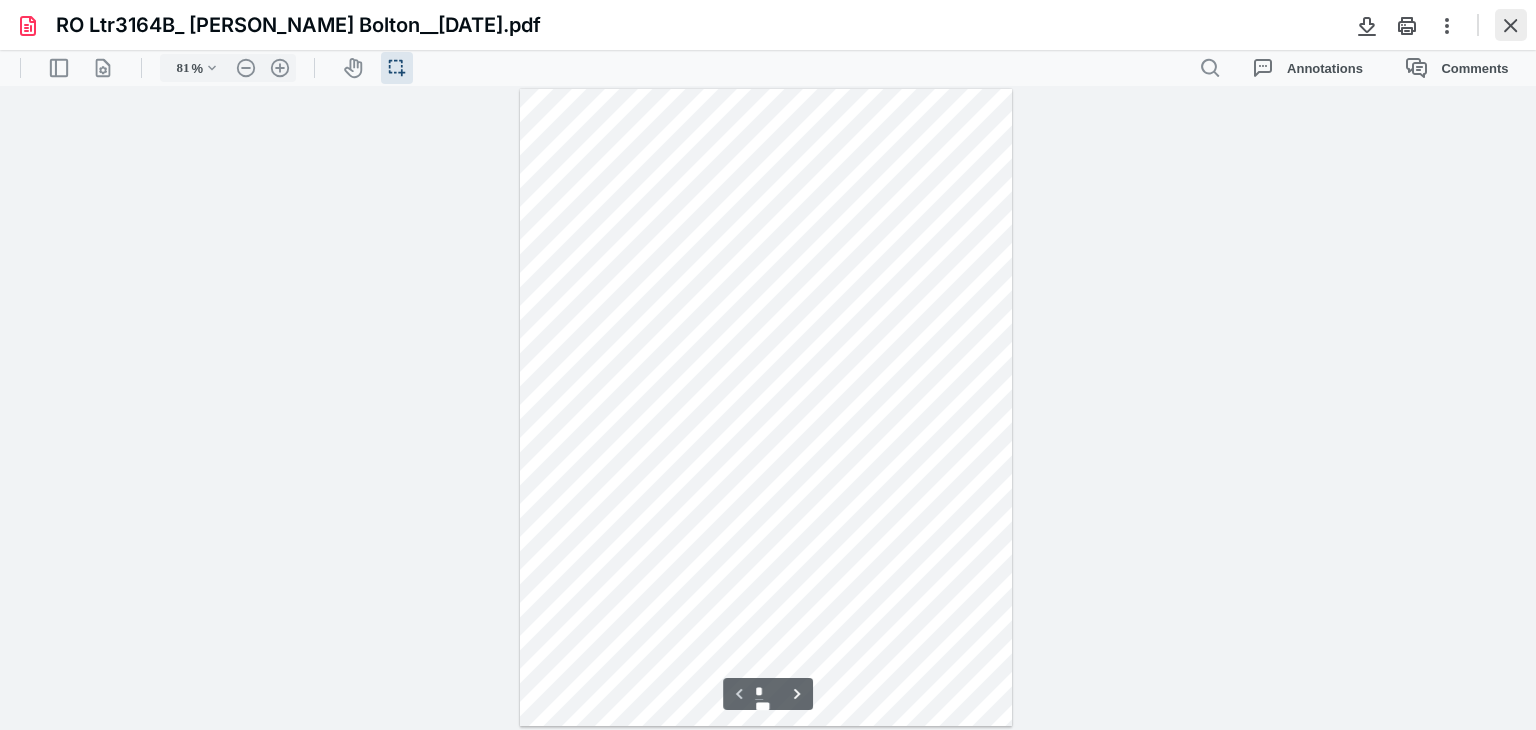 click at bounding box center (1511, 25) 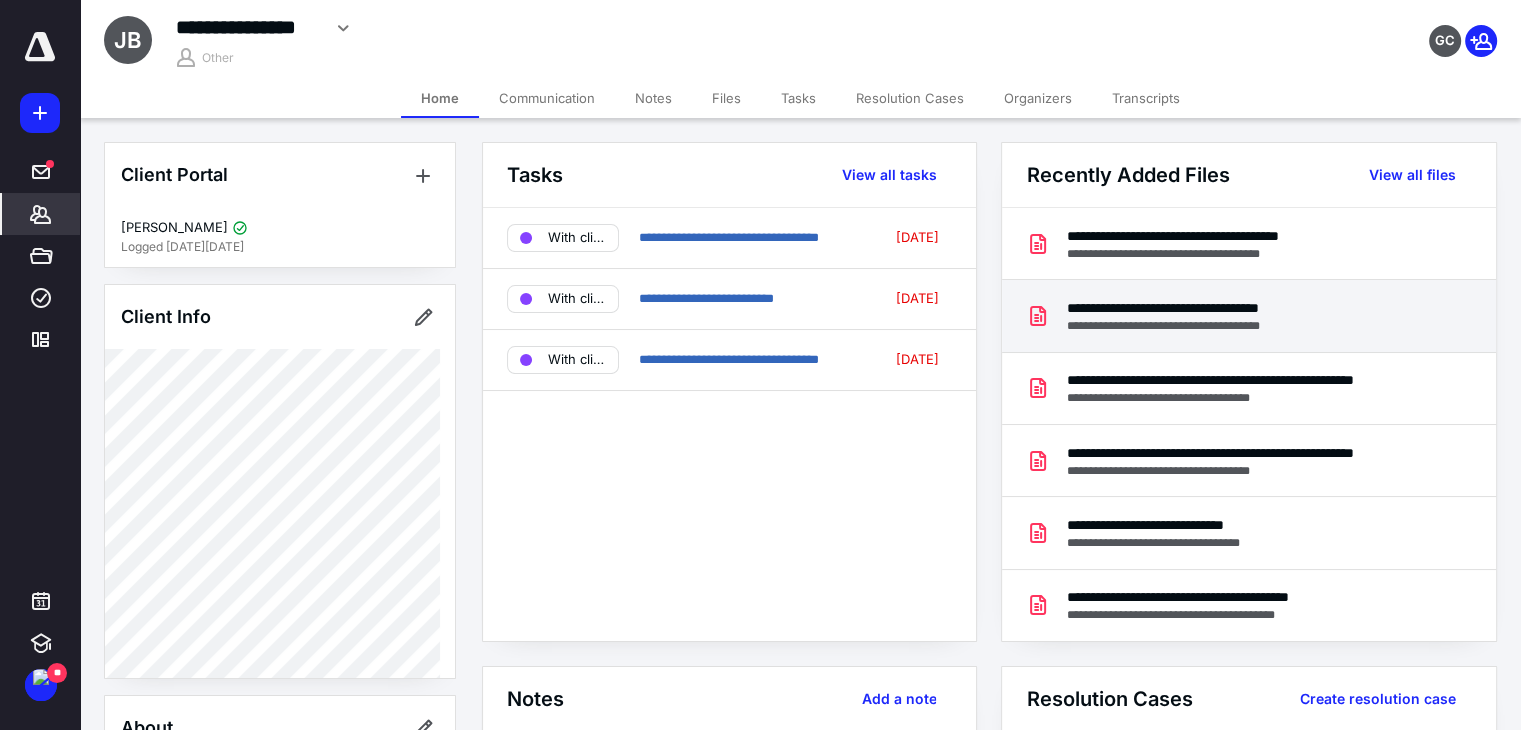 click on "**********" at bounding box center (1200, 326) 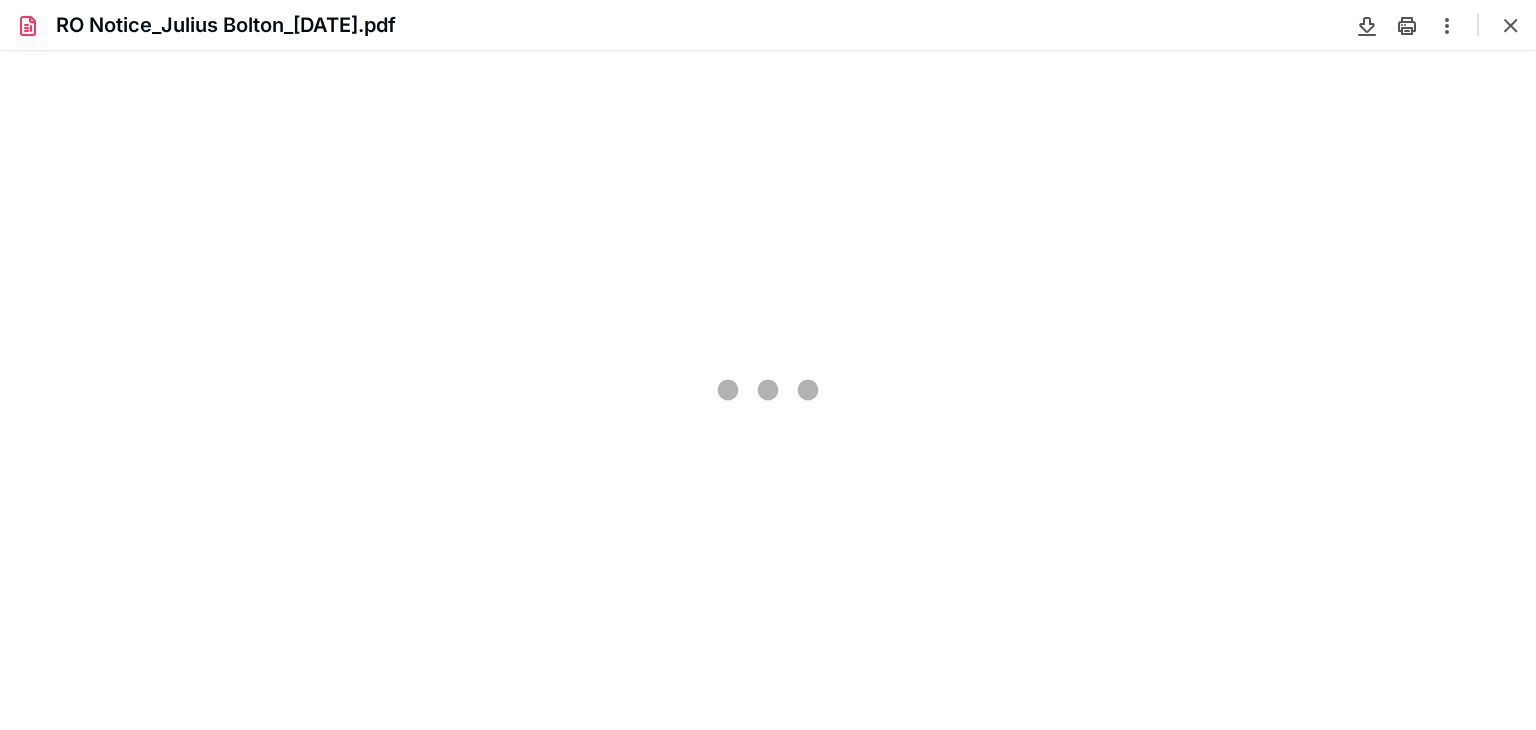 scroll, scrollTop: 0, scrollLeft: 0, axis: both 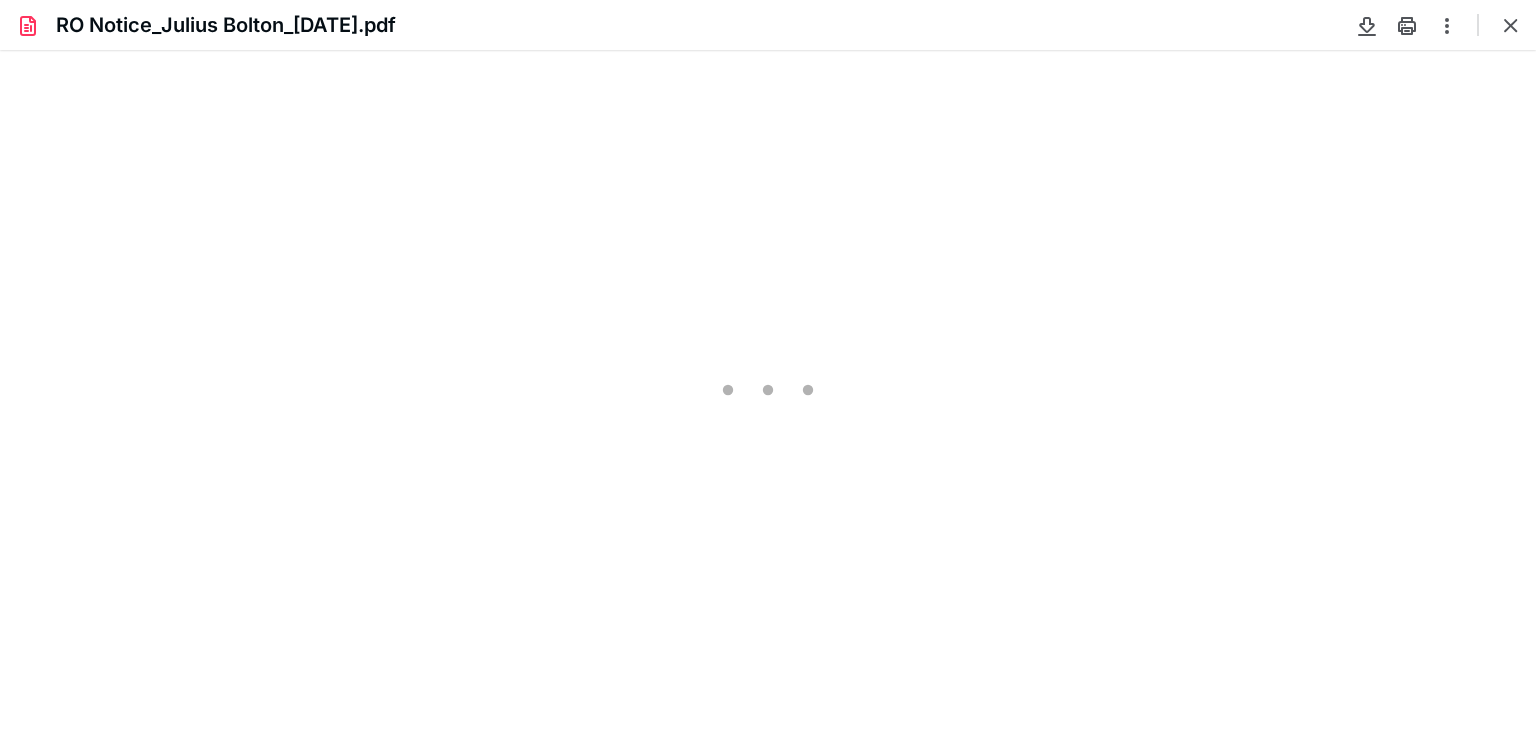type on "81" 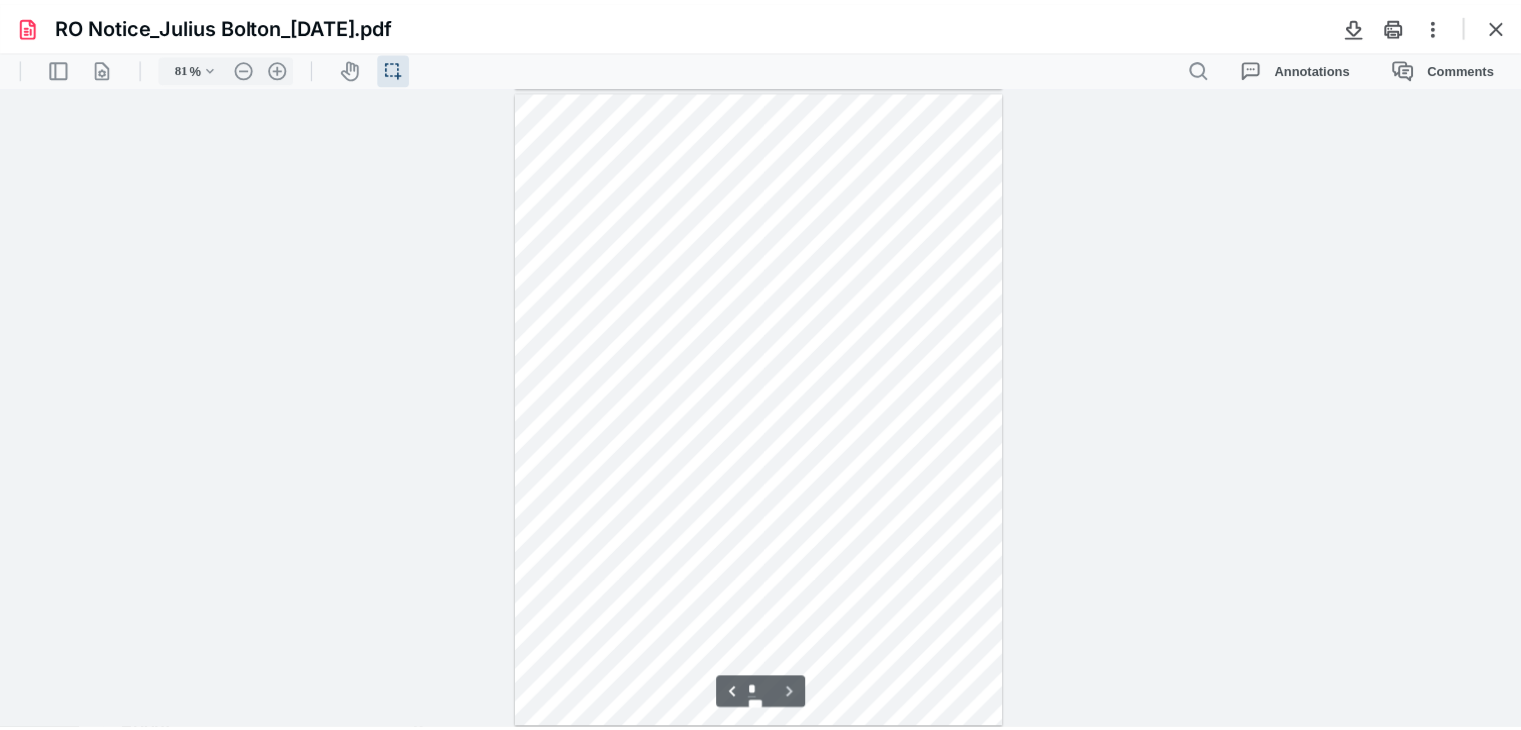 scroll, scrollTop: 884, scrollLeft: 0, axis: vertical 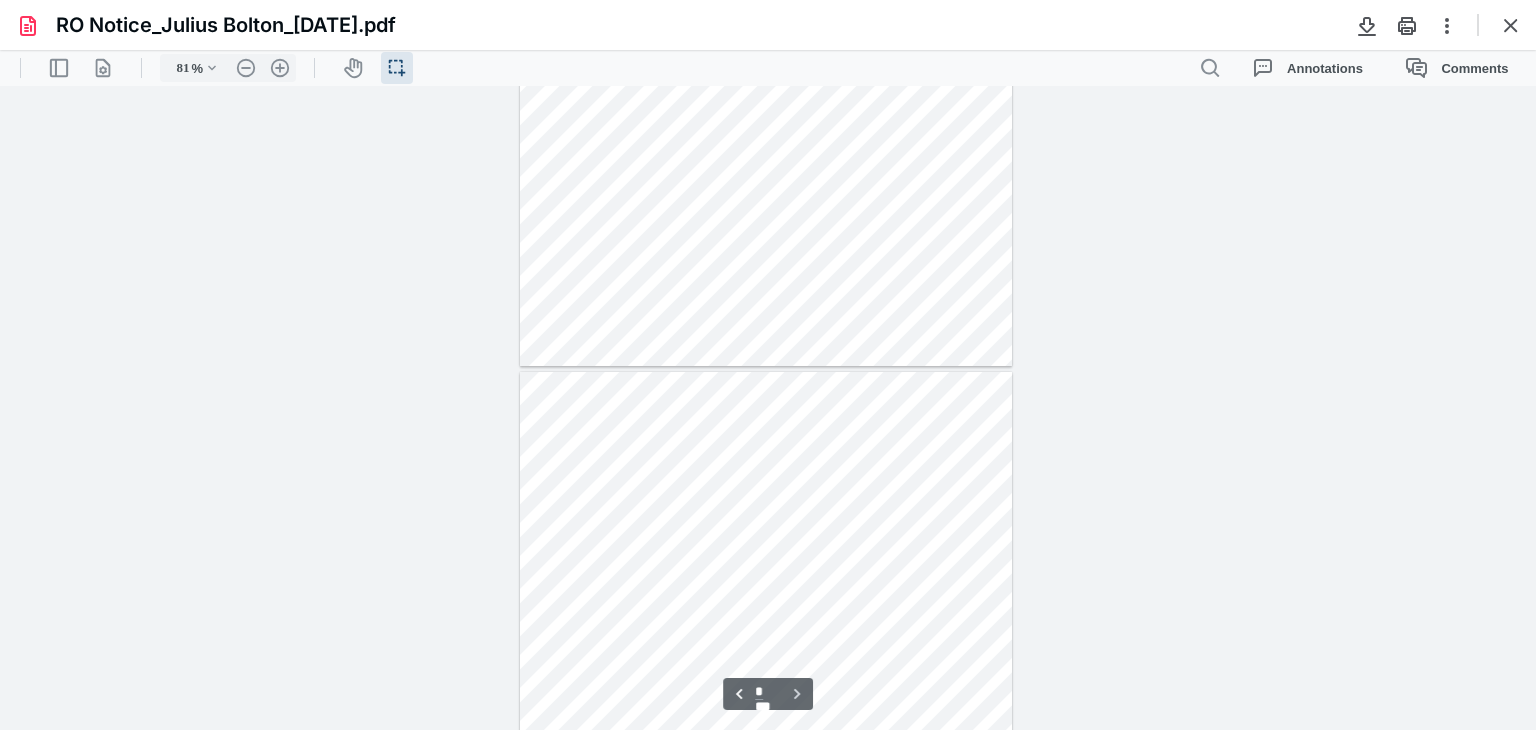 type on "*" 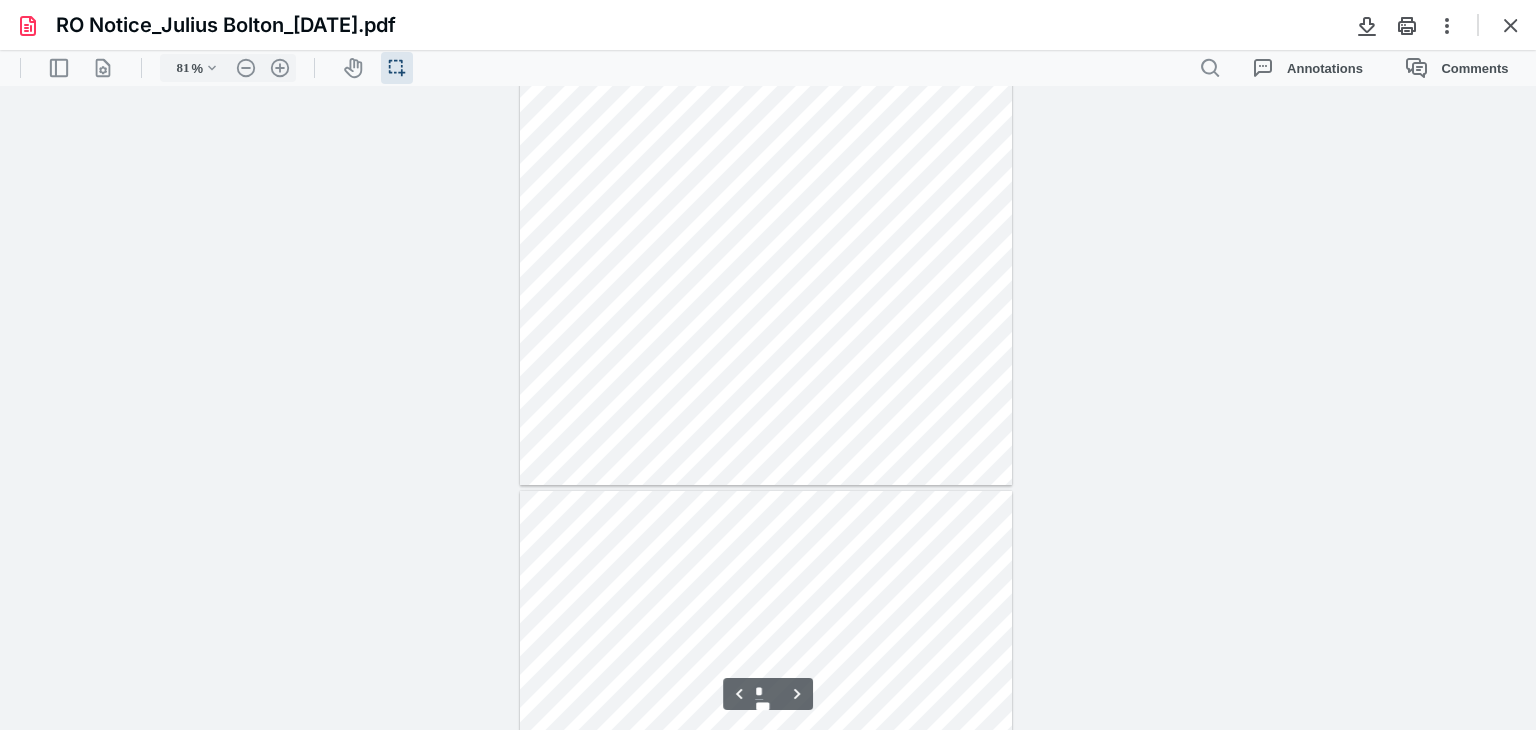click at bounding box center [1511, 25] 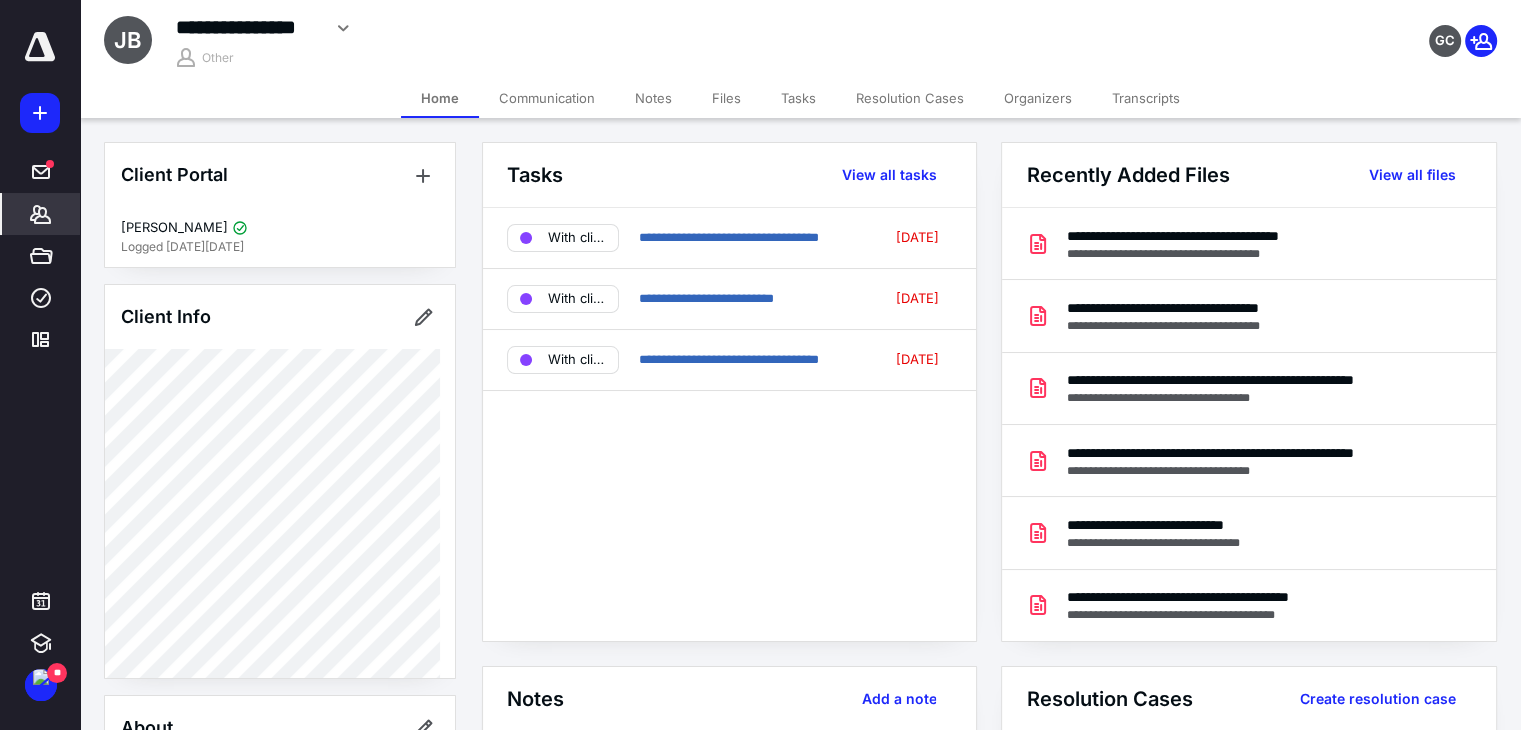 click on "Notes" at bounding box center [653, 98] 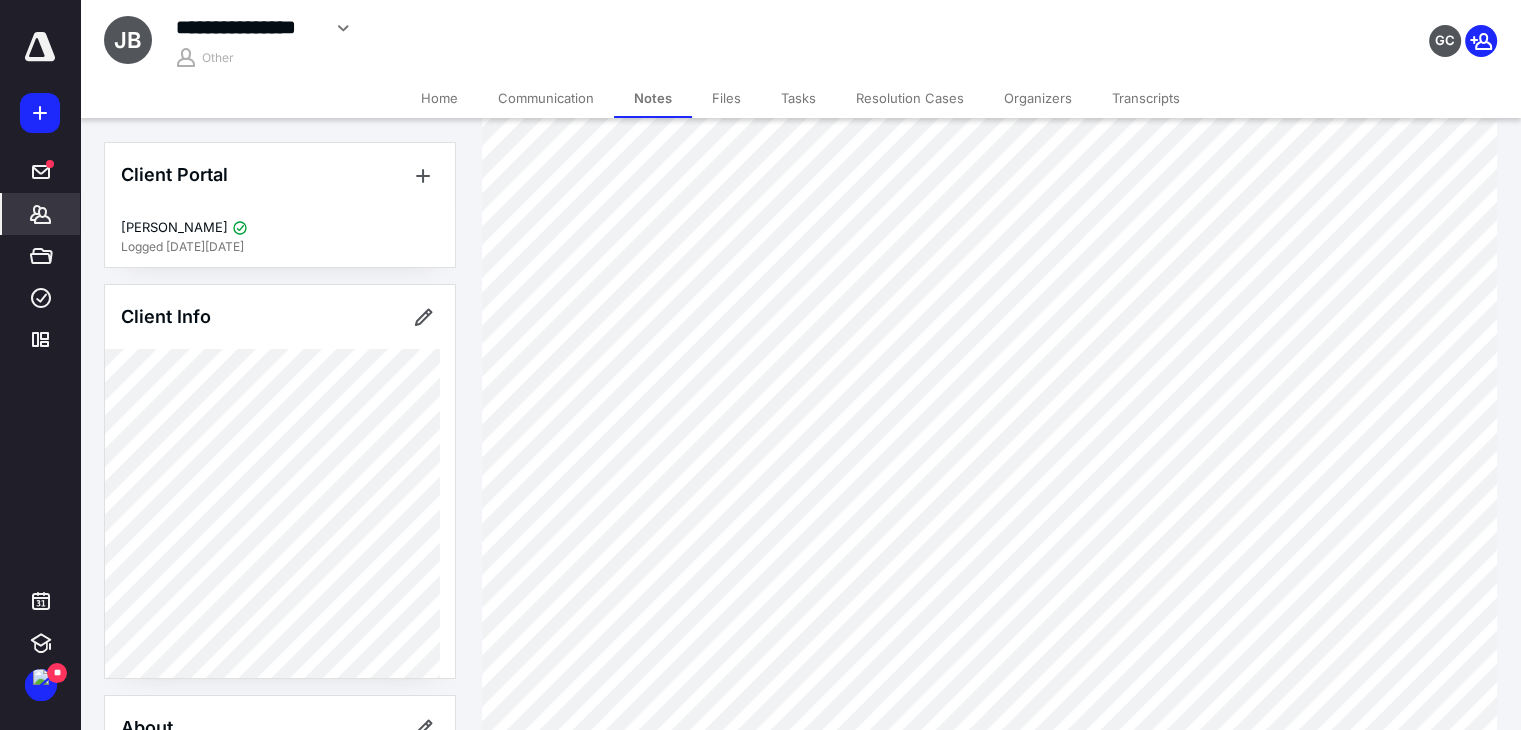 scroll, scrollTop: 300, scrollLeft: 0, axis: vertical 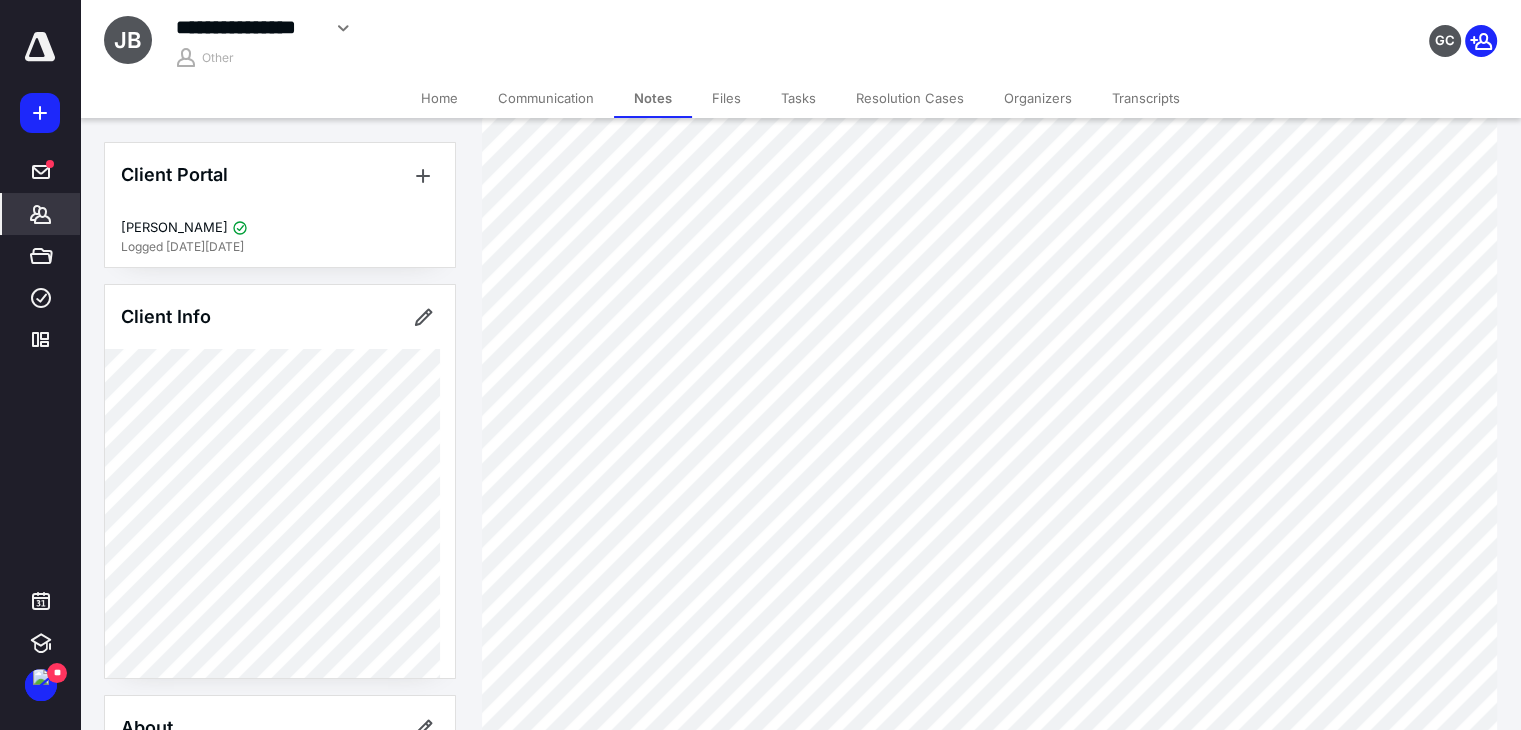 click on "Files" at bounding box center (726, 98) 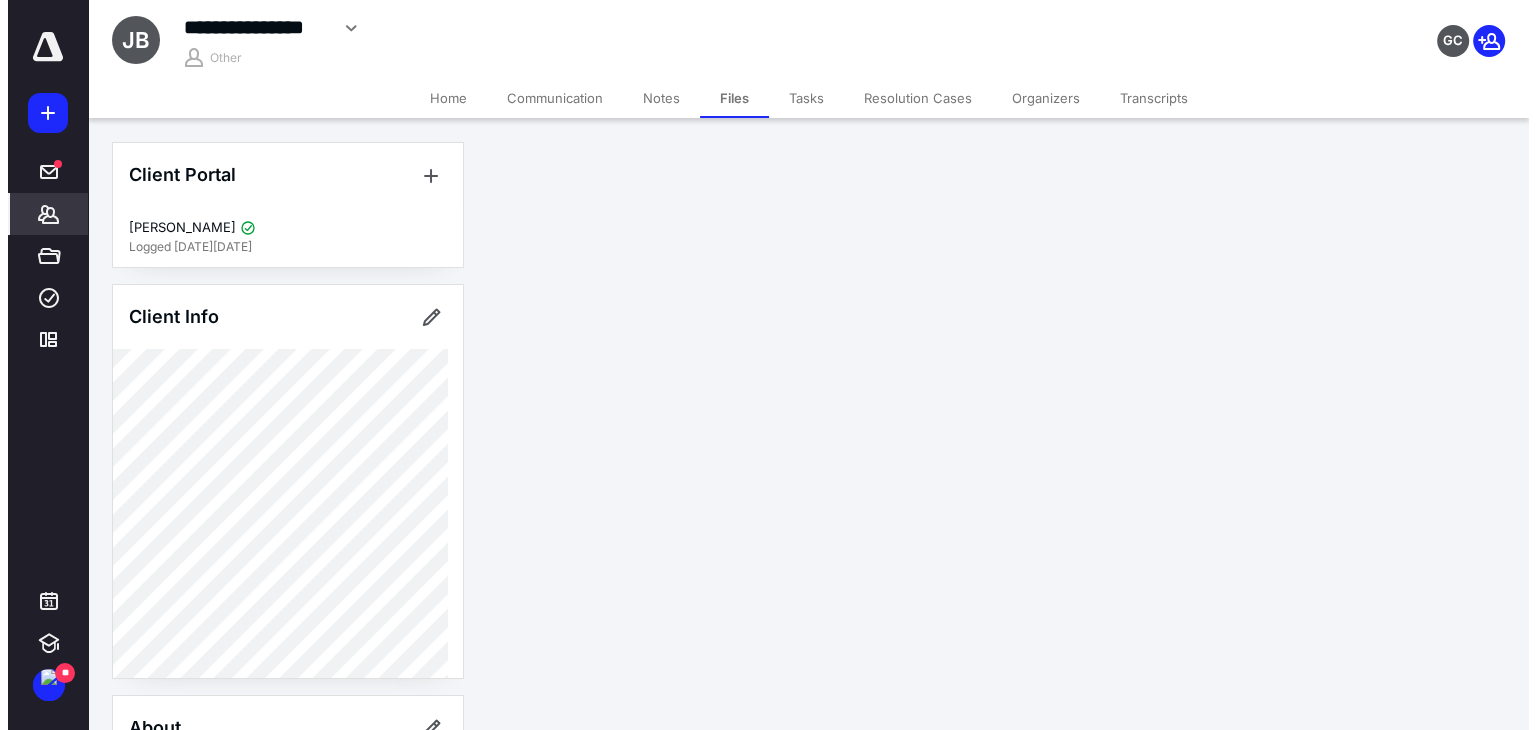 scroll, scrollTop: 0, scrollLeft: 0, axis: both 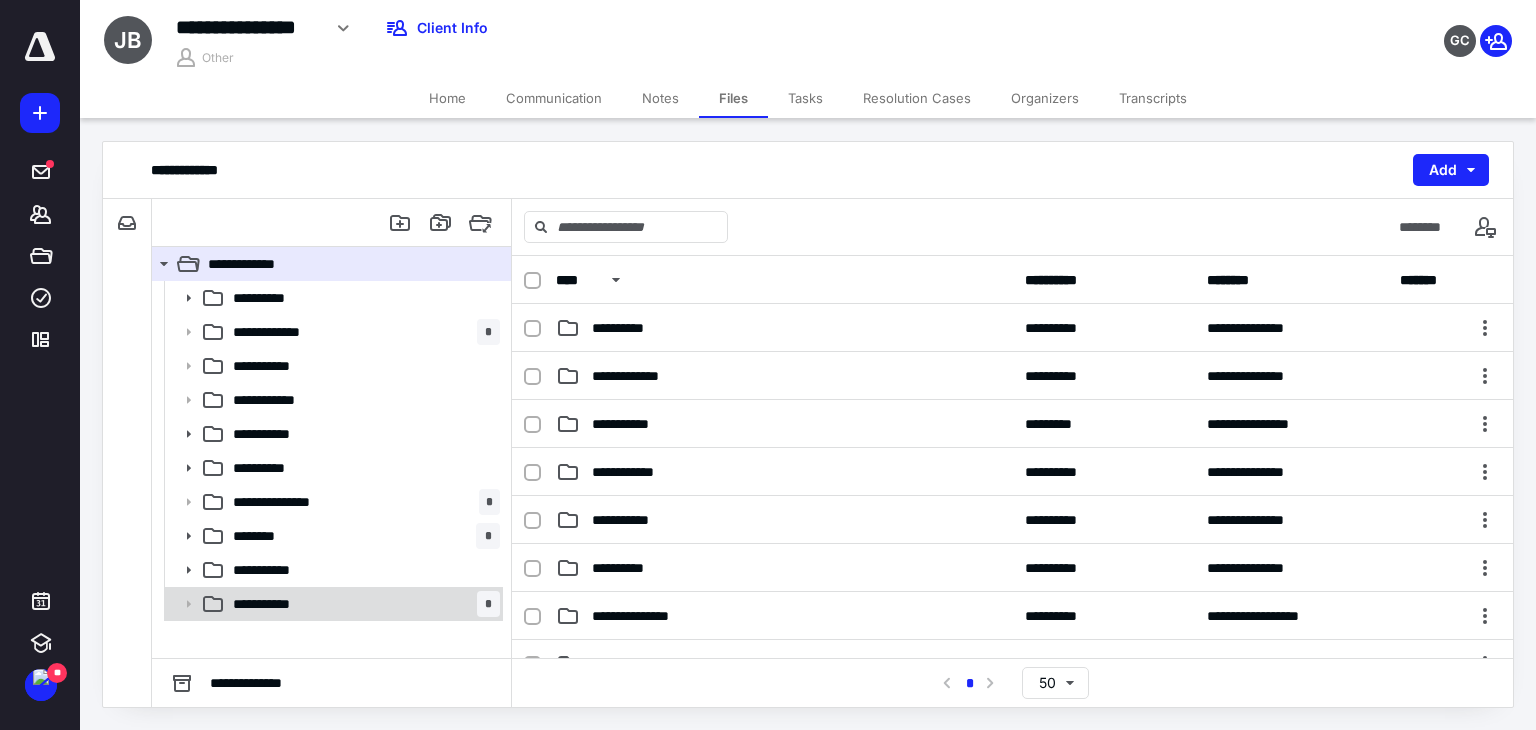 click on "**********" at bounding box center [362, 604] 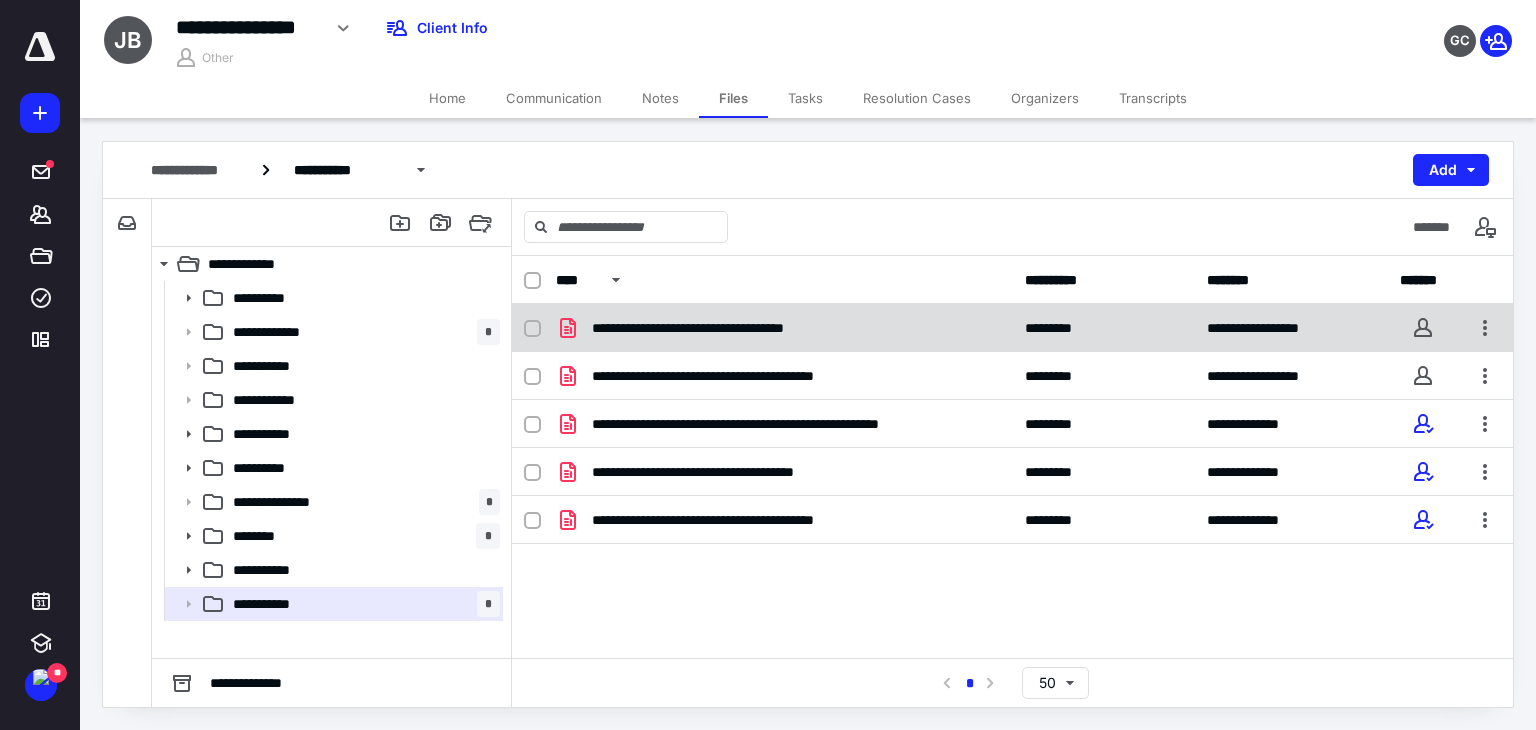 click on "**********" at bounding box center (1012, 328) 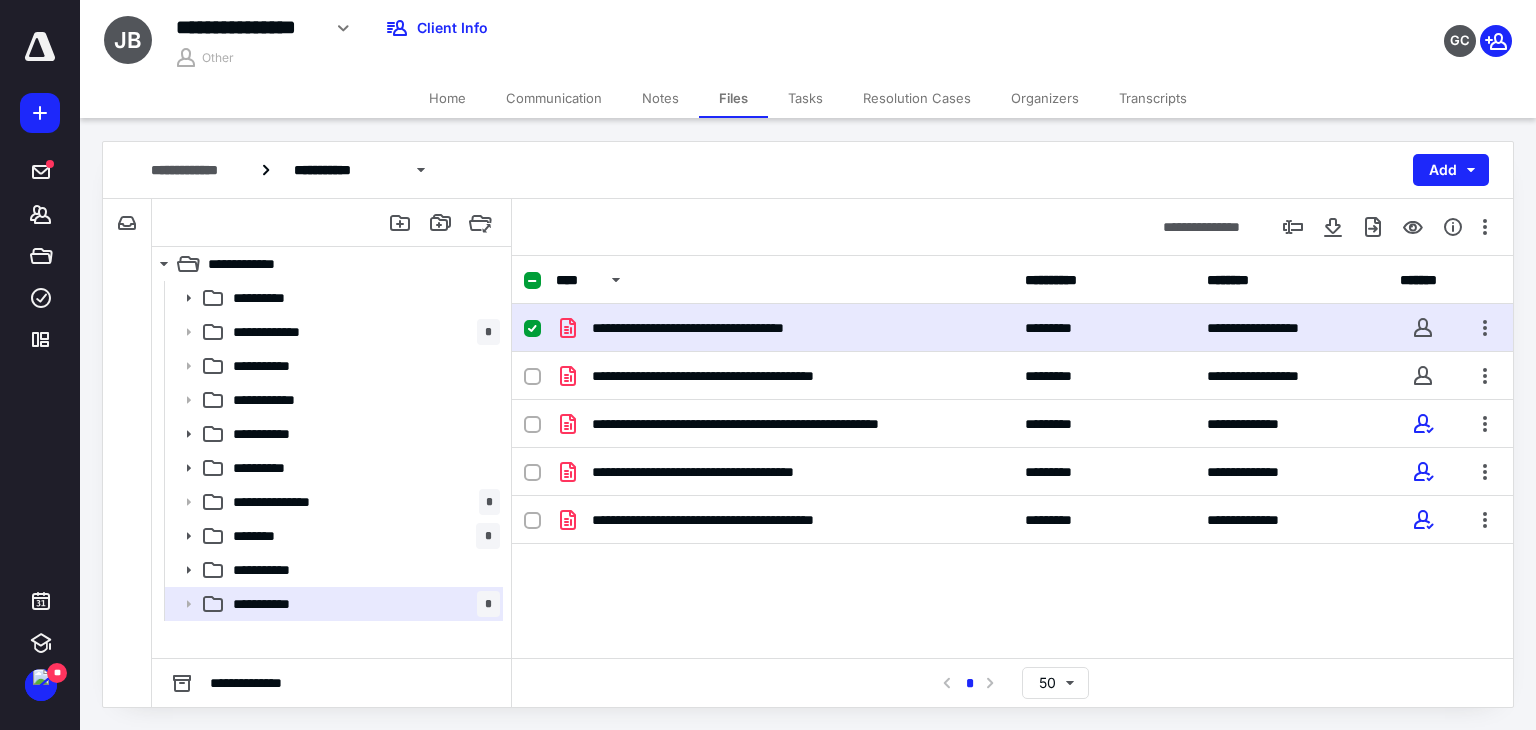 click on "**********" at bounding box center [1012, 328] 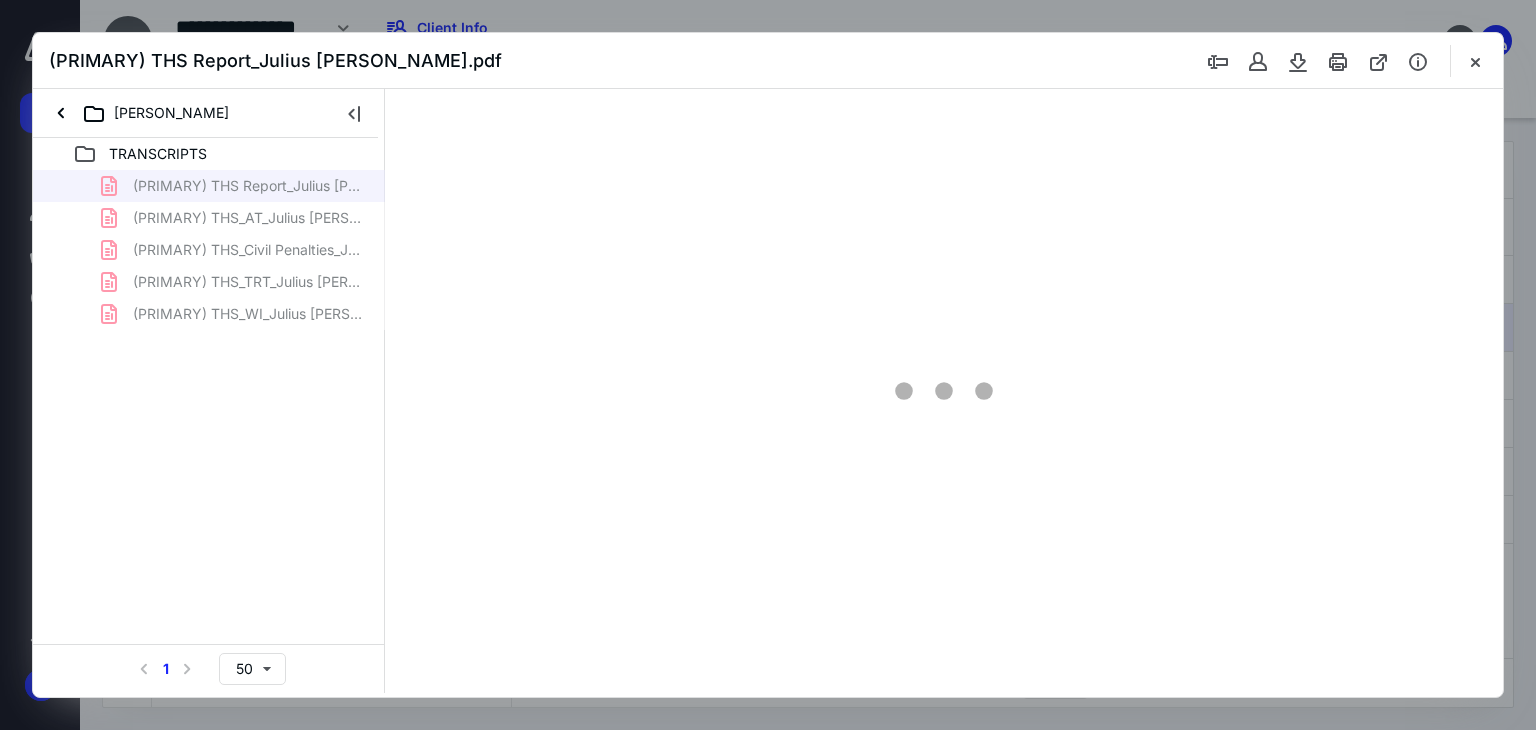 scroll, scrollTop: 0, scrollLeft: 0, axis: both 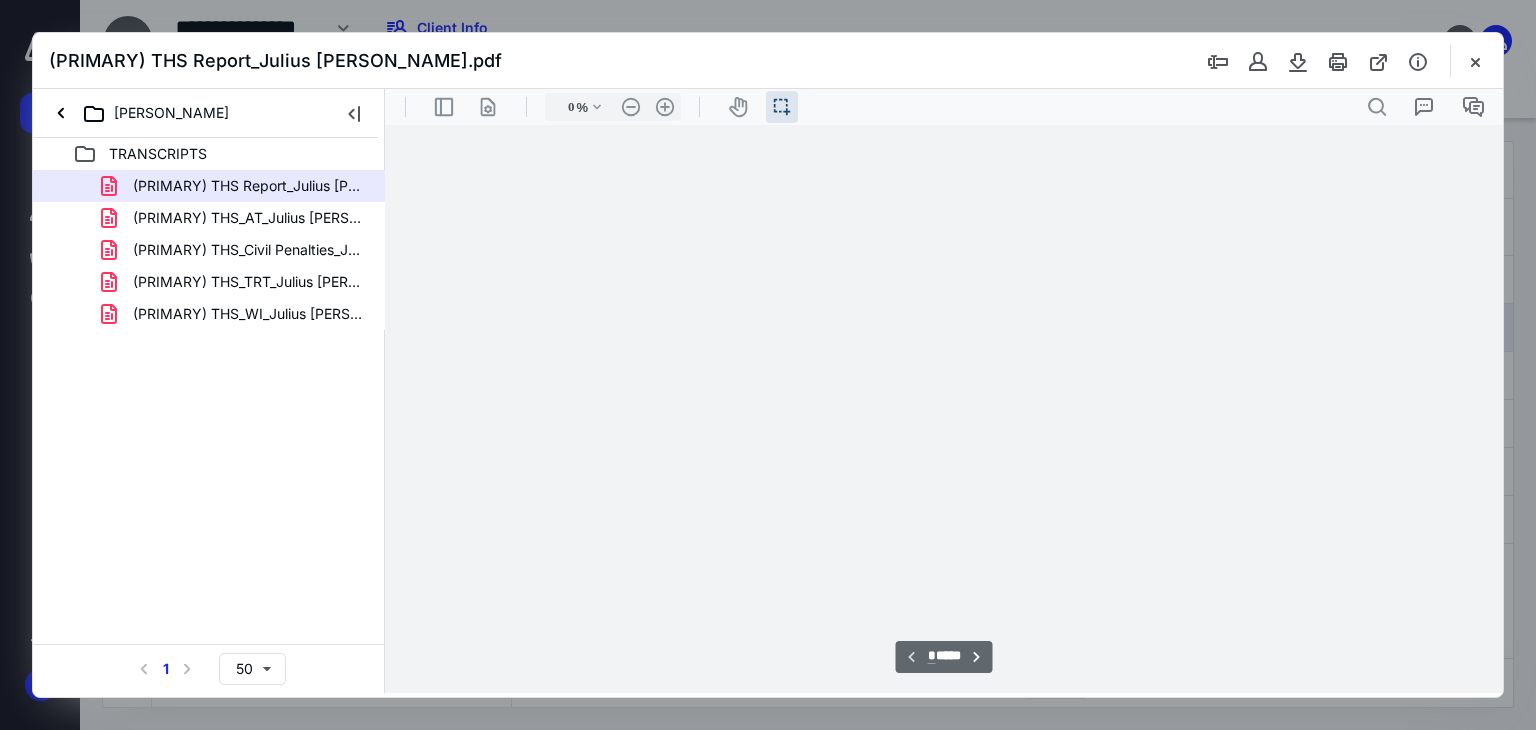 type on "71" 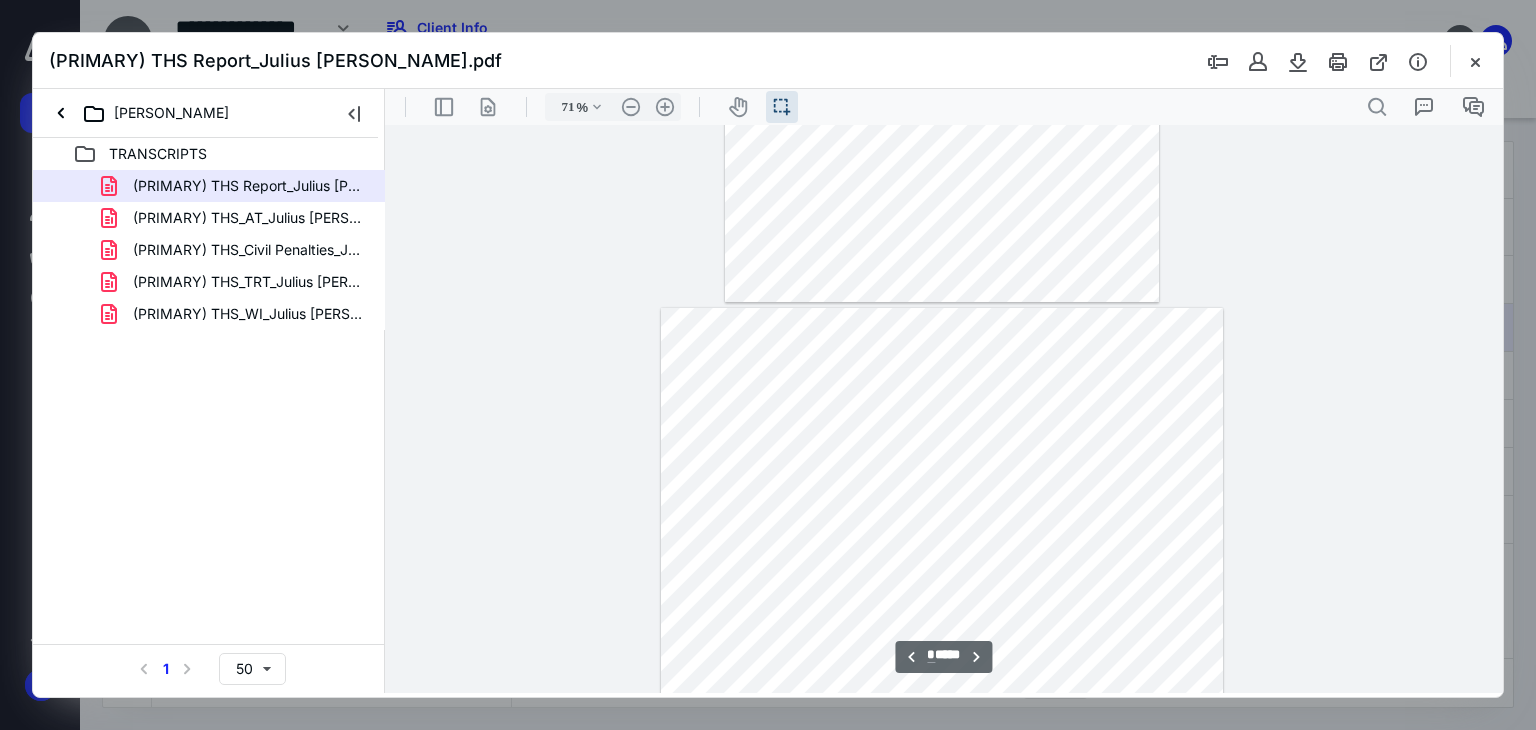 scroll, scrollTop: 539, scrollLeft: 0, axis: vertical 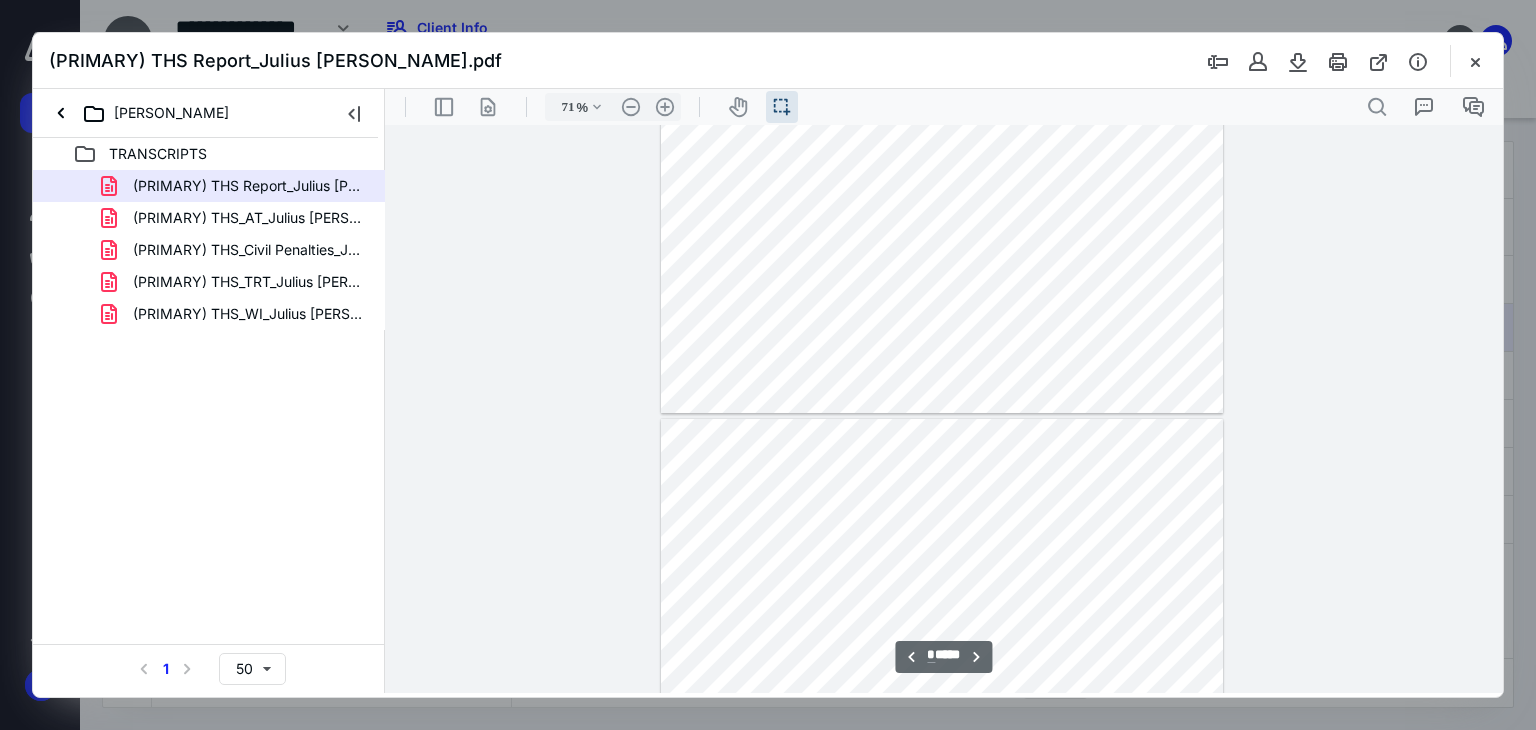 type on "*" 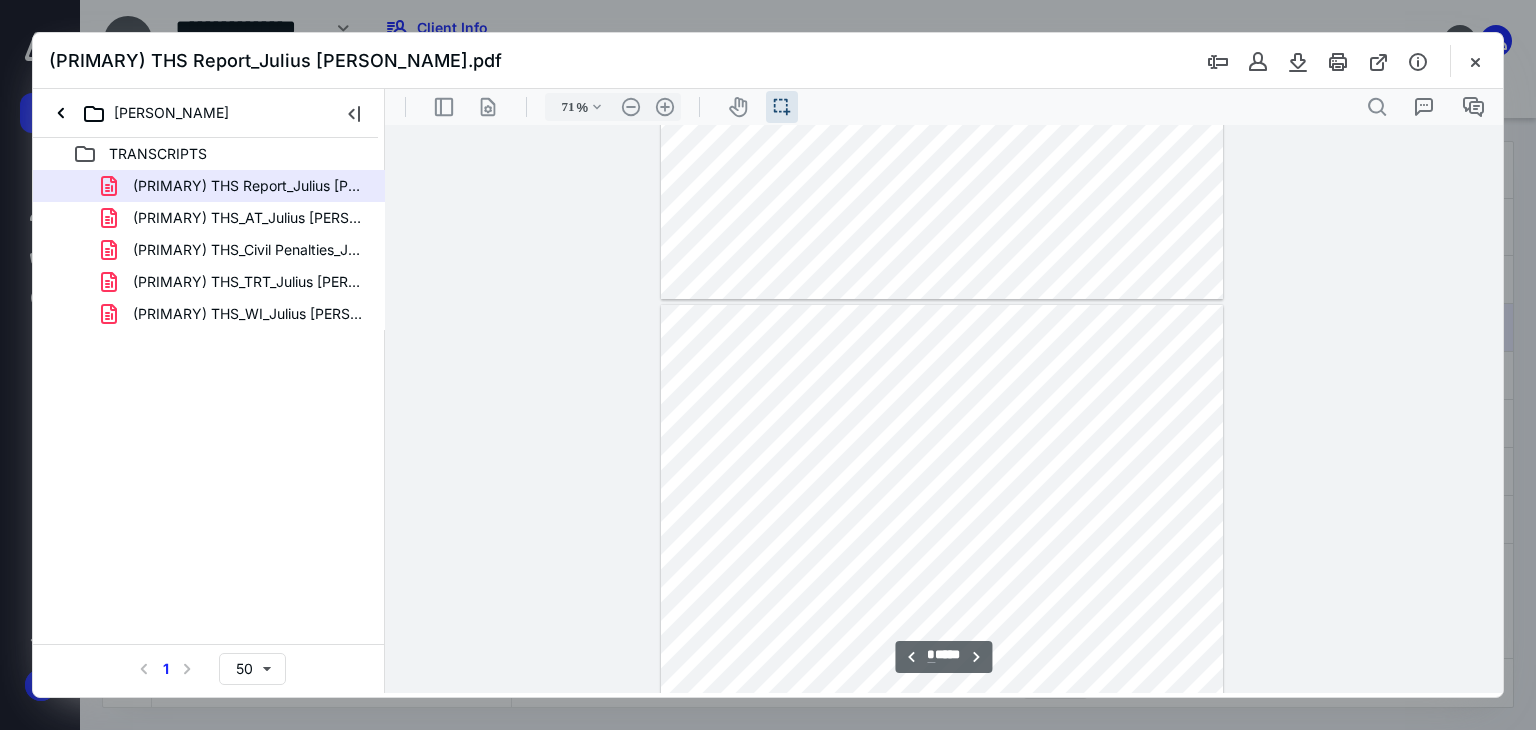 scroll, scrollTop: 839, scrollLeft: 0, axis: vertical 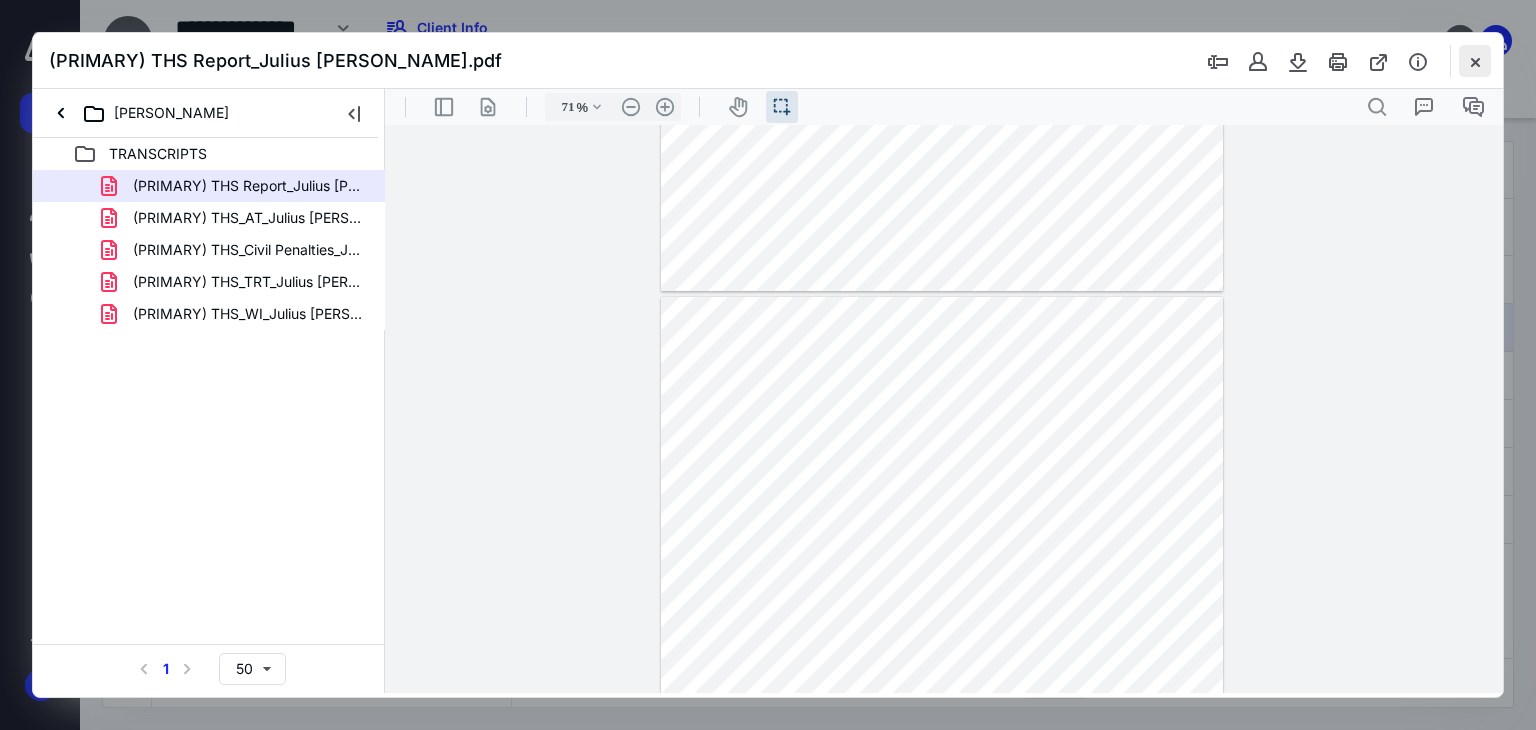 click at bounding box center [1475, 61] 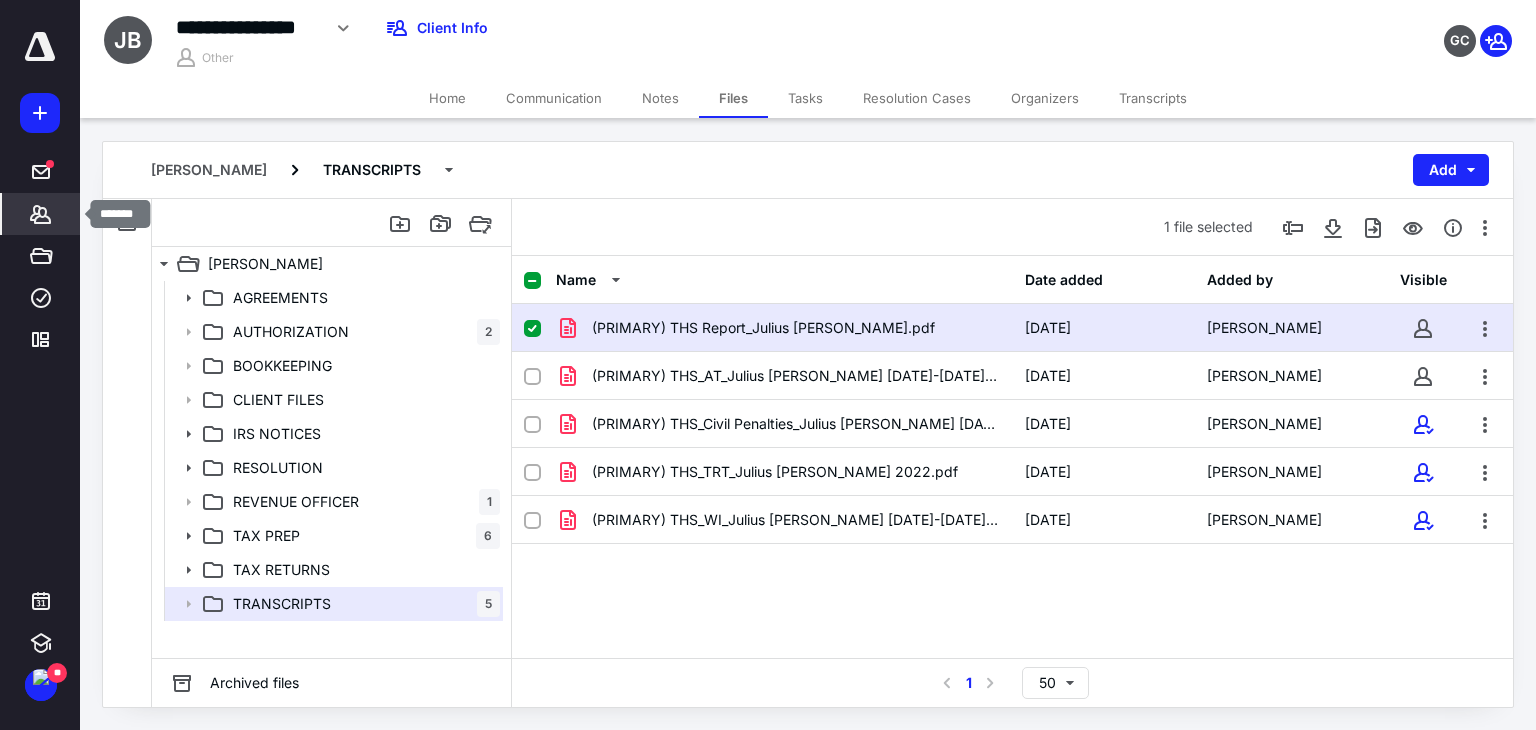 click on "*******" at bounding box center [41, 214] 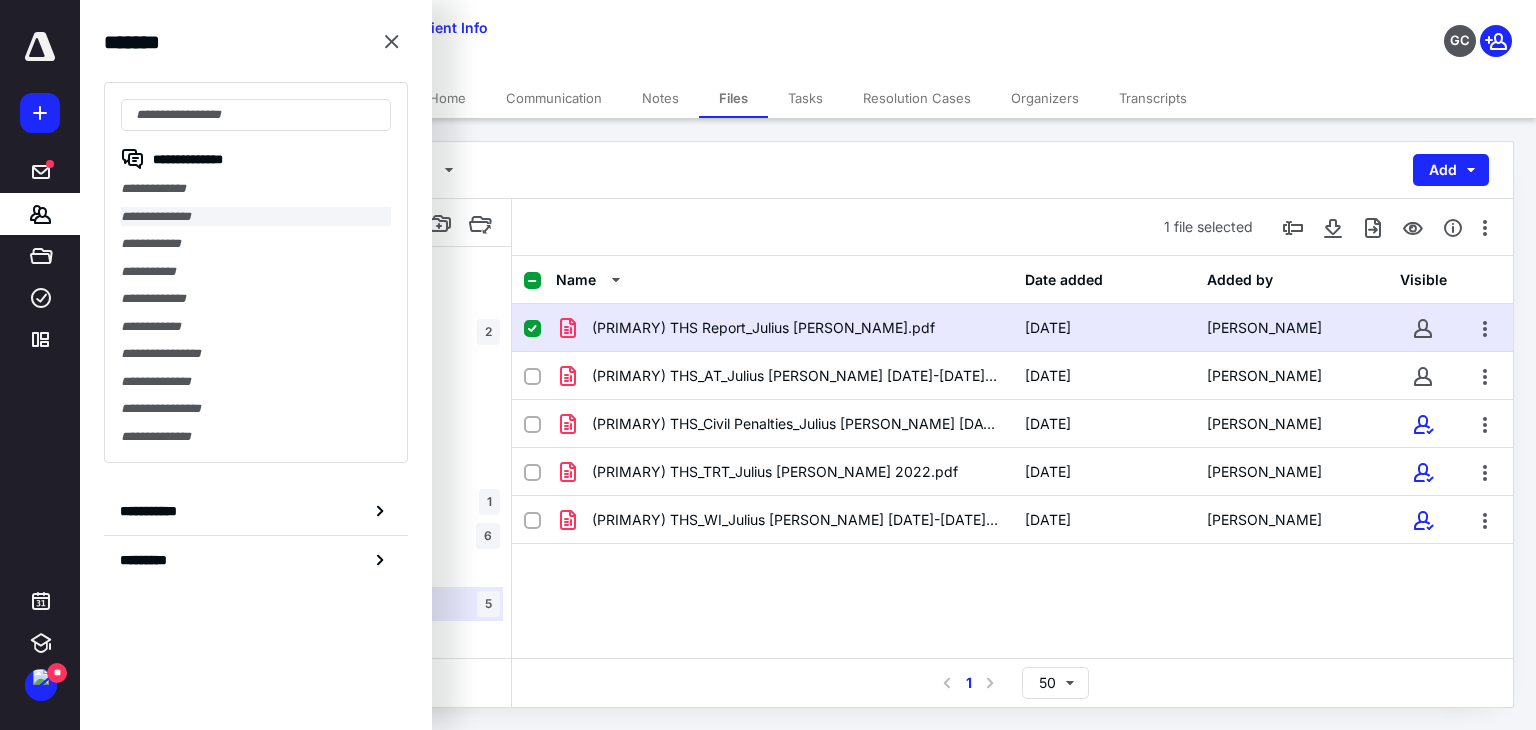 click on "**********" at bounding box center (256, 217) 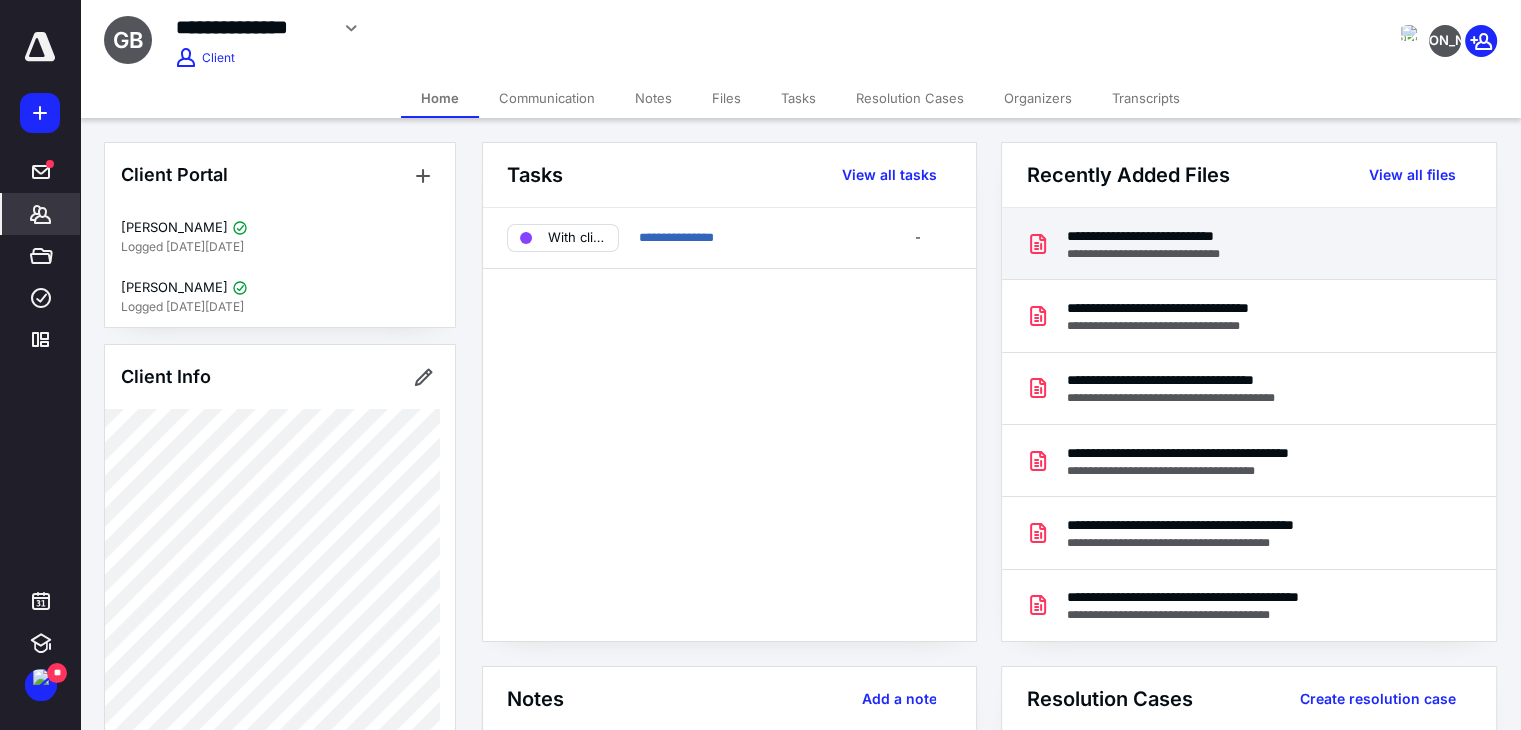 click on "**********" at bounding box center (1248, 244) 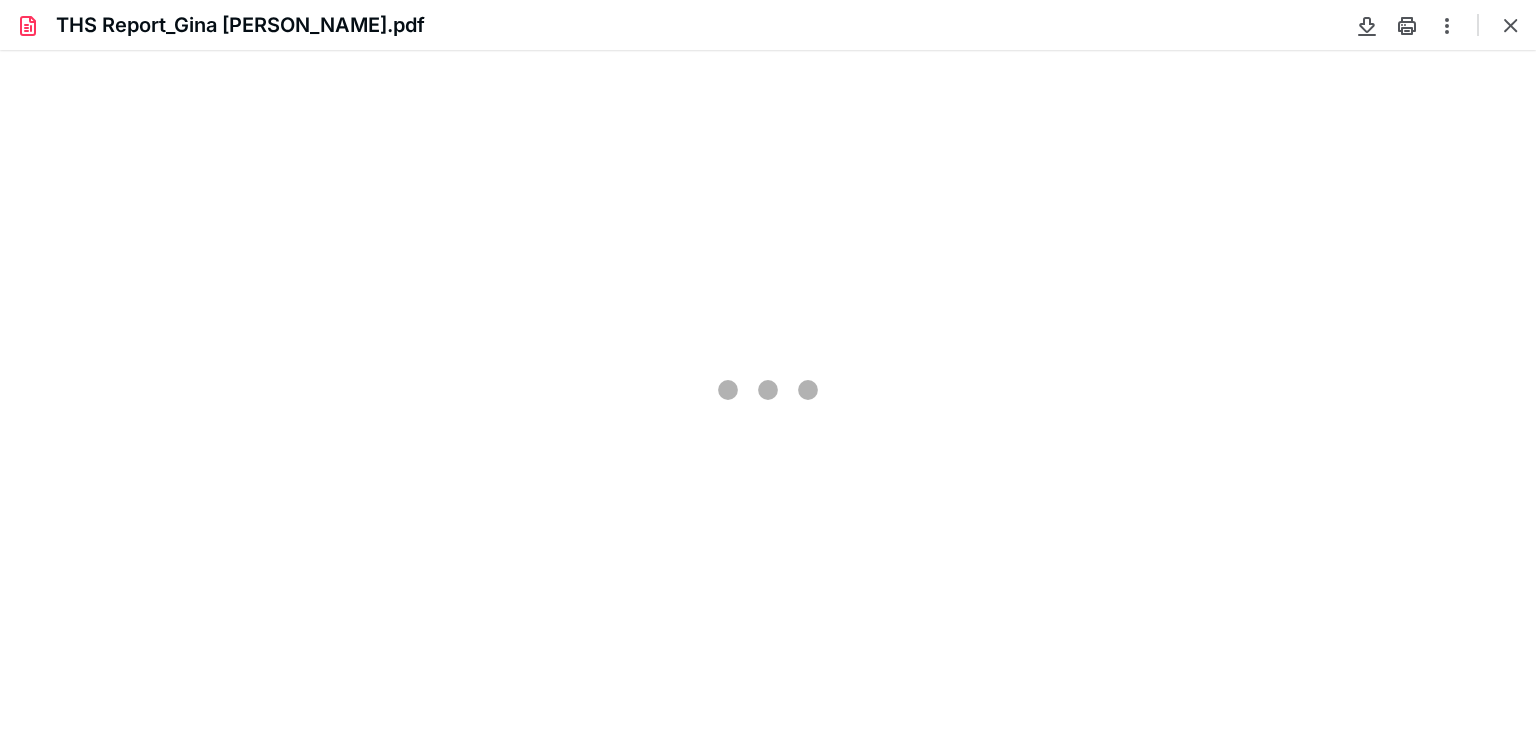 scroll, scrollTop: 0, scrollLeft: 0, axis: both 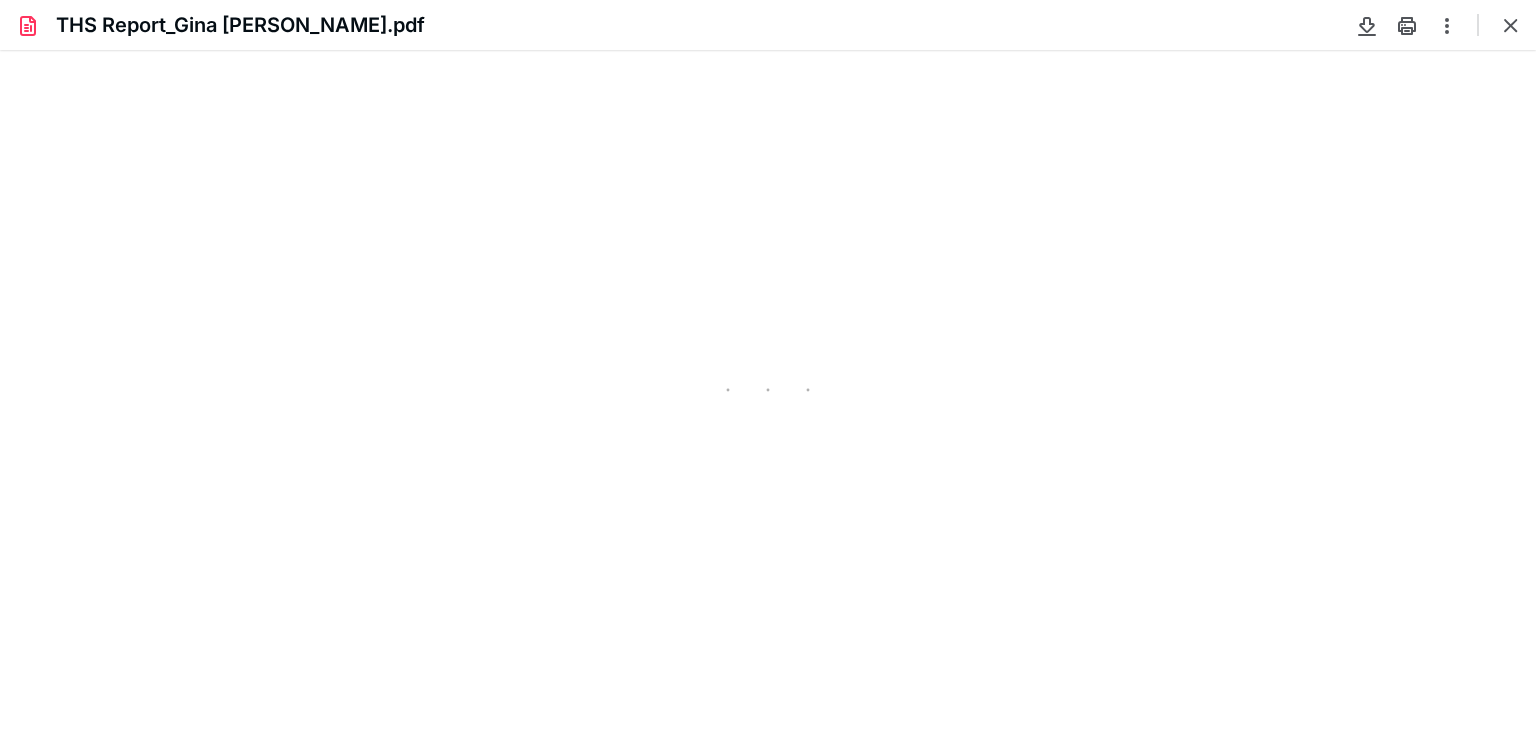 type on "81" 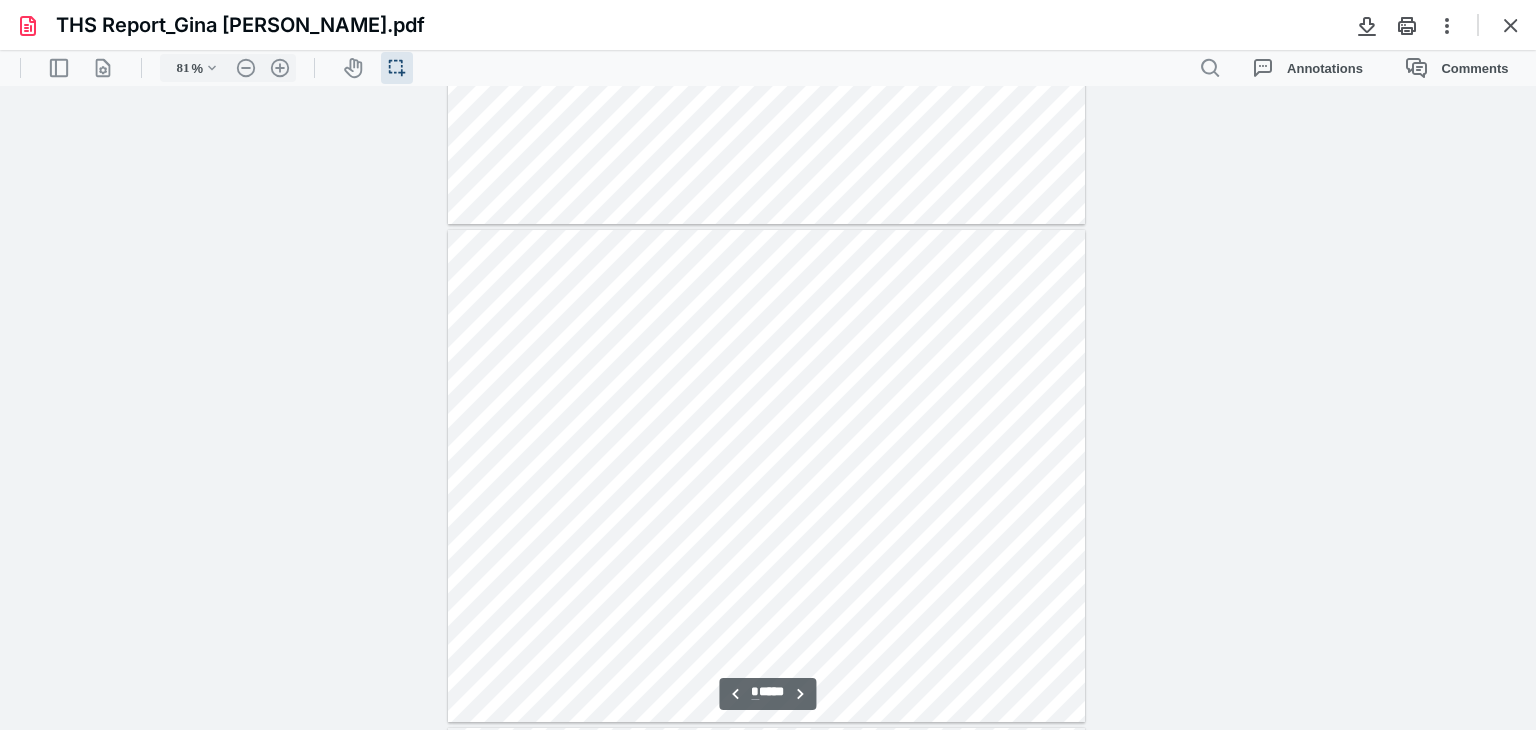 scroll, scrollTop: 2139, scrollLeft: 0, axis: vertical 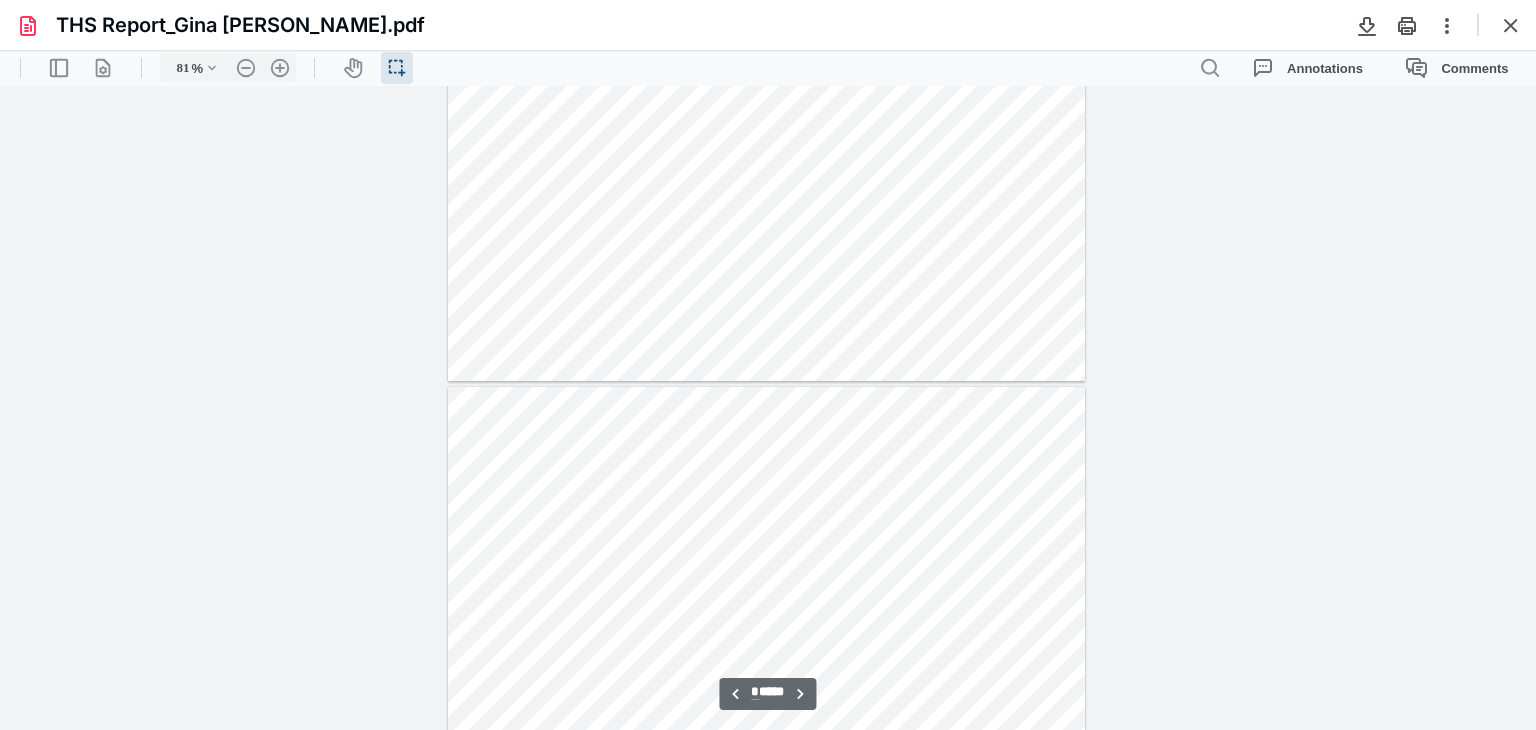 type on "*" 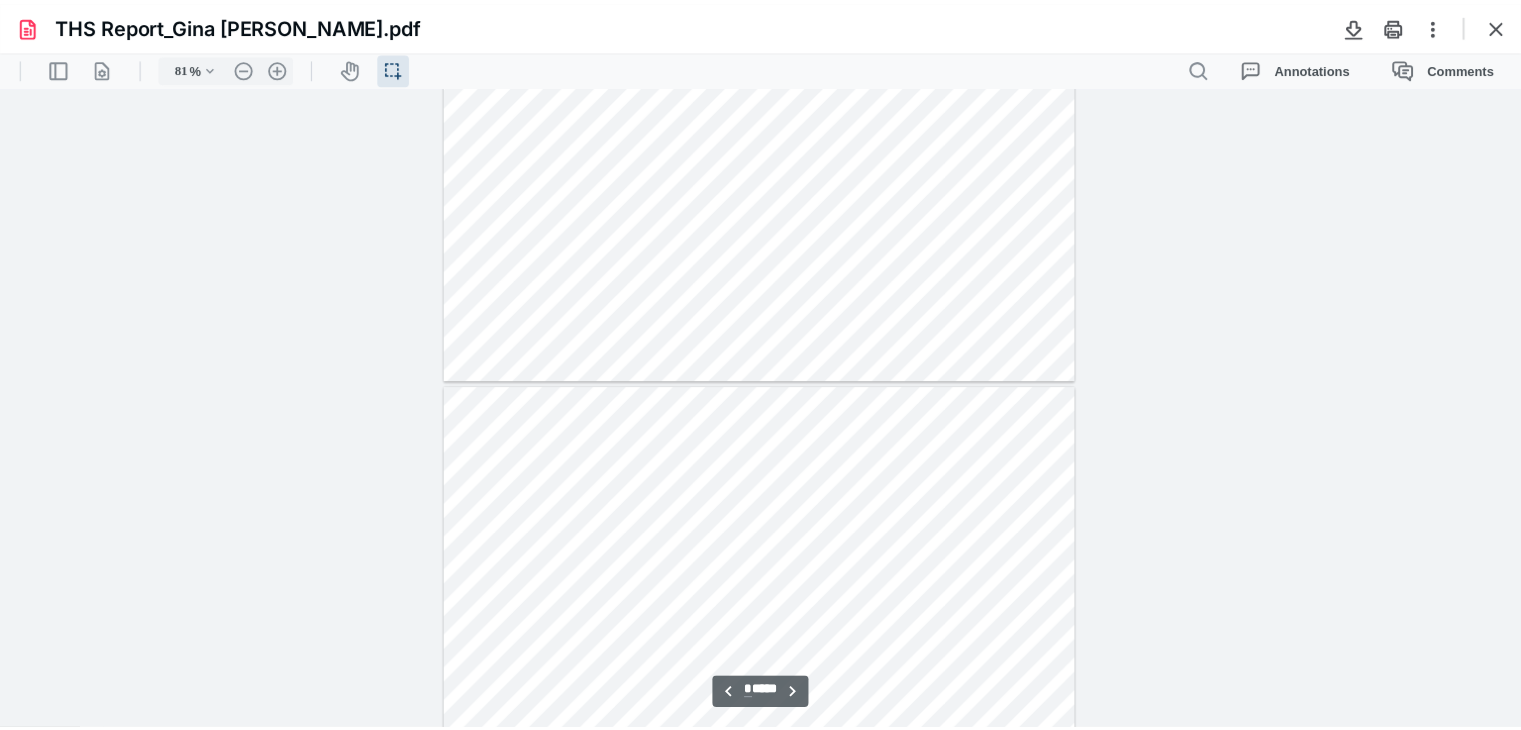 scroll, scrollTop: 1639, scrollLeft: 0, axis: vertical 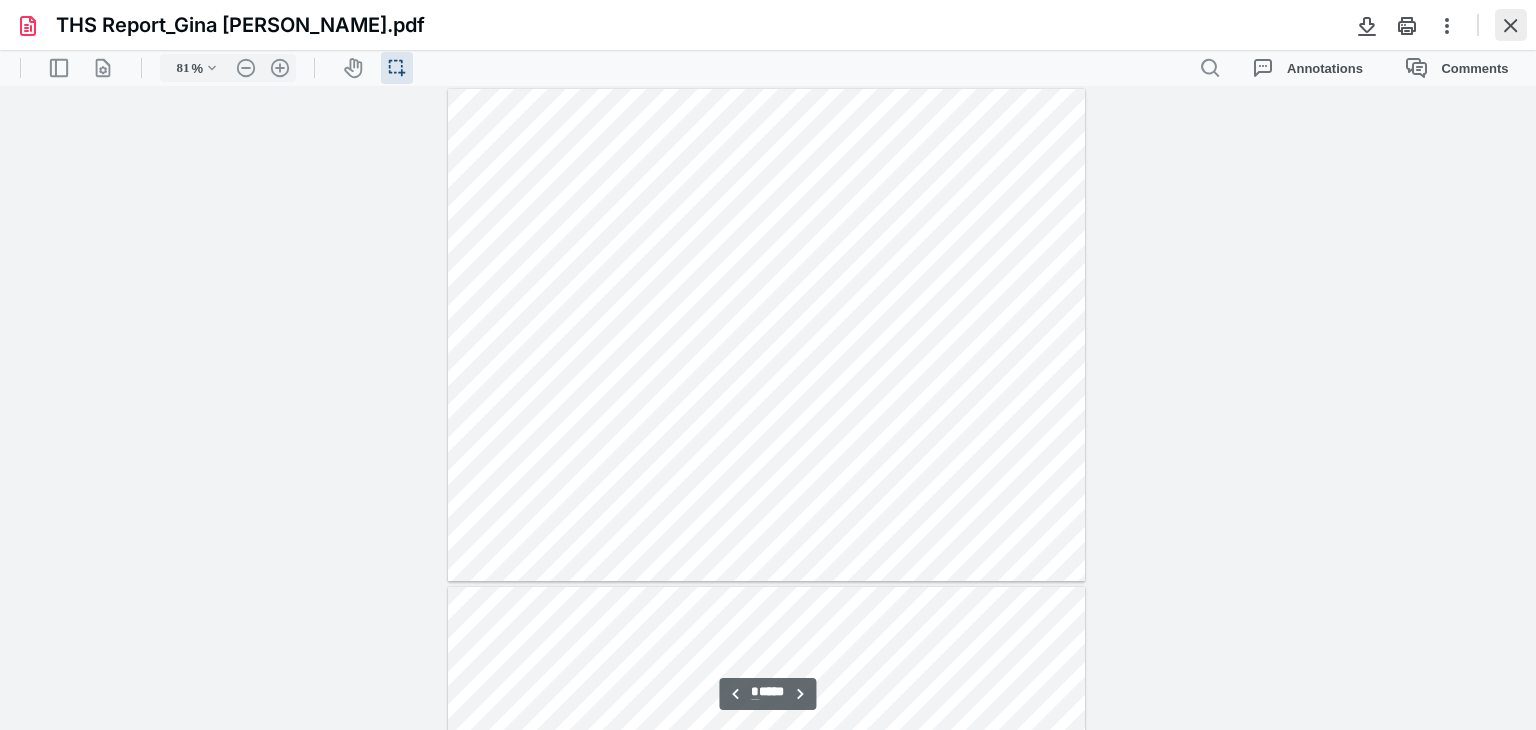 click at bounding box center (1511, 25) 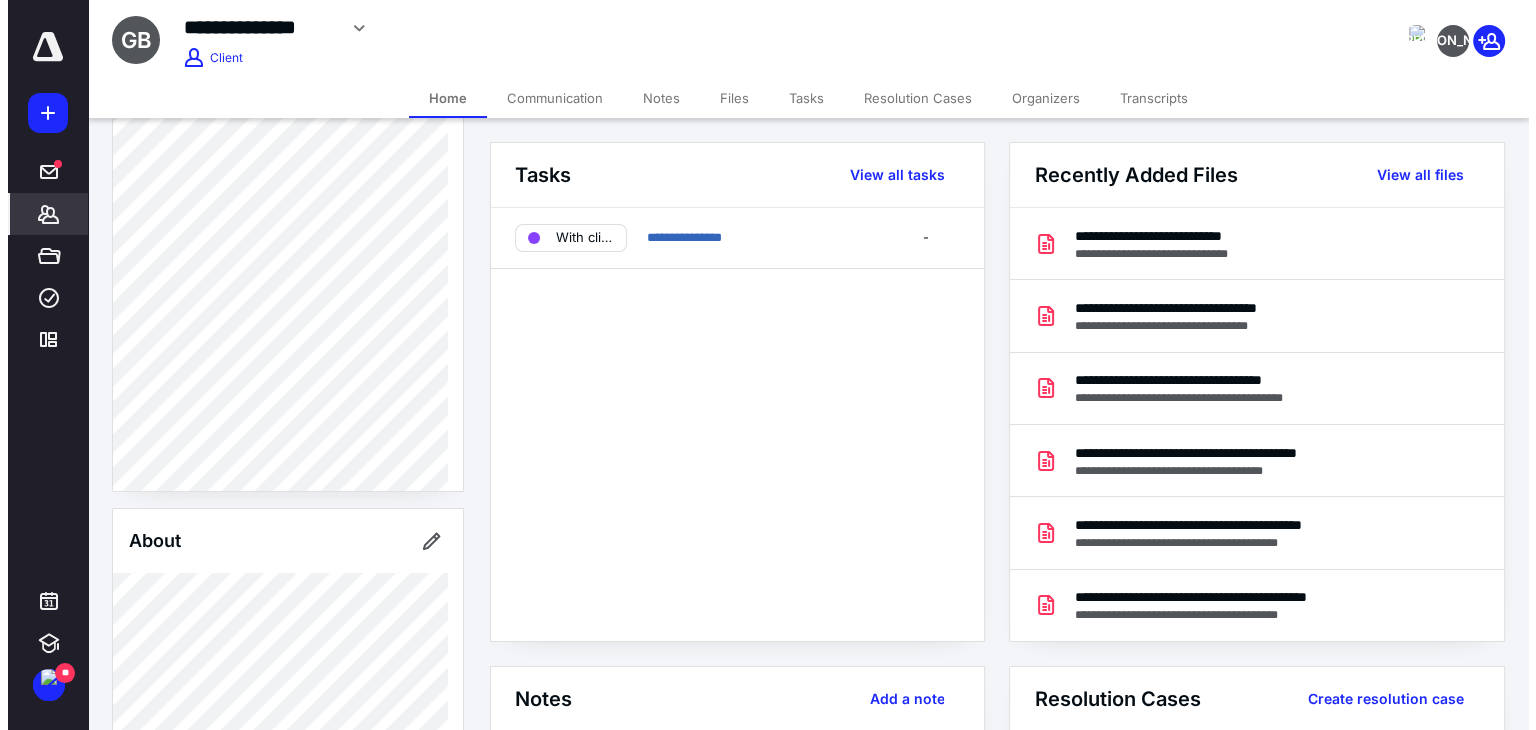scroll, scrollTop: 200, scrollLeft: 0, axis: vertical 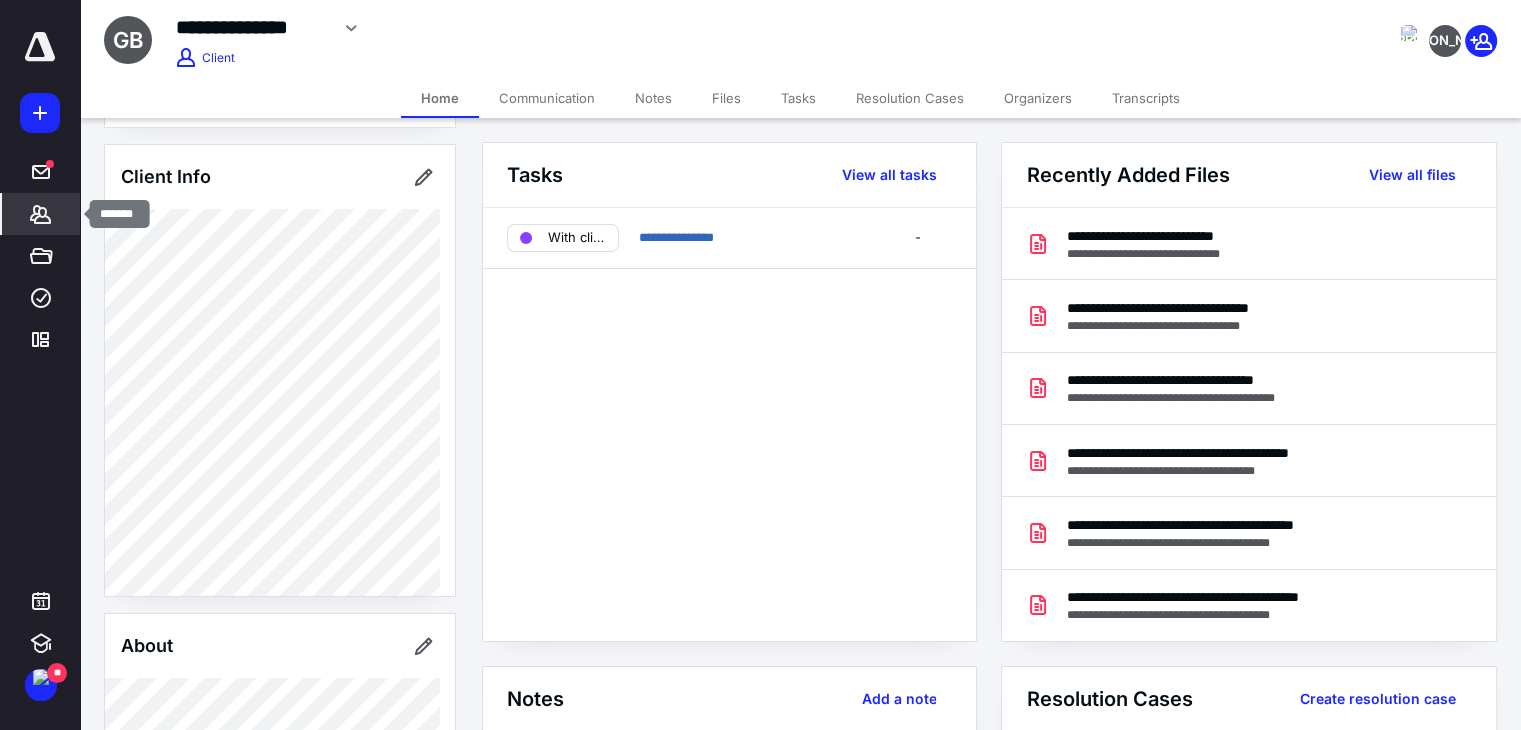 click 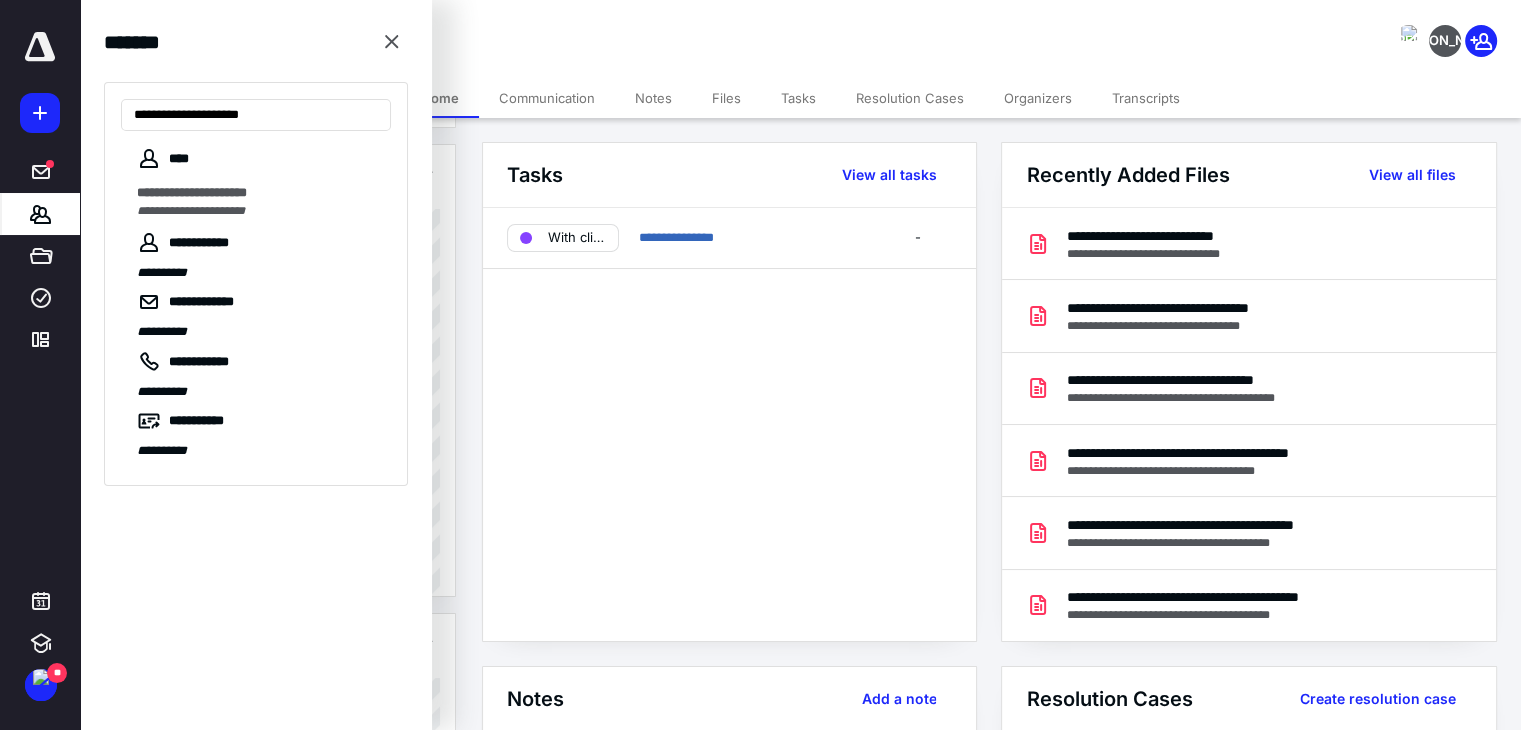 type on "**********" 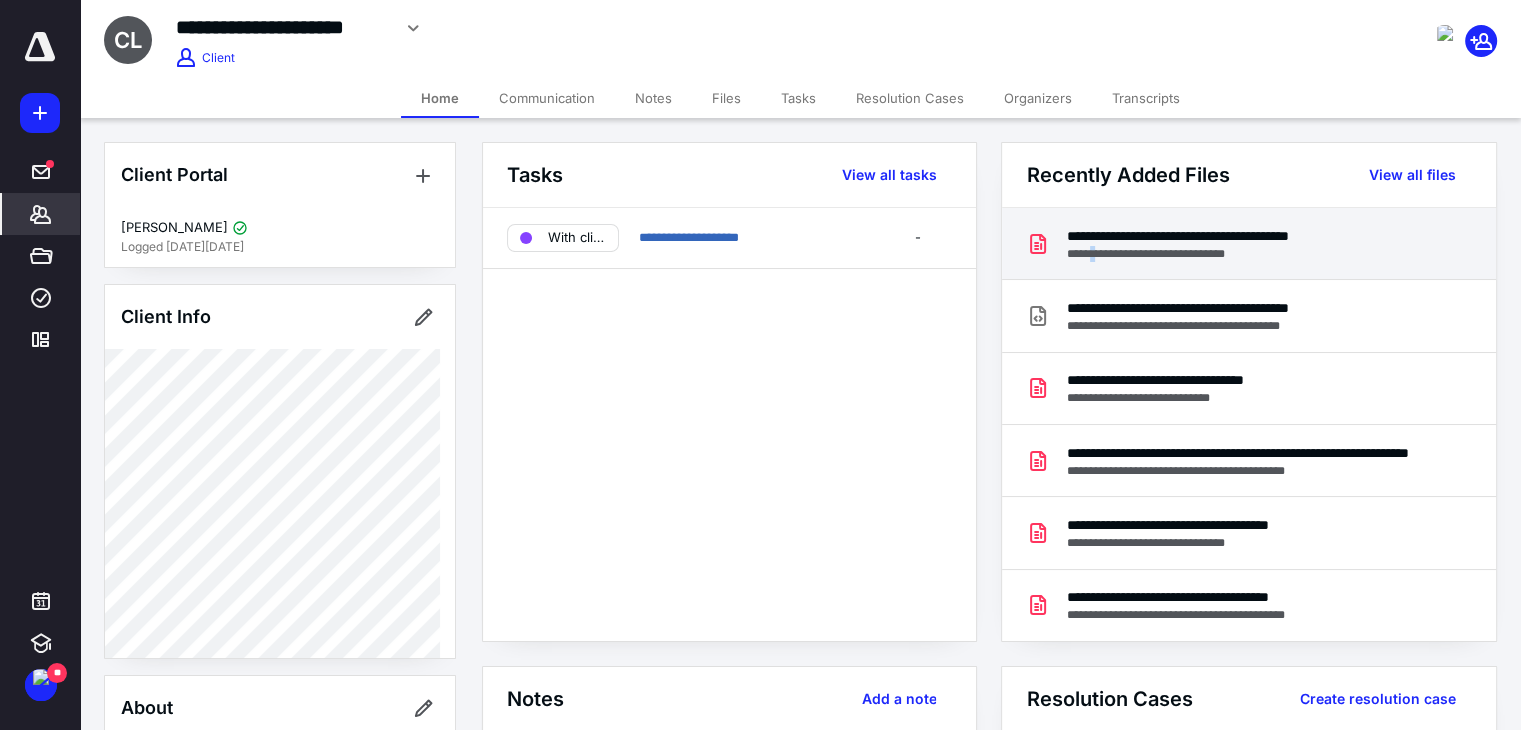 click on "**********" at bounding box center (1226, 254) 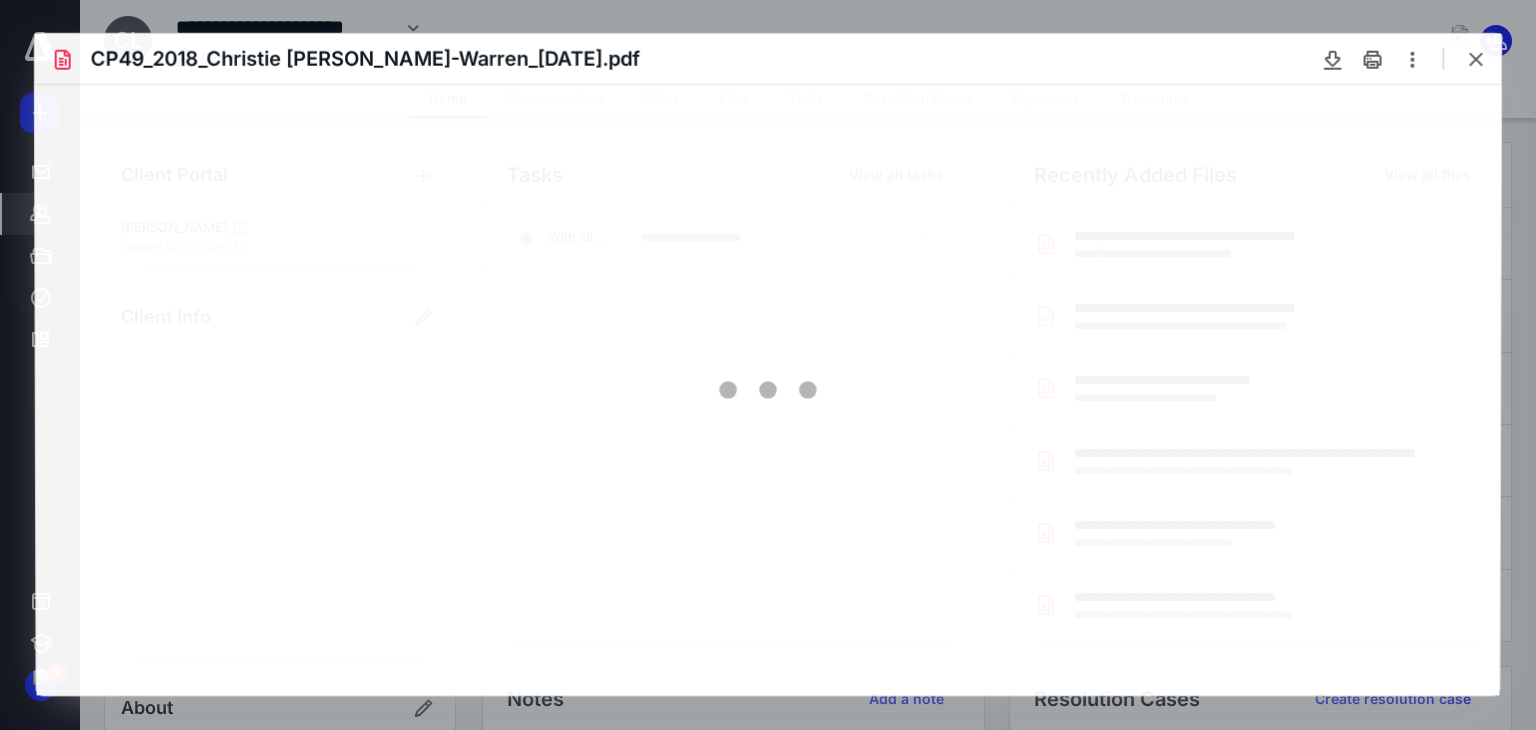 scroll, scrollTop: 0, scrollLeft: 0, axis: both 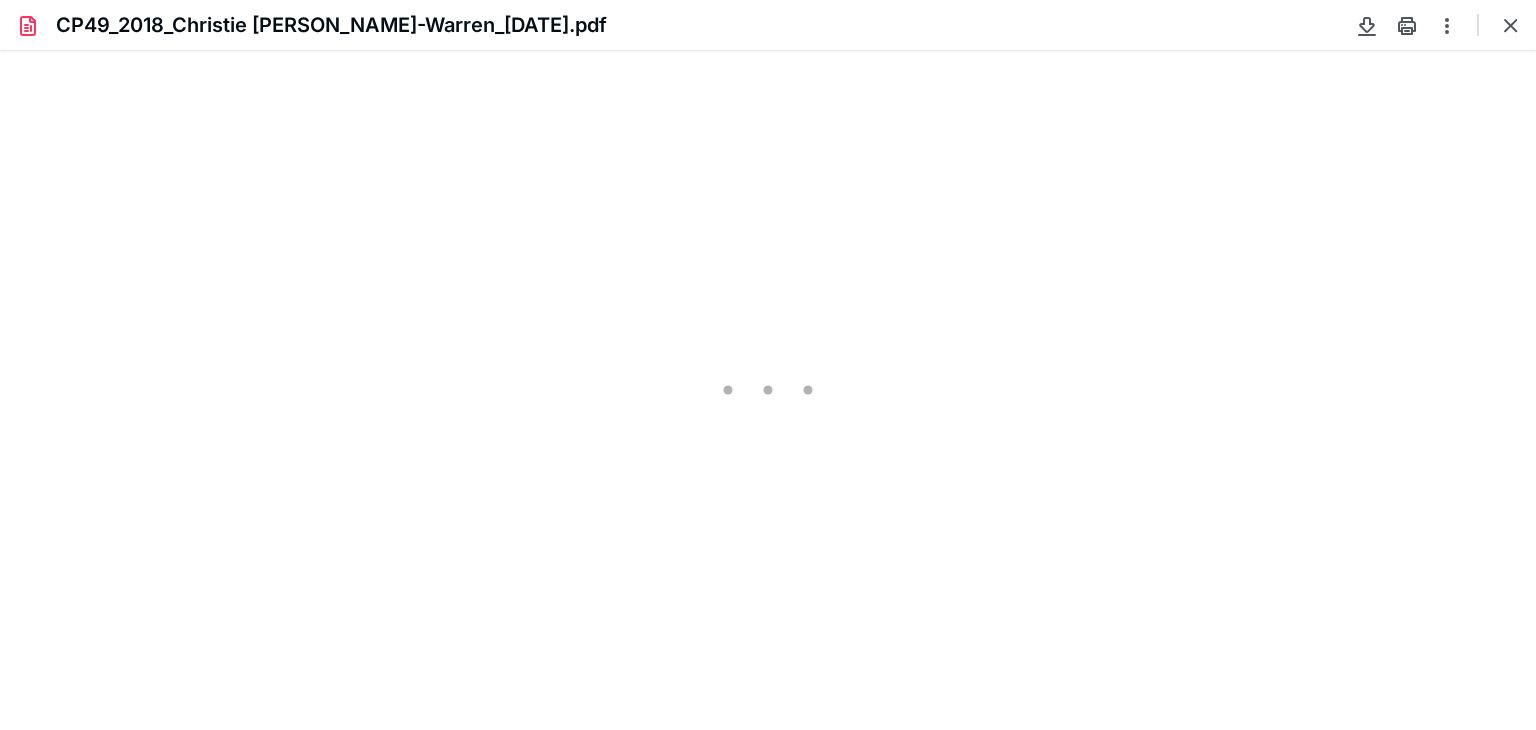 type on "81" 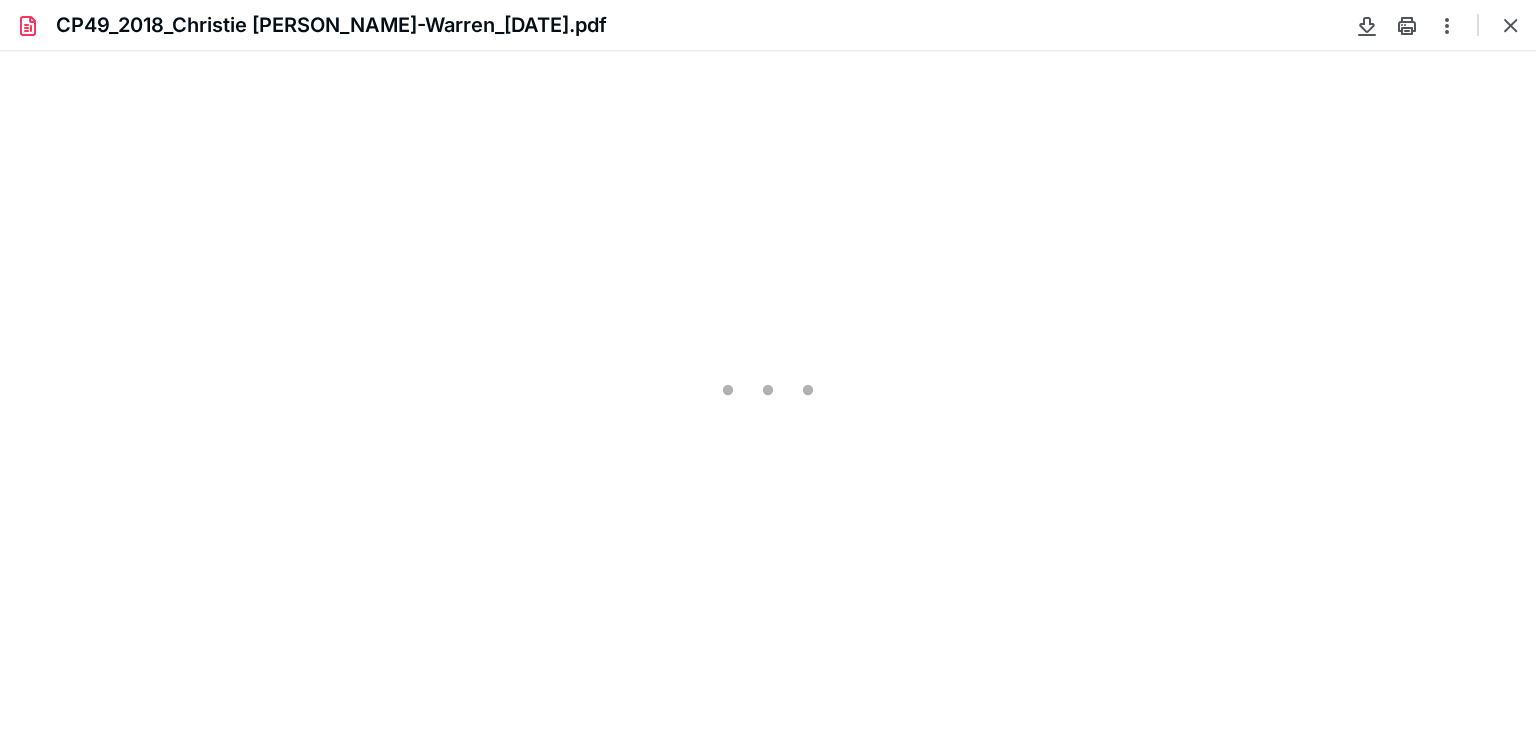 scroll, scrollTop: 39, scrollLeft: 0, axis: vertical 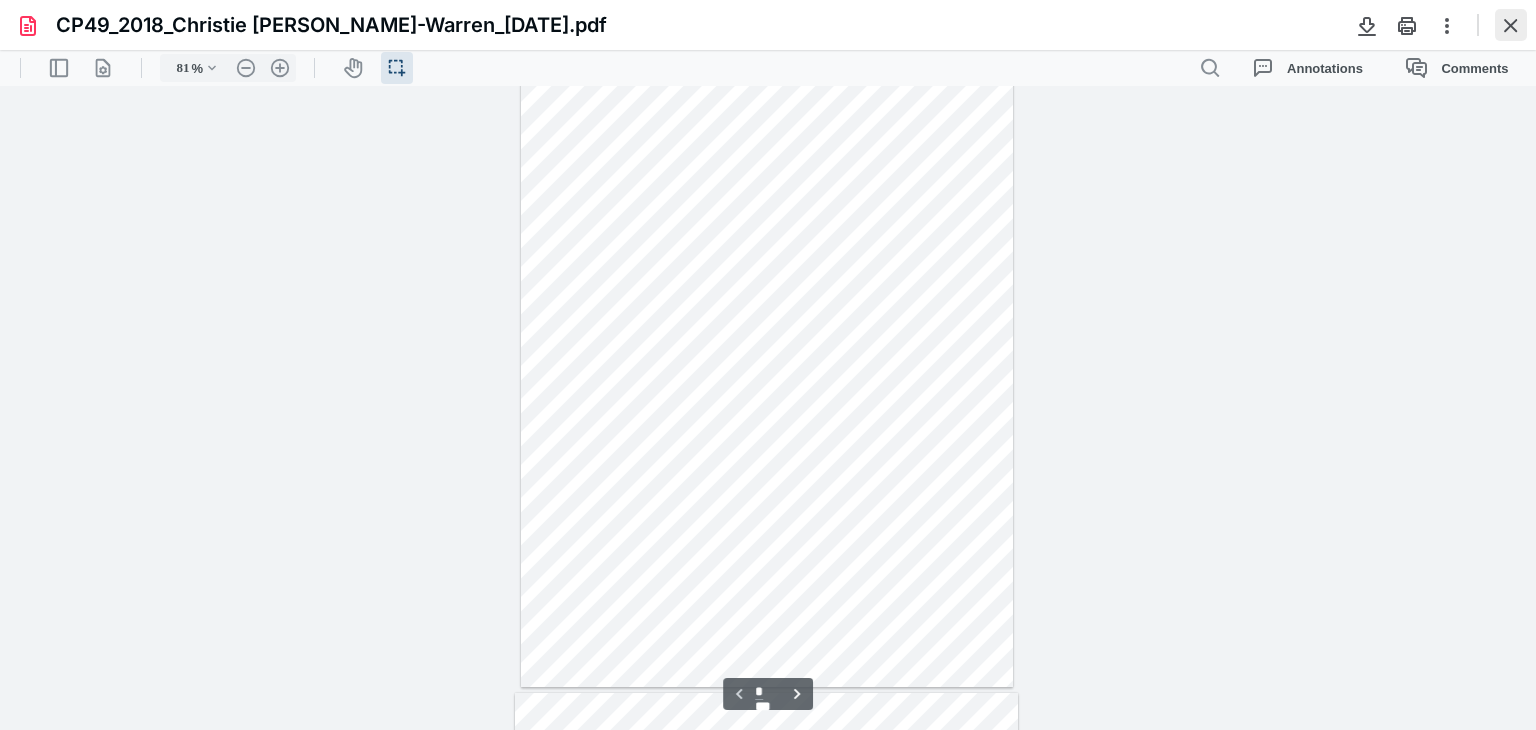 click at bounding box center [1511, 25] 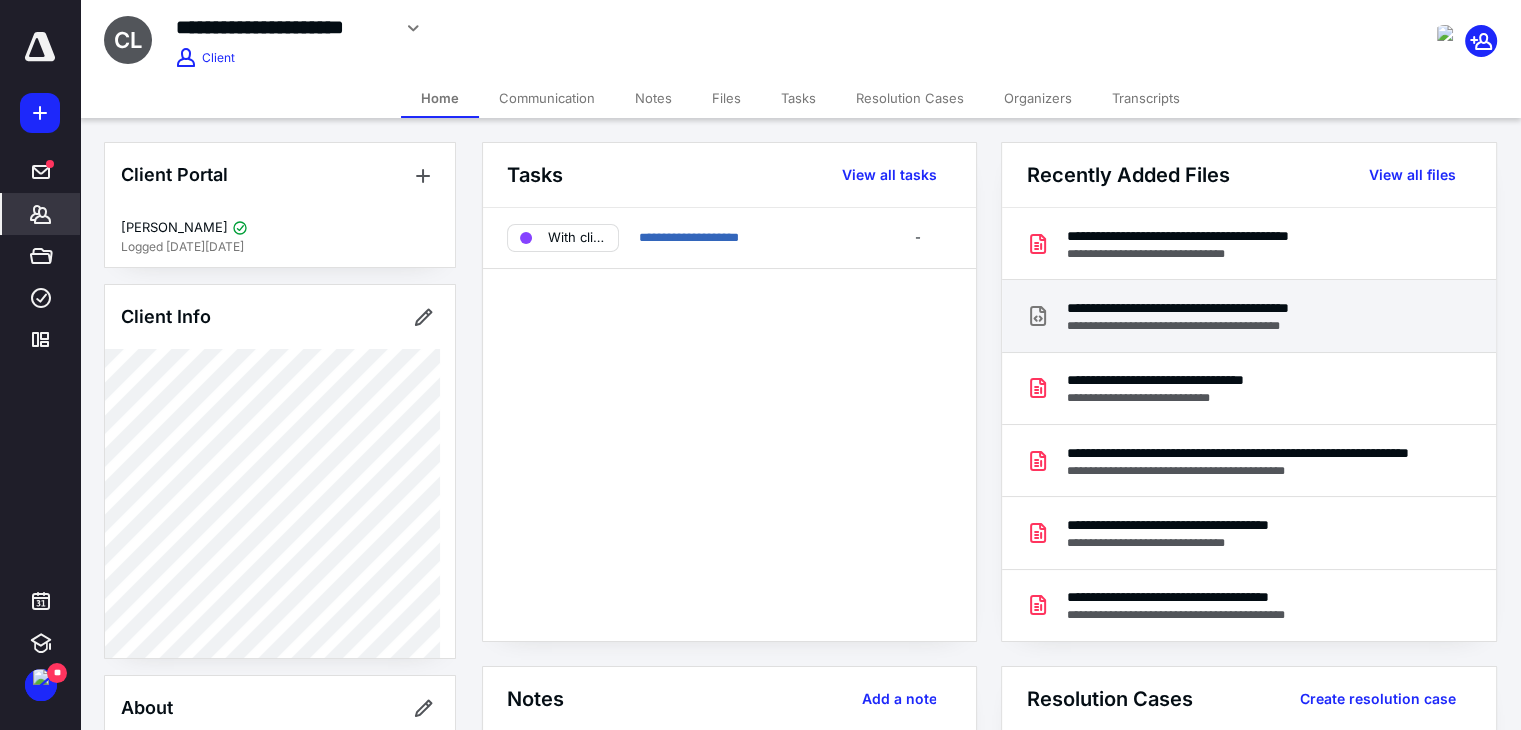 click on "**********" at bounding box center [1231, 308] 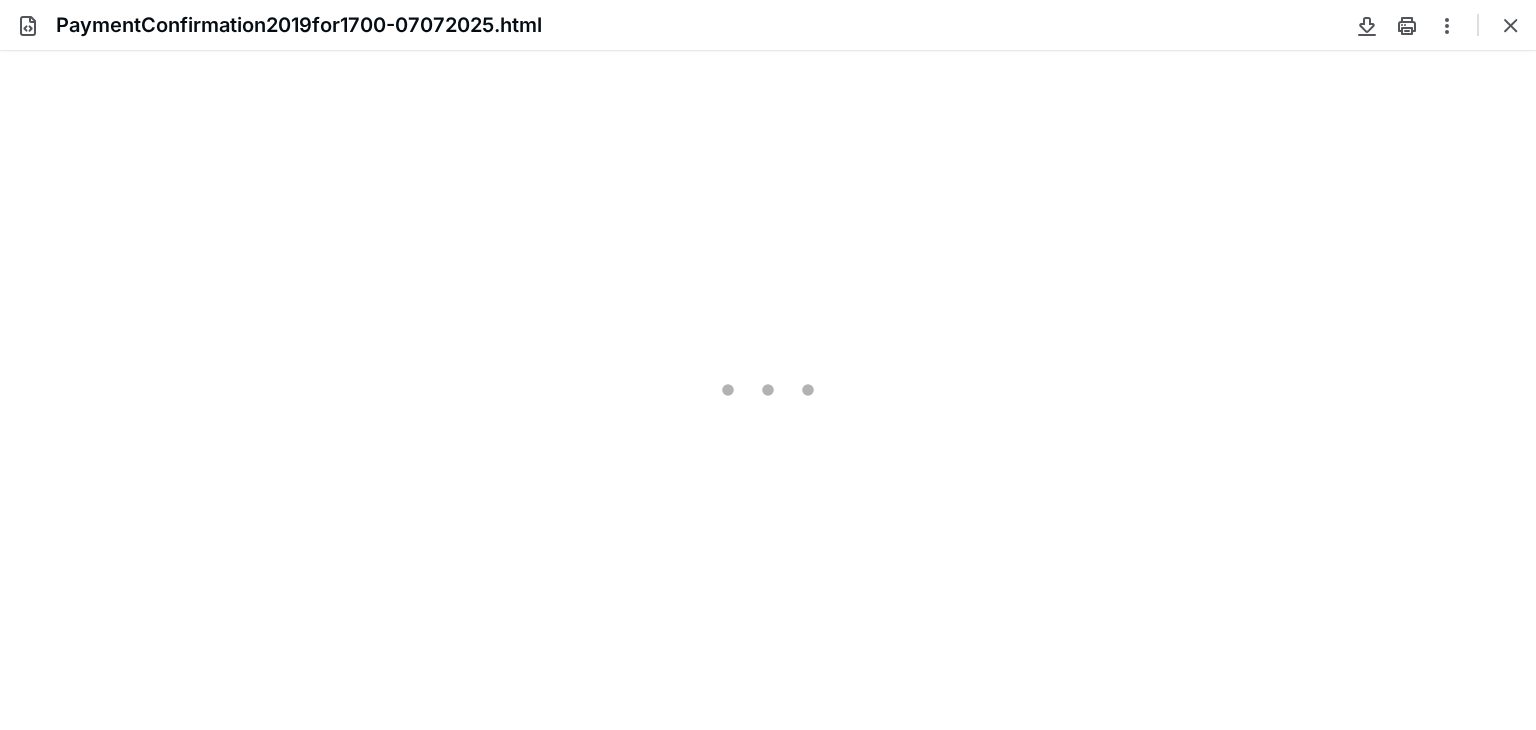 scroll, scrollTop: 0, scrollLeft: 0, axis: both 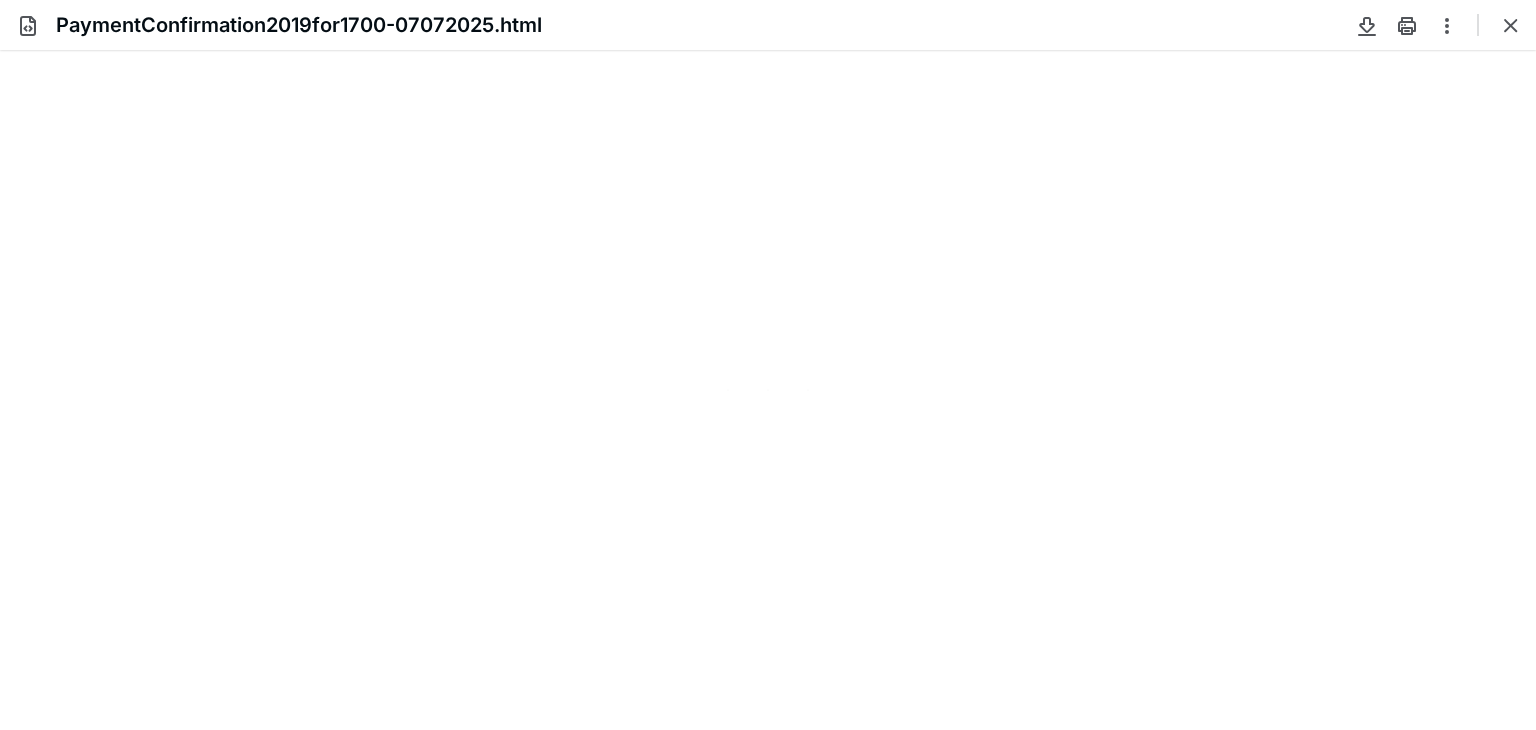 type on "81" 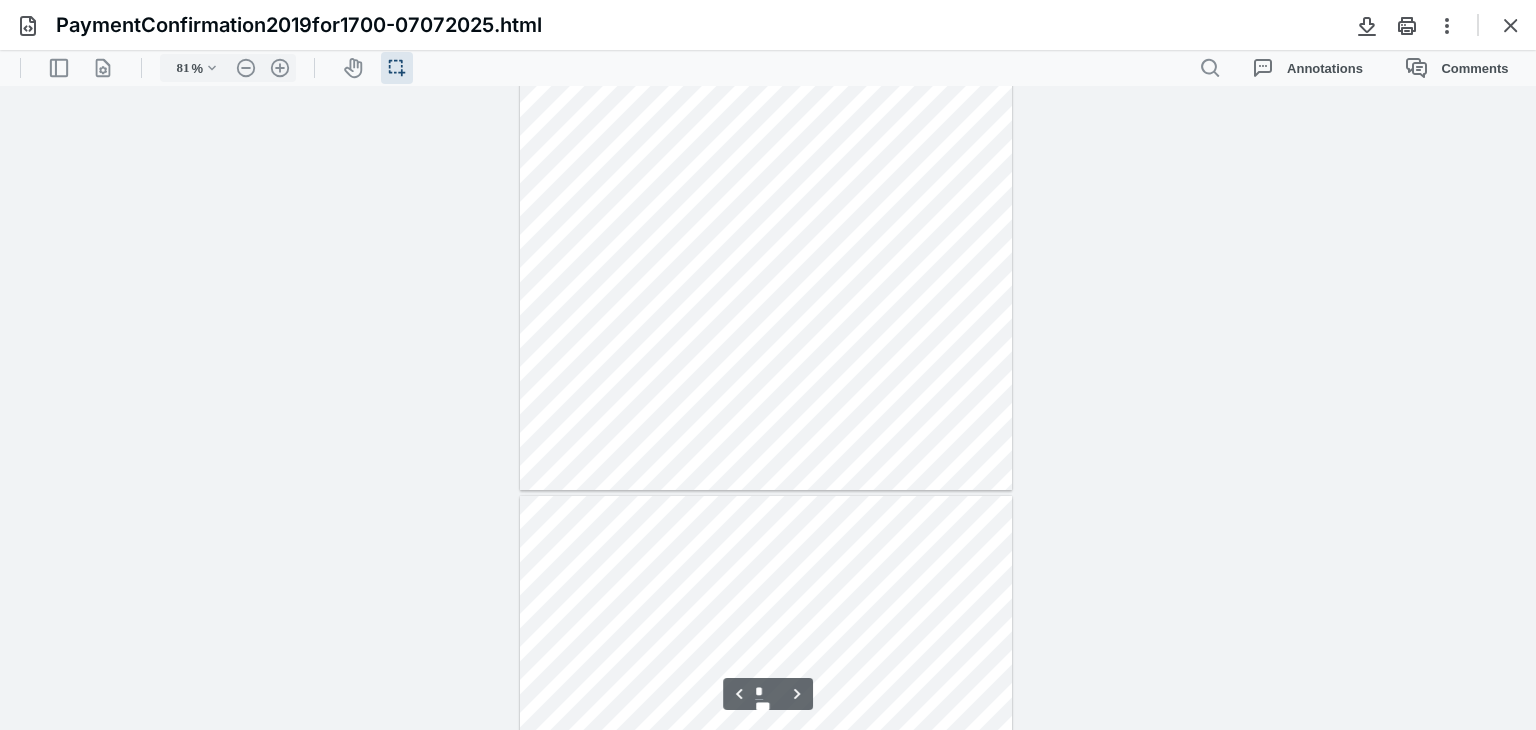 scroll, scrollTop: 2800, scrollLeft: 0, axis: vertical 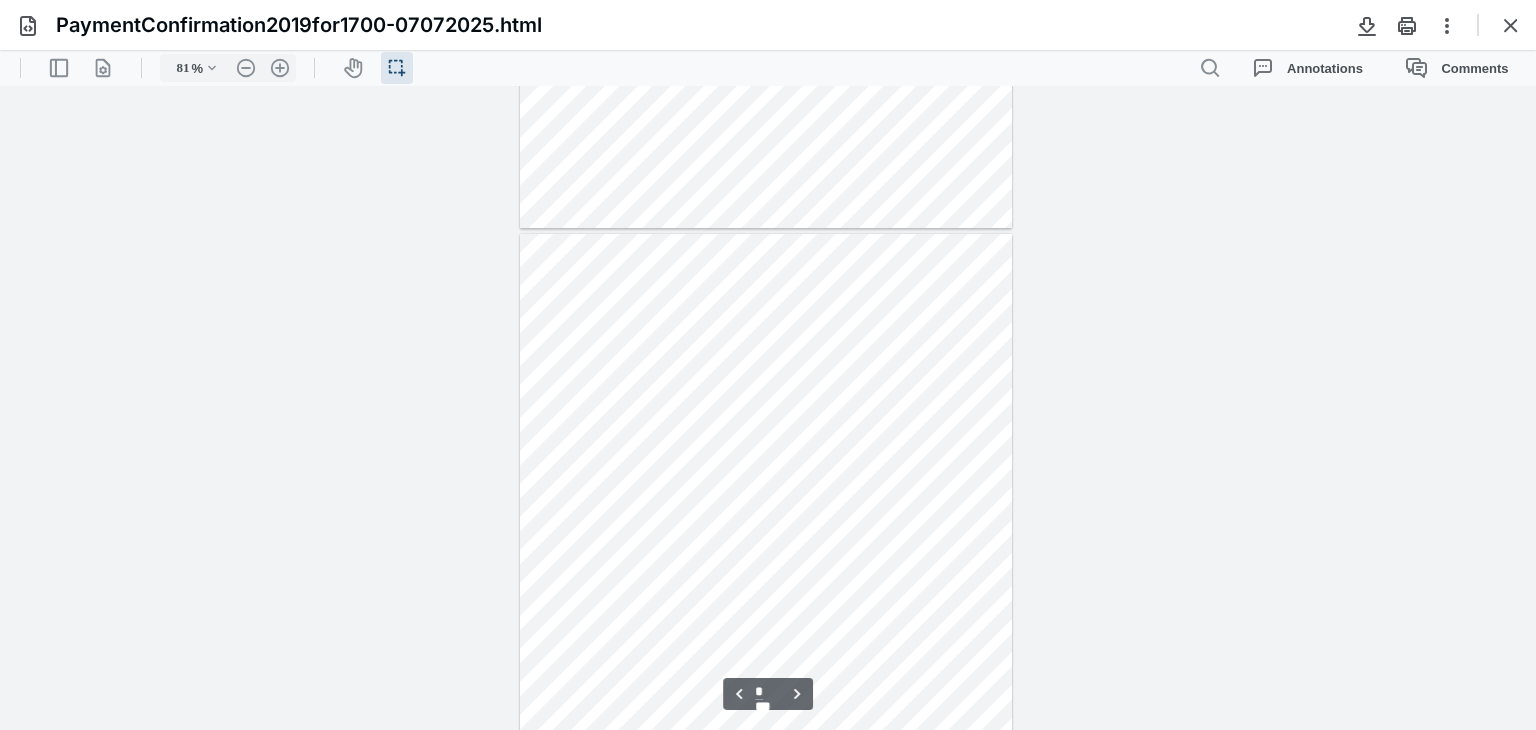 type on "*" 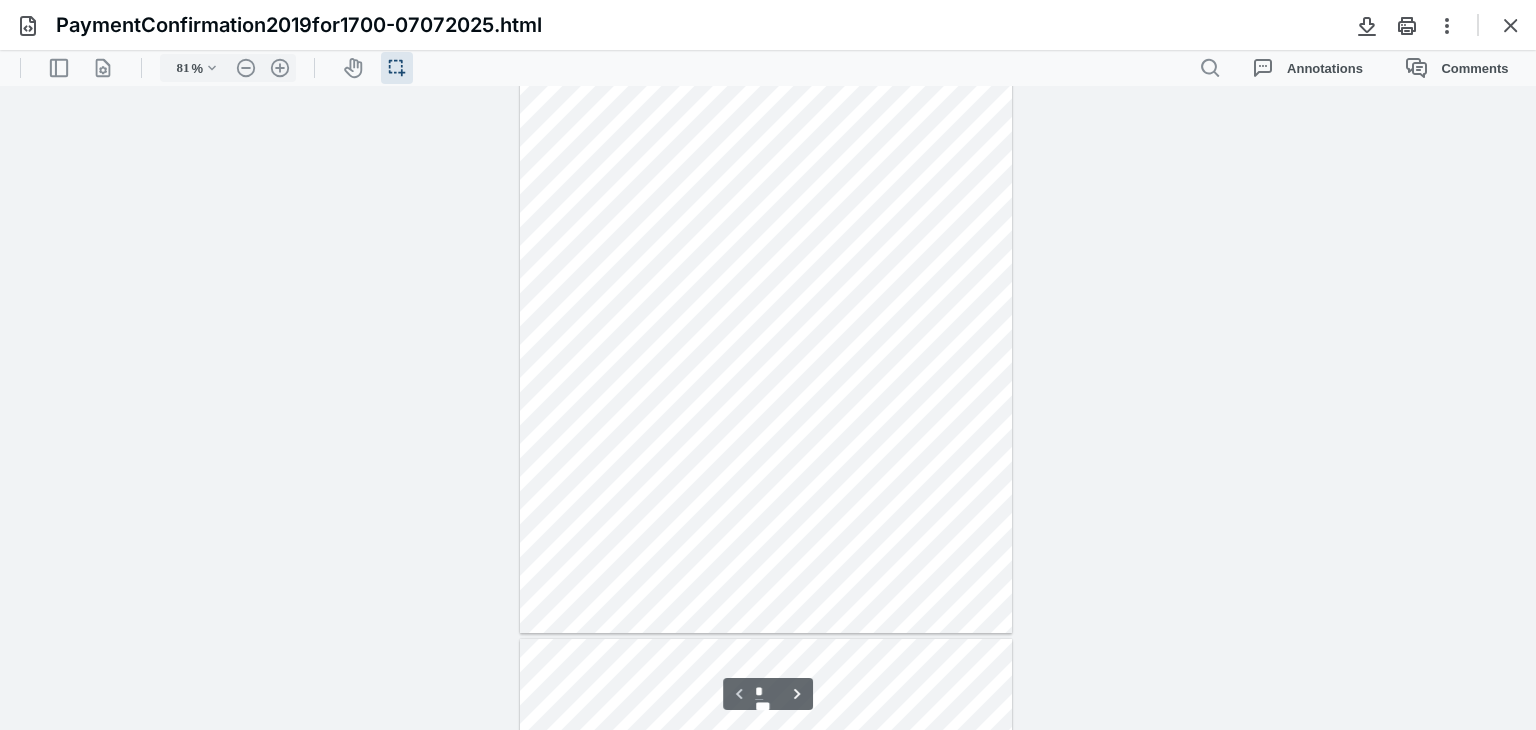scroll, scrollTop: 0, scrollLeft: 0, axis: both 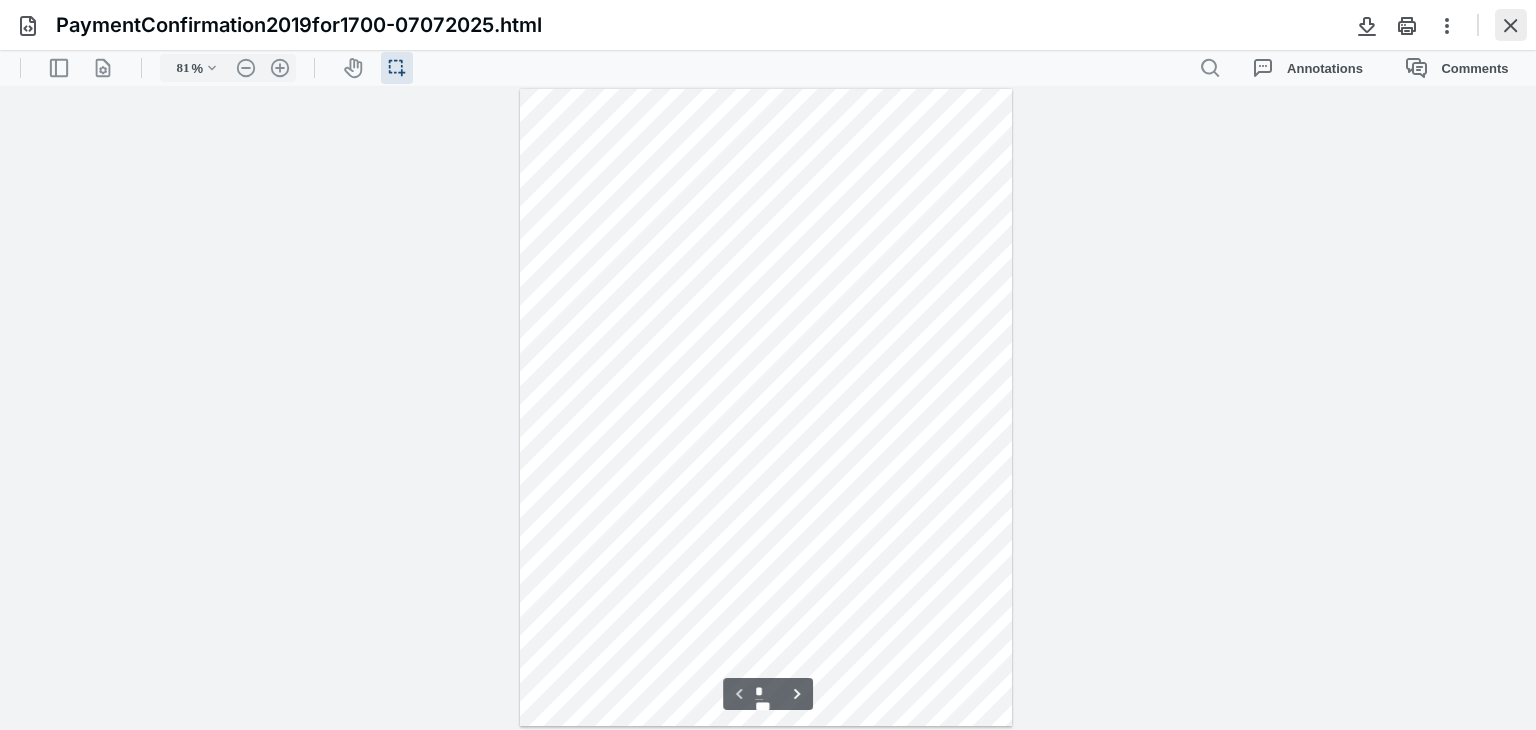 click at bounding box center (1511, 25) 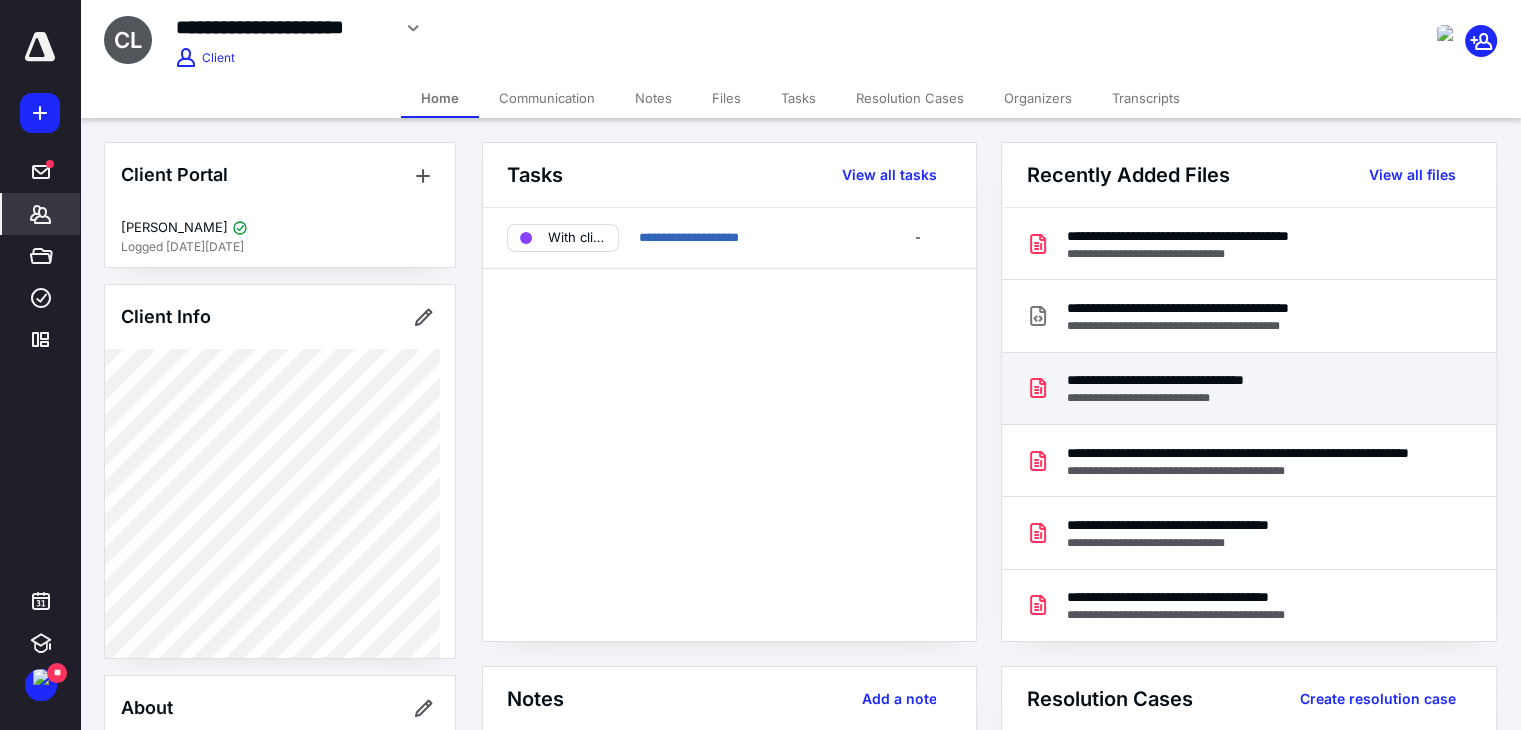 click on "**********" at bounding box center (1189, 398) 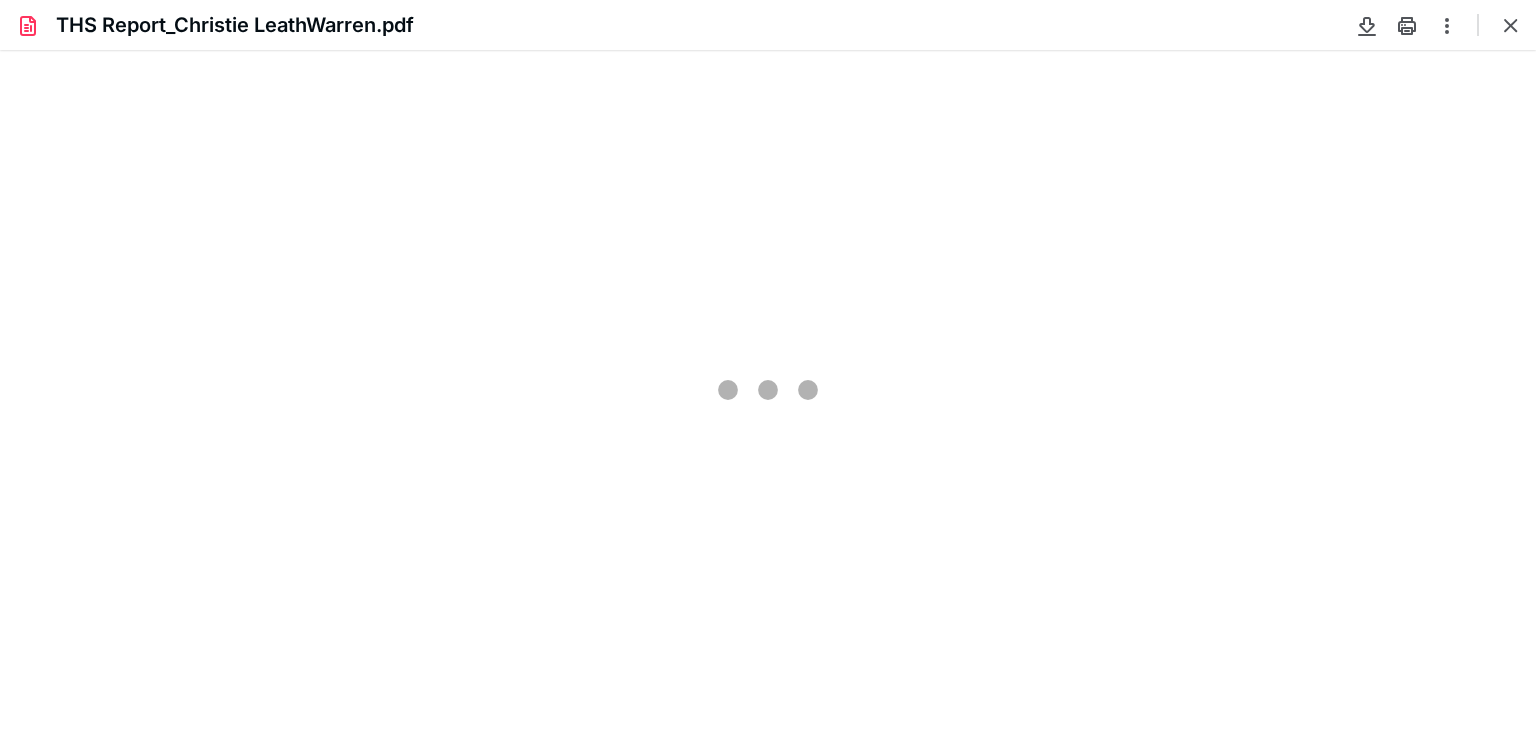 scroll, scrollTop: 0, scrollLeft: 0, axis: both 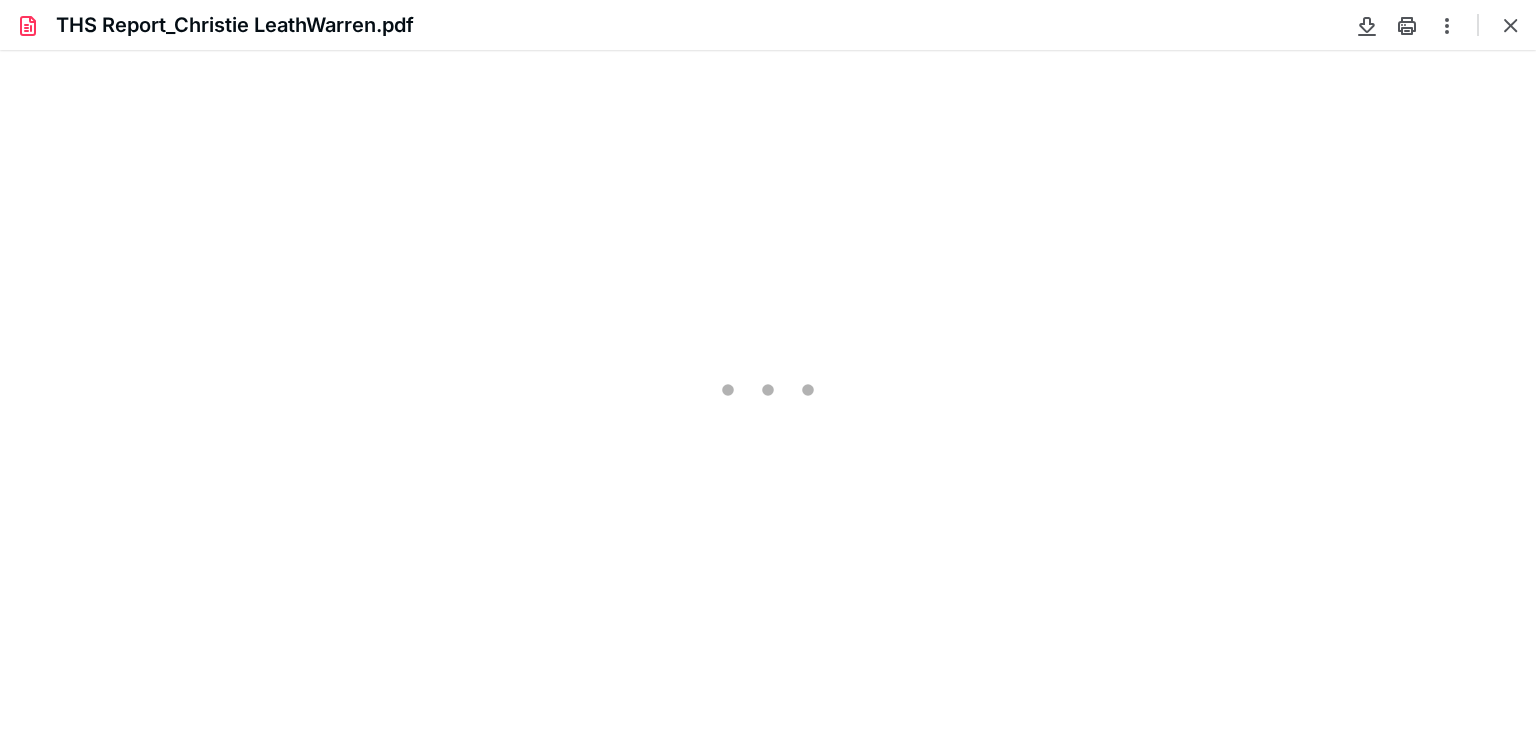 type on "81" 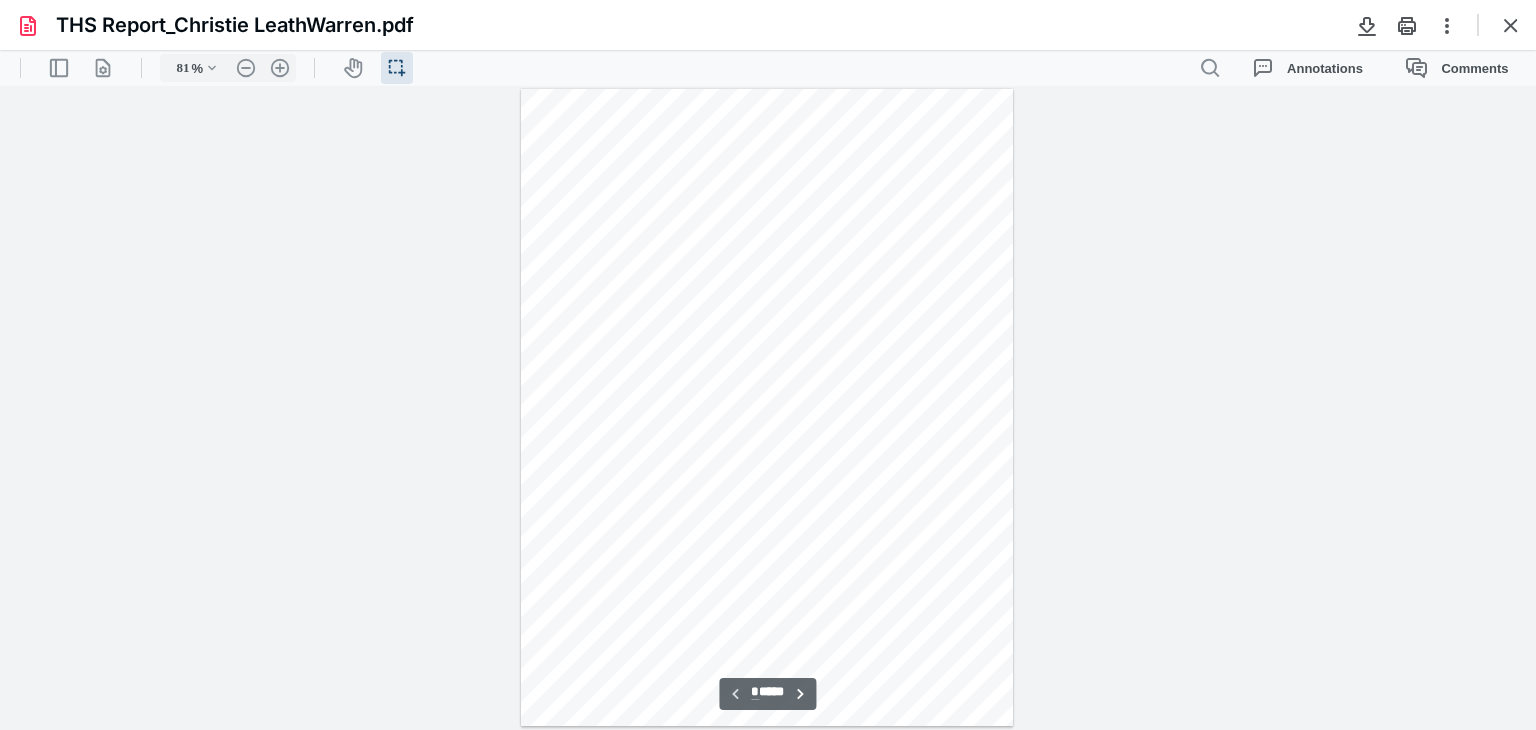 scroll, scrollTop: 39, scrollLeft: 0, axis: vertical 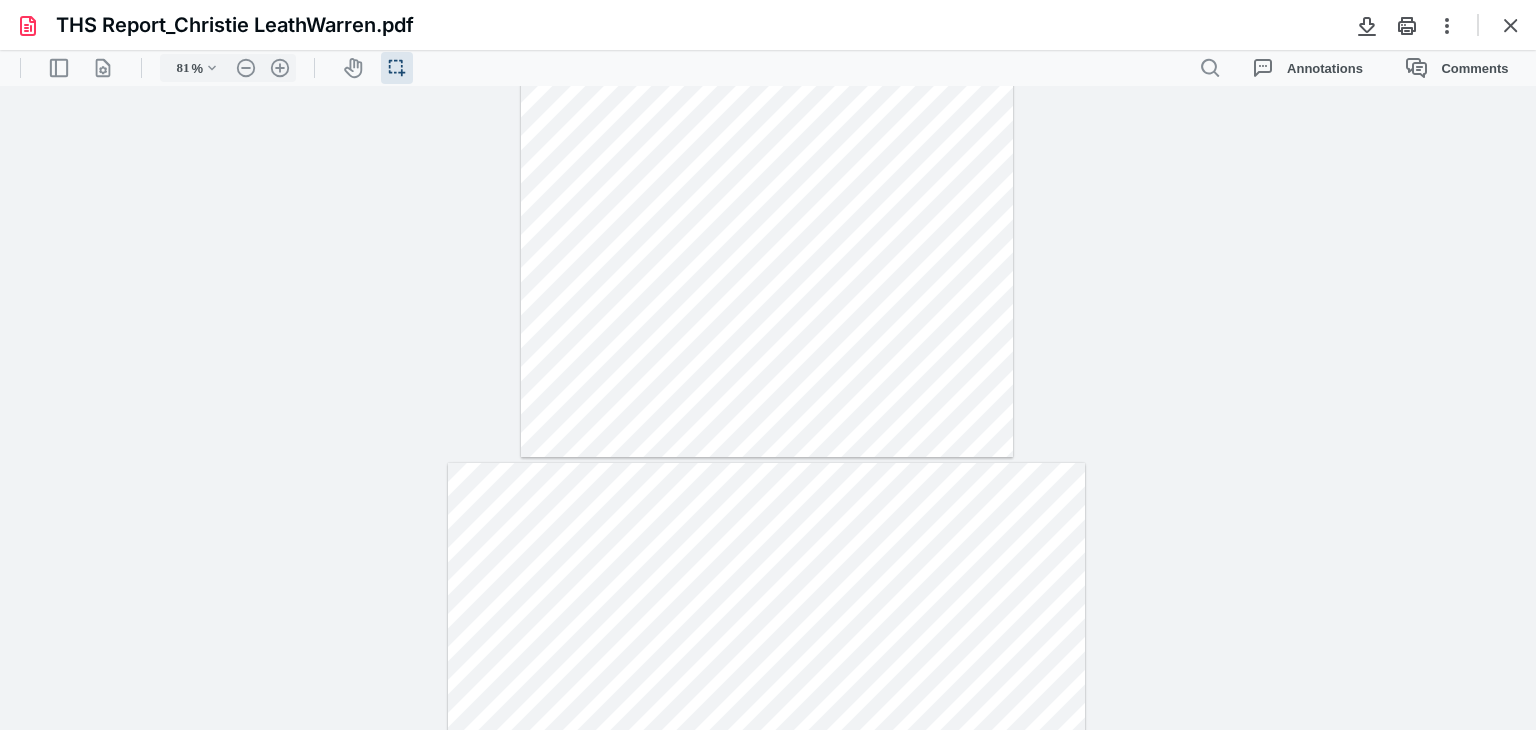 type on "*" 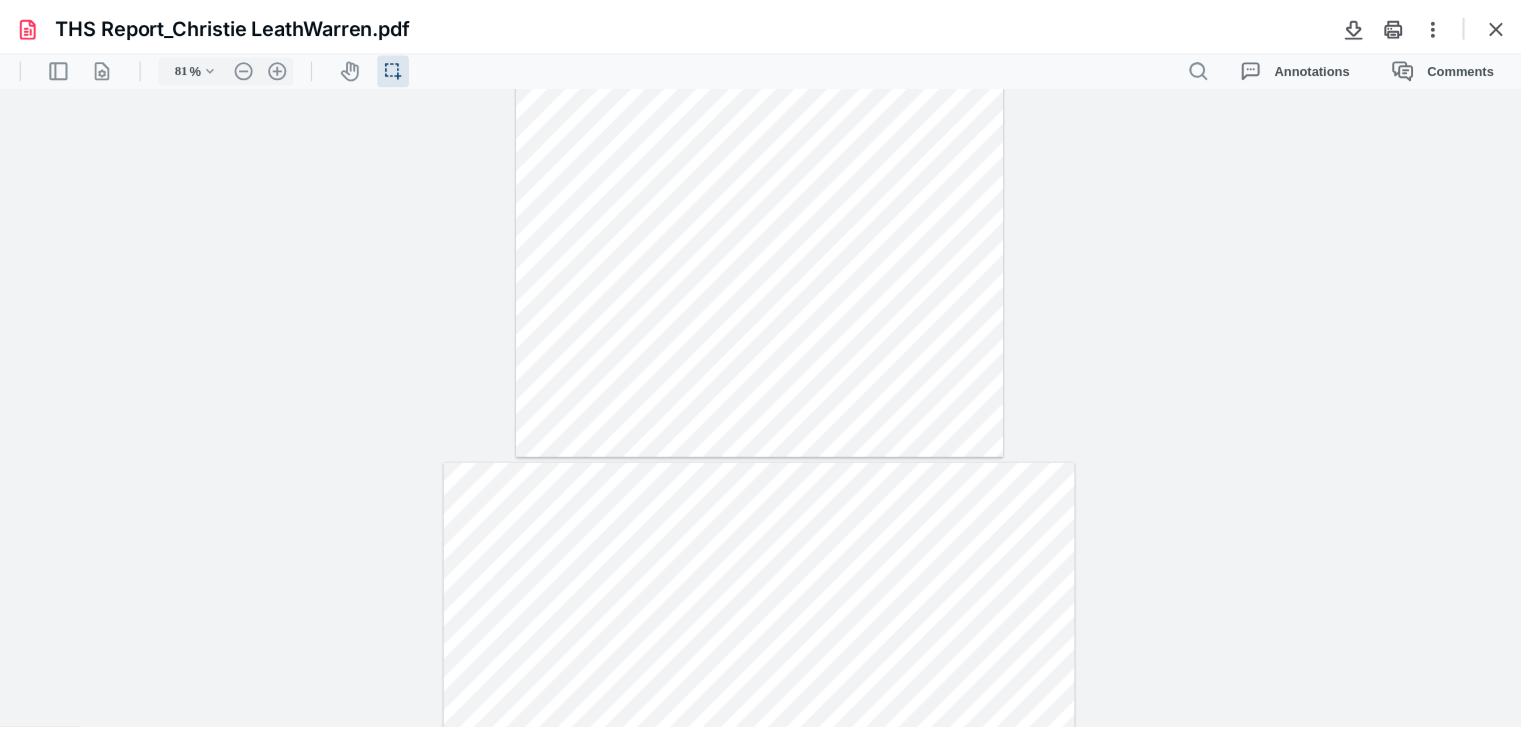 scroll, scrollTop: 439, scrollLeft: 0, axis: vertical 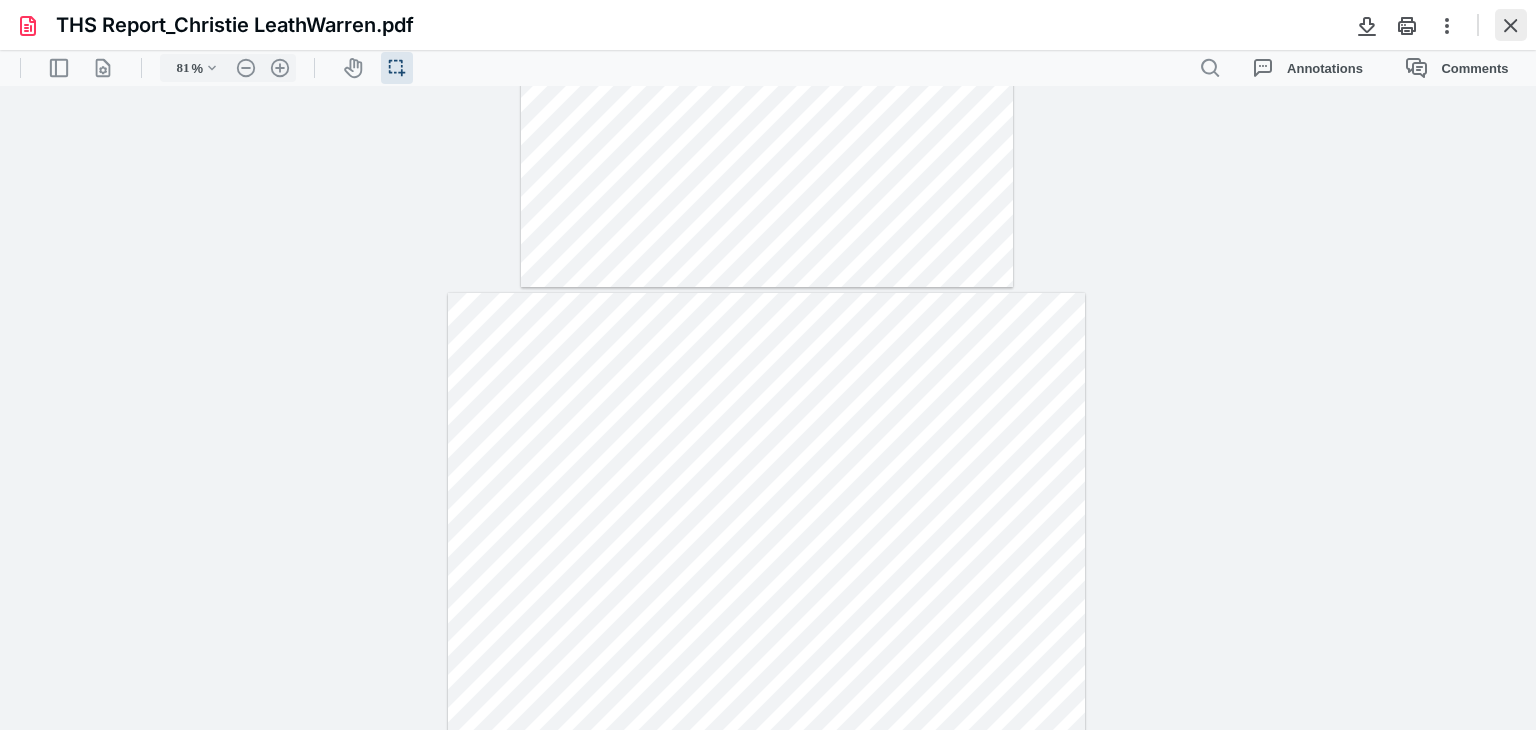click at bounding box center [1511, 25] 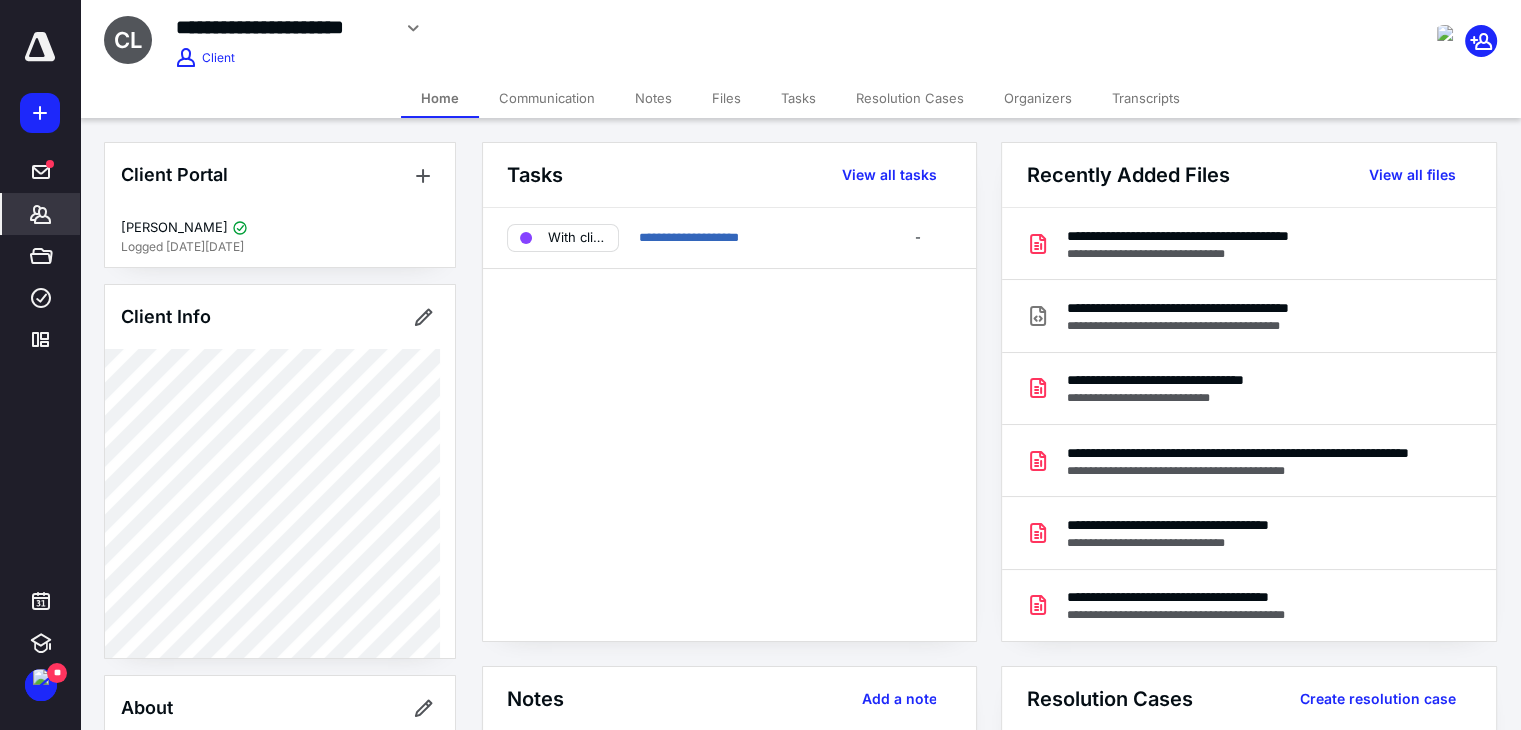 drag, startPoint x: 824, startPoint y: 493, endPoint x: 816, endPoint y: 502, distance: 12.0415945 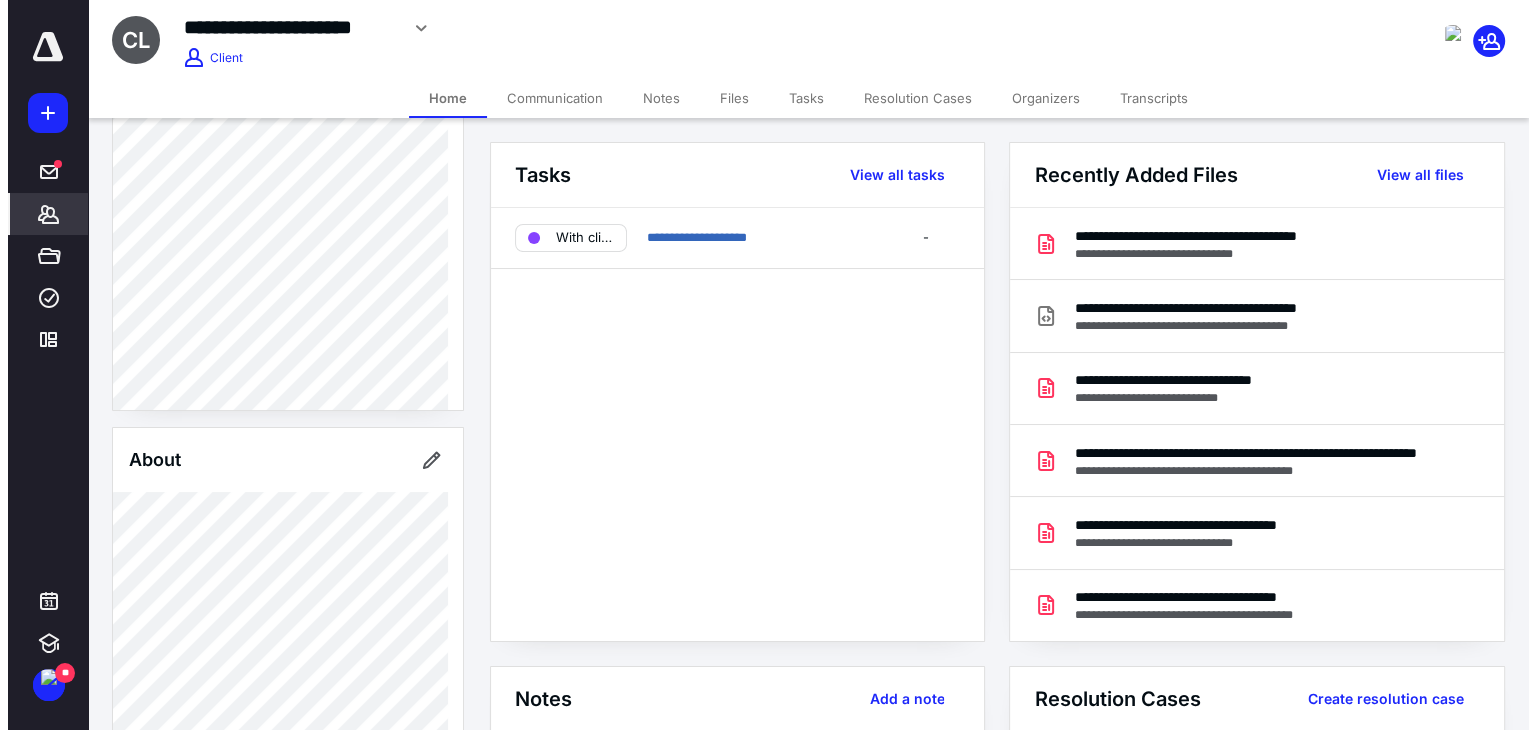scroll, scrollTop: 244, scrollLeft: 0, axis: vertical 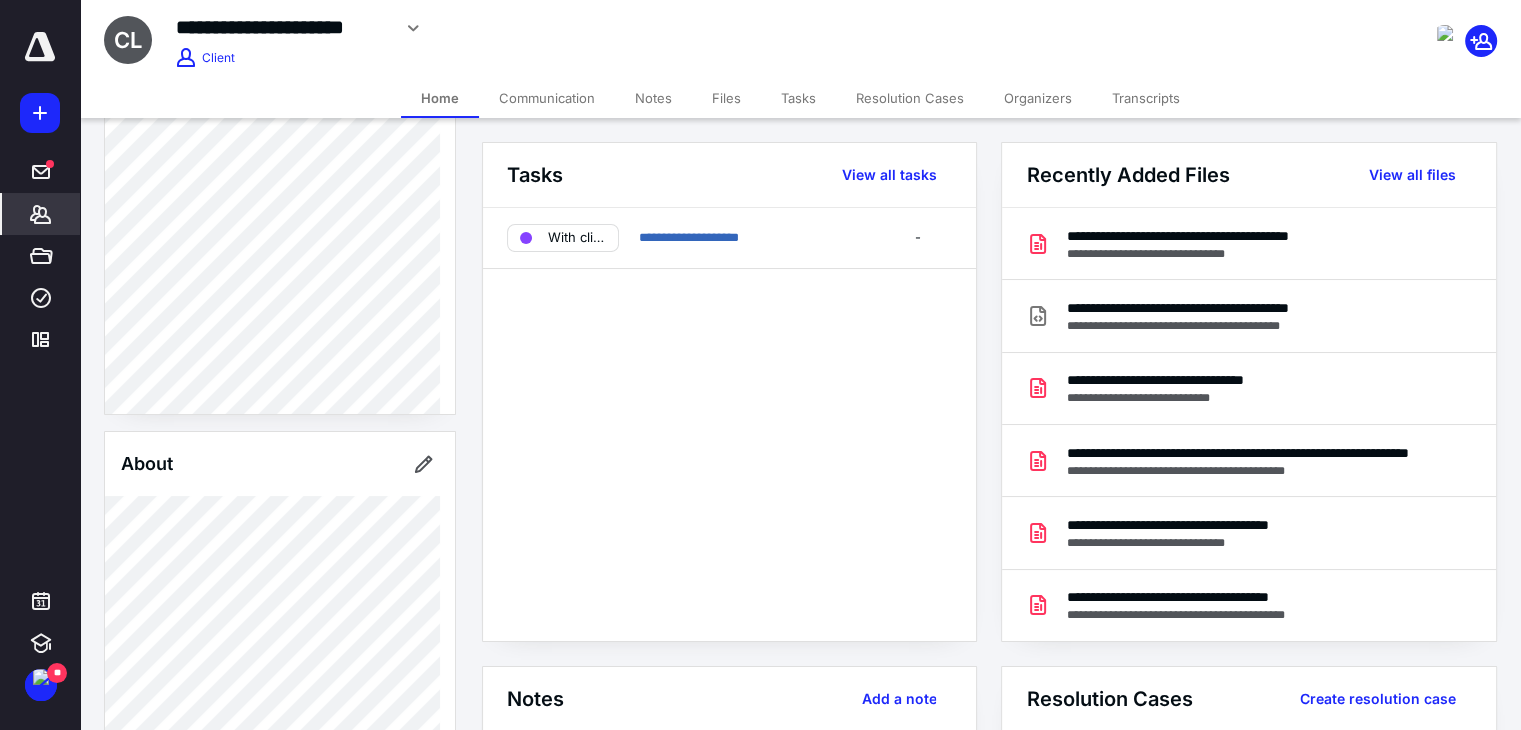 click on "Files" at bounding box center (726, 98) 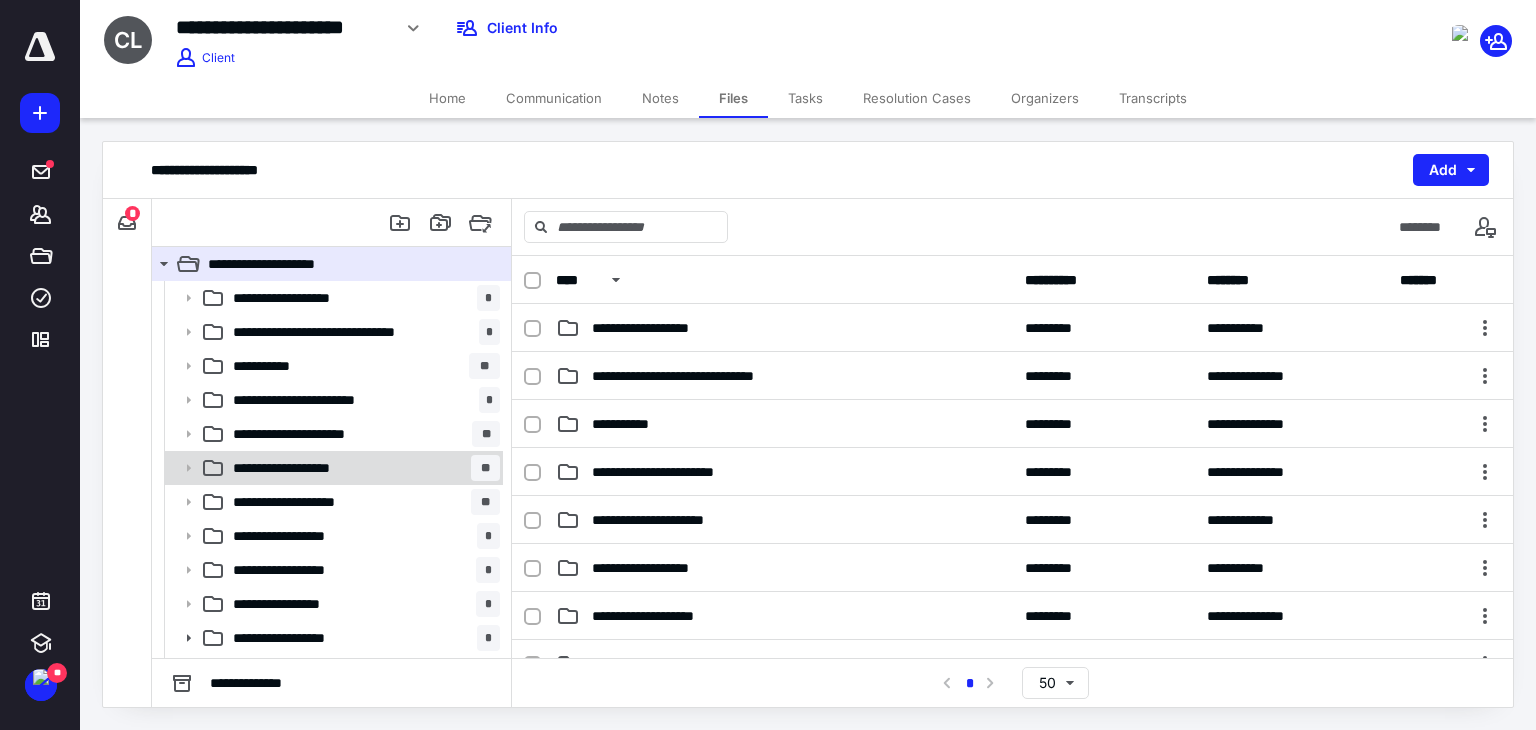 click on "**********" at bounding box center (362, 468) 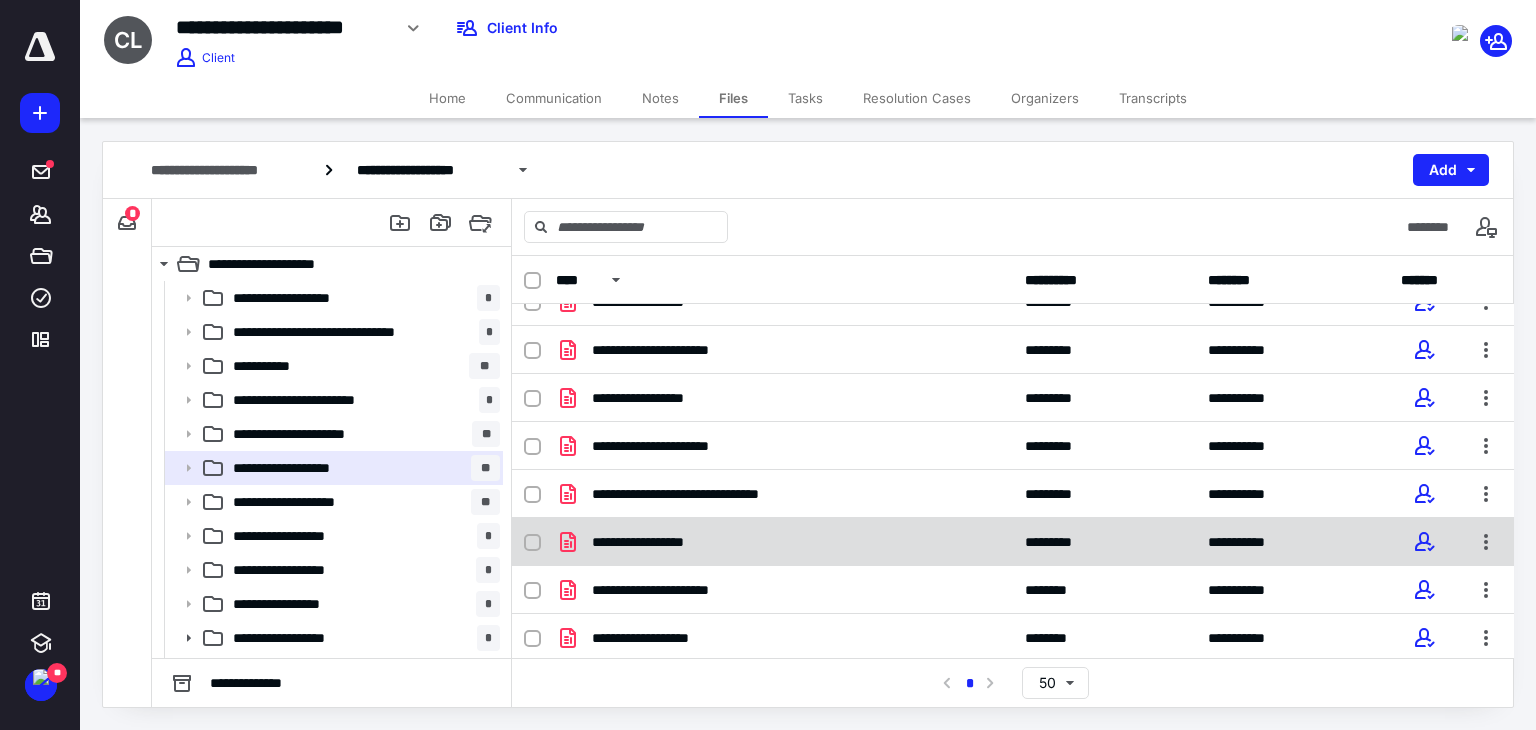 scroll, scrollTop: 315, scrollLeft: 0, axis: vertical 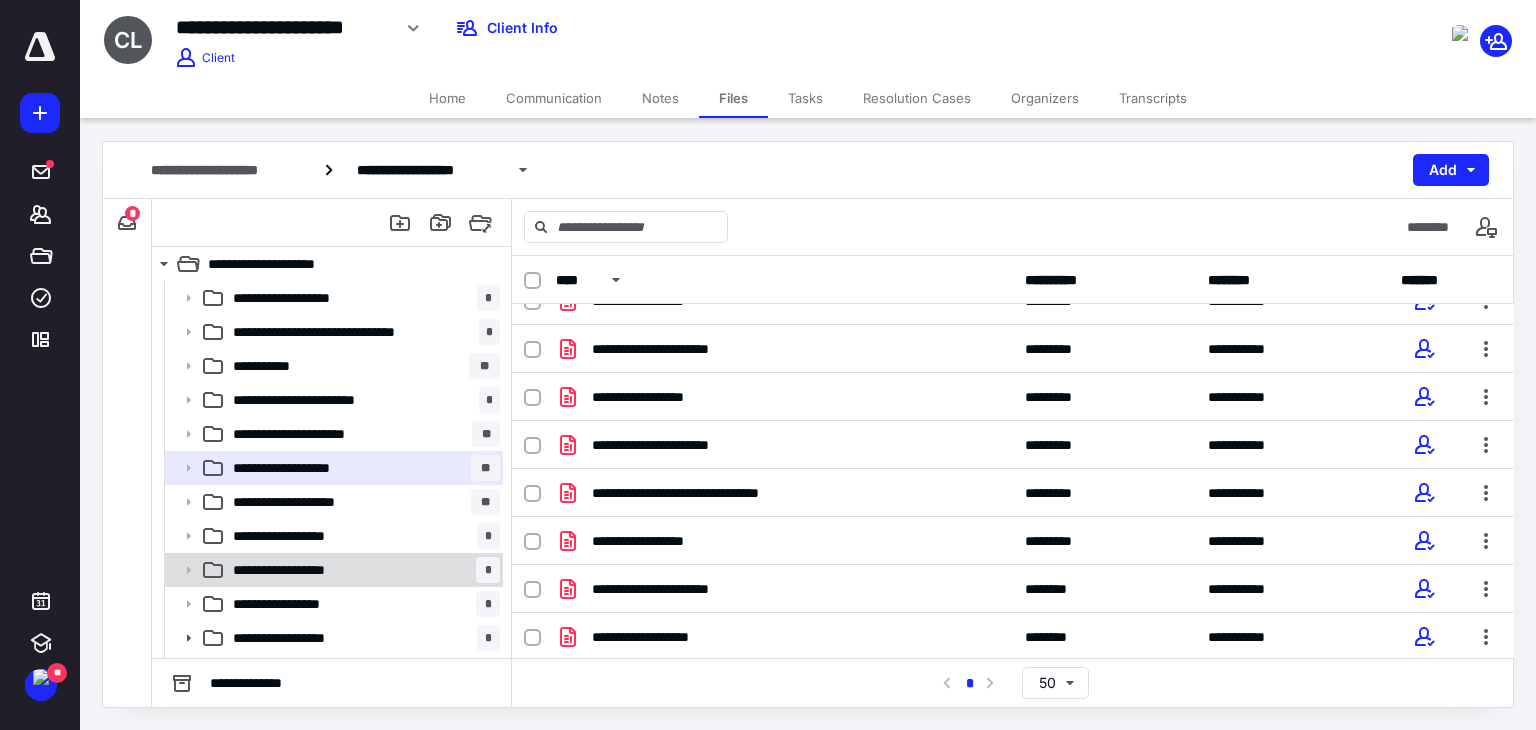 click on "**********" at bounding box center (362, 570) 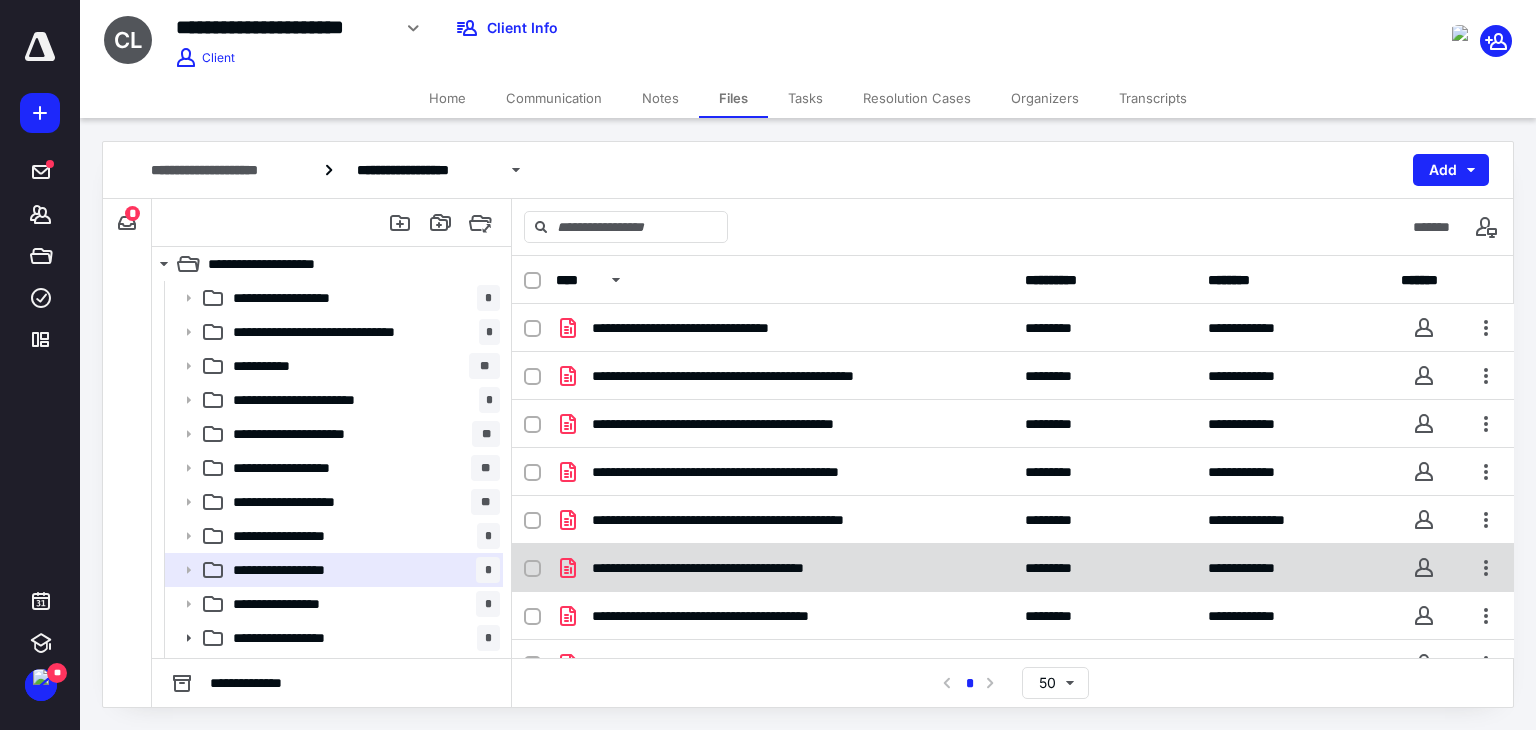 scroll, scrollTop: 76, scrollLeft: 0, axis: vertical 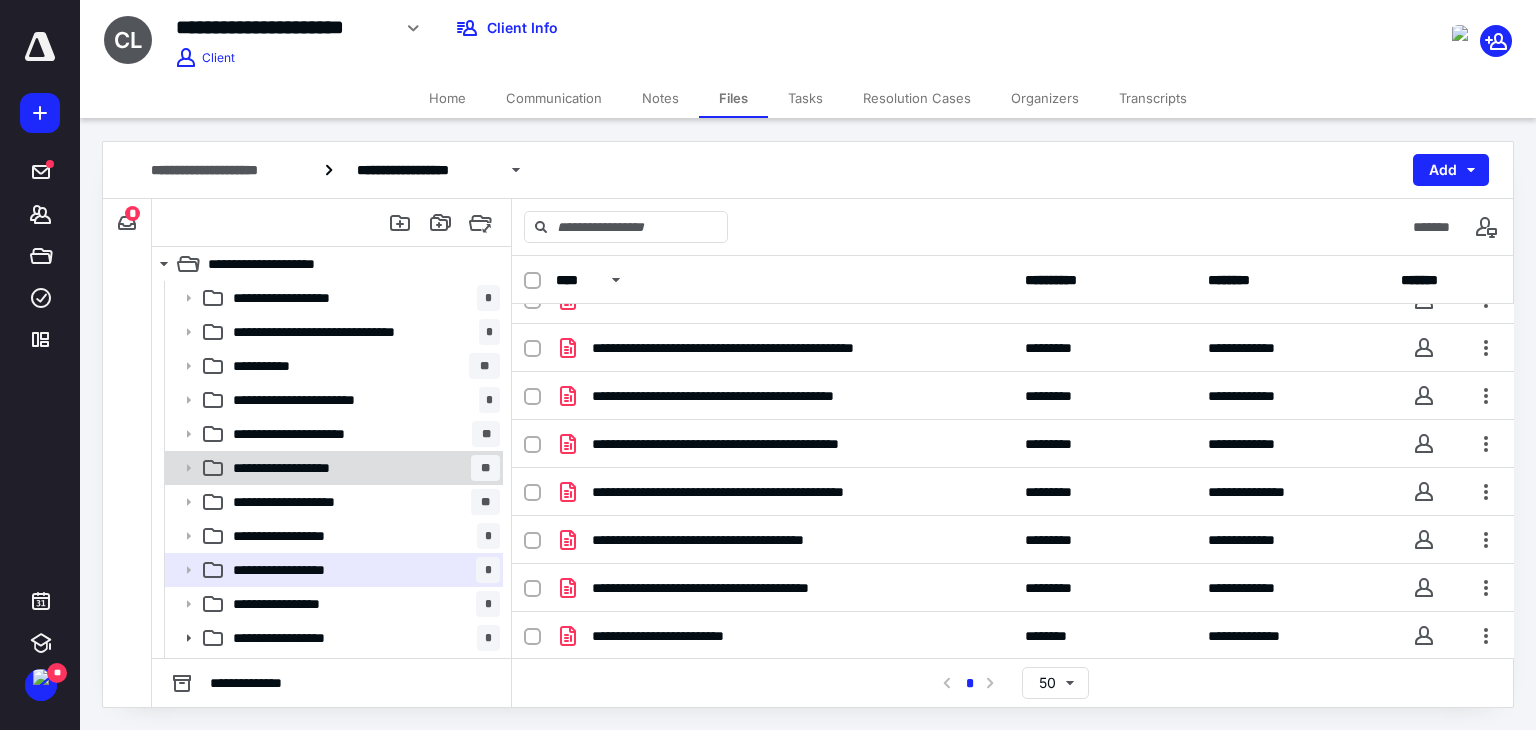 click on "**********" at bounding box center (362, 468) 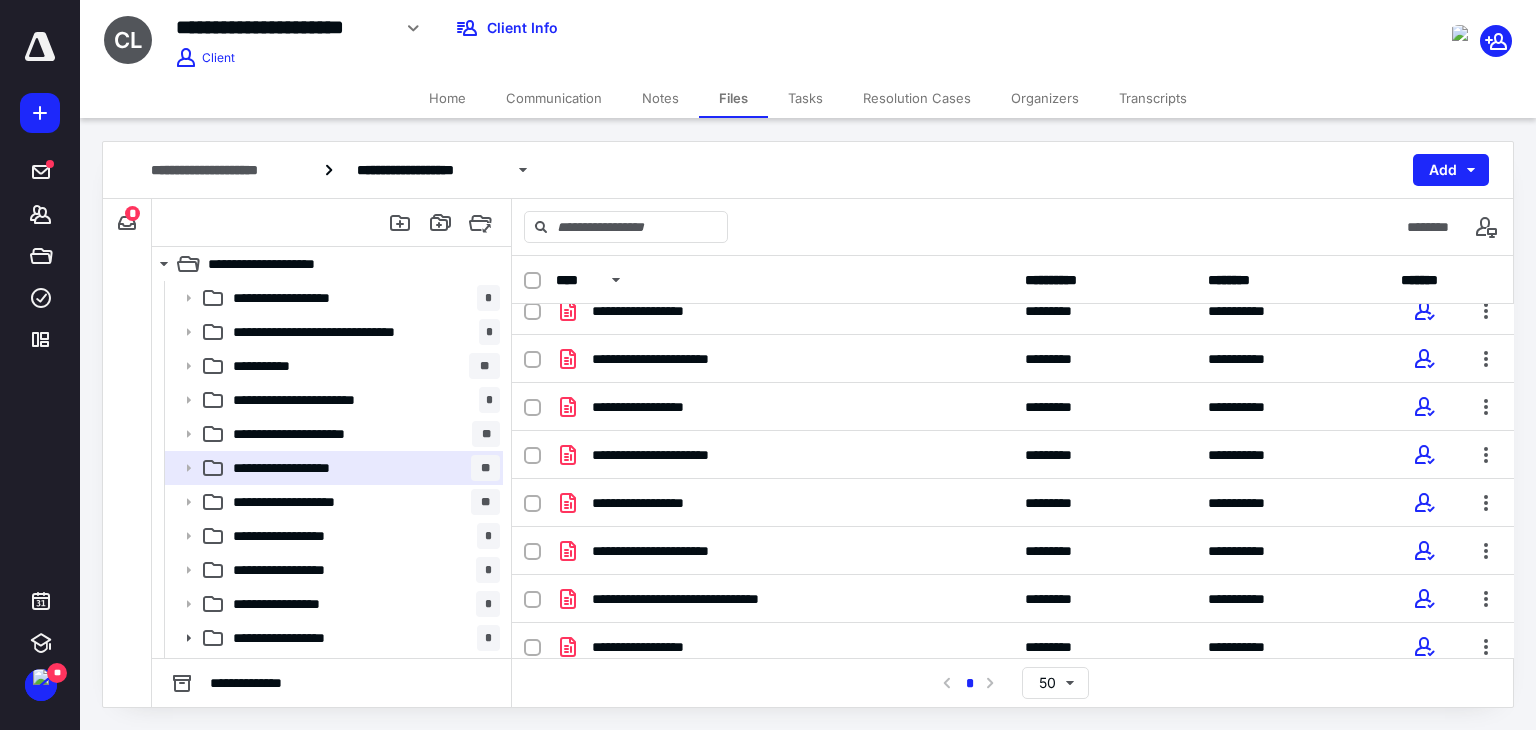 scroll, scrollTop: 315, scrollLeft: 0, axis: vertical 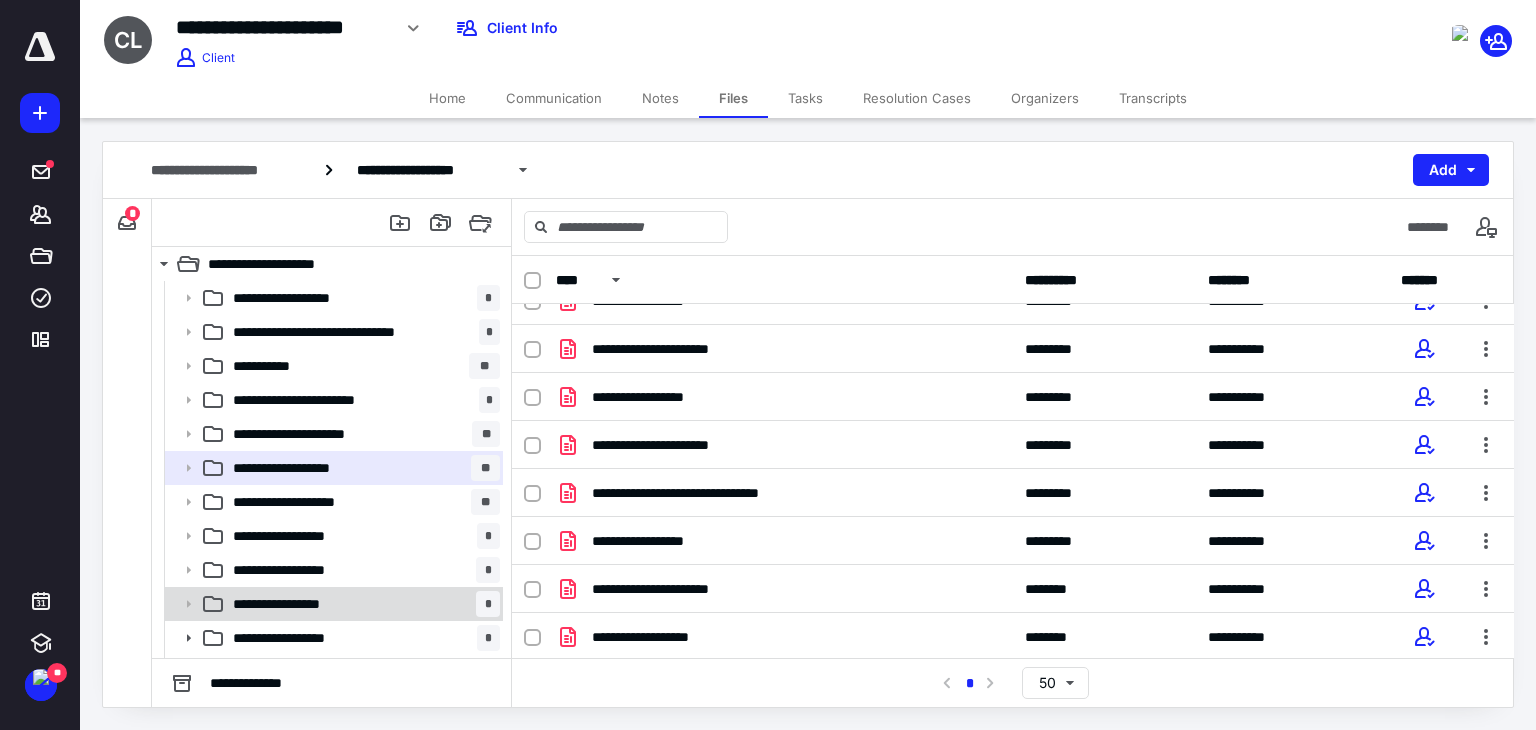 click on "**********" at bounding box center (362, 604) 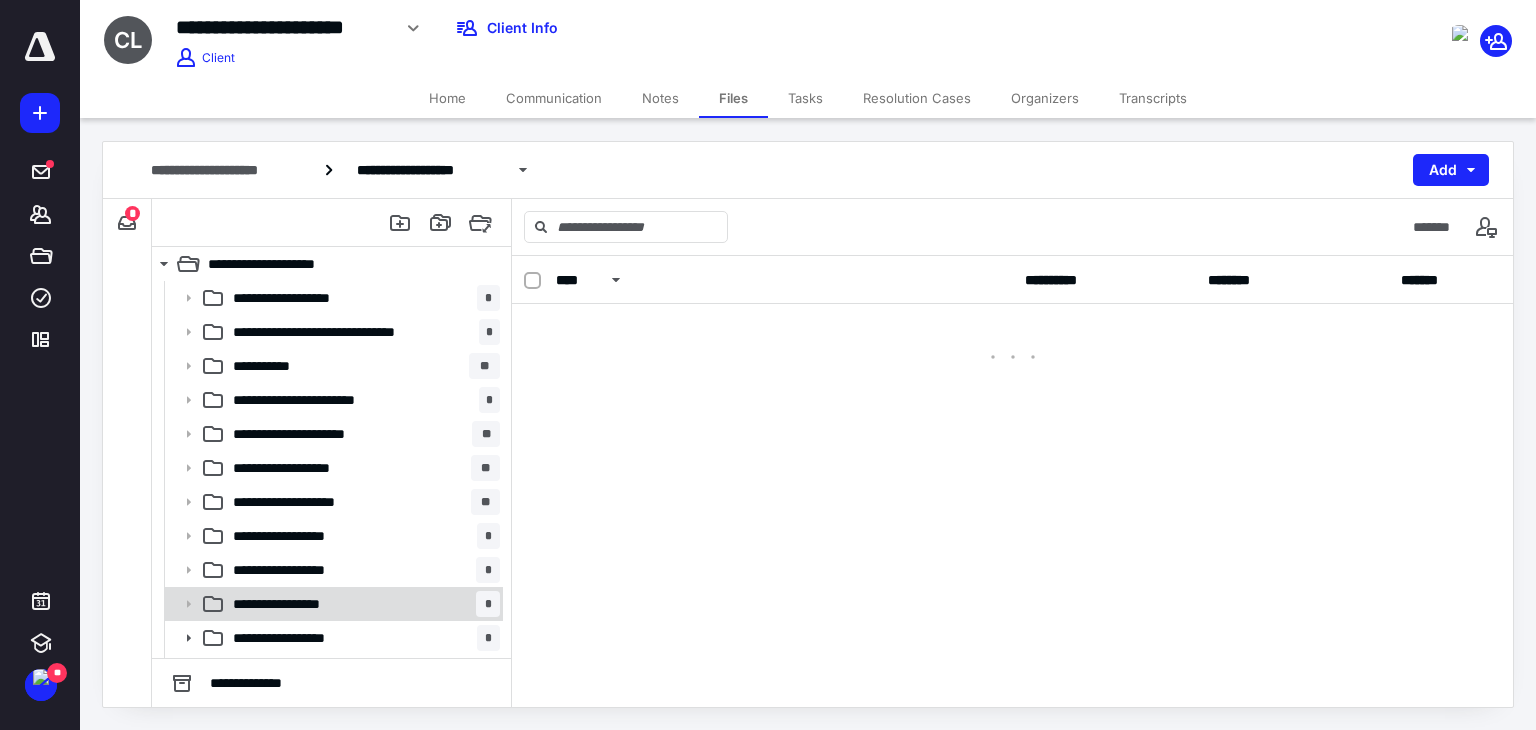 scroll, scrollTop: 0, scrollLeft: 0, axis: both 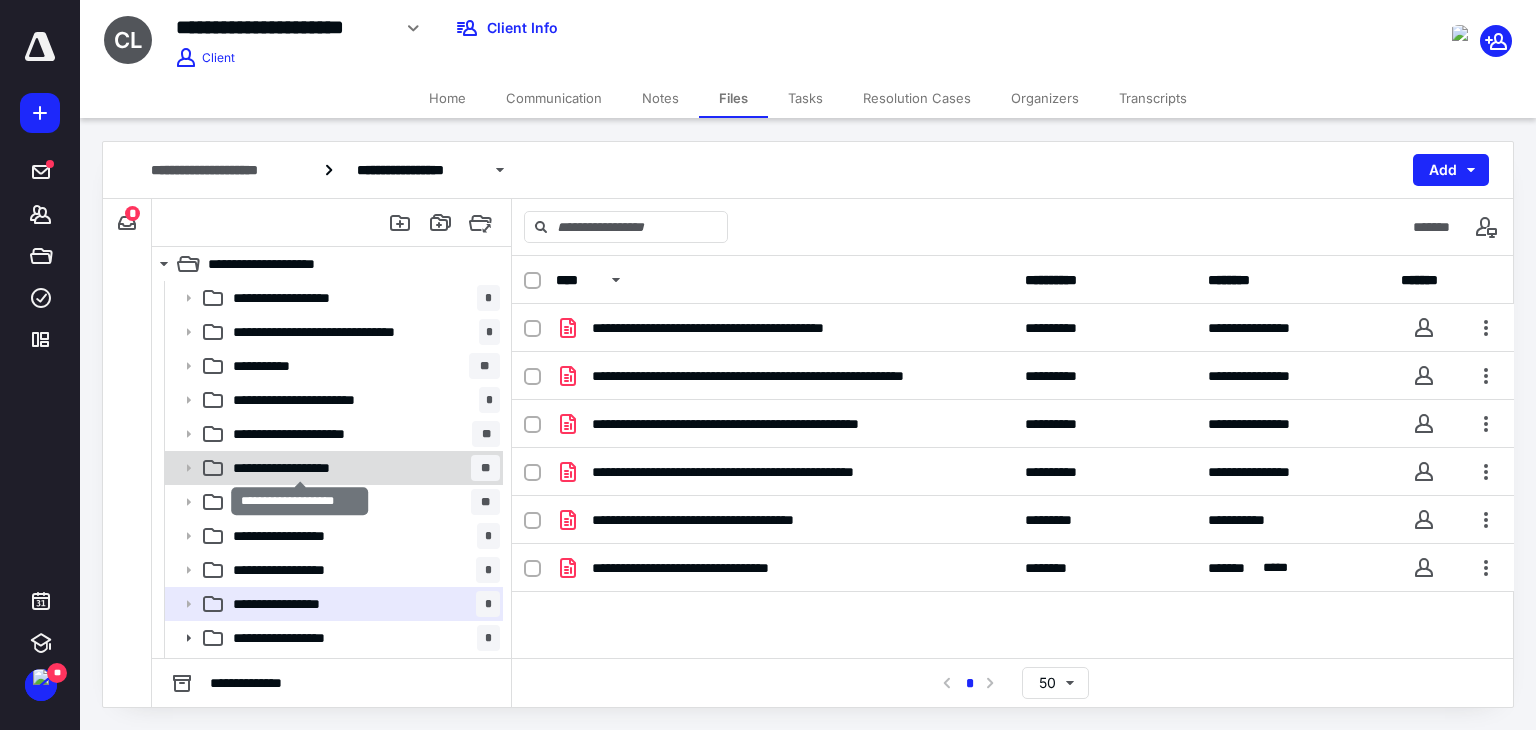click on "**********" at bounding box center [300, 468] 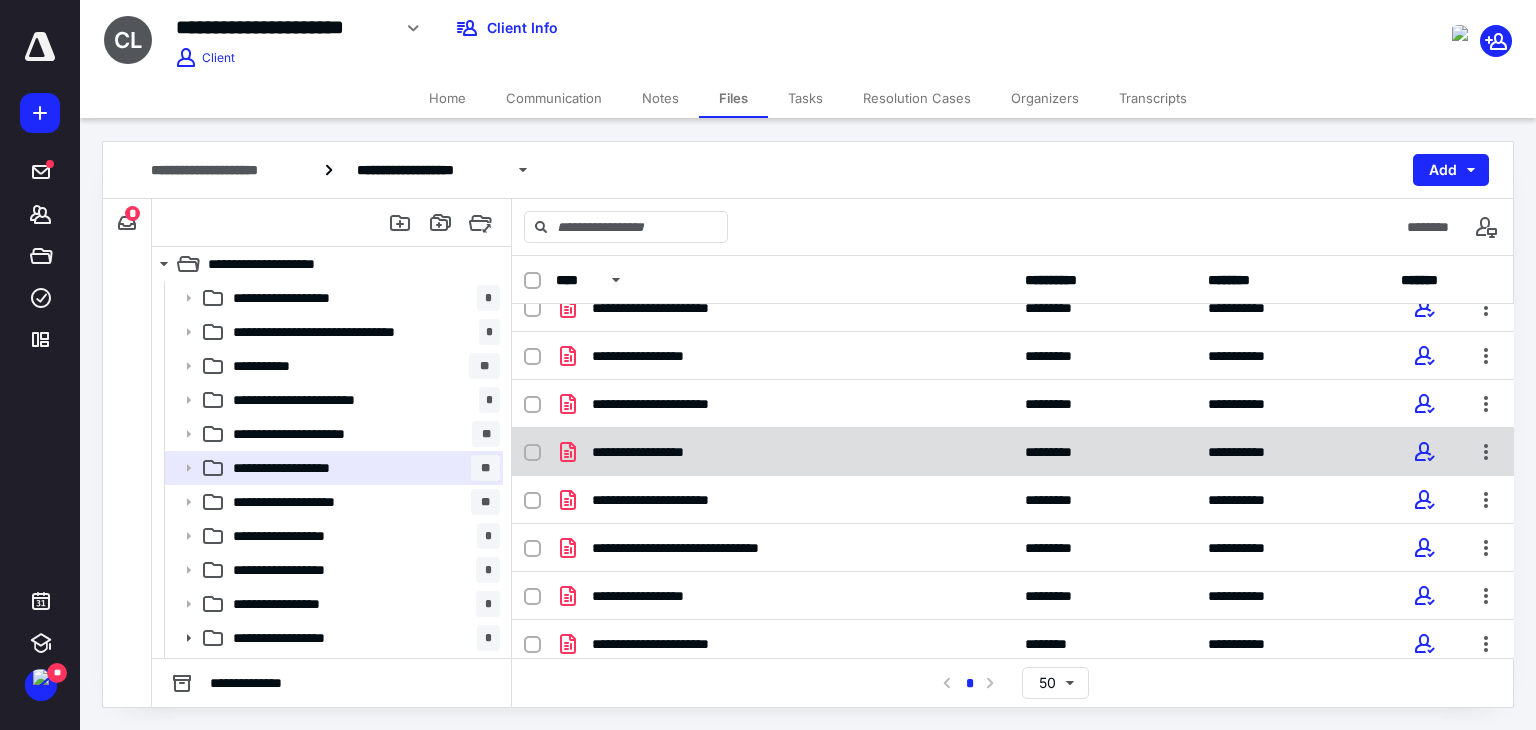 scroll, scrollTop: 315, scrollLeft: 0, axis: vertical 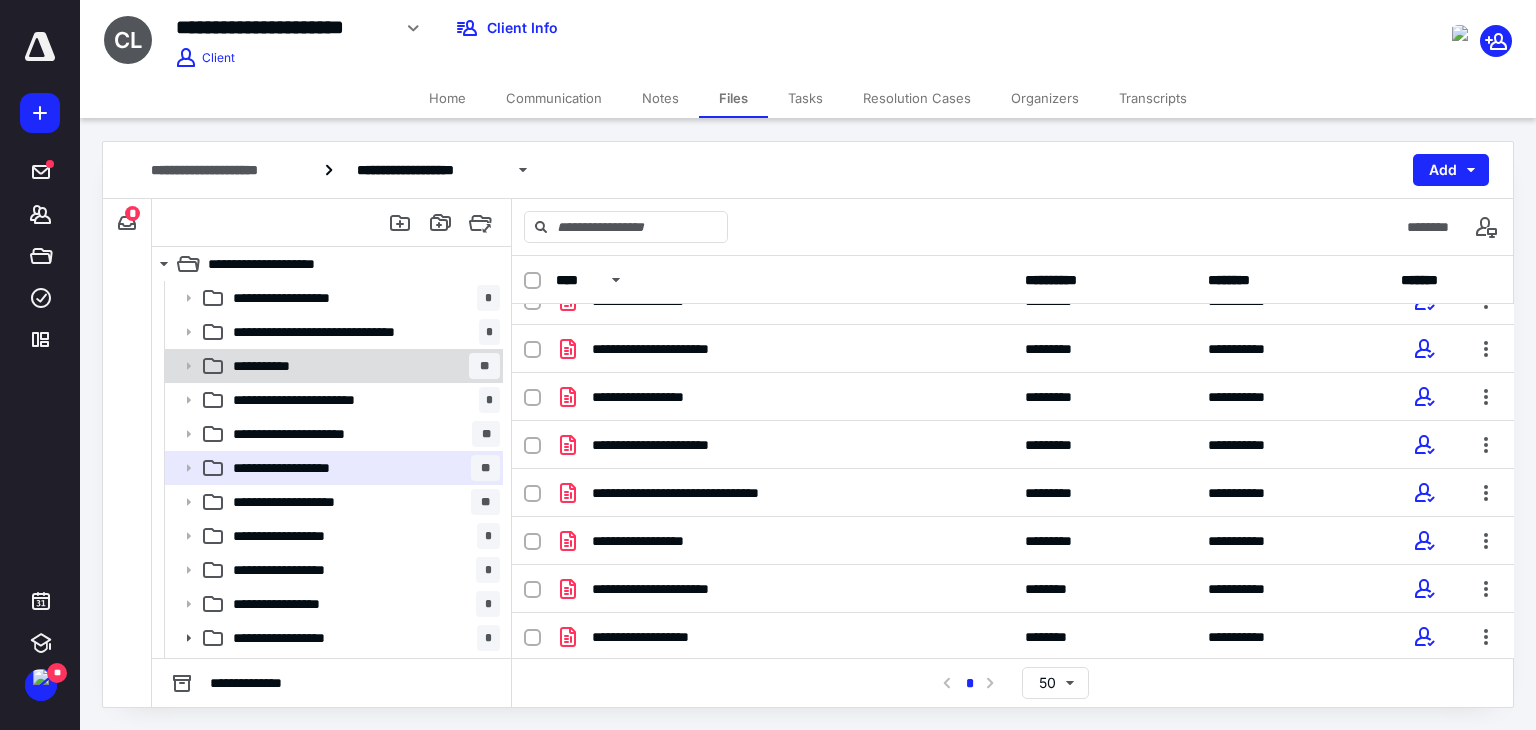 click on "**********" at bounding box center (362, 366) 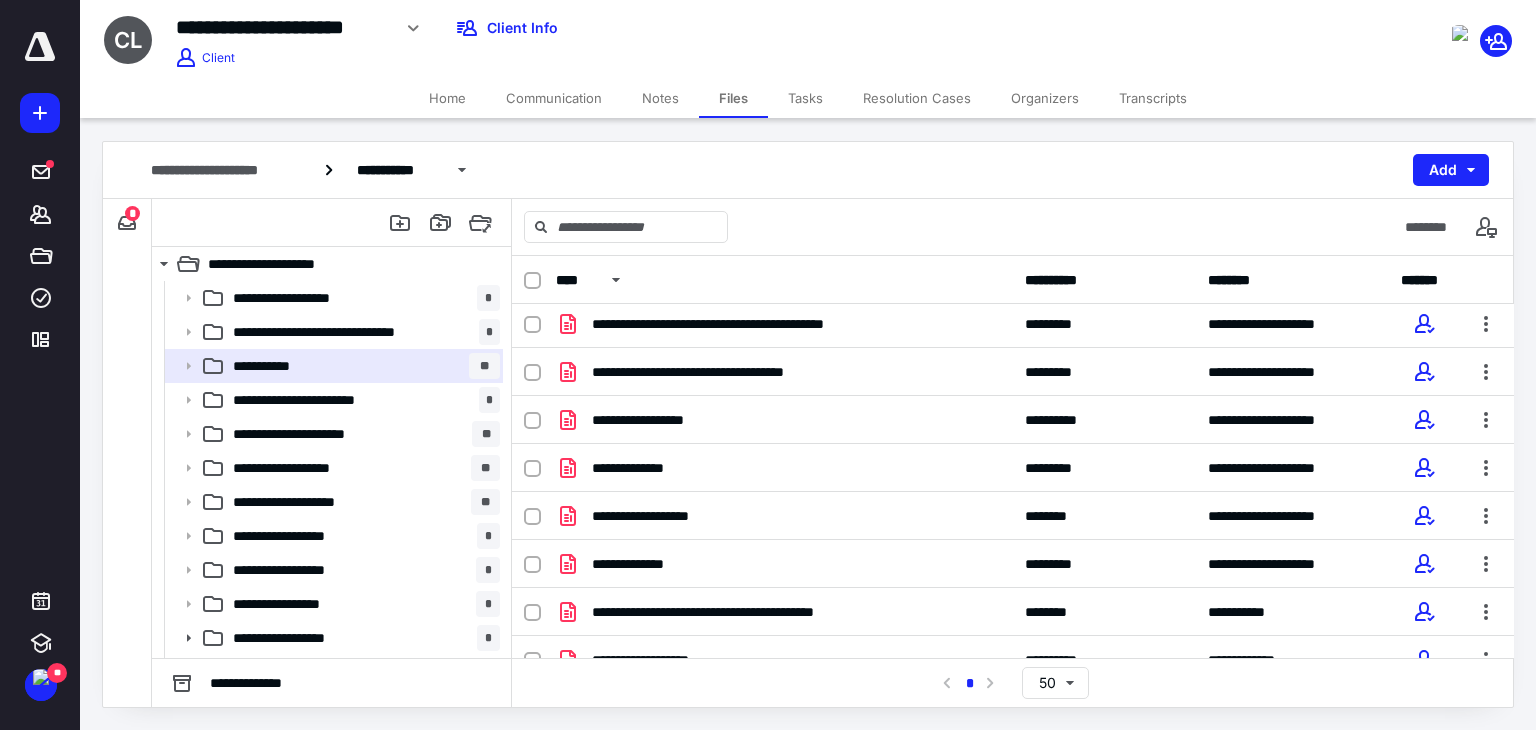 scroll, scrollTop: 240, scrollLeft: 0, axis: vertical 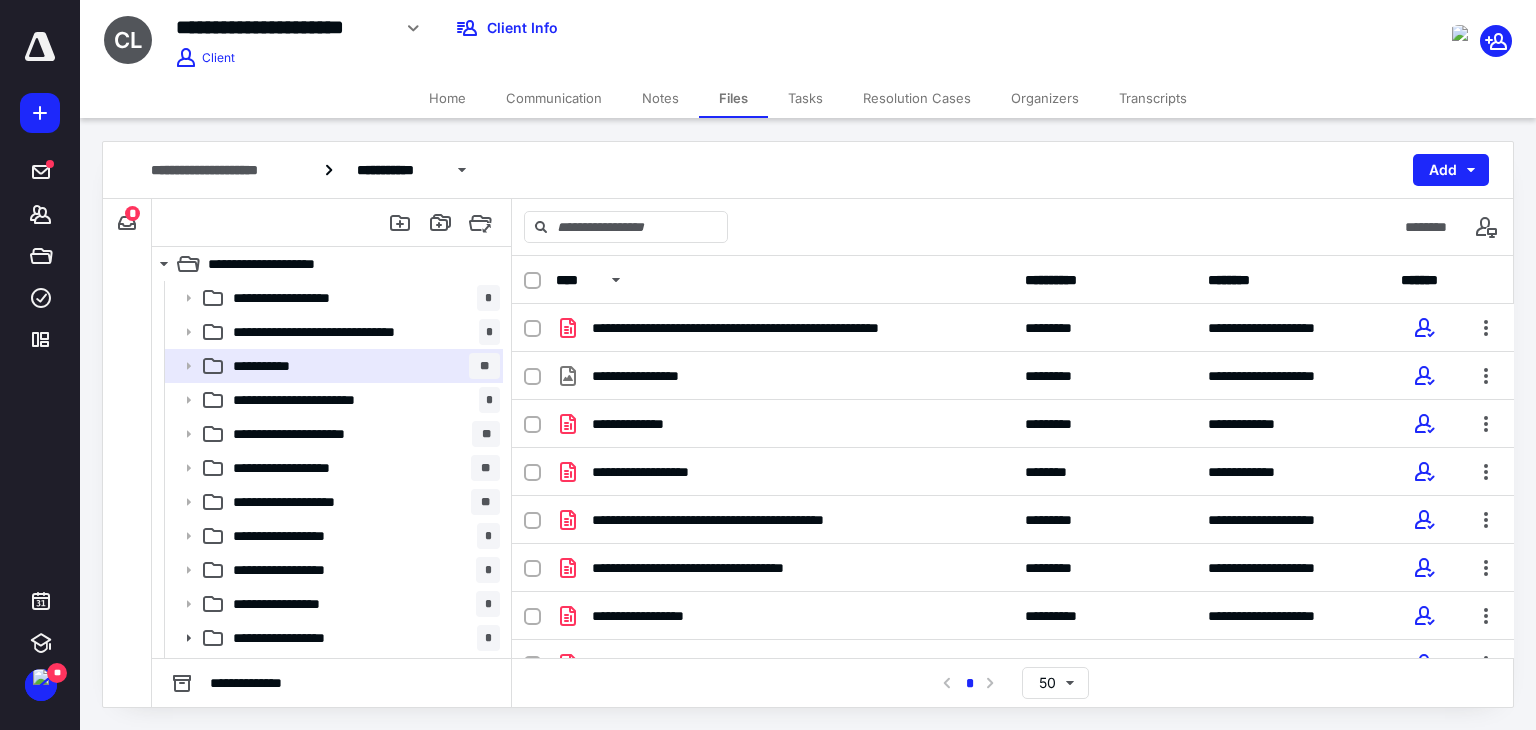 click on "Home" at bounding box center (447, 98) 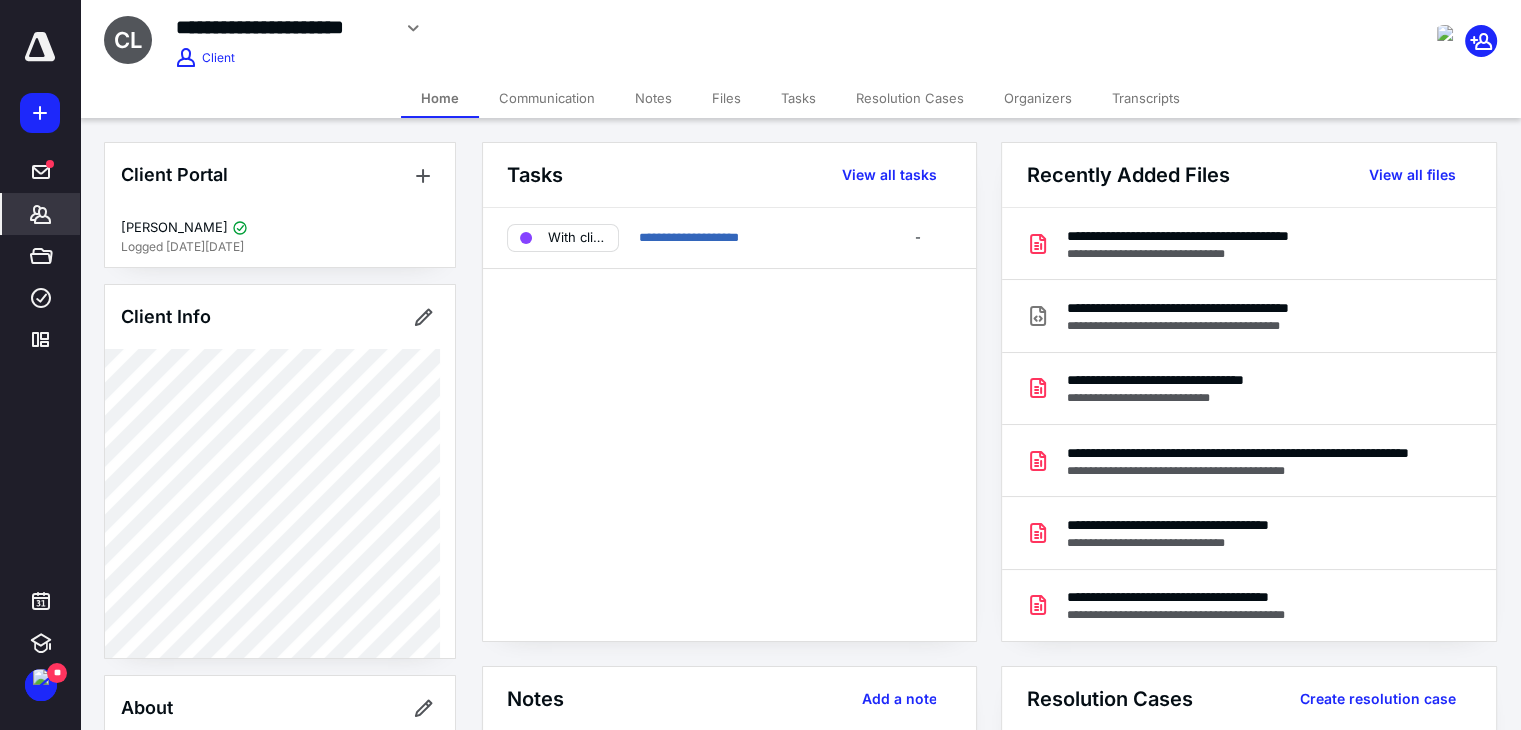 click on "Files" at bounding box center (726, 98) 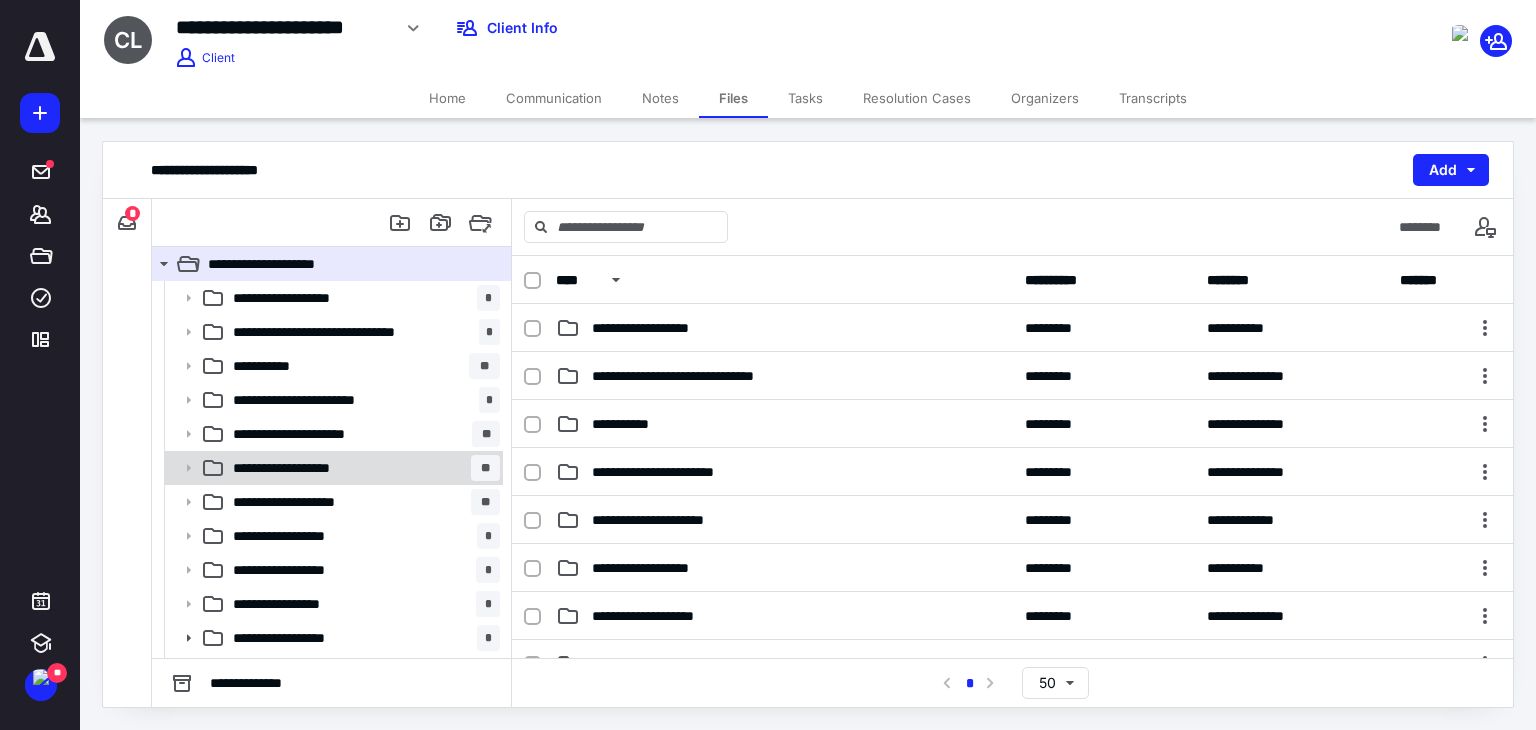 click on "**********" at bounding box center (362, 468) 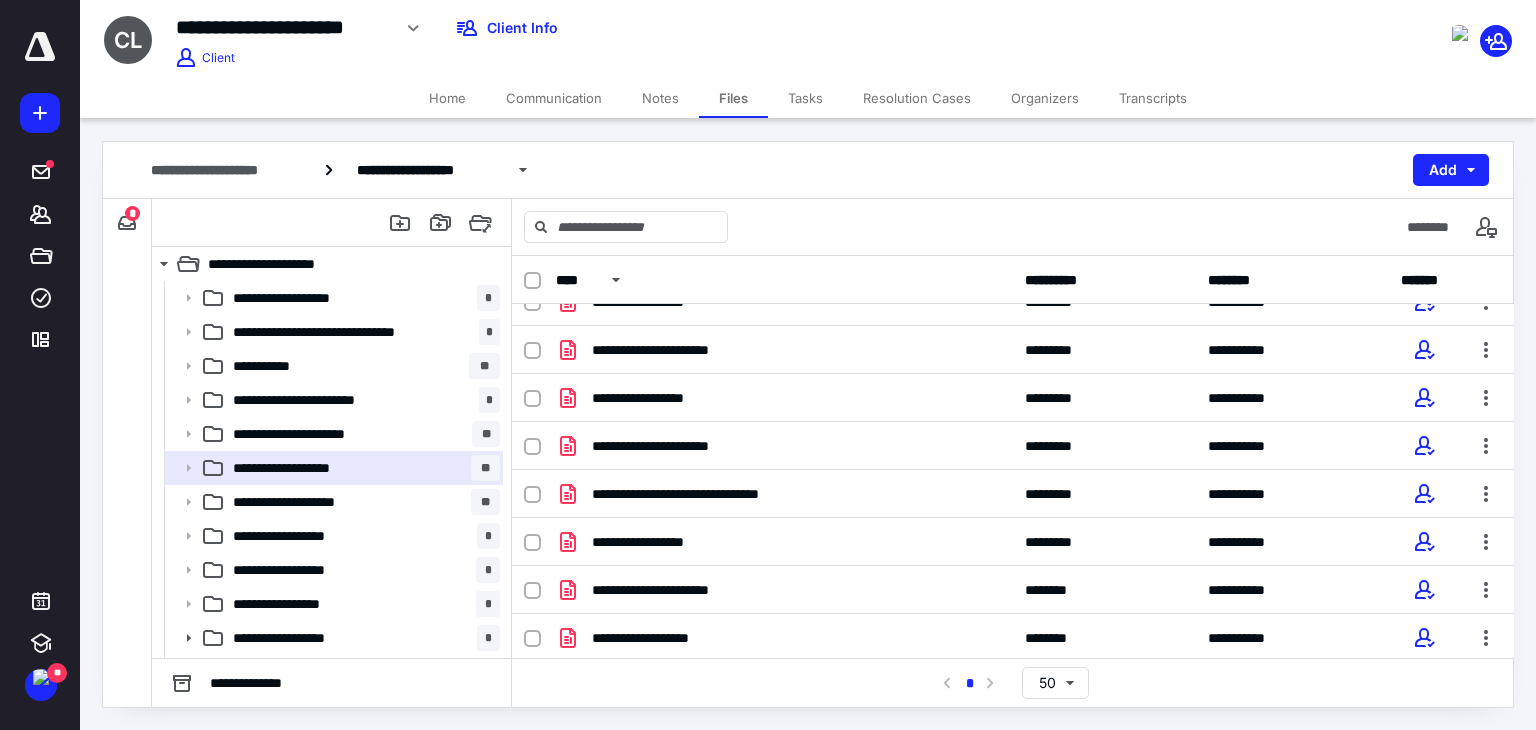 scroll, scrollTop: 315, scrollLeft: 0, axis: vertical 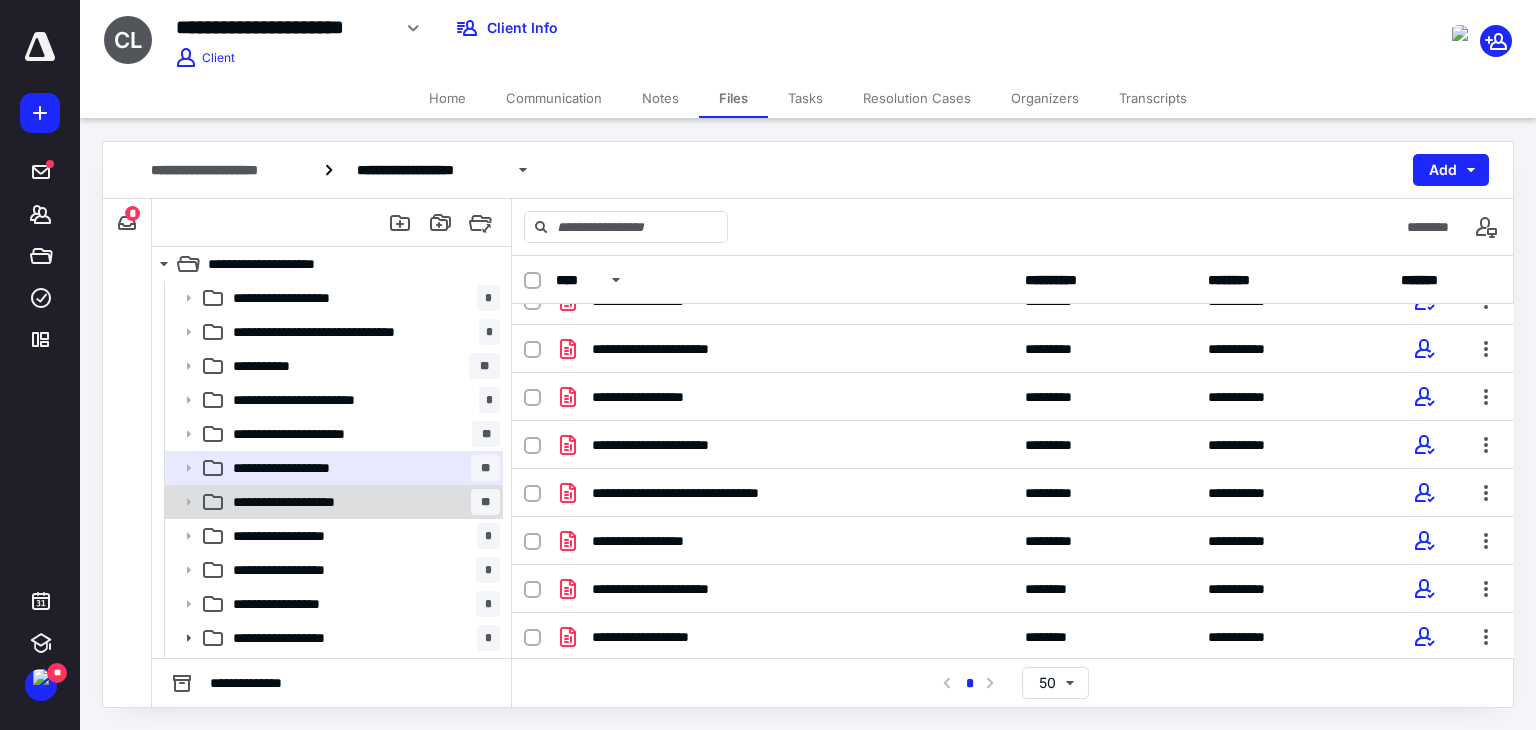 click on "**********" at bounding box center [332, 502] 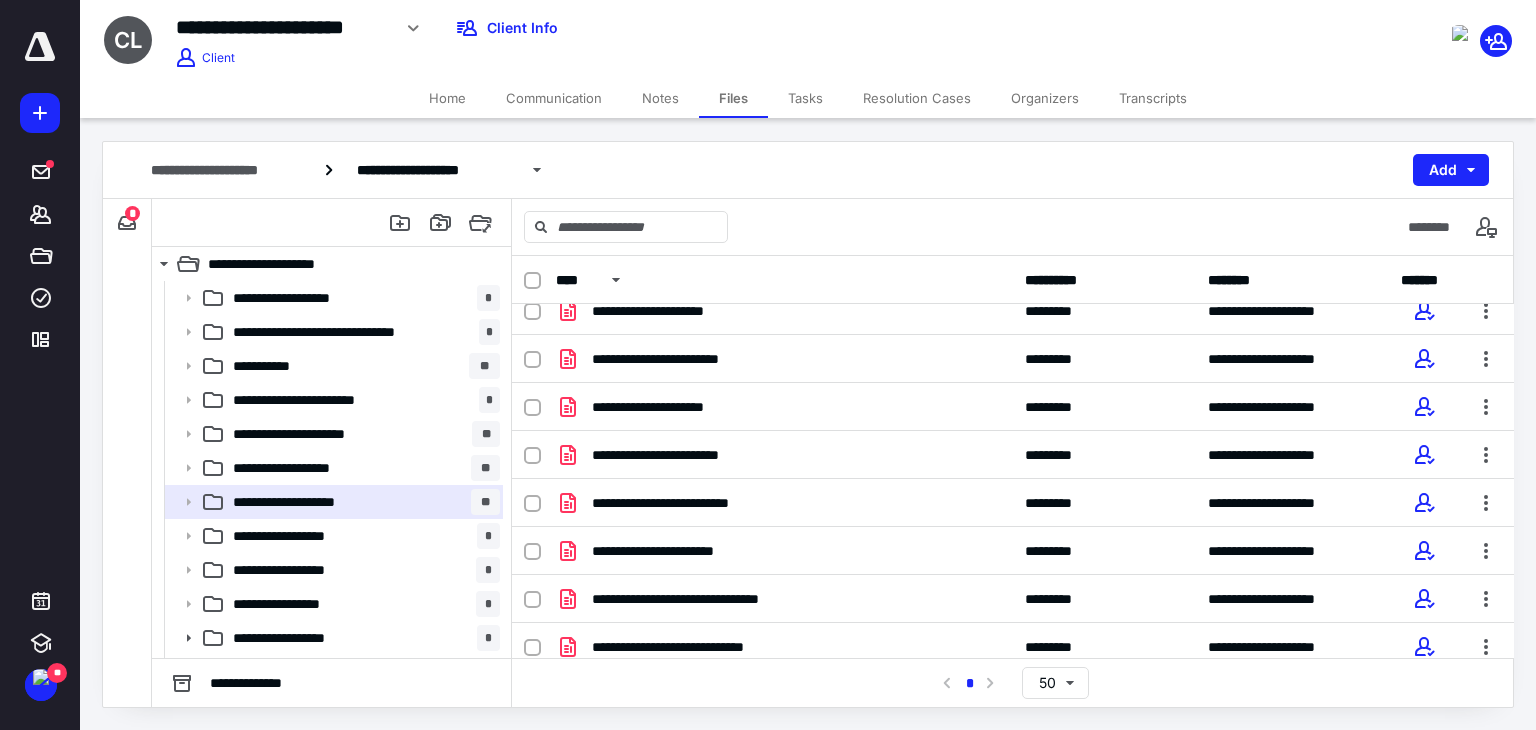 scroll, scrollTop: 0, scrollLeft: 0, axis: both 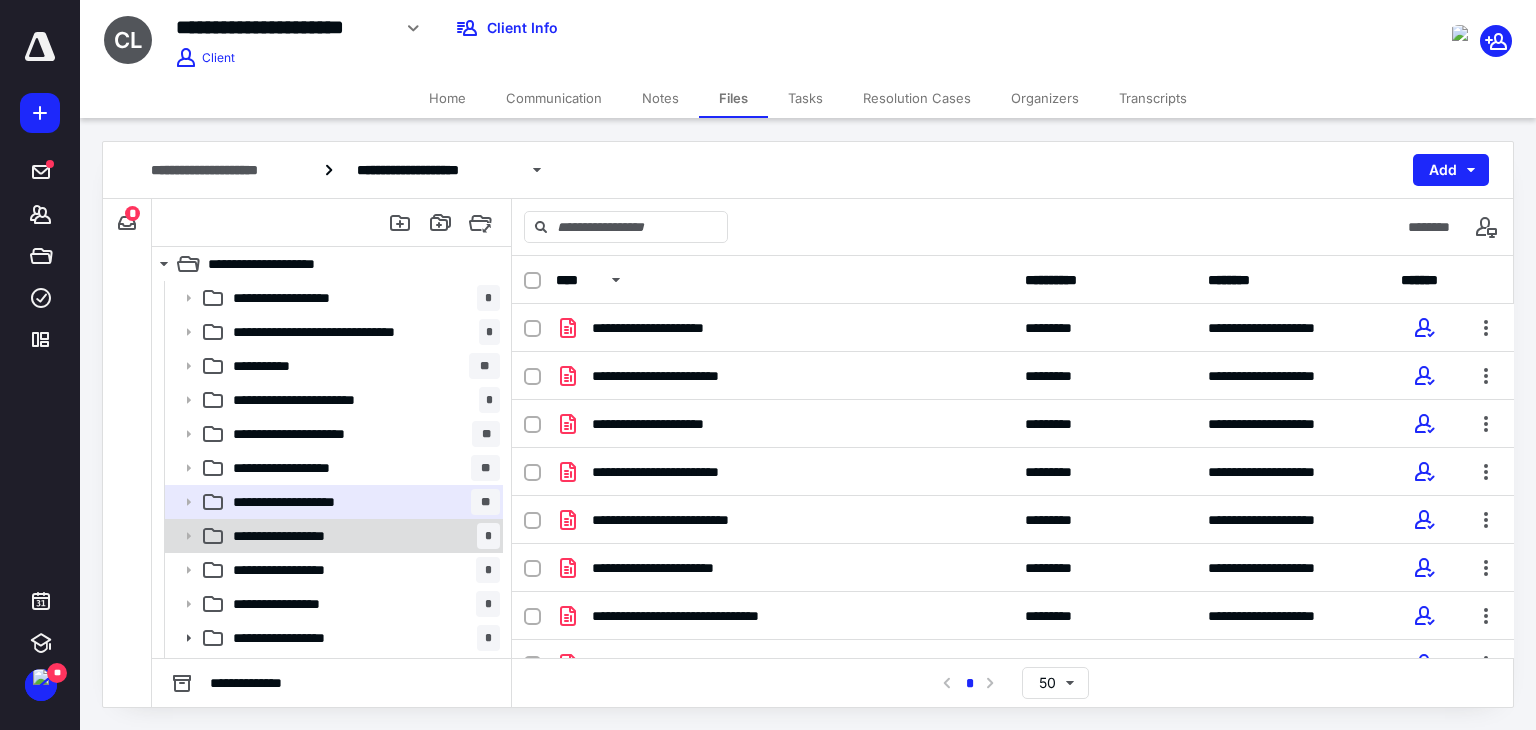 click on "**********" at bounding box center [362, 536] 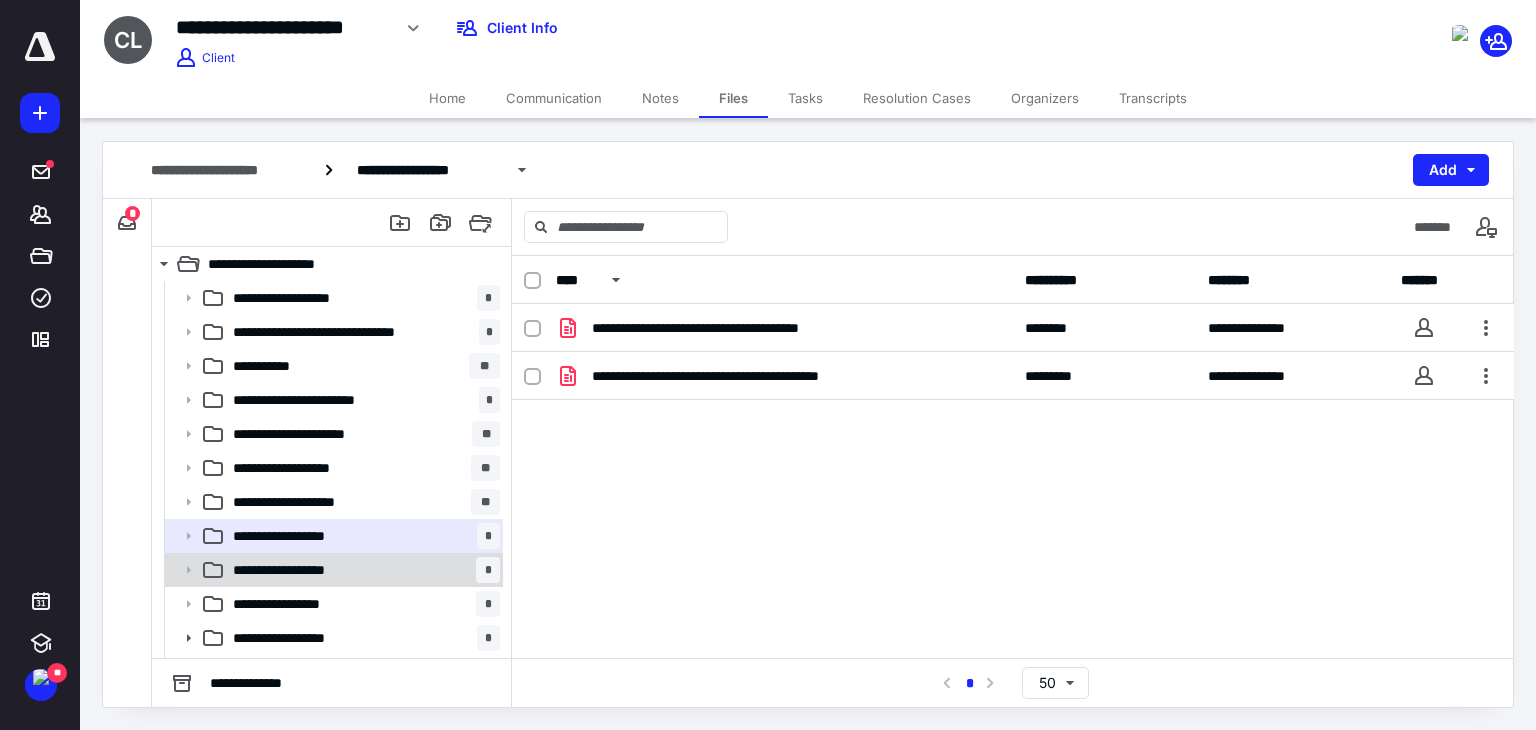 click on "**********" at bounding box center (362, 570) 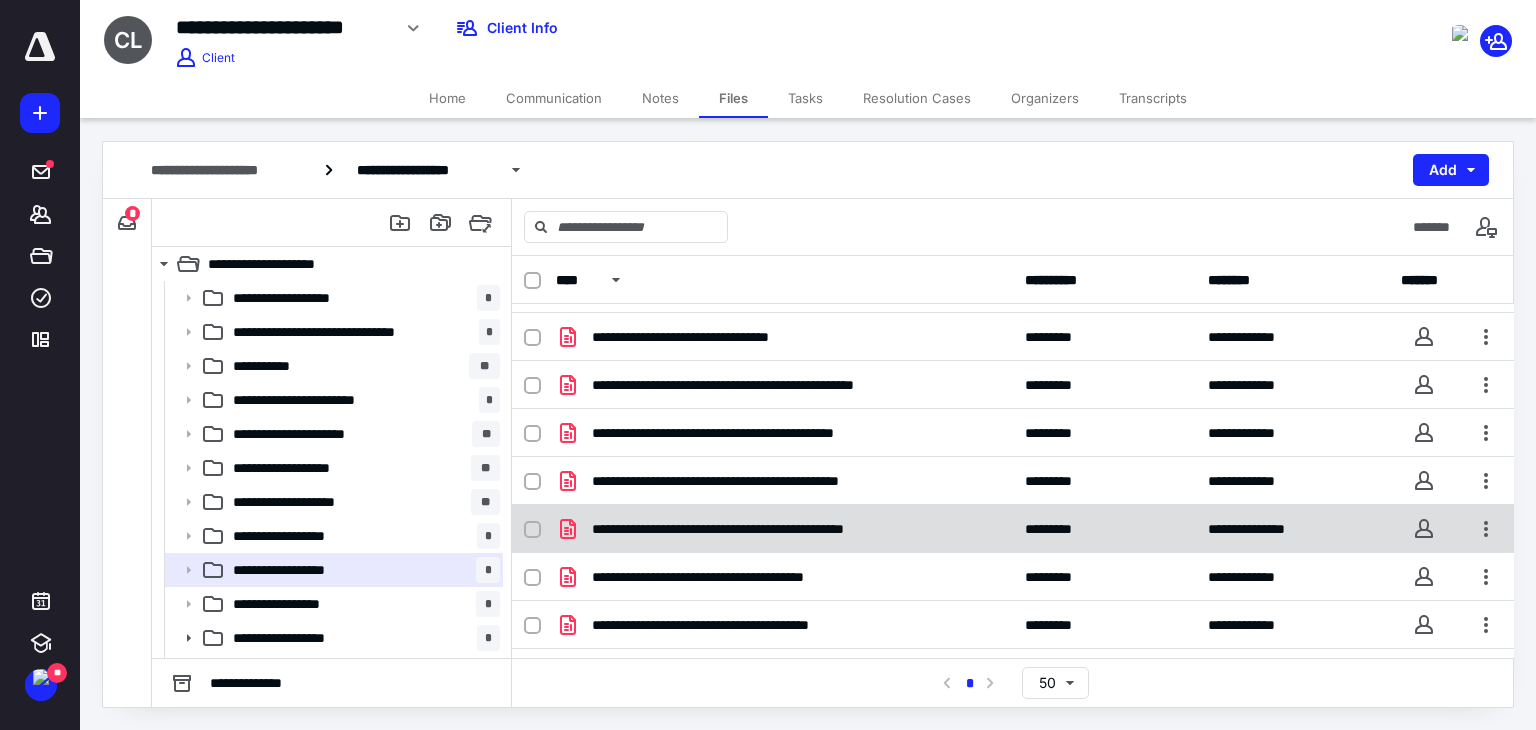 scroll, scrollTop: 76, scrollLeft: 0, axis: vertical 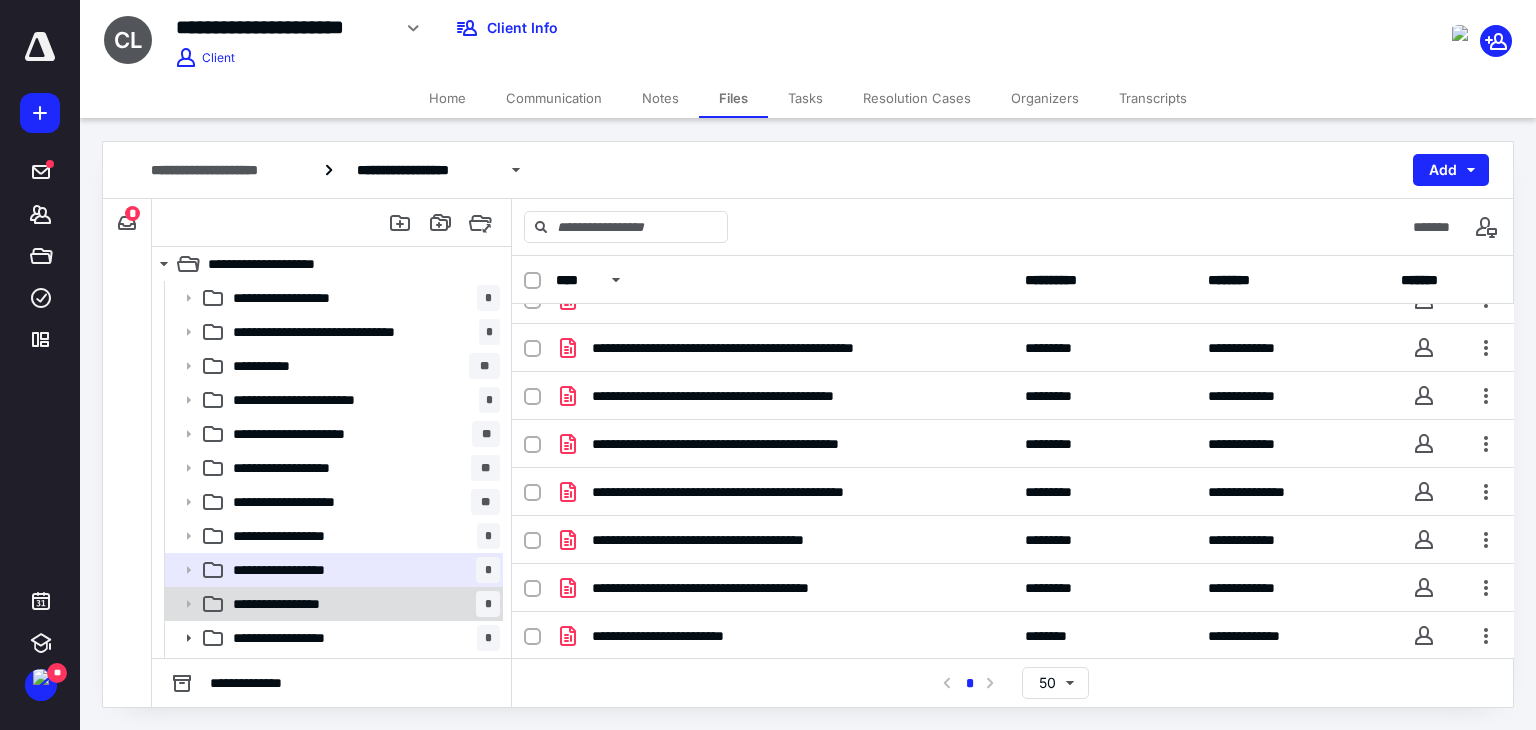 click on "**********" at bounding box center (362, 604) 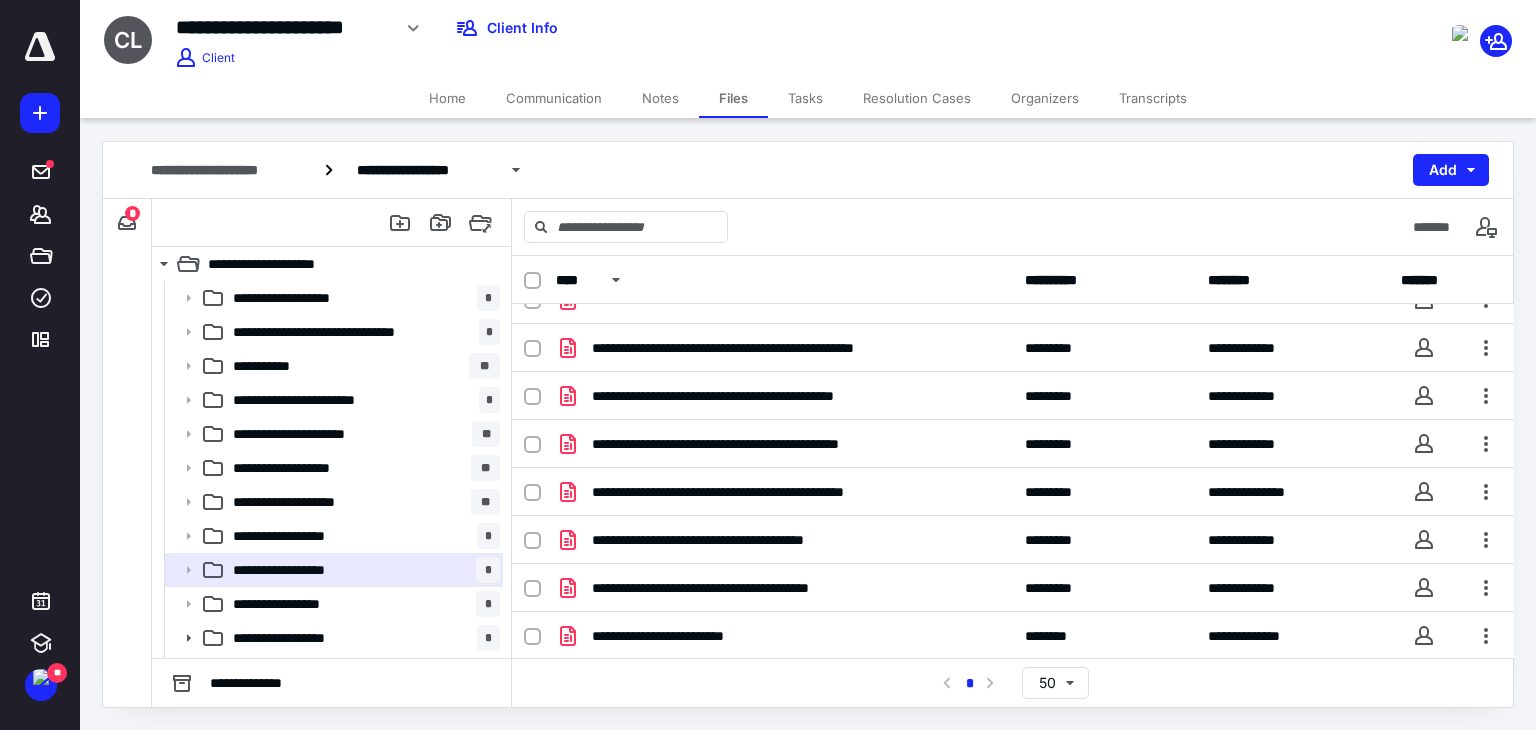 scroll, scrollTop: 0, scrollLeft: 0, axis: both 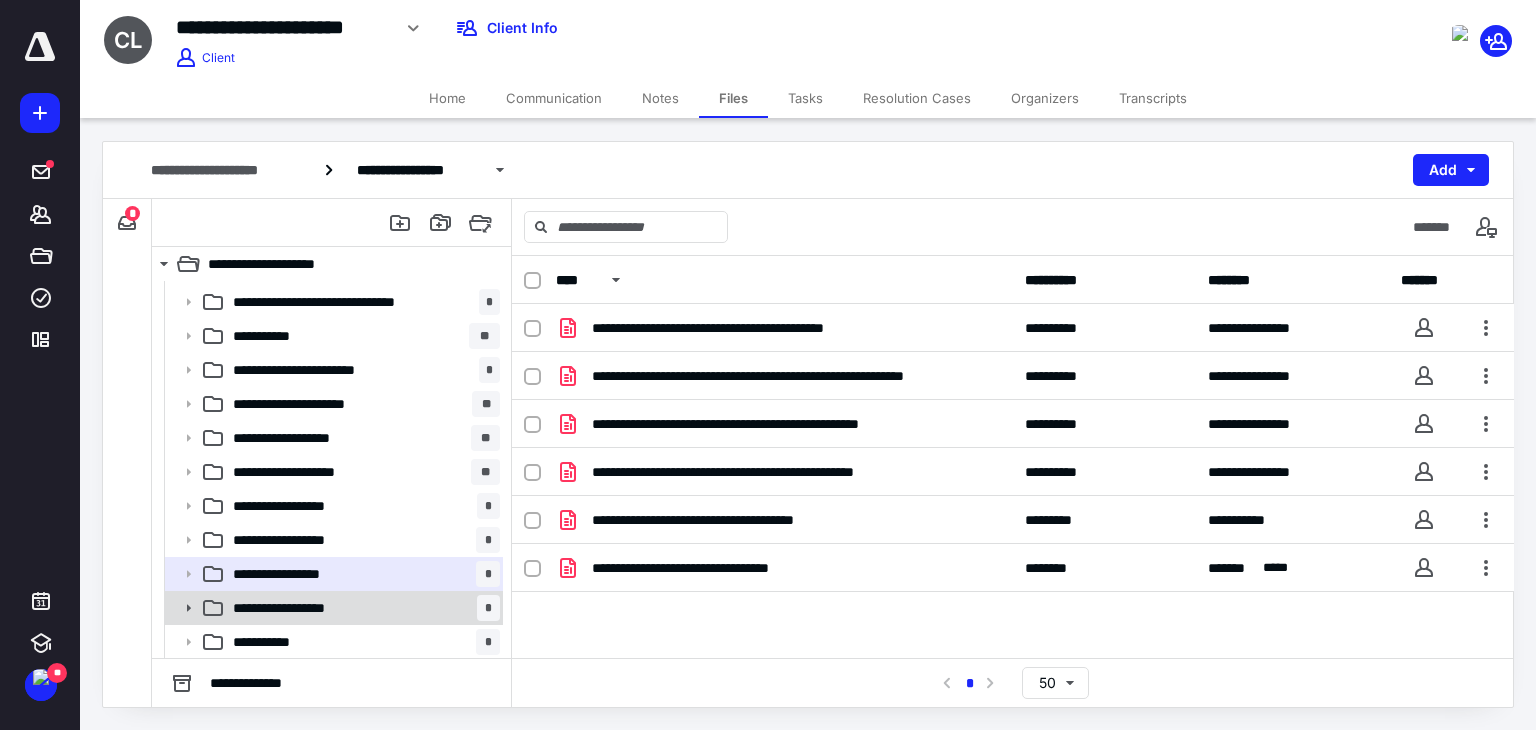 click on "**********" at bounding box center [362, 608] 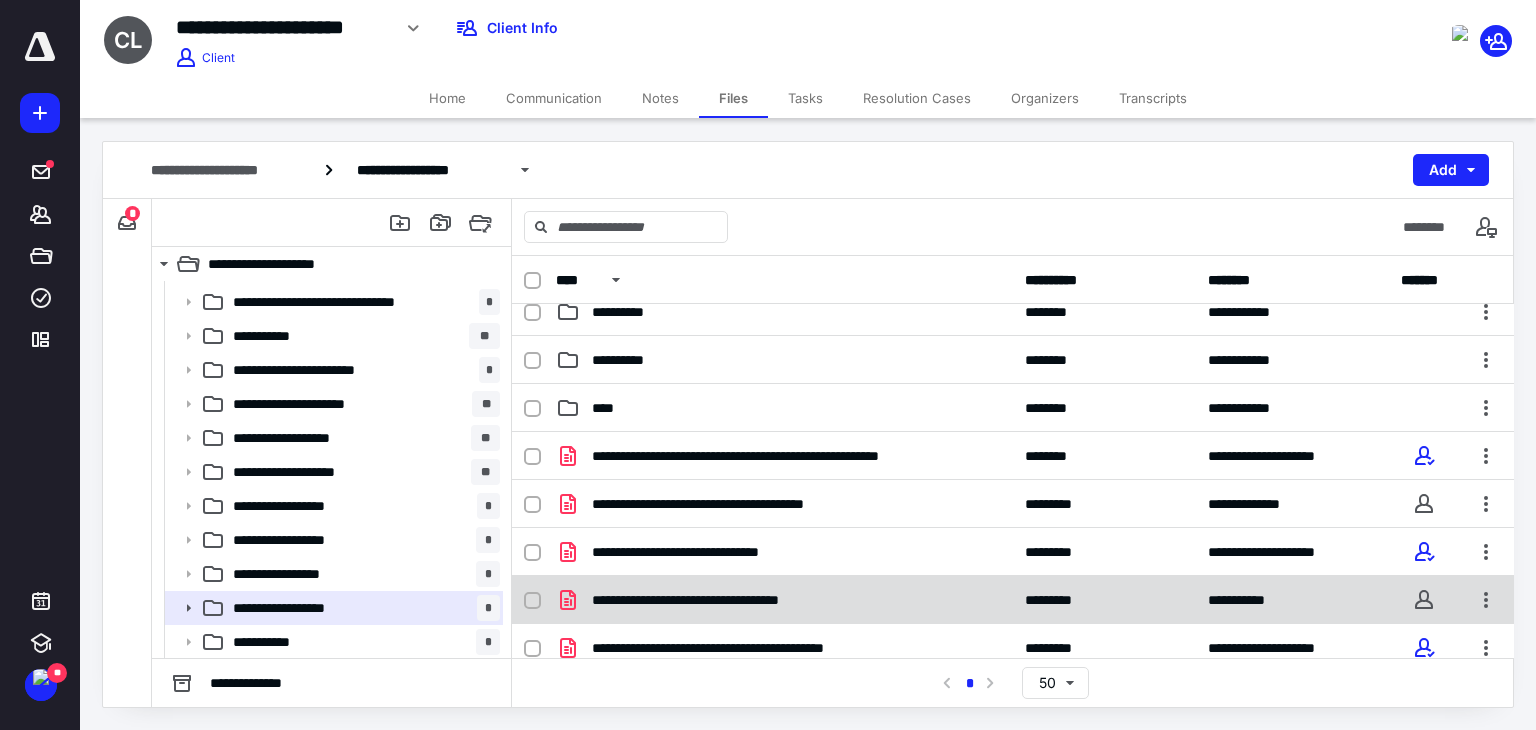 scroll, scrollTop: 232, scrollLeft: 0, axis: vertical 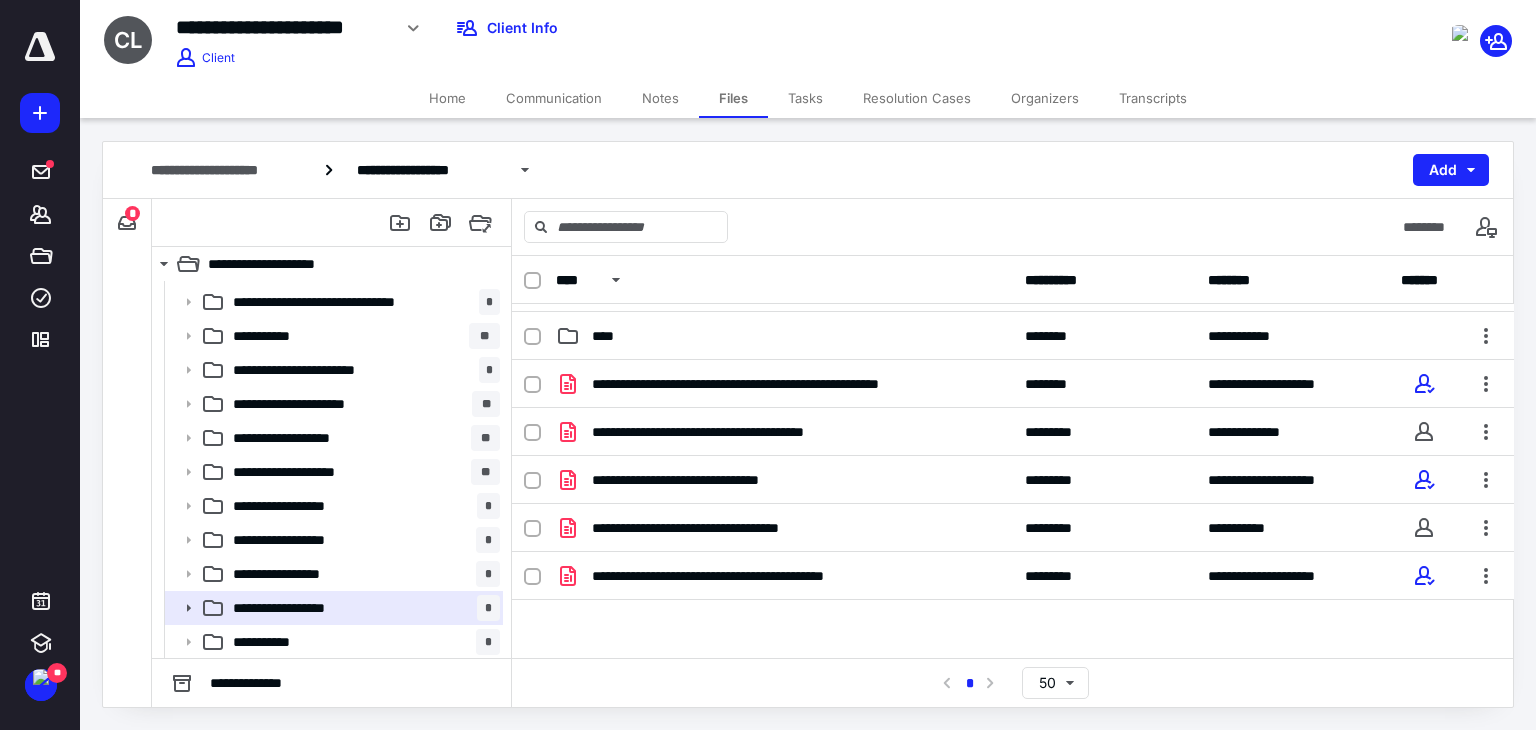 click on "**********" at bounding box center (362, 642) 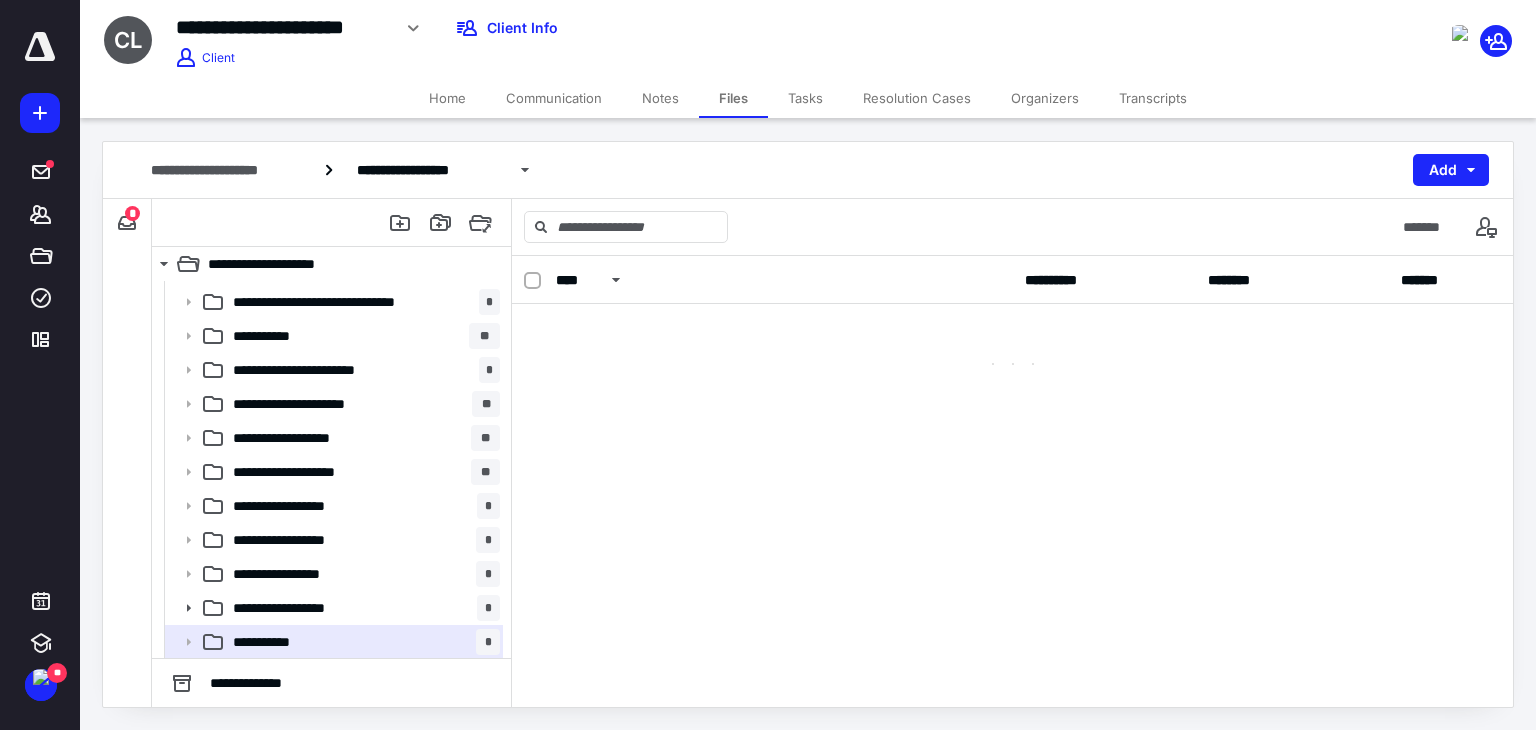scroll, scrollTop: 0, scrollLeft: 0, axis: both 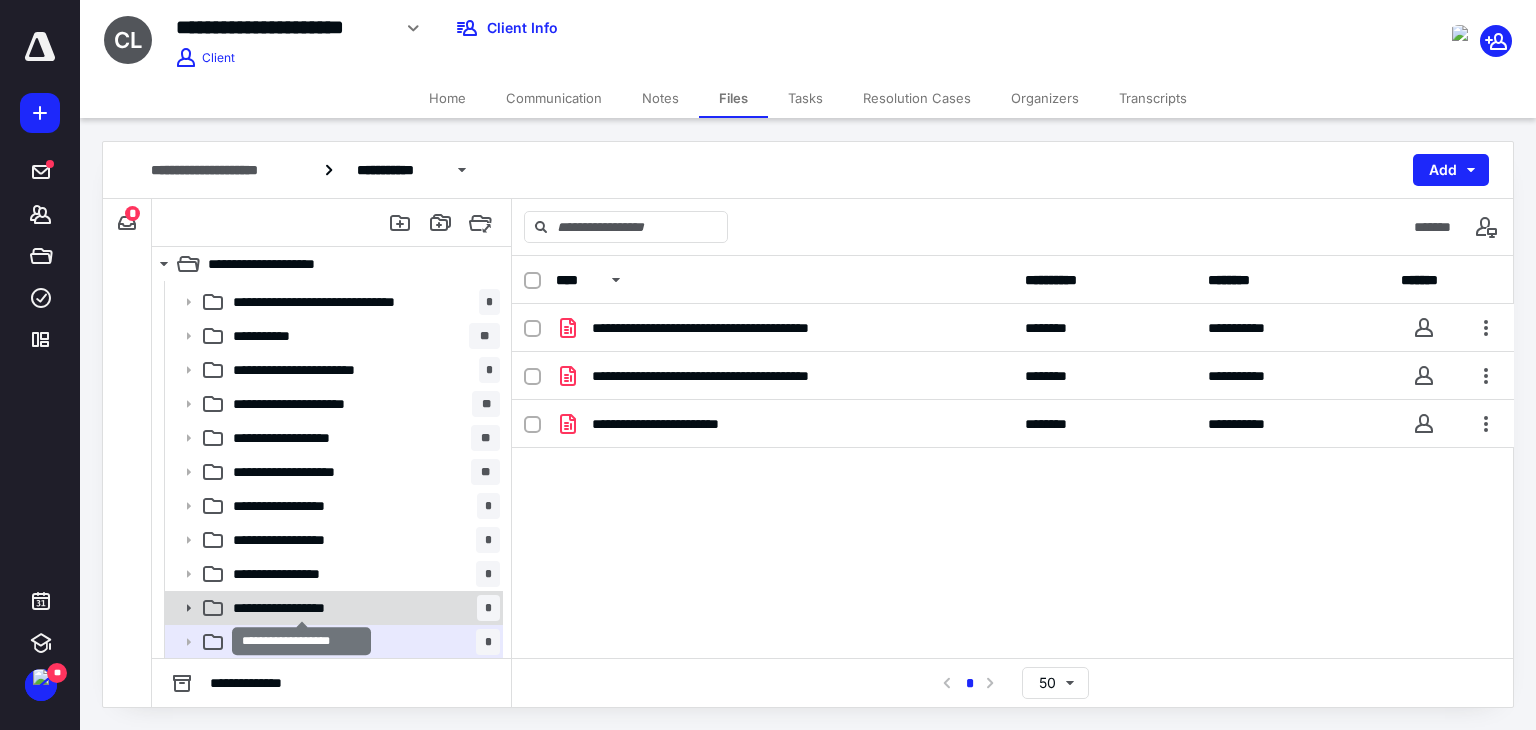click on "**********" at bounding box center [301, 608] 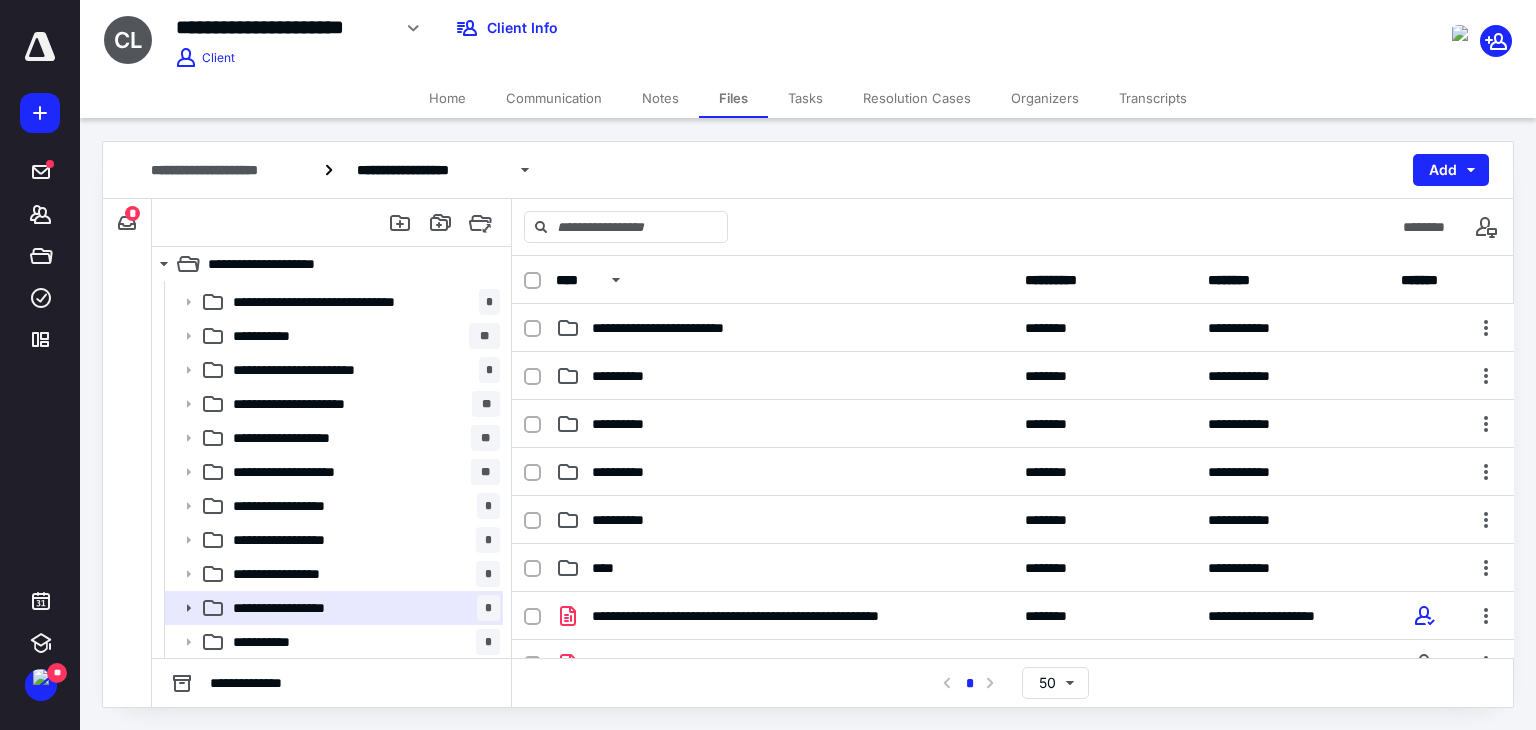 click on "**********" at bounding box center (362, 642) 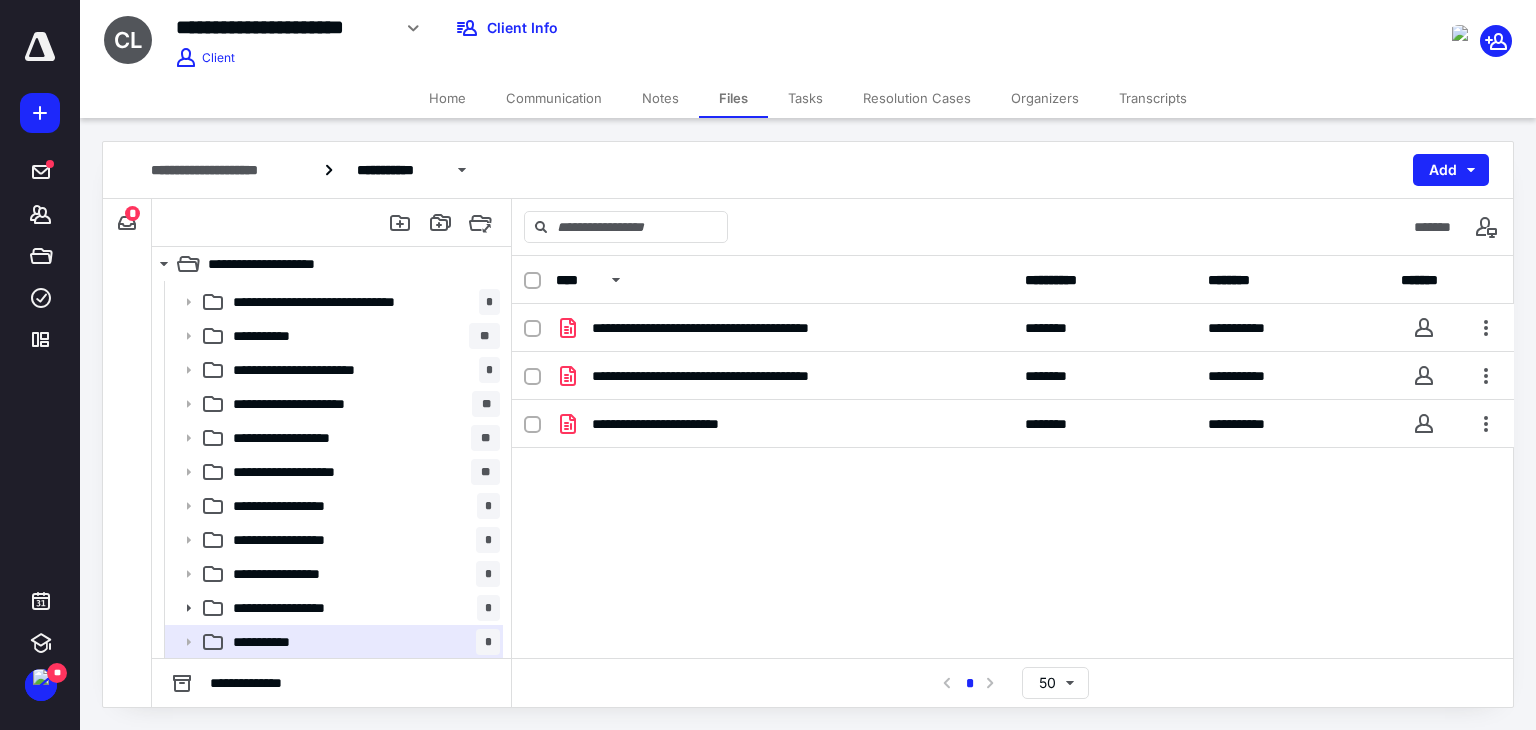 click on "Home" at bounding box center (447, 98) 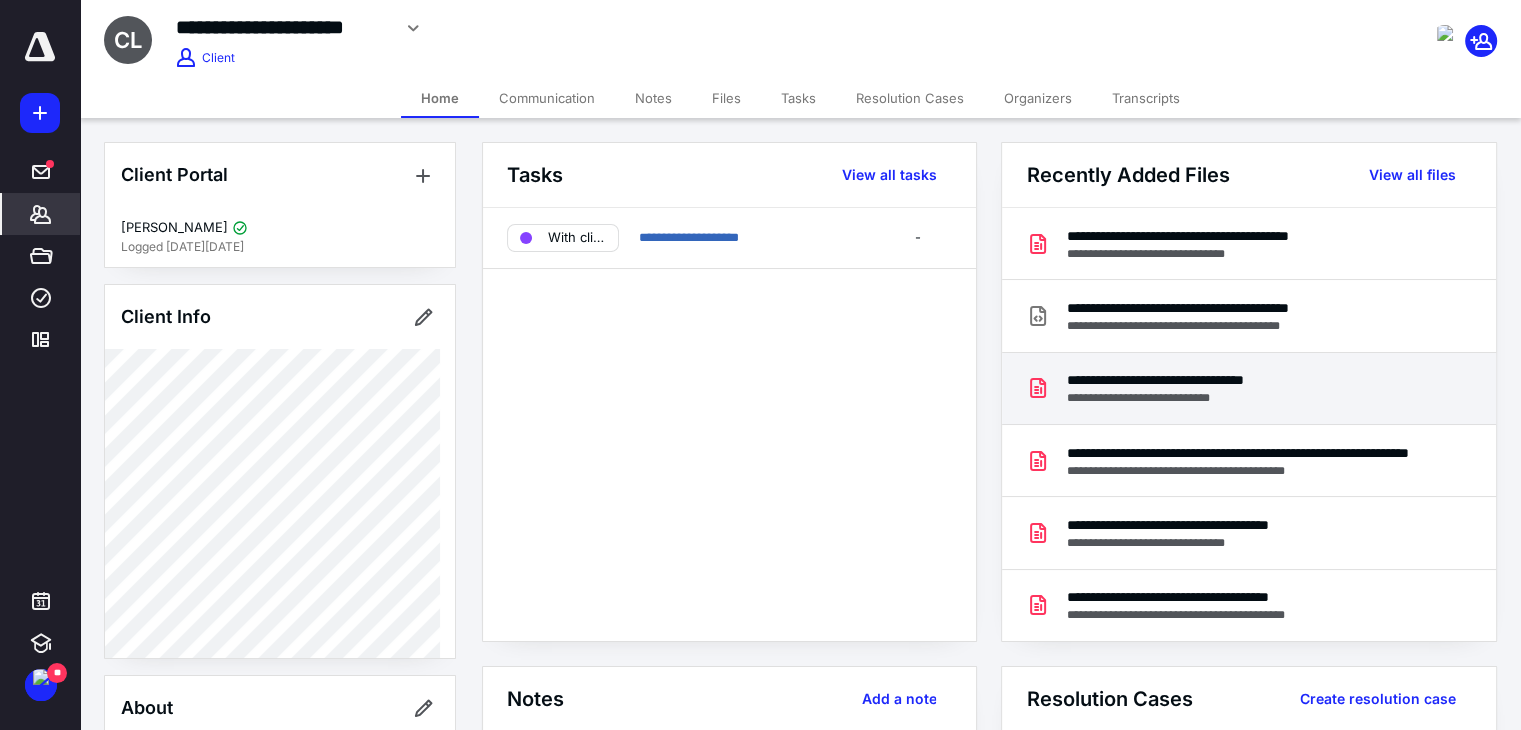 click on "**********" at bounding box center [1189, 398] 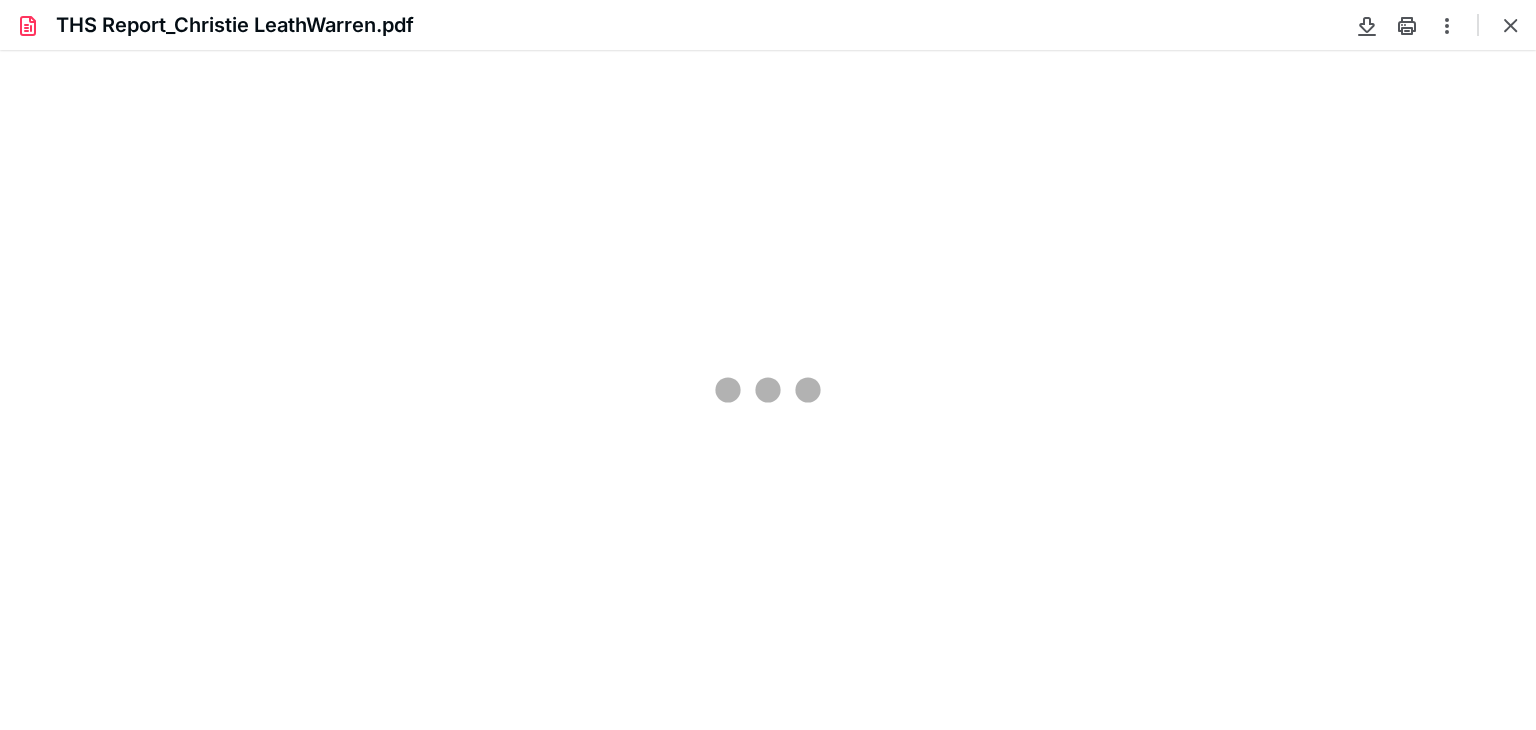 scroll, scrollTop: 0, scrollLeft: 0, axis: both 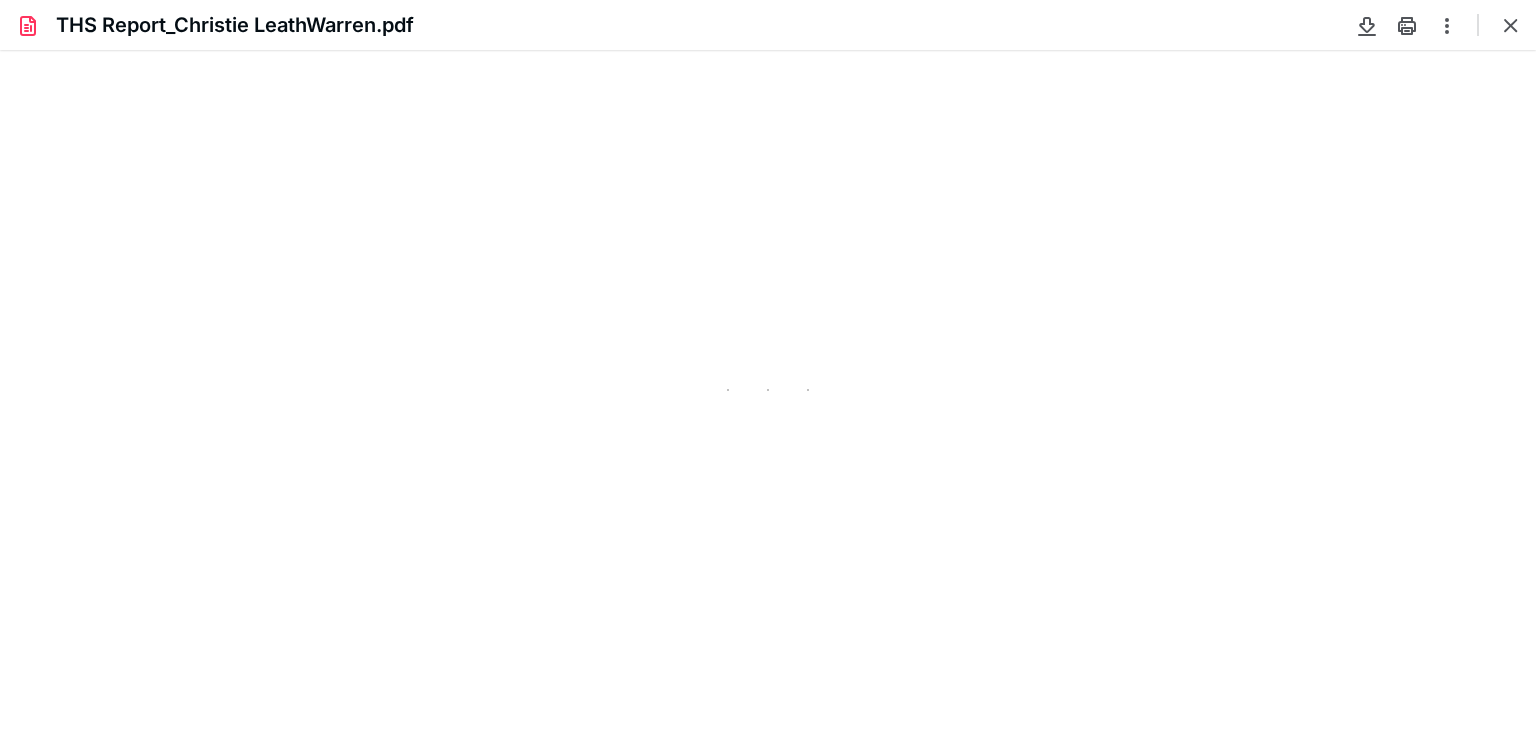 type on "81" 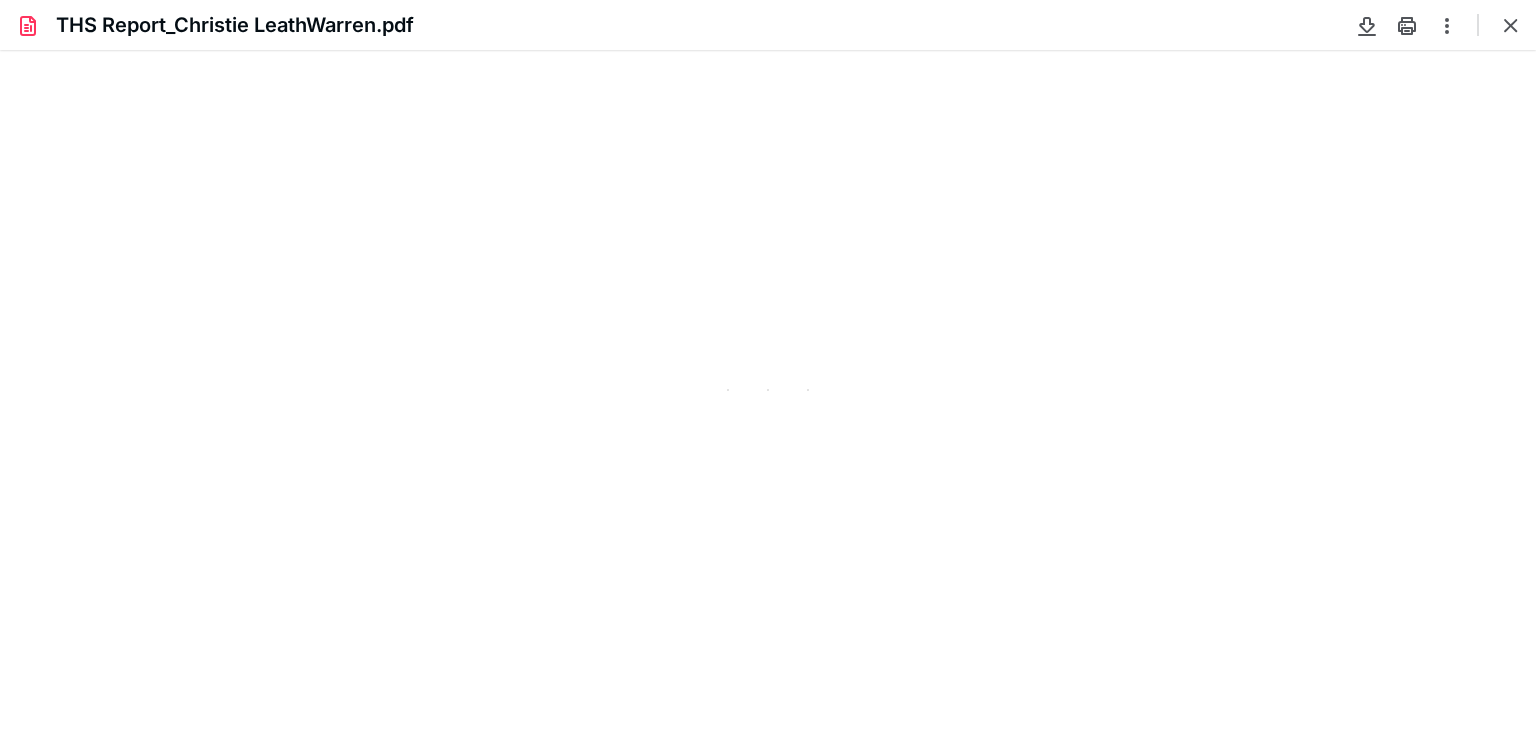 scroll, scrollTop: 39, scrollLeft: 0, axis: vertical 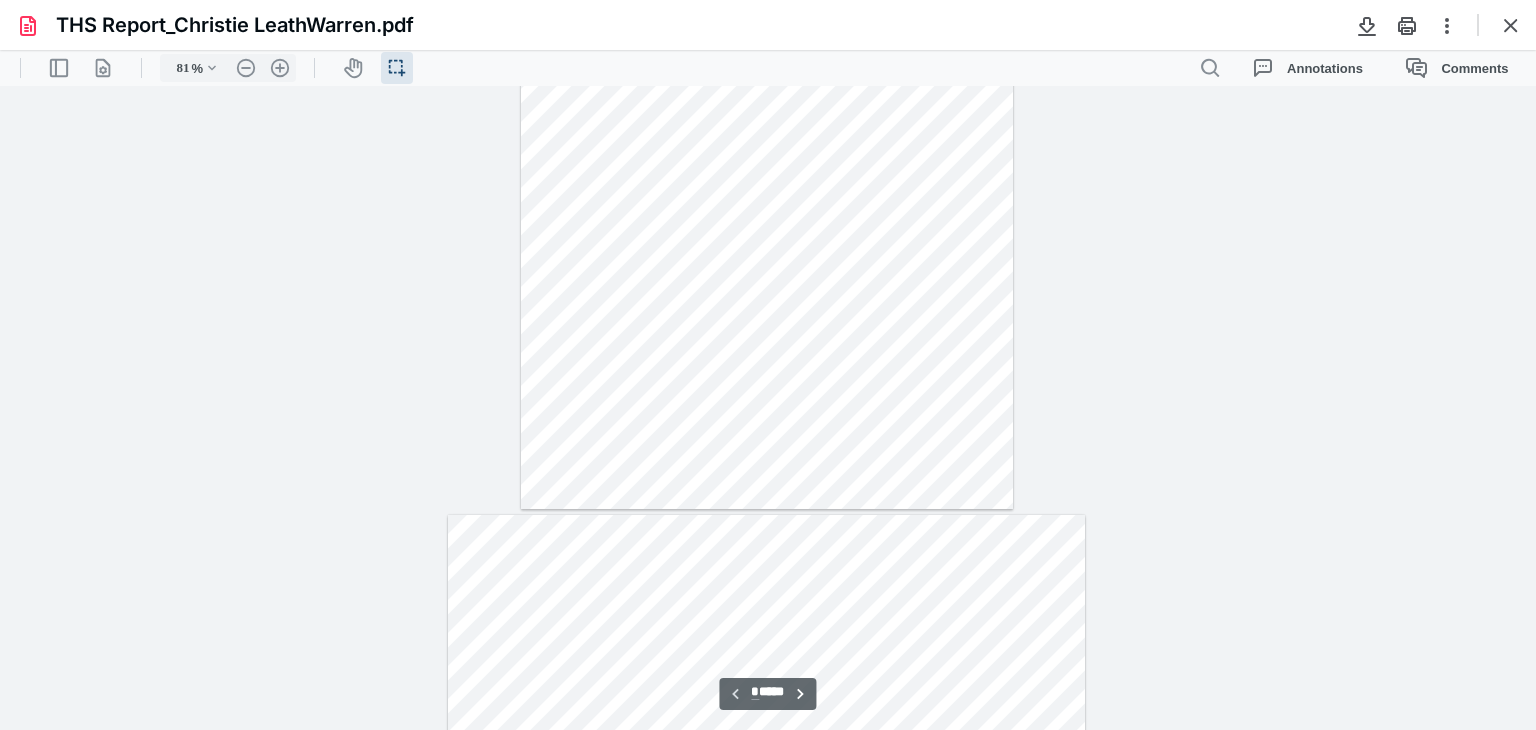 type on "*" 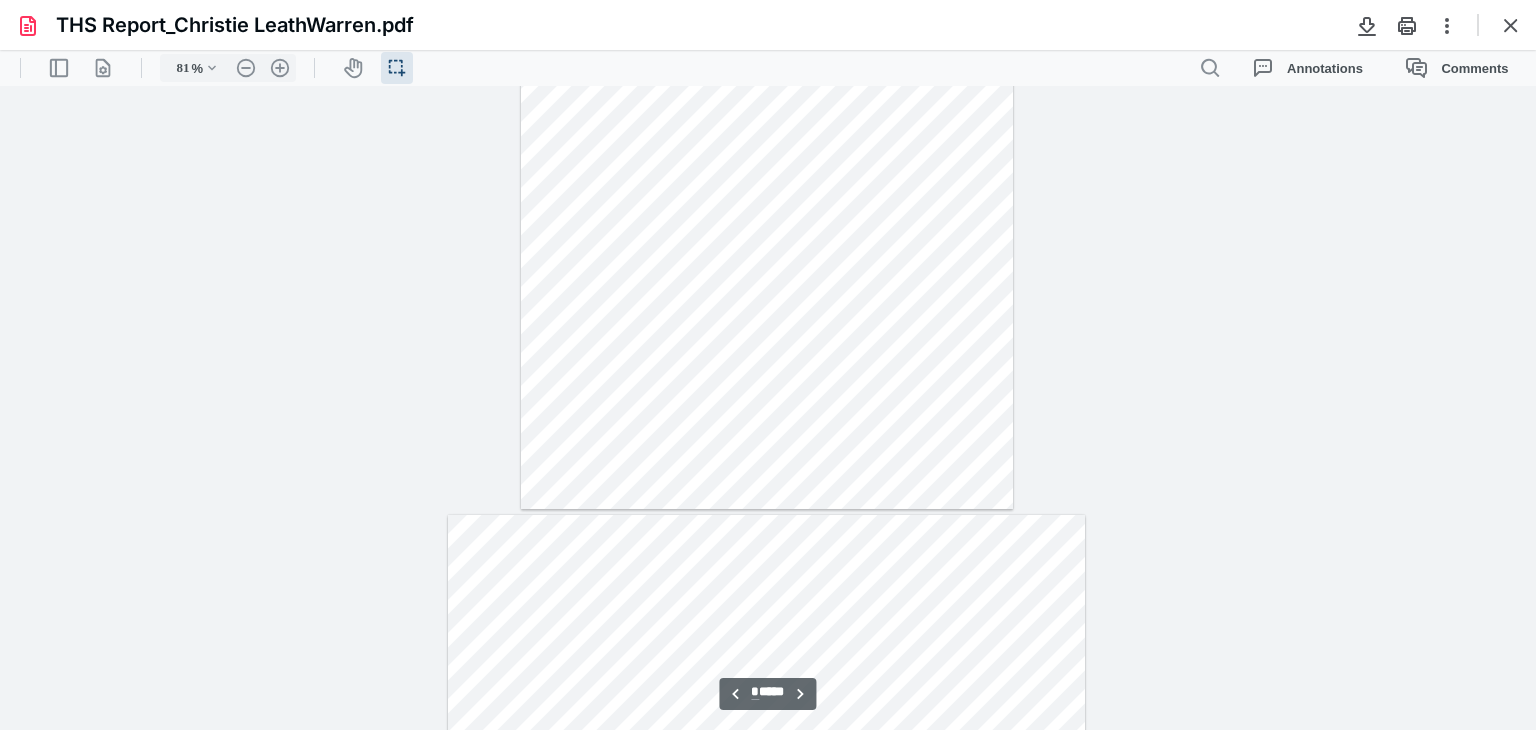 scroll, scrollTop: 339, scrollLeft: 0, axis: vertical 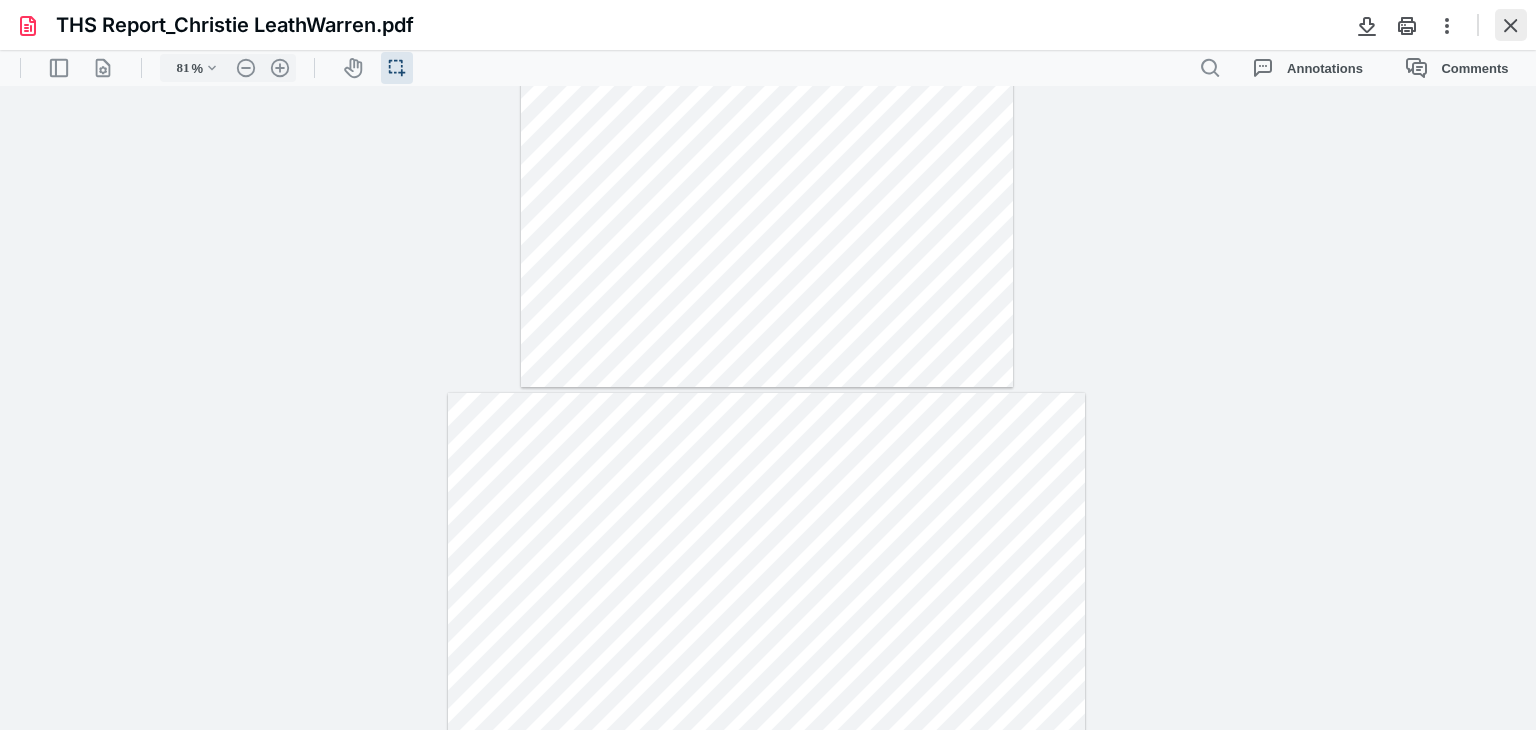 click at bounding box center (1511, 25) 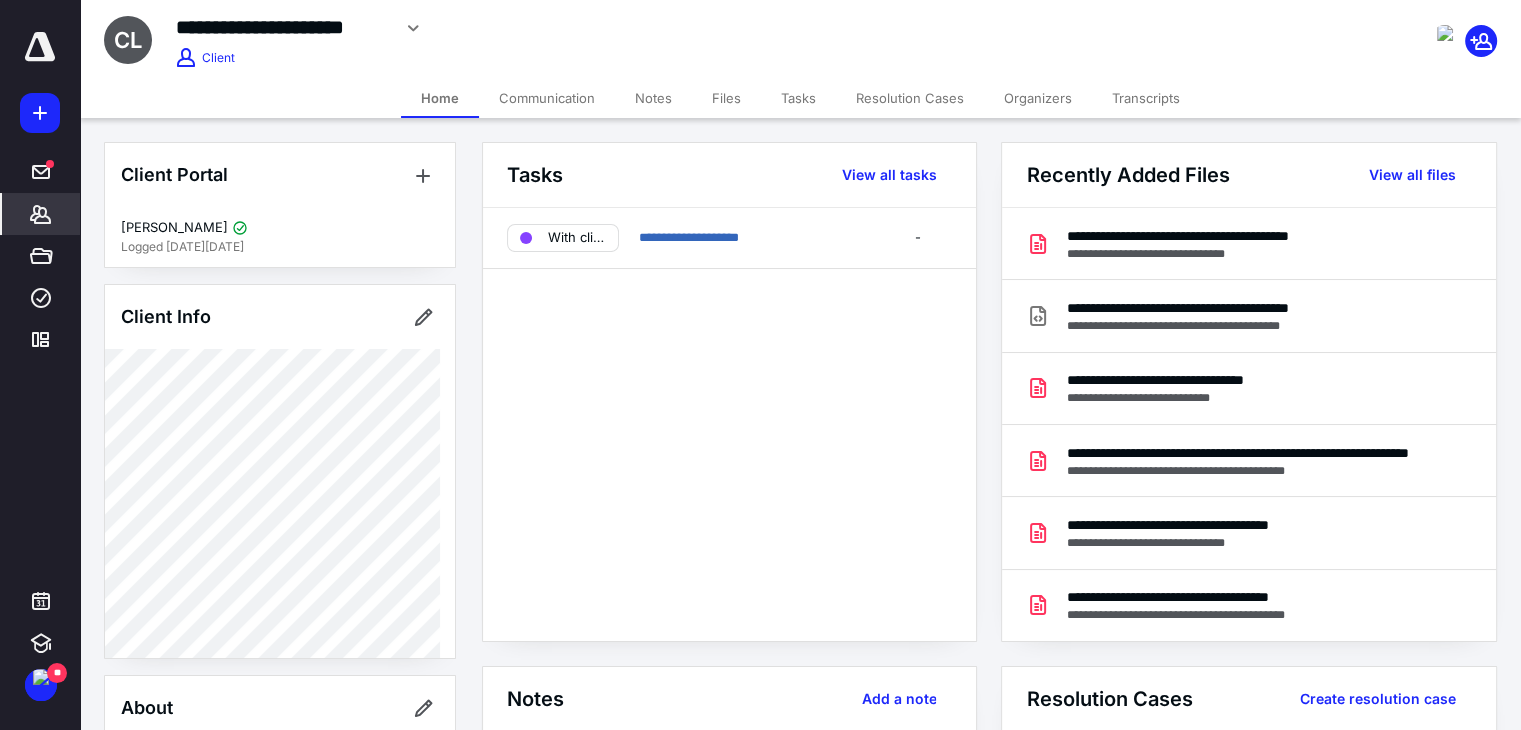 click on "Files" at bounding box center (726, 98) 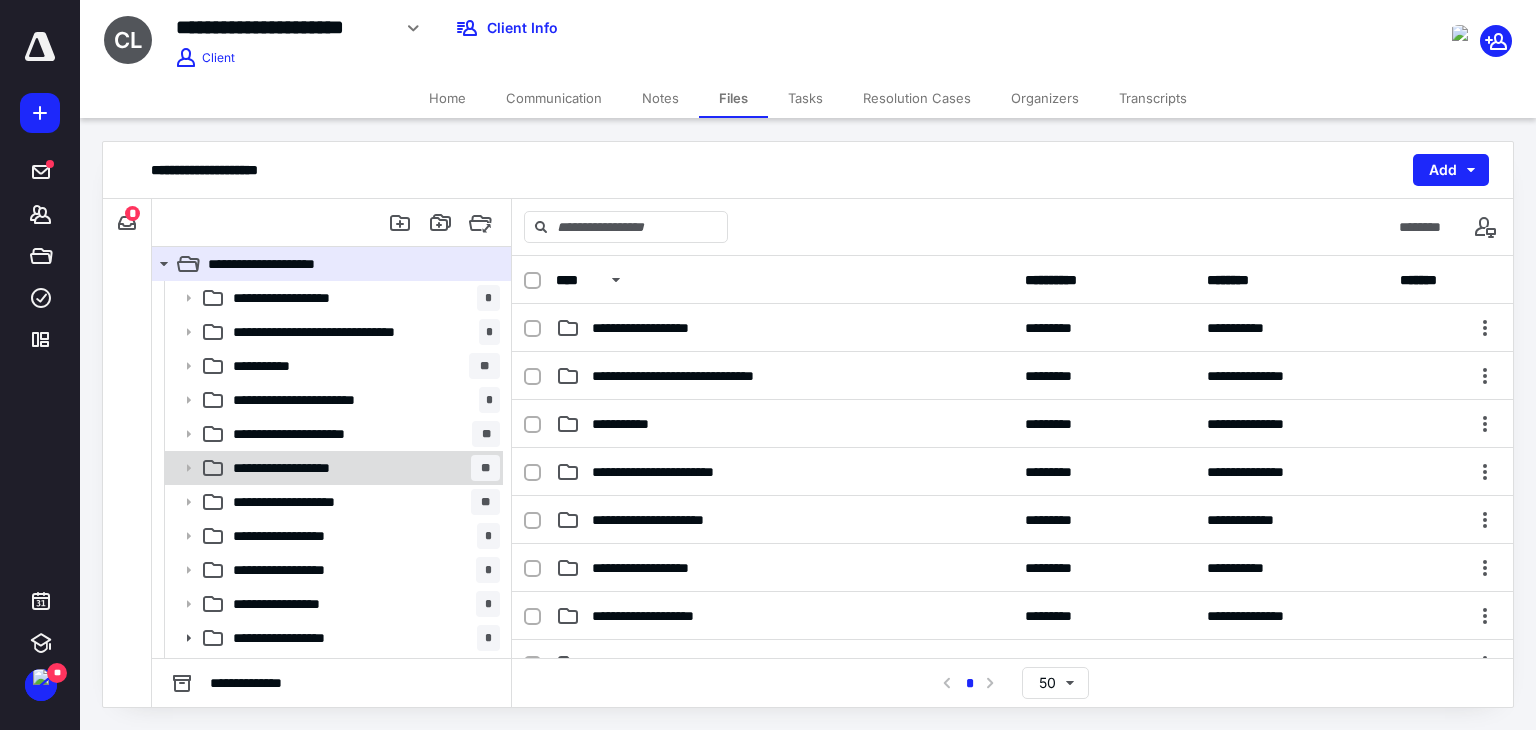 click on "**********" at bounding box center (362, 468) 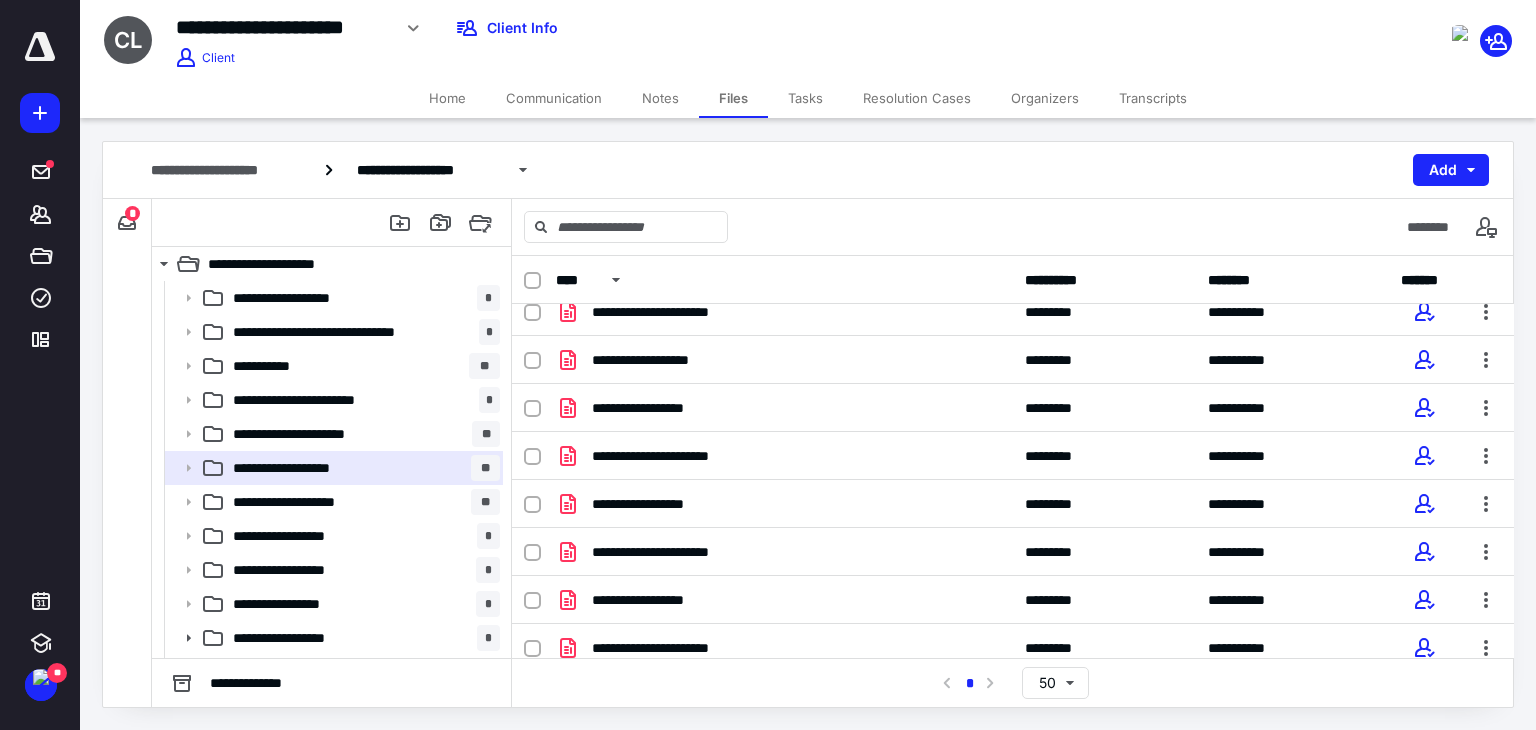 scroll, scrollTop: 0, scrollLeft: 0, axis: both 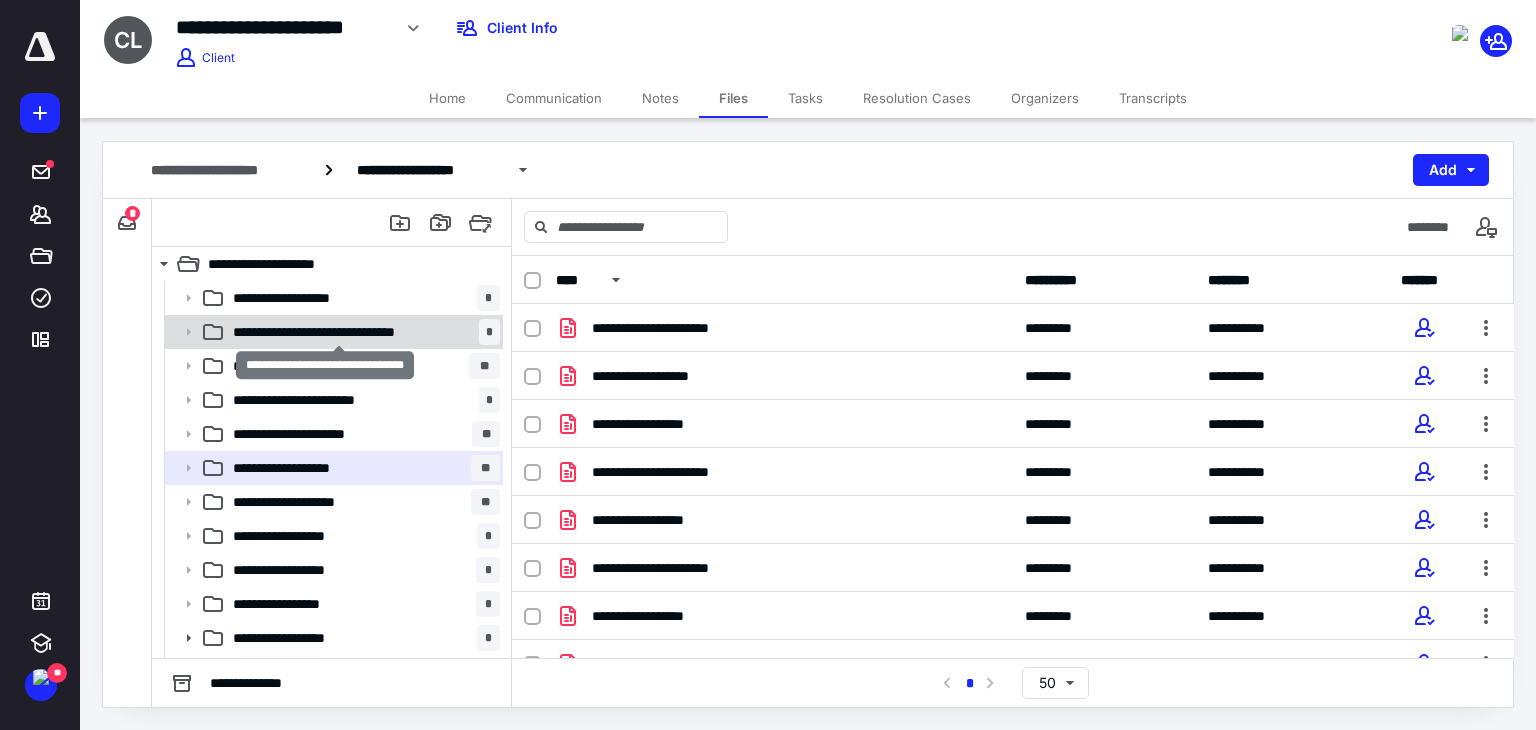 click on "**********" at bounding box center [339, 332] 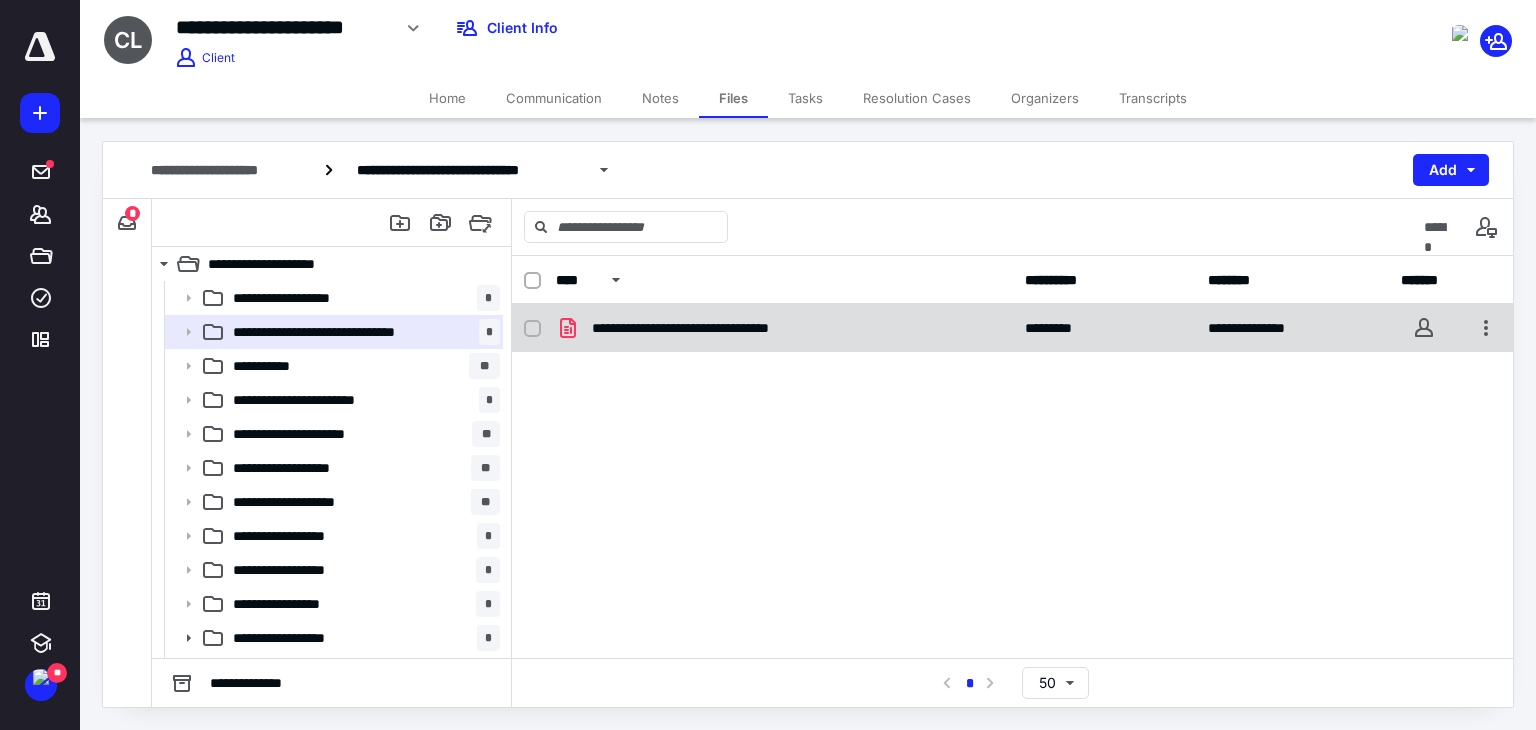 click on "**********" at bounding box center (714, 328) 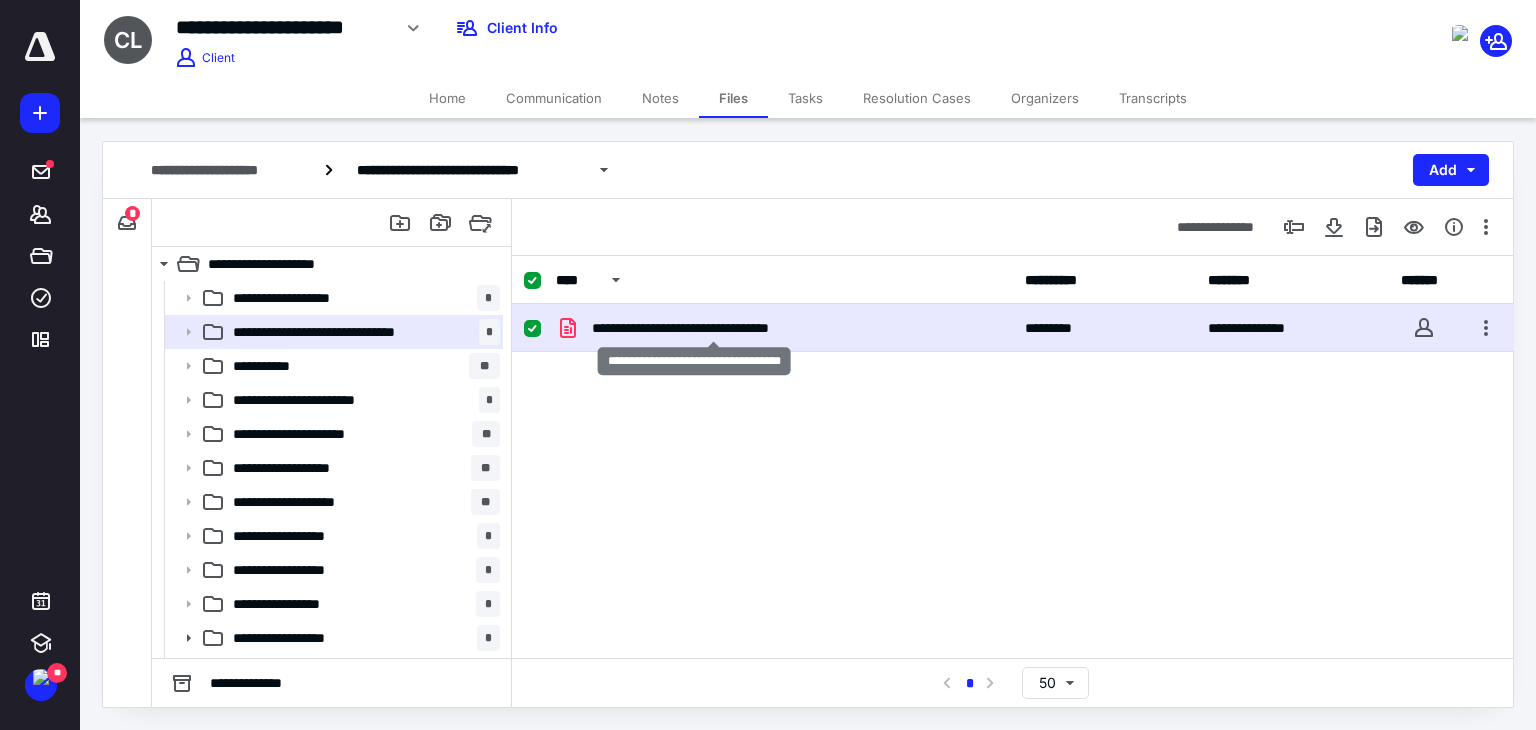 click on "**********" at bounding box center [714, 328] 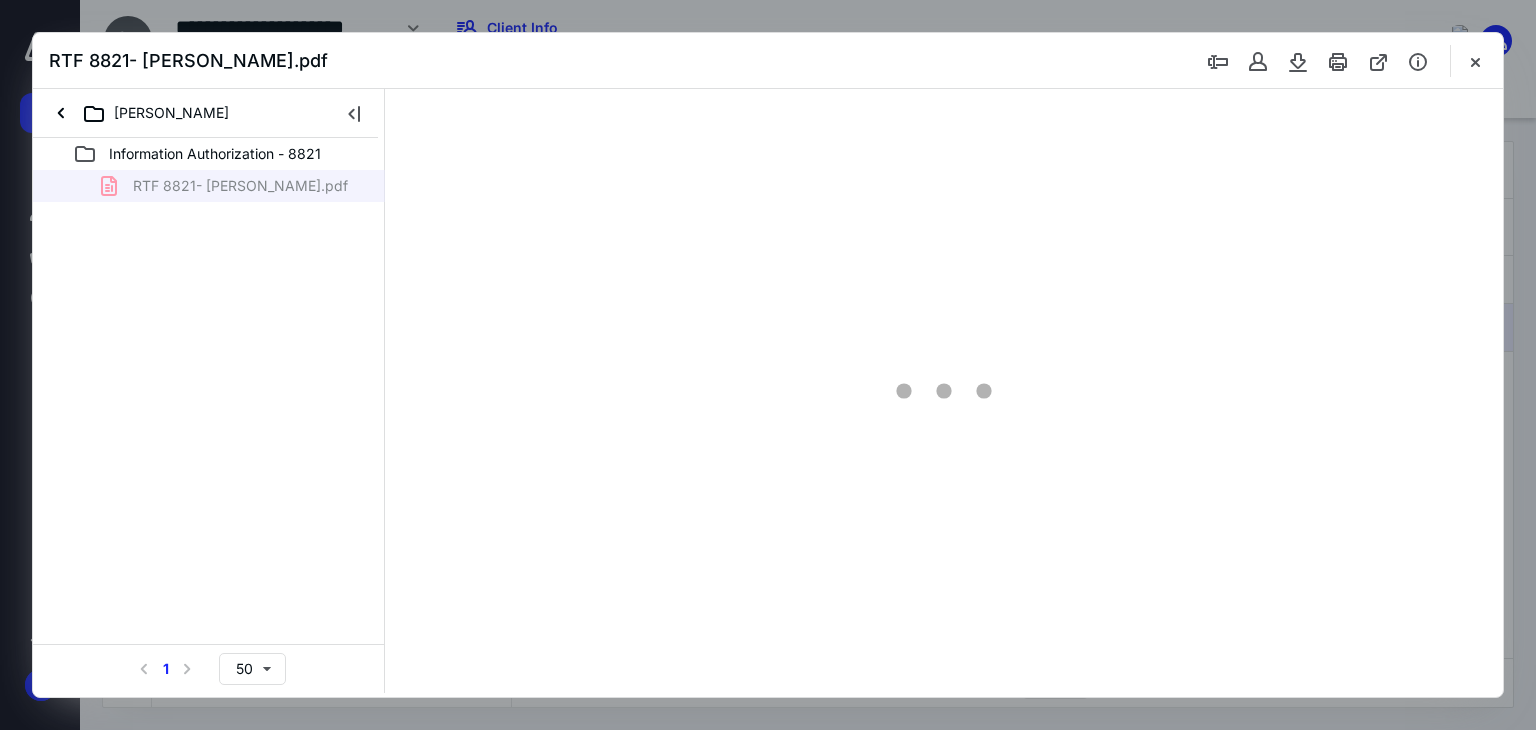 scroll, scrollTop: 0, scrollLeft: 0, axis: both 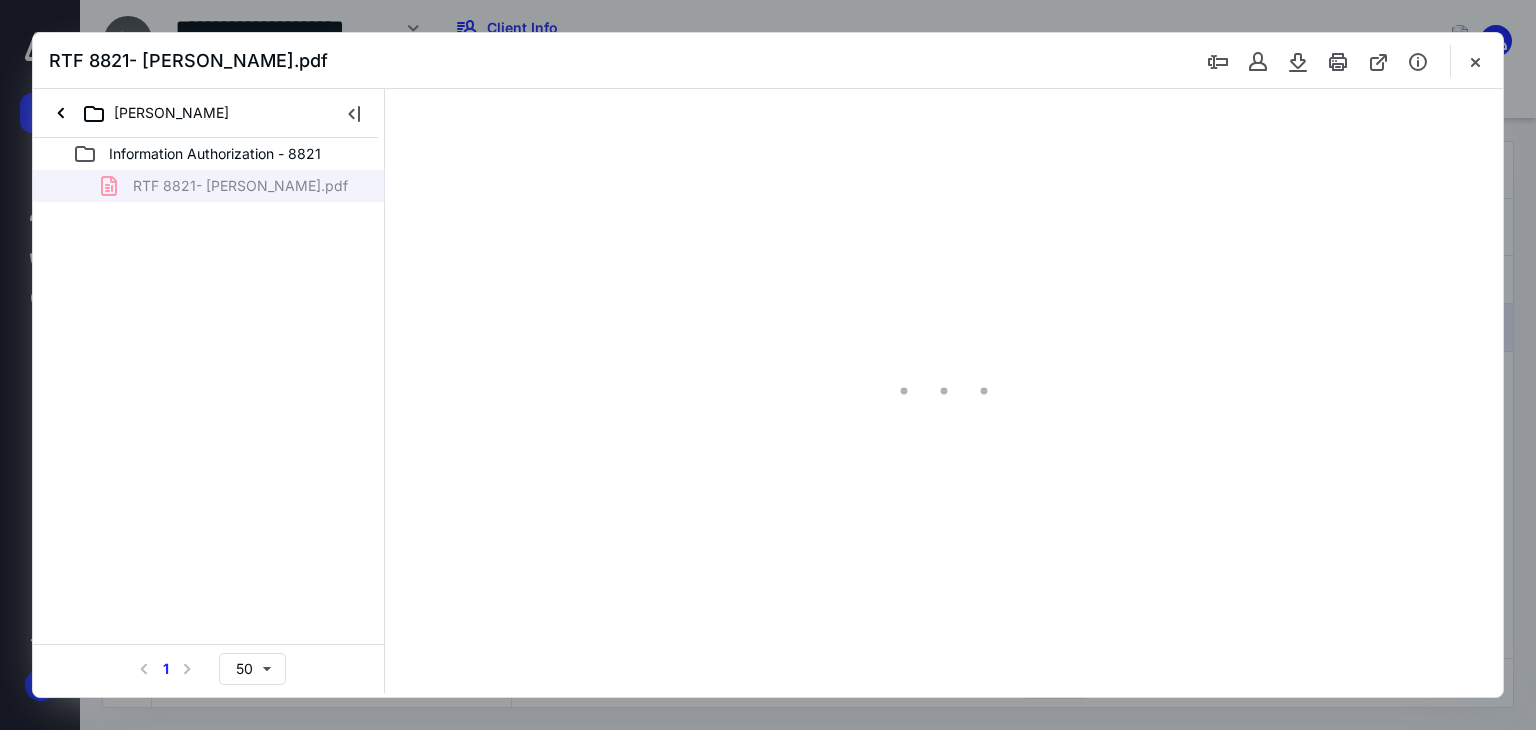 type on "71" 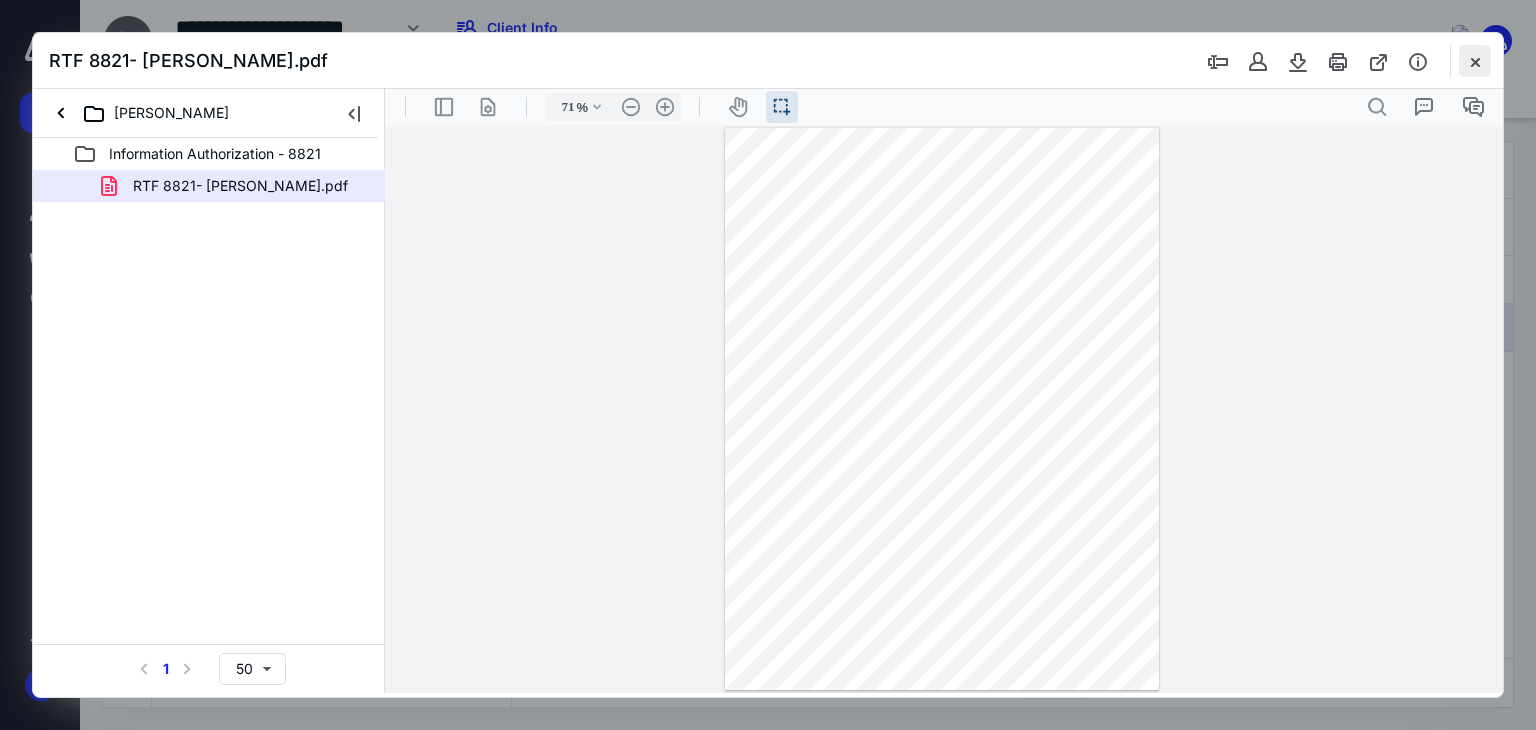 click at bounding box center (1475, 61) 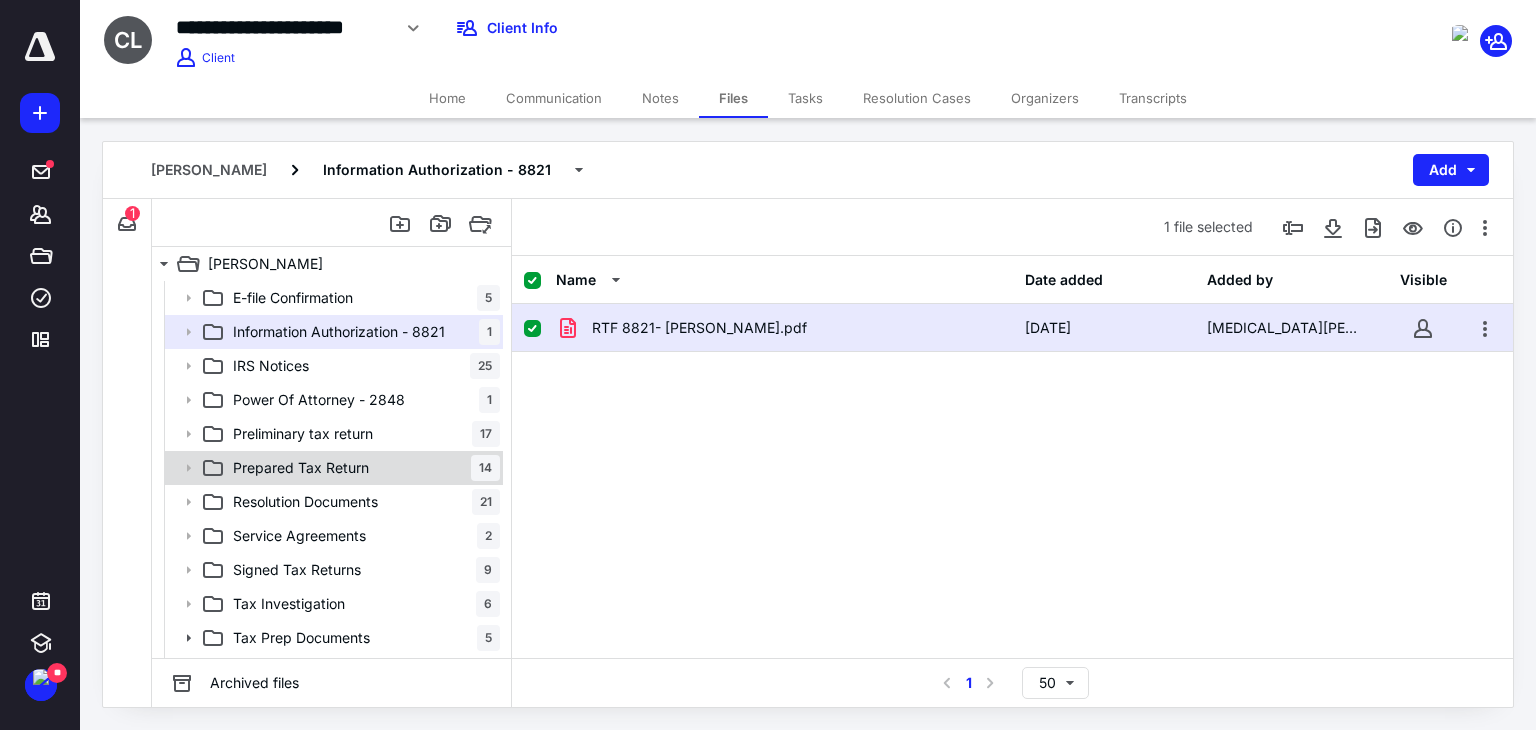 click on "Prepared Tax Return 14" at bounding box center (362, 468) 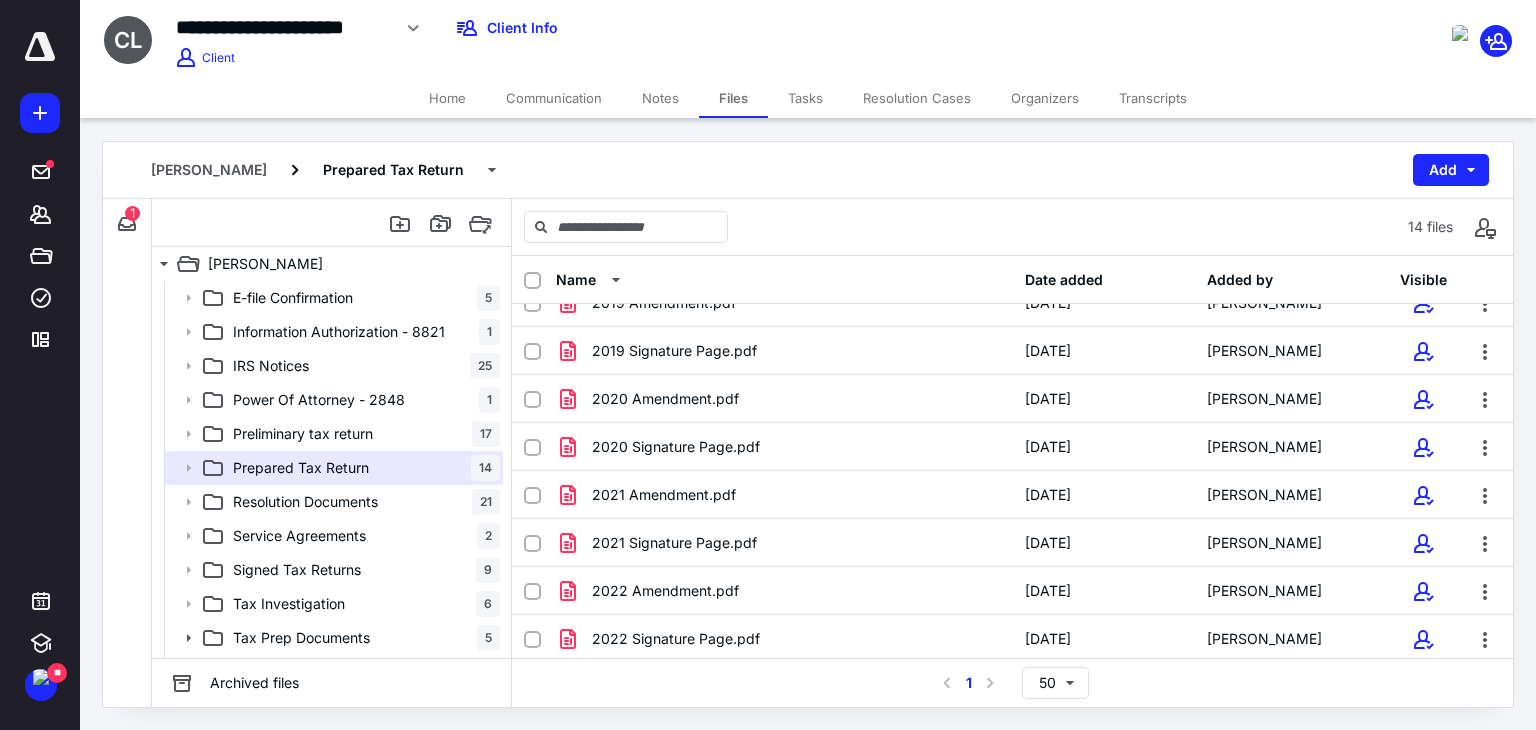 scroll, scrollTop: 315, scrollLeft: 0, axis: vertical 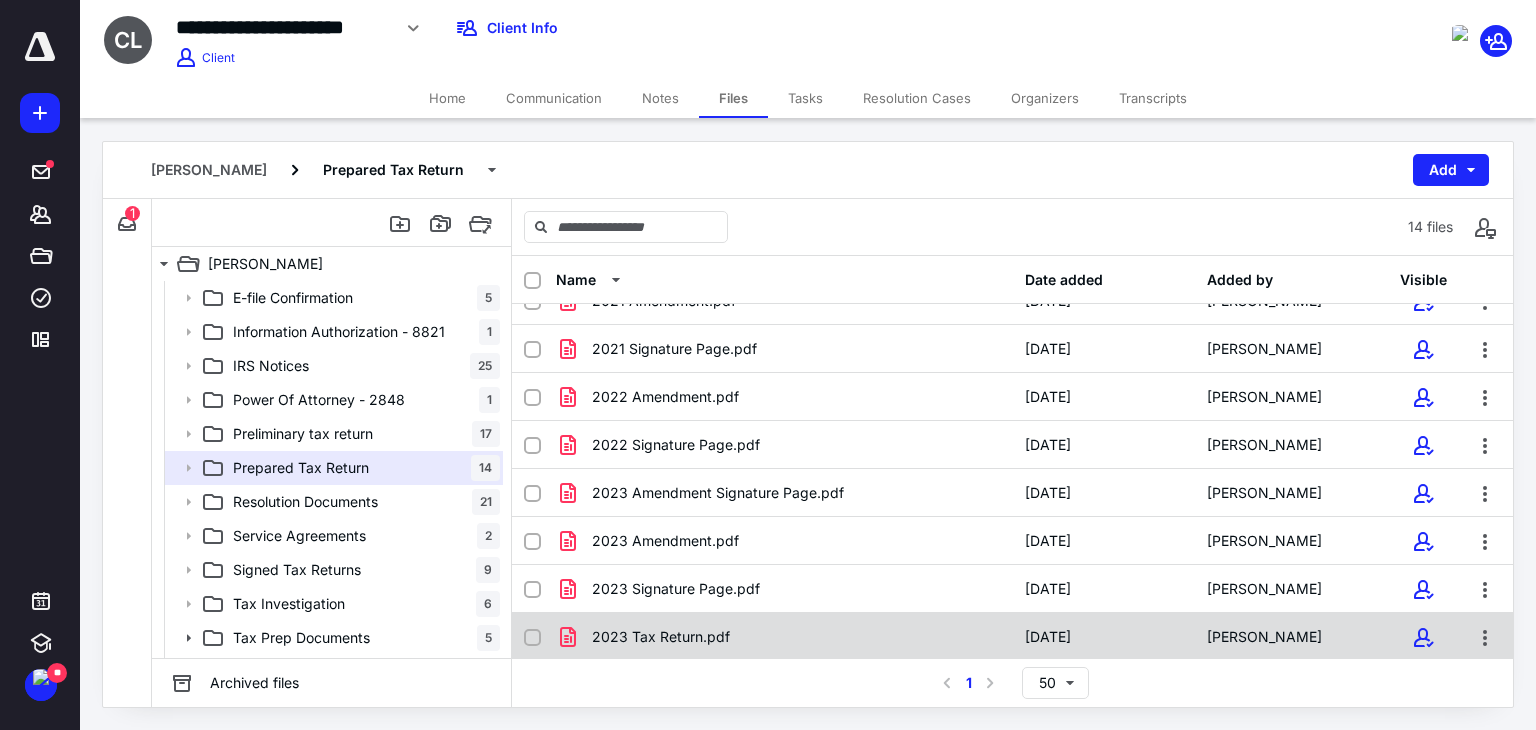 click on "2023 Tax Return.pdf" at bounding box center (661, 637) 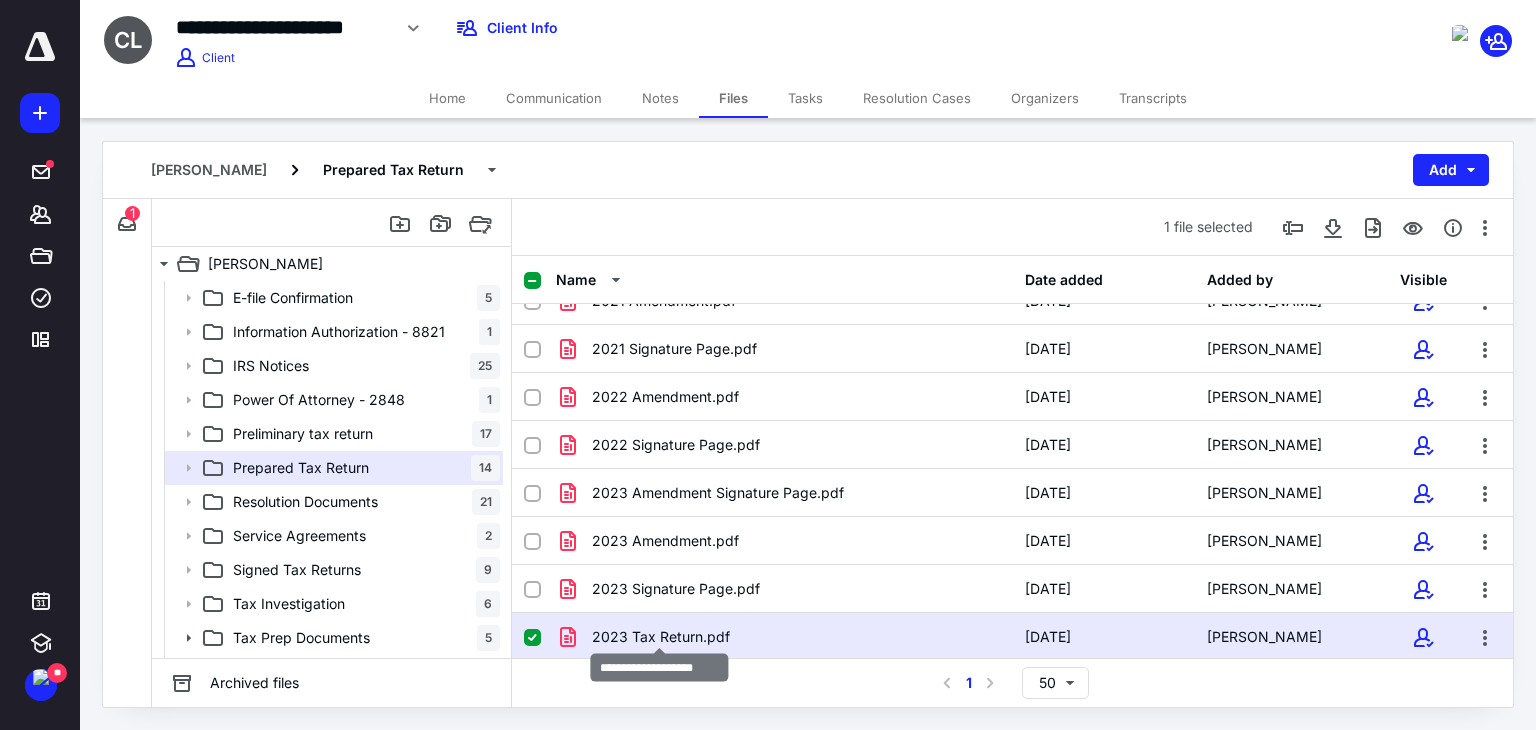 click on "2023 Tax Return.pdf" at bounding box center (661, 637) 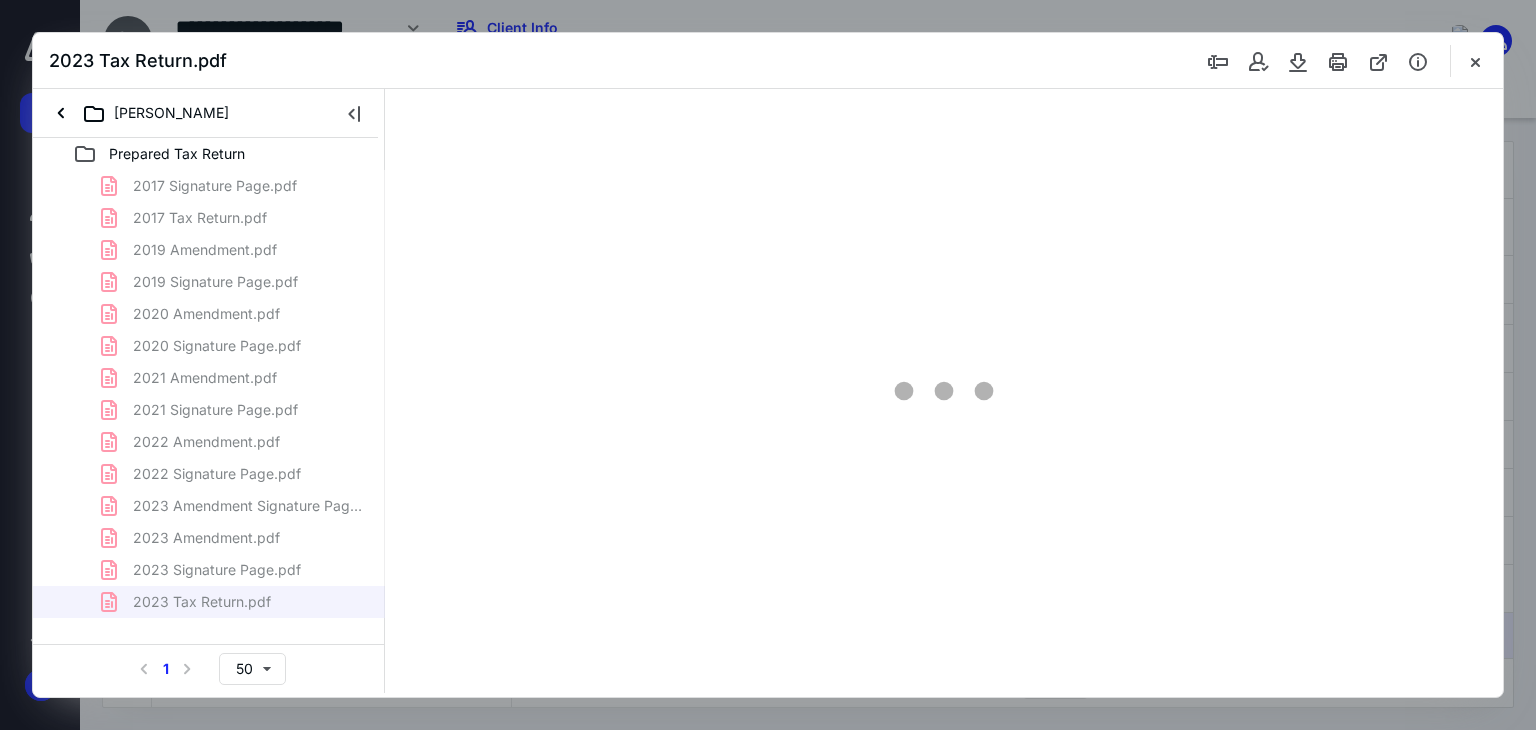scroll, scrollTop: 0, scrollLeft: 0, axis: both 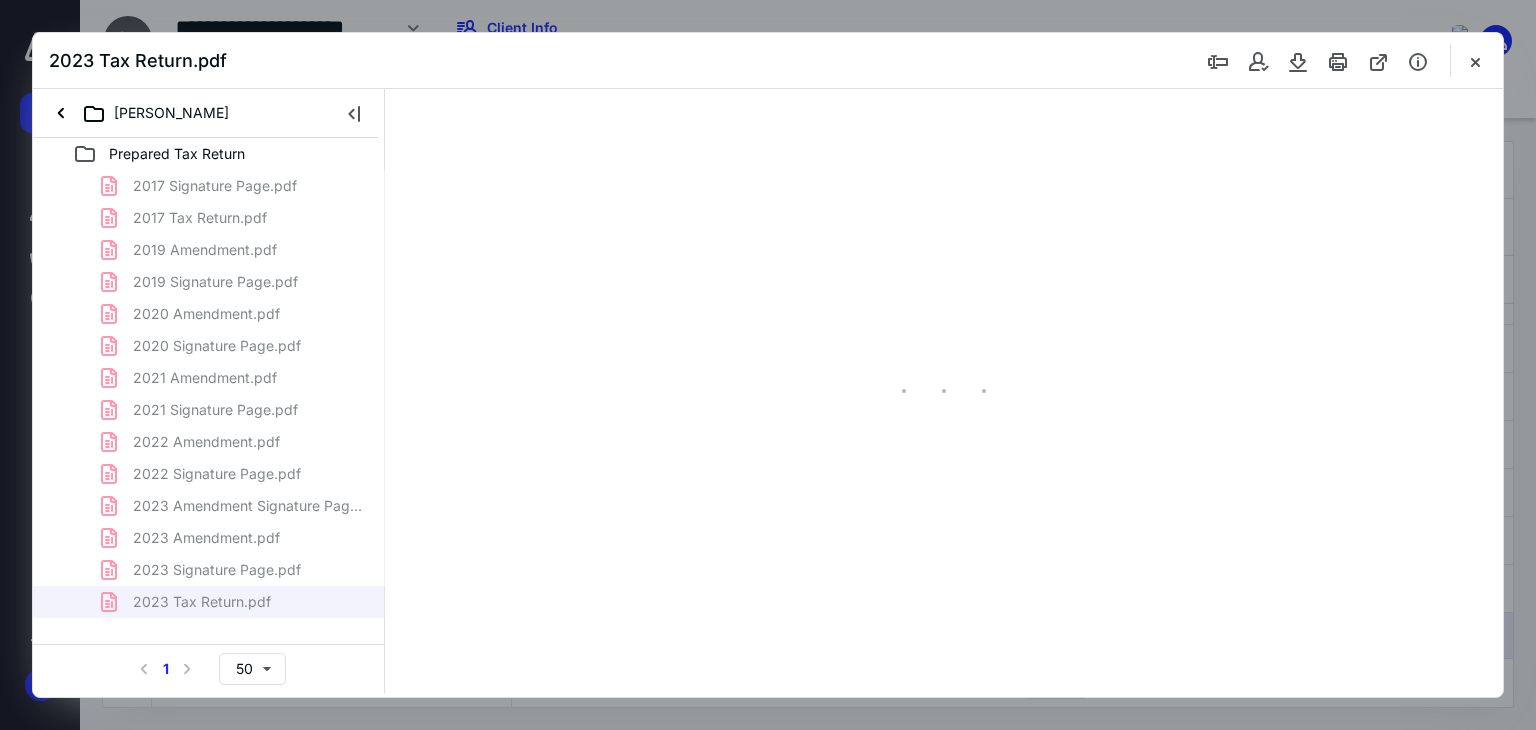type on "71" 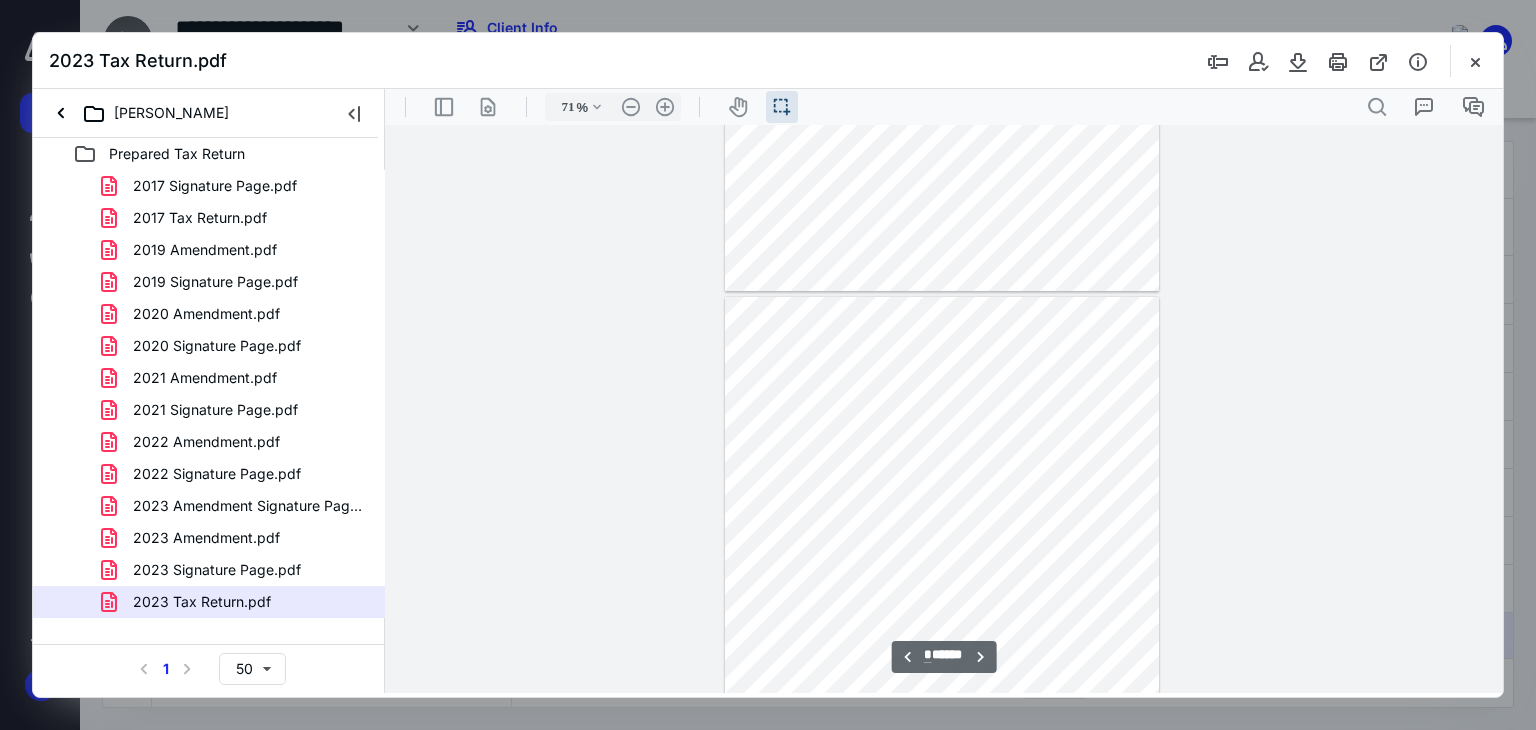 scroll, scrollTop: 3339, scrollLeft: 0, axis: vertical 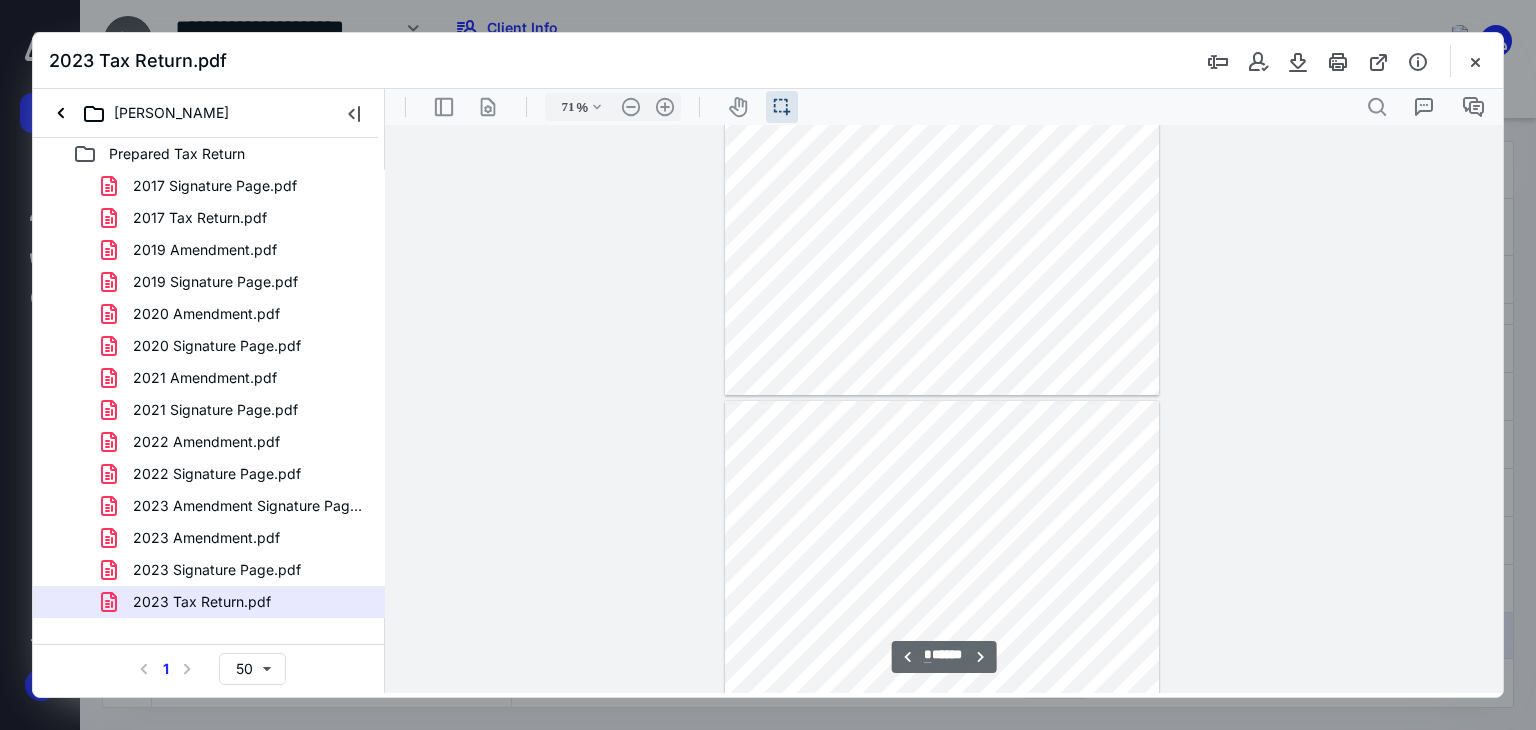type on "*" 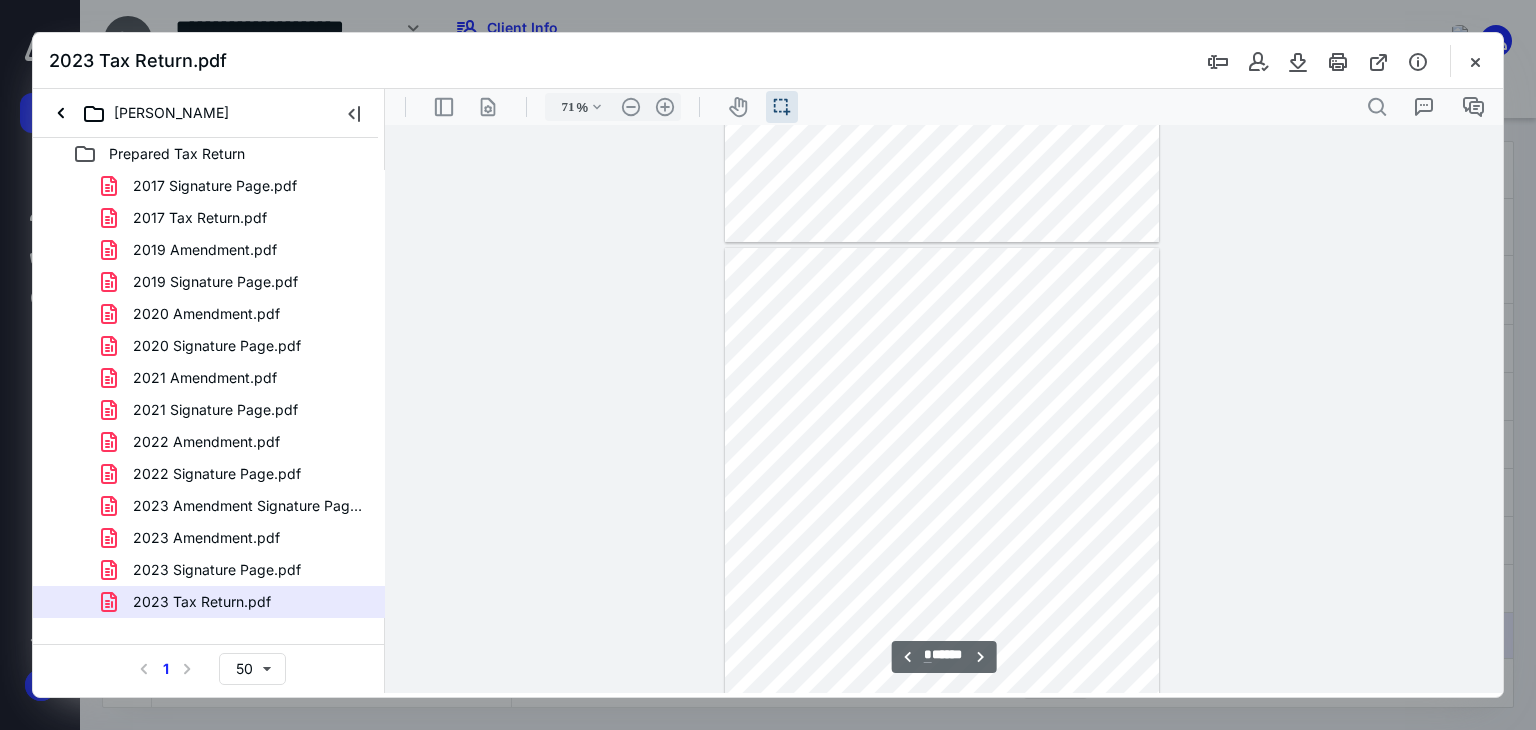 scroll, scrollTop: 2139, scrollLeft: 0, axis: vertical 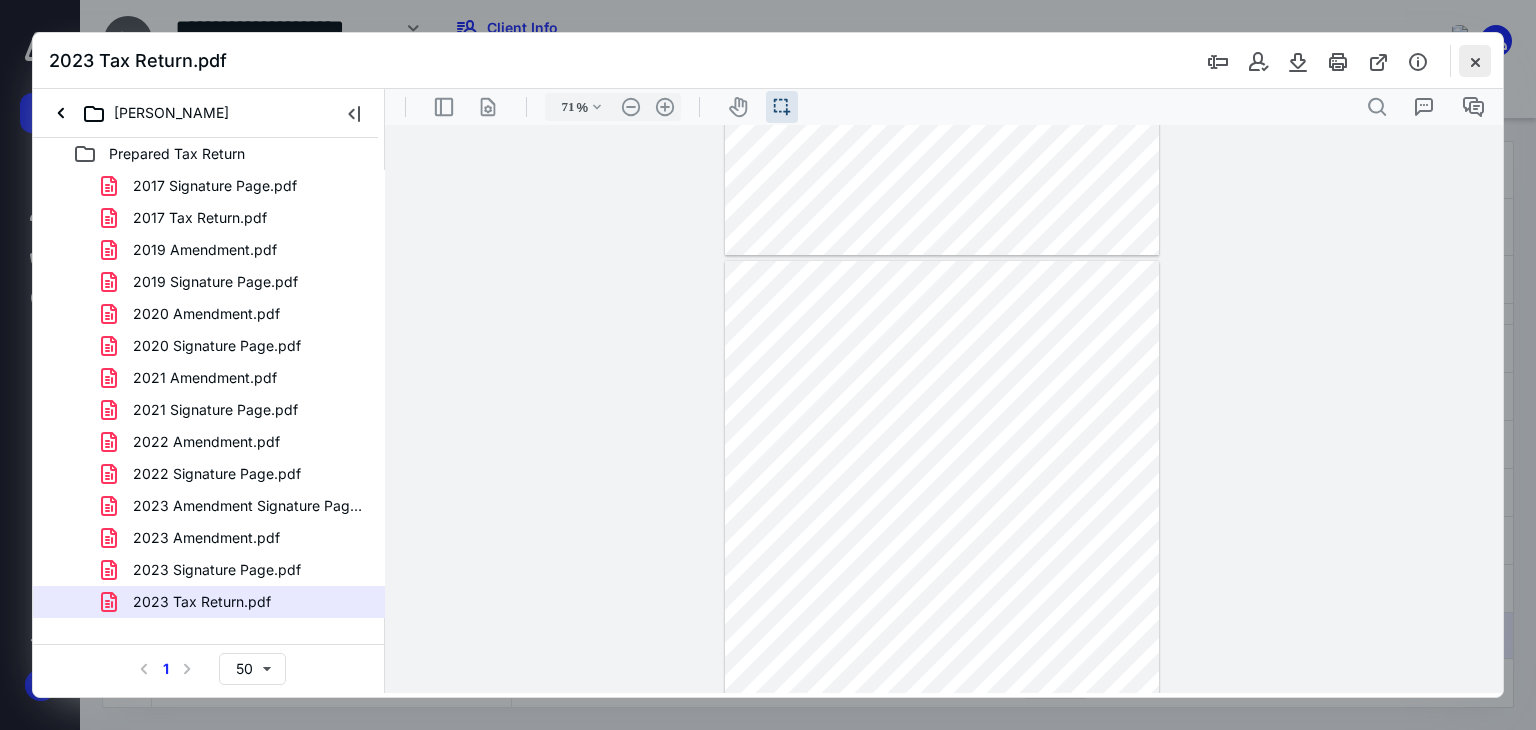 click at bounding box center [1475, 61] 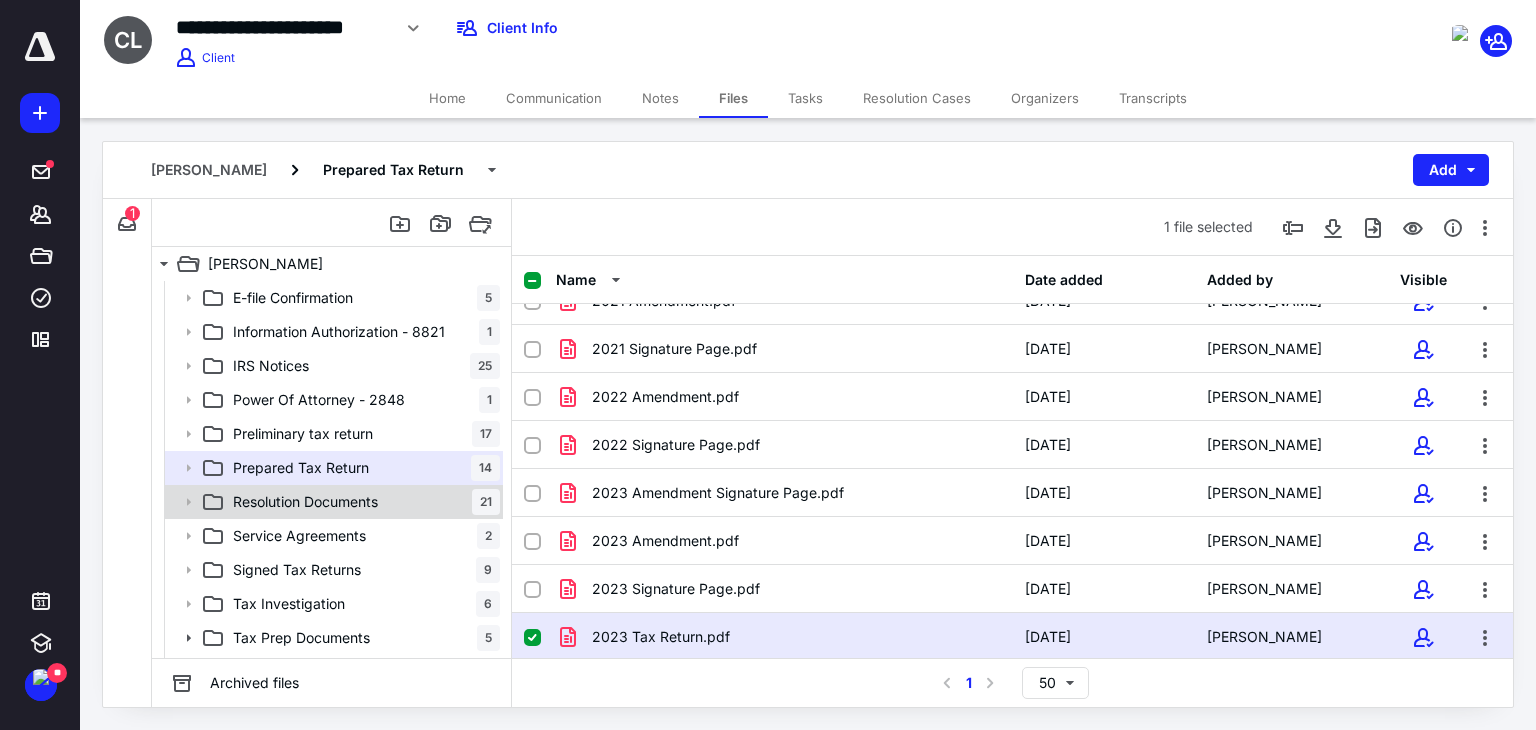 click on "Resolution Documents" at bounding box center [305, 502] 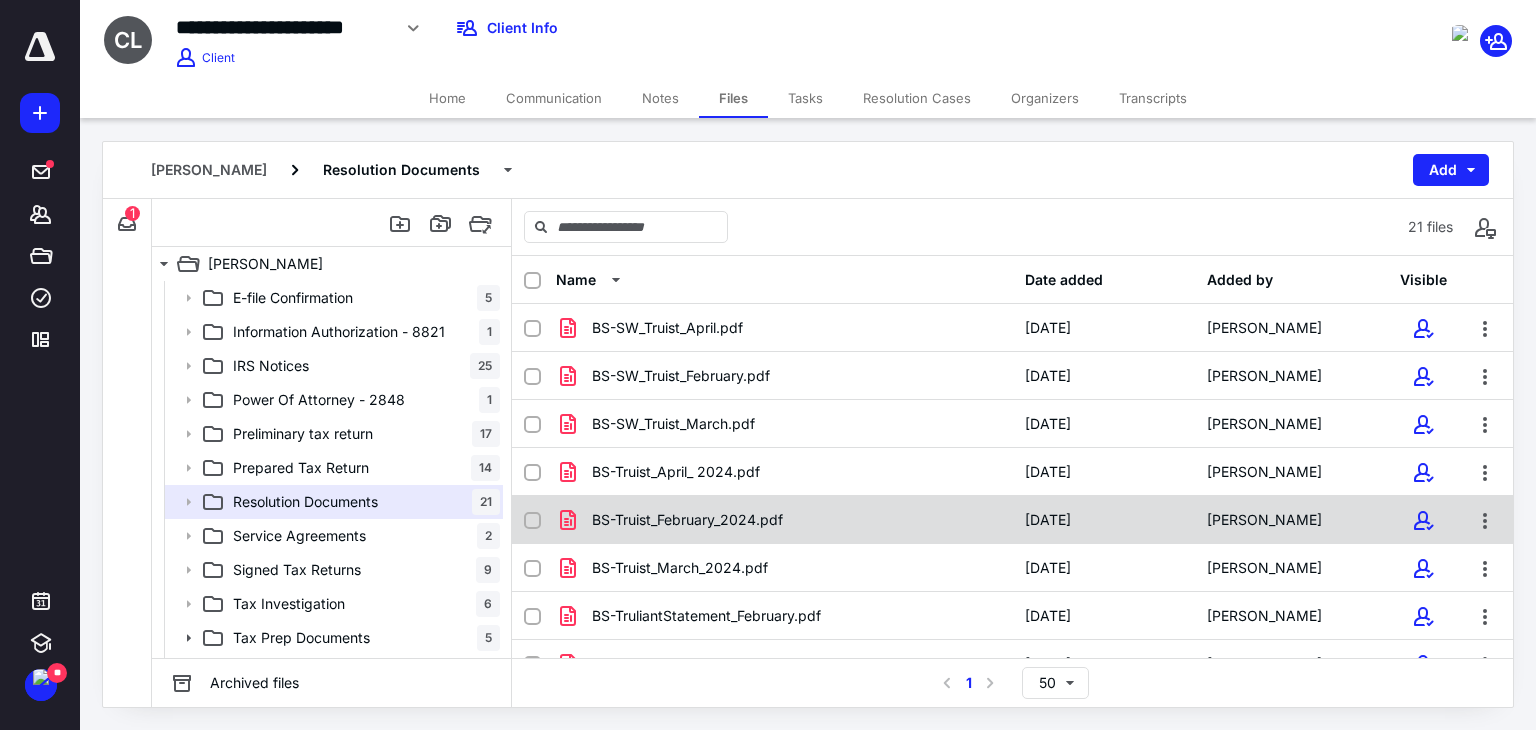 scroll, scrollTop: 0, scrollLeft: 0, axis: both 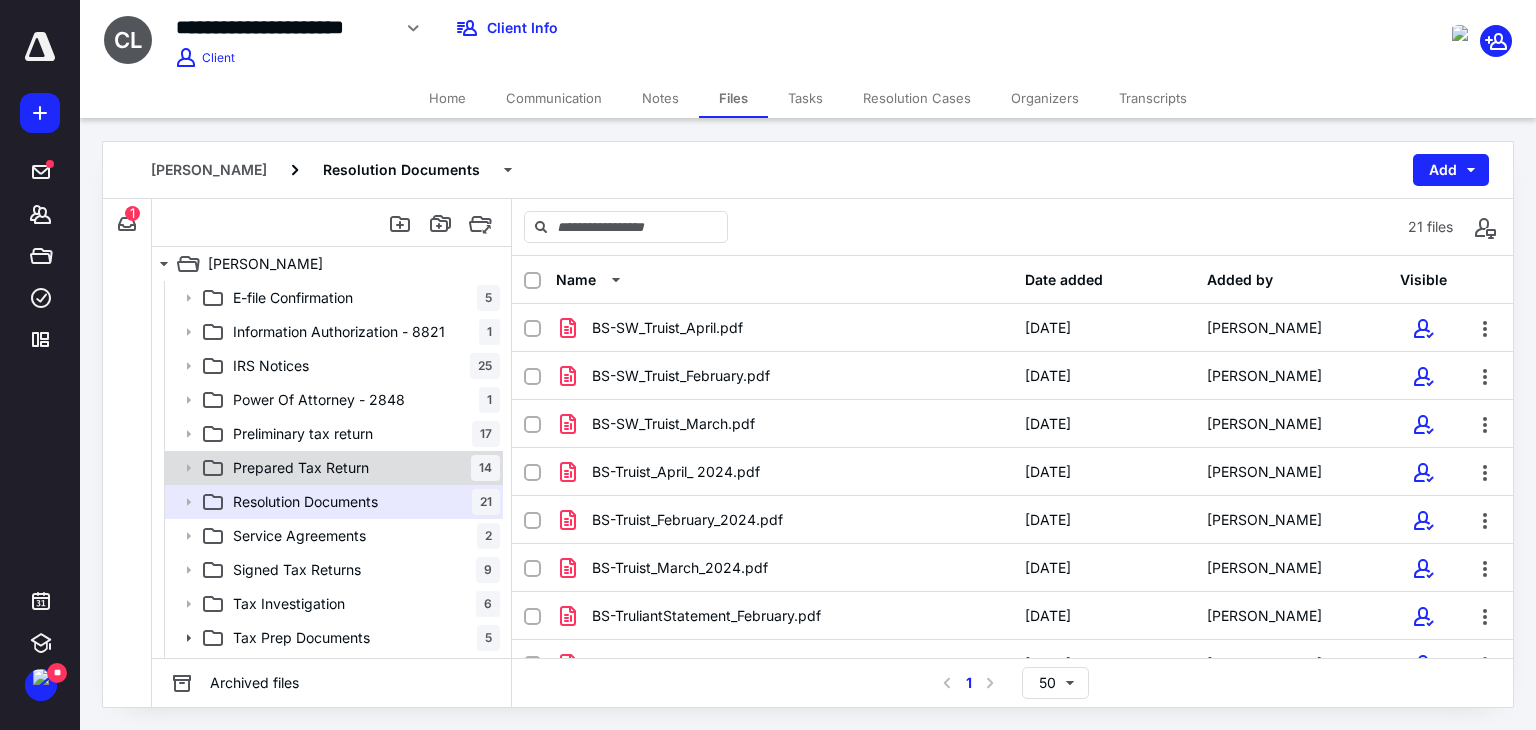 click on "Prepared Tax Return 14" at bounding box center (362, 468) 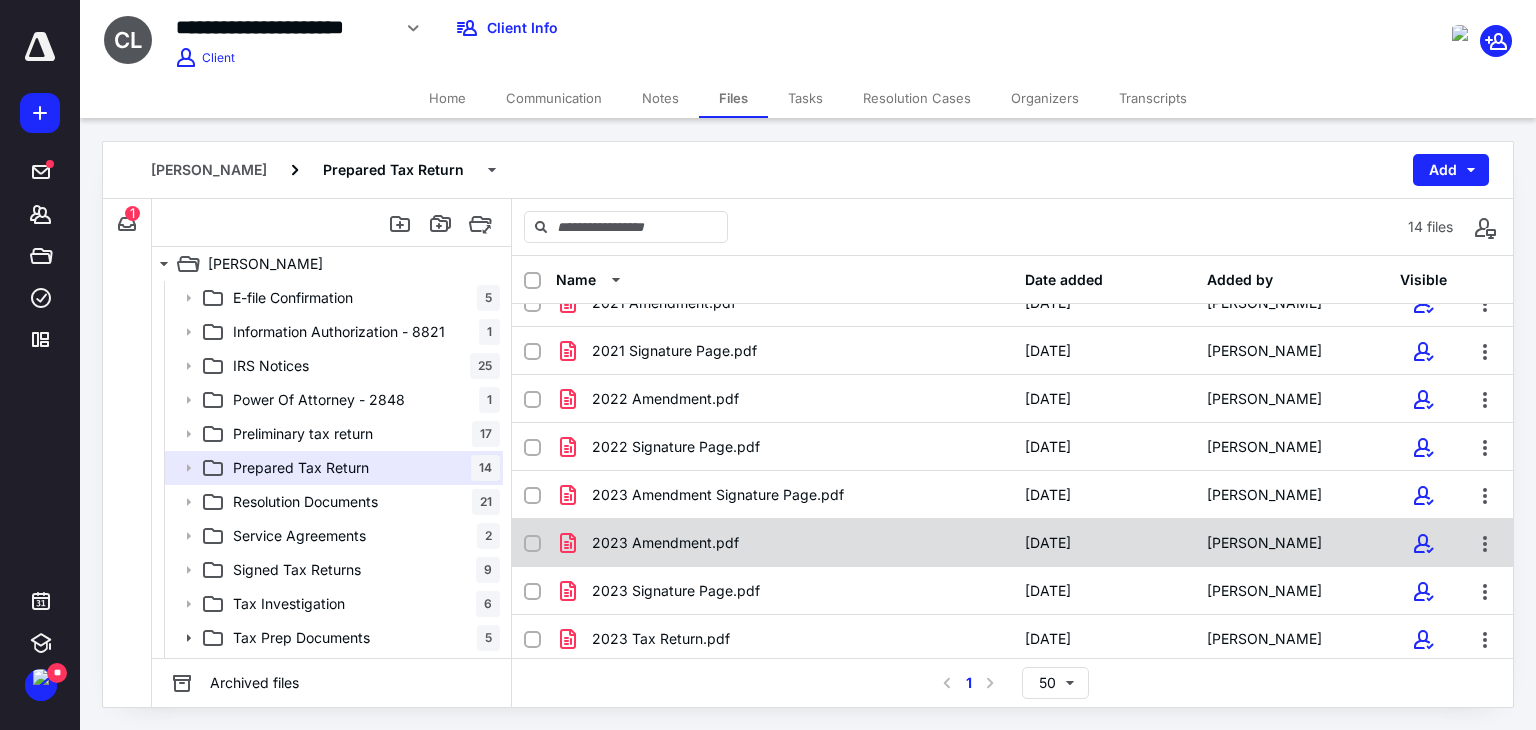 scroll, scrollTop: 315, scrollLeft: 0, axis: vertical 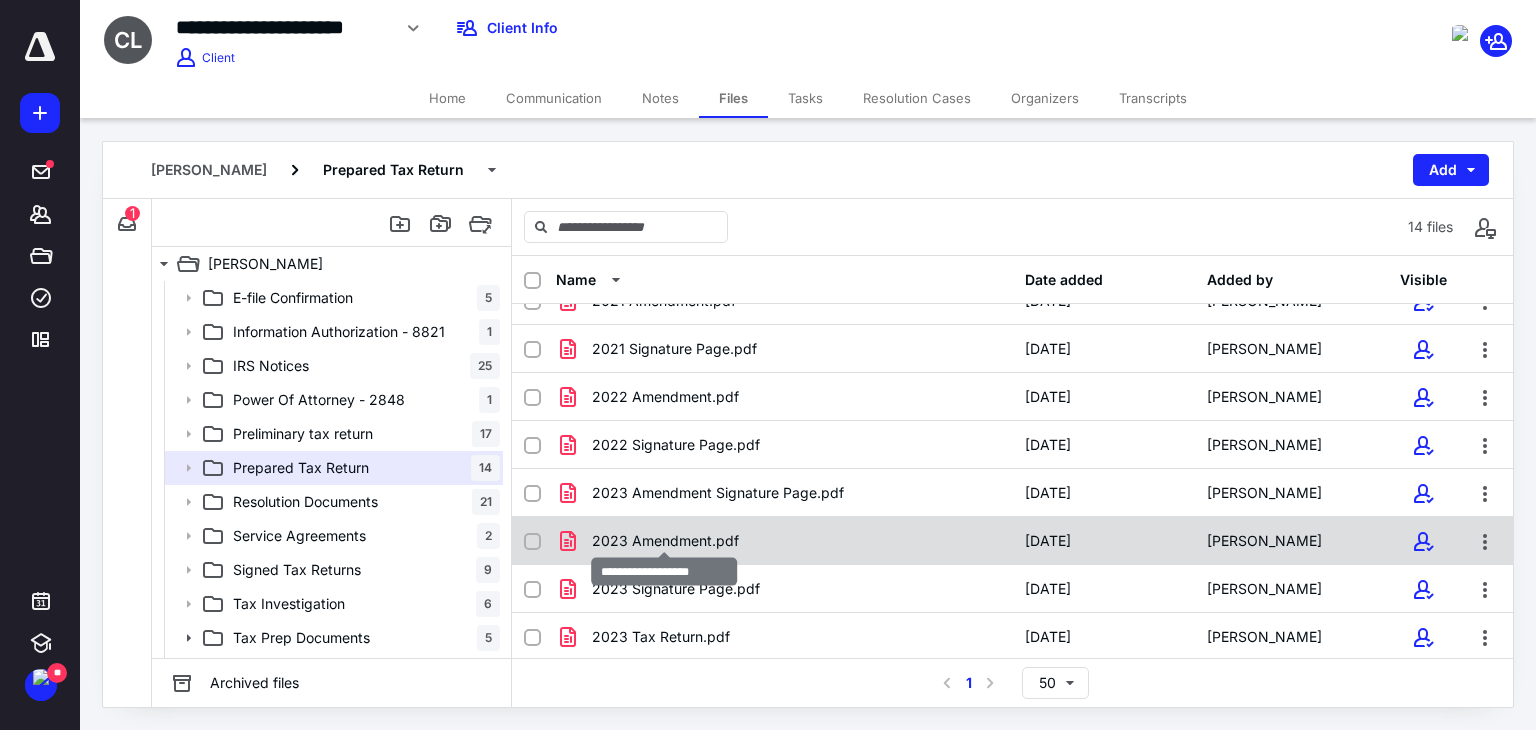 click on "2023 Amendment.pdf" at bounding box center (665, 541) 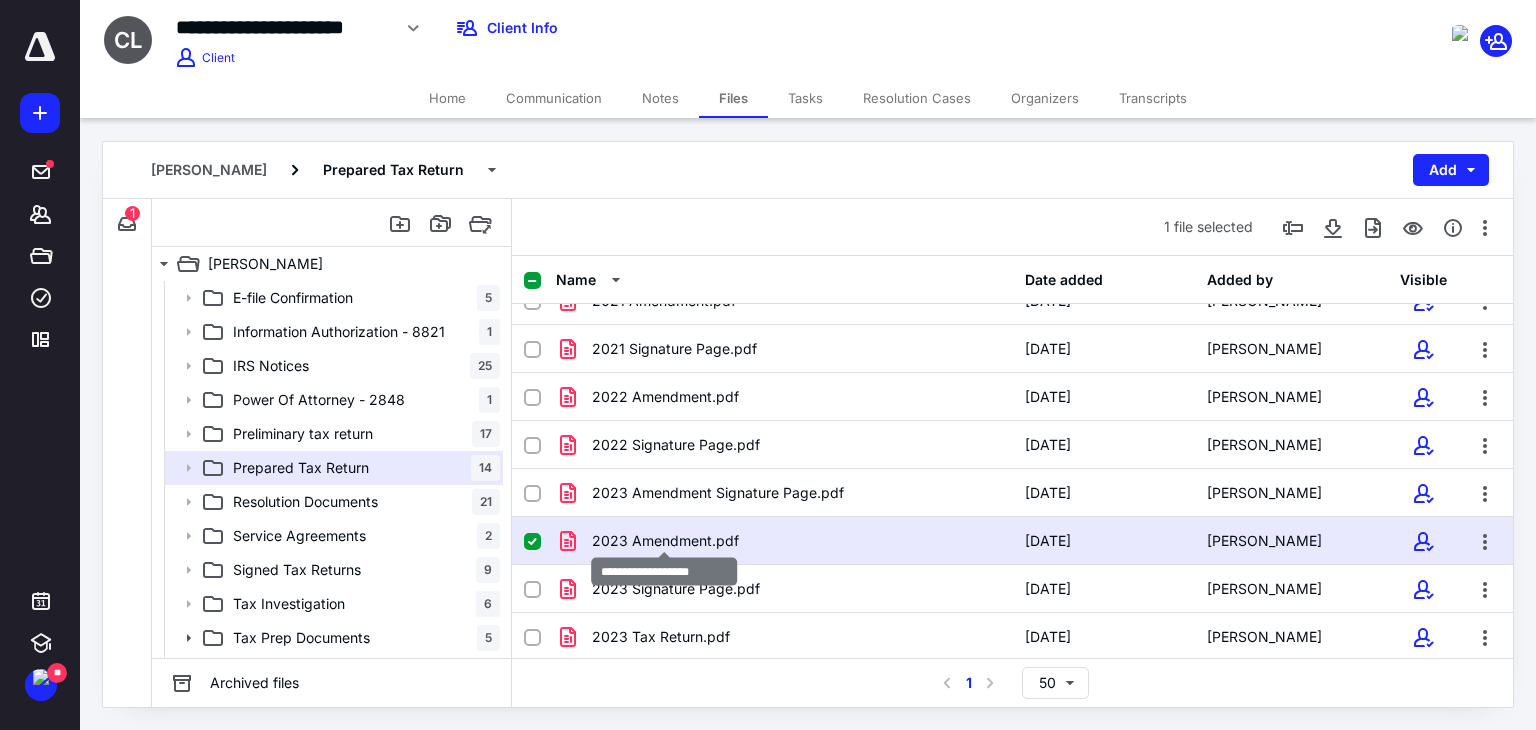 click on "2023 Amendment.pdf" at bounding box center [665, 541] 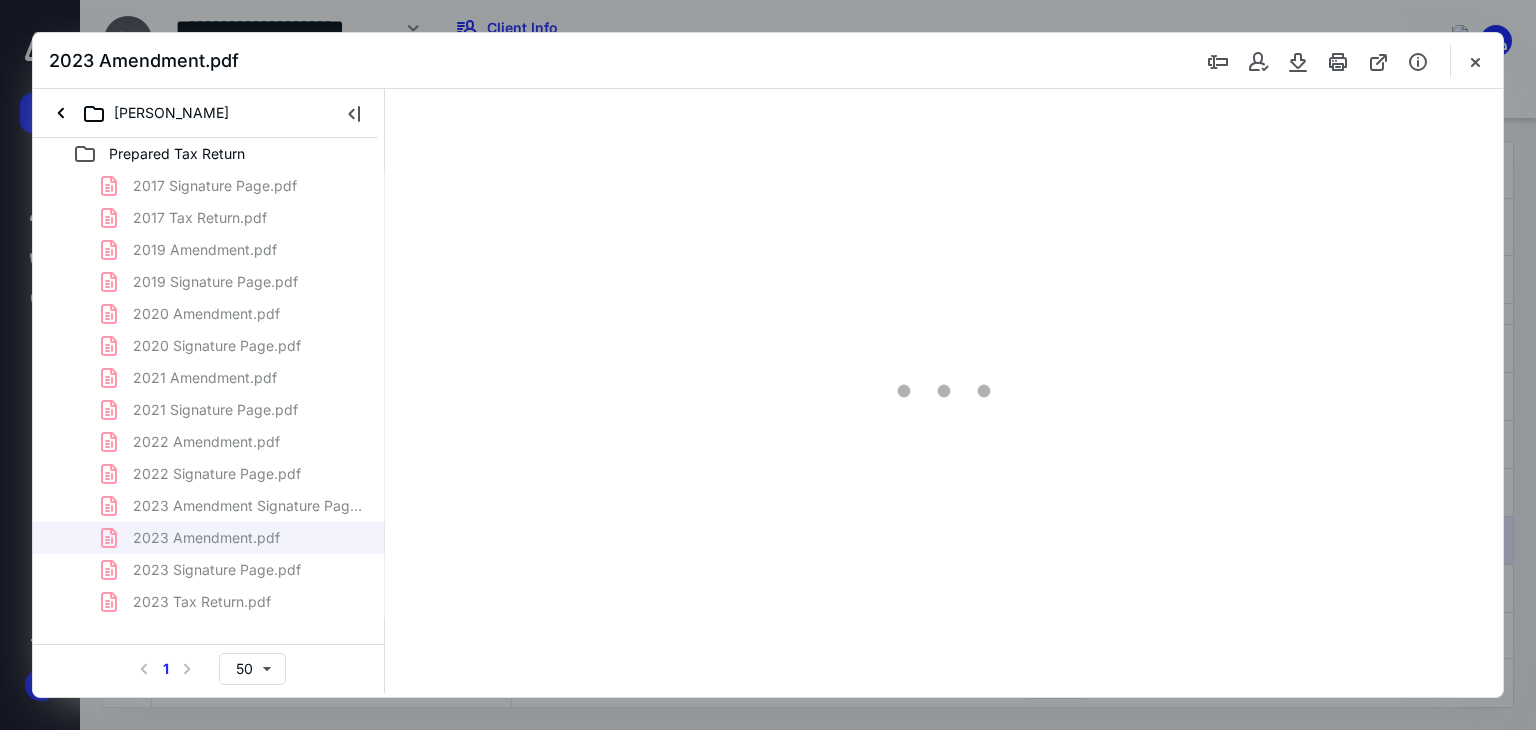 scroll, scrollTop: 0, scrollLeft: 0, axis: both 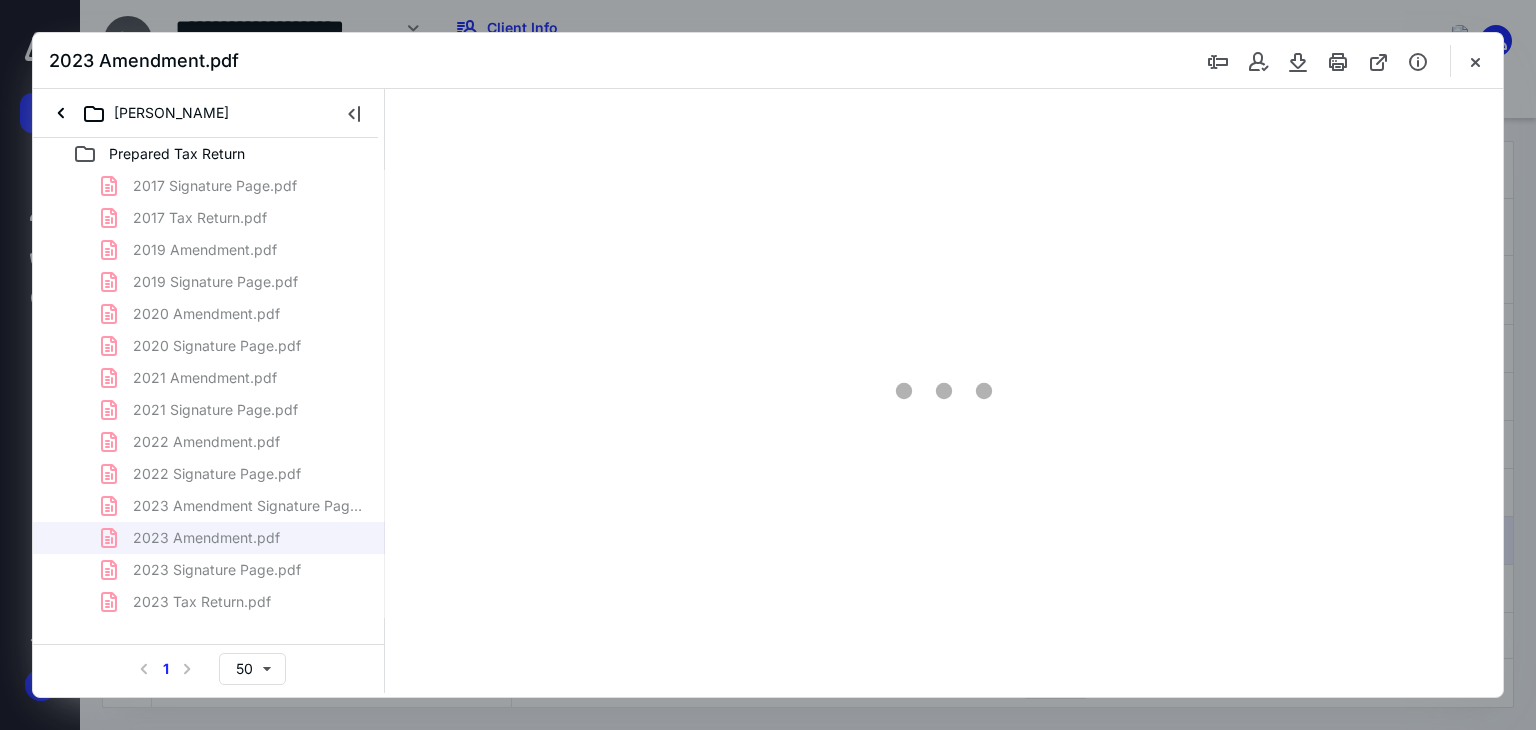 type on "71" 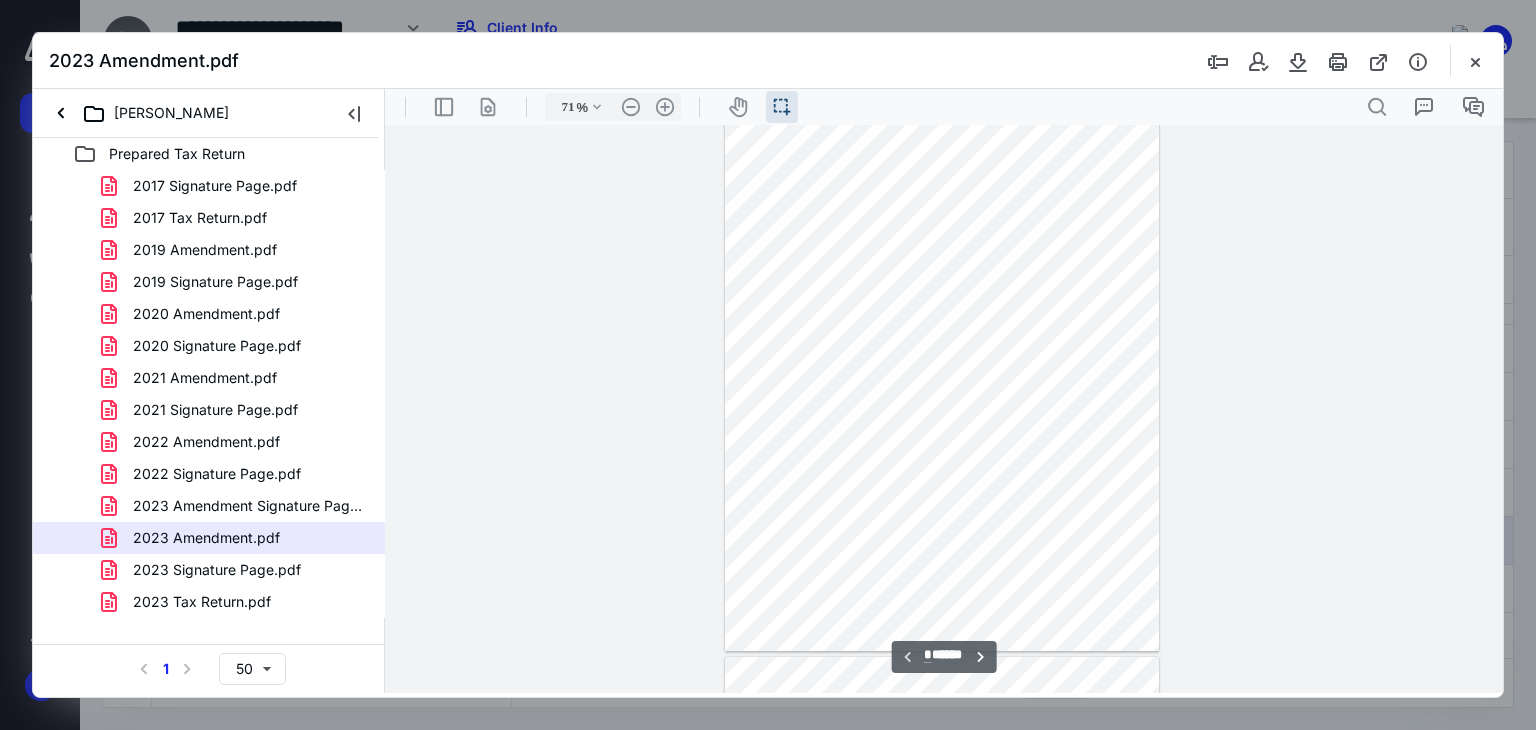 type on "*" 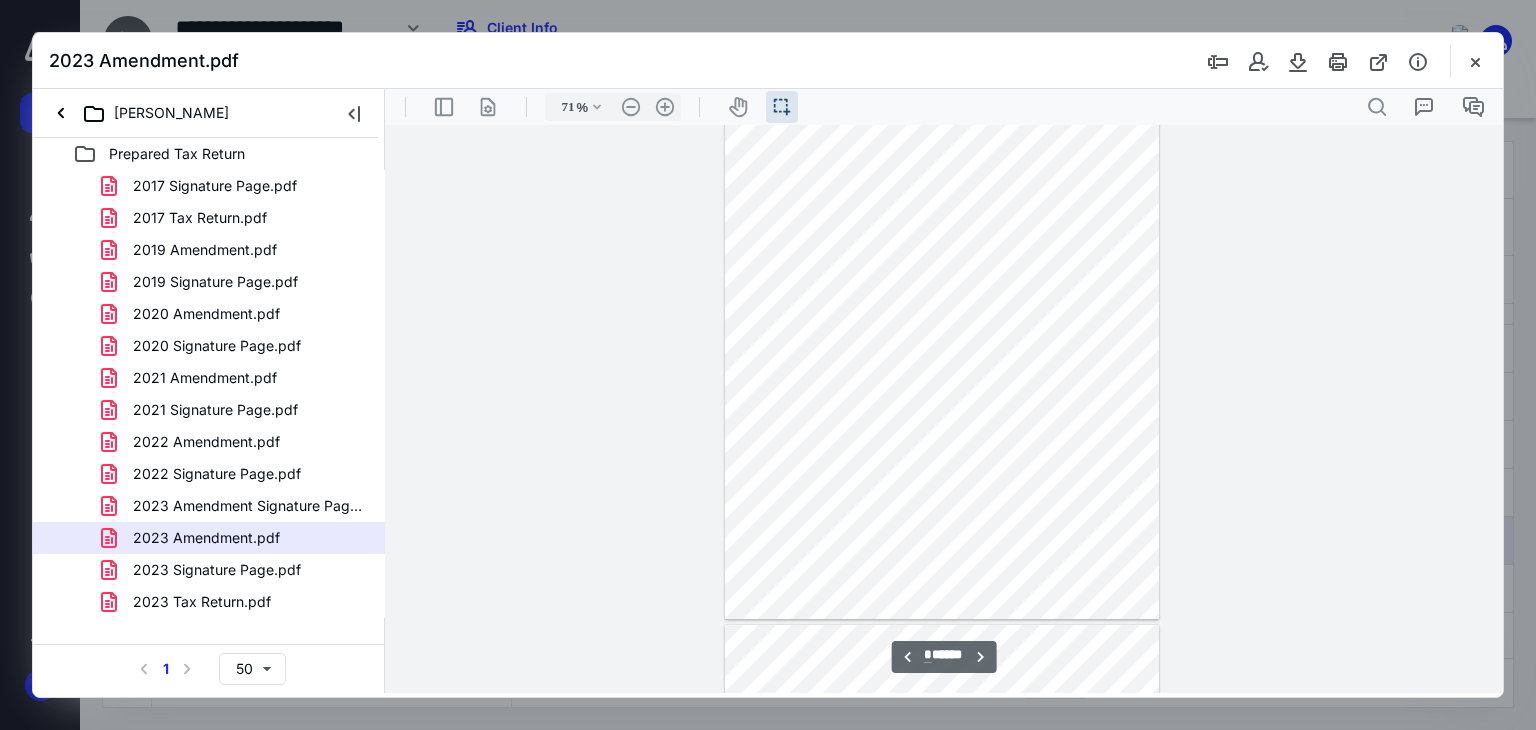 scroll, scrollTop: 839, scrollLeft: 0, axis: vertical 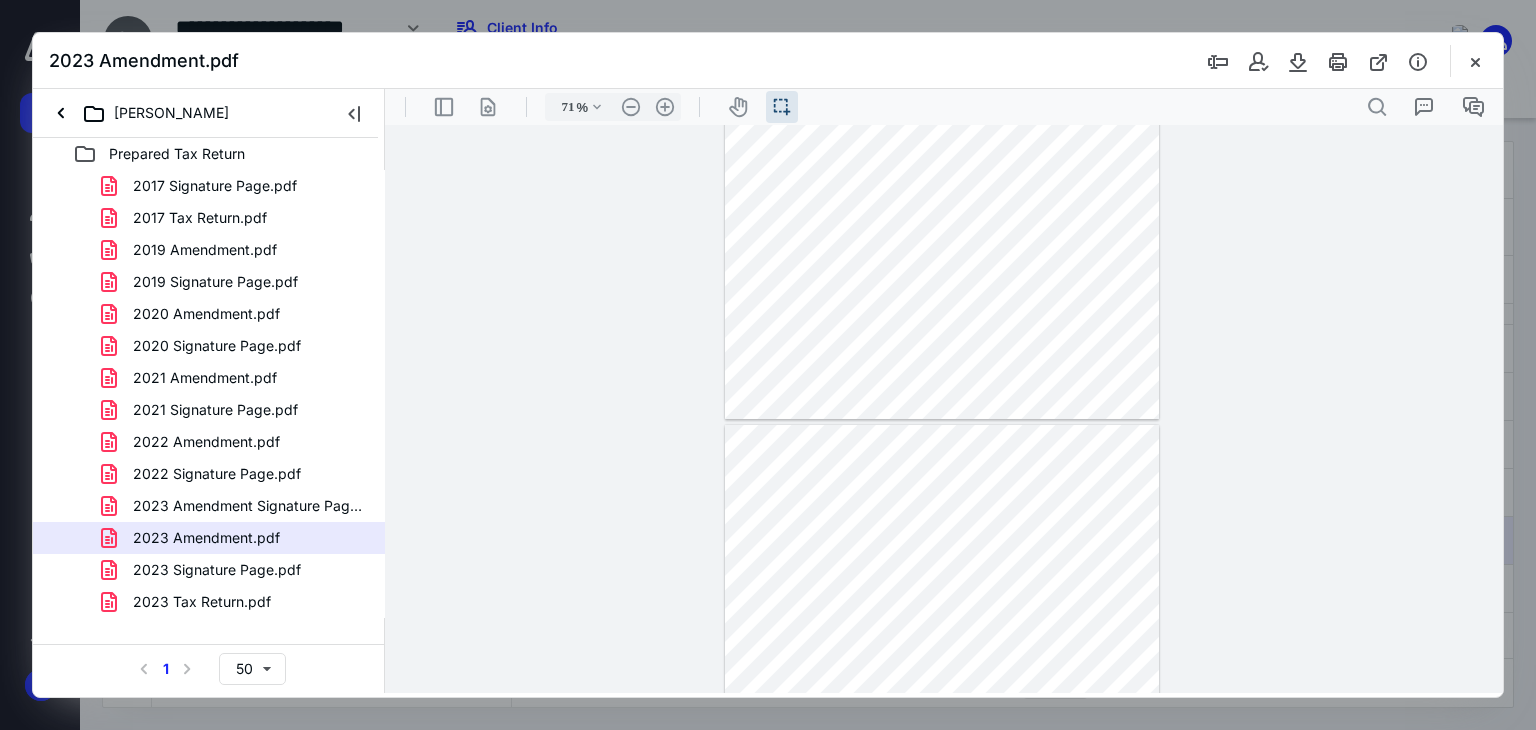 click at bounding box center (1475, 61) 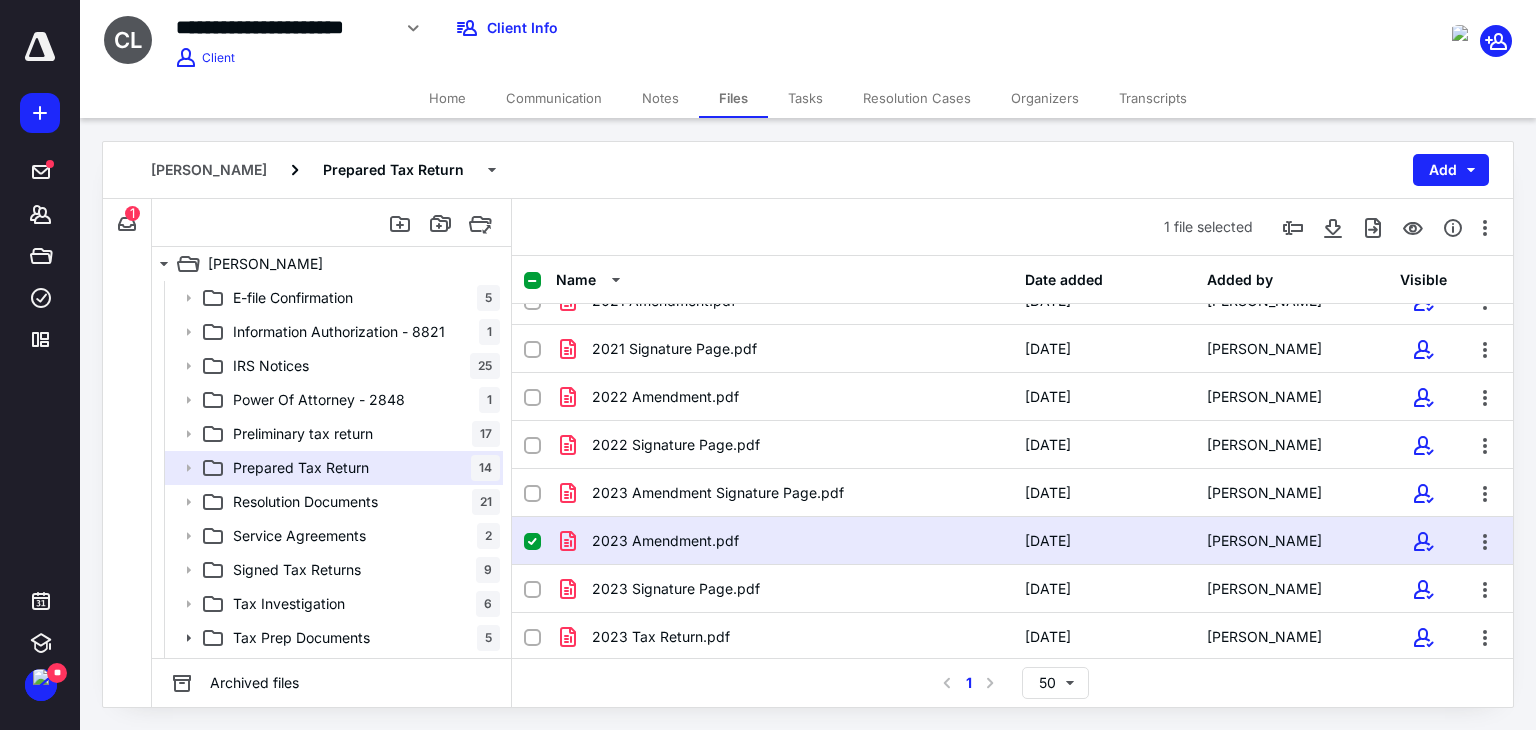 click on "Home" at bounding box center (447, 98) 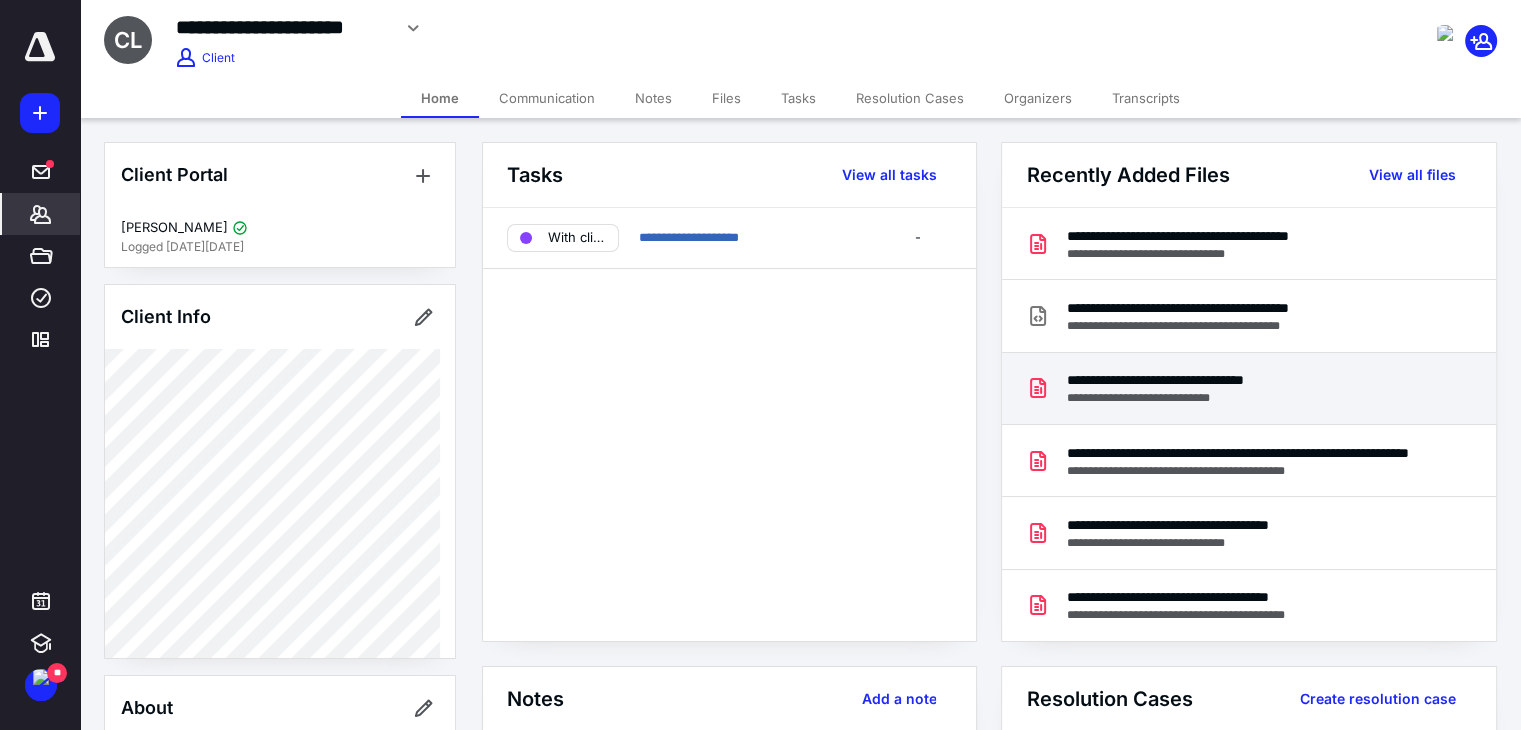 click on "**********" at bounding box center (1189, 398) 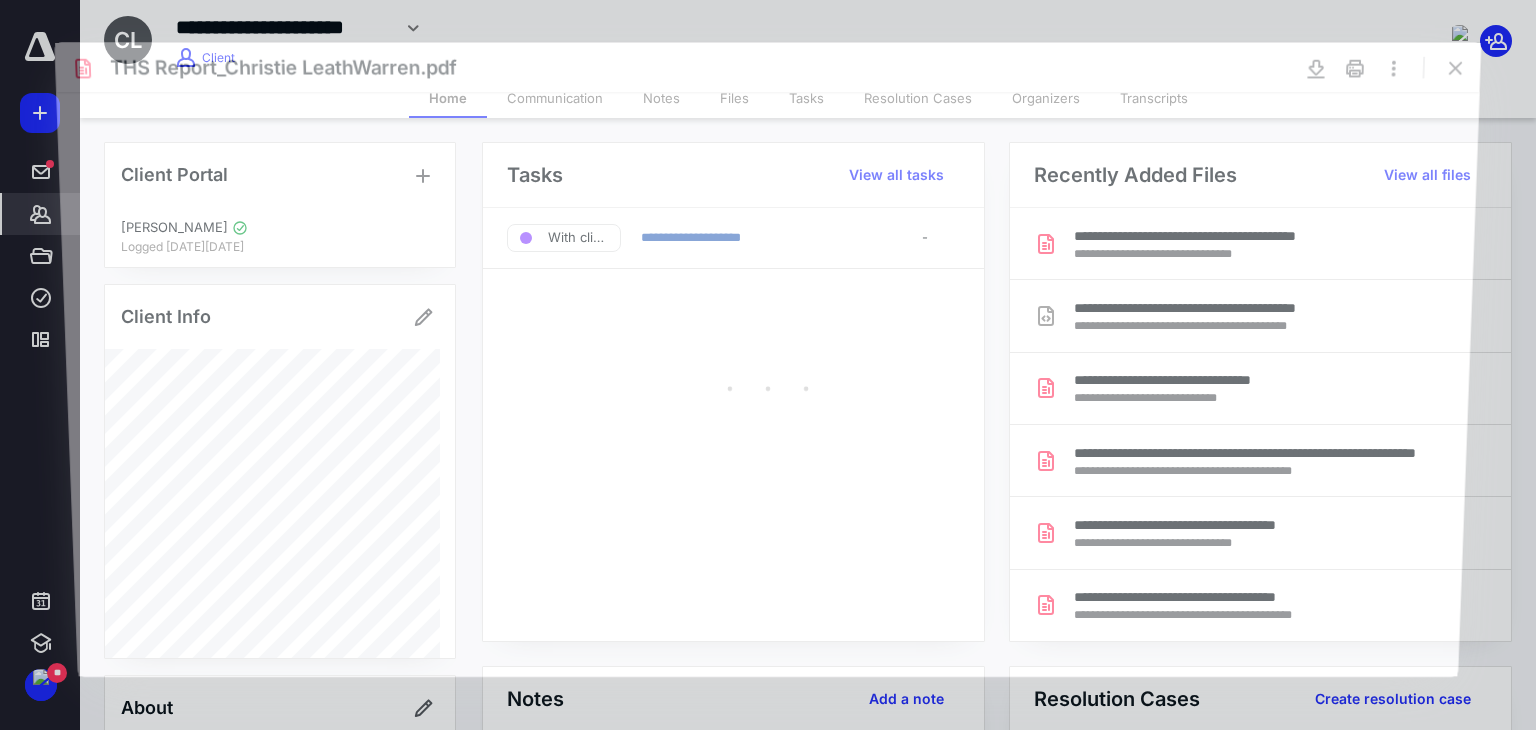 scroll, scrollTop: 0, scrollLeft: 0, axis: both 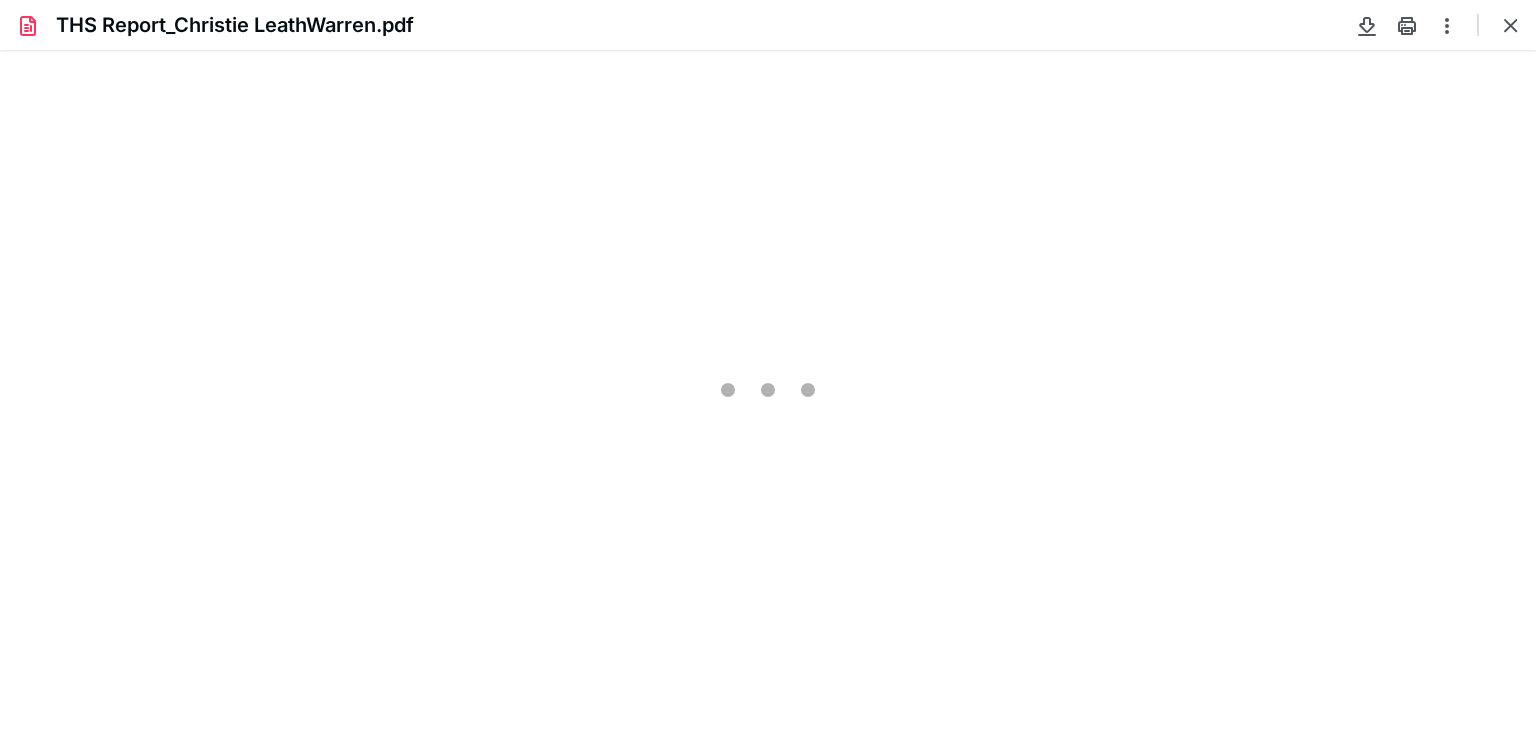 type on "81" 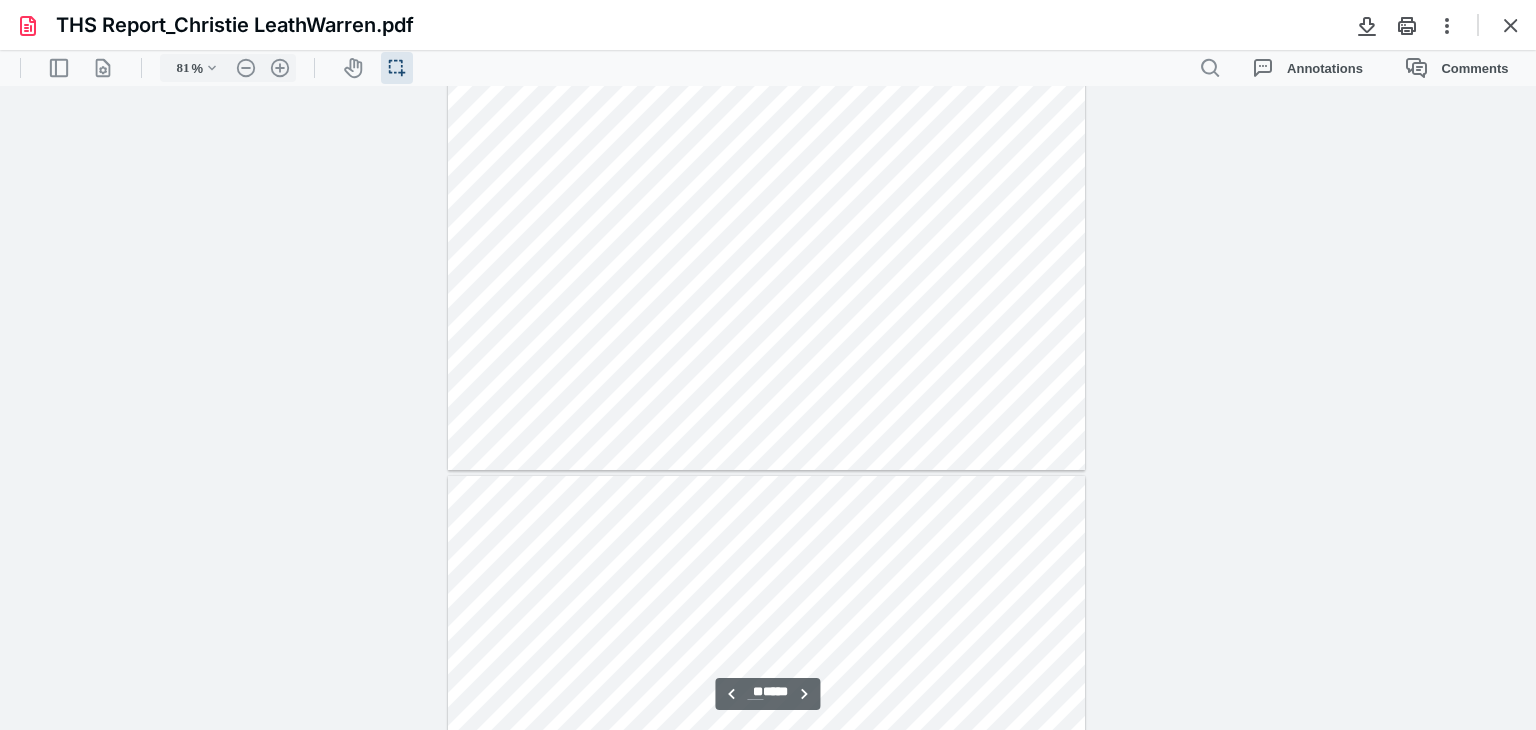 scroll, scrollTop: 4739, scrollLeft: 0, axis: vertical 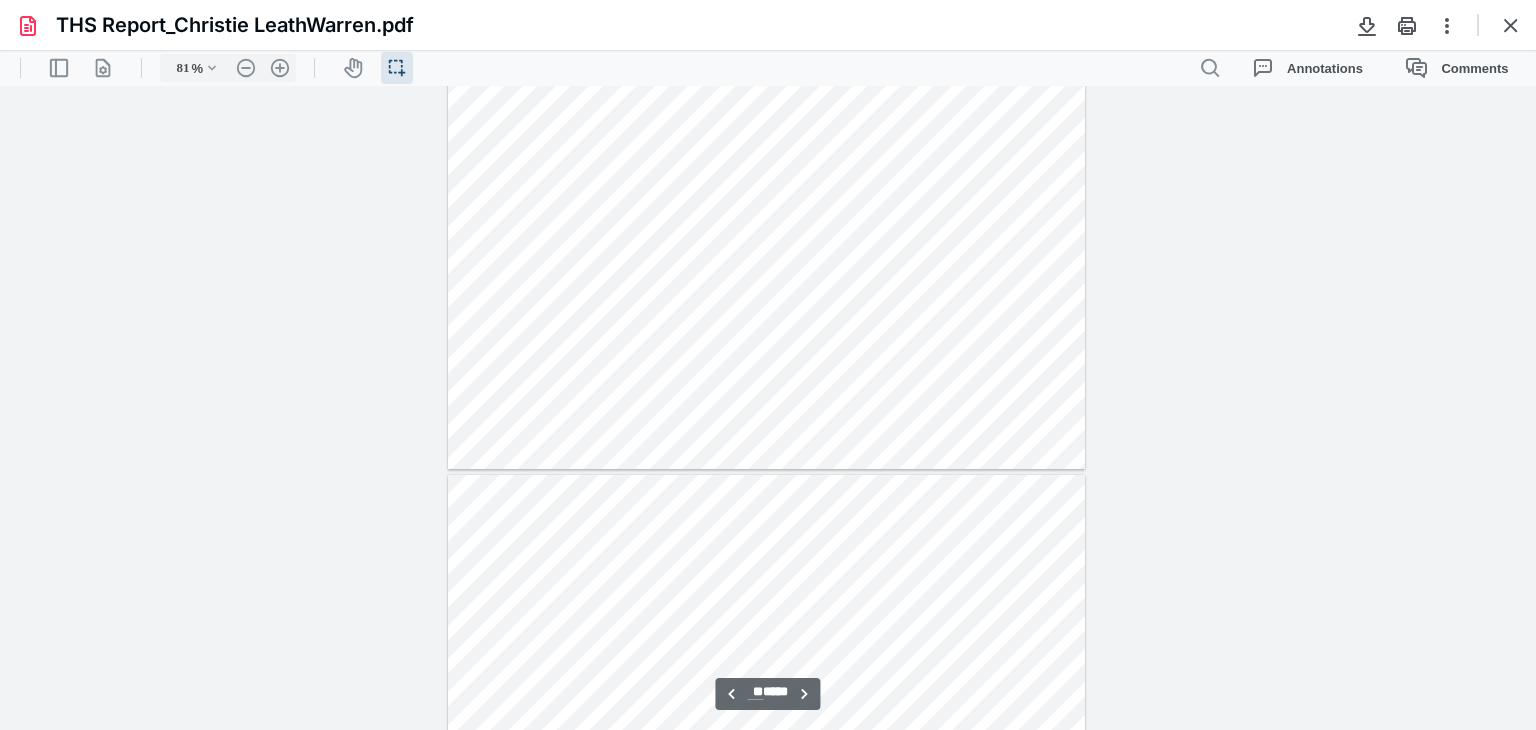 type on "**" 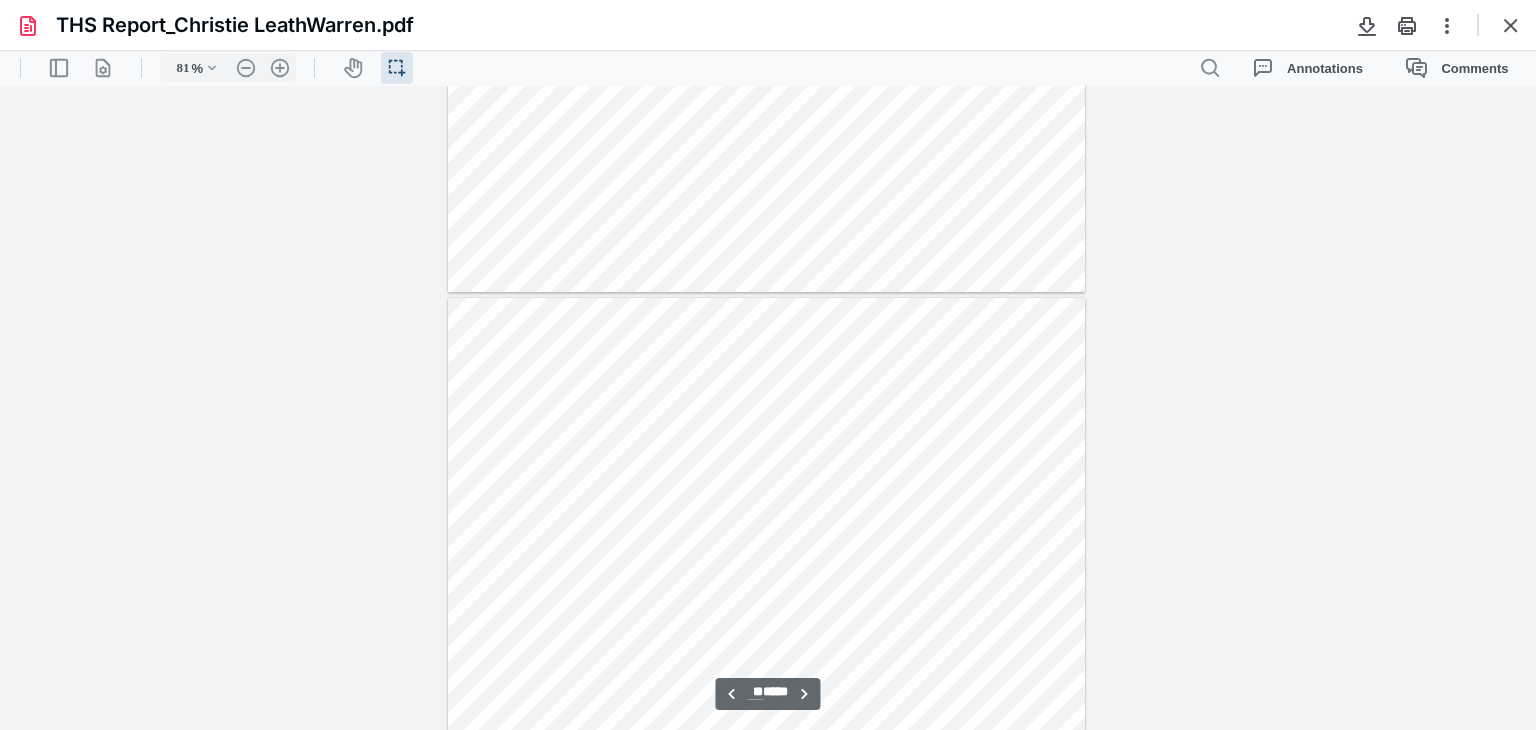 scroll, scrollTop: 5039, scrollLeft: 0, axis: vertical 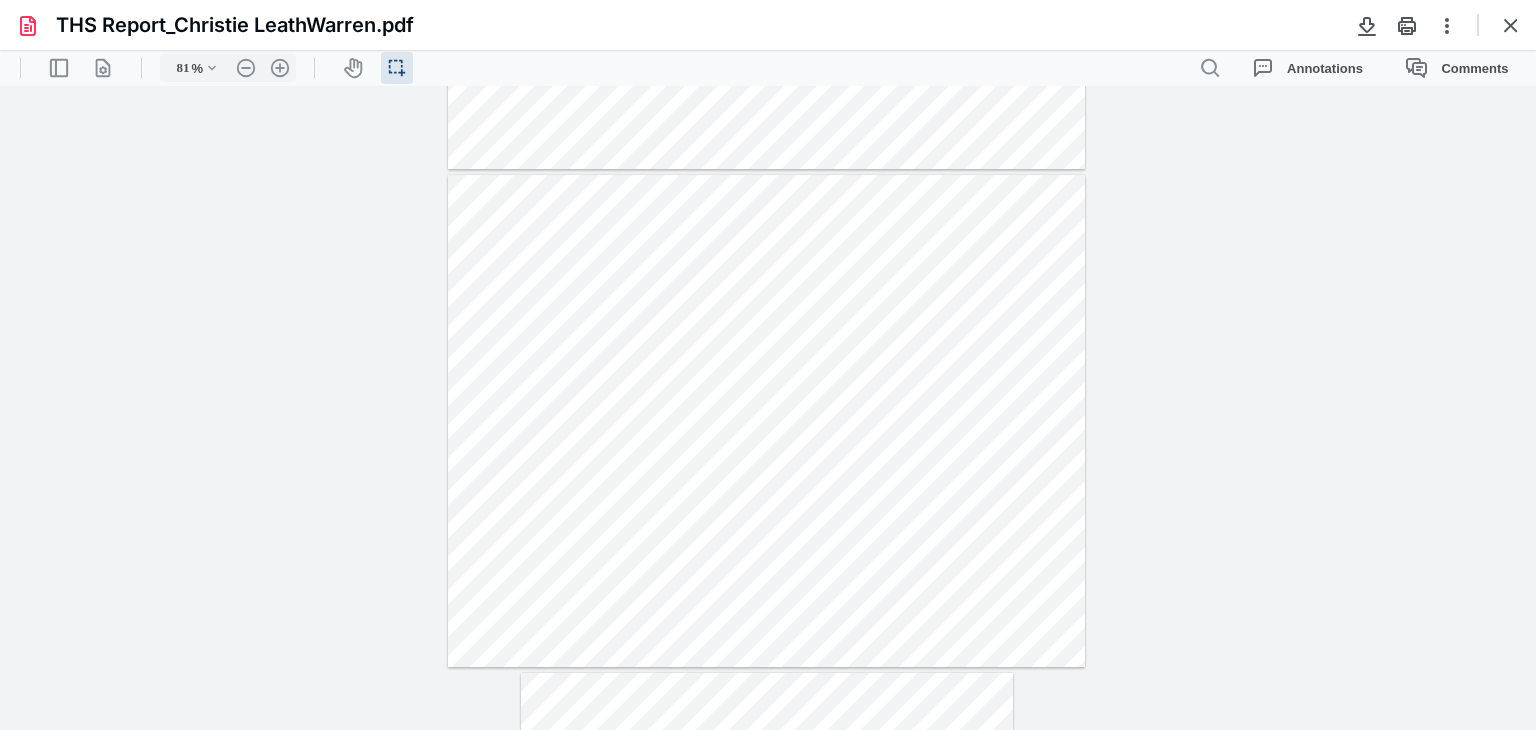 click at bounding box center (1511, 25) 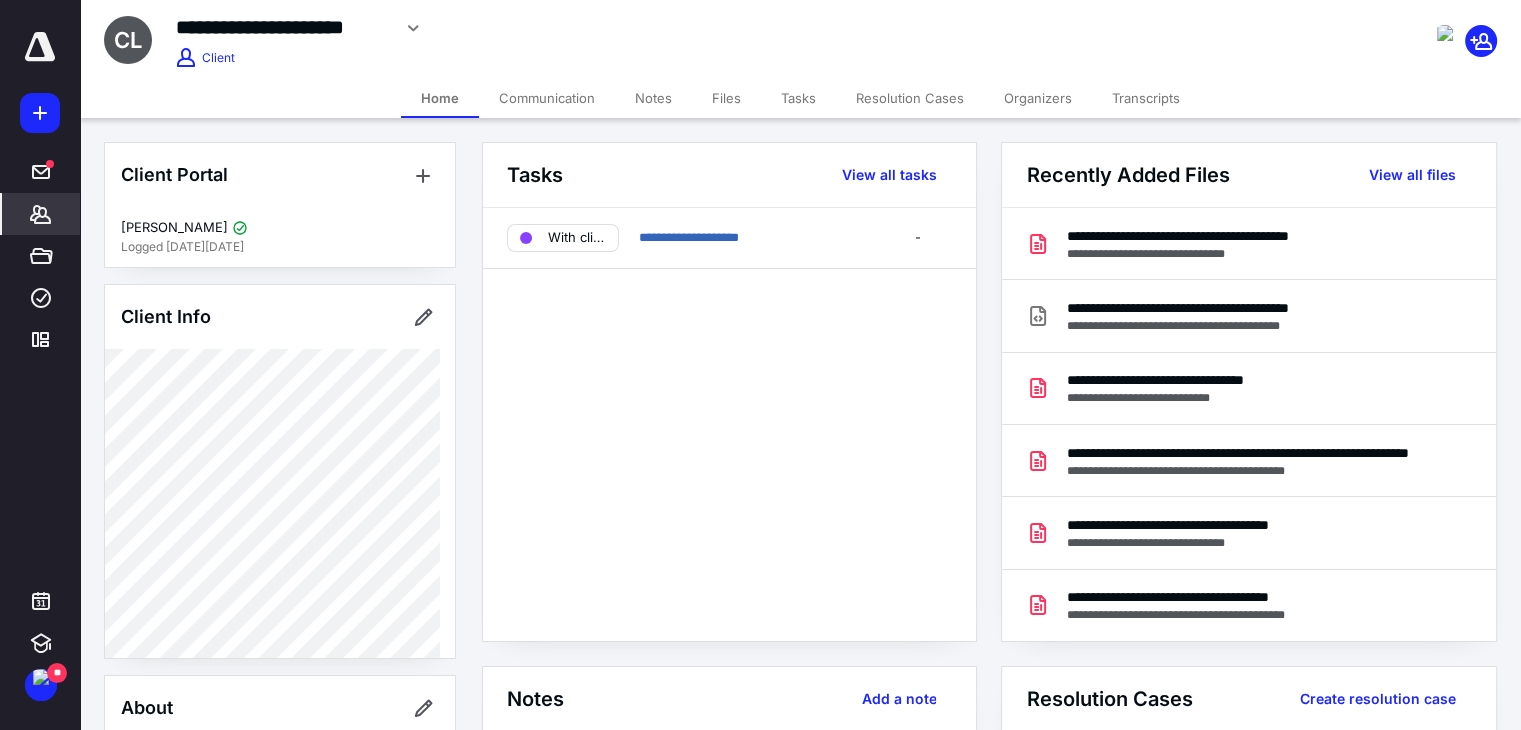 click on "Files" at bounding box center (726, 98) 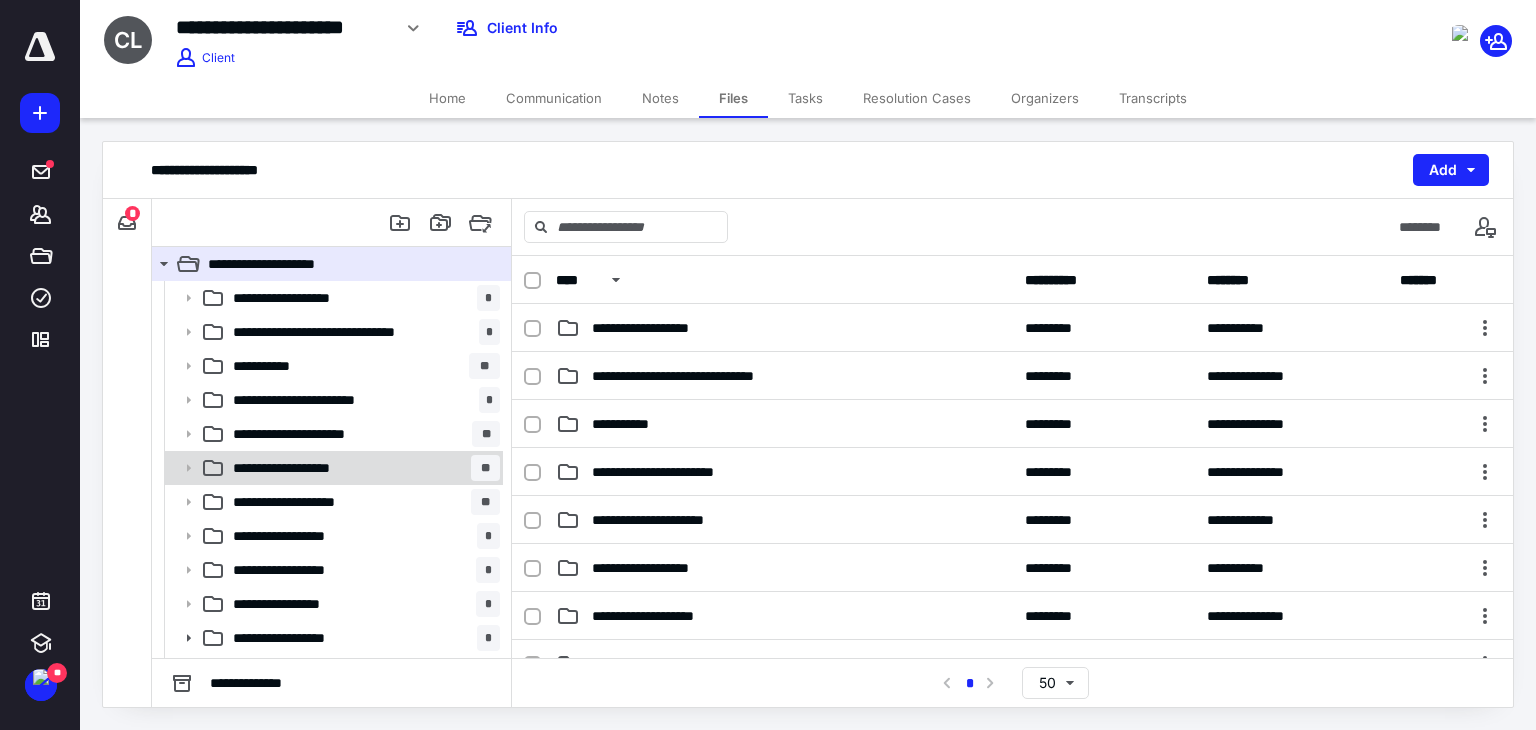 click on "**********" at bounding box center (362, 468) 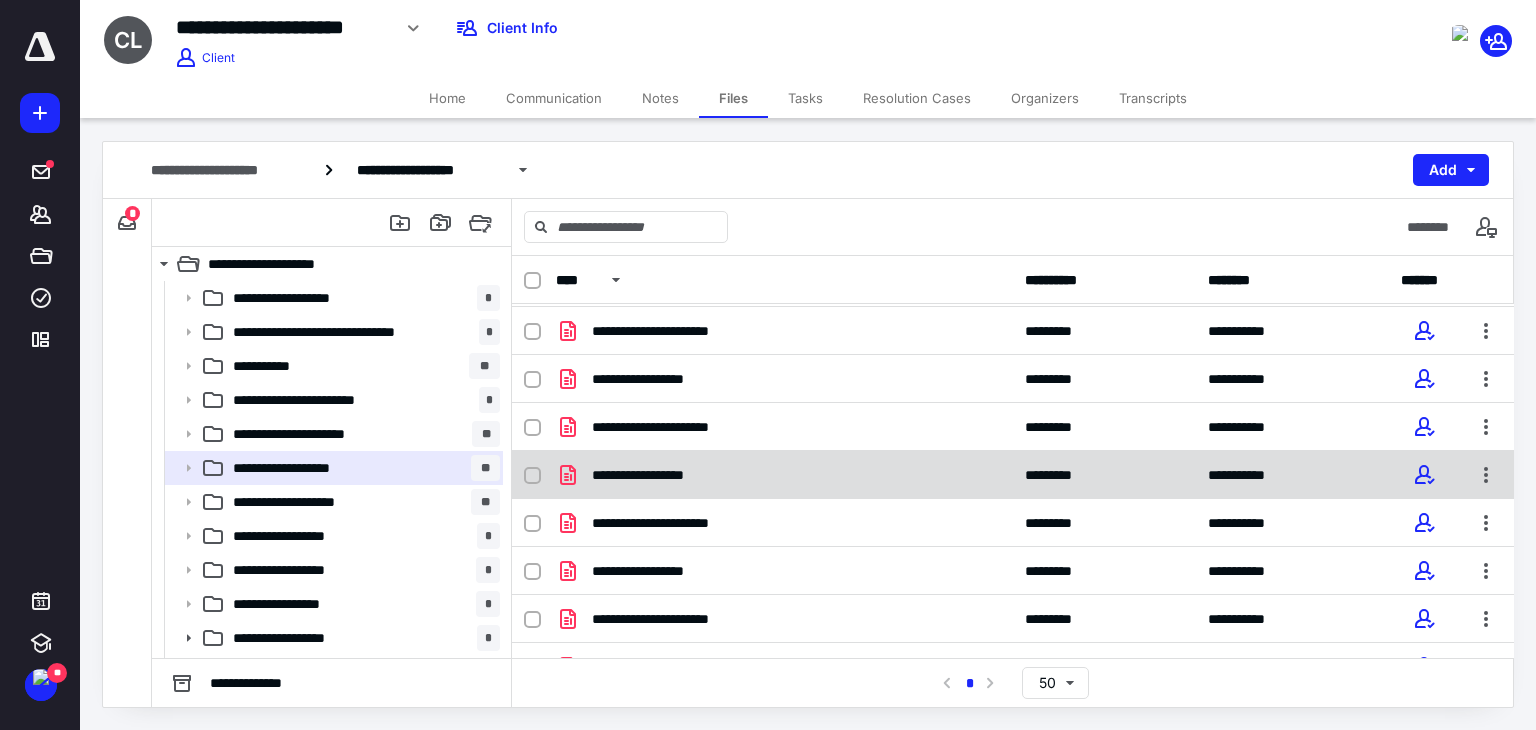scroll, scrollTop: 315, scrollLeft: 0, axis: vertical 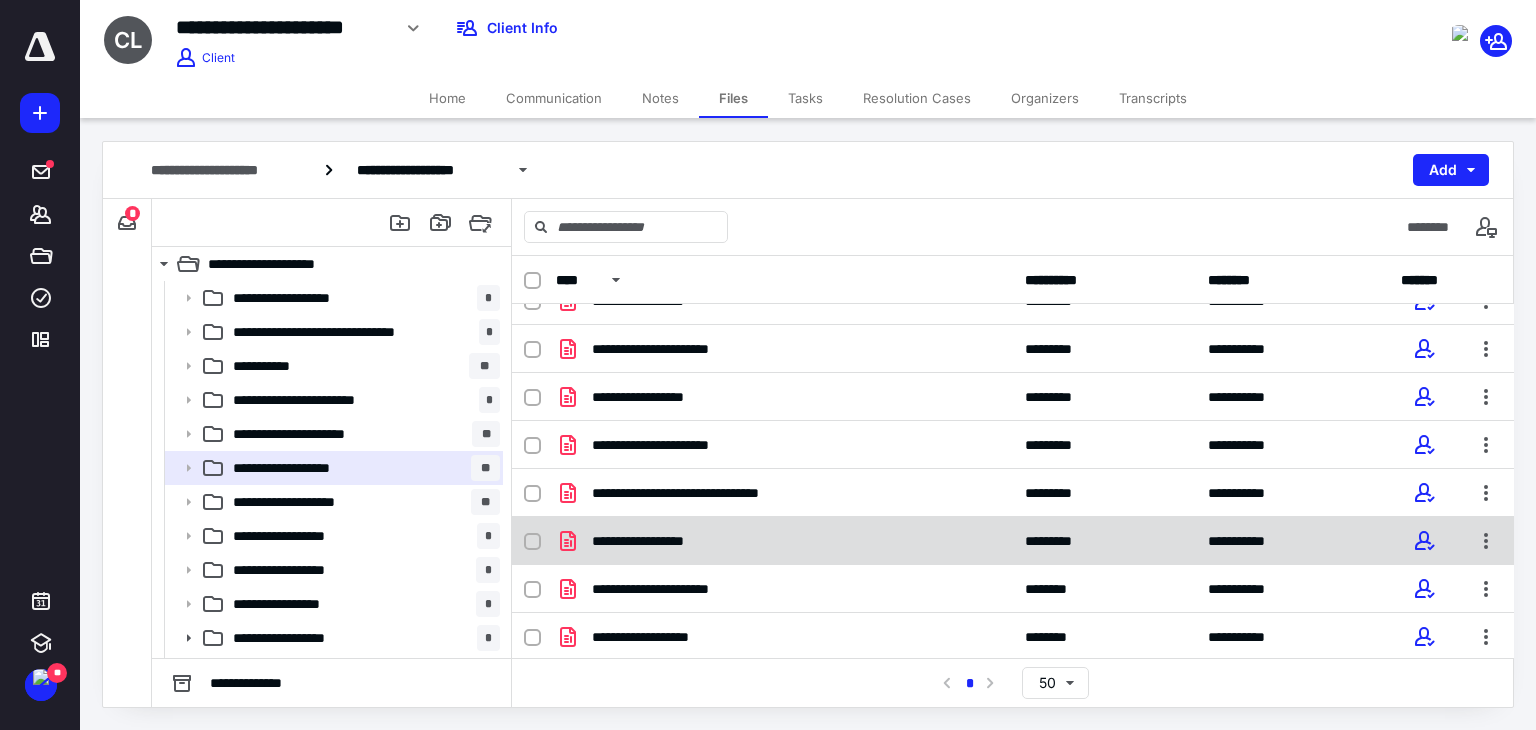 click on "**********" at bounding box center [784, 541] 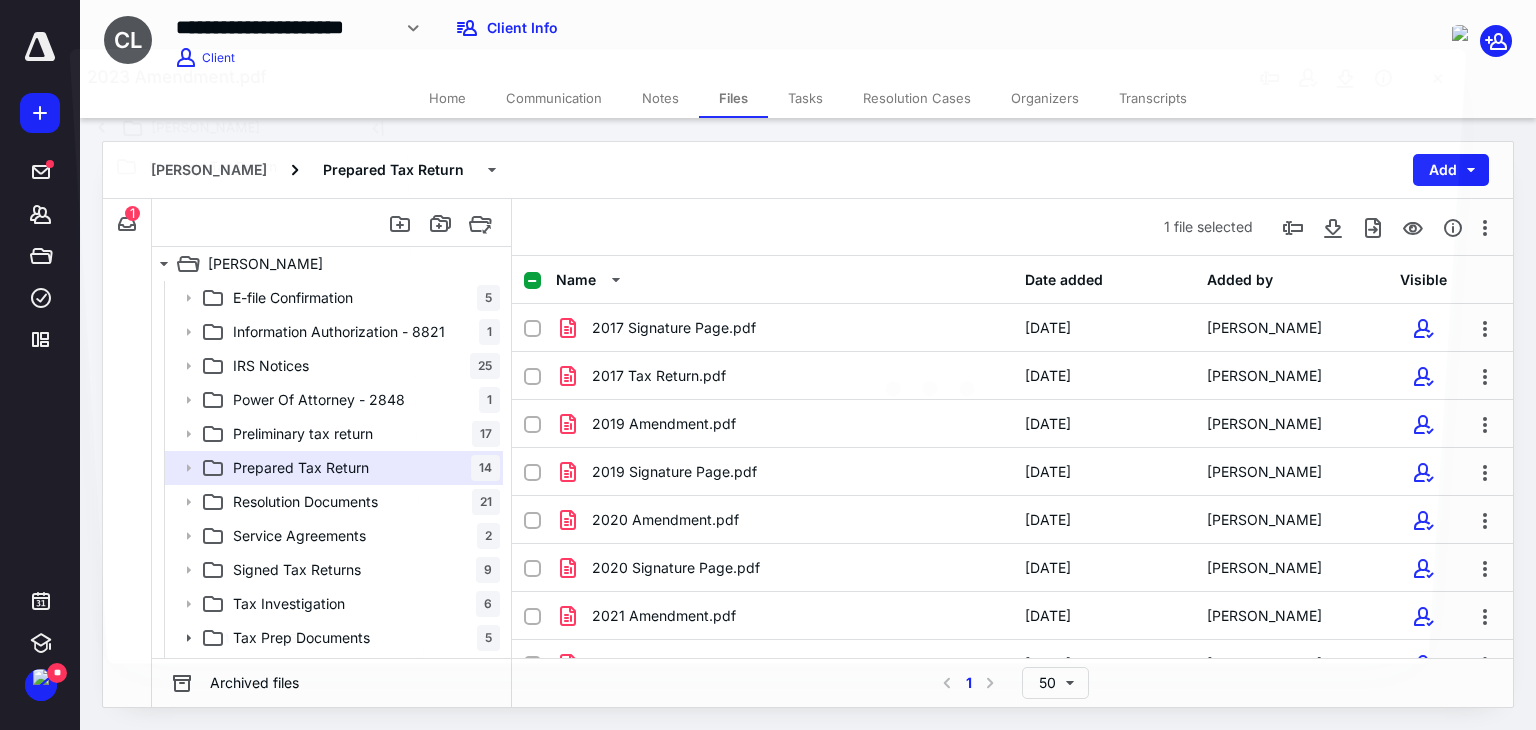 scroll, scrollTop: 315, scrollLeft: 0, axis: vertical 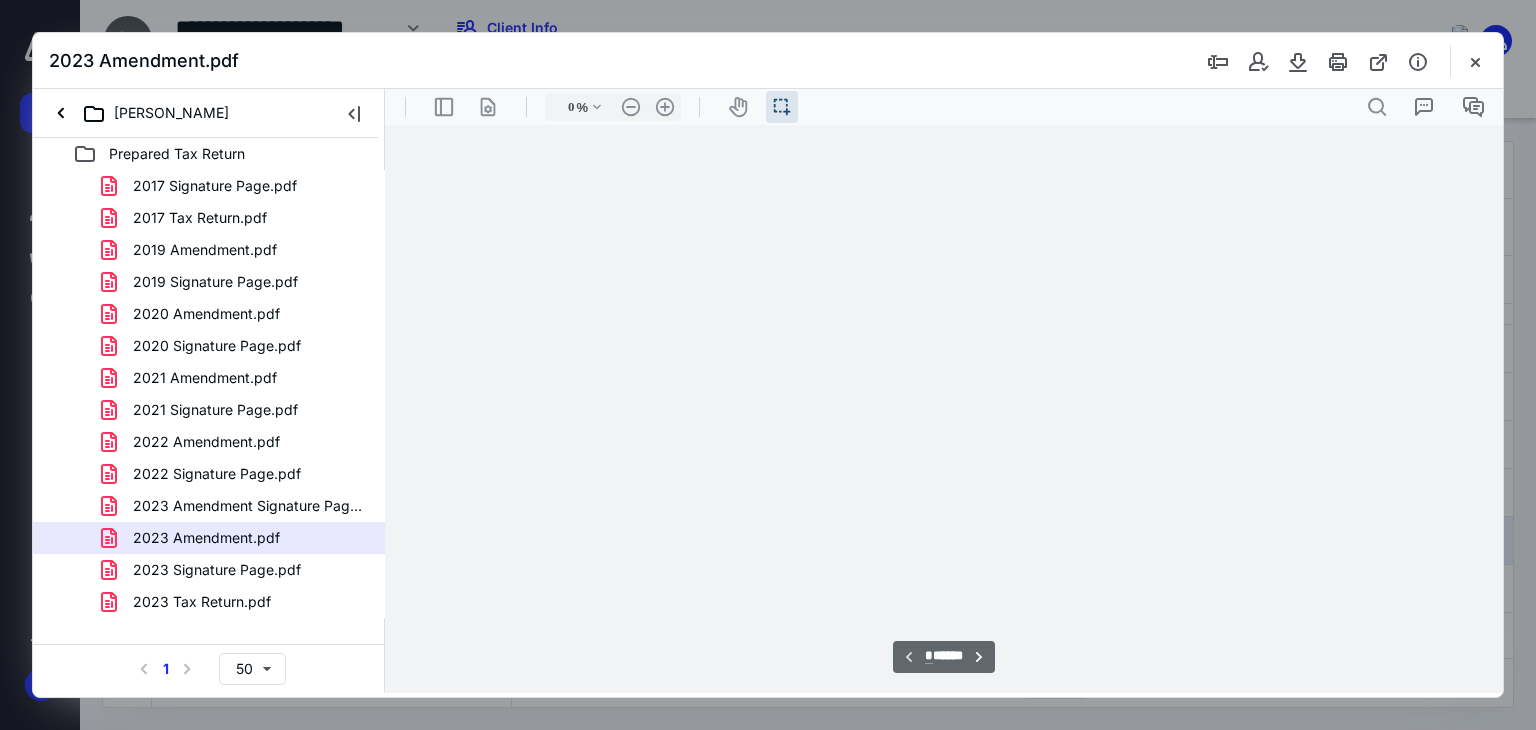 type on "71" 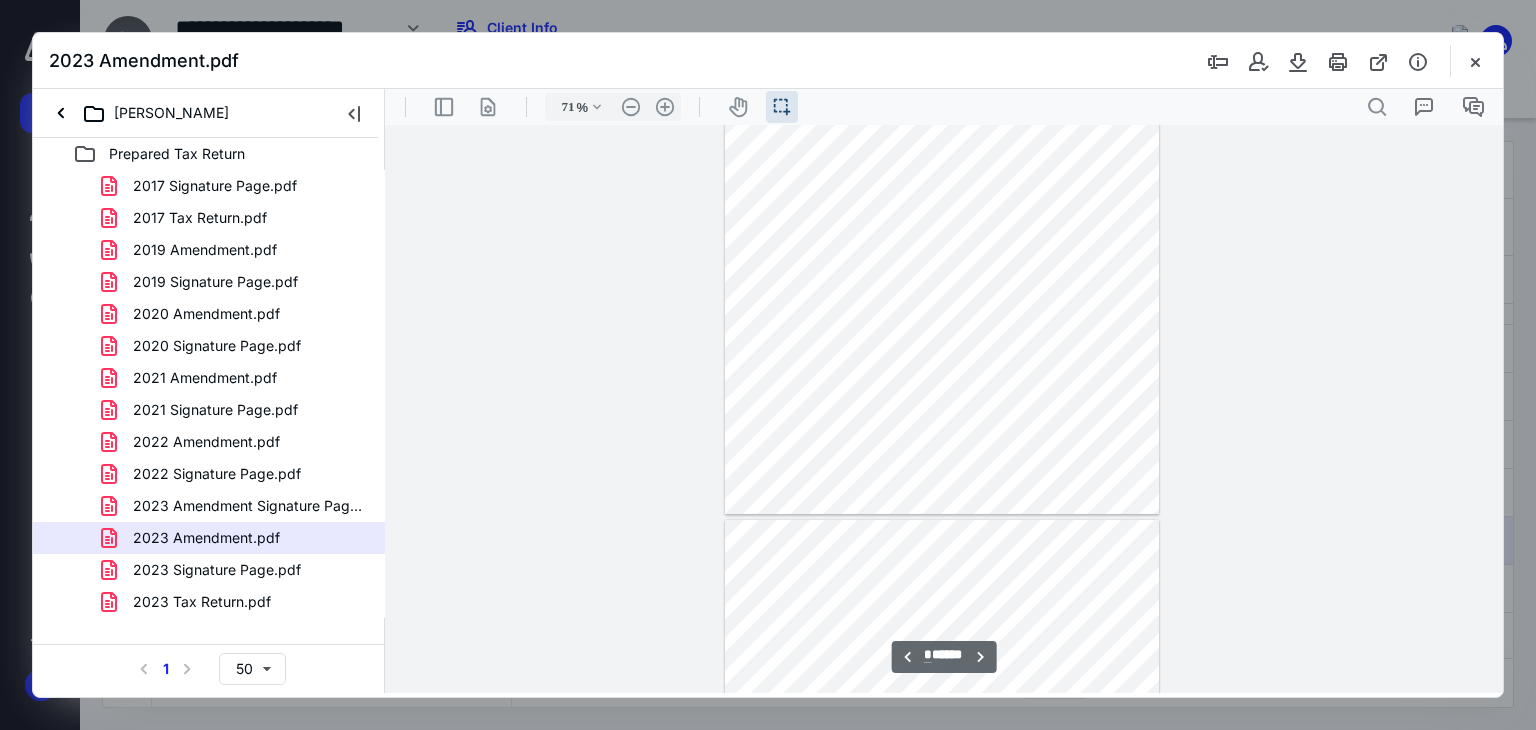 scroll, scrollTop: 4239, scrollLeft: 0, axis: vertical 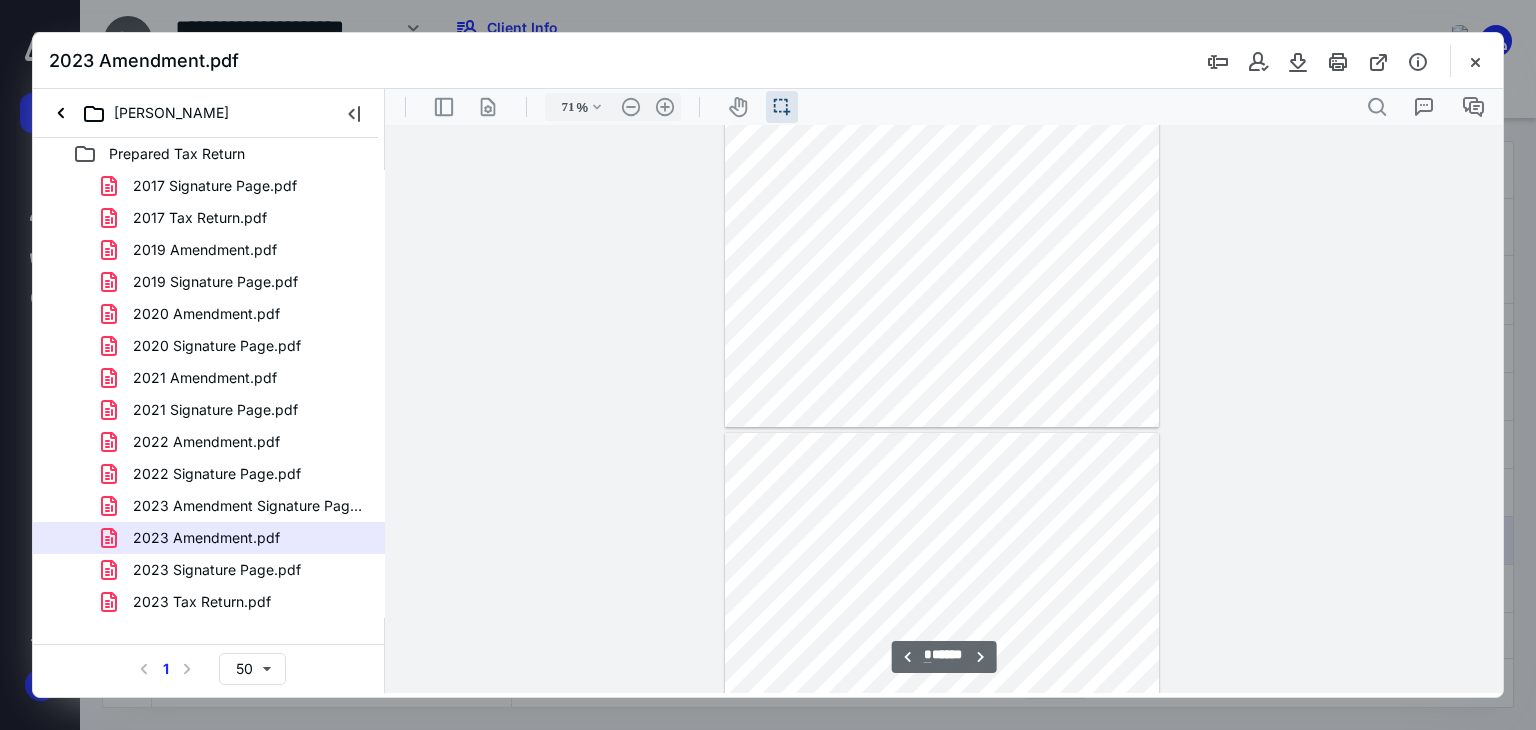 type on "*" 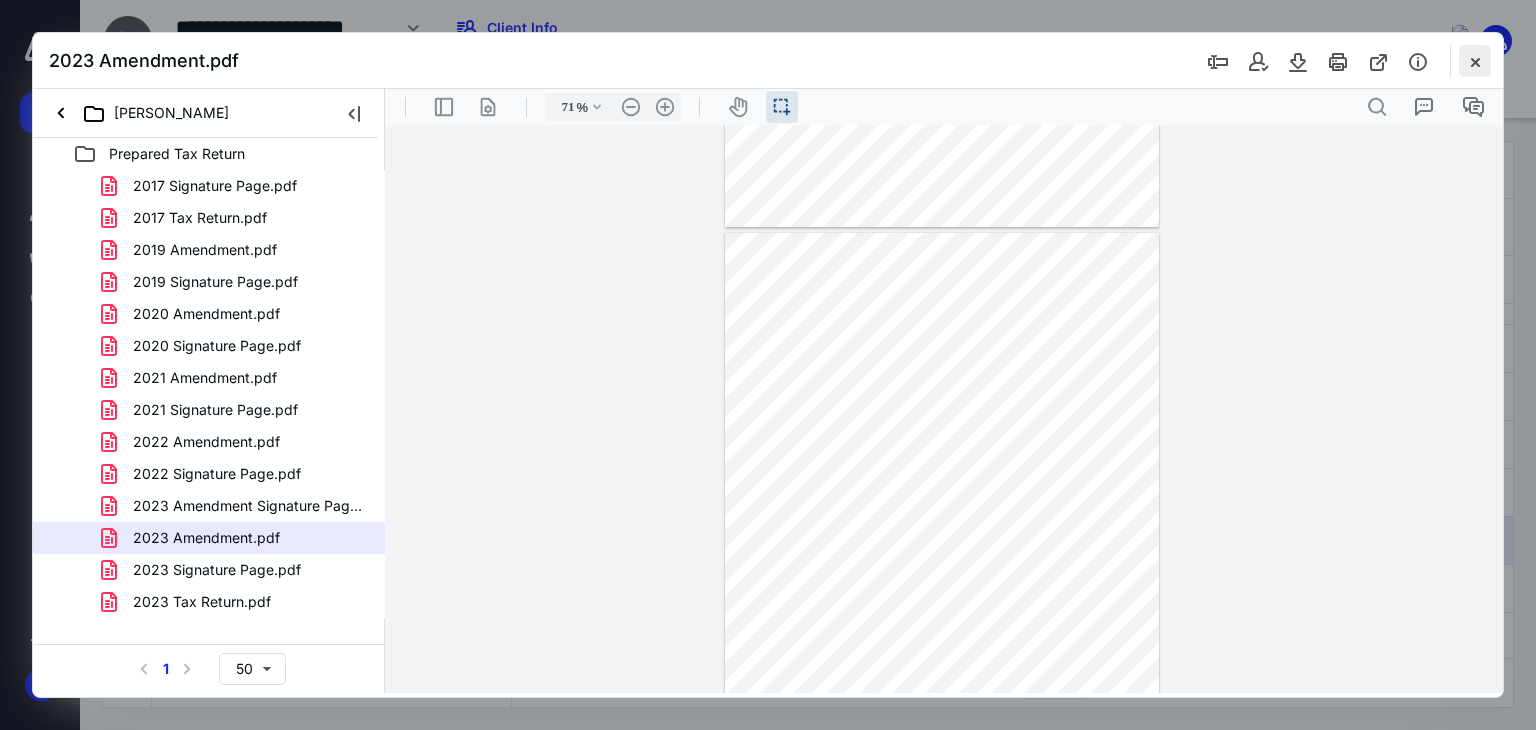click at bounding box center (1475, 61) 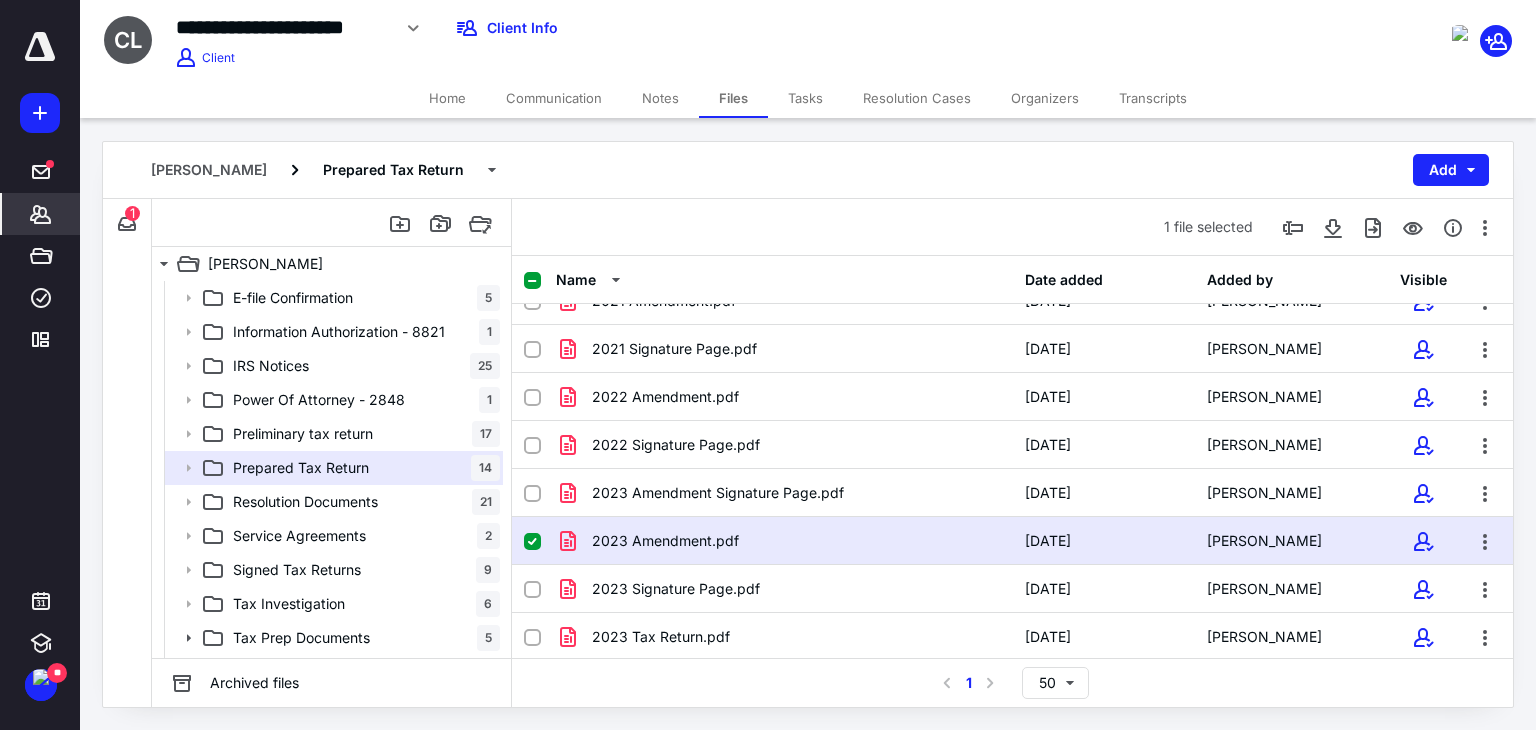 click 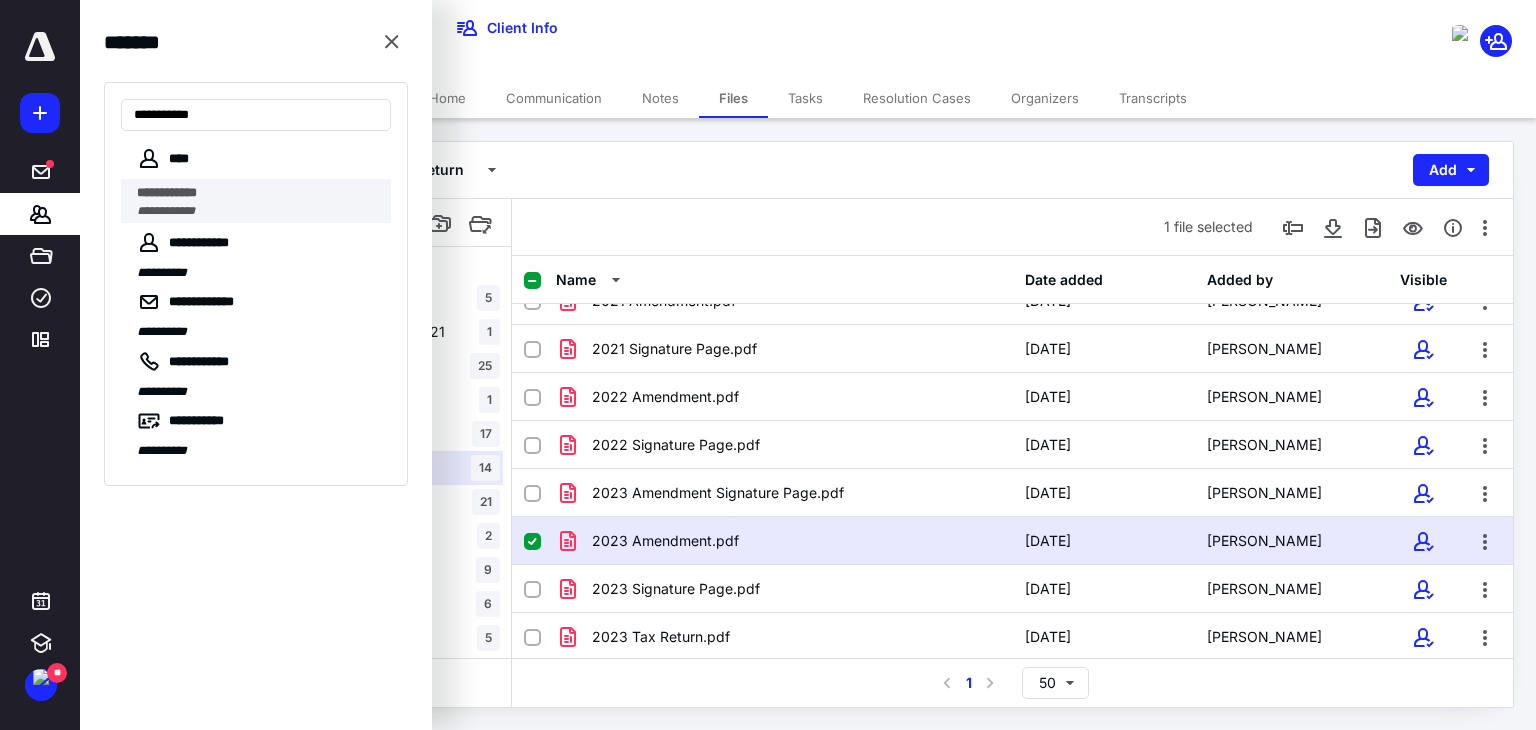 type on "**********" 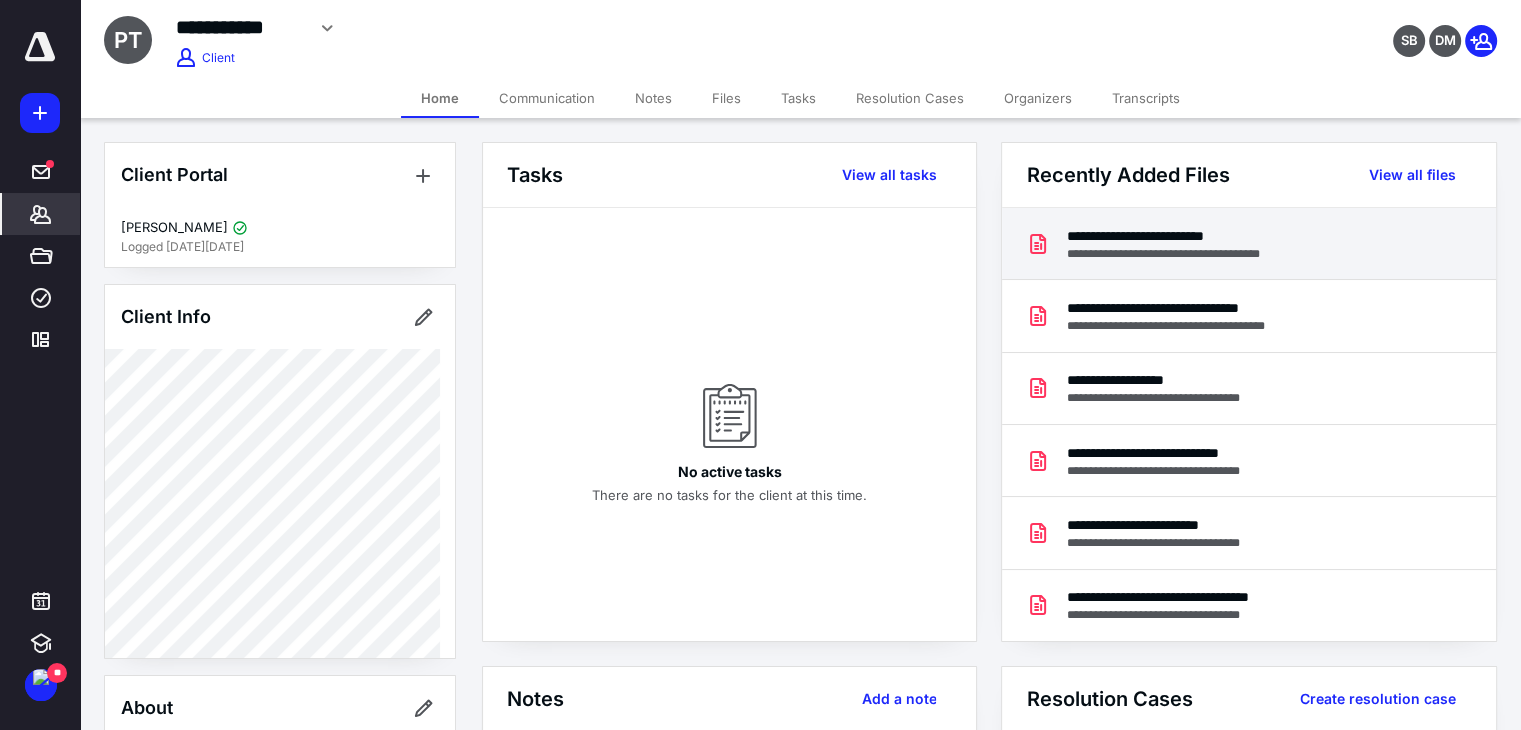 click on "**********" at bounding box center (1182, 254) 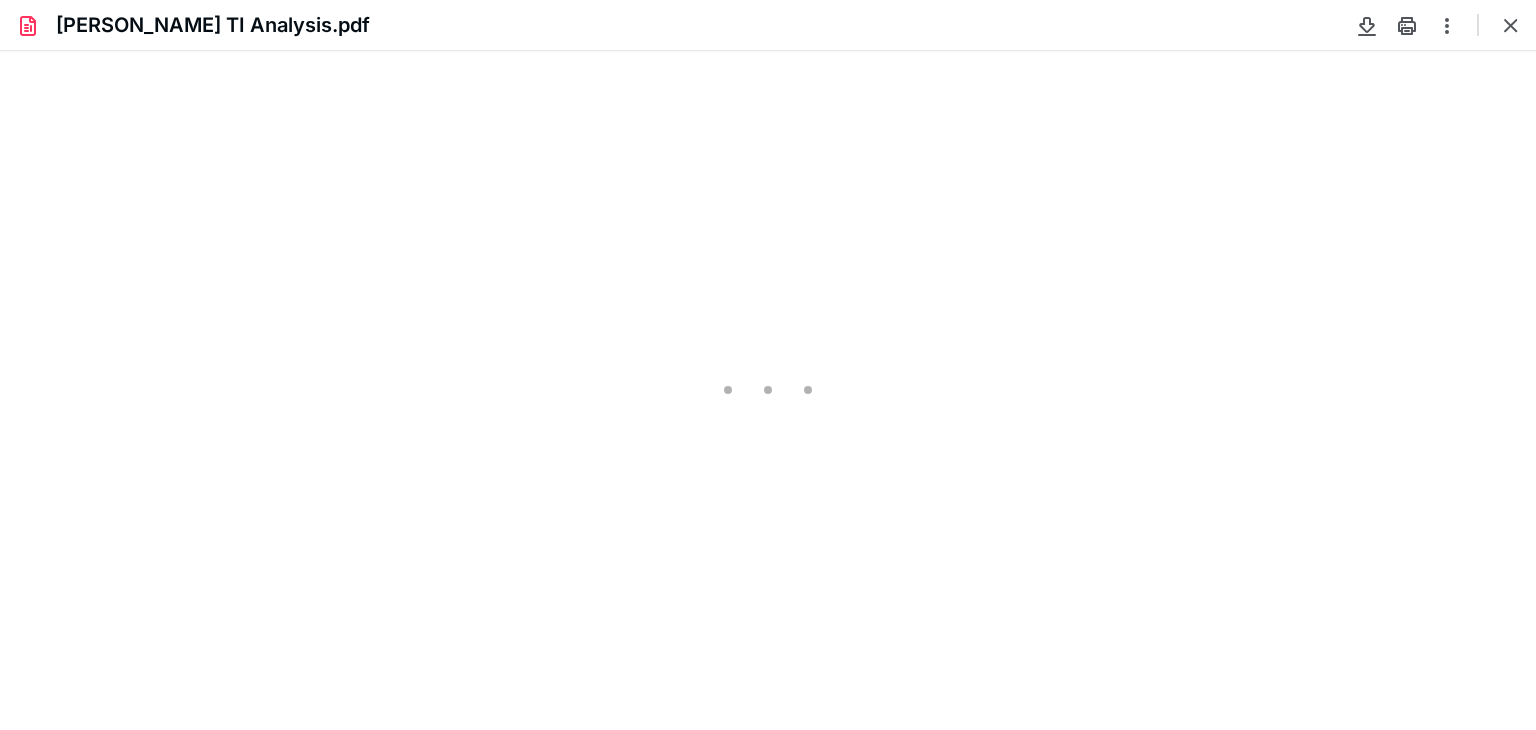 scroll, scrollTop: 0, scrollLeft: 0, axis: both 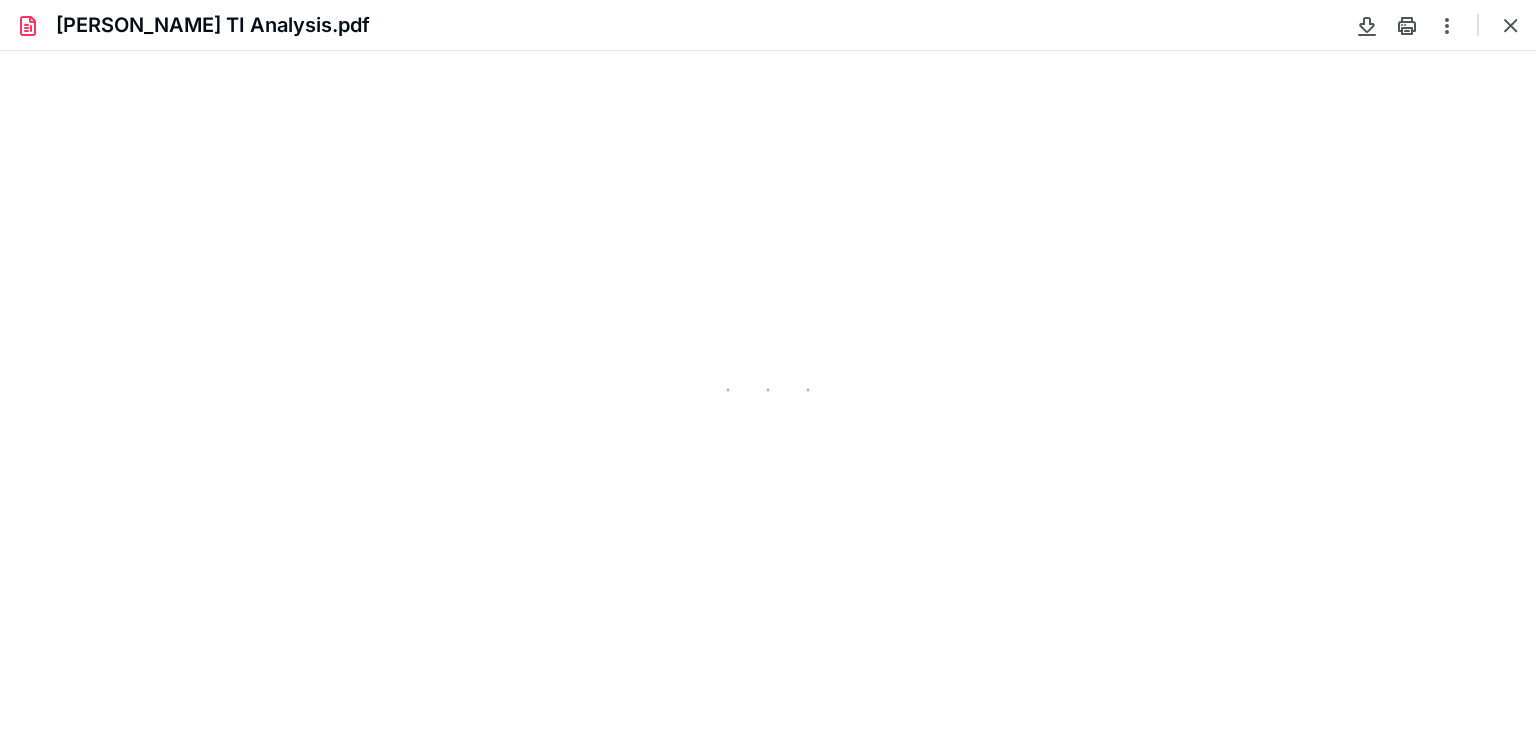 type on "81" 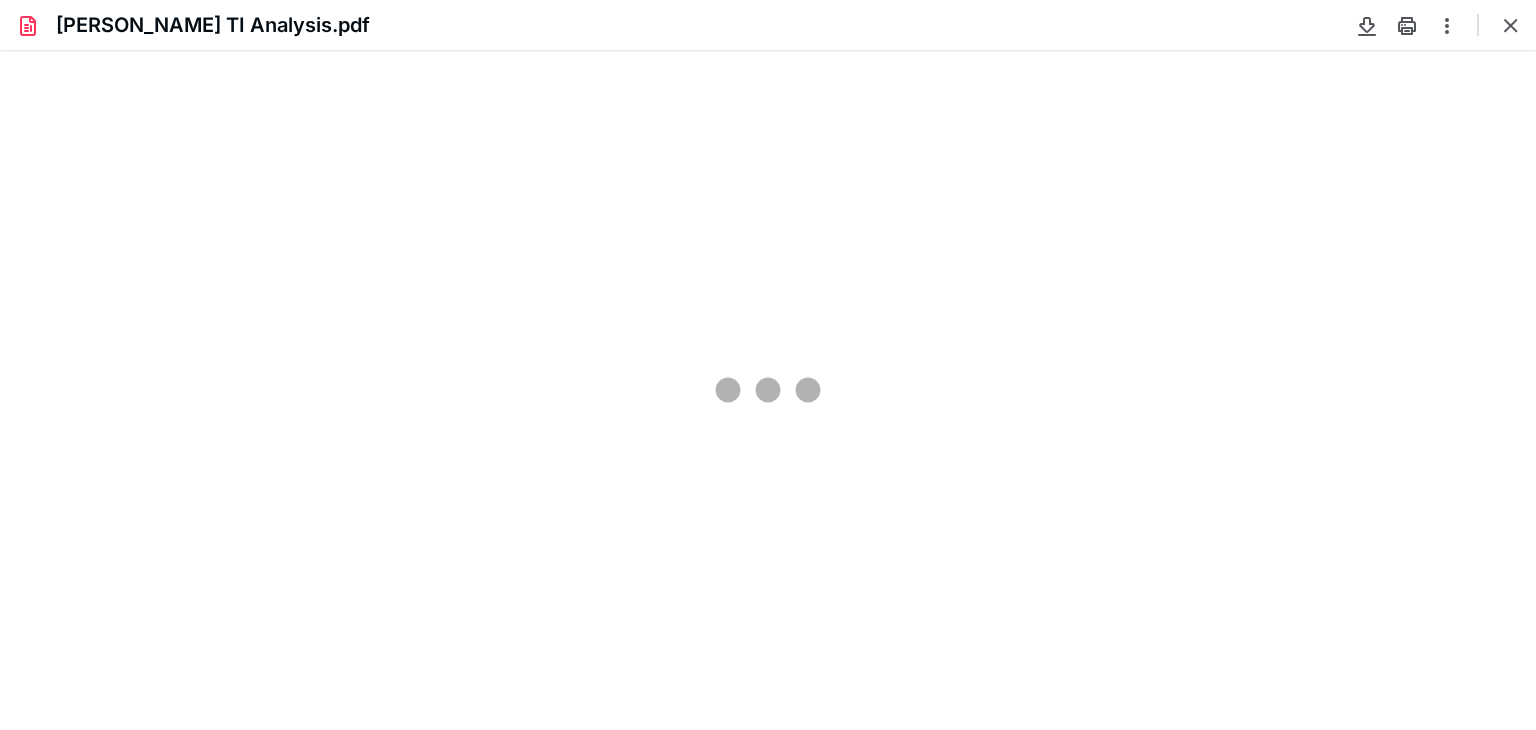 scroll, scrollTop: 39, scrollLeft: 0, axis: vertical 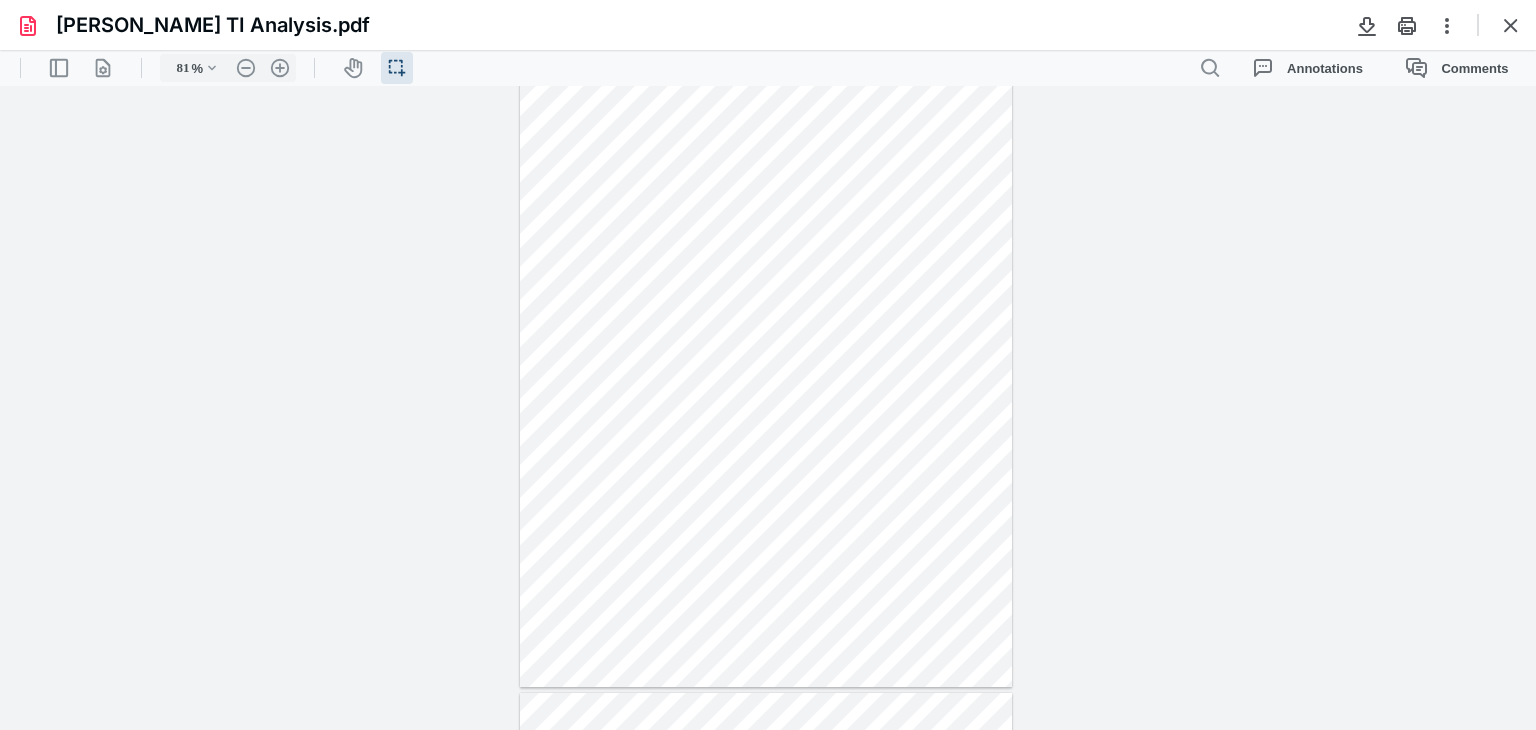 click at bounding box center [1487, 25] 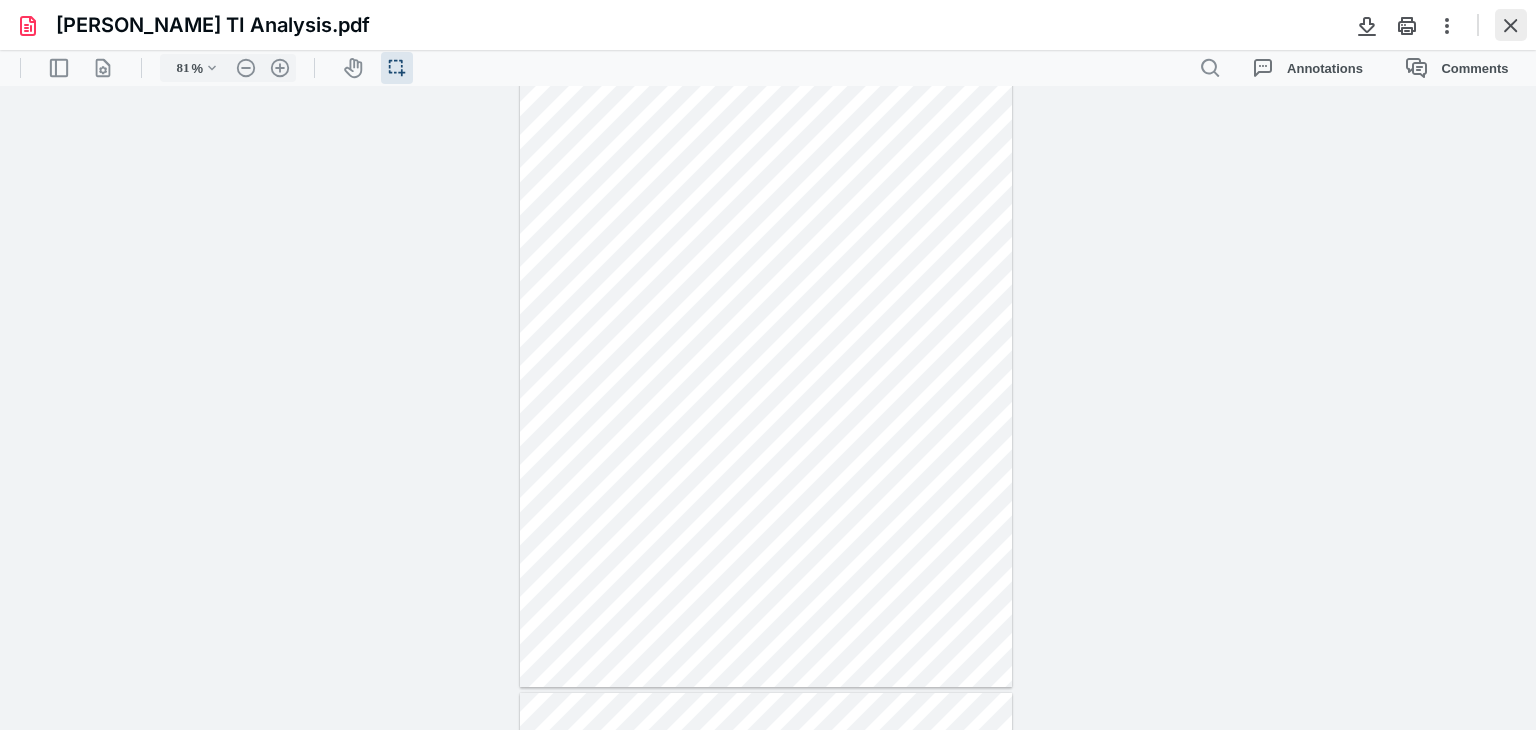 click at bounding box center [1511, 25] 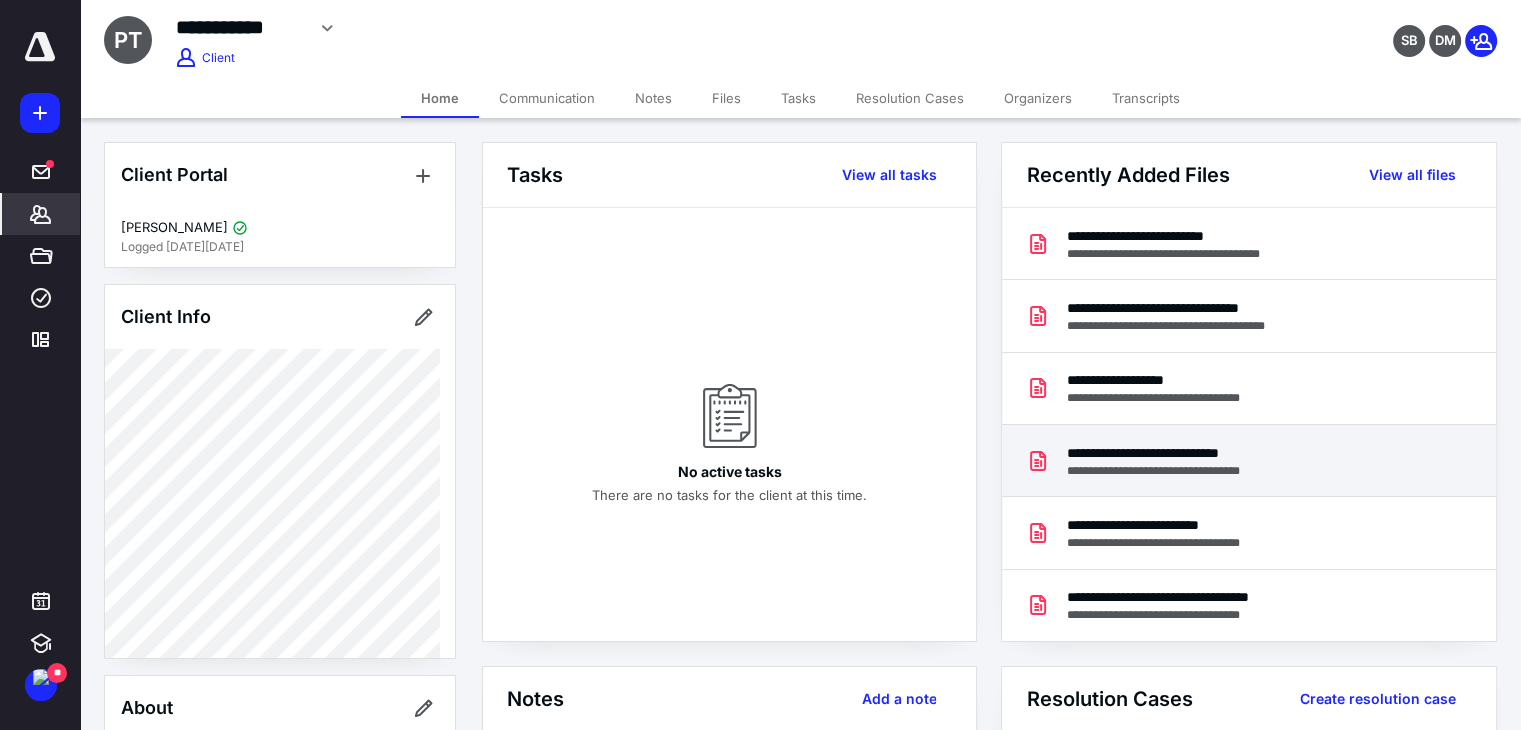 click on "**********" at bounding box center (1174, 471) 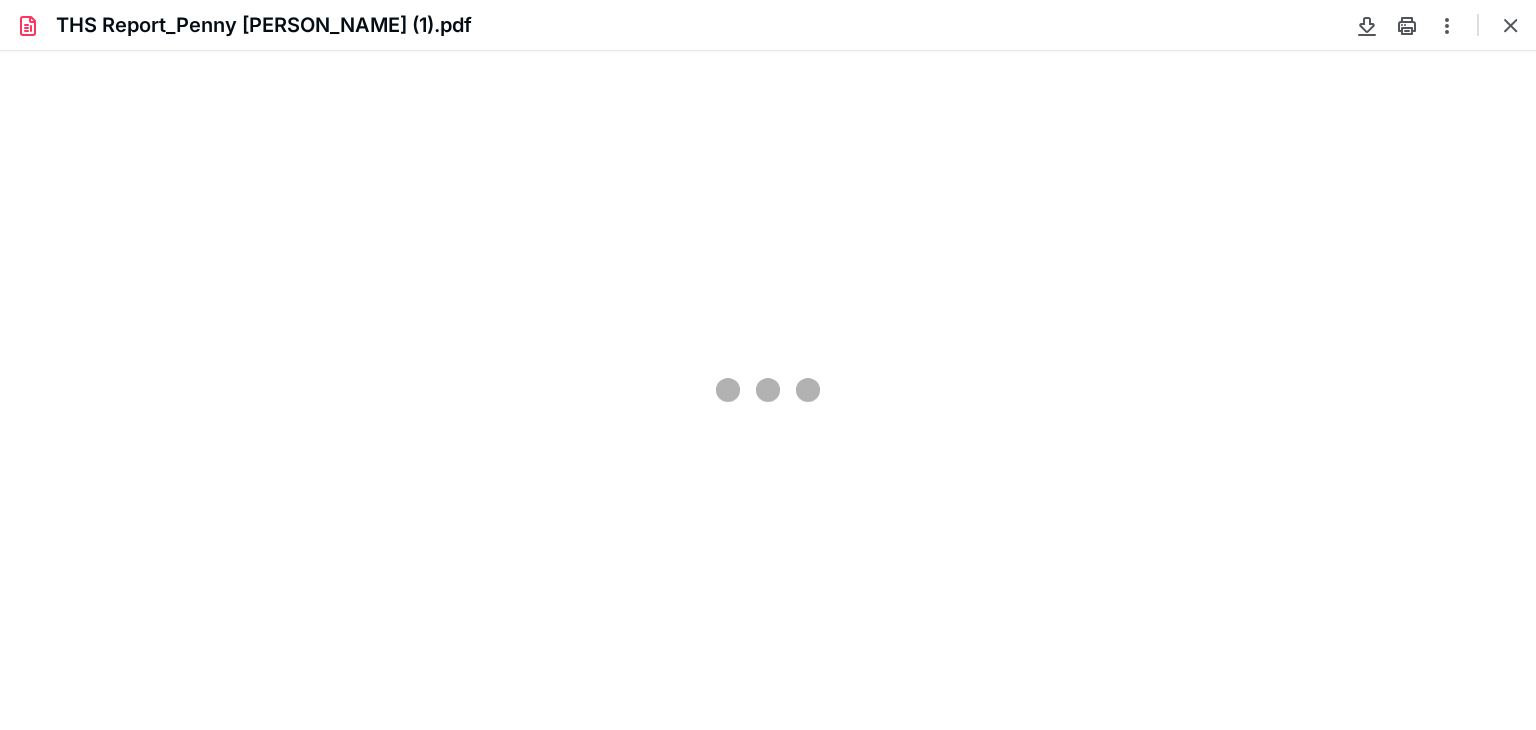scroll, scrollTop: 0, scrollLeft: 0, axis: both 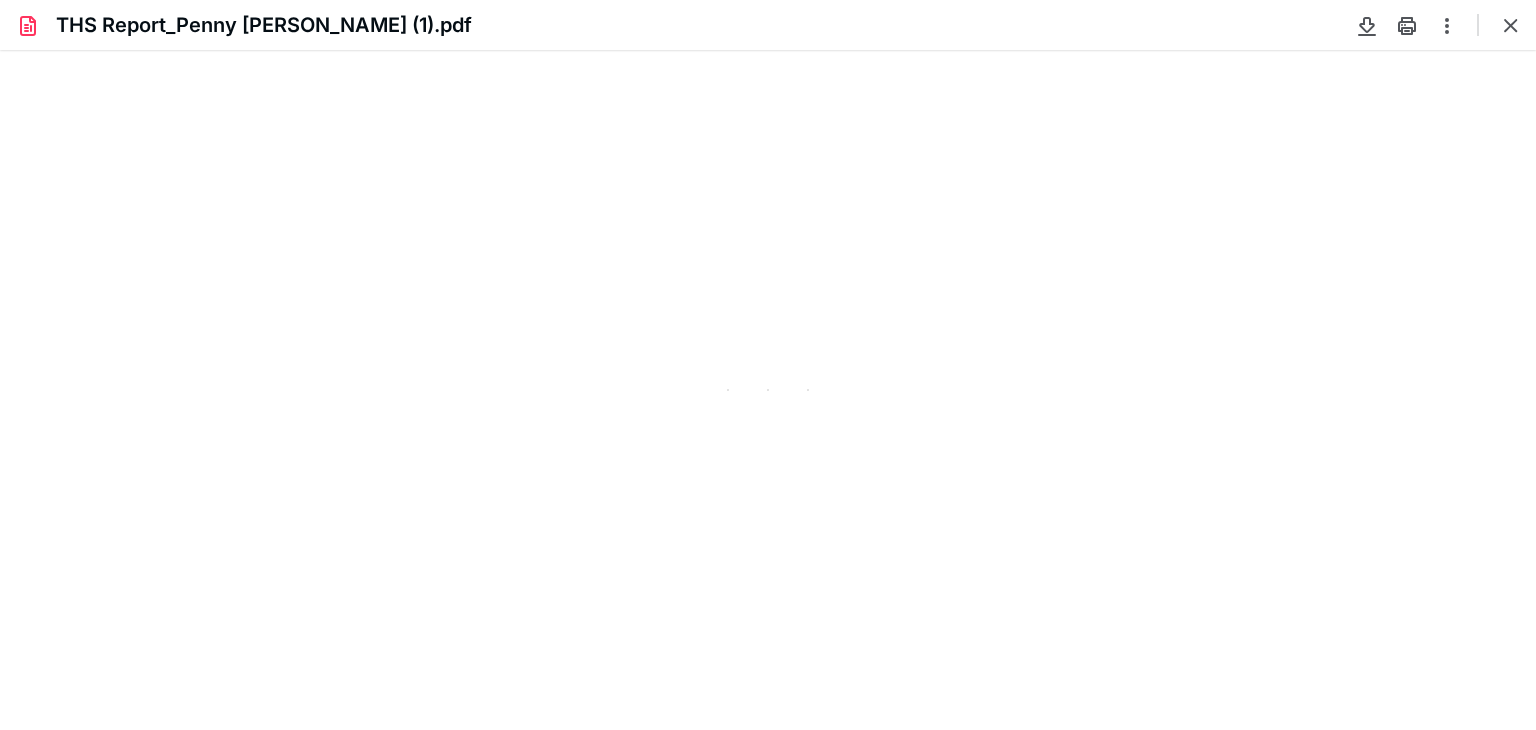 type on "81" 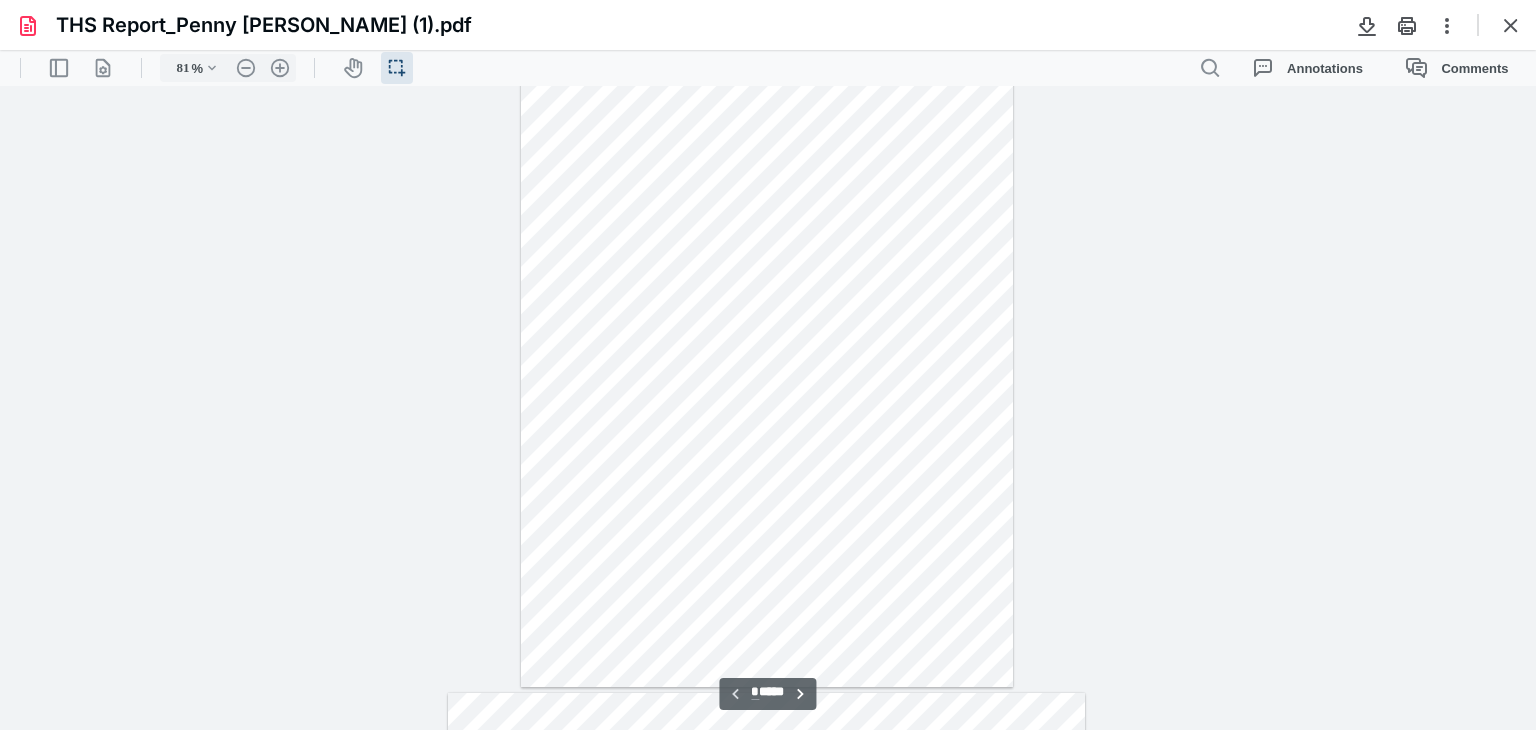 type on "*" 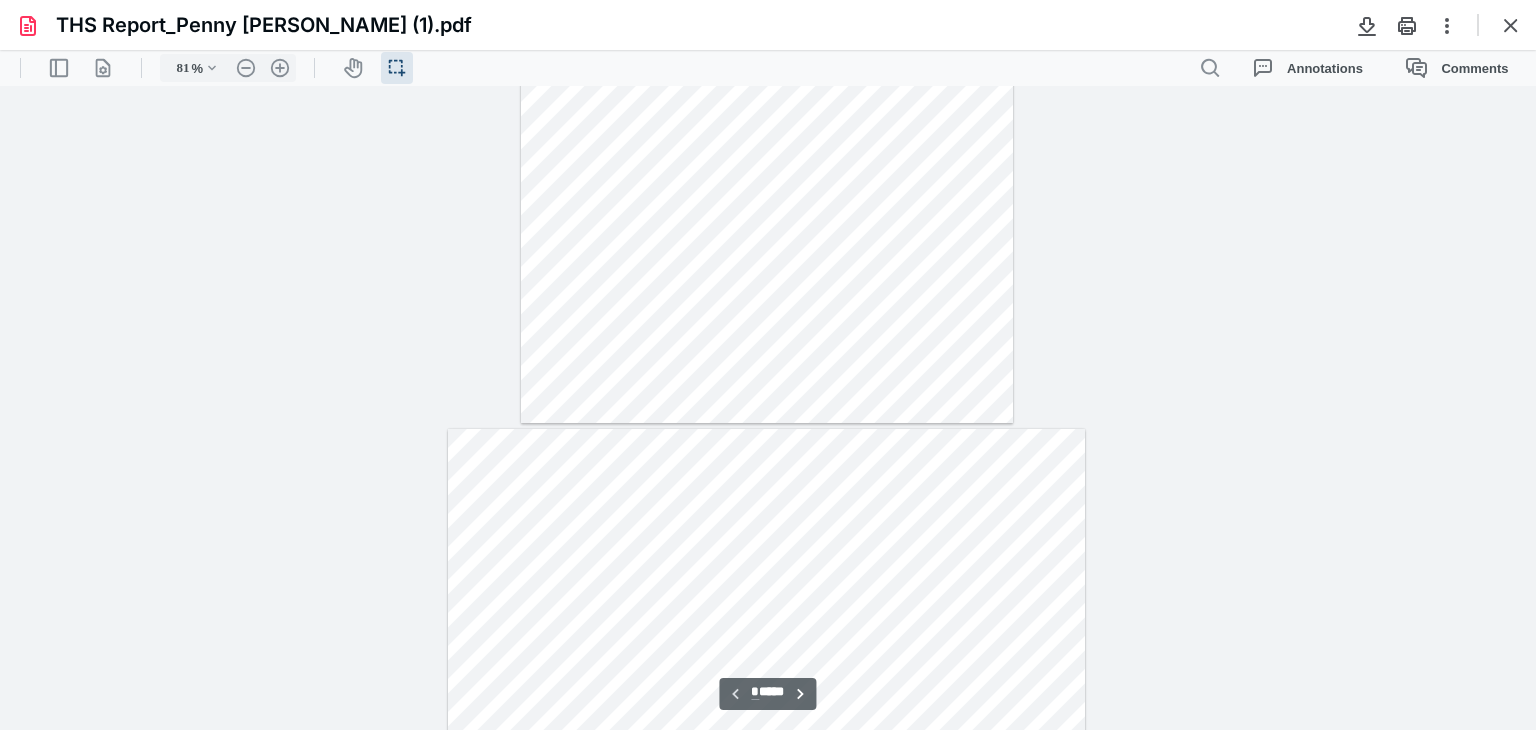 scroll, scrollTop: 439, scrollLeft: 0, axis: vertical 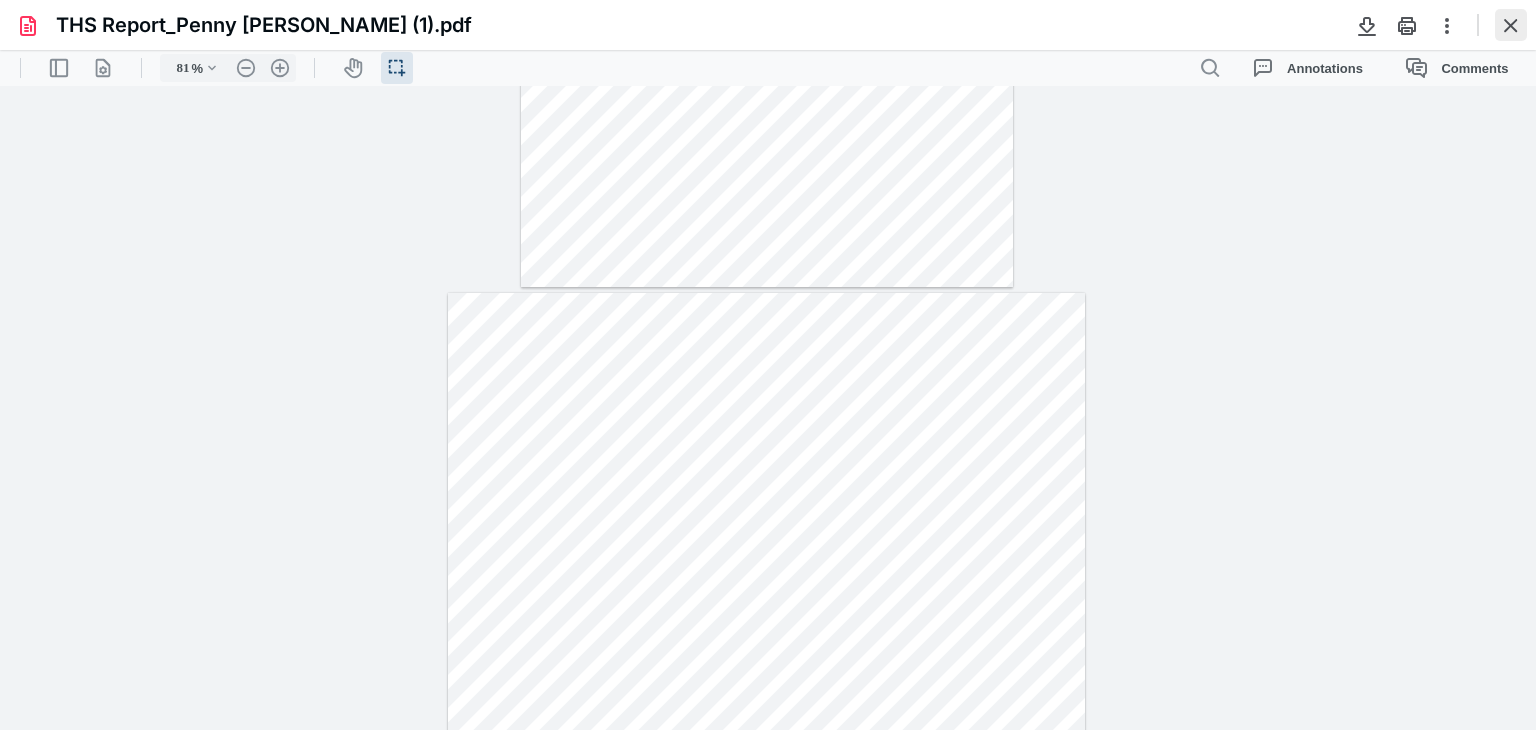 click at bounding box center (1511, 25) 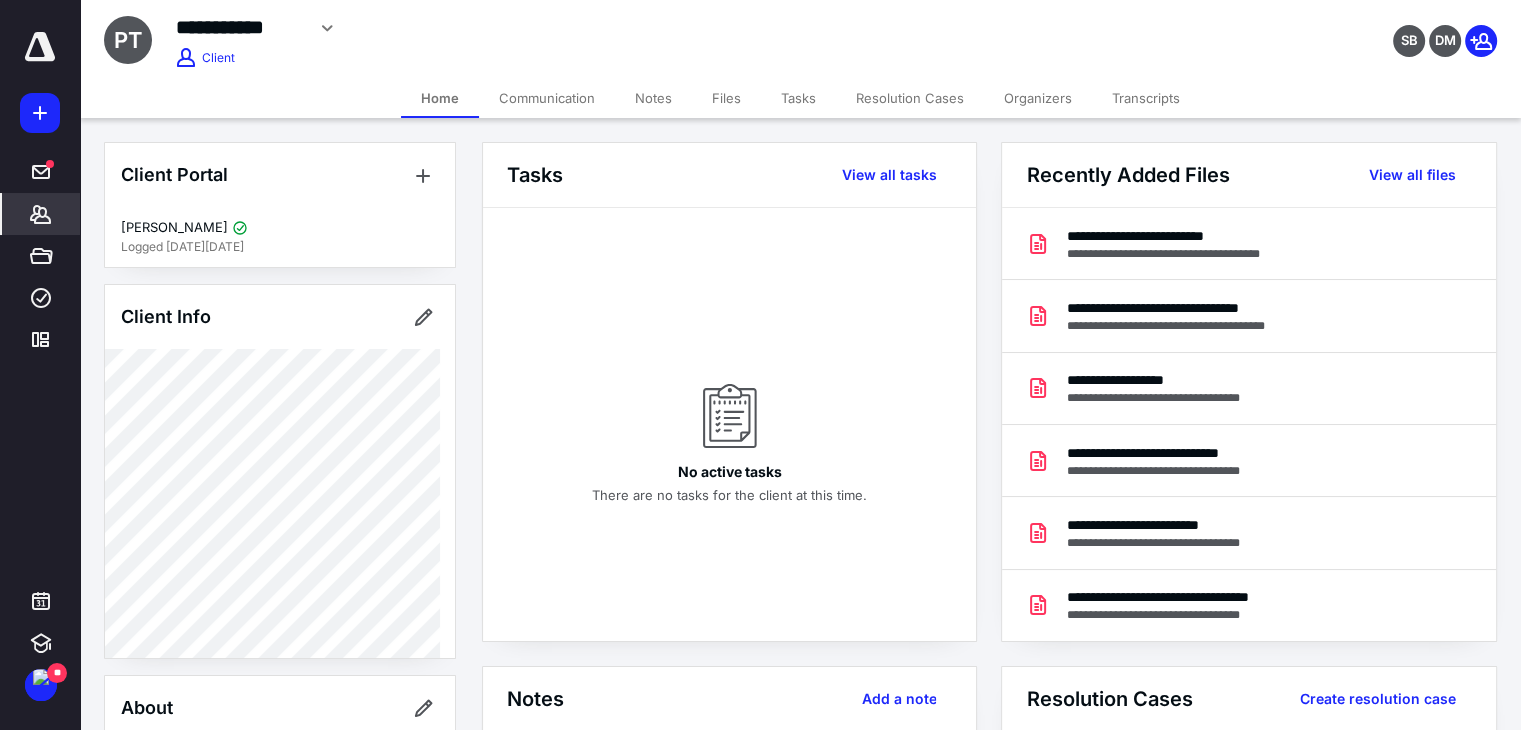 click on "Files" at bounding box center [726, 98] 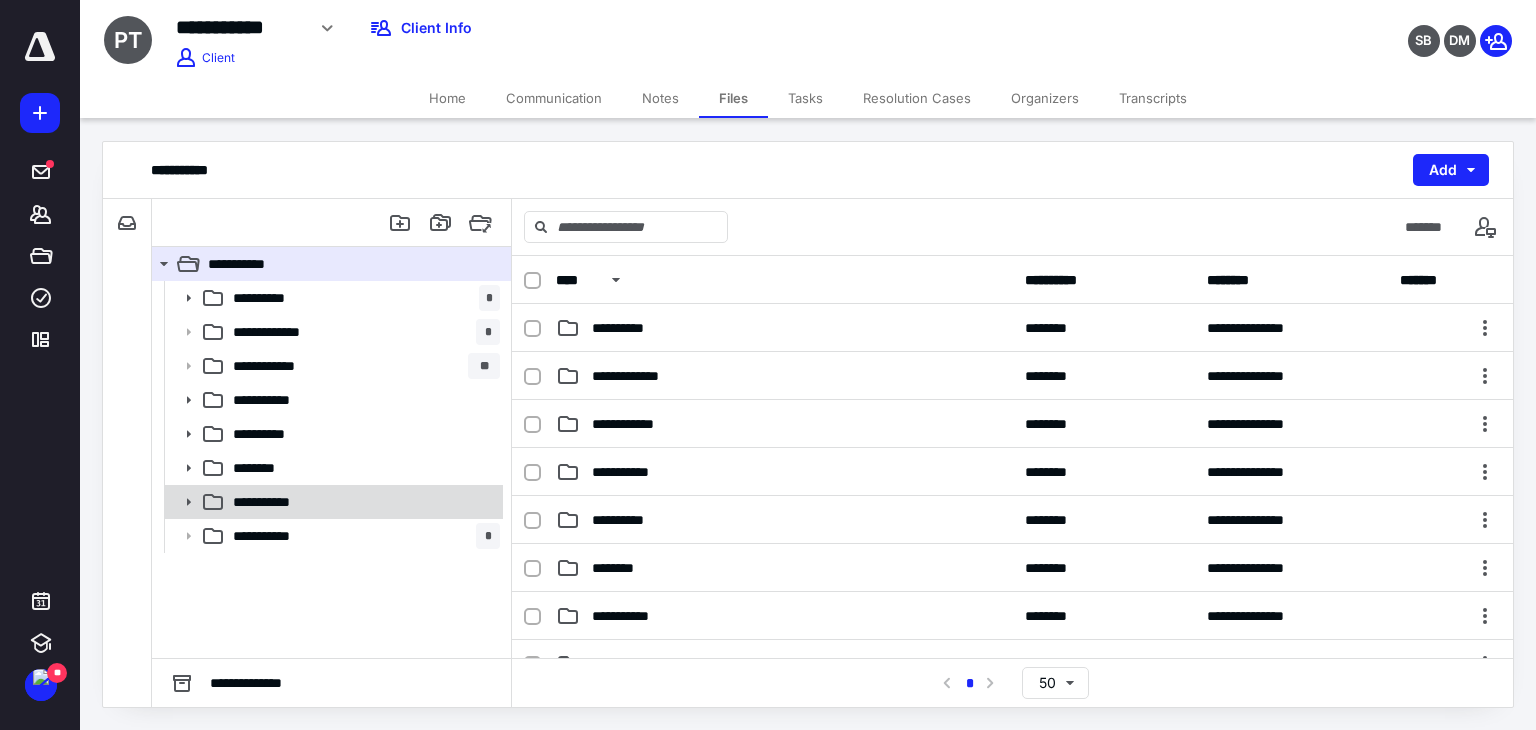 drag, startPoint x: 381, startPoint y: 540, endPoint x: 461, endPoint y: 513, distance: 84.4334 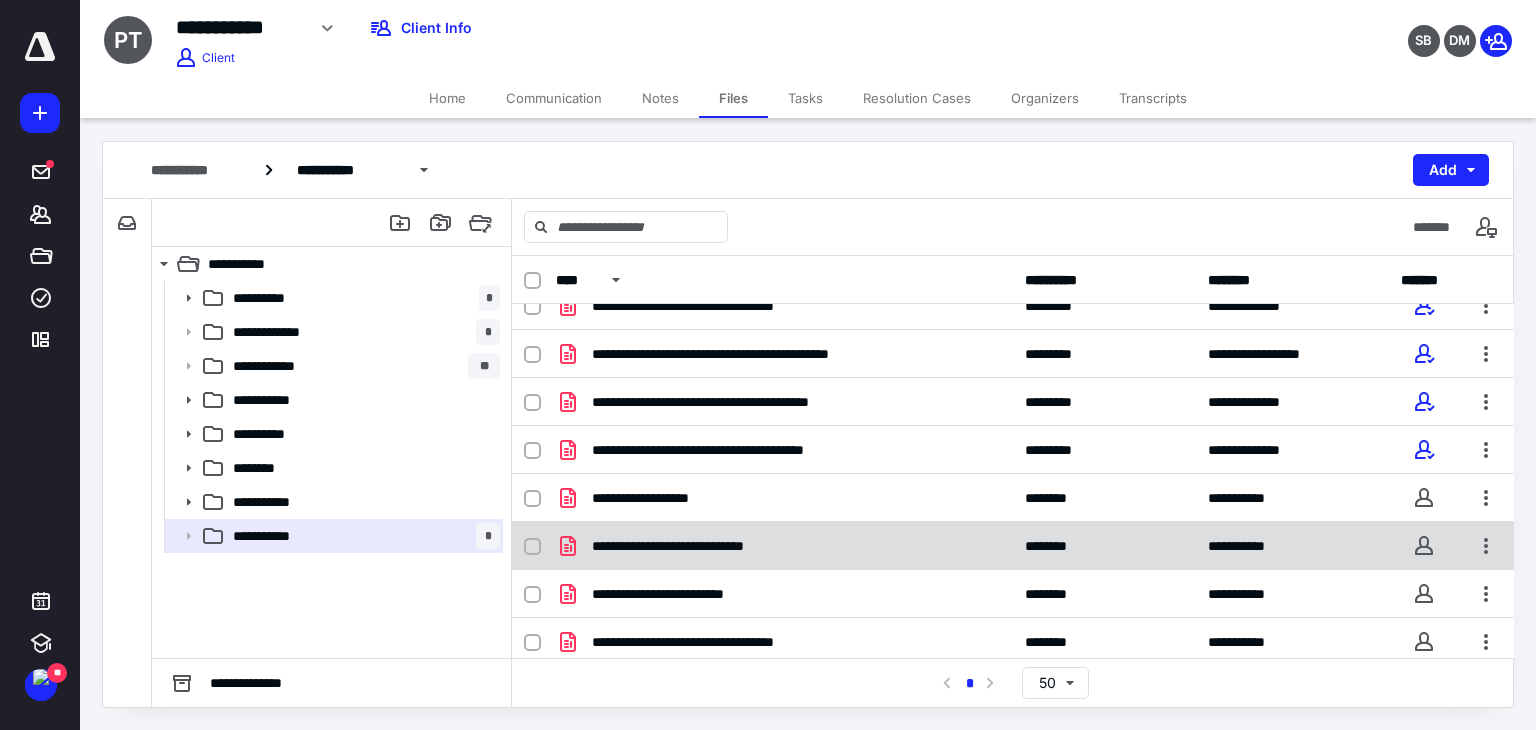 scroll, scrollTop: 28, scrollLeft: 0, axis: vertical 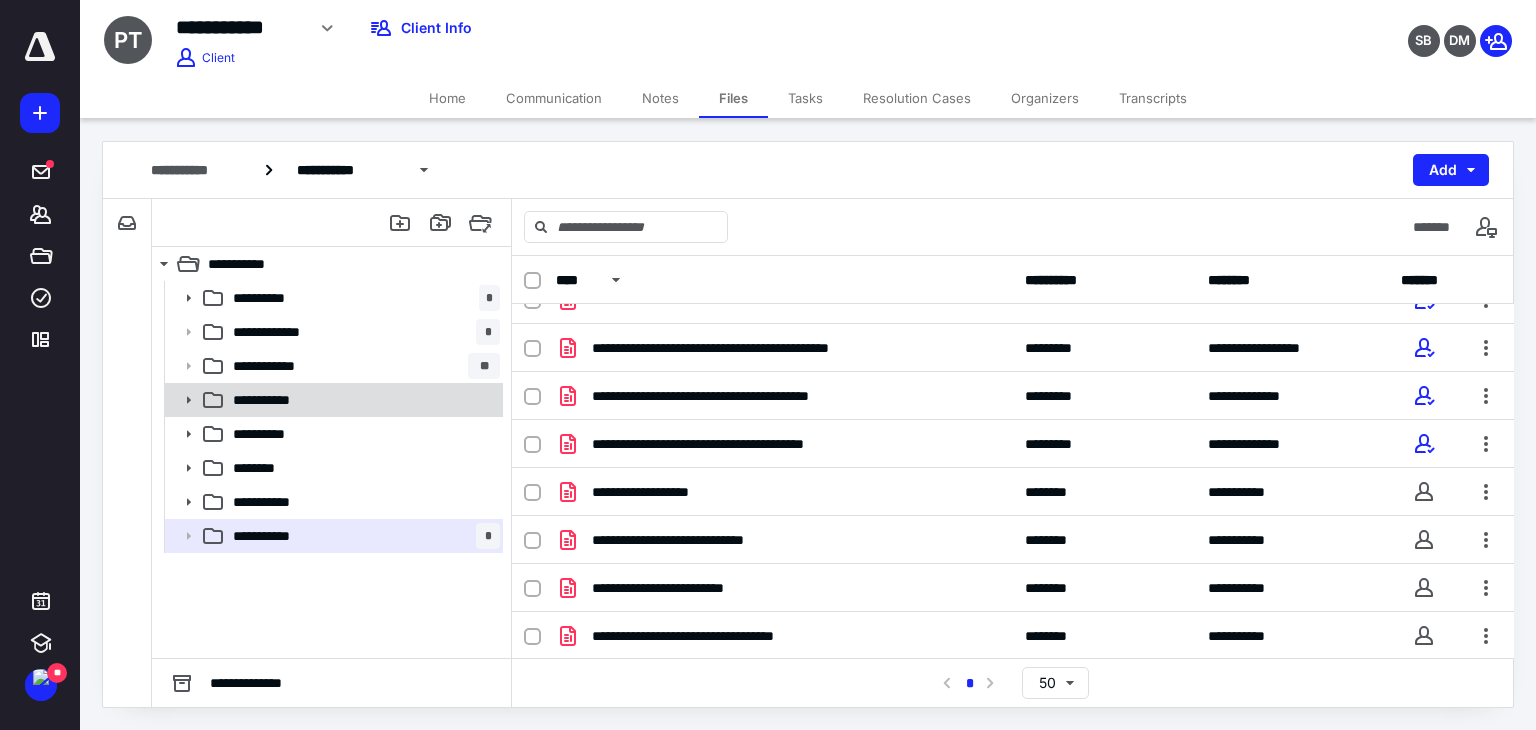 click on "**********" at bounding box center [362, 400] 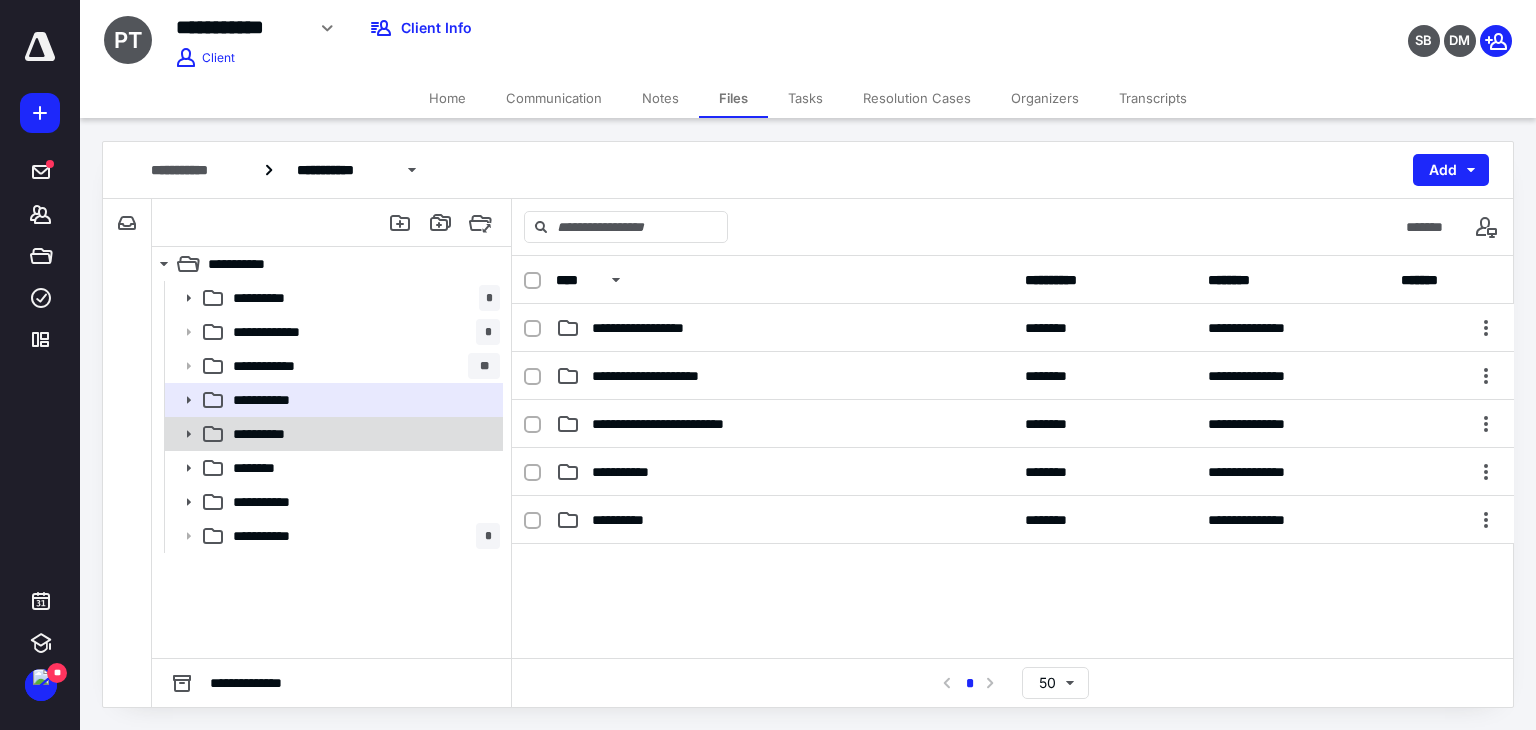click on "**********" at bounding box center (362, 434) 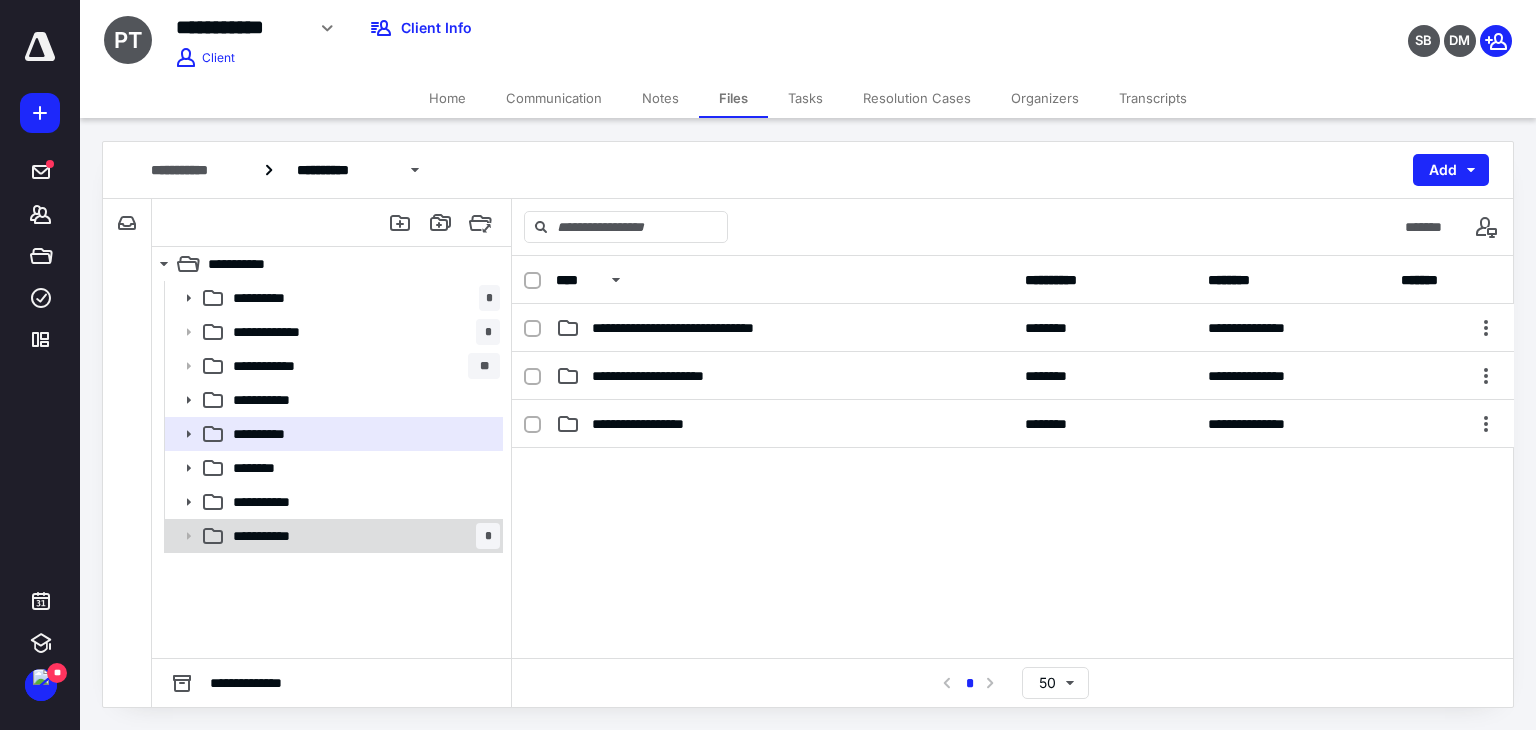 click on "**********" at bounding box center (332, 536) 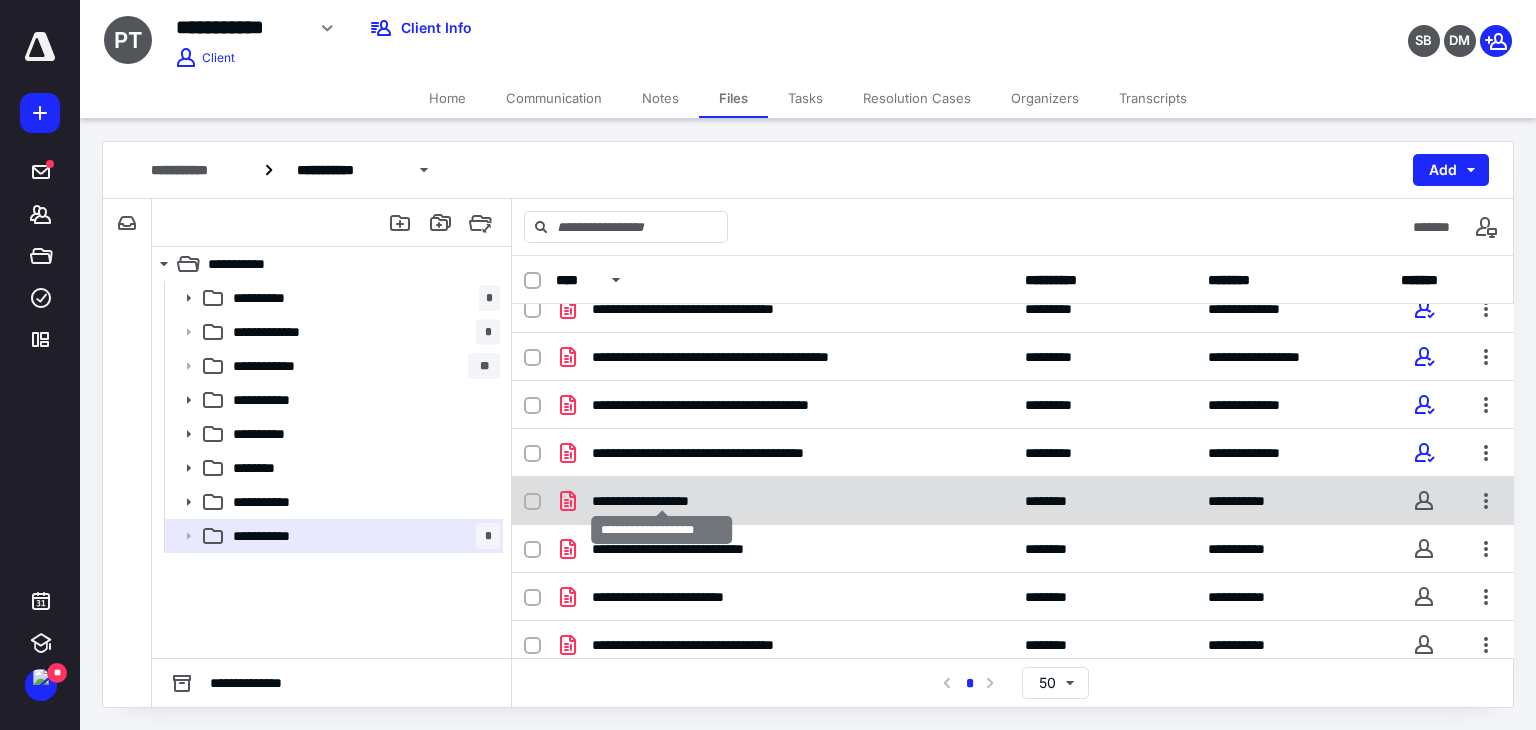 scroll, scrollTop: 28, scrollLeft: 0, axis: vertical 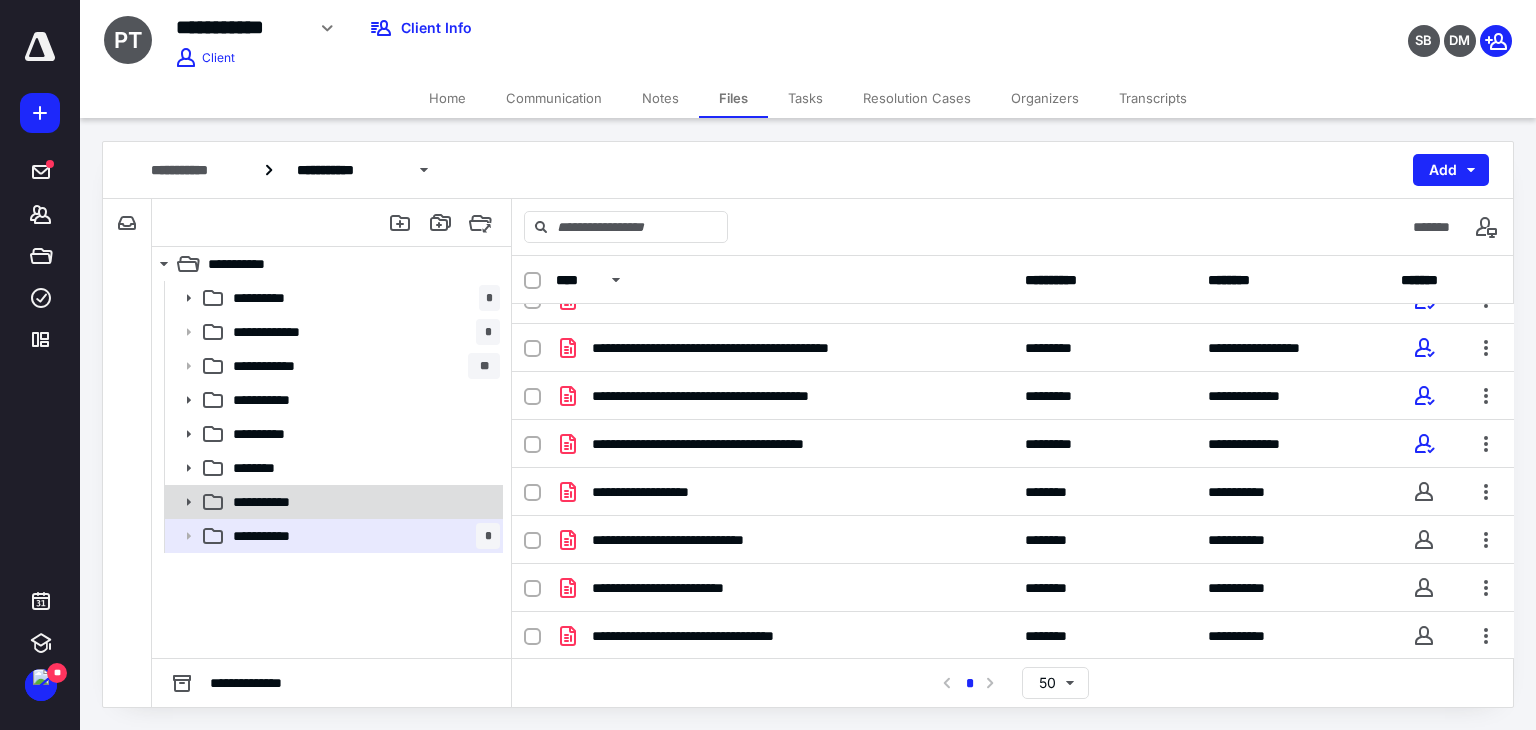 click on "**********" at bounding box center [362, 502] 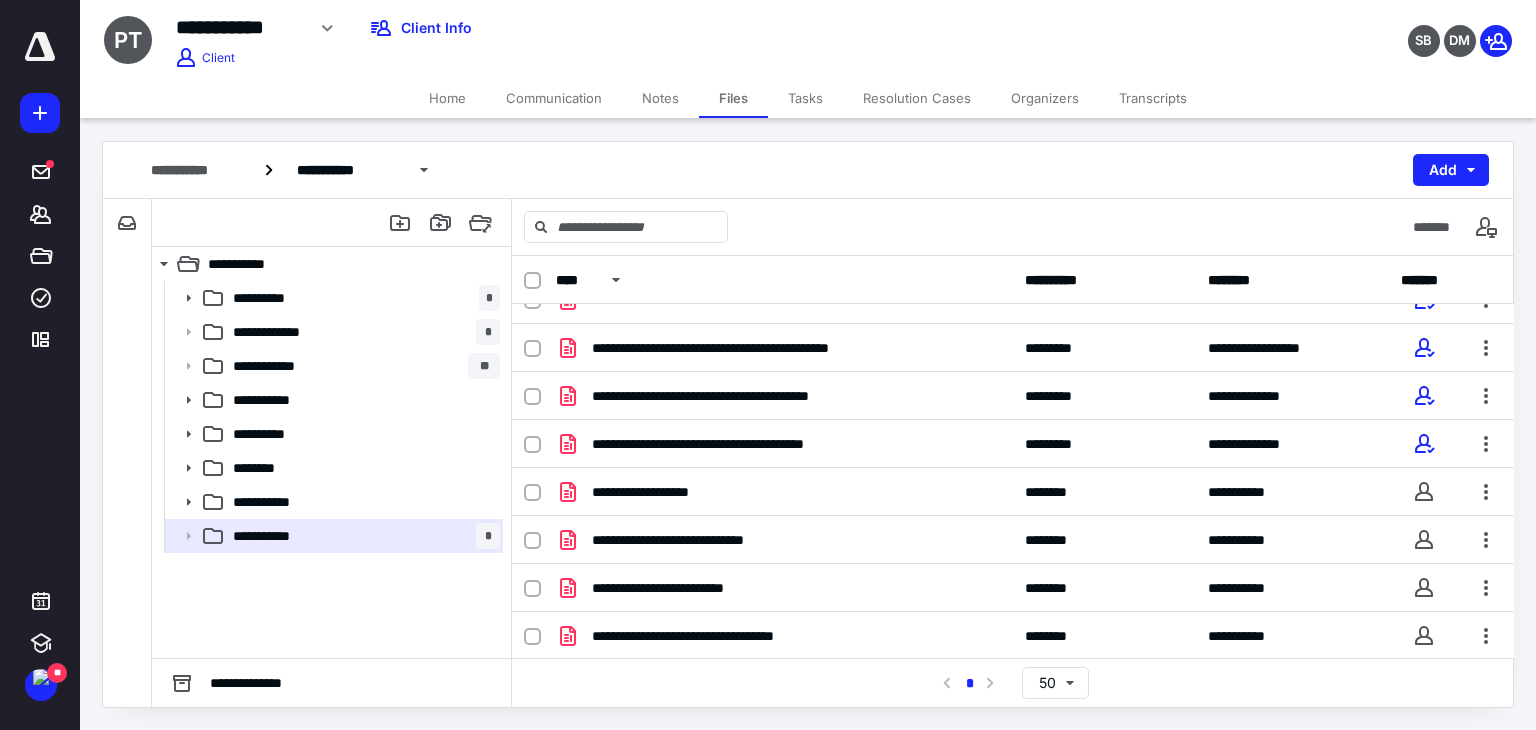 scroll, scrollTop: 0, scrollLeft: 0, axis: both 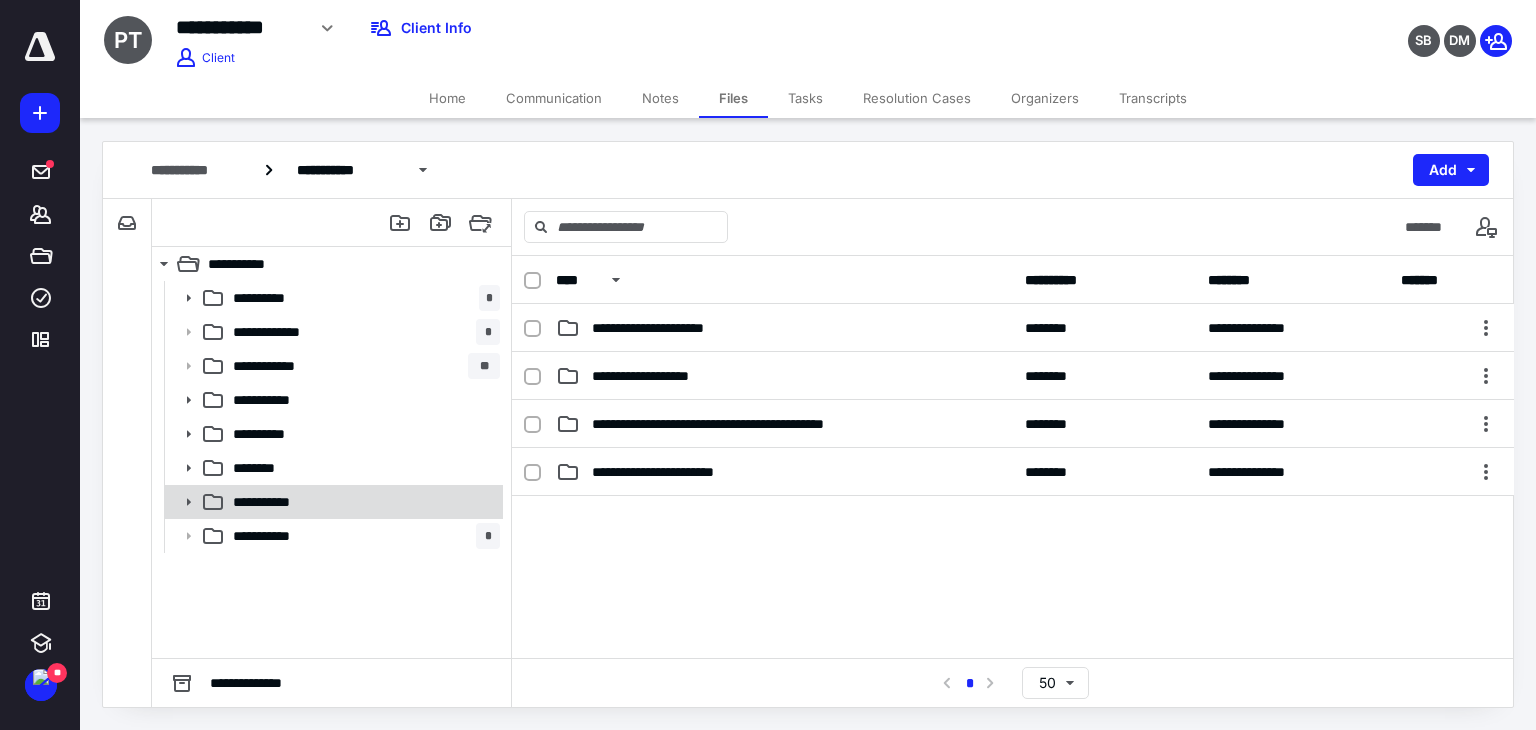 drag, startPoint x: 188, startPoint y: 497, endPoint x: 224, endPoint y: 501, distance: 36.221542 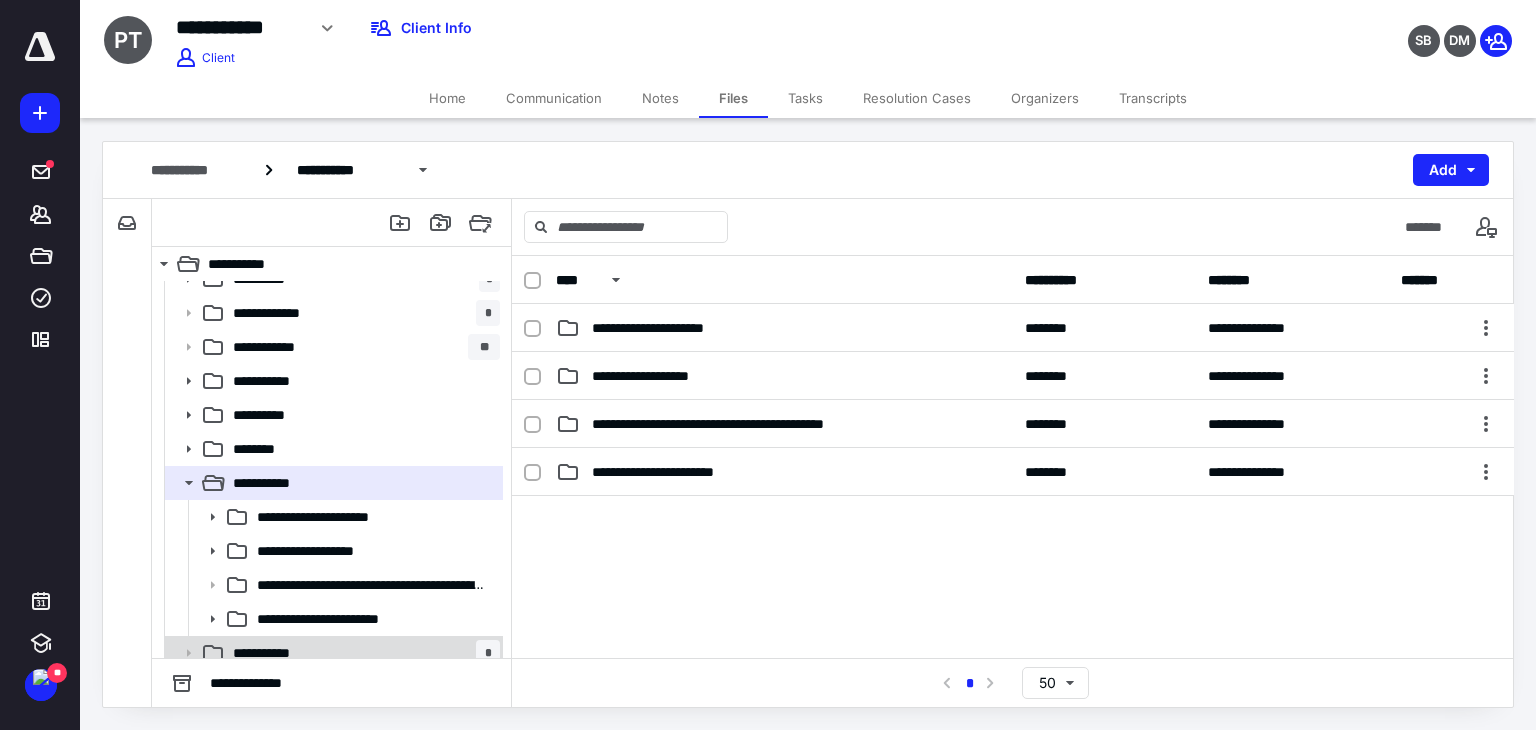 scroll, scrollTop: 30, scrollLeft: 0, axis: vertical 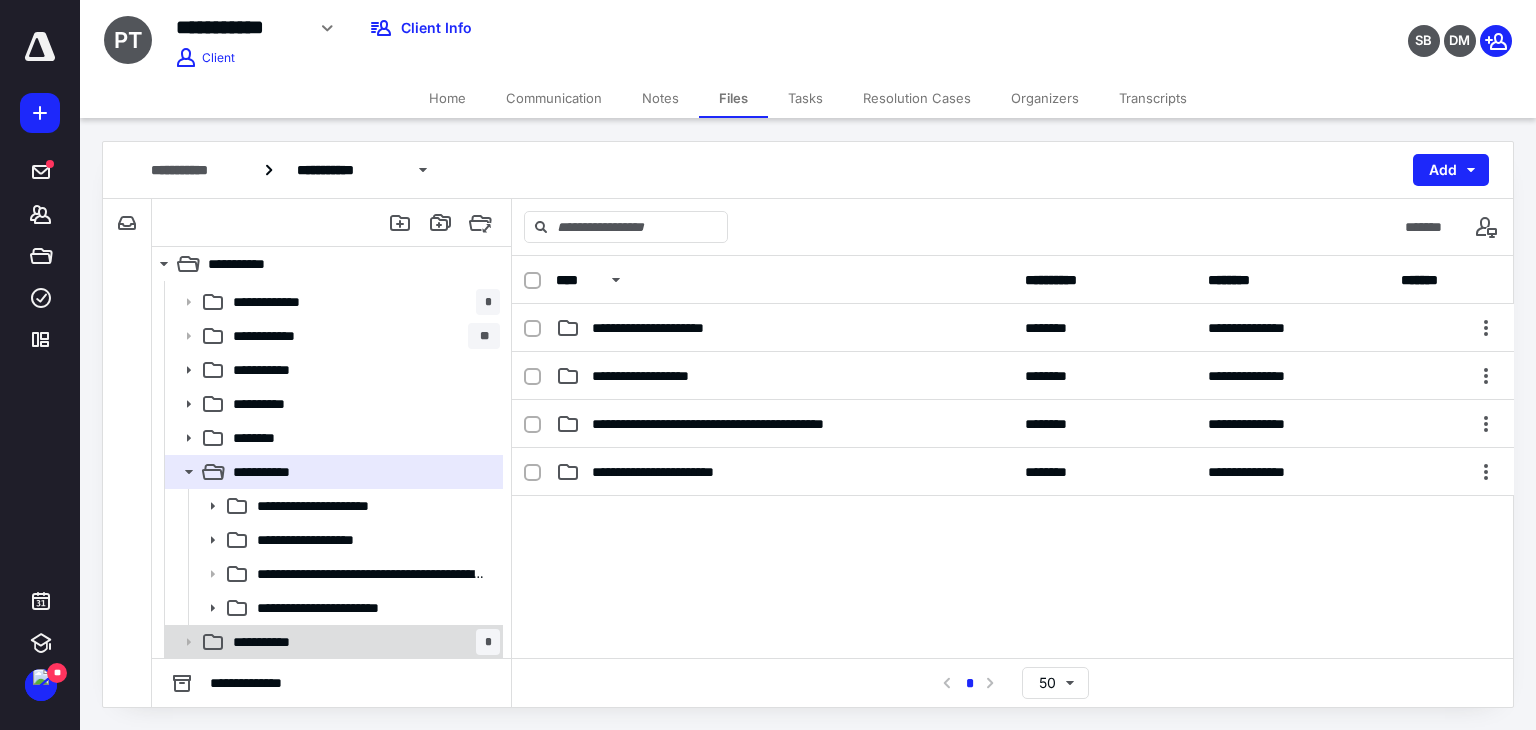 click on "**********" at bounding box center [362, 642] 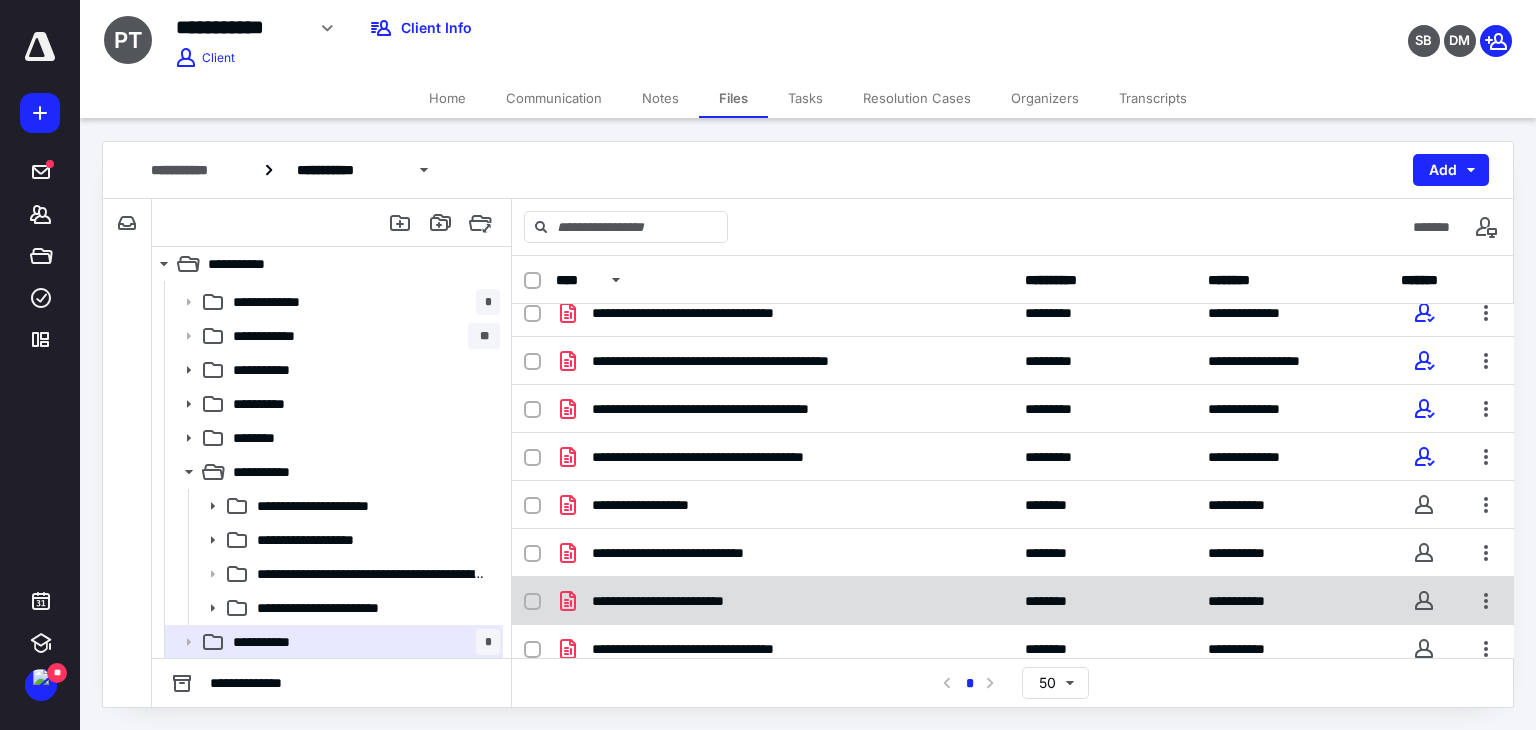 scroll, scrollTop: 28, scrollLeft: 0, axis: vertical 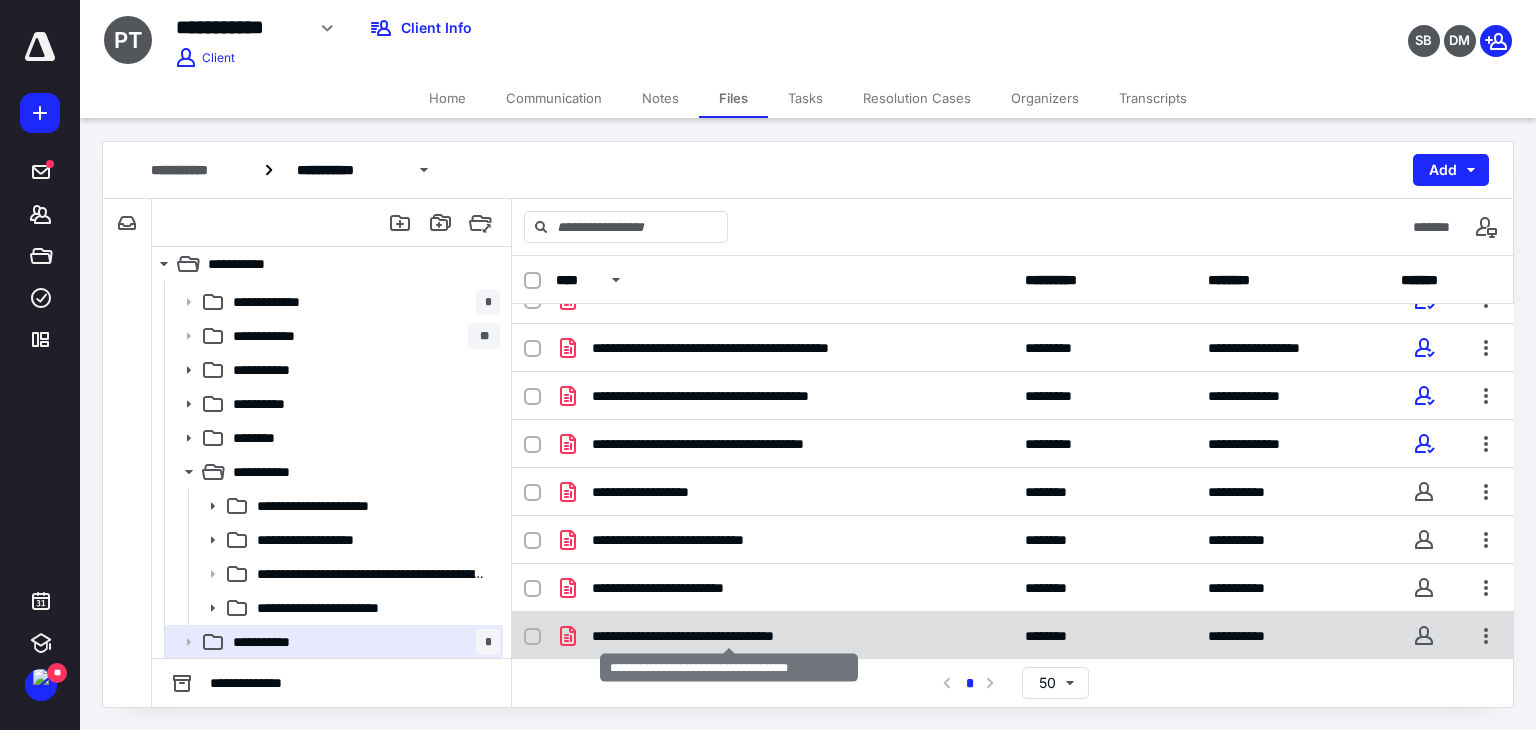 click on "**********" at bounding box center (730, 636) 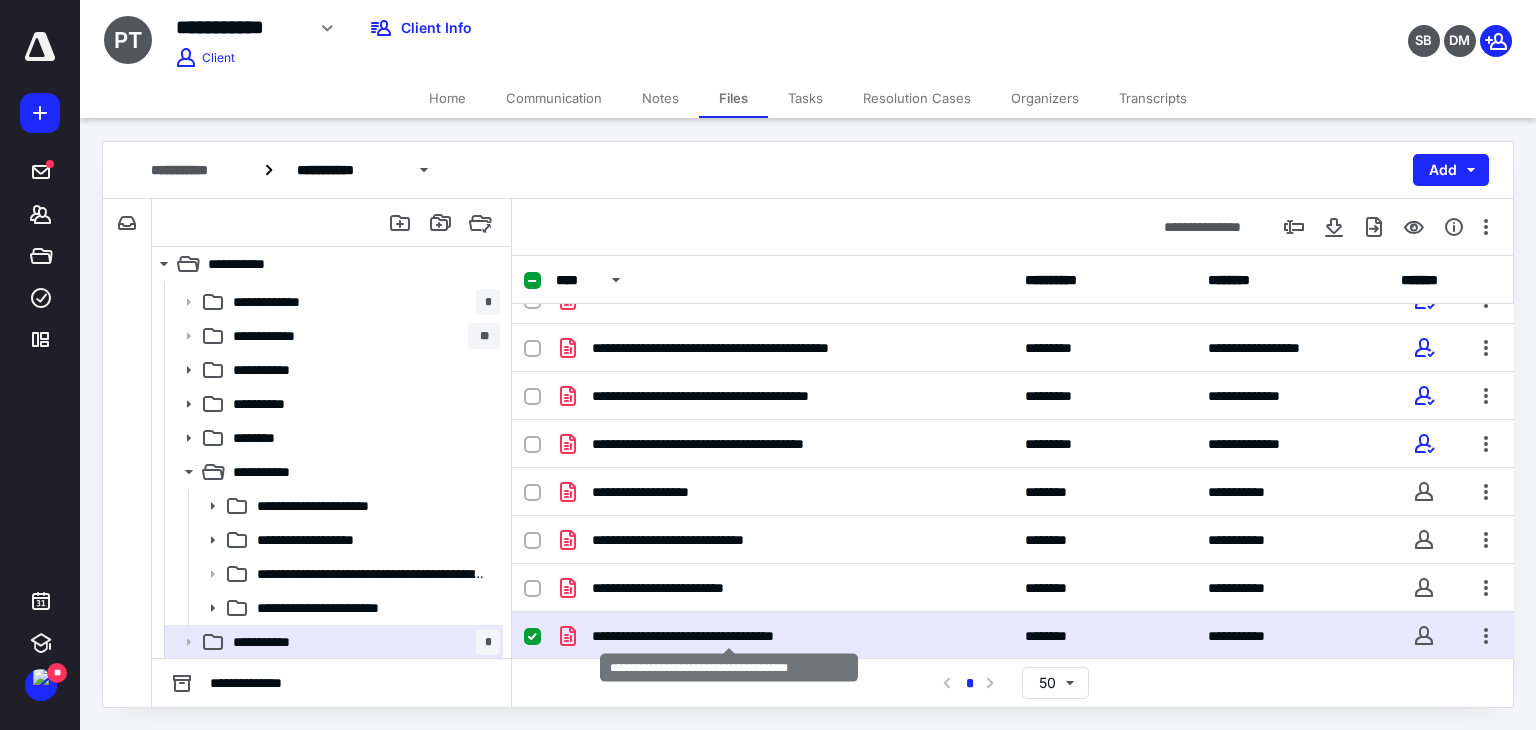 click on "**********" at bounding box center [730, 636] 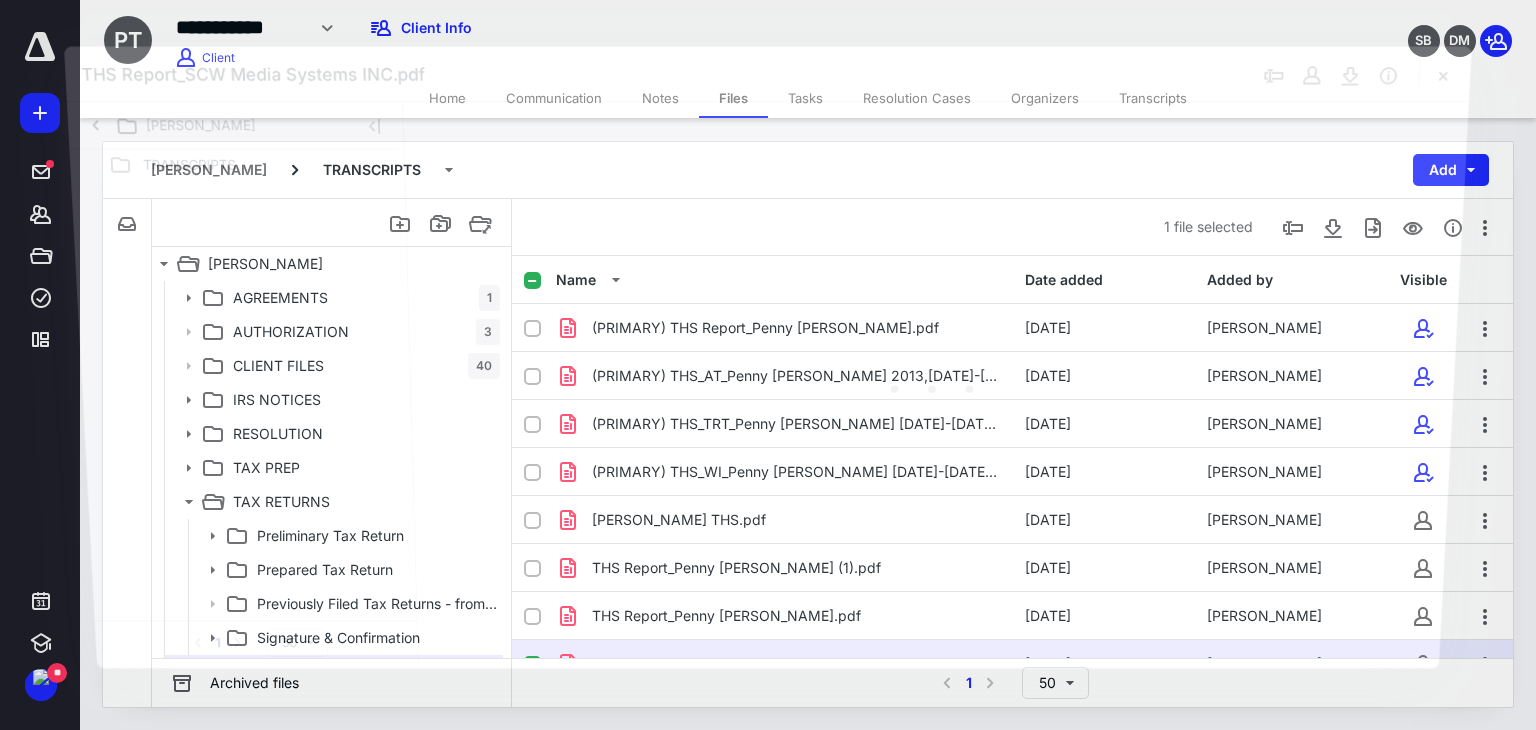 scroll, scrollTop: 30, scrollLeft: 0, axis: vertical 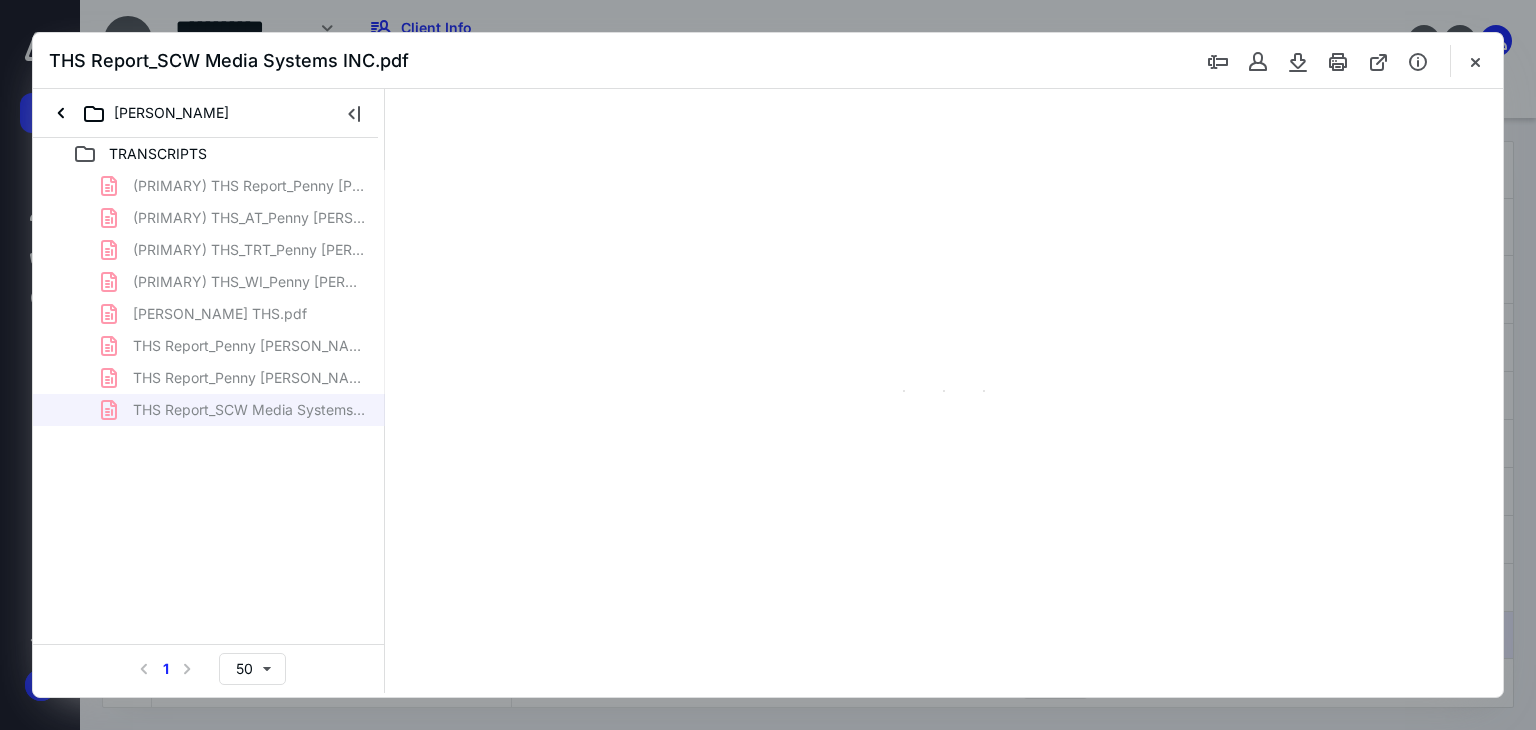 type on "71" 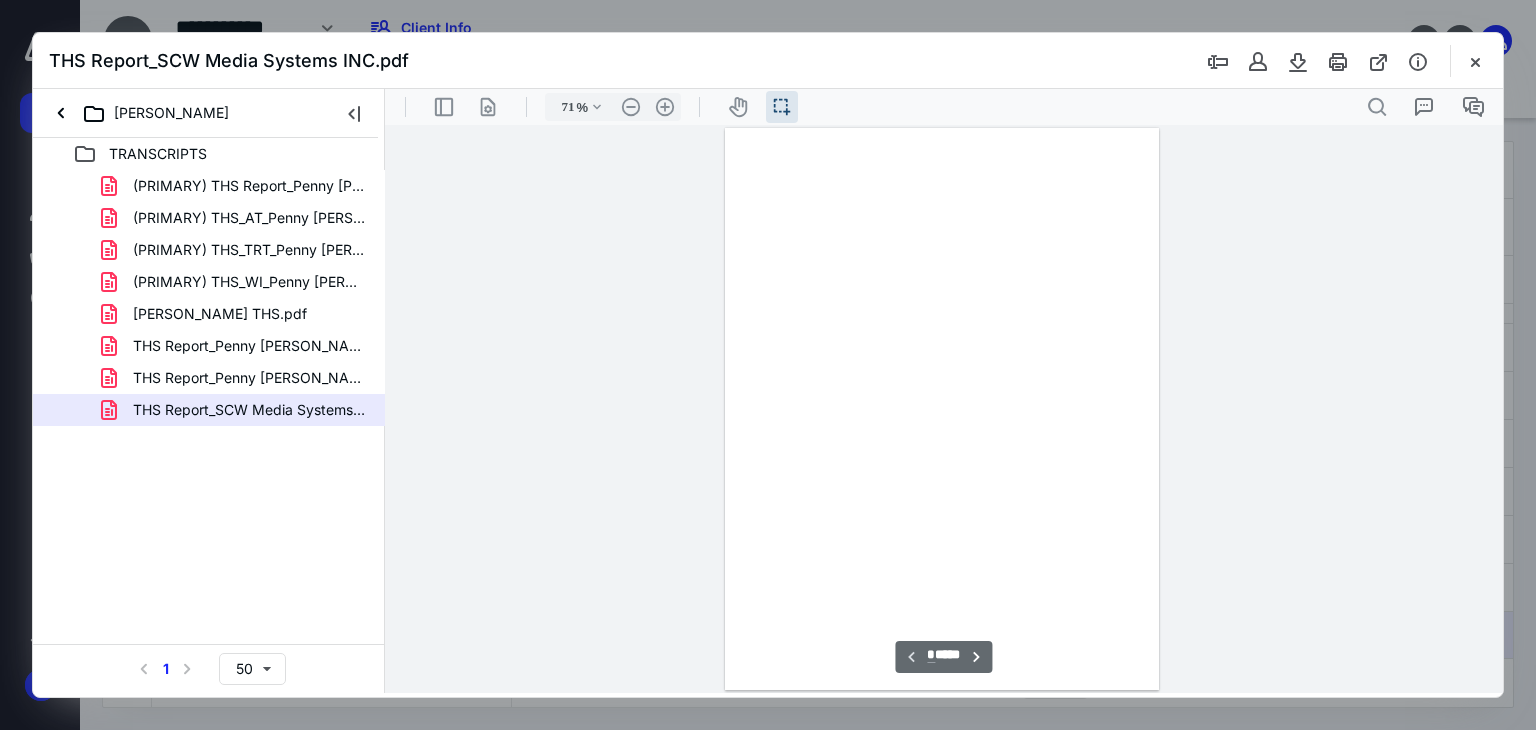 scroll, scrollTop: 39, scrollLeft: 0, axis: vertical 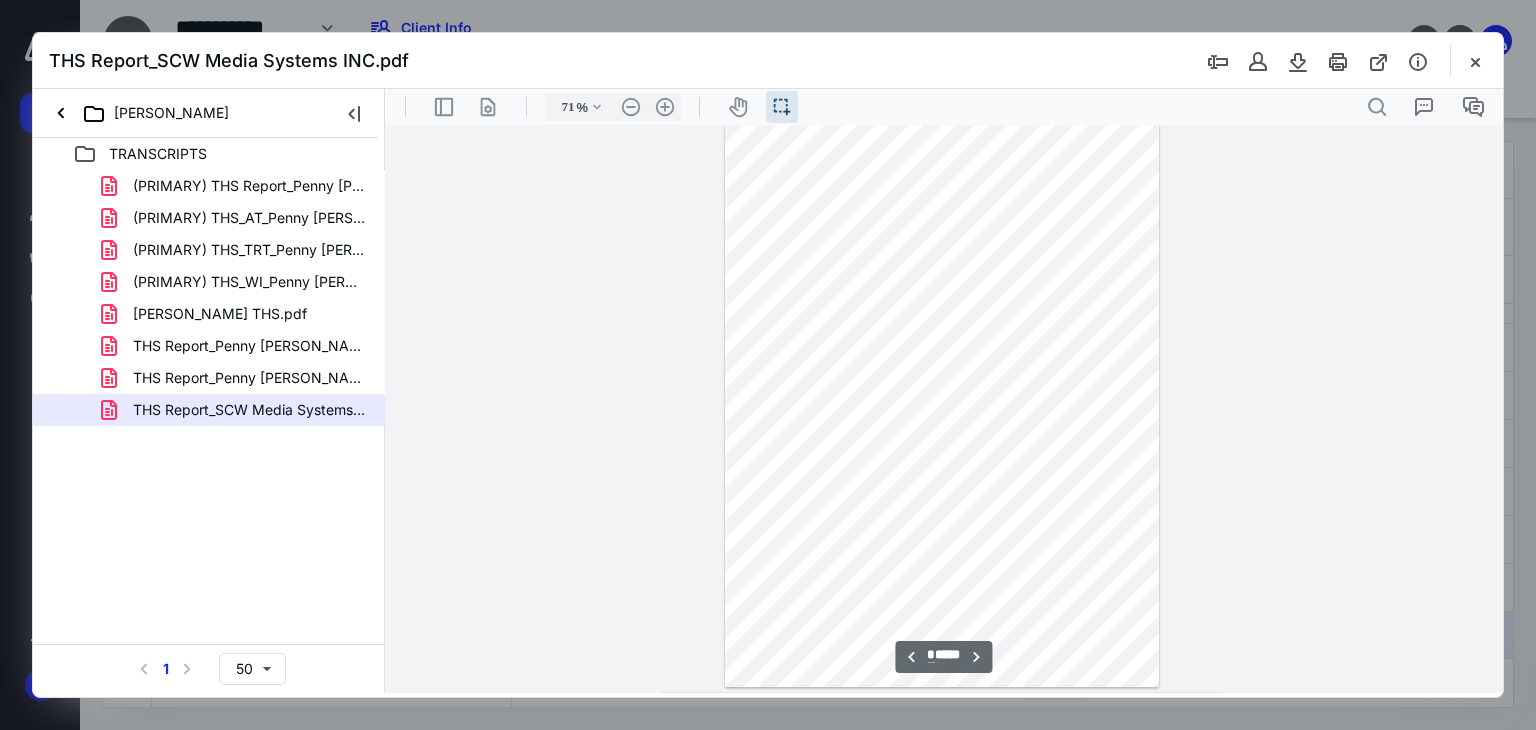 type on "*" 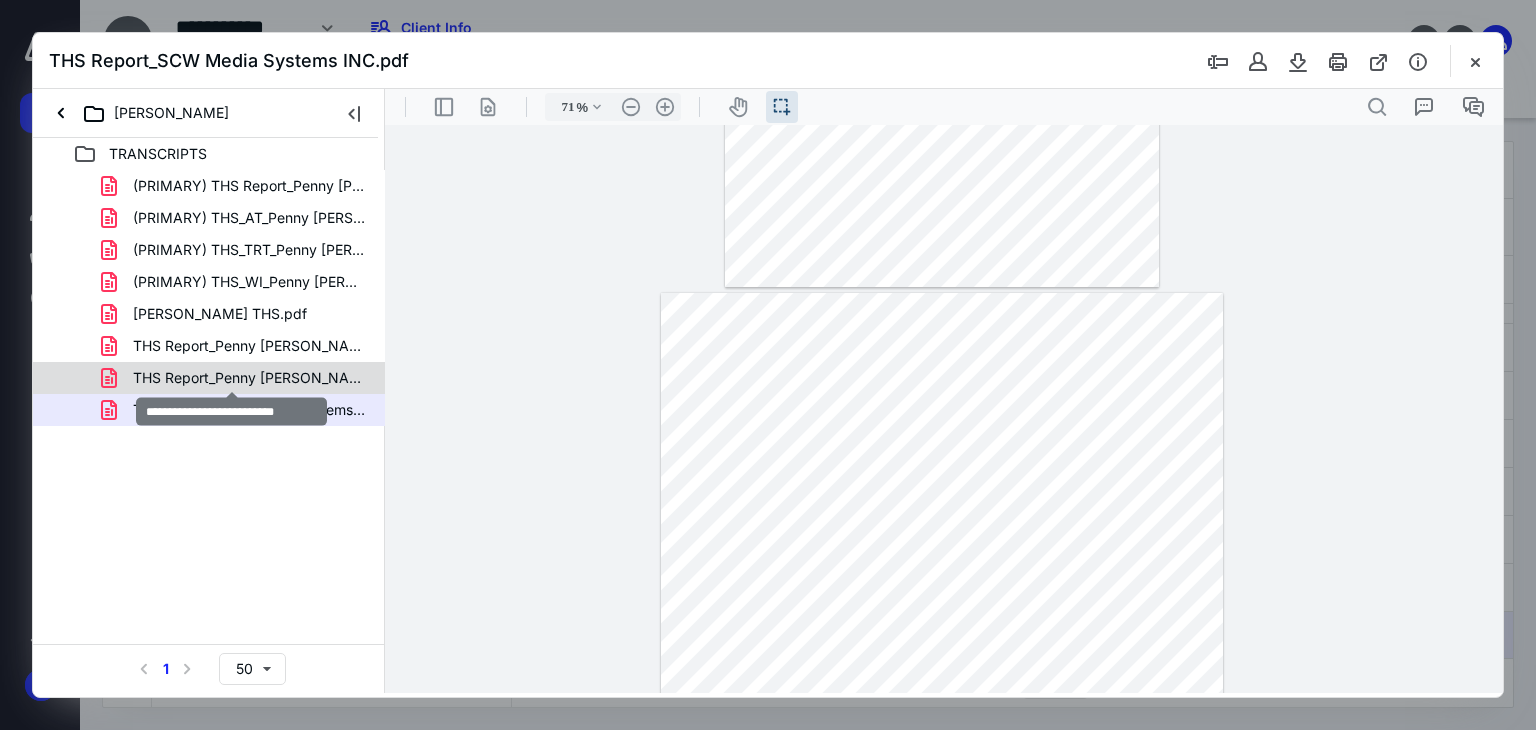 click on "THS Report_Penny Trump.pdf" at bounding box center [249, 378] 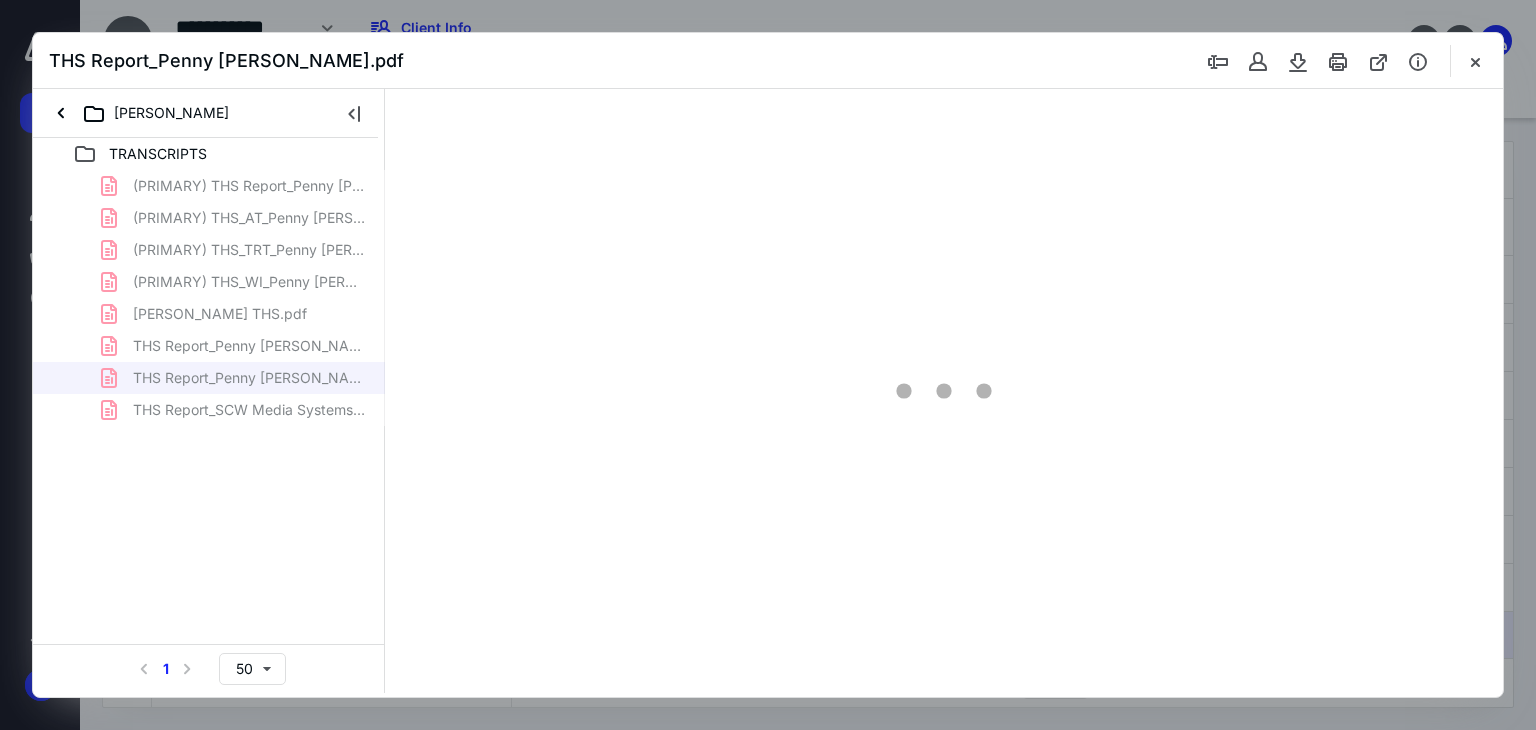 type on "71" 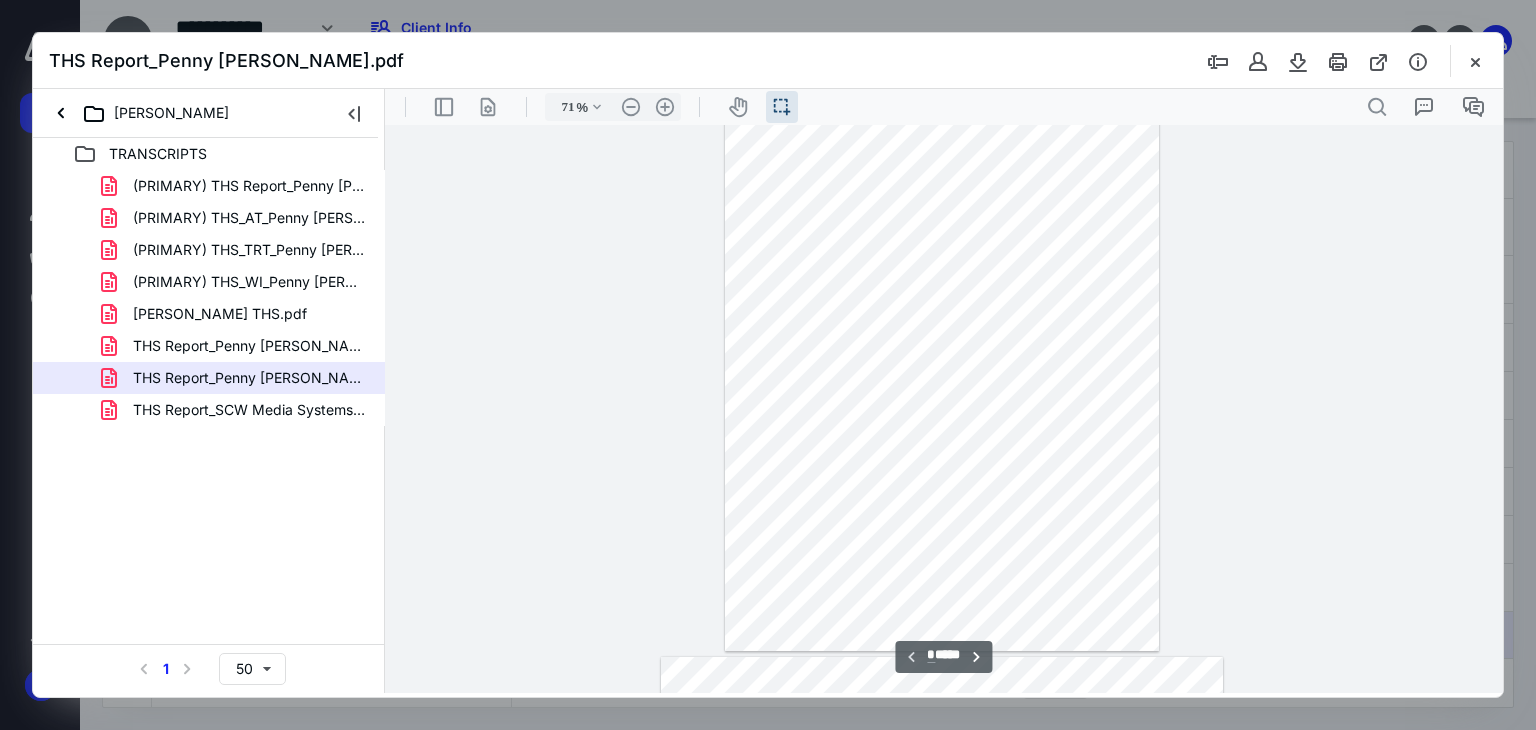 type on "*" 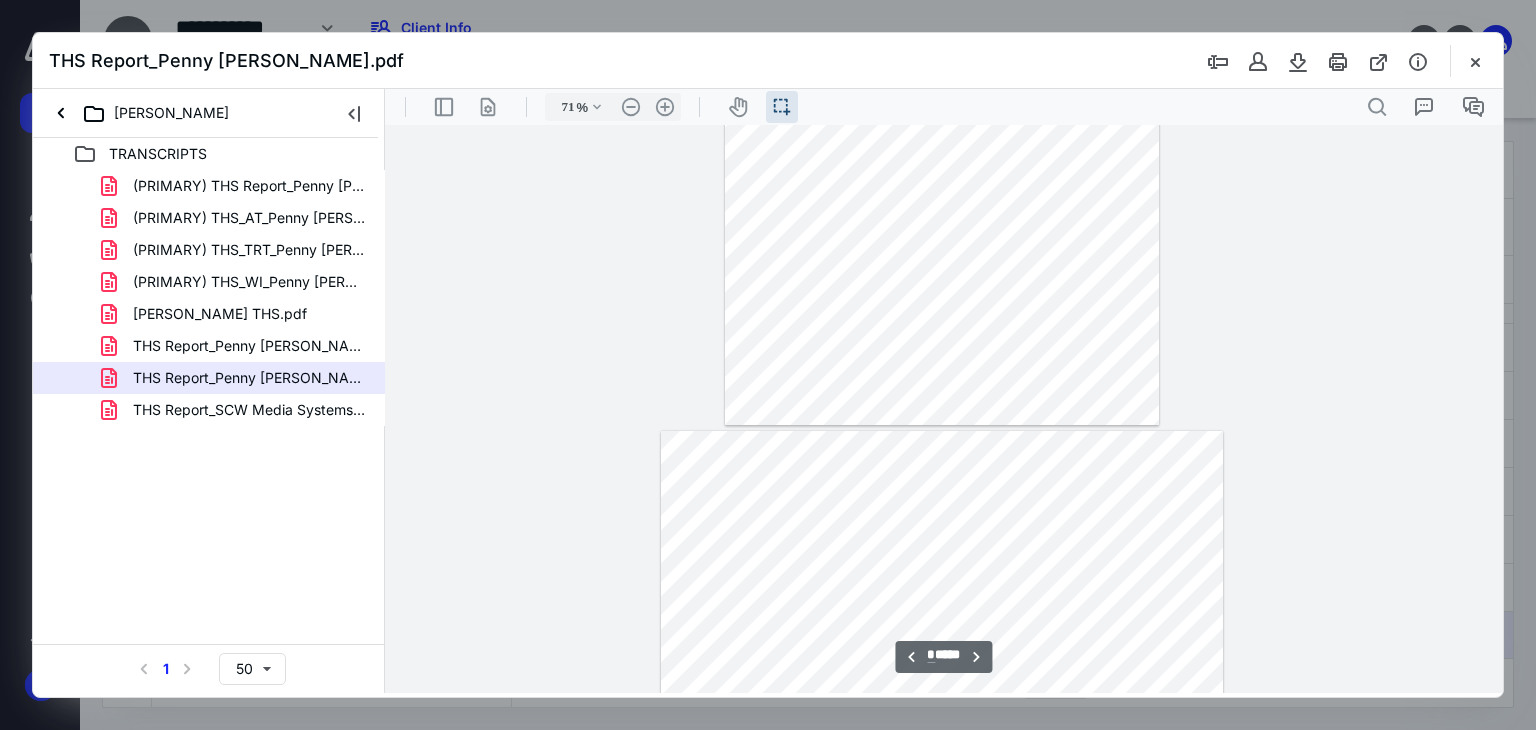 scroll, scrollTop: 339, scrollLeft: 0, axis: vertical 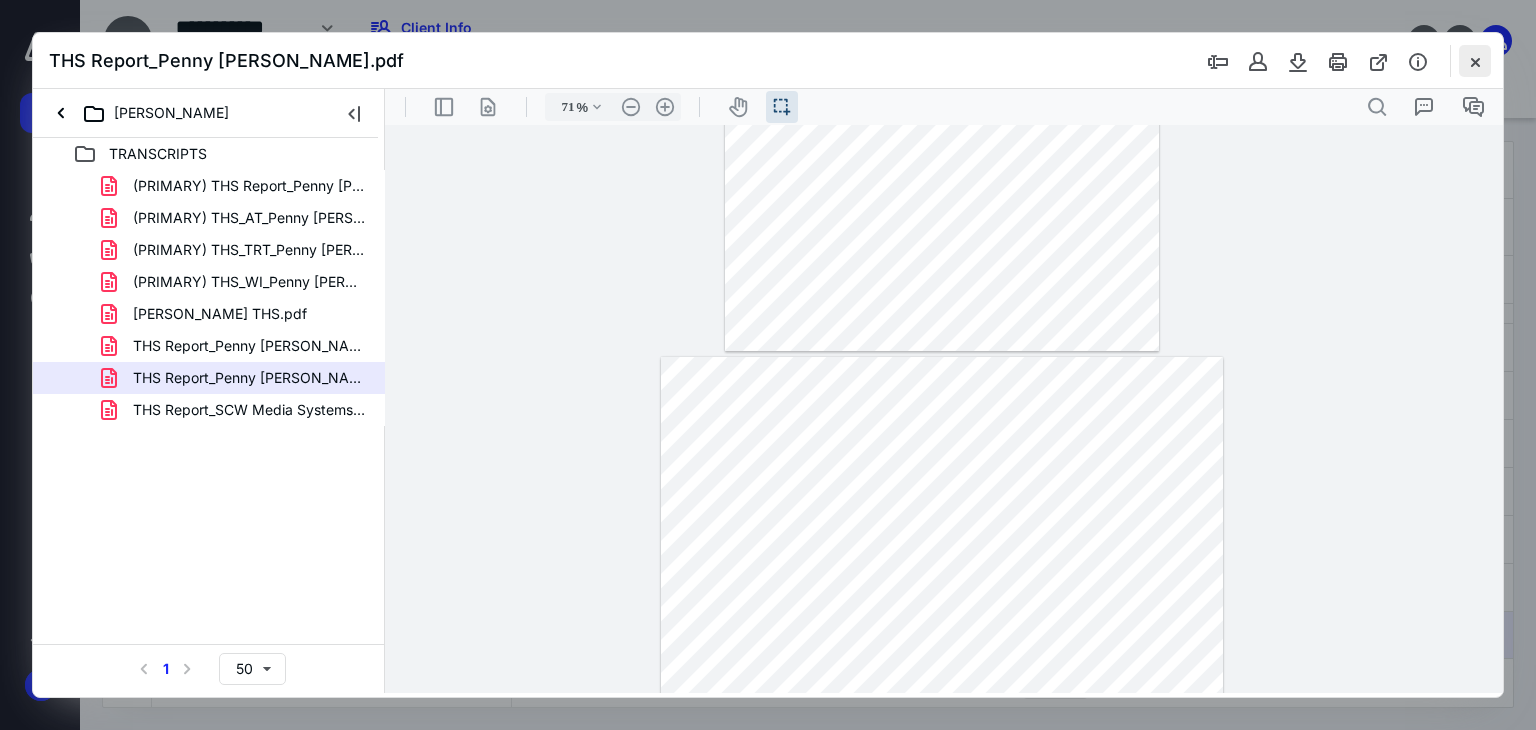 click at bounding box center (1475, 61) 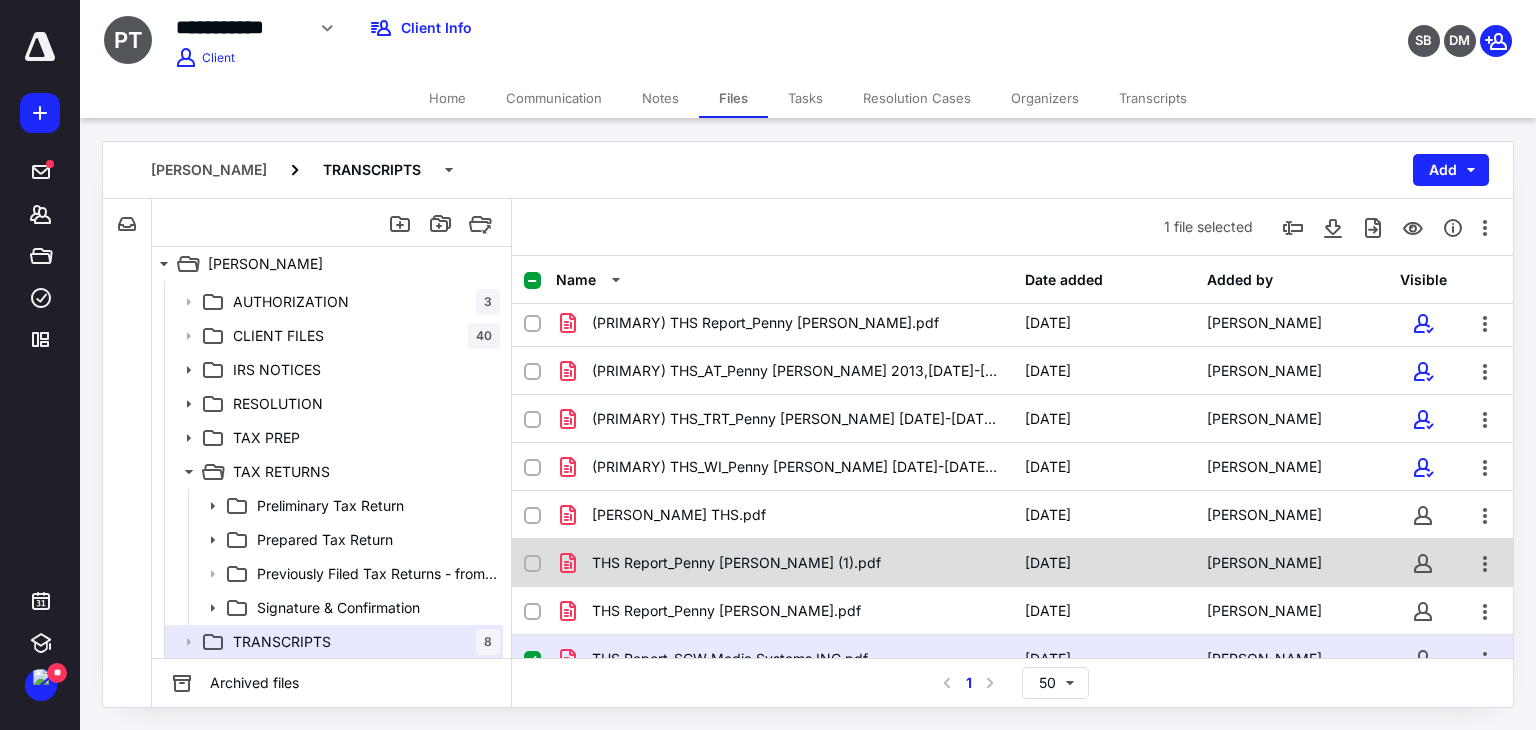 scroll, scrollTop: 0, scrollLeft: 0, axis: both 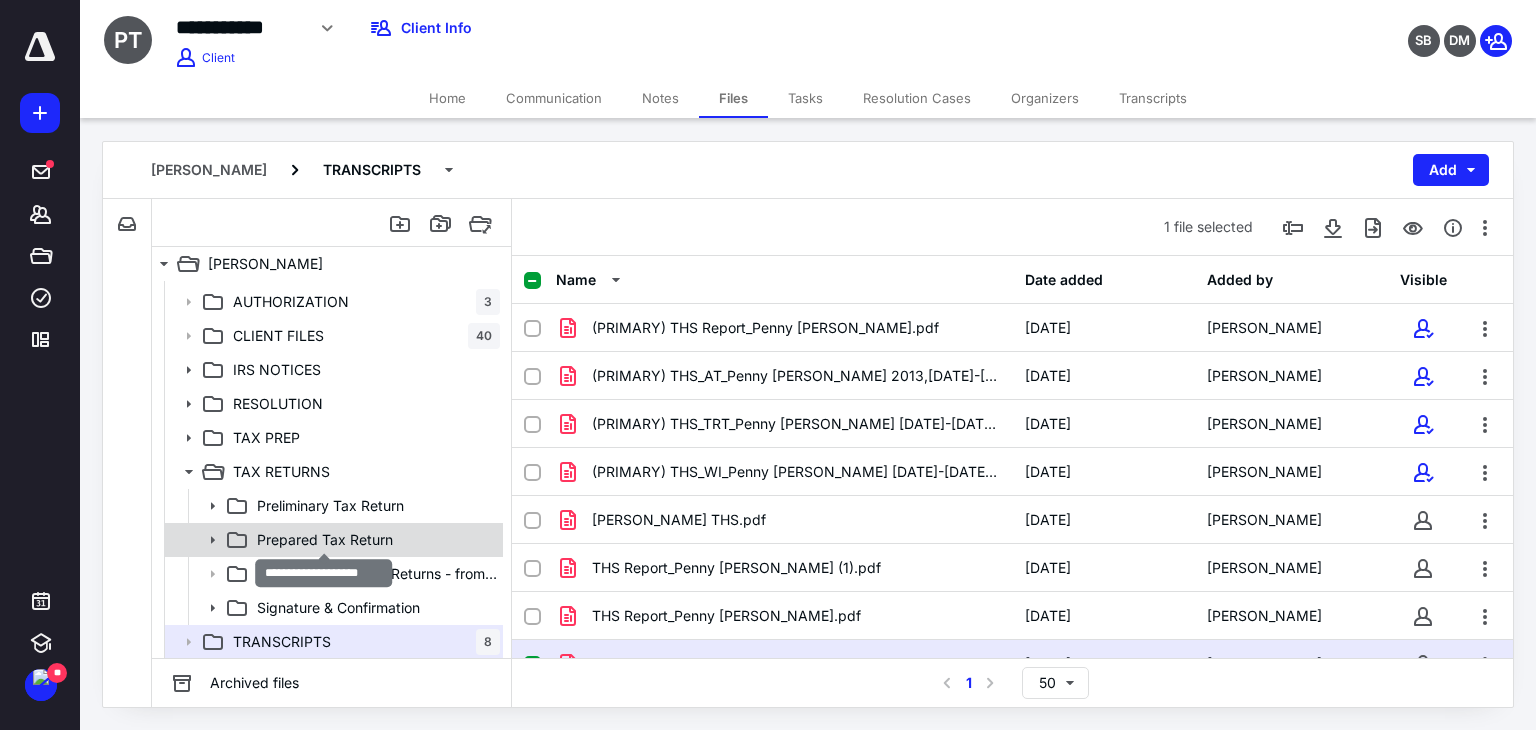 click on "Prepared Tax Return" at bounding box center [325, 540] 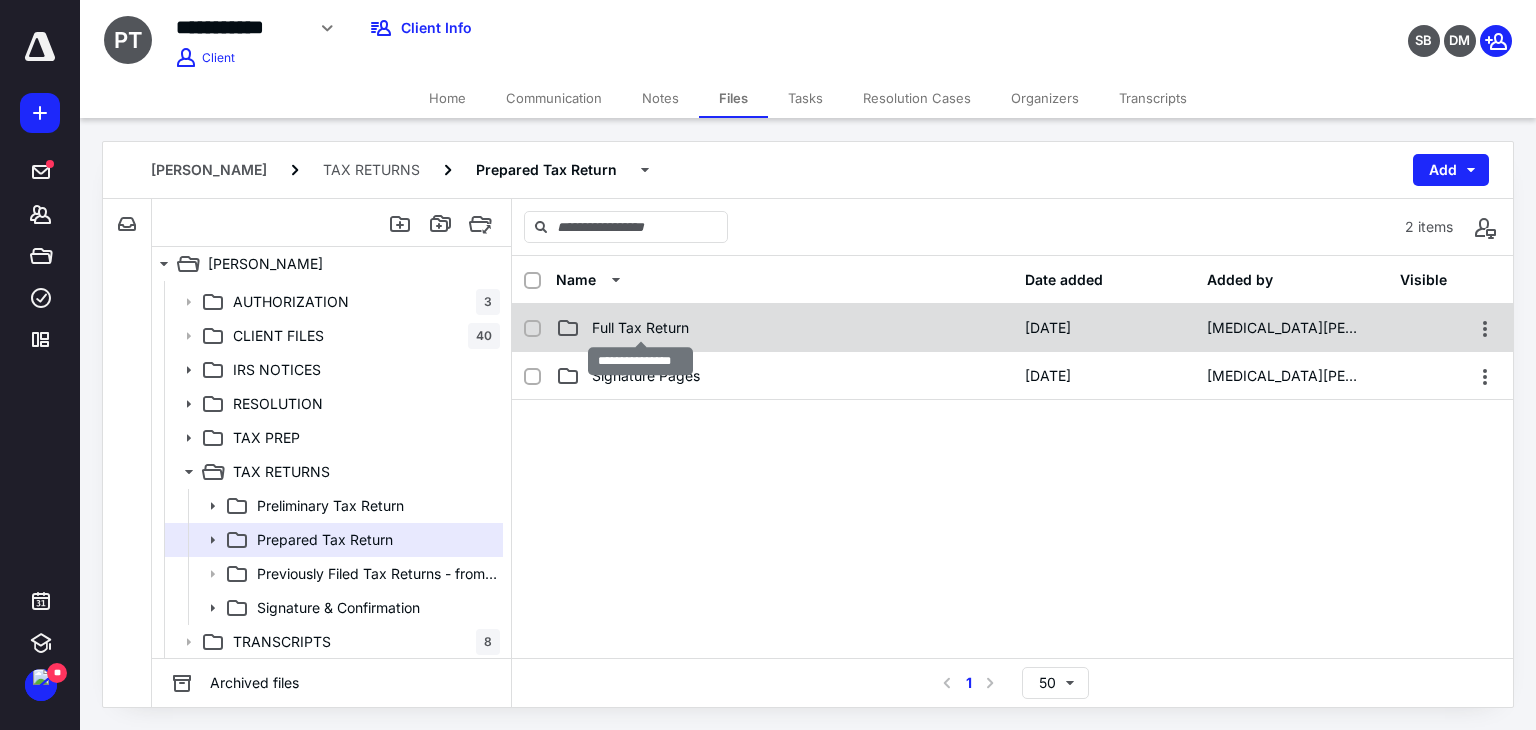 click on "Full Tax Return" at bounding box center (640, 328) 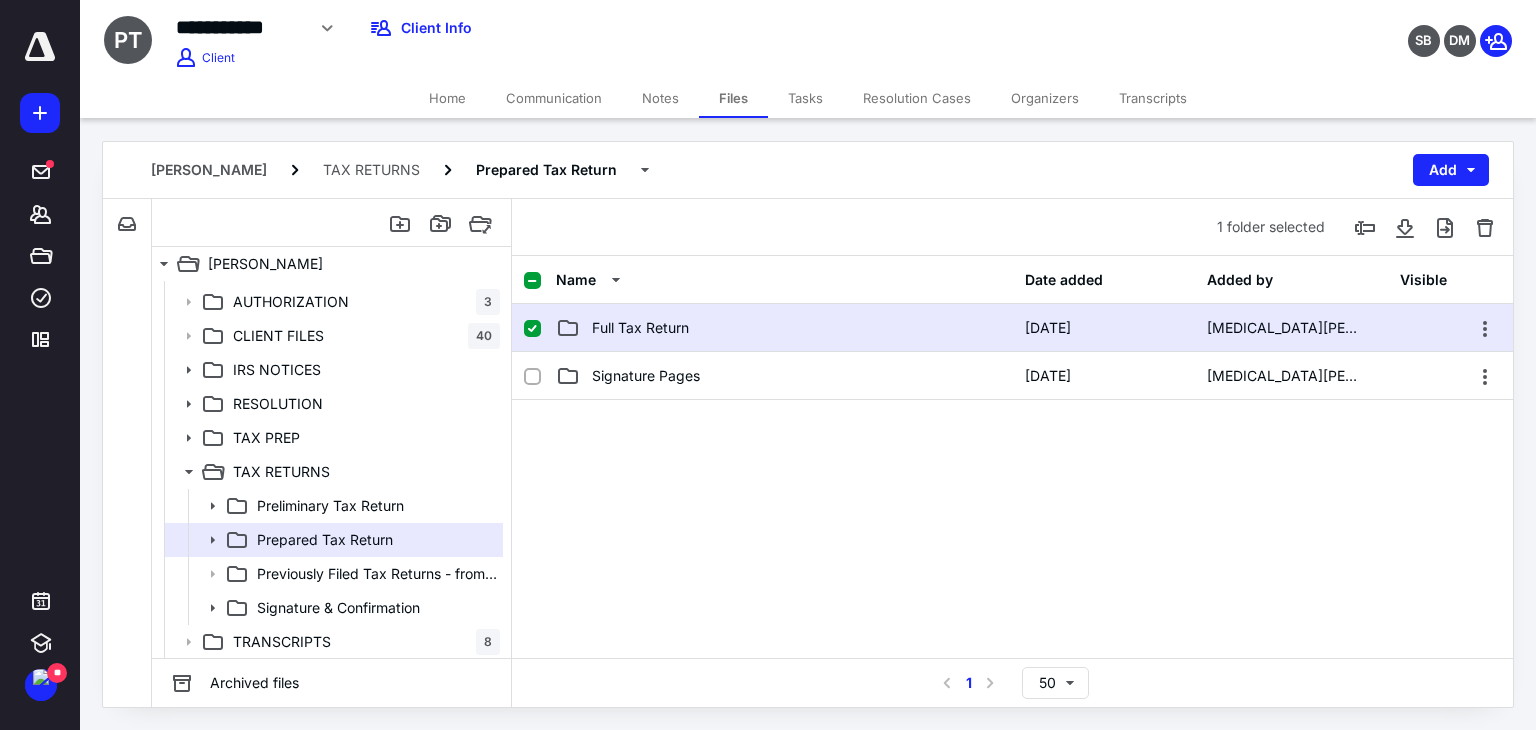 click on "Full Tax Return" at bounding box center [640, 328] 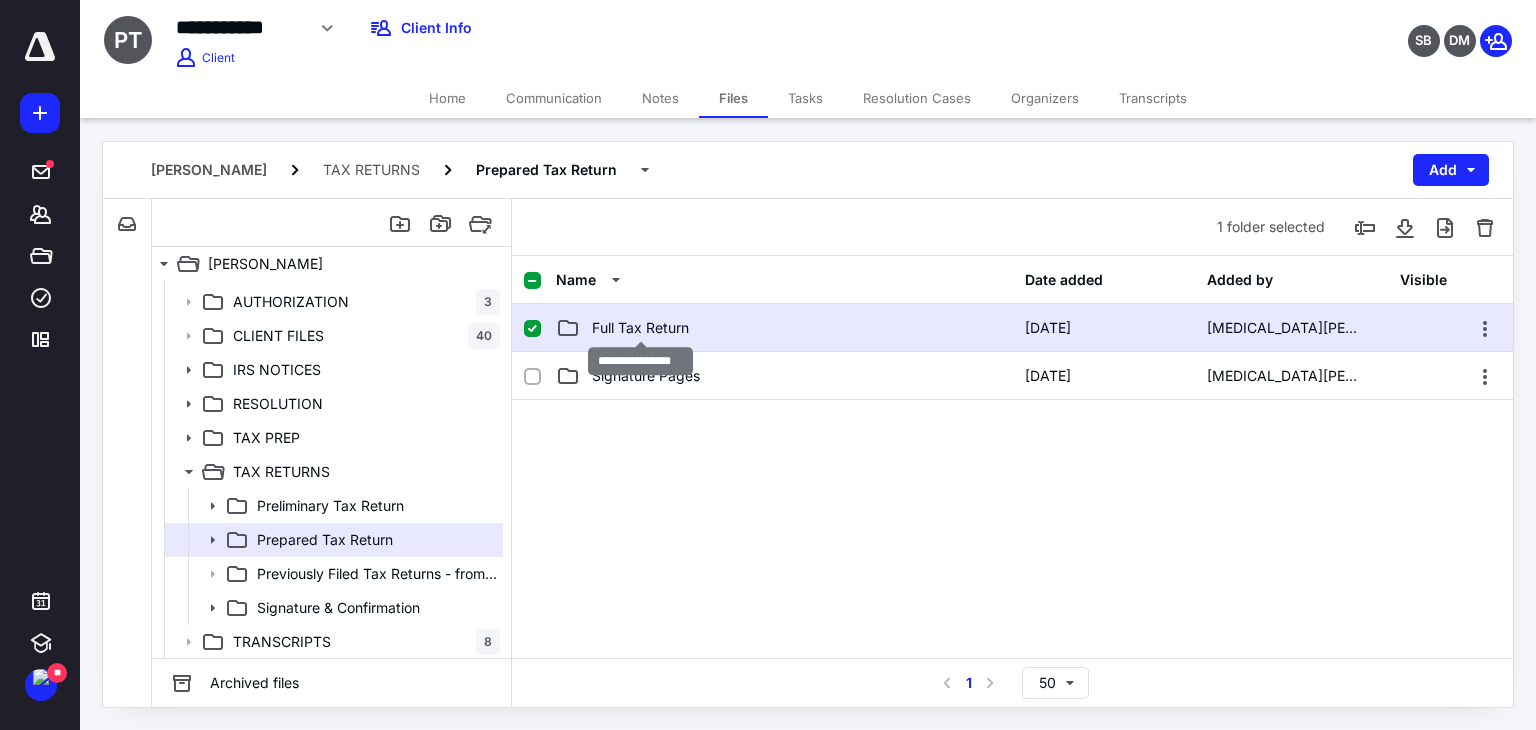 click on "Full Tax Return" at bounding box center (640, 328) 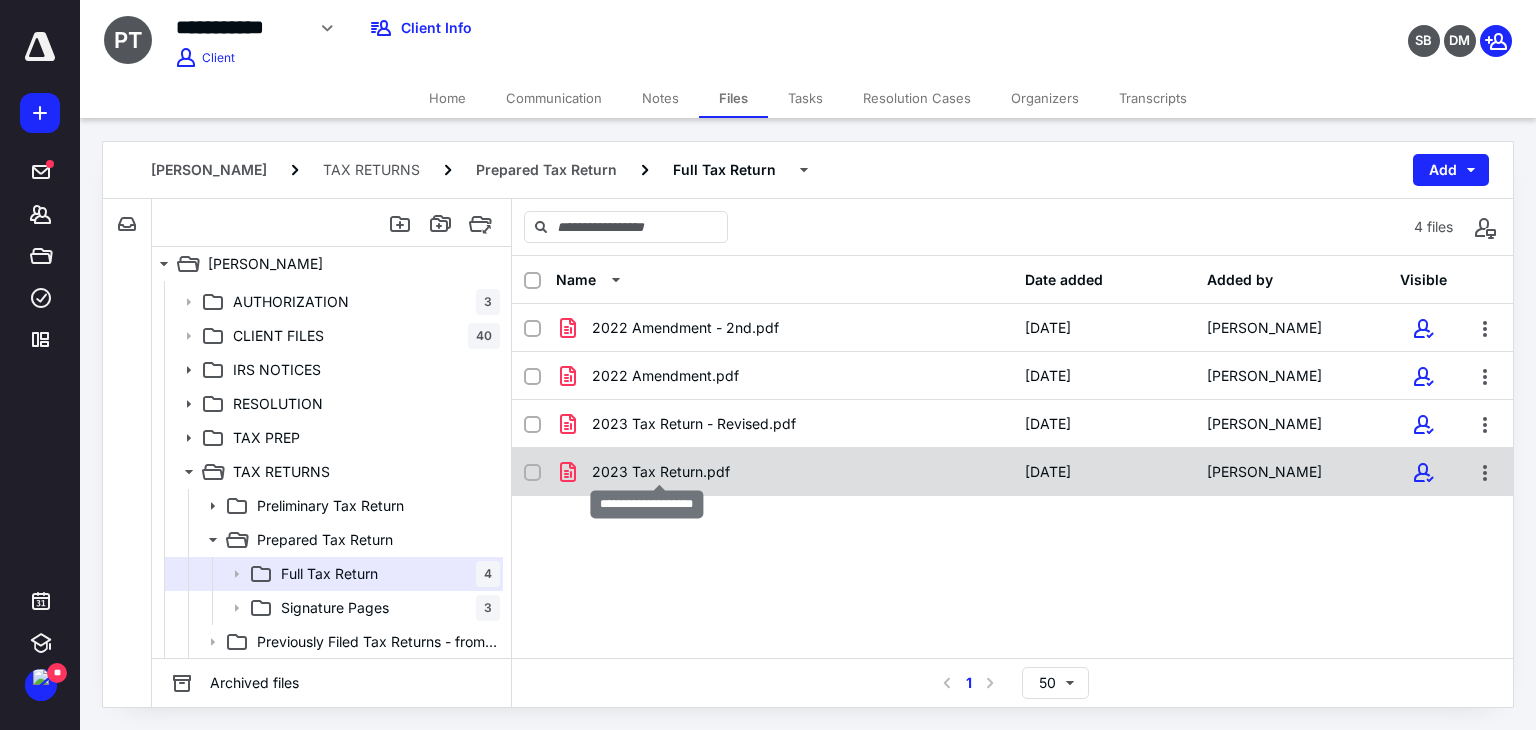 click on "2023 Tax Return.pdf" at bounding box center [661, 472] 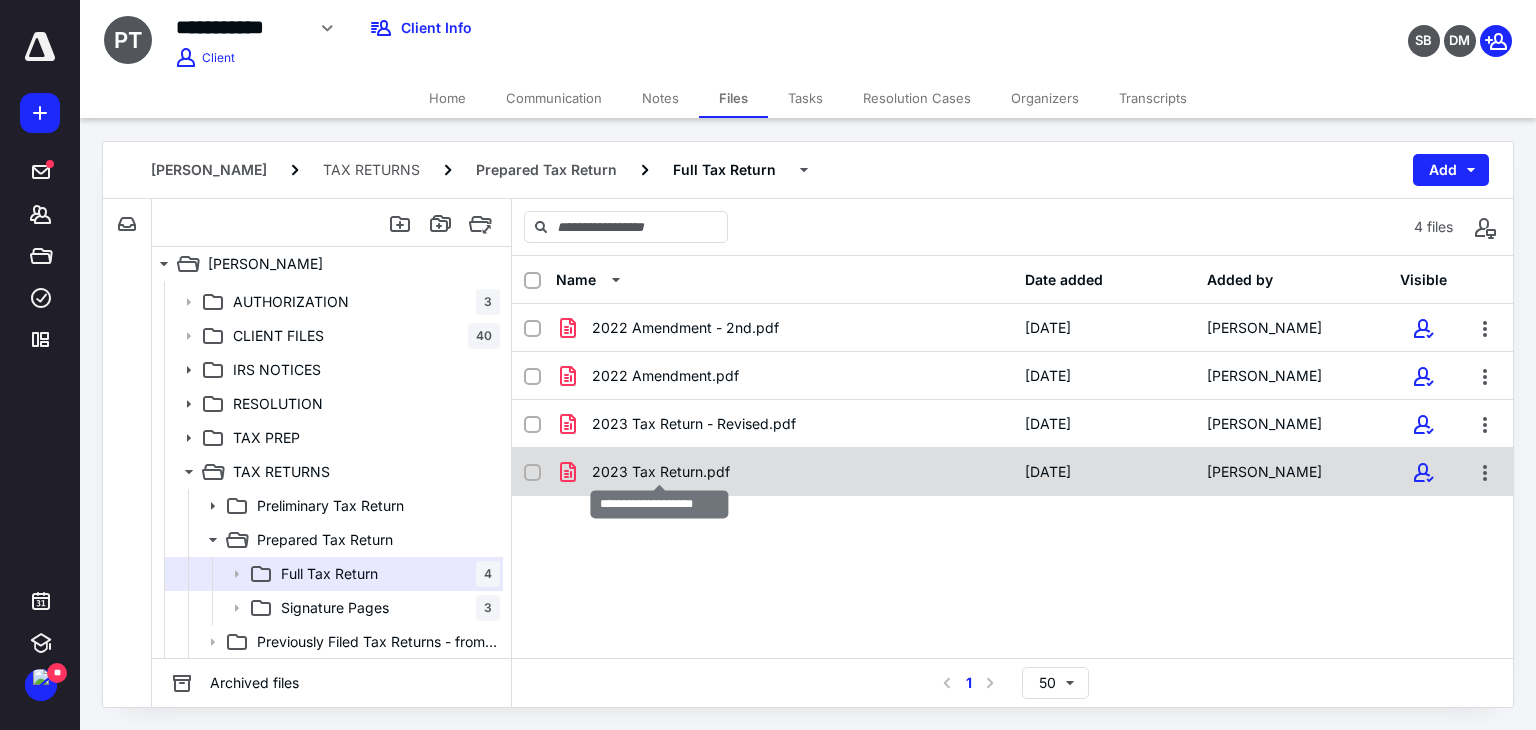 click on "2023 Tax Return.pdf" at bounding box center [661, 472] 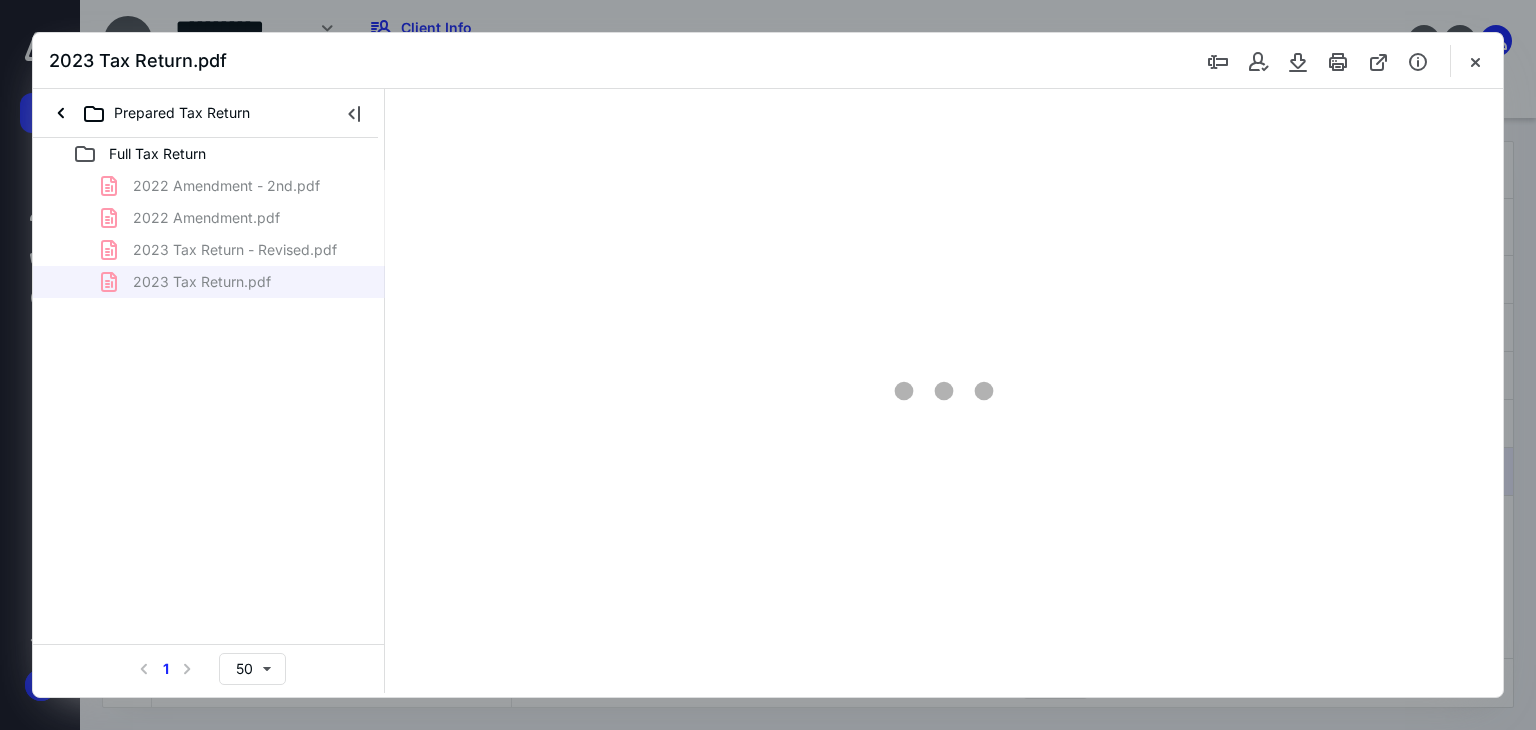 scroll, scrollTop: 0, scrollLeft: 0, axis: both 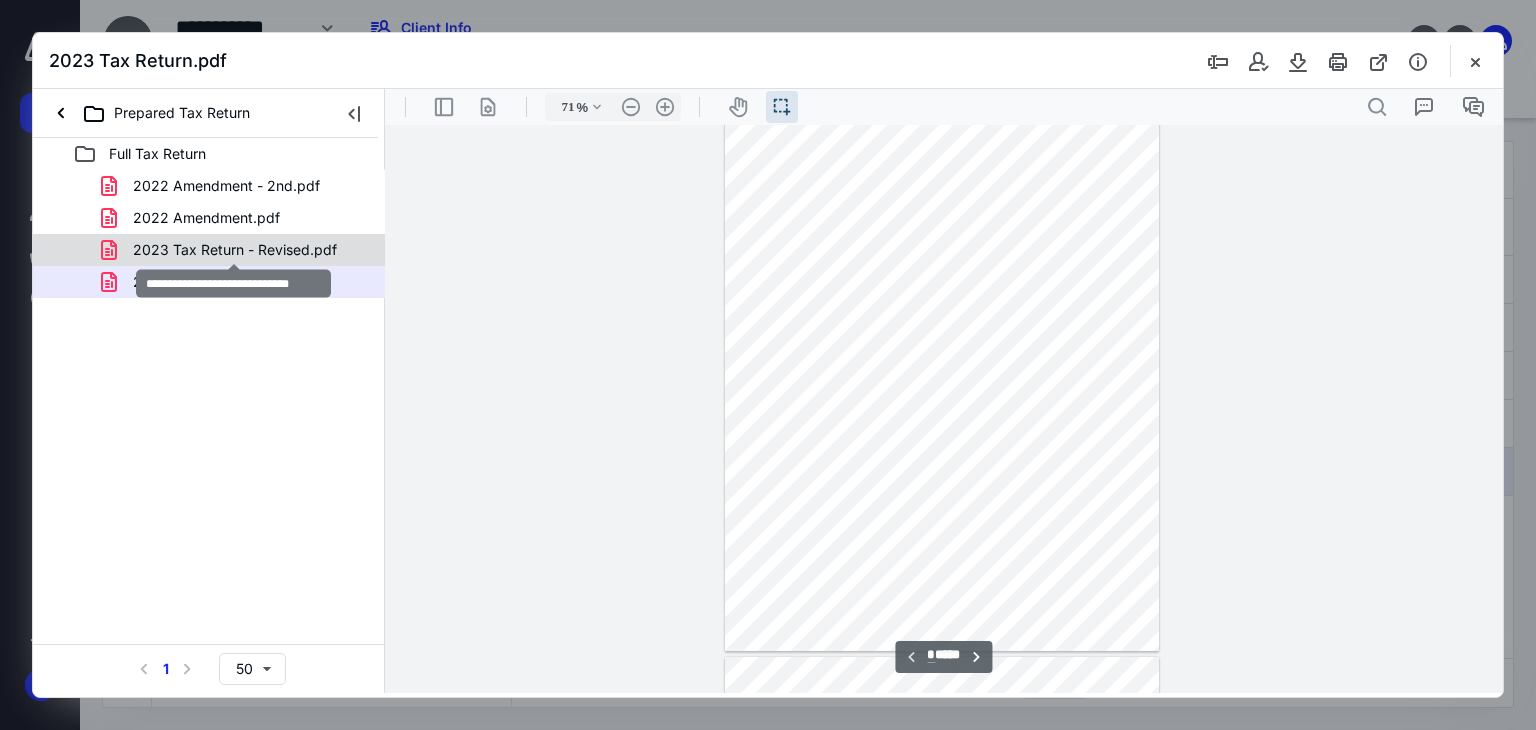 click on "2023 Tax Return - Revised.pdf" at bounding box center [235, 250] 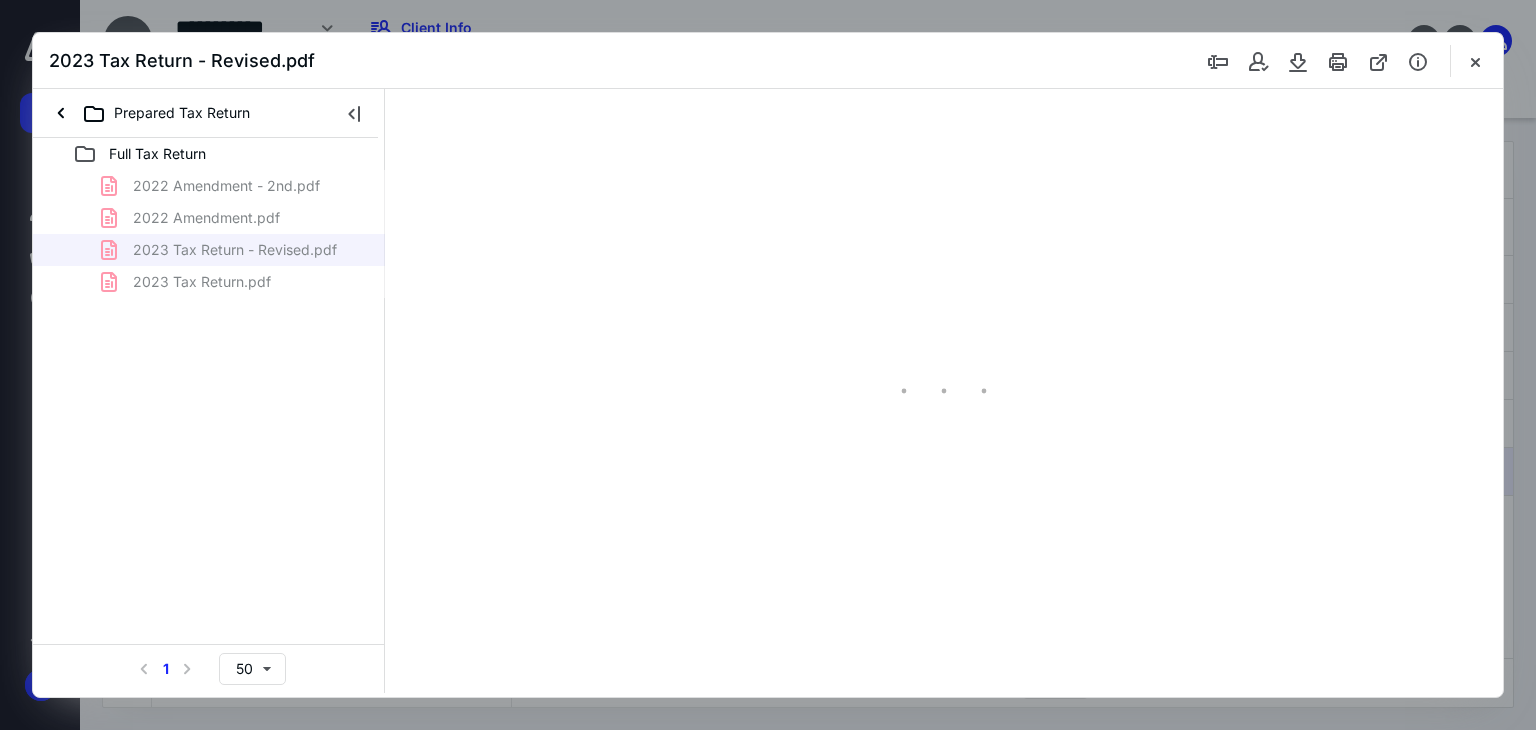 type on "71" 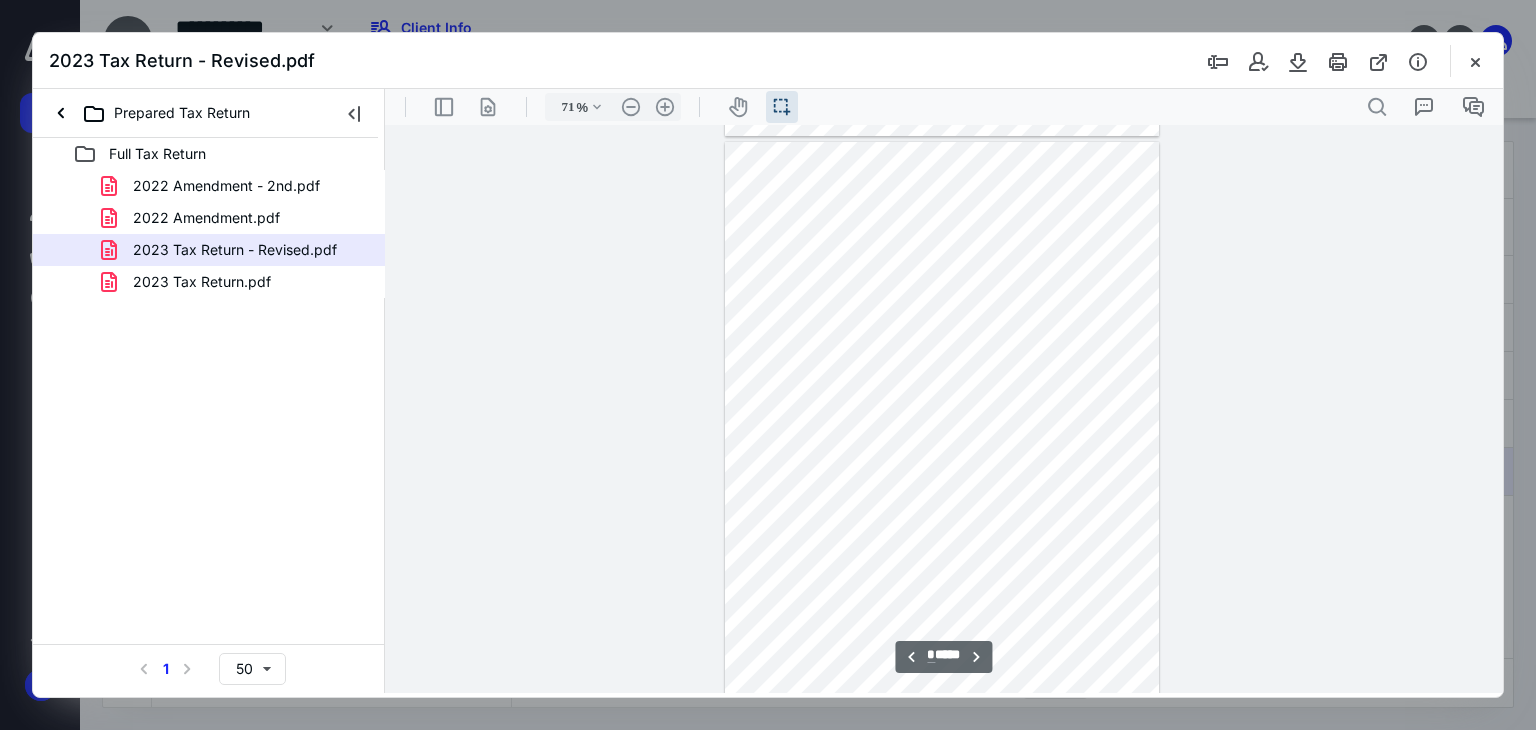 scroll, scrollTop: 2839, scrollLeft: 0, axis: vertical 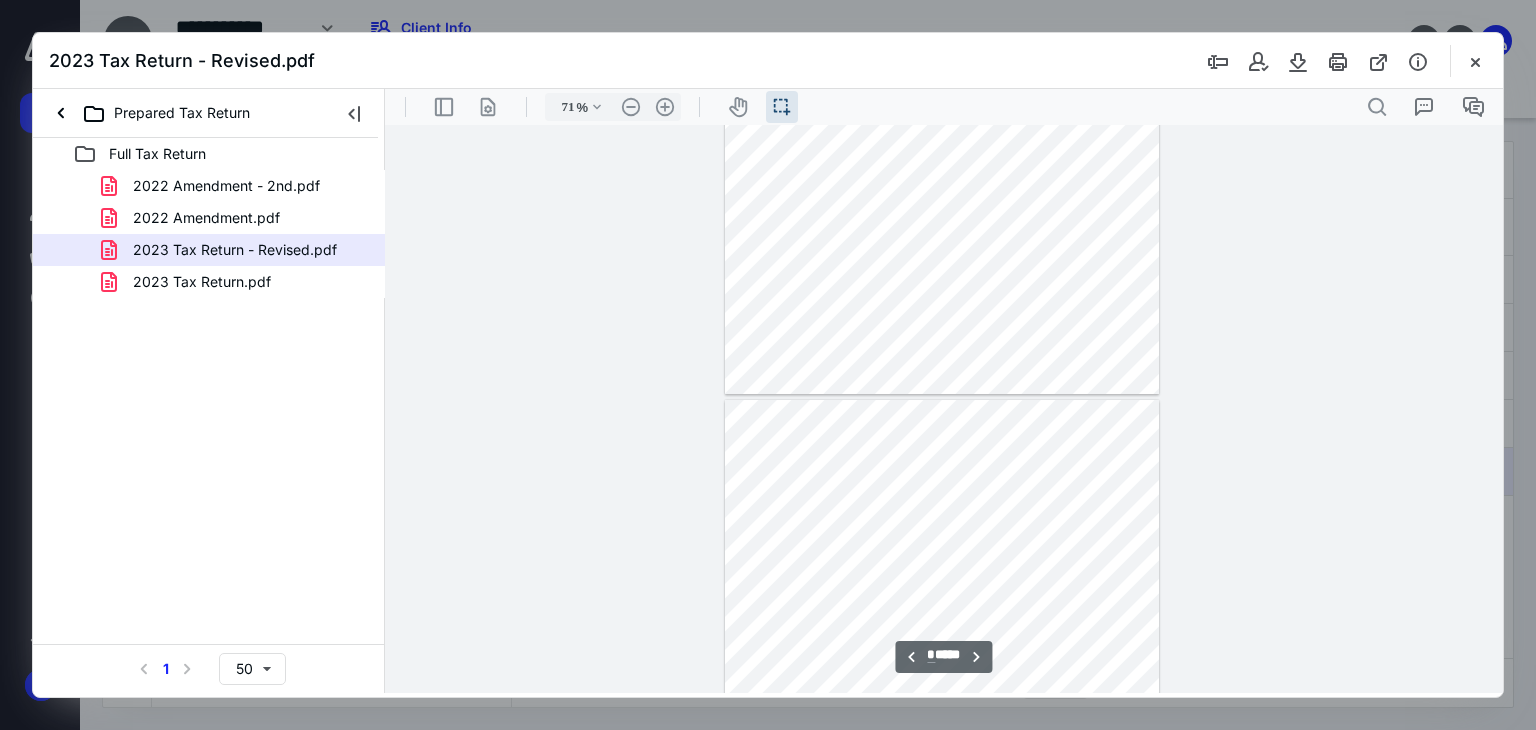 type on "*" 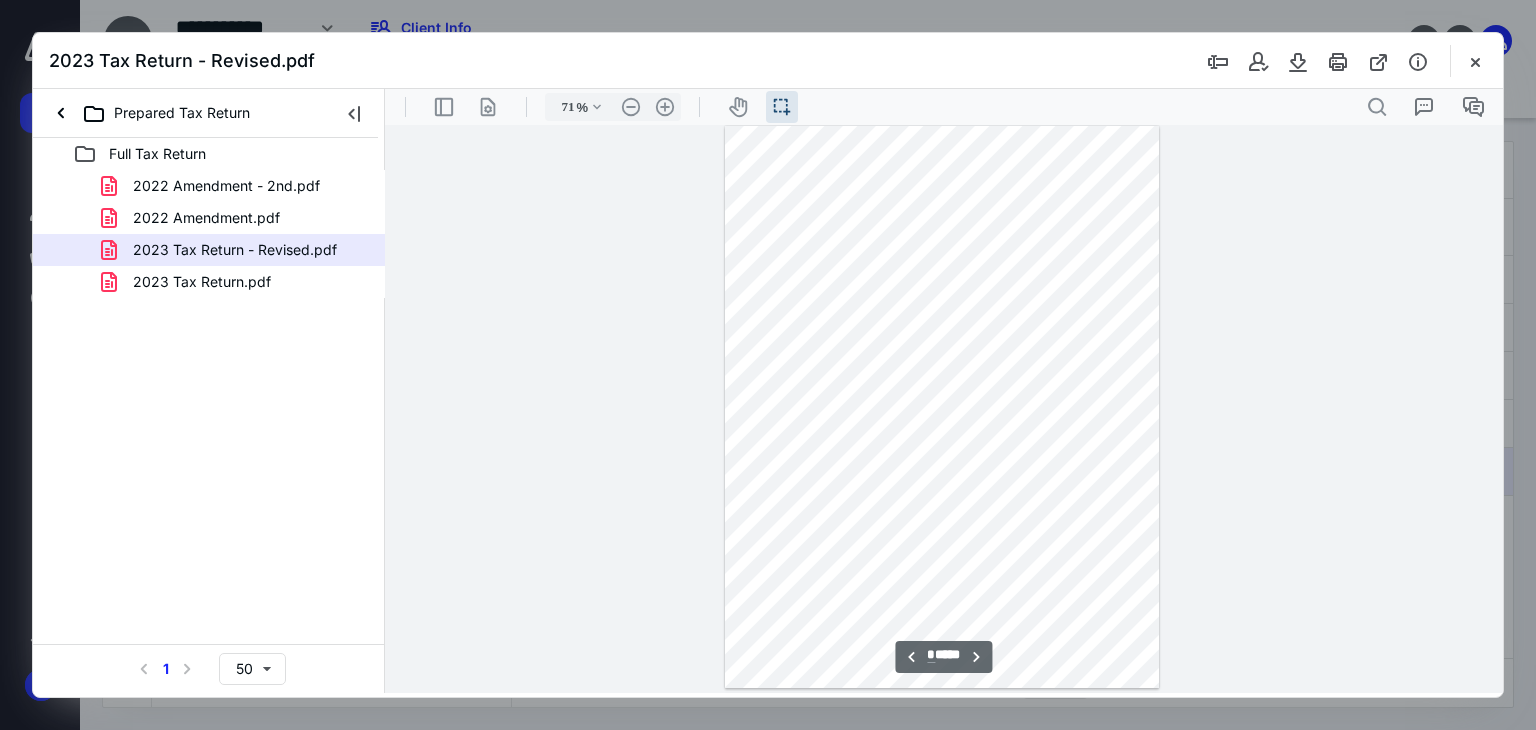 scroll, scrollTop: 2939, scrollLeft: 0, axis: vertical 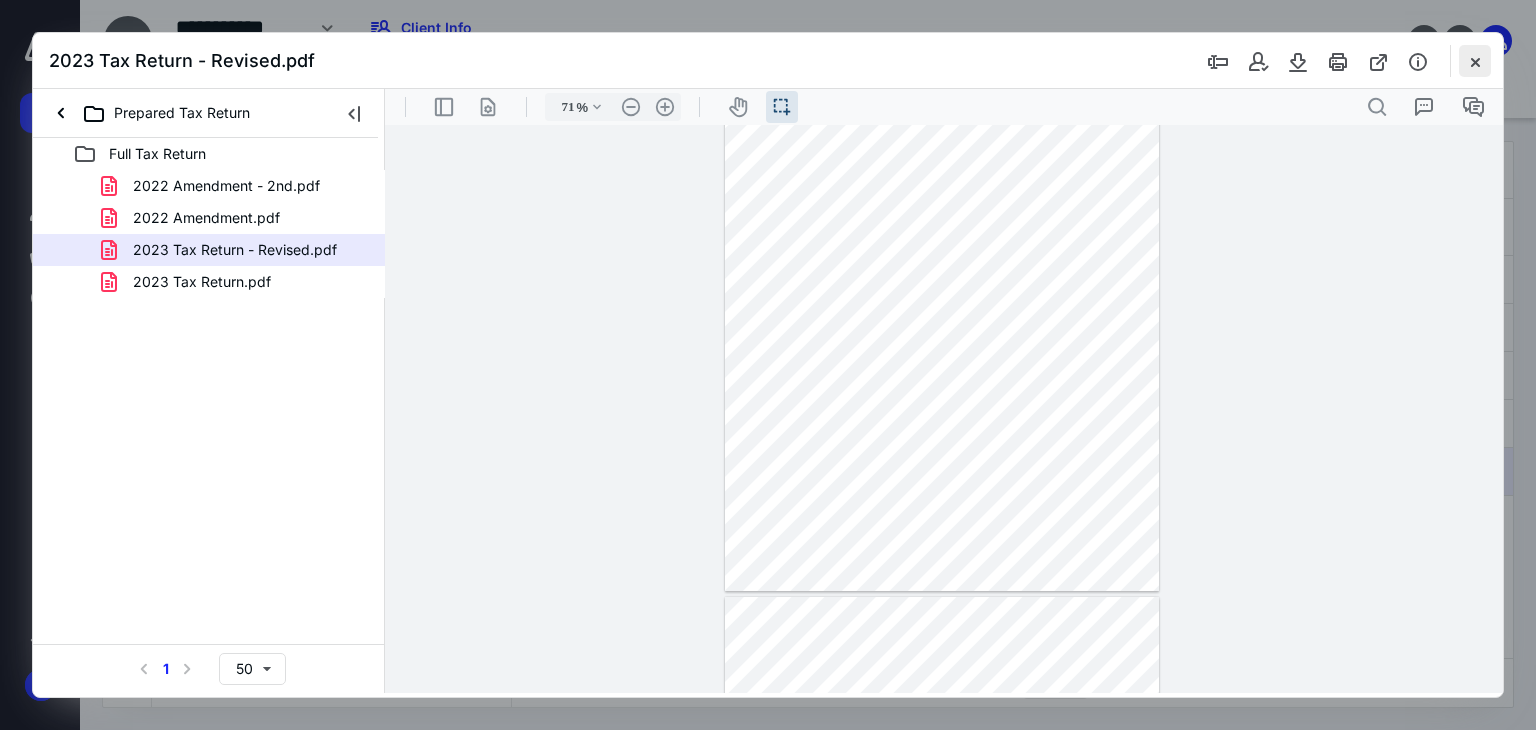 click at bounding box center [1475, 61] 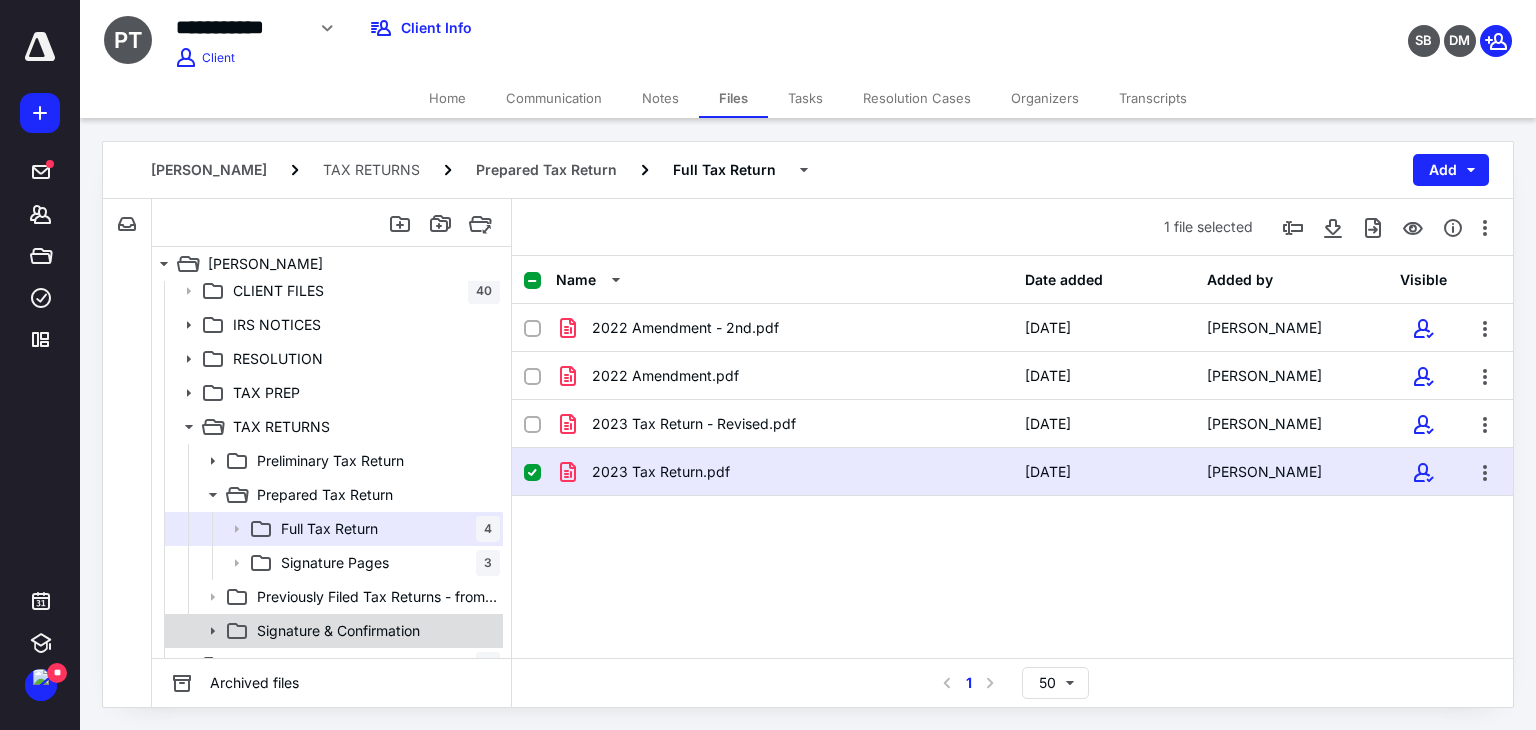 scroll, scrollTop: 98, scrollLeft: 0, axis: vertical 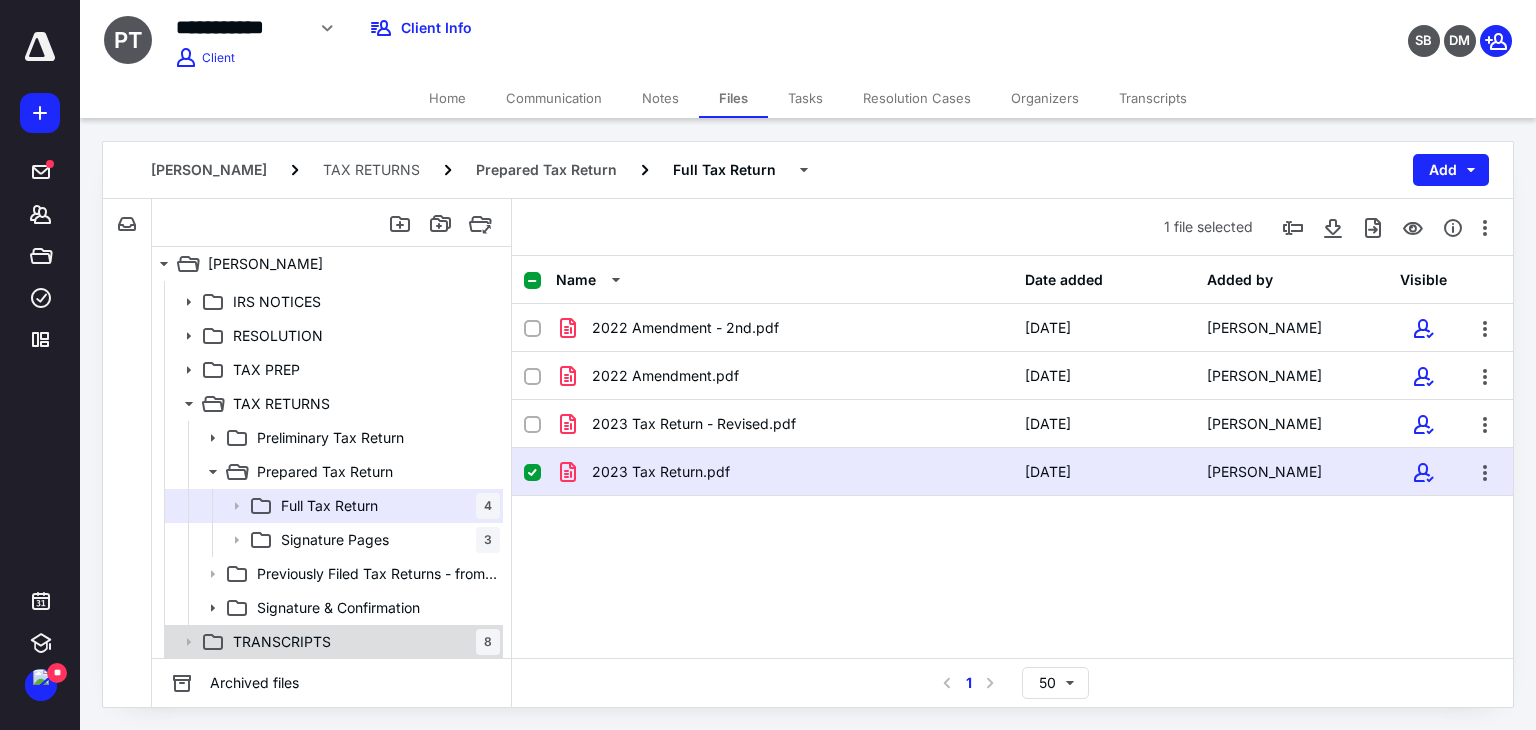 click on "TRANSCRIPTS 8" at bounding box center [362, 642] 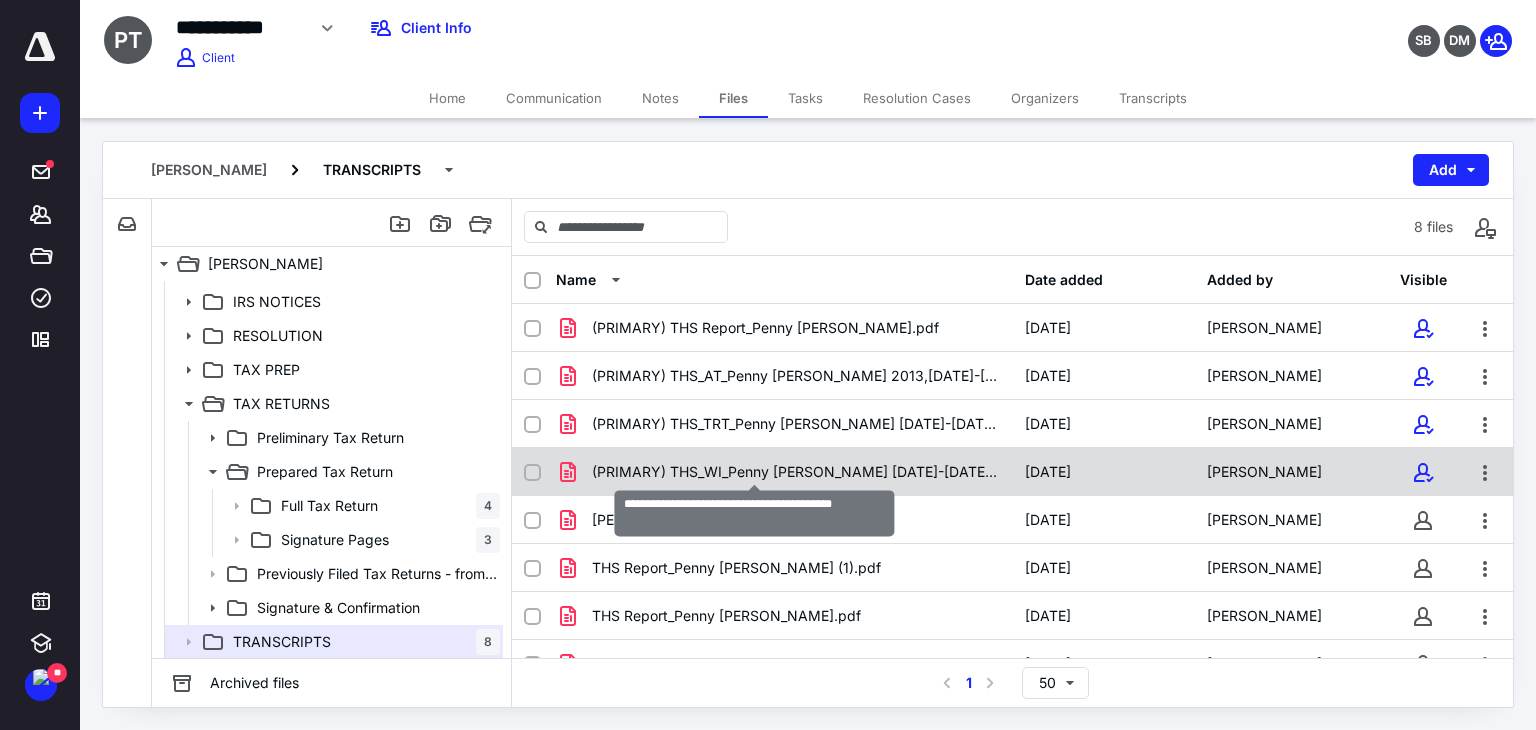 click on "(PRIMARY) THS_WI_Penny Trump 2018-2023.pdf" at bounding box center [796, 472] 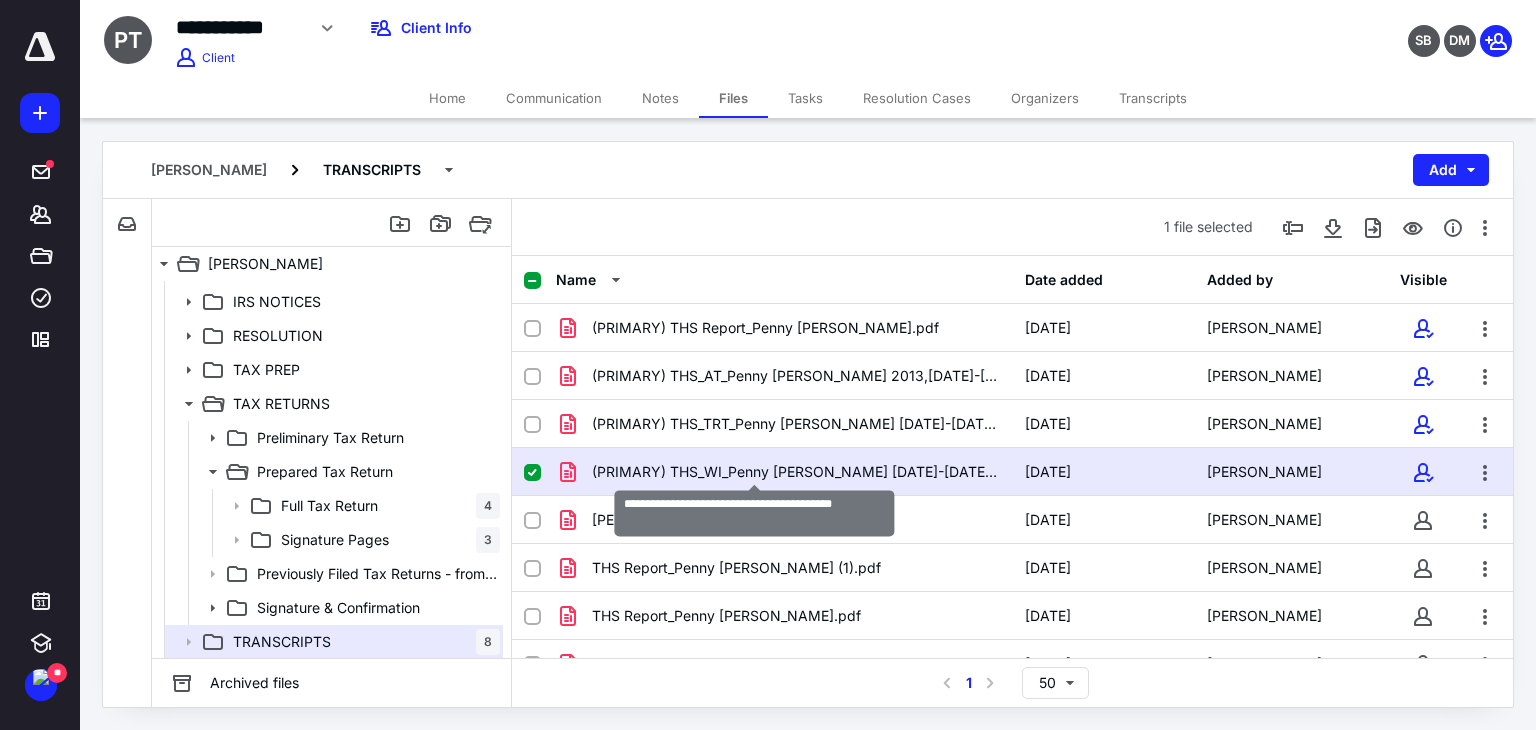click on "(PRIMARY) THS_WI_Penny Trump 2018-2023.pdf" at bounding box center (796, 472) 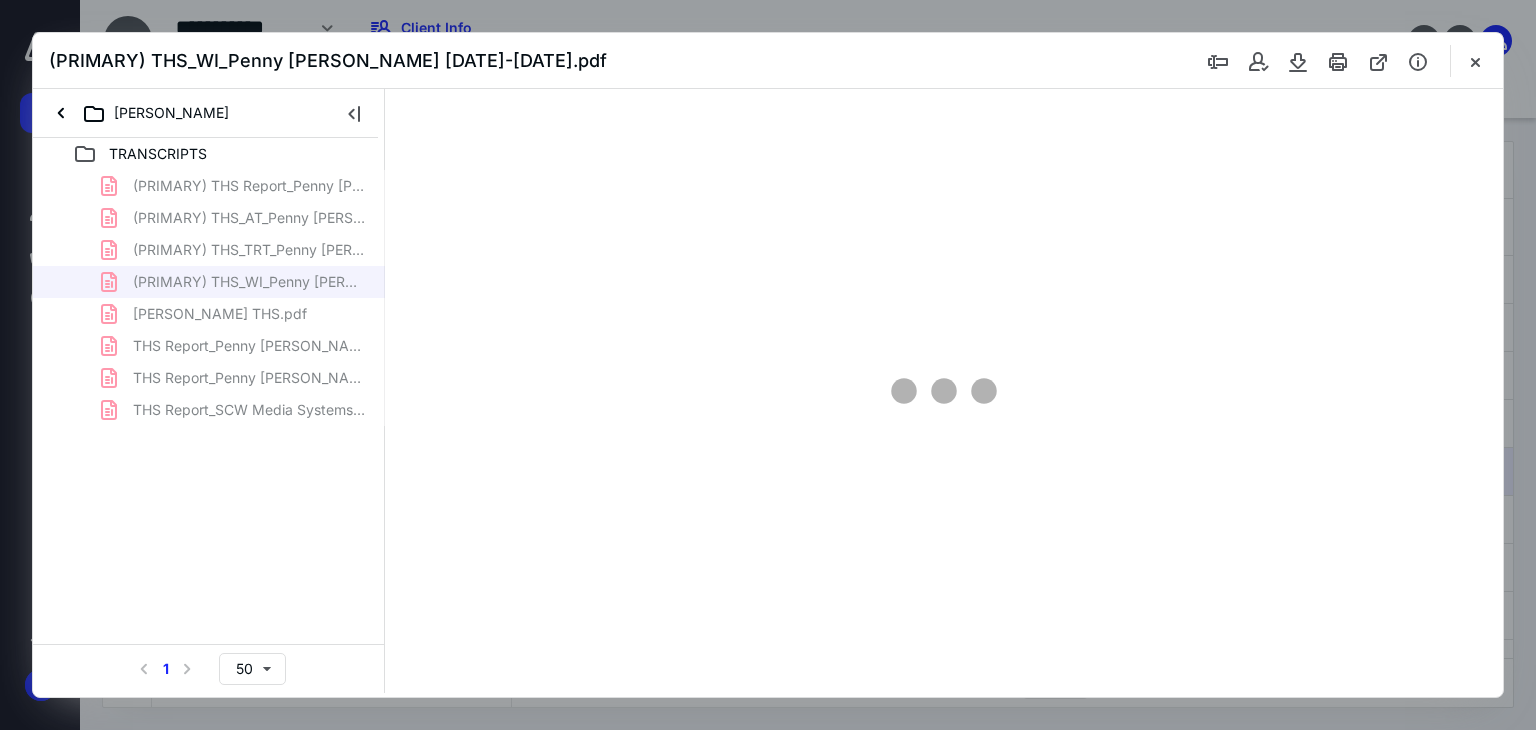 scroll, scrollTop: 0, scrollLeft: 0, axis: both 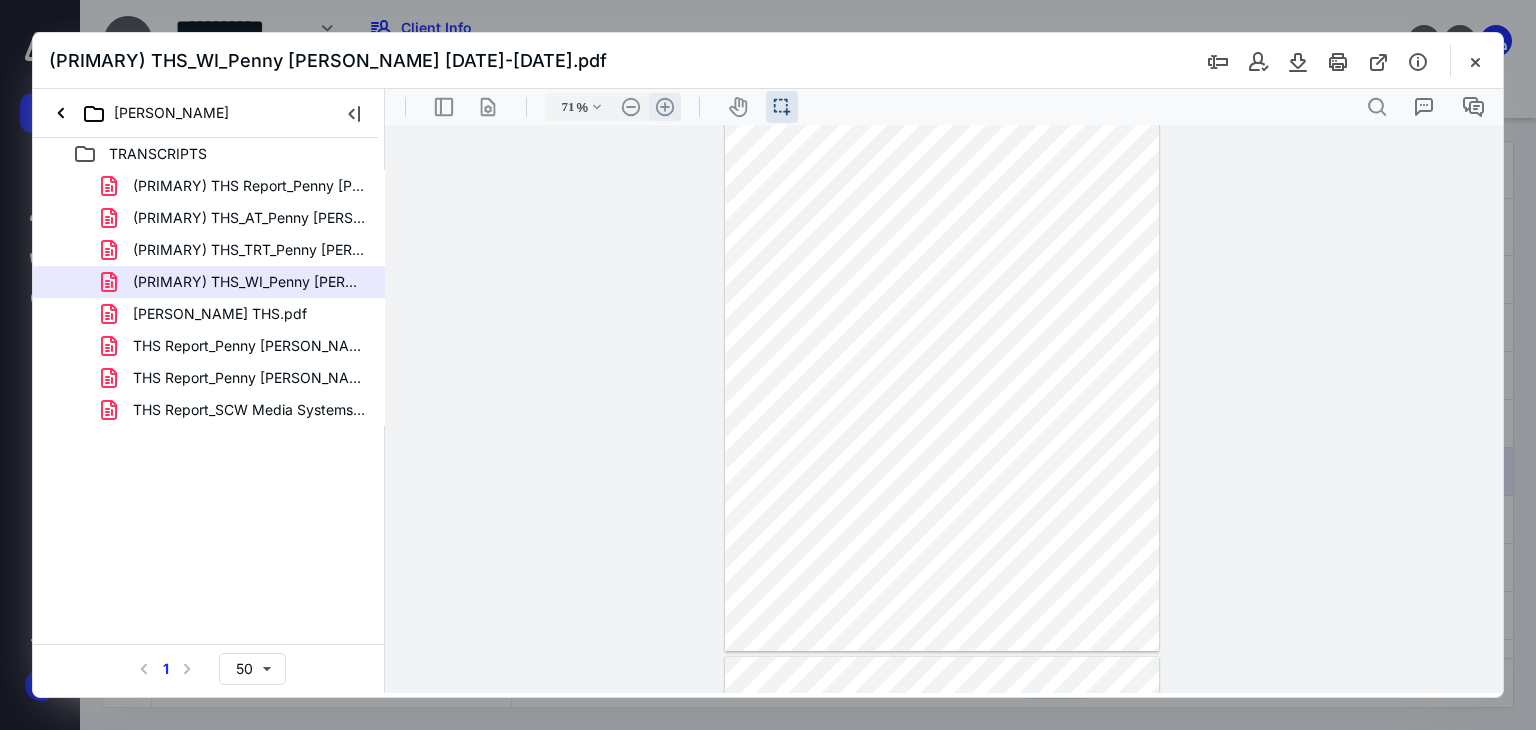 click on ".cls-1{fill:#abb0c4;} icon - header - zoom - in - line" at bounding box center (665, 107) 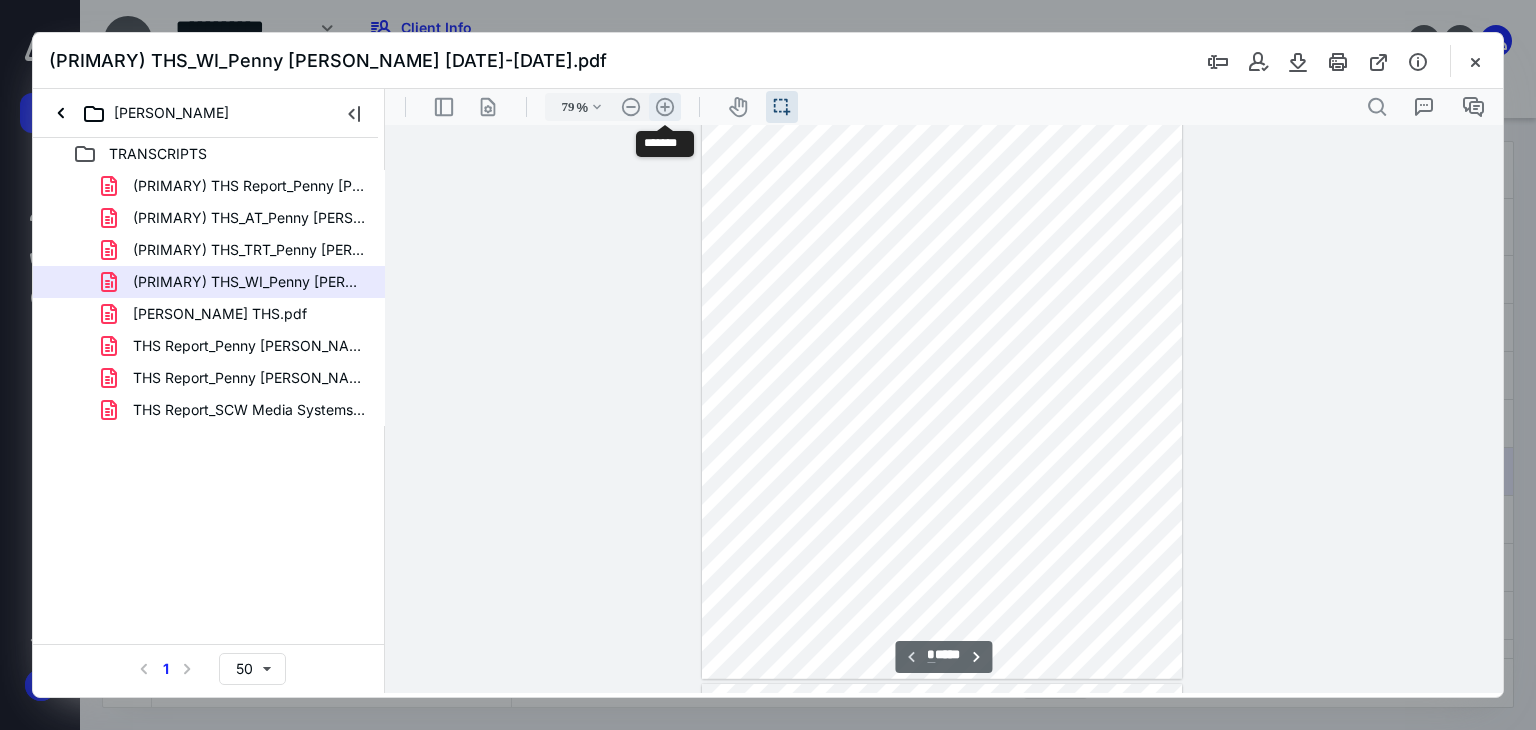click on ".cls-1{fill:#abb0c4;} icon - header - zoom - in - line" at bounding box center [665, 107] 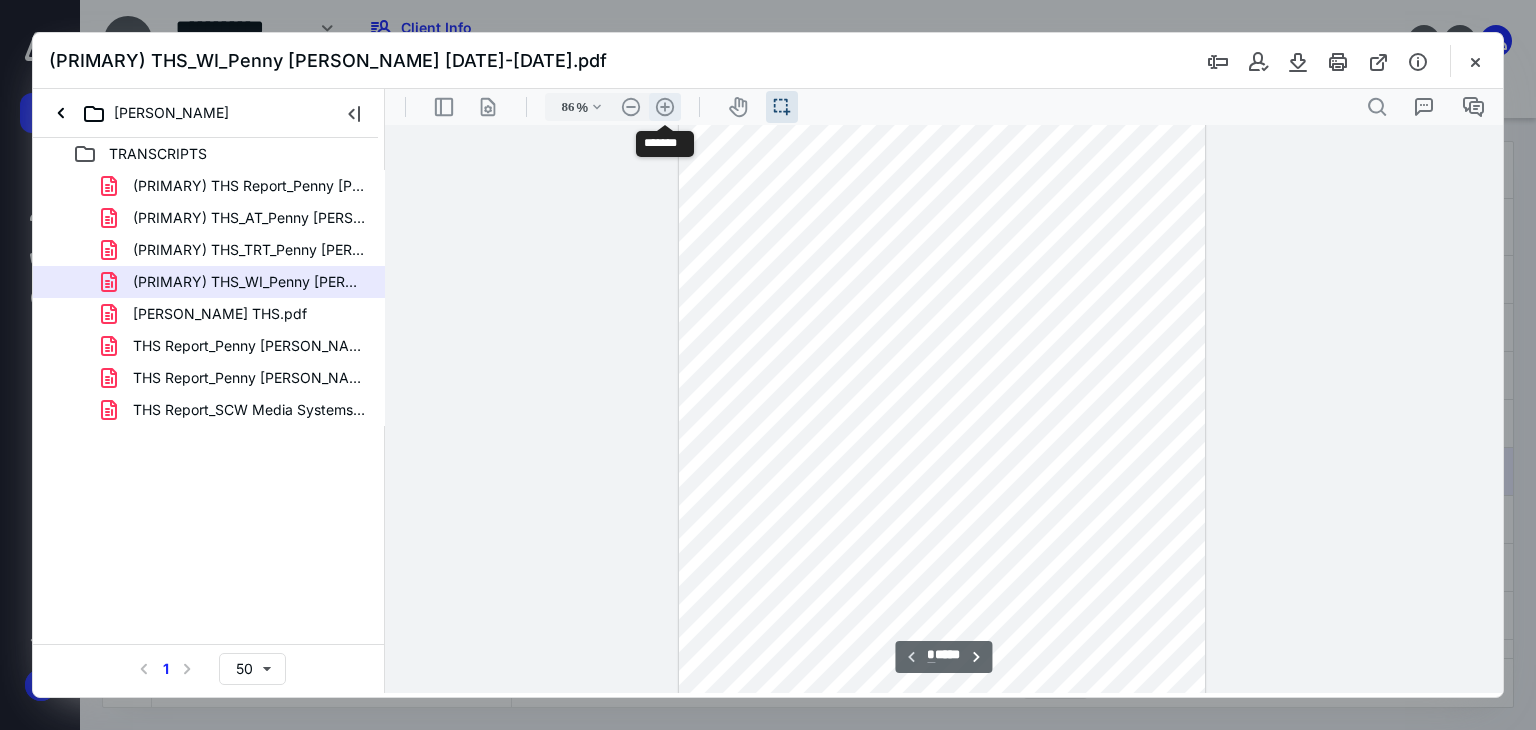 click on ".cls-1{fill:#abb0c4;} icon - header - zoom - in - line" at bounding box center (665, 107) 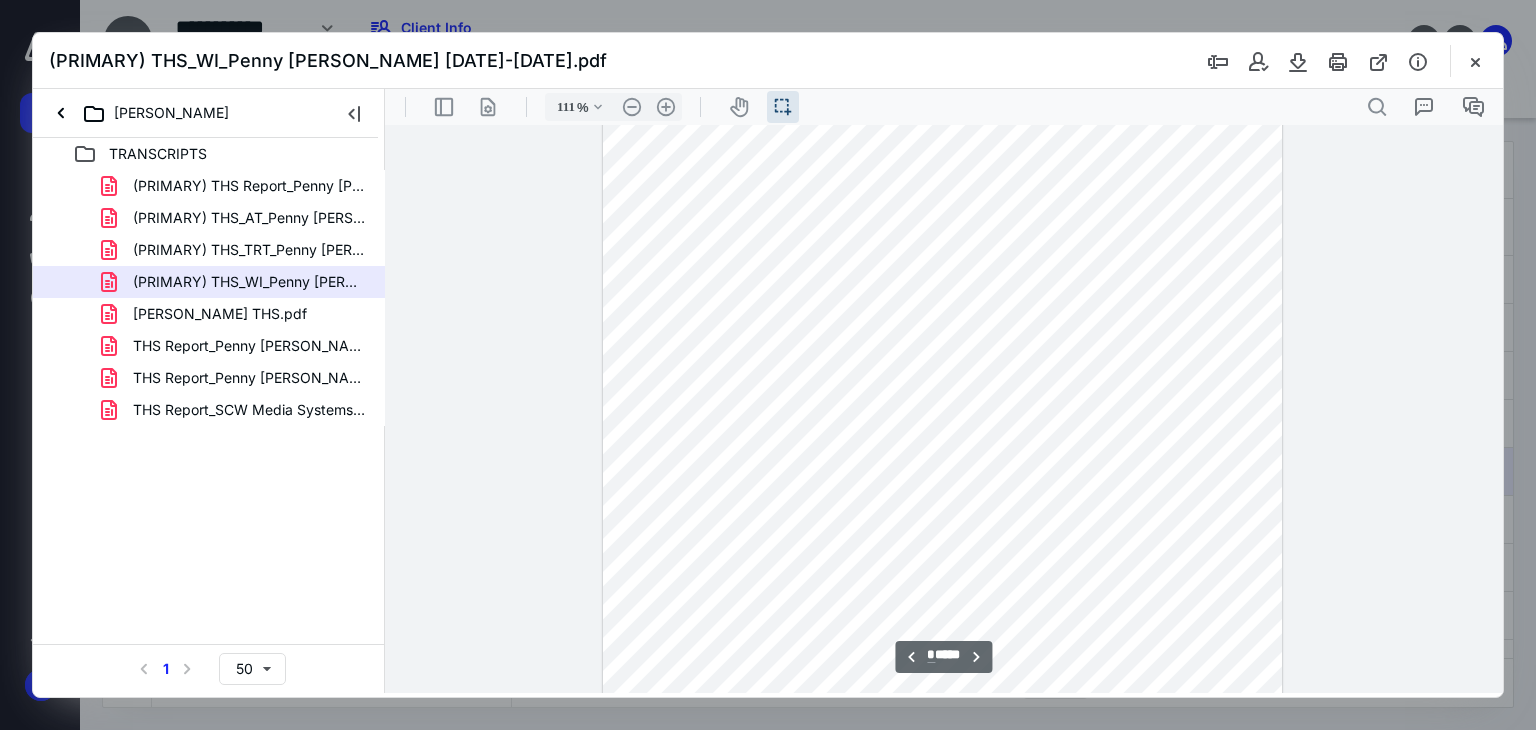 scroll, scrollTop: 2410, scrollLeft: 0, axis: vertical 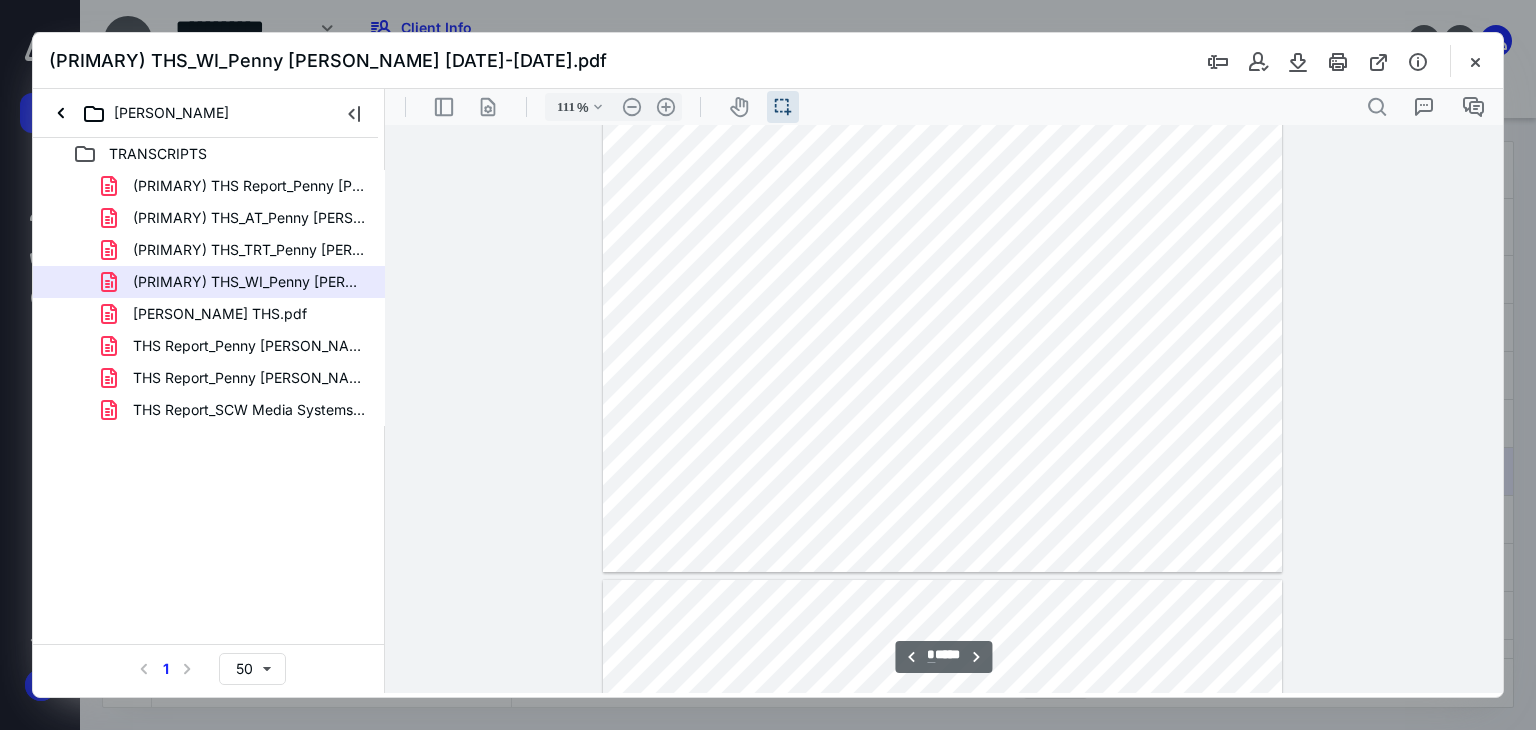 type on "*" 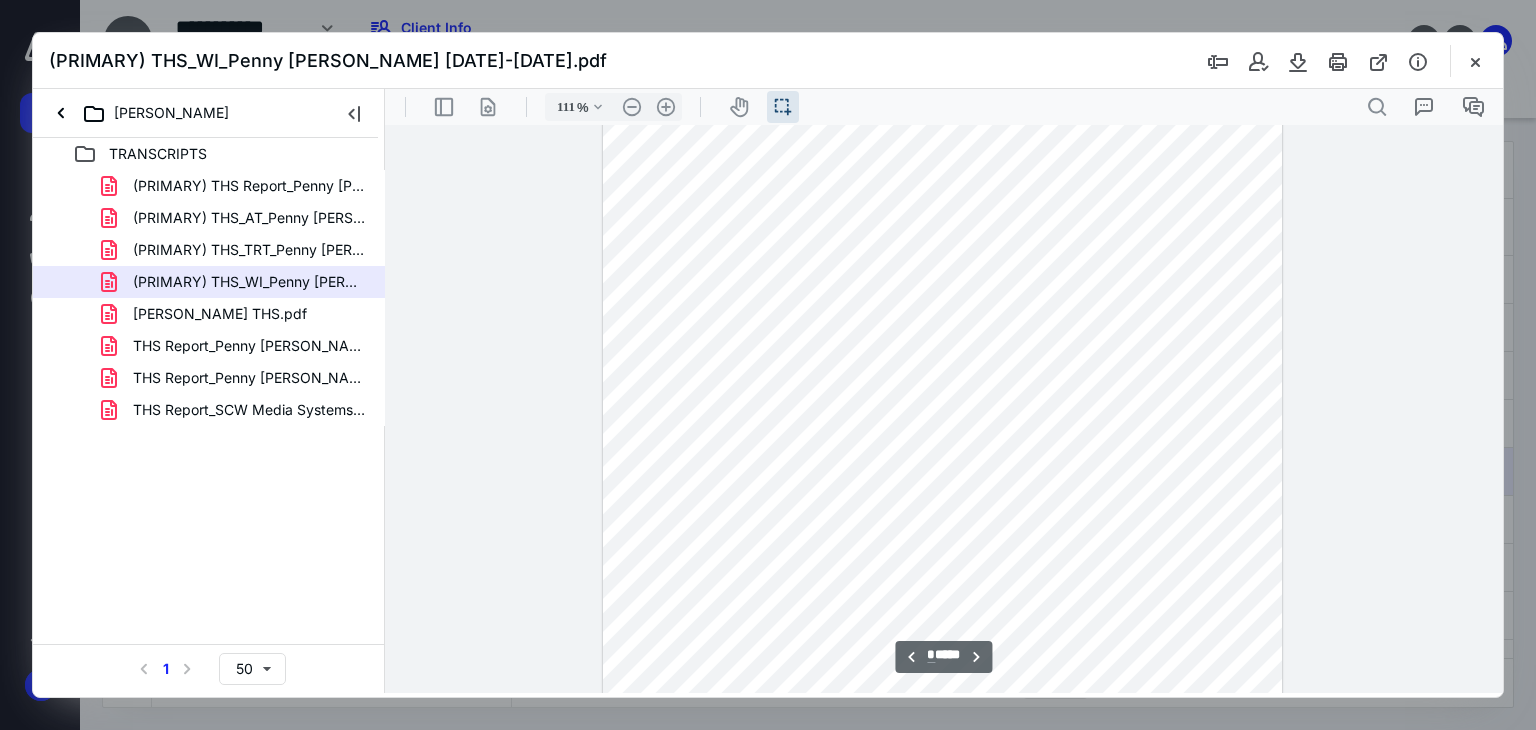 scroll, scrollTop: 2710, scrollLeft: 0, axis: vertical 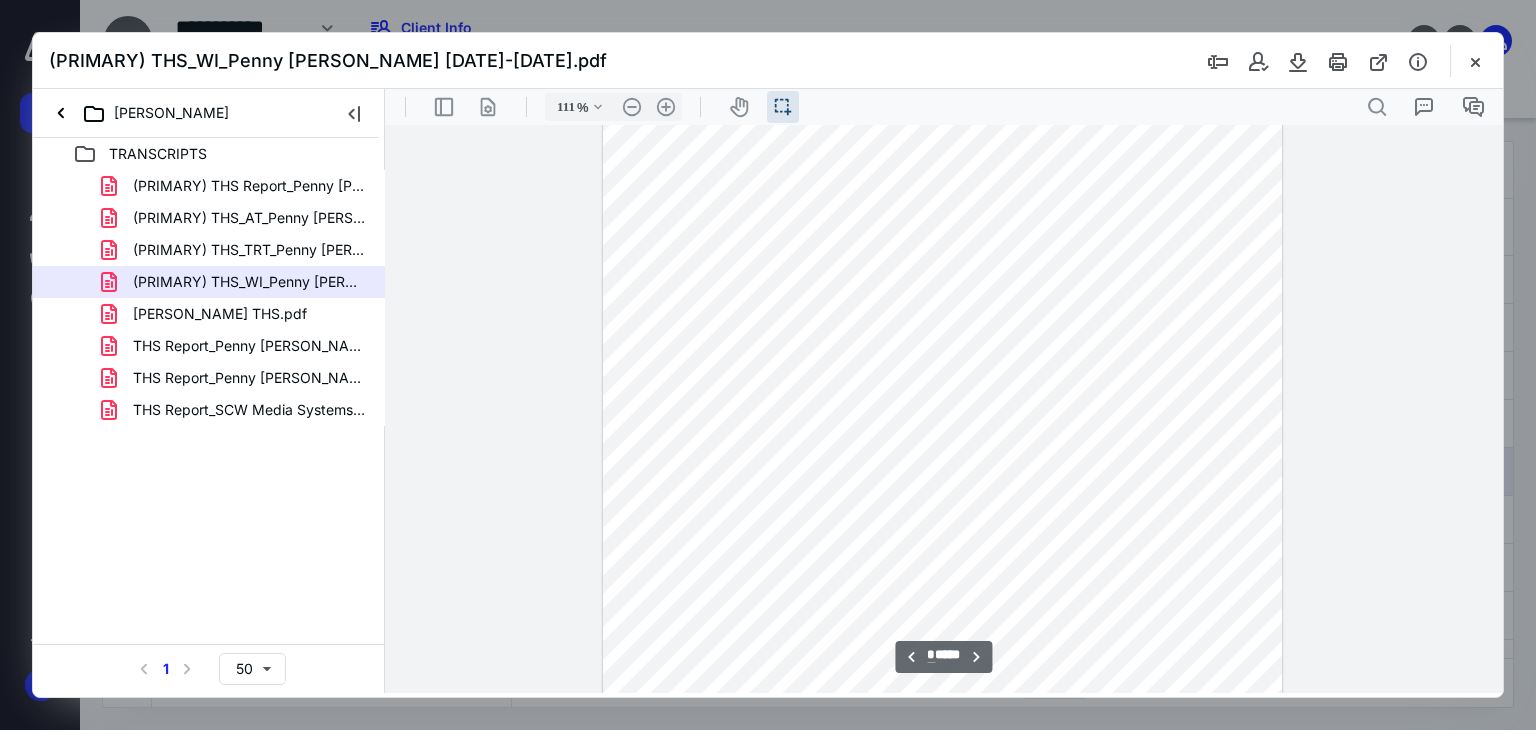 drag, startPoint x: 1476, startPoint y: 63, endPoint x: 1459, endPoint y: 65, distance: 17.117243 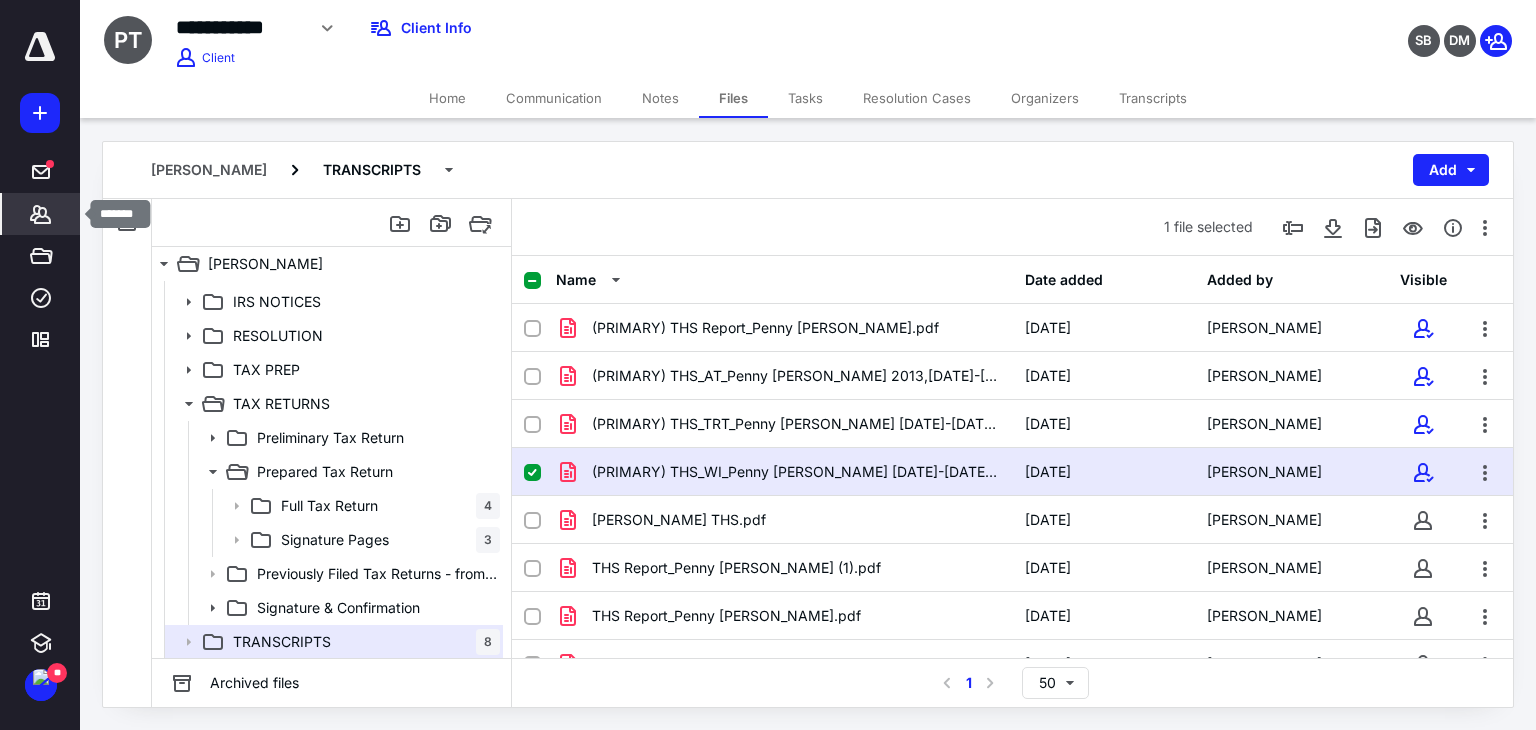 click on "*******" at bounding box center [41, 214] 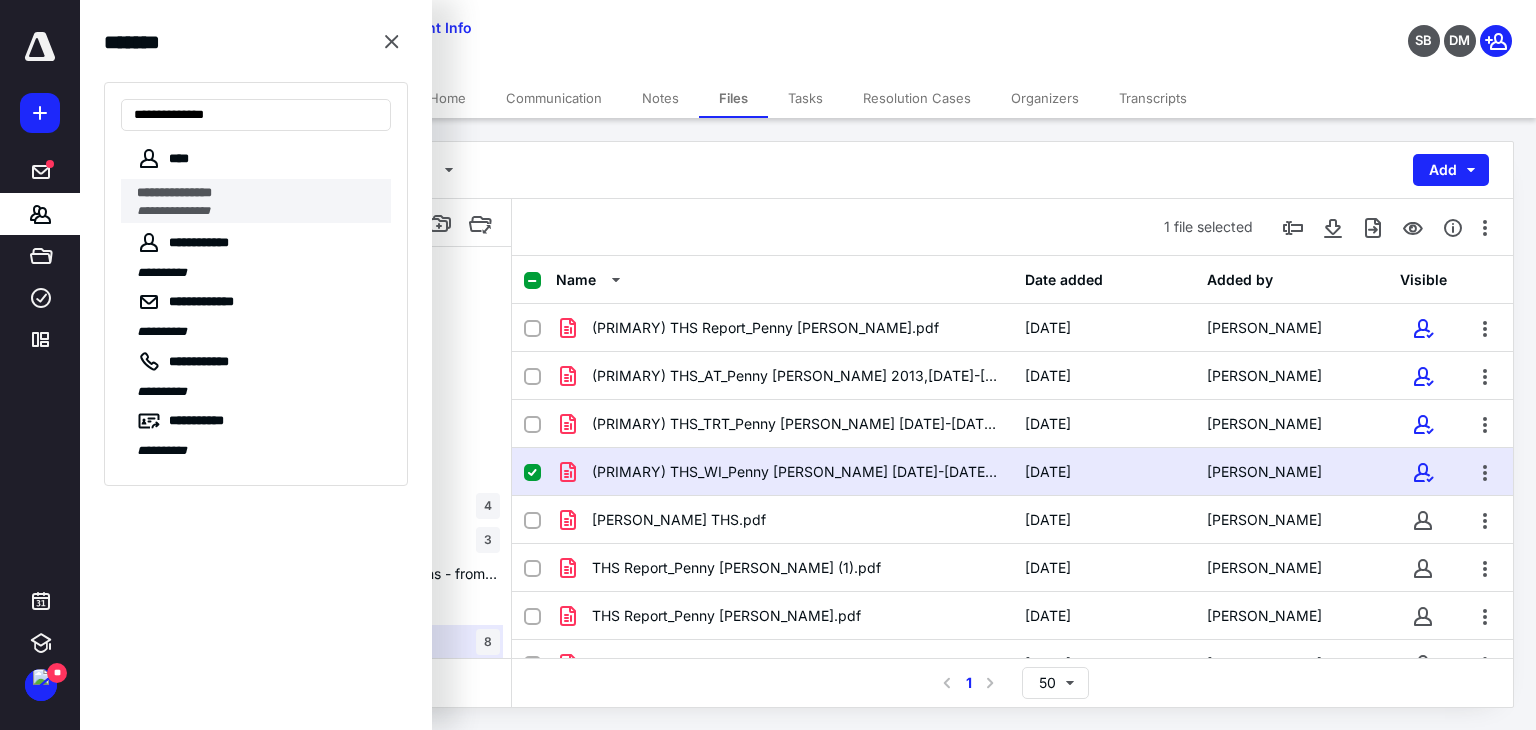 type on "**********" 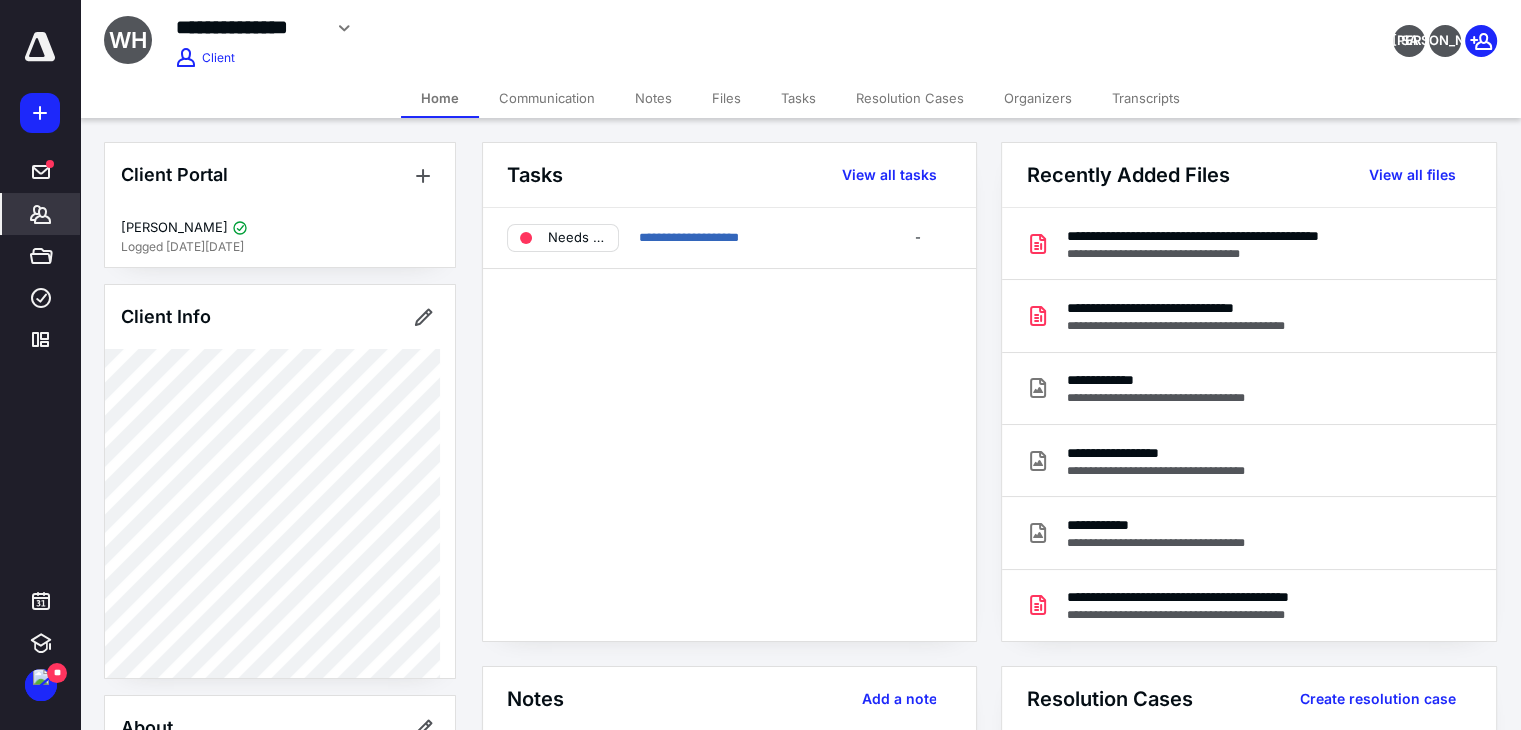 drag, startPoint x: 712, startPoint y: 99, endPoint x: 707, endPoint y: 113, distance: 14.866069 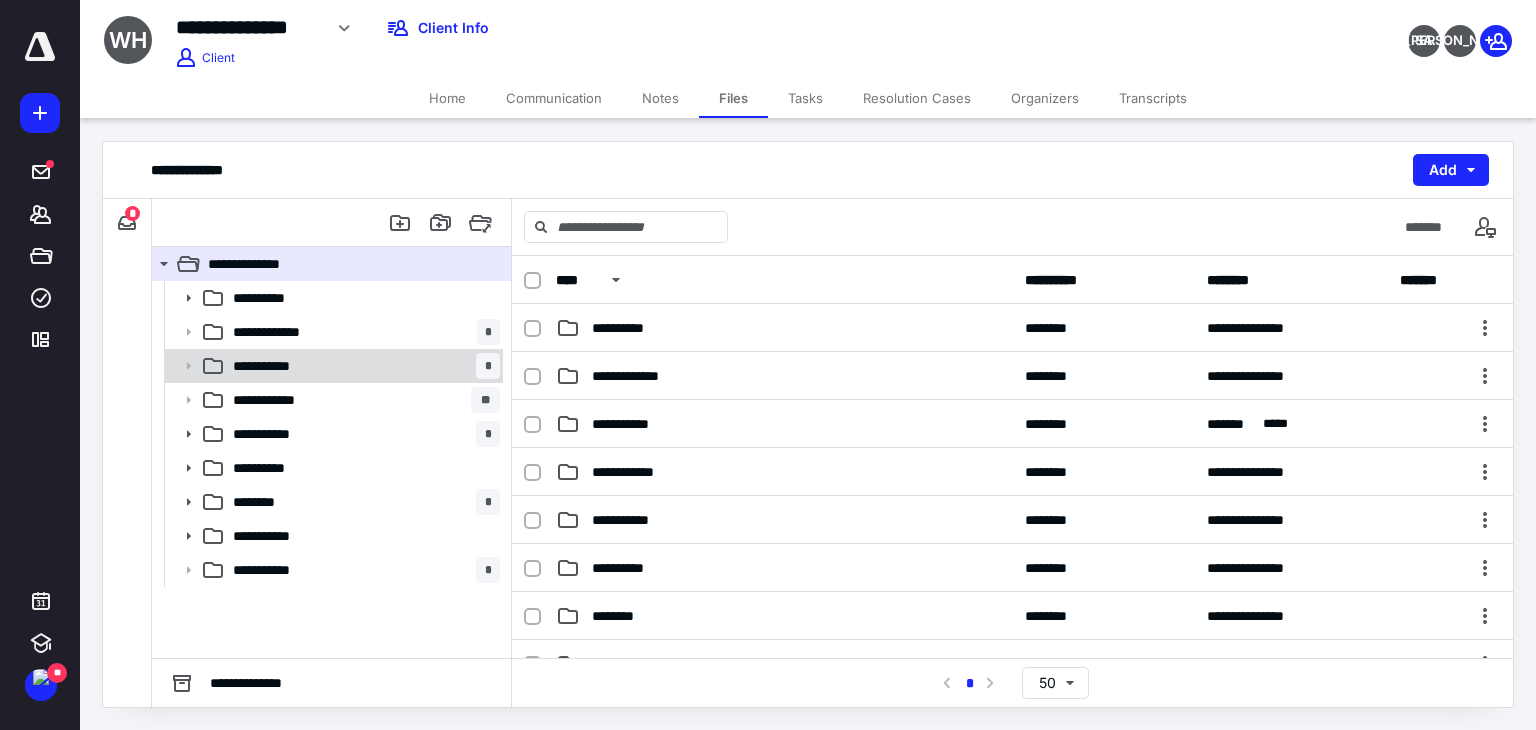 click on "**********" at bounding box center [362, 366] 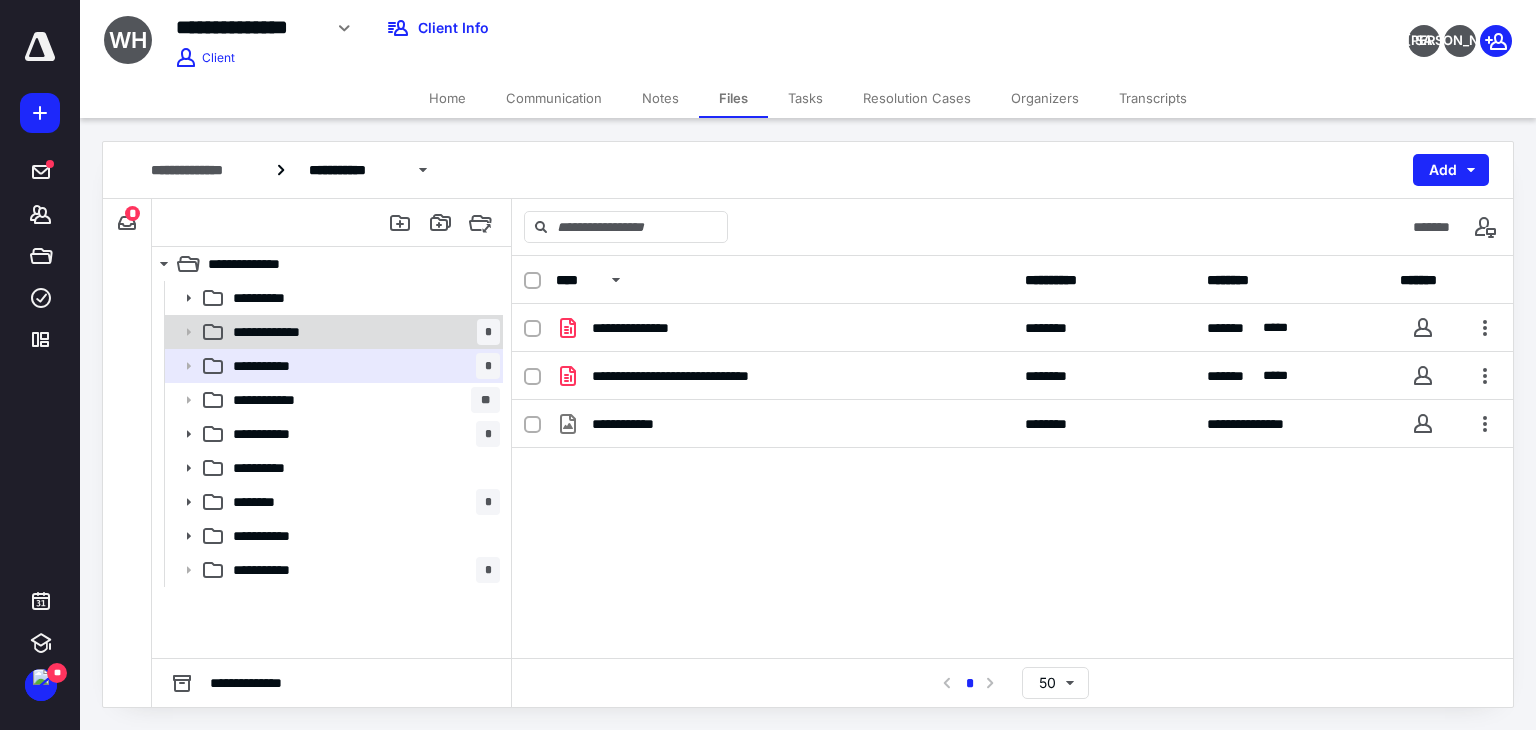 click on "**********" at bounding box center (362, 332) 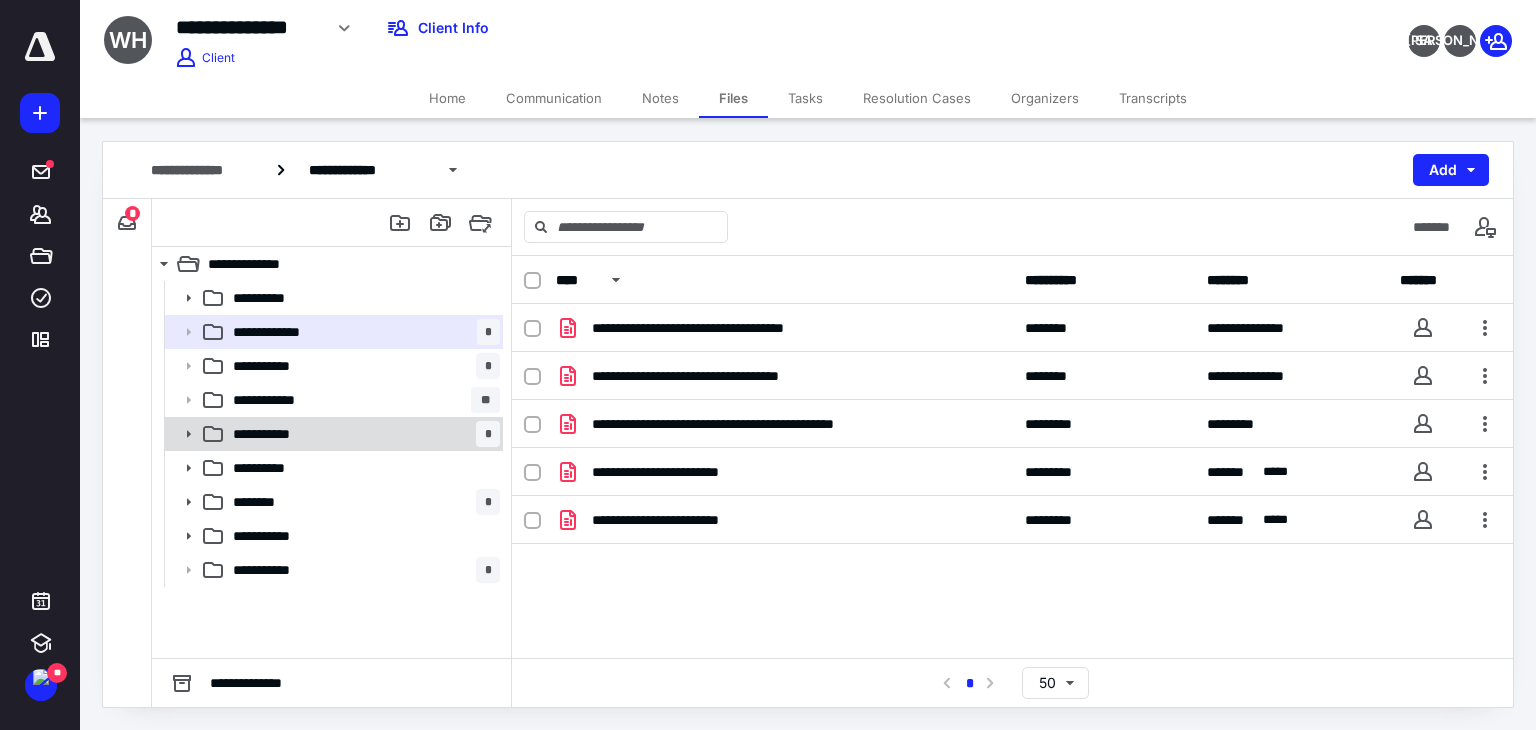 click on "**********" at bounding box center (362, 434) 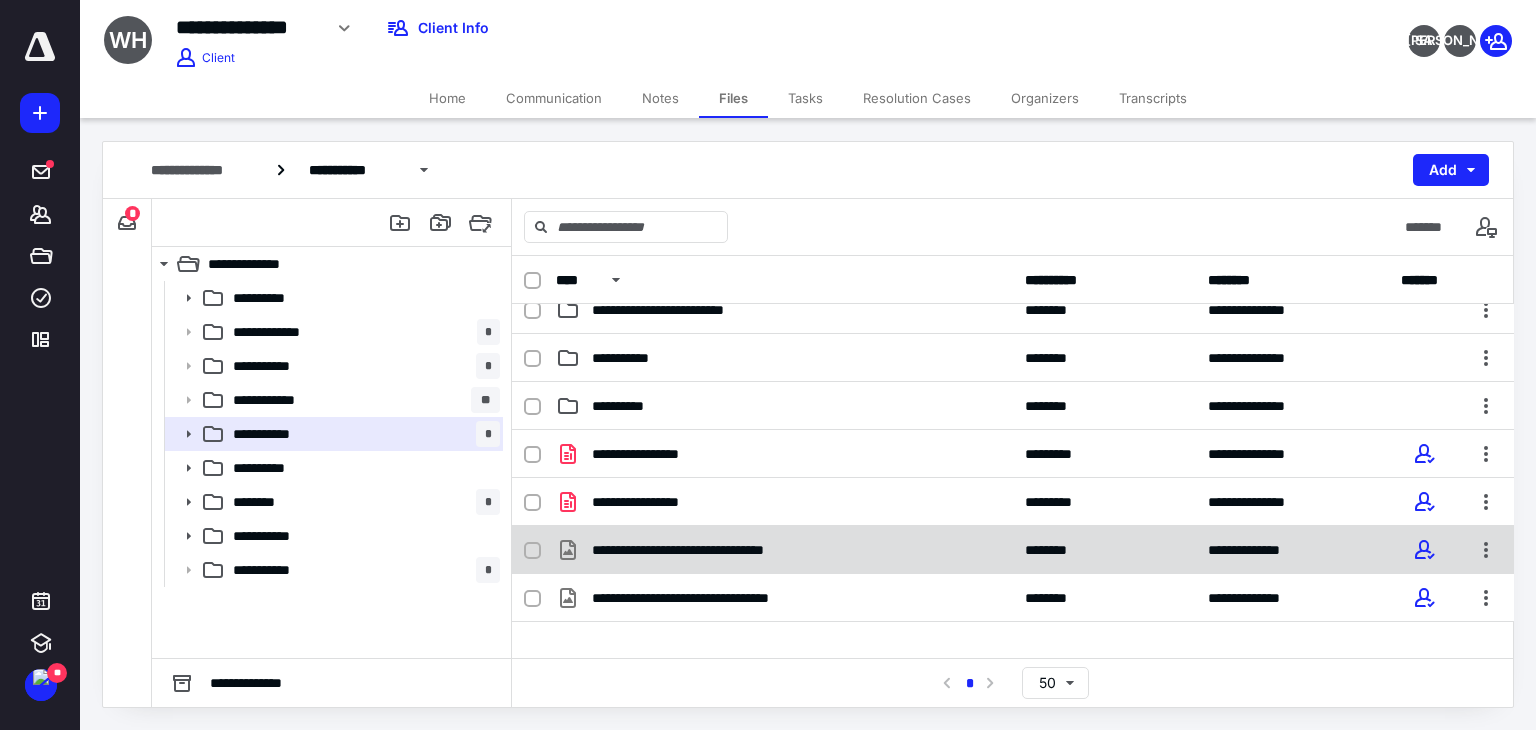 scroll, scrollTop: 184, scrollLeft: 0, axis: vertical 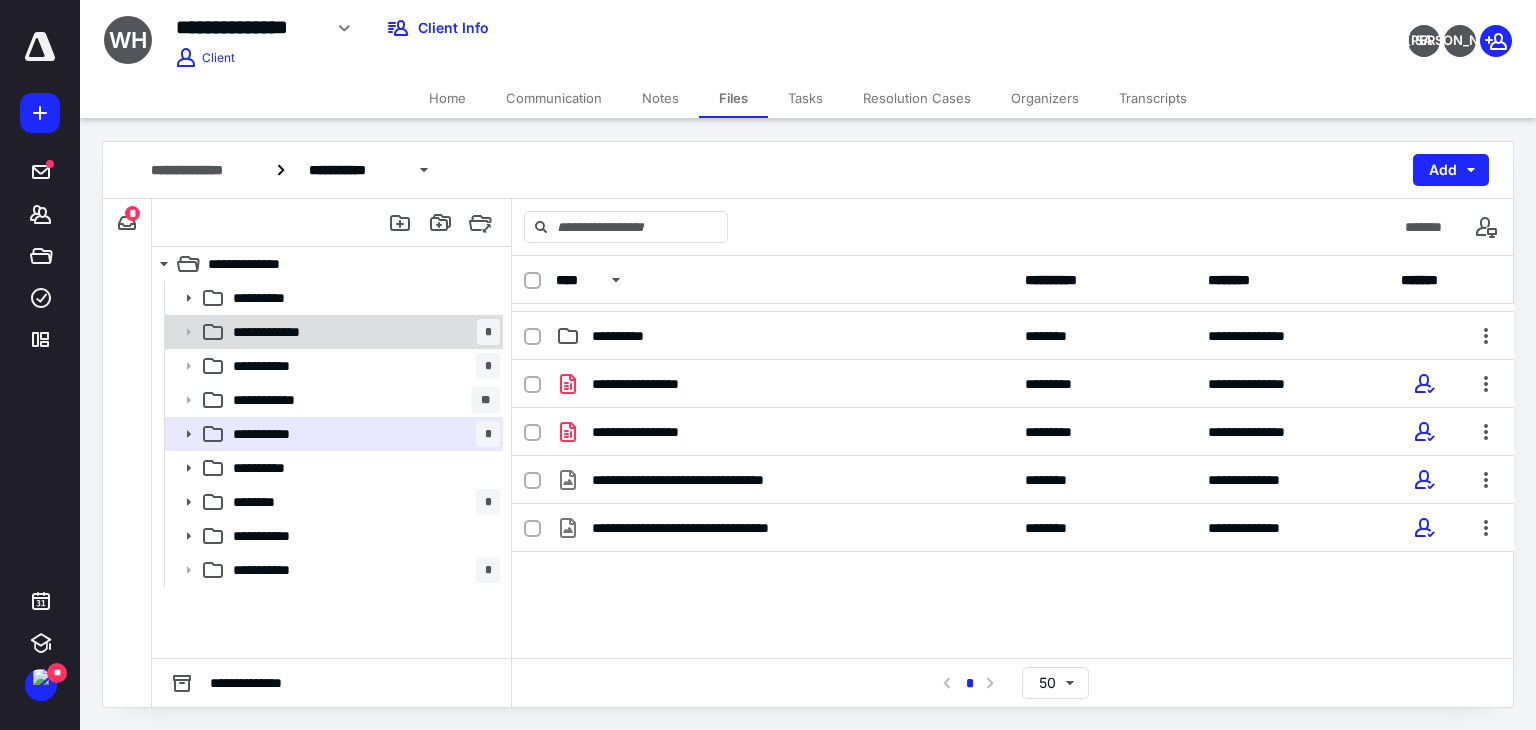click on "**********" at bounding box center [362, 332] 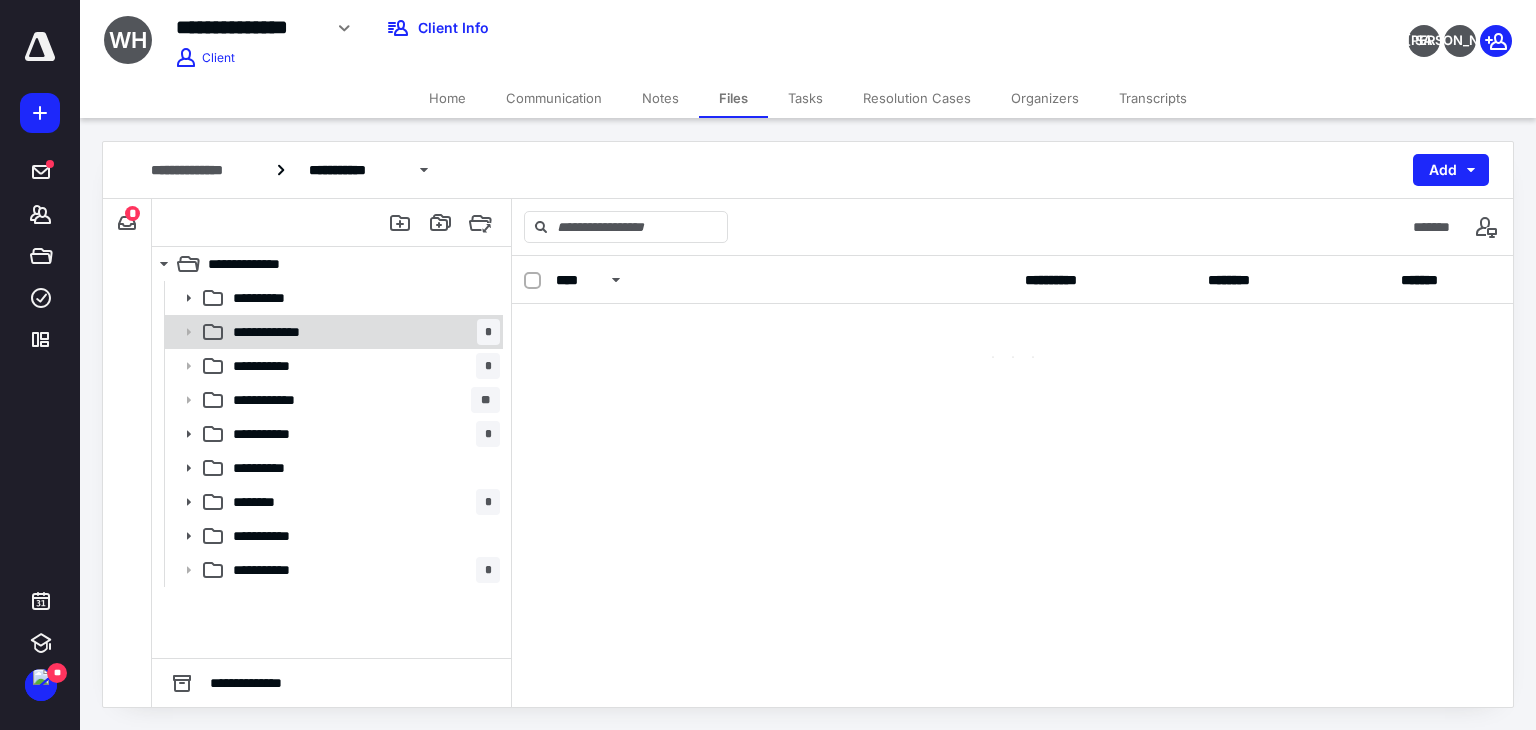 scroll, scrollTop: 0, scrollLeft: 0, axis: both 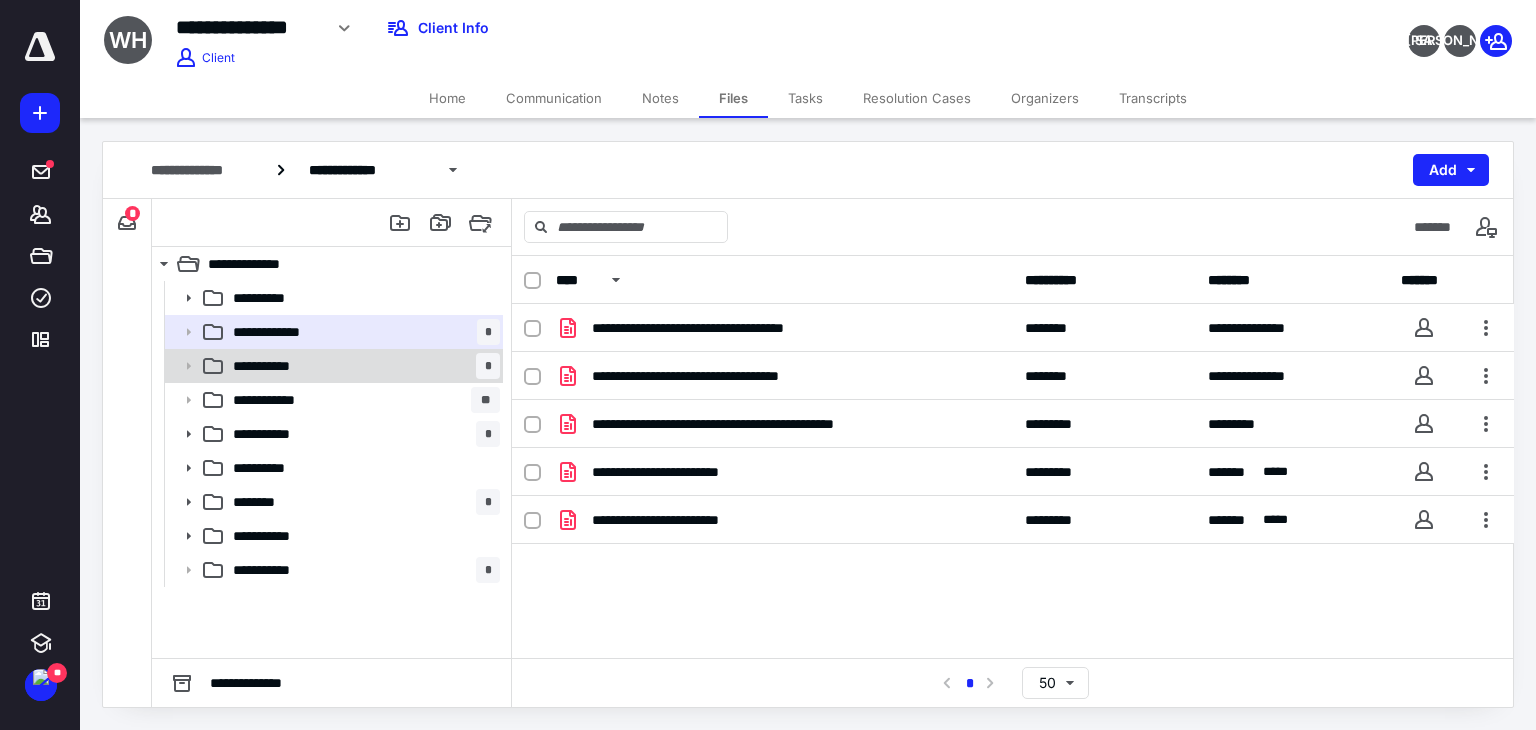 click on "**********" at bounding box center (362, 366) 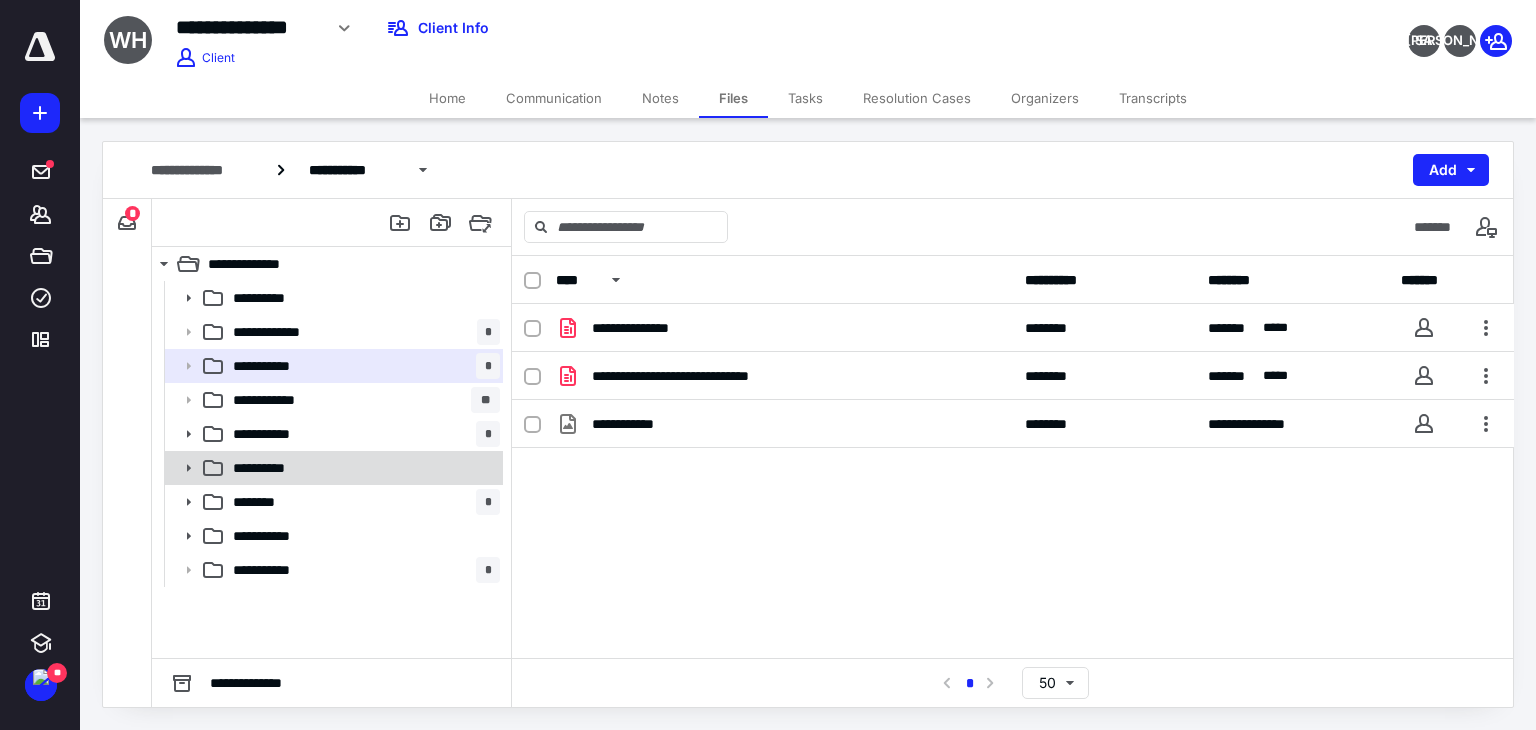 click on "**********" at bounding box center (362, 468) 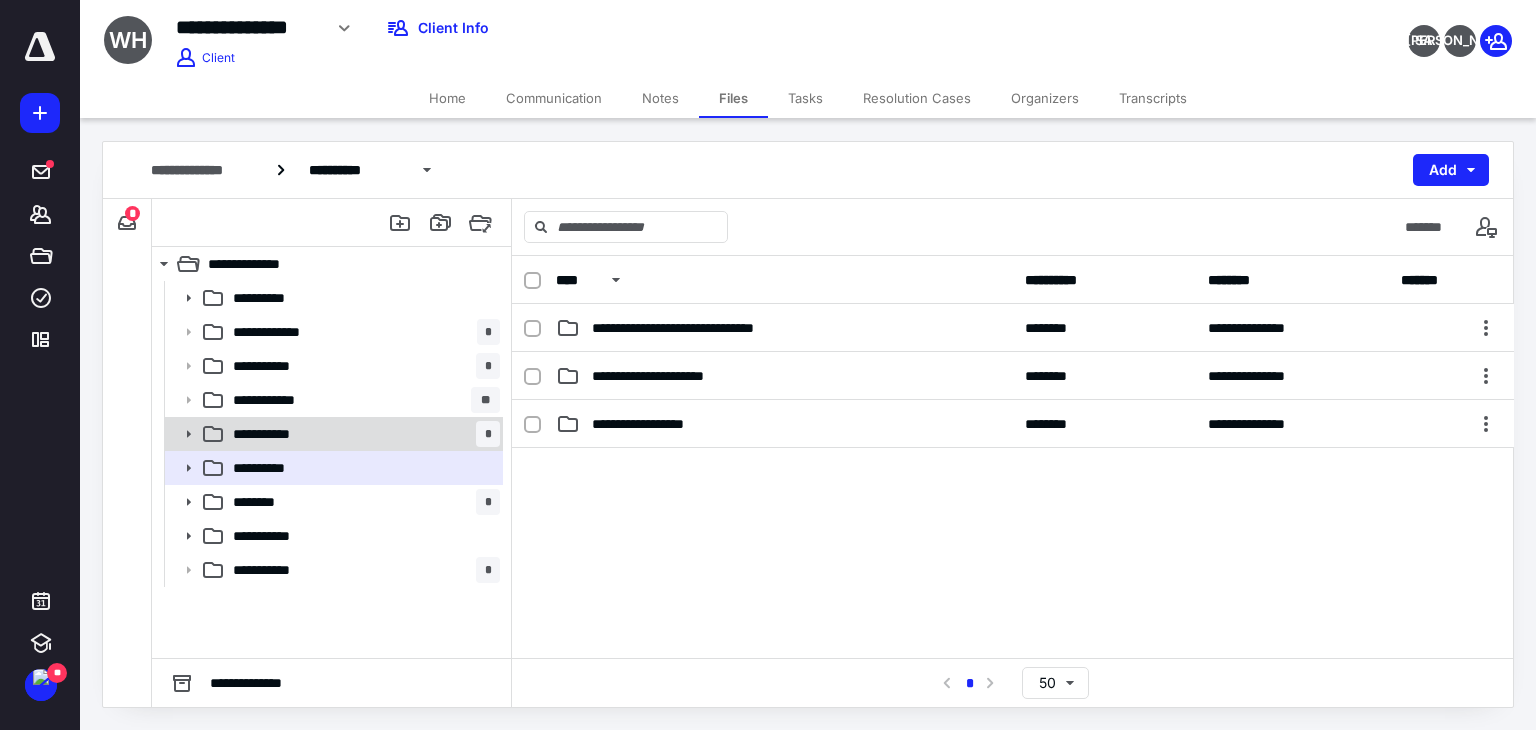 click on "**********" at bounding box center (362, 434) 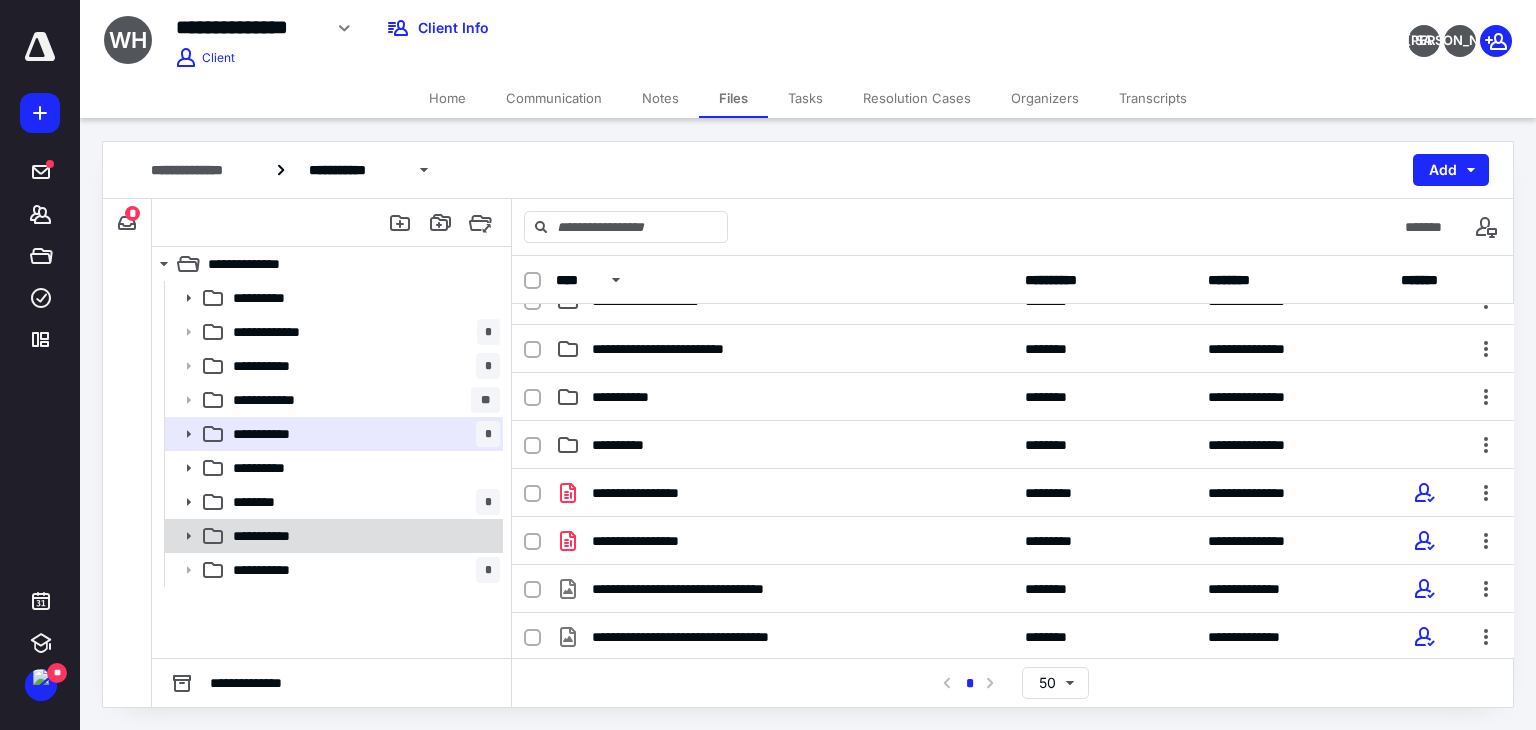 scroll, scrollTop: 184, scrollLeft: 0, axis: vertical 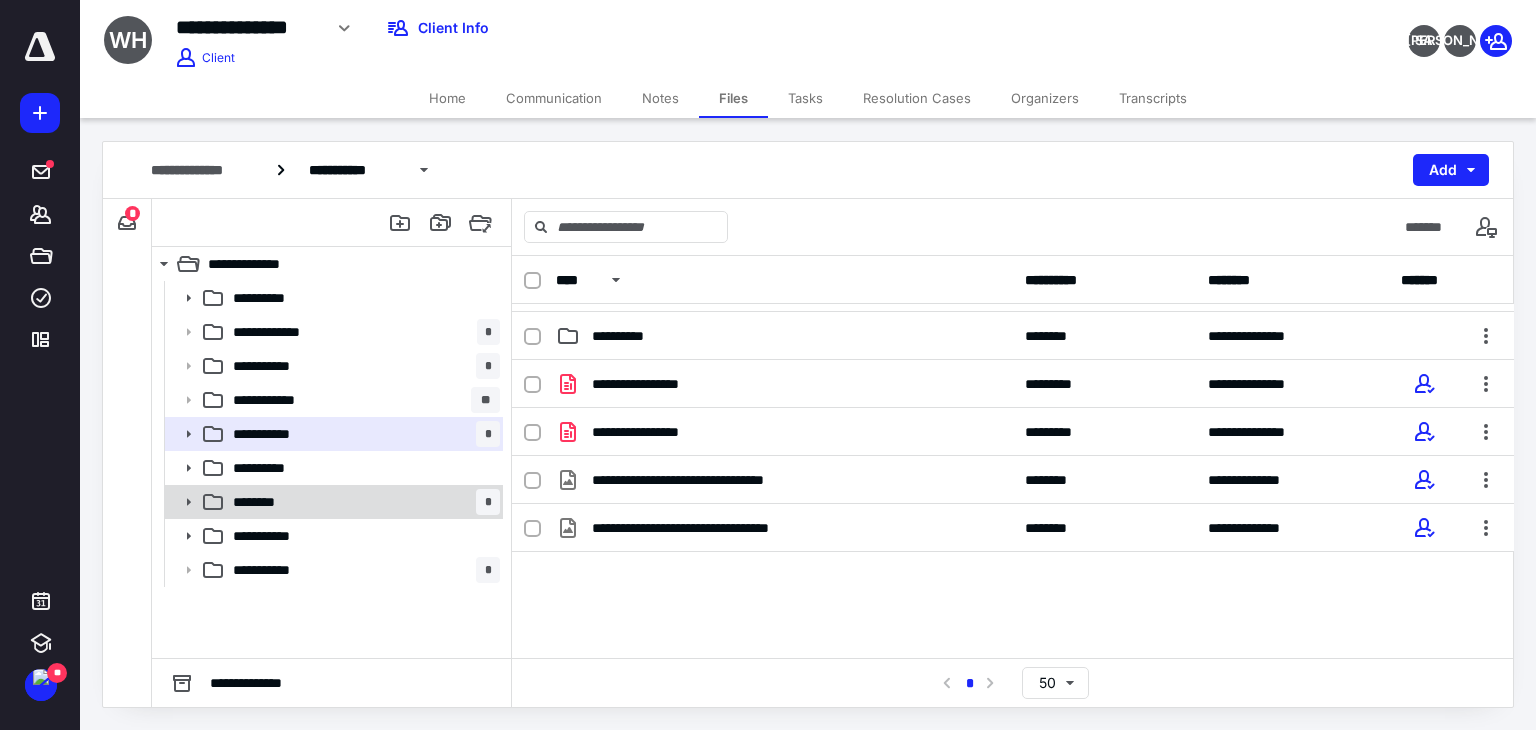click on "******** *" at bounding box center [362, 502] 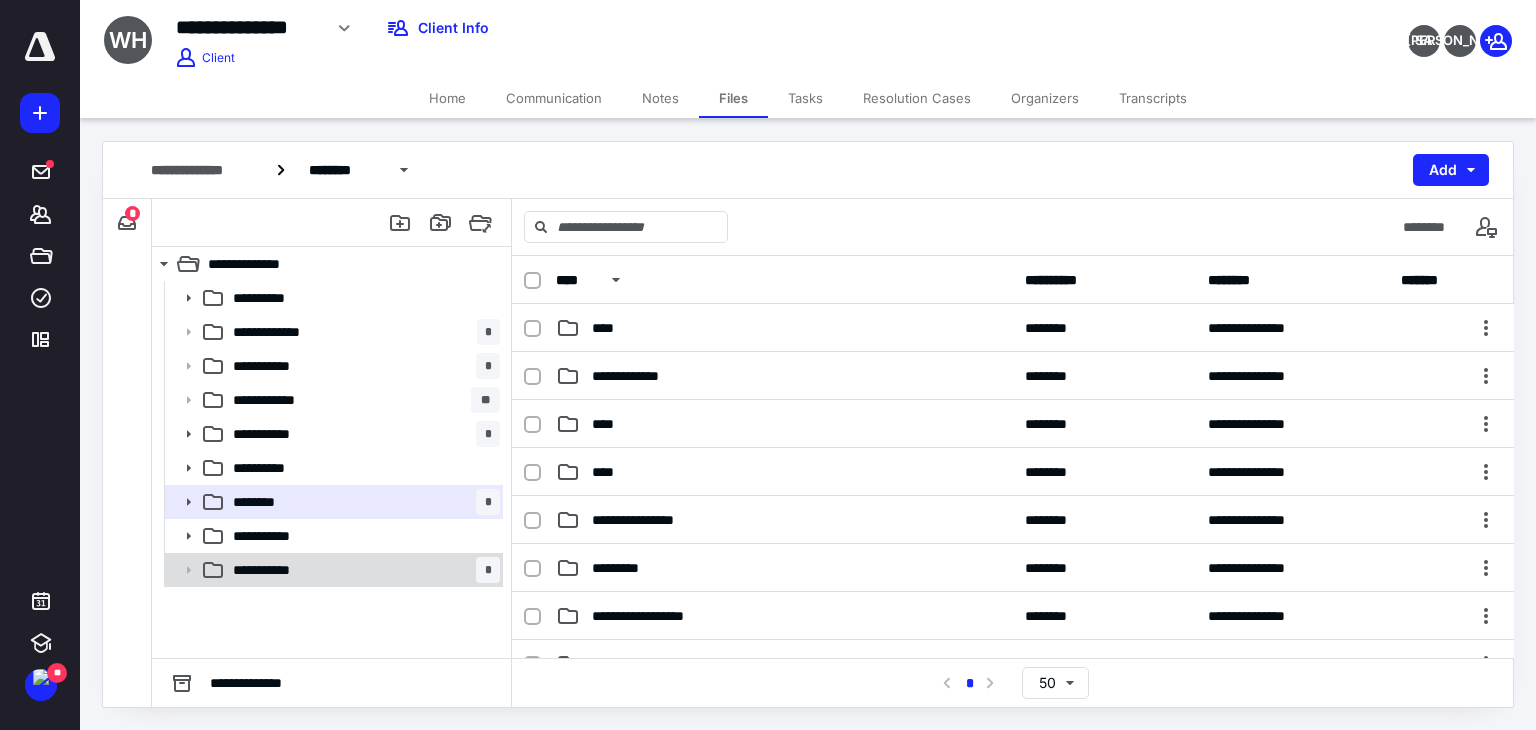 click on "**********" at bounding box center [362, 570] 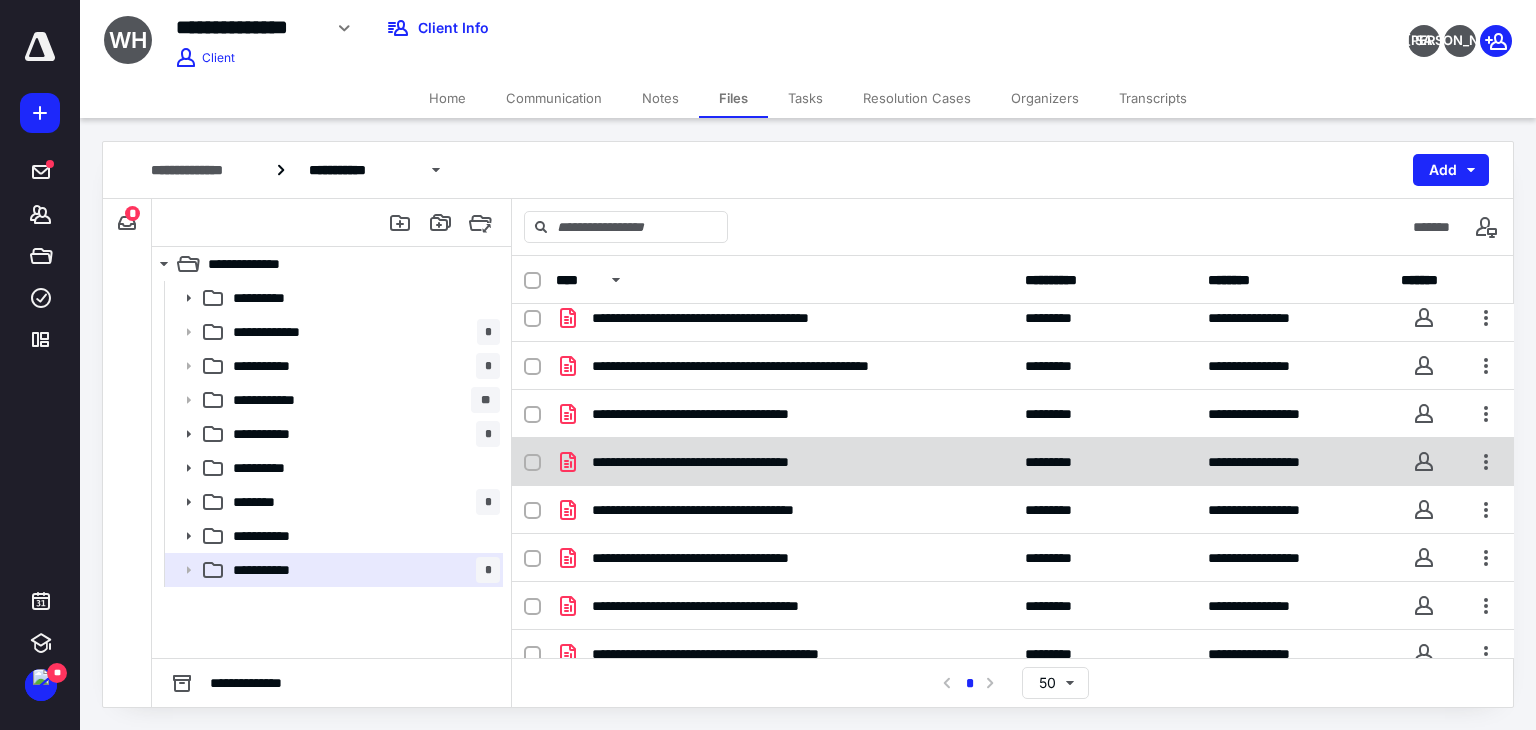 scroll, scrollTop: 28, scrollLeft: 0, axis: vertical 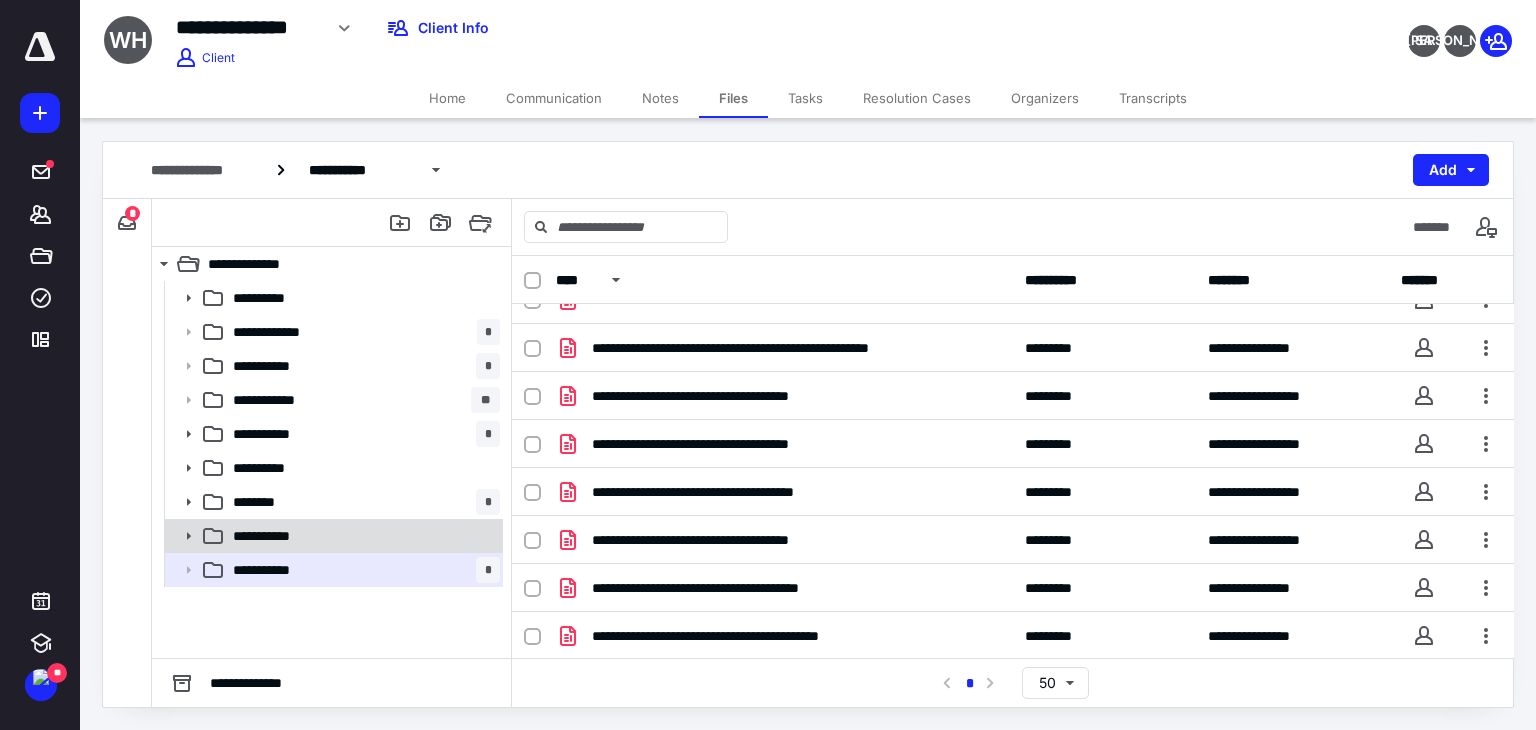 click on "**********" at bounding box center [362, 536] 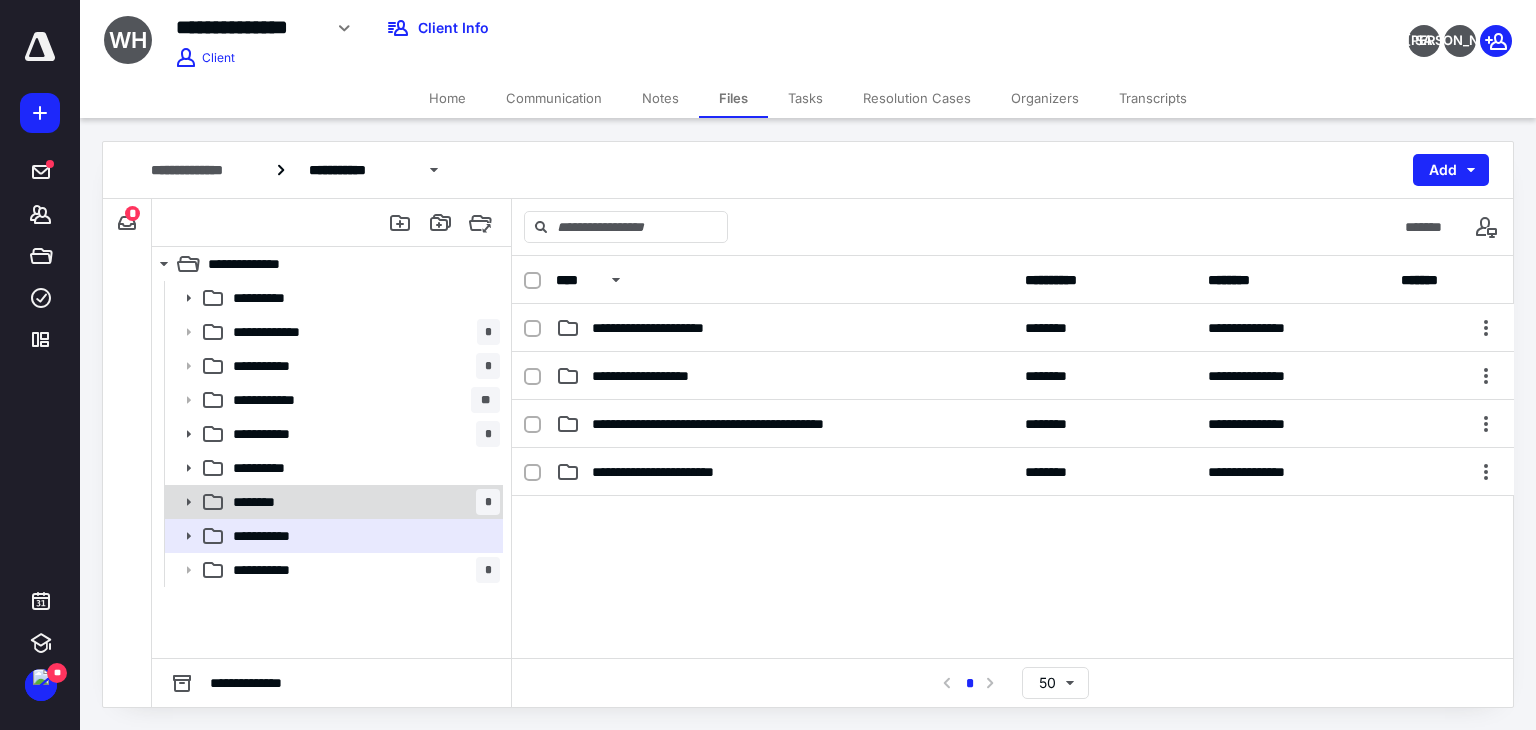 click on "******** *" at bounding box center (332, 502) 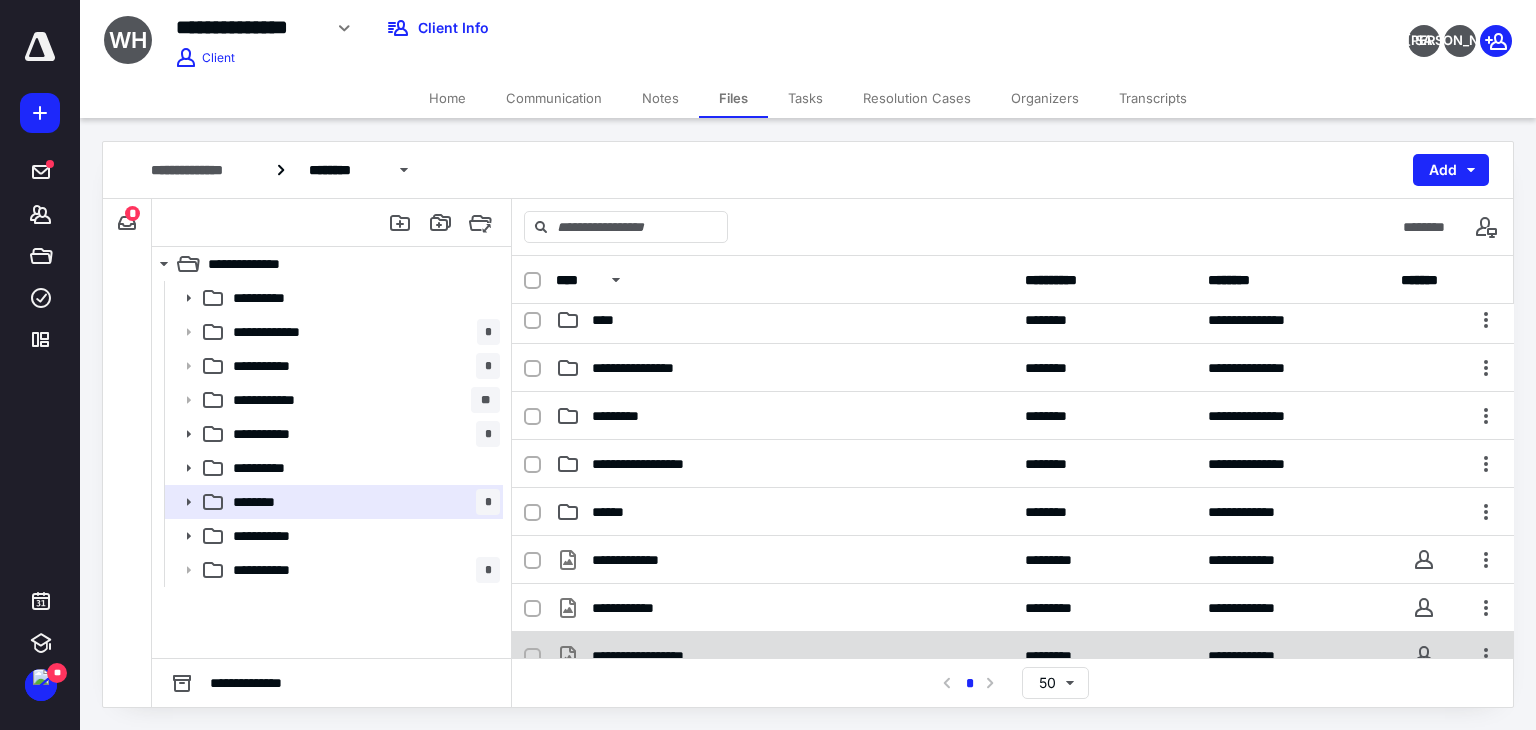 scroll, scrollTop: 300, scrollLeft: 0, axis: vertical 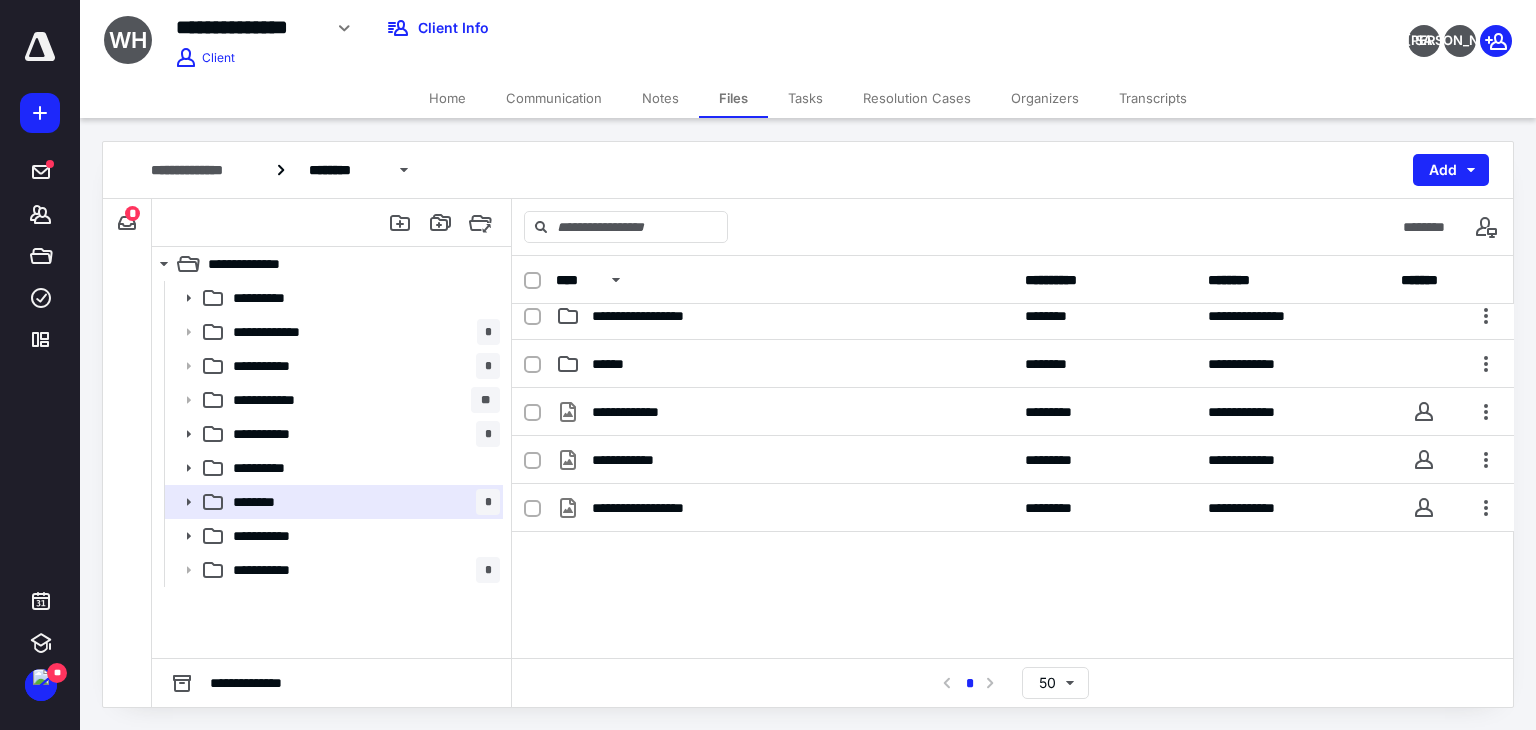 click on "**********" at bounding box center [1013, 538] 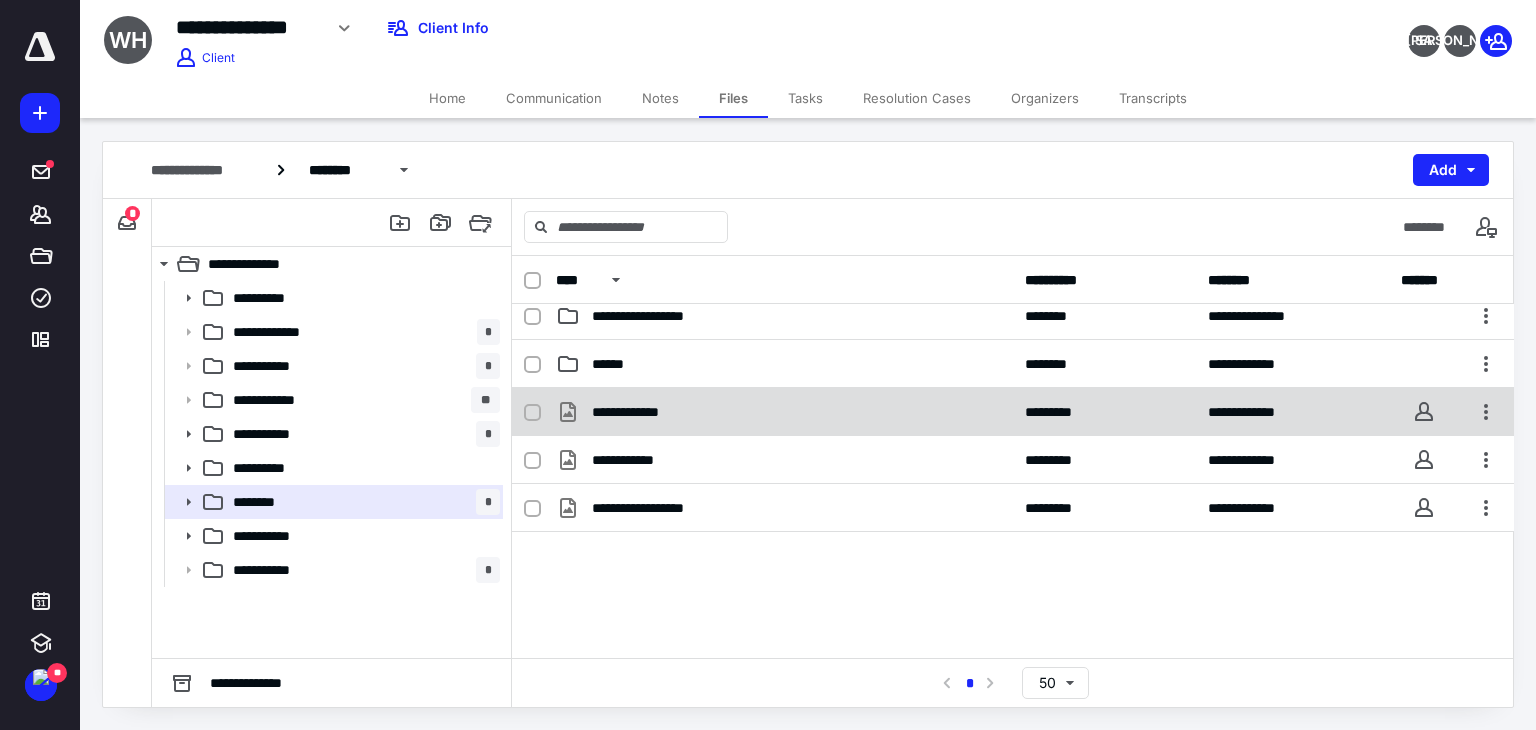 scroll, scrollTop: 0, scrollLeft: 0, axis: both 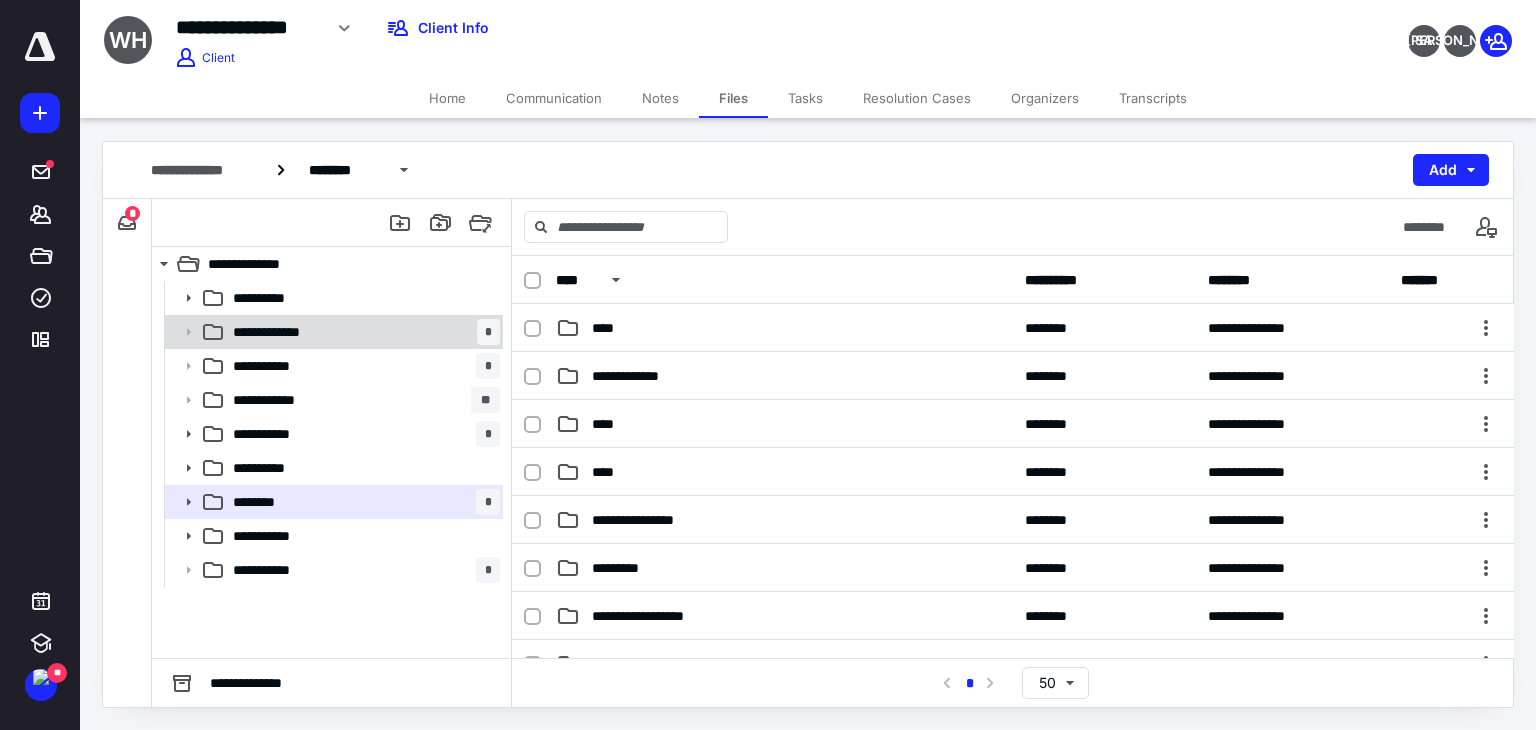 click on "**********" at bounding box center (332, 332) 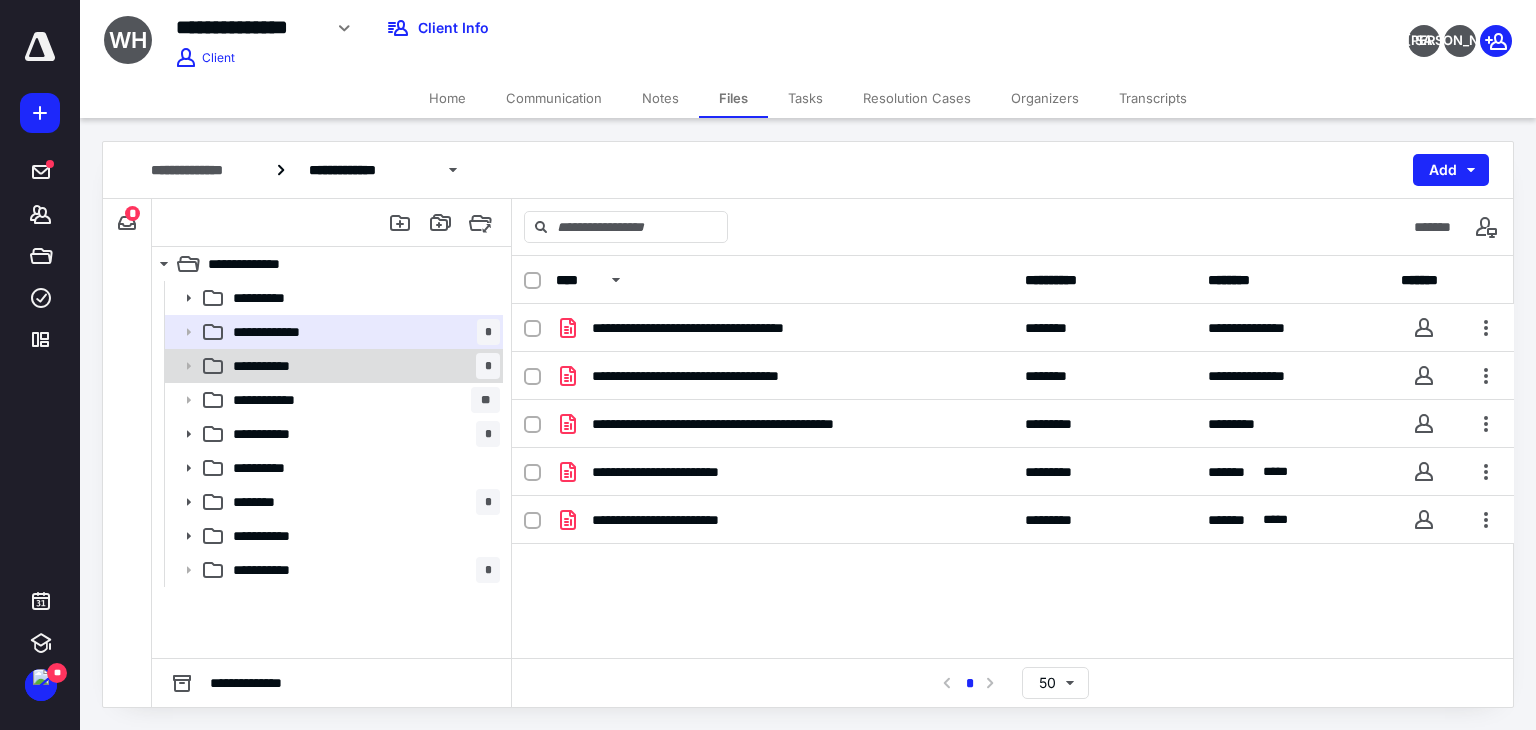 click on "**********" at bounding box center [362, 366] 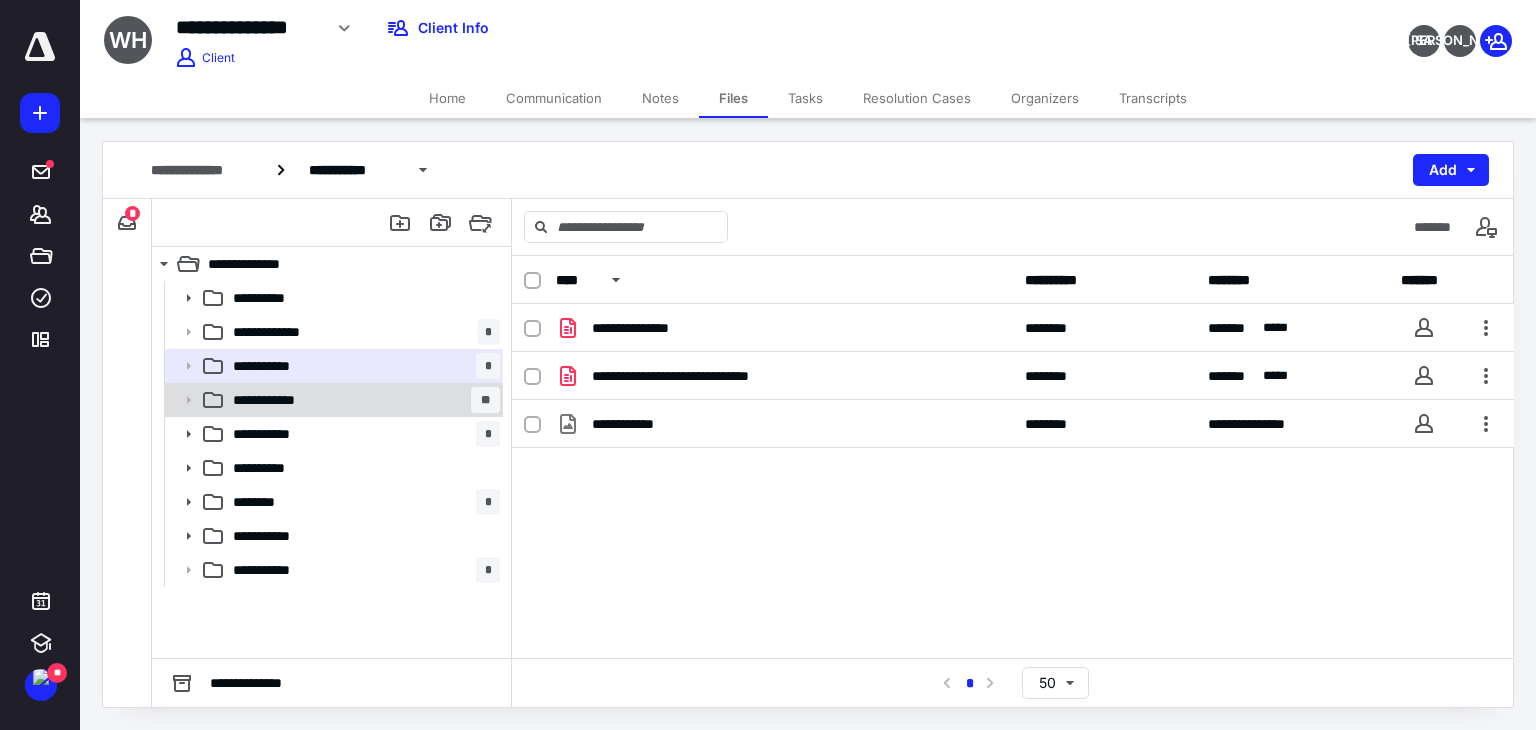 click on "**********" at bounding box center [362, 400] 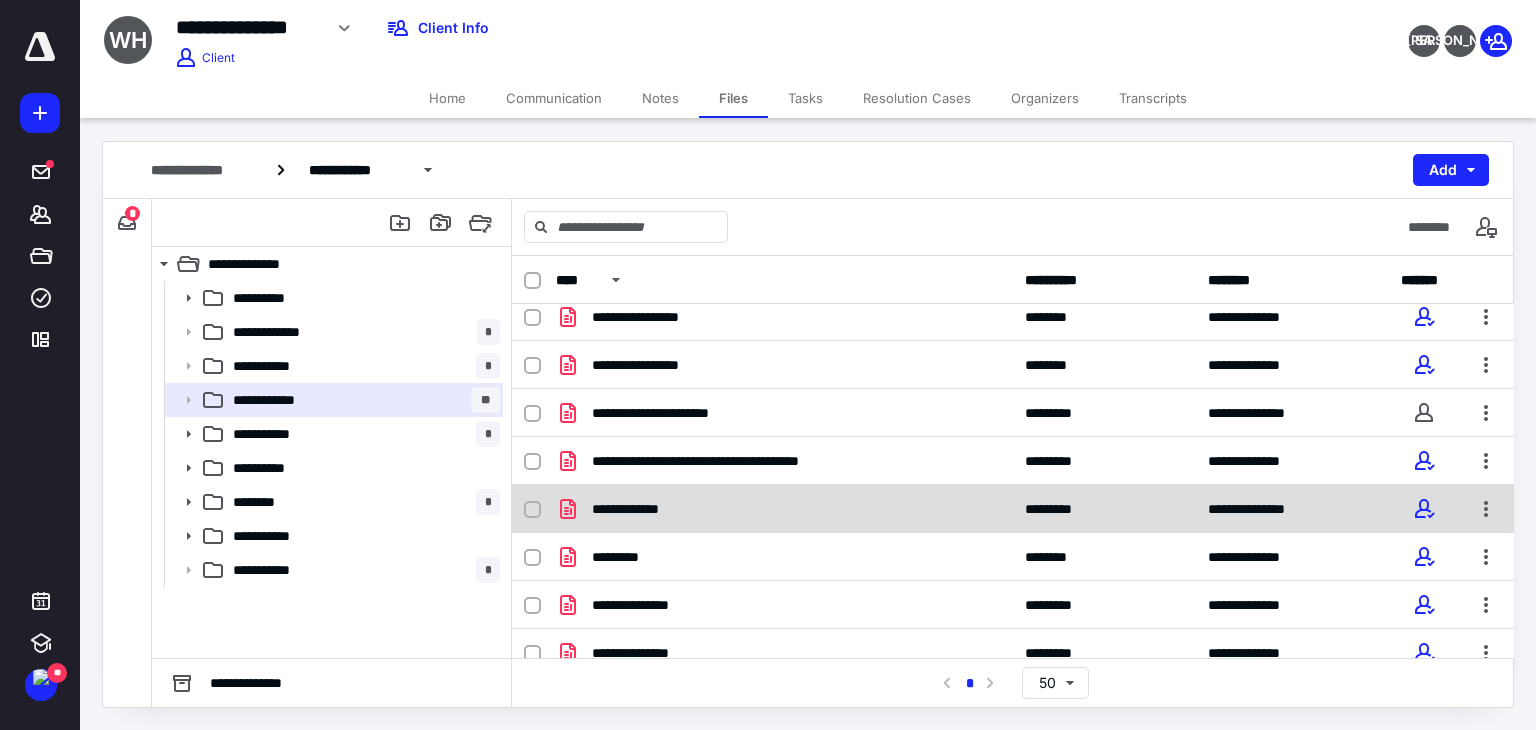 scroll, scrollTop: 0, scrollLeft: 0, axis: both 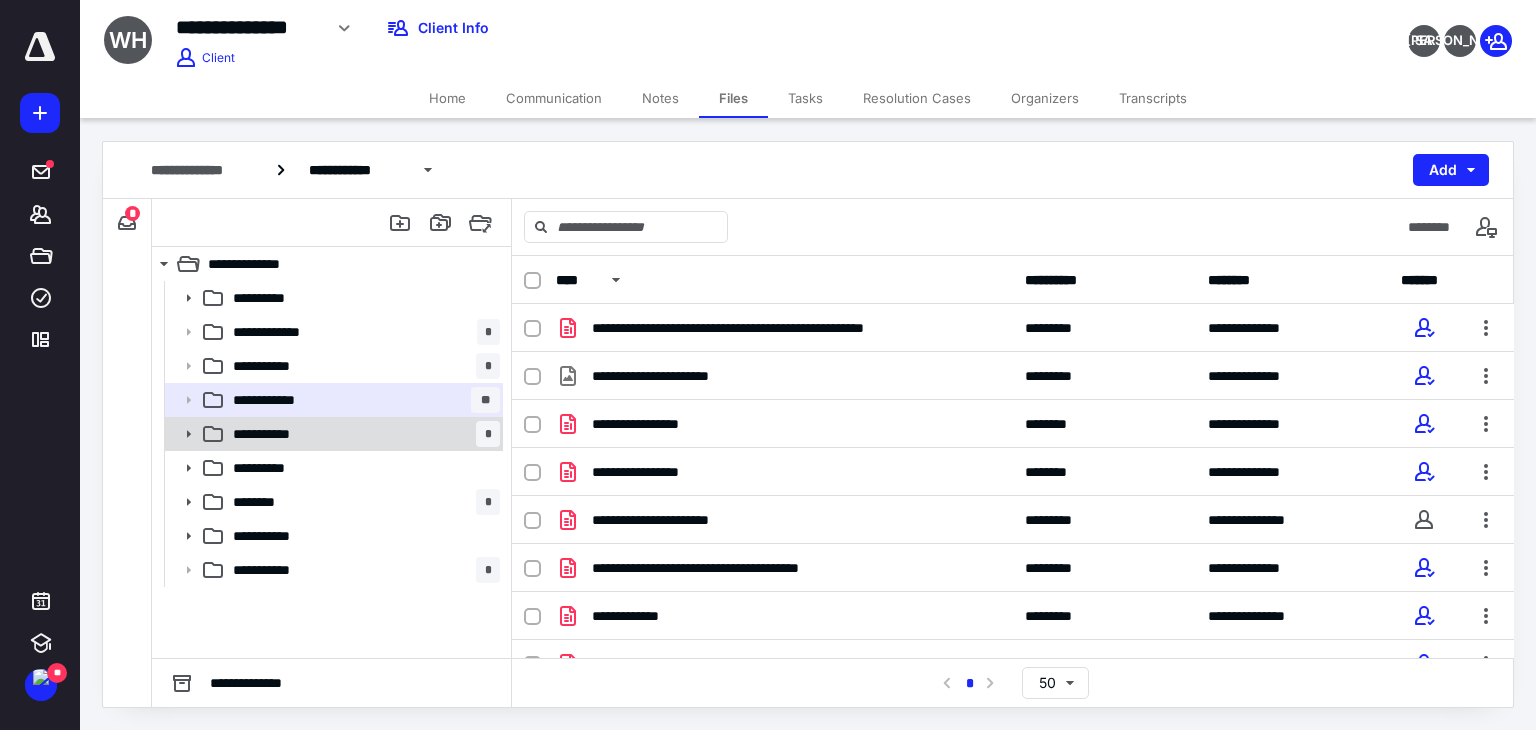 click on "**********" at bounding box center (362, 434) 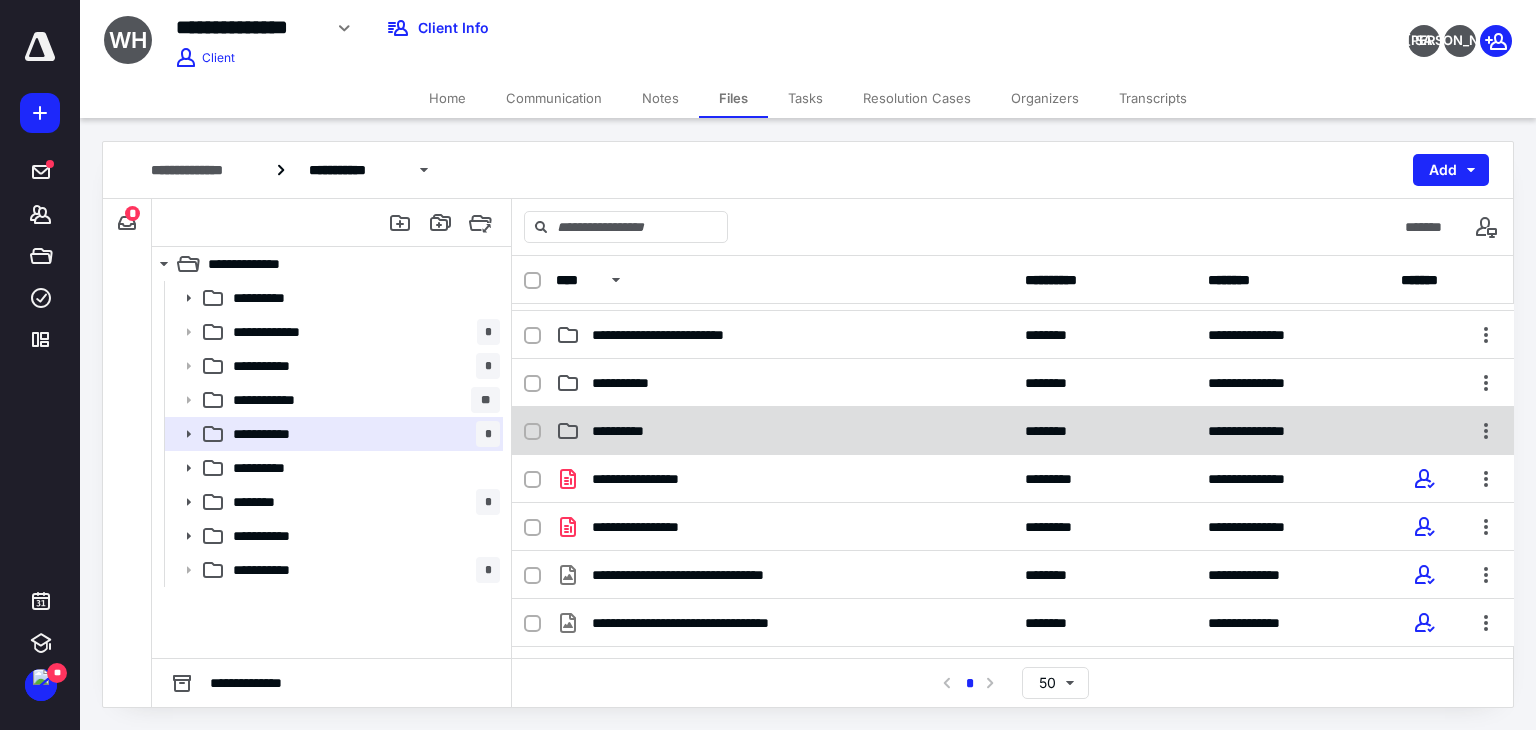 scroll, scrollTop: 0, scrollLeft: 0, axis: both 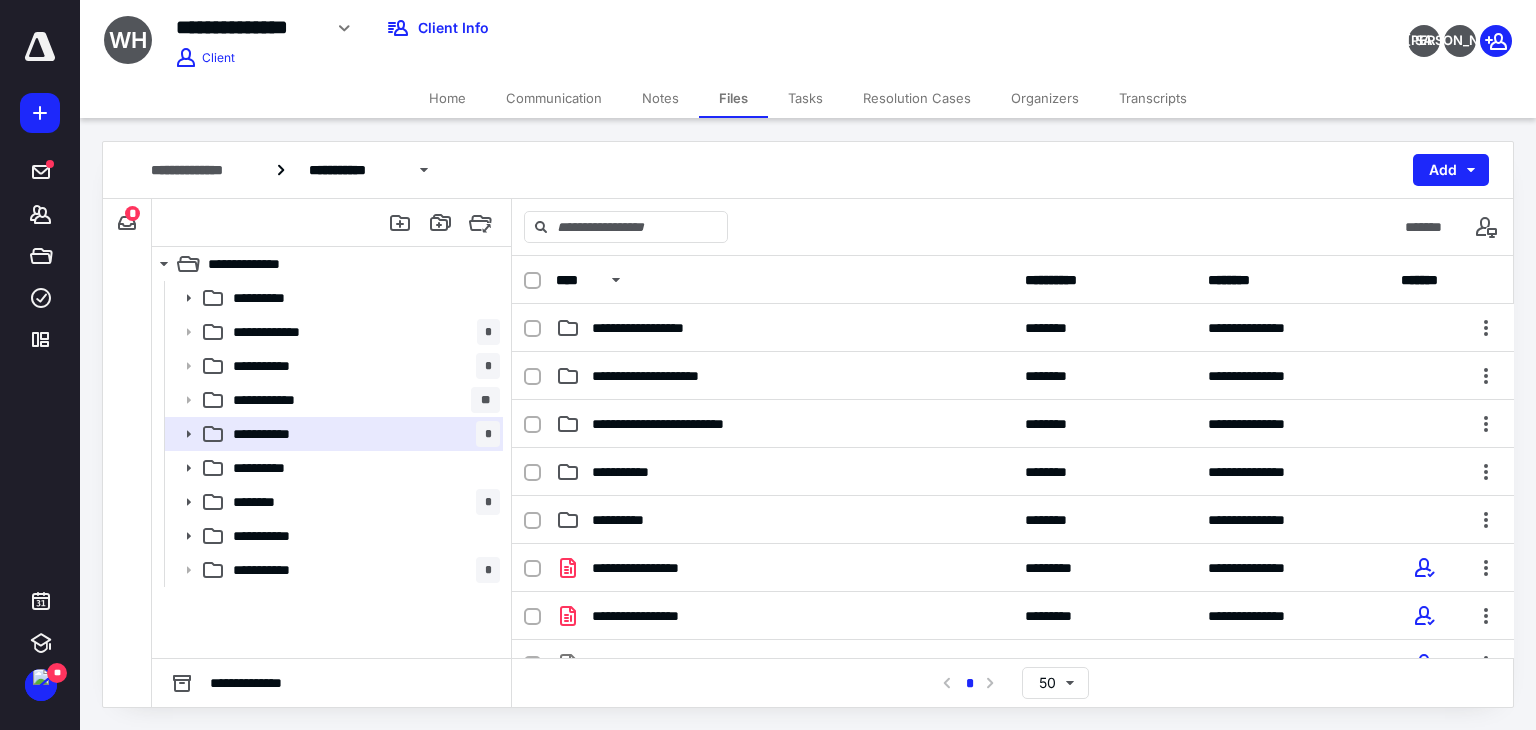 click on "Home" at bounding box center (447, 98) 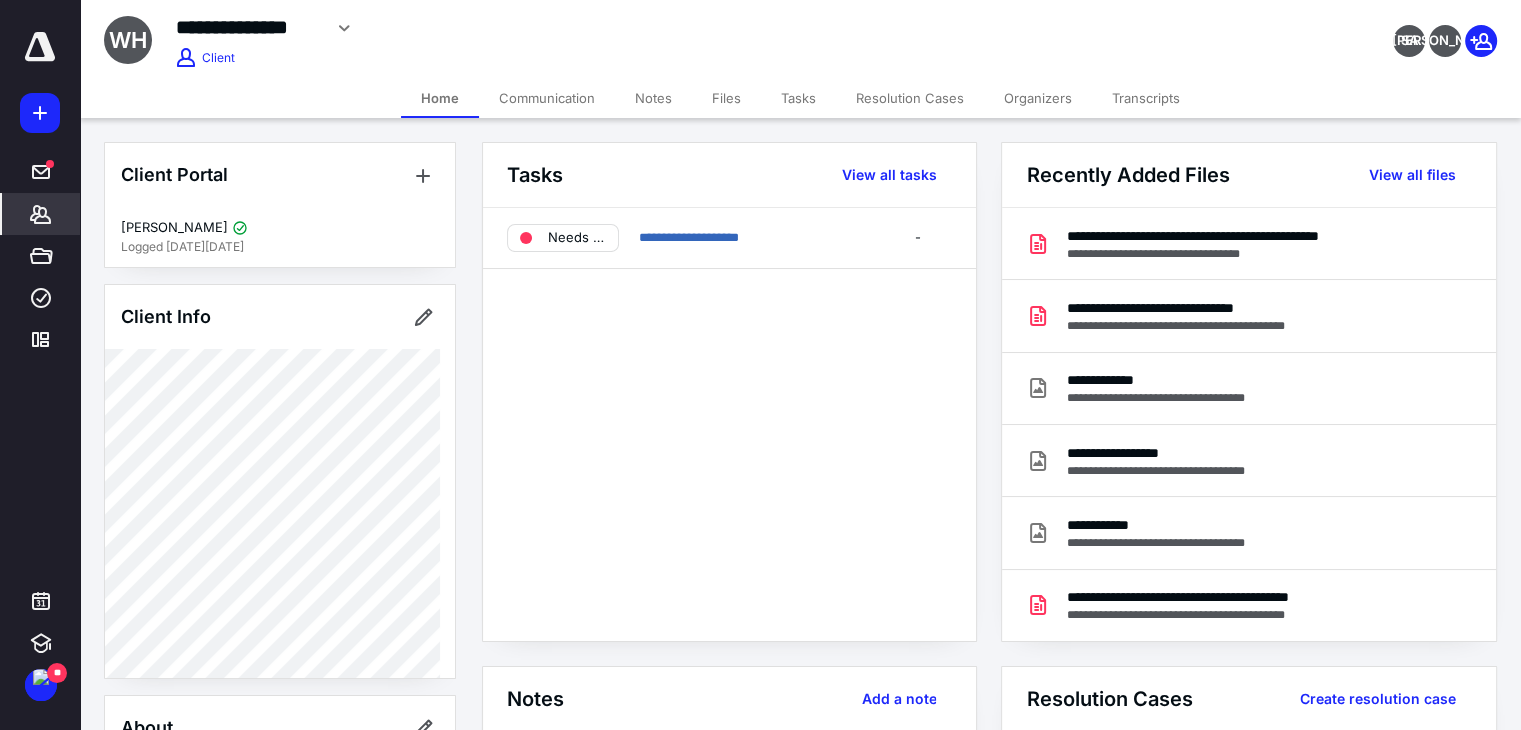 click on "Files" at bounding box center [726, 98] 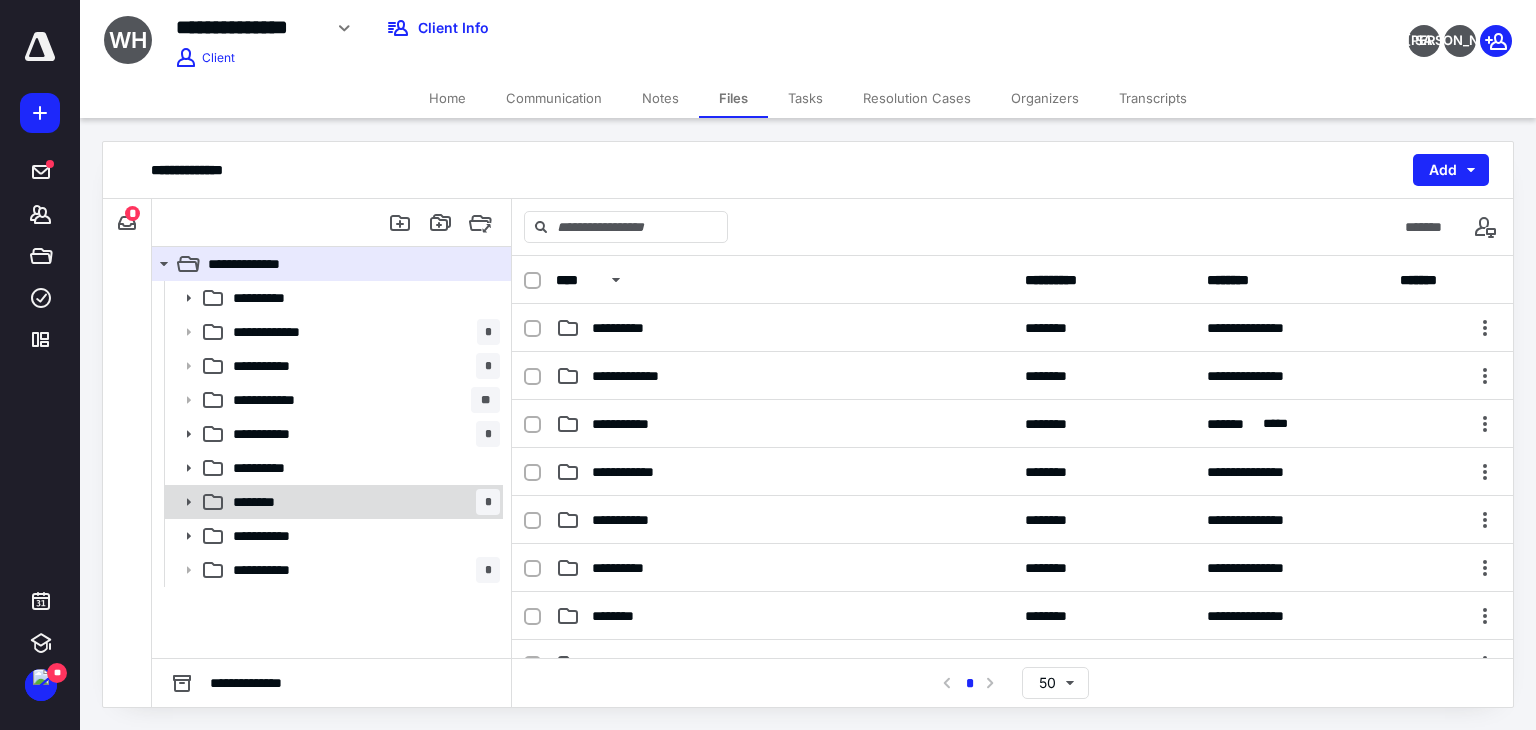 click on "******** *" at bounding box center (362, 502) 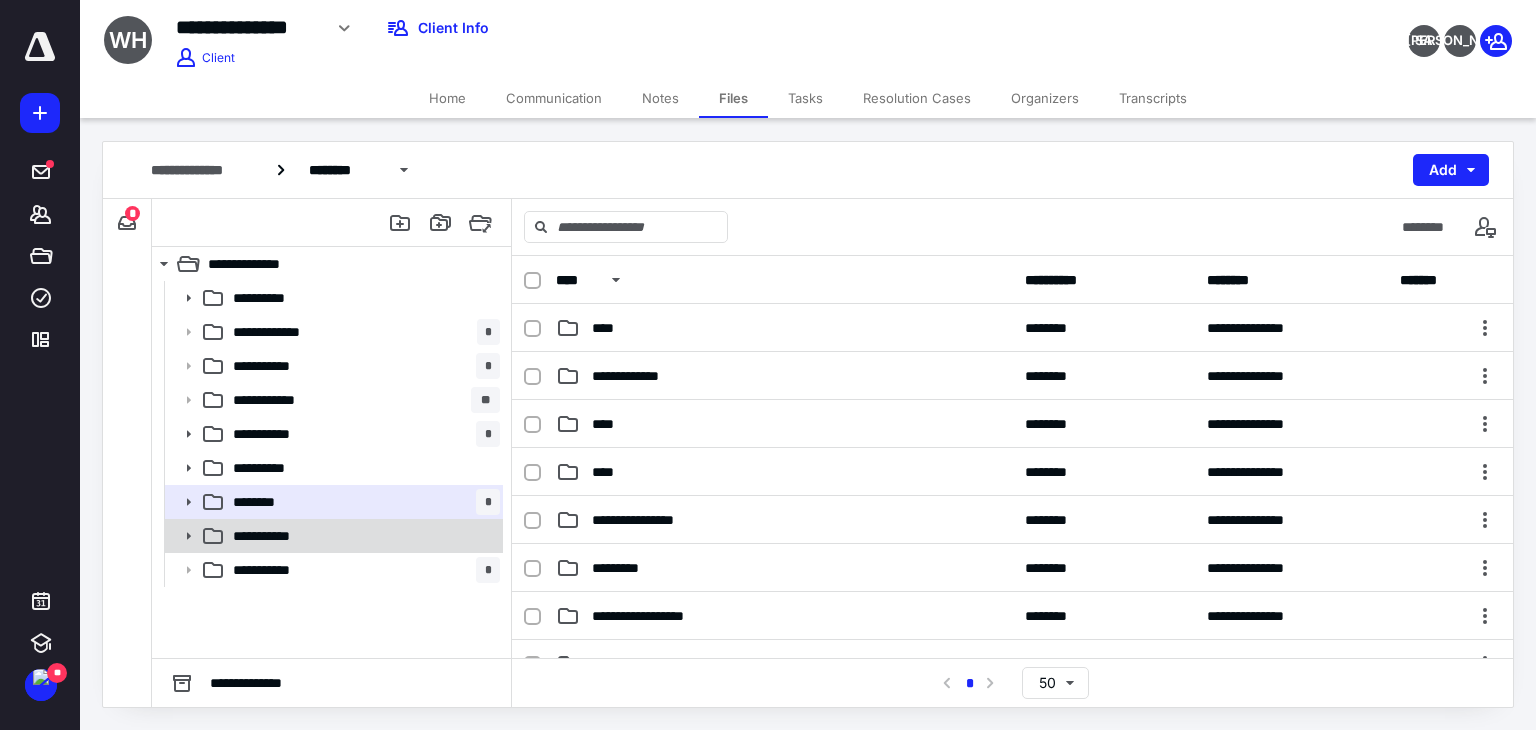 click on "**********" at bounding box center [362, 536] 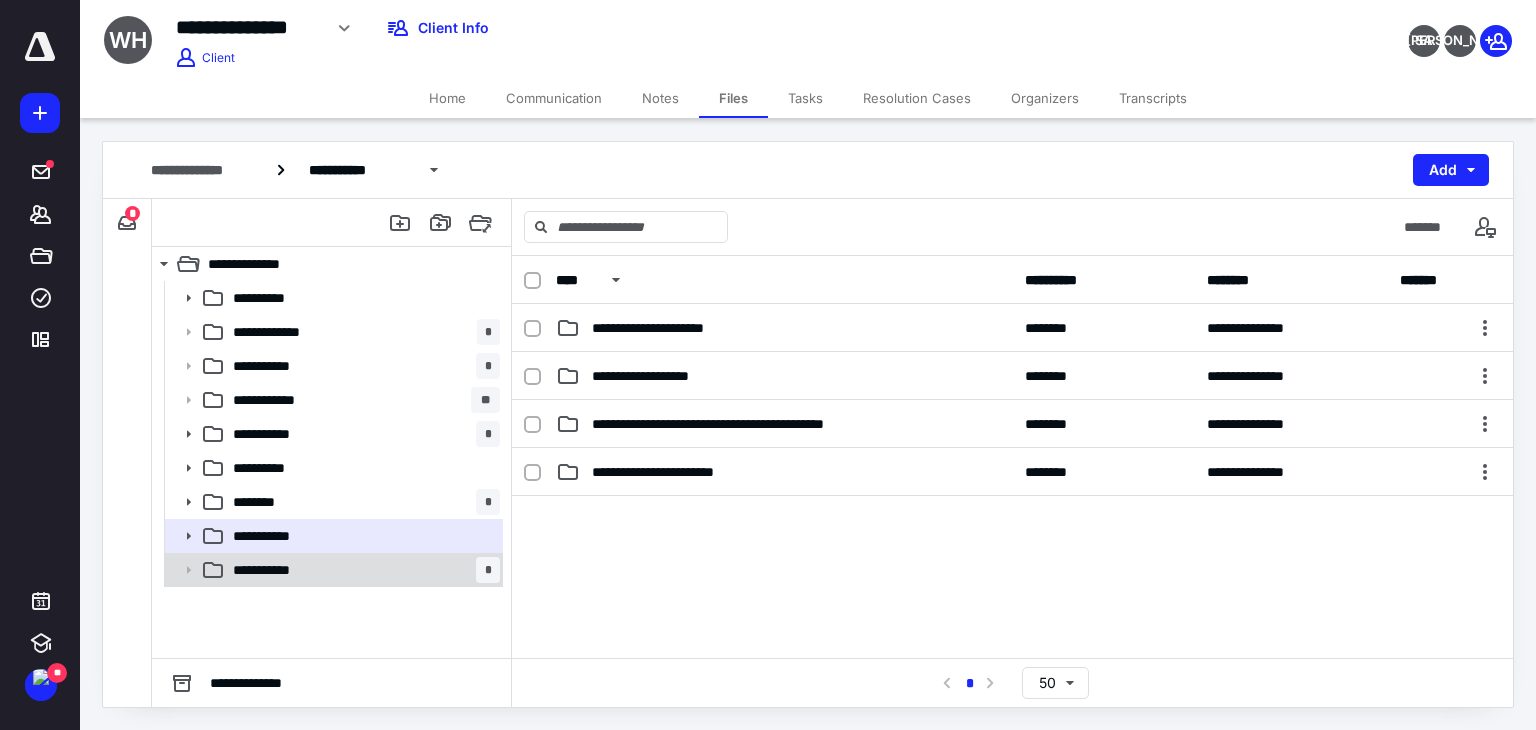 click on "**********" at bounding box center [362, 570] 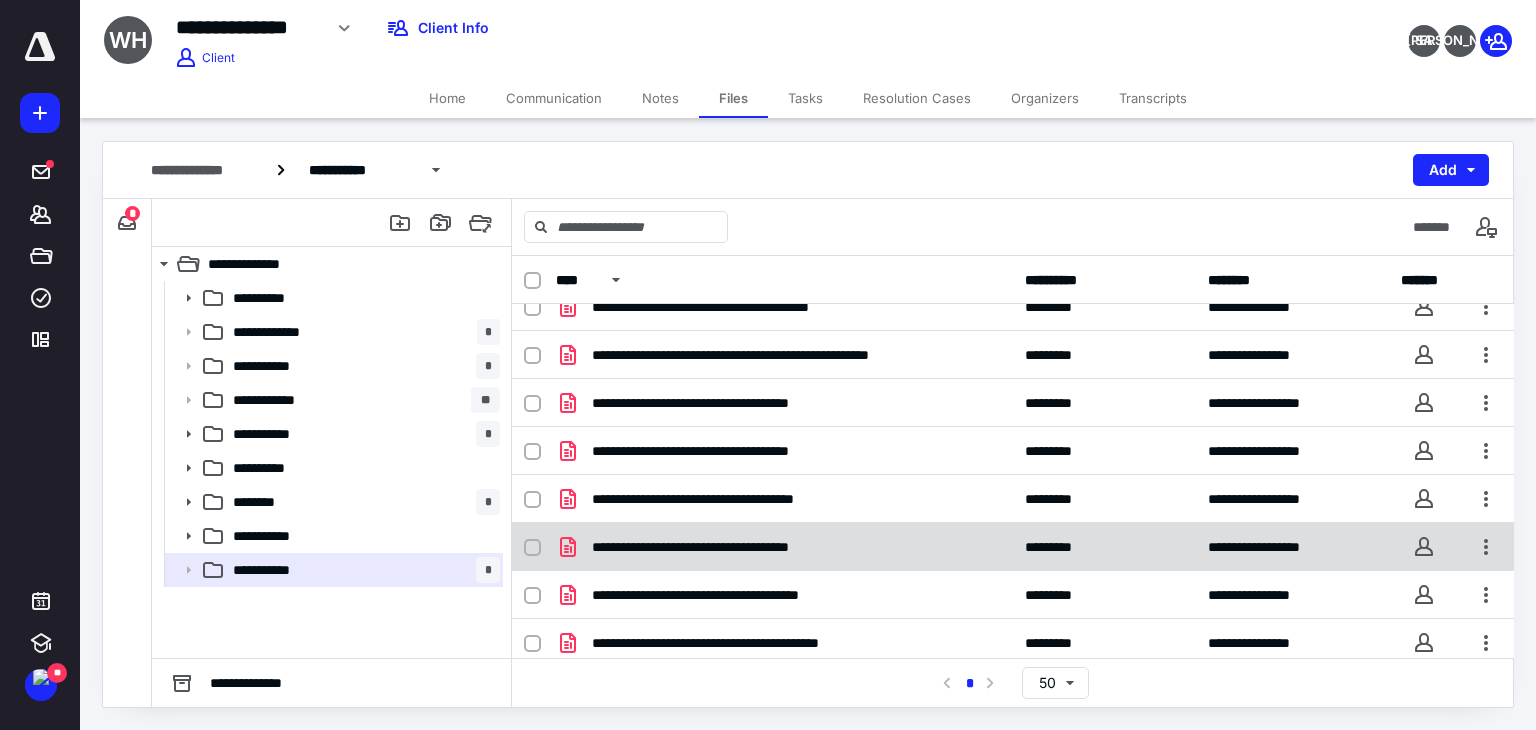 scroll, scrollTop: 28, scrollLeft: 0, axis: vertical 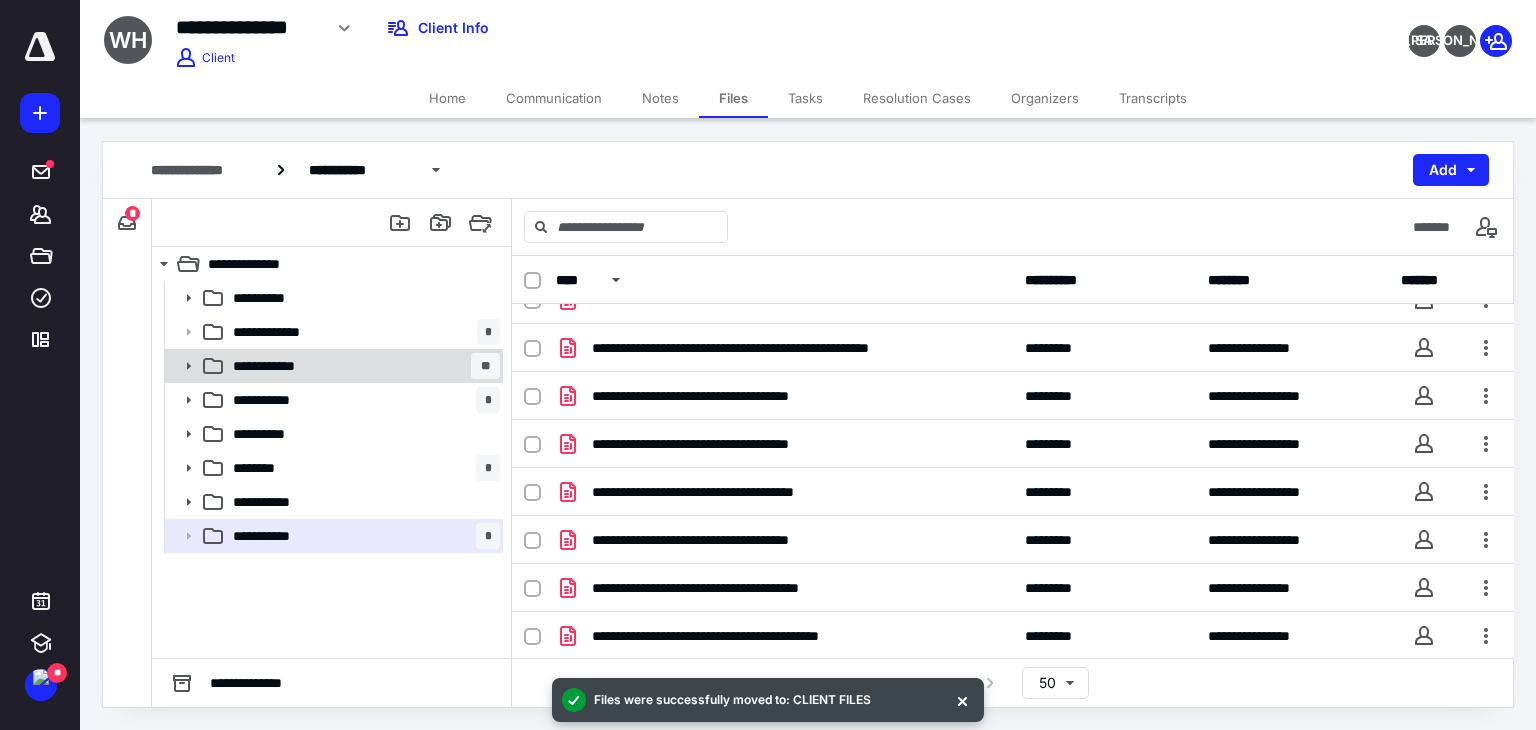 click on "**********" at bounding box center (362, 366) 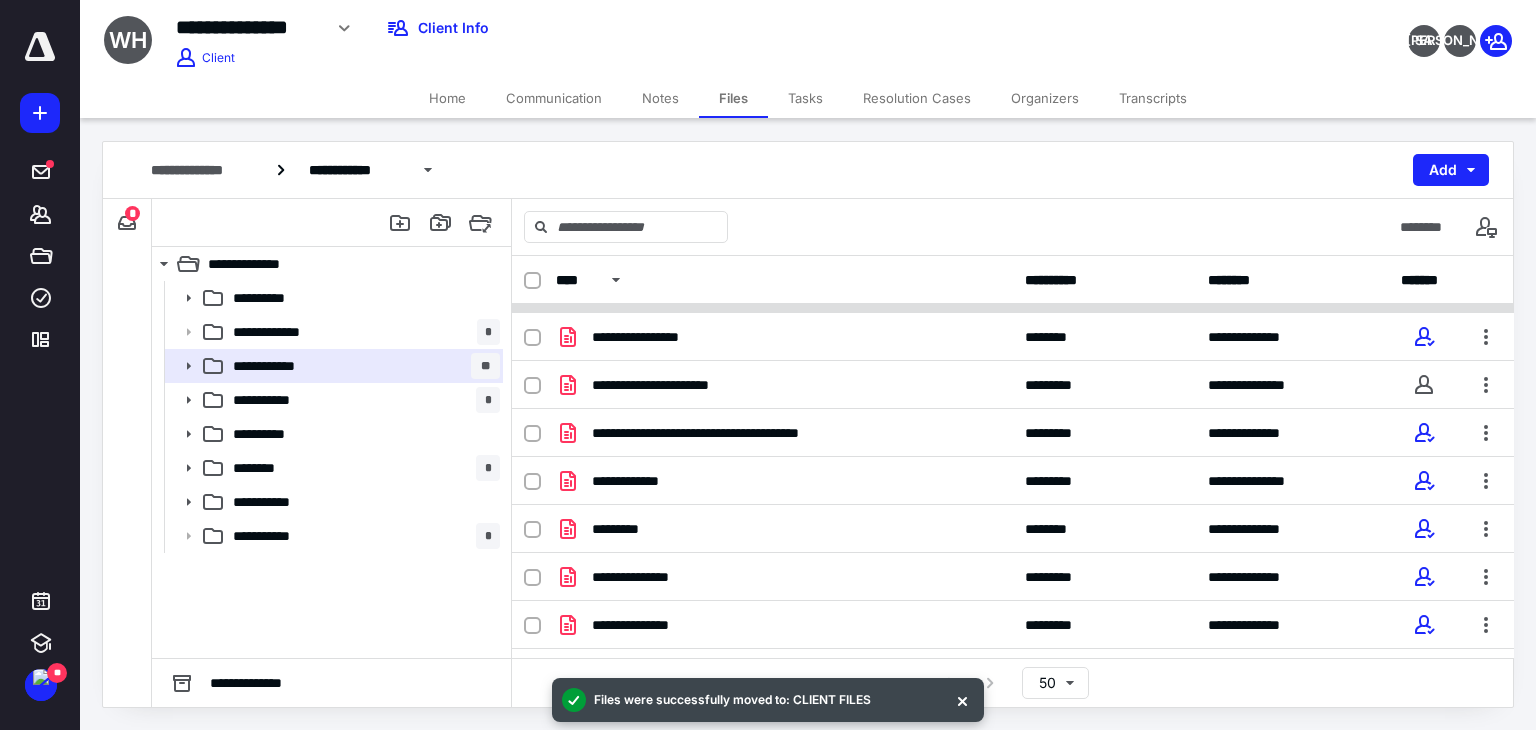 scroll, scrollTop: 0, scrollLeft: 0, axis: both 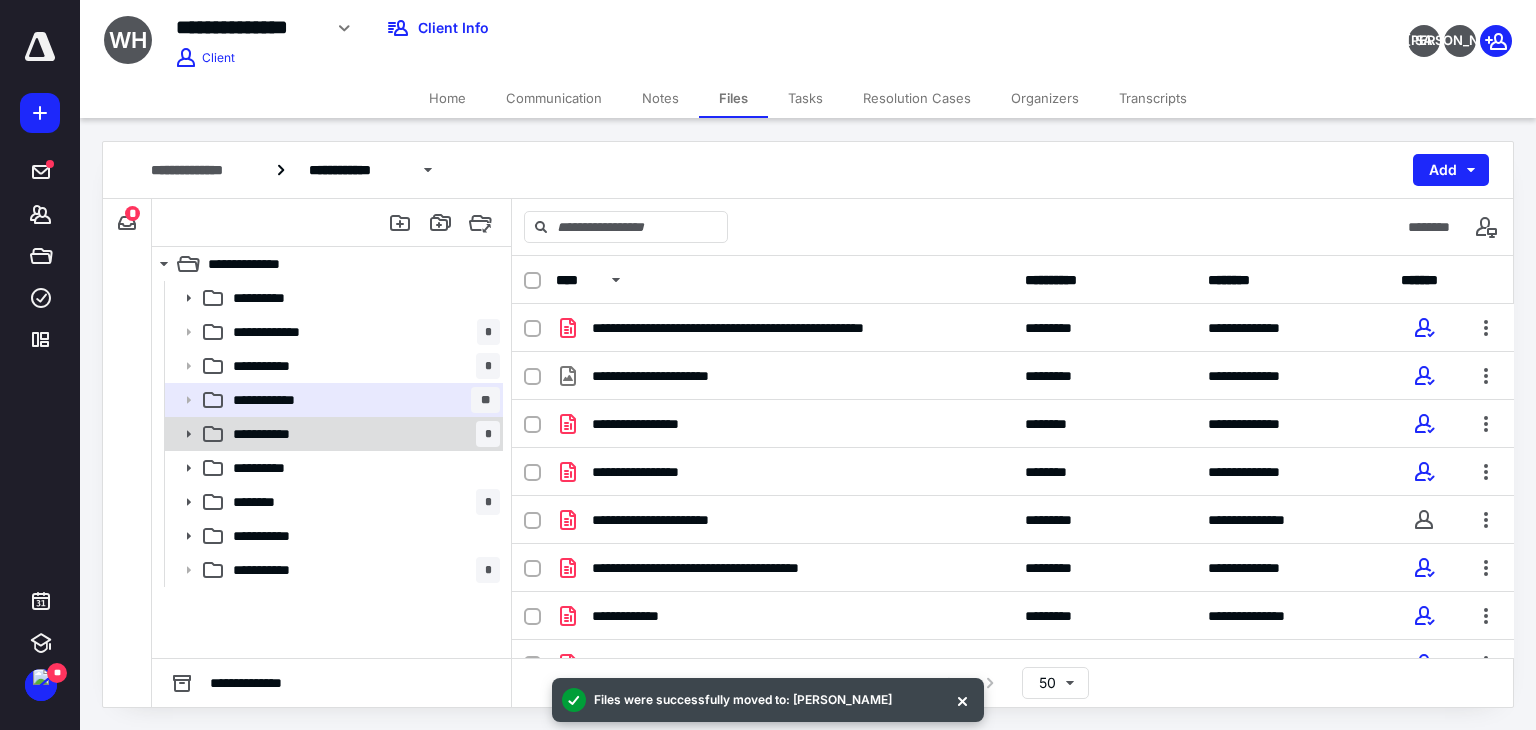 click on "**********" at bounding box center [362, 434] 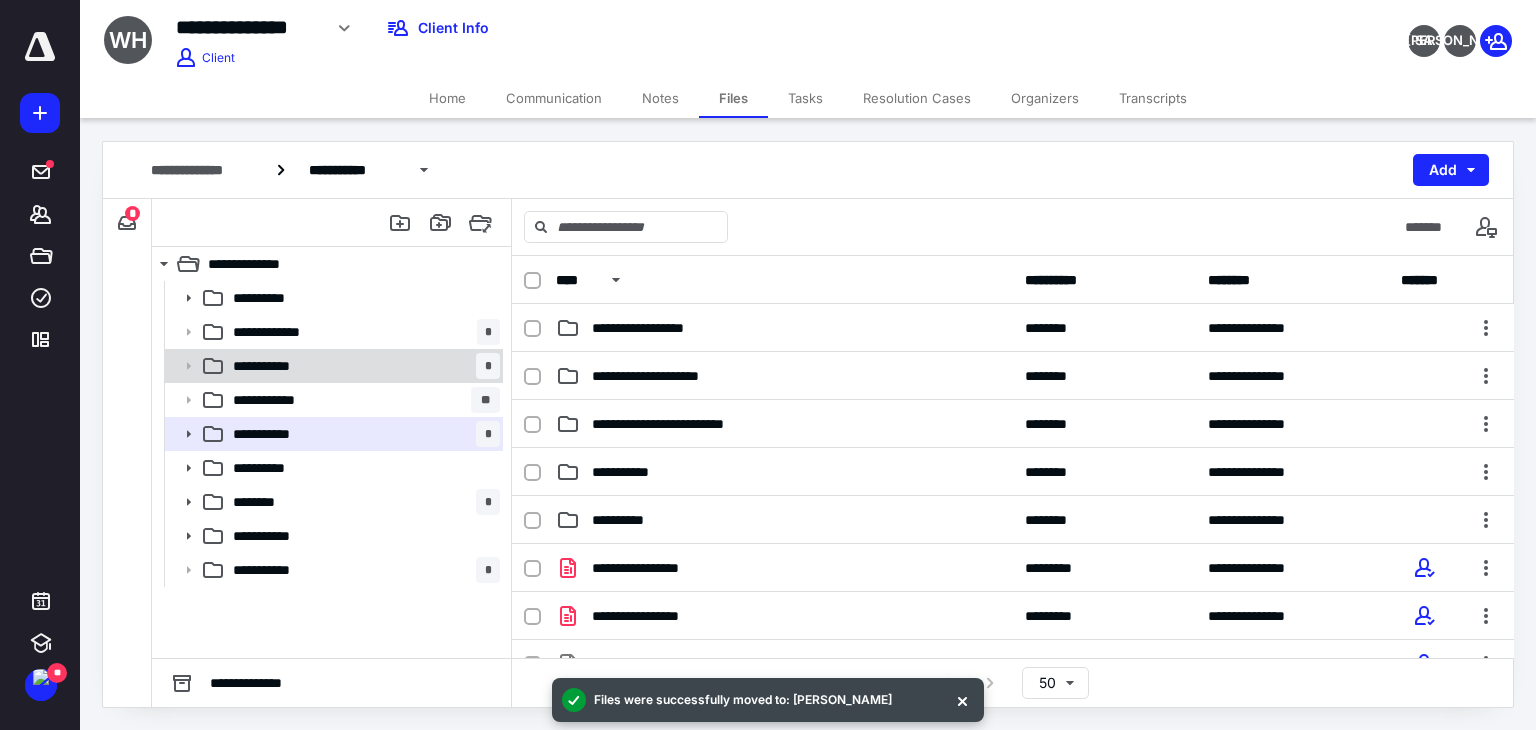 click on "**********" at bounding box center (362, 366) 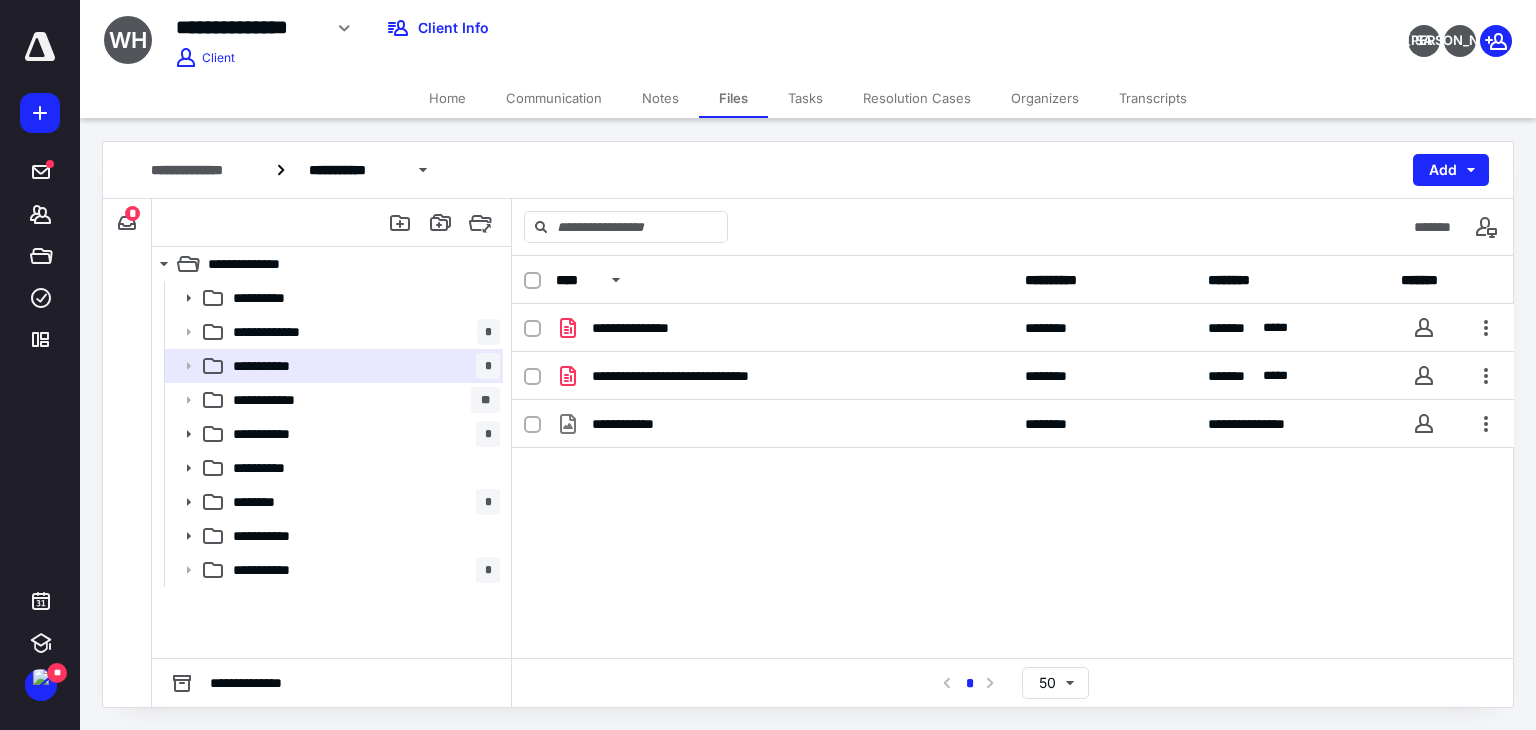 click on "Home" at bounding box center [447, 98] 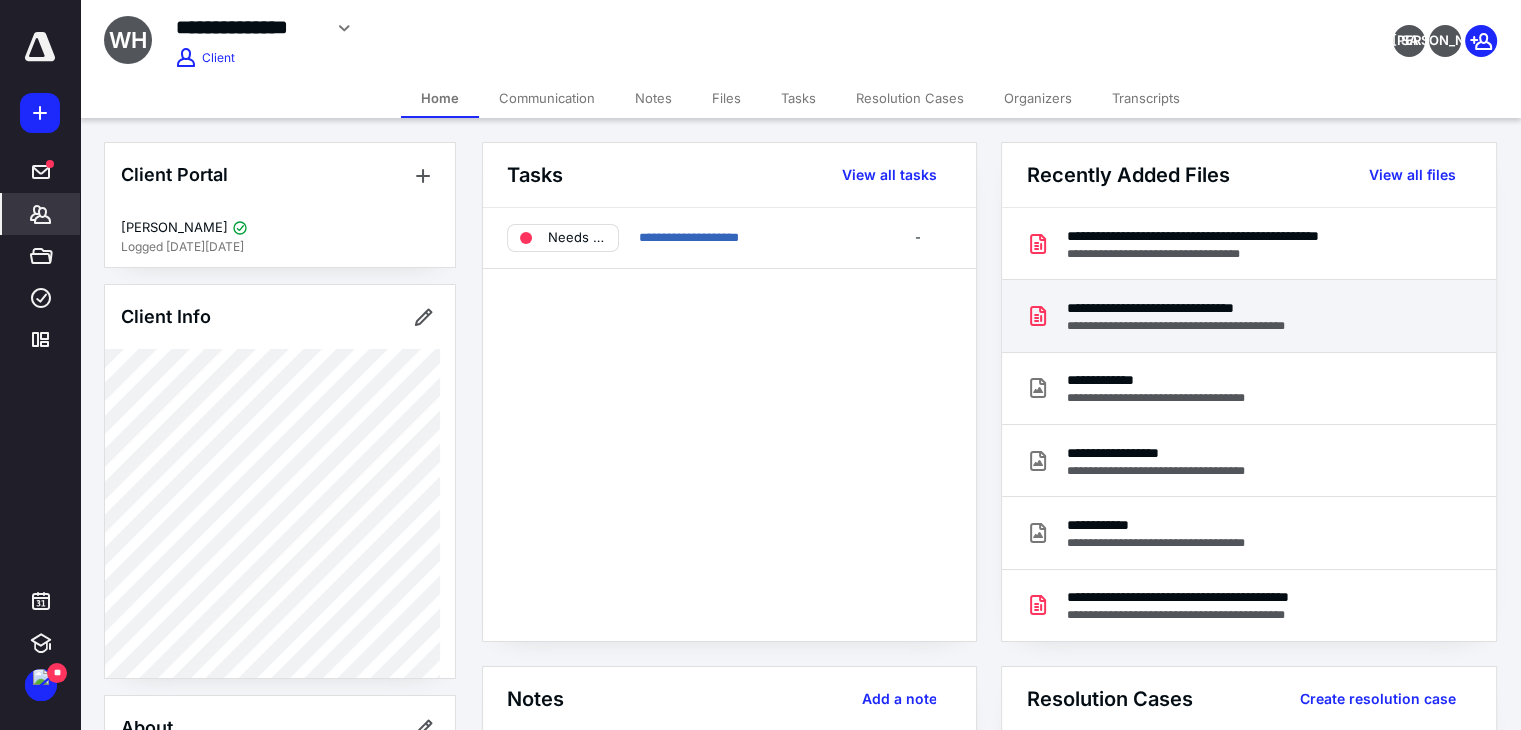 click on "**********" at bounding box center [1205, 326] 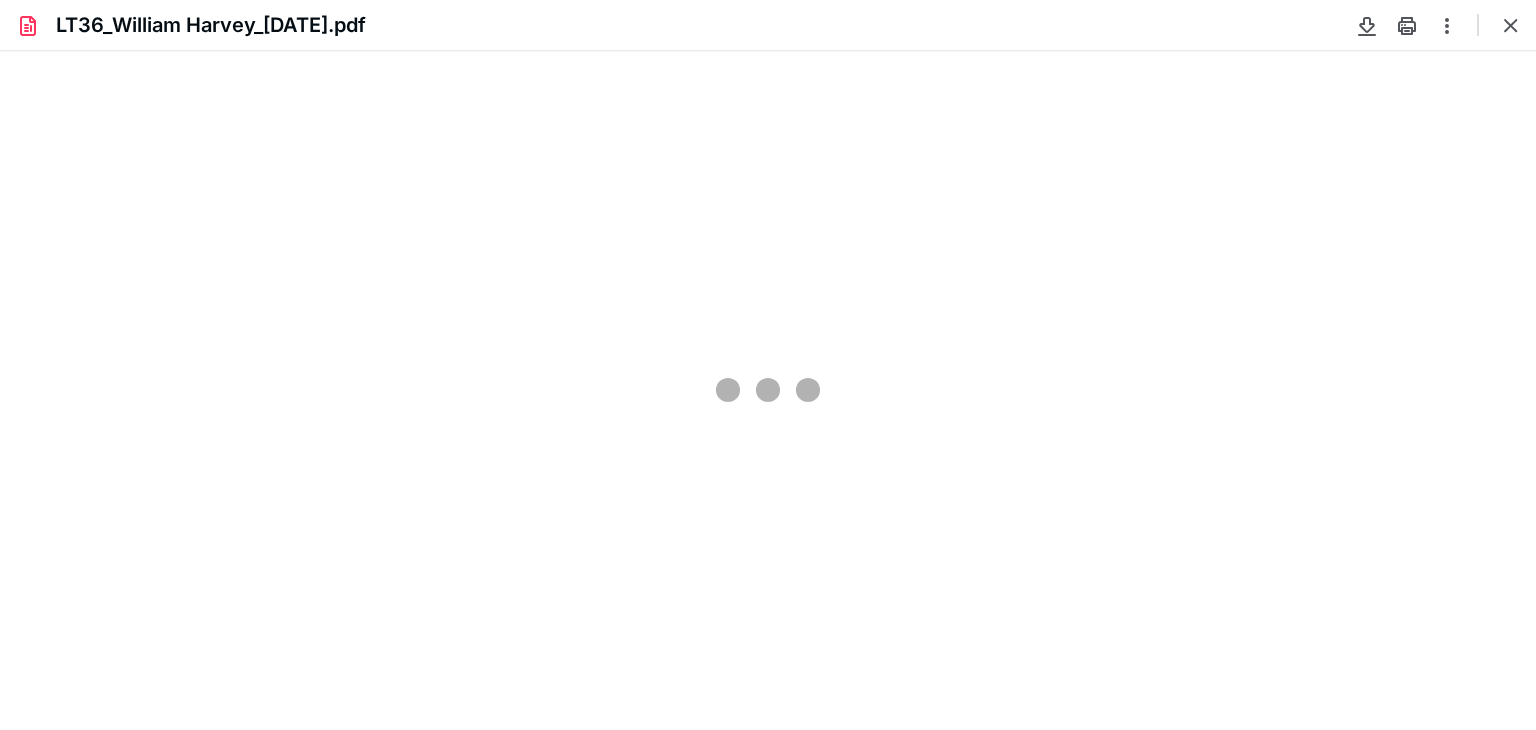 scroll, scrollTop: 0, scrollLeft: 0, axis: both 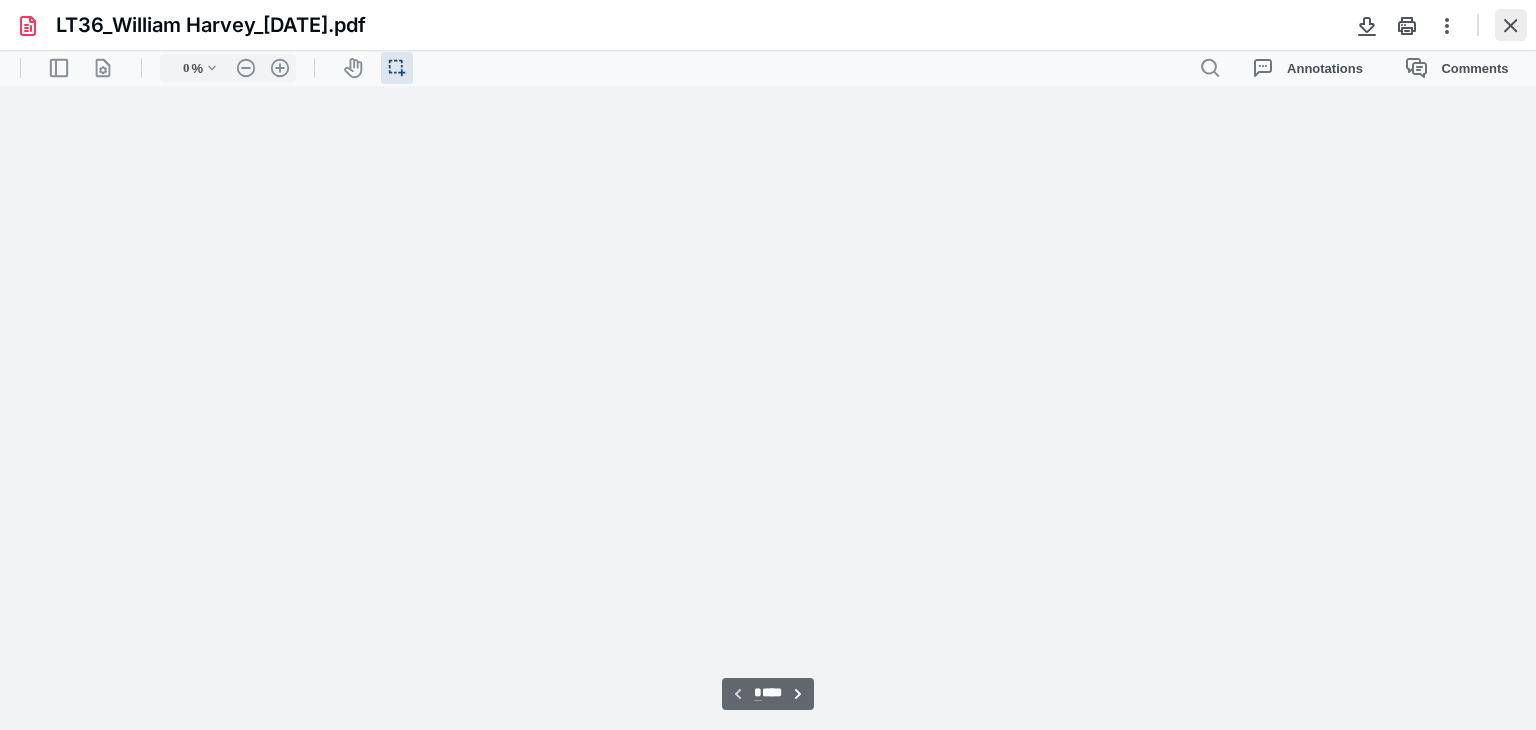 type on "80" 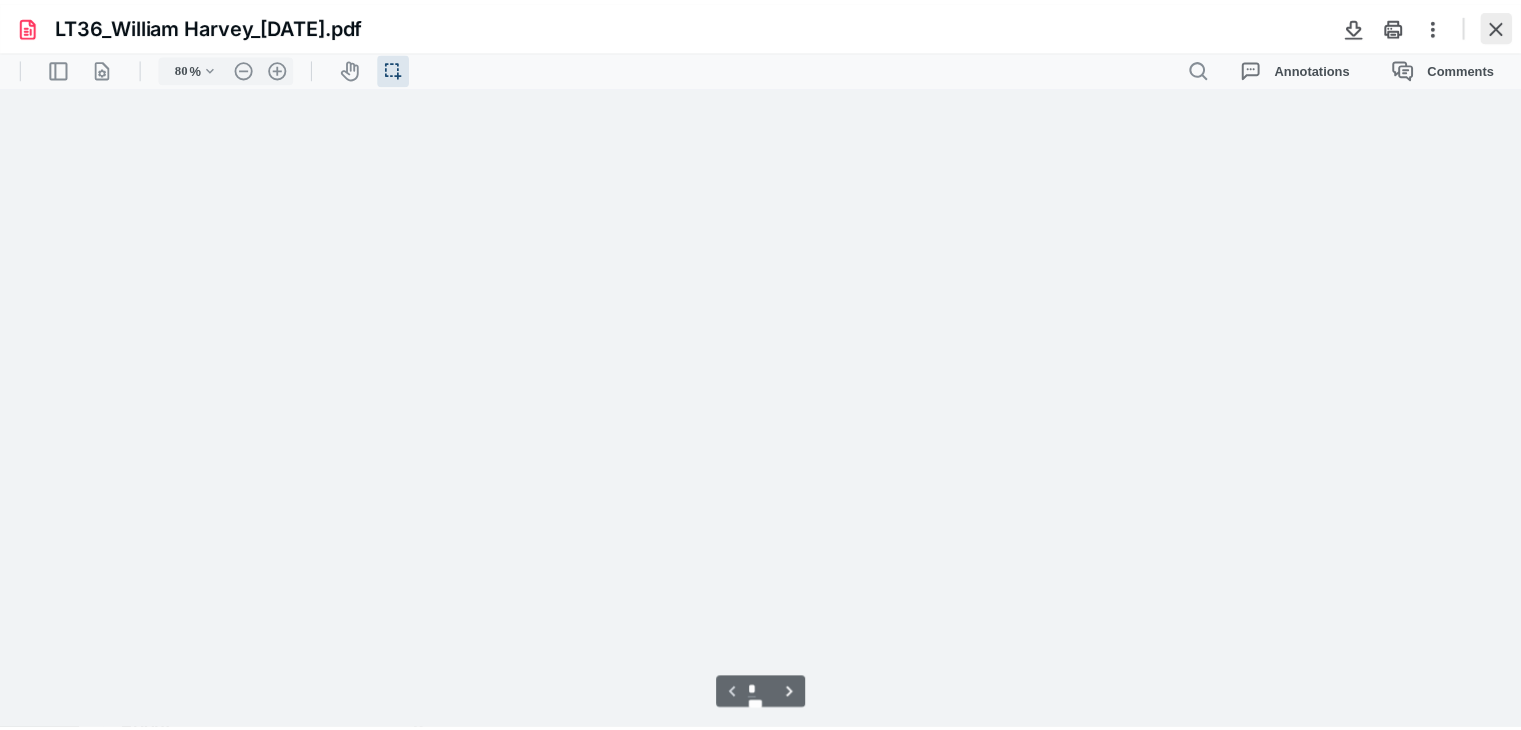 scroll, scrollTop: 39, scrollLeft: 0, axis: vertical 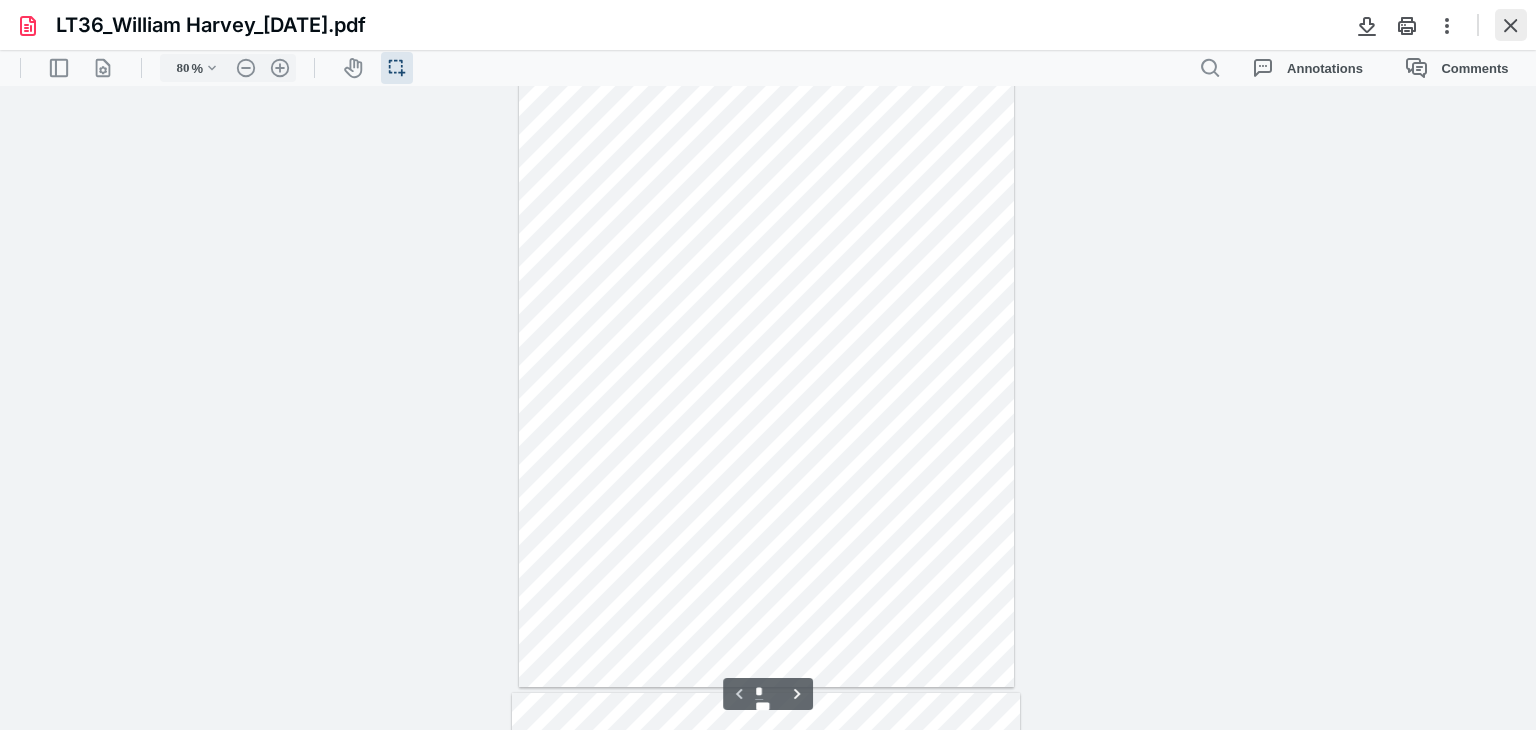 click at bounding box center (1511, 25) 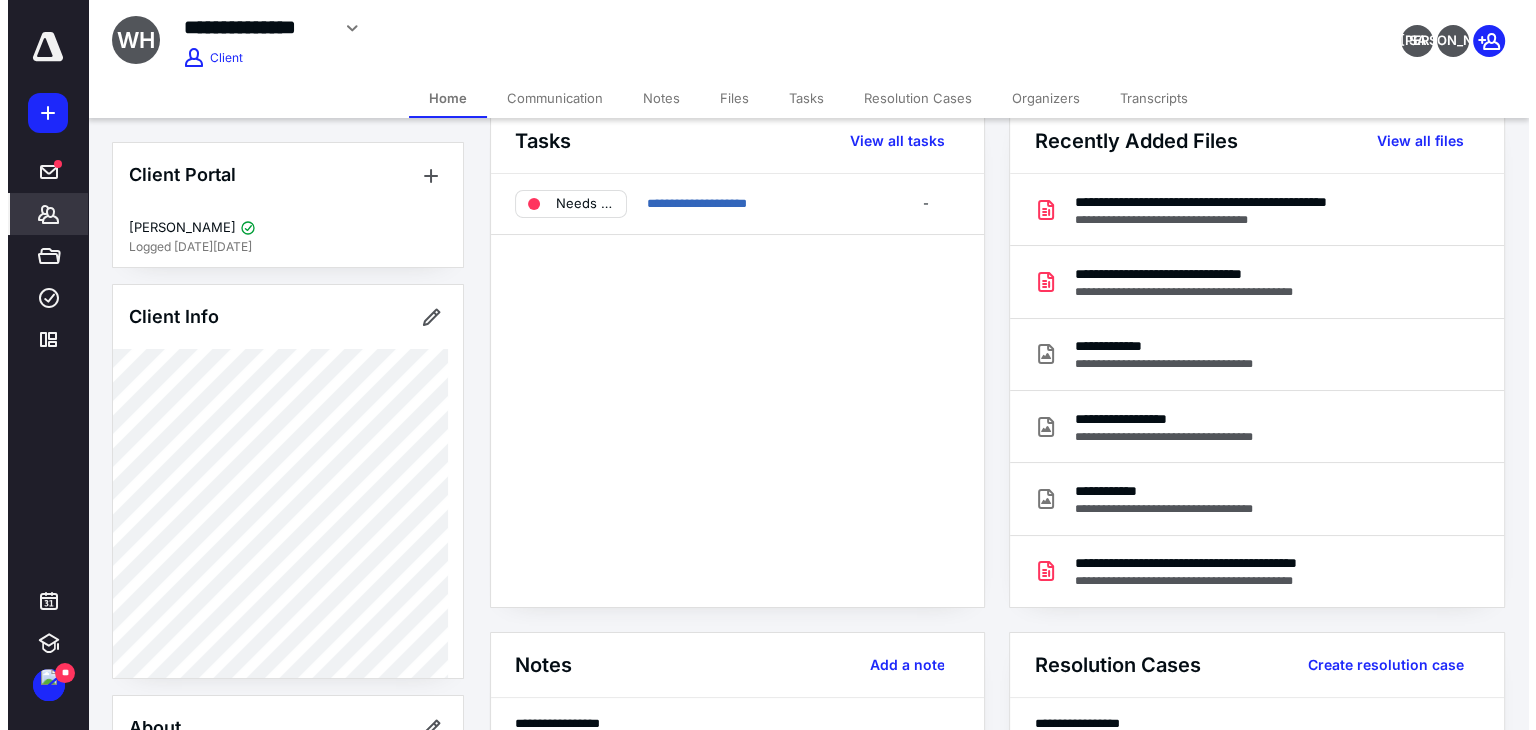 scroll, scrollTop: 0, scrollLeft: 0, axis: both 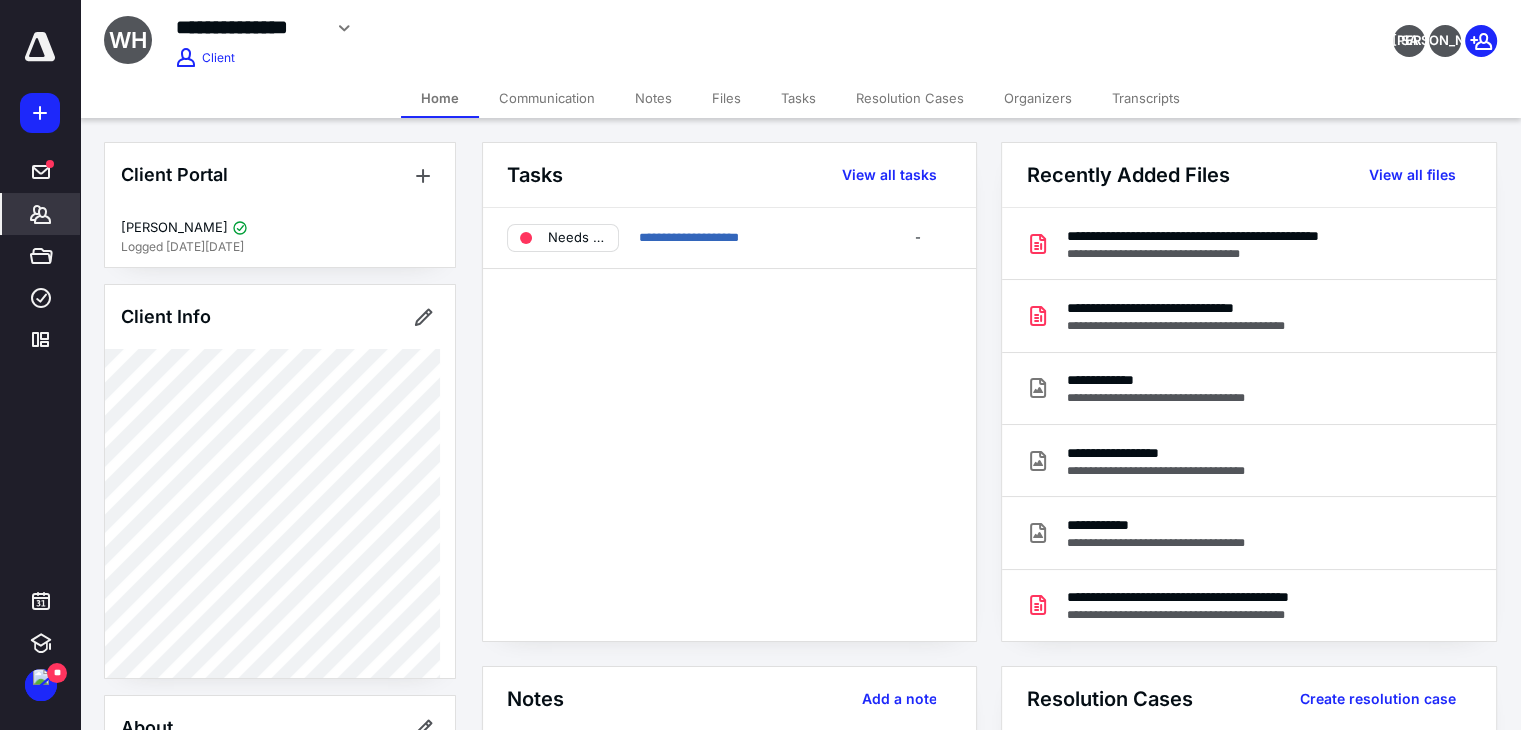 click on "Files" at bounding box center (726, 98) 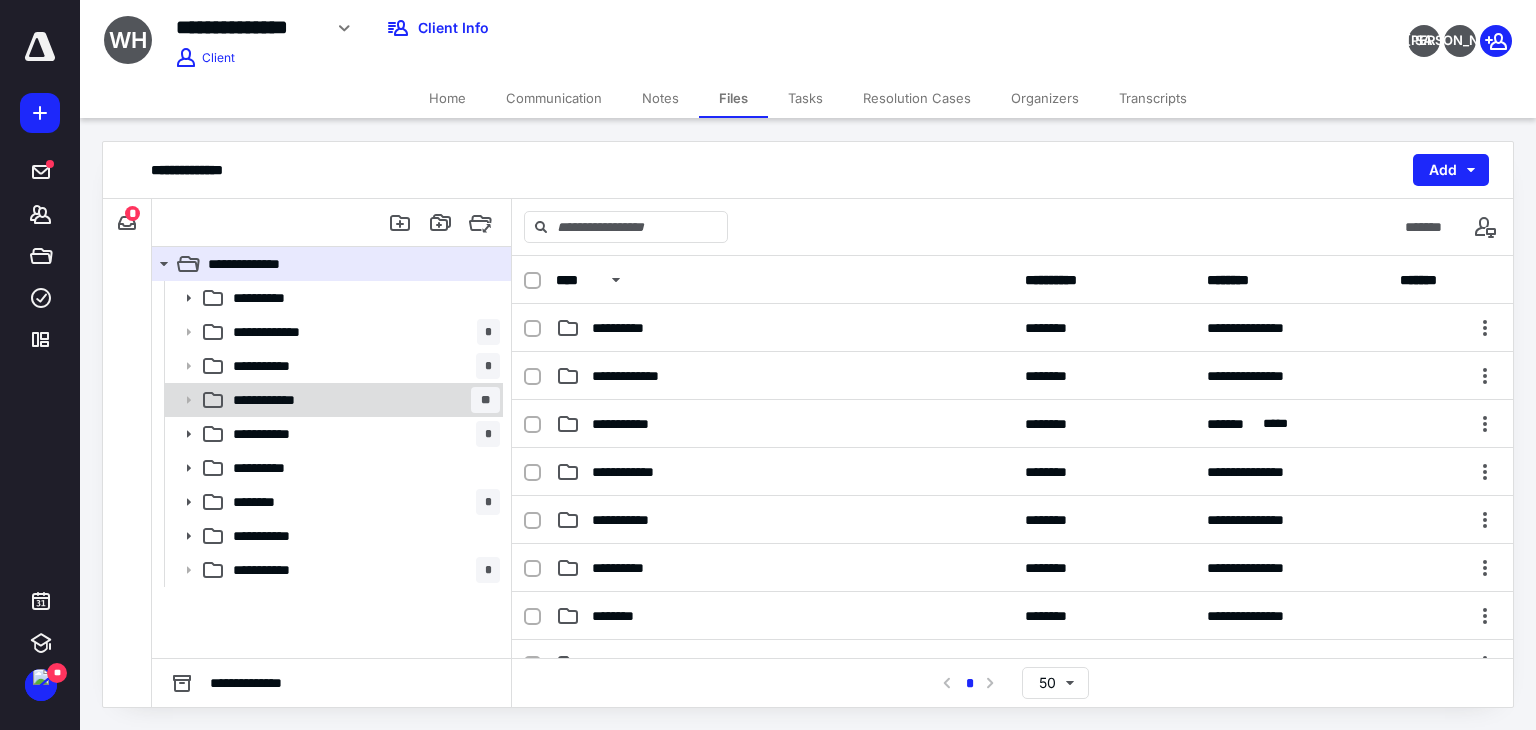 click on "**********" at bounding box center [362, 400] 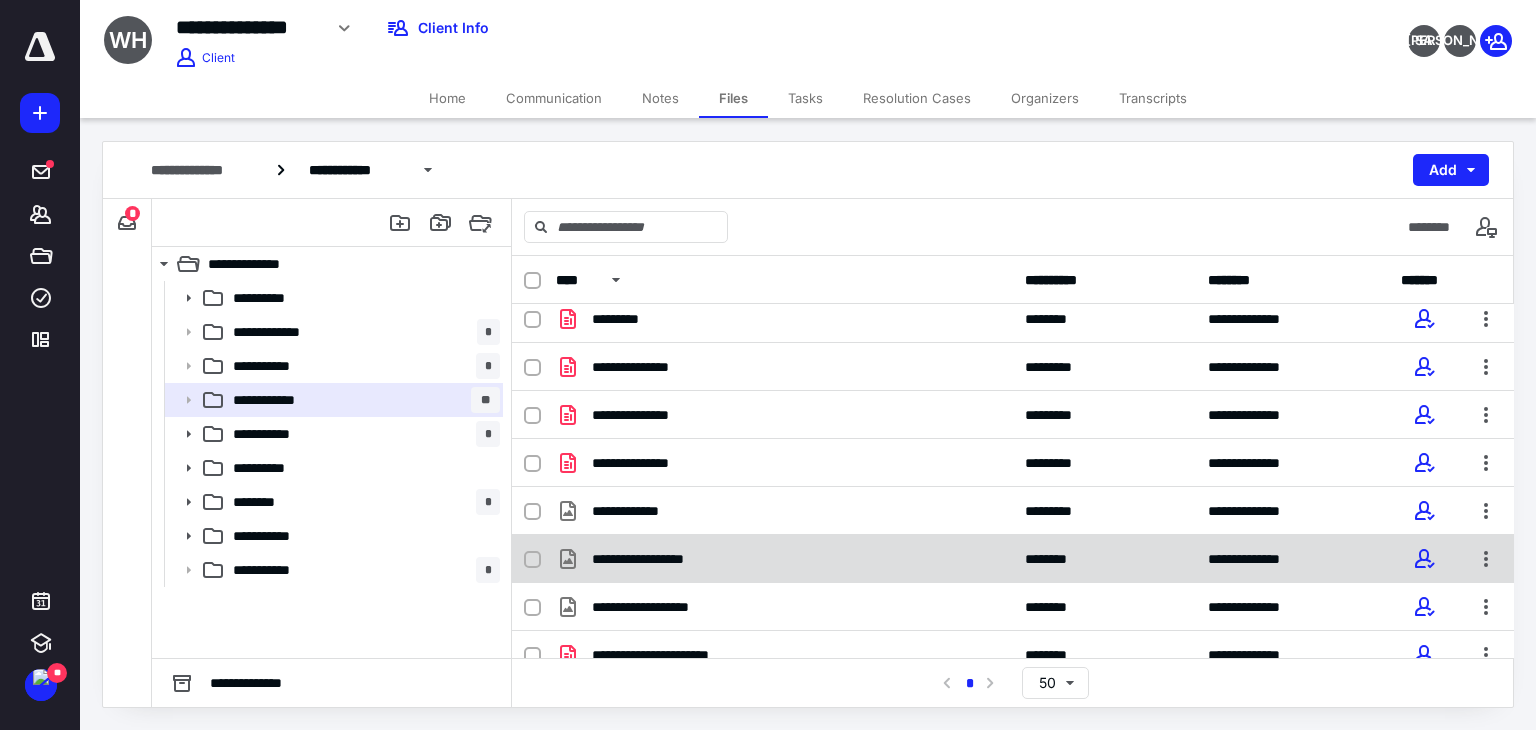 scroll, scrollTop: 410, scrollLeft: 0, axis: vertical 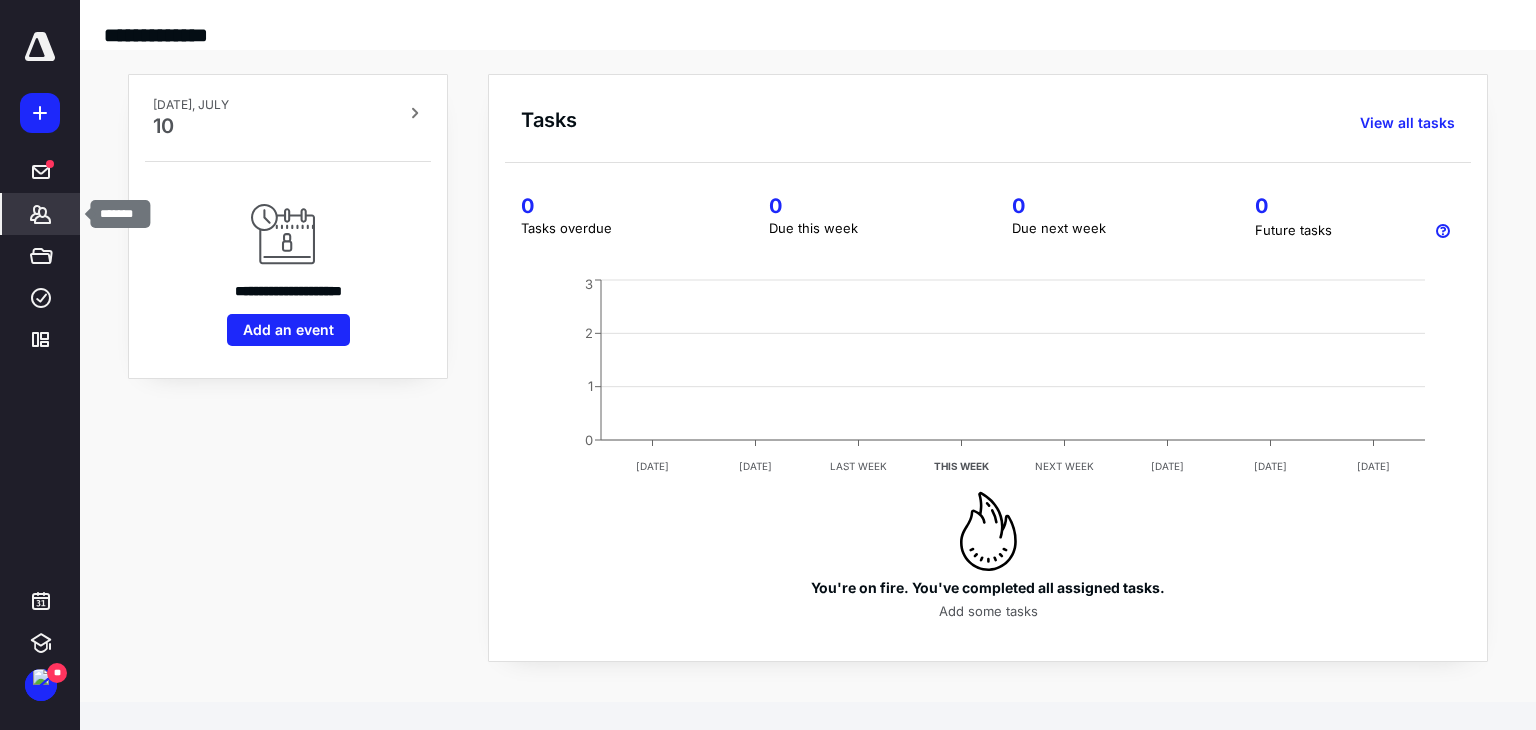 click on "*******" at bounding box center (41, 214) 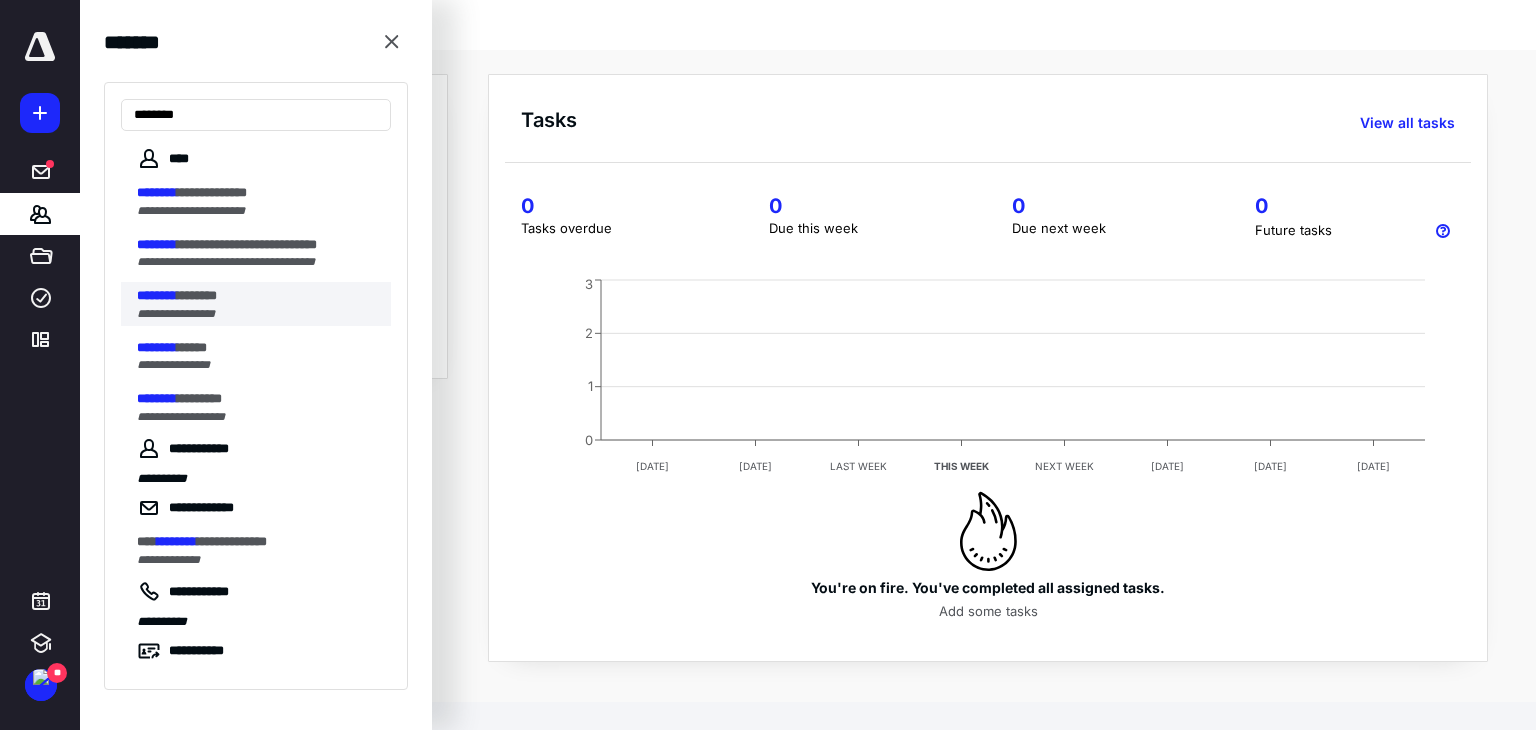 type on "********" 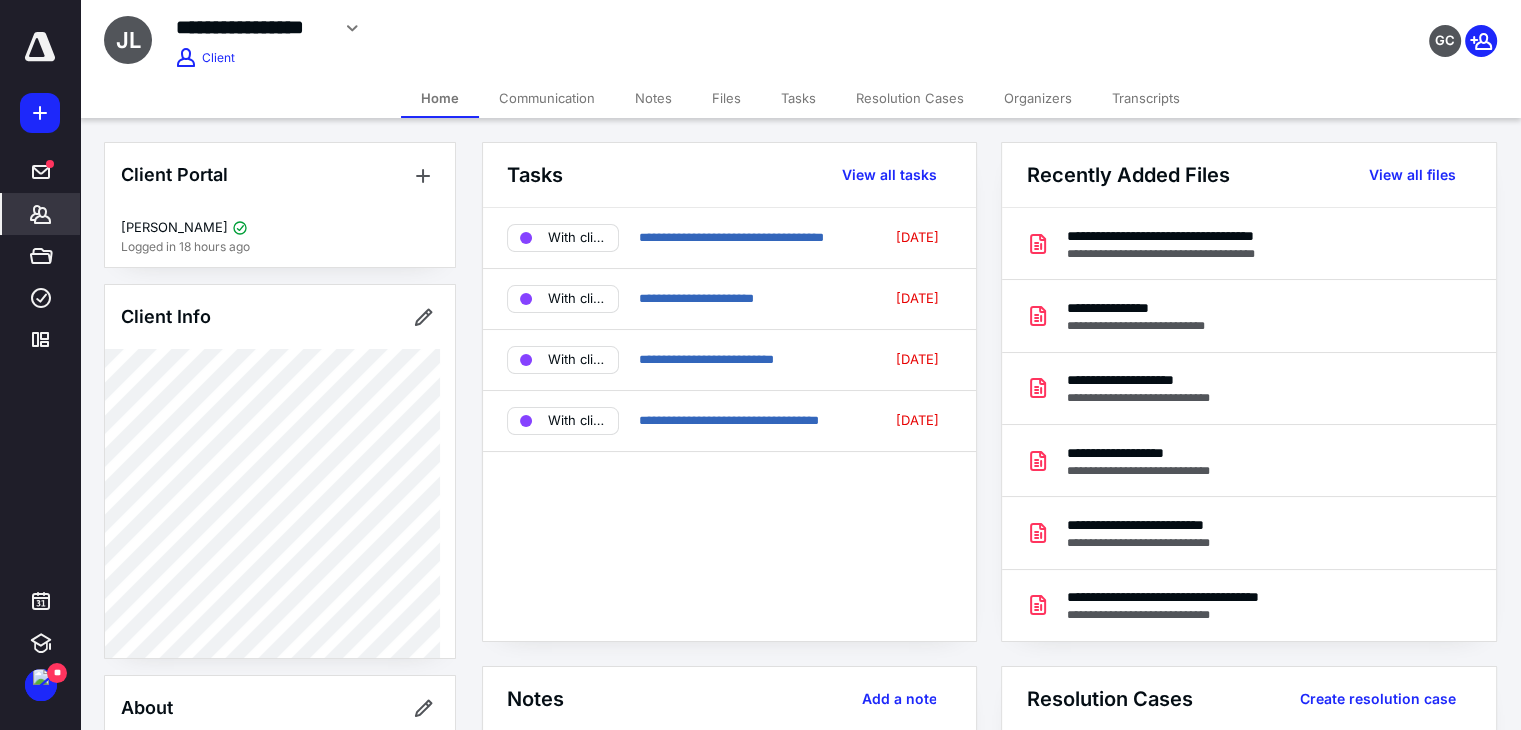 click on "Files" at bounding box center (726, 98) 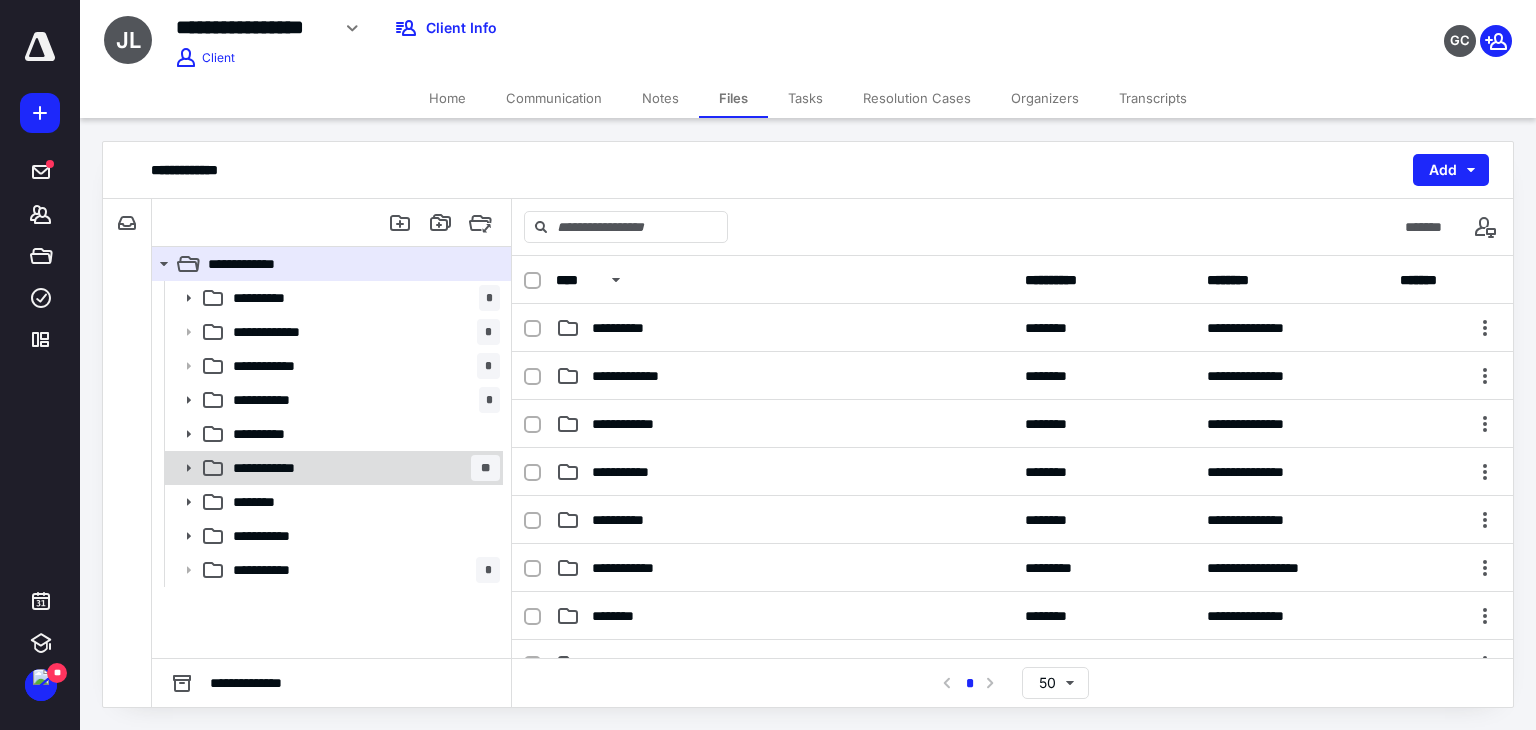 click on "**********" at bounding box center (362, 468) 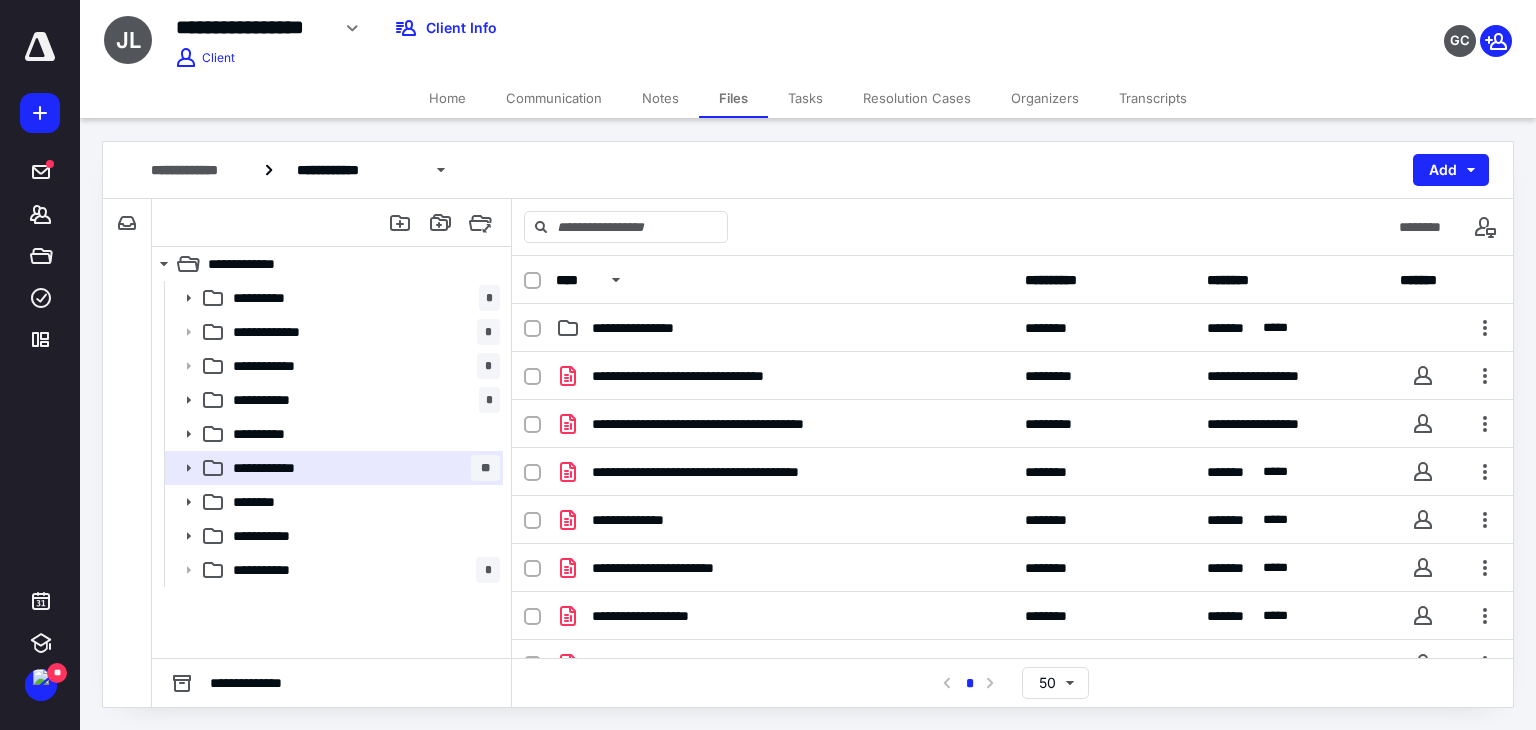 scroll, scrollTop: 267, scrollLeft: 0, axis: vertical 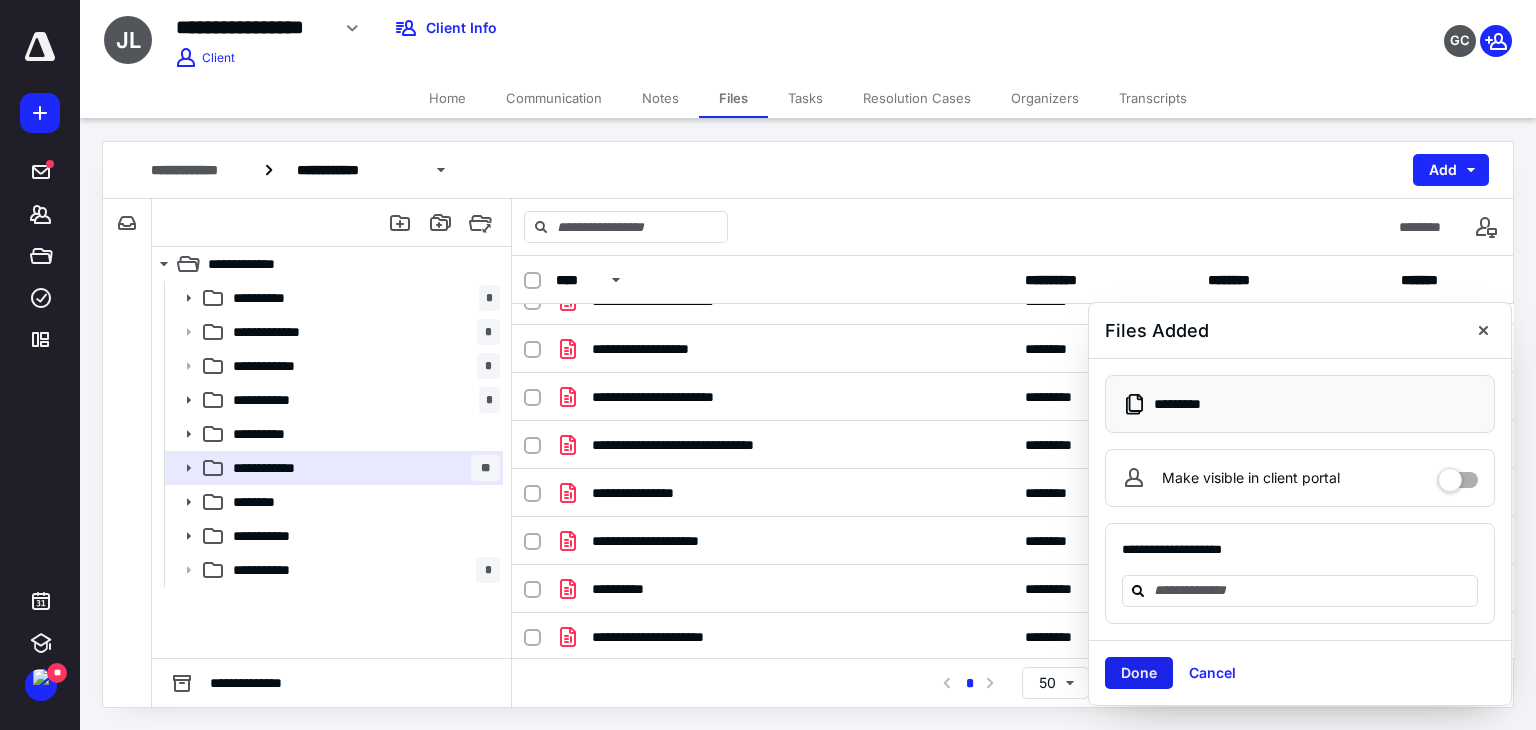 click on "Done" at bounding box center (1139, 673) 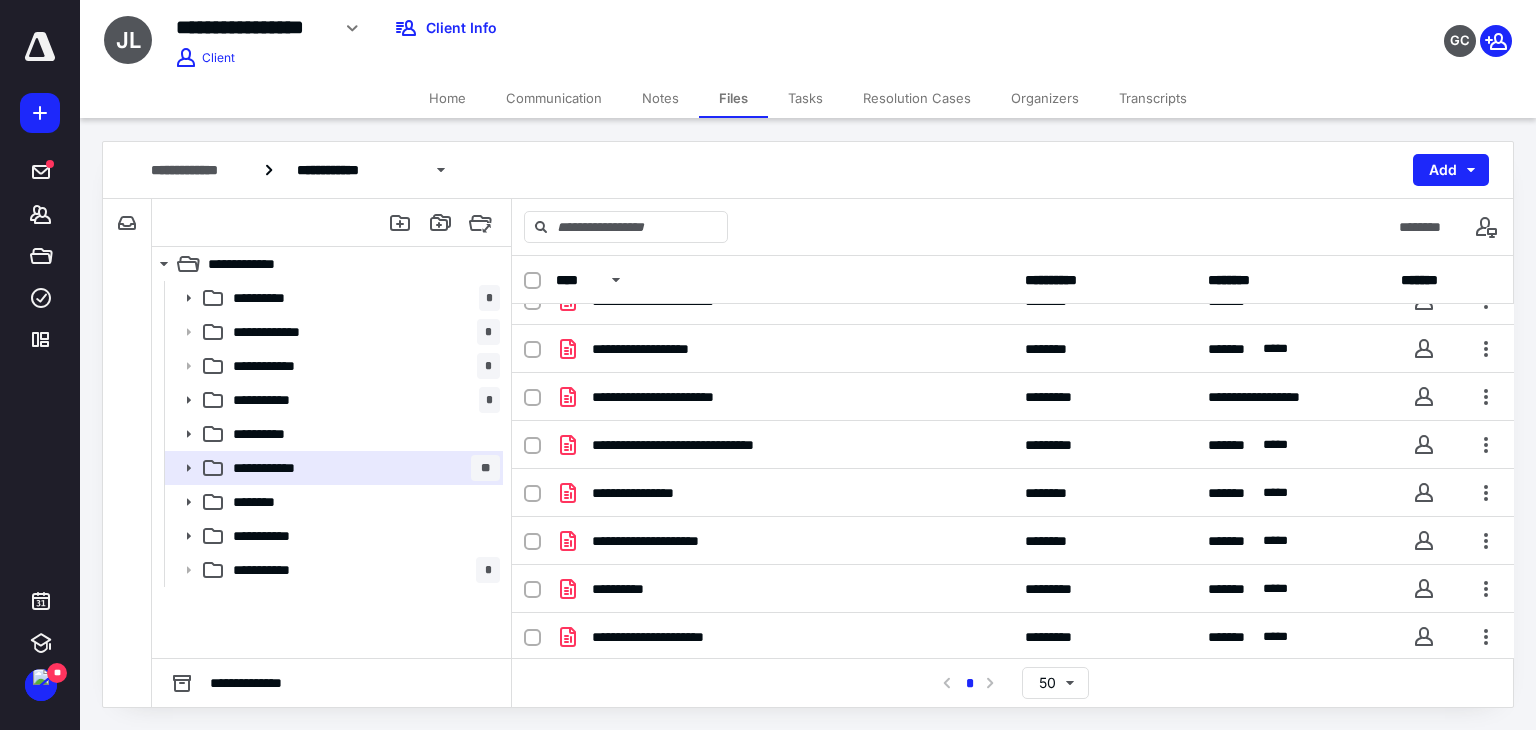 click on "**********" at bounding box center (127, 453) 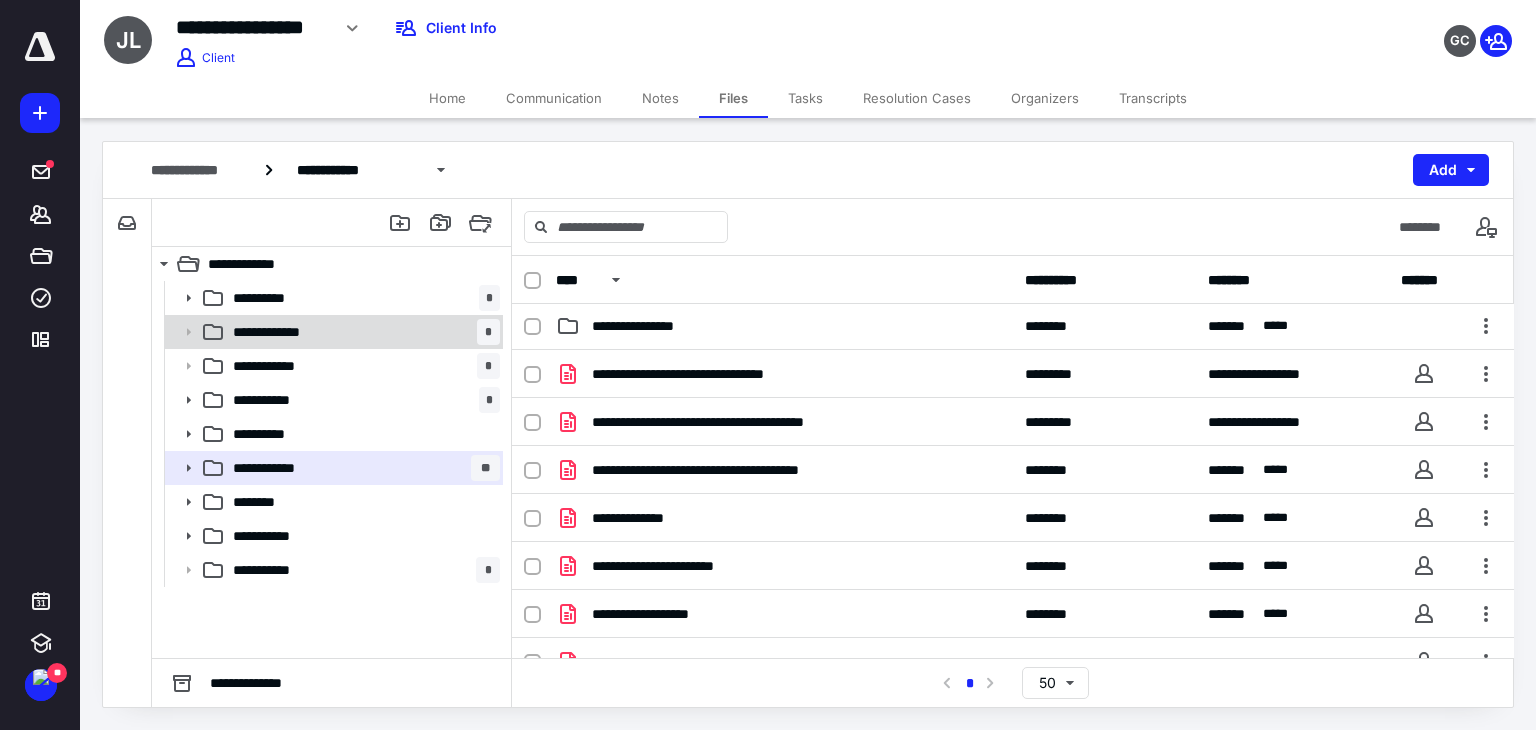 scroll, scrollTop: 0, scrollLeft: 0, axis: both 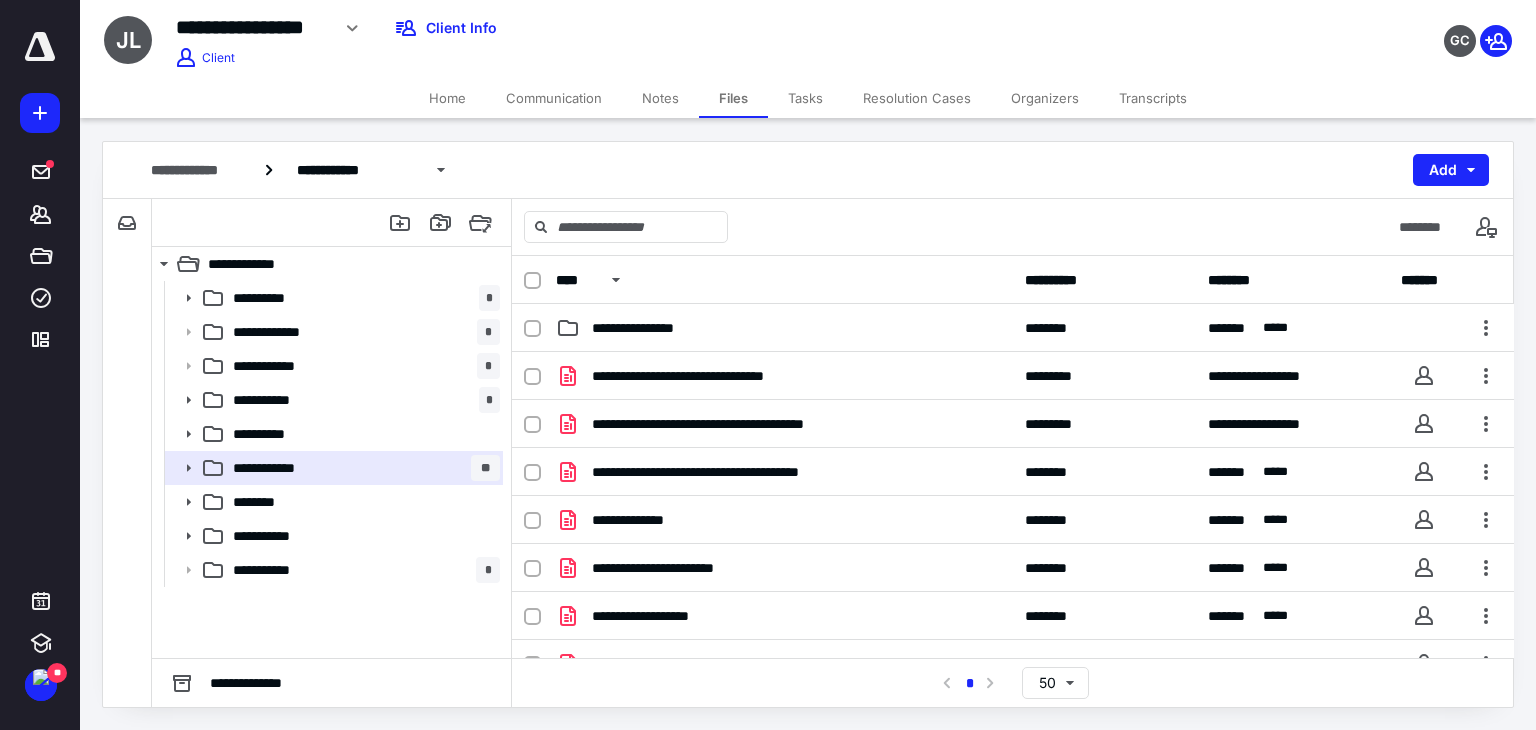click on "Home" at bounding box center (447, 98) 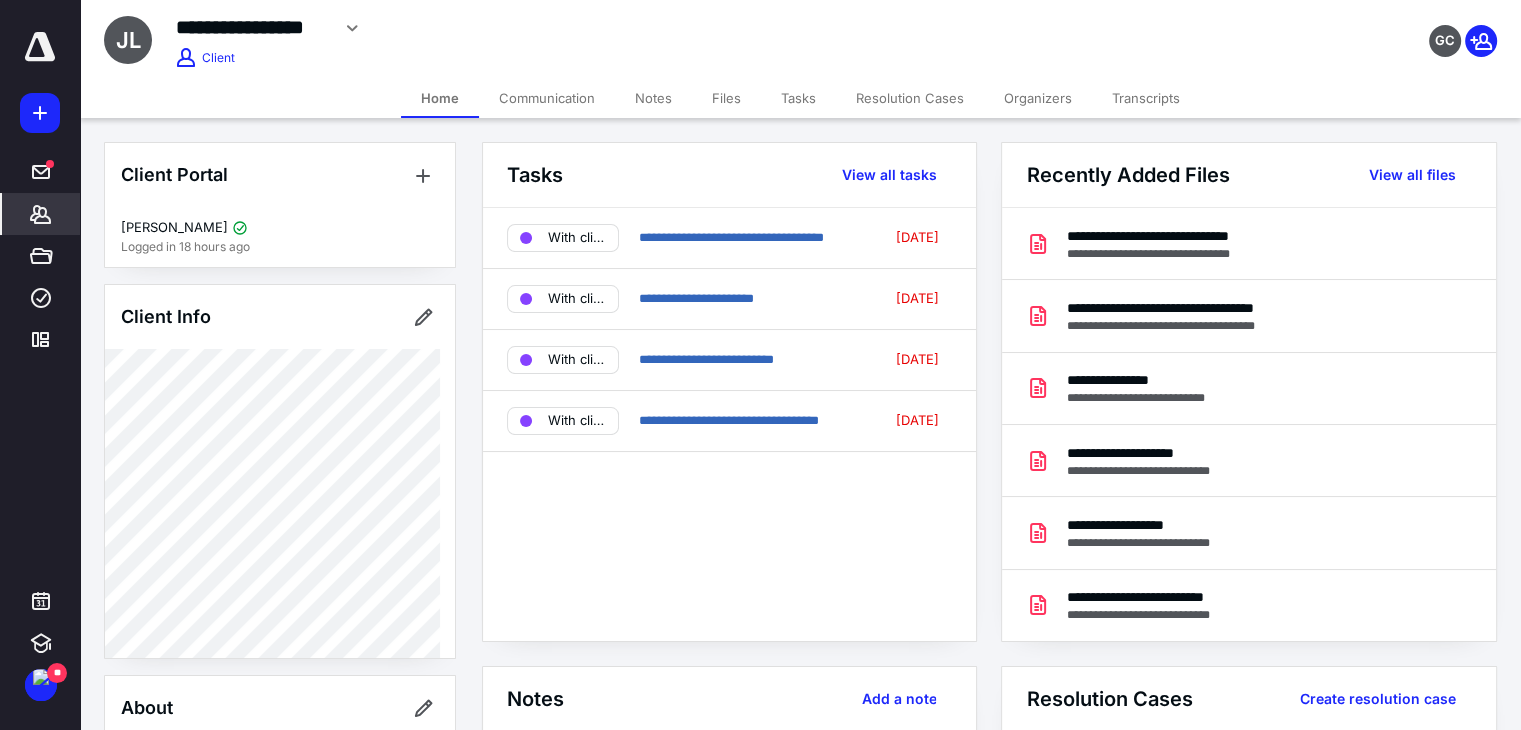 drag, startPoint x: 730, startPoint y: 97, endPoint x: 715, endPoint y: 107, distance: 18.027756 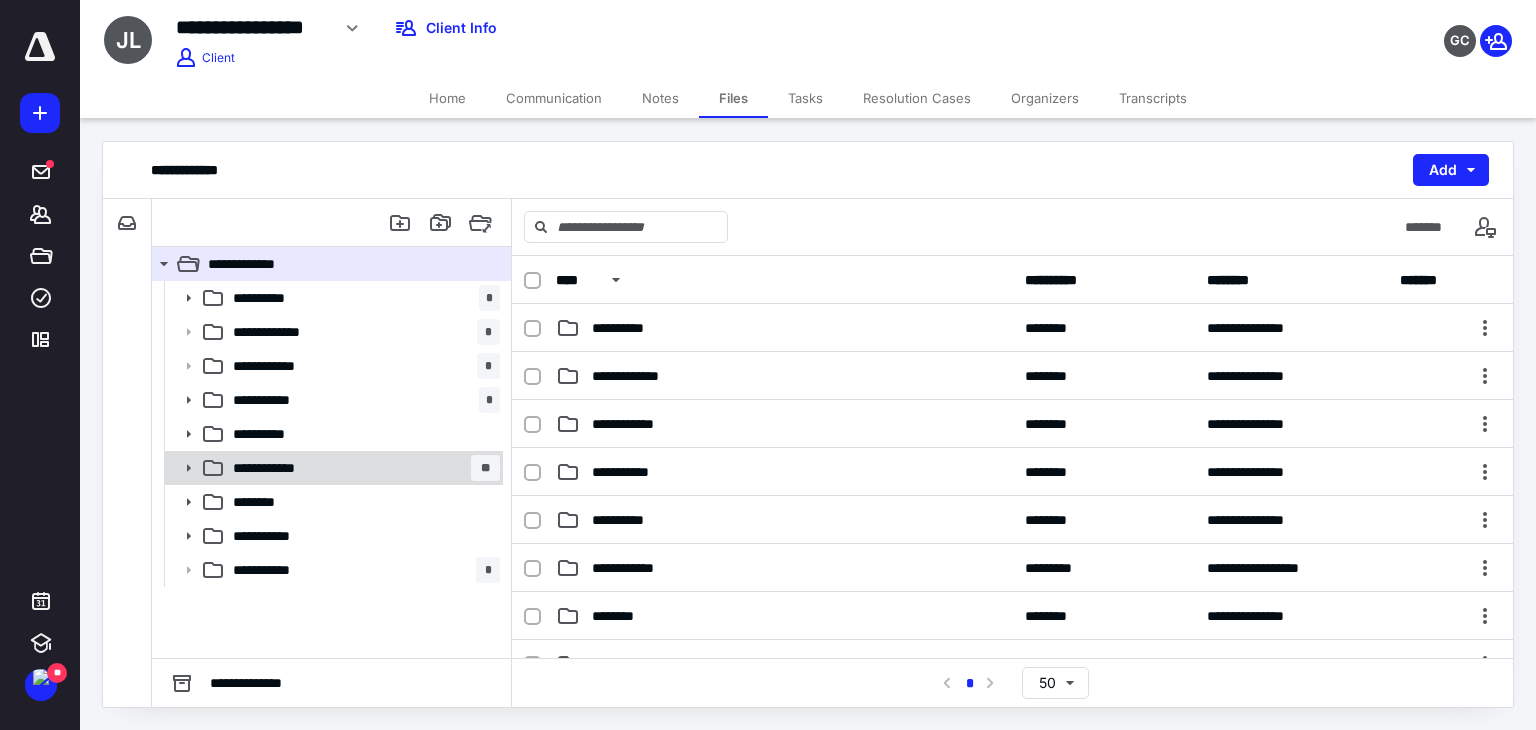 click on "**********" at bounding box center (362, 468) 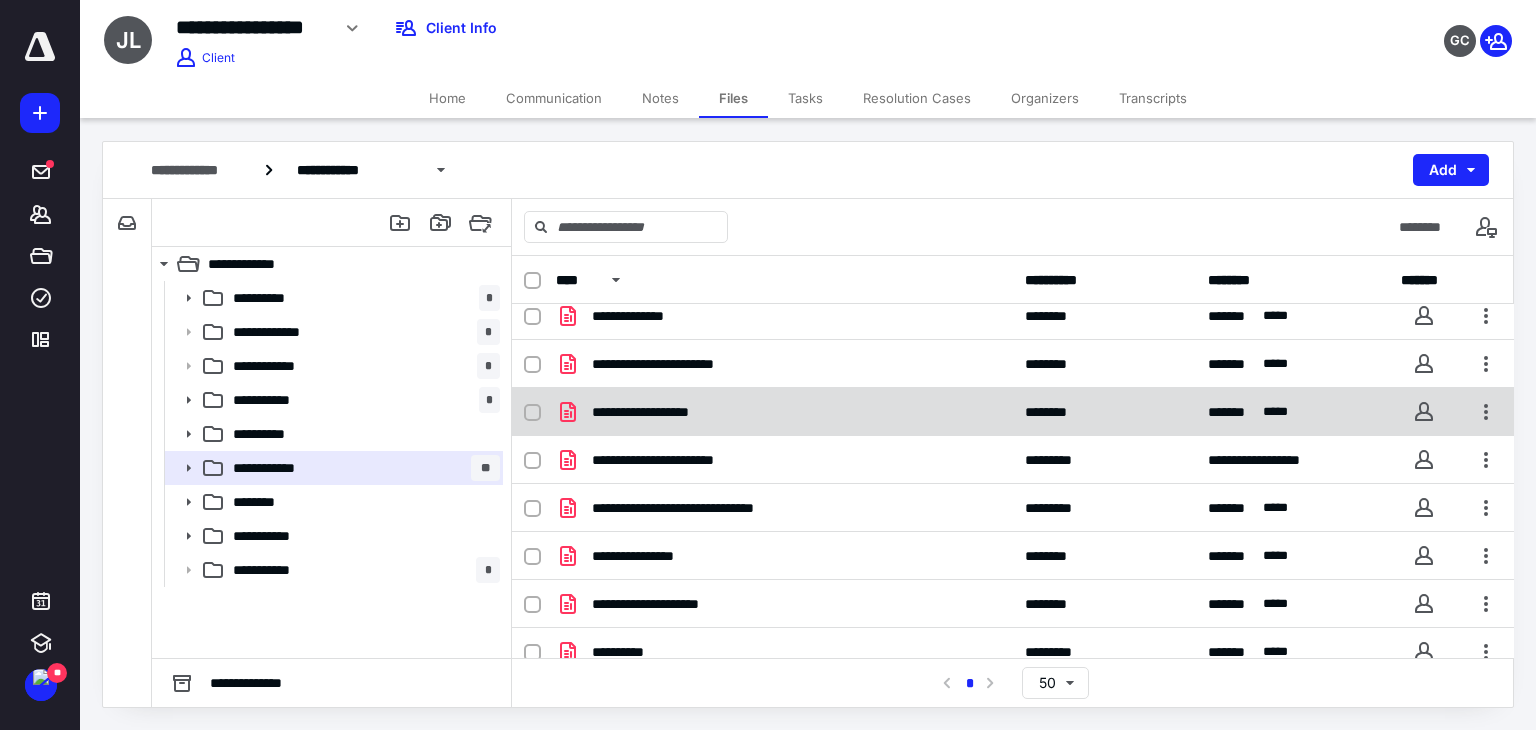 scroll, scrollTop: 315, scrollLeft: 0, axis: vertical 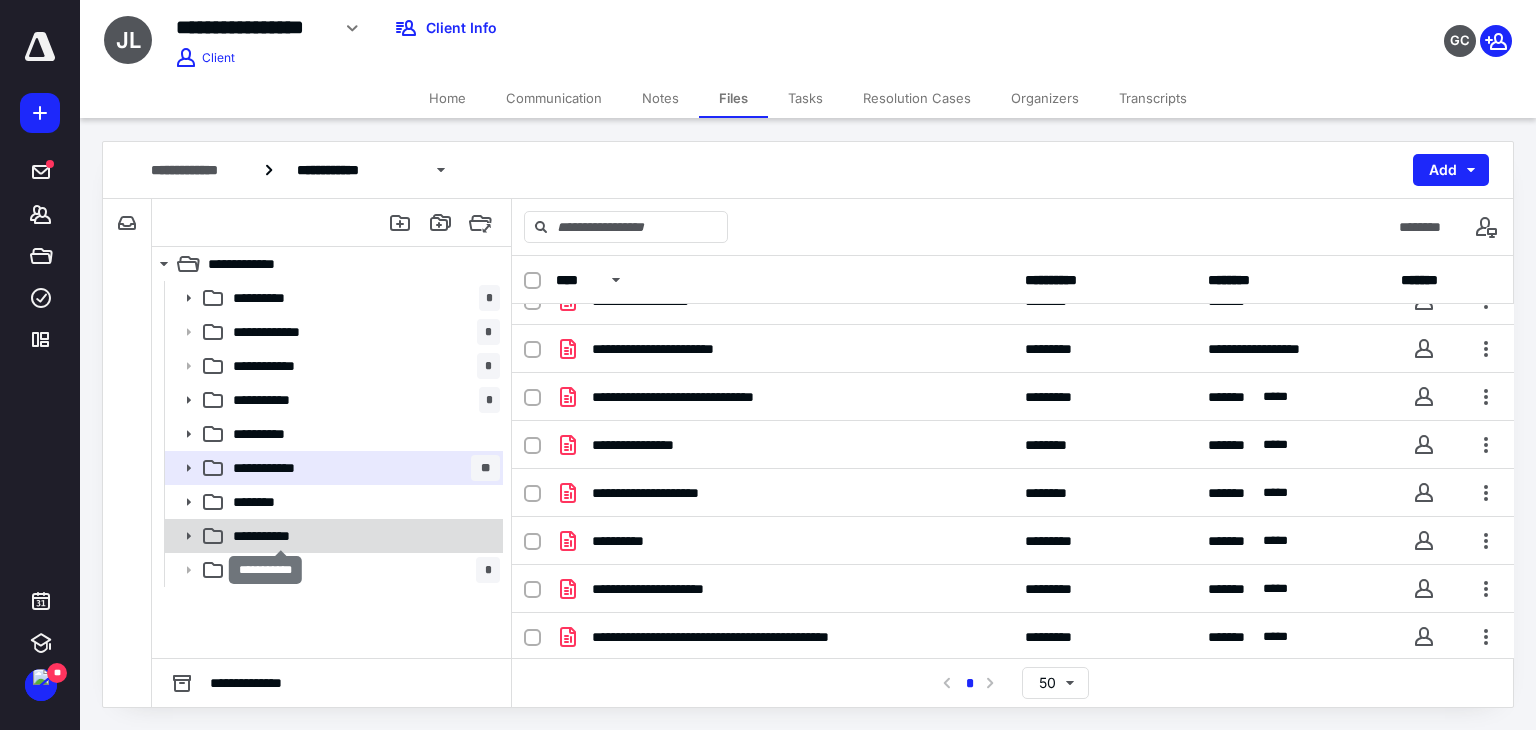 click on "**********" at bounding box center (281, 536) 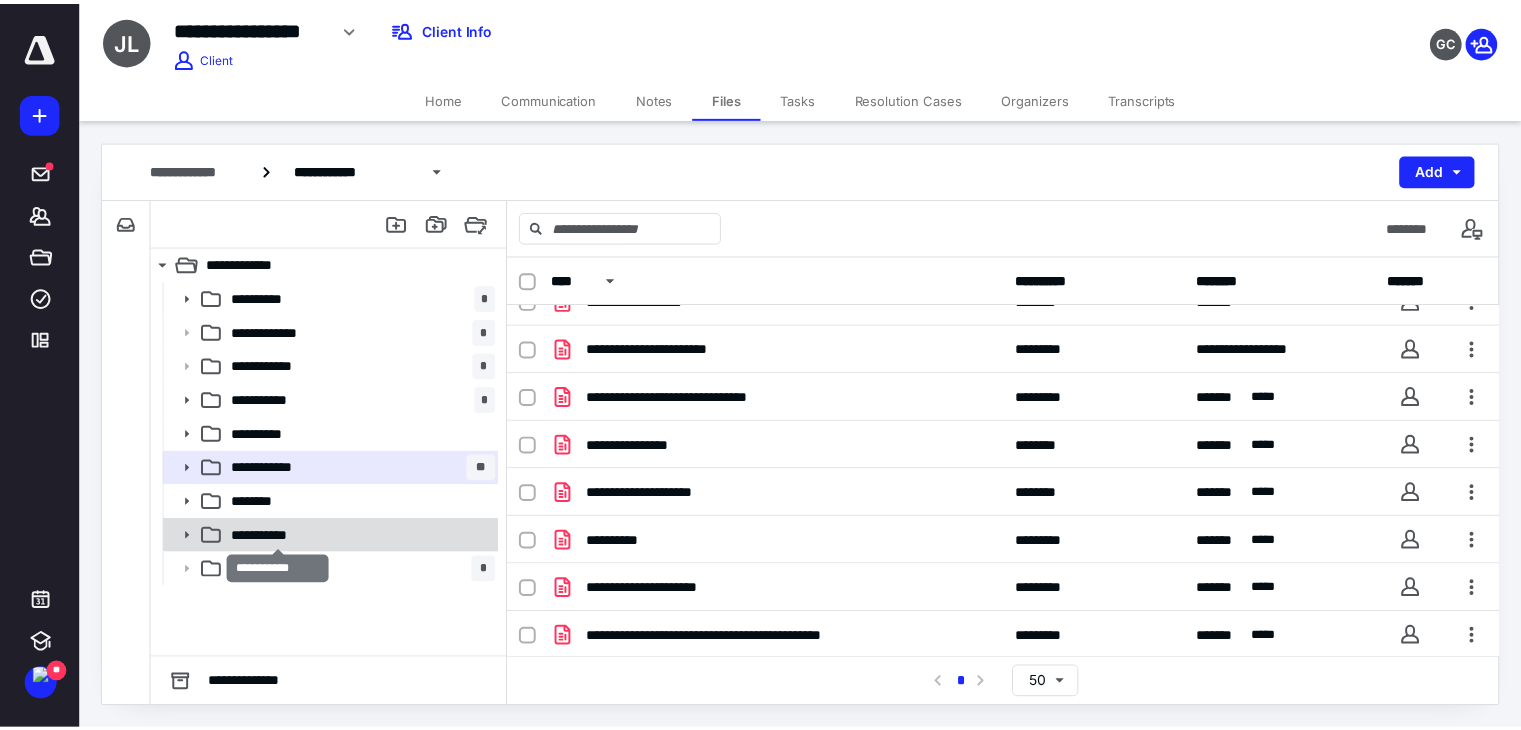 scroll, scrollTop: 0, scrollLeft: 0, axis: both 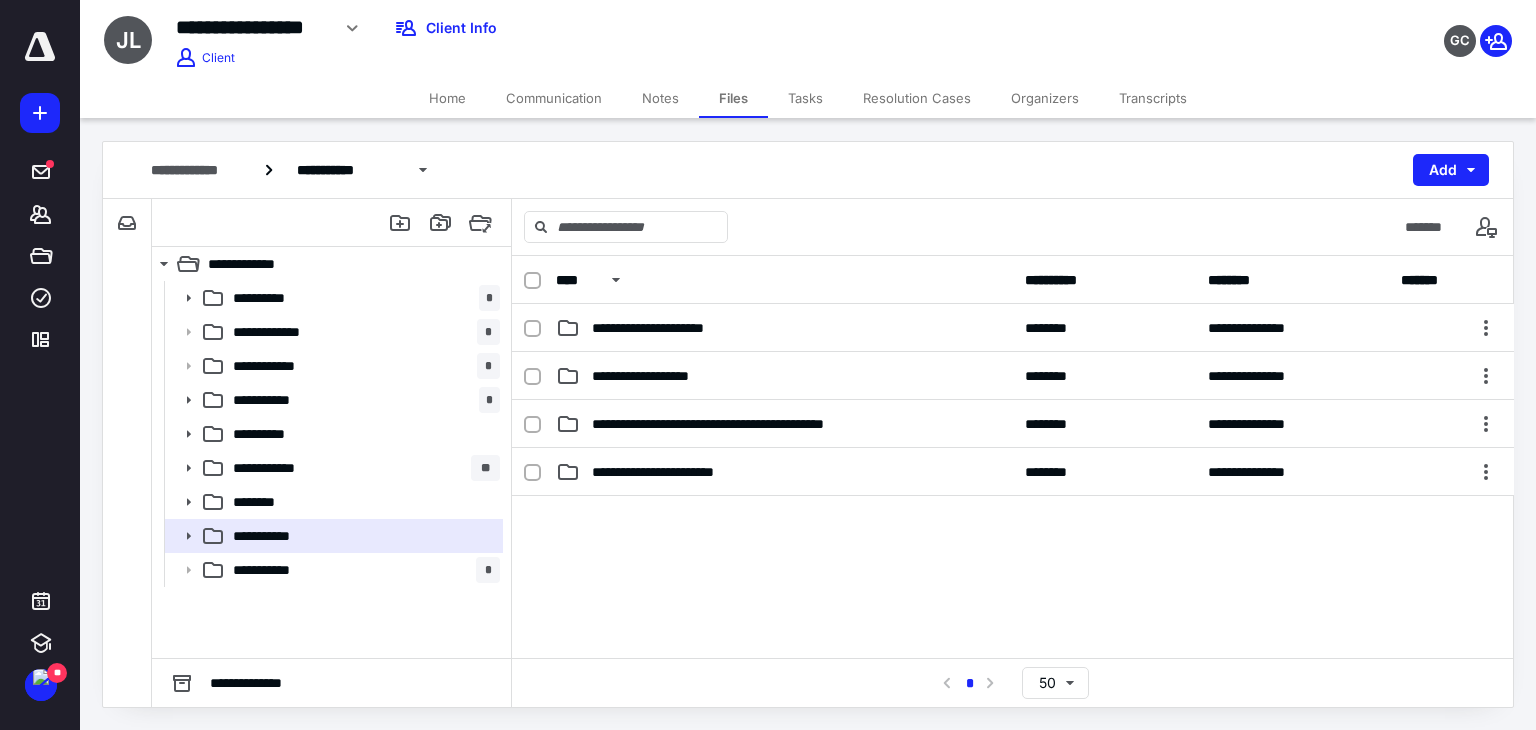 click on "**********" at bounding box center (331, 469) 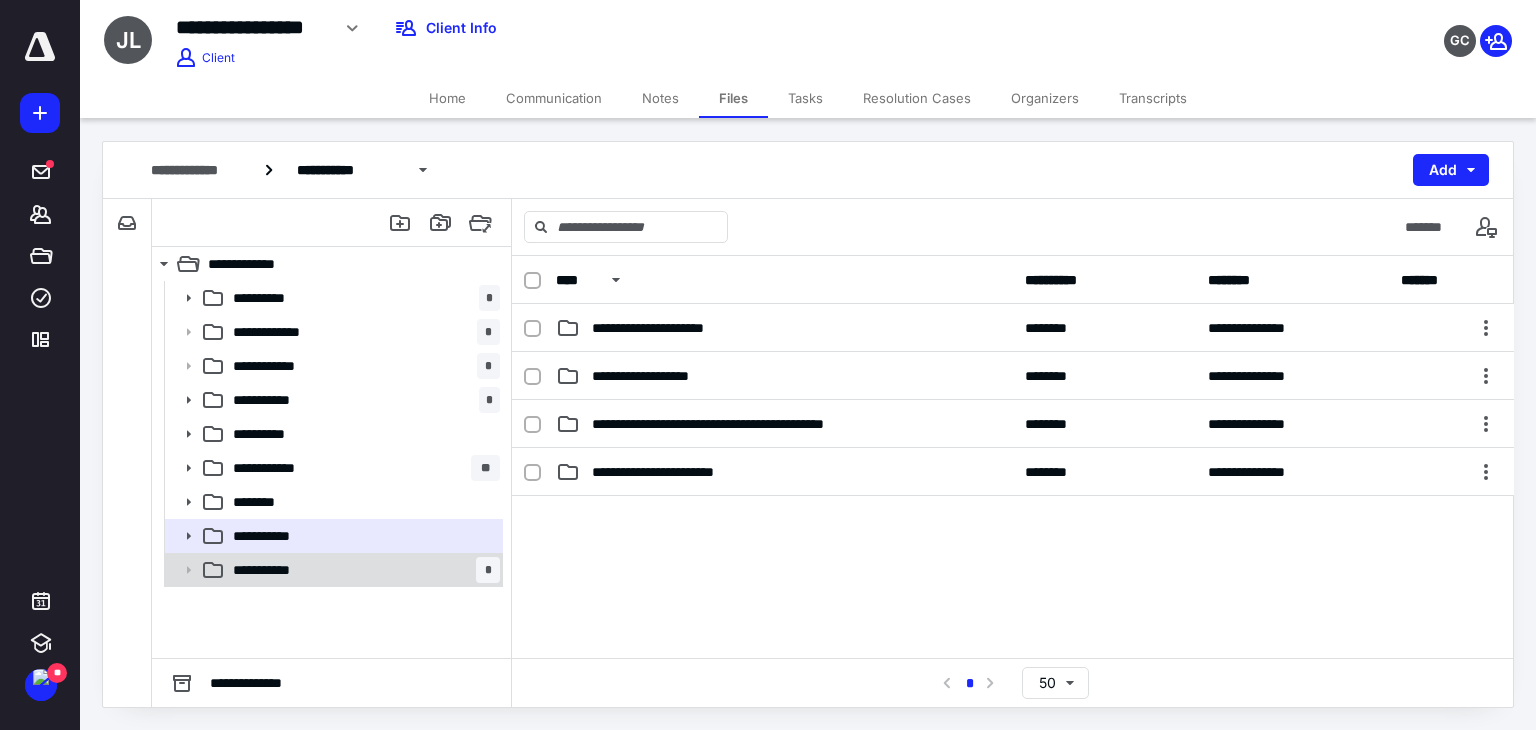 click on "**********" at bounding box center [362, 570] 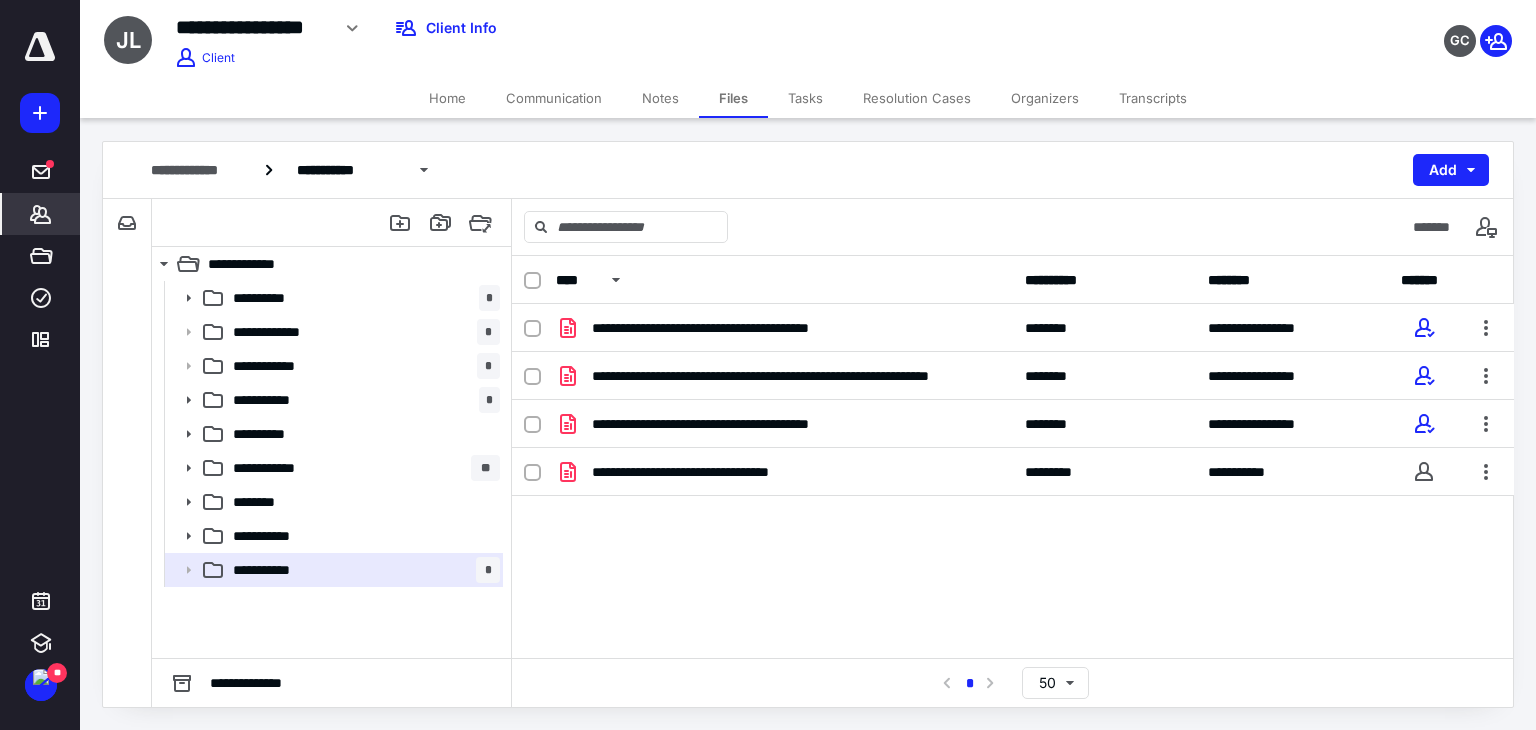 click on "*******" at bounding box center (41, 214) 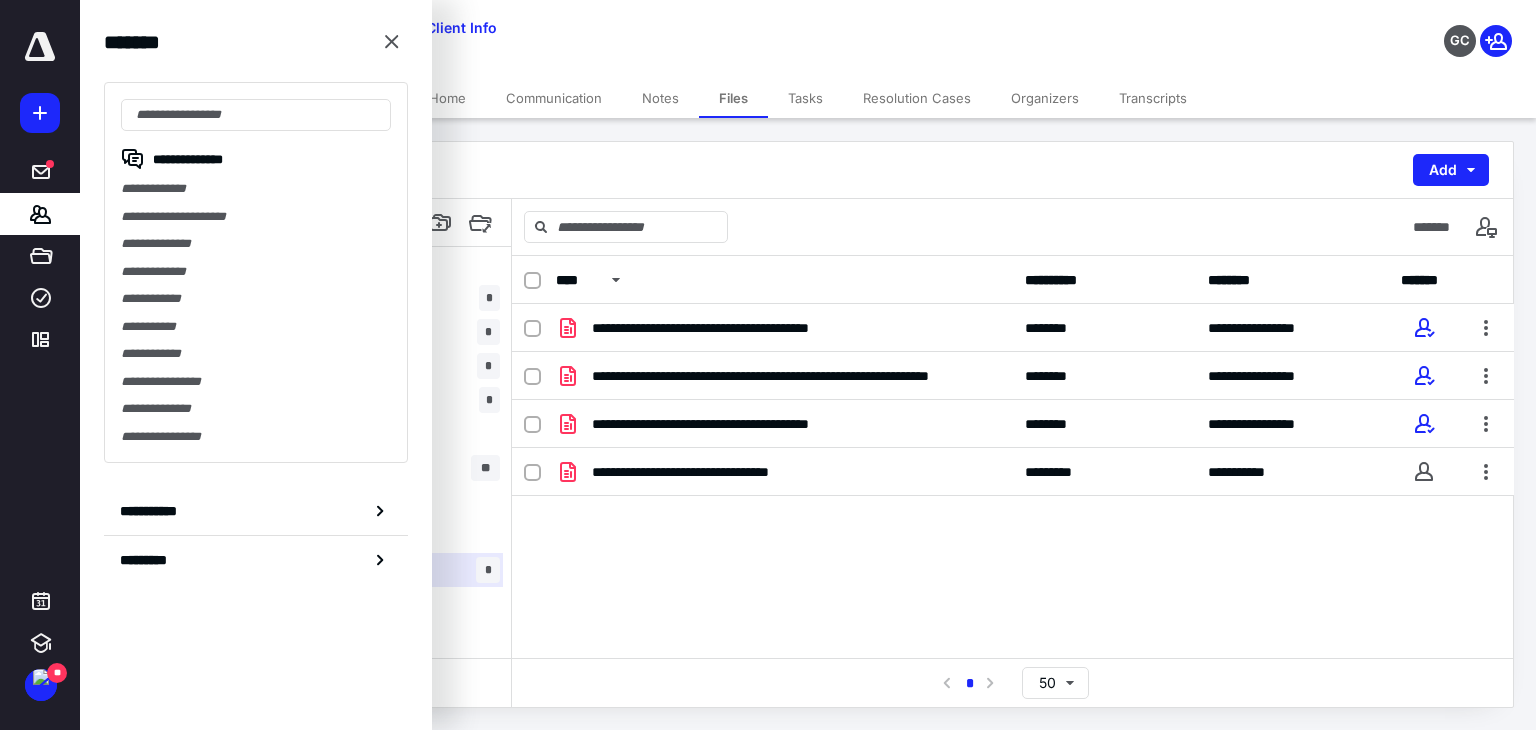 click on "**********" at bounding box center (570, 35) 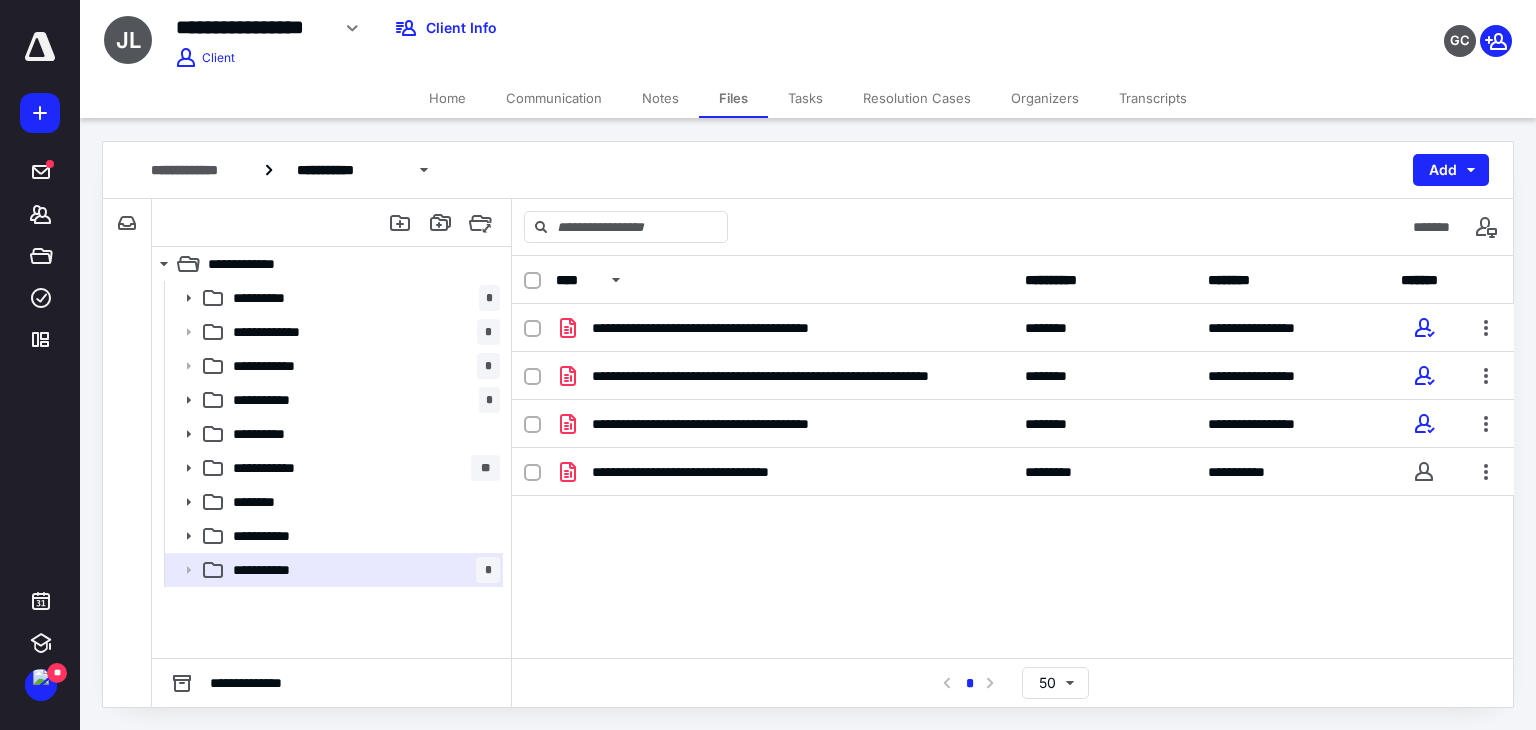 click on "Home" at bounding box center (447, 98) 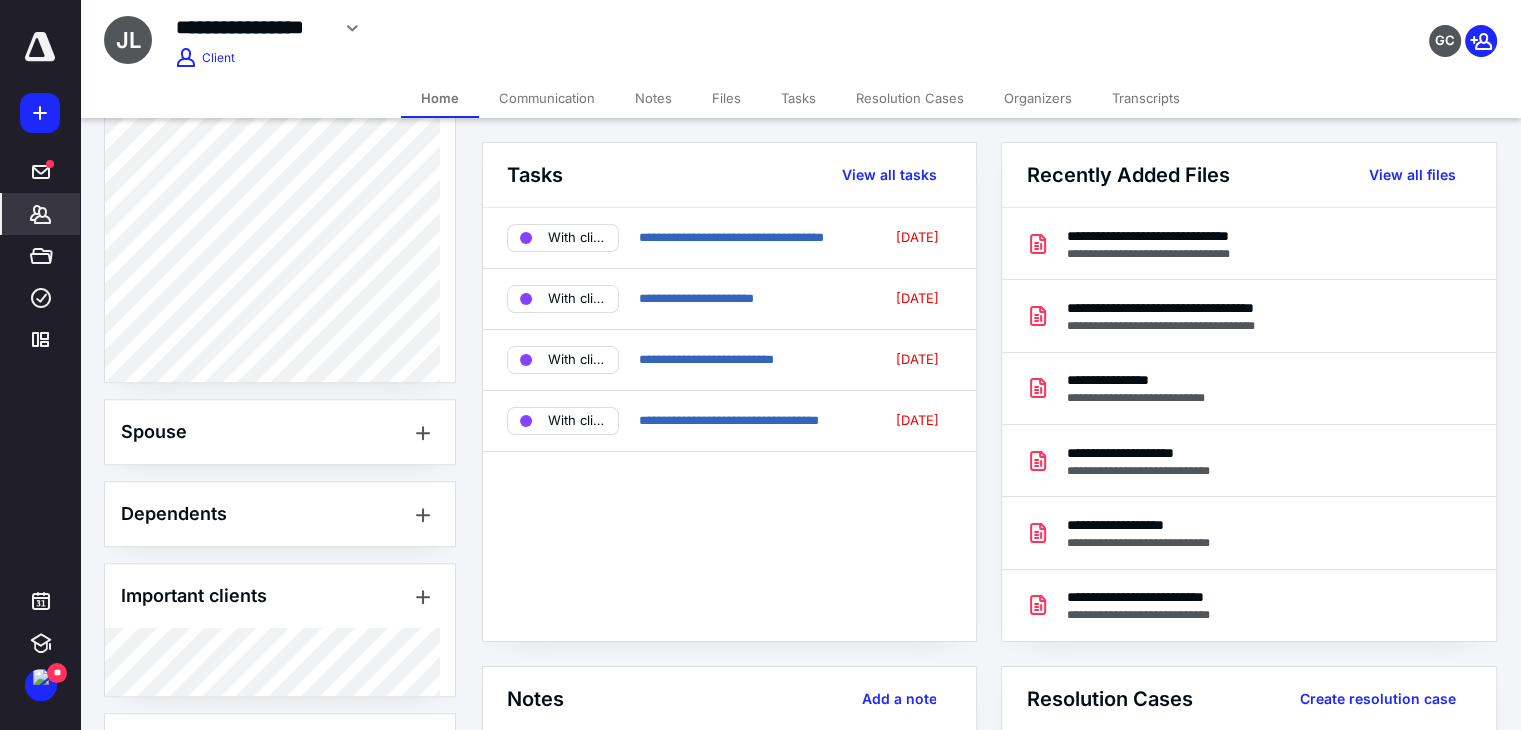 scroll, scrollTop: 956, scrollLeft: 0, axis: vertical 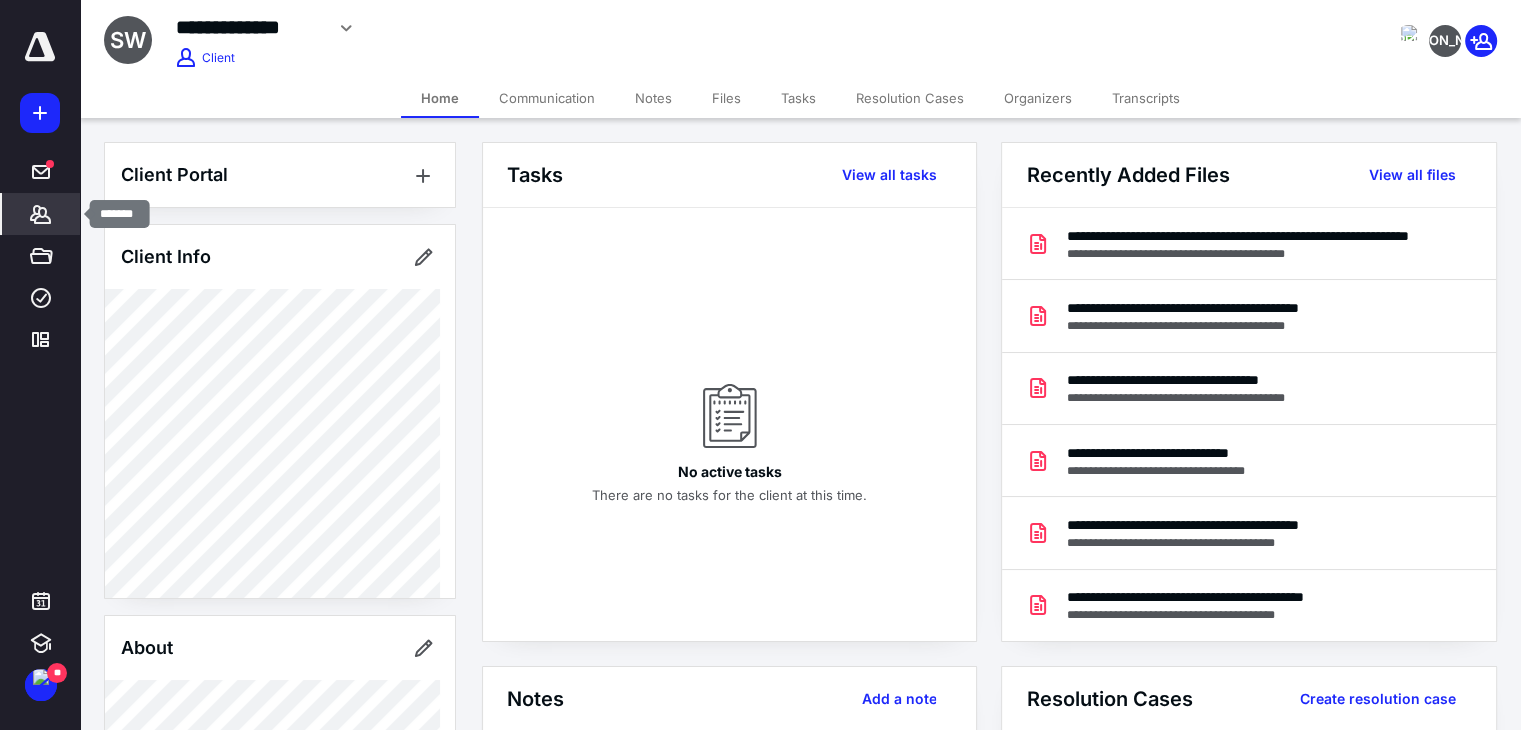 click on "*******" at bounding box center [41, 214] 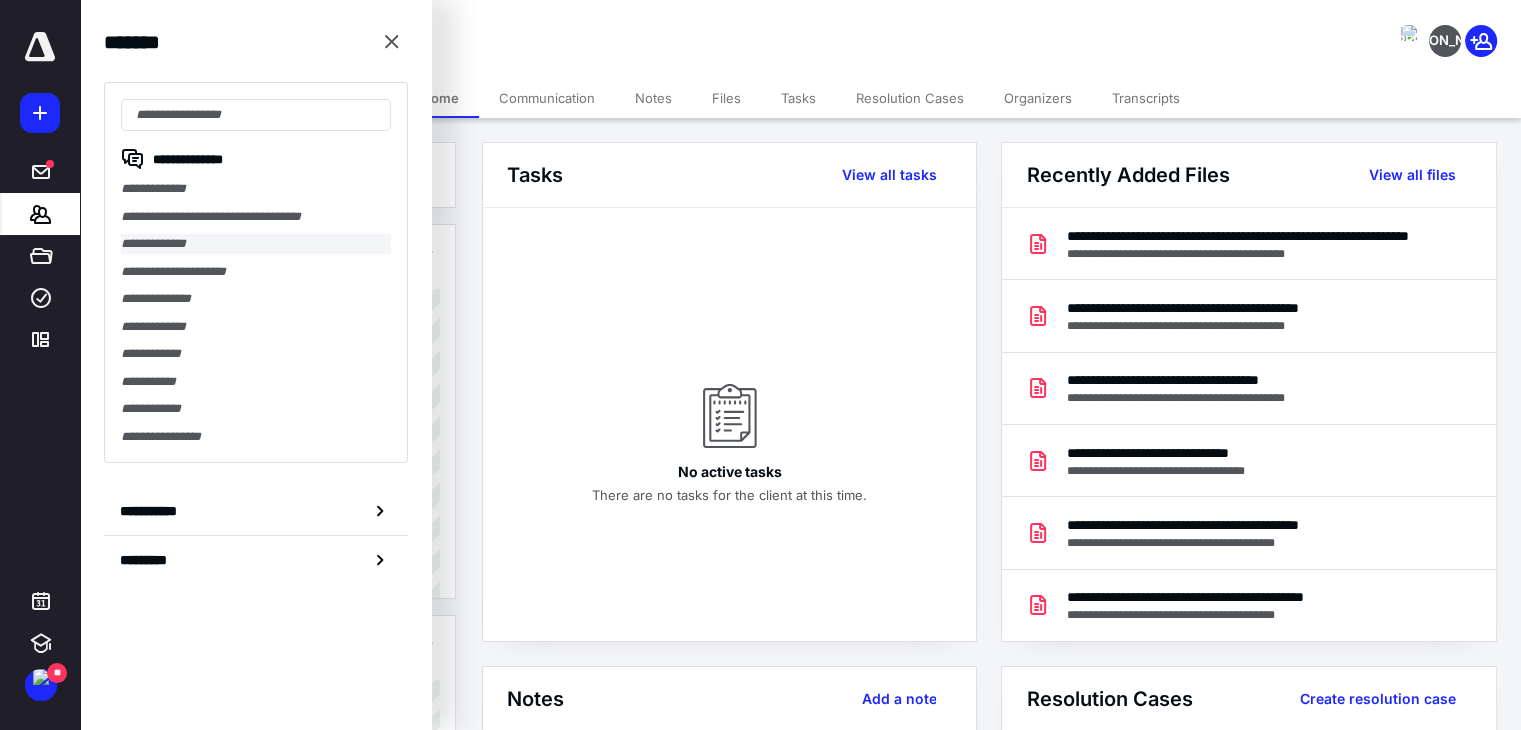click on "**********" at bounding box center [256, 244] 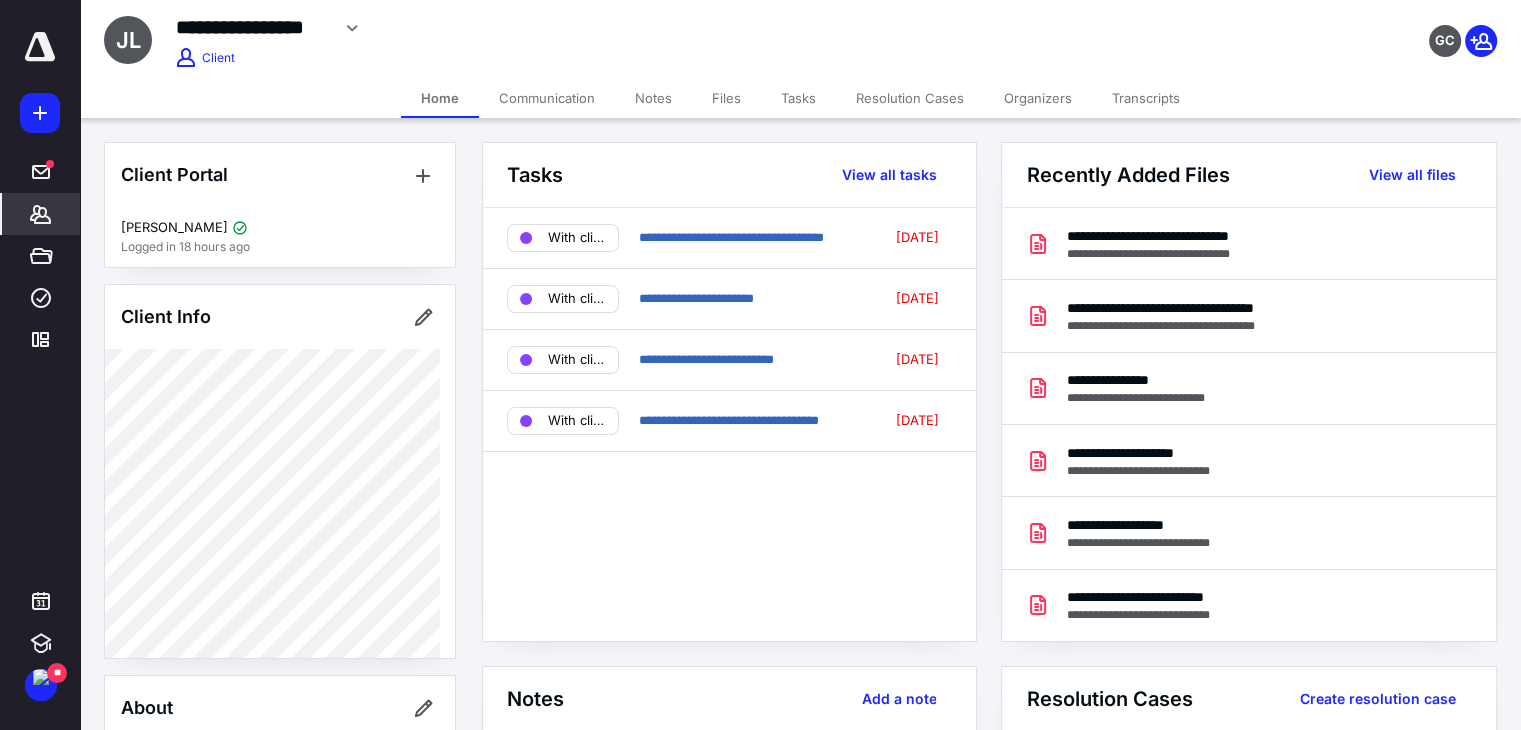scroll, scrollTop: 0, scrollLeft: 0, axis: both 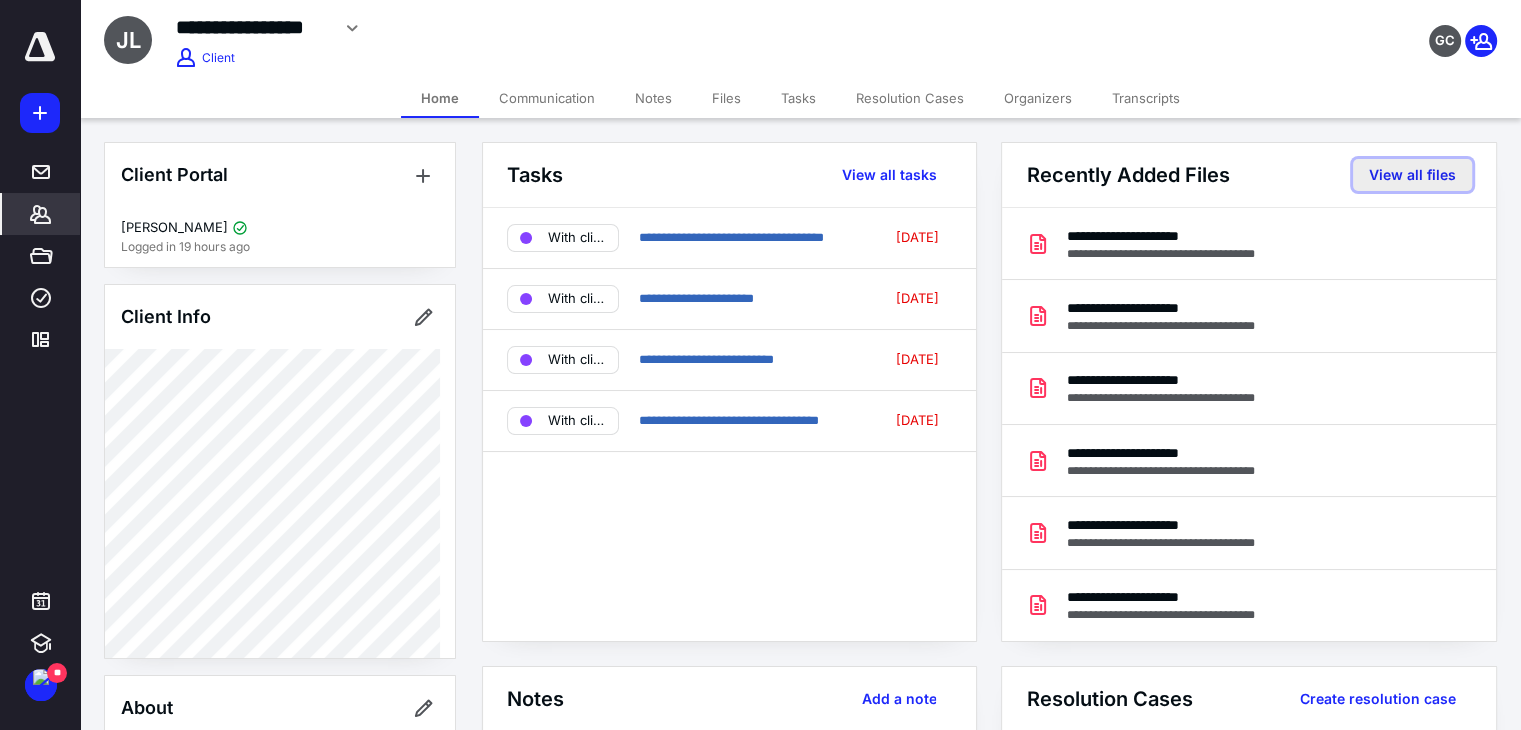 click on "View all files" at bounding box center [1412, 175] 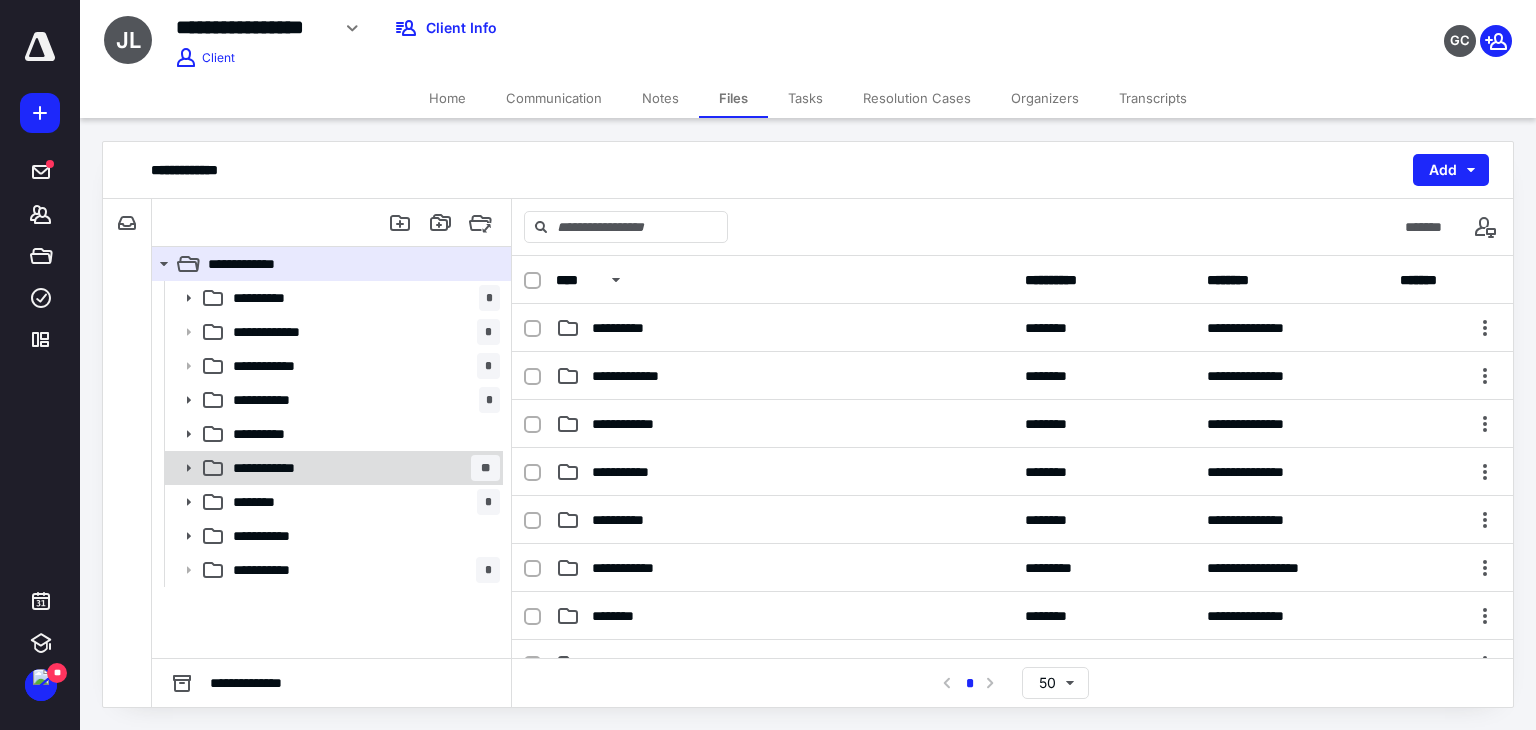 click on "**********" at bounding box center (362, 468) 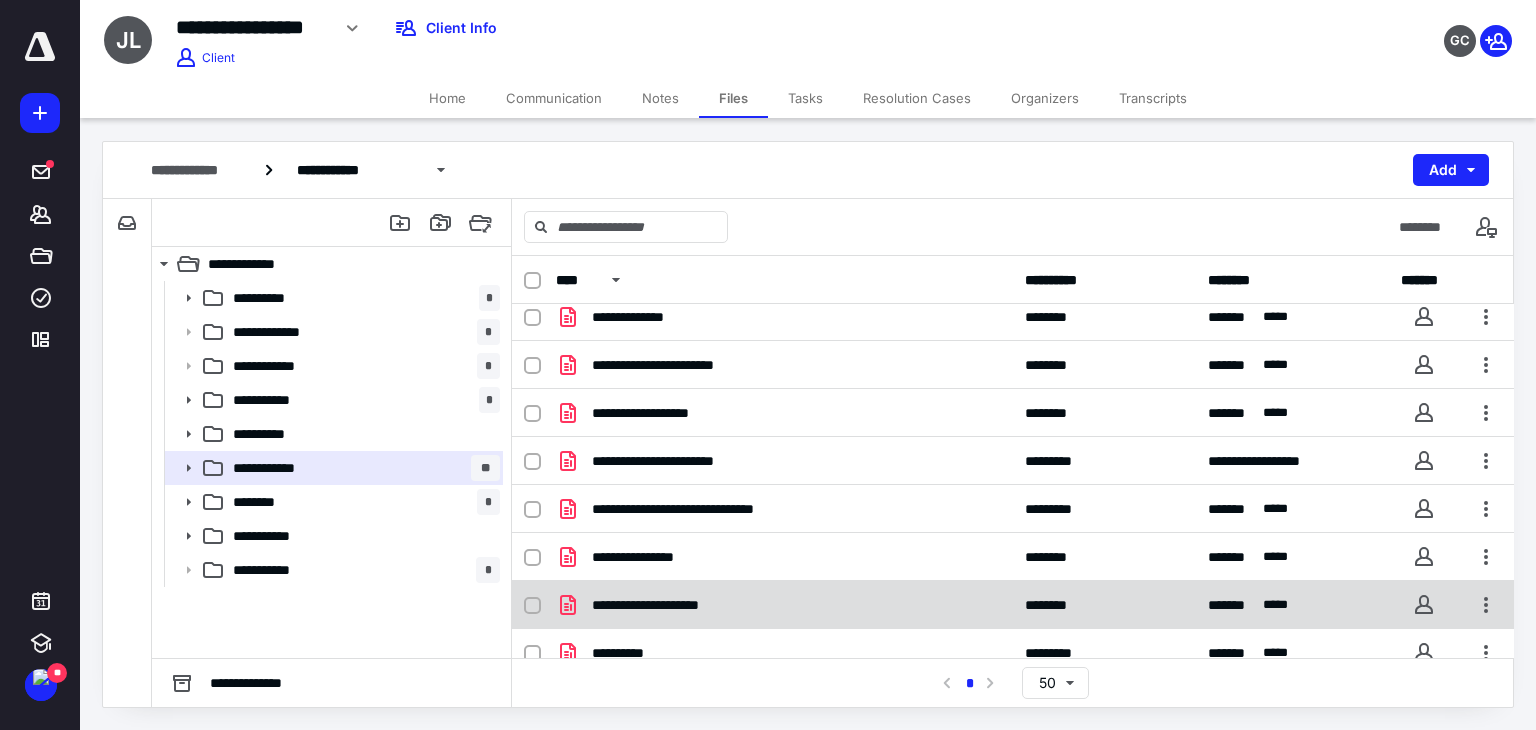 scroll, scrollTop: 315, scrollLeft: 0, axis: vertical 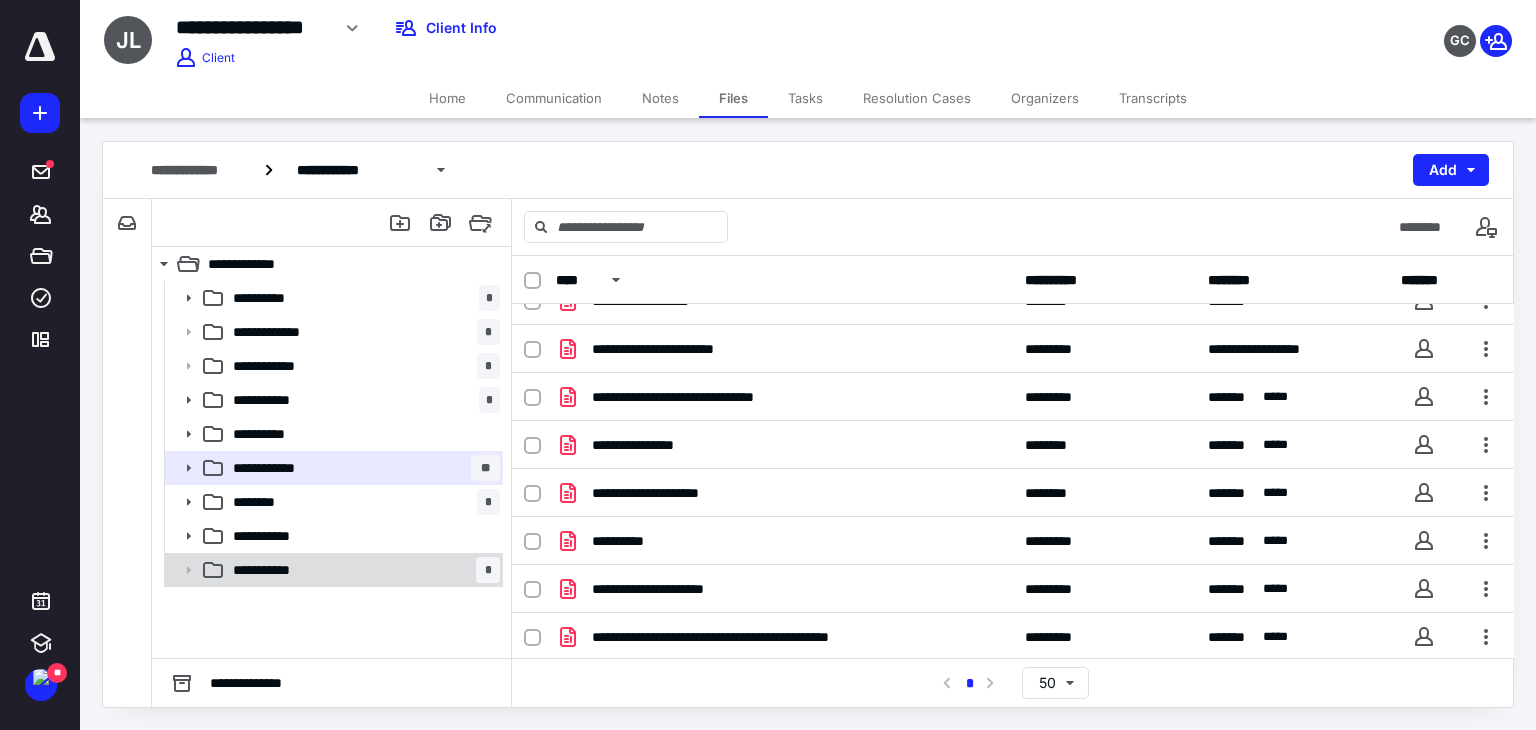click on "**********" at bounding box center [362, 570] 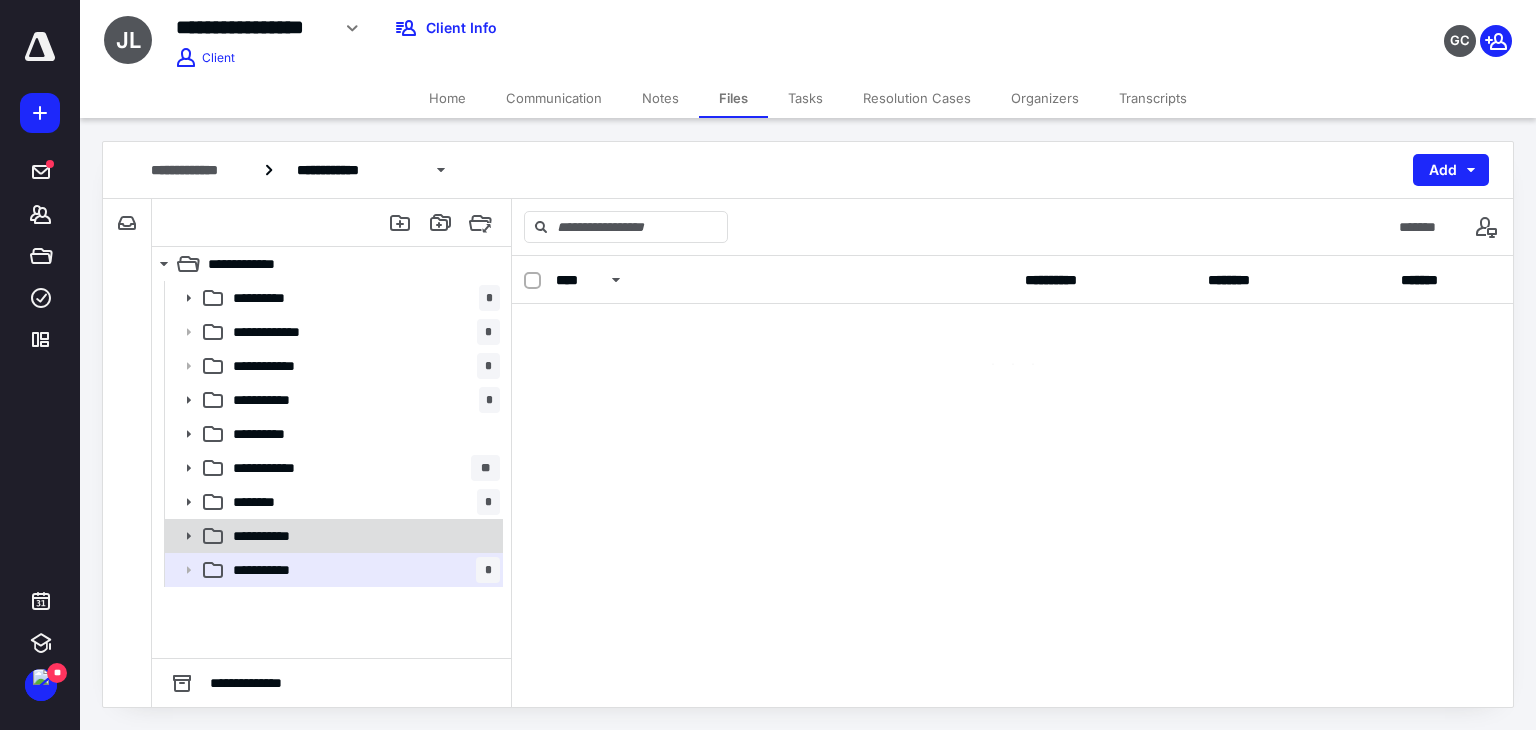 scroll, scrollTop: 0, scrollLeft: 0, axis: both 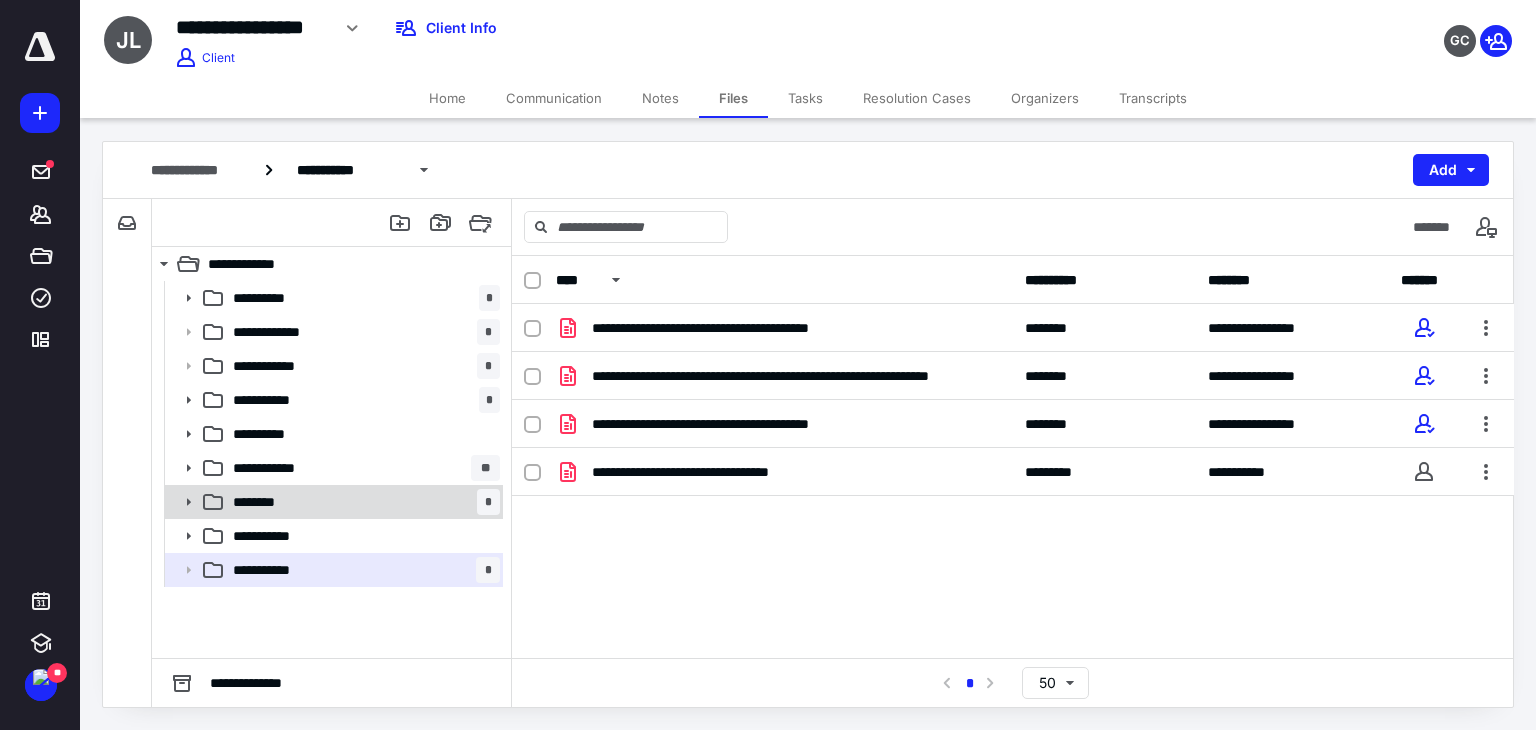 drag, startPoint x: 363, startPoint y: 509, endPoint x: 380, endPoint y: 499, distance: 19.723083 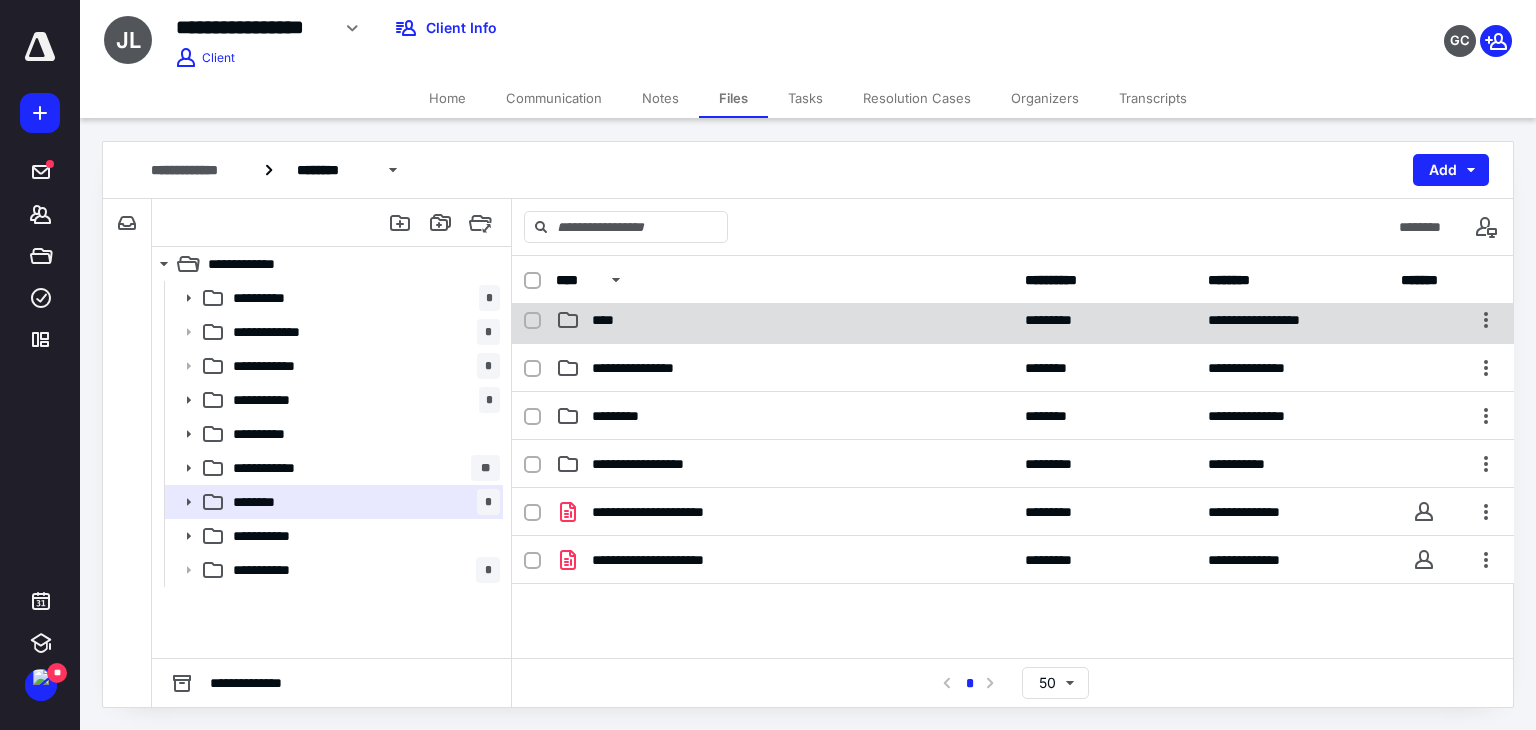 scroll, scrollTop: 0, scrollLeft: 0, axis: both 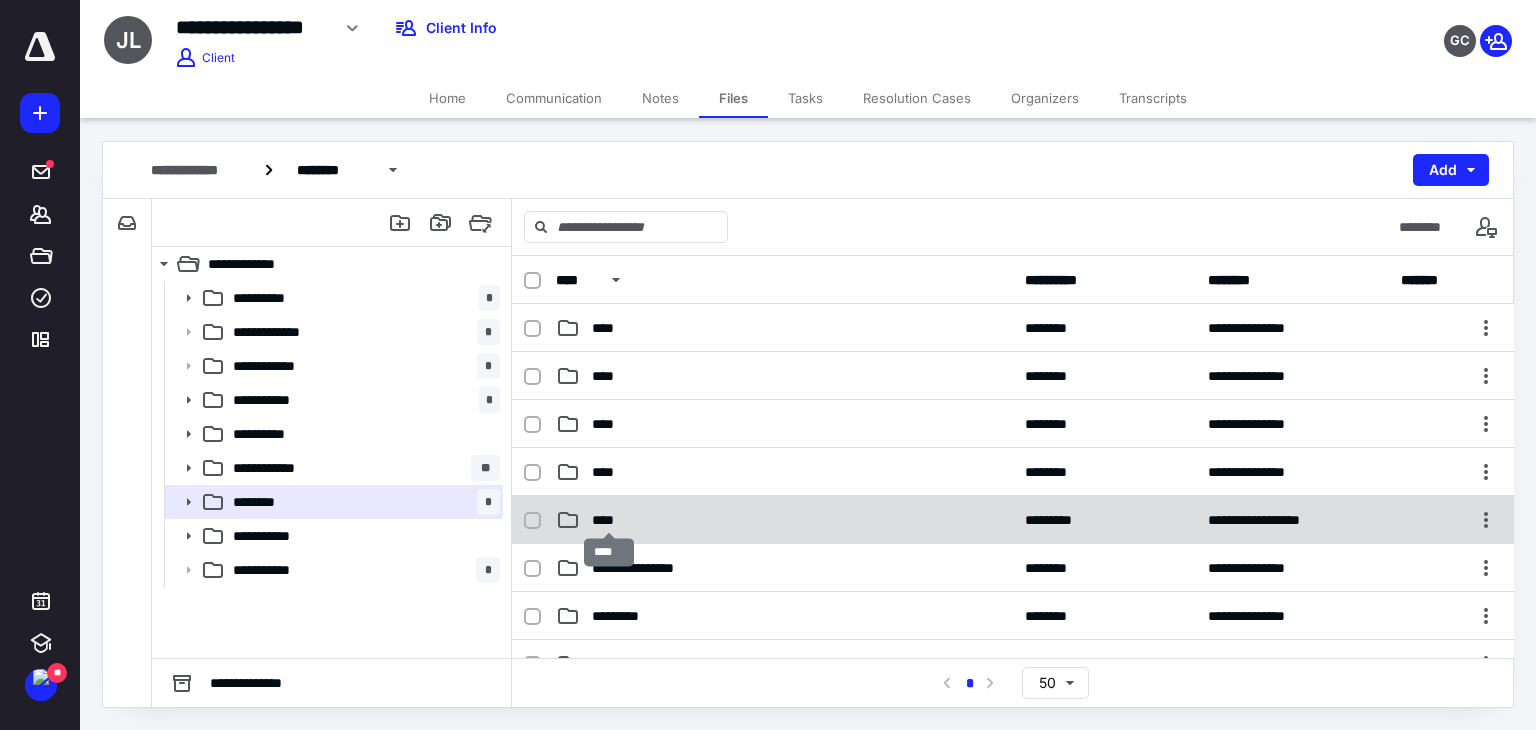 click on "****" at bounding box center [609, 520] 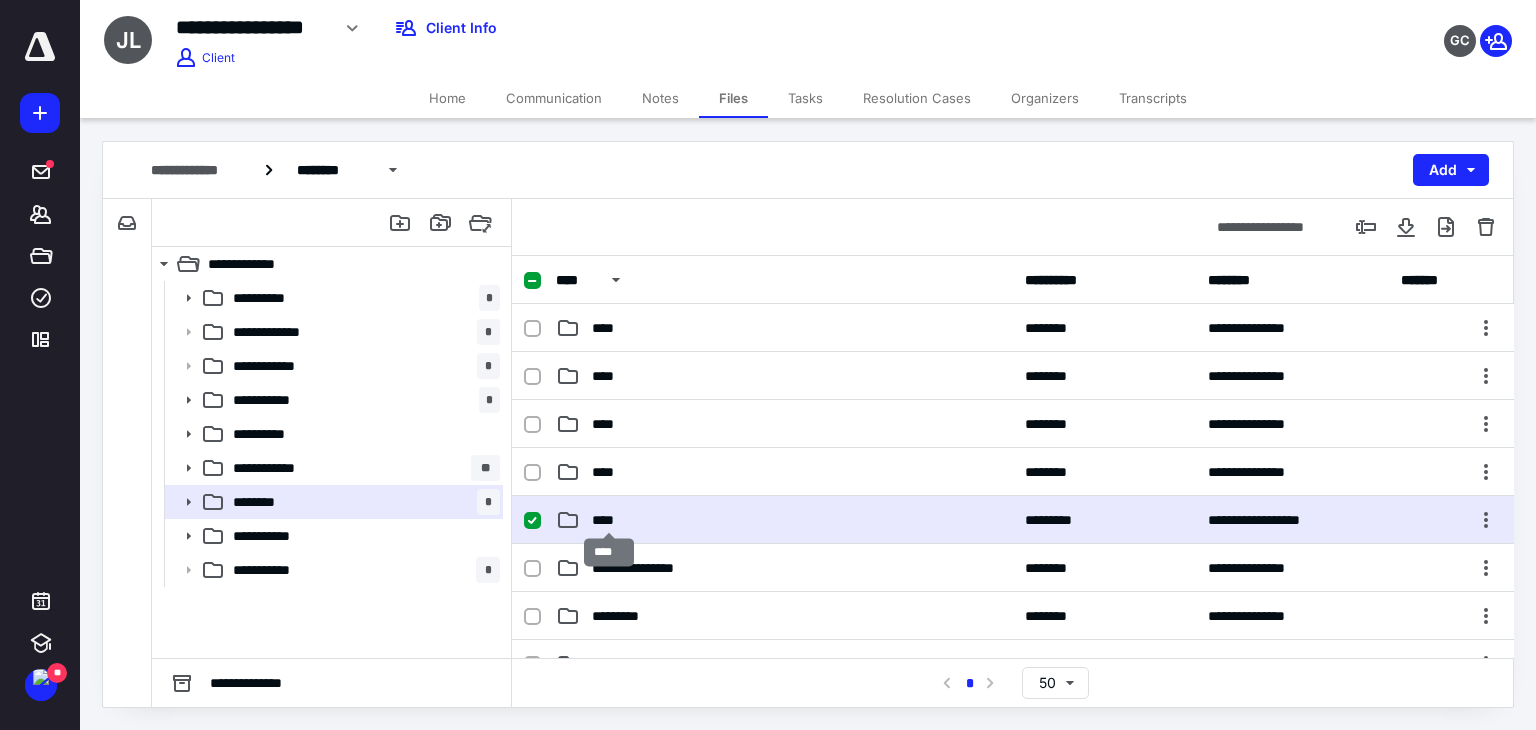 click on "****" at bounding box center [609, 520] 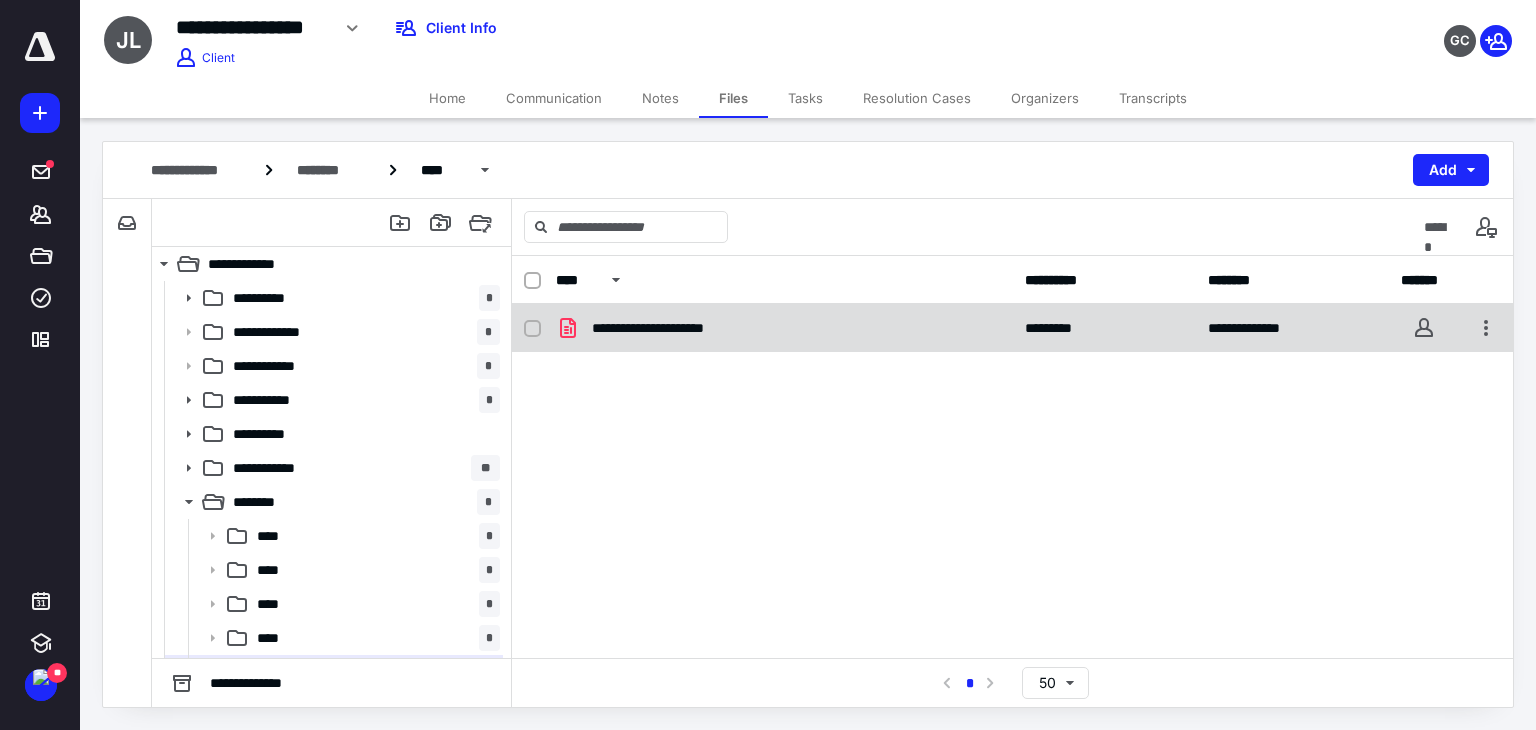 click on "**********" at bounding box center (1013, 328) 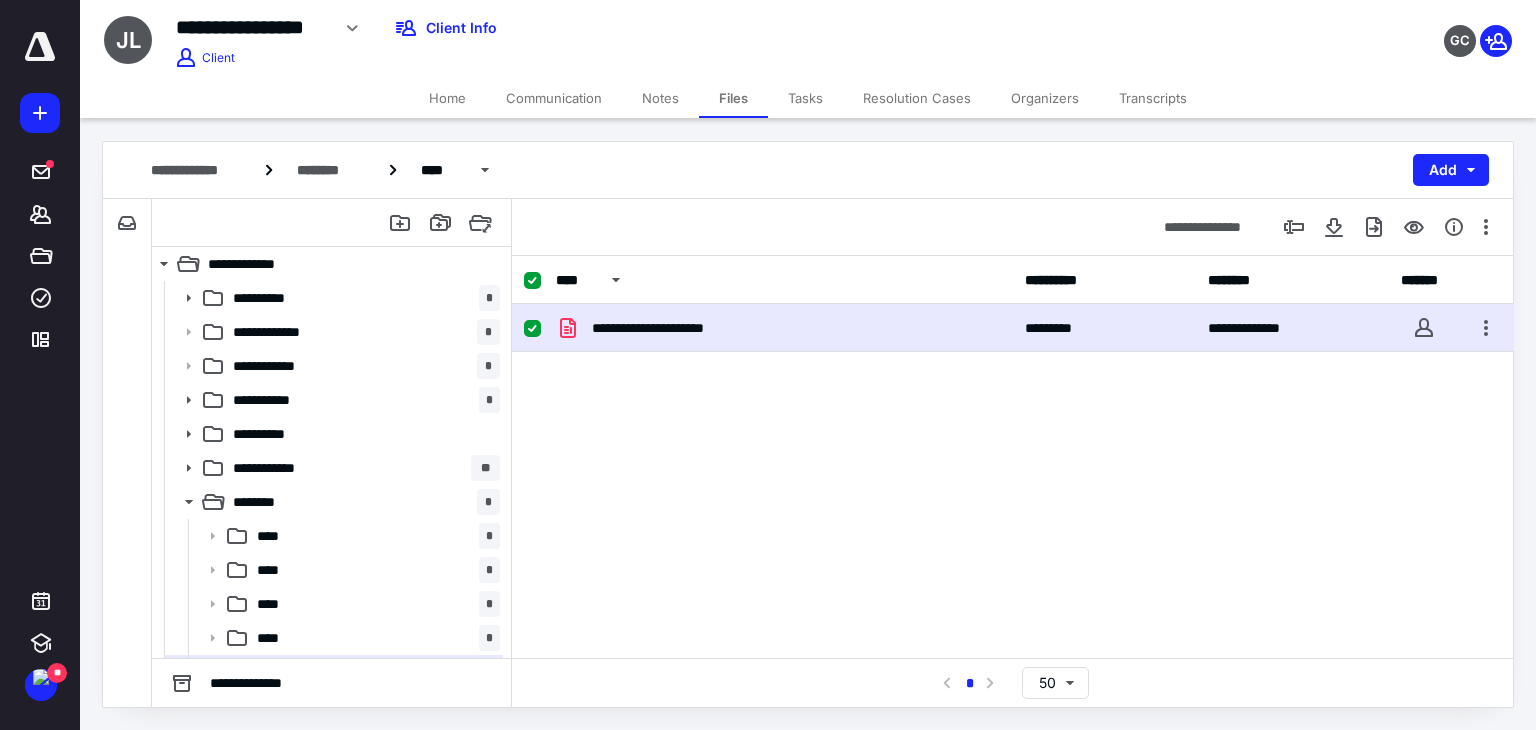 click on "**********" at bounding box center (1013, 328) 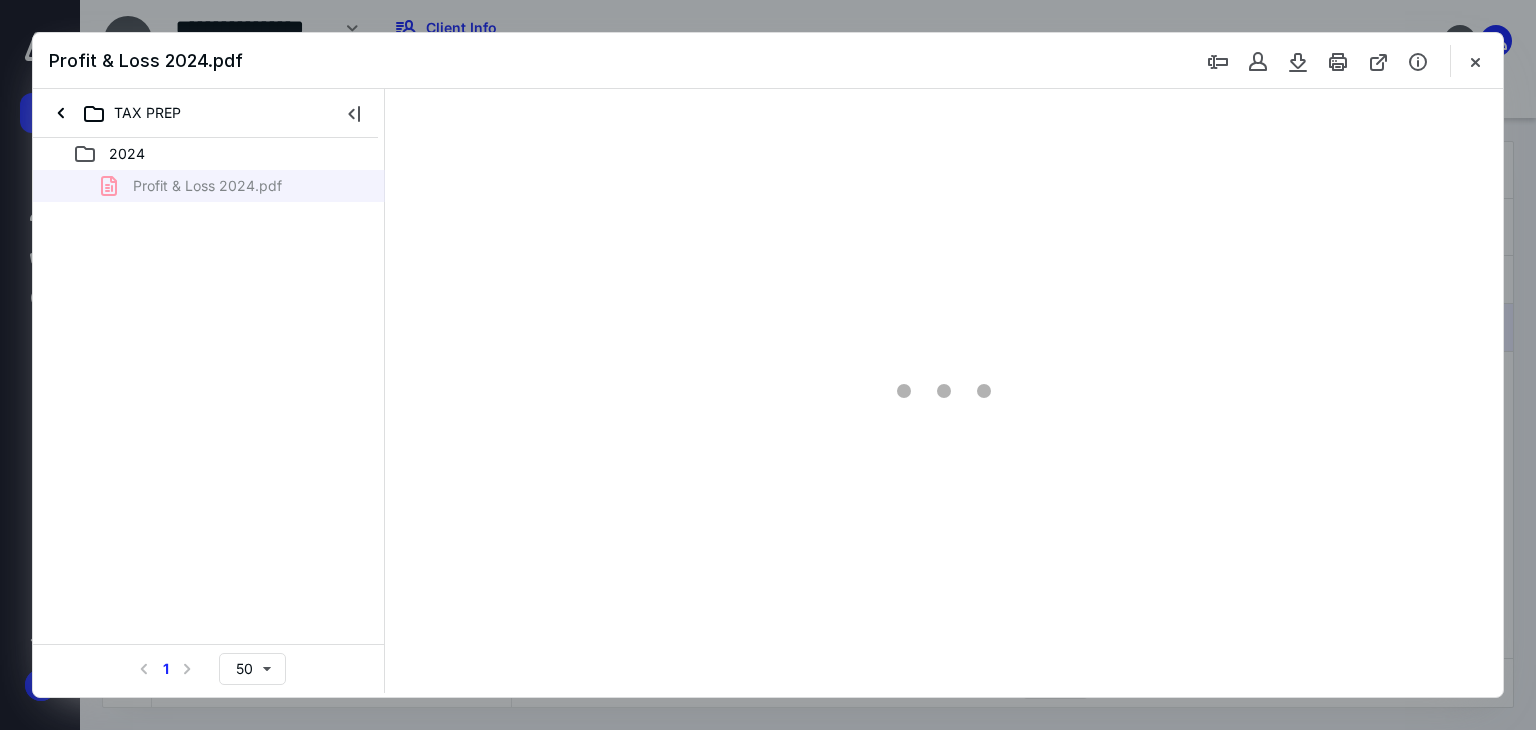 scroll, scrollTop: 0, scrollLeft: 0, axis: both 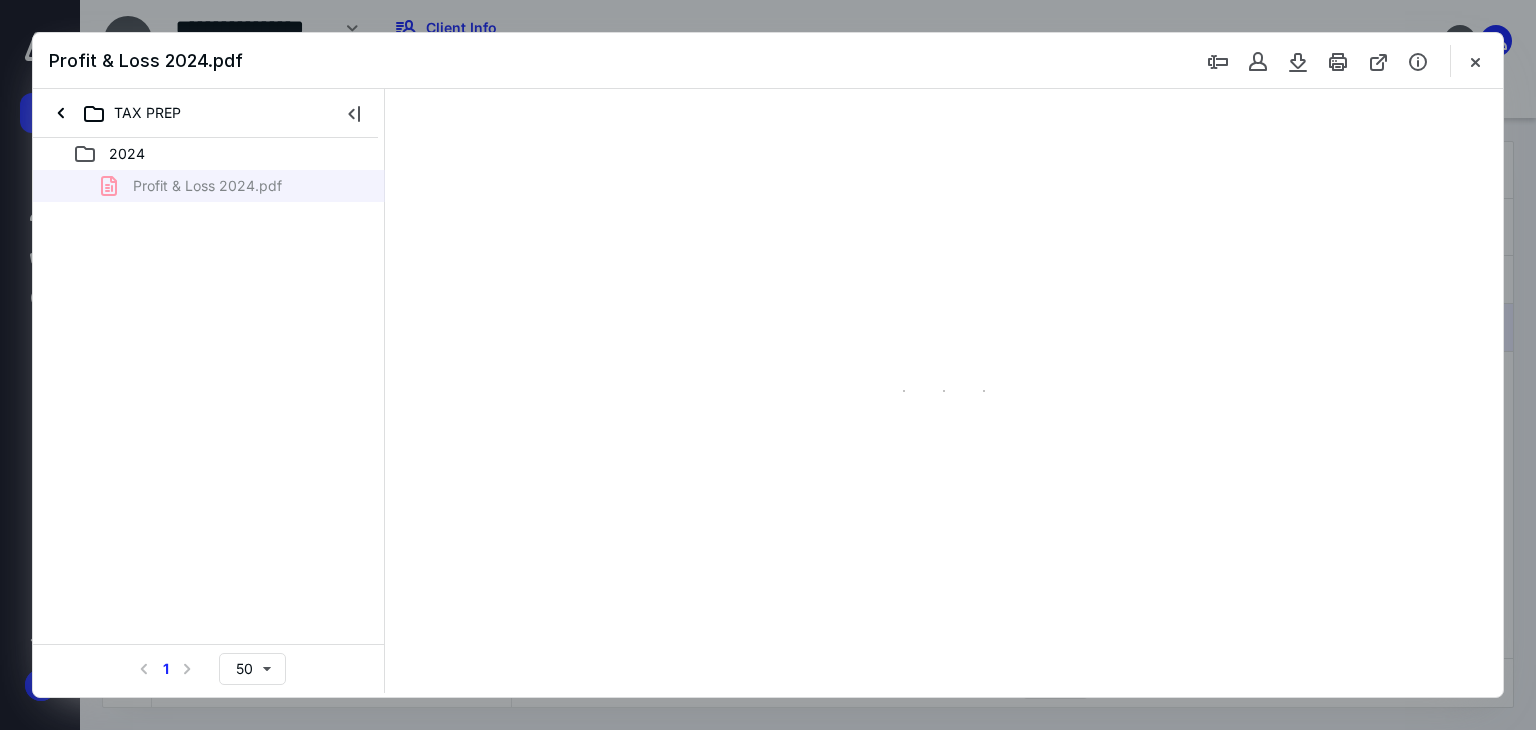 type on "67" 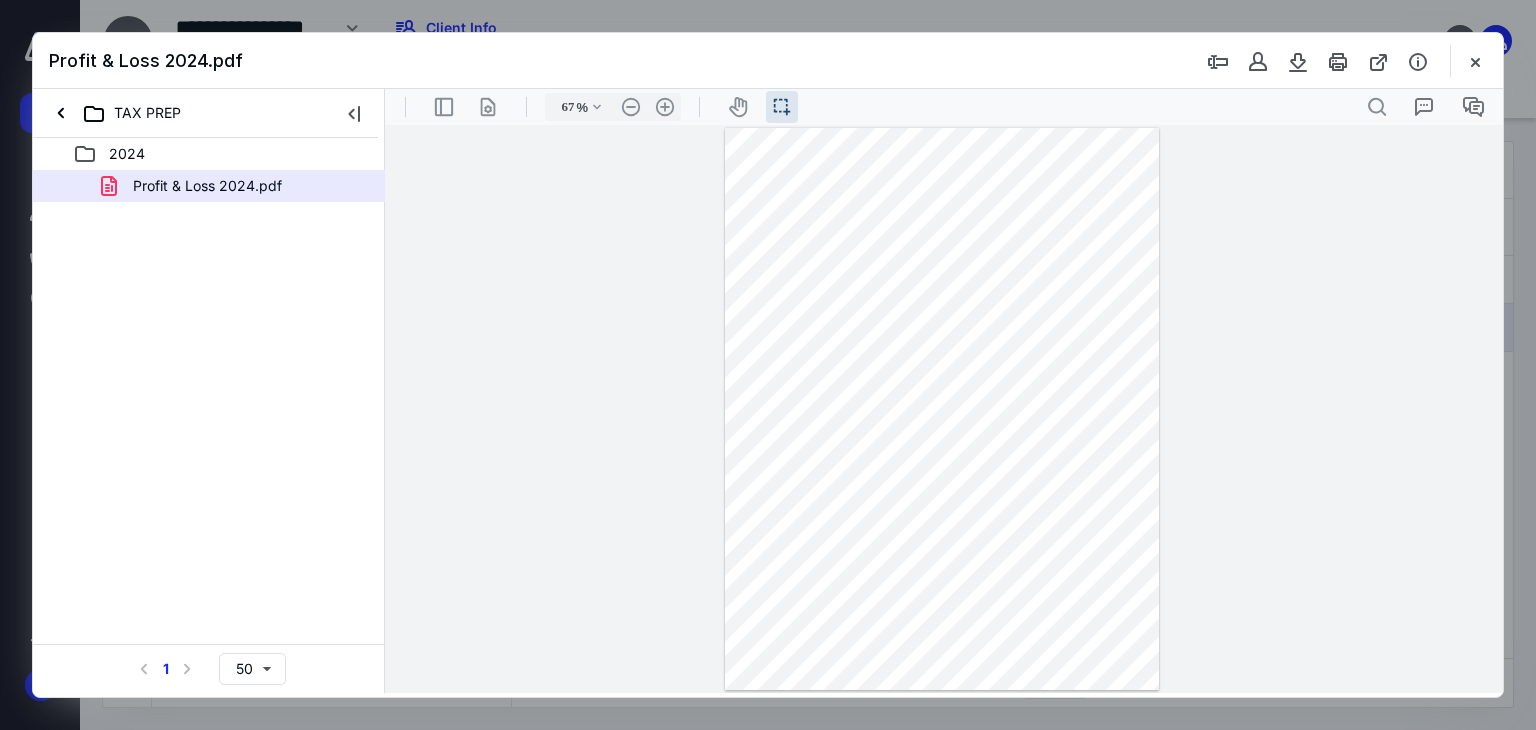 click at bounding box center [942, 409] 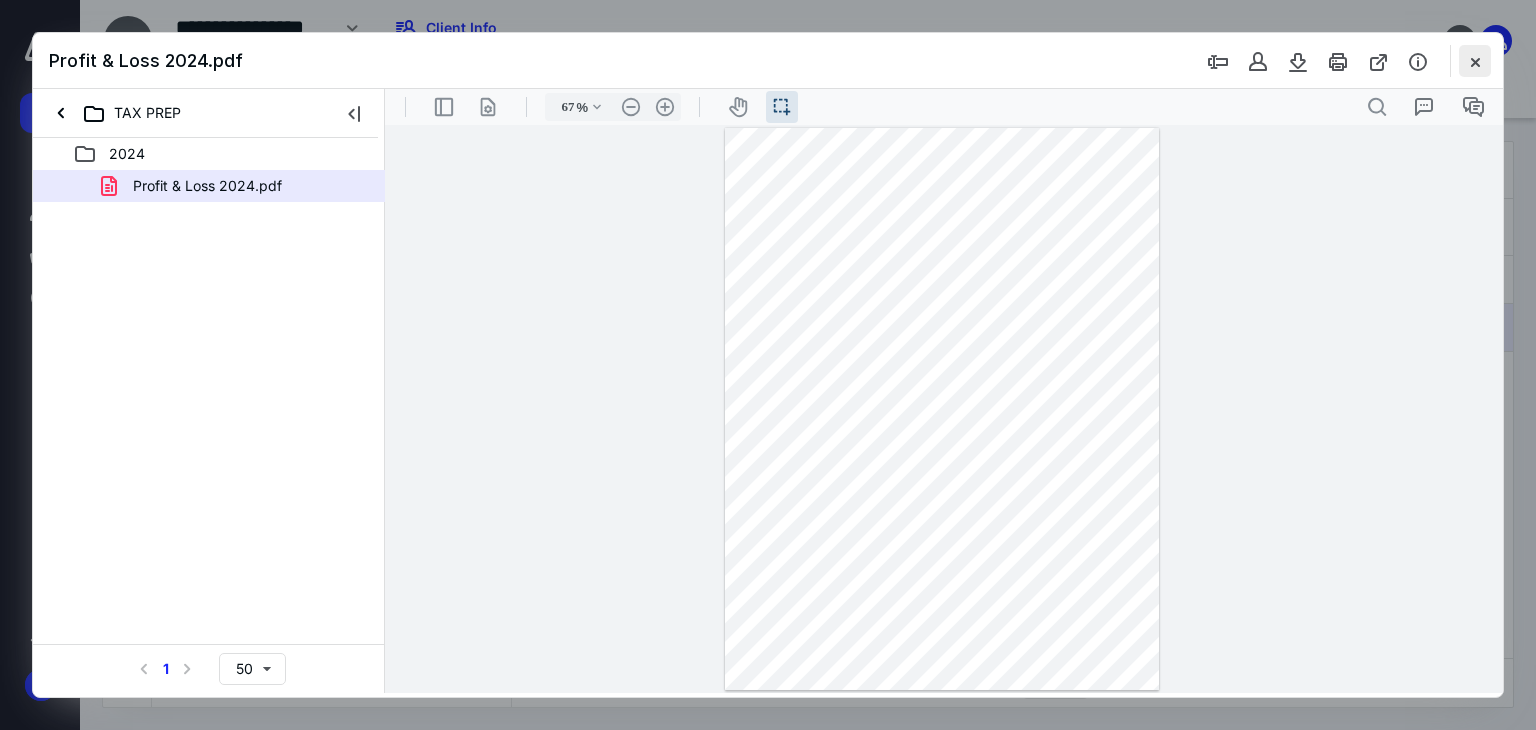 click at bounding box center [1475, 61] 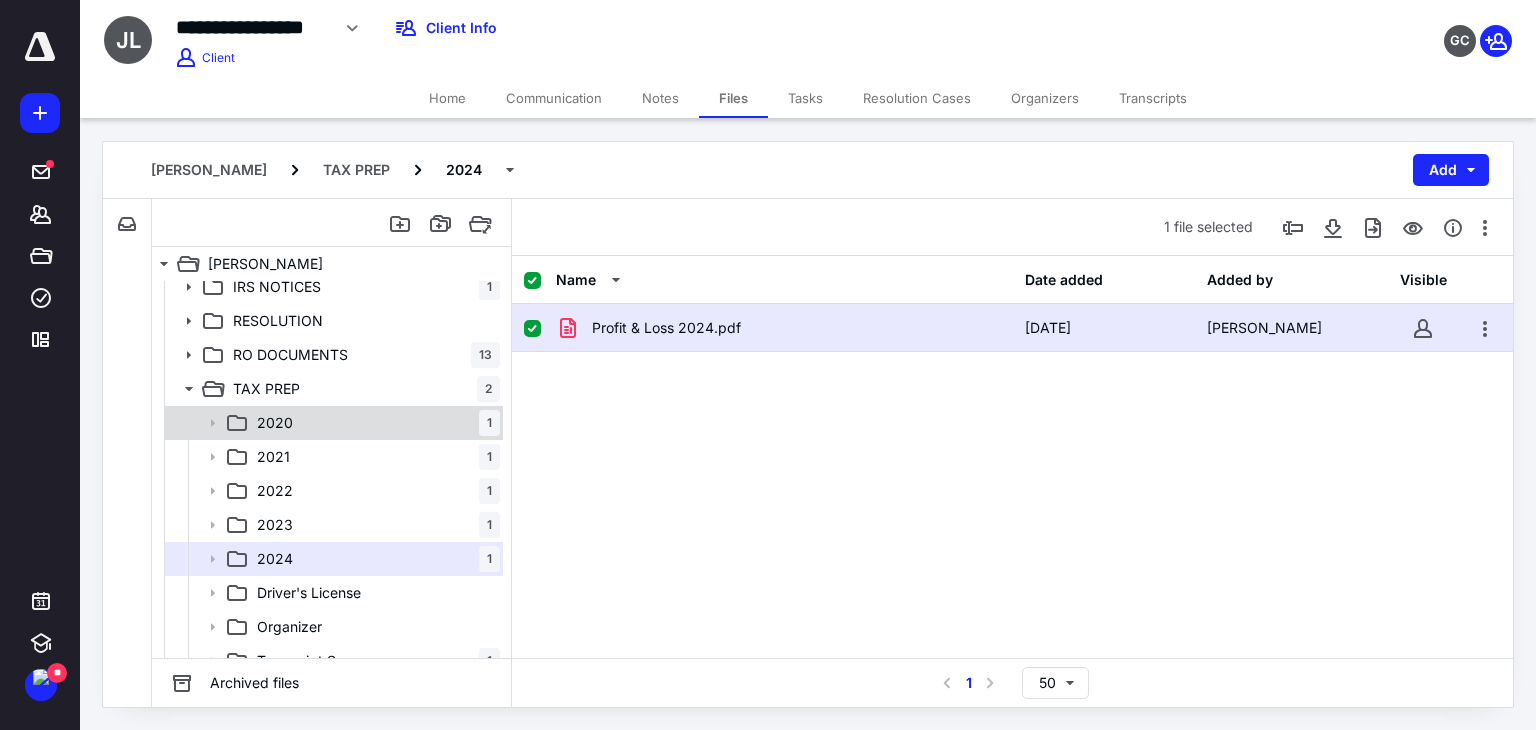 scroll, scrollTop: 200, scrollLeft: 0, axis: vertical 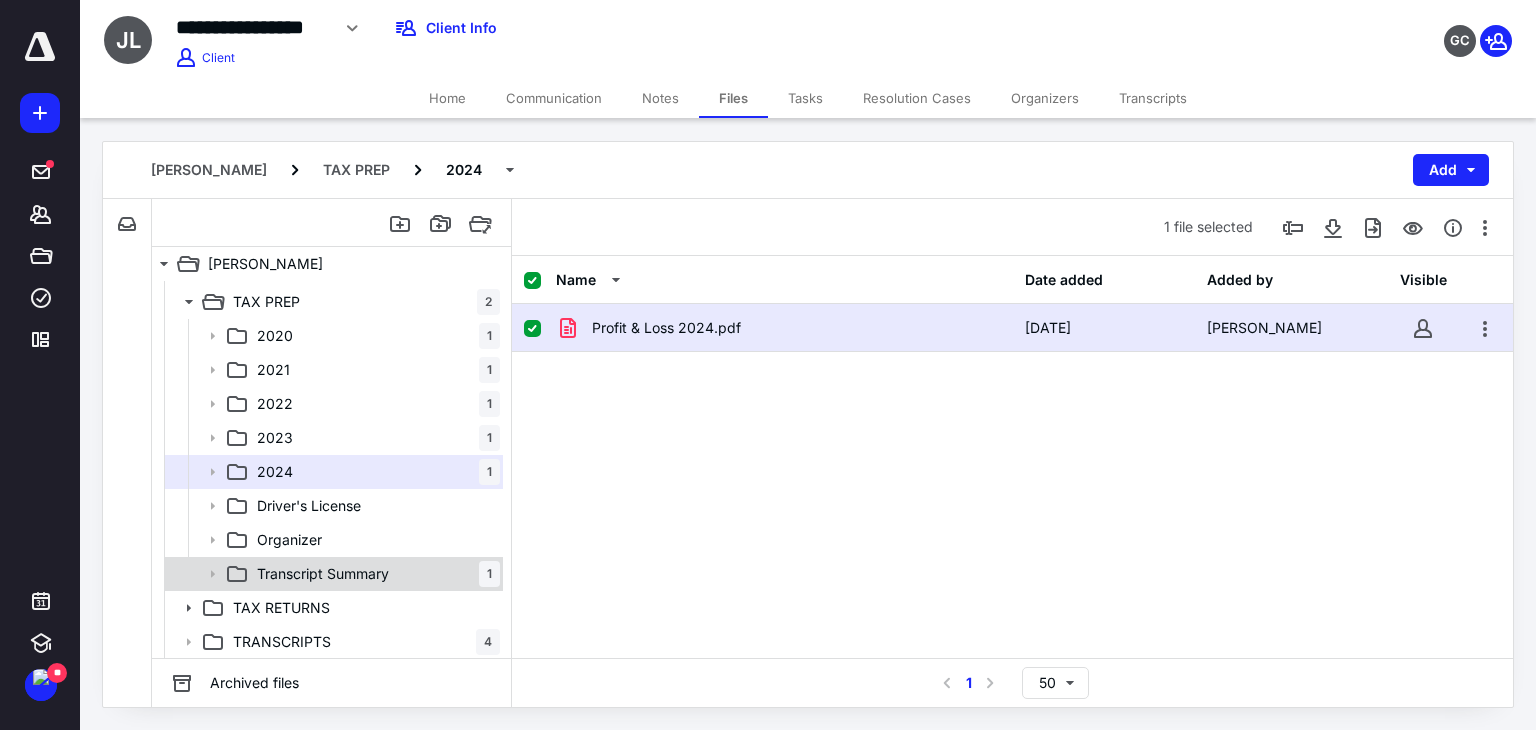 click on "Transcript Summary 1" at bounding box center (374, 574) 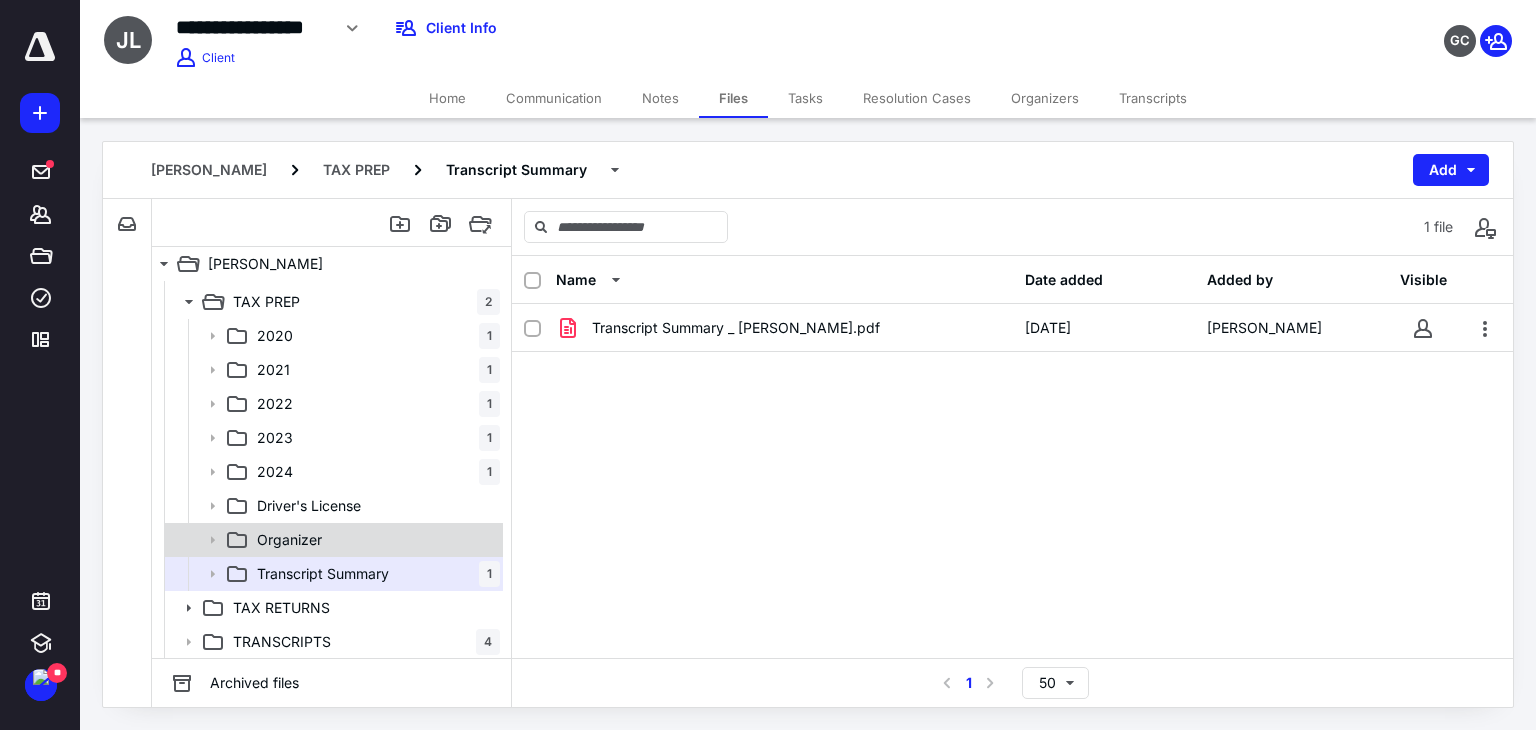 click on "Organizer" at bounding box center [332, 540] 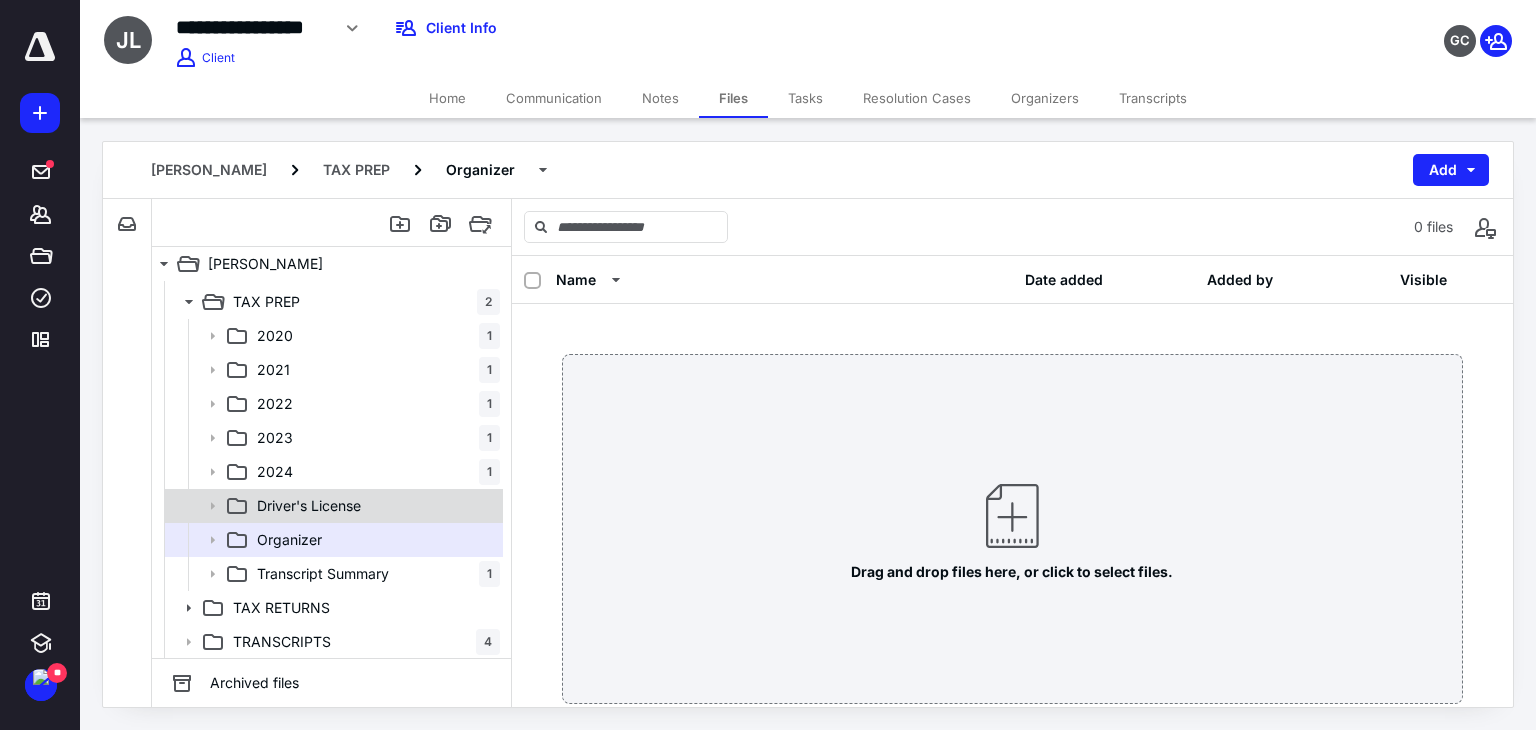 click on "Driver's License" at bounding box center (332, 506) 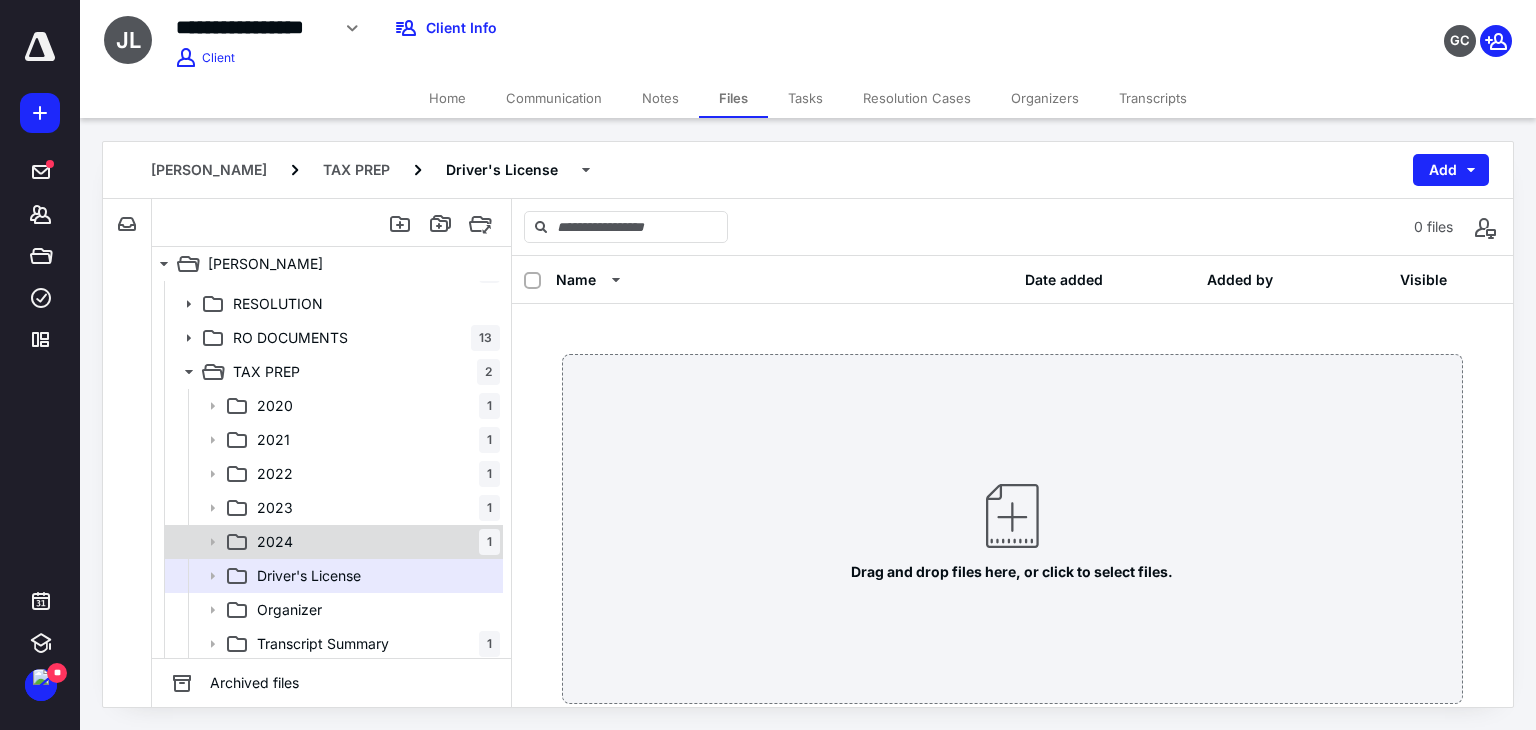 scroll, scrollTop: 0, scrollLeft: 0, axis: both 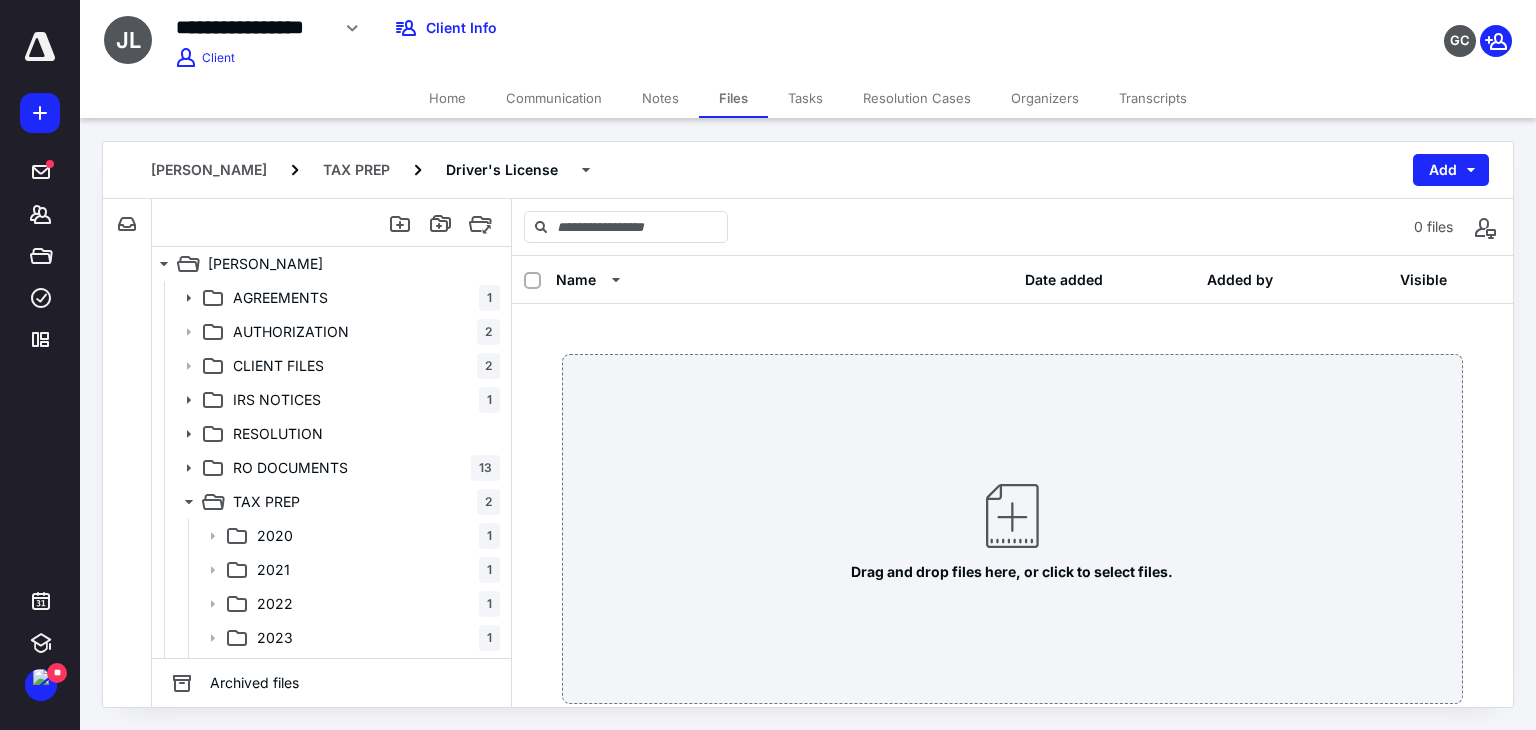 click on "Home" at bounding box center [447, 98] 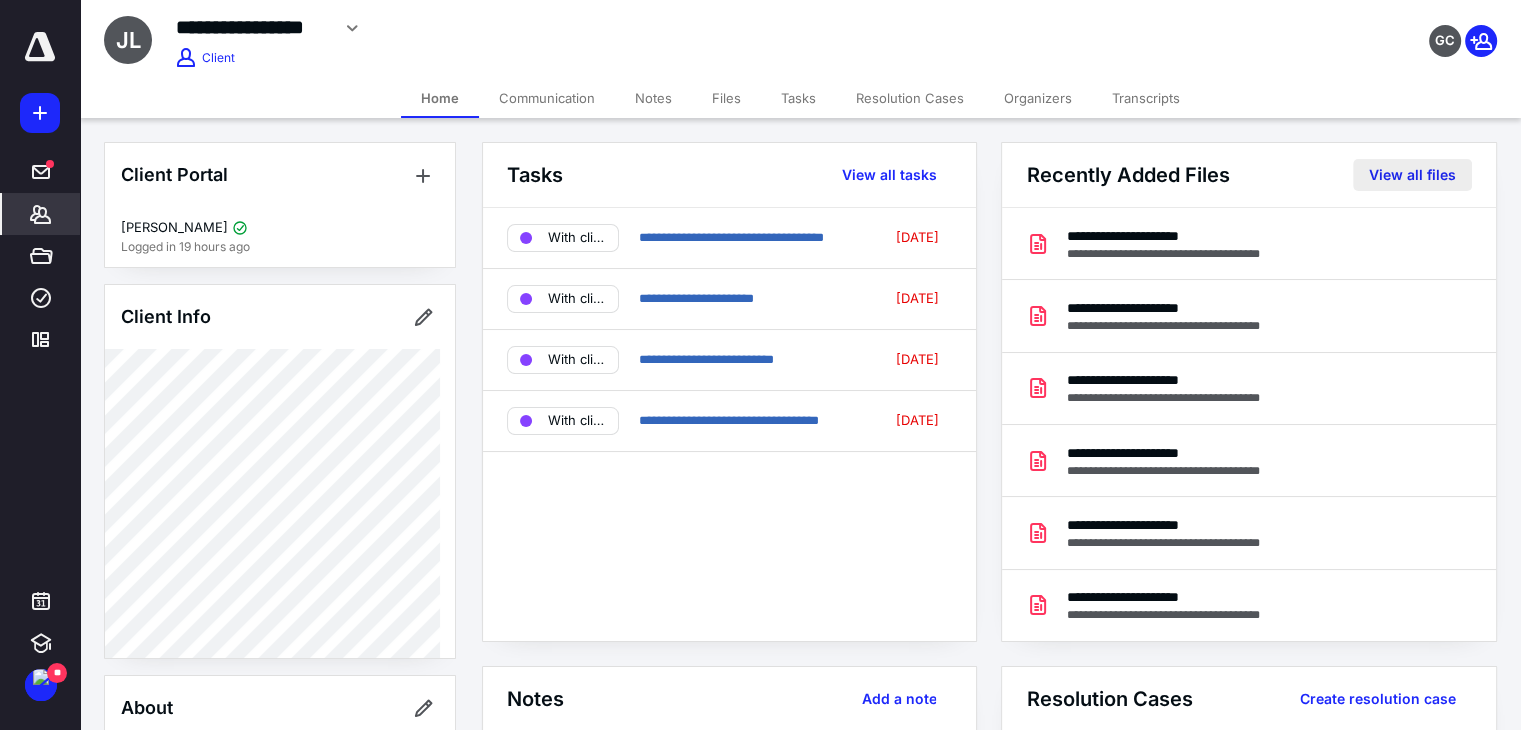 click on "View all files" at bounding box center (1412, 175) 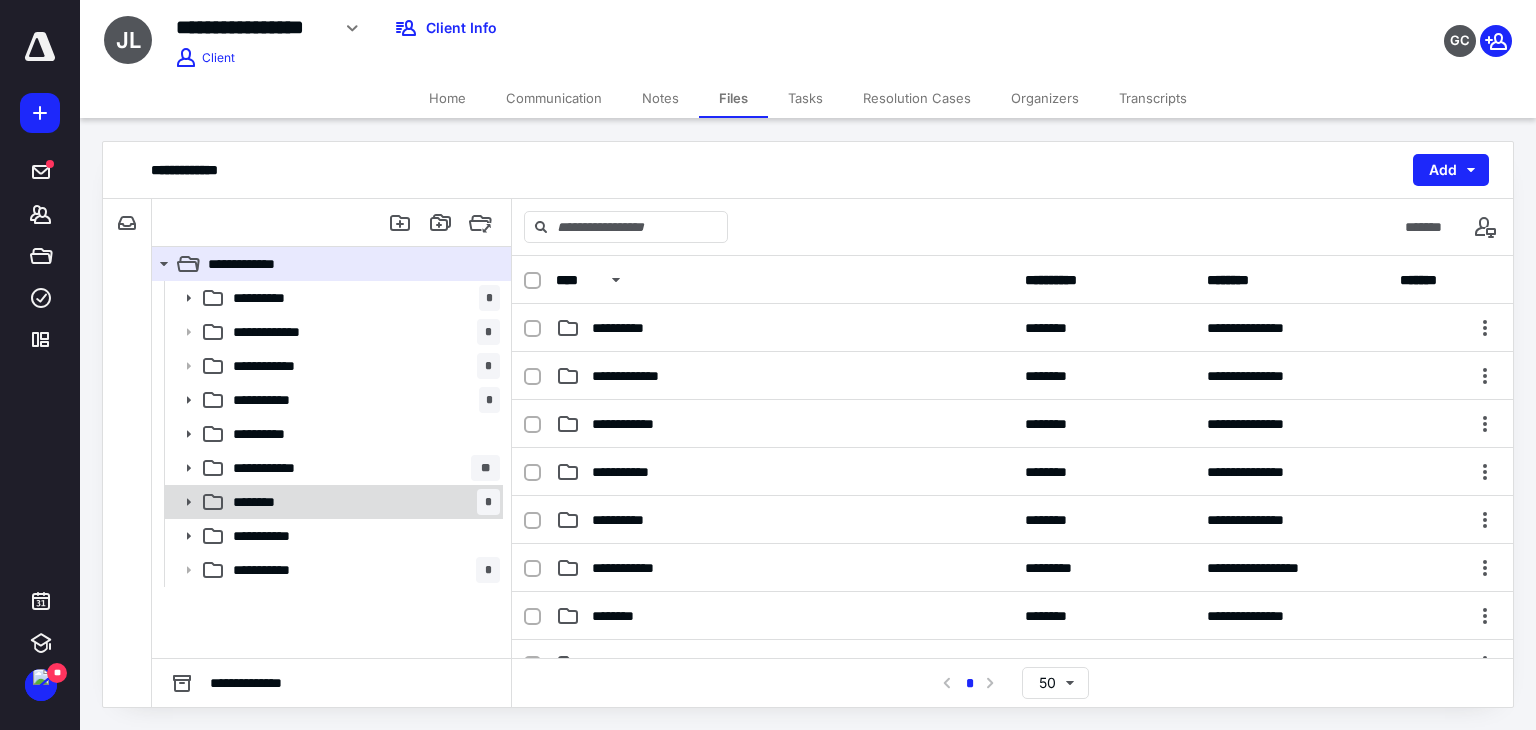 click on "******** *" at bounding box center (362, 502) 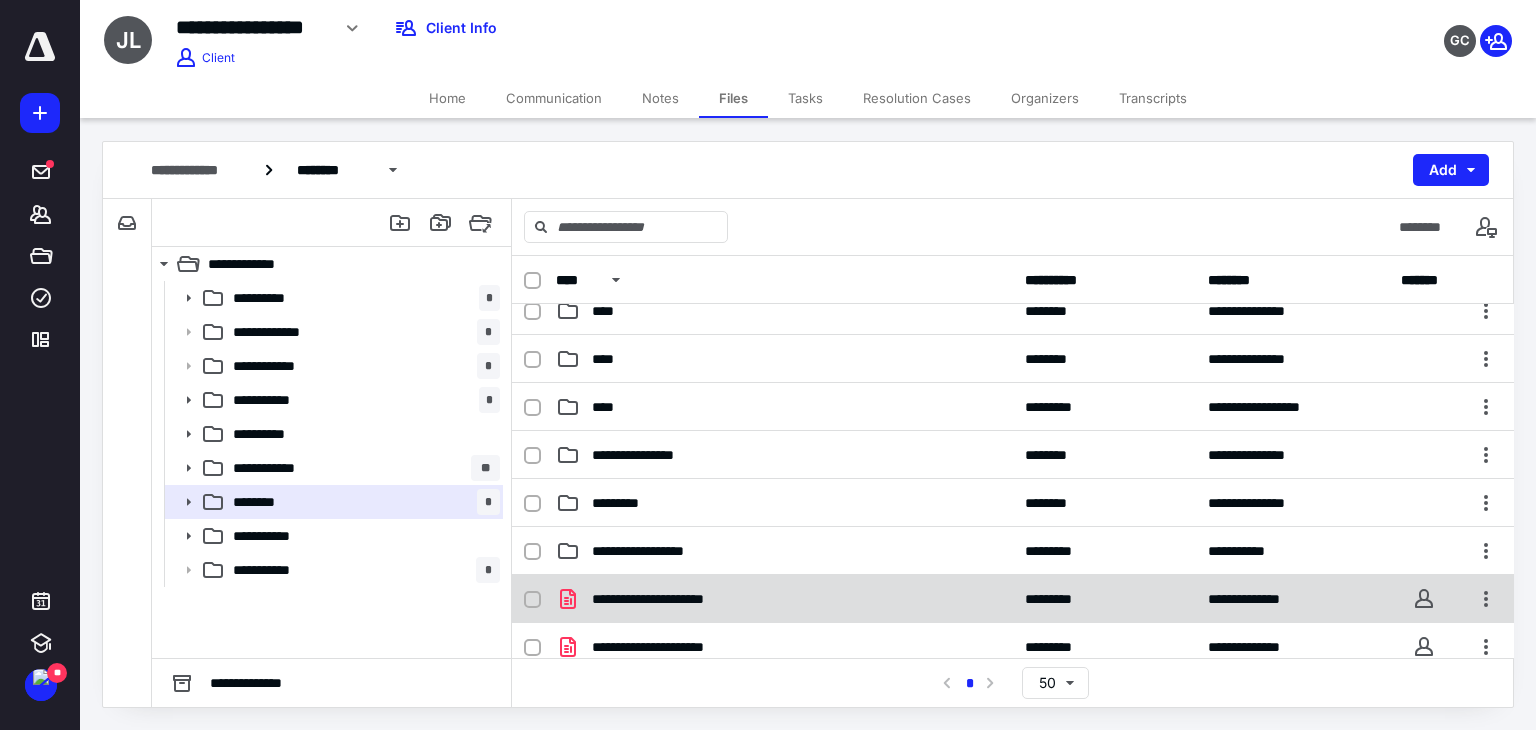 scroll, scrollTop: 200, scrollLeft: 0, axis: vertical 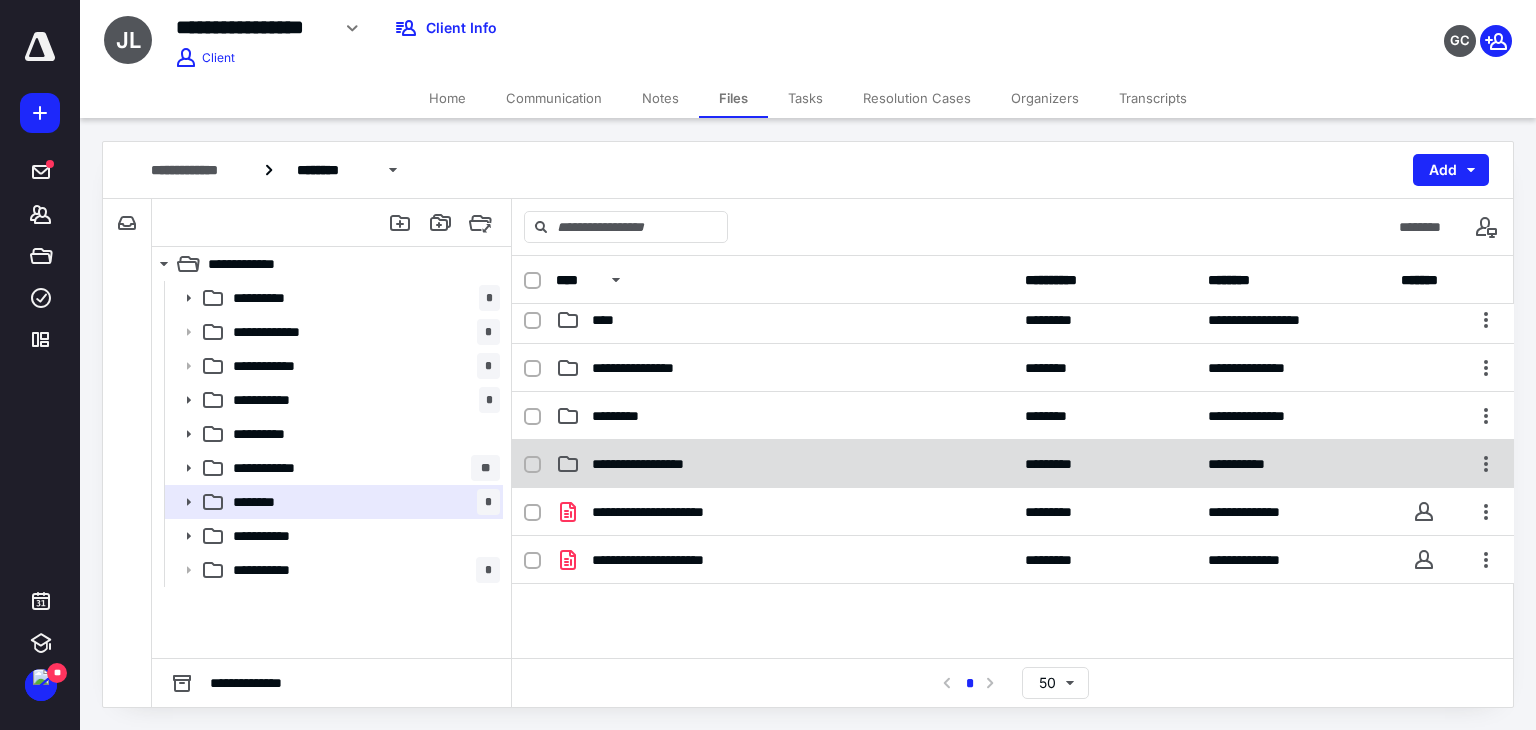 click on "**********" at bounding box center [659, 464] 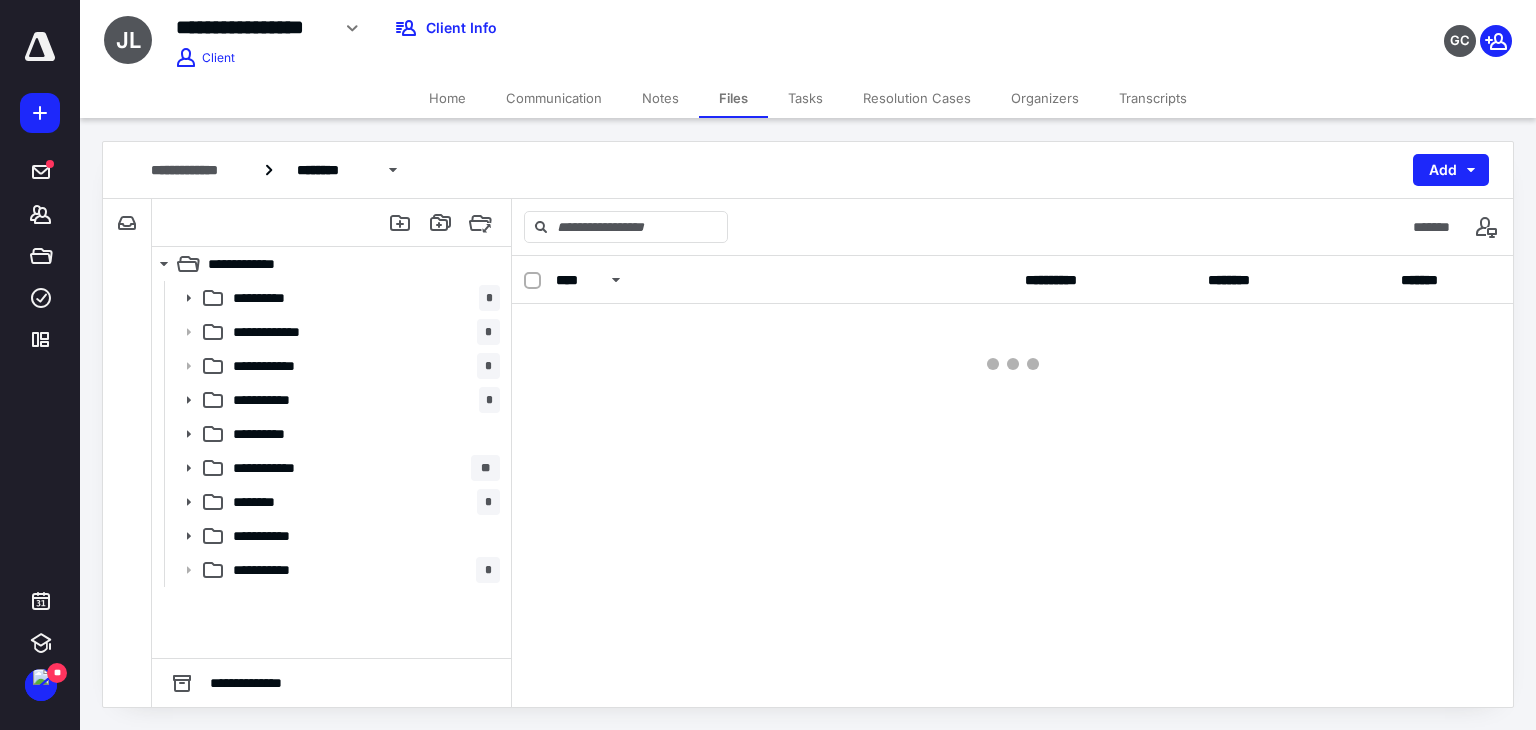 scroll, scrollTop: 0, scrollLeft: 0, axis: both 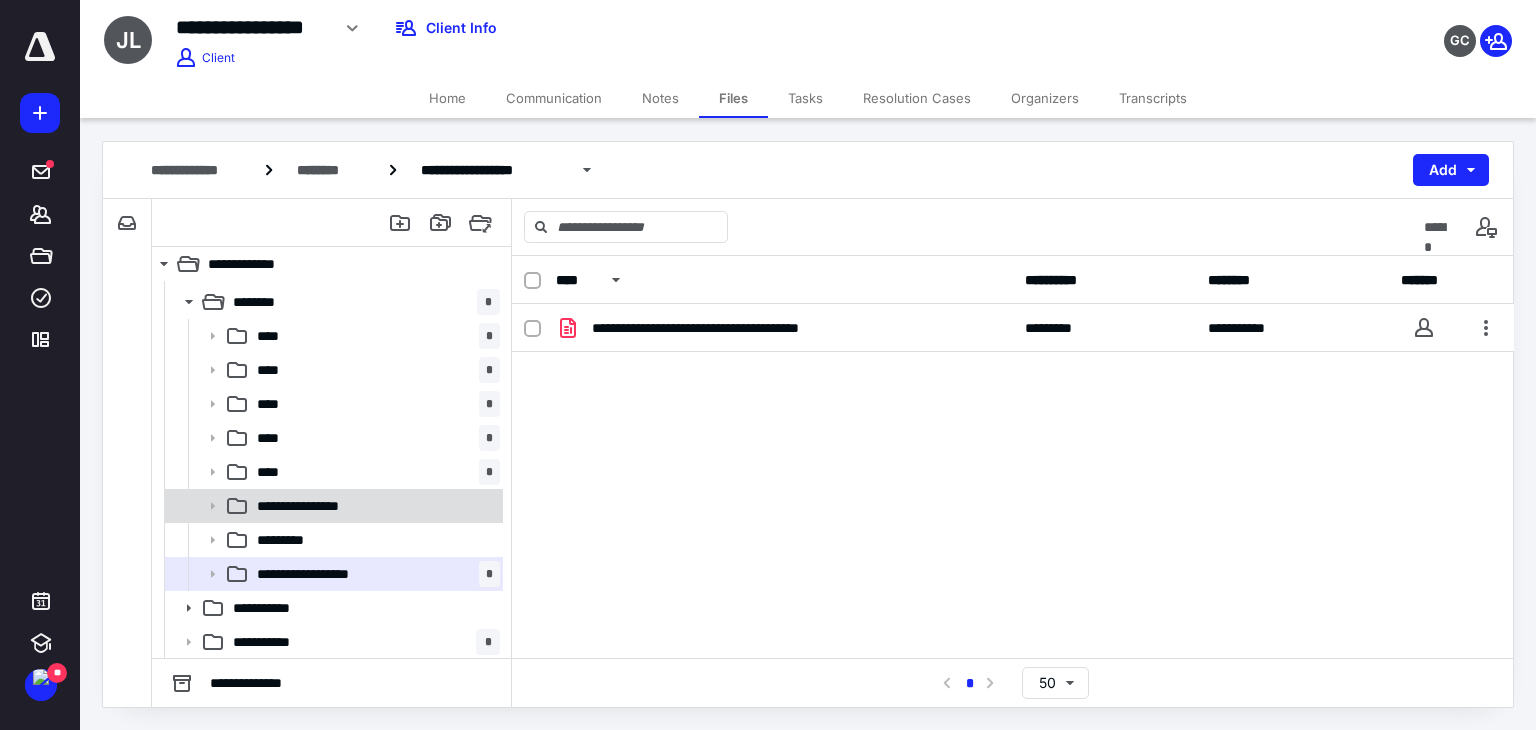 click on "**********" at bounding box center (374, 506) 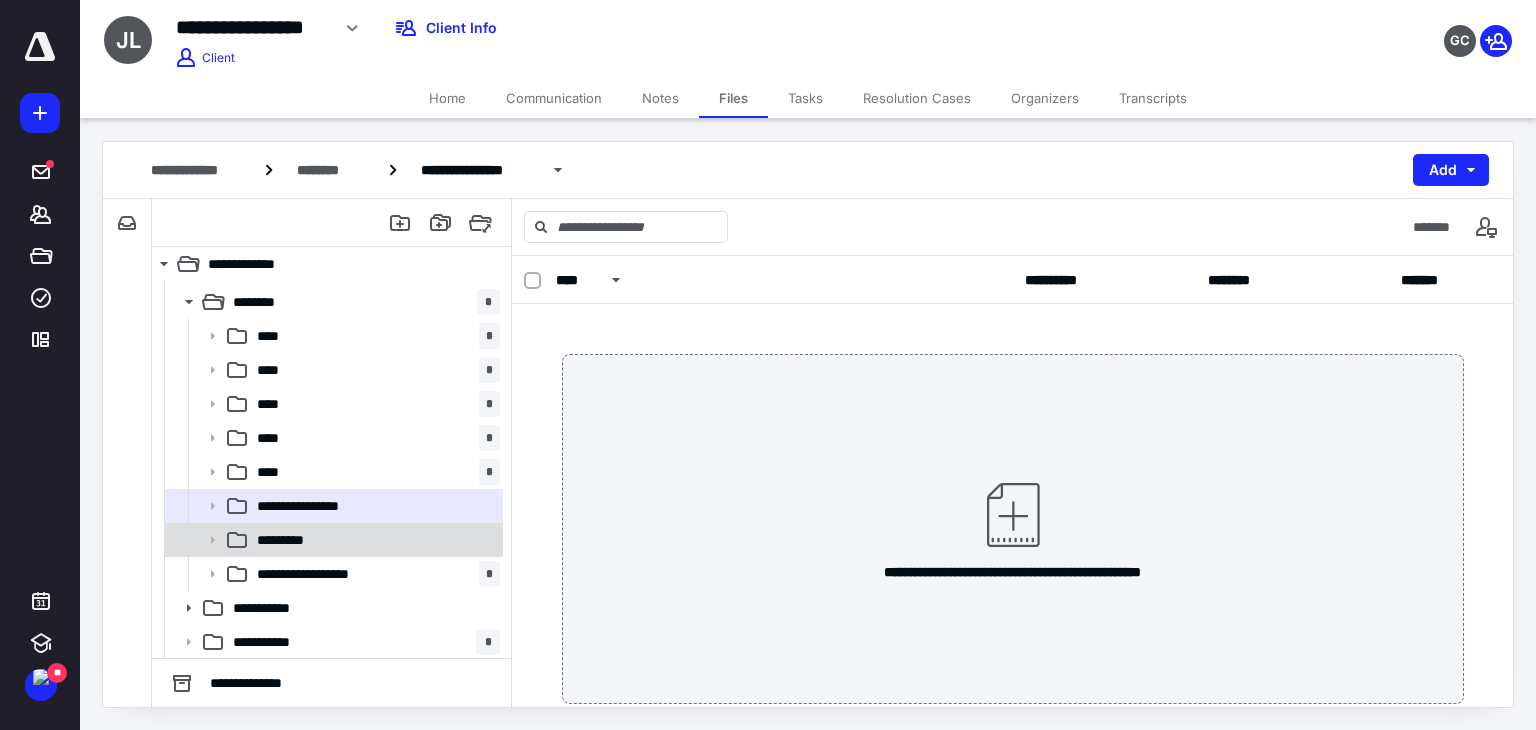 click on "*********" at bounding box center (374, 540) 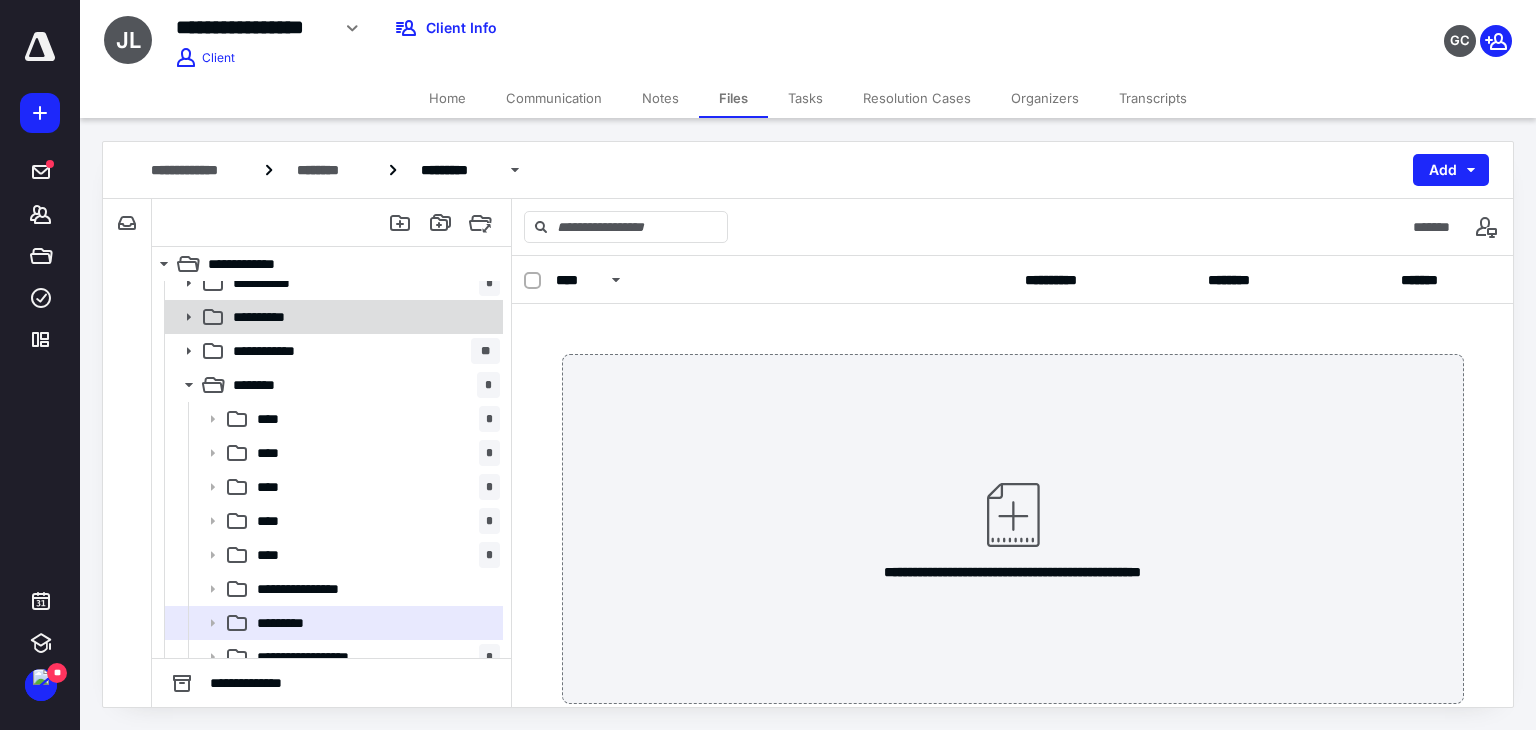 scroll, scrollTop: 0, scrollLeft: 0, axis: both 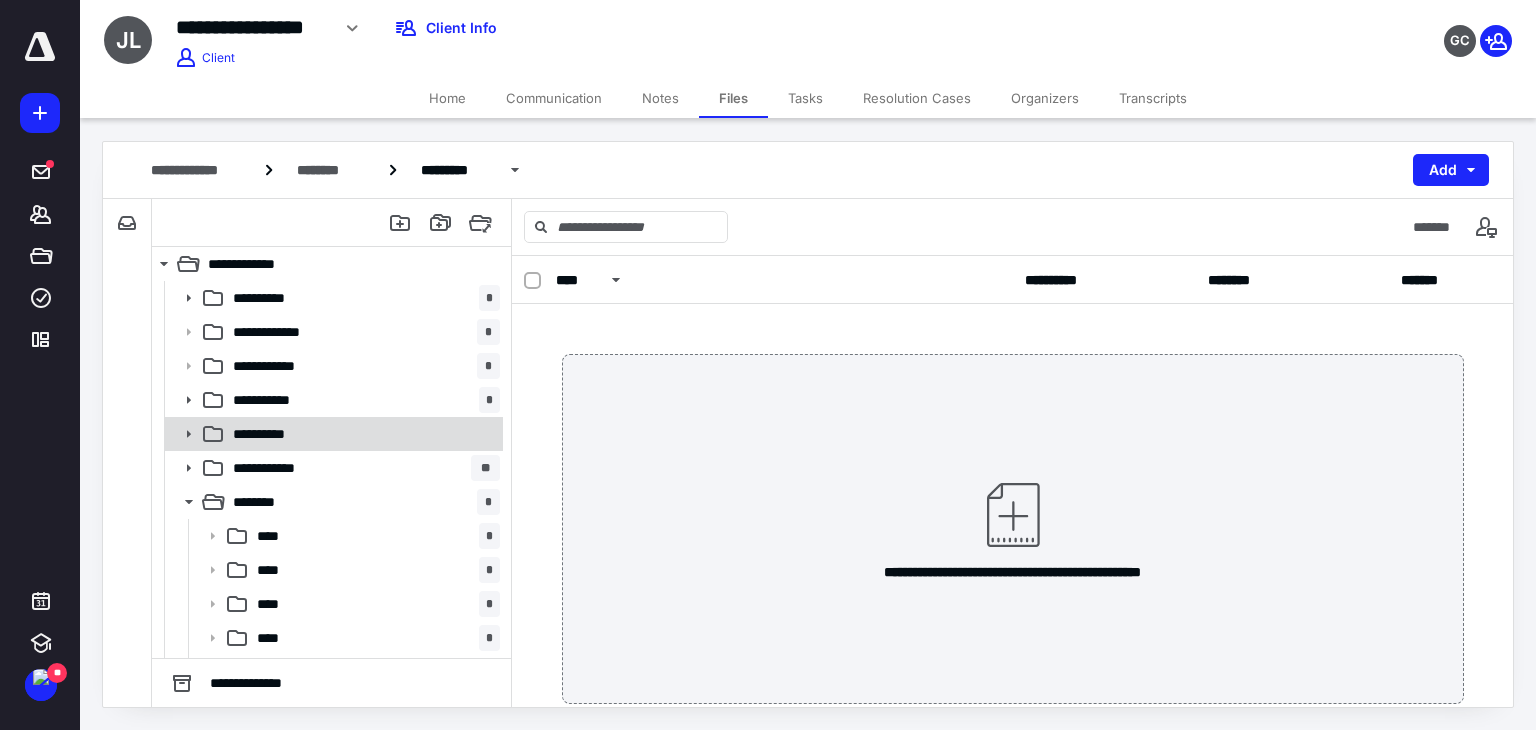 click on "**********" at bounding box center [362, 434] 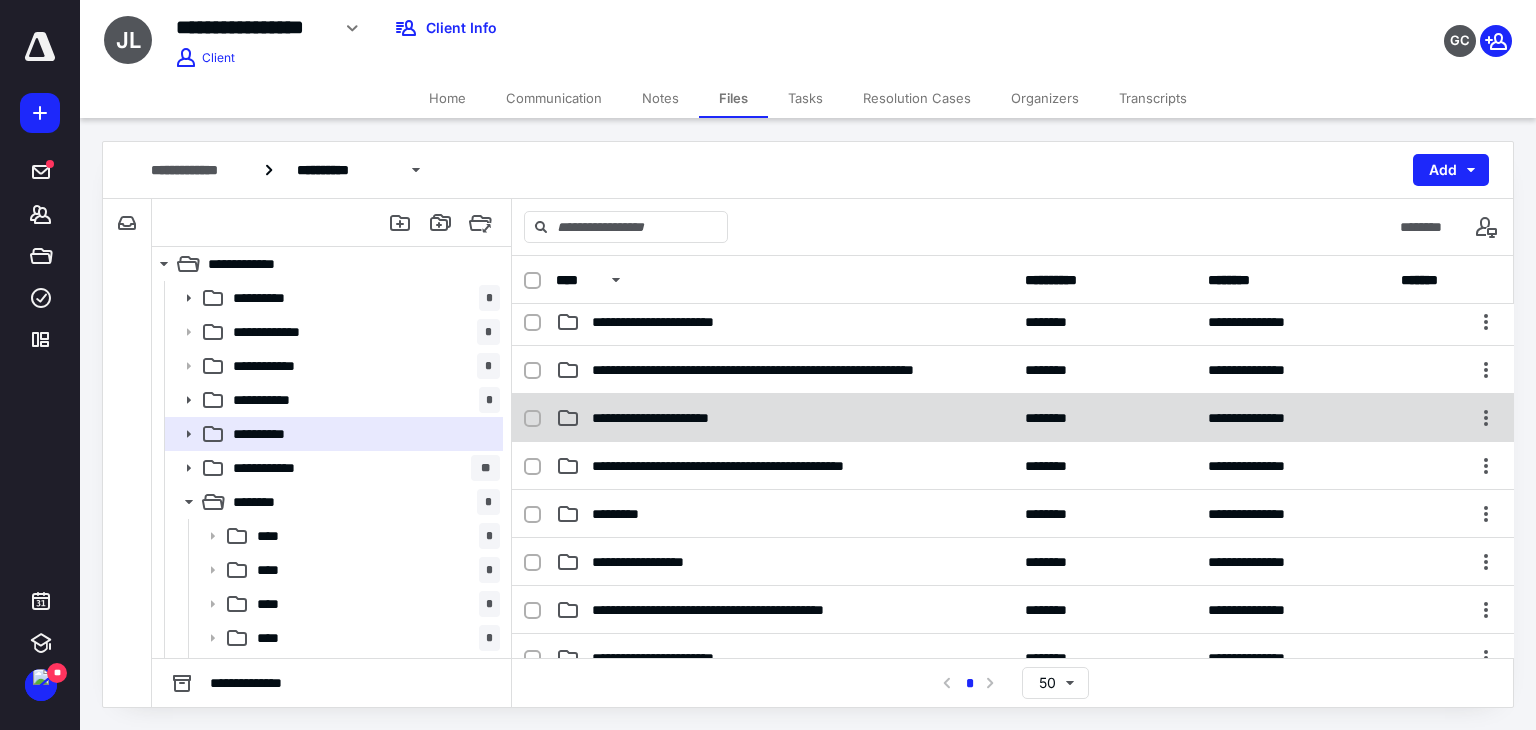 scroll, scrollTop: 300, scrollLeft: 0, axis: vertical 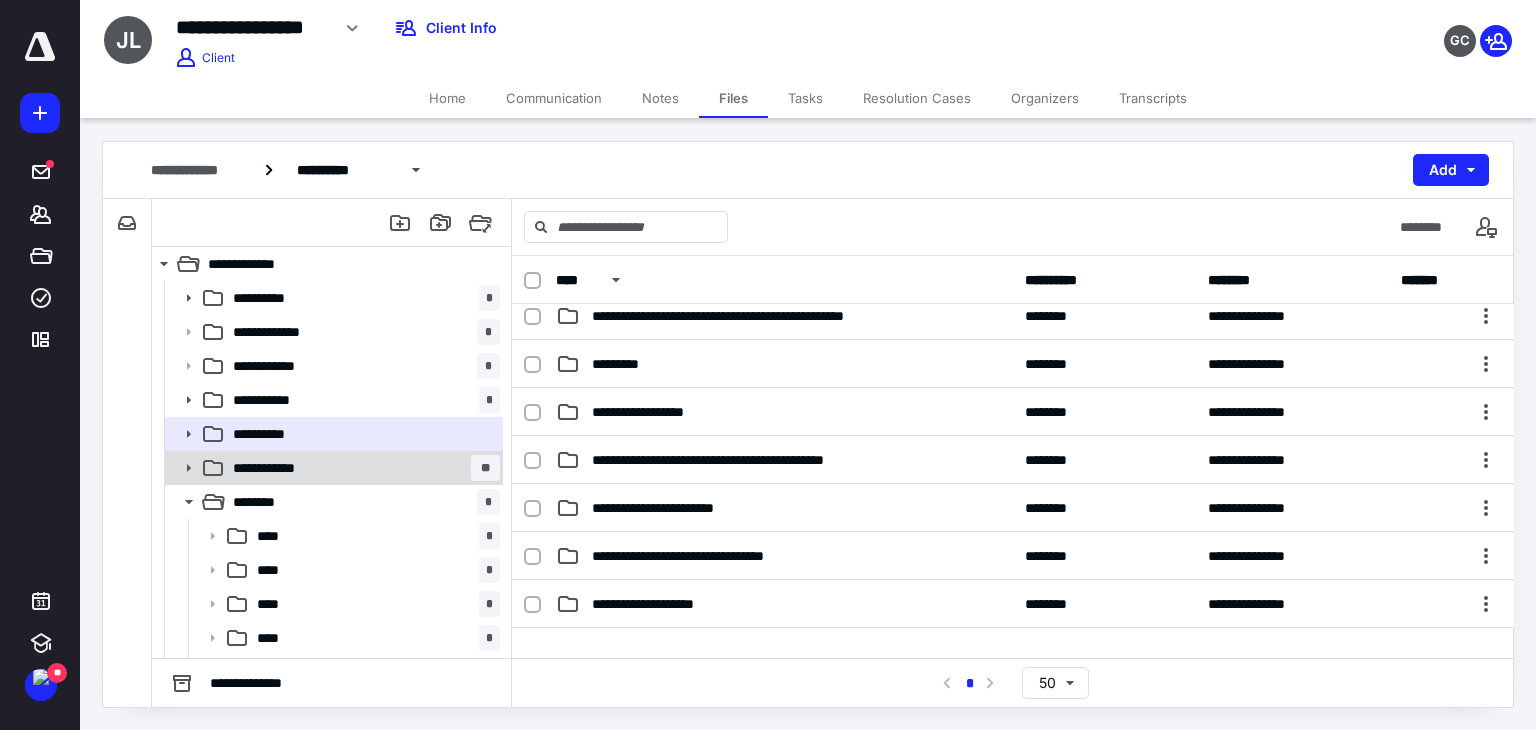 click on "**********" at bounding box center (290, 468) 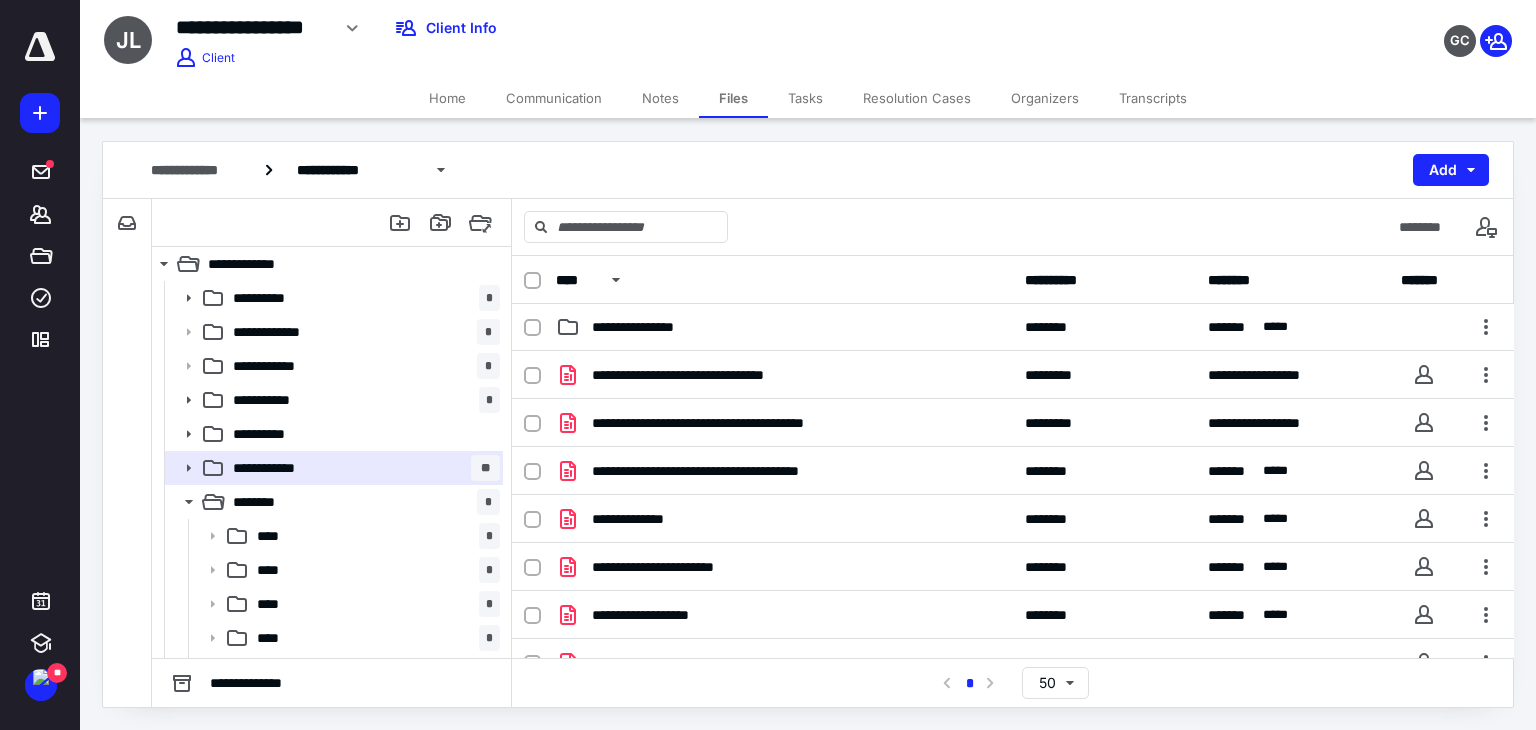 scroll, scrollTop: 0, scrollLeft: 0, axis: both 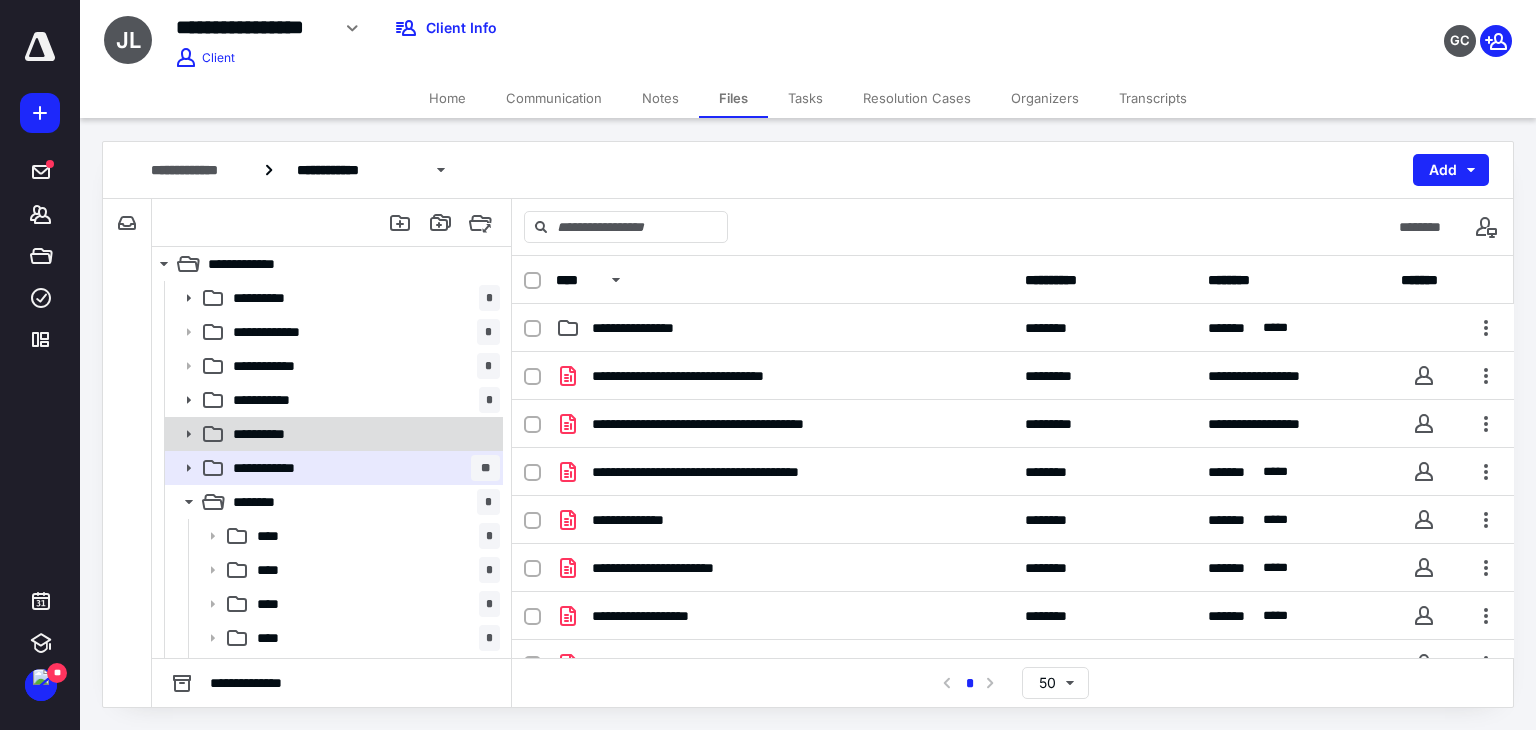 click on "**********" at bounding box center [278, 434] 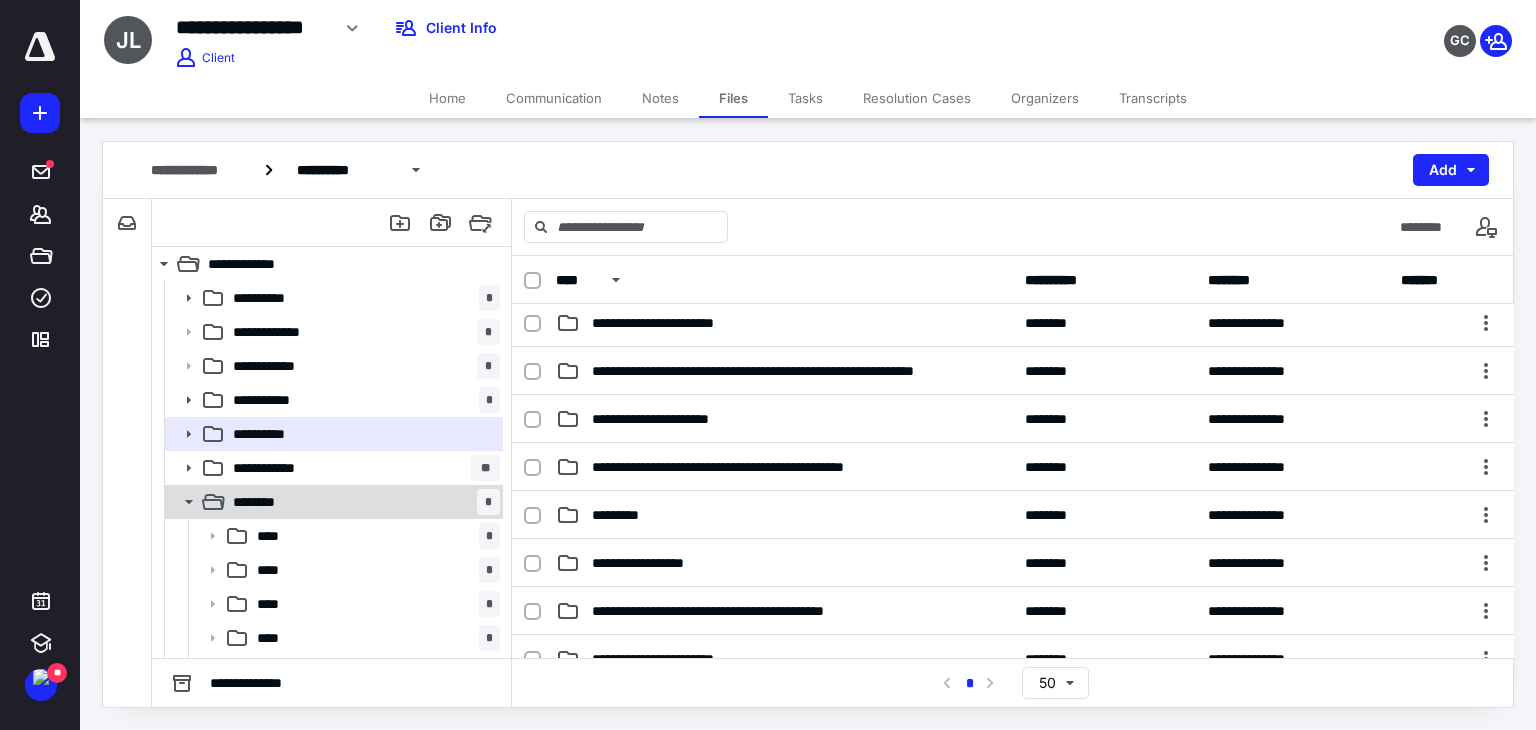 scroll, scrollTop: 400, scrollLeft: 0, axis: vertical 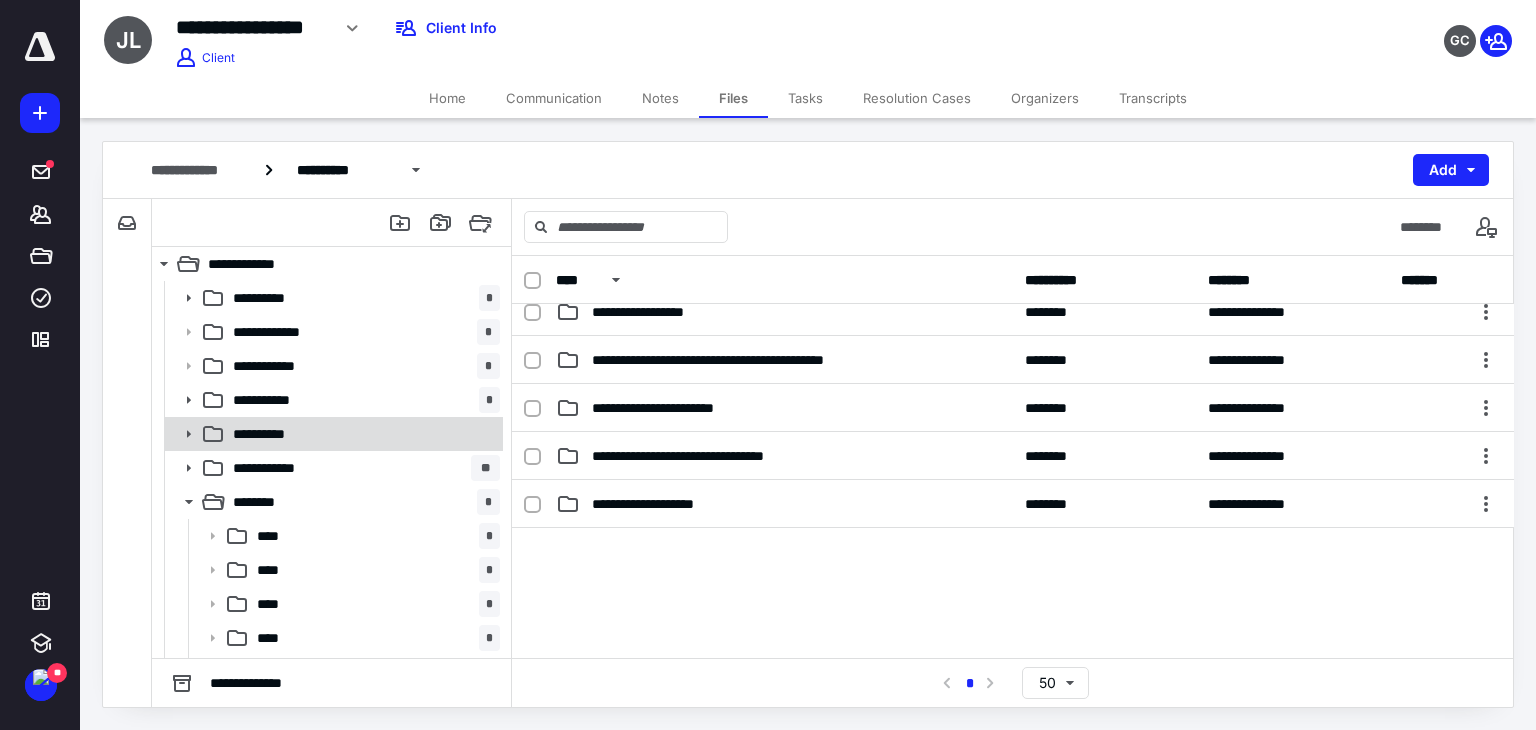 click 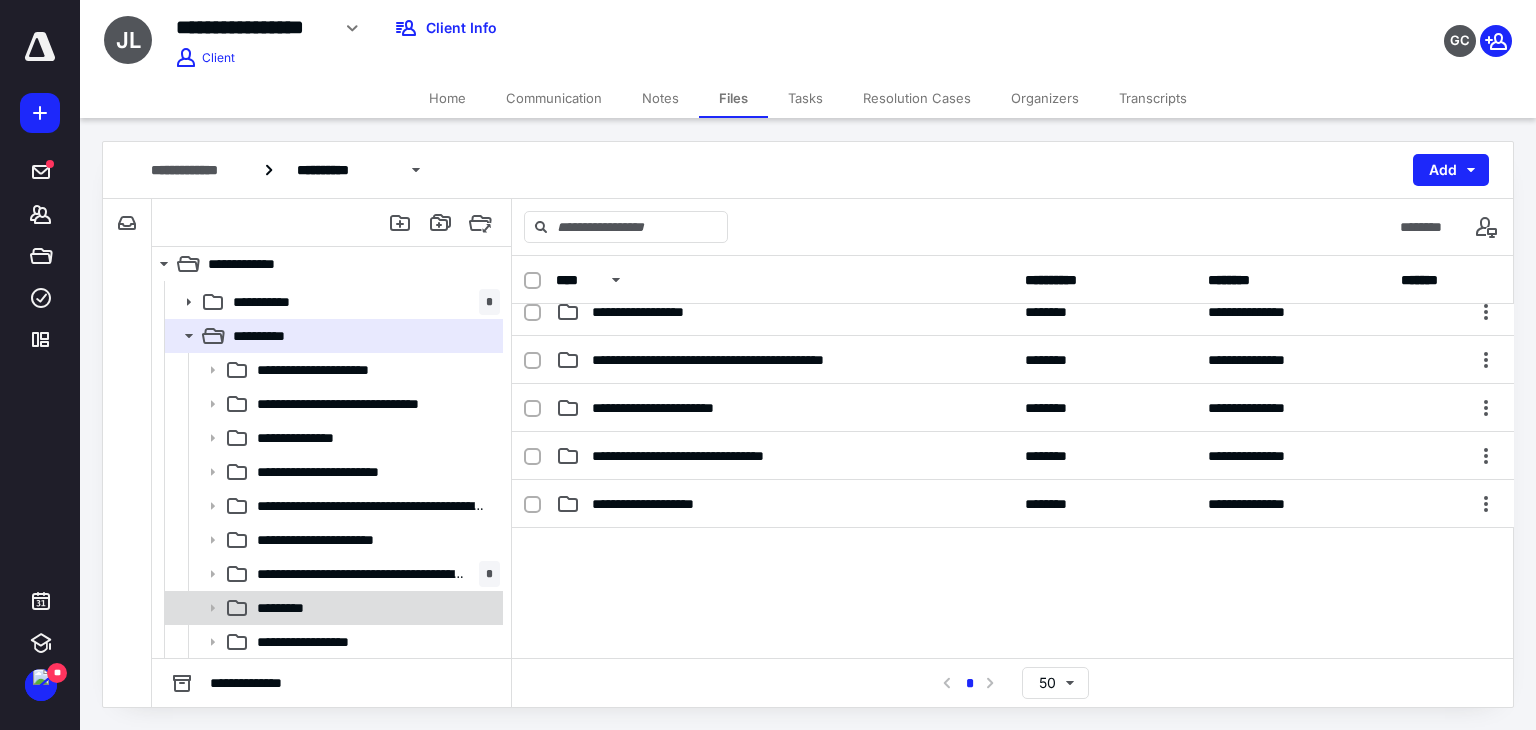 scroll, scrollTop: 200, scrollLeft: 0, axis: vertical 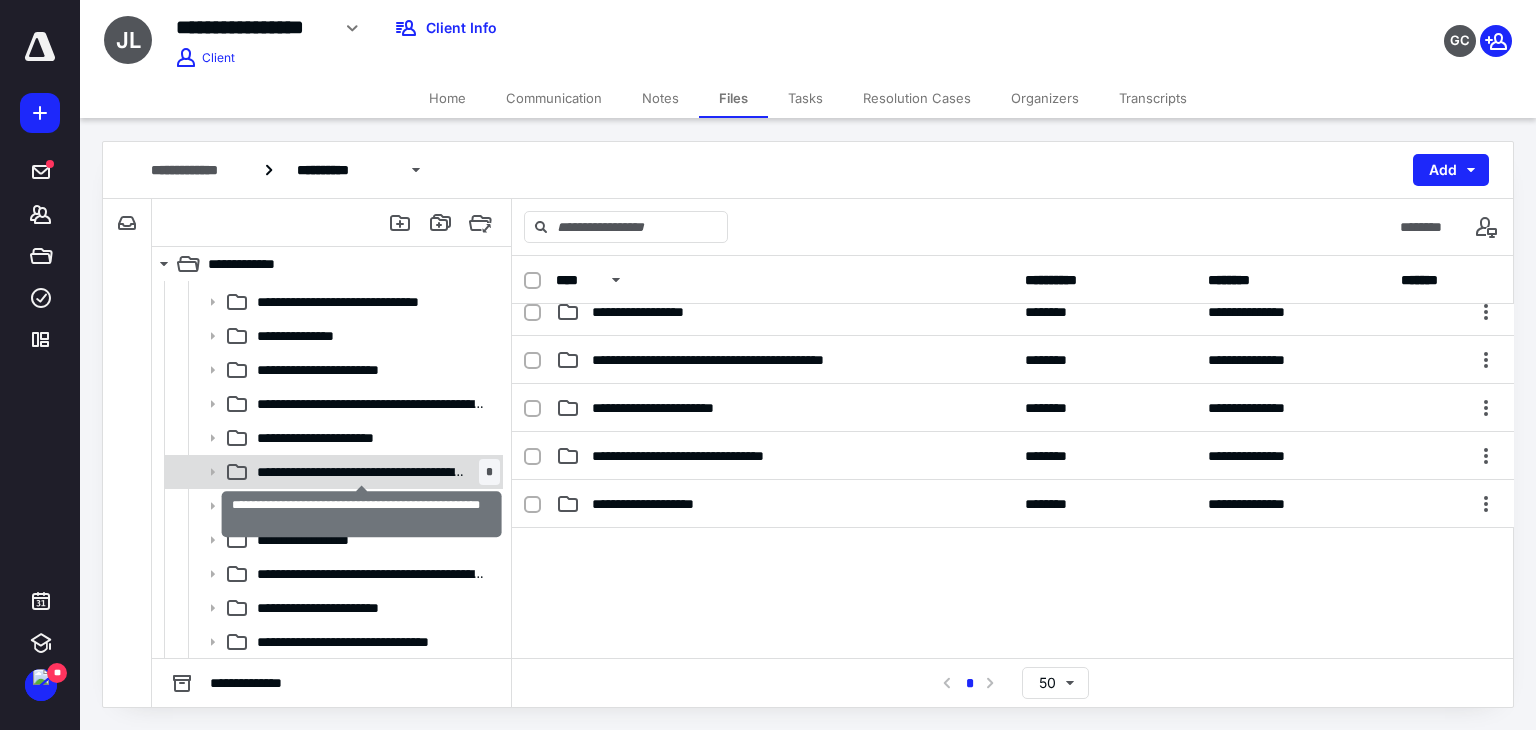 click on "**********" at bounding box center [362, 472] 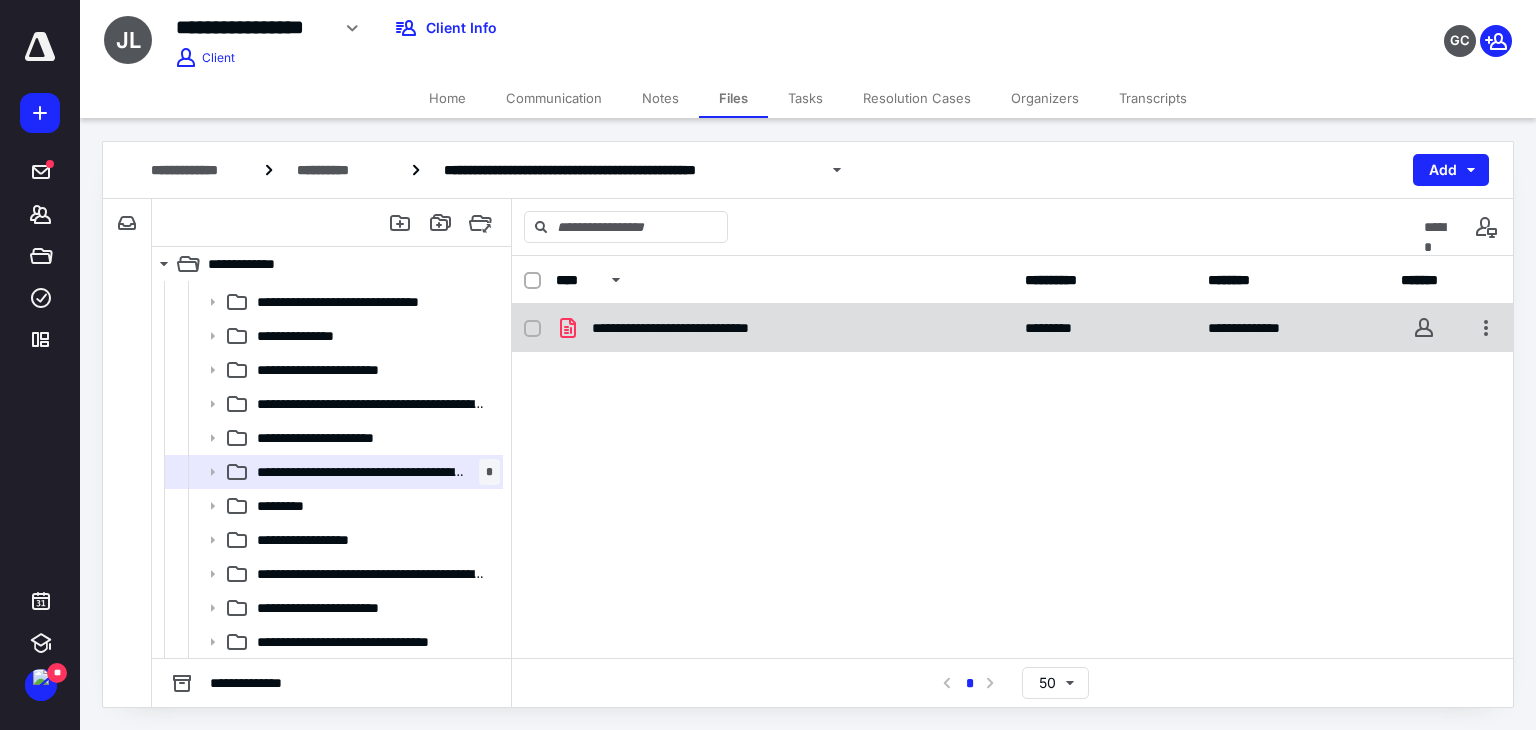 click on "**********" at bounding box center (1013, 328) 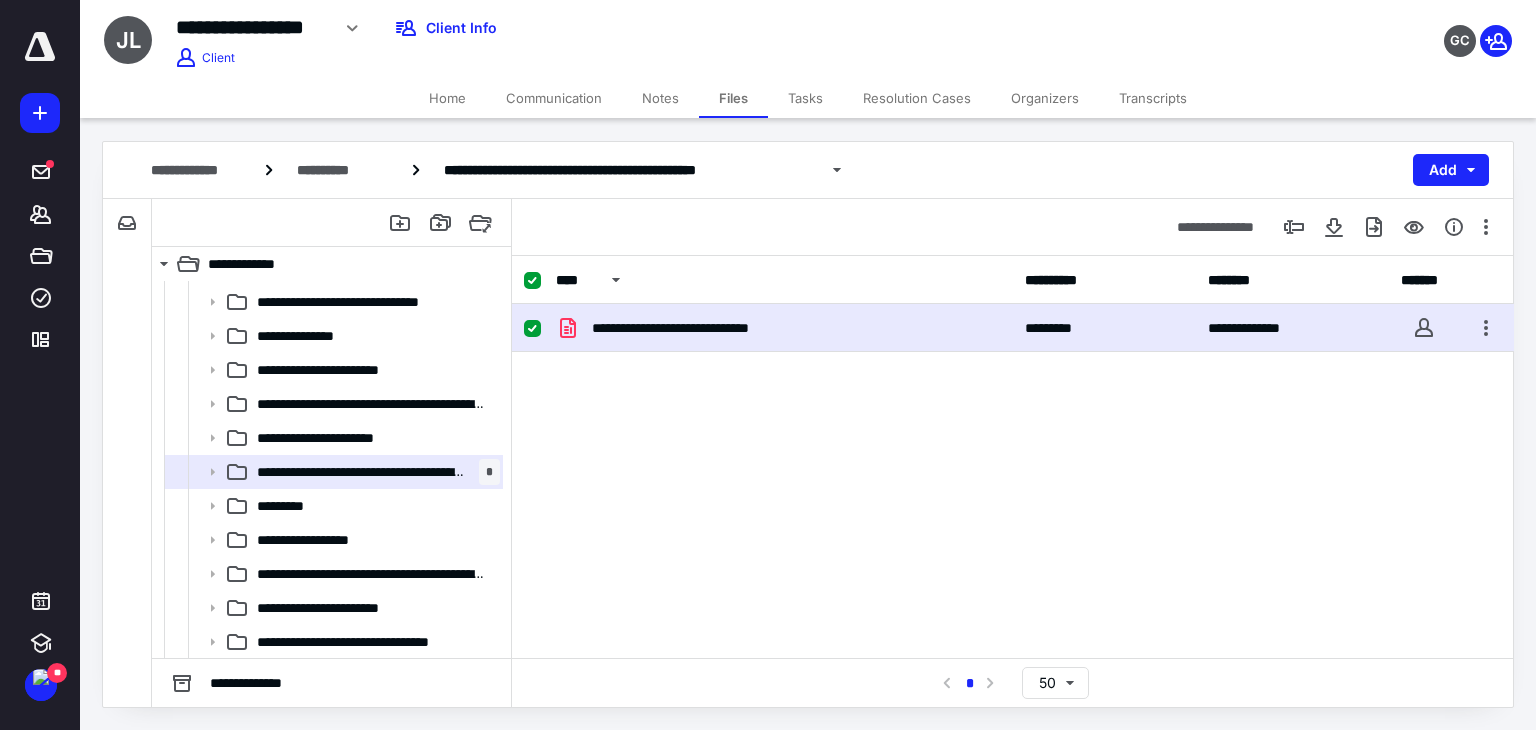 click on "**********" at bounding box center [1013, 328] 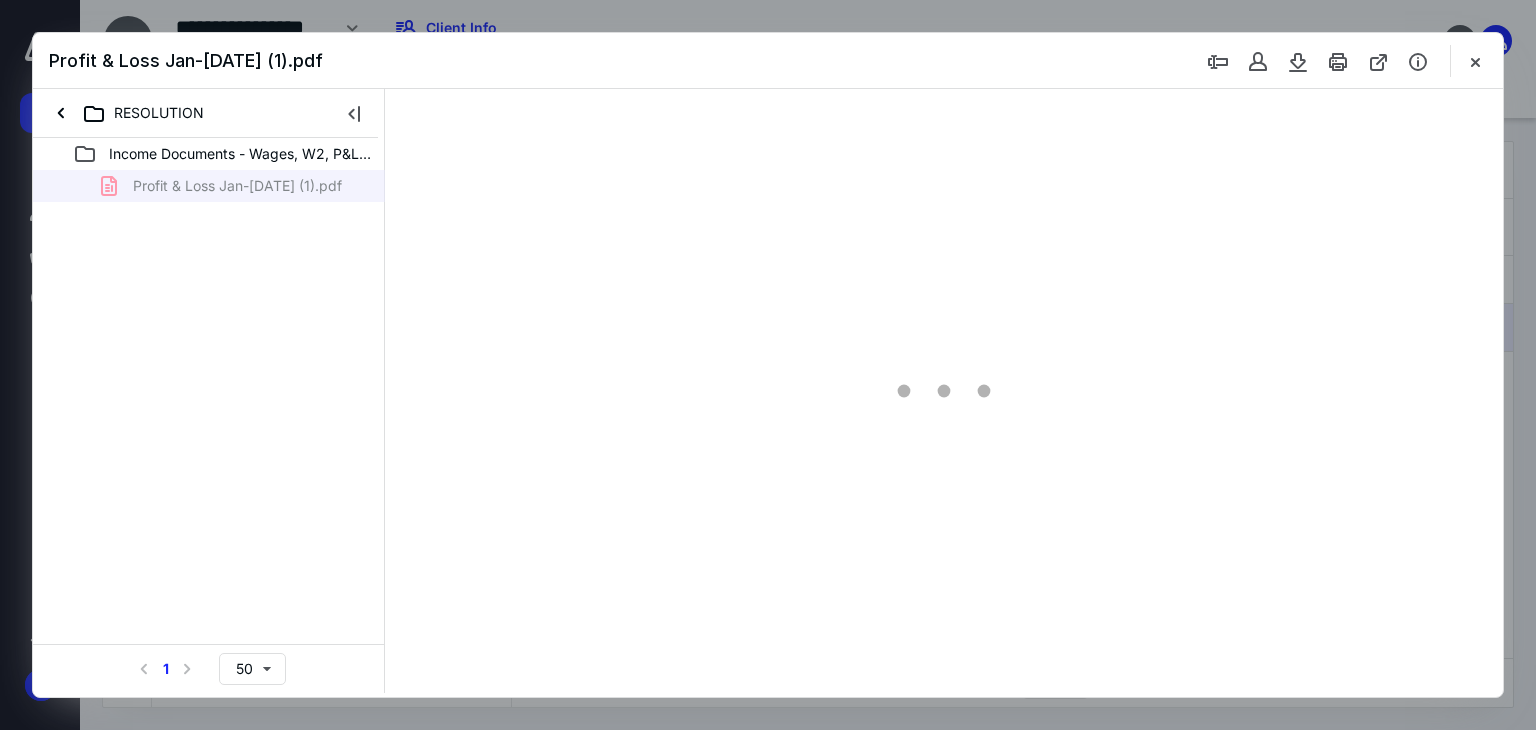 scroll, scrollTop: 200, scrollLeft: 0, axis: vertical 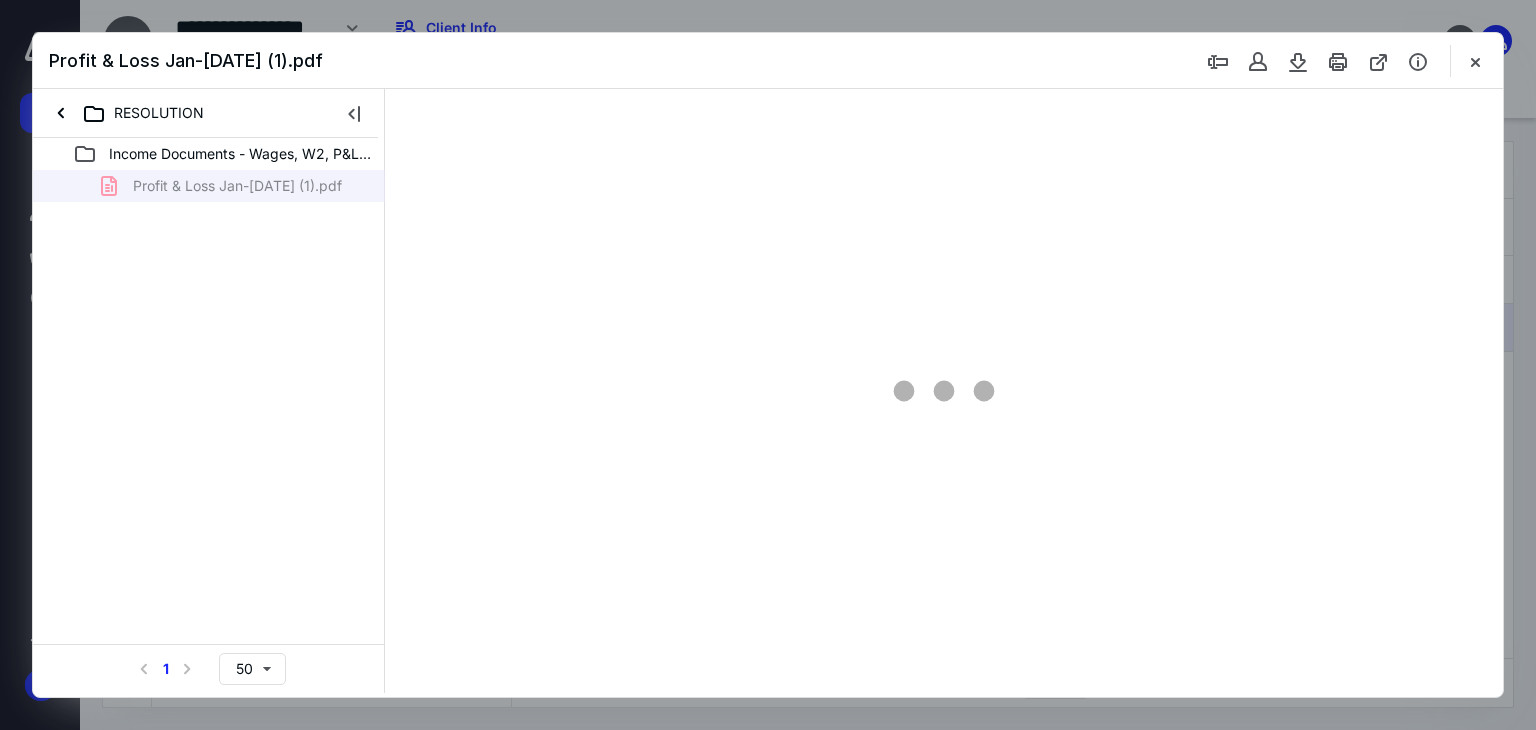 type on "67" 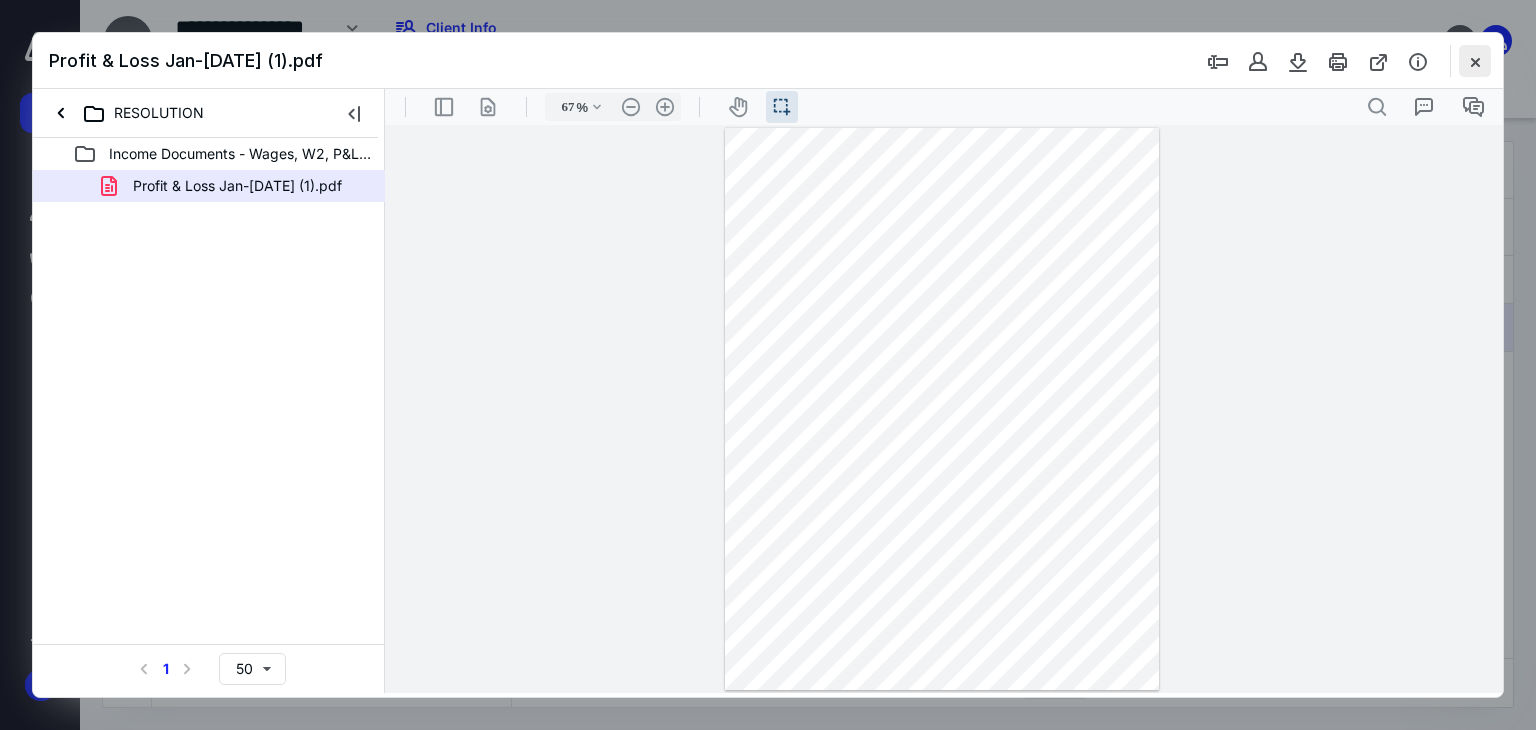 click at bounding box center (1475, 61) 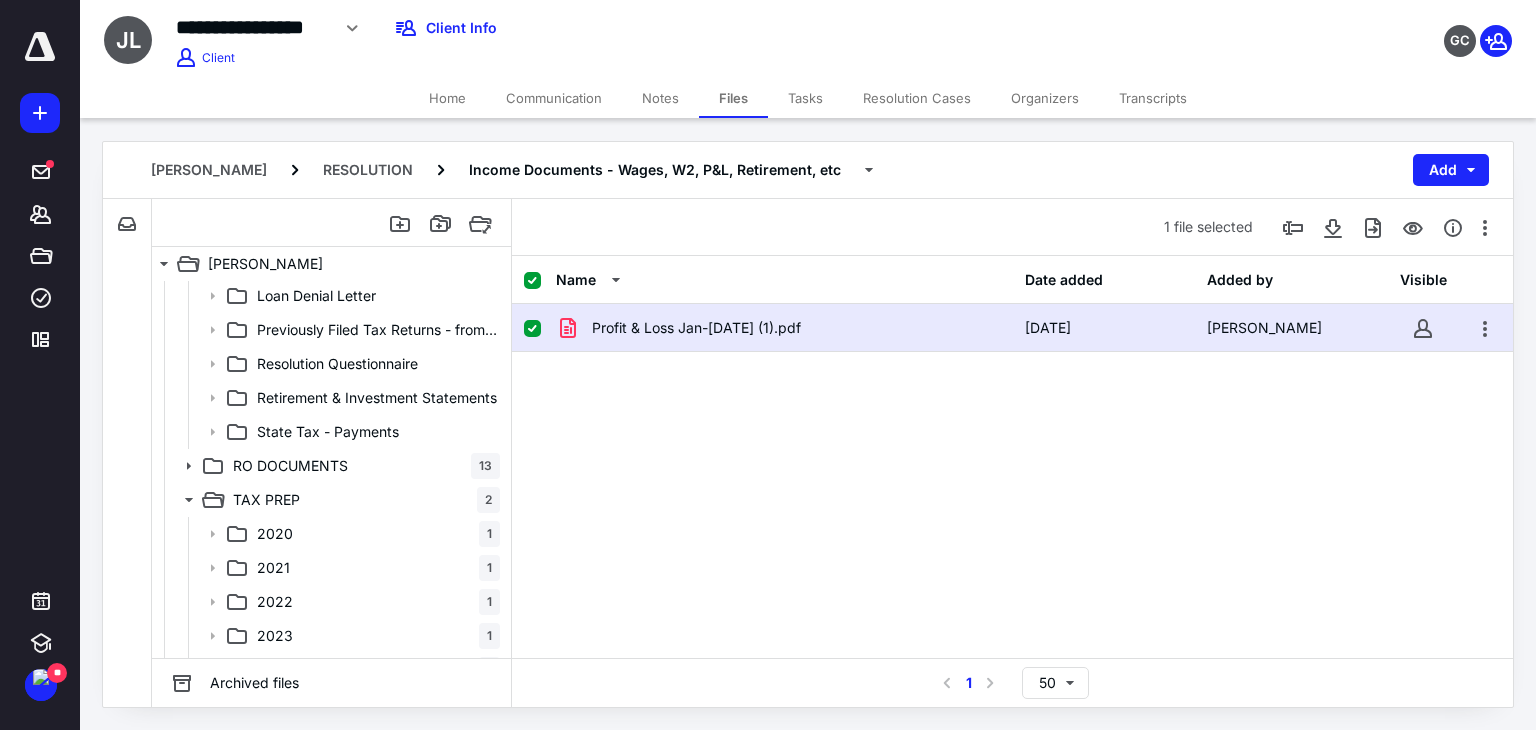 scroll, scrollTop: 642, scrollLeft: 0, axis: vertical 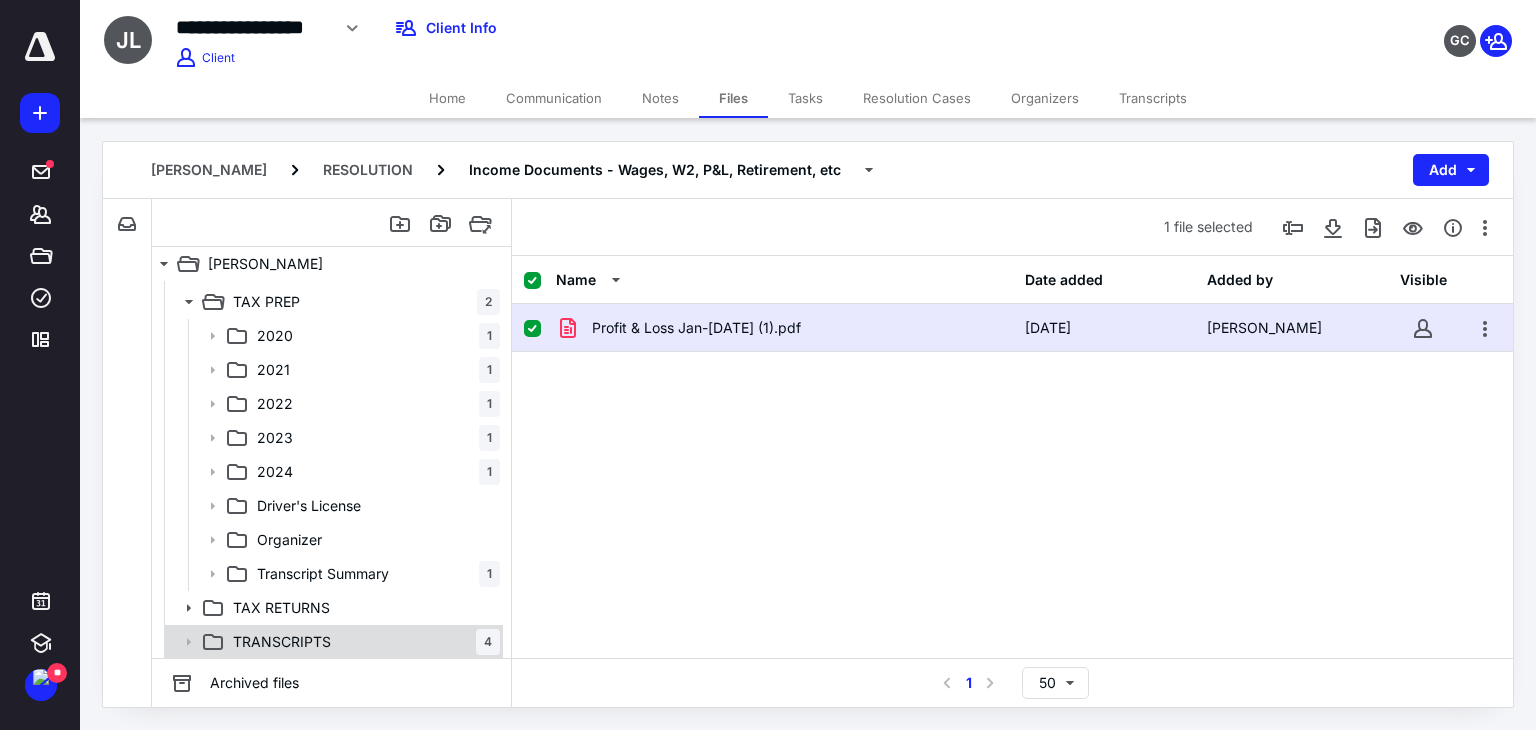 click on "TRANSCRIPTS 4" at bounding box center (362, 642) 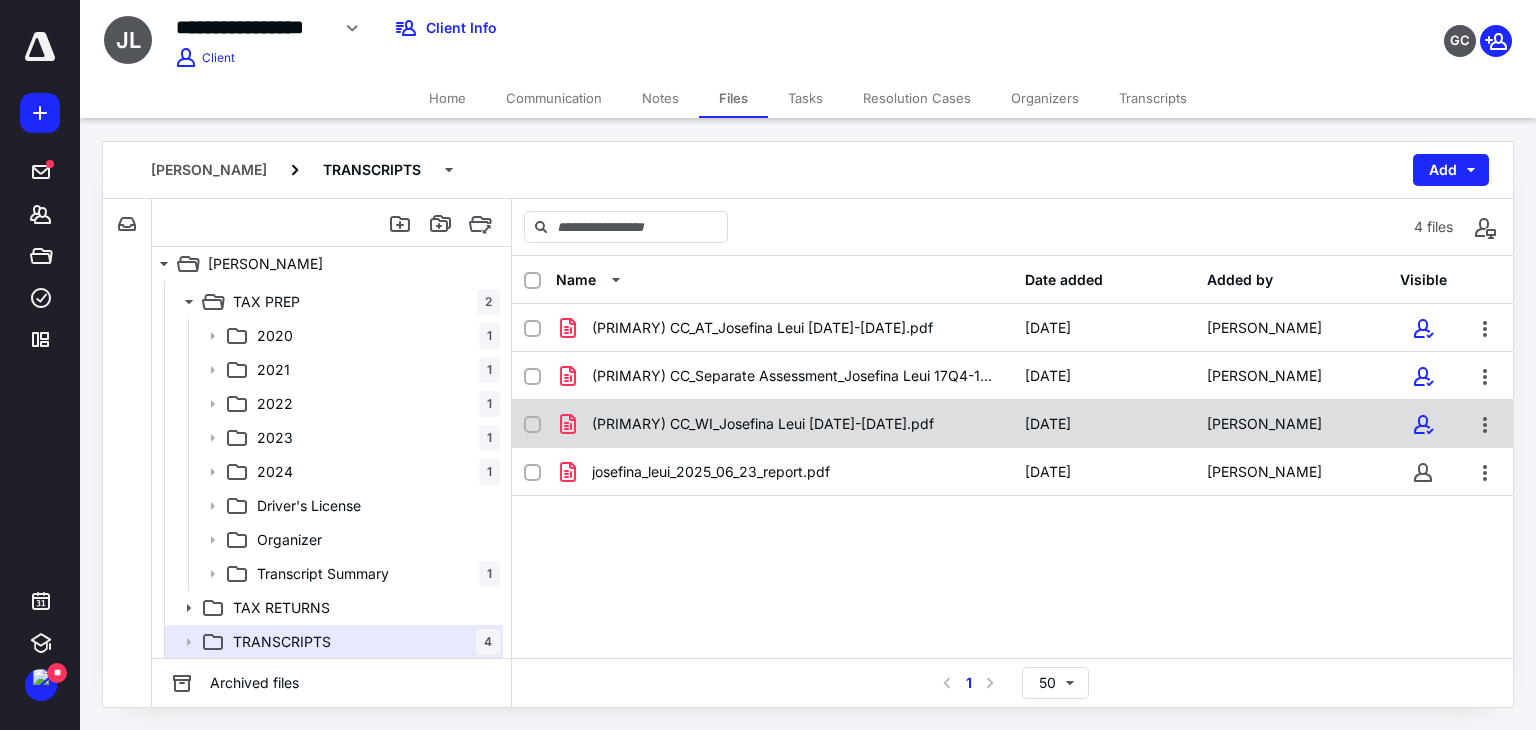 click on "(PRIMARY) CC_WI_Josefina Leui 2019-2024.pdf 5/8/2025 Chrissie Rizzotti" at bounding box center [1012, 424] 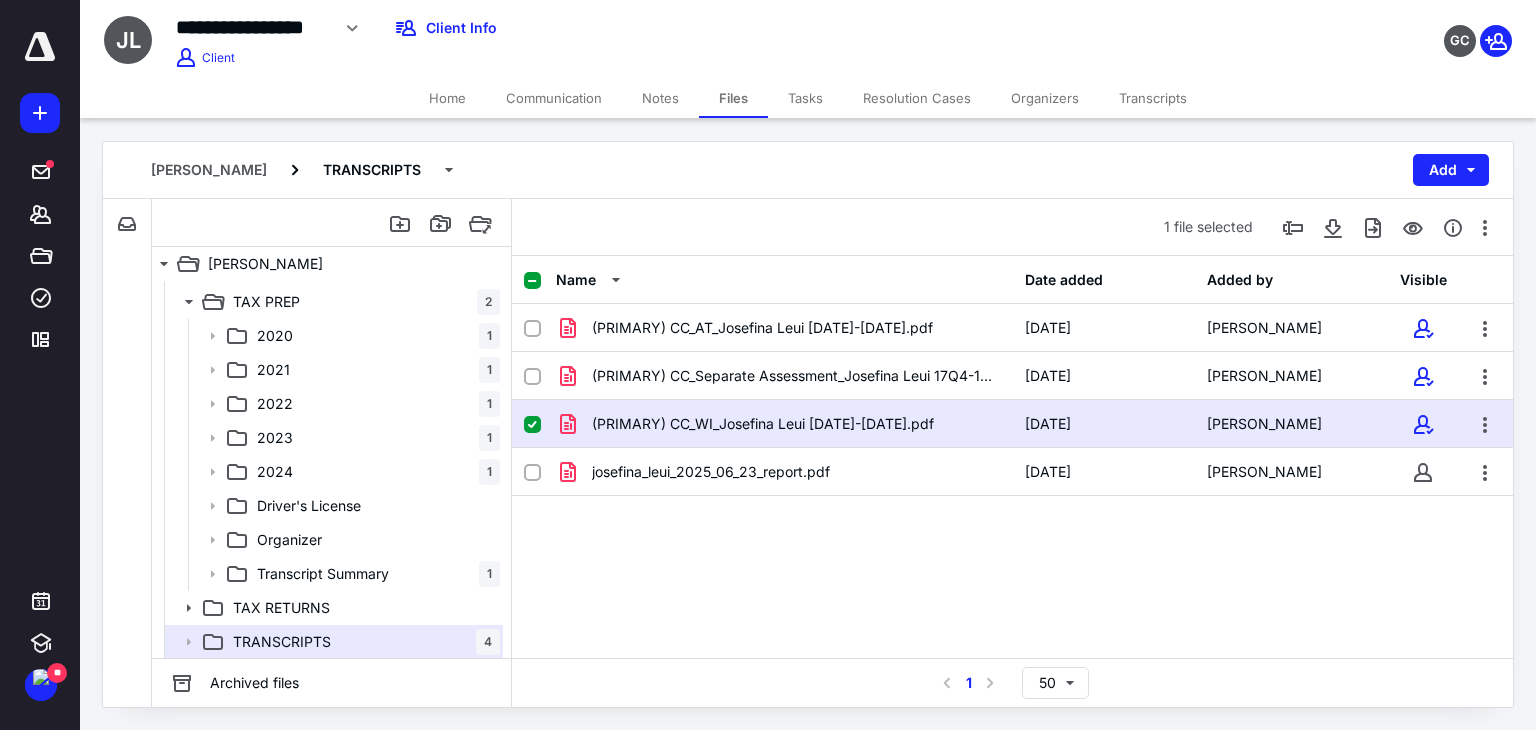 click on "(PRIMARY) CC_WI_Josefina Leui 2019-2024.pdf" at bounding box center [763, 424] 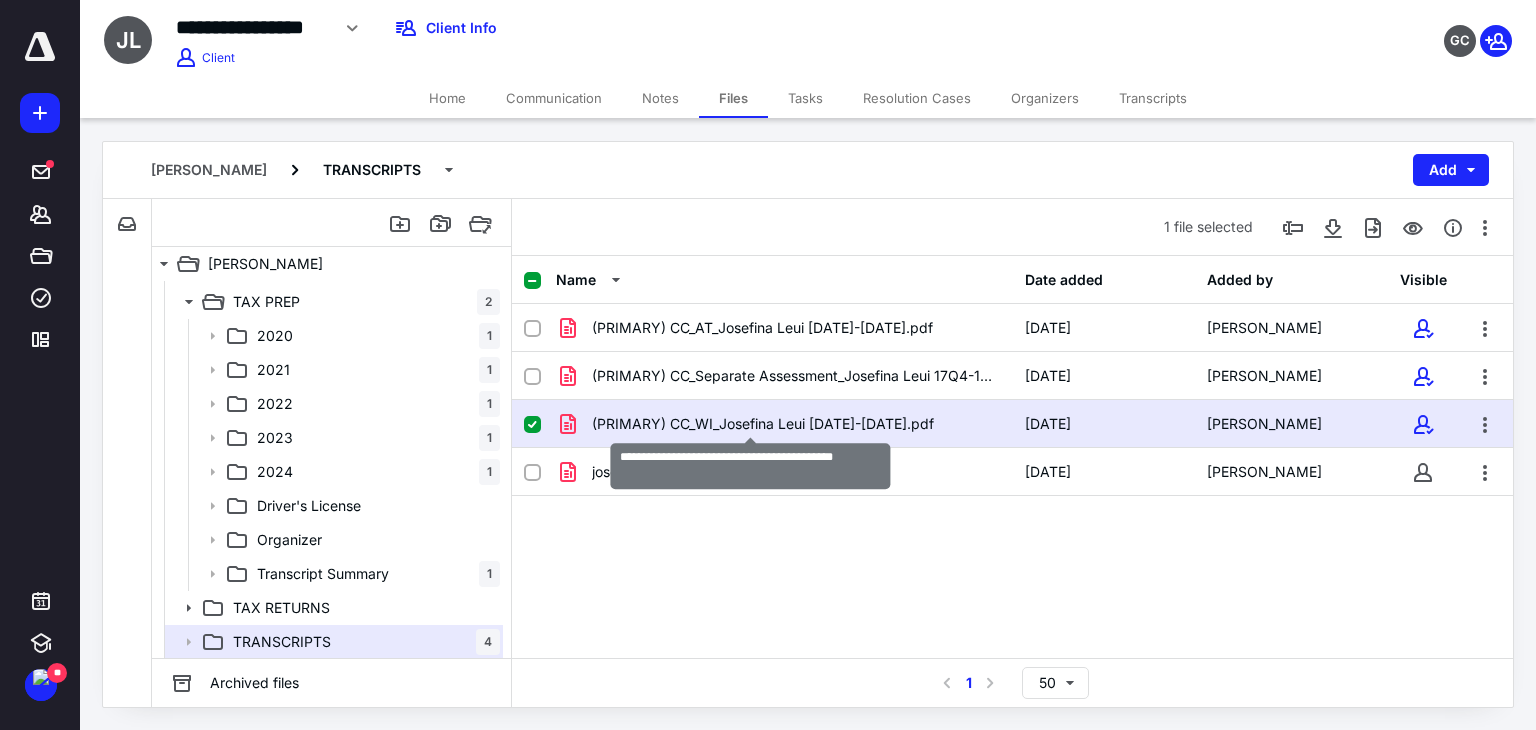 click on "(PRIMARY) CC_WI_Josefina Leui 2019-2024.pdf" at bounding box center [763, 424] 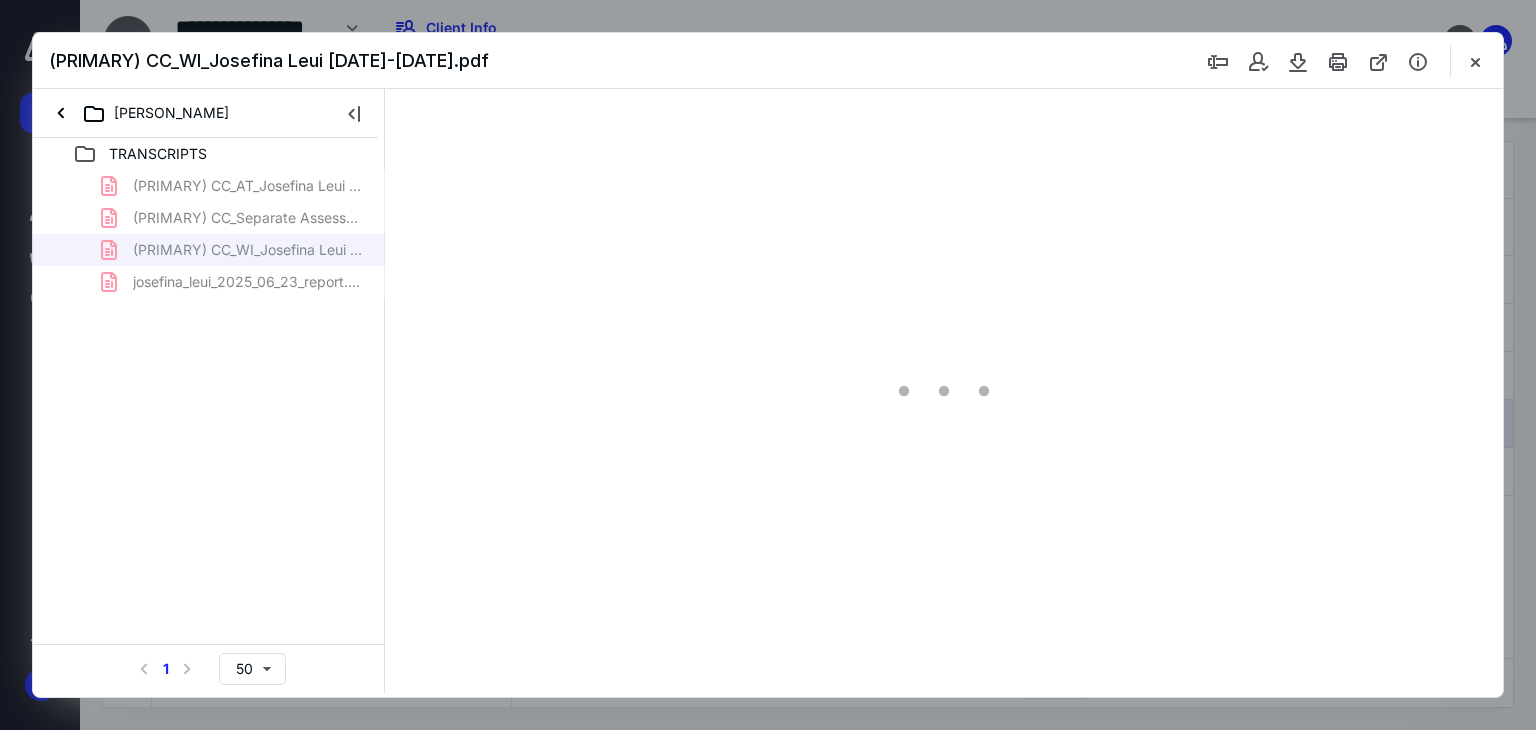 scroll, scrollTop: 0, scrollLeft: 0, axis: both 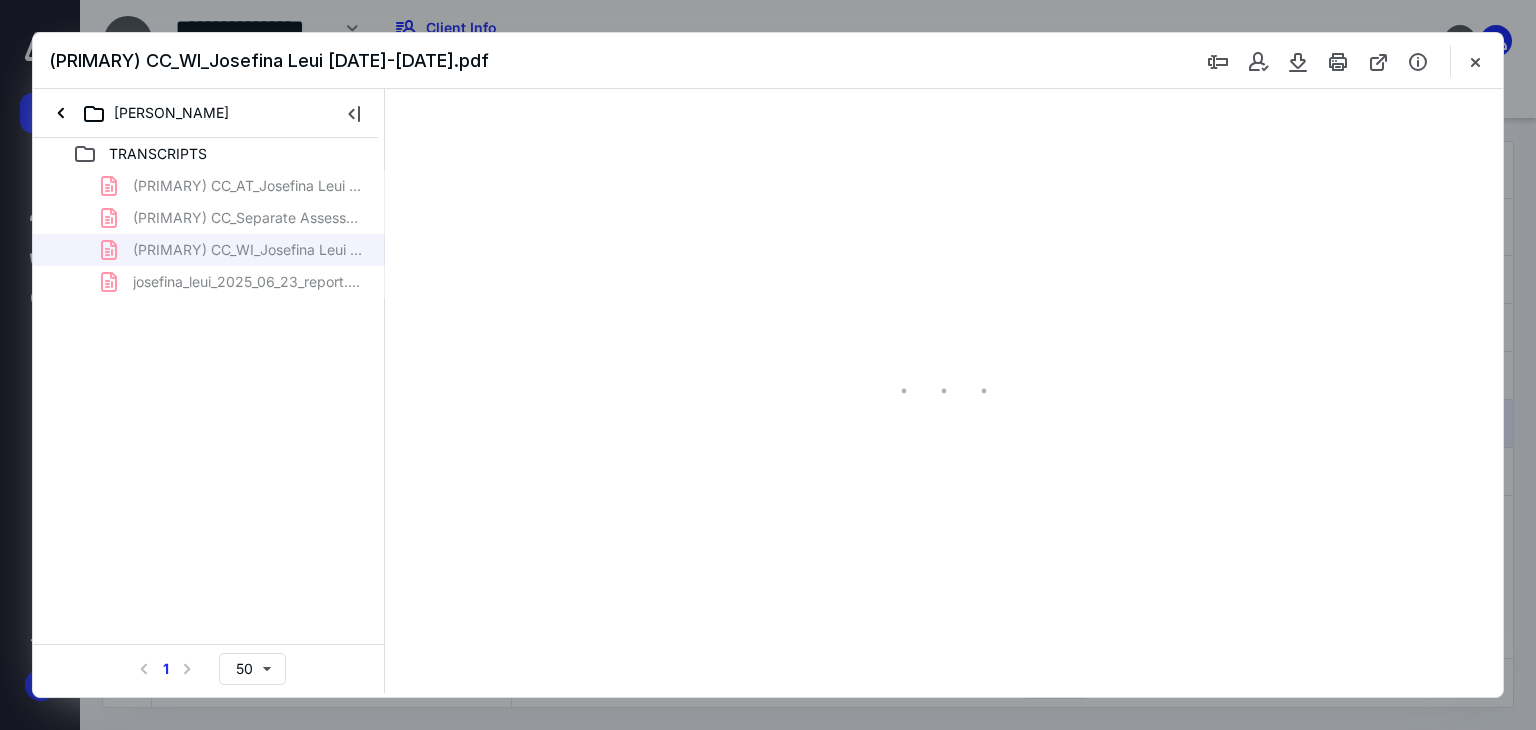 type on "71" 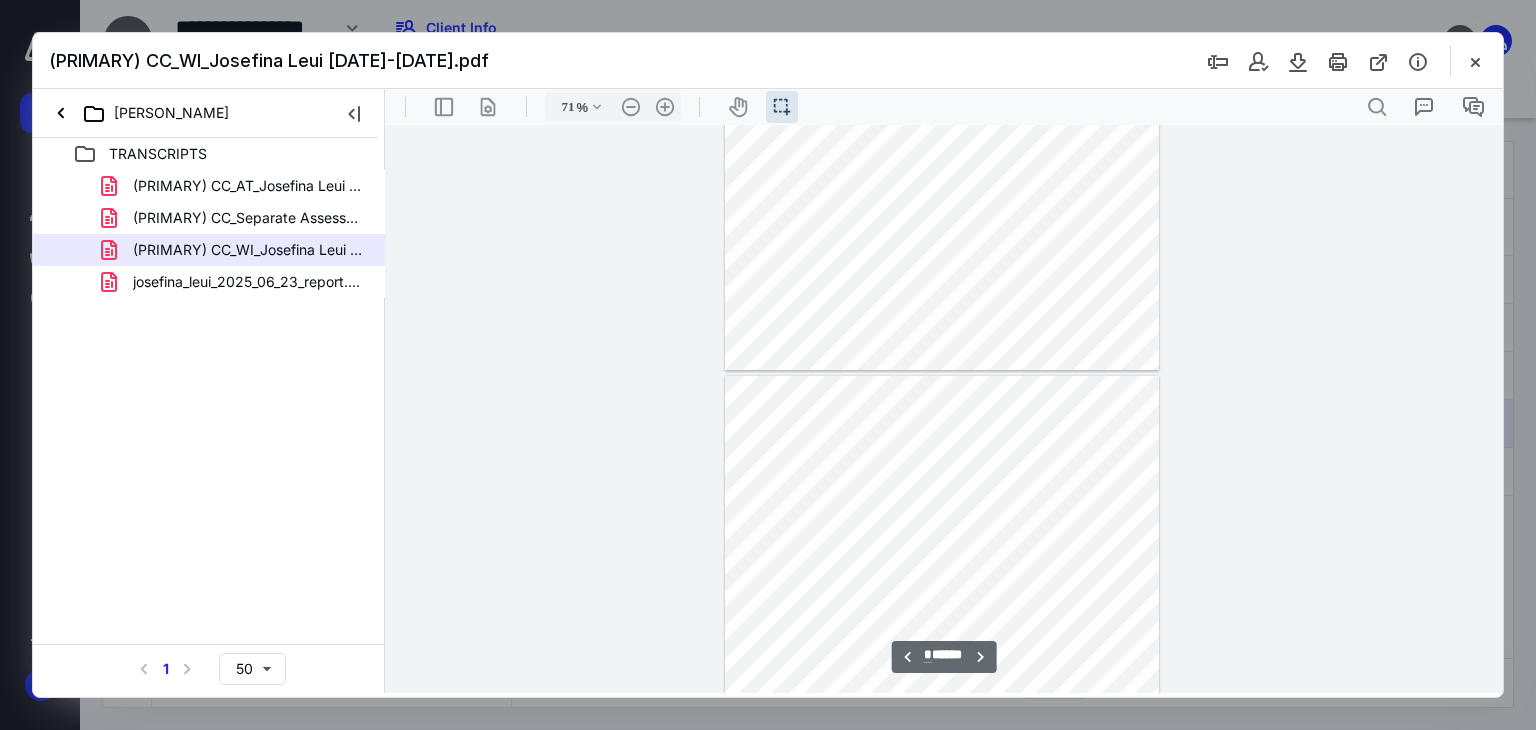 scroll, scrollTop: 2839, scrollLeft: 0, axis: vertical 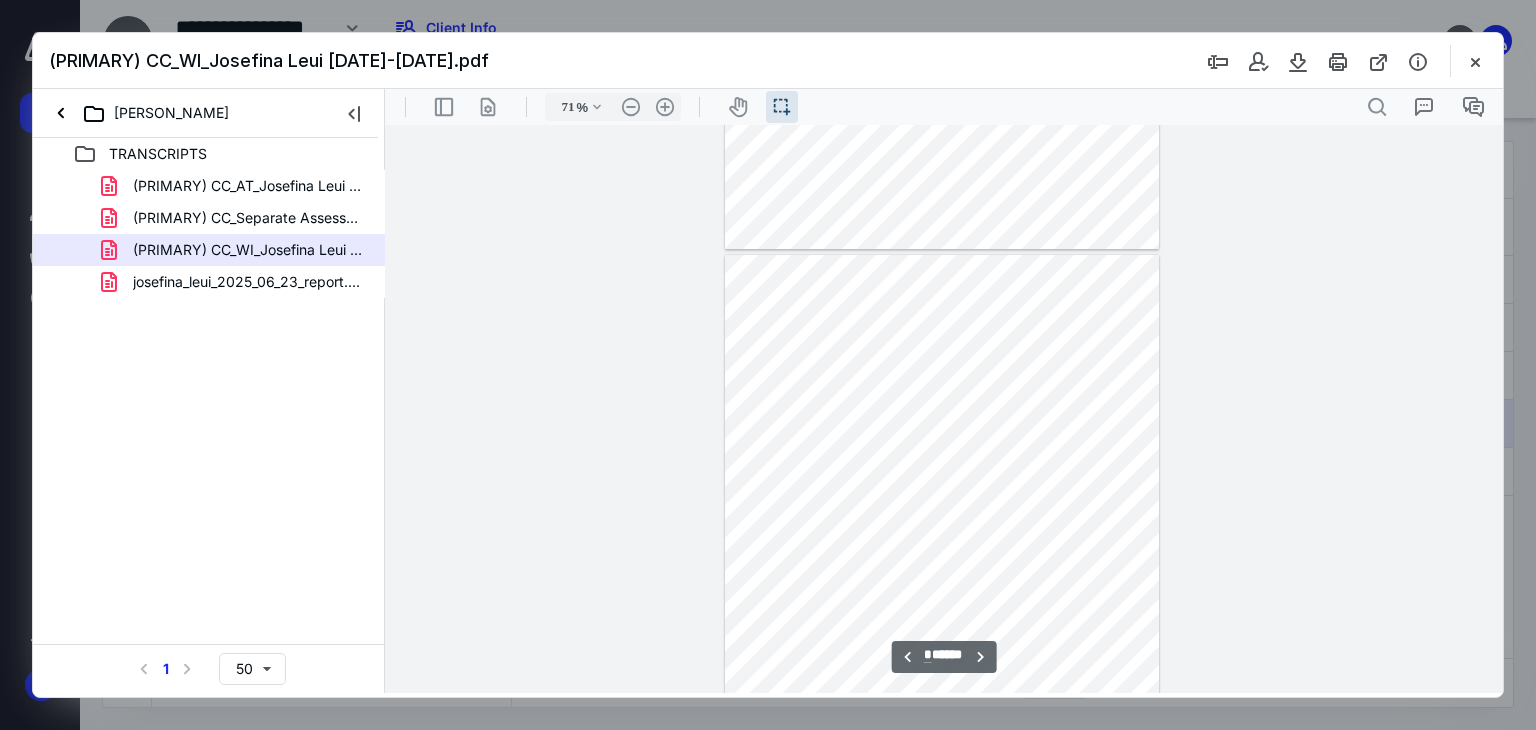 type on "*" 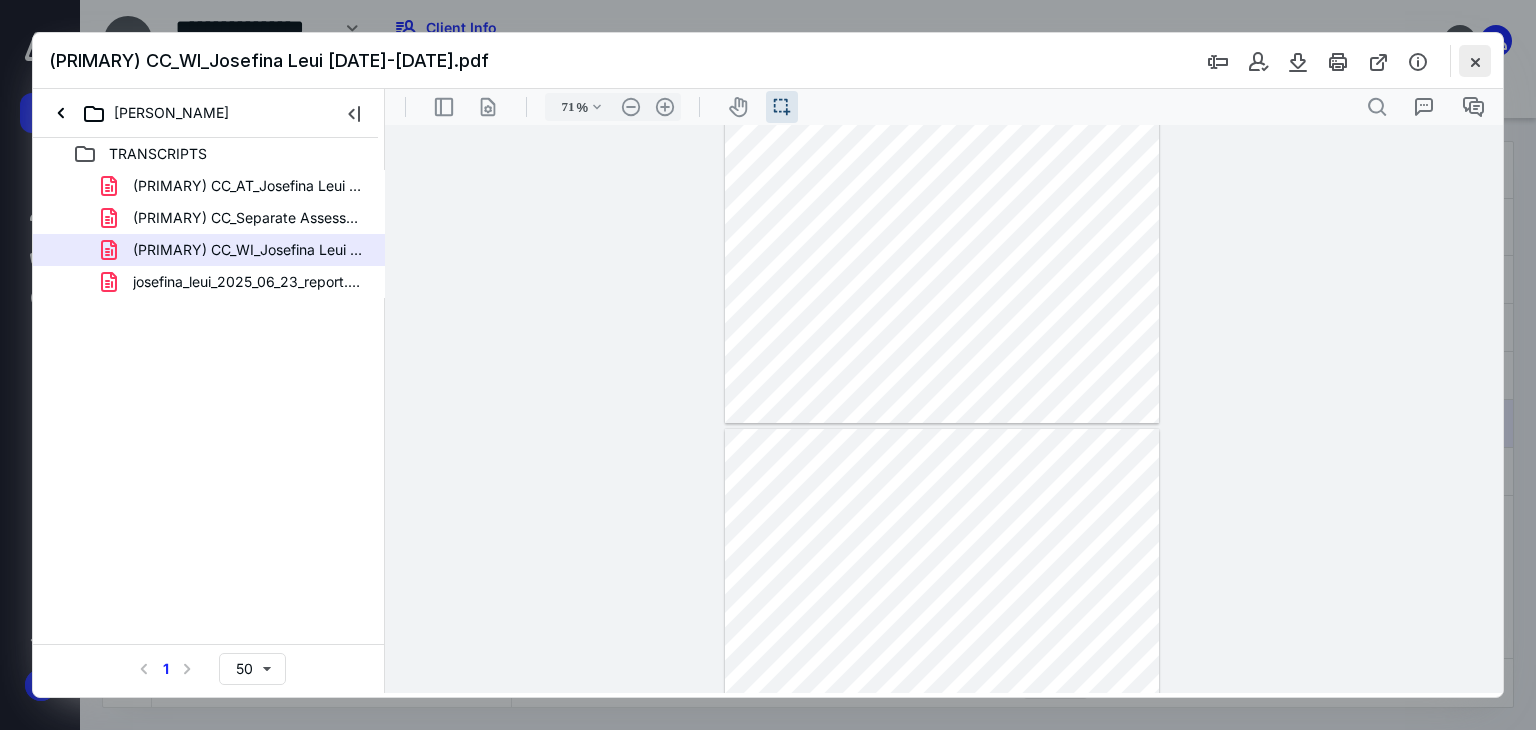drag, startPoint x: 1464, startPoint y: 63, endPoint x: 1353, endPoint y: 77, distance: 111.8794 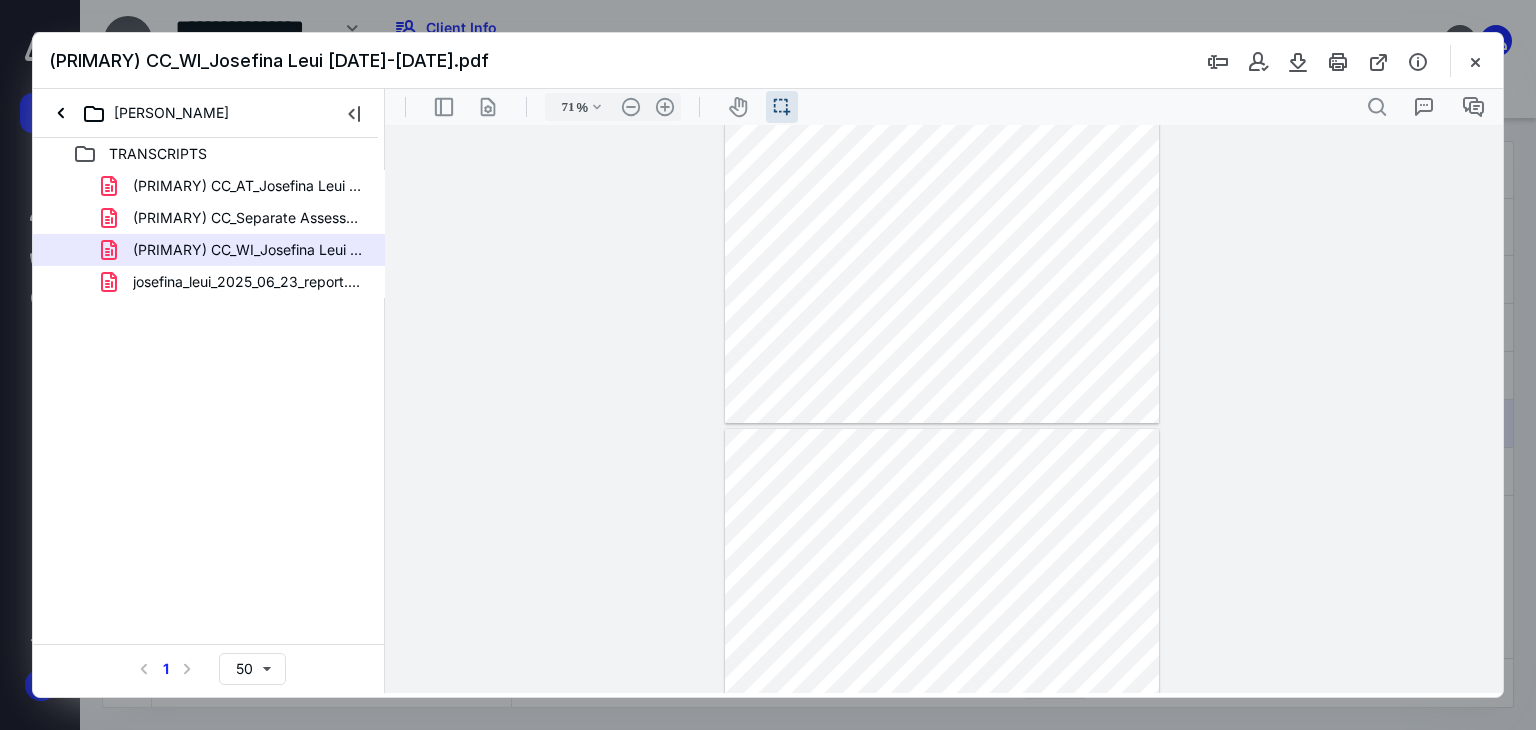 click at bounding box center [1475, 61] 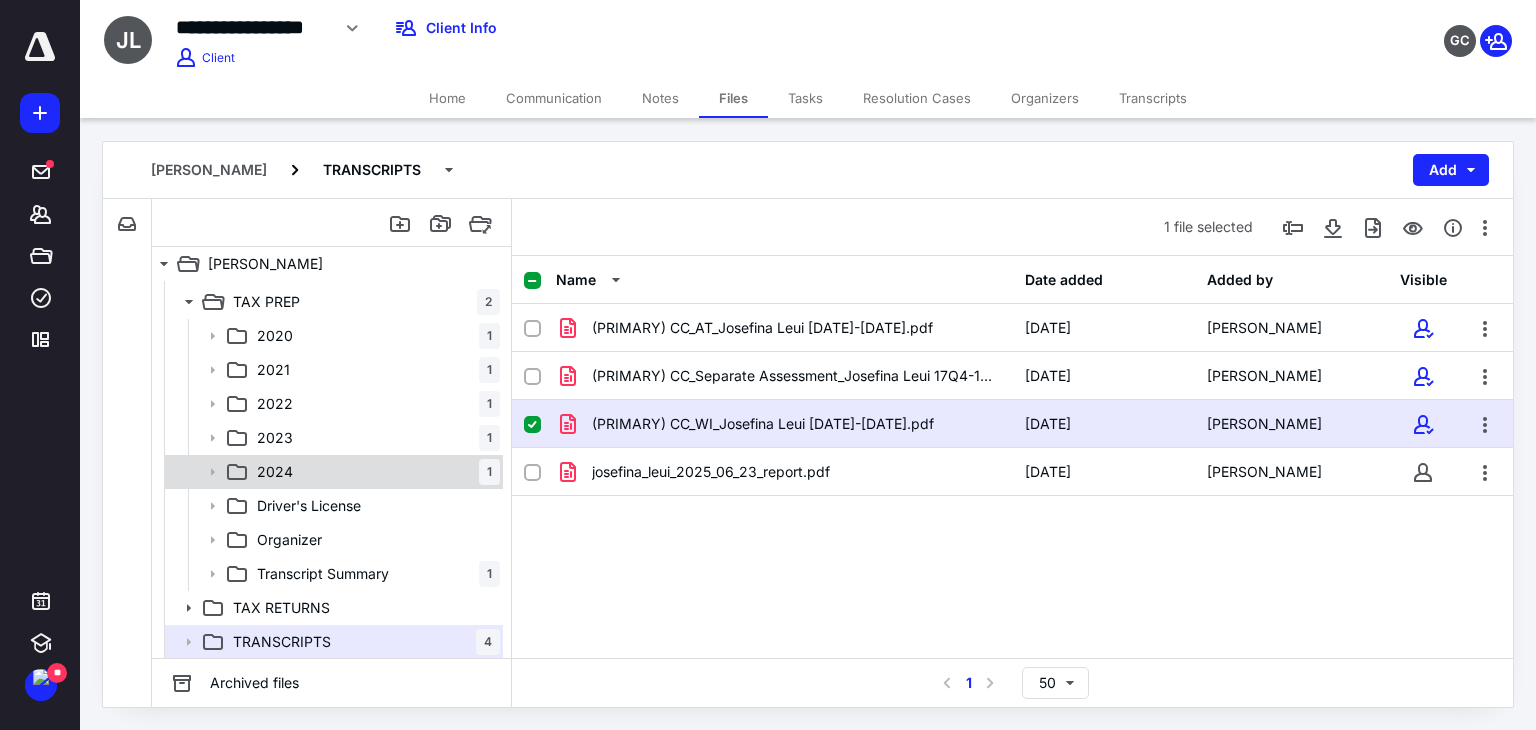 click on "2024 1" at bounding box center (374, 472) 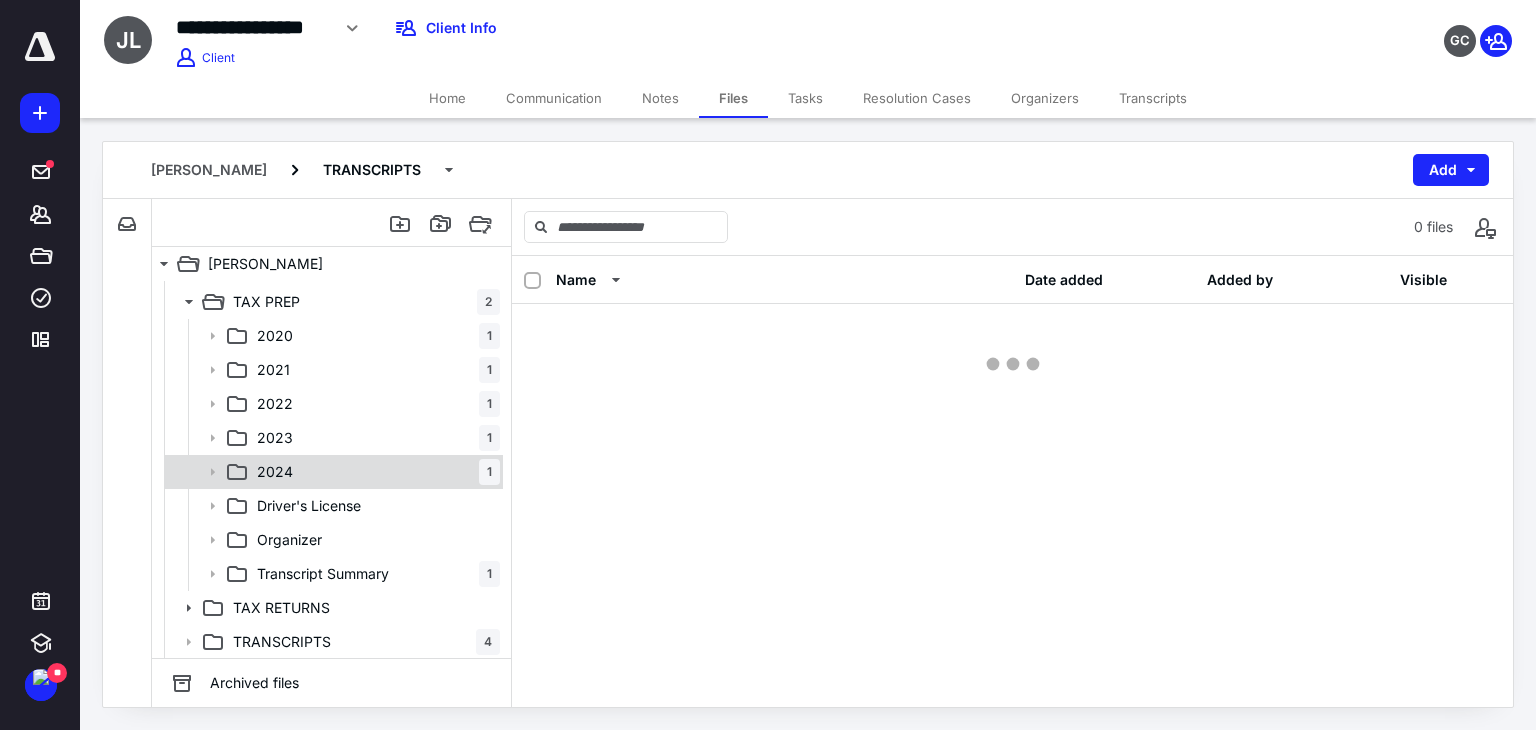 click on "2024 1" at bounding box center [374, 472] 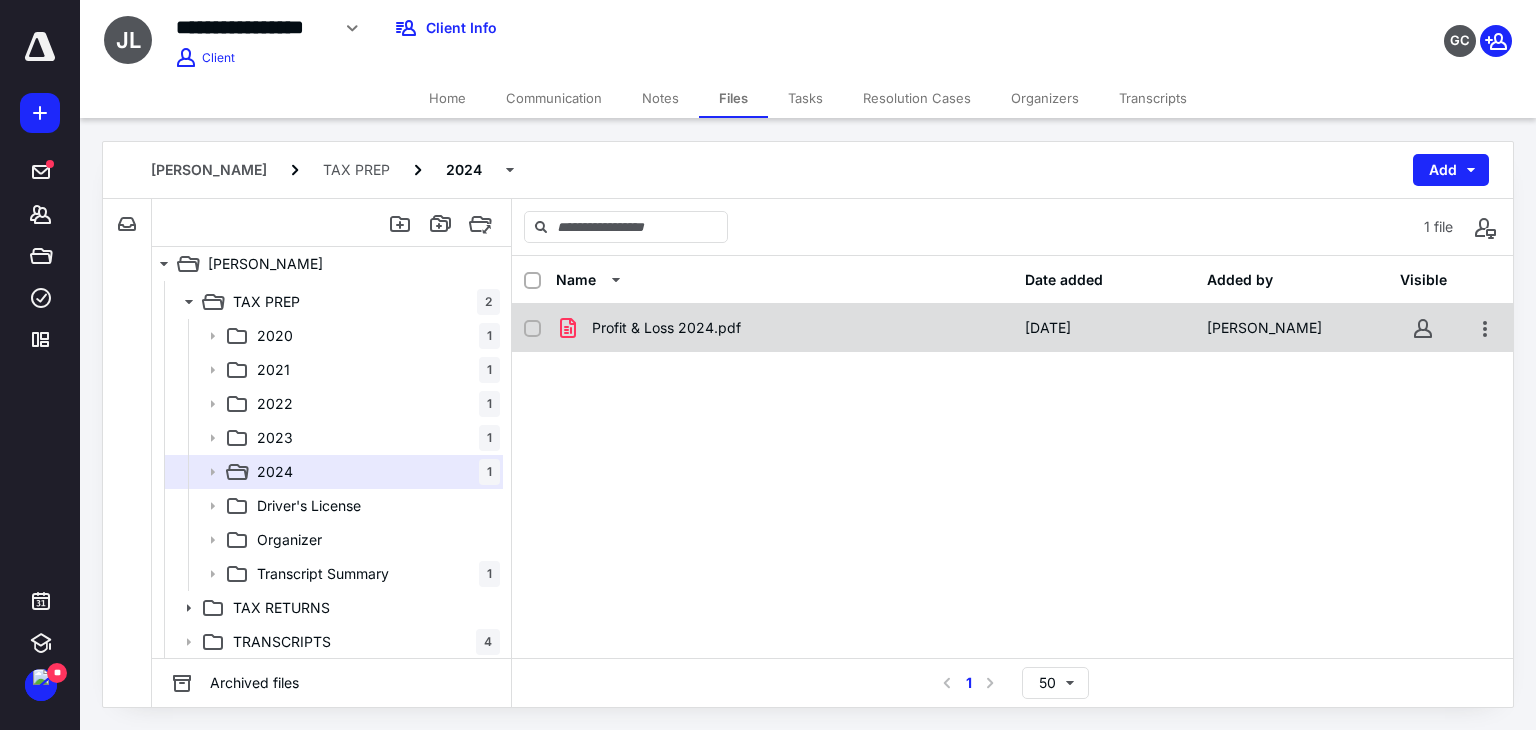 click on "Profit & Loss 2024.pdf" at bounding box center [666, 328] 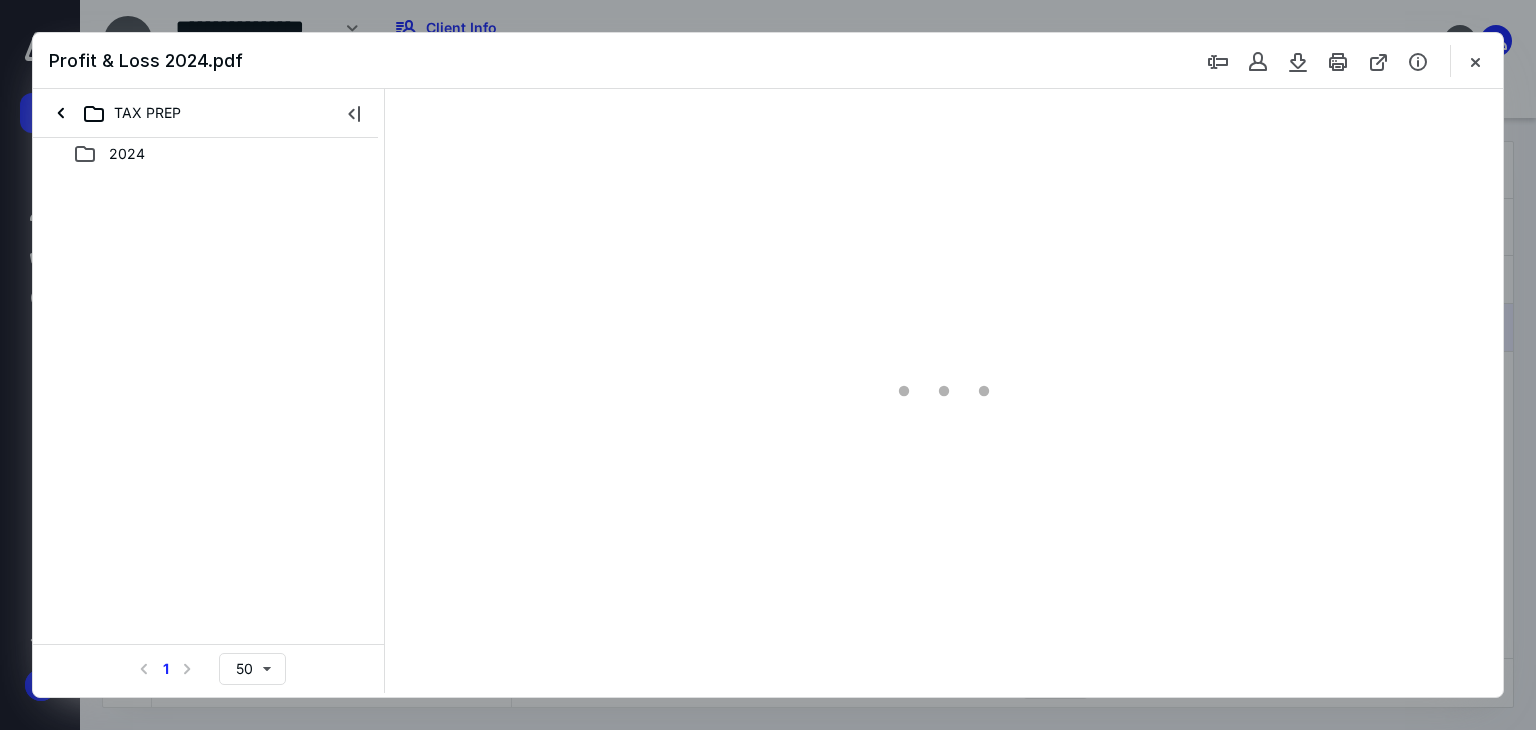 scroll, scrollTop: 0, scrollLeft: 0, axis: both 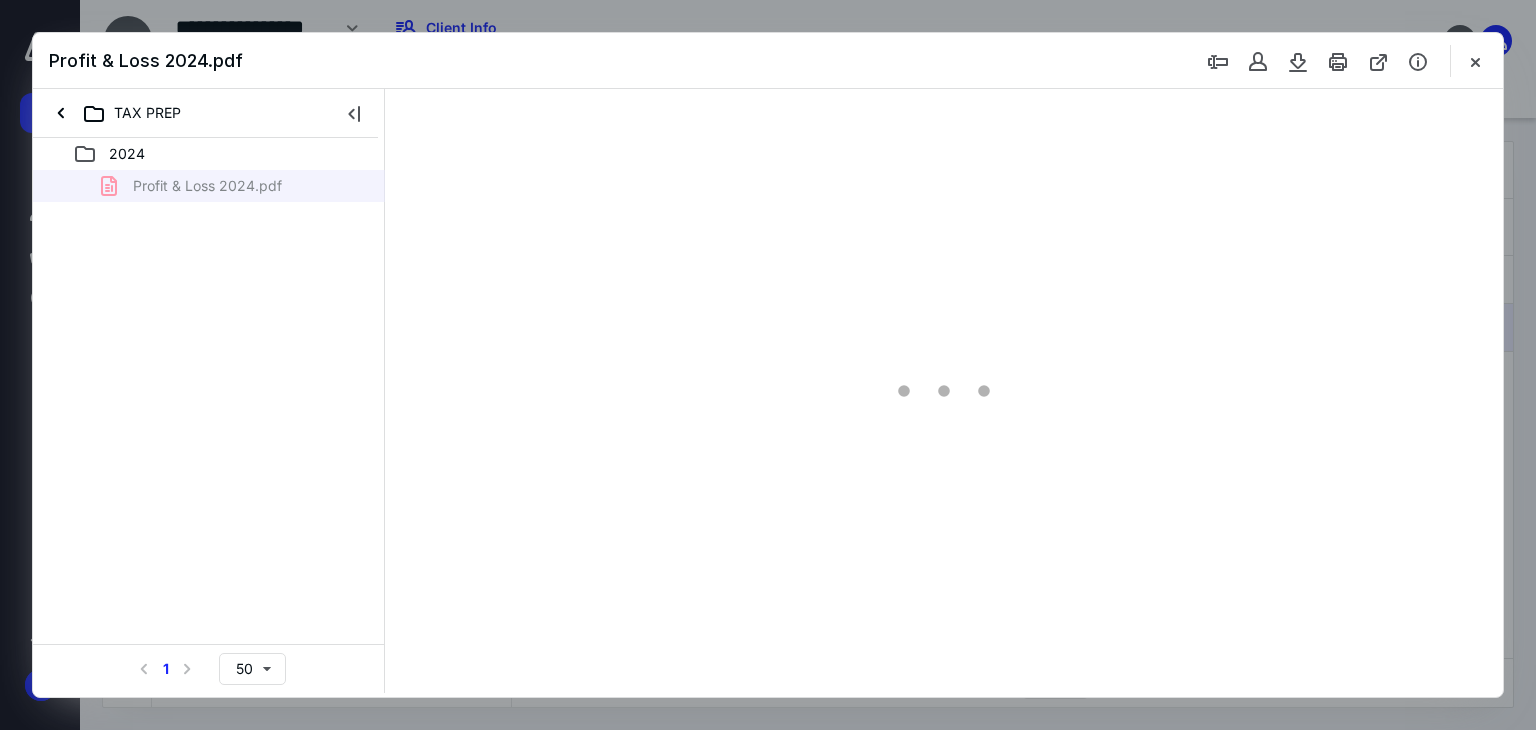 type on "67" 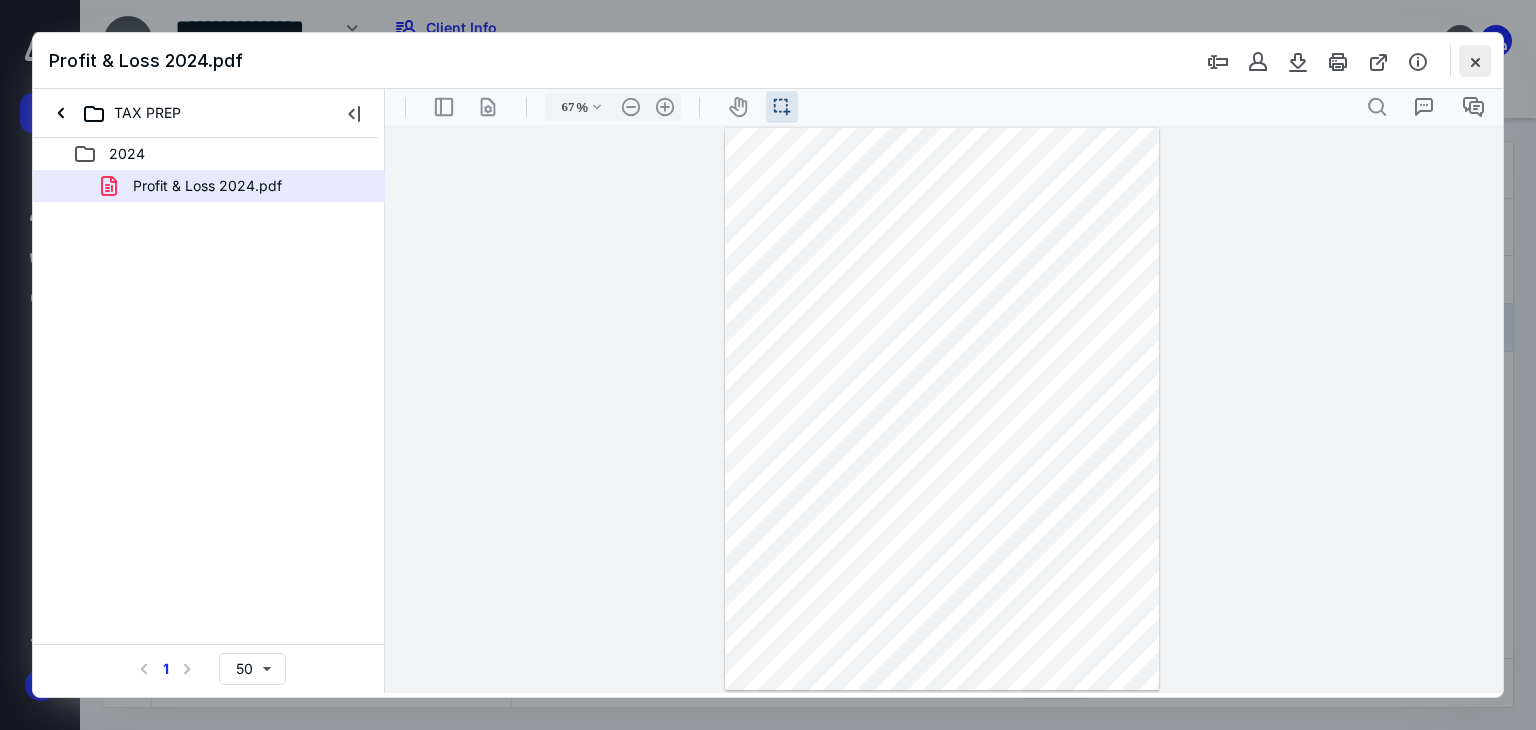 click at bounding box center (1475, 61) 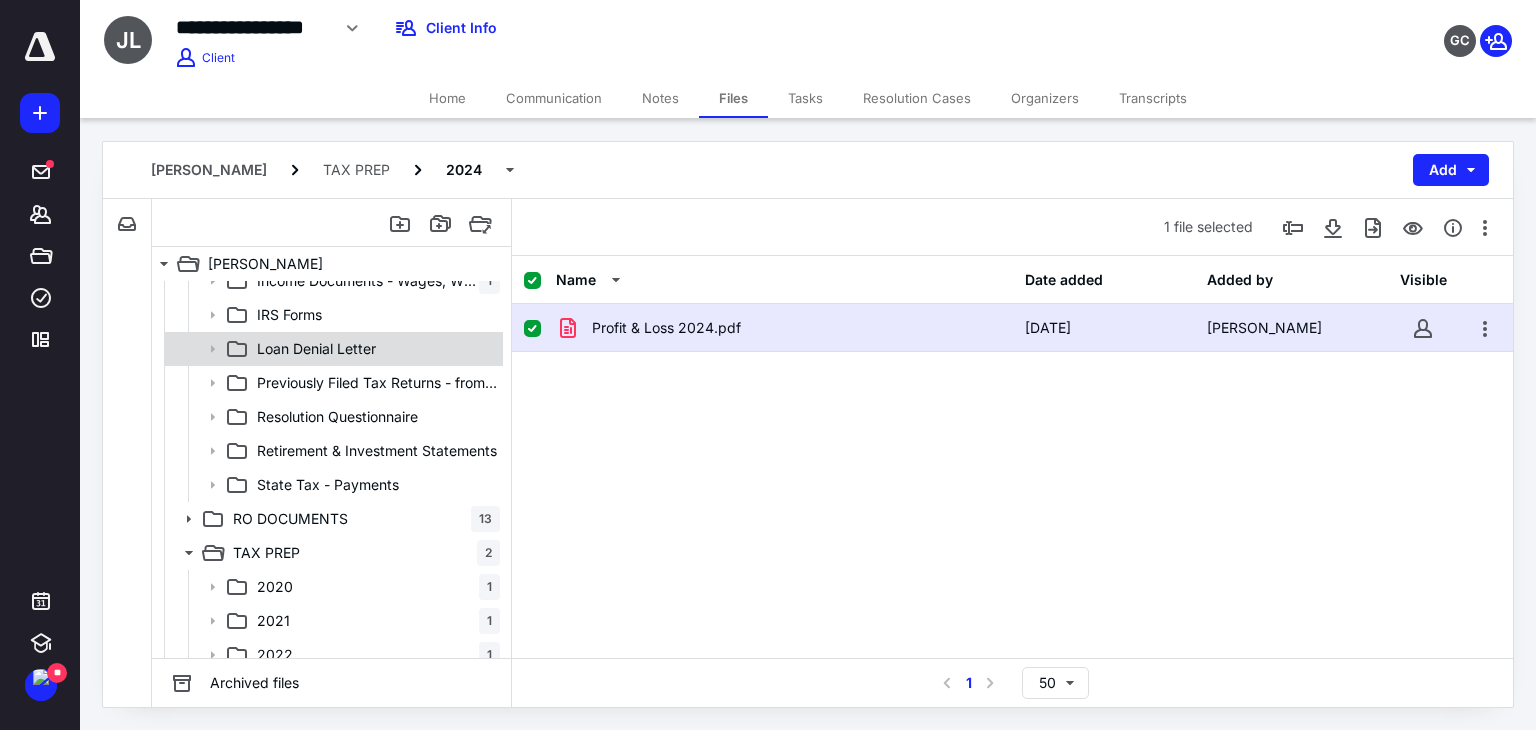 scroll, scrollTop: 342, scrollLeft: 0, axis: vertical 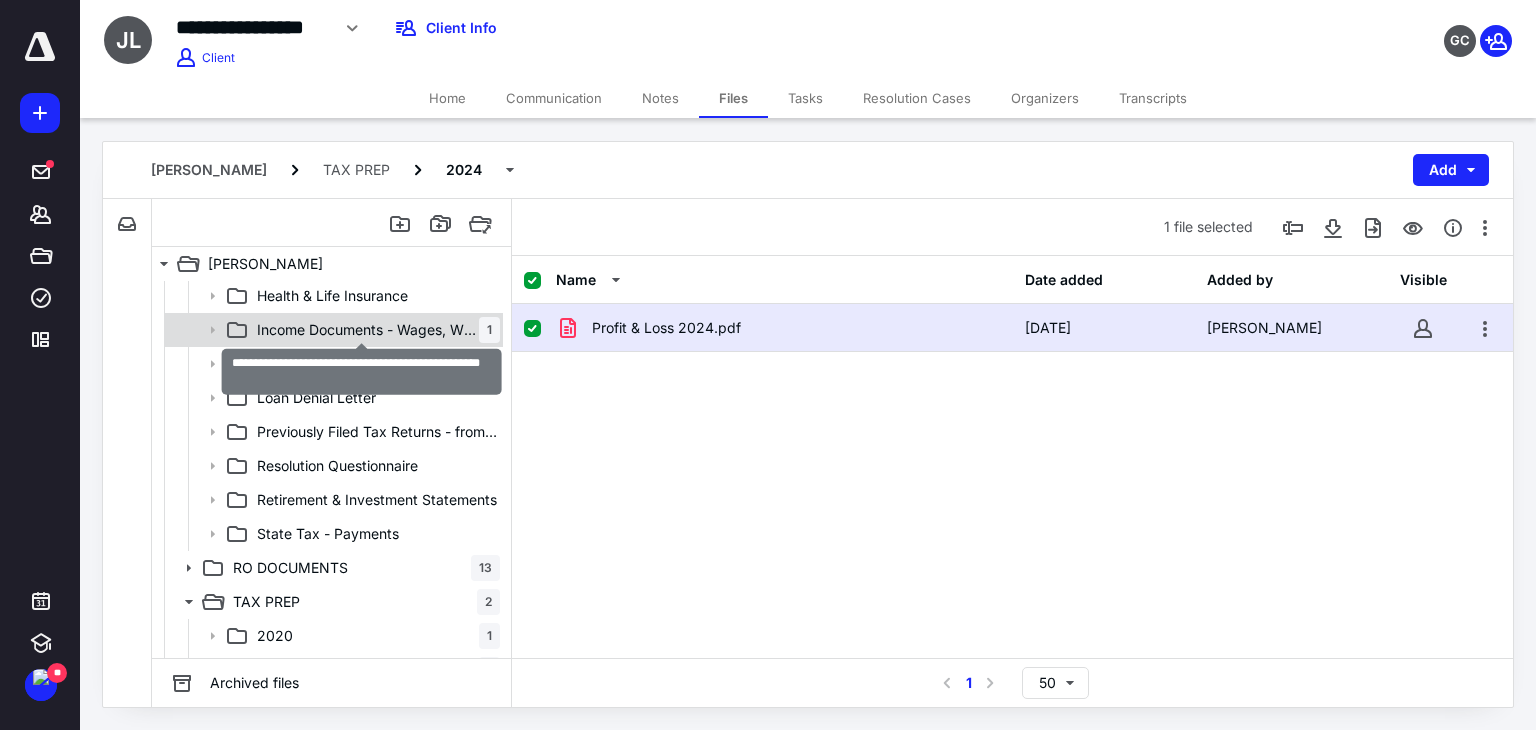 click on "Income Documents - Wages, W2, P&L, Retirement, etc" at bounding box center (368, 330) 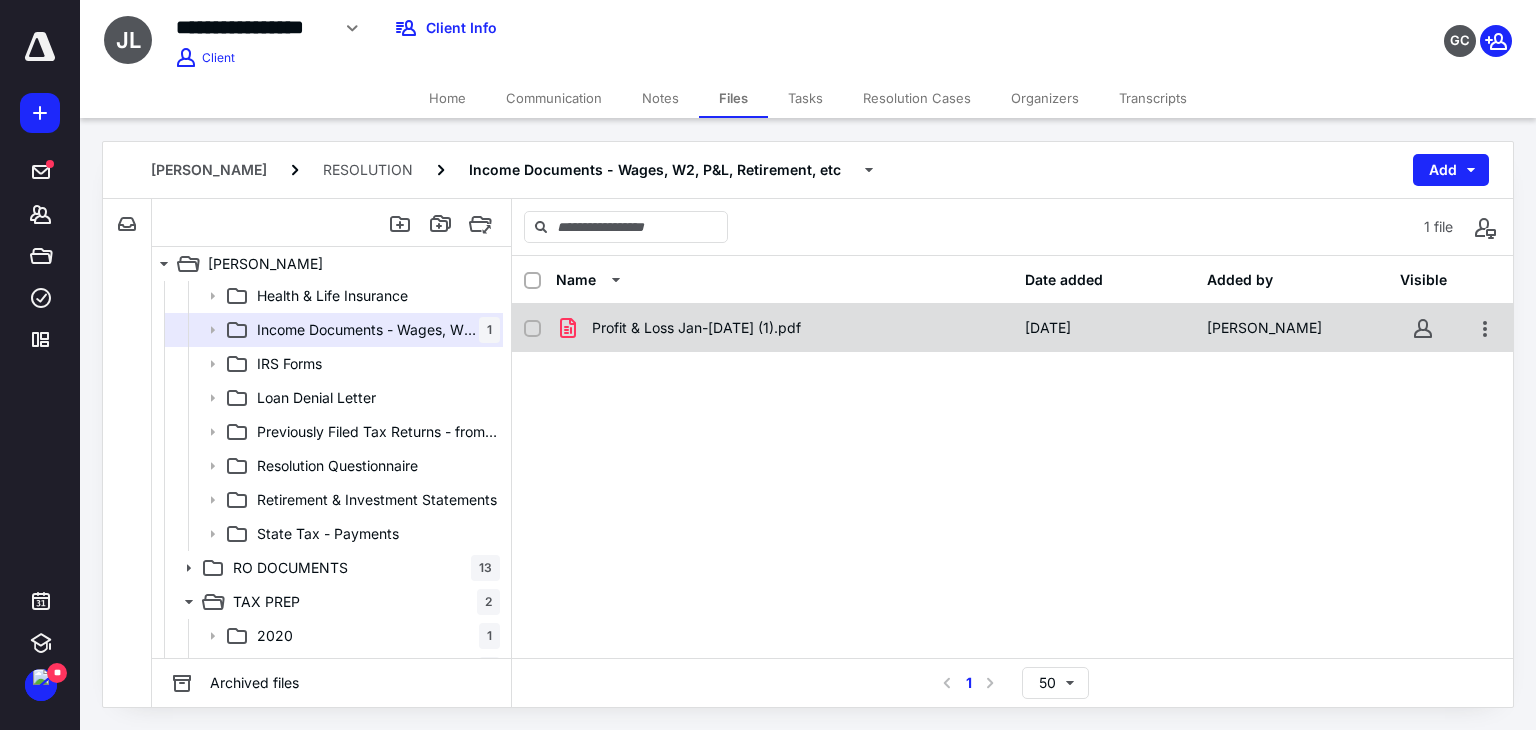 click on "Profit & Loss Jan-[DATE] (1).pdf [DATE] [PERSON_NAME]" at bounding box center [1012, 328] 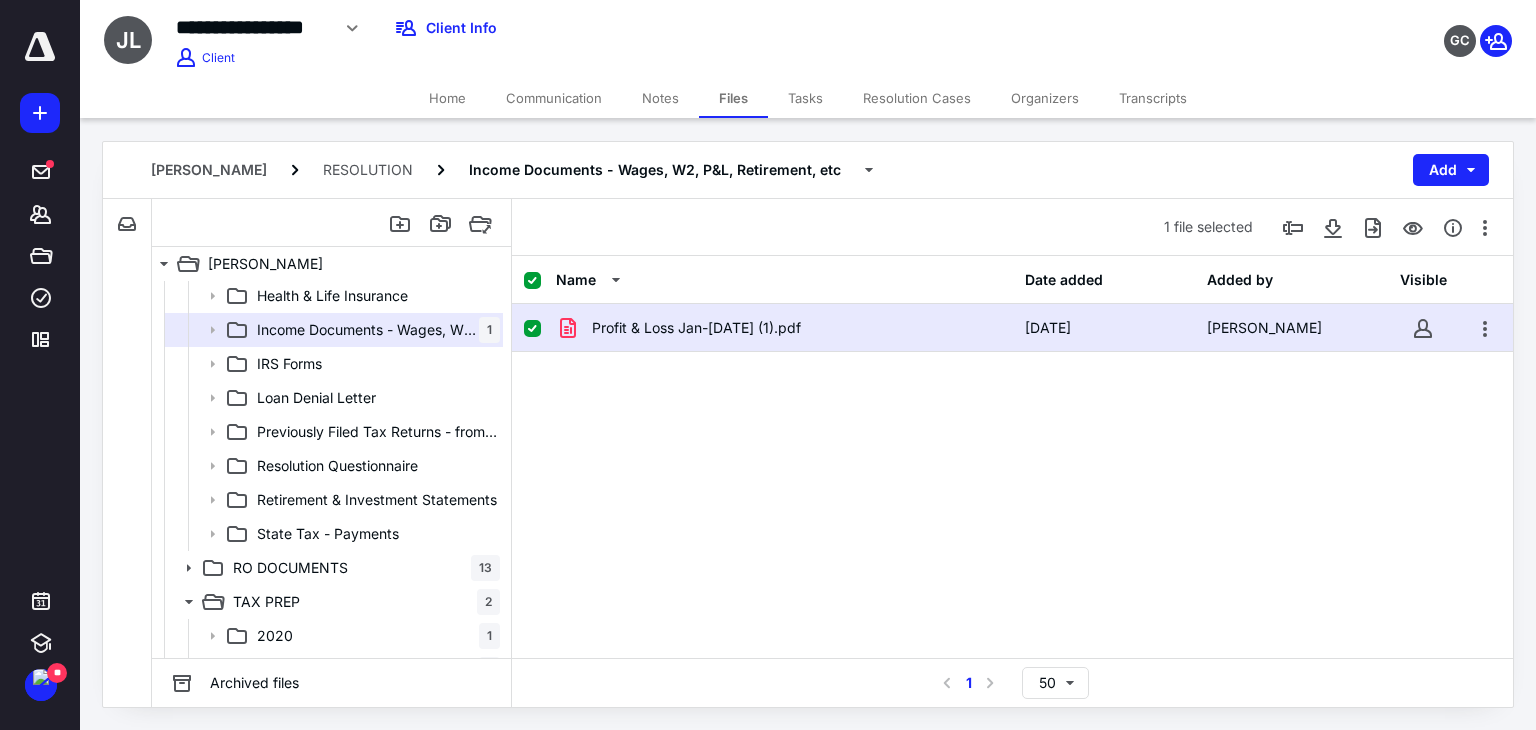 click on "Profit & Loss Jan-[DATE] (1).pdf [DATE] [PERSON_NAME]" at bounding box center [1012, 328] 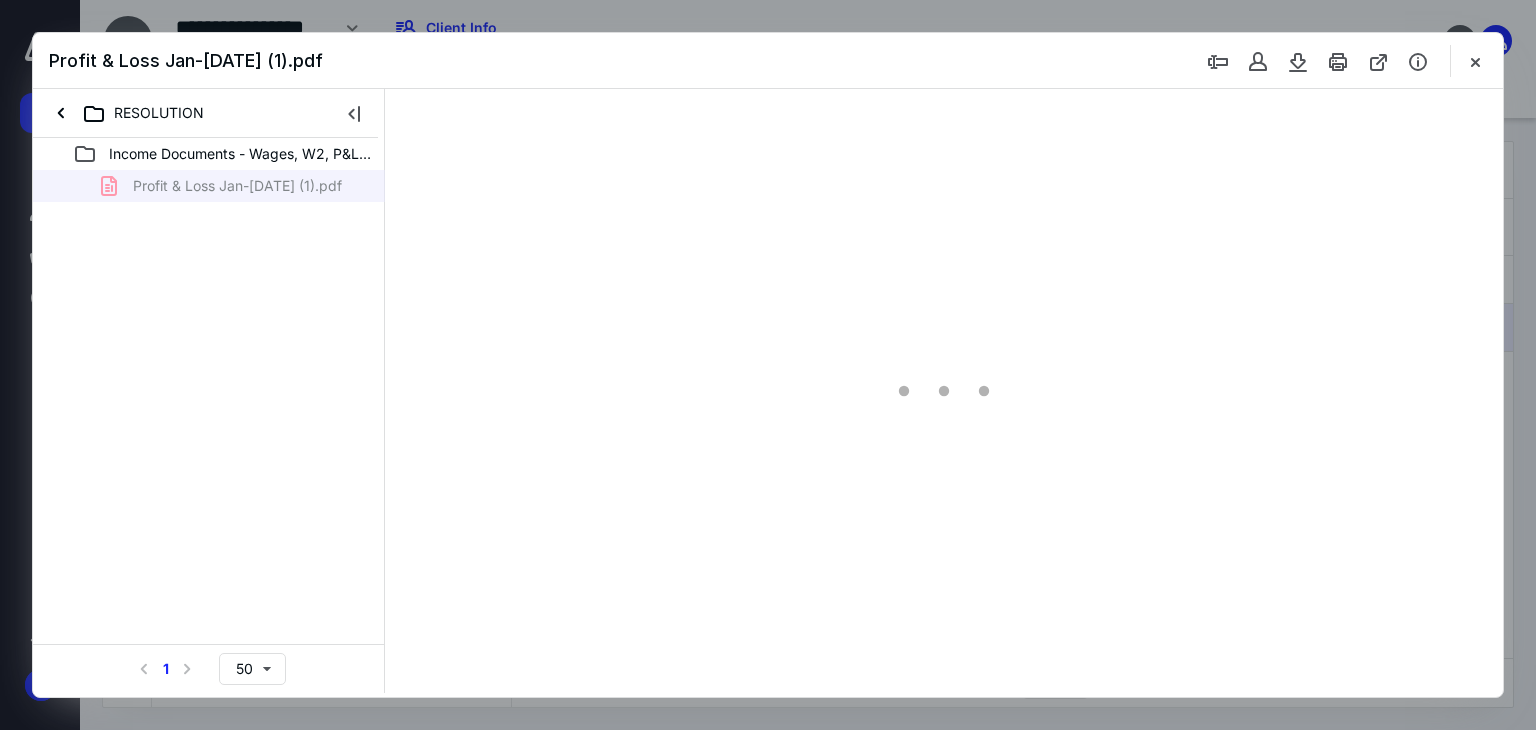 scroll, scrollTop: 0, scrollLeft: 0, axis: both 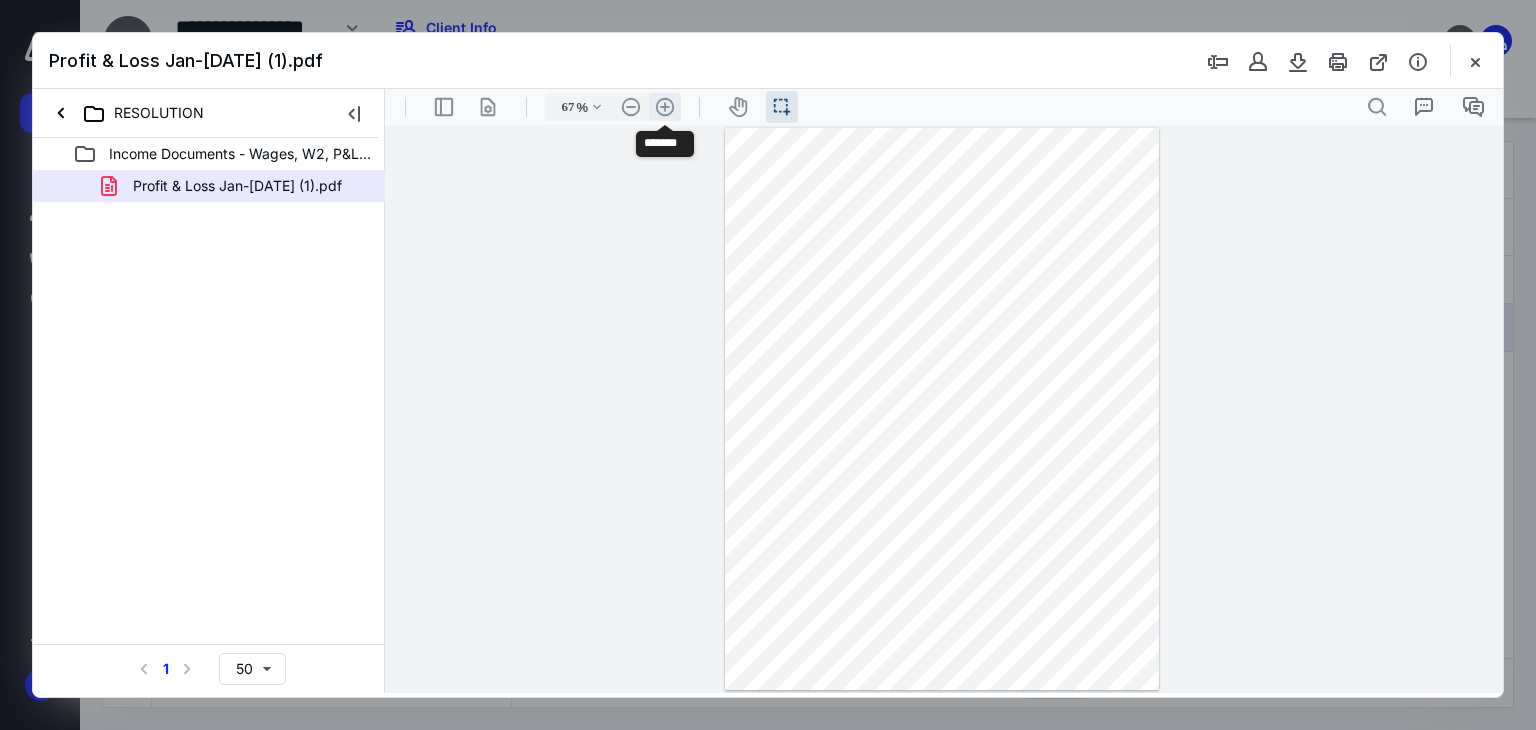 click on ".cls-1{fill:#abb0c4;} icon - header - zoom - in - line" at bounding box center (665, 107) 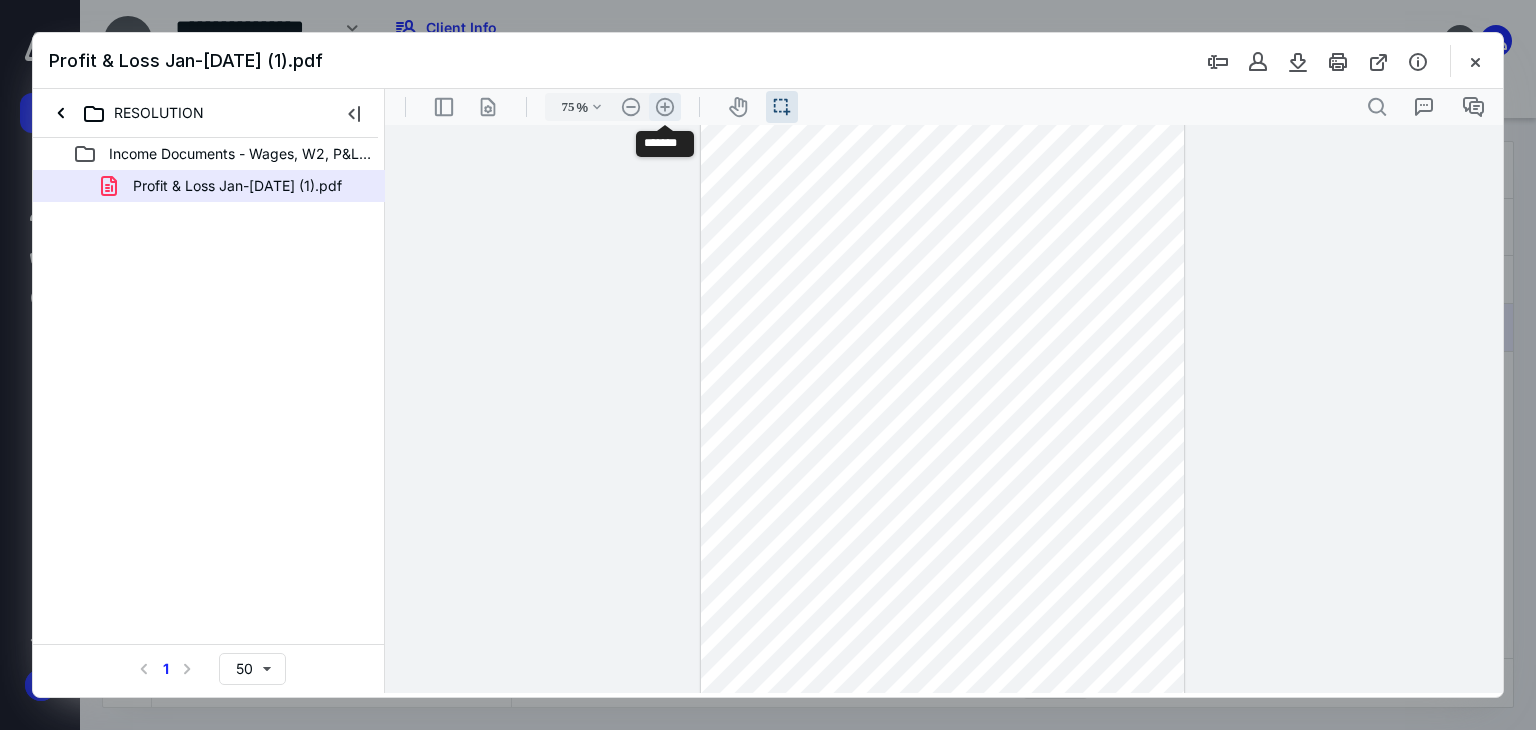 click on ".cls-1{fill:#abb0c4;} icon - header - zoom - in - line" at bounding box center (665, 107) 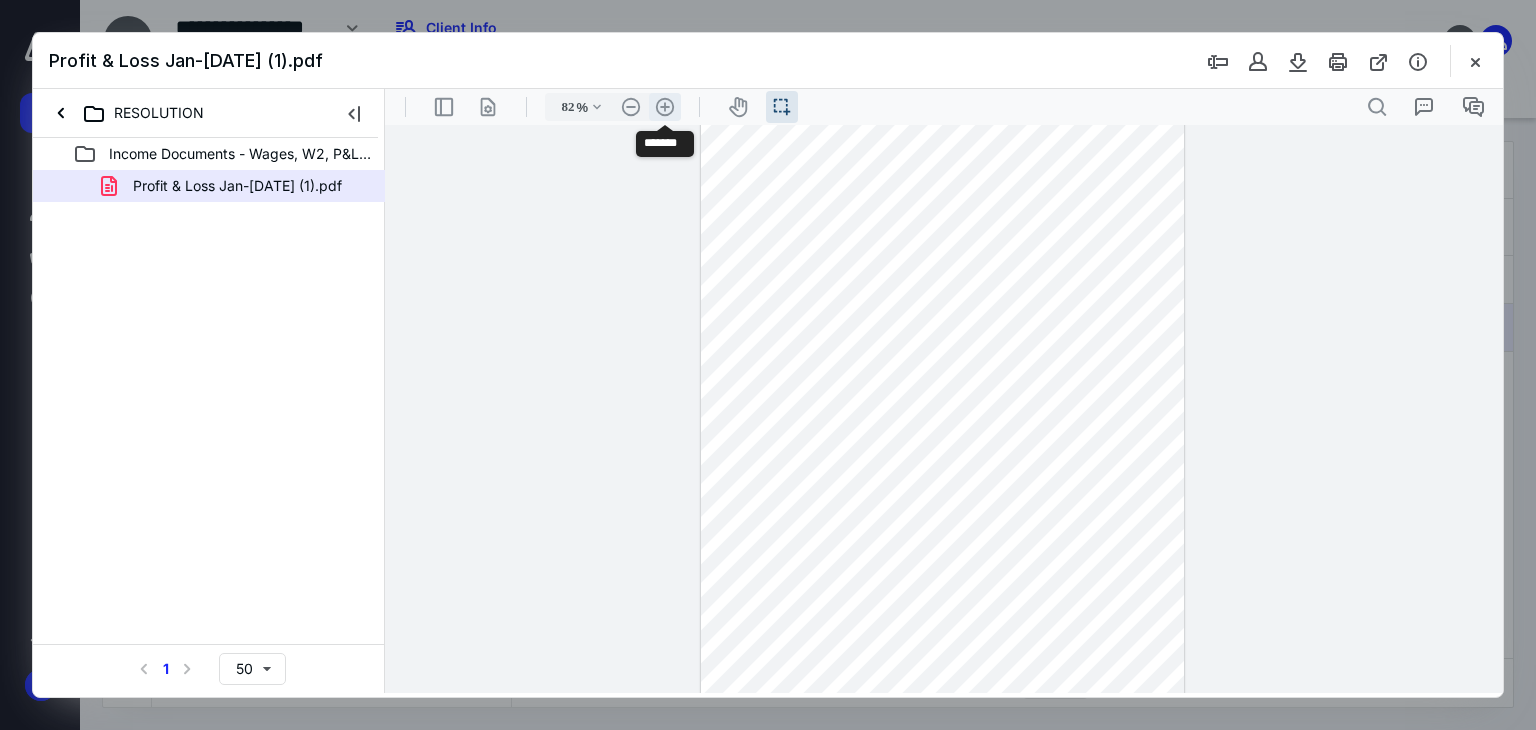 click on ".cls-1{fill:#abb0c4;} icon - header - zoom - in - line" at bounding box center (665, 107) 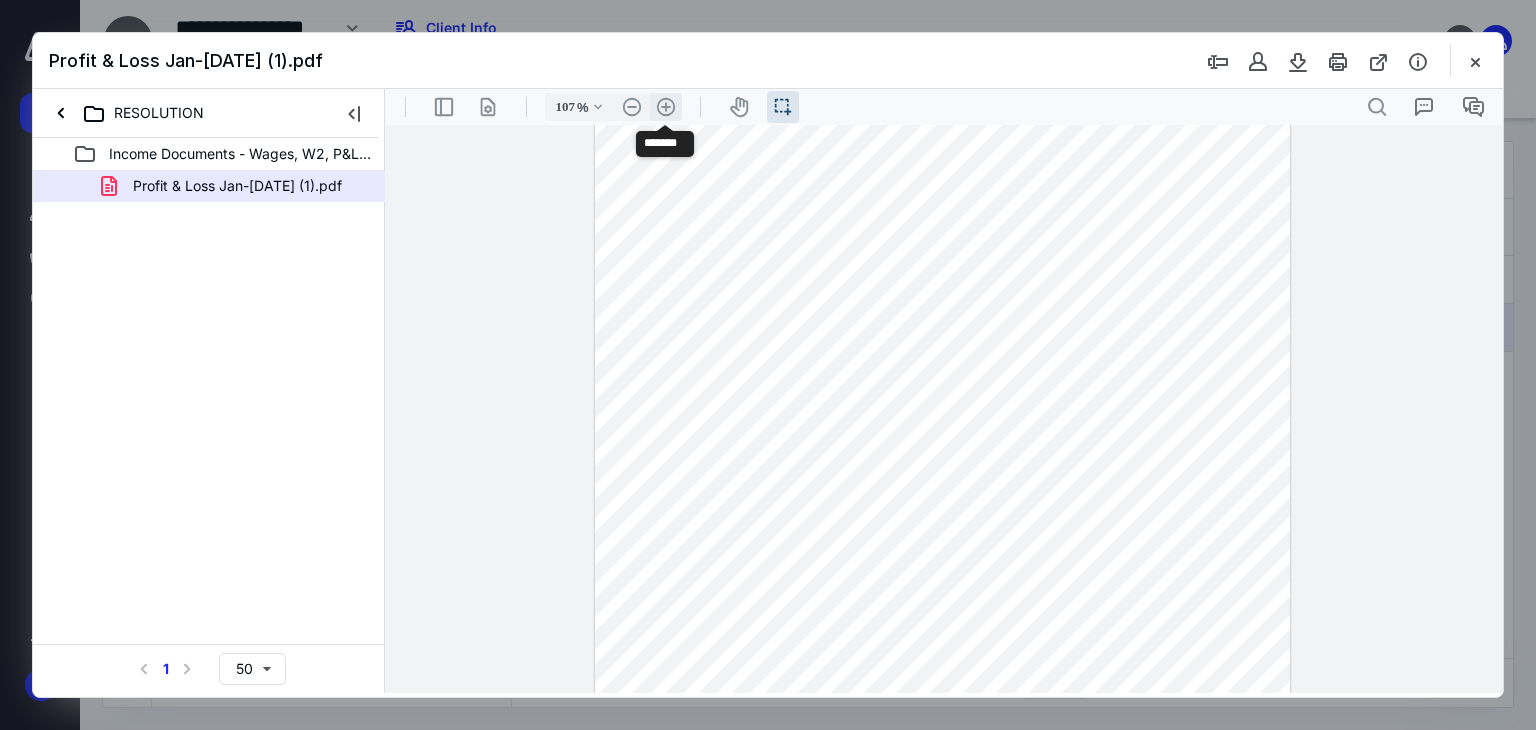 click on ".cls-1{fill:#abb0c4;} icon - header - zoom - in - line" at bounding box center [666, 107] 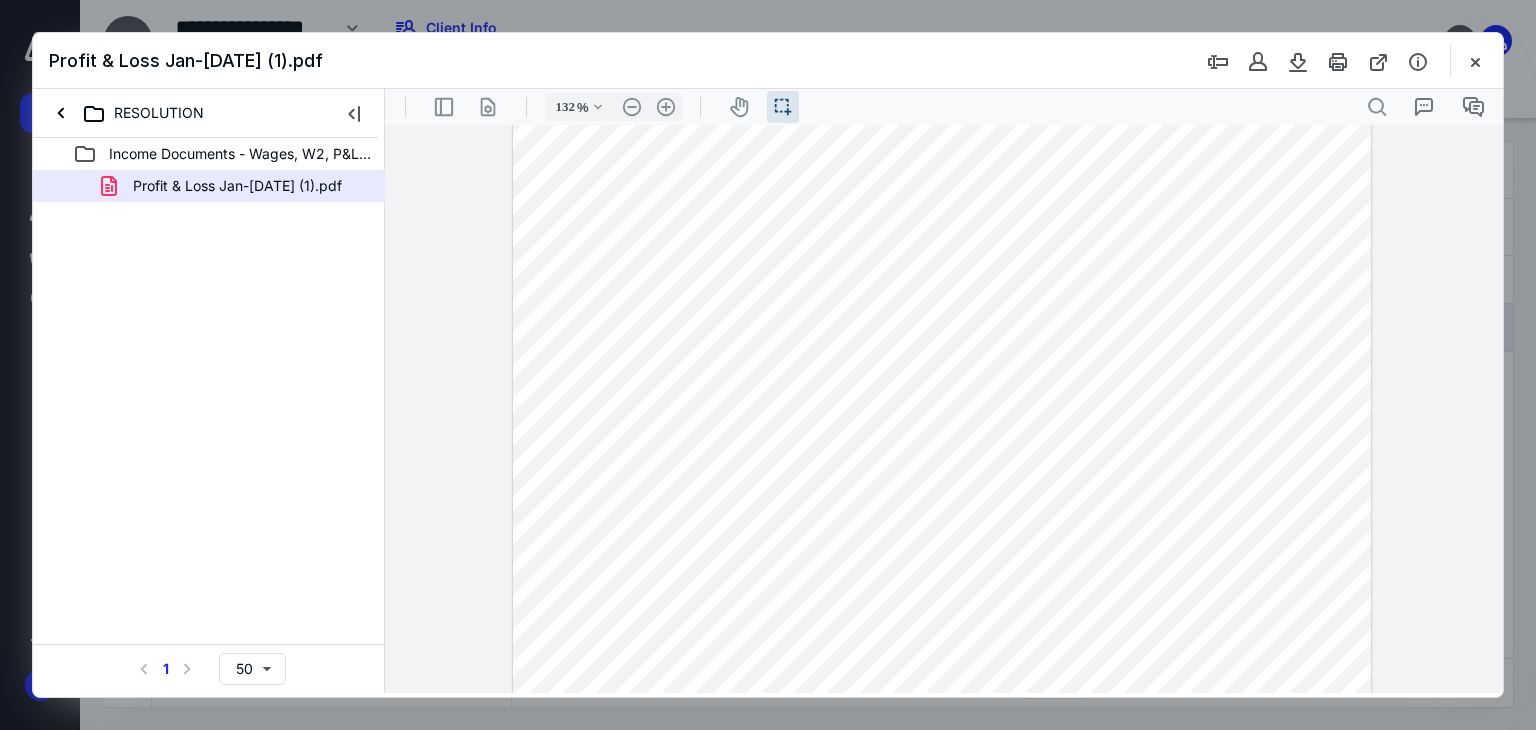 scroll, scrollTop: 0, scrollLeft: 0, axis: both 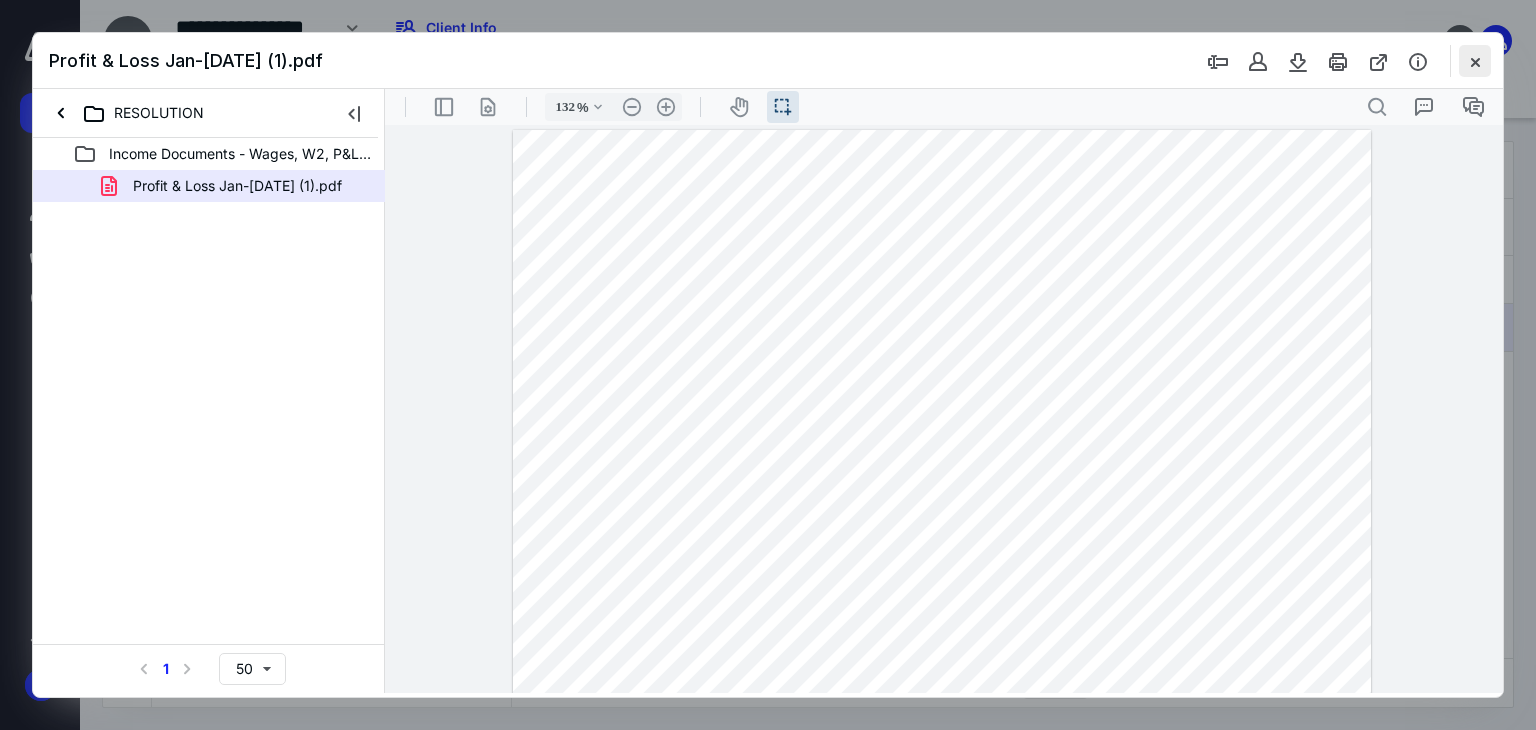 click at bounding box center [1475, 61] 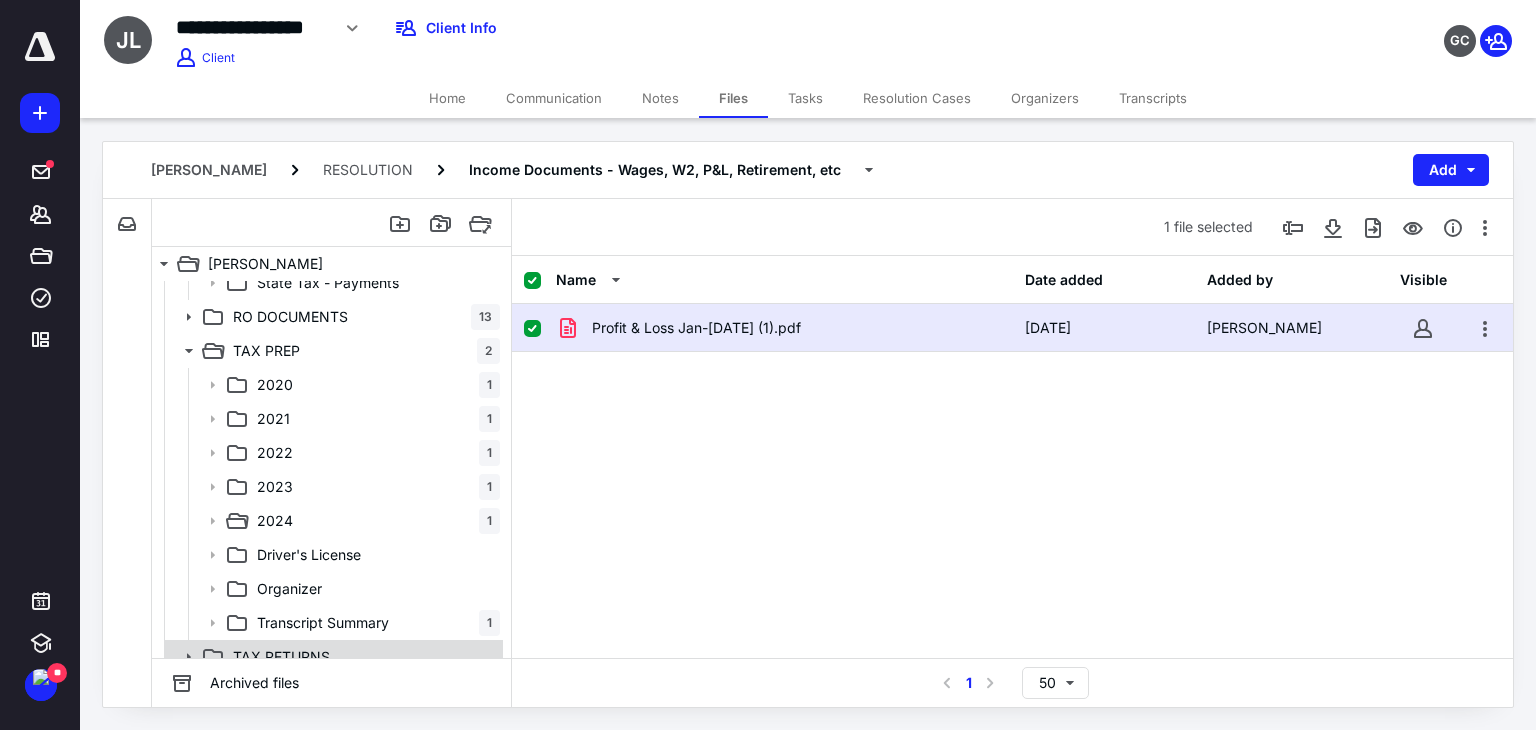 scroll, scrollTop: 642, scrollLeft: 0, axis: vertical 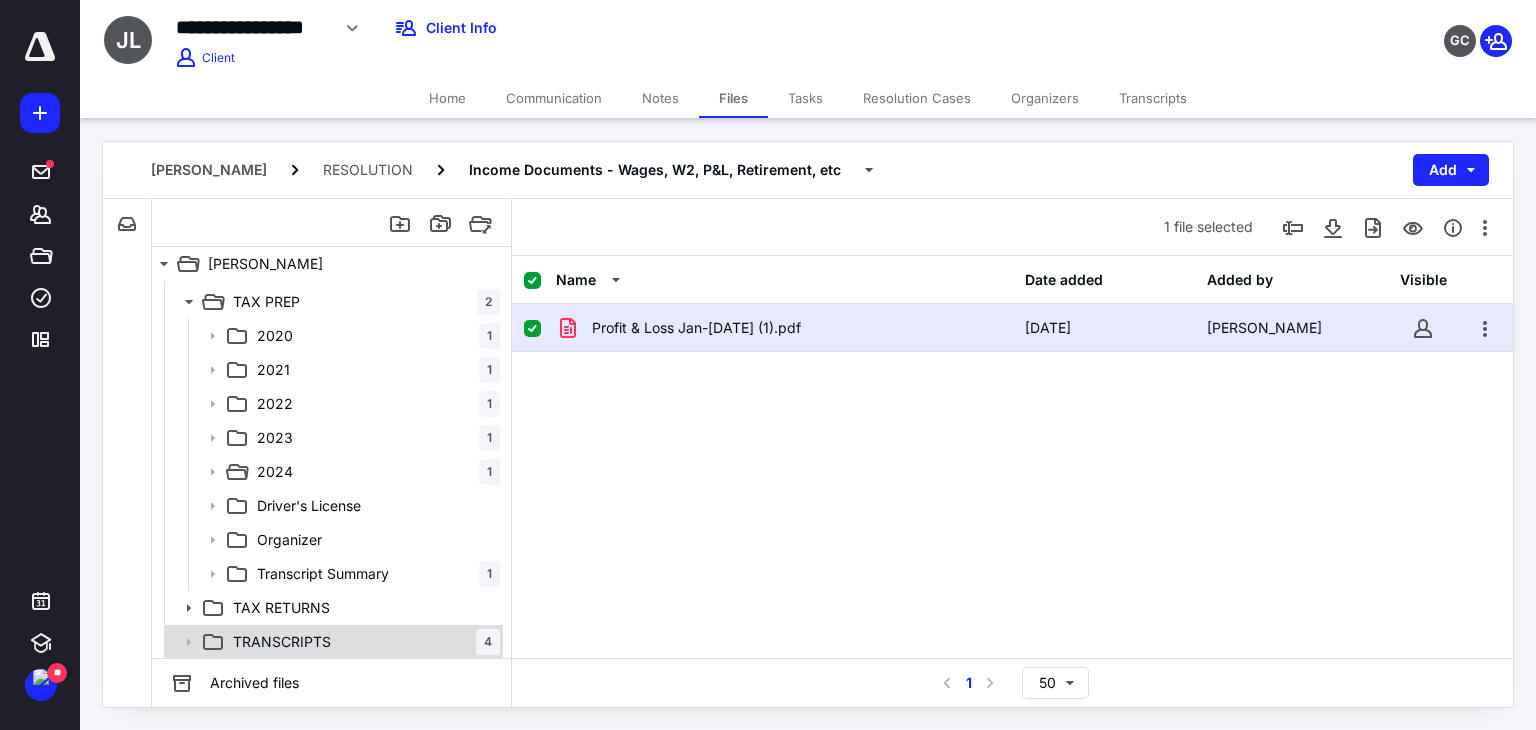 click on "TRANSCRIPTS 4" at bounding box center [362, 642] 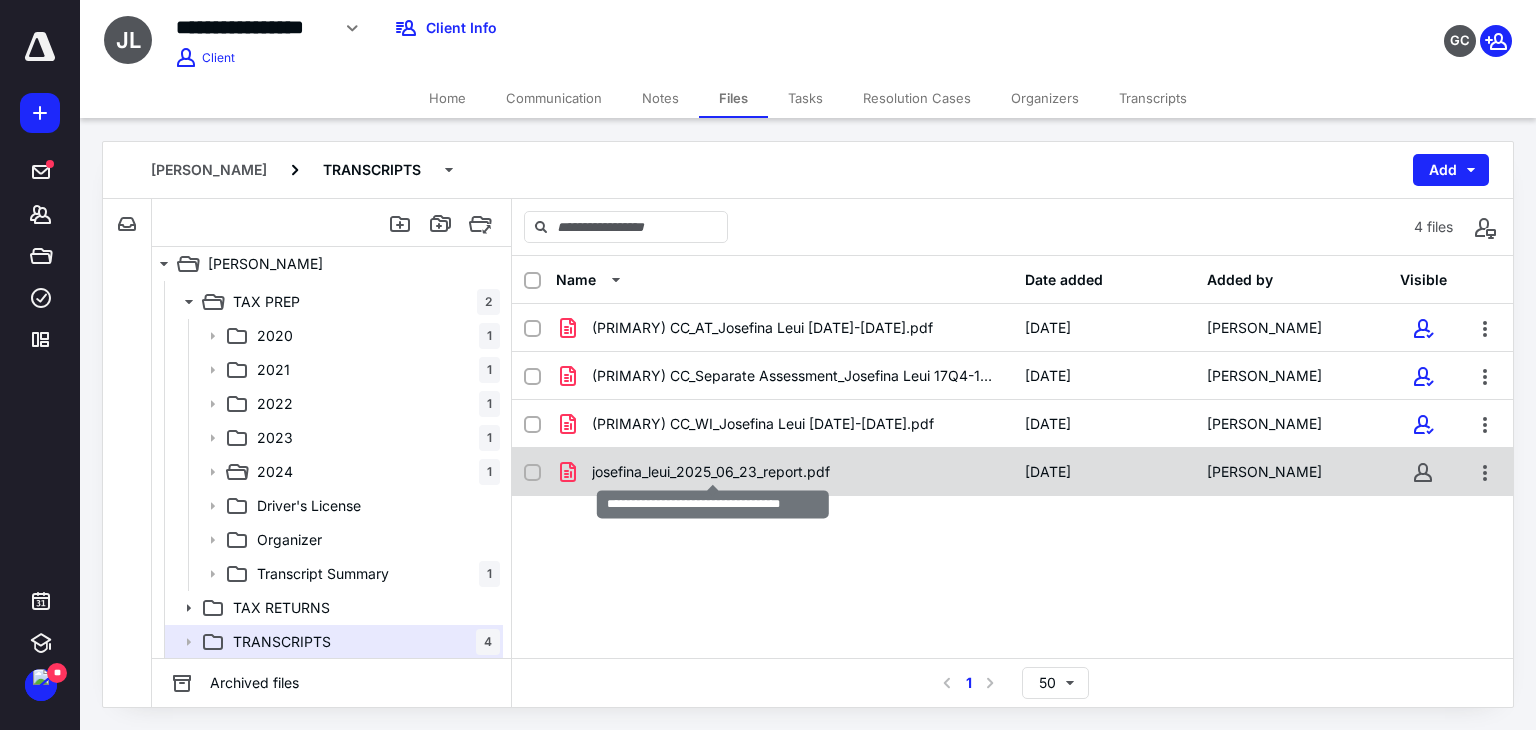 click on "josefina_leui_2025_06_23_report.pdf" at bounding box center (711, 472) 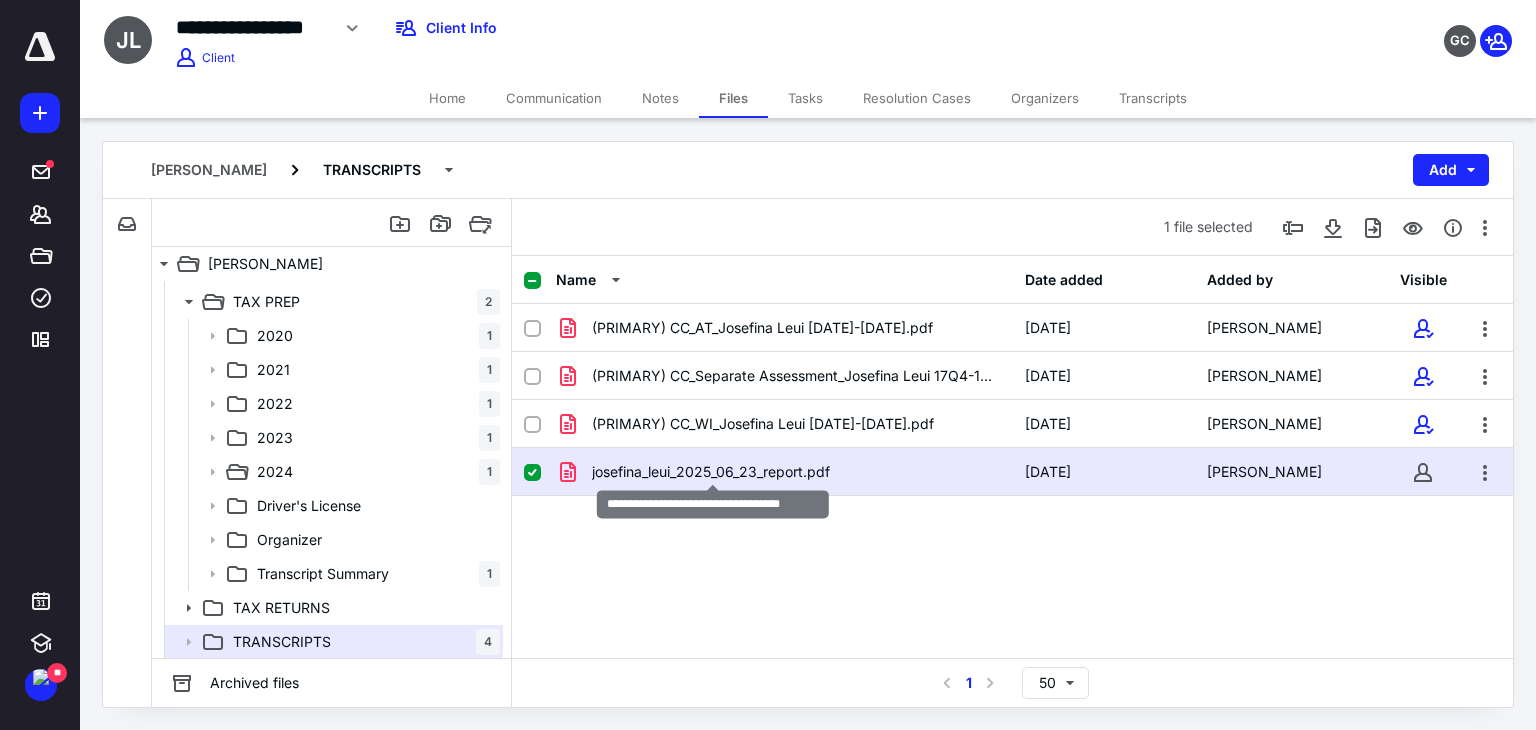 click on "josefina_leui_2025_06_23_report.pdf" at bounding box center [711, 472] 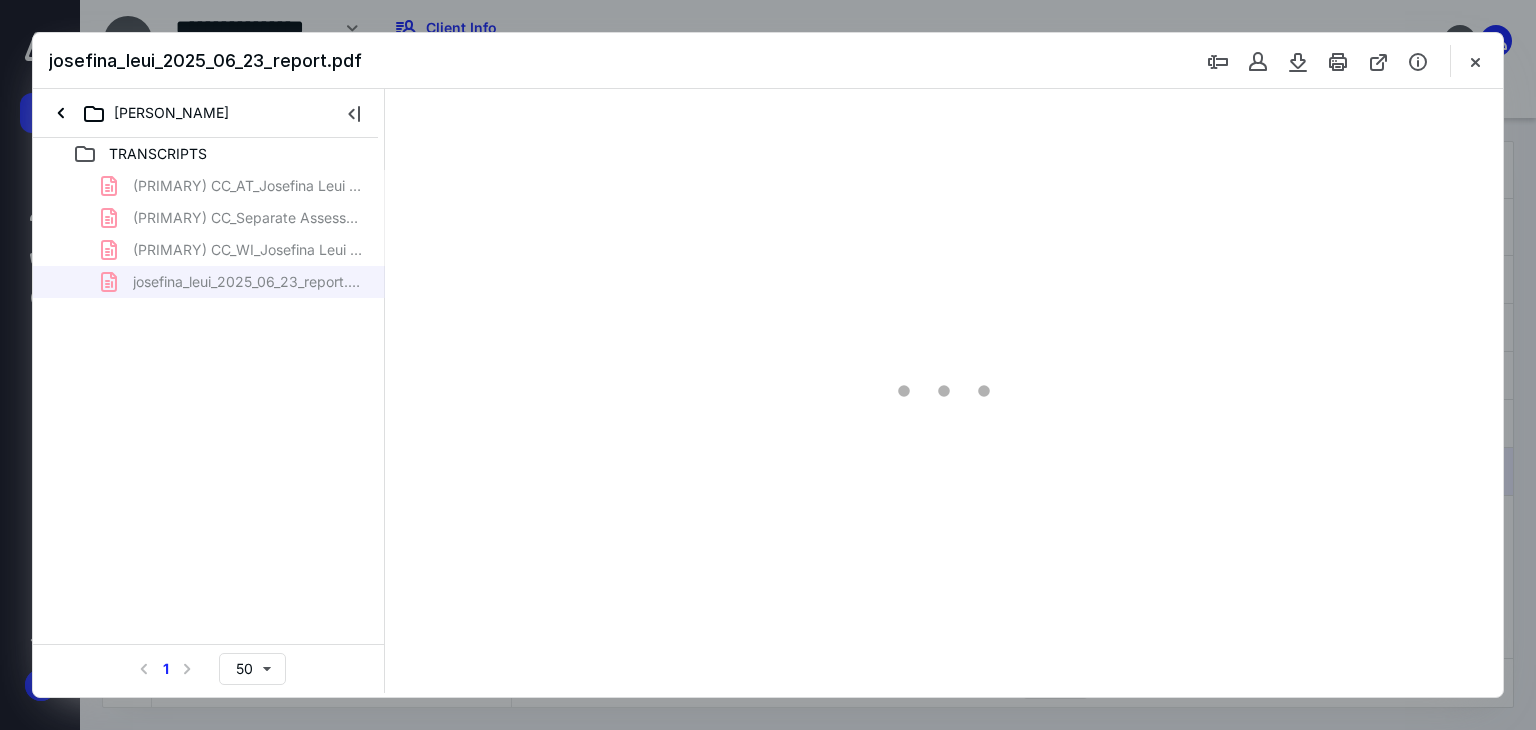 scroll, scrollTop: 0, scrollLeft: 0, axis: both 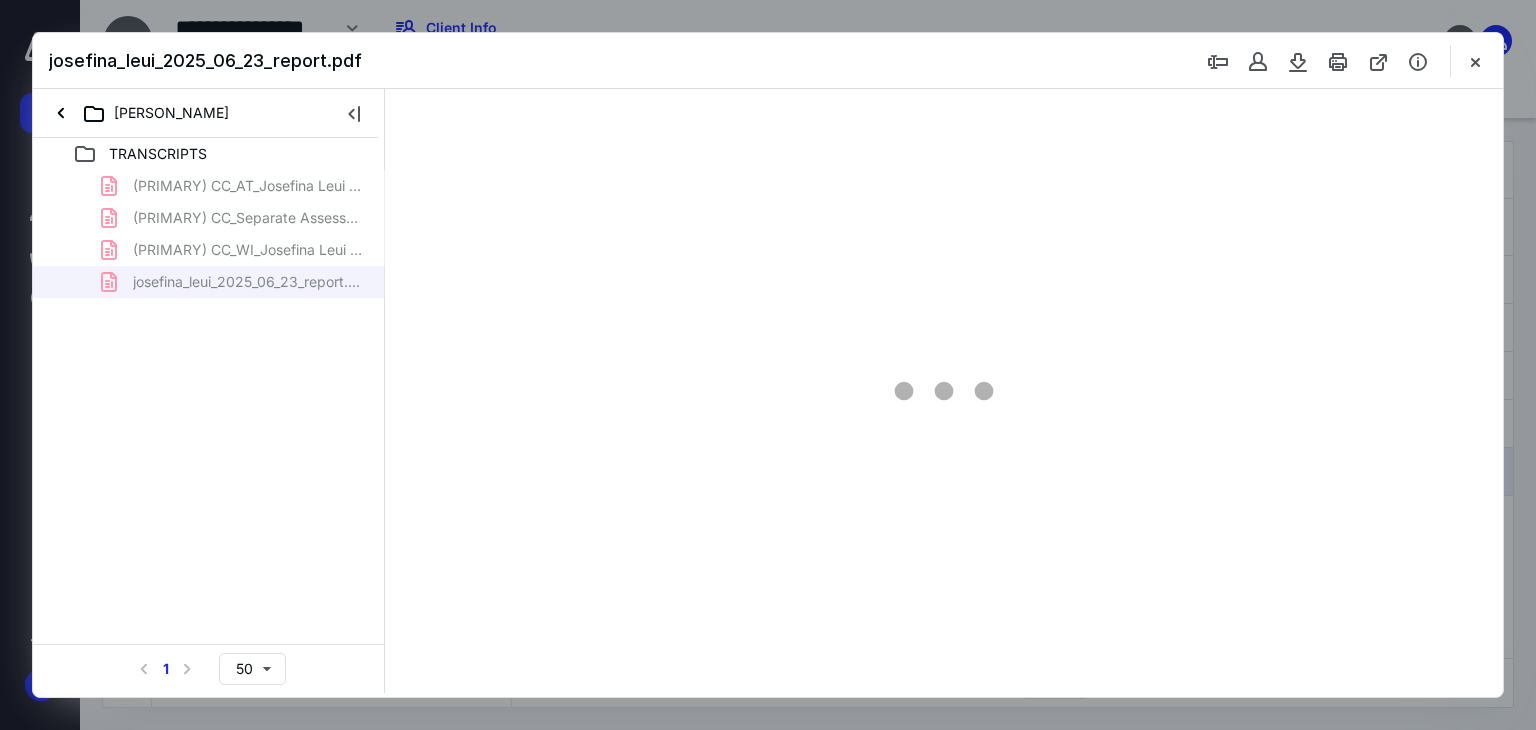 type on "95" 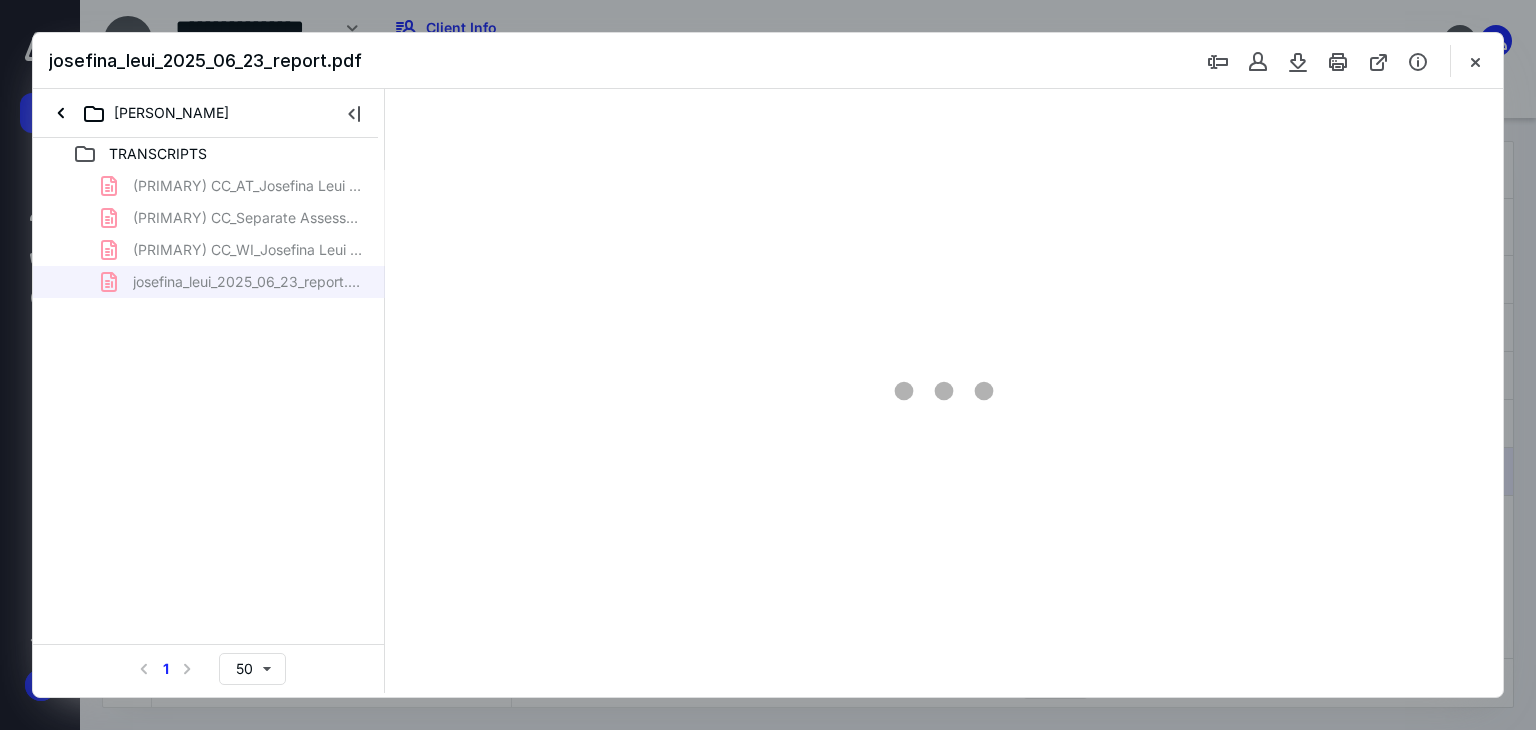 scroll, scrollTop: 40, scrollLeft: 0, axis: vertical 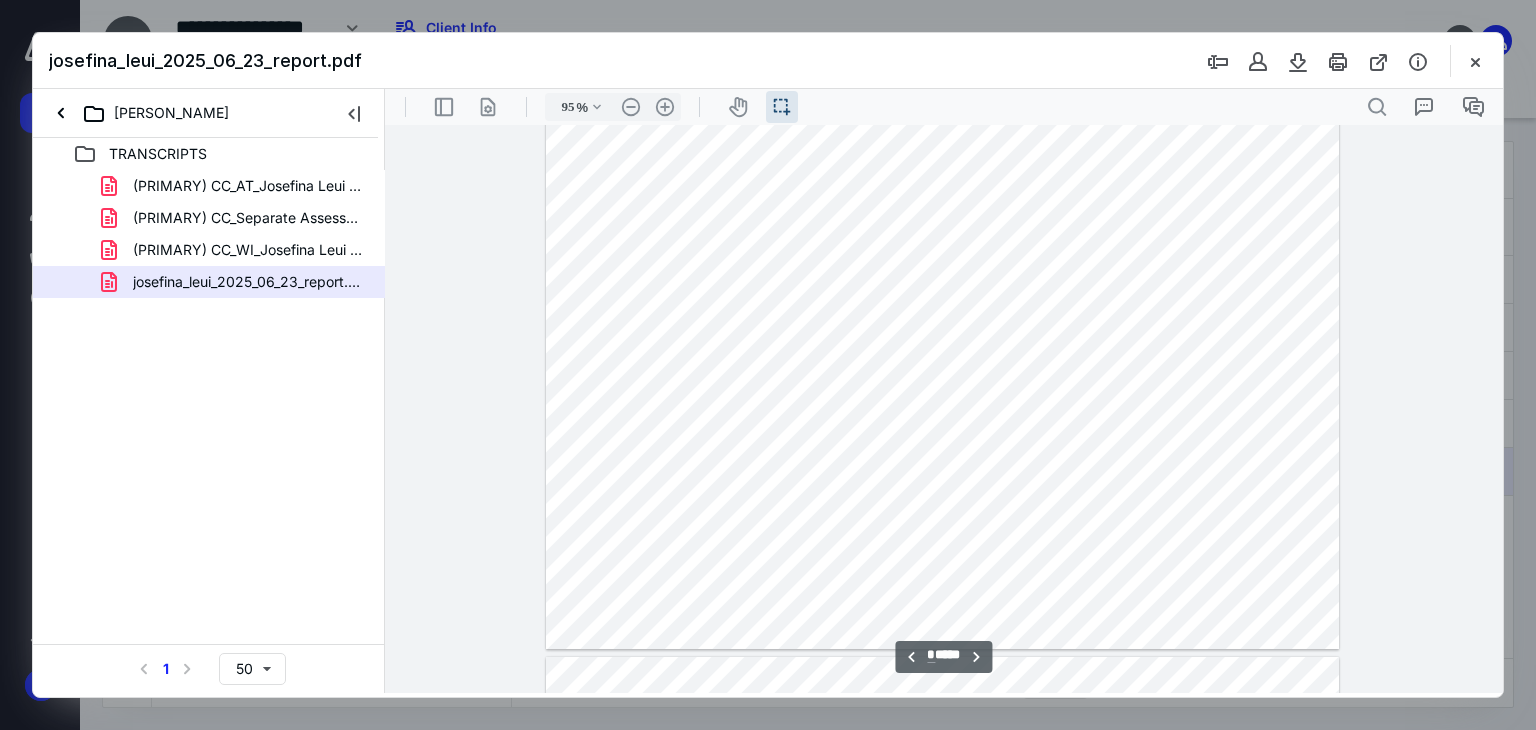 type on "*" 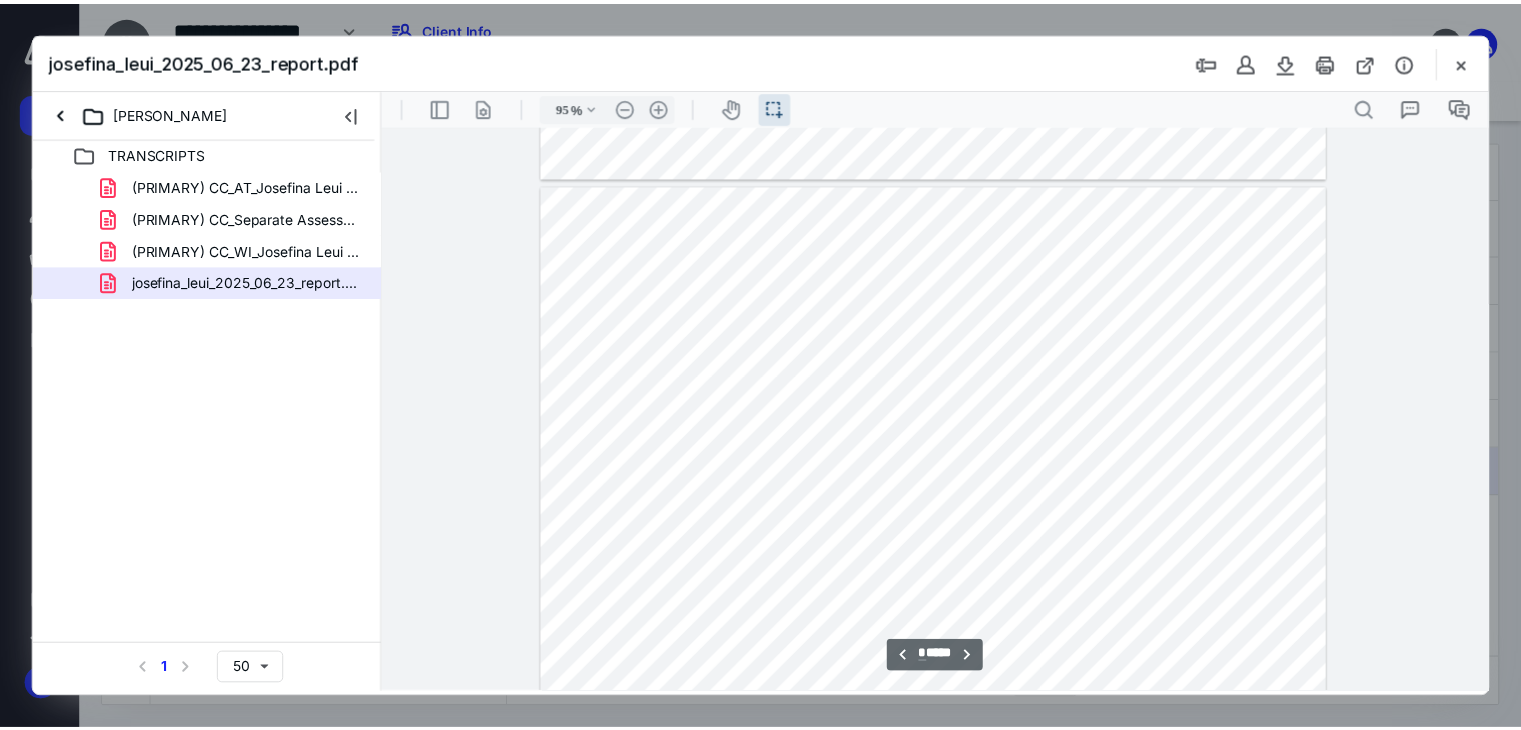 scroll, scrollTop: 540, scrollLeft: 0, axis: vertical 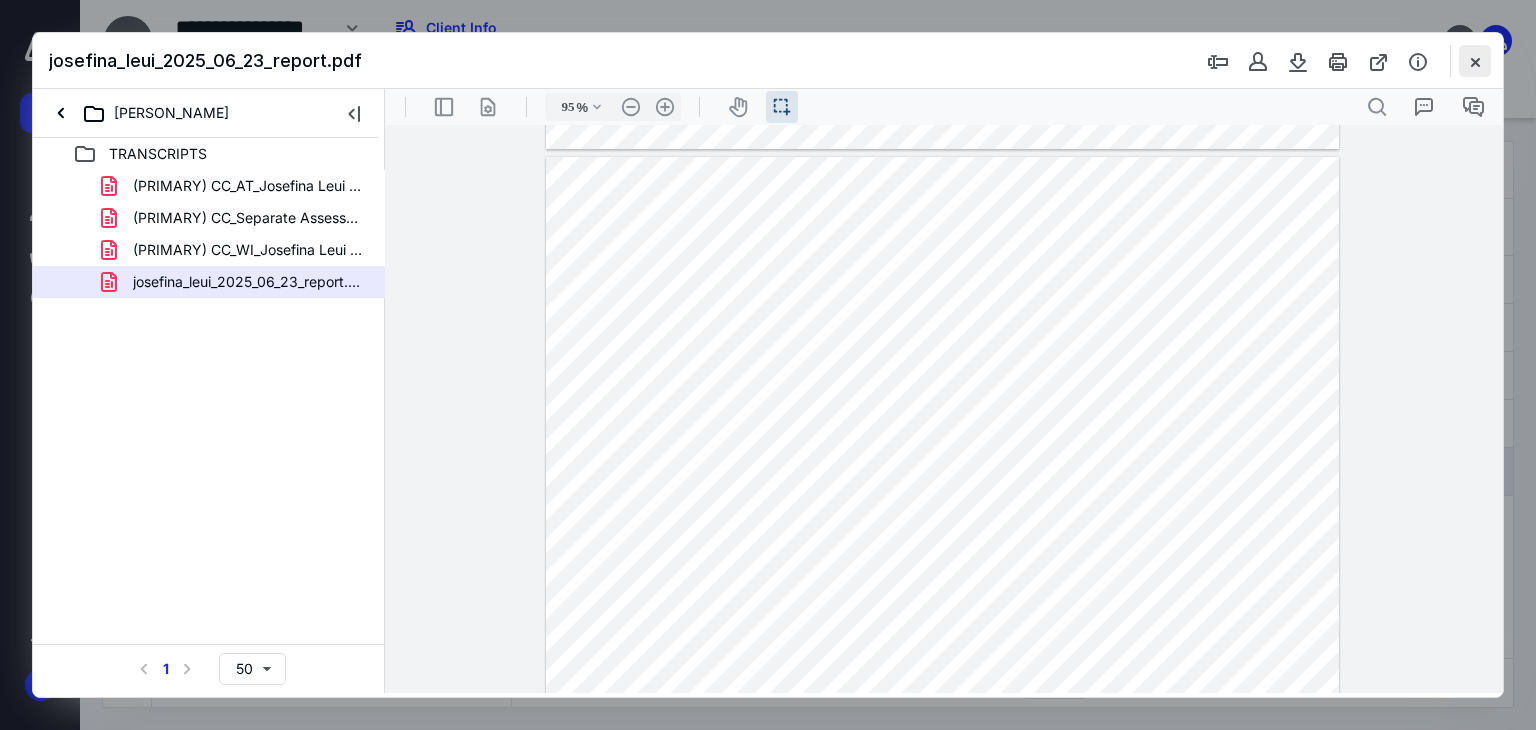 click at bounding box center (1475, 61) 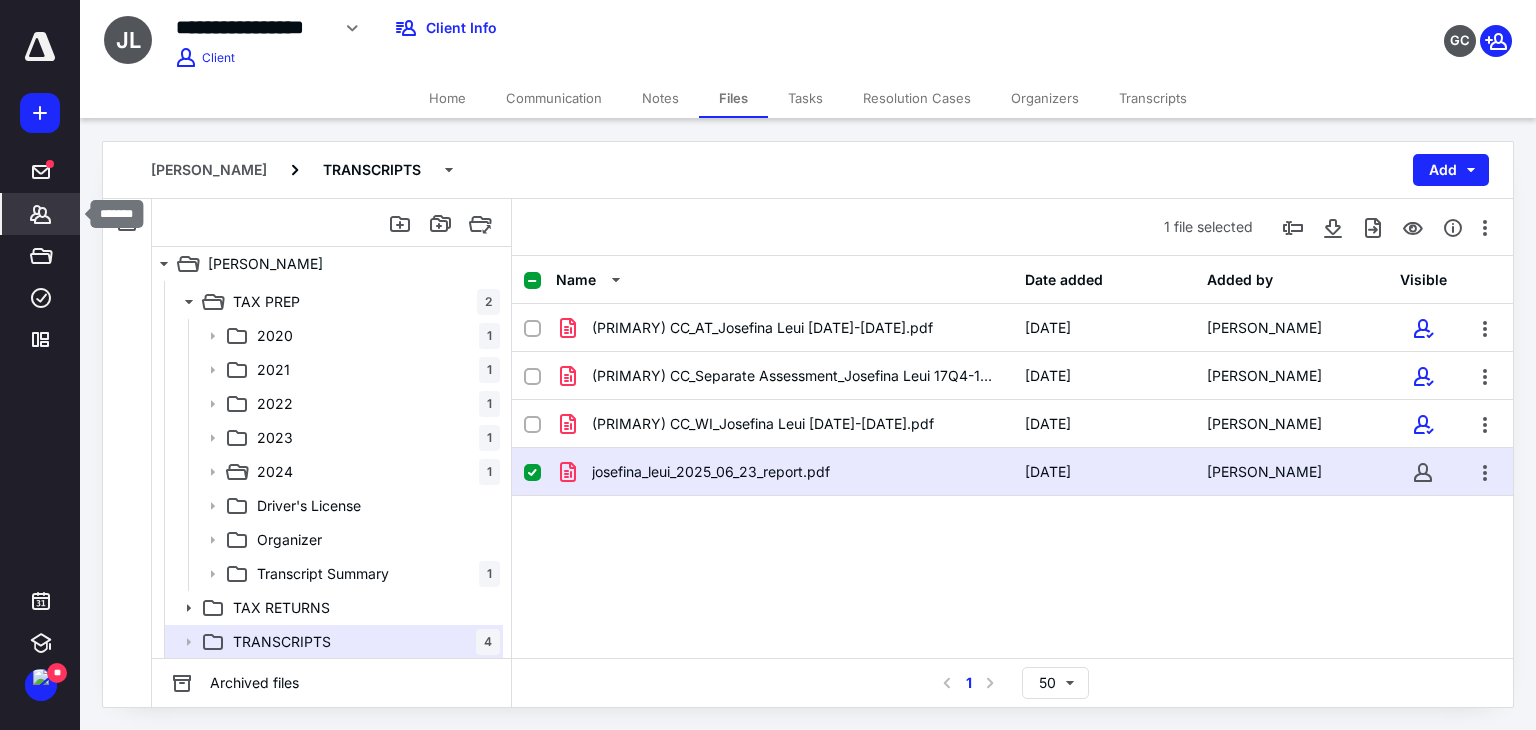 click on "*******" at bounding box center [41, 214] 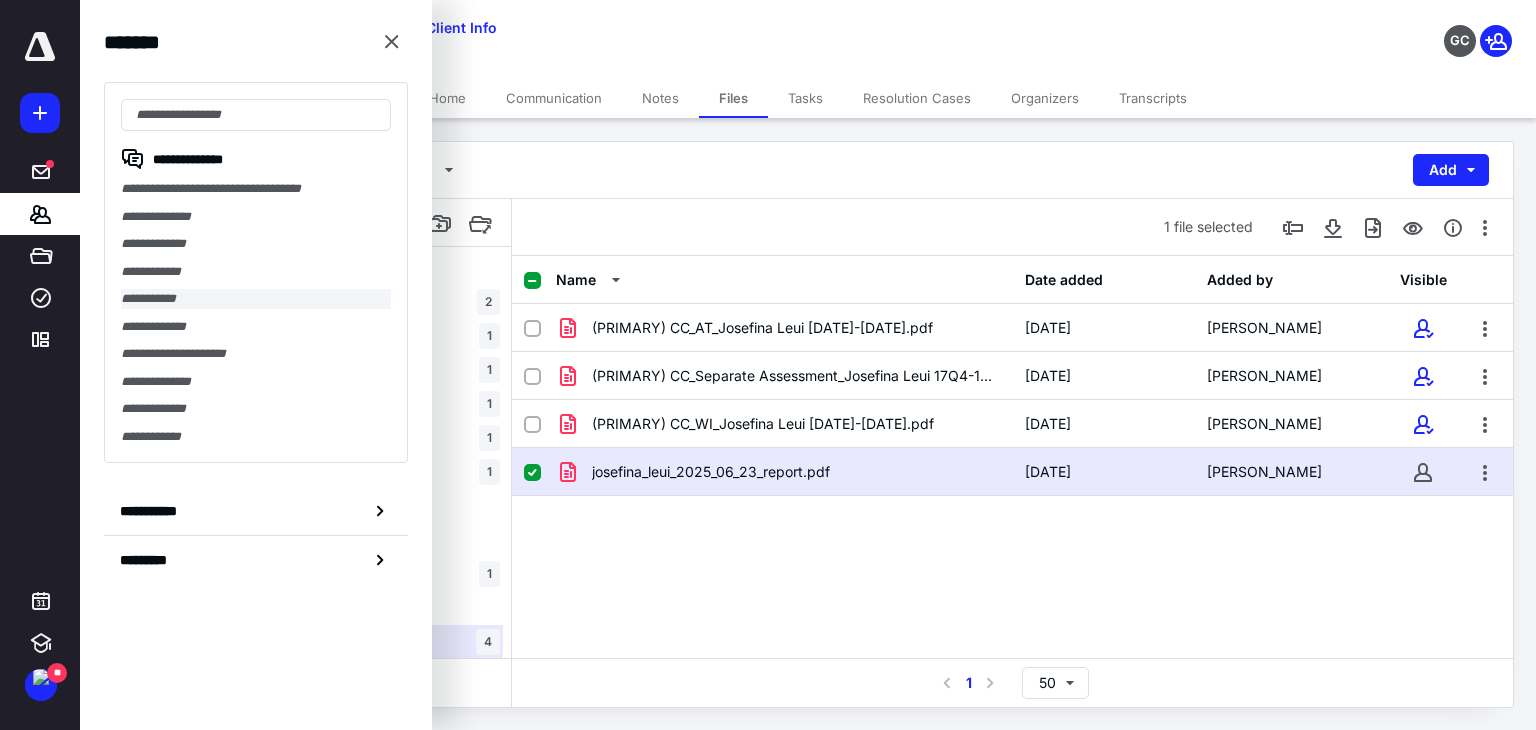 click on "**********" at bounding box center (256, 299) 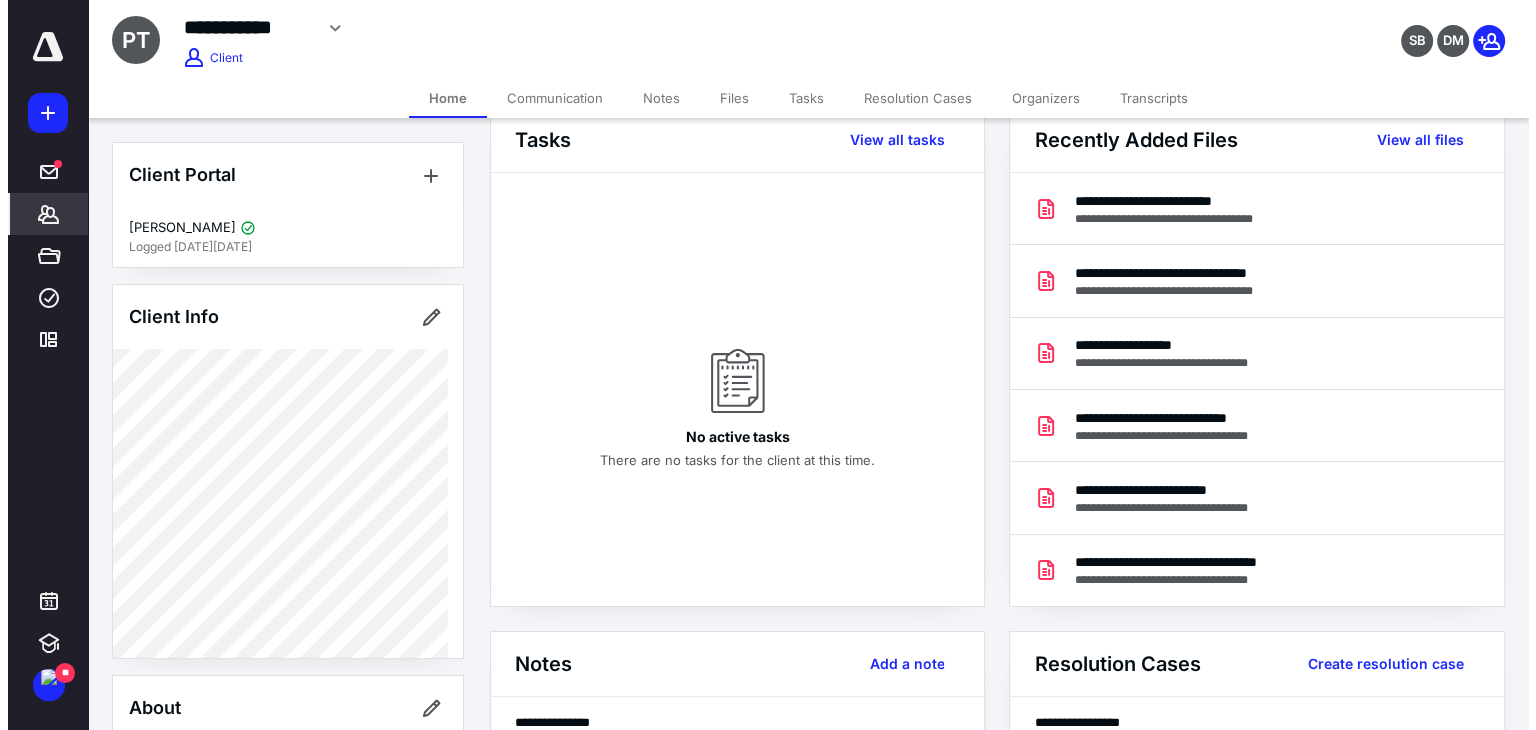scroll, scrollTop: 0, scrollLeft: 0, axis: both 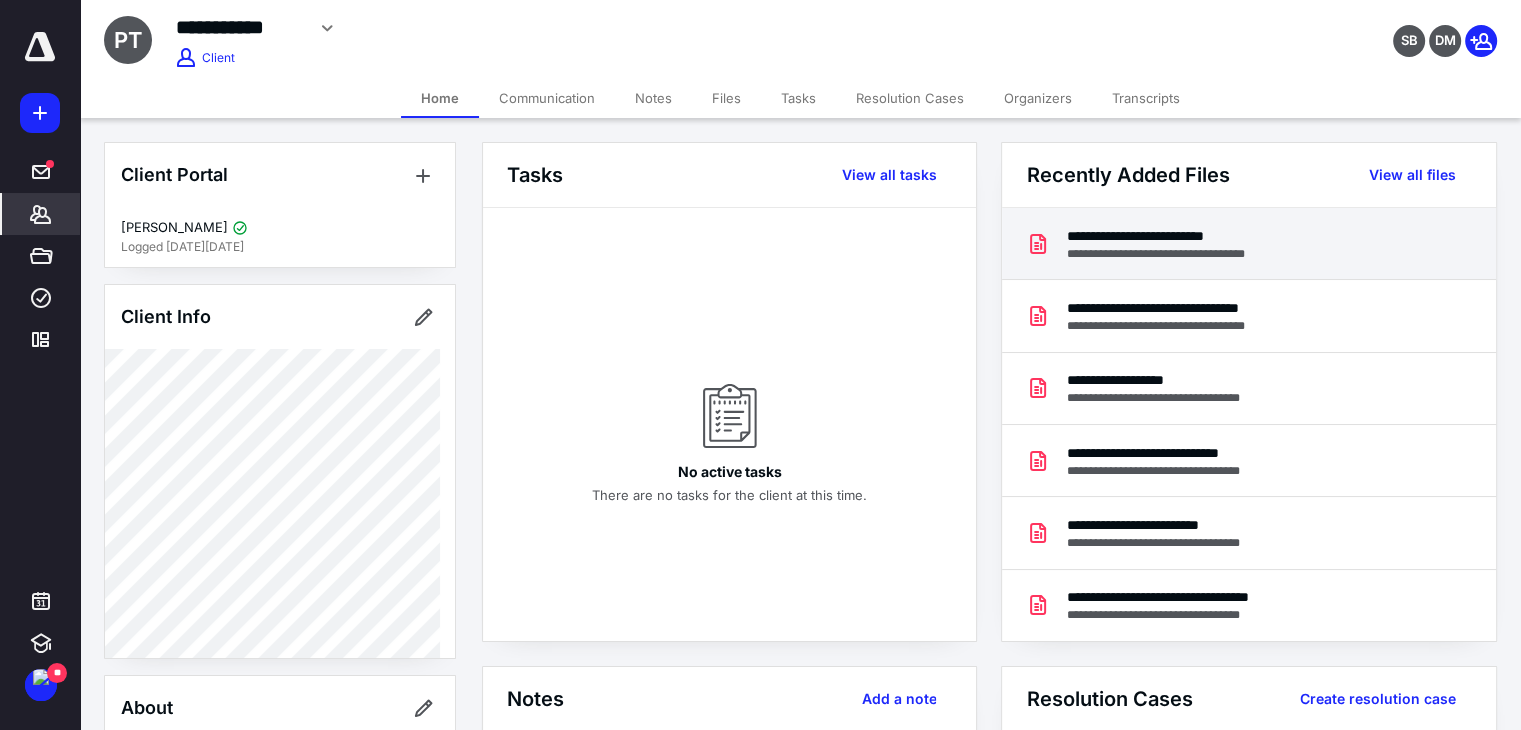 click on "**********" at bounding box center [1172, 254] 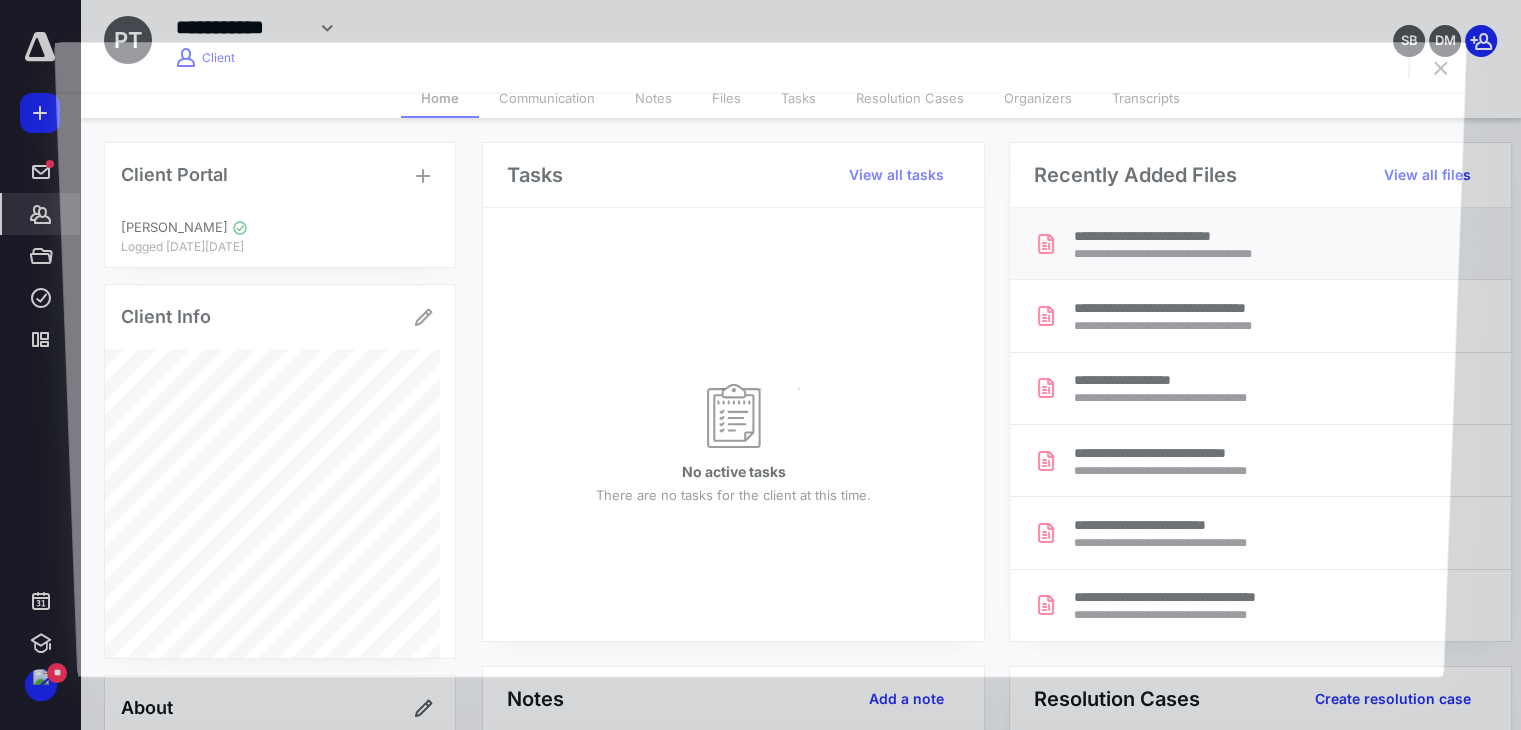 click at bounding box center [761, 384] 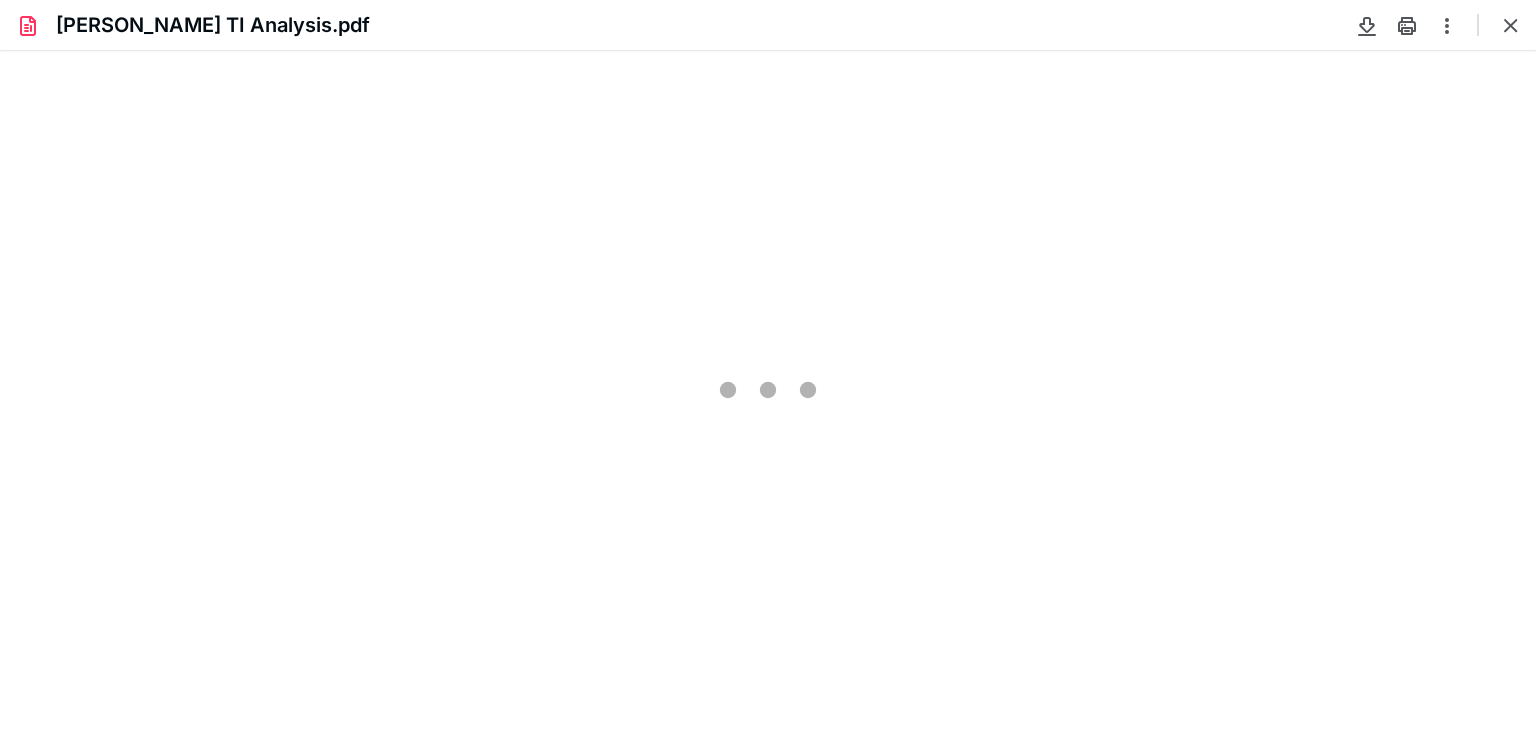 scroll, scrollTop: 0, scrollLeft: 0, axis: both 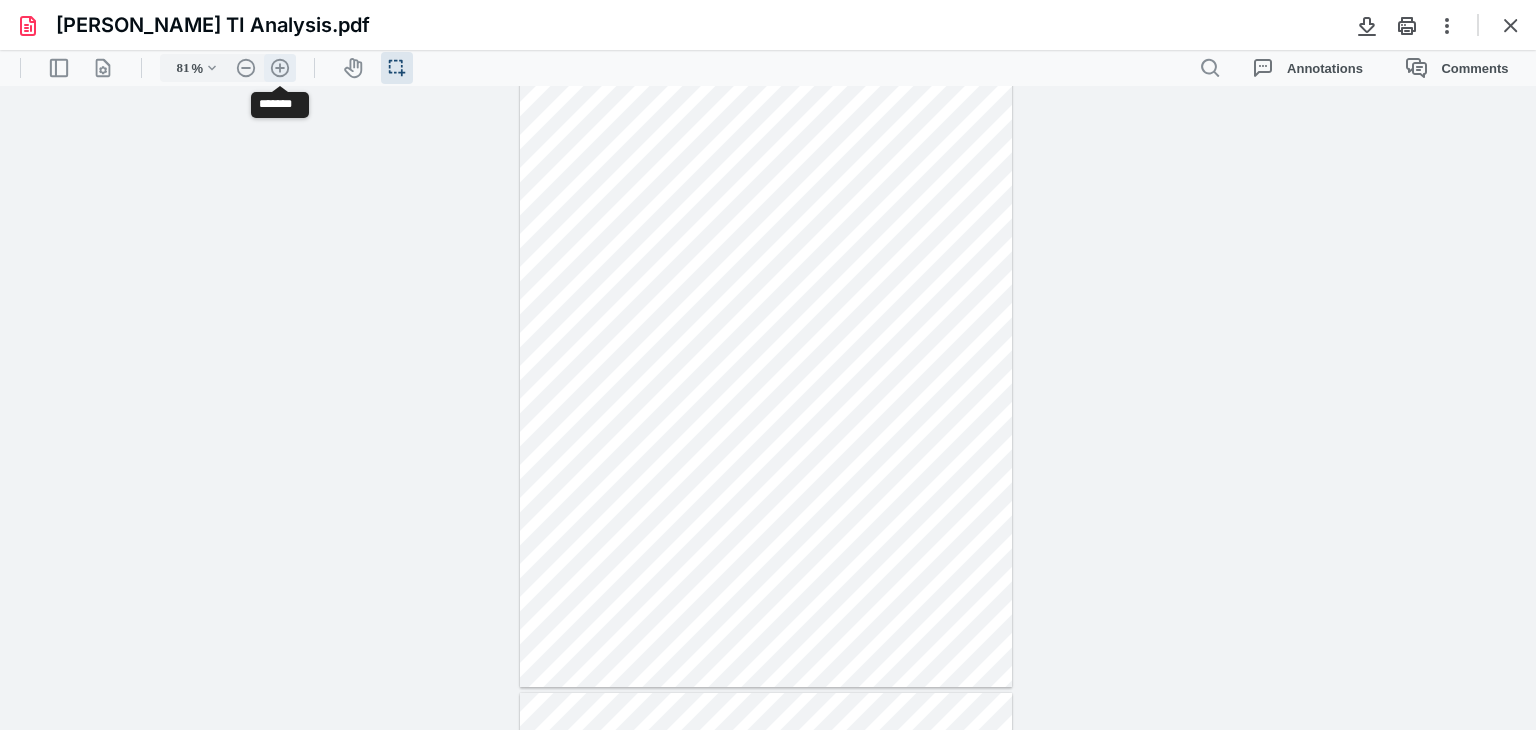 click on ".cls-1{fill:#abb0c4;} icon - header - zoom - in - line" at bounding box center [280, 68] 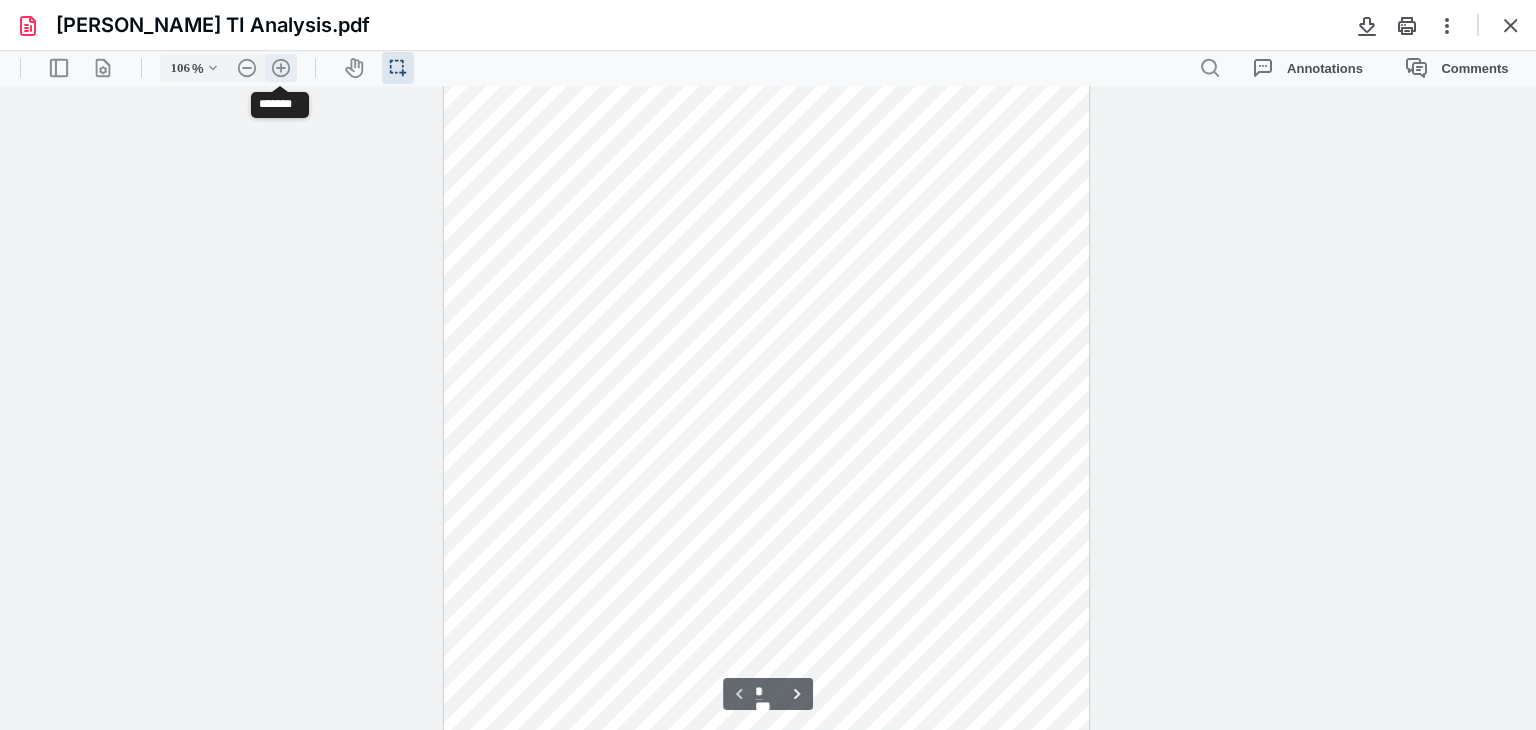click on ".cls-1{fill:#abb0c4;} icon - header - zoom - in - line" at bounding box center (281, 68) 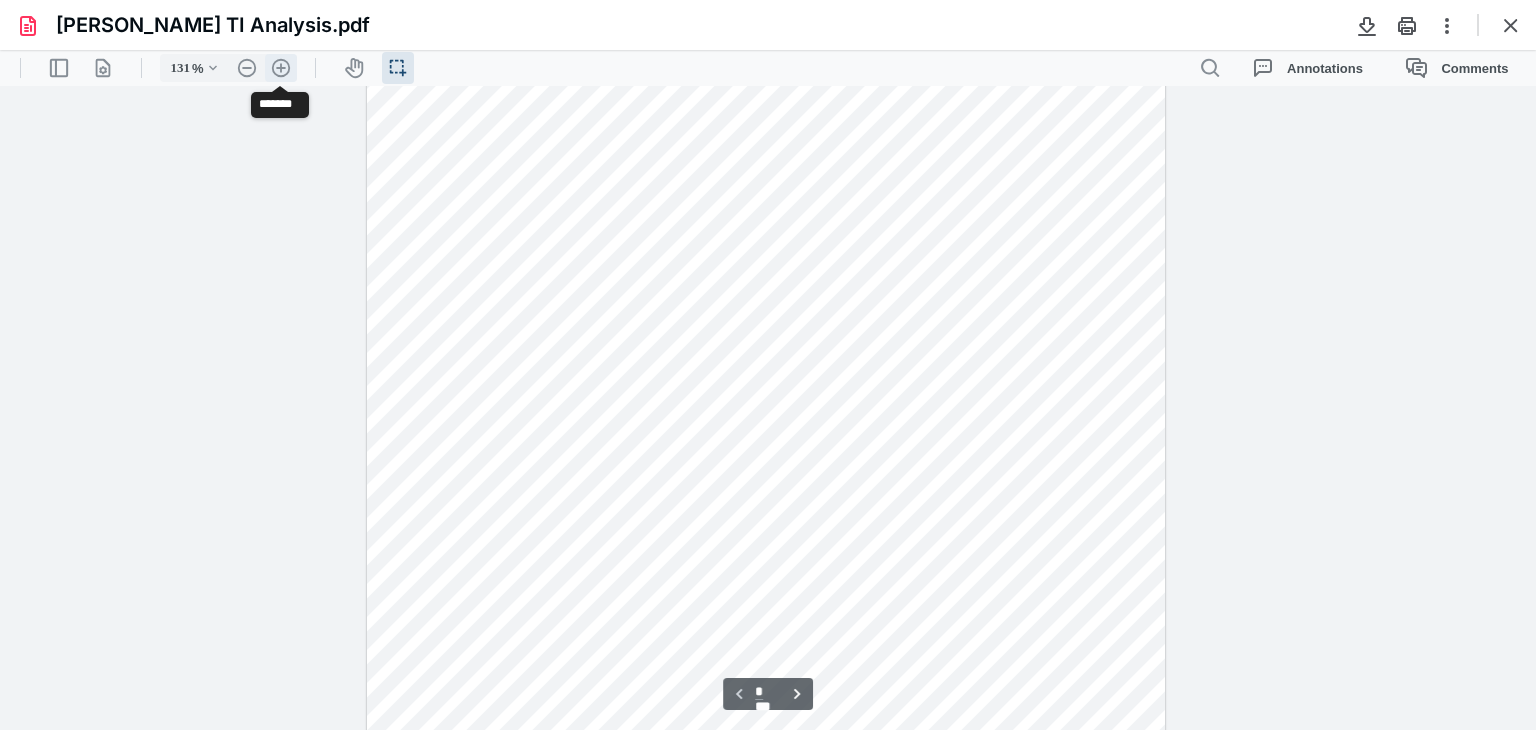 click on ".cls-1{fill:#abb0c4;} icon - header - zoom - in - line" at bounding box center [281, 68] 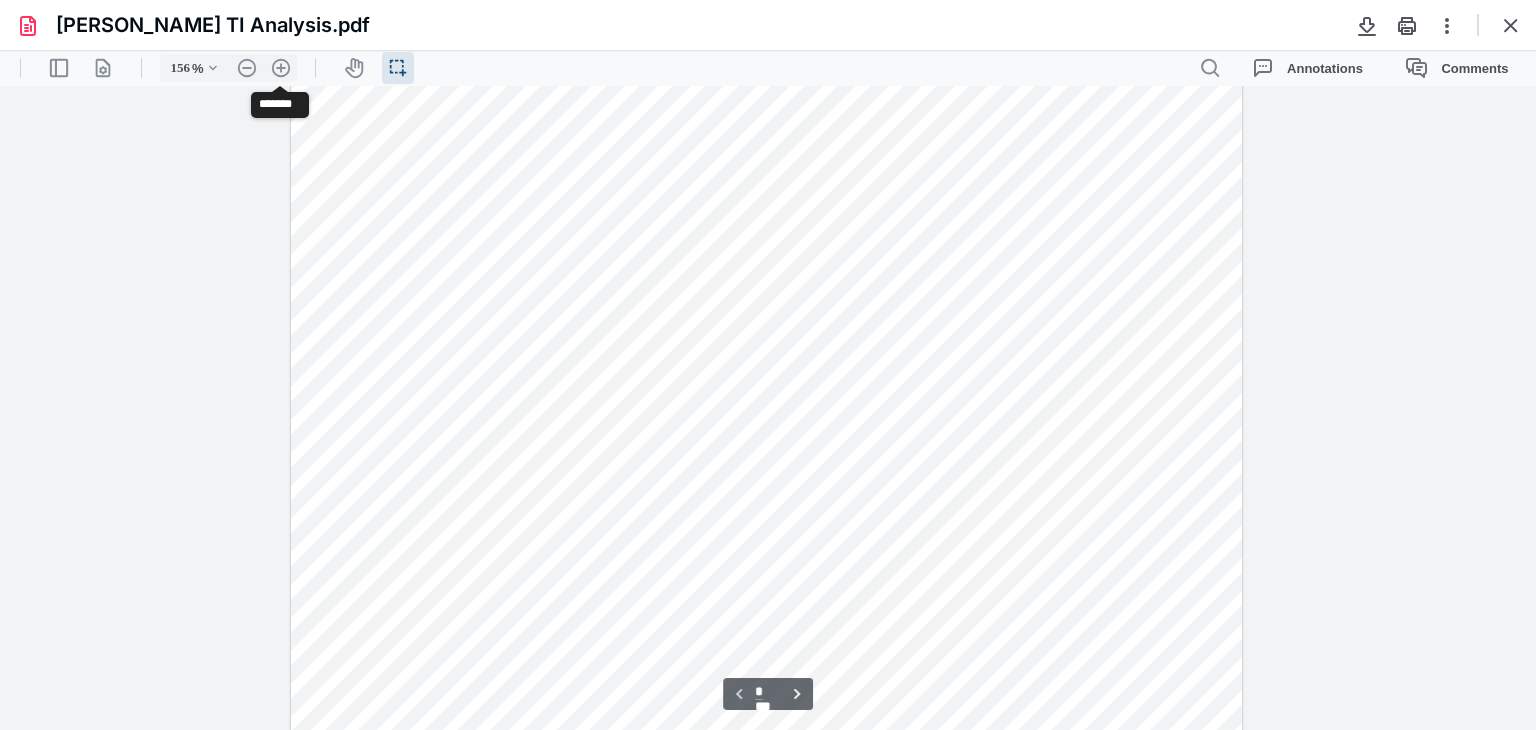 scroll, scrollTop: 358, scrollLeft: 0, axis: vertical 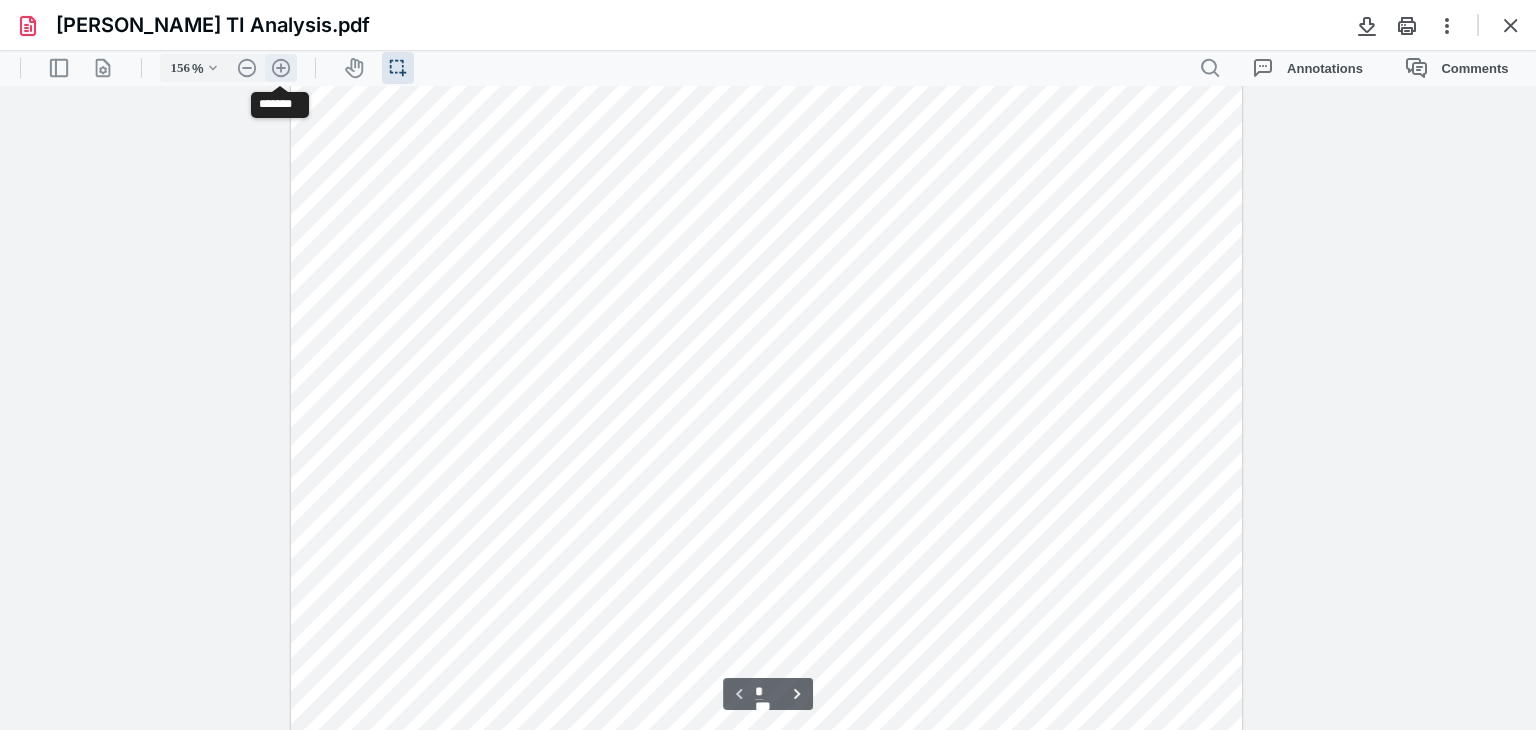 click on ".cls-1{fill:#abb0c4;} icon - header - zoom - in - line" at bounding box center [281, 68] 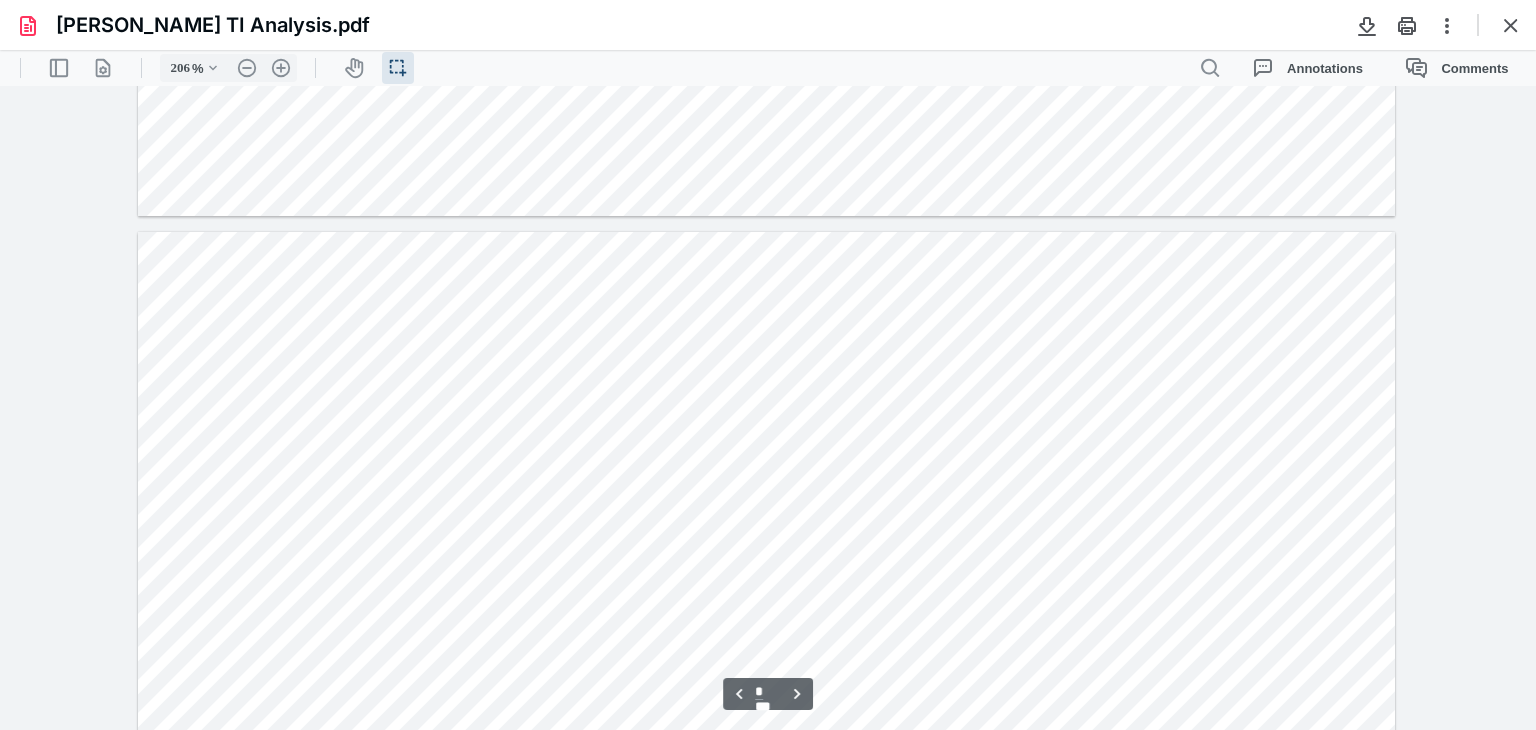 type on "*" 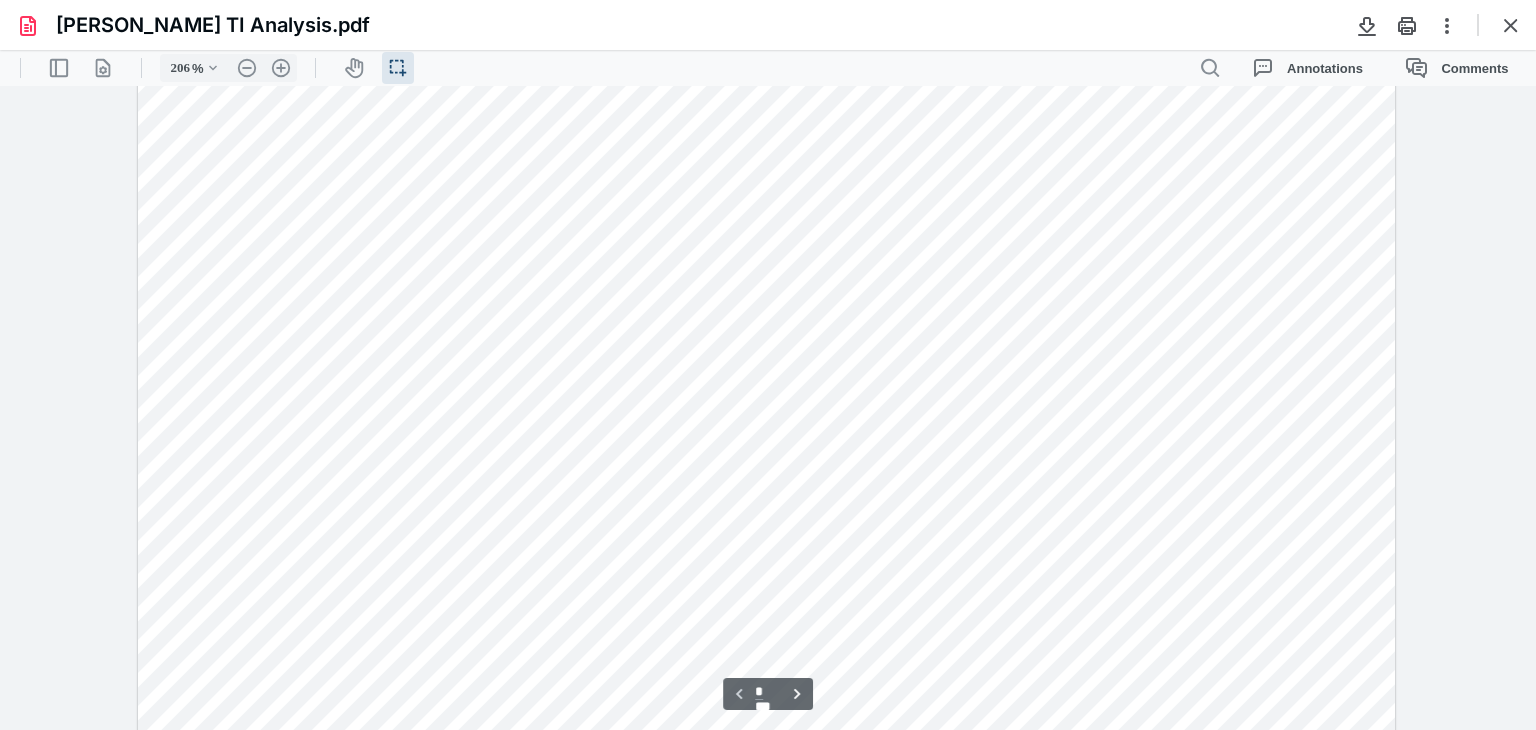 scroll, scrollTop: 471, scrollLeft: 0, axis: vertical 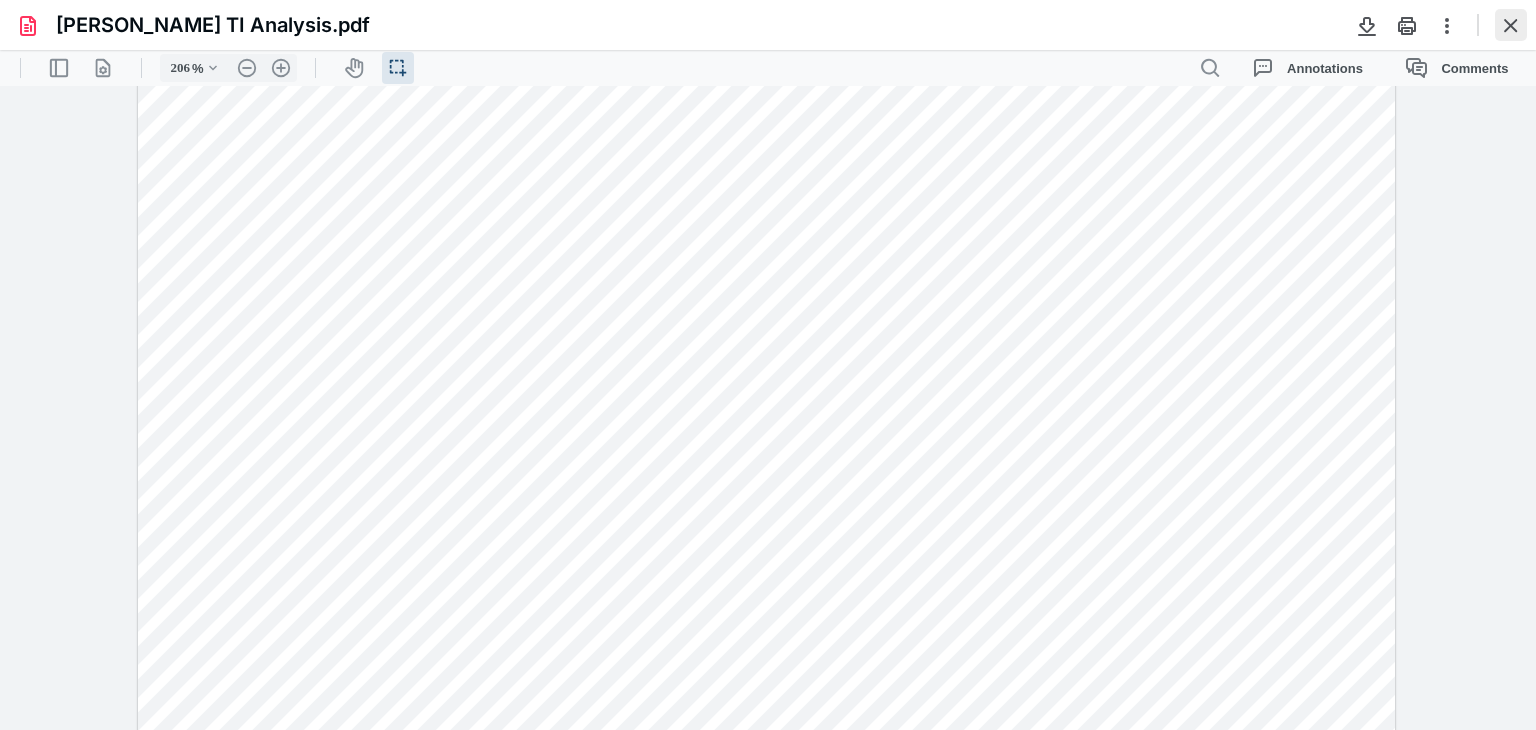 click at bounding box center [1511, 25] 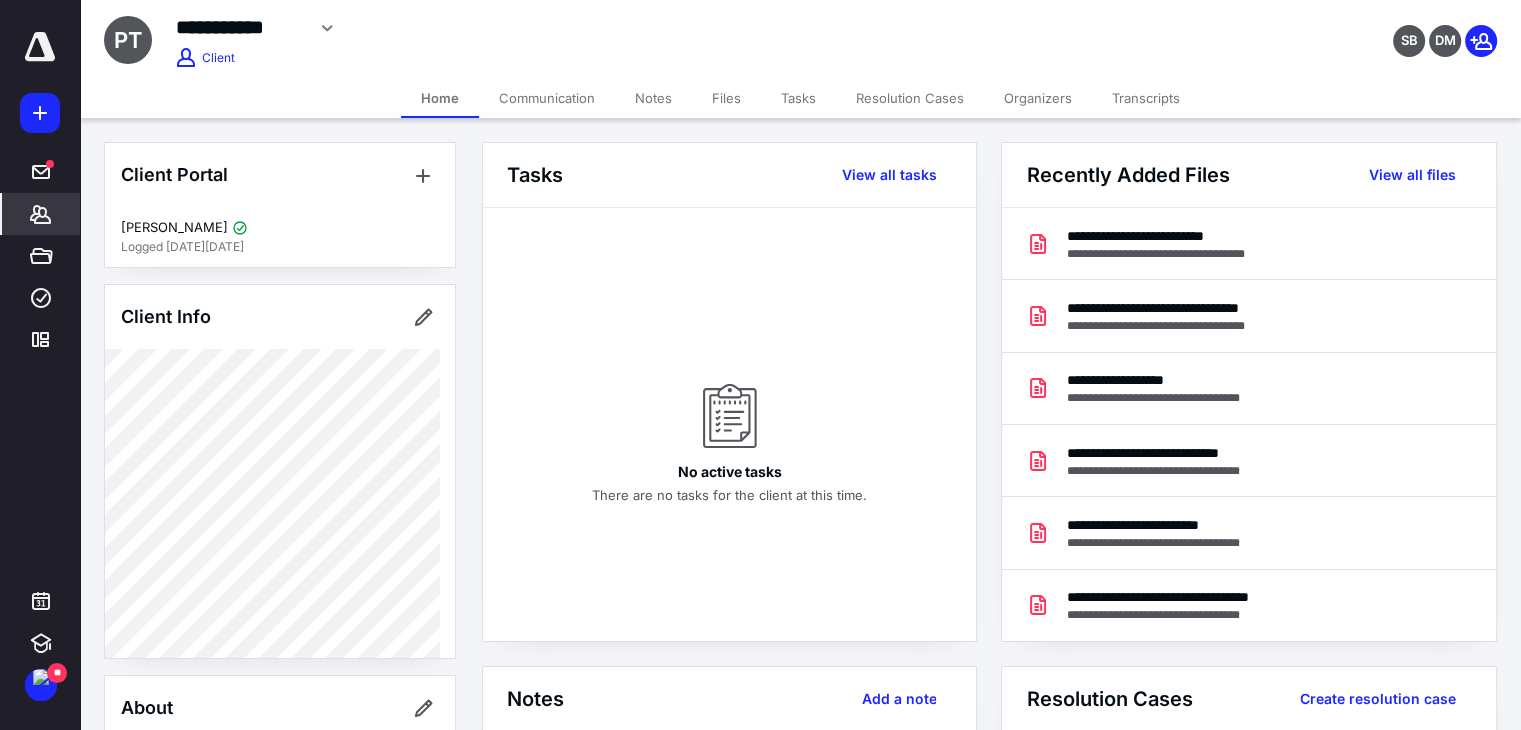 click on "Files" at bounding box center (726, 98) 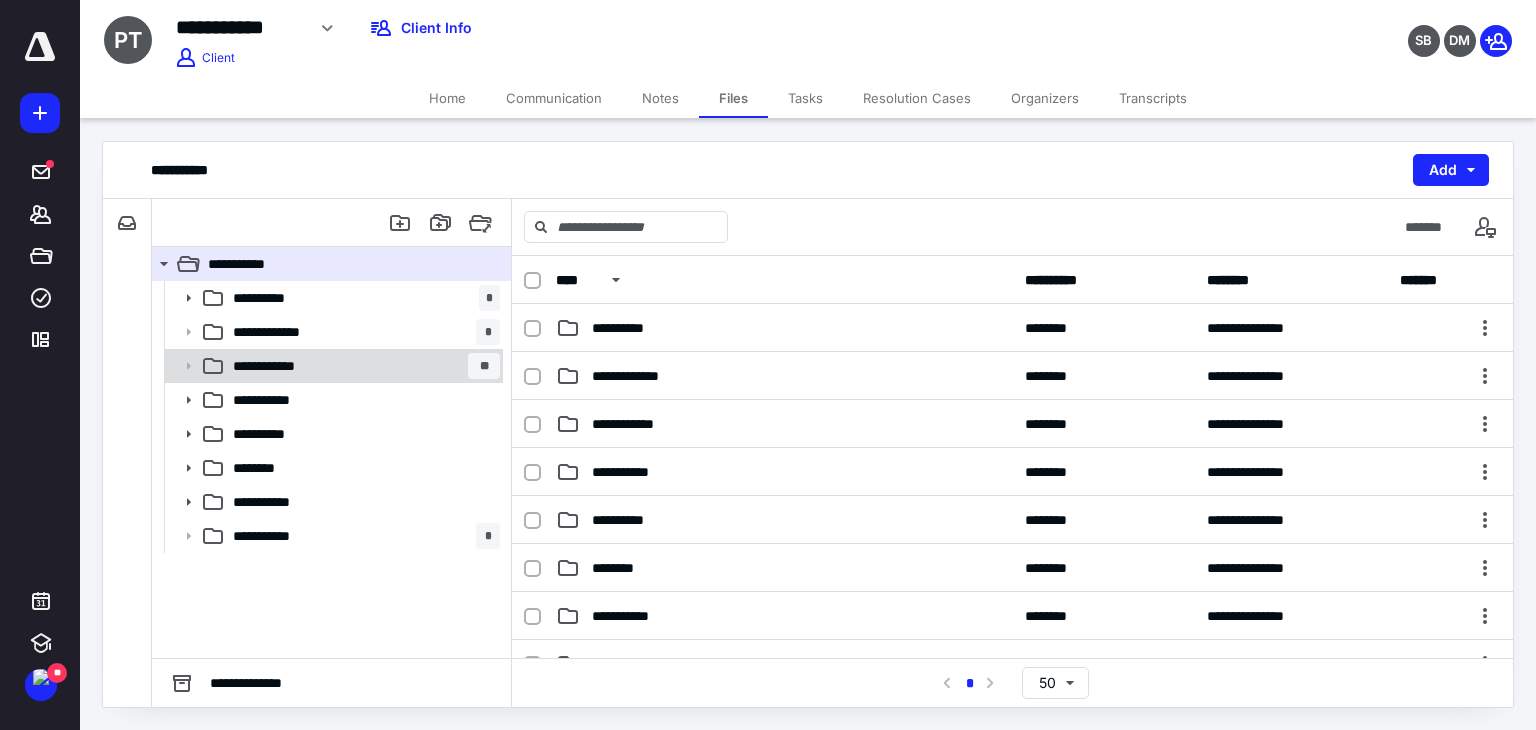 click on "**********" at bounding box center [362, 366] 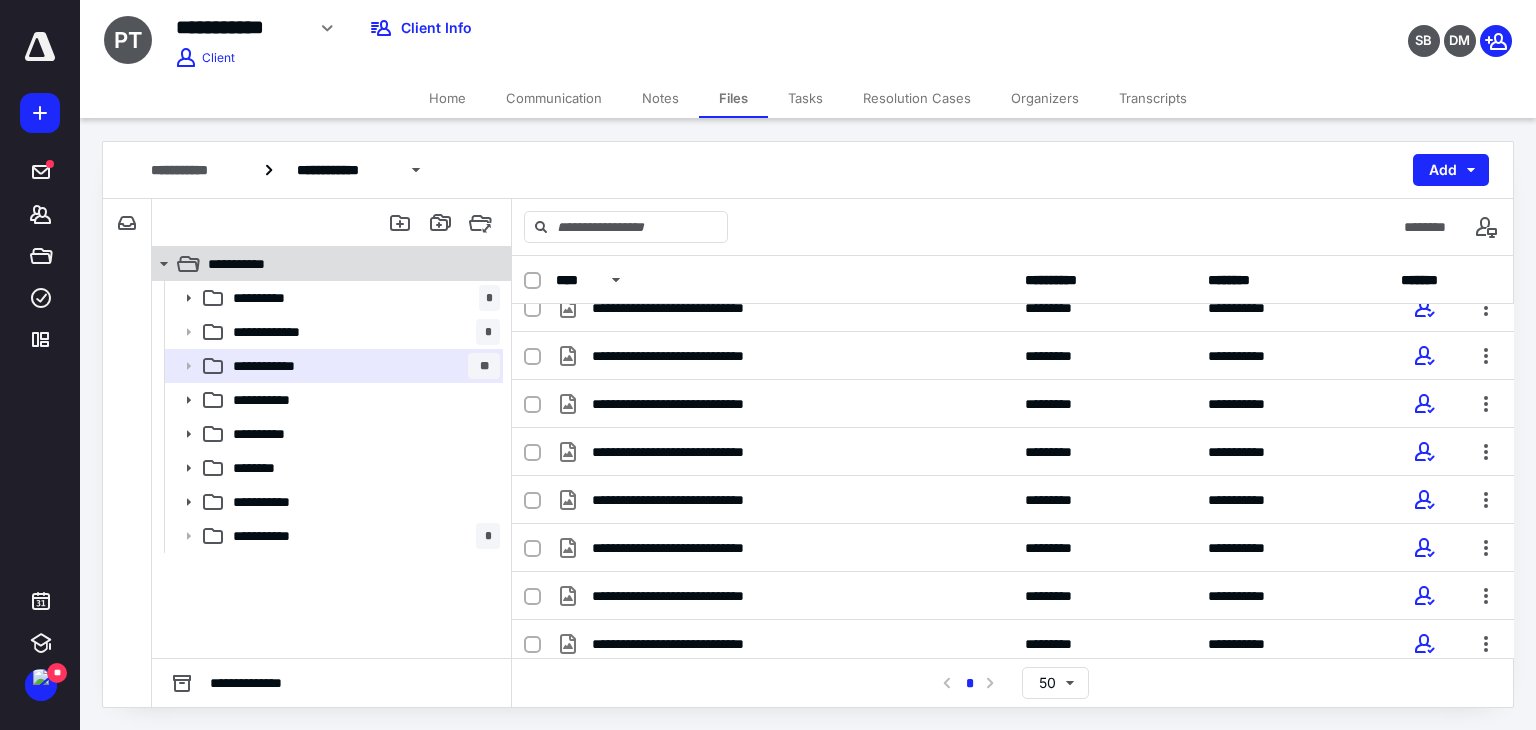 scroll, scrollTop: 857, scrollLeft: 0, axis: vertical 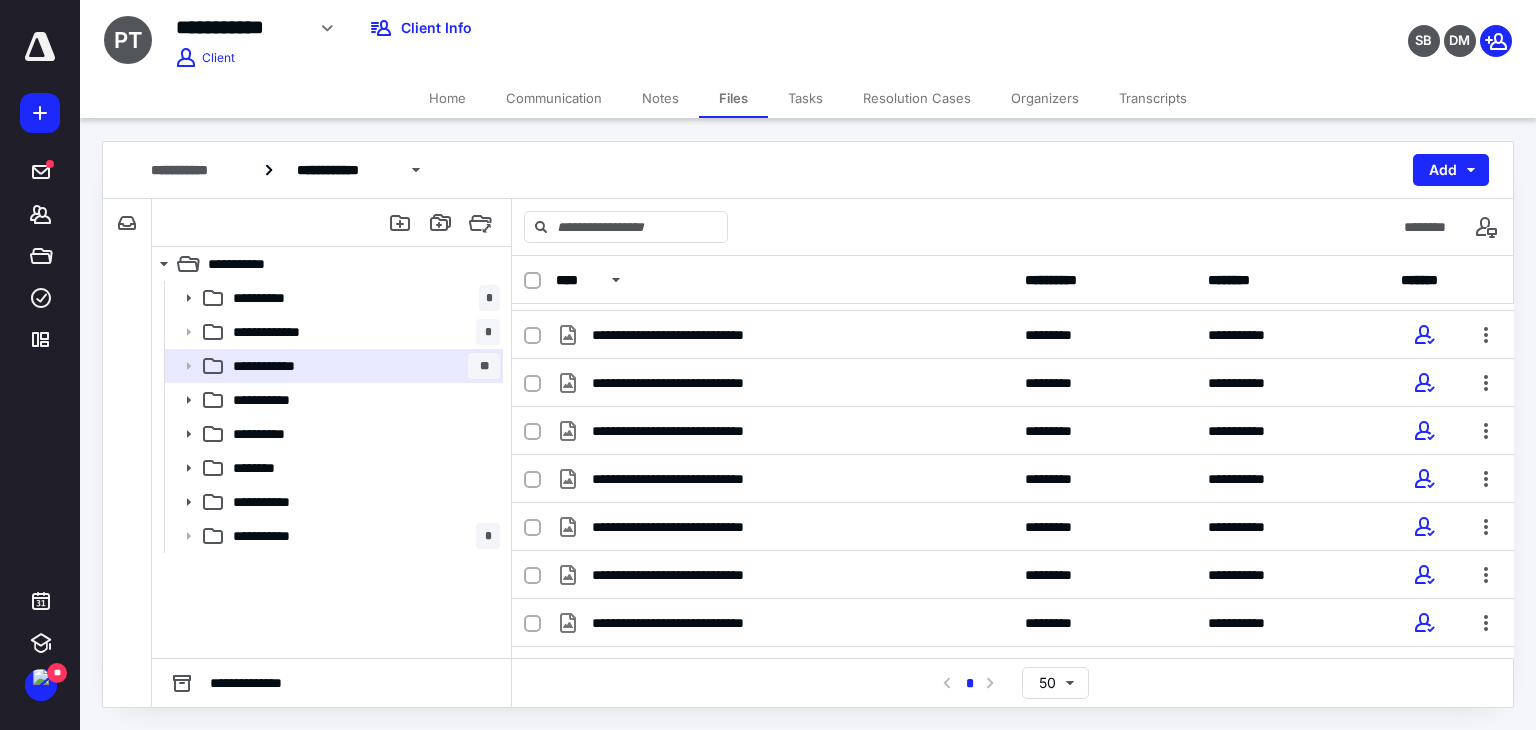 click on "Home" at bounding box center [447, 98] 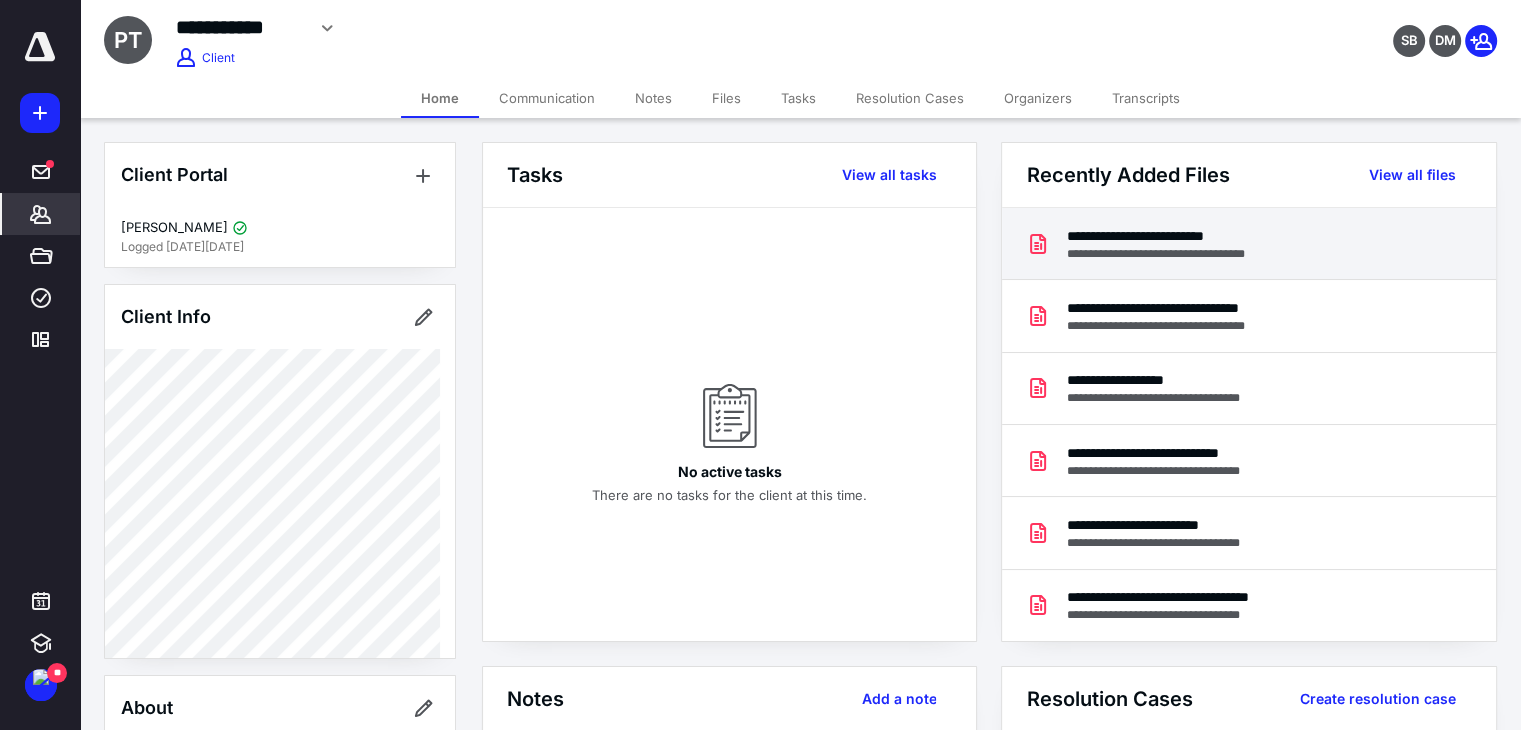 click on "**********" at bounding box center (1172, 254) 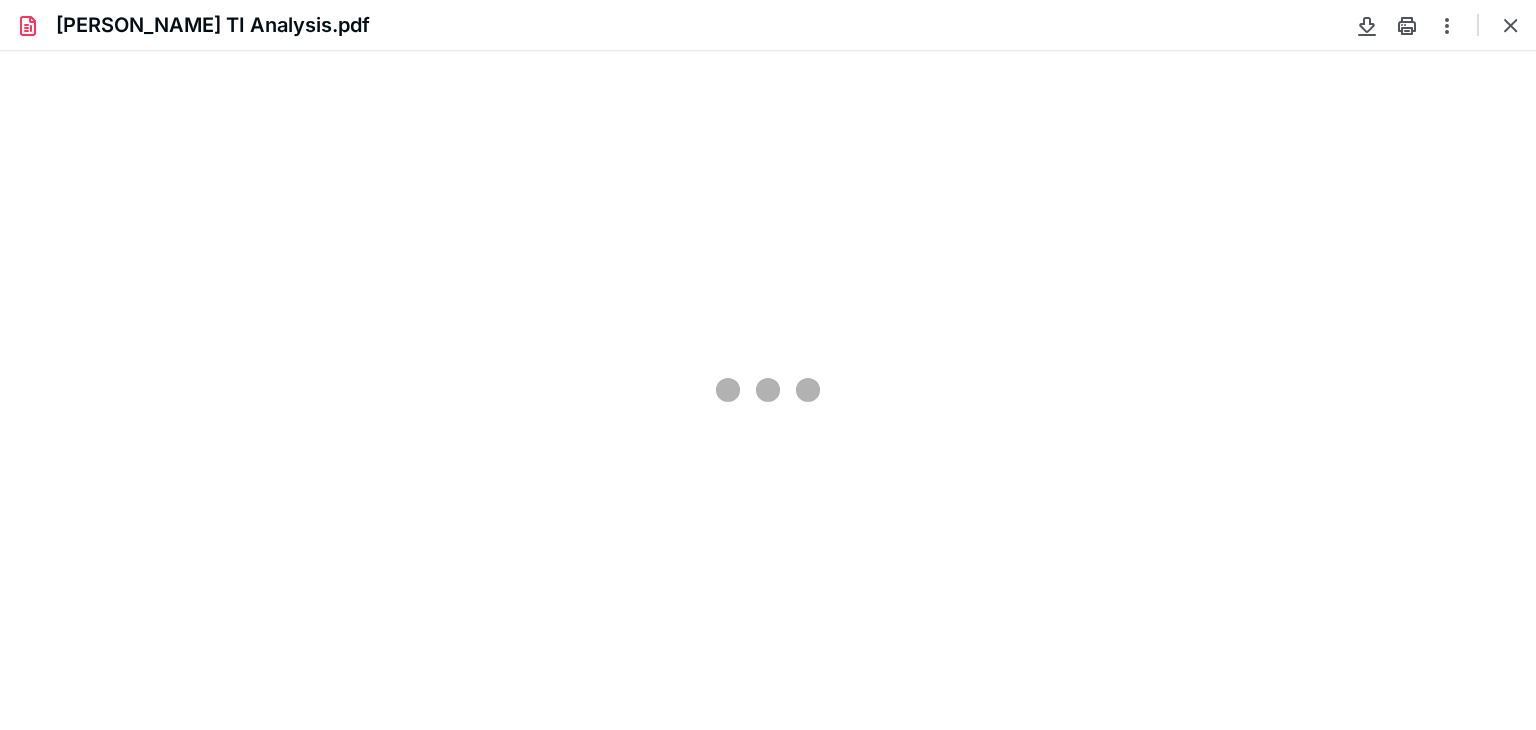 scroll, scrollTop: 0, scrollLeft: 0, axis: both 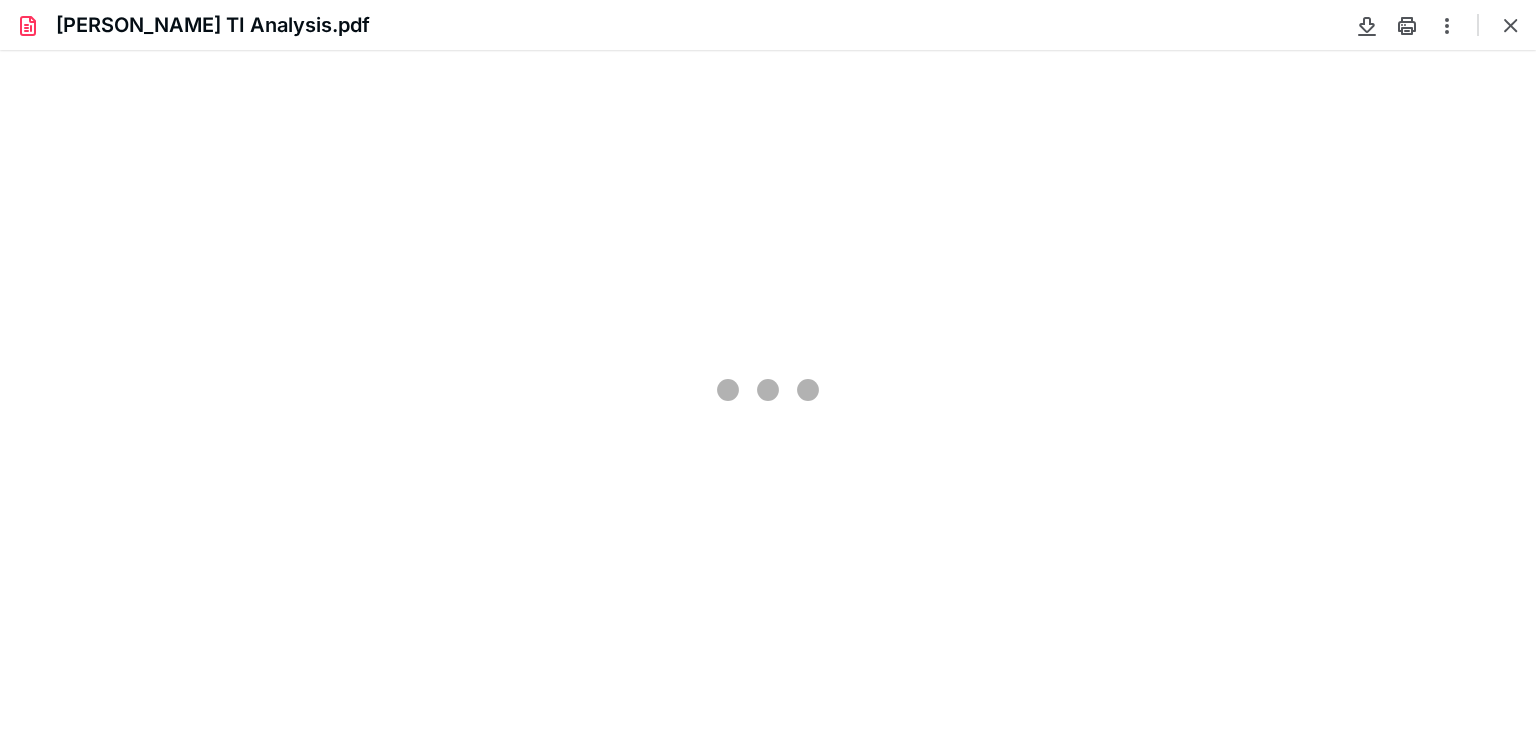 type on "81" 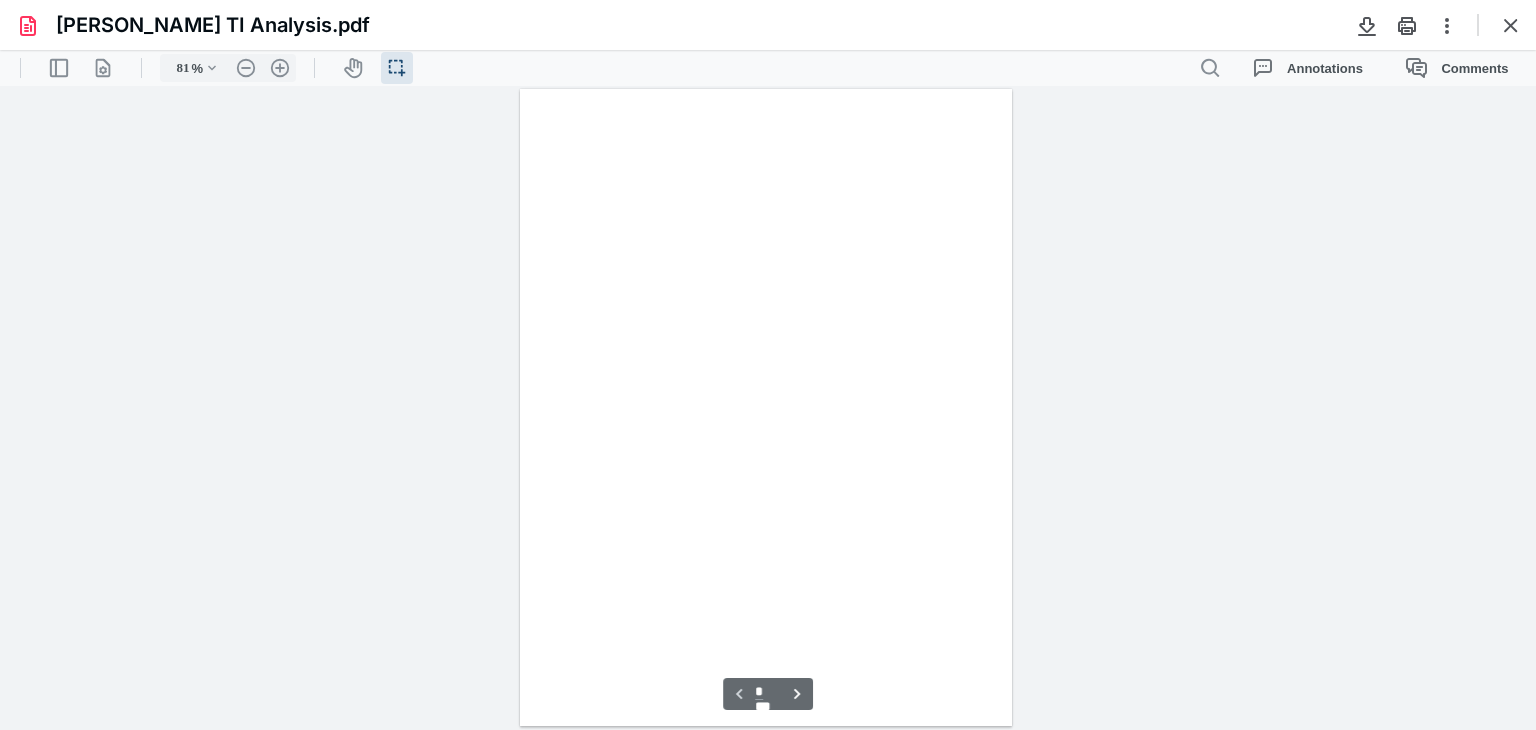 scroll, scrollTop: 39, scrollLeft: 0, axis: vertical 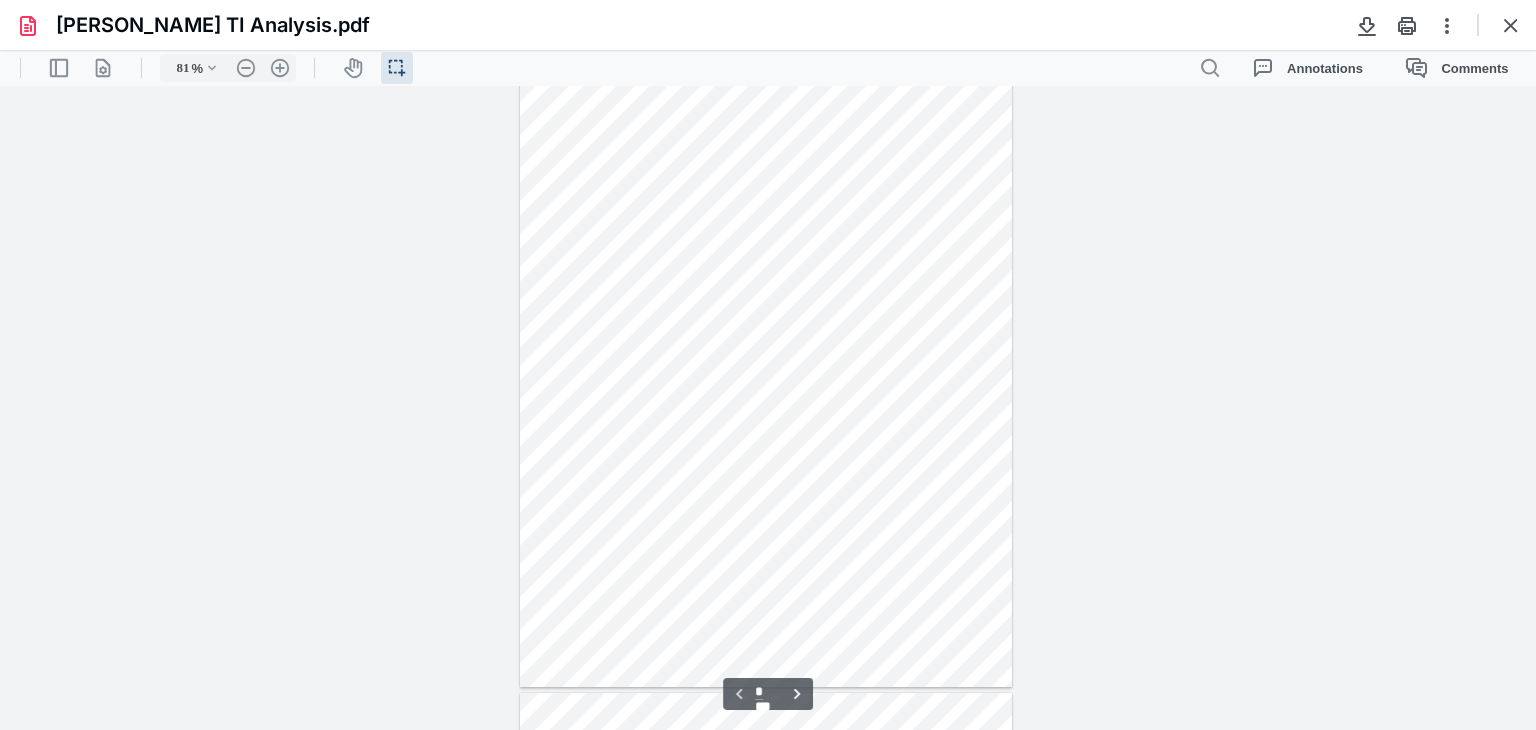 type on "*" 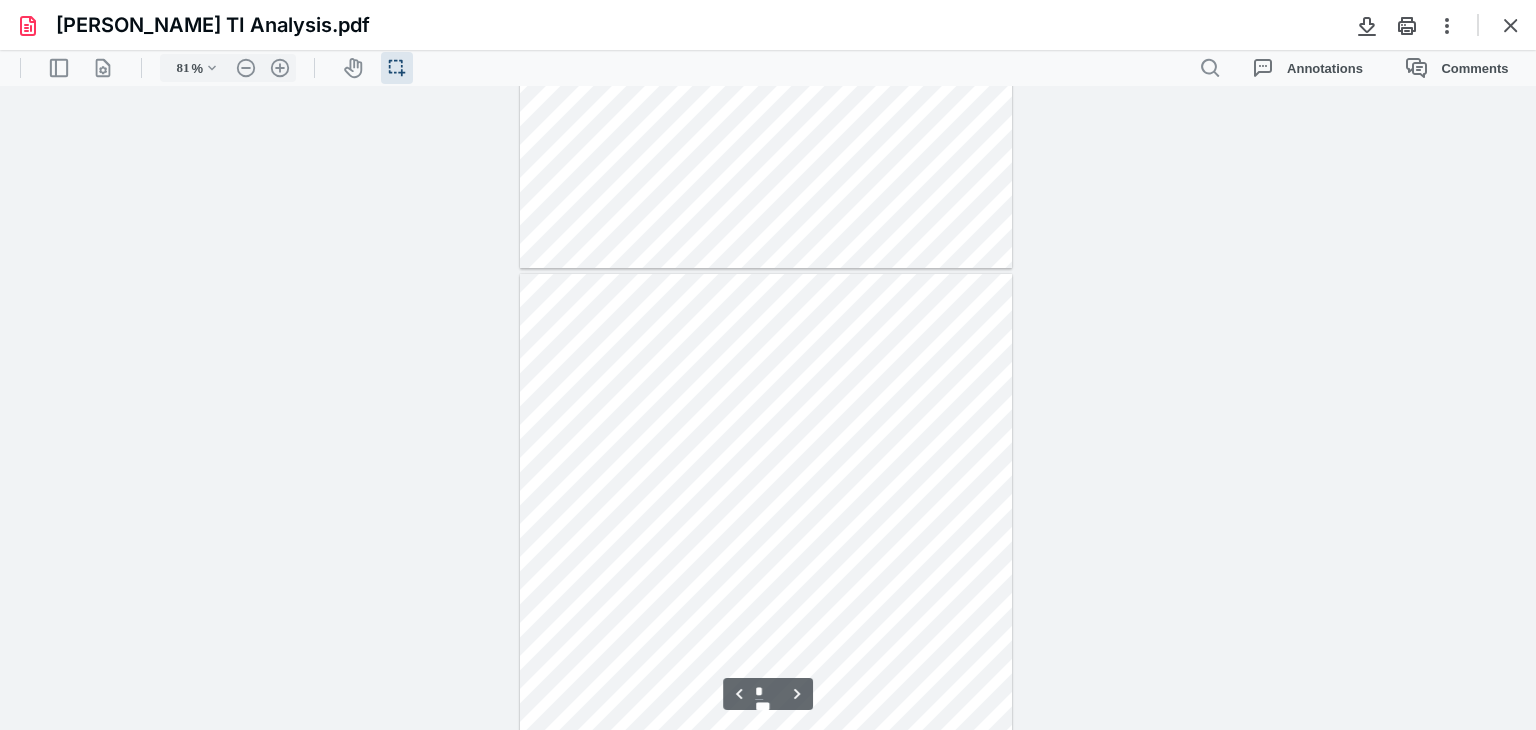scroll, scrollTop: 539, scrollLeft: 0, axis: vertical 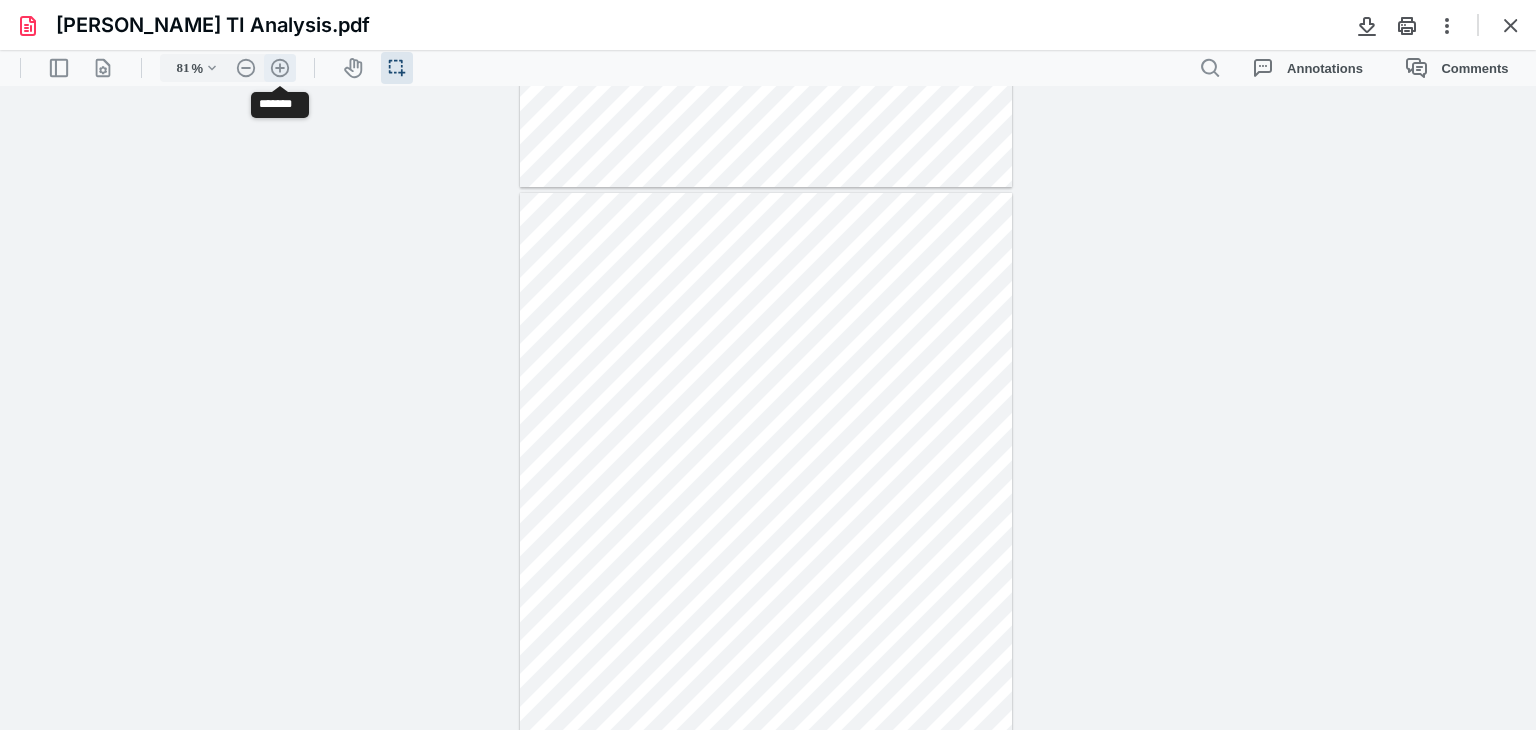 click on ".cls-1{fill:#abb0c4;} icon - header - zoom - in - line" at bounding box center [280, 68] 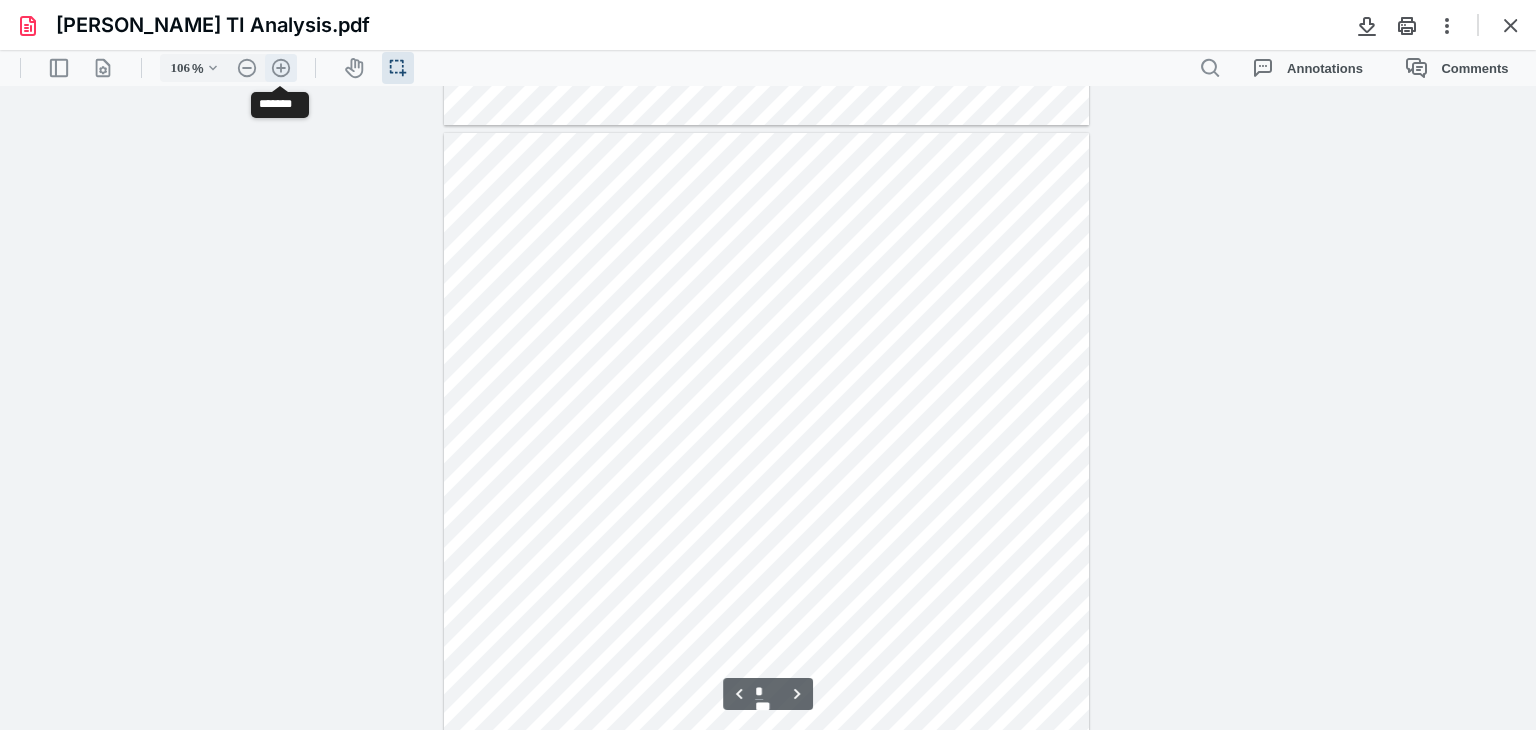 click on ".cls-1{fill:#abb0c4;} icon - header - zoom - in - line" at bounding box center [281, 68] 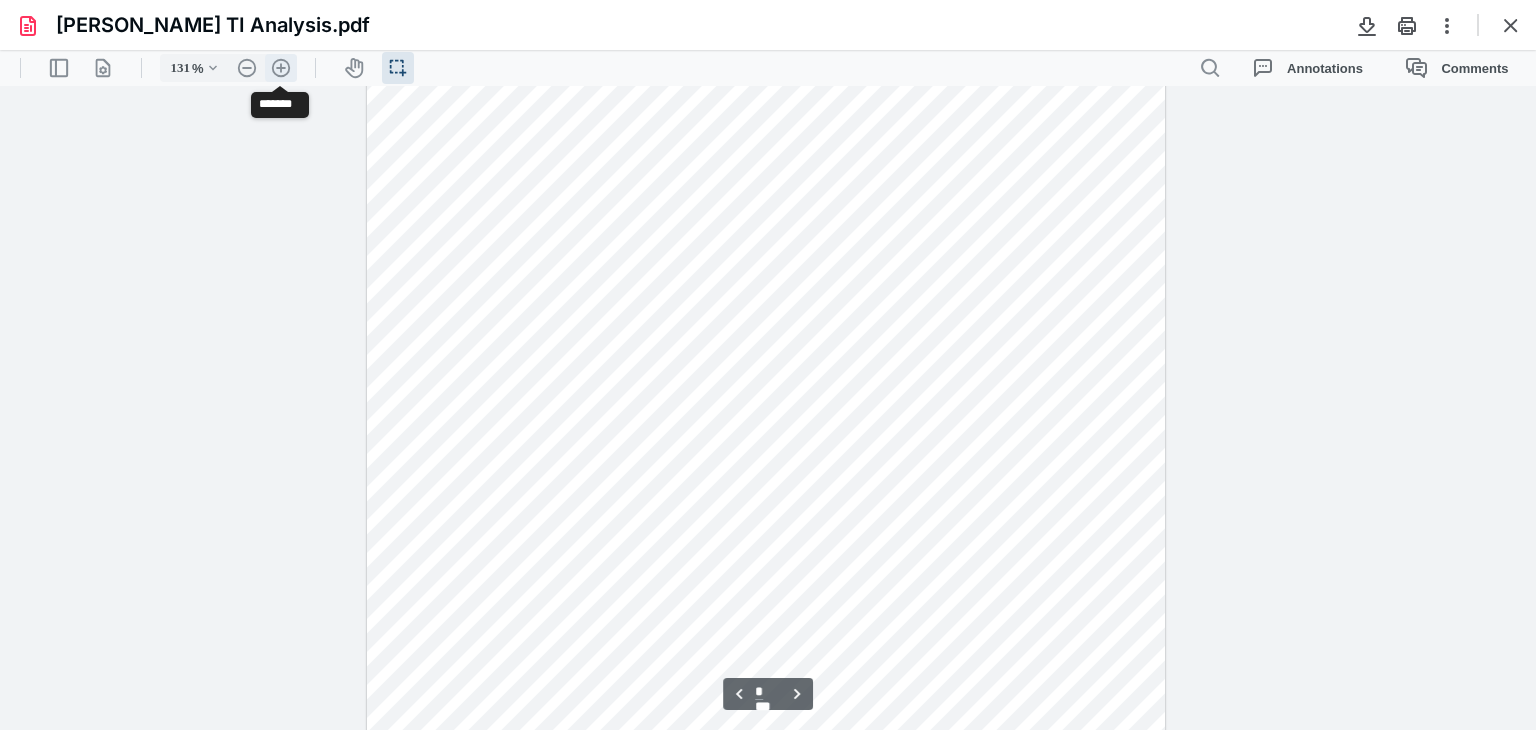 click on ".cls-1{fill:#abb0c4;} icon - header - zoom - in - line" at bounding box center [281, 68] 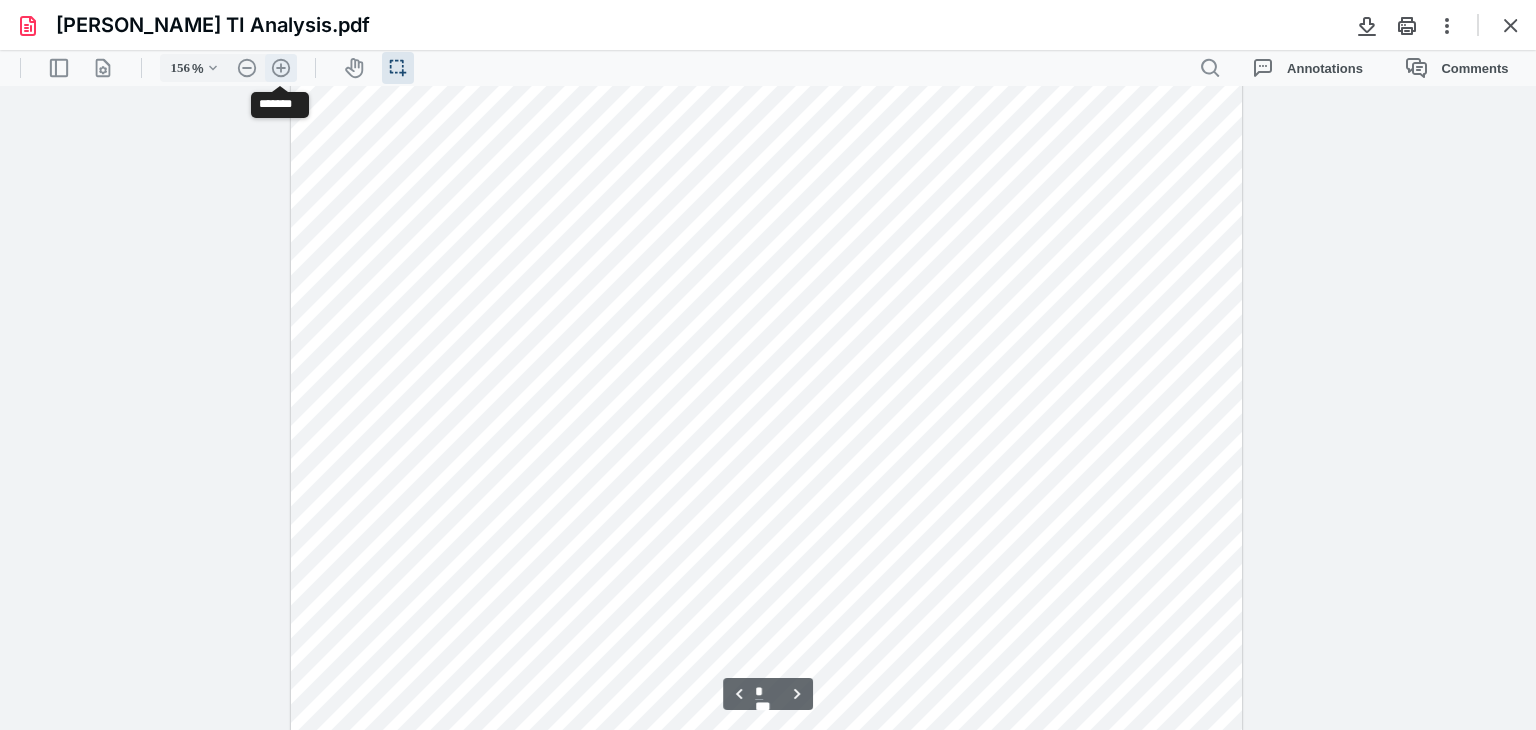 click on ".cls-1{fill:#abb0c4;} icon - header - zoom - in - line" at bounding box center (281, 68) 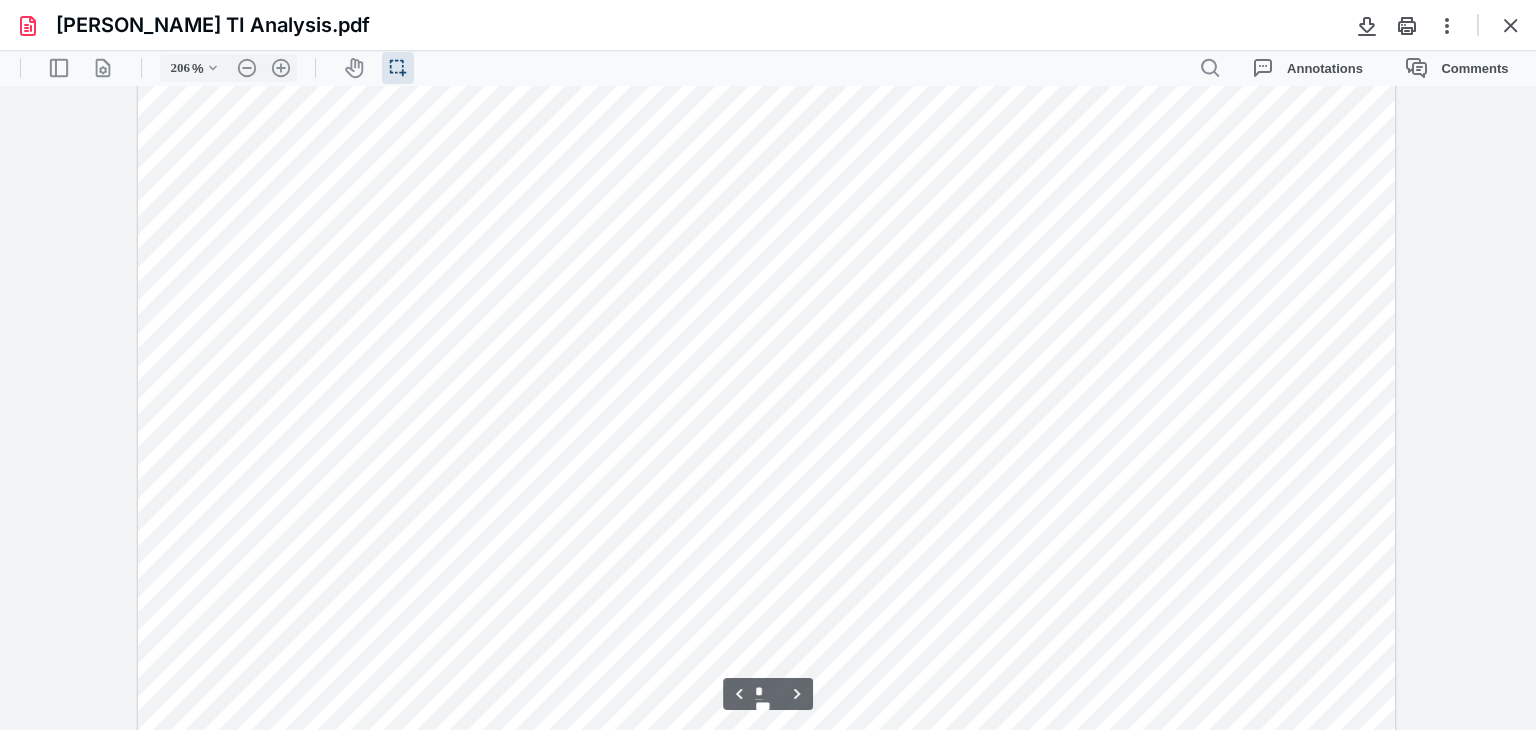 scroll, scrollTop: 4147, scrollLeft: 0, axis: vertical 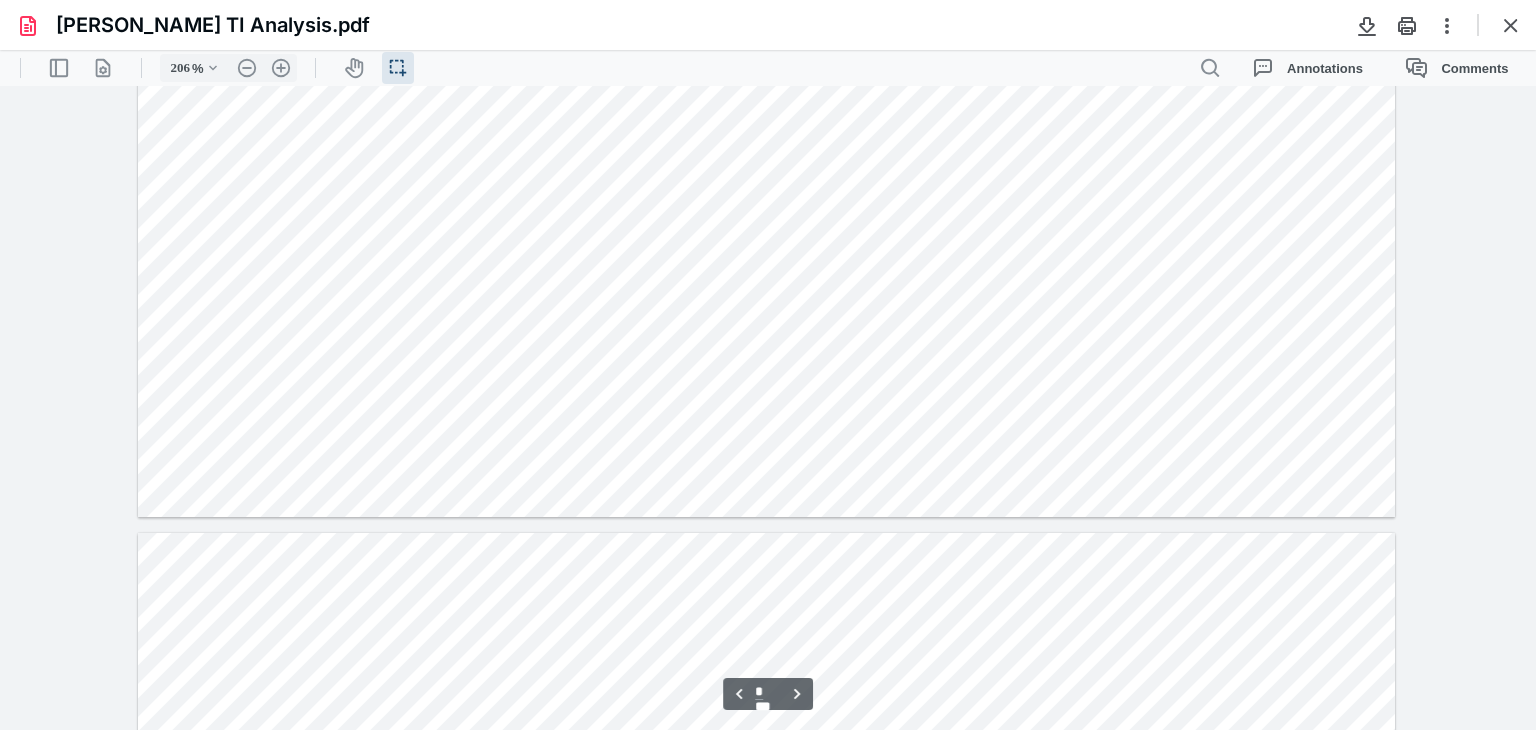 type on "*" 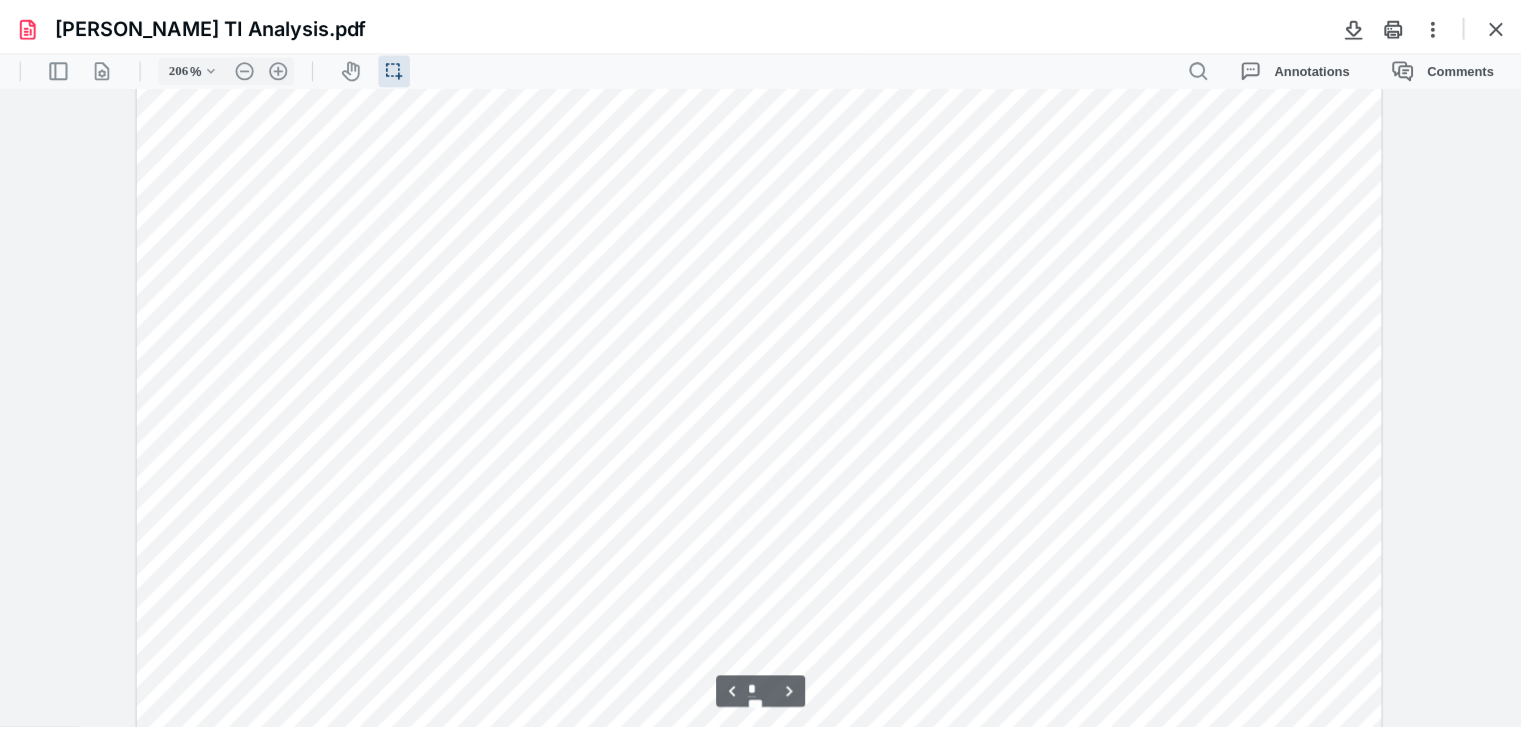 scroll, scrollTop: 3347, scrollLeft: 0, axis: vertical 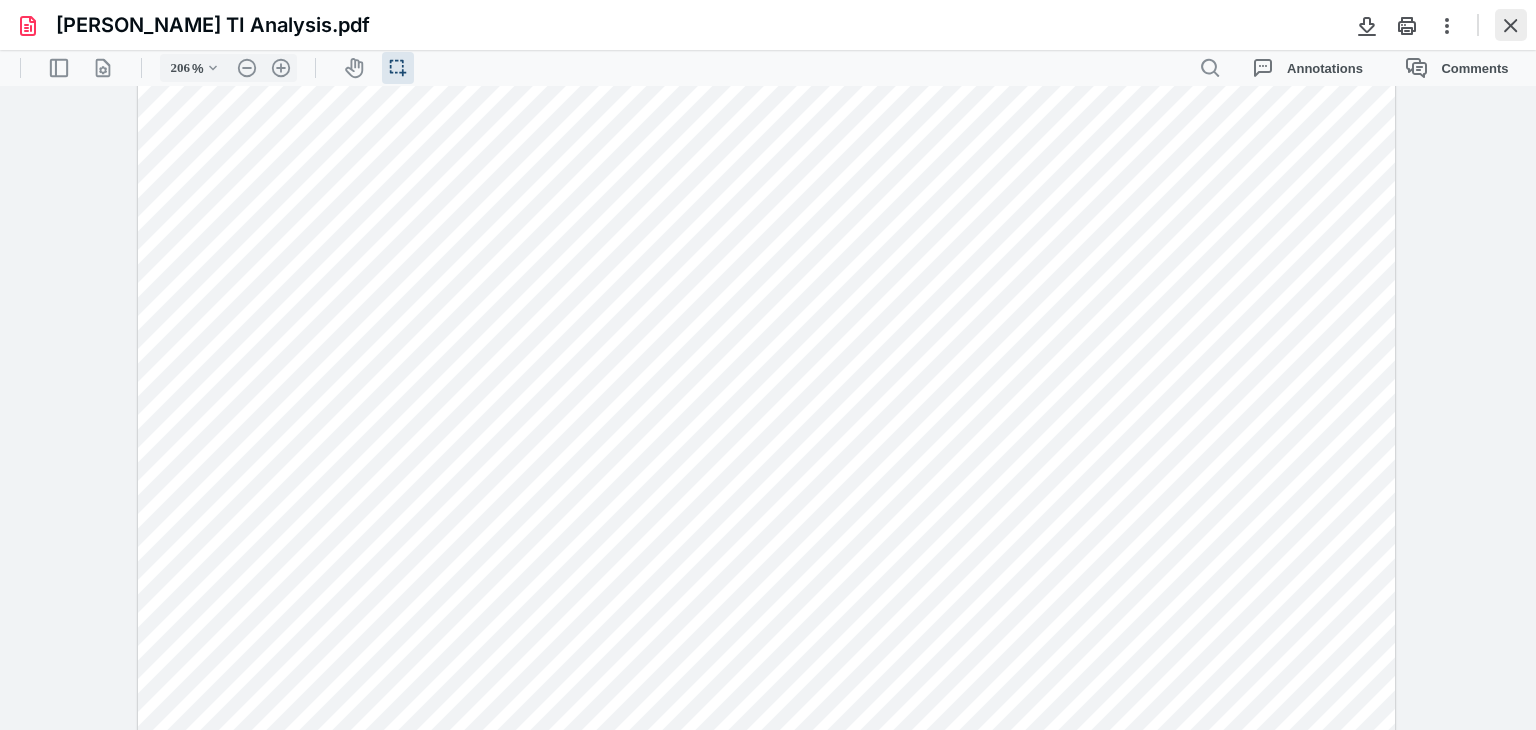 click at bounding box center (1511, 25) 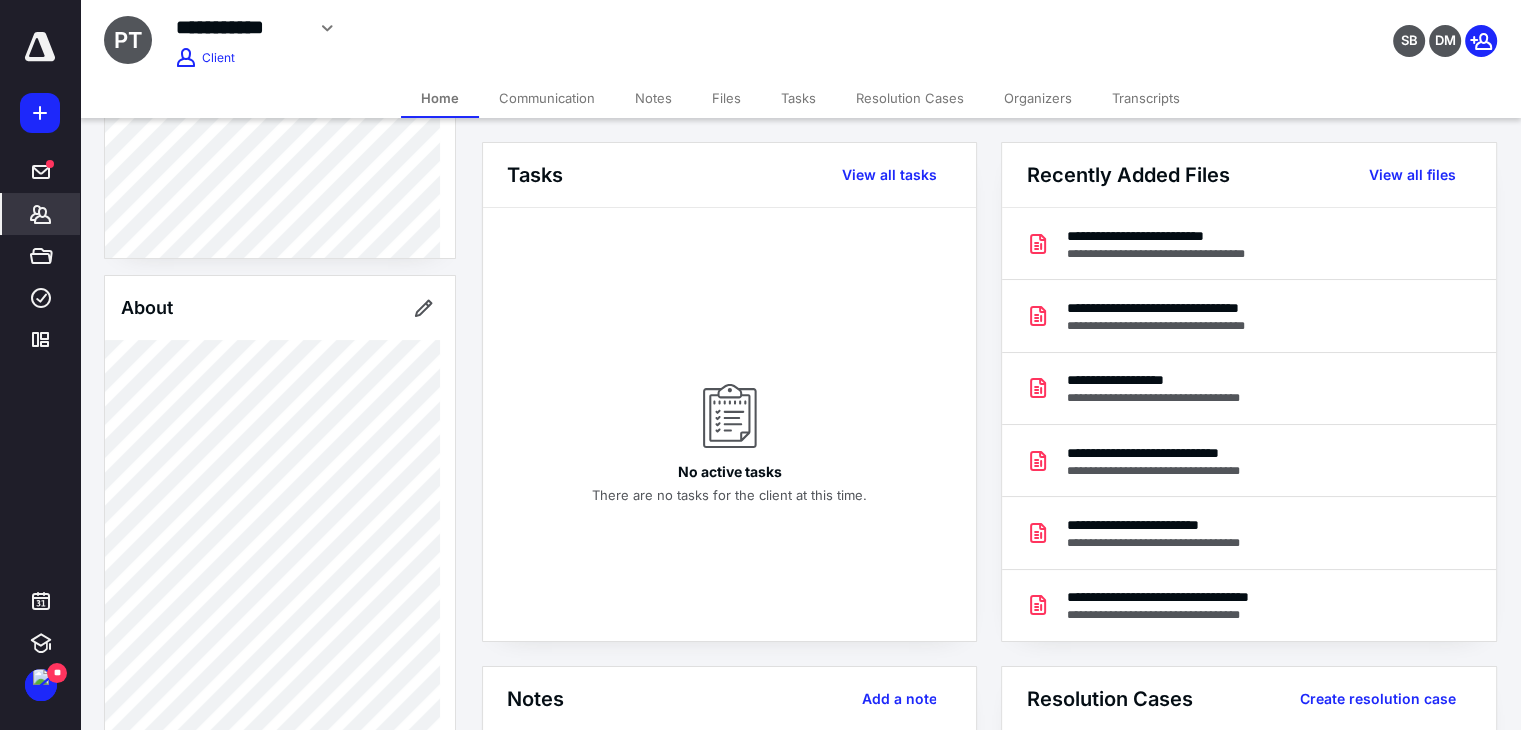 scroll, scrollTop: 800, scrollLeft: 0, axis: vertical 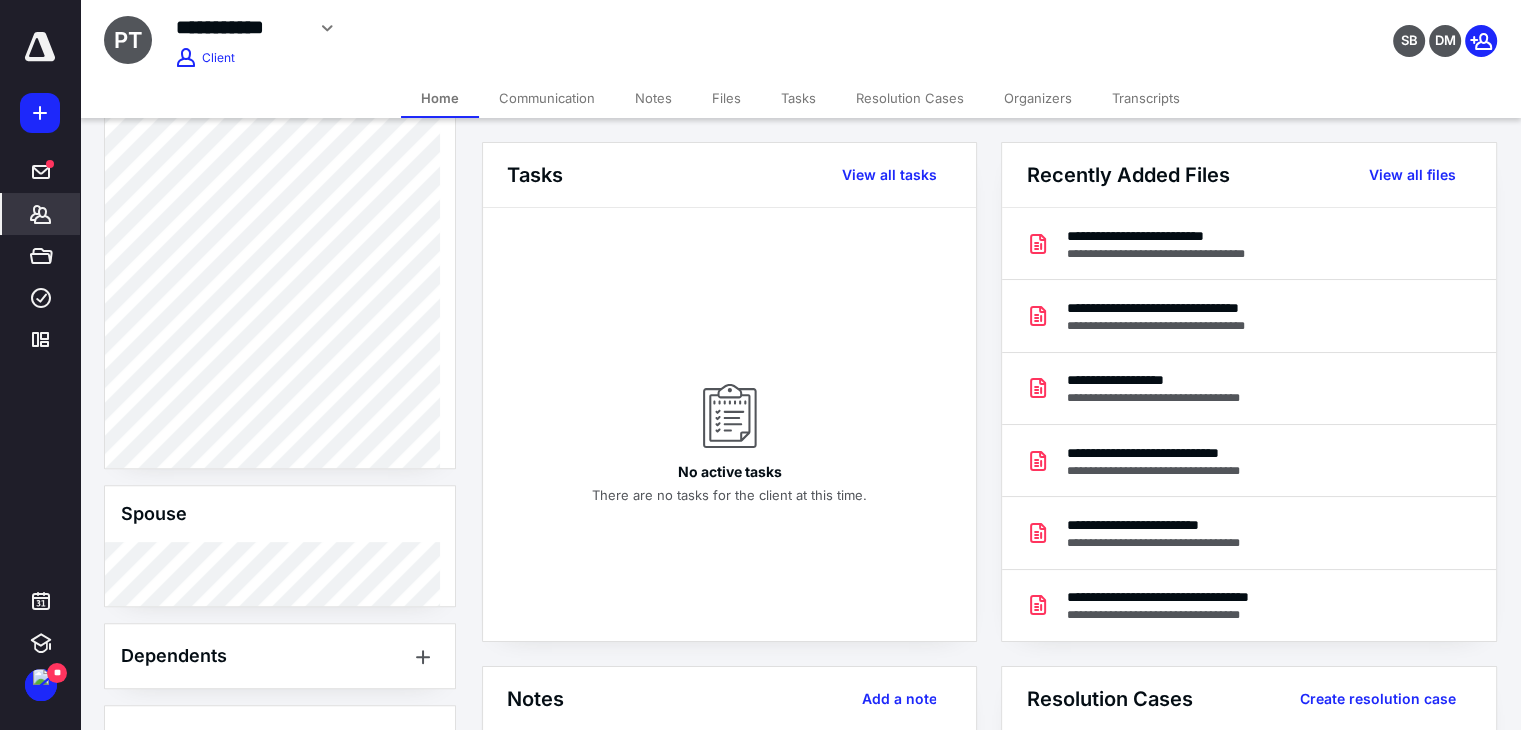 click on "Files" at bounding box center [726, 98] 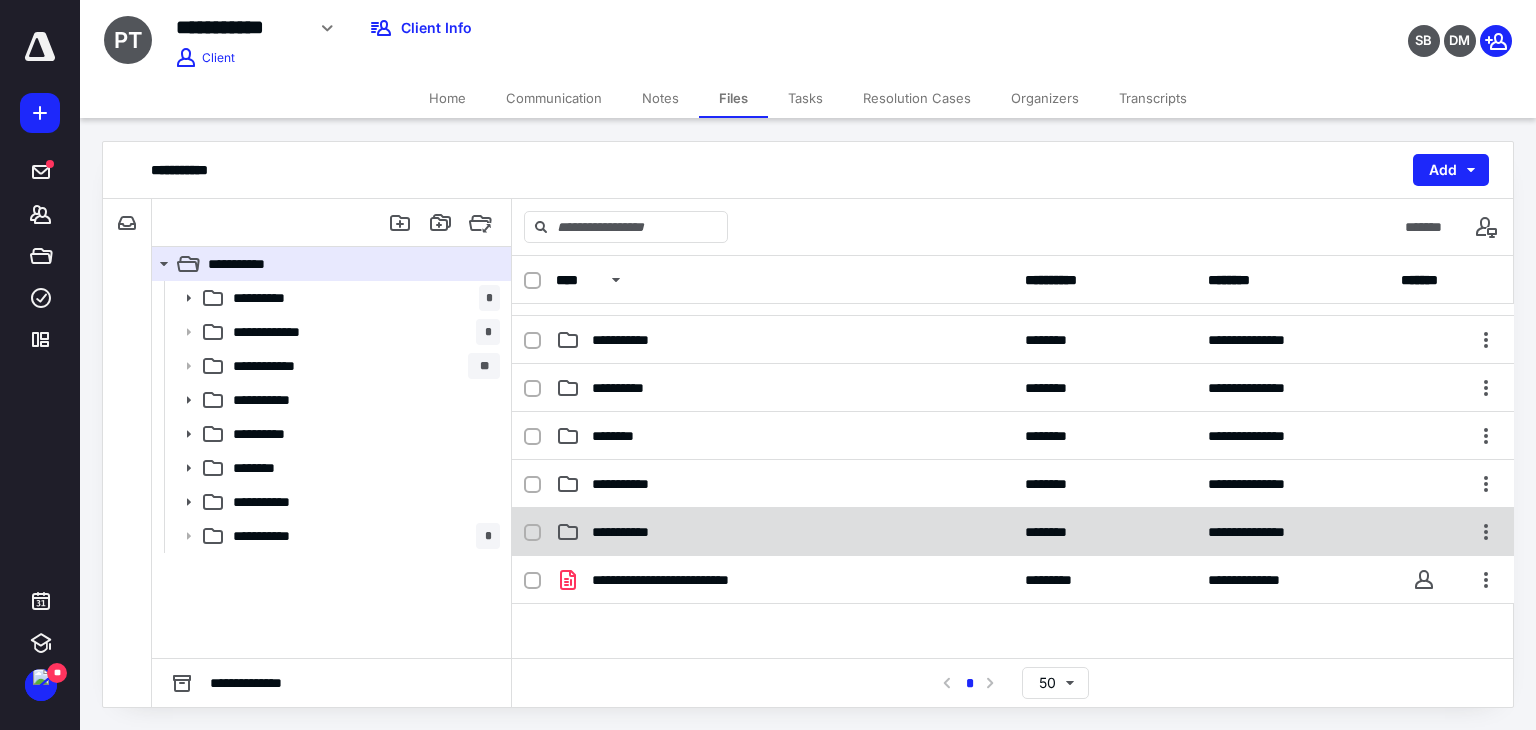 scroll, scrollTop: 328, scrollLeft: 0, axis: vertical 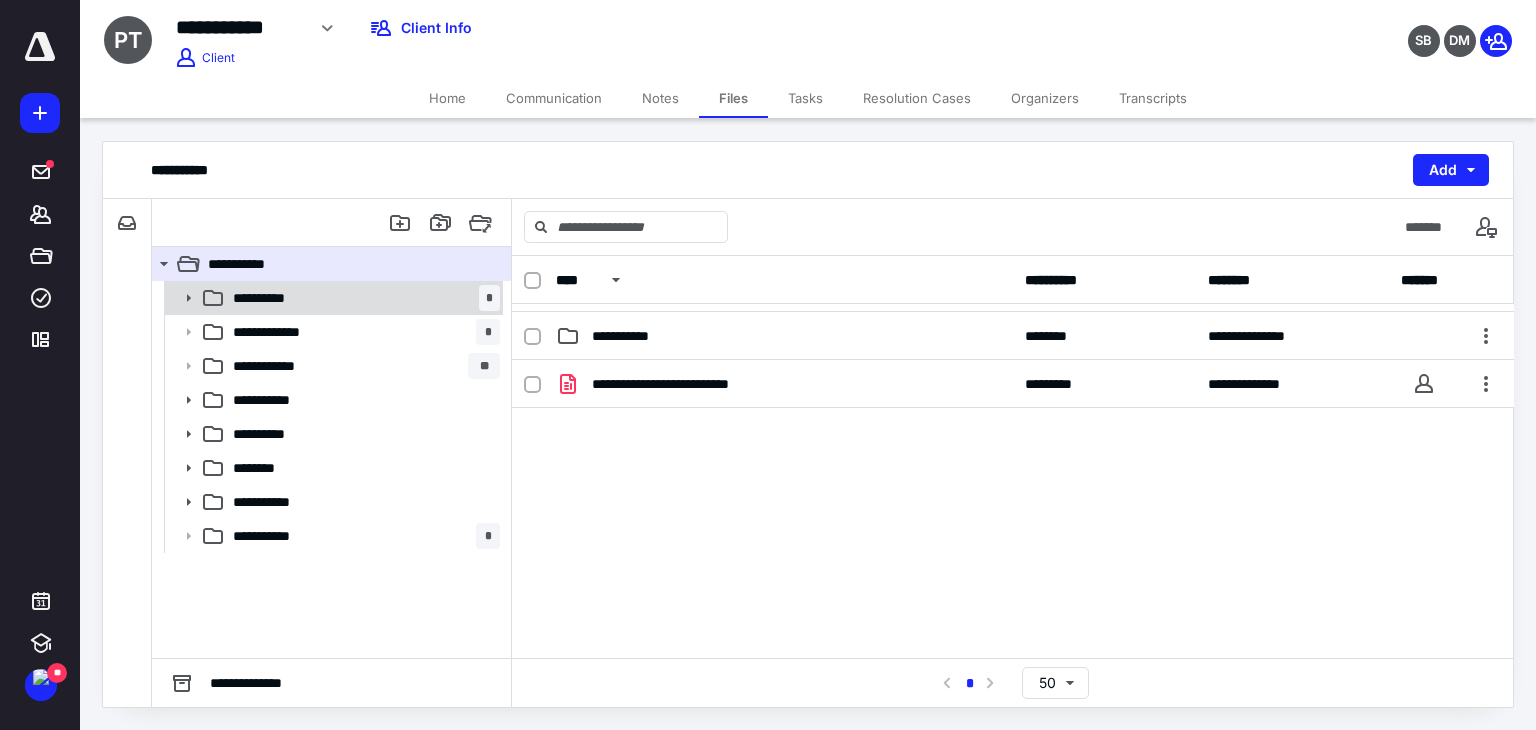 click on "**********" at bounding box center [362, 298] 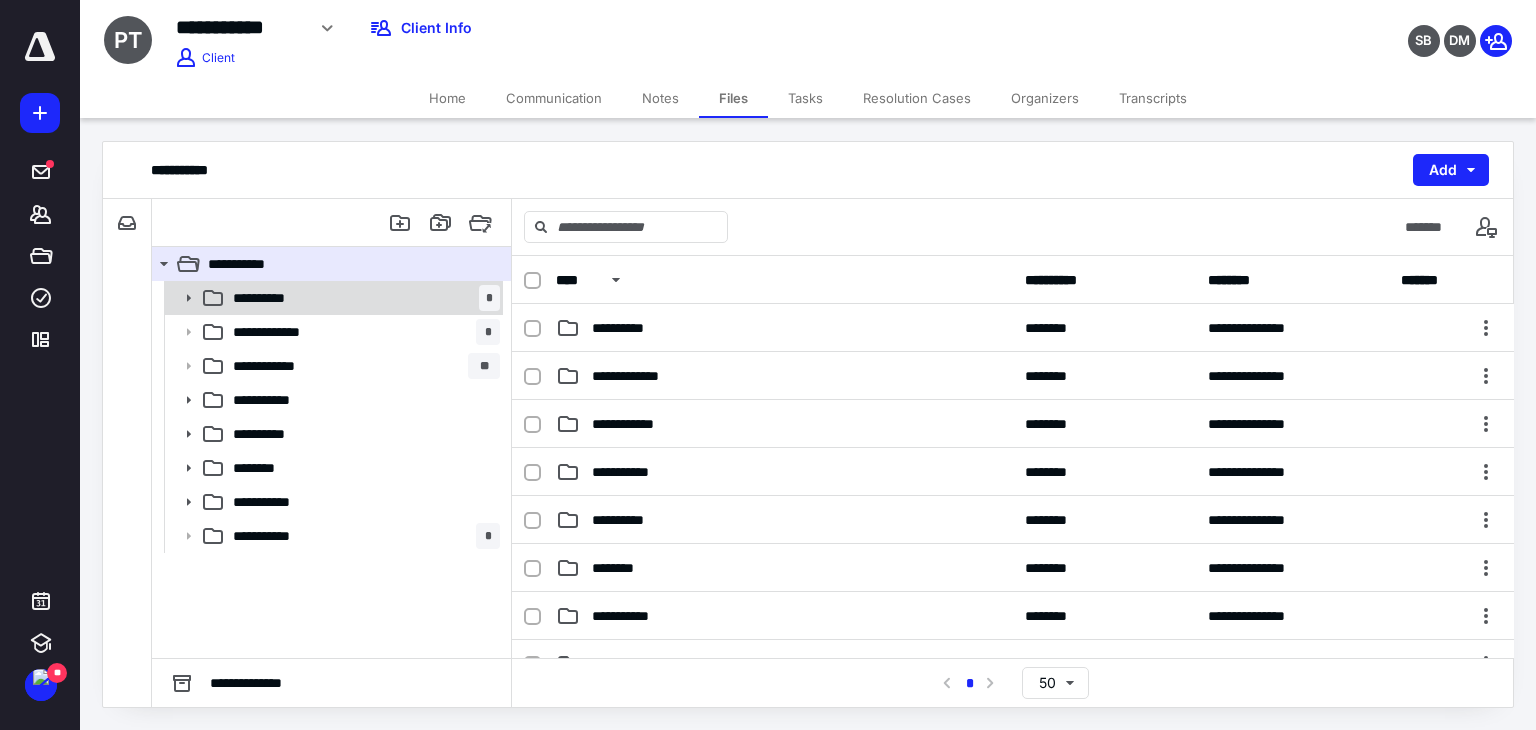 click on "**********" at bounding box center (362, 298) 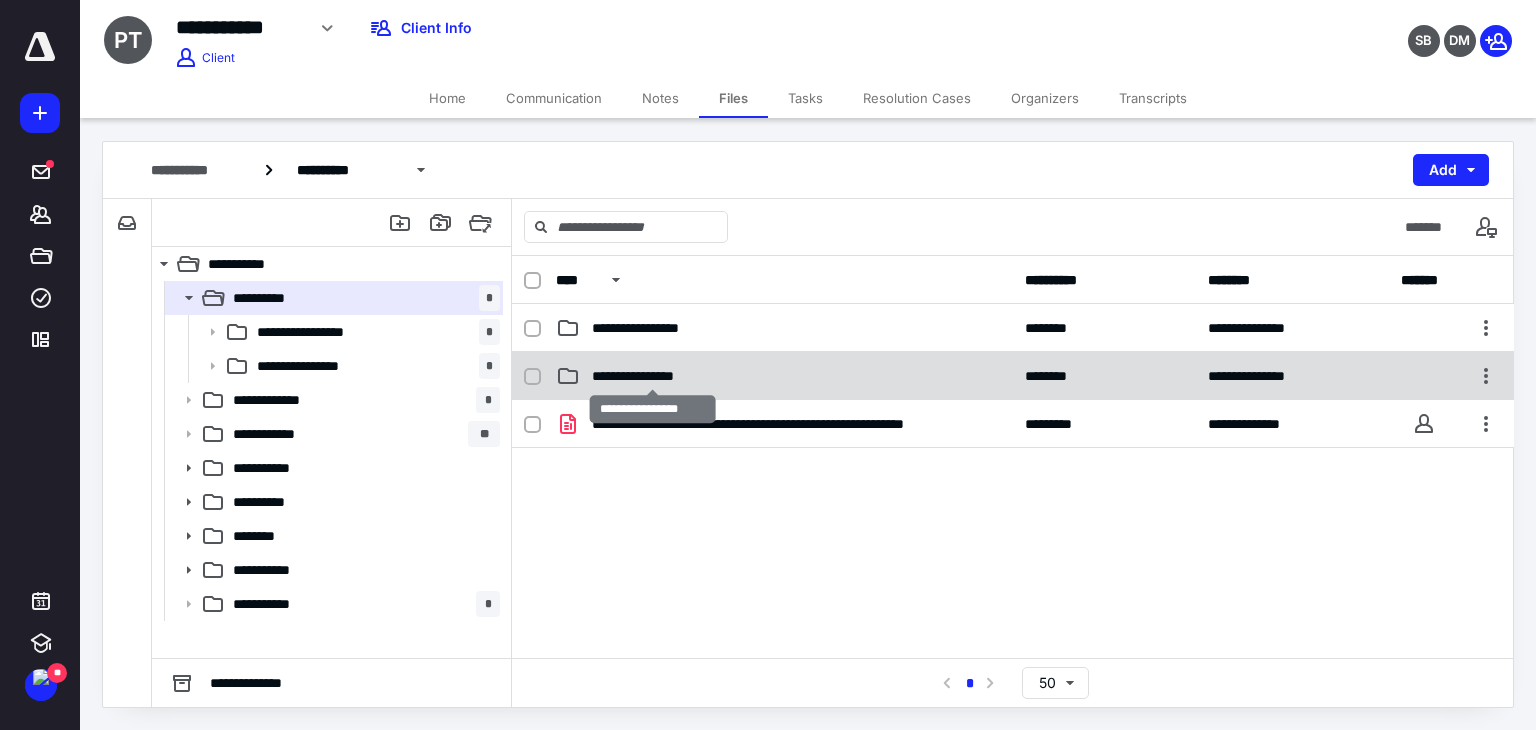 click on "**********" at bounding box center [653, 376] 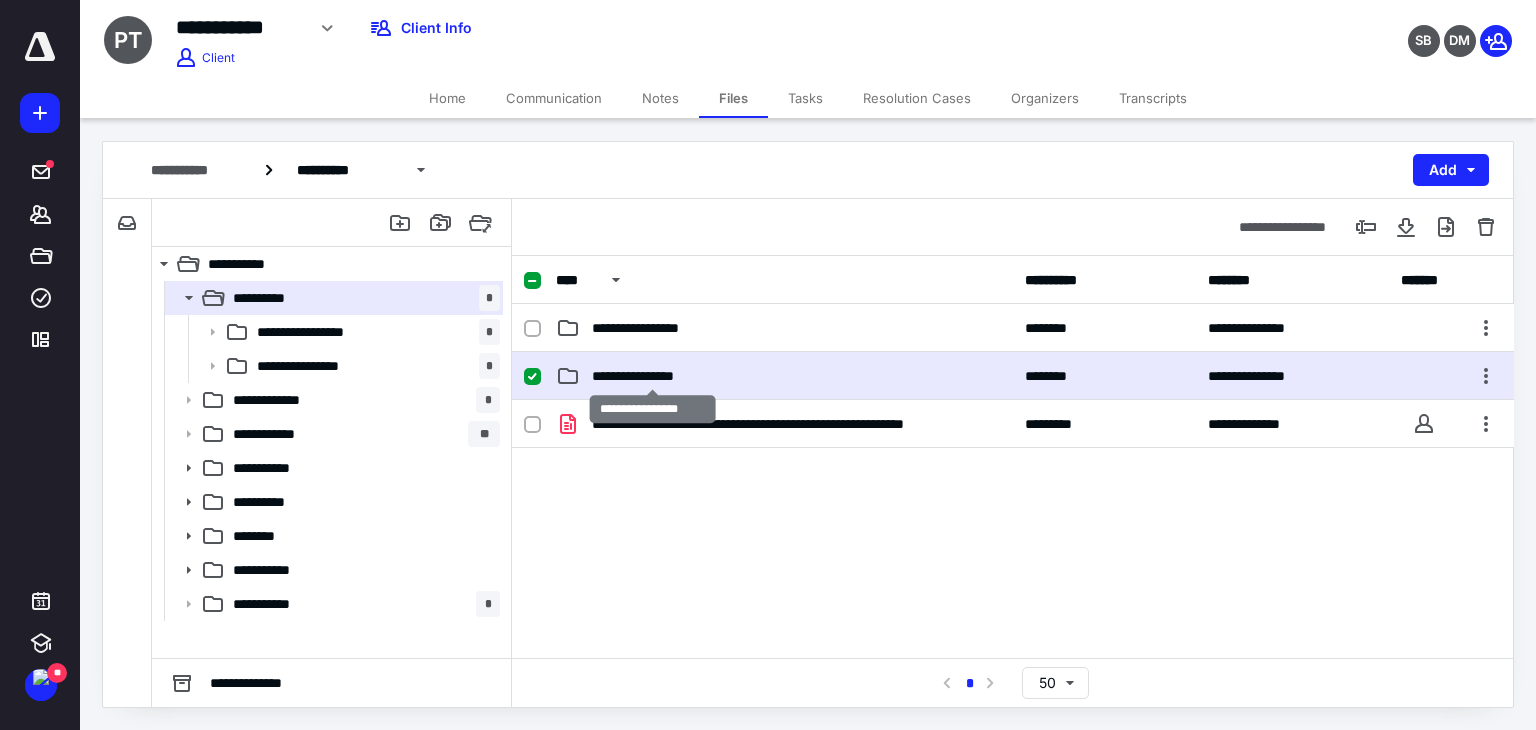 click on "**********" at bounding box center (653, 376) 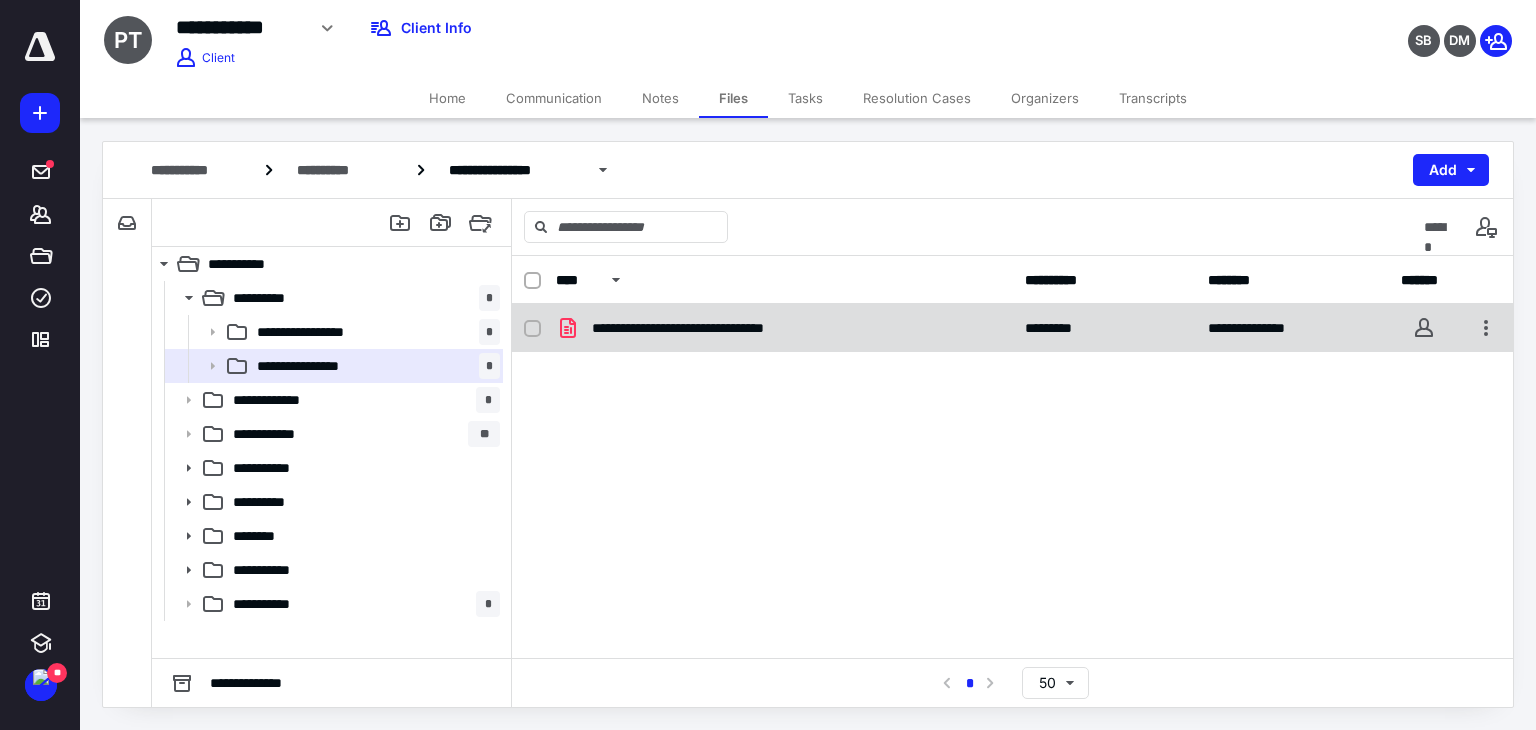 click on "**********" at bounding box center [1013, 328] 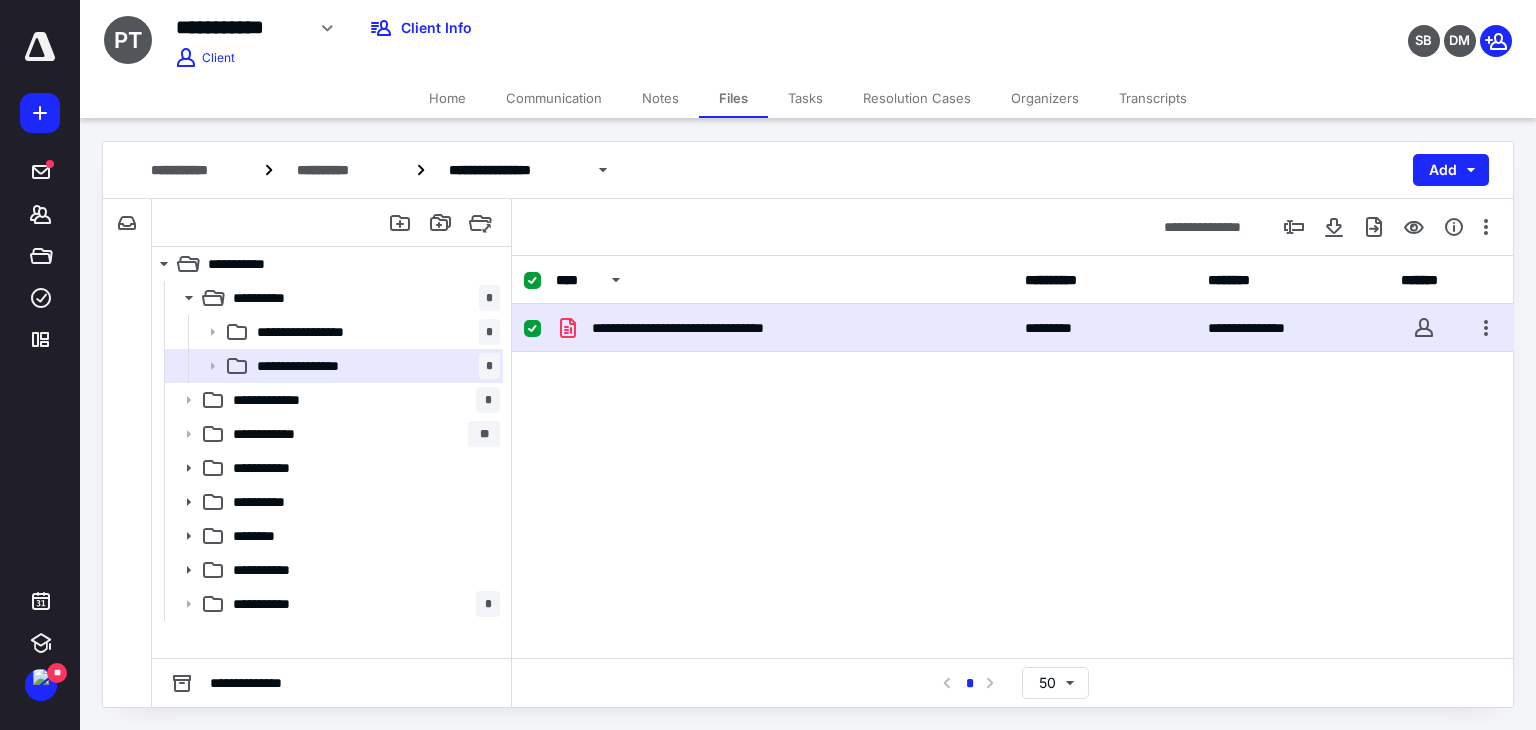 click on "**********" at bounding box center (1013, 328) 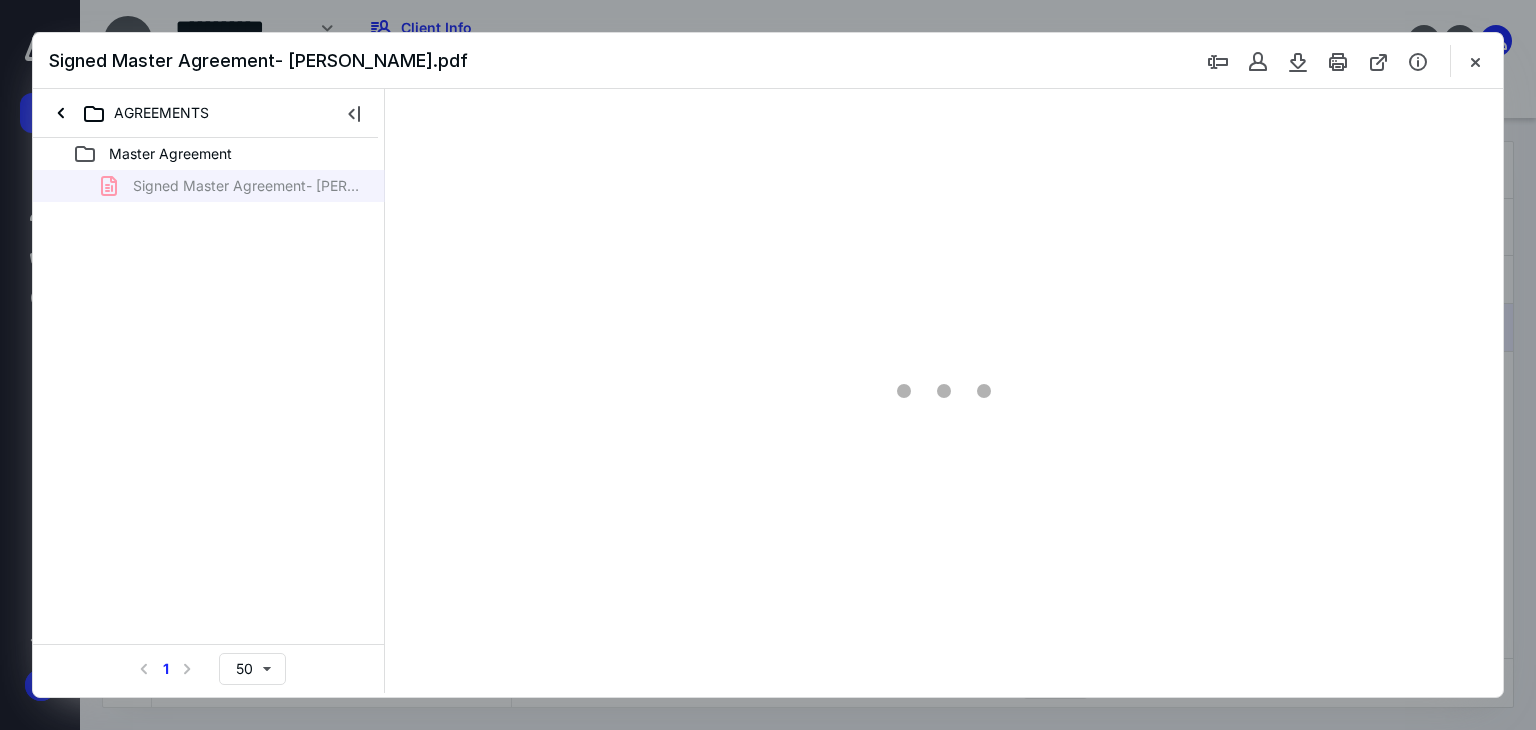 scroll, scrollTop: 0, scrollLeft: 0, axis: both 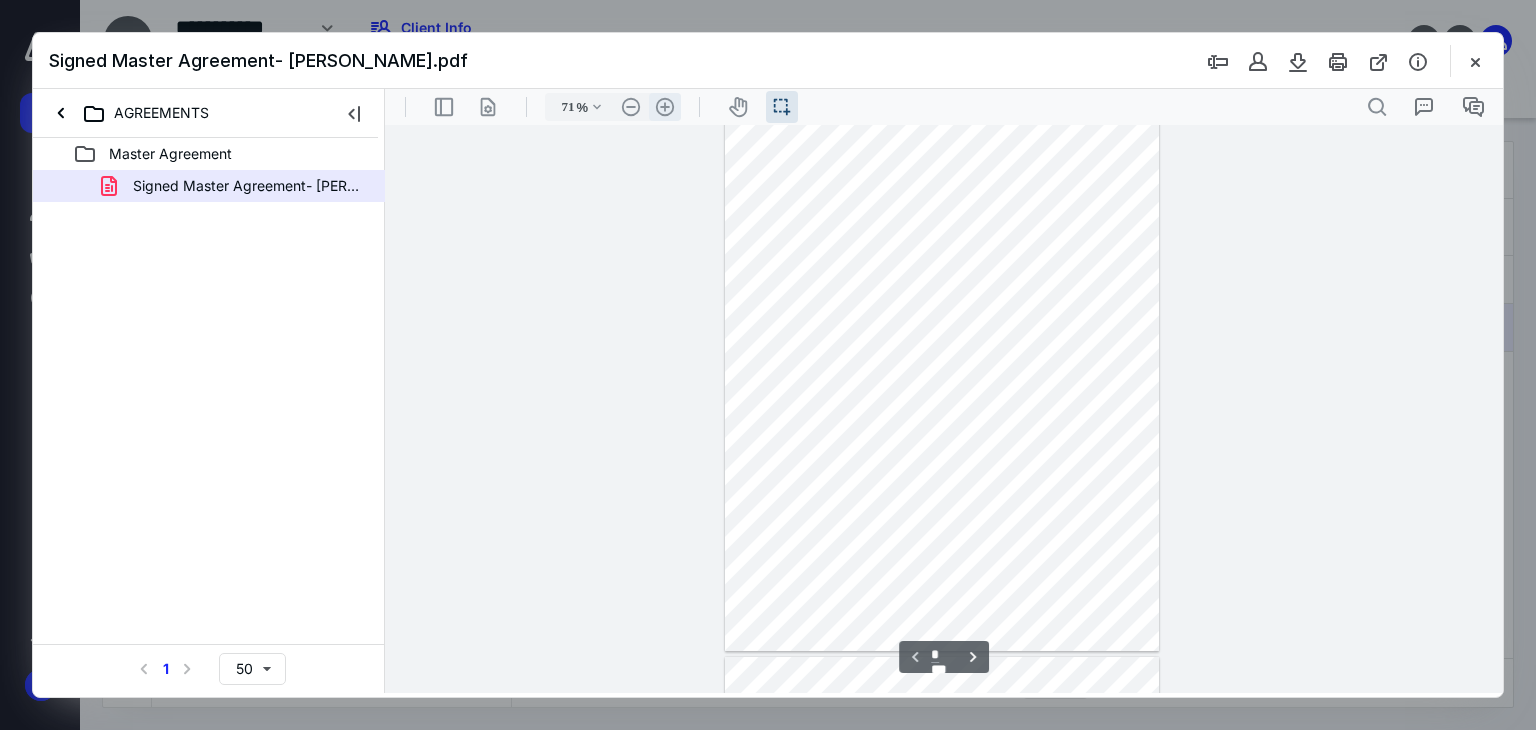 click on ".cls-1{fill:#abb0c4;} icon - header - zoom - in - line" at bounding box center [665, 107] 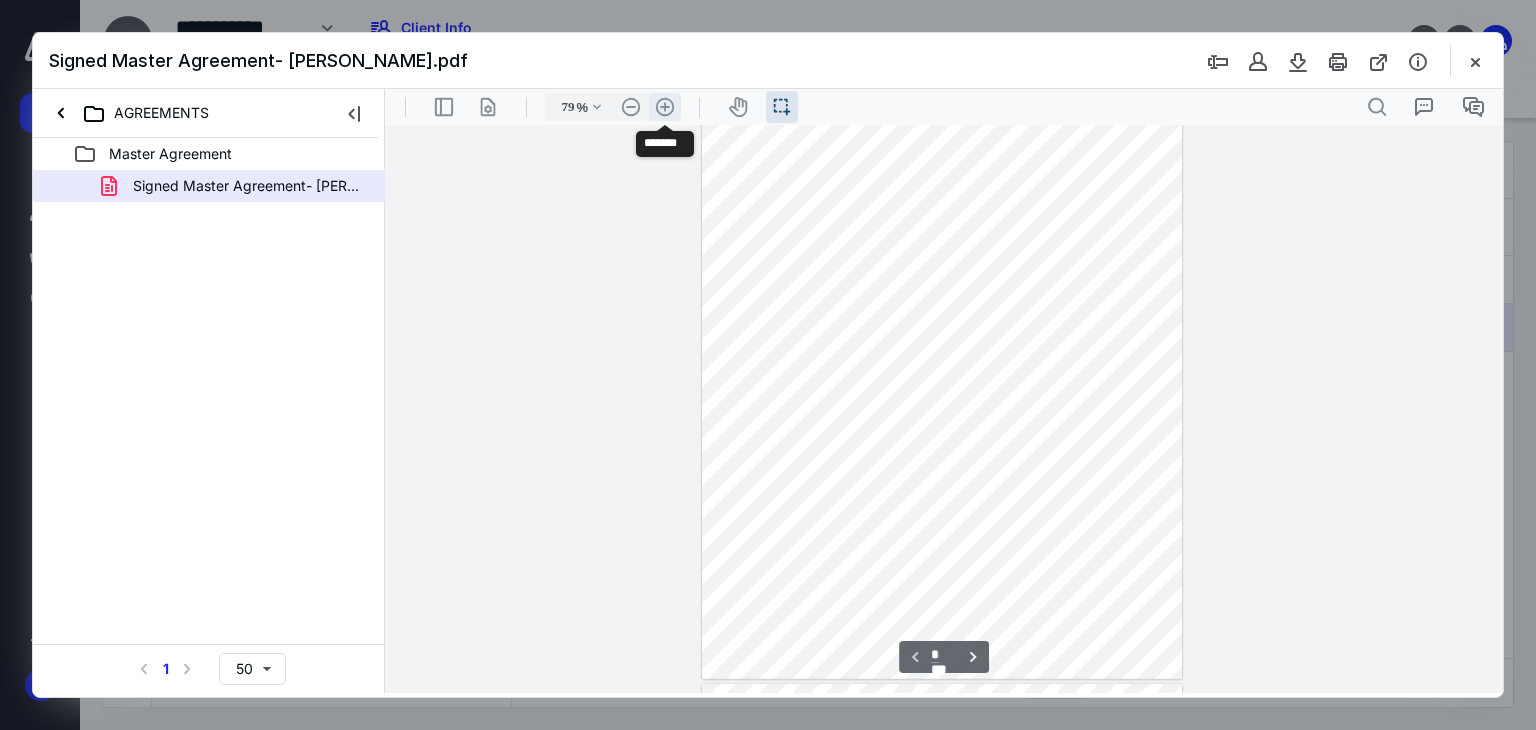 click on ".cls-1{fill:#abb0c4;} icon - header - zoom - in - line" at bounding box center [665, 107] 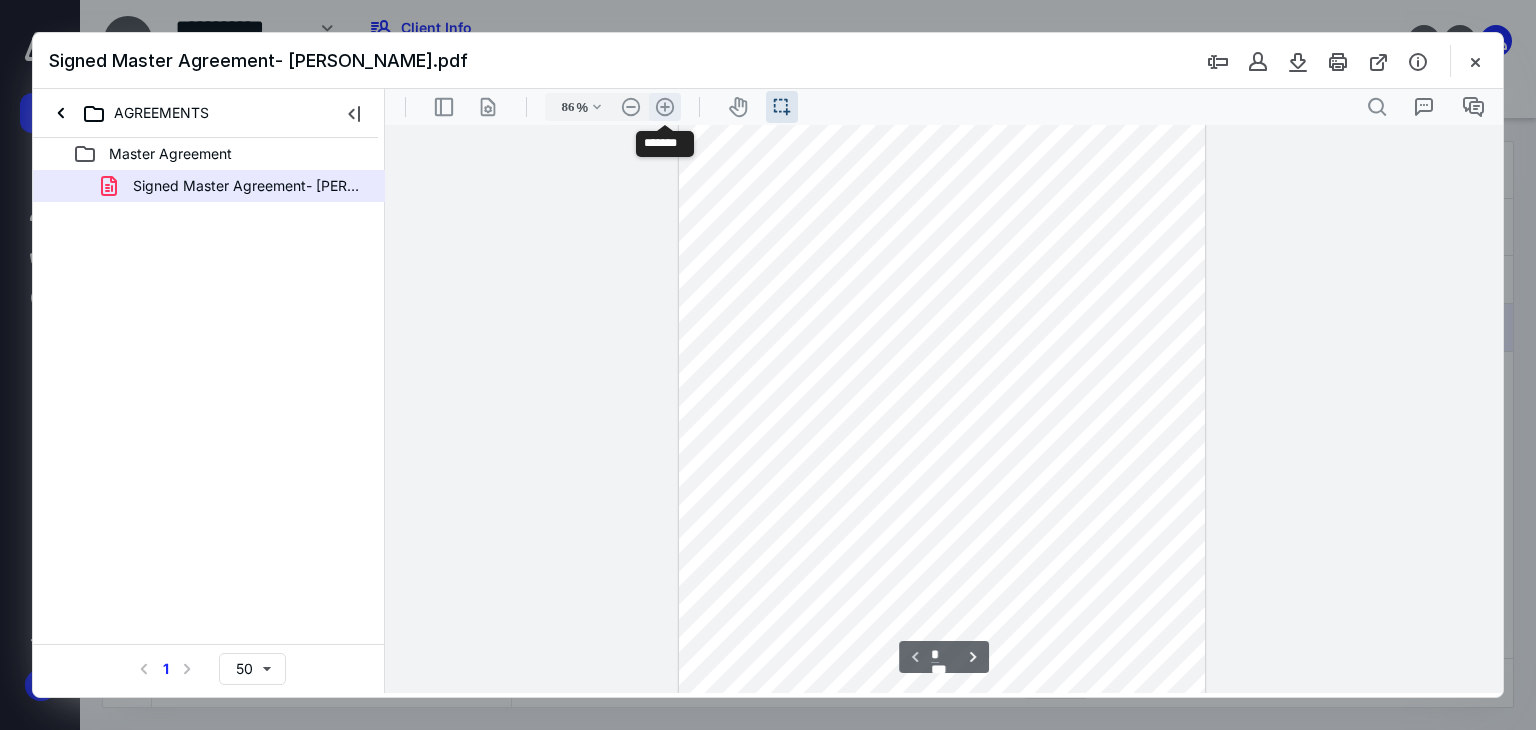 click on ".cls-1{fill:#abb0c4;} icon - header - zoom - in - line" at bounding box center [665, 107] 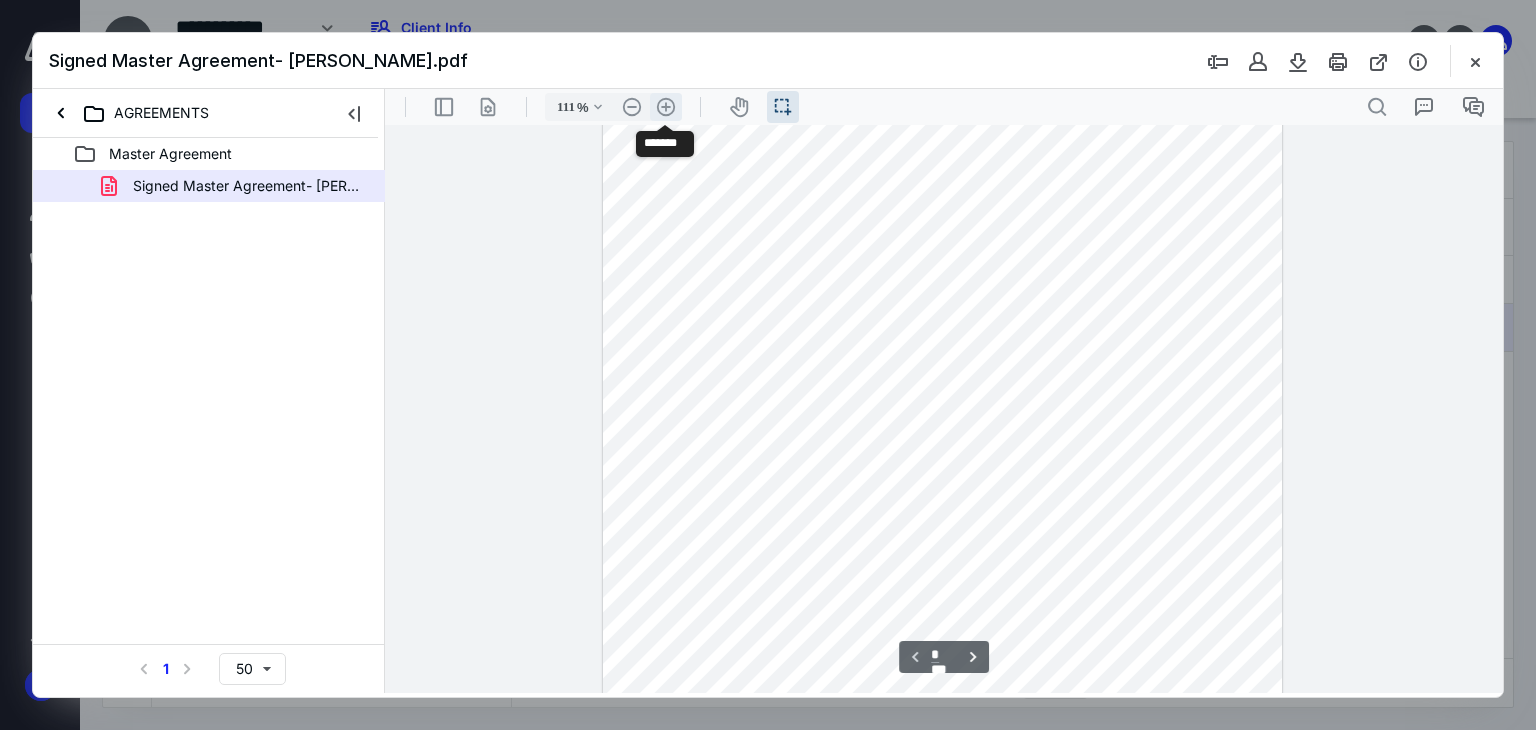click on ".cls-1{fill:#abb0c4;} icon - header - zoom - in - line" at bounding box center [666, 107] 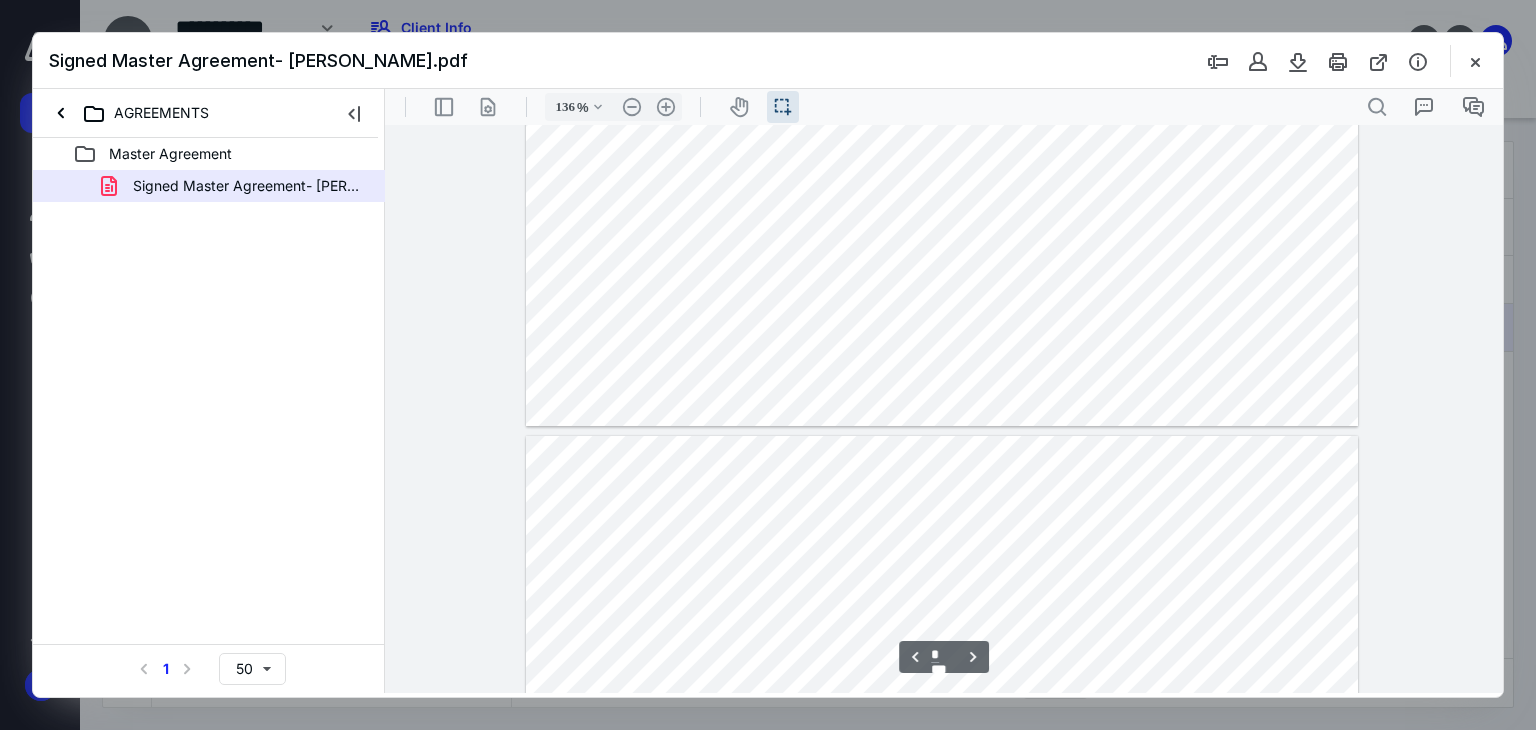scroll, scrollTop: 1717, scrollLeft: 0, axis: vertical 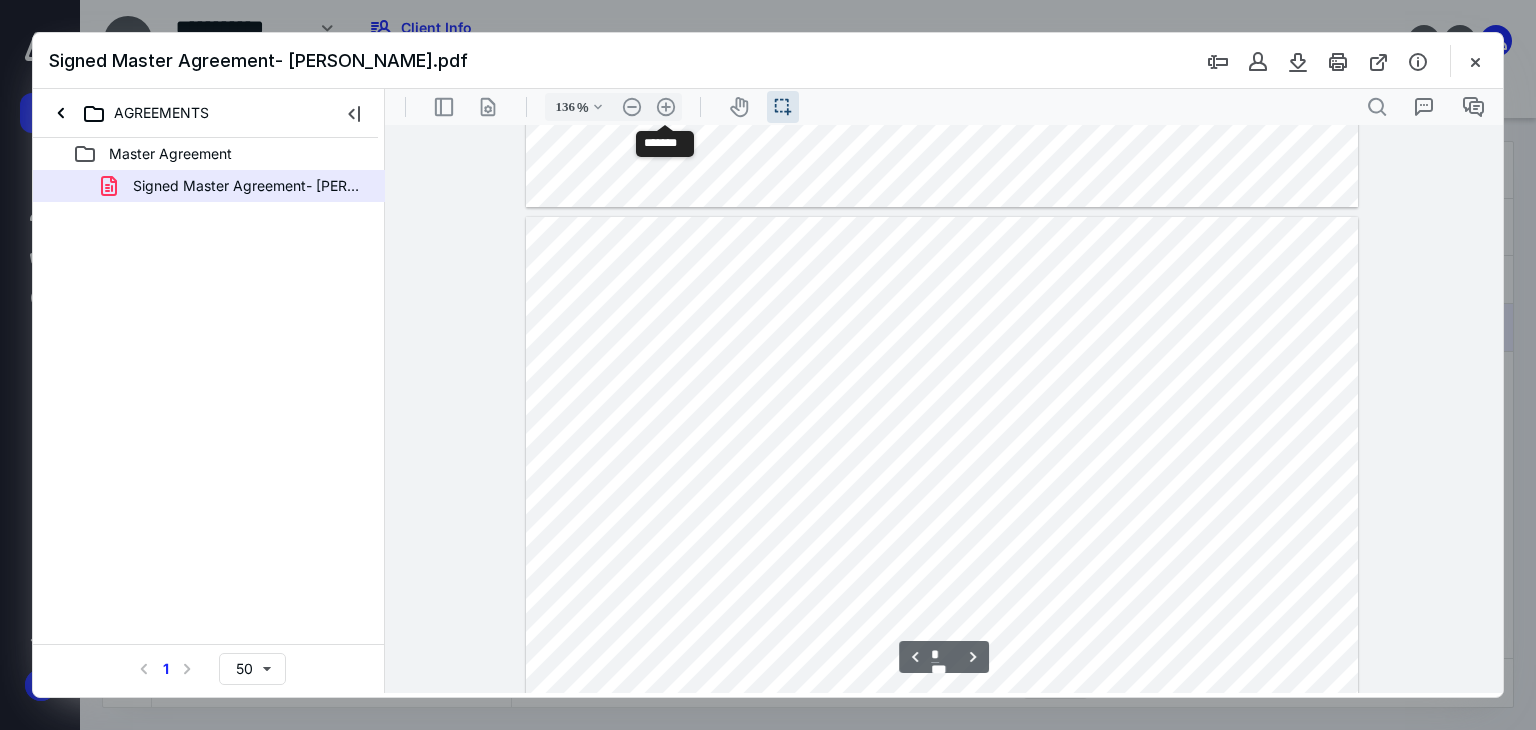 type on "*" 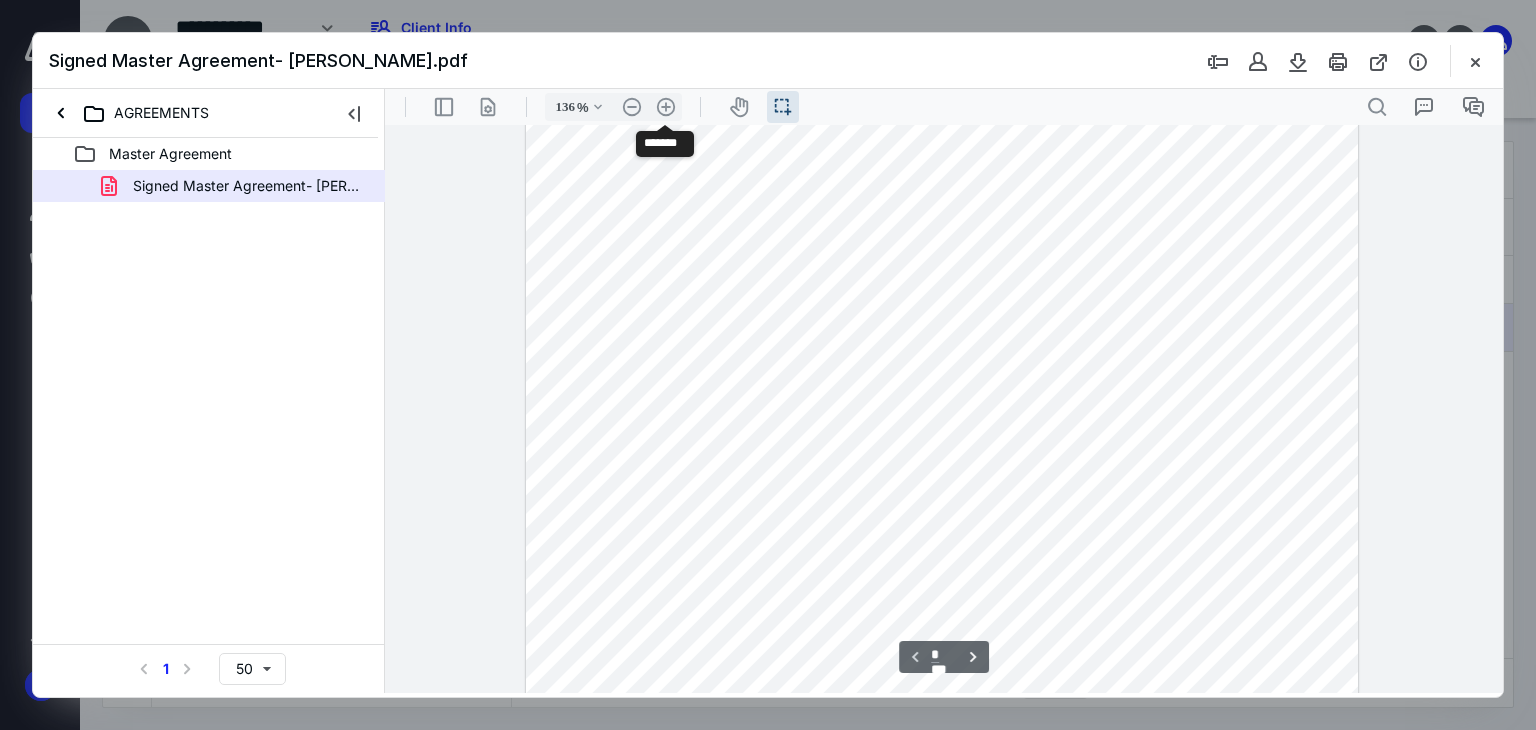 scroll, scrollTop: 0, scrollLeft: 0, axis: both 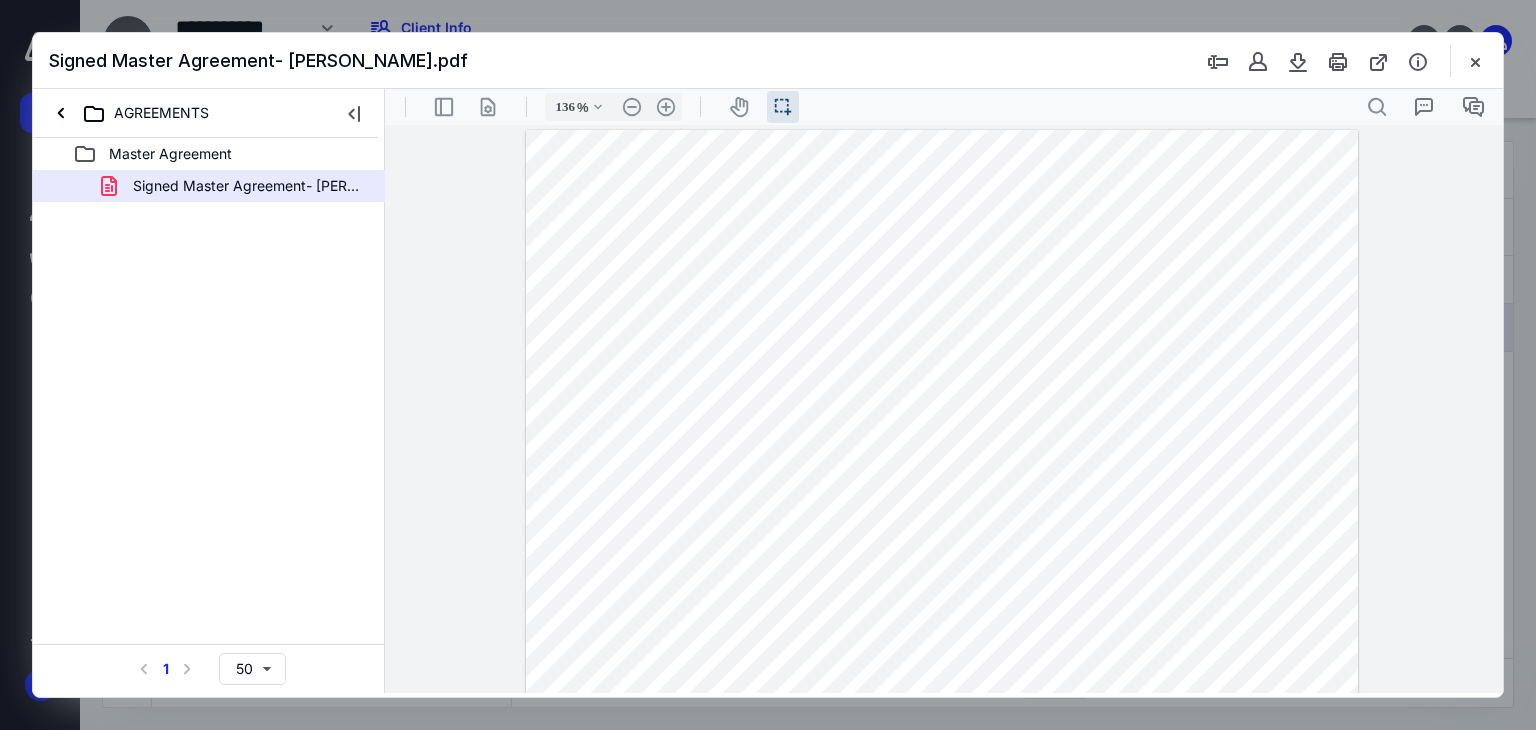click at bounding box center [1475, 61] 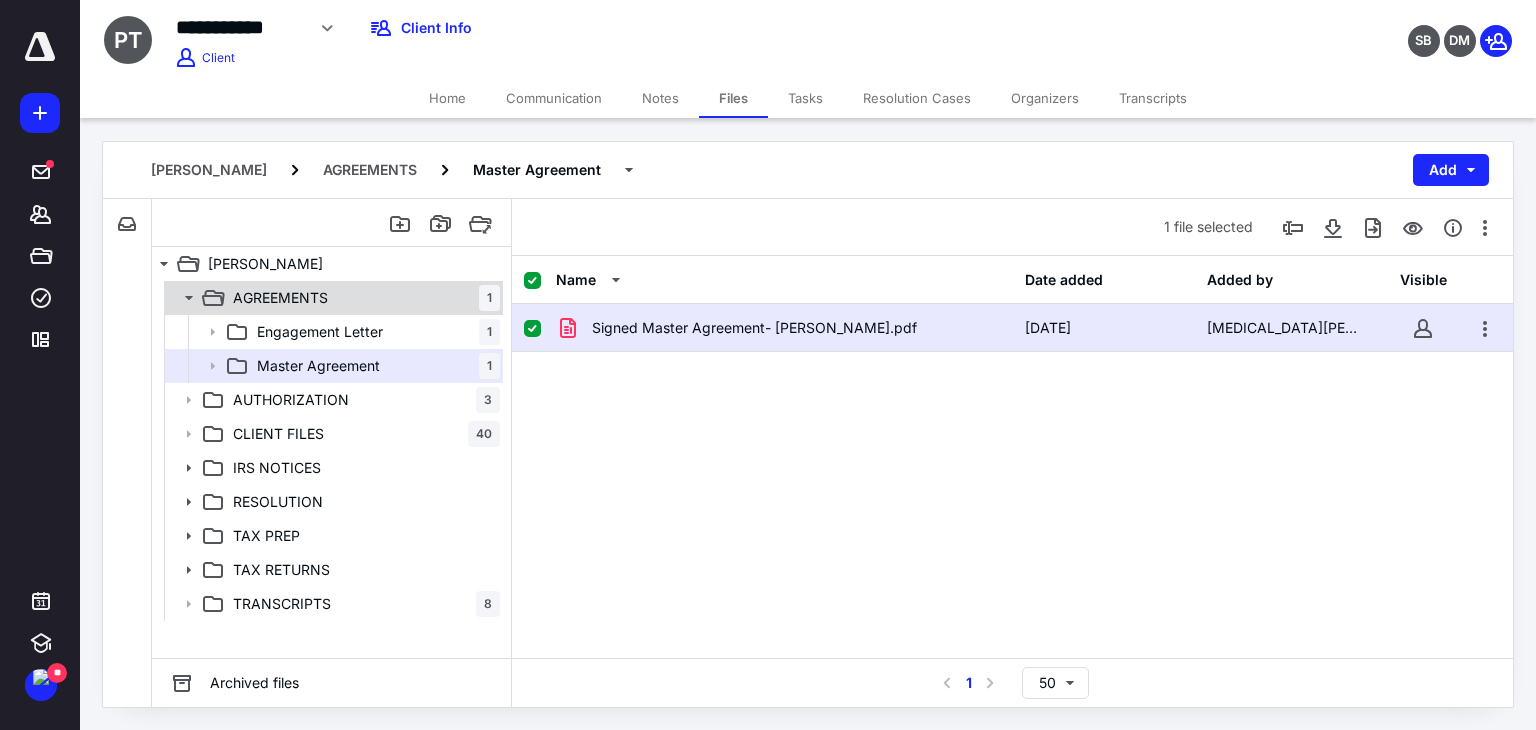 click on "AGREEMENTS 1" at bounding box center [362, 298] 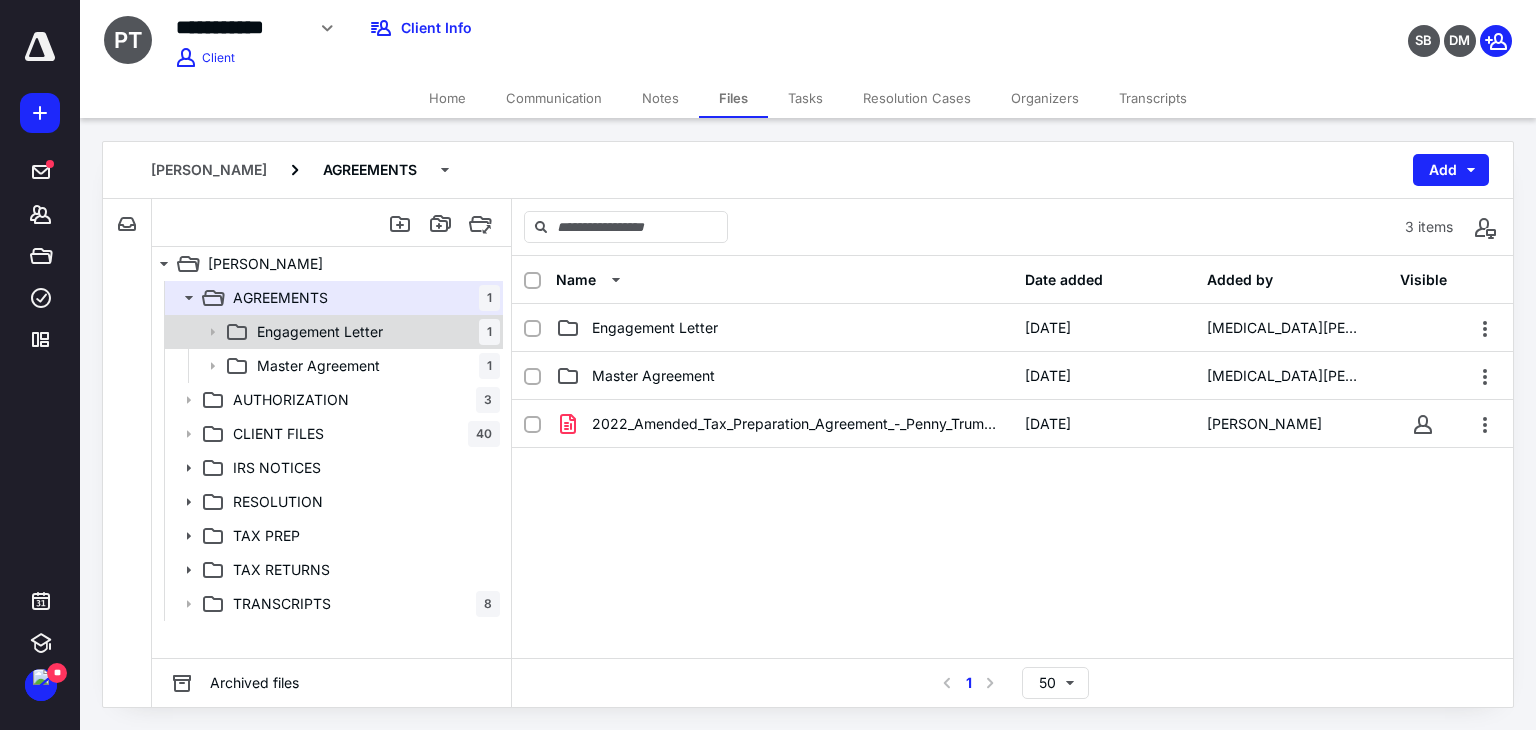 click on "Engagement Letter 1" at bounding box center [374, 332] 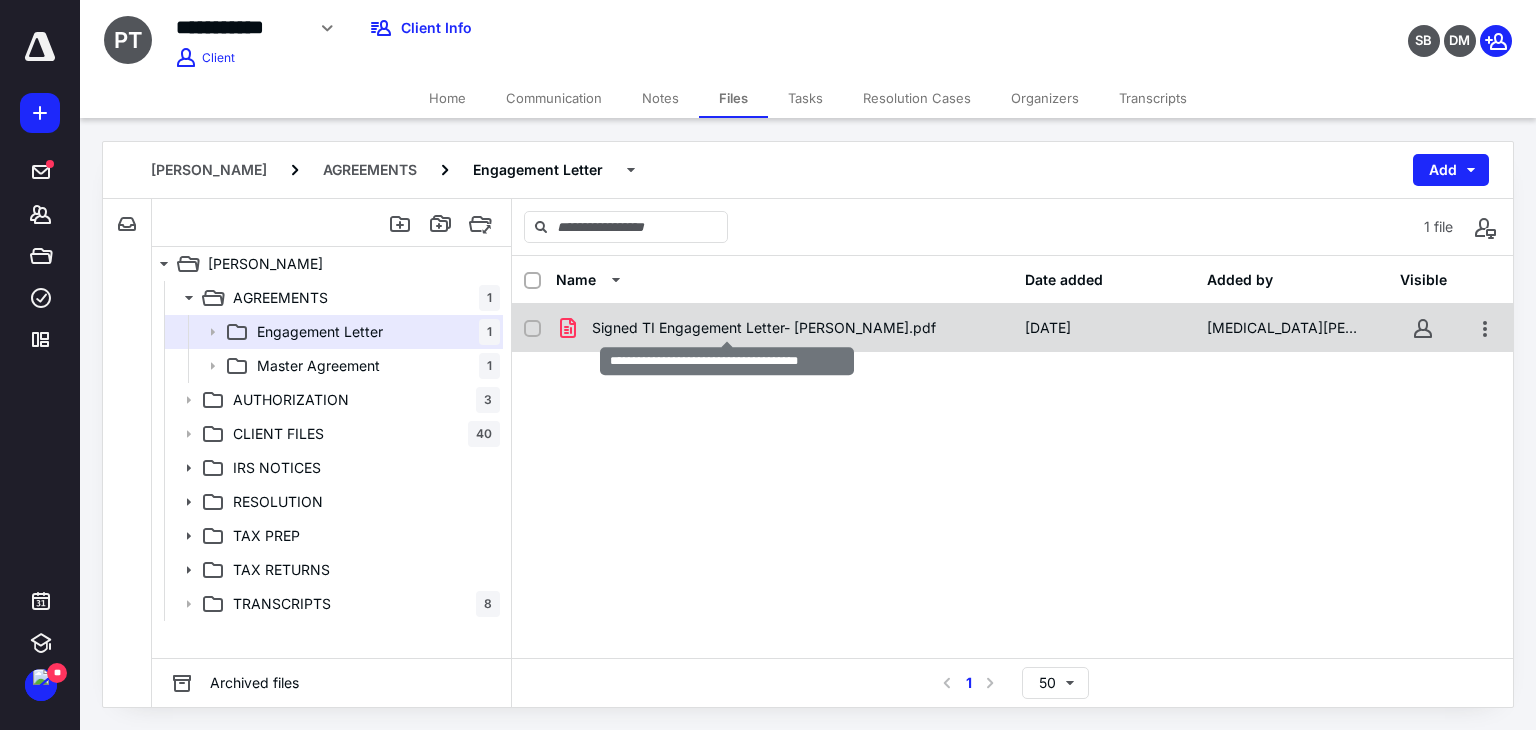 click on "Signed TI Engagement Letter- Trump.pdf" at bounding box center [764, 328] 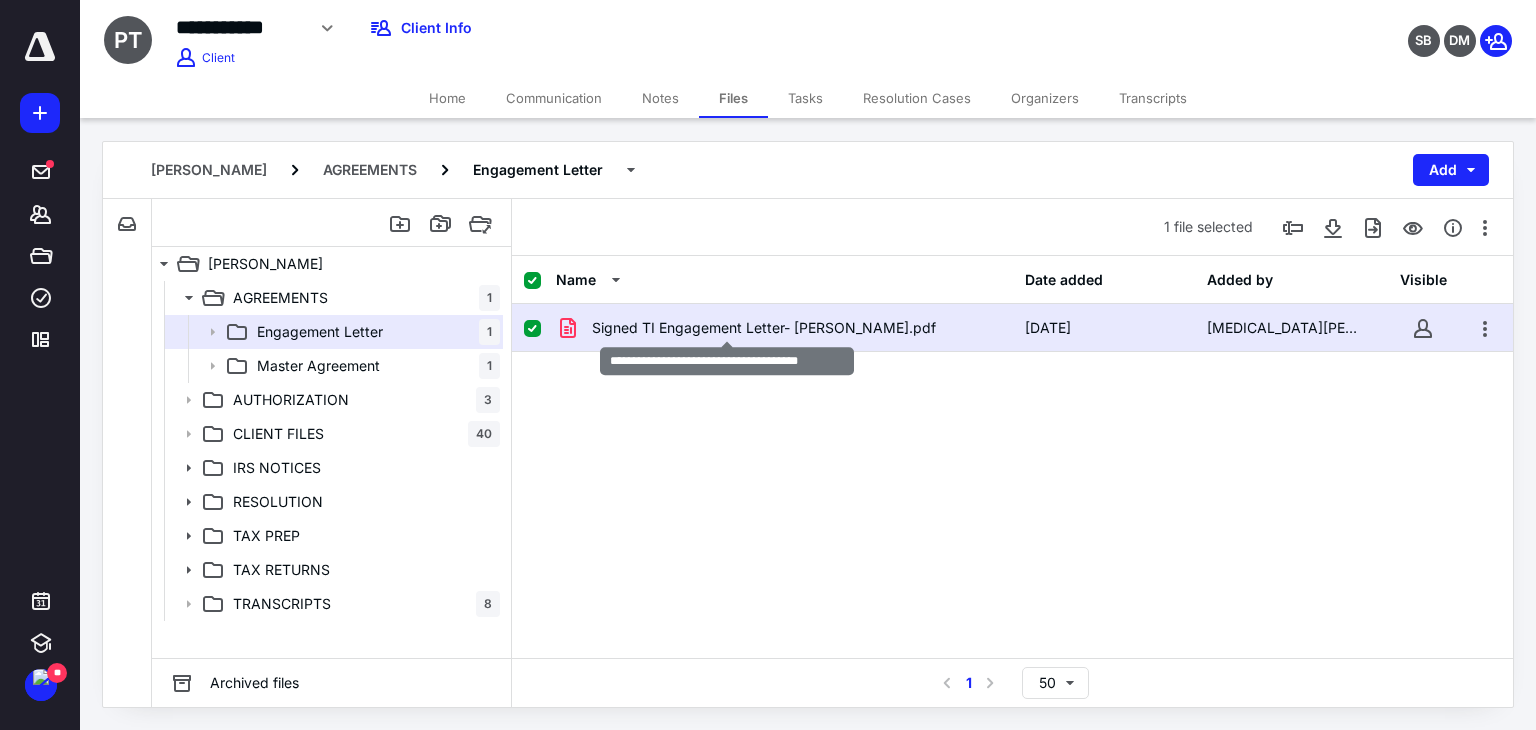 click on "Signed TI Engagement Letter- Trump.pdf" at bounding box center (764, 328) 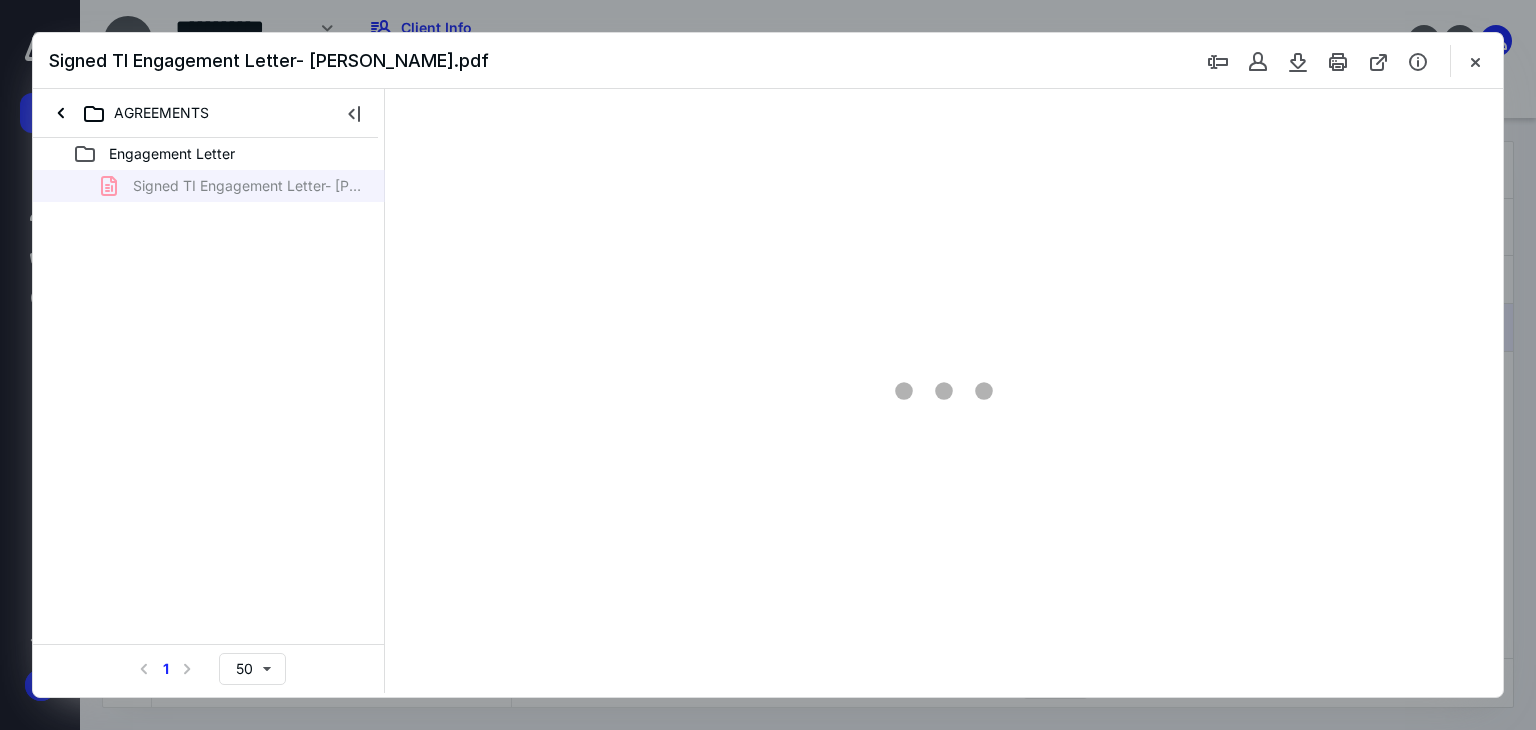 scroll, scrollTop: 0, scrollLeft: 0, axis: both 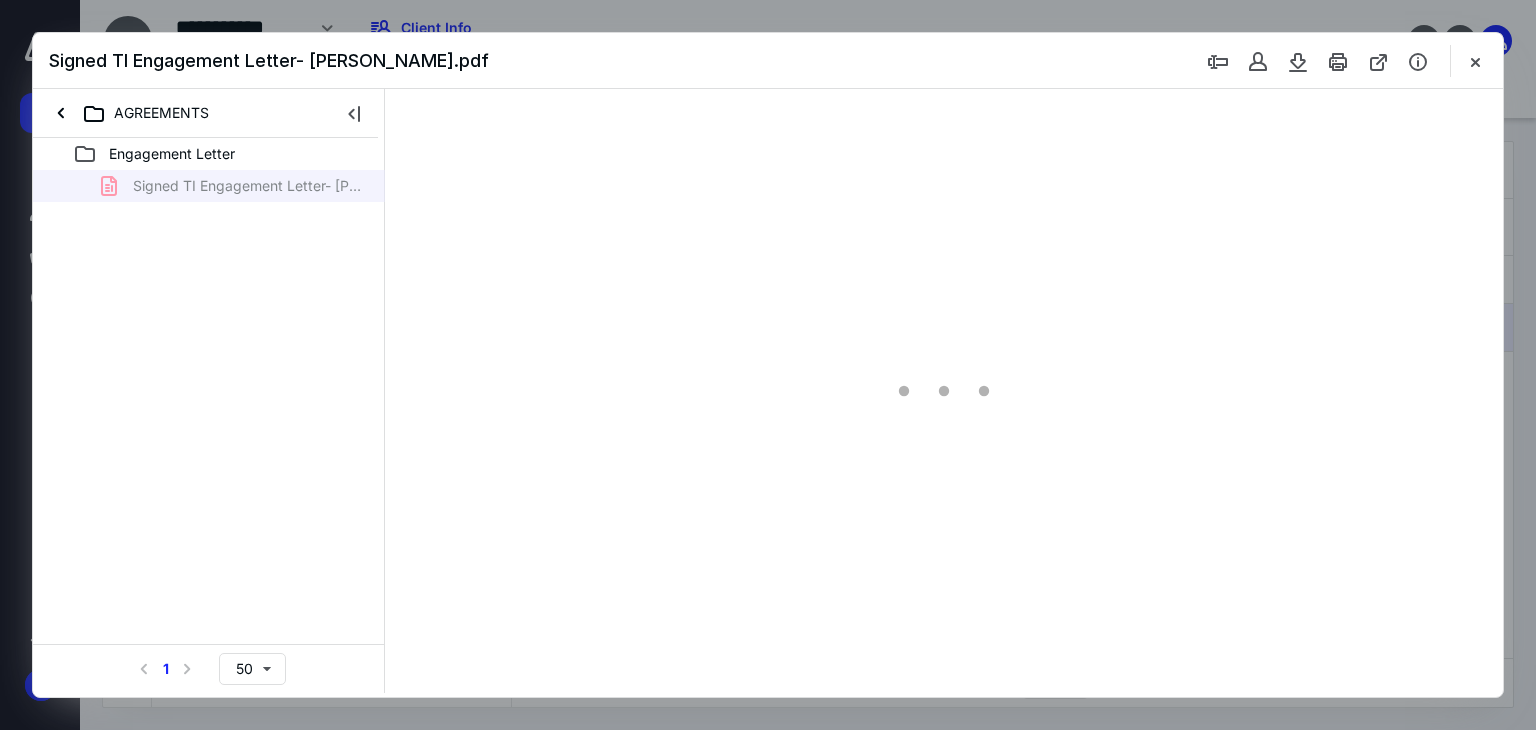 type on "71" 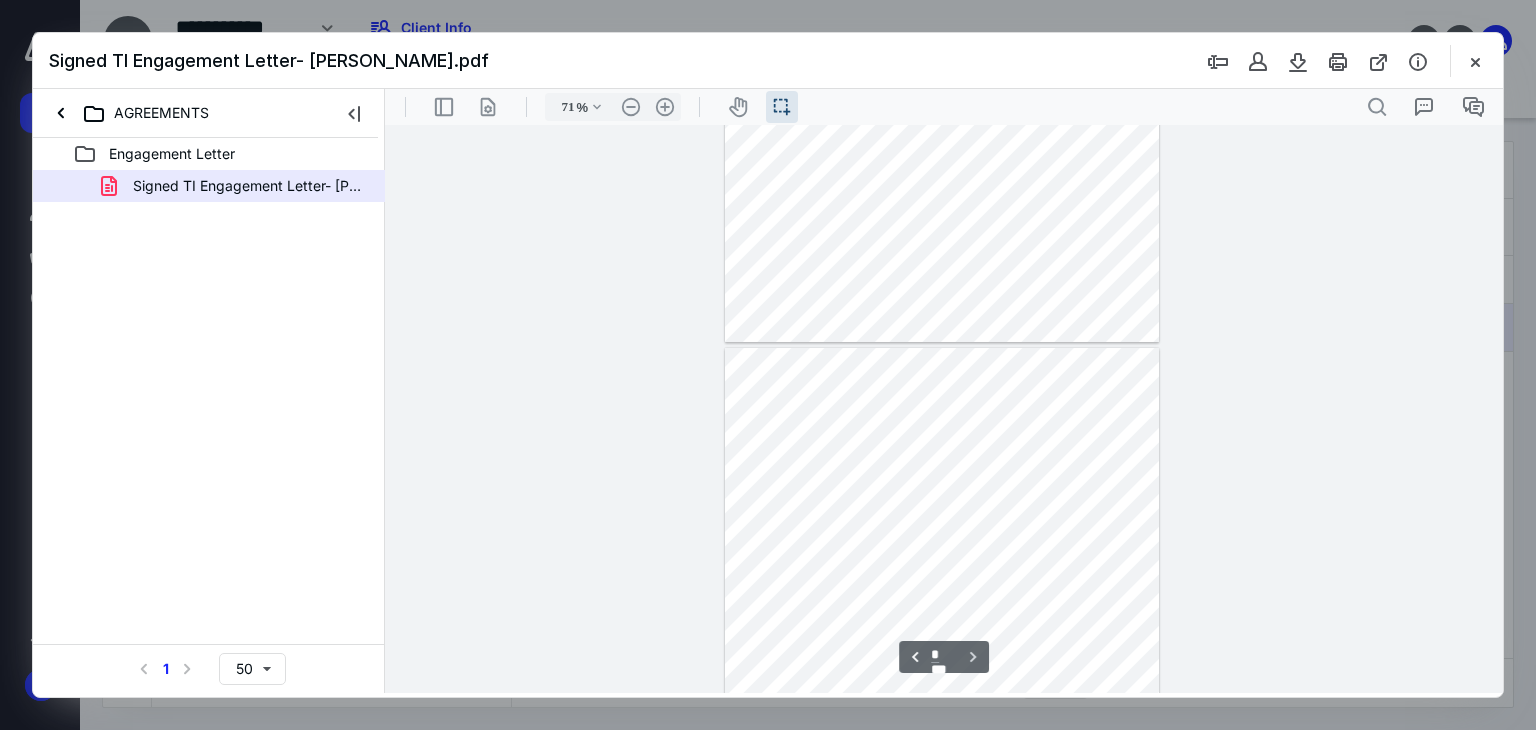 scroll, scrollTop: 568, scrollLeft: 0, axis: vertical 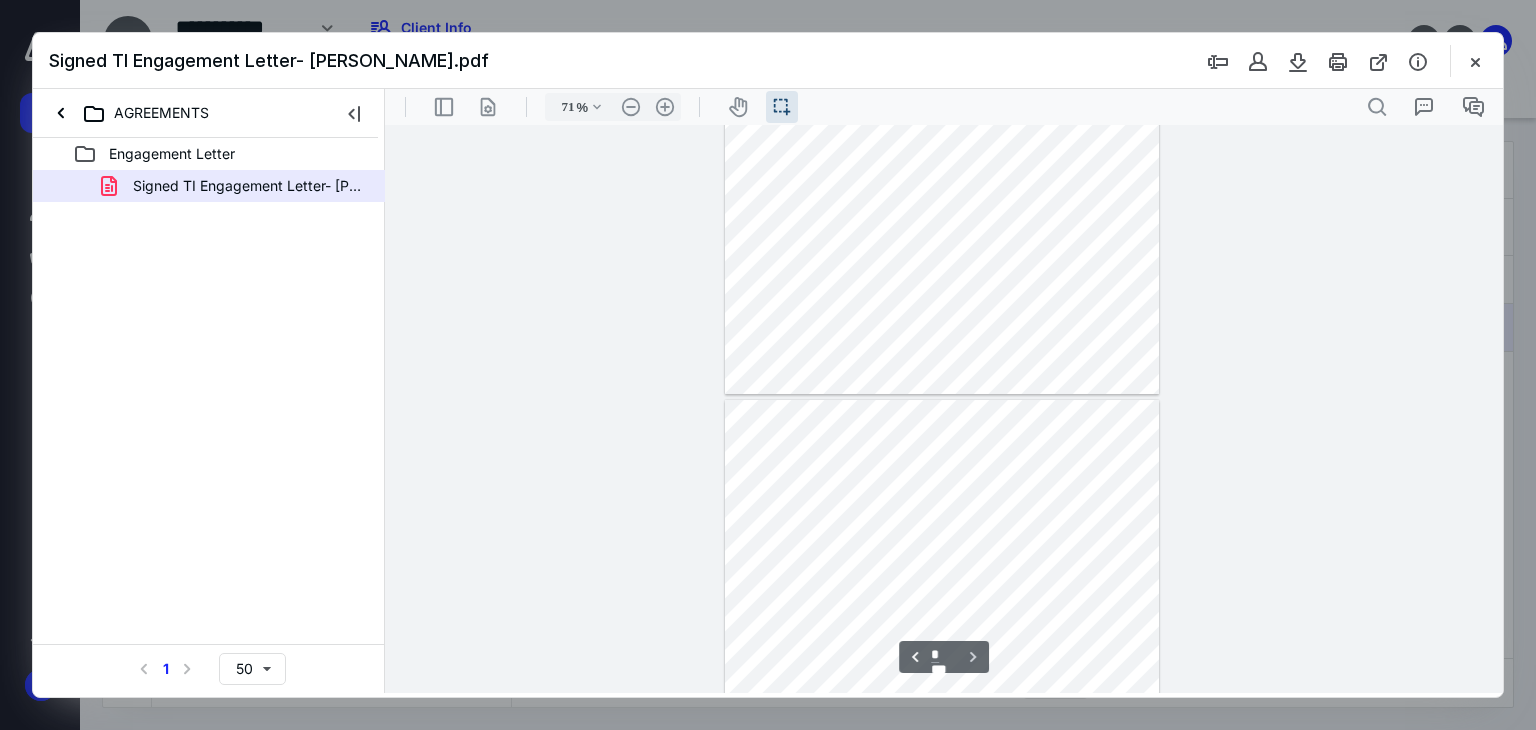type on "*" 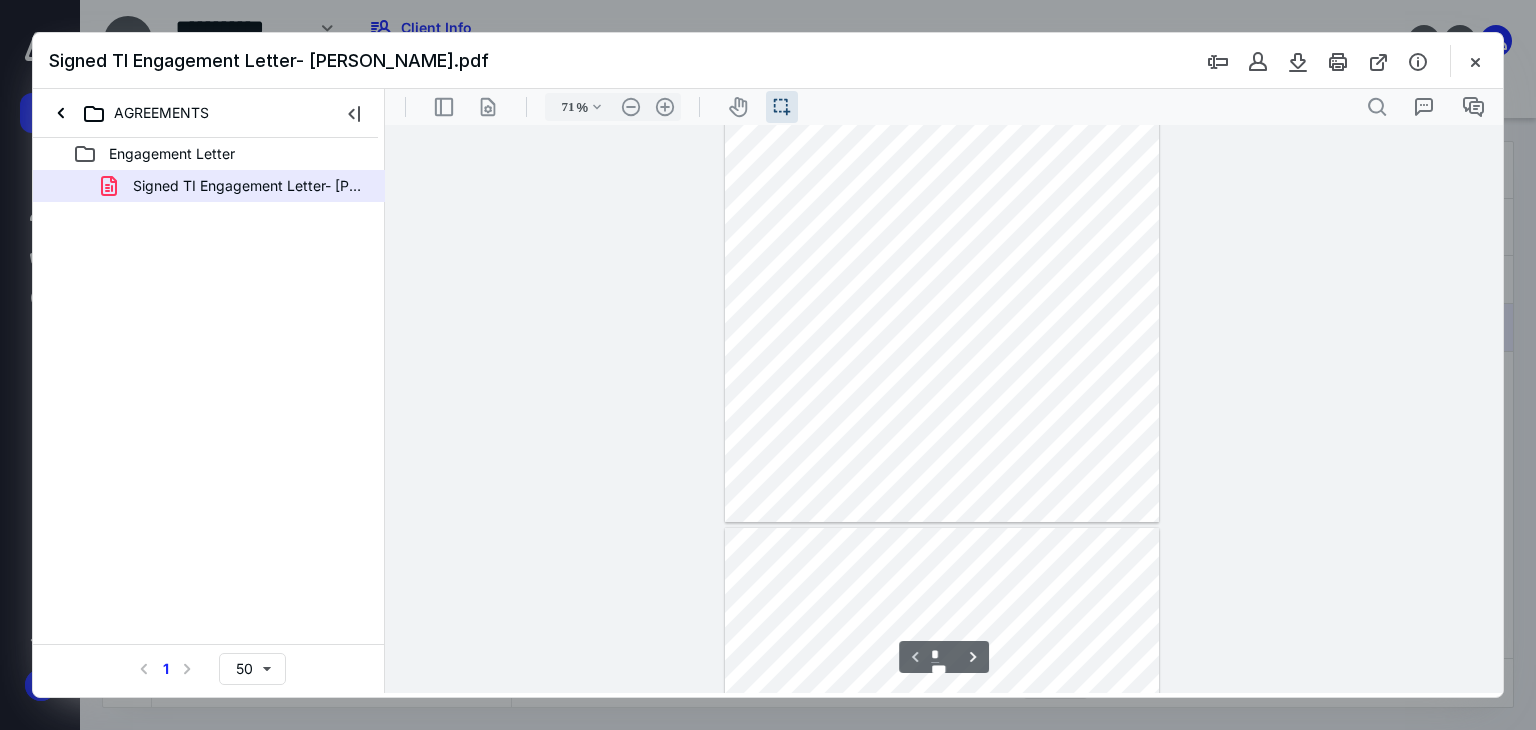 scroll, scrollTop: 0, scrollLeft: 0, axis: both 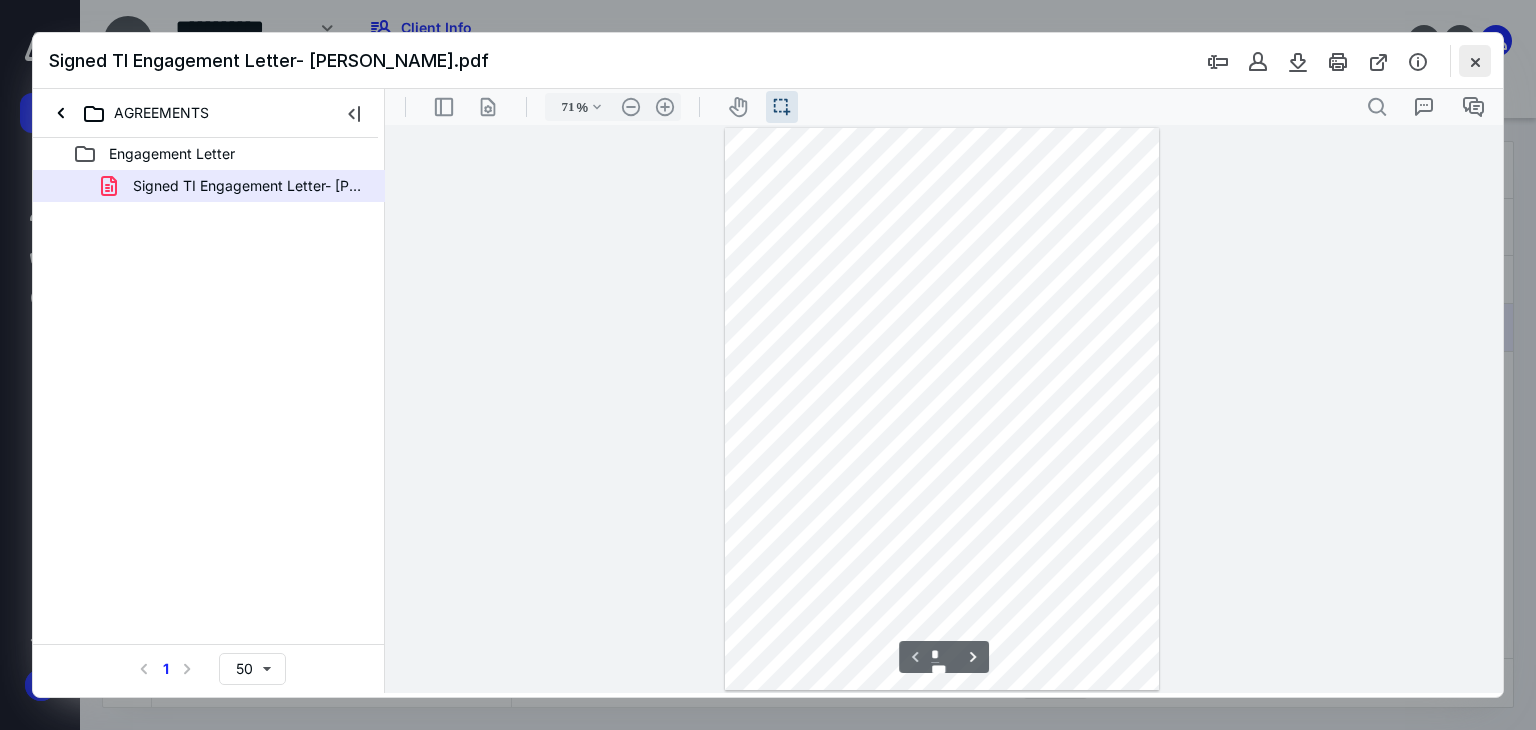 click at bounding box center (1475, 61) 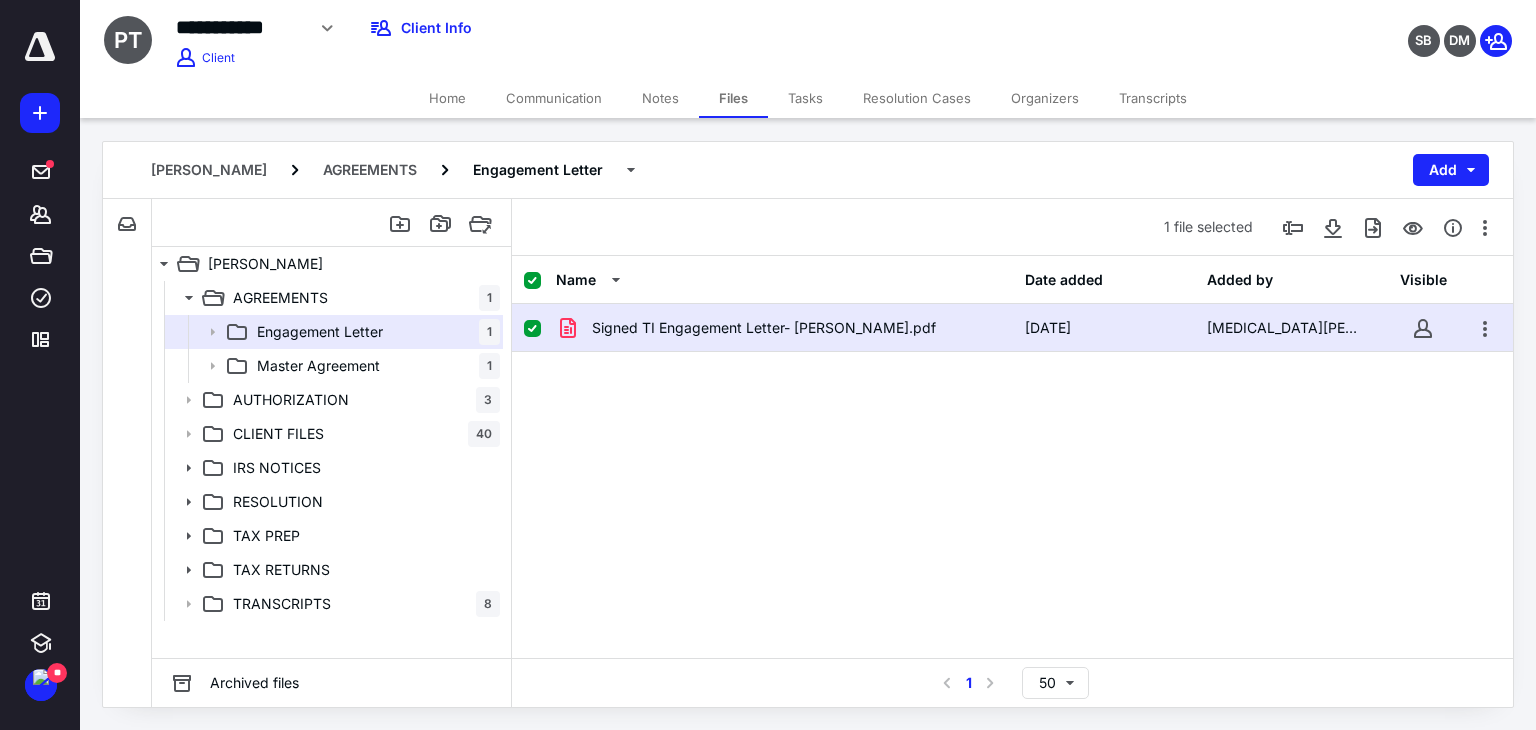 click on "File Inbox: Penny Trump This inbox does not have any files" at bounding box center [127, 453] 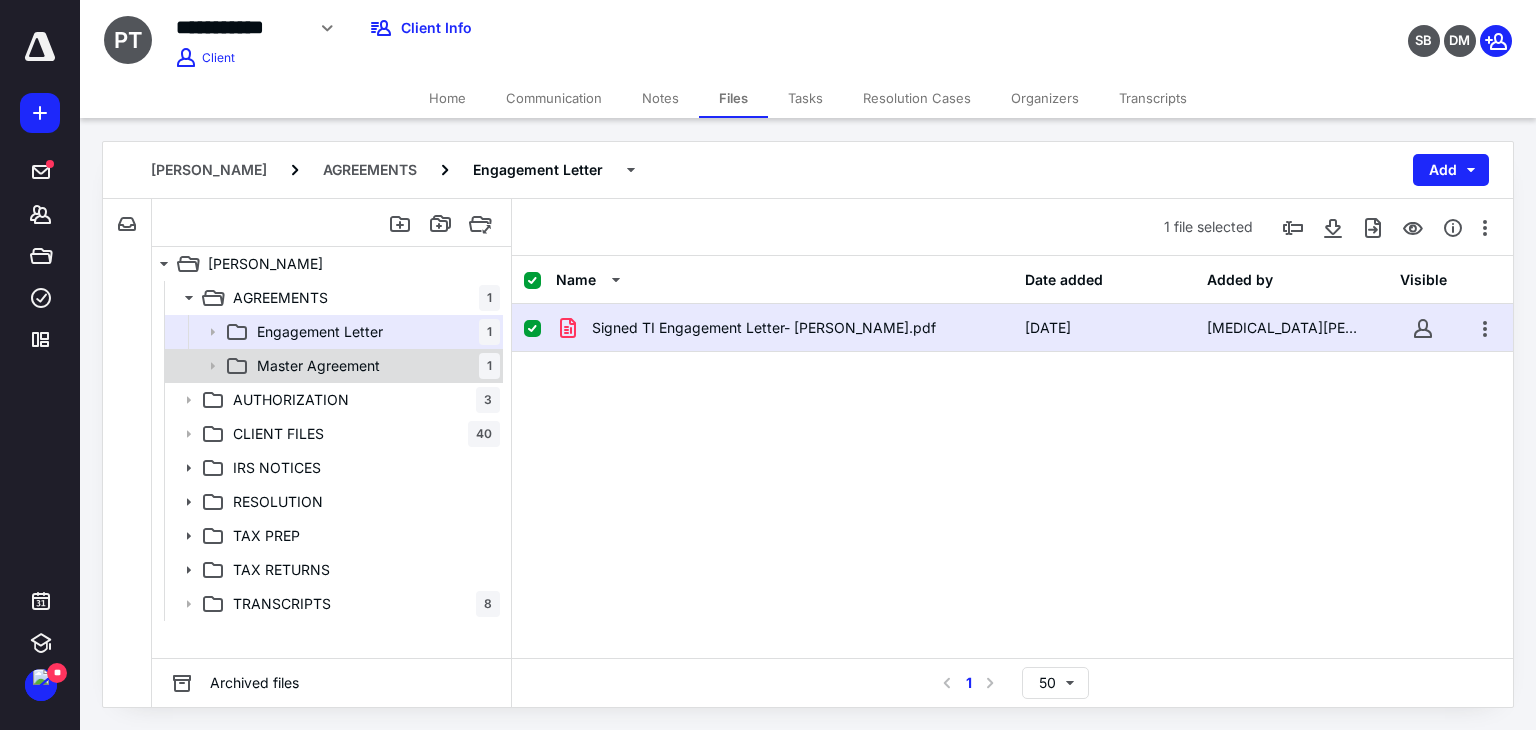 click on "Master Agreement 1" at bounding box center [374, 366] 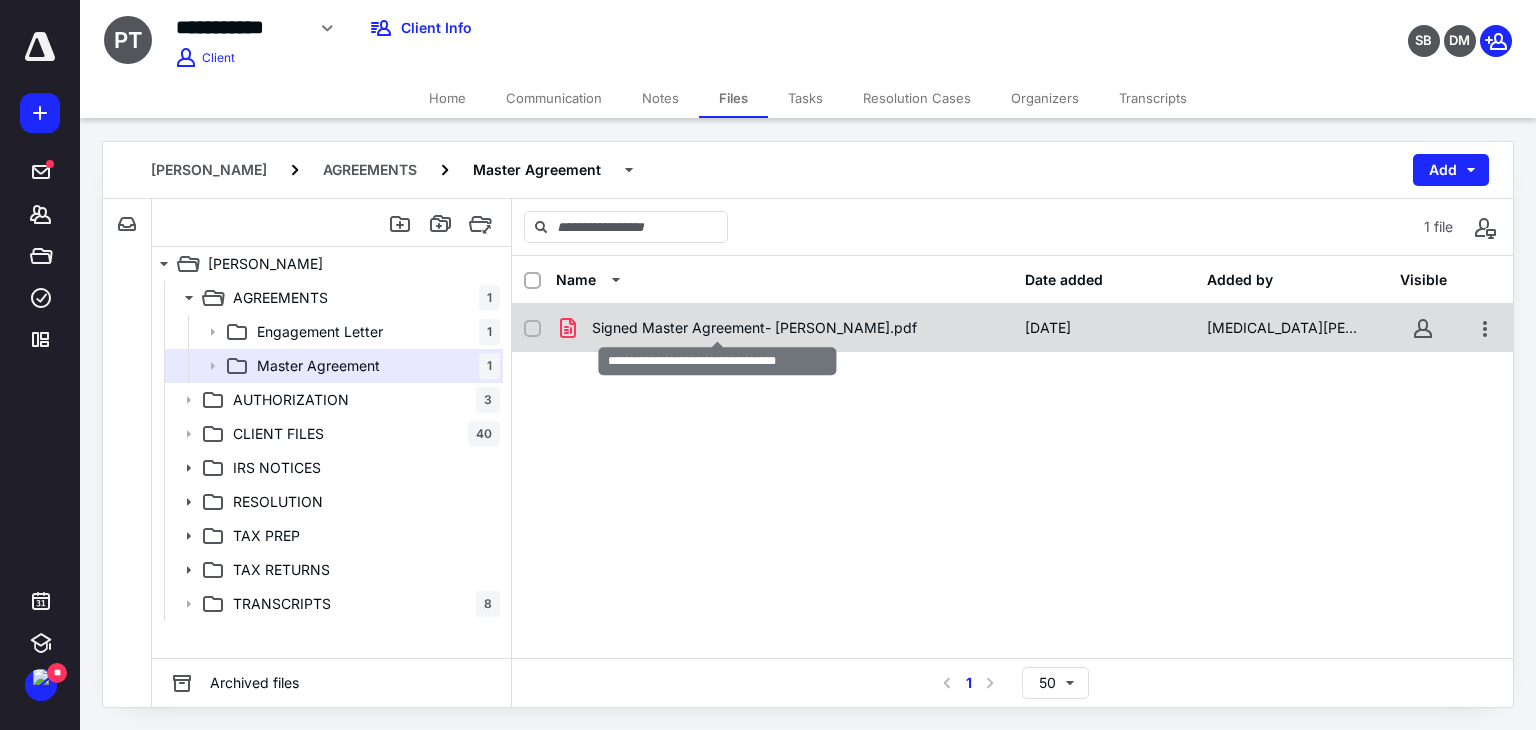 click on "Signed Master Agreement- Trump.pdf" at bounding box center [754, 328] 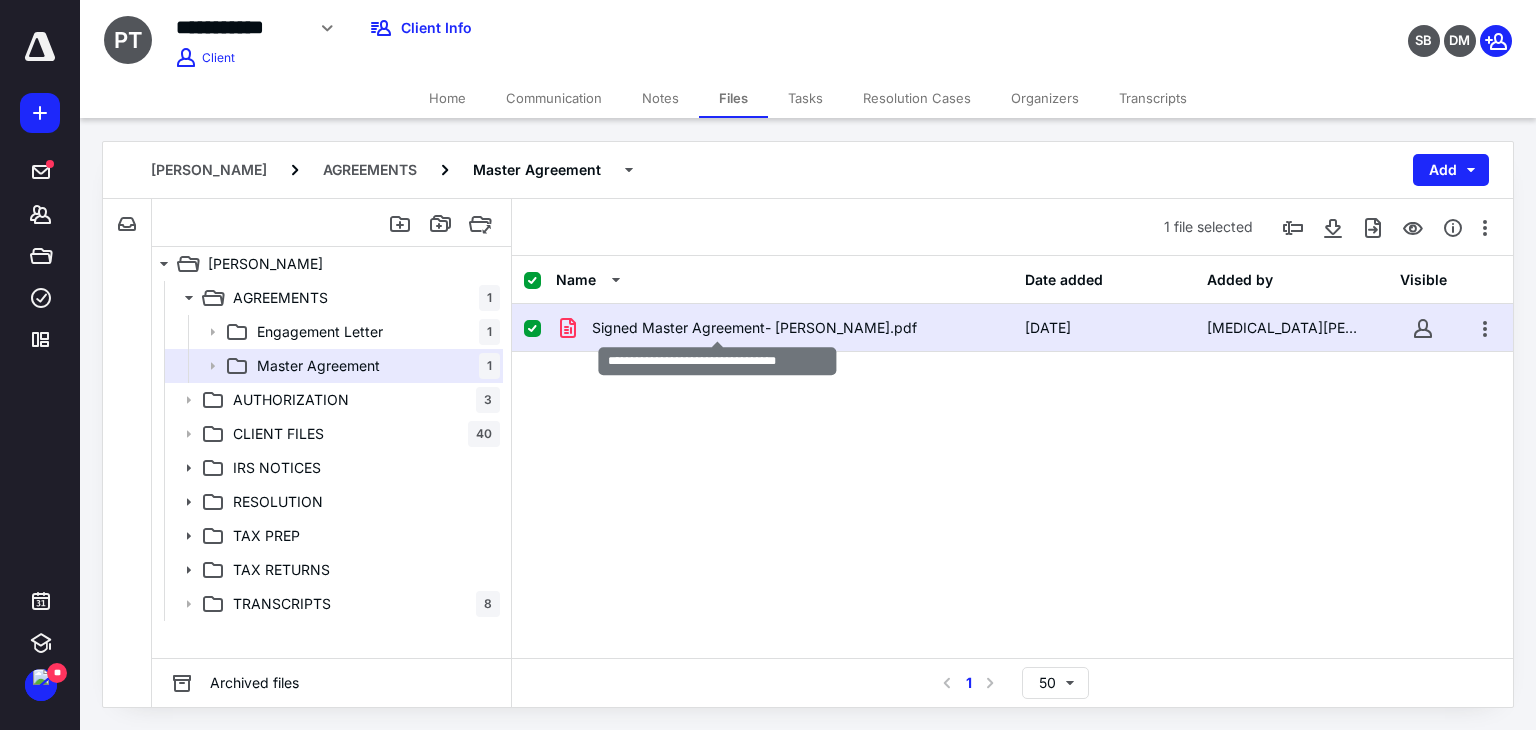 click on "Signed Master Agreement- Trump.pdf" at bounding box center (754, 328) 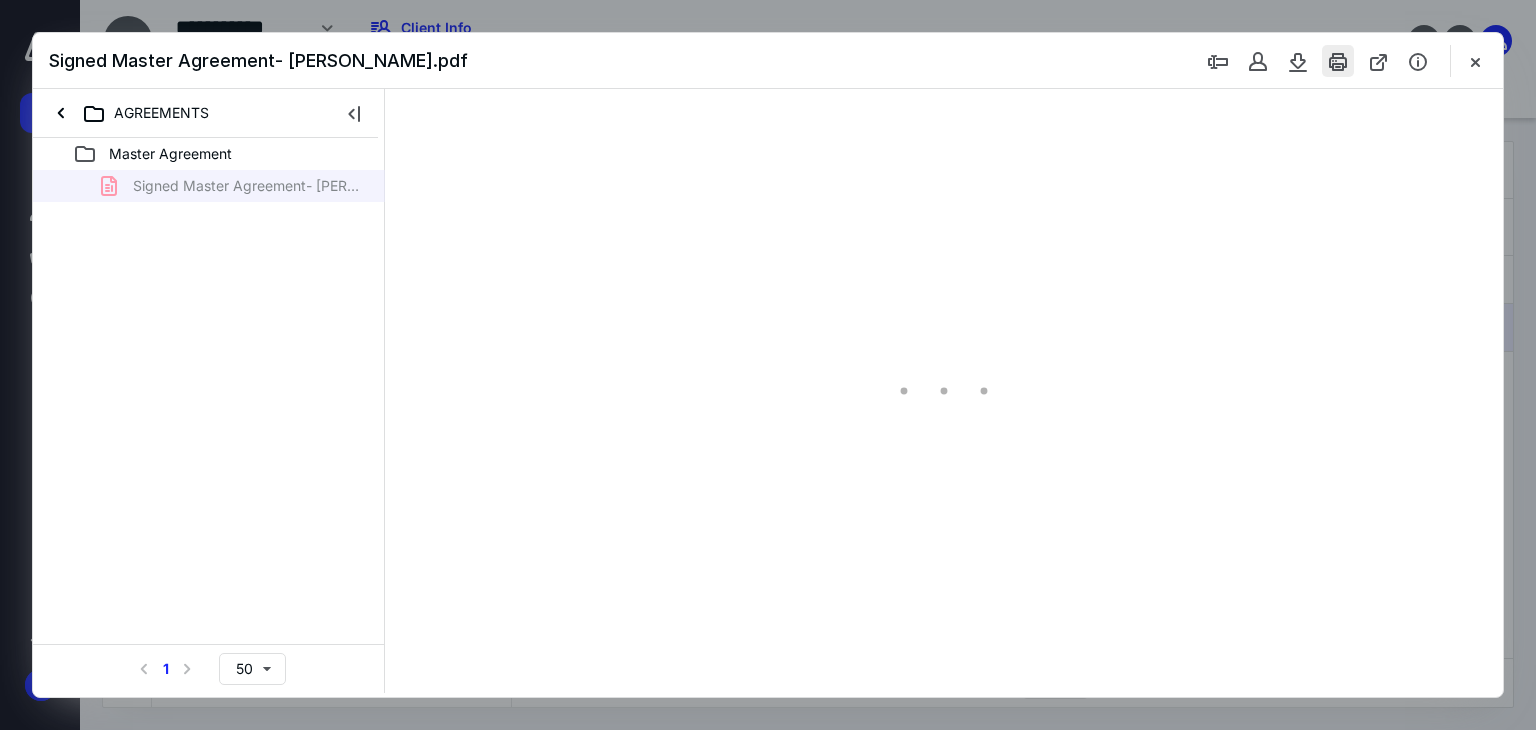 scroll, scrollTop: 0, scrollLeft: 0, axis: both 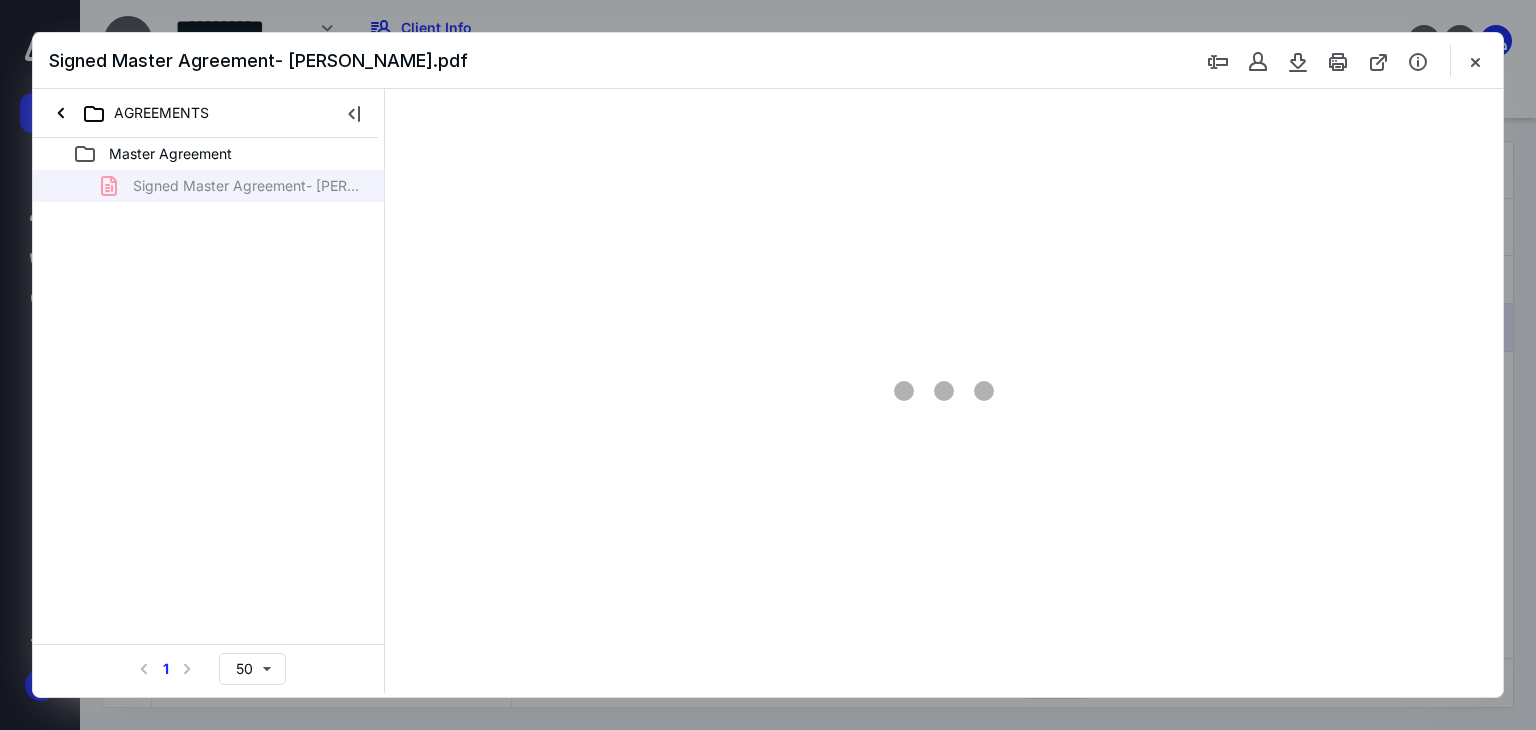 type on "71" 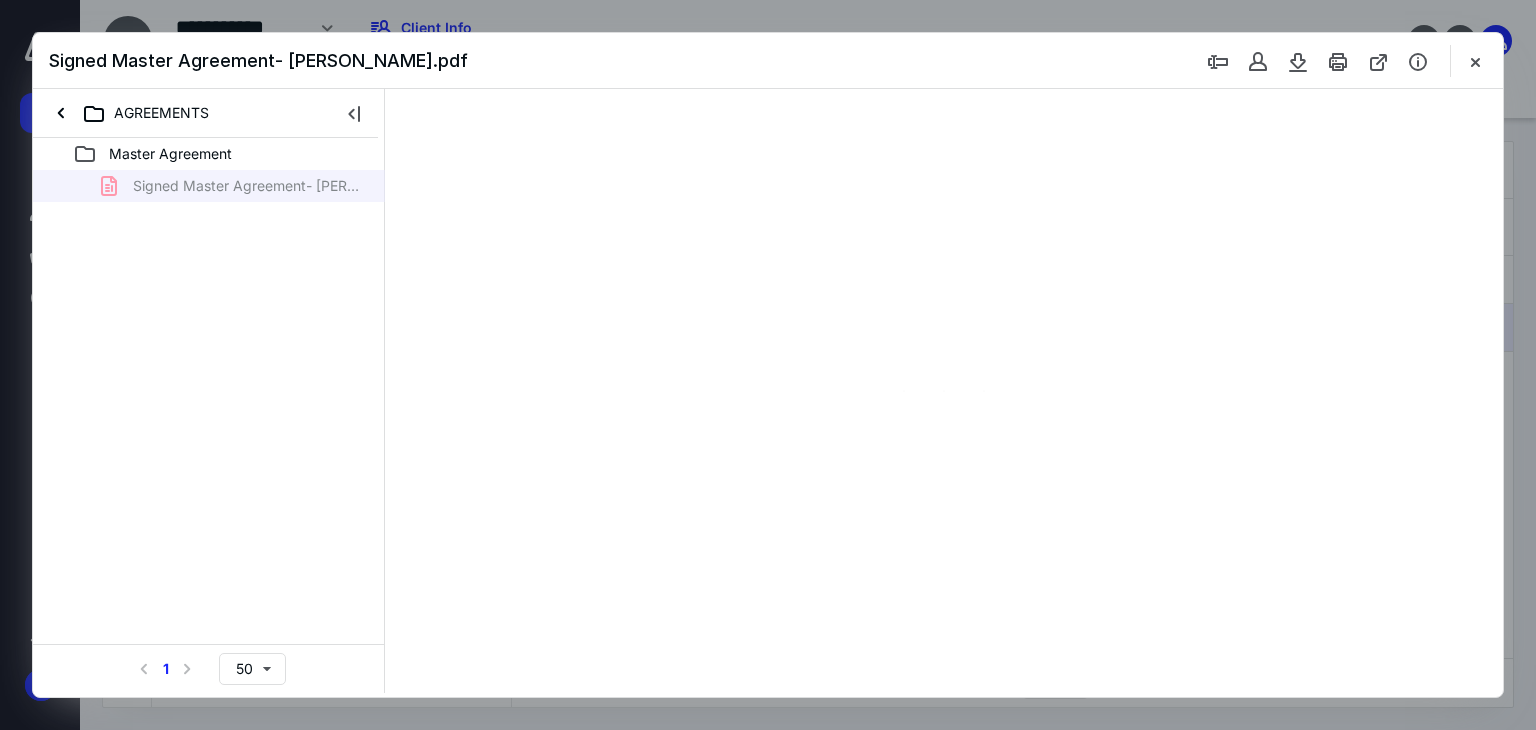 scroll, scrollTop: 39, scrollLeft: 0, axis: vertical 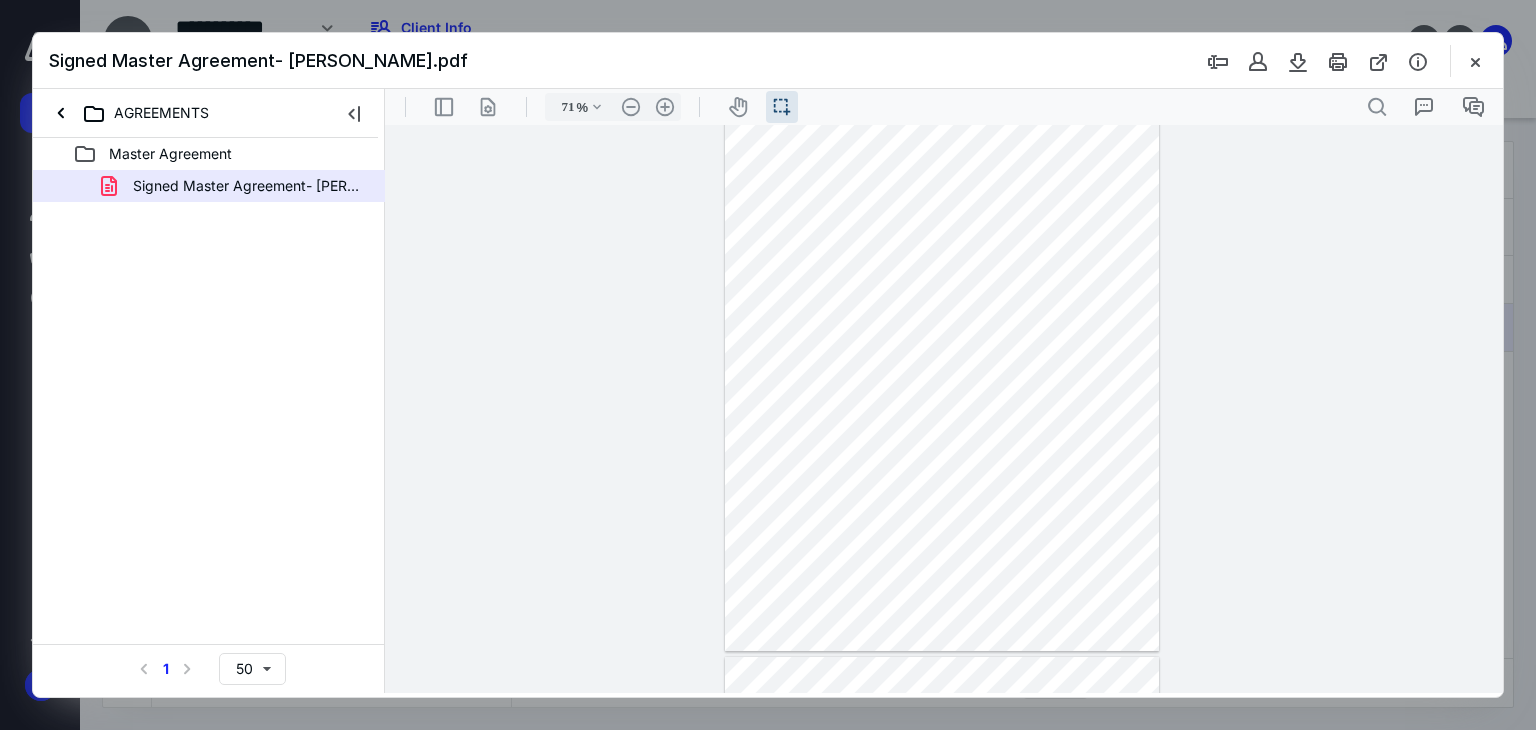 click at bounding box center [1475, 61] 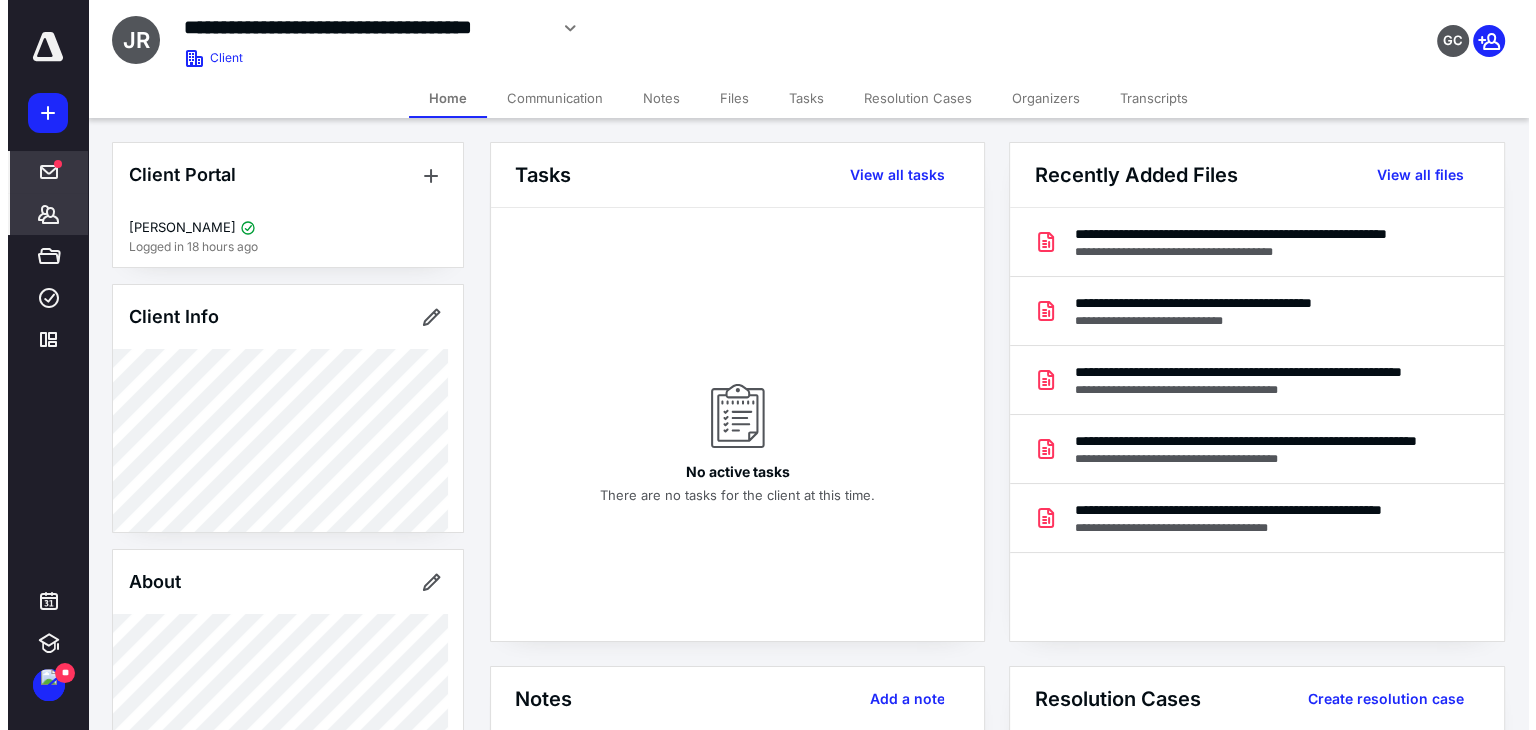 scroll, scrollTop: 0, scrollLeft: 0, axis: both 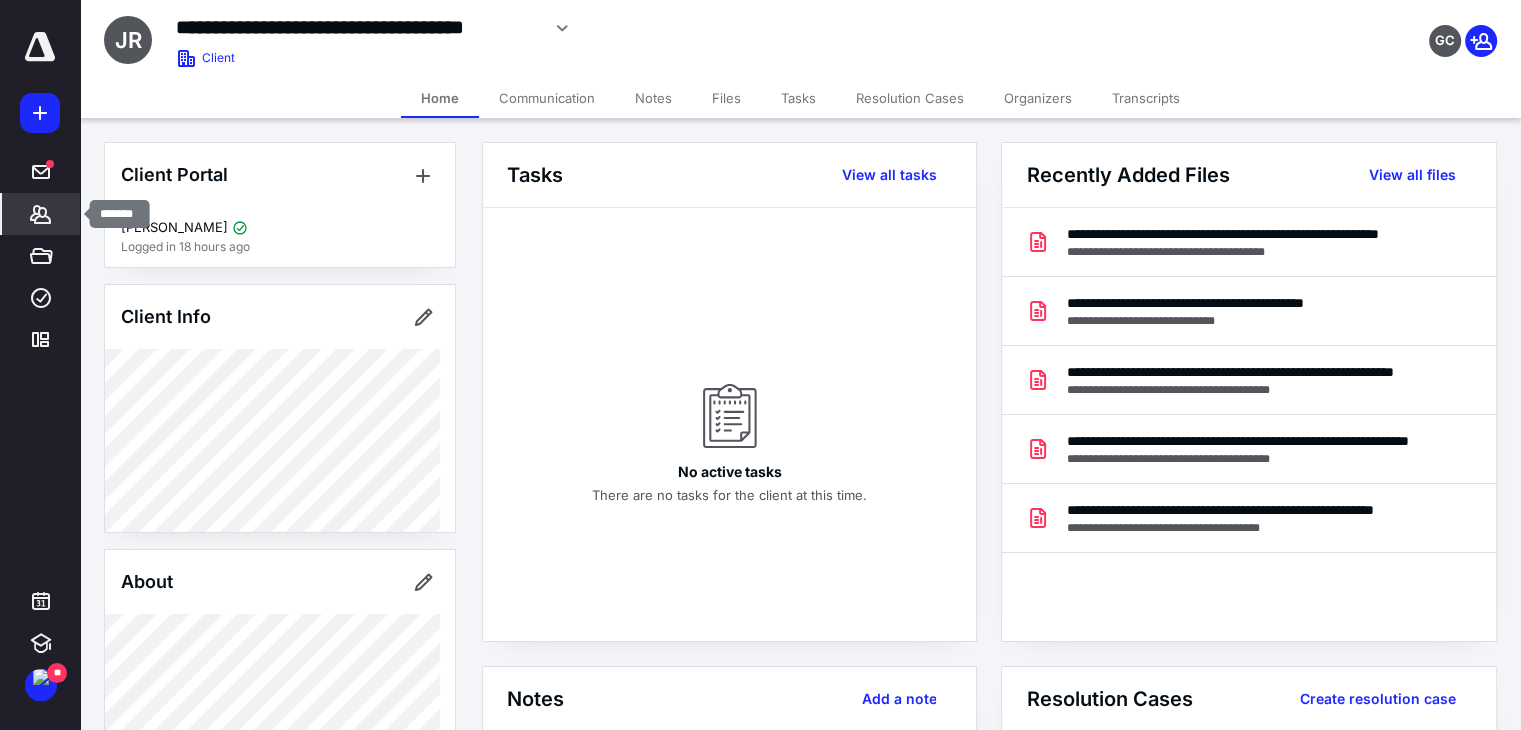 click on "*******" at bounding box center (41, 214) 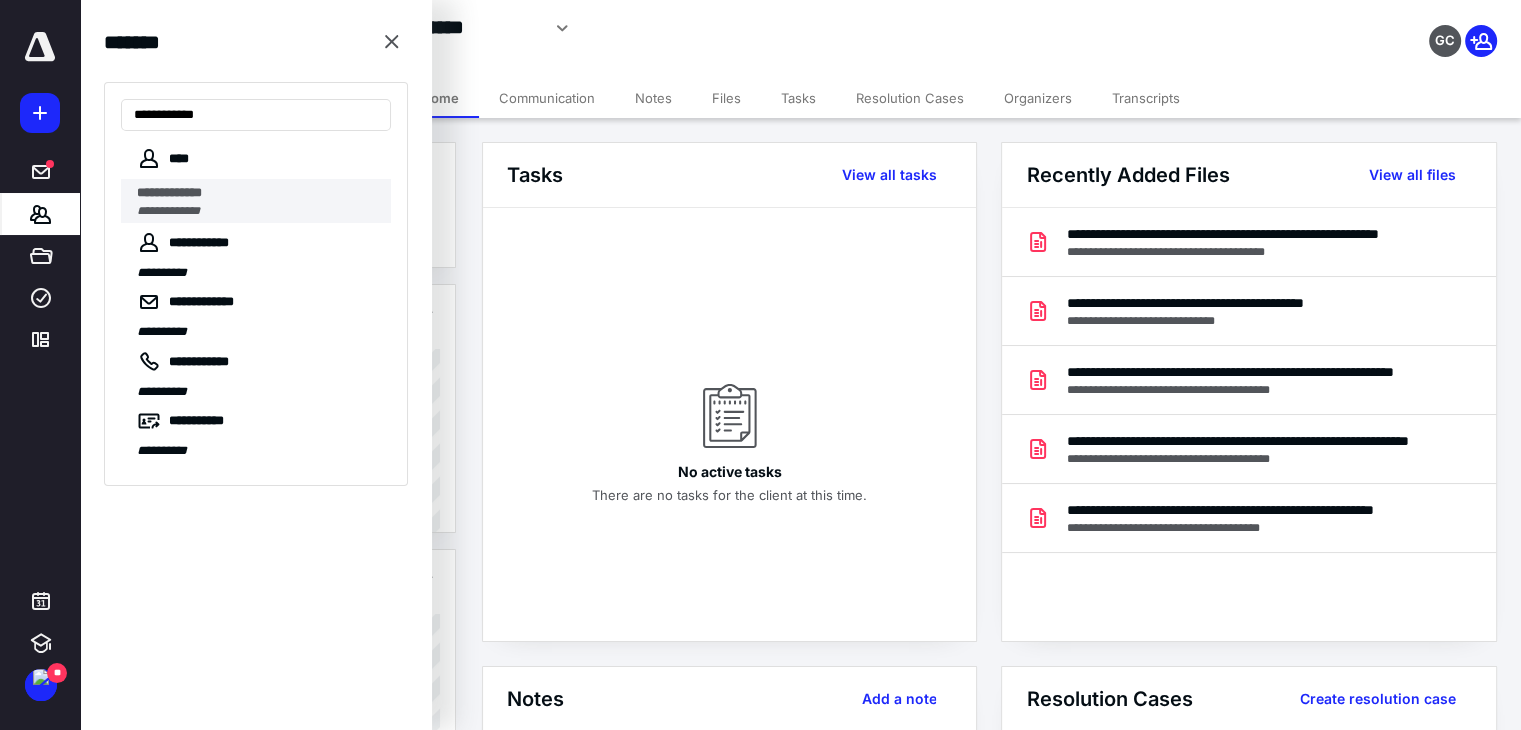 type on "**********" 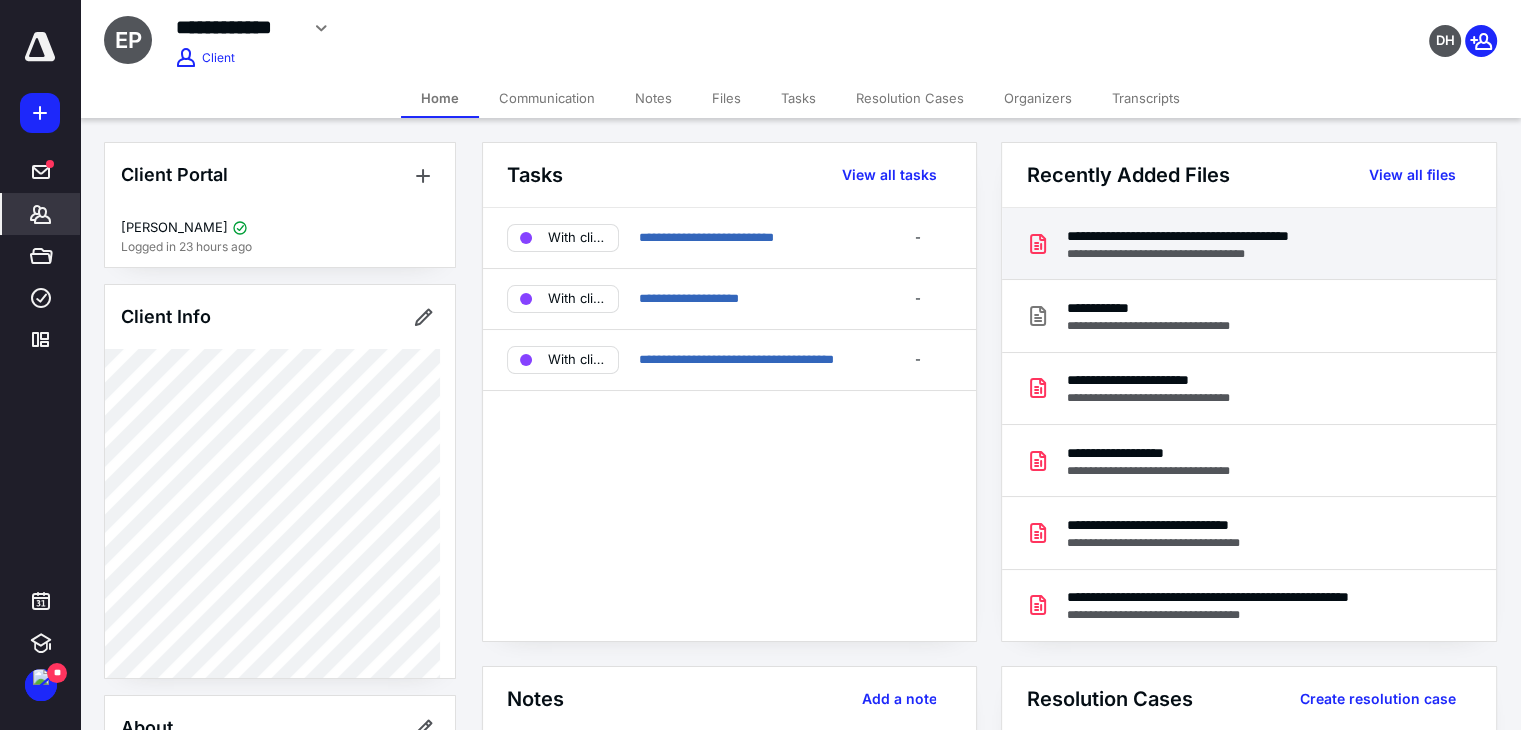 click on "**********" at bounding box center (1248, 244) 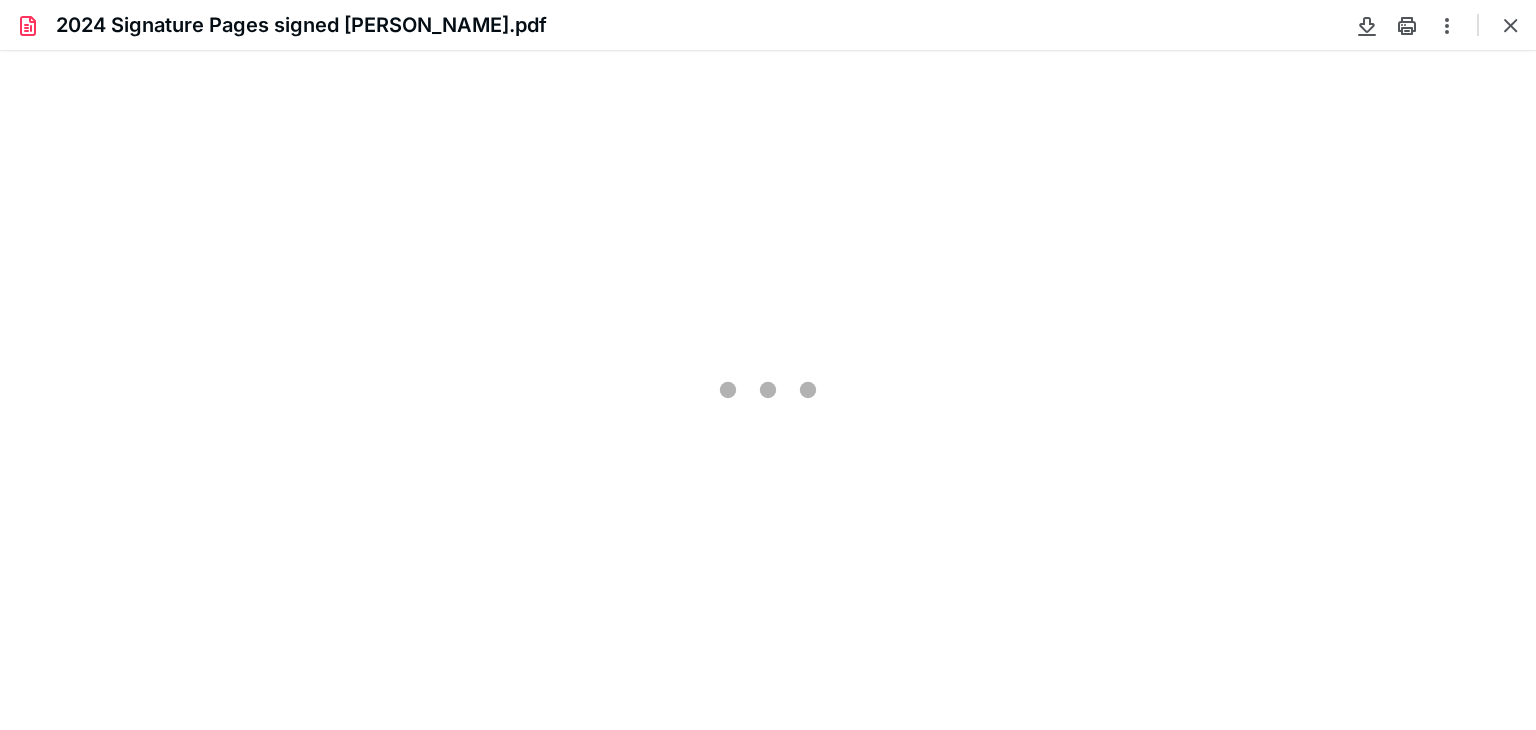 scroll, scrollTop: 0, scrollLeft: 0, axis: both 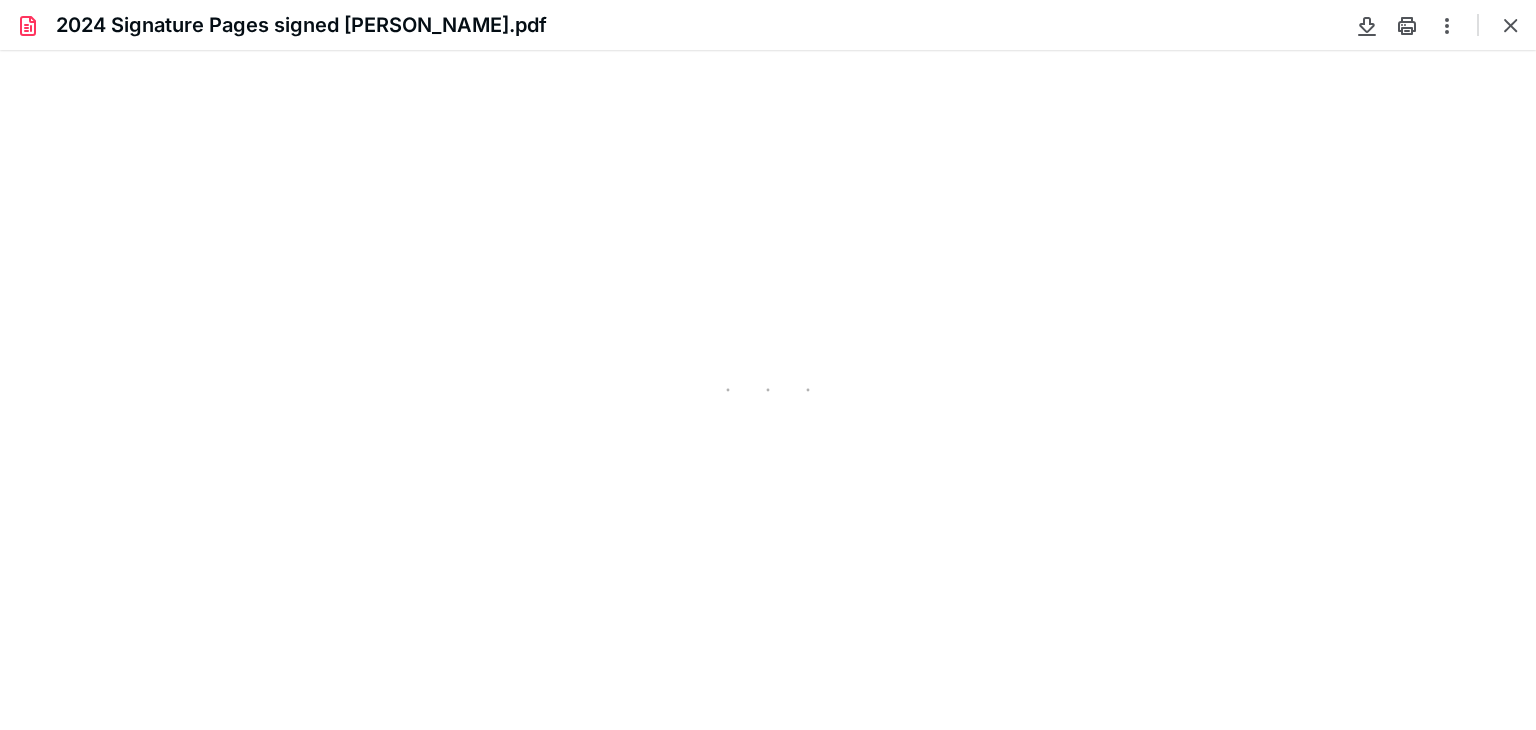 type on "81" 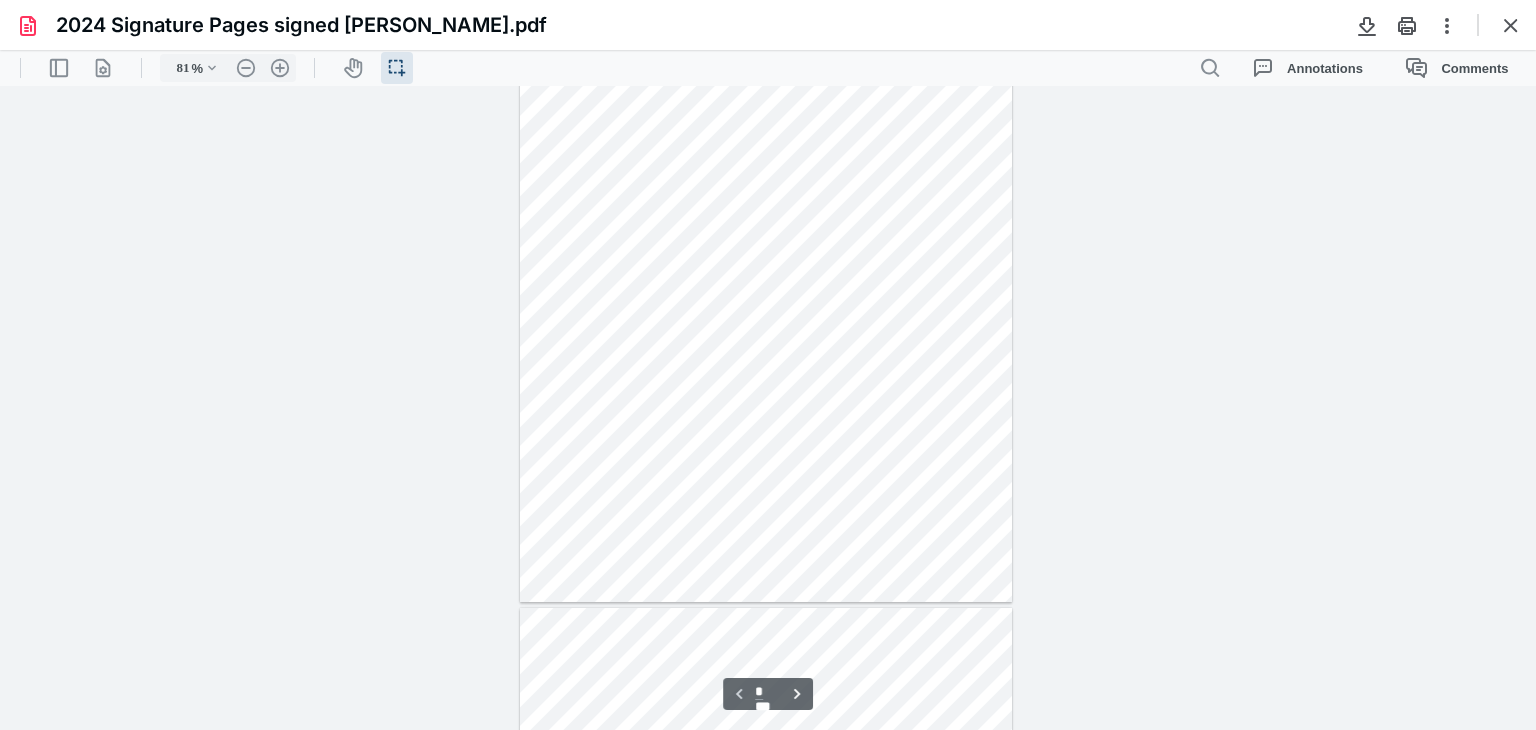 scroll, scrollTop: 239, scrollLeft: 0, axis: vertical 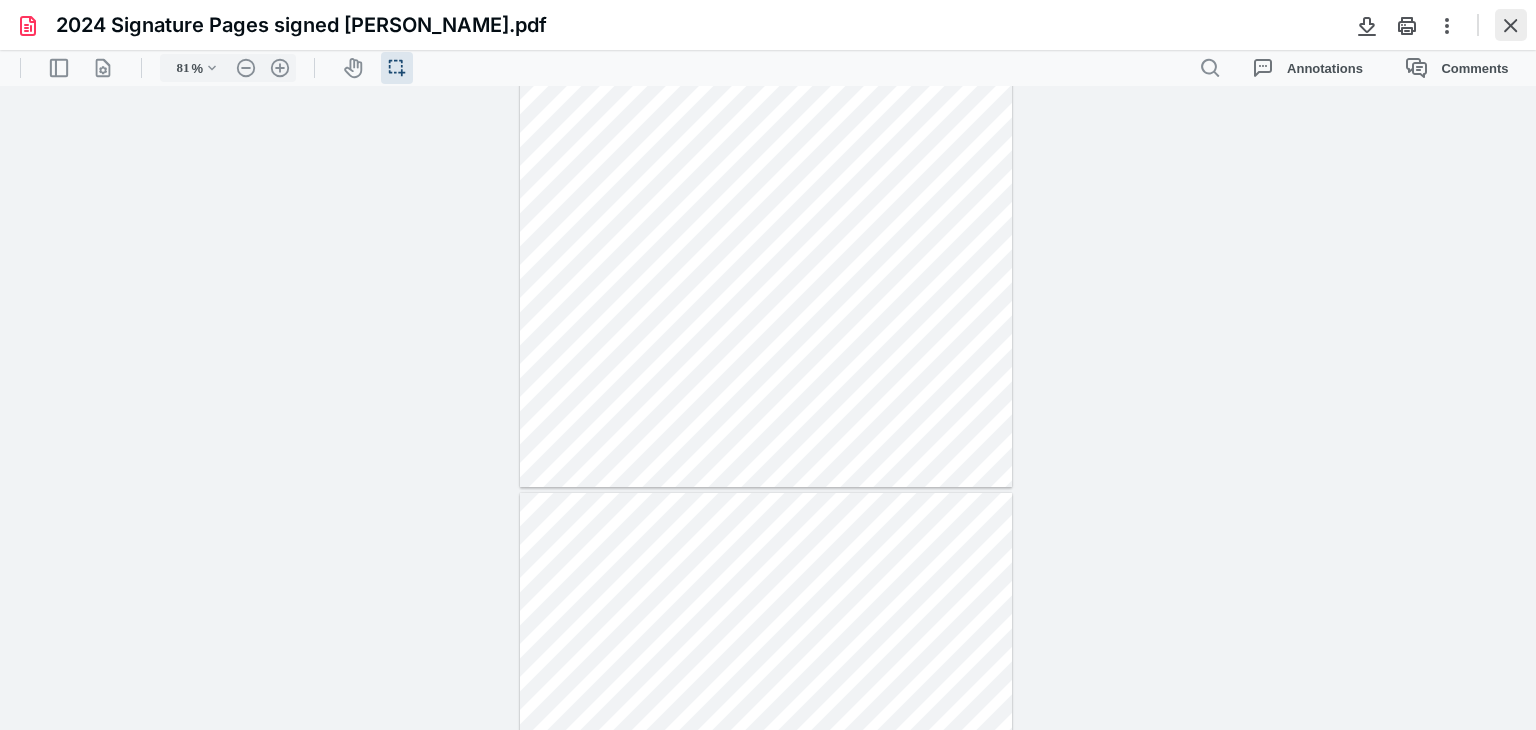 click at bounding box center [1511, 25] 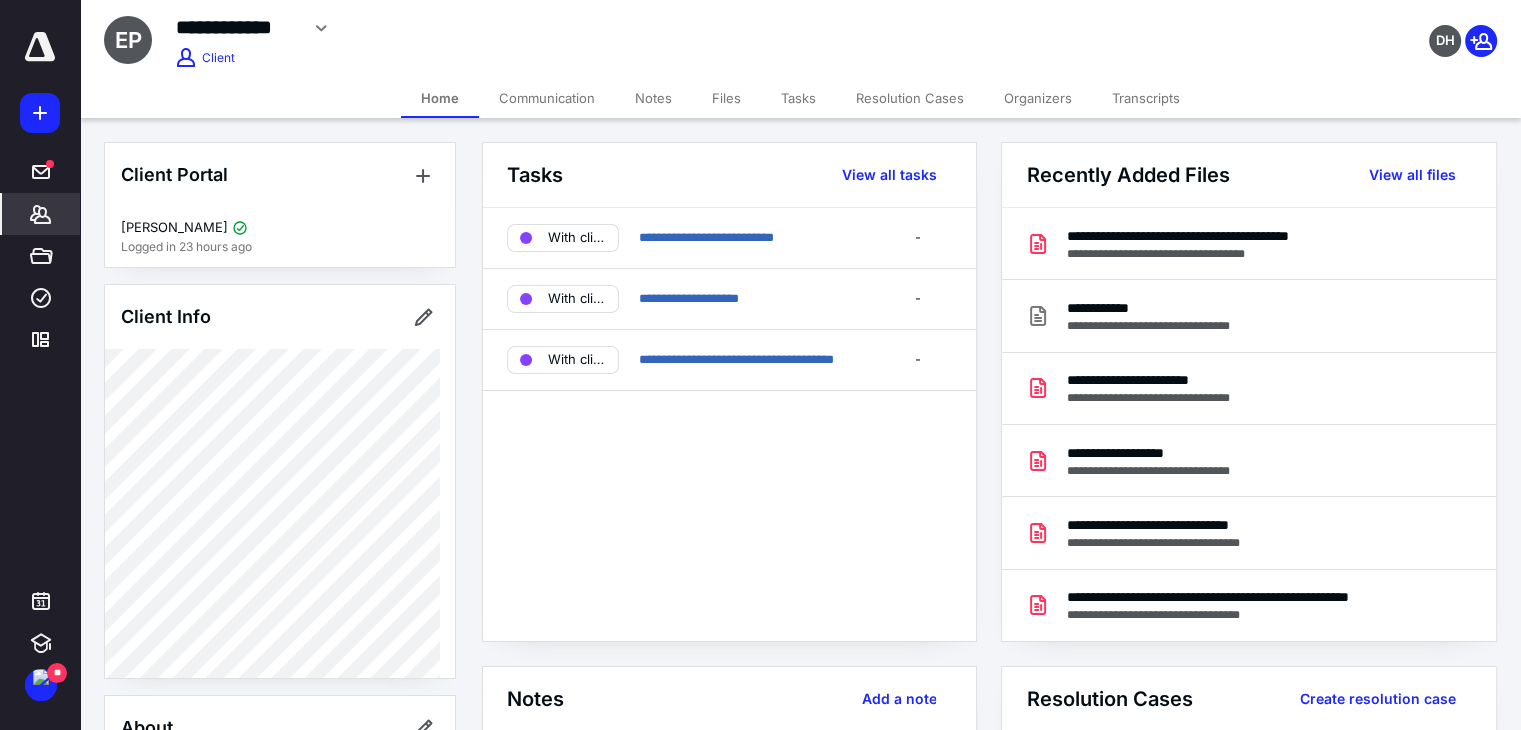 drag, startPoint x: 721, startPoint y: 99, endPoint x: 710, endPoint y: 117, distance: 21.095022 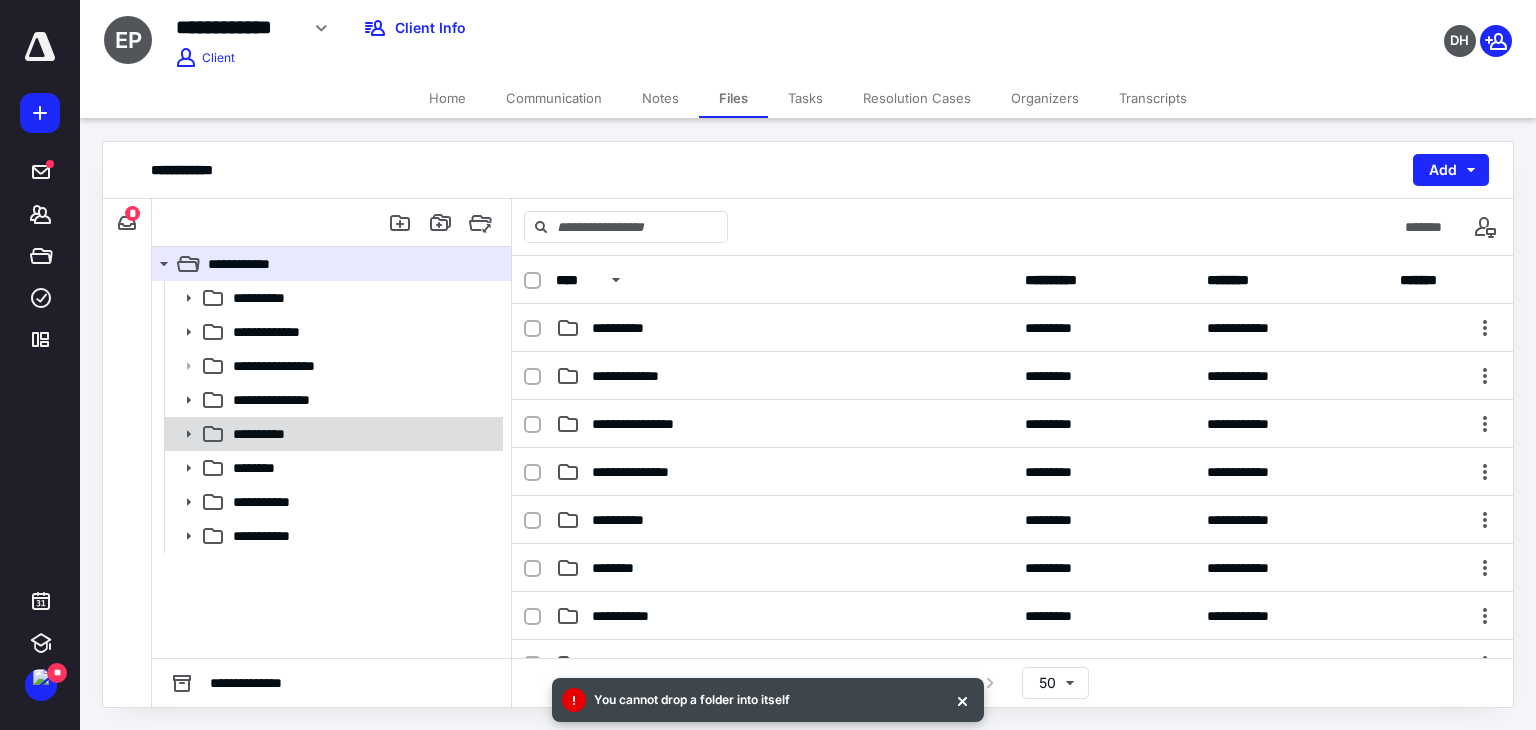 click on "**********" at bounding box center (362, 434) 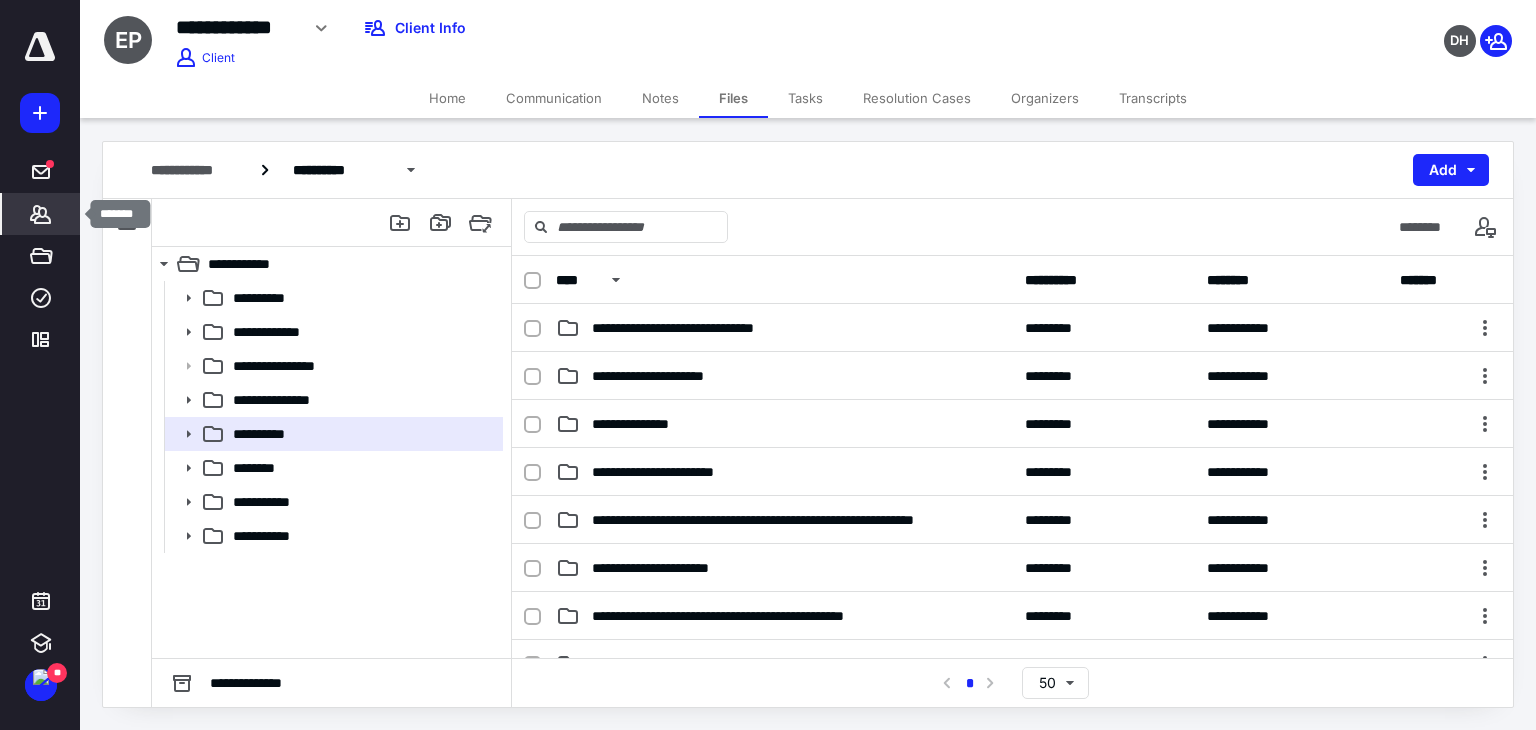 click 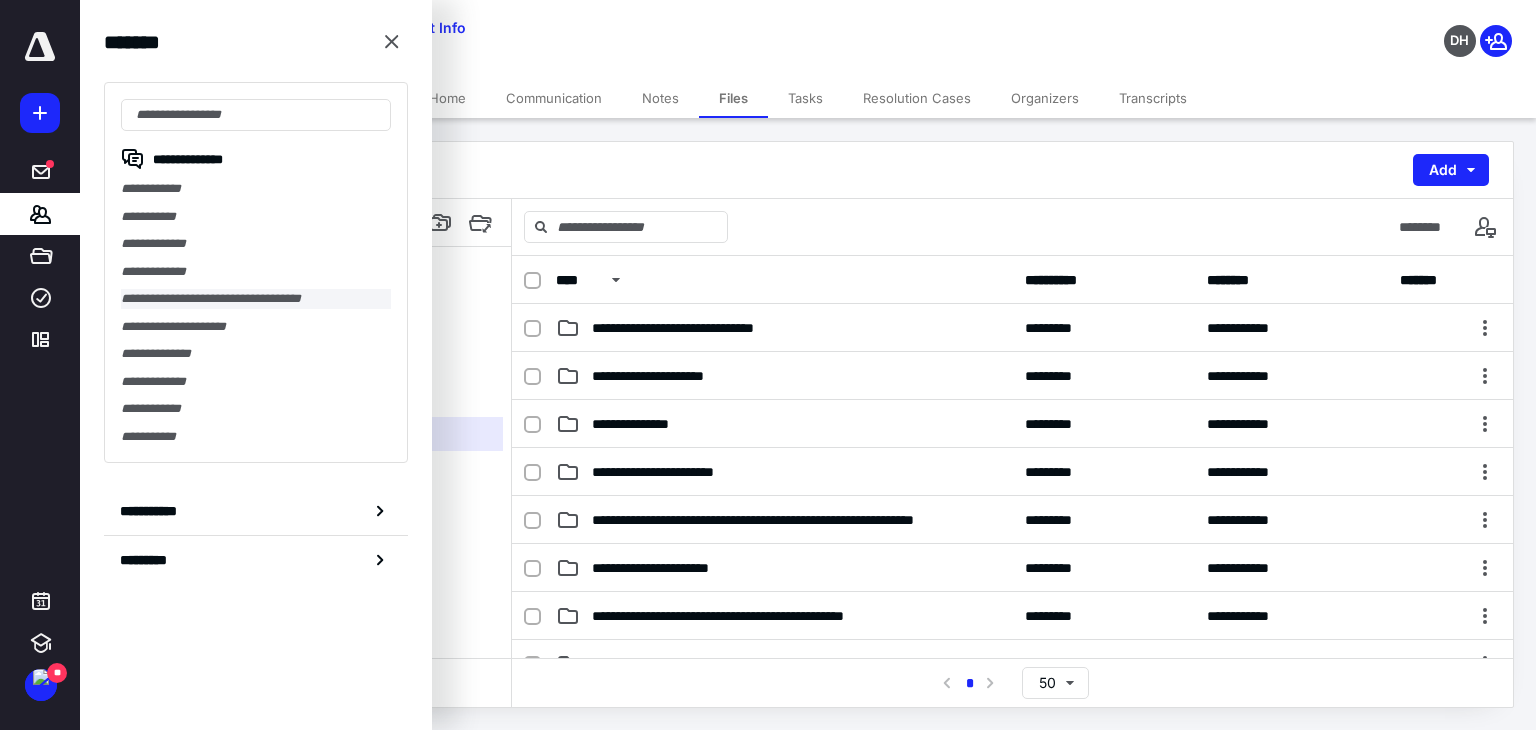 click on "**********" at bounding box center [256, 299] 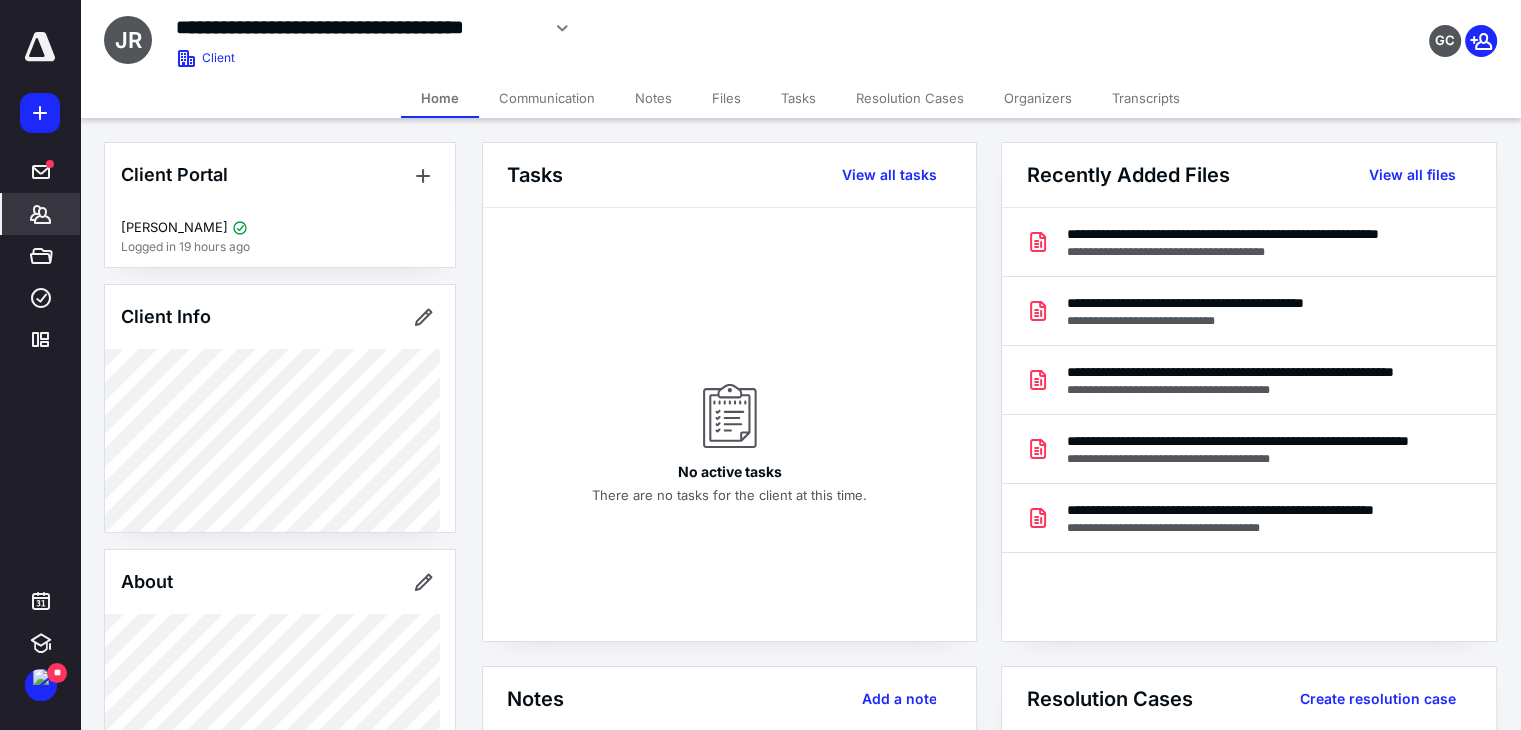 click on "Files" at bounding box center (726, 98) 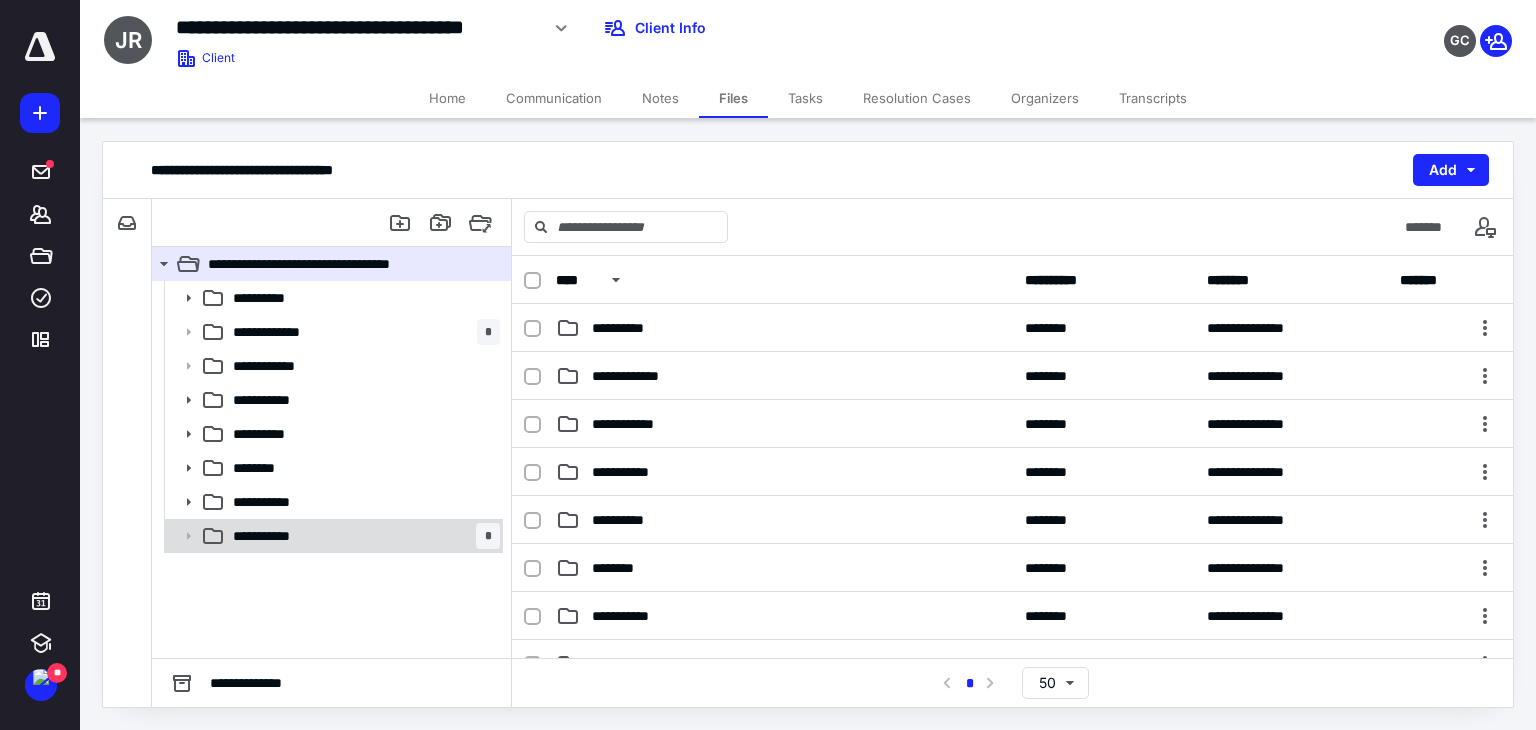 click on "**********" at bounding box center [362, 536] 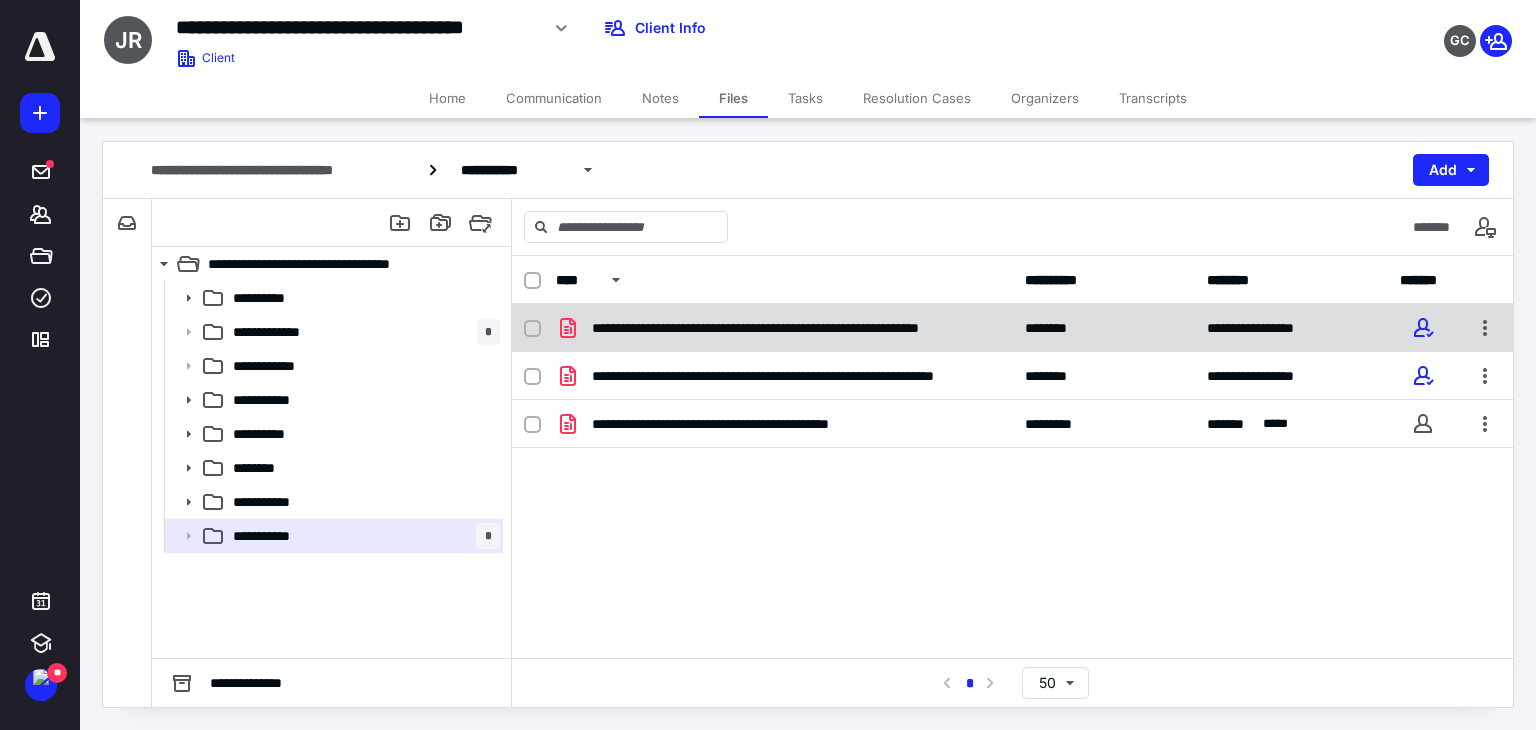 click on "**********" at bounding box center (1012, 328) 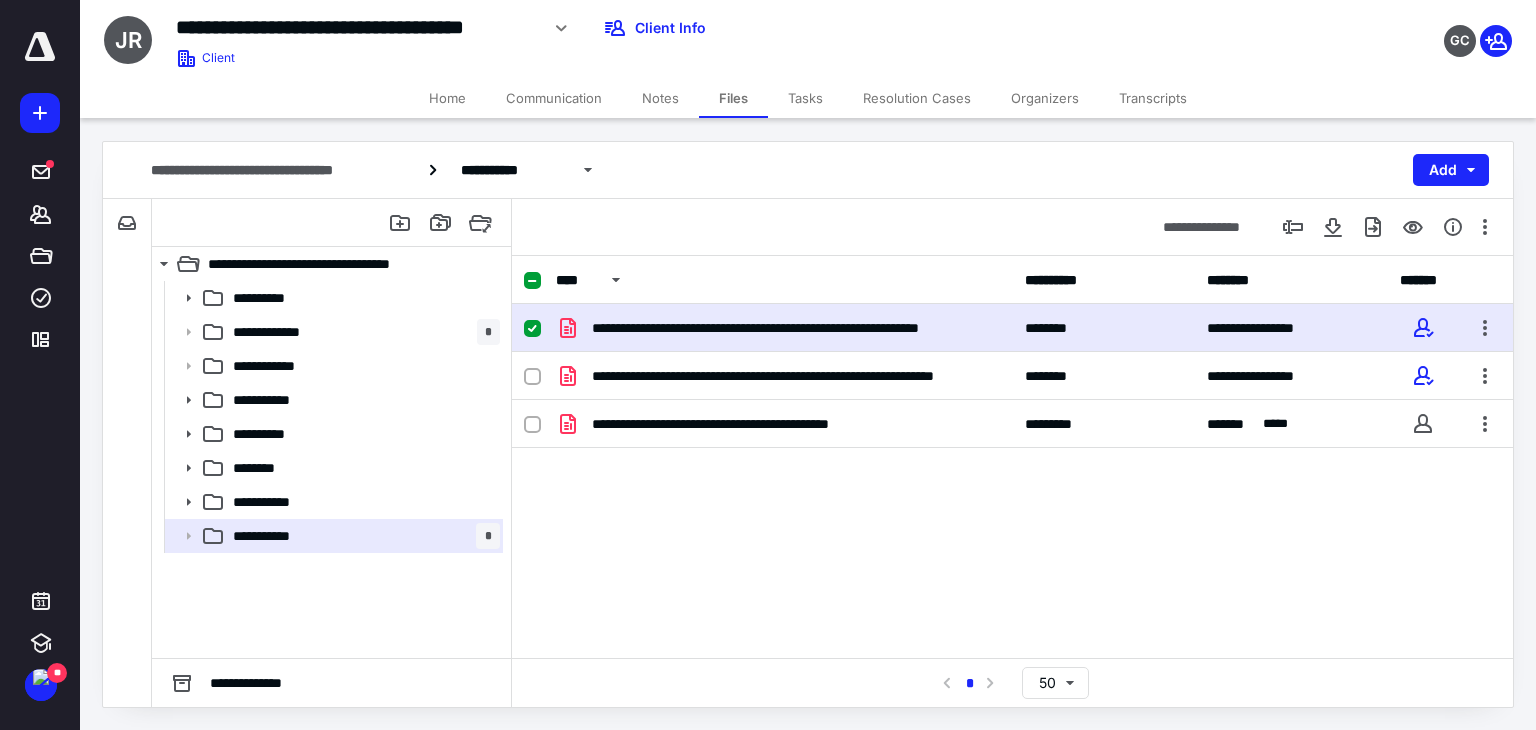 click on "**********" at bounding box center [1012, 328] 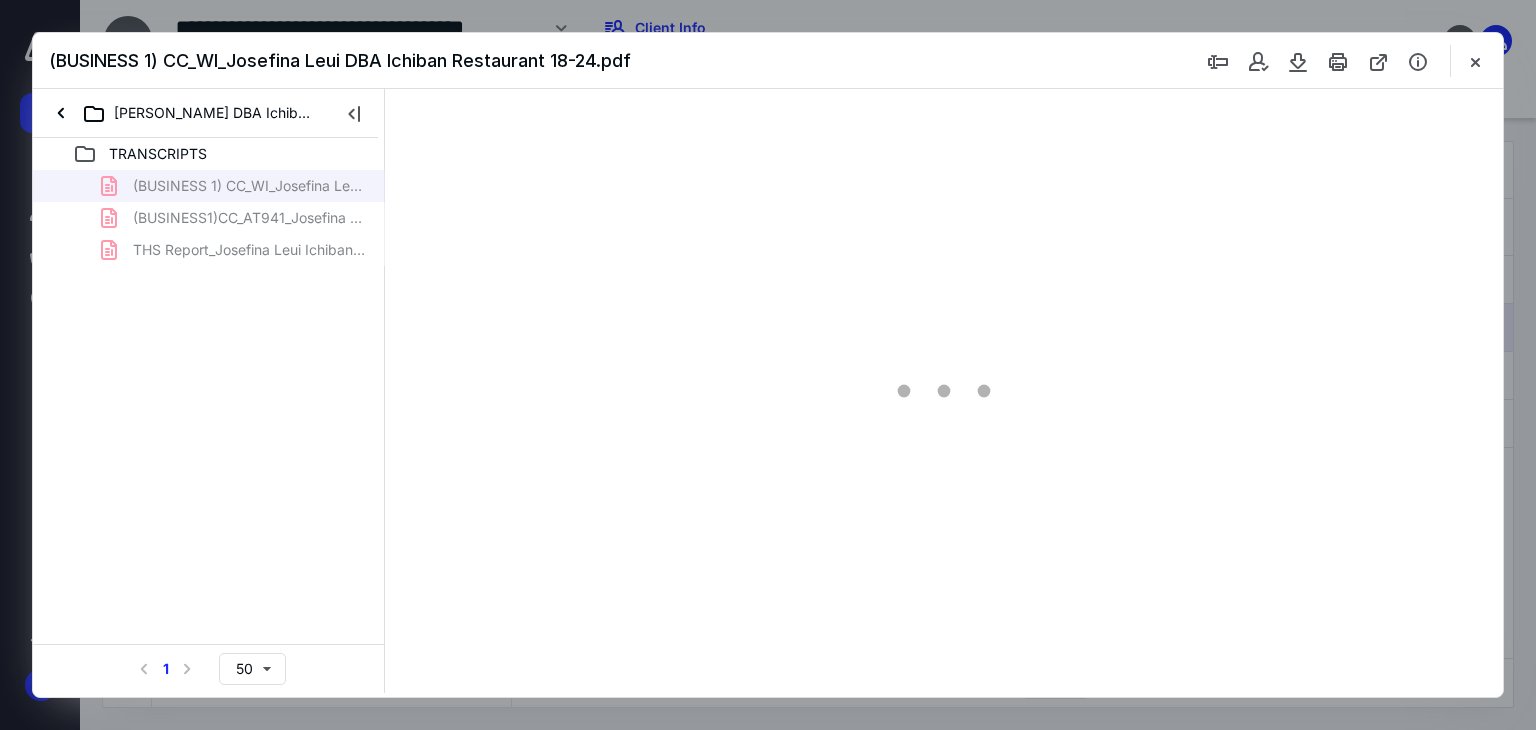 scroll, scrollTop: 0, scrollLeft: 0, axis: both 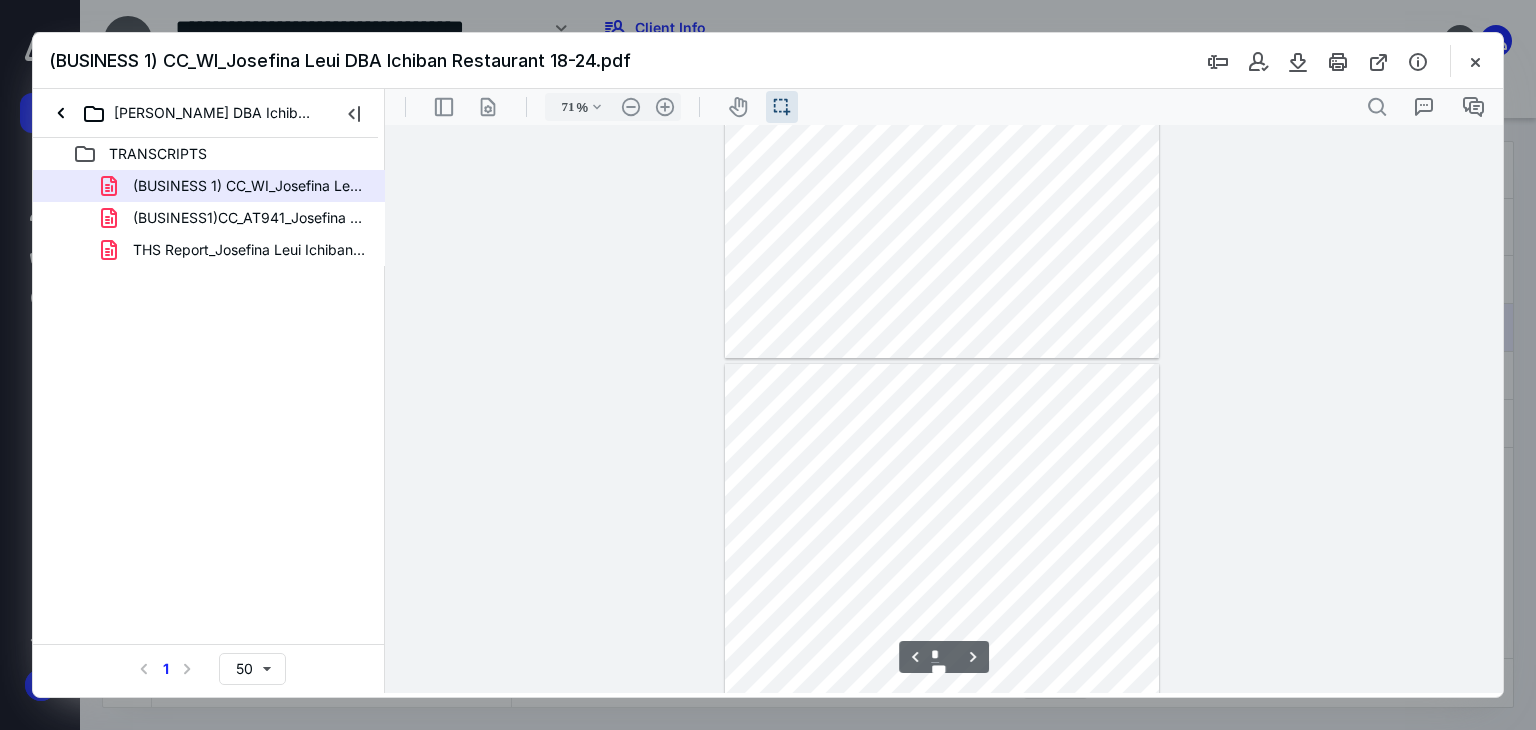 type on "*" 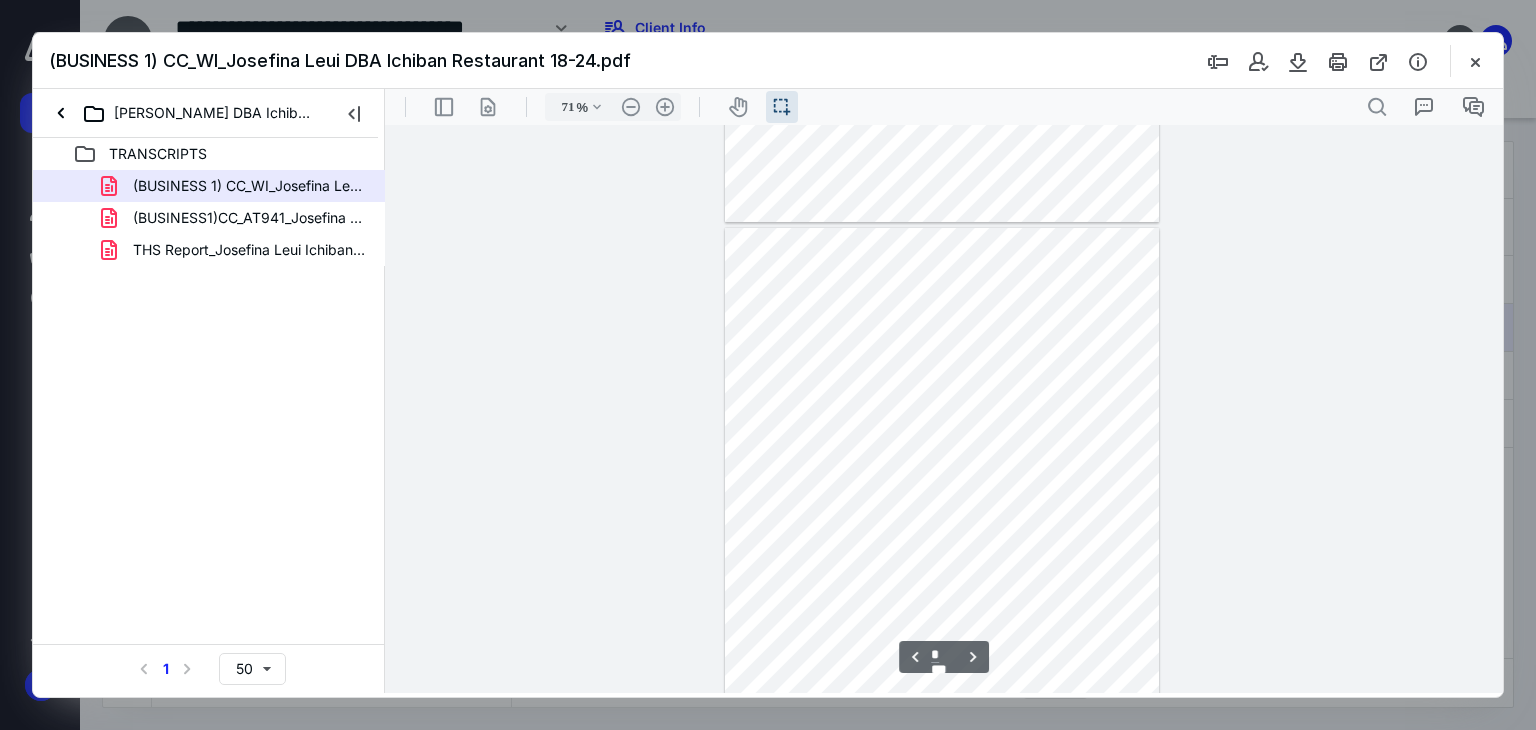 scroll, scrollTop: 500, scrollLeft: 0, axis: vertical 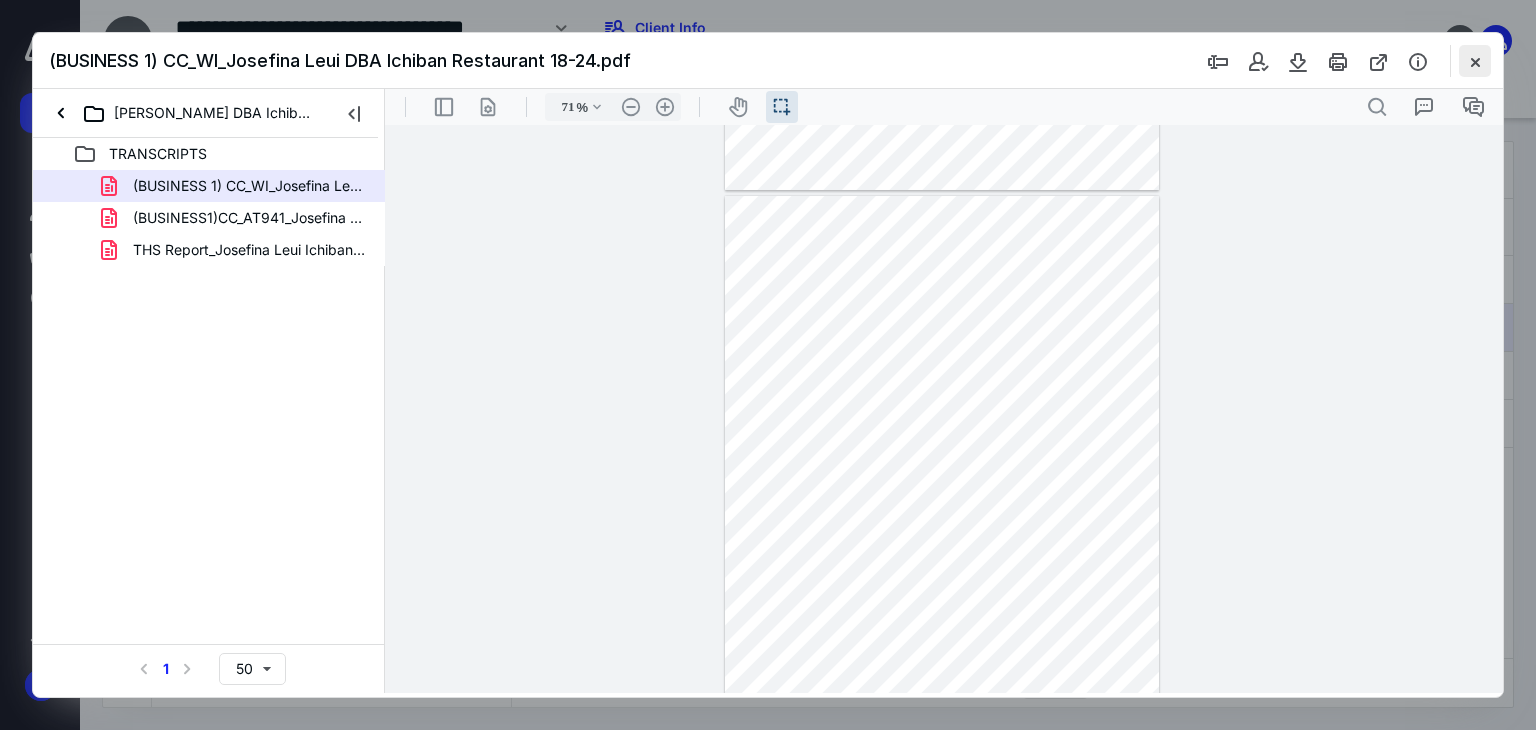 click at bounding box center [1475, 61] 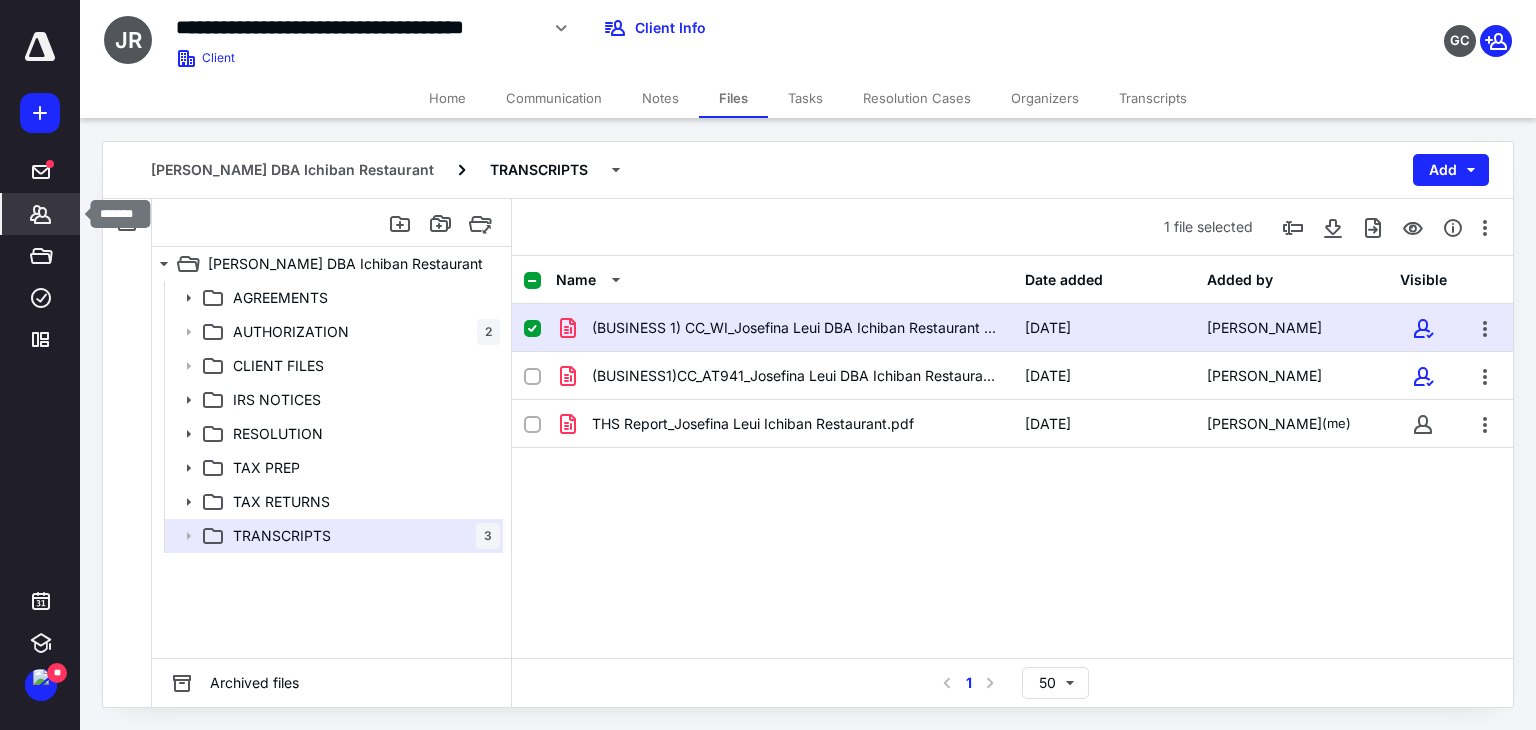 click on "*******" at bounding box center [41, 214] 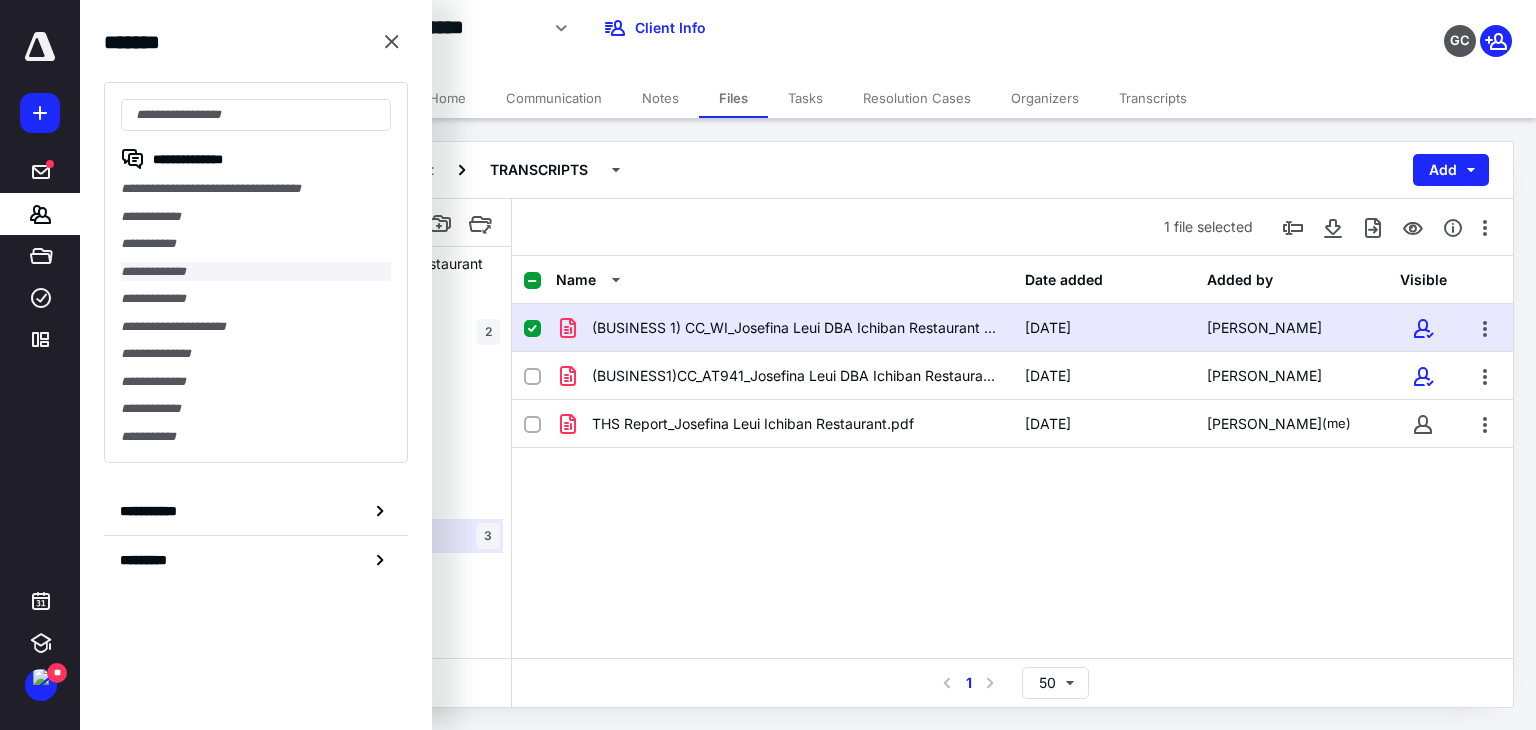 click on "**********" at bounding box center (256, 272) 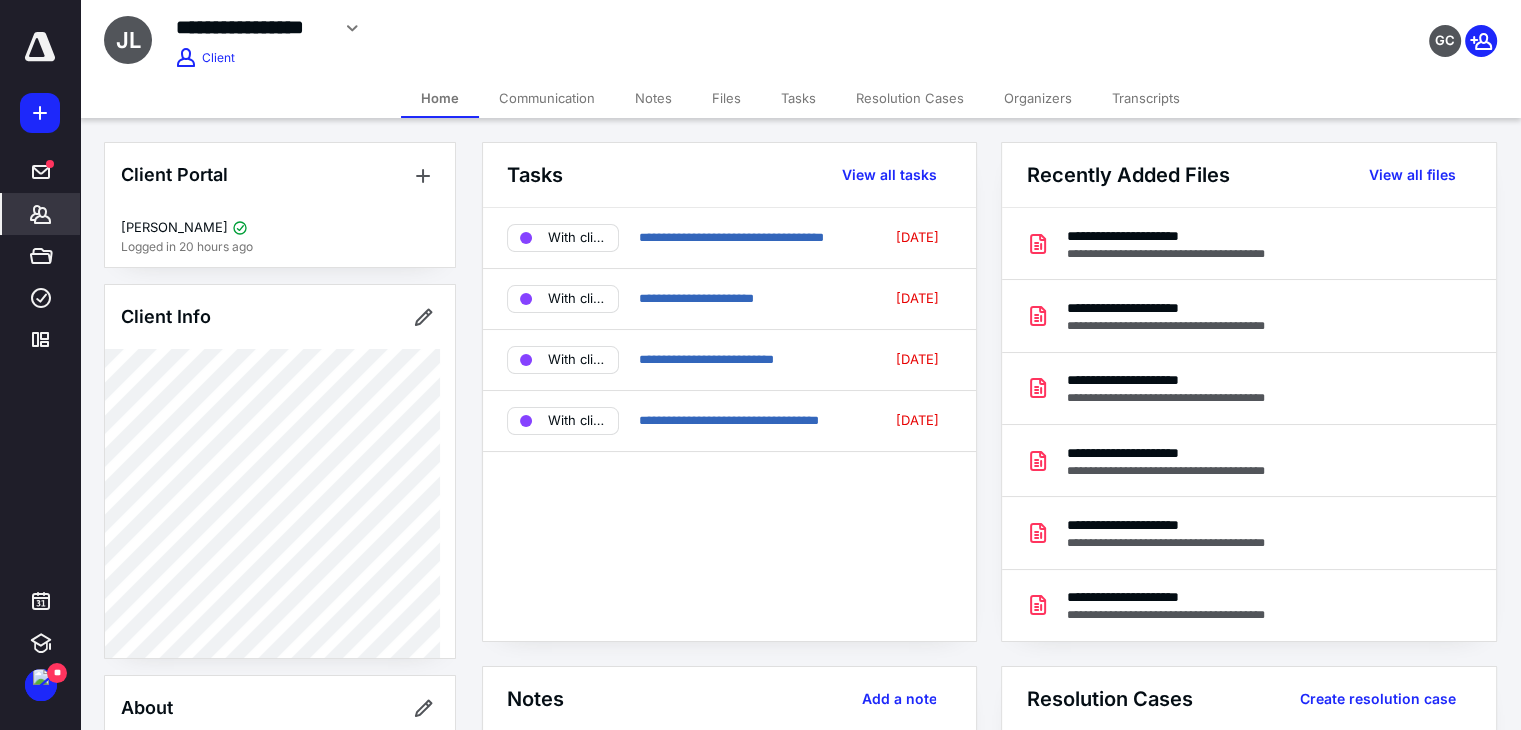 click on "Resolution Cases" at bounding box center (910, 98) 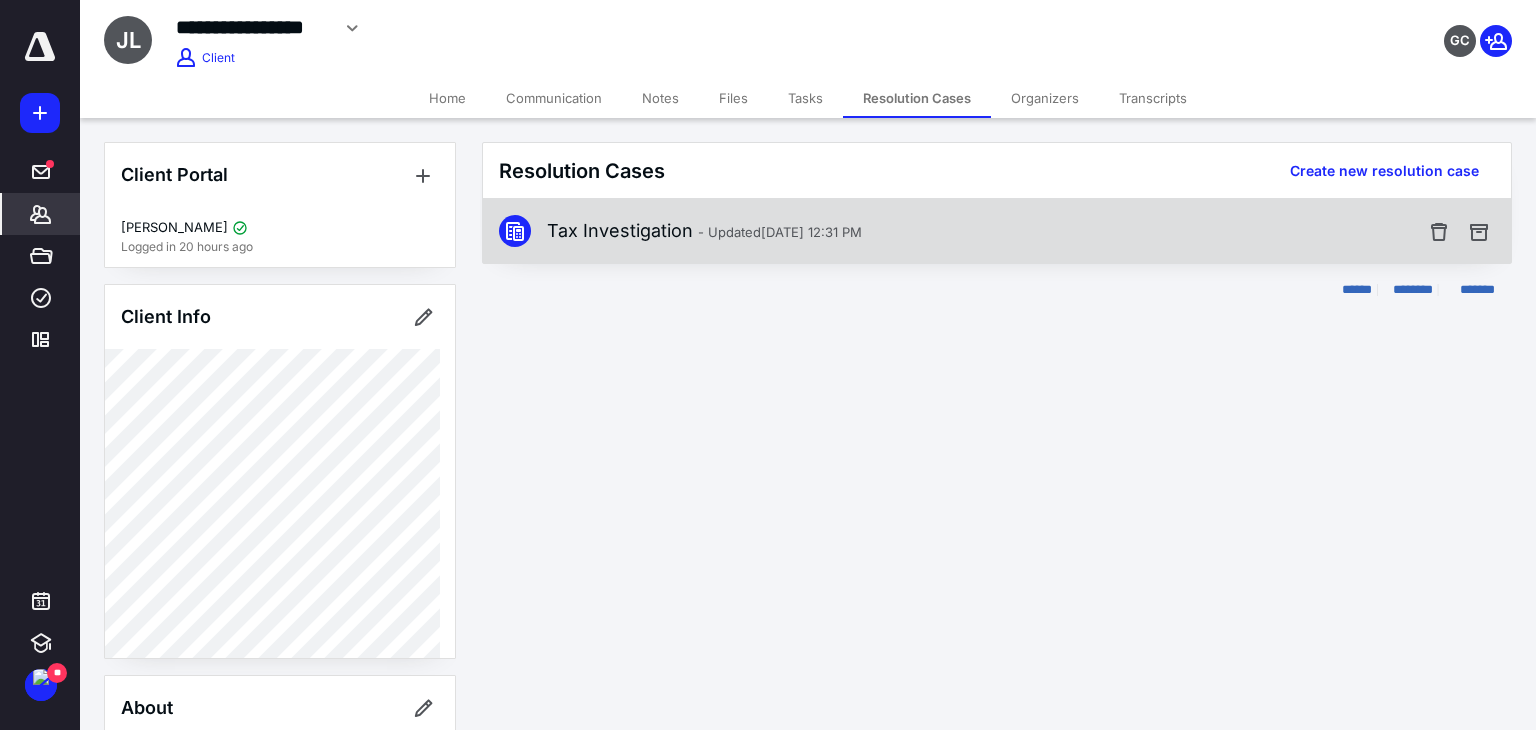 click on "Tax Investigation   - Updated  May 5, 2025 12:31 PM" at bounding box center [704, 231] 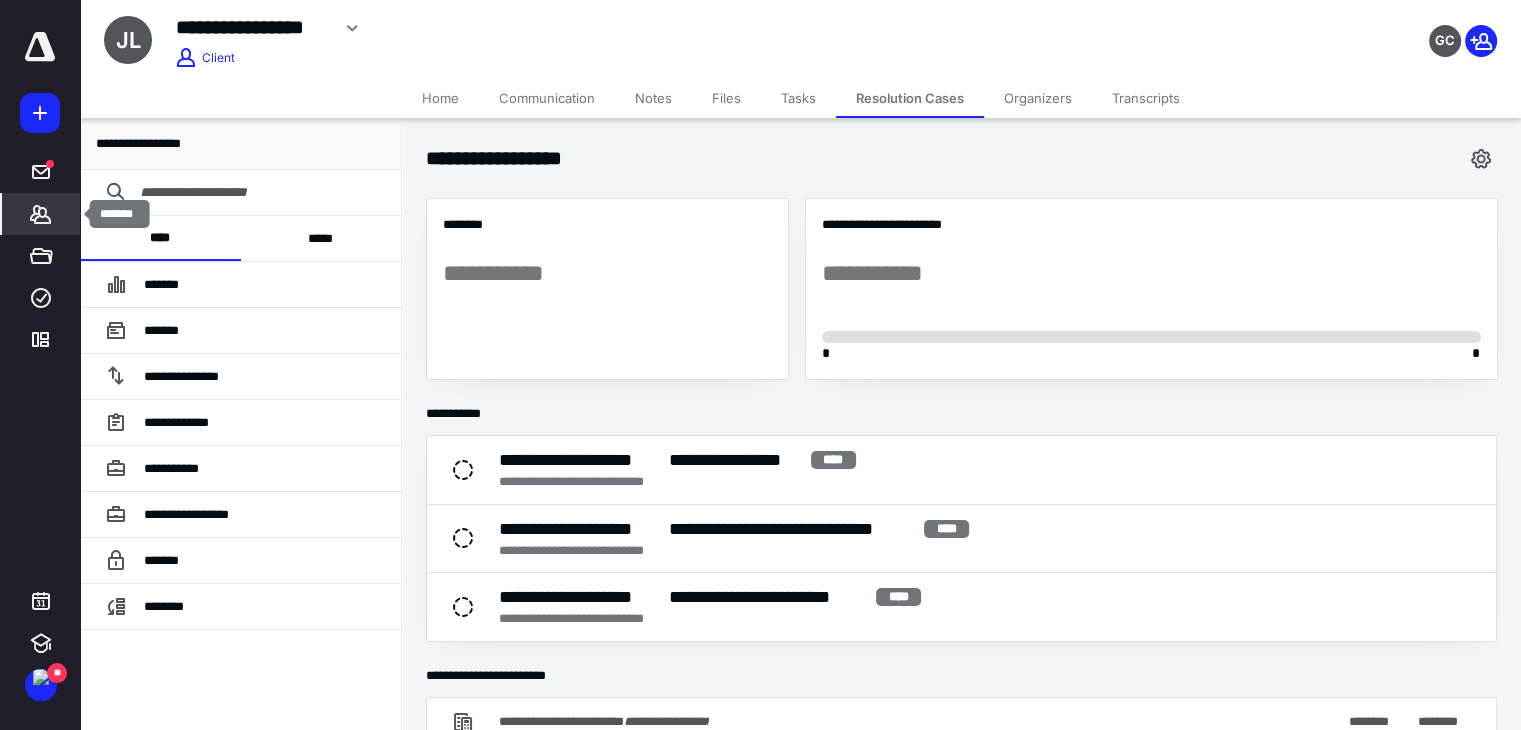 click on "*******" at bounding box center (41, 214) 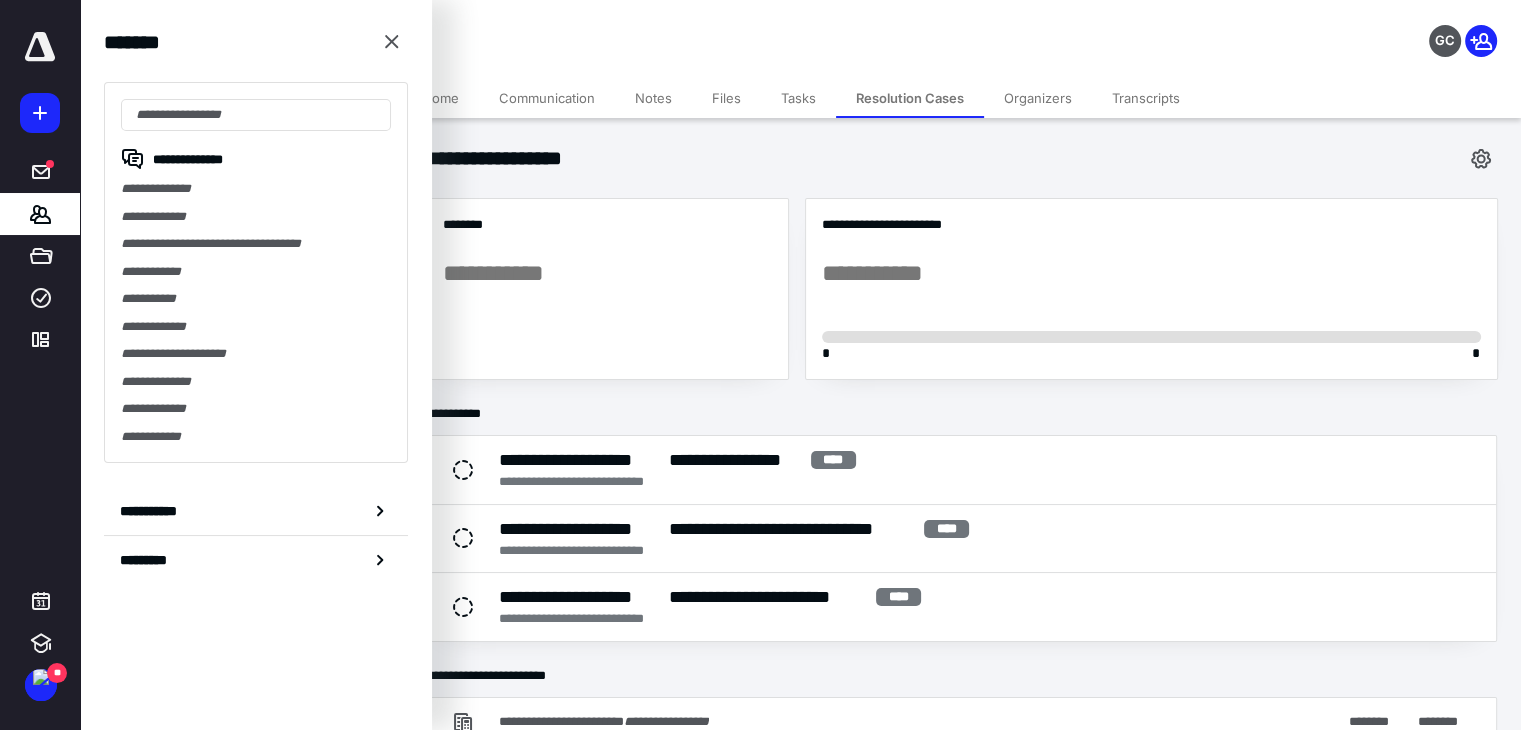 click on "**********" at bounding box center (256, 244) 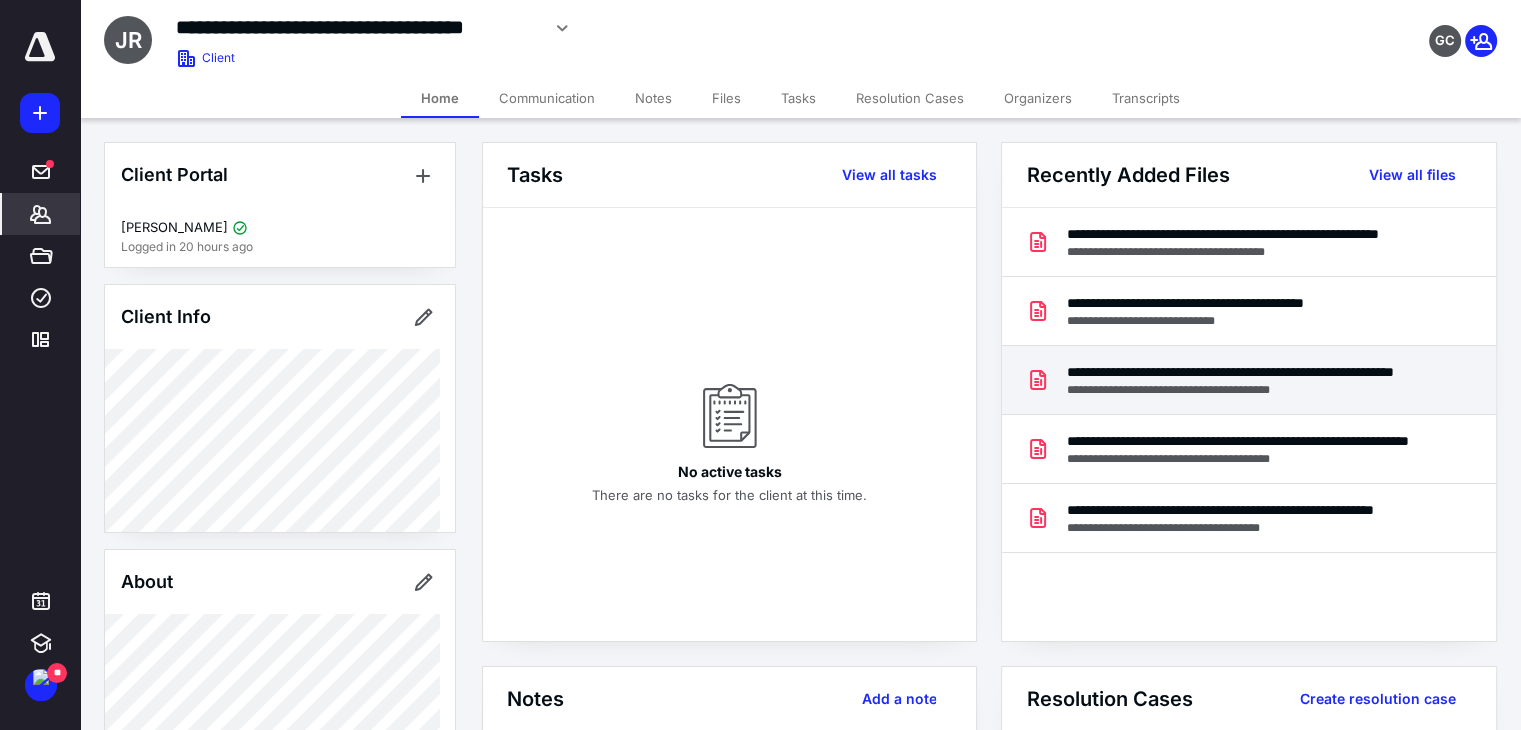 click on "**********" at bounding box center [1244, 390] 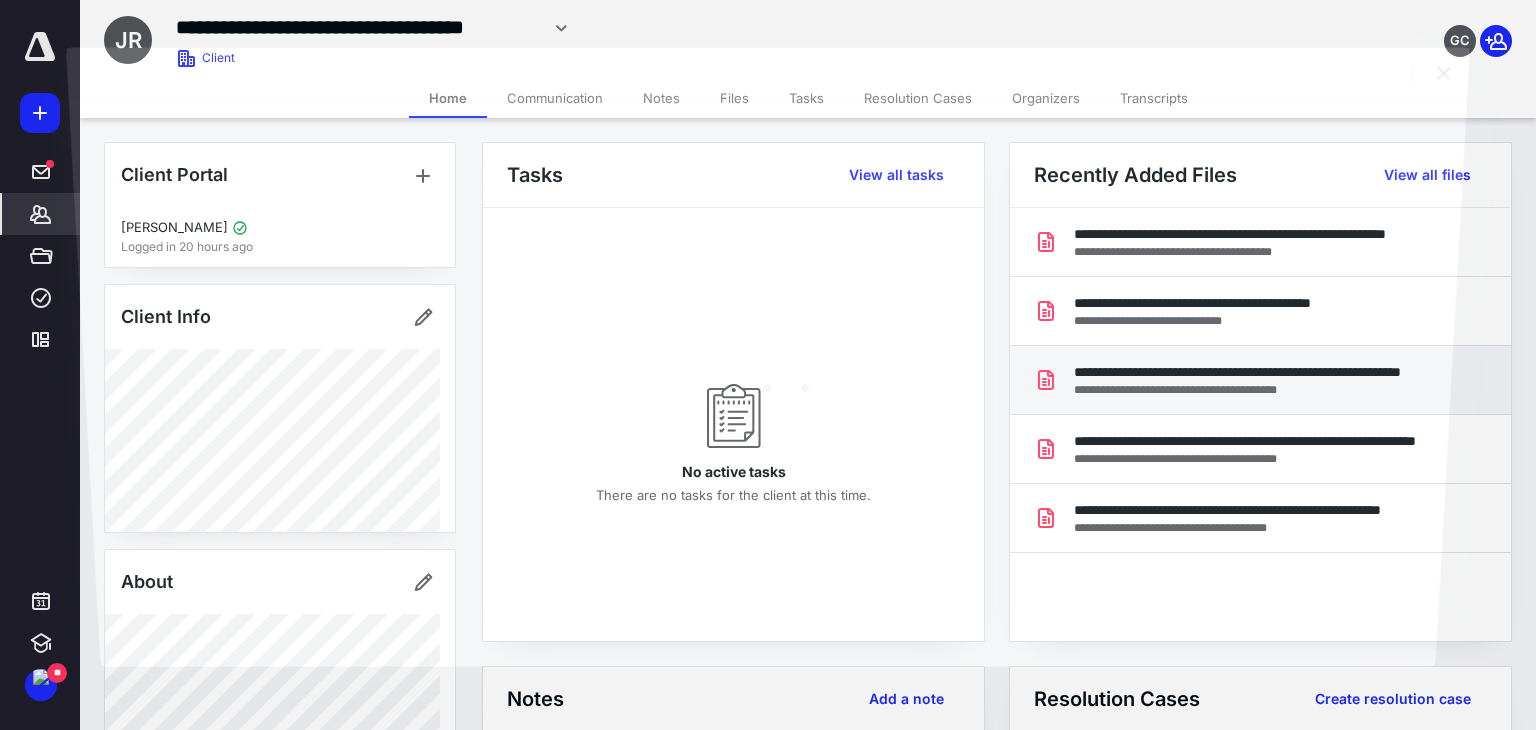 click at bounding box center [767, 381] 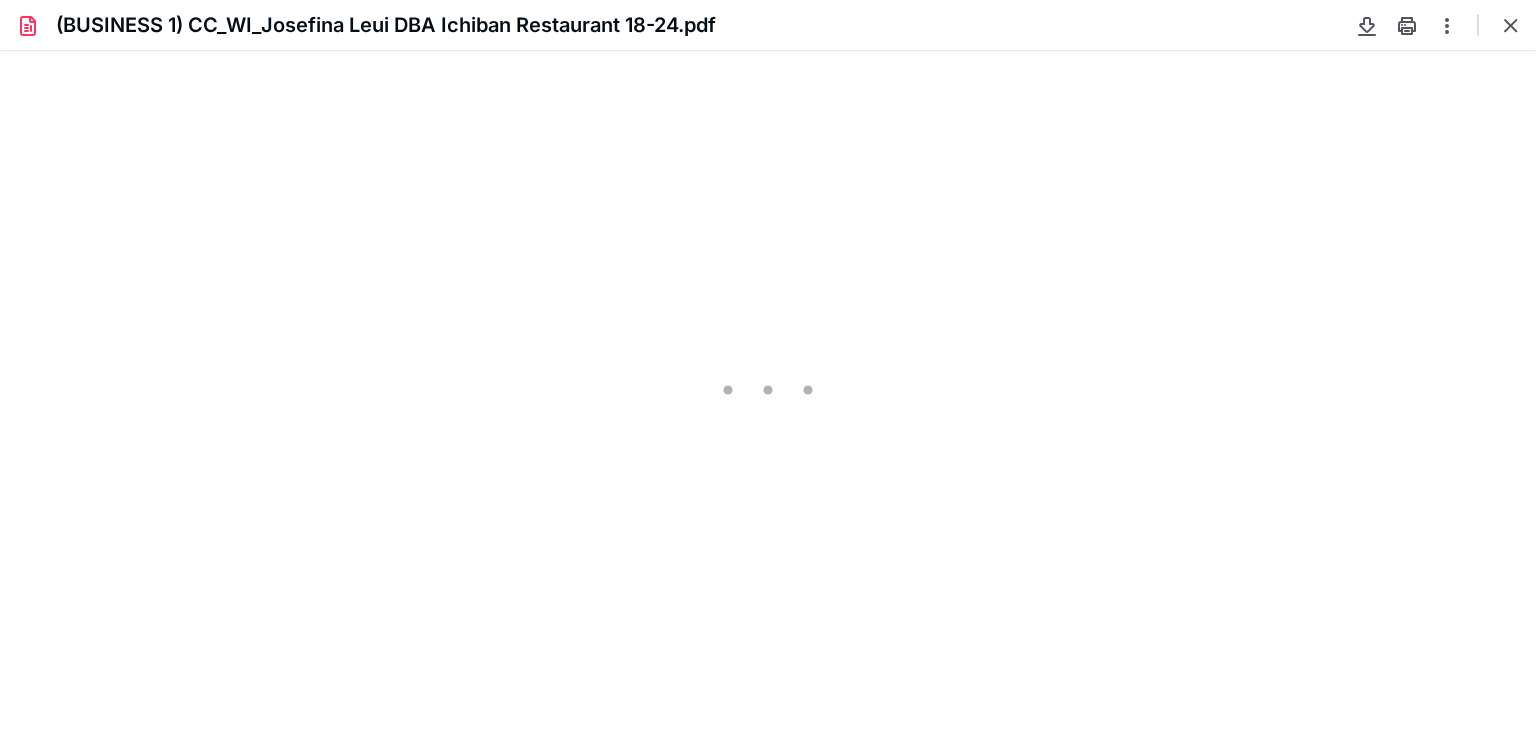 scroll, scrollTop: 0, scrollLeft: 0, axis: both 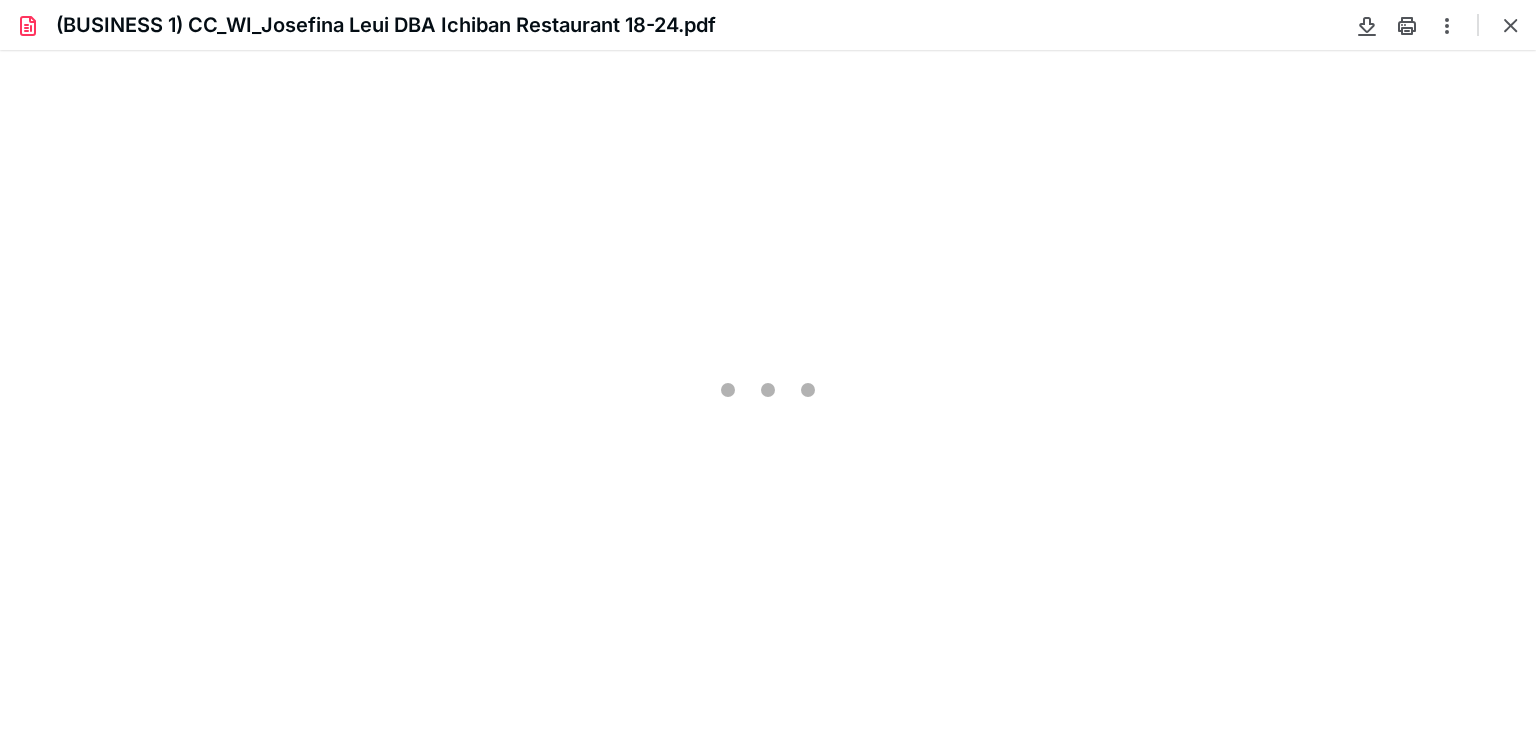 type on "81" 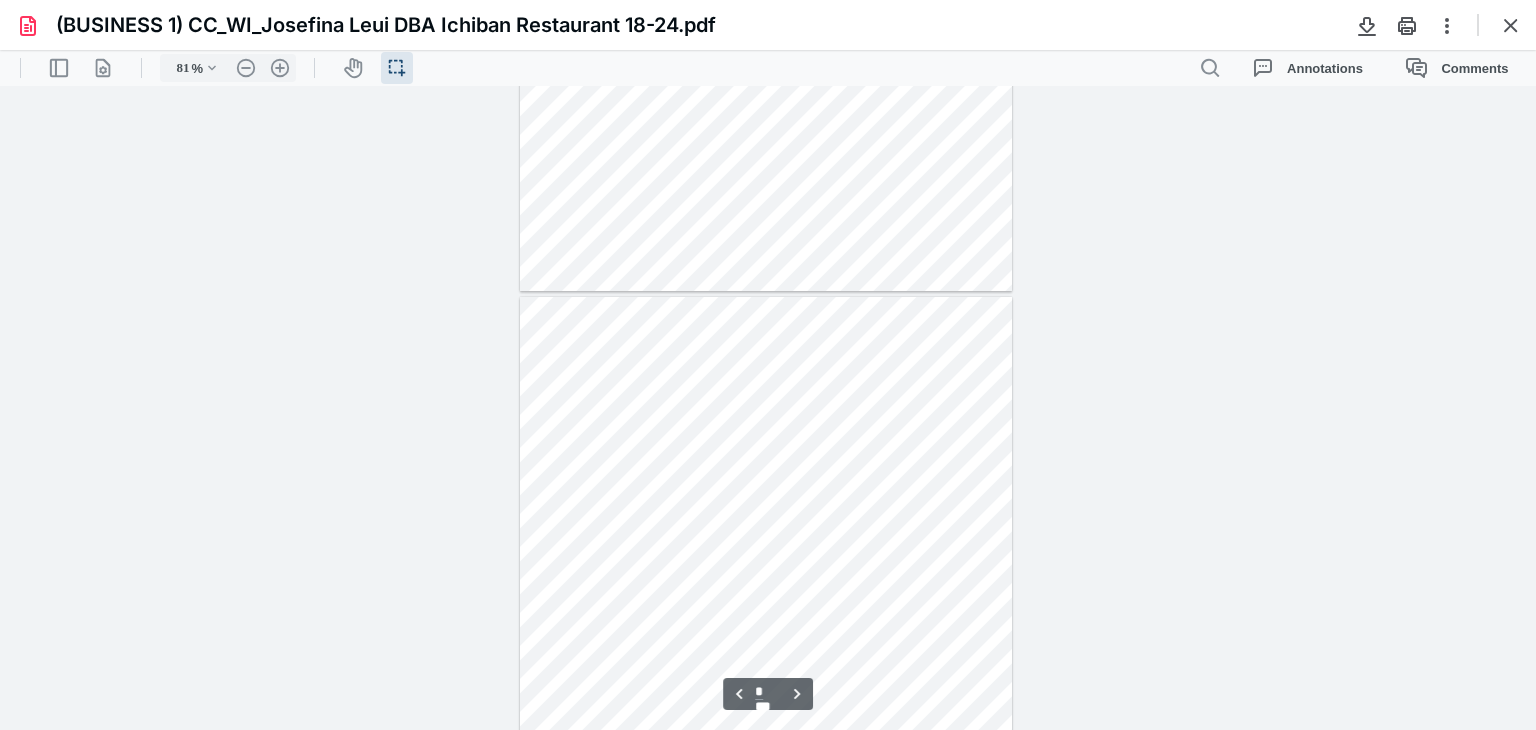 scroll, scrollTop: 439, scrollLeft: 0, axis: vertical 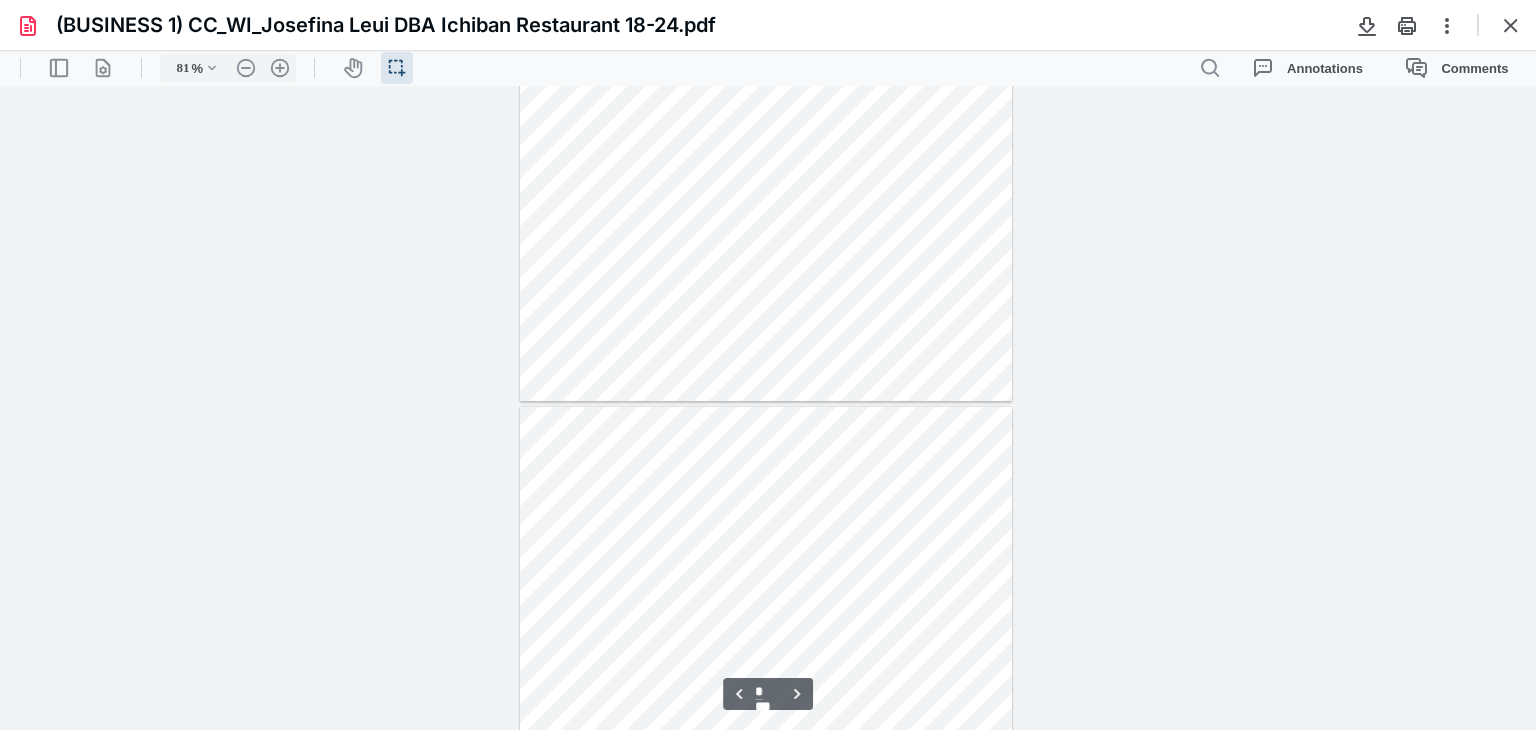 type on "*" 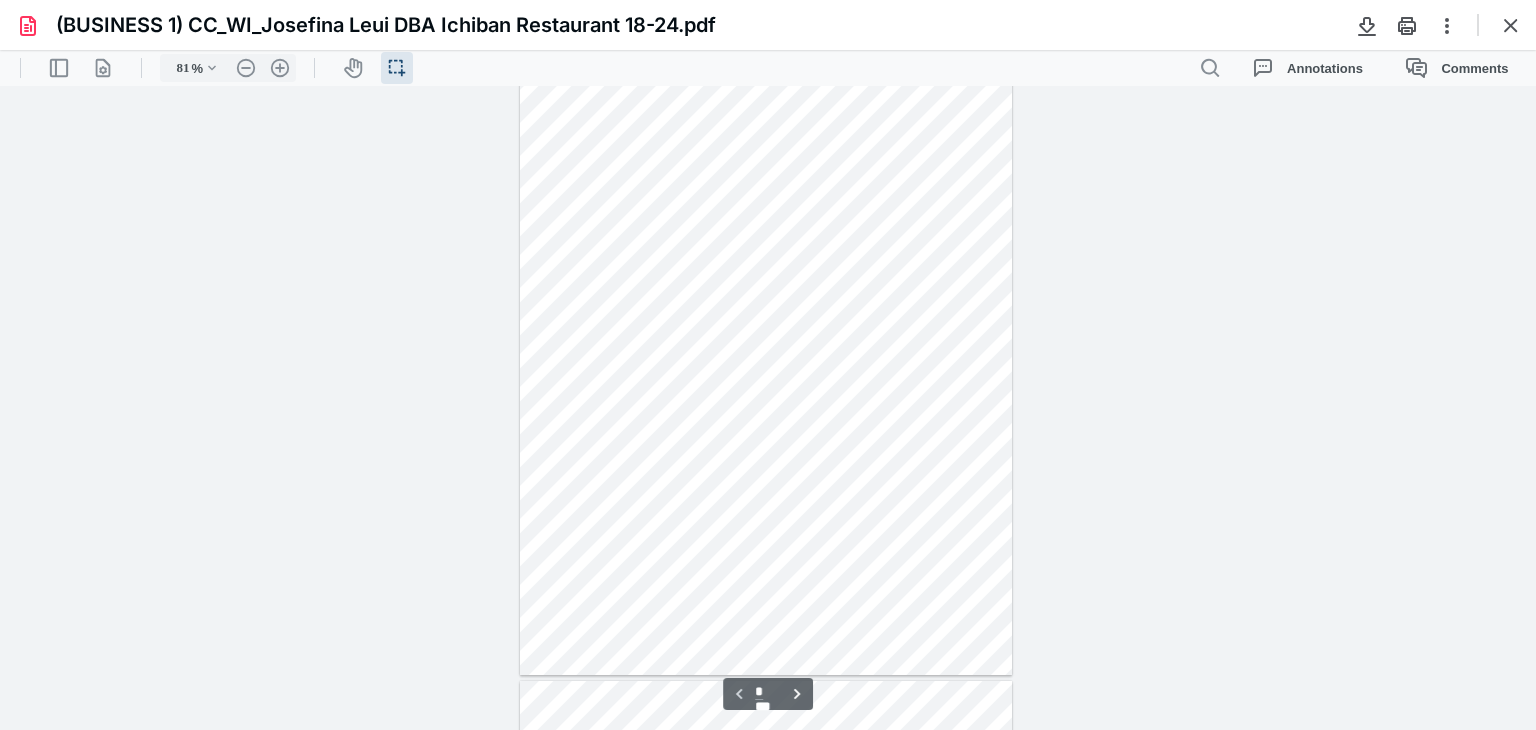 scroll, scrollTop: 100, scrollLeft: 0, axis: vertical 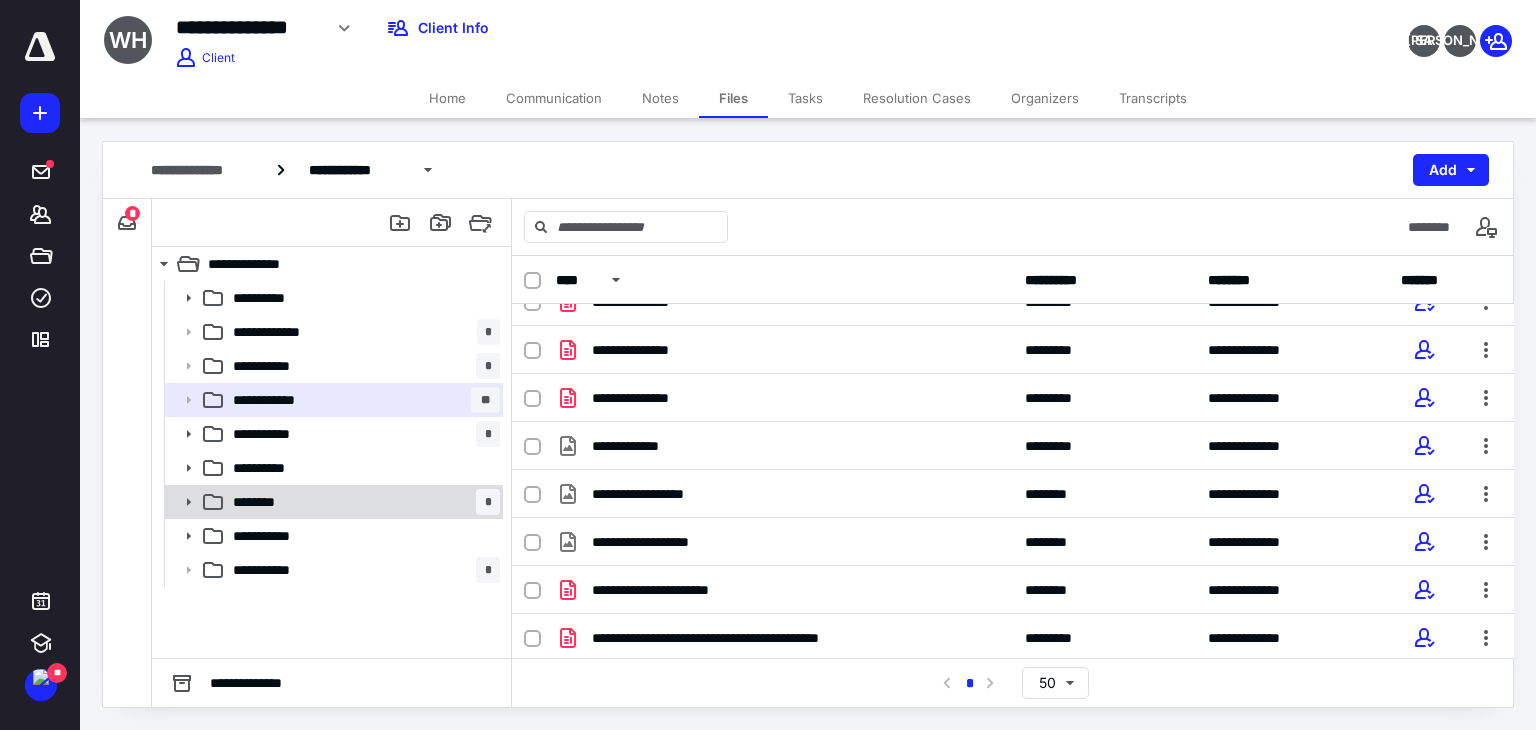 click on "******** *" at bounding box center [362, 502] 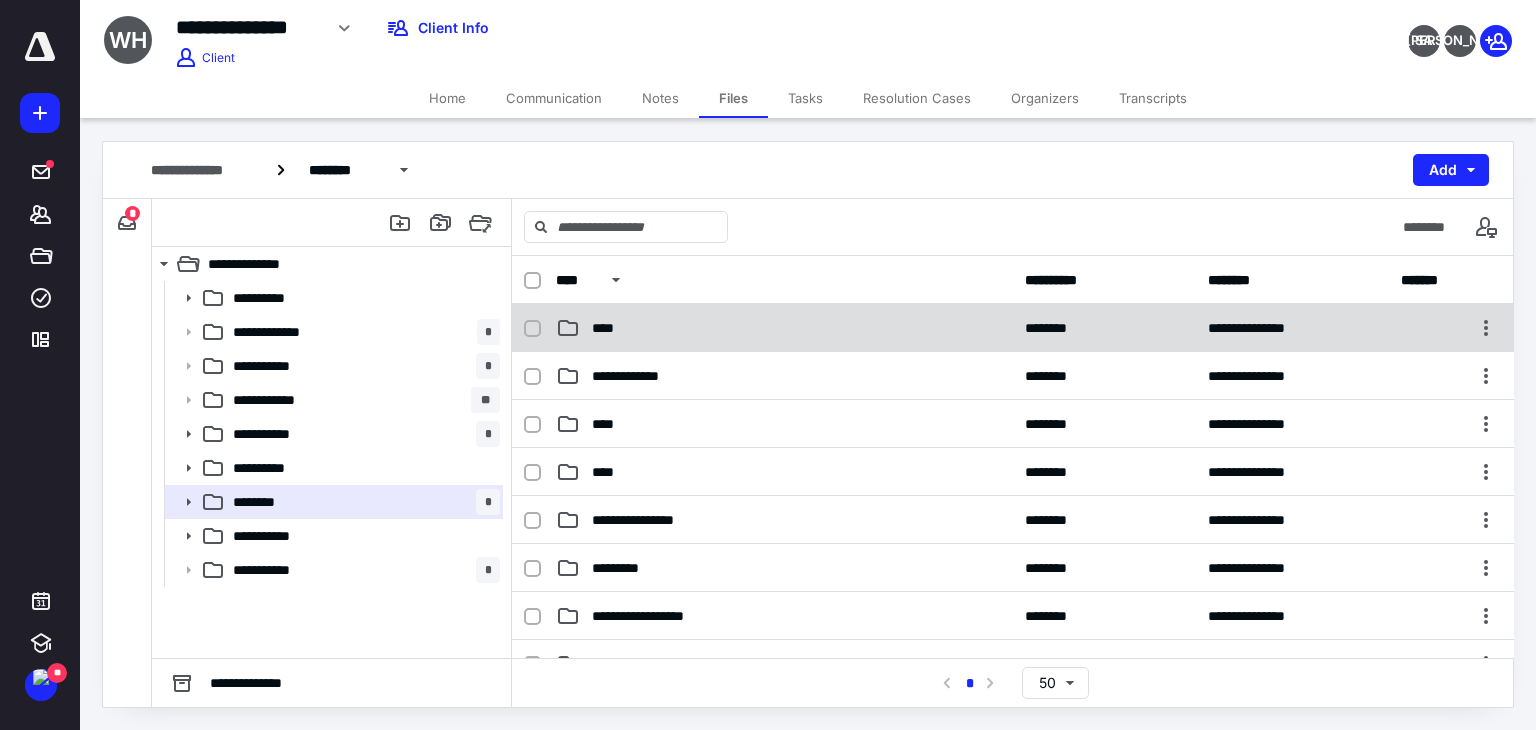 click on "****" at bounding box center (784, 328) 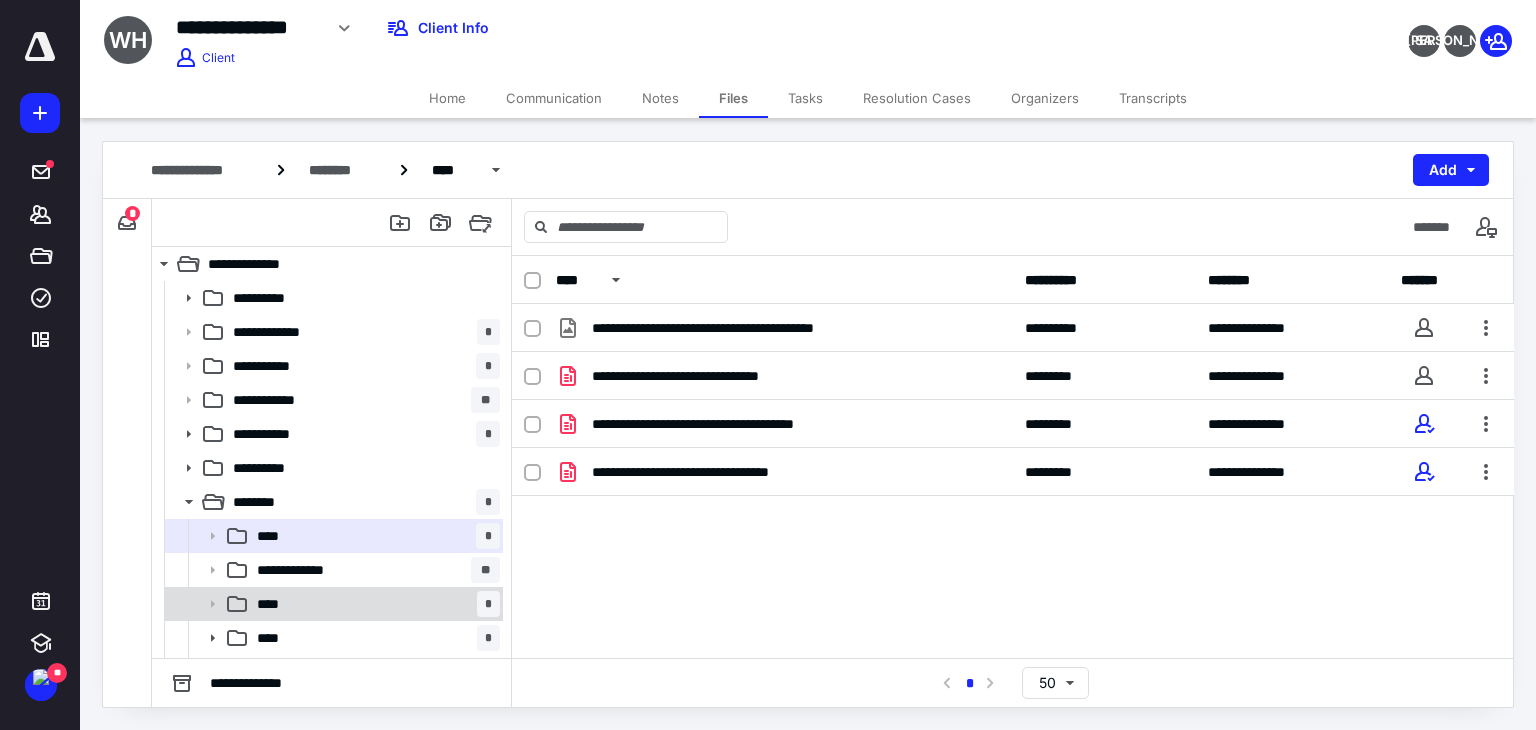click on "**** *" at bounding box center [374, 604] 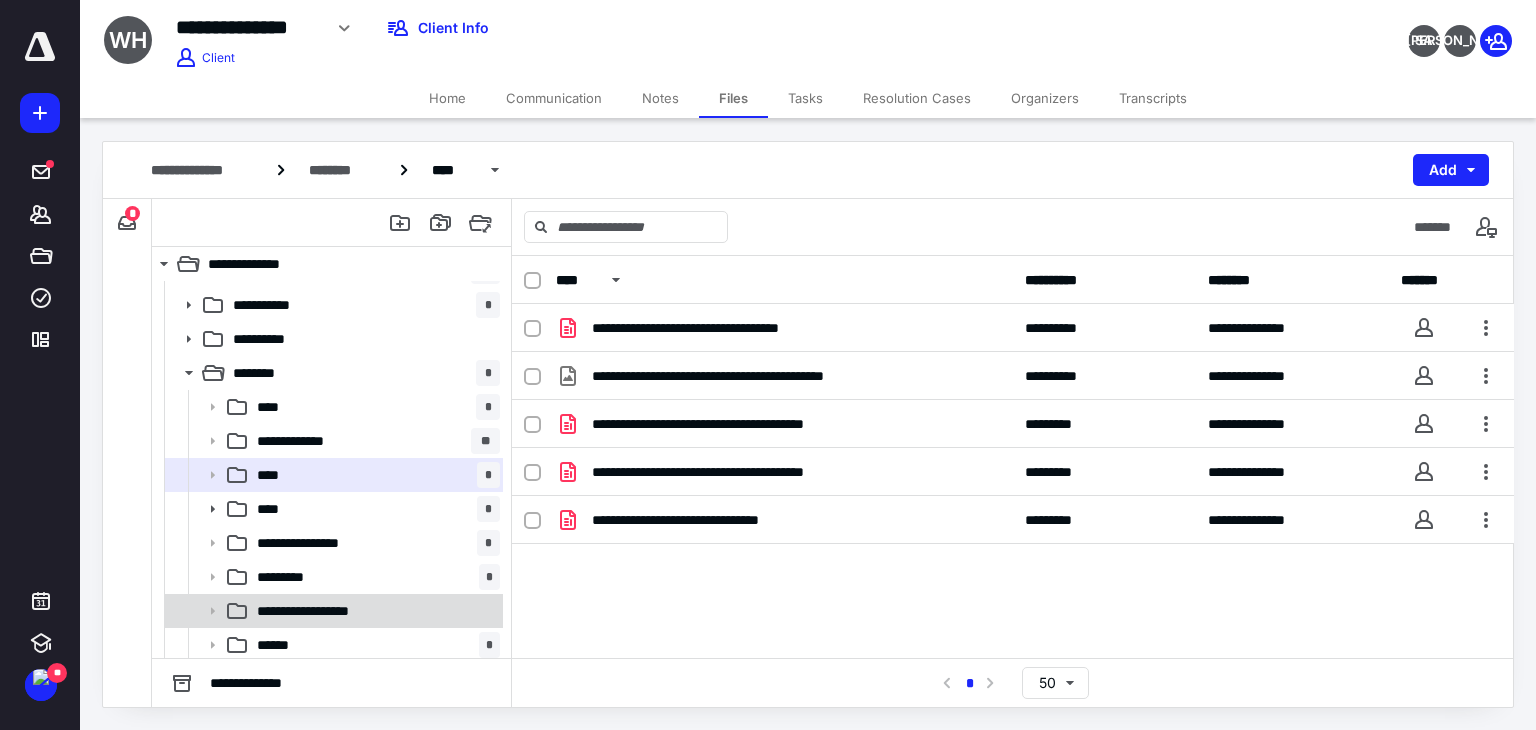 scroll, scrollTop: 200, scrollLeft: 0, axis: vertical 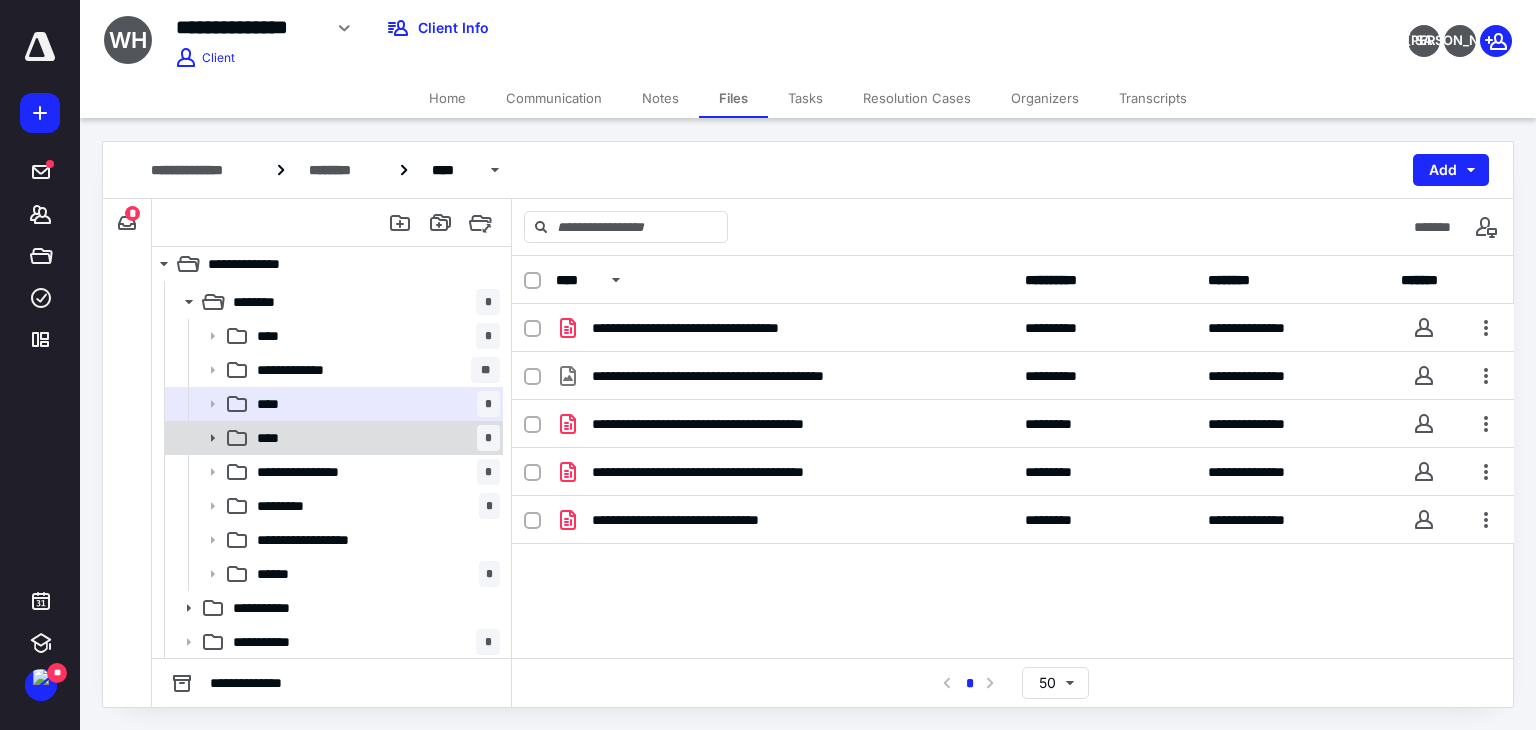 click on "**** *" at bounding box center [374, 438] 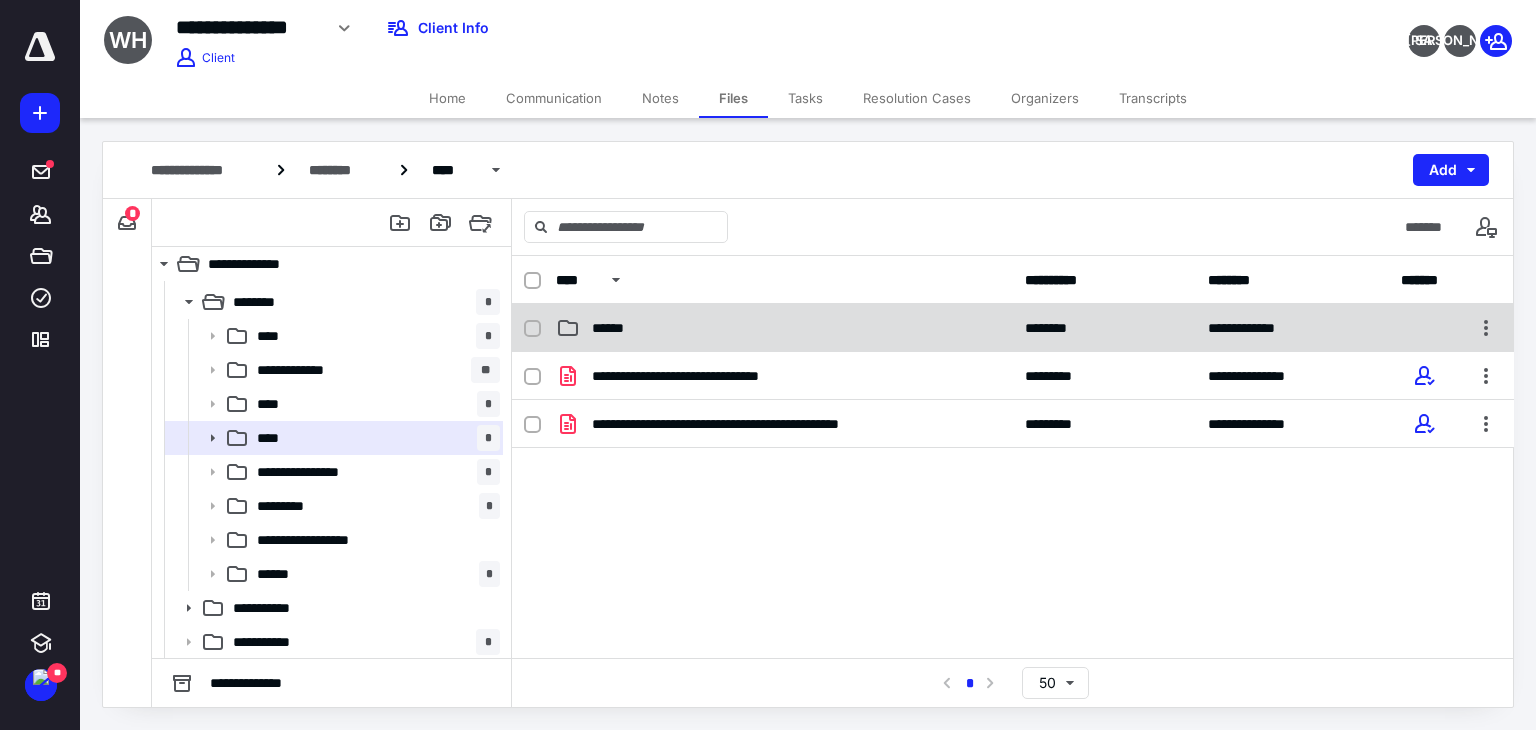 click on "******" at bounding box center (617, 328) 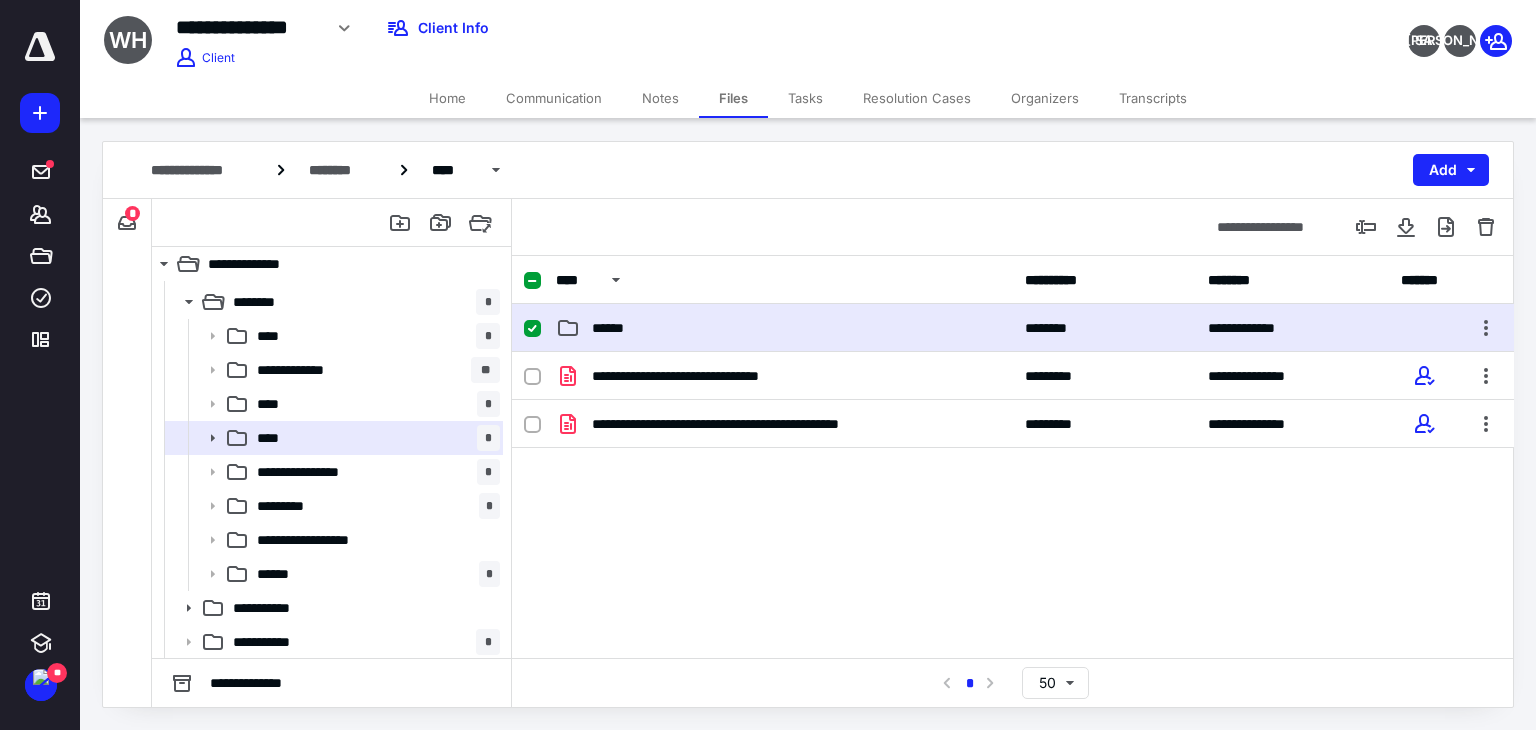 click on "******" at bounding box center [617, 328] 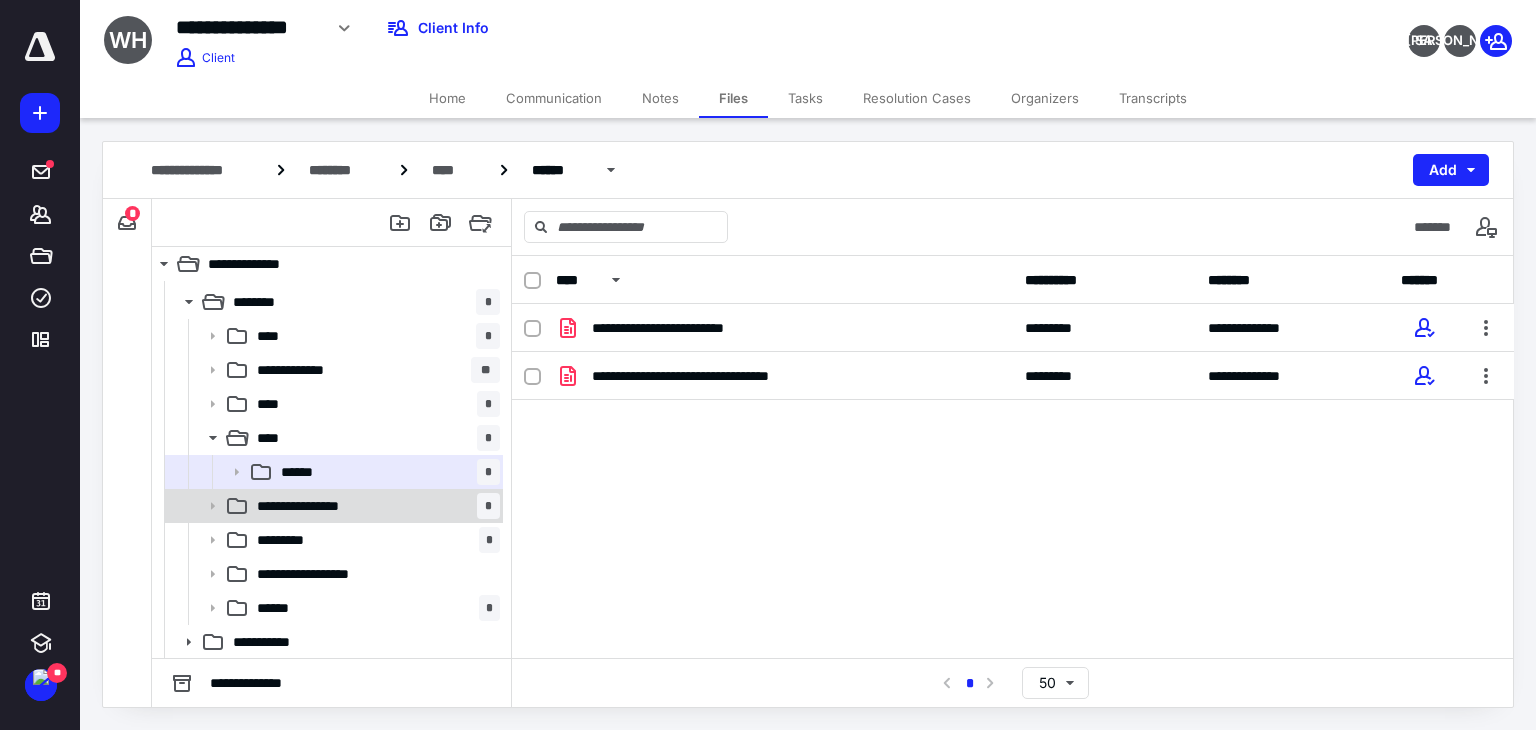 click on "**********" at bounding box center (374, 506) 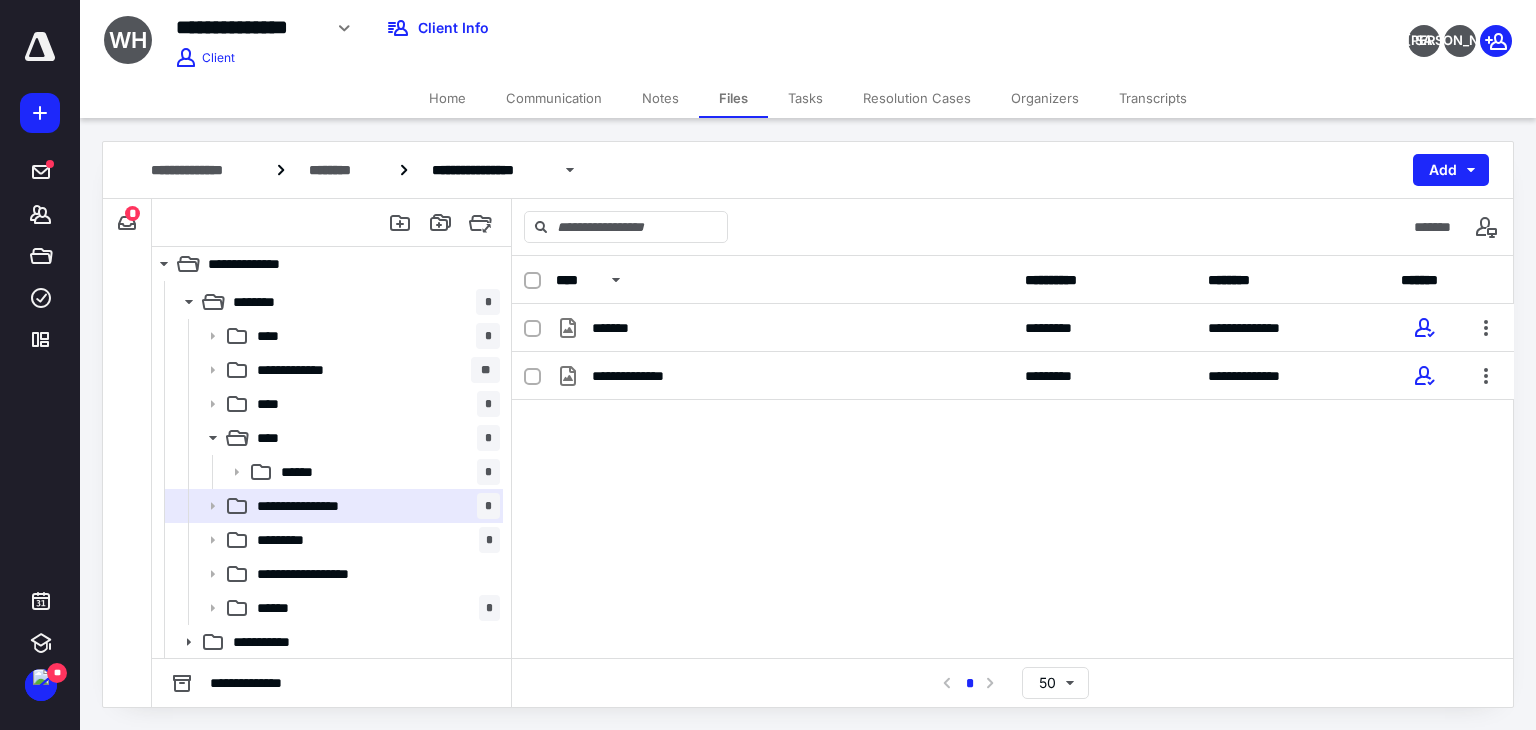 click on "Home" at bounding box center (447, 98) 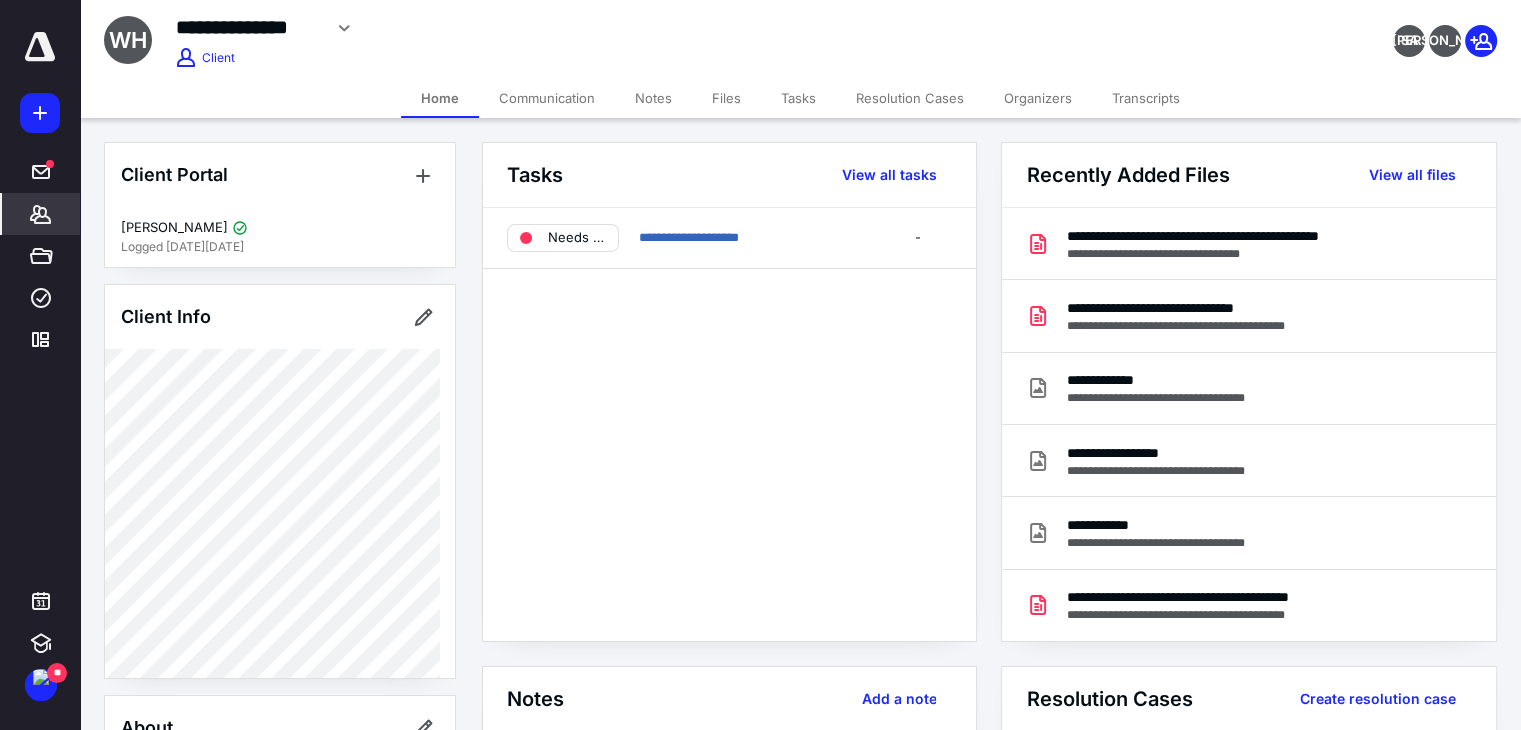 click on "Files" at bounding box center [726, 98] 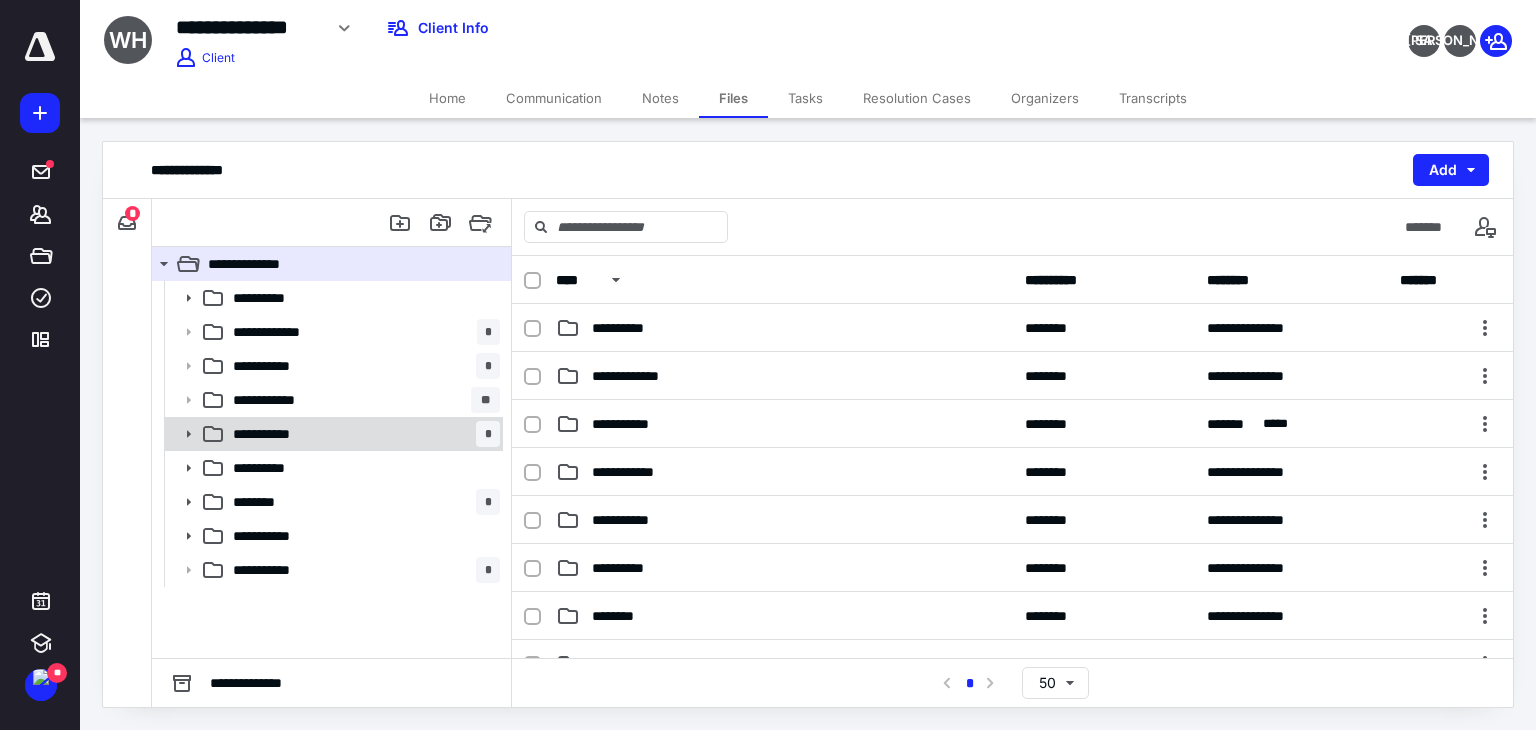 click on "**********" at bounding box center [362, 434] 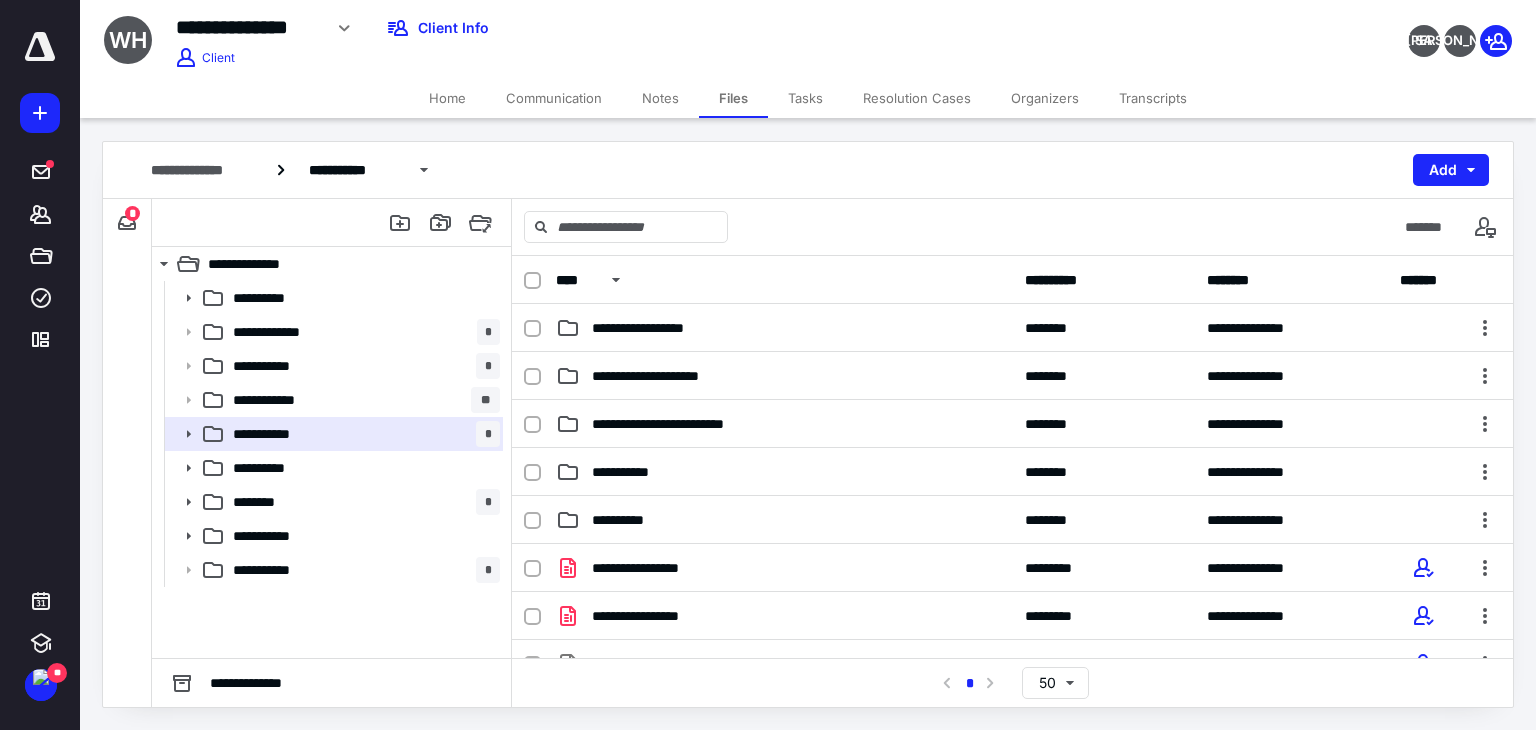 click on "Home" at bounding box center [447, 98] 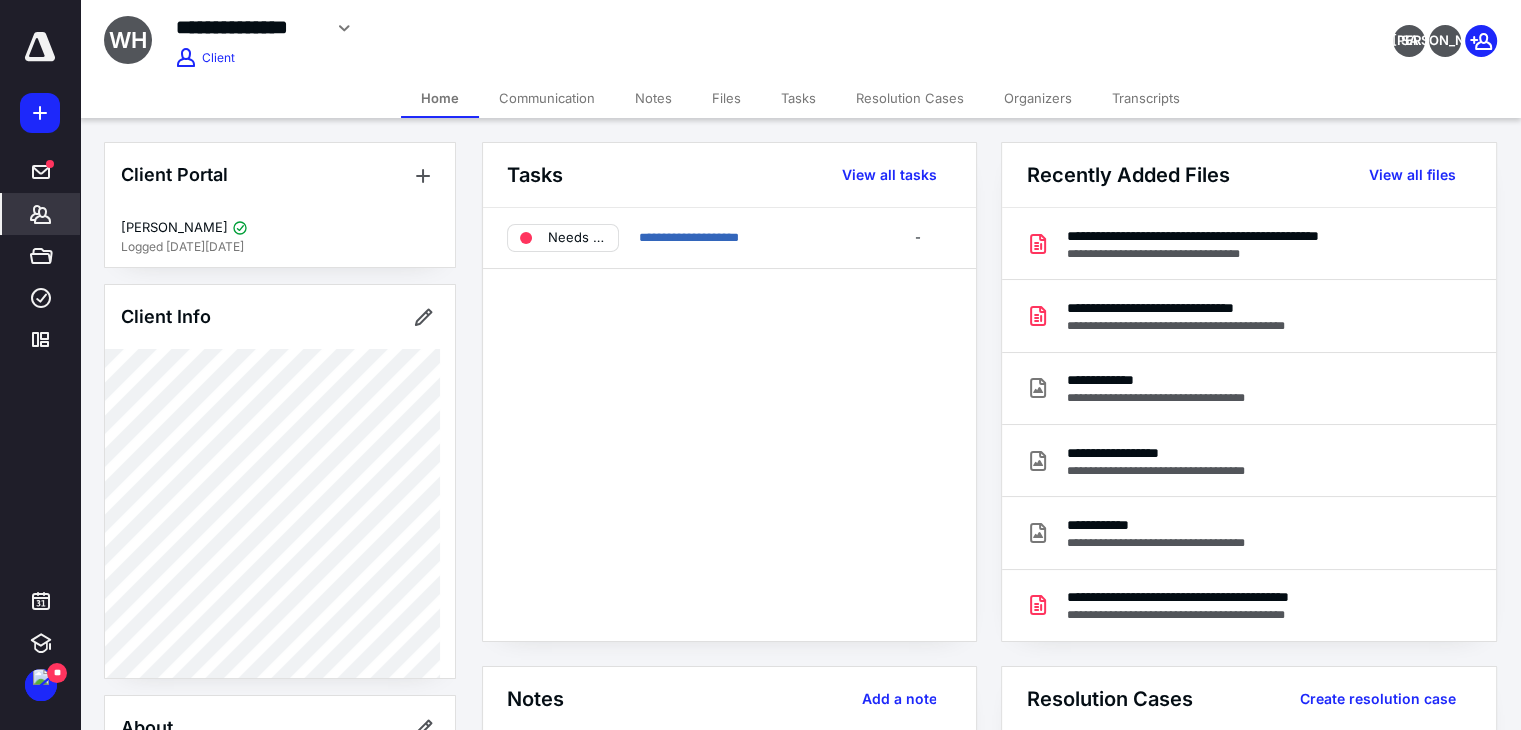 click on "Files" at bounding box center (726, 98) 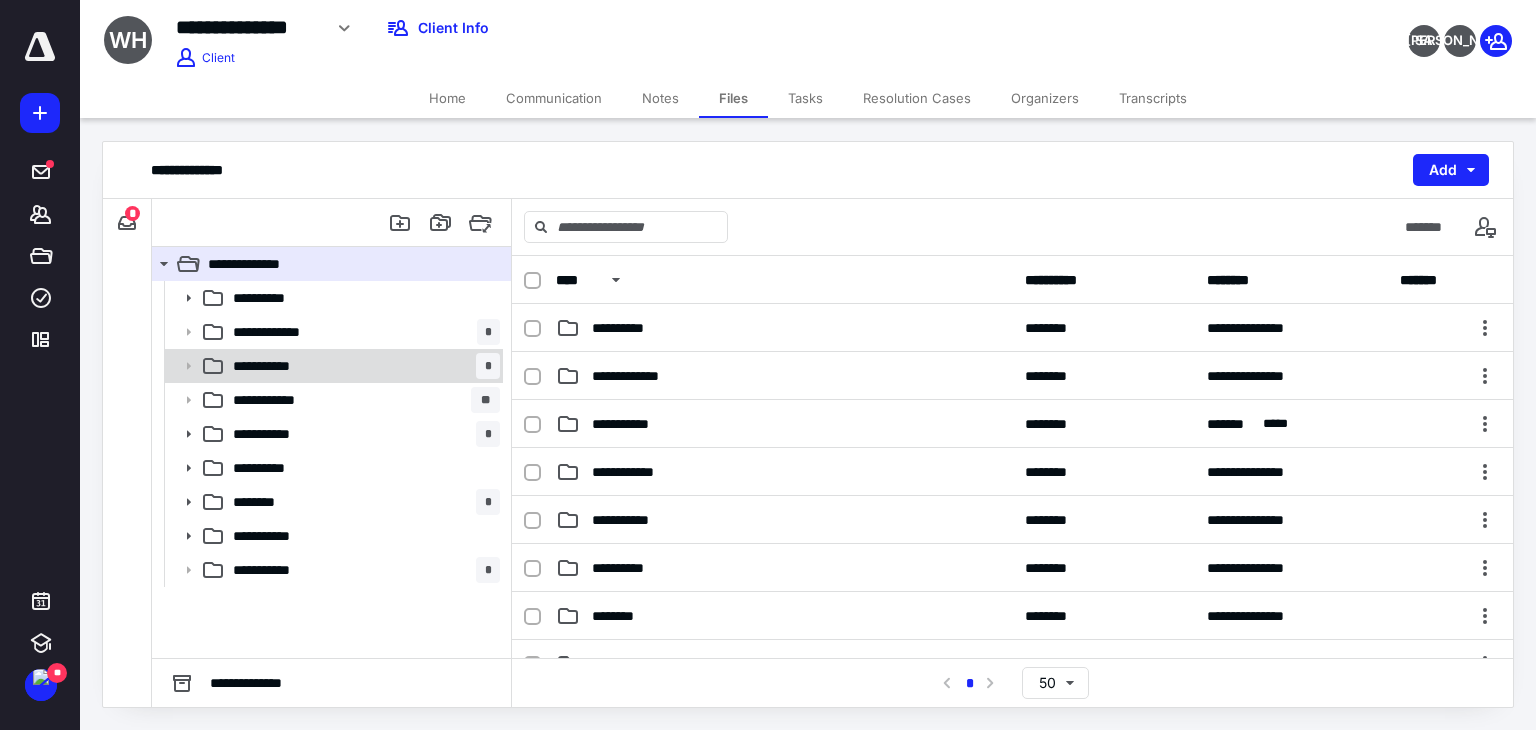 drag, startPoint x: 416, startPoint y: 370, endPoint x: 427, endPoint y: 368, distance: 11.18034 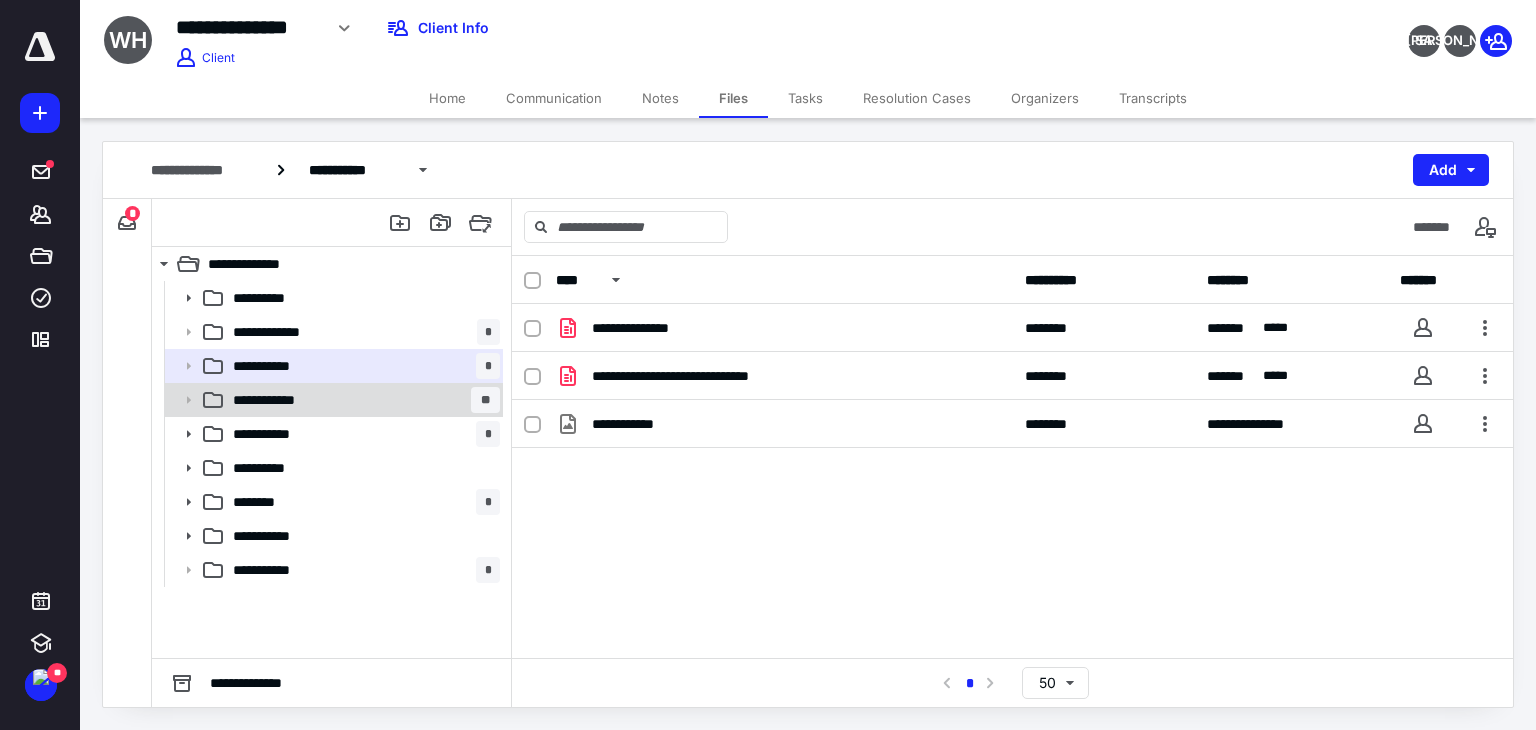 click on "**********" at bounding box center [362, 400] 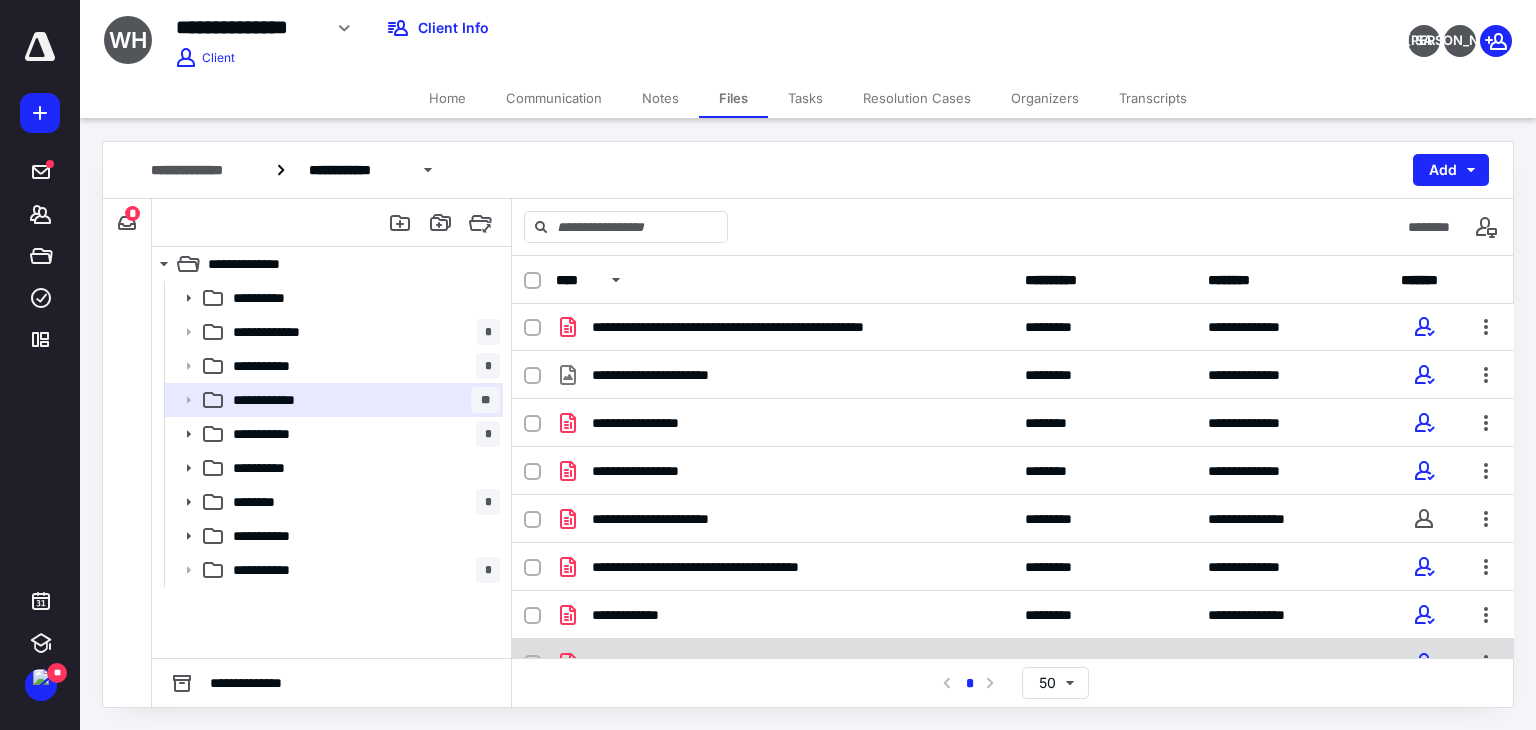 scroll, scrollTop: 0, scrollLeft: 0, axis: both 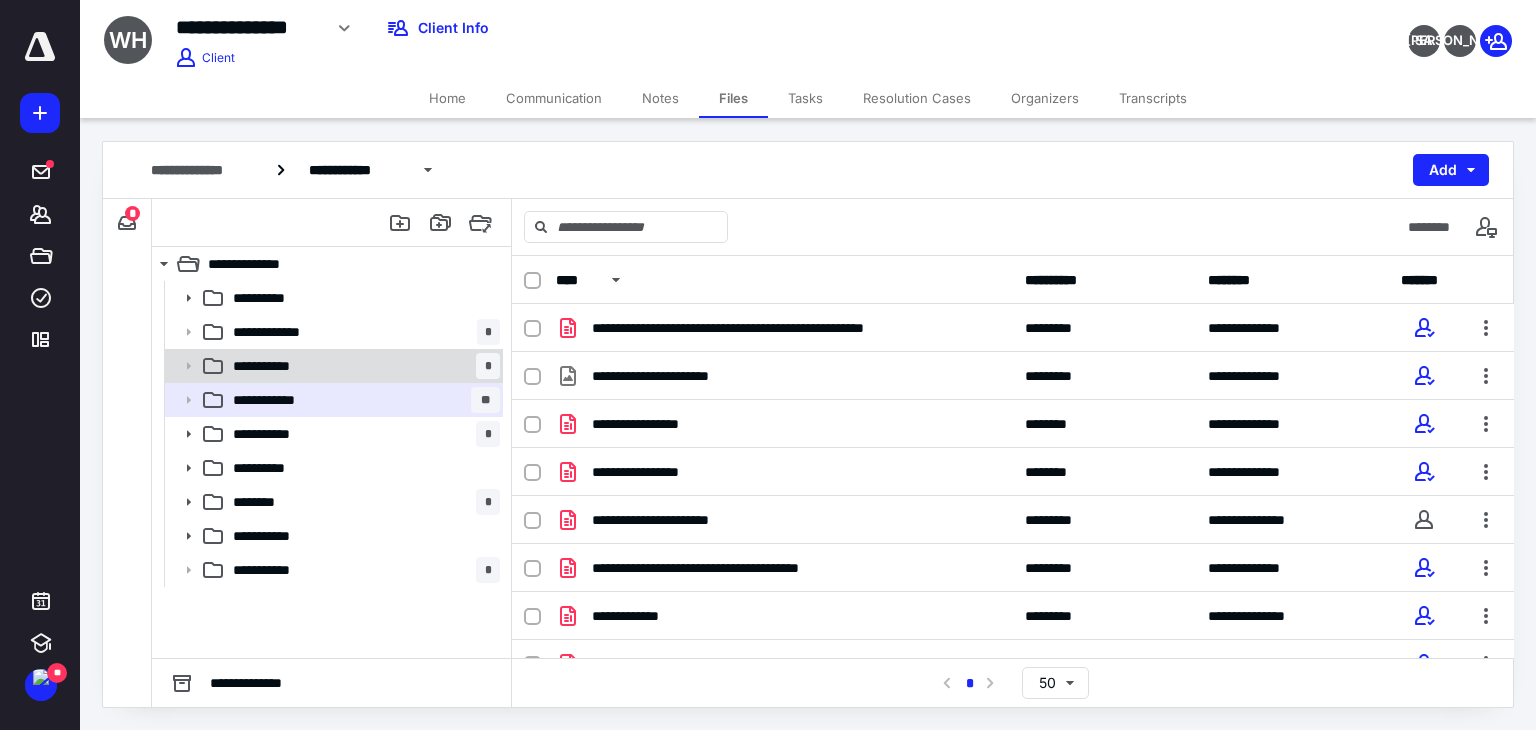 click on "**********" at bounding box center [362, 366] 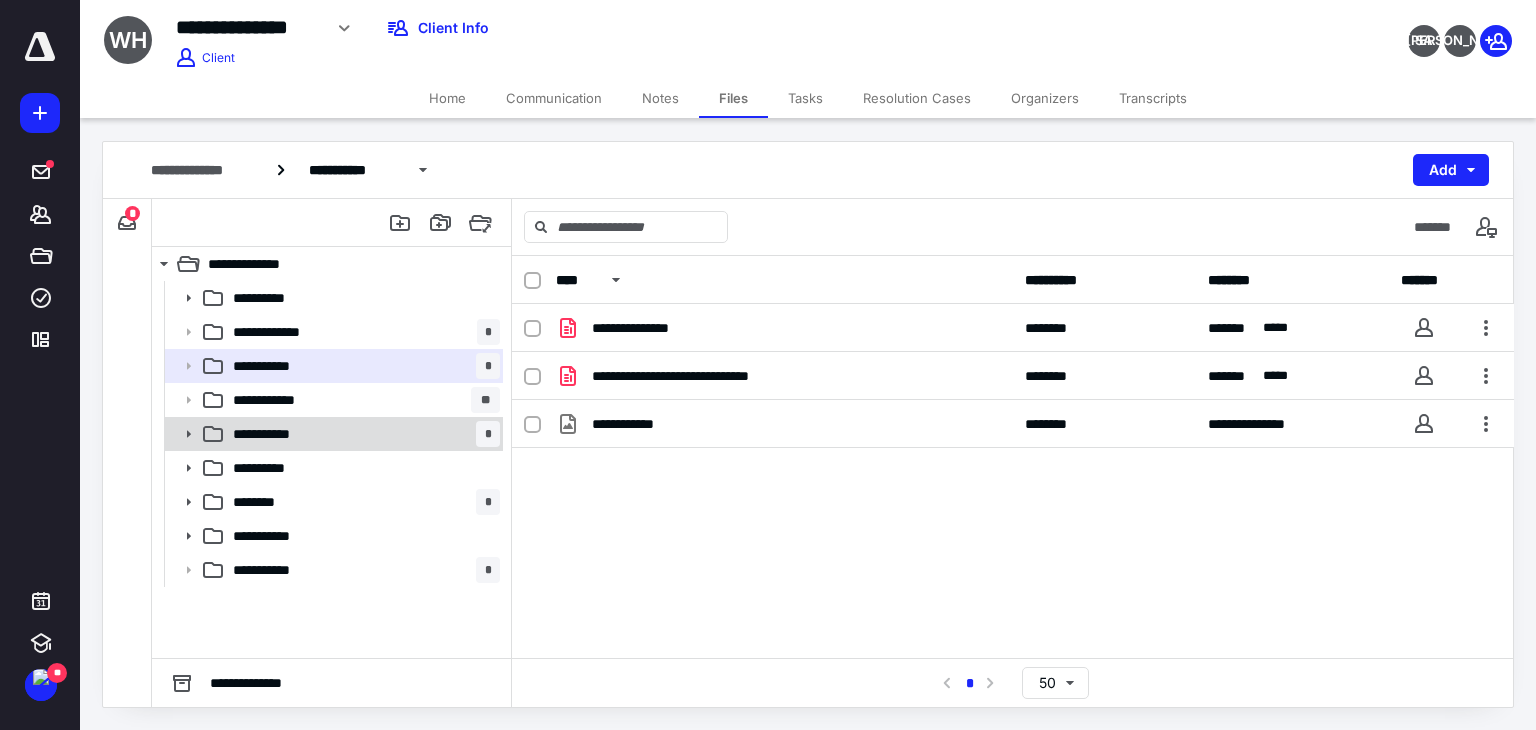 click on "**********" at bounding box center (362, 434) 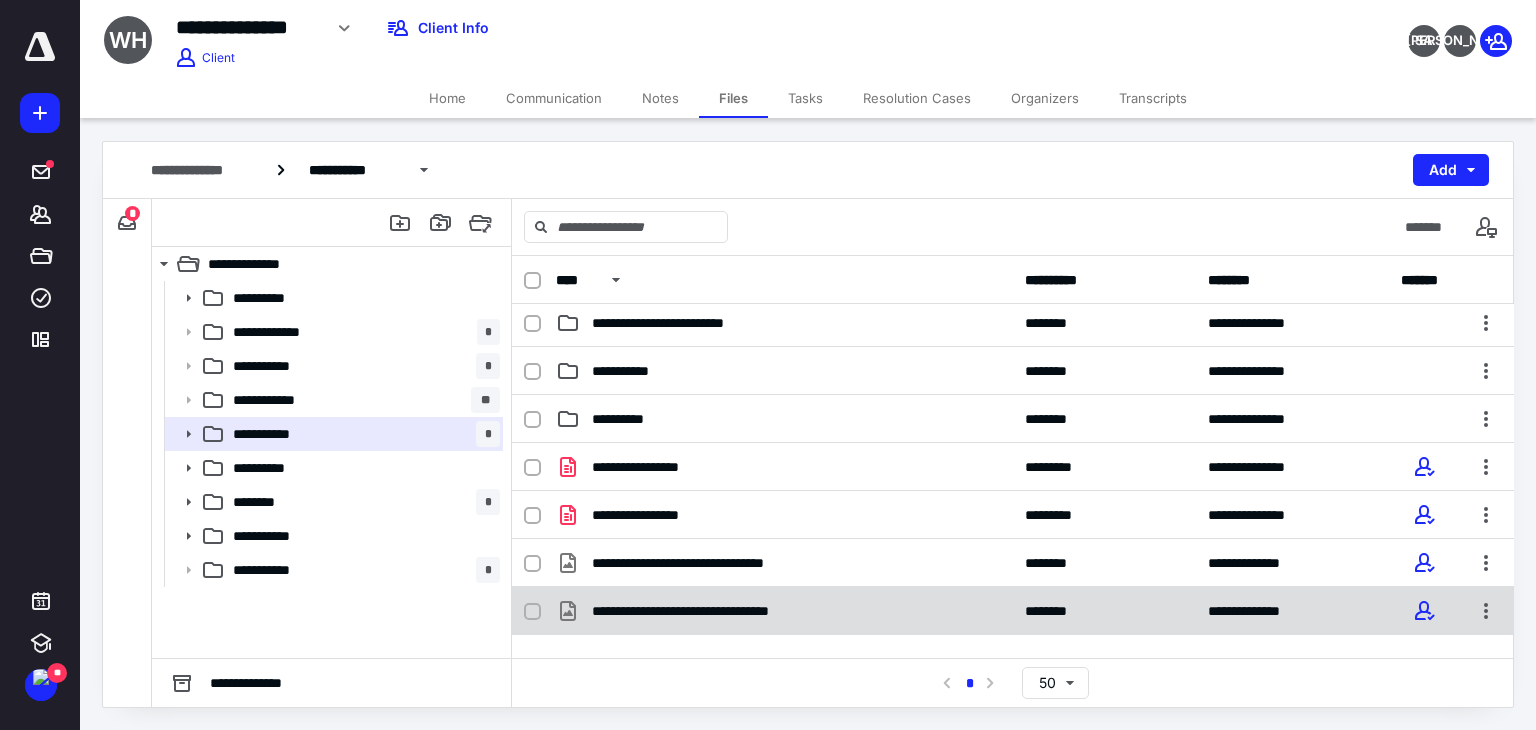 scroll, scrollTop: 184, scrollLeft: 0, axis: vertical 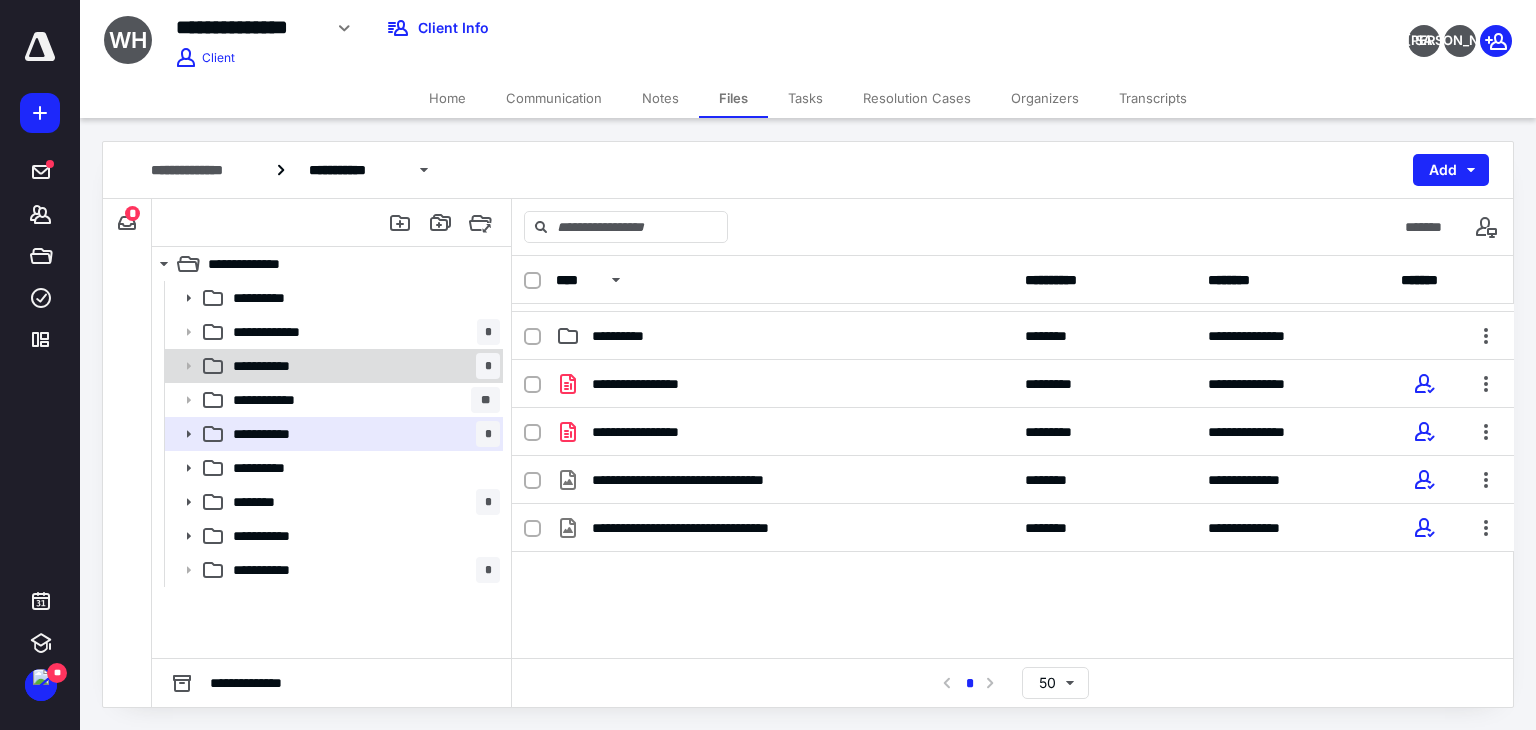 click on "**********" at bounding box center (362, 366) 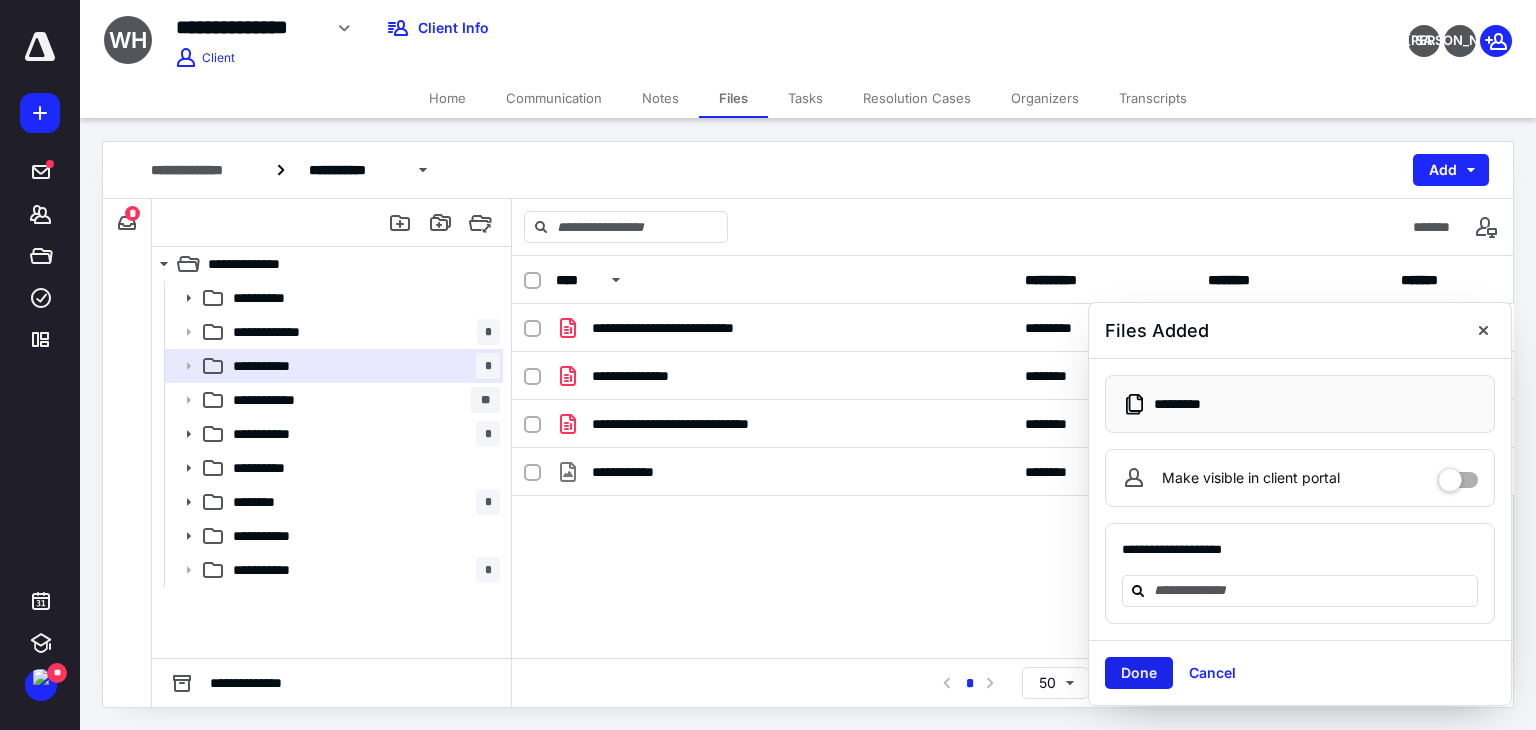 click on "Done" at bounding box center [1139, 673] 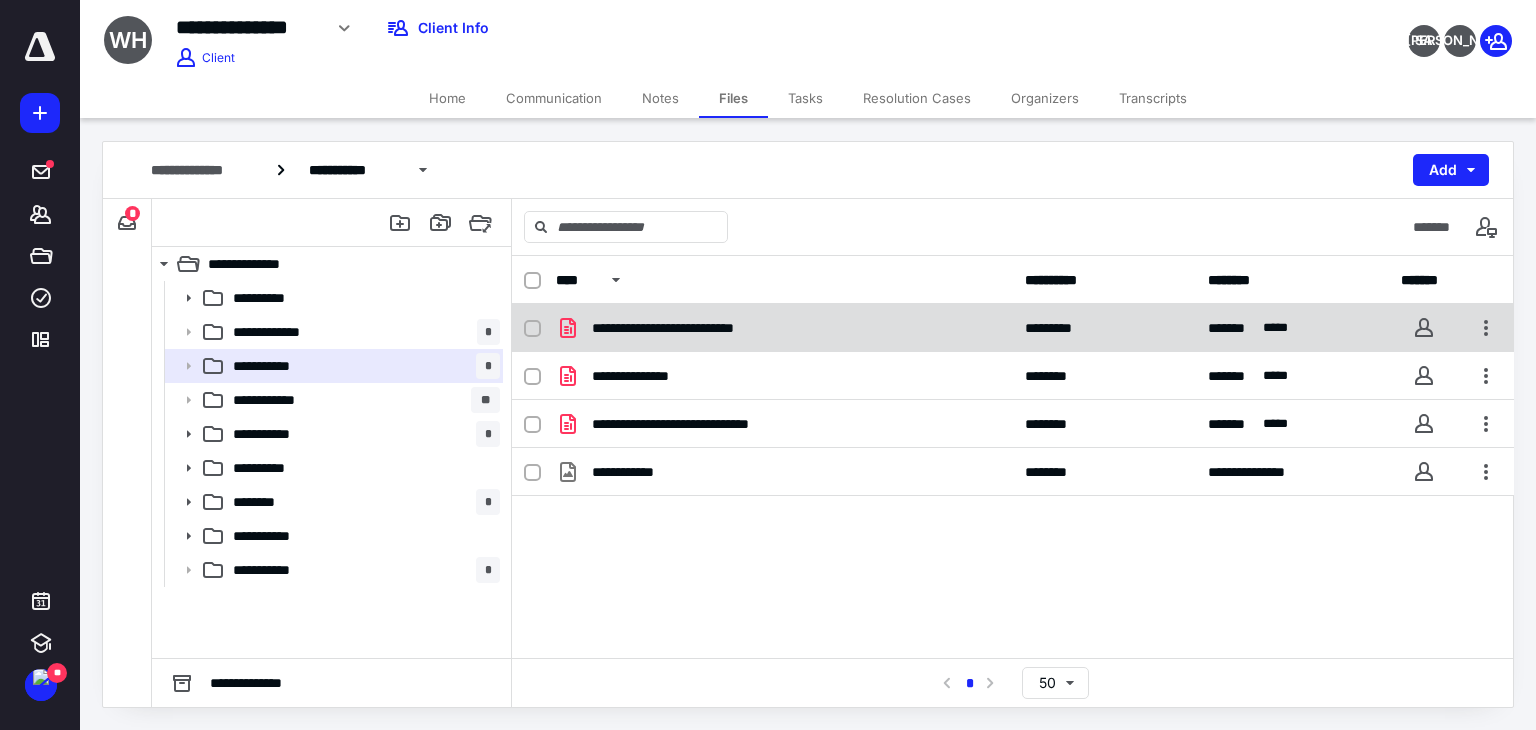 click on "**********" at bounding box center (784, 328) 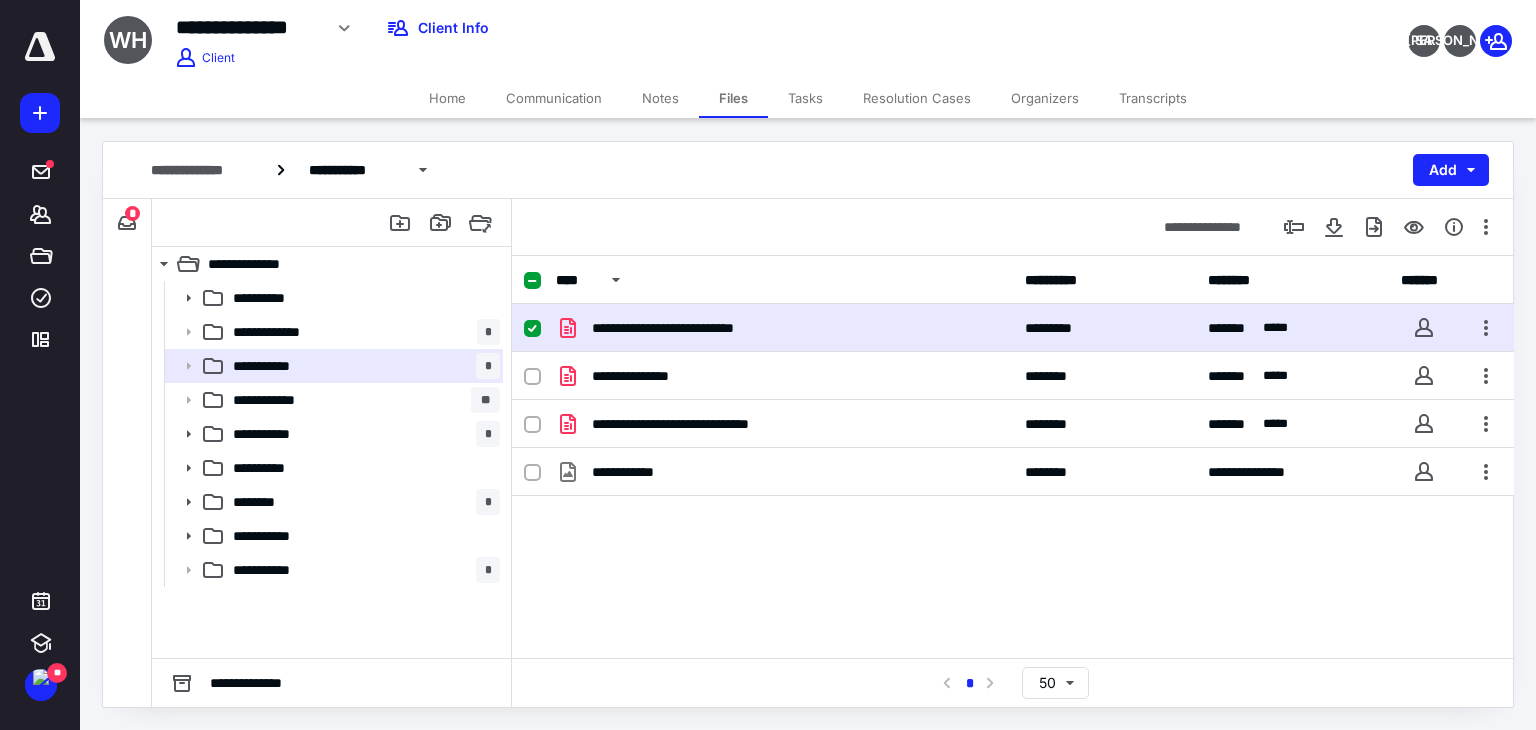 click on "**********" at bounding box center [784, 328] 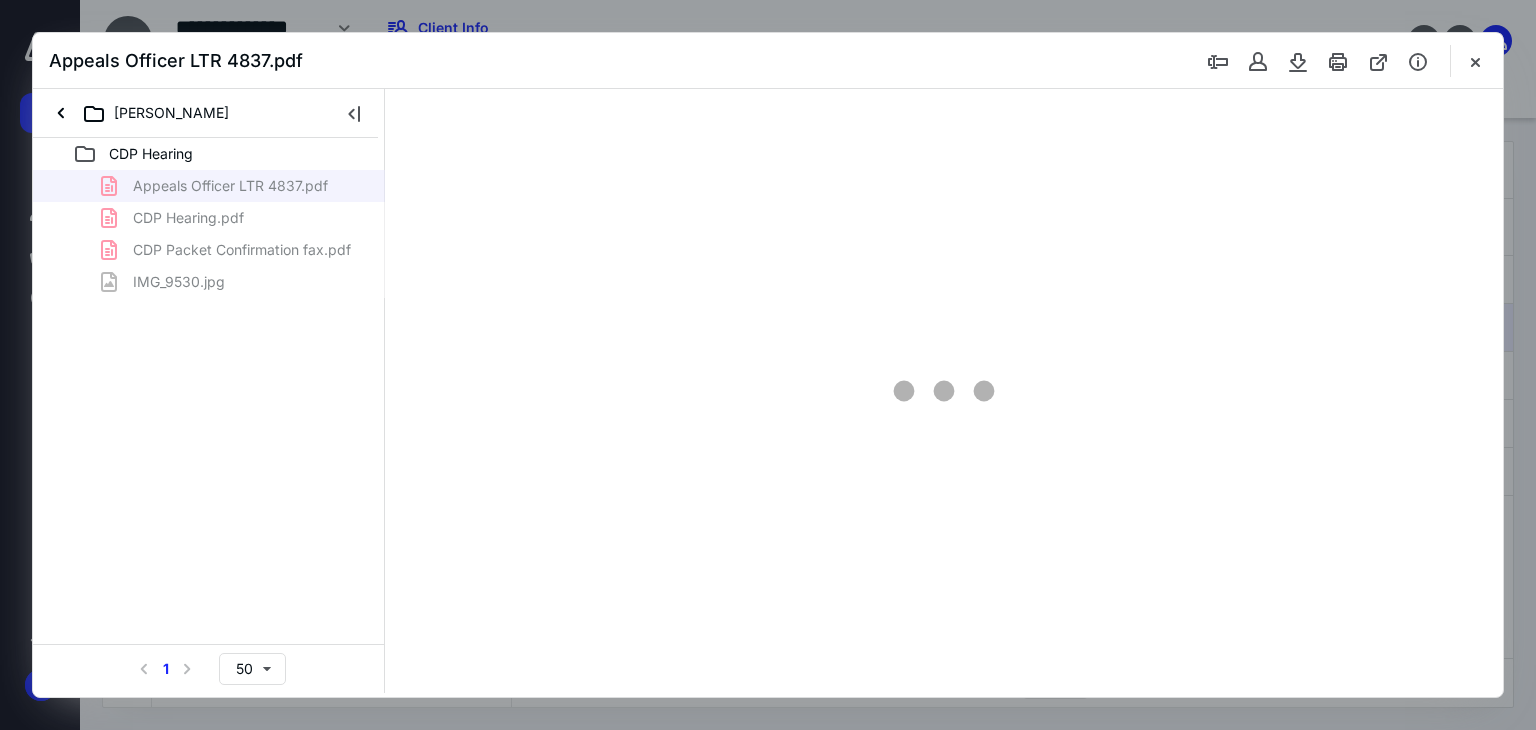 scroll, scrollTop: 0, scrollLeft: 0, axis: both 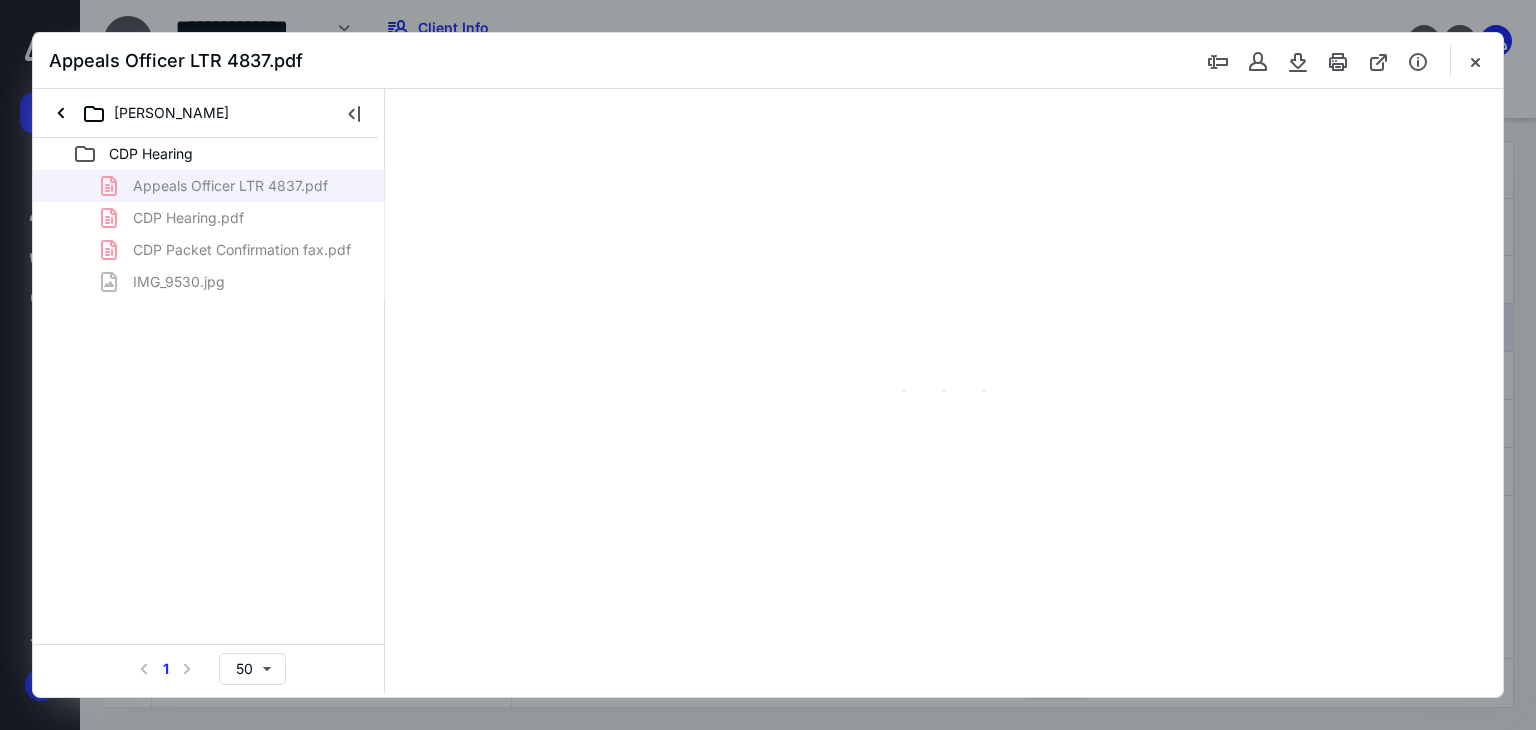 type on "71" 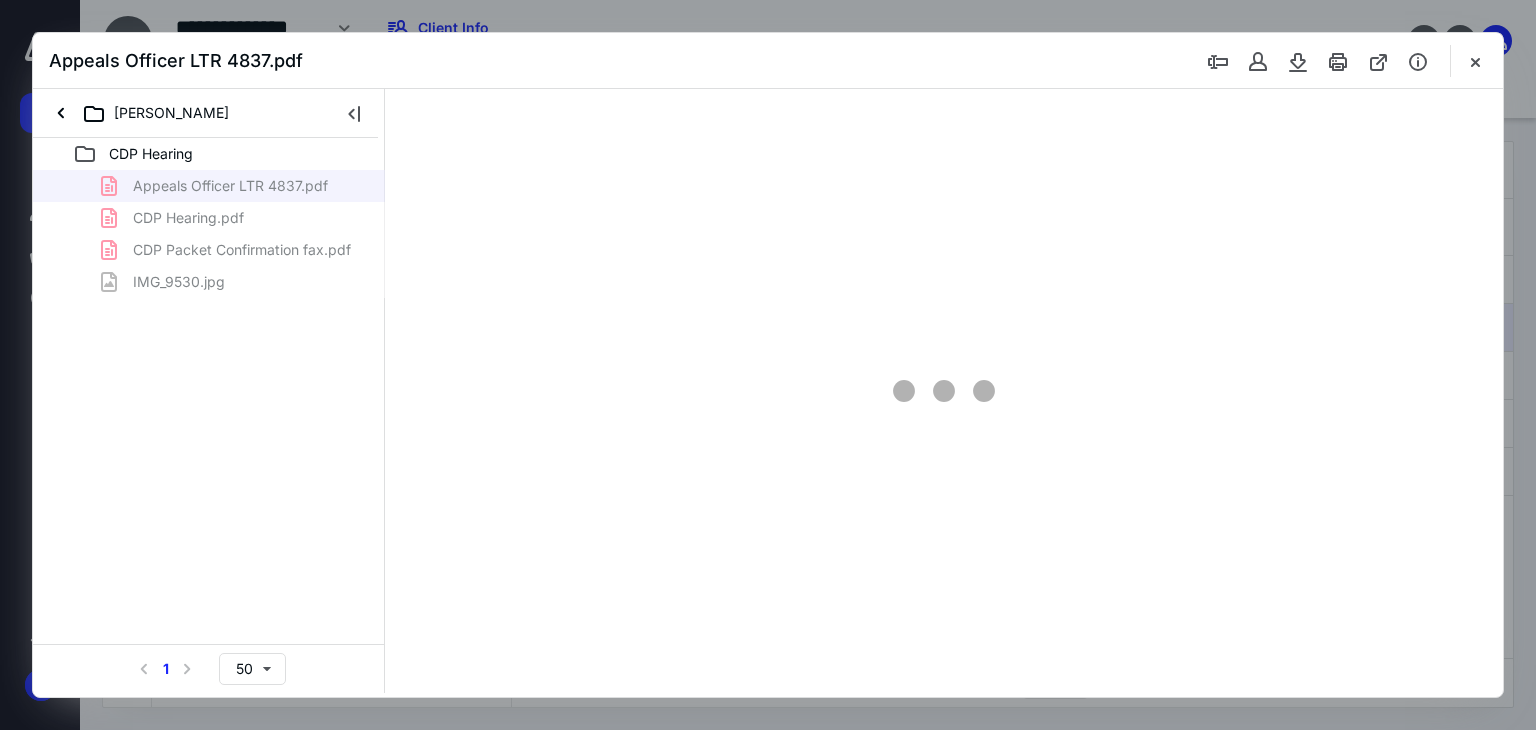 scroll, scrollTop: 39, scrollLeft: 0, axis: vertical 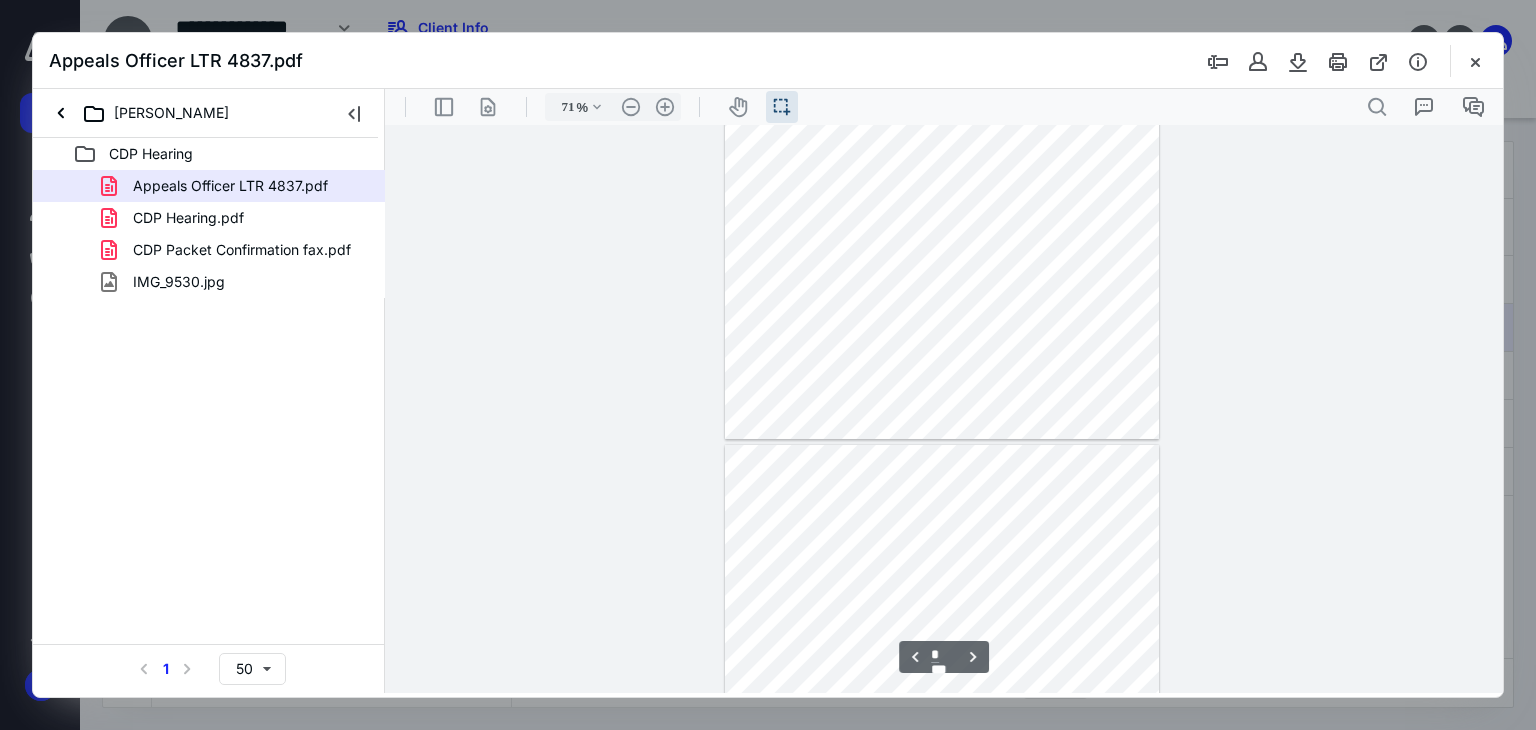 type on "*" 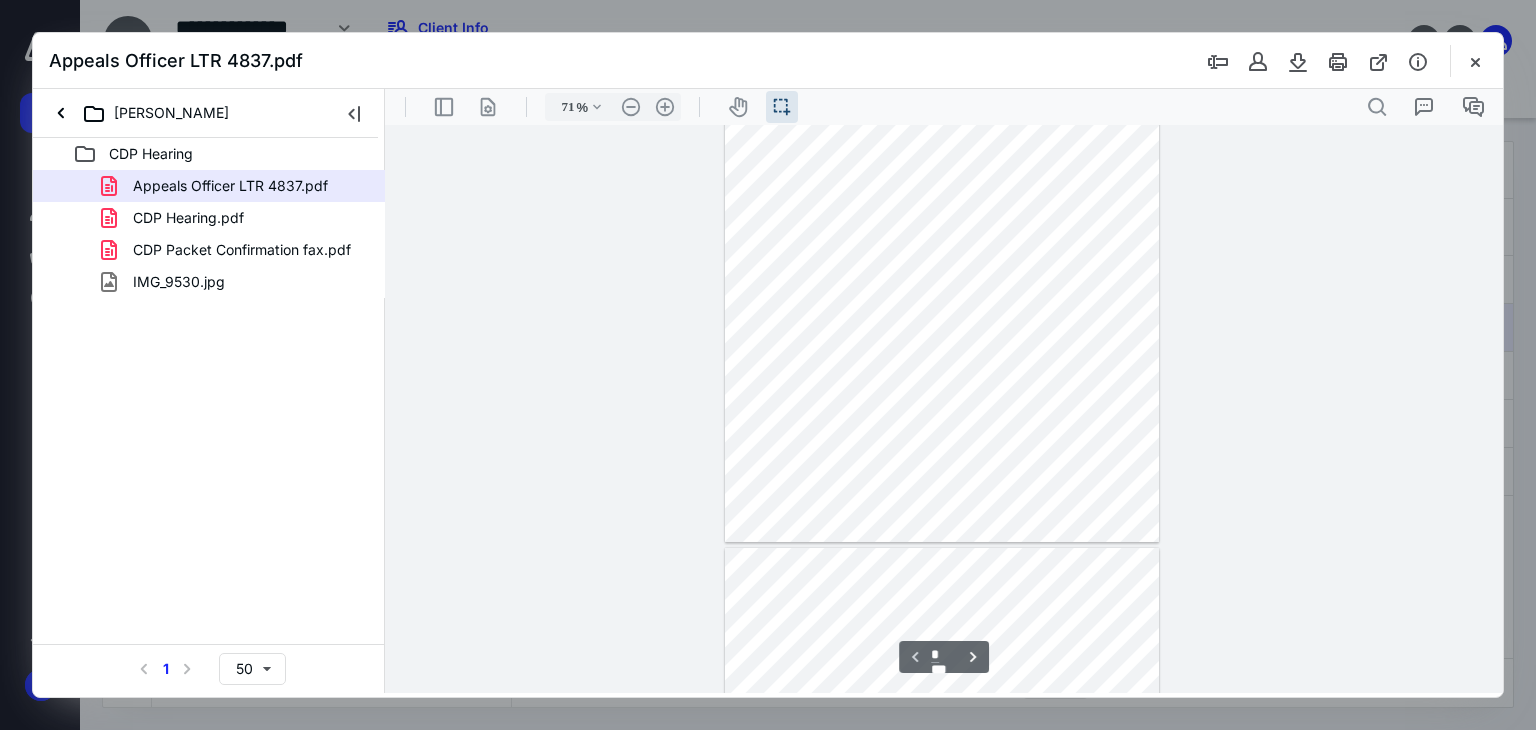 scroll, scrollTop: 140, scrollLeft: 0, axis: vertical 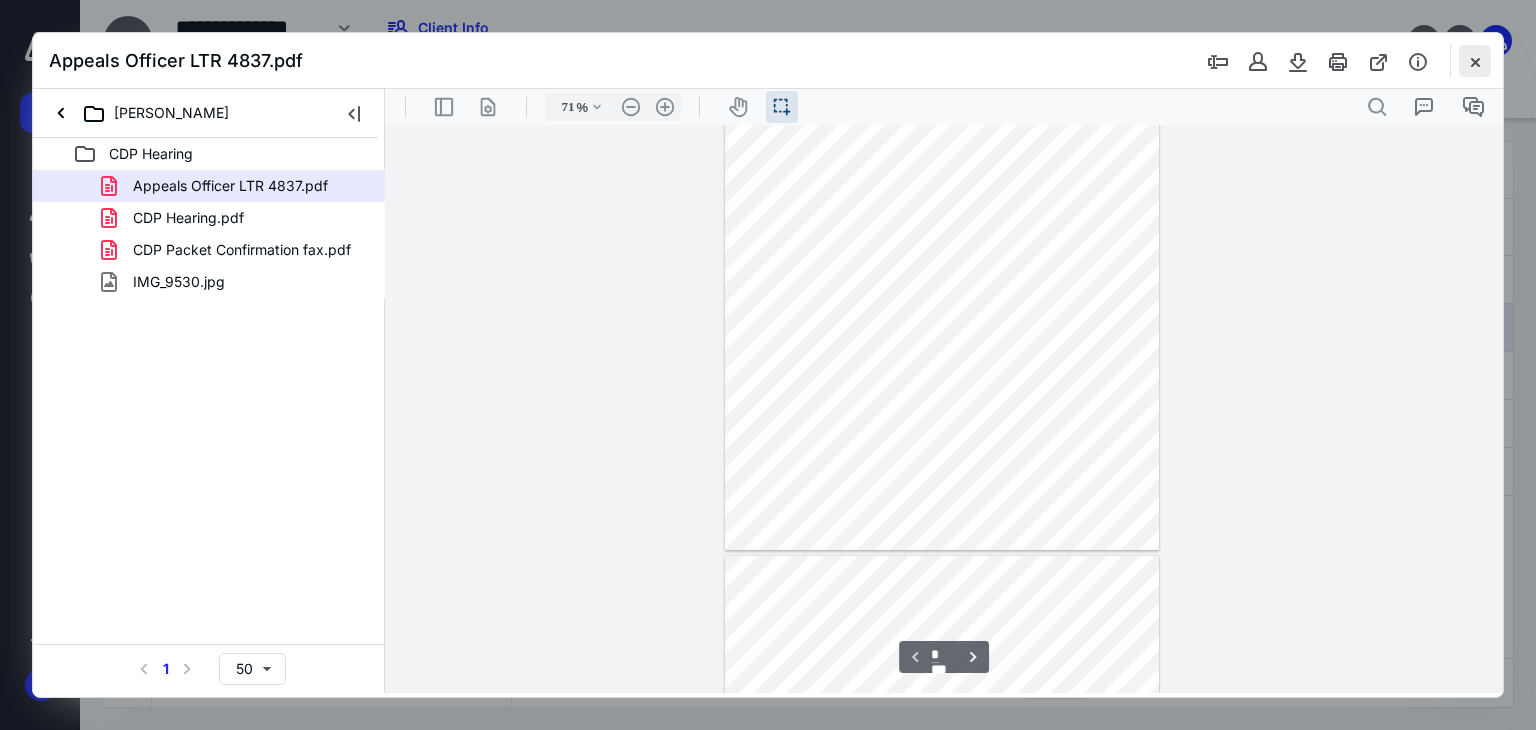 click at bounding box center [1475, 61] 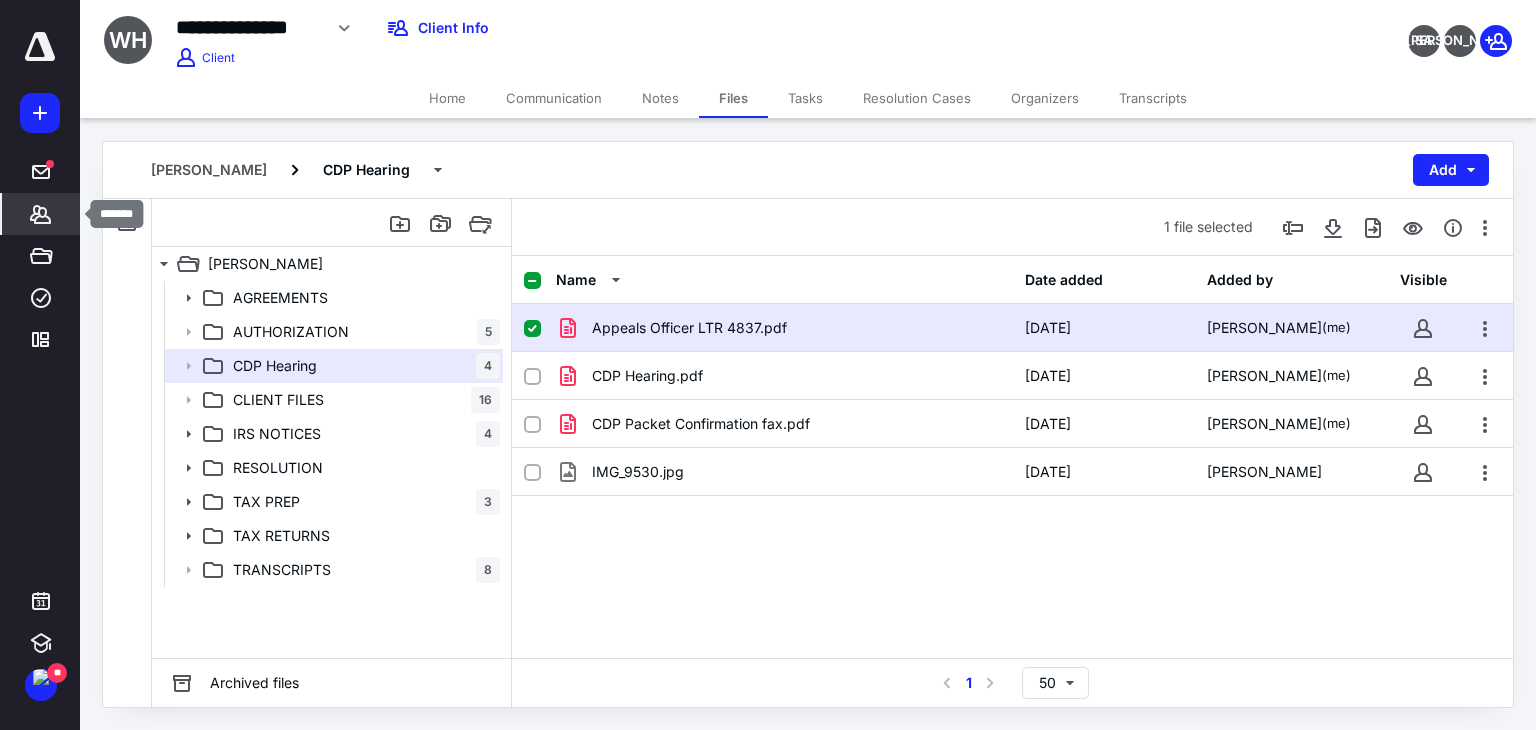 click 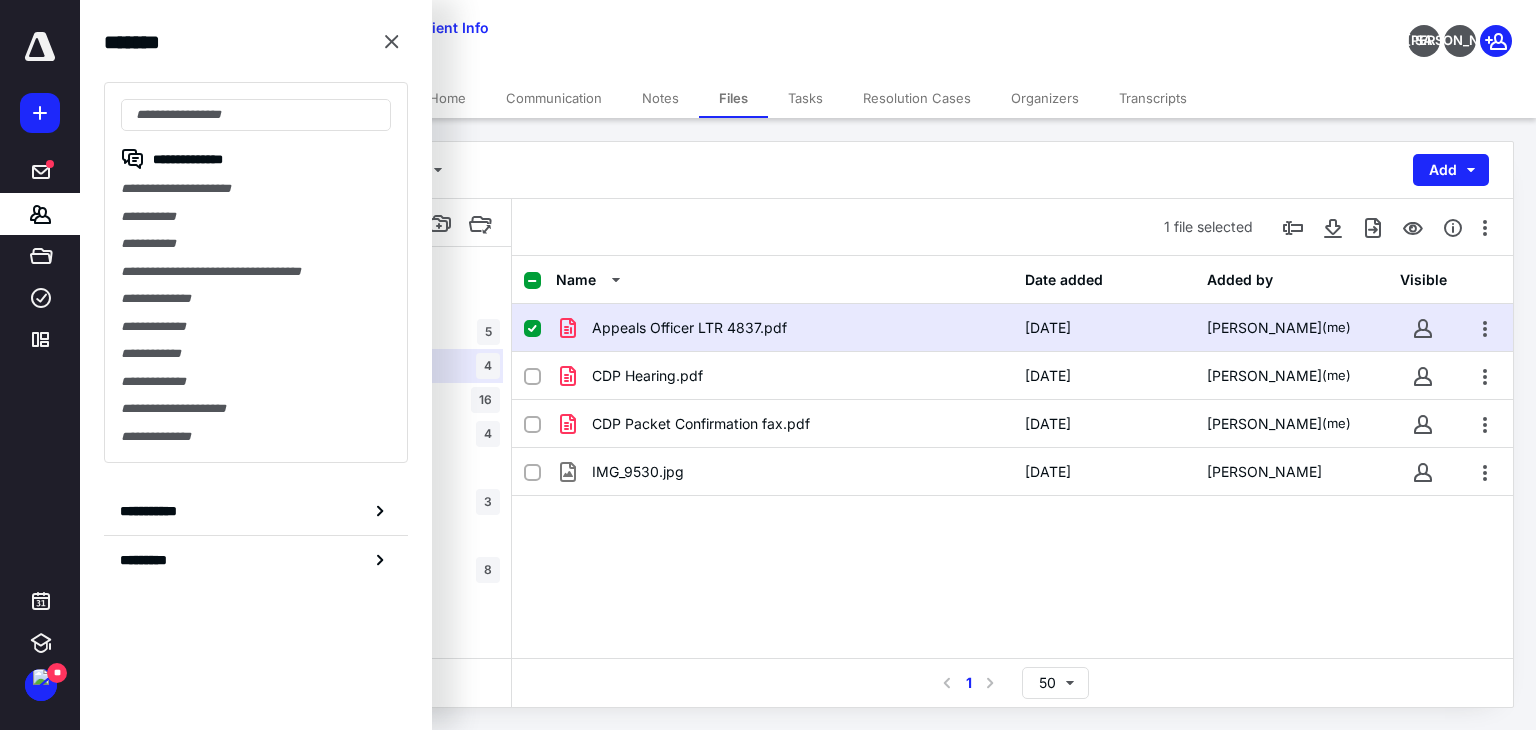 click on "Name Date added Added by Visible Appeals Officer LTR 4837.pdf 7/10/2025 Chan Ry  (me) CDP Hearing.pdf 4/2/2025 Chan Ry  (me) CDP Packet Confirmation fax.pdf 4/2/2025 Chan Ry  (me) IMG_9530.jpg 4/3/2025 Mariah Pongener" at bounding box center [1012, 457] 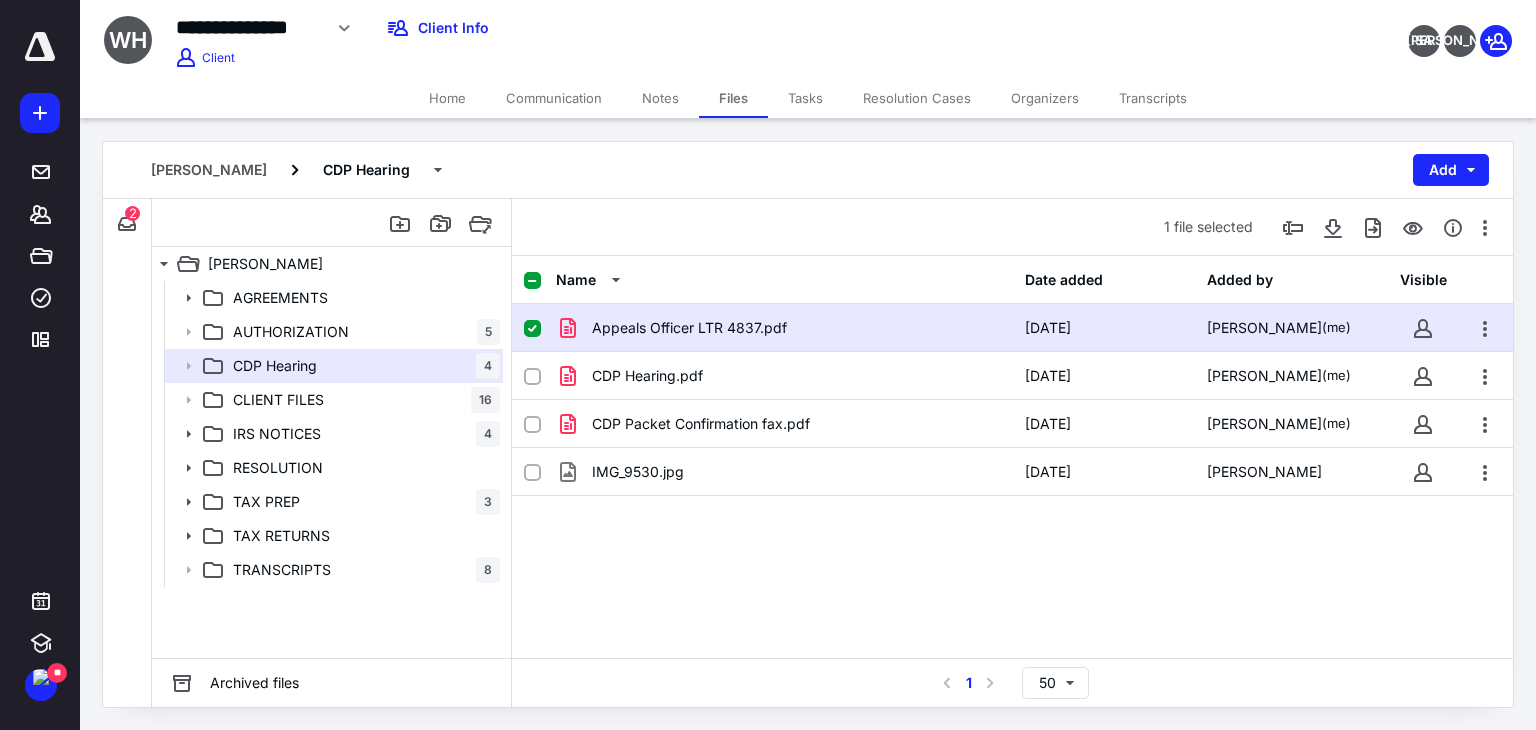 click on "**********" at bounding box center (40, 365) 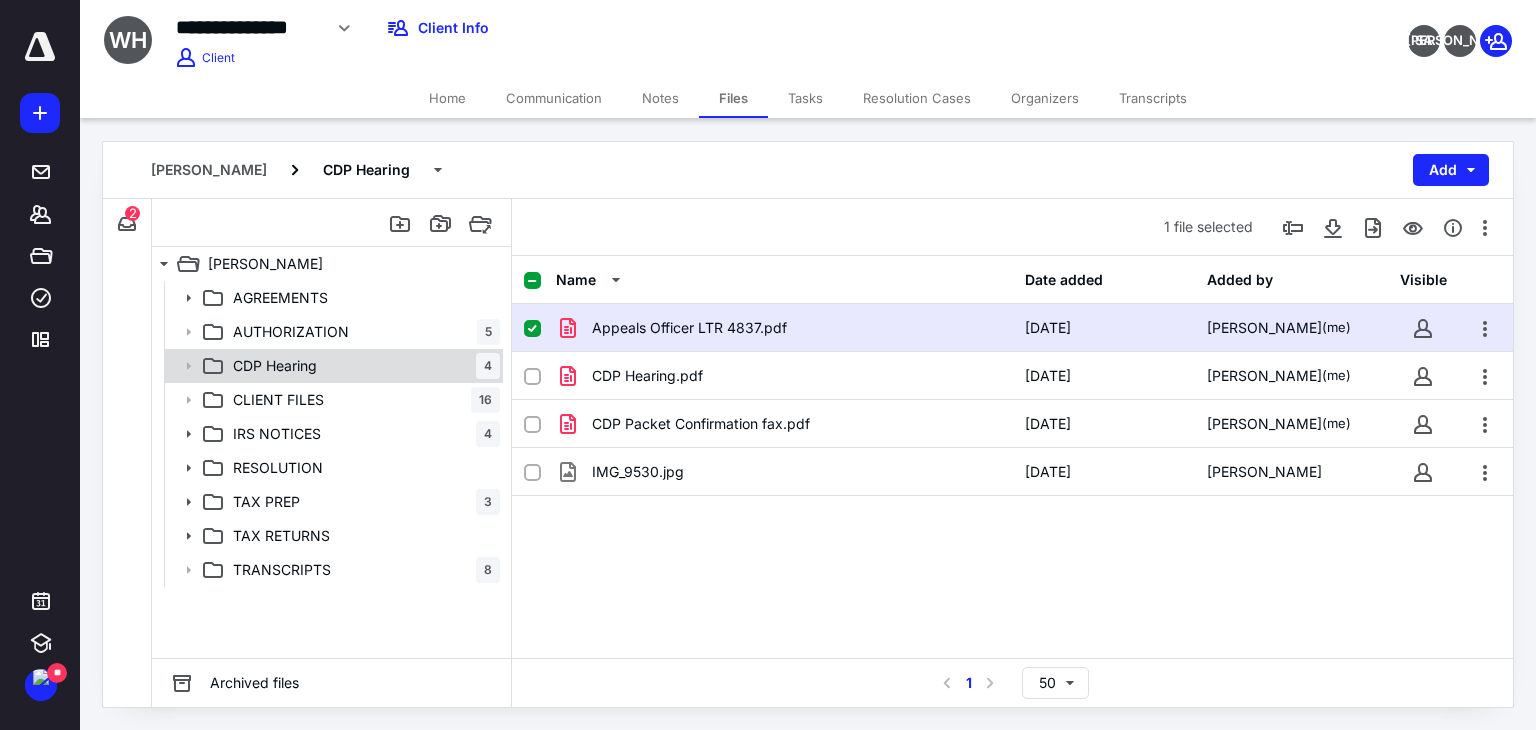 click on "CDP Hearing 4" at bounding box center [362, 366] 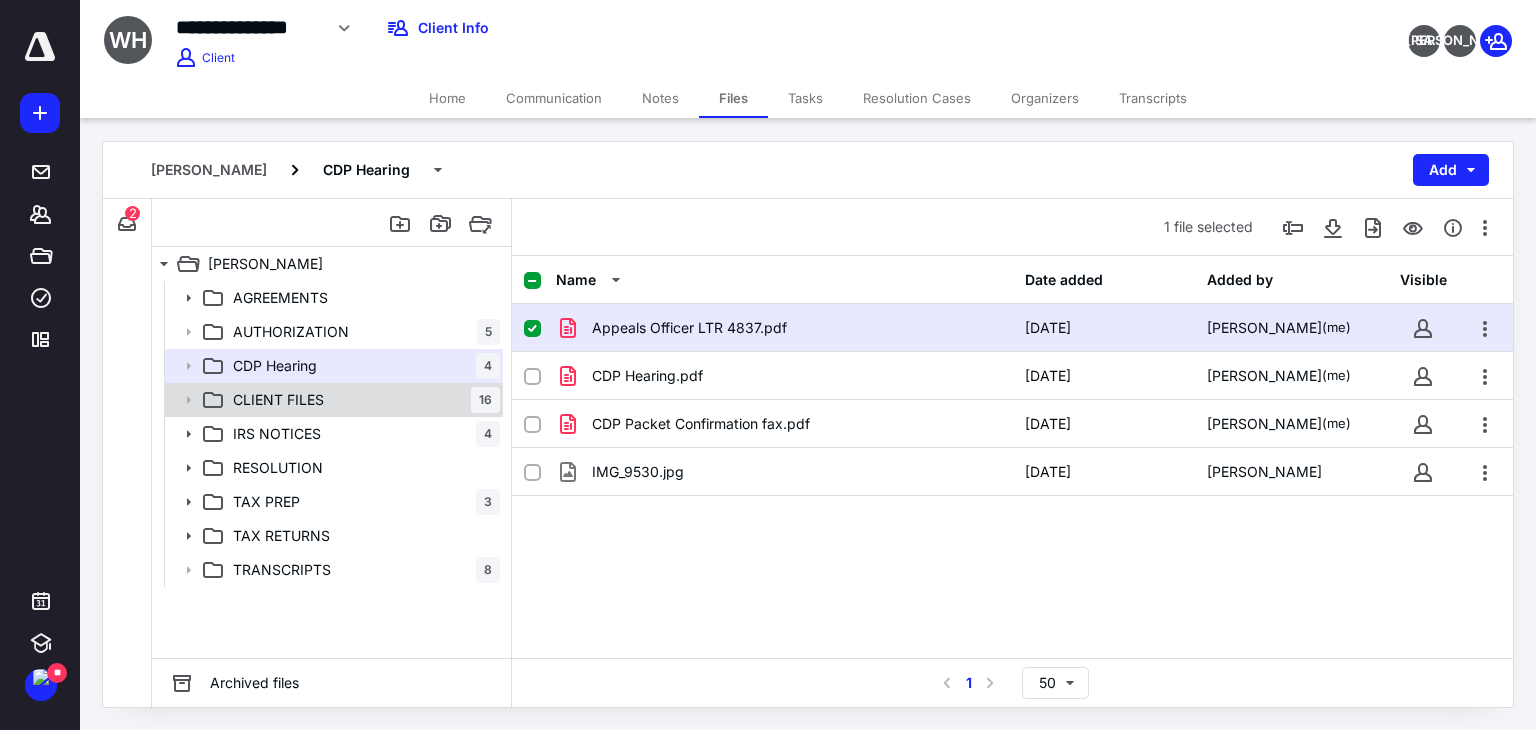 click on "CLIENT FILES 16" at bounding box center [362, 400] 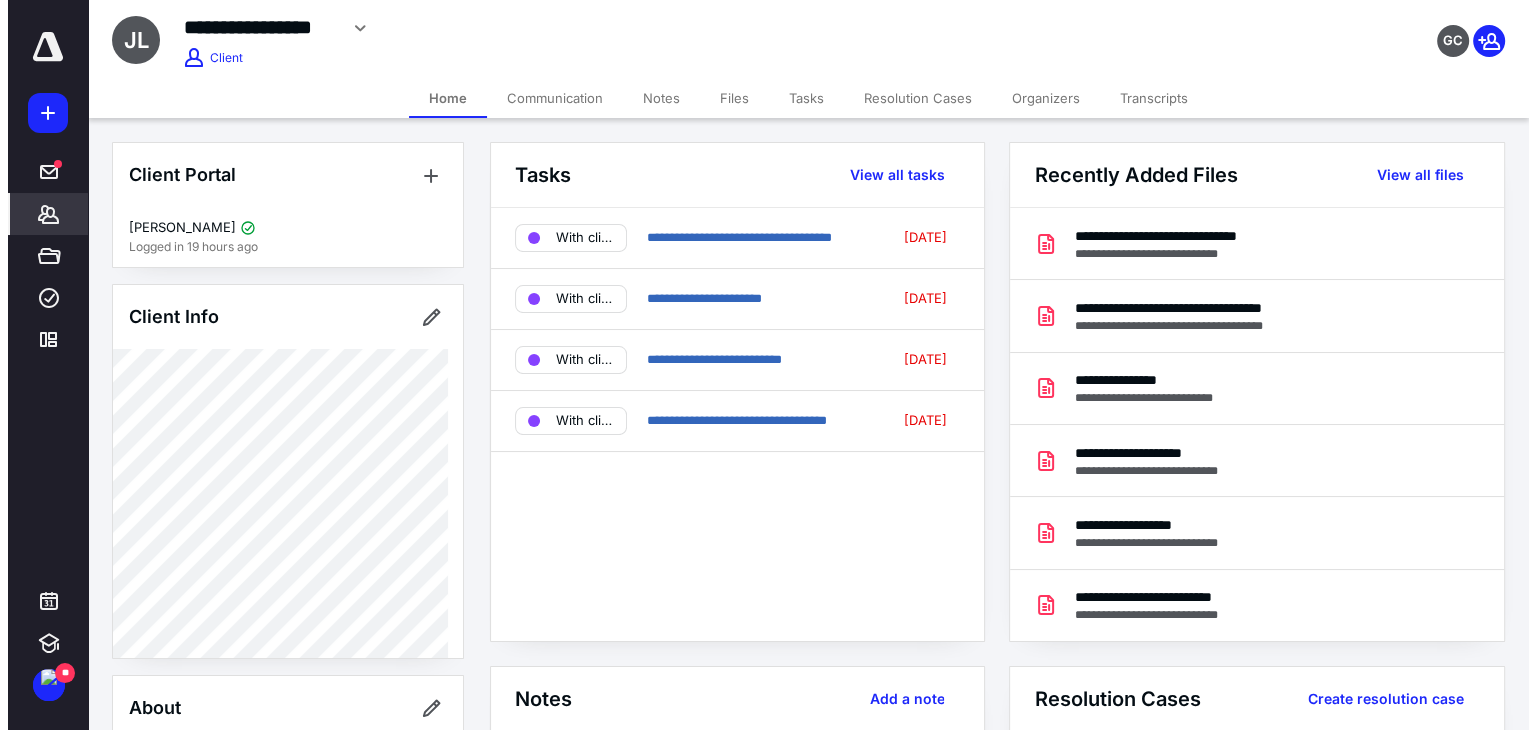 scroll, scrollTop: 0, scrollLeft: 0, axis: both 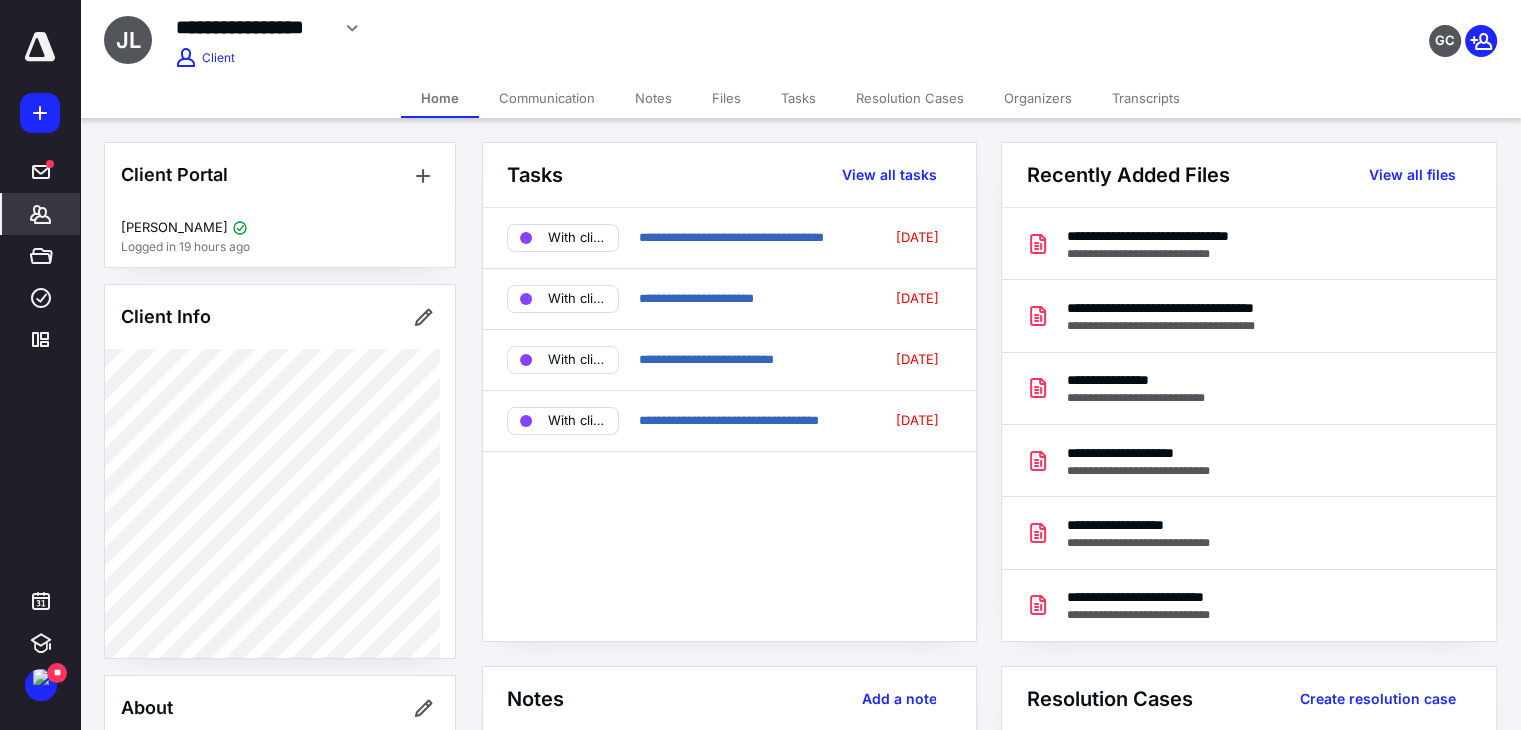 click on "Files" at bounding box center (726, 98) 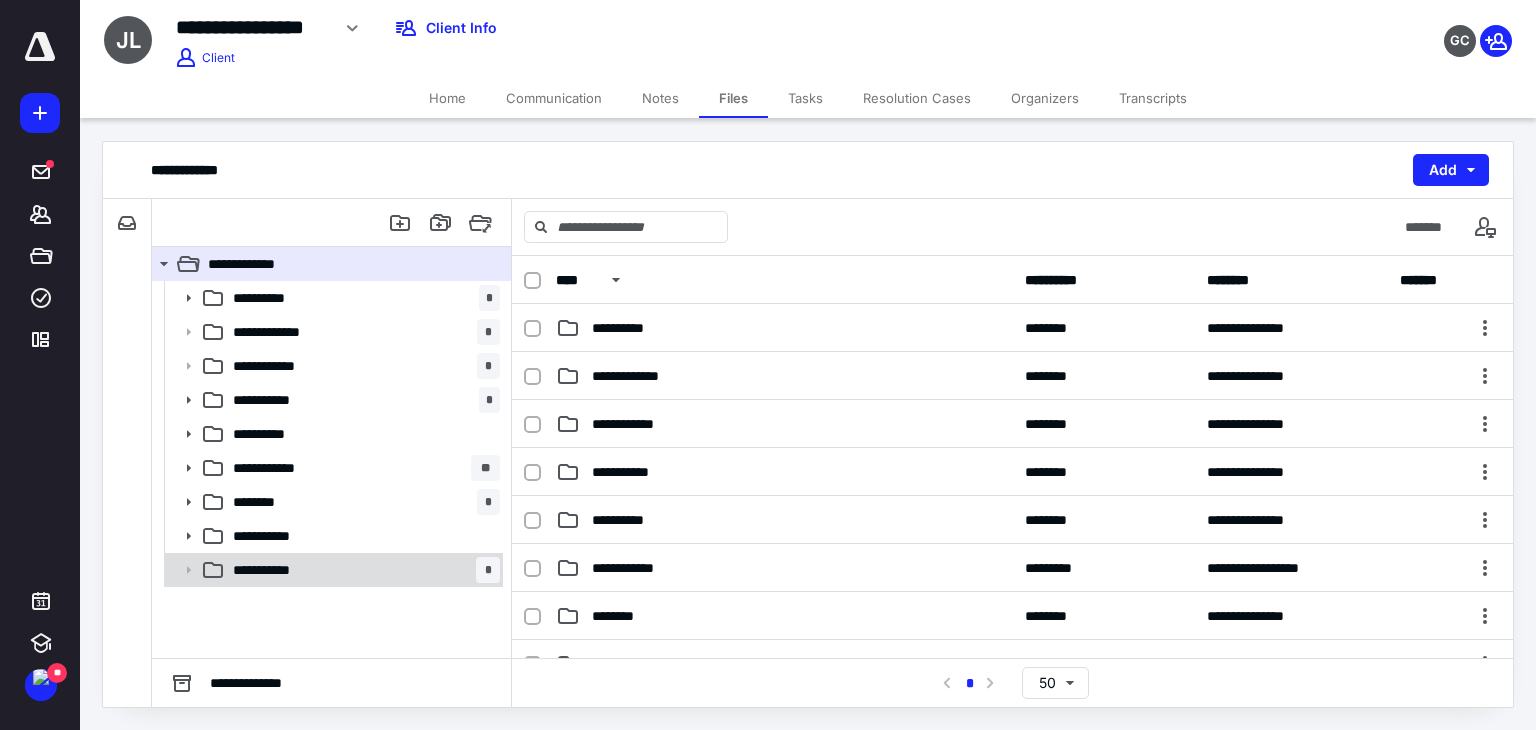click on "**********" at bounding box center (362, 570) 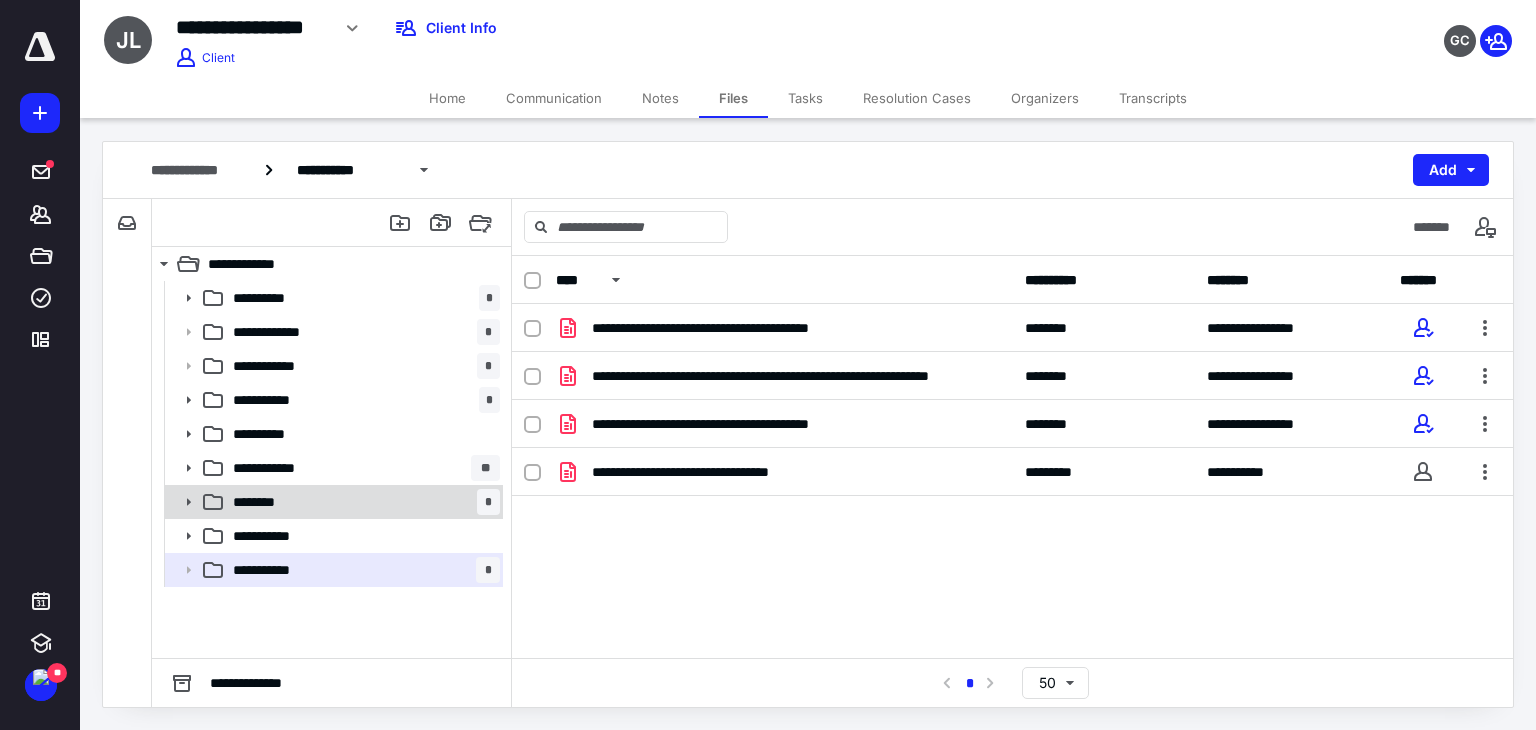 click on "******** *" at bounding box center [362, 502] 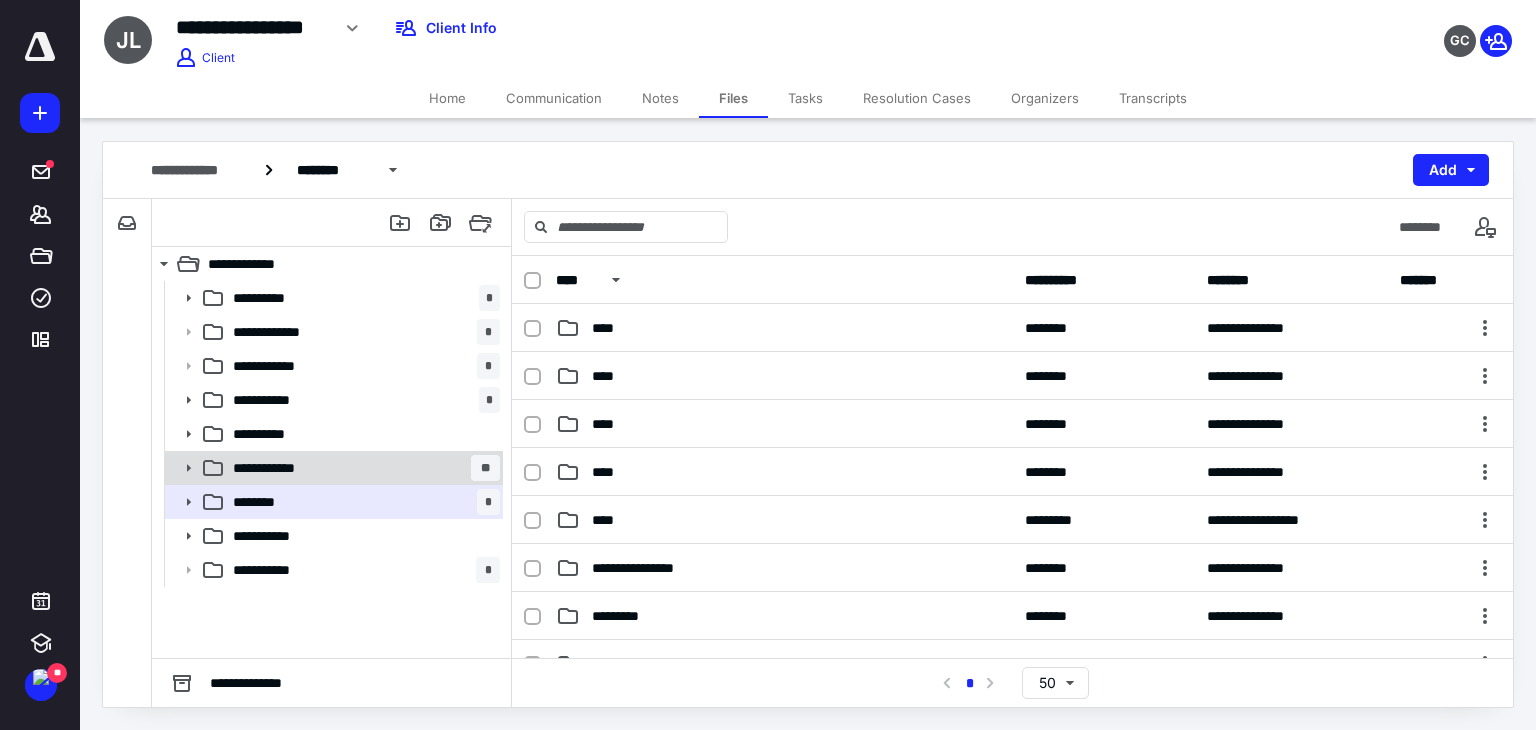 click on "**********" at bounding box center (362, 468) 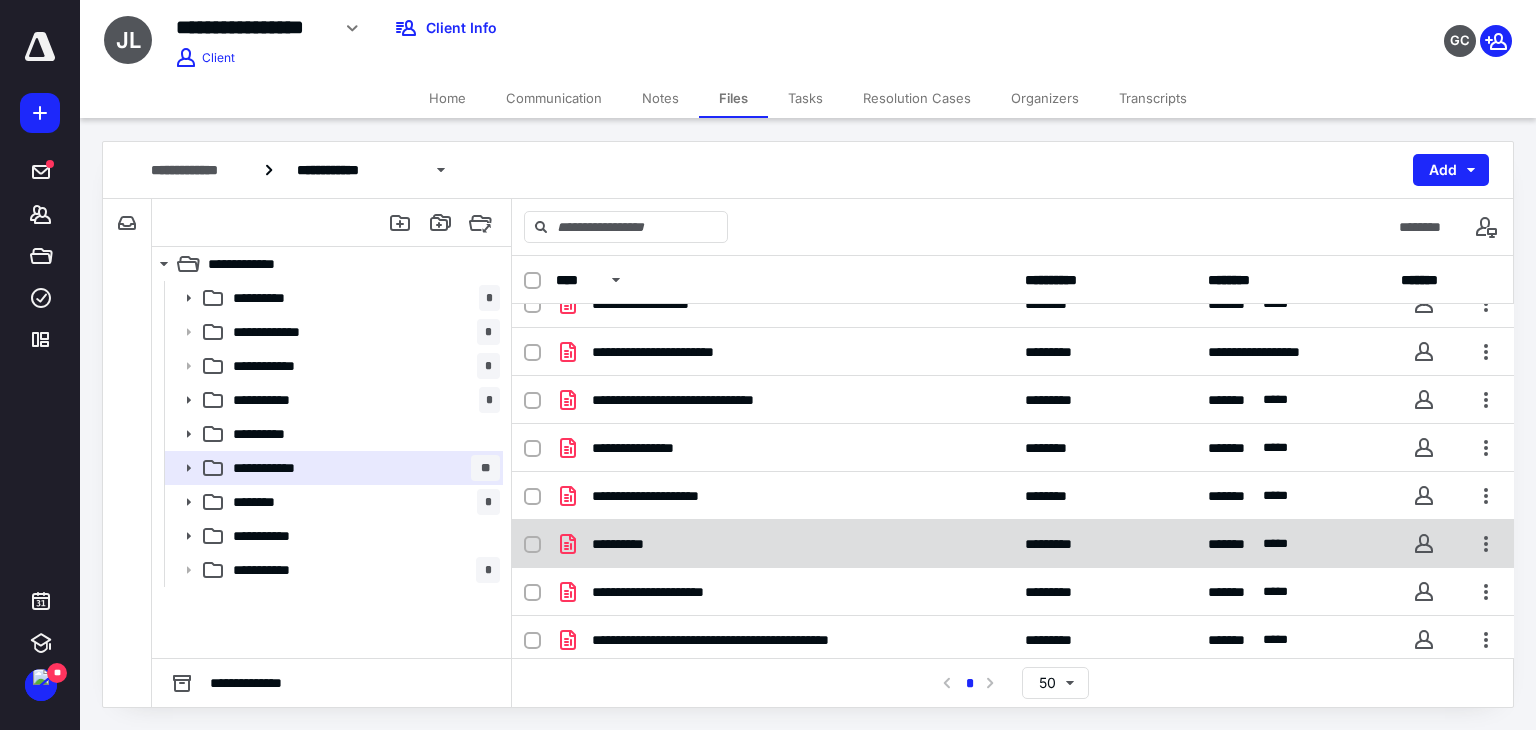 scroll, scrollTop: 315, scrollLeft: 0, axis: vertical 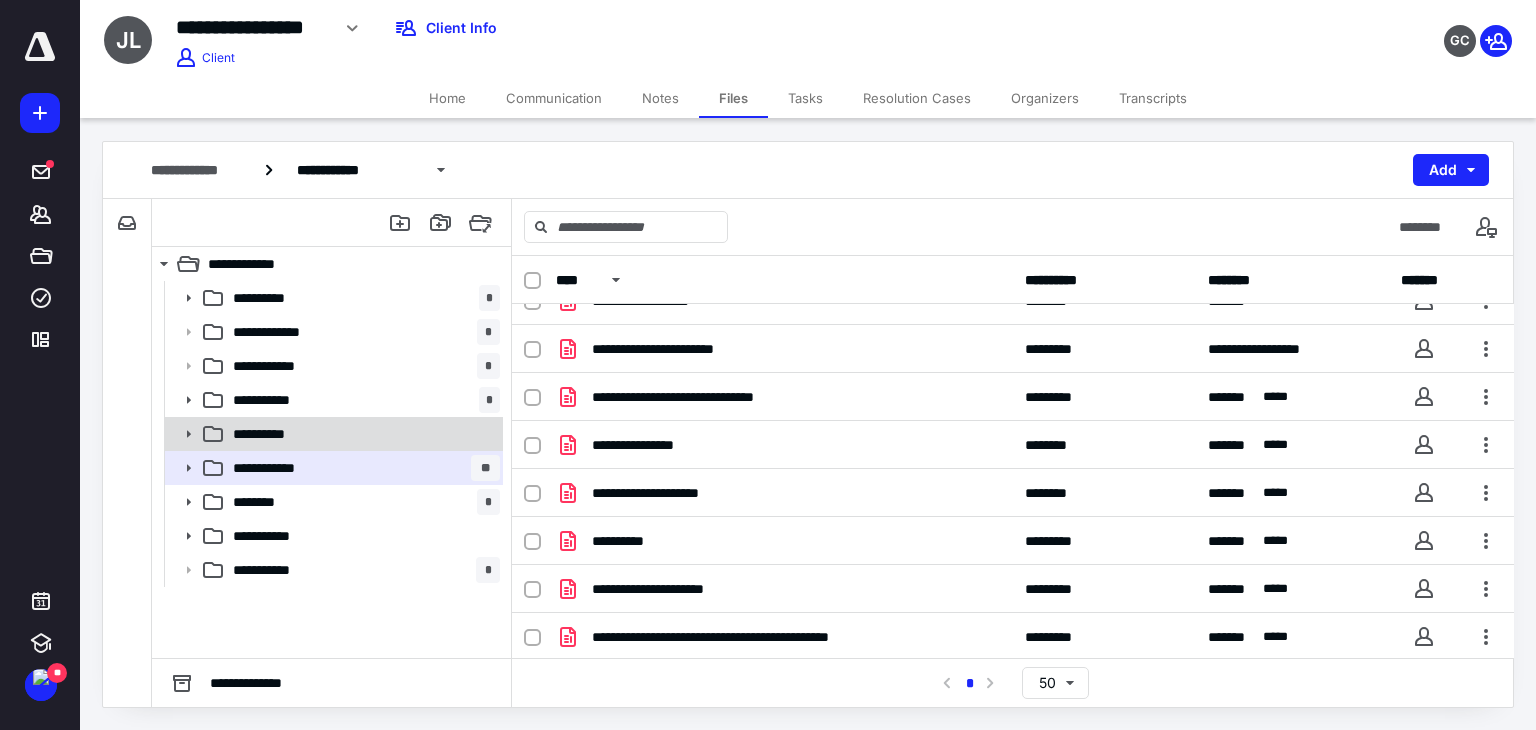 click on "**********" at bounding box center (362, 434) 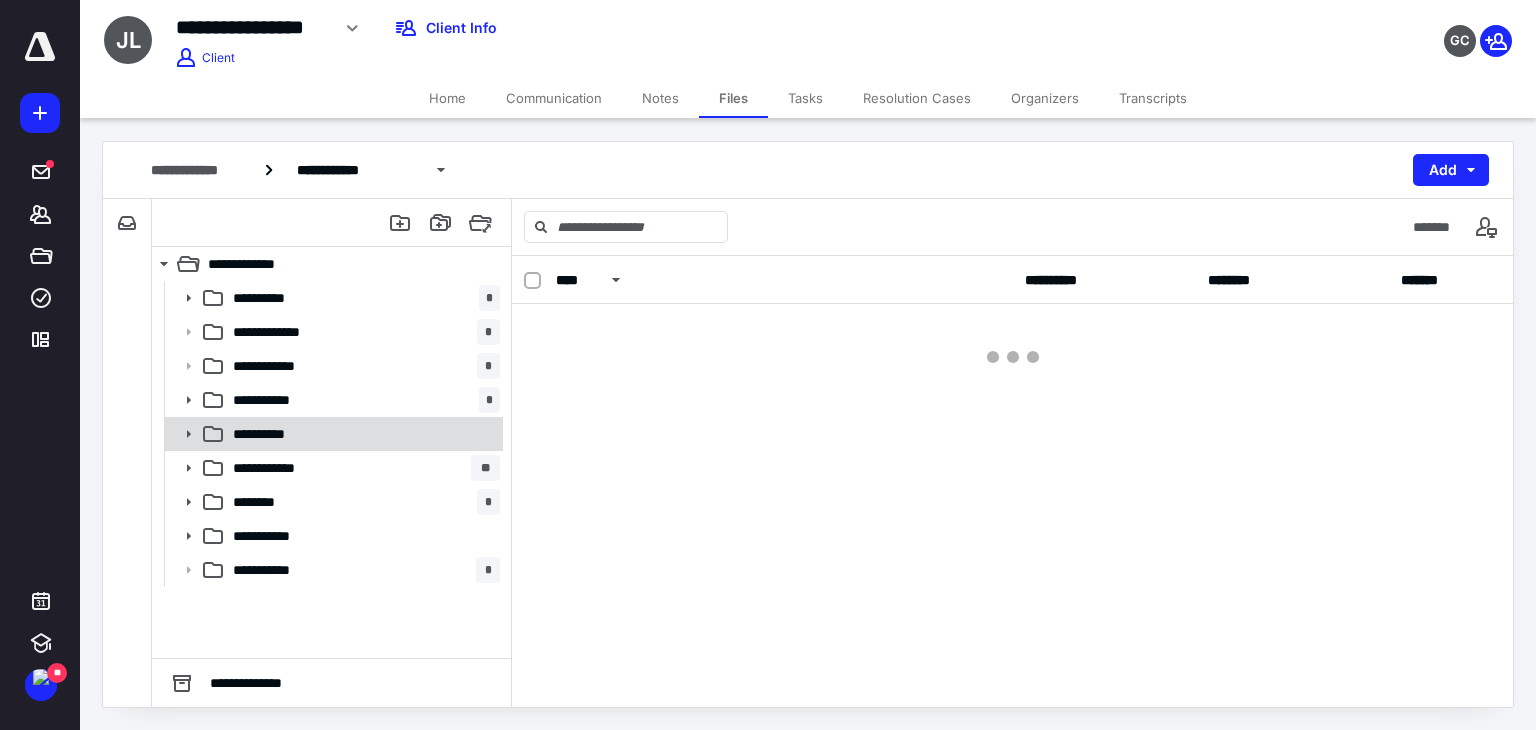scroll, scrollTop: 0, scrollLeft: 0, axis: both 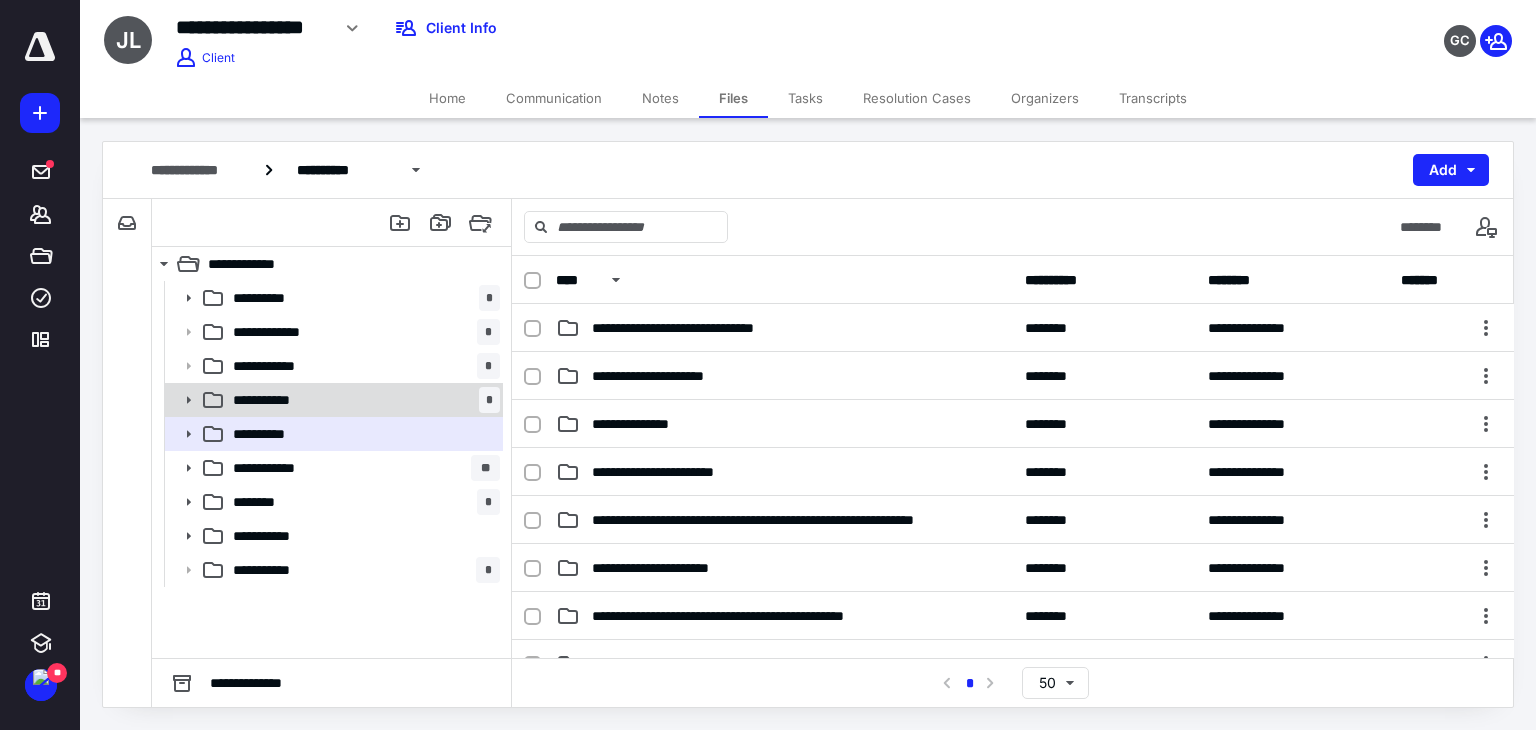 click on "**********" at bounding box center (362, 400) 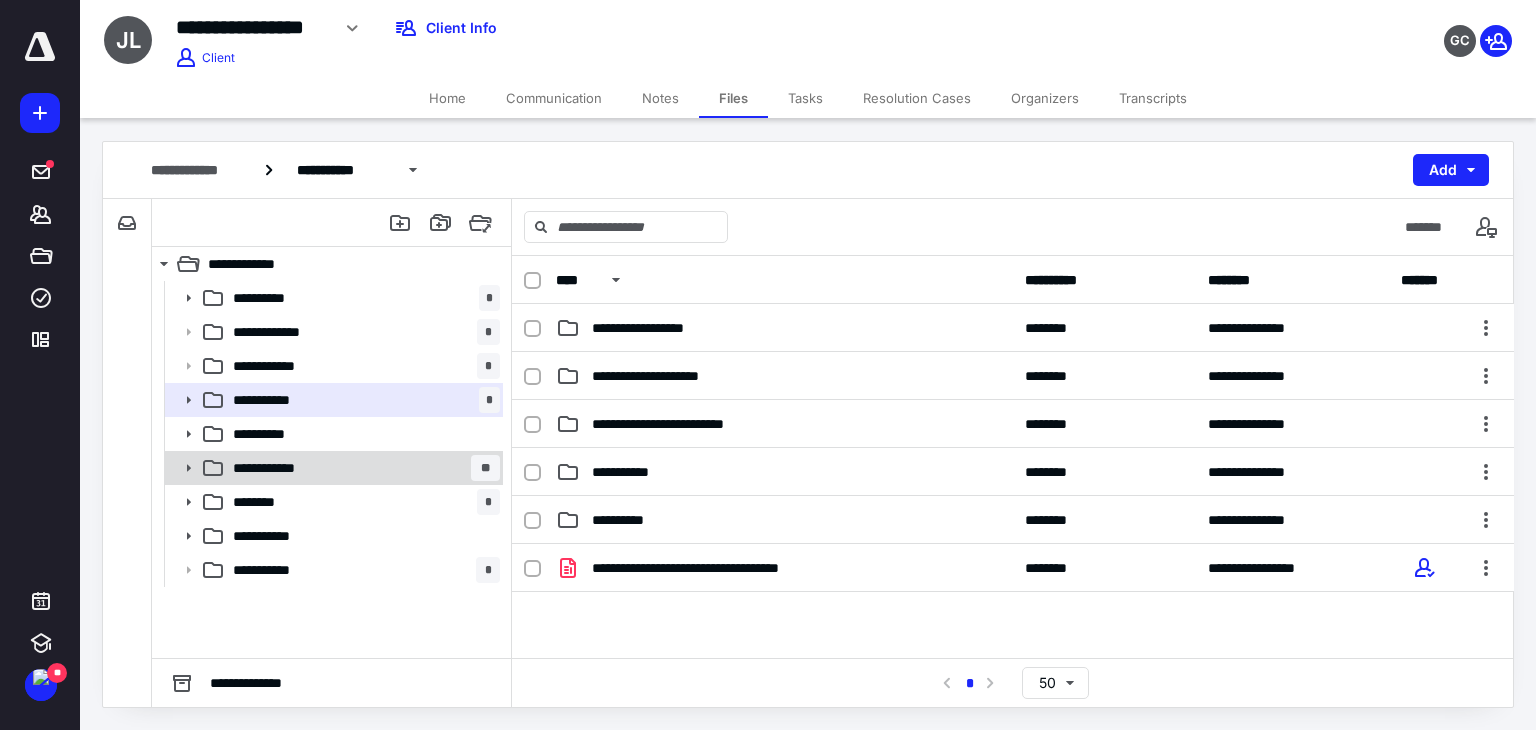 click on "**********" at bounding box center [362, 468] 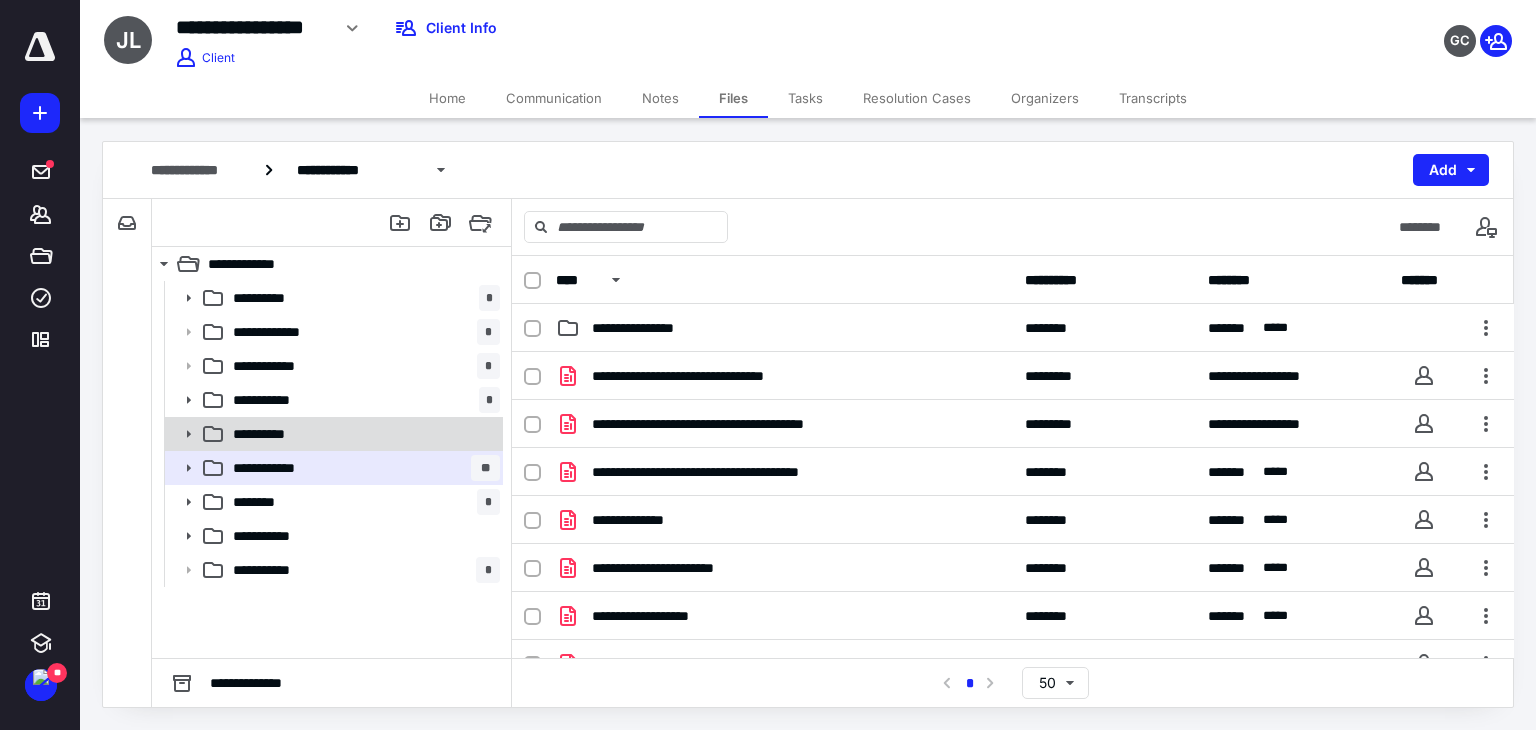 click on "**********" at bounding box center [332, 434] 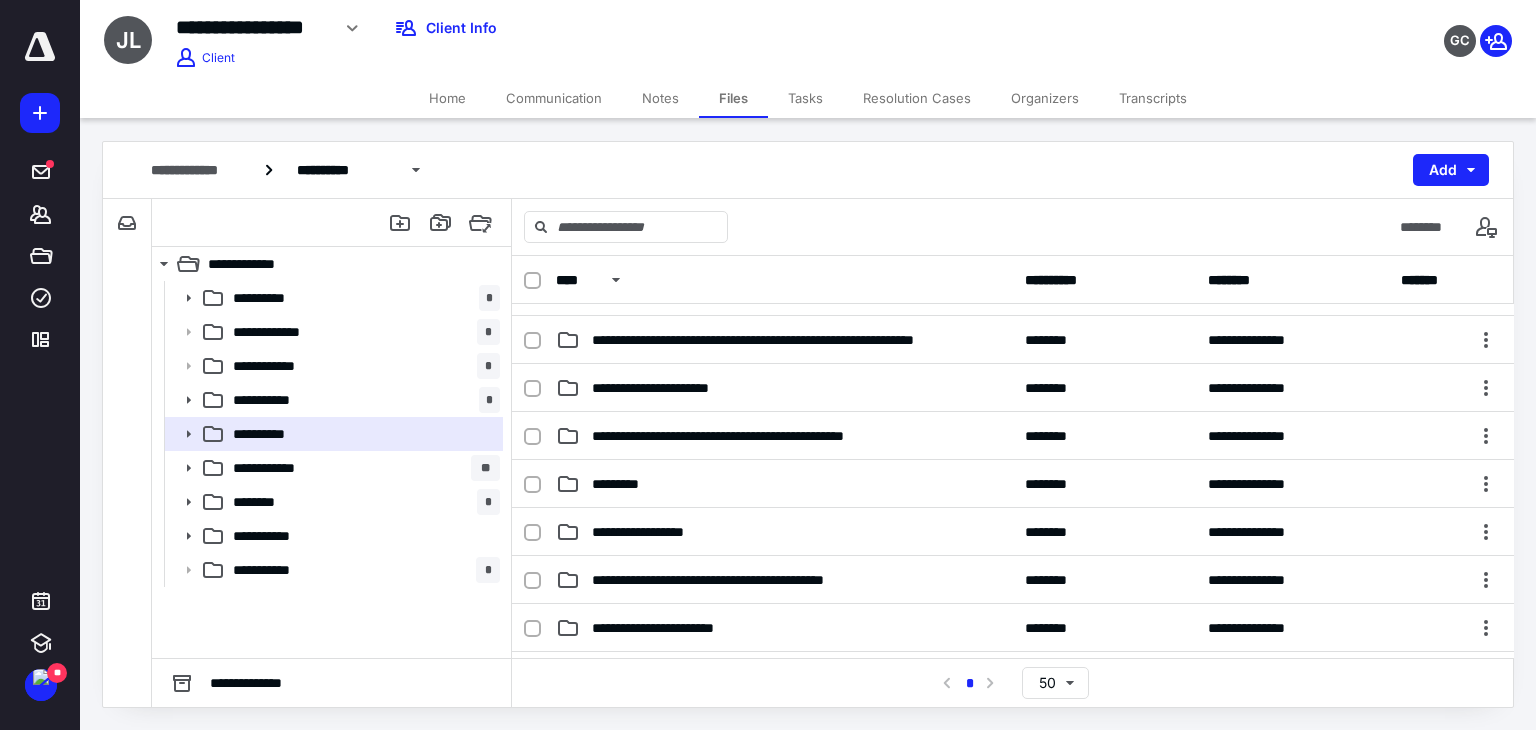 scroll, scrollTop: 300, scrollLeft: 0, axis: vertical 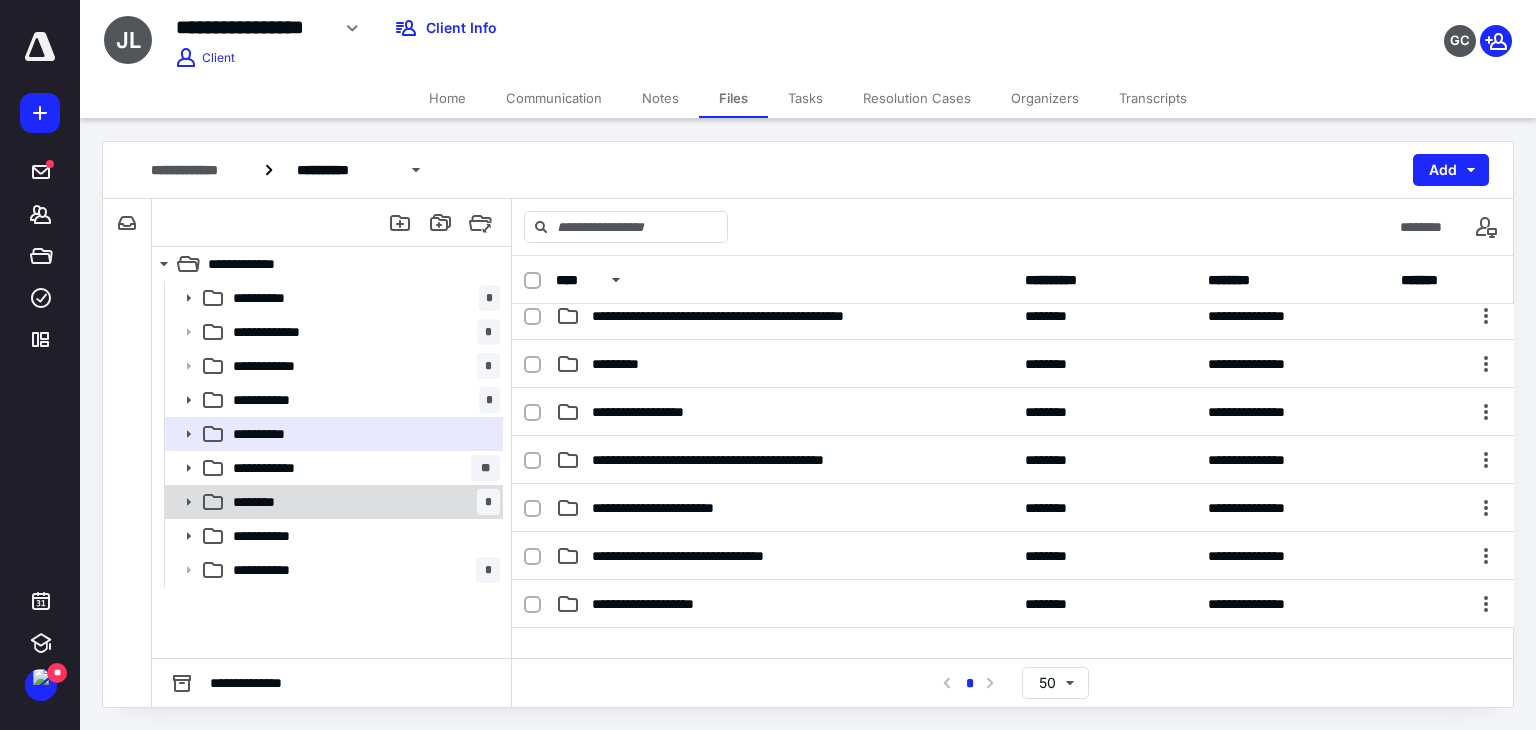 click on "******** *" at bounding box center [362, 502] 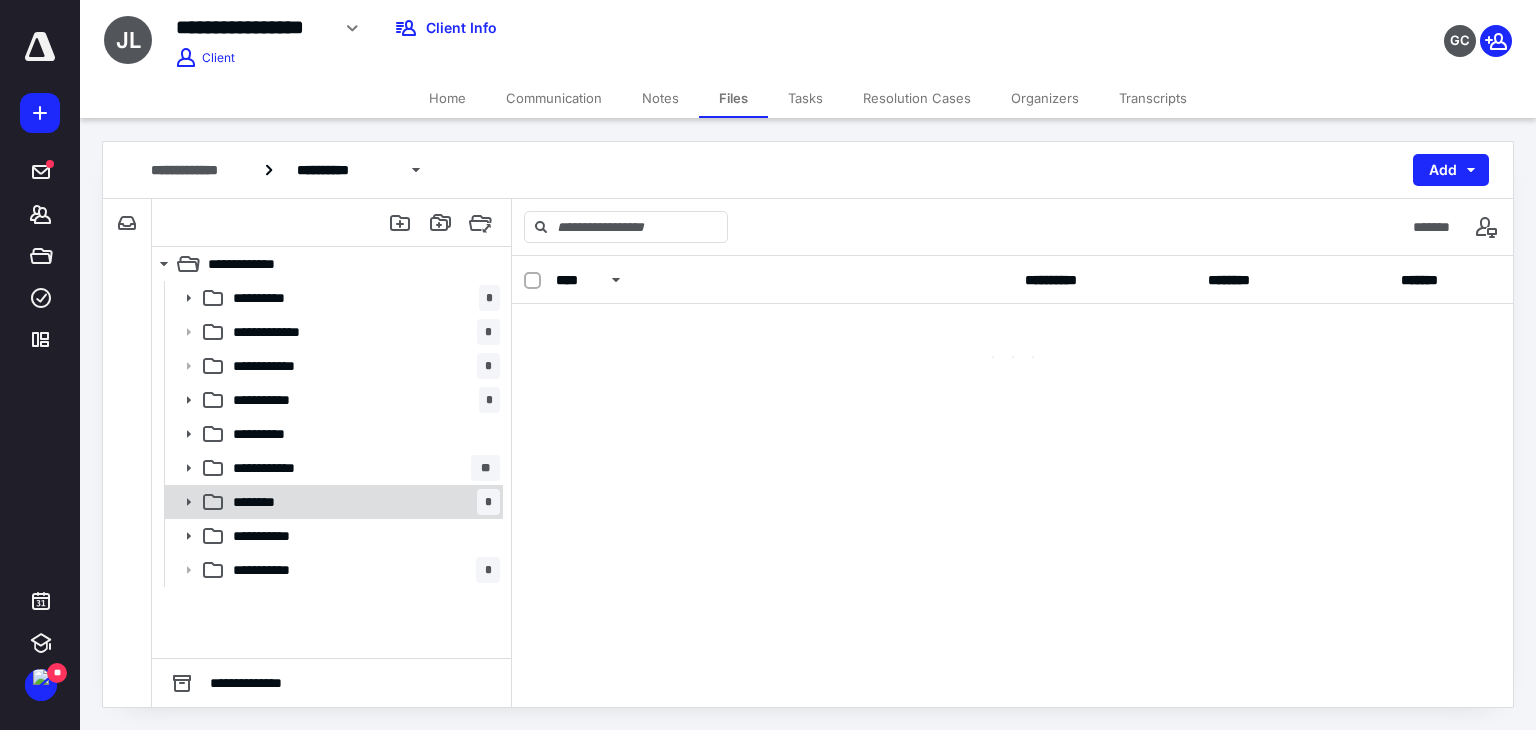 scroll, scrollTop: 0, scrollLeft: 0, axis: both 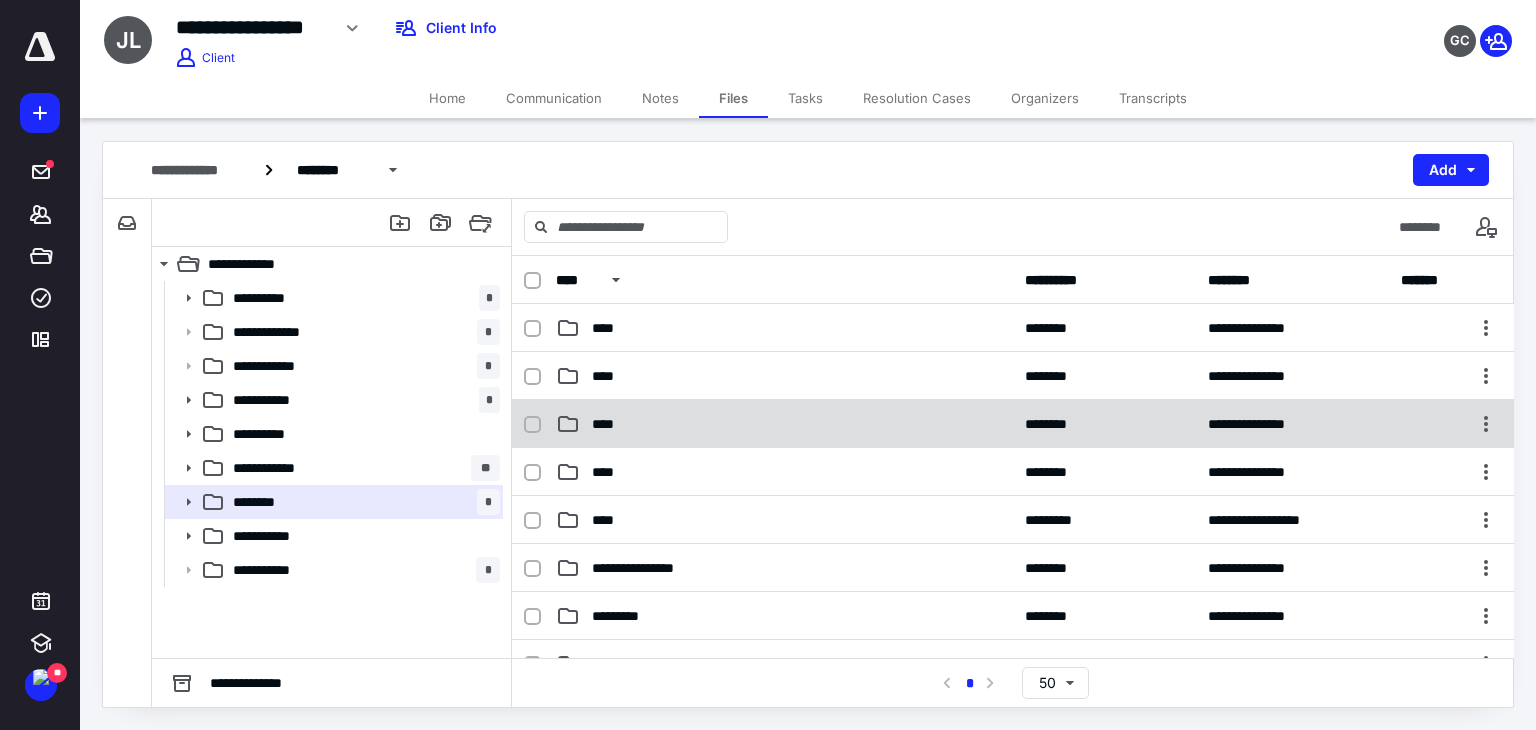 click on "****" at bounding box center (609, 424) 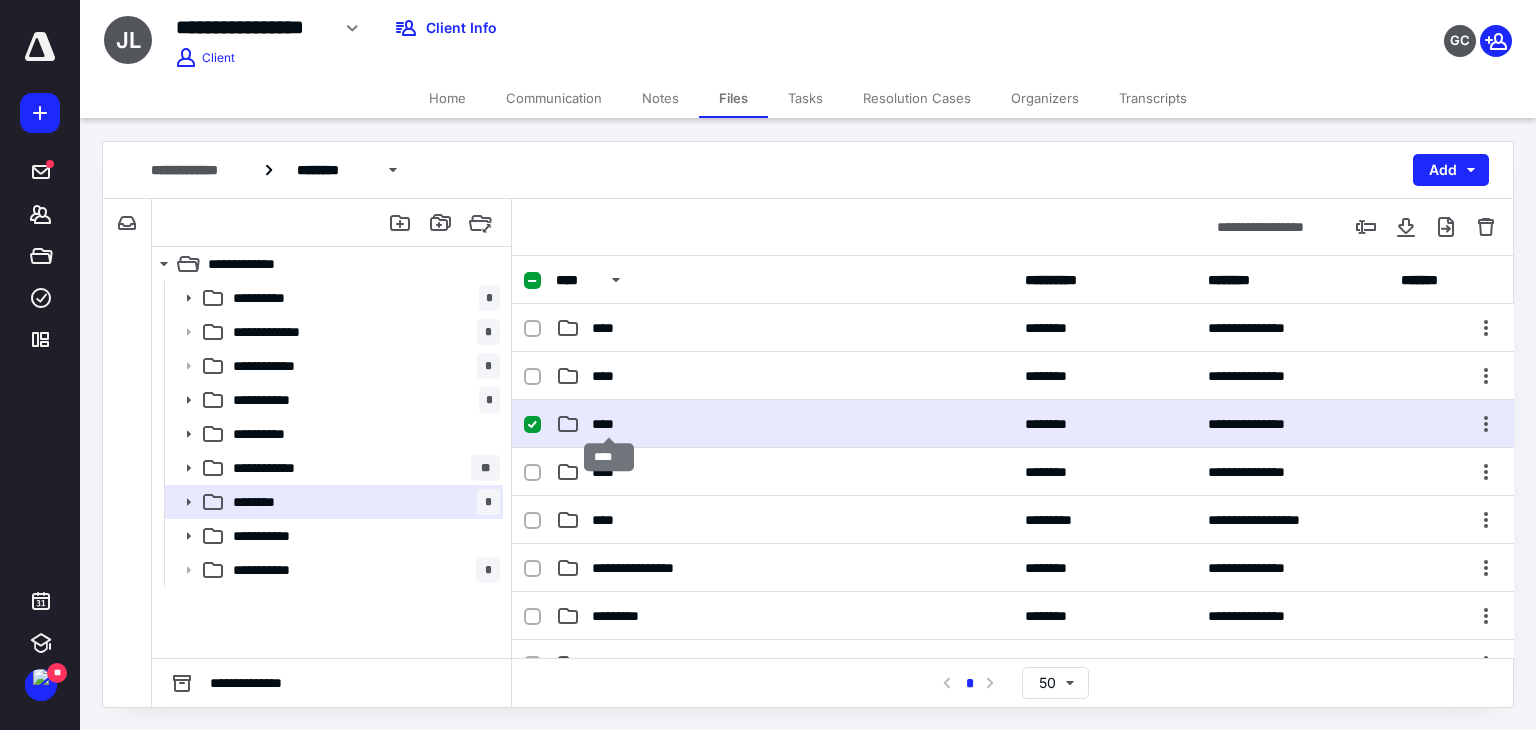 click on "****" at bounding box center (609, 424) 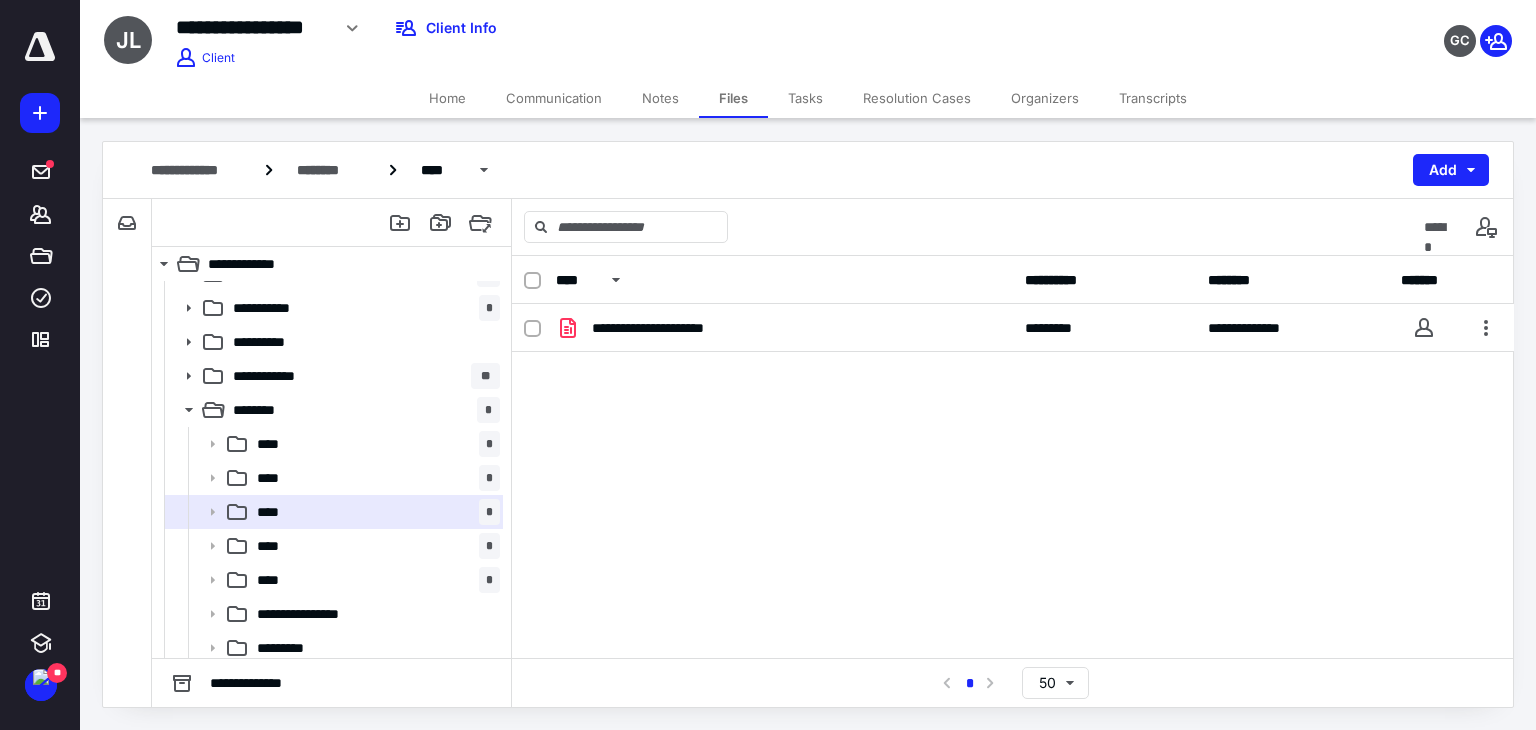 scroll, scrollTop: 200, scrollLeft: 0, axis: vertical 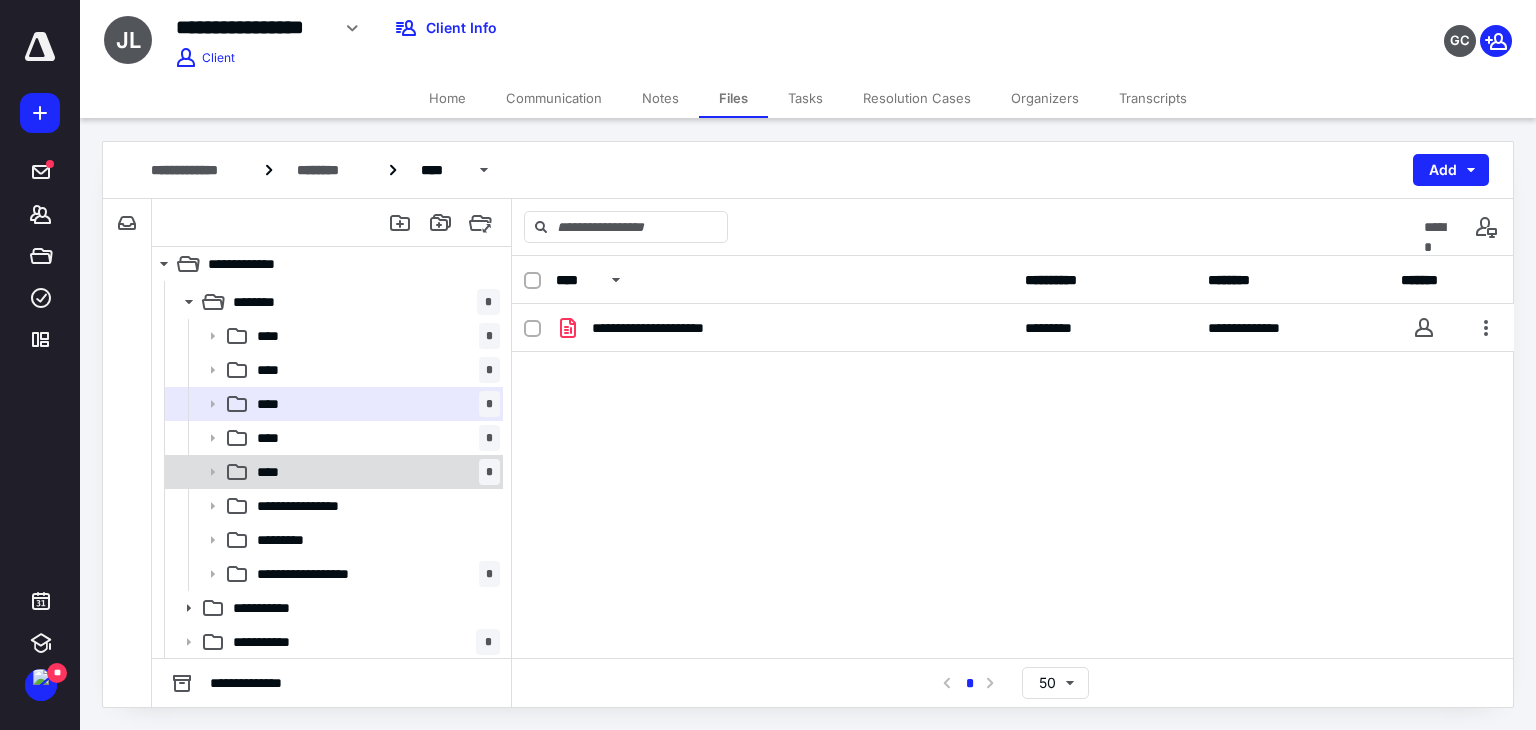 click on "**** *" at bounding box center [374, 472] 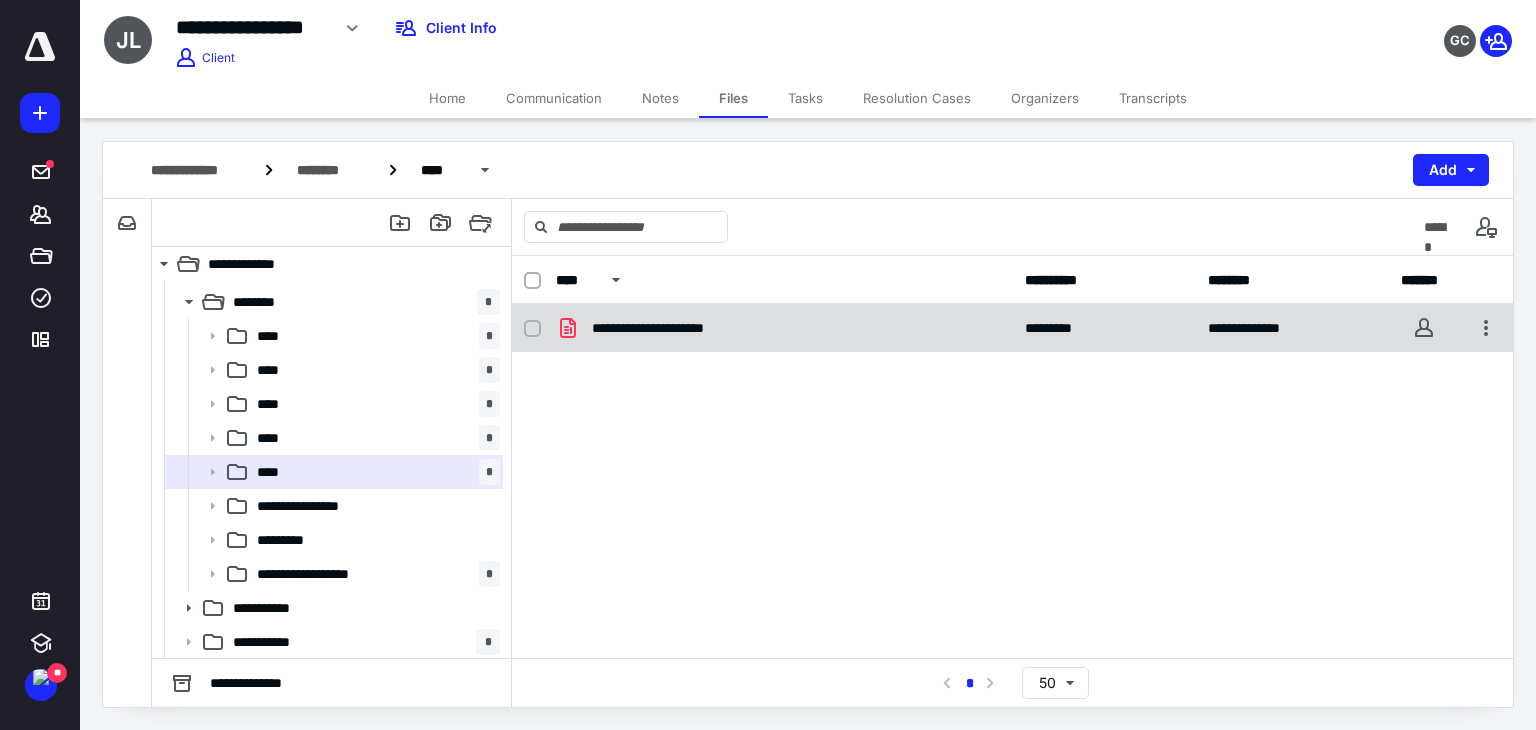 click on "**********" at bounding box center [784, 328] 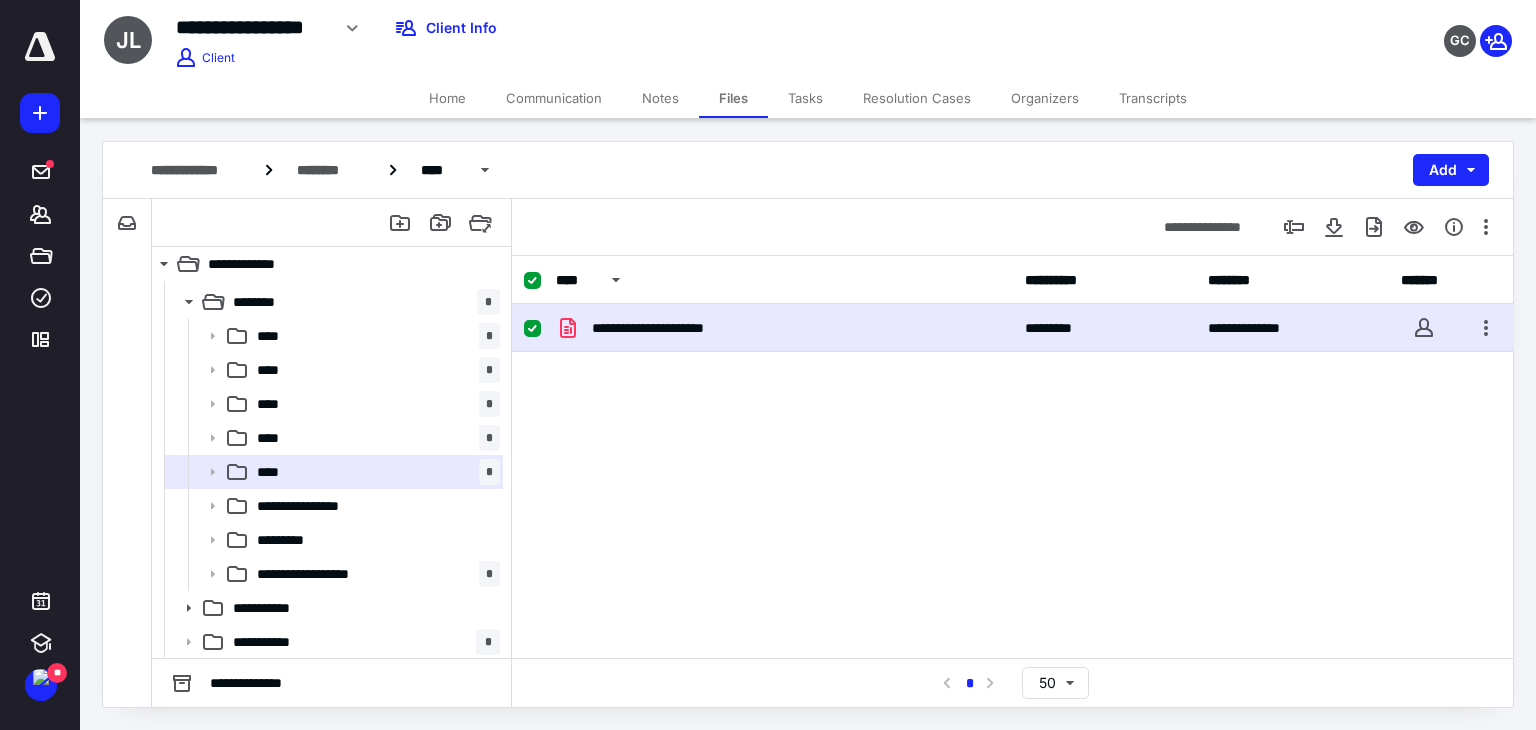 click on "**********" at bounding box center (784, 328) 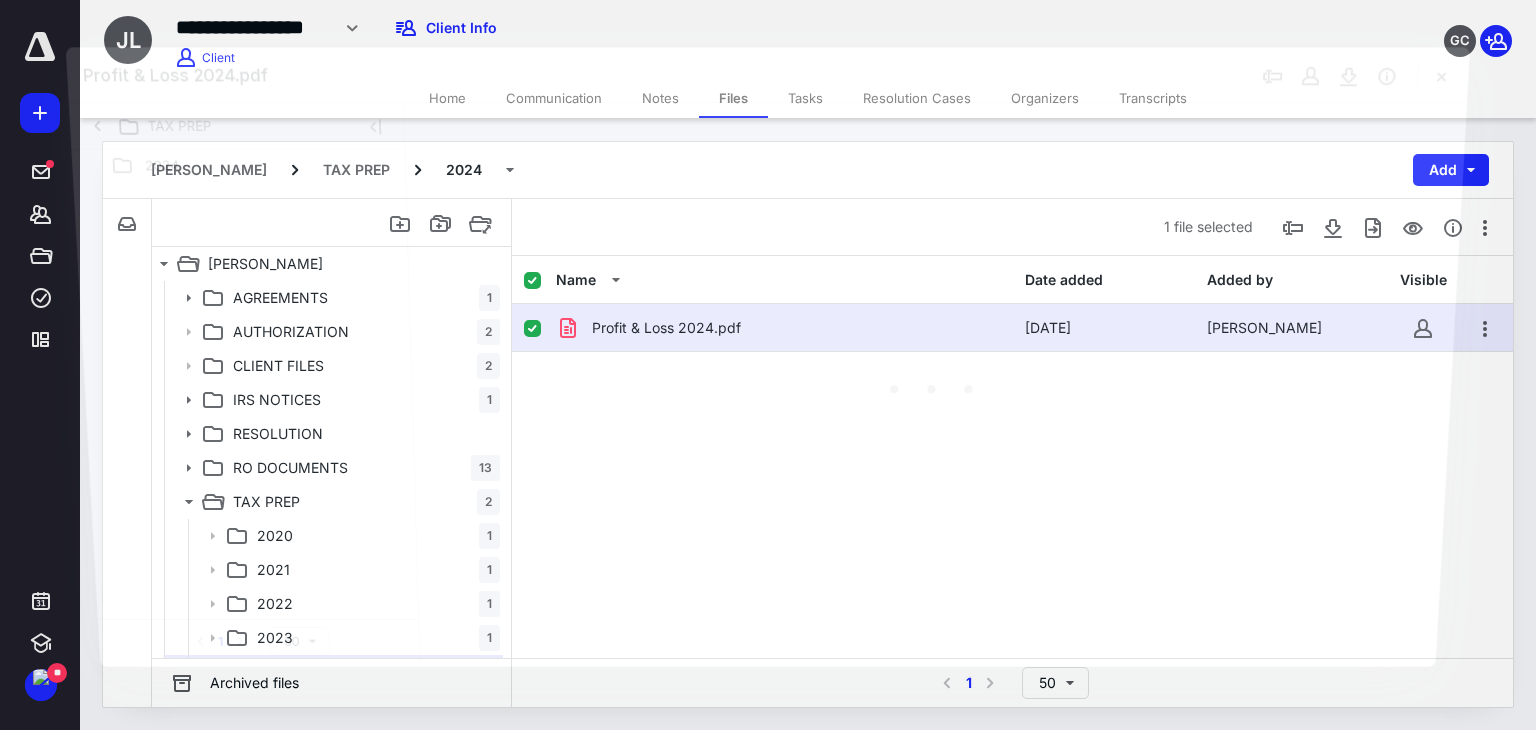 scroll, scrollTop: 200, scrollLeft: 0, axis: vertical 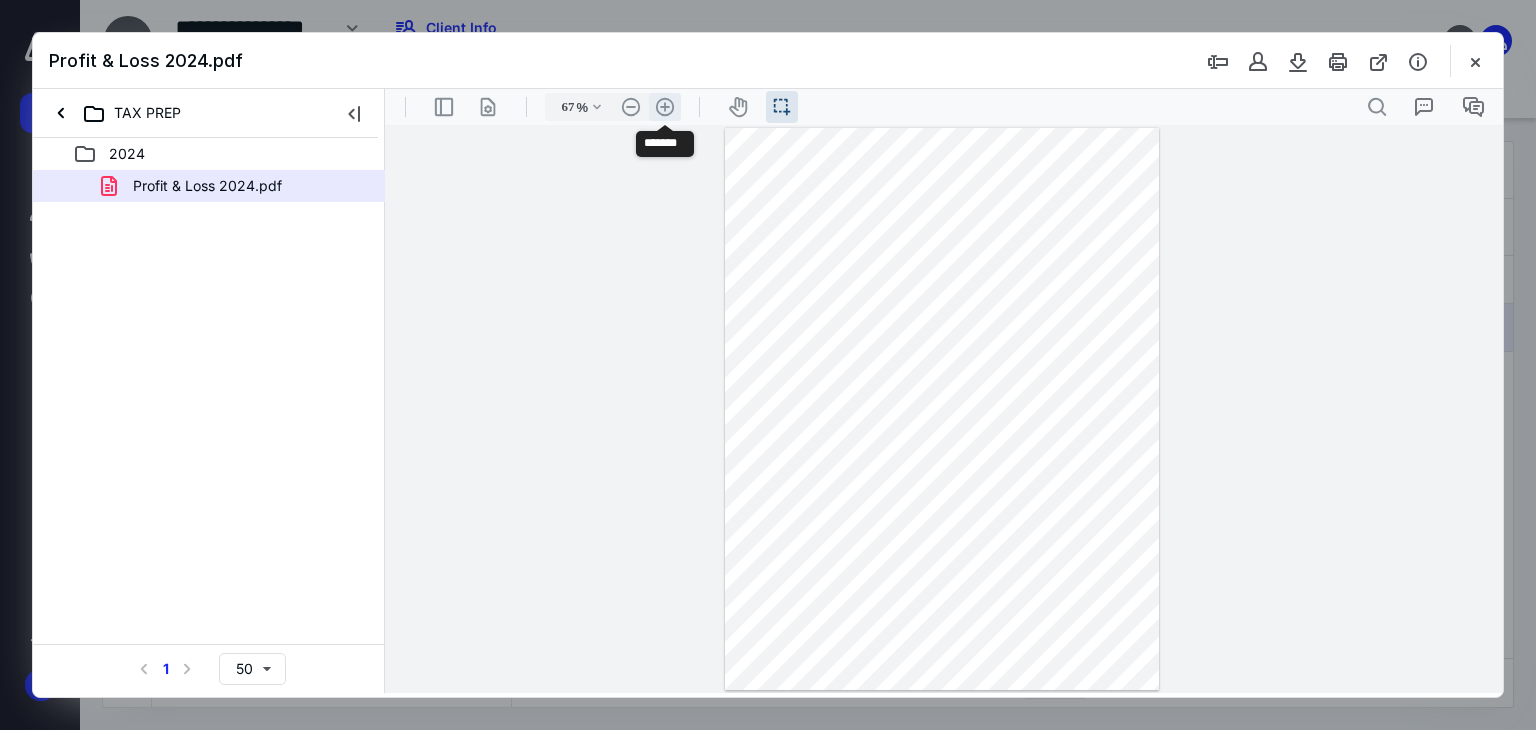 click on ".cls-1{fill:#abb0c4;} icon - header - zoom - in - line" at bounding box center (665, 107) 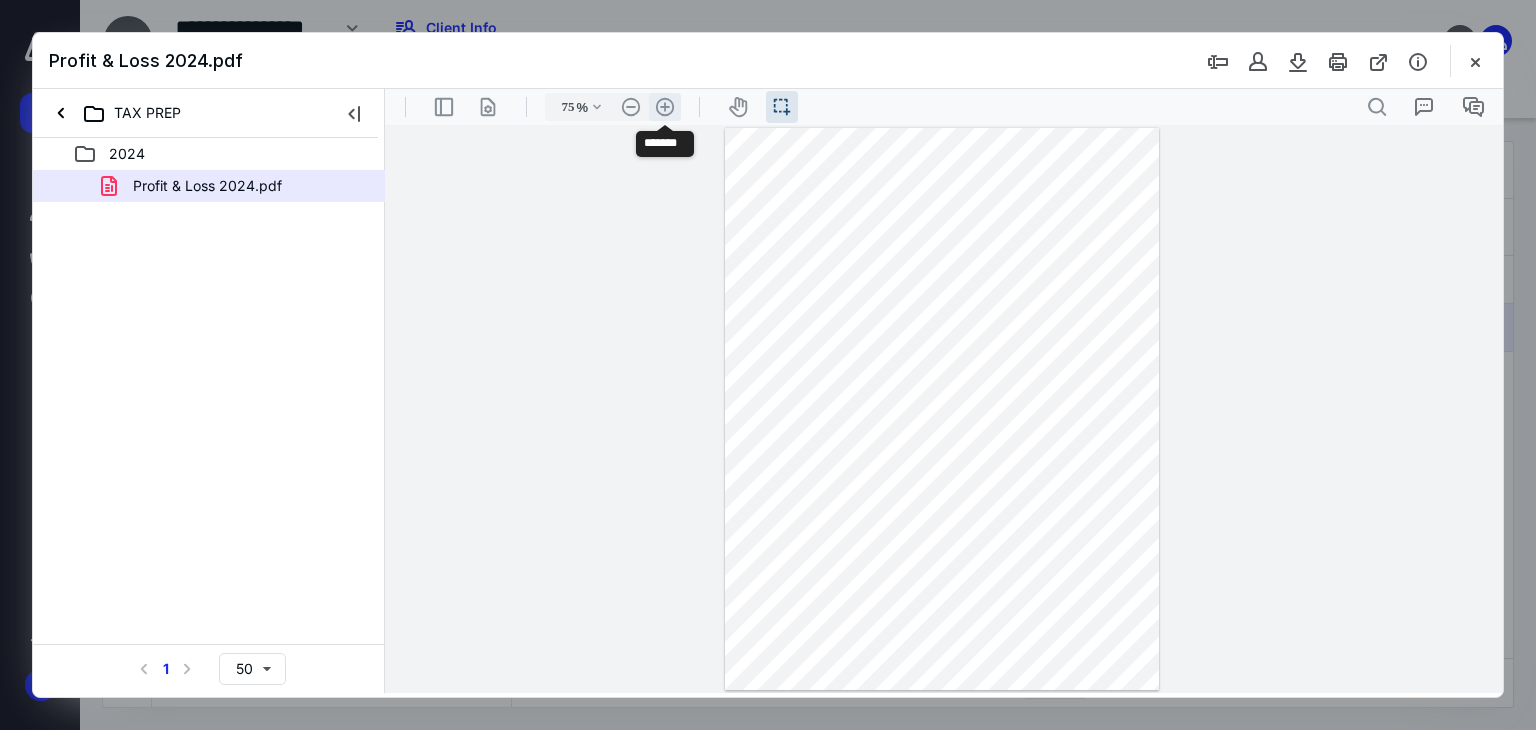 click on ".cls-1{fill:#abb0c4;} icon - header - zoom - in - line" at bounding box center [665, 107] 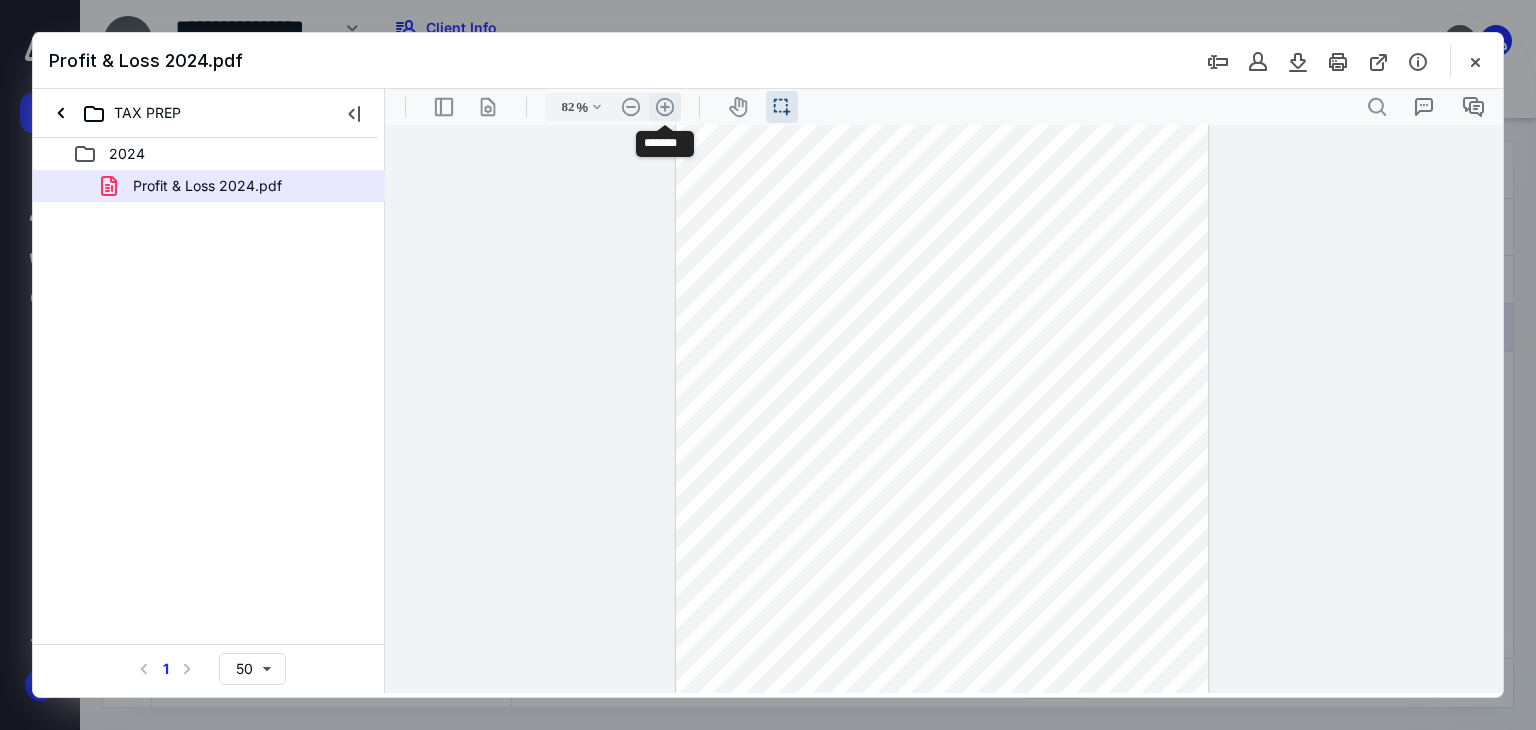 click on ".cls-1{fill:#abb0c4;} icon - header - zoom - in - line" at bounding box center (665, 107) 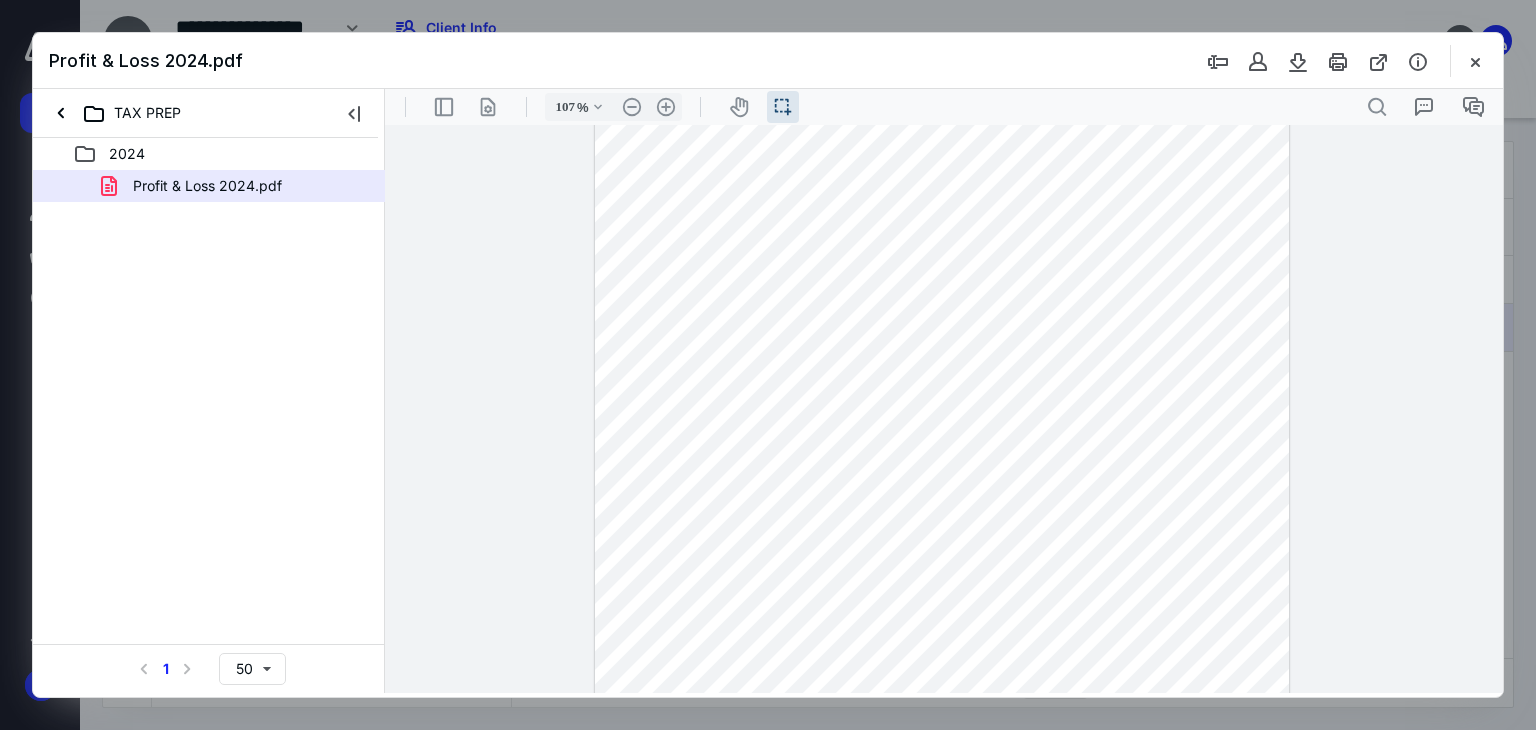 scroll, scrollTop: 300, scrollLeft: 0, axis: vertical 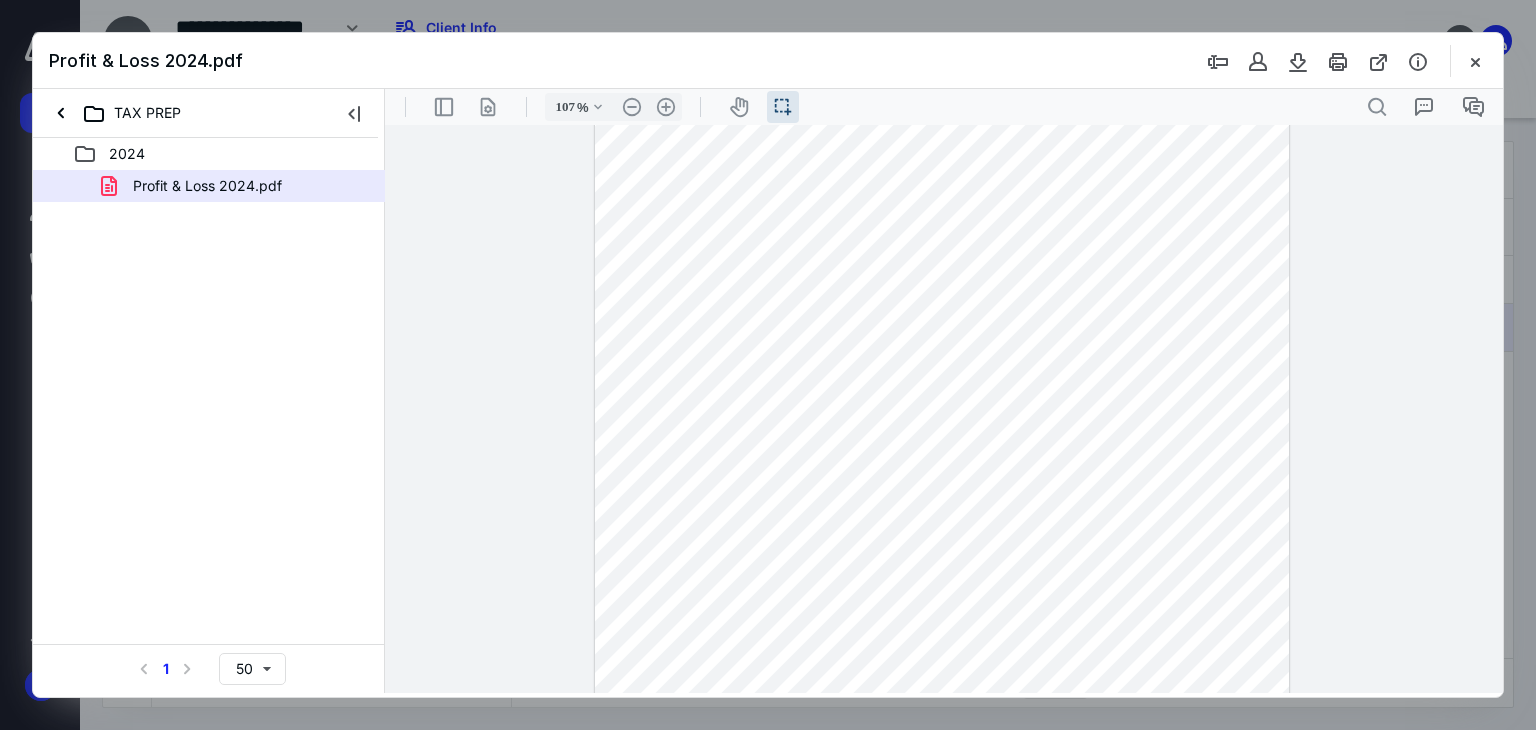 click at bounding box center (1475, 61) 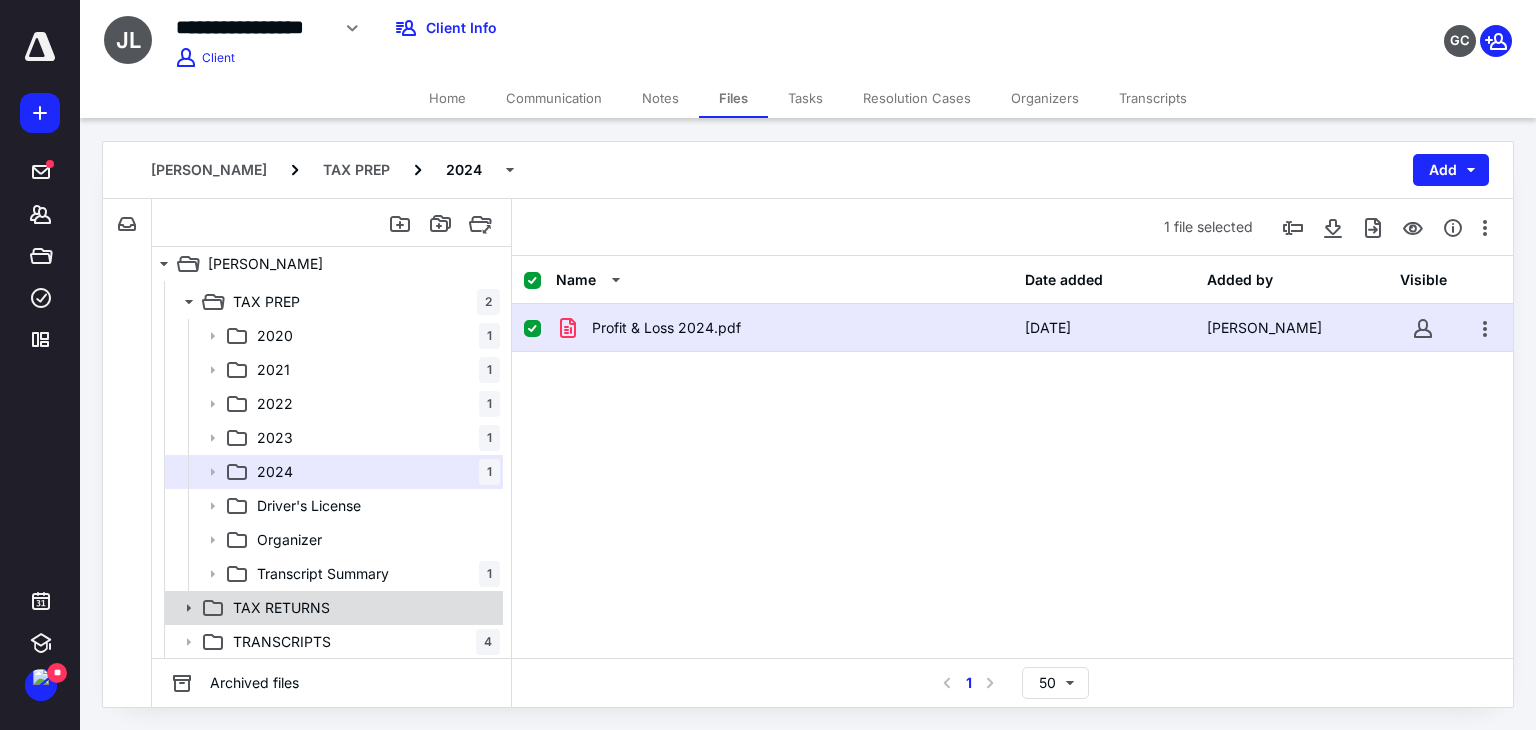 click on "TAX RETURNS" at bounding box center [362, 608] 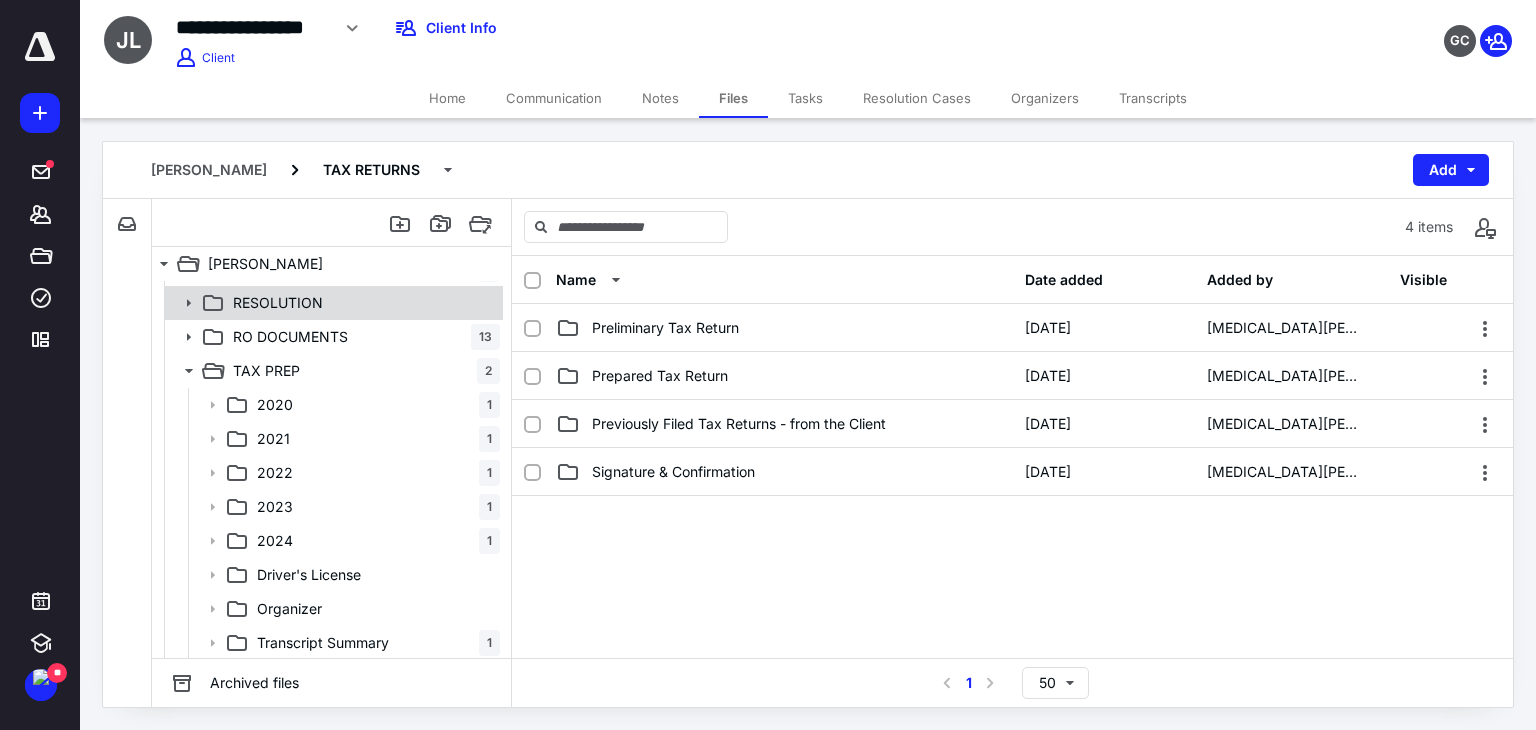 scroll, scrollTop: 0, scrollLeft: 0, axis: both 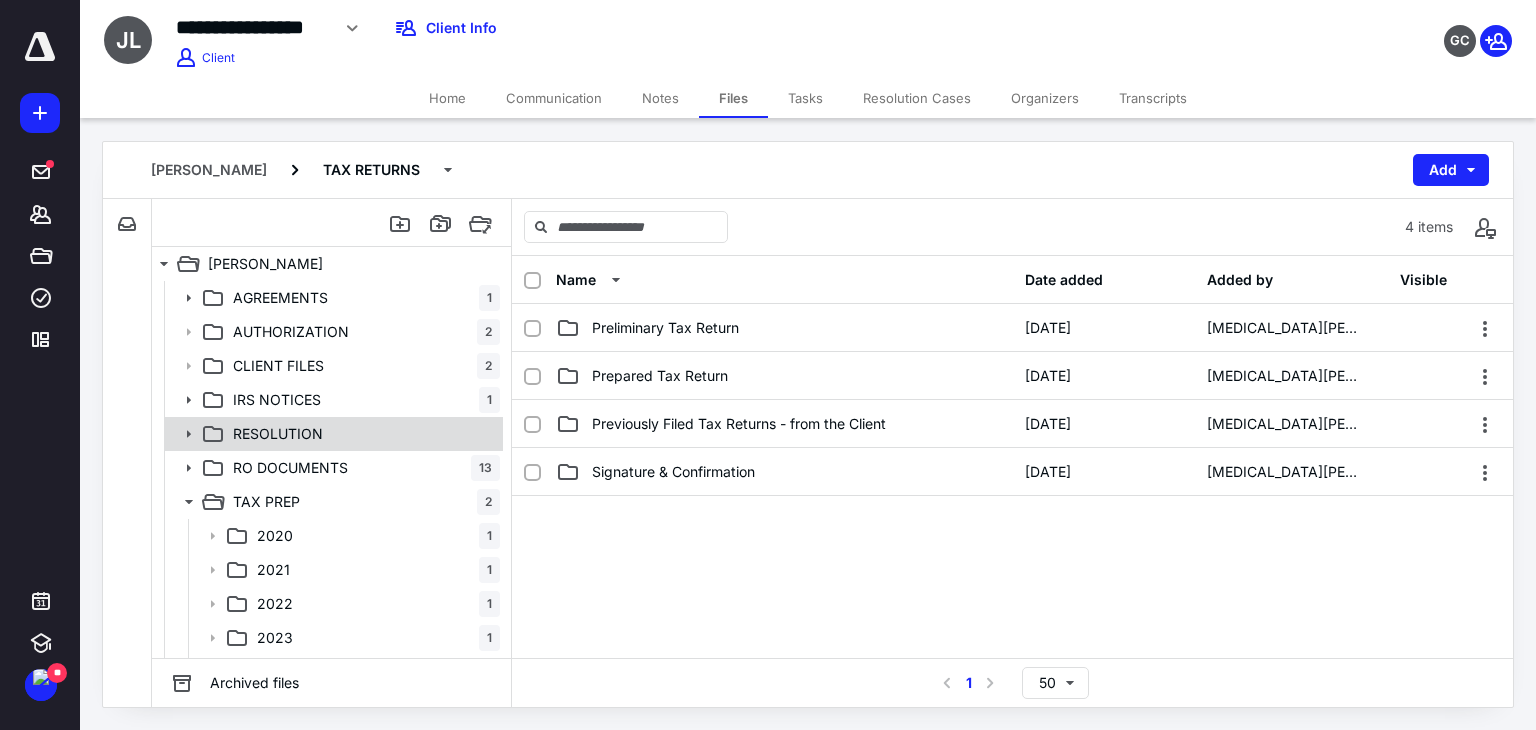 click on "RESOLUTION" at bounding box center (362, 434) 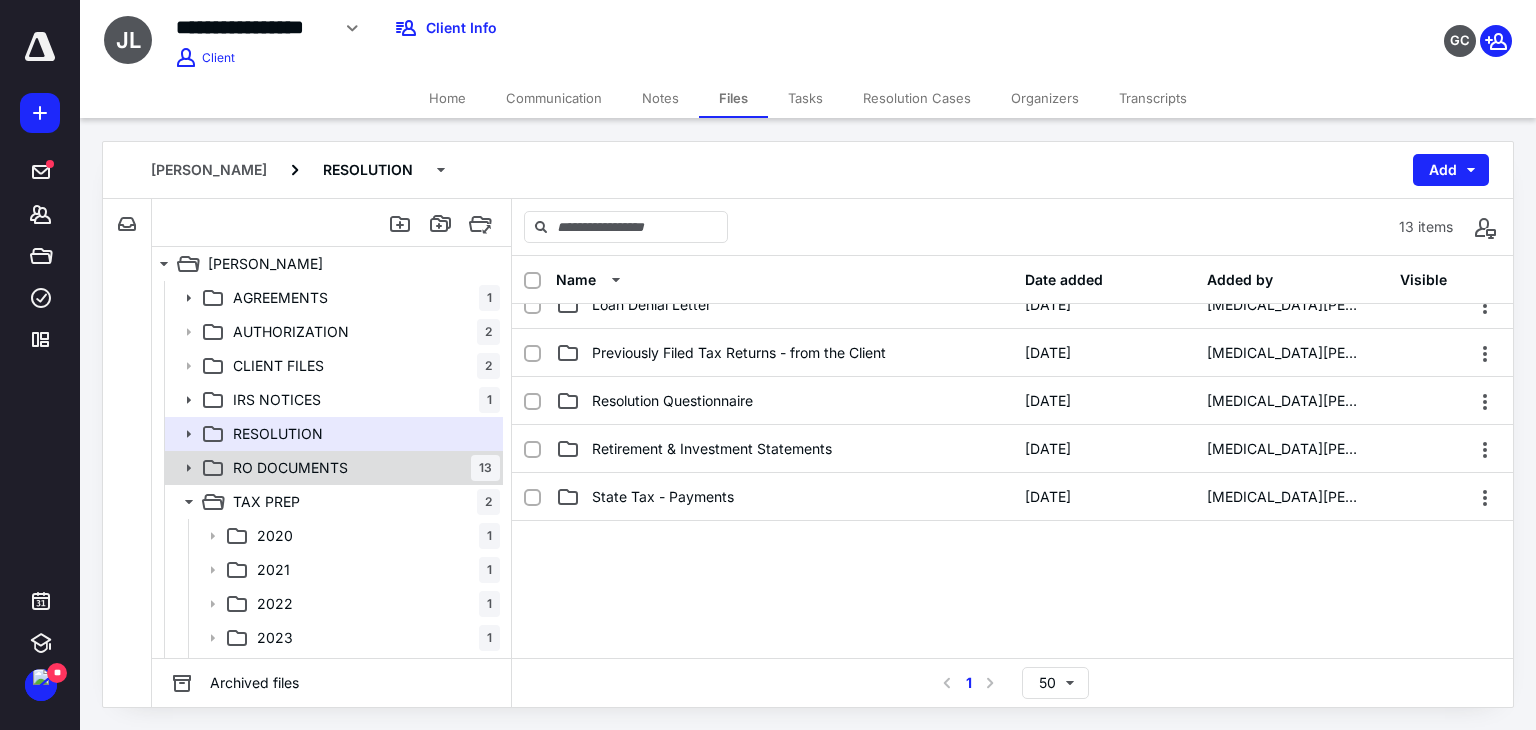 scroll, scrollTop: 300, scrollLeft: 0, axis: vertical 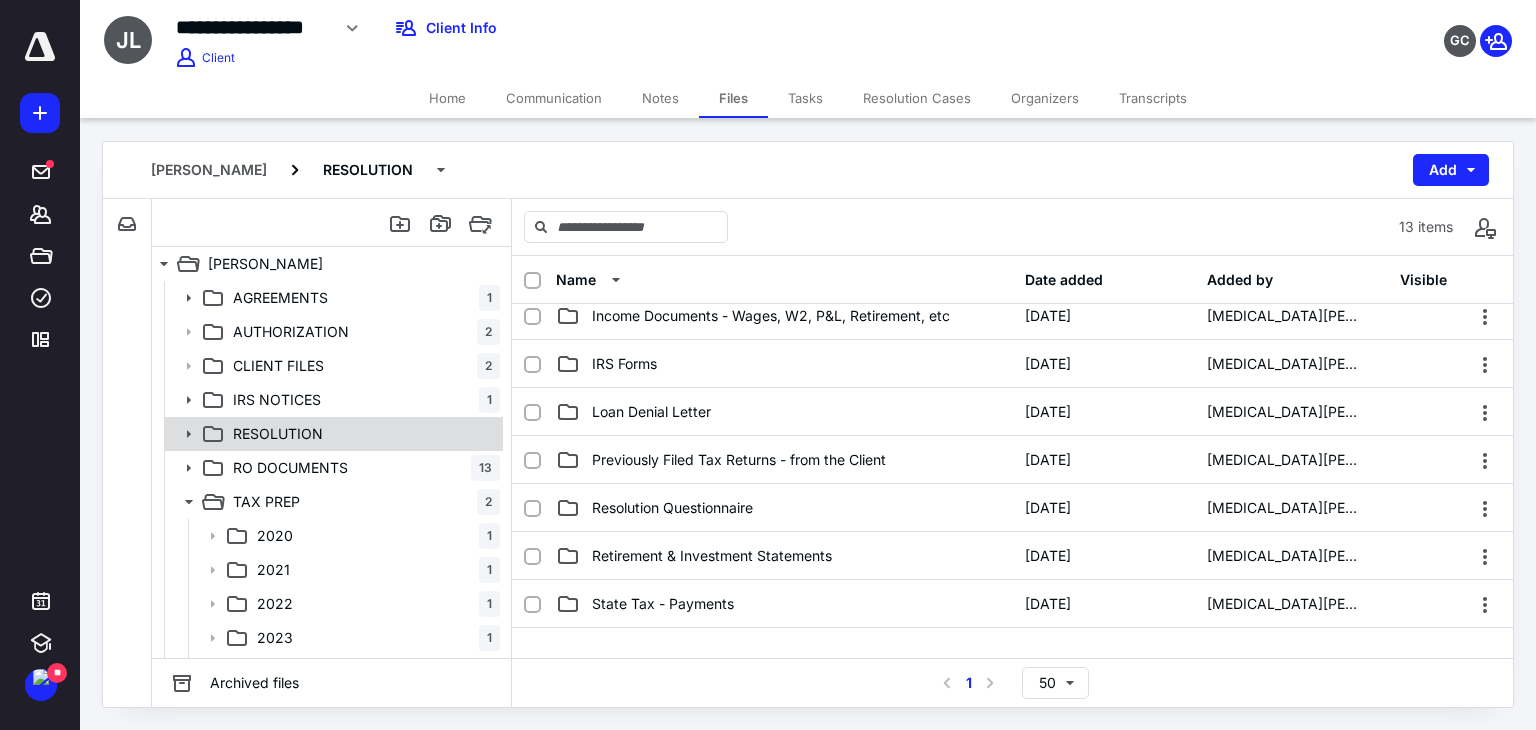 click 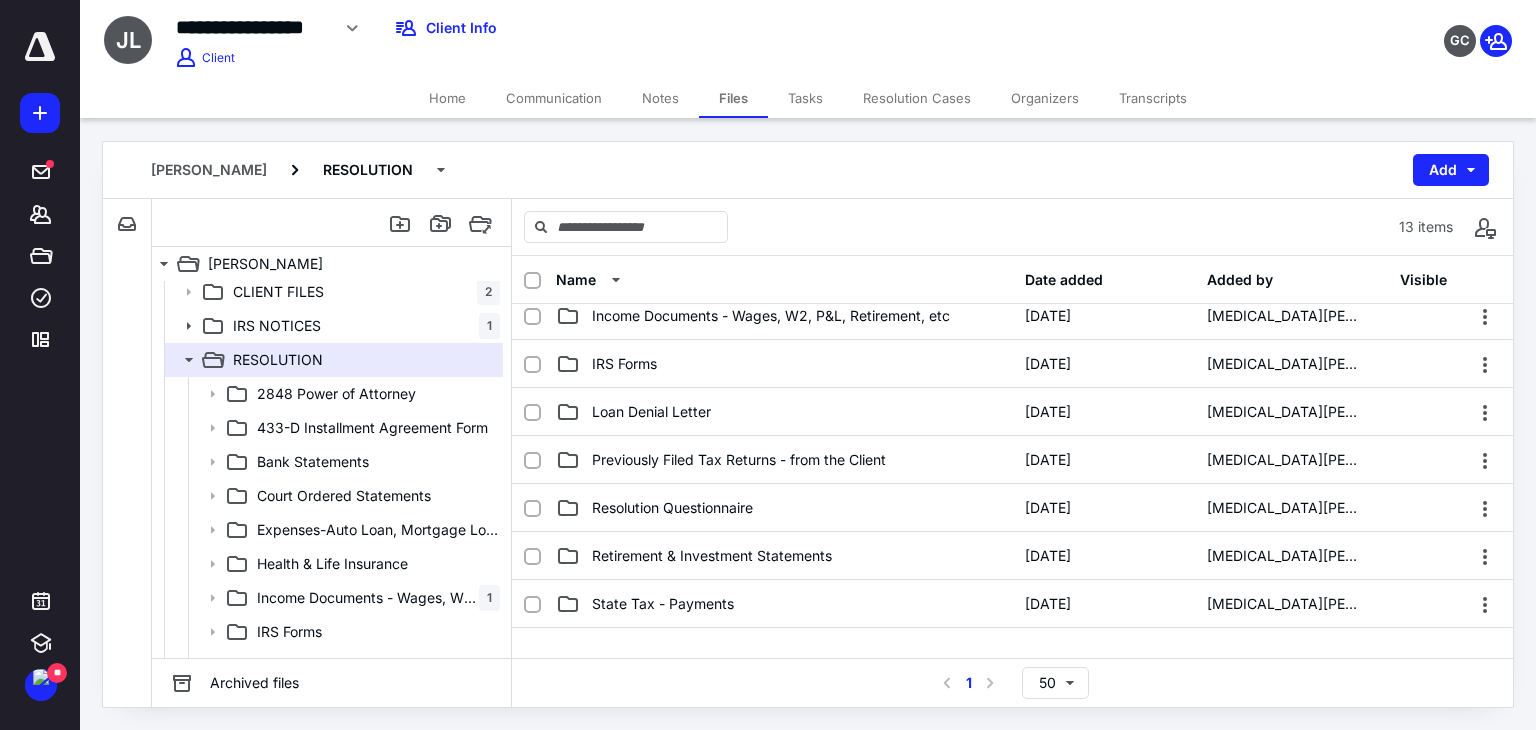 scroll, scrollTop: 200, scrollLeft: 0, axis: vertical 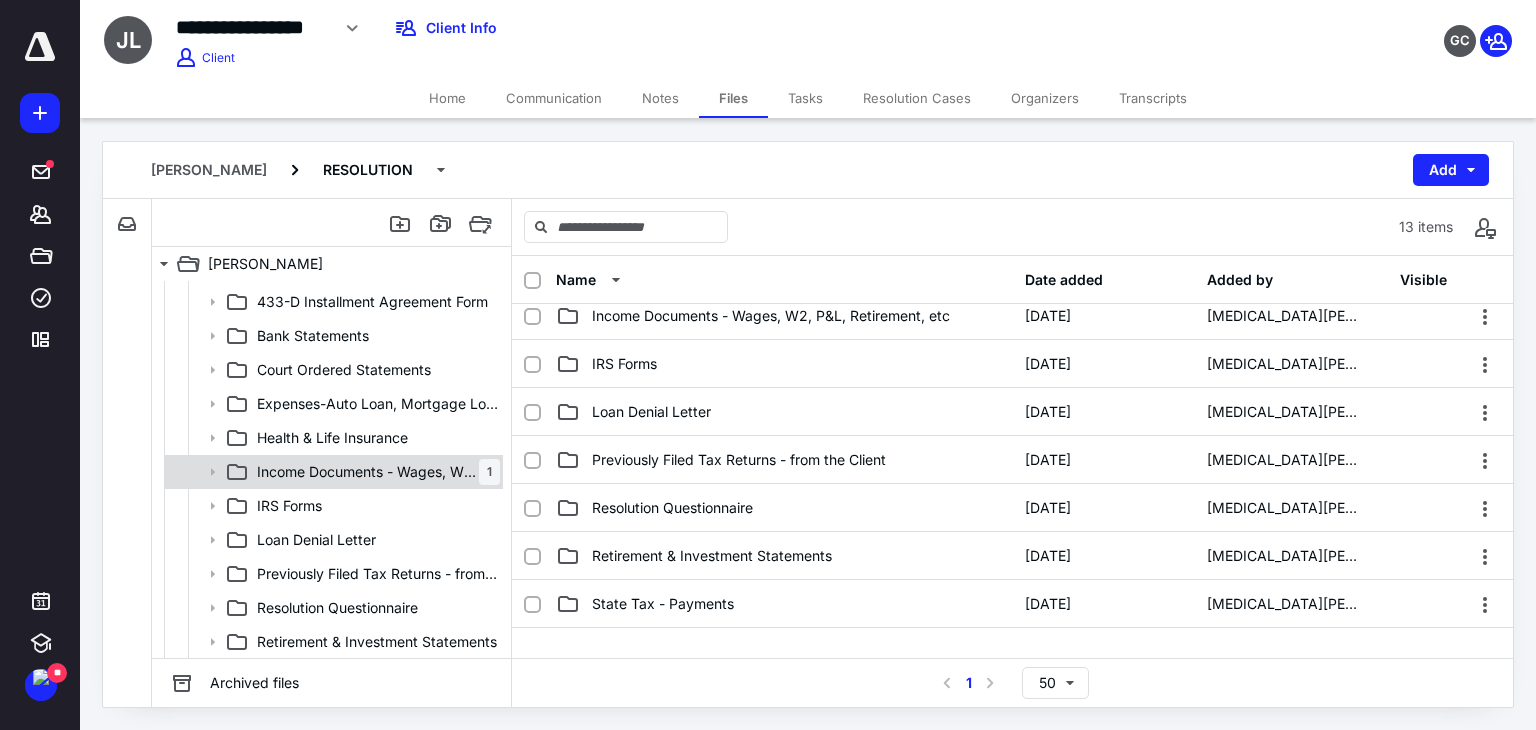 click on "Income Documents - Wages, W2, P&L, Retirement, etc" at bounding box center (368, 472) 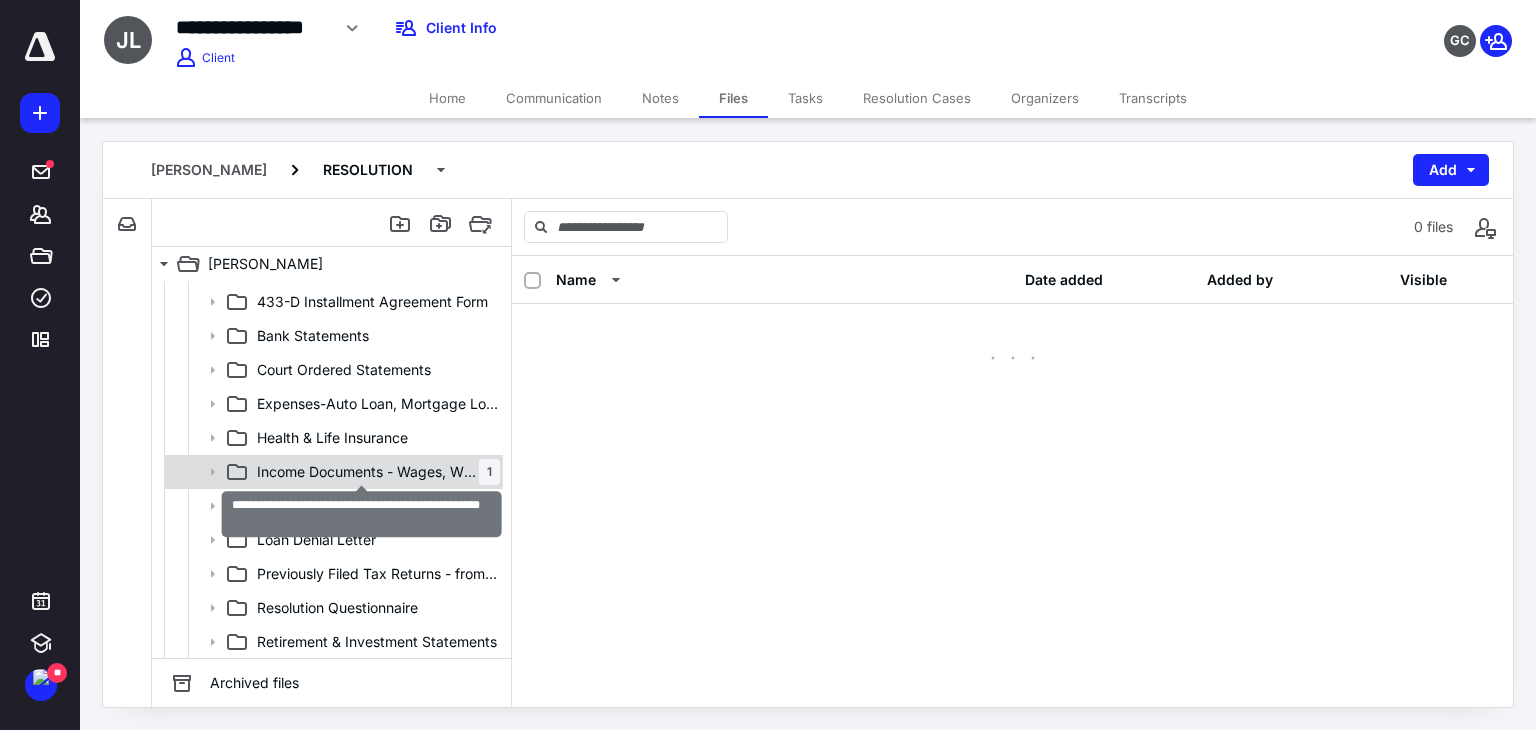 scroll, scrollTop: 0, scrollLeft: 0, axis: both 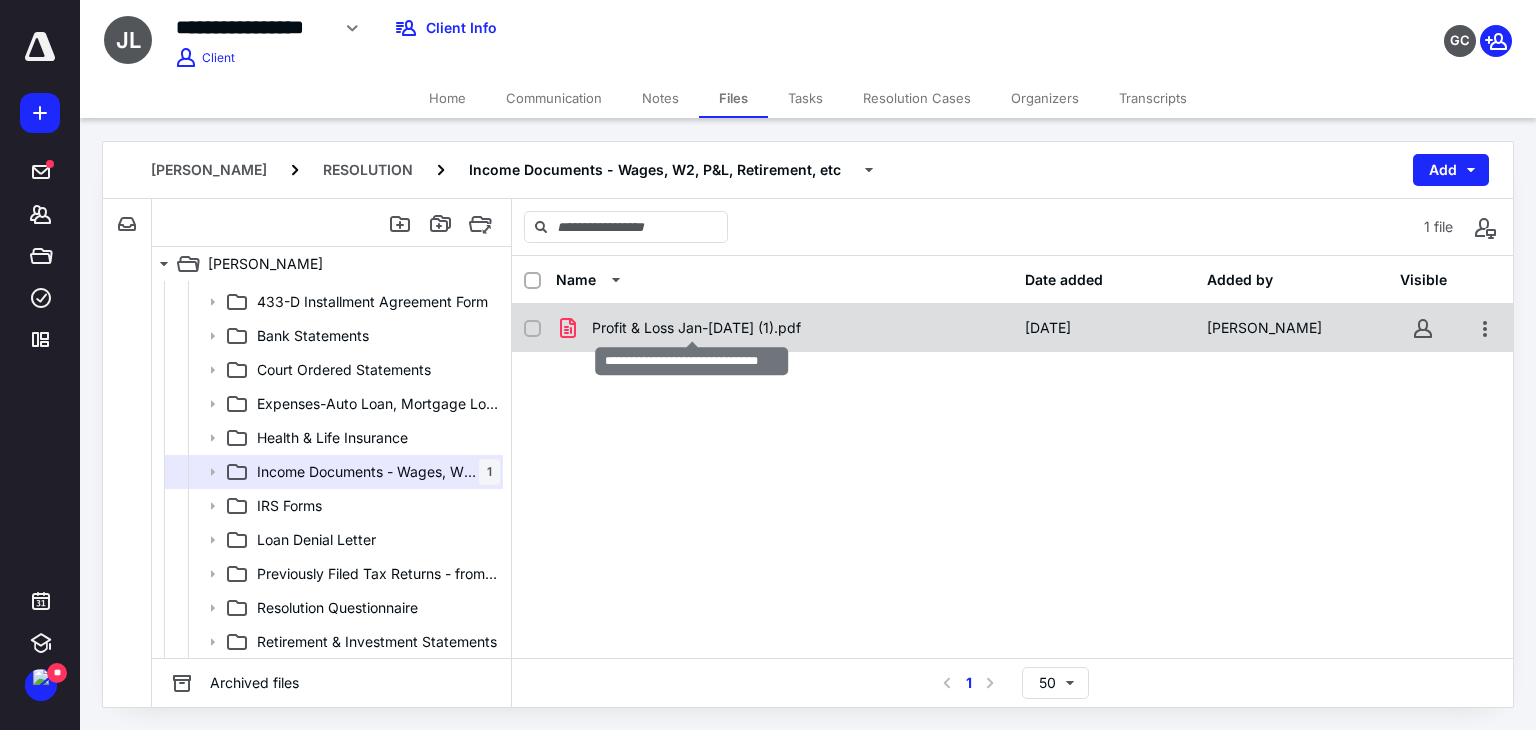 click on "Profit & Loss Jan-July9 (1).pdf" at bounding box center [696, 328] 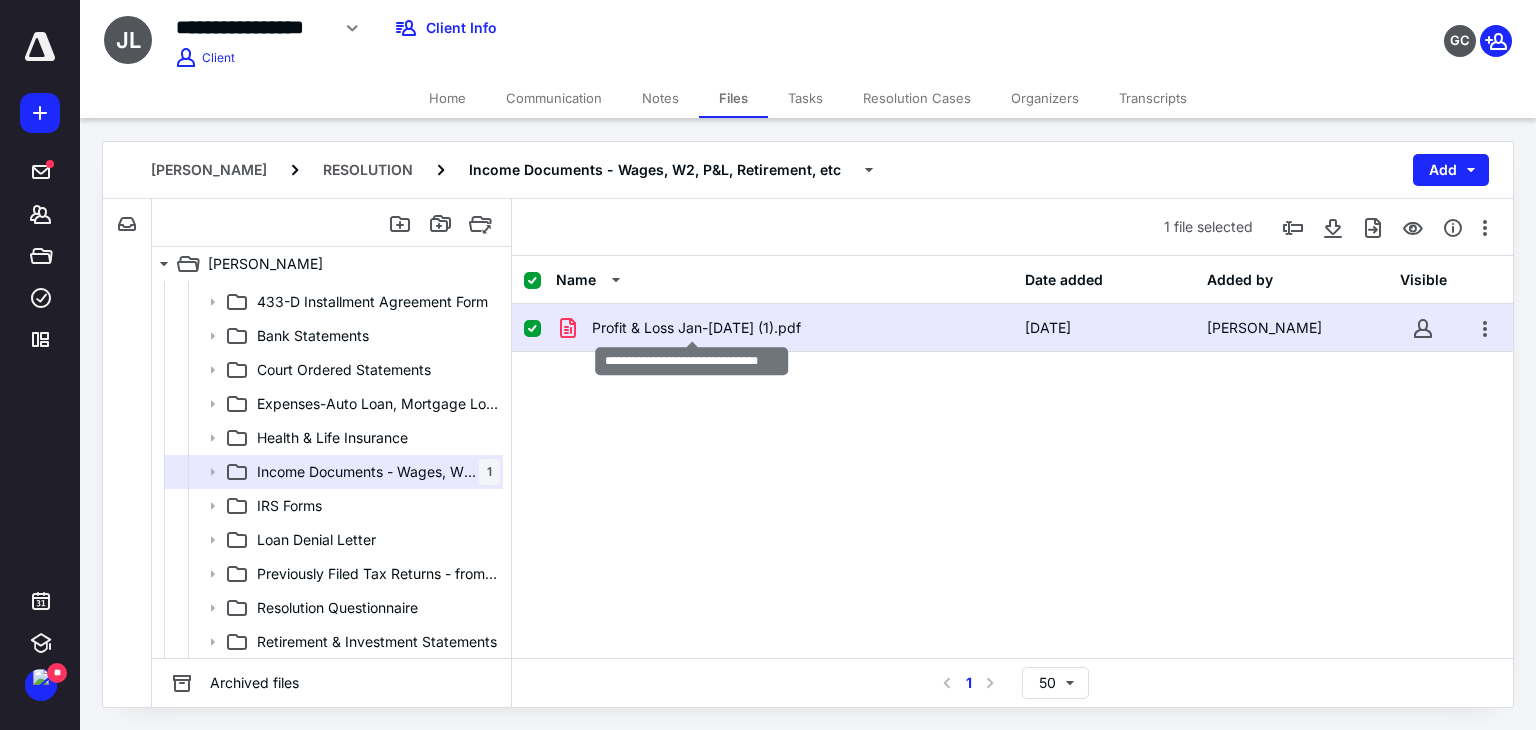 click on "Profit & Loss Jan-July9 (1).pdf" at bounding box center [696, 328] 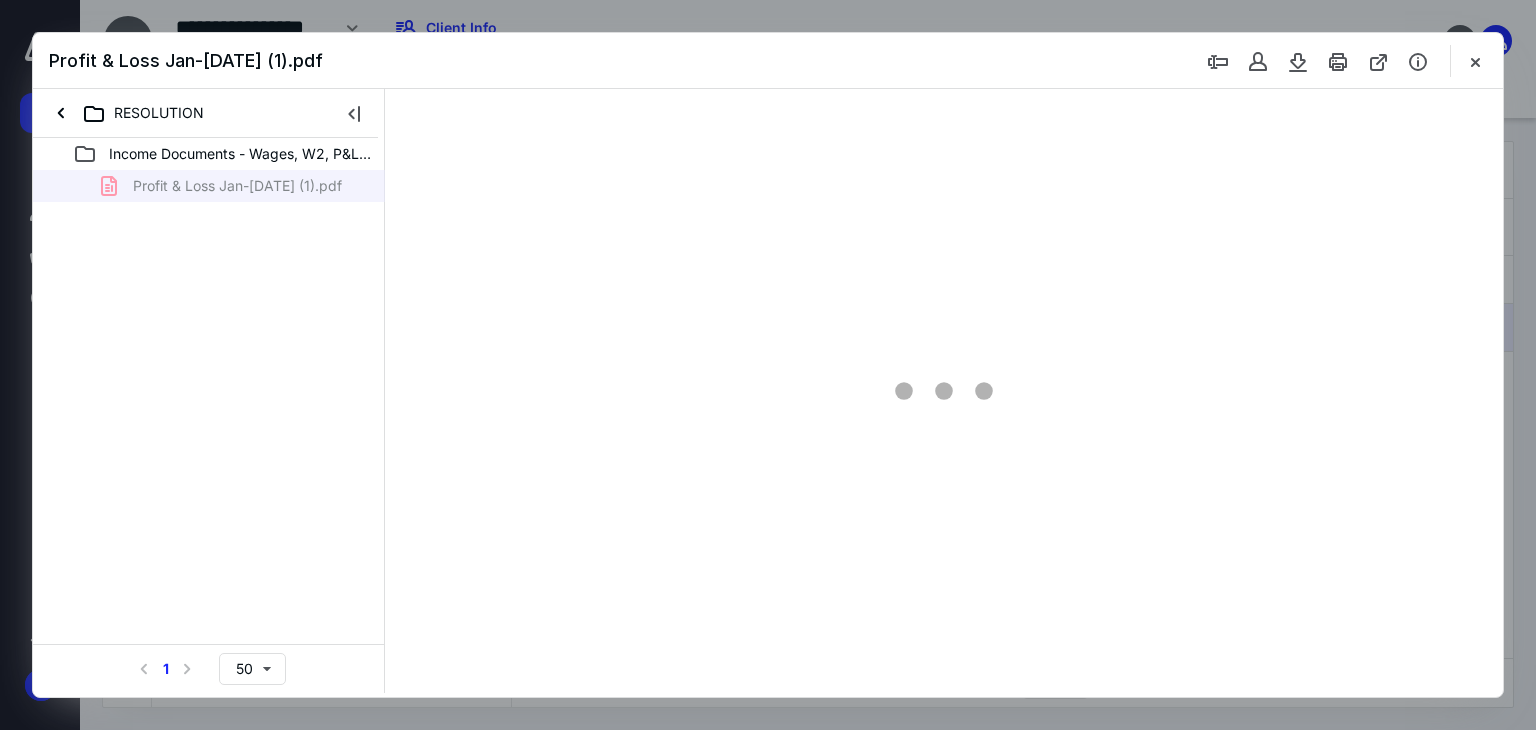 scroll, scrollTop: 0, scrollLeft: 0, axis: both 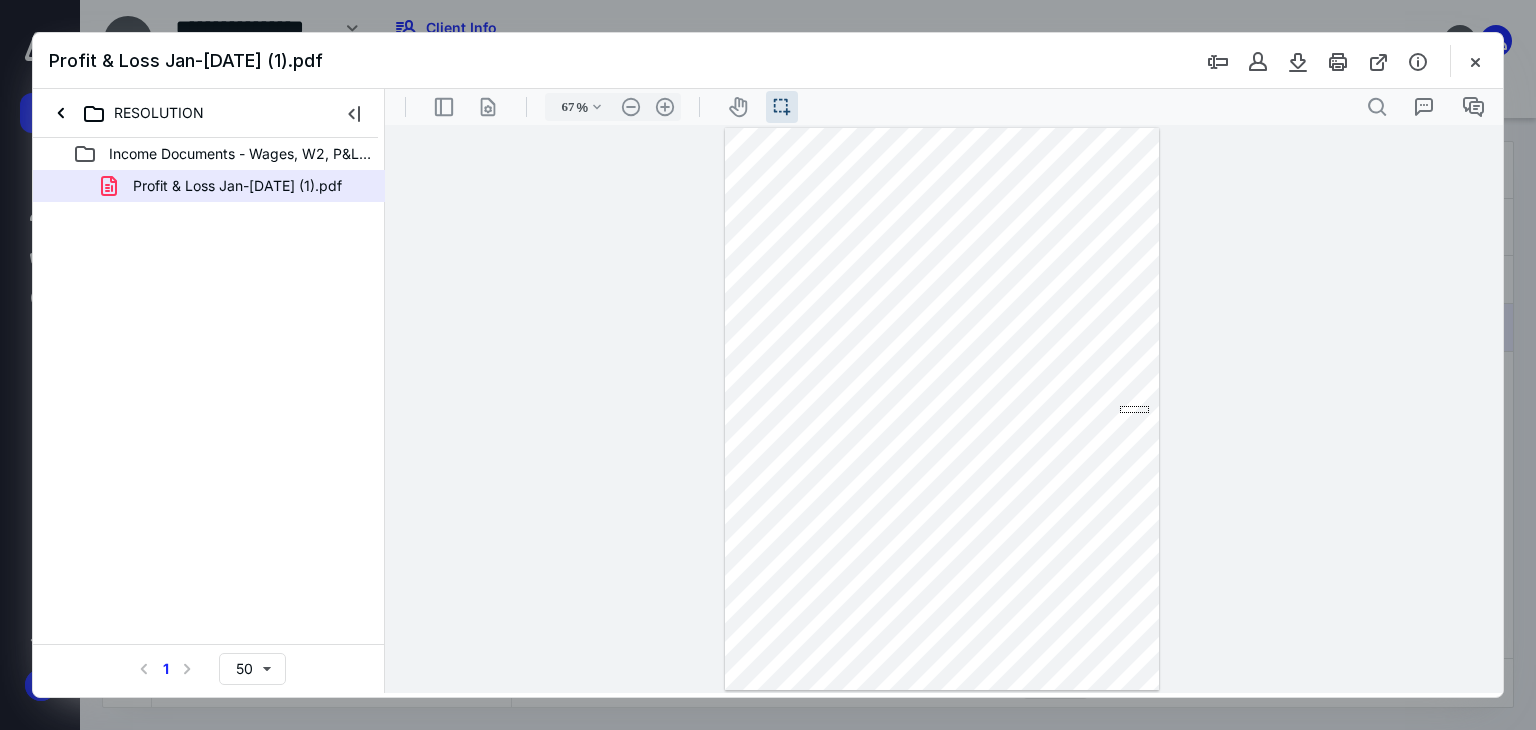drag, startPoint x: 1121, startPoint y: 406, endPoint x: 1149, endPoint y: 413, distance: 28.86174 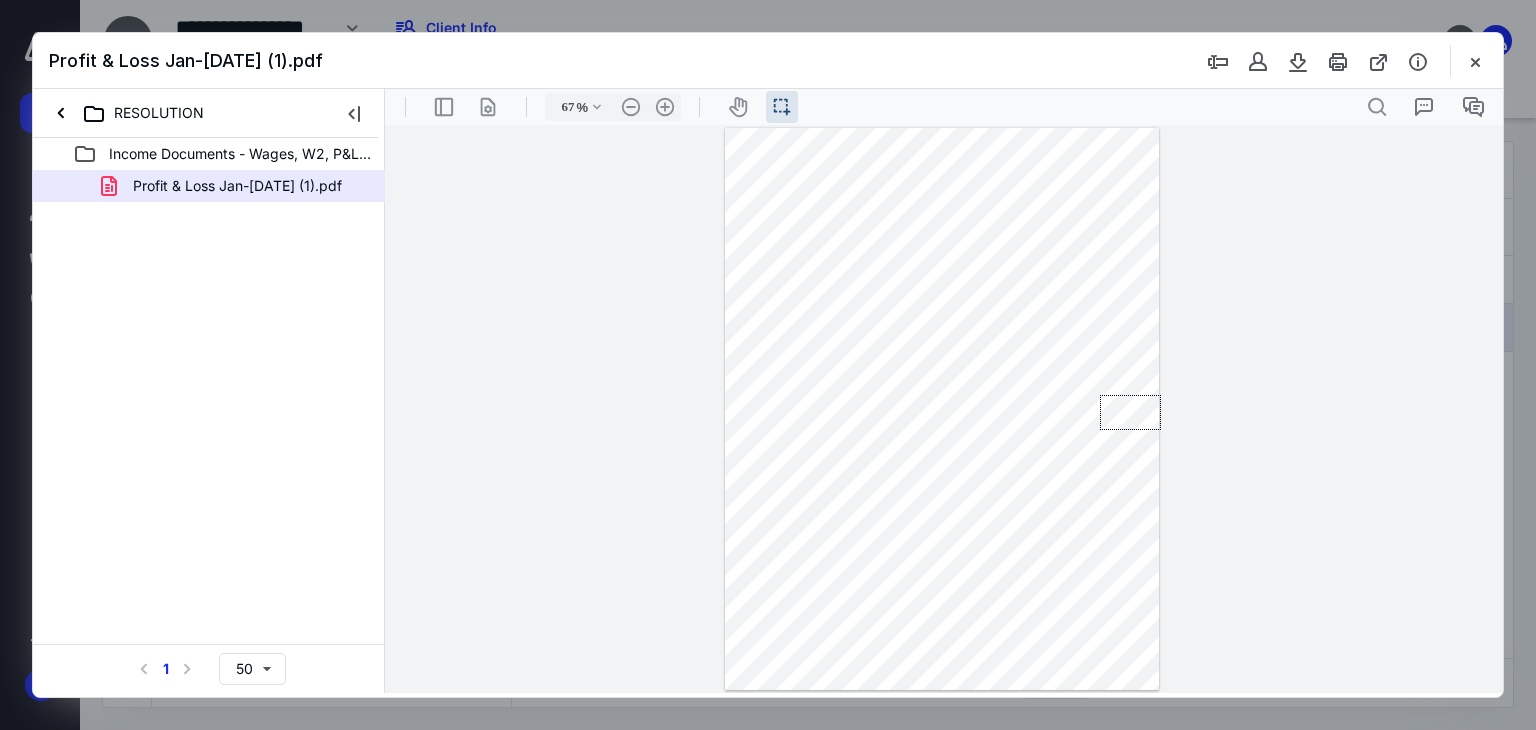 drag, startPoint x: 1100, startPoint y: 395, endPoint x: 1161, endPoint y: 430, distance: 70.327805 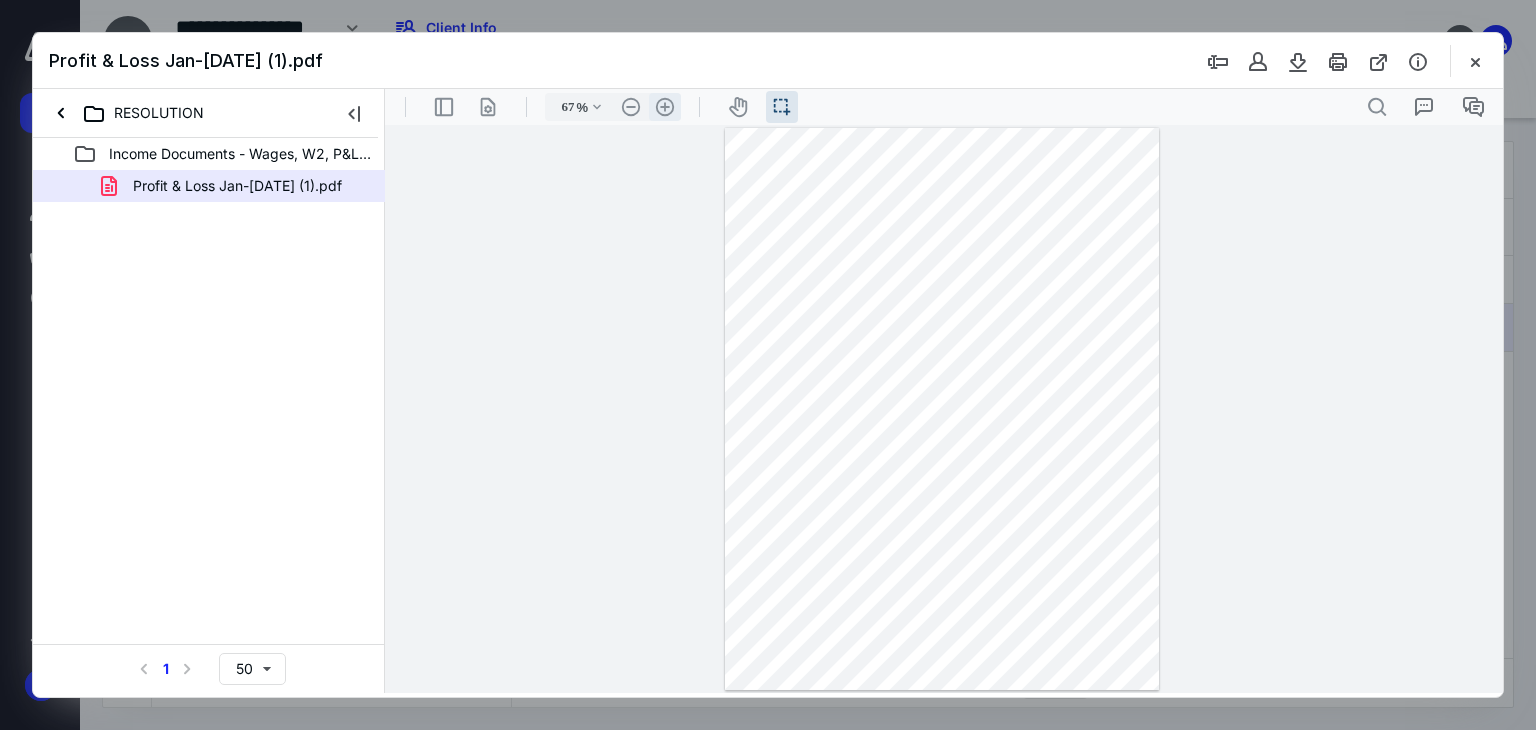 click on ".cls-1{fill:#abb0c4;} icon - header - zoom - in - line" at bounding box center (665, 107) 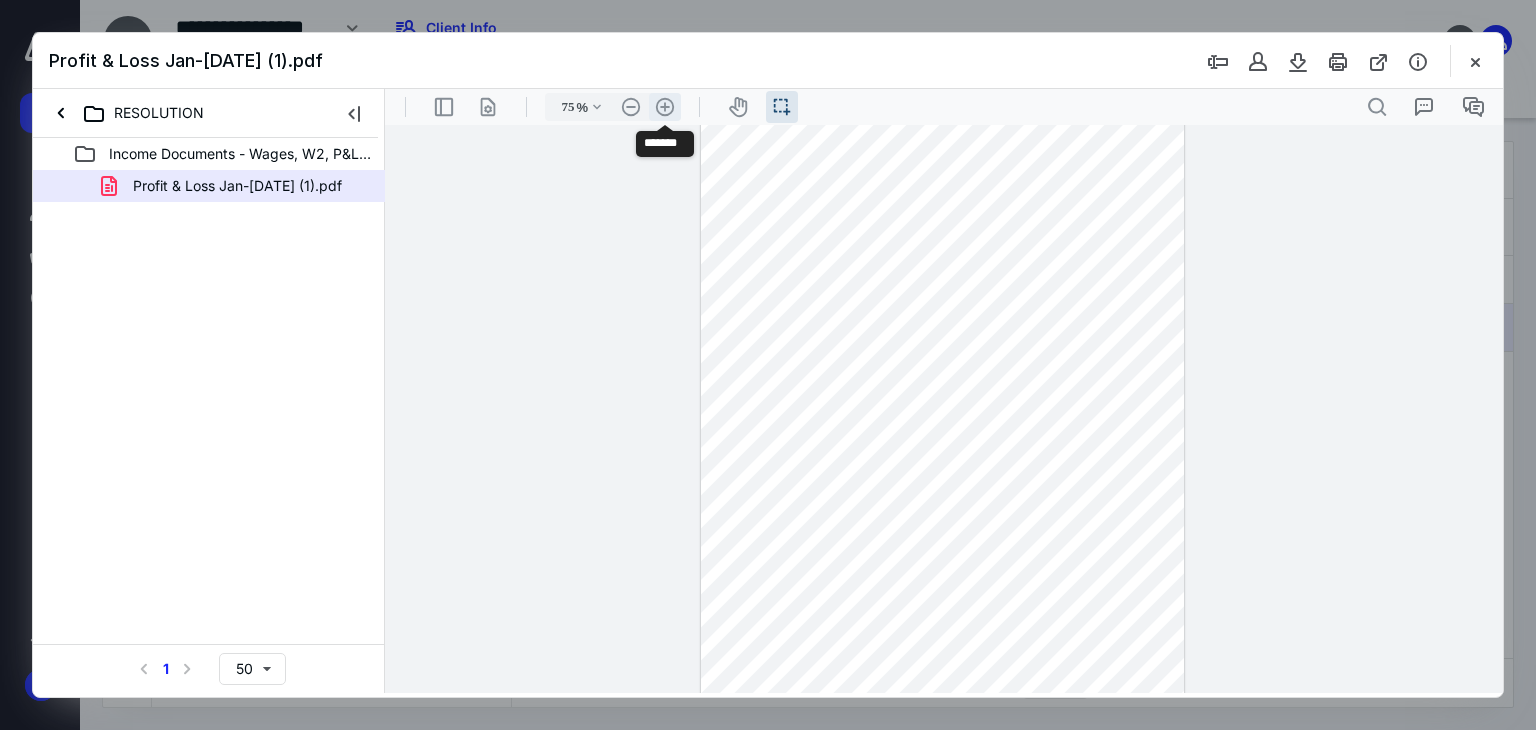 click on ".cls-1{fill:#abb0c4;} icon - header - zoom - in - line" at bounding box center (665, 107) 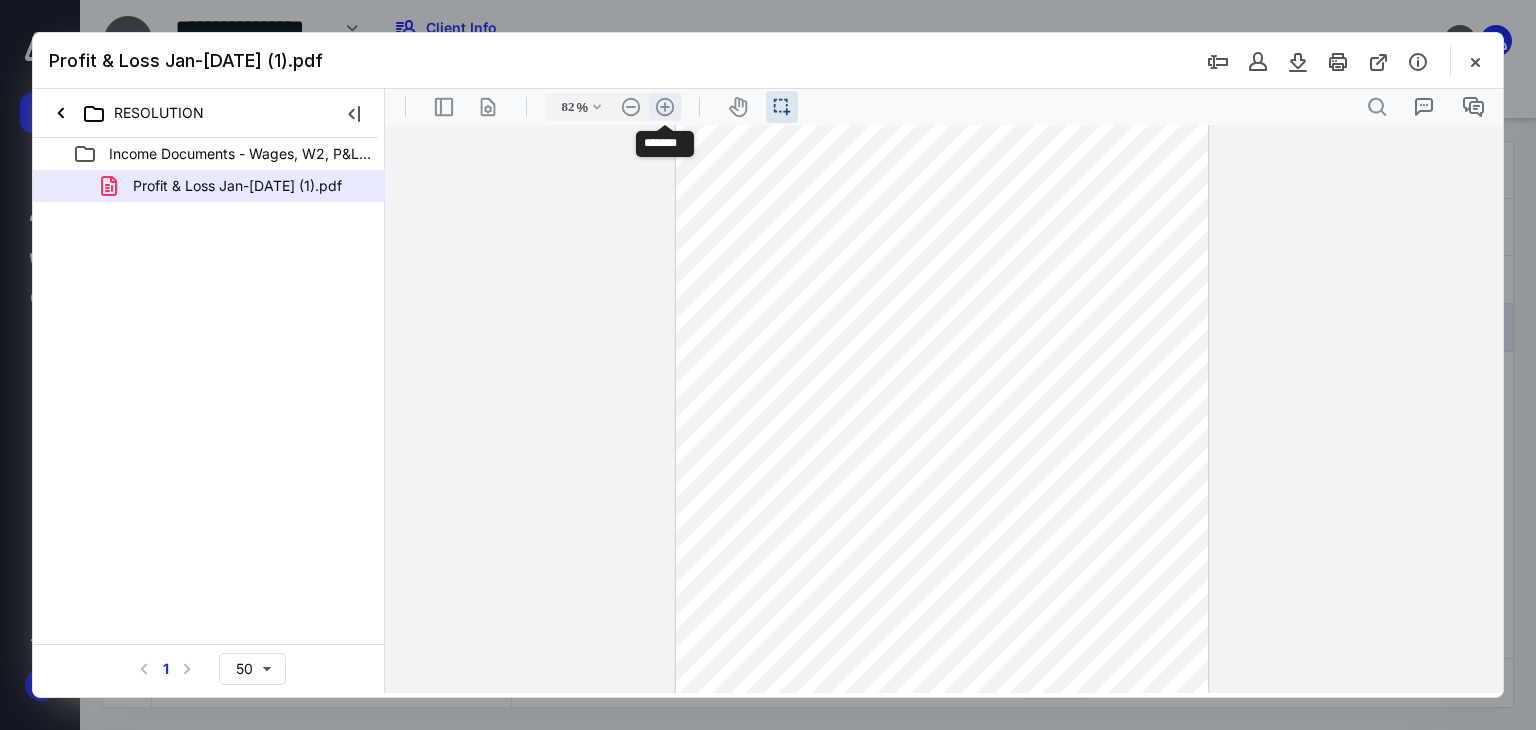 click on ".cls-1{fill:#abb0c4;} icon - header - zoom - in - line" at bounding box center [665, 107] 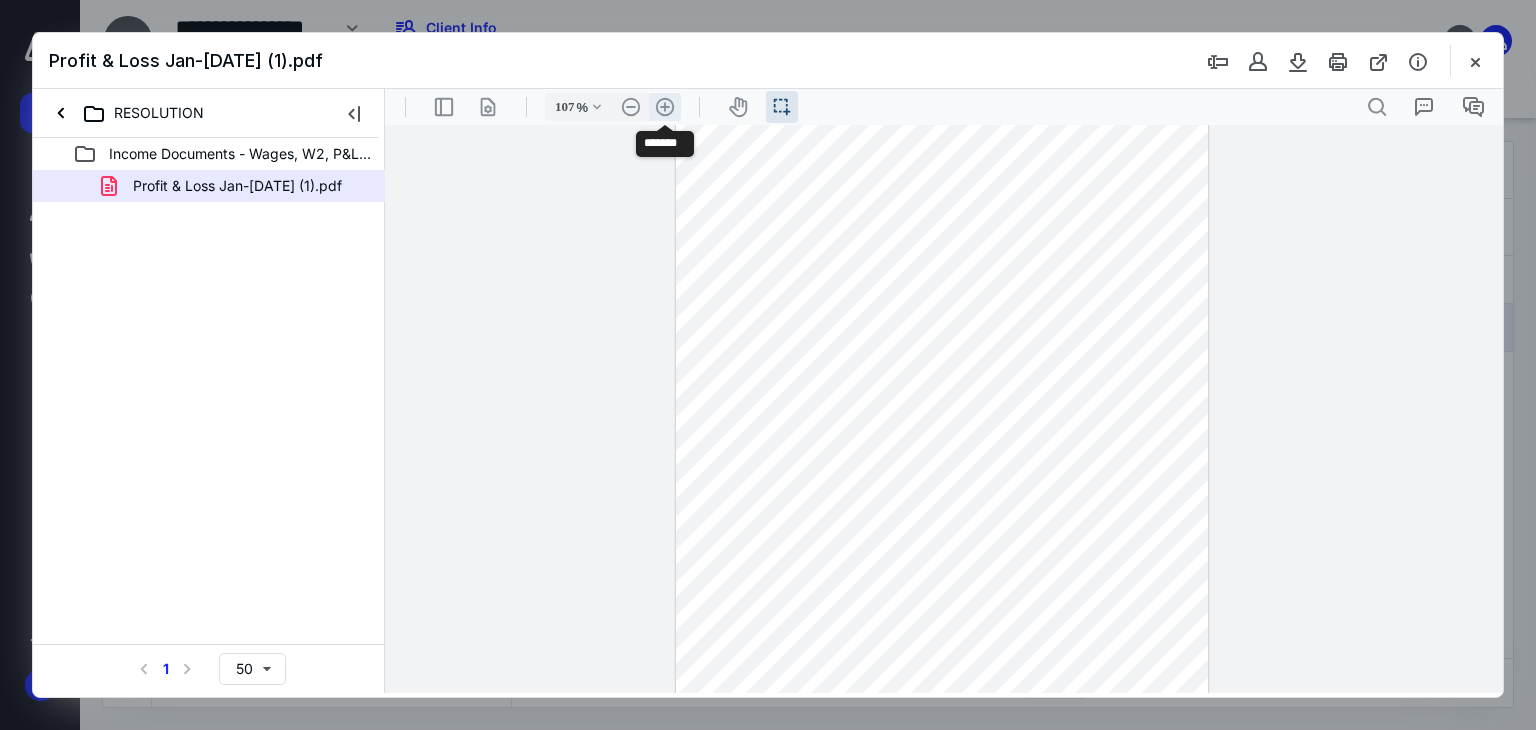 scroll, scrollTop: 158, scrollLeft: 0, axis: vertical 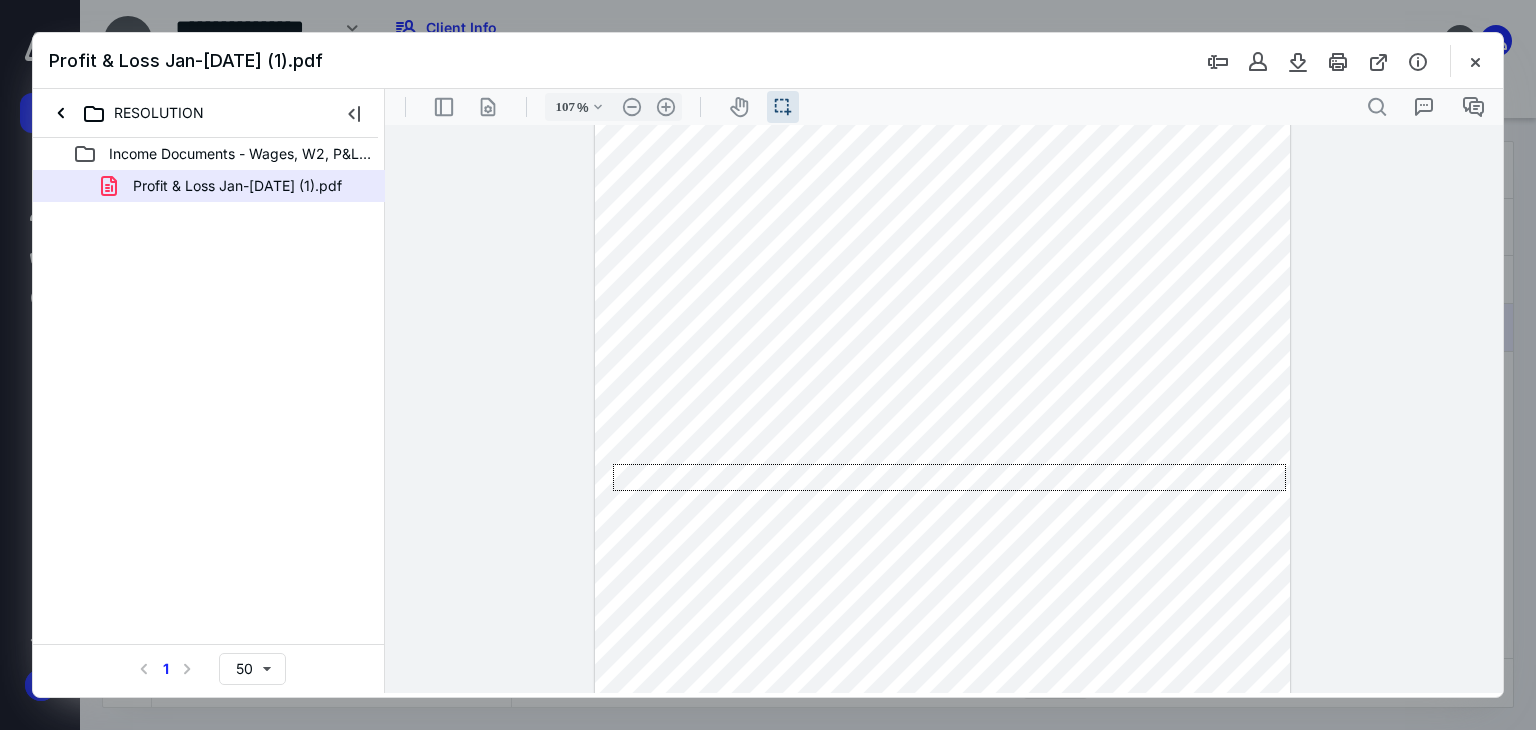 drag, startPoint x: 613, startPoint y: 464, endPoint x: 1286, endPoint y: 491, distance: 673.5414 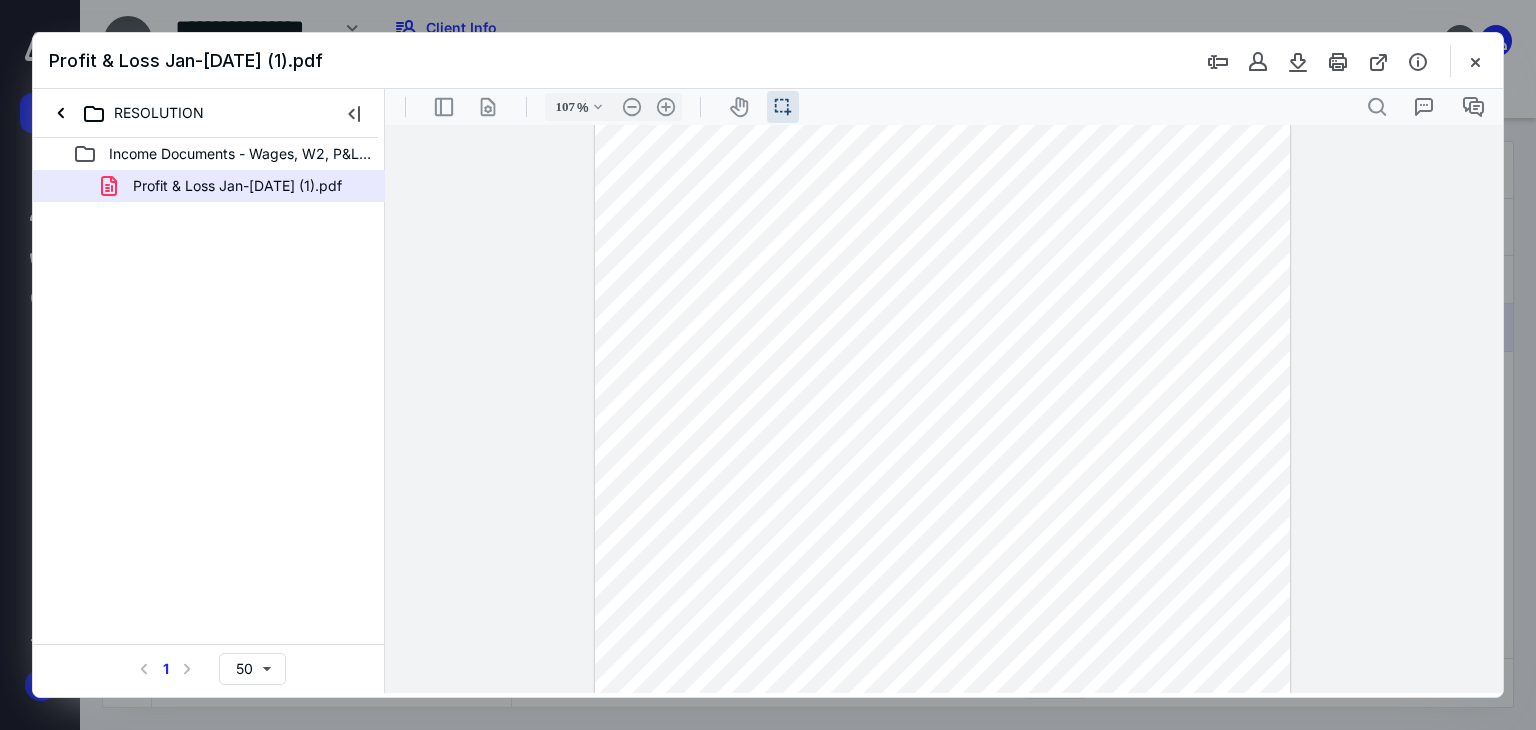 drag, startPoint x: 1229, startPoint y: 472, endPoint x: 1281, endPoint y: 498, distance: 58.137768 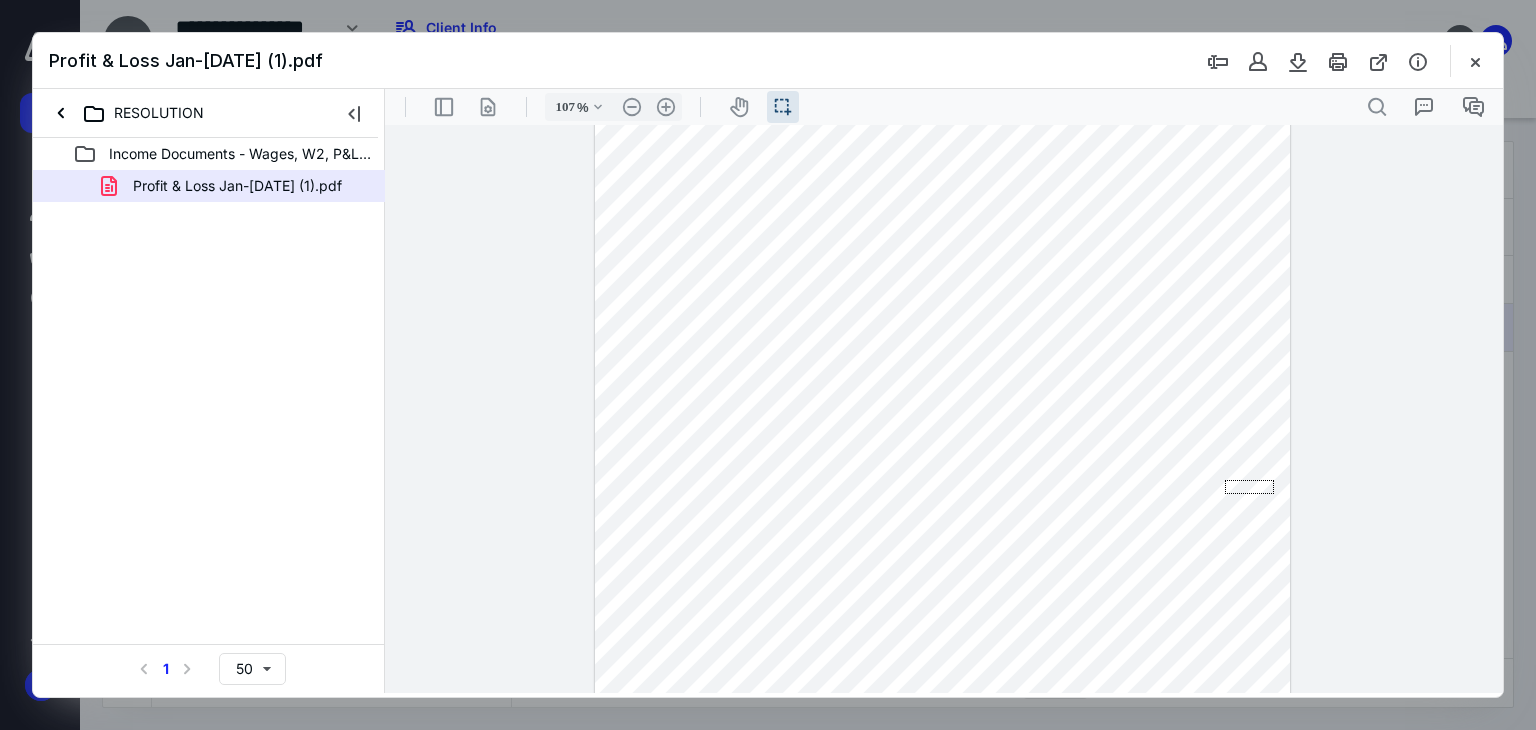 drag, startPoint x: 1225, startPoint y: 480, endPoint x: 1274, endPoint y: 494, distance: 50.96077 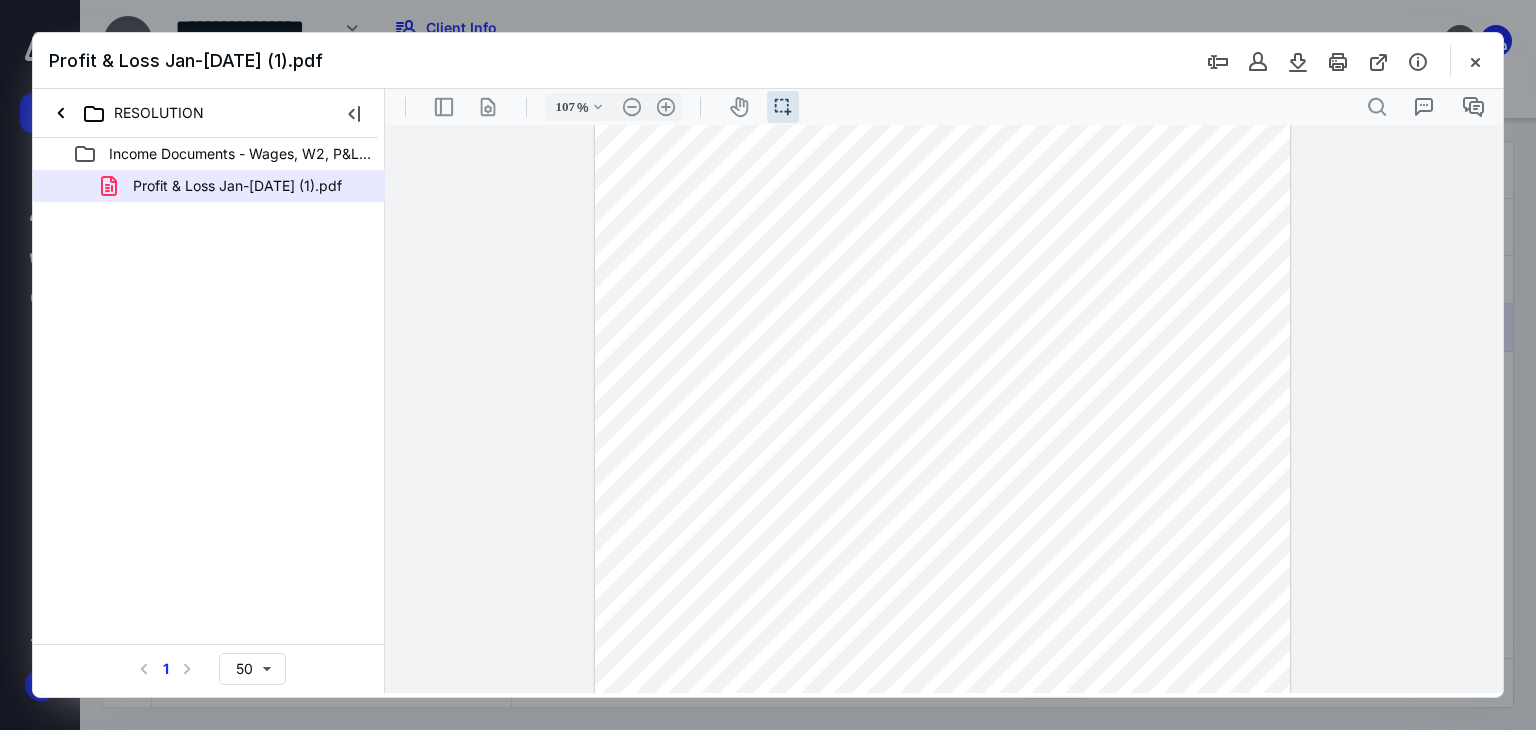scroll, scrollTop: 140, scrollLeft: 0, axis: vertical 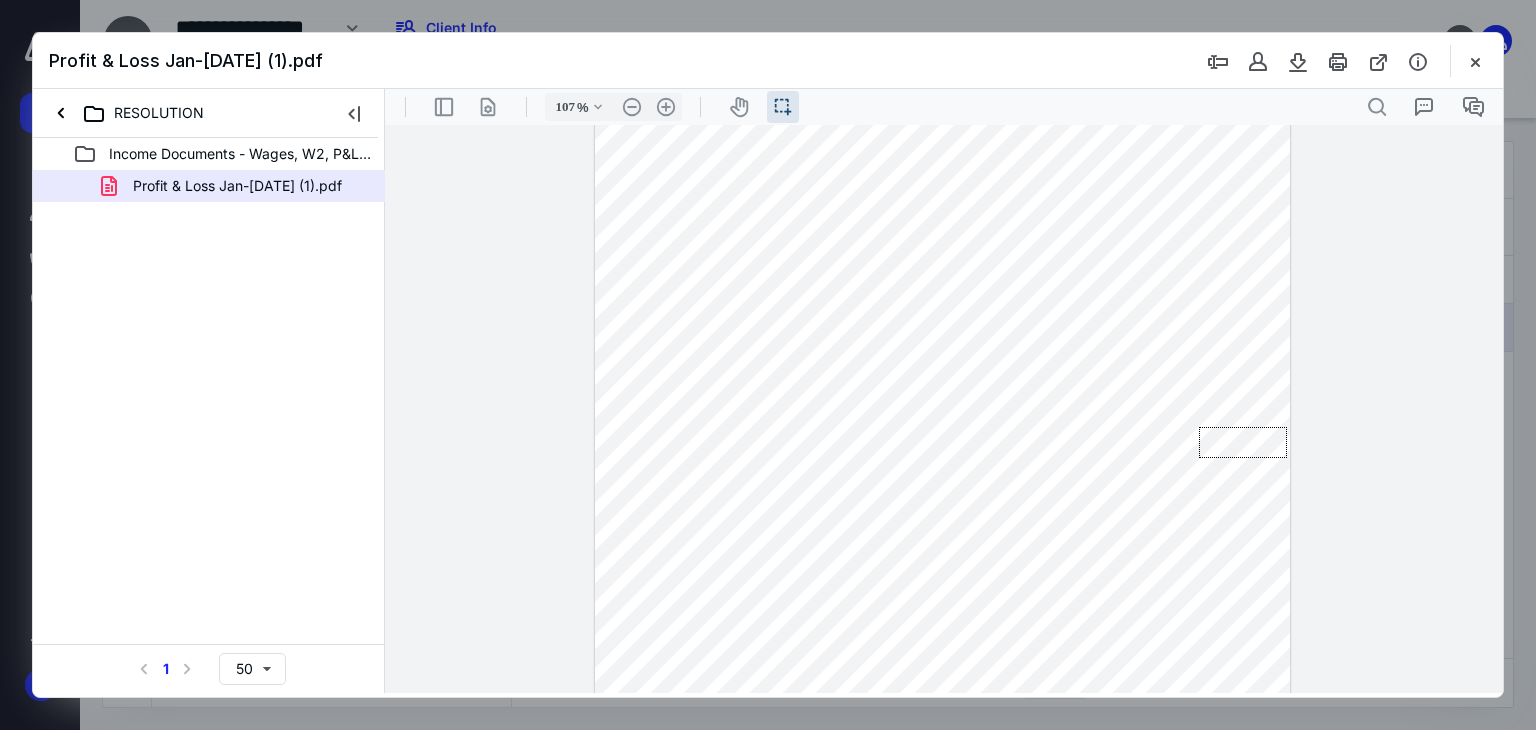 drag, startPoint x: 1199, startPoint y: 427, endPoint x: 1291, endPoint y: 458, distance: 97.082436 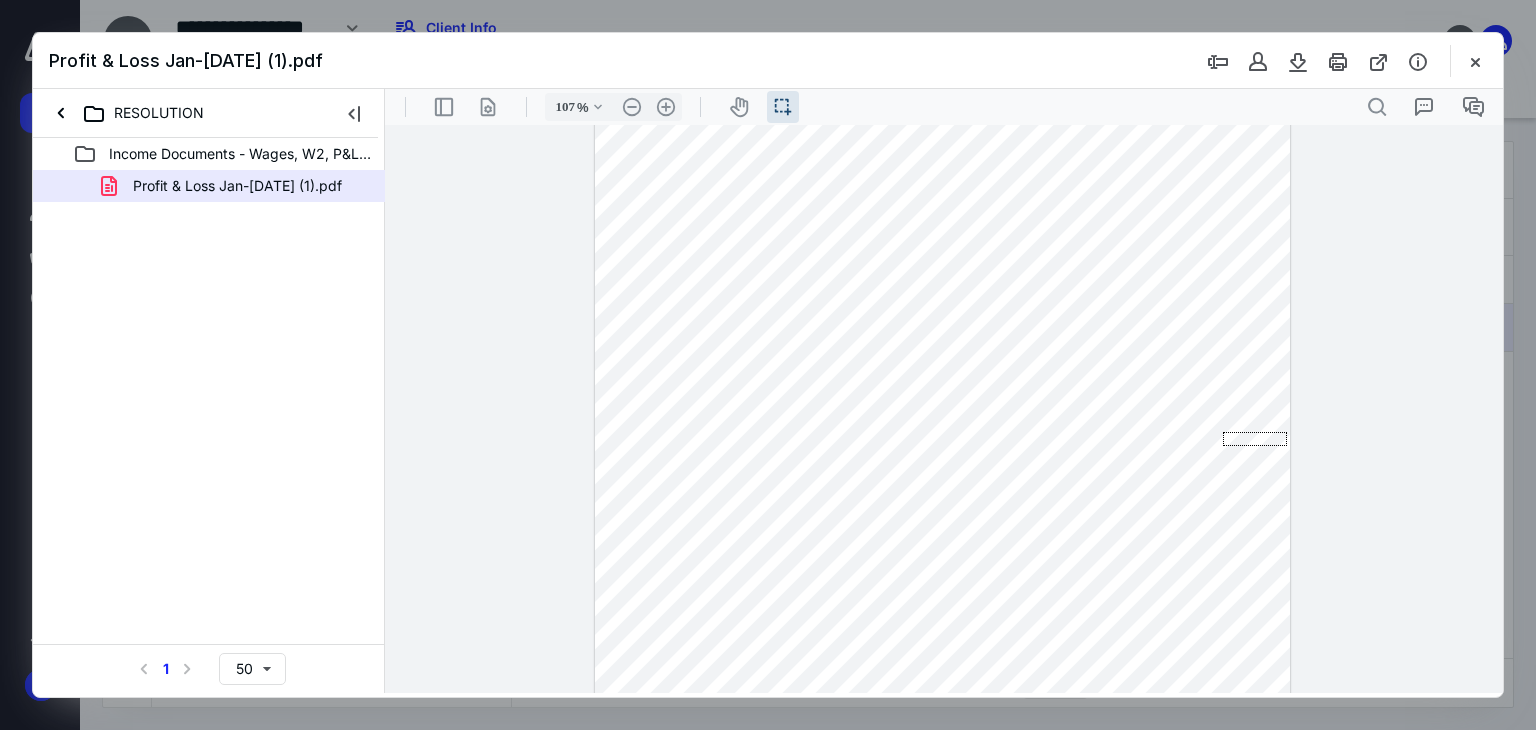 drag, startPoint x: 1223, startPoint y: 432, endPoint x: 1286, endPoint y: 452, distance: 66.09841 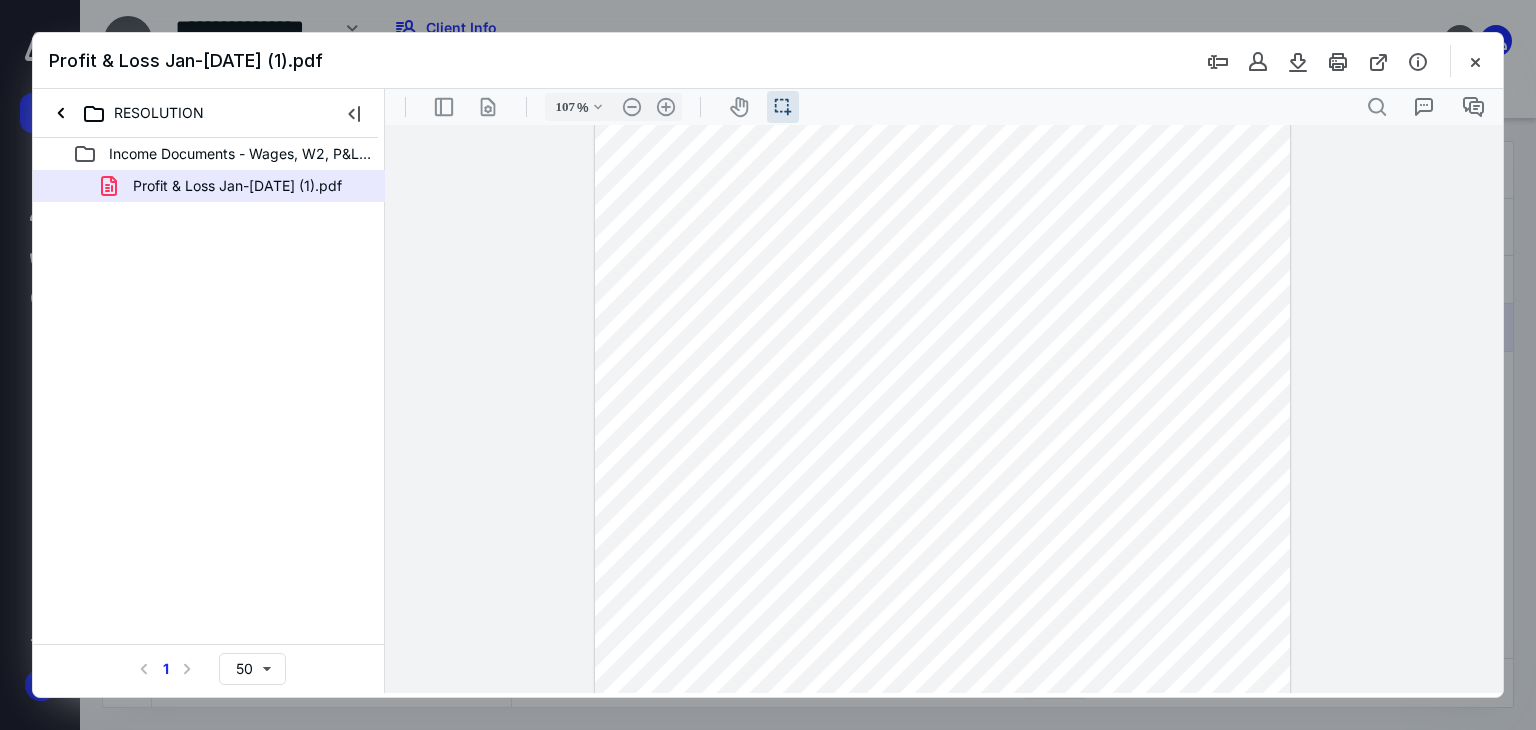 scroll, scrollTop: 40, scrollLeft: 0, axis: vertical 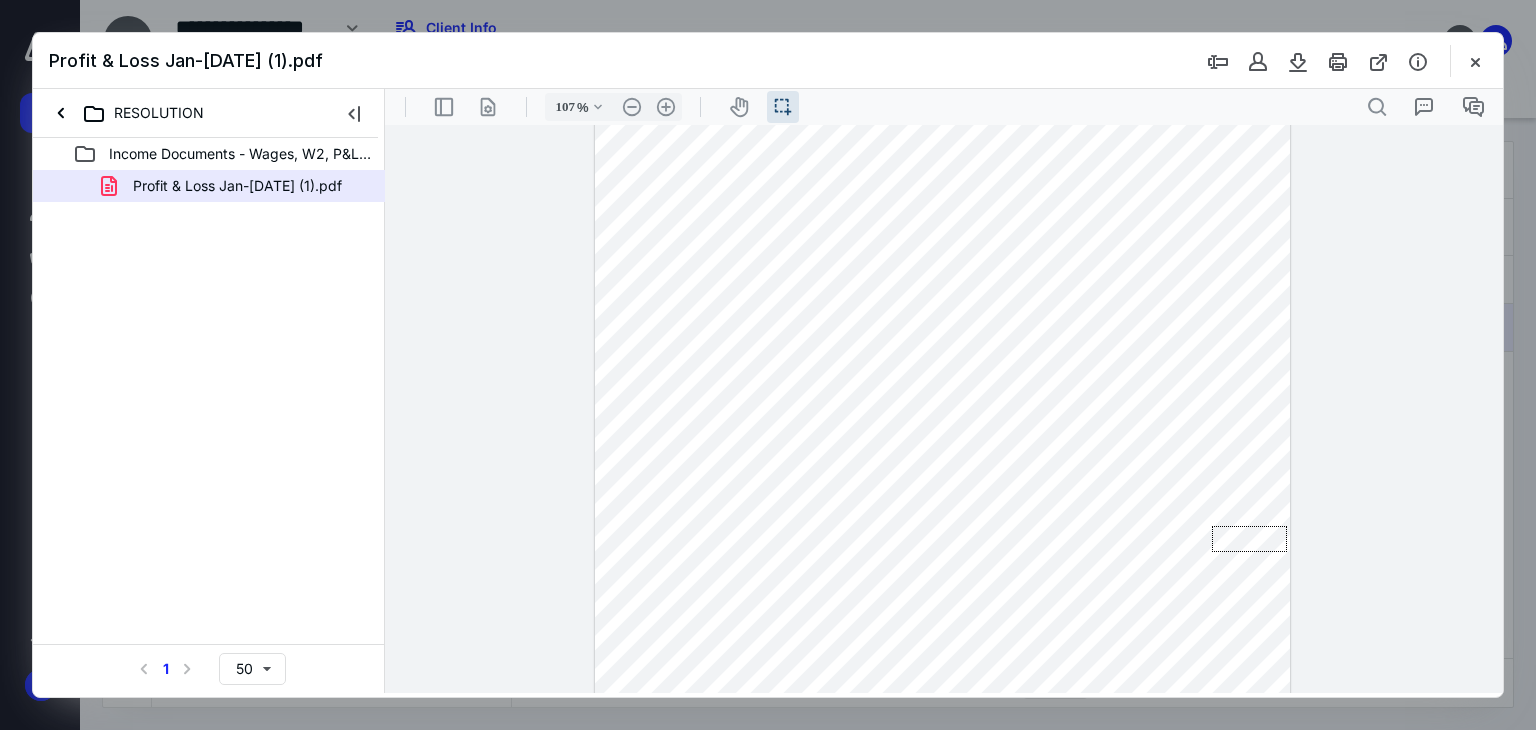 drag, startPoint x: 1212, startPoint y: 526, endPoint x: 1301, endPoint y: 552, distance: 92.72001 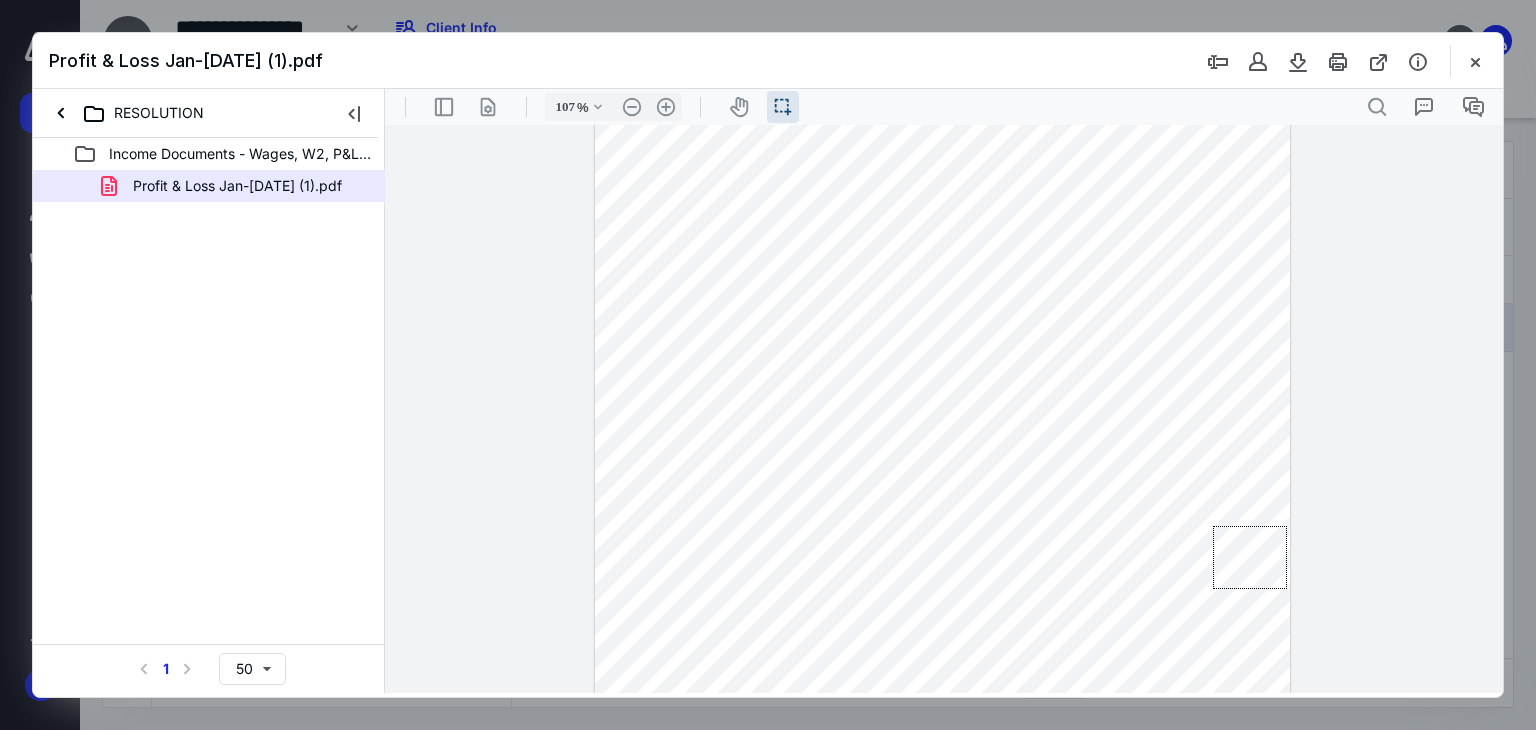 drag, startPoint x: 1213, startPoint y: 526, endPoint x: 1295, endPoint y: 589, distance: 103.40696 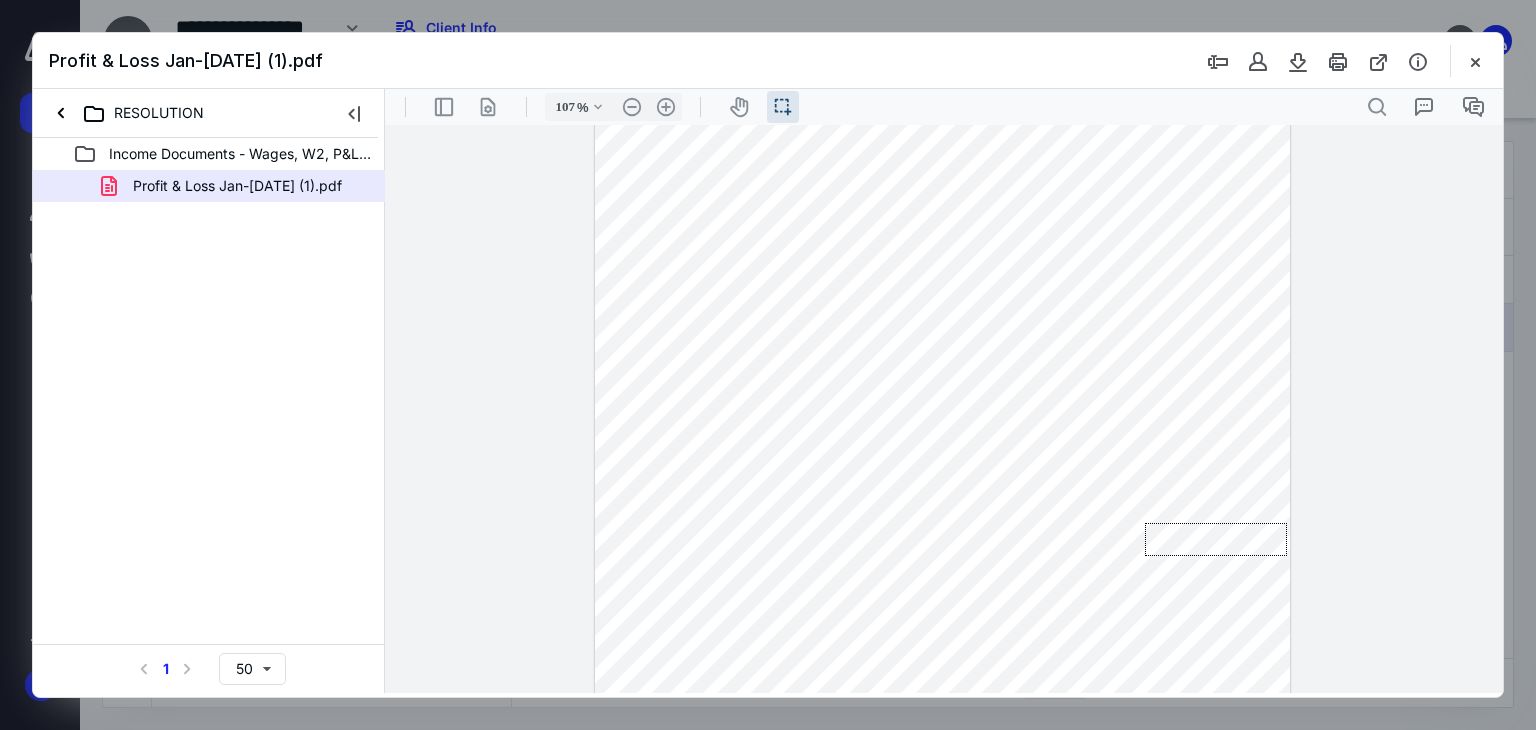 drag, startPoint x: 1145, startPoint y: 523, endPoint x: 1290, endPoint y: 557, distance: 148.93288 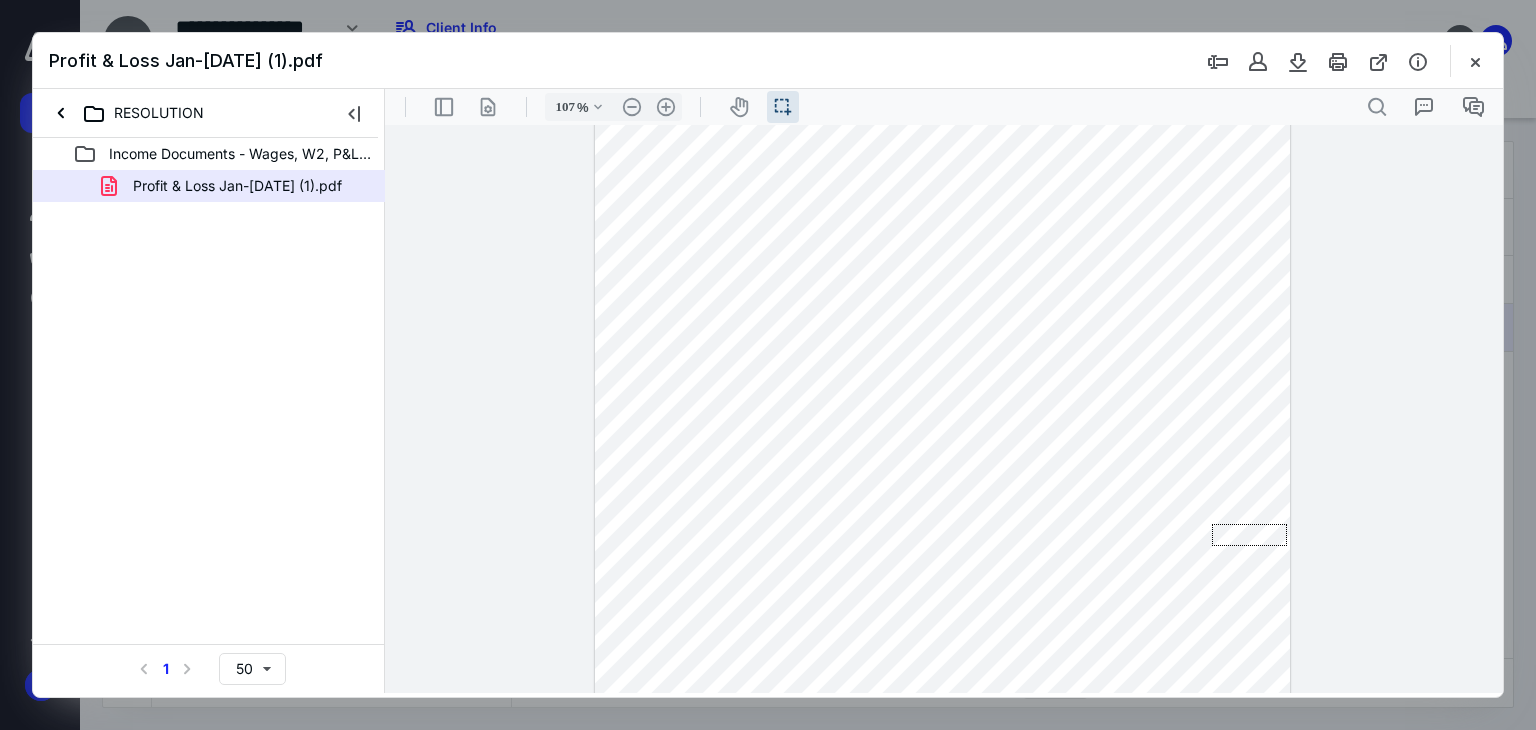 drag, startPoint x: 1213, startPoint y: 524, endPoint x: 1293, endPoint y: 546, distance: 82.96987 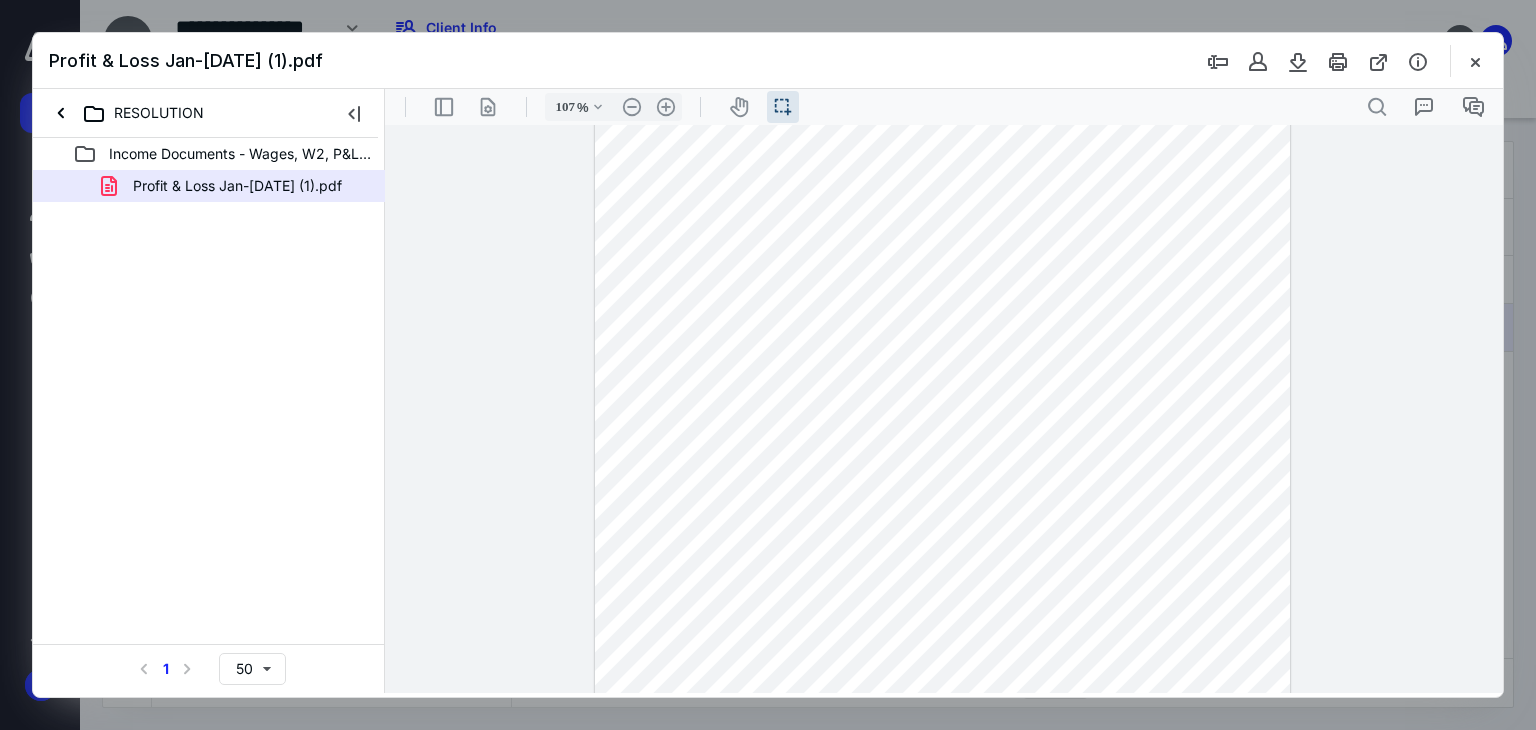scroll, scrollTop: 140, scrollLeft: 0, axis: vertical 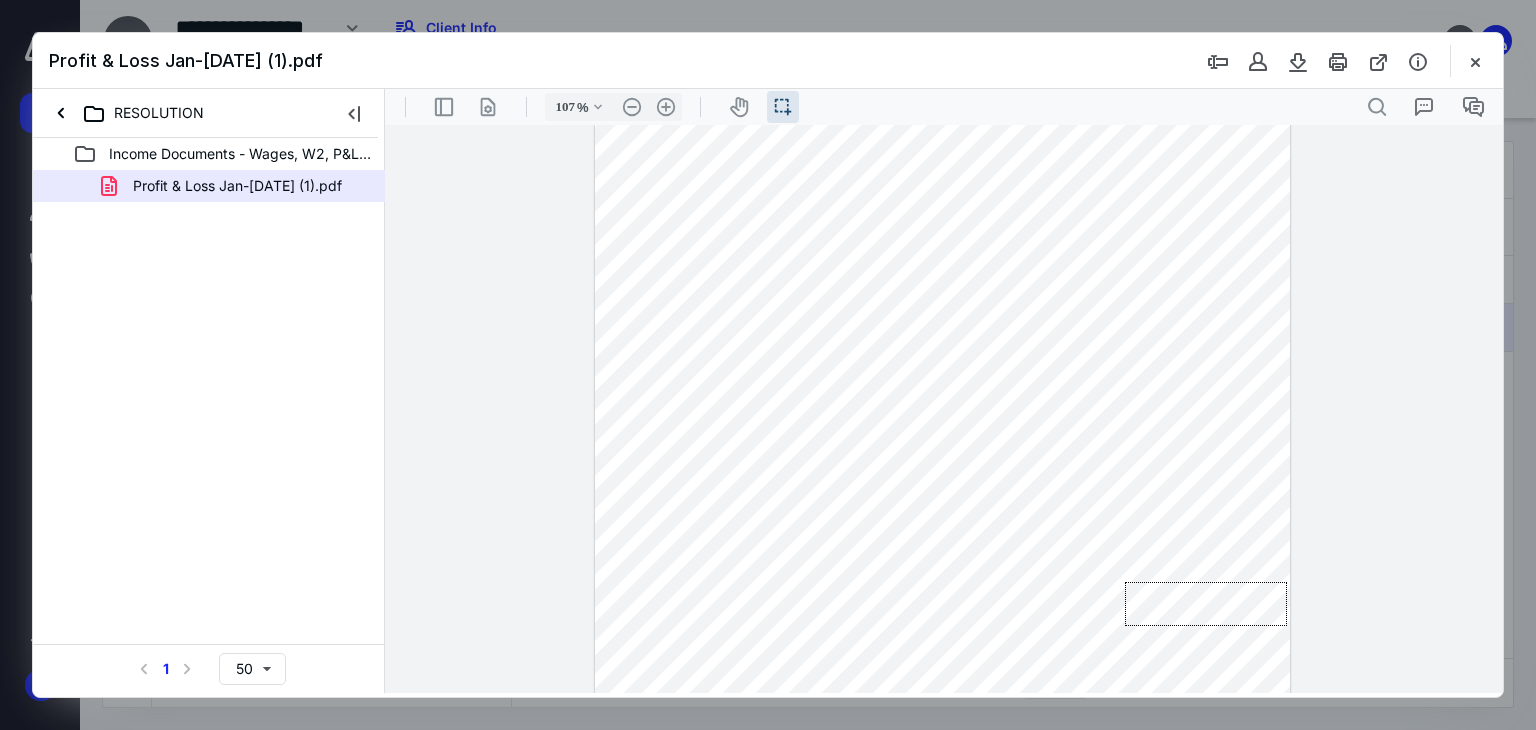 drag, startPoint x: 1125, startPoint y: 582, endPoint x: 1293, endPoint y: 626, distance: 173.66635 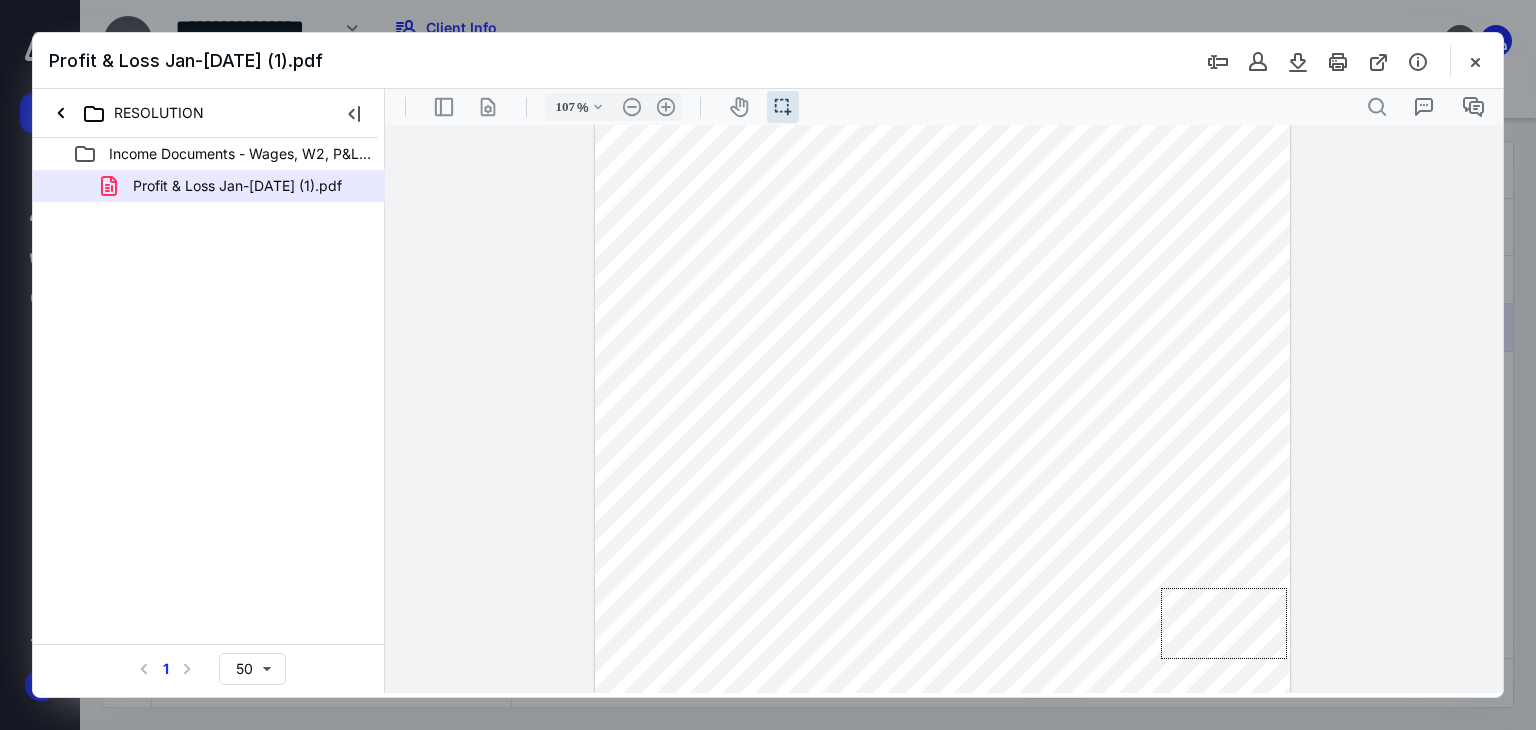drag, startPoint x: 1173, startPoint y: 598, endPoint x: 1297, endPoint y: 659, distance: 138.1919 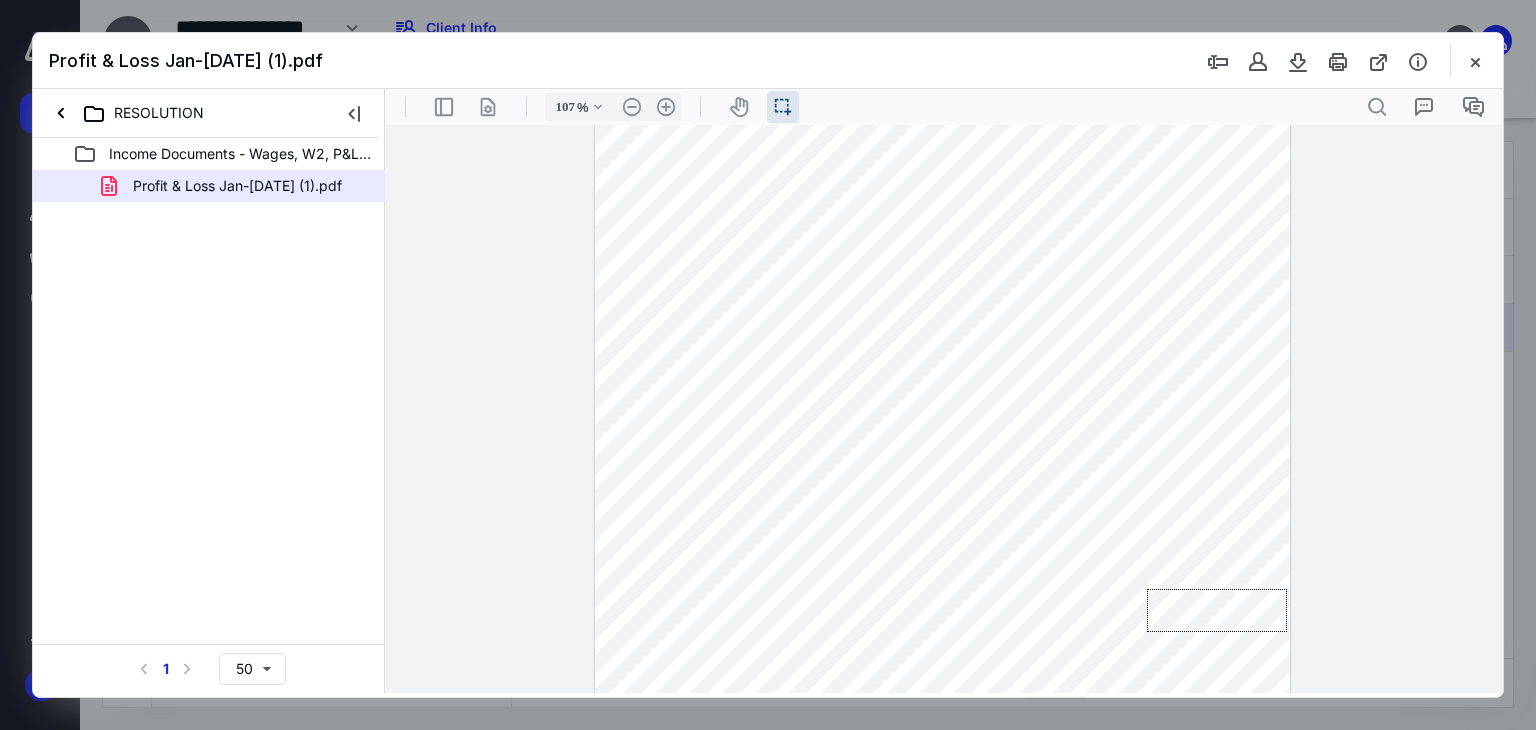 drag, startPoint x: 1147, startPoint y: 590, endPoint x: 1291, endPoint y: 632, distance: 150 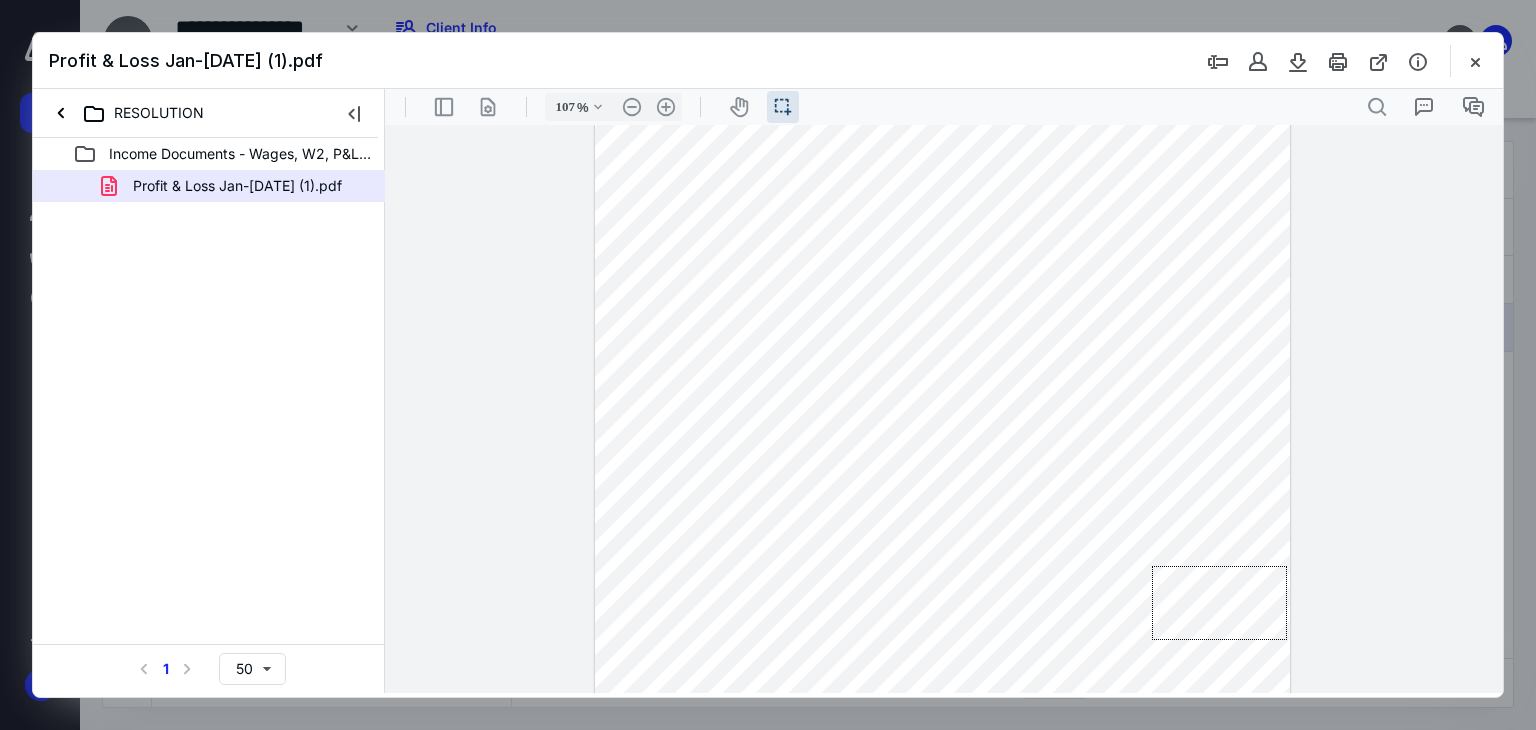 drag, startPoint x: 1196, startPoint y: 587, endPoint x: 1306, endPoint y: 640, distance: 122.10242 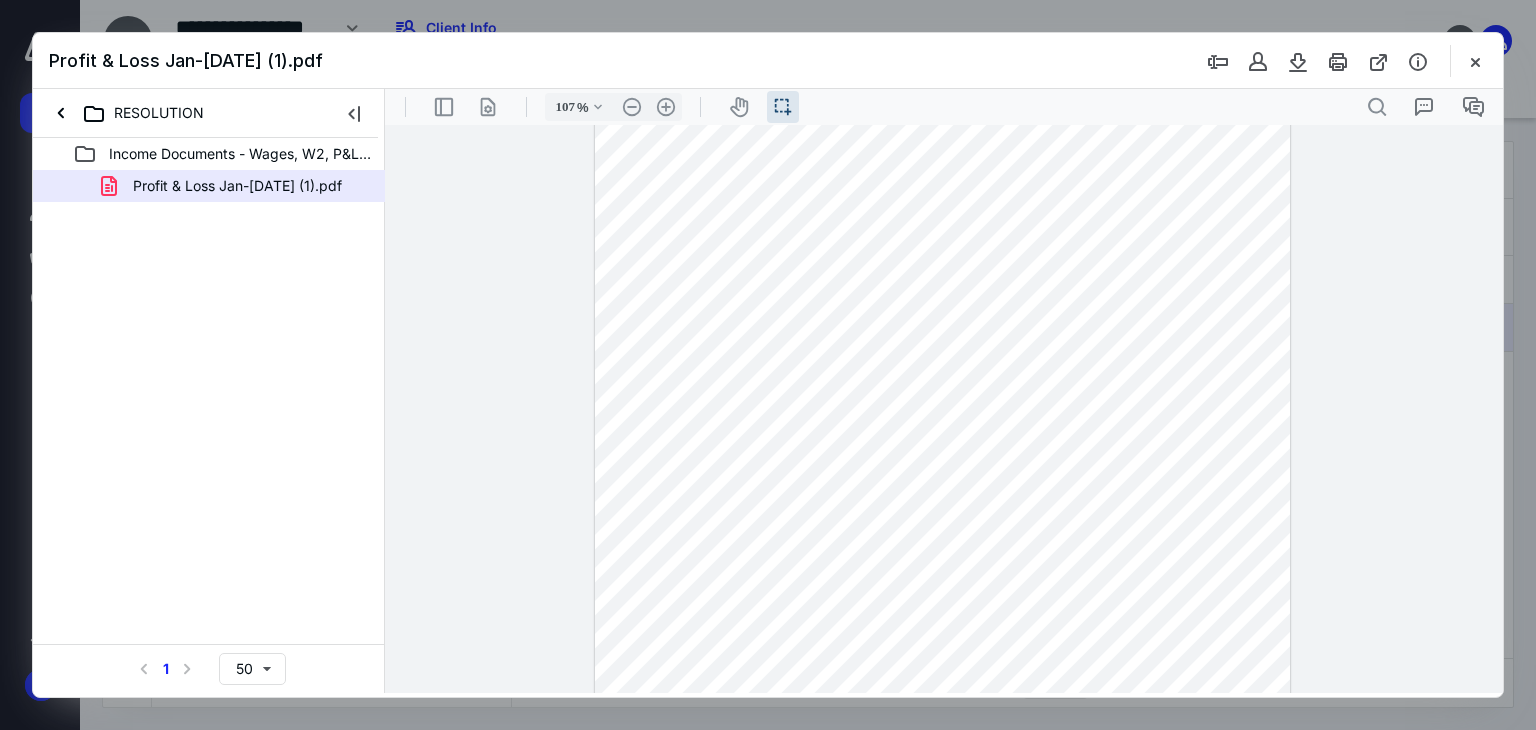 scroll, scrollTop: 0, scrollLeft: 0, axis: both 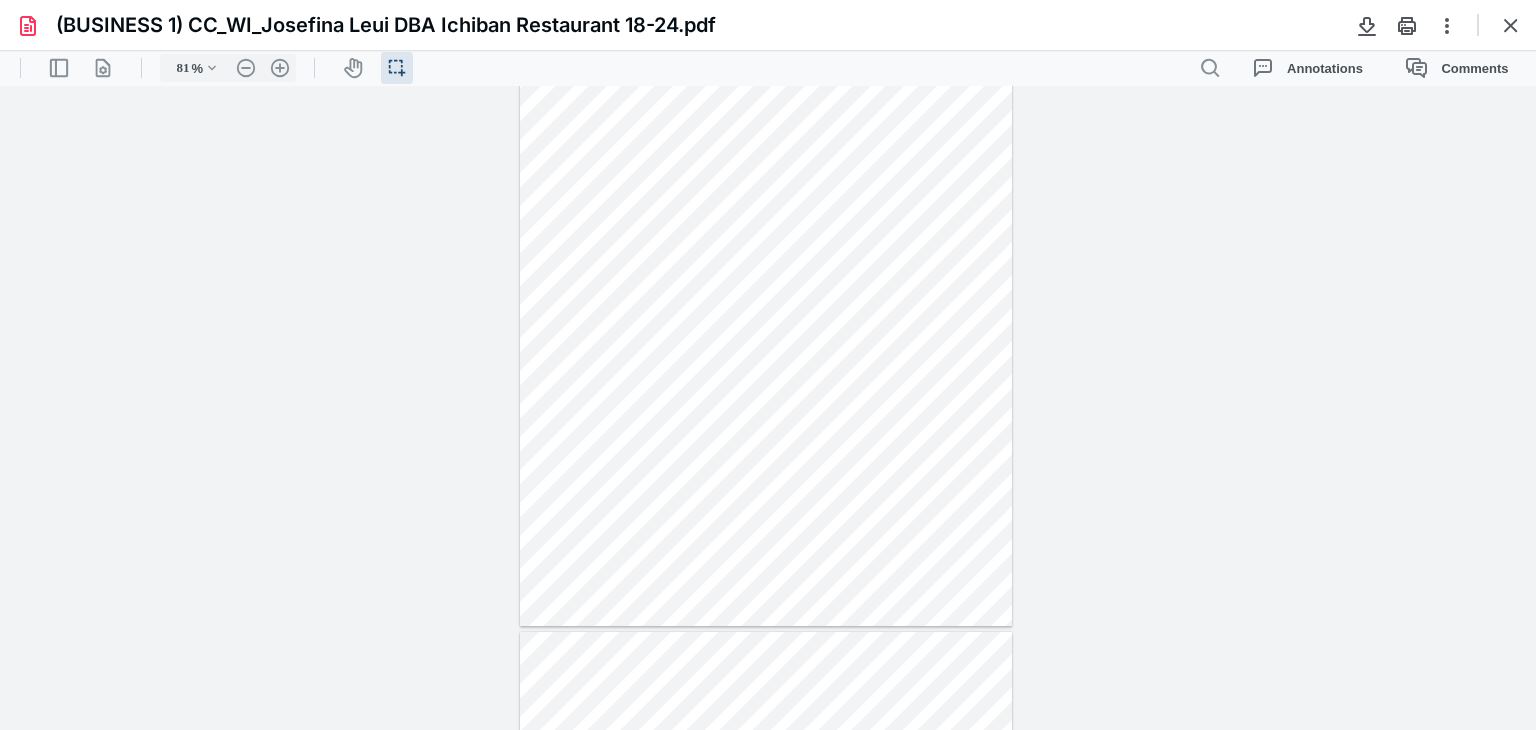 drag, startPoint x: 1503, startPoint y: 31, endPoint x: 1389, endPoint y: 61, distance: 117.881294 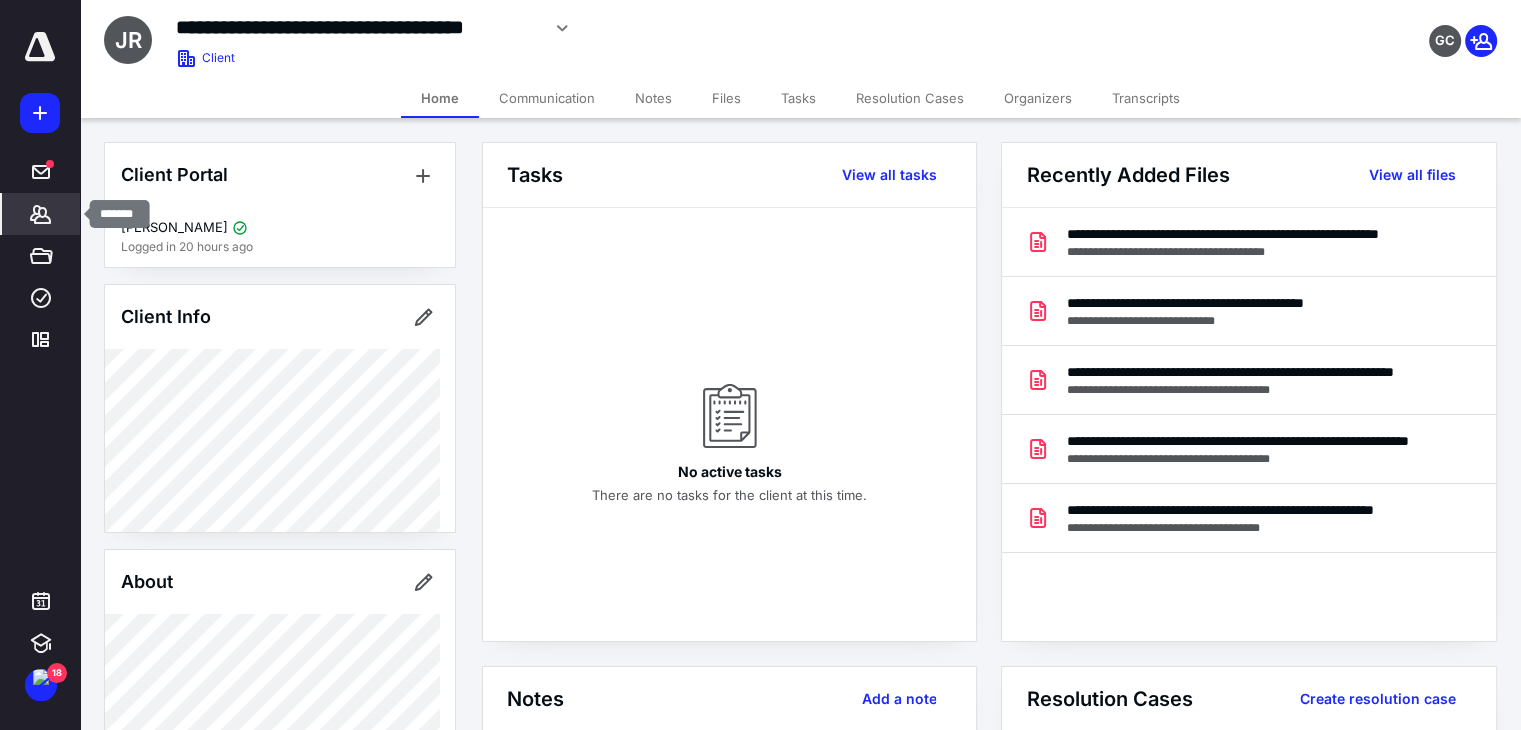 click on "Clients" at bounding box center (41, 214) 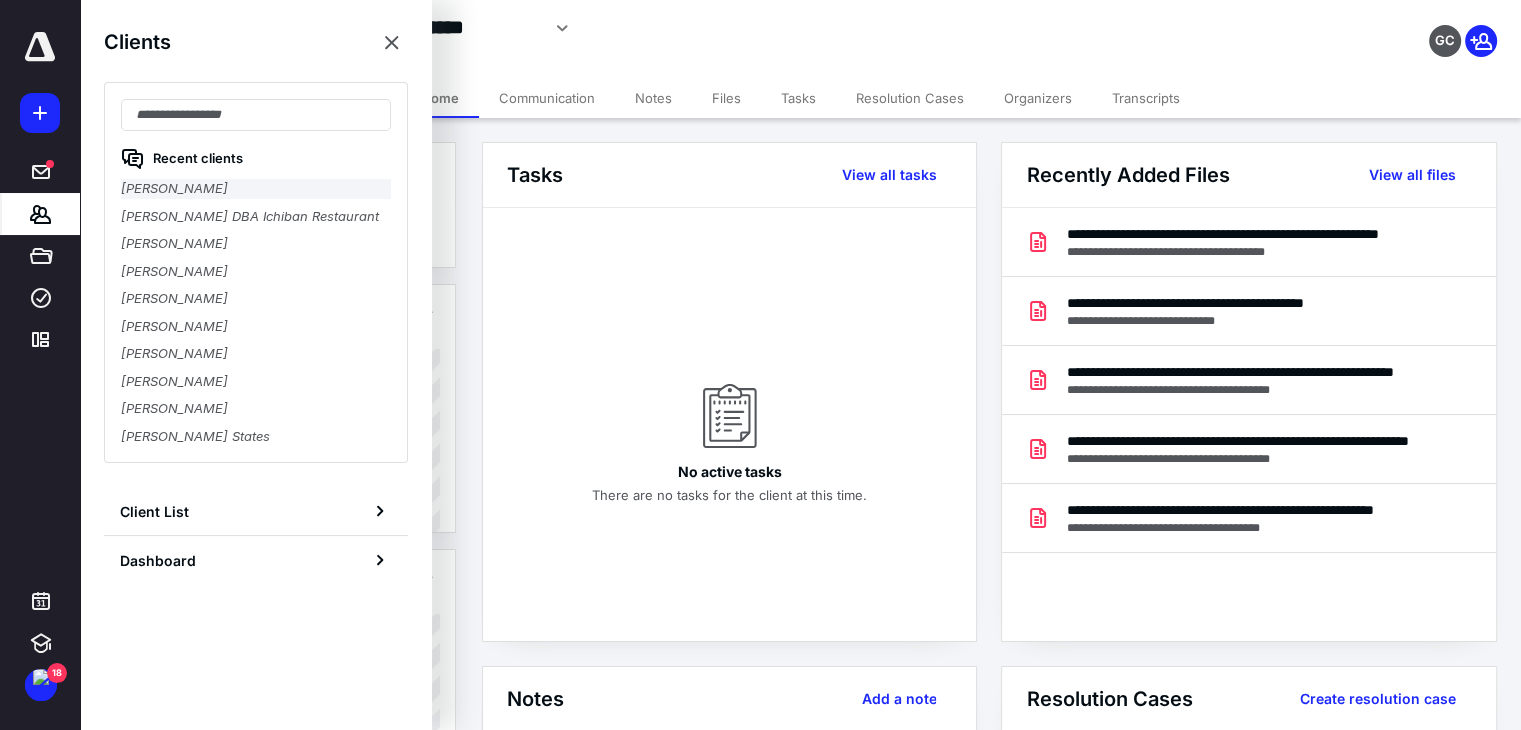 click on "[PERSON_NAME]" at bounding box center [256, 189] 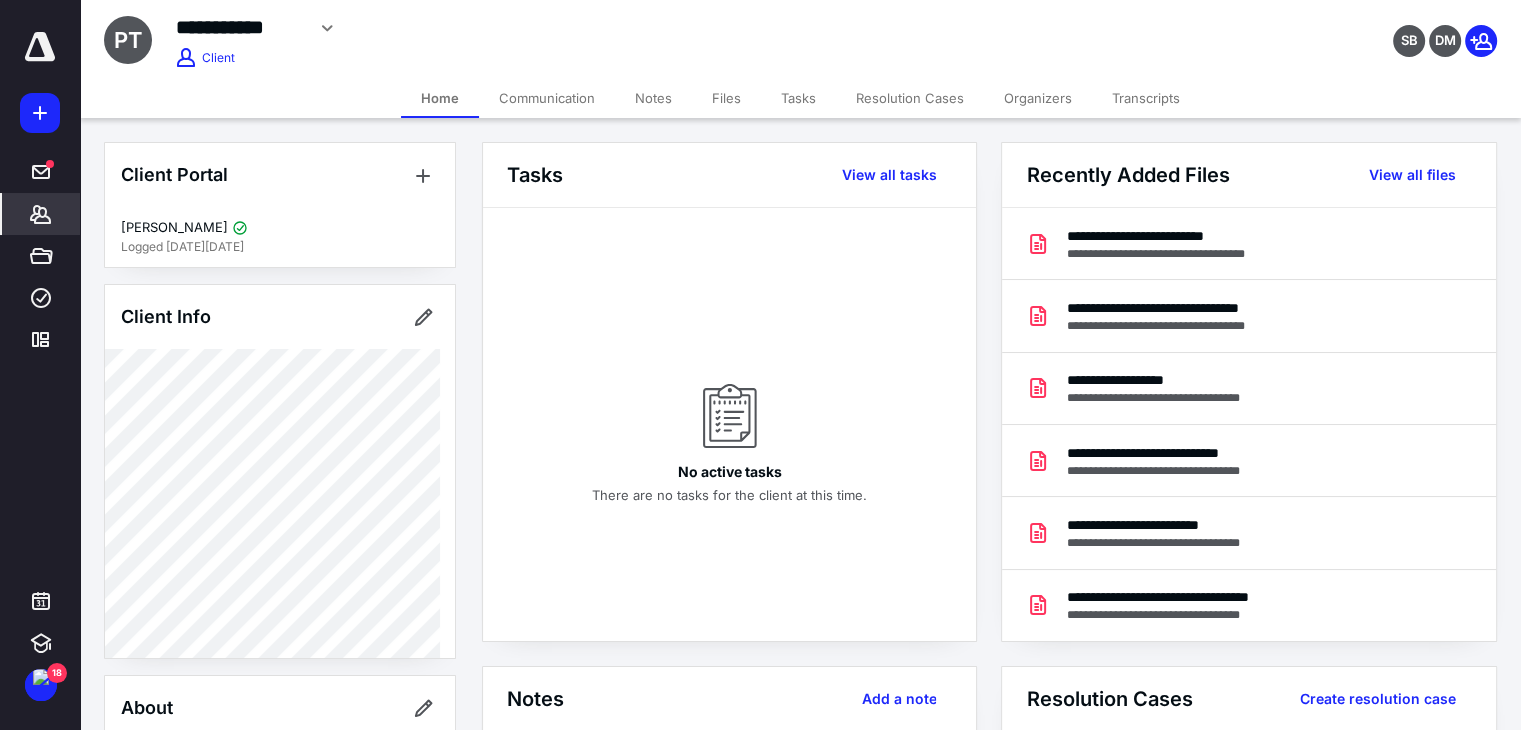 click on "Files" at bounding box center (726, 98) 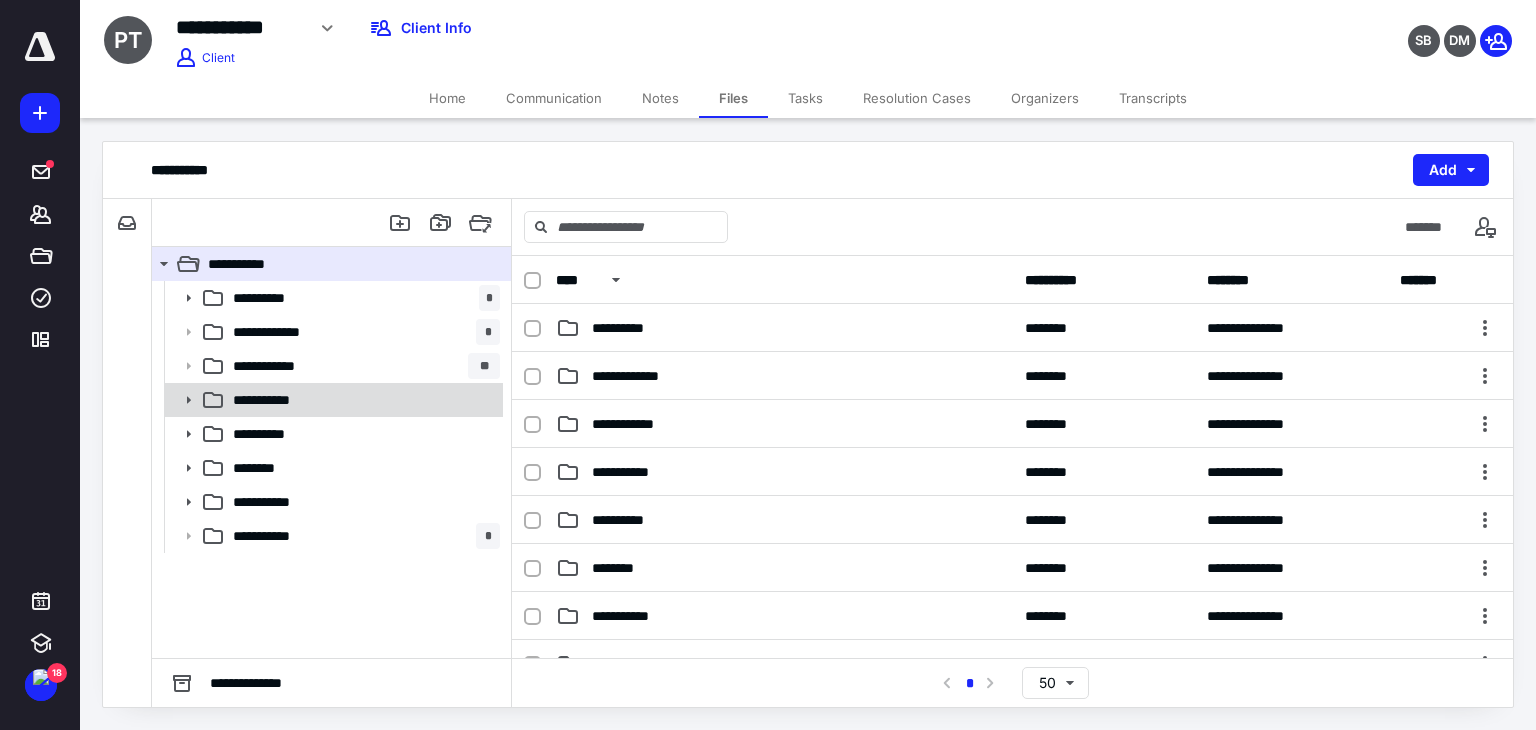 click on "**********" at bounding box center (362, 400) 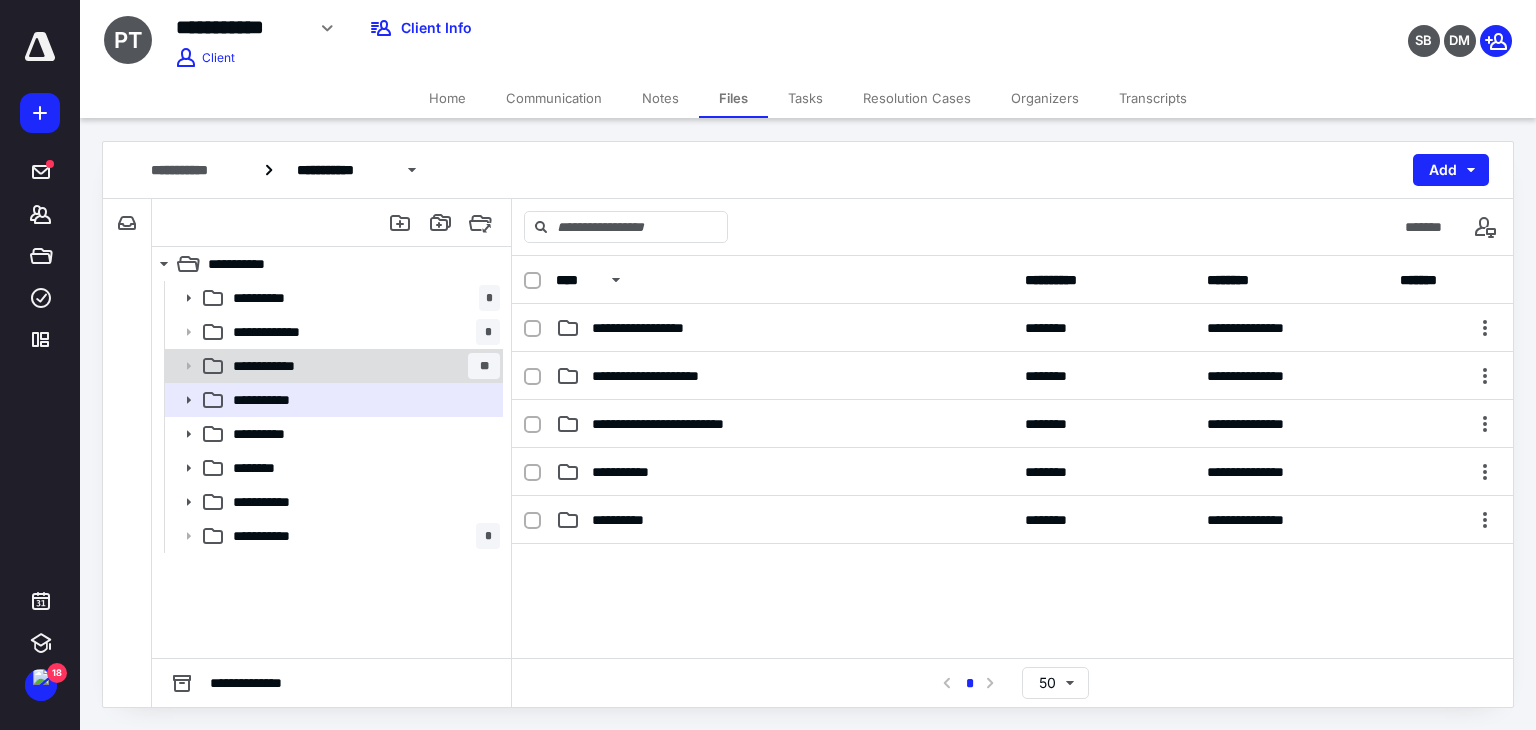 click on "**********" at bounding box center [362, 366] 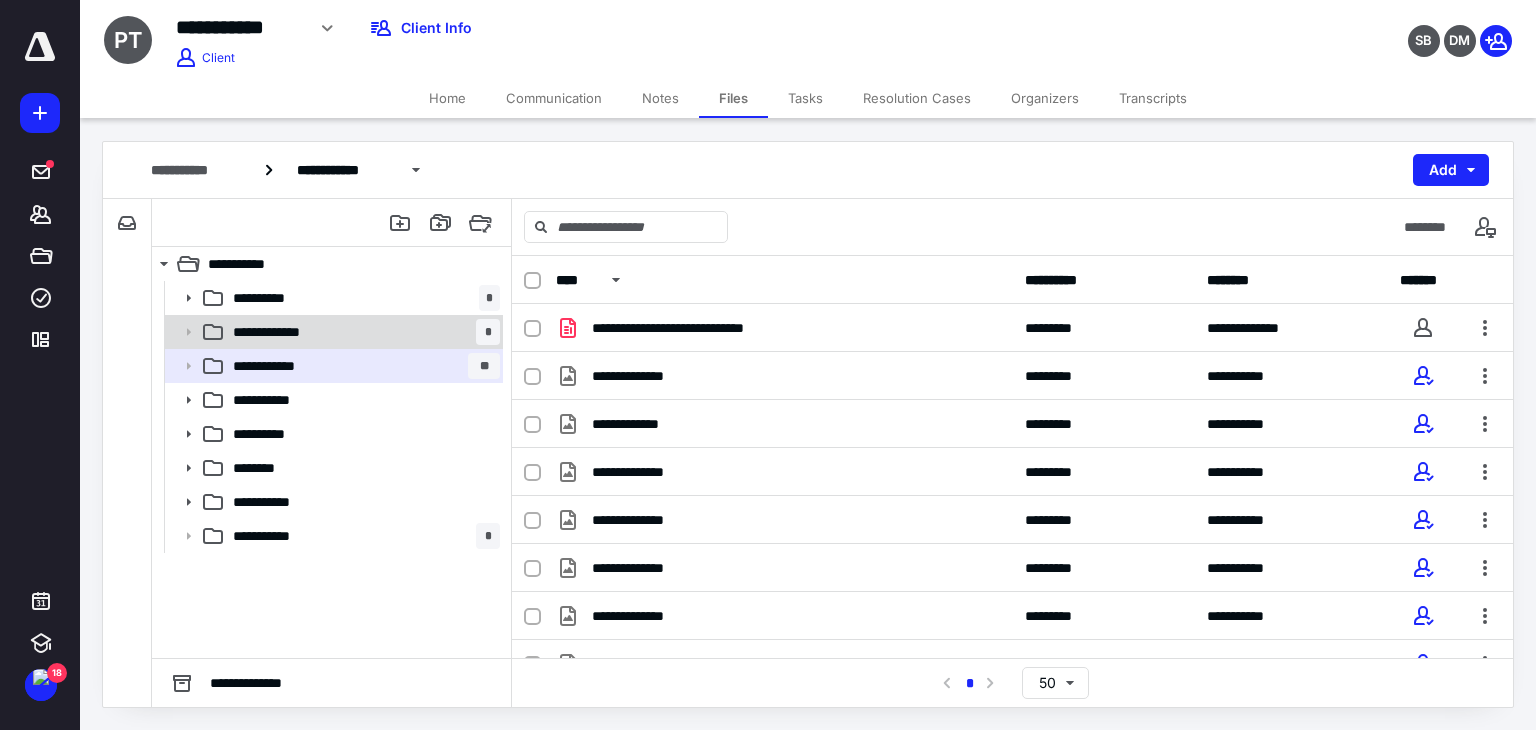click on "**********" at bounding box center [362, 332] 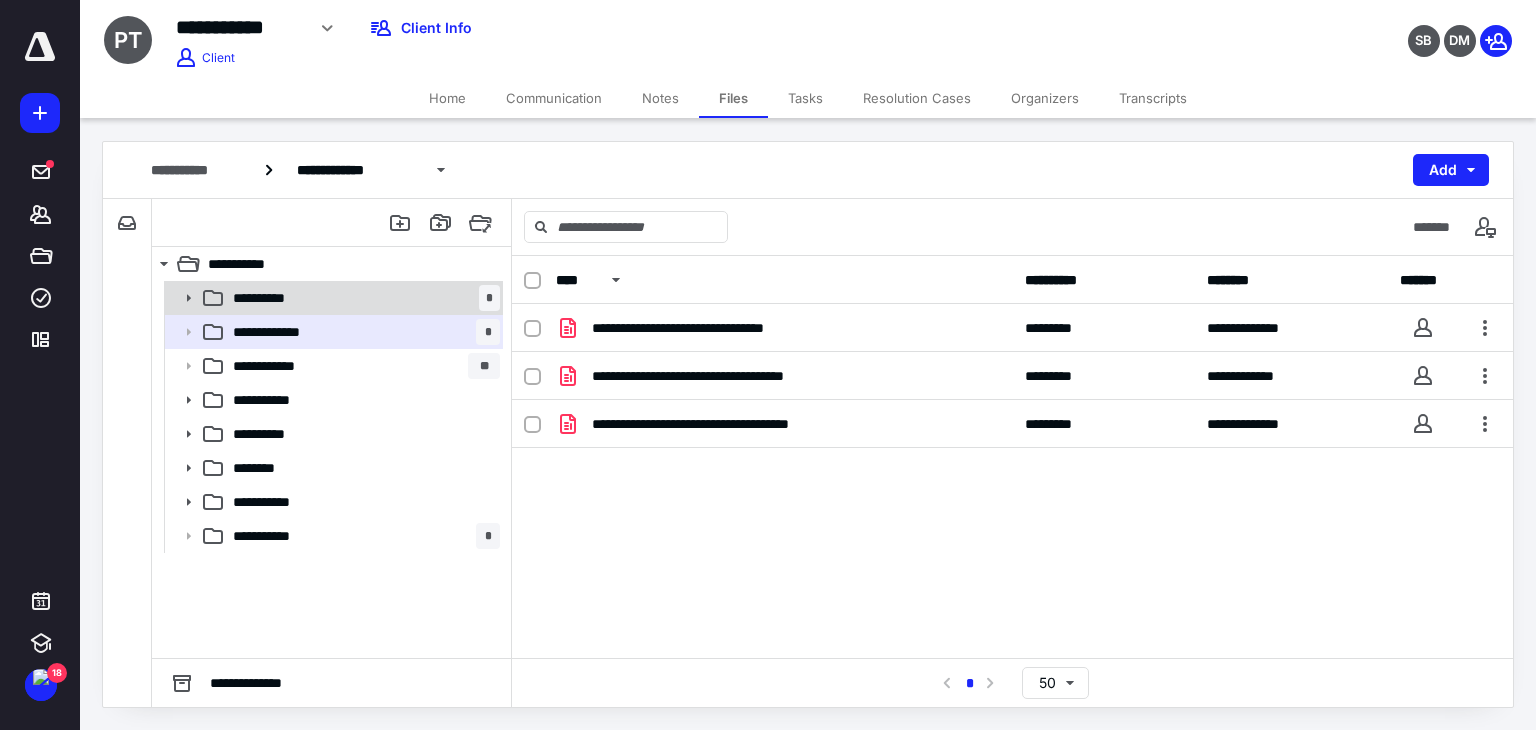 click on "**********" at bounding box center (362, 298) 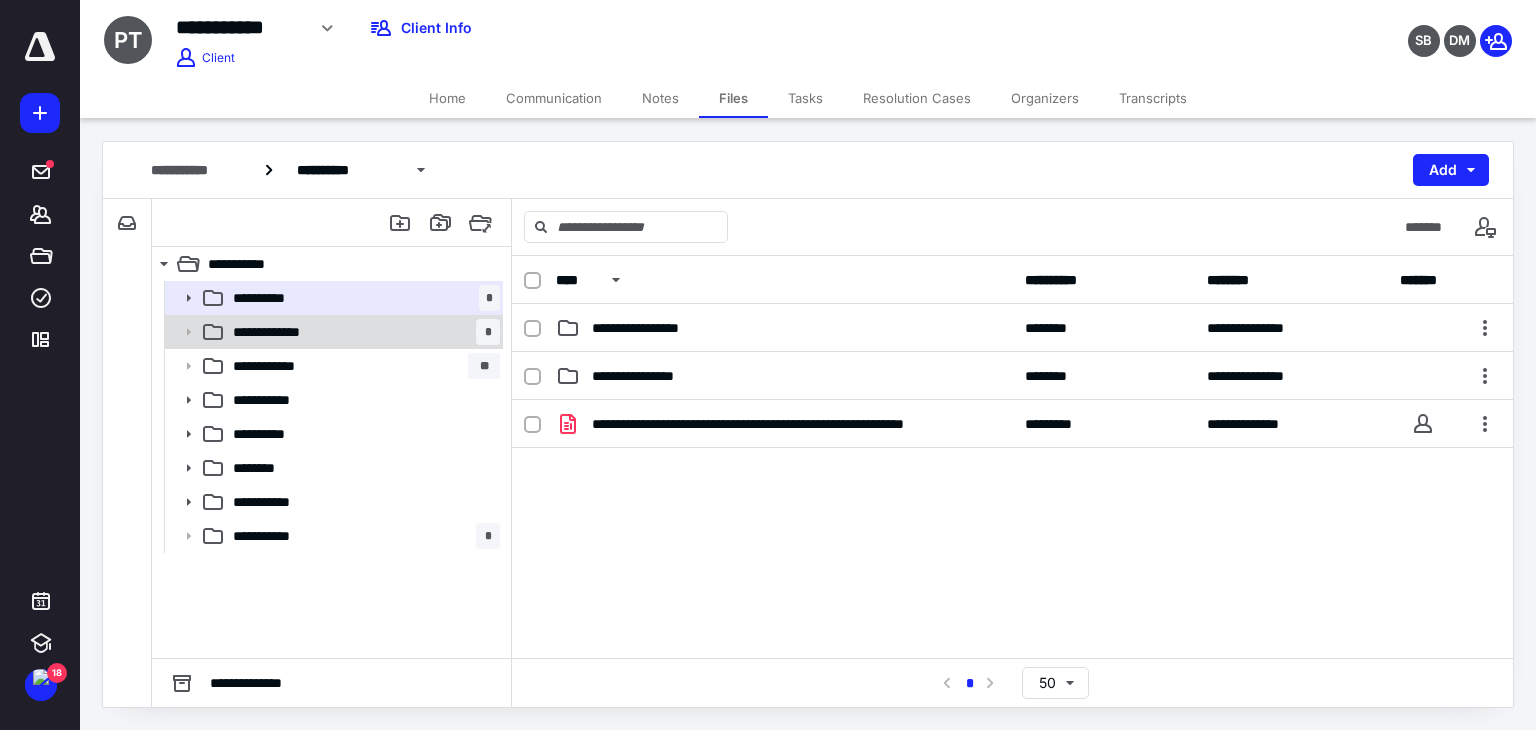click on "**********" at bounding box center (362, 332) 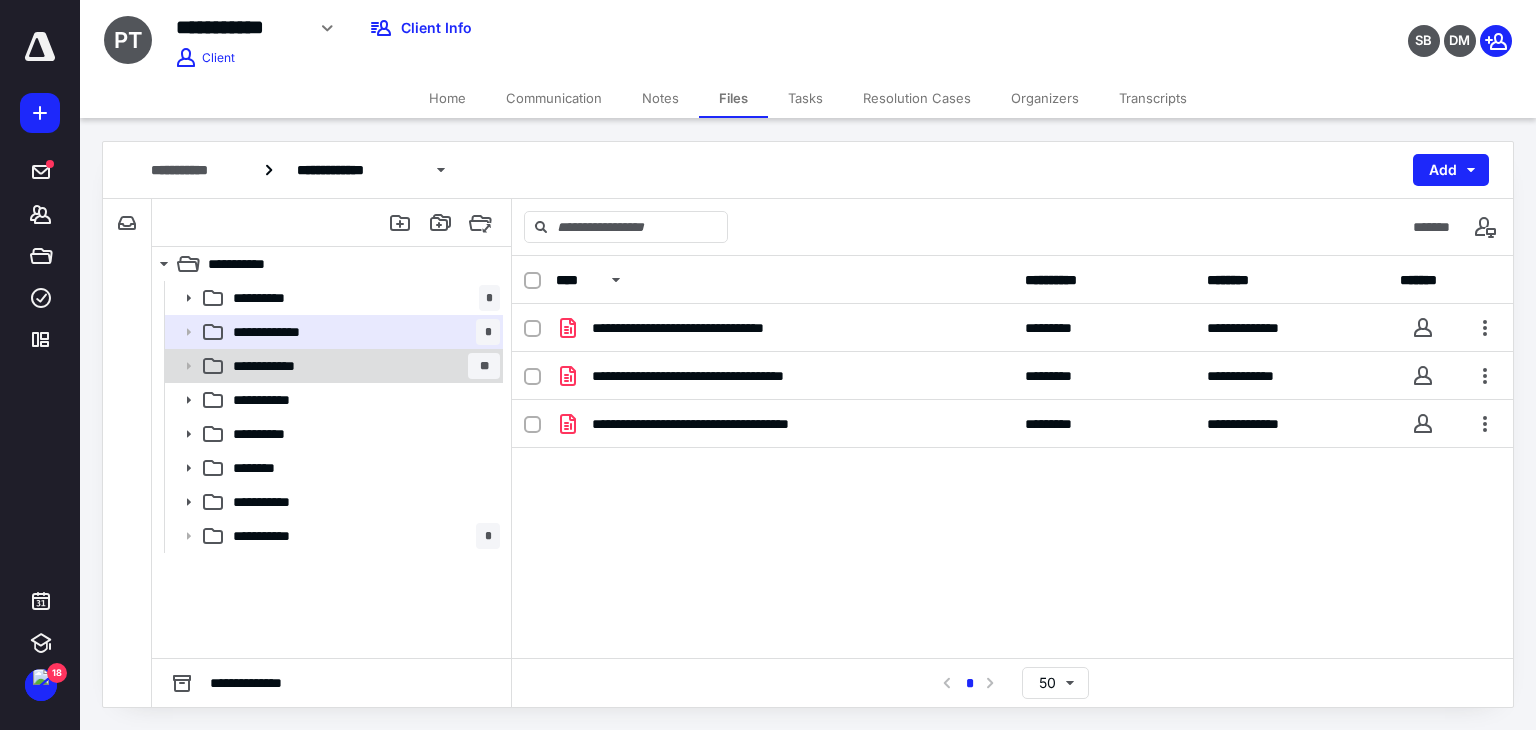 click on "**********" at bounding box center (362, 366) 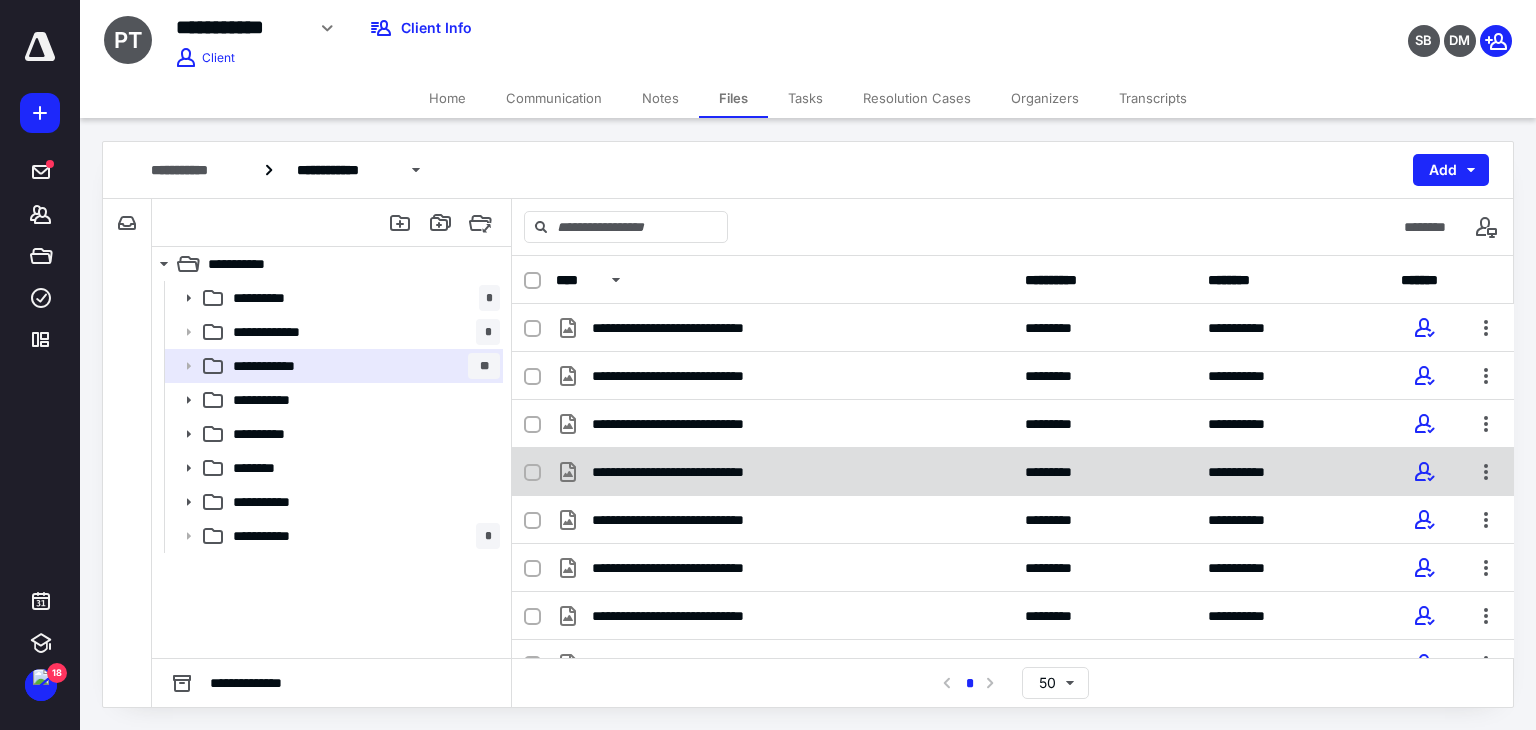 scroll, scrollTop: 1557, scrollLeft: 0, axis: vertical 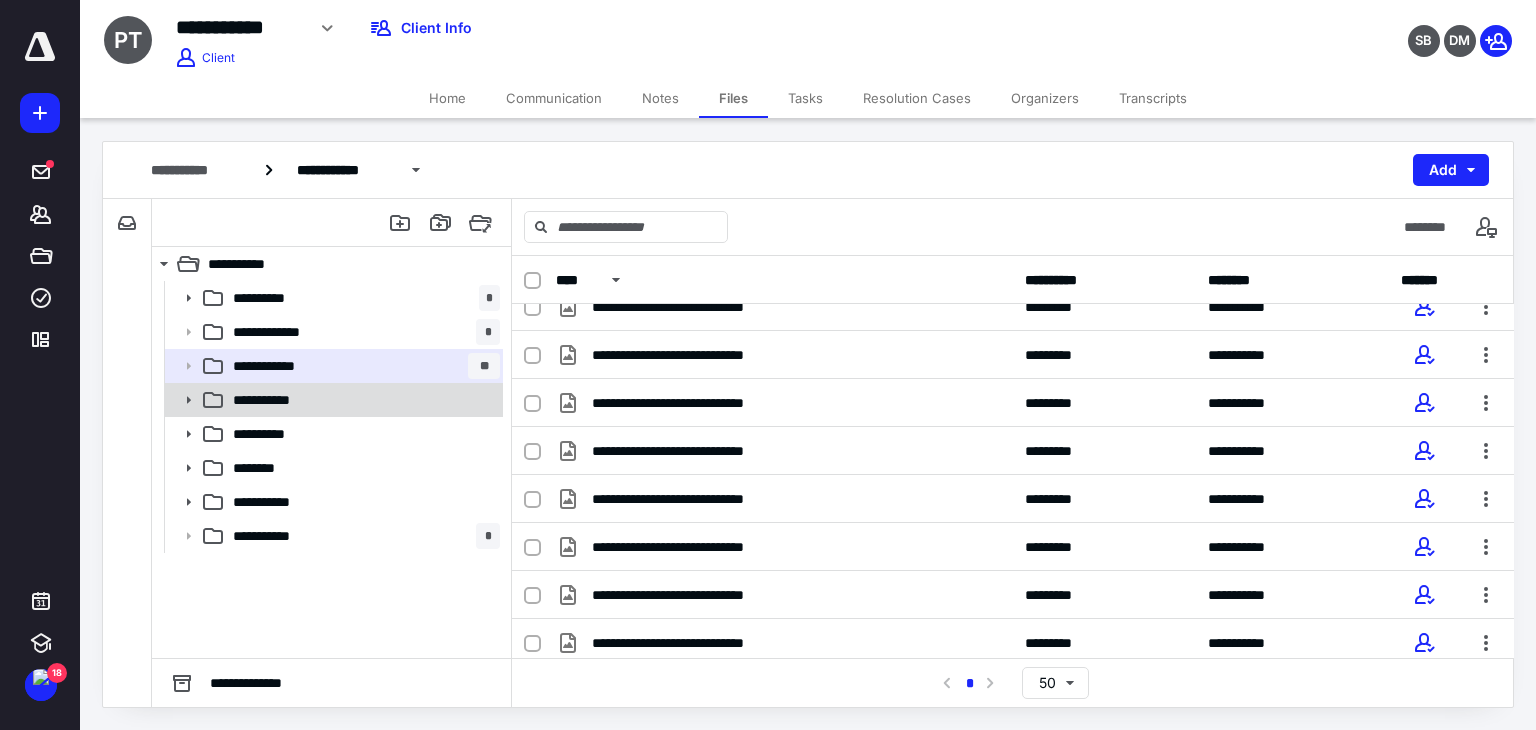 click on "**********" at bounding box center [362, 400] 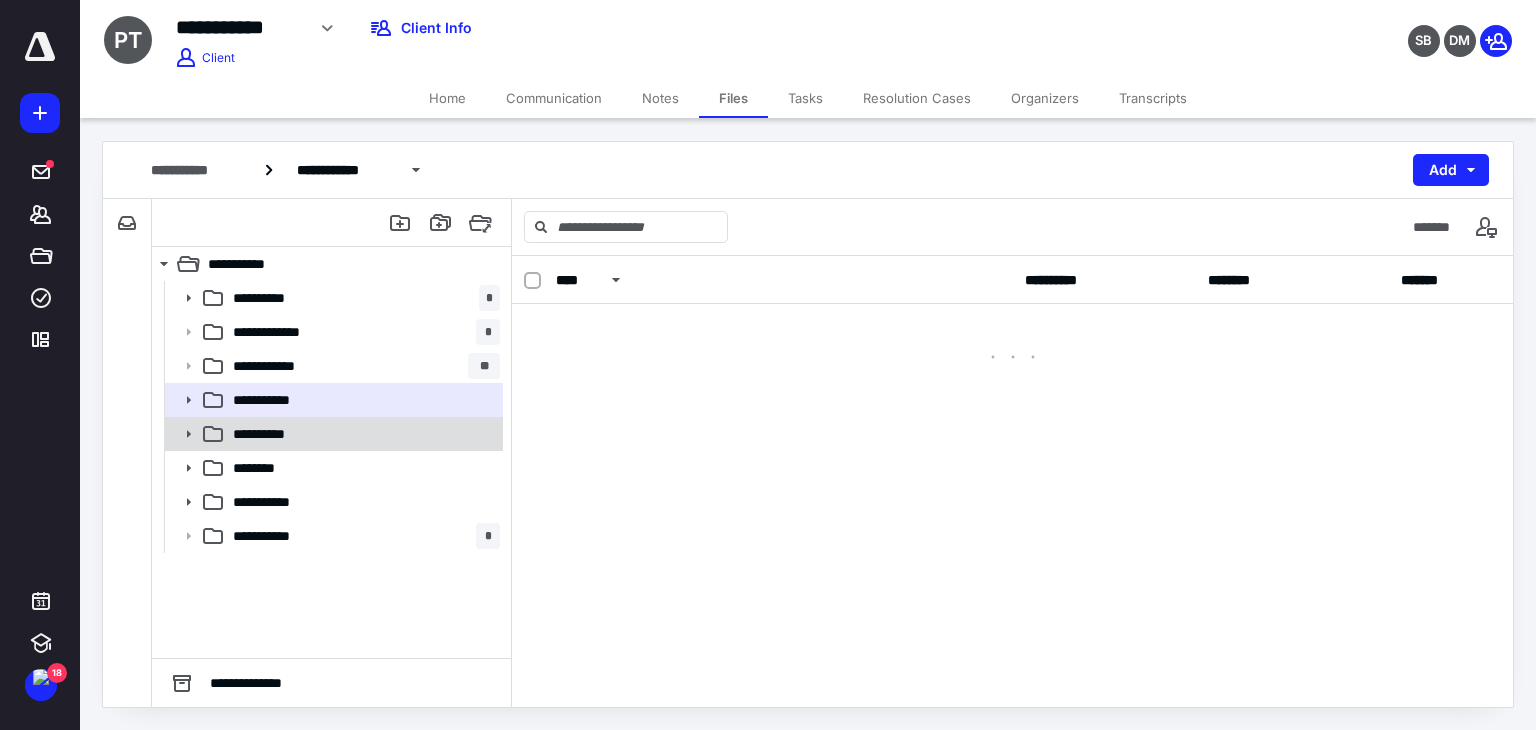 scroll, scrollTop: 0, scrollLeft: 0, axis: both 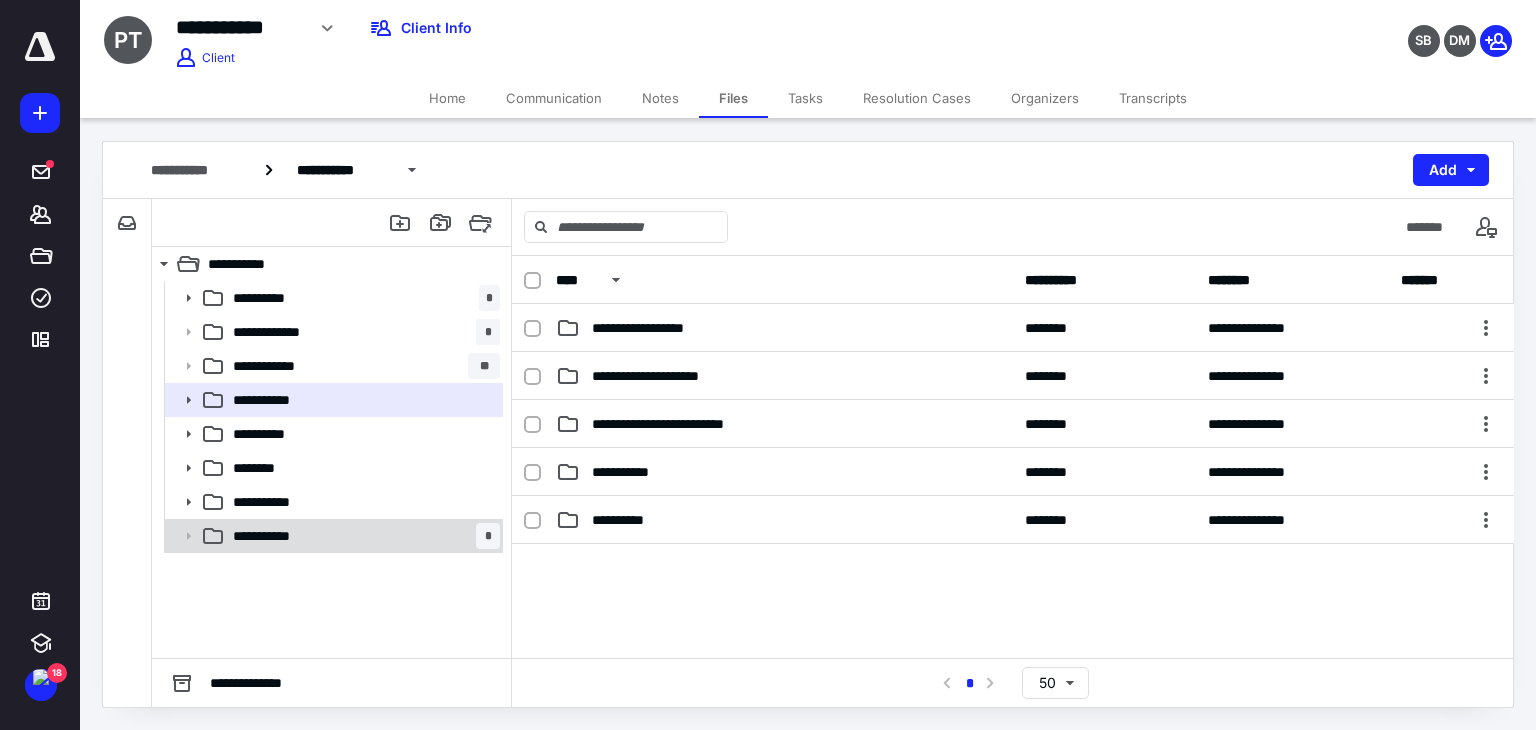 click on "**********" at bounding box center (362, 536) 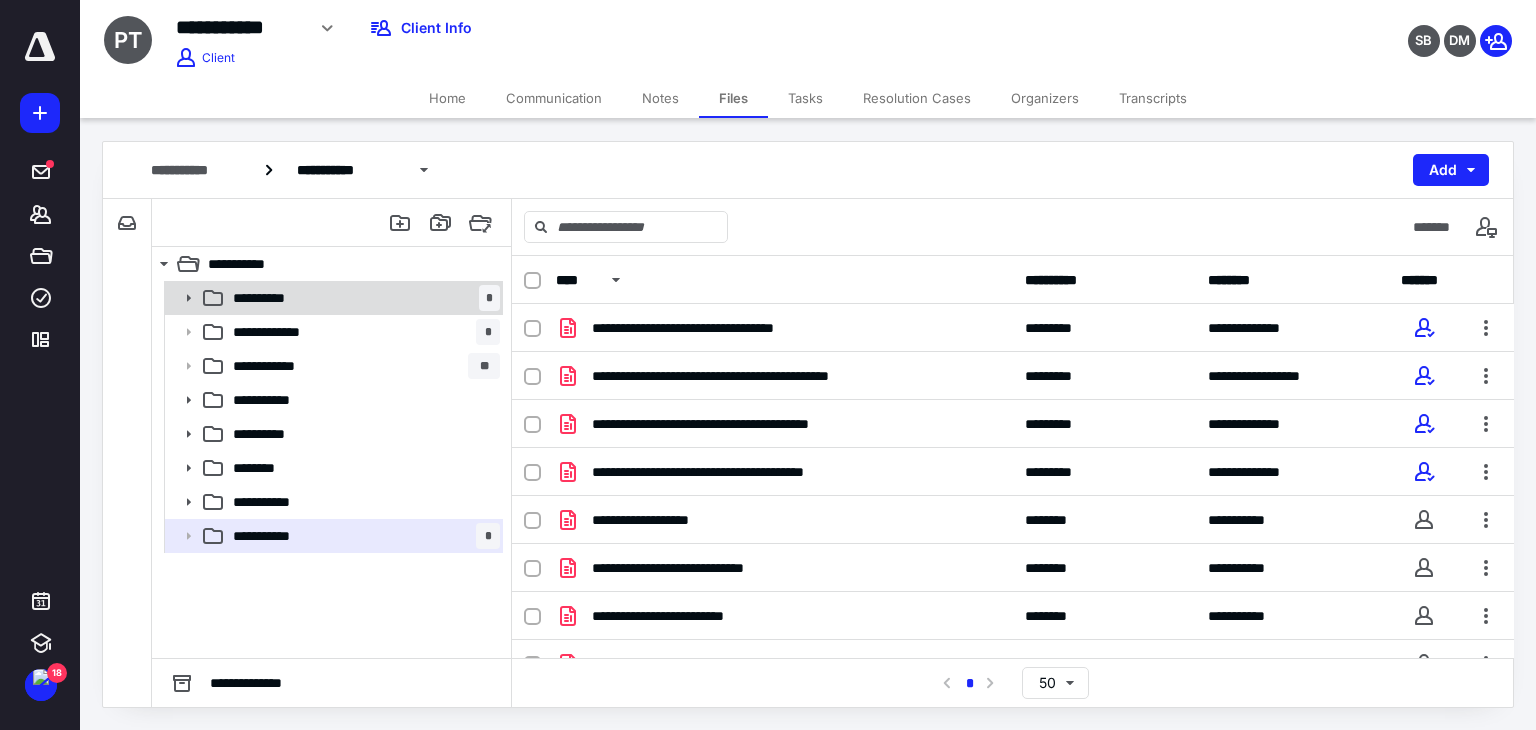 click on "**********" at bounding box center (362, 298) 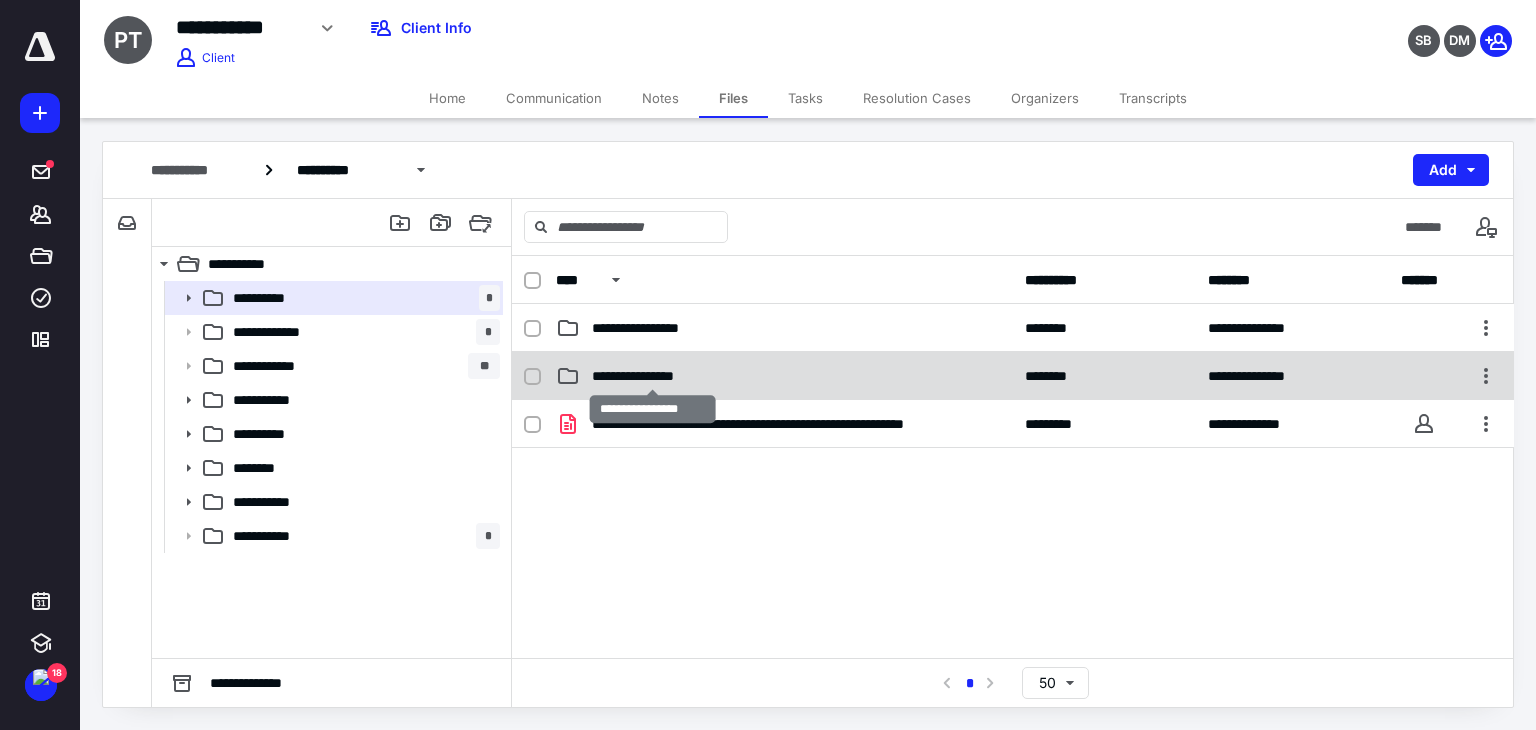 click on "**********" at bounding box center [653, 376] 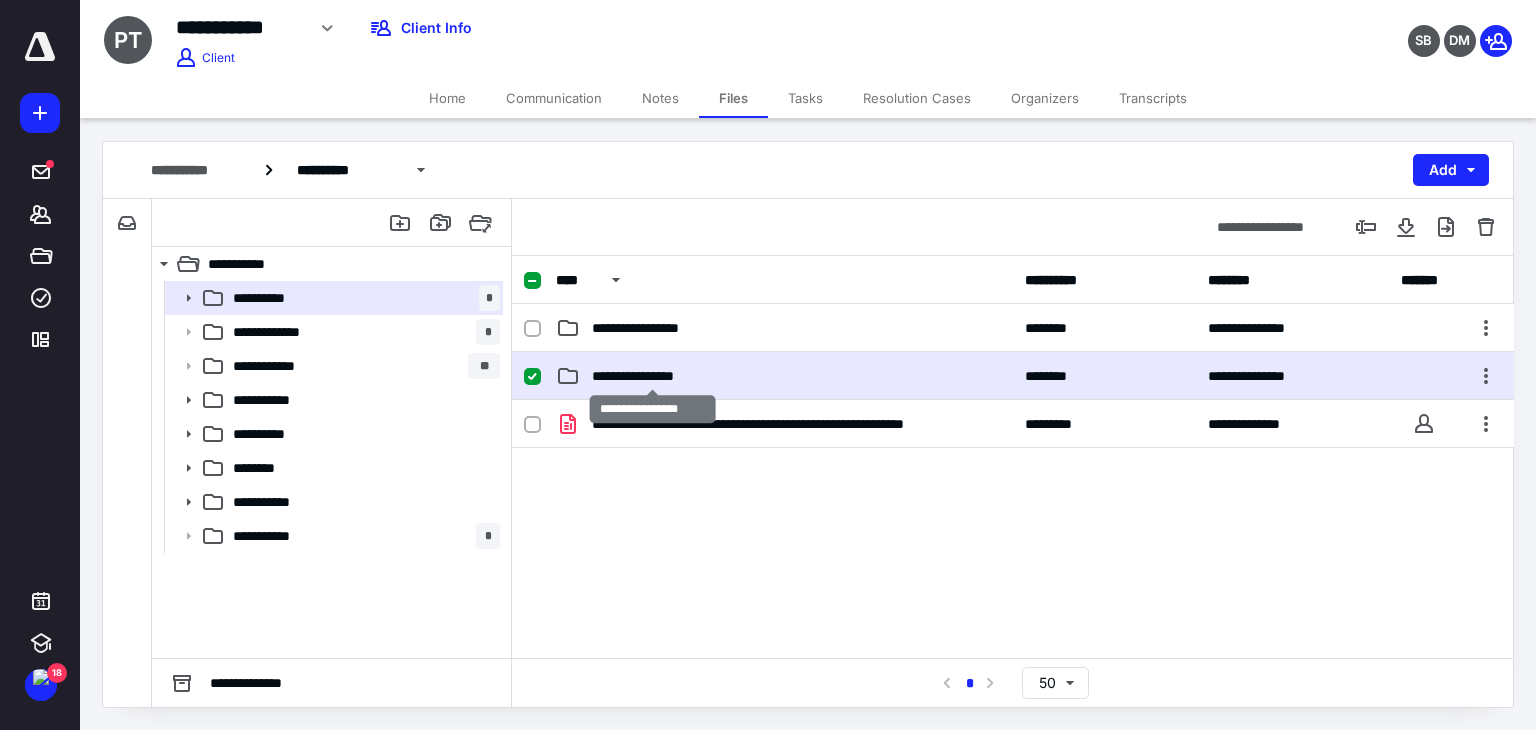 click on "**********" at bounding box center (653, 376) 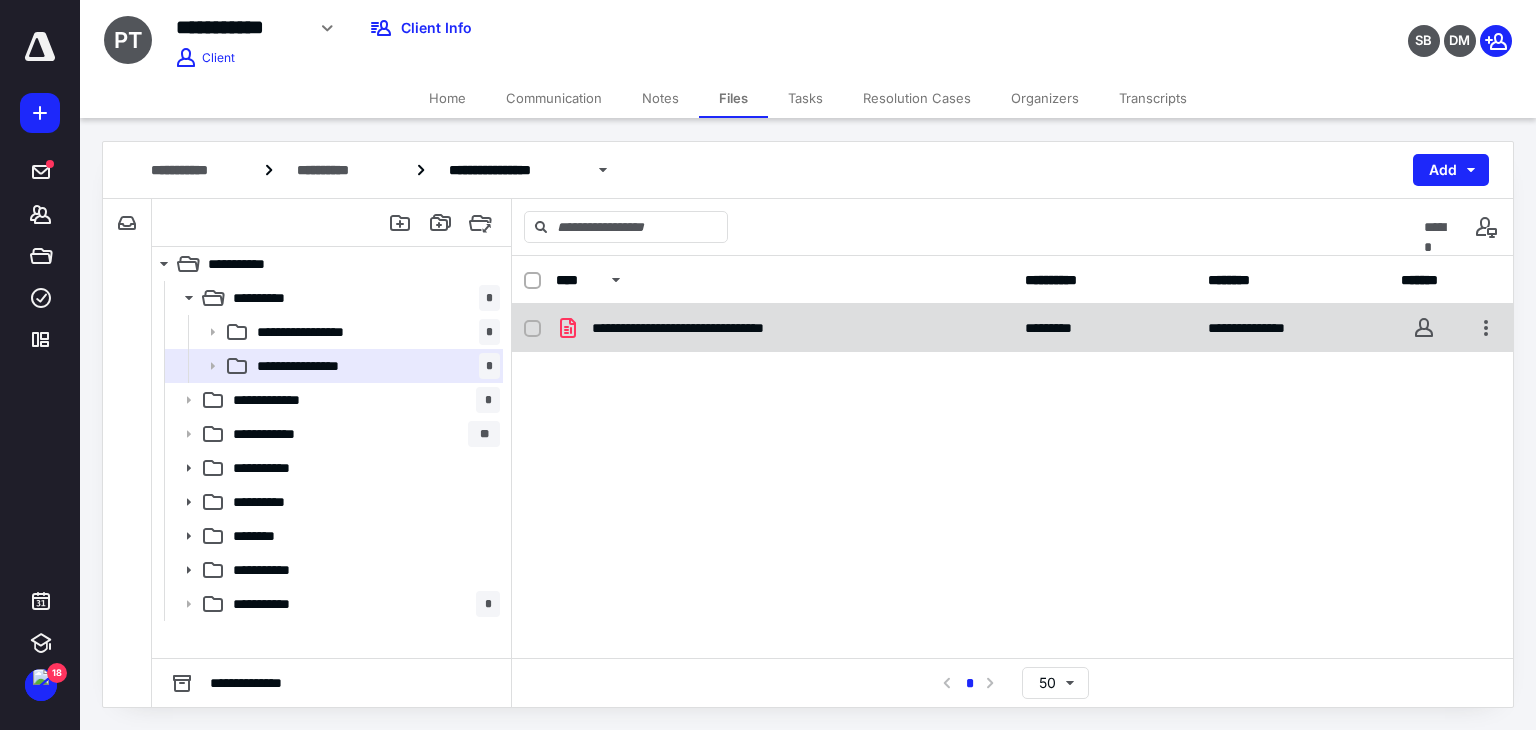 click on "**********" at bounding box center (1013, 328) 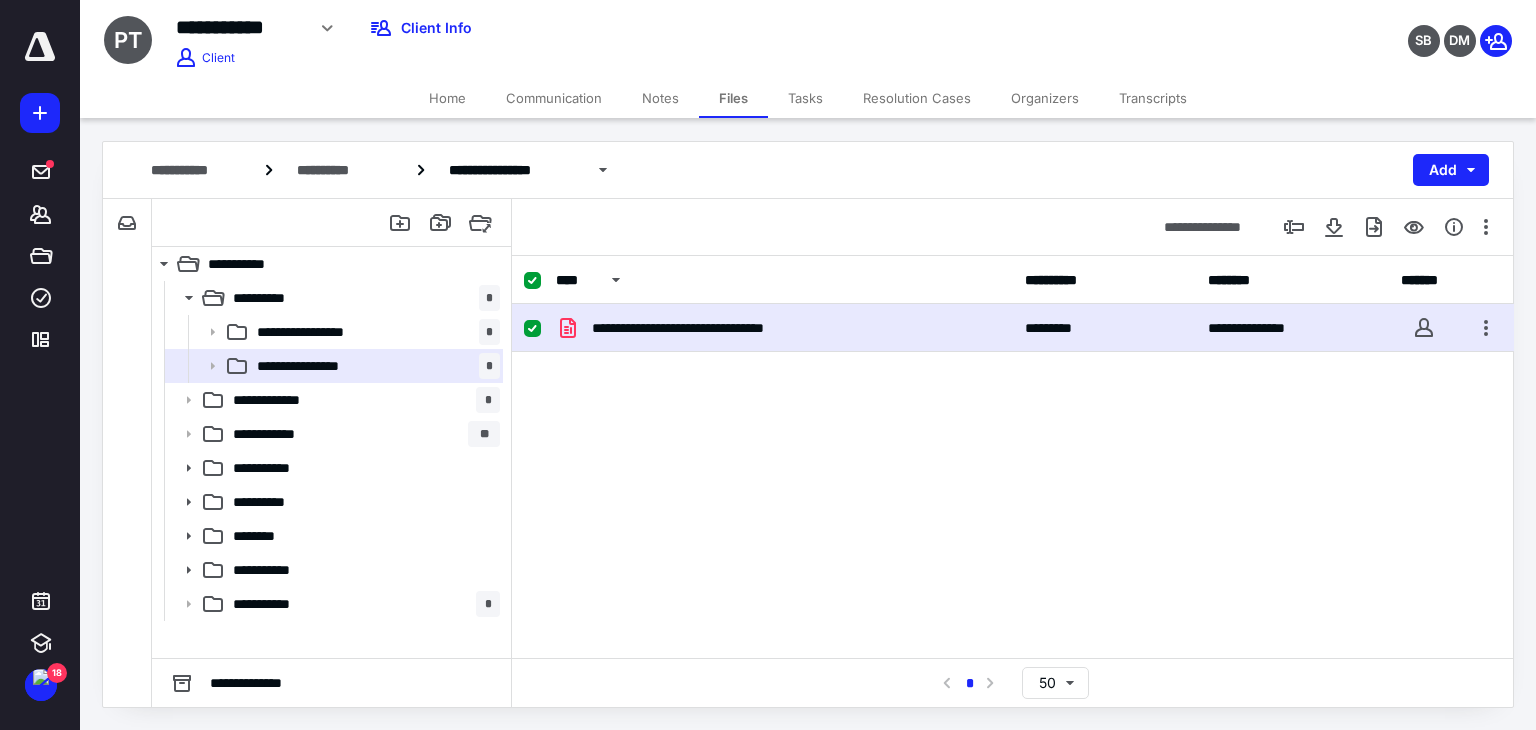 click on "**********" at bounding box center [1013, 328] 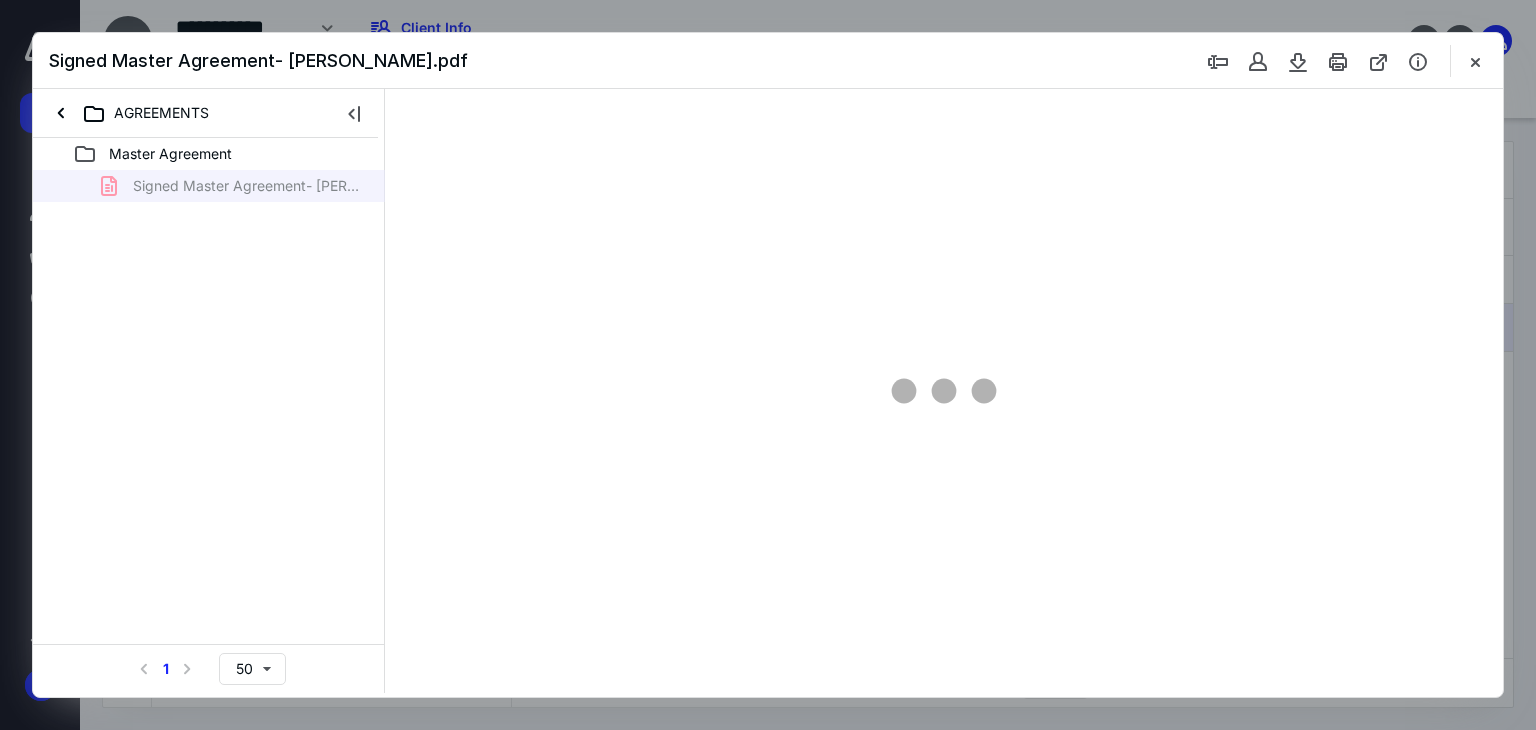 scroll, scrollTop: 0, scrollLeft: 0, axis: both 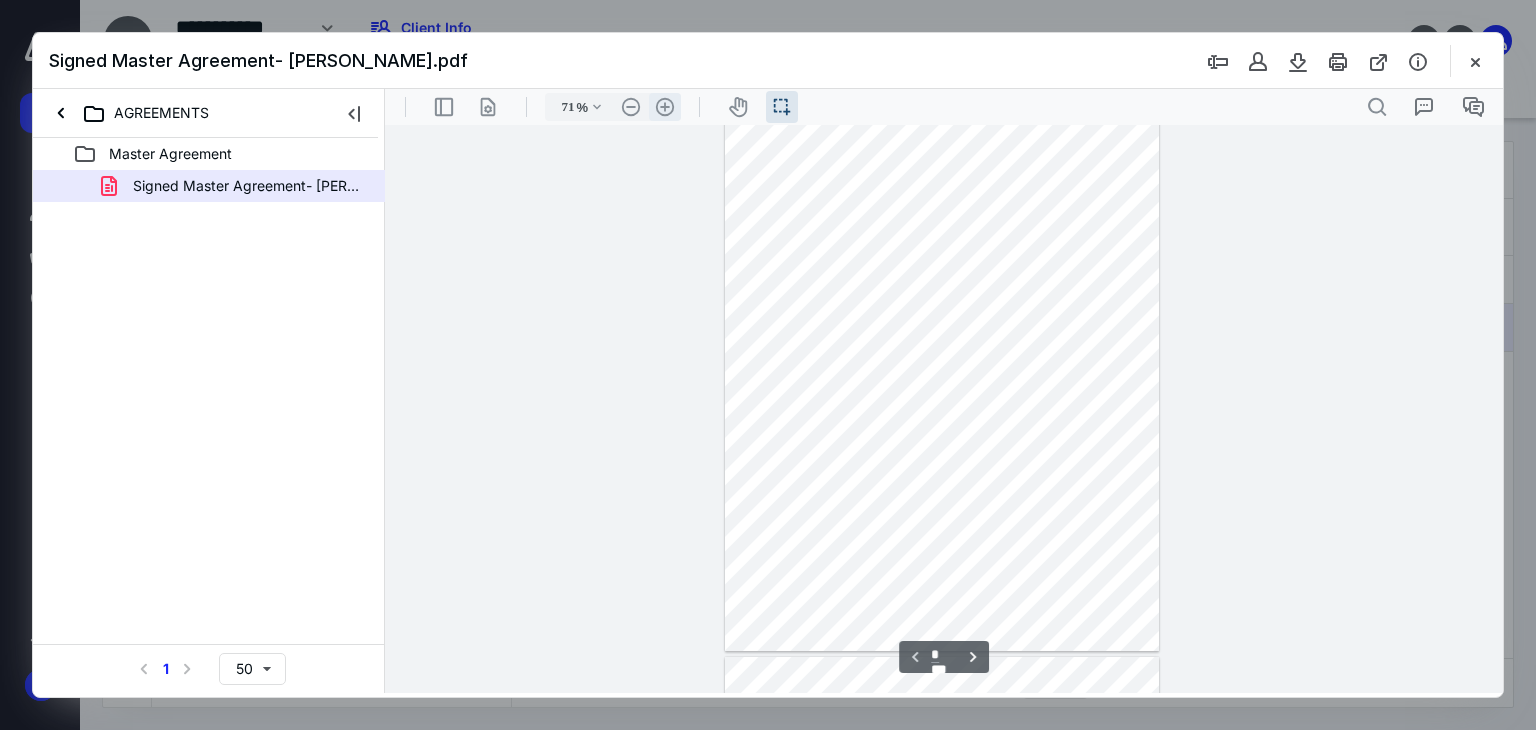 click on ".cls-1{fill:#abb0c4;} icon - header - zoom - in - line" at bounding box center [665, 107] 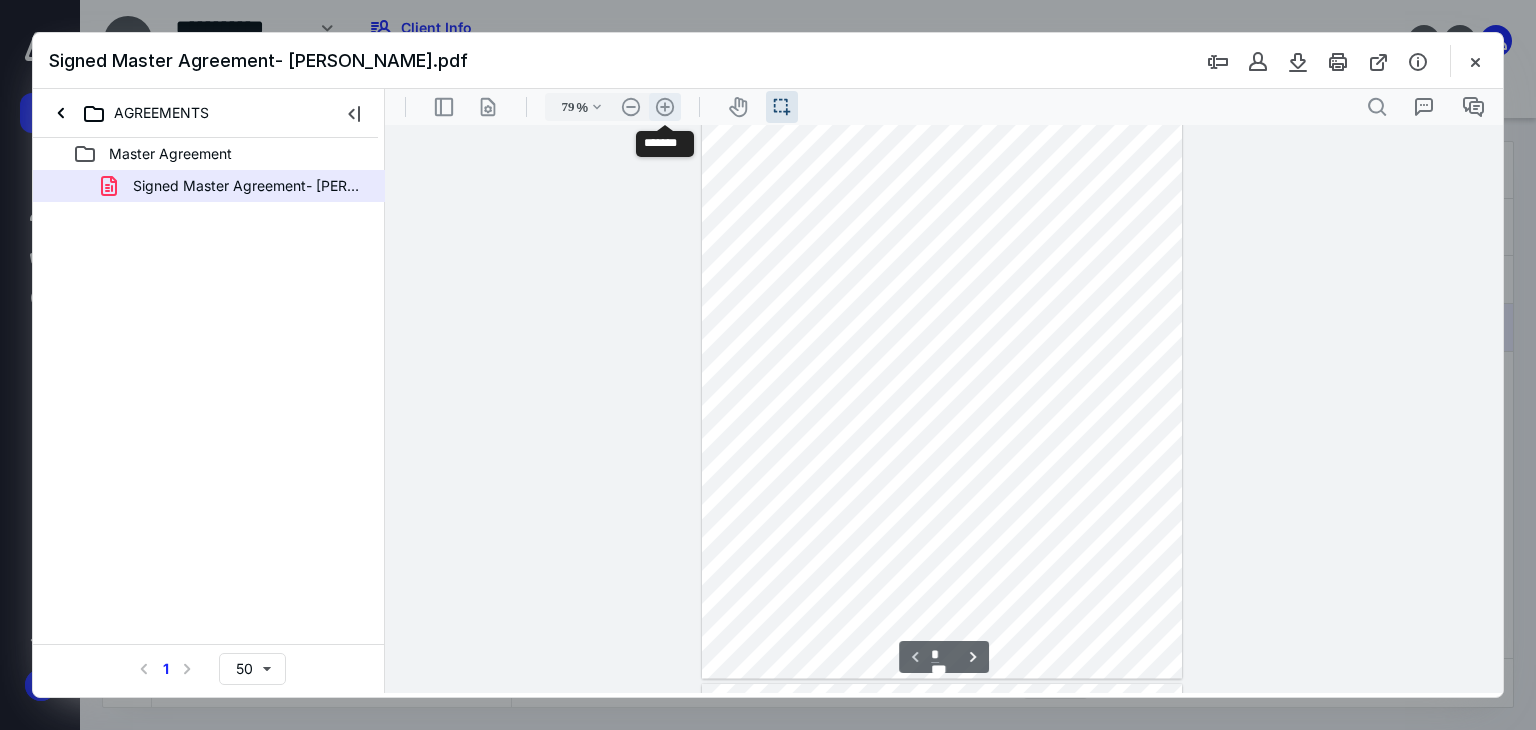 click on ".cls-1{fill:#abb0c4;} icon - header - zoom - in - line" at bounding box center [665, 107] 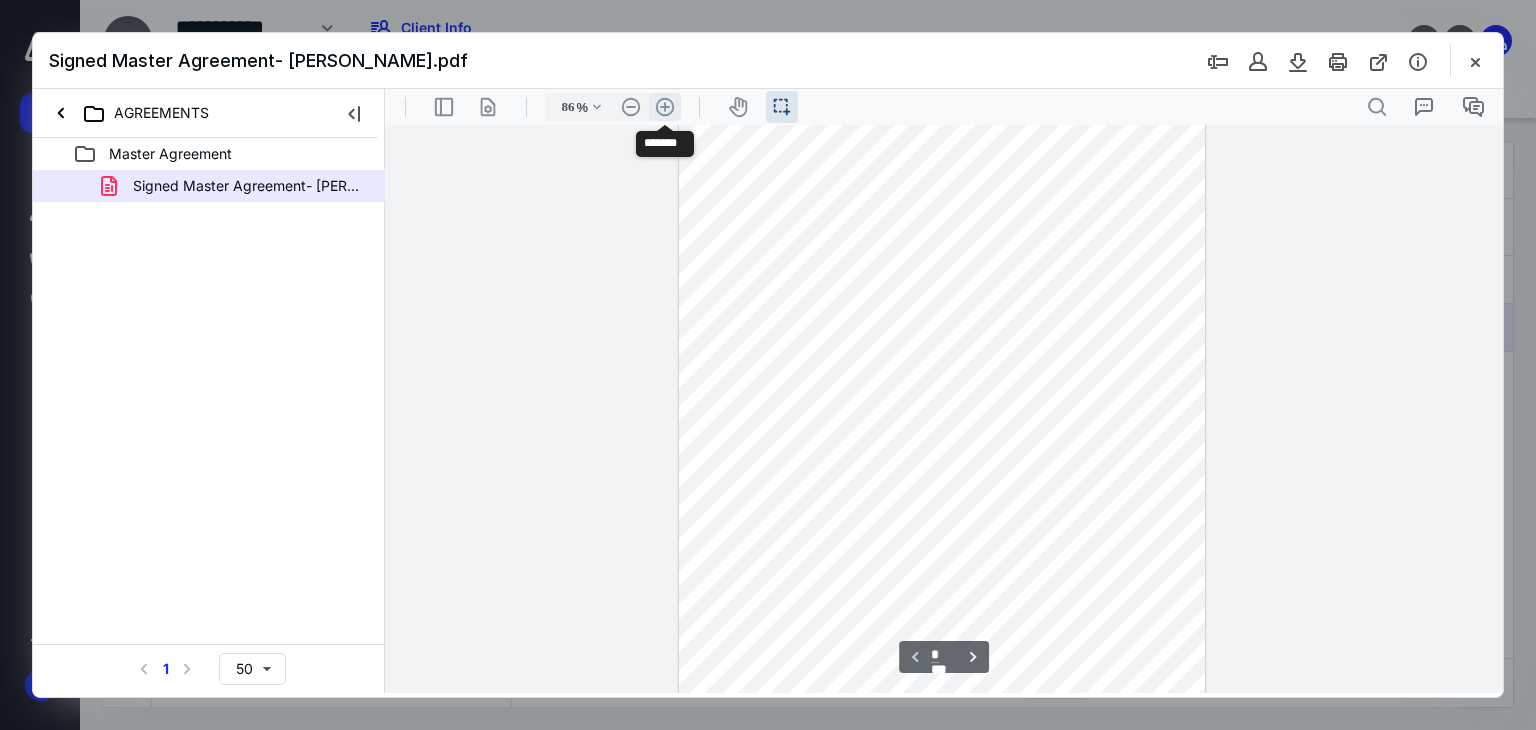 click on ".cls-1{fill:#abb0c4;} icon - header - zoom - in - line" at bounding box center [665, 107] 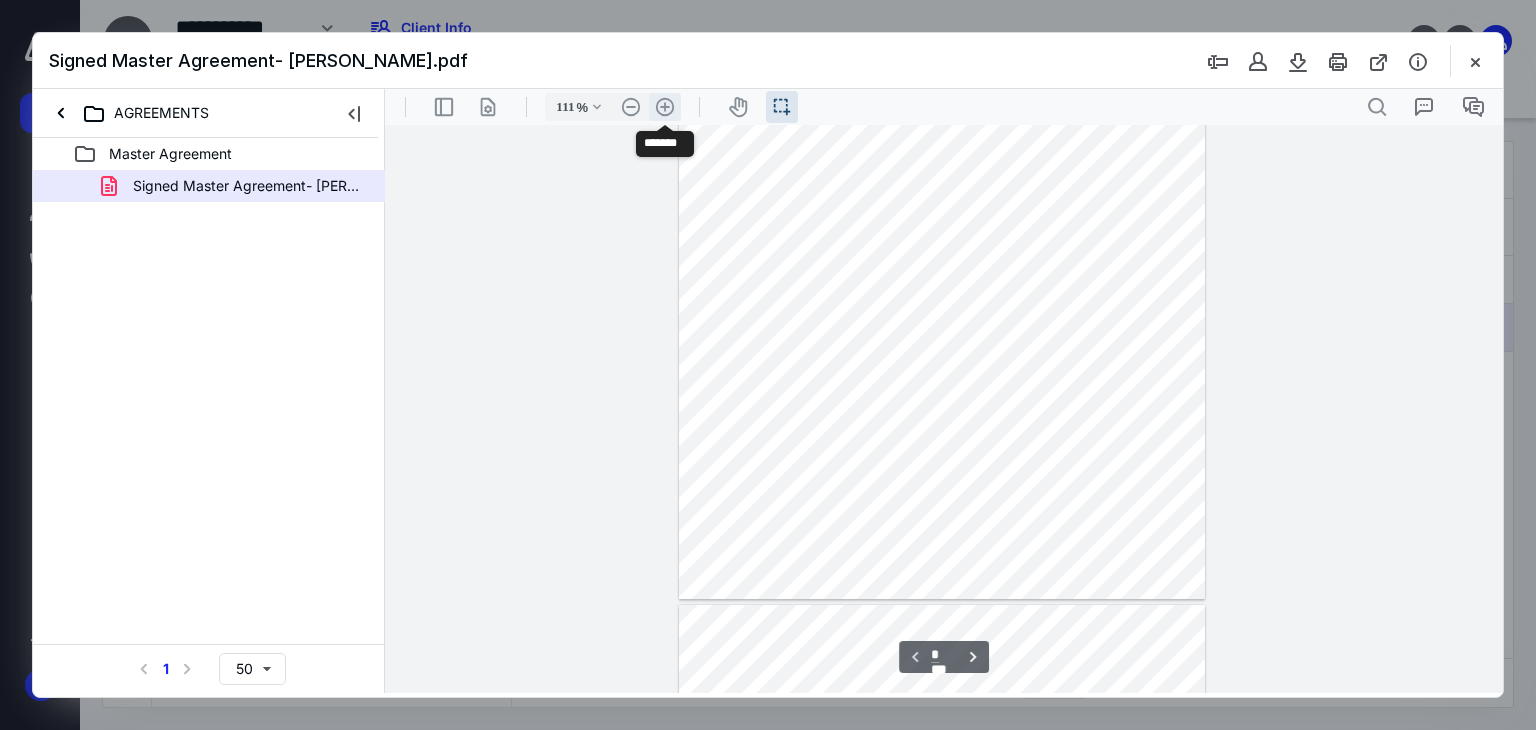 click on ".cls-1{fill:#abb0c4;} icon - header - zoom - in - line" at bounding box center [665, 107] 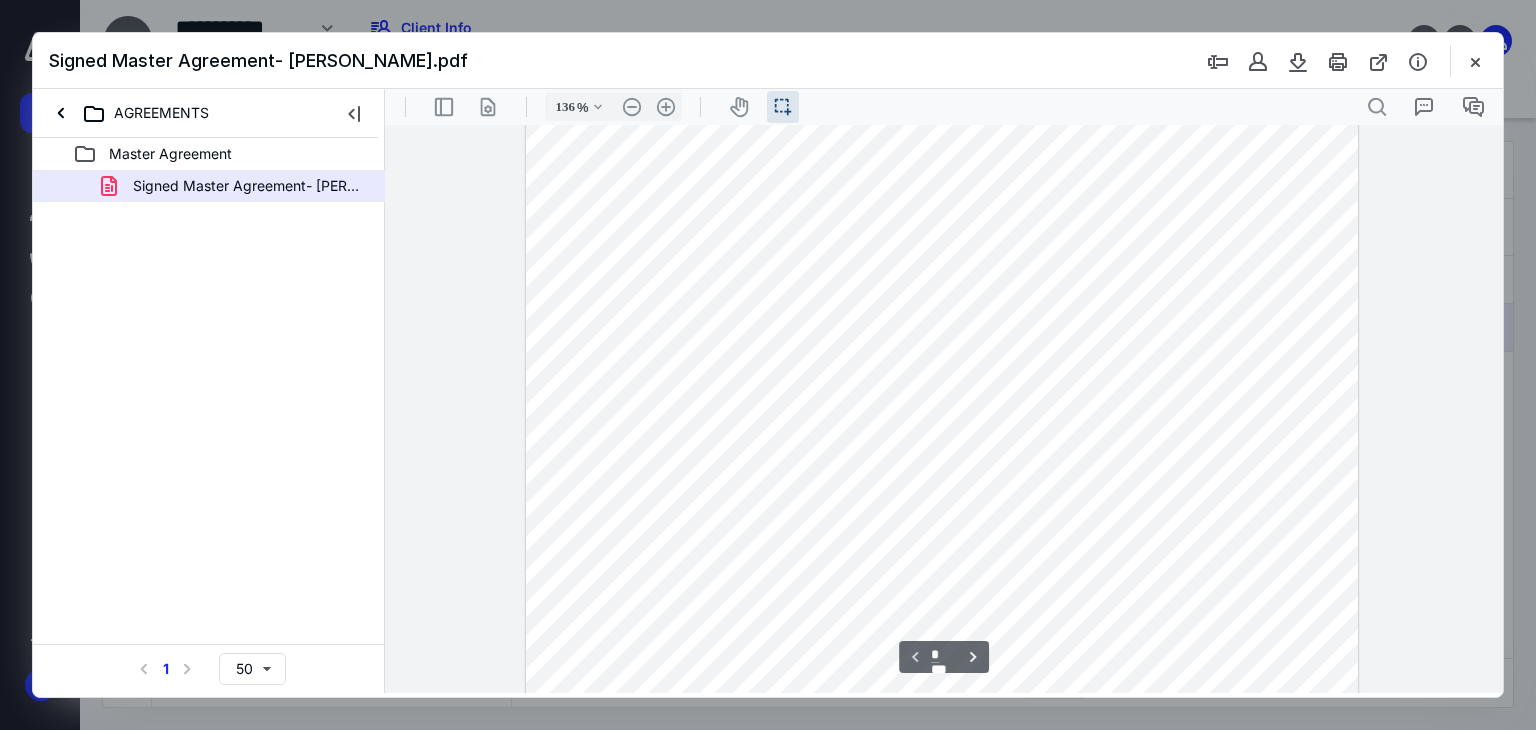 scroll, scrollTop: 0, scrollLeft: 0, axis: both 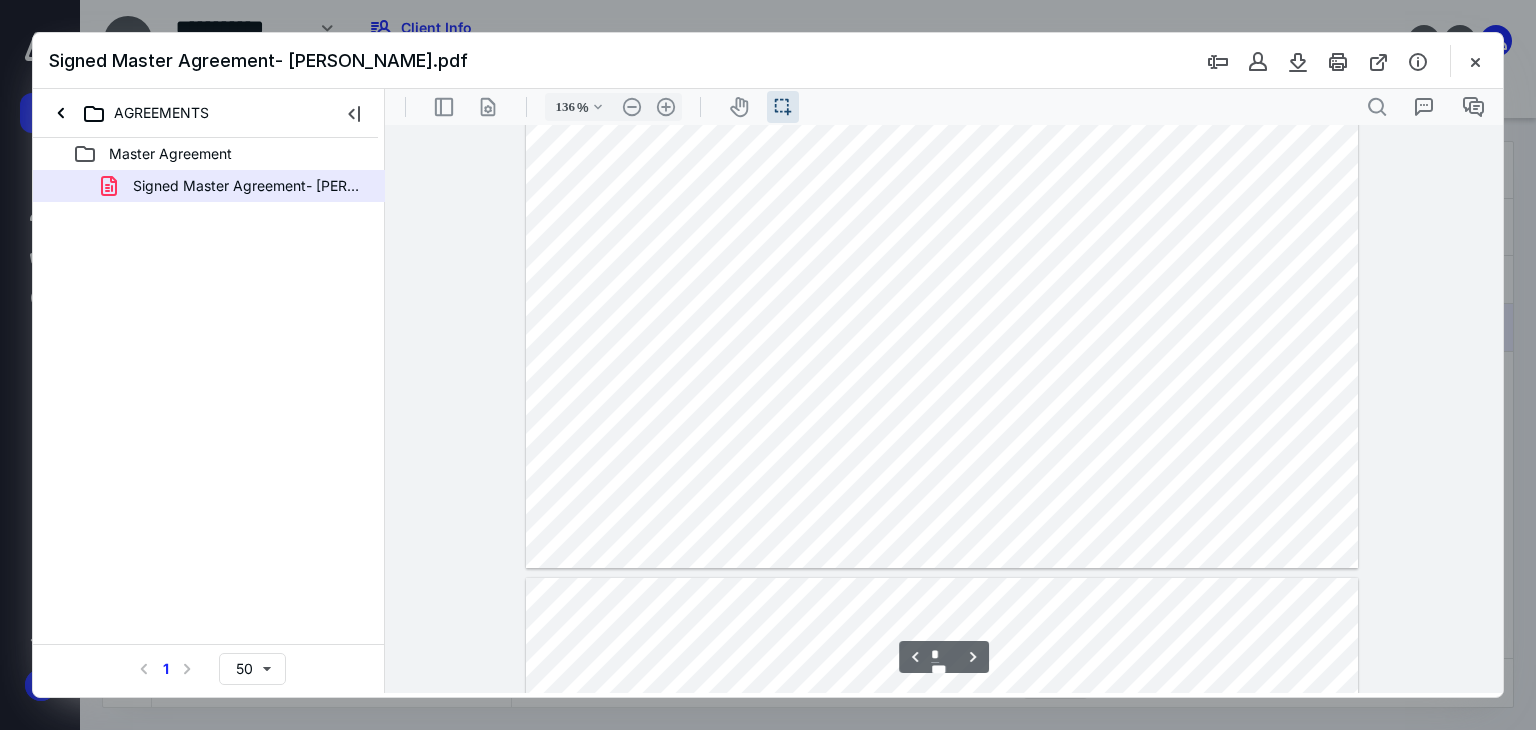 type on "*" 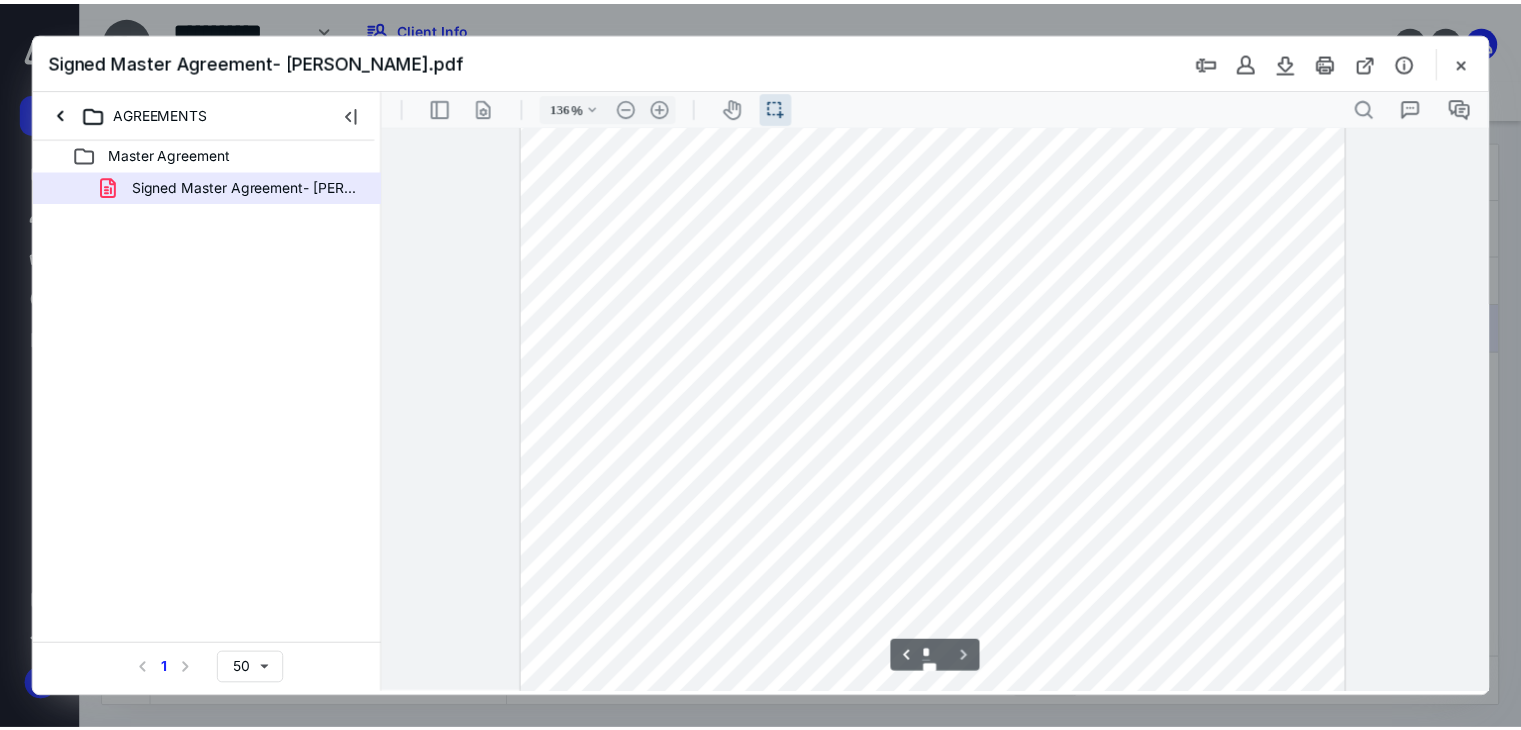 scroll, scrollTop: 9215, scrollLeft: 0, axis: vertical 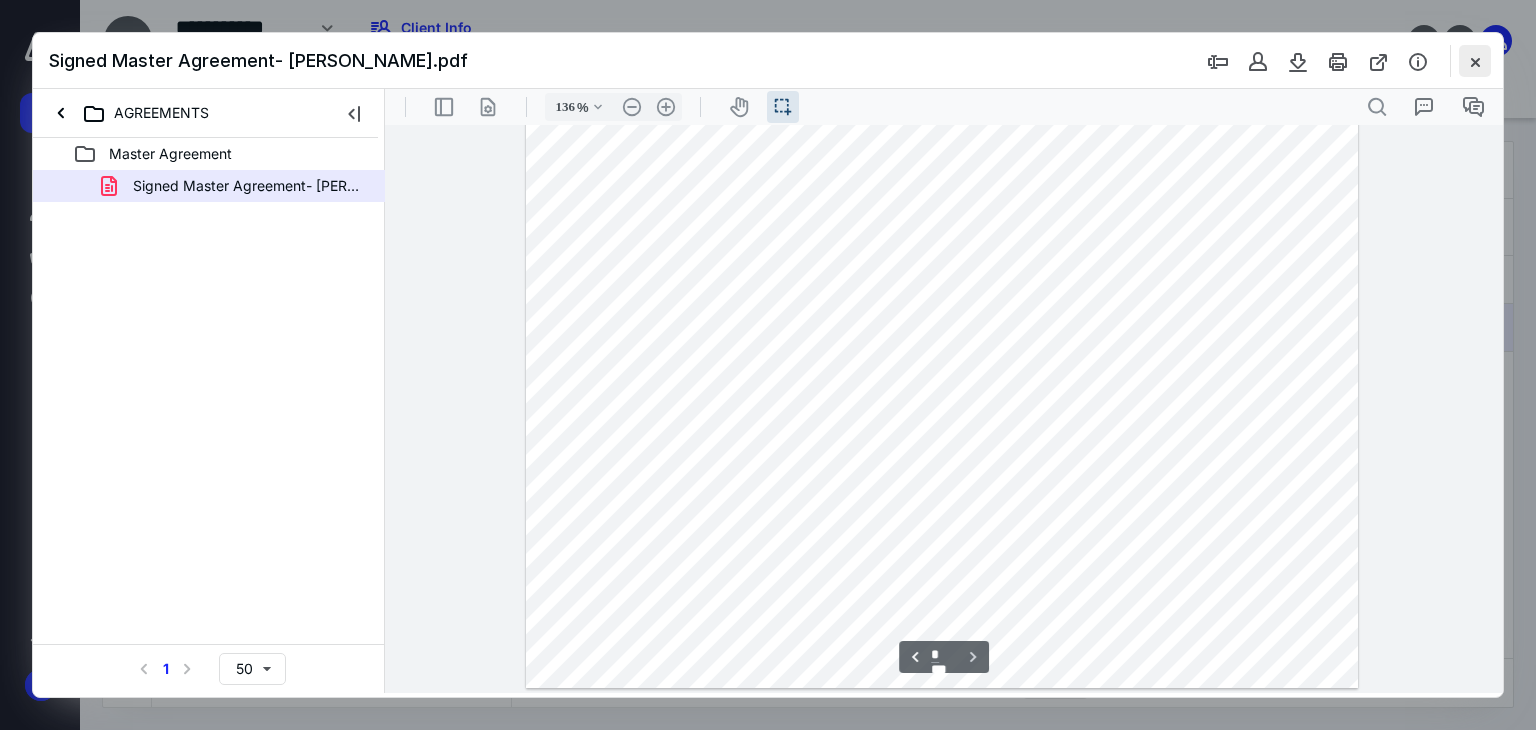 click at bounding box center [1475, 61] 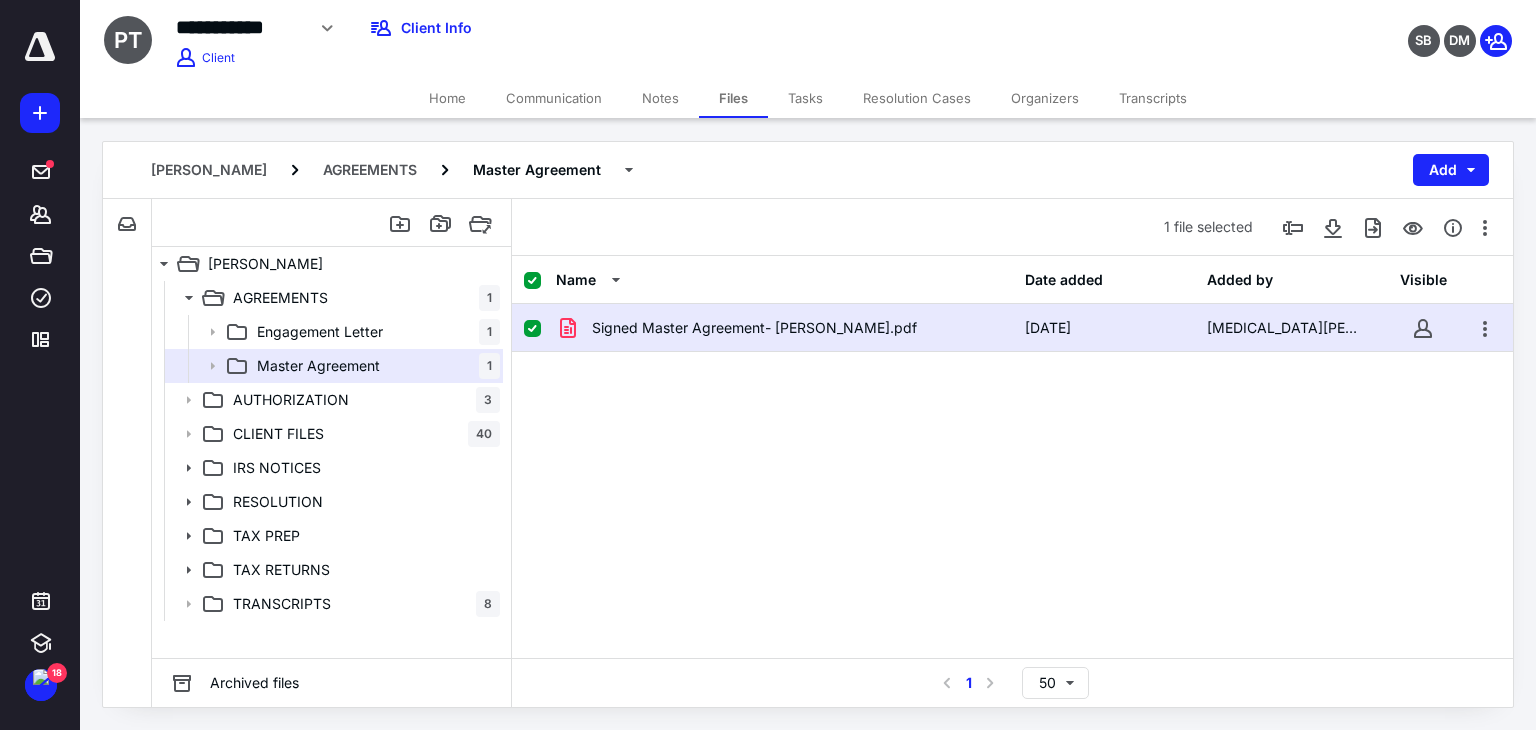 click on "Home" at bounding box center [447, 98] 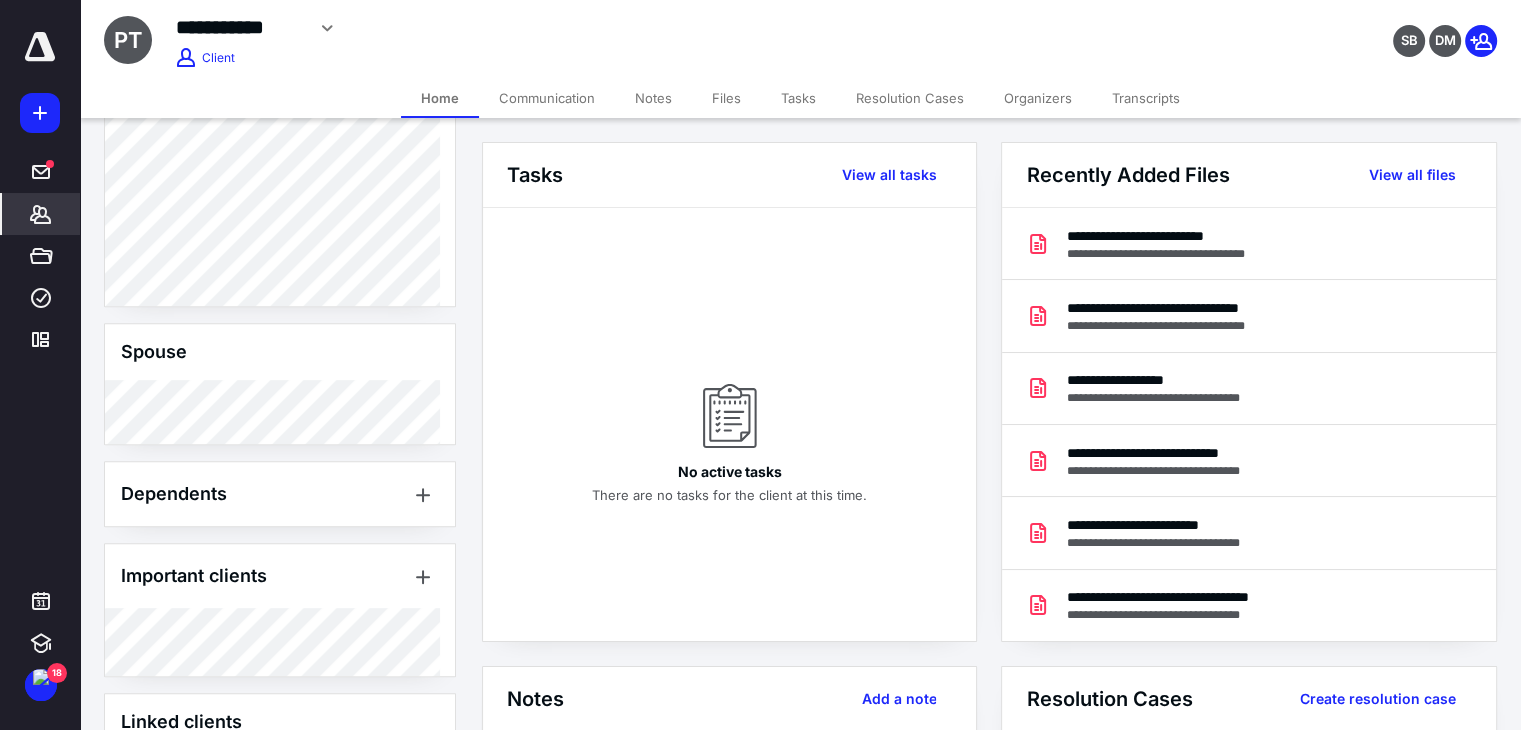 scroll, scrollTop: 1000, scrollLeft: 0, axis: vertical 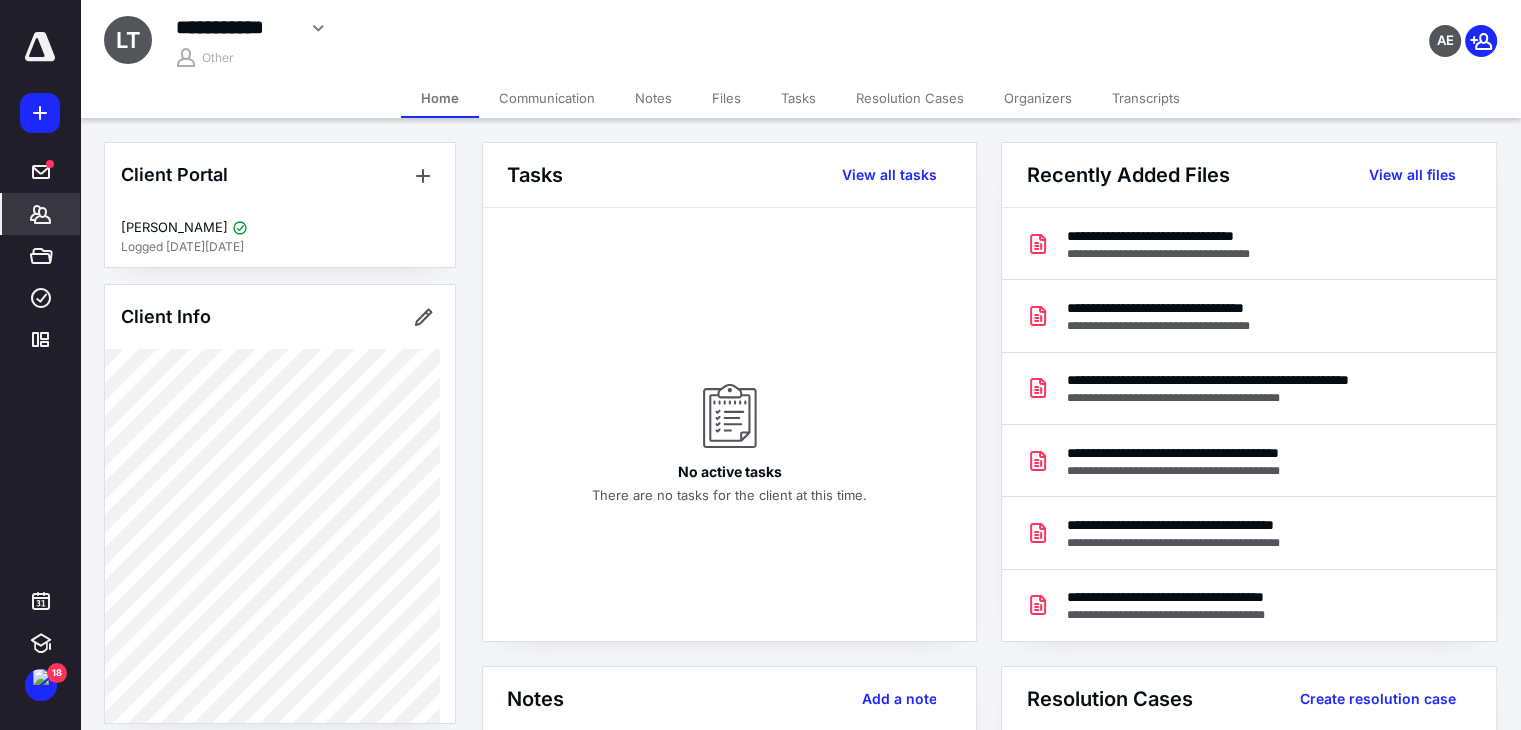 click on "Home" at bounding box center (440, 98) 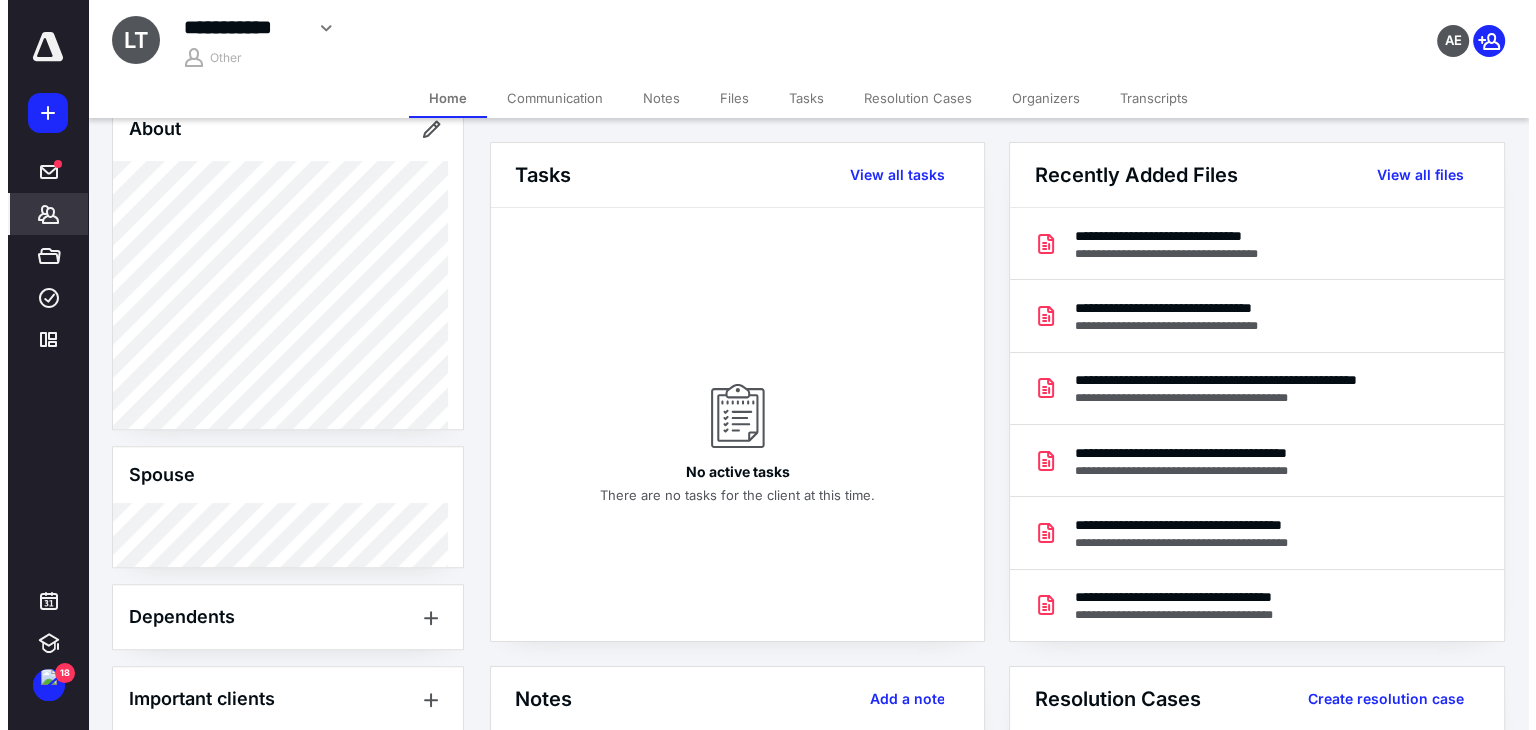scroll, scrollTop: 816, scrollLeft: 0, axis: vertical 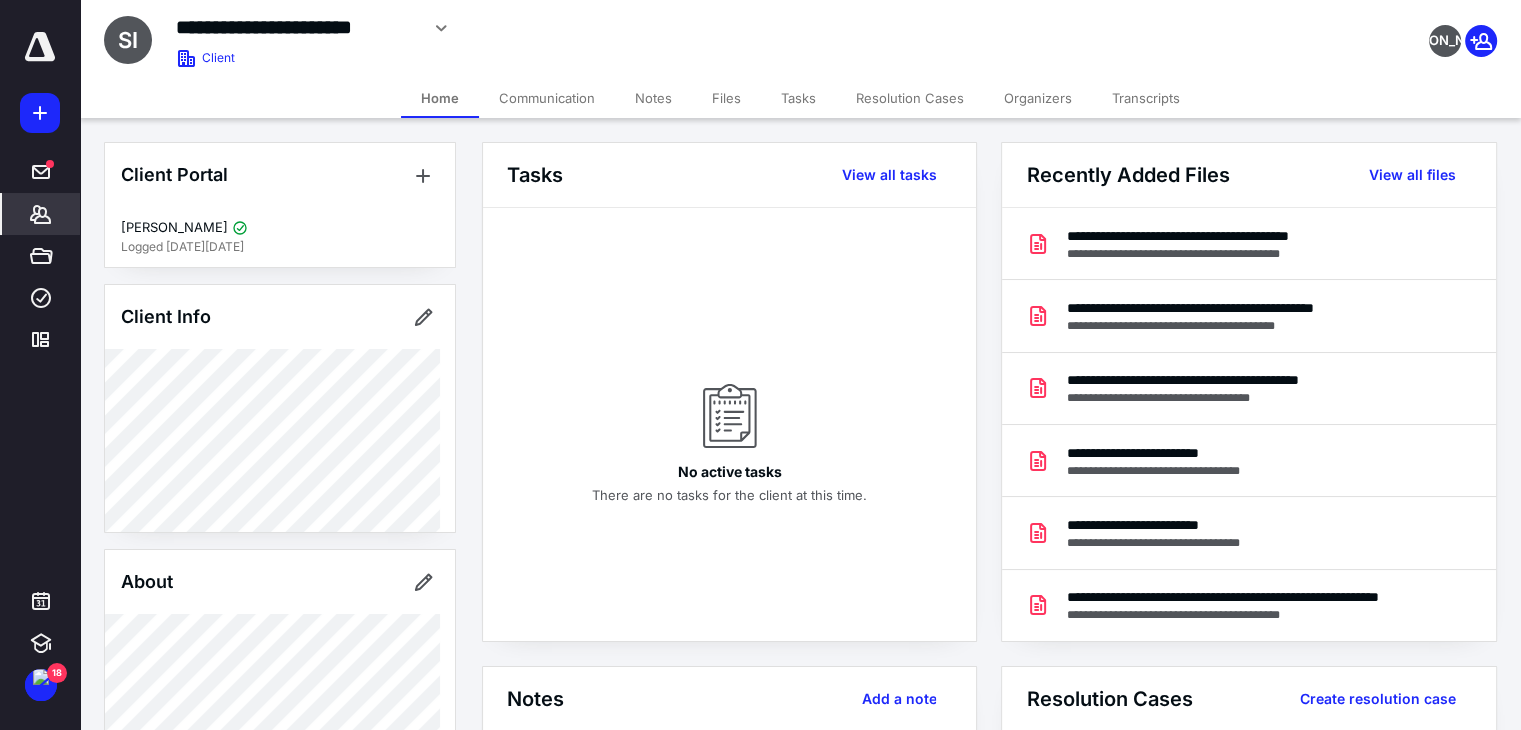 drag, startPoint x: 727, startPoint y: 87, endPoint x: 724, endPoint y: 98, distance: 11.401754 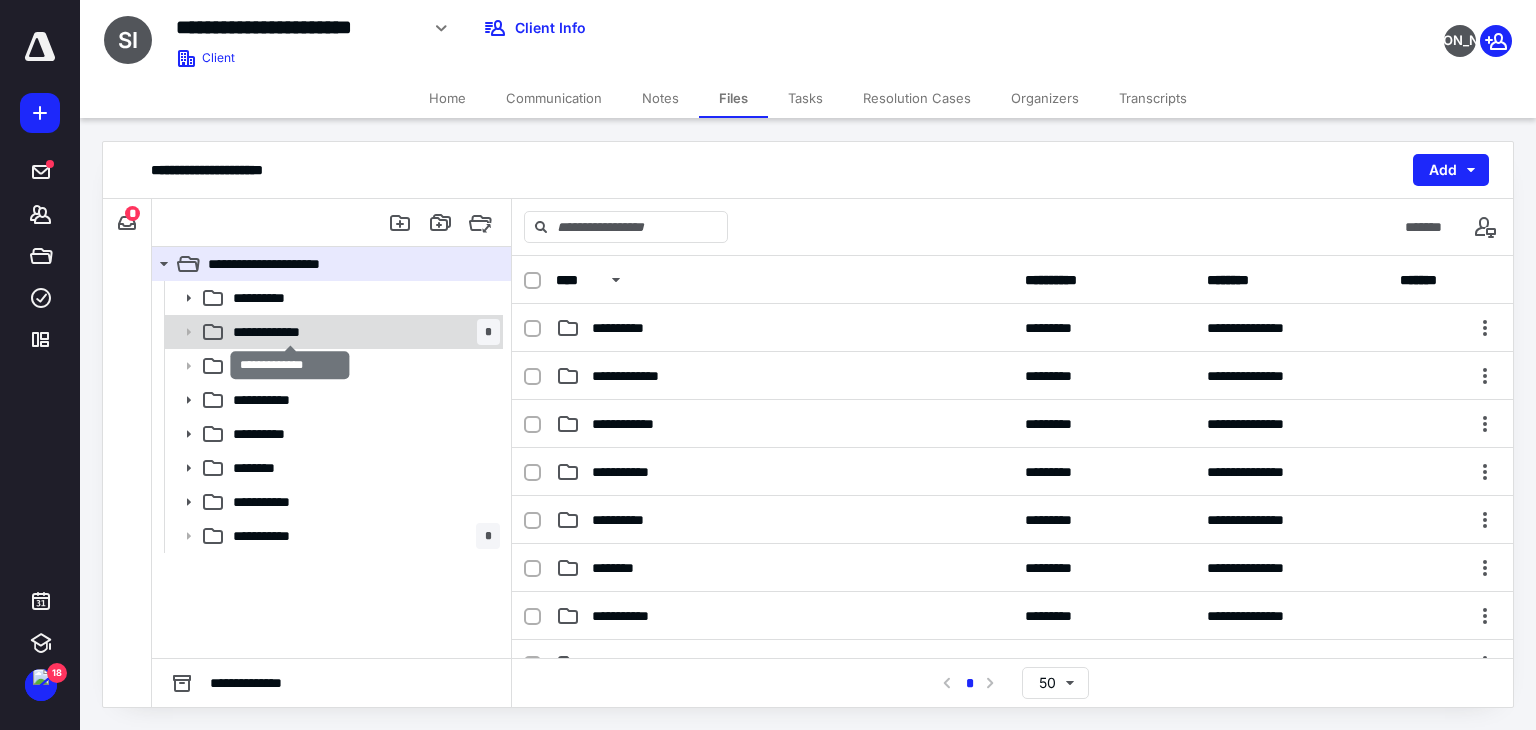 click on "**********" at bounding box center [290, 332] 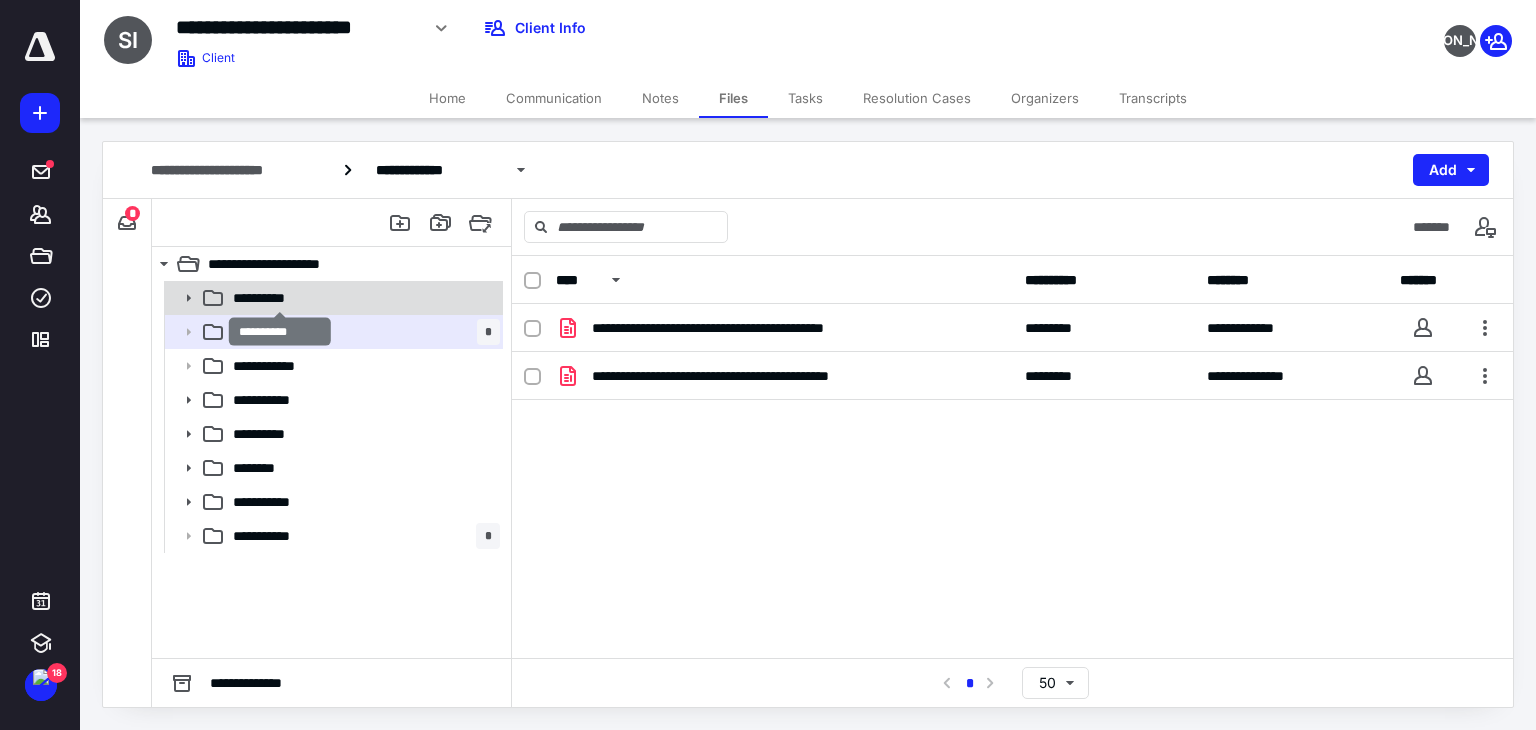 click on "**********" at bounding box center (280, 298) 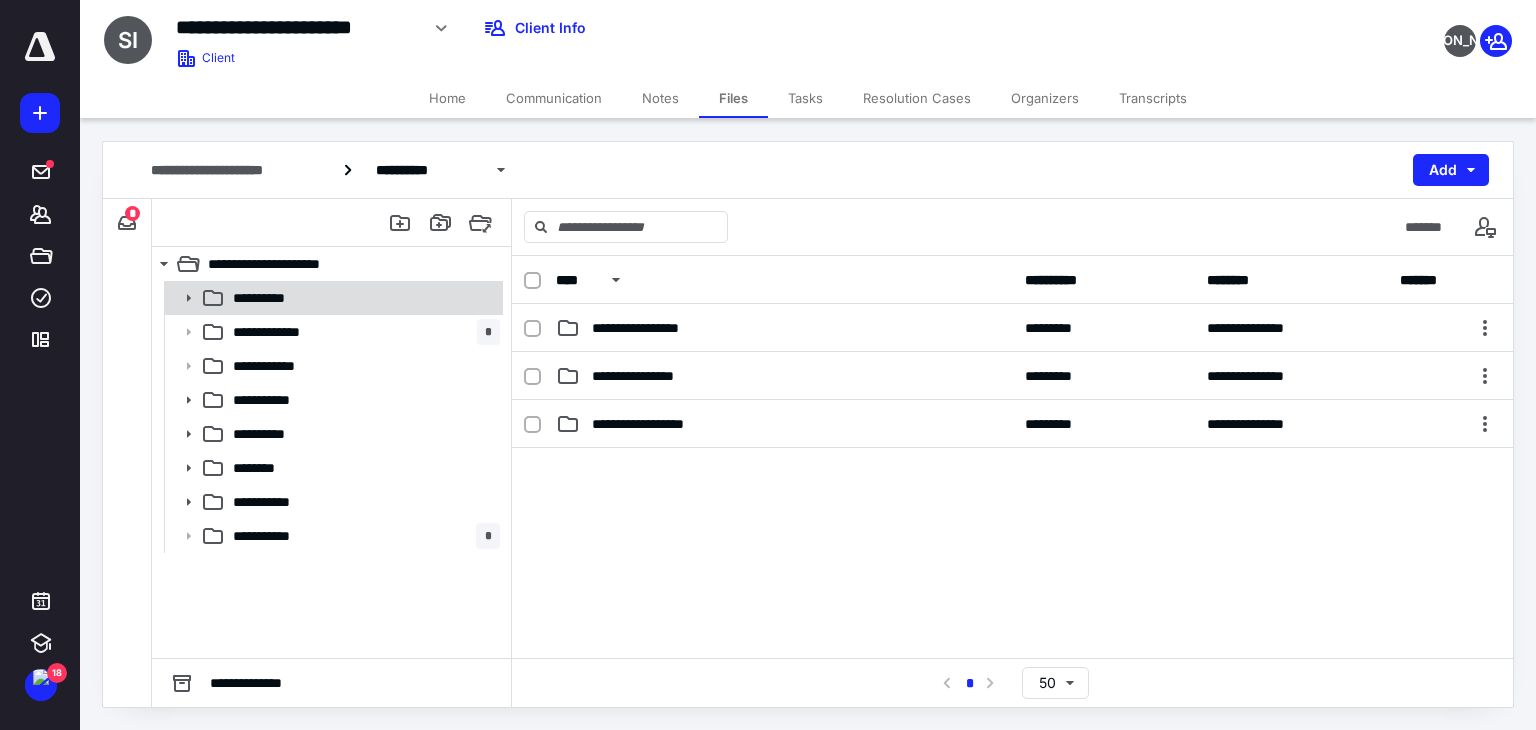 click 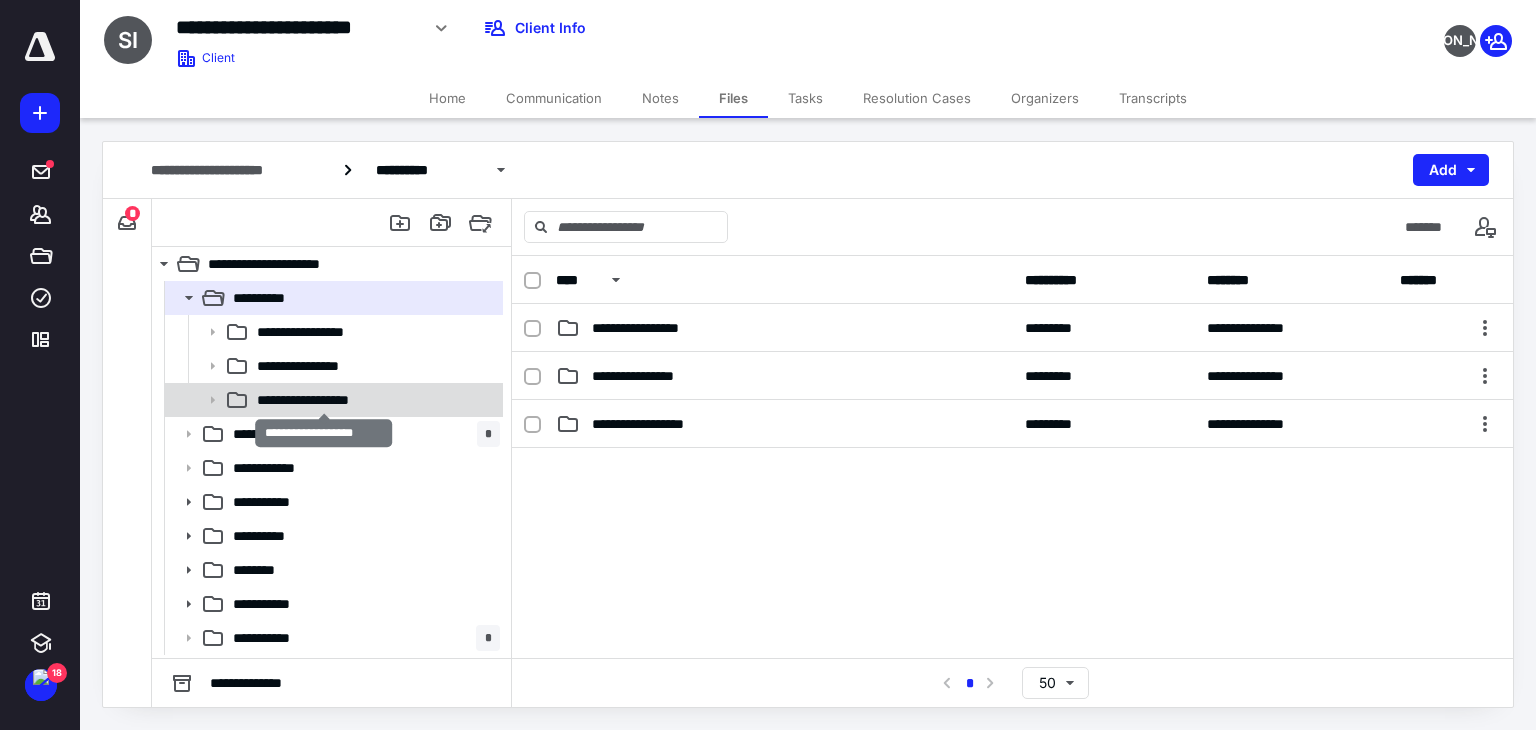 click on "**********" at bounding box center [324, 400] 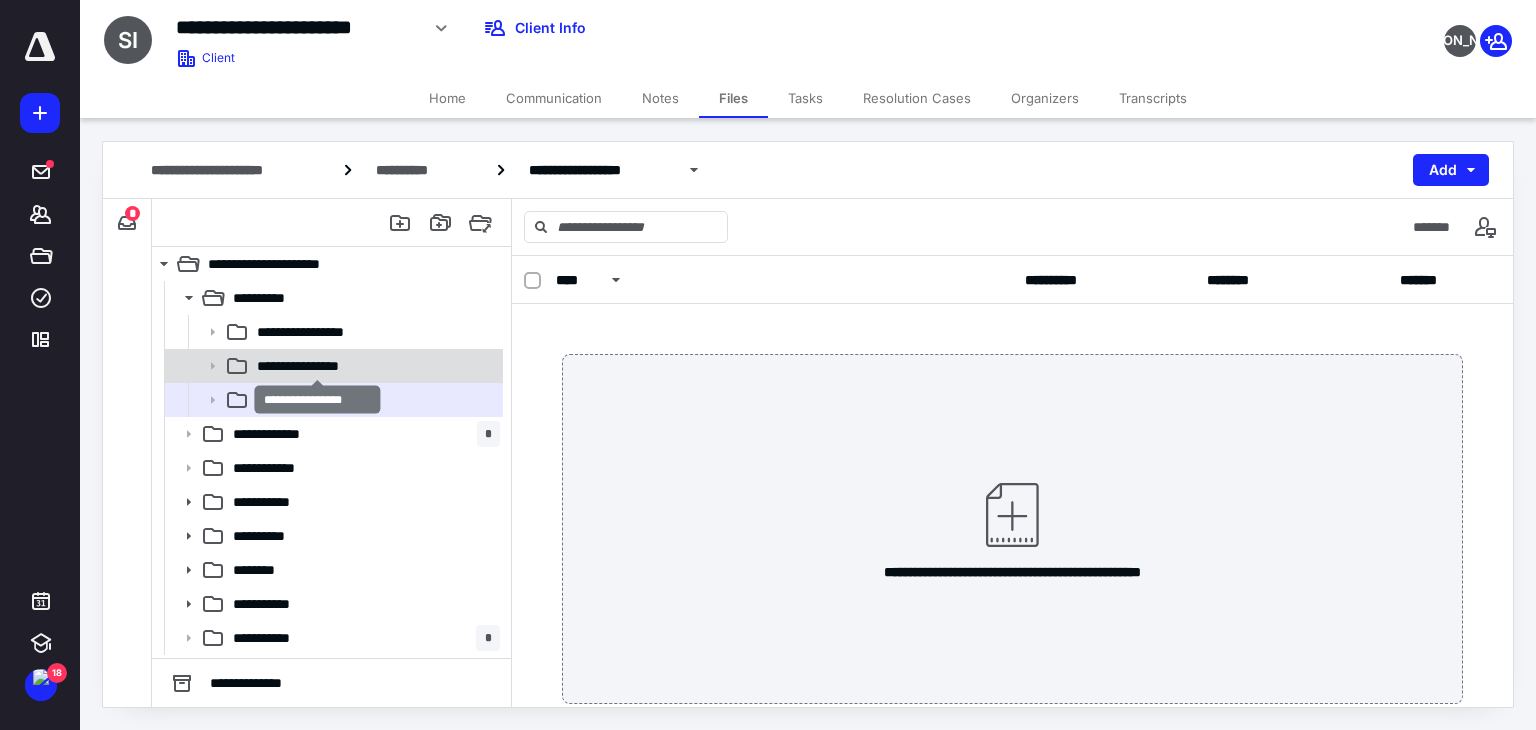 click on "**********" at bounding box center (318, 366) 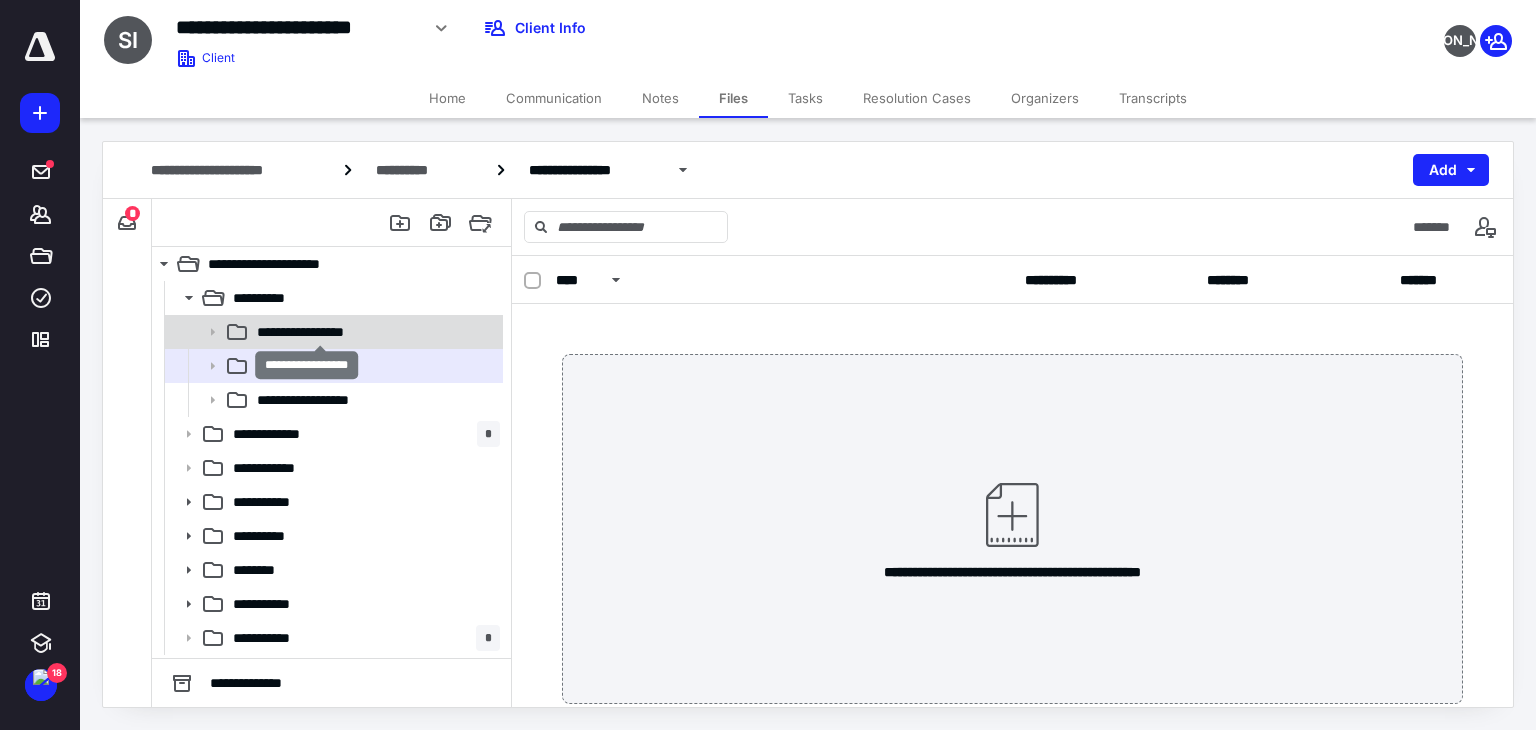 click on "**********" at bounding box center [320, 332] 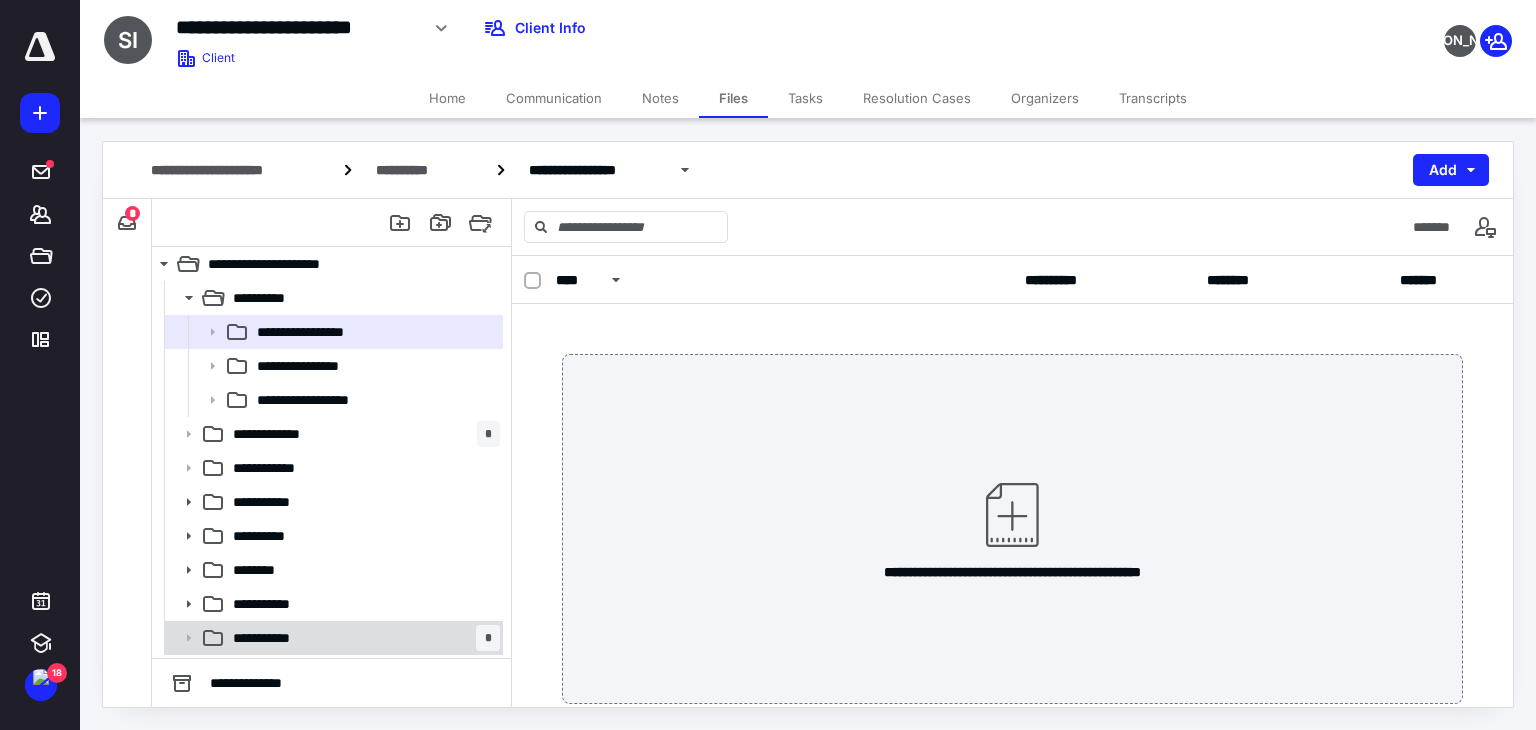 click on "**********" at bounding box center [362, 638] 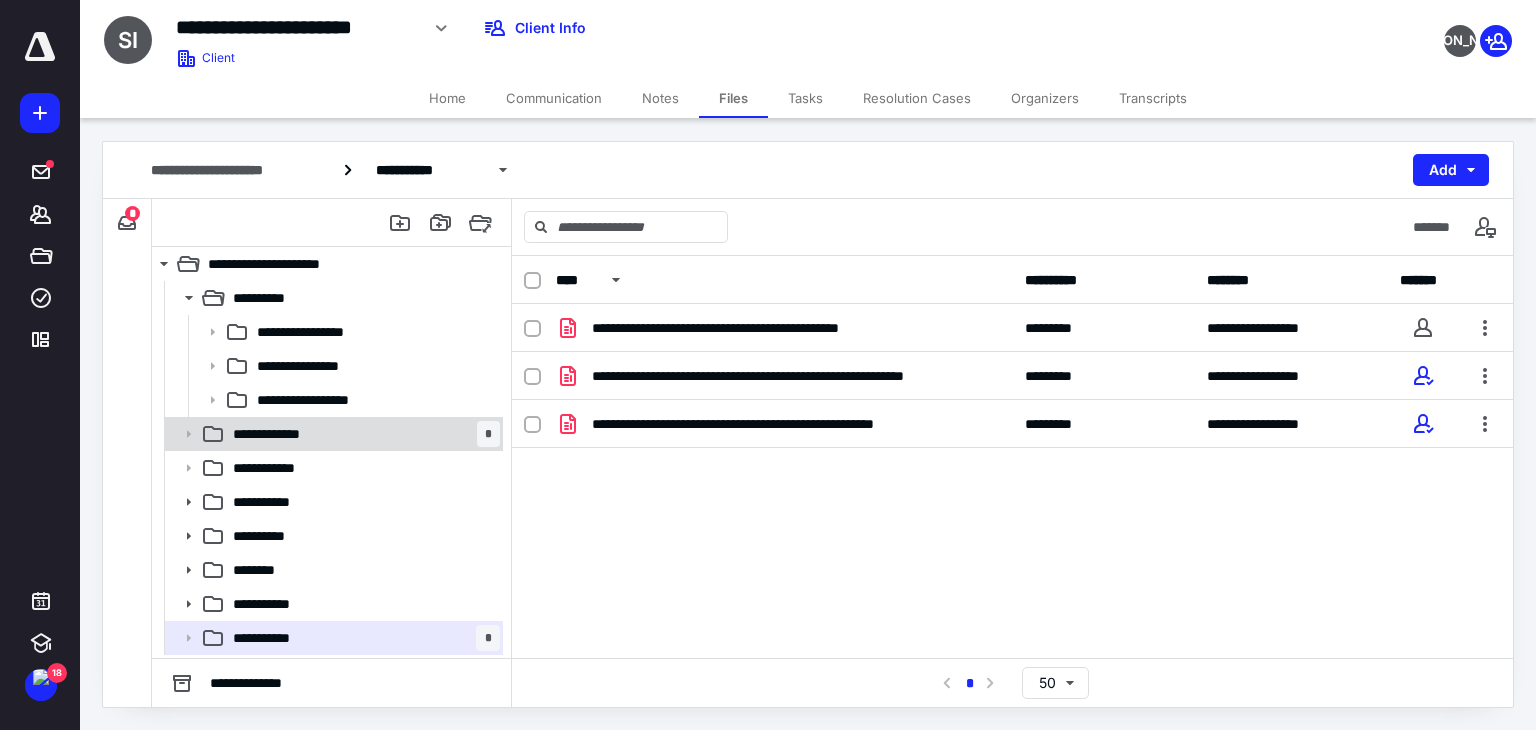 click on "**********" at bounding box center [362, 434] 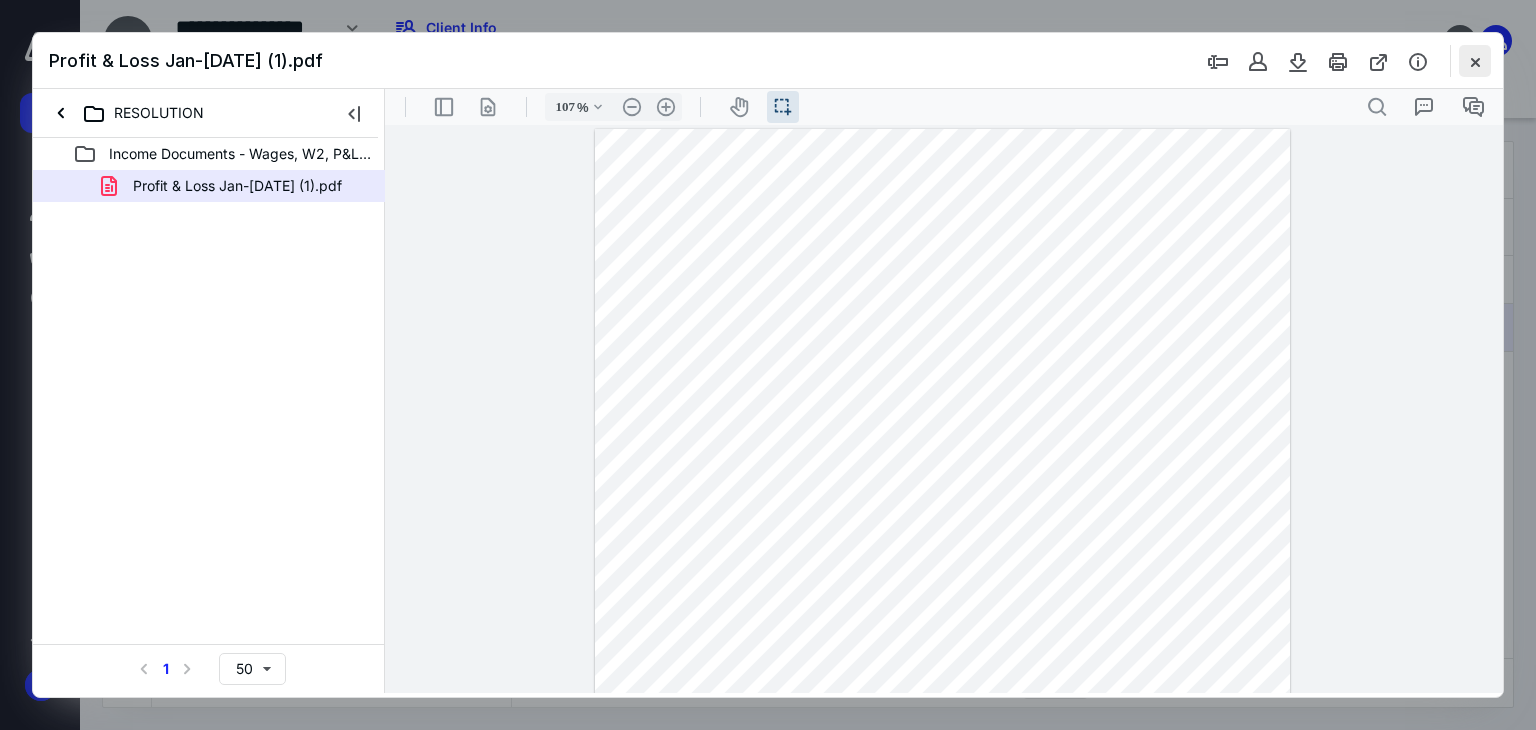 scroll, scrollTop: 0, scrollLeft: 0, axis: both 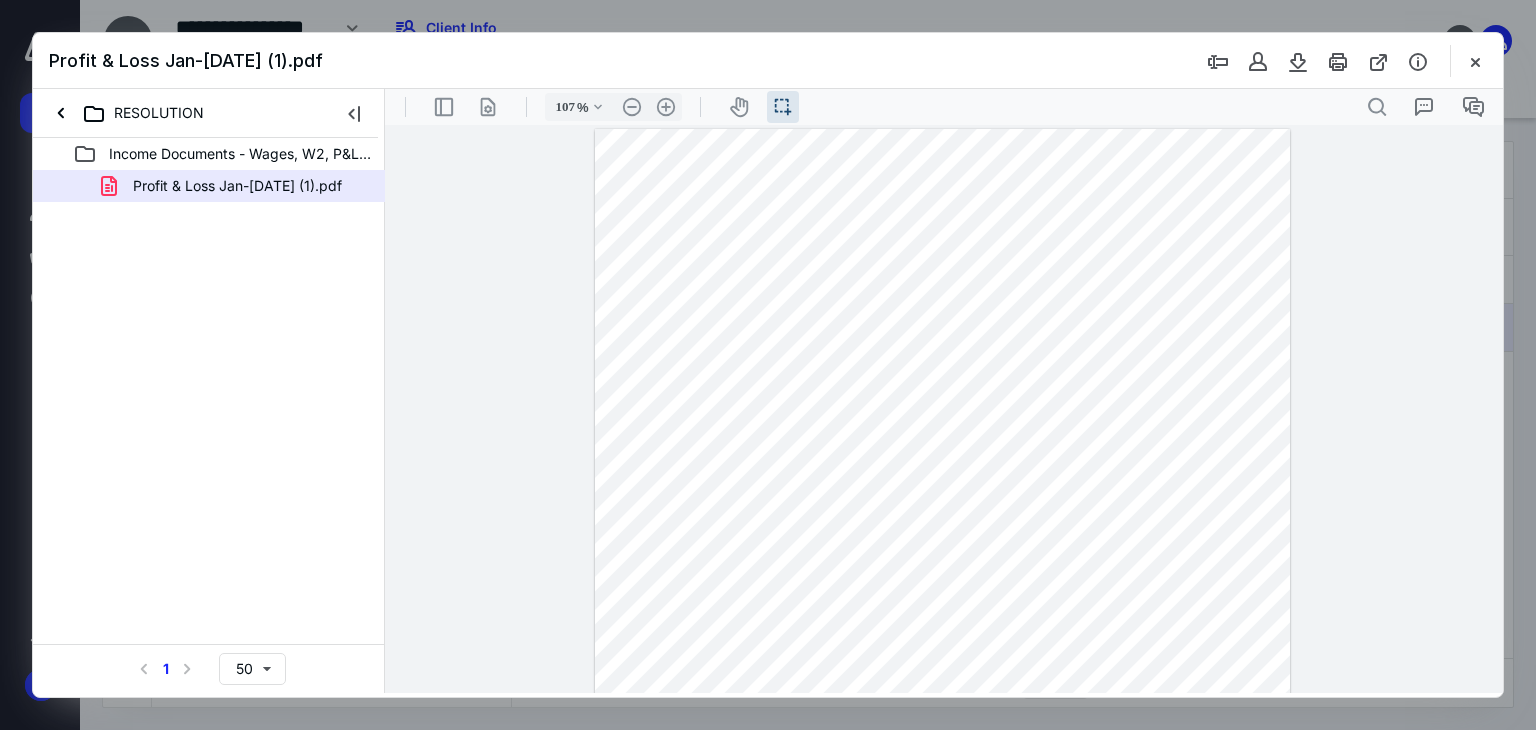 click at bounding box center [1475, 61] 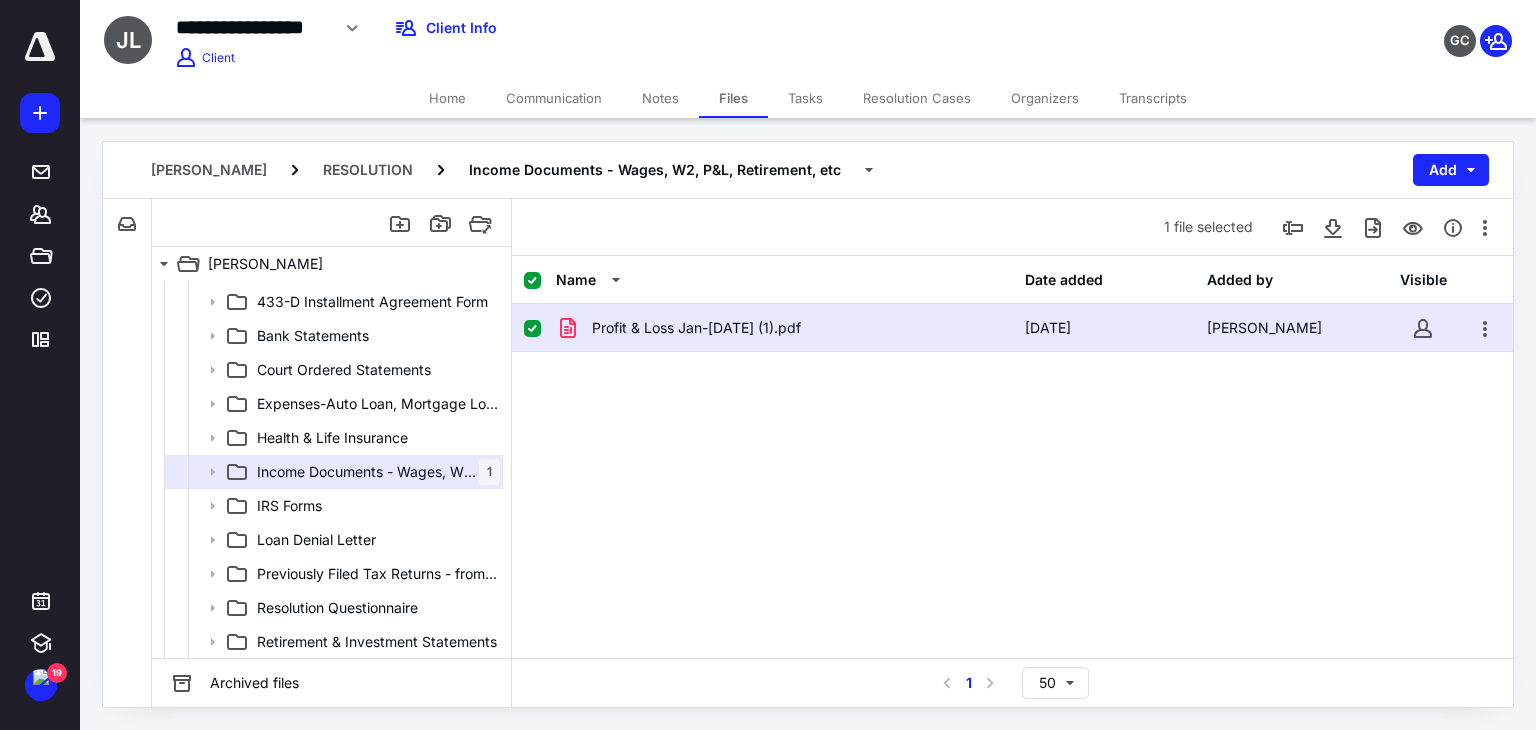 click on "Home" at bounding box center [447, 98] 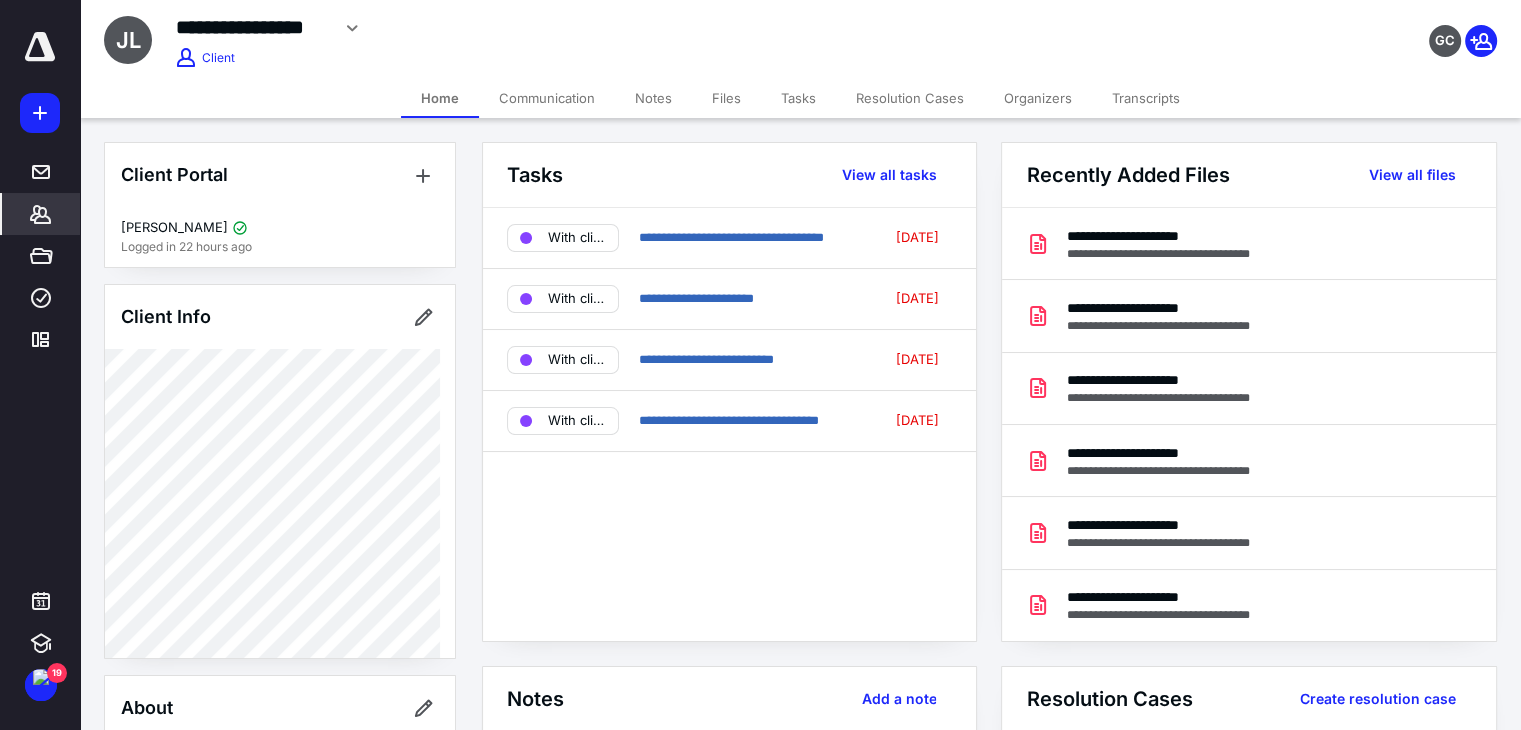 click on "Files" at bounding box center [726, 98] 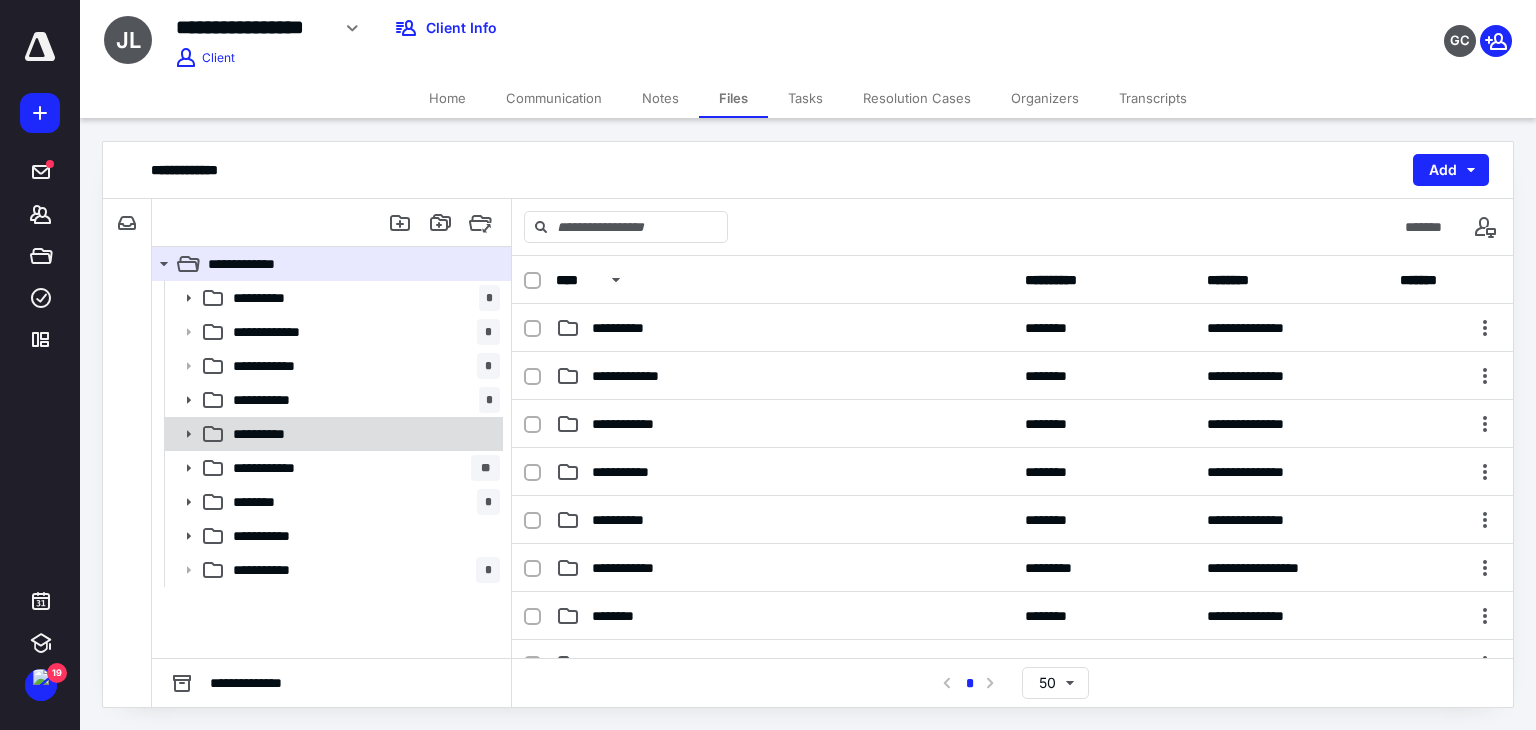 click on "**********" at bounding box center (362, 434) 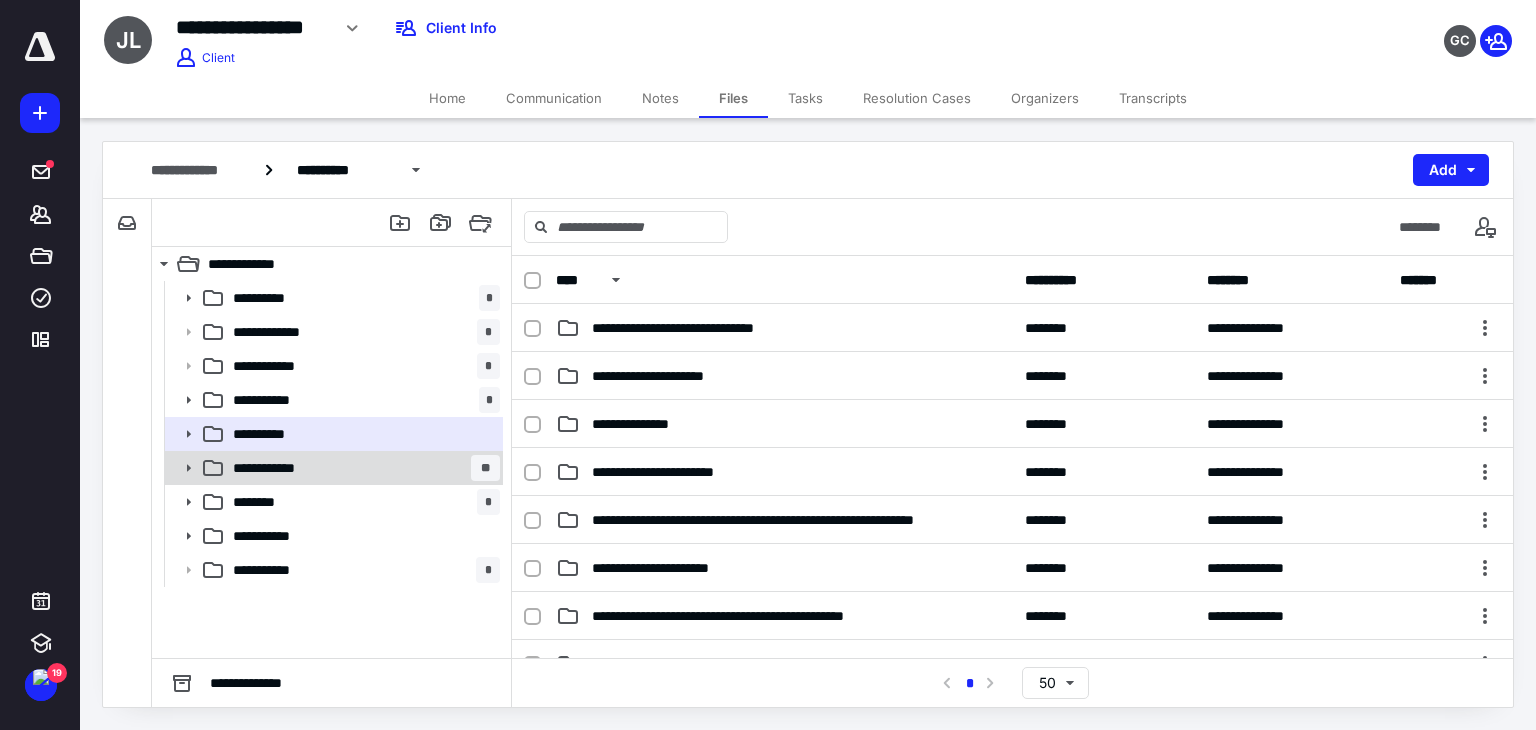 click on "**********" at bounding box center (362, 468) 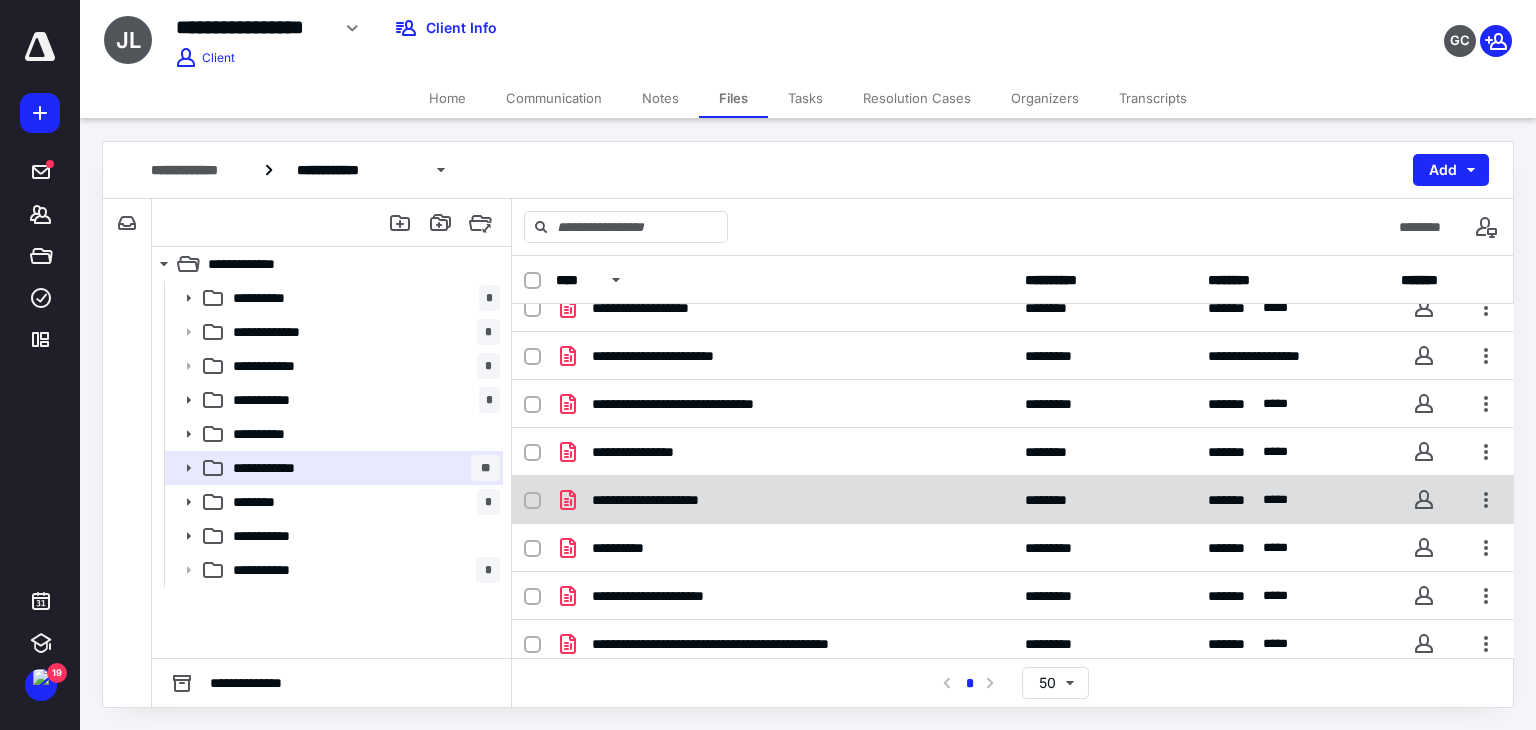 scroll, scrollTop: 315, scrollLeft: 0, axis: vertical 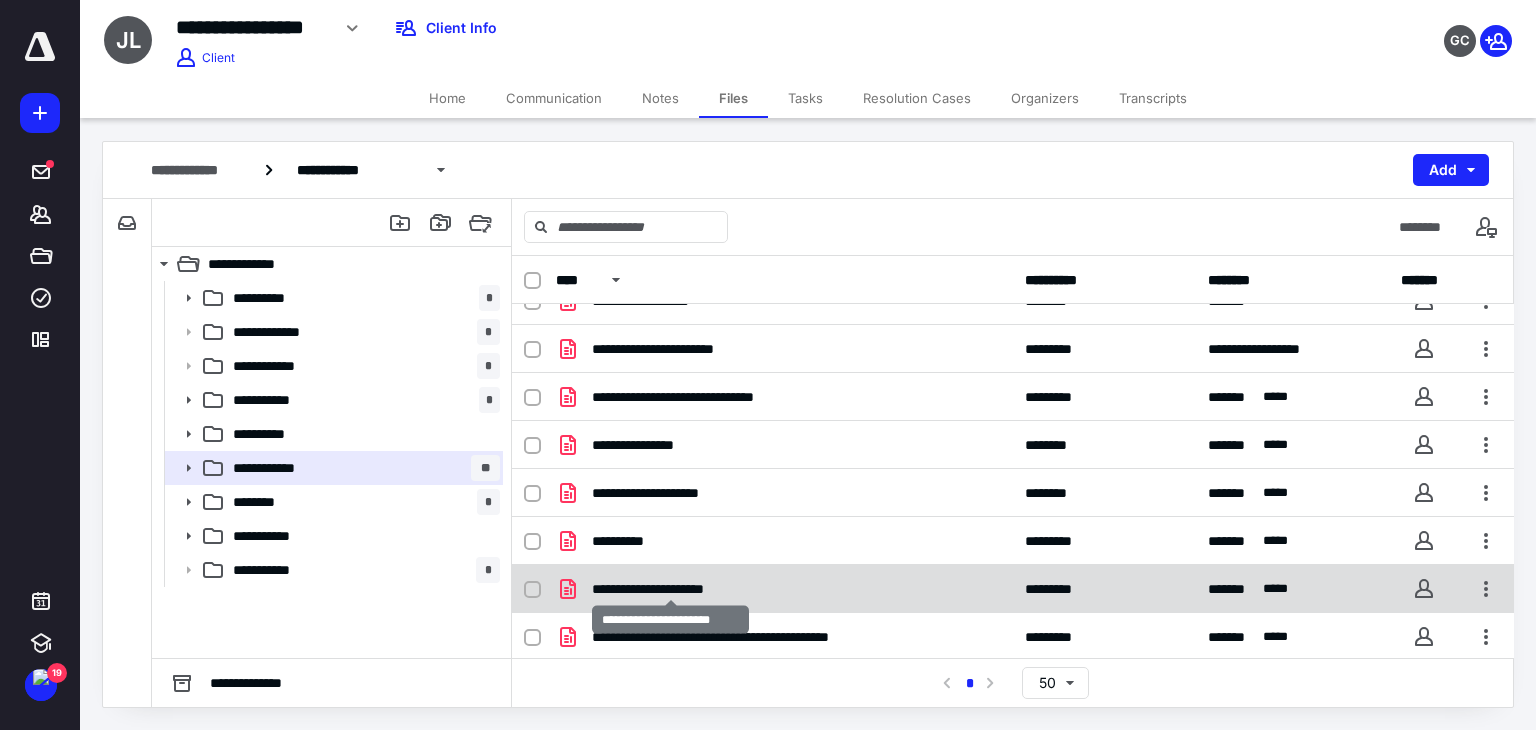 click on "**********" at bounding box center [671, 589] 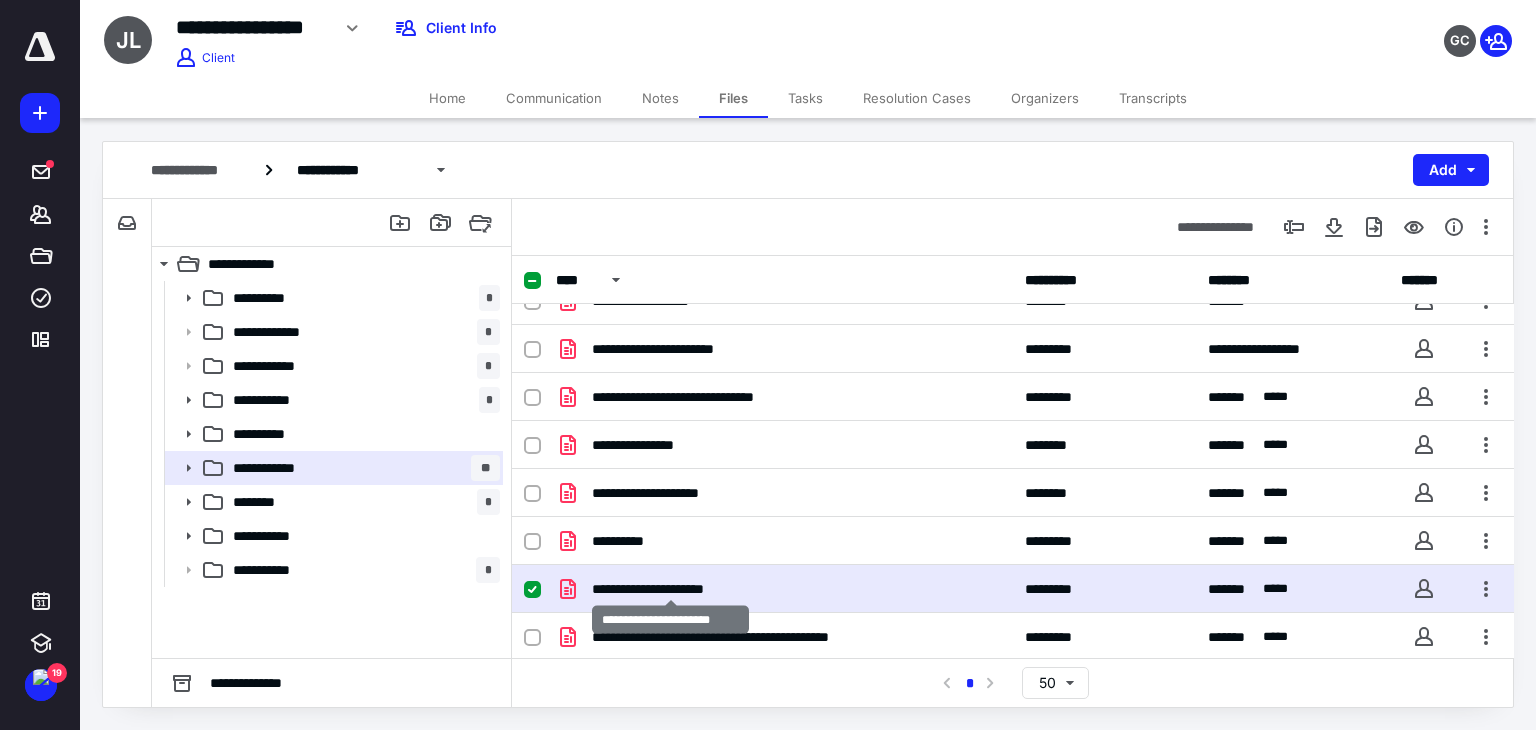 click on "**********" at bounding box center (671, 589) 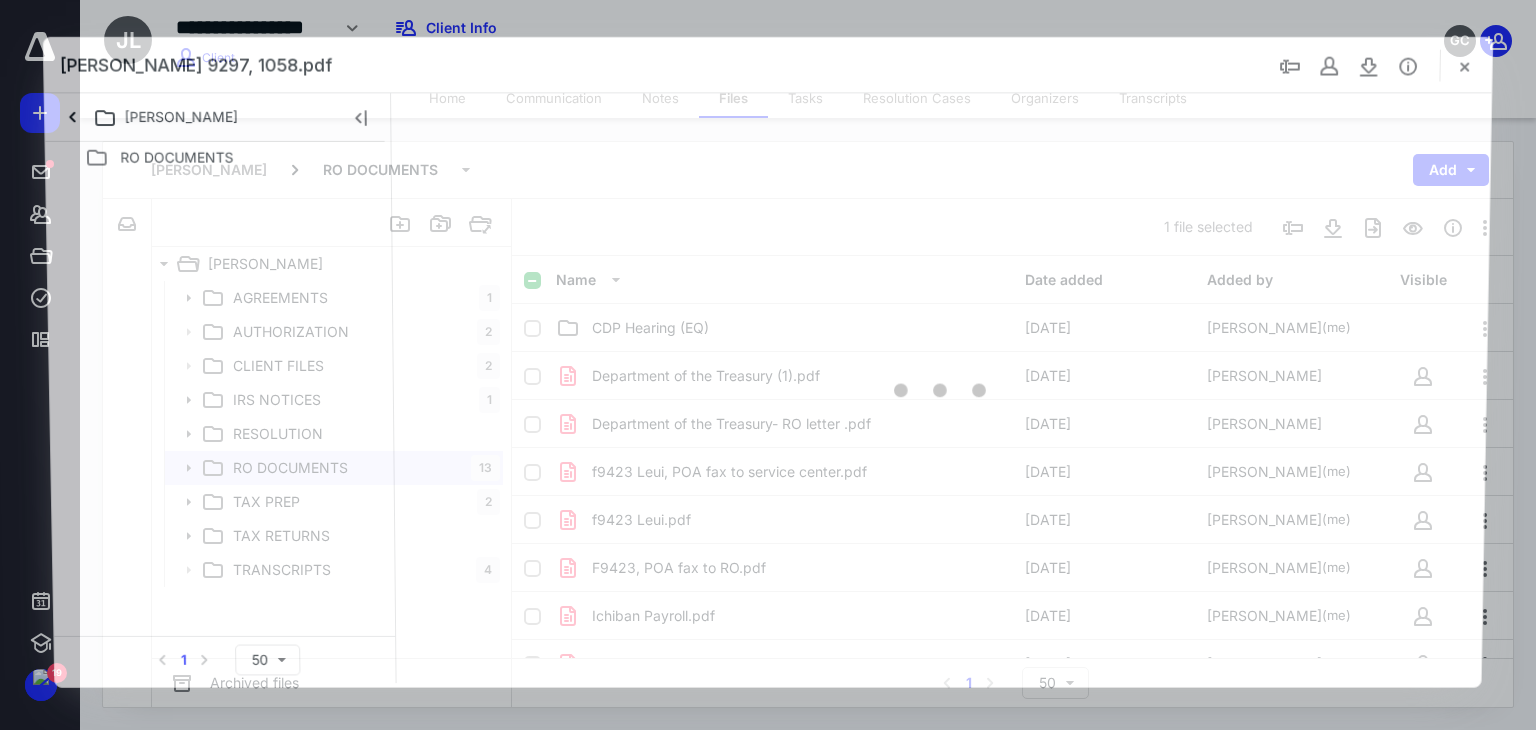 scroll, scrollTop: 315, scrollLeft: 0, axis: vertical 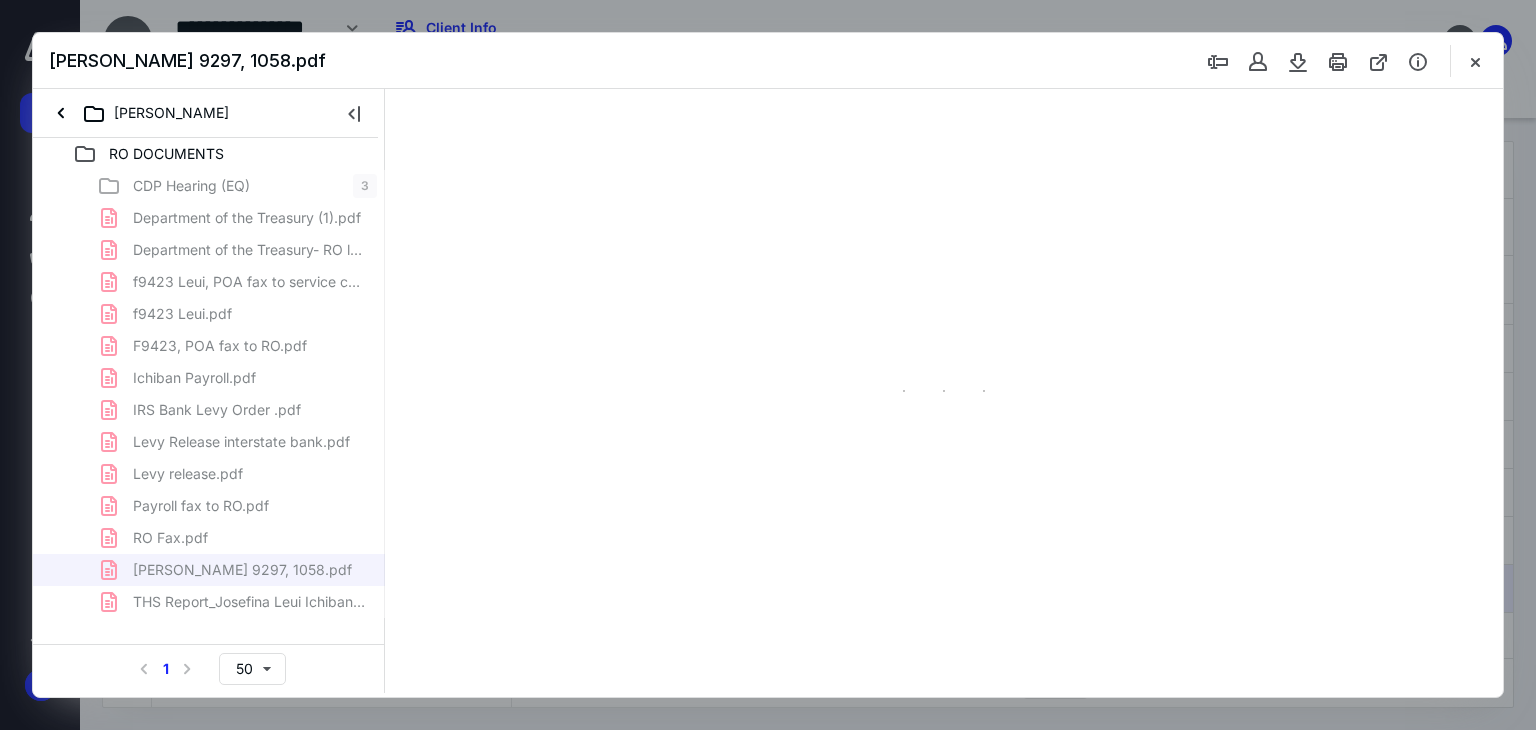 type on "71" 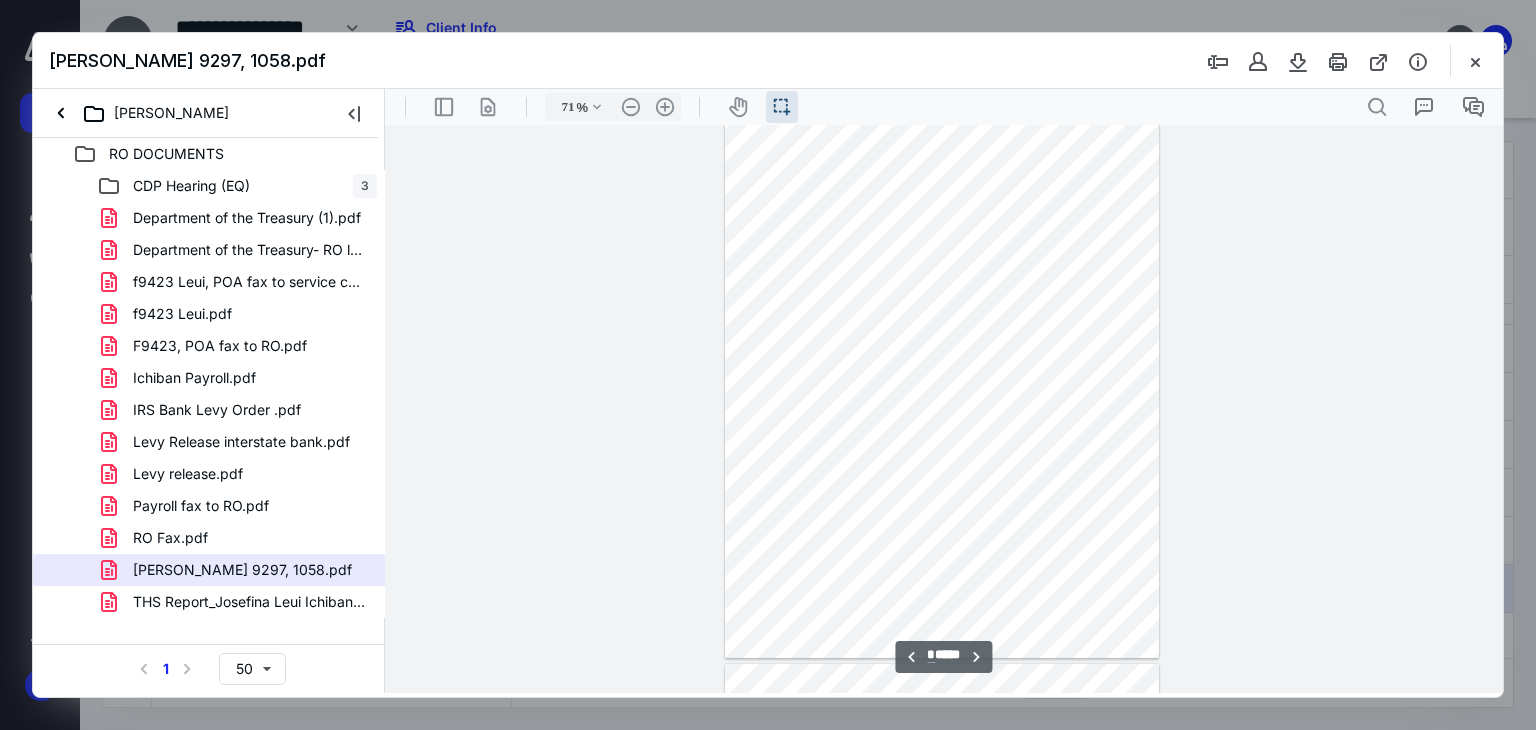 scroll, scrollTop: 1052, scrollLeft: 0, axis: vertical 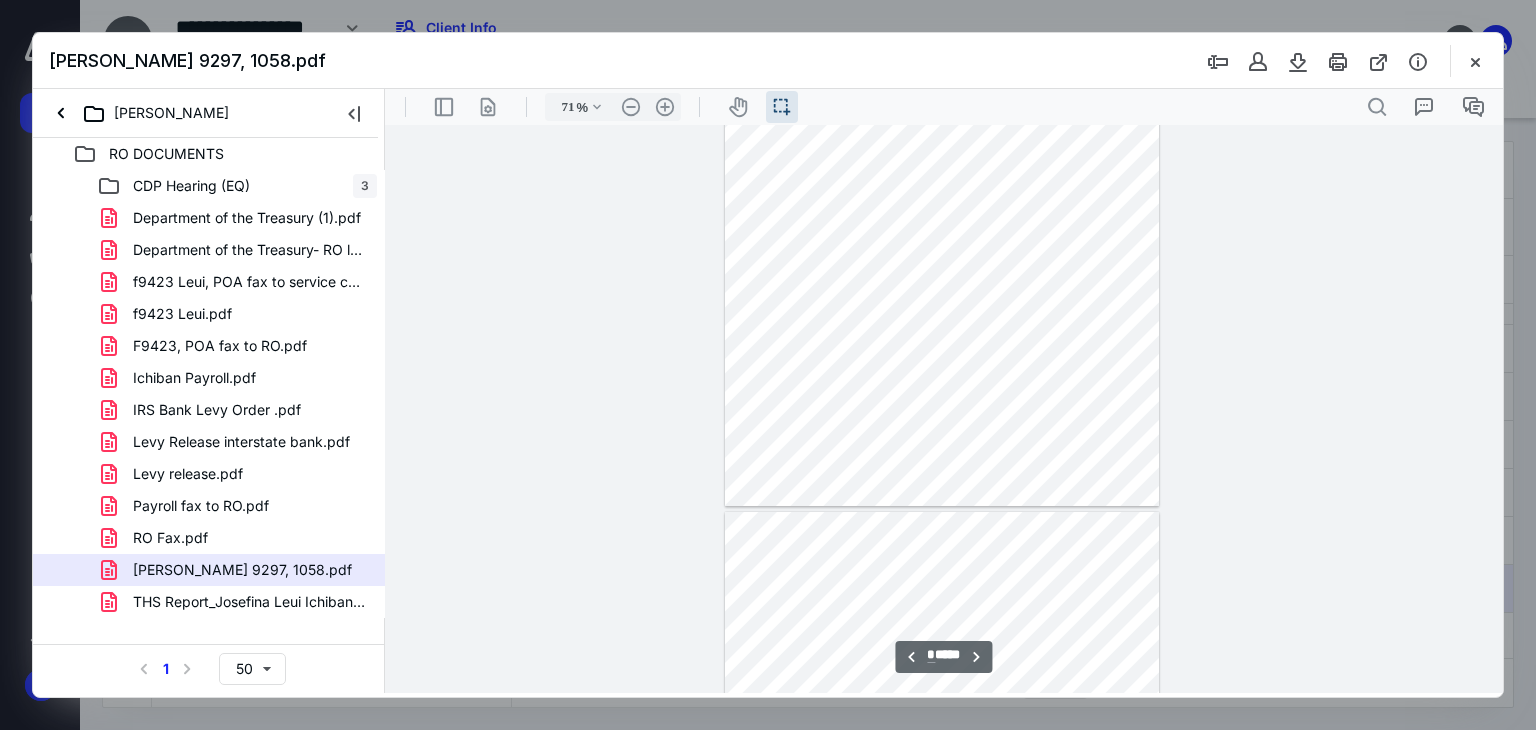 type on "*" 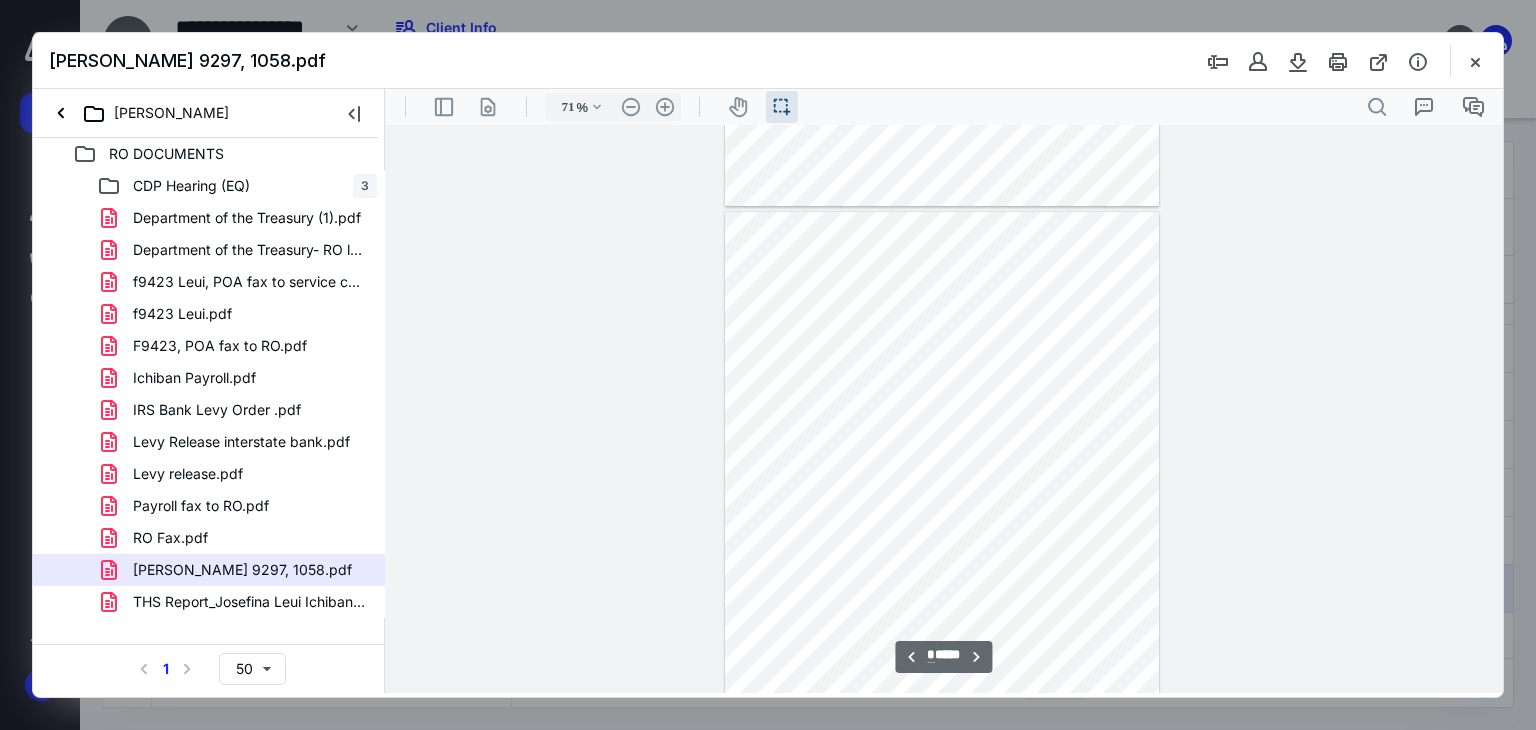 scroll, scrollTop: 1352, scrollLeft: 0, axis: vertical 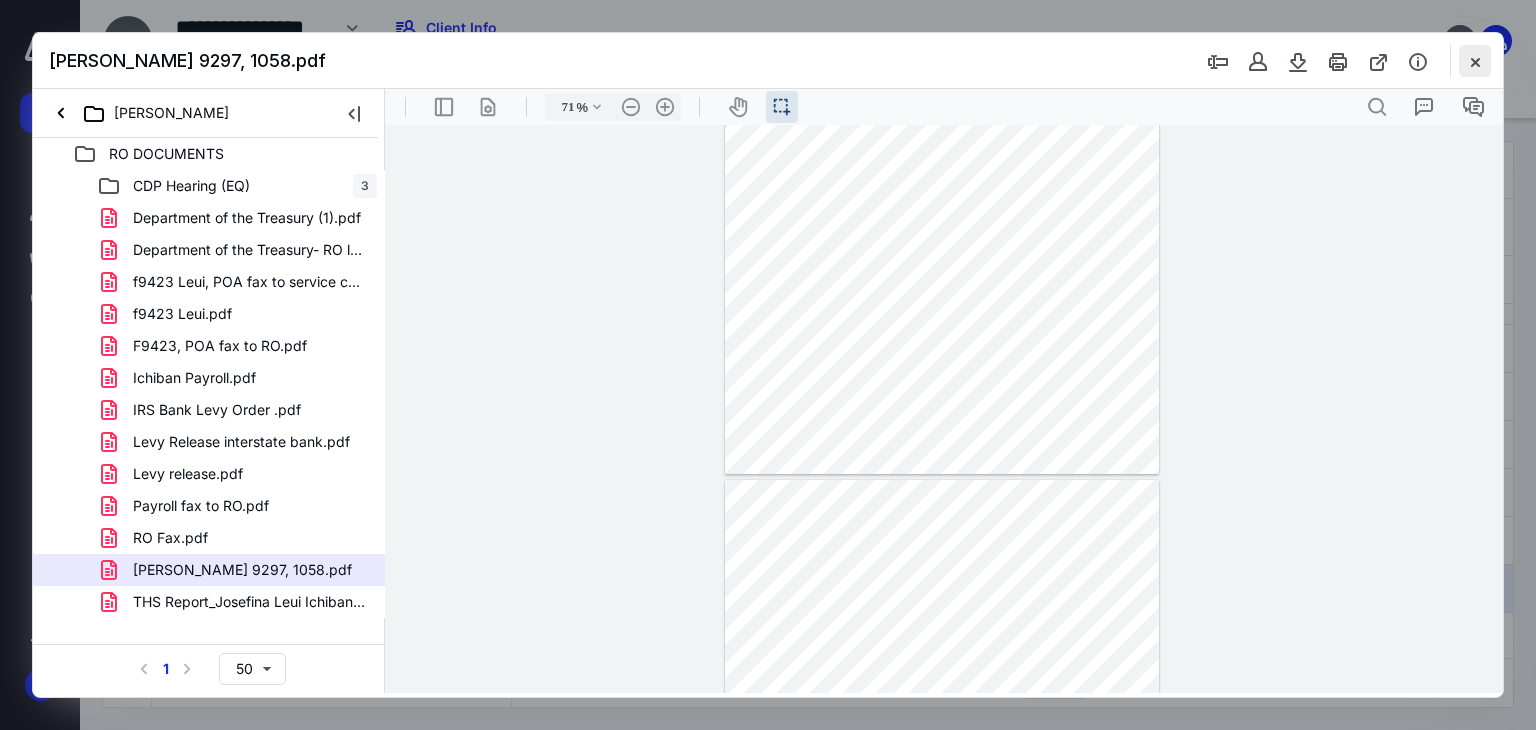 click at bounding box center (1475, 61) 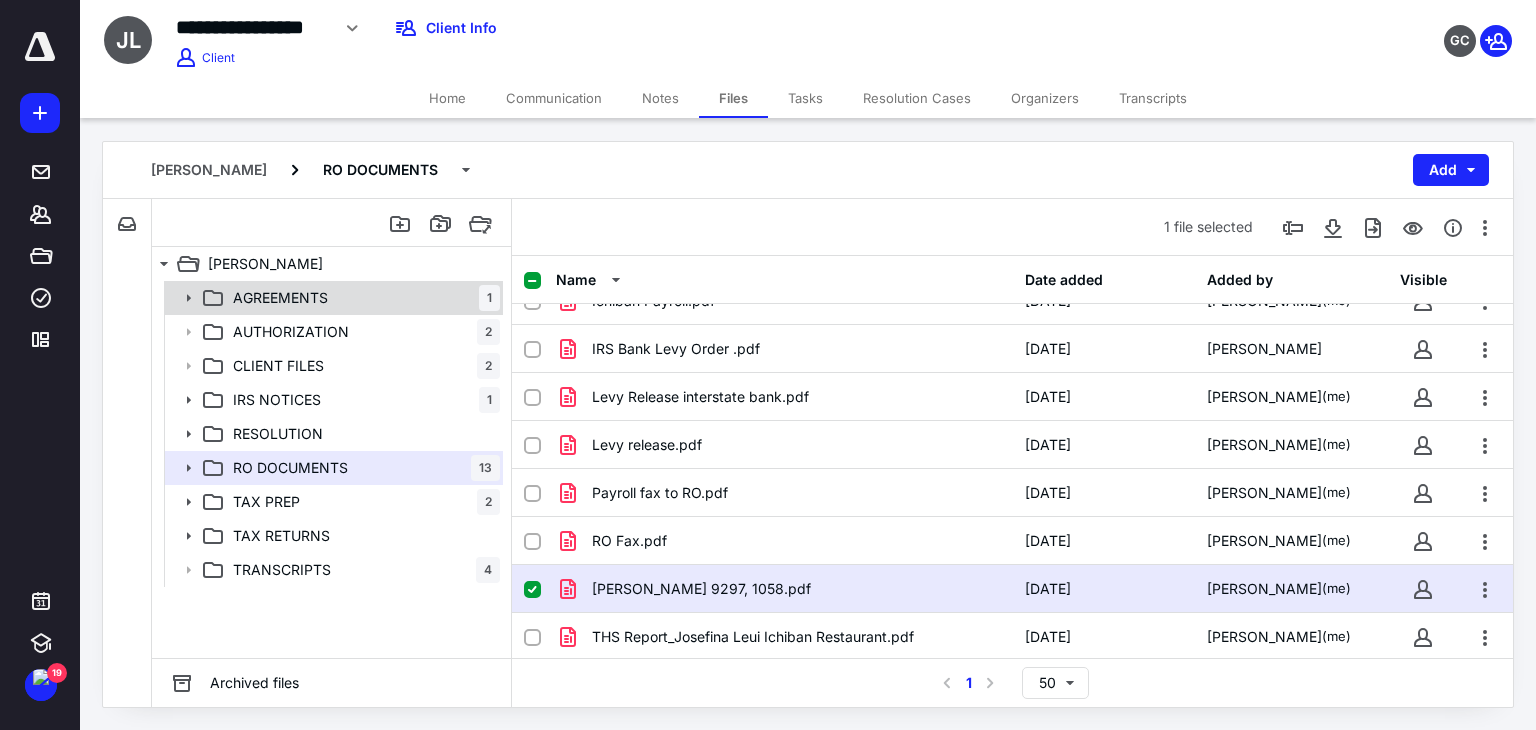 click on "AGREEMENTS 1" at bounding box center (362, 298) 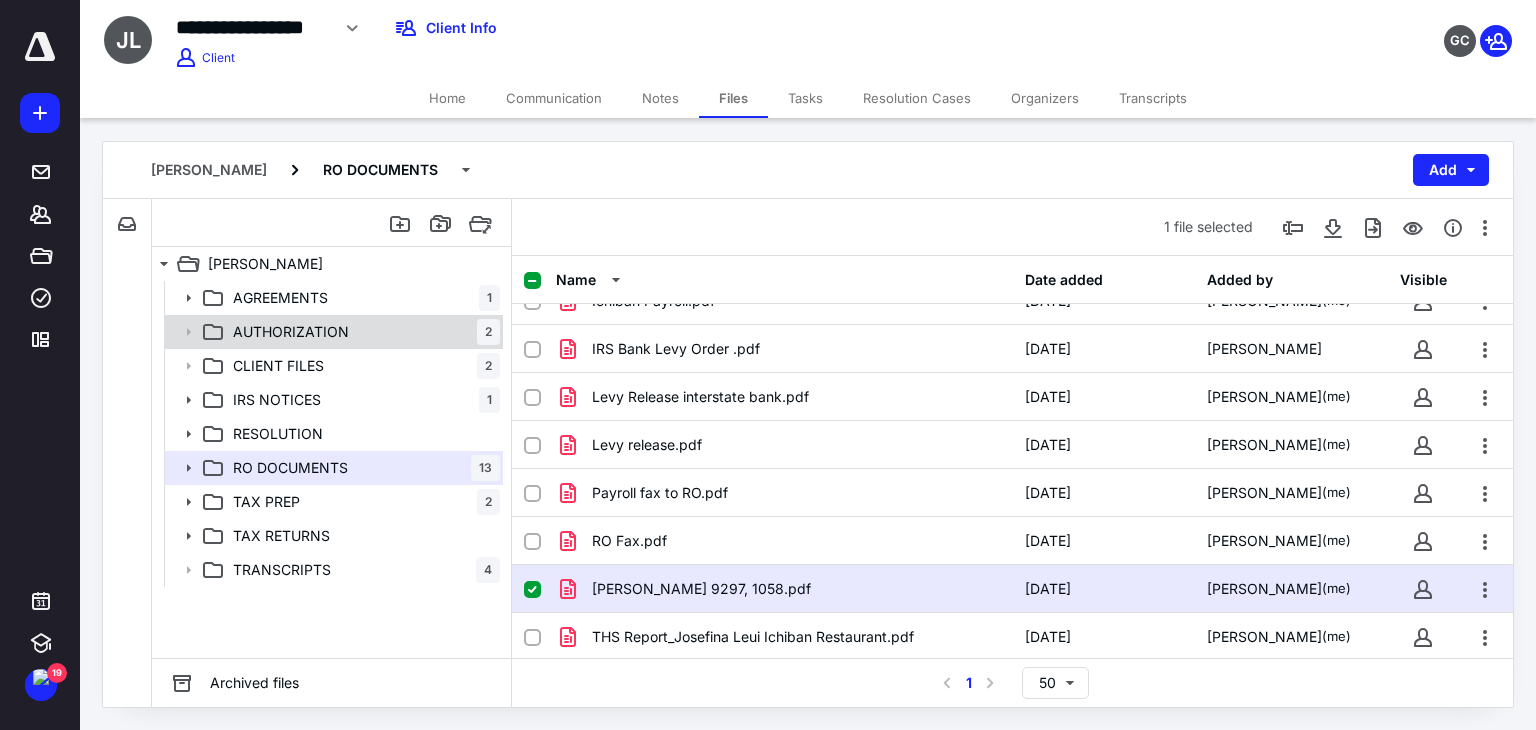 scroll, scrollTop: 0, scrollLeft: 0, axis: both 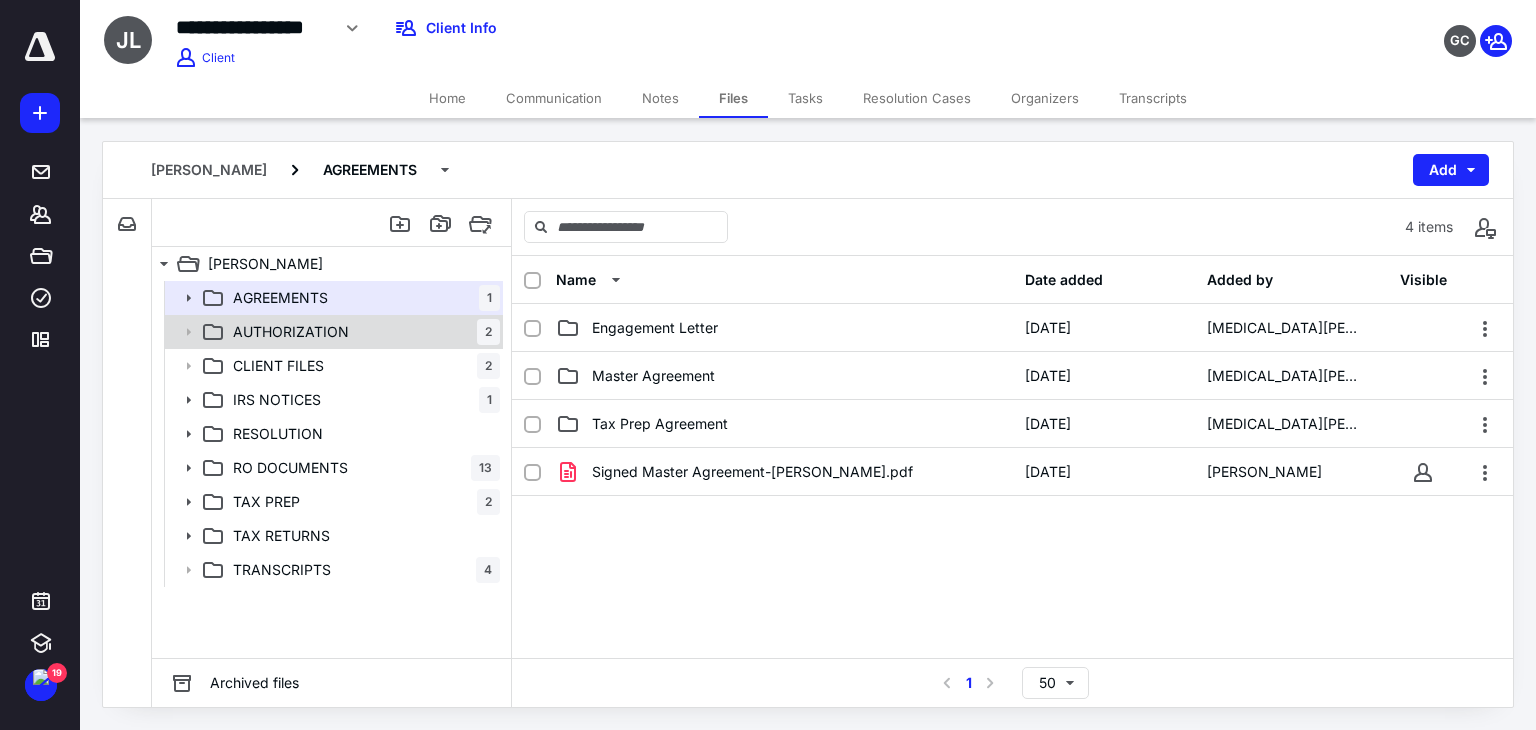 click on "AUTHORIZATION 2" at bounding box center [362, 332] 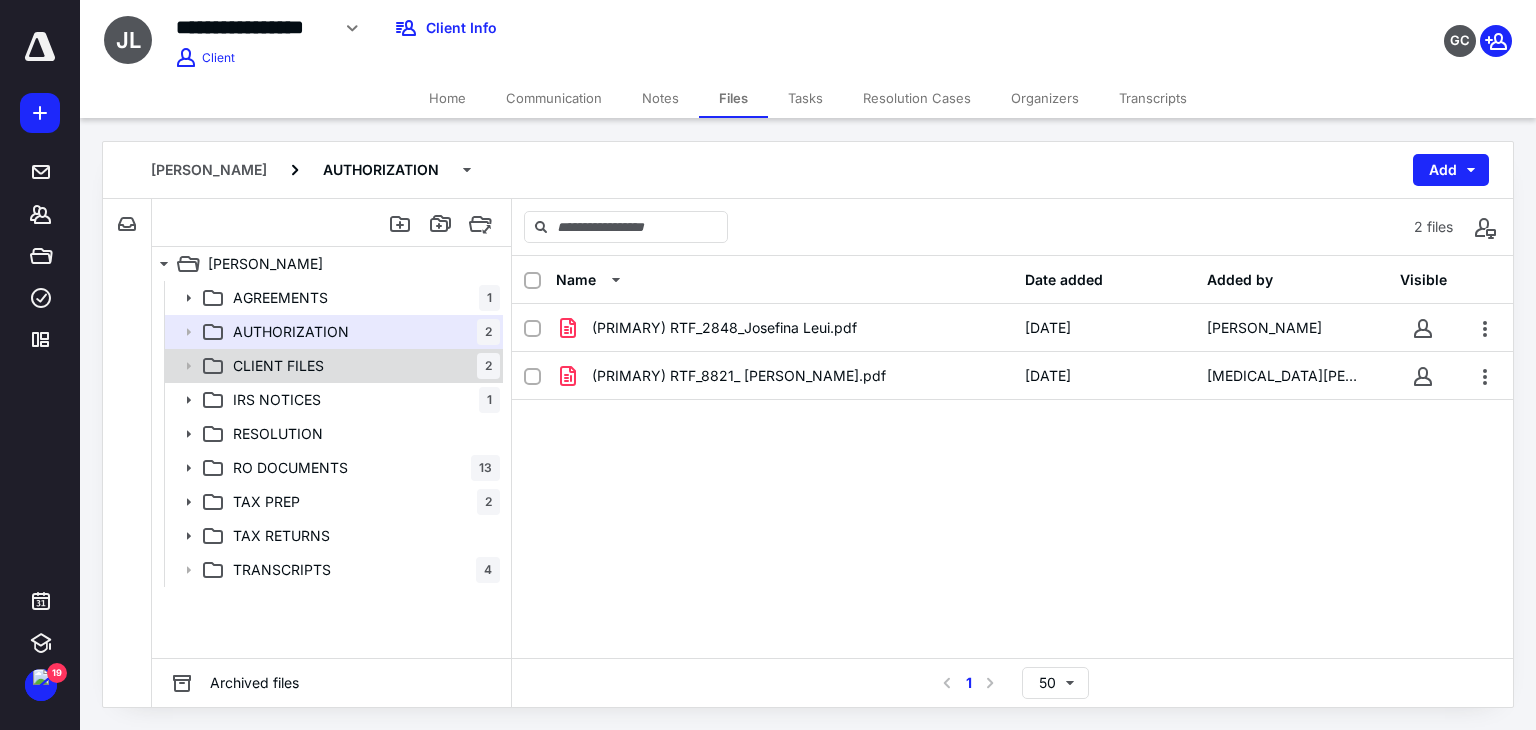 click on "CLIENT FILES 2" at bounding box center [362, 366] 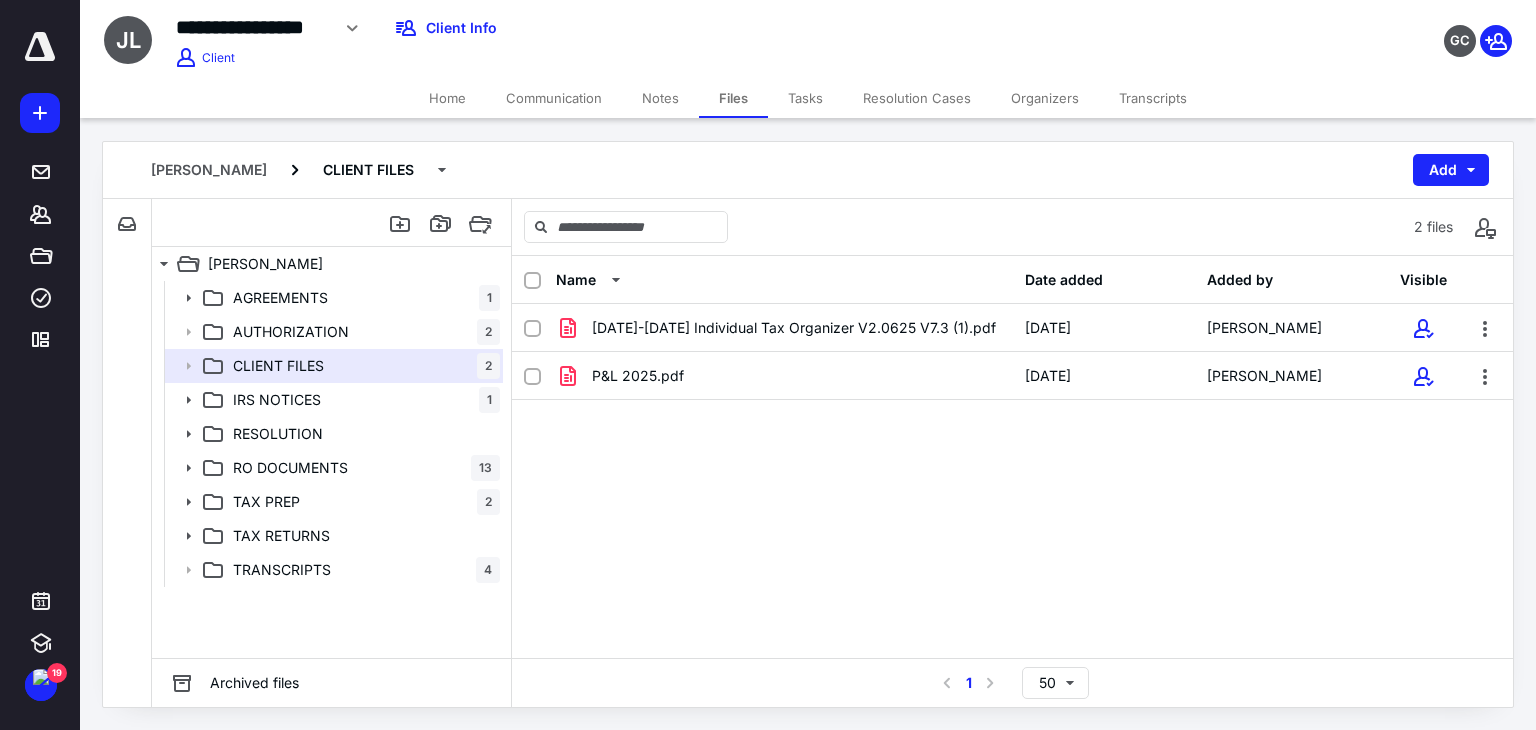 click on "Home" at bounding box center (447, 98) 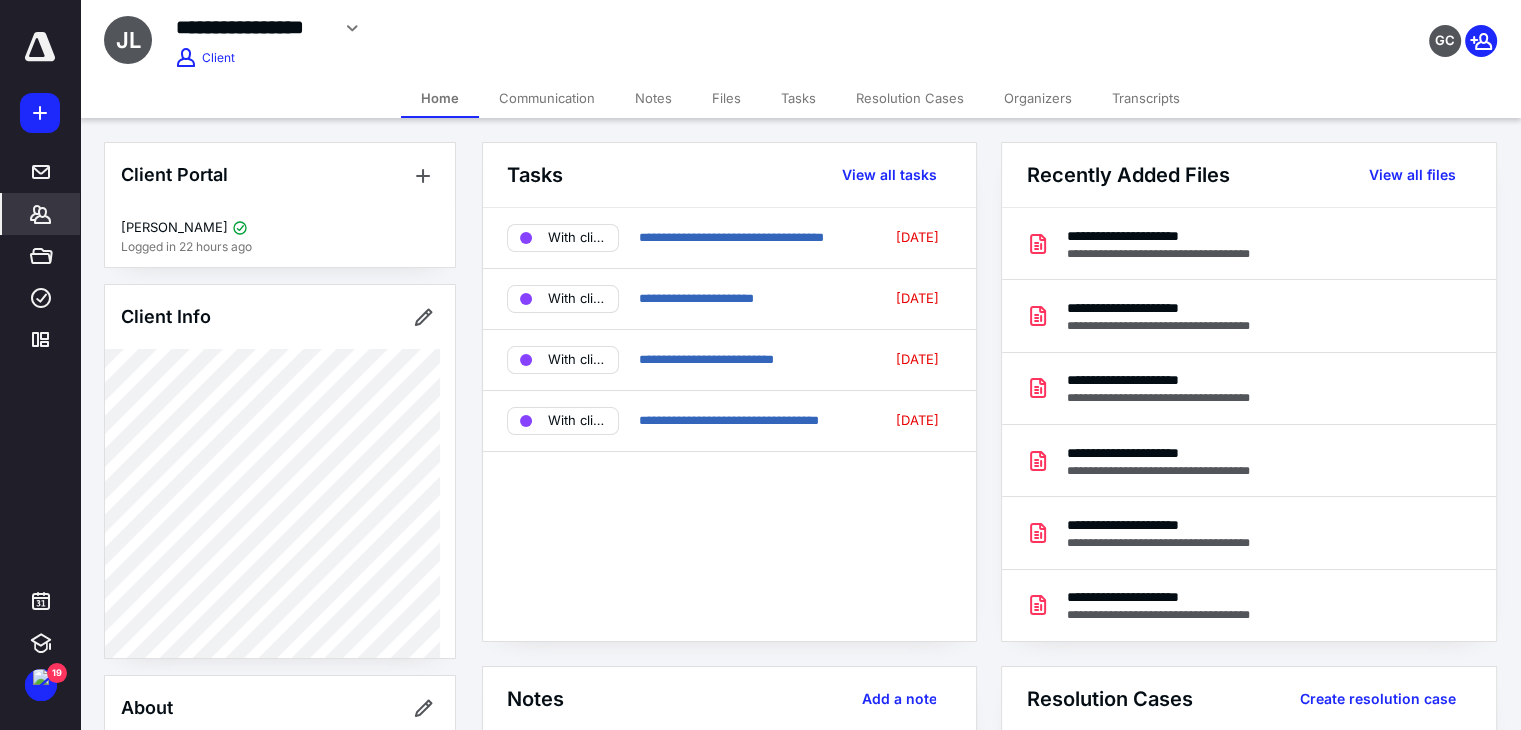 click on "Files" at bounding box center (726, 98) 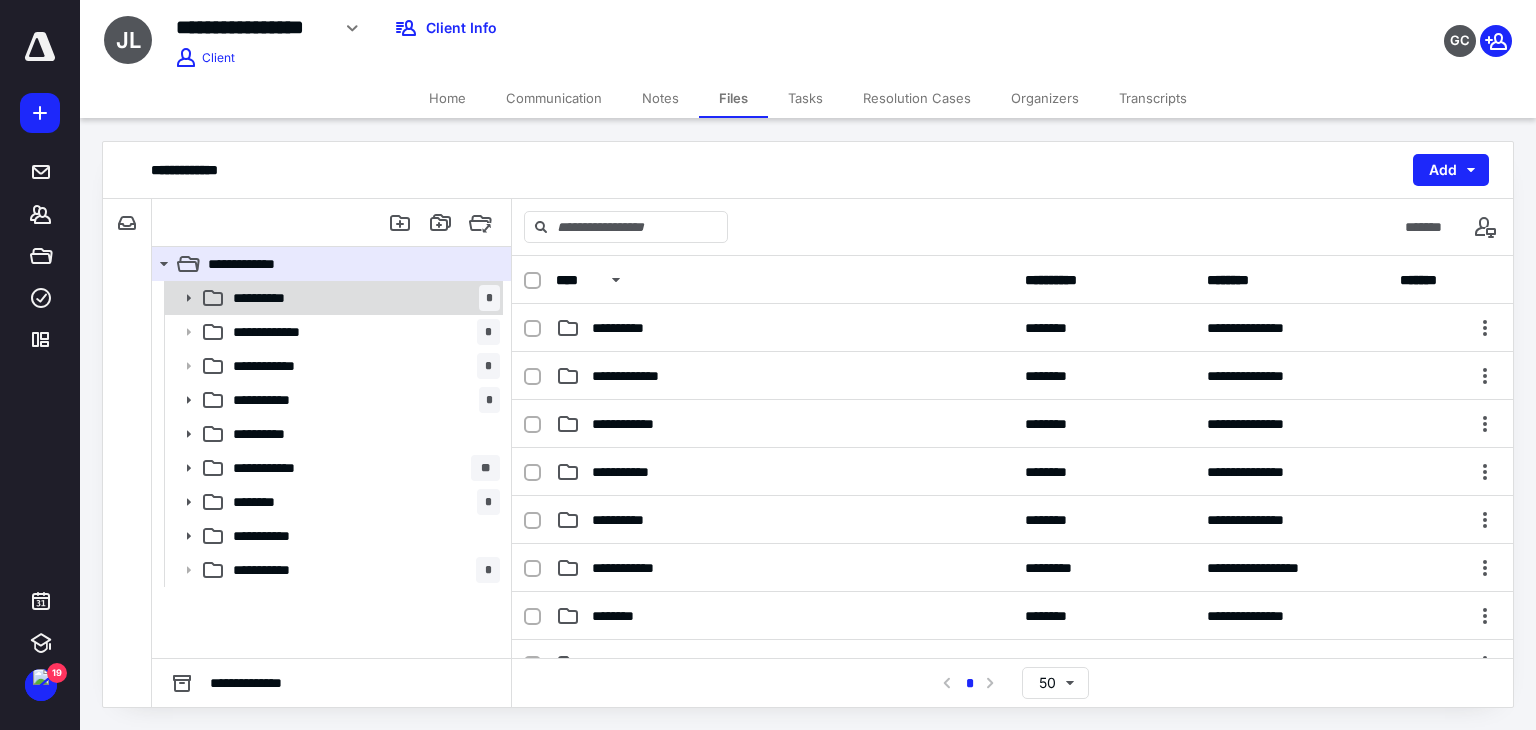 click on "**********" at bounding box center [362, 298] 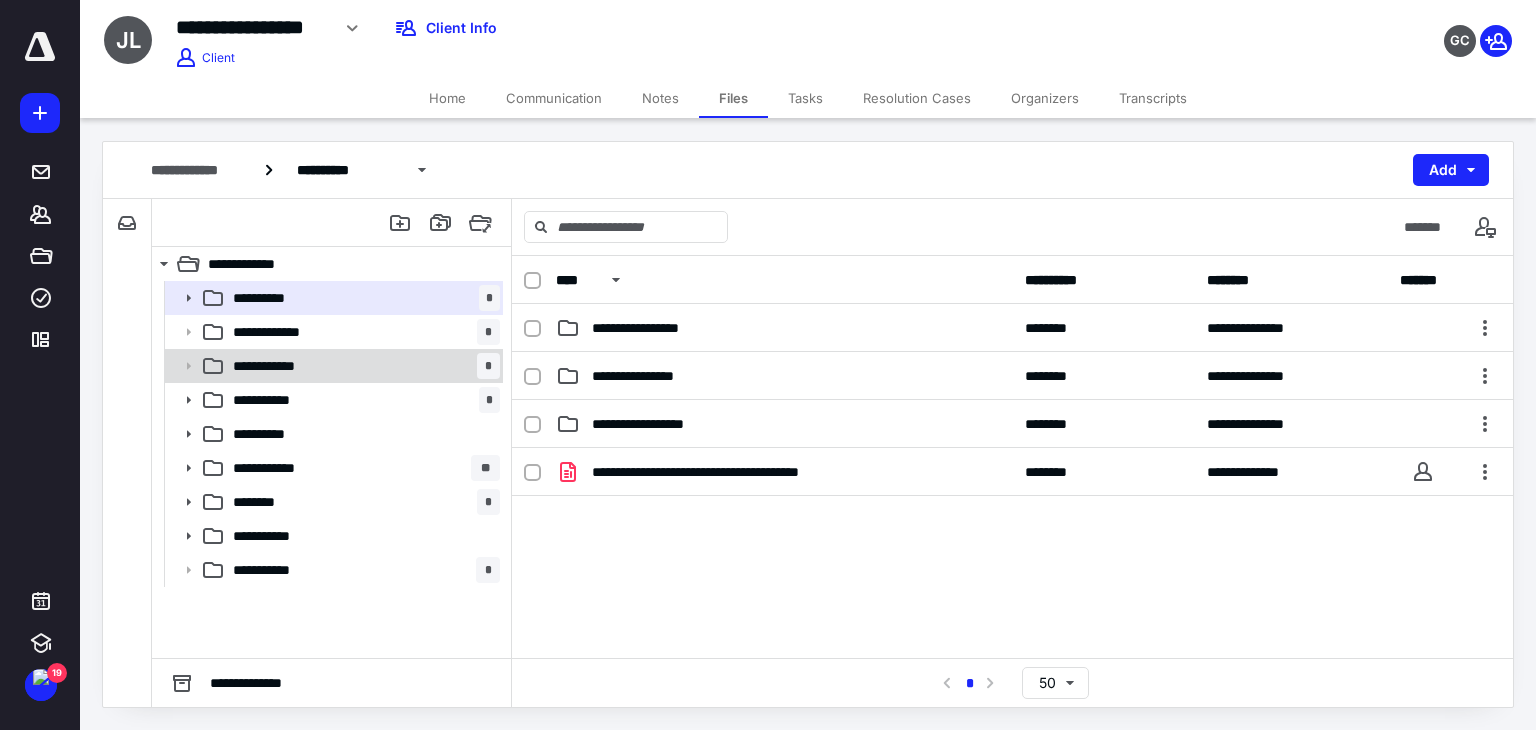 click on "**********" at bounding box center [362, 366] 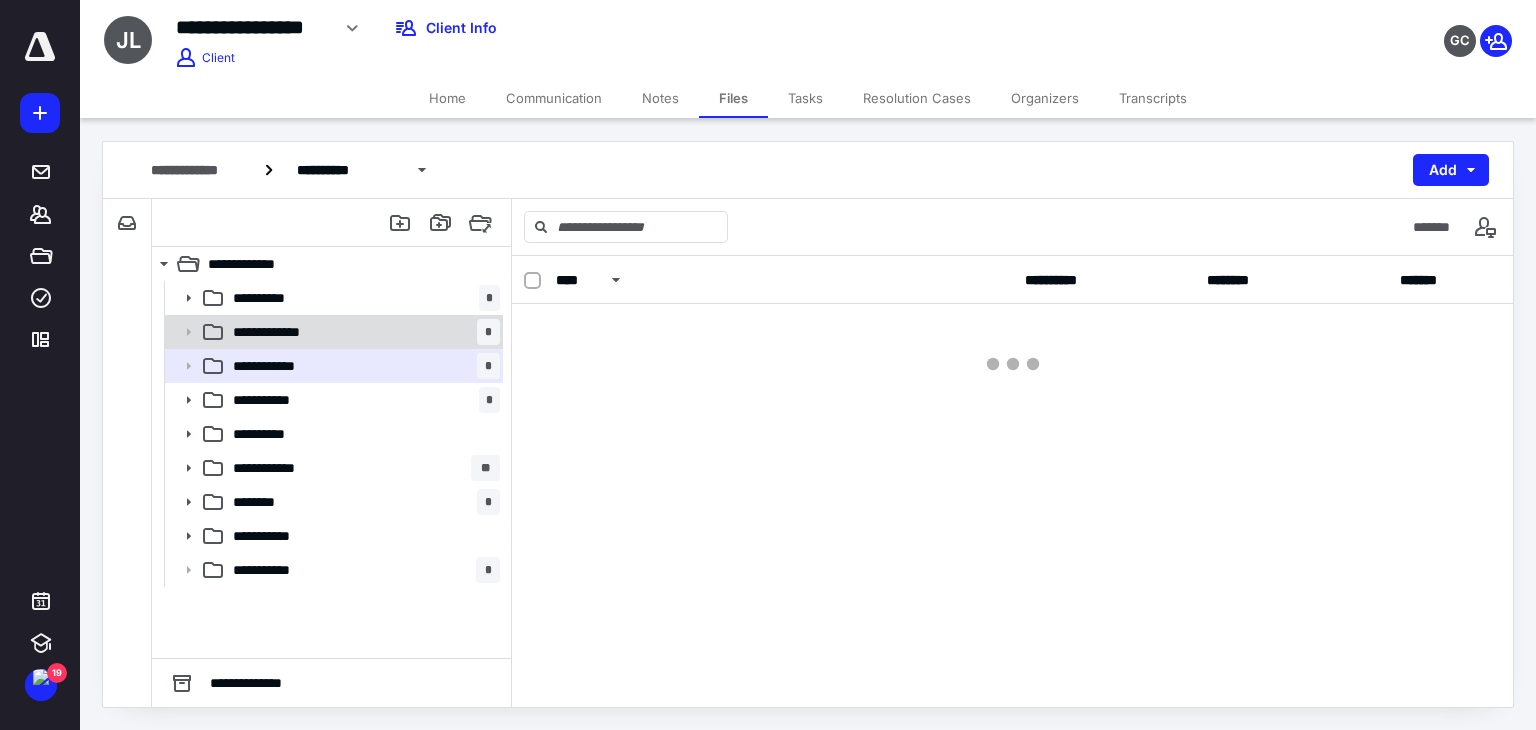 click on "**********" at bounding box center (362, 332) 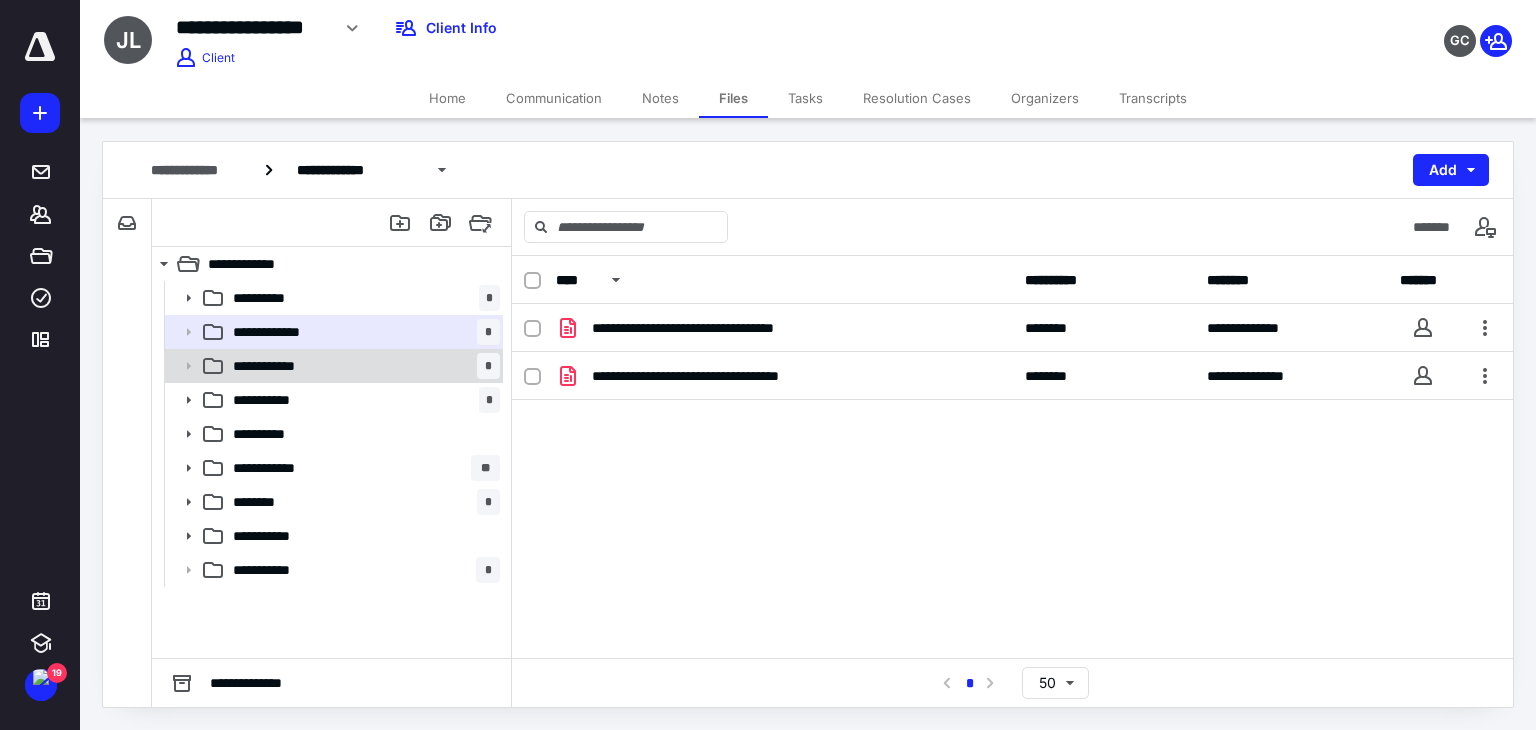 click on "**********" at bounding box center [362, 366] 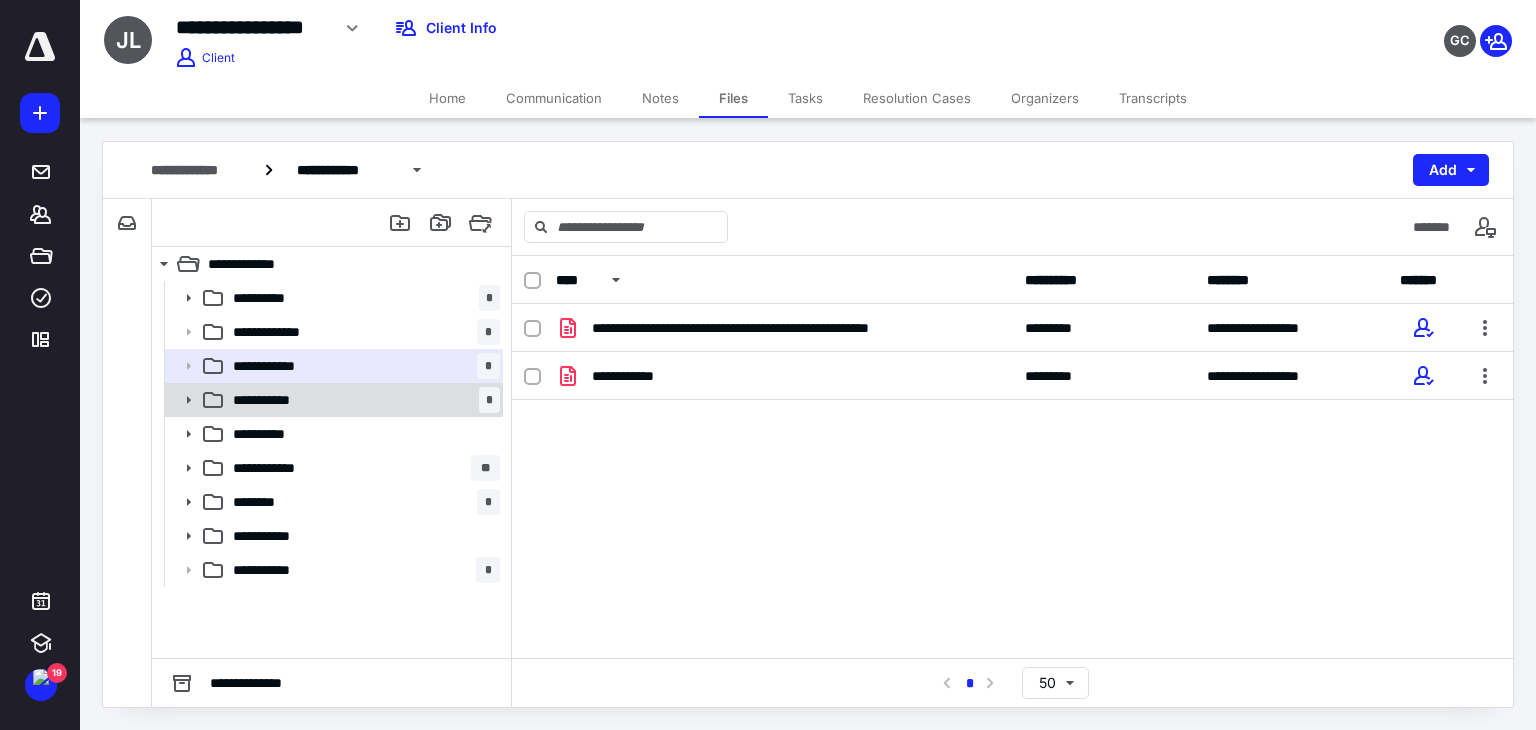 click on "**********" at bounding box center [362, 400] 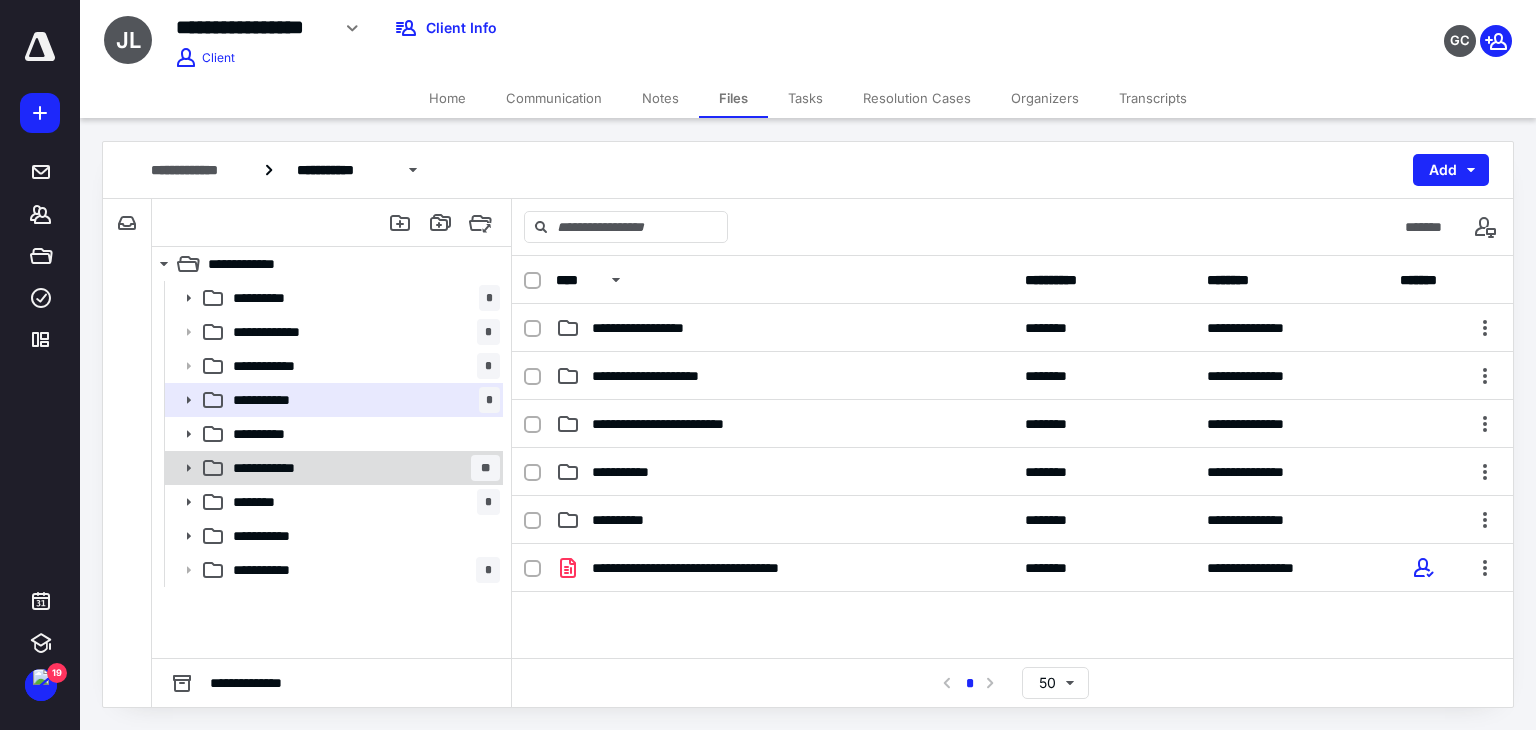click on "**********" at bounding box center (332, 468) 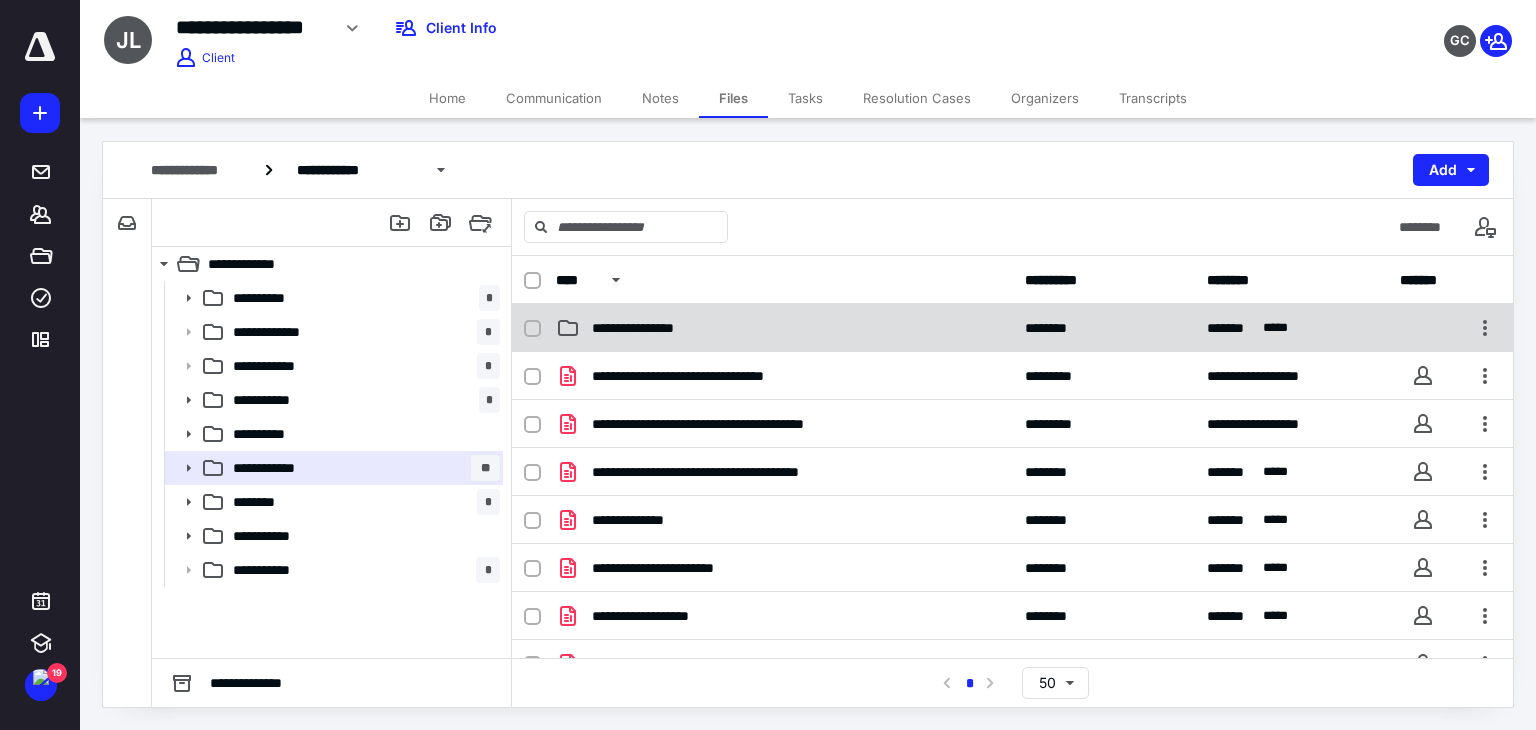 click on "**********" at bounding box center (1012, 328) 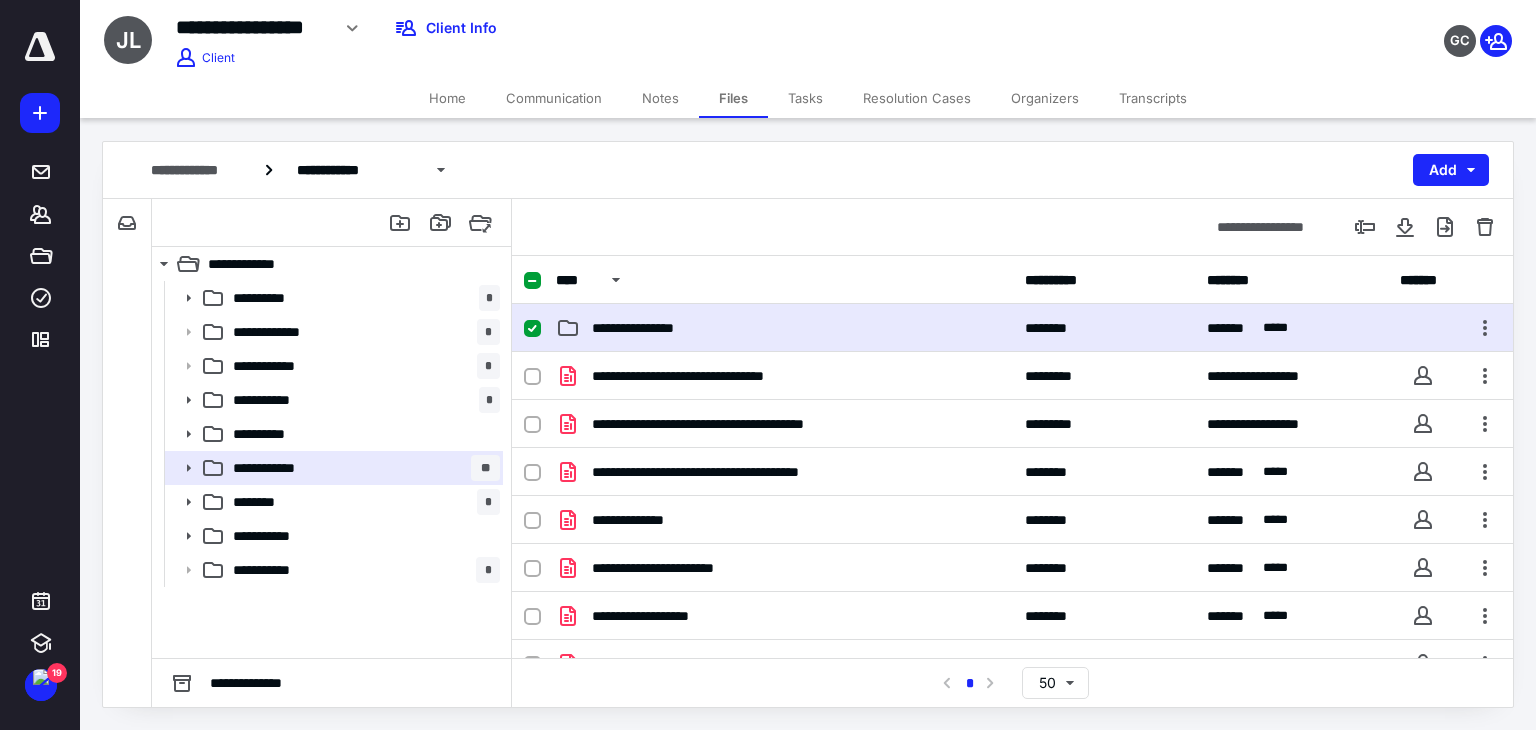 click on "**********" at bounding box center (1012, 328) 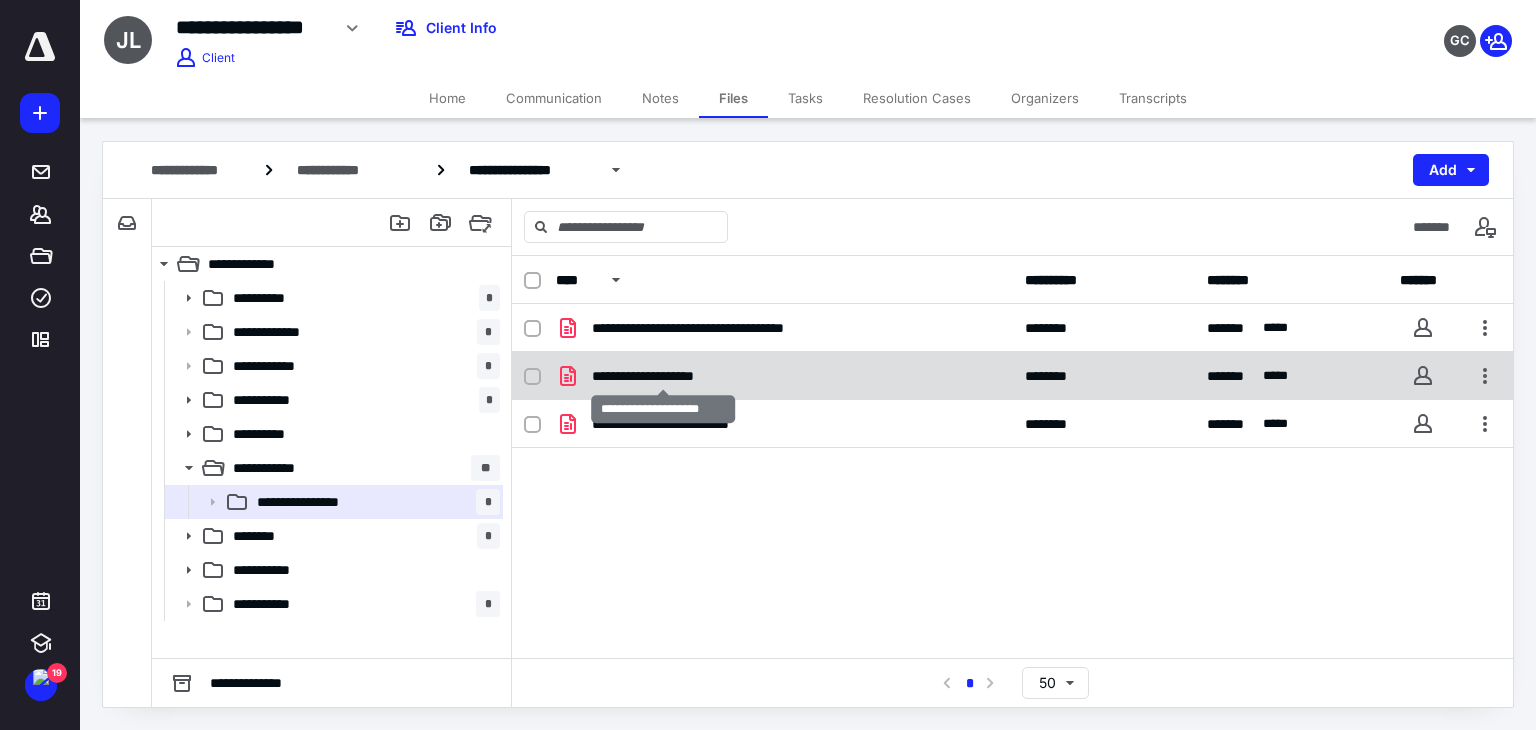 click on "**********" at bounding box center (663, 376) 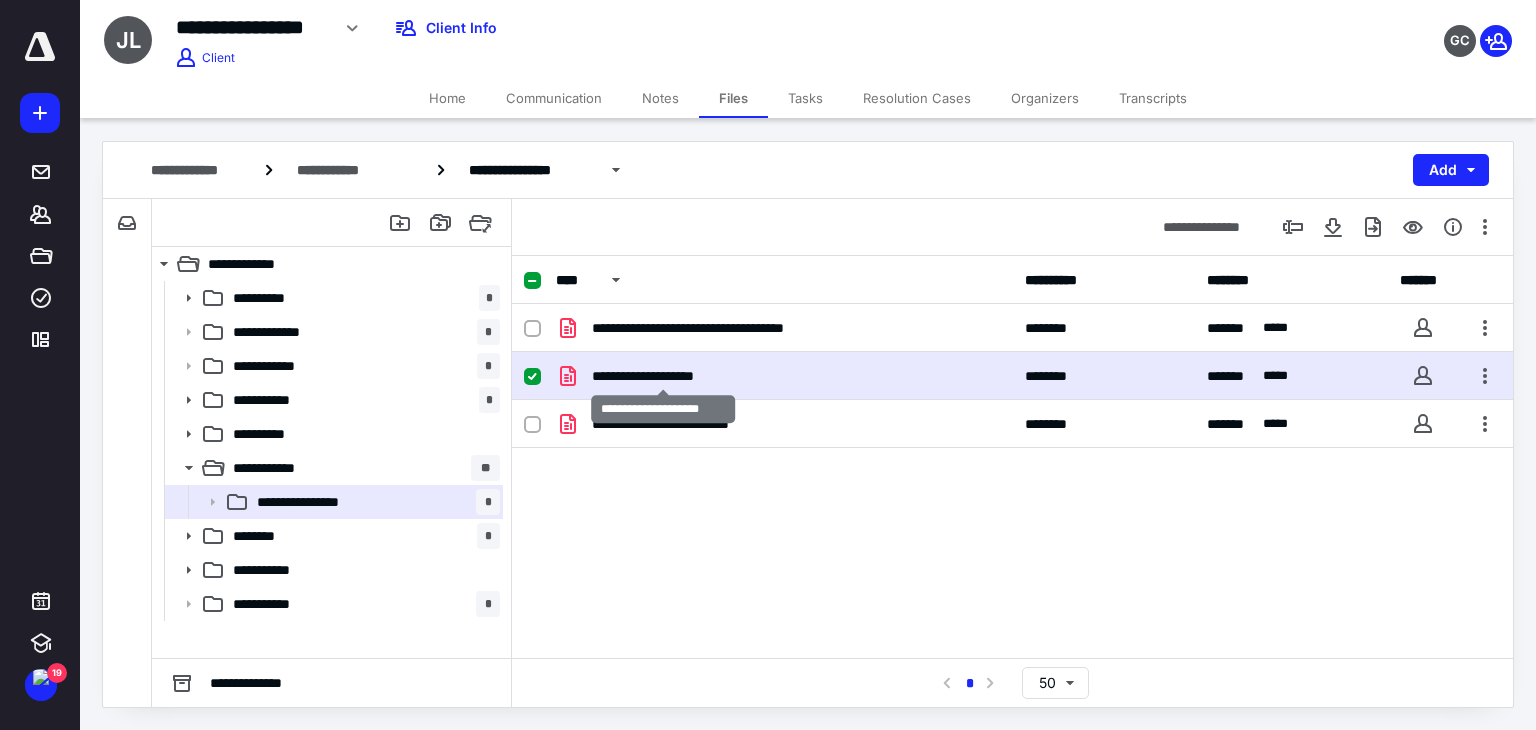 click on "**********" at bounding box center (663, 376) 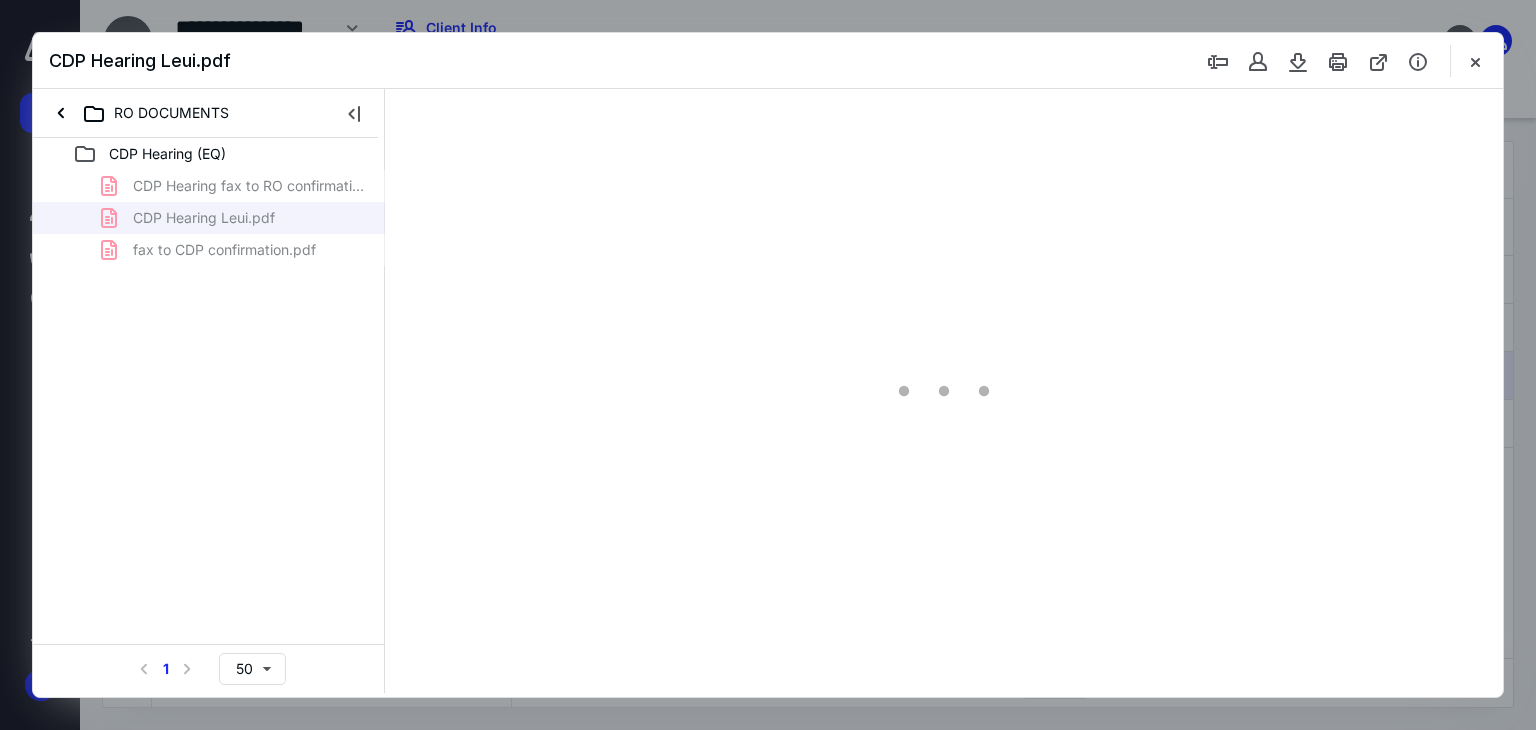 scroll, scrollTop: 0, scrollLeft: 0, axis: both 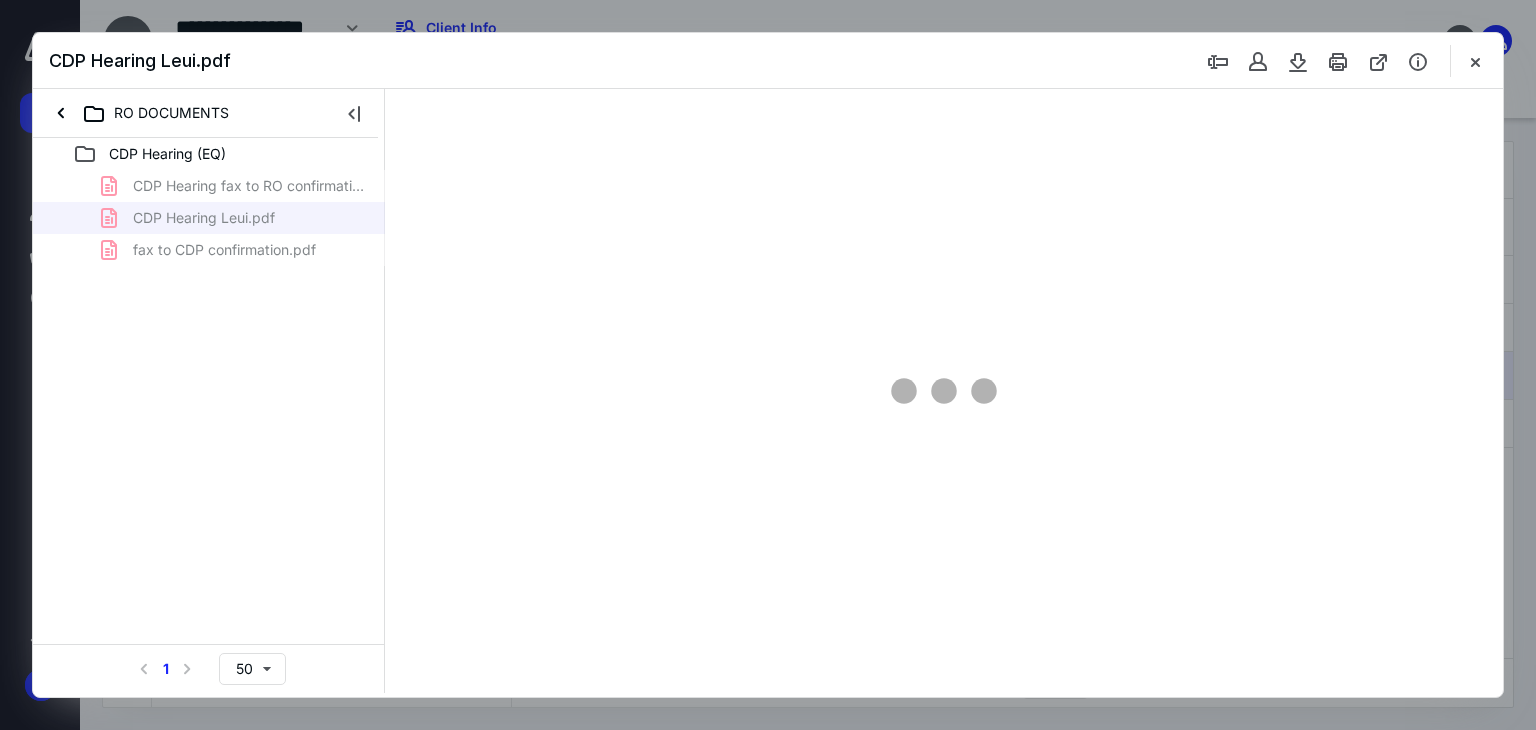type on "71" 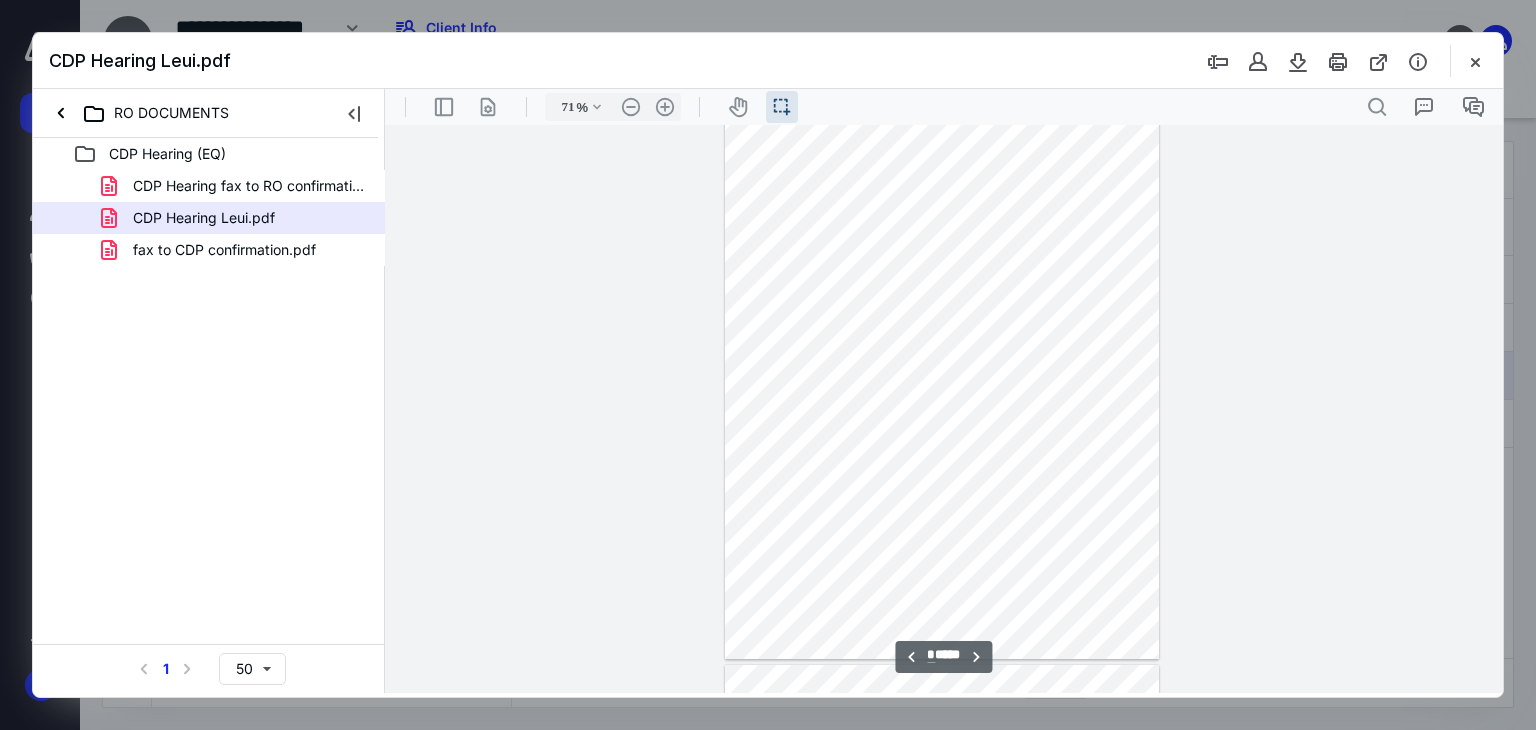 scroll, scrollTop: 3839, scrollLeft: 0, axis: vertical 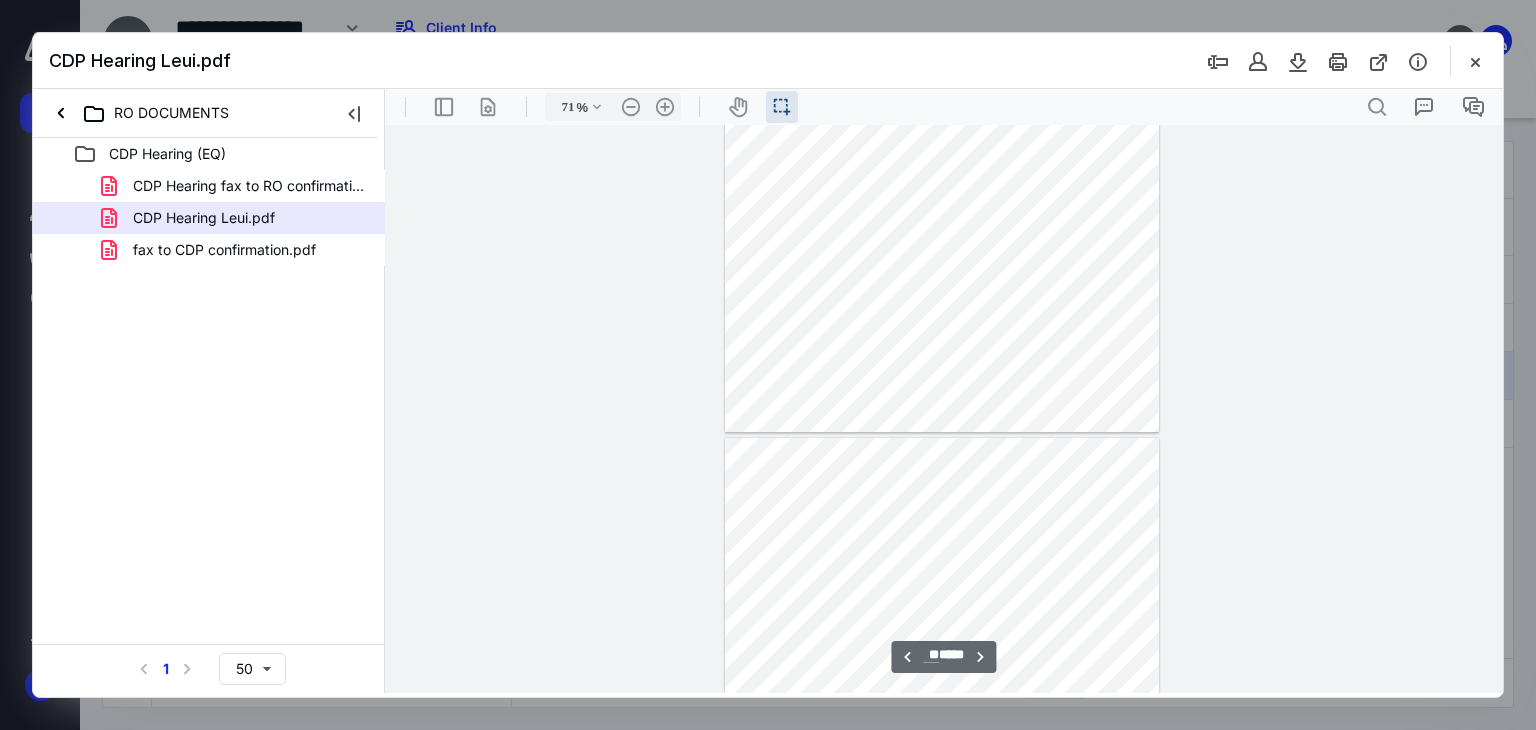 type on "**" 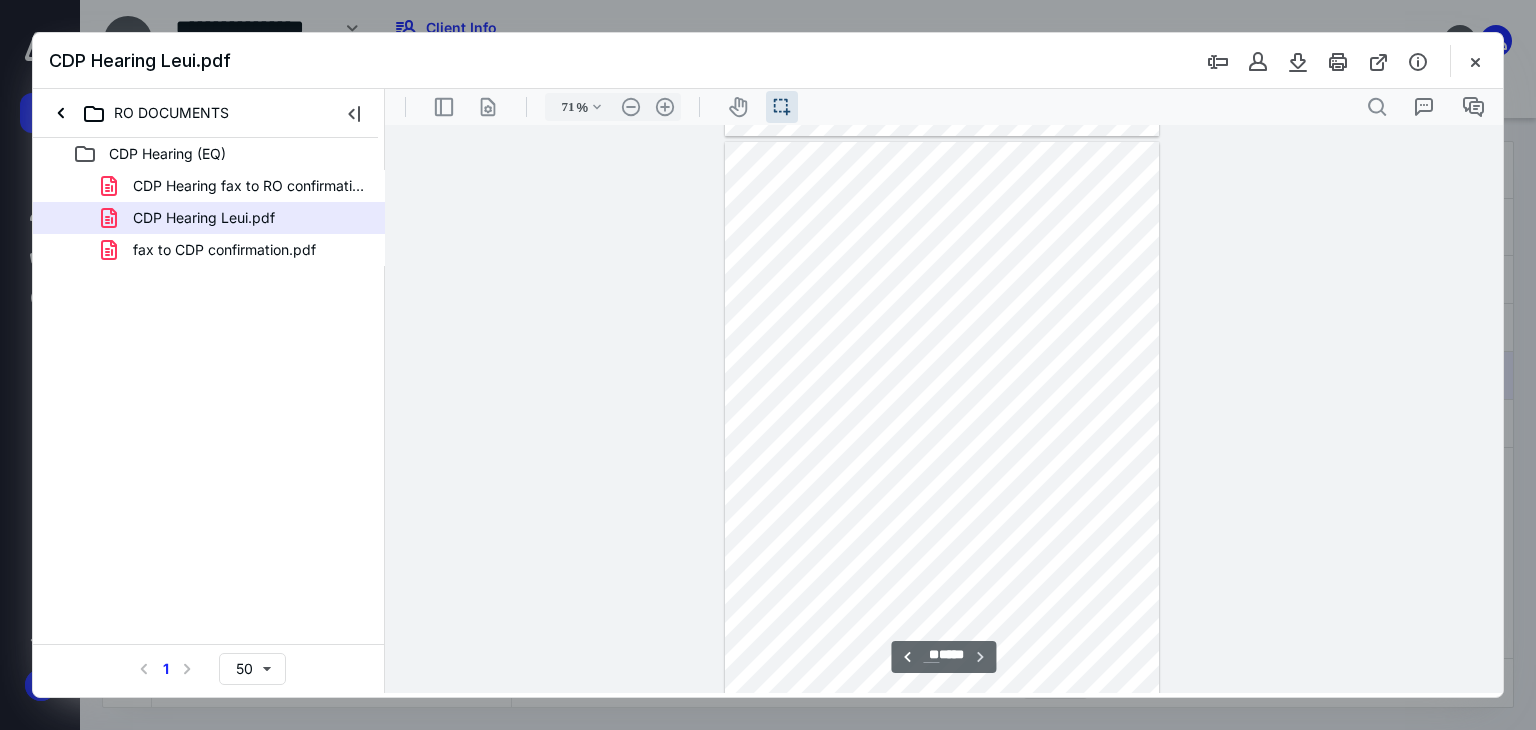 scroll, scrollTop: 5680, scrollLeft: 0, axis: vertical 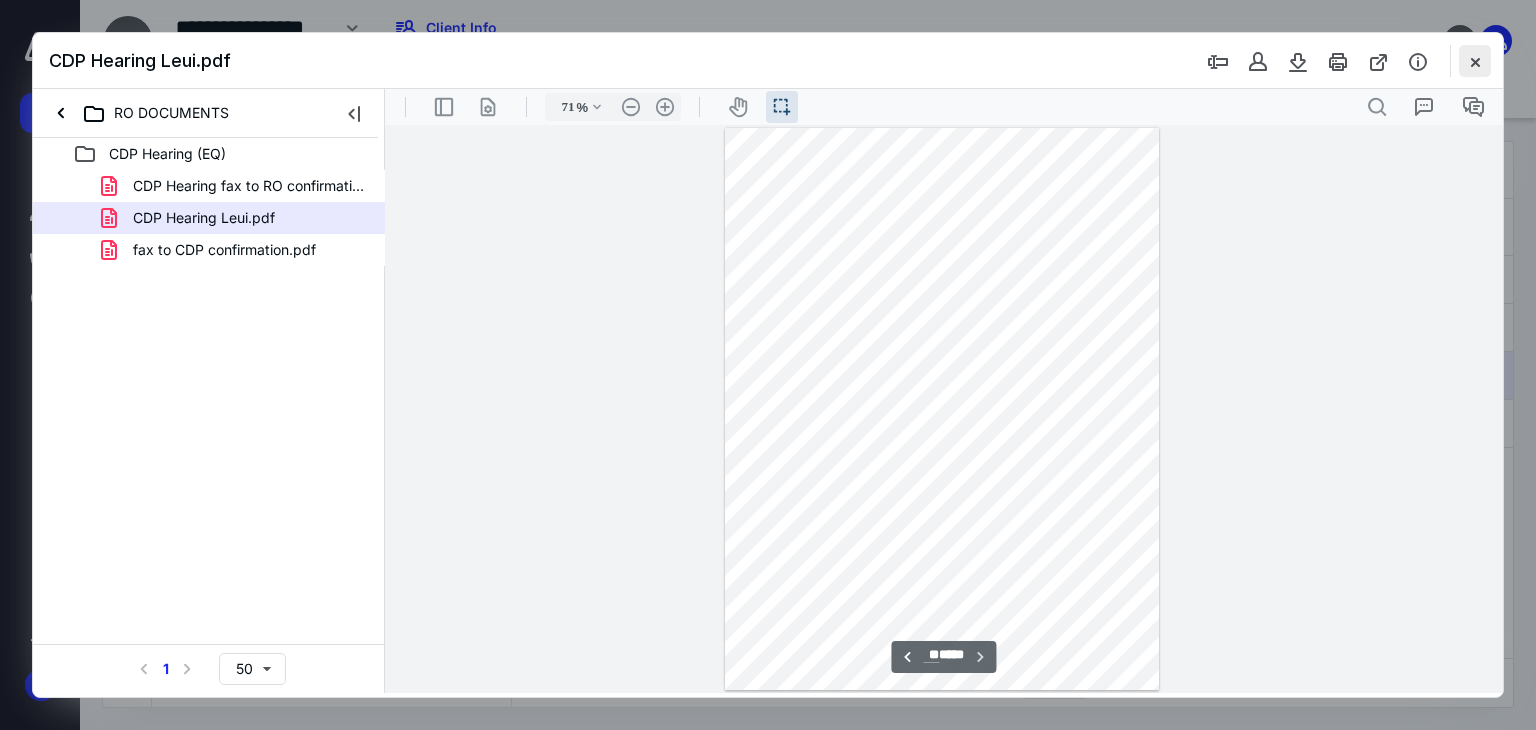 click at bounding box center (1475, 61) 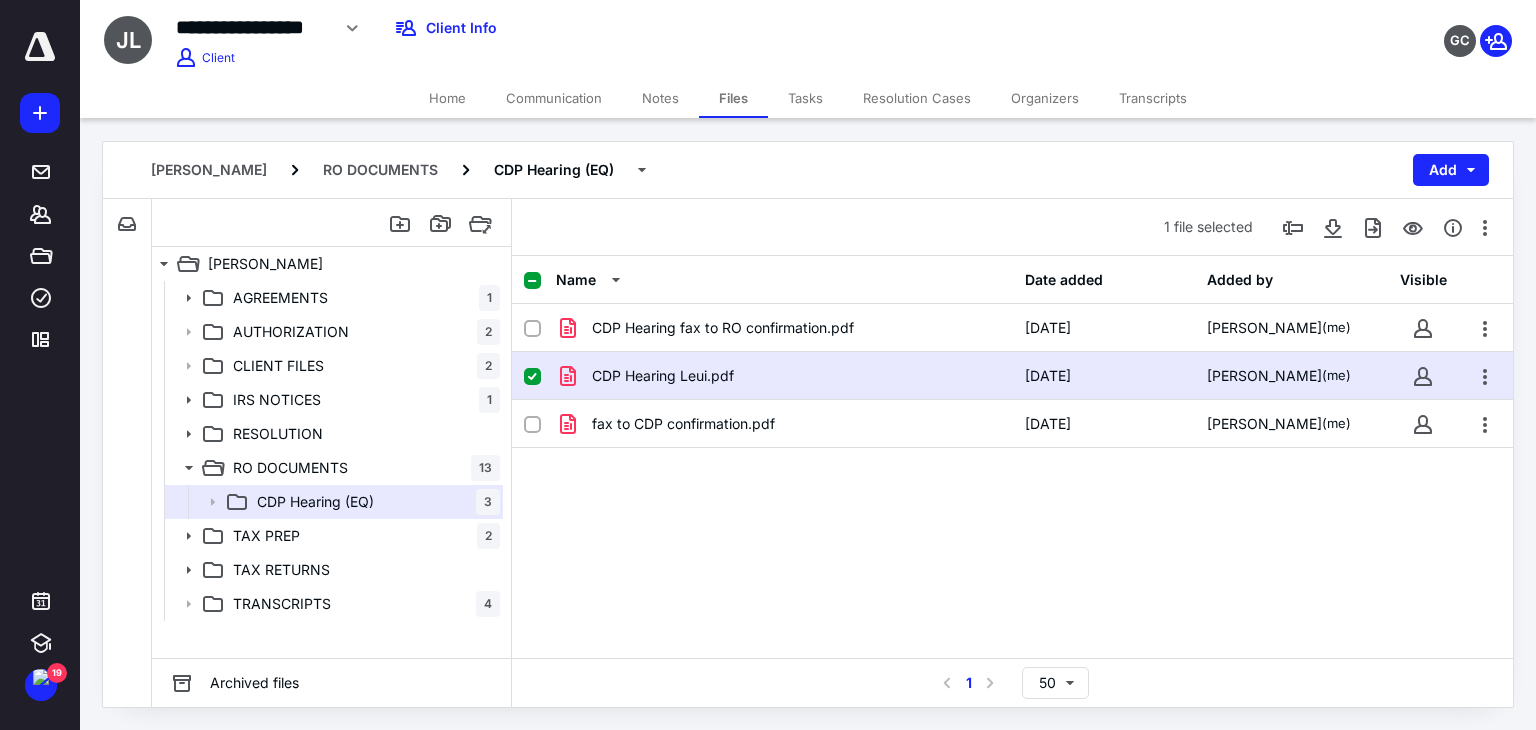click on "Home" at bounding box center [447, 98] 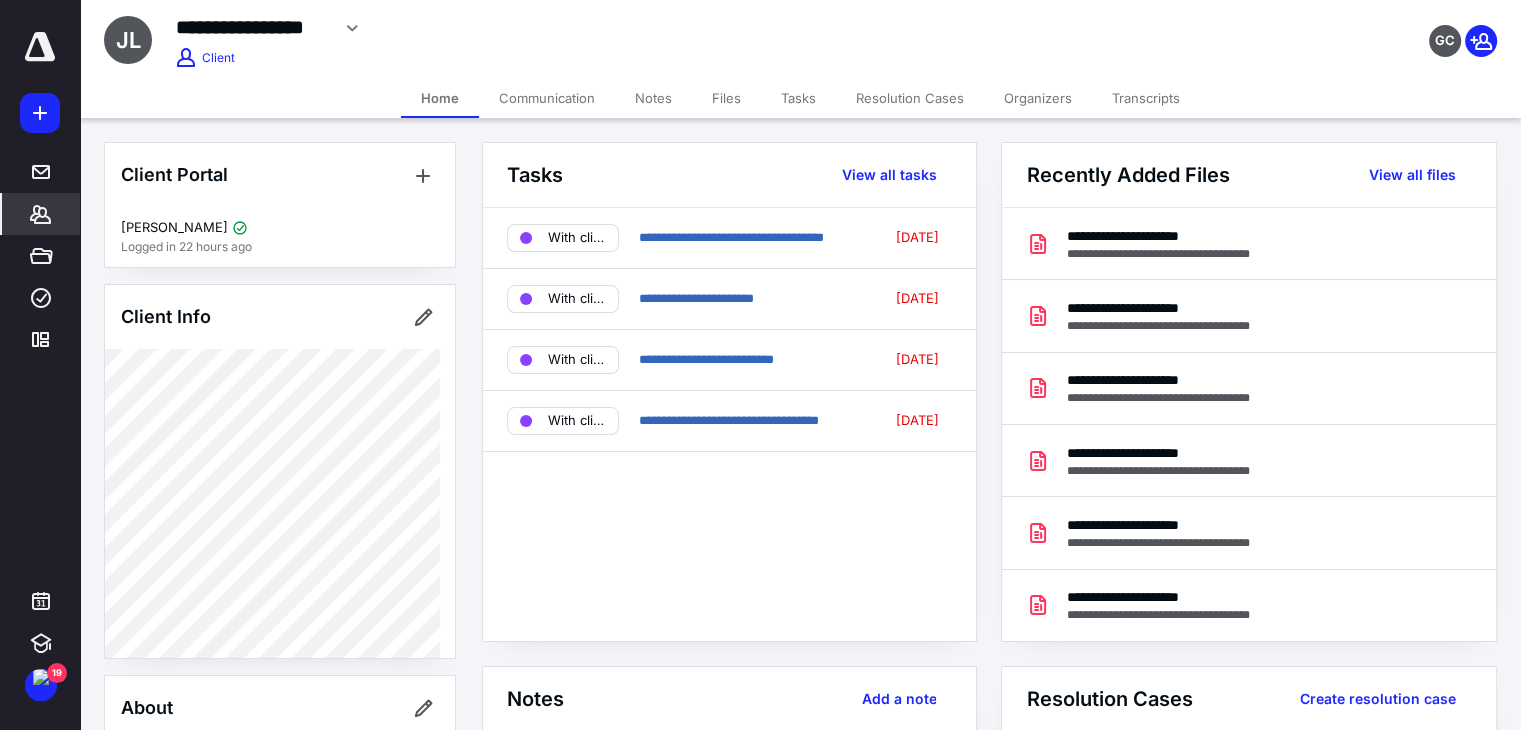 click on "Files" at bounding box center [726, 98] 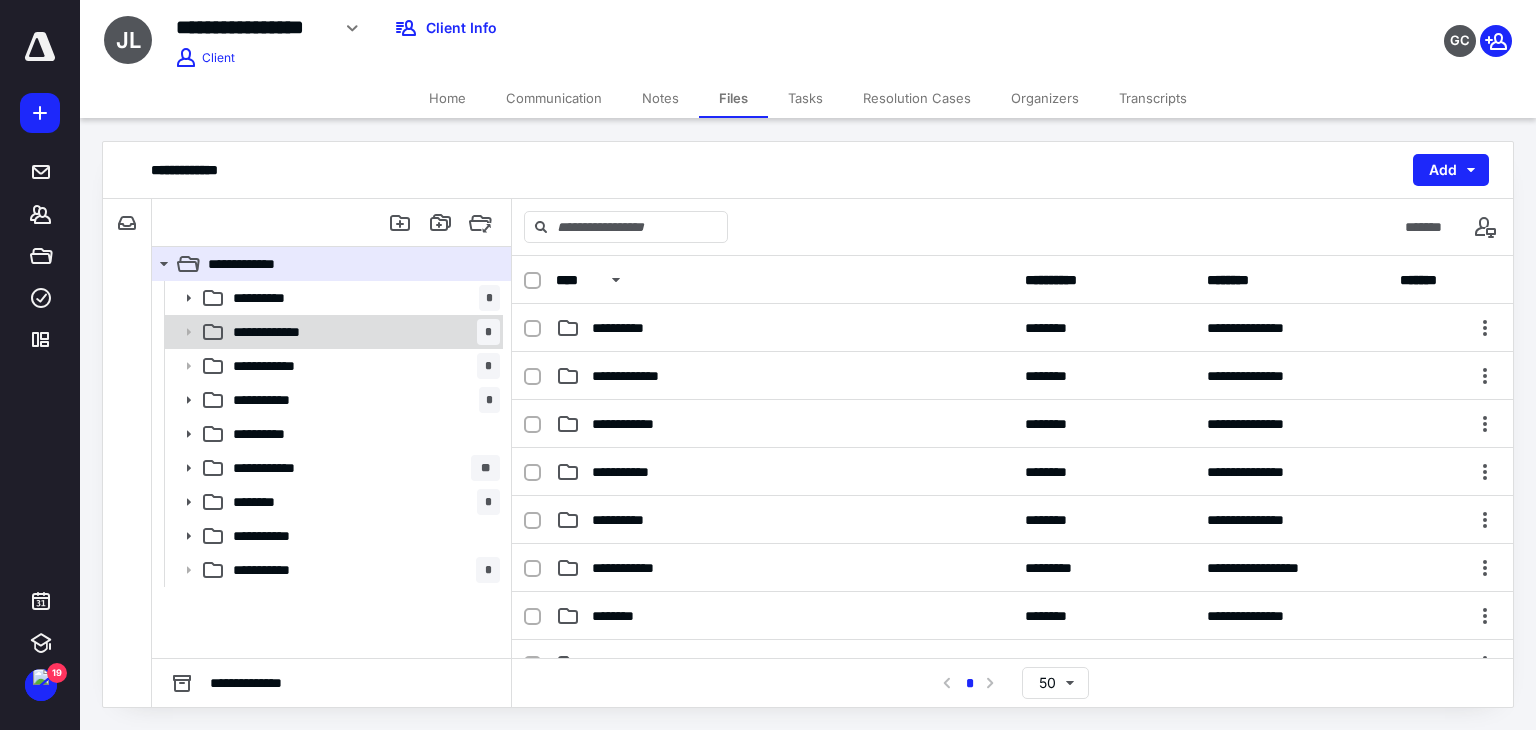 click on "**********" at bounding box center (362, 332) 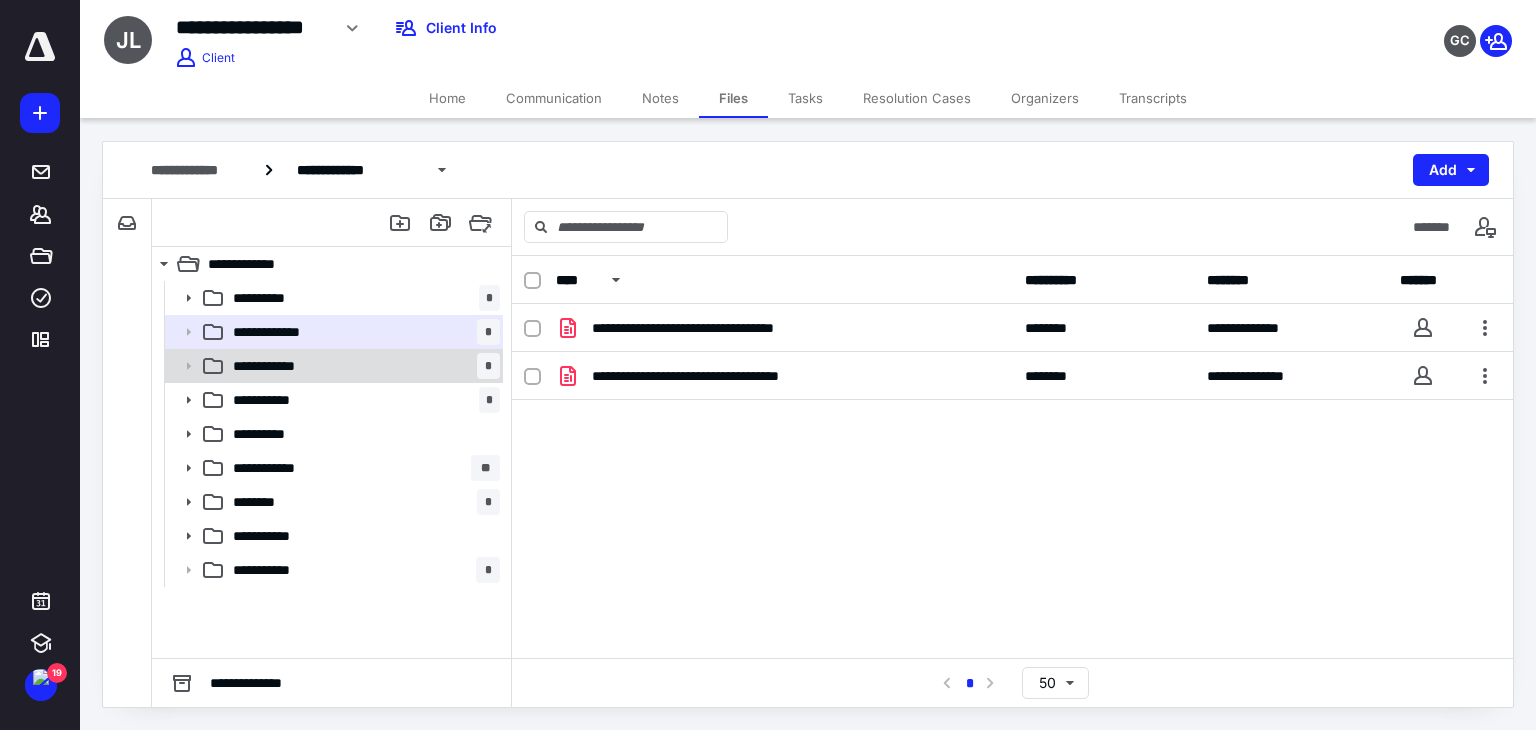 click on "**********" at bounding box center [362, 366] 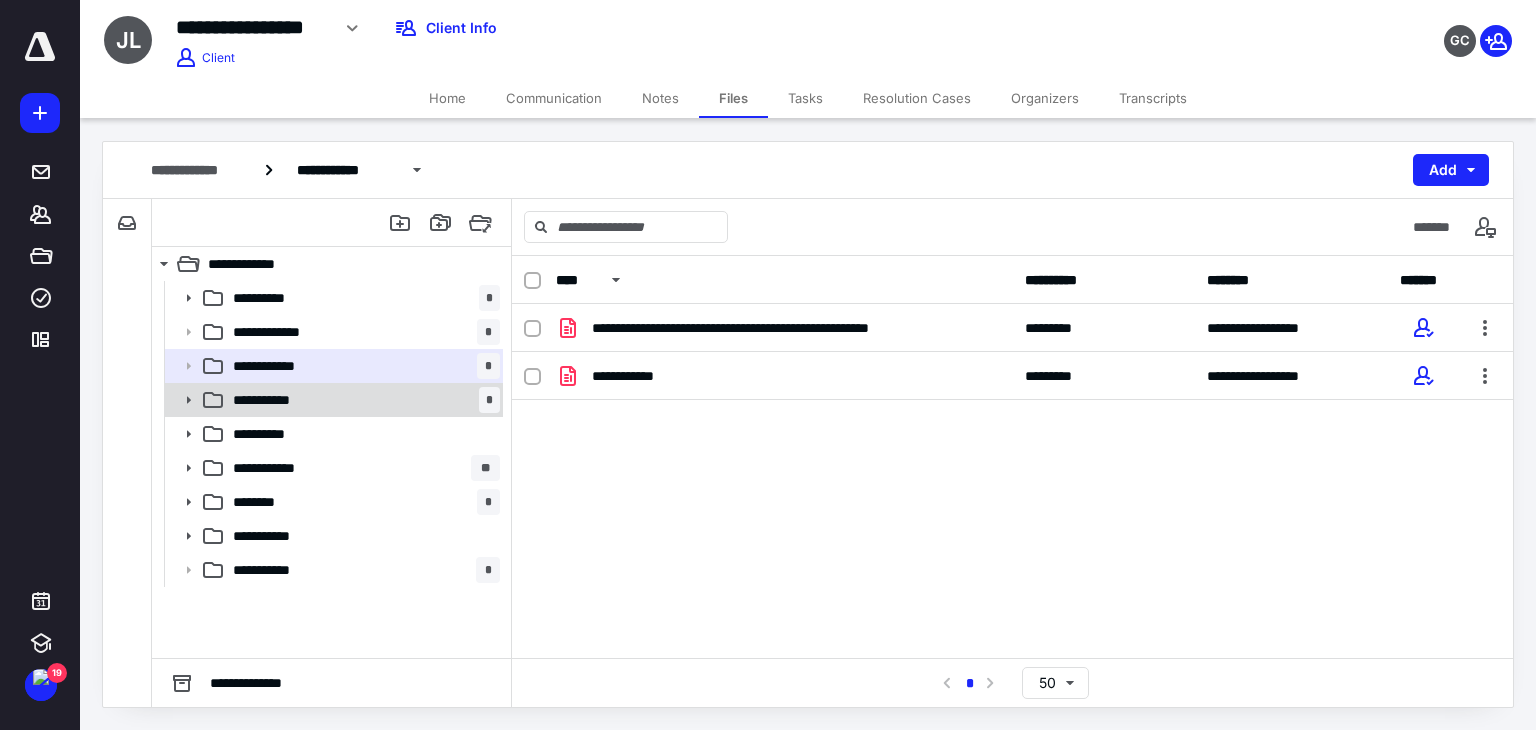 click on "**********" at bounding box center [362, 400] 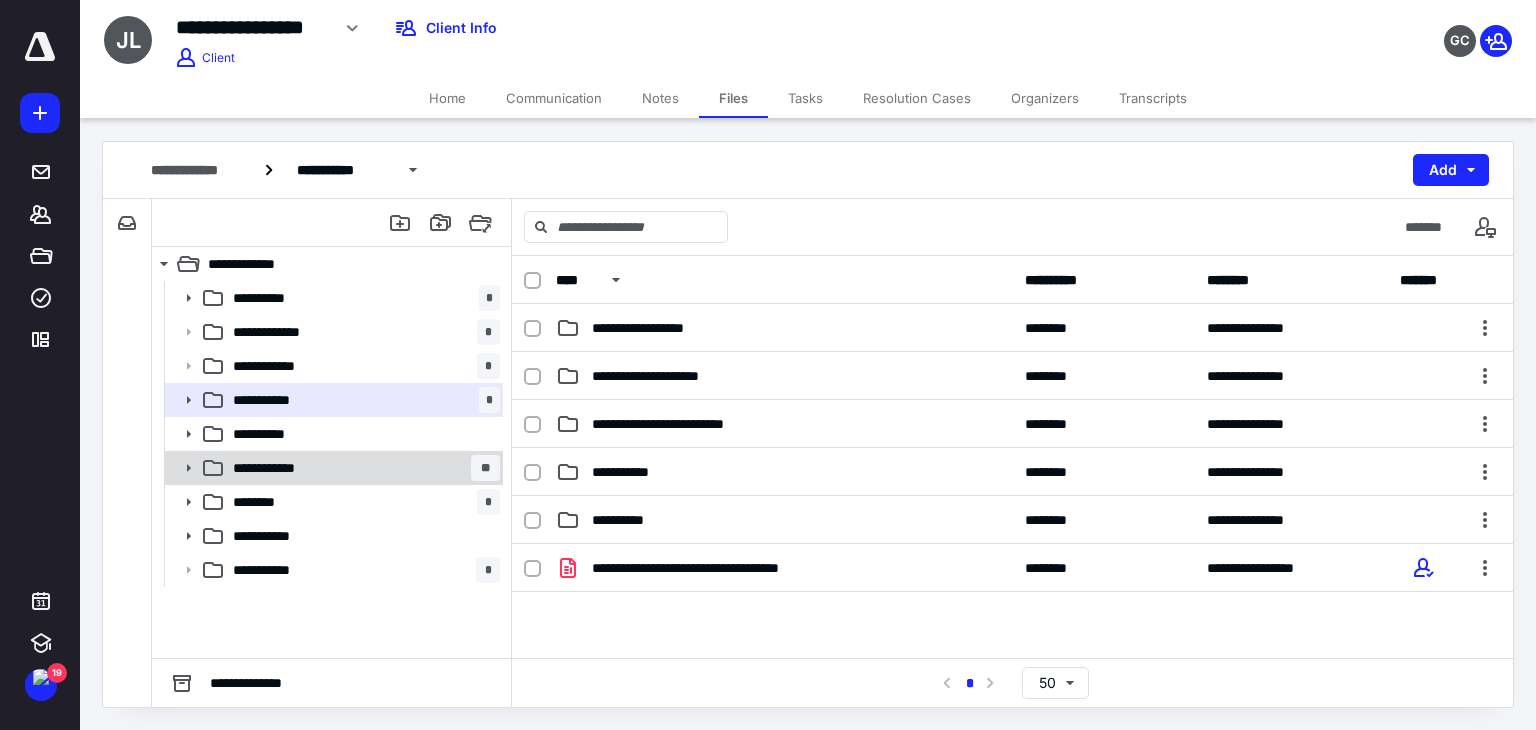 click on "**********" at bounding box center (362, 468) 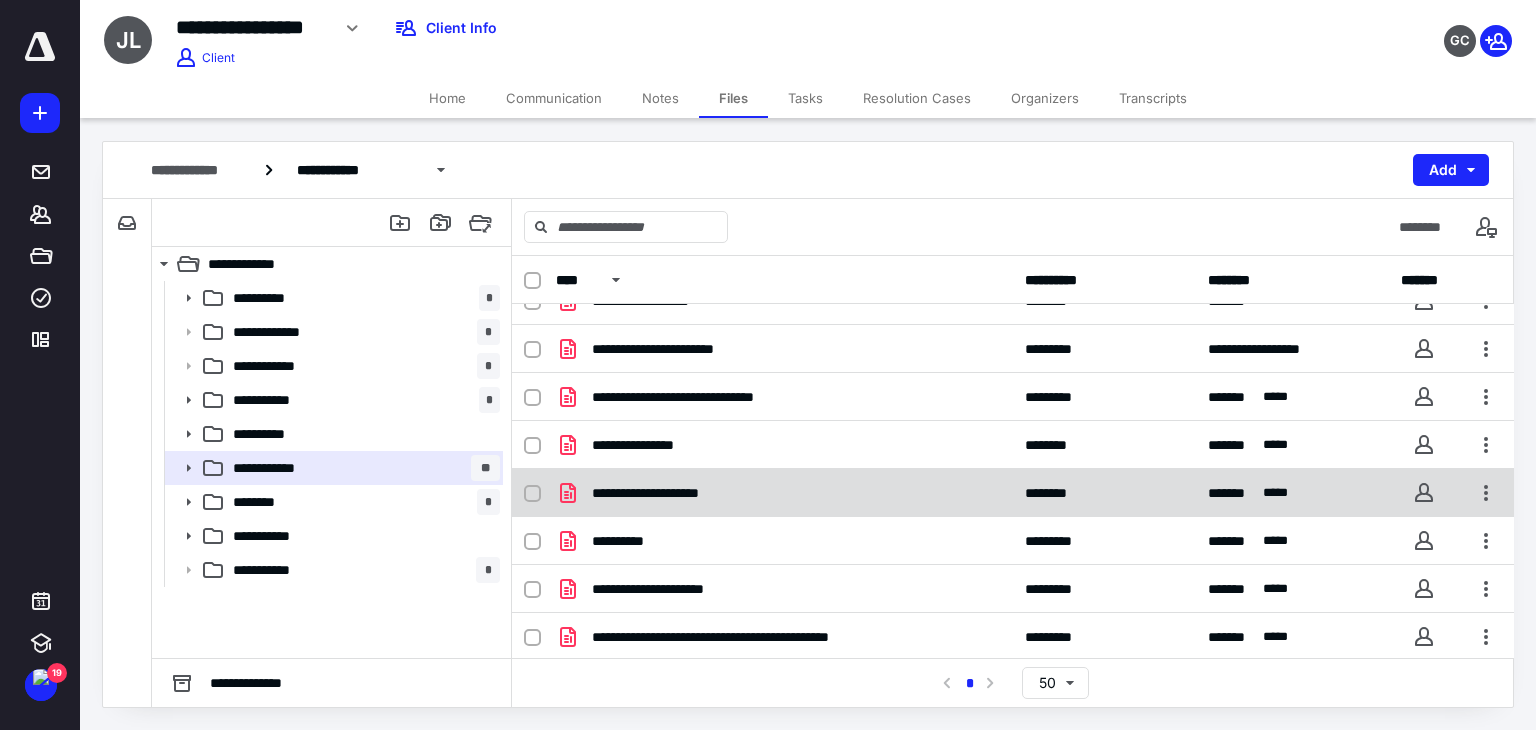 scroll, scrollTop: 0, scrollLeft: 0, axis: both 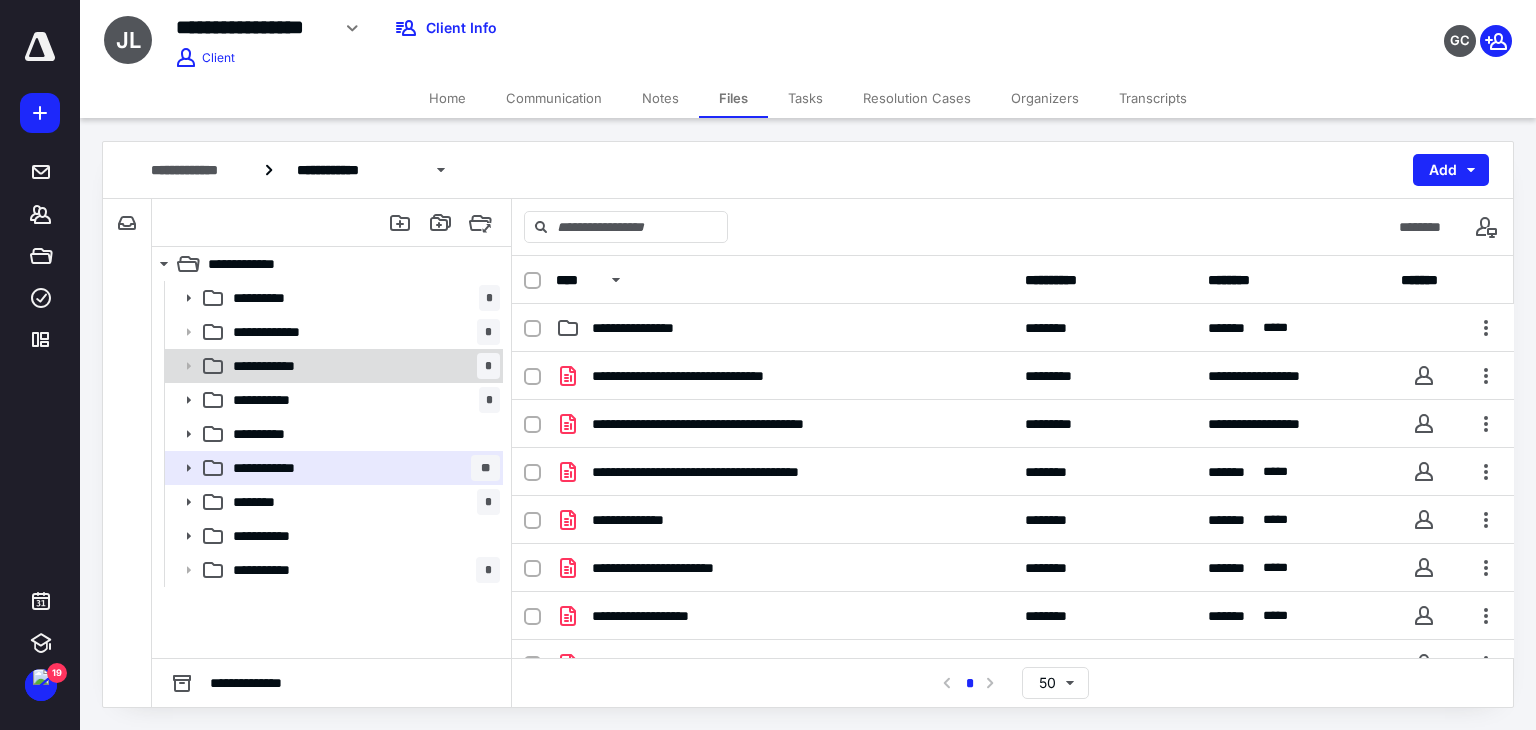 click on "**********" at bounding box center (332, 366) 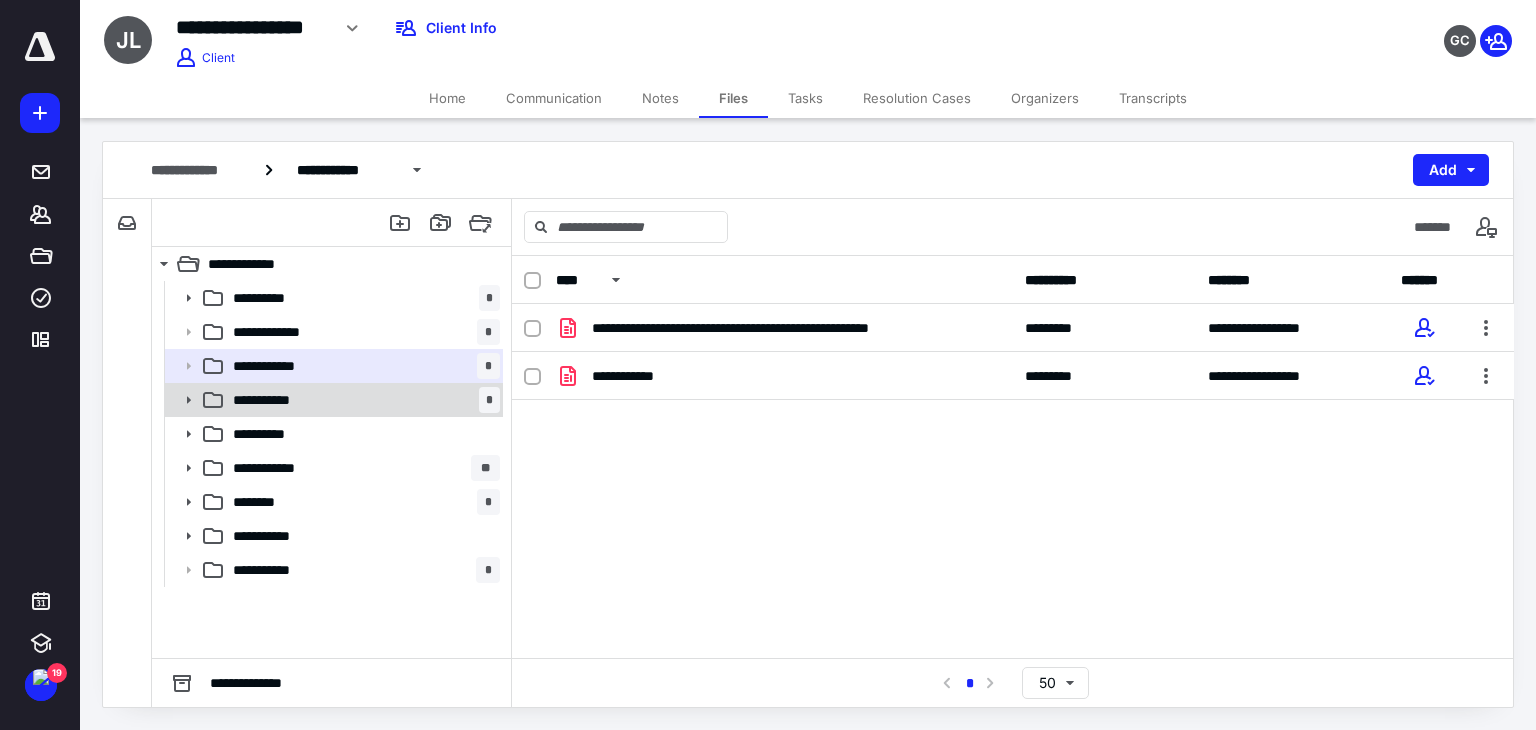 click on "**********" at bounding box center (362, 400) 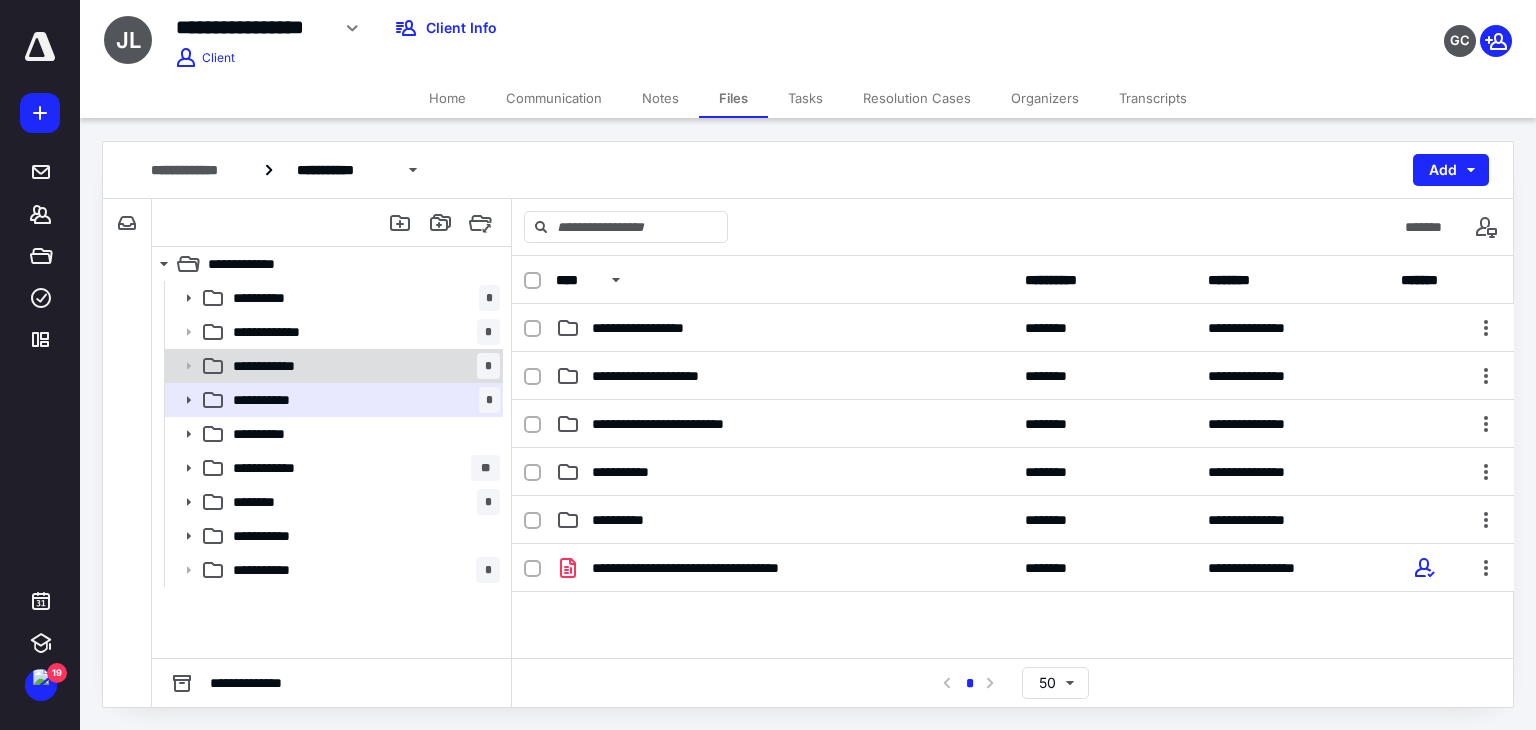 click on "**********" at bounding box center (362, 366) 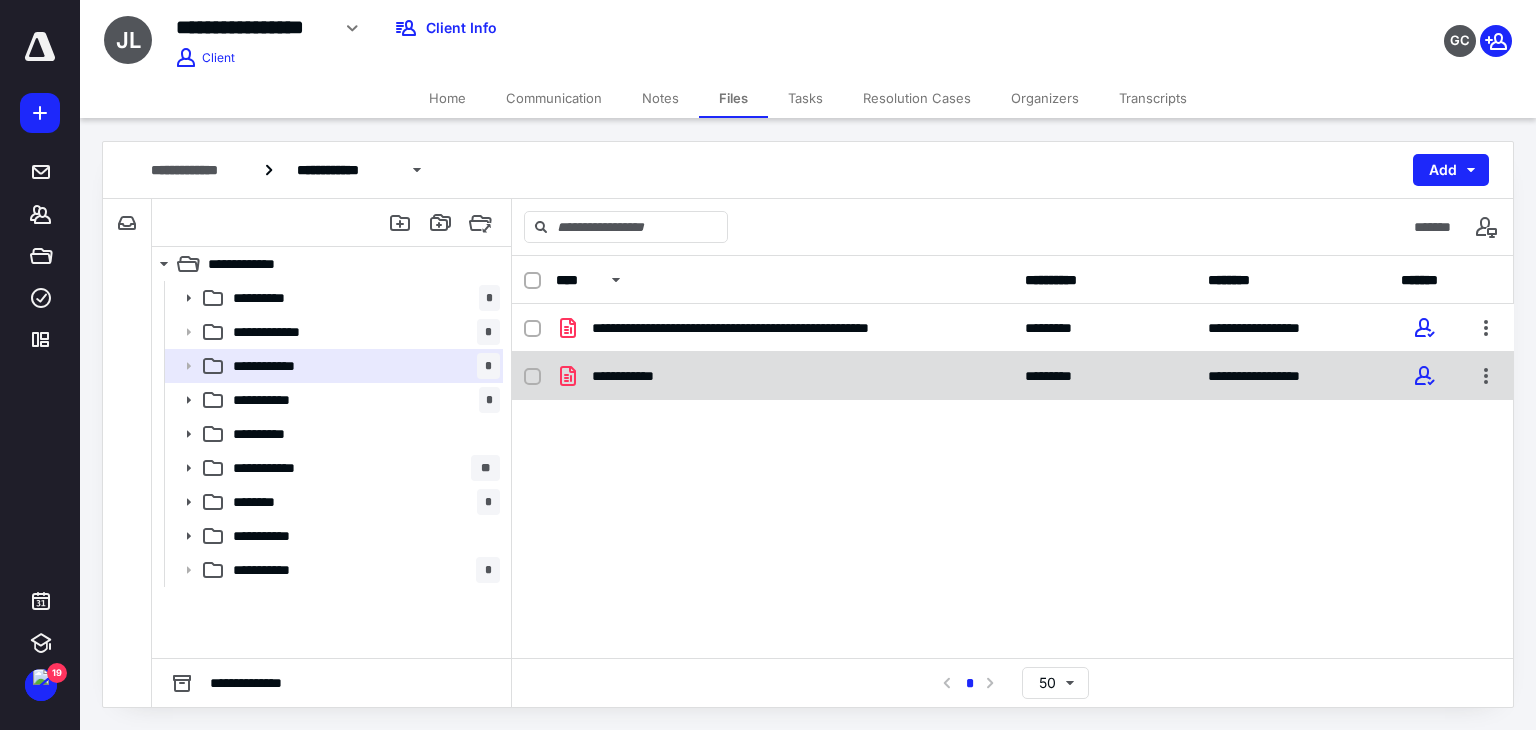 click on "**********" at bounding box center [637, 376] 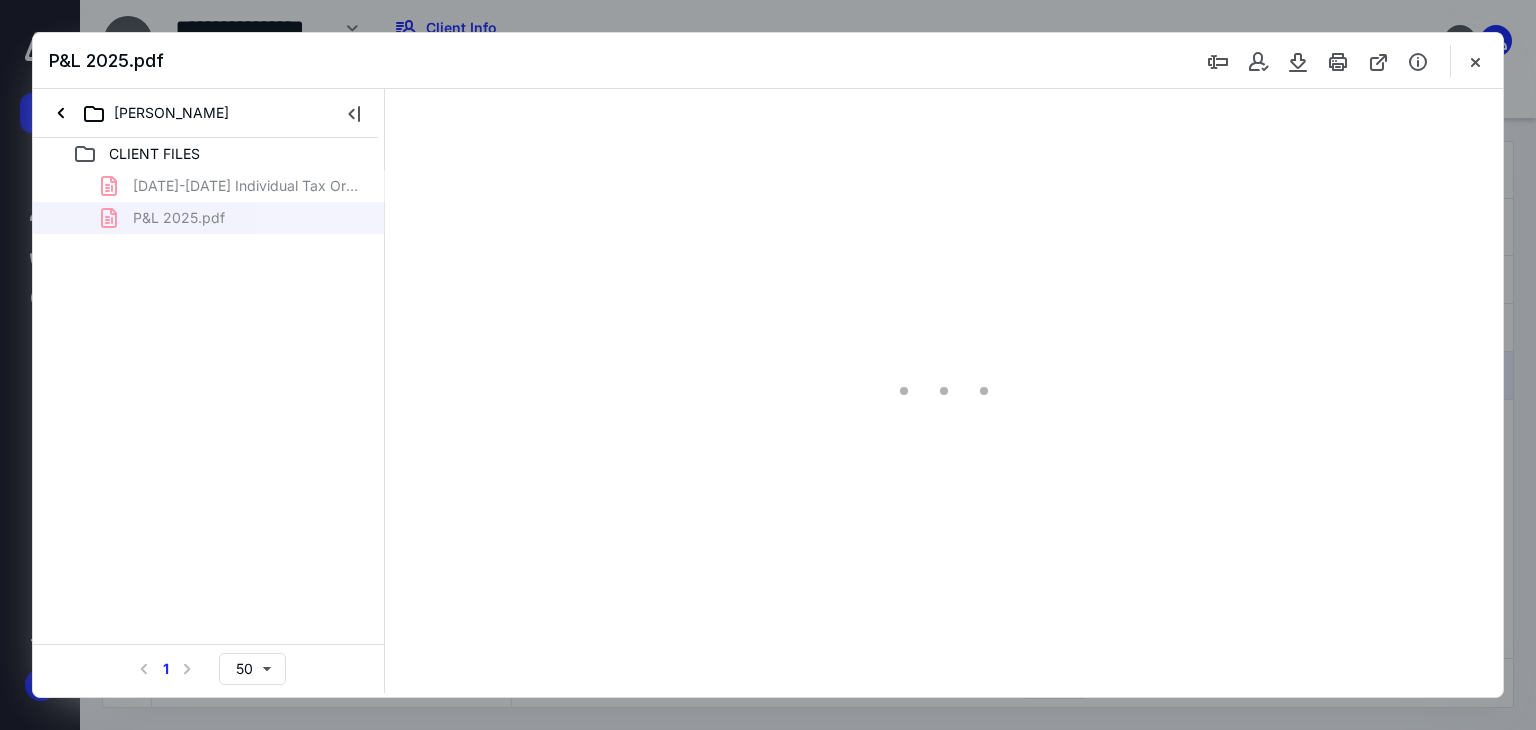 scroll, scrollTop: 0, scrollLeft: 0, axis: both 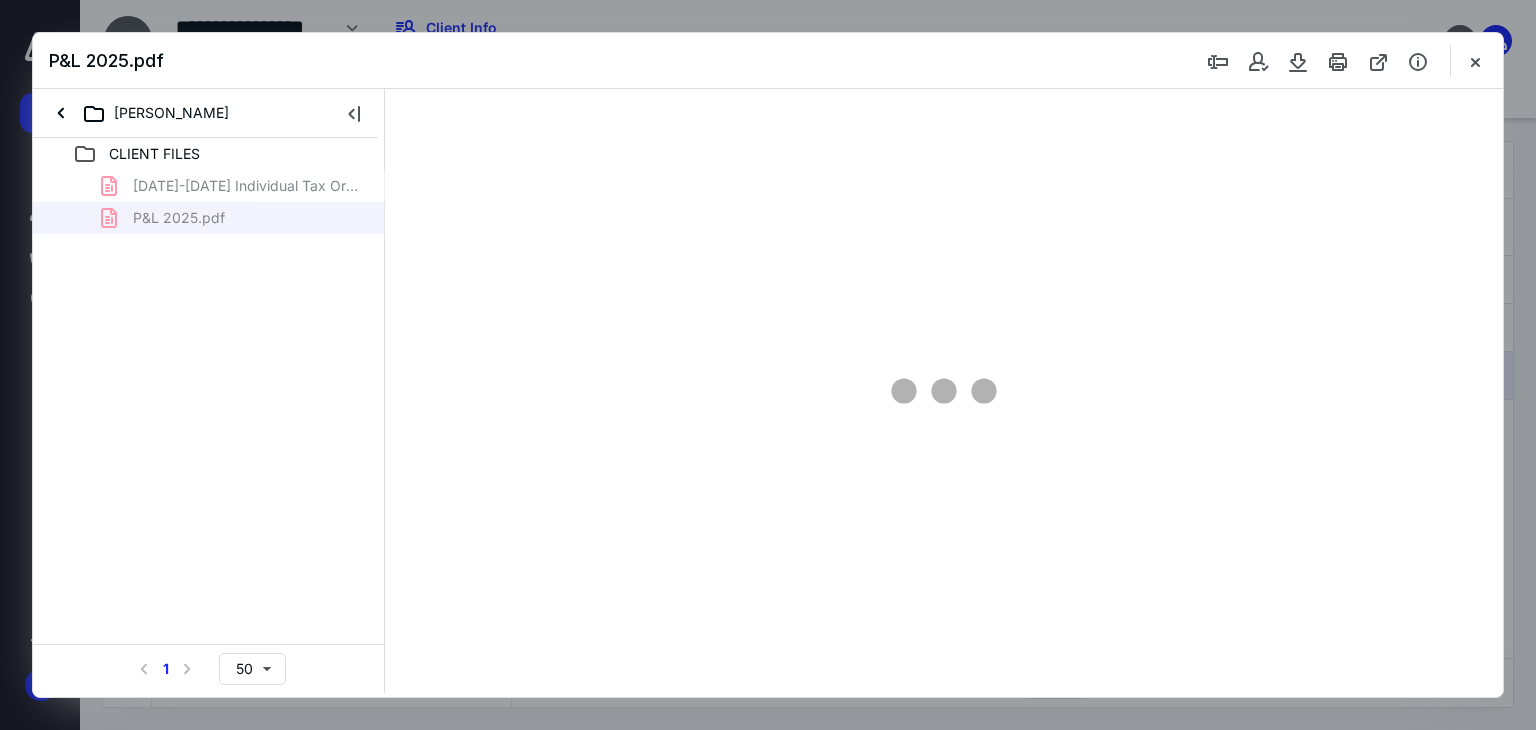 type on "72" 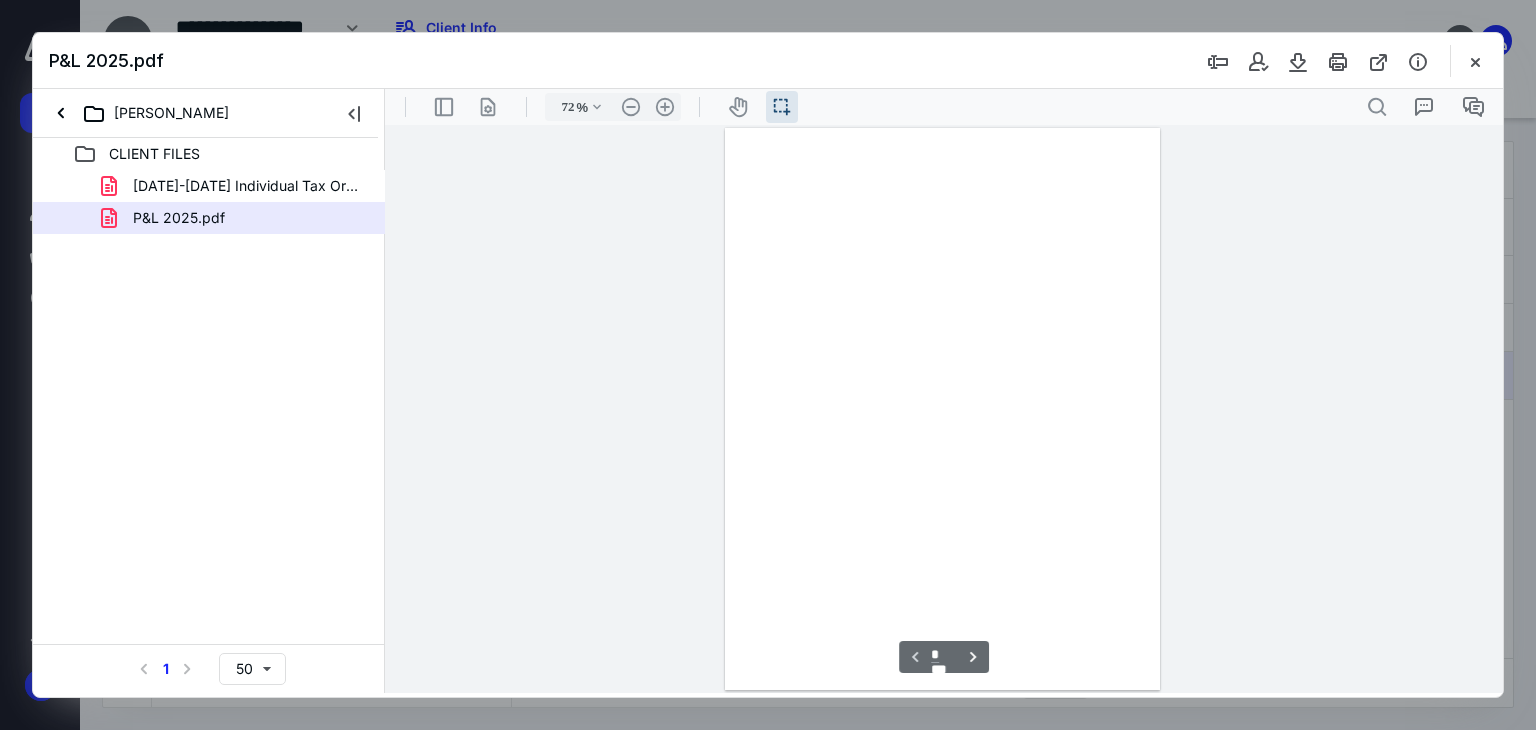 scroll, scrollTop: 39, scrollLeft: 0, axis: vertical 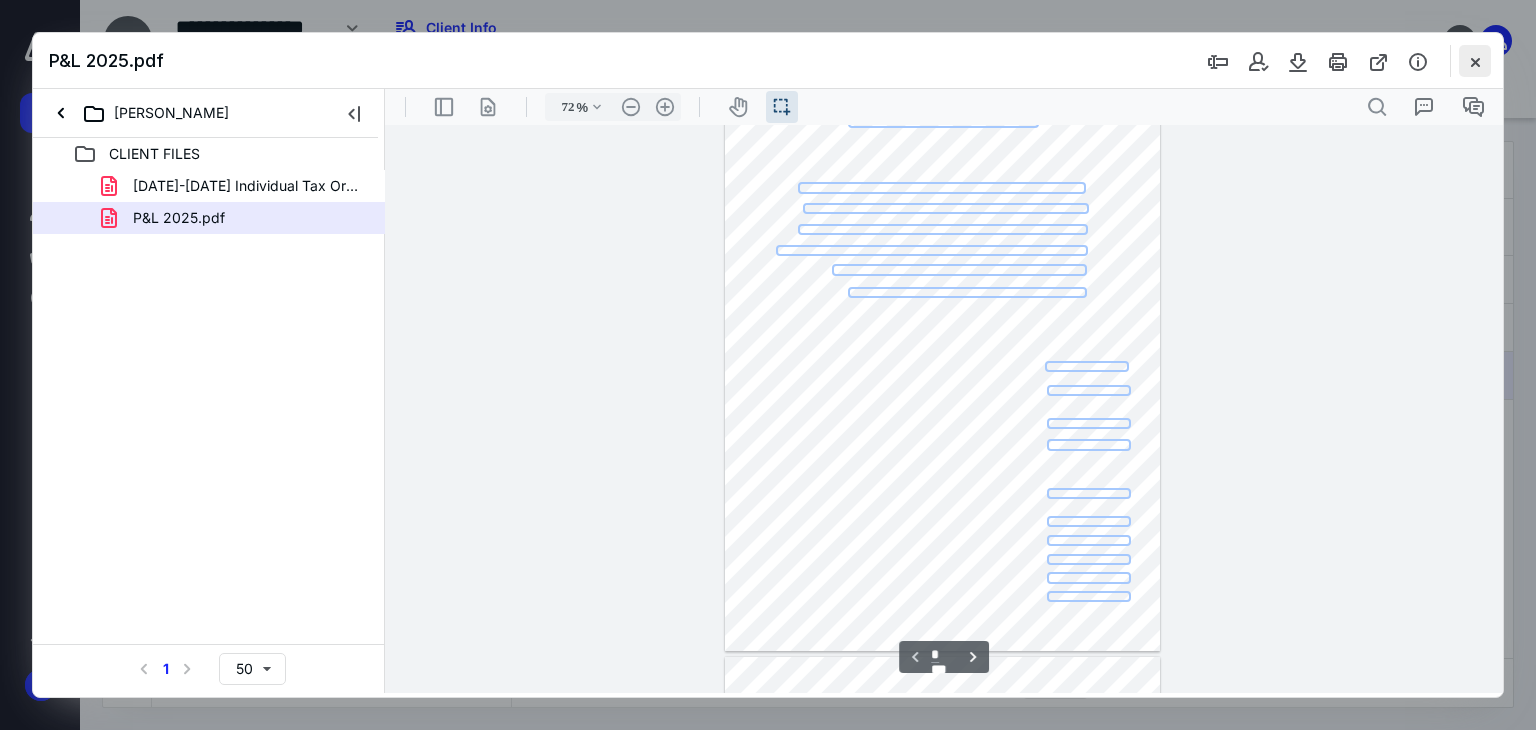 click at bounding box center (1475, 61) 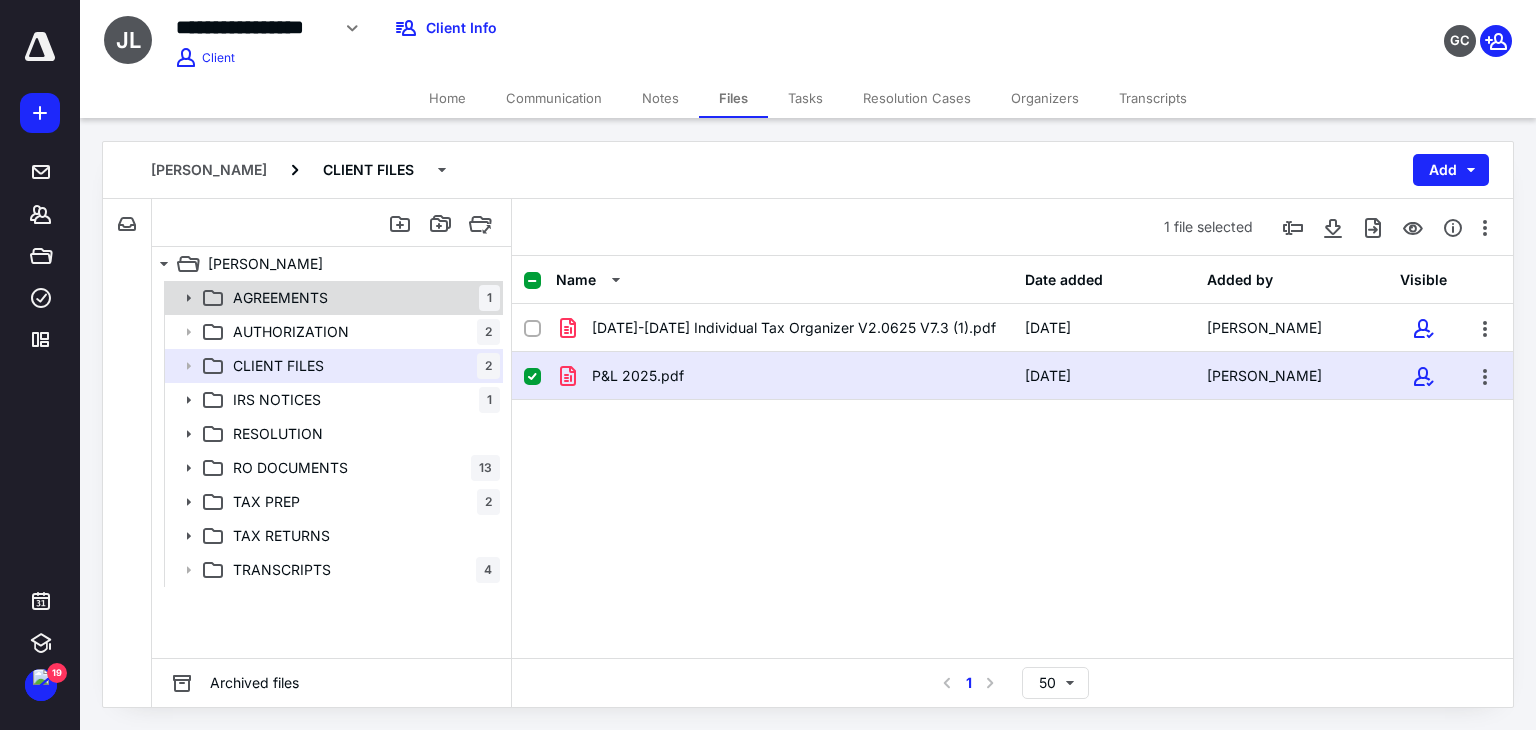 click on "AGREEMENTS 1" at bounding box center [362, 298] 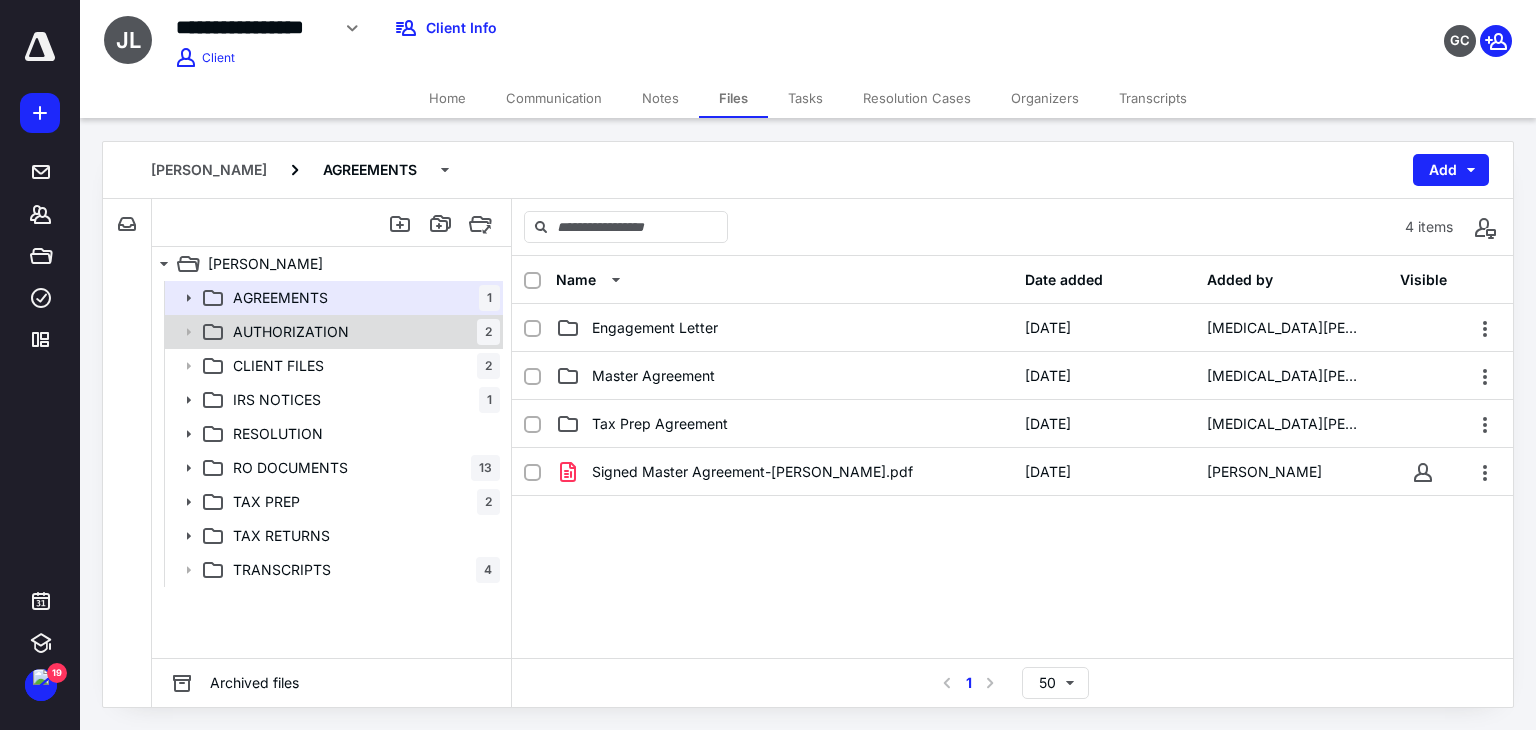 click on "AUTHORIZATION 2" at bounding box center (362, 332) 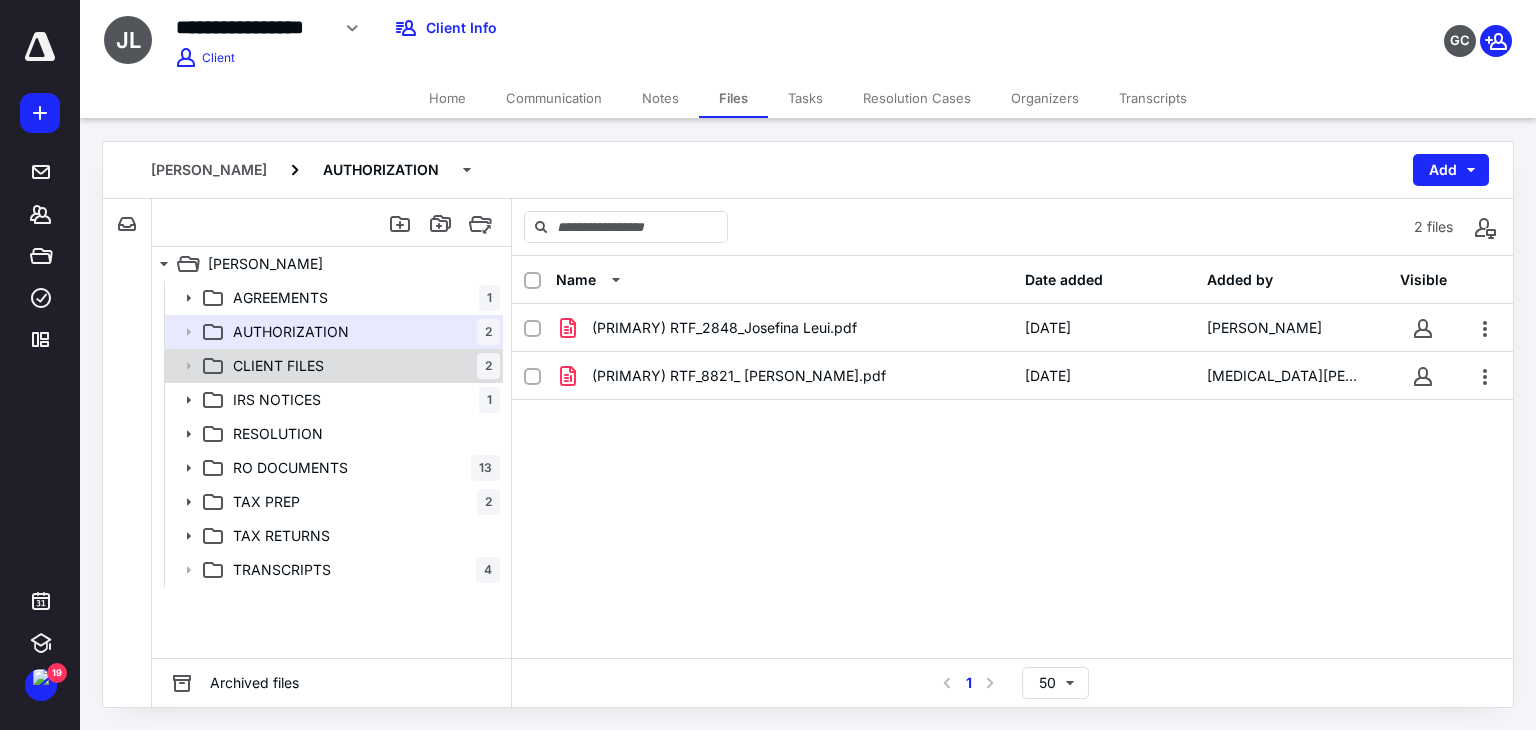 click on "CLIENT FILES 2" at bounding box center (362, 366) 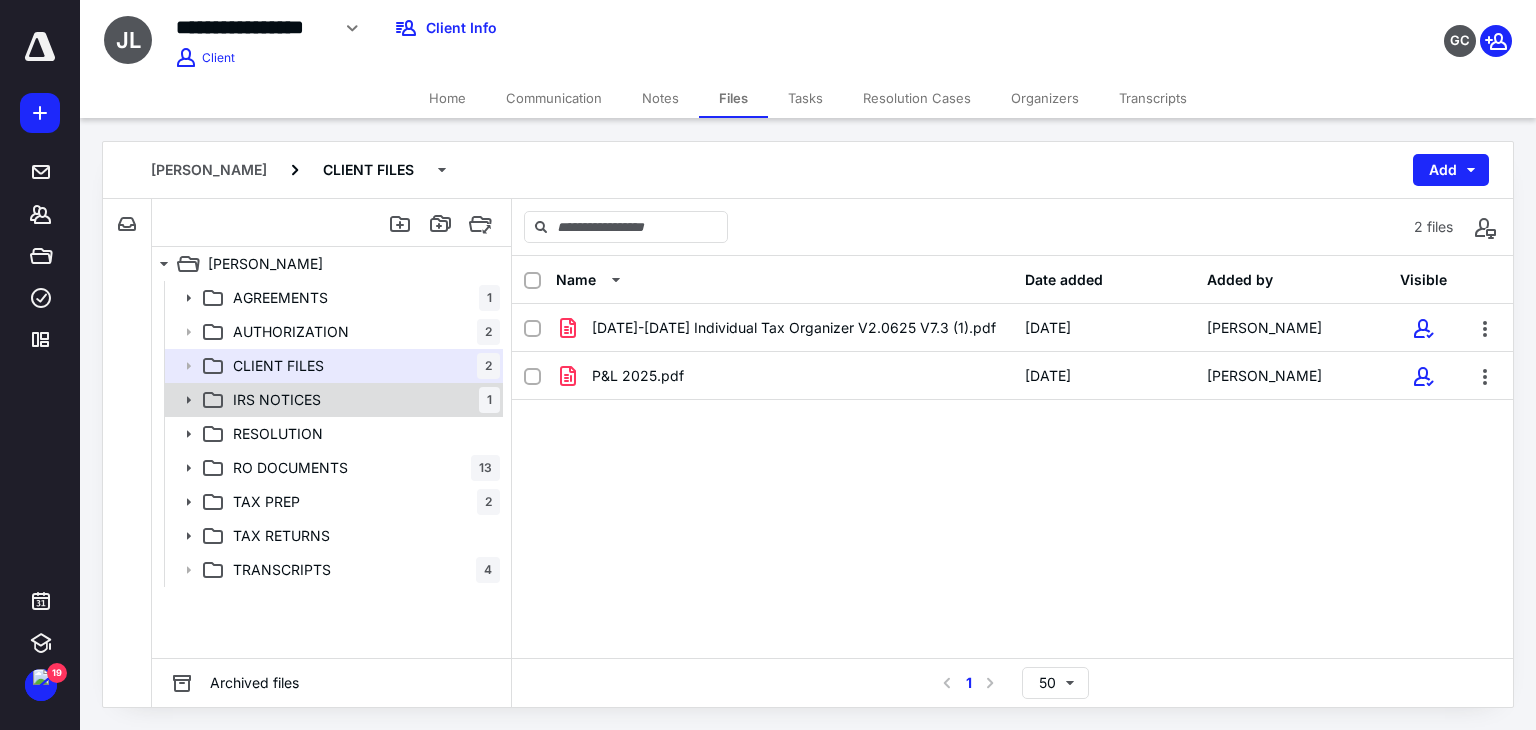 click on "IRS NOTICES 1" at bounding box center (362, 400) 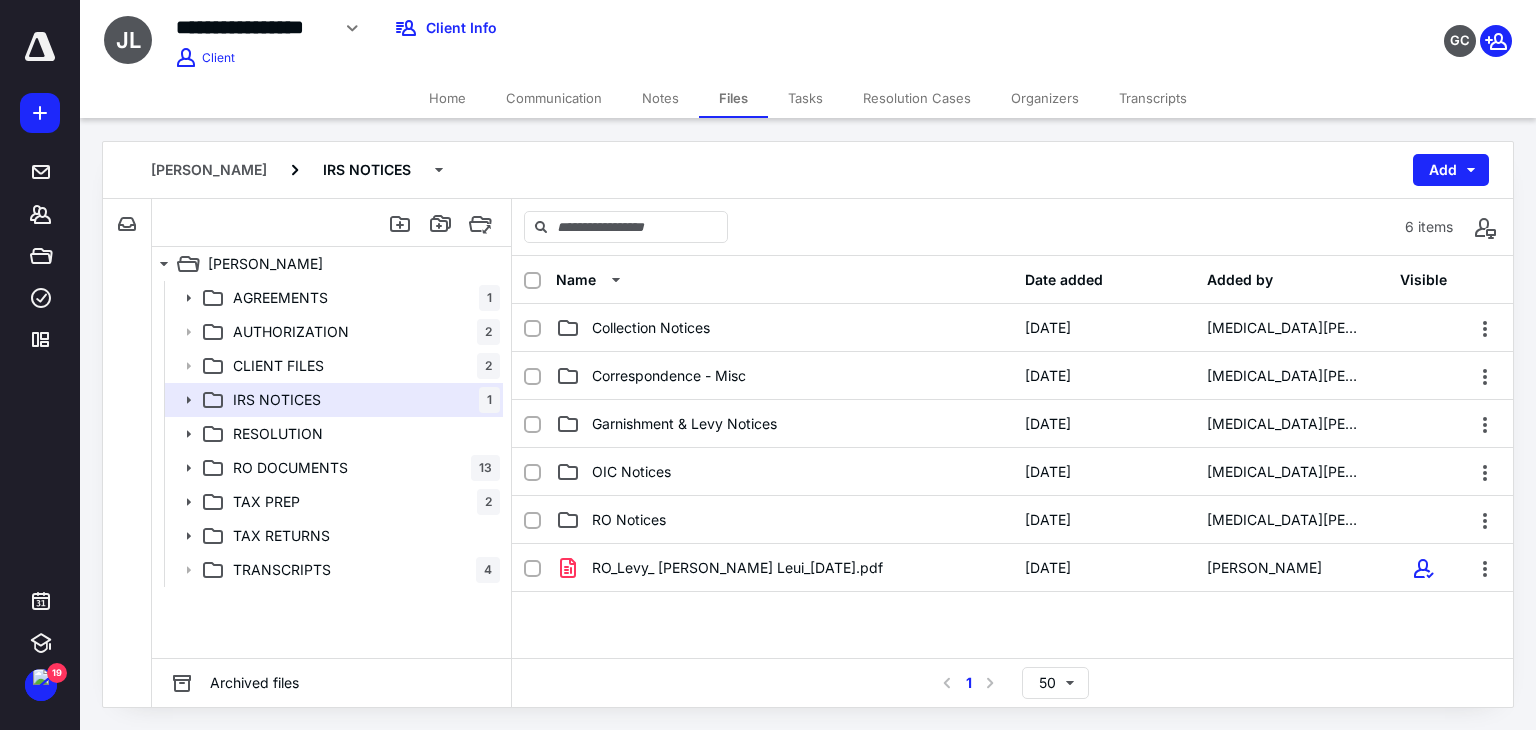 click on "Home" at bounding box center [447, 98] 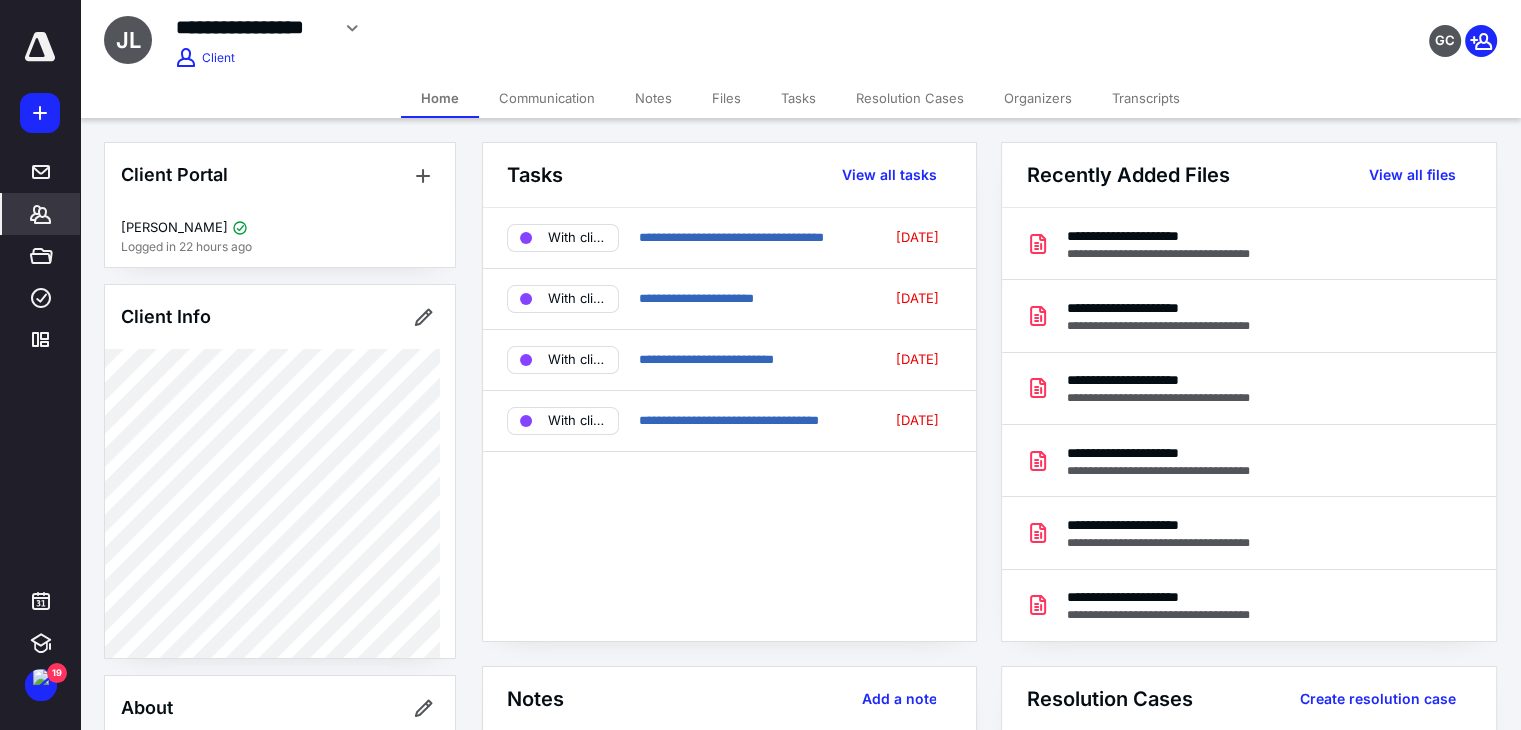 click on "Files" at bounding box center [726, 98] 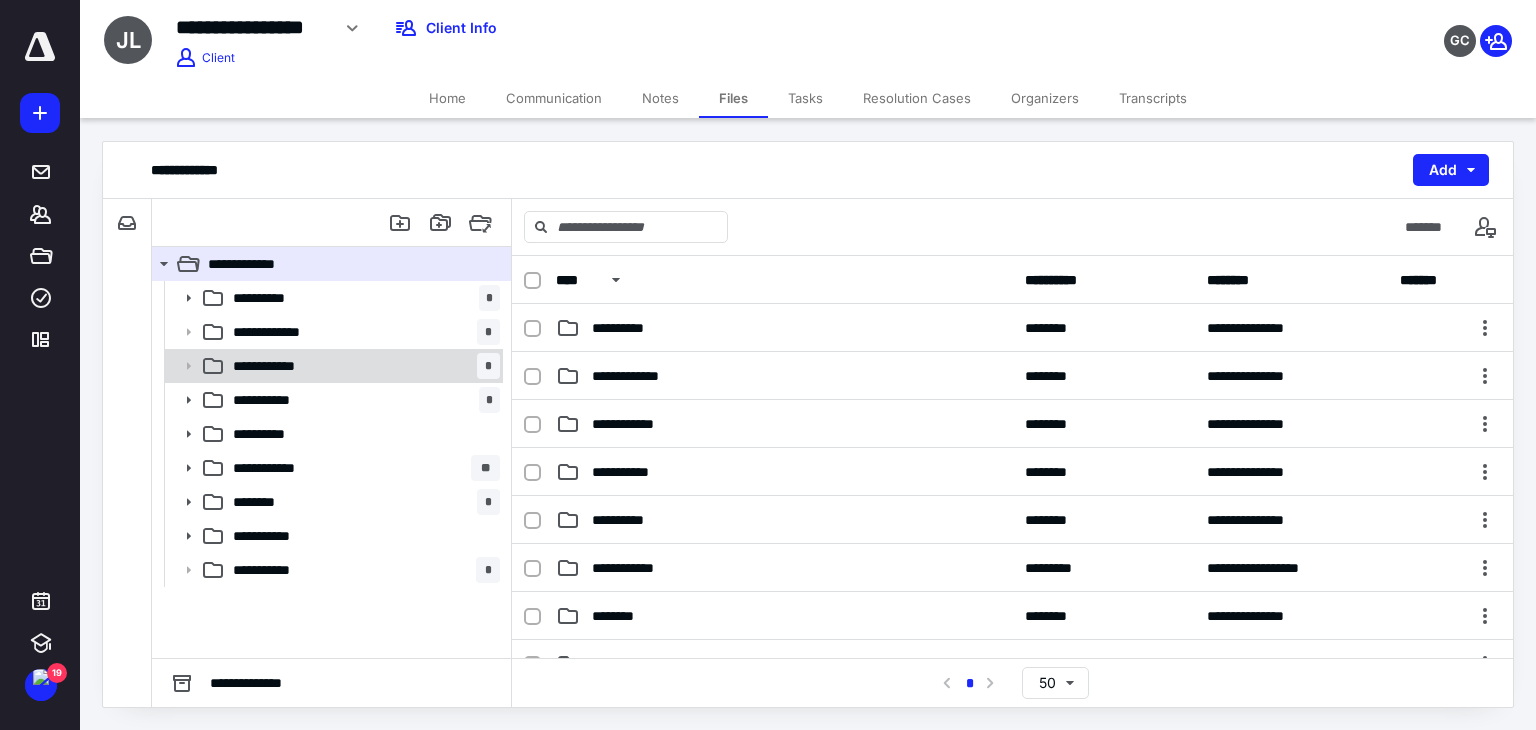 click on "**********" at bounding box center [362, 366] 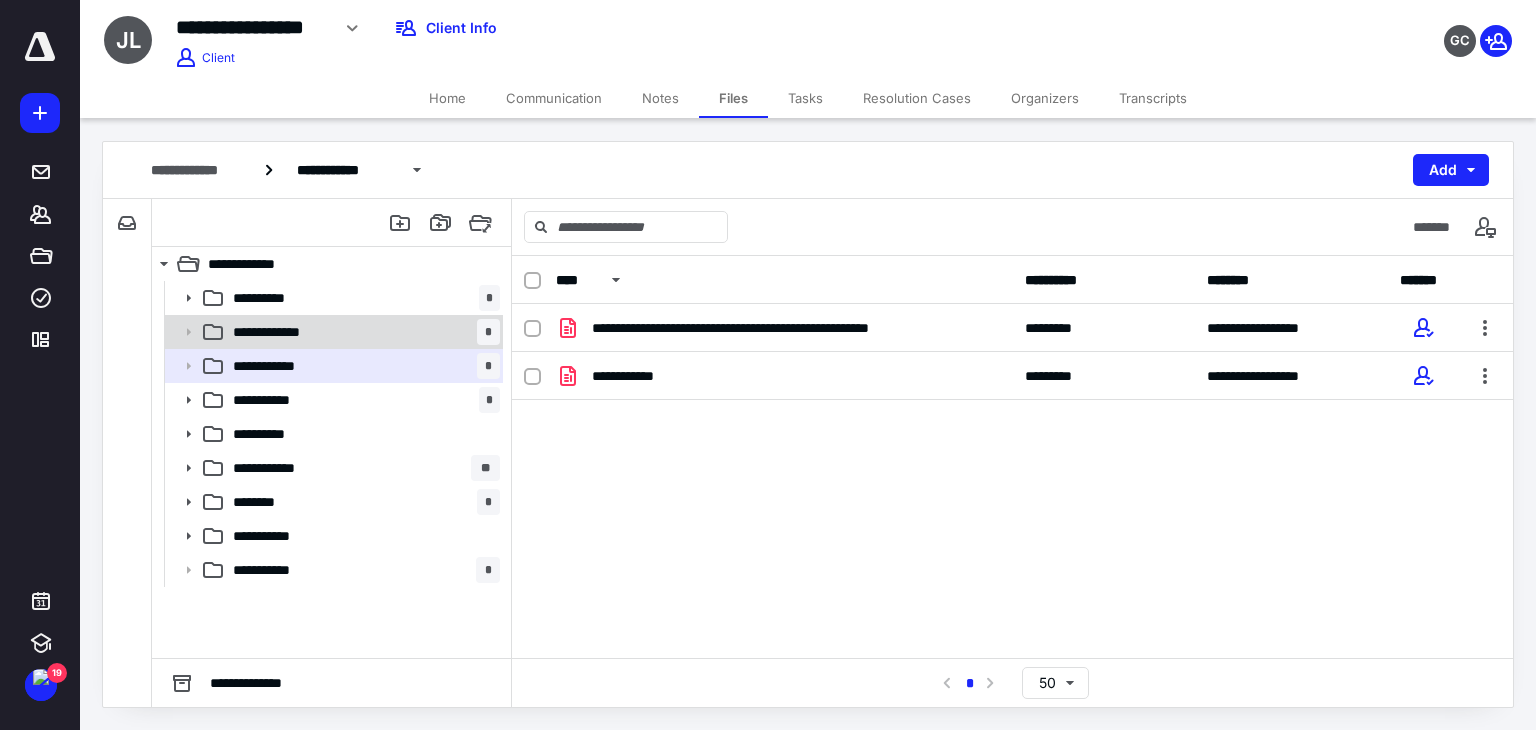 click on "**********" at bounding box center (362, 332) 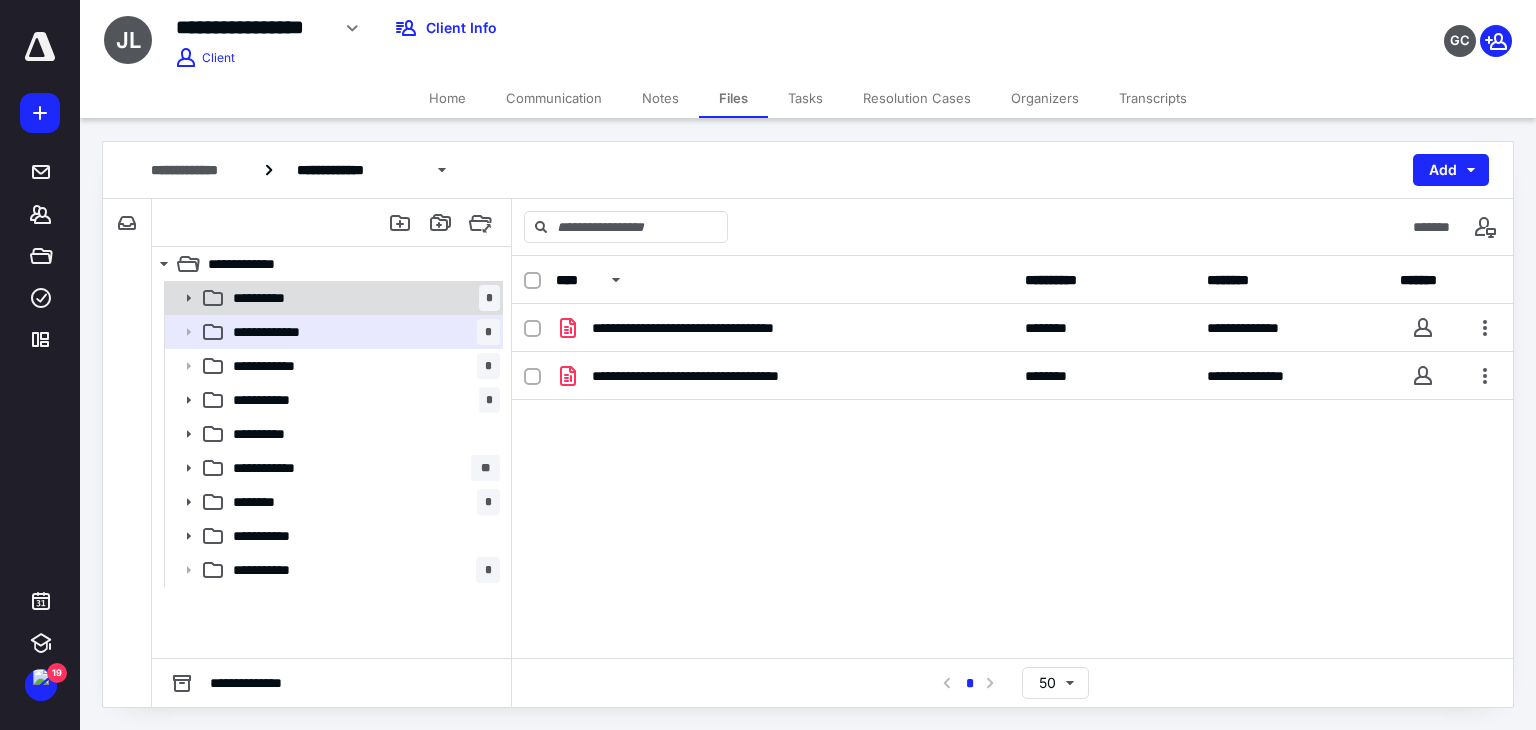 click on "**********" at bounding box center (362, 298) 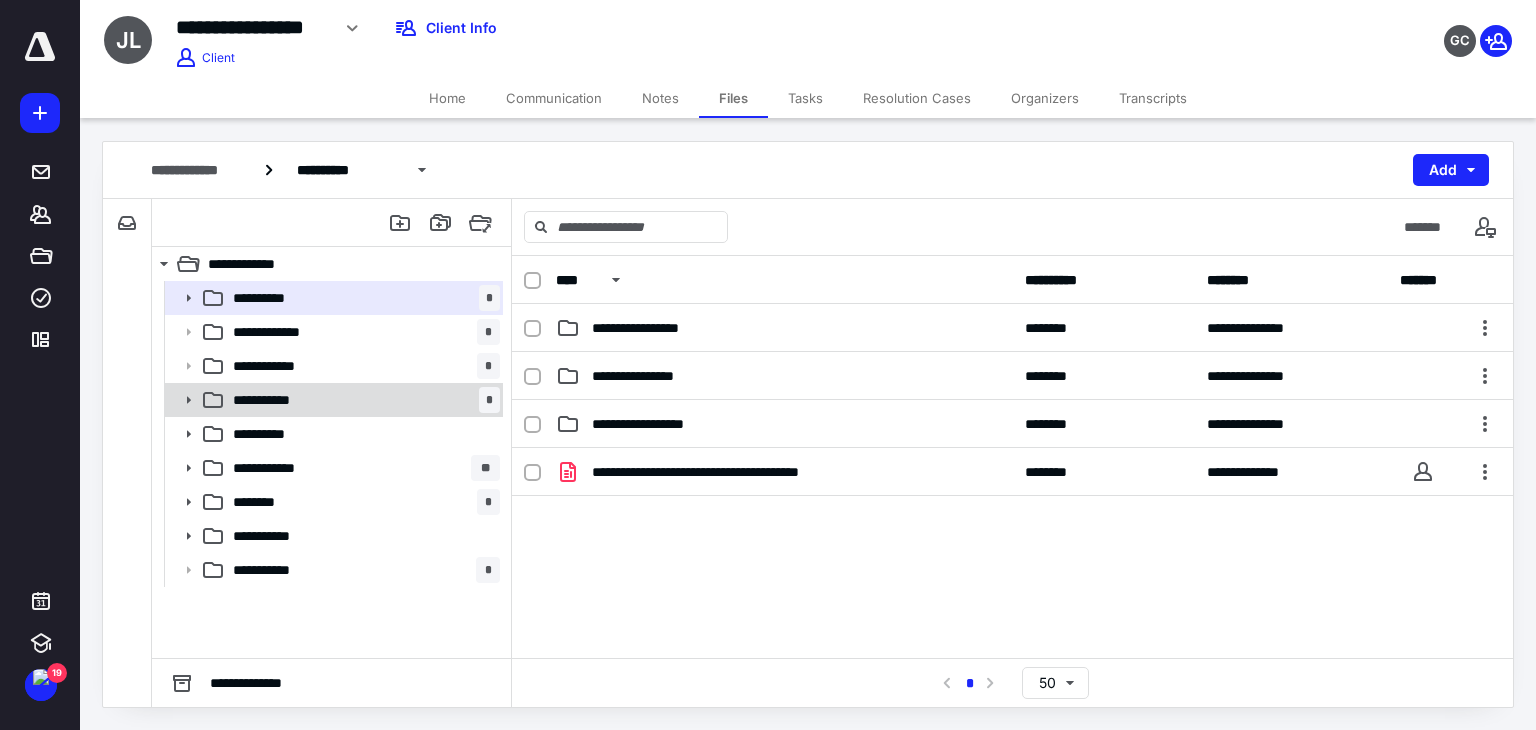 click on "**********" at bounding box center (362, 400) 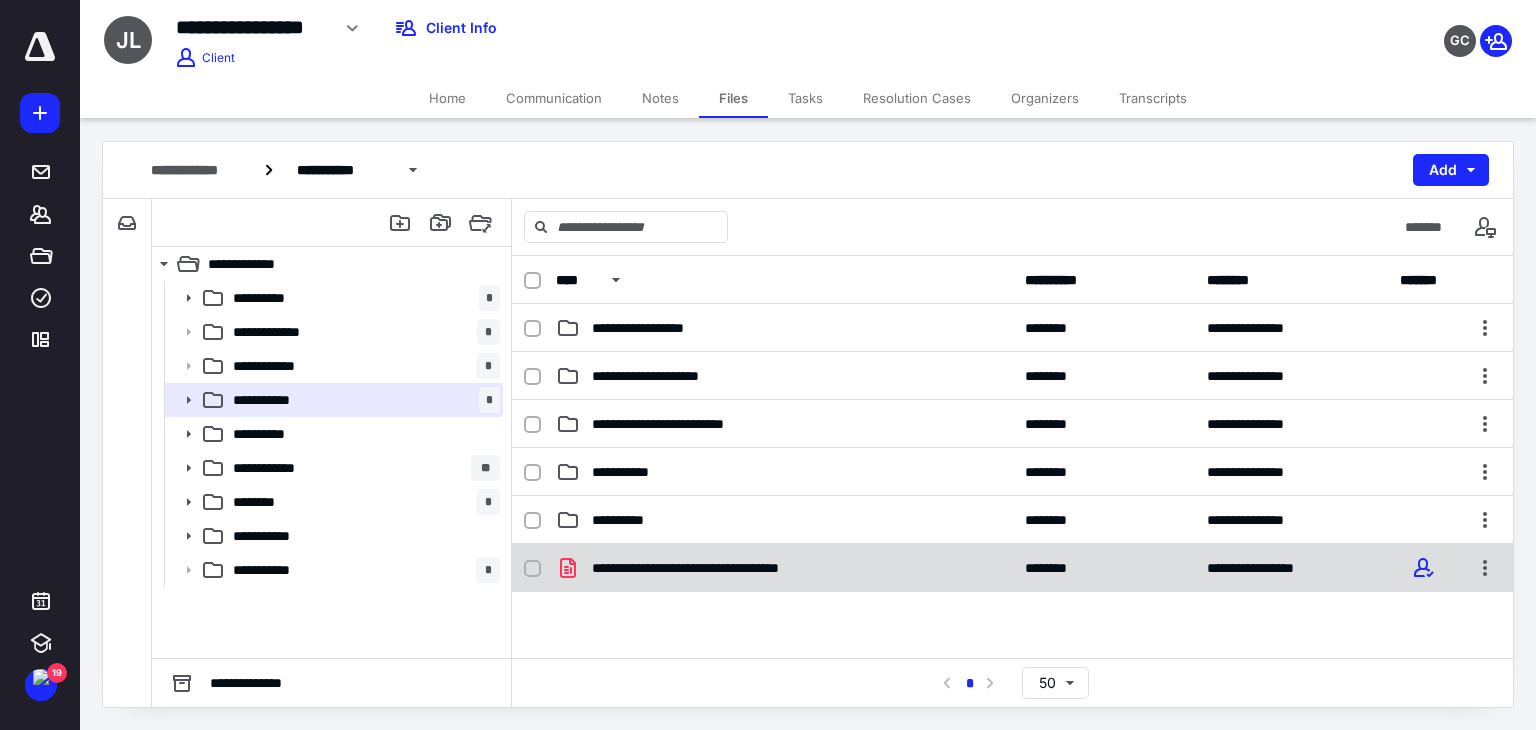 click on "**********" at bounding box center [725, 568] 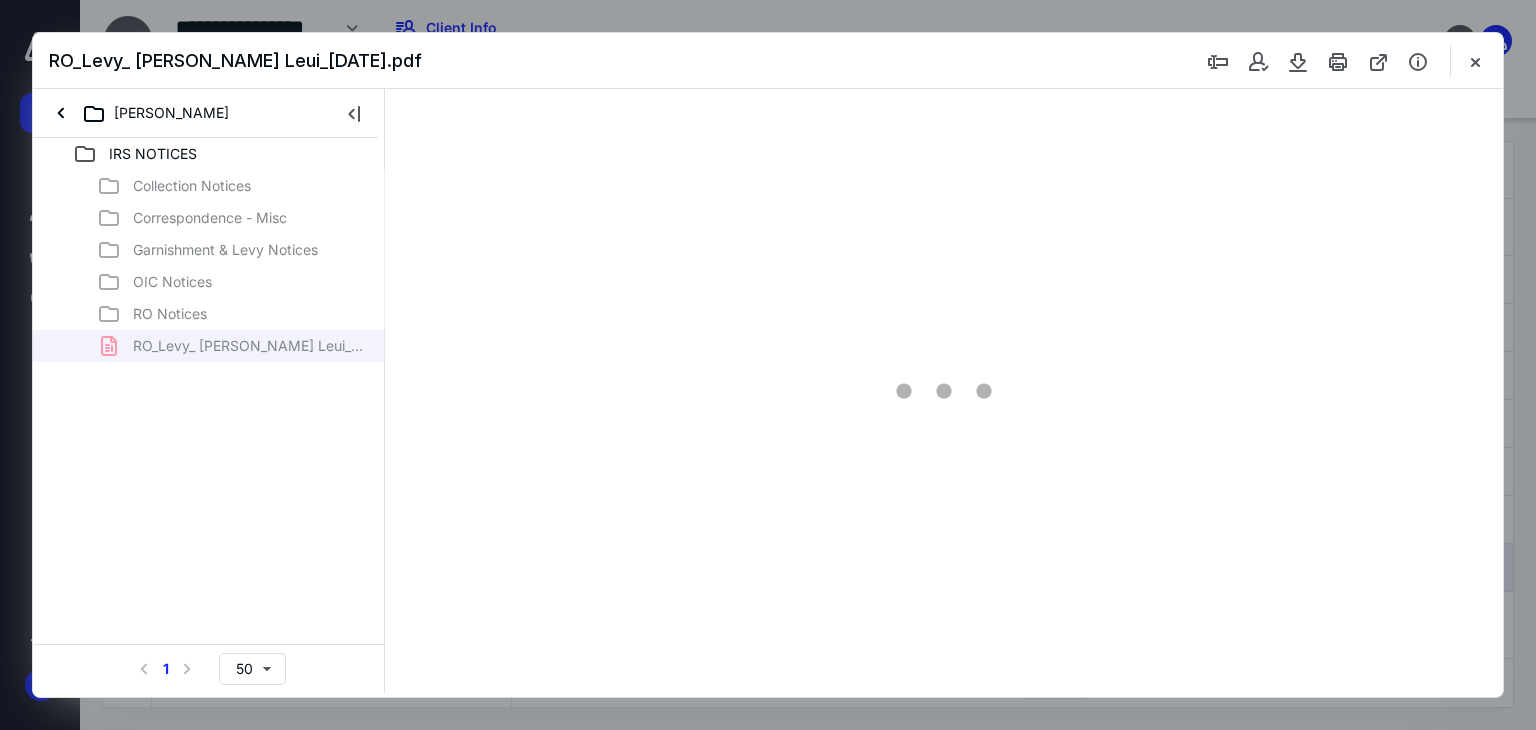 scroll, scrollTop: 0, scrollLeft: 0, axis: both 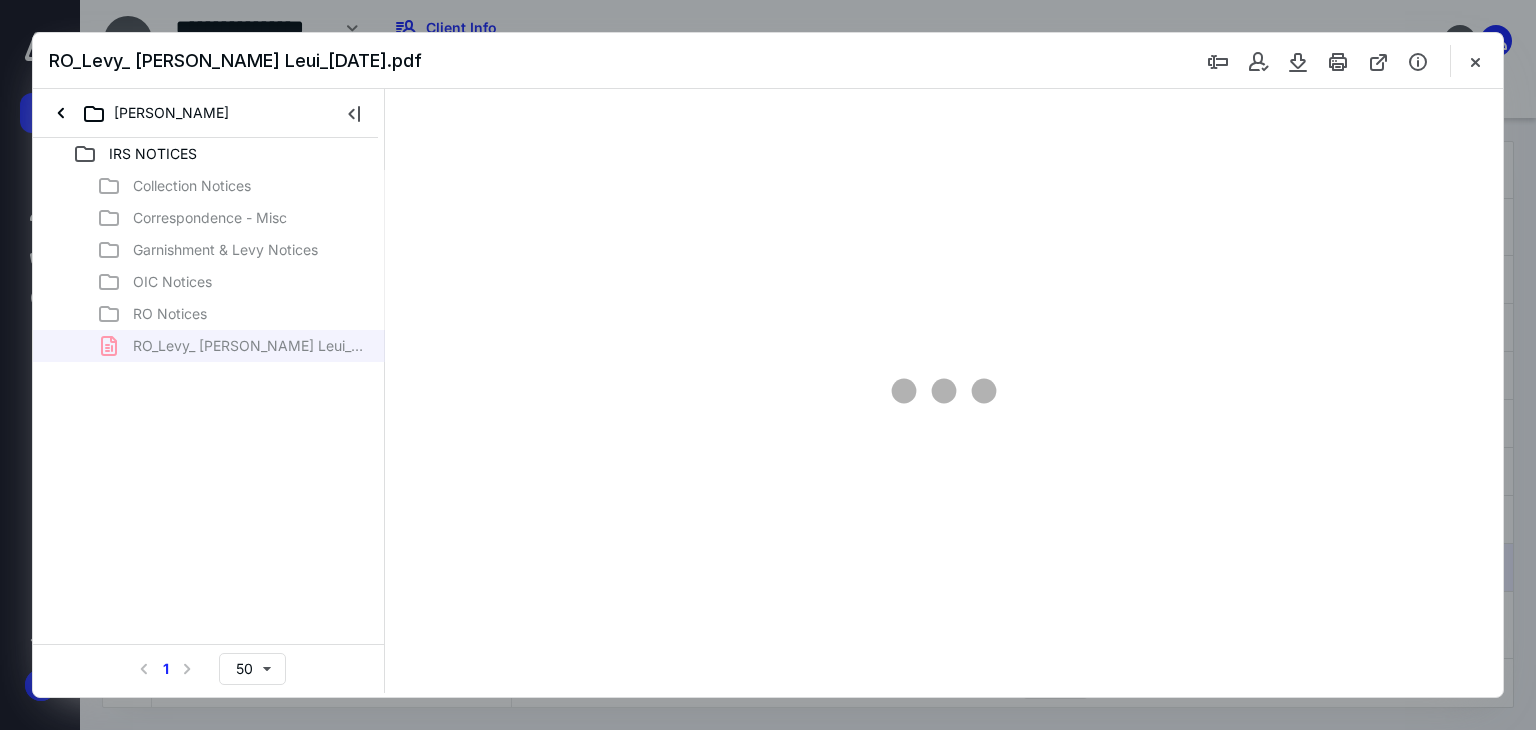 type on "71" 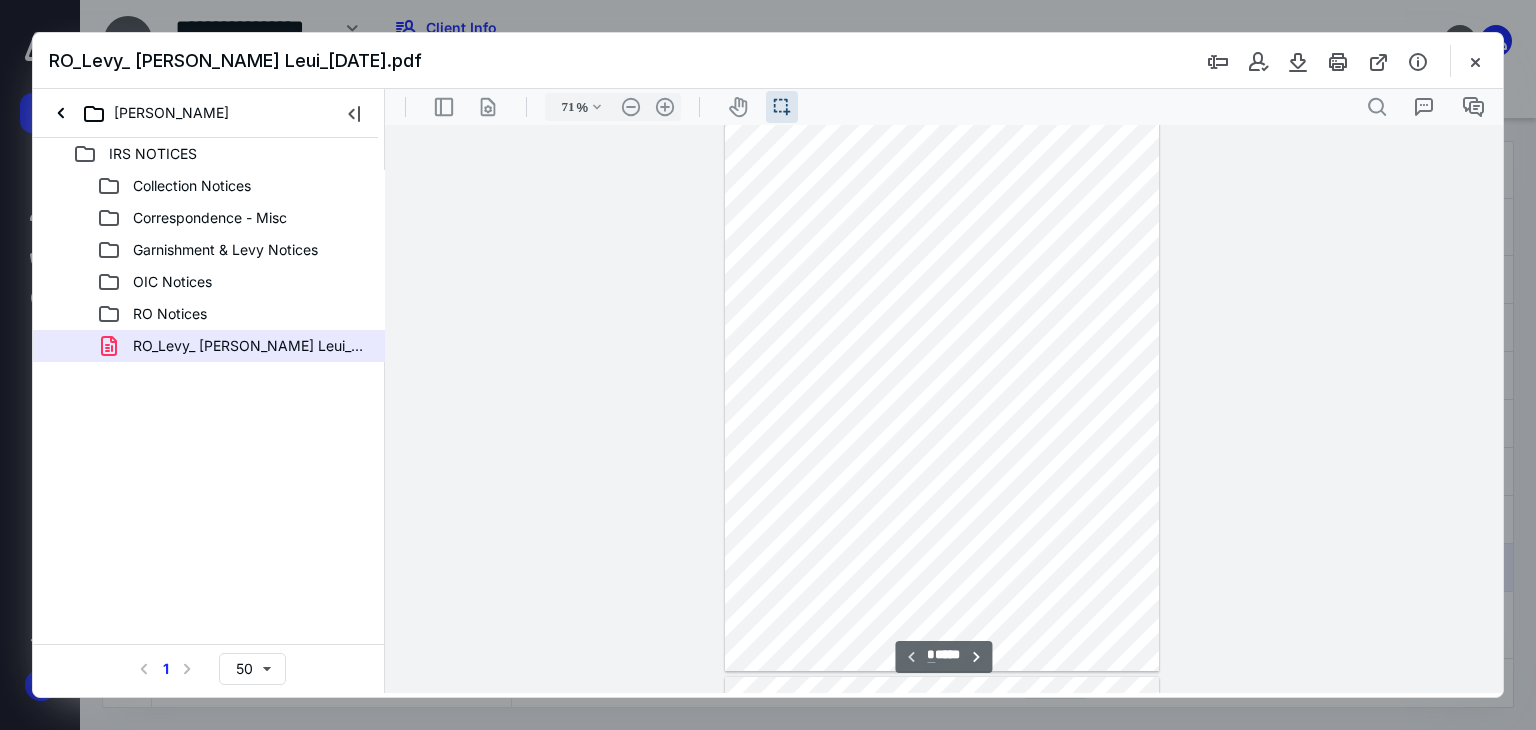 scroll, scrollTop: 0, scrollLeft: 0, axis: both 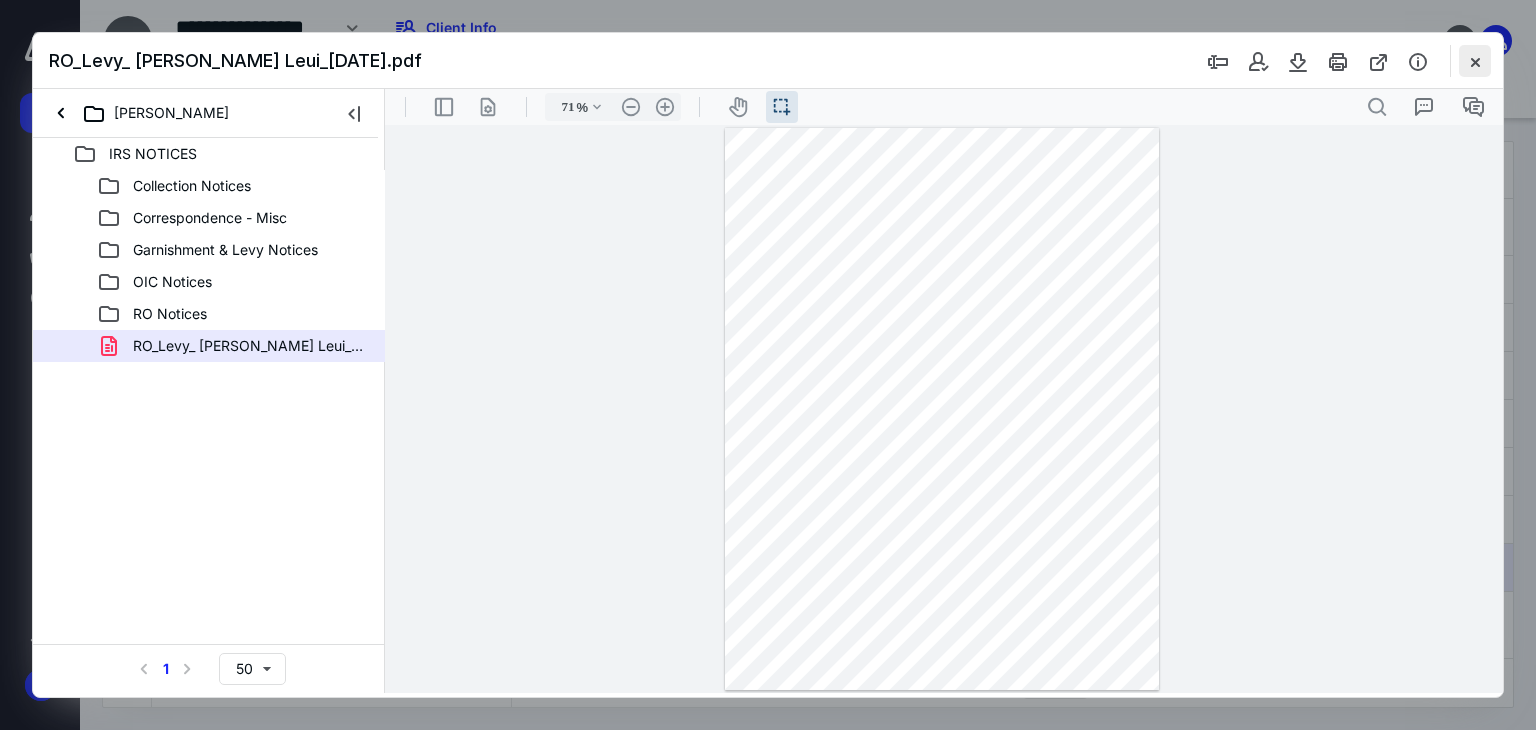 click at bounding box center (1475, 61) 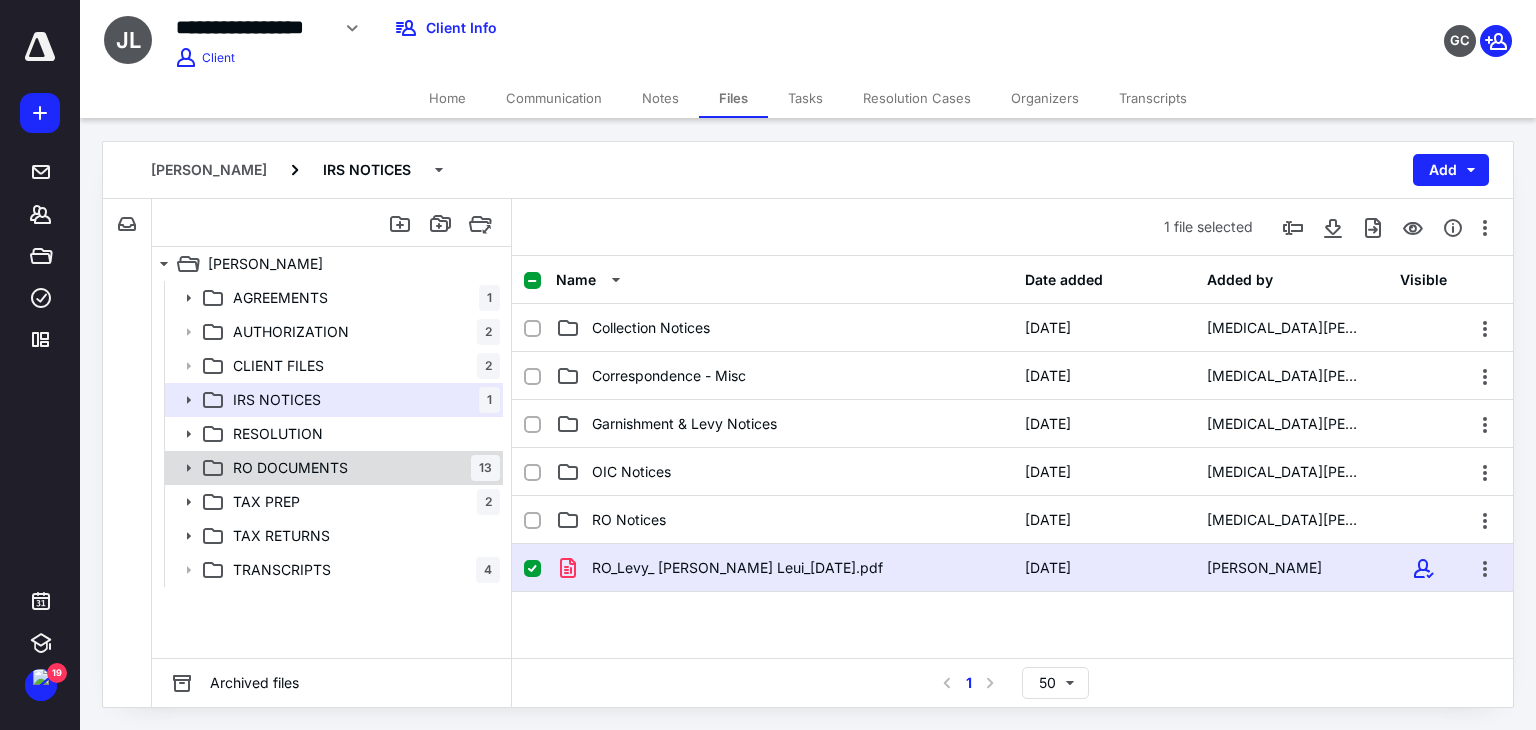 click on "RO DOCUMENTS 13" at bounding box center (362, 468) 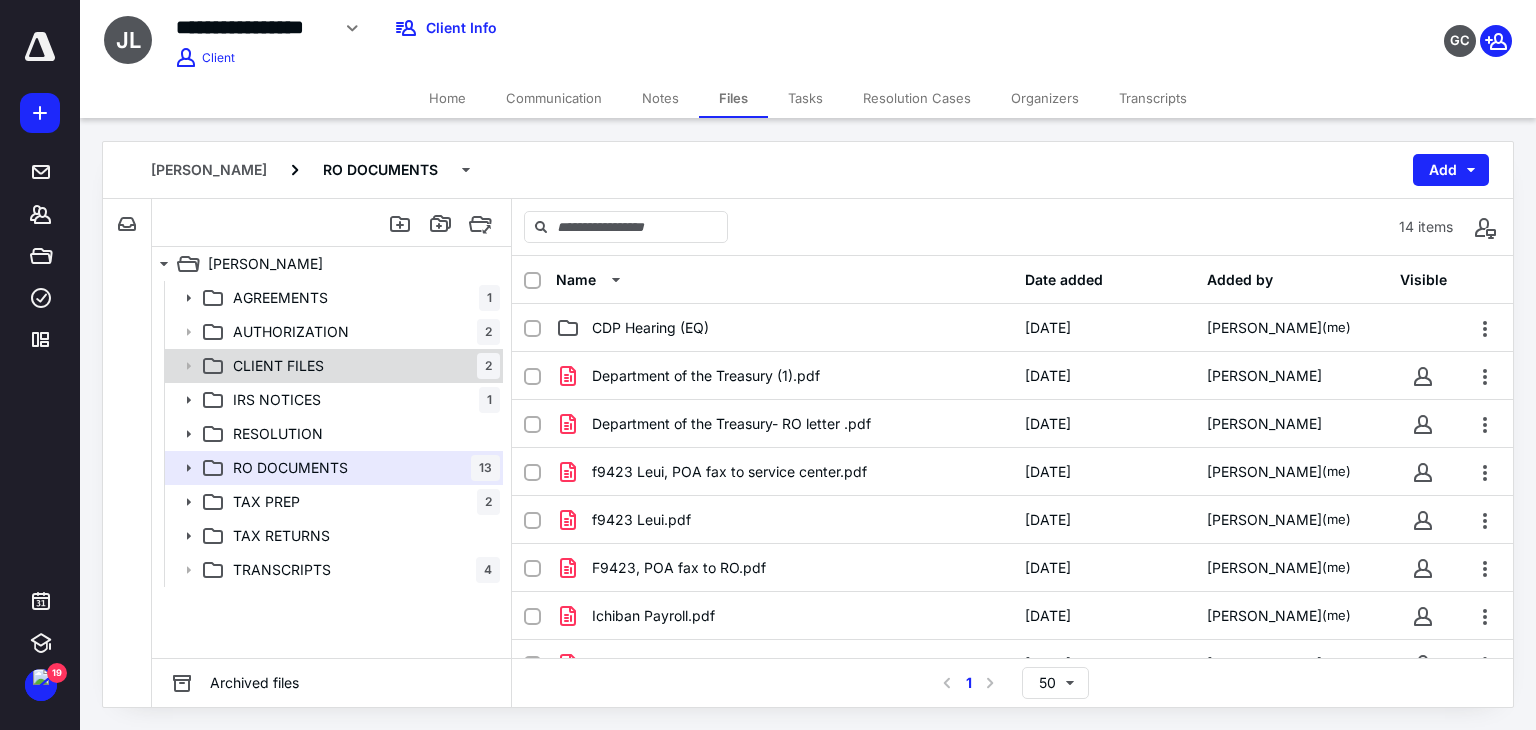 click on "CLIENT FILES 2" at bounding box center (362, 366) 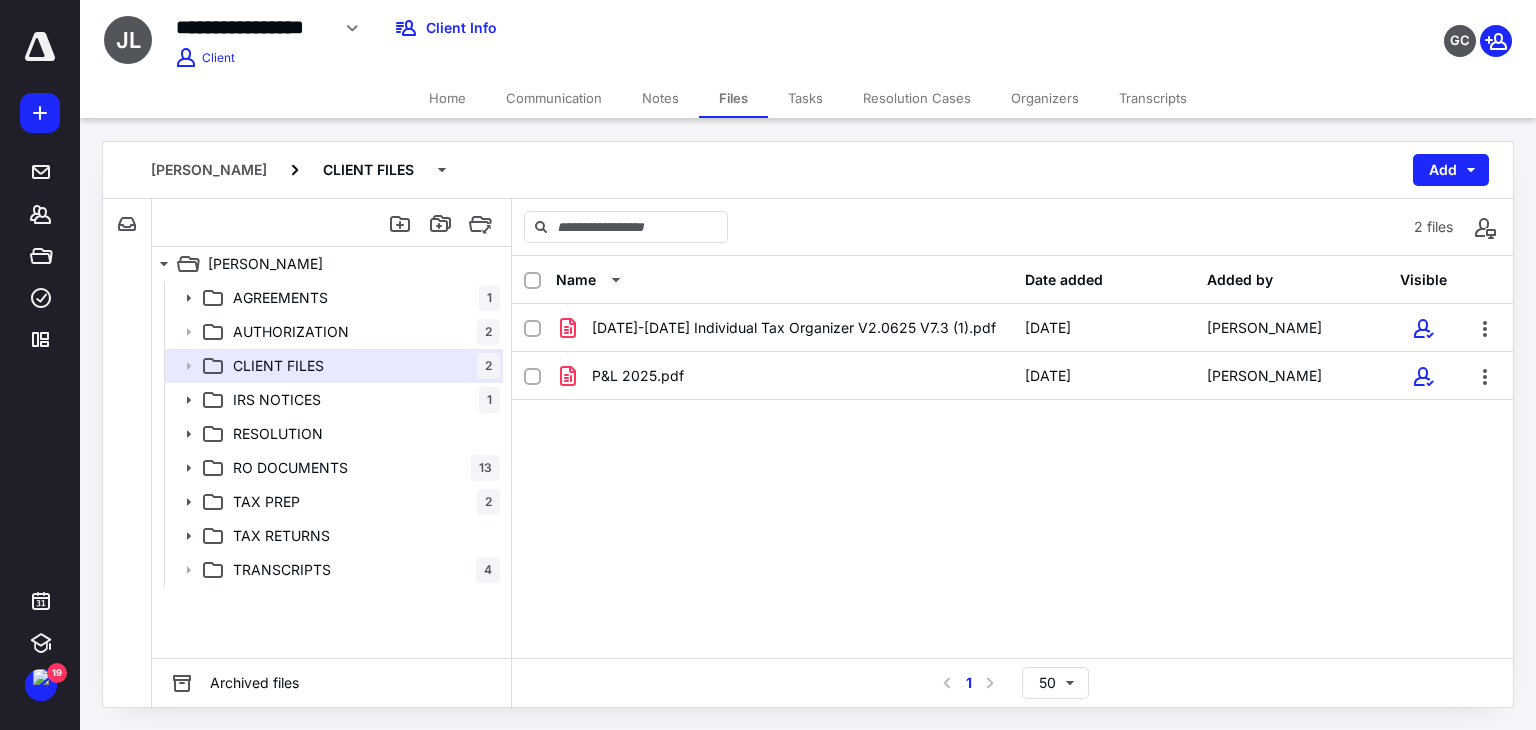 click on "Home" at bounding box center (447, 98) 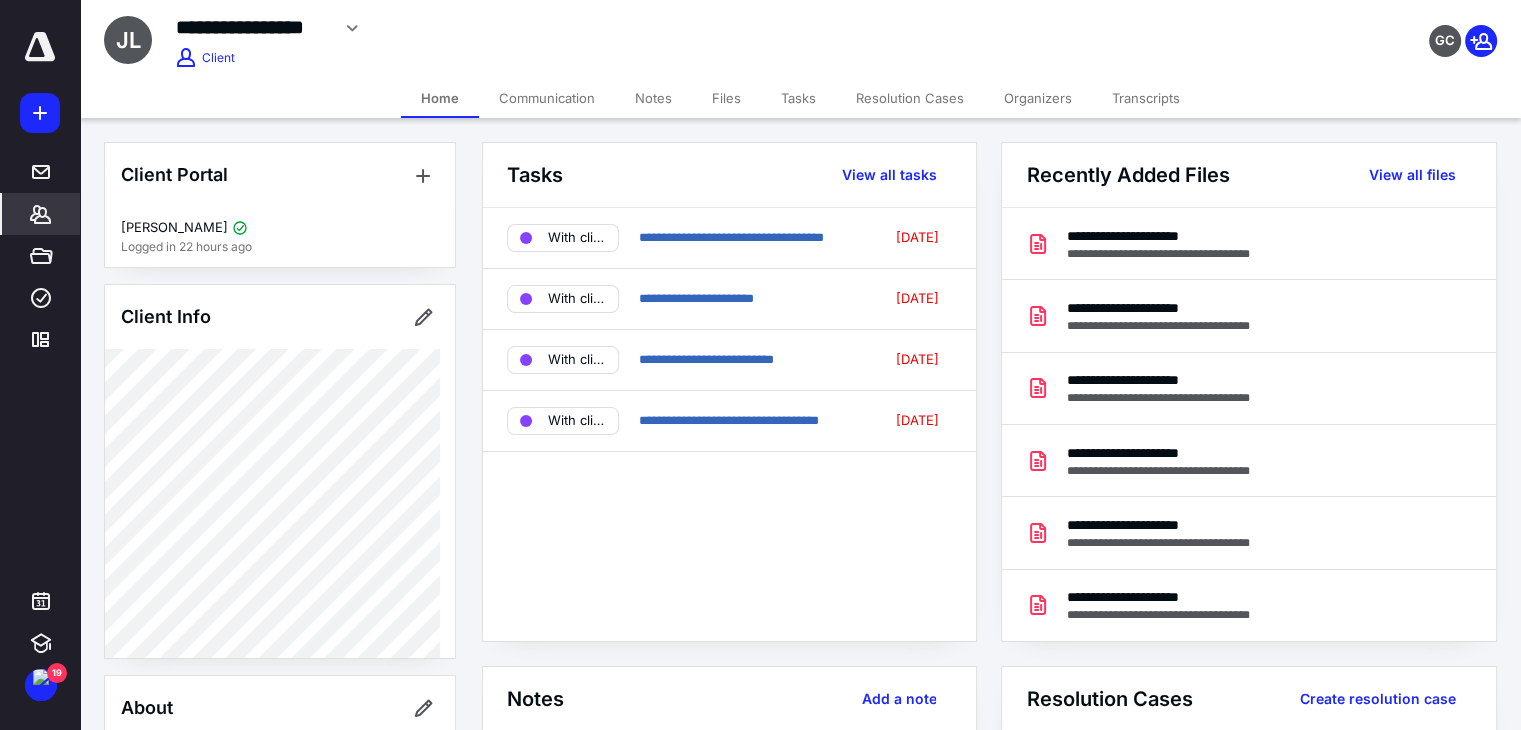 click on "Files" at bounding box center [726, 98] 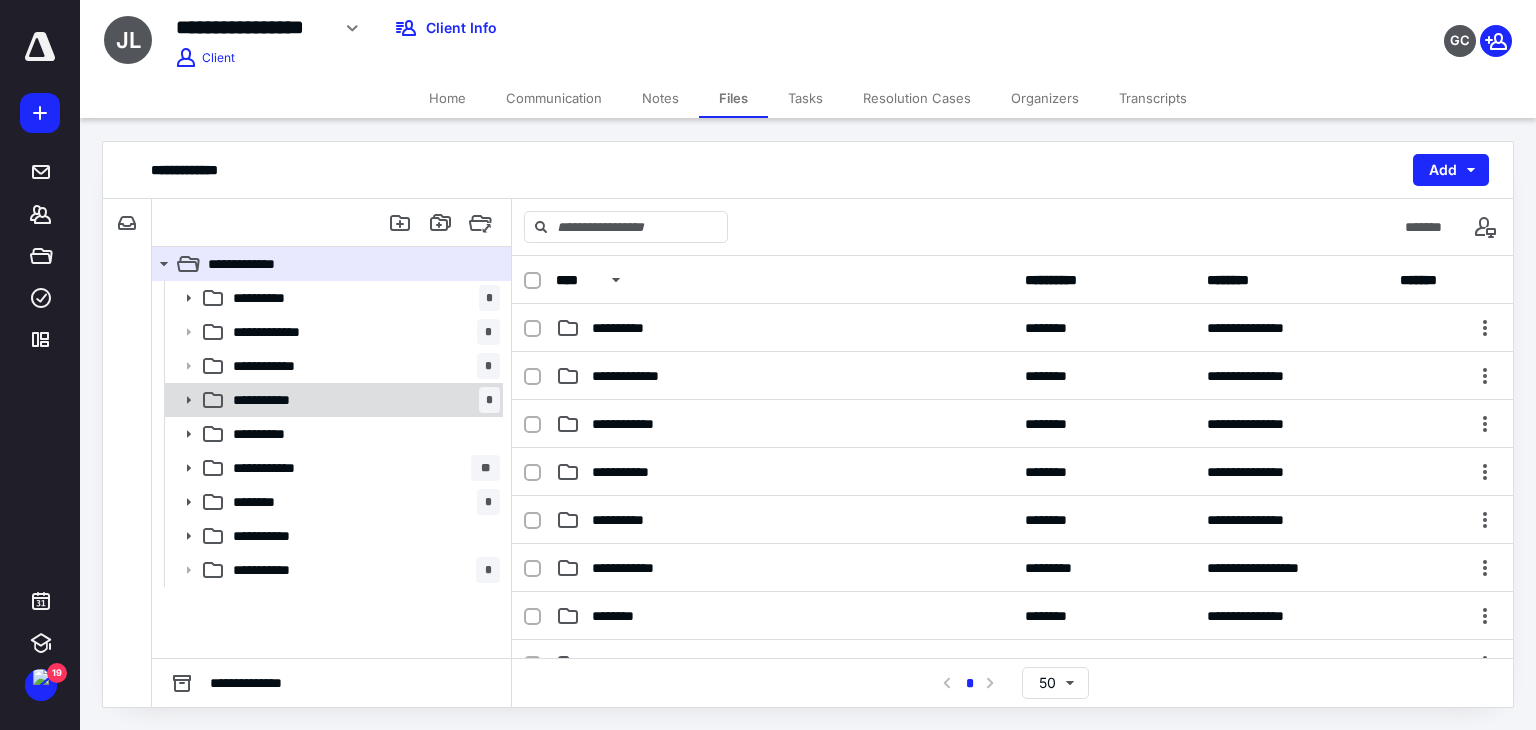 drag, startPoint x: 377, startPoint y: 393, endPoint x: 448, endPoint y: 393, distance: 71 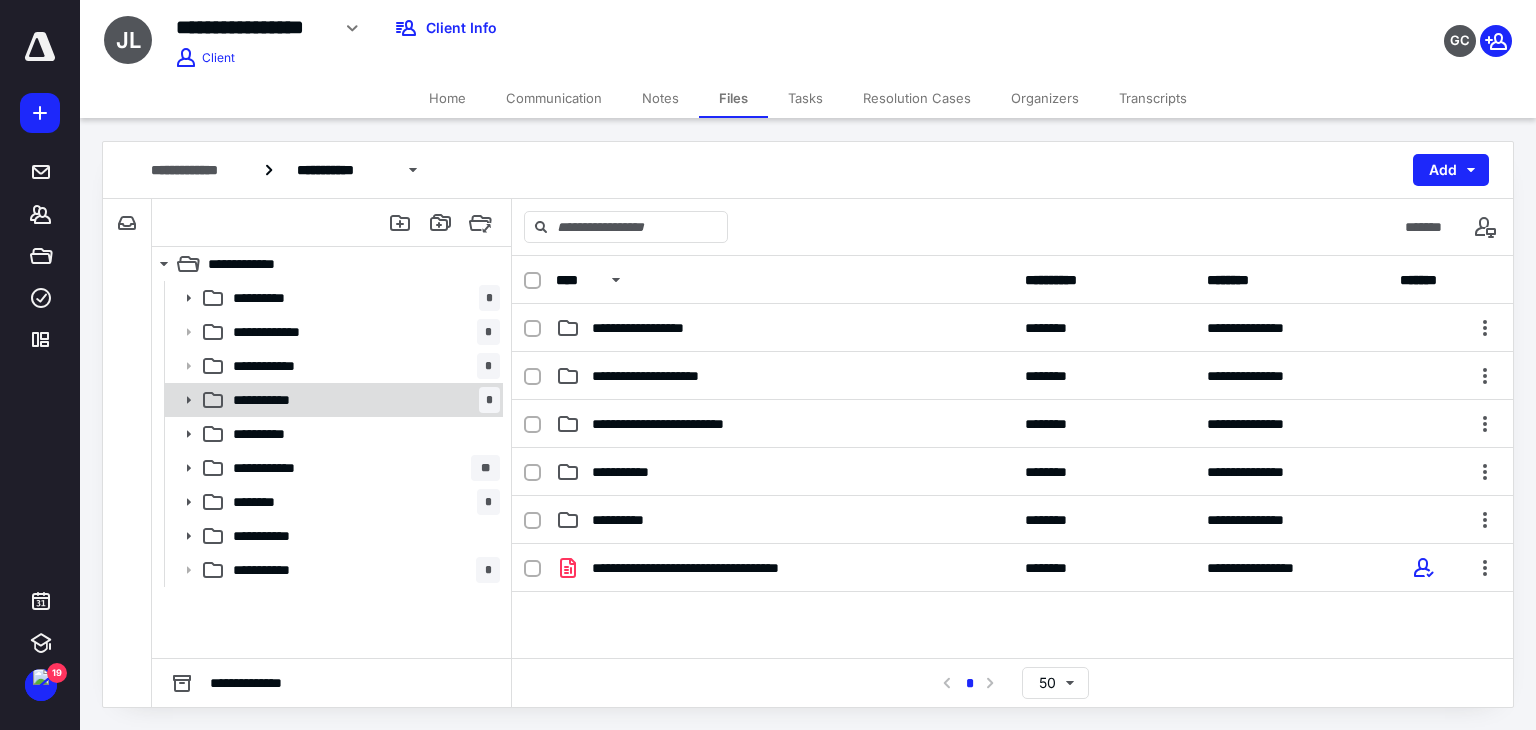 click 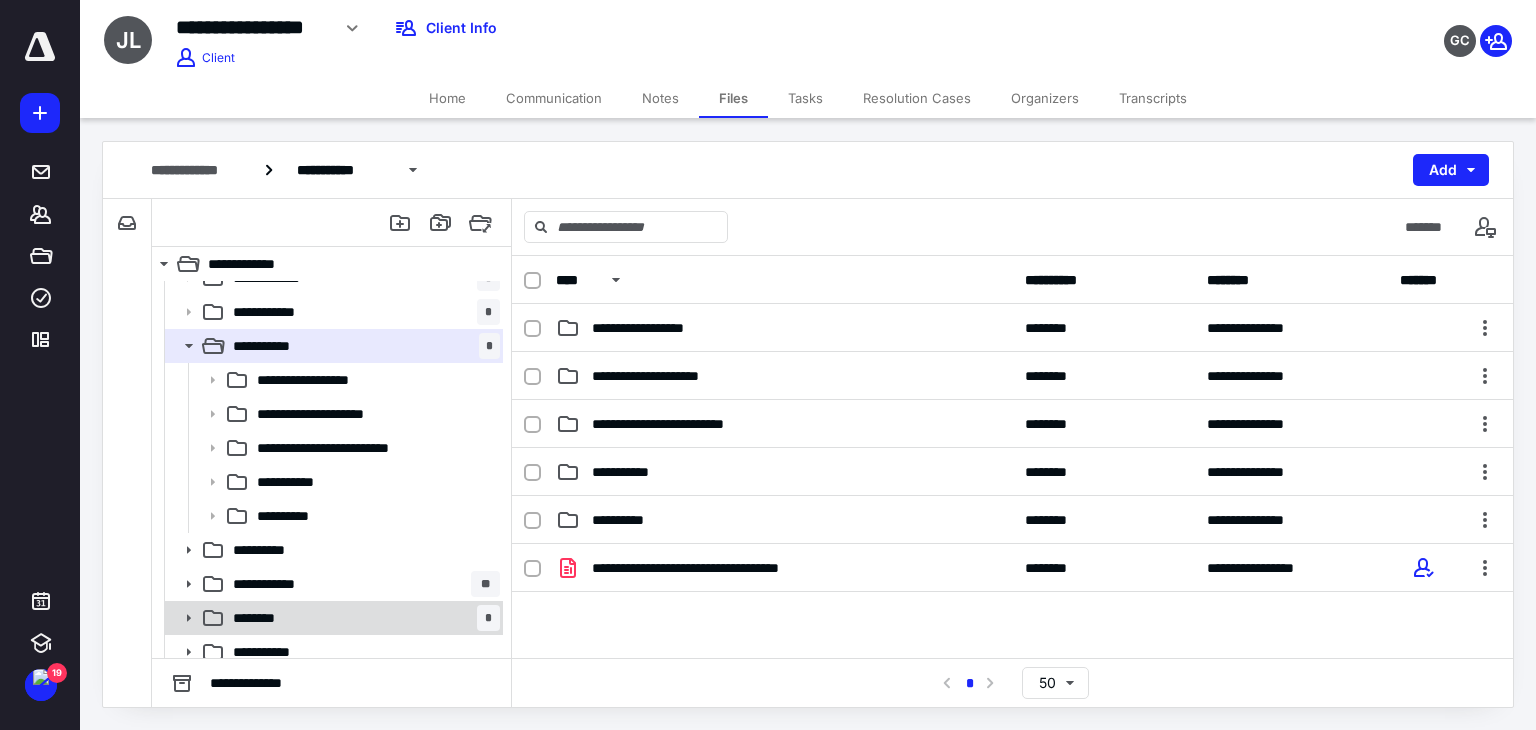 scroll, scrollTop: 98, scrollLeft: 0, axis: vertical 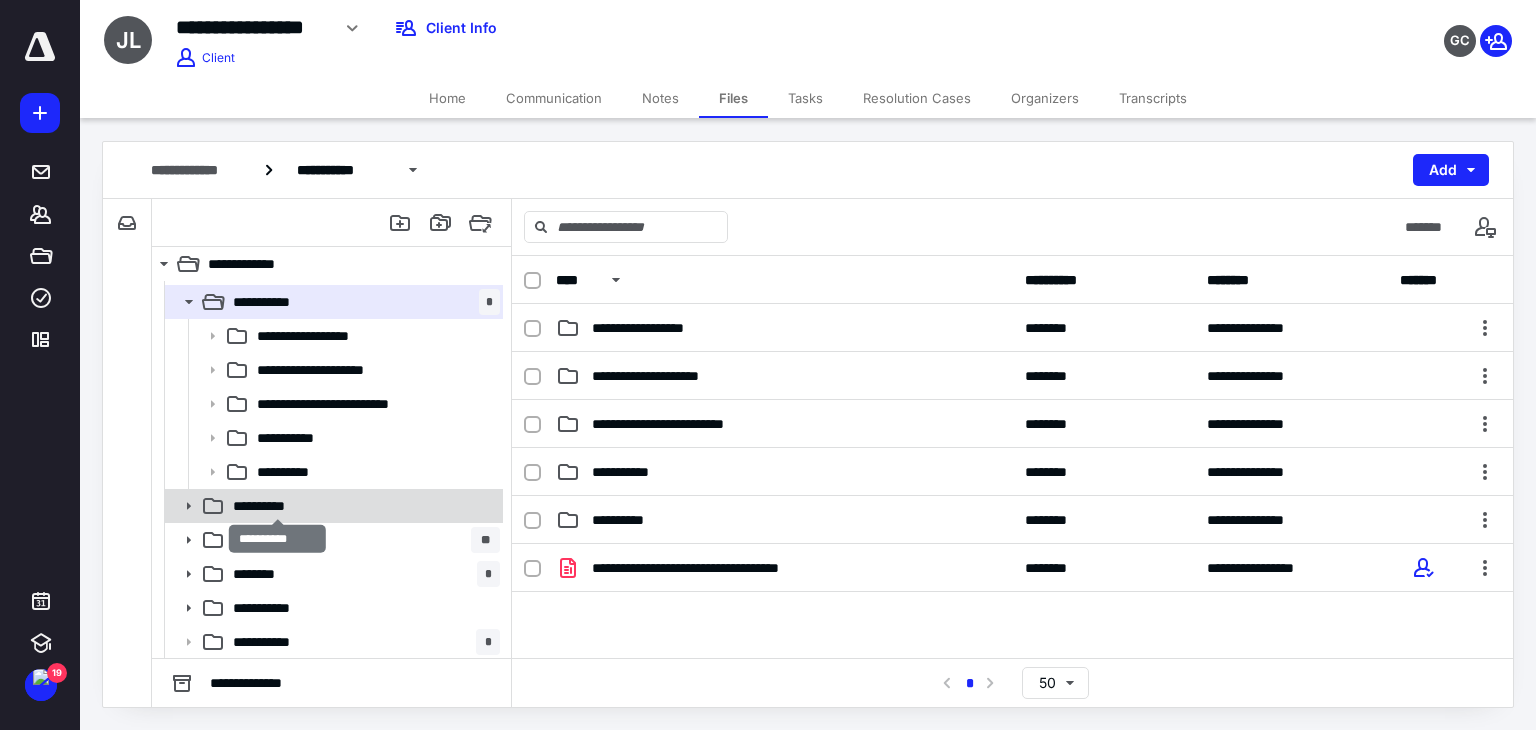 click on "**********" at bounding box center (278, 506) 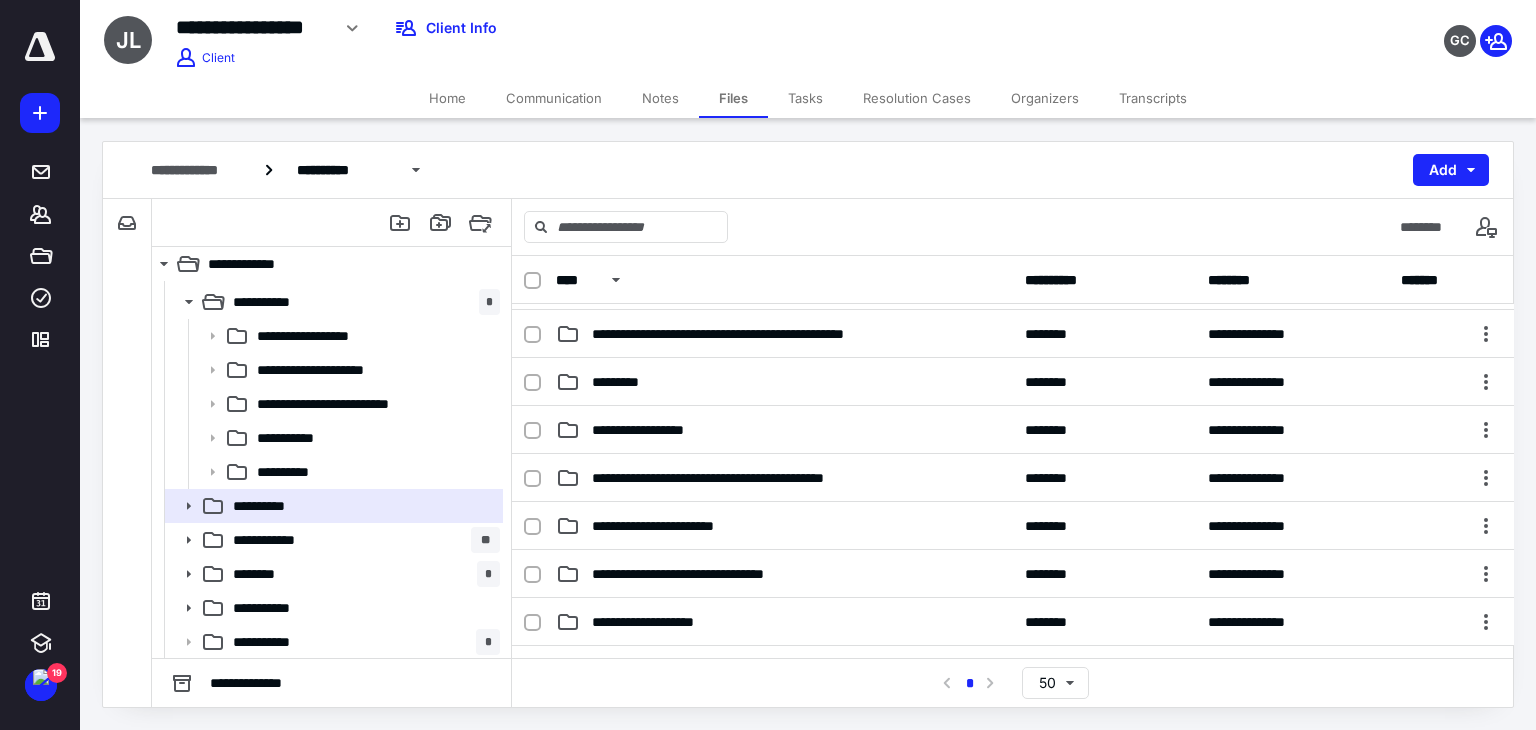 scroll, scrollTop: 400, scrollLeft: 0, axis: vertical 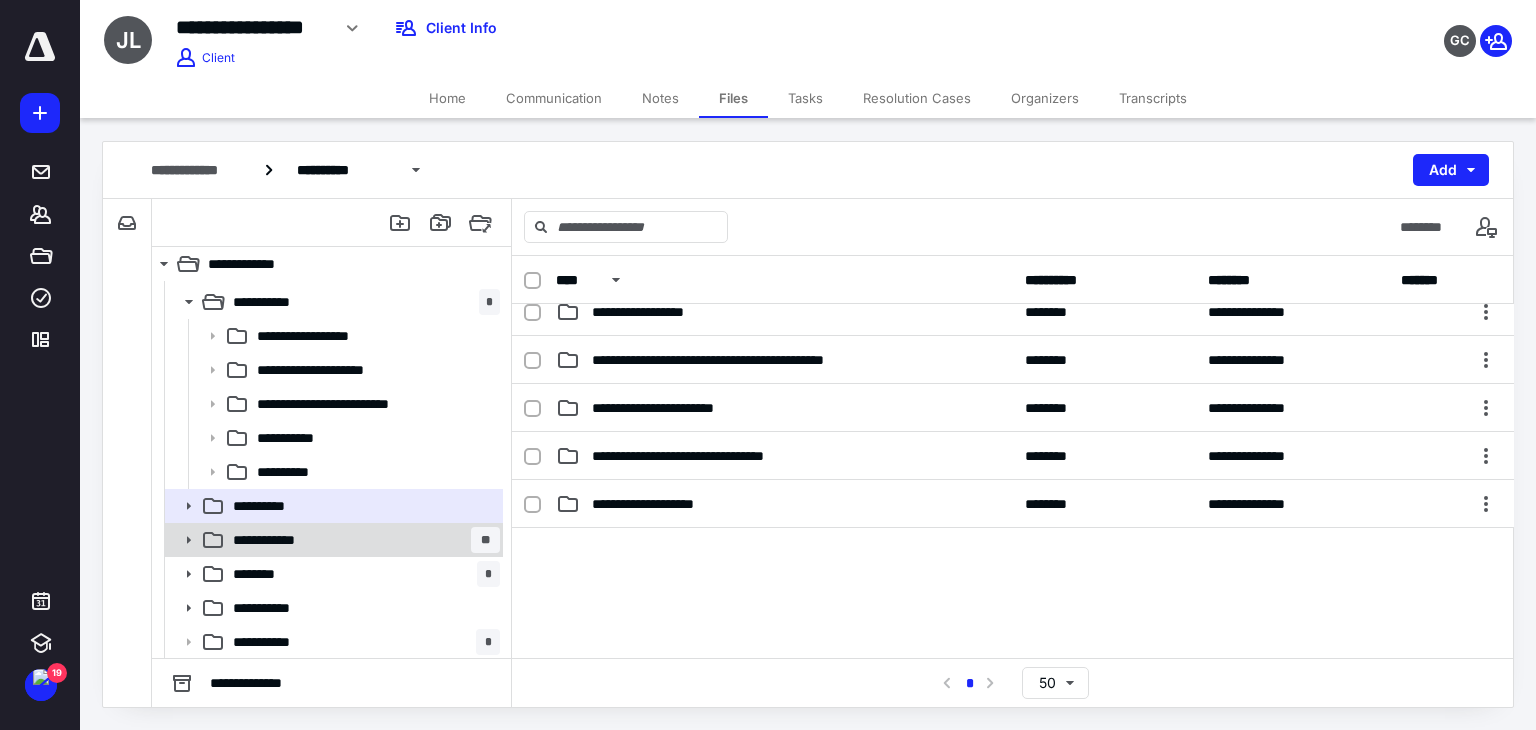 click 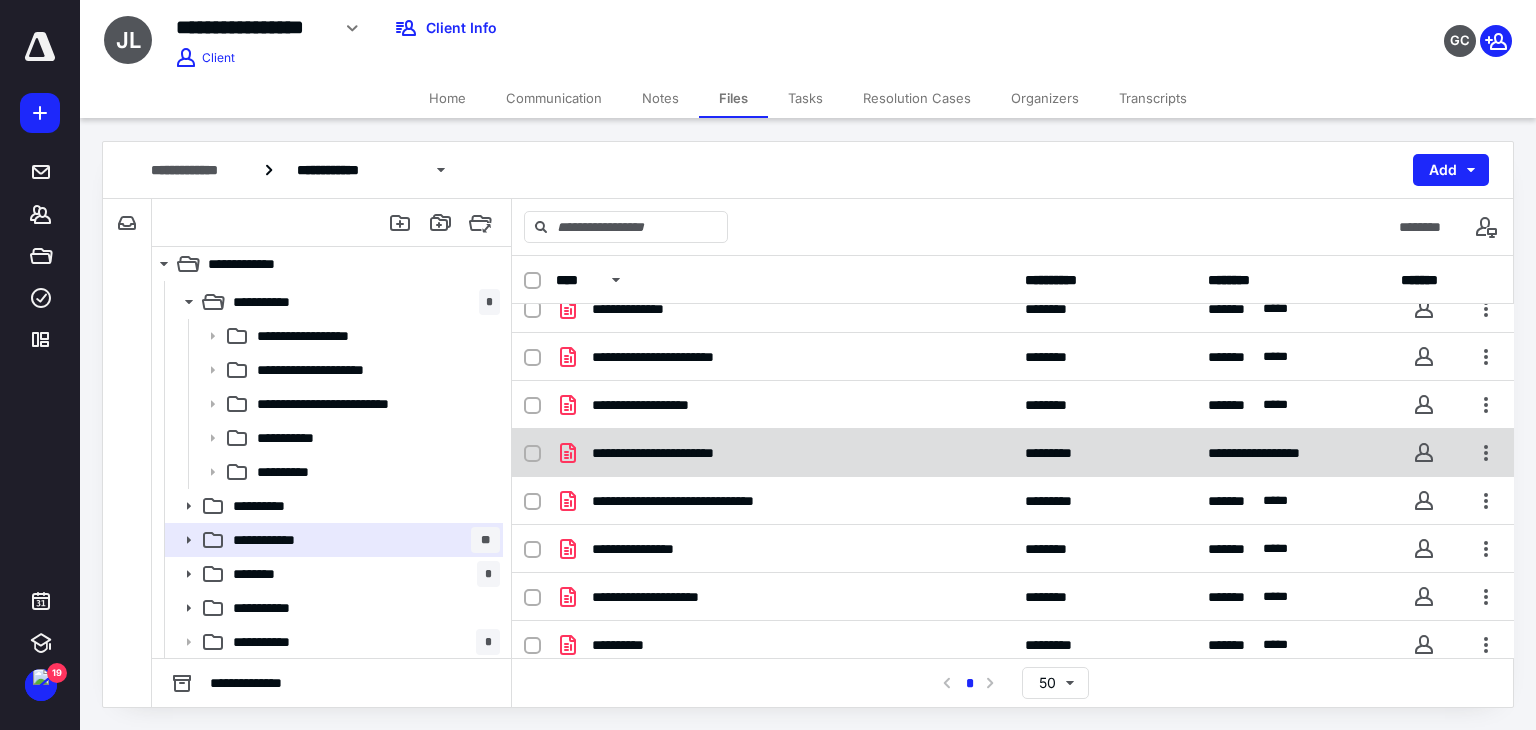 scroll, scrollTop: 315, scrollLeft: 0, axis: vertical 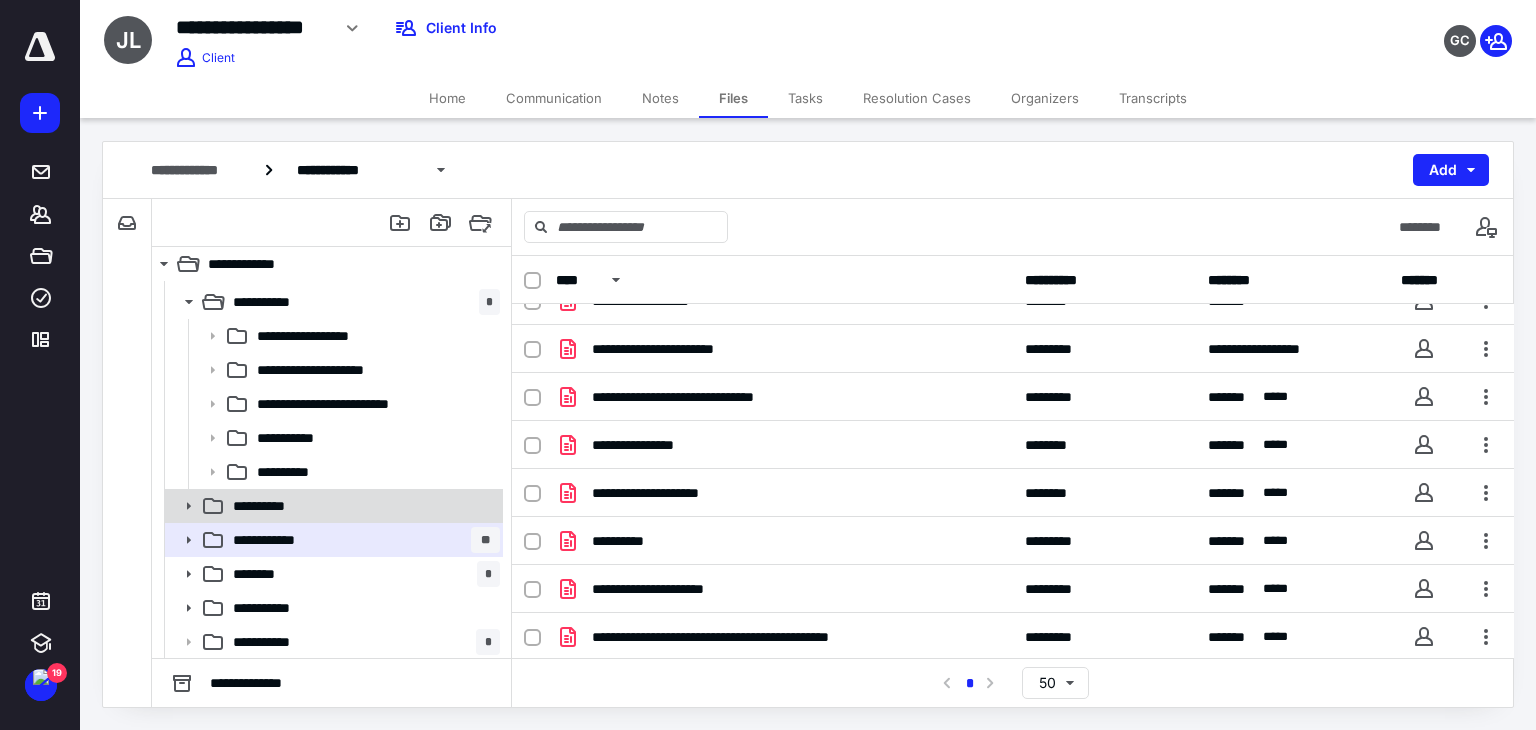 click 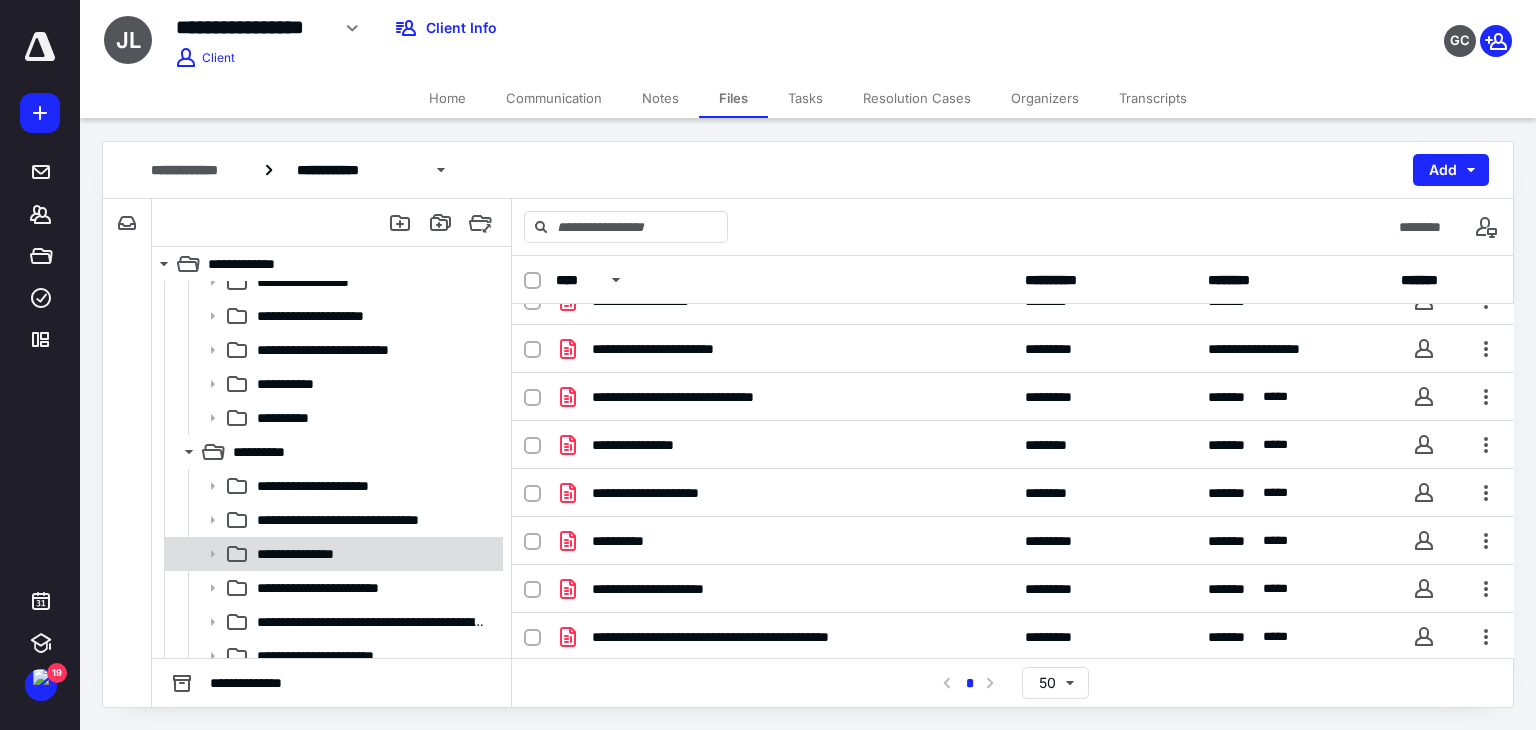 scroll, scrollTop: 198, scrollLeft: 0, axis: vertical 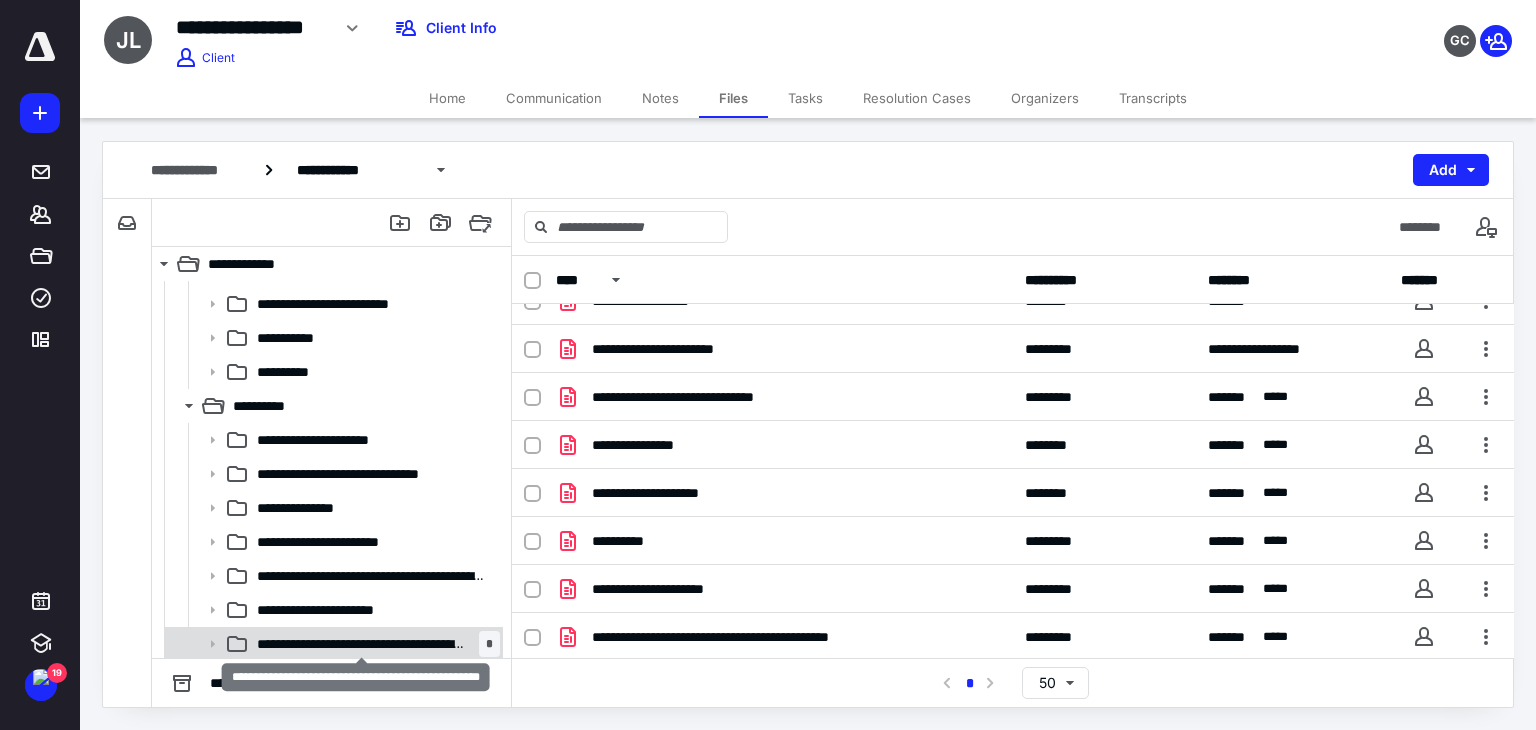click on "**********" at bounding box center [362, 644] 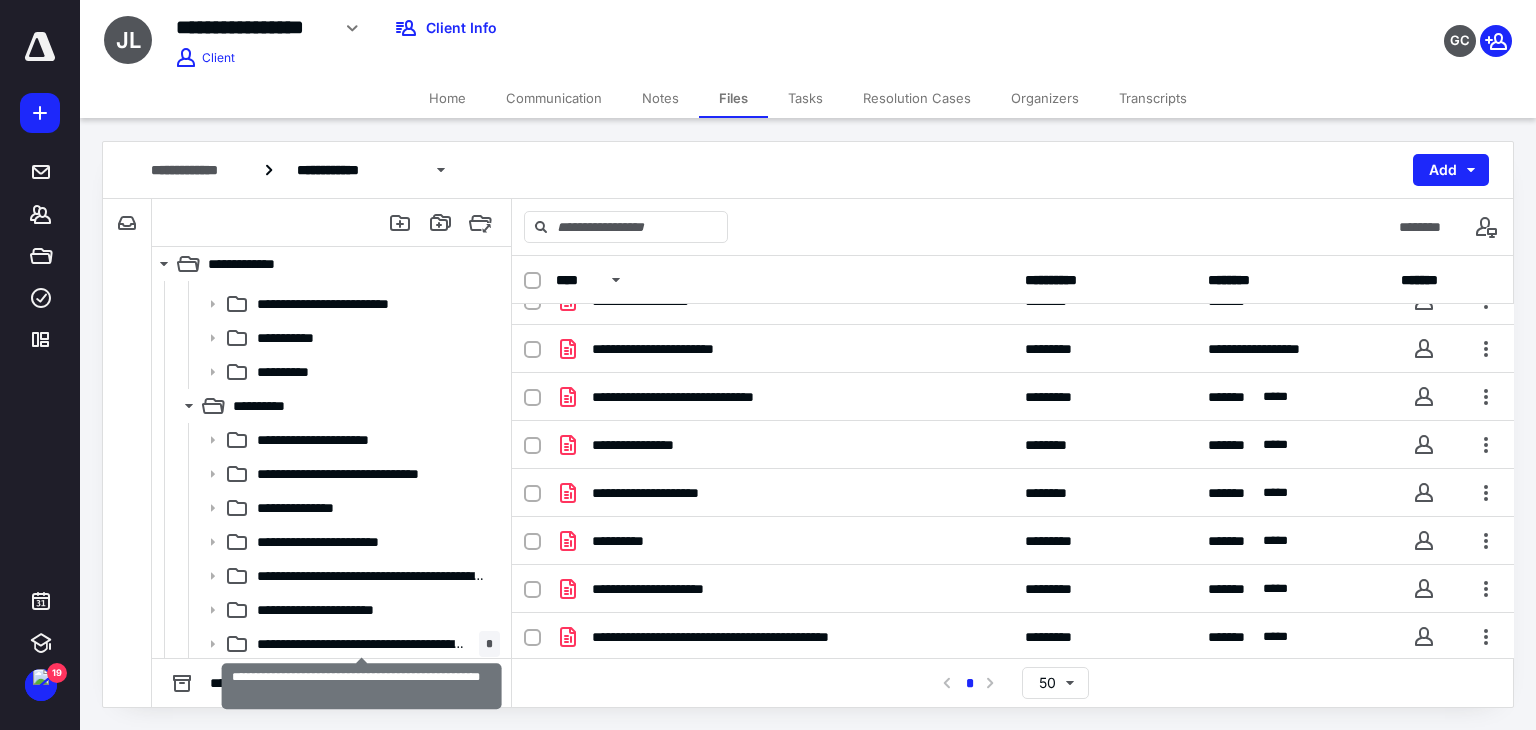 scroll, scrollTop: 0, scrollLeft: 0, axis: both 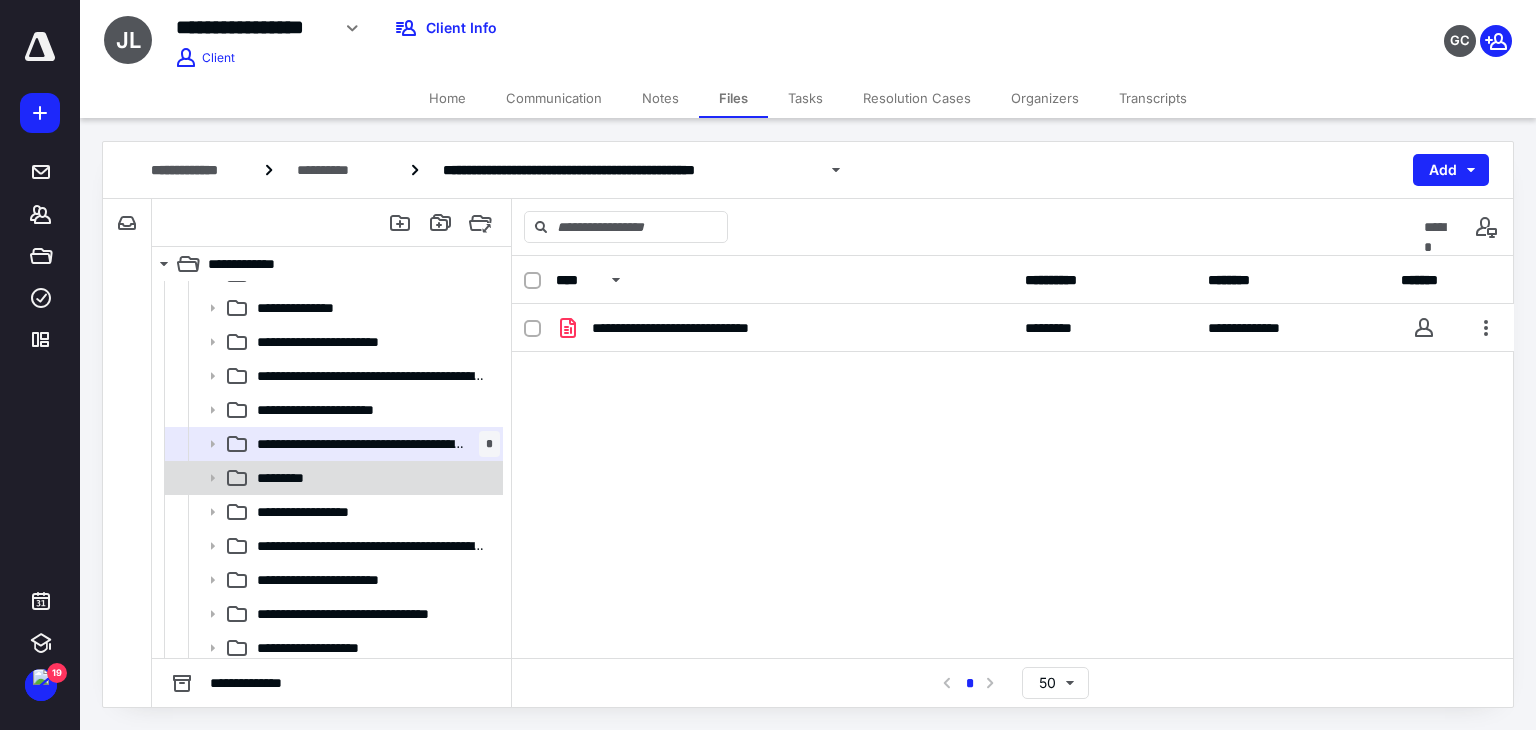click on "*********" at bounding box center [374, 478] 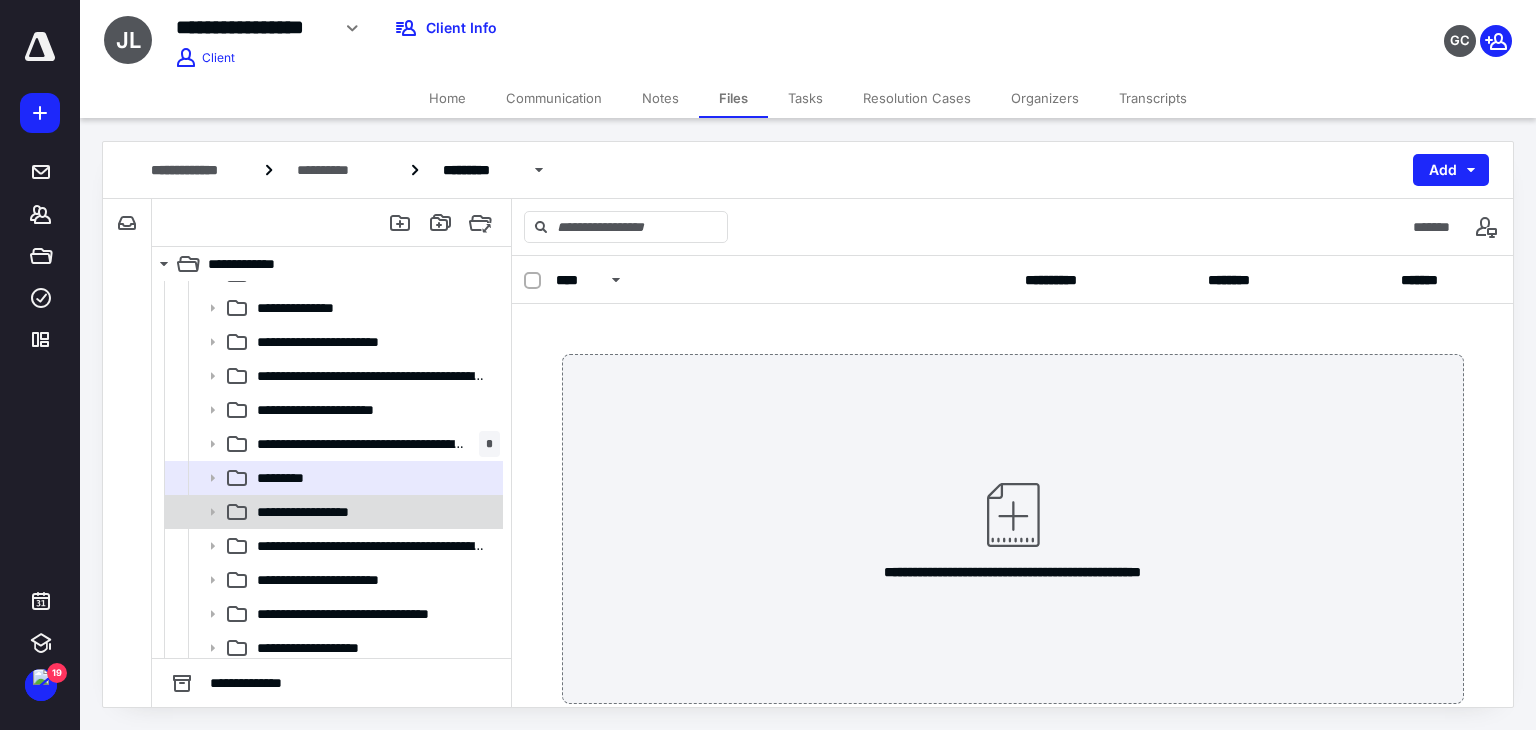 click on "**********" at bounding box center (374, 512) 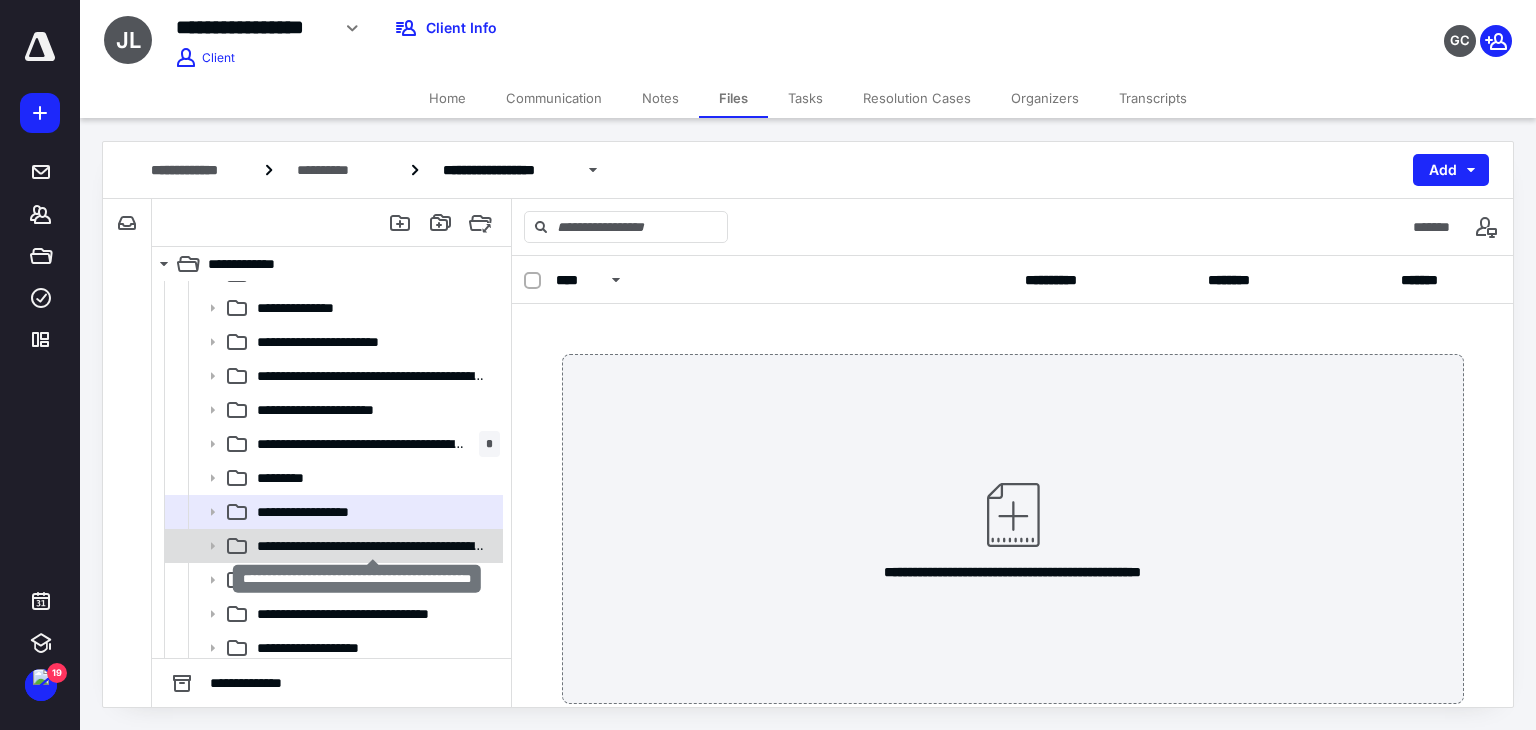 click on "**********" at bounding box center (372, 546) 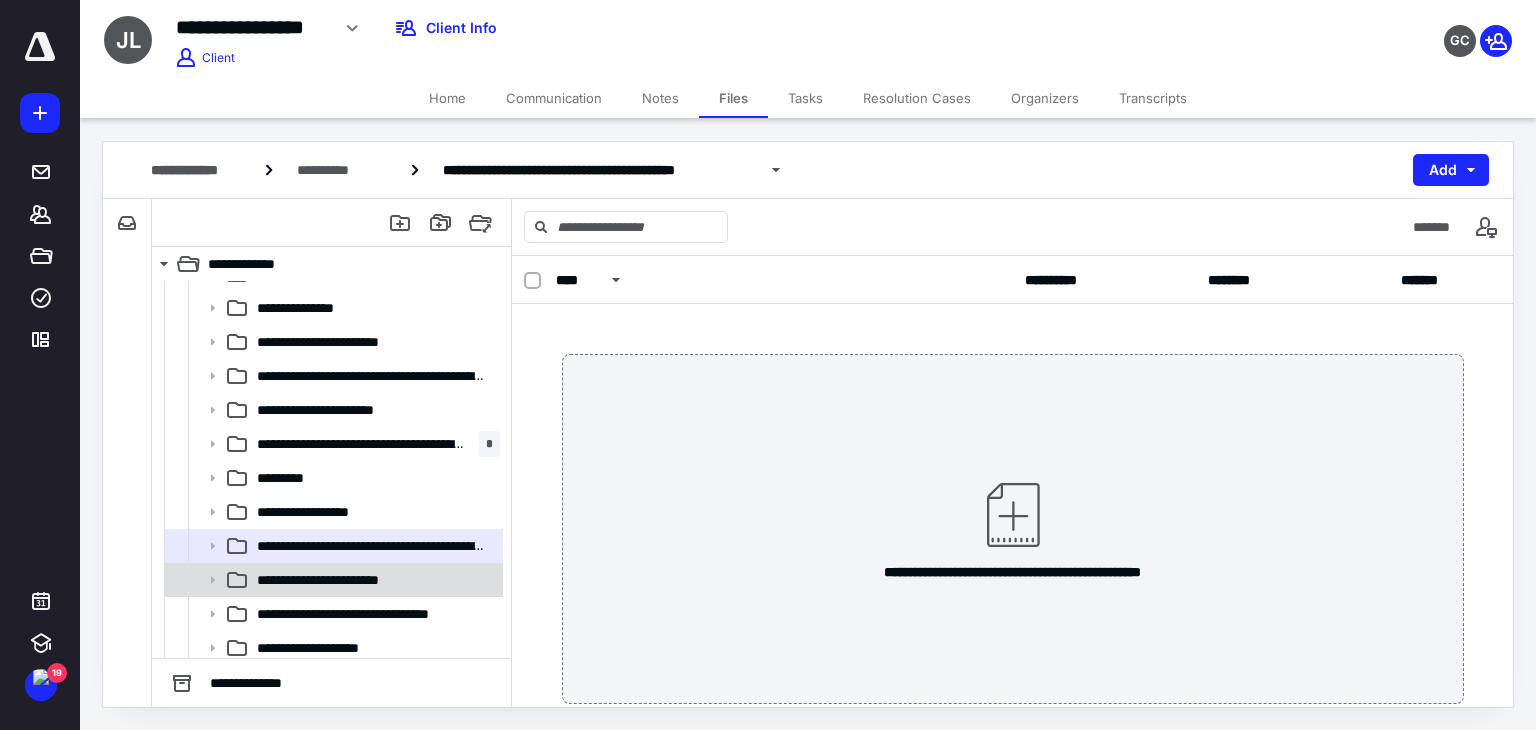 click on "**********" at bounding box center [339, 580] 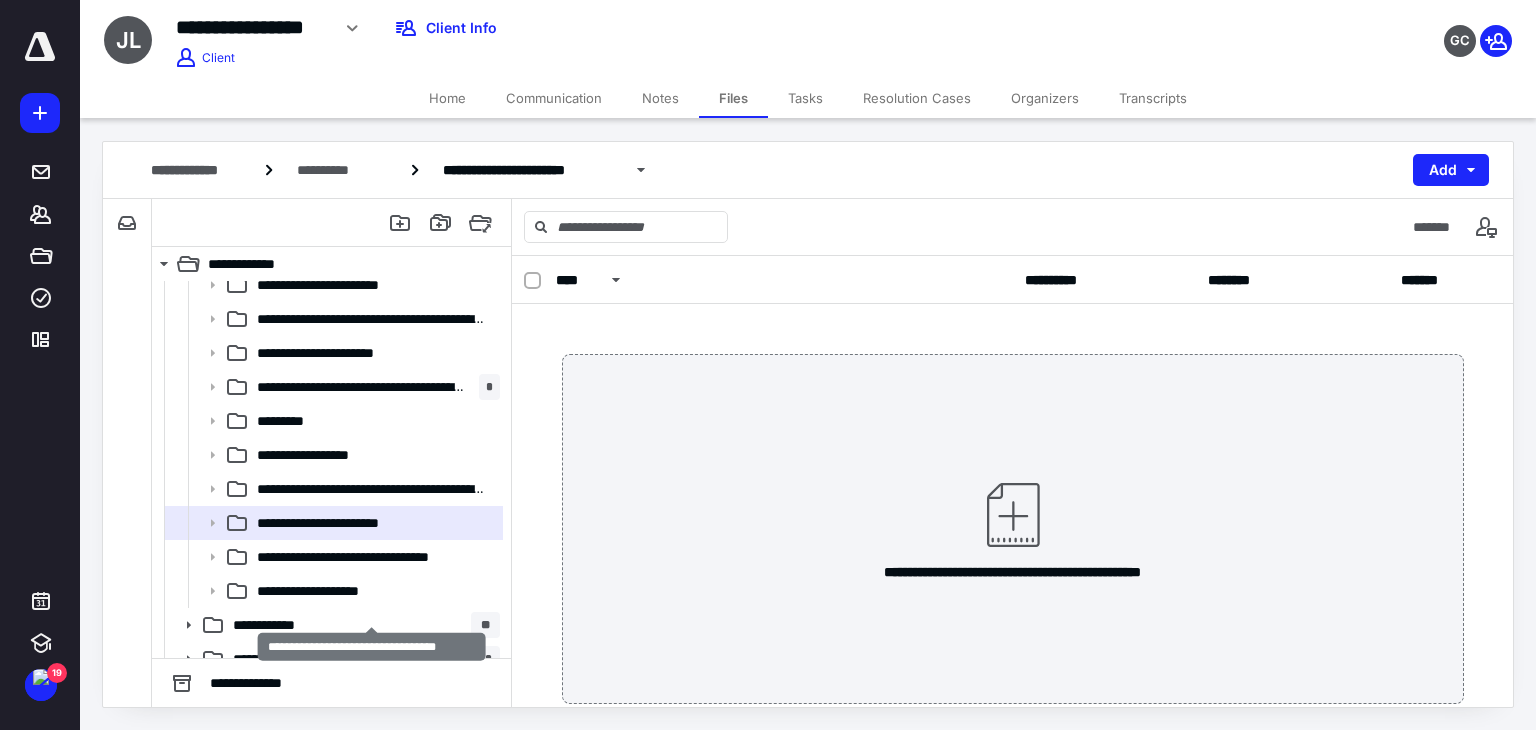 scroll, scrollTop: 540, scrollLeft: 0, axis: vertical 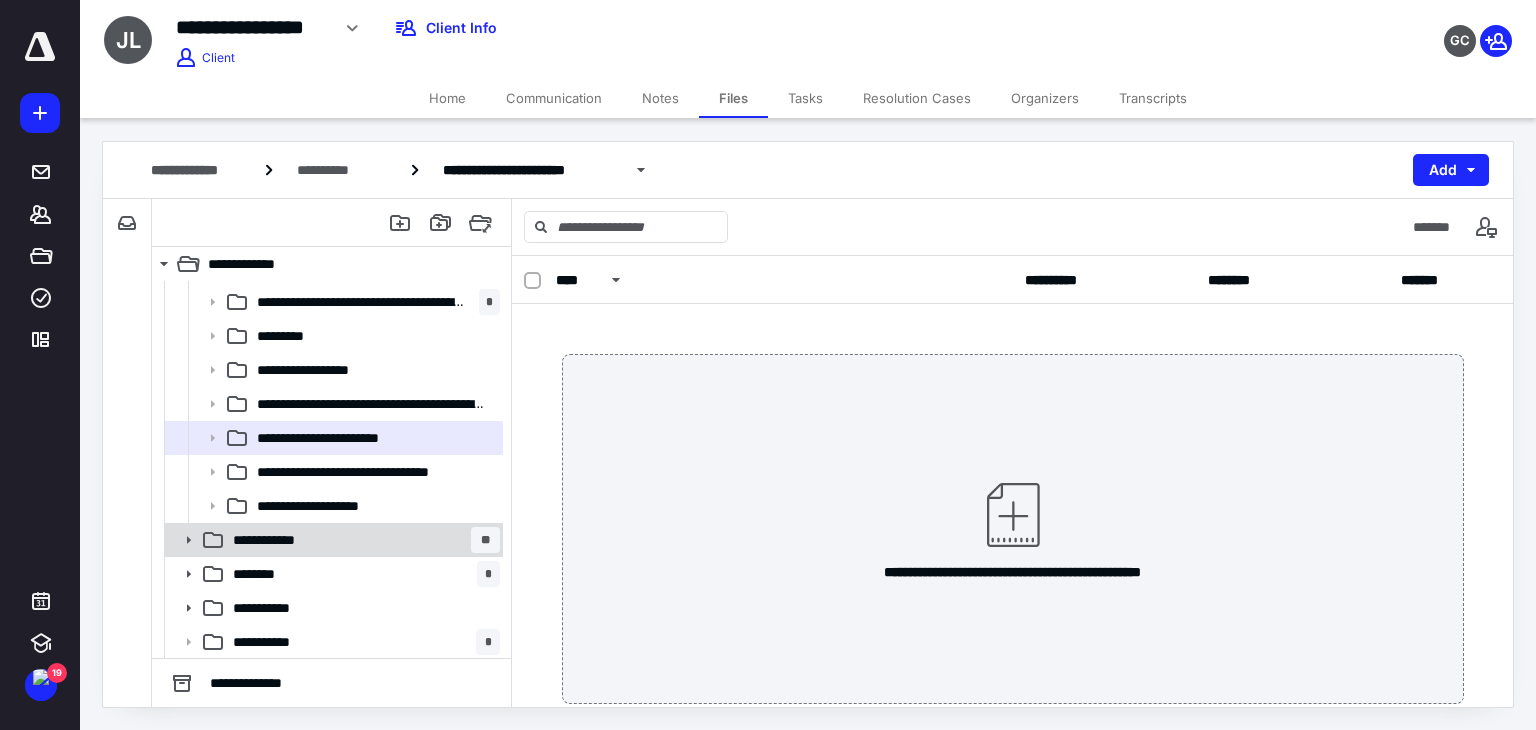 click 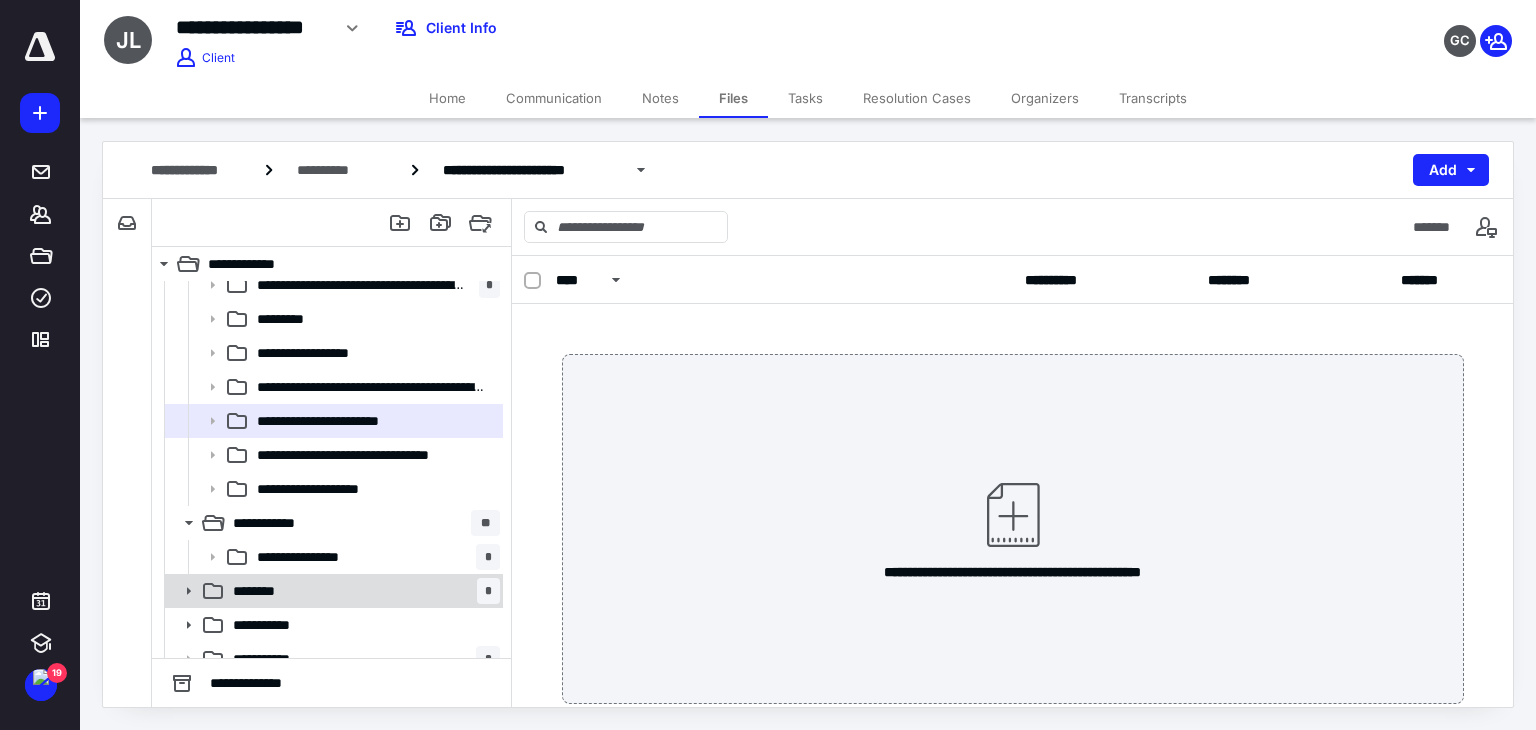 scroll, scrollTop: 574, scrollLeft: 0, axis: vertical 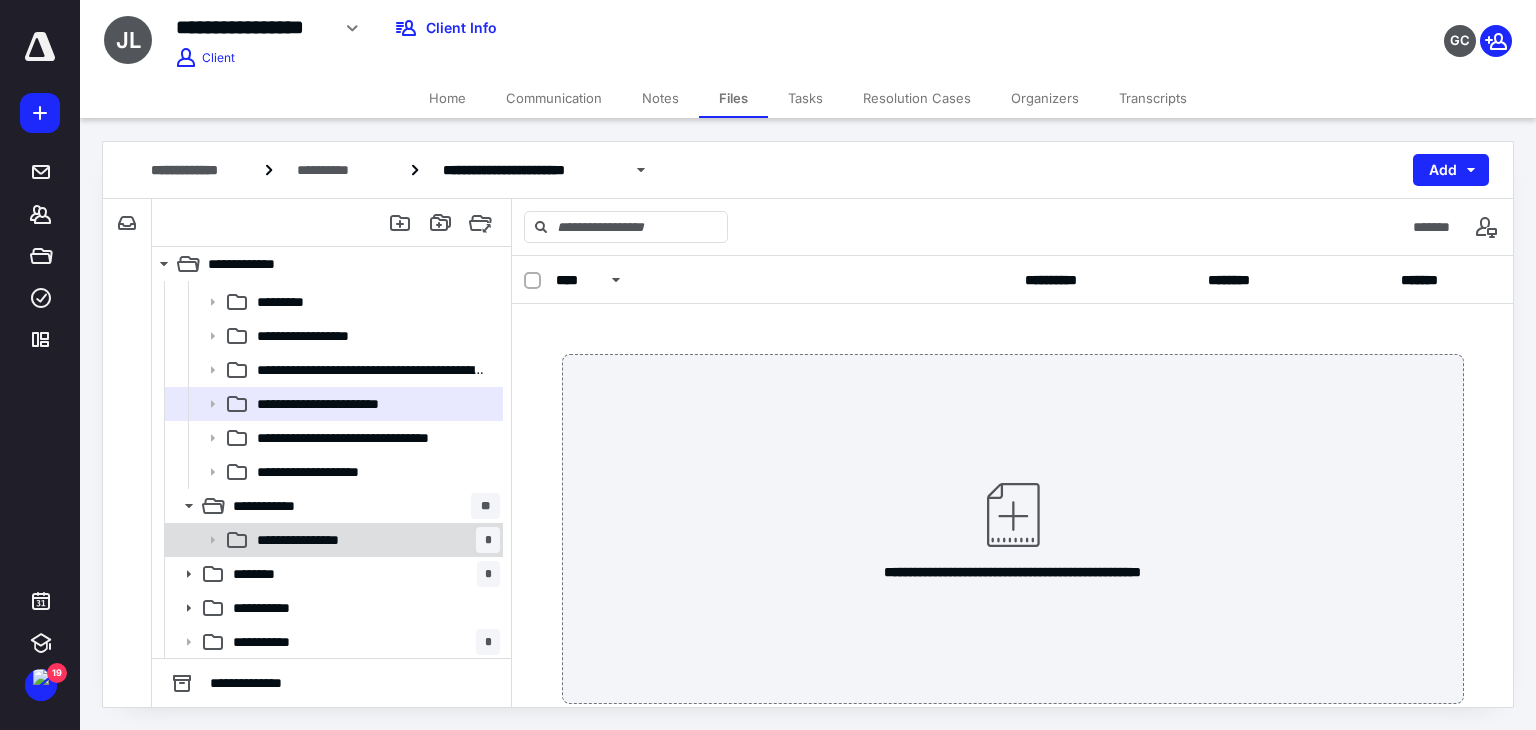 click on "**********" at bounding box center (332, 540) 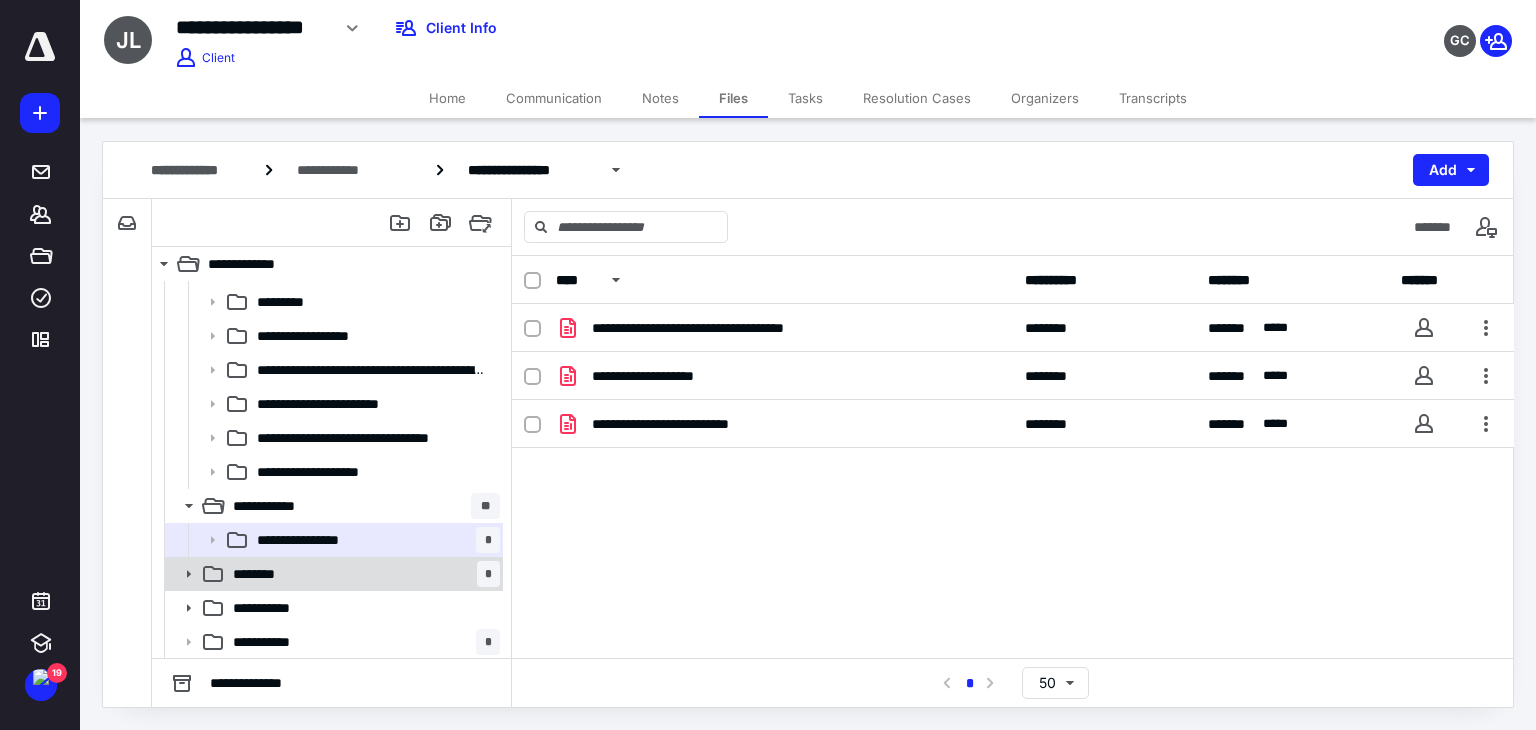 click on "******** *" at bounding box center [362, 574] 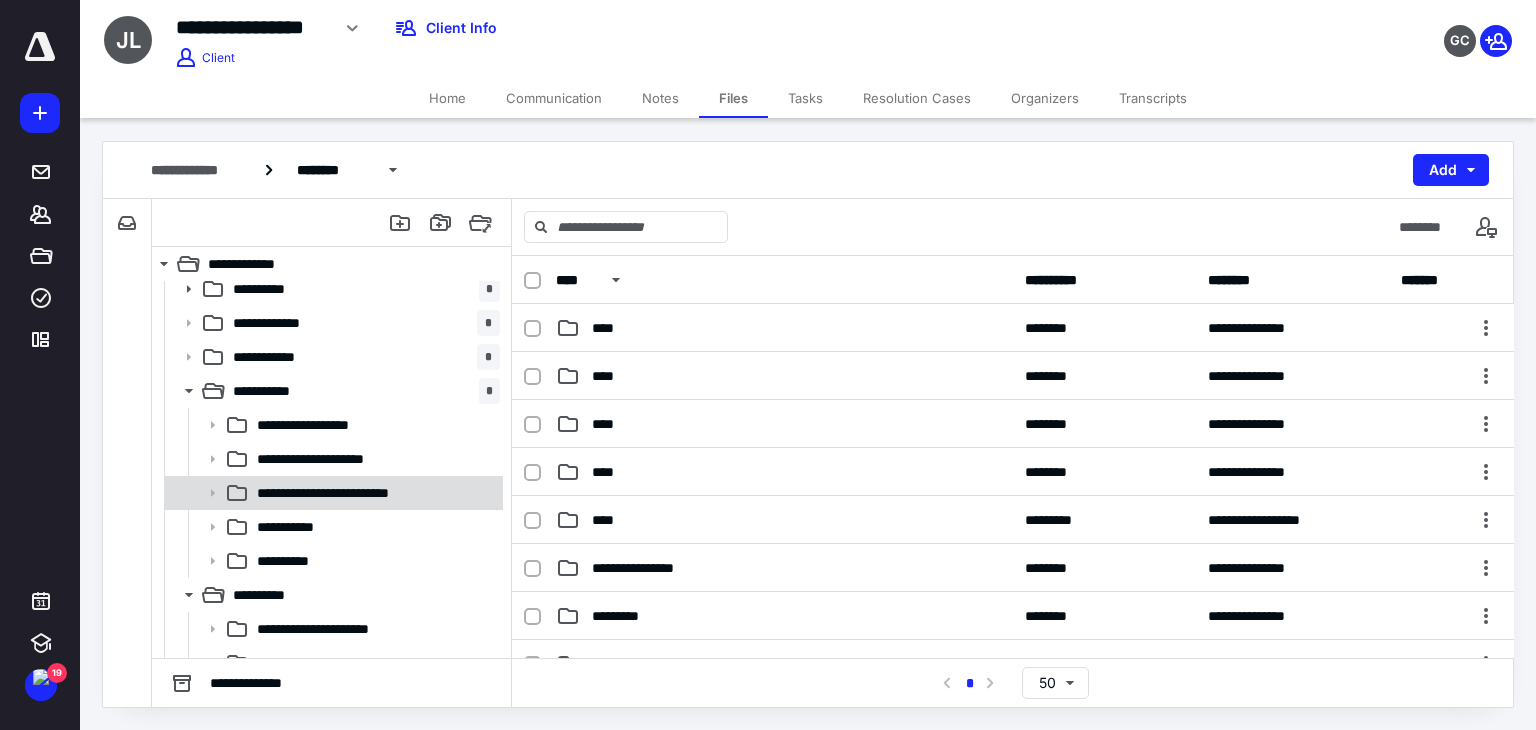 scroll, scrollTop: 0, scrollLeft: 0, axis: both 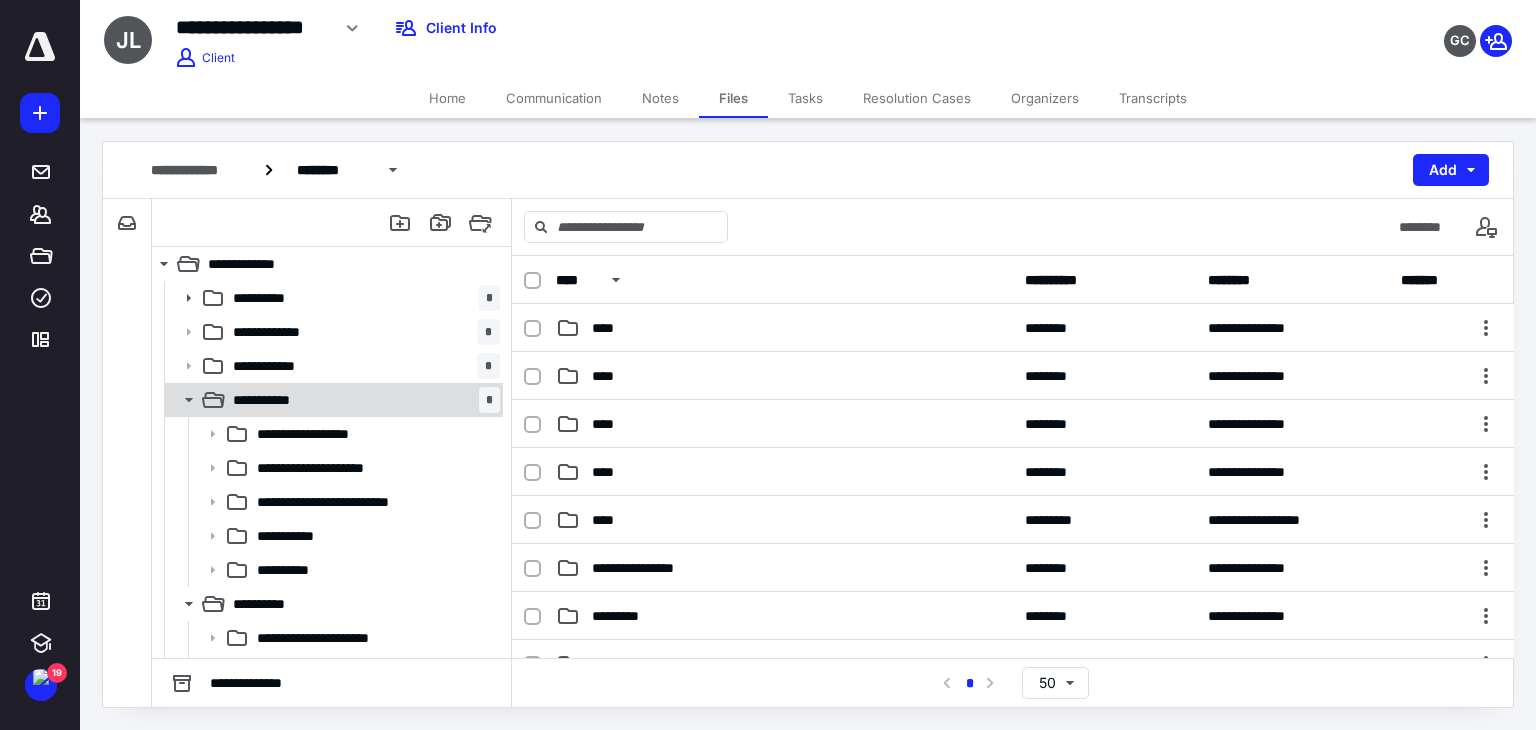 click on "**********" at bounding box center (362, 400) 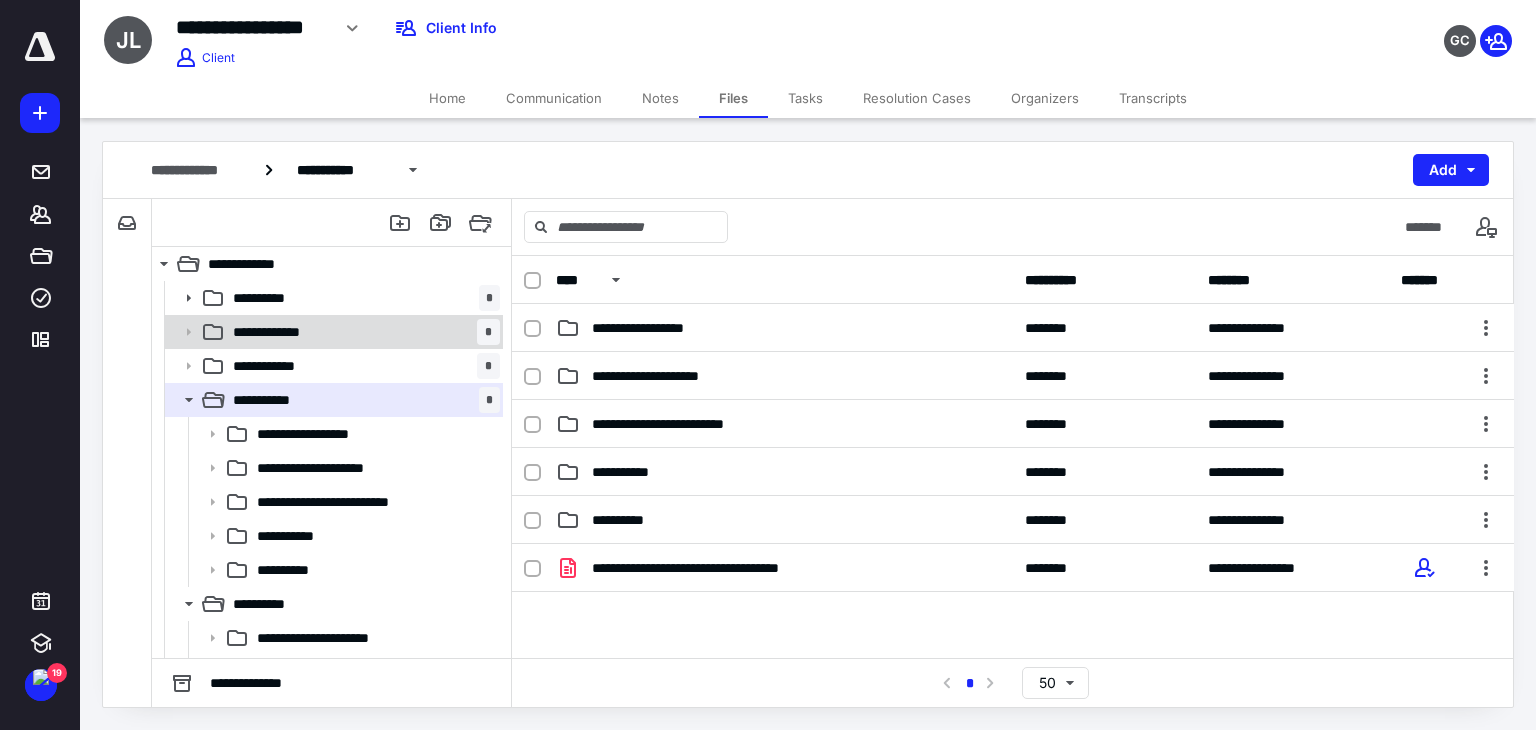 click on "**********" at bounding box center (290, 332) 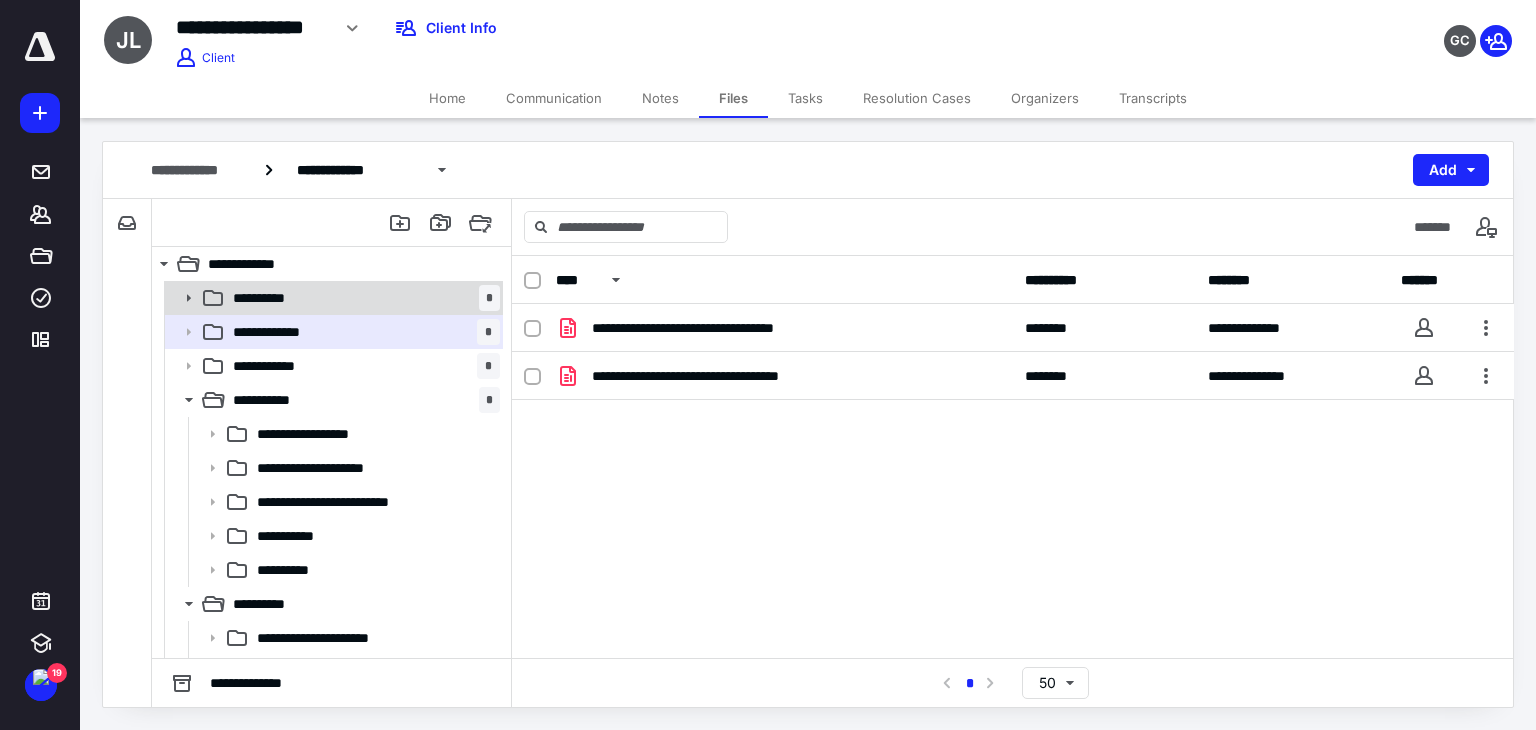 click on "**********" at bounding box center [362, 298] 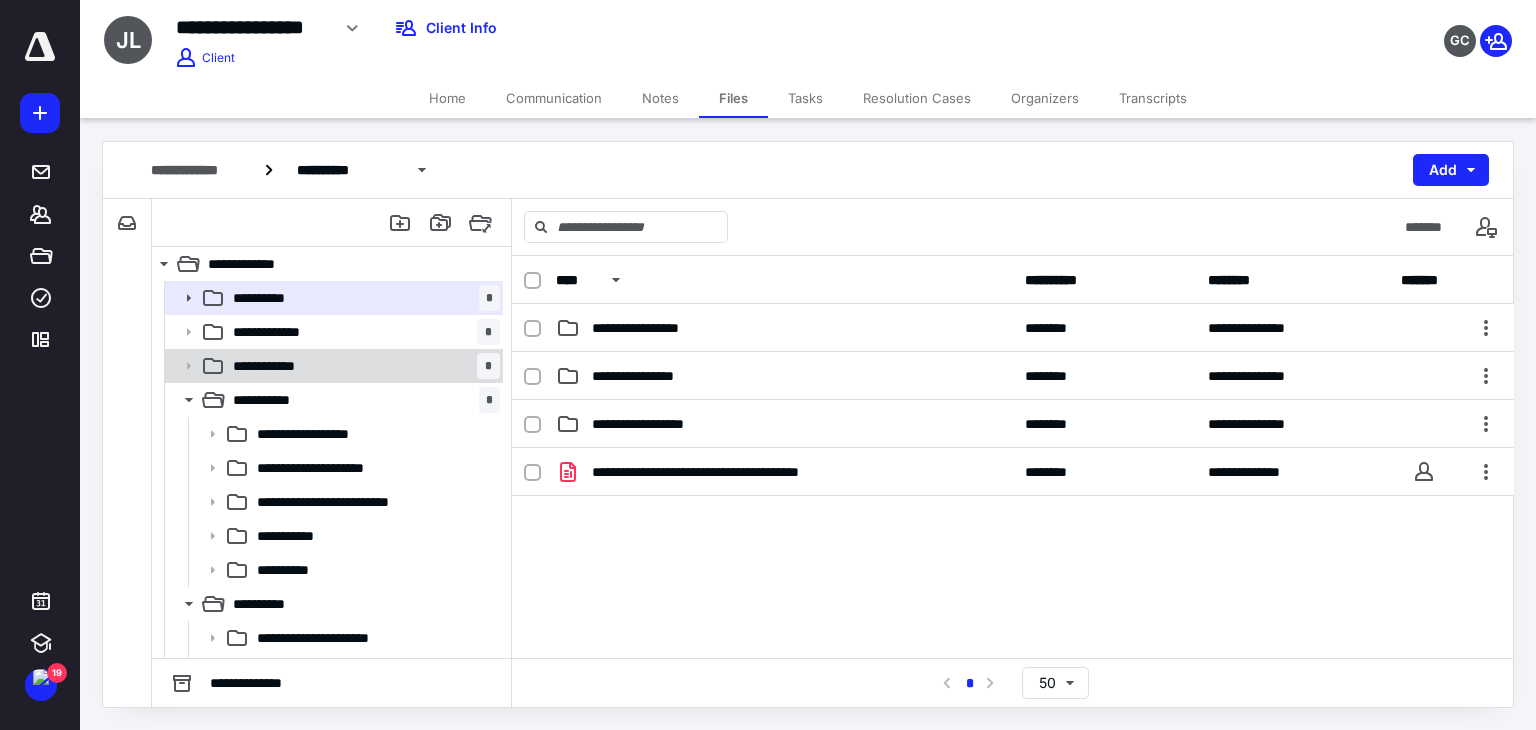 click on "**********" at bounding box center [278, 366] 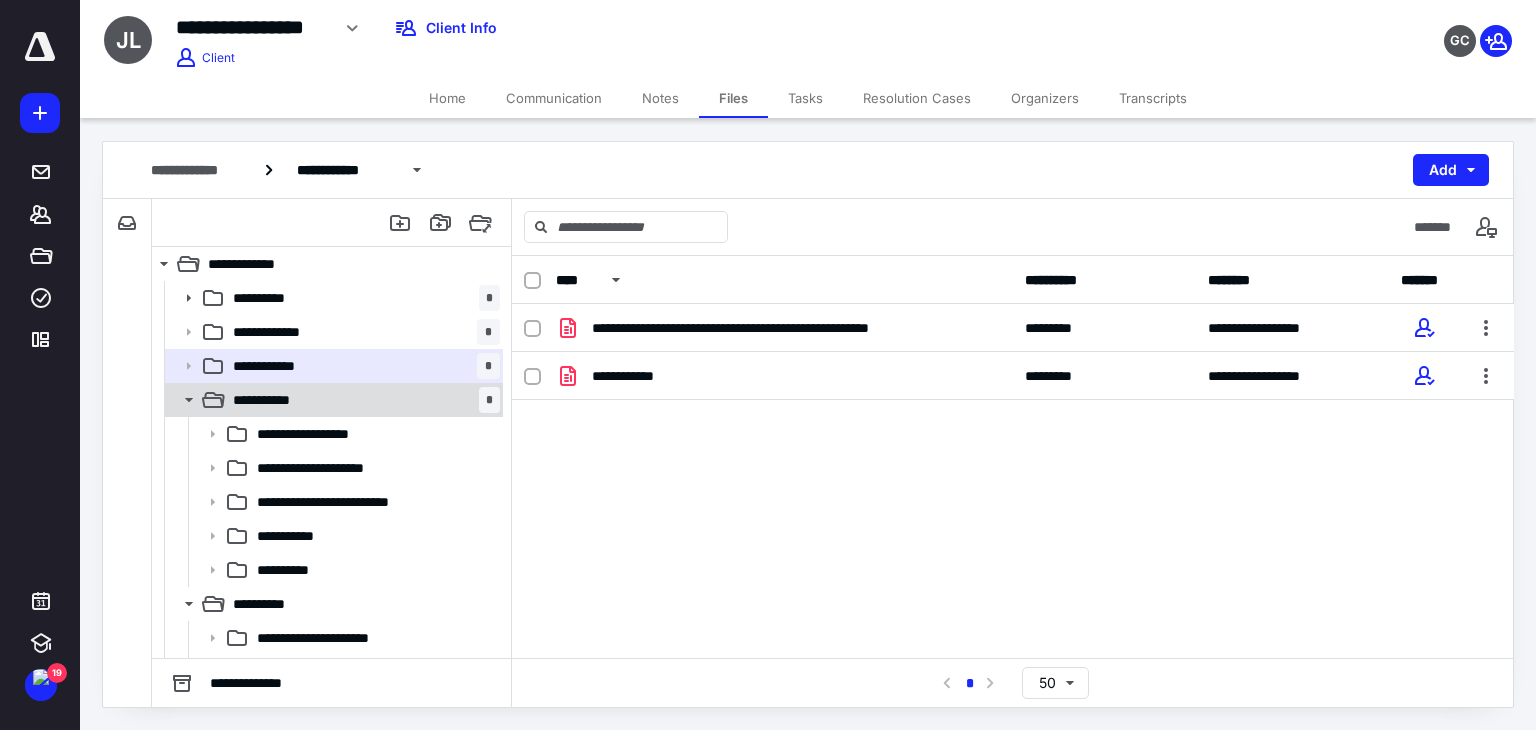 click on "**********" at bounding box center (332, 400) 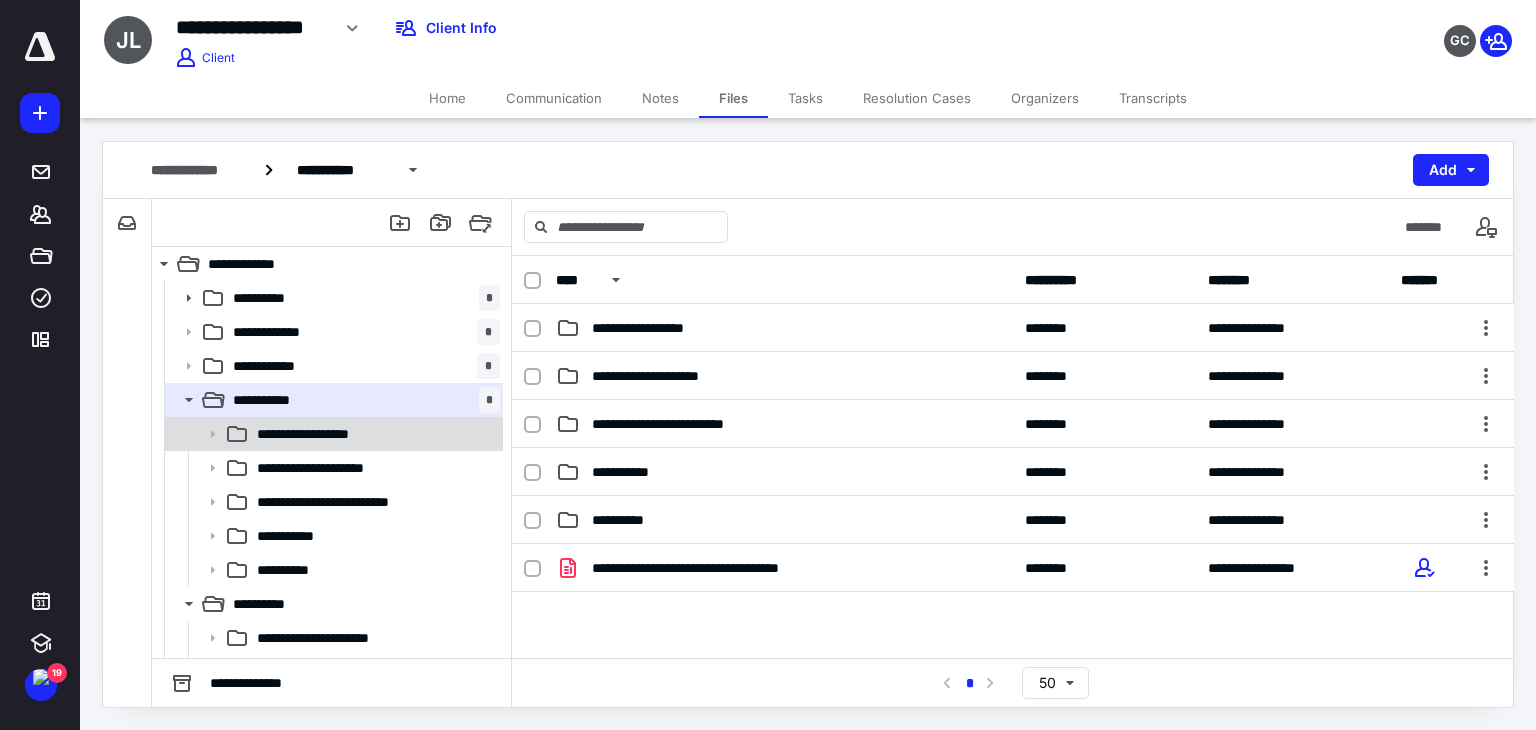 click on "**********" at bounding box center [332, 434] 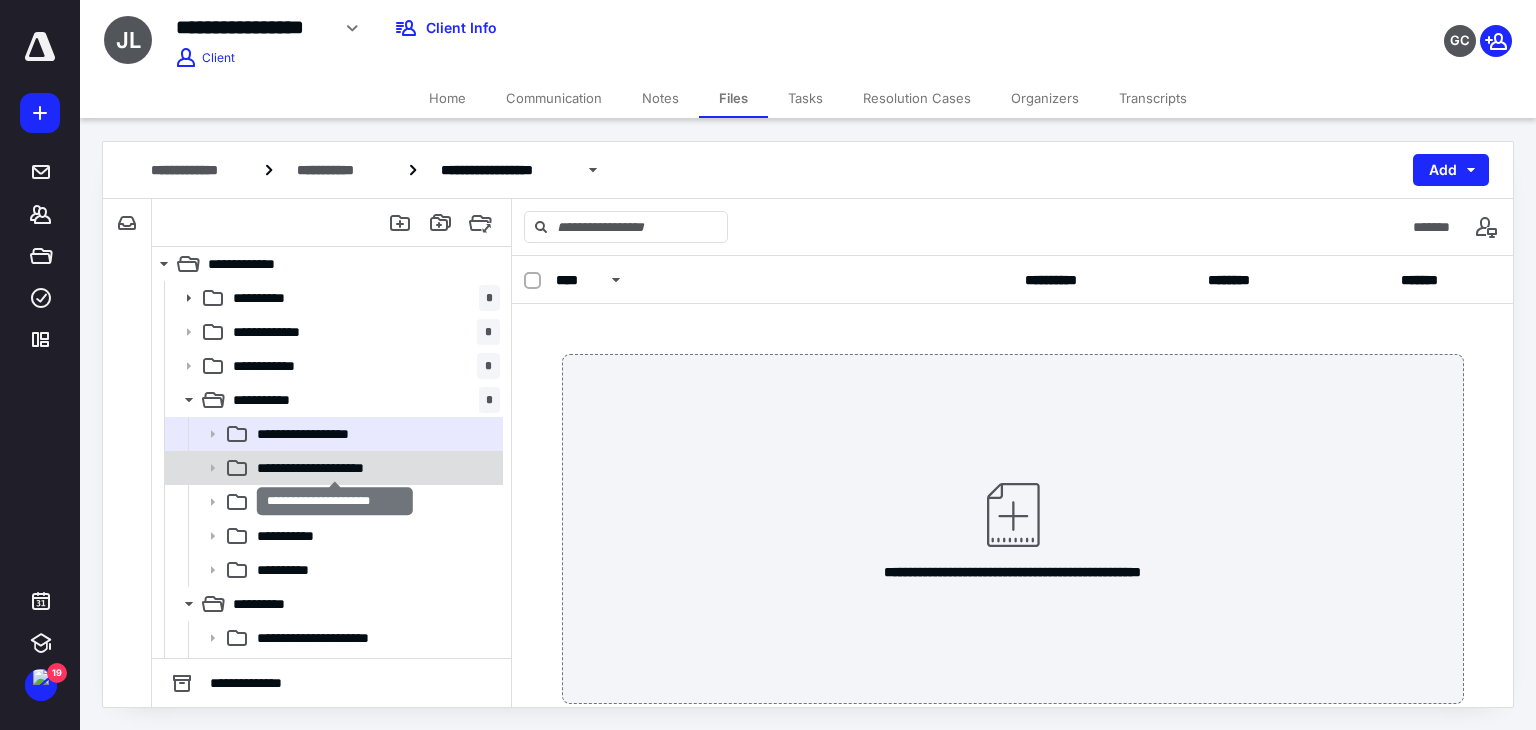 click on "**********" at bounding box center (335, 468) 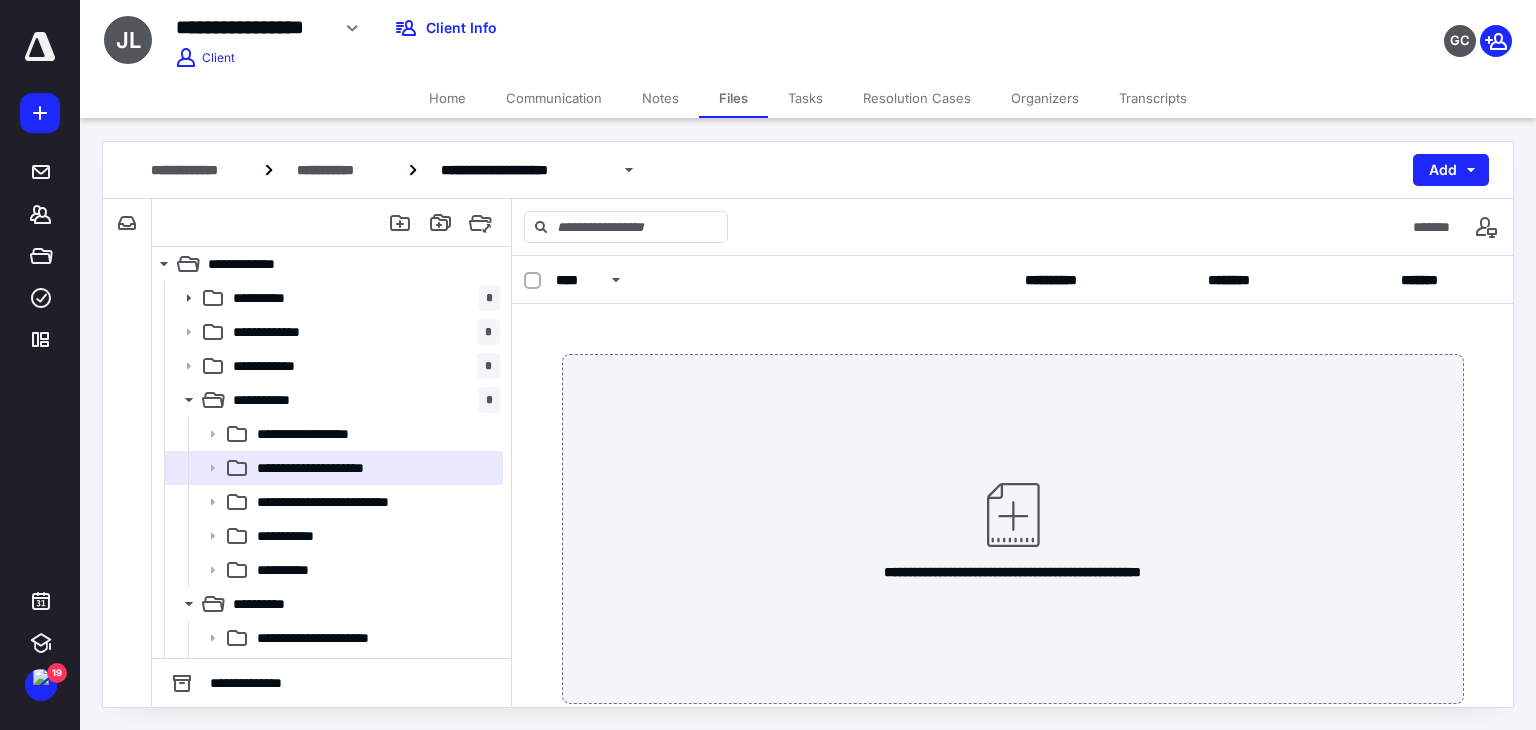 click on "**********" at bounding box center (350, 502) 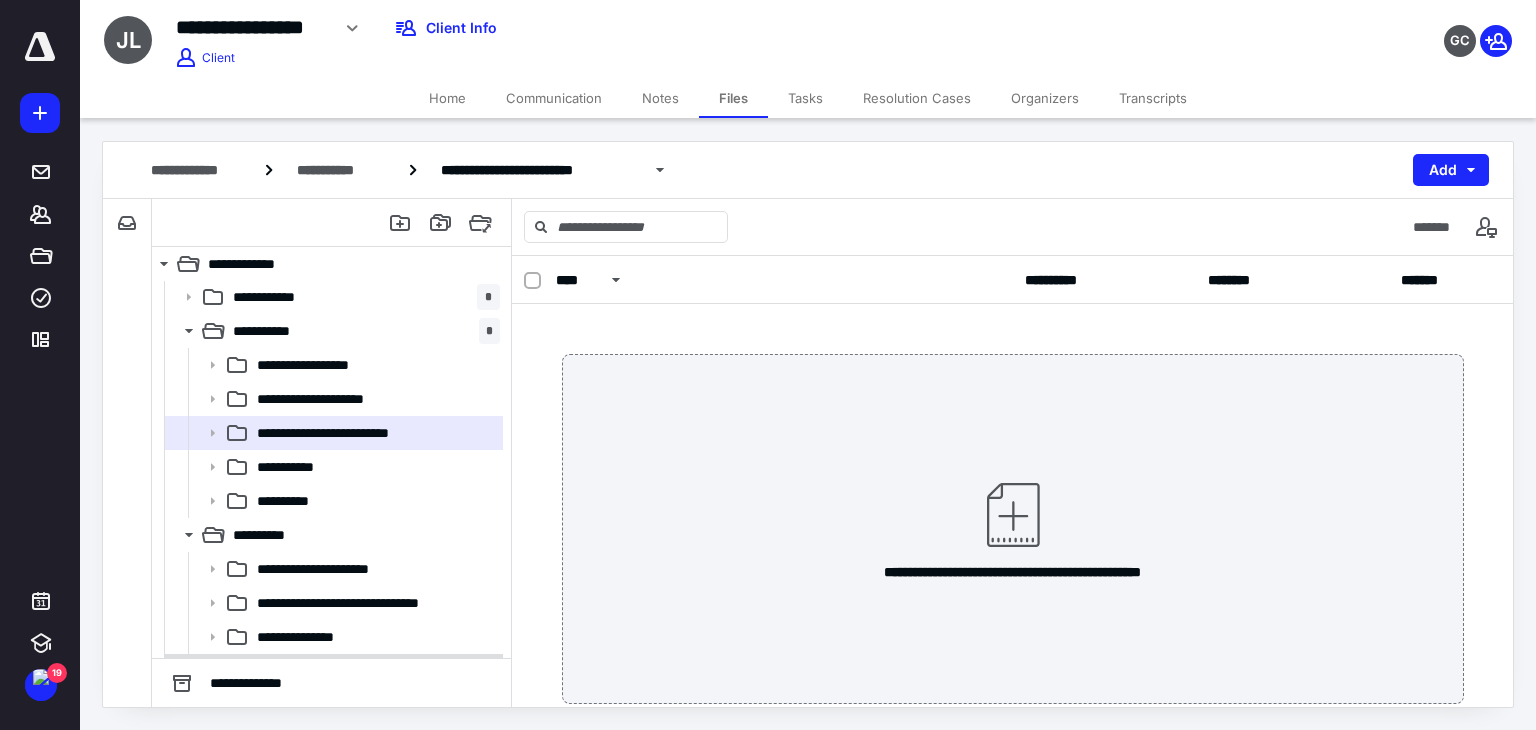 scroll, scrollTop: 200, scrollLeft: 0, axis: vertical 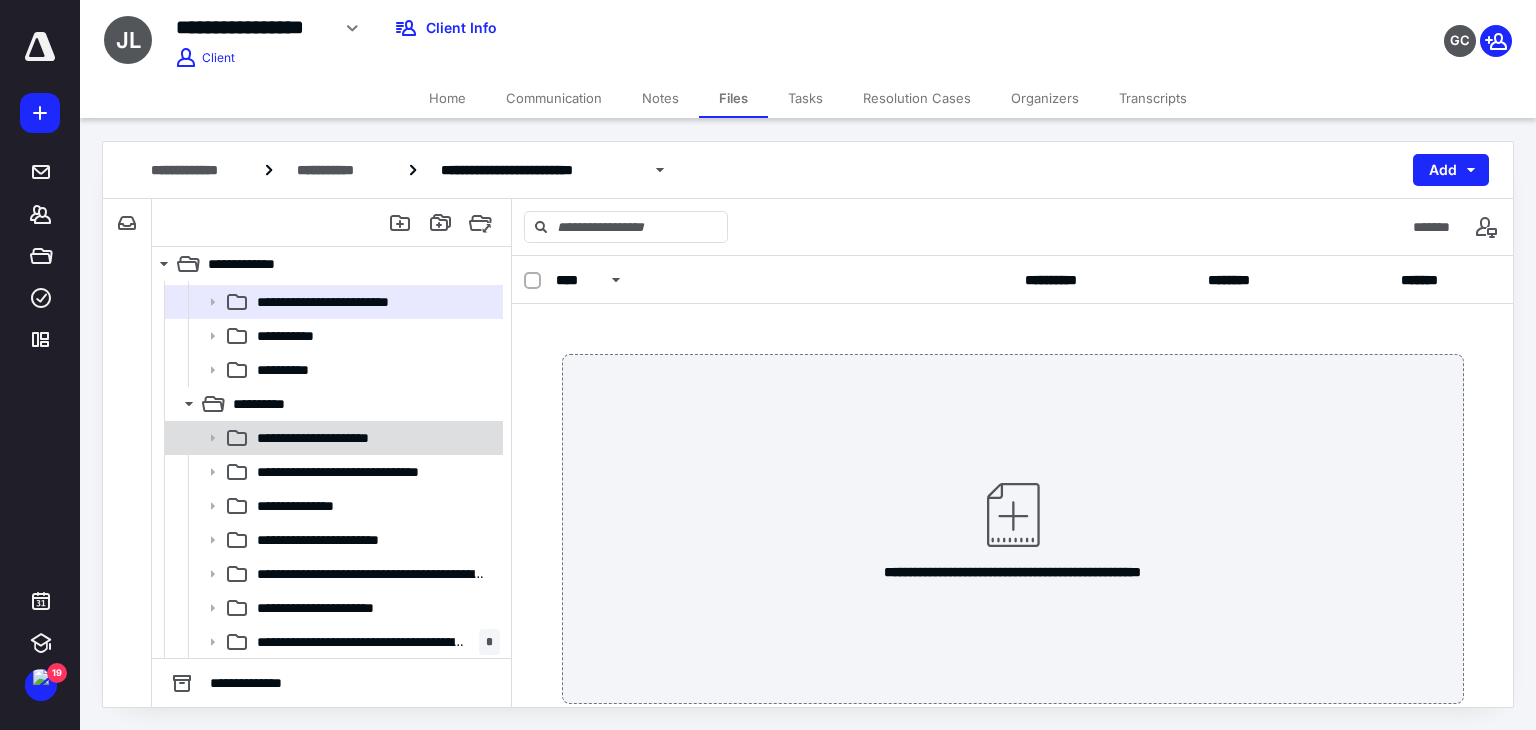 click on "**********" at bounding box center (336, 438) 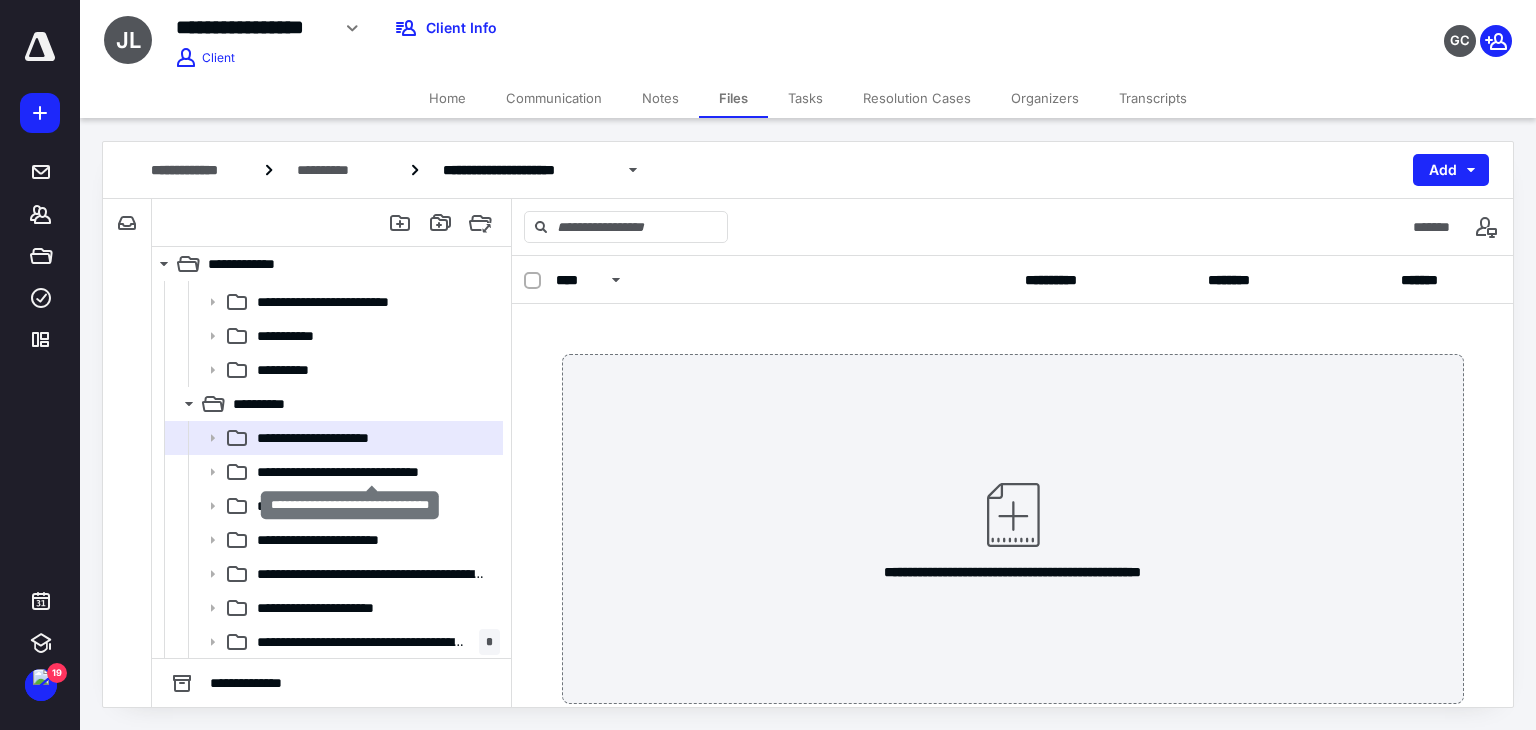 click on "**********" at bounding box center [372, 472] 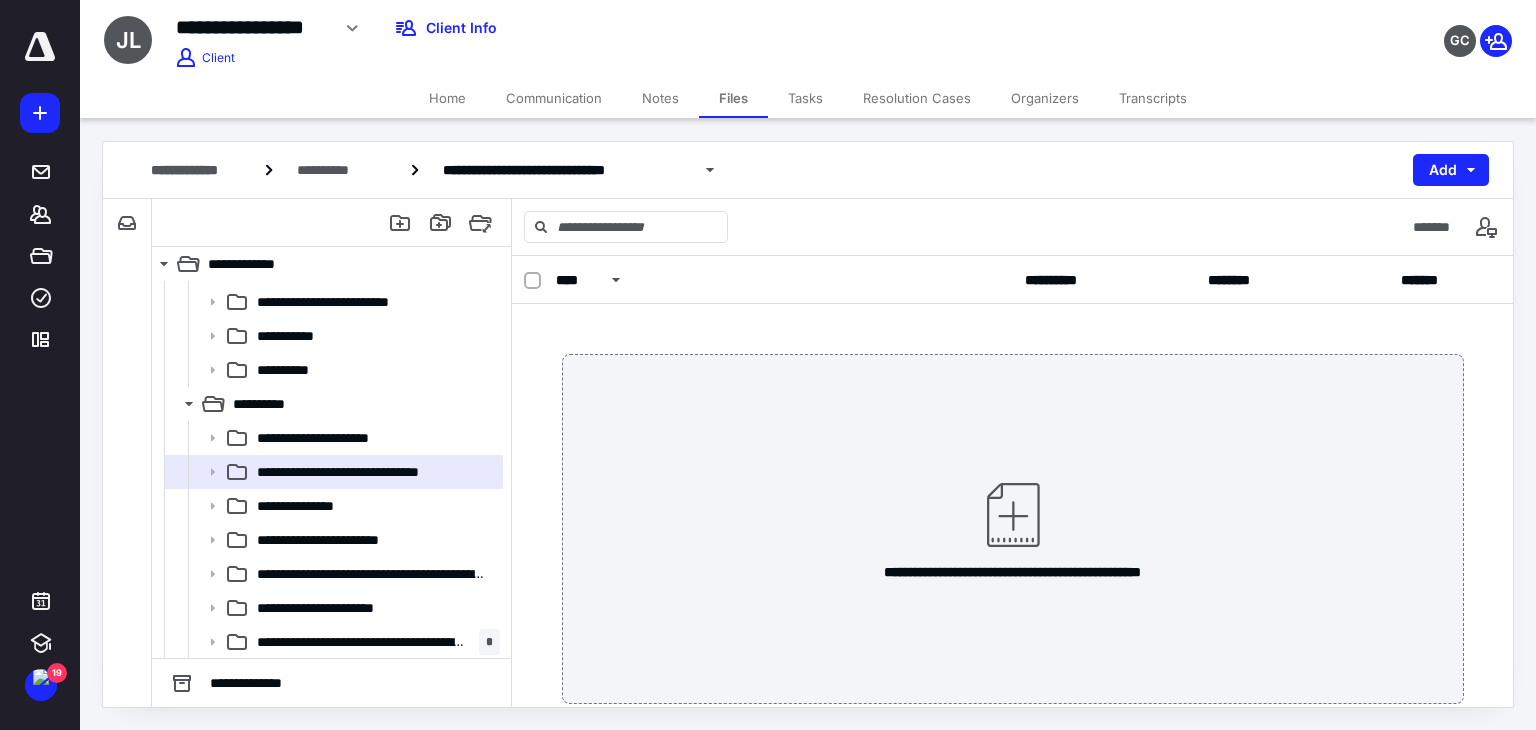 click on "**********" at bounding box center [313, 506] 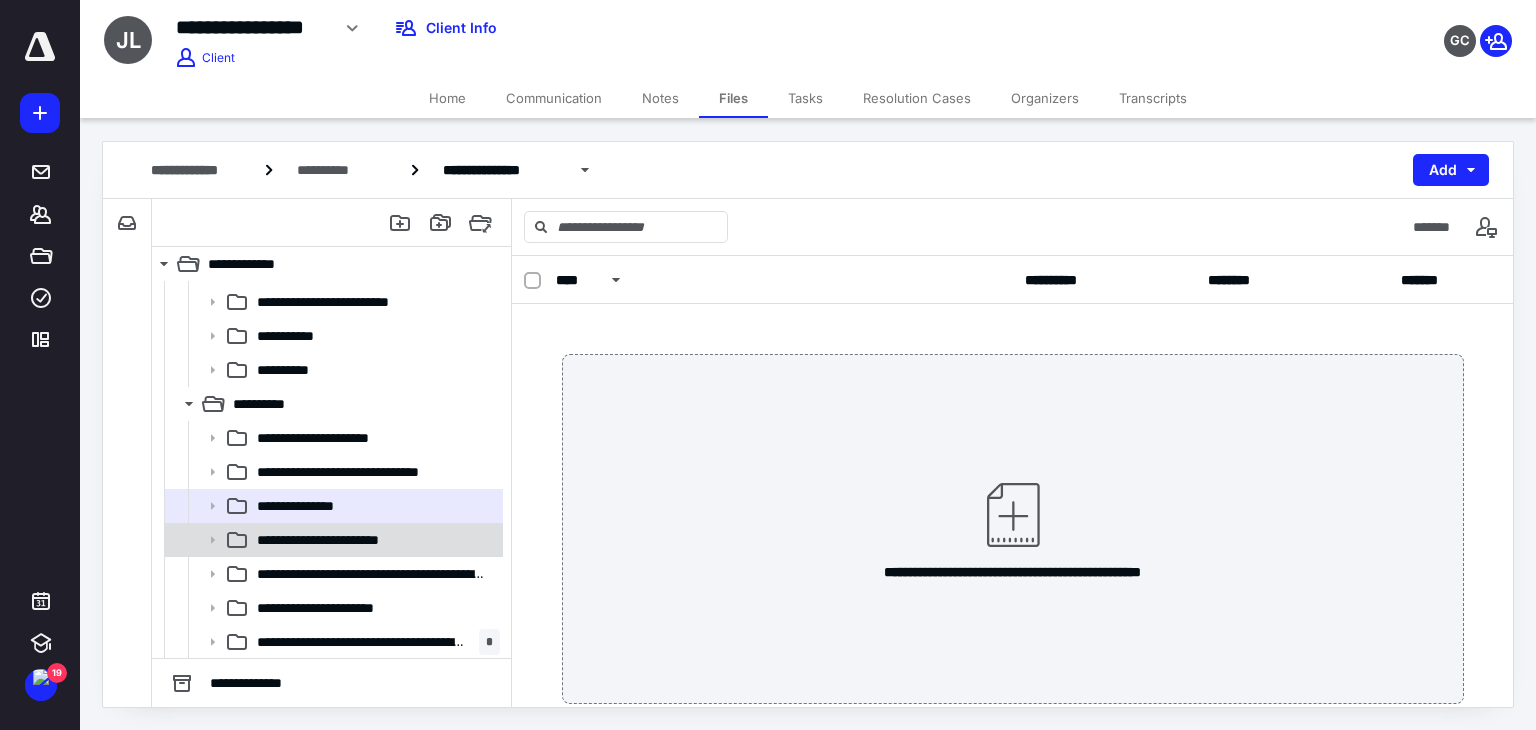 click on "**********" at bounding box center (344, 540) 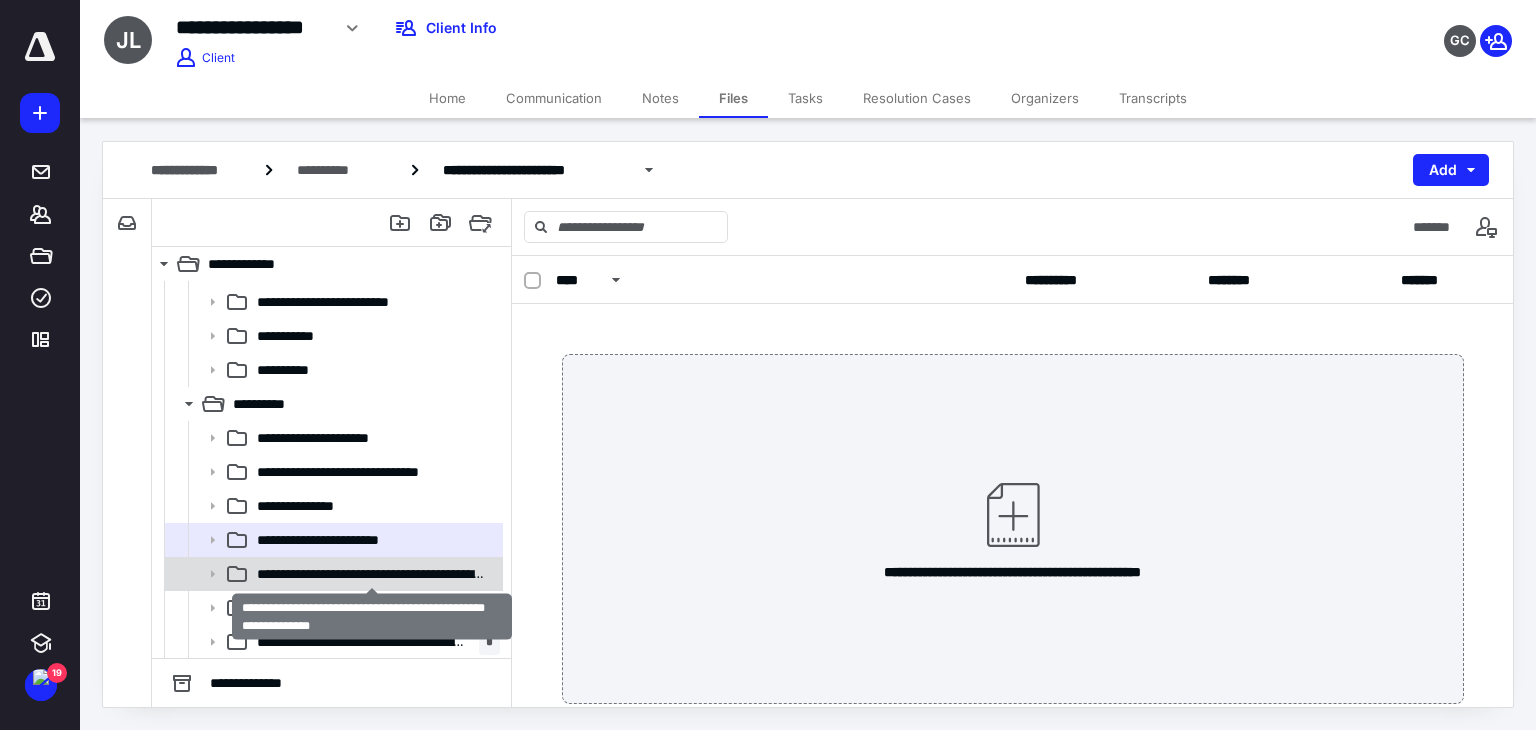 click on "**********" at bounding box center (372, 574) 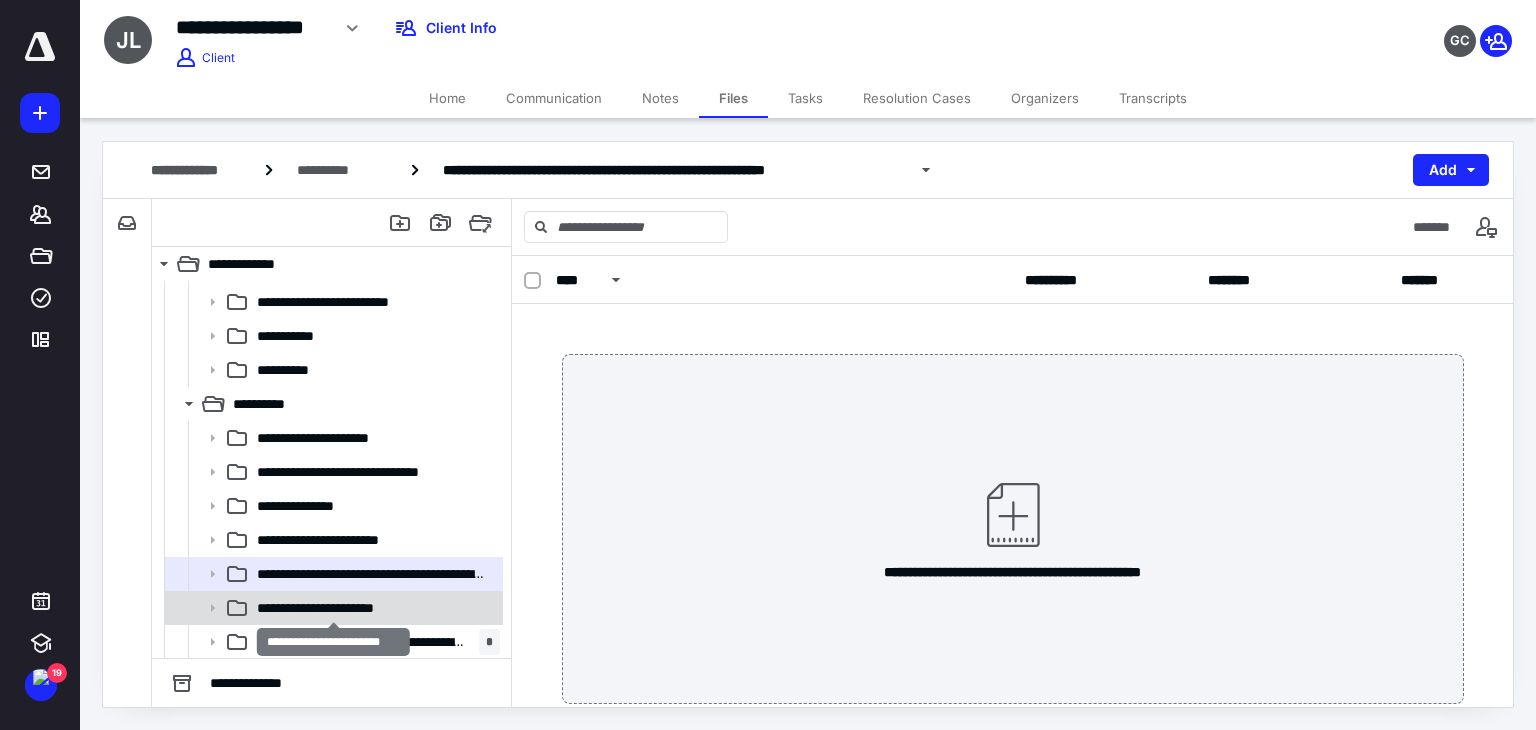 click on "**********" at bounding box center (333, 608) 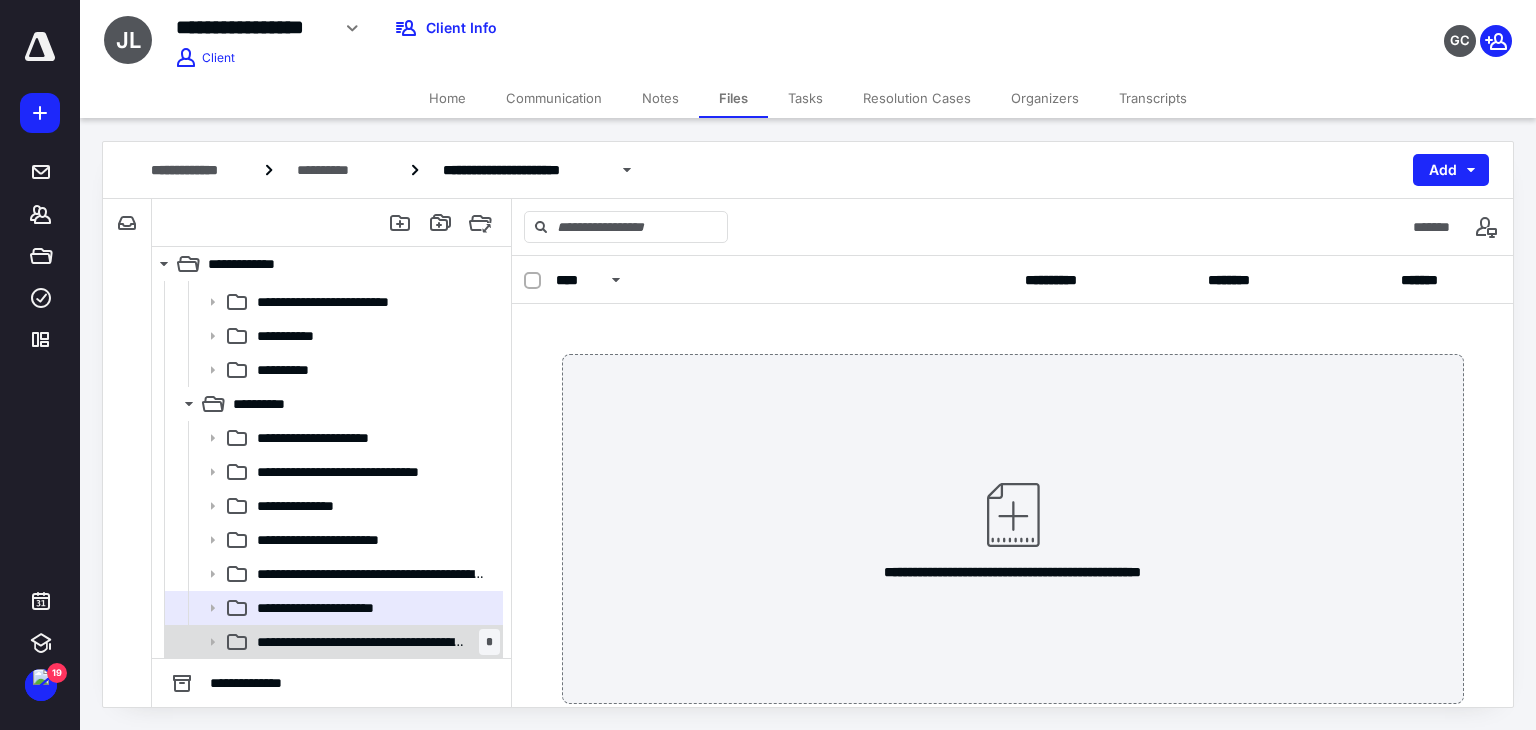 click on "**********" at bounding box center [362, 642] 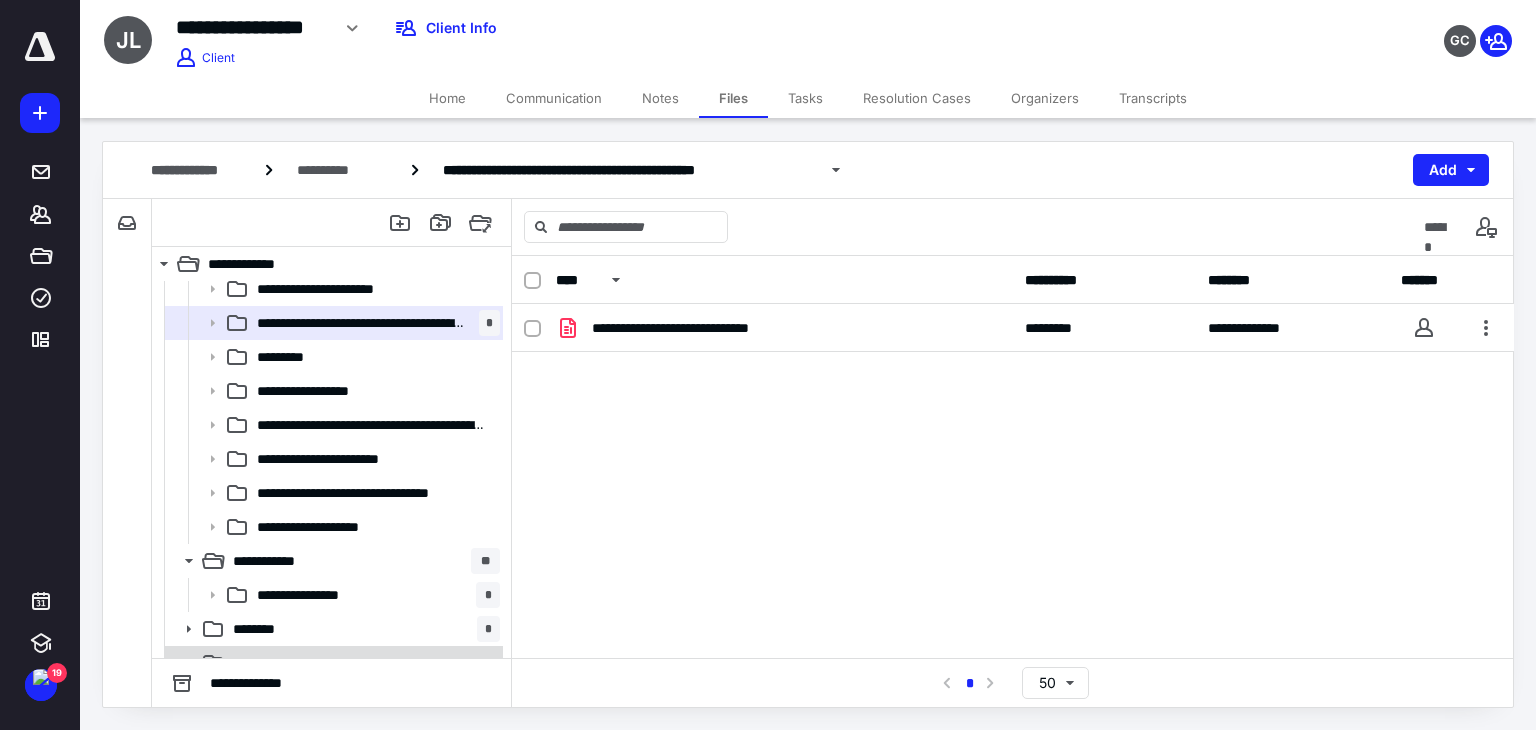 scroll, scrollTop: 574, scrollLeft: 0, axis: vertical 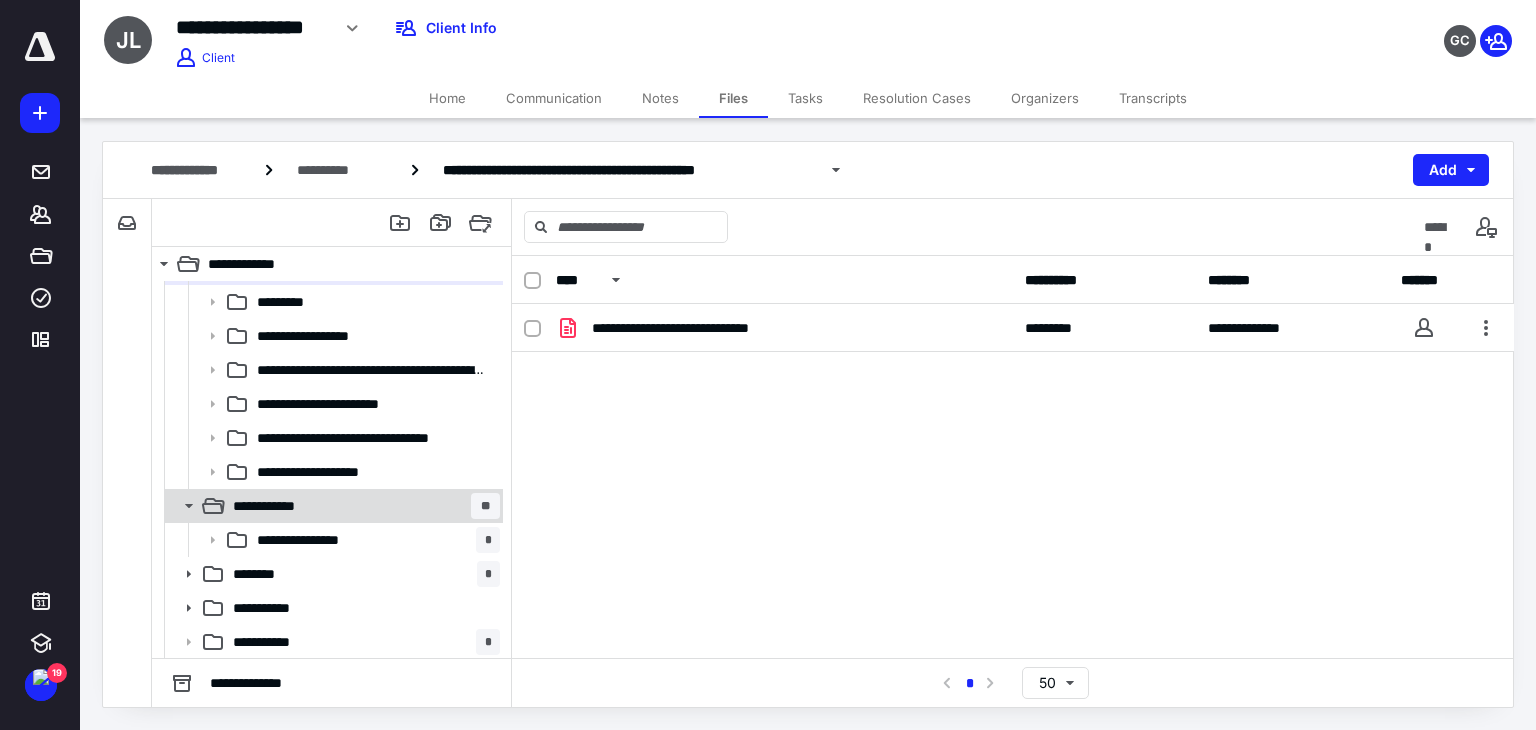 click on "**********" at bounding box center (362, 506) 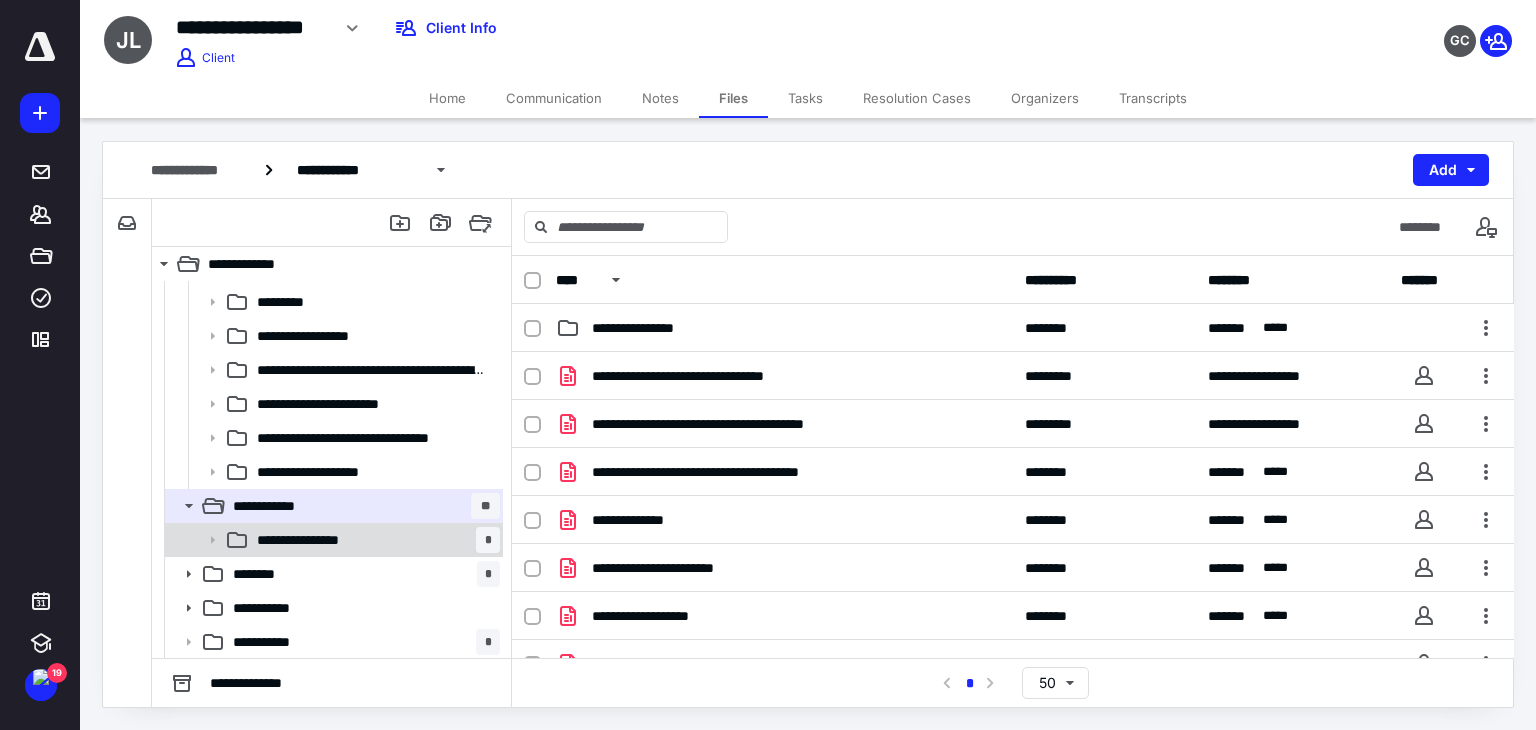 click on "**********" at bounding box center (374, 540) 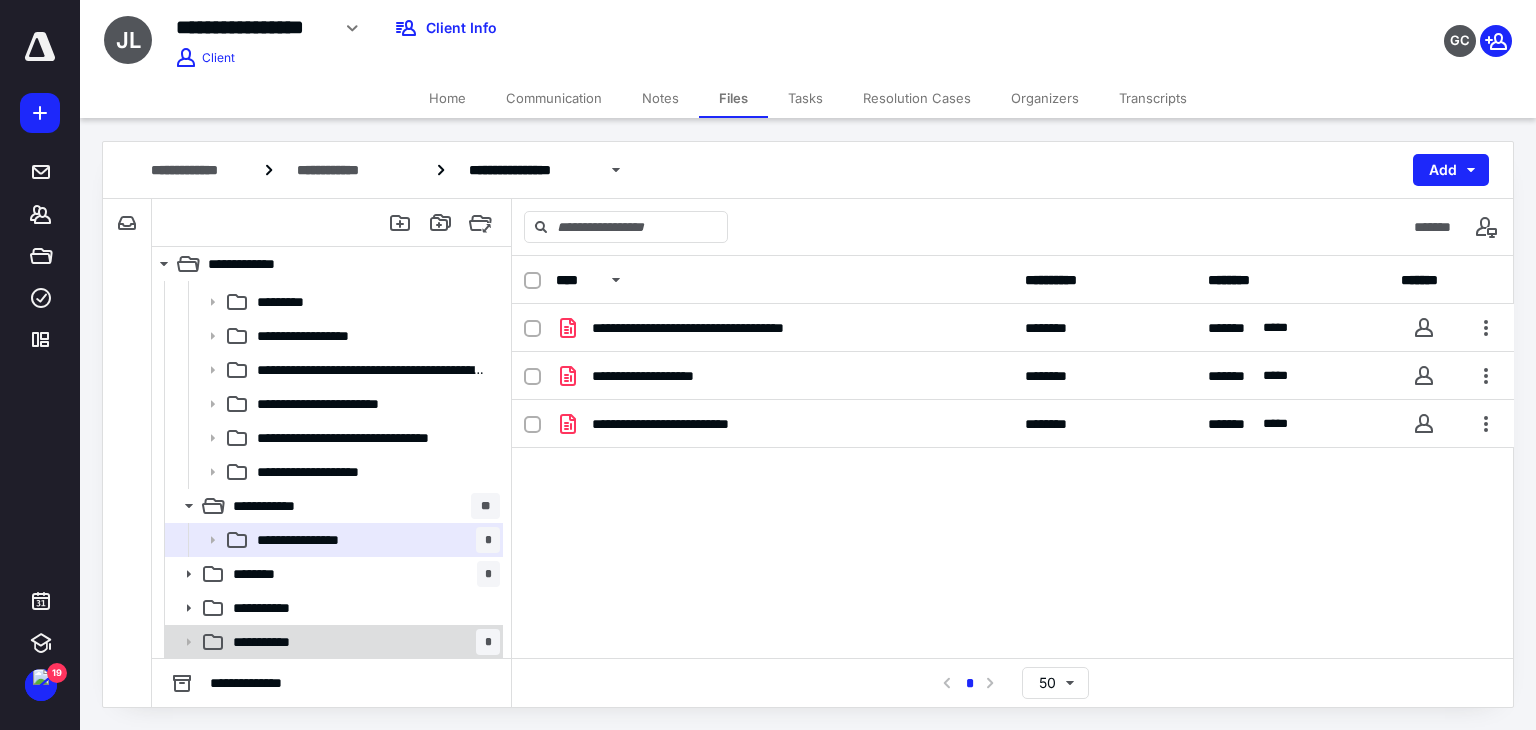 click on "**********" at bounding box center (362, 642) 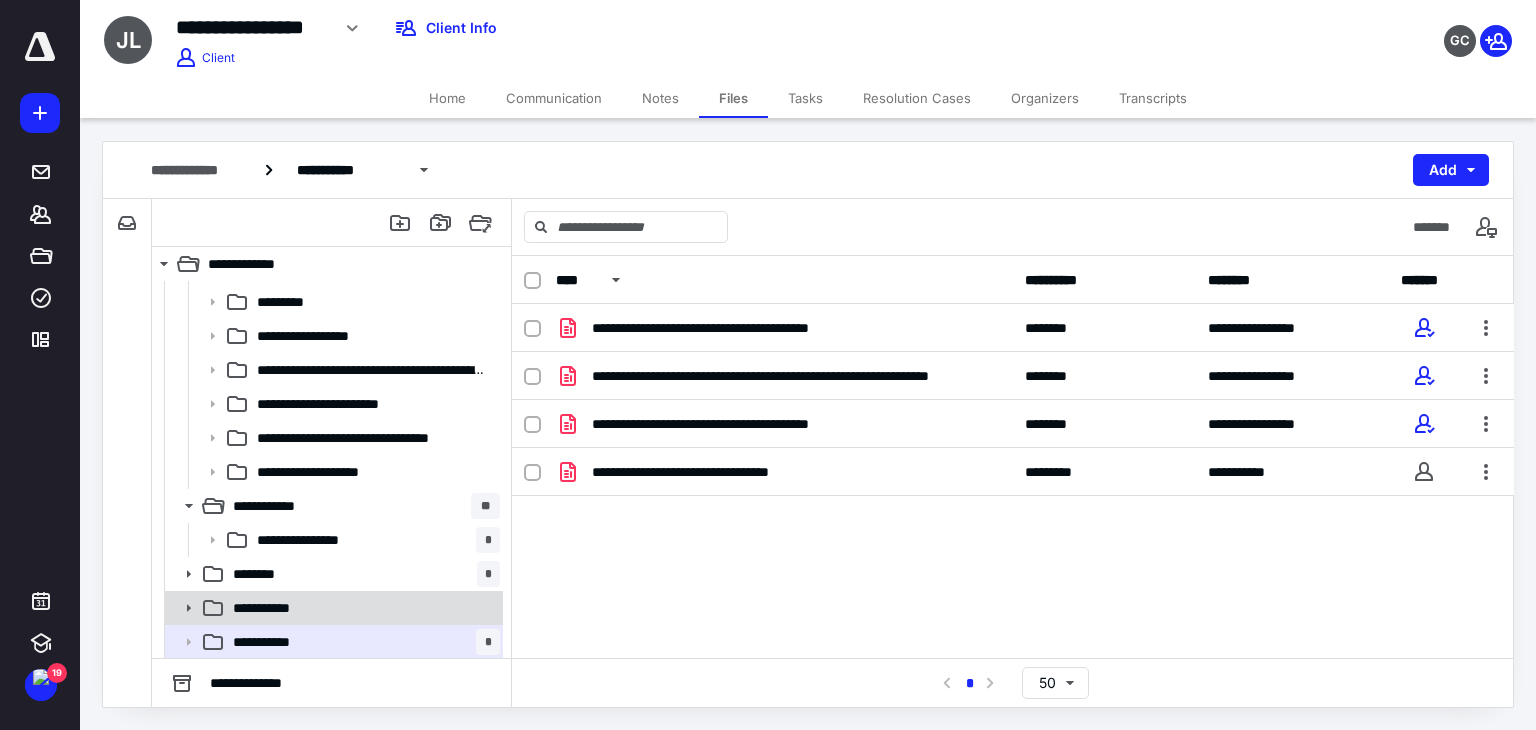 click 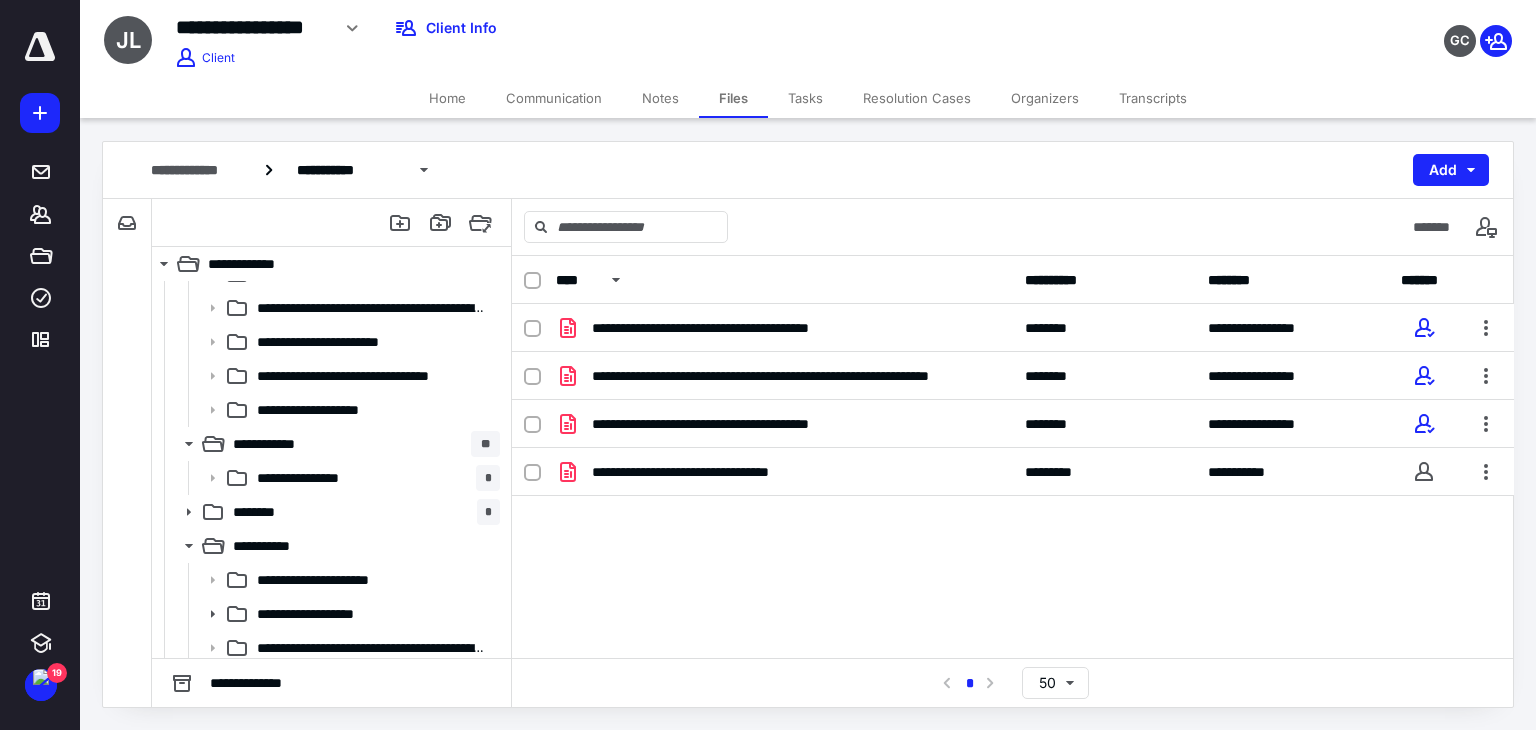 scroll, scrollTop: 710, scrollLeft: 0, axis: vertical 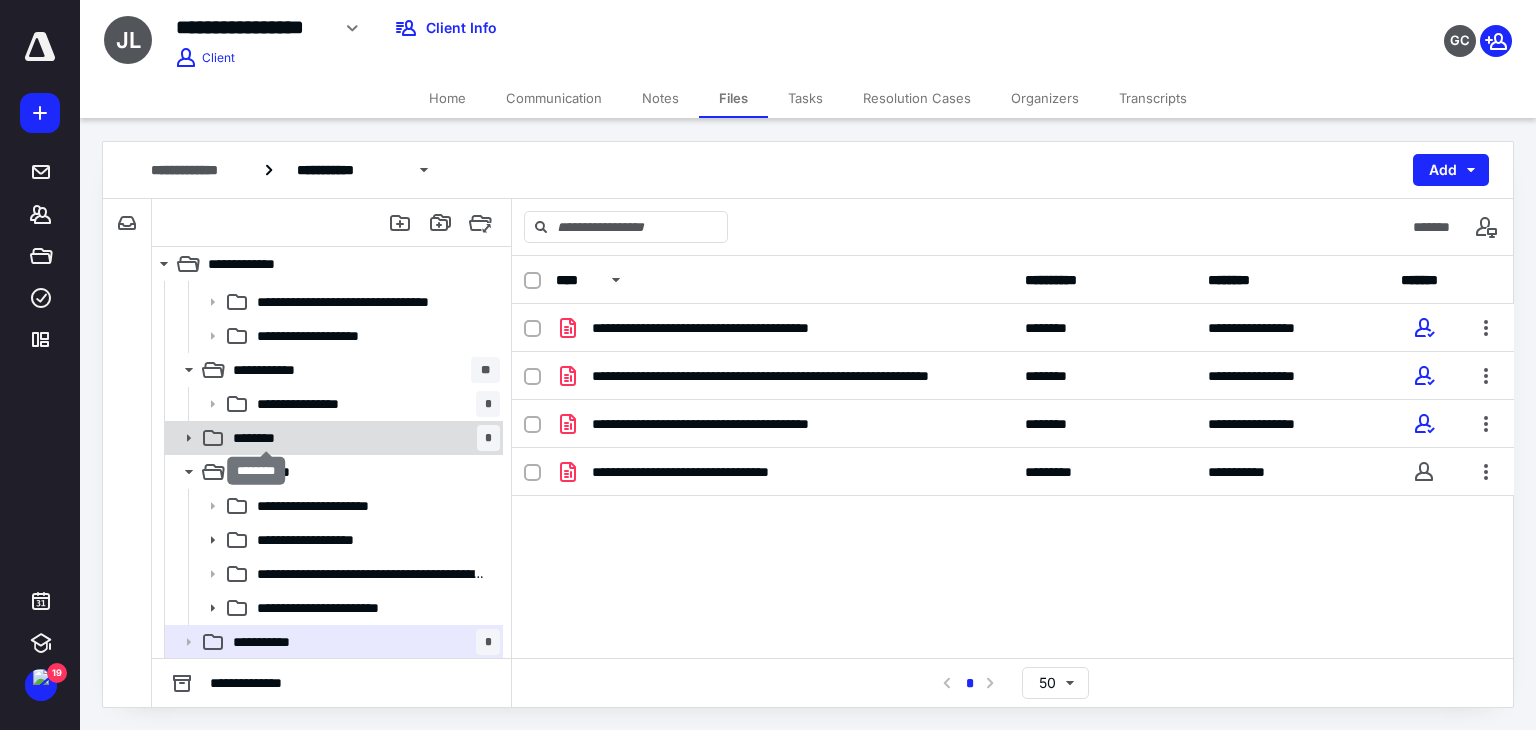 click on "********" at bounding box center [266, 438] 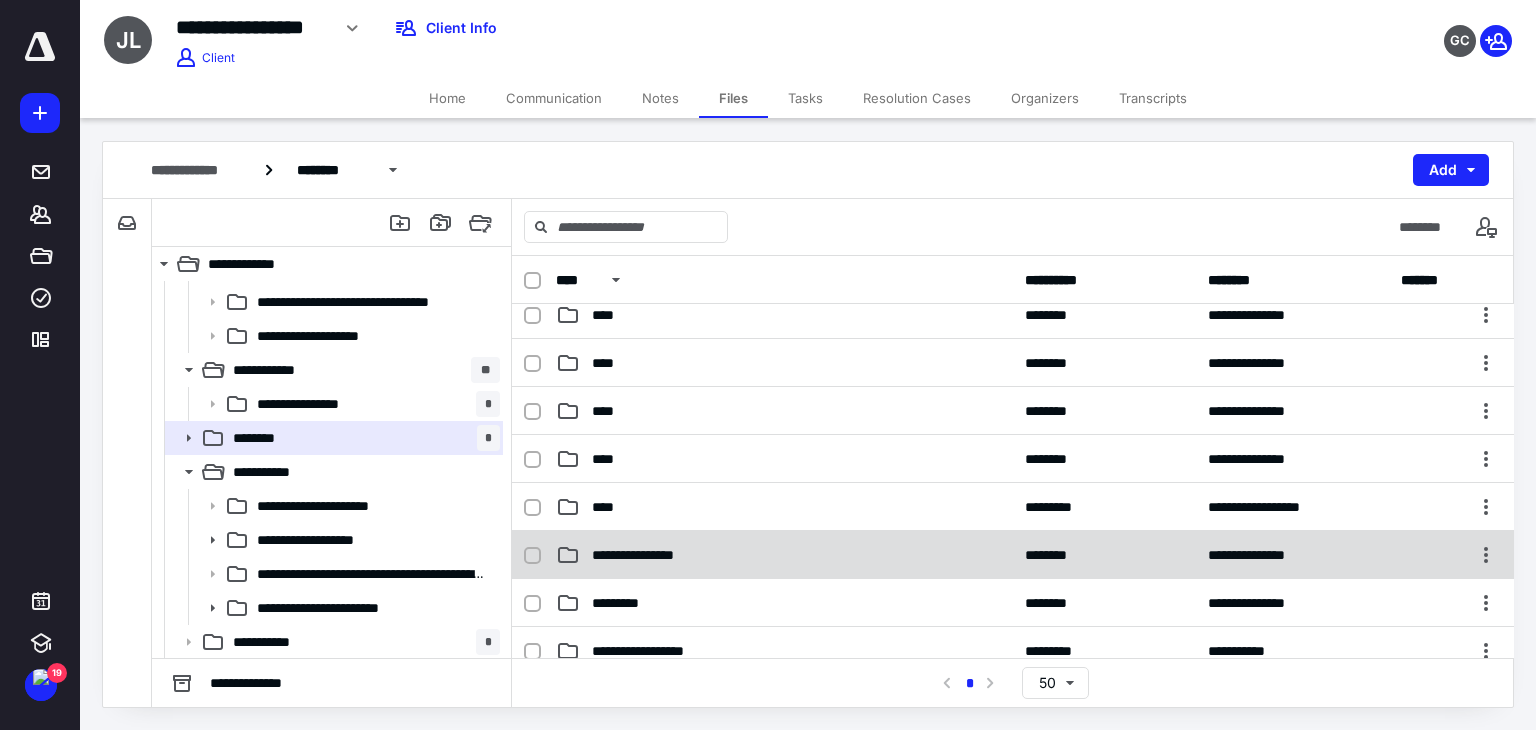 scroll, scrollTop: 0, scrollLeft: 0, axis: both 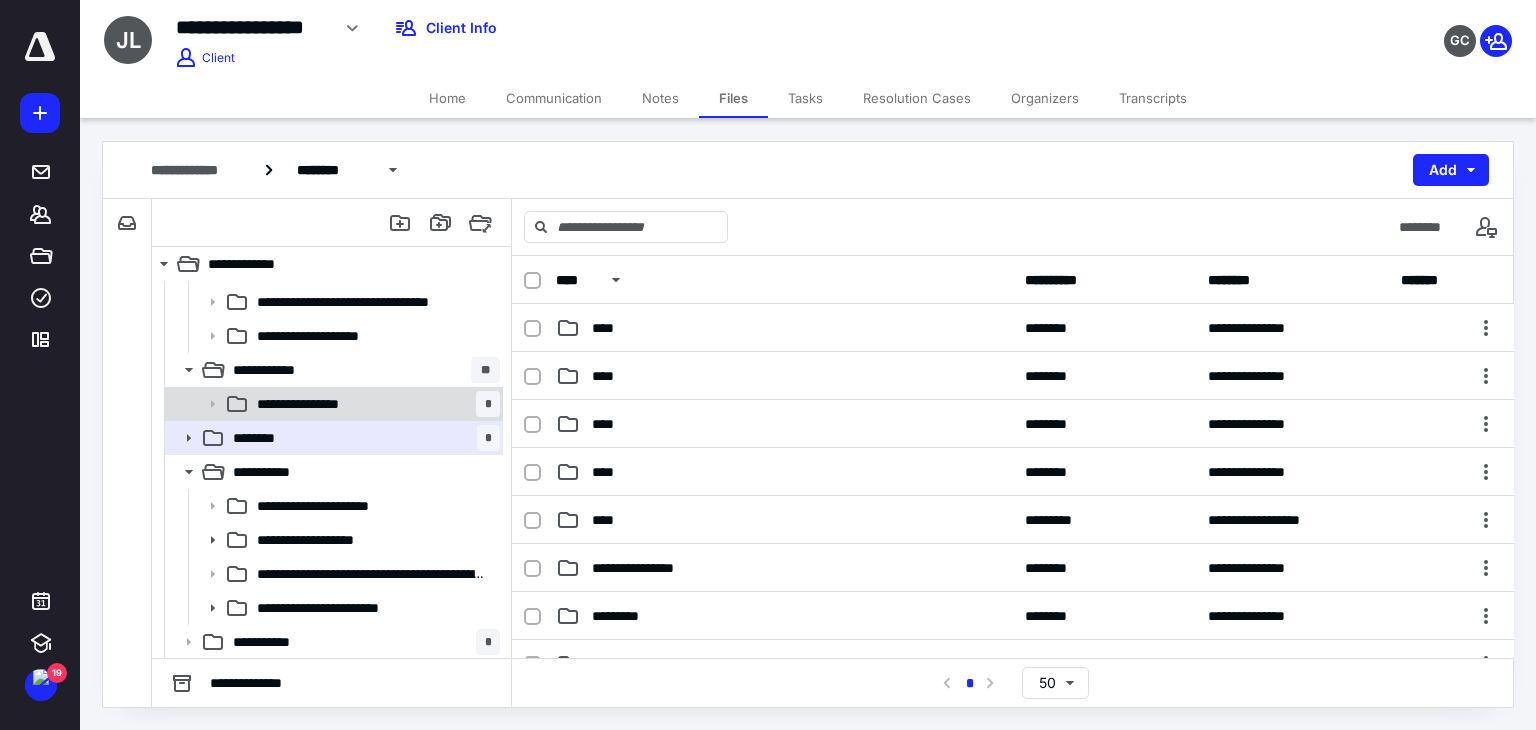 click on "**********" at bounding box center (316, 404) 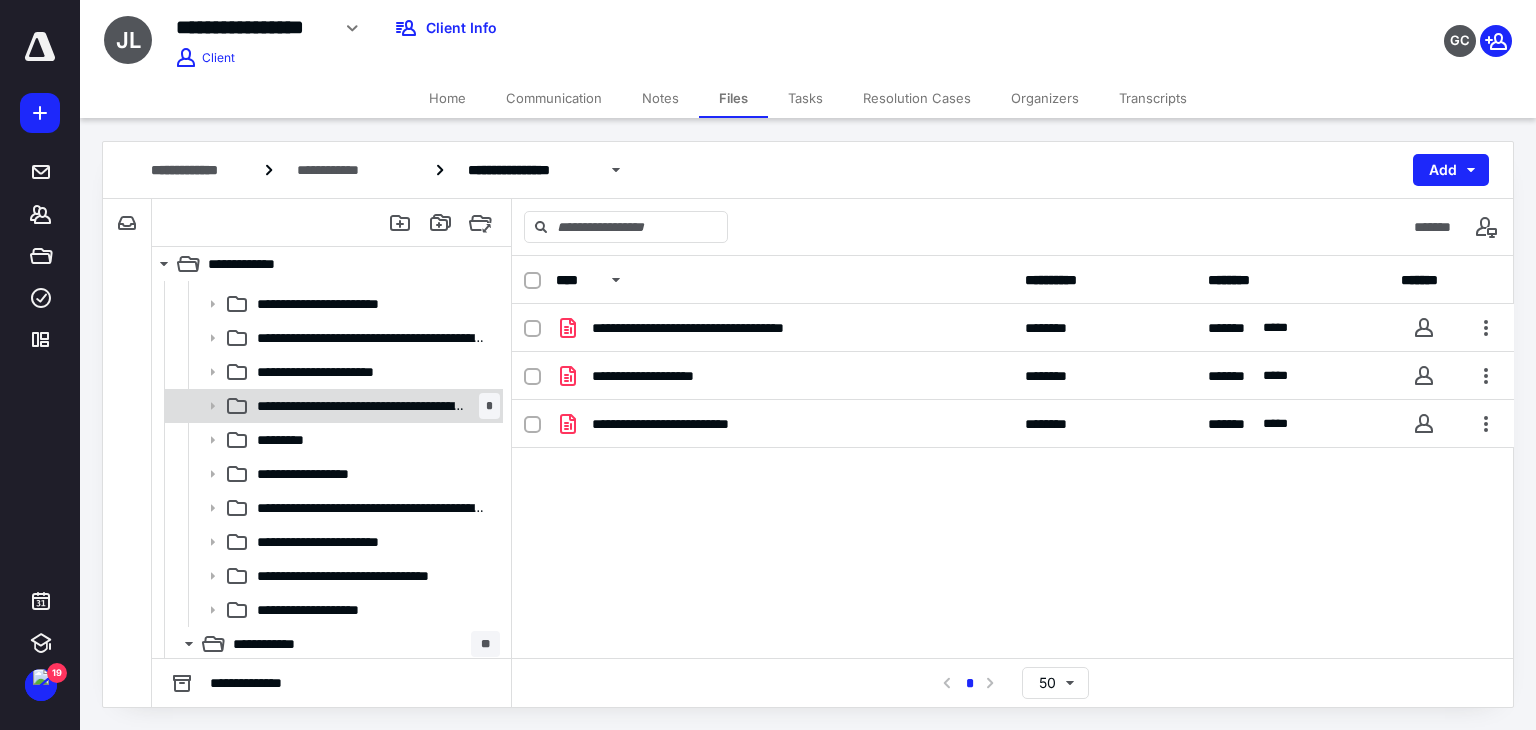 scroll, scrollTop: 410, scrollLeft: 0, axis: vertical 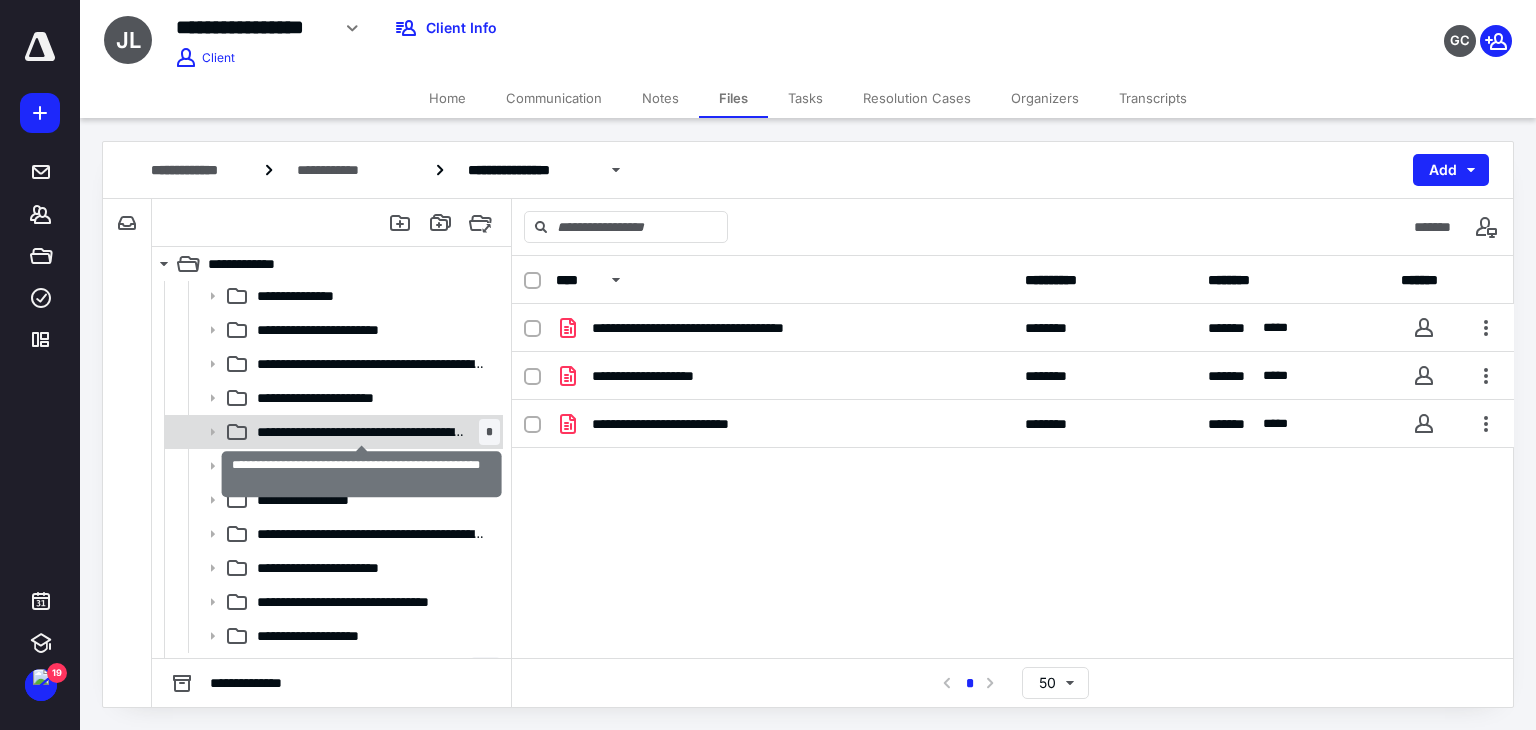 click on "**********" at bounding box center (362, 432) 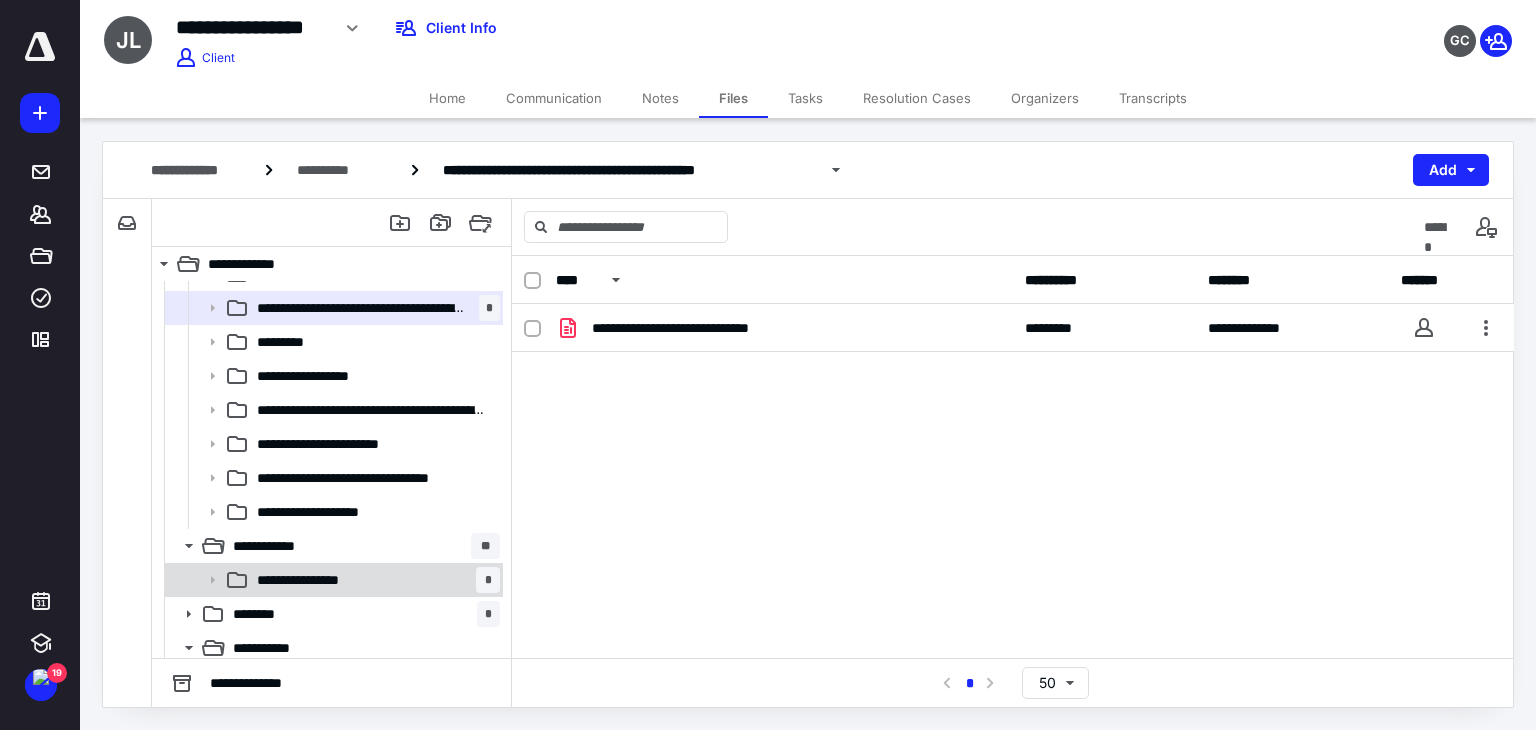 scroll, scrollTop: 710, scrollLeft: 0, axis: vertical 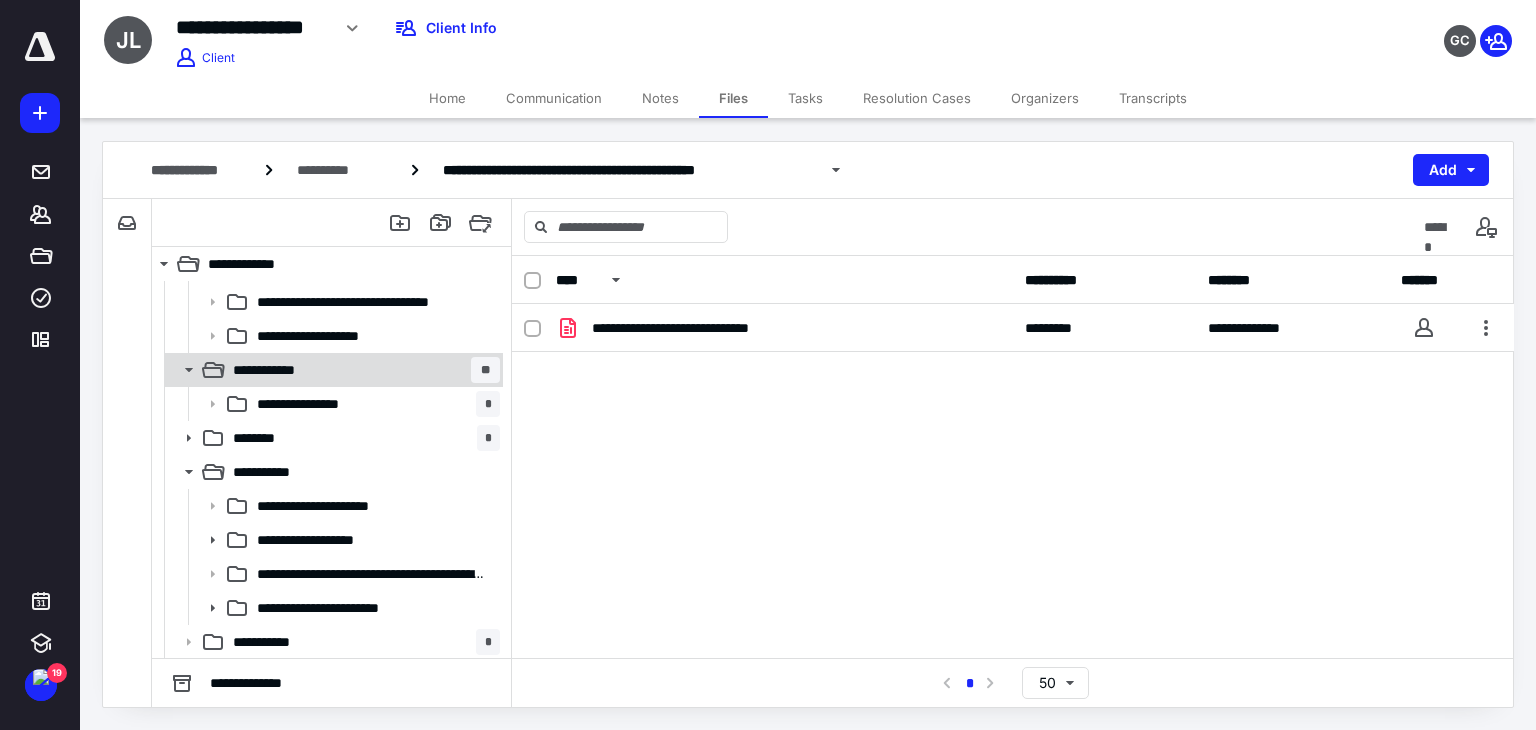 click on "**********" at bounding box center [362, 370] 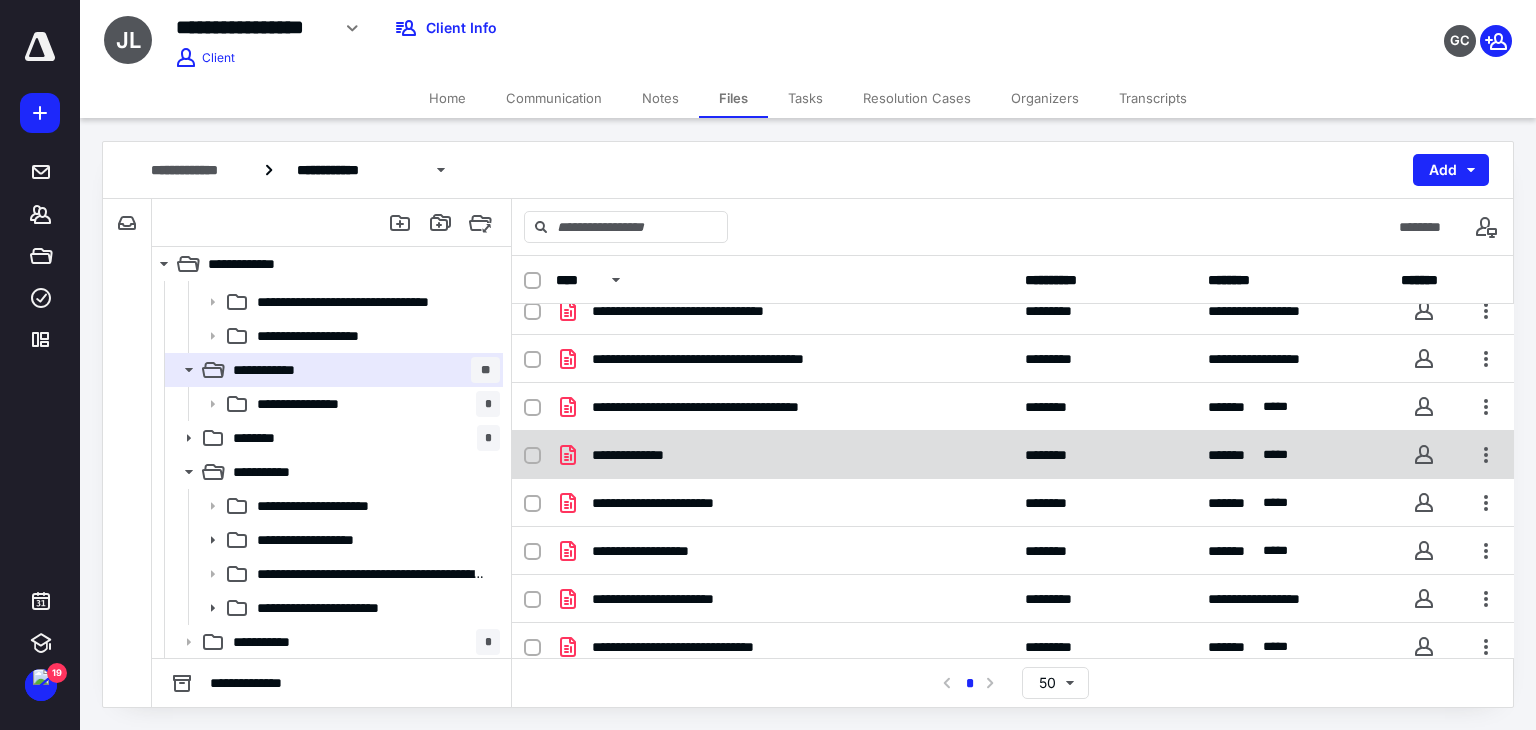 scroll, scrollTop: 100, scrollLeft: 0, axis: vertical 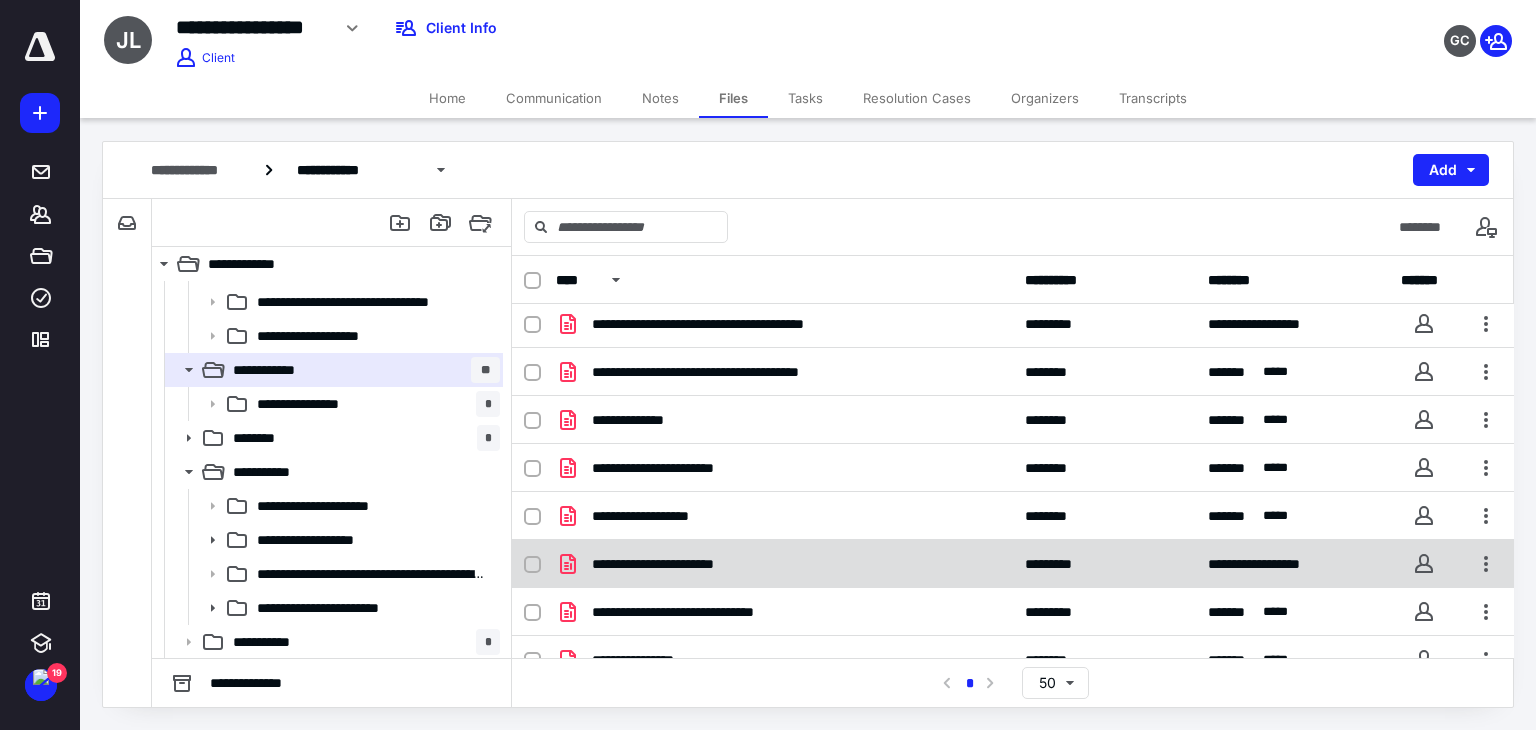 click on "**********" at bounding box center [675, 564] 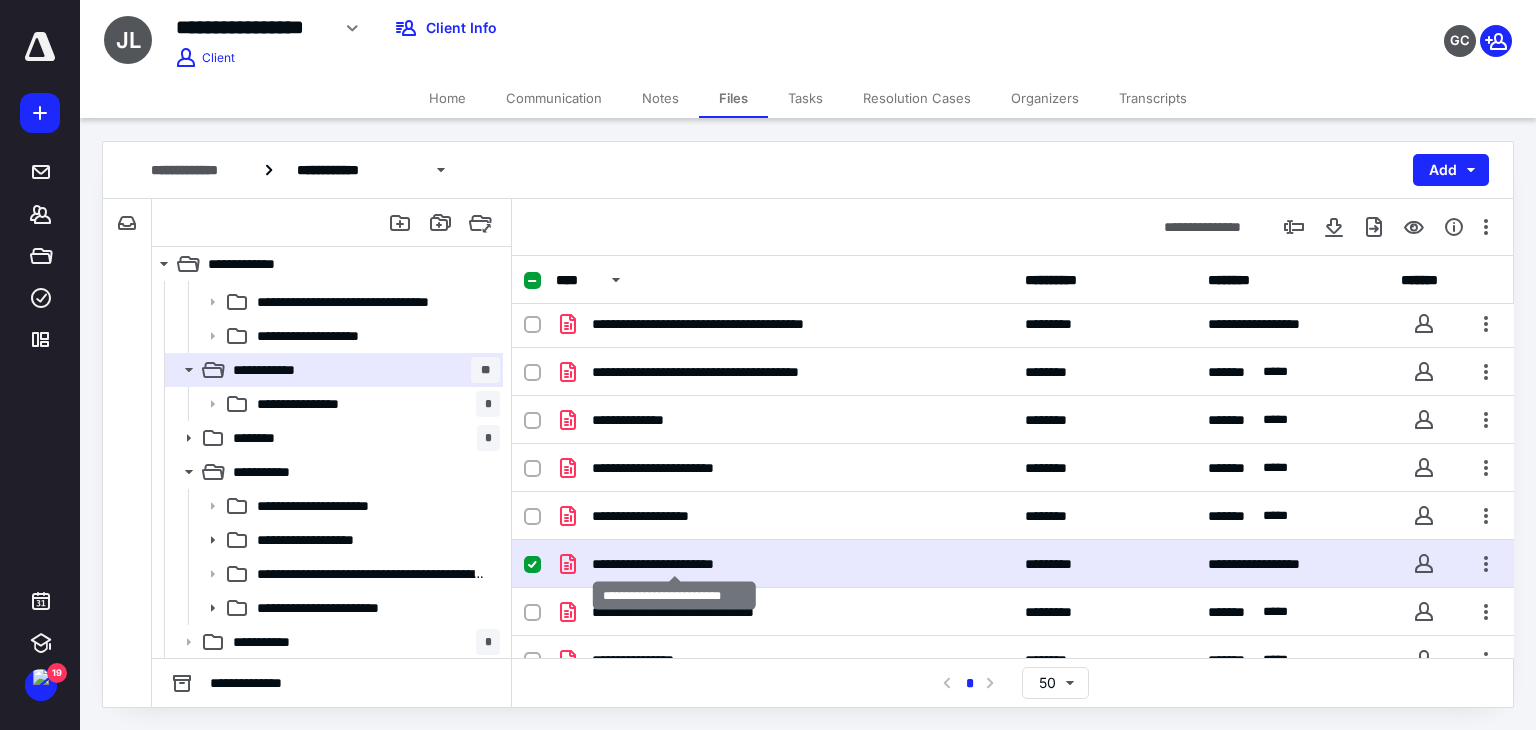 click on "**********" at bounding box center (675, 564) 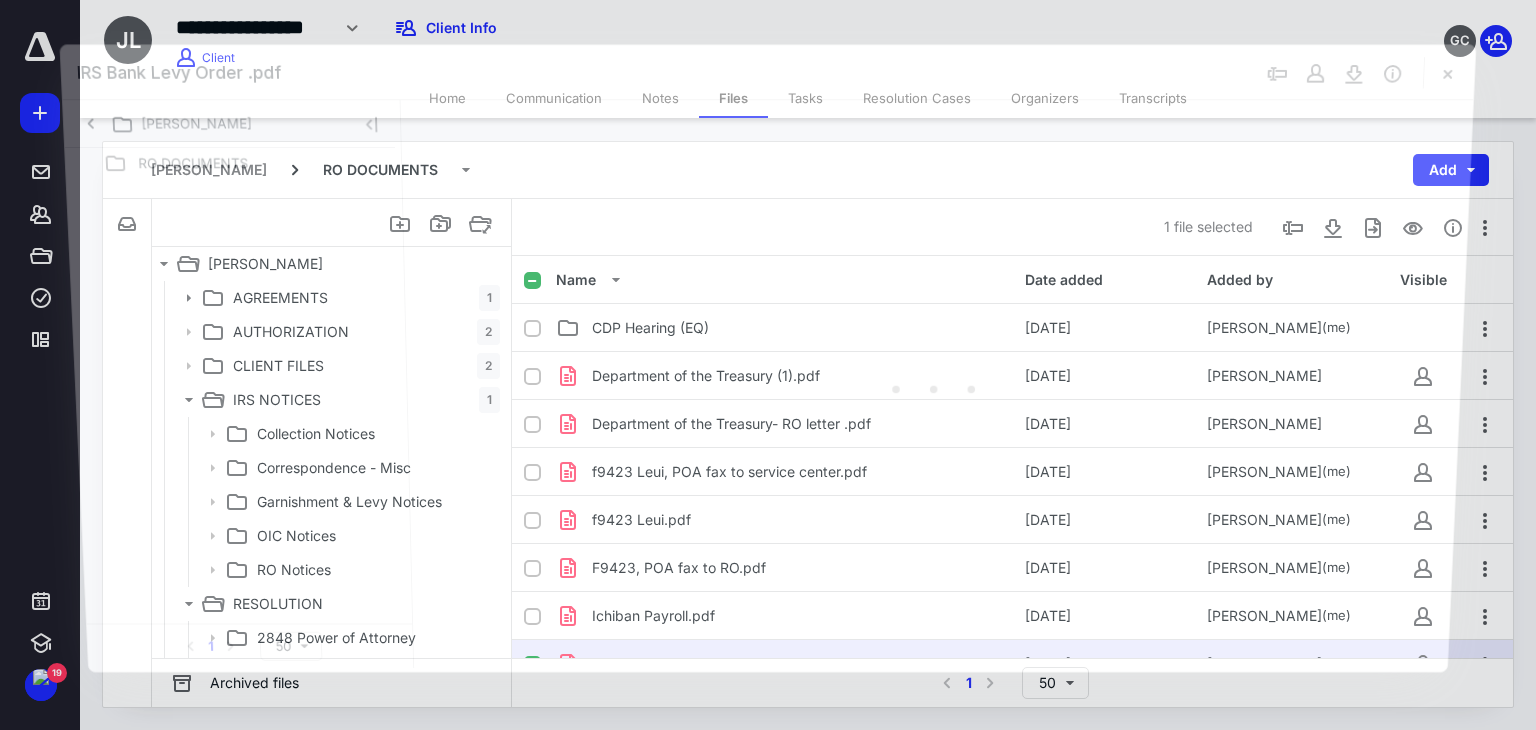 scroll, scrollTop: 710, scrollLeft: 0, axis: vertical 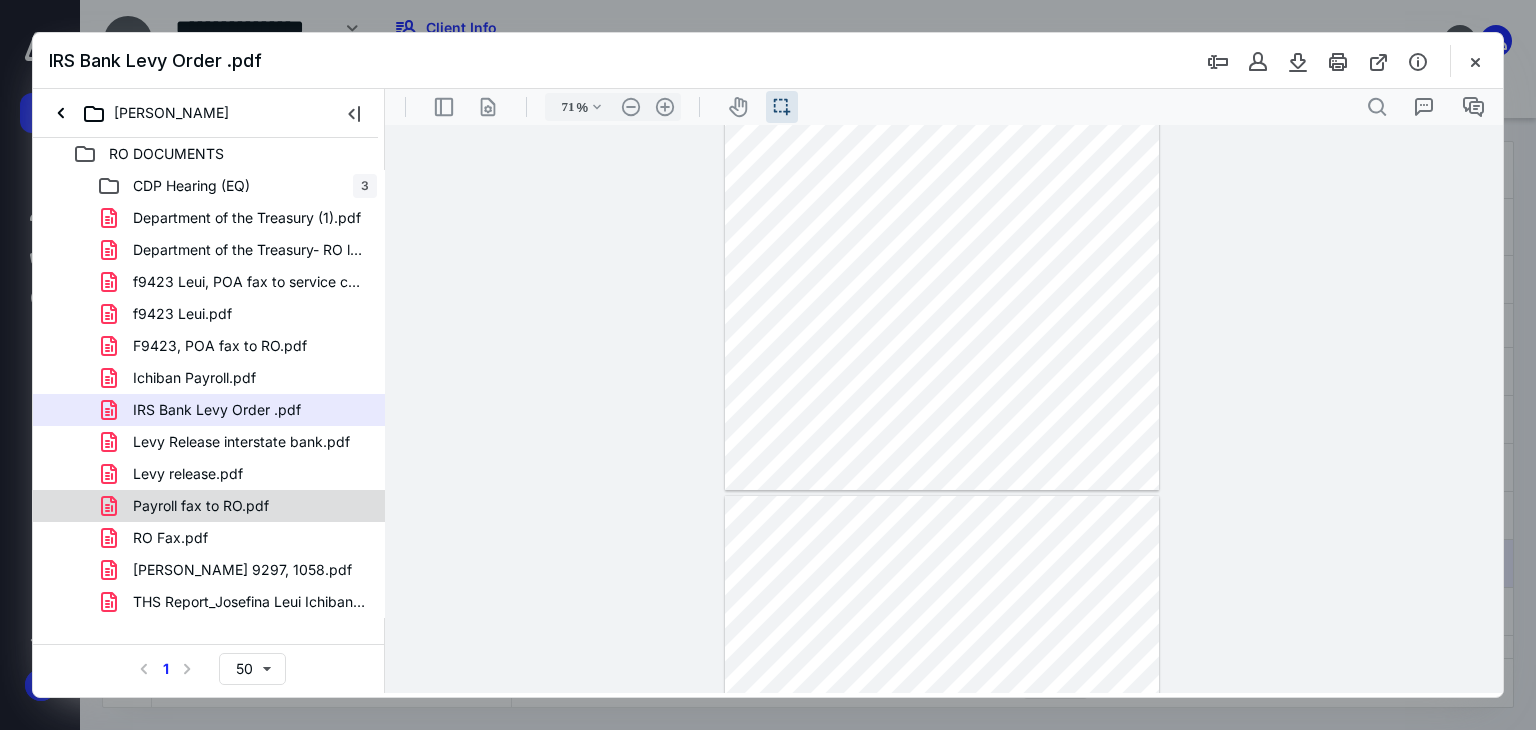 click on "Payroll fax to RO.pdf" at bounding box center (237, 506) 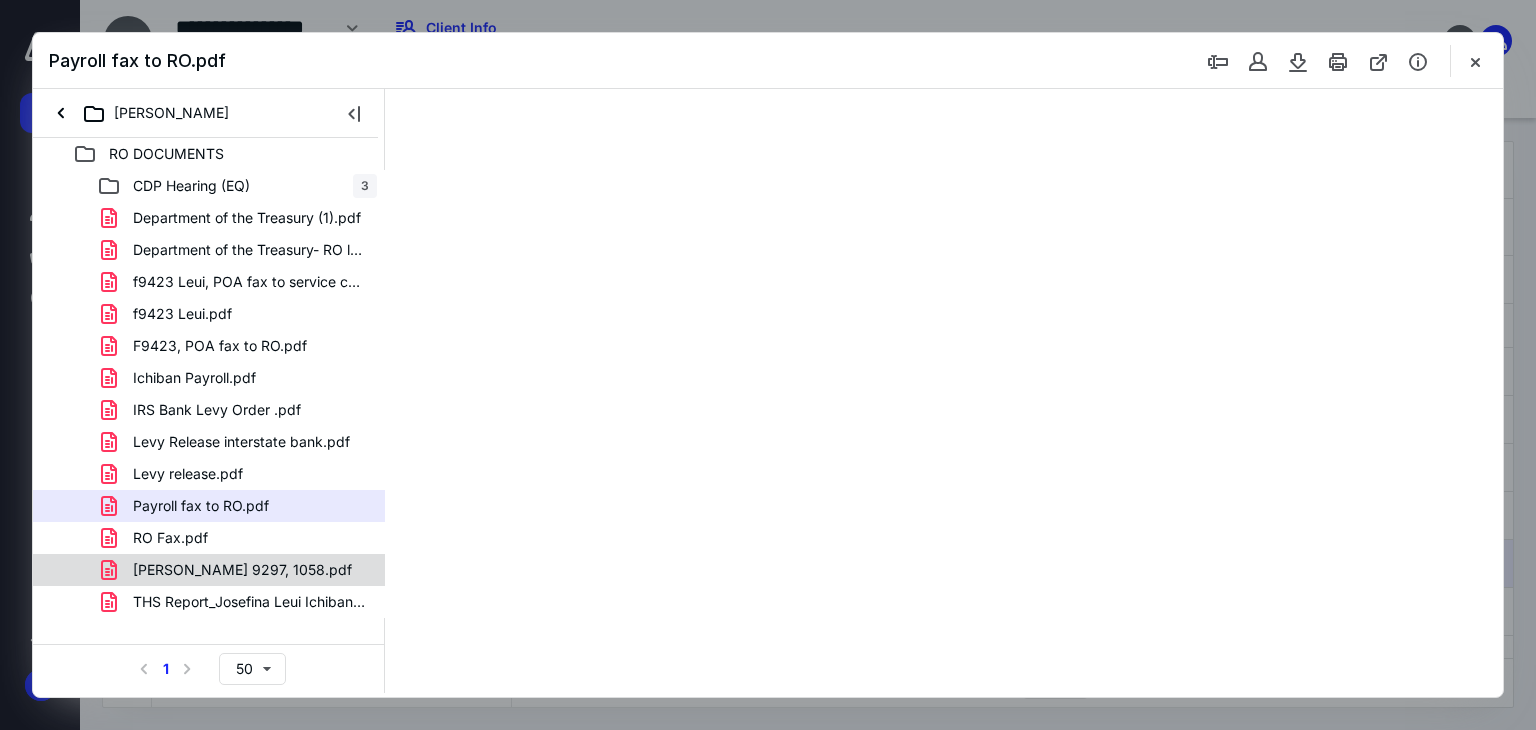 scroll, scrollTop: 0, scrollLeft: 0, axis: both 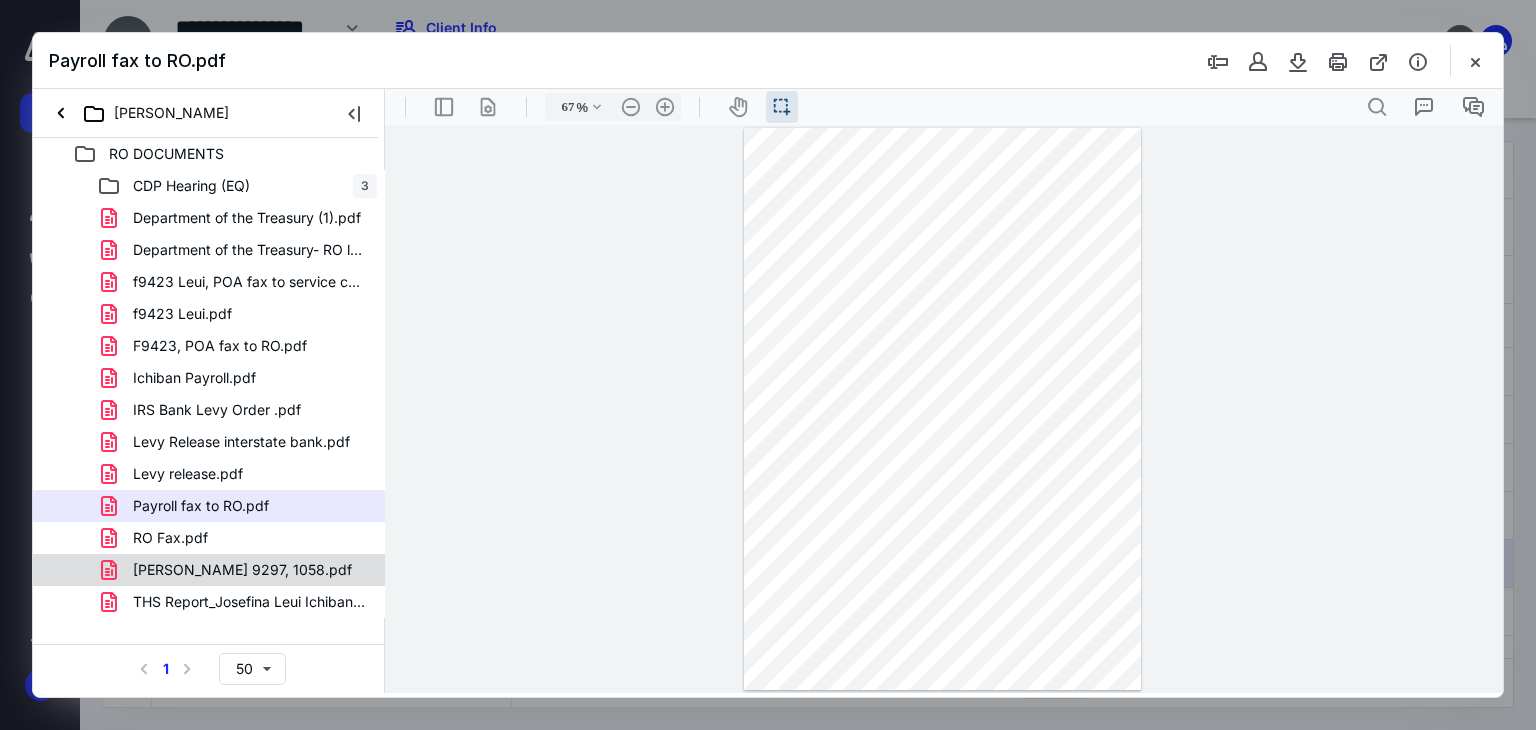 click on "RO Ryan 9297, 1058.pdf" at bounding box center (242, 570) 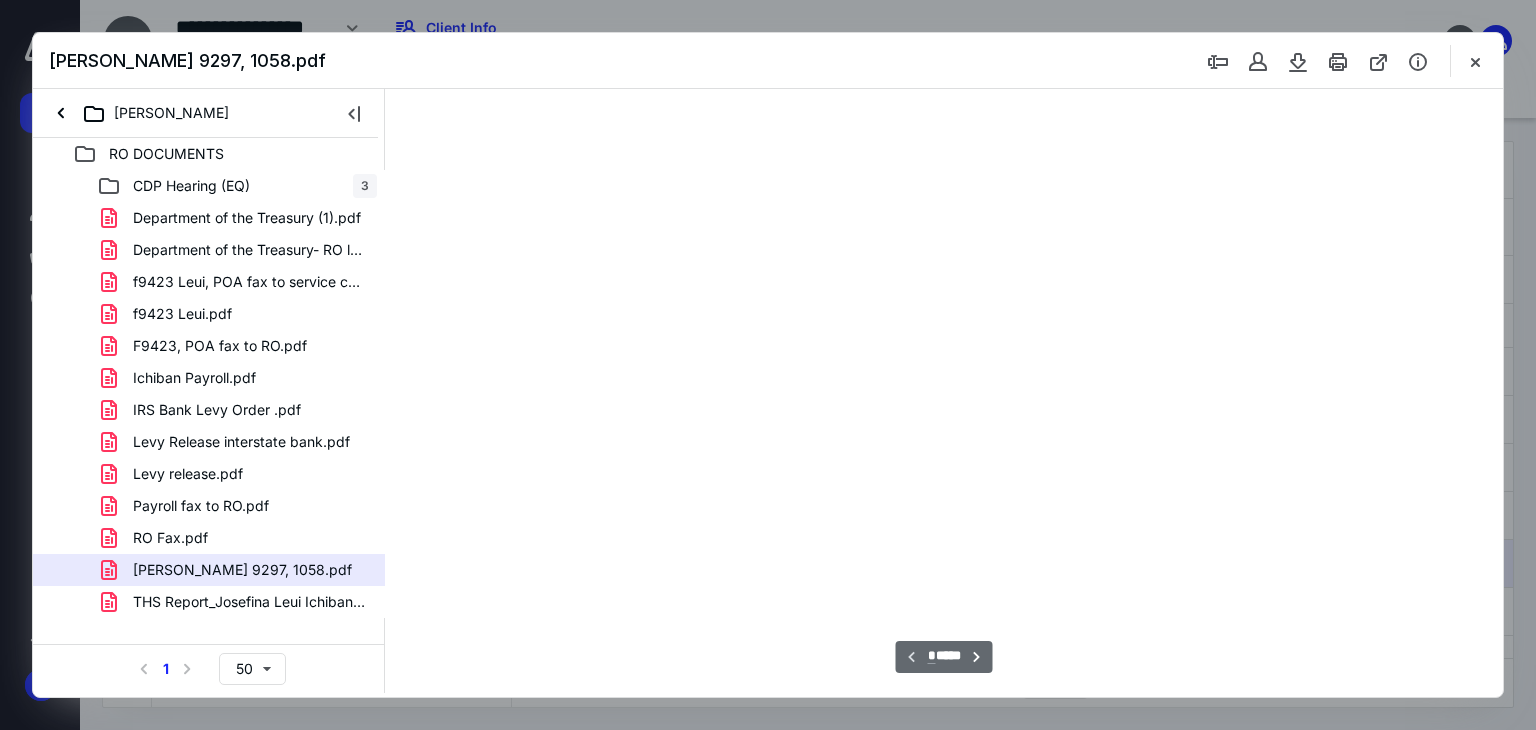 type on "71" 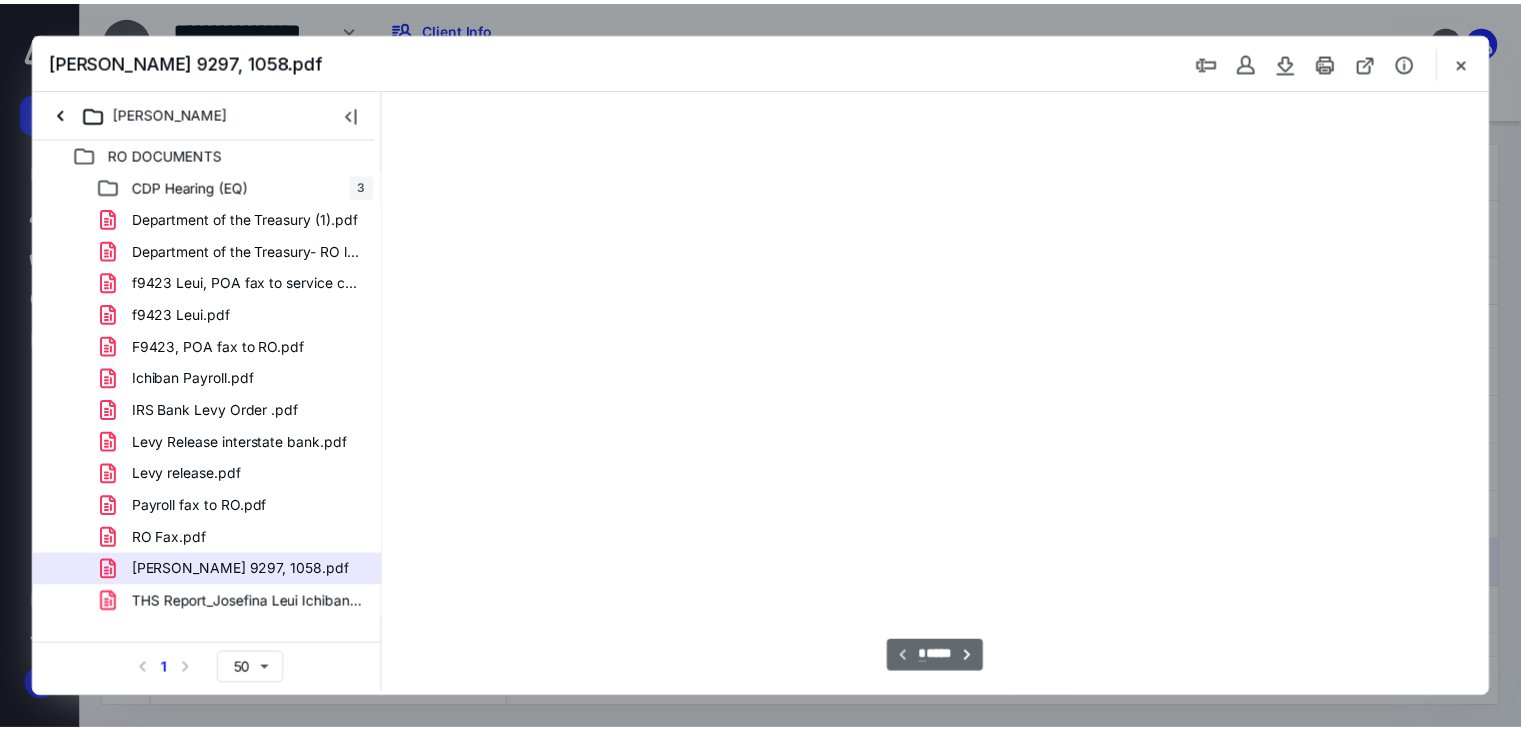 scroll, scrollTop: 39, scrollLeft: 0, axis: vertical 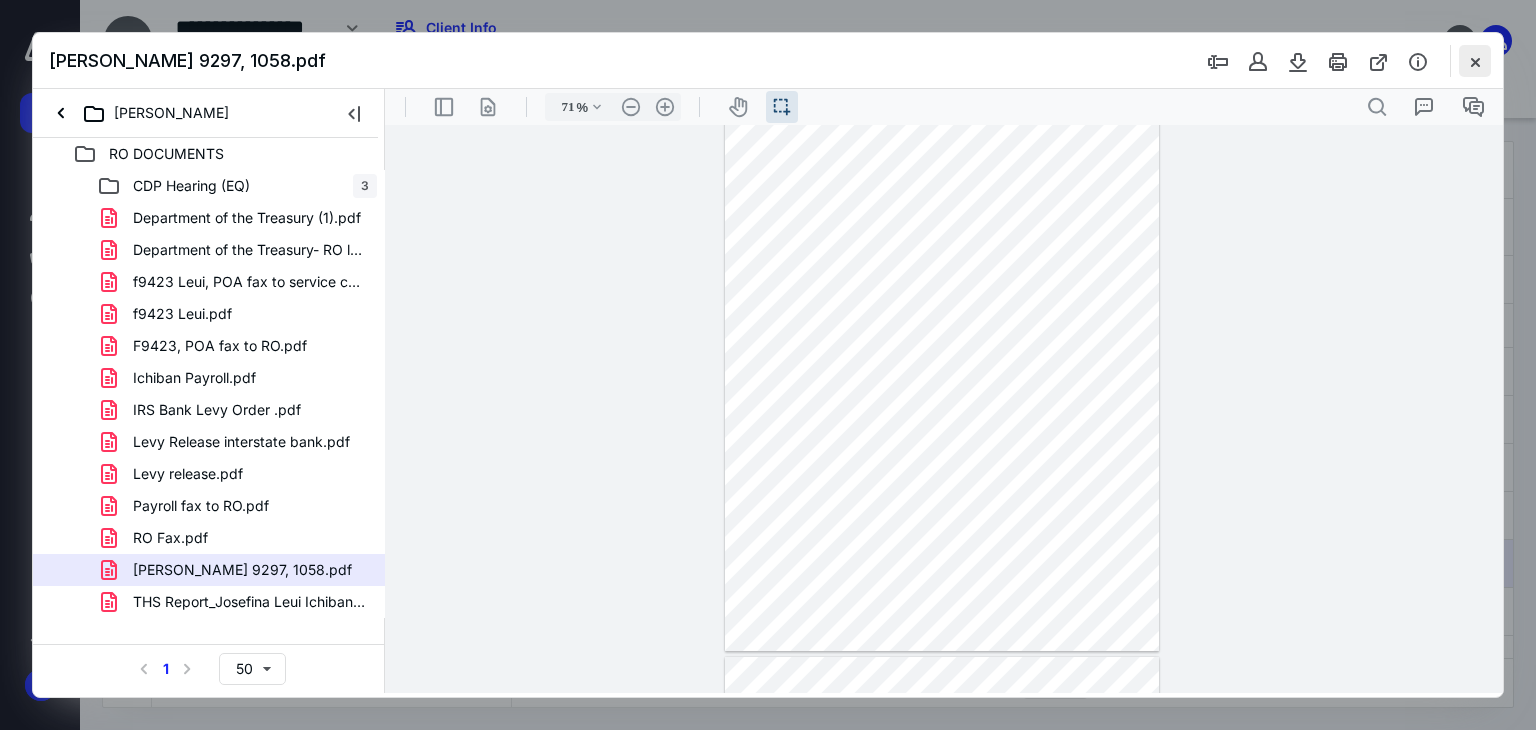 drag, startPoint x: 1480, startPoint y: 67, endPoint x: 860, endPoint y: 118, distance: 622.09406 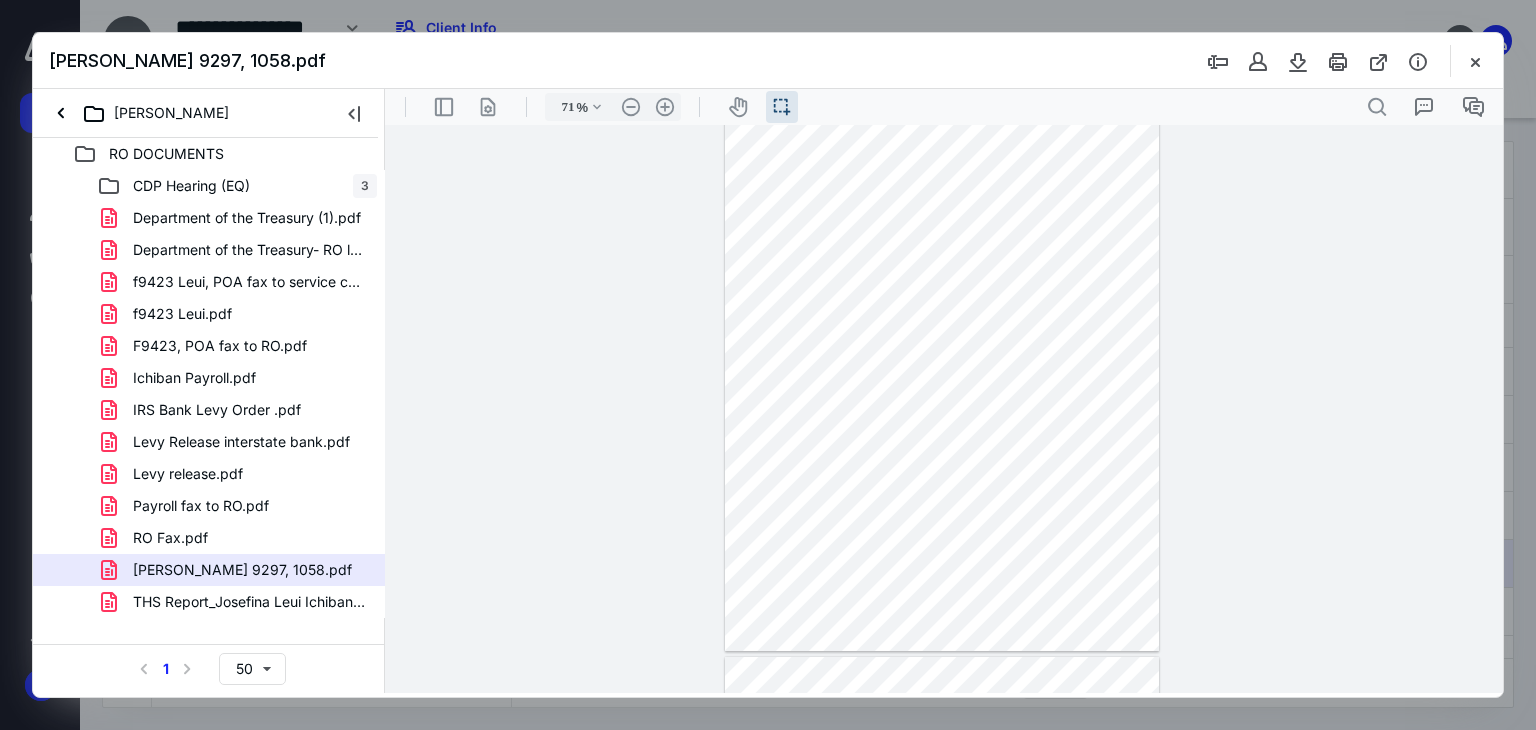 click at bounding box center [1475, 61] 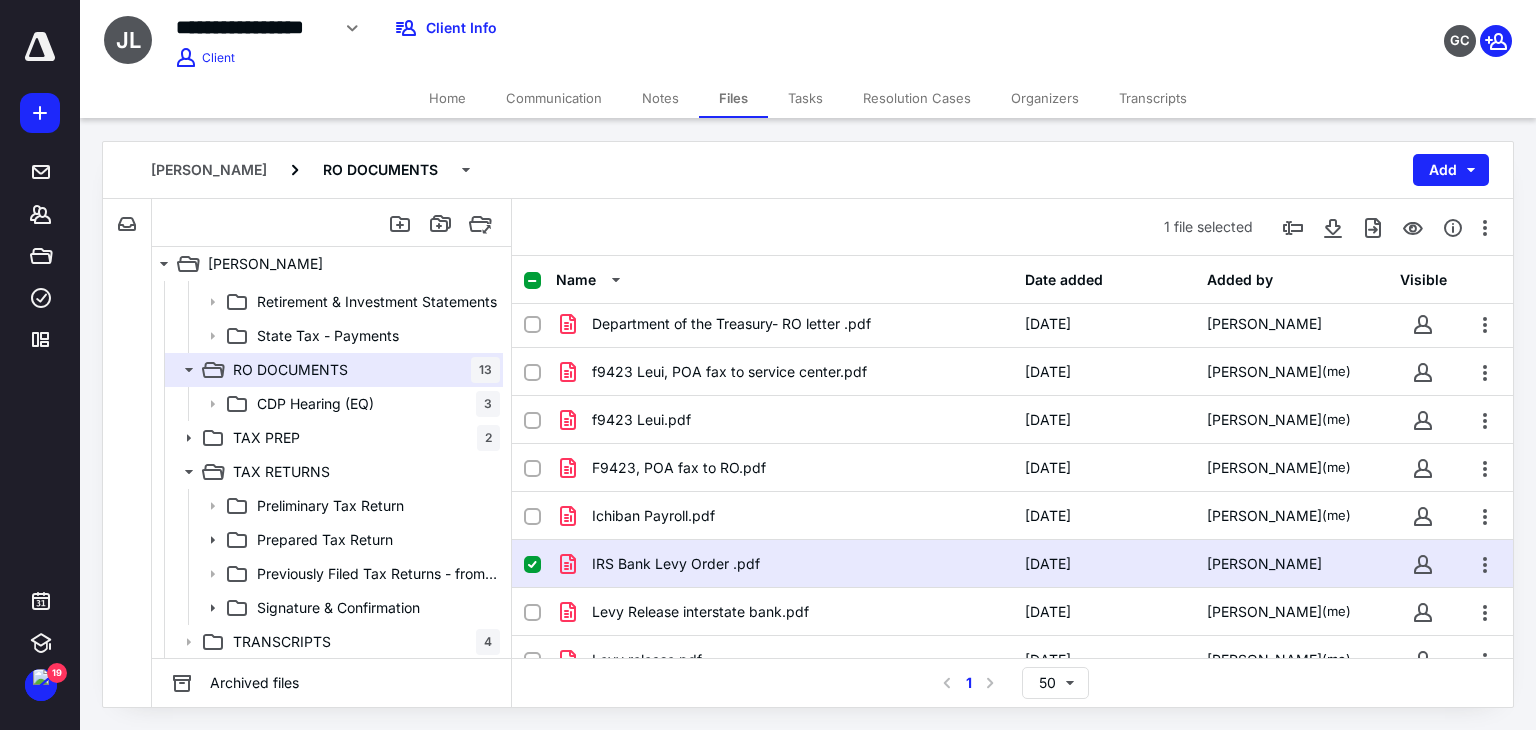 click on "Resolution Cases" at bounding box center [917, 98] 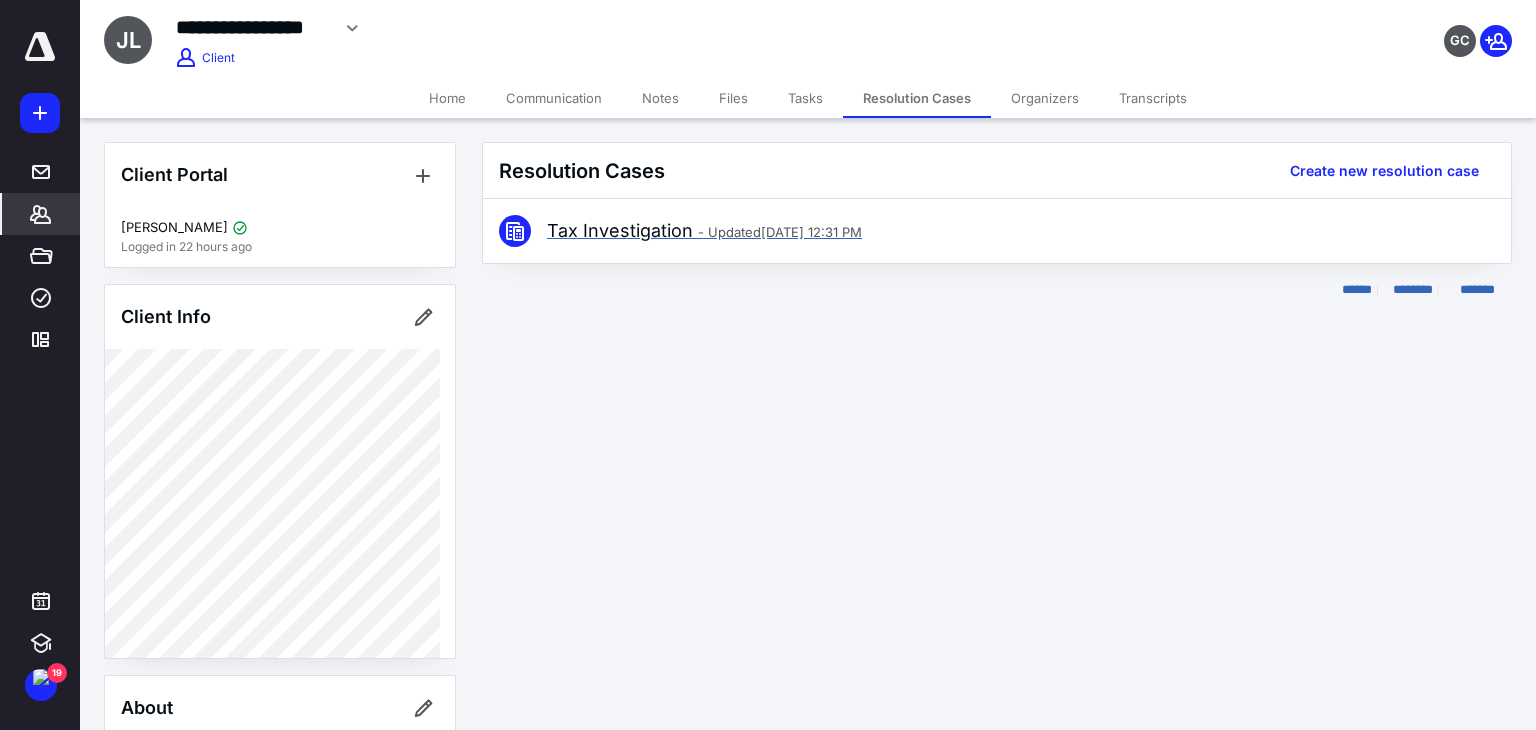 click on "Tax Investigation   - Updated  May 5, 2025 12:31 PM" at bounding box center [704, 231] 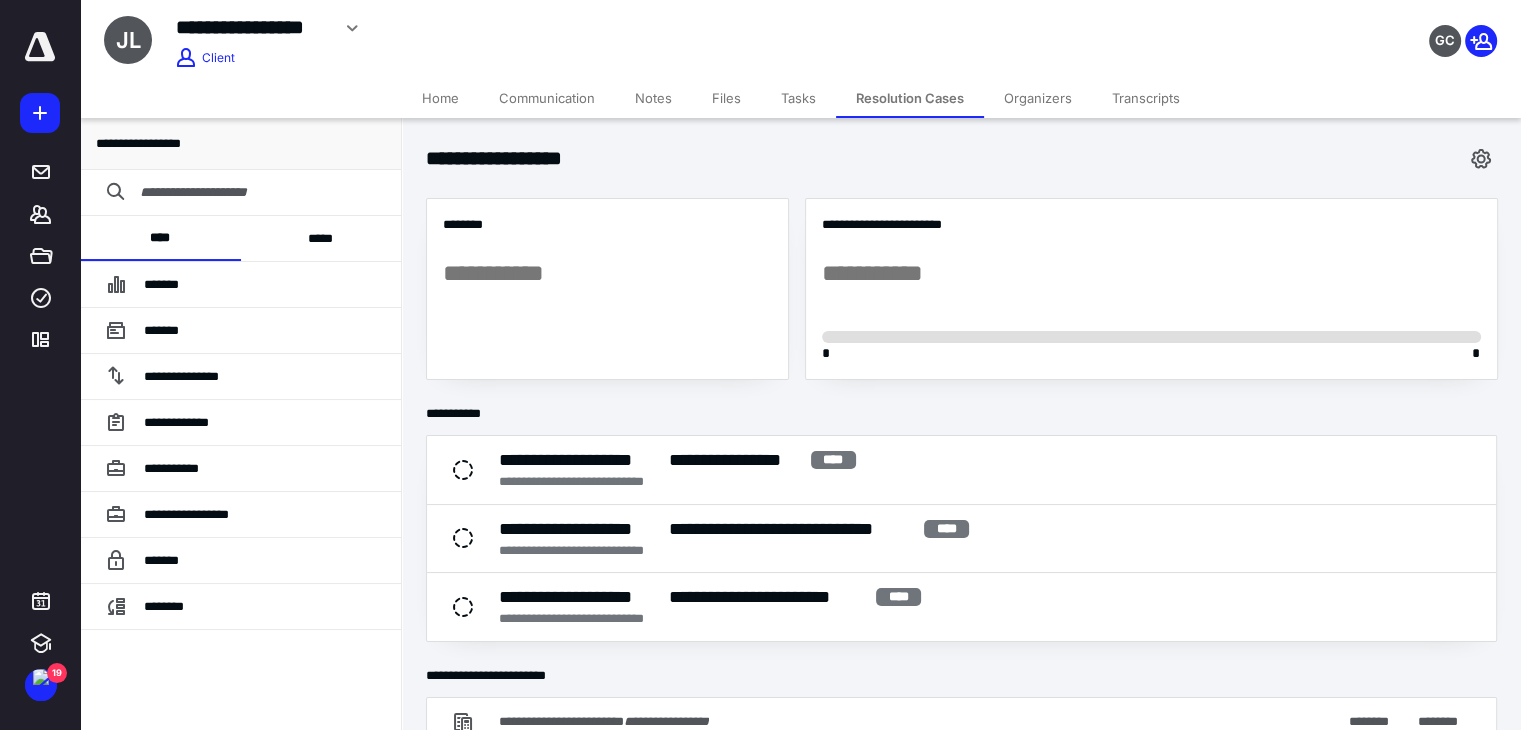 click on "*****" at bounding box center (321, 238) 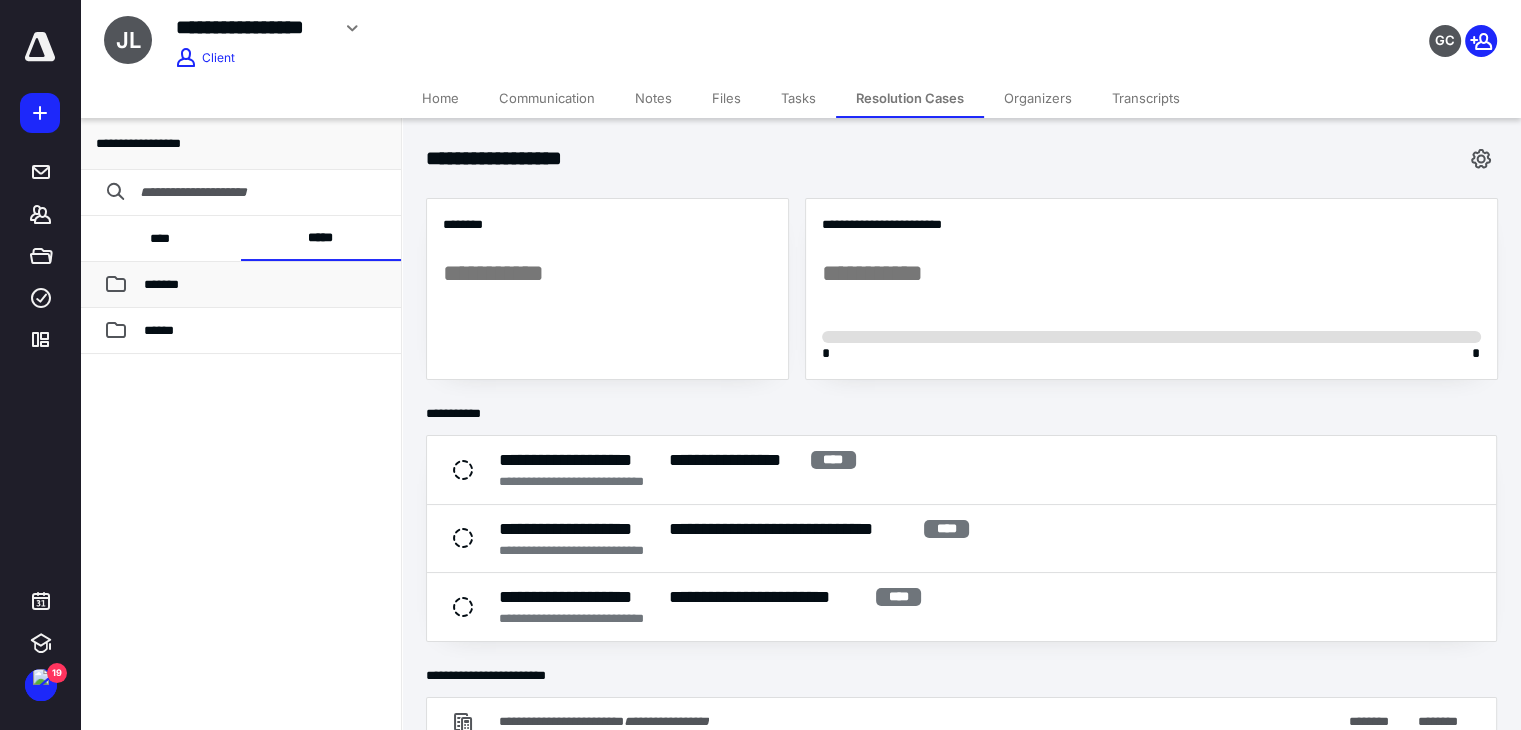 click on "*******" at bounding box center (240, 285) 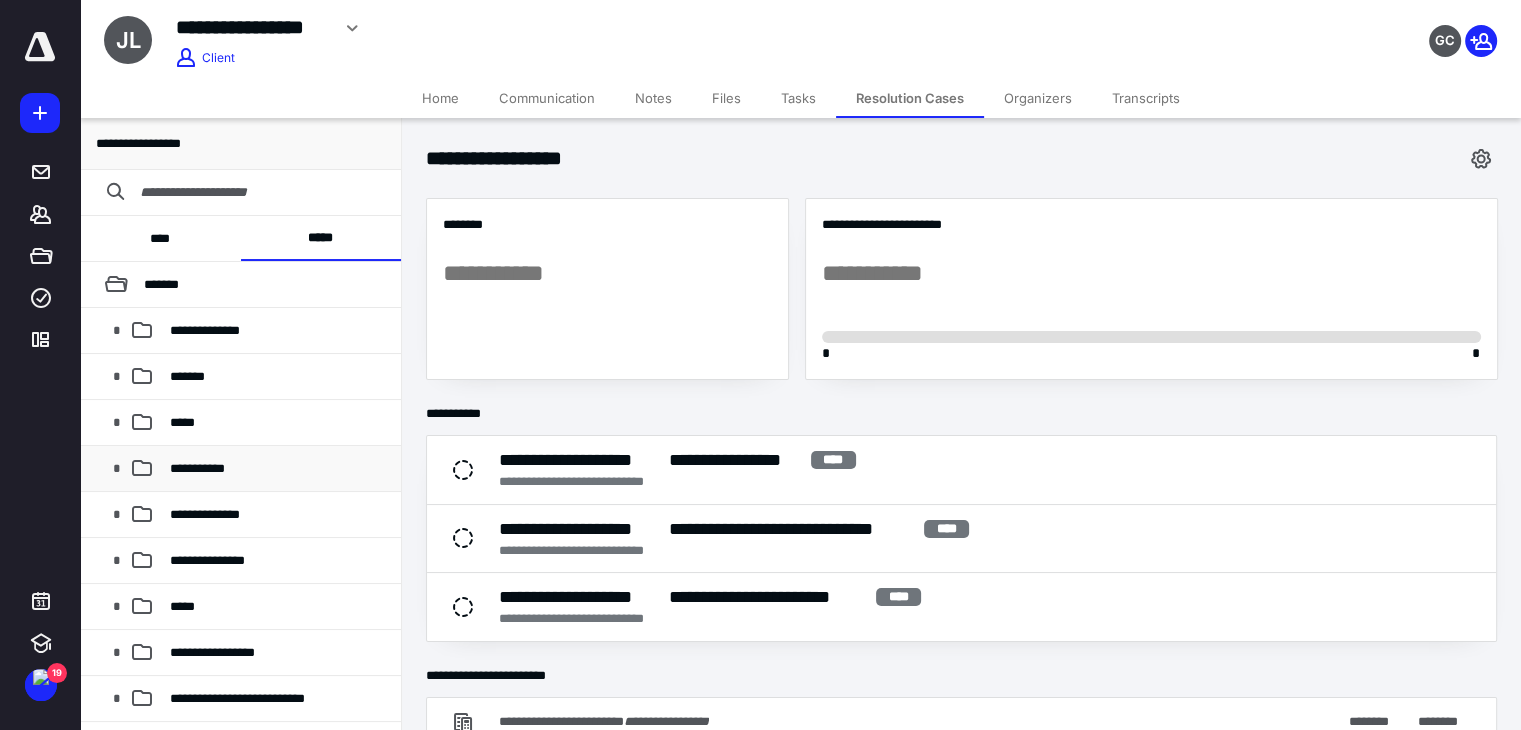 click on "**********" at bounding box center (197, 468) 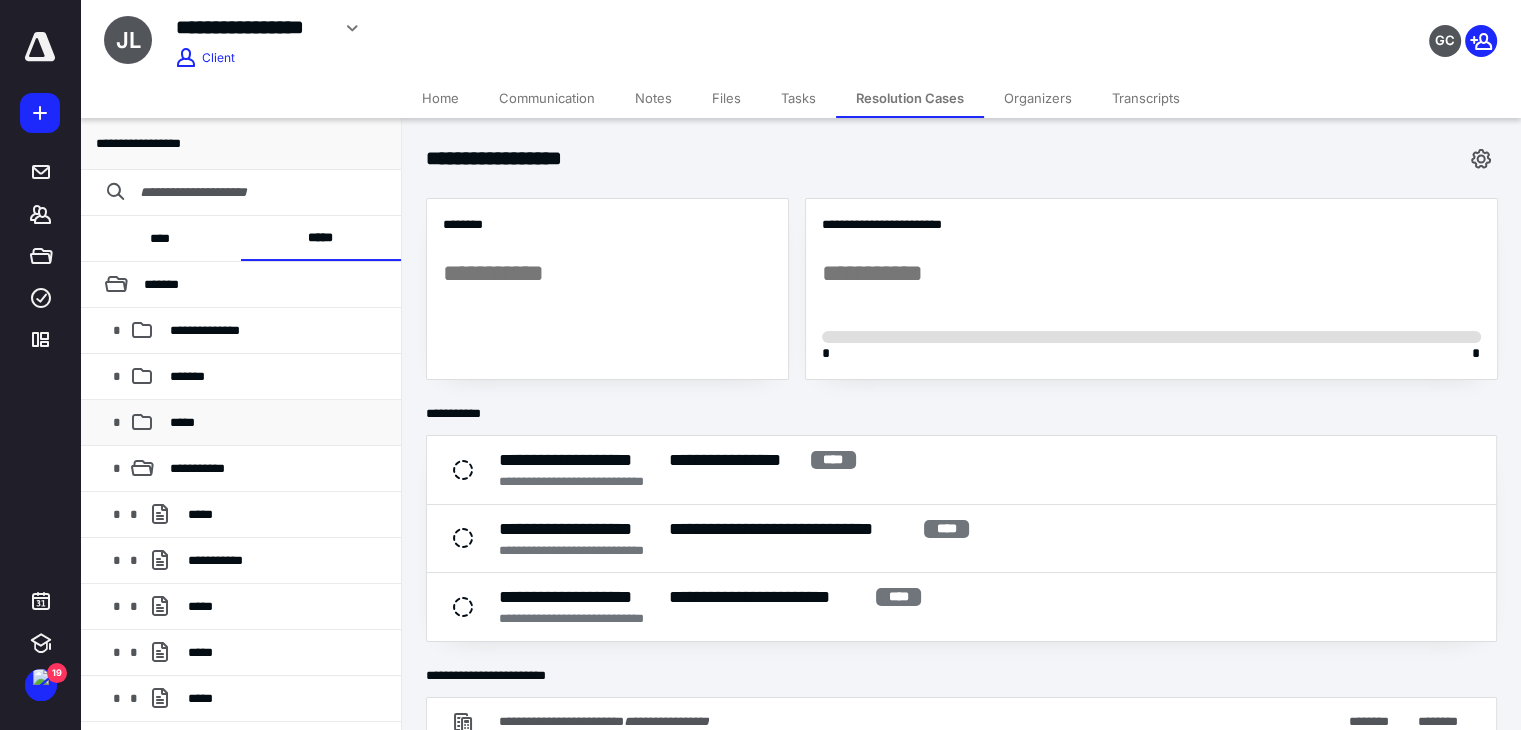 click on "*****" at bounding box center [182, 422] 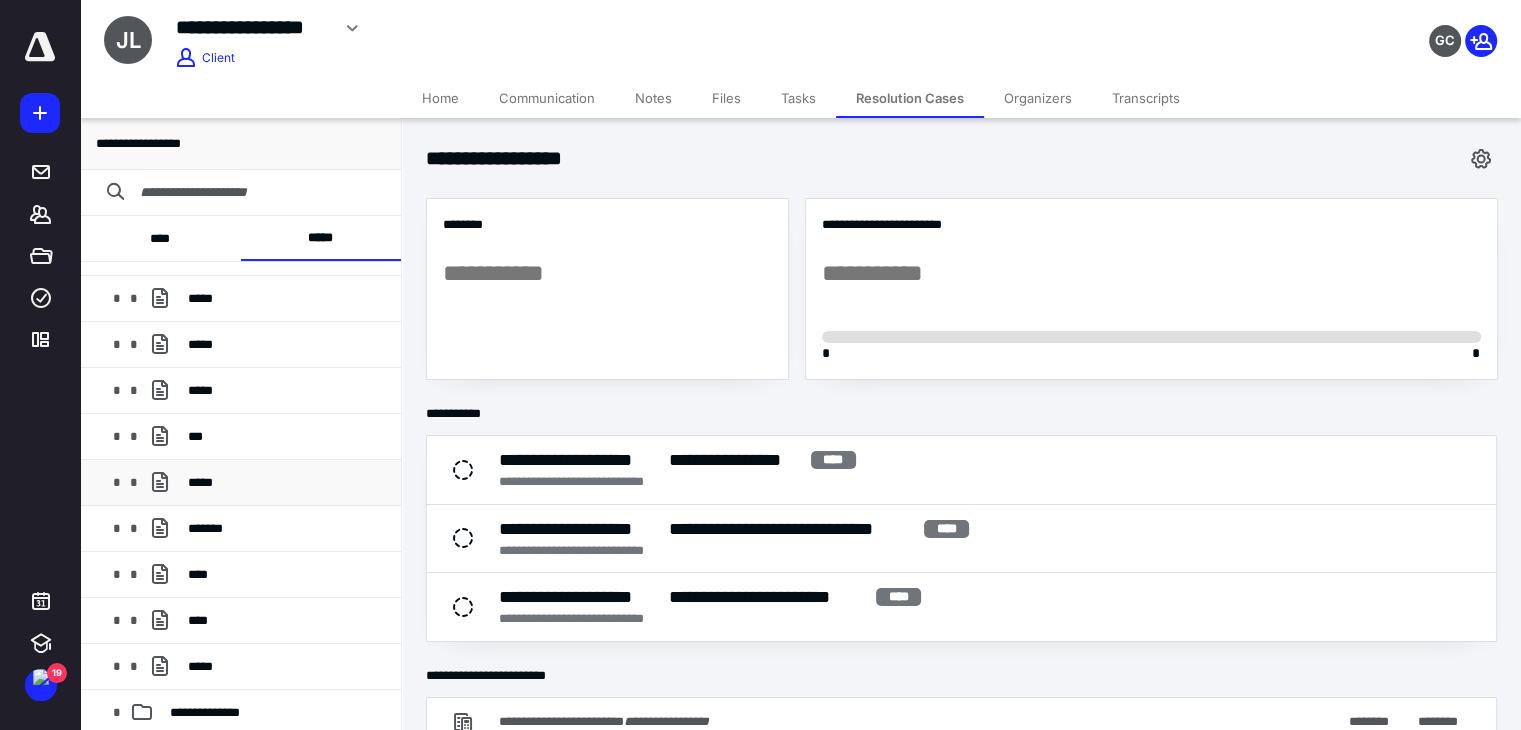 scroll, scrollTop: 600, scrollLeft: 0, axis: vertical 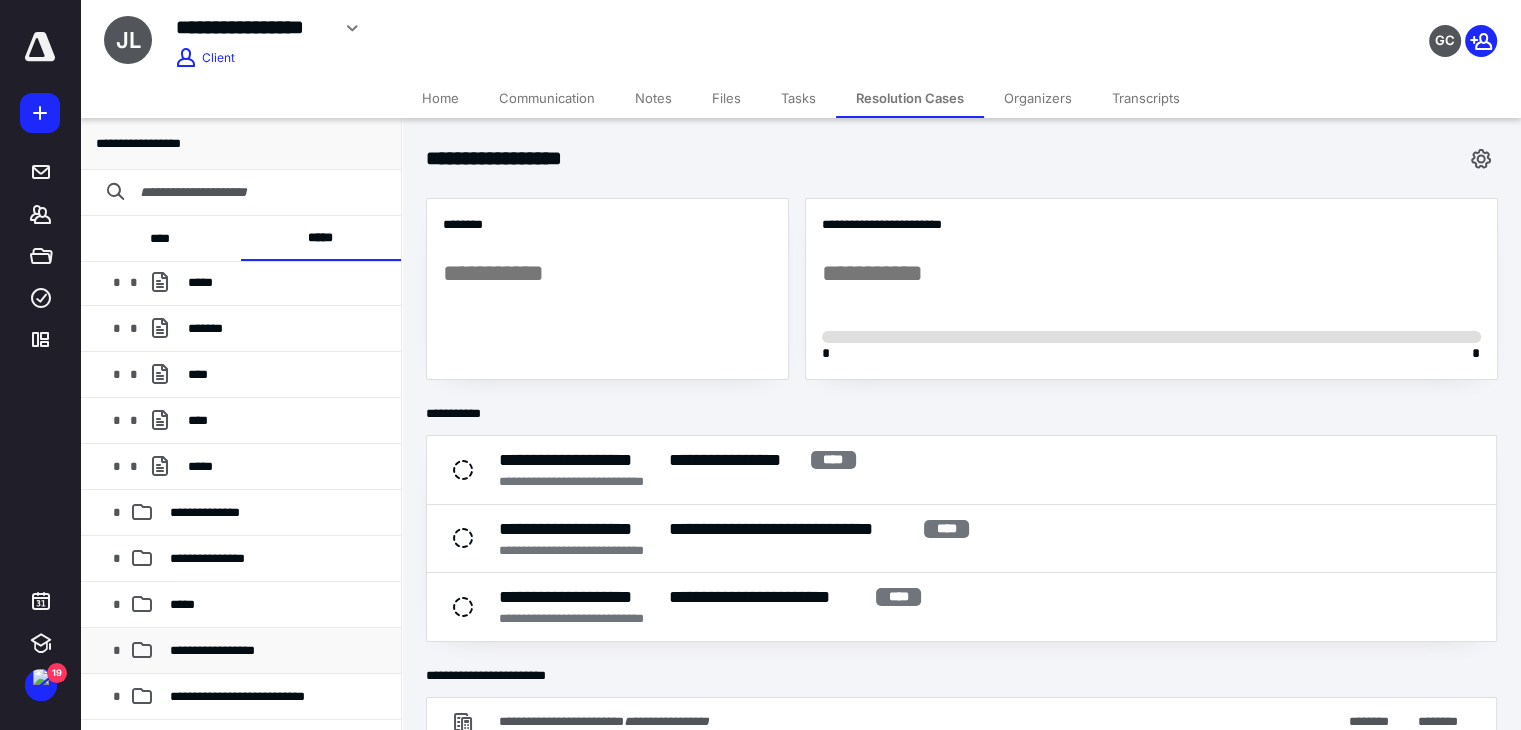 click on "**********" at bounding box center [212, 650] 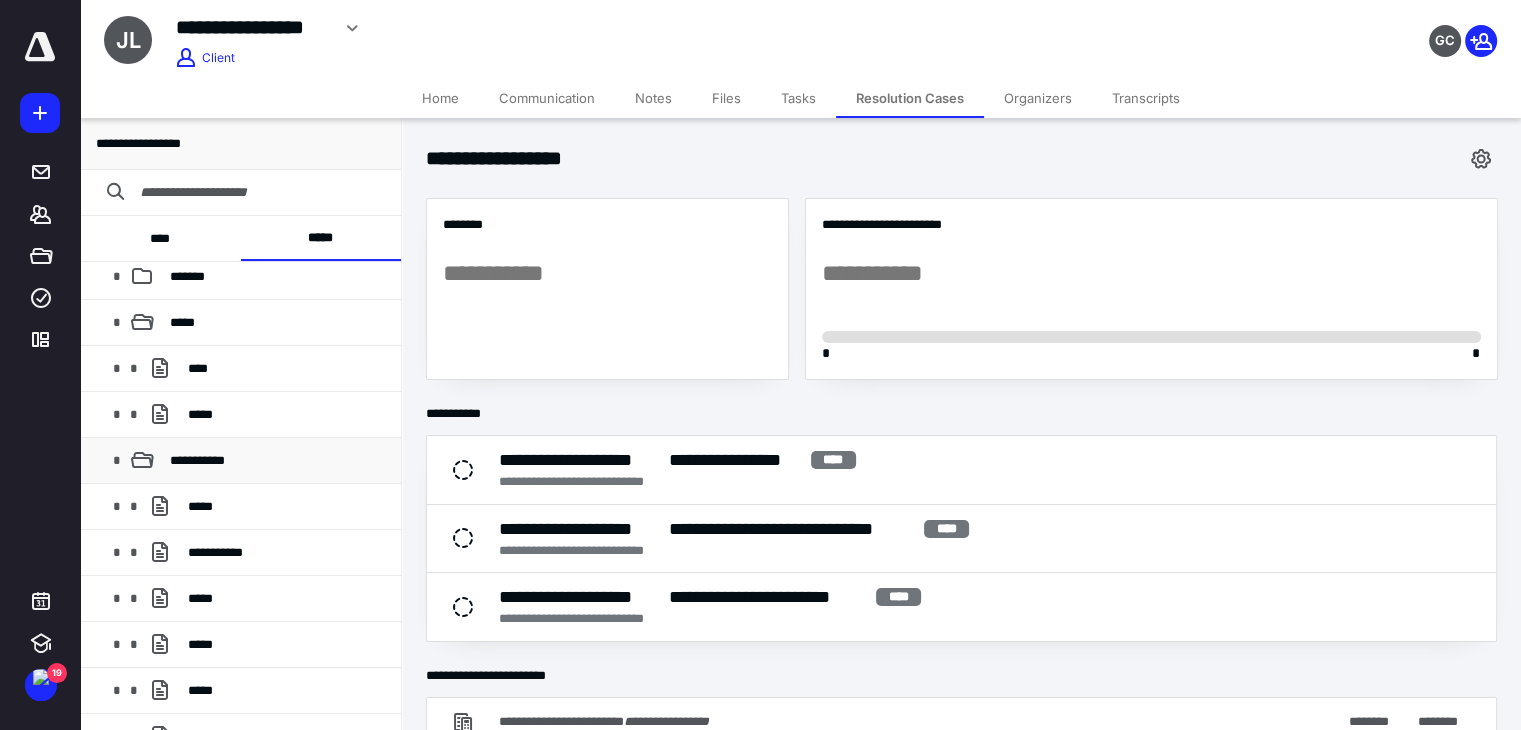 scroll, scrollTop: 0, scrollLeft: 0, axis: both 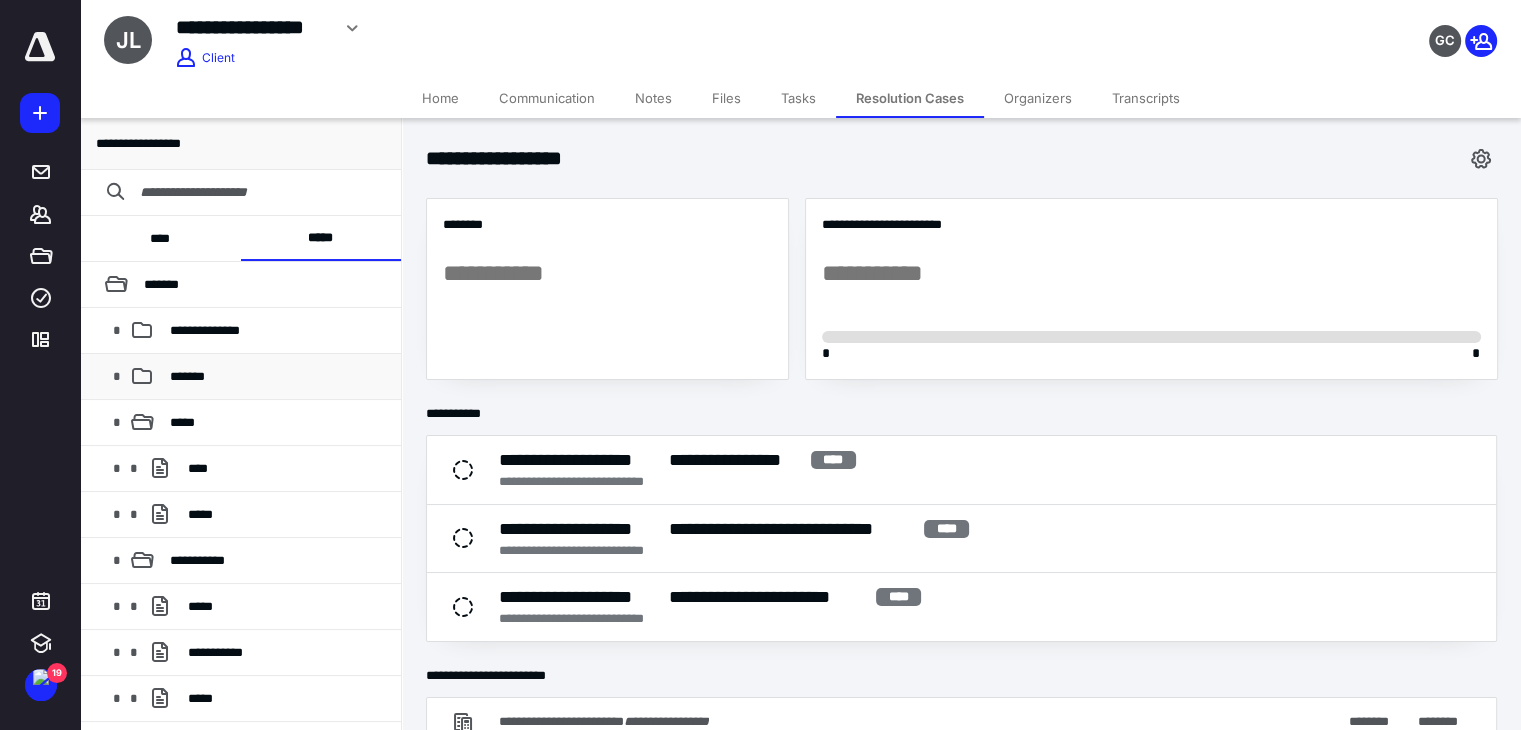 click on "*******" at bounding box center [187, 376] 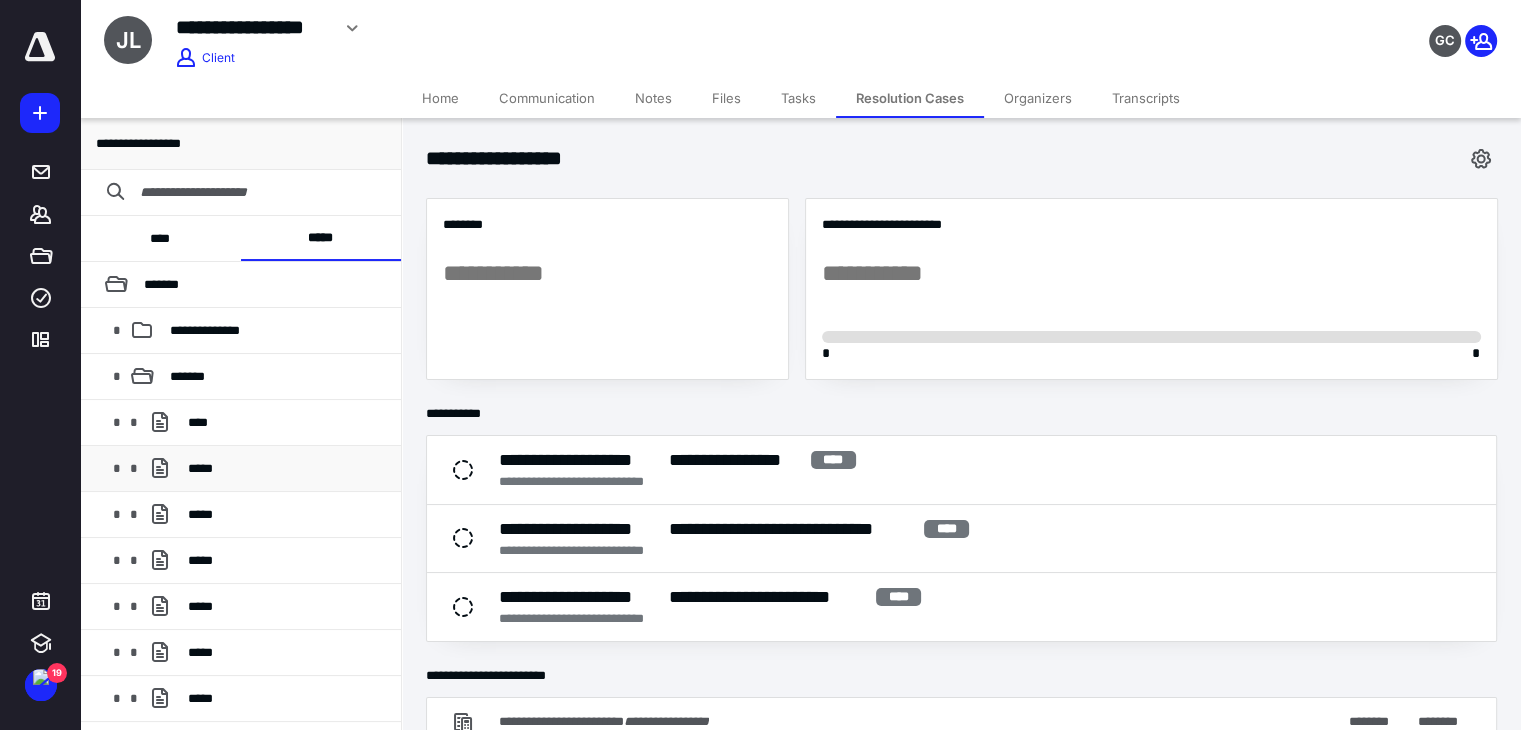 click on "*****" at bounding box center [200, 468] 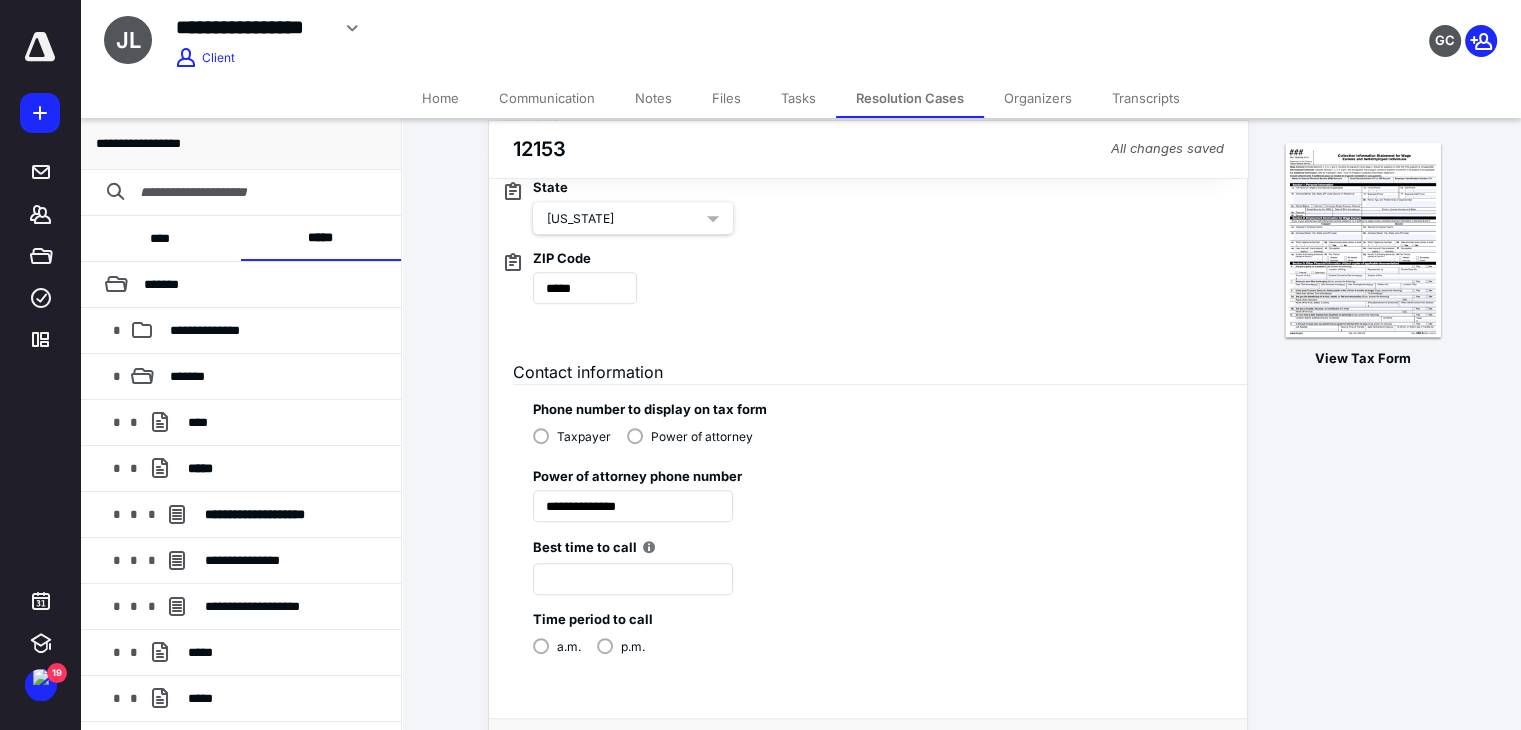 scroll, scrollTop: 841, scrollLeft: 0, axis: vertical 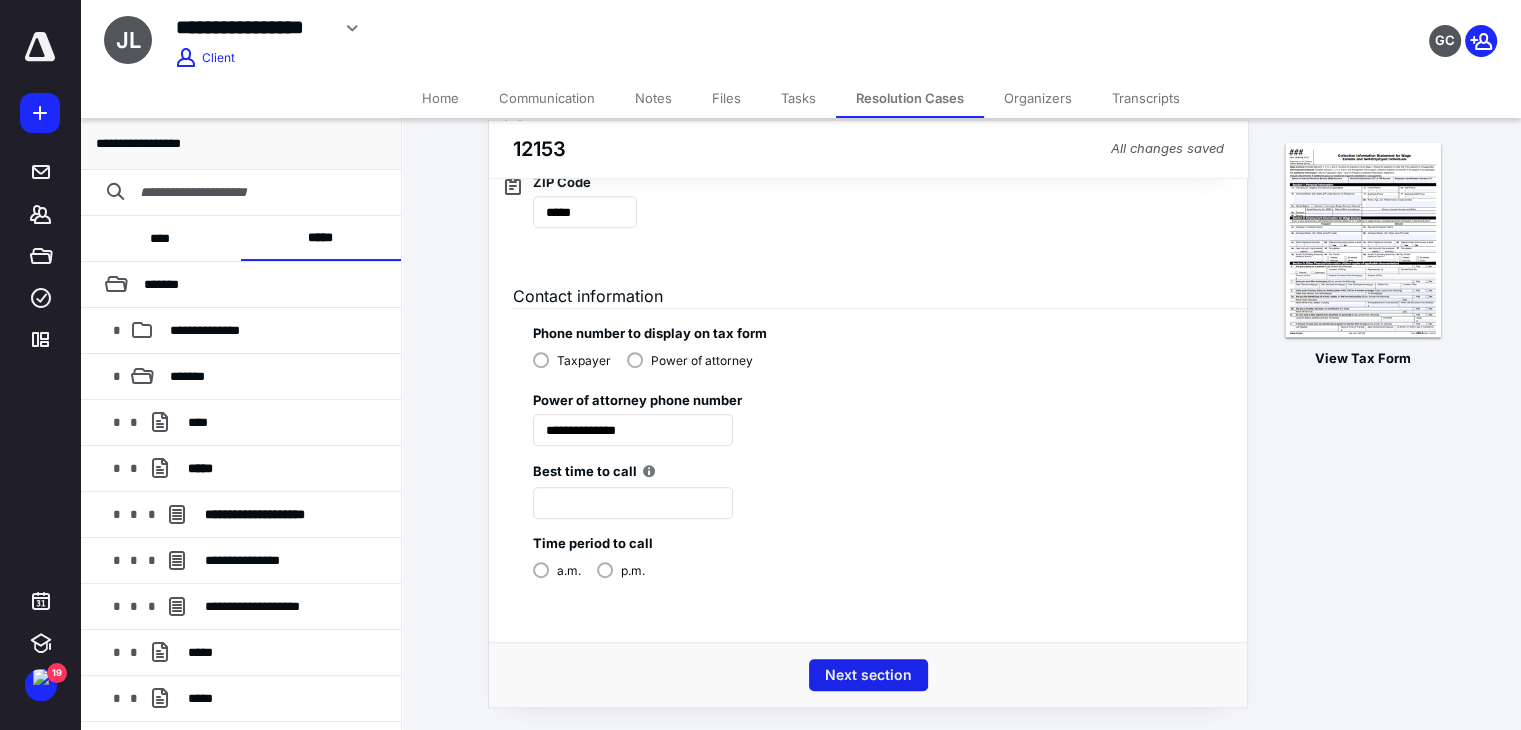 click on "Next section" at bounding box center [868, 675] 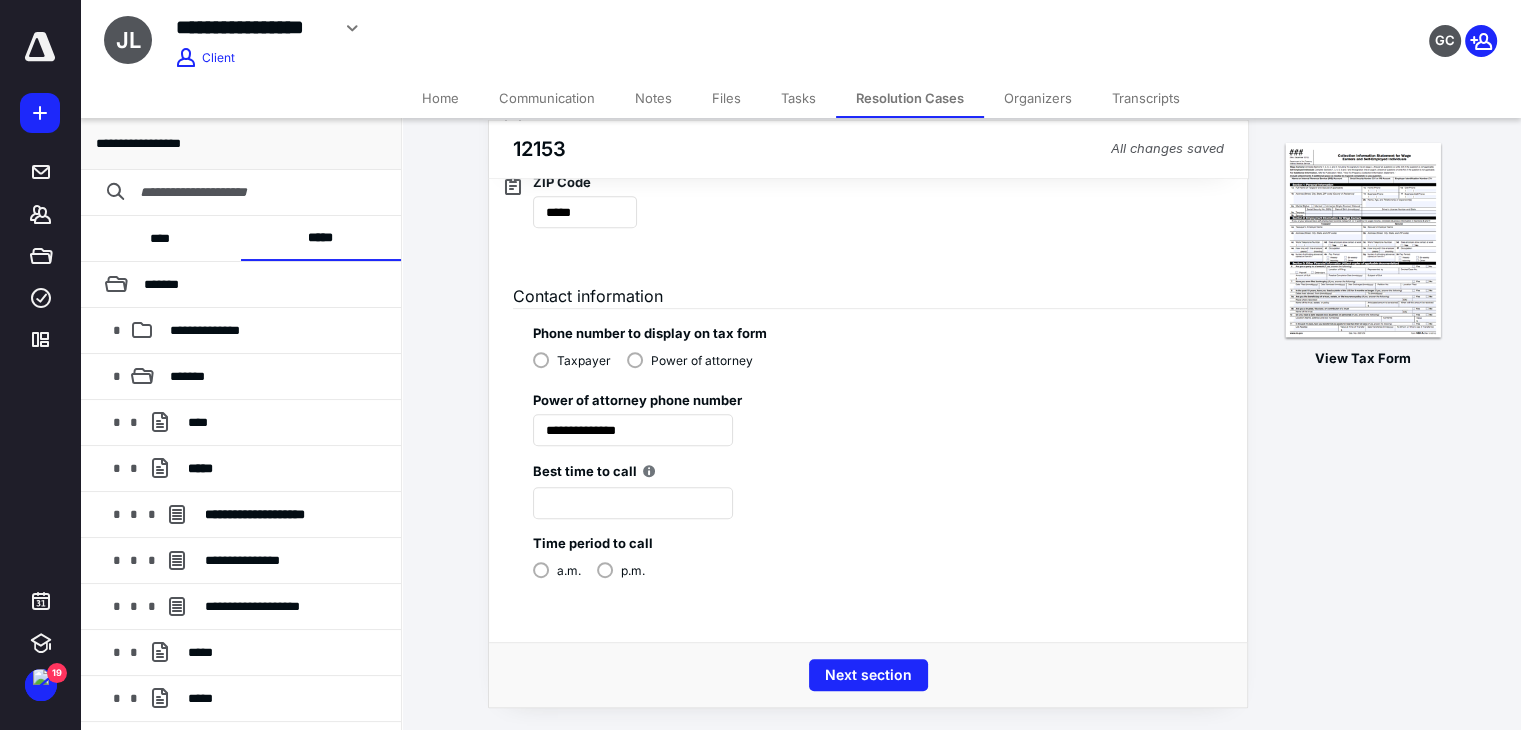 scroll, scrollTop: 0, scrollLeft: 0, axis: both 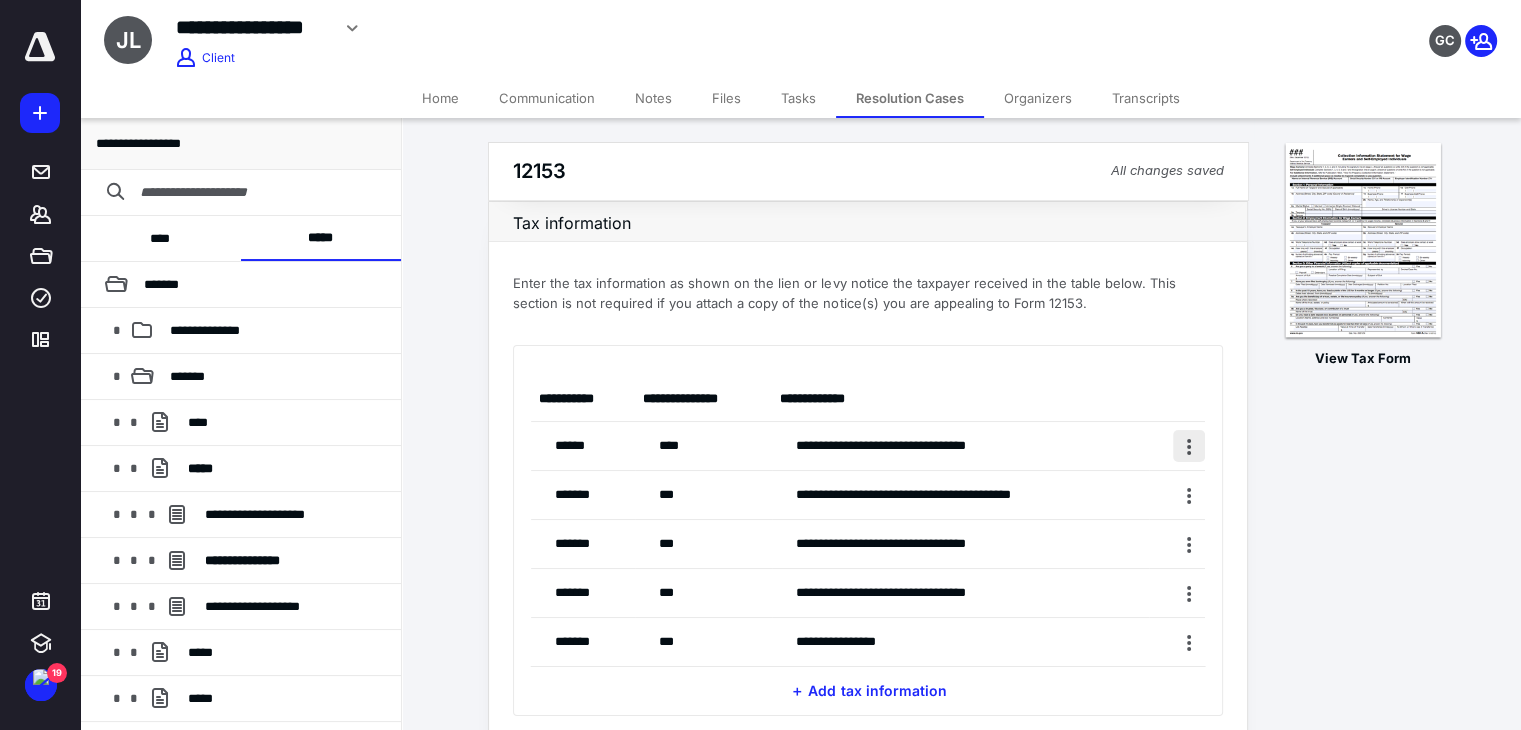 click at bounding box center (1189, 446) 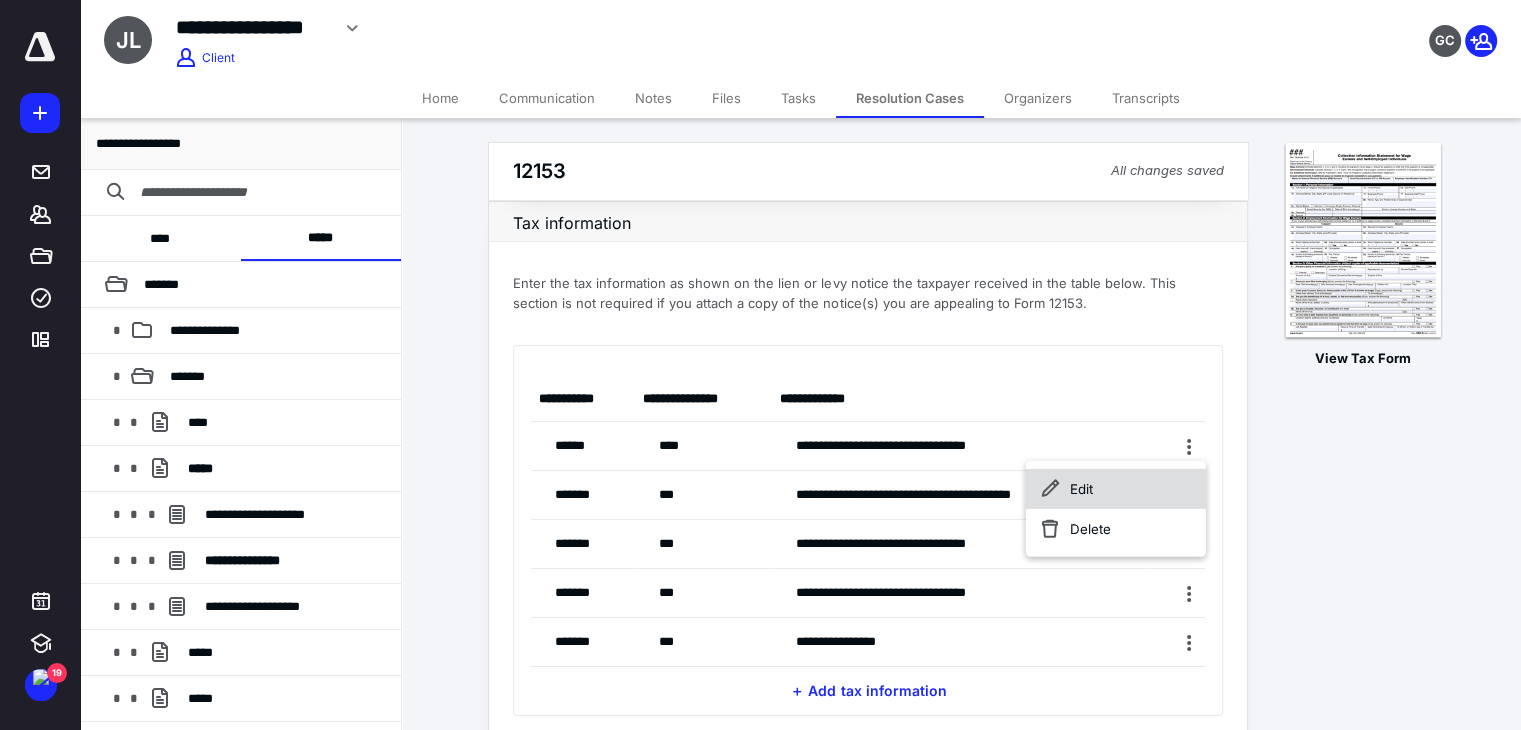 click on "Edit" at bounding box center [1116, 489] 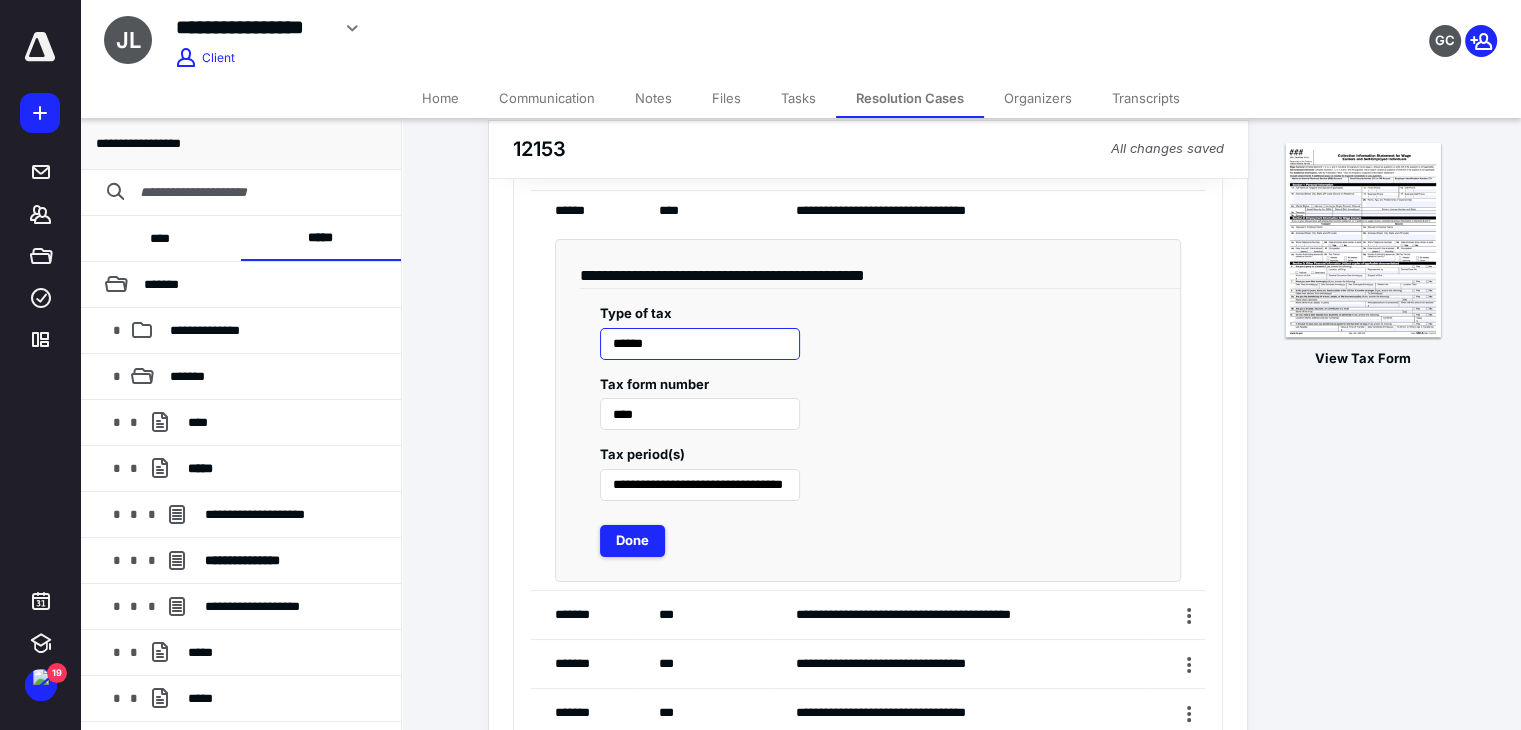 scroll, scrollTop: 400, scrollLeft: 0, axis: vertical 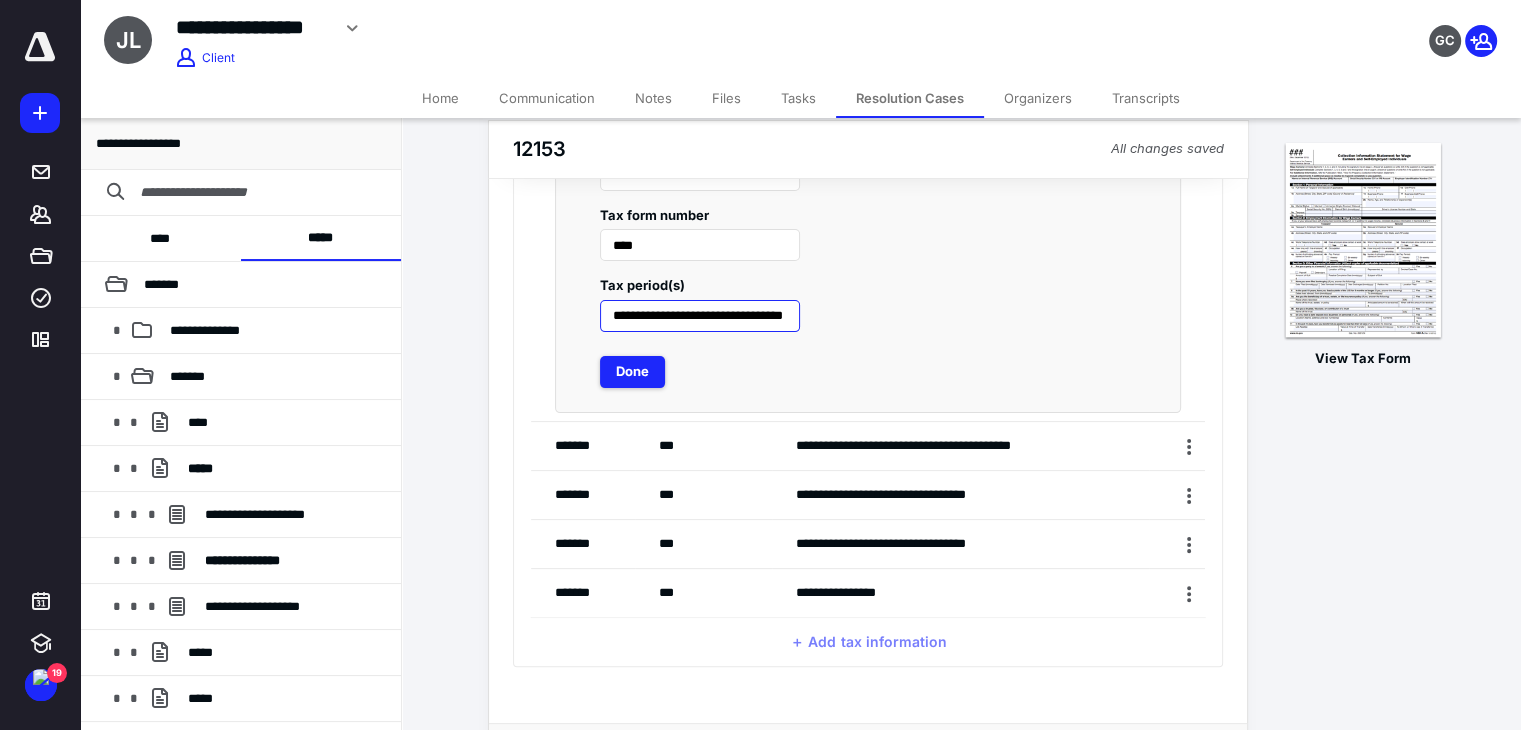 click on "**********" at bounding box center (700, 316) 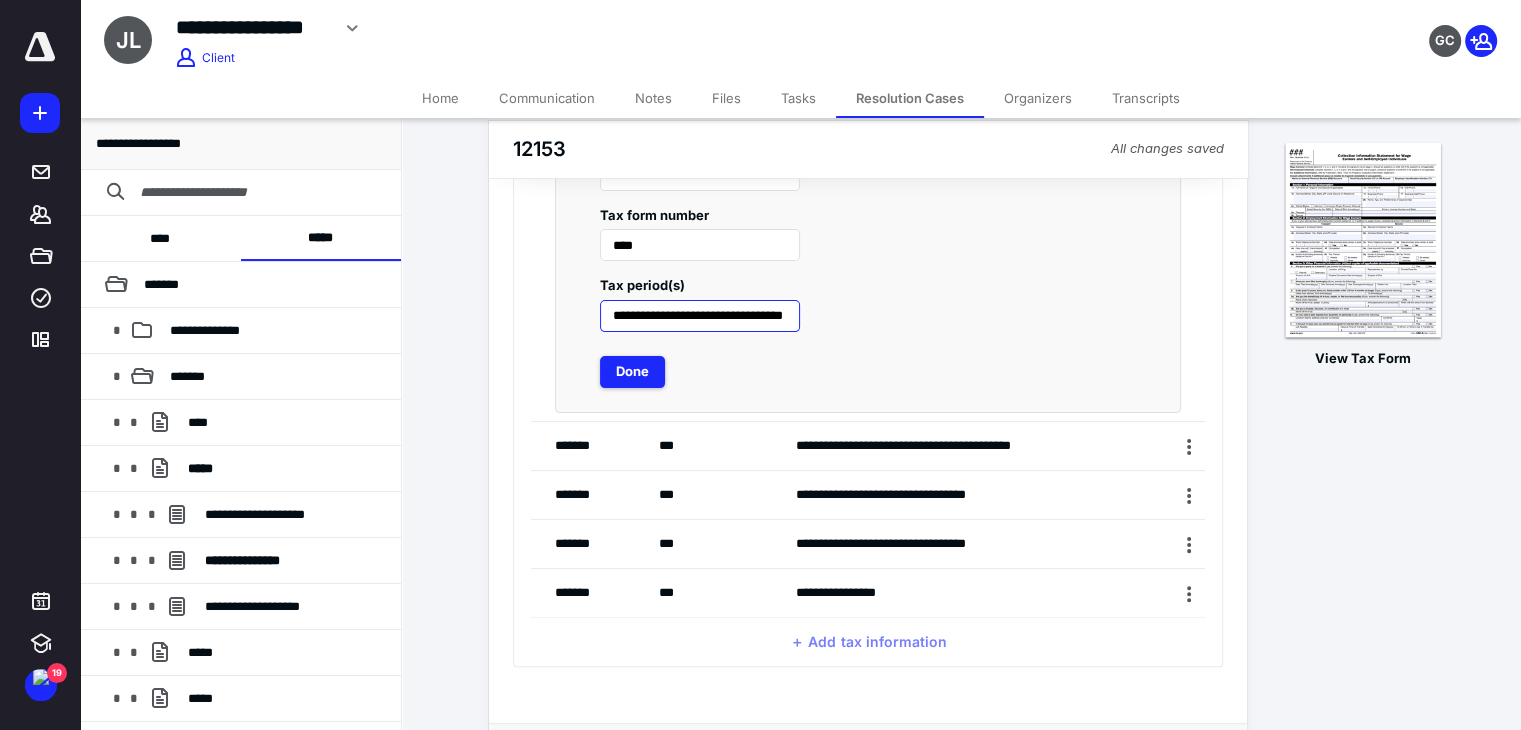 scroll, scrollTop: 100, scrollLeft: 0, axis: vertical 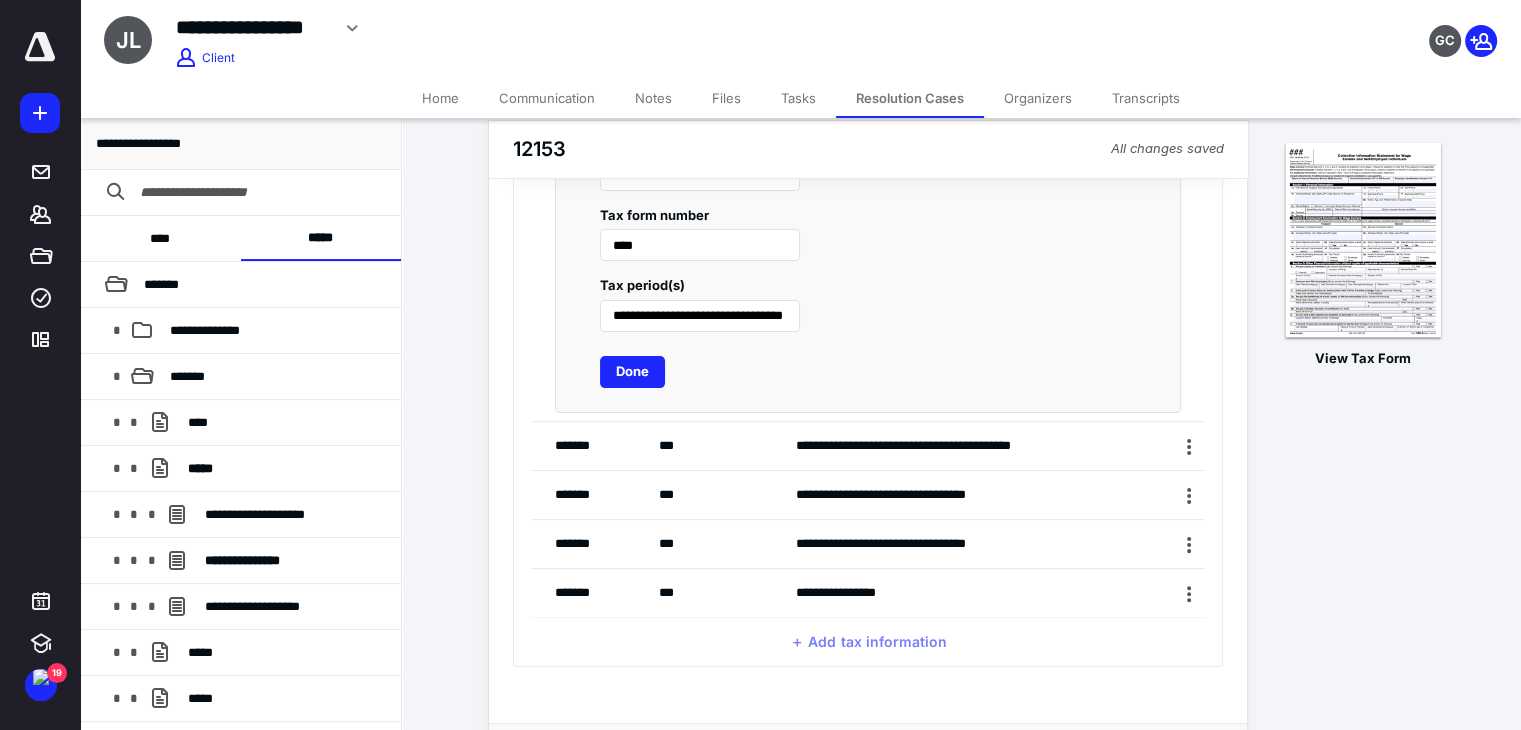 click on "Done" at bounding box center [632, 372] 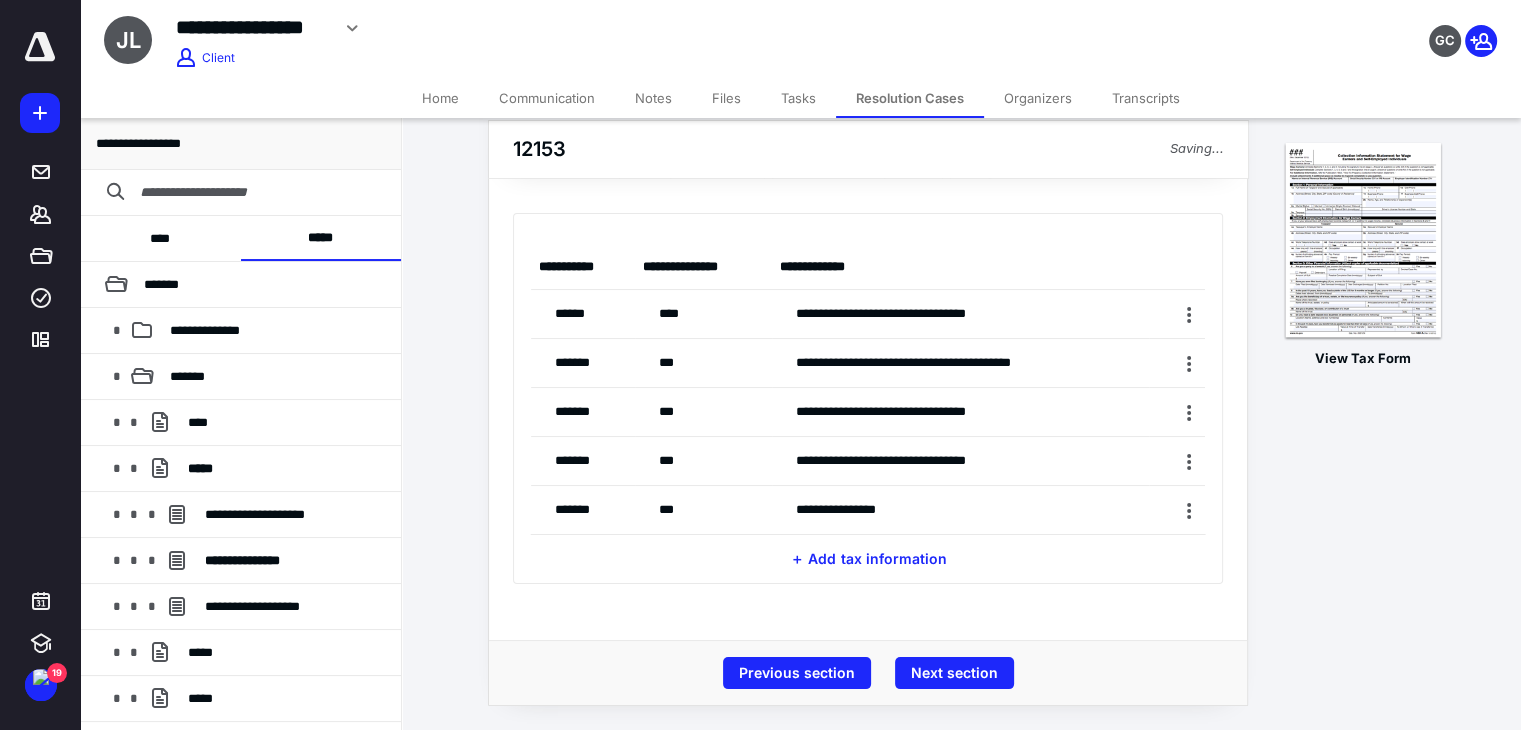 scroll, scrollTop: 129, scrollLeft: 0, axis: vertical 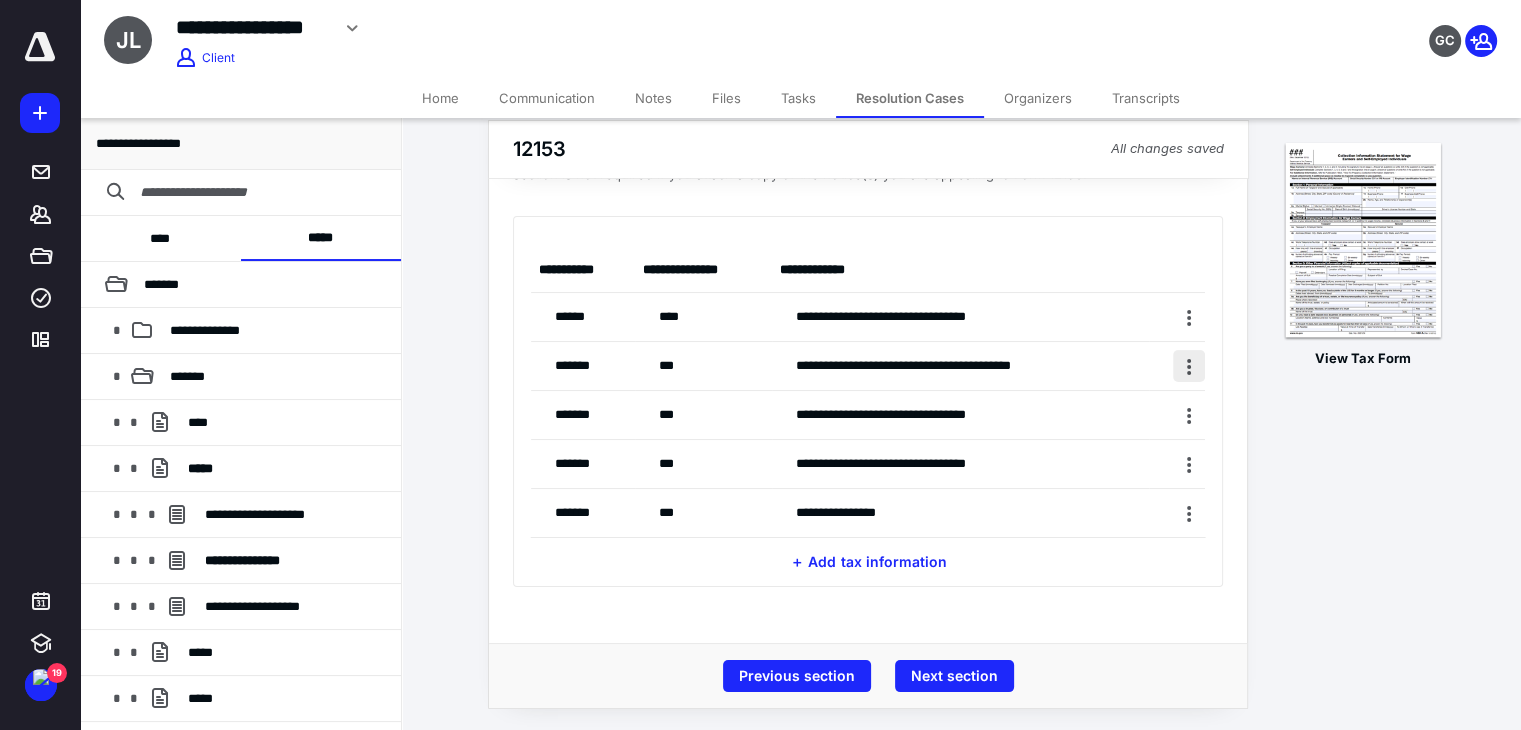 click at bounding box center (1189, 366) 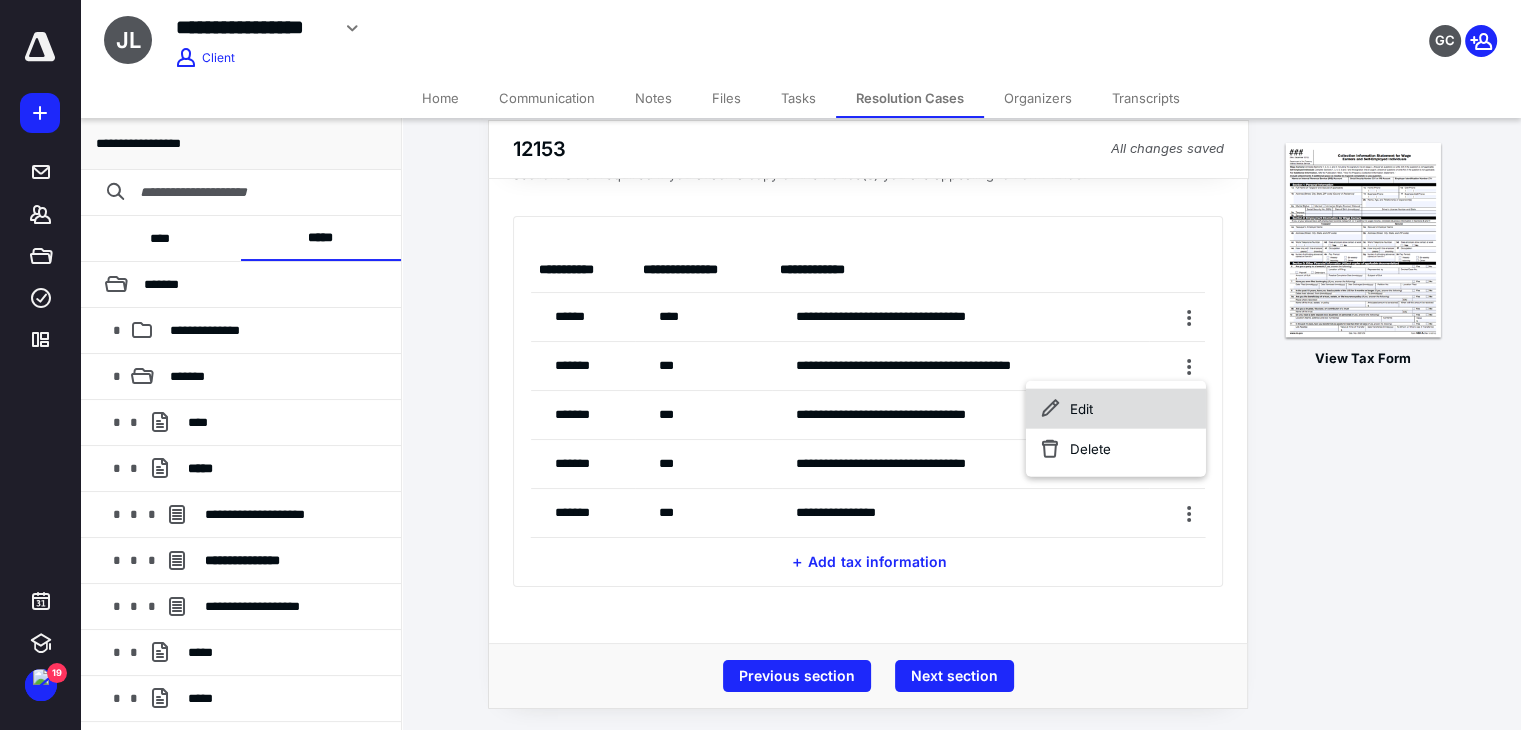 click on "Edit" at bounding box center [1116, 409] 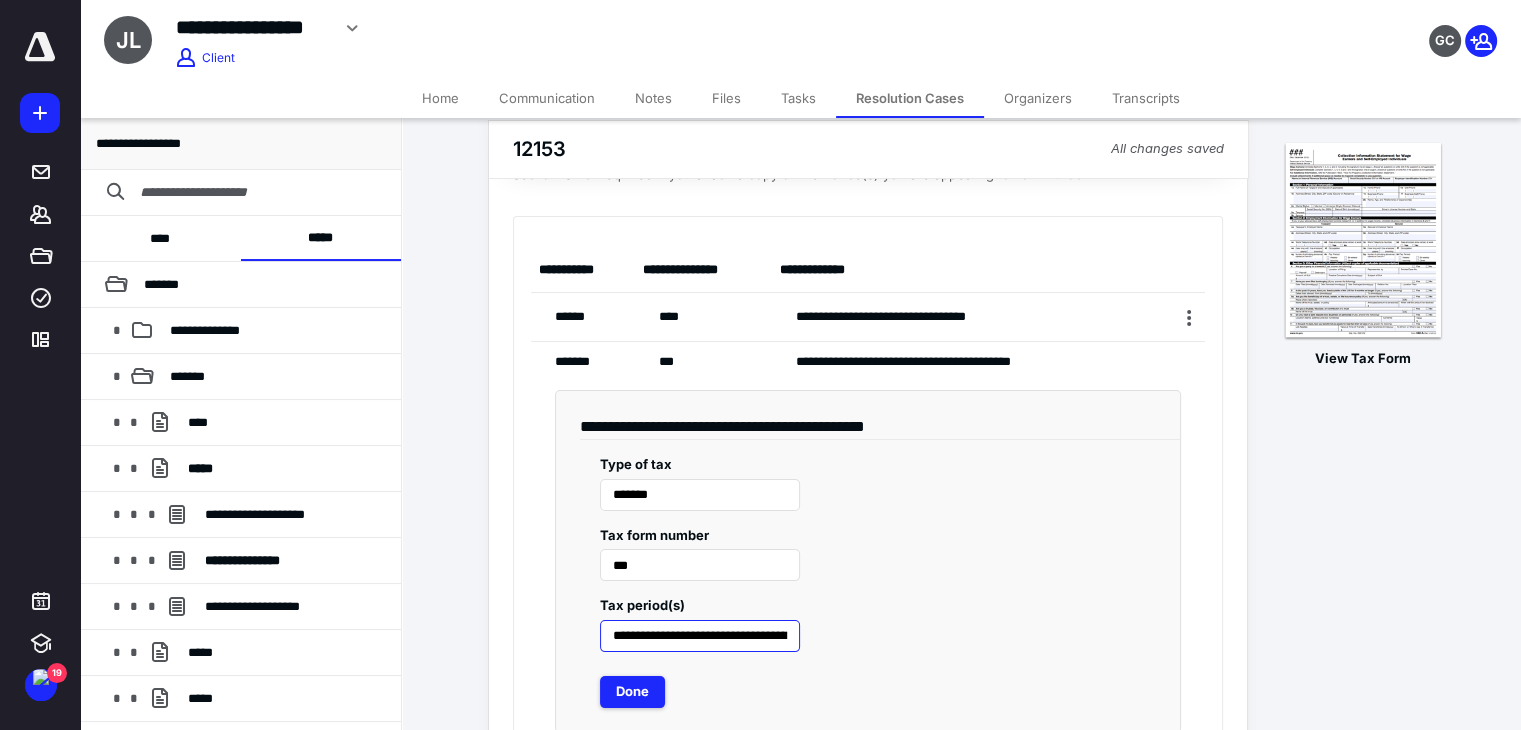 click on "**********" at bounding box center [700, 636] 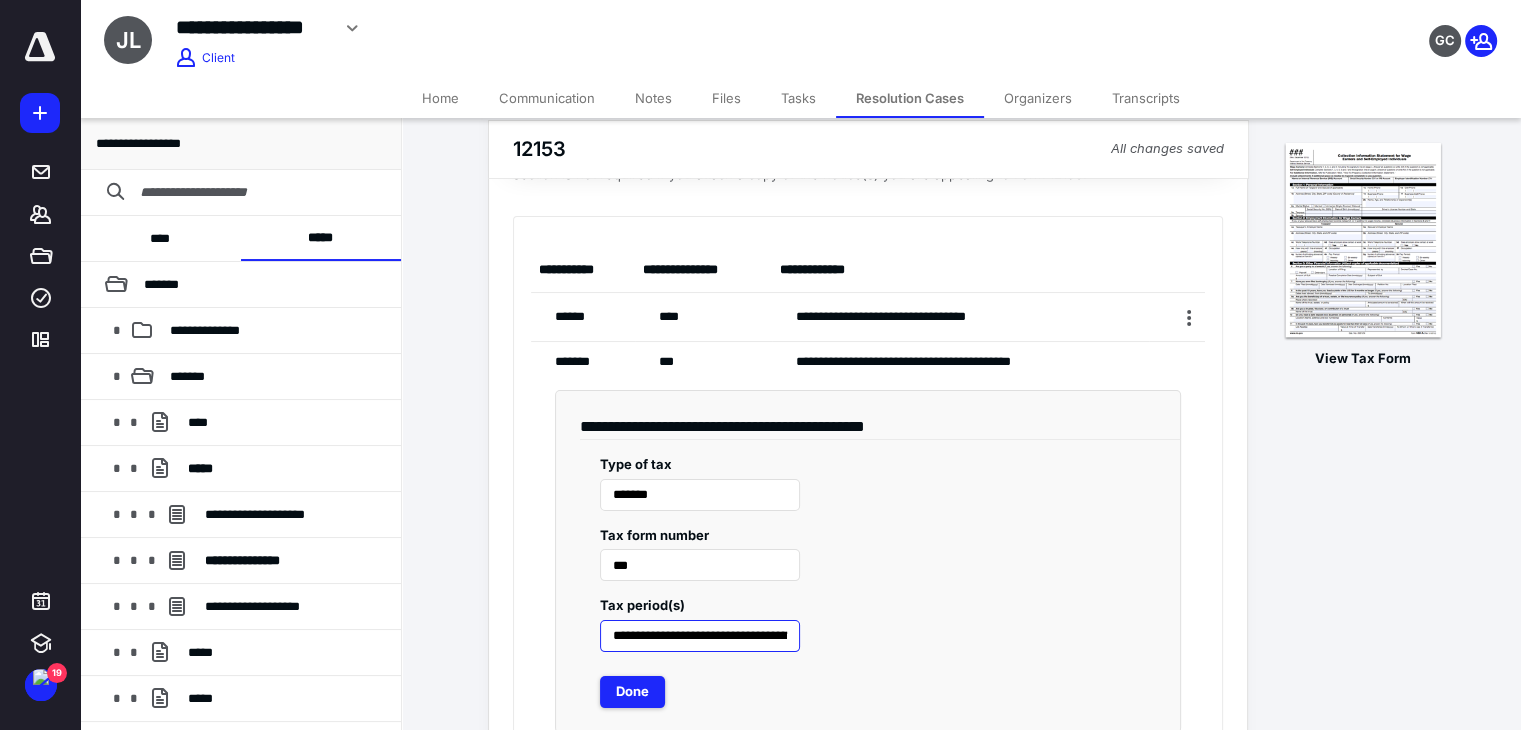 click on "**********" at bounding box center [700, 636] 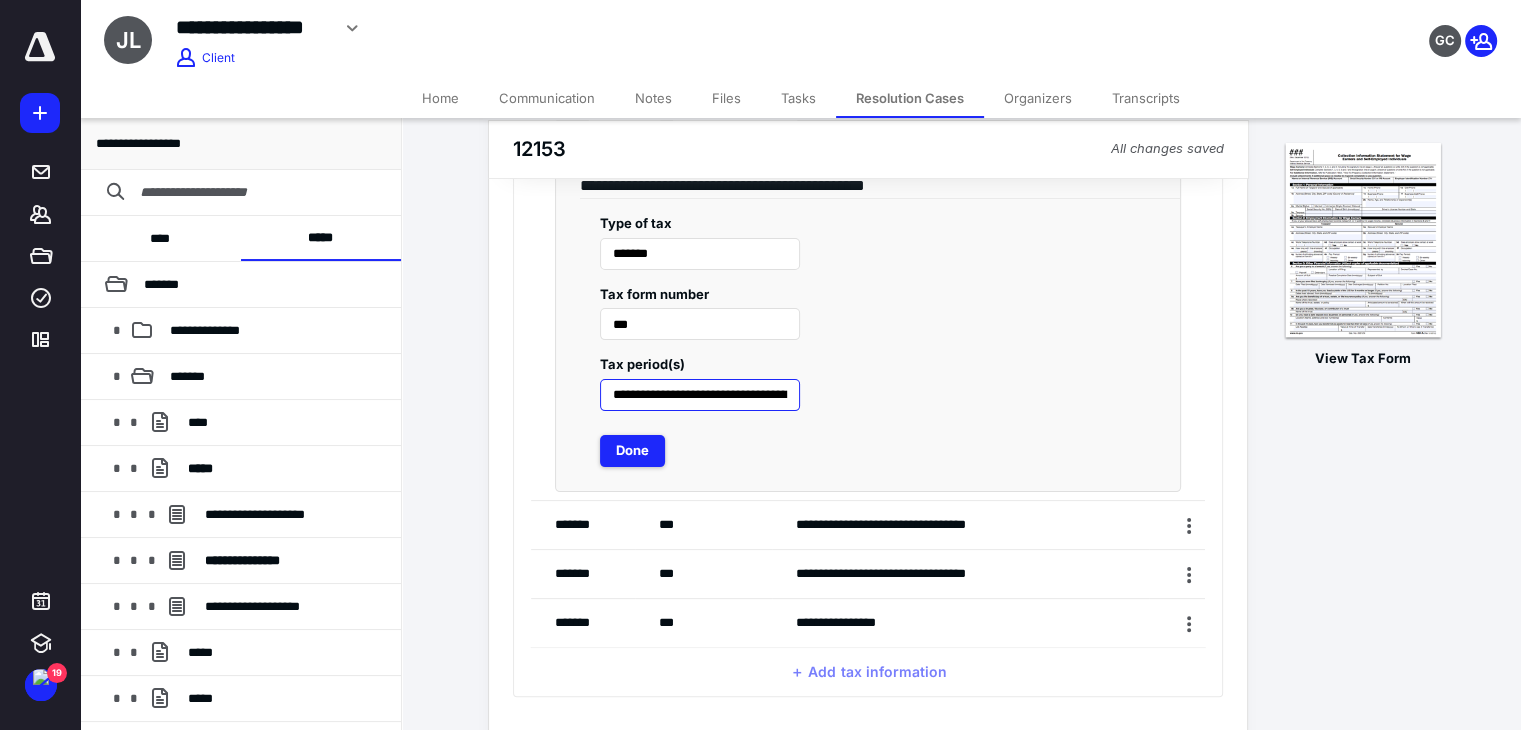 scroll, scrollTop: 429, scrollLeft: 0, axis: vertical 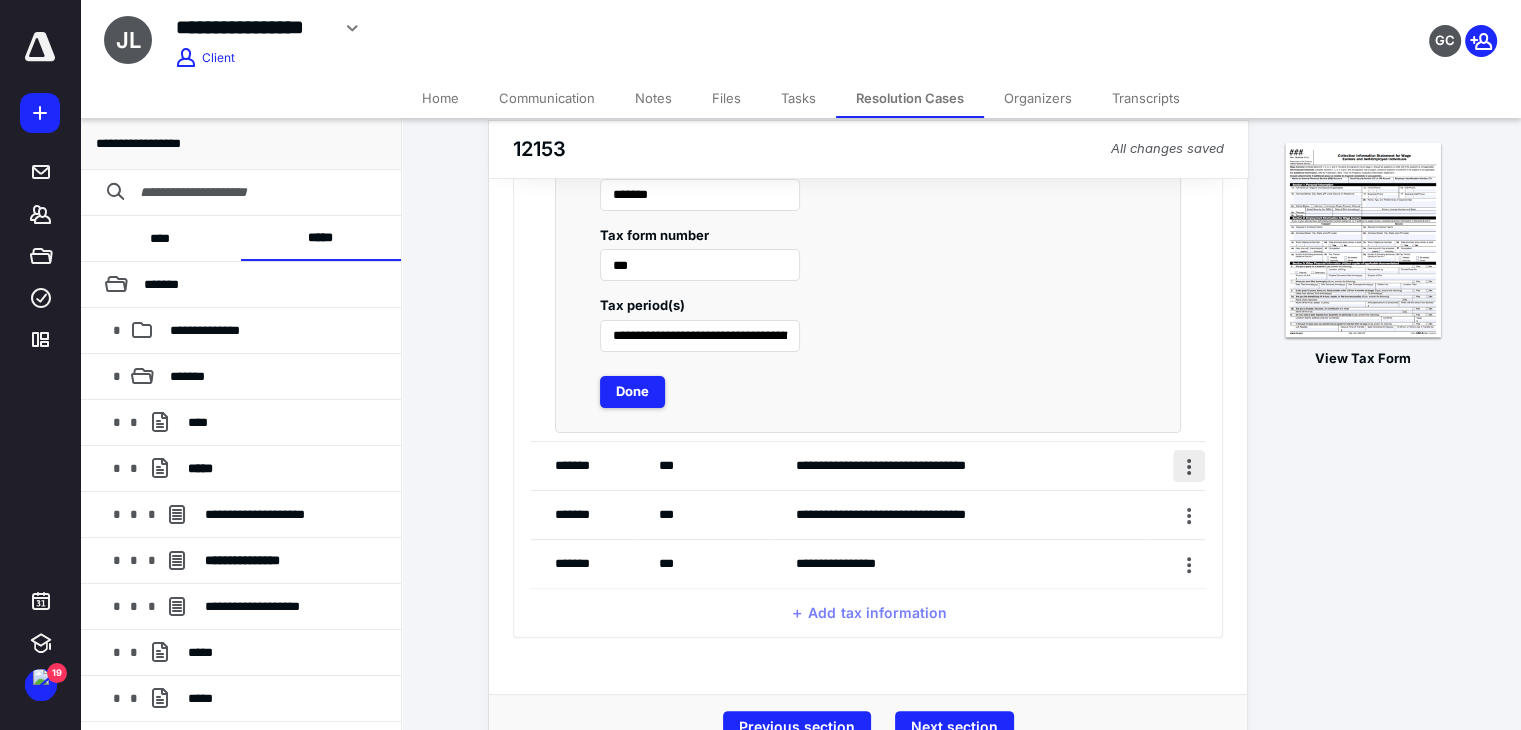 click at bounding box center (1189, 466) 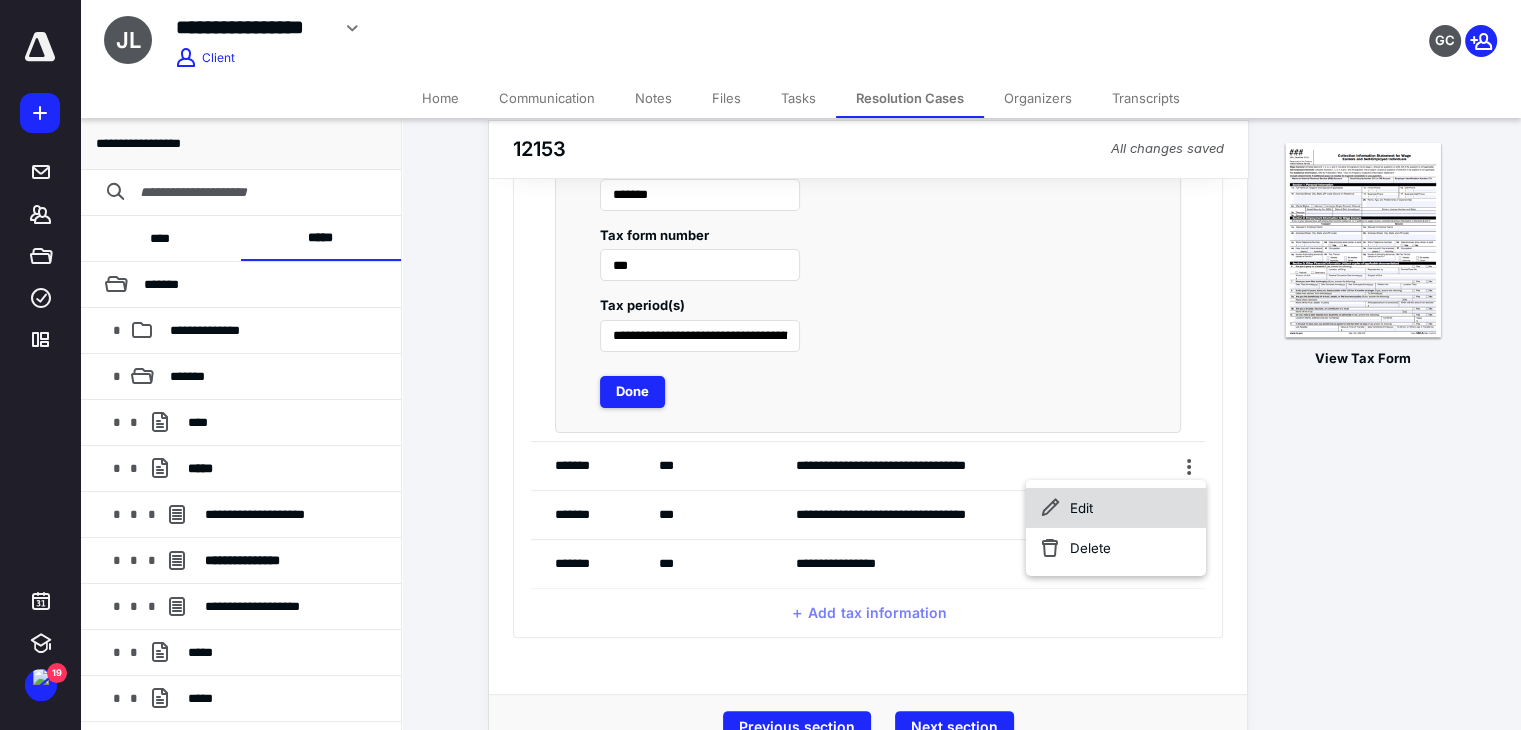 click on "Edit" at bounding box center (1116, 508) 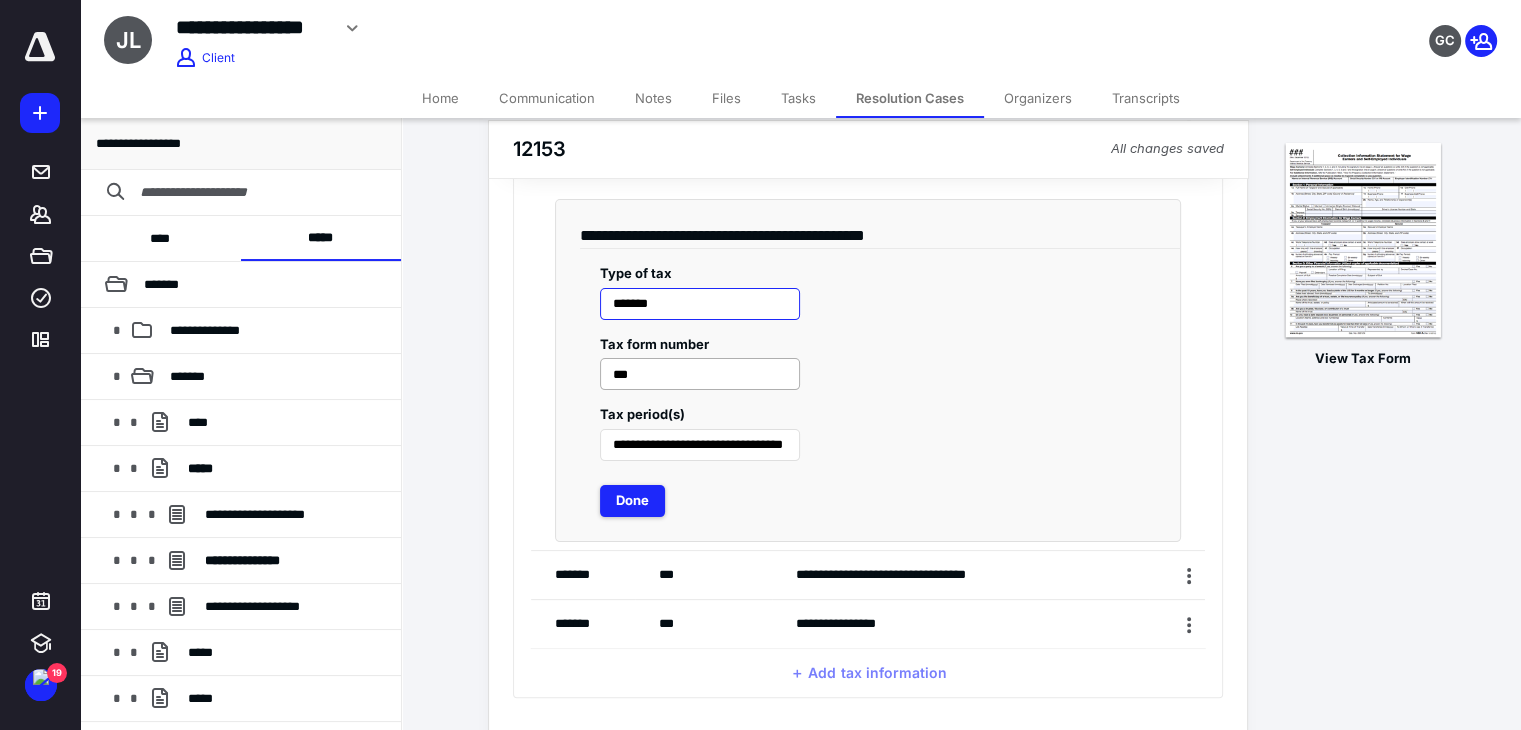 scroll, scrollTop: 229, scrollLeft: 0, axis: vertical 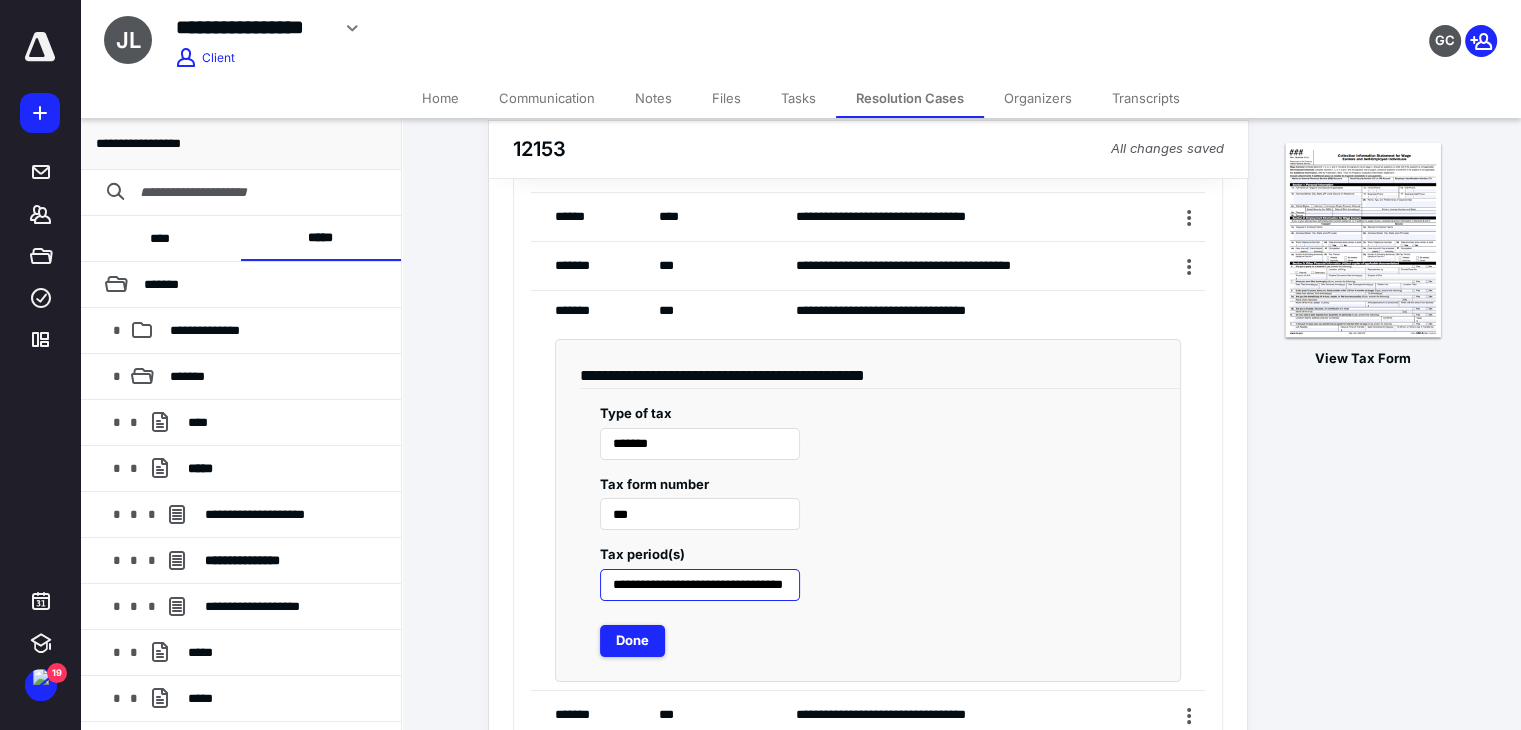 click on "**********" at bounding box center [700, 585] 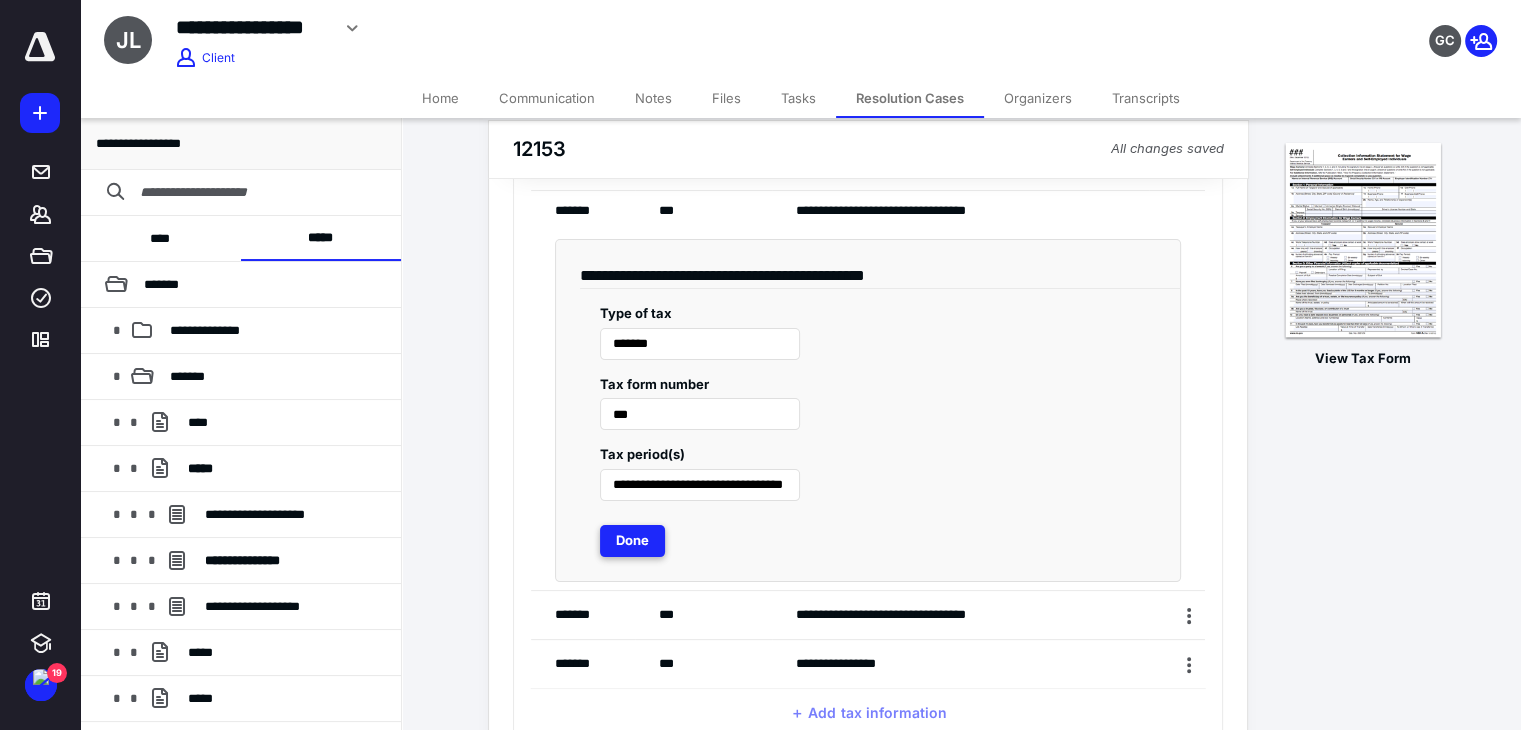 click on "Done" at bounding box center [632, 541] 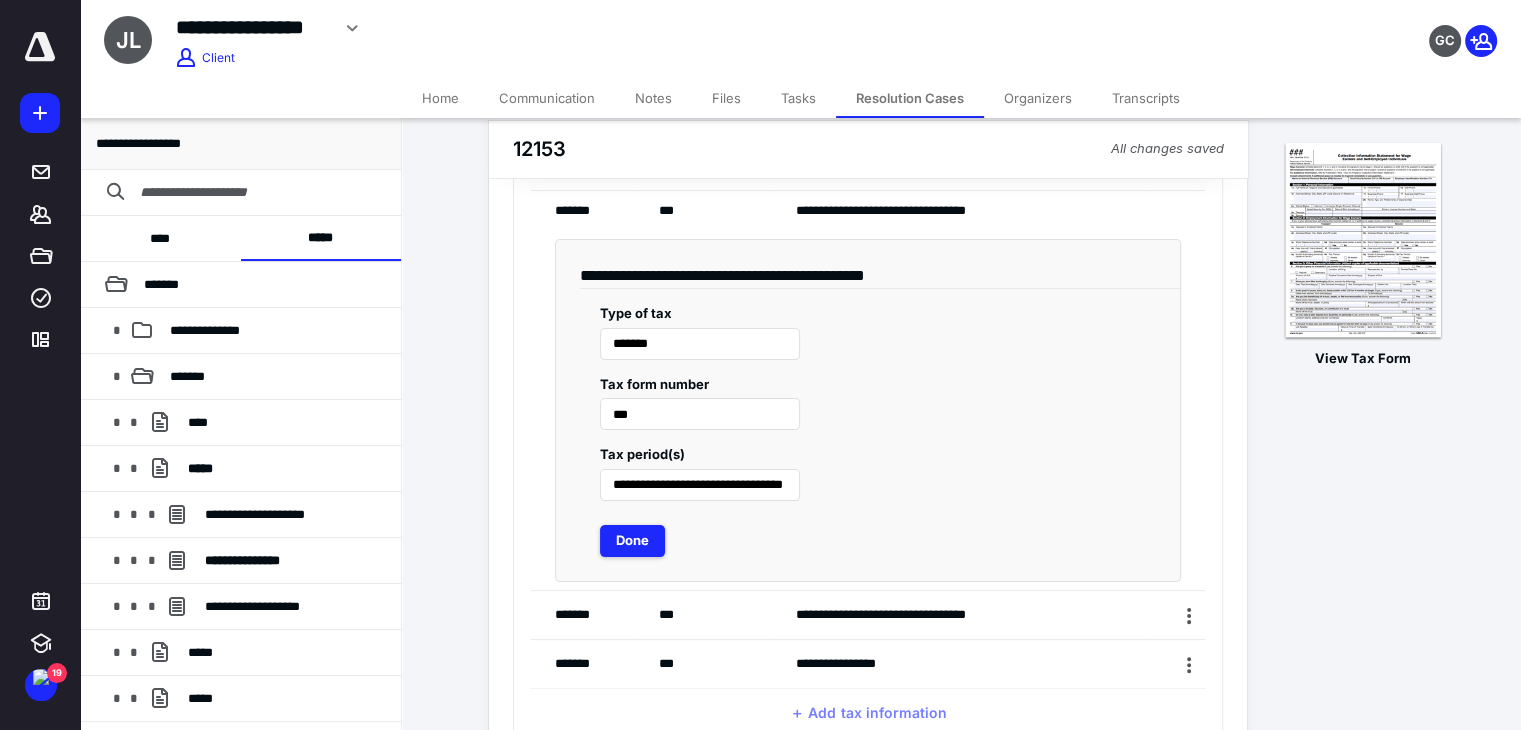 scroll, scrollTop: 129, scrollLeft: 0, axis: vertical 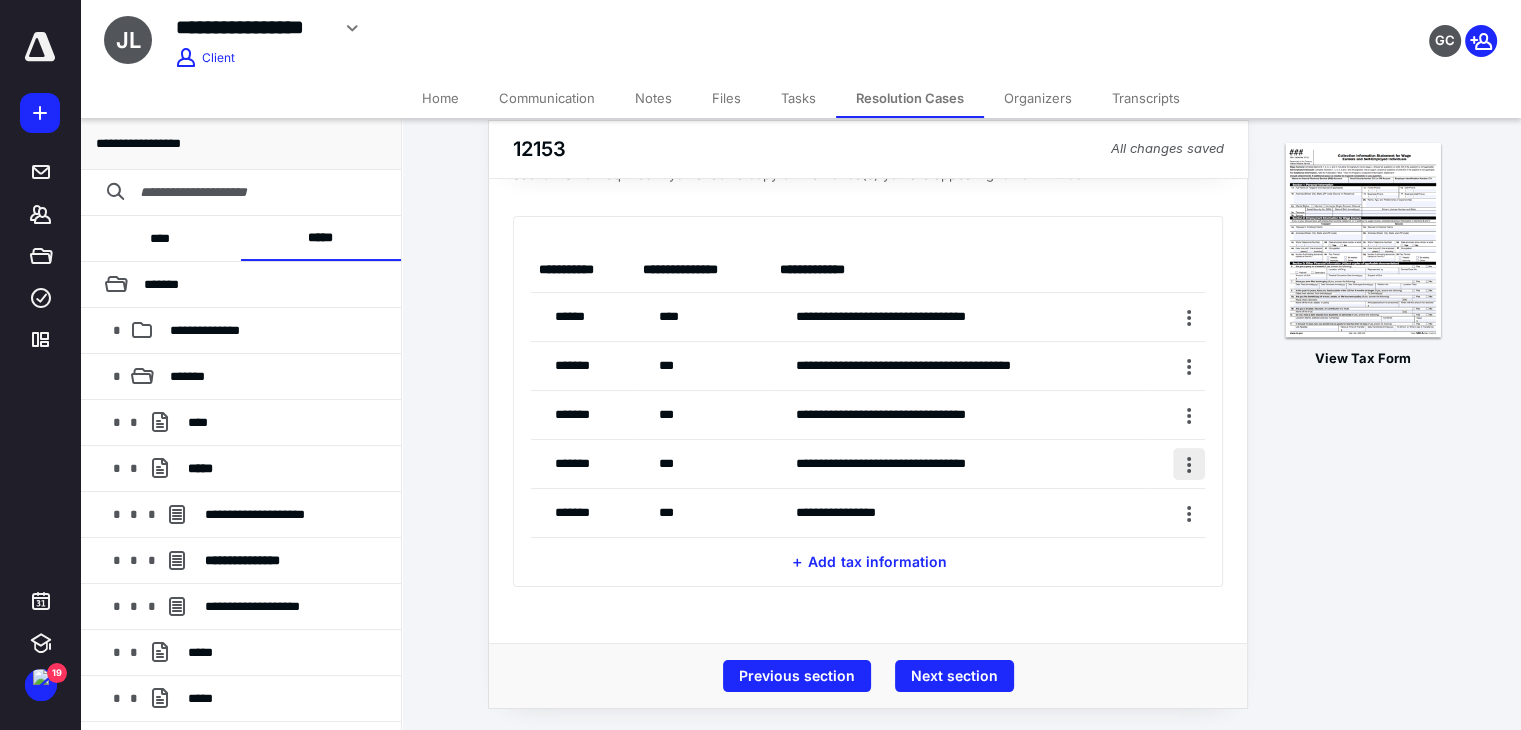 click at bounding box center (1189, 464) 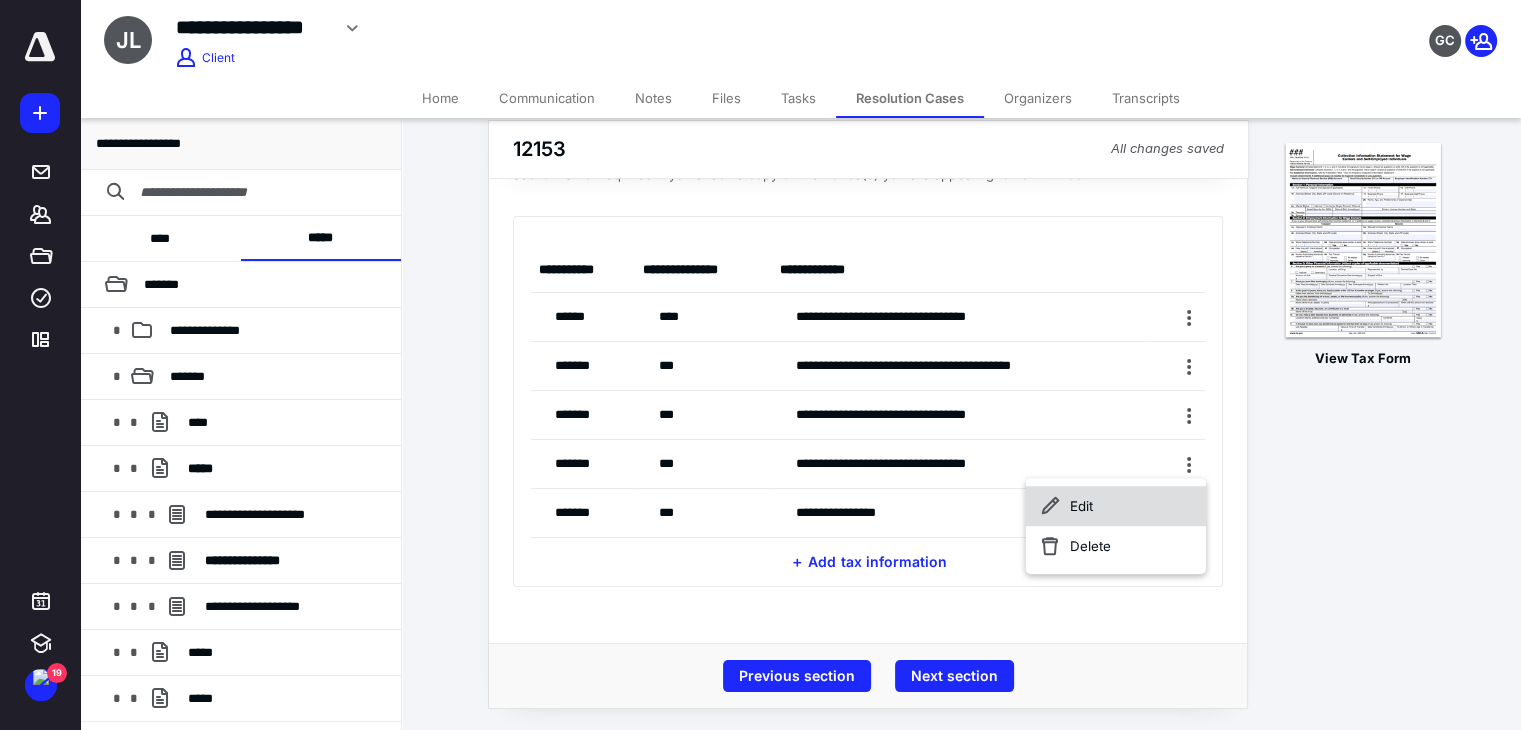 click on "Edit" at bounding box center [1116, 506] 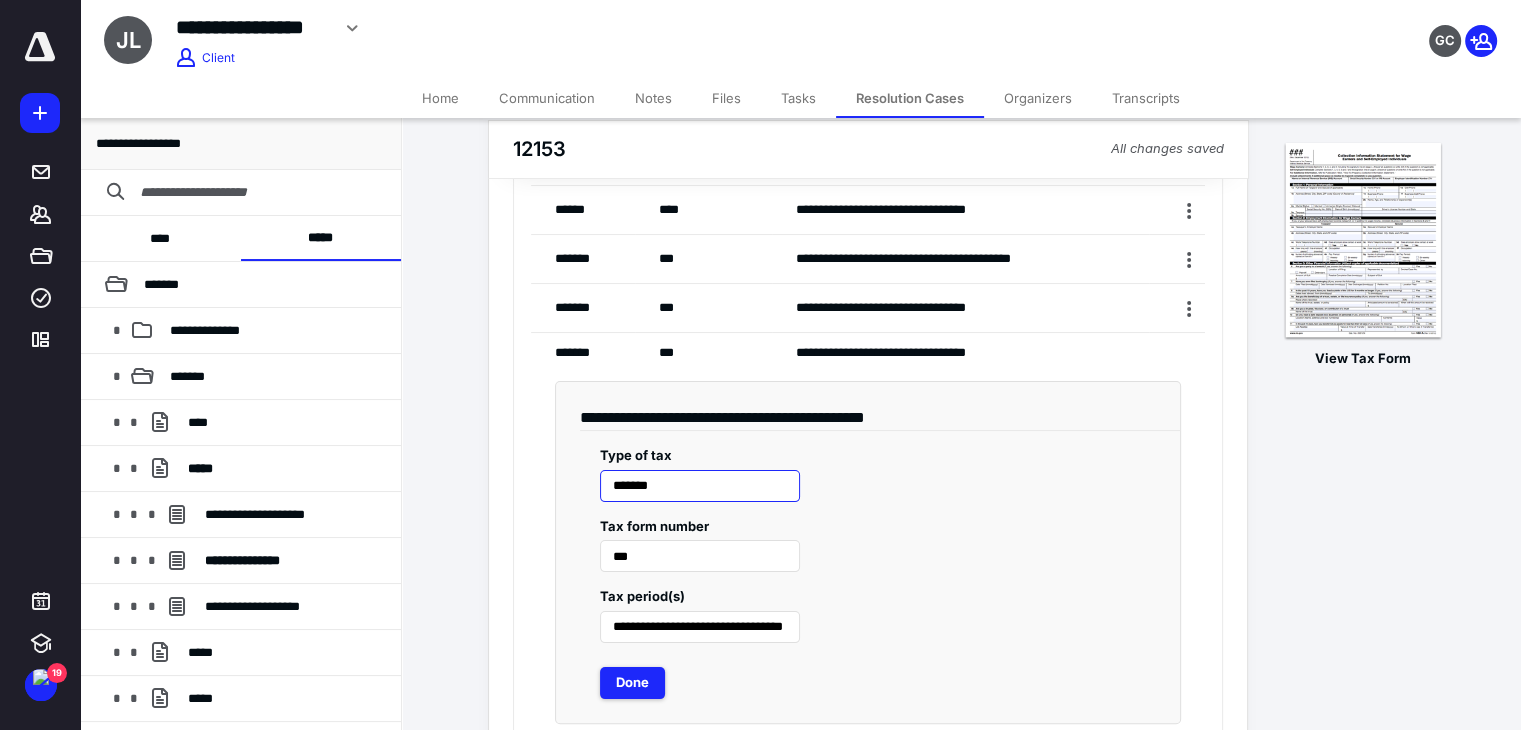scroll, scrollTop: 480, scrollLeft: 0, axis: vertical 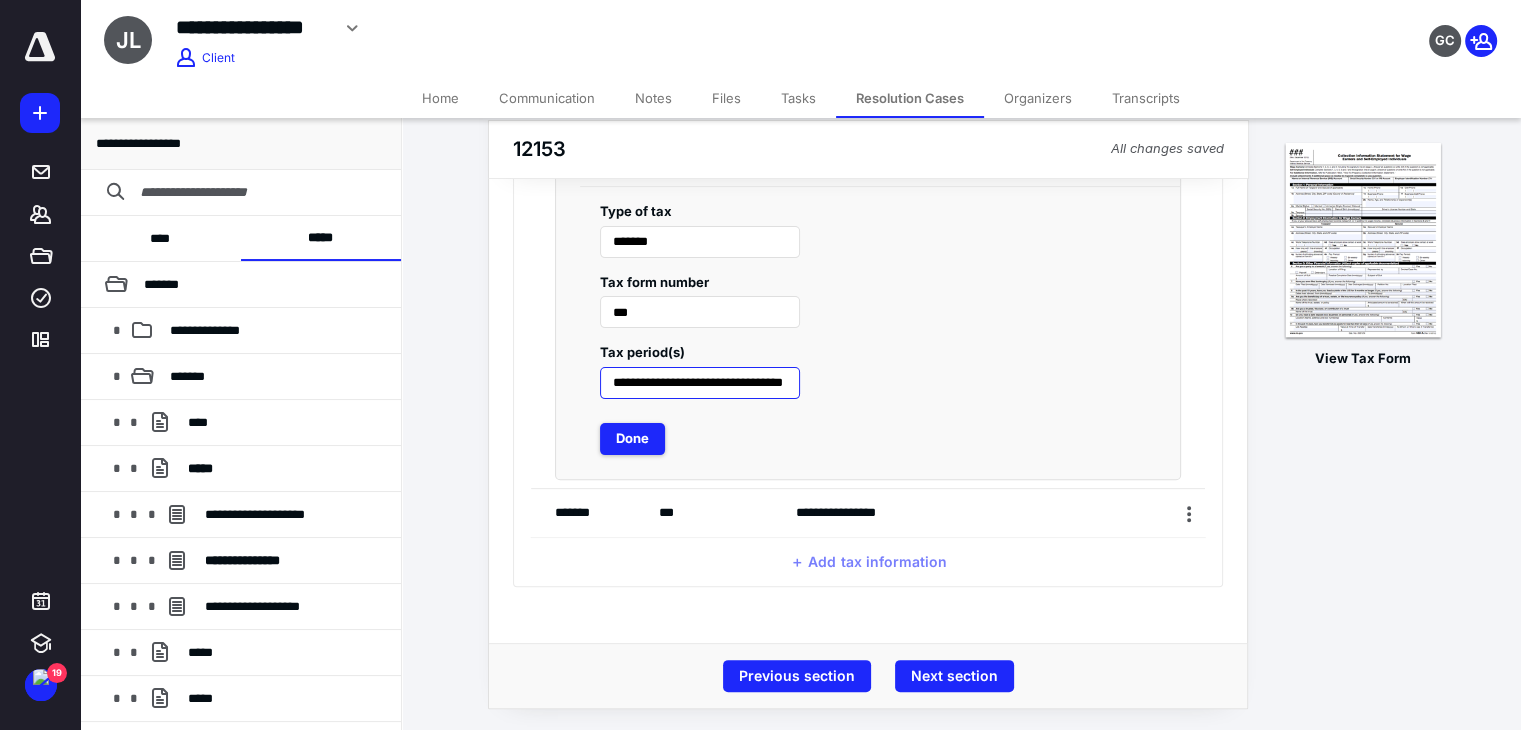 click on "**********" at bounding box center (700, 383) 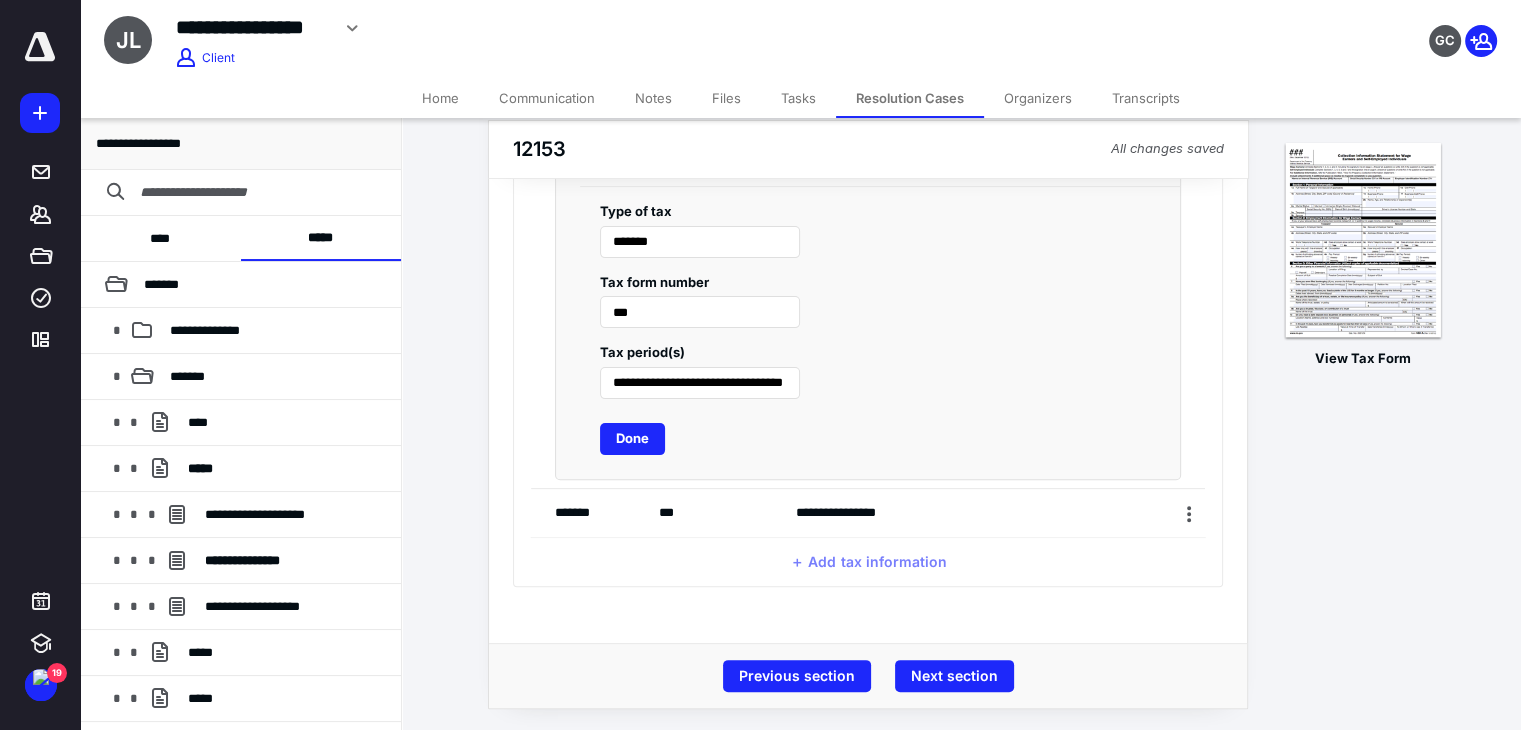click on "Done" at bounding box center (632, 439) 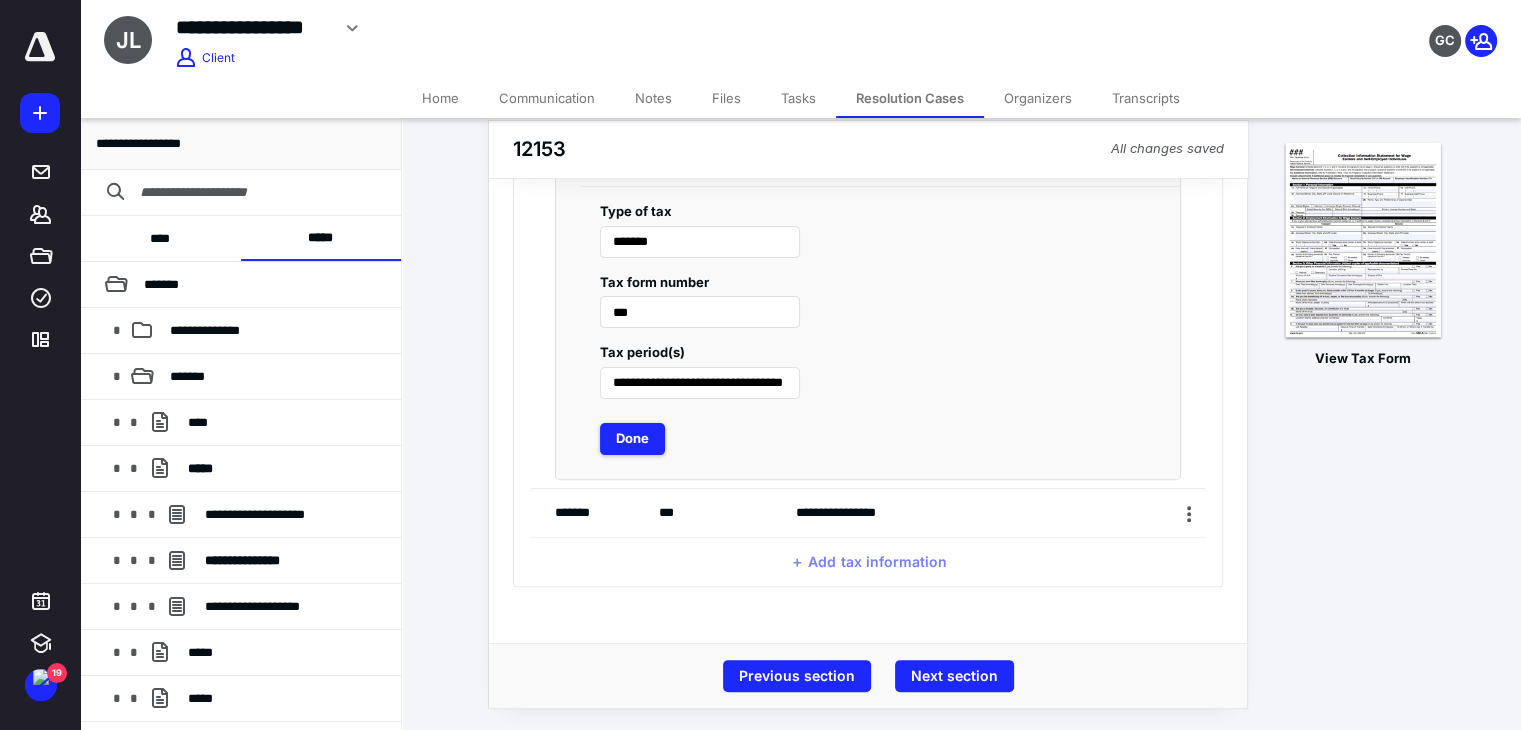 scroll, scrollTop: 129, scrollLeft: 0, axis: vertical 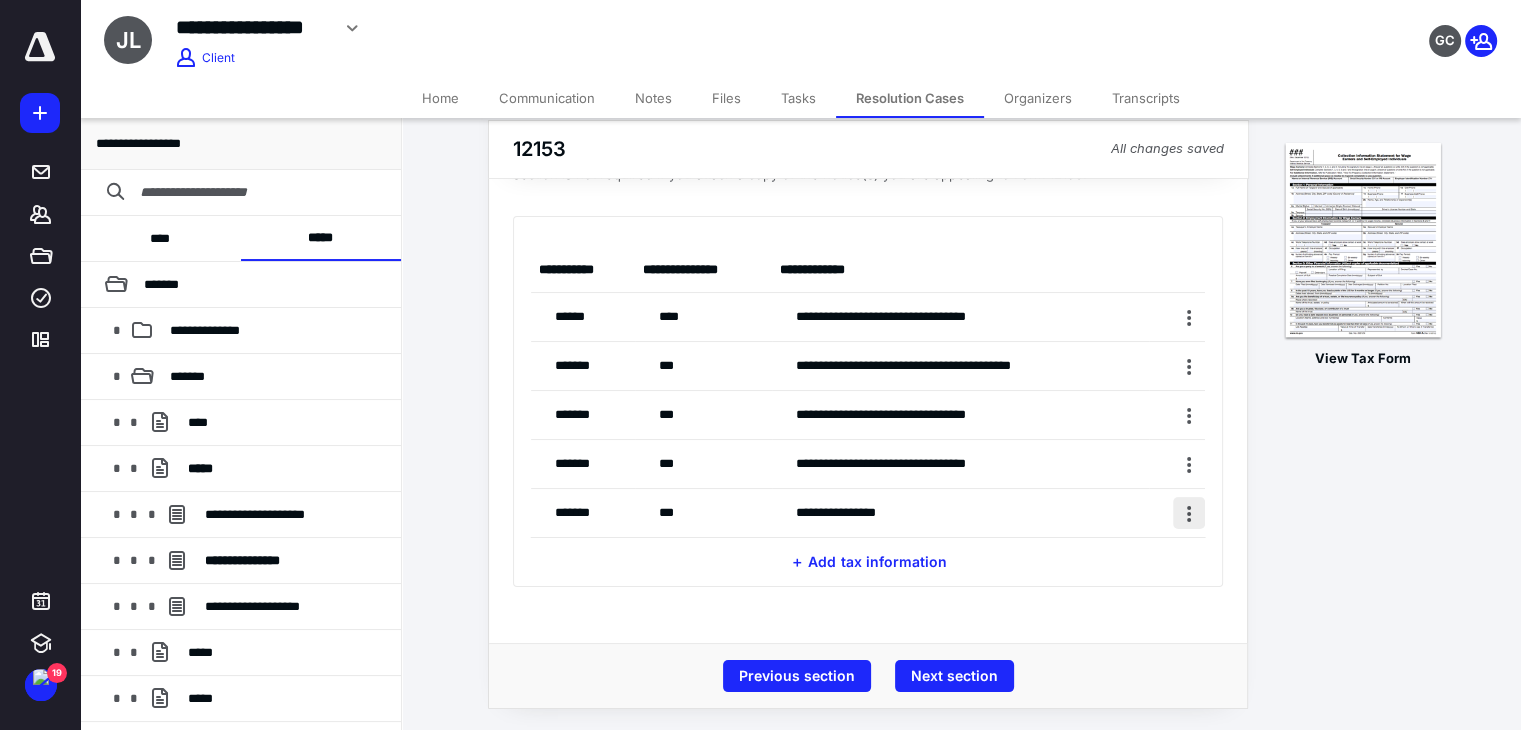 click at bounding box center (1189, 513) 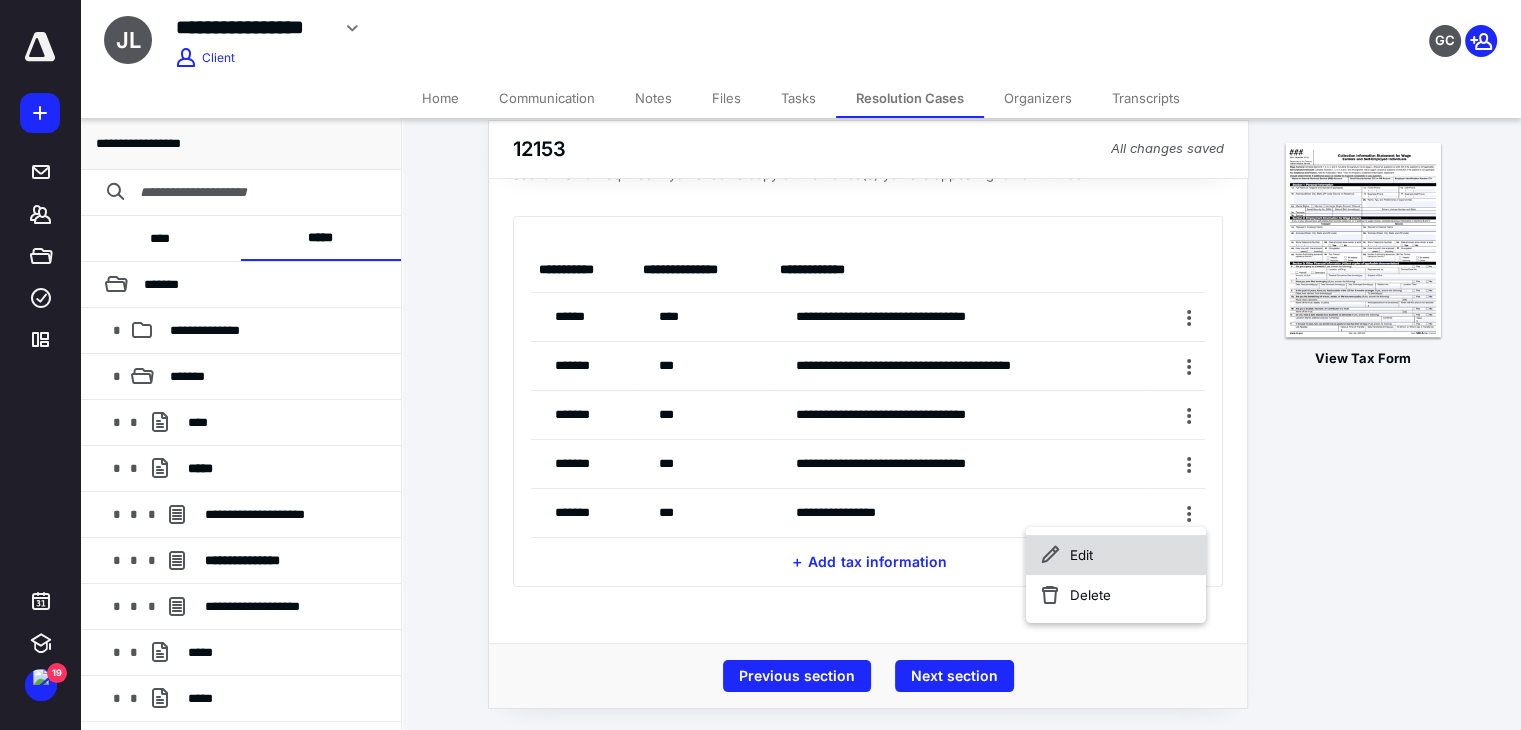click on "Edit" at bounding box center (1116, 555) 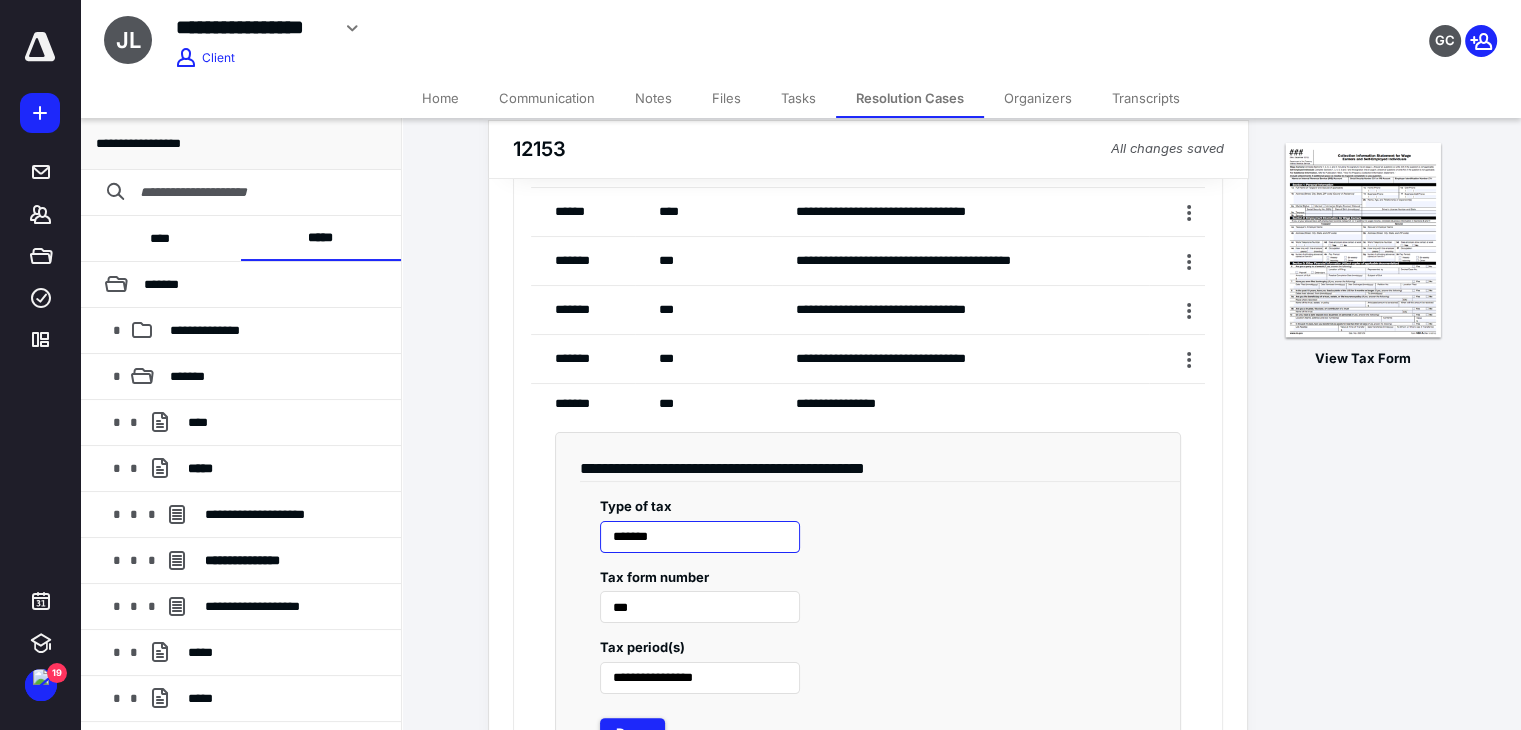 scroll, scrollTop: 329, scrollLeft: 0, axis: vertical 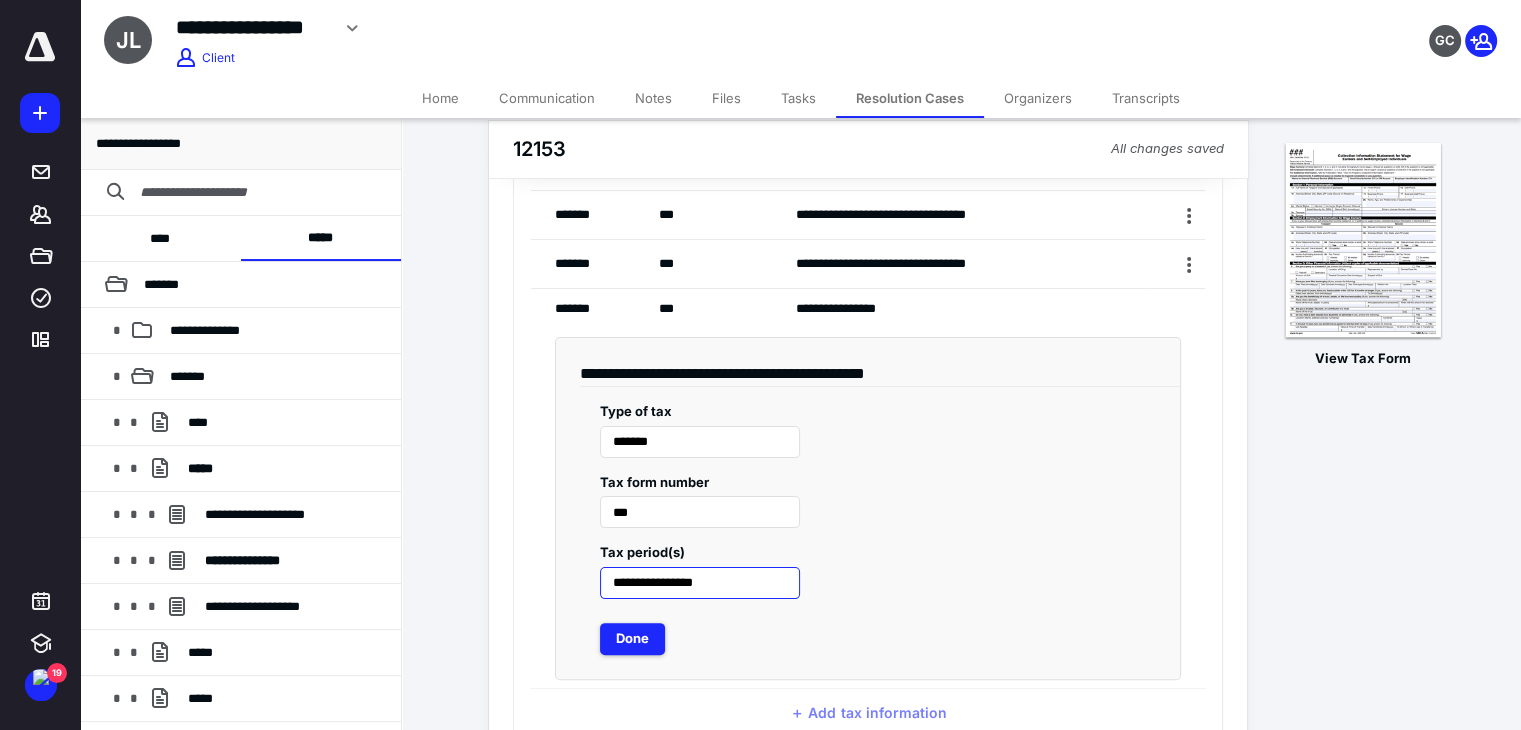 click on "**********" at bounding box center [700, 583] 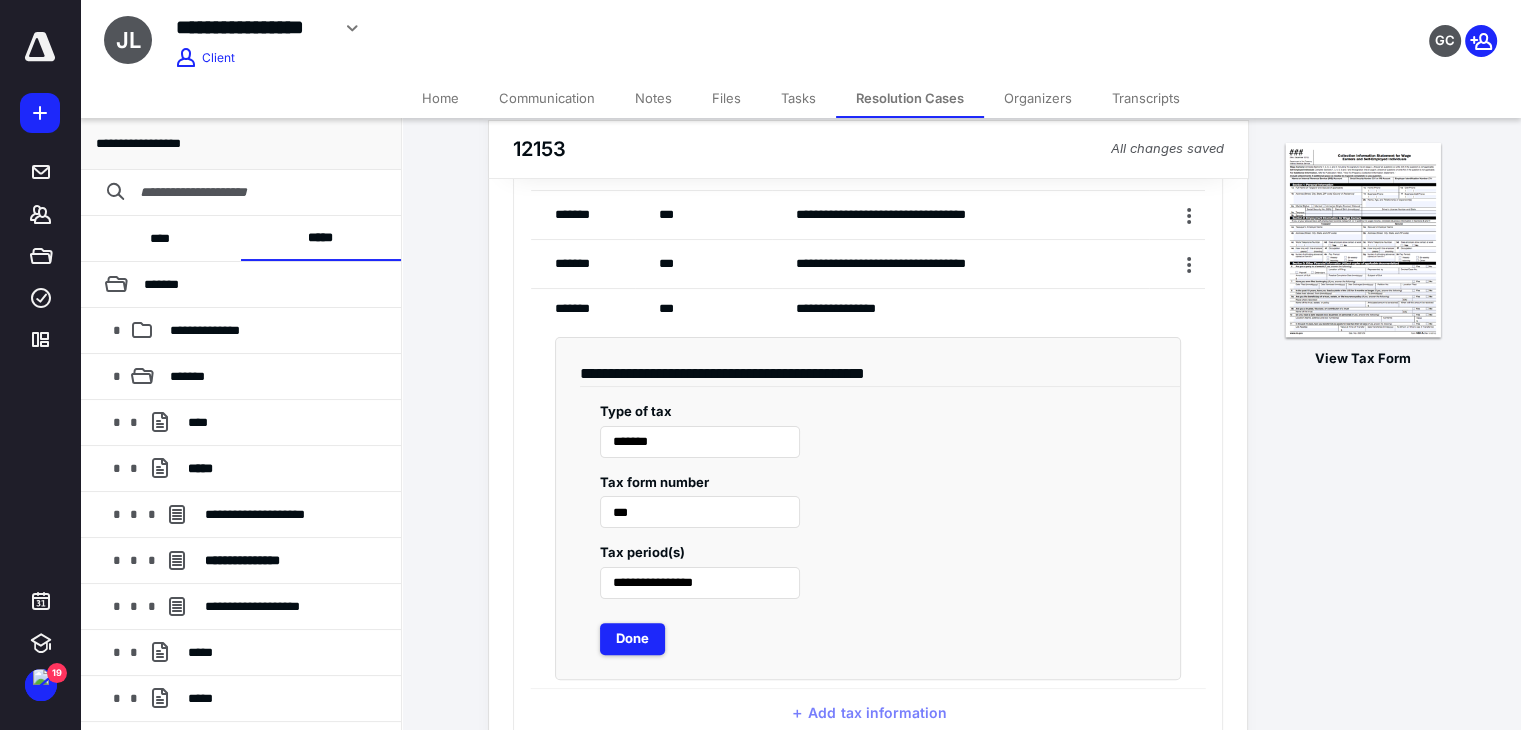 click on "Files" at bounding box center [726, 98] 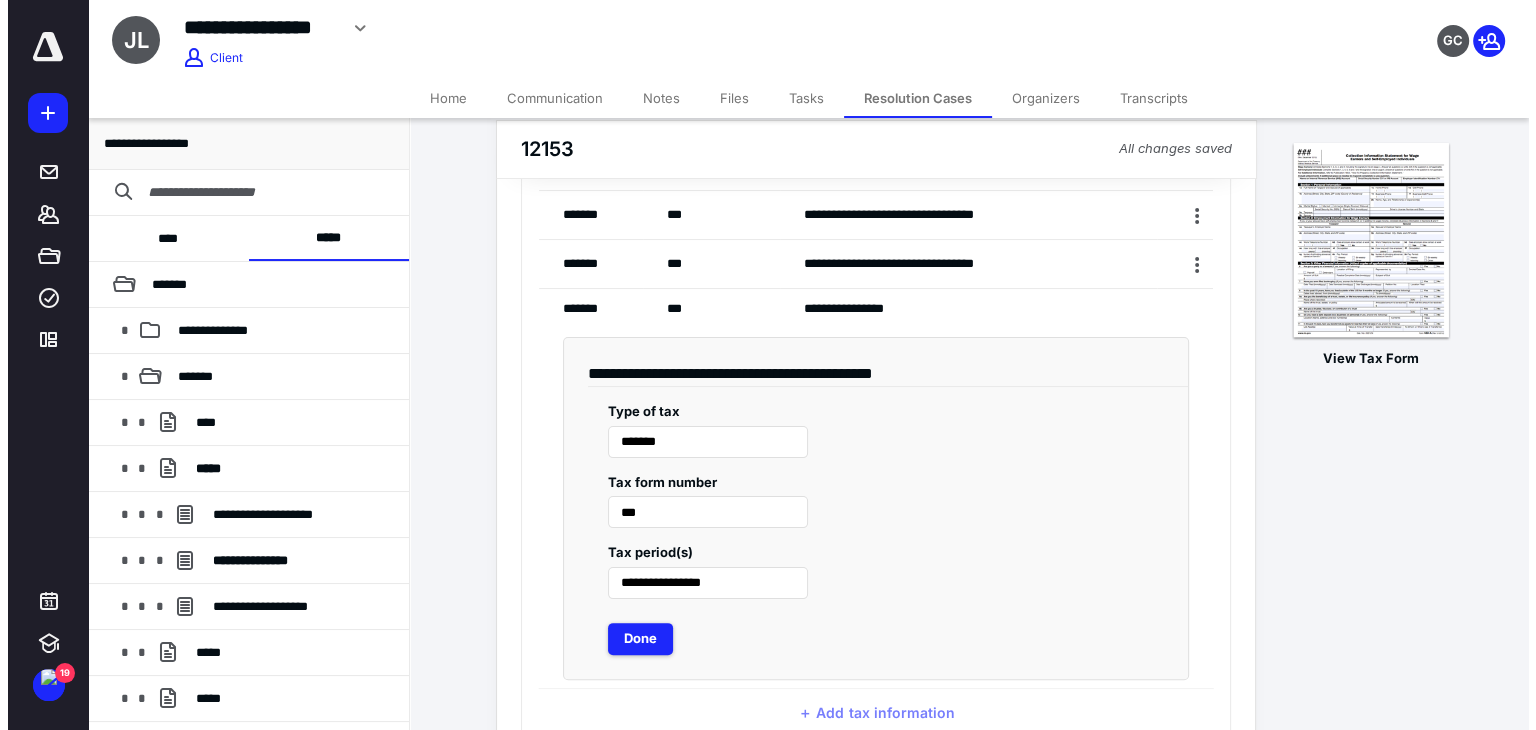 scroll, scrollTop: 0, scrollLeft: 0, axis: both 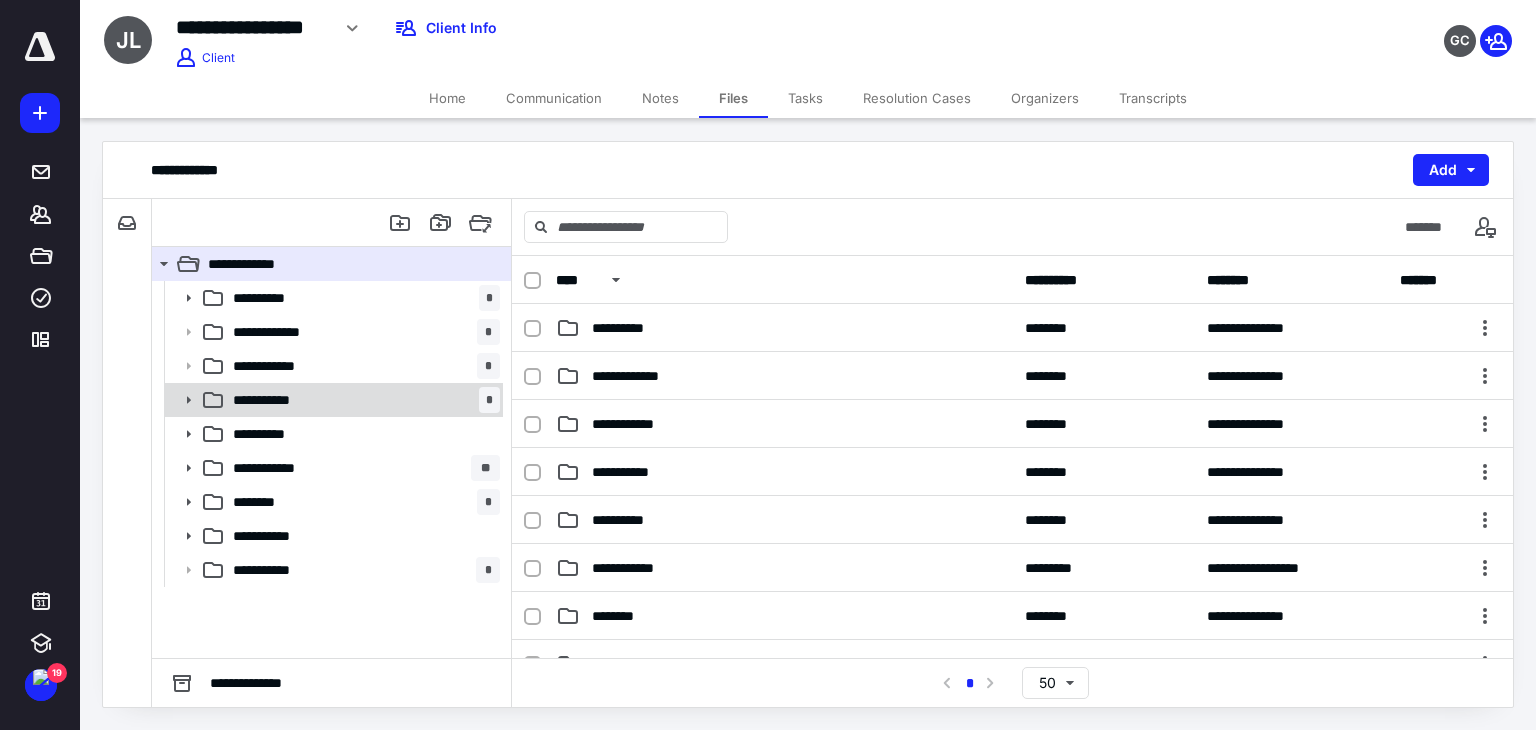 click on "**********" at bounding box center (362, 400) 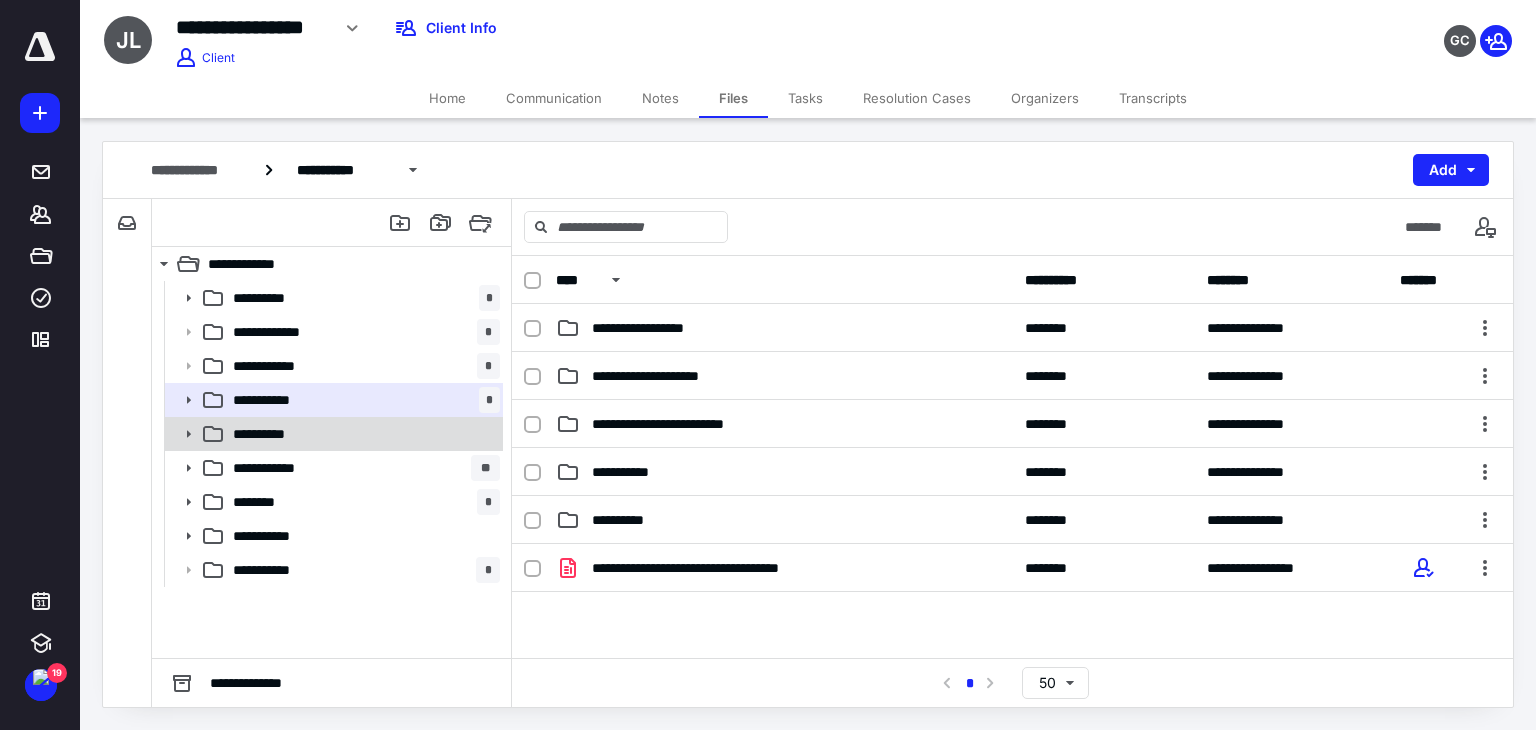 click on "**********" at bounding box center [362, 434] 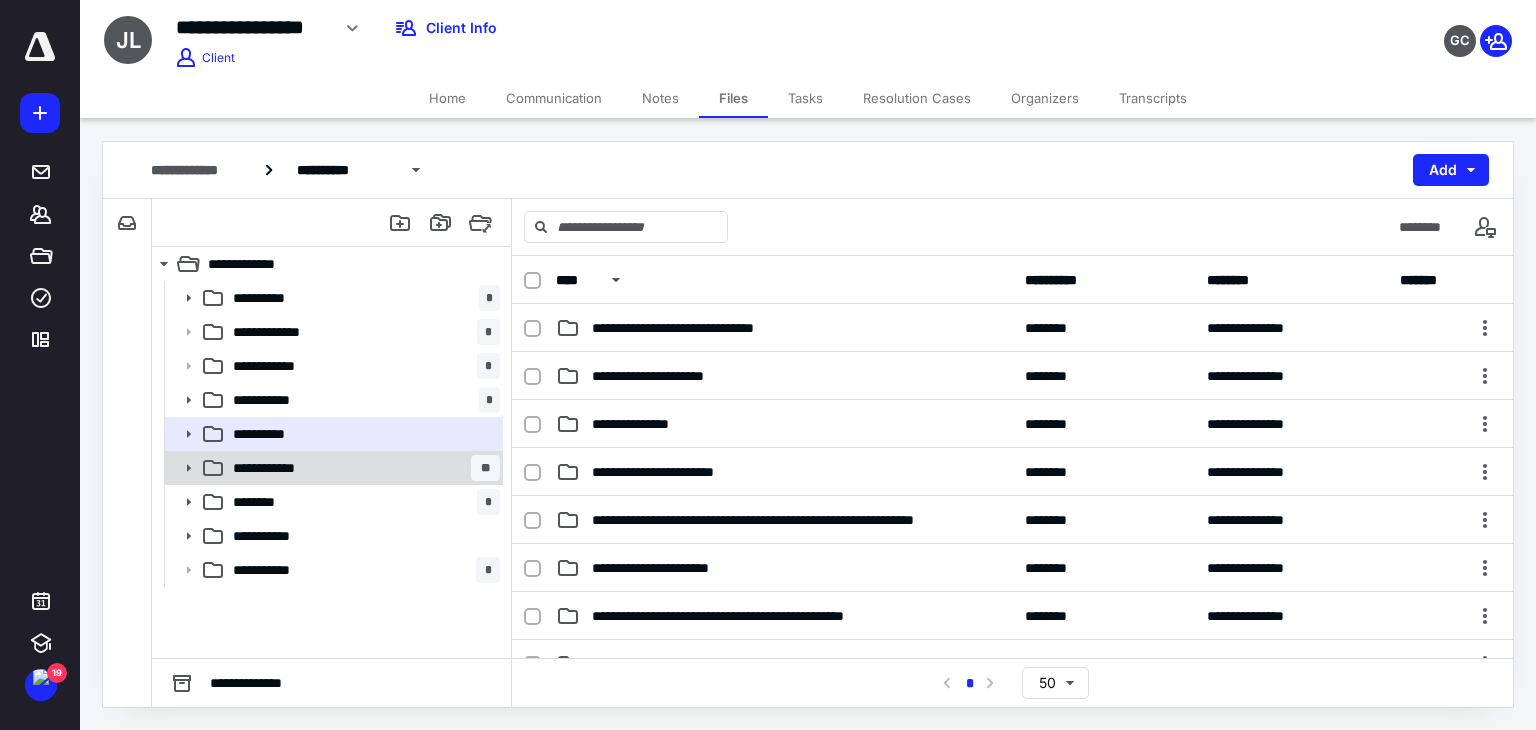 click on "**********" at bounding box center (362, 468) 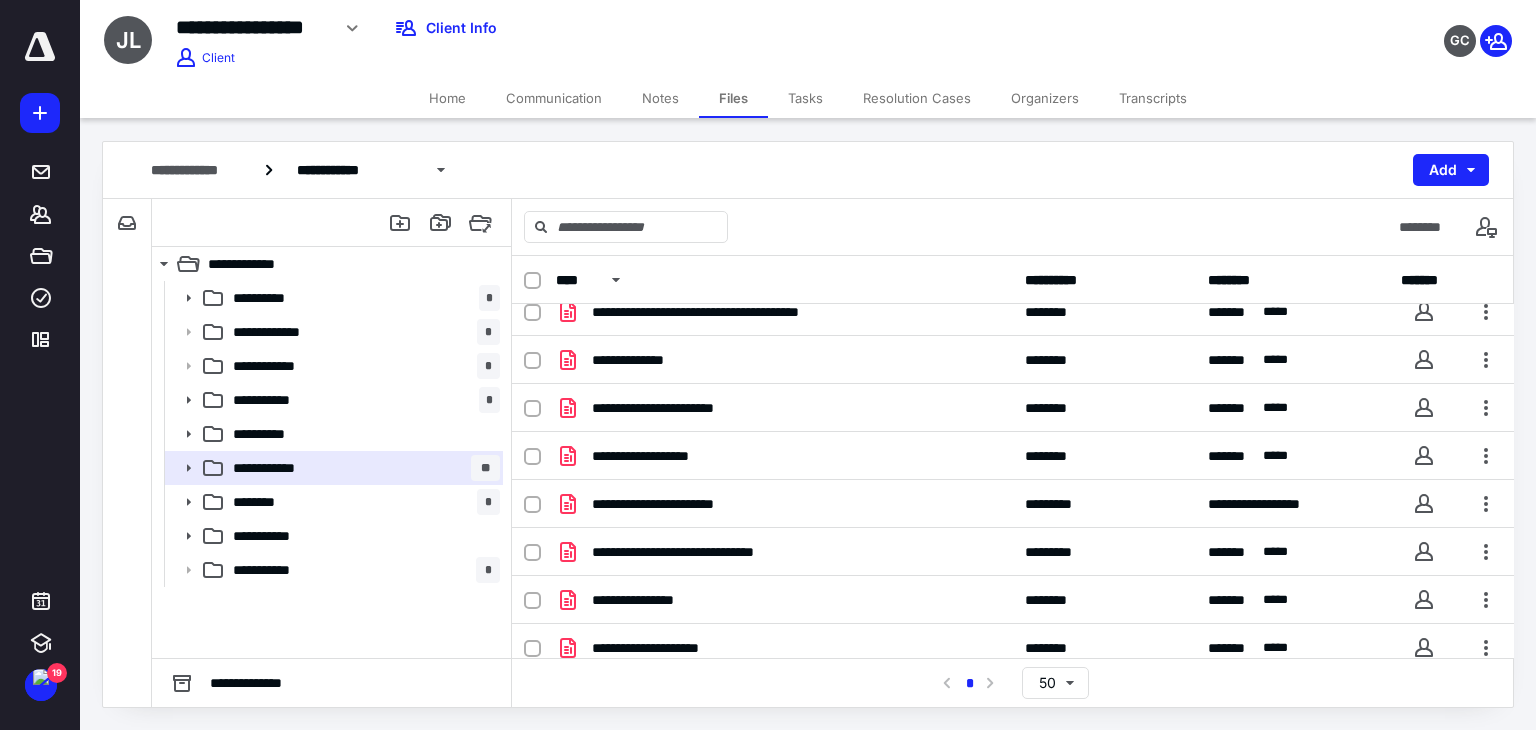 scroll, scrollTop: 315, scrollLeft: 0, axis: vertical 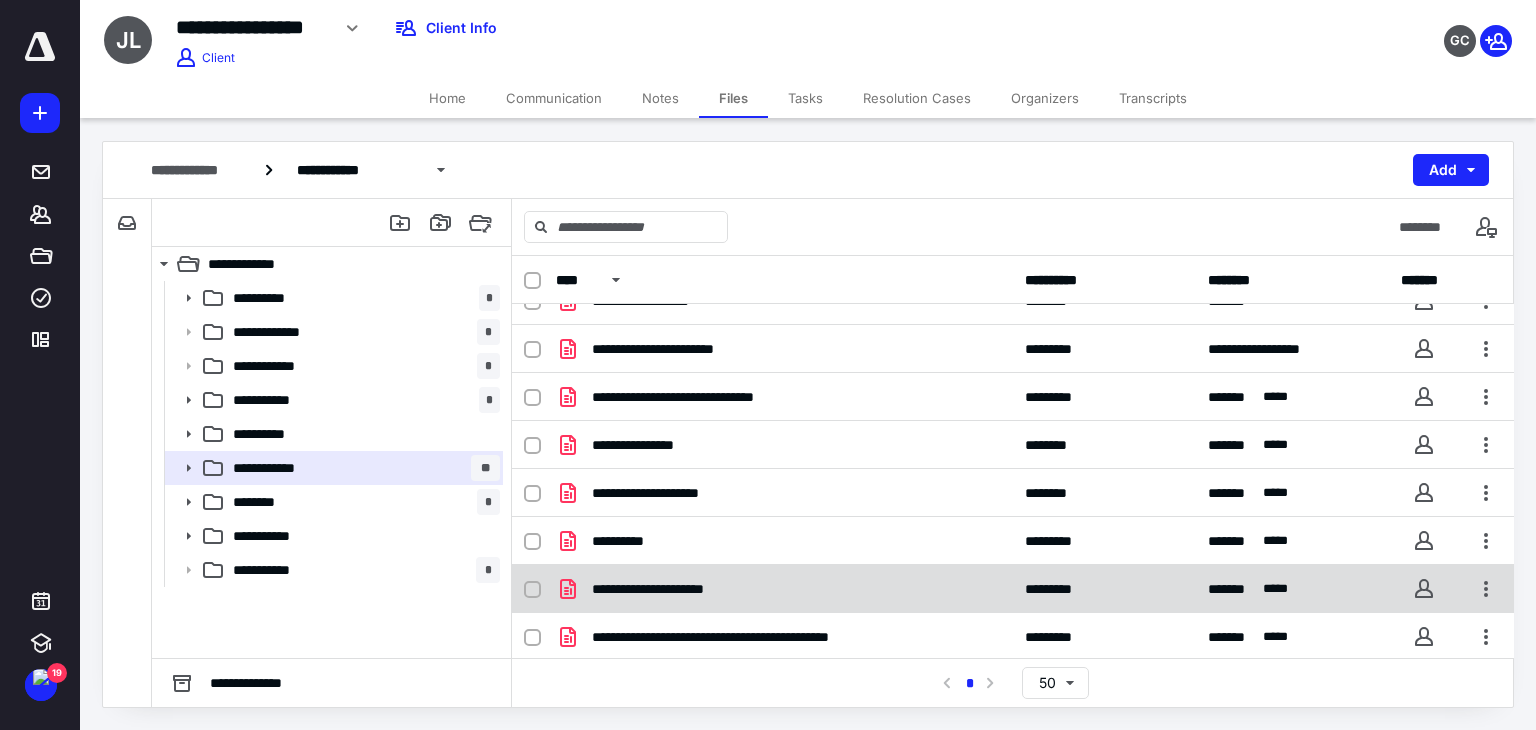 click on "**********" at bounding box center [671, 589] 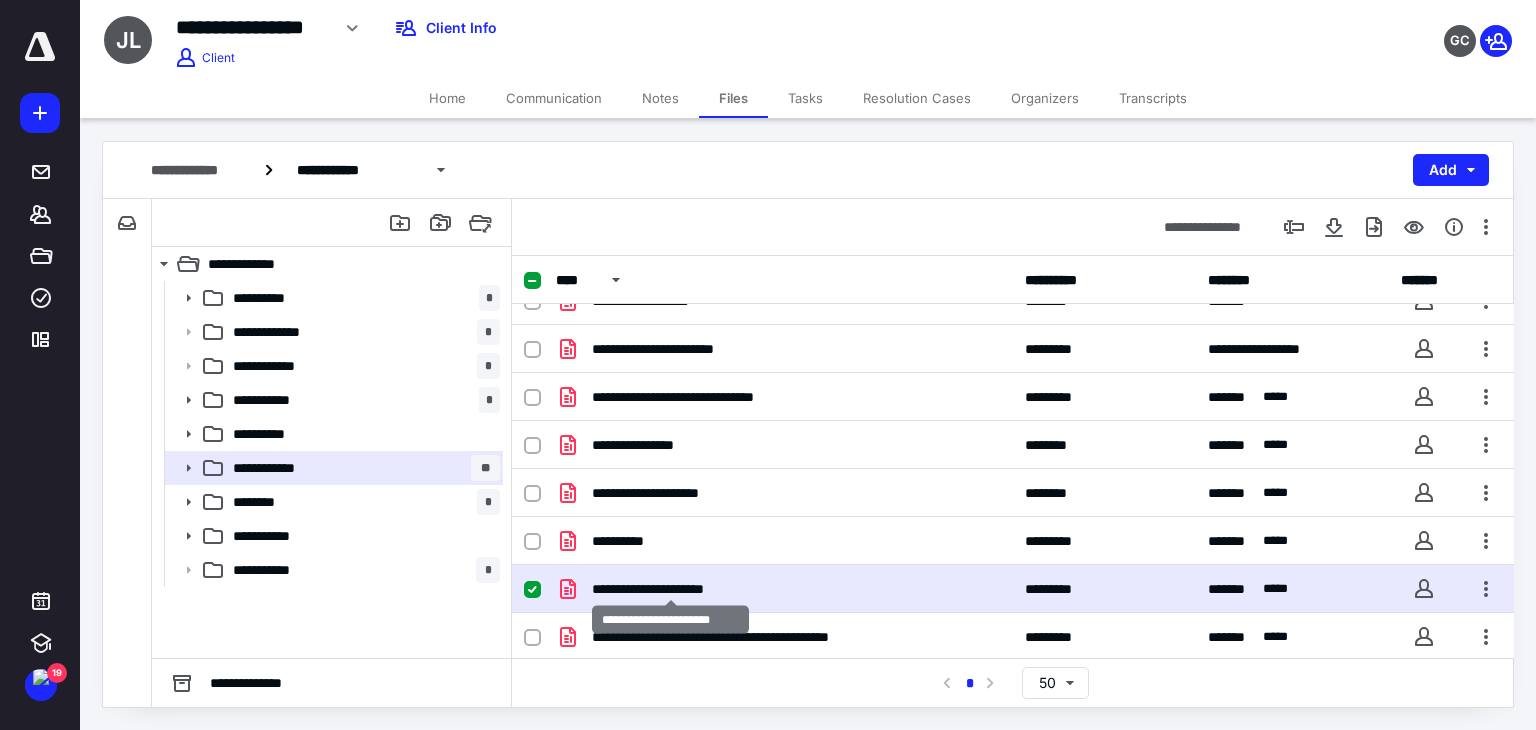 click on "**********" at bounding box center (671, 589) 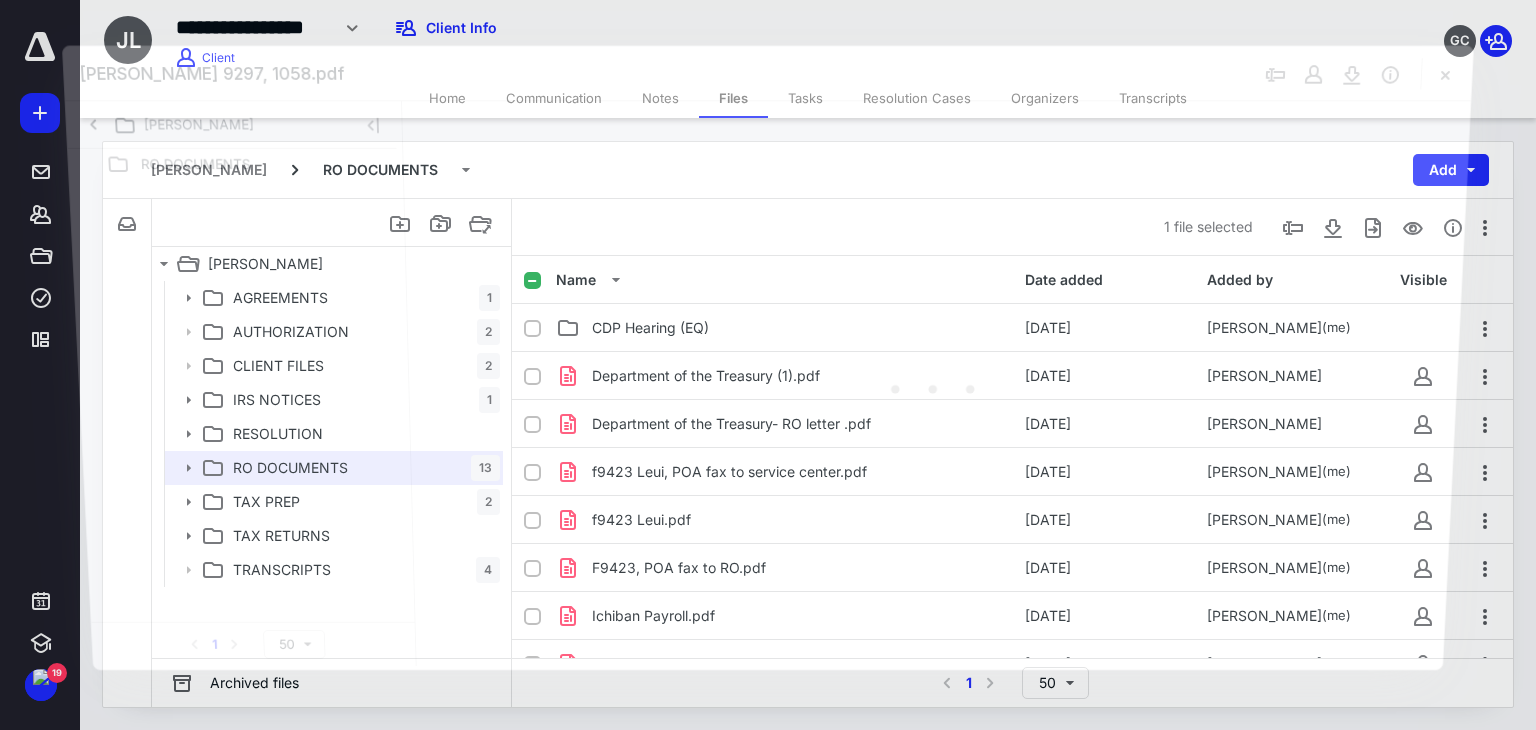 scroll, scrollTop: 315, scrollLeft: 0, axis: vertical 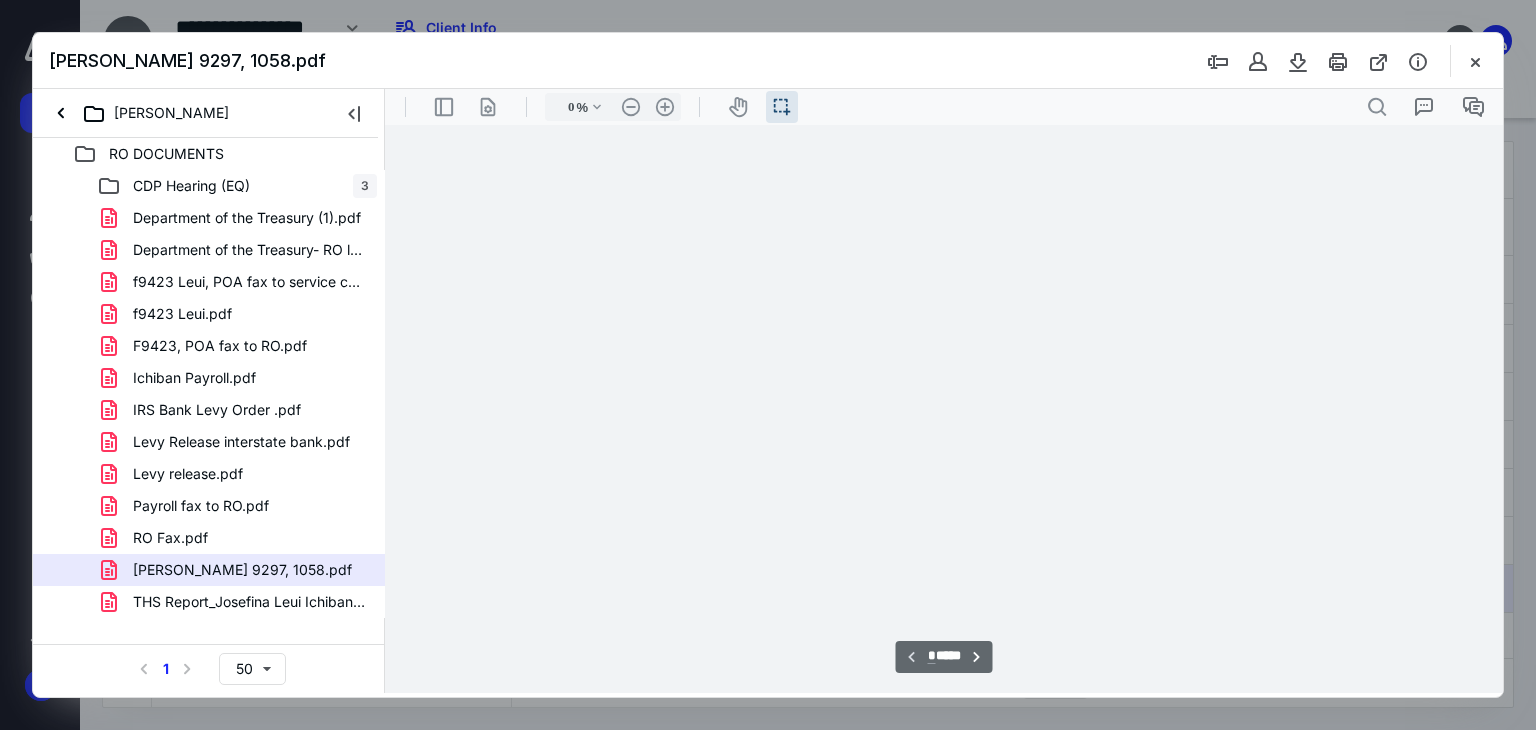 type on "71" 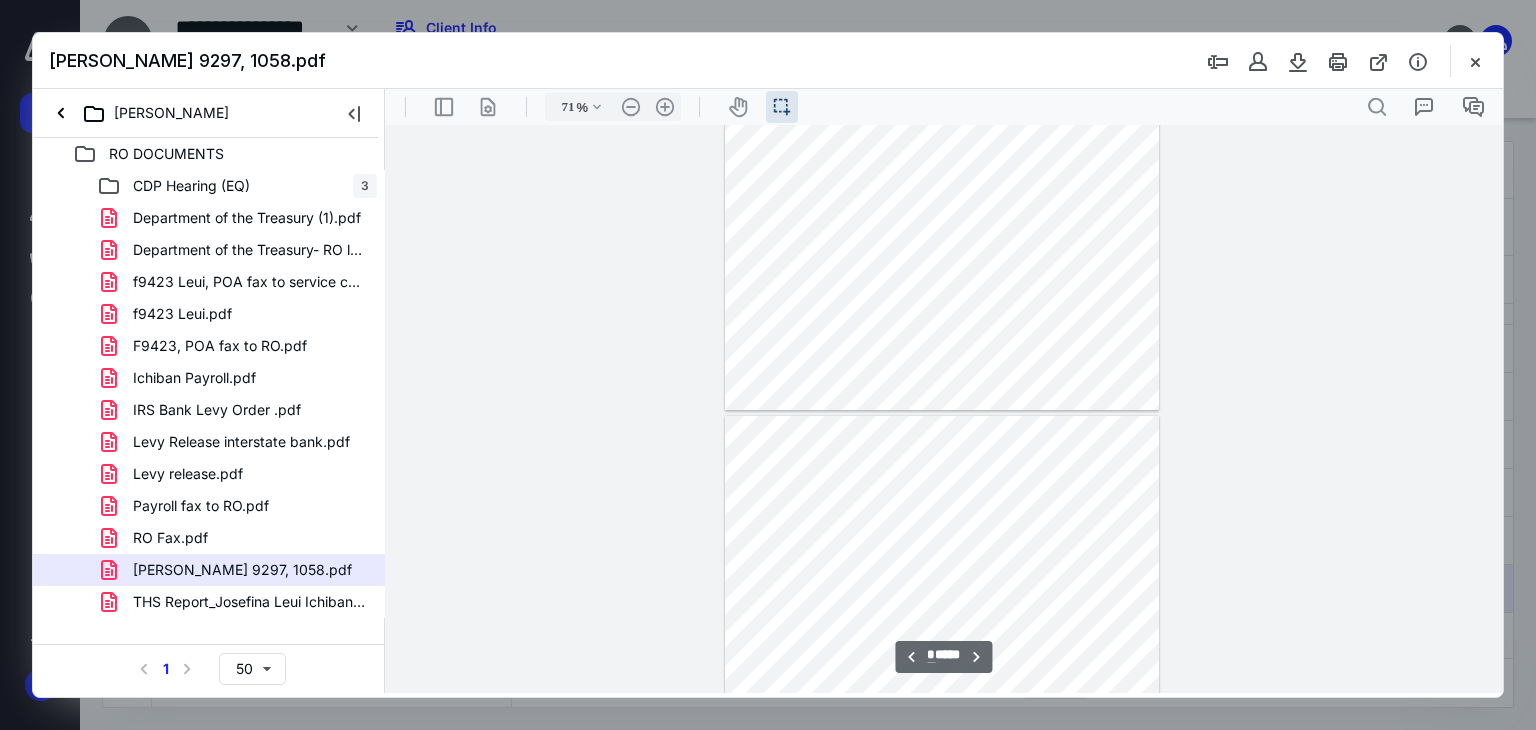scroll, scrollTop: 2252, scrollLeft: 0, axis: vertical 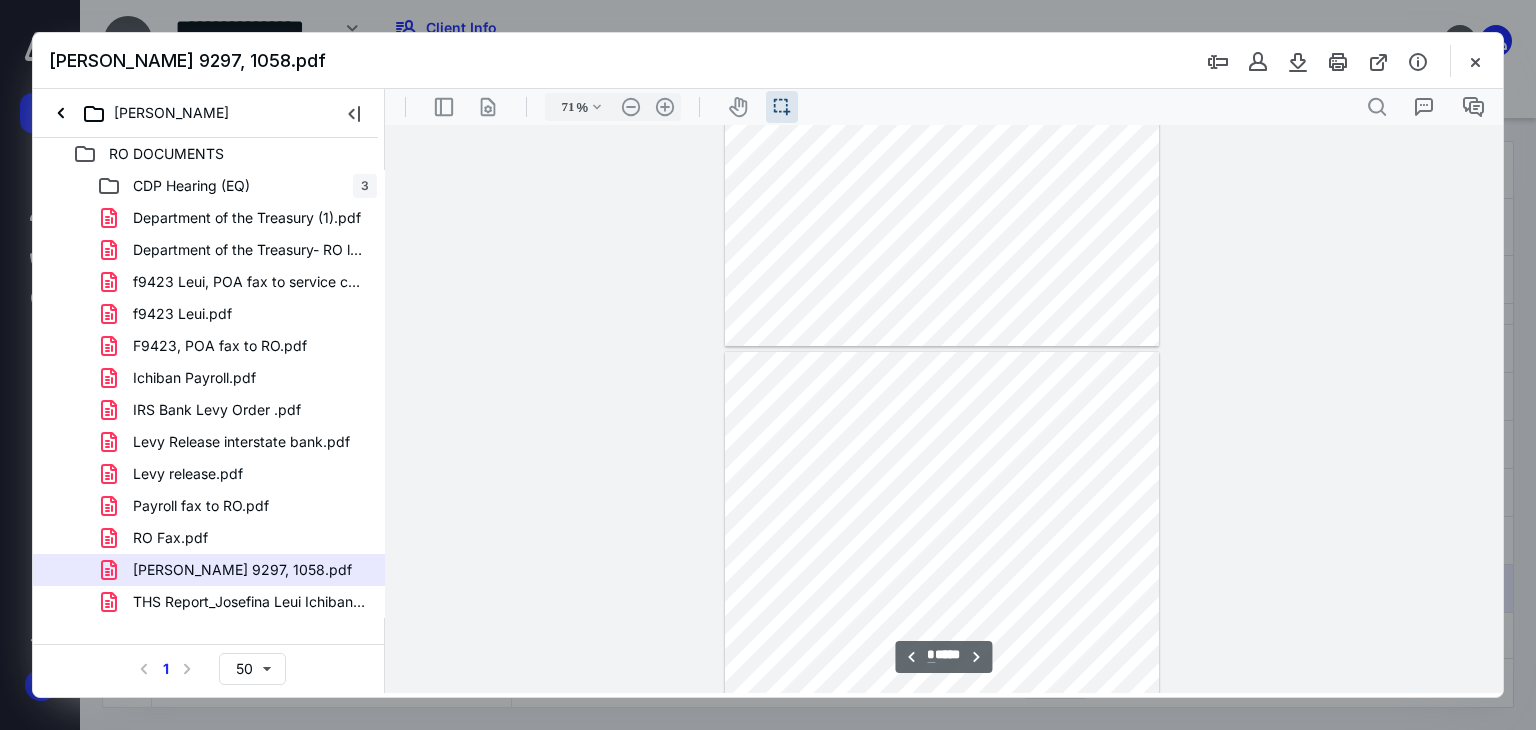 type on "*" 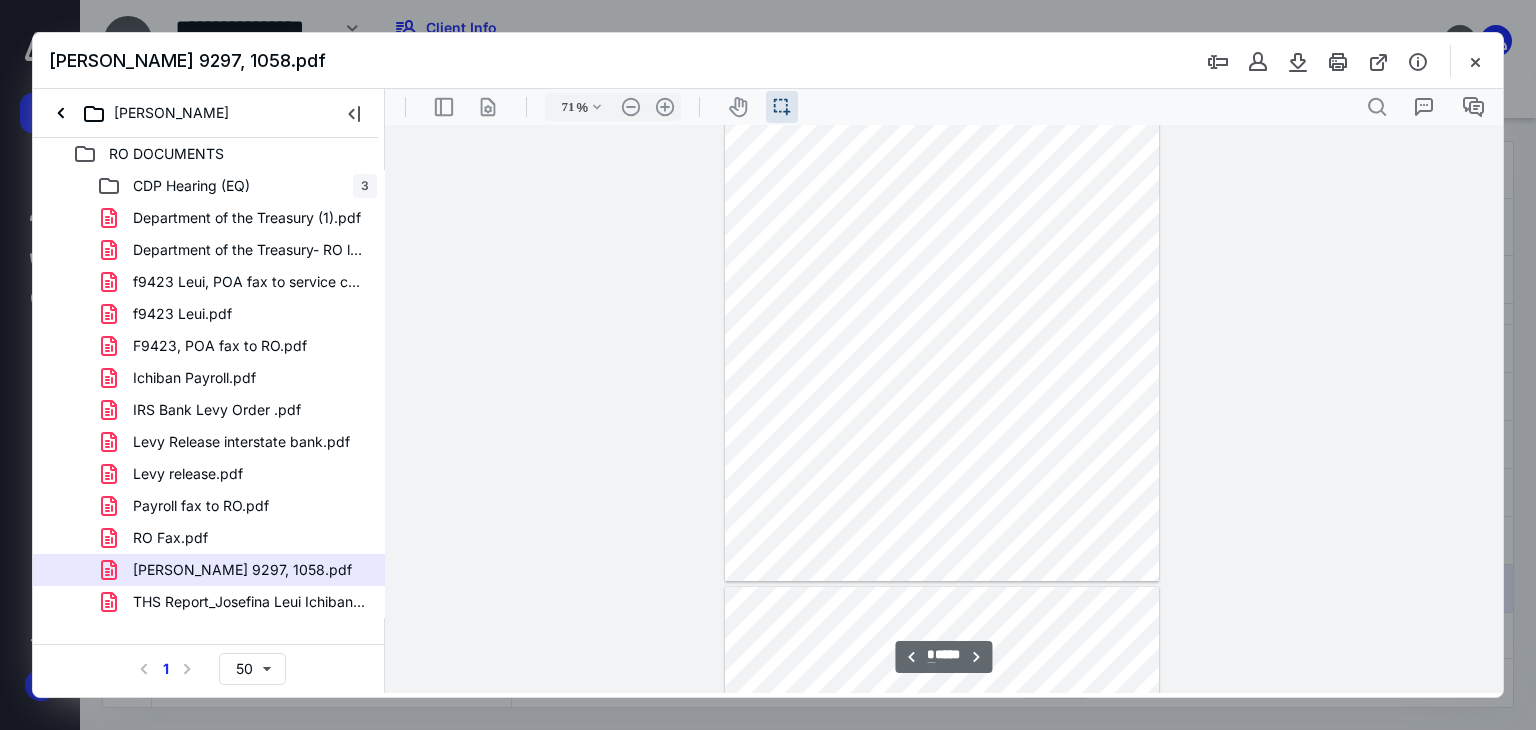 scroll, scrollTop: 1352, scrollLeft: 0, axis: vertical 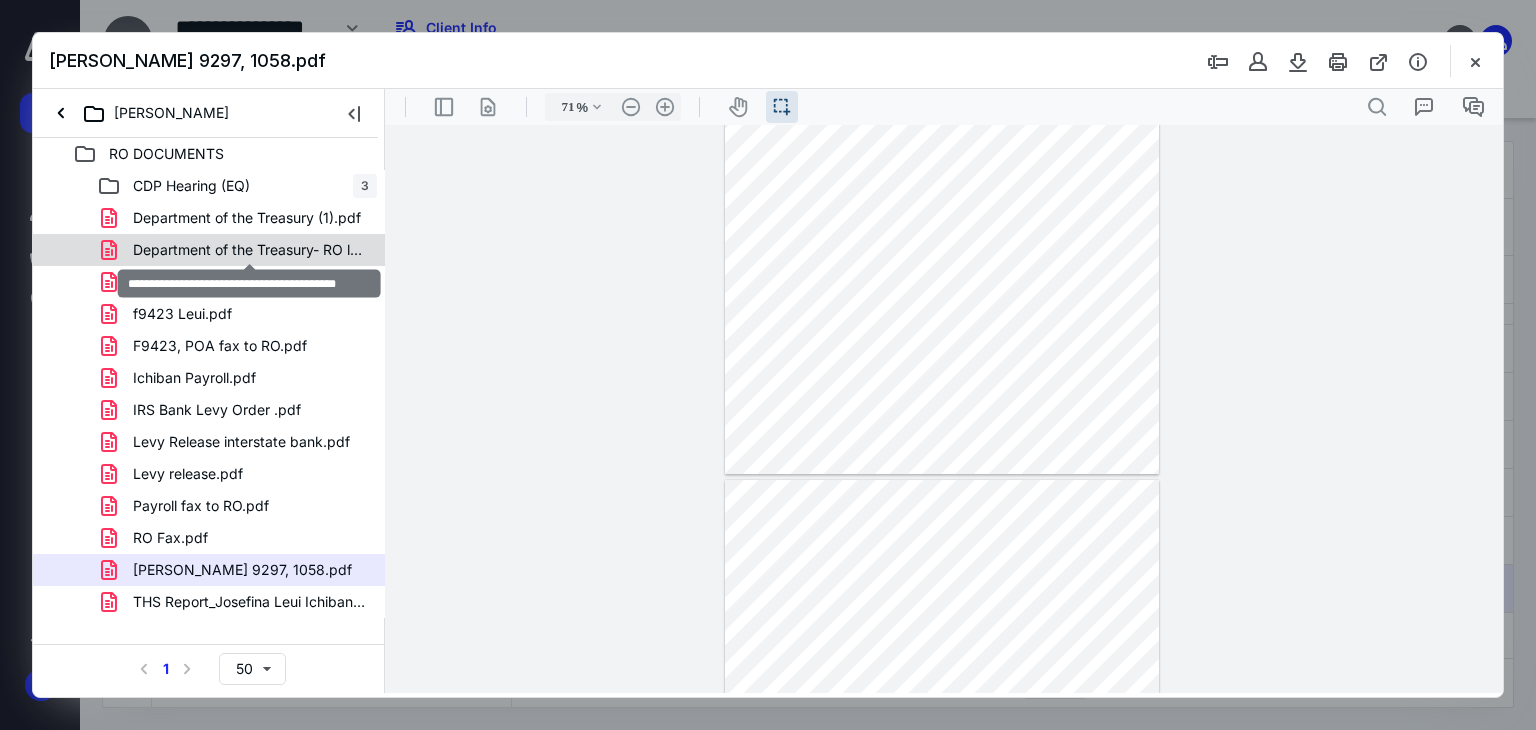click on "Department of the Treasury- RO letter .pdf" at bounding box center [249, 250] 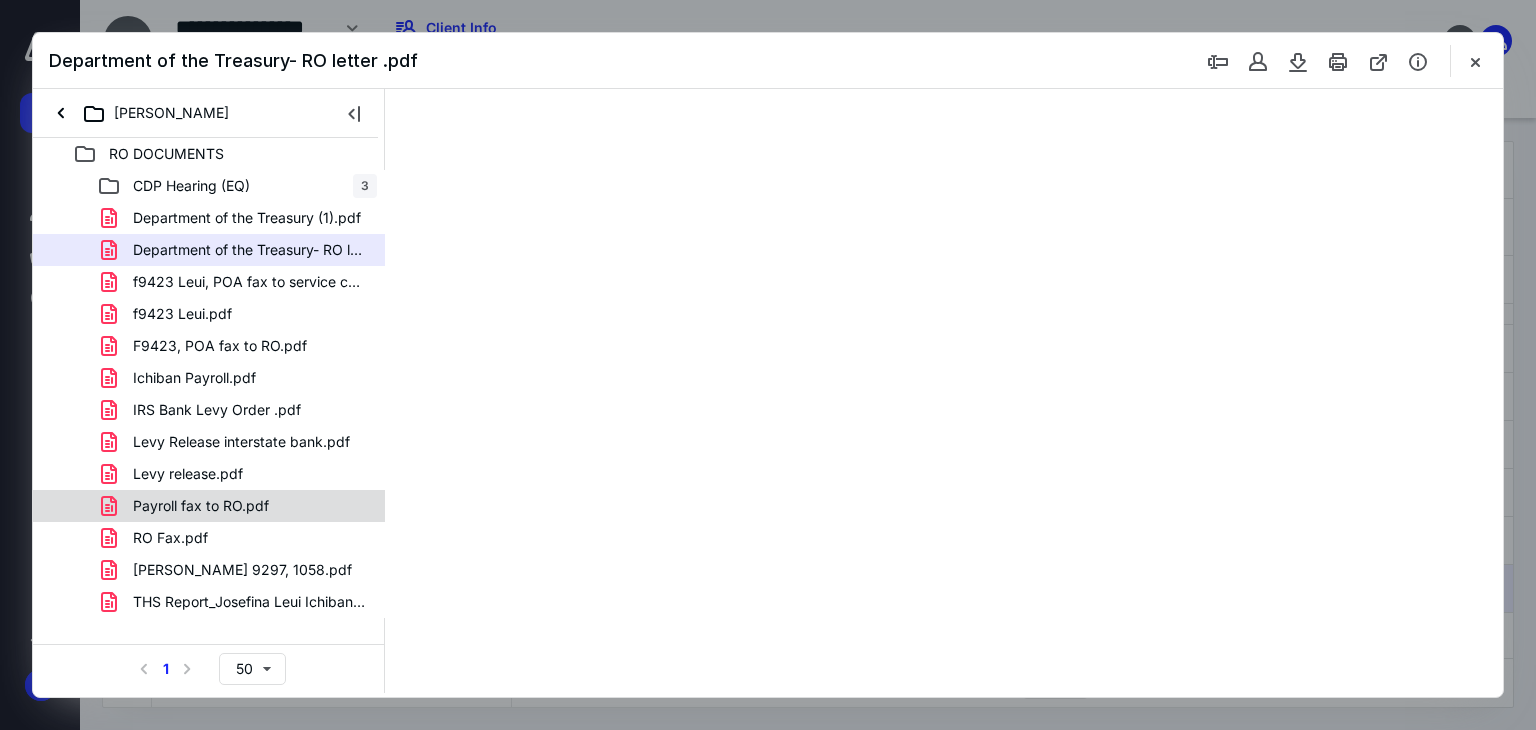 scroll, scrollTop: 0, scrollLeft: 0, axis: both 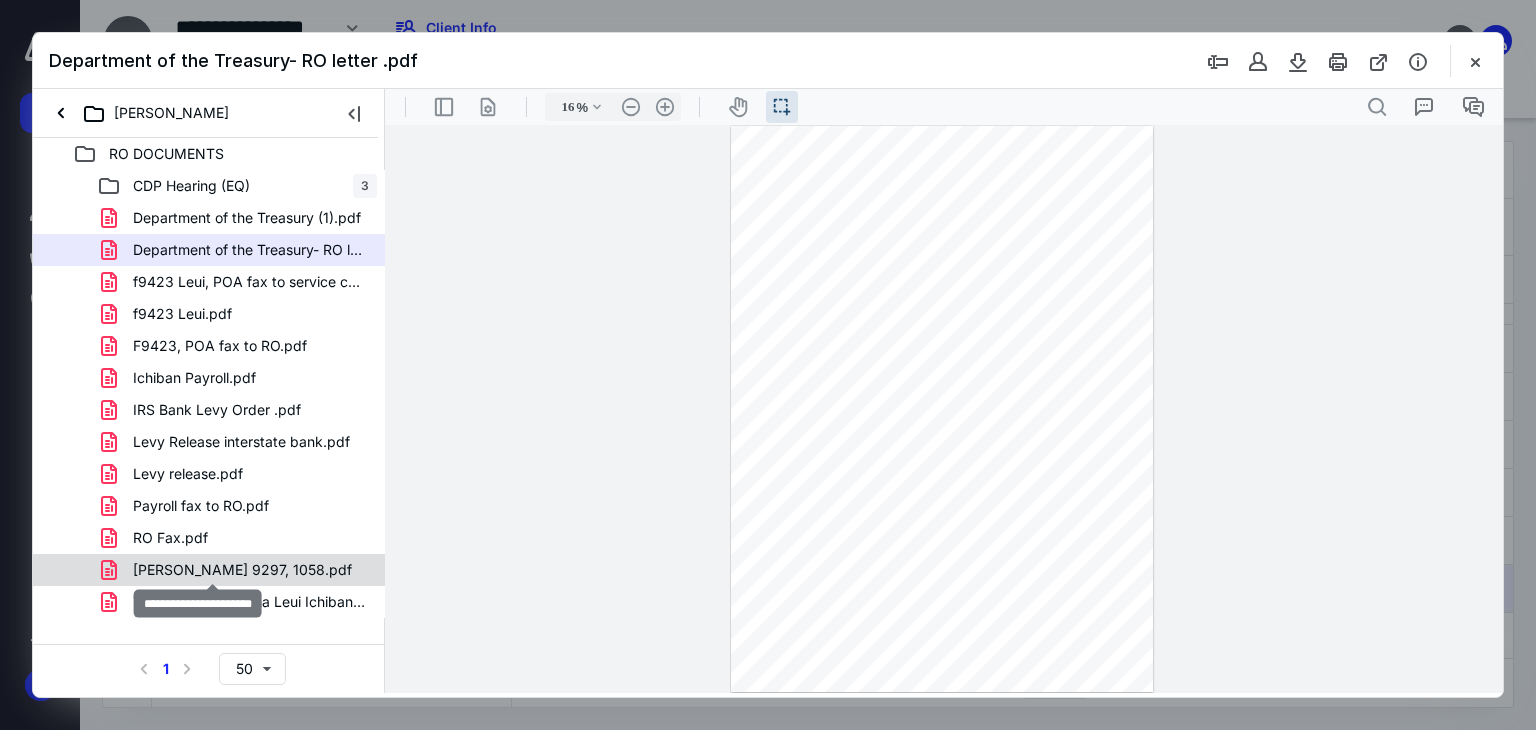 click on "RO Ryan 9297, 1058.pdf" at bounding box center [242, 570] 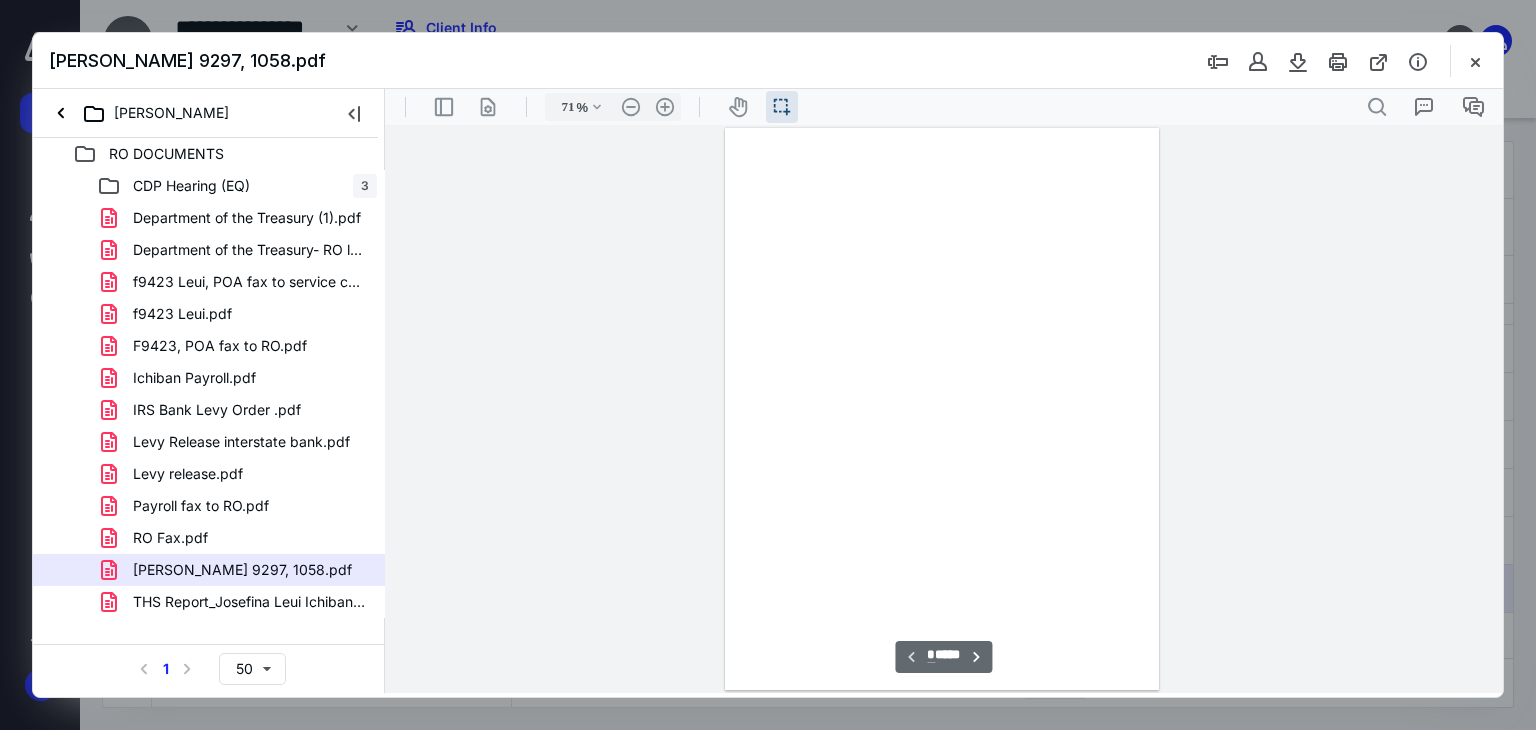 scroll, scrollTop: 39, scrollLeft: 0, axis: vertical 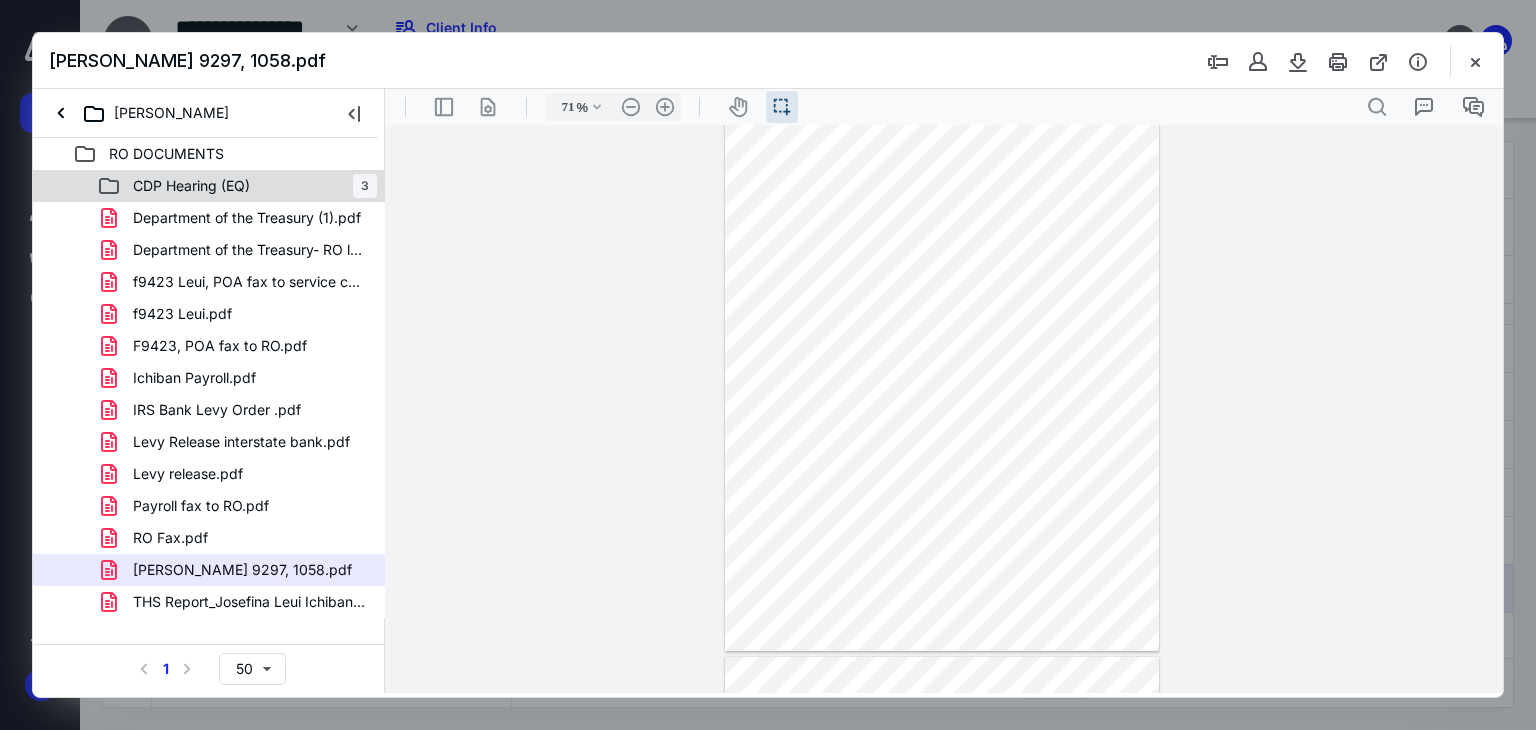 drag, startPoint x: 277, startPoint y: 192, endPoint x: 168, endPoint y: 141, distance: 120.34118 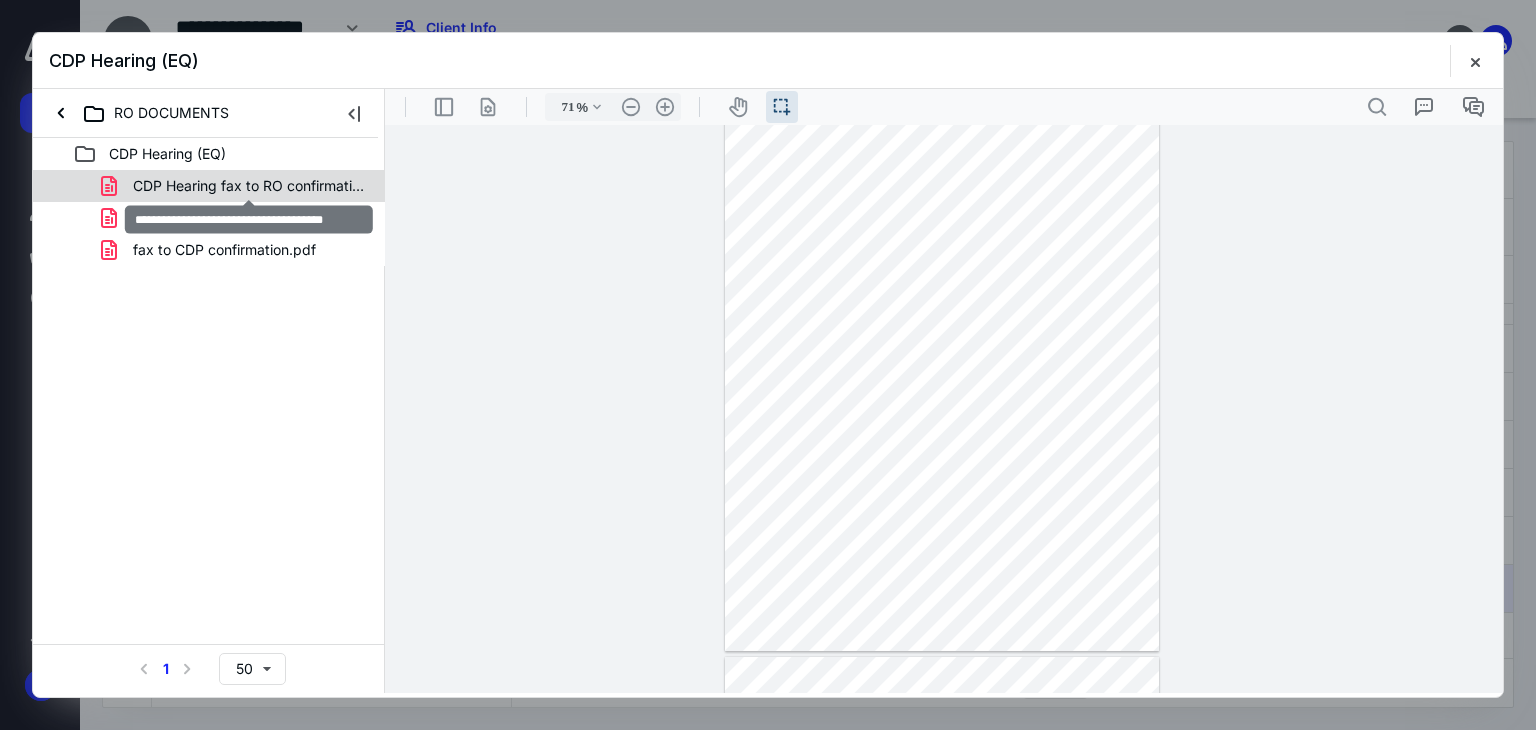 click on "CDP Hearing fax to RO confirmation.pdf" at bounding box center [249, 186] 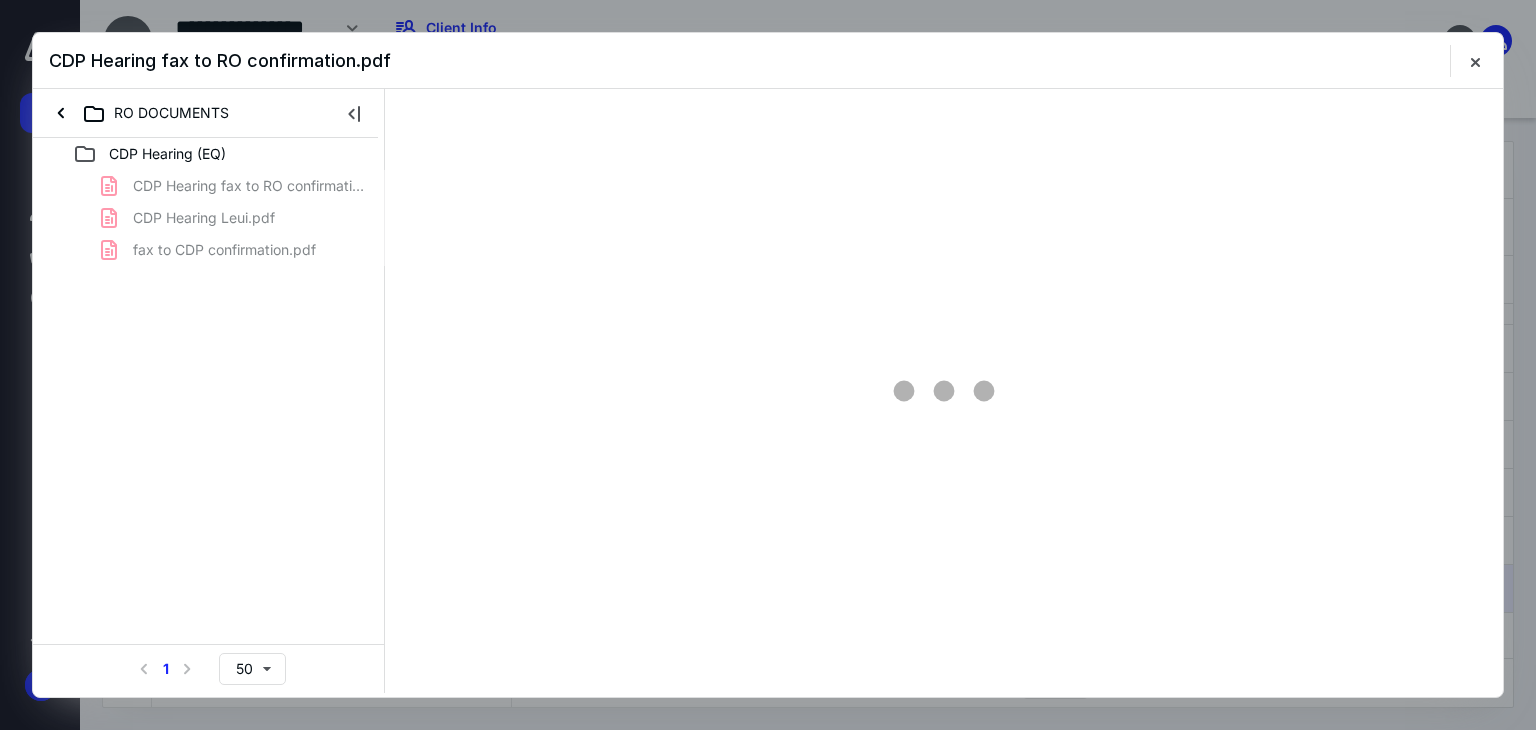 click on "CDP Hearing fax to RO confirmation.pdf CDP Hearing Leui.pdf fax to CDP confirmation.pdf" at bounding box center [209, 218] 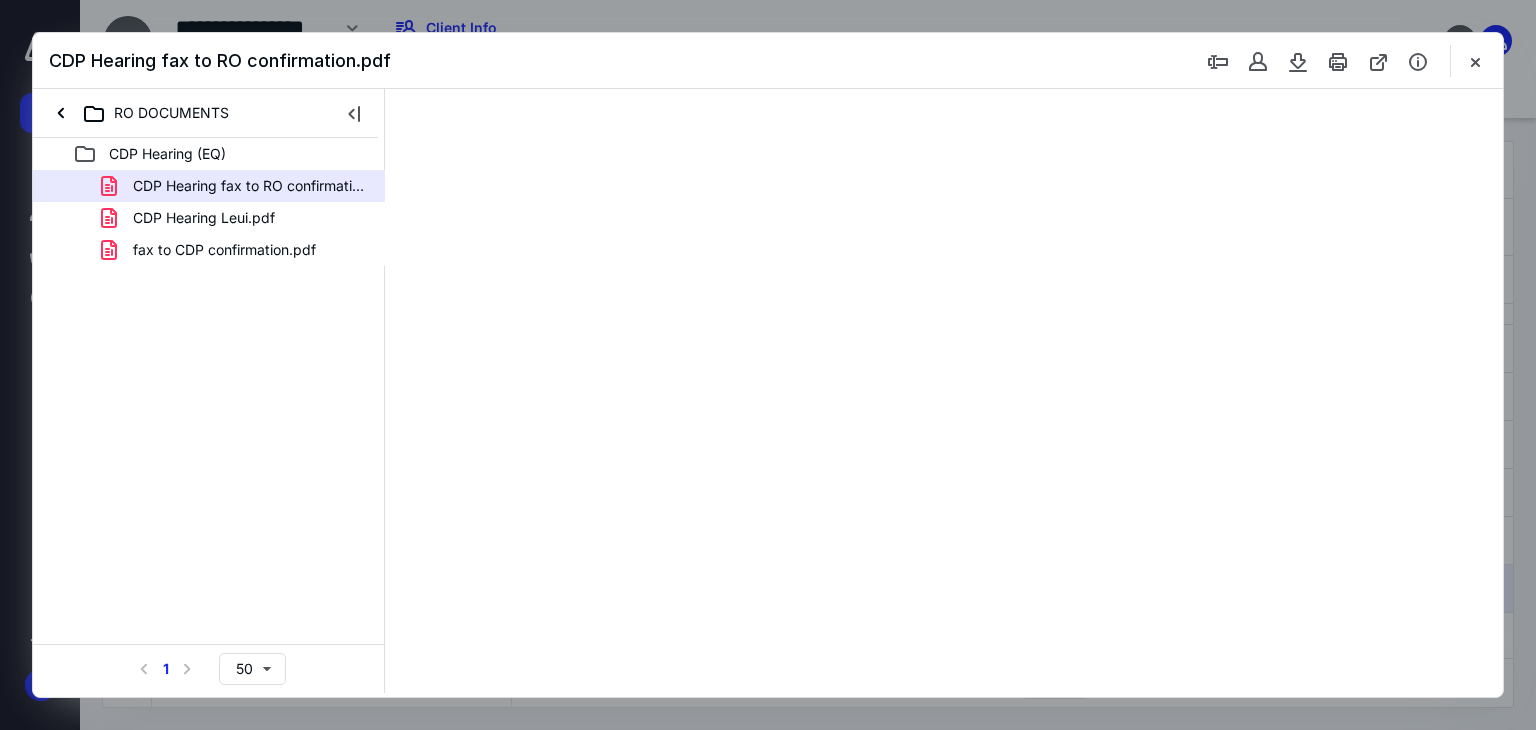 scroll, scrollTop: 0, scrollLeft: 0, axis: both 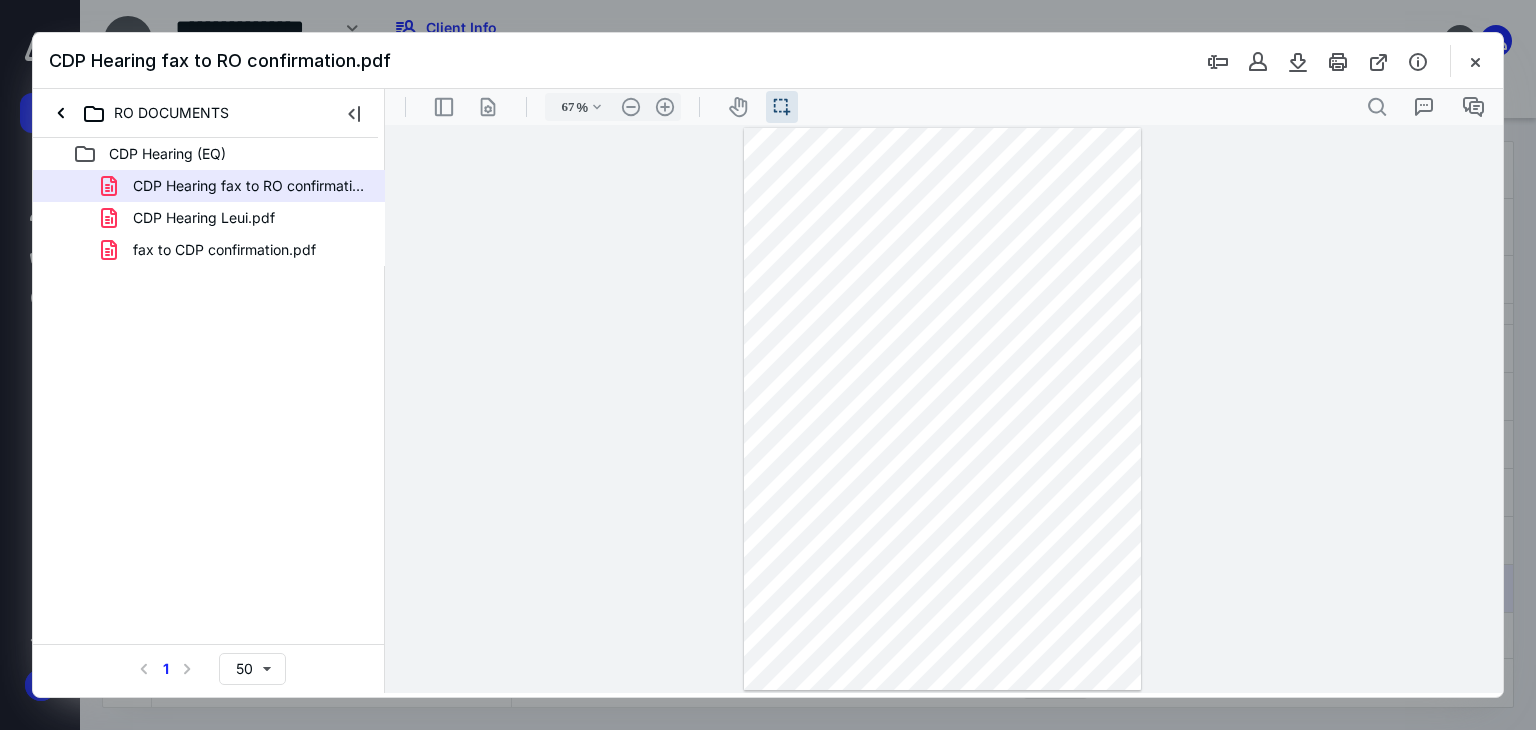 click on "CDP Hearing Leui.pdf" at bounding box center [209, 218] 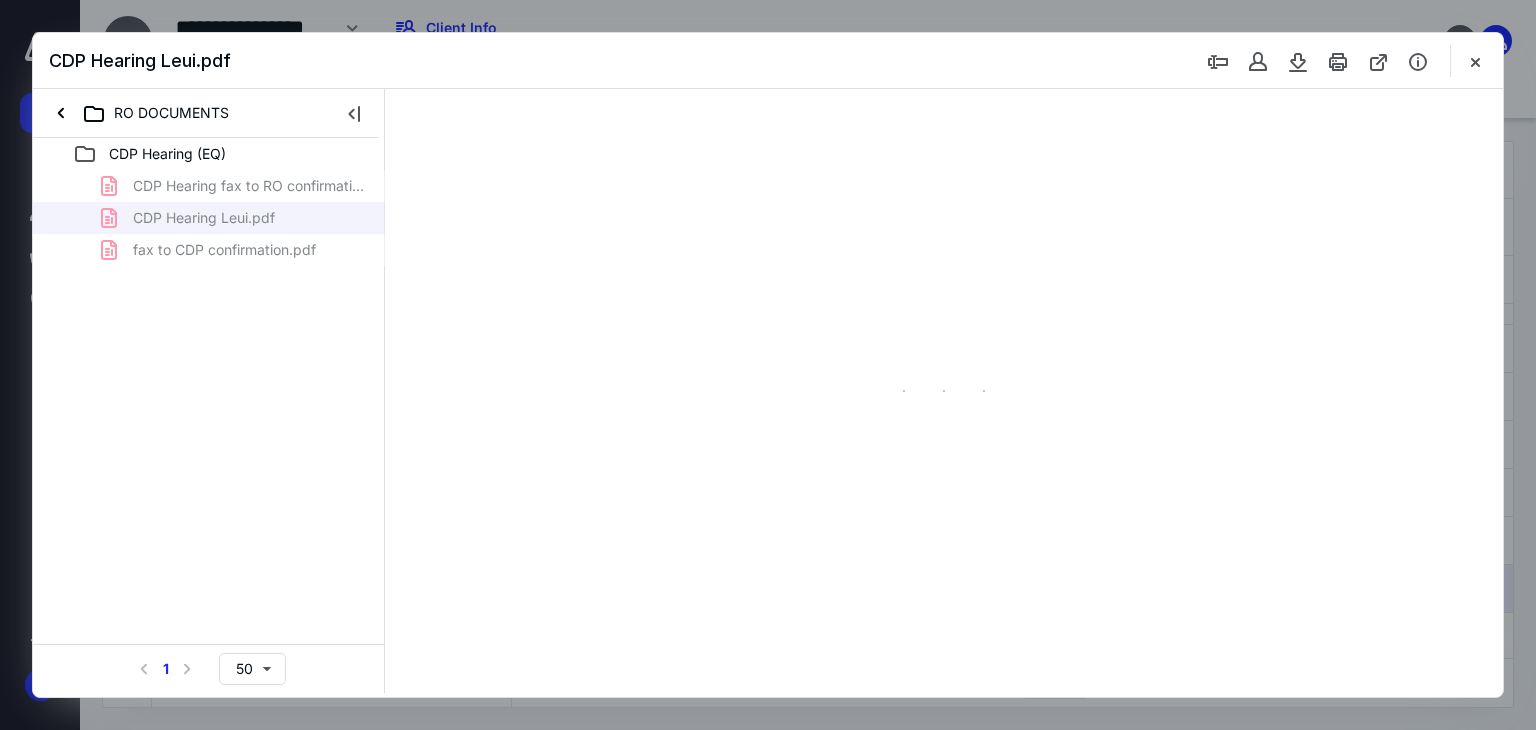 type on "71" 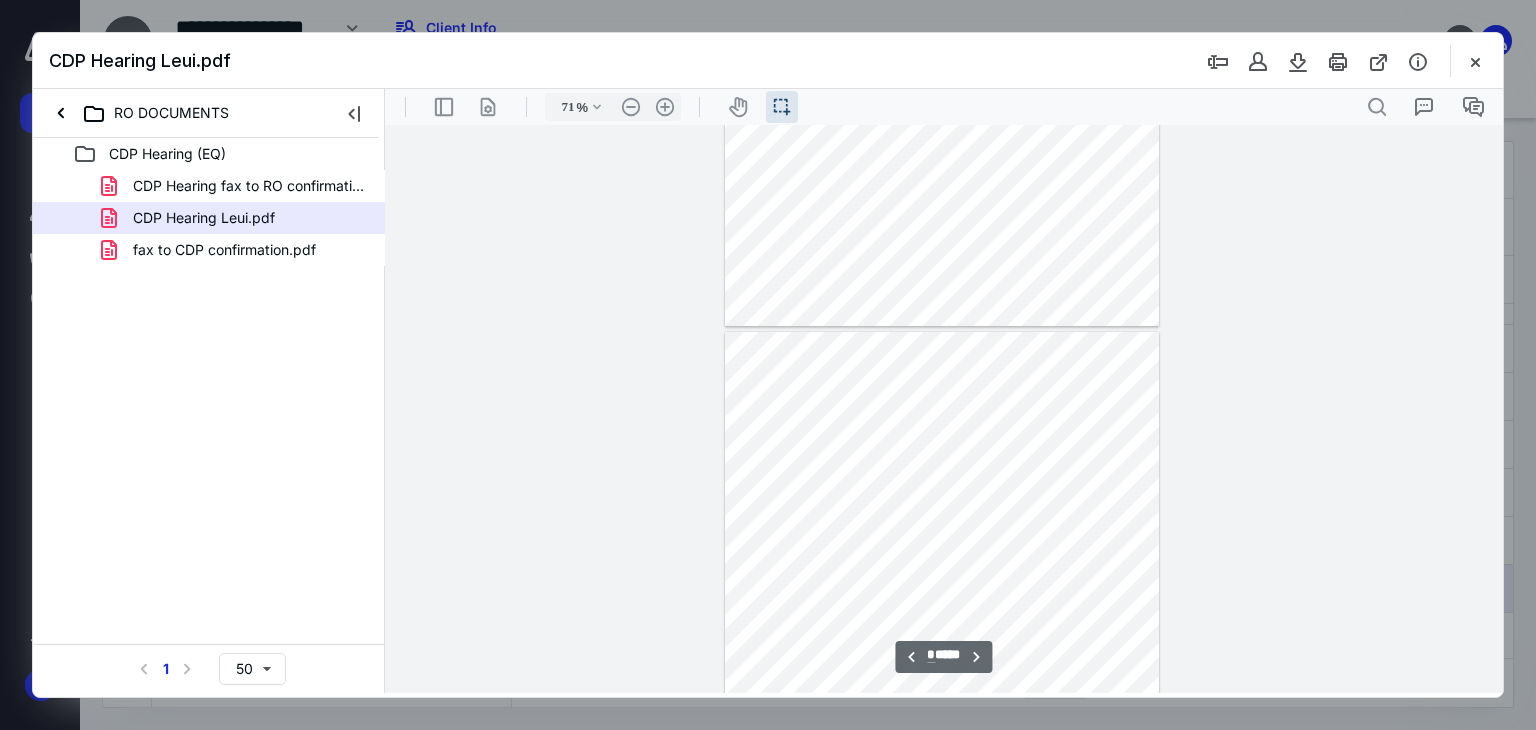 scroll, scrollTop: 2639, scrollLeft: 0, axis: vertical 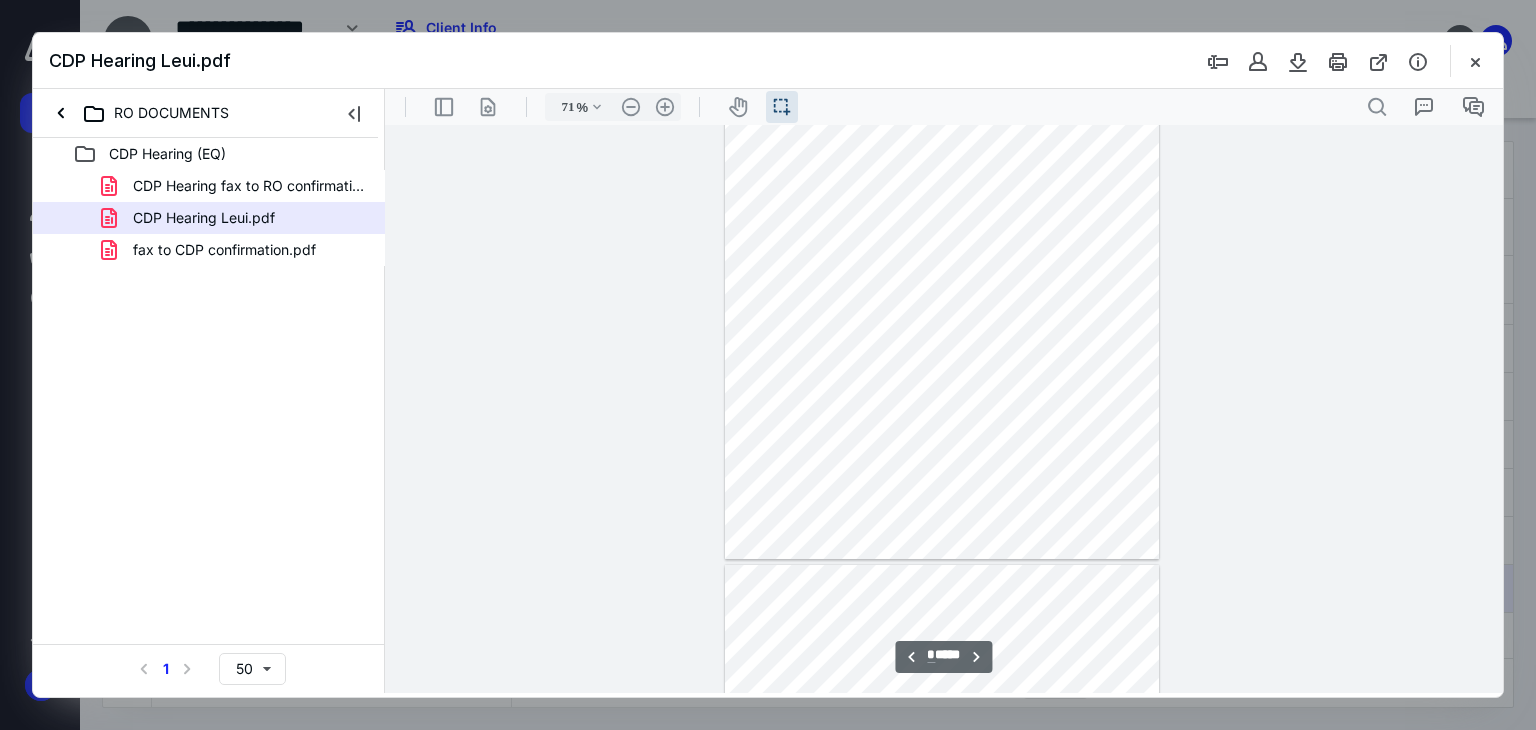type on "*" 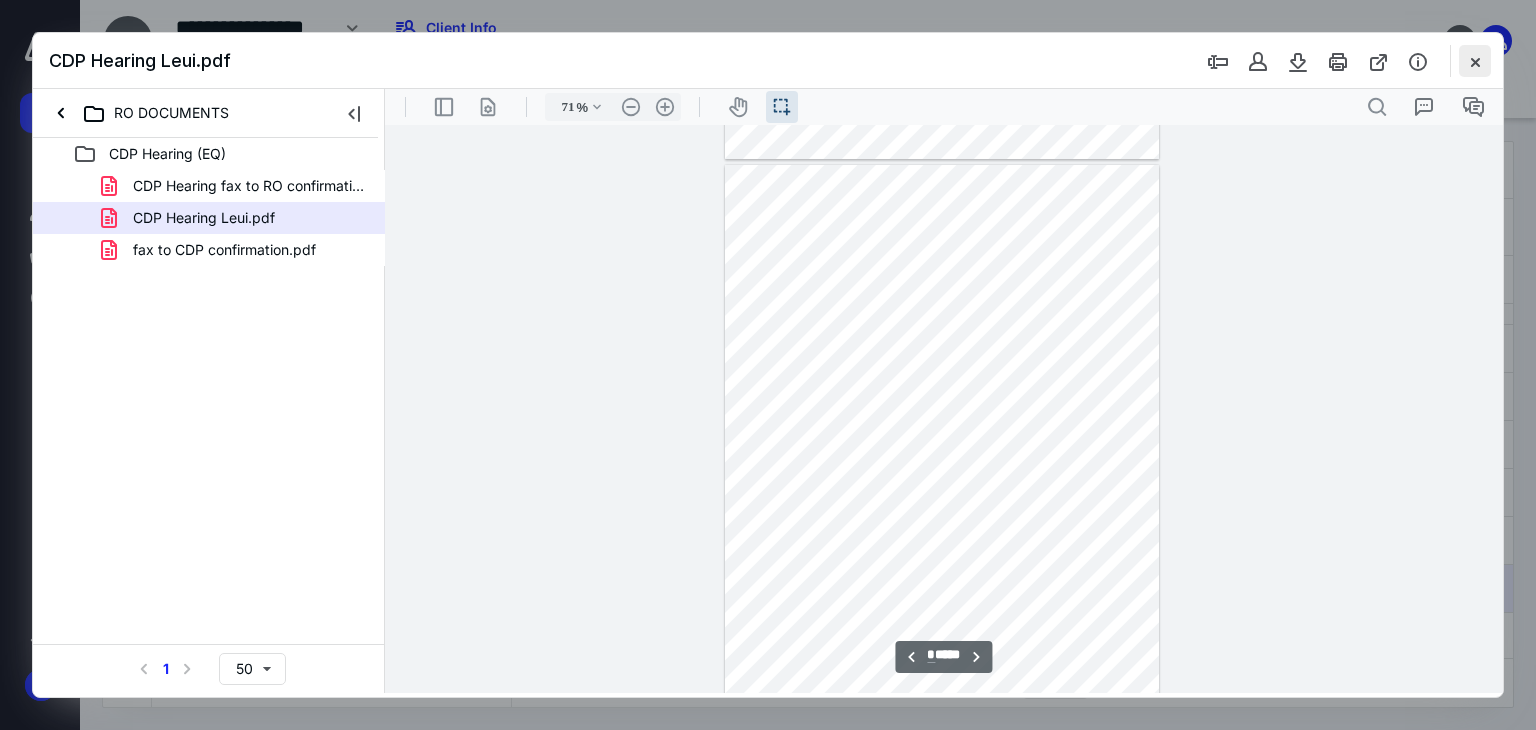 click at bounding box center [1475, 61] 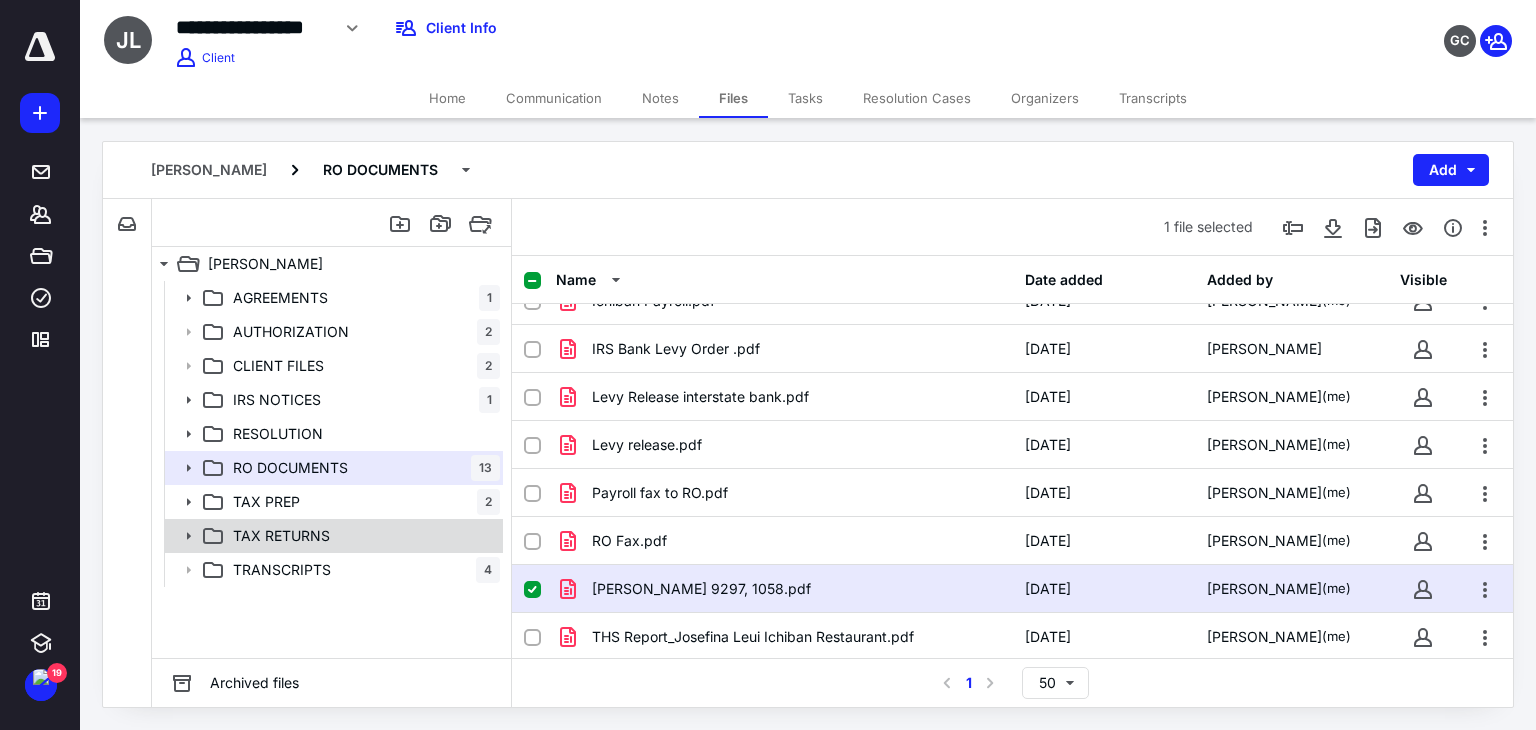 click on "TAX RETURNS" at bounding box center [362, 536] 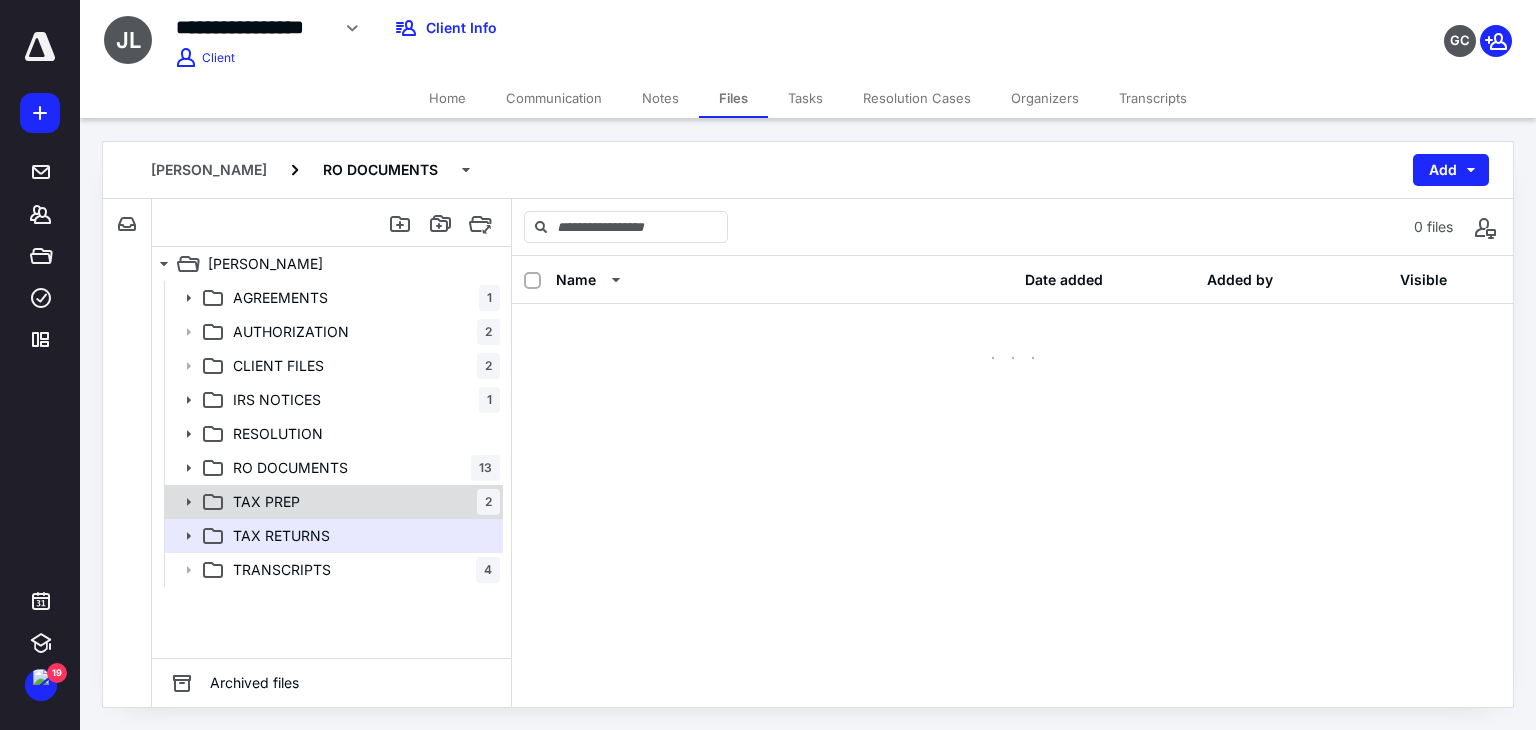 scroll, scrollTop: 0, scrollLeft: 0, axis: both 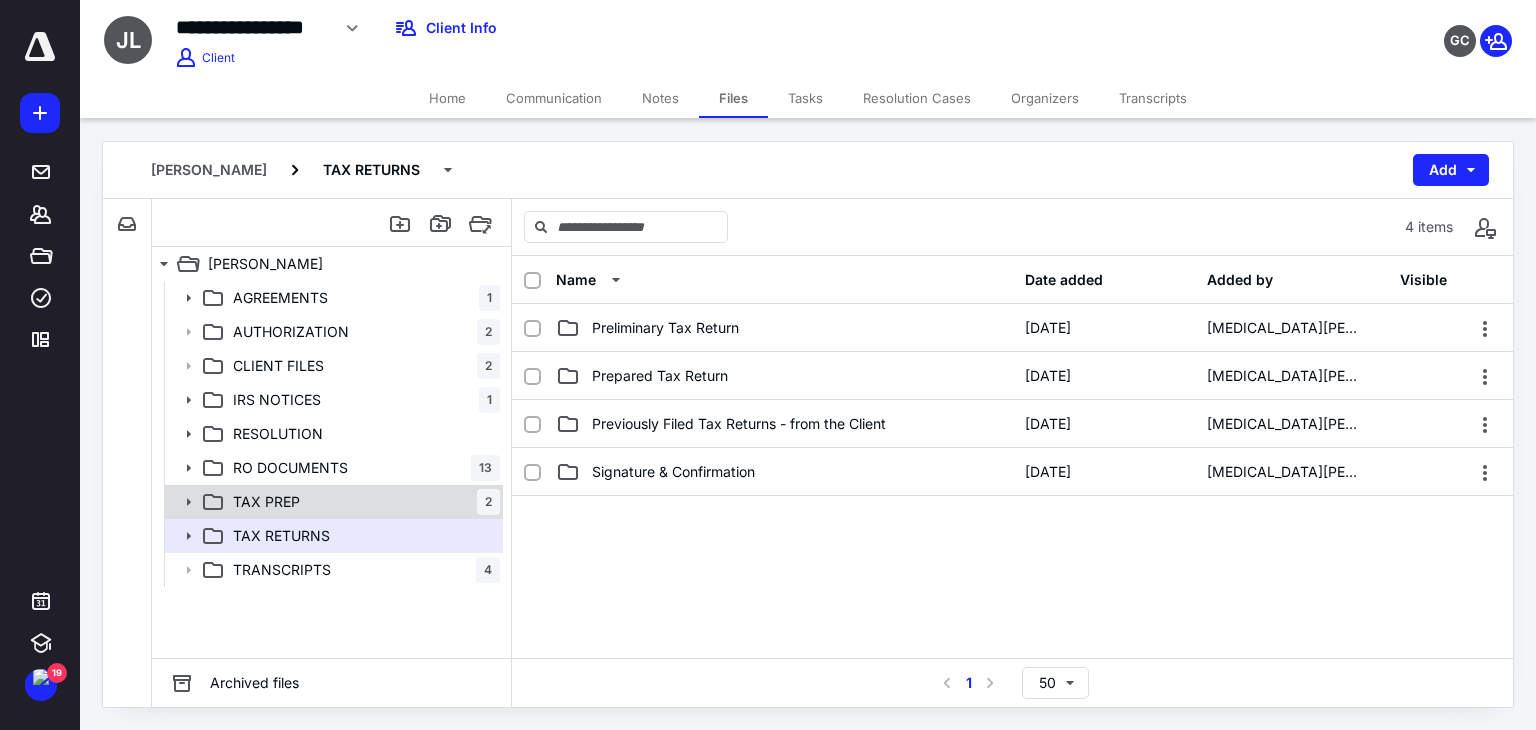 click on "TAX PREP 2" at bounding box center [362, 502] 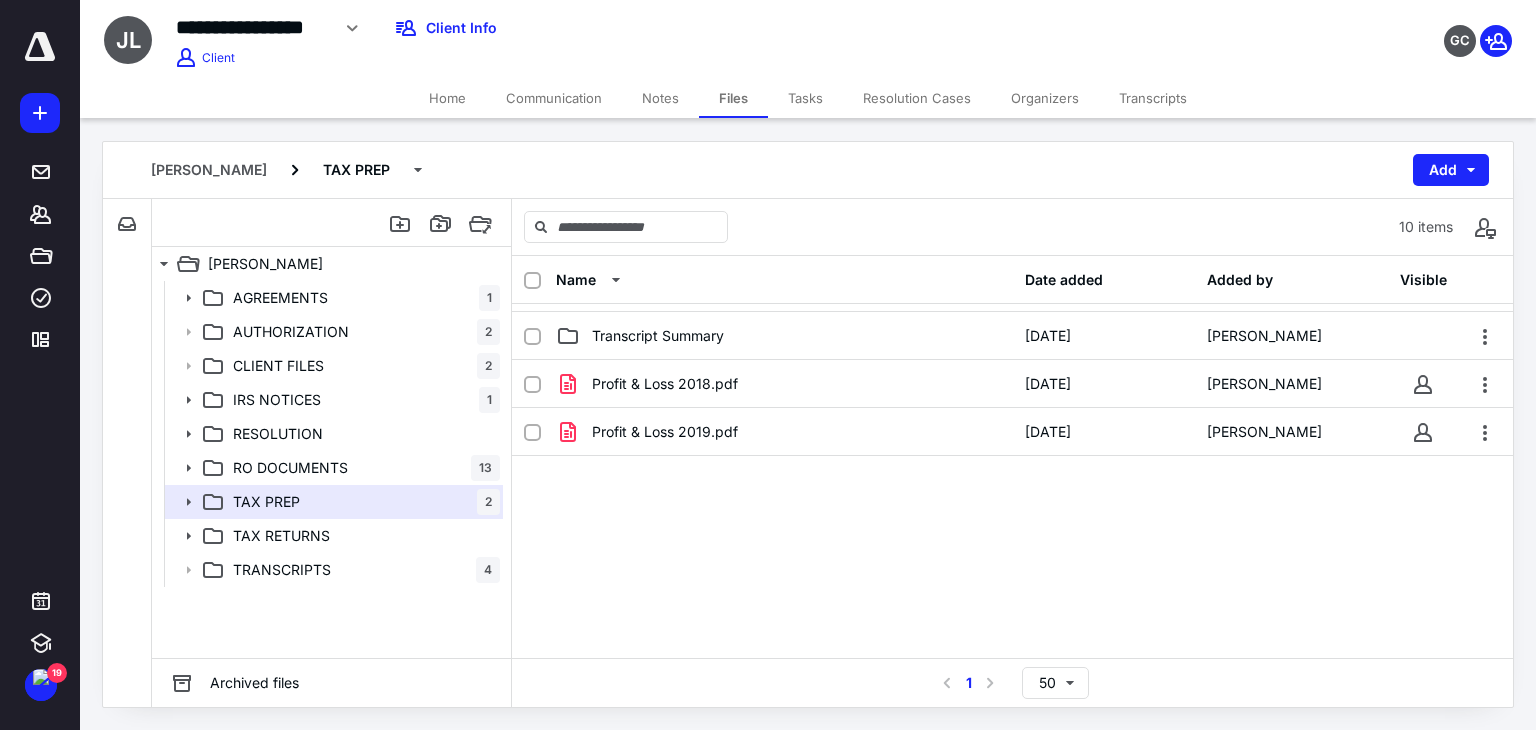 scroll, scrollTop: 228, scrollLeft: 0, axis: vertical 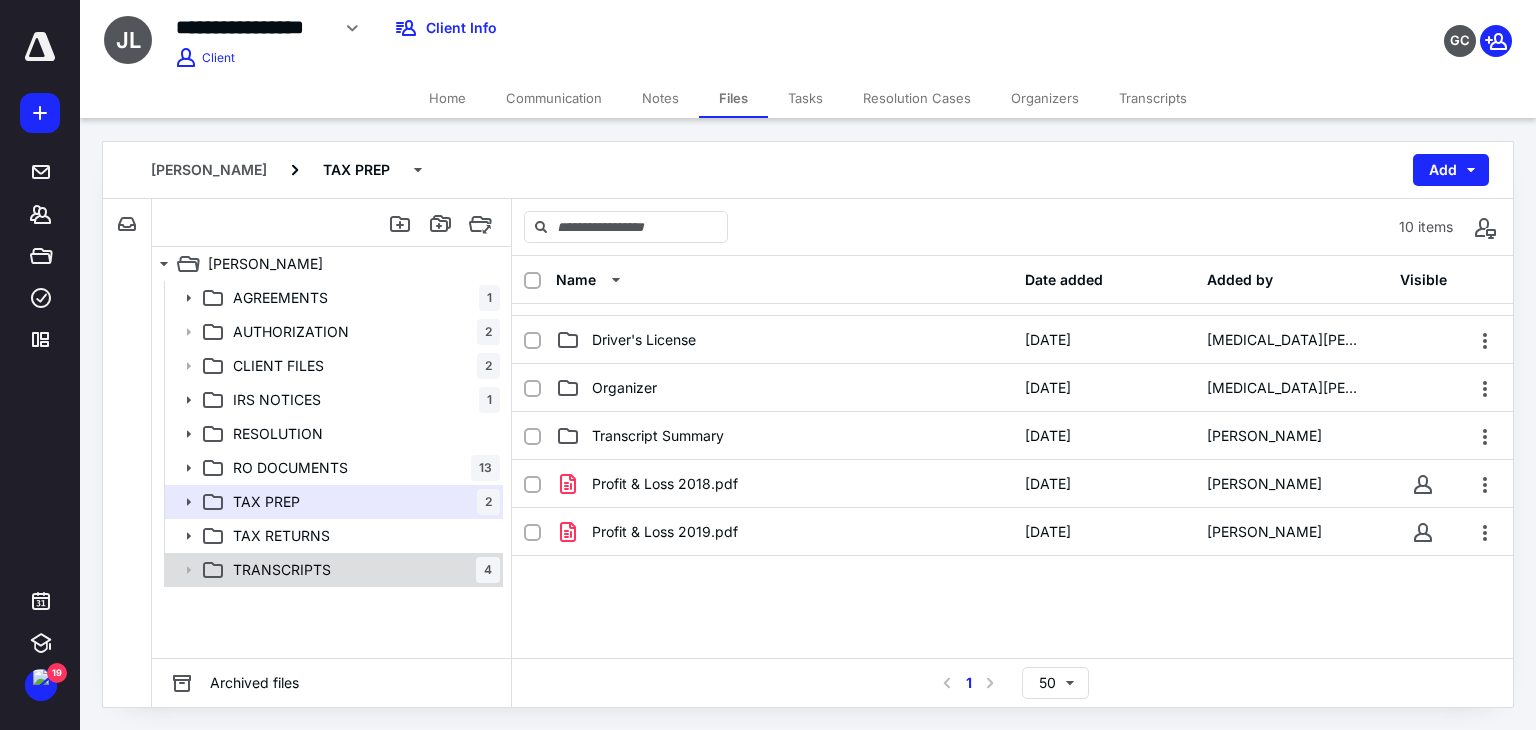 click on "TRANSCRIPTS 4" at bounding box center (362, 570) 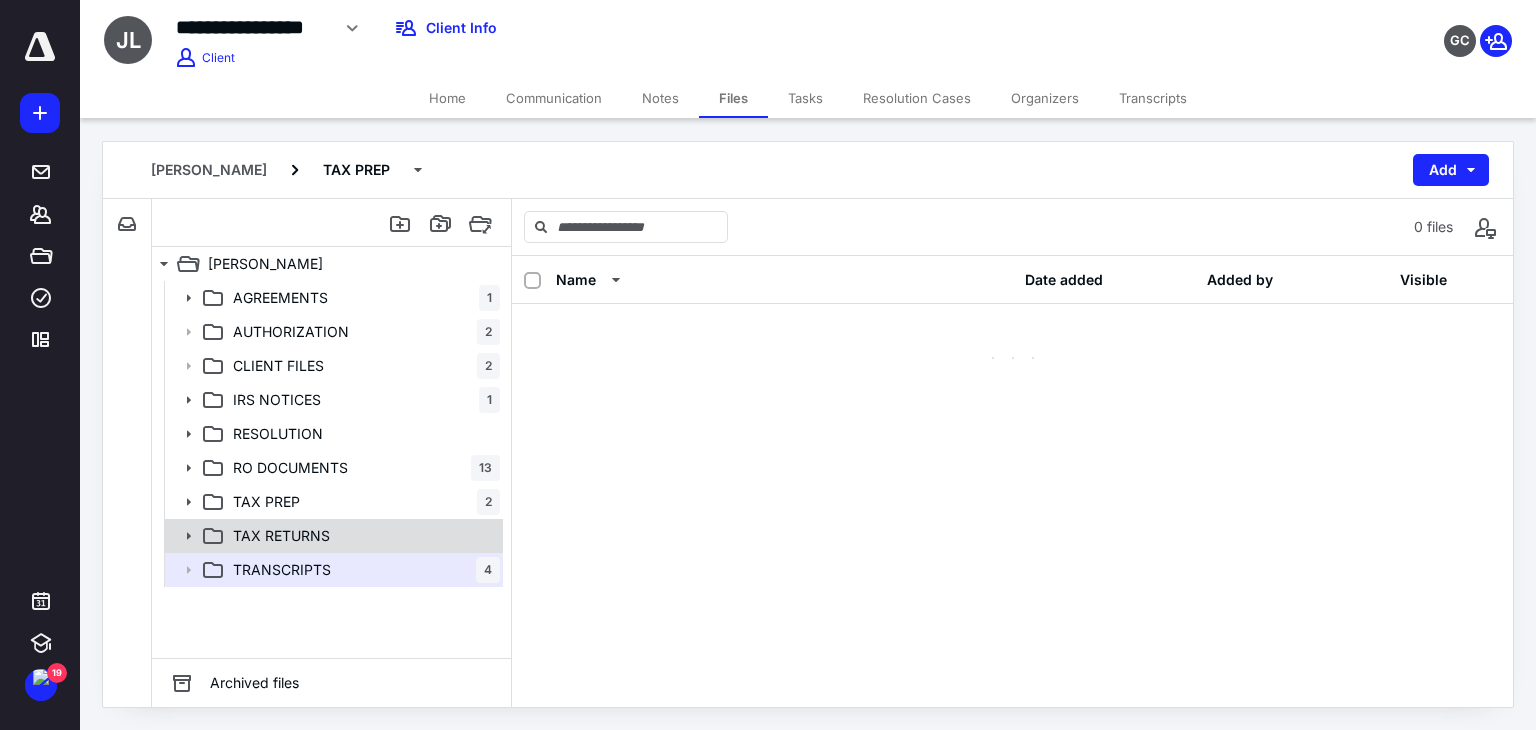 scroll, scrollTop: 0, scrollLeft: 0, axis: both 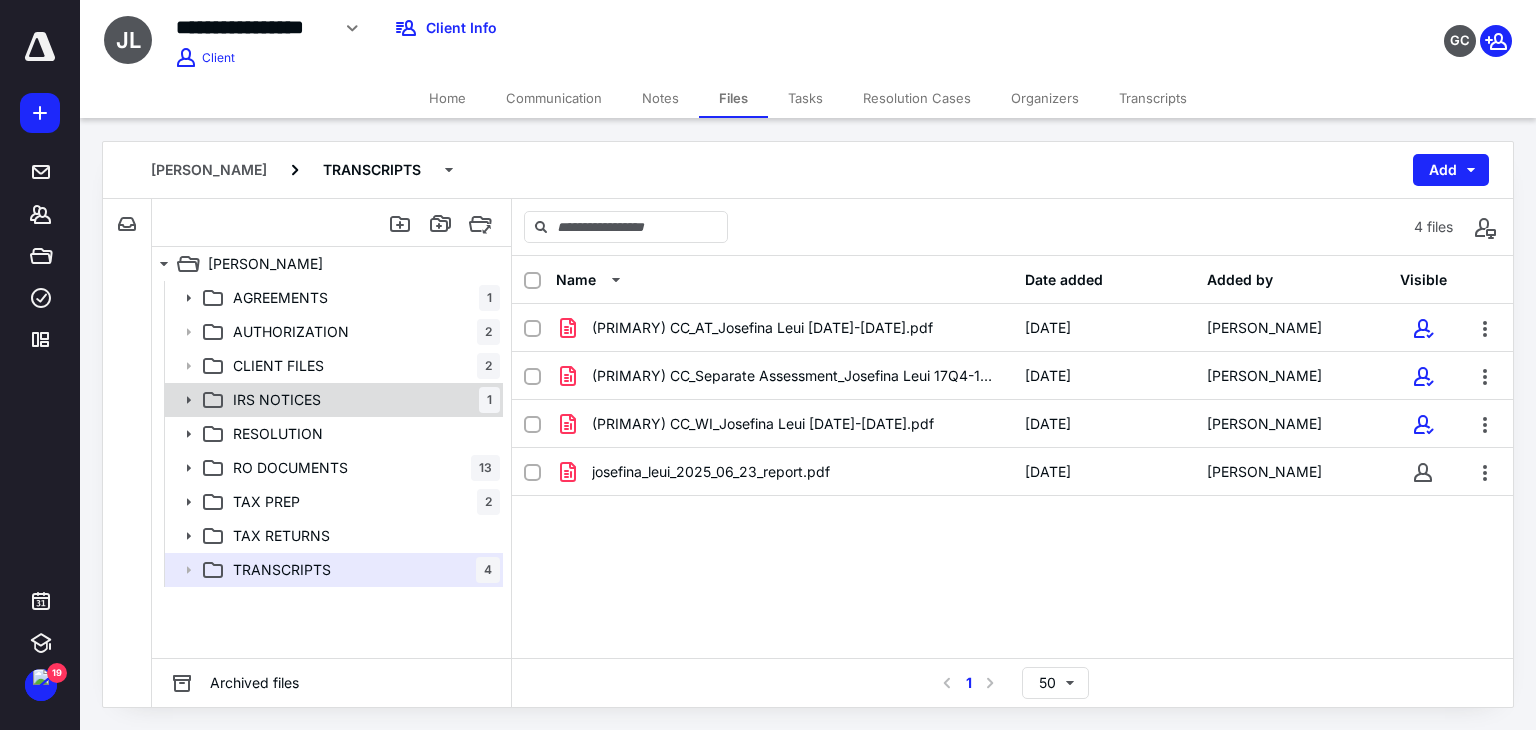 click on "IRS NOTICES 1" at bounding box center (362, 400) 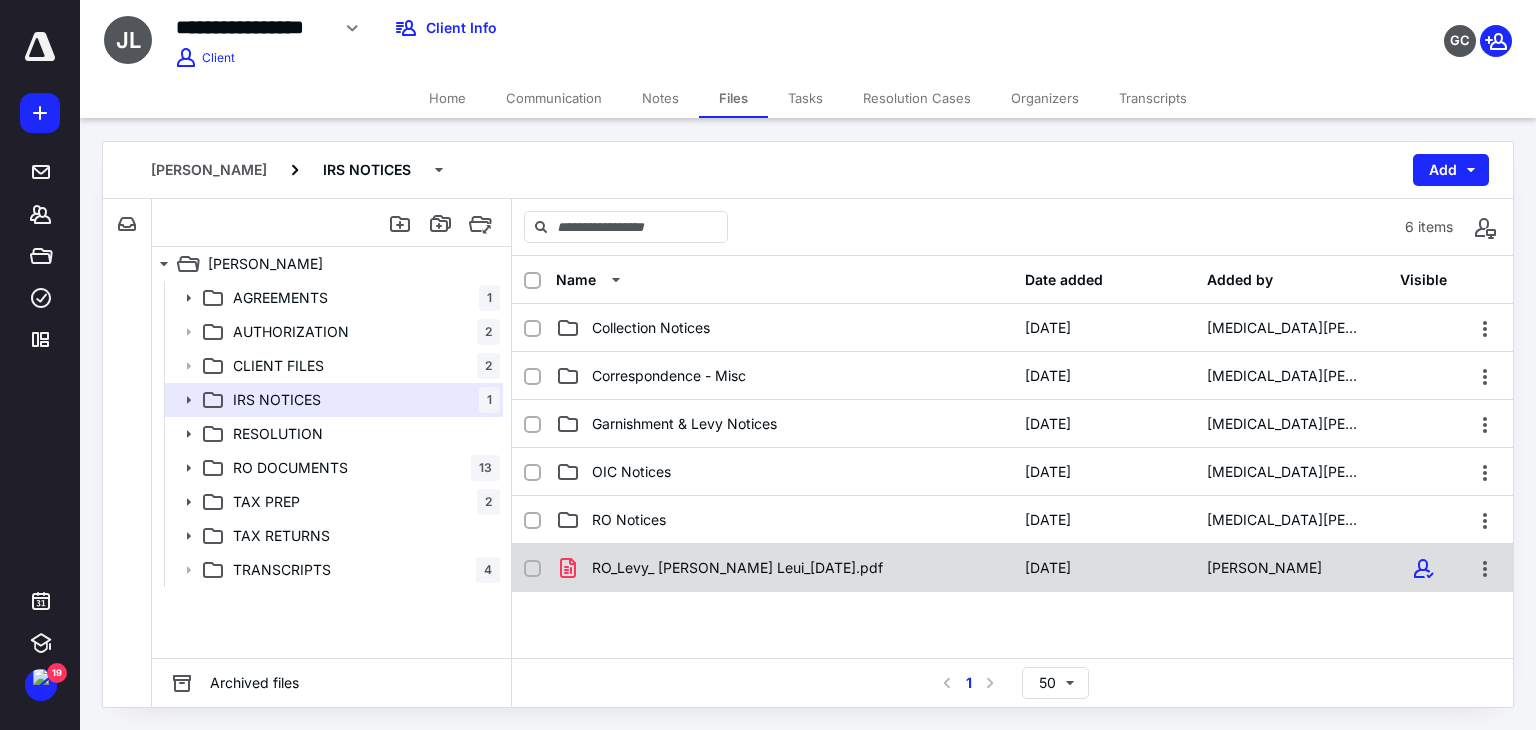 click on "RO_Levy_ Josefina Leui_06-27-2025.pdf" at bounding box center (737, 568) 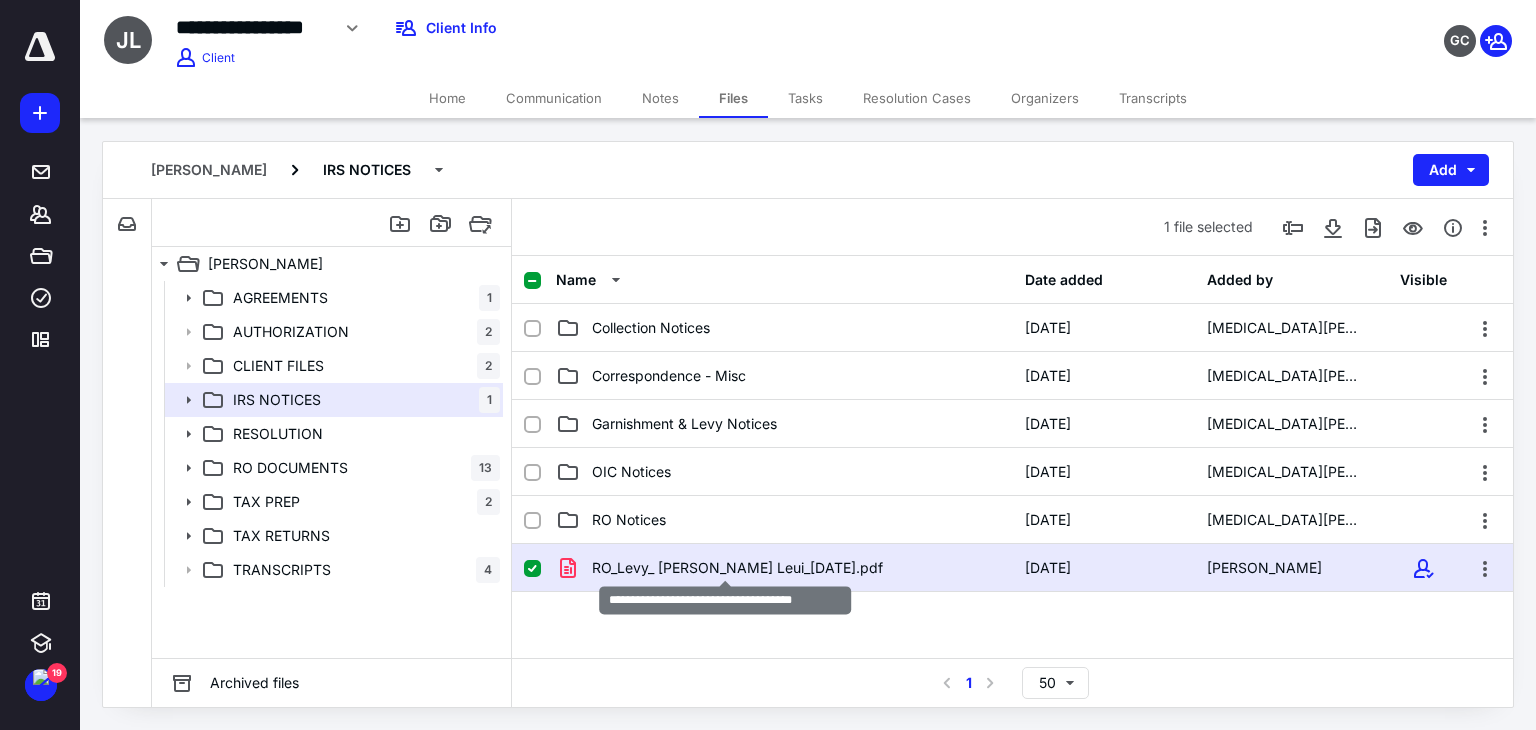 click on "RO_Levy_ Josefina Leui_06-27-2025.pdf" at bounding box center (737, 568) 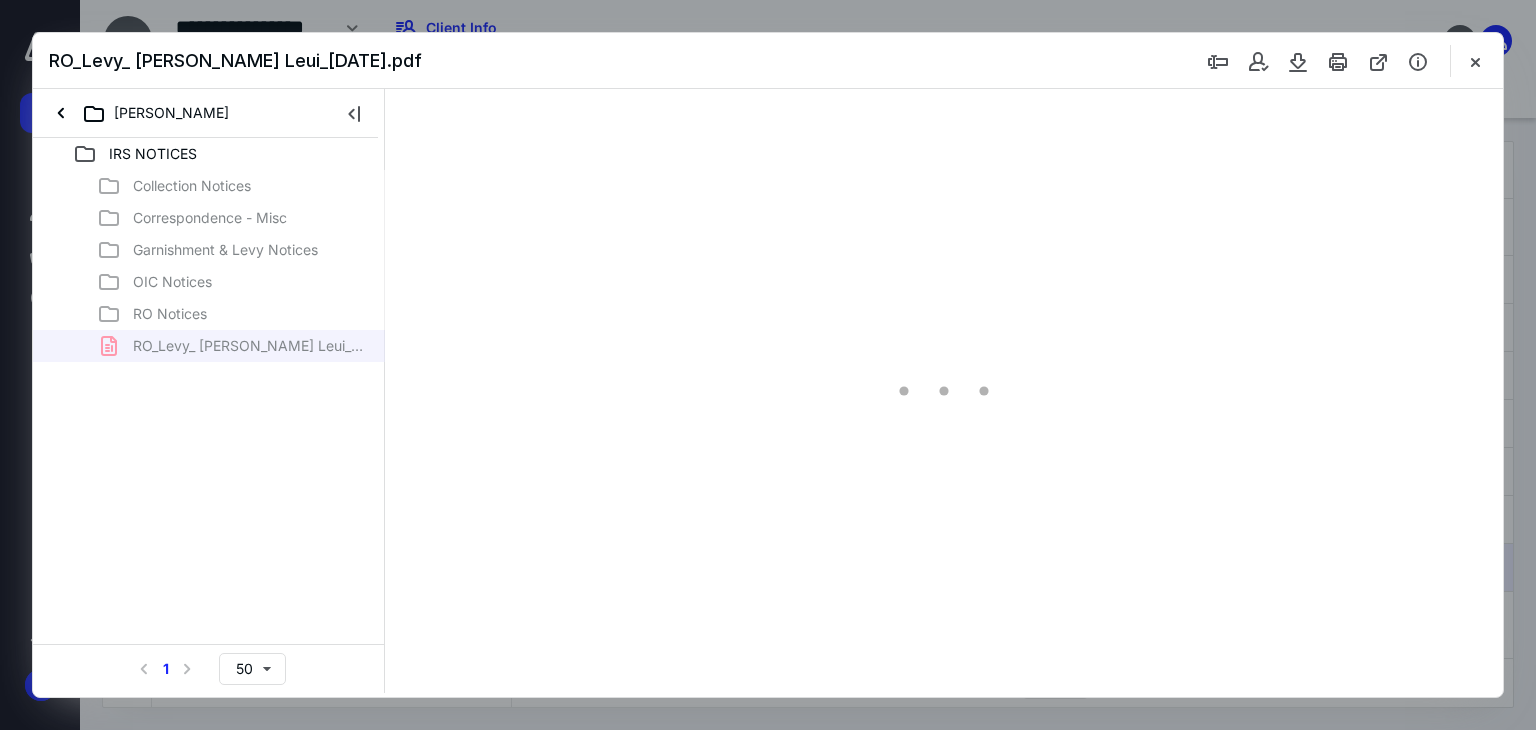 scroll, scrollTop: 0, scrollLeft: 0, axis: both 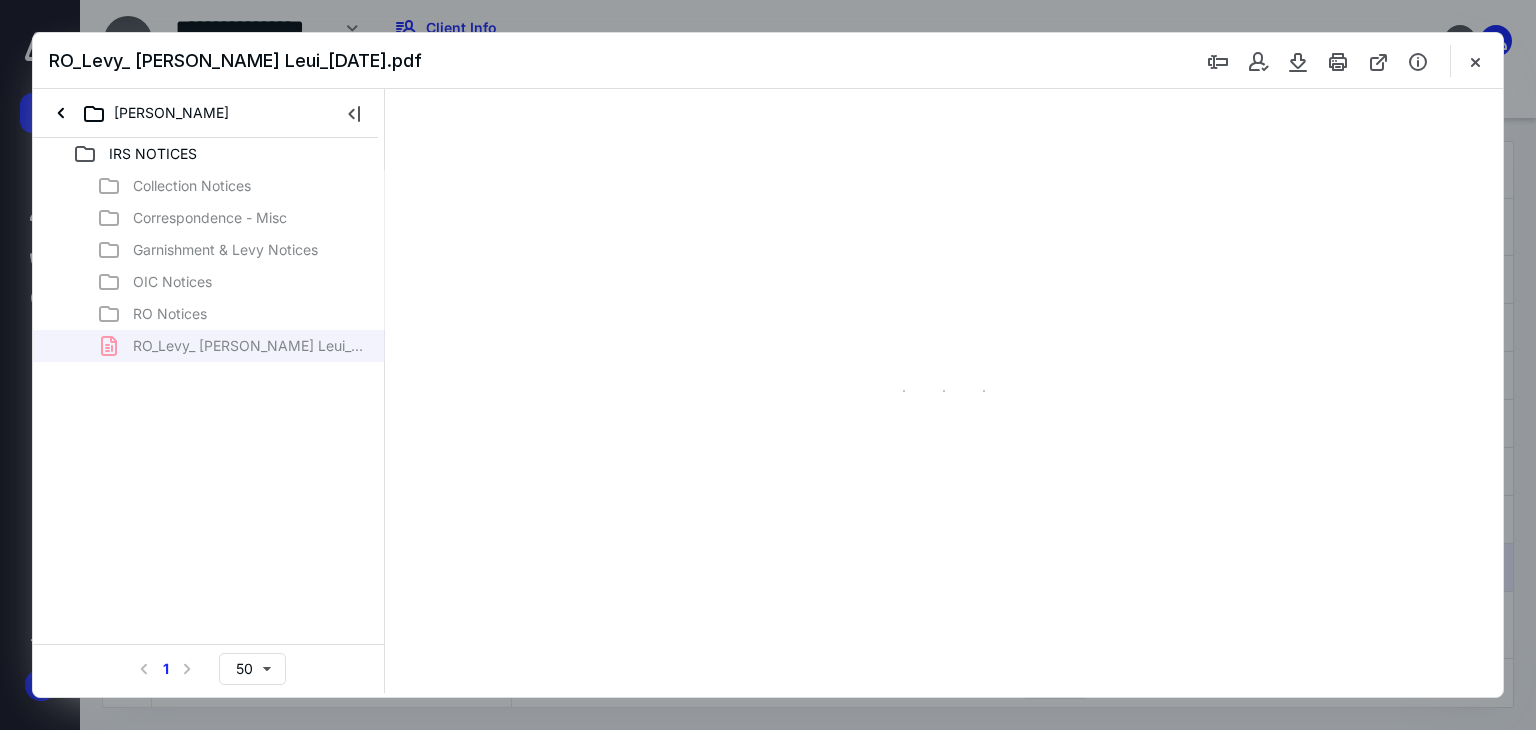 type on "71" 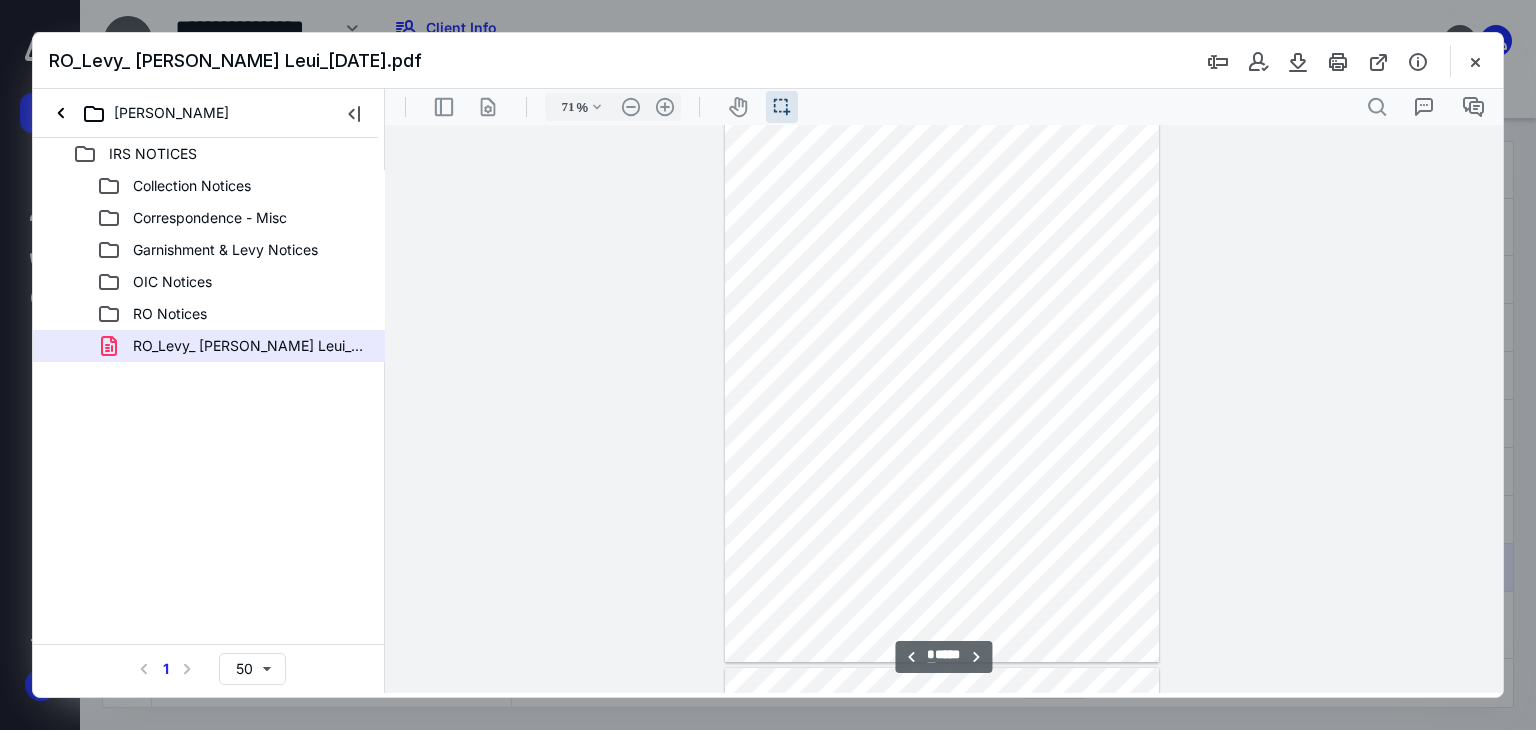 scroll, scrollTop: 2700, scrollLeft: 0, axis: vertical 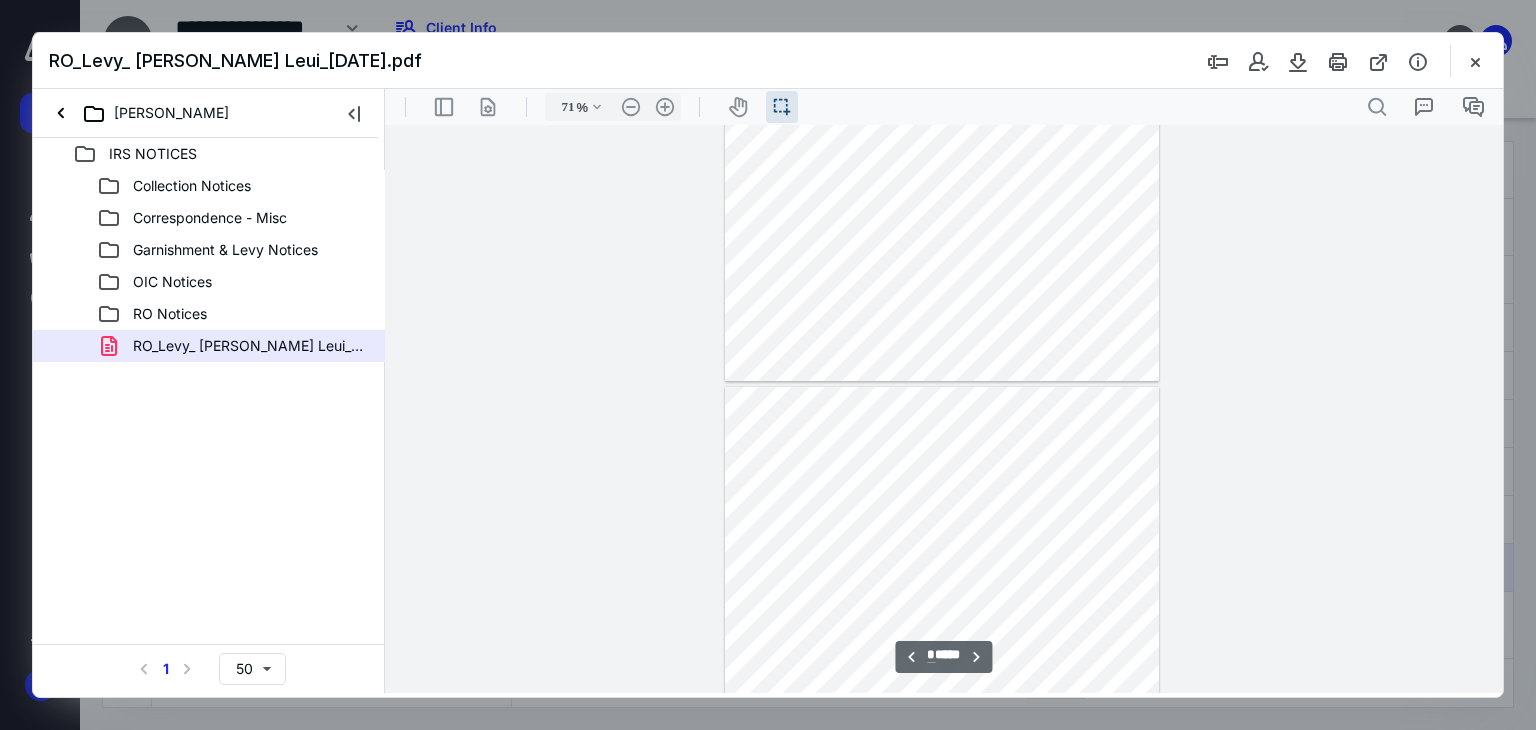 type on "*" 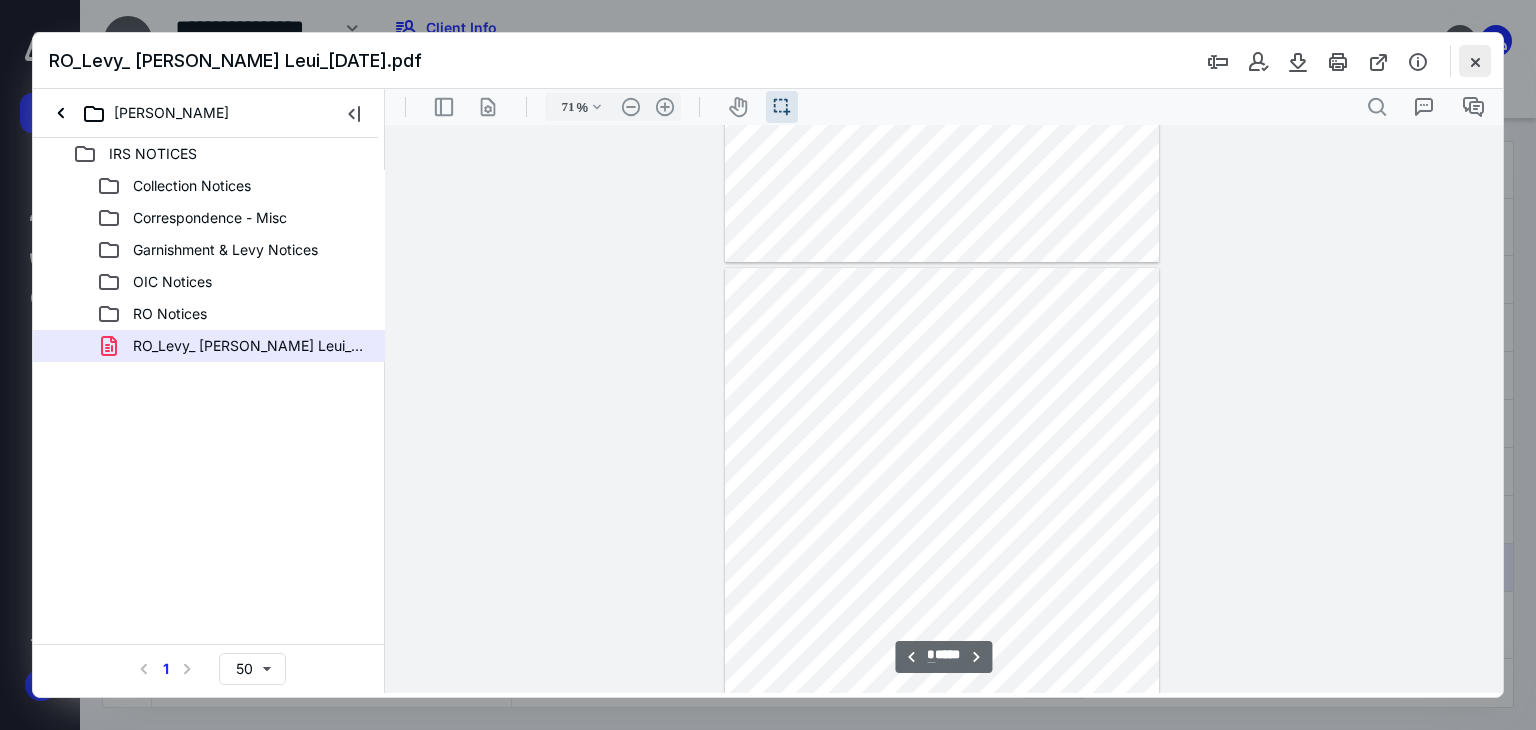 click at bounding box center [1475, 61] 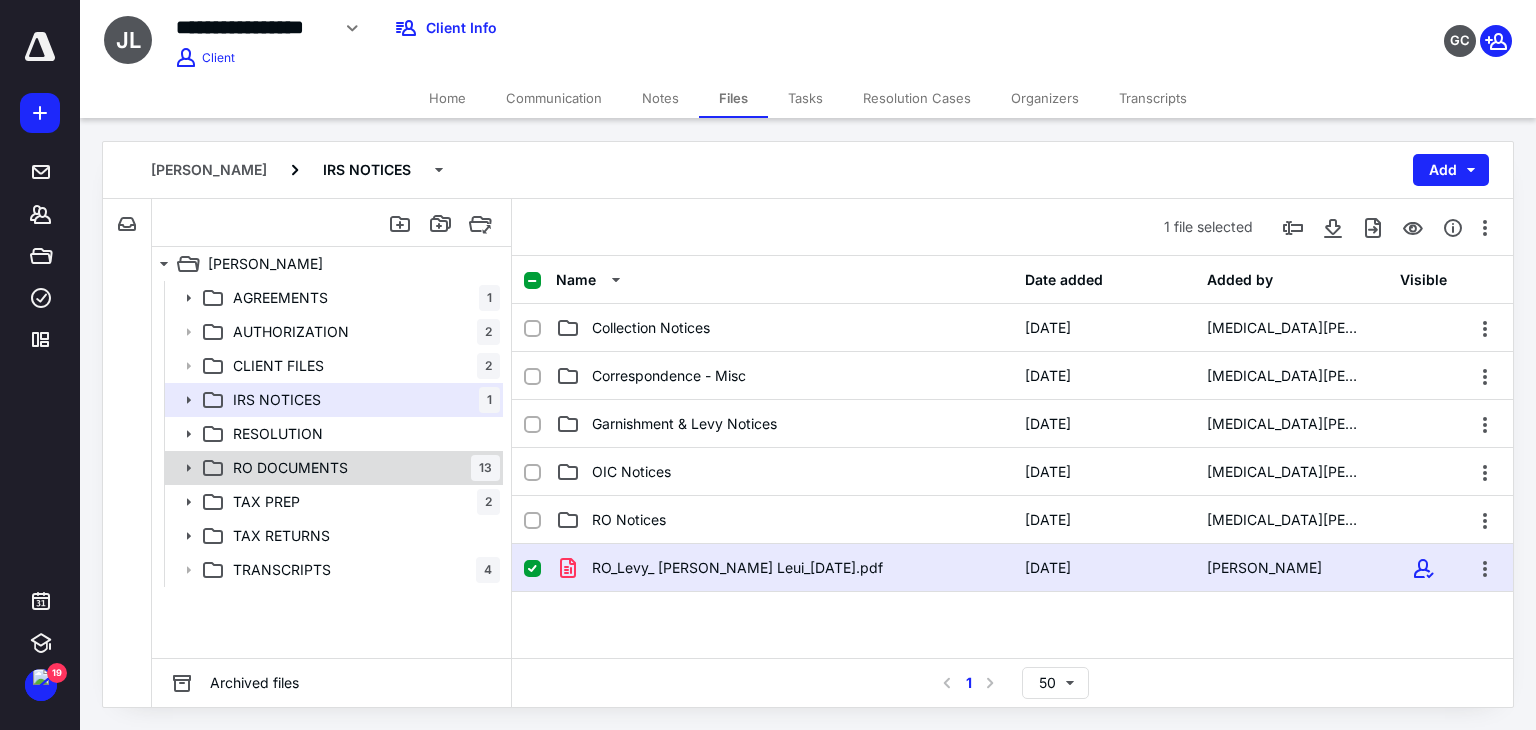click on "RO DOCUMENTS 13" at bounding box center (362, 468) 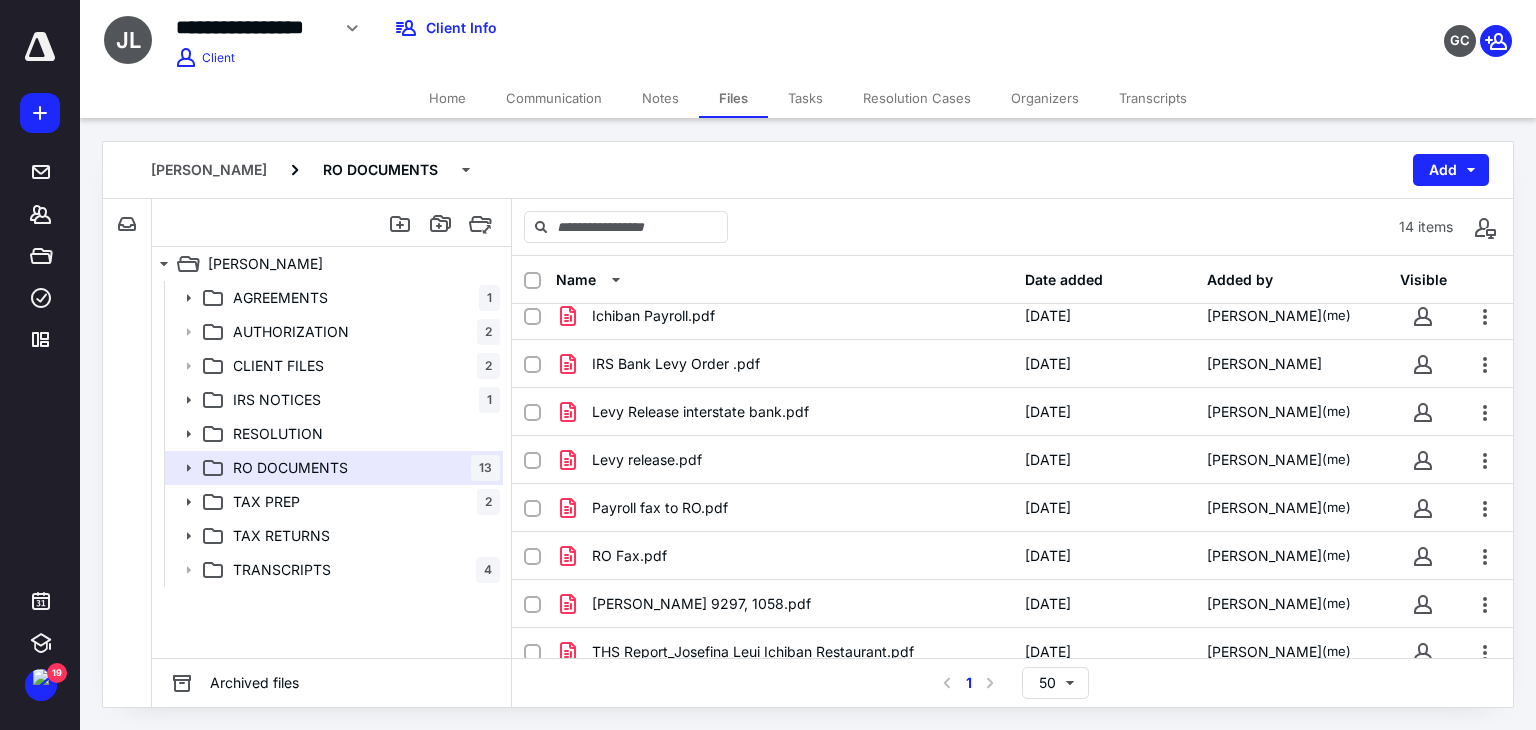 scroll, scrollTop: 315, scrollLeft: 0, axis: vertical 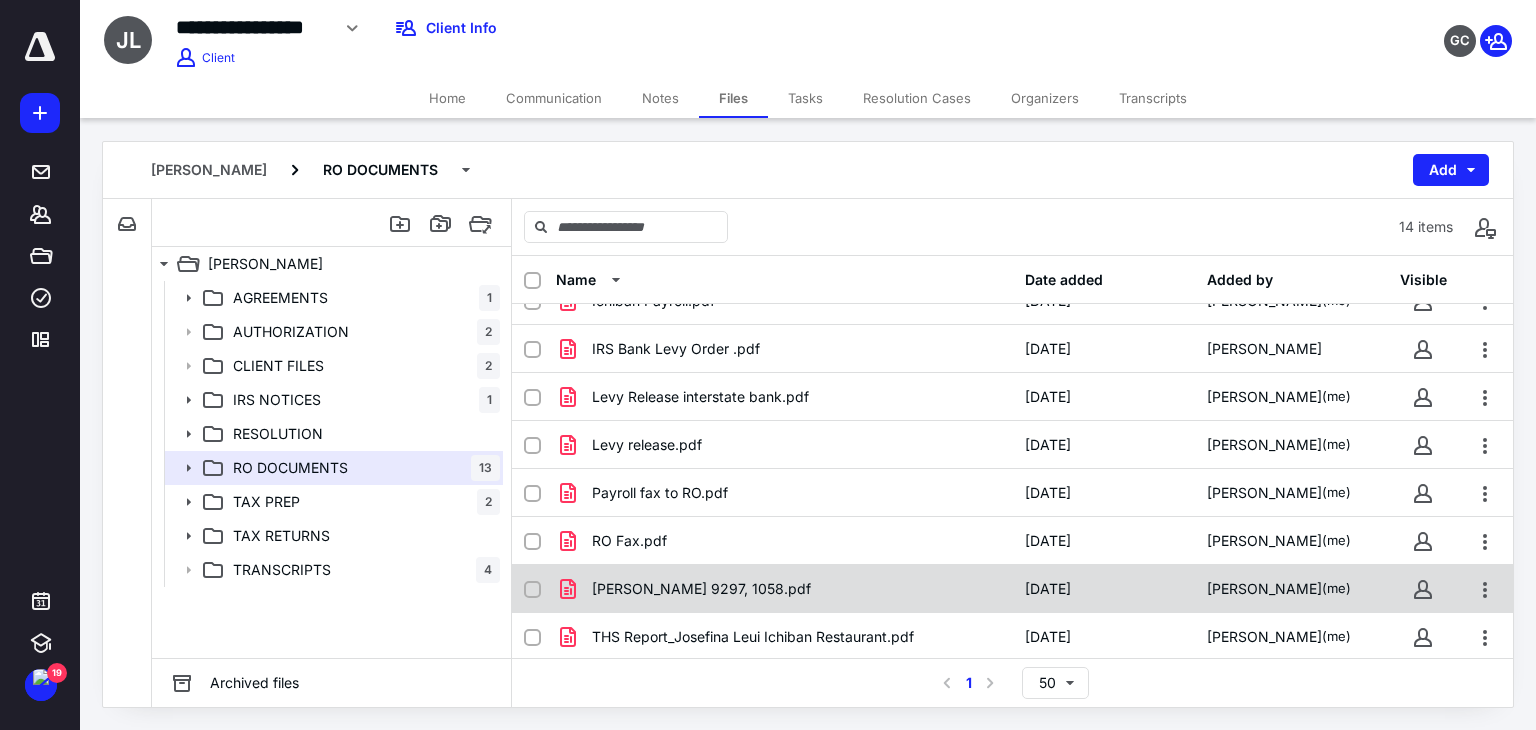 click on "RO Ryan 9297, 1058.pdf" at bounding box center (701, 589) 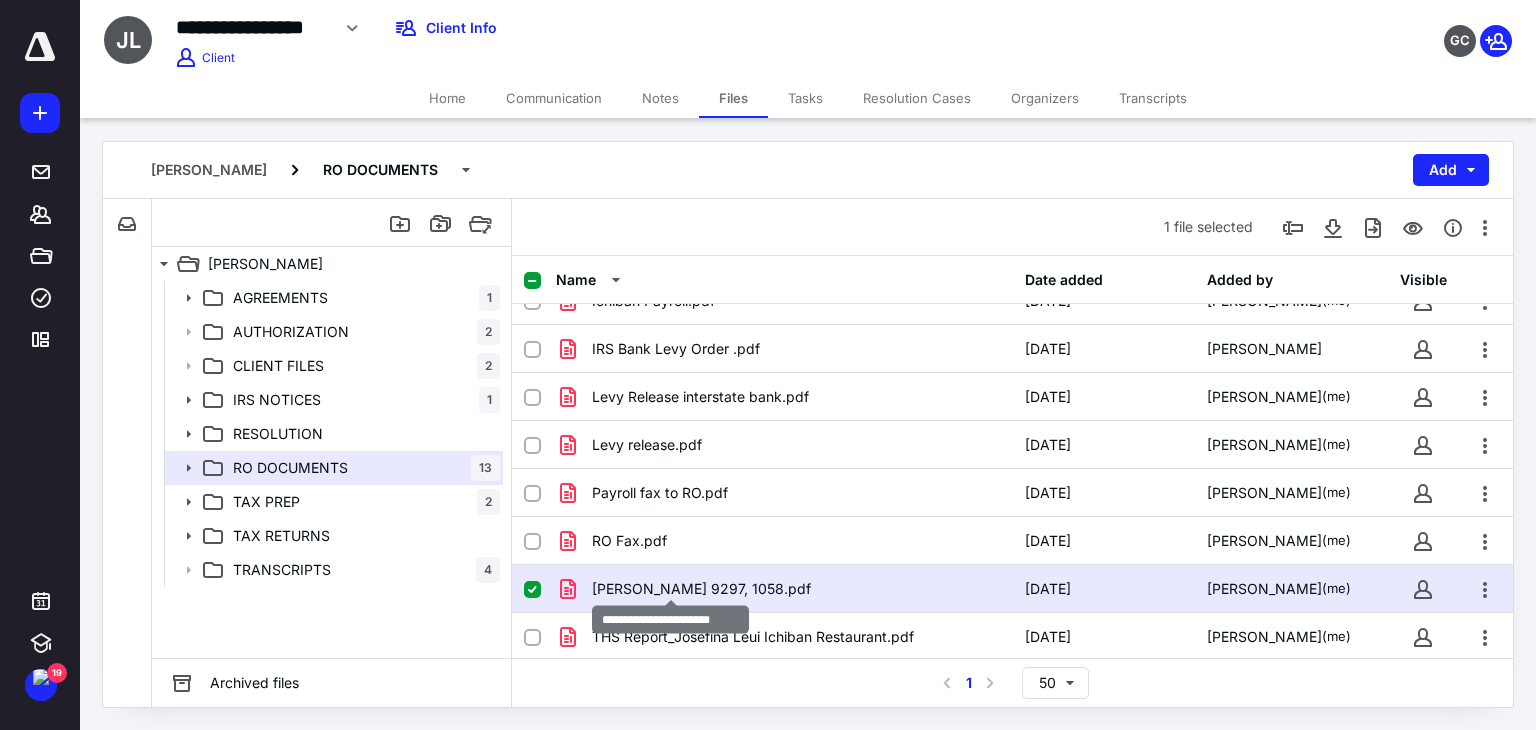 click on "RO Ryan 9297, 1058.pdf" at bounding box center (701, 589) 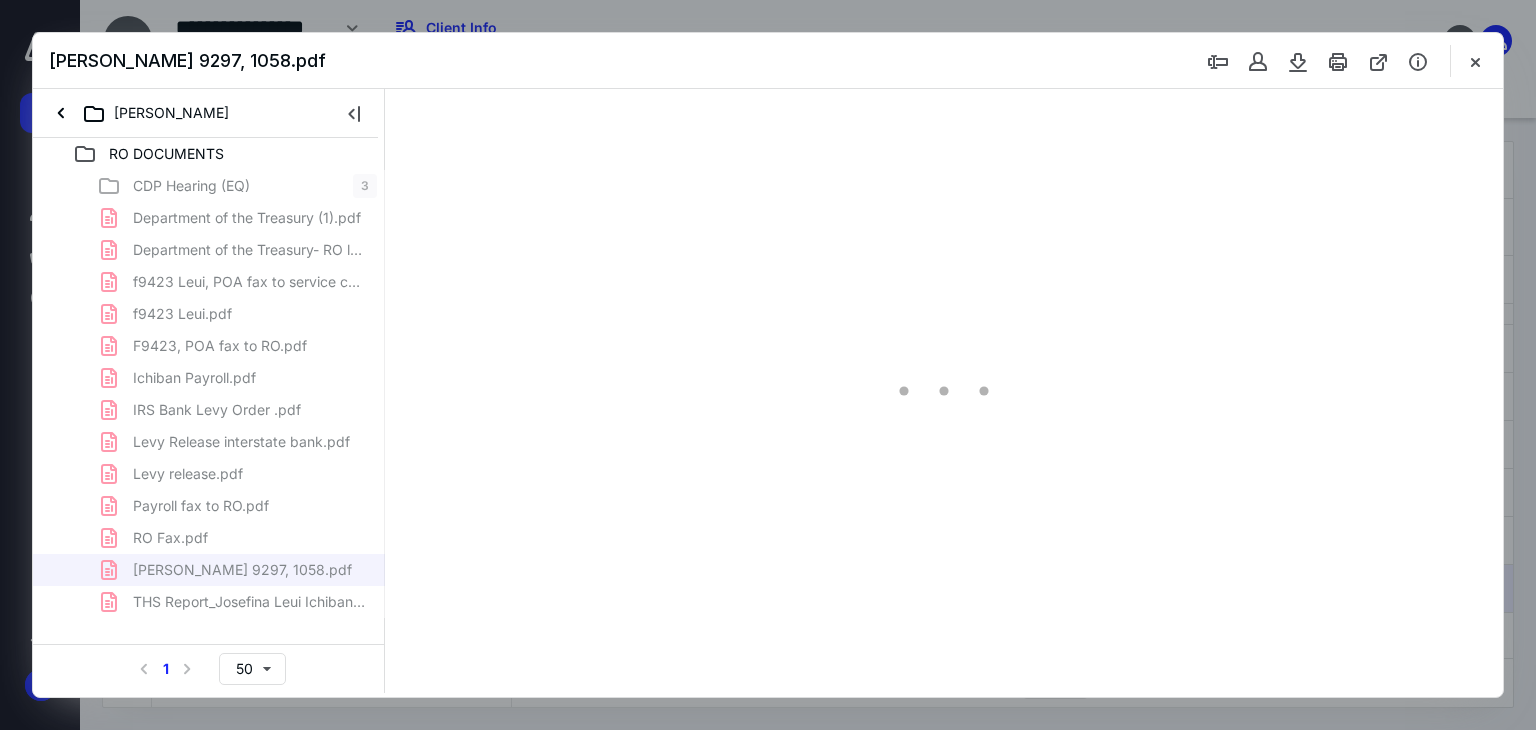 scroll, scrollTop: 0, scrollLeft: 0, axis: both 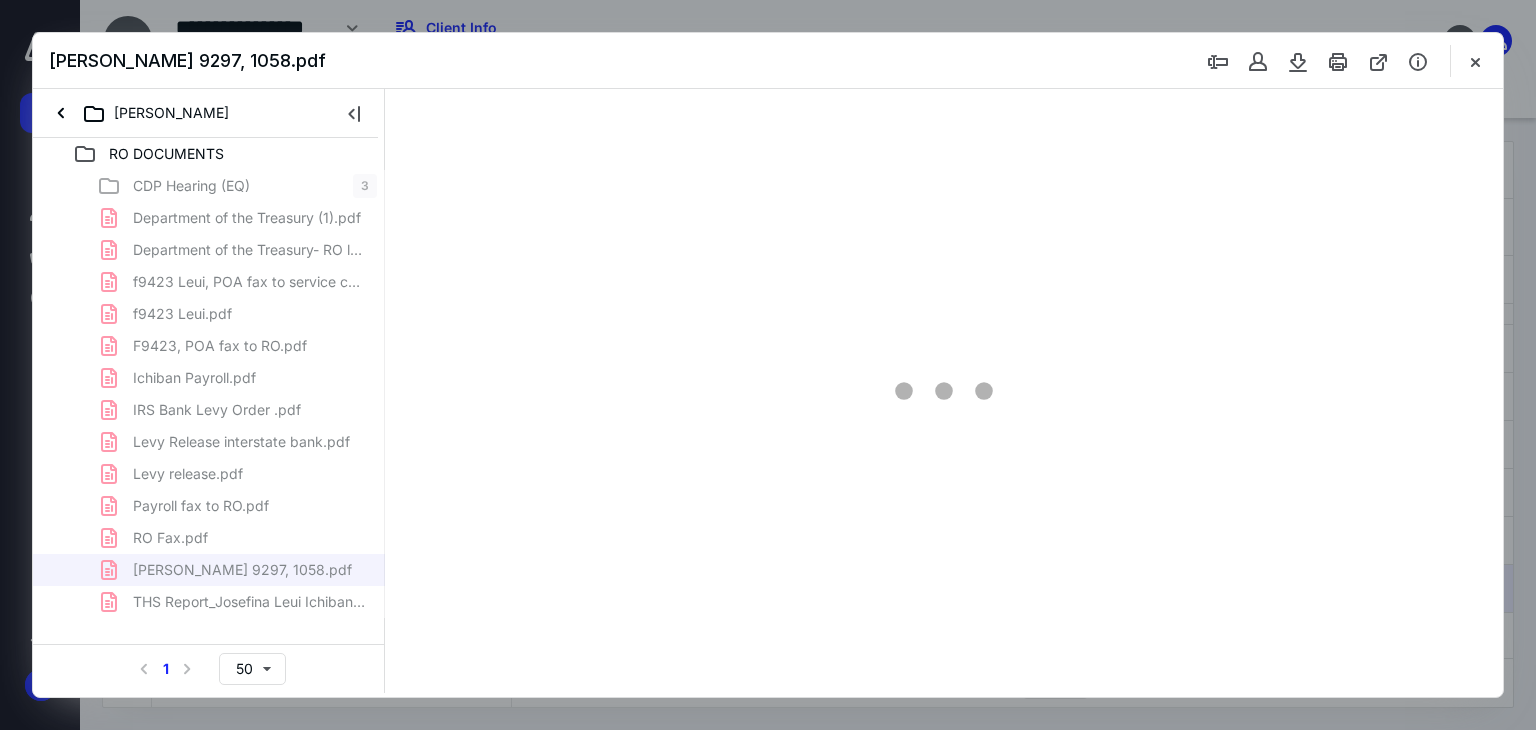 type on "71" 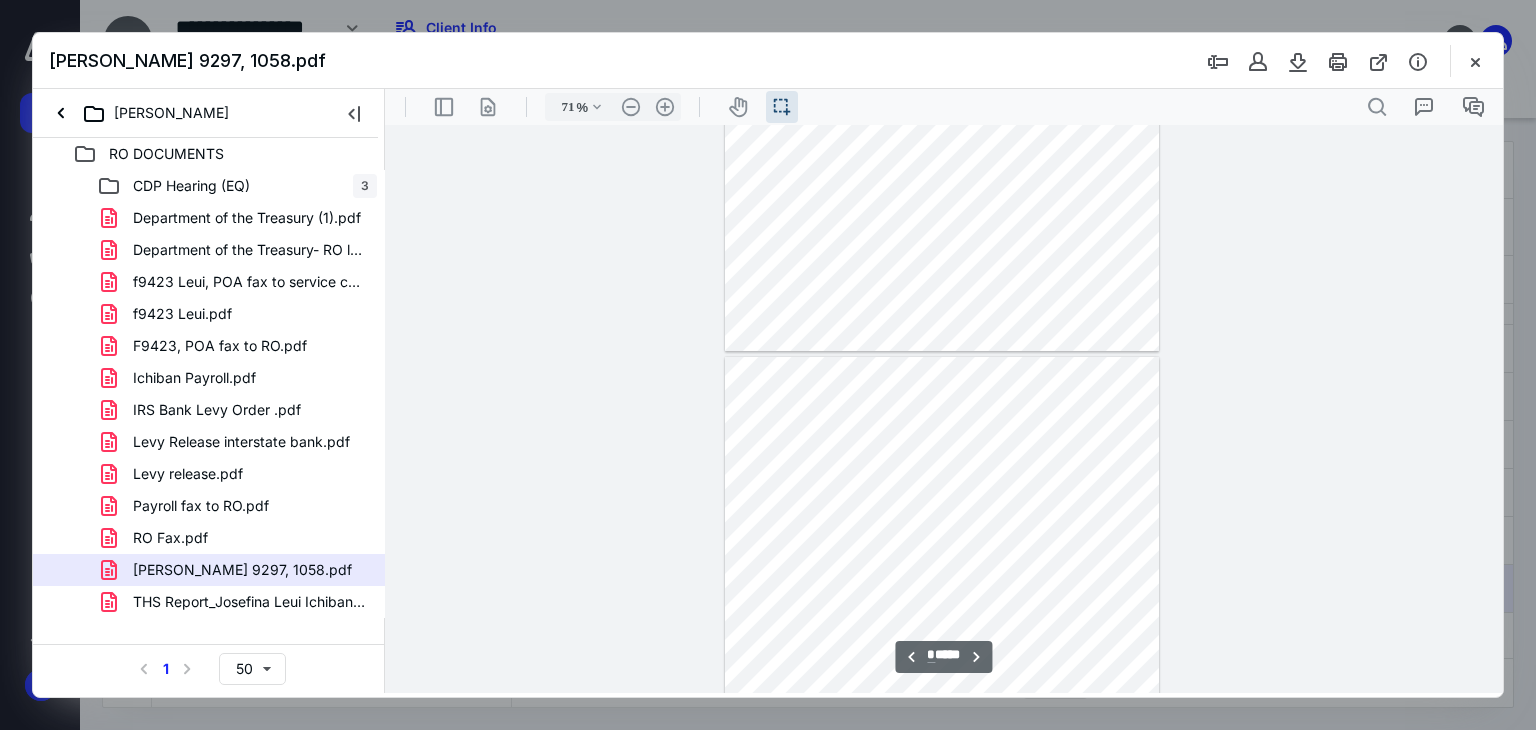 scroll, scrollTop: 2039, scrollLeft: 0, axis: vertical 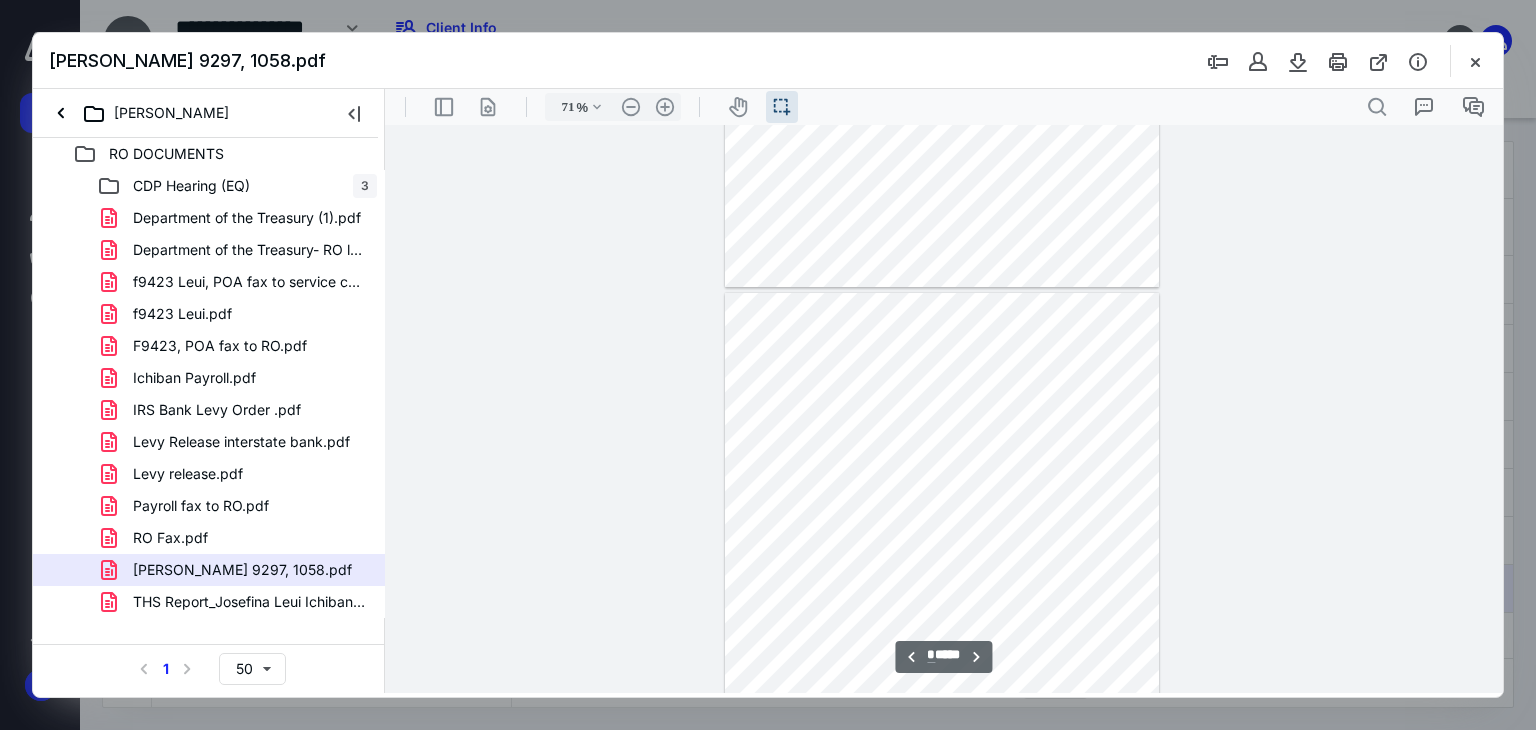 type on "*" 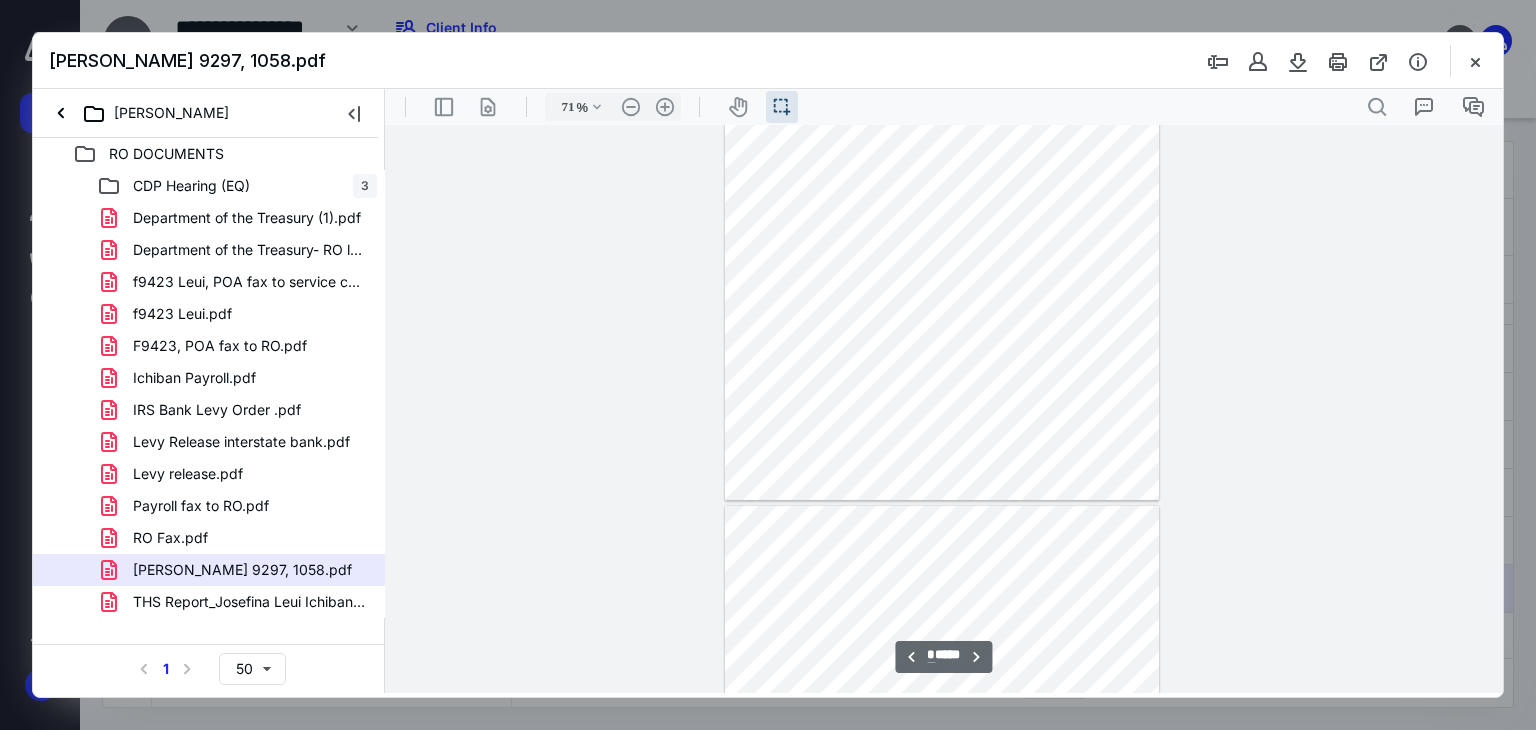 scroll, scrollTop: 1239, scrollLeft: 0, axis: vertical 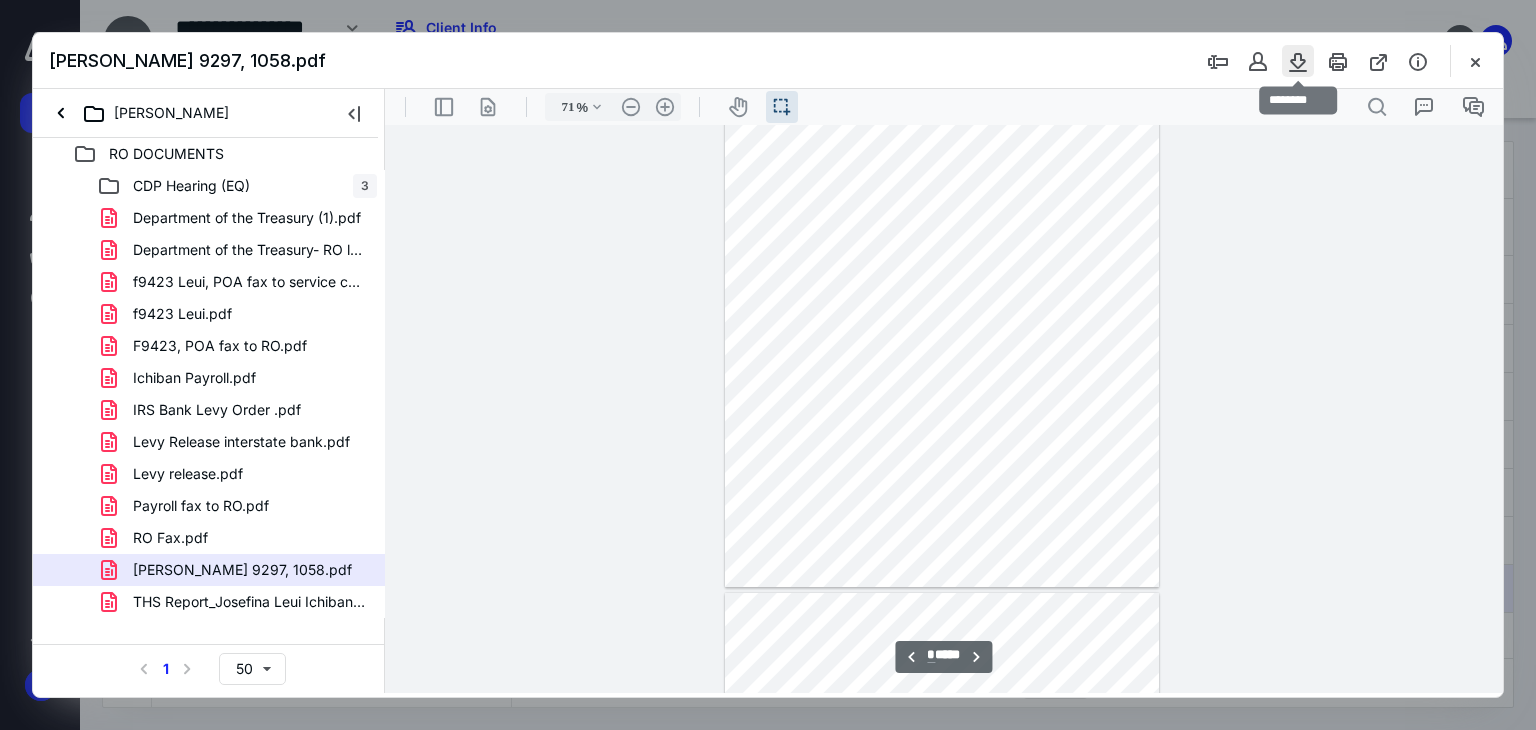 click at bounding box center (1298, 61) 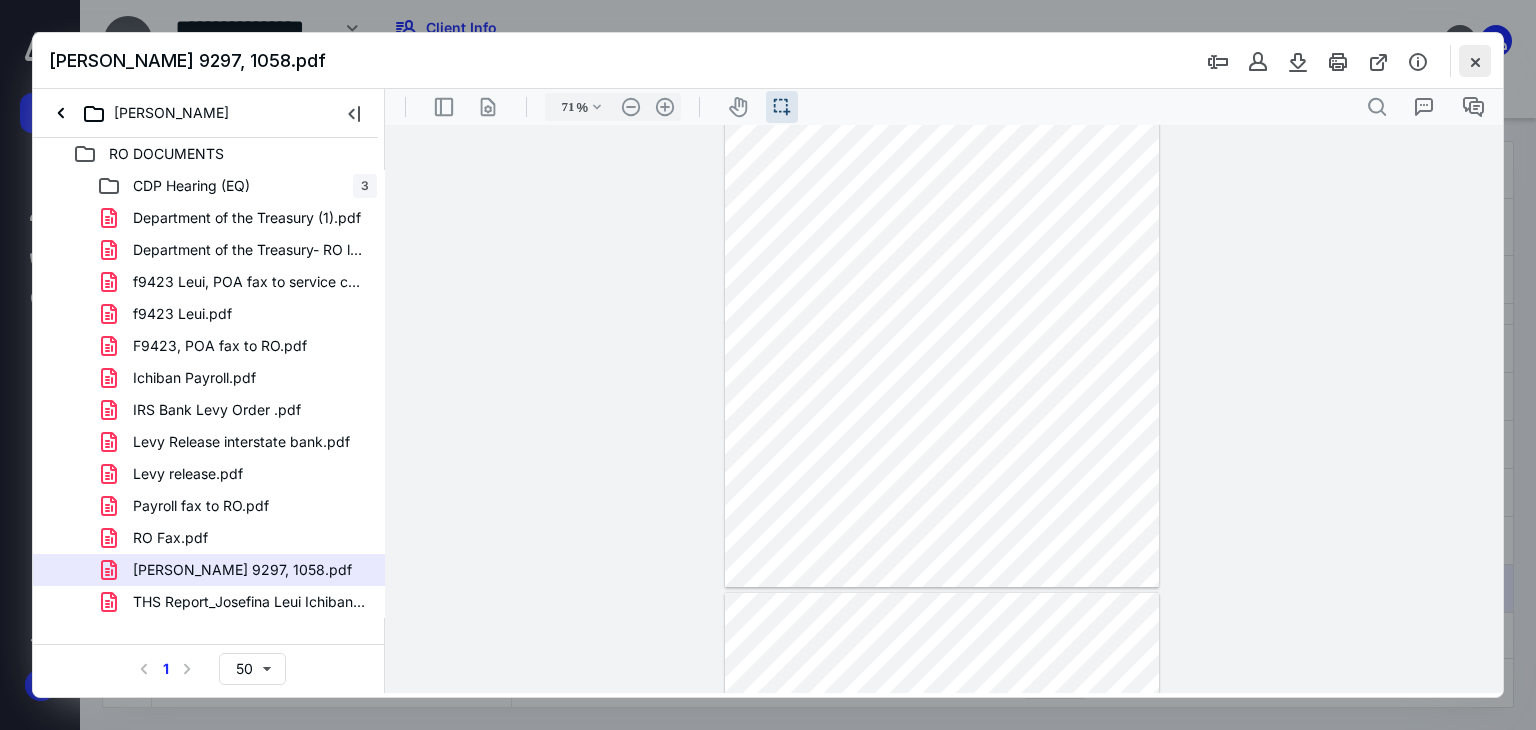 click at bounding box center (1475, 61) 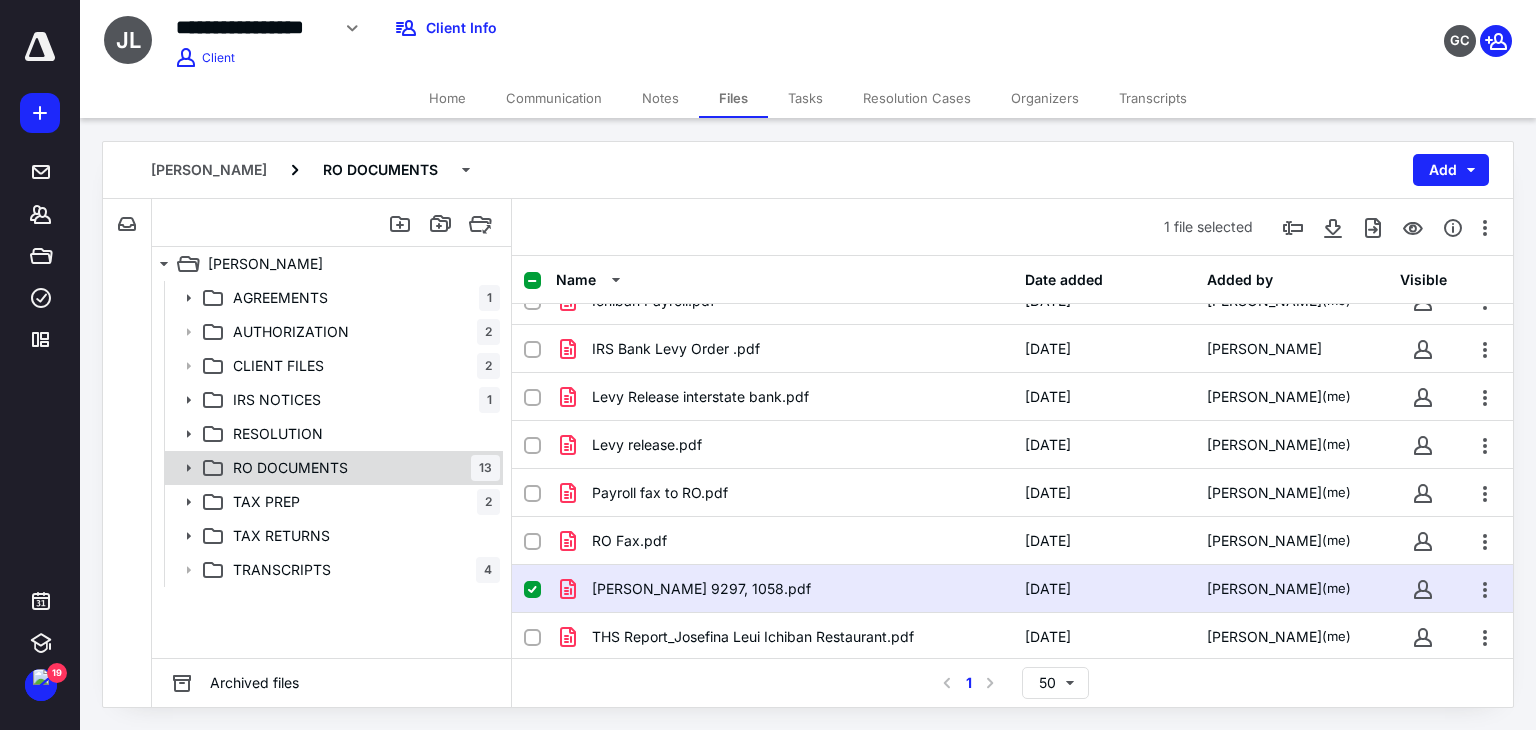 click on "RO DOCUMENTS 13" at bounding box center [362, 468] 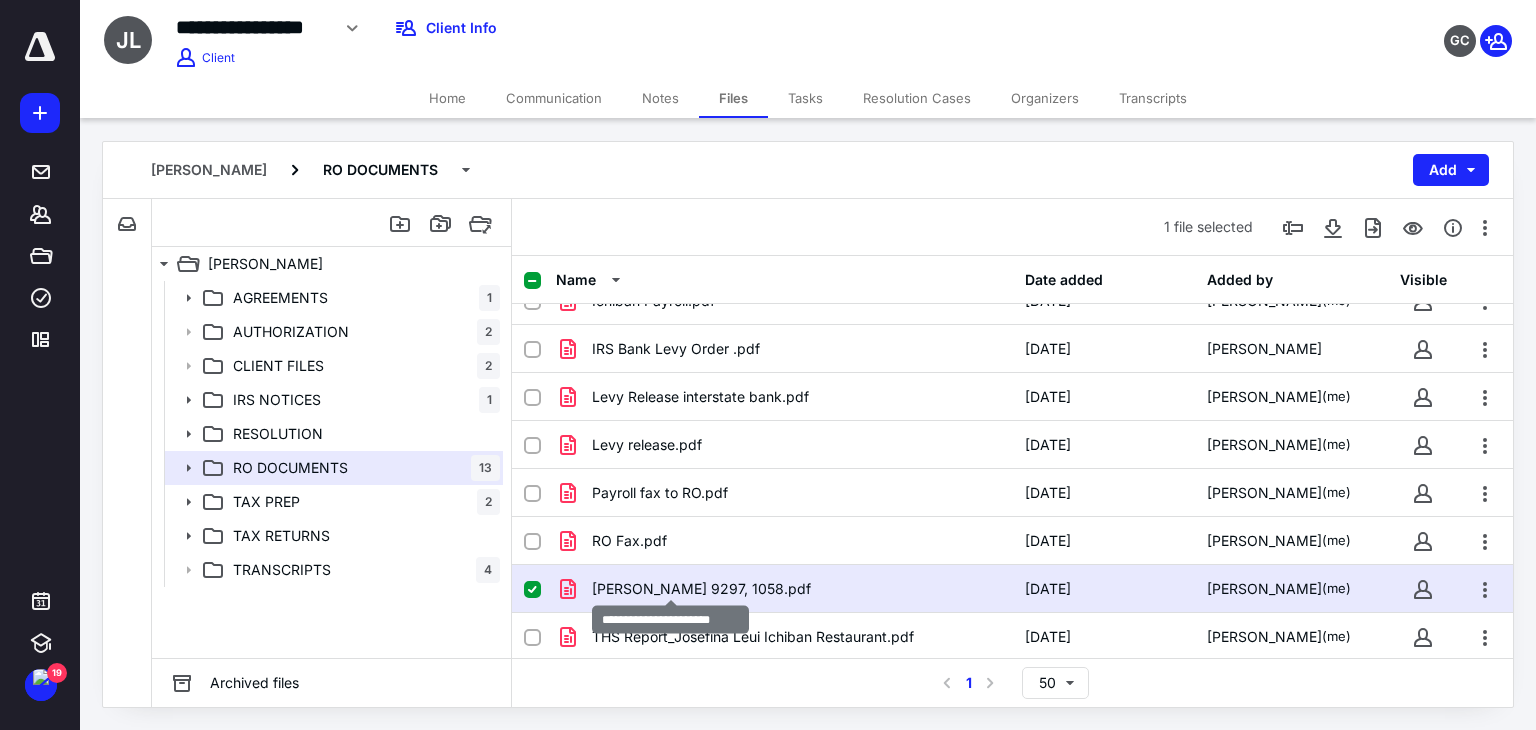 click on "RO Ryan 9297, 1058.pdf" at bounding box center [701, 589] 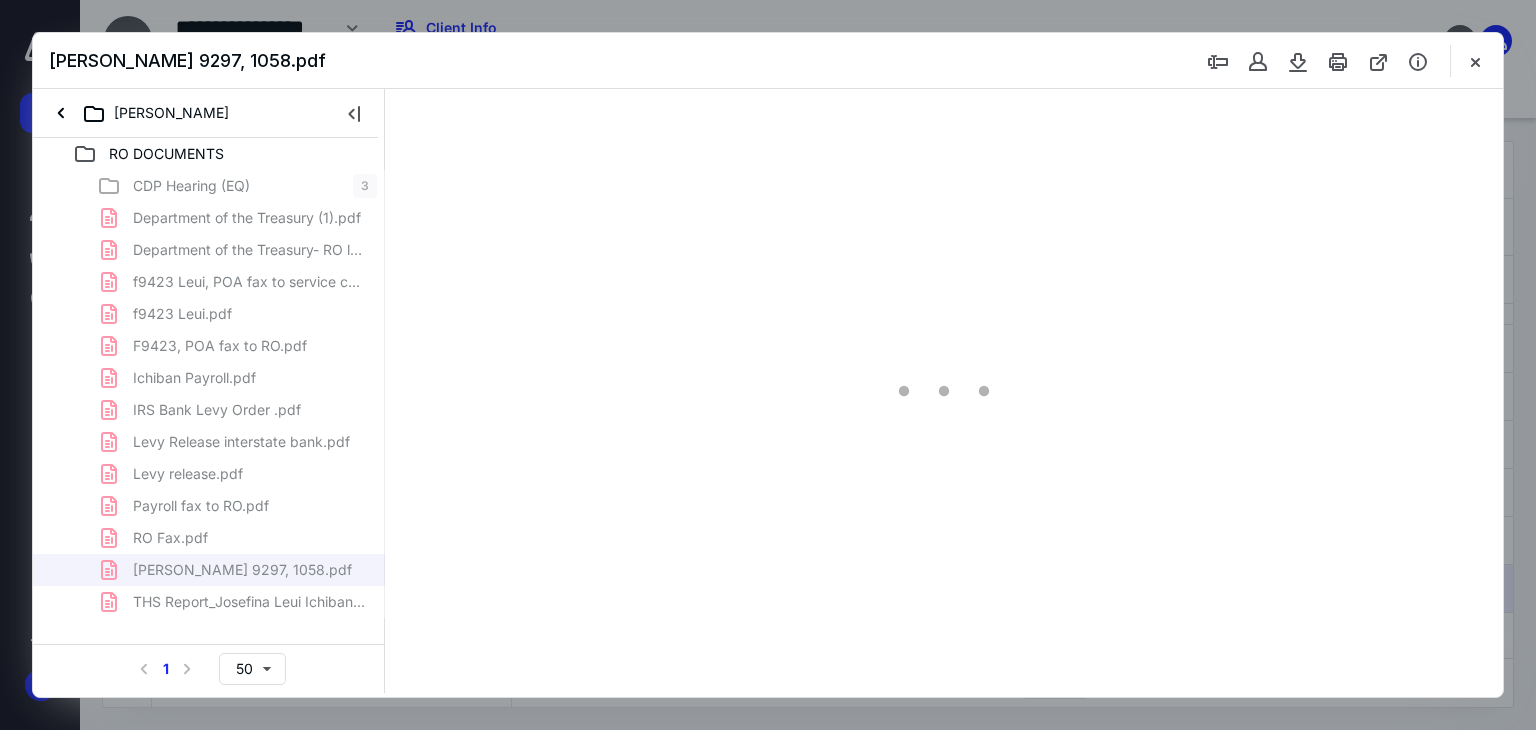 scroll, scrollTop: 0, scrollLeft: 0, axis: both 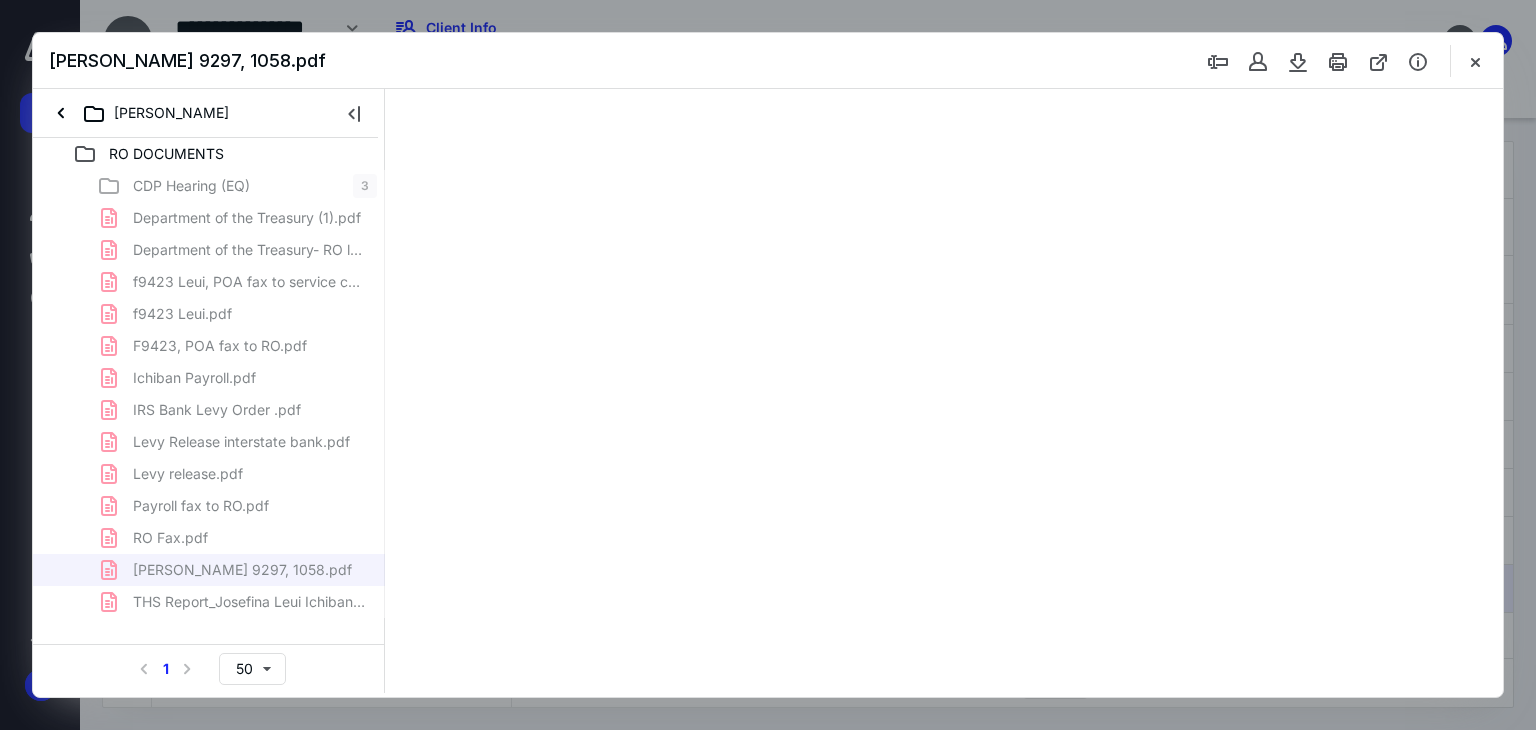type on "71" 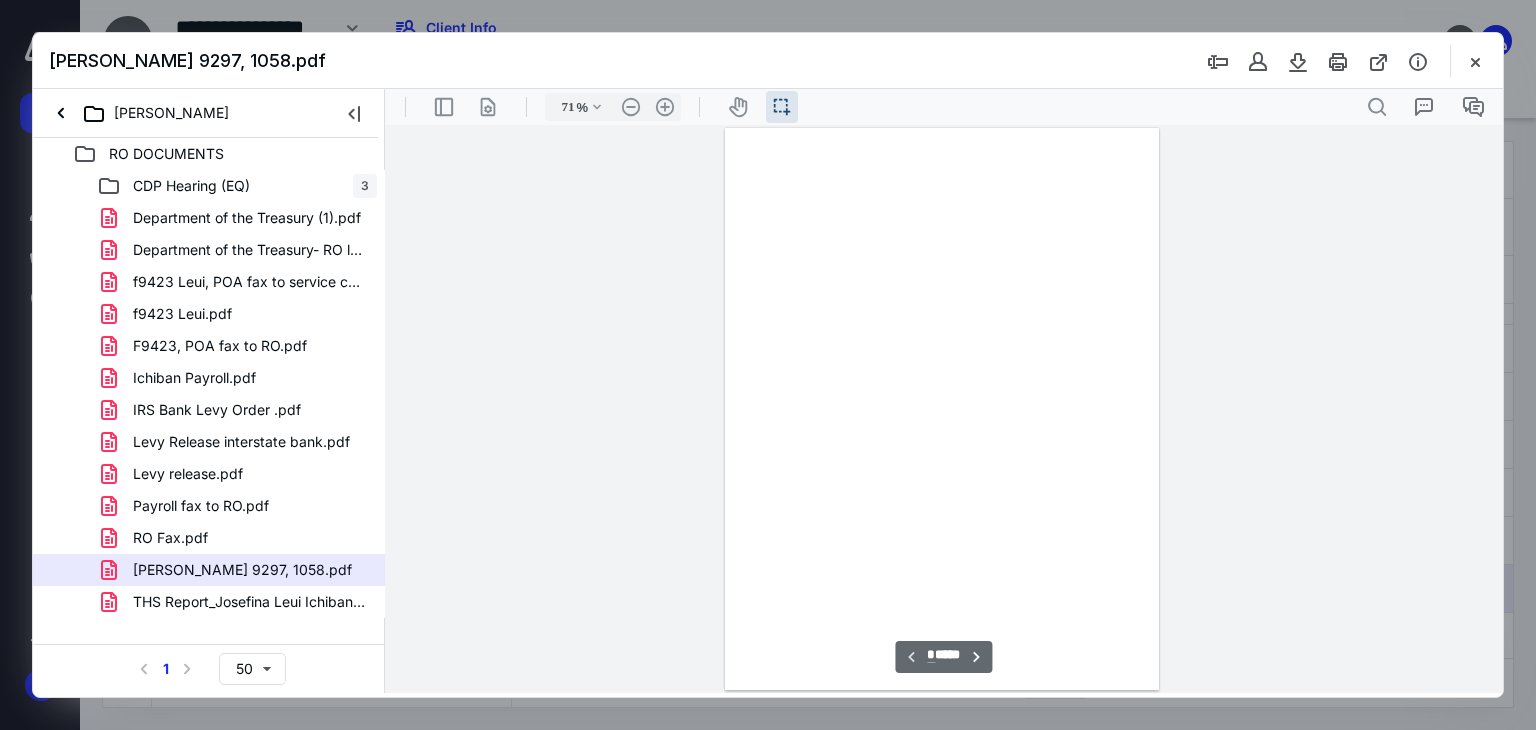 scroll, scrollTop: 39, scrollLeft: 0, axis: vertical 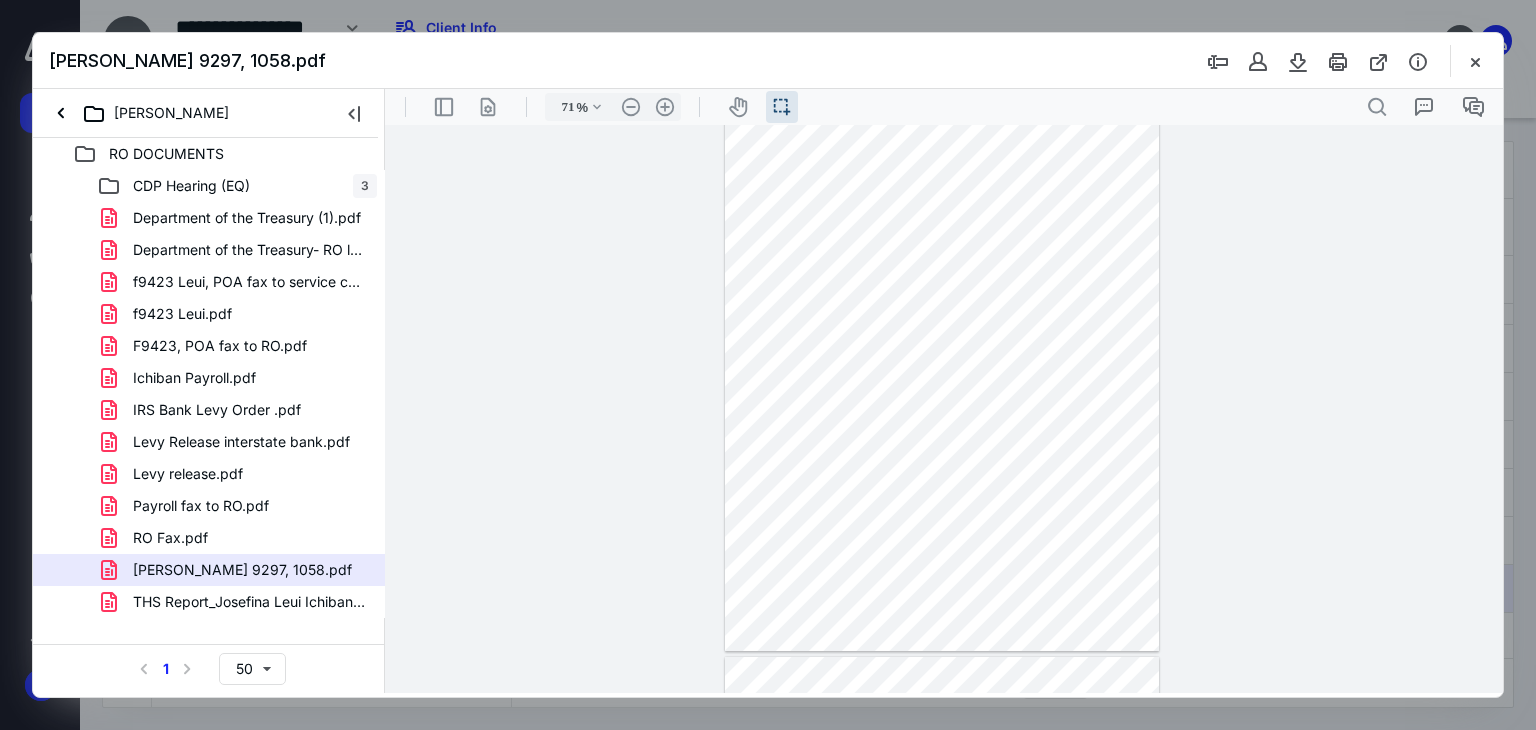 click at bounding box center [1475, 61] 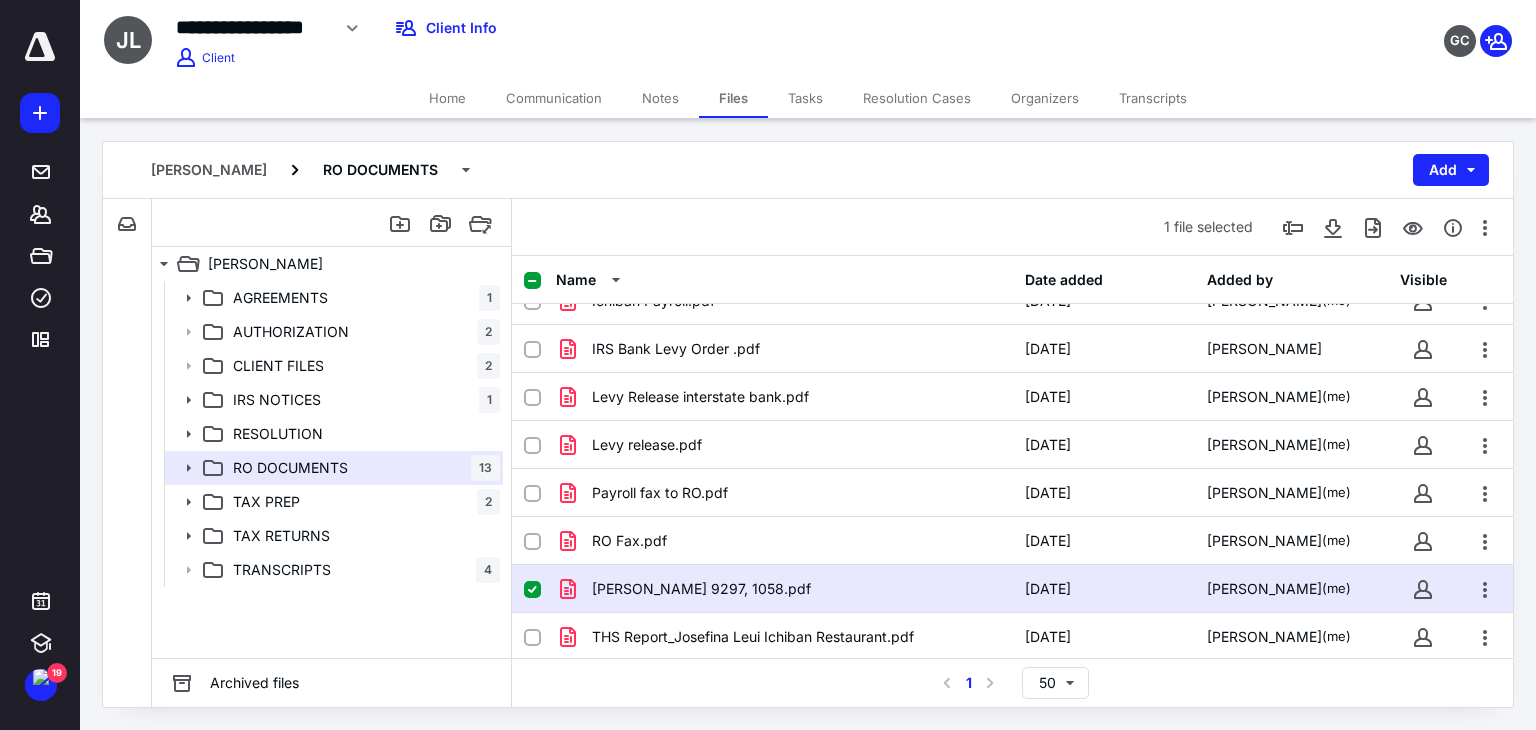 click 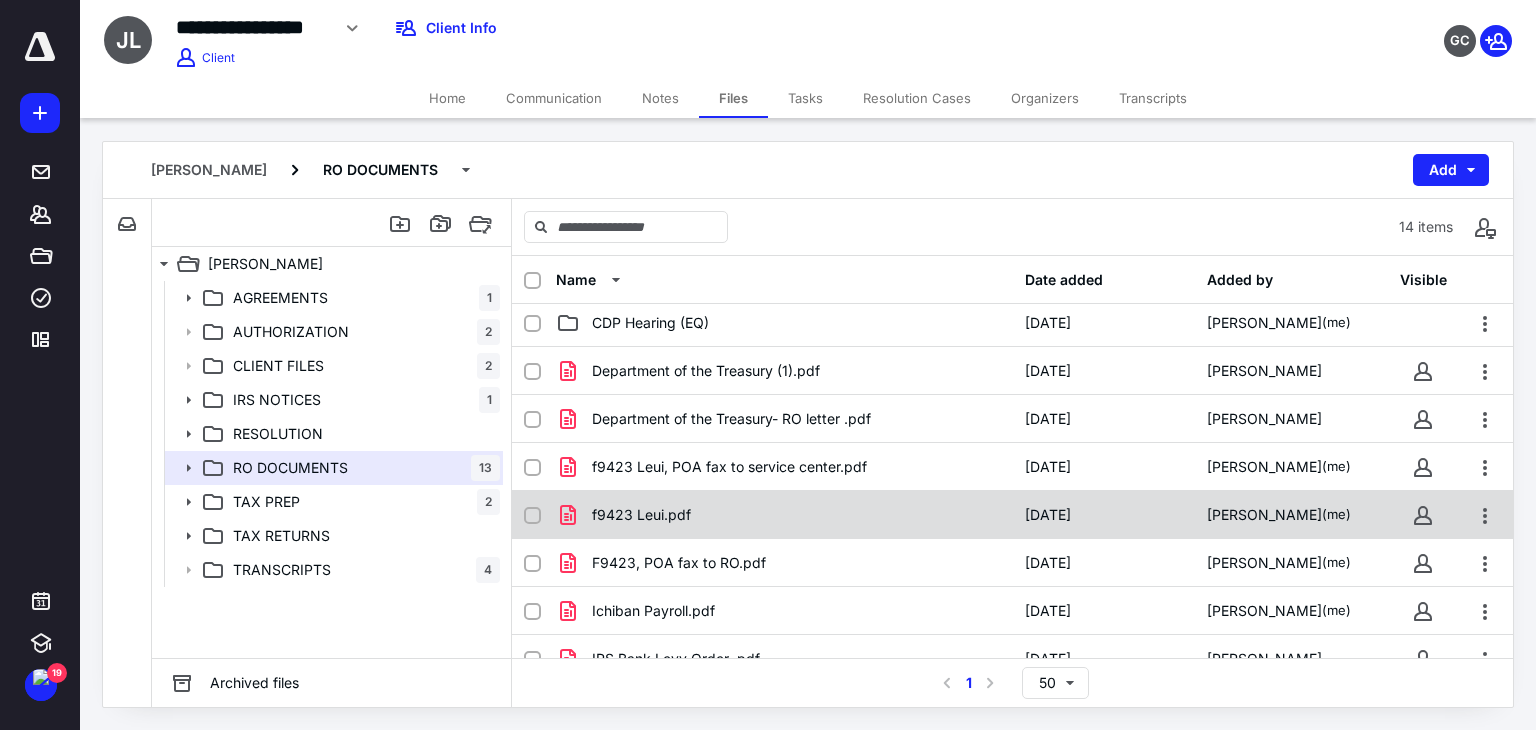 scroll, scrollTop: 0, scrollLeft: 0, axis: both 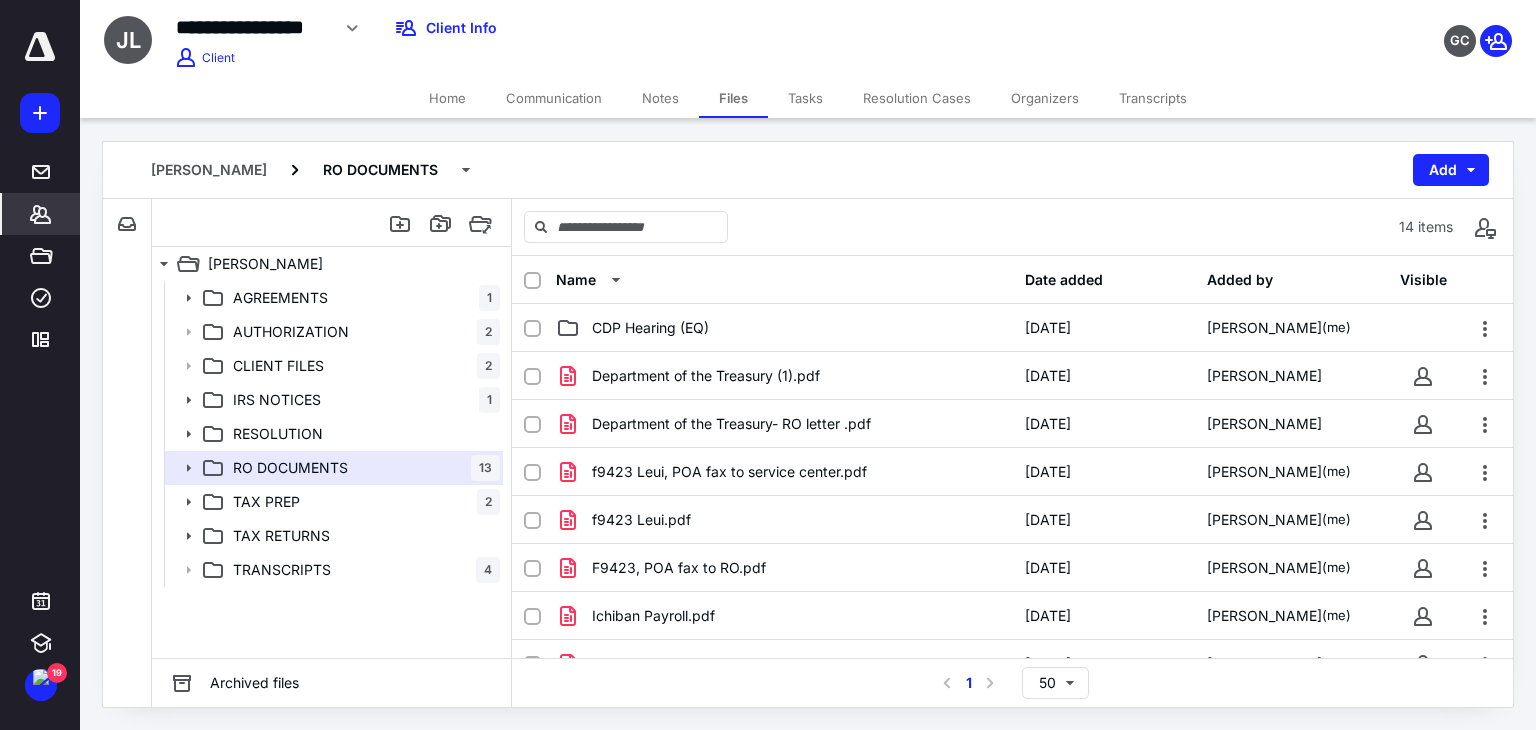 click on "Clients" at bounding box center (41, 214) 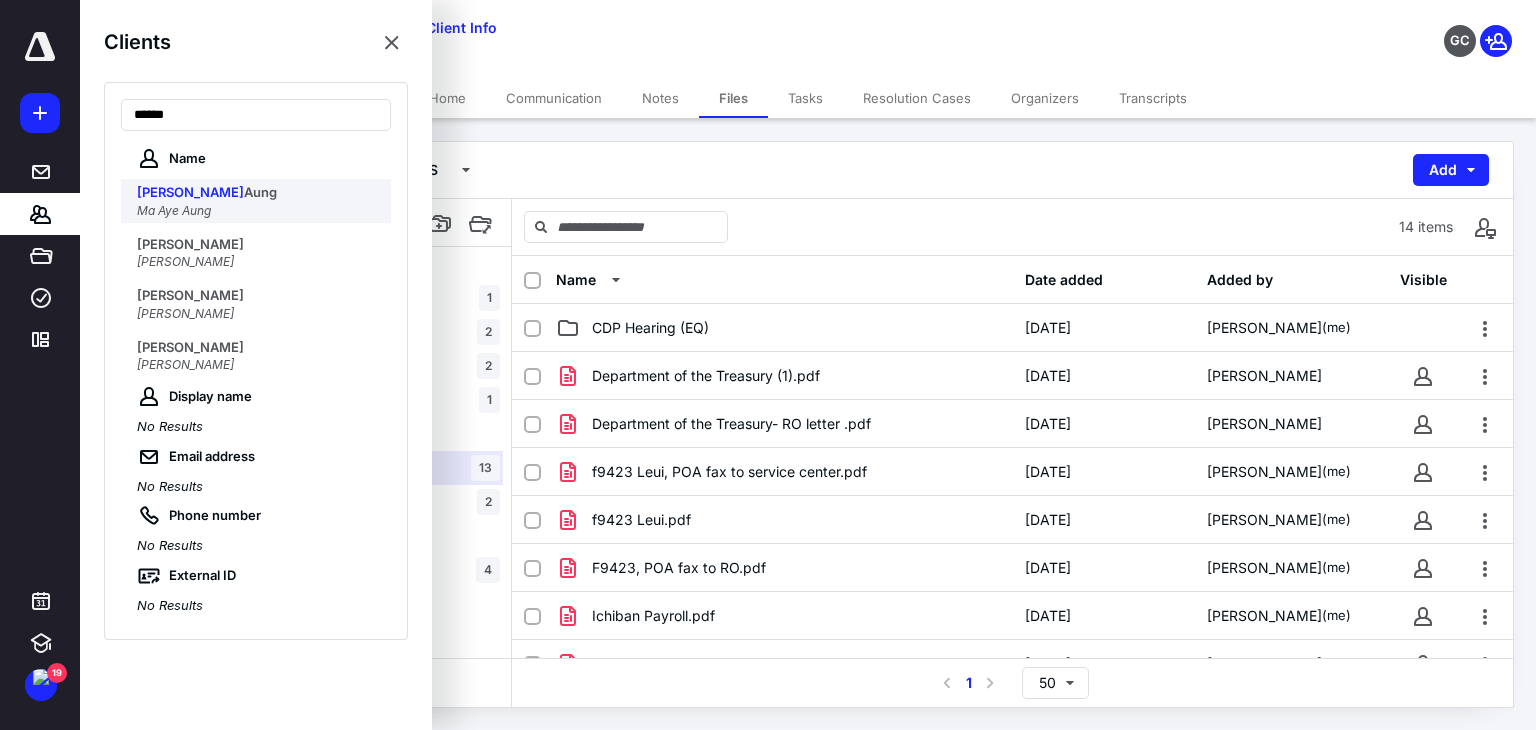 type on "******" 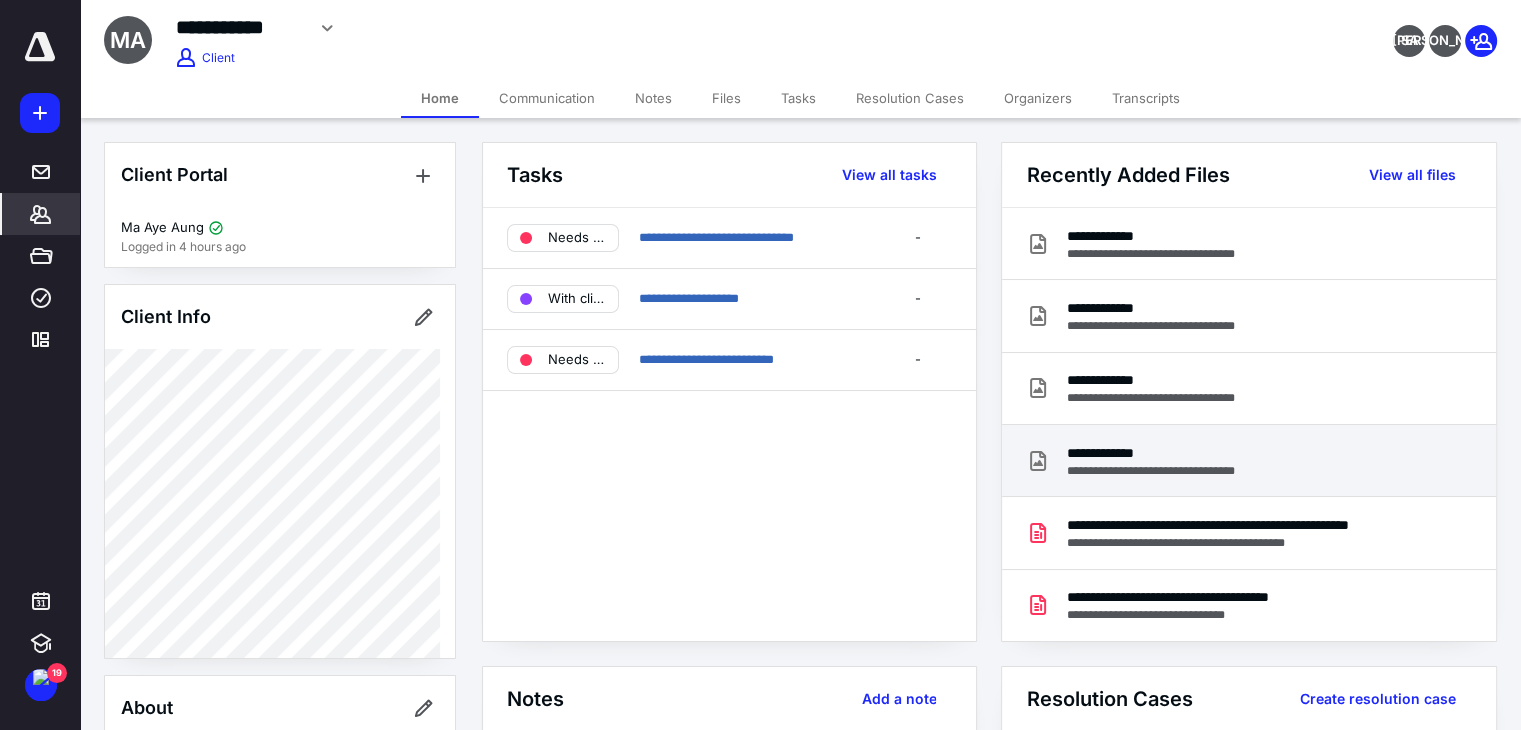 click on "**********" at bounding box center (1170, 471) 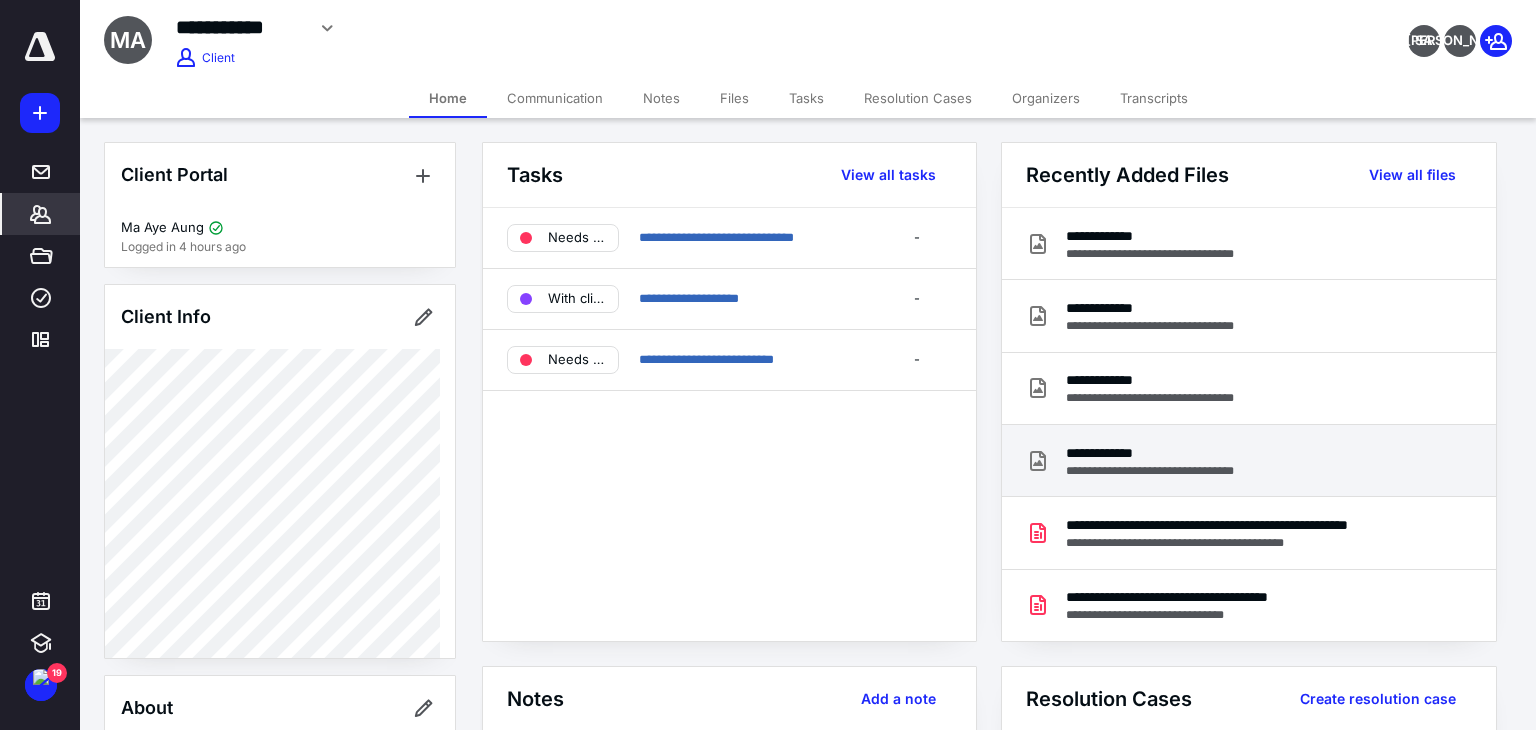 click at bounding box center [768, 380] 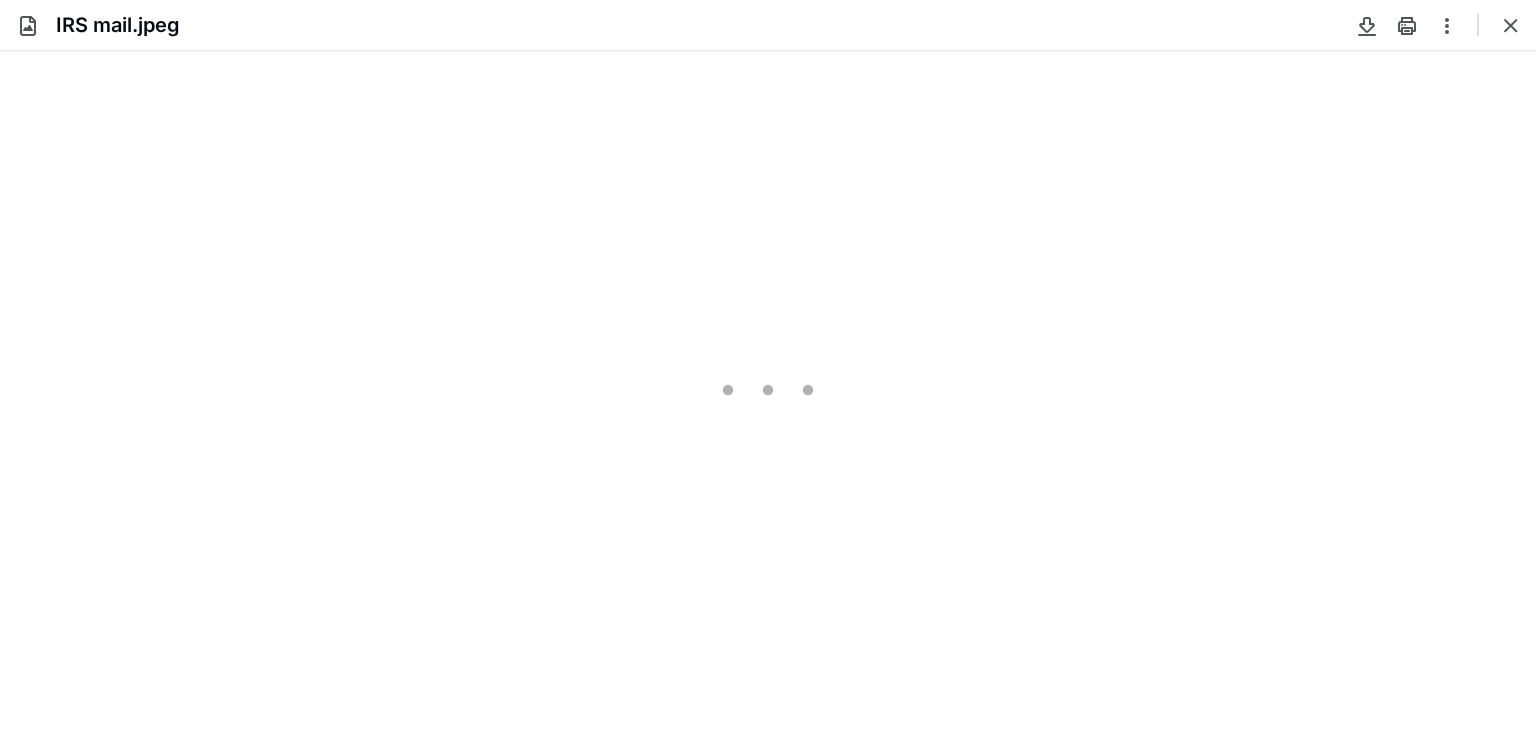 scroll, scrollTop: 0, scrollLeft: 0, axis: both 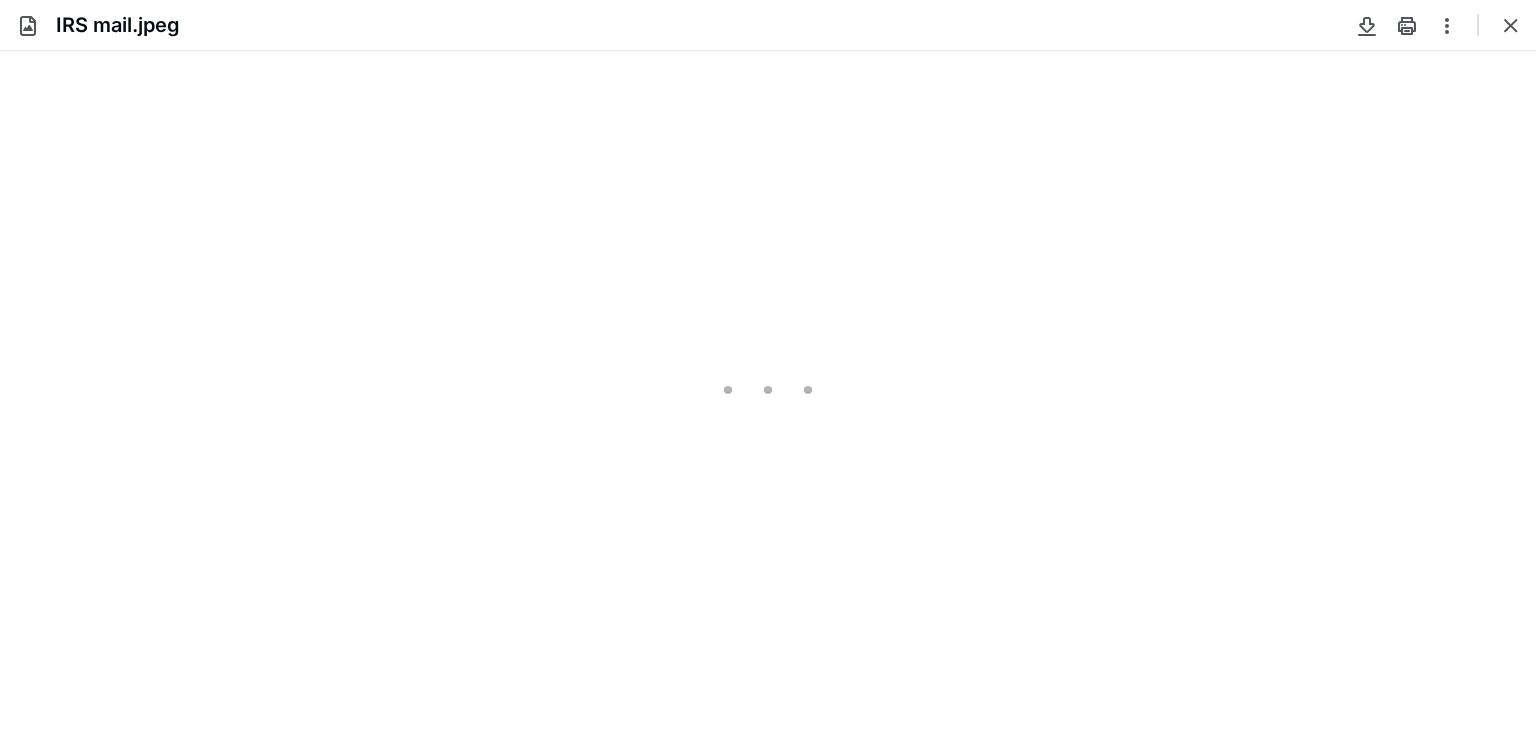 type on "81" 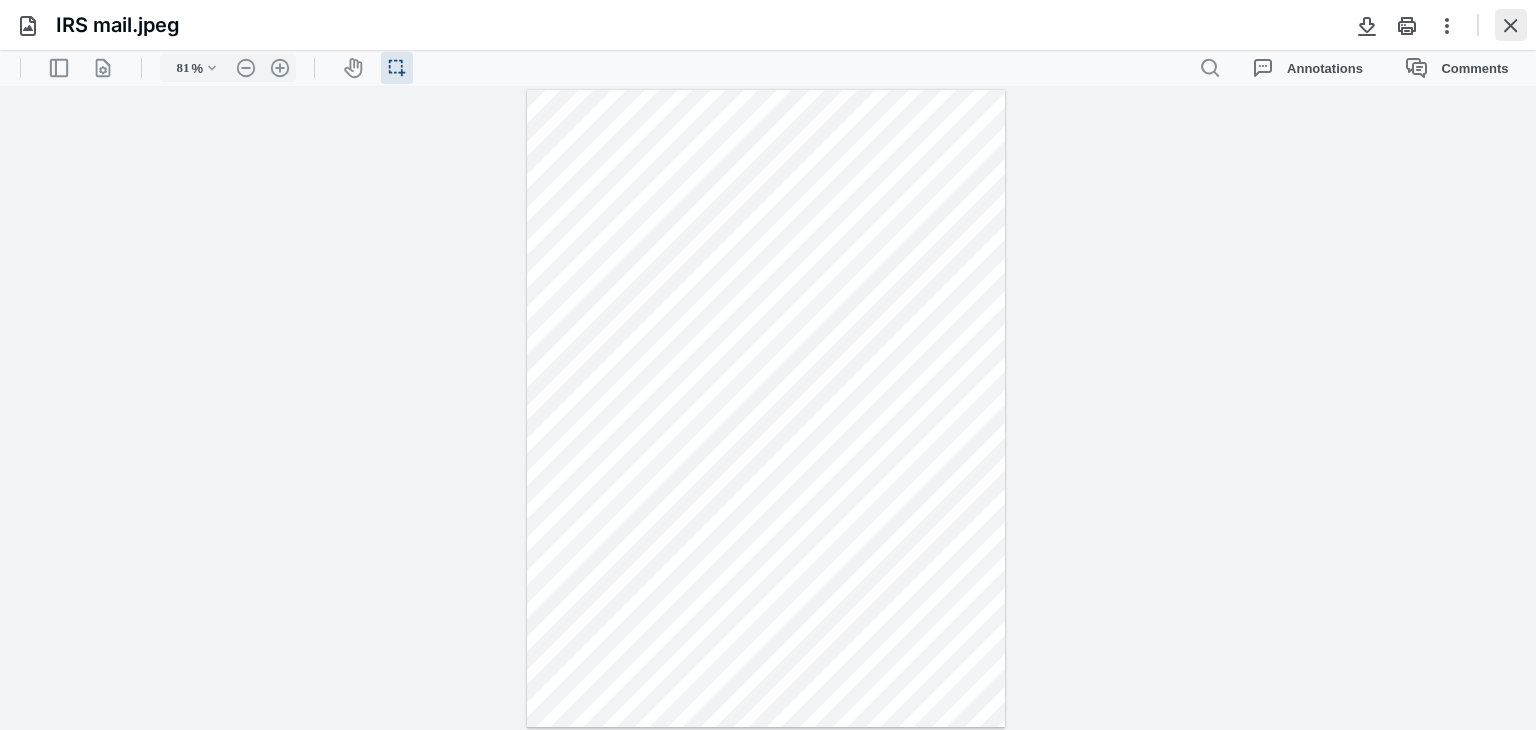 click at bounding box center [1511, 25] 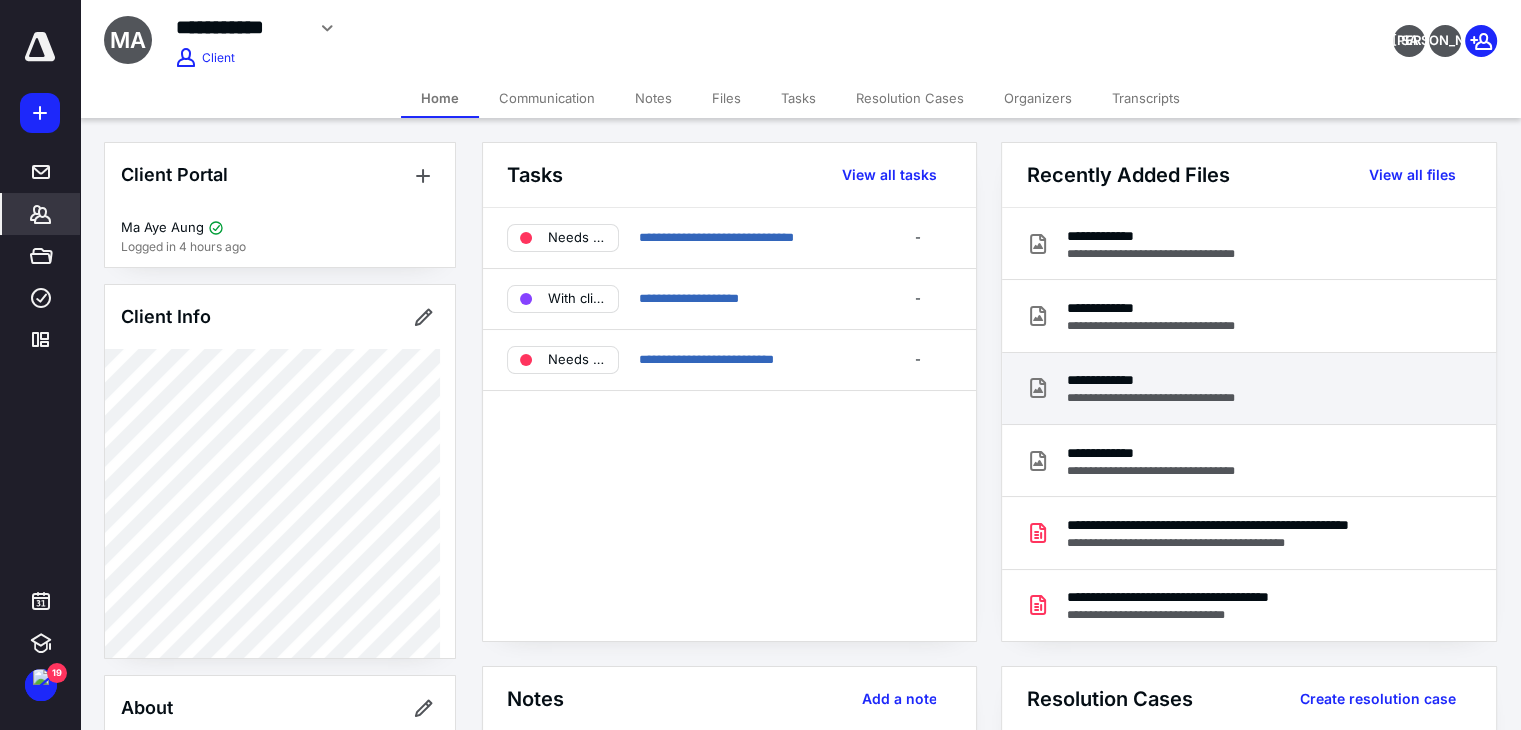 click on "**********" at bounding box center [1170, 380] 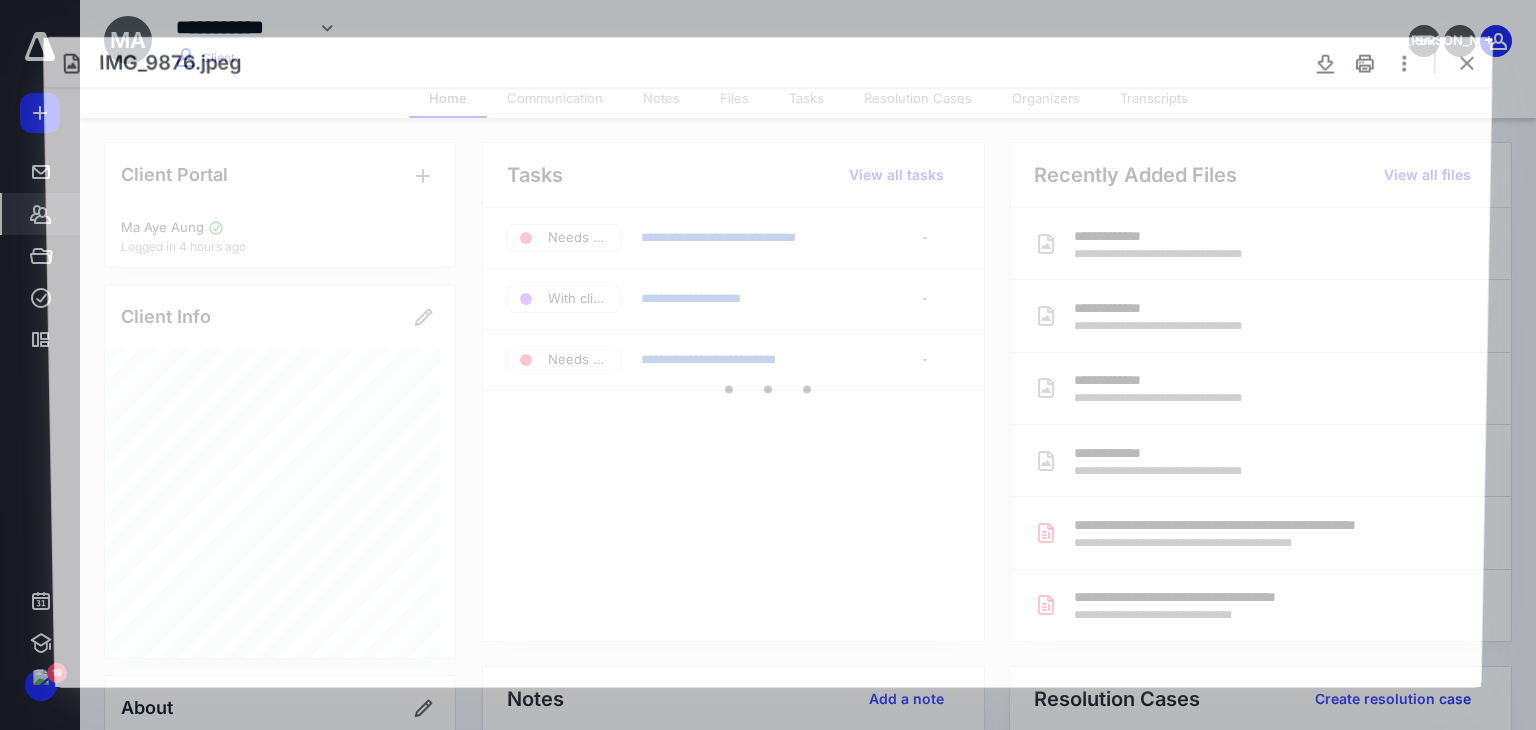 scroll, scrollTop: 0, scrollLeft: 0, axis: both 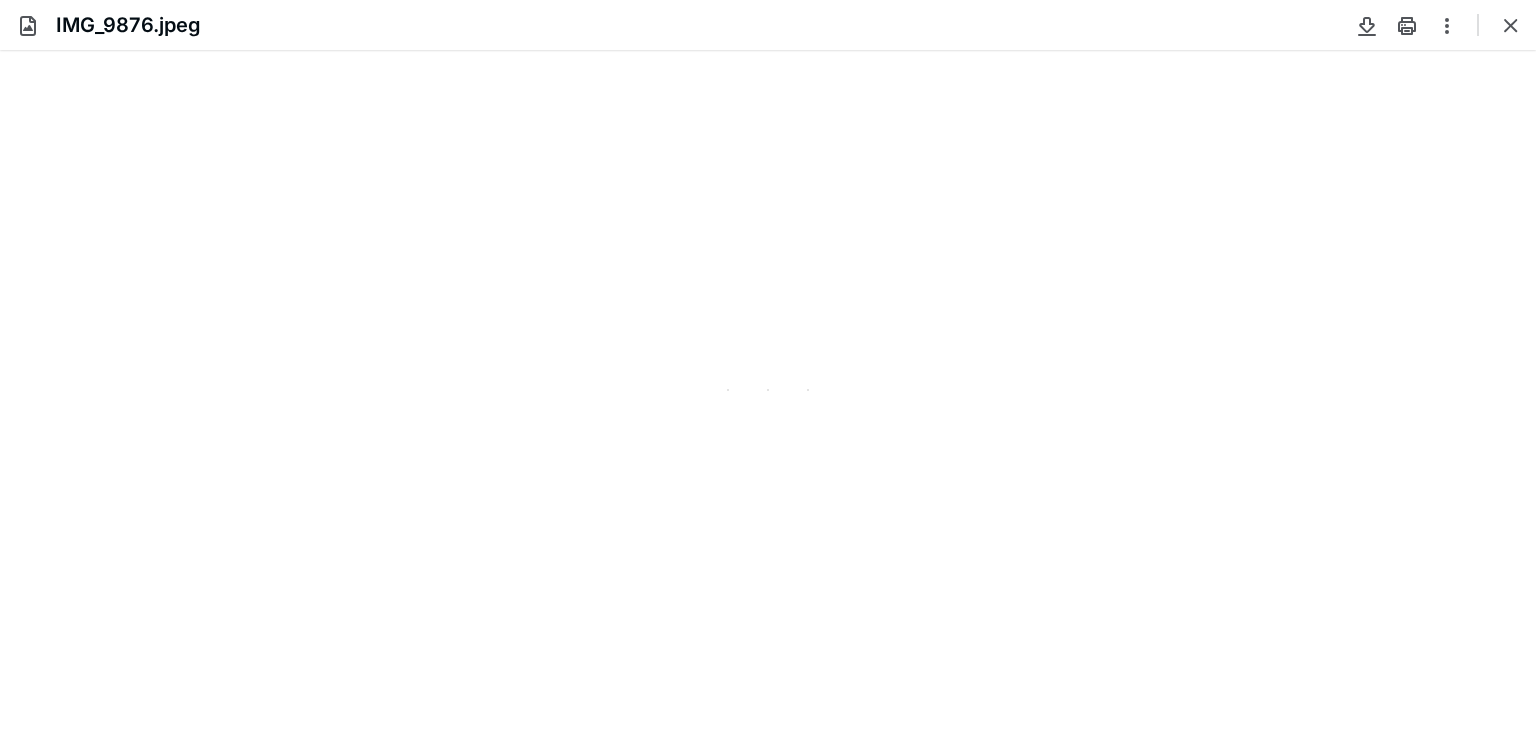 type on "81" 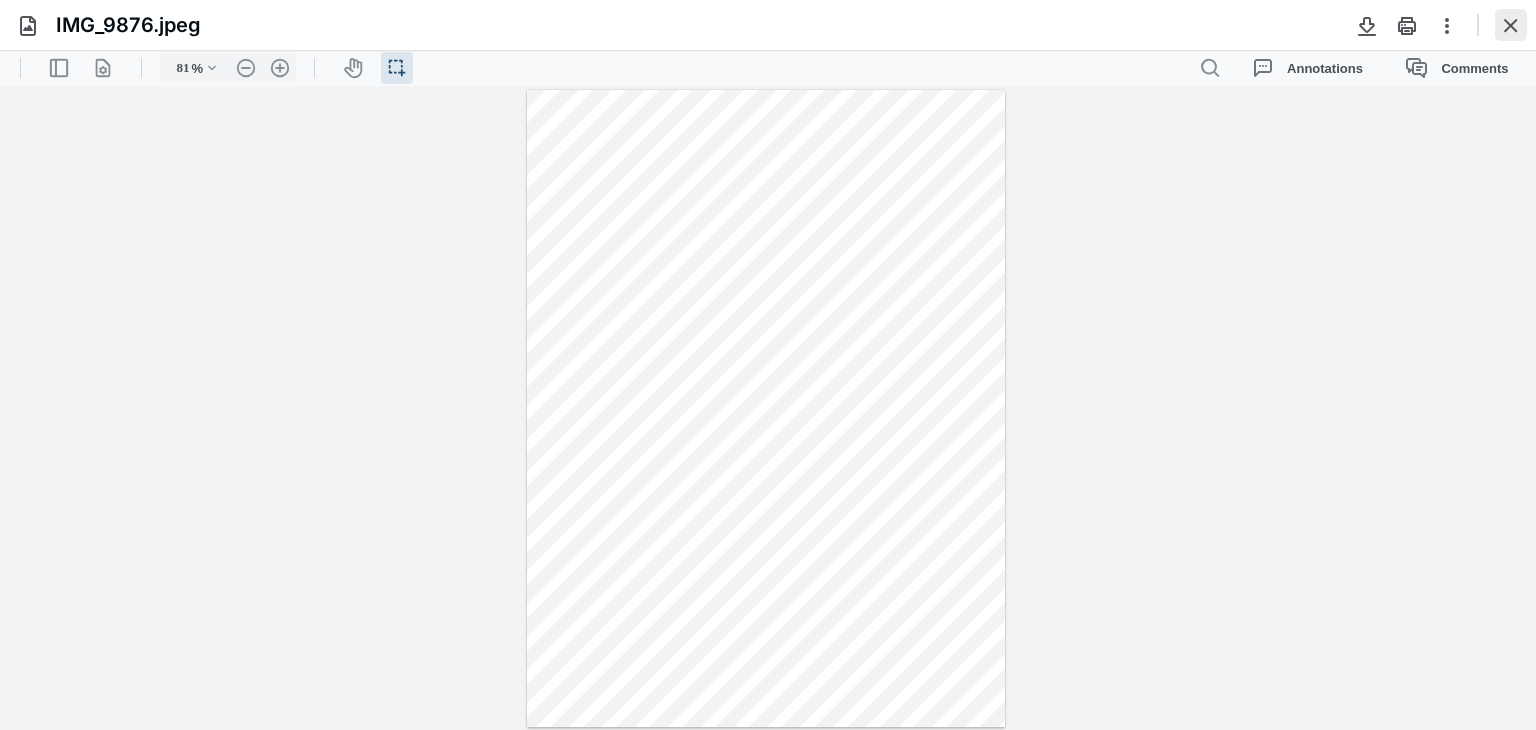 click at bounding box center [1511, 25] 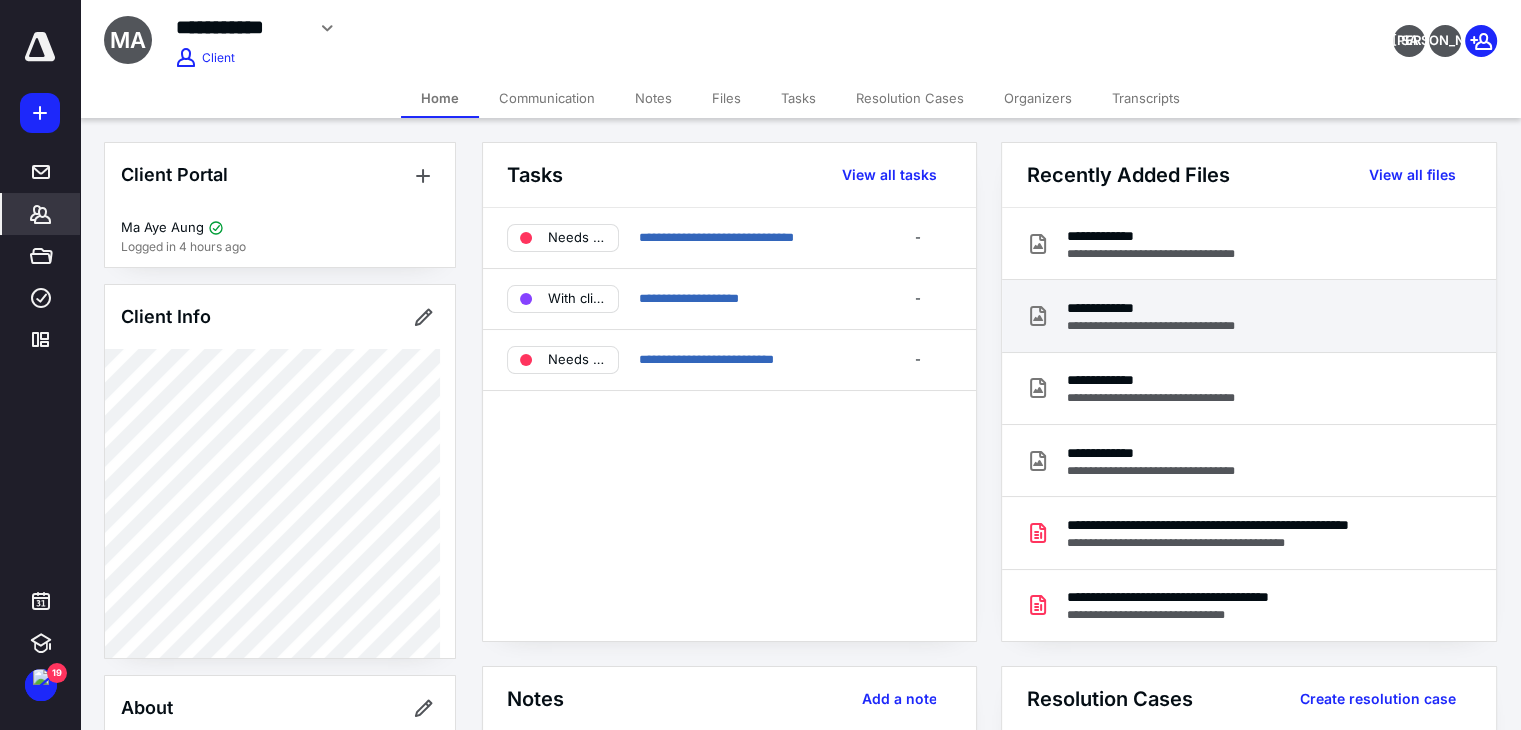 click on "**********" at bounding box center (1170, 308) 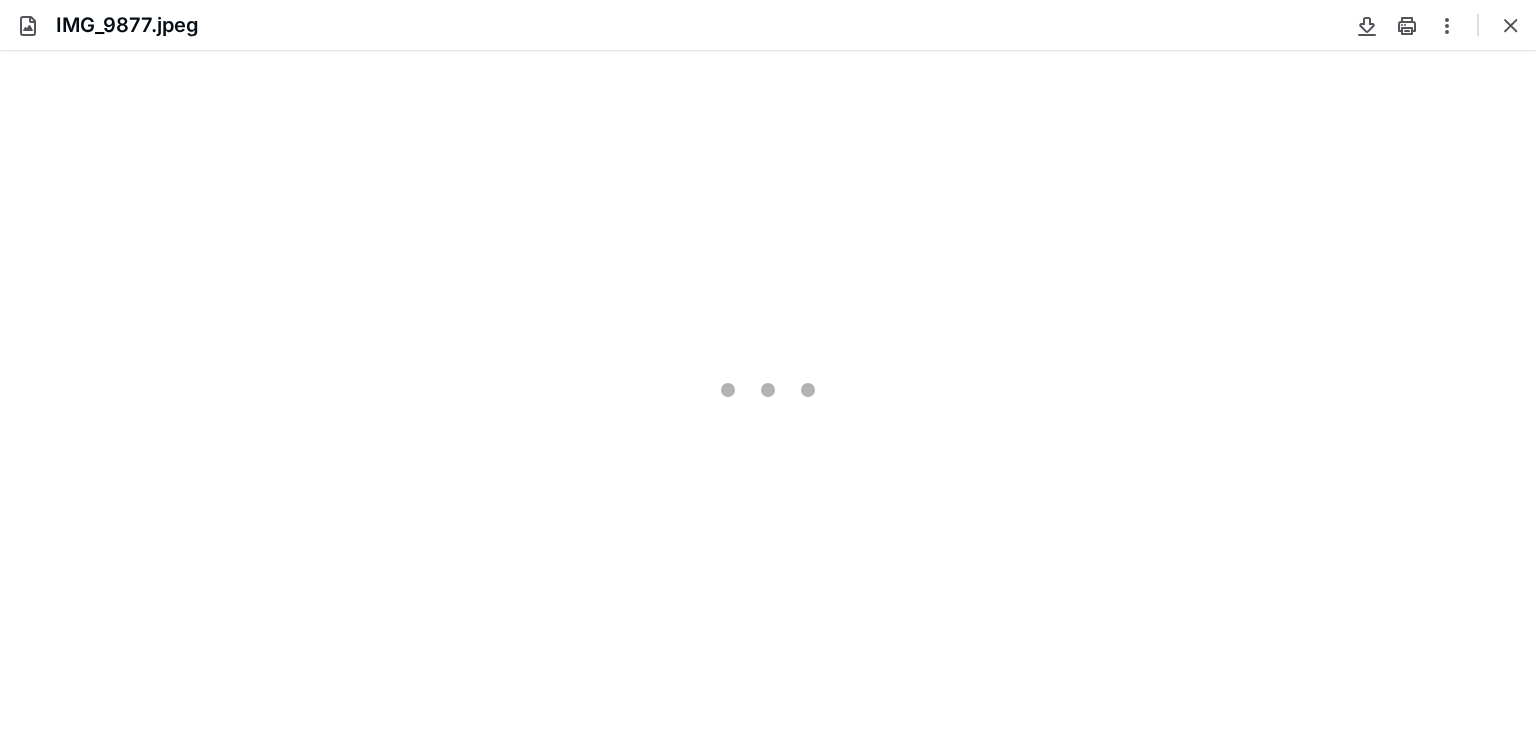 scroll, scrollTop: 0, scrollLeft: 0, axis: both 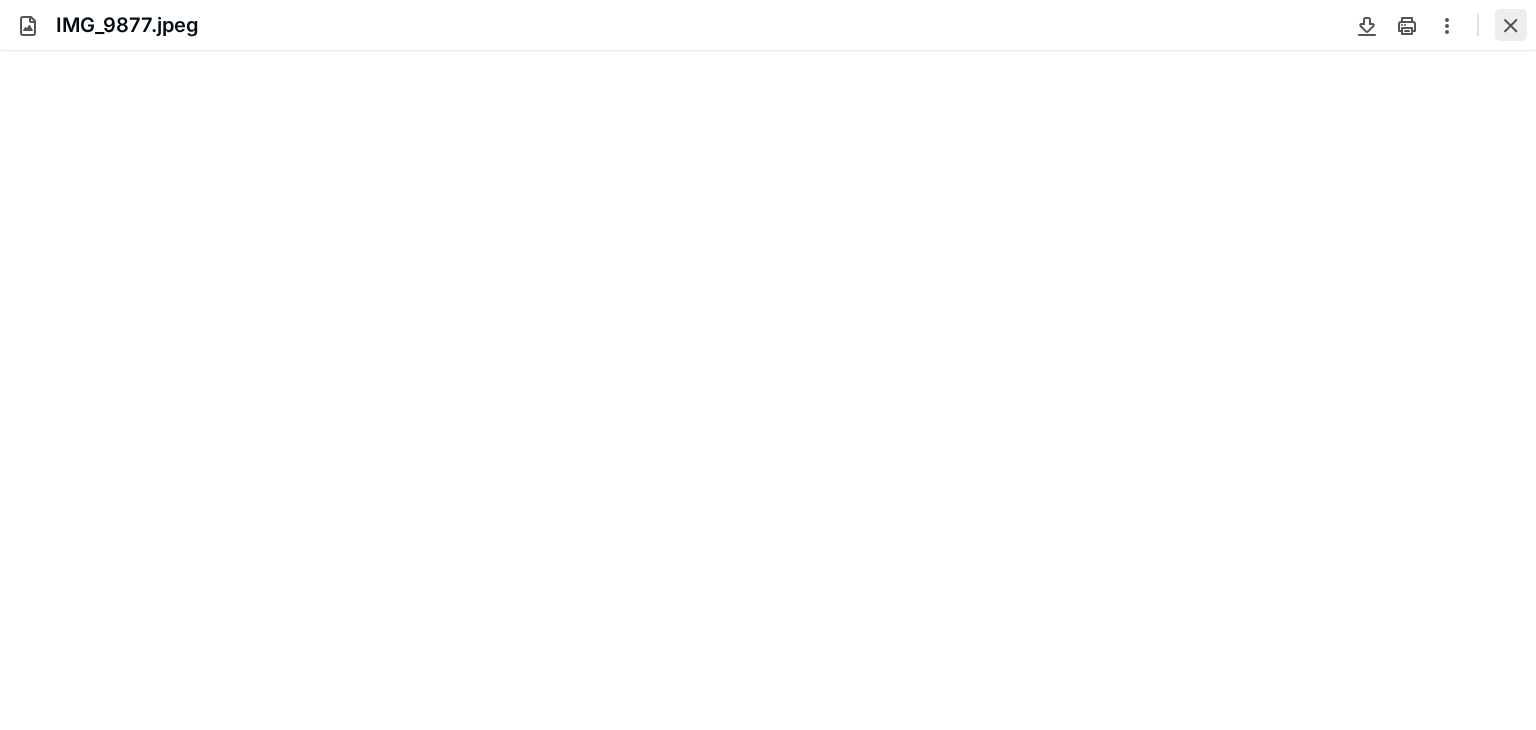 type on "81" 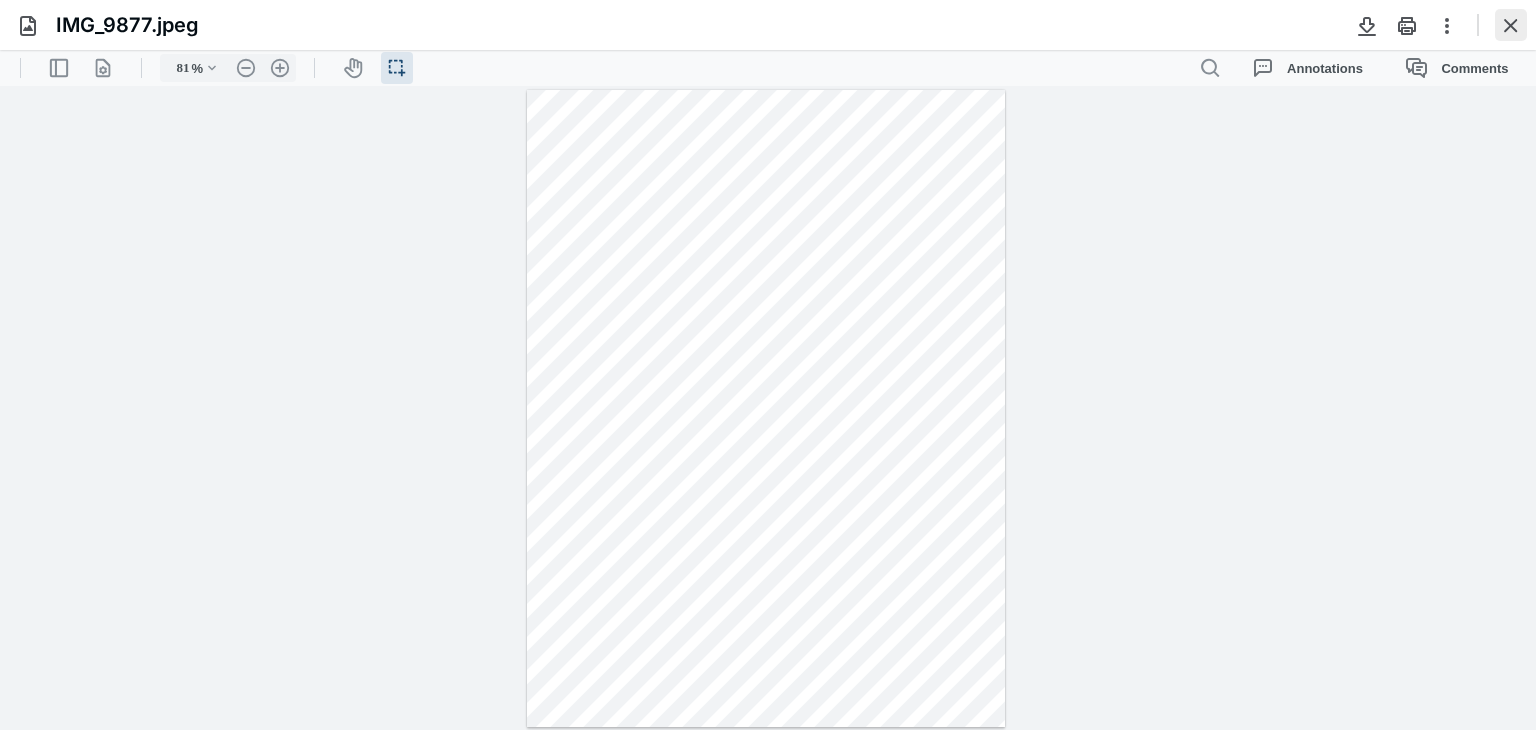 click at bounding box center (1511, 25) 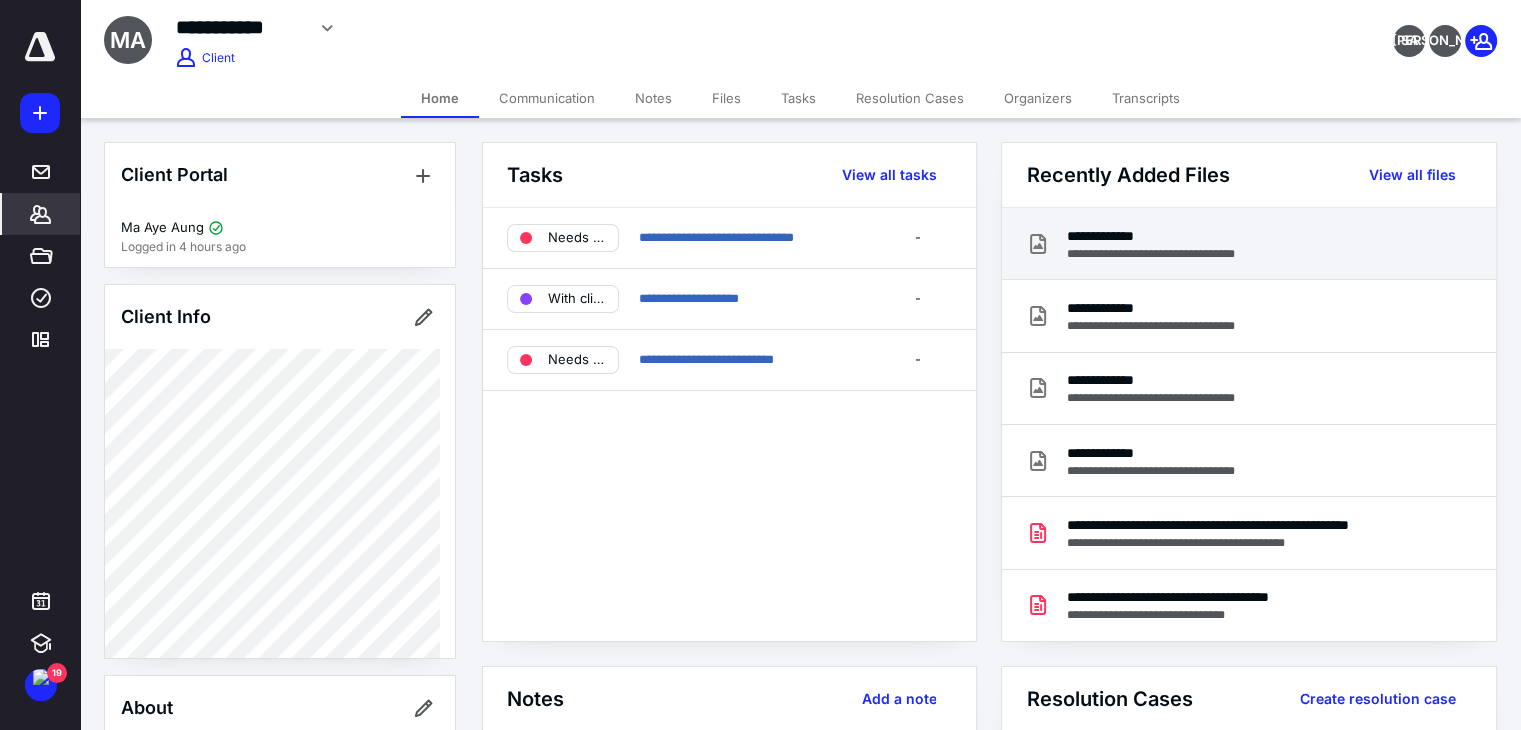 click on "**********" at bounding box center (1170, 254) 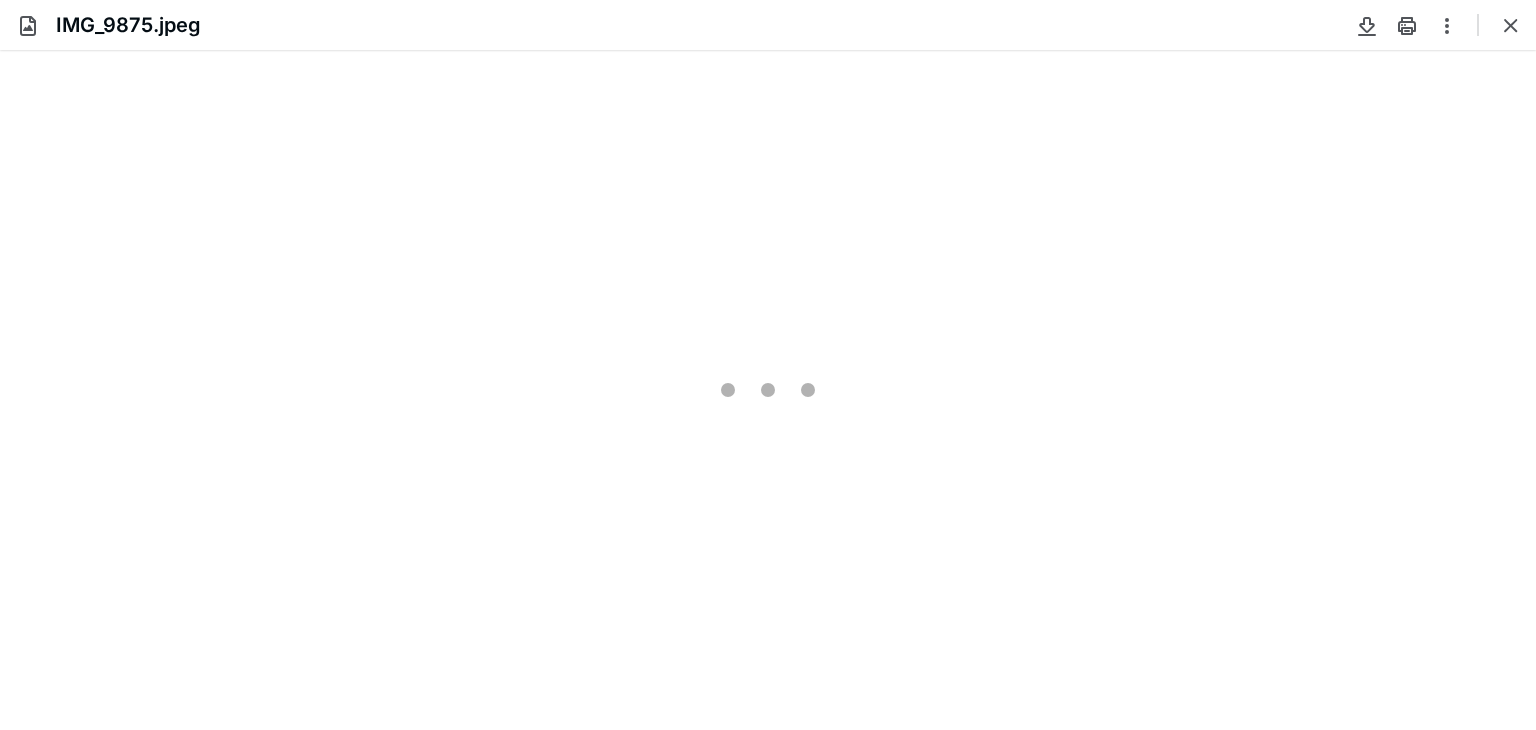 scroll, scrollTop: 0, scrollLeft: 0, axis: both 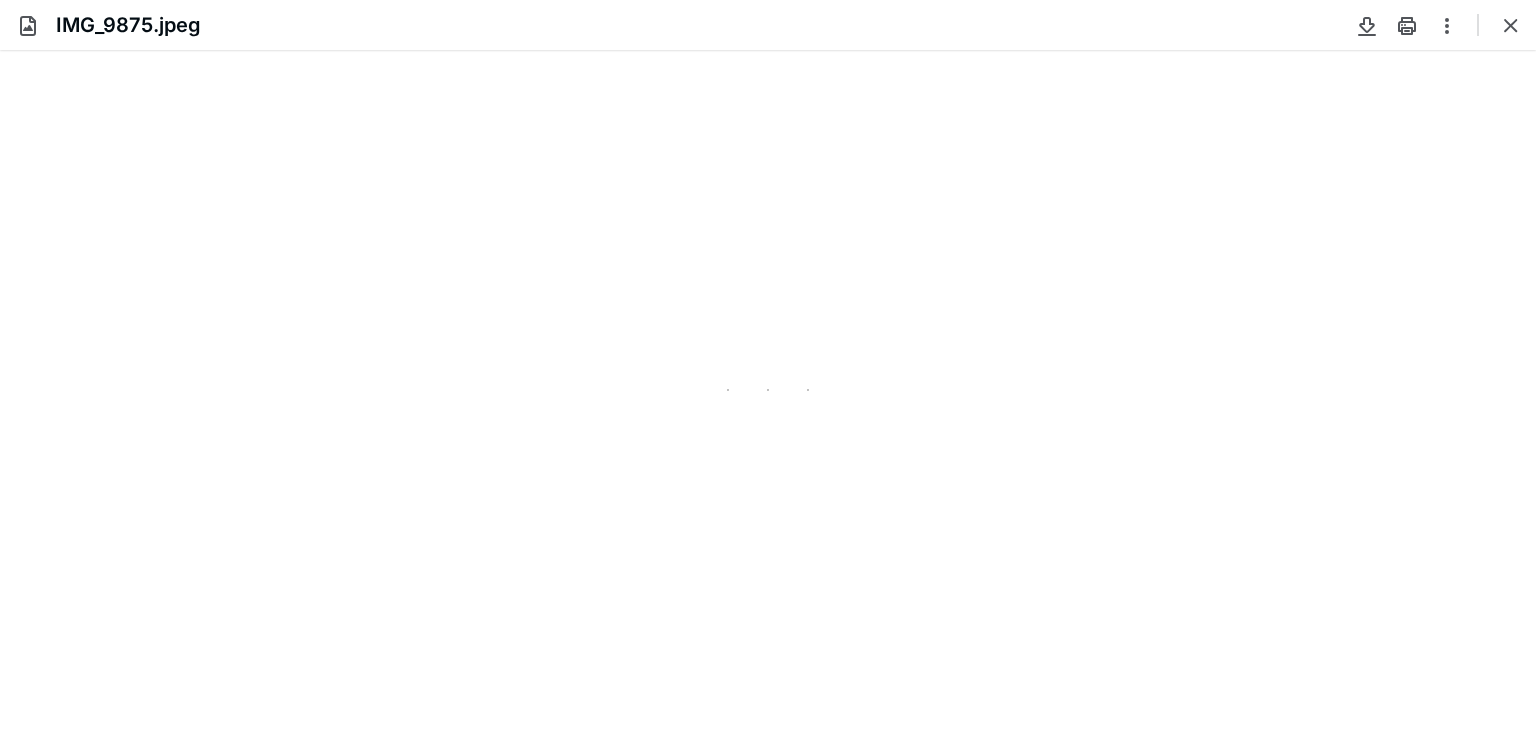 type on "81" 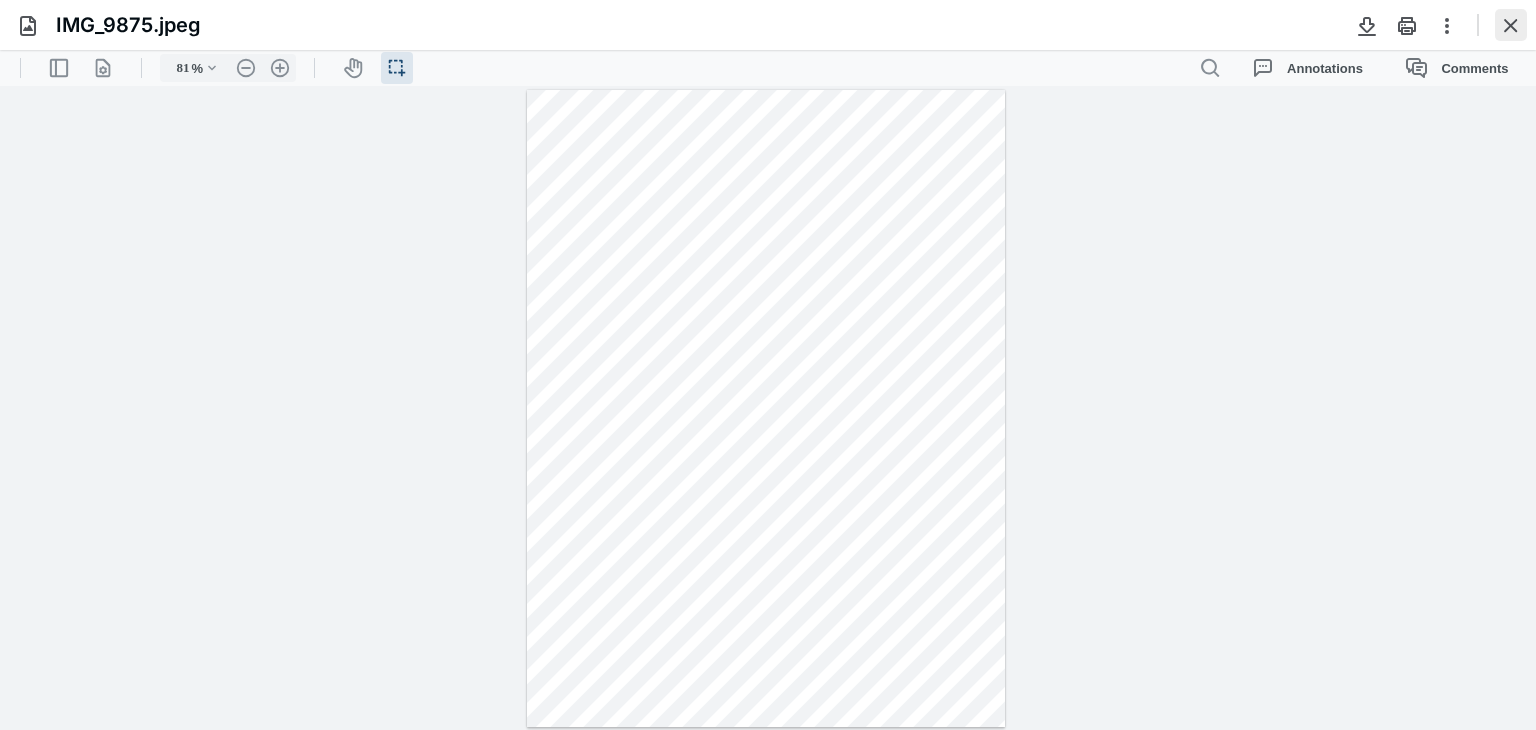 click at bounding box center [1511, 25] 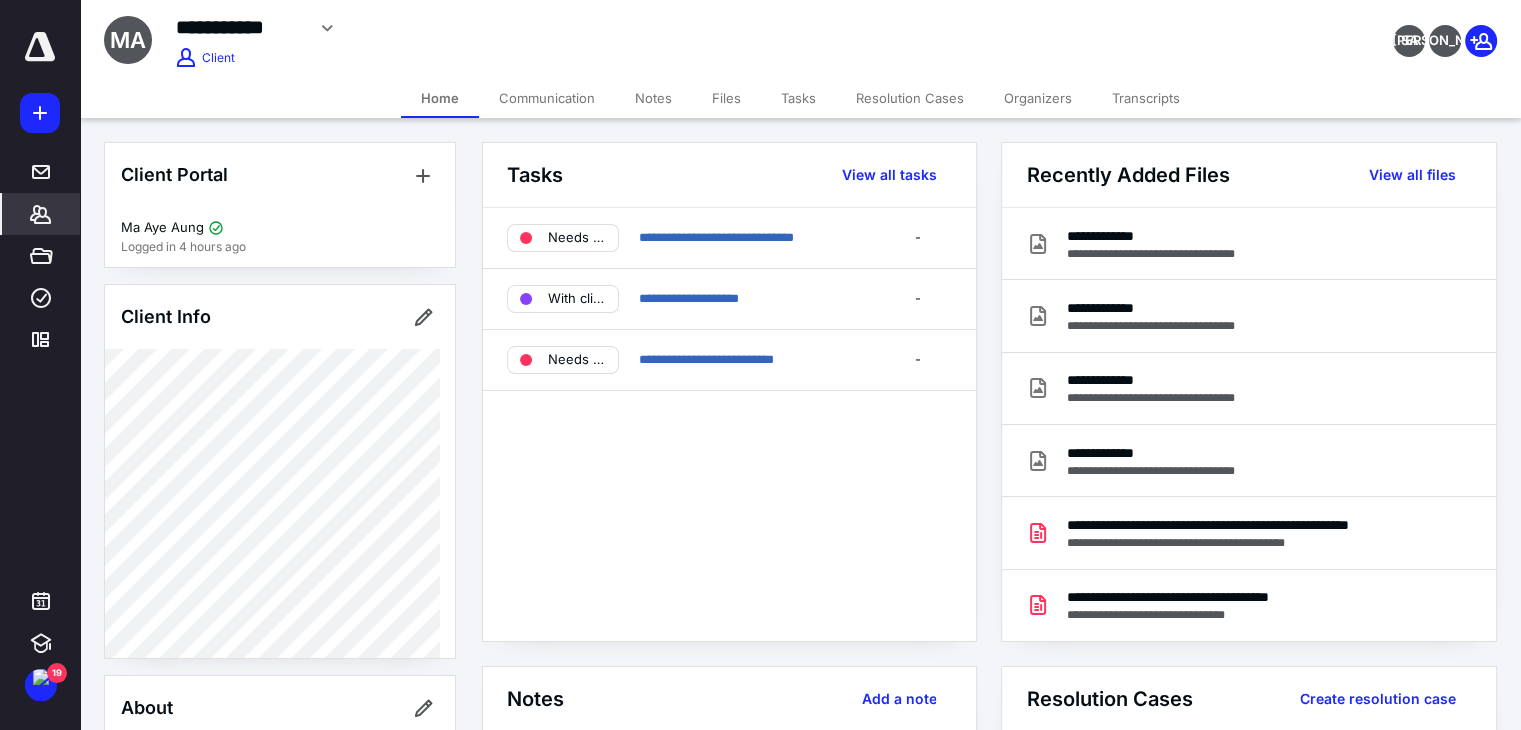 click on "Files" at bounding box center (726, 98) 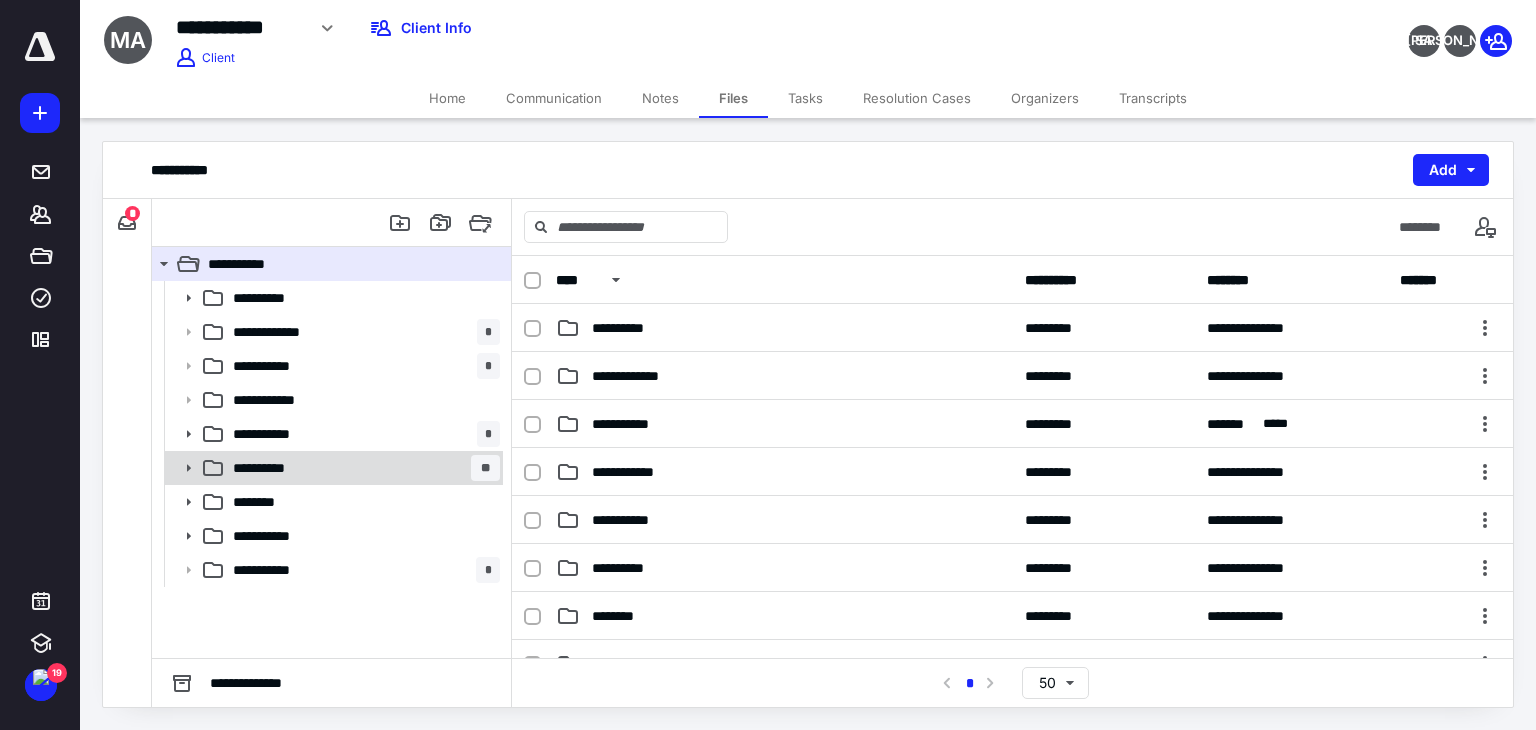 click on "**********" at bounding box center [362, 468] 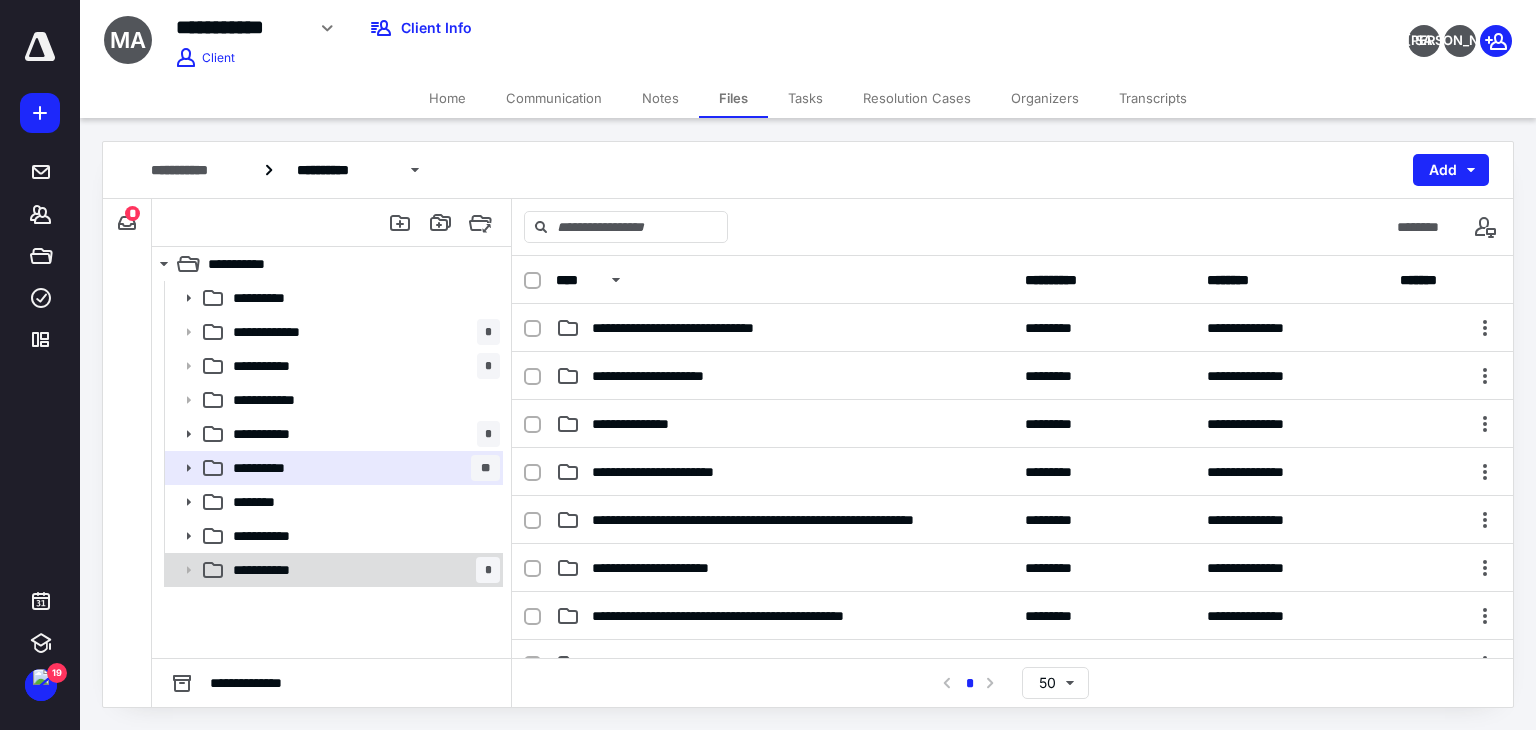 click on "**********" at bounding box center [362, 570] 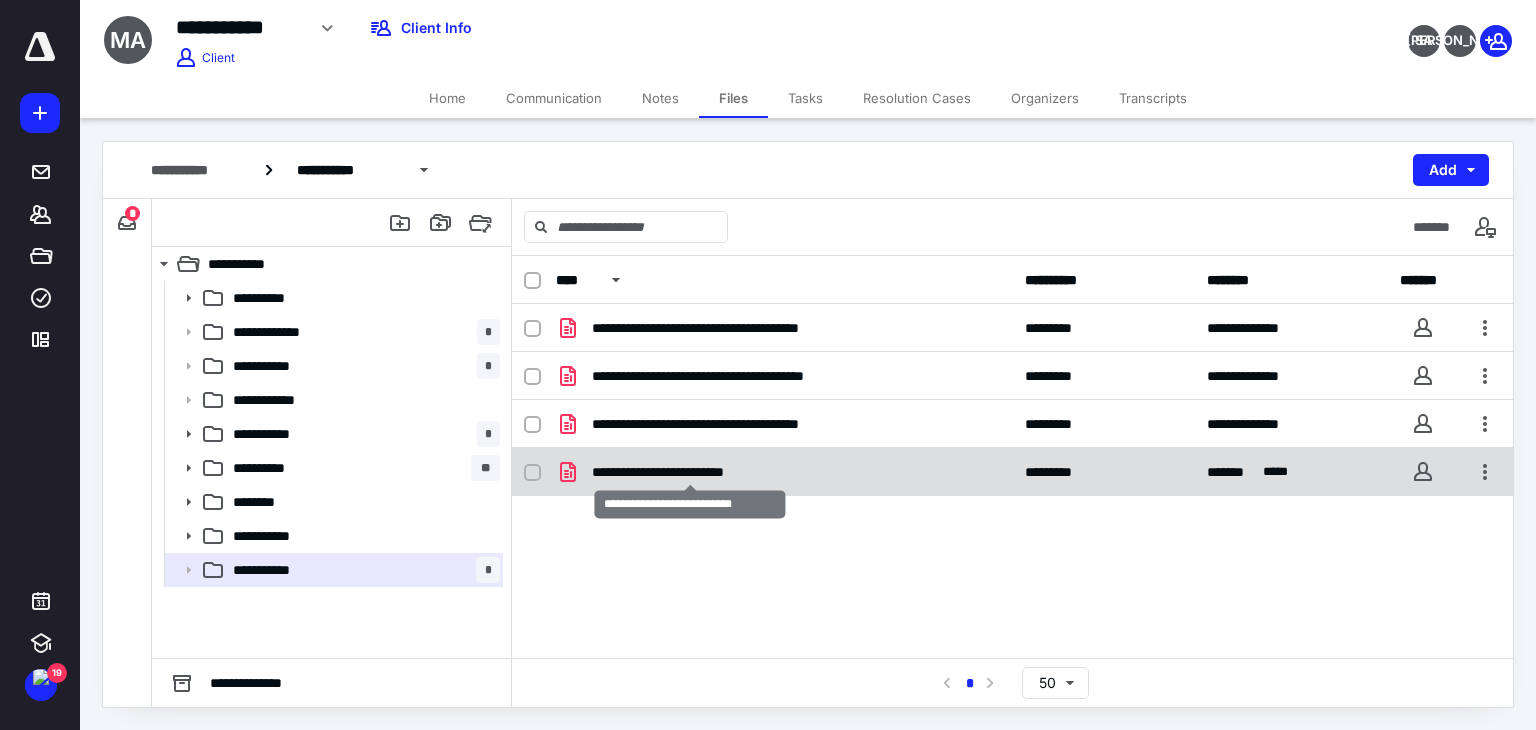 click on "**********" at bounding box center (690, 472) 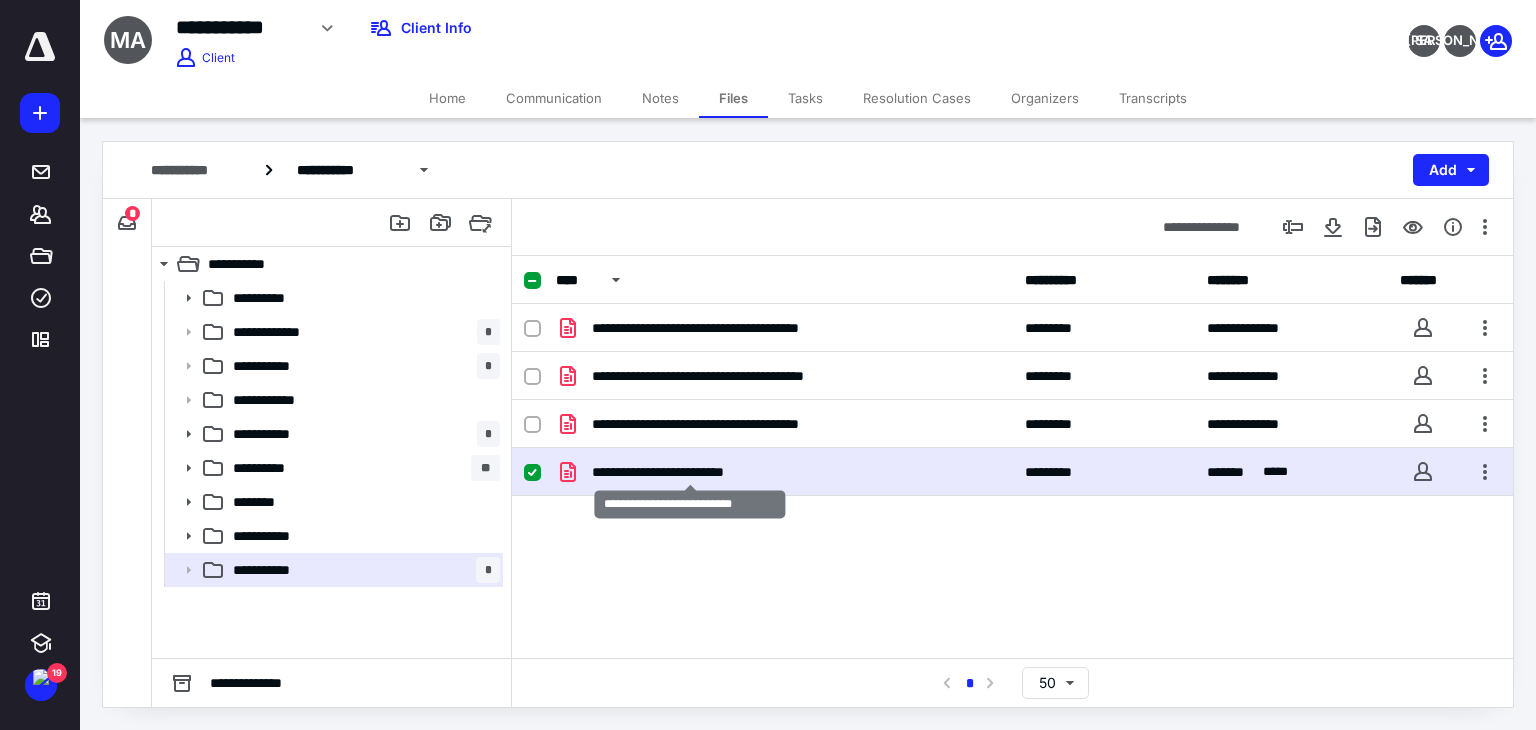 click on "**********" at bounding box center [690, 472] 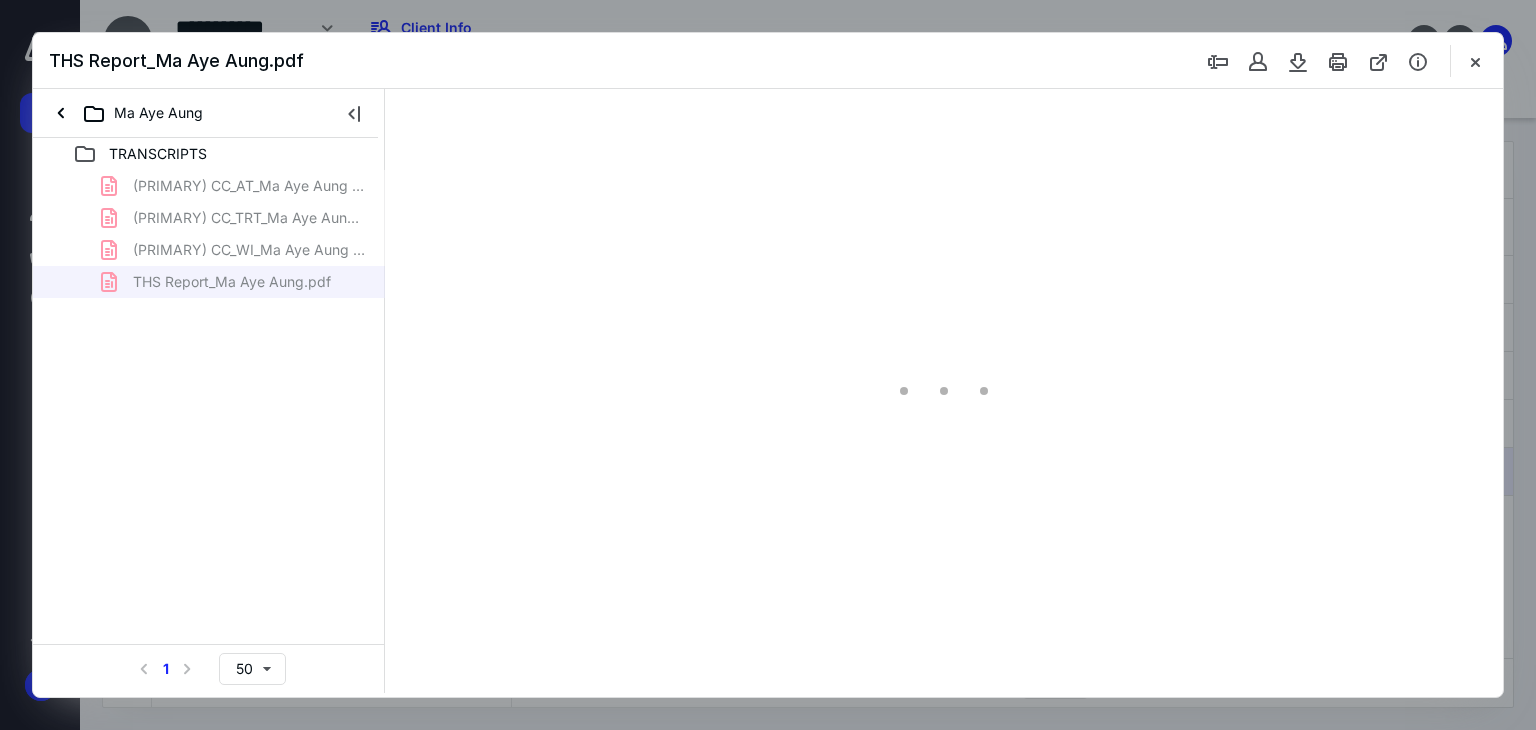scroll, scrollTop: 0, scrollLeft: 0, axis: both 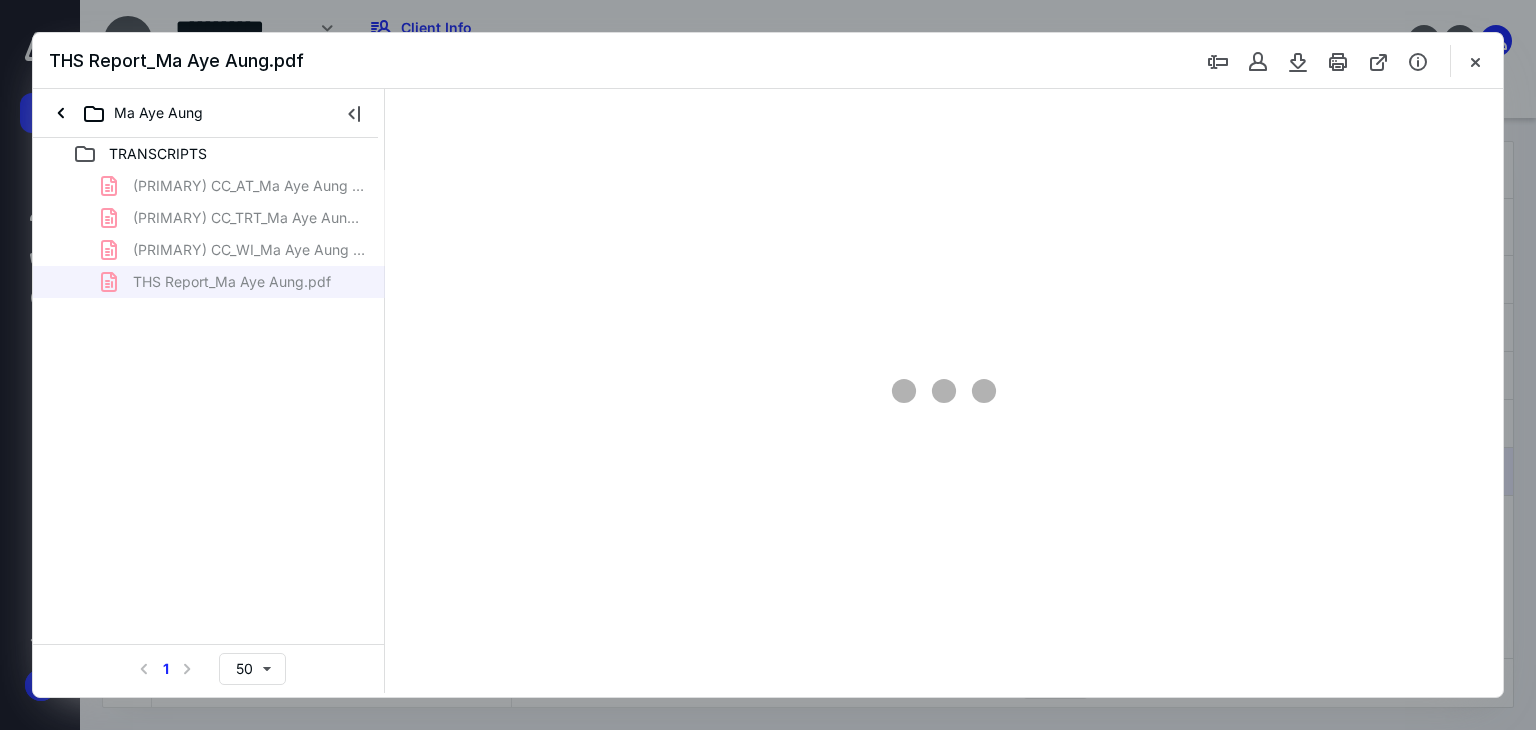 type on "71" 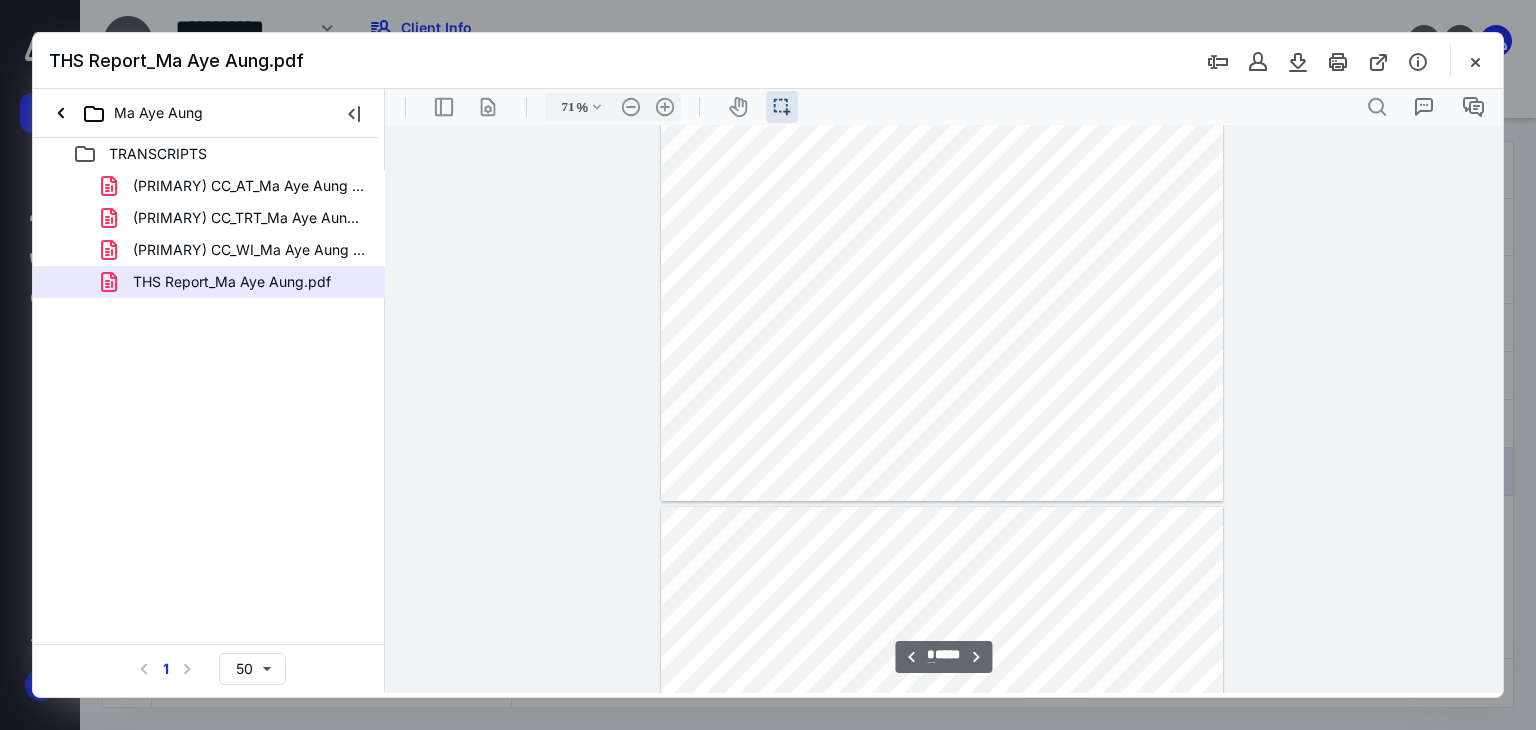 scroll, scrollTop: 2139, scrollLeft: 0, axis: vertical 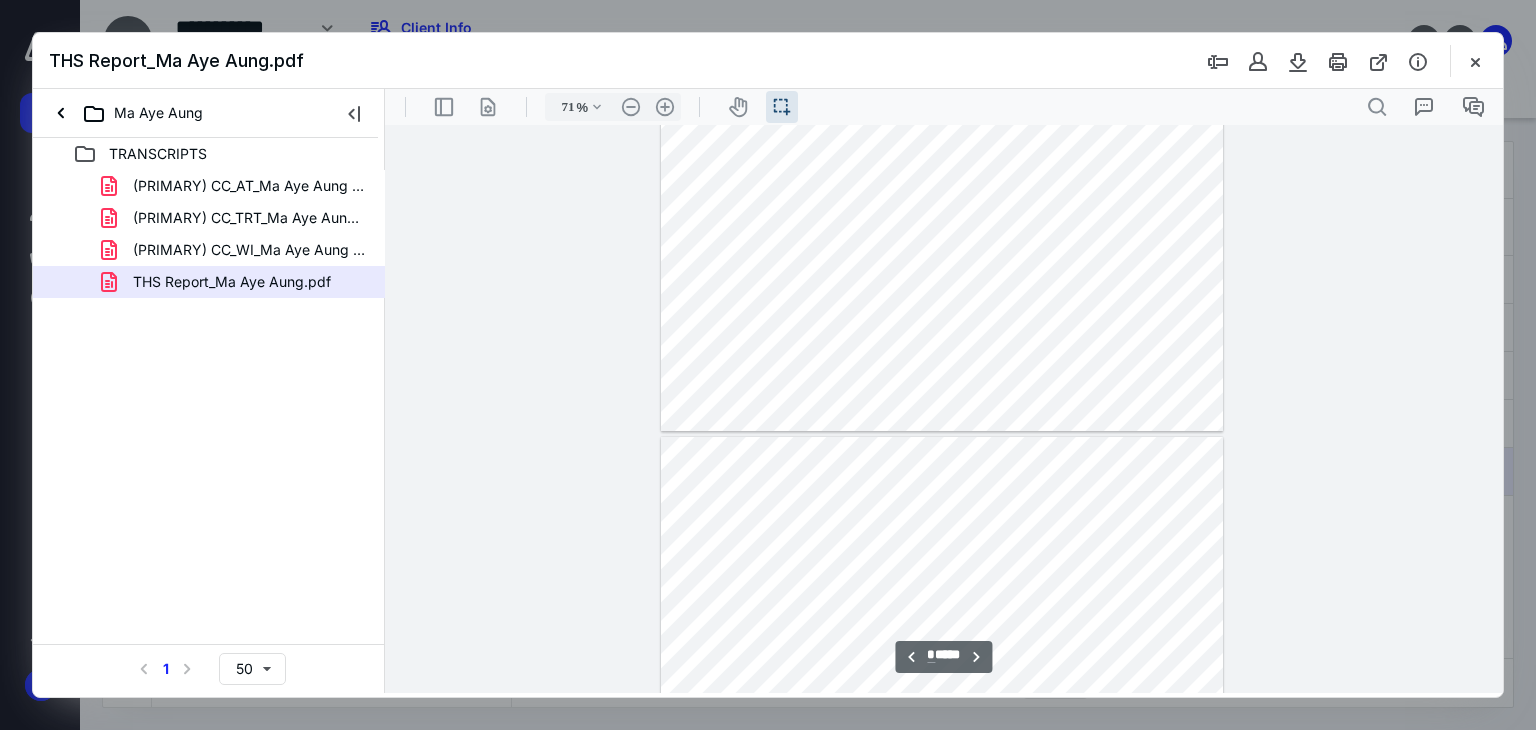 type on "*" 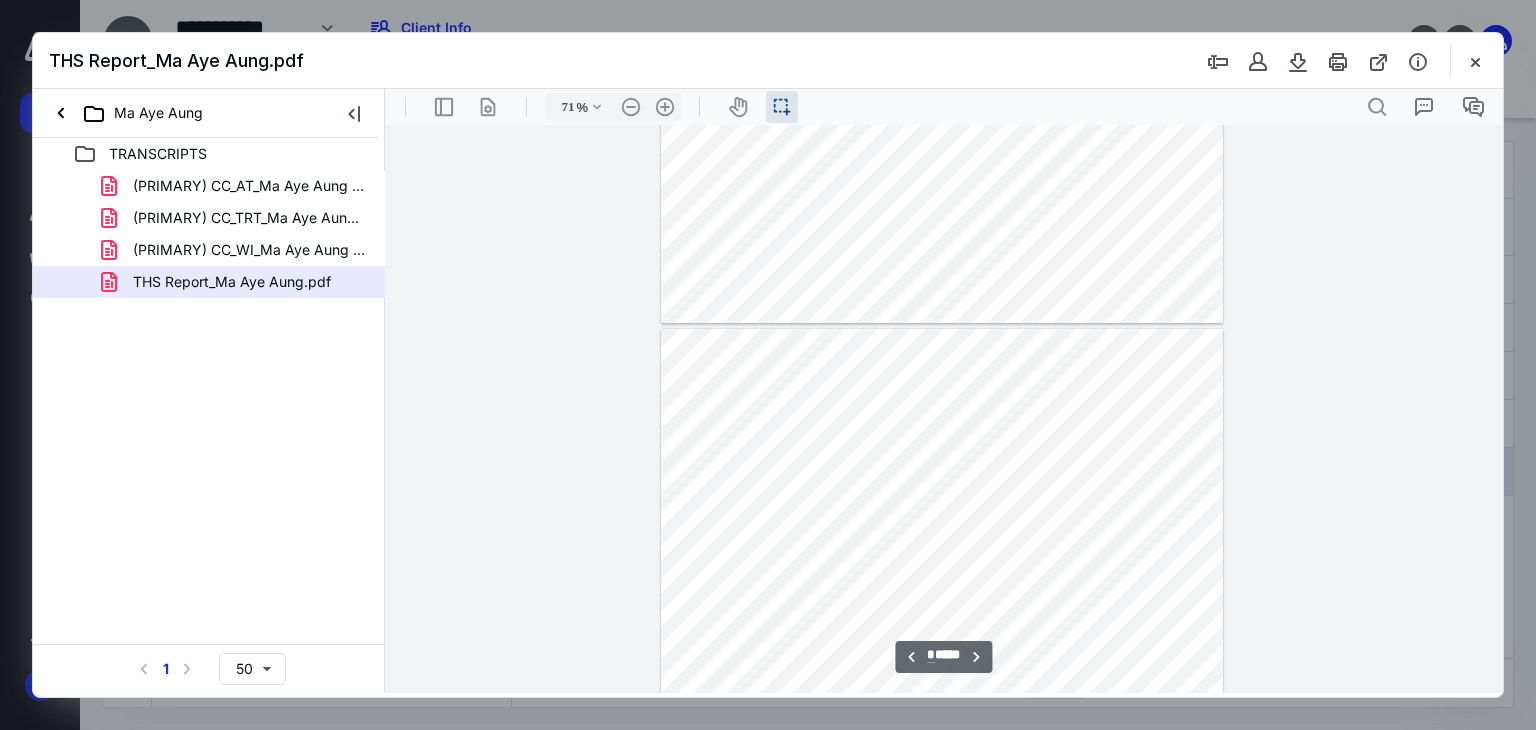 scroll, scrollTop: 1339, scrollLeft: 0, axis: vertical 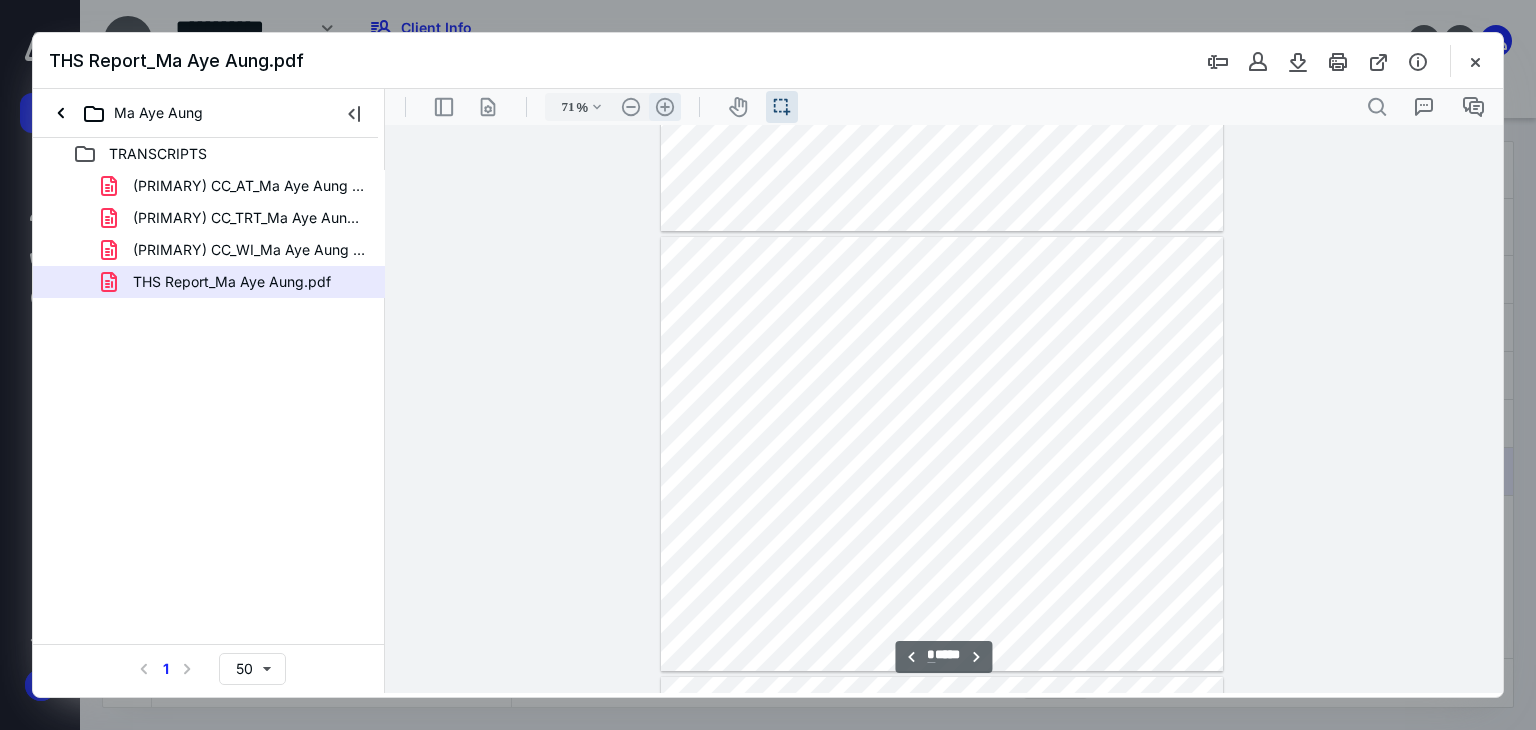 click on ".cls-1{fill:#abb0c4;} icon - header - zoom - in - line" at bounding box center [665, 107] 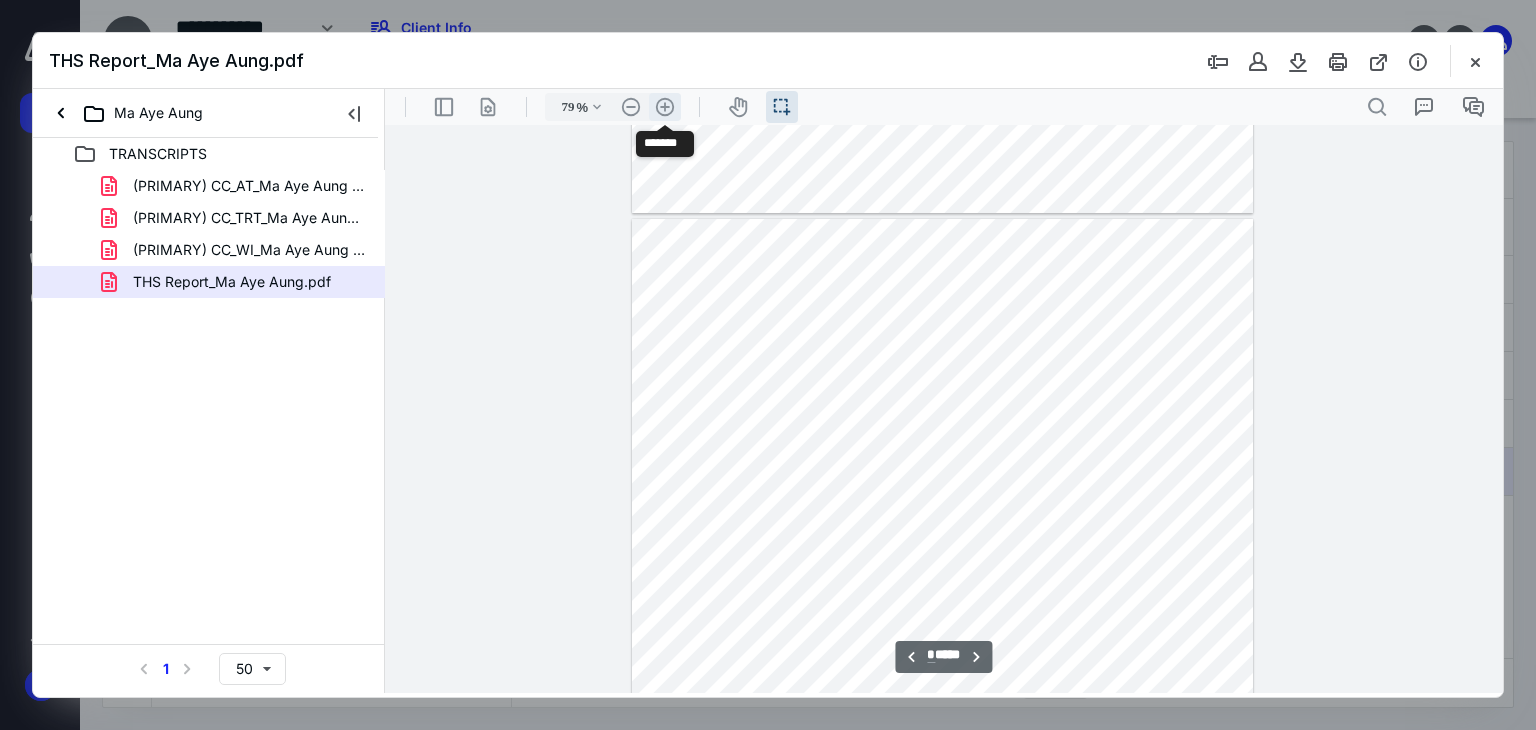 click on ".cls-1{fill:#abb0c4;} icon - header - zoom - in - line" at bounding box center [665, 107] 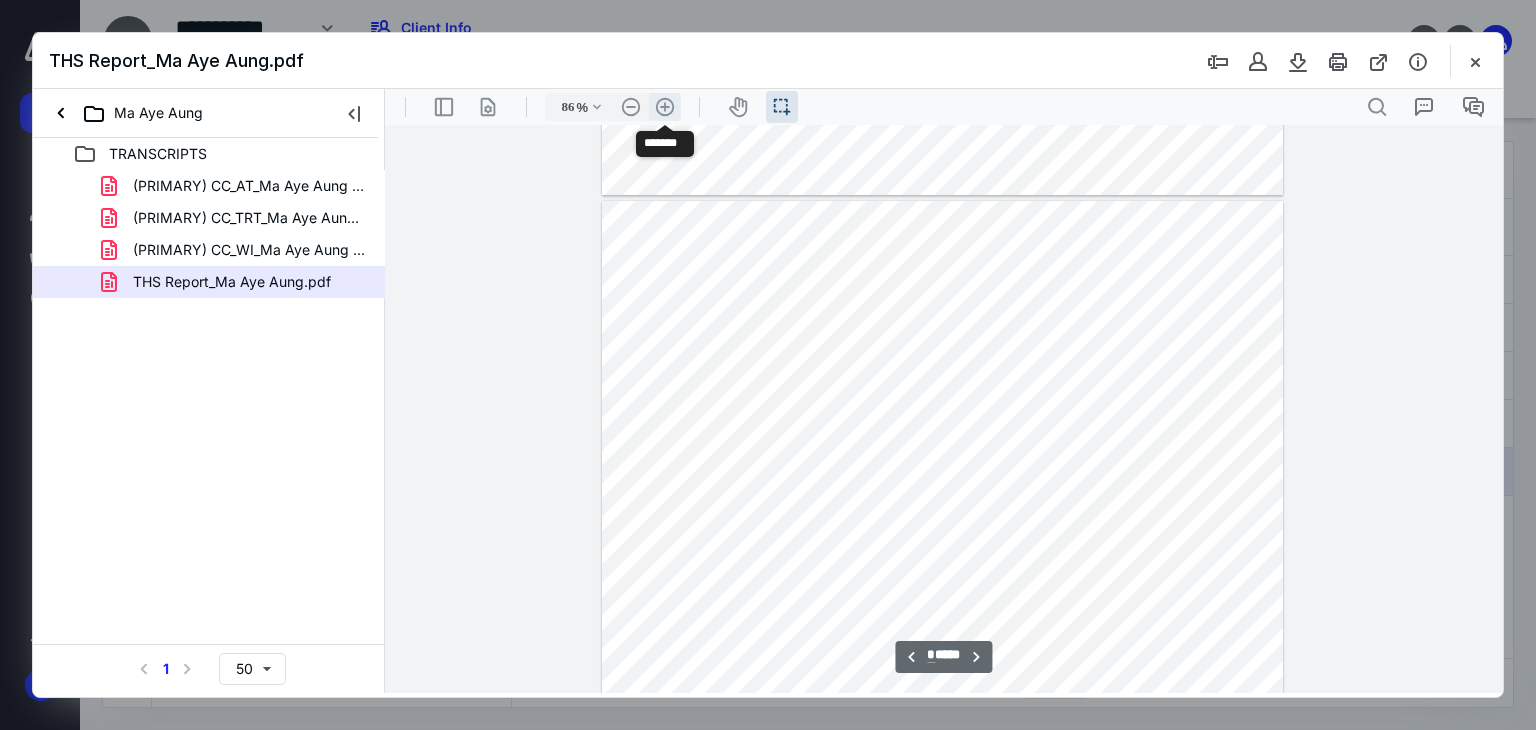 click on ".cls-1{fill:#abb0c4;} icon - header - zoom - in - line" at bounding box center [665, 107] 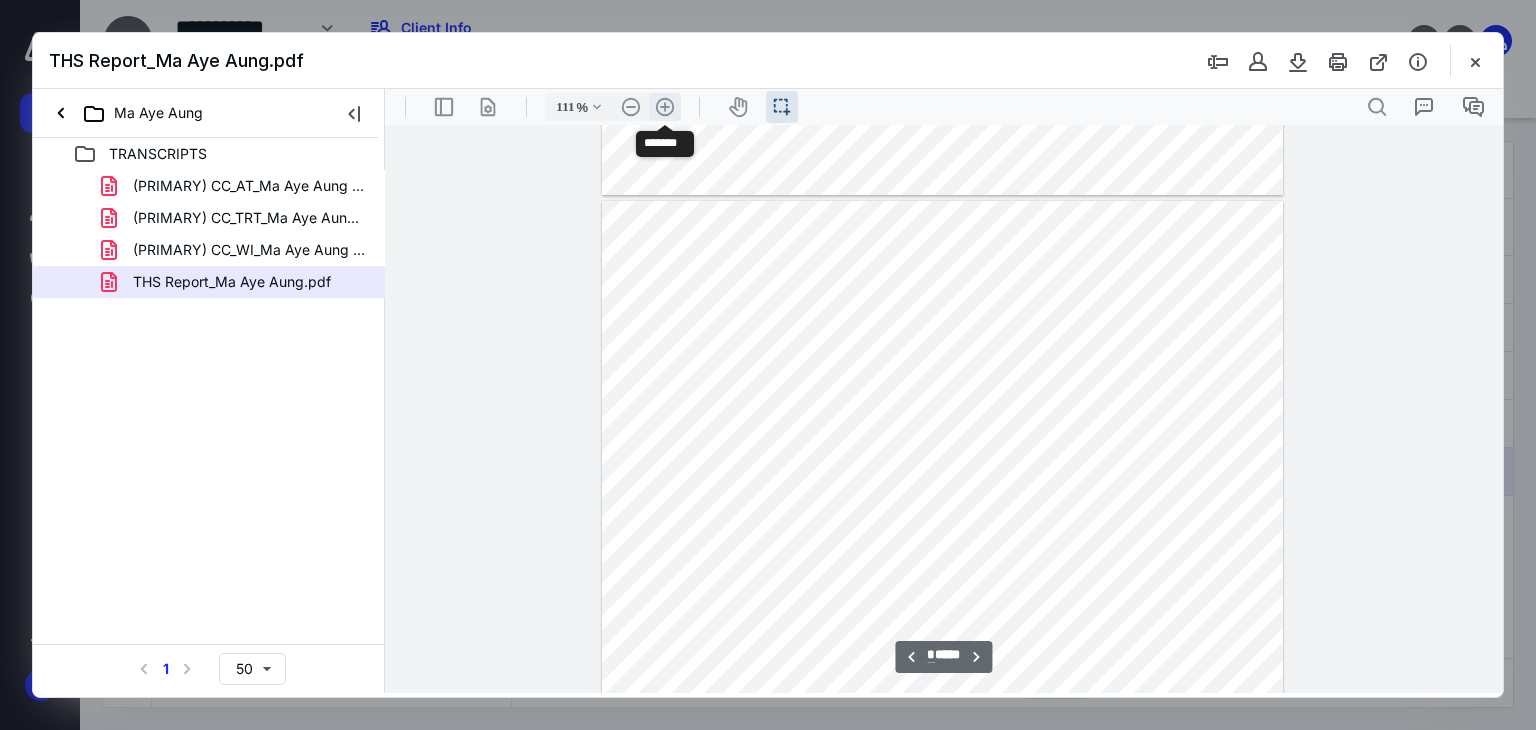 scroll, scrollTop: 2244, scrollLeft: 0, axis: vertical 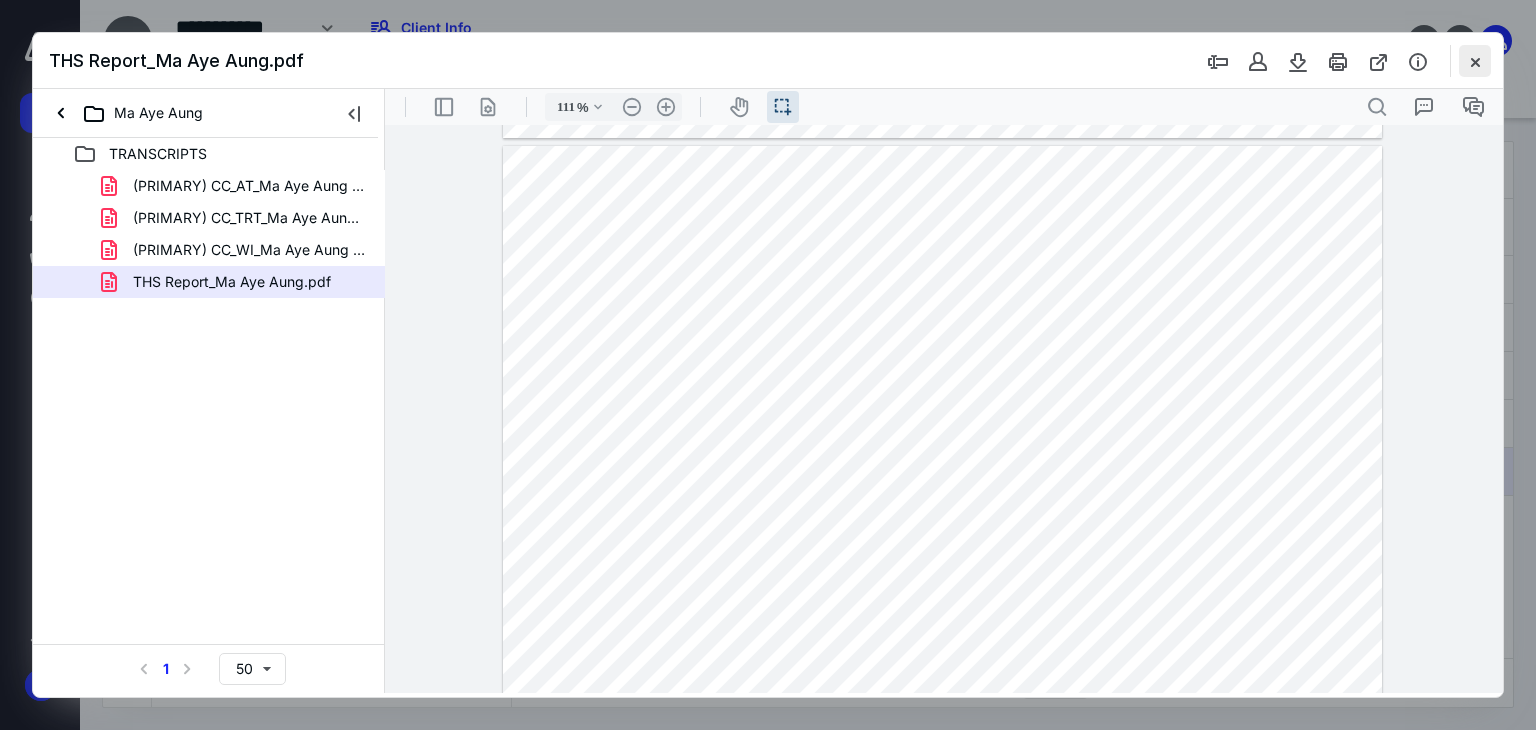click at bounding box center [1475, 61] 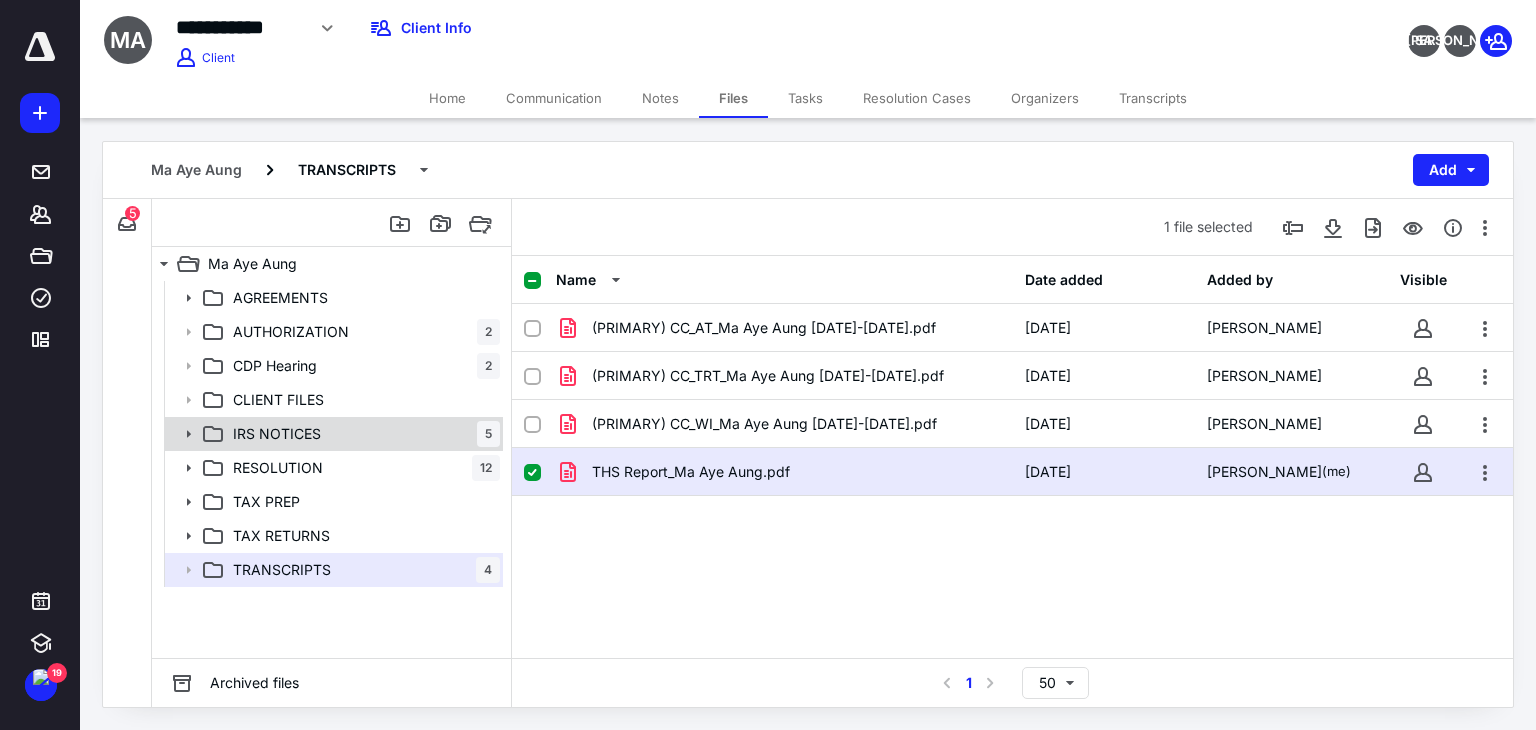 click on "IRS NOTICES 5" at bounding box center (362, 434) 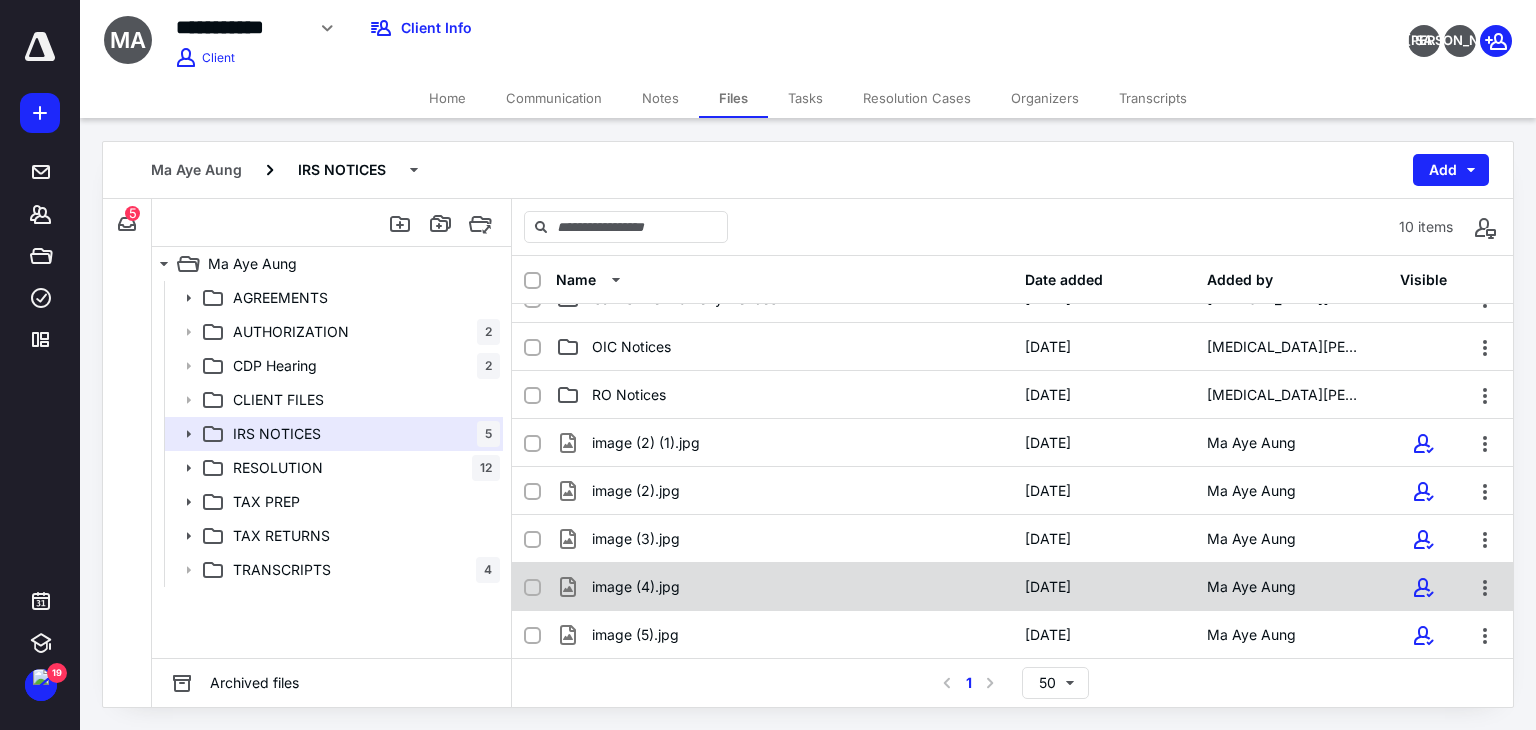 scroll, scrollTop: 184, scrollLeft: 0, axis: vertical 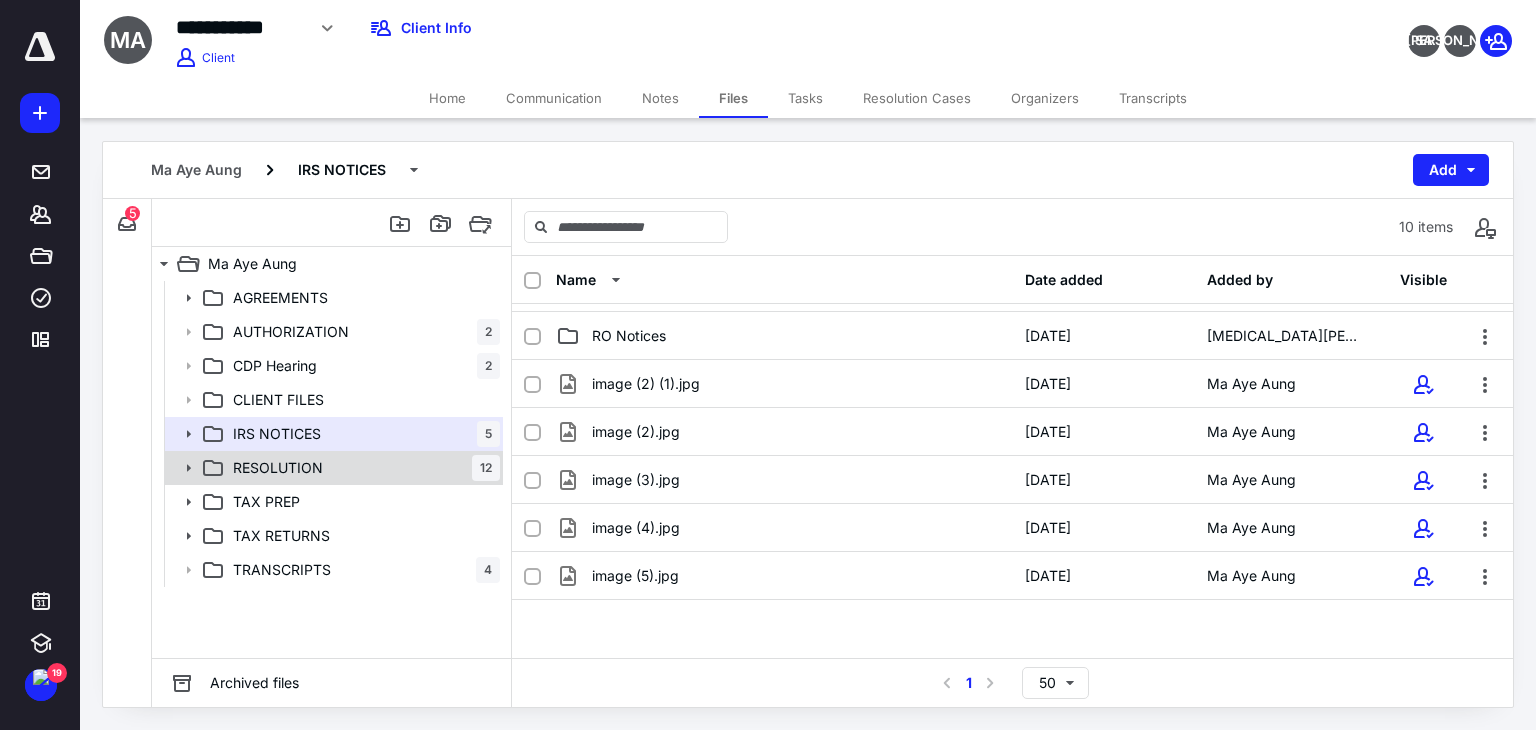drag, startPoint x: 272, startPoint y: 463, endPoint x: 350, endPoint y: 466, distance: 78.05767 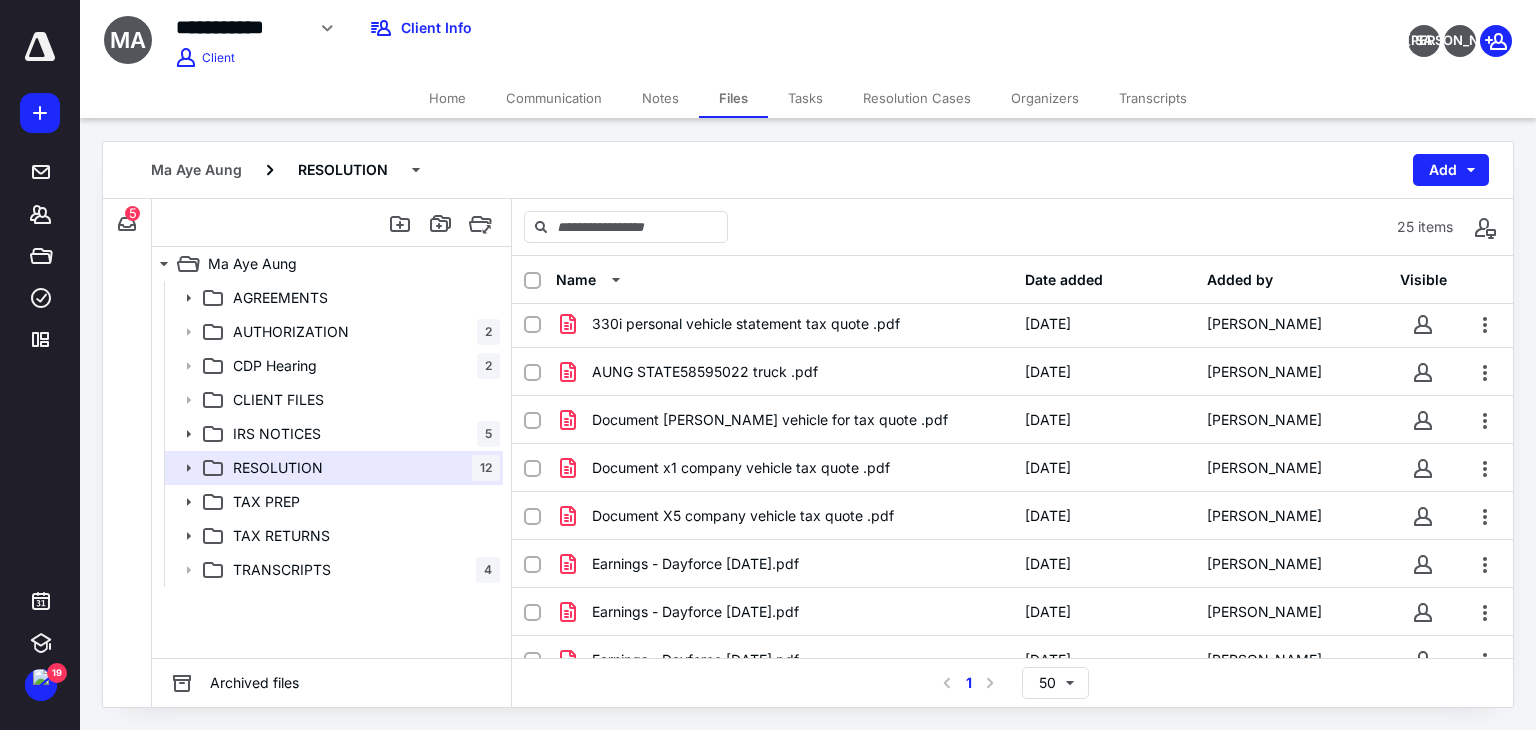 scroll, scrollTop: 840, scrollLeft: 0, axis: vertical 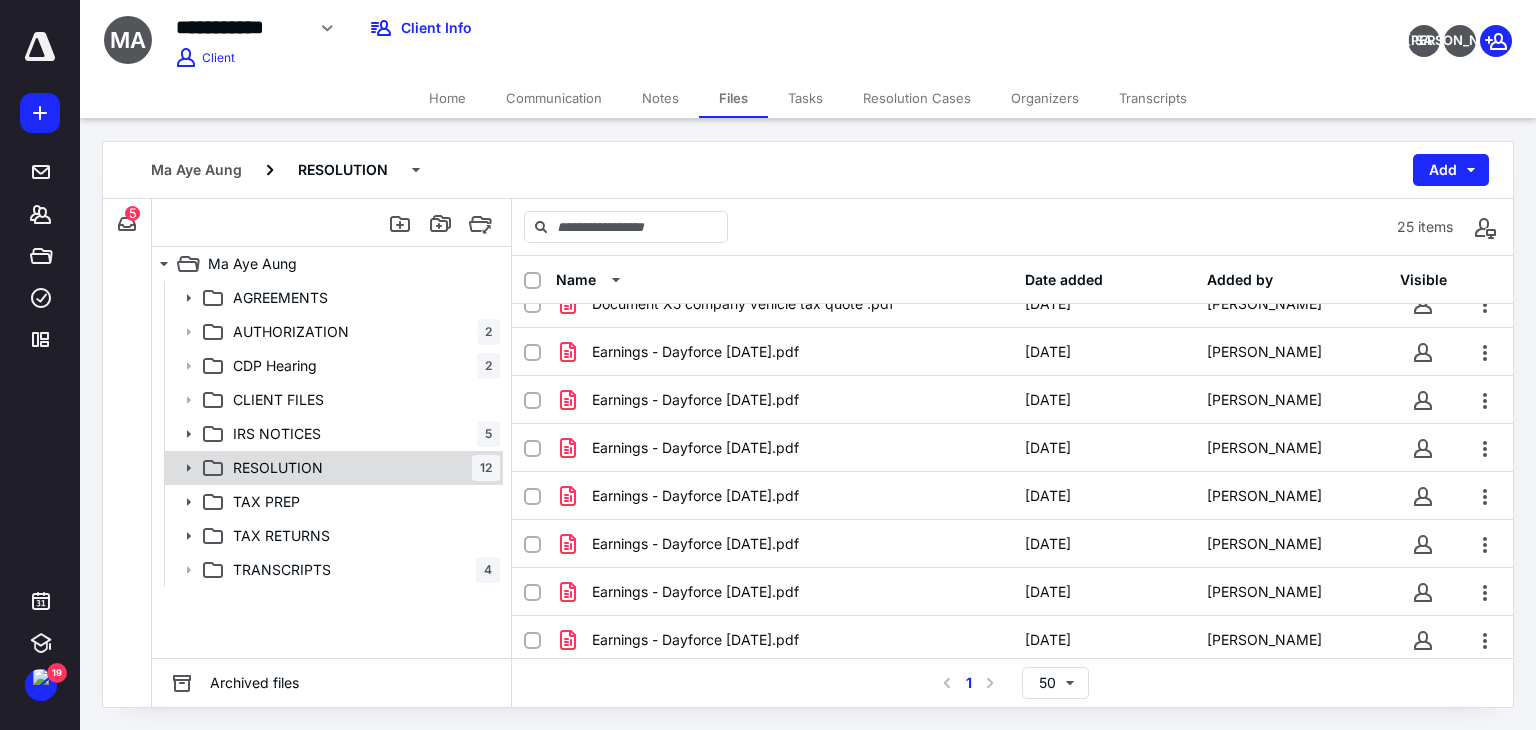 drag, startPoint x: 192, startPoint y: 469, endPoint x: 218, endPoint y: 461, distance: 27.202942 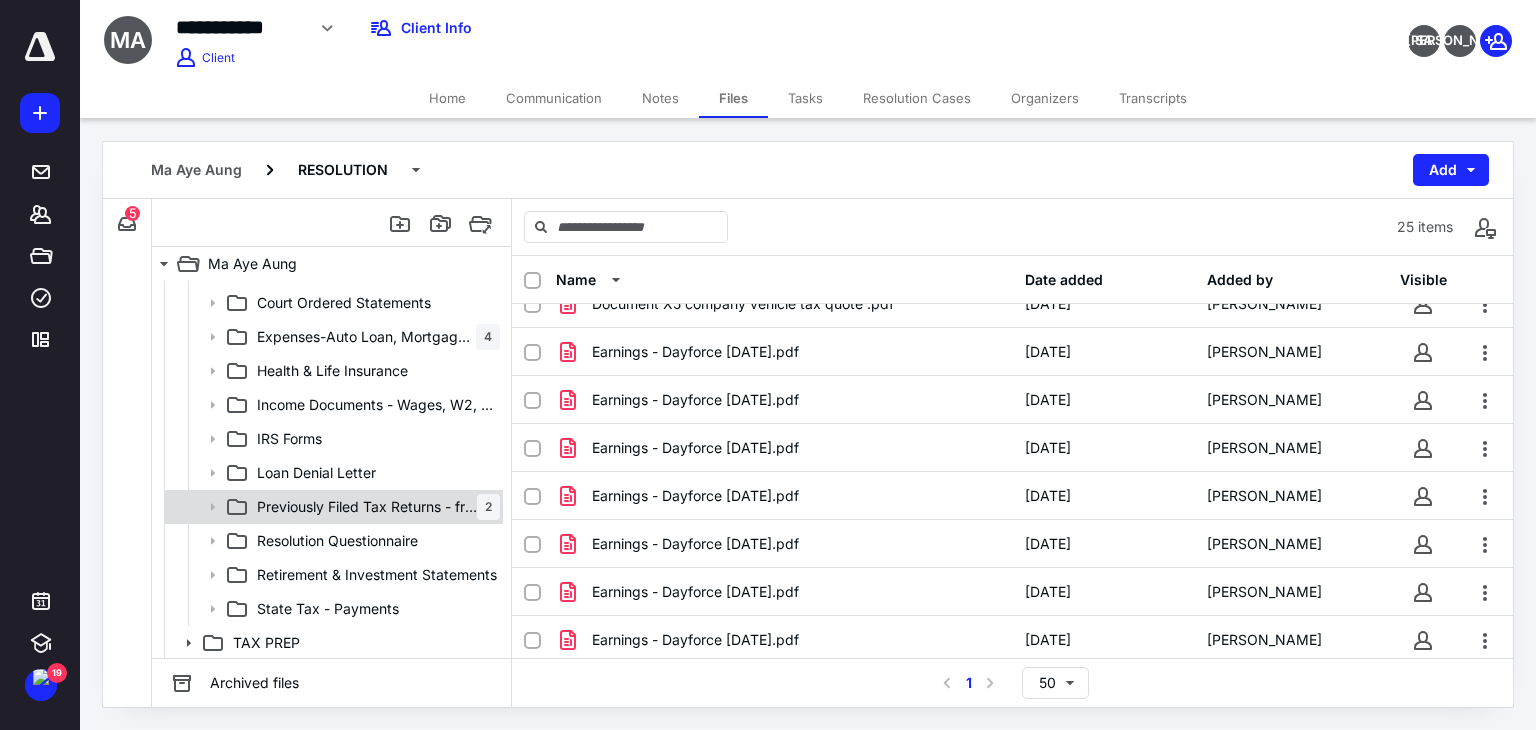 scroll, scrollTop: 270, scrollLeft: 0, axis: vertical 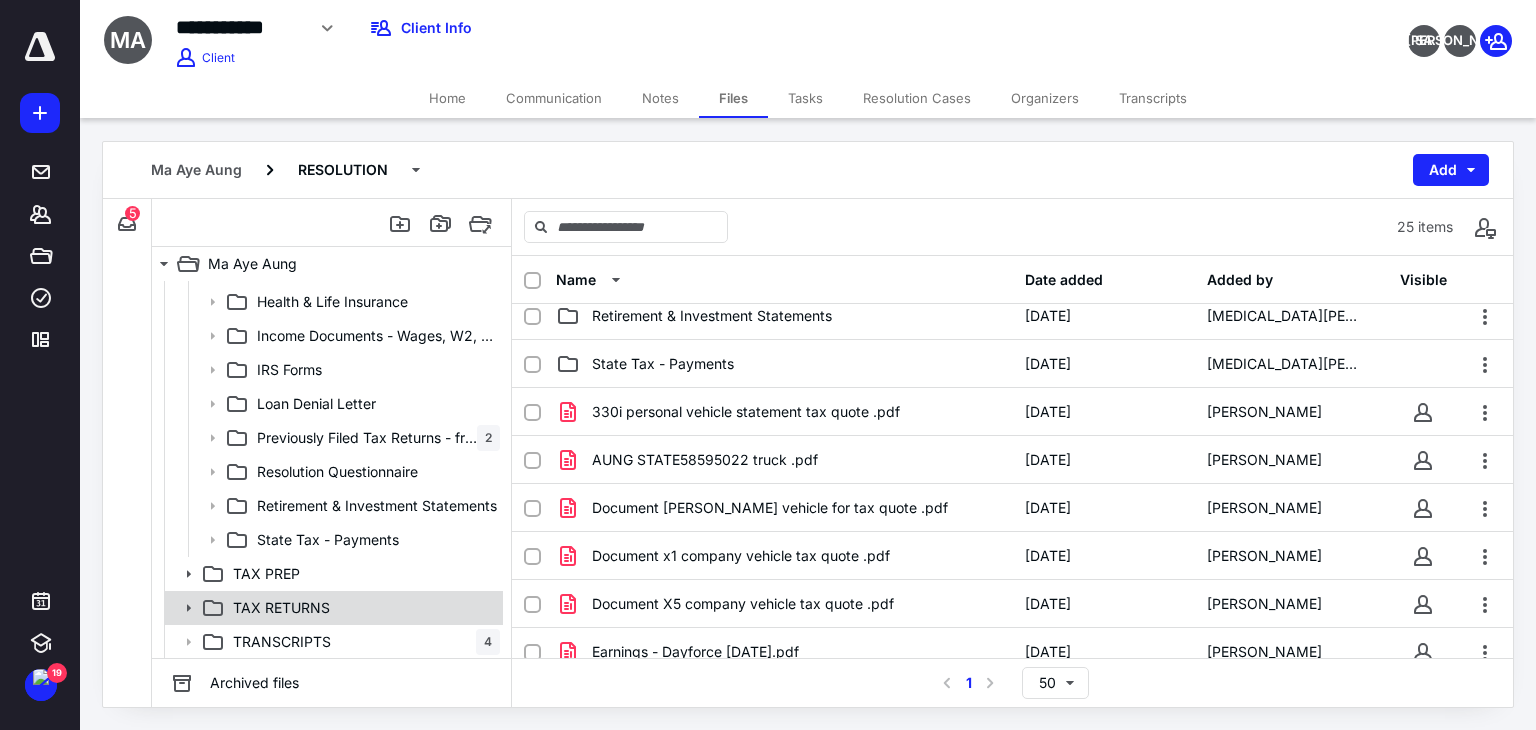click on "TAX RETURNS" at bounding box center (362, 608) 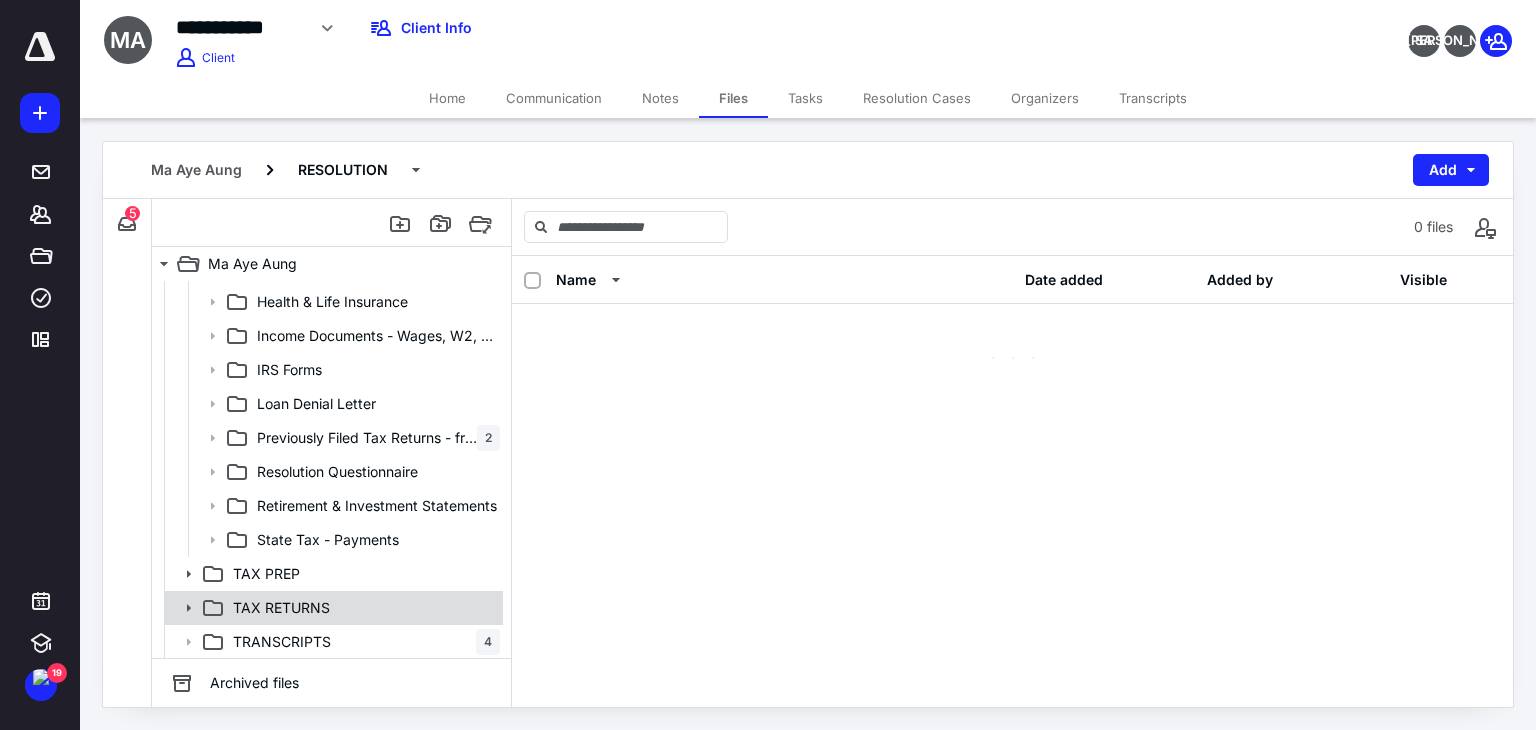 scroll, scrollTop: 0, scrollLeft: 0, axis: both 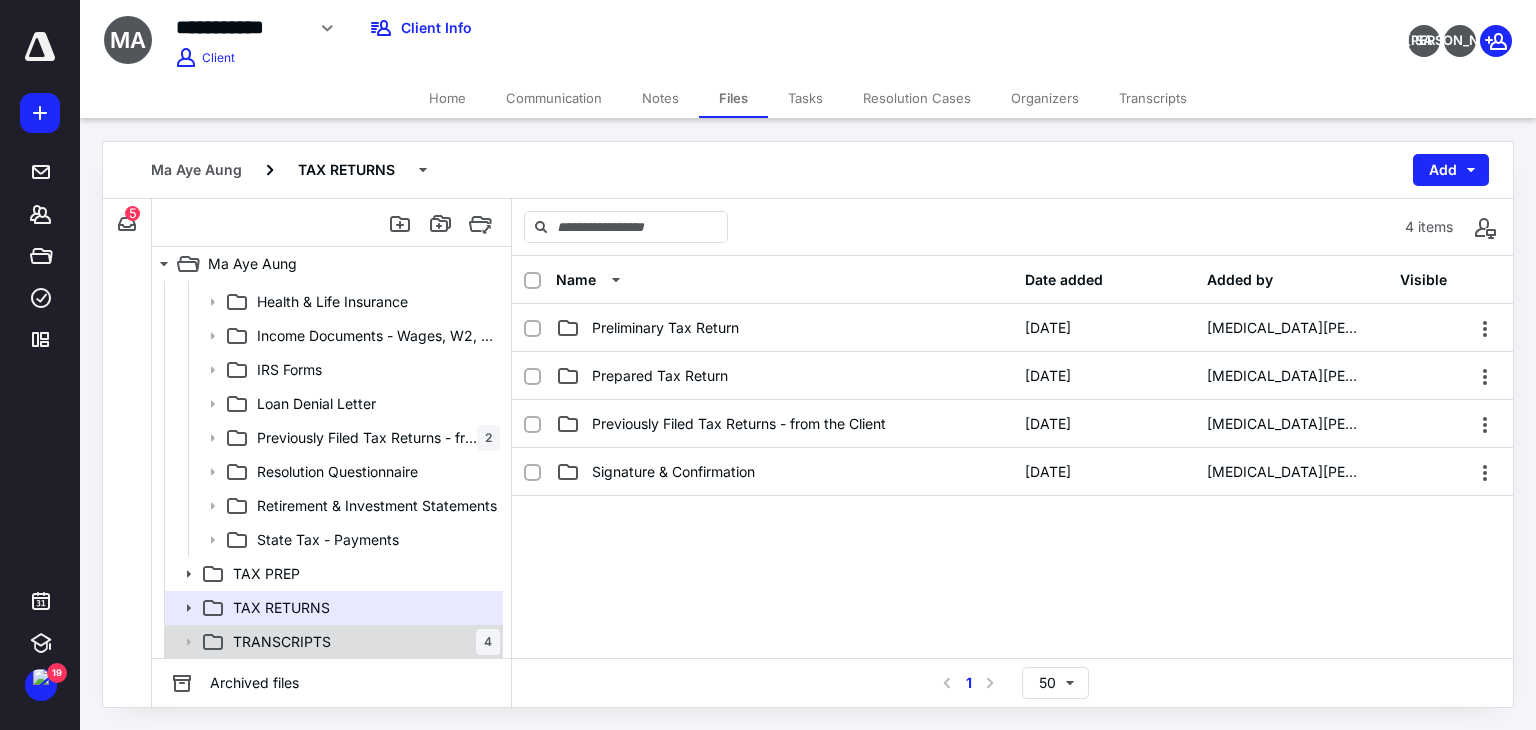 click on "TRANSCRIPTS 4" at bounding box center [362, 642] 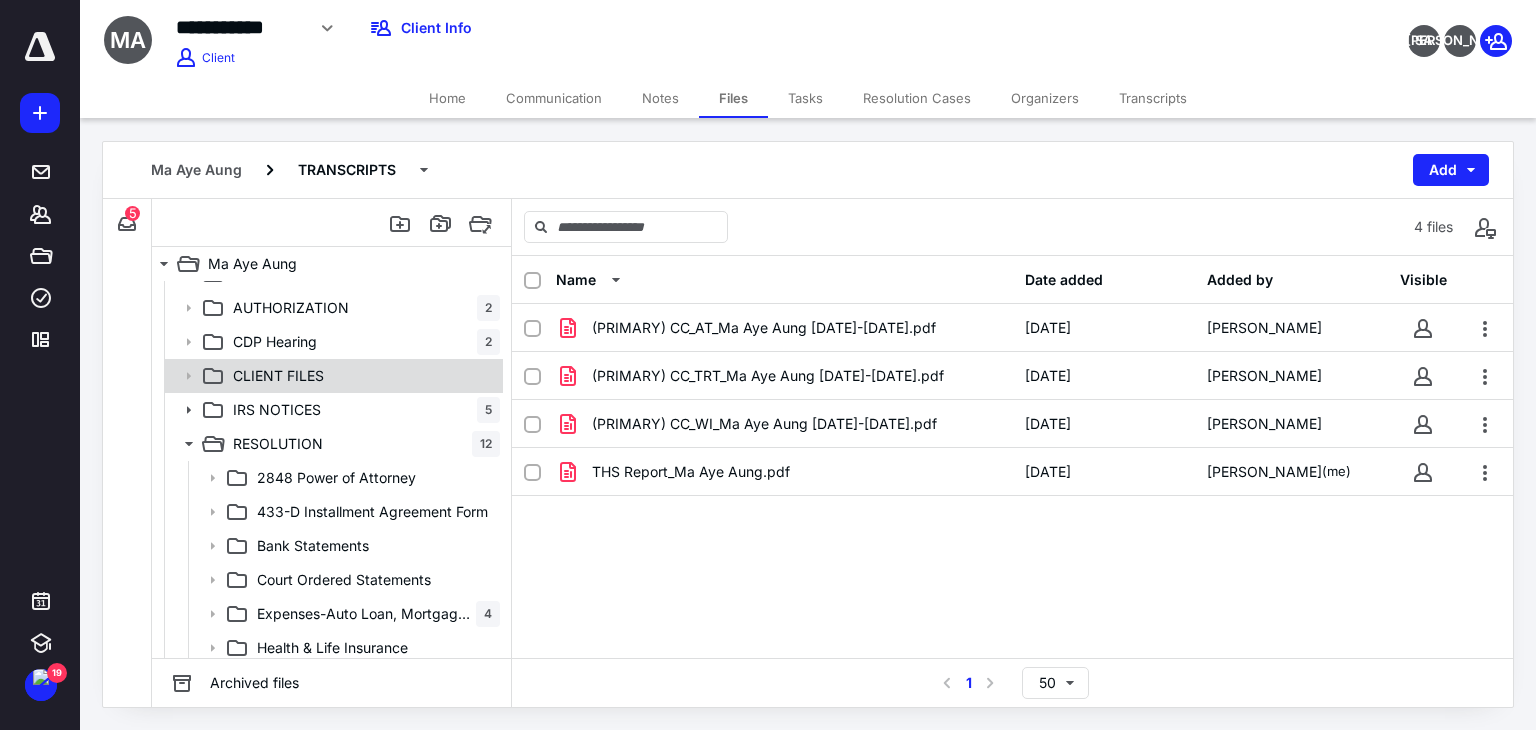 scroll, scrollTop: 0, scrollLeft: 0, axis: both 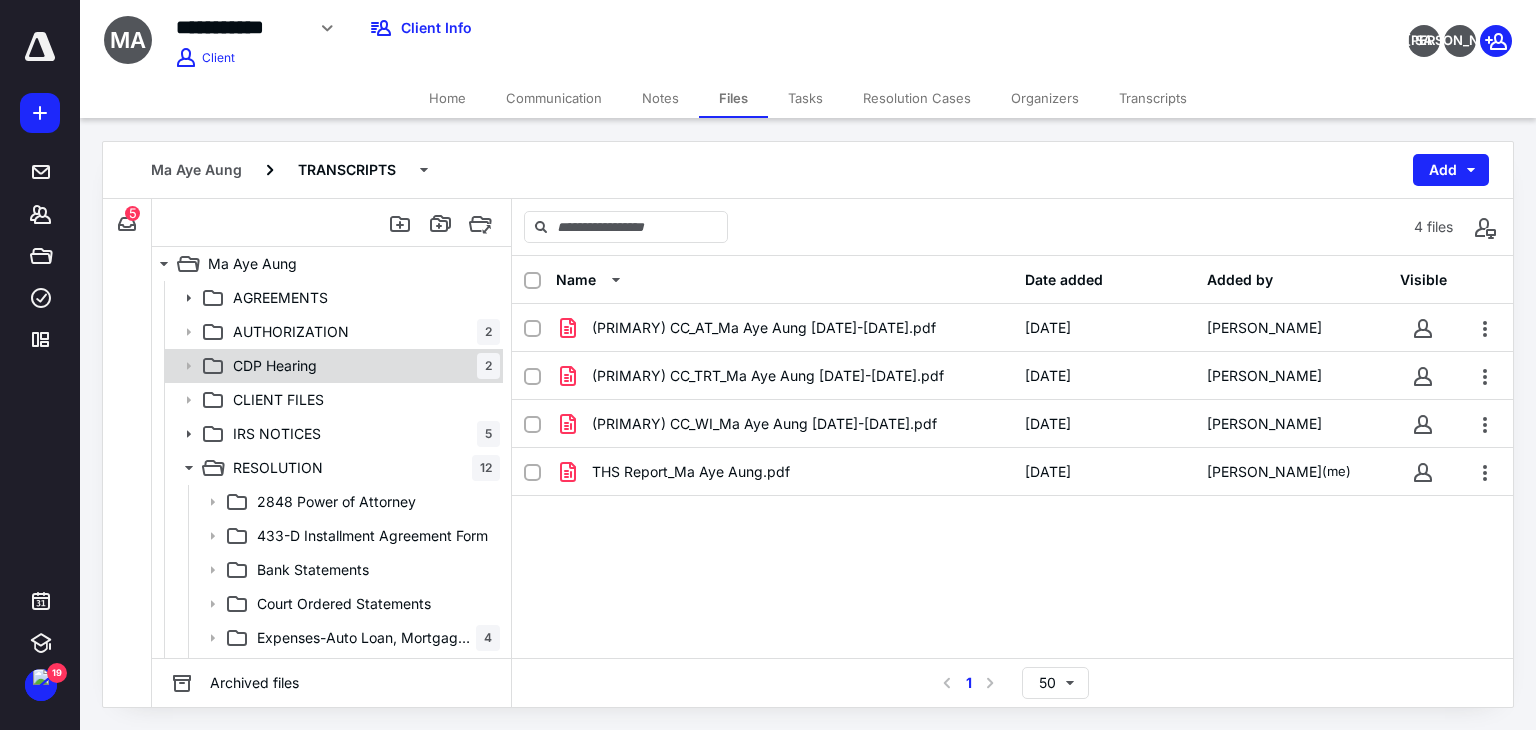 click on "CDP Hearing 2" at bounding box center (362, 366) 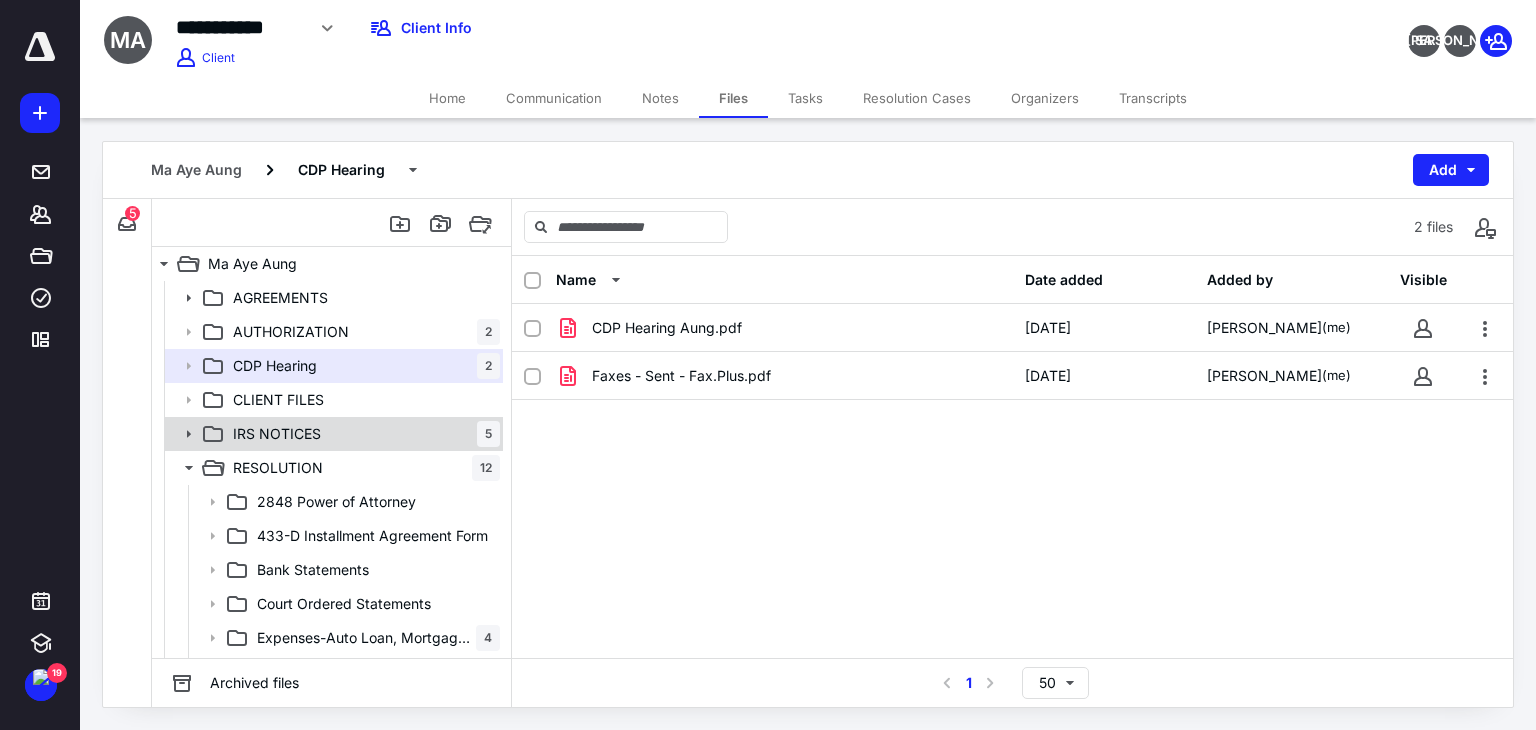 click on "IRS NOTICES 5" at bounding box center [362, 434] 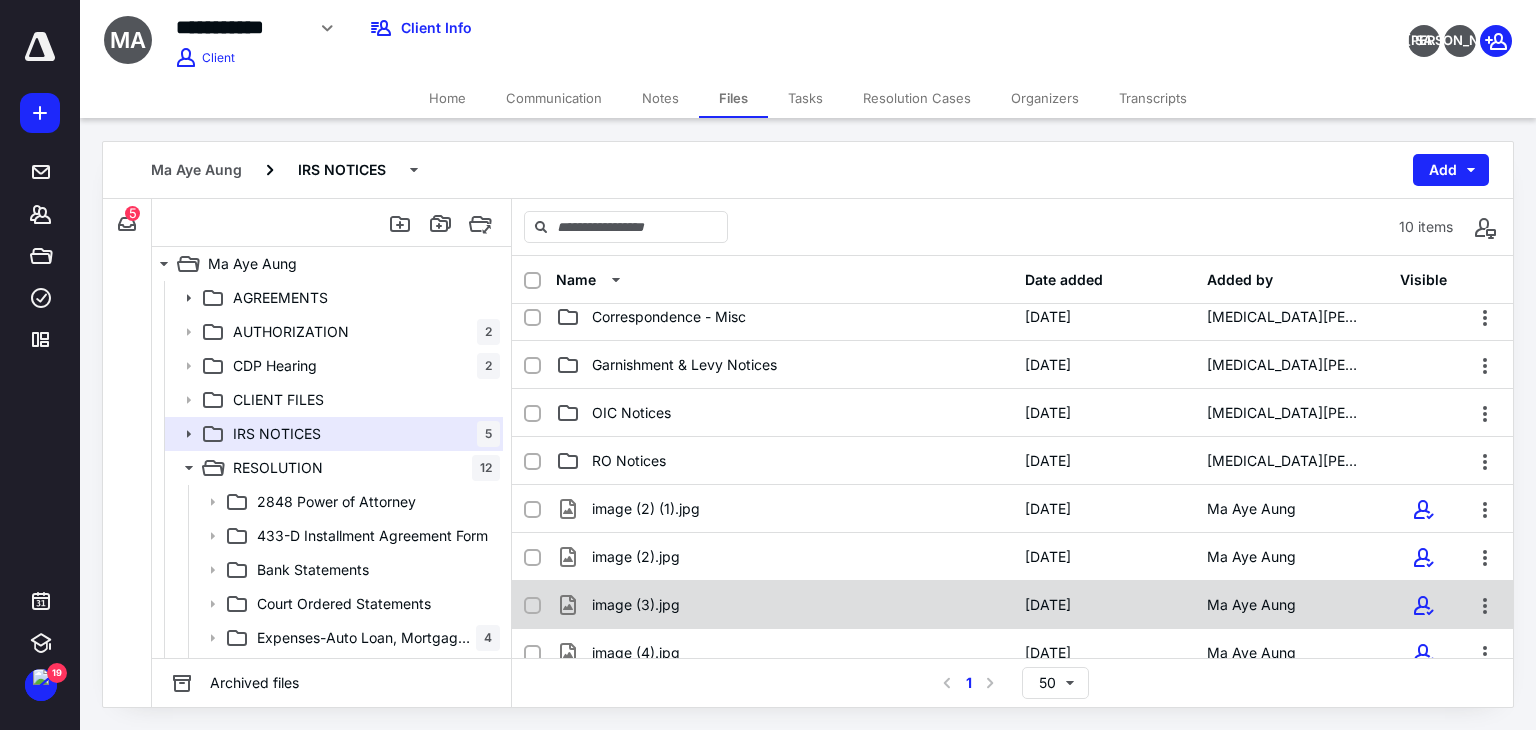 scroll, scrollTop: 184, scrollLeft: 0, axis: vertical 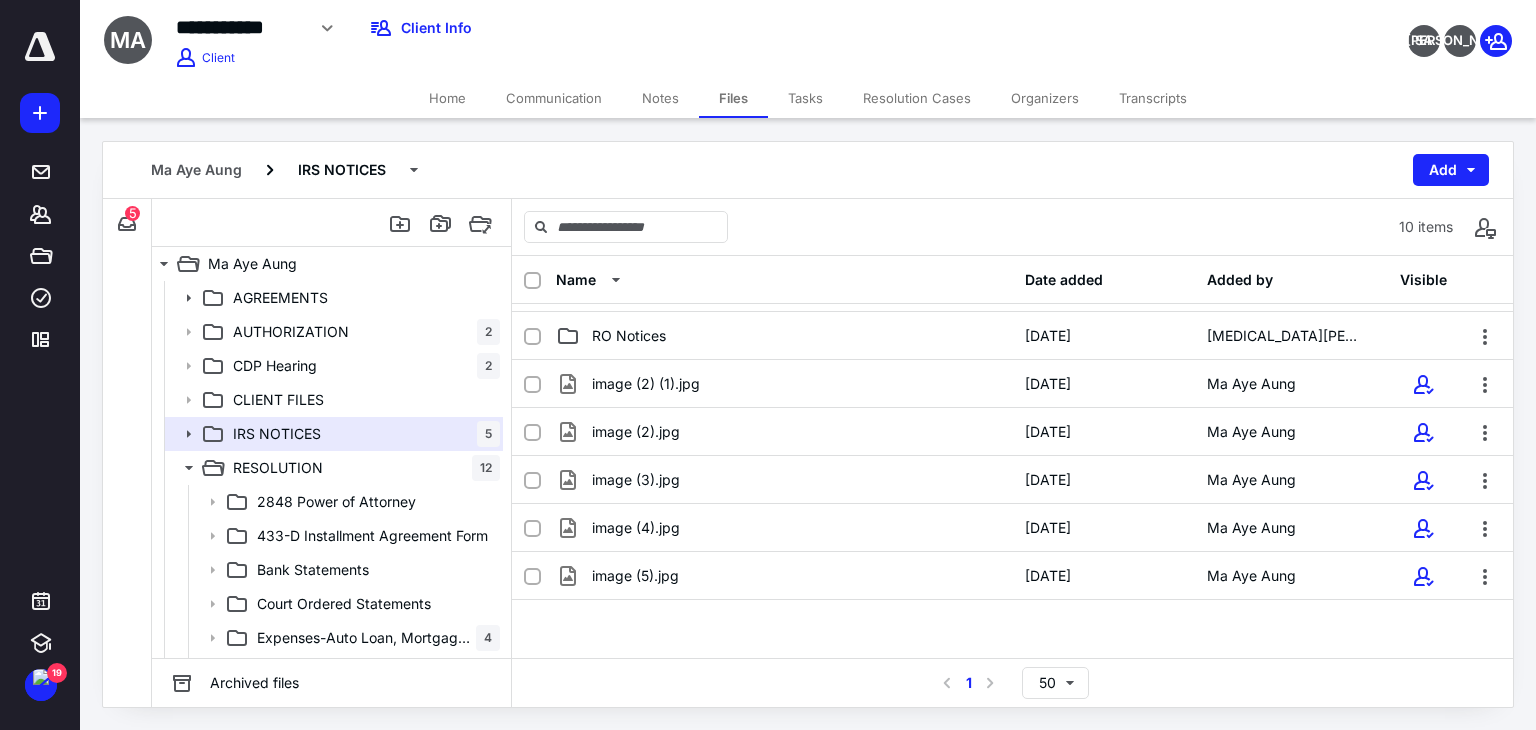 click on "Home" at bounding box center (447, 98) 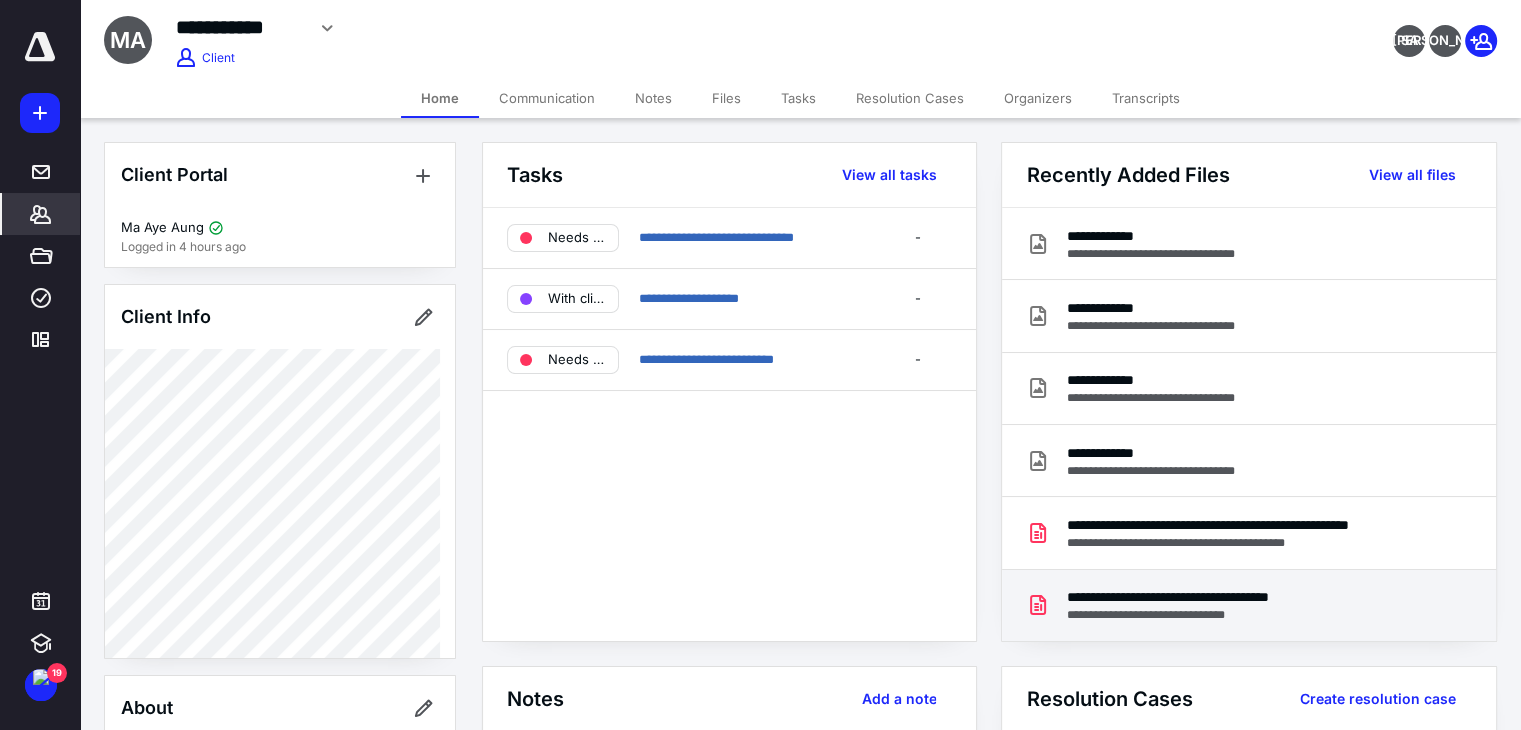 click on "**********" at bounding box center [1209, 615] 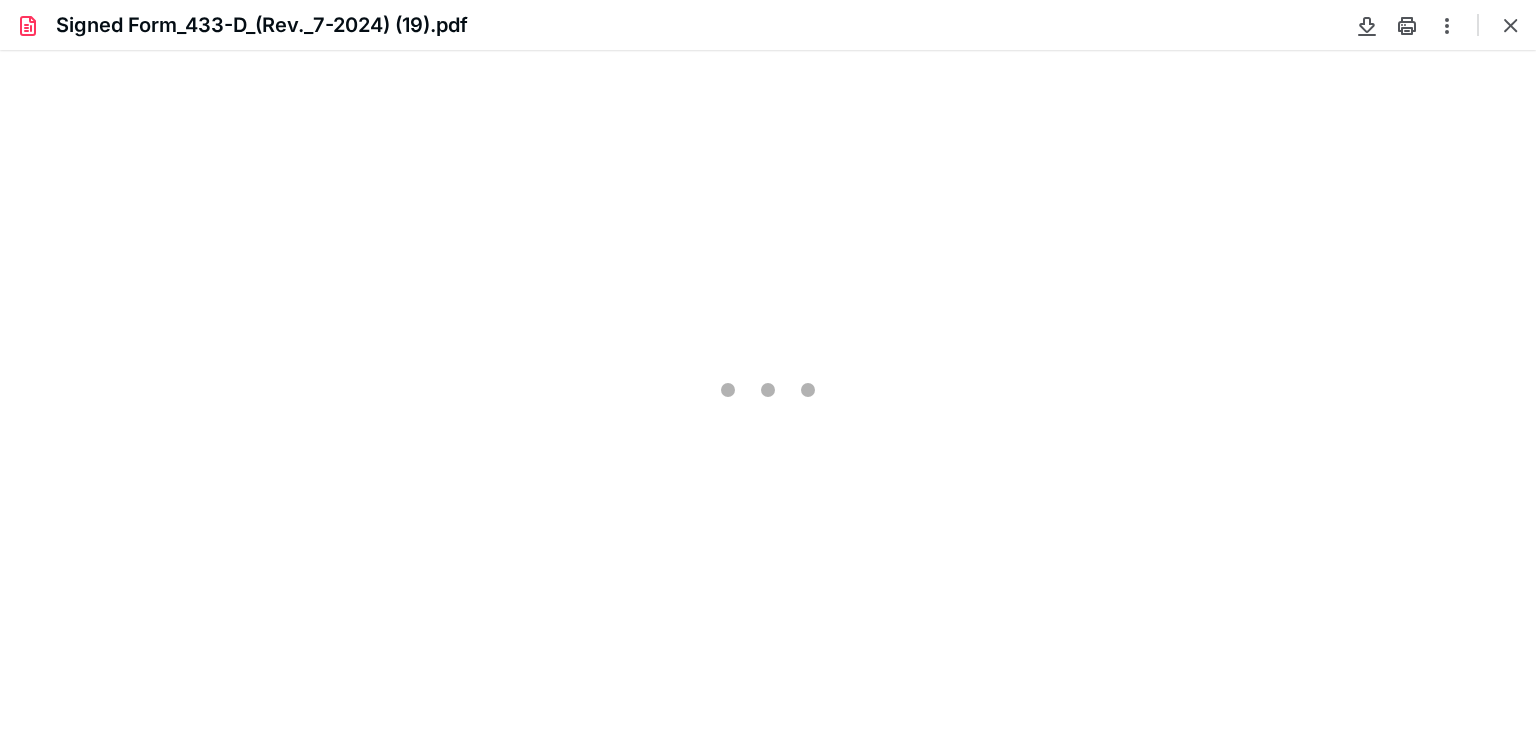 scroll, scrollTop: 0, scrollLeft: 0, axis: both 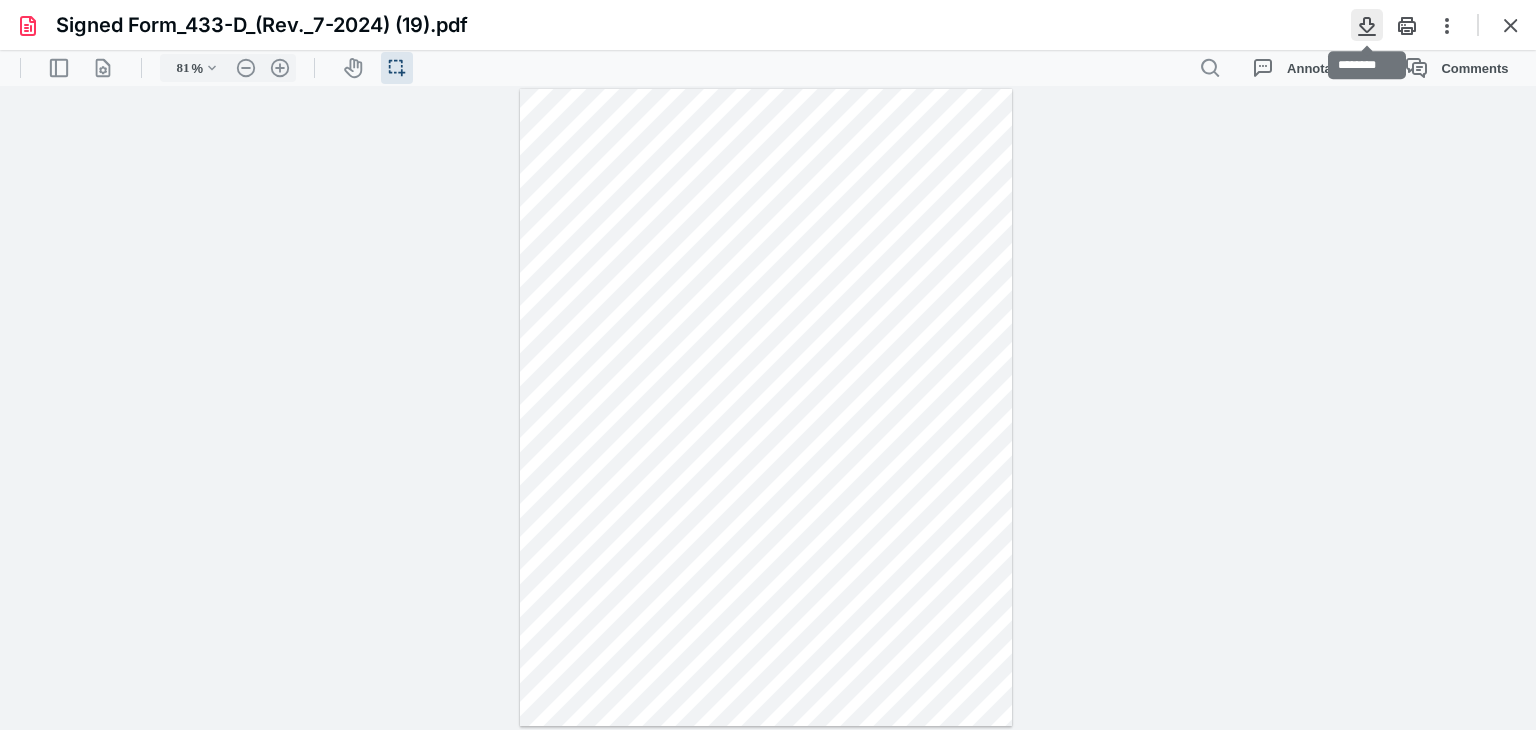 click at bounding box center [1367, 25] 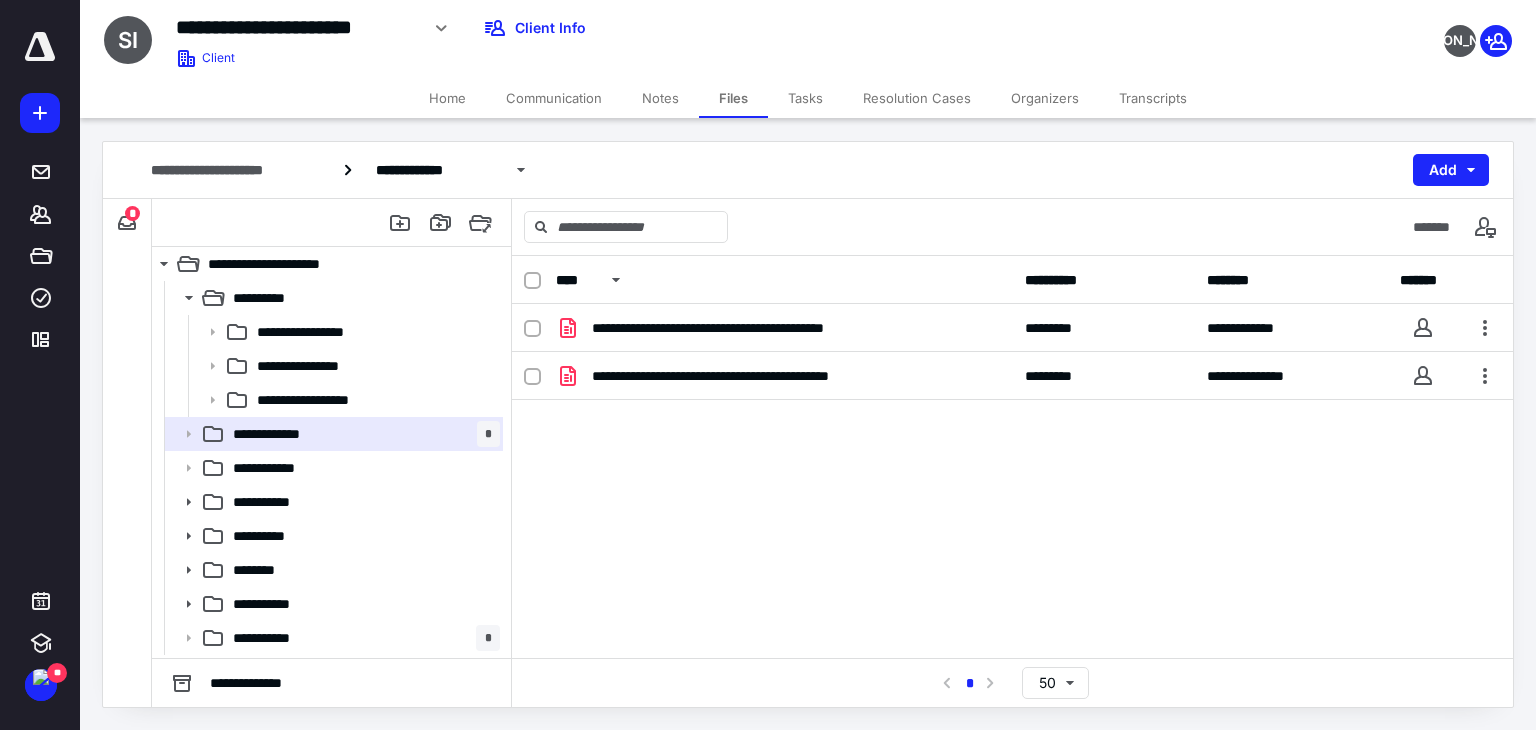 scroll, scrollTop: 0, scrollLeft: 0, axis: both 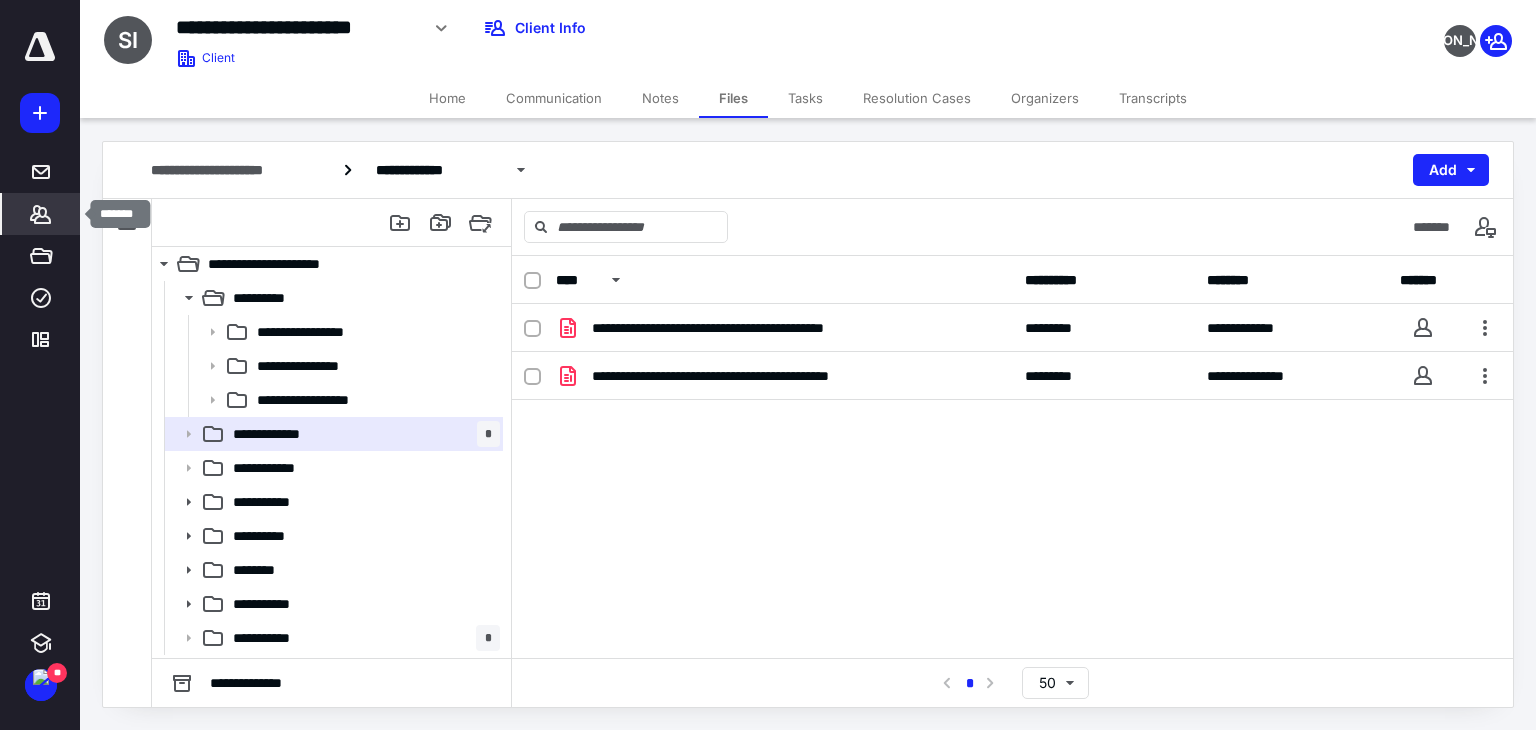 click 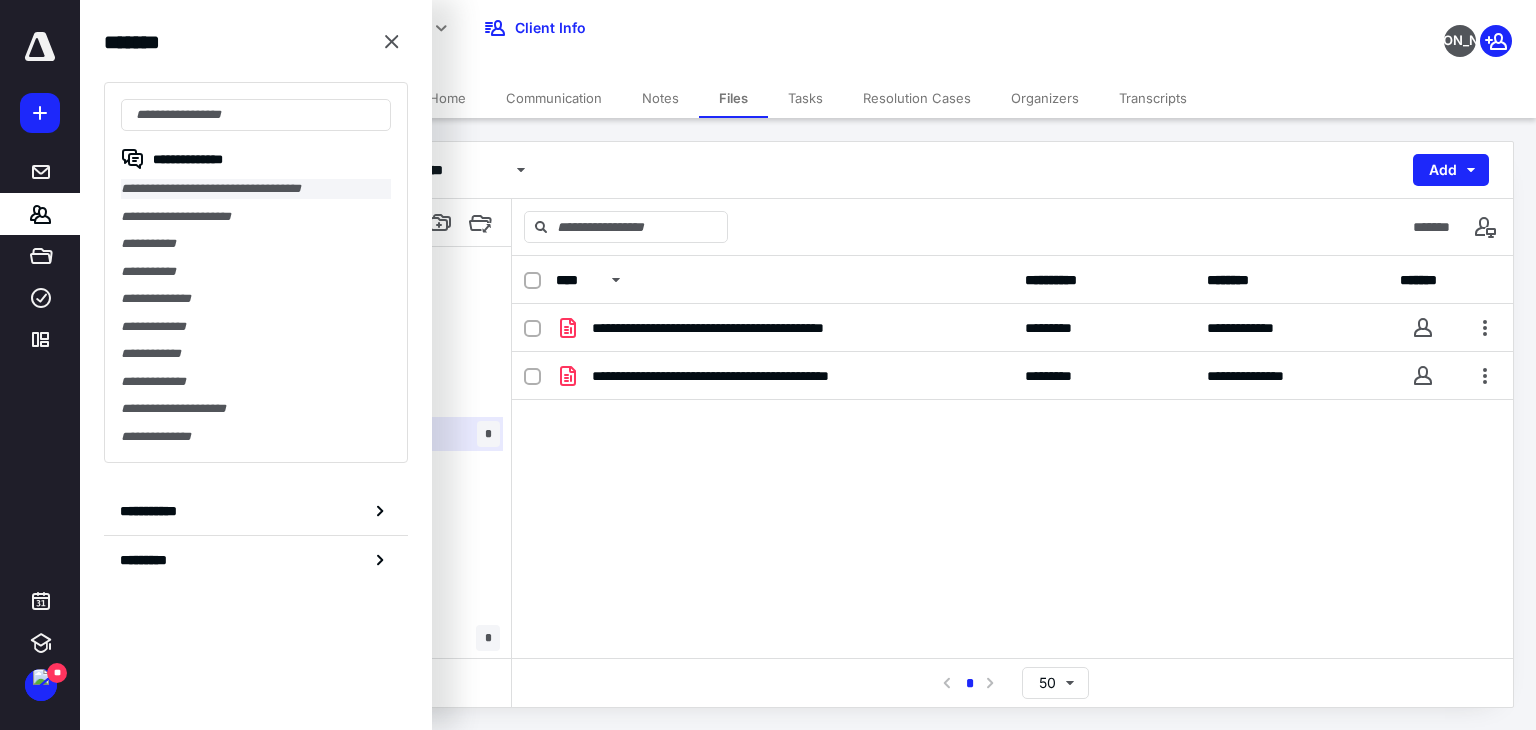 click on "**********" at bounding box center [256, 189] 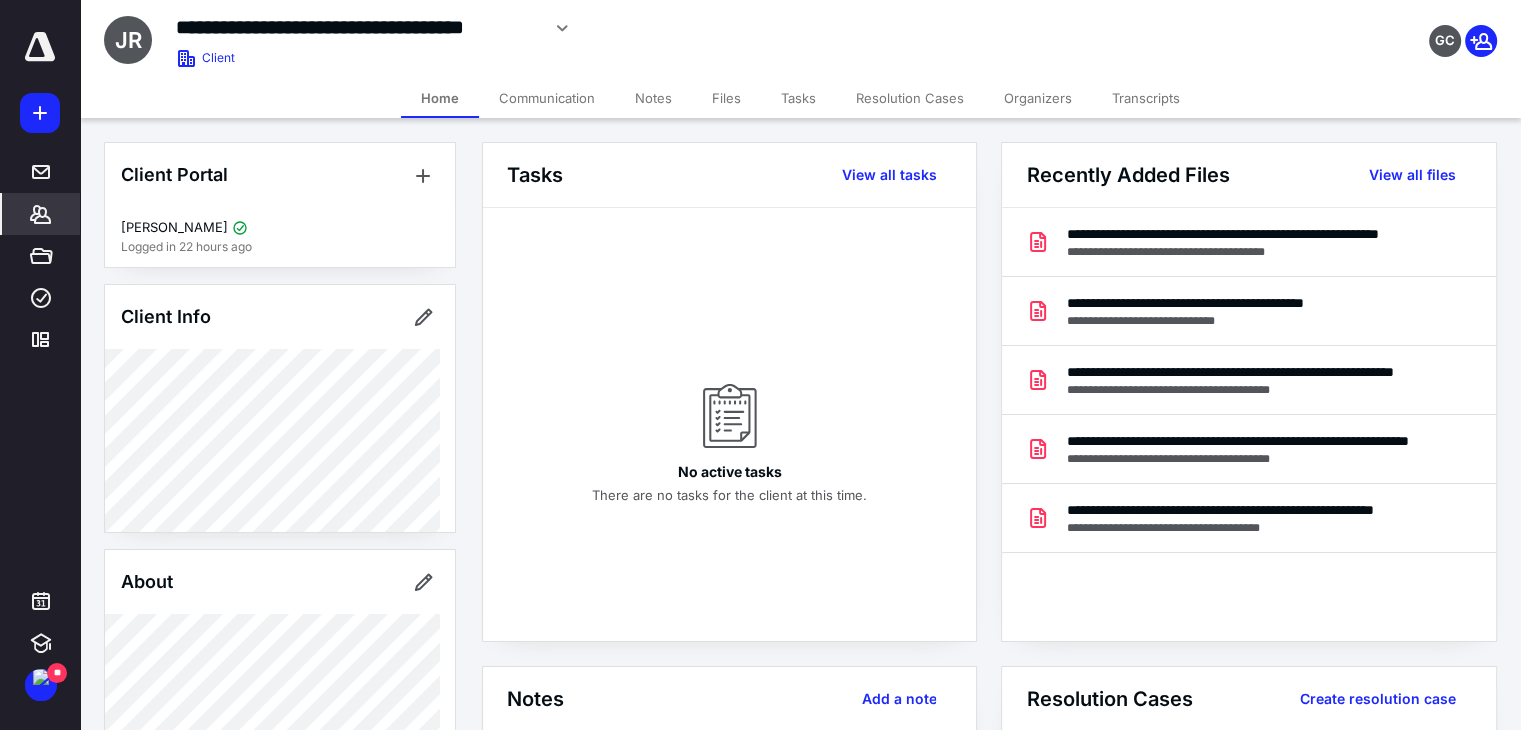 click on "Files" at bounding box center [726, 98] 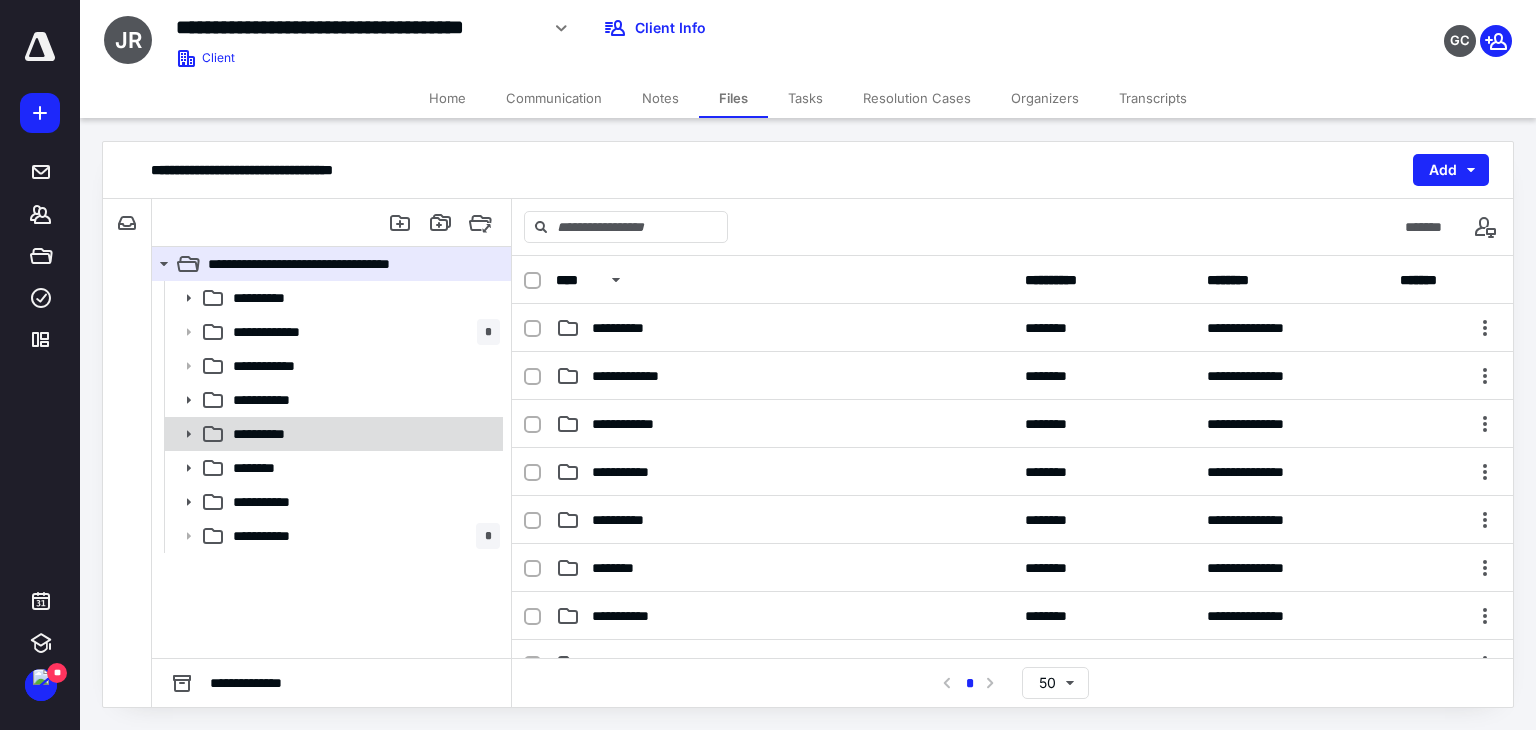 click on "**********" at bounding box center [278, 434] 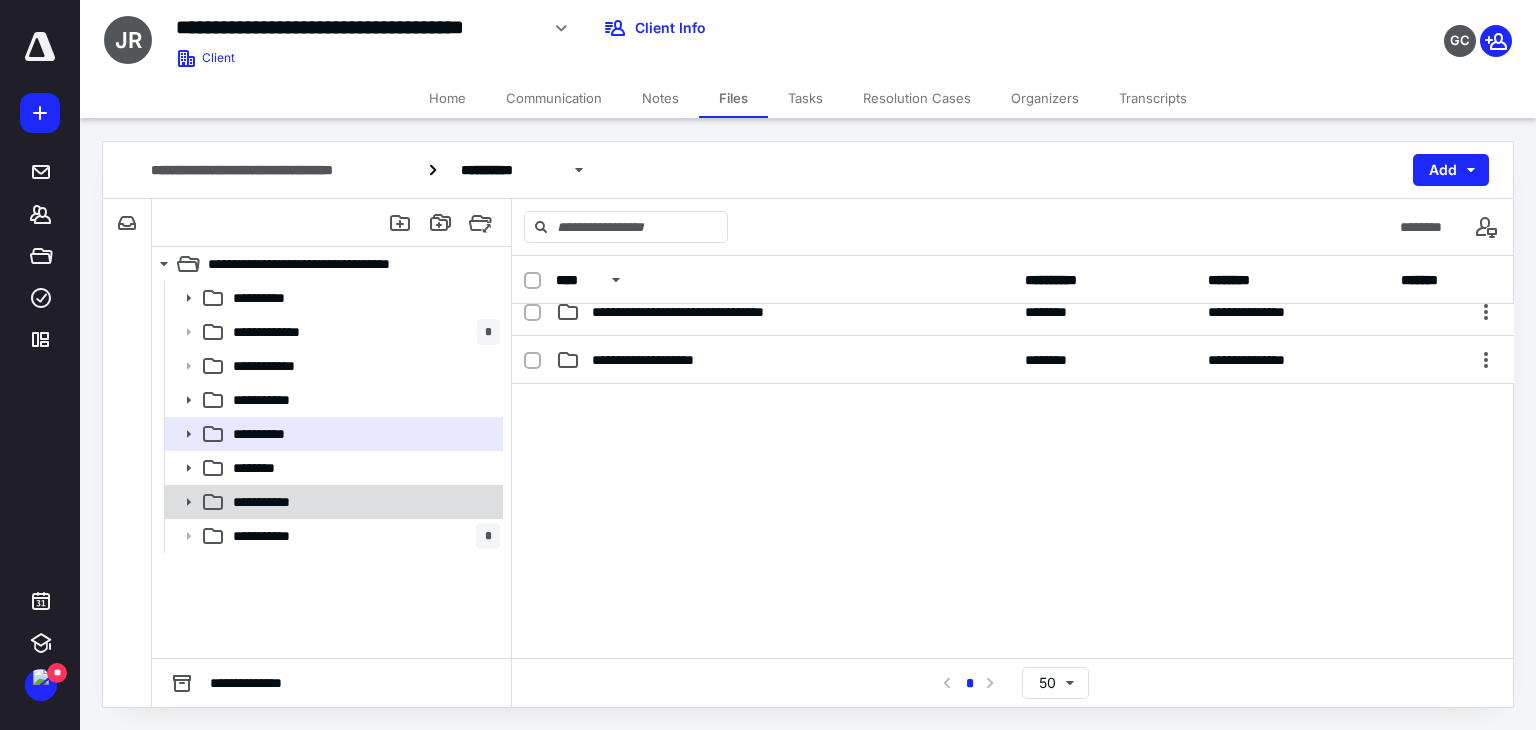 scroll, scrollTop: 567, scrollLeft: 0, axis: vertical 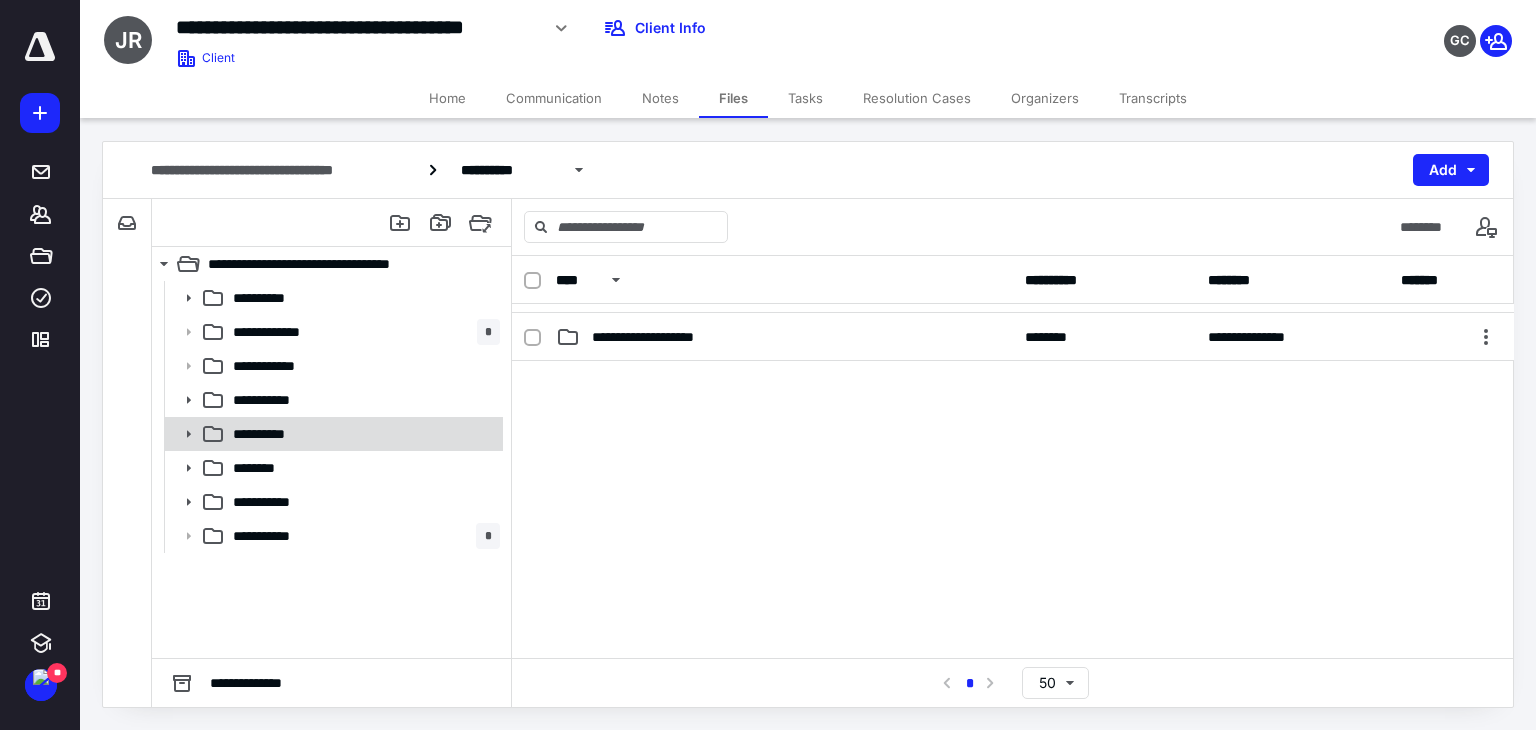 click 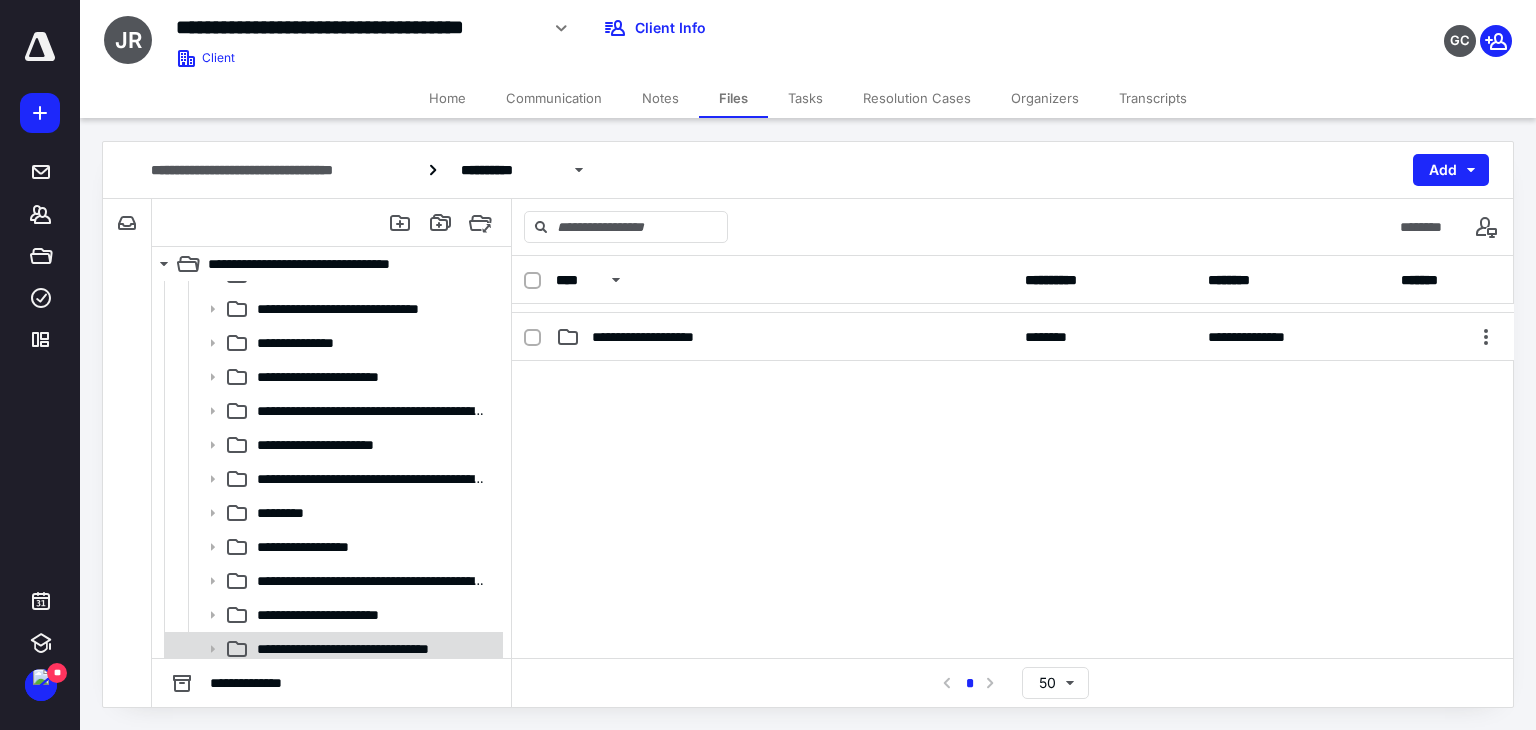 scroll, scrollTop: 336, scrollLeft: 0, axis: vertical 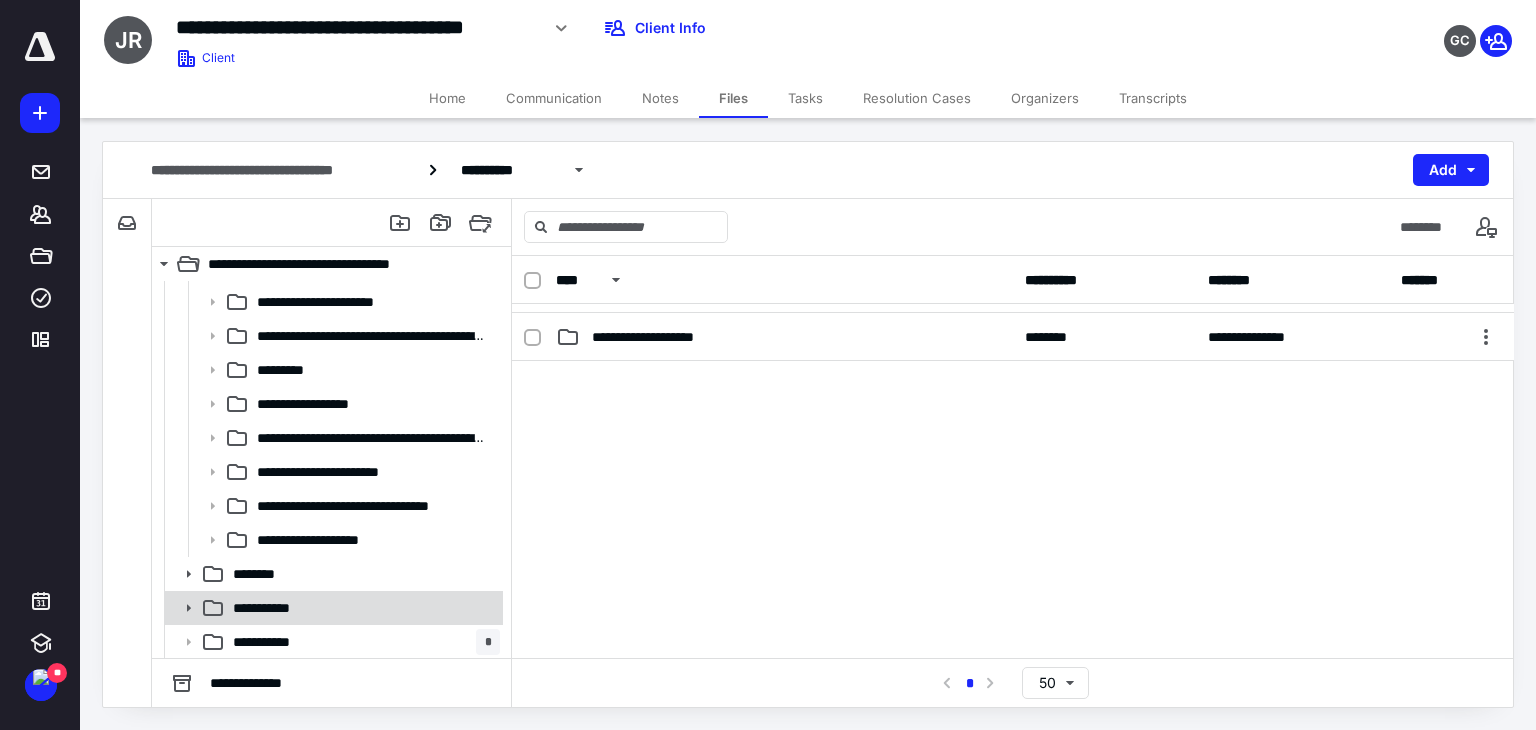 click on "**********" at bounding box center [281, 608] 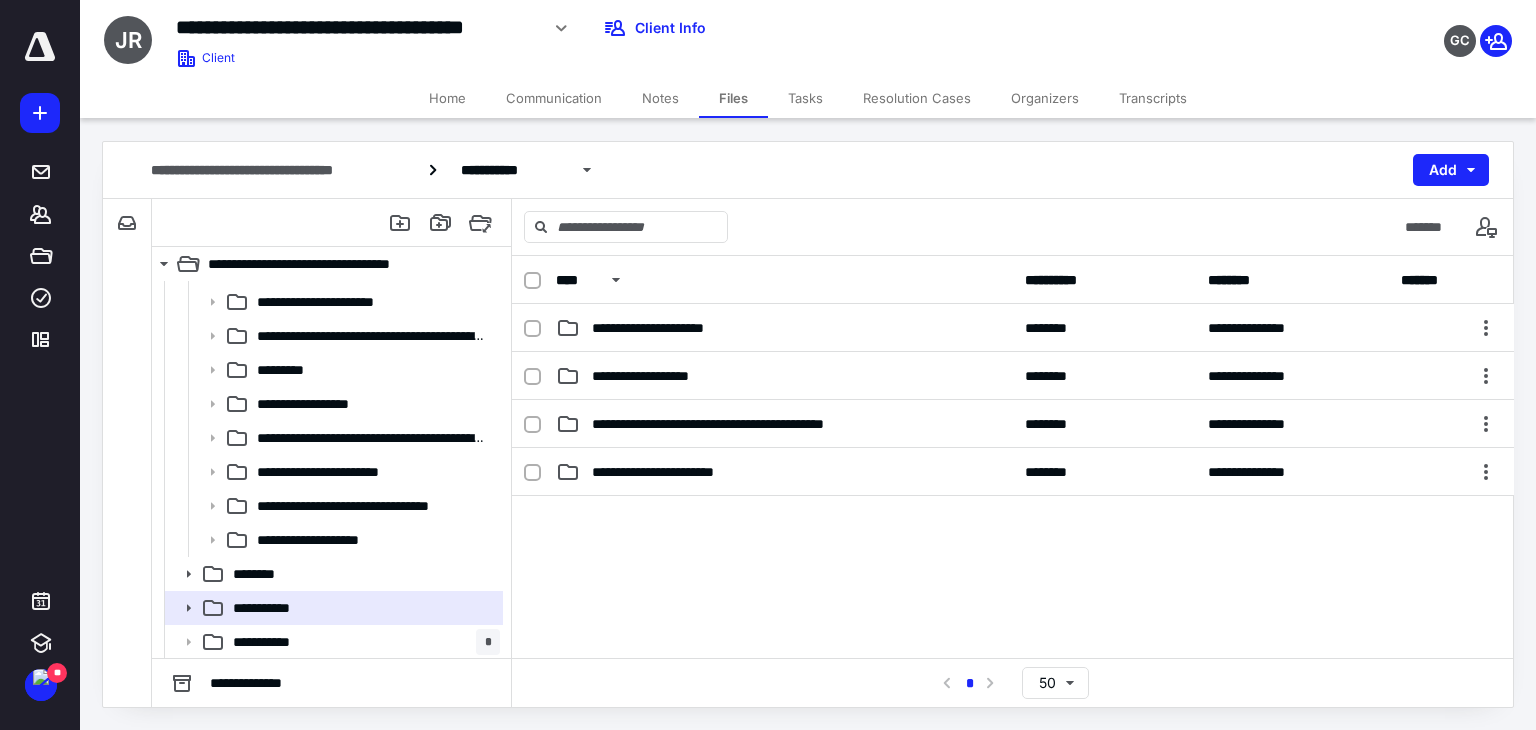click on "**********" at bounding box center (281, 642) 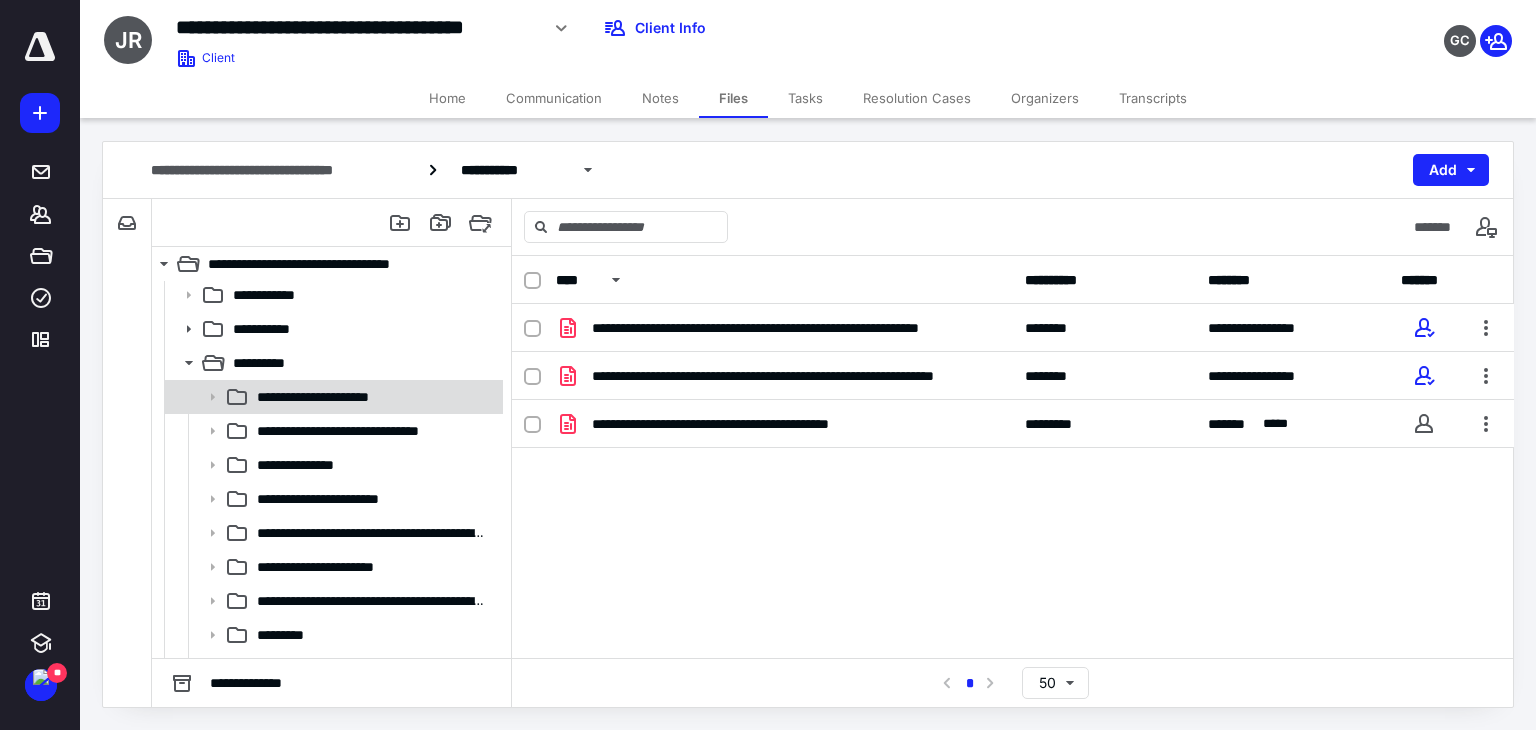 scroll, scrollTop: 0, scrollLeft: 0, axis: both 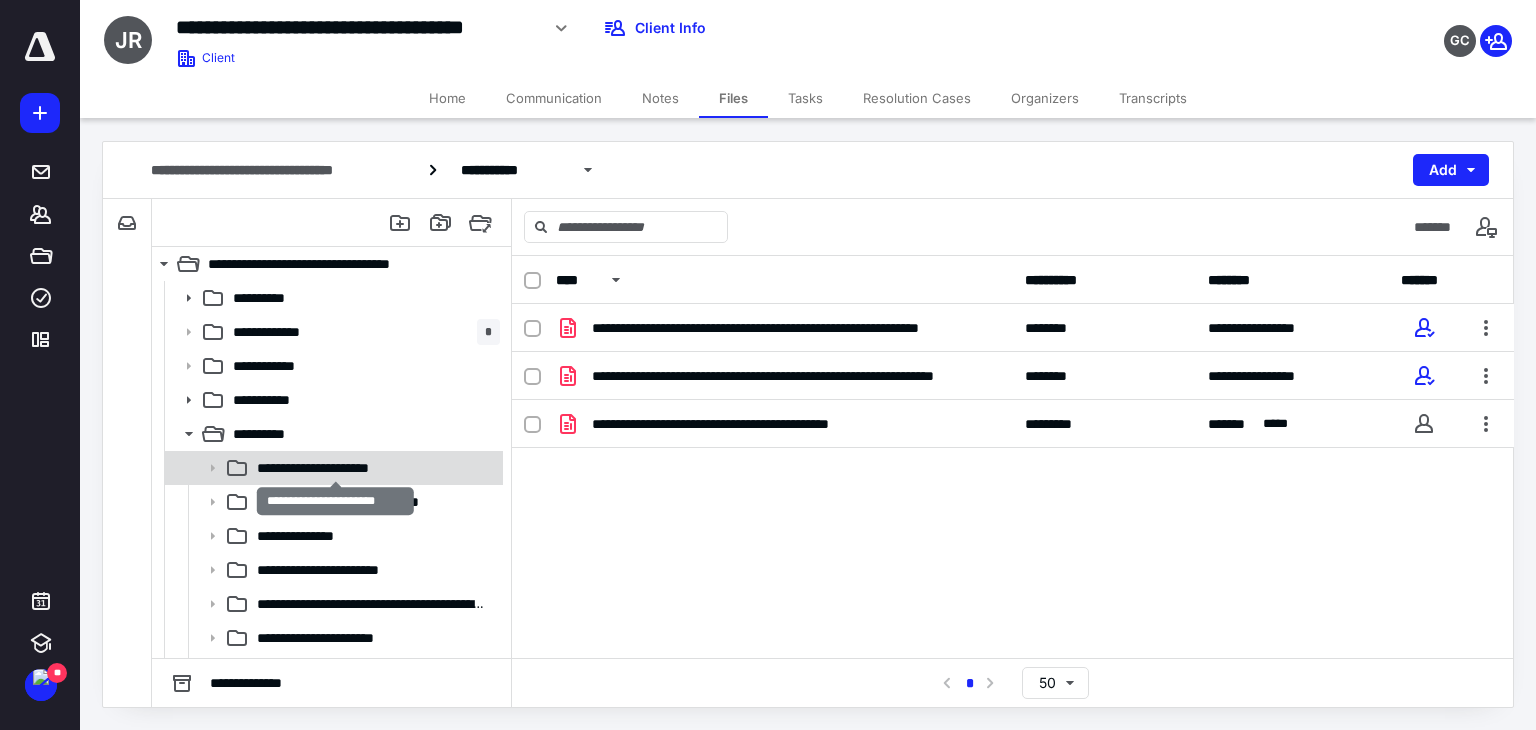 click on "**********" at bounding box center [336, 468] 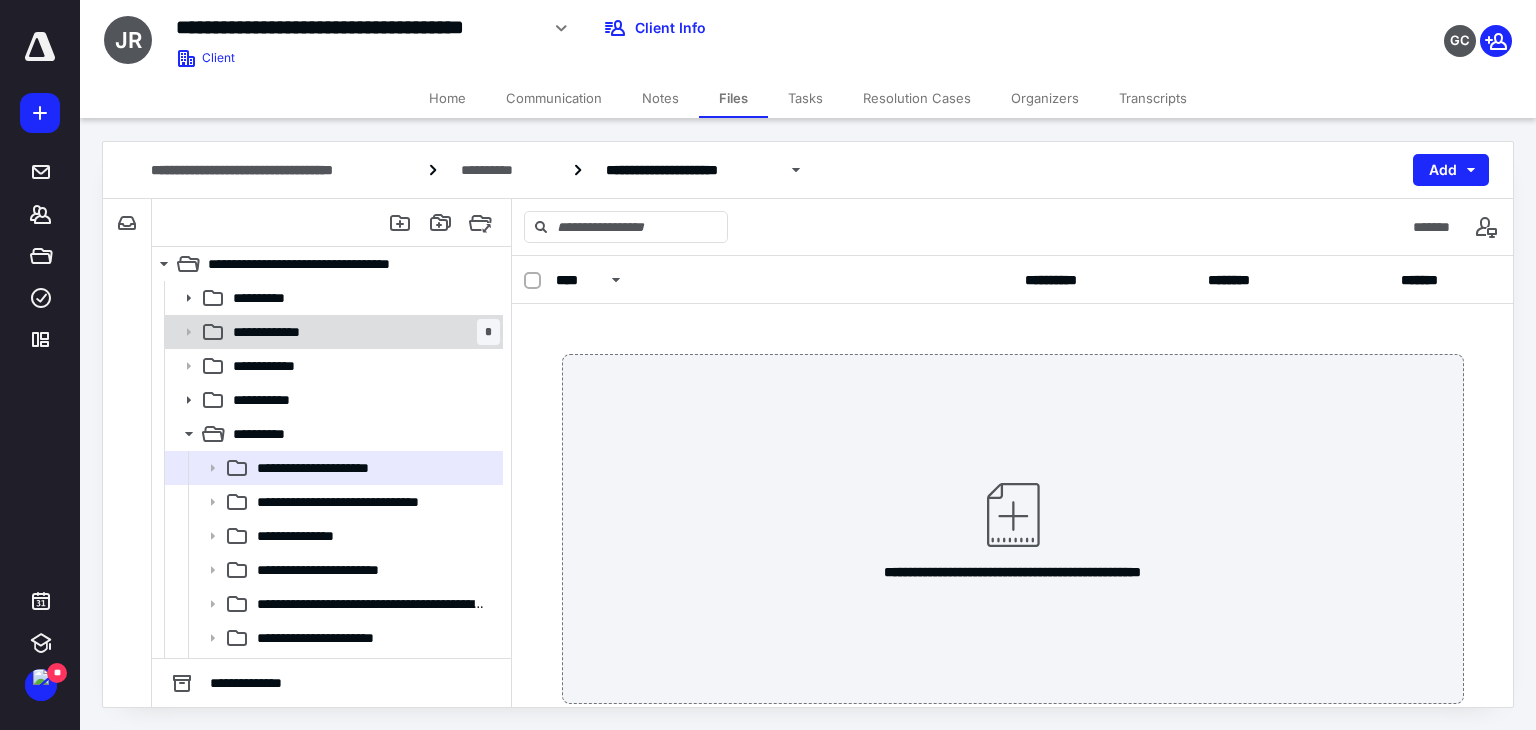 click on "**********" at bounding box center [362, 332] 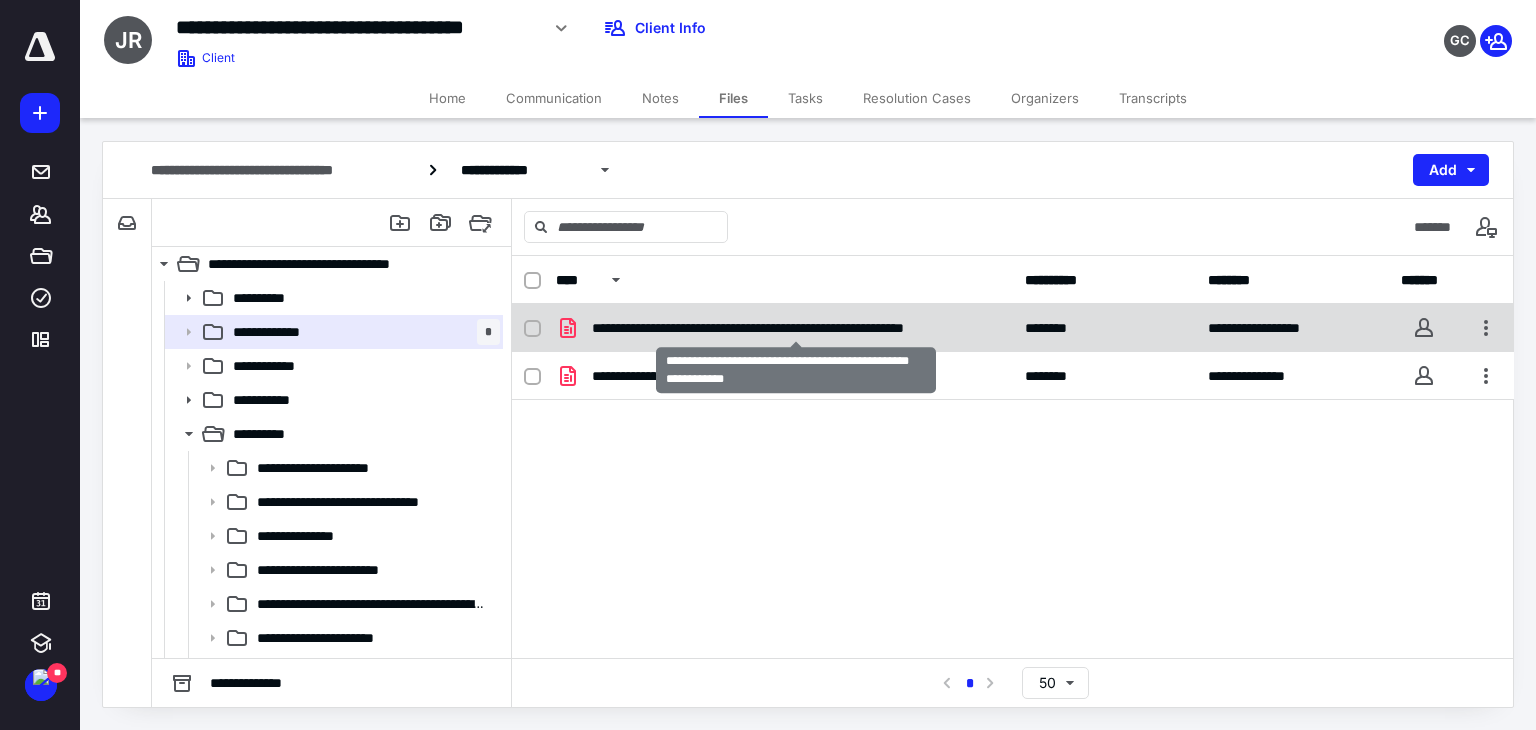 click on "**********" at bounding box center [796, 328] 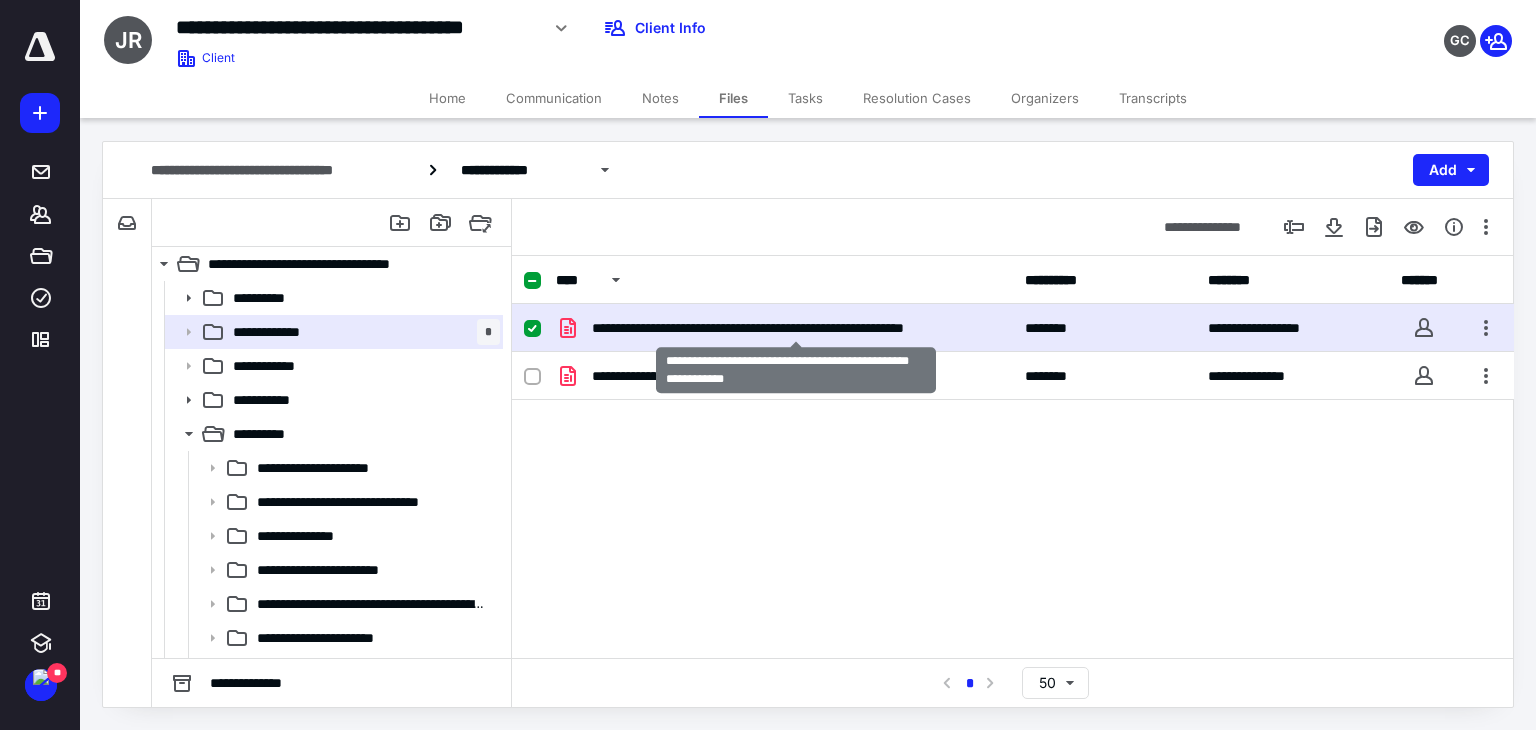 click on "**********" at bounding box center (796, 328) 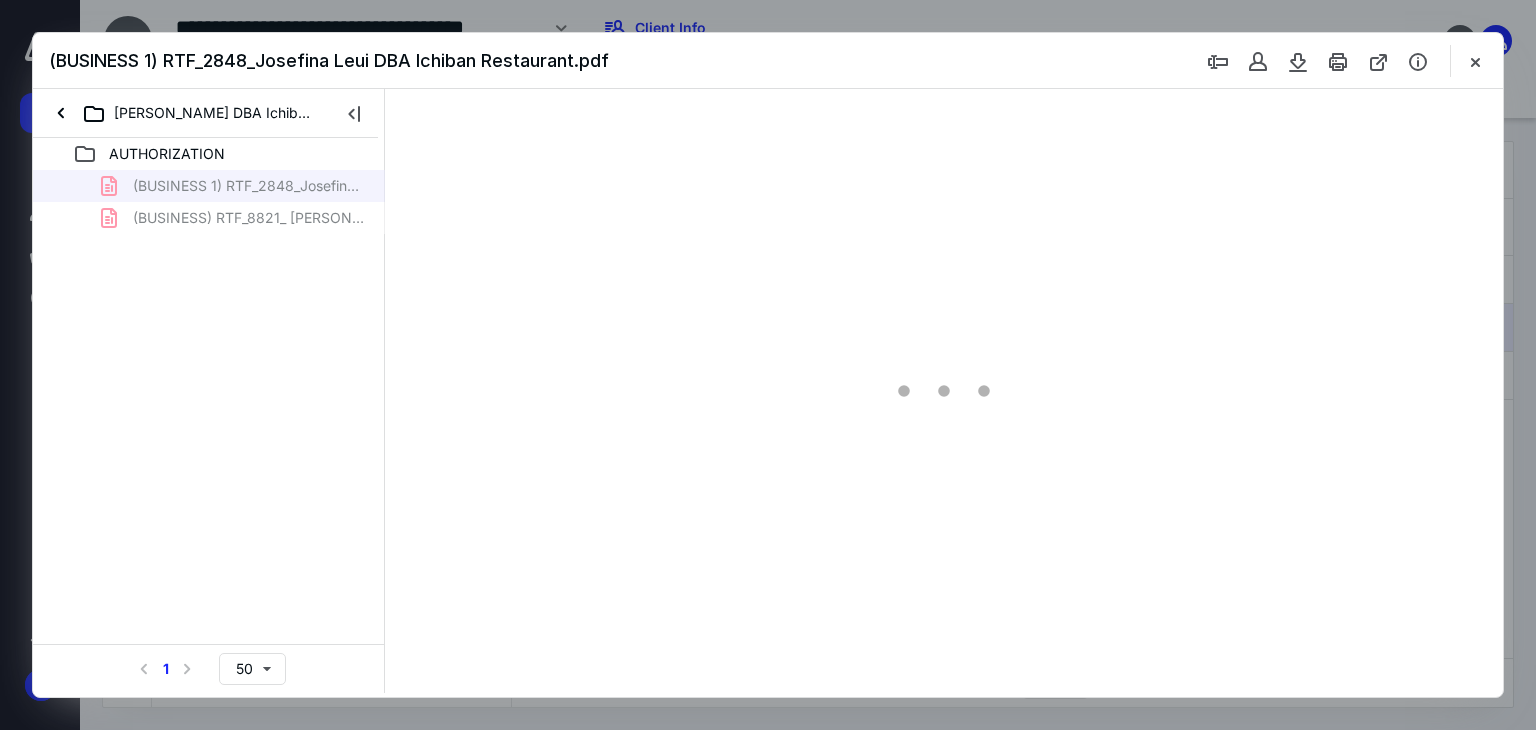 scroll, scrollTop: 0, scrollLeft: 0, axis: both 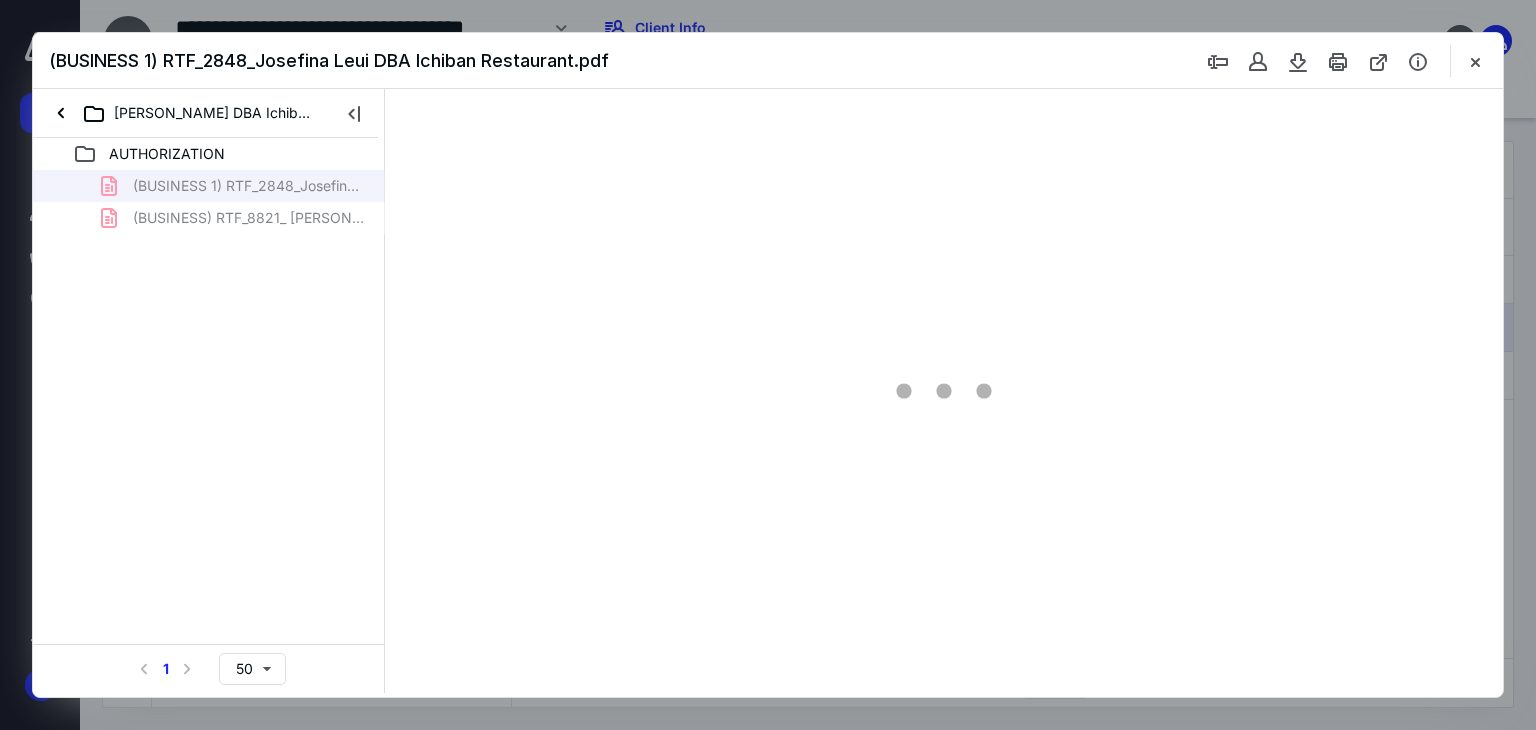 type on "71" 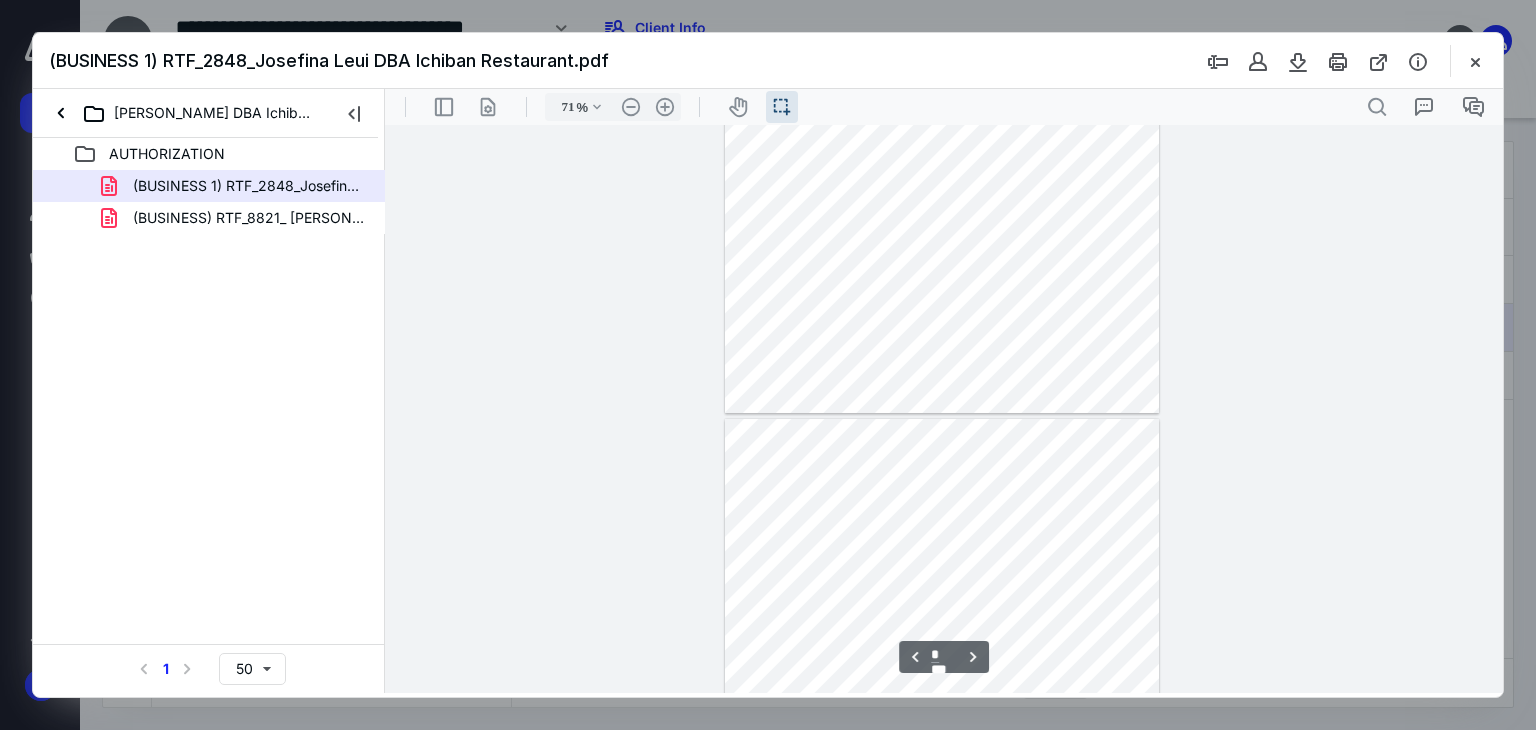 scroll, scrollTop: 439, scrollLeft: 0, axis: vertical 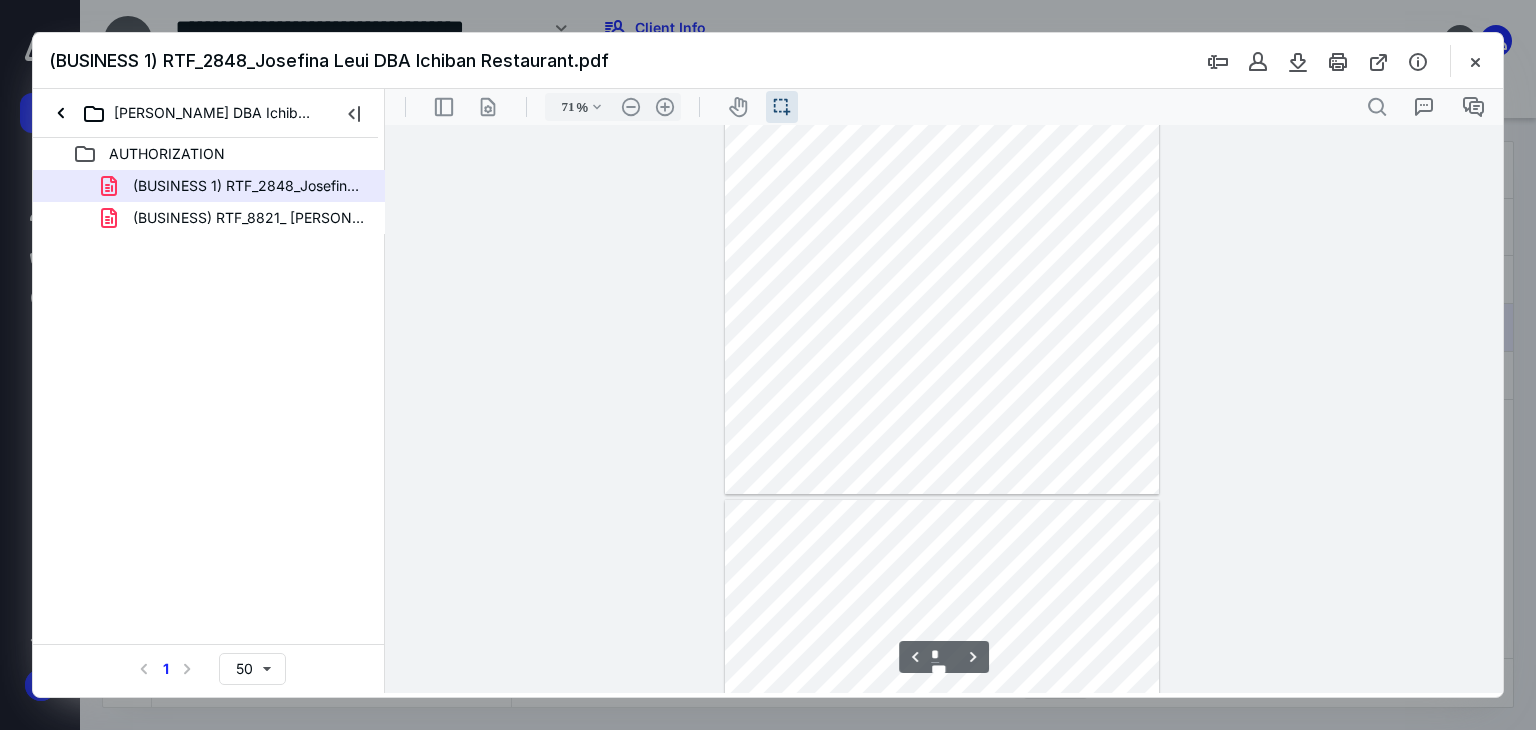 type on "*" 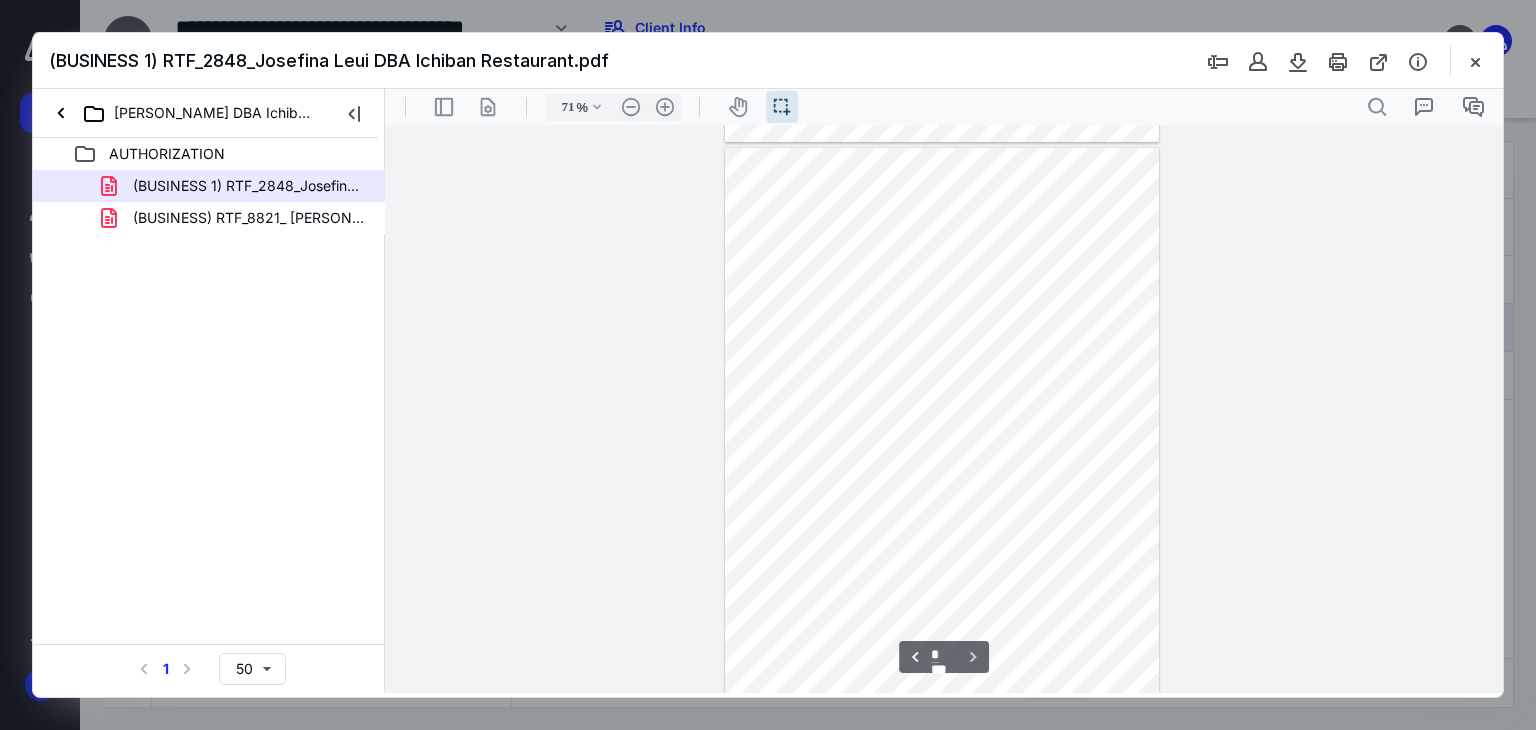 scroll, scrollTop: 1704, scrollLeft: 0, axis: vertical 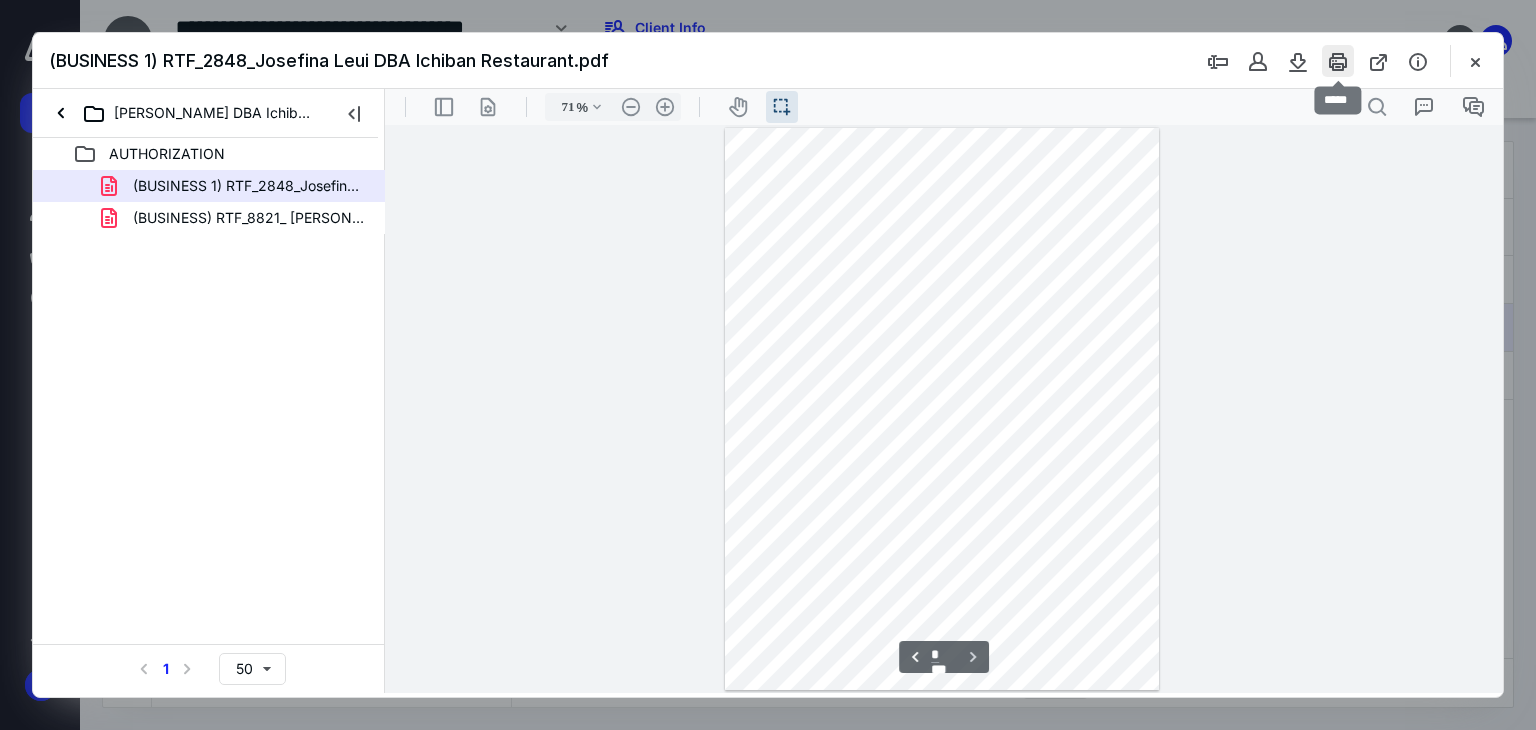 click at bounding box center (1338, 61) 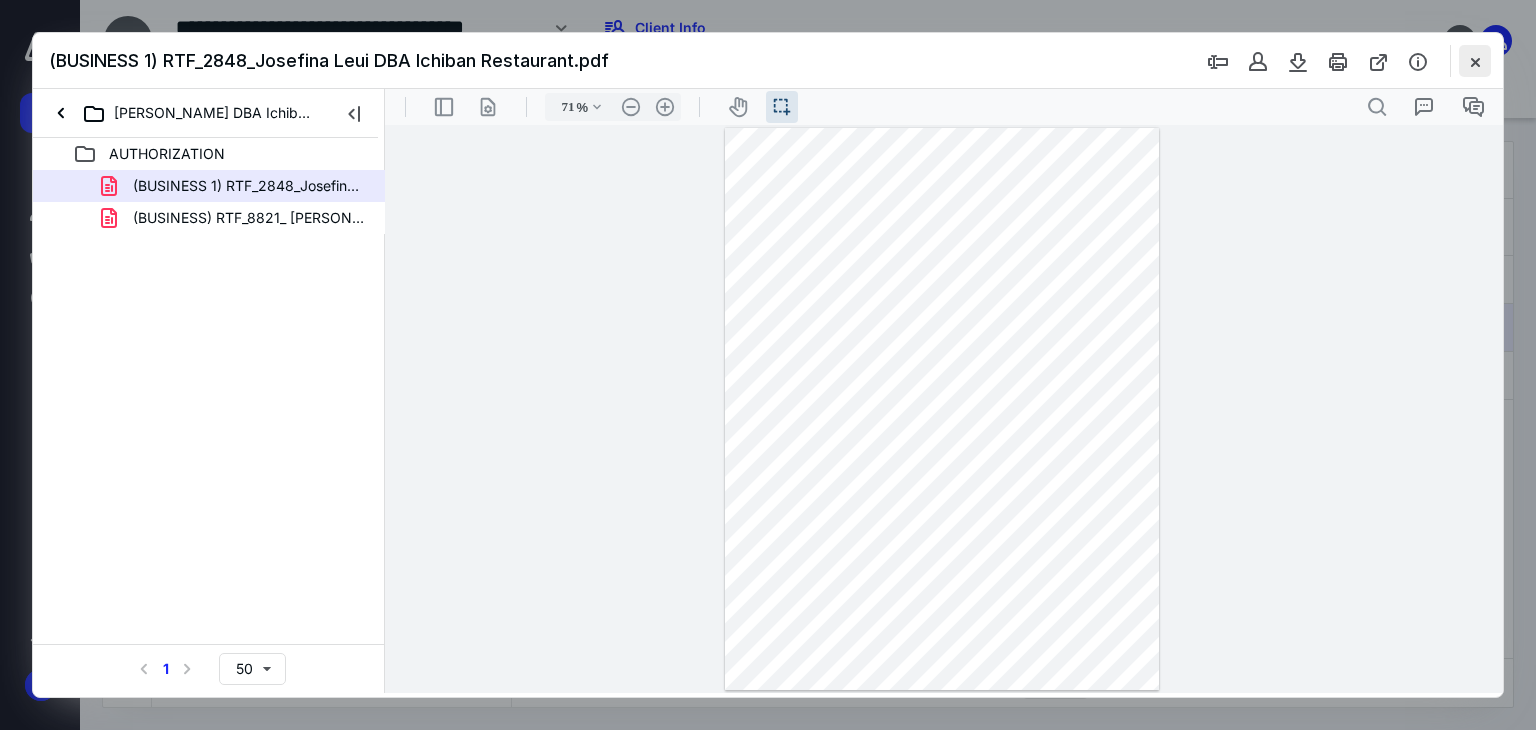 click at bounding box center (1475, 61) 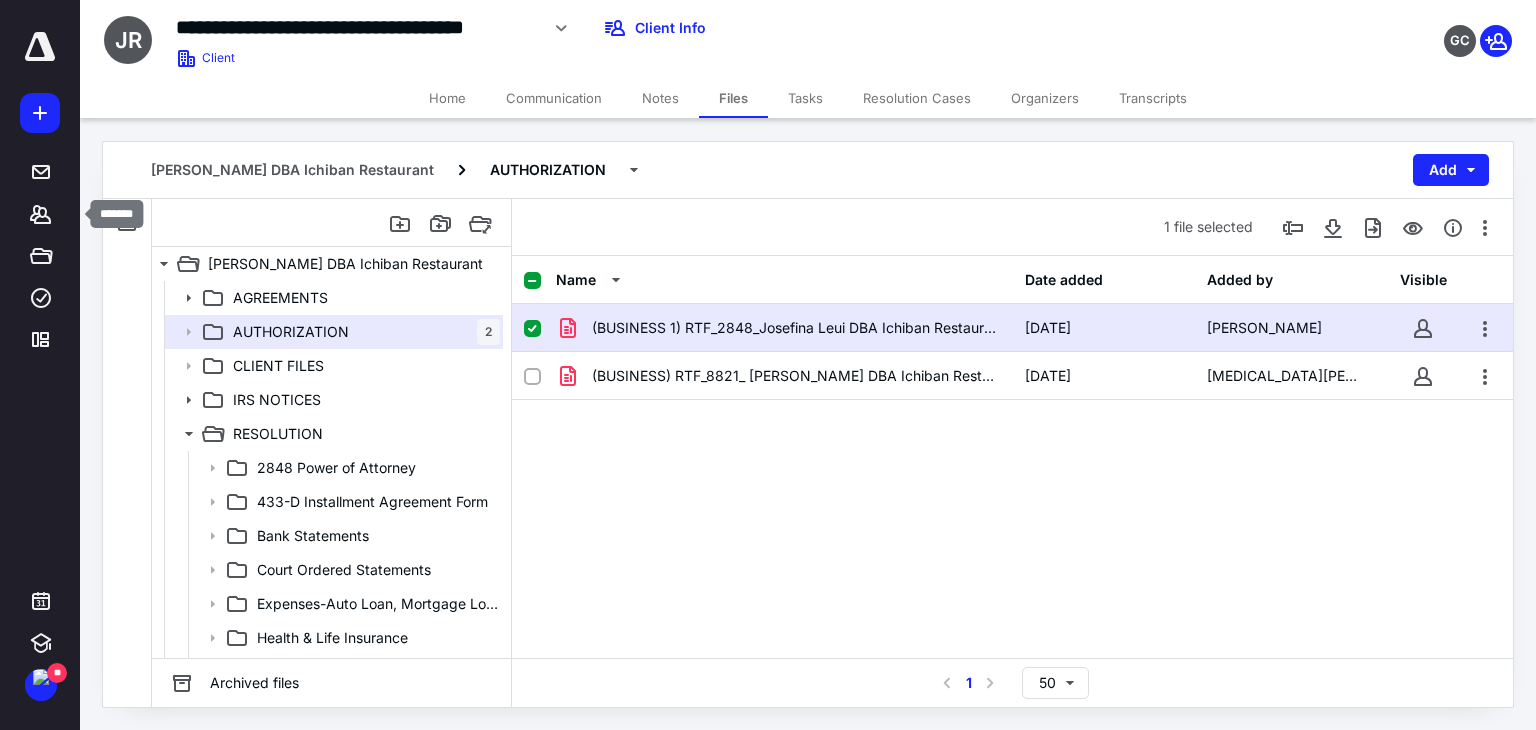 drag, startPoint x: 38, startPoint y: 223, endPoint x: 98, endPoint y: 219, distance: 60.133186 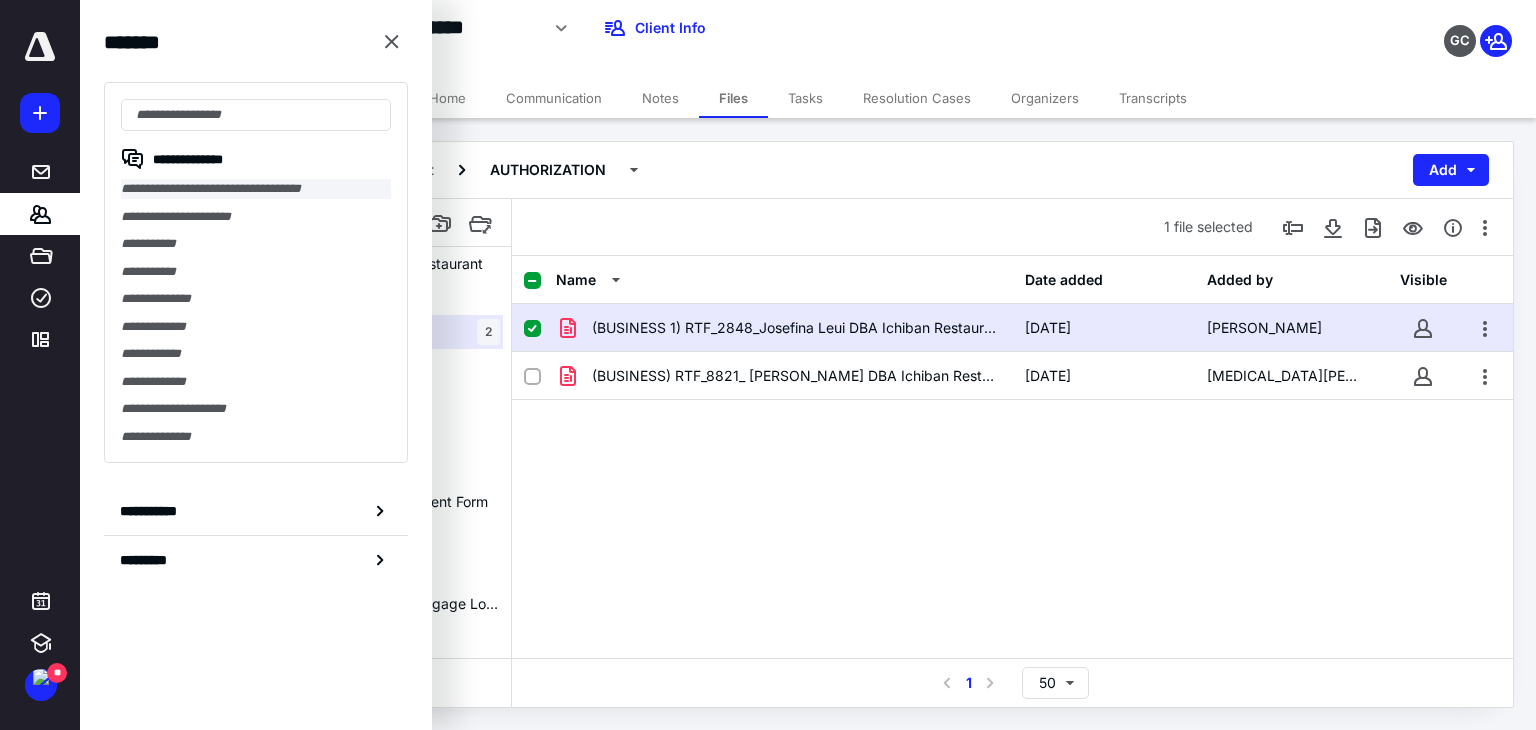 click on "**********" at bounding box center (256, 189) 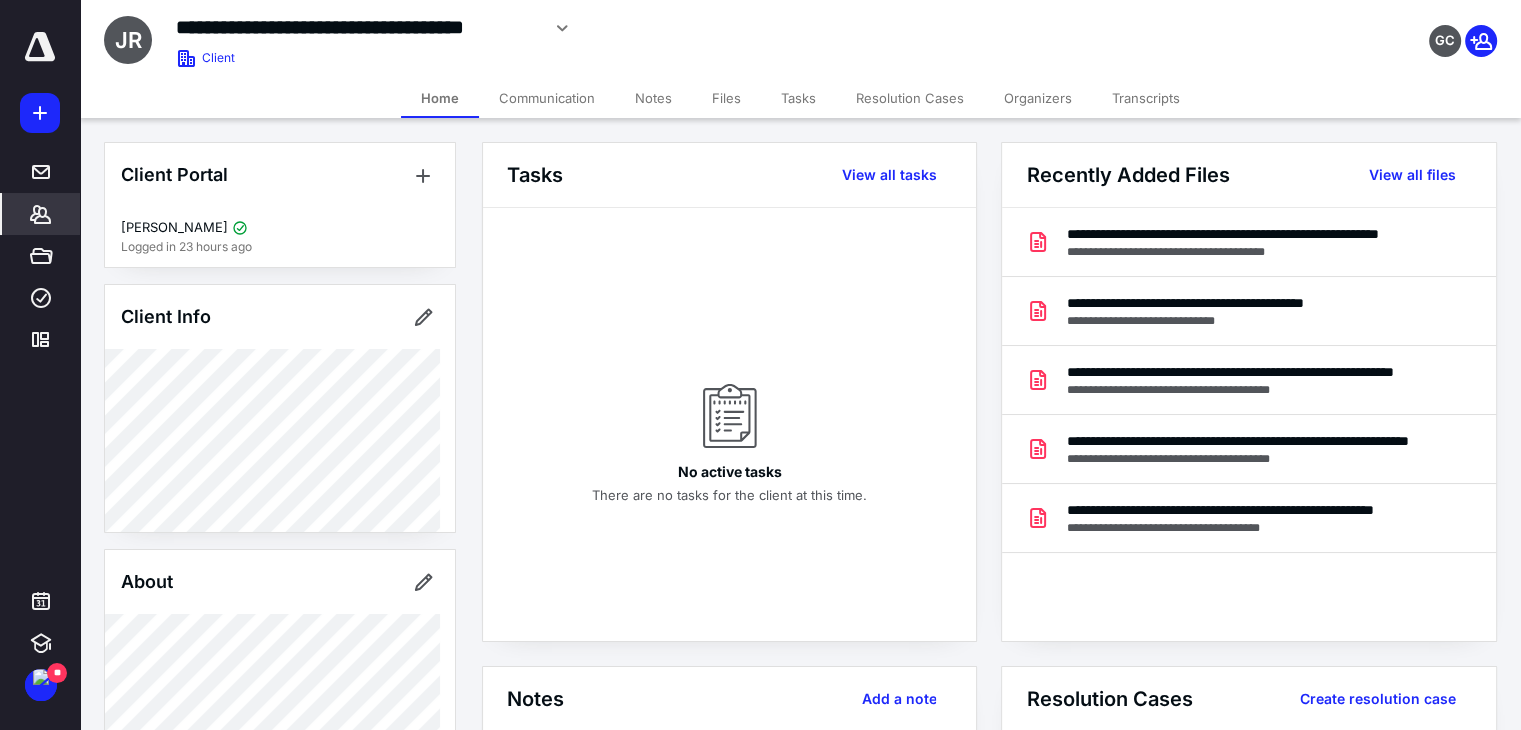 click on "Files" at bounding box center (726, 98) 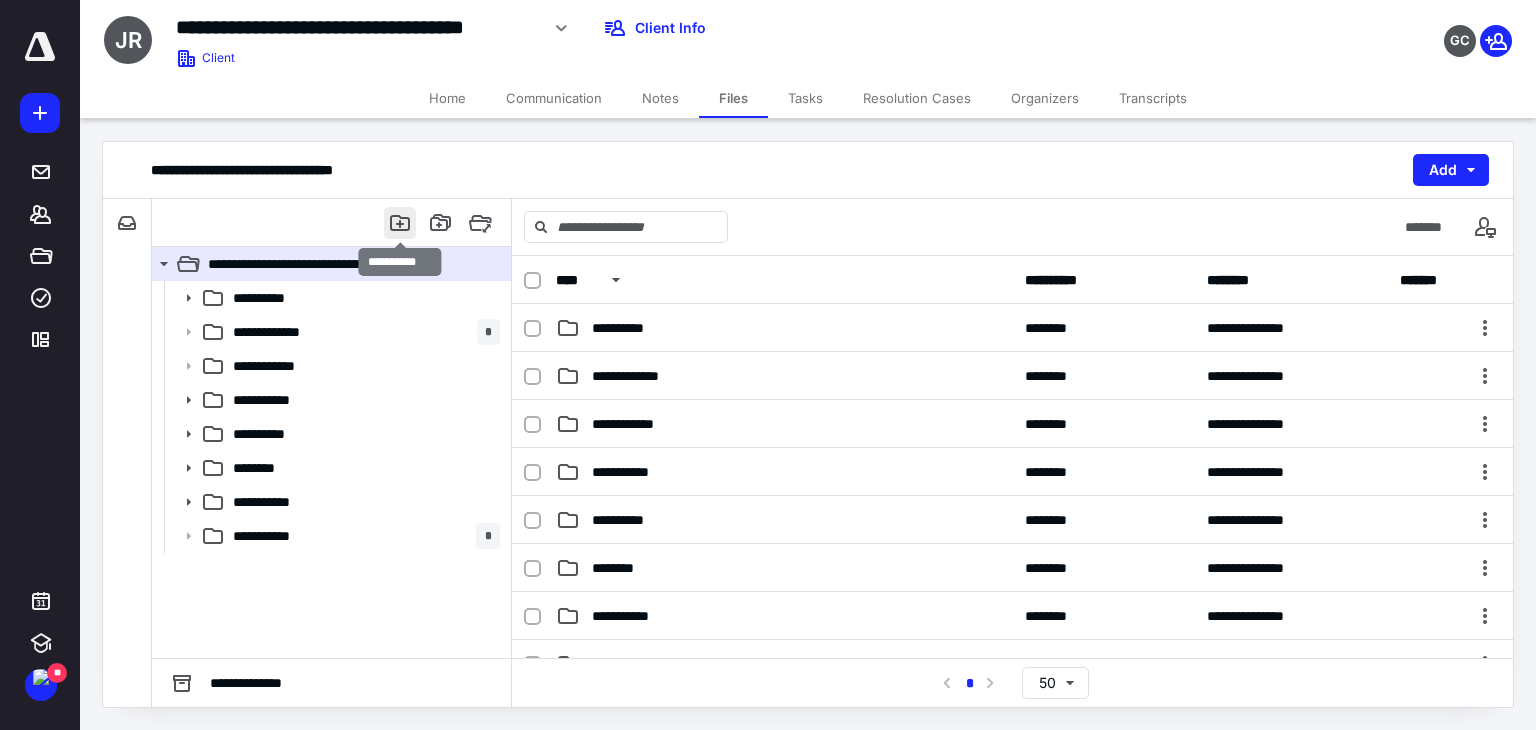 click at bounding box center [400, 223] 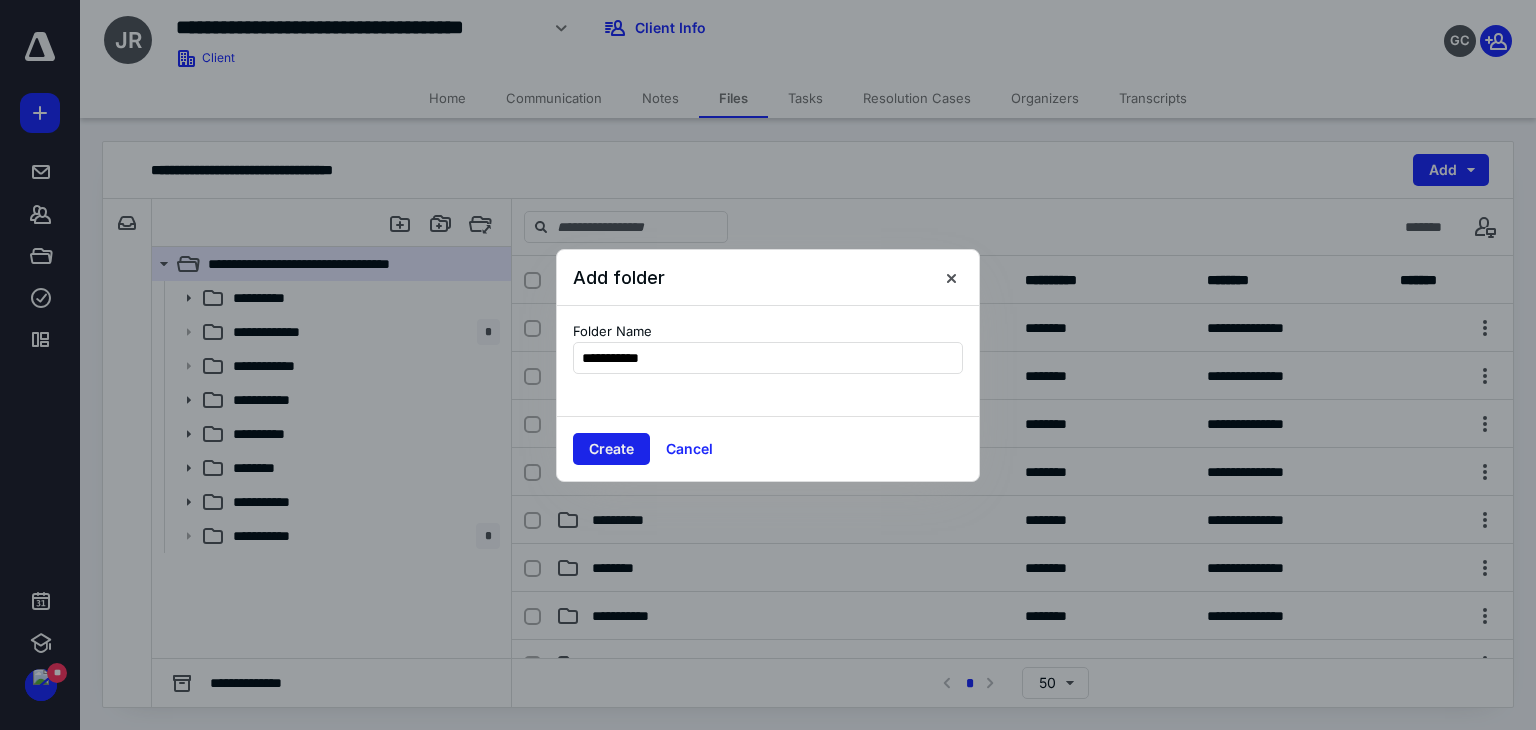 type on "**********" 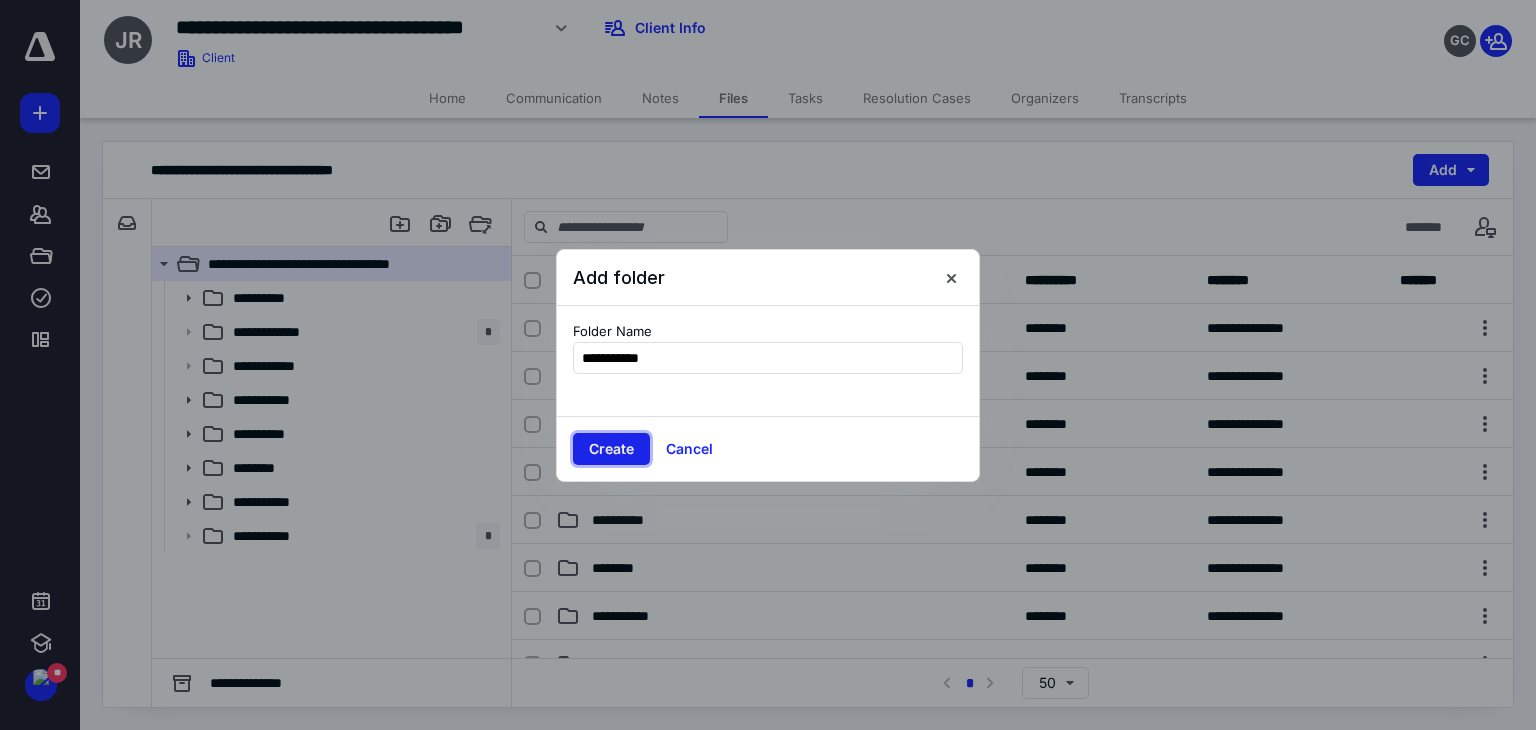 click on "Create" at bounding box center [611, 449] 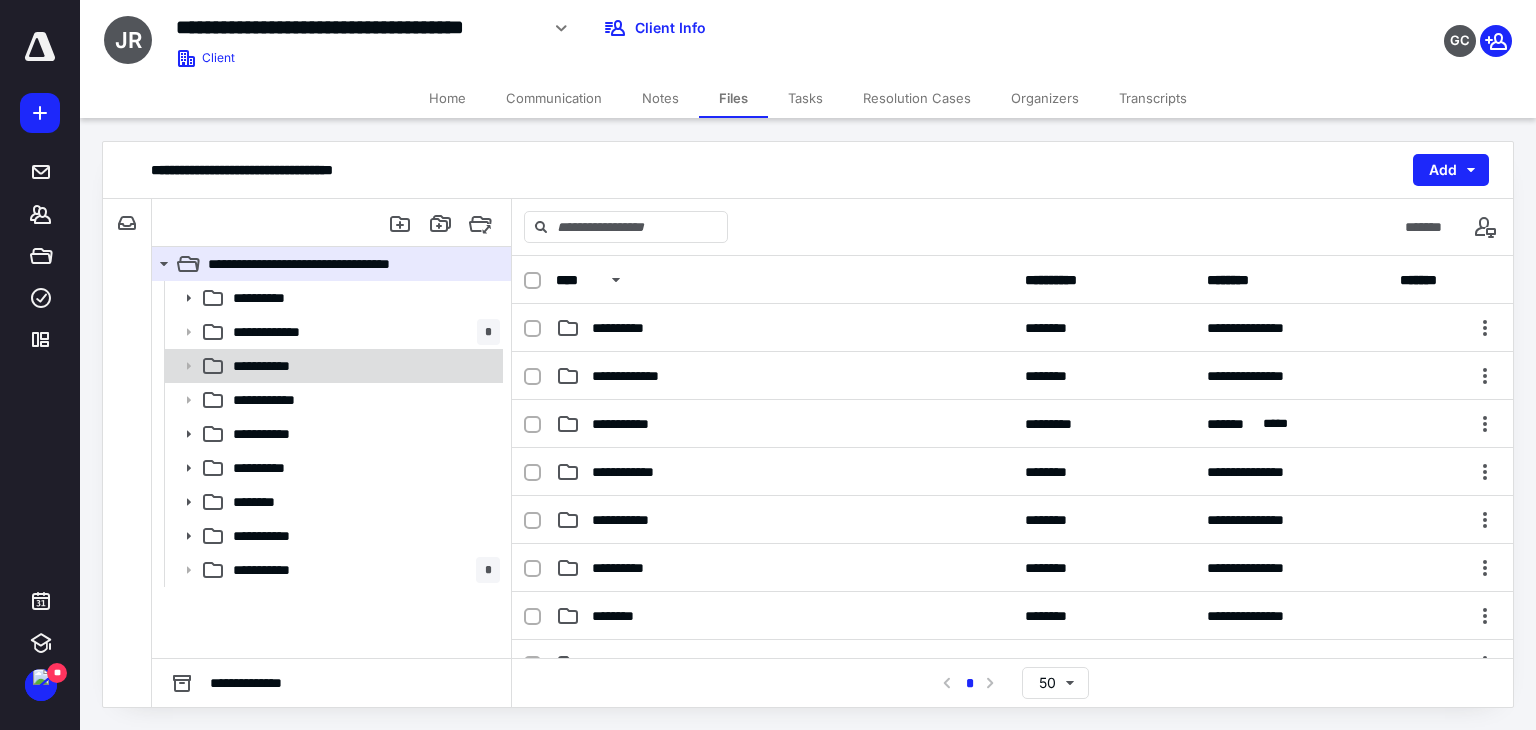 click on "**********" at bounding box center (362, 366) 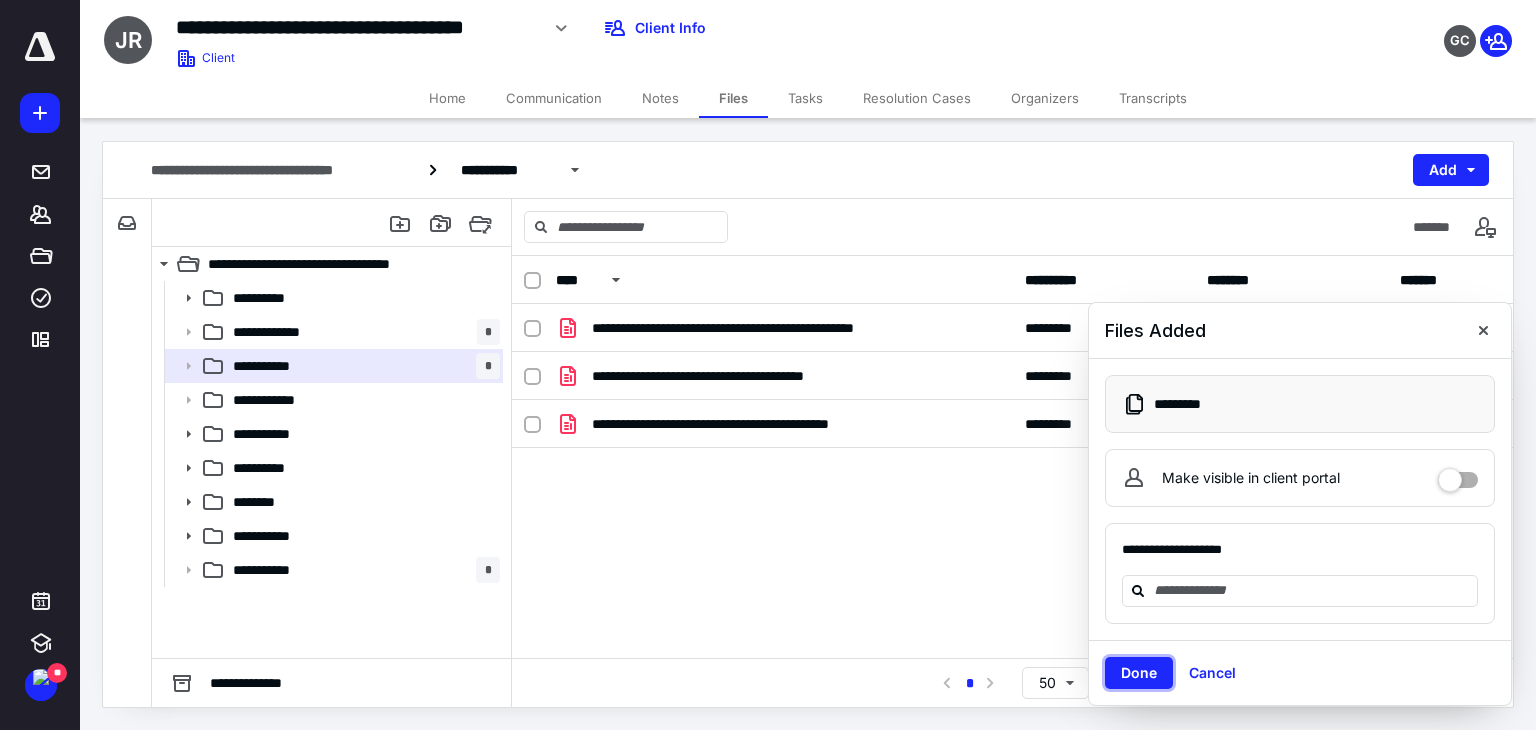 click on "Done" at bounding box center (1139, 673) 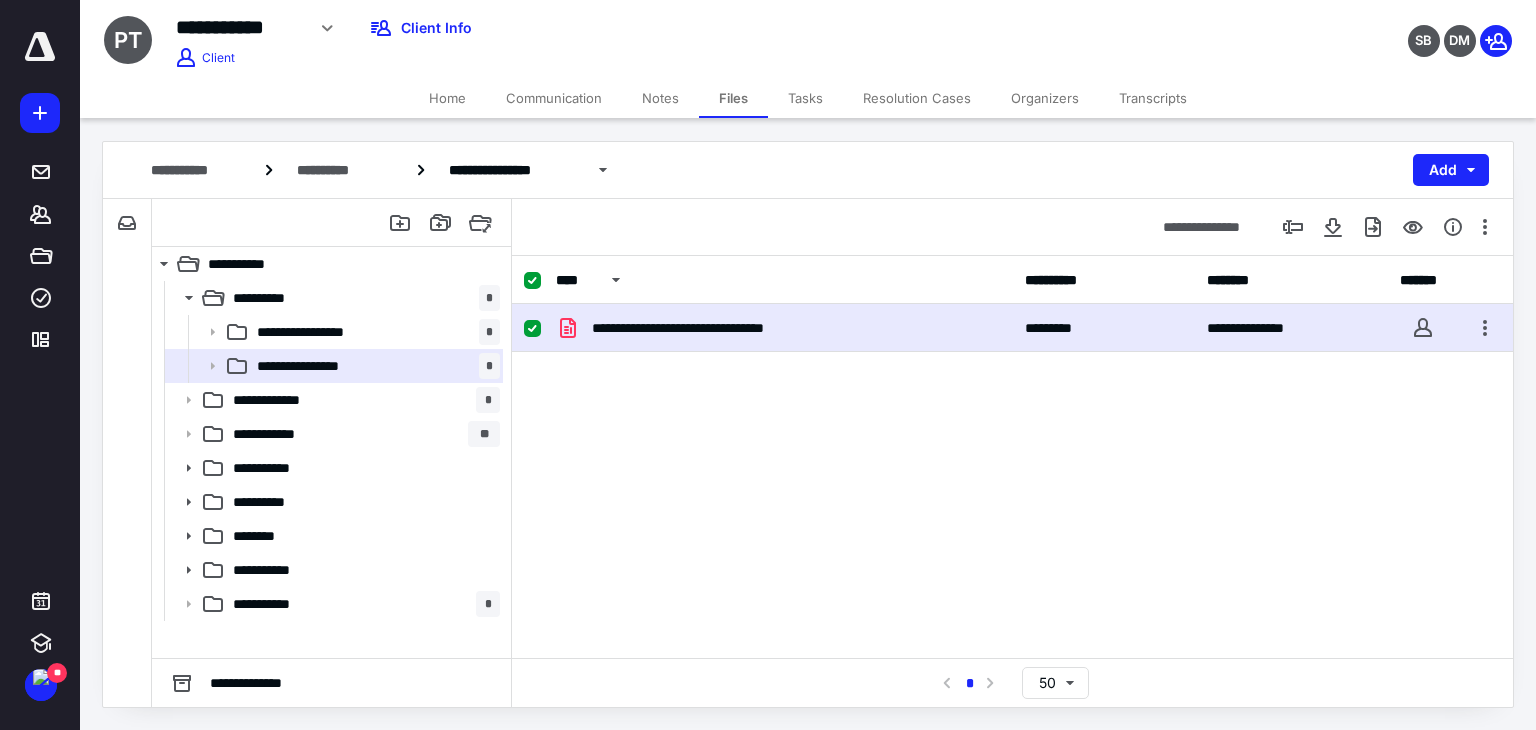 scroll, scrollTop: 0, scrollLeft: 0, axis: both 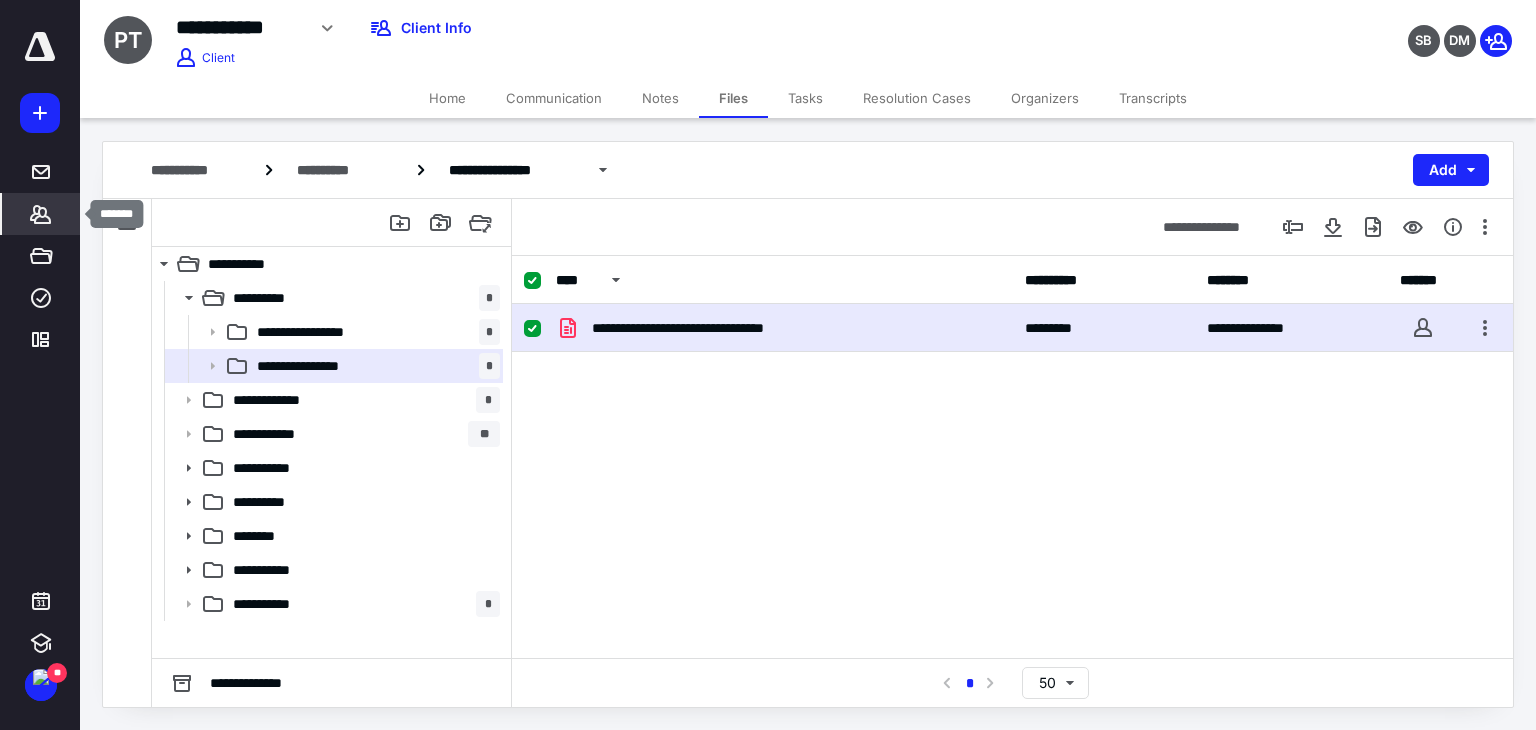 click 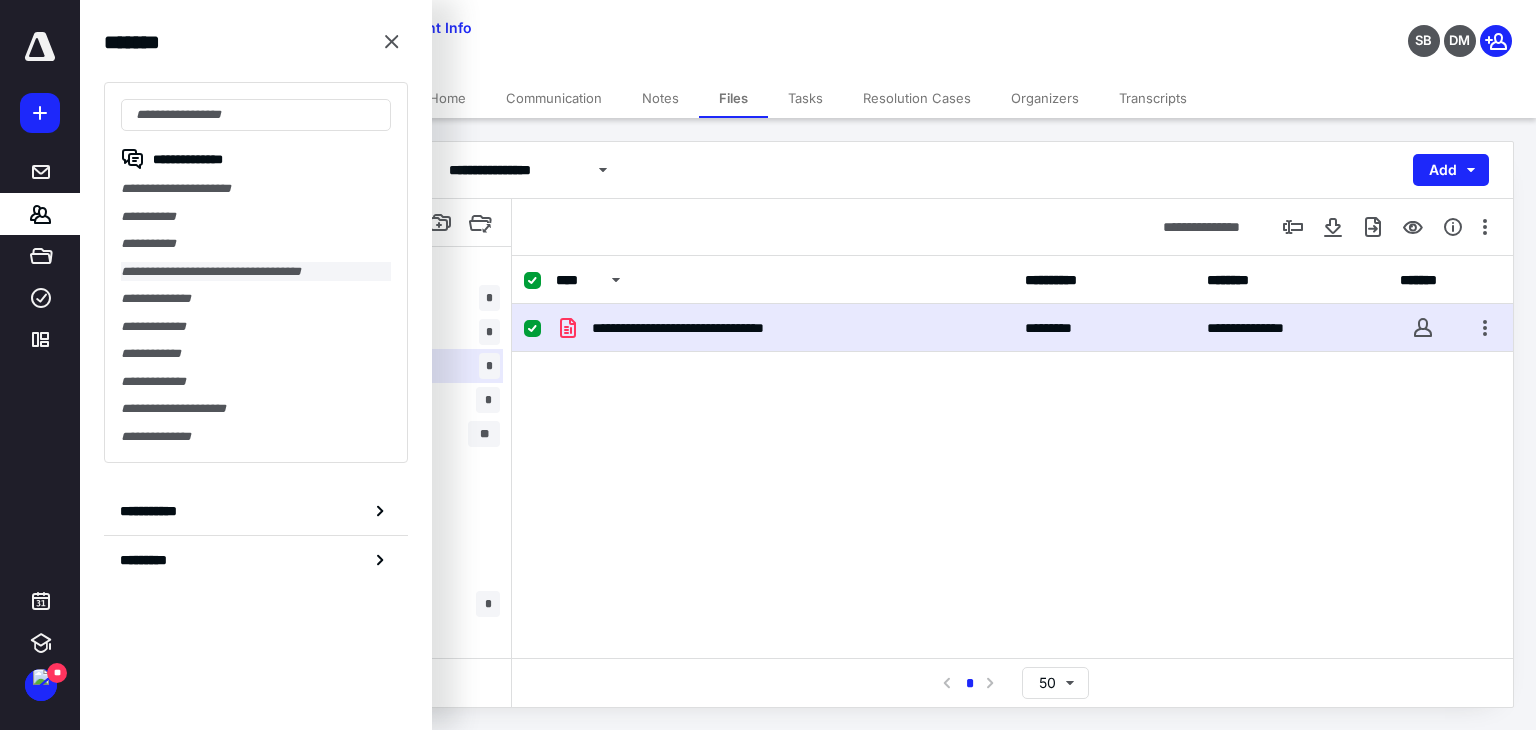 click on "**********" at bounding box center [256, 272] 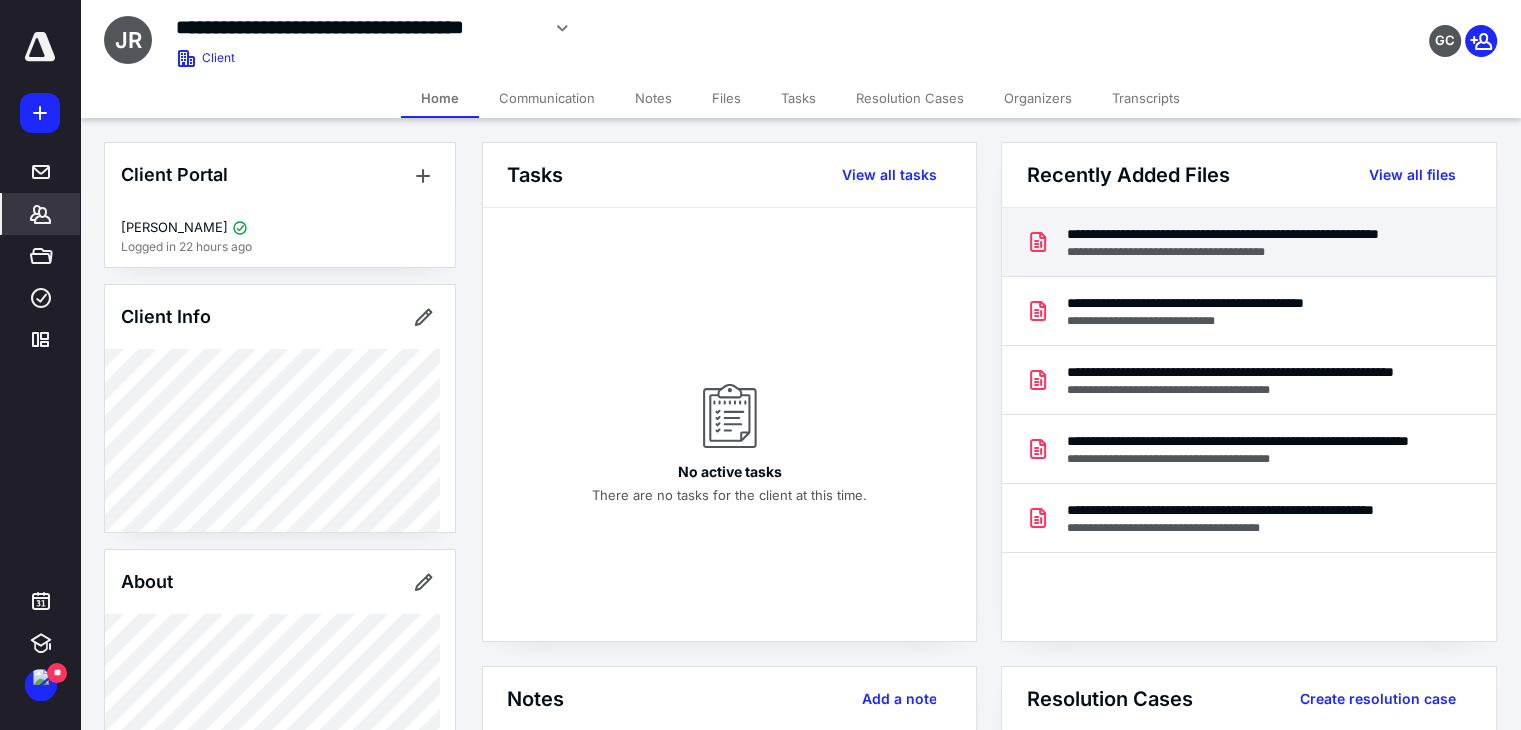 click on "**********" at bounding box center [1244, 252] 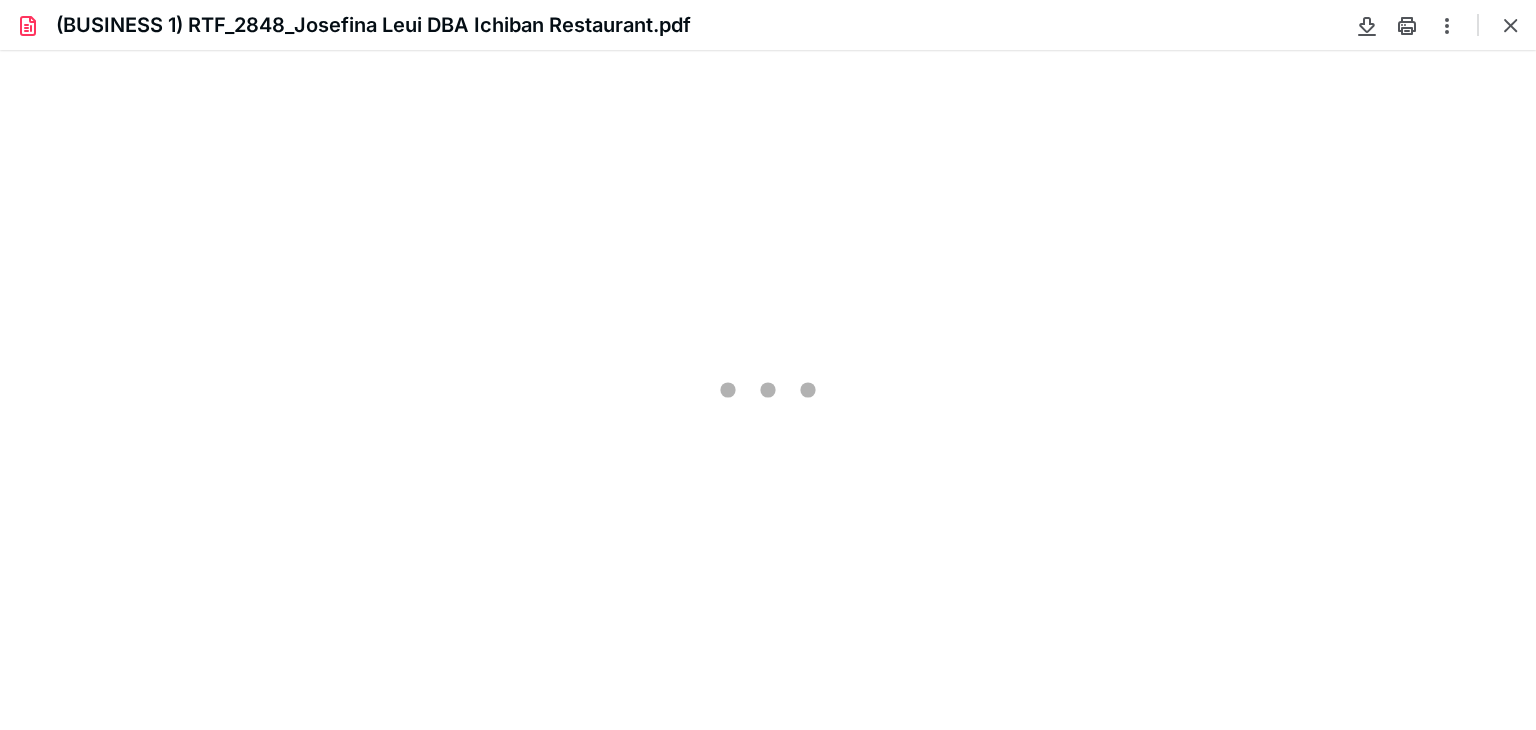 scroll, scrollTop: 0, scrollLeft: 0, axis: both 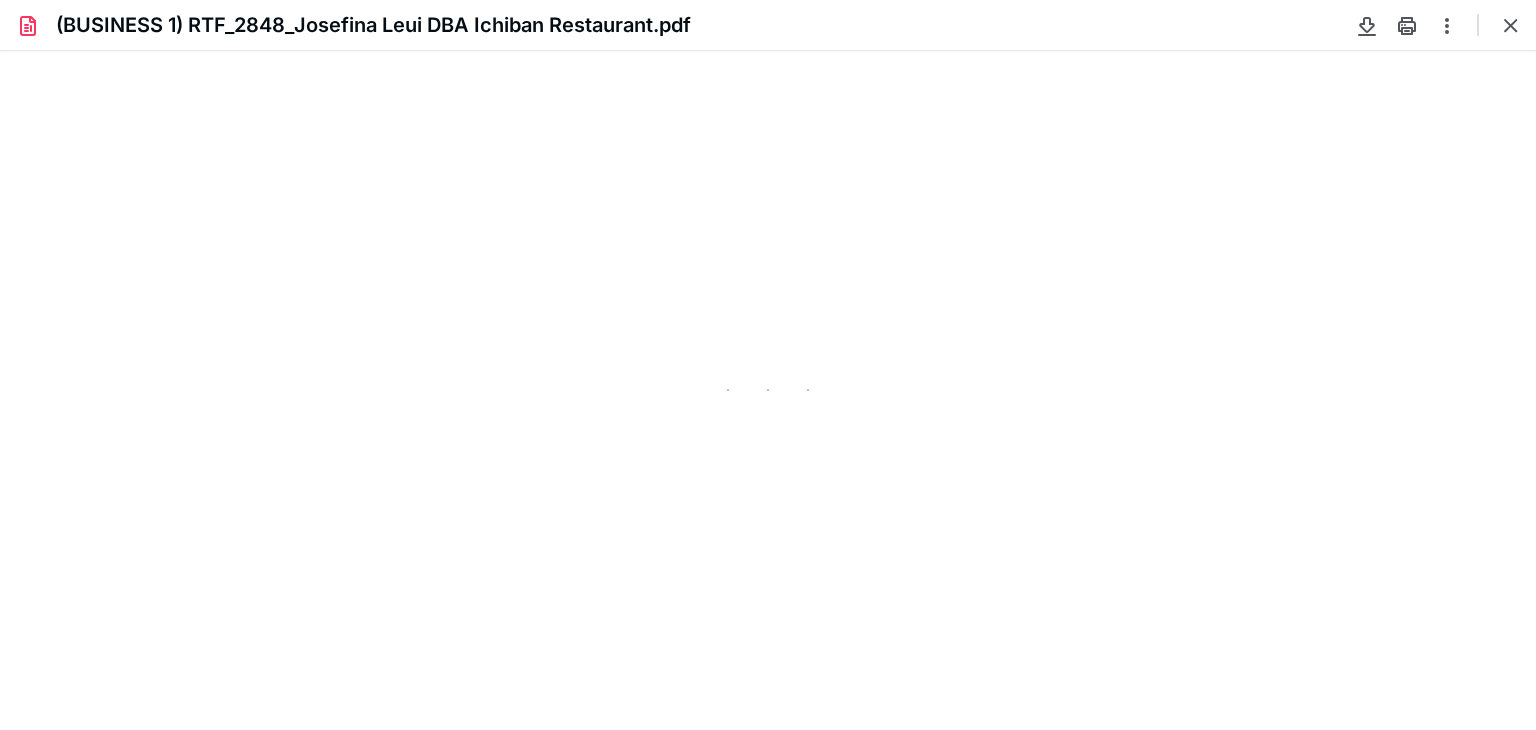 type on "81" 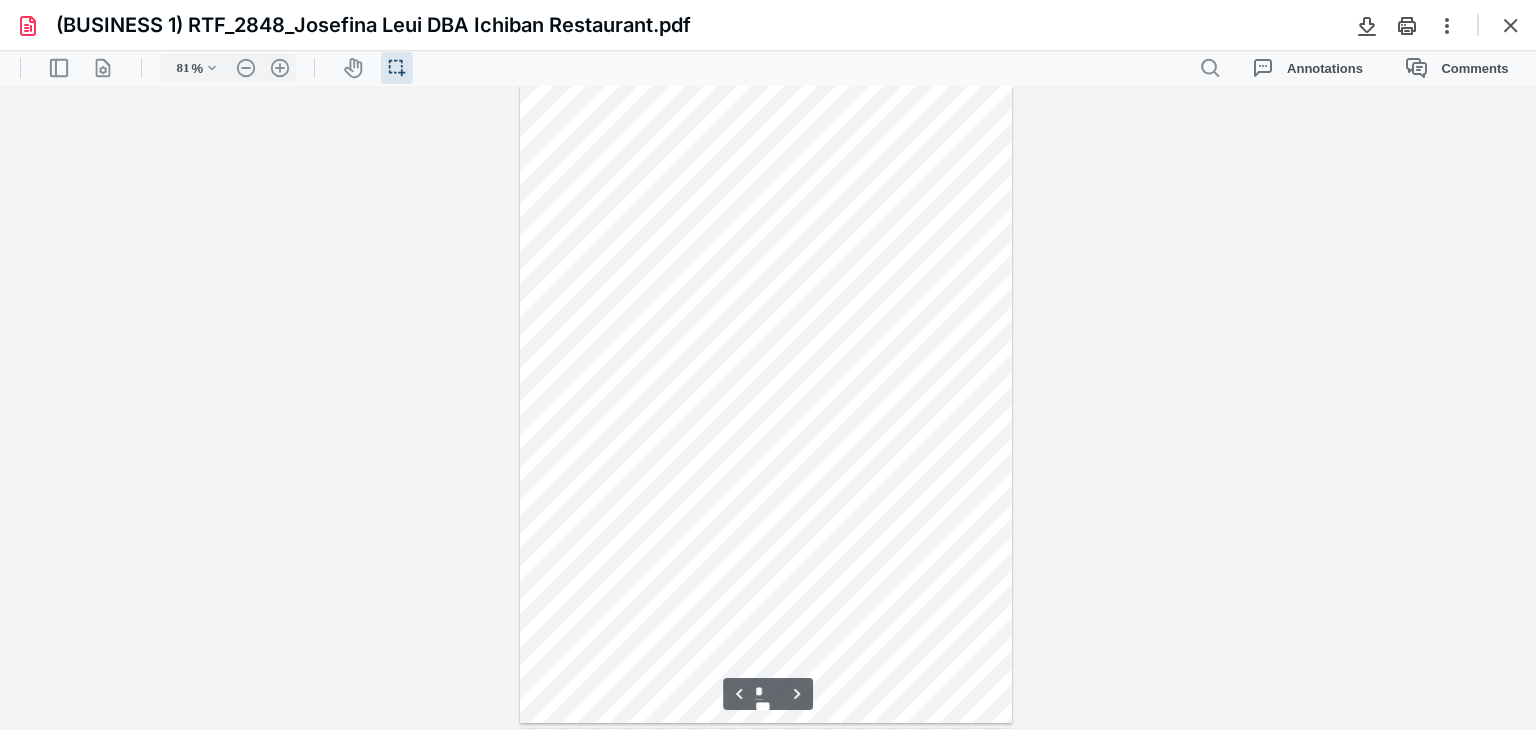 scroll, scrollTop: 428, scrollLeft: 0, axis: vertical 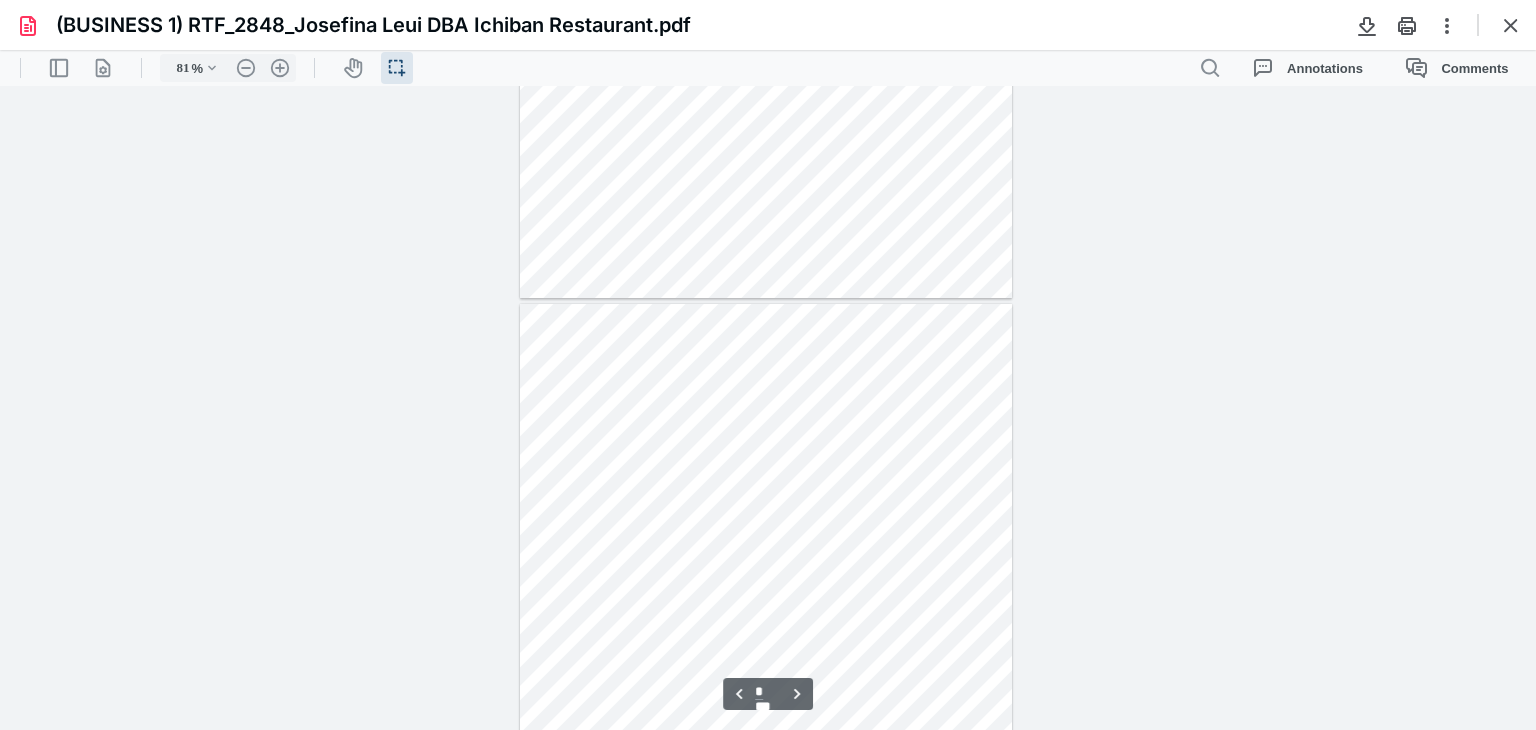 type on "*" 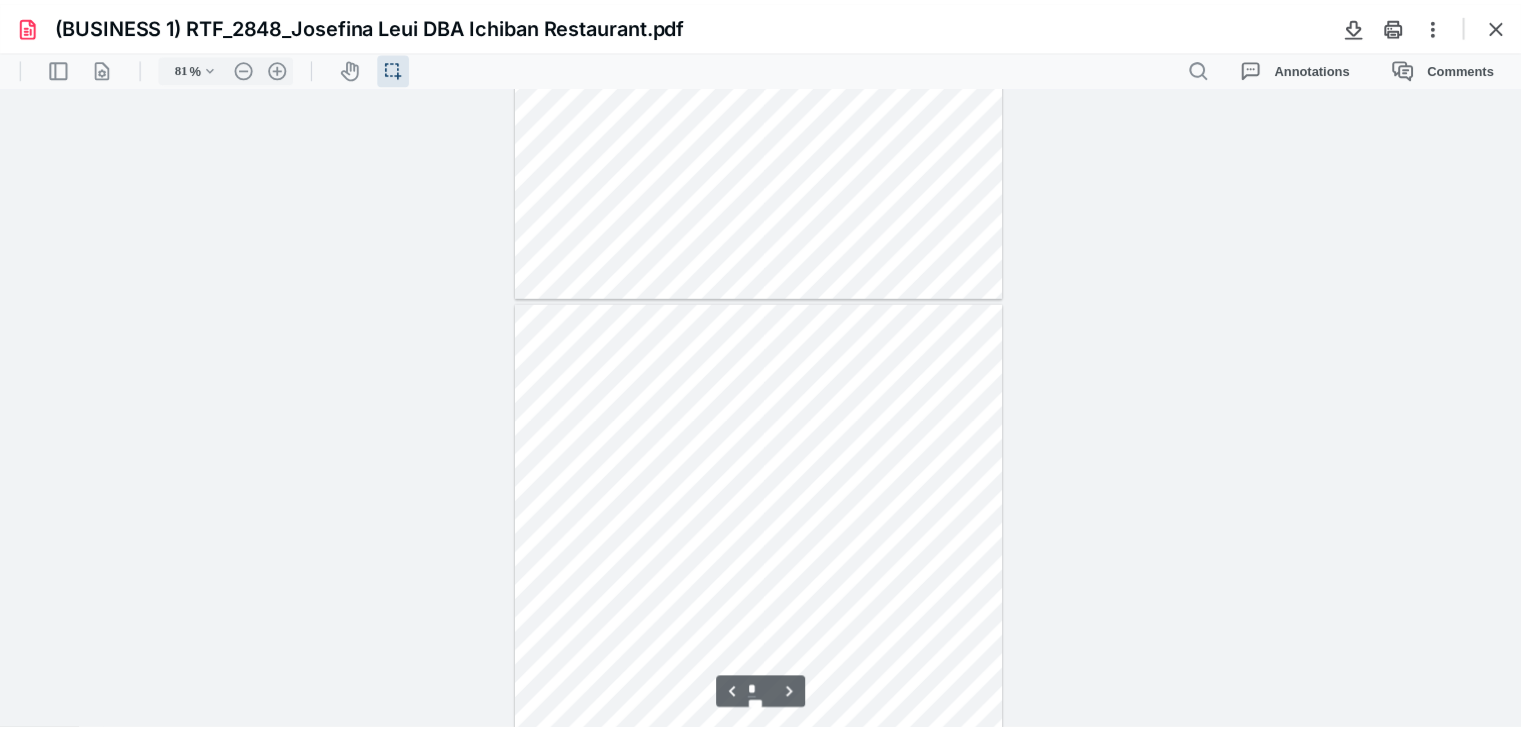 scroll, scrollTop: 28, scrollLeft: 0, axis: vertical 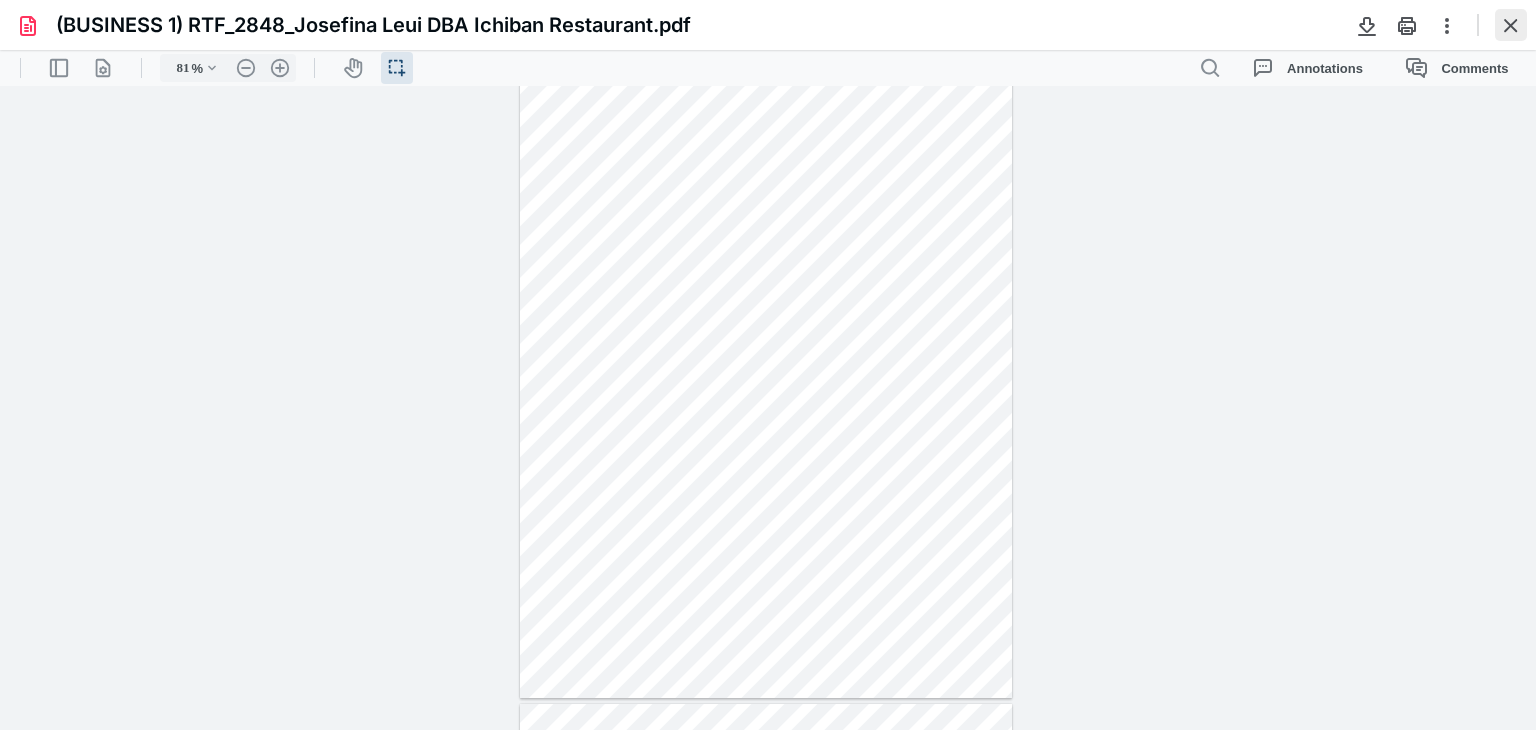 click at bounding box center (1511, 25) 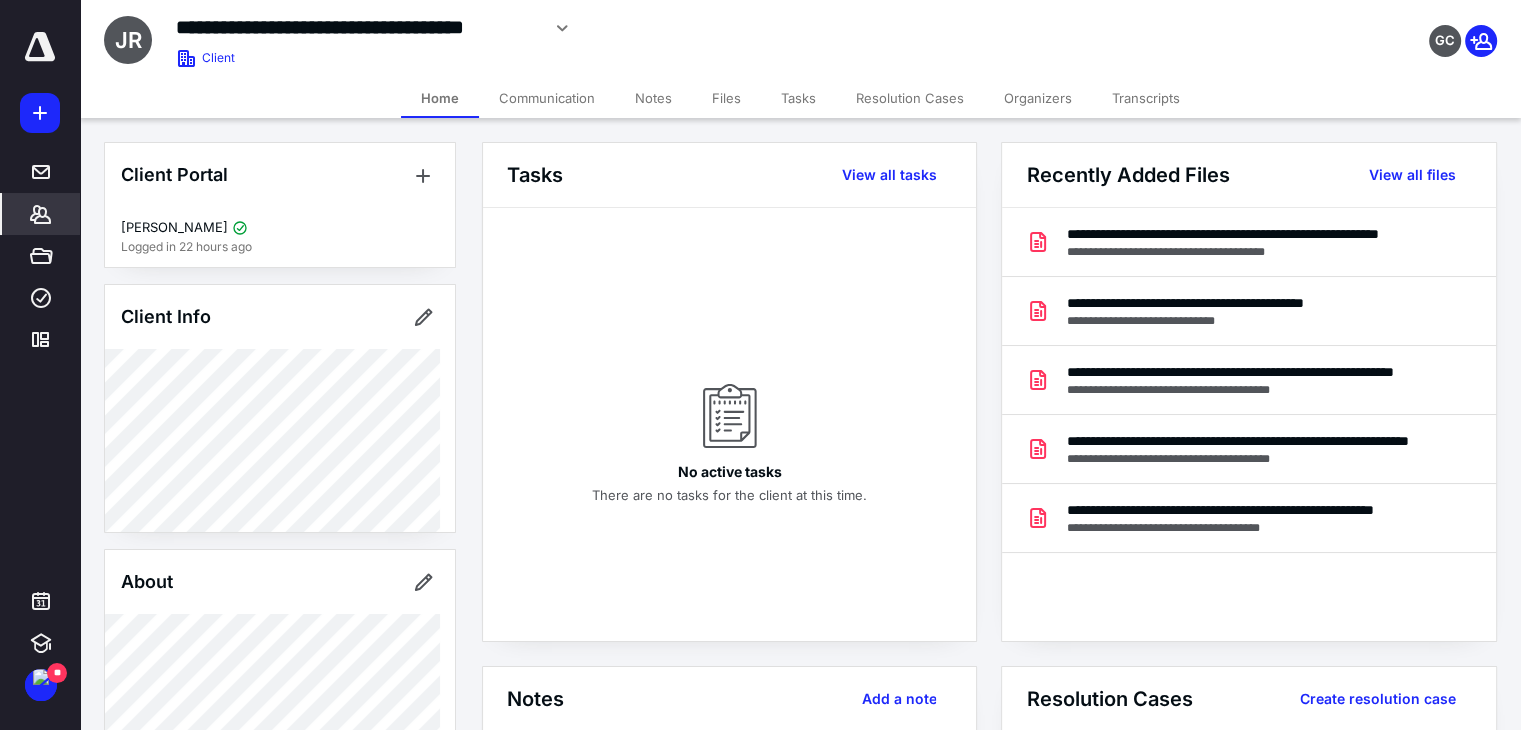 click on "Resolution Cases" at bounding box center (910, 98) 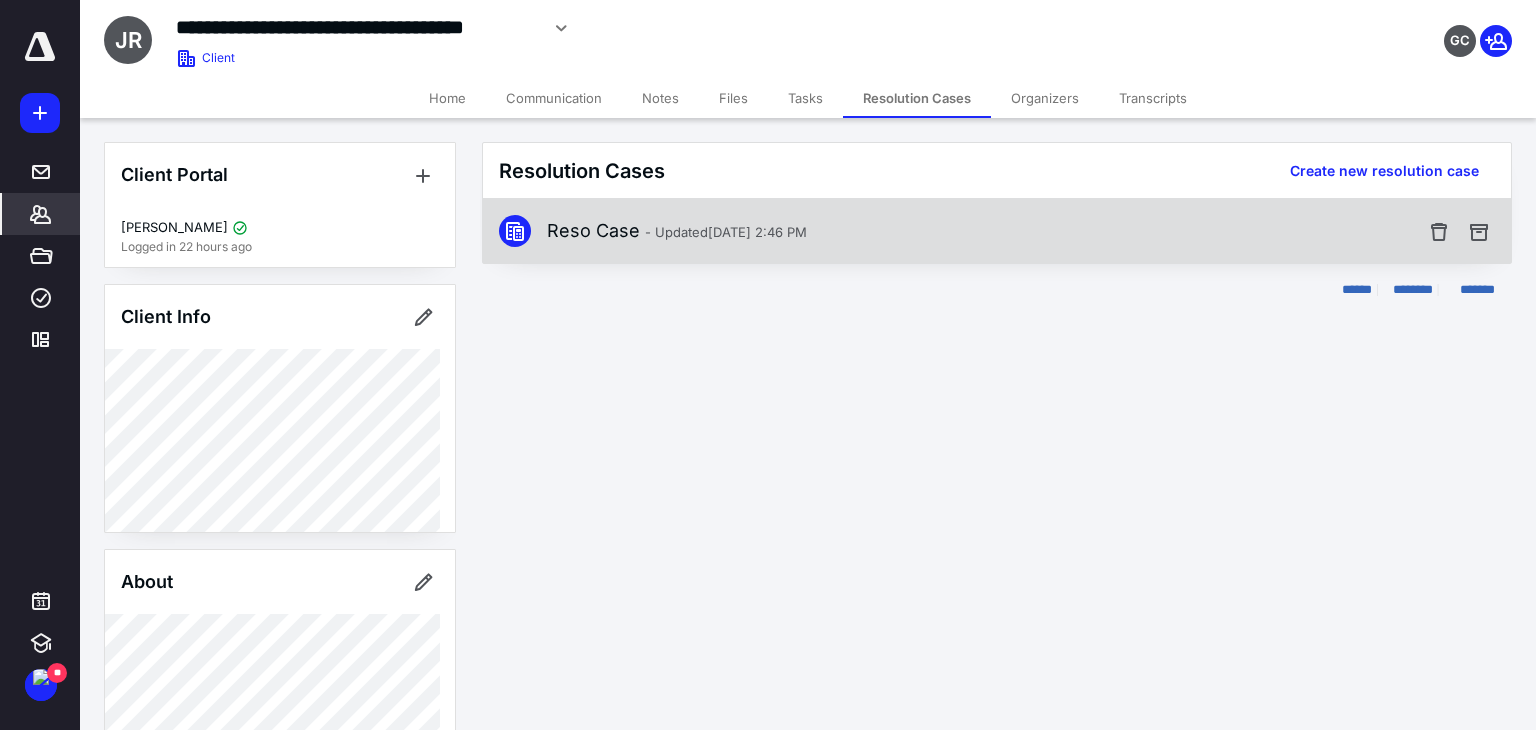 click on "Reso Case   - Updated  [DATE] 2:46 PM" at bounding box center (961, 231) 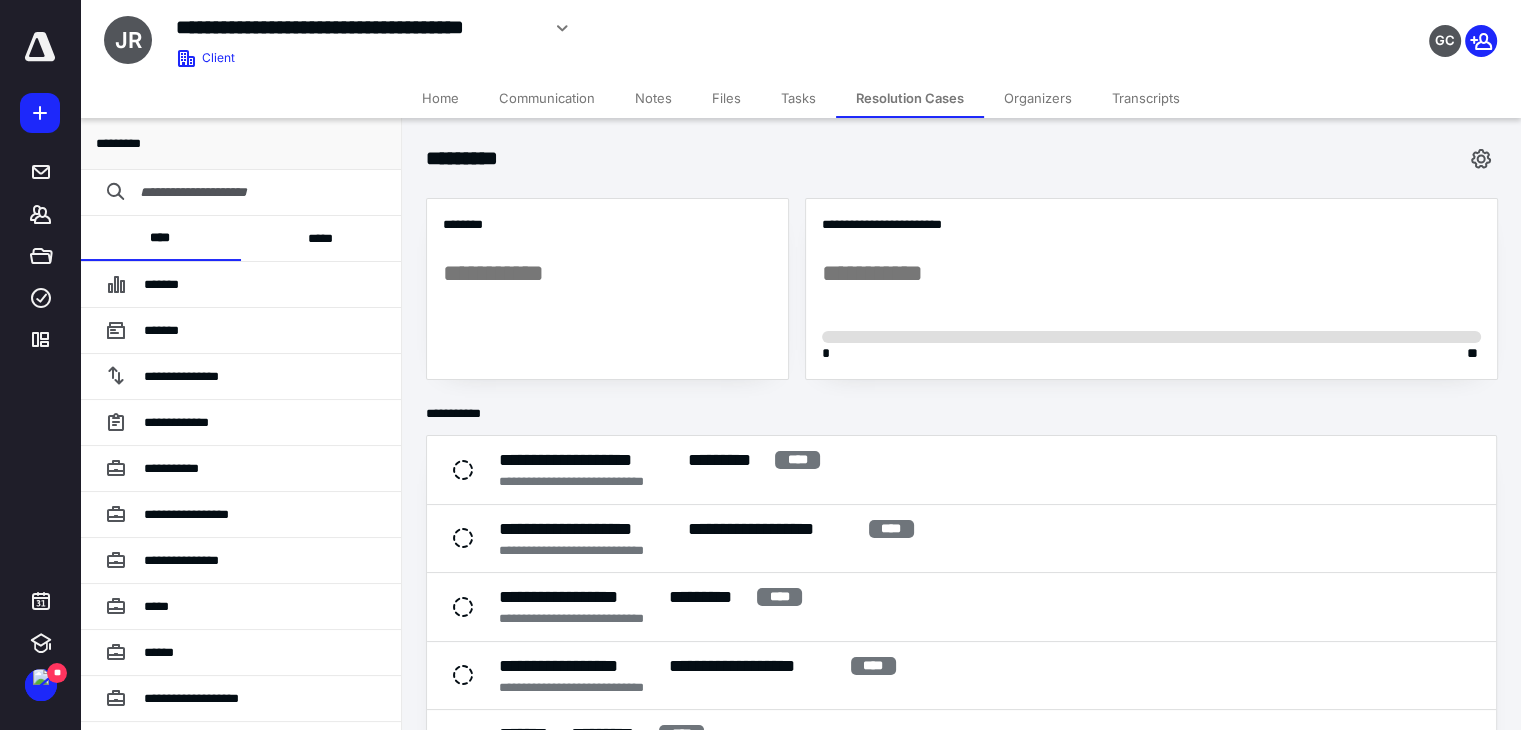 click on "*****" at bounding box center (321, 238) 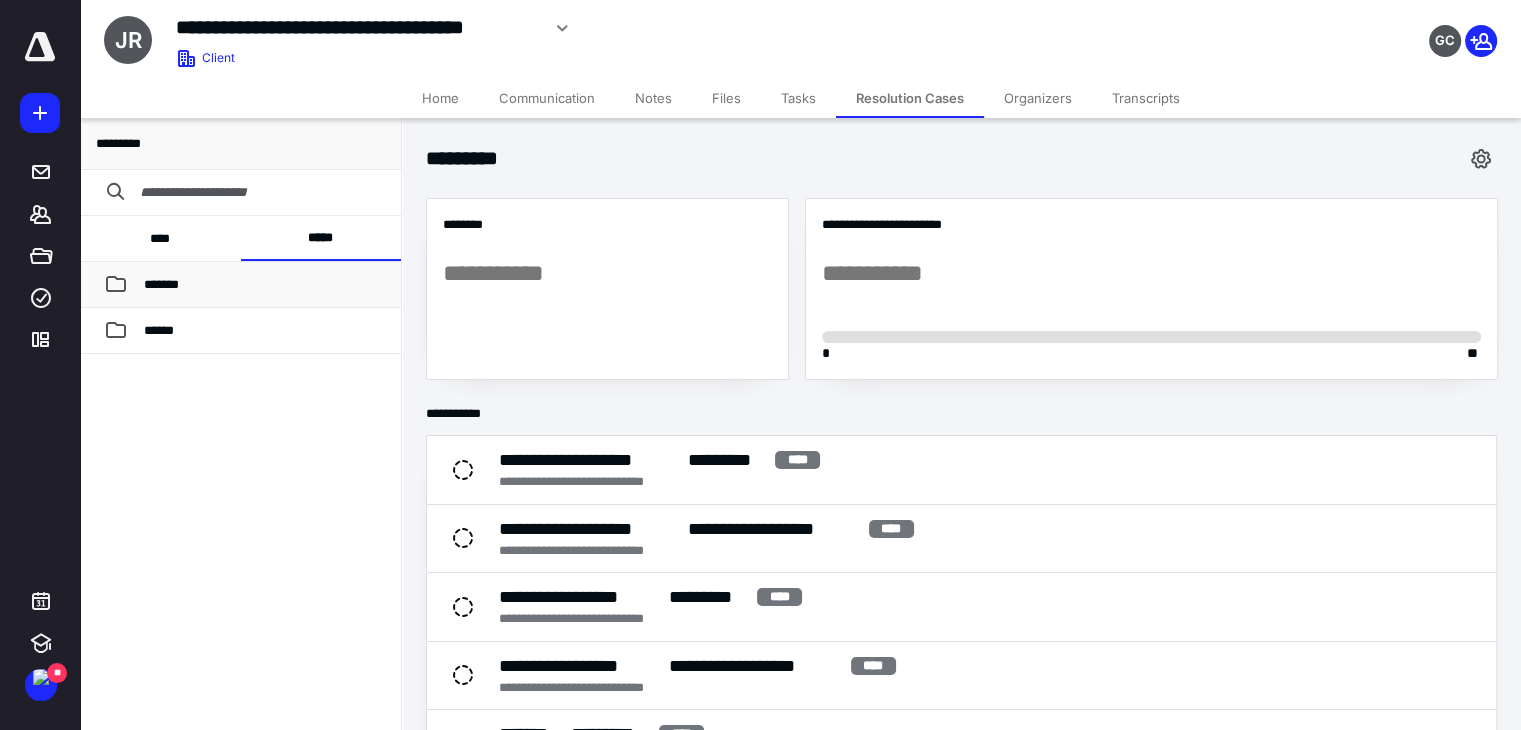 click on "*******" at bounding box center (161, 284) 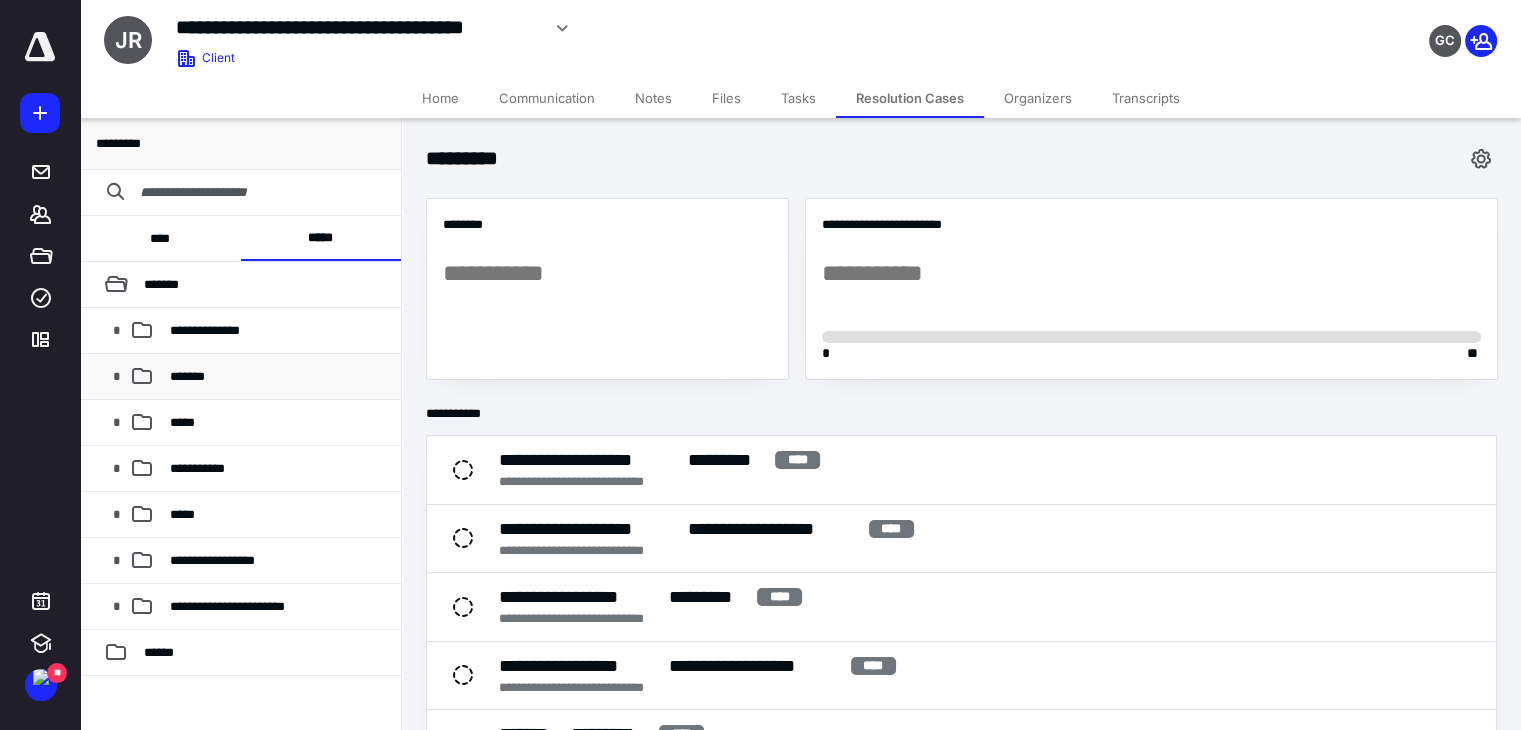 click on "*******" at bounding box center (187, 376) 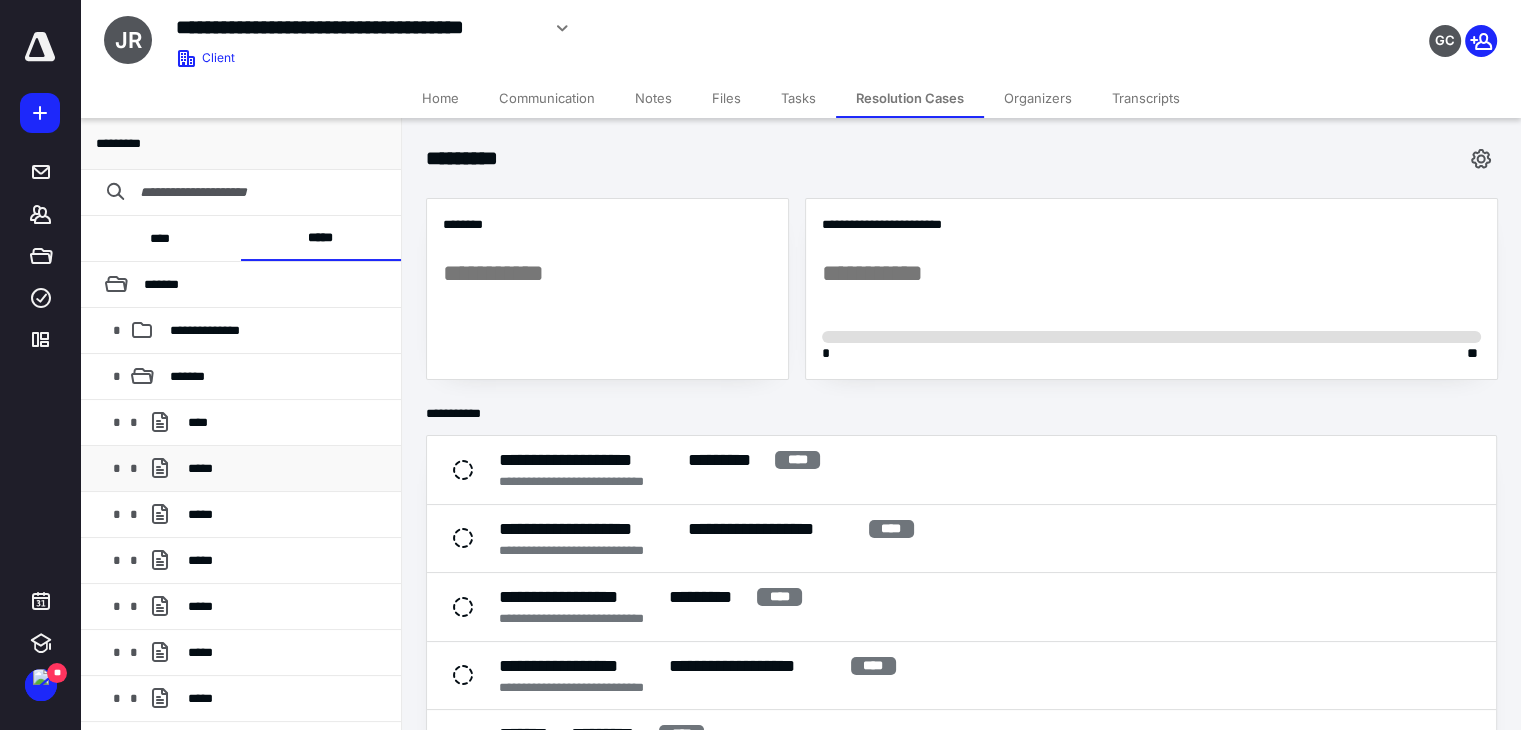 click on "*****" at bounding box center (286, 469) 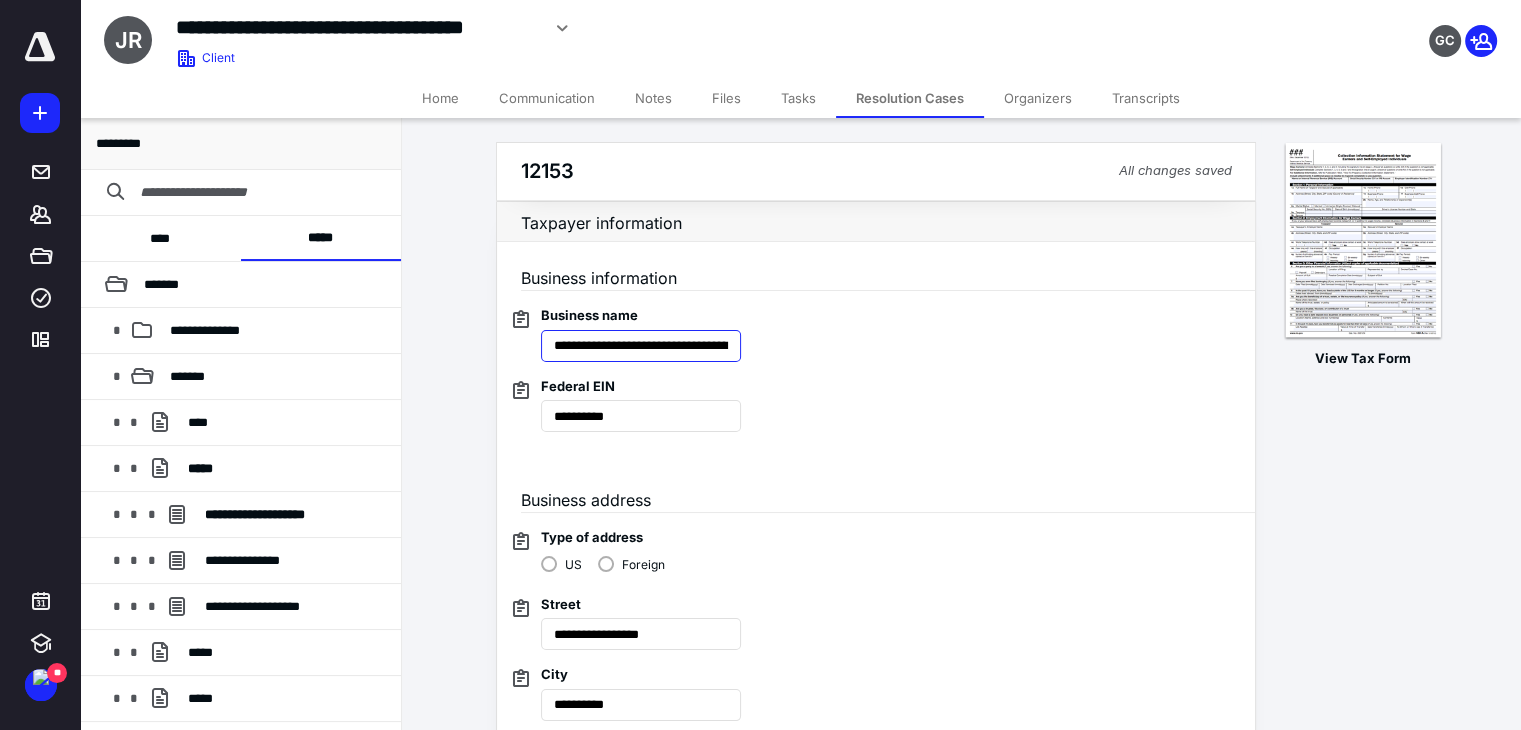 scroll, scrollTop: 0, scrollLeft: 56, axis: horizontal 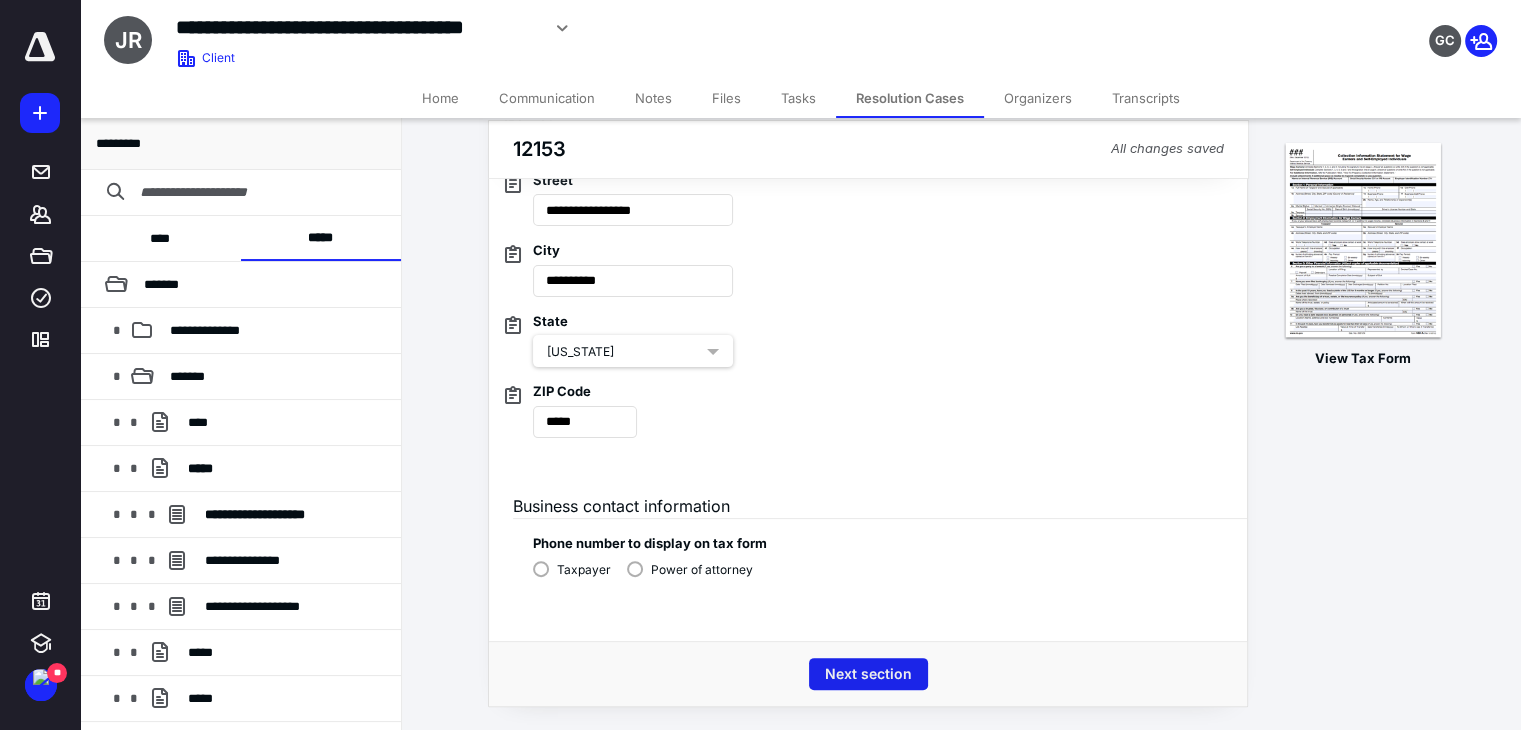 click on "Next section" at bounding box center (868, 674) 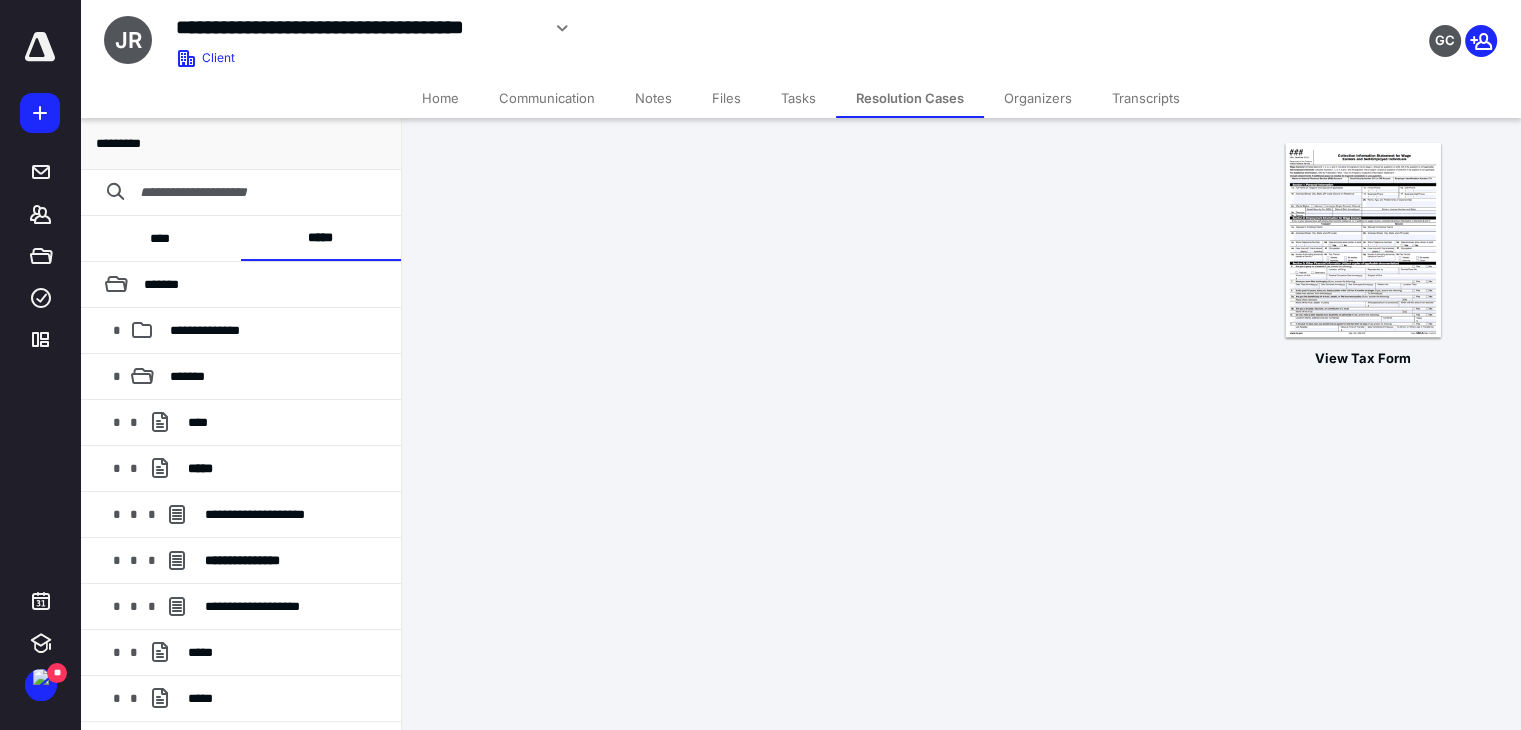 scroll, scrollTop: 0, scrollLeft: 0, axis: both 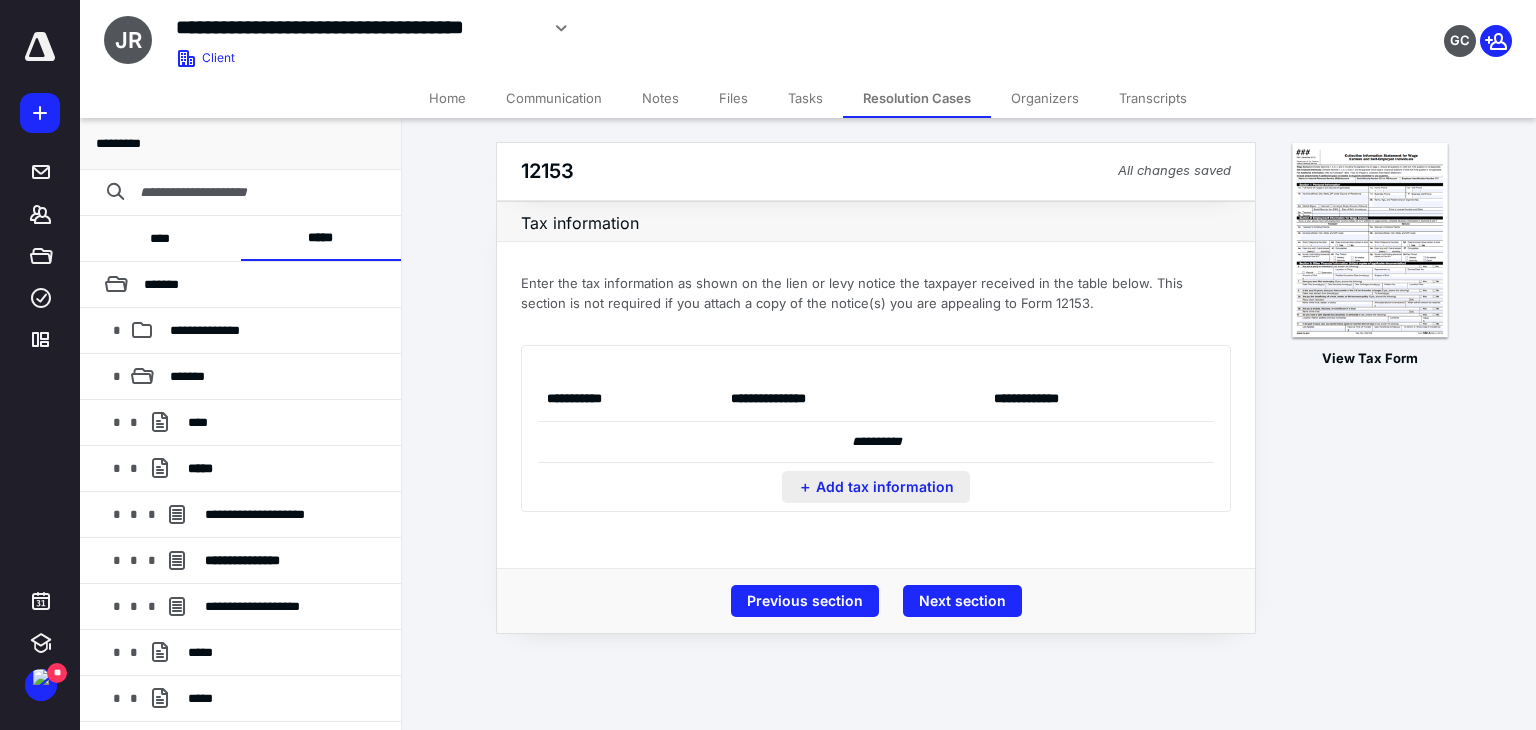 click on "＋ Add tax information" at bounding box center (876, 487) 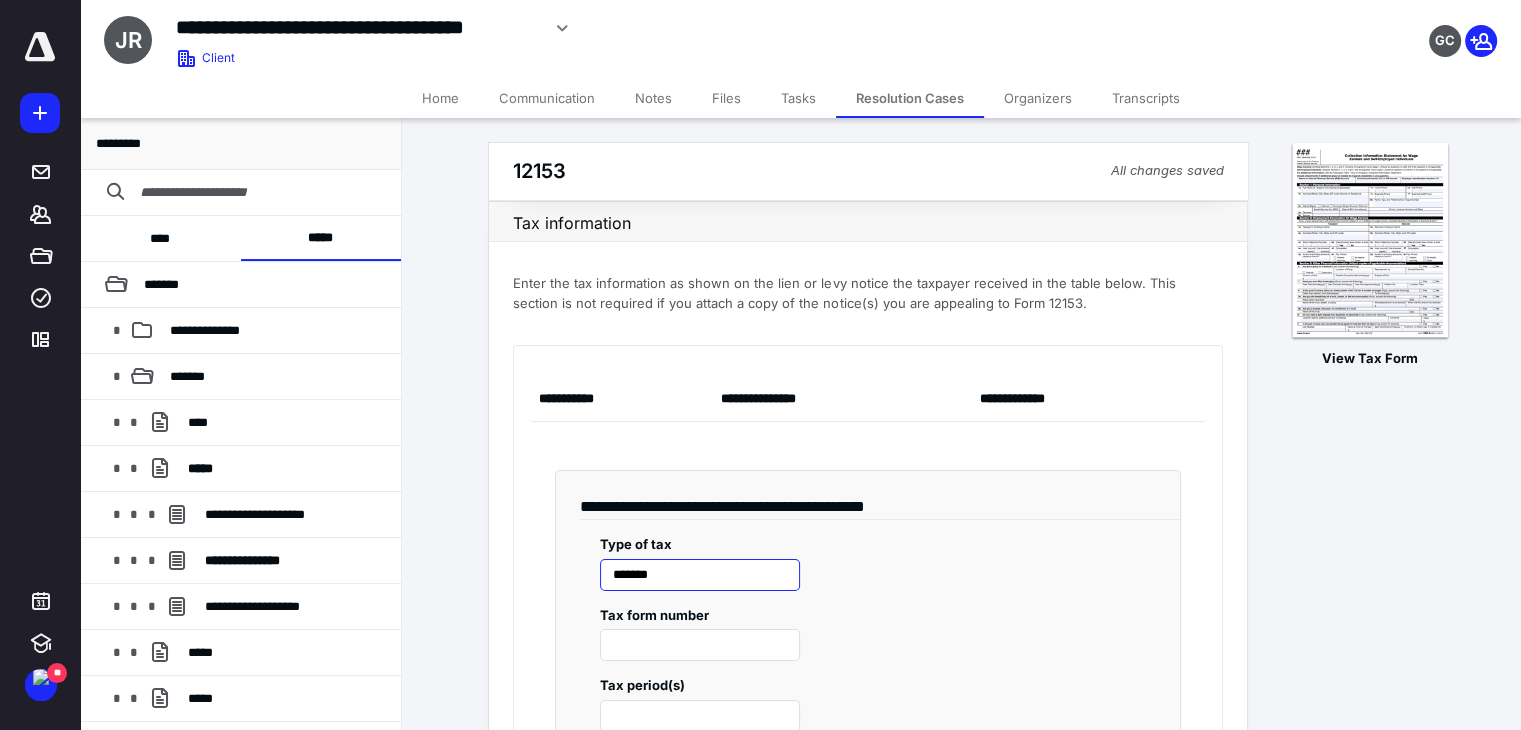 type on "******" 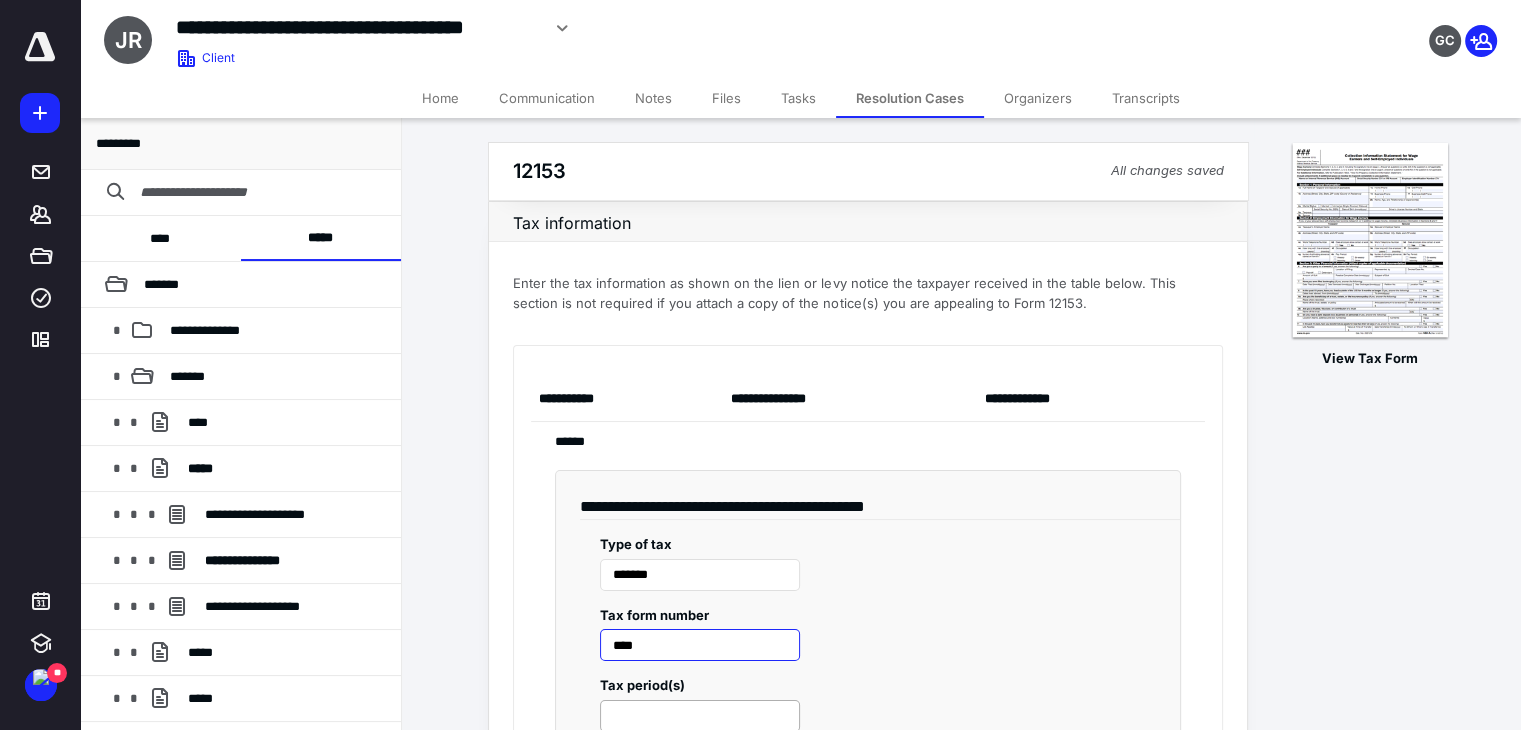 type on "****" 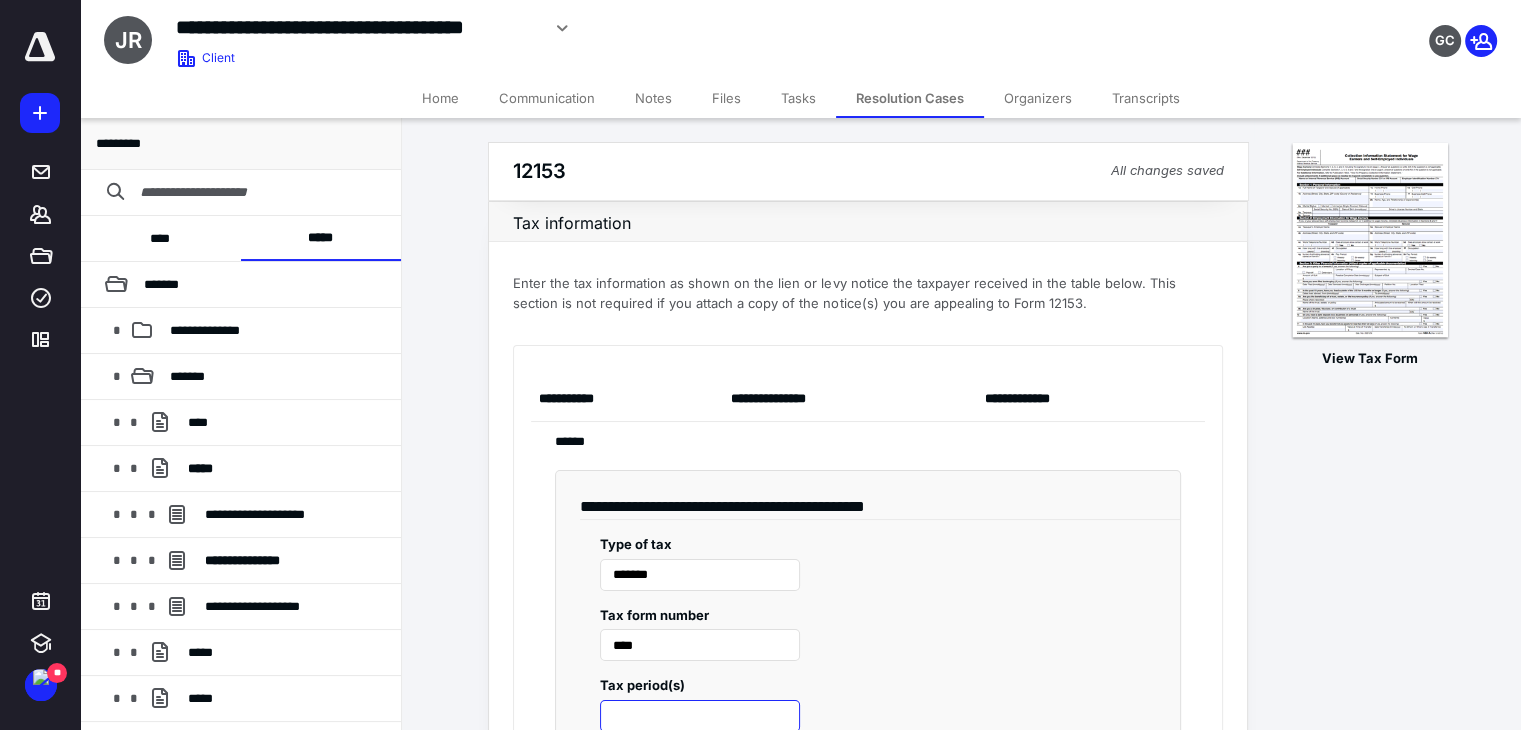 click at bounding box center (700, 716) 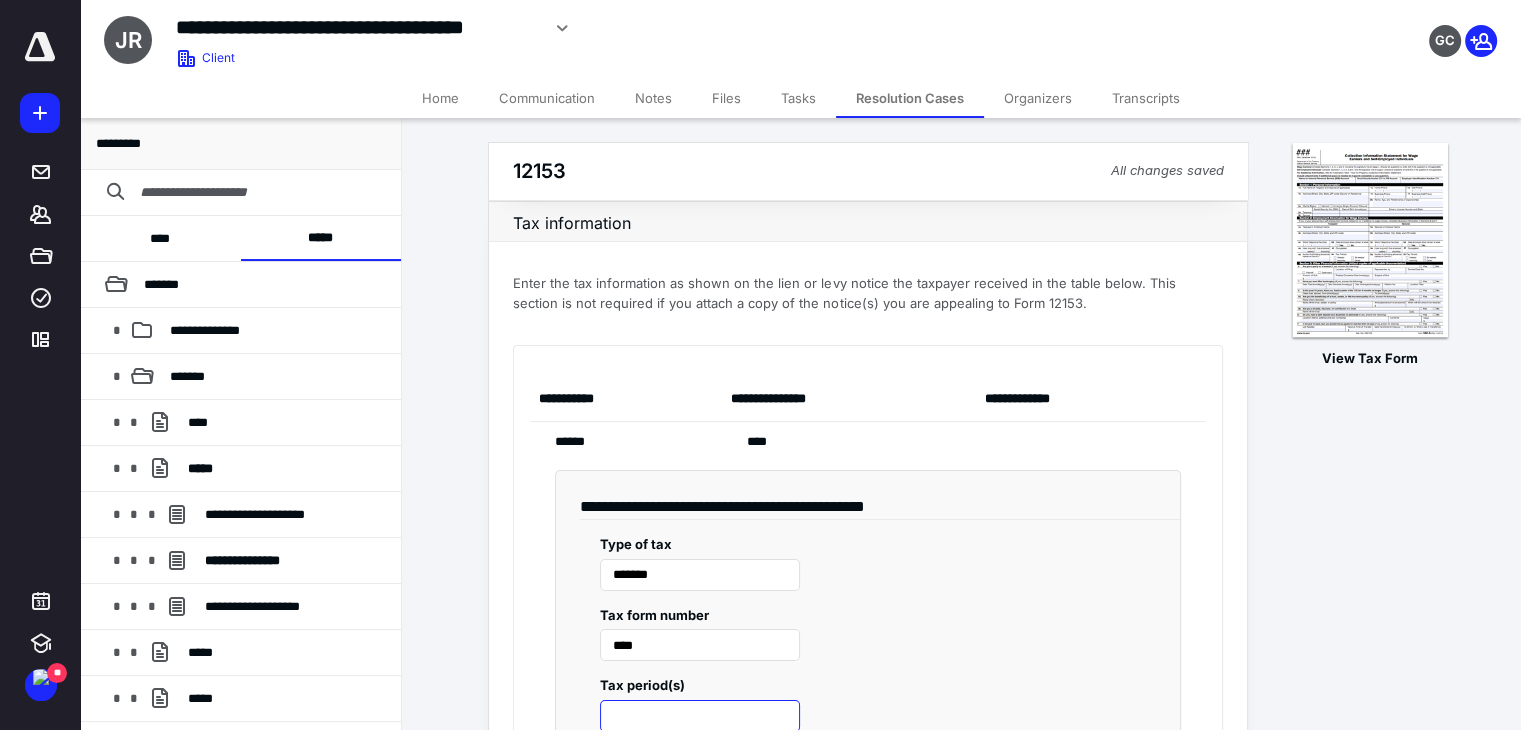 paste on "**********" 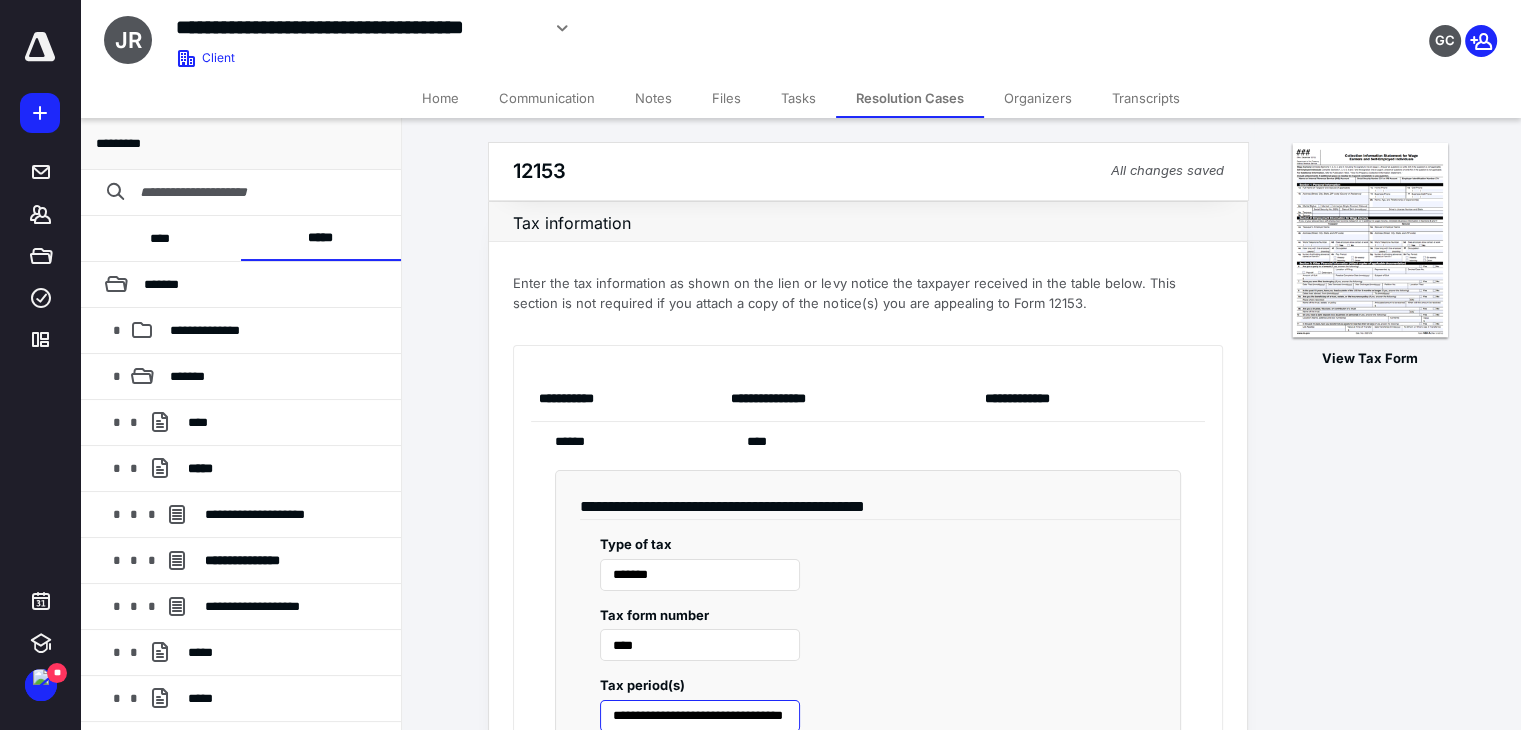 scroll, scrollTop: 0, scrollLeft: 38, axis: horizontal 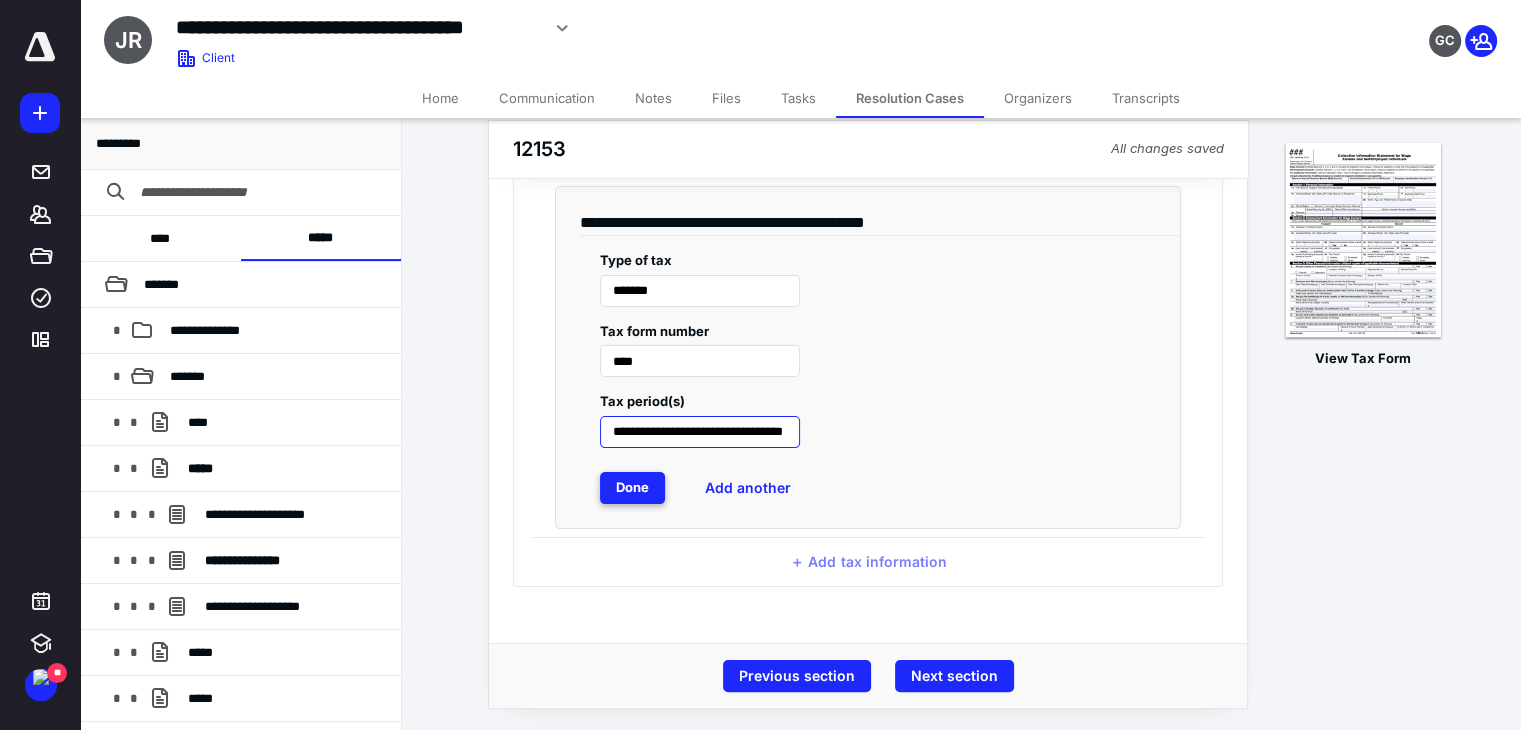 type on "**********" 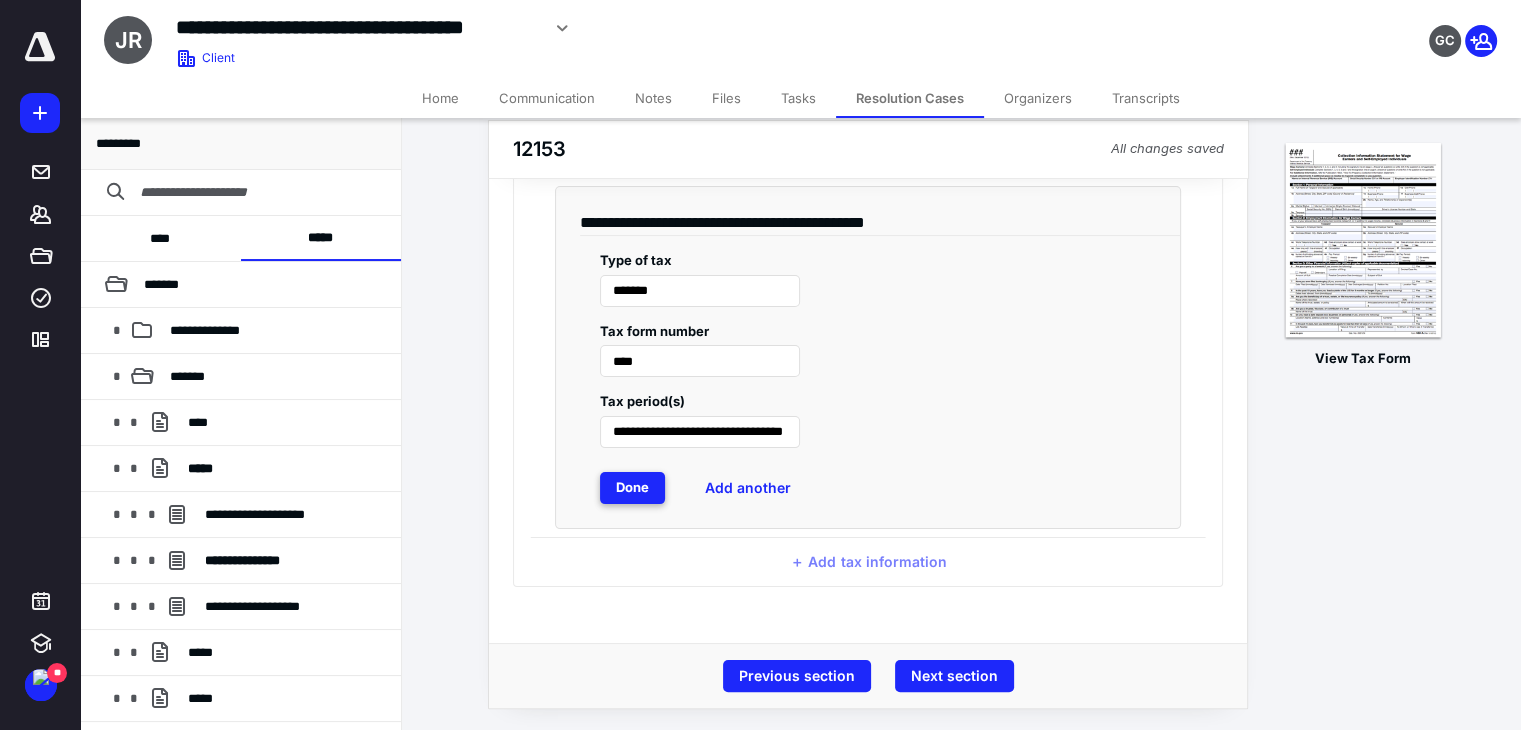 click on "Done" at bounding box center (632, 488) 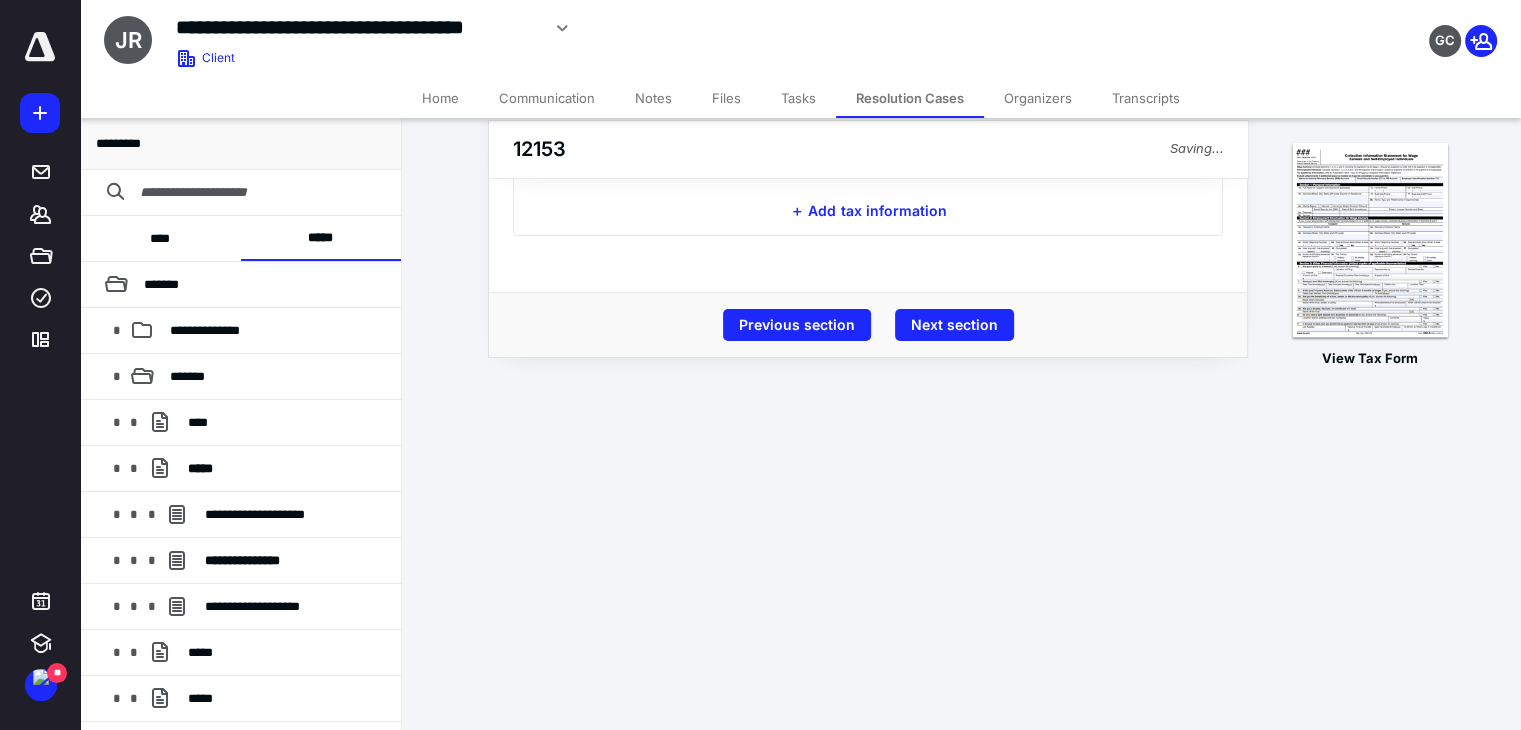 scroll, scrollTop: 0, scrollLeft: 0, axis: both 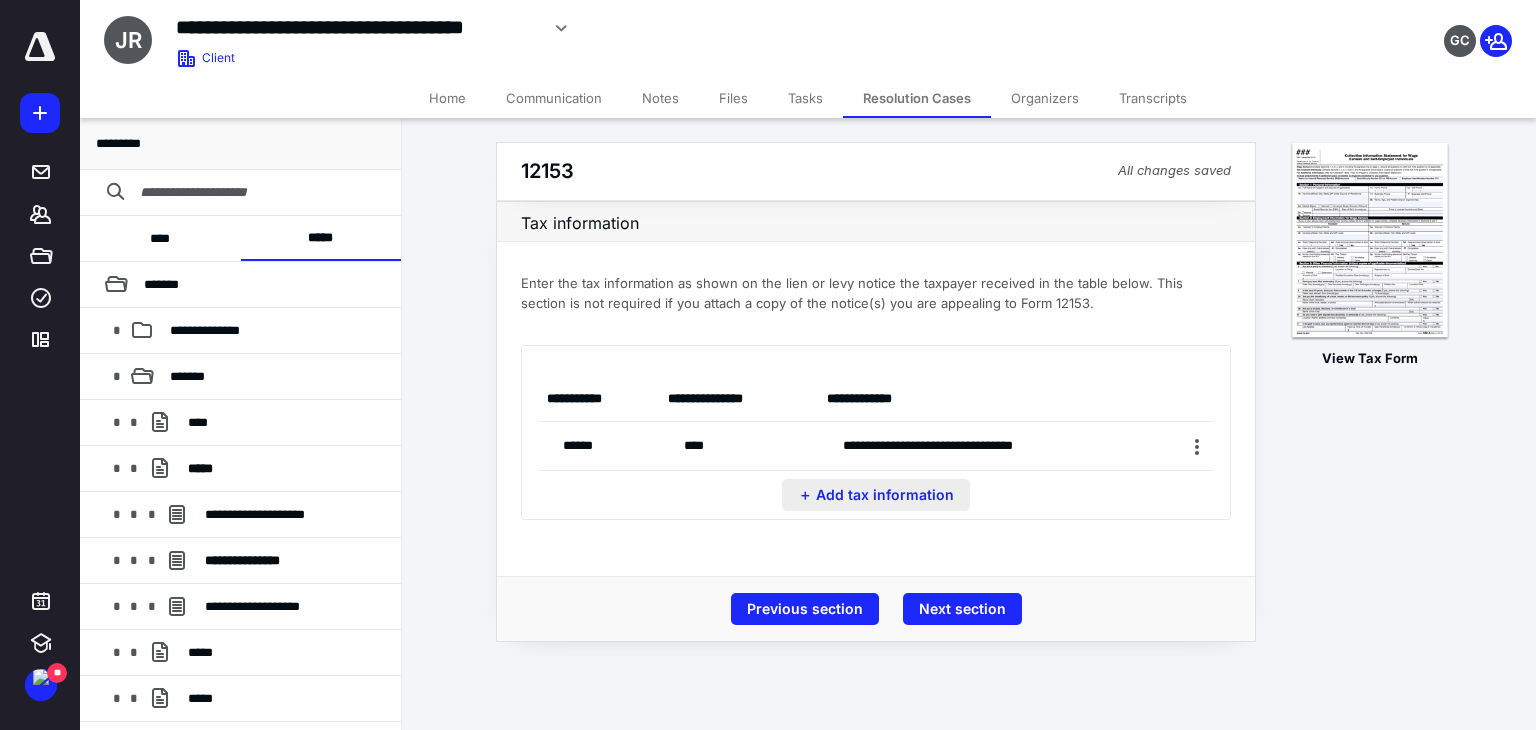 click on "＋ Add tax information" at bounding box center (876, 495) 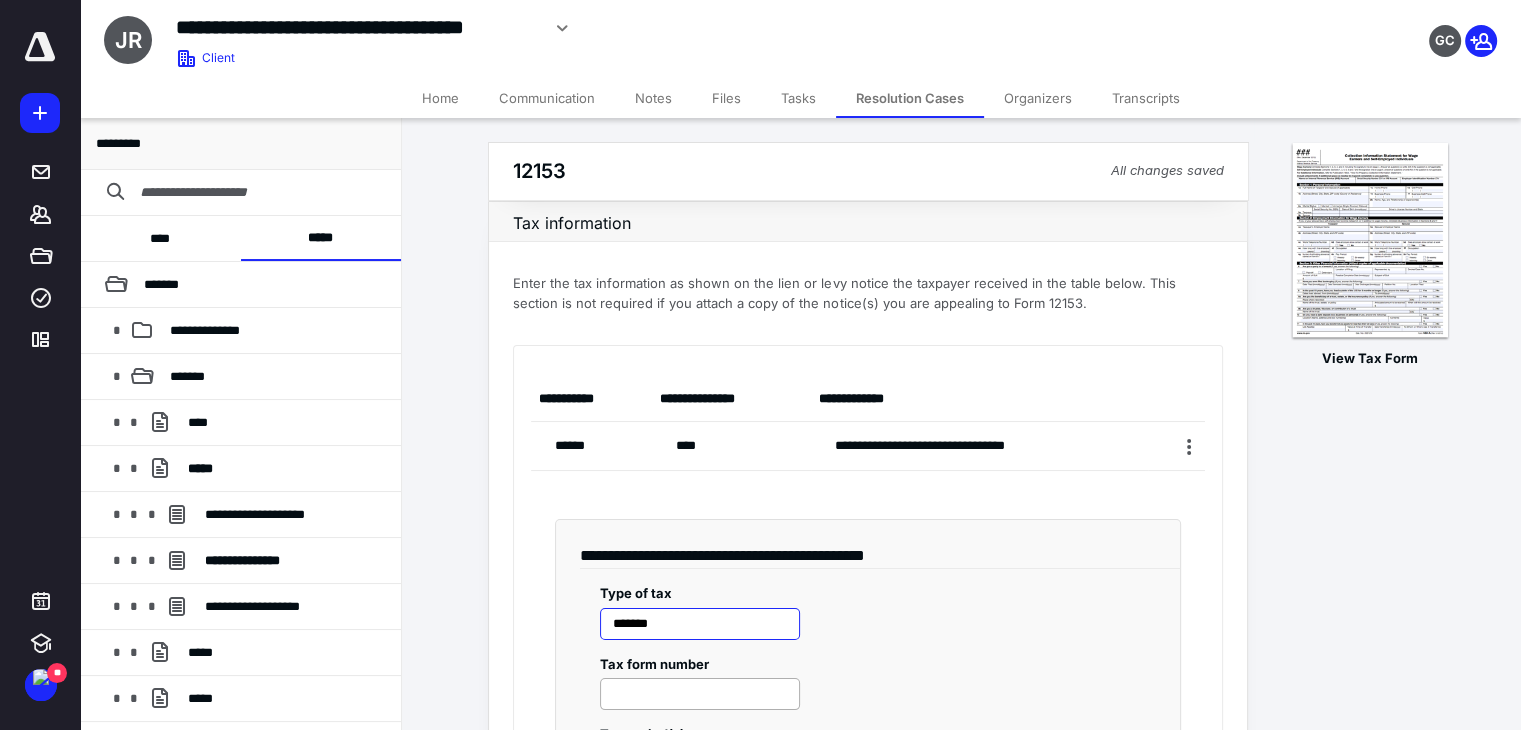type on "*******" 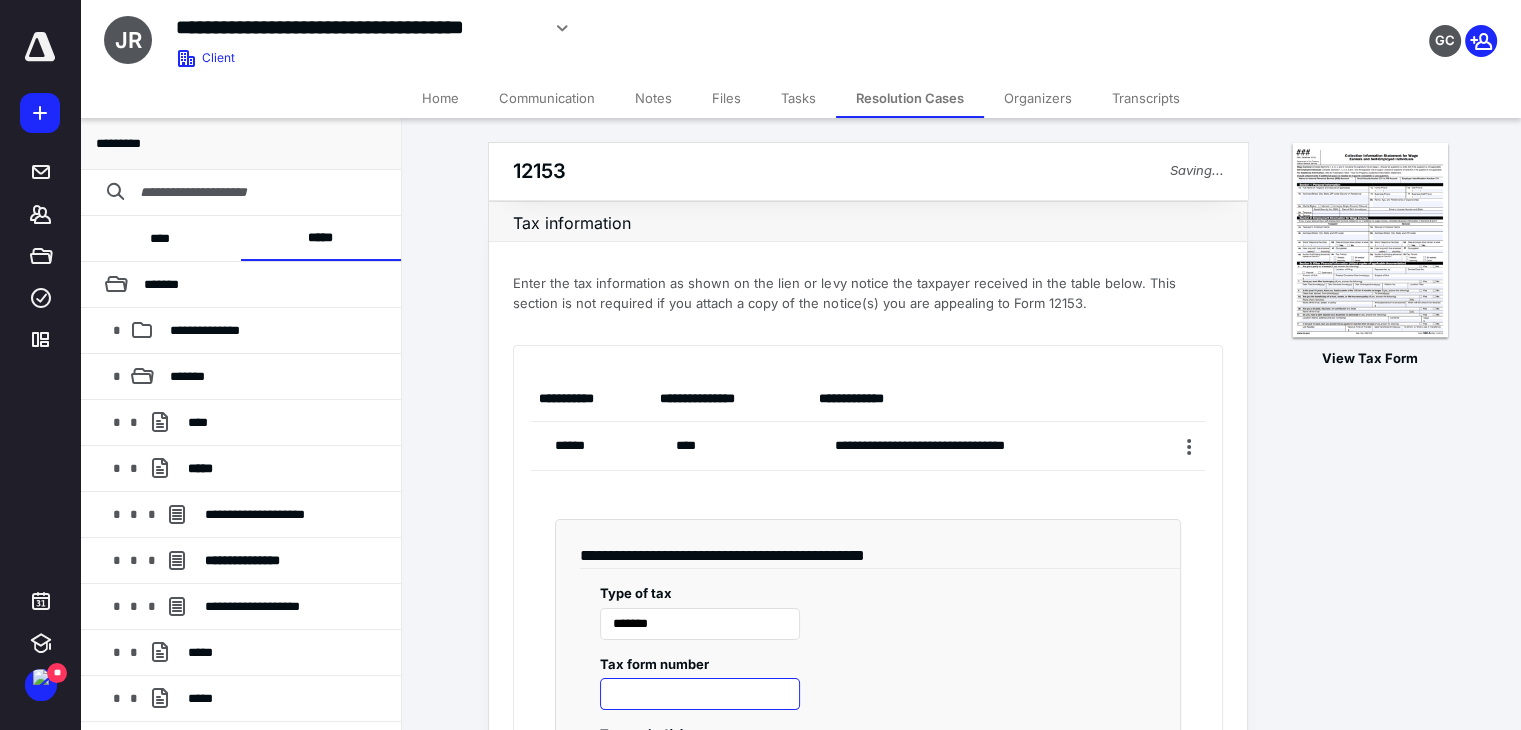 click at bounding box center (700, 694) 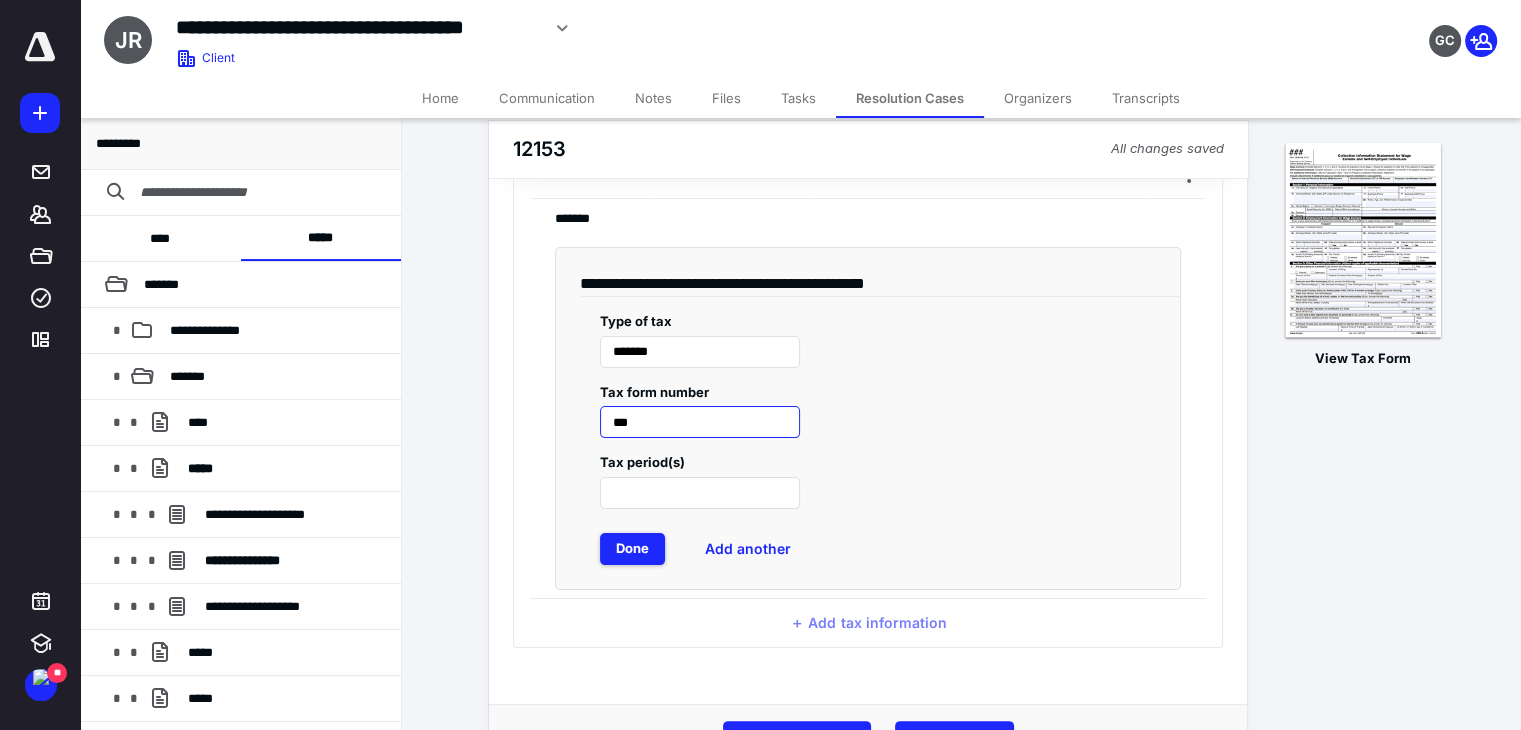 scroll, scrollTop: 300, scrollLeft: 0, axis: vertical 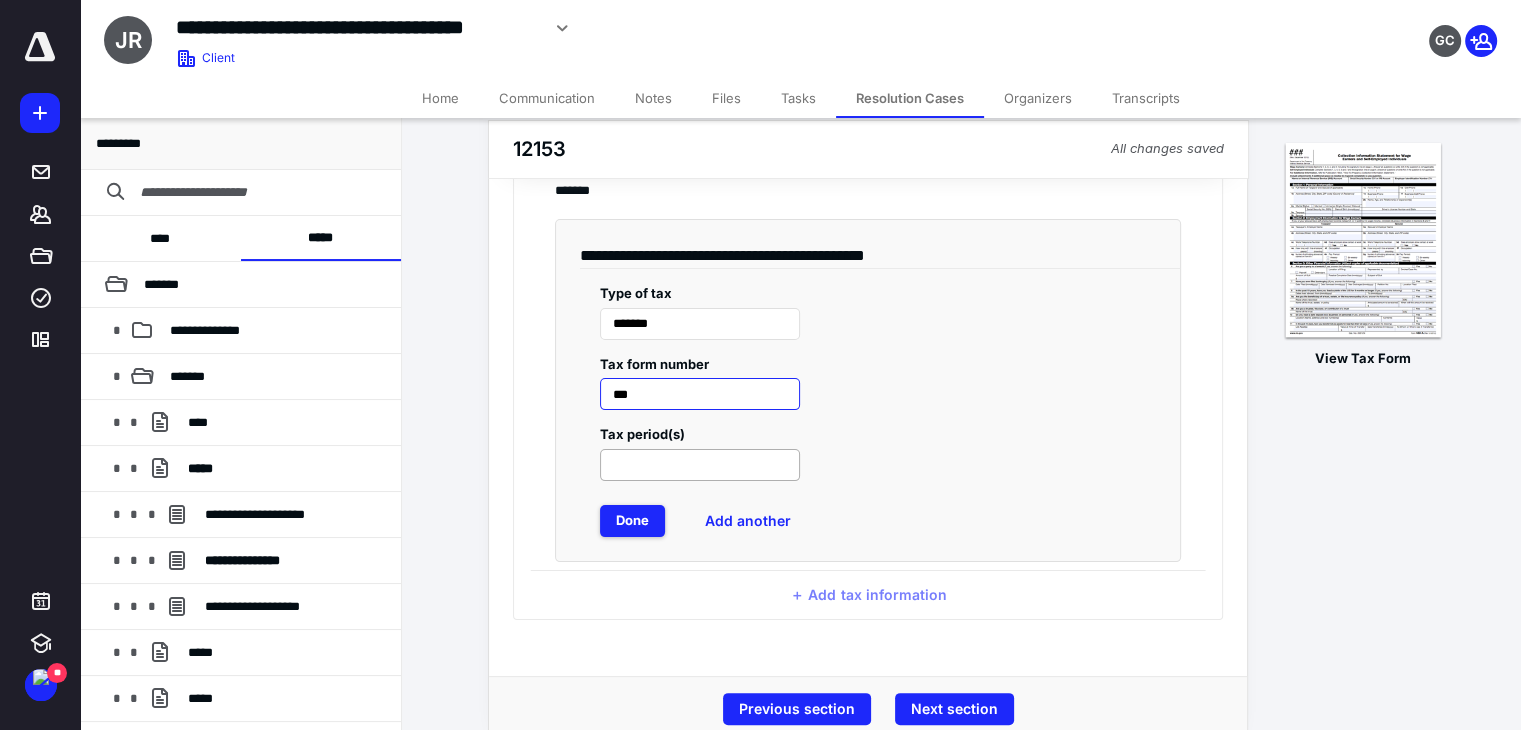 type on "***" 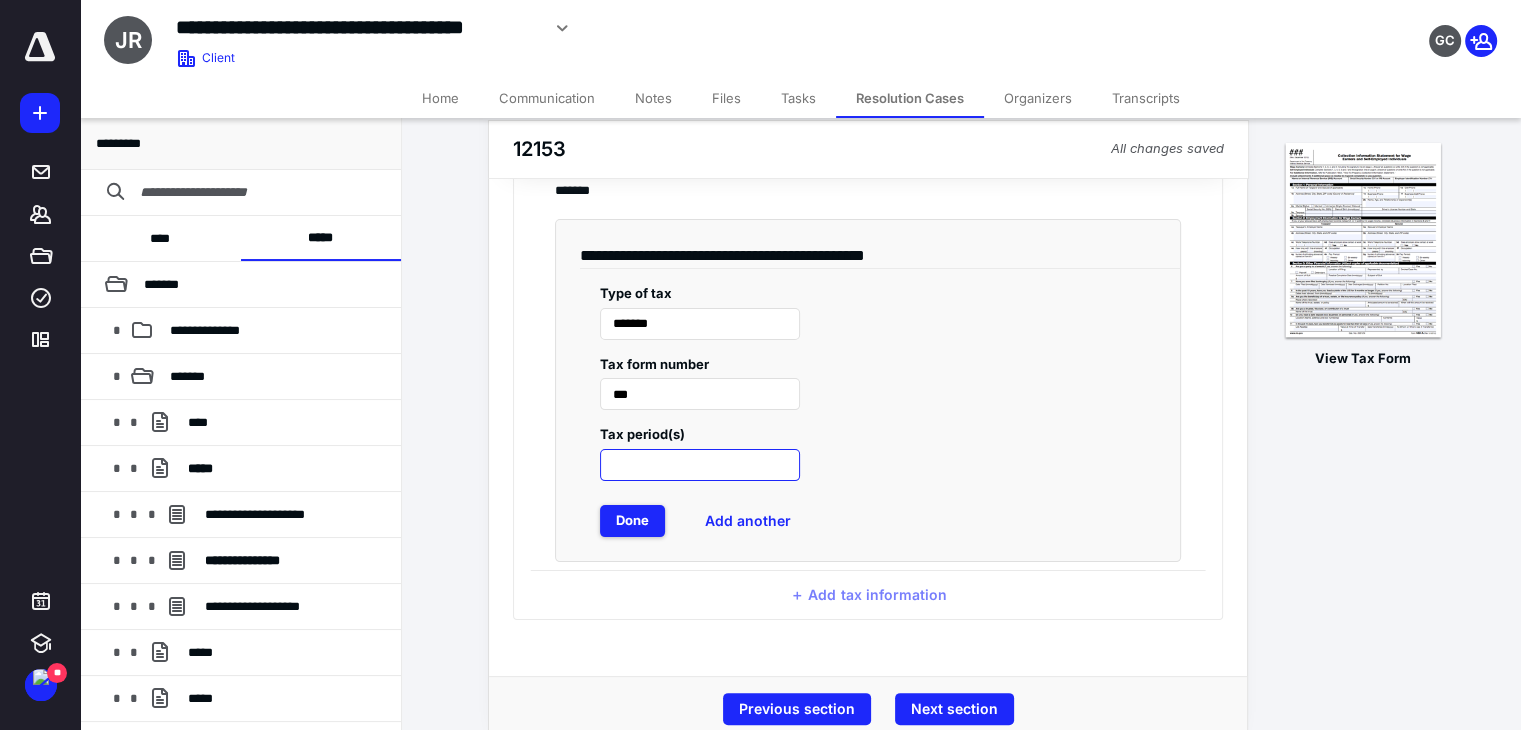 drag, startPoint x: 655, startPoint y: 463, endPoint x: 657, endPoint y: 480, distance: 17.117243 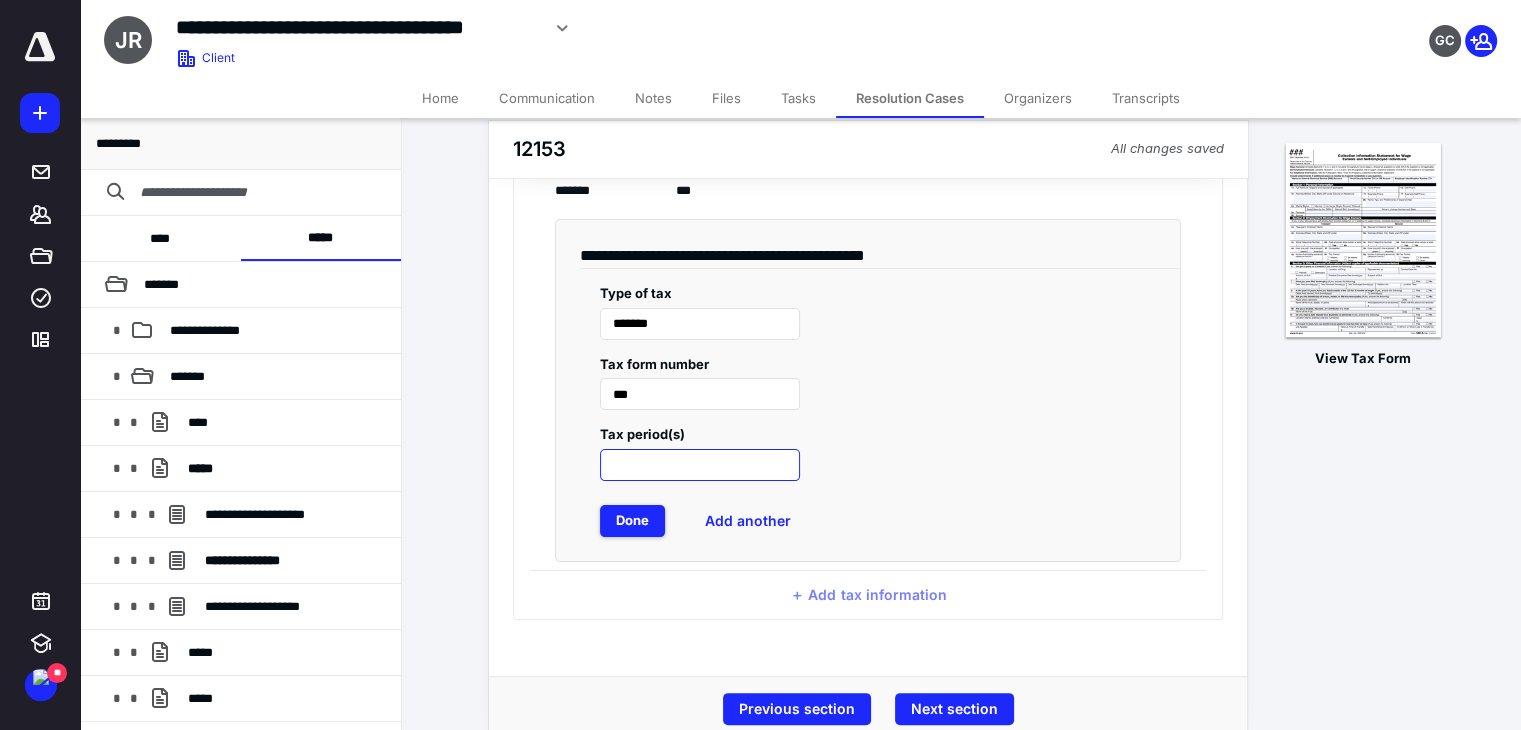 paste on "**********" 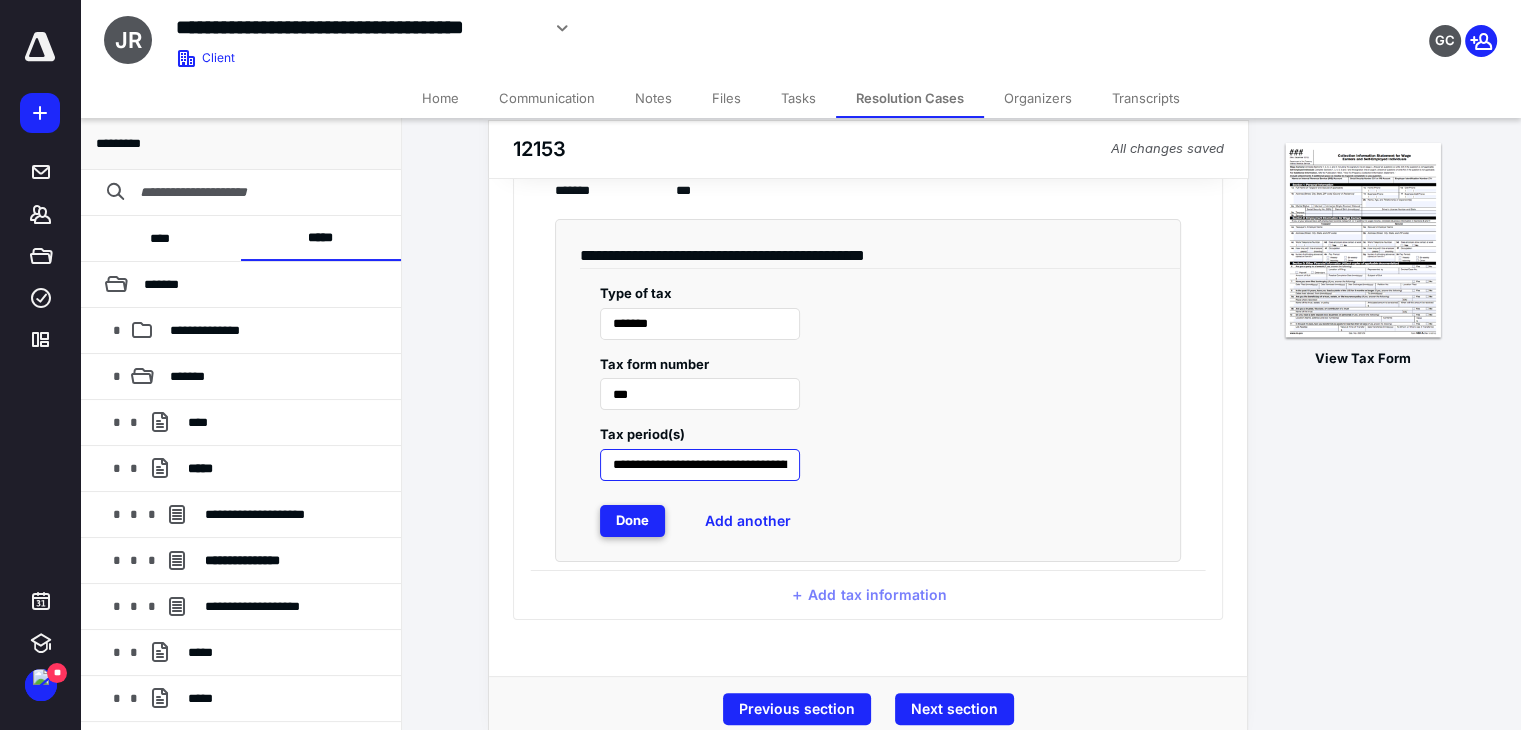 scroll, scrollTop: 0, scrollLeft: 120, axis: horizontal 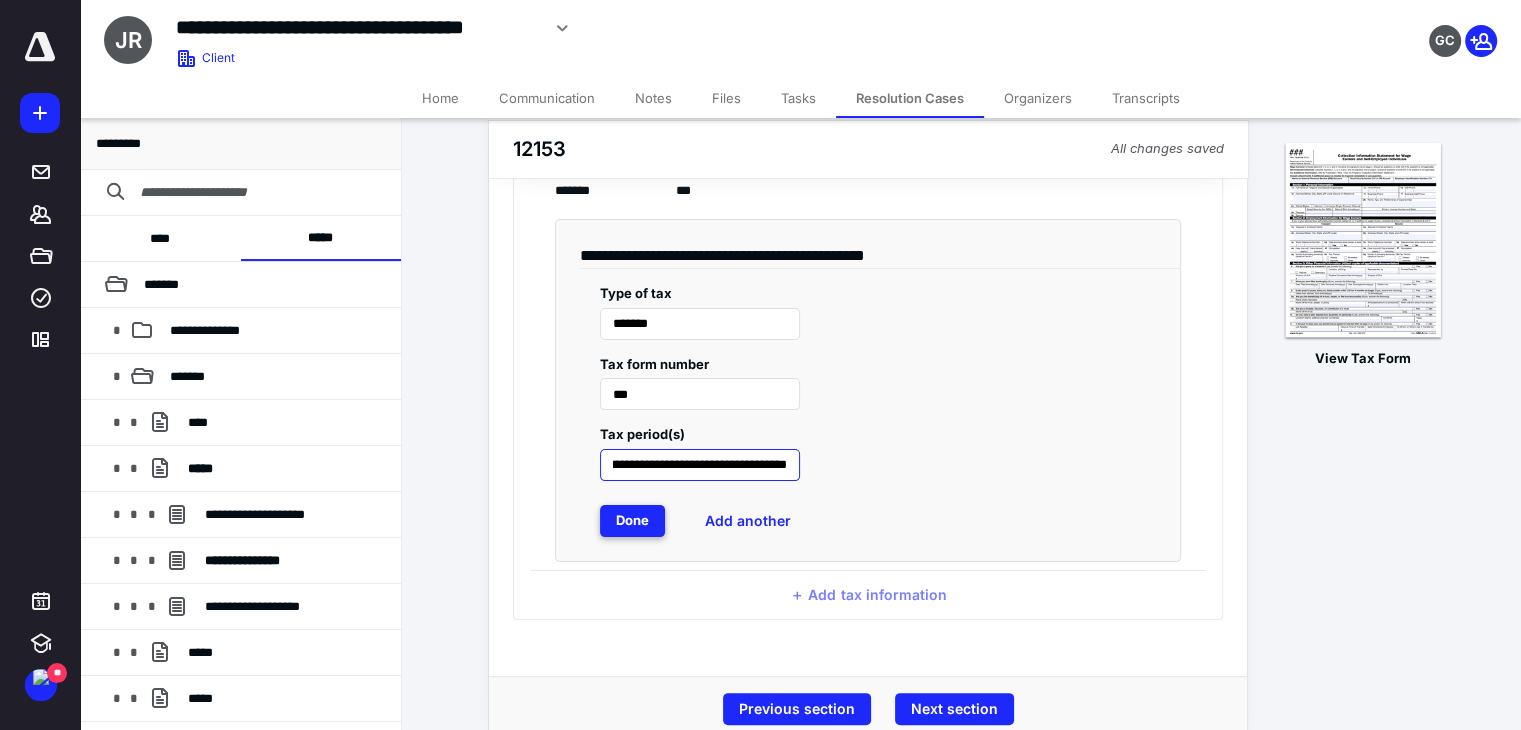 type on "**********" 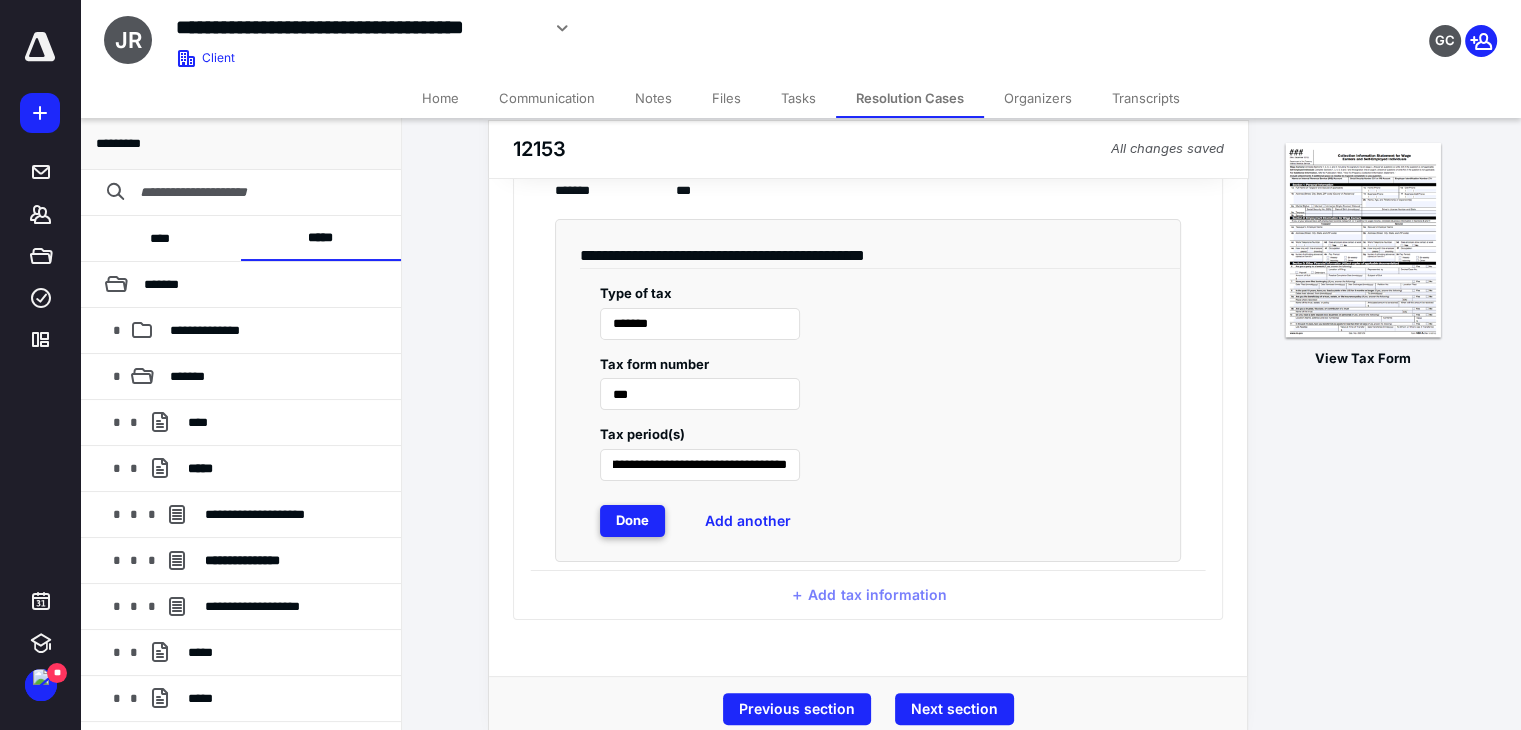 scroll, scrollTop: 0, scrollLeft: 0, axis: both 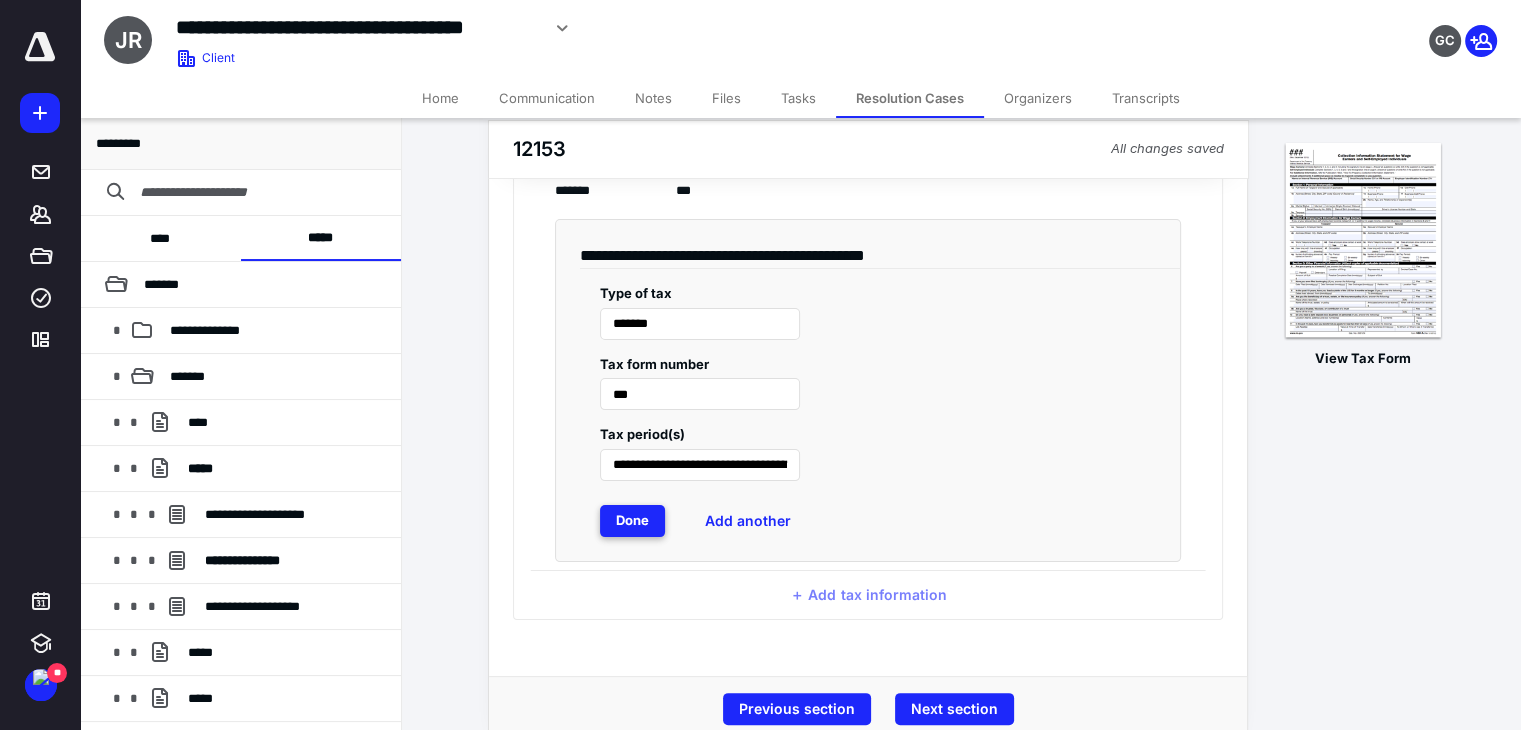click on "Done" at bounding box center [632, 521] 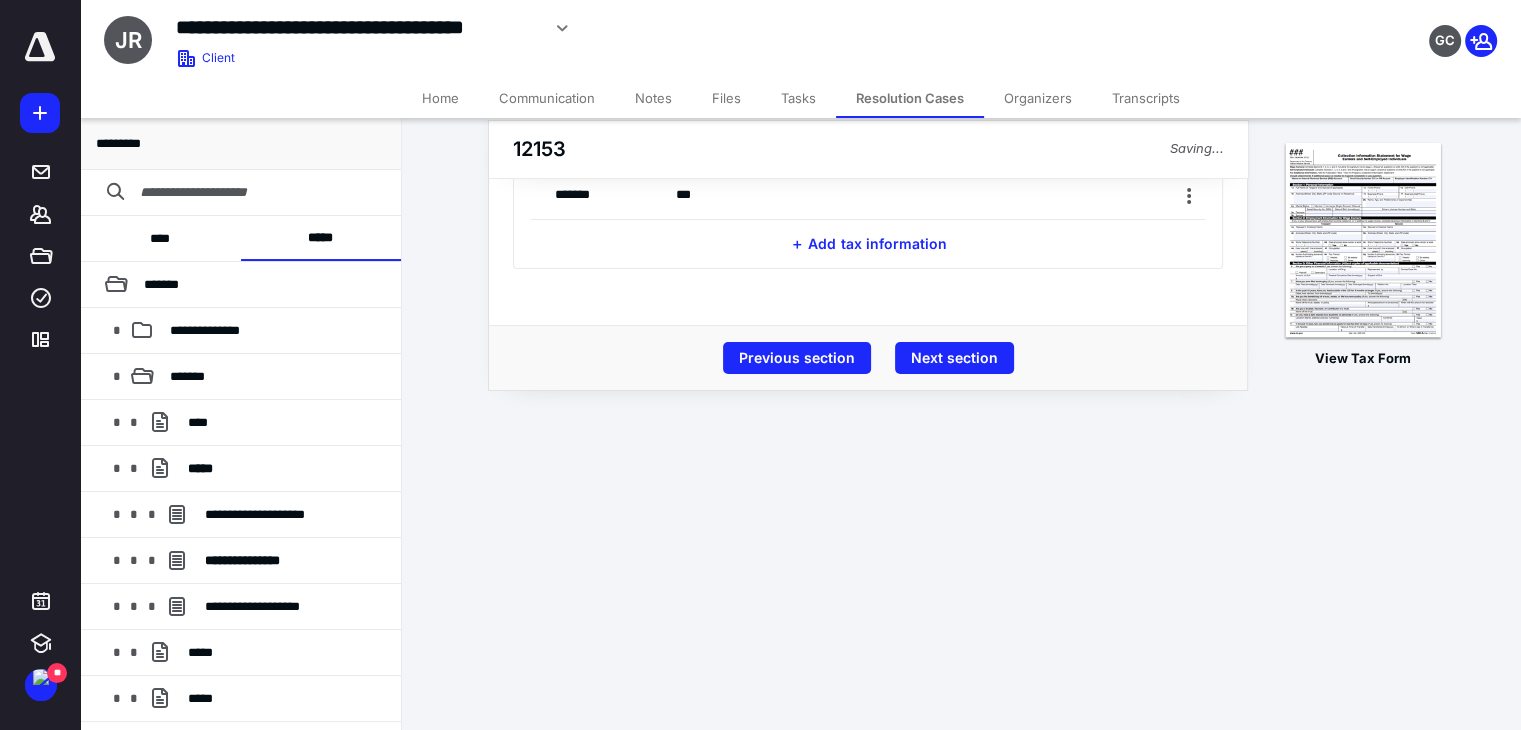 scroll, scrollTop: 0, scrollLeft: 0, axis: both 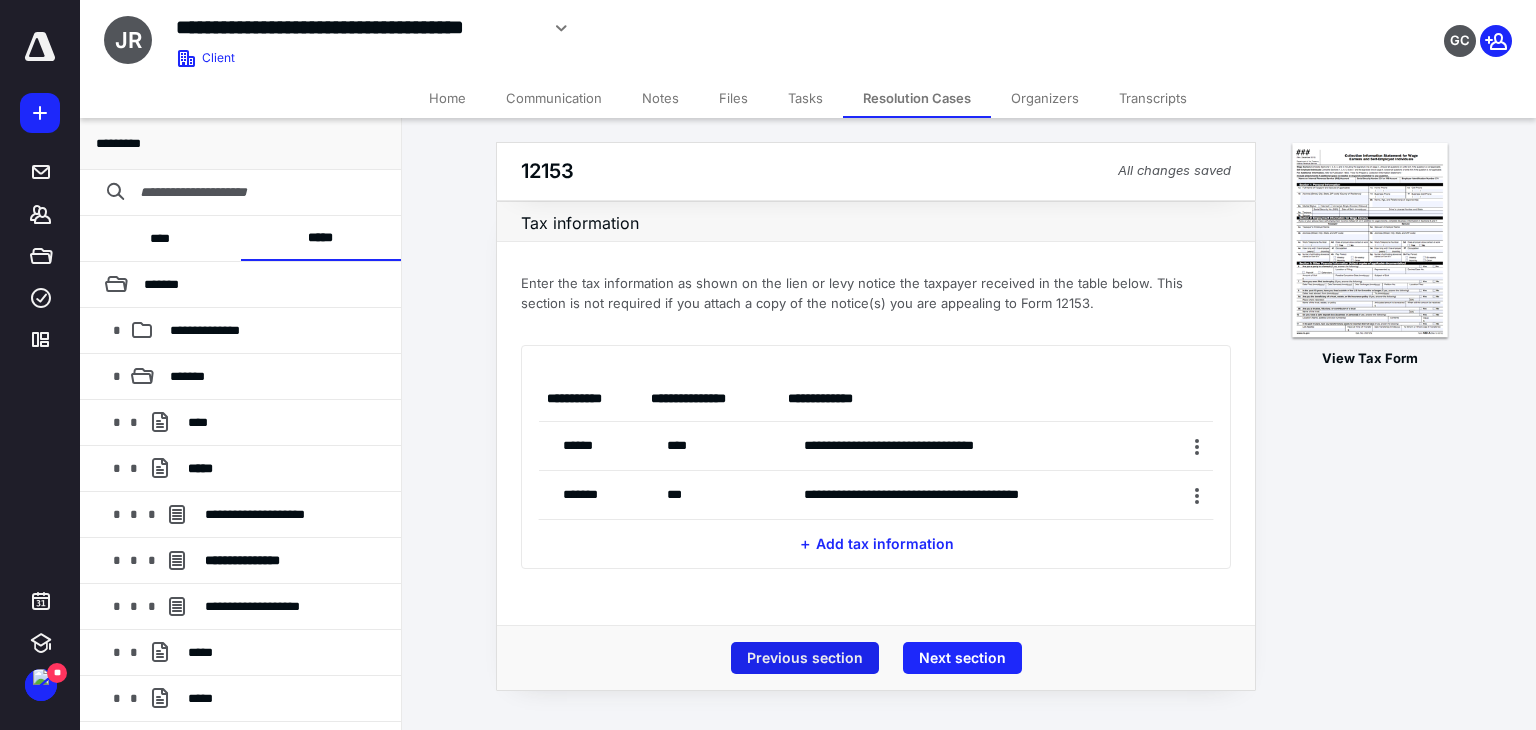 drag, startPoint x: 873, startPoint y: 547, endPoint x: 828, endPoint y: 657, distance: 118.84864 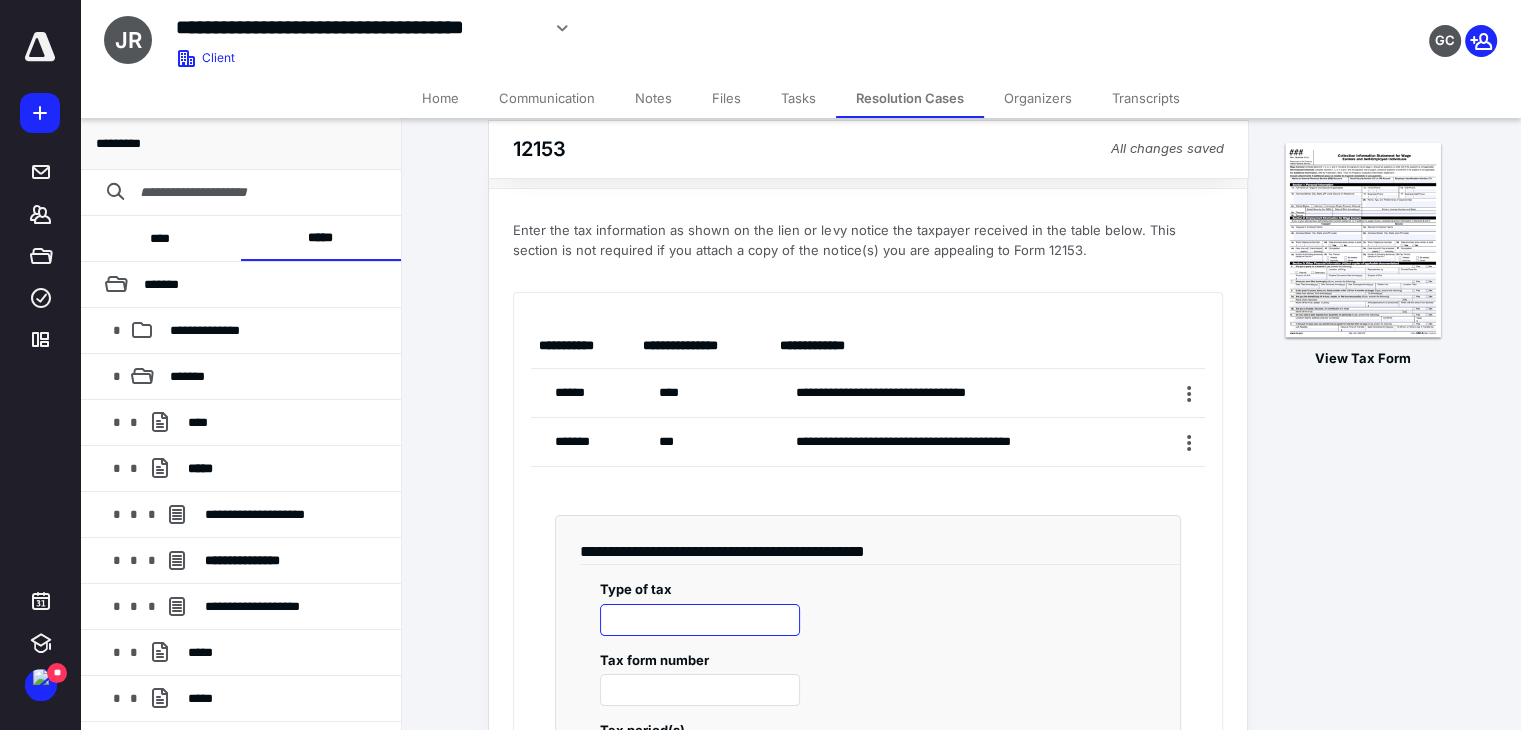 scroll, scrollTop: 100, scrollLeft: 0, axis: vertical 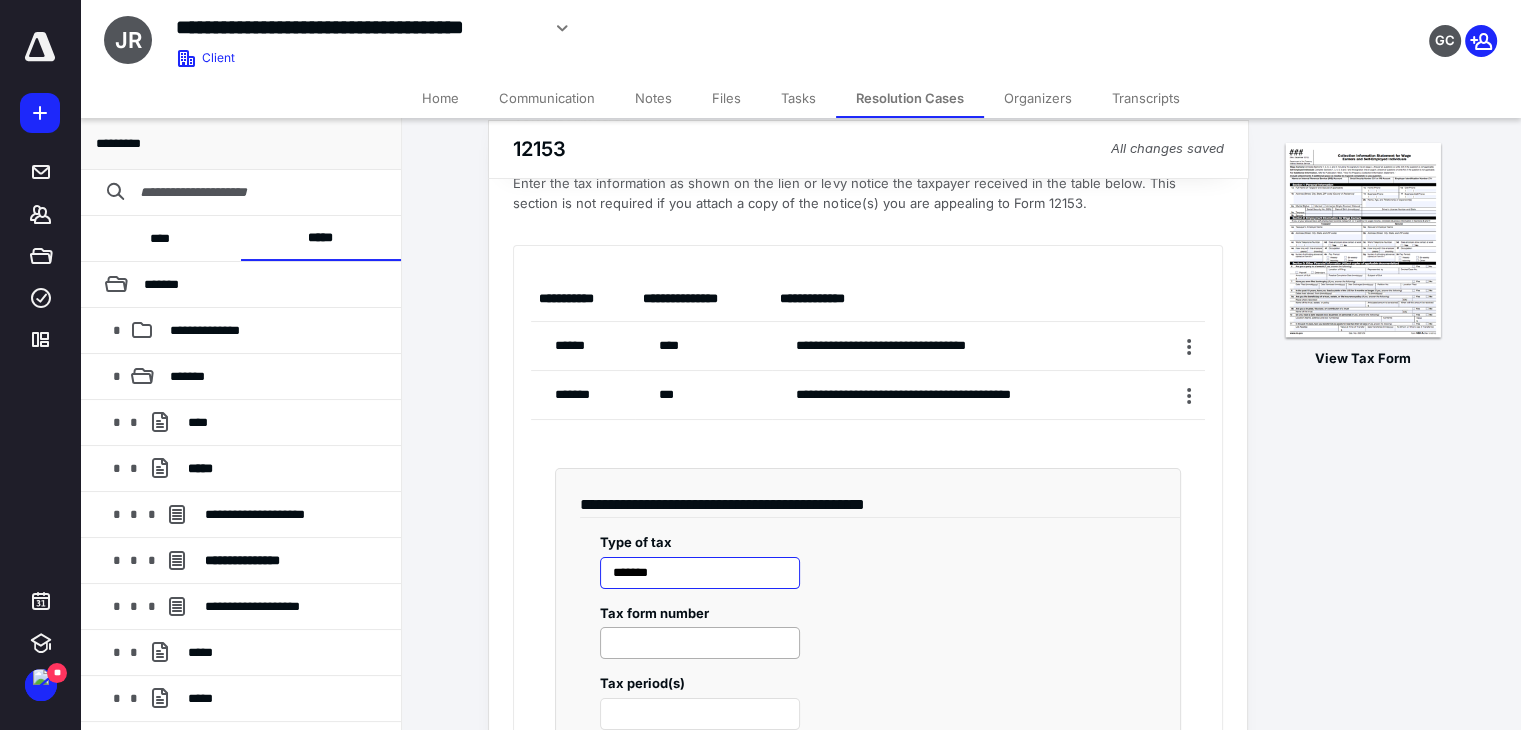 type on "*******" 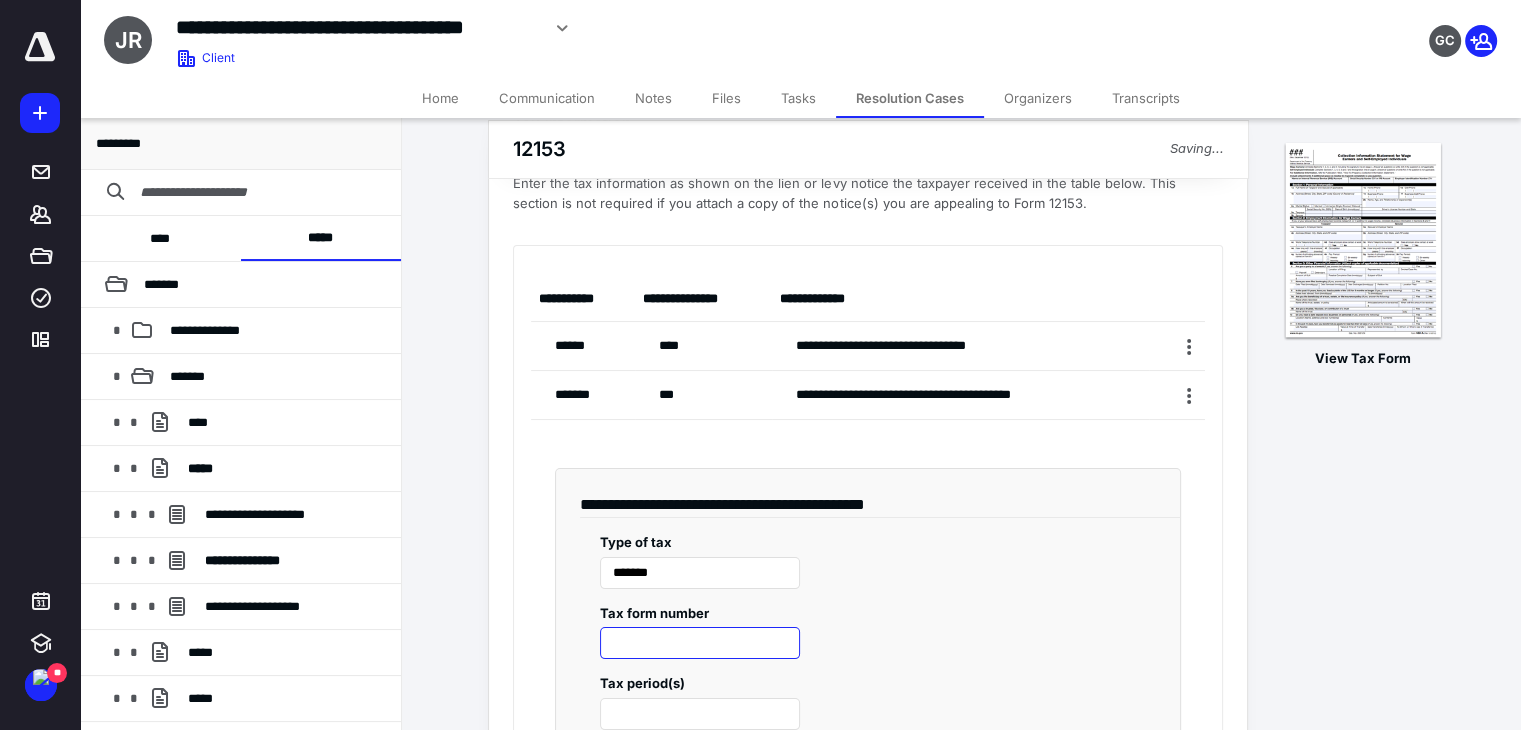 click at bounding box center [700, 643] 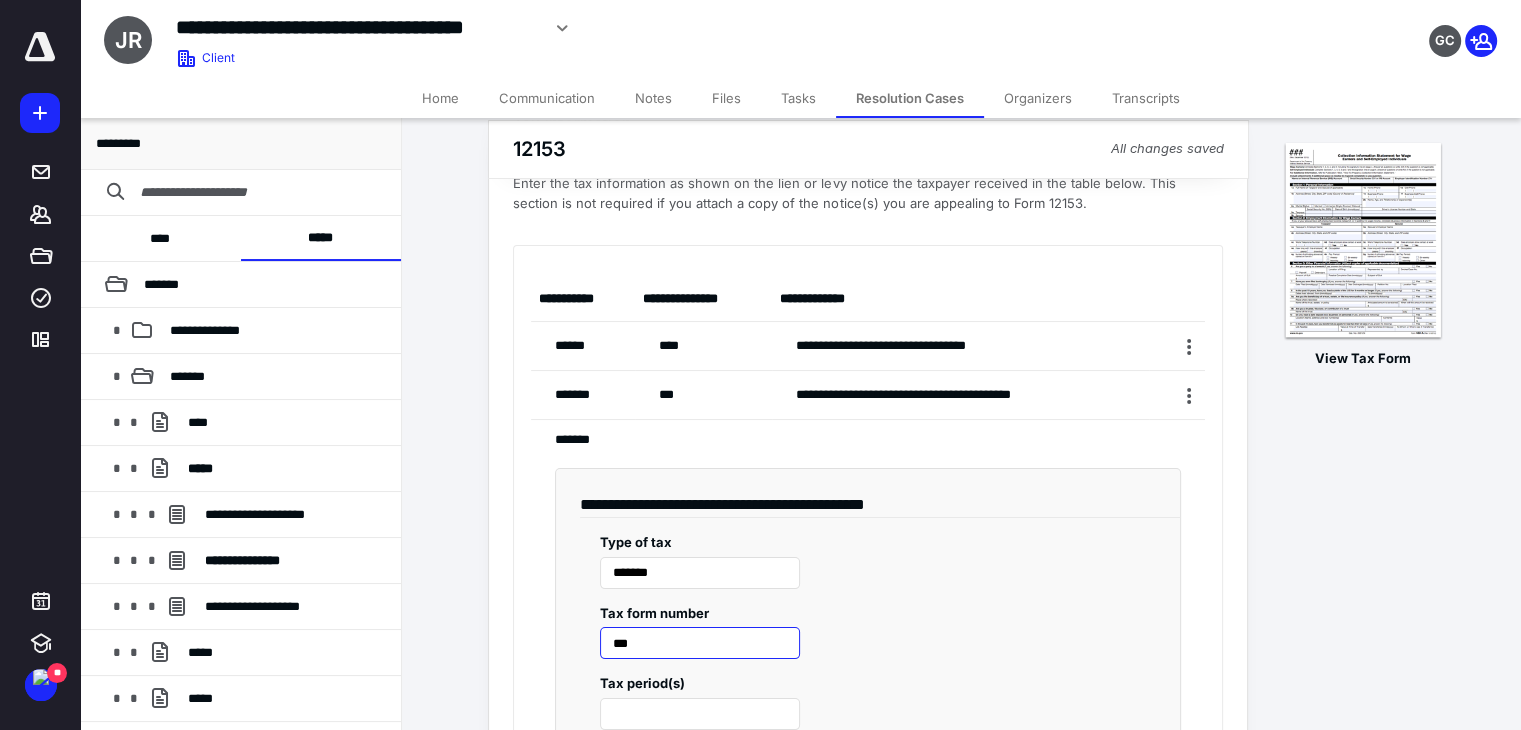 type on "***" 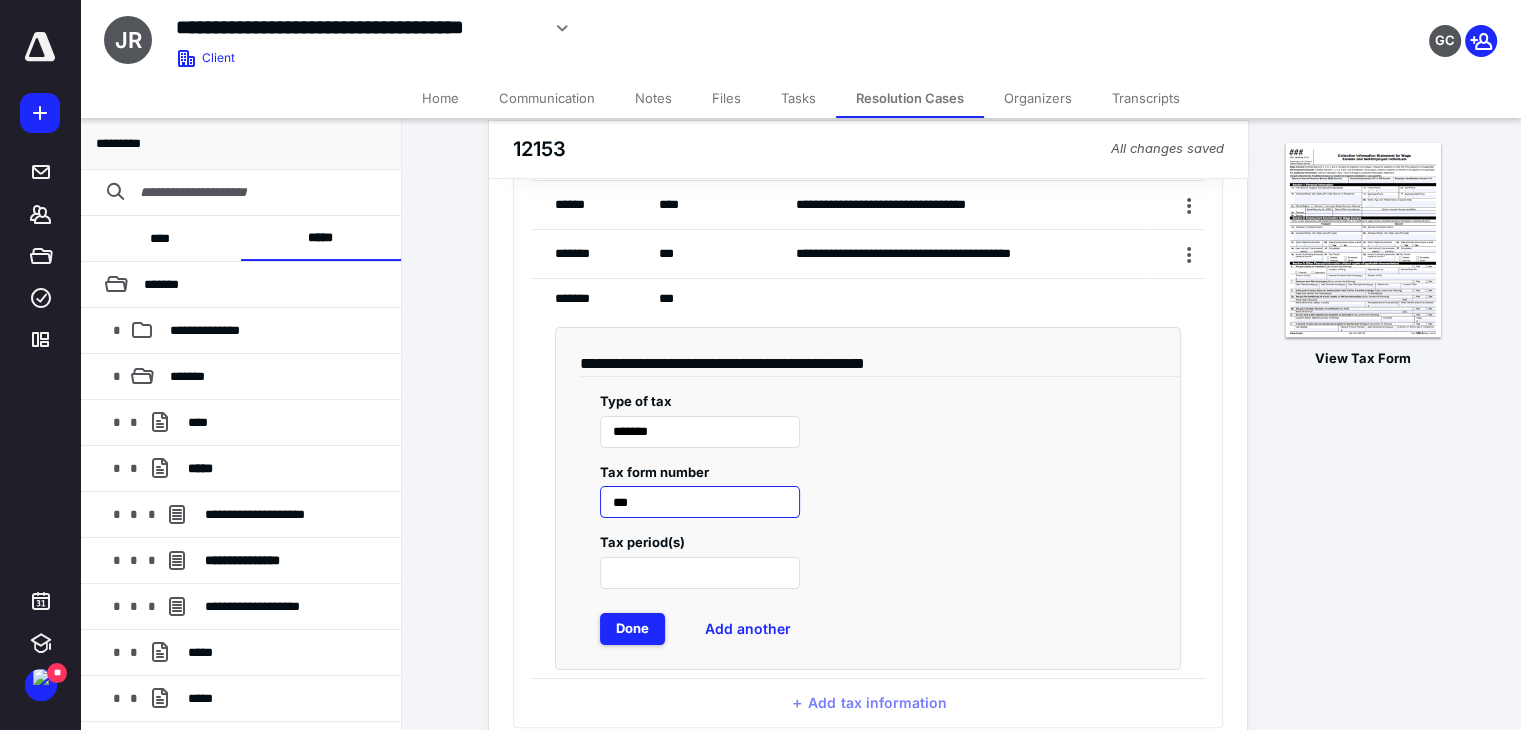 scroll, scrollTop: 382, scrollLeft: 0, axis: vertical 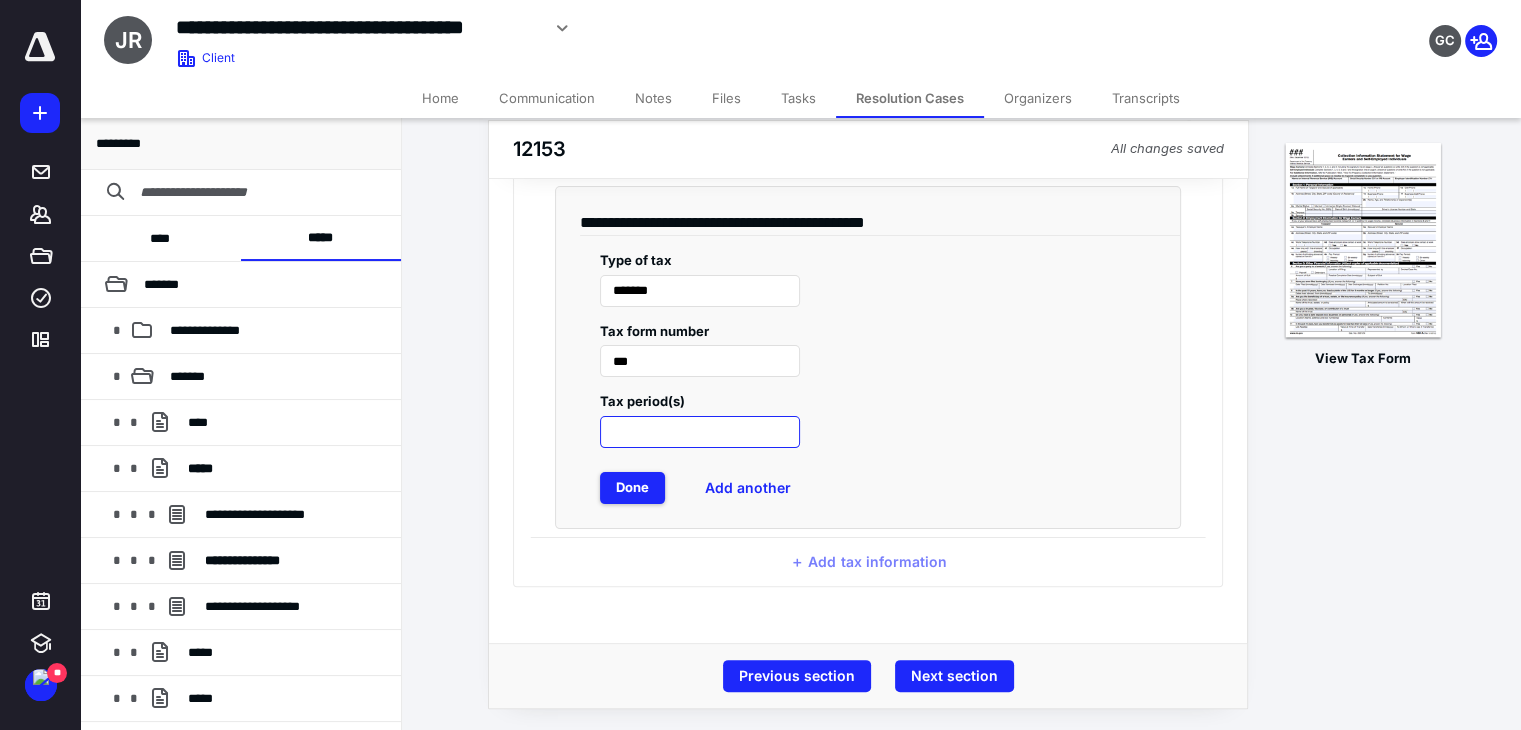 click at bounding box center [700, 432] 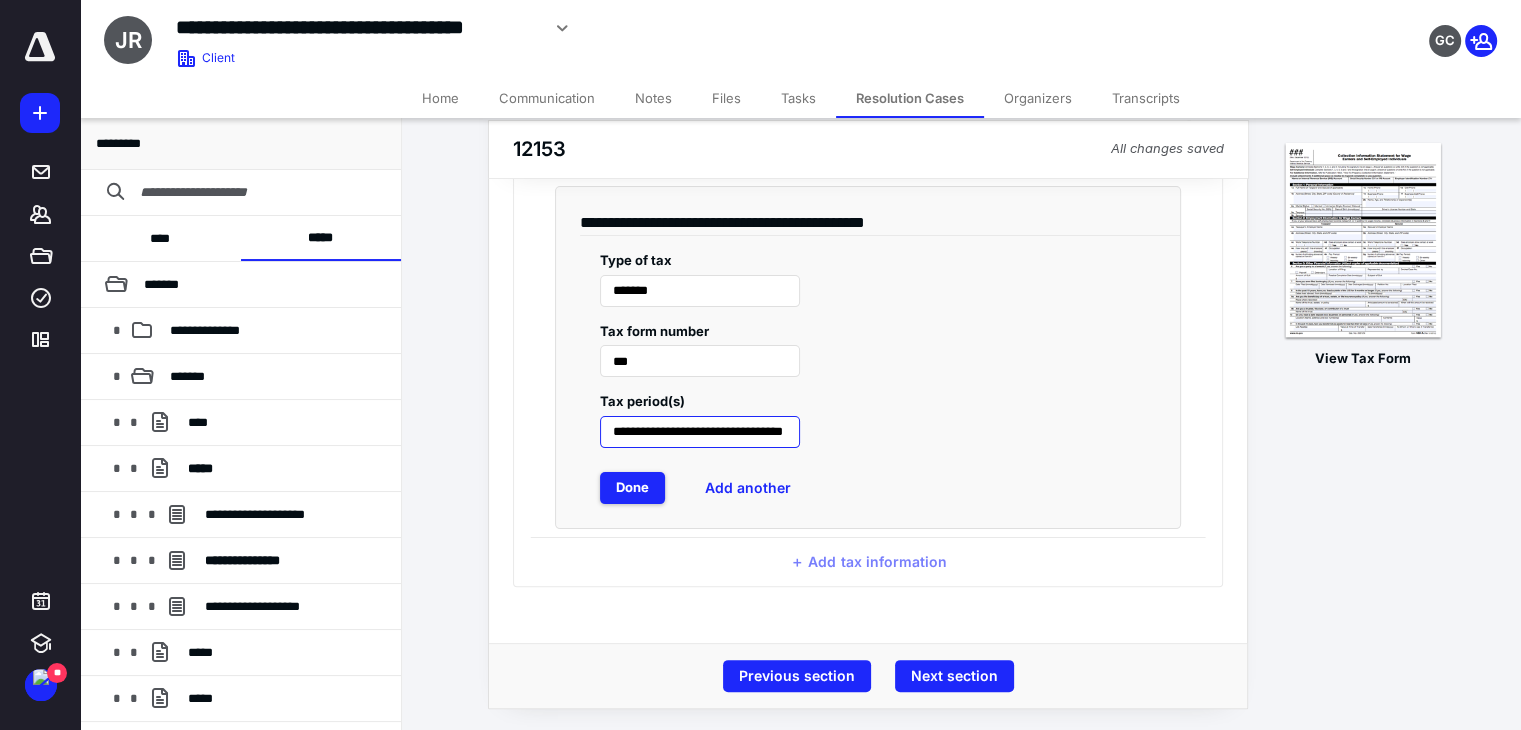 scroll, scrollTop: 0, scrollLeft: 62, axis: horizontal 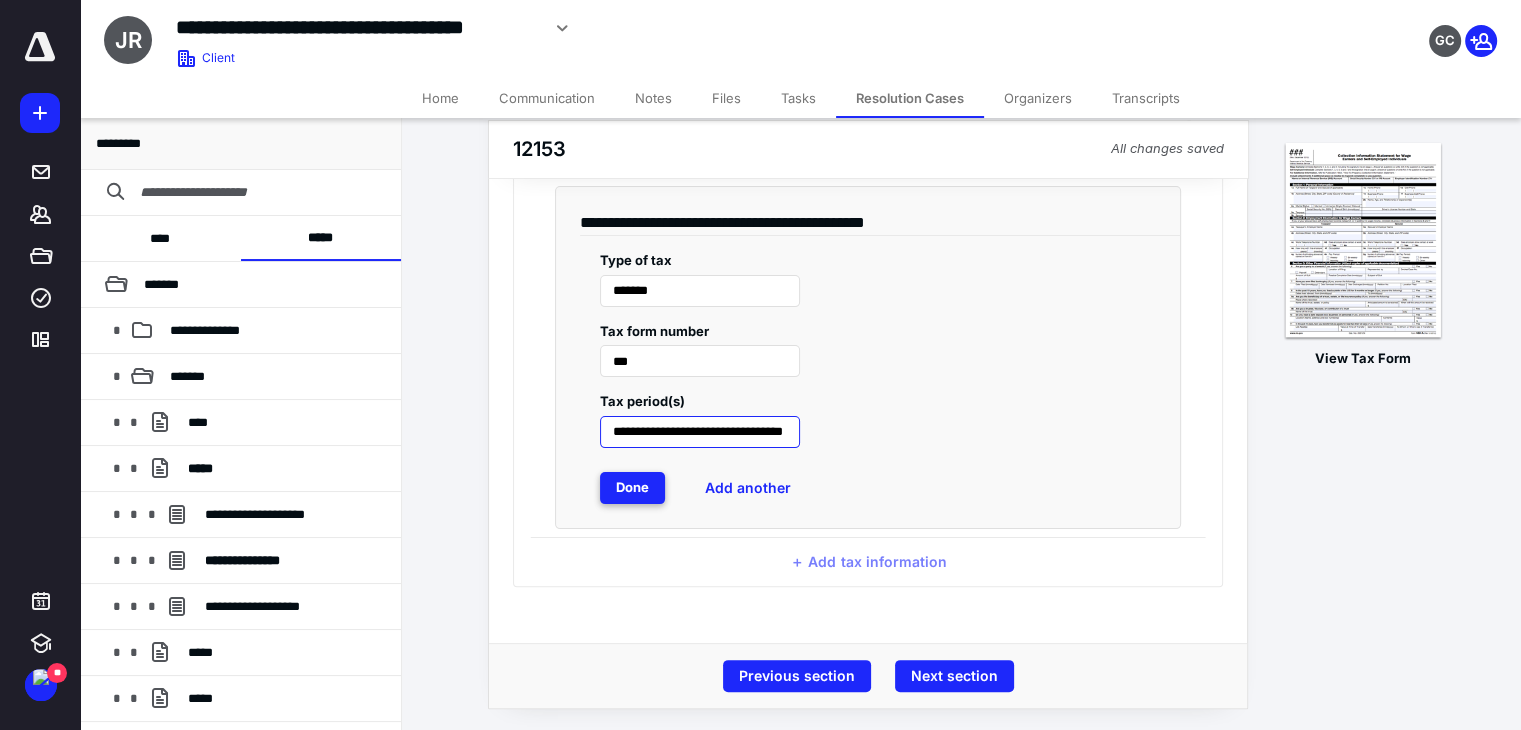 type on "**********" 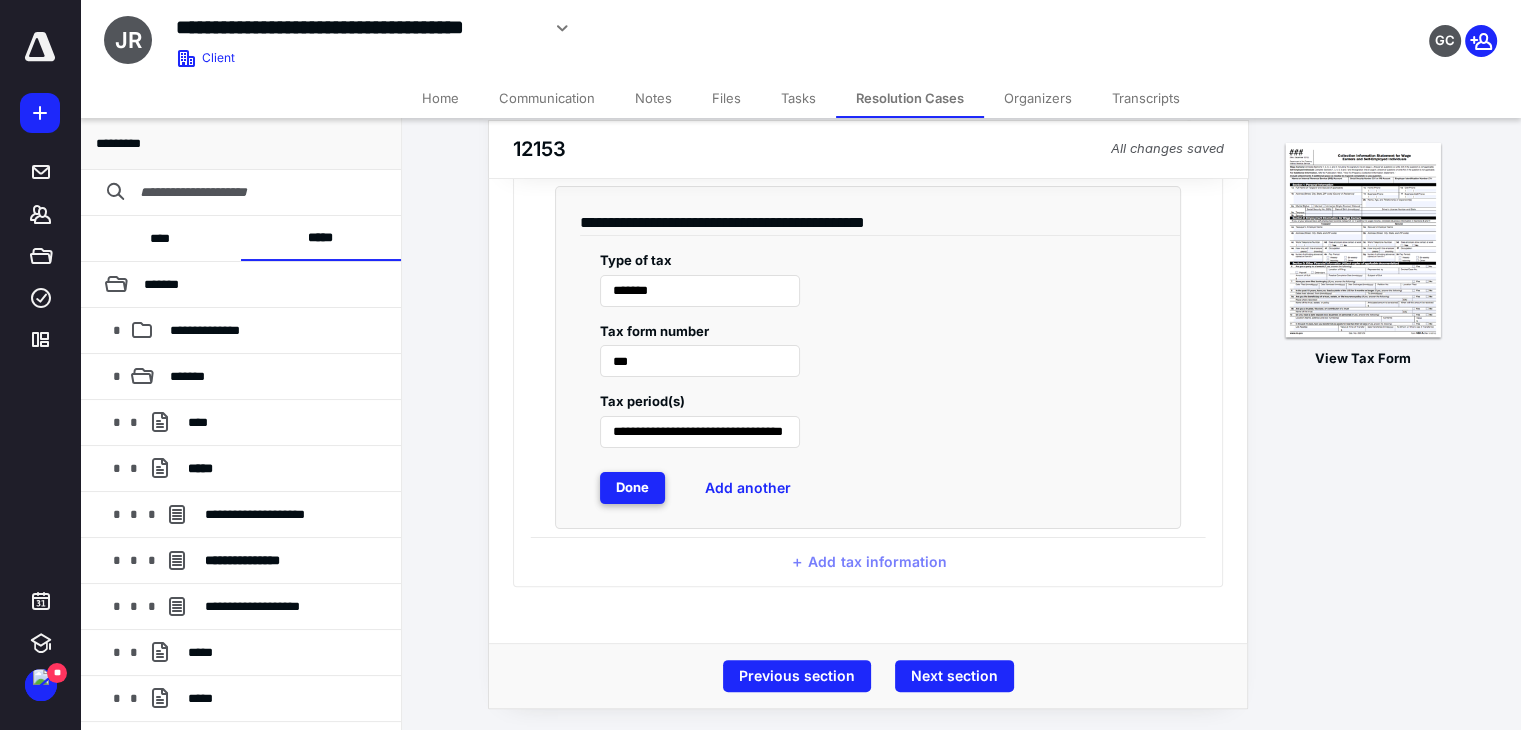 click on "Done" at bounding box center (632, 488) 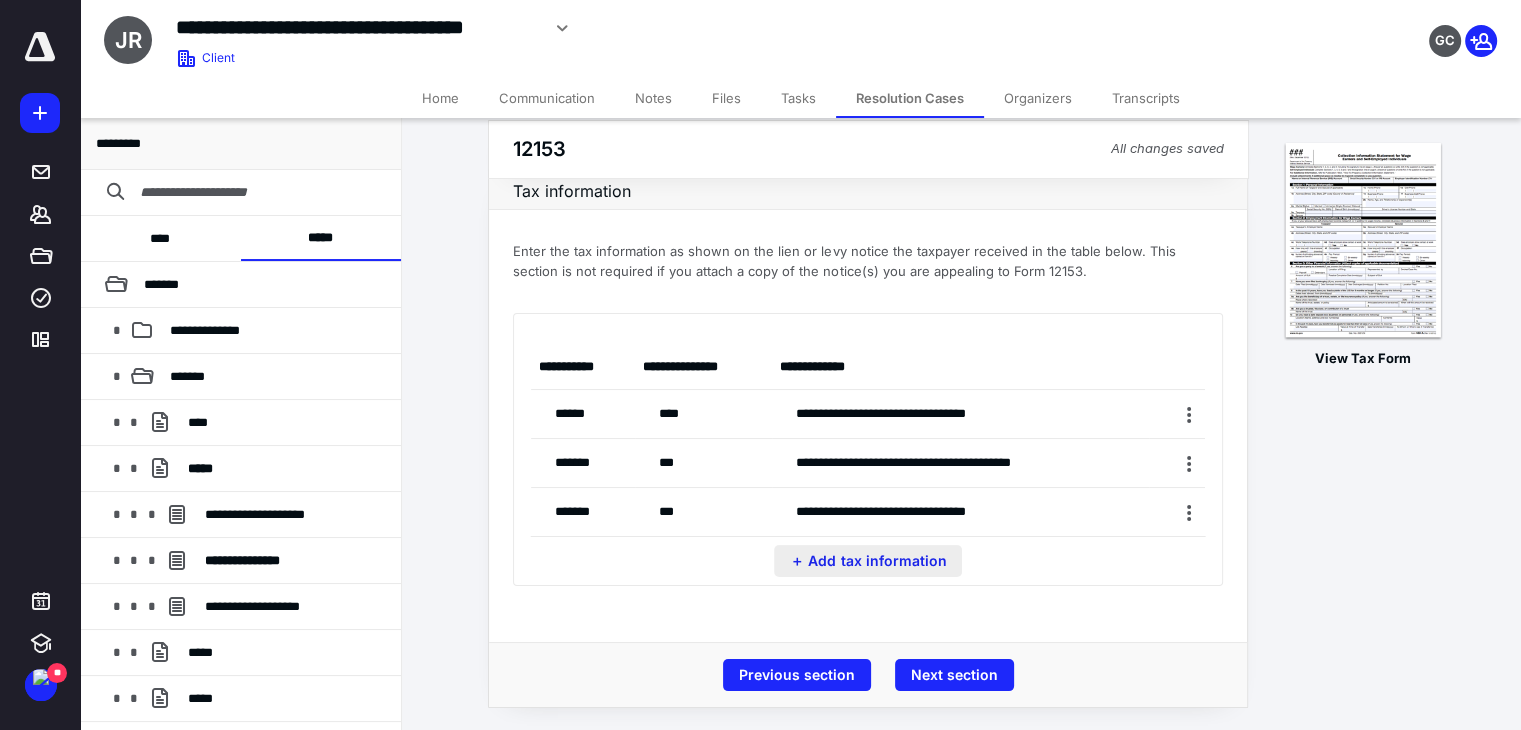 click on "＋ Add tax information" at bounding box center [868, 561] 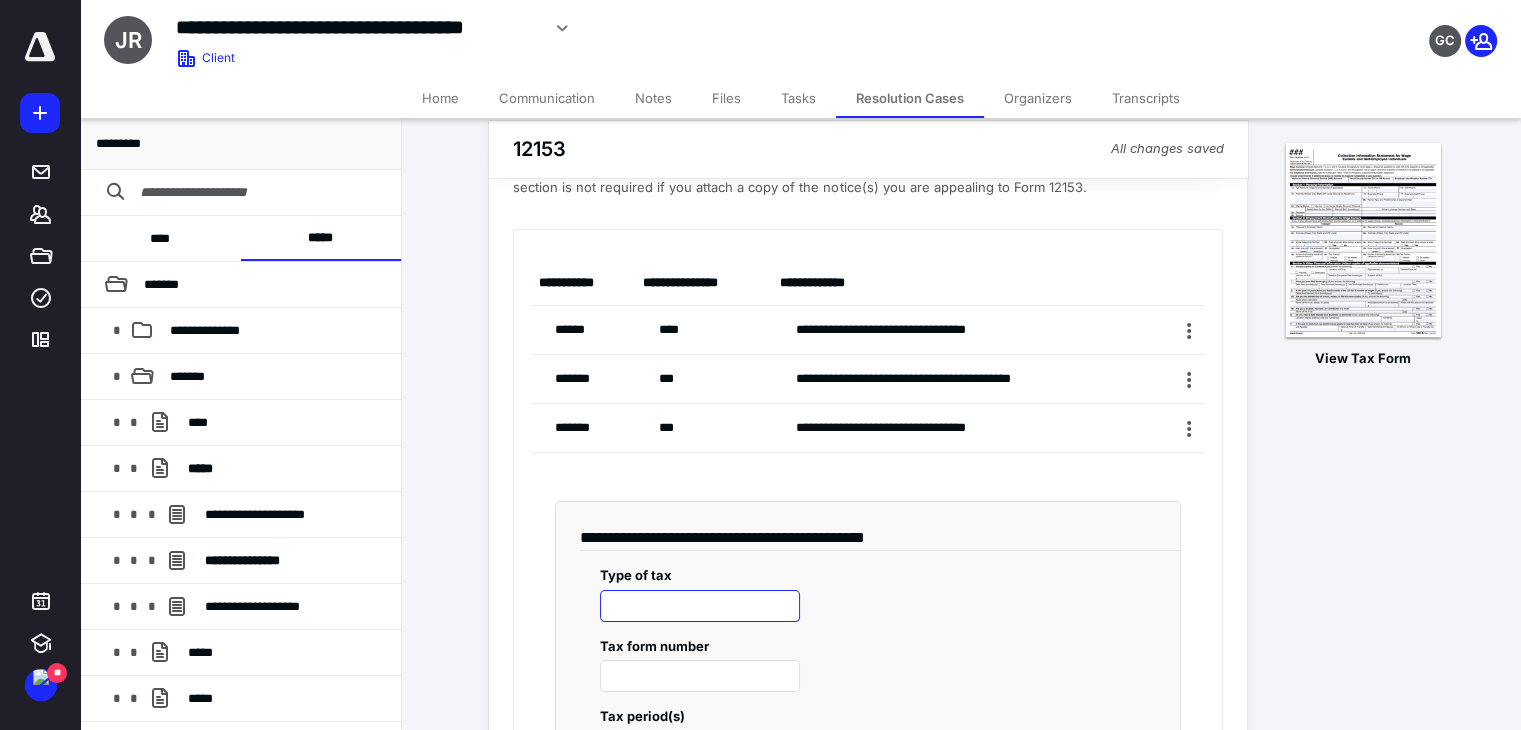 scroll, scrollTop: 232, scrollLeft: 0, axis: vertical 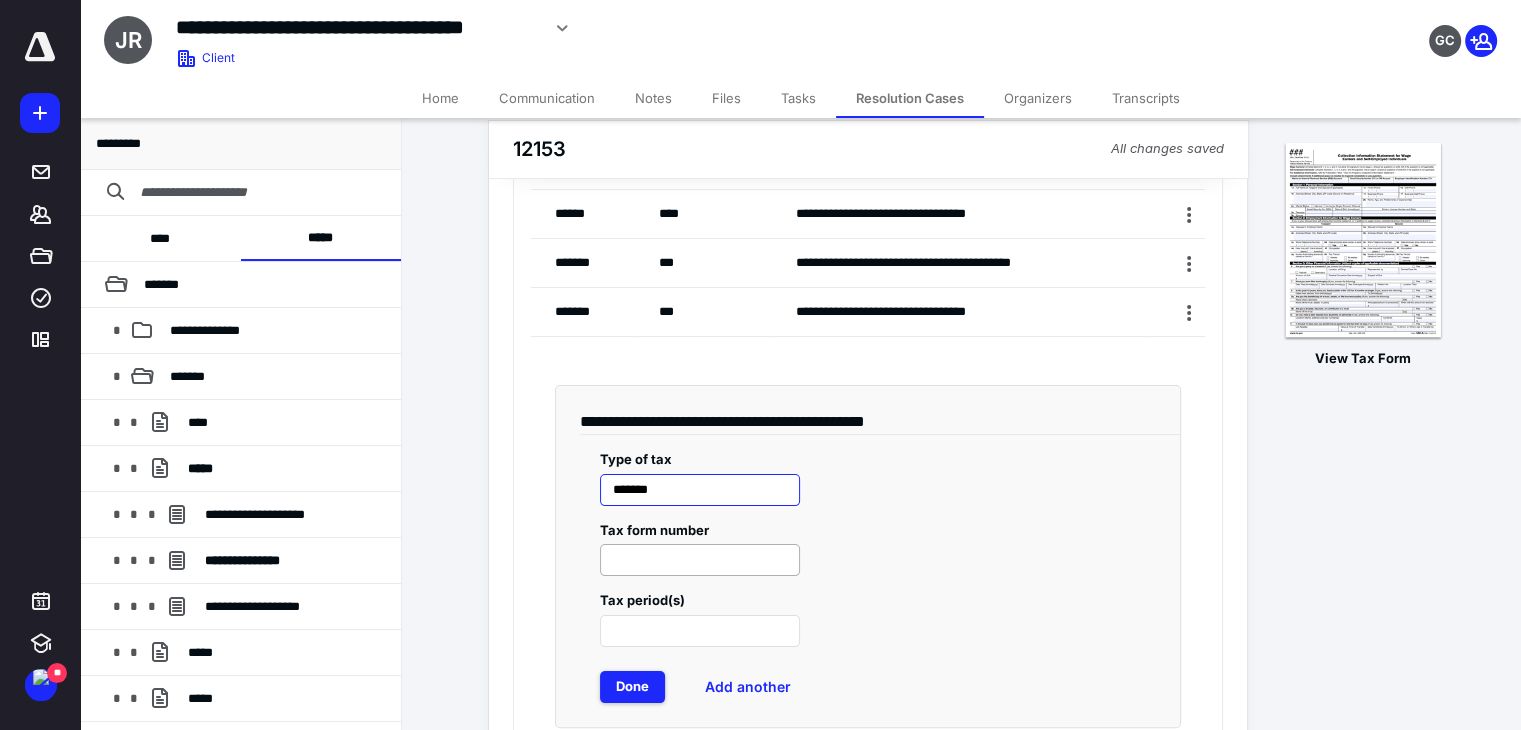 type on "*******" 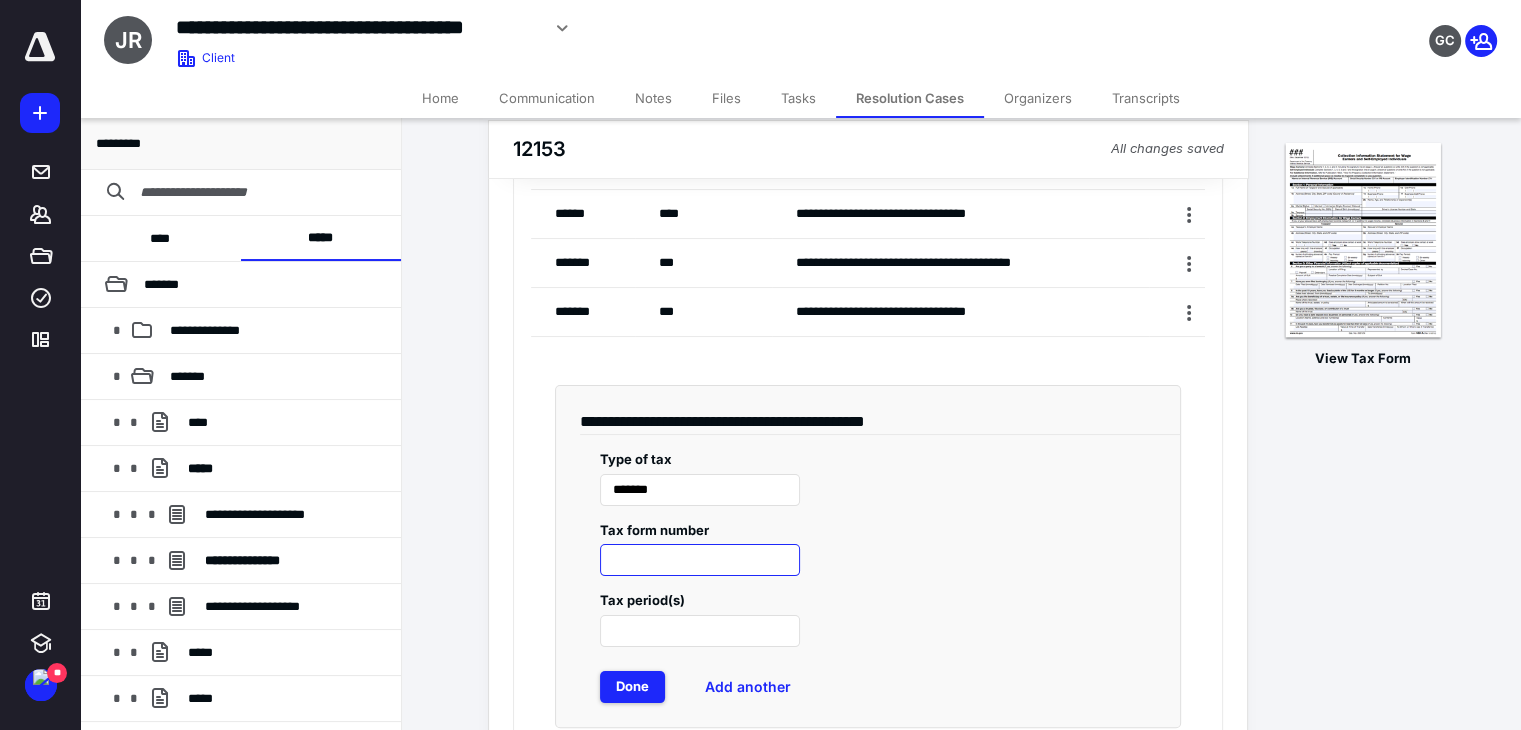 click at bounding box center [700, 560] 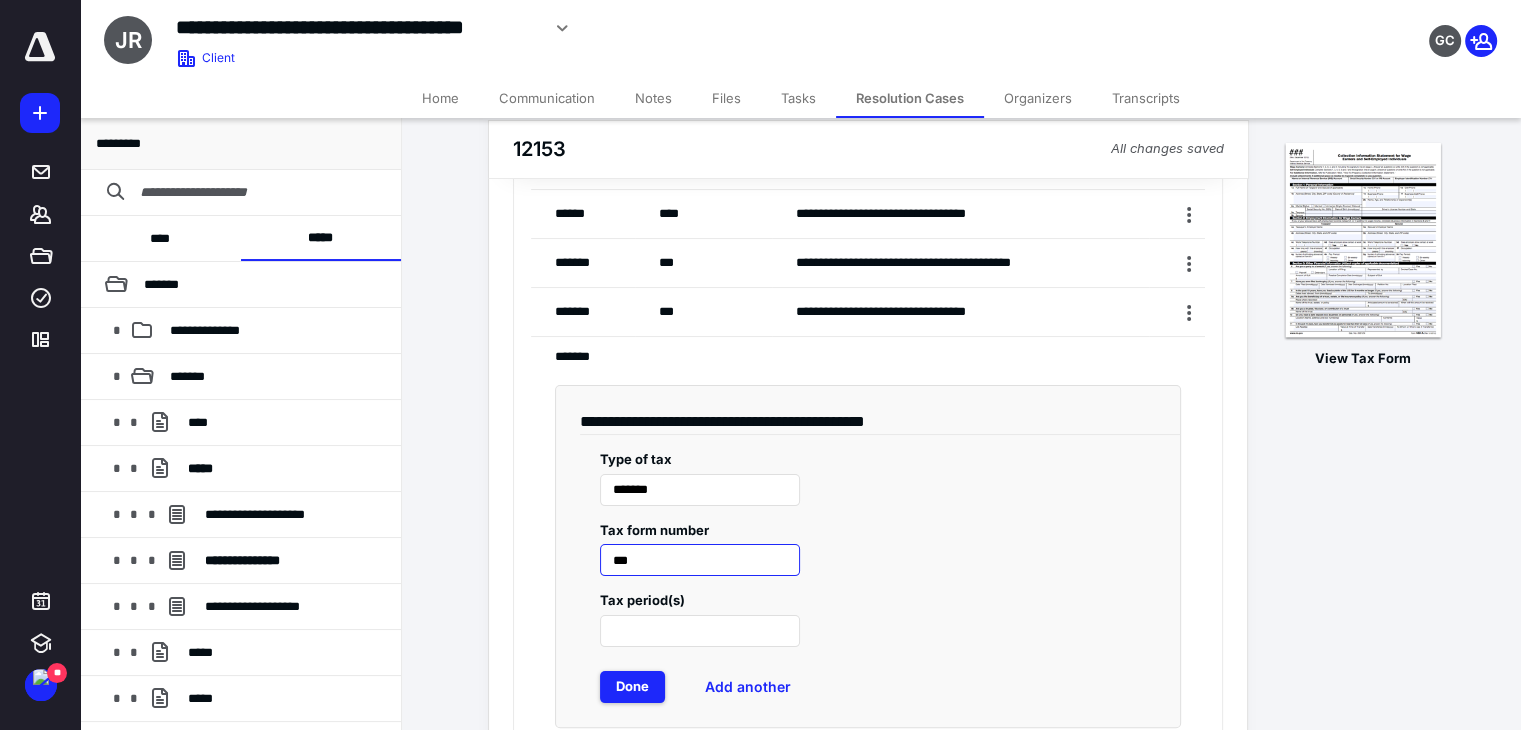 type on "***" 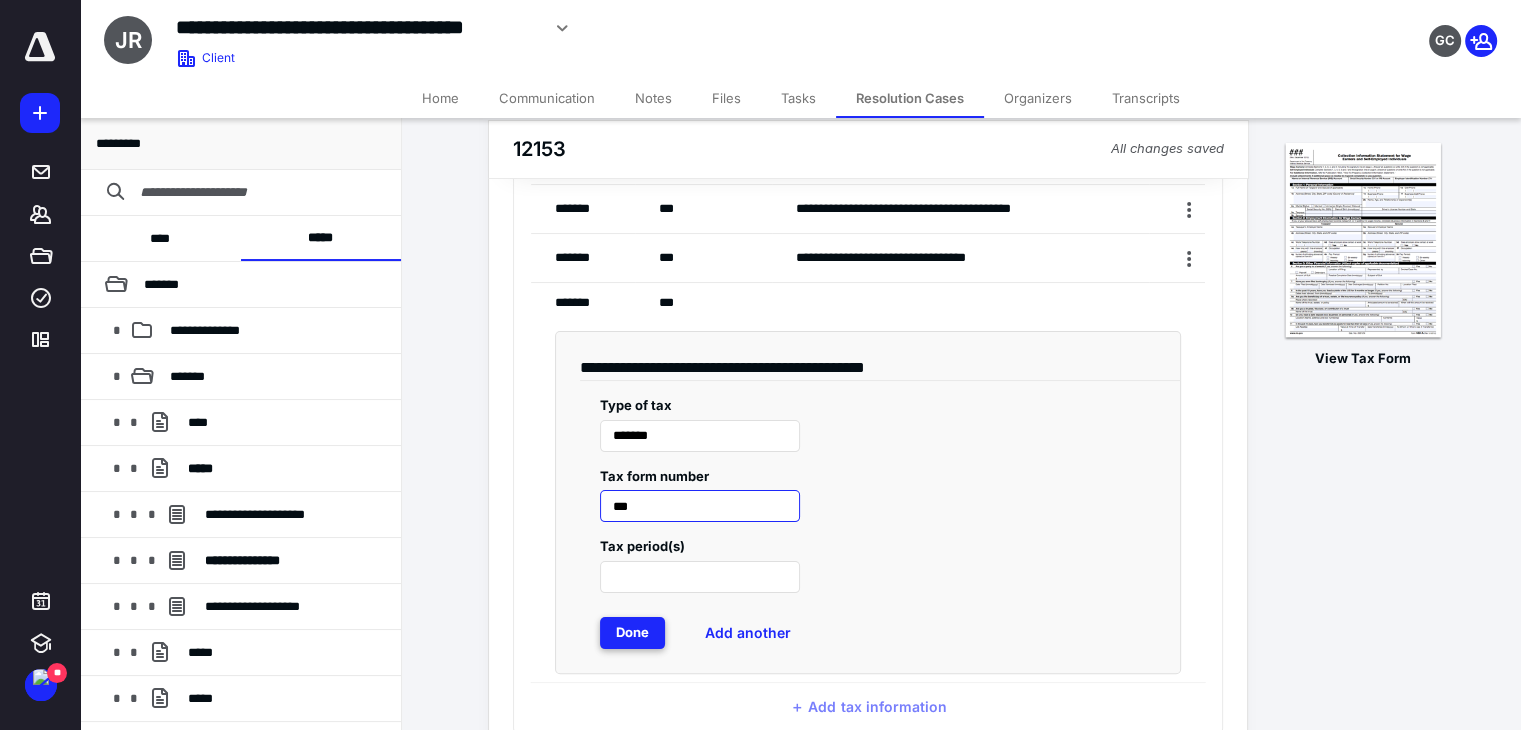 scroll, scrollTop: 332, scrollLeft: 0, axis: vertical 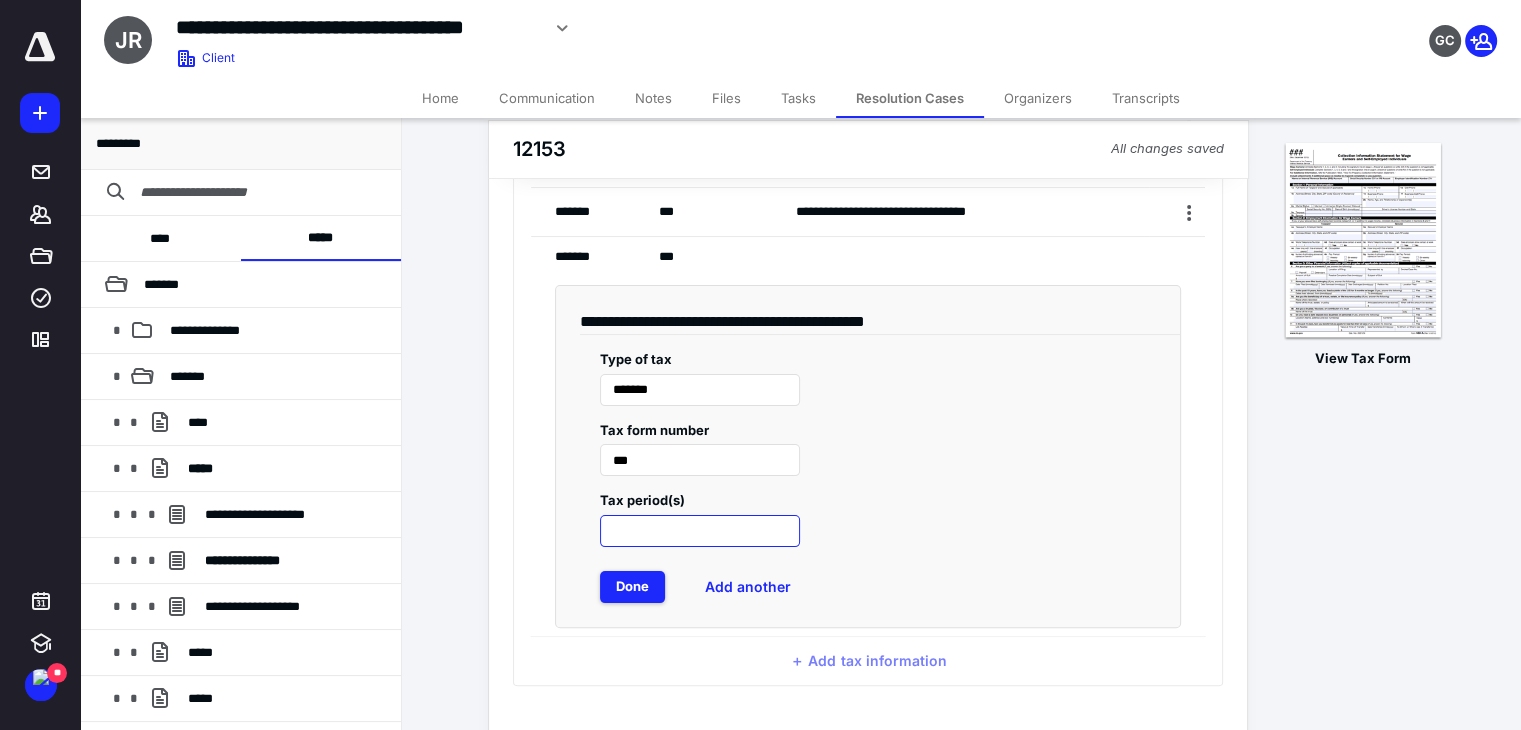 click at bounding box center (700, 531) 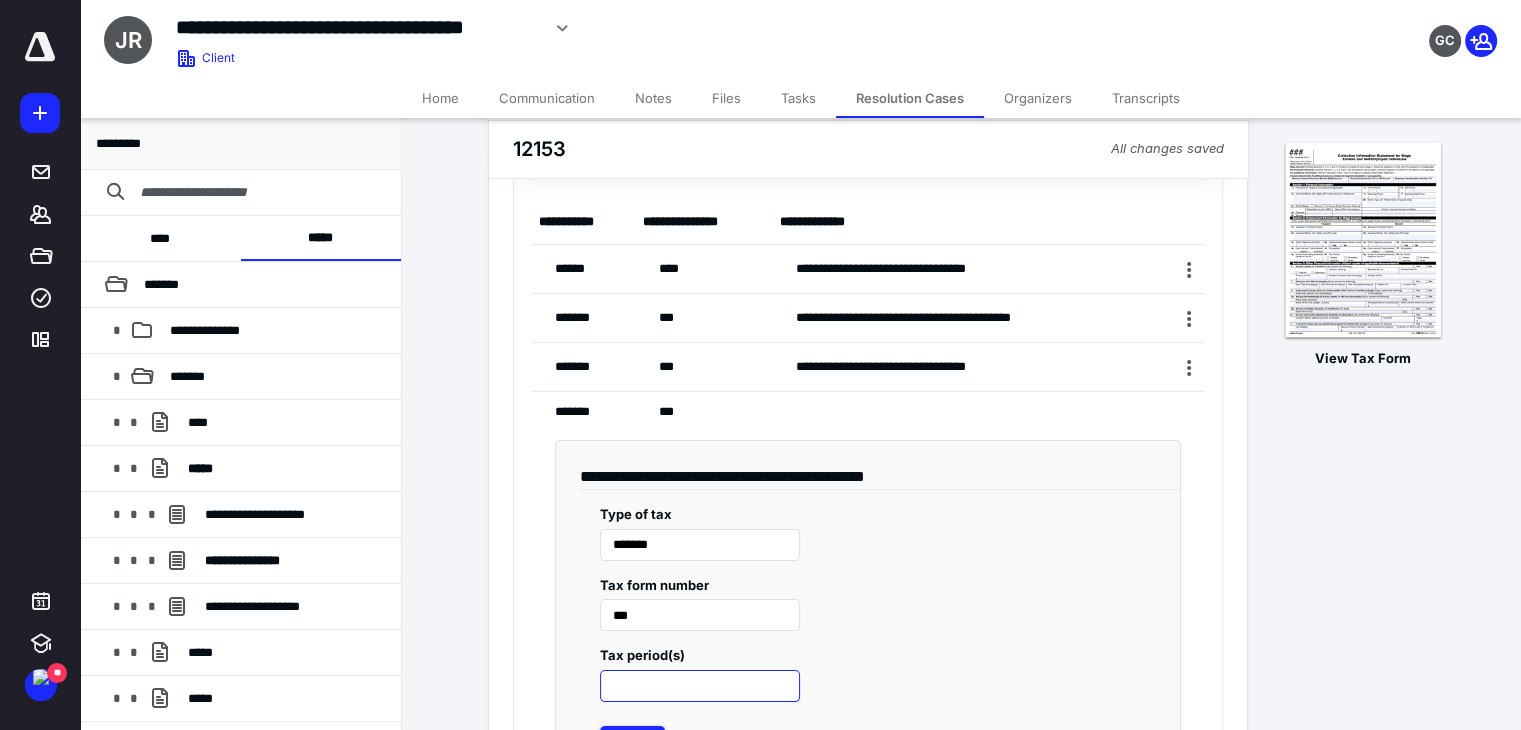 scroll, scrollTop: 132, scrollLeft: 0, axis: vertical 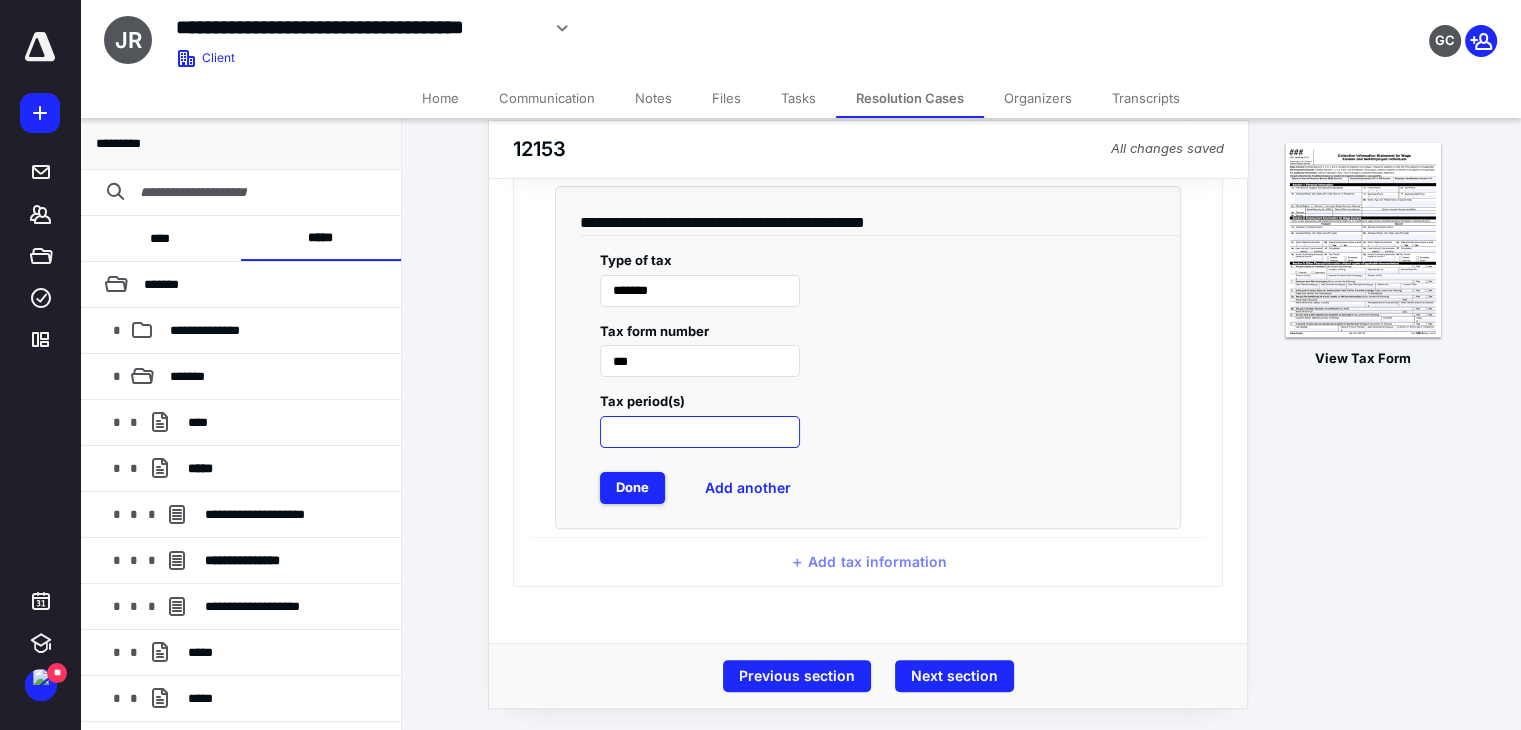 paste on "**********" 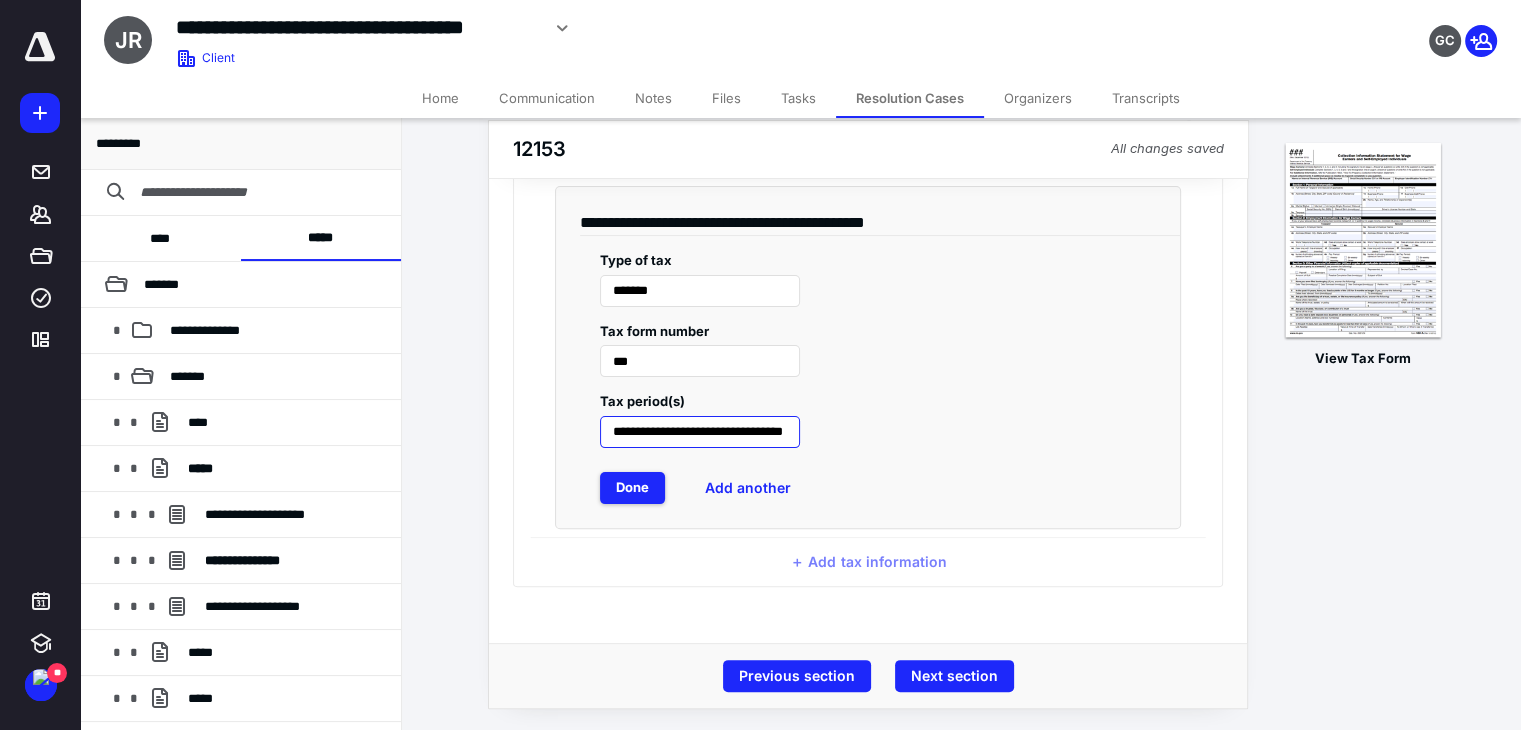 scroll, scrollTop: 0, scrollLeft: 64, axis: horizontal 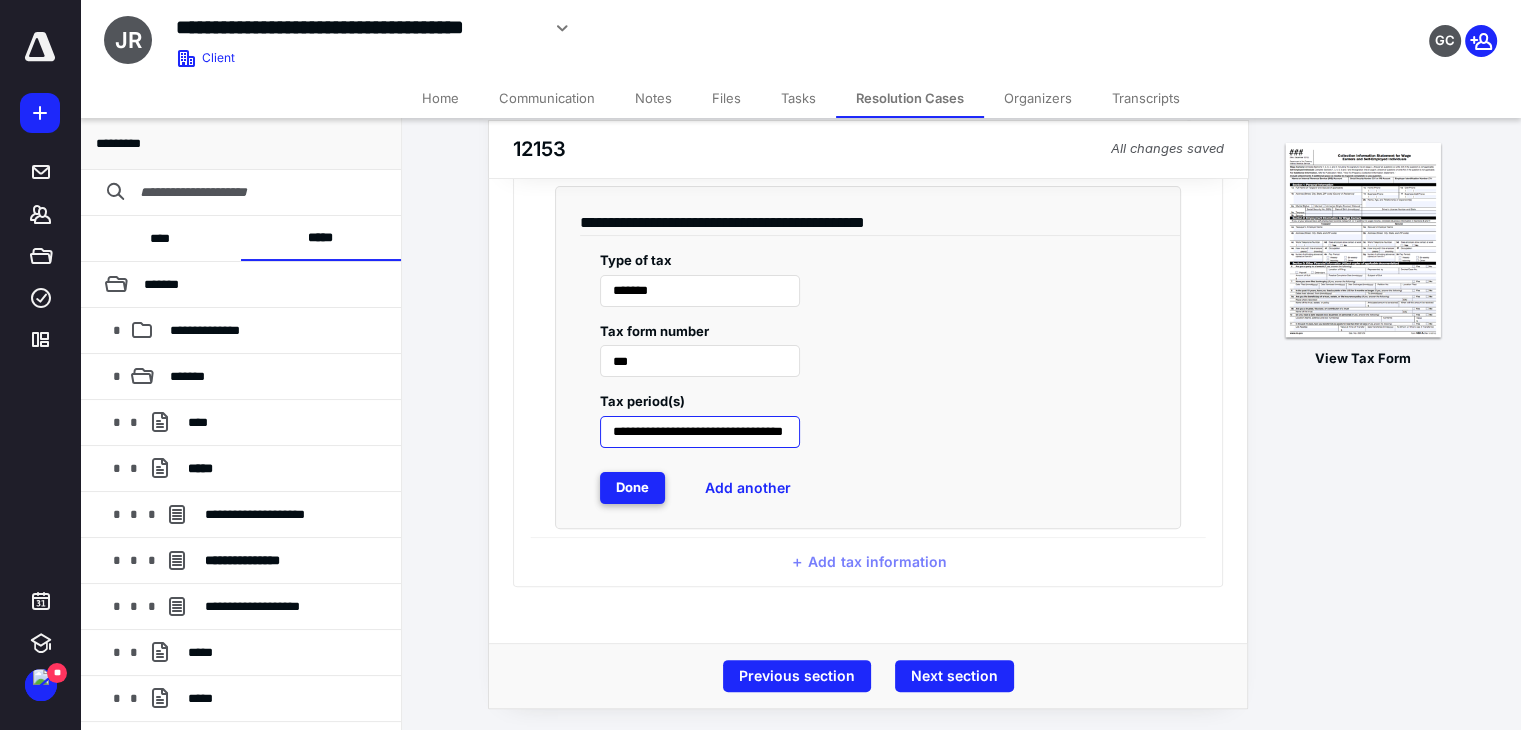 type on "**********" 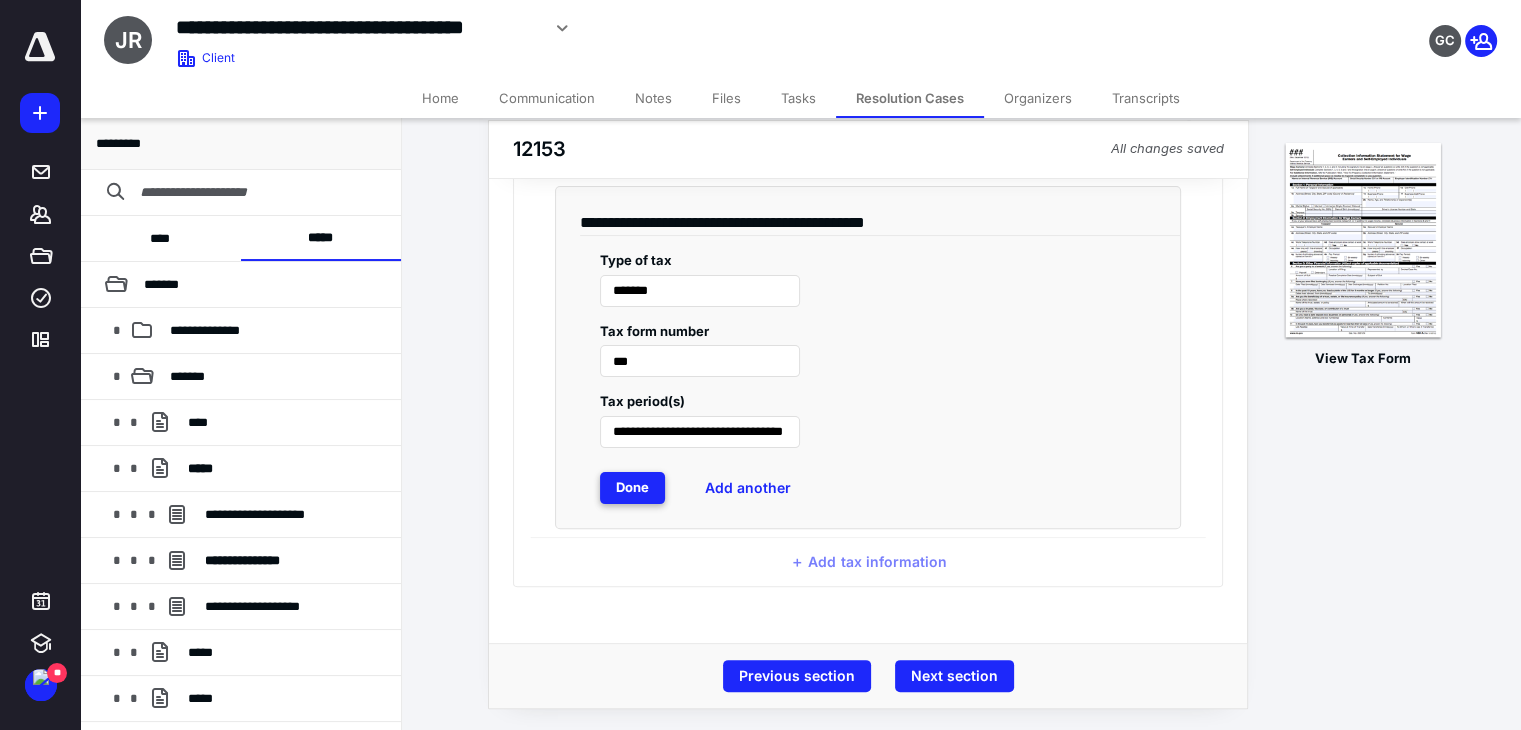 click on "Done" at bounding box center [632, 488] 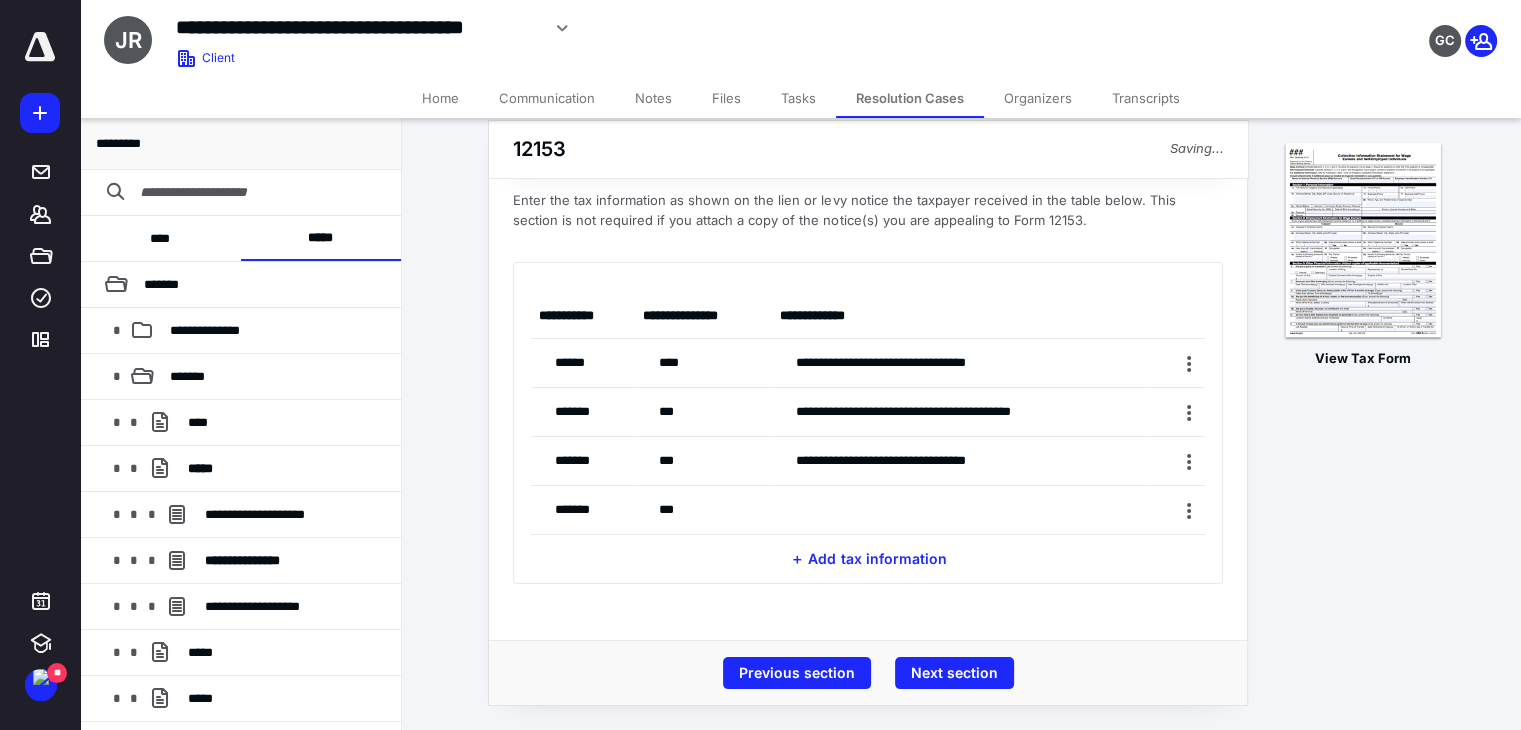 scroll, scrollTop: 80, scrollLeft: 0, axis: vertical 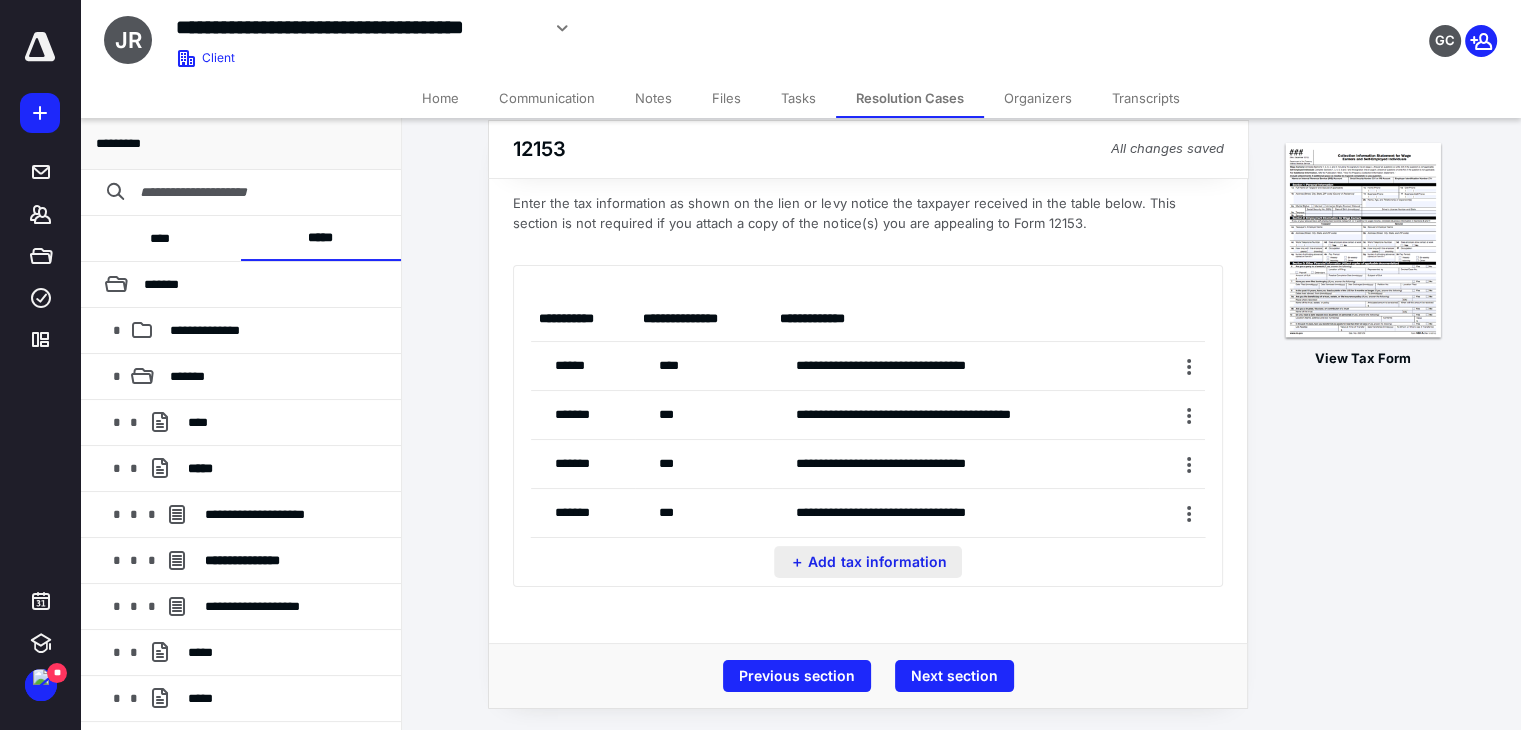 click on "＋ Add tax information" at bounding box center (868, 562) 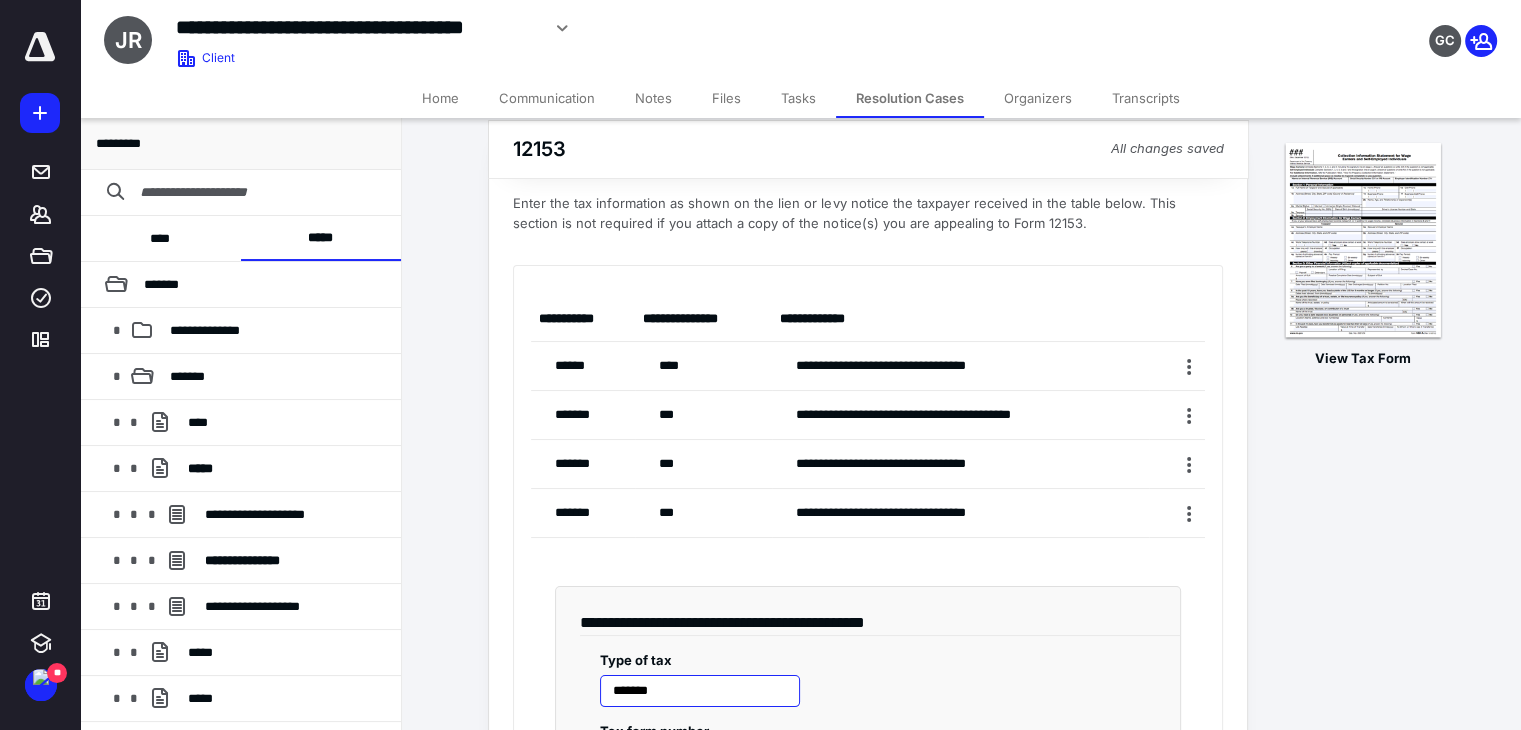 type on "*******" 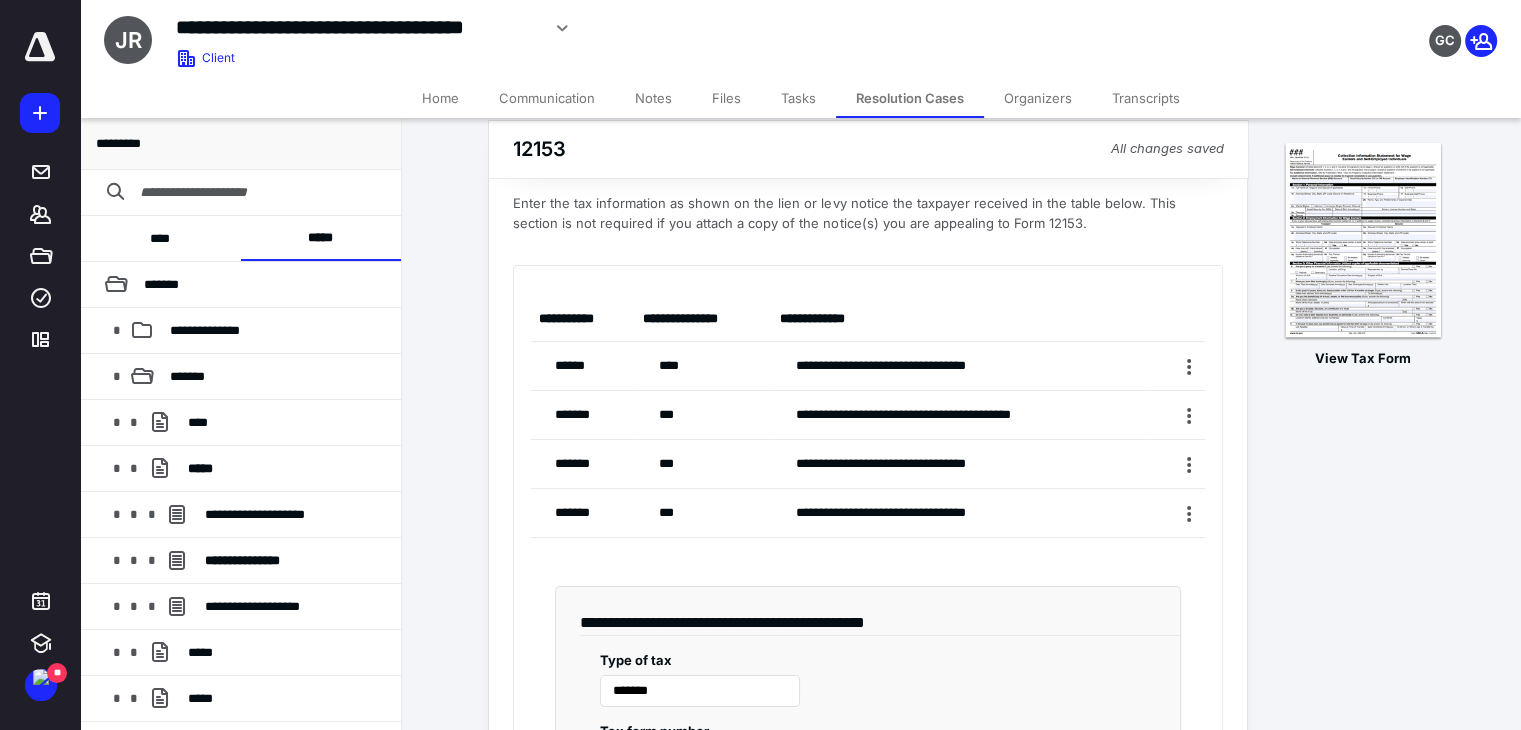 scroll, scrollTop: 474, scrollLeft: 0, axis: vertical 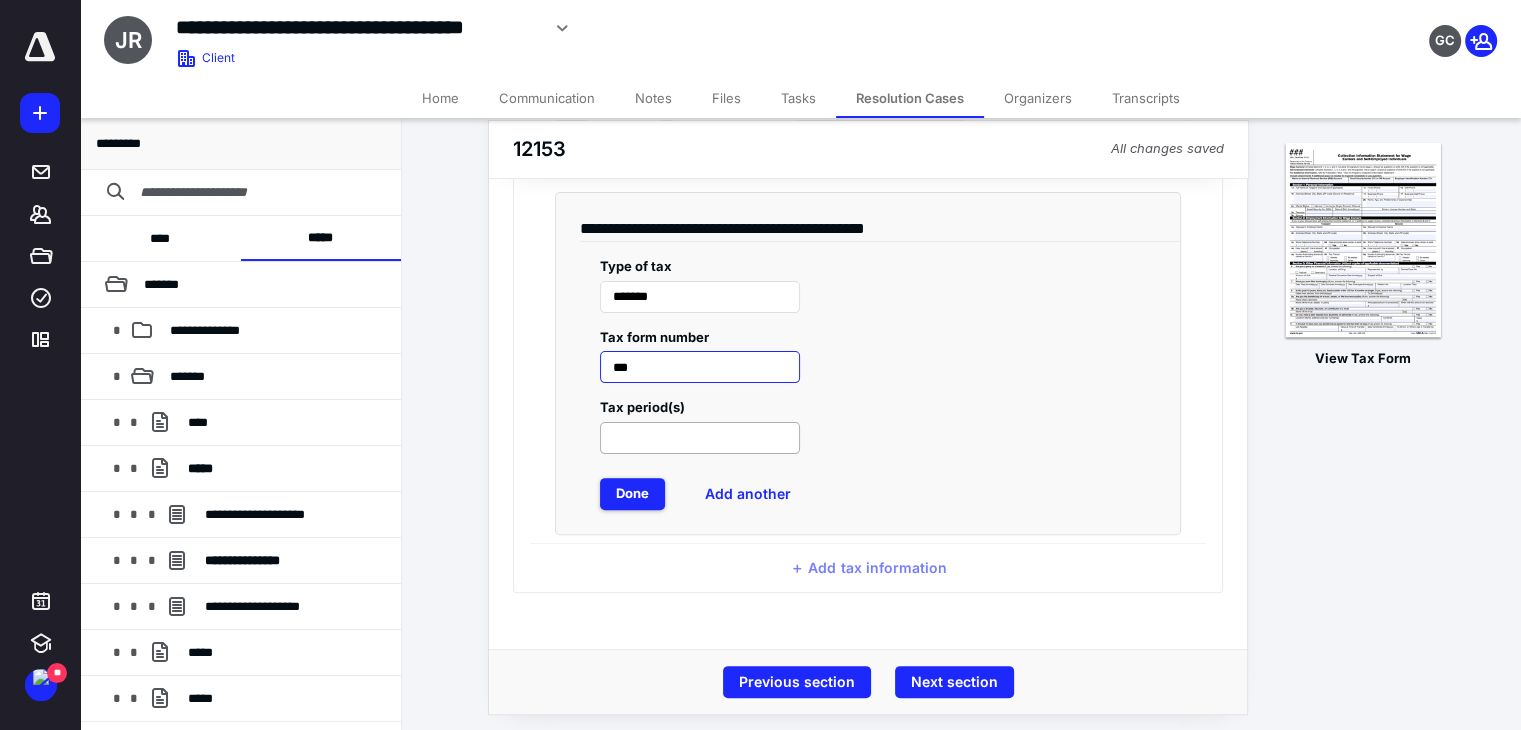 type on "***" 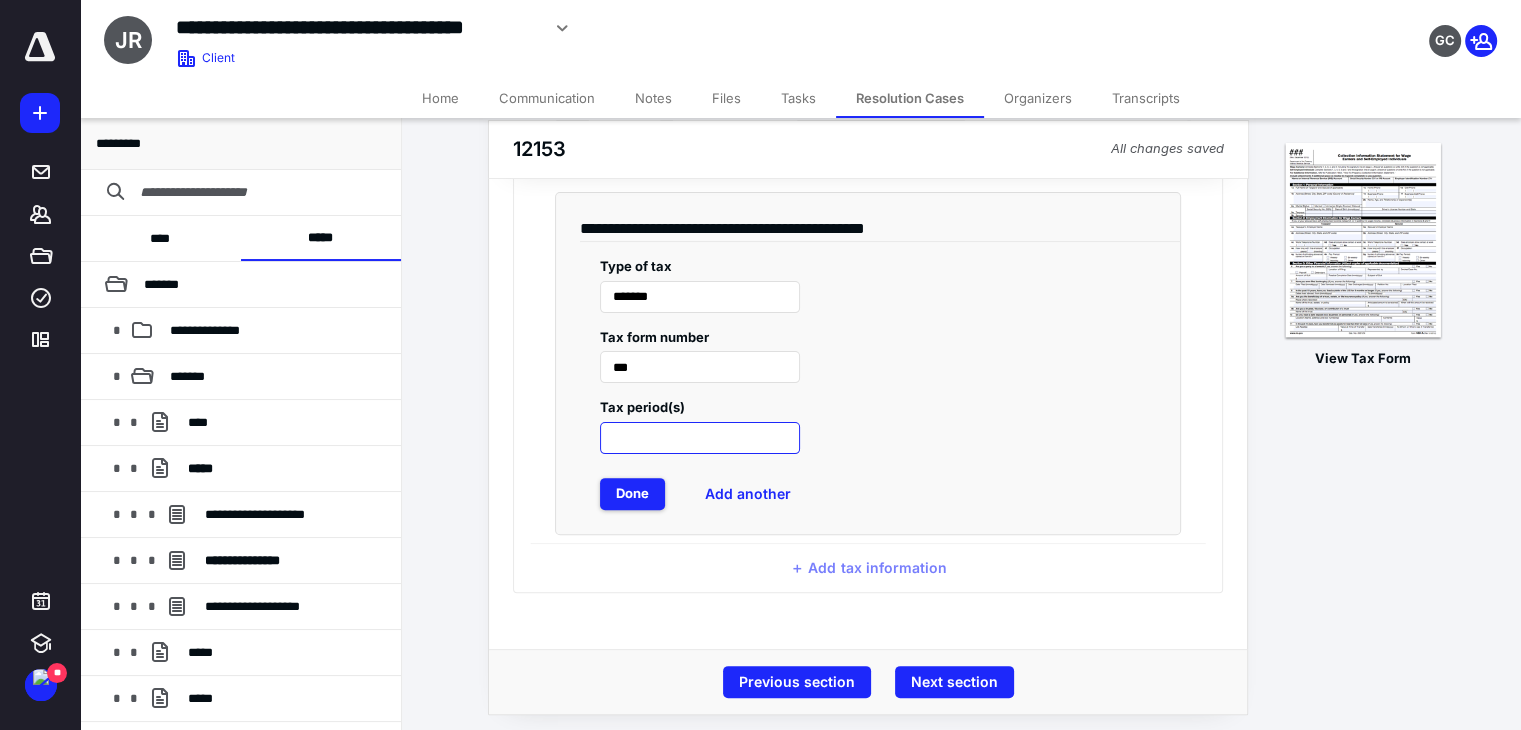 click at bounding box center [700, 438] 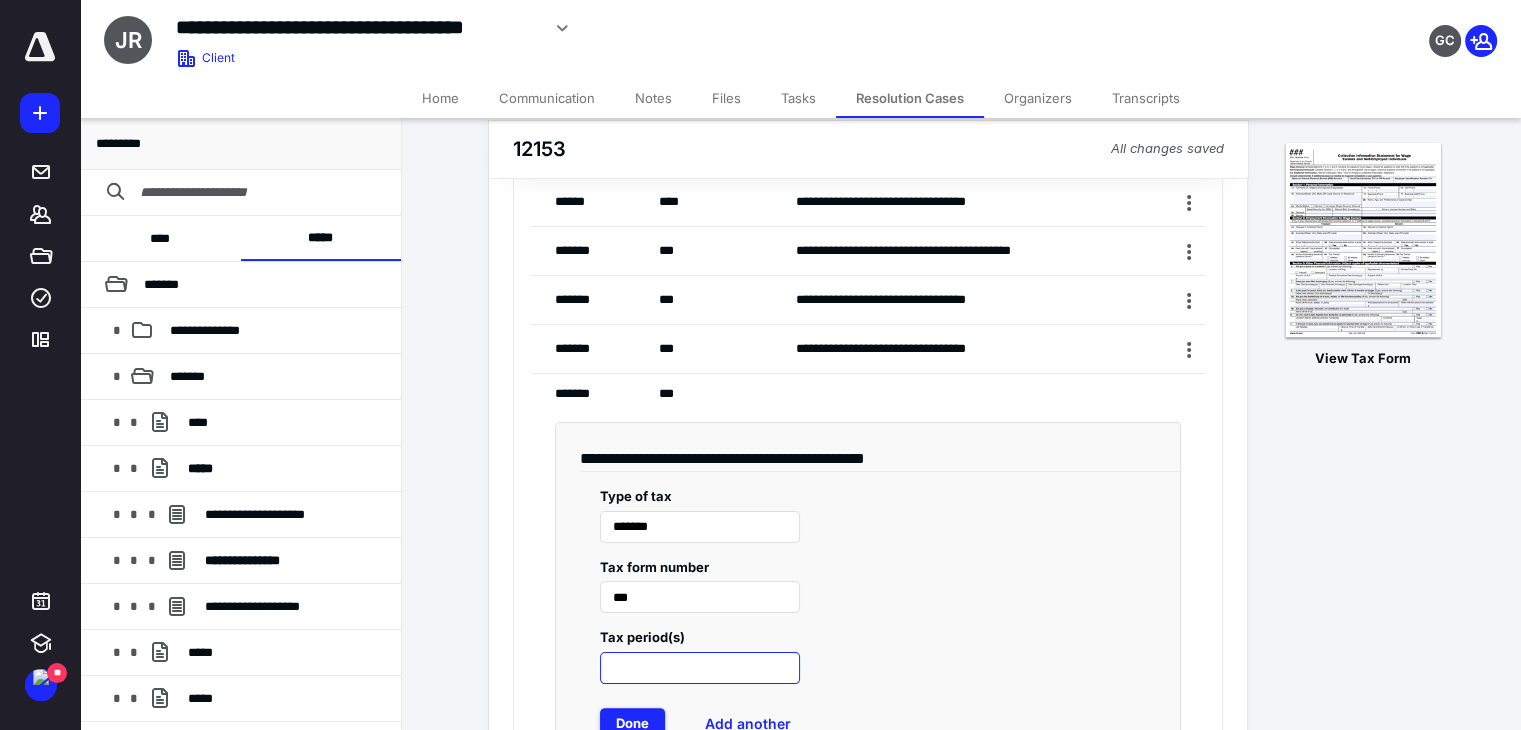 scroll, scrollTop: 174, scrollLeft: 0, axis: vertical 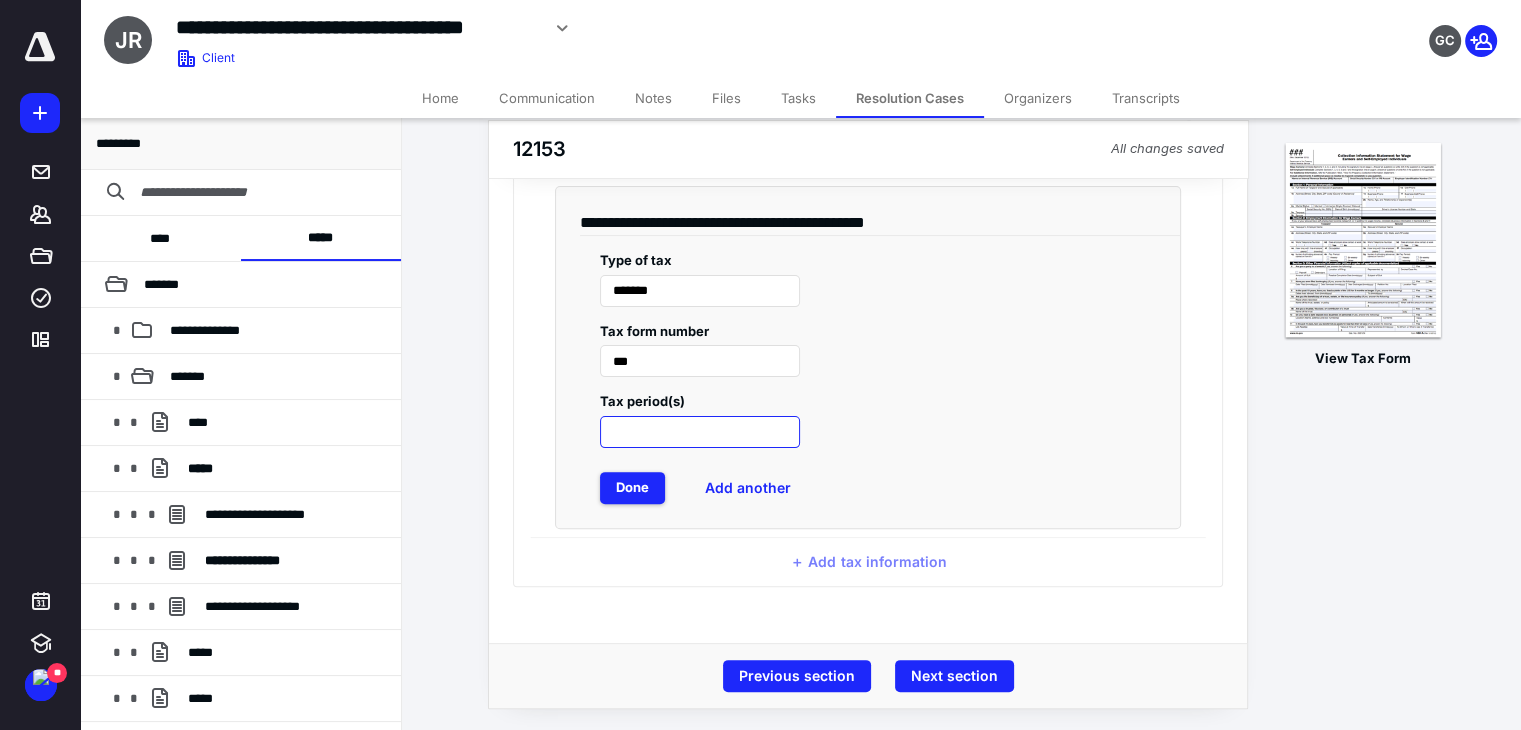 click at bounding box center [700, 432] 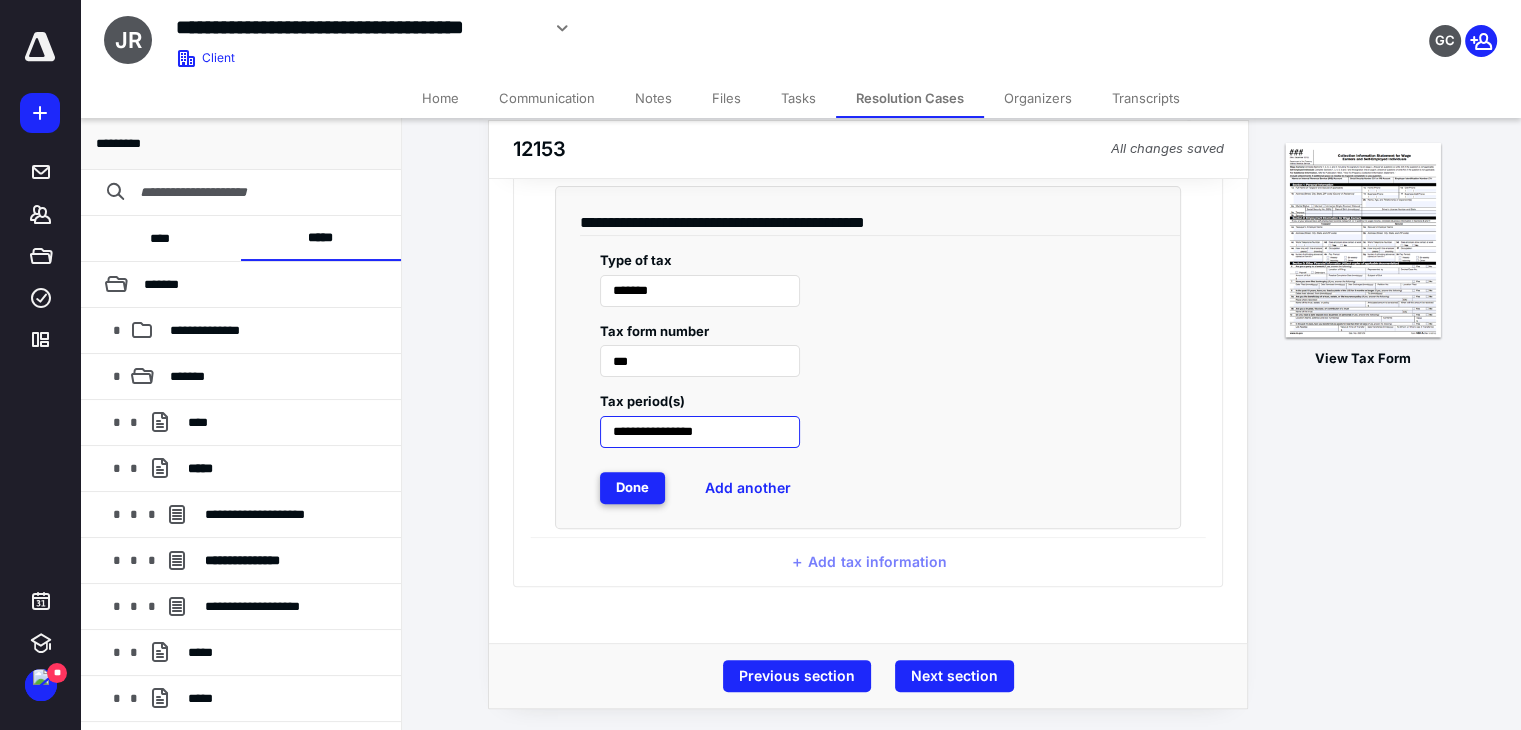 type on "**********" 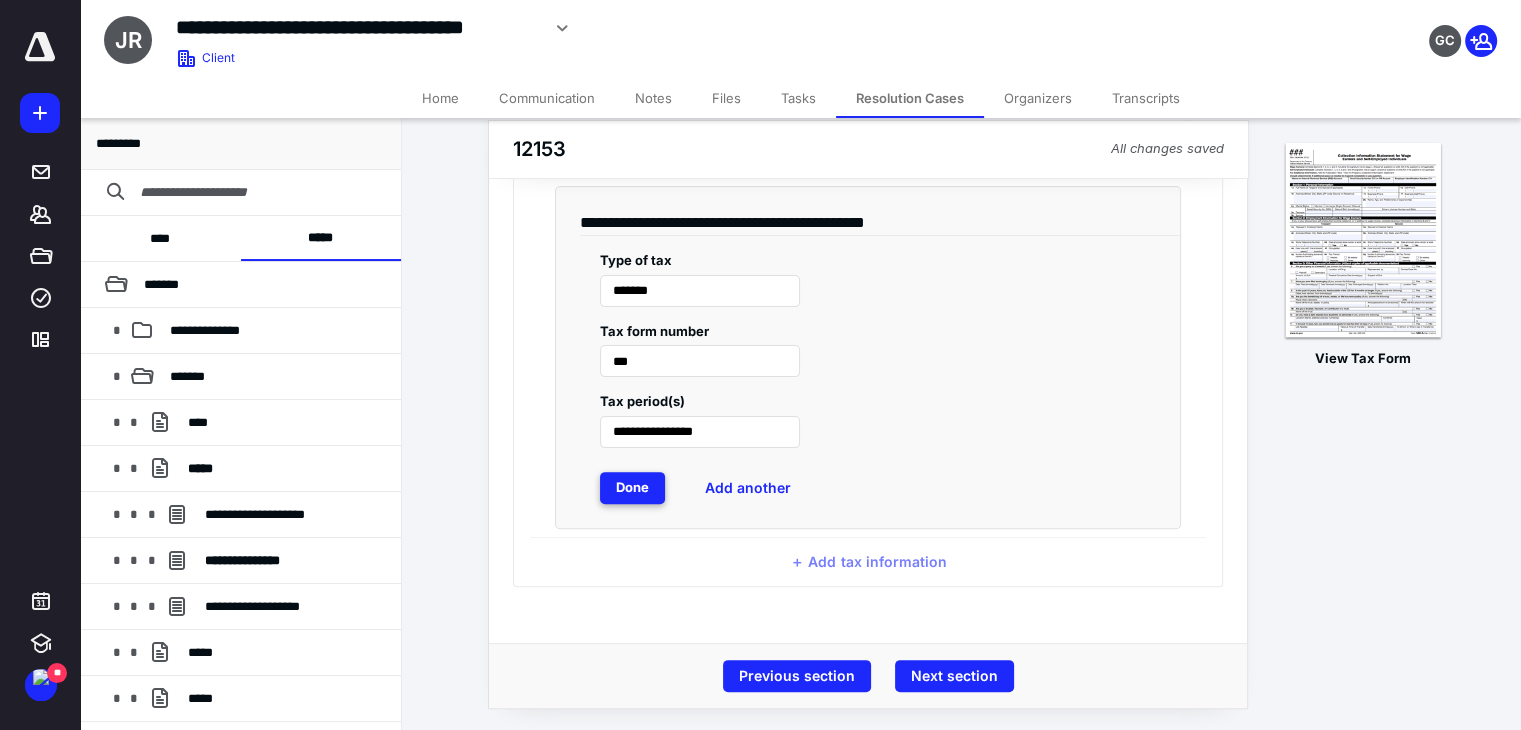 click on "Done" at bounding box center [632, 488] 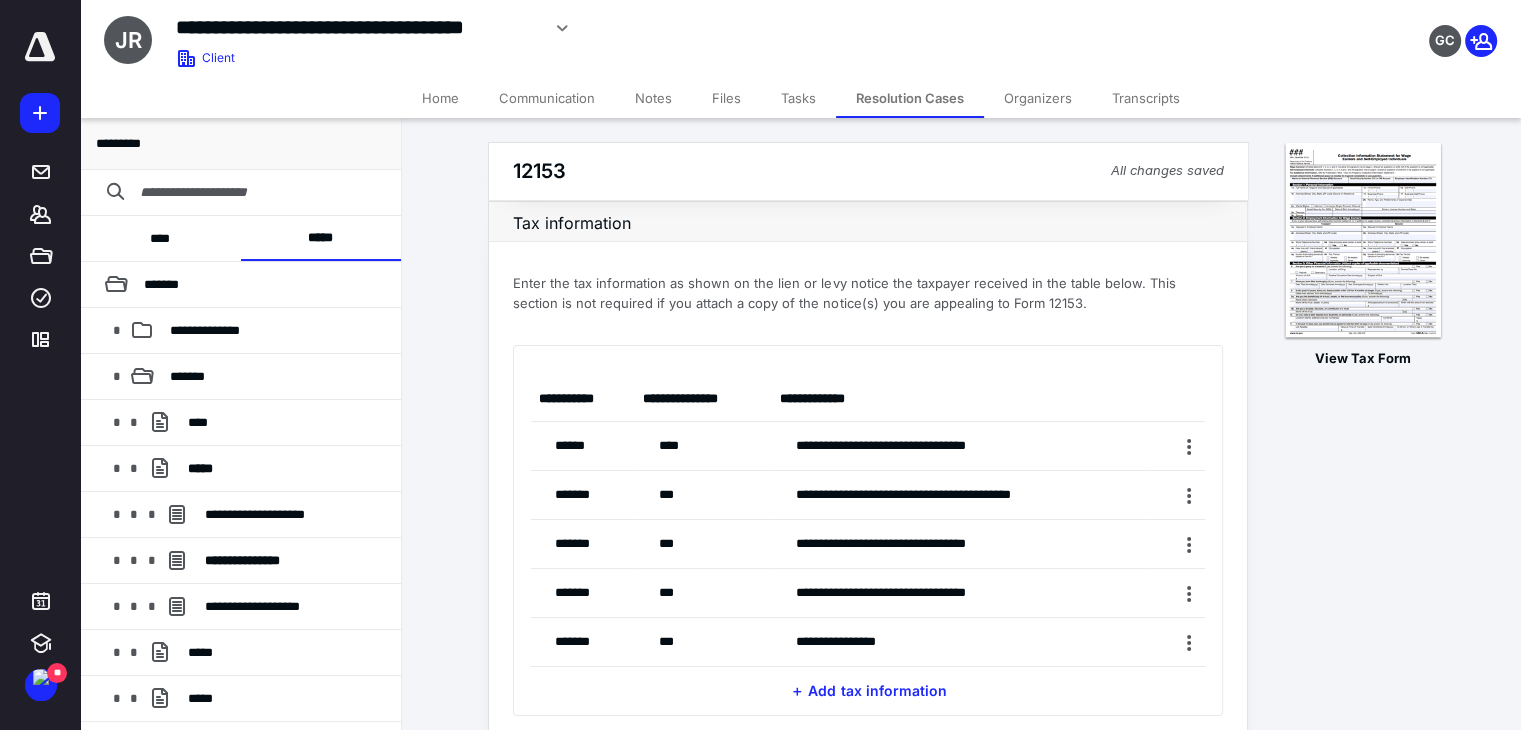 scroll, scrollTop: 129, scrollLeft: 0, axis: vertical 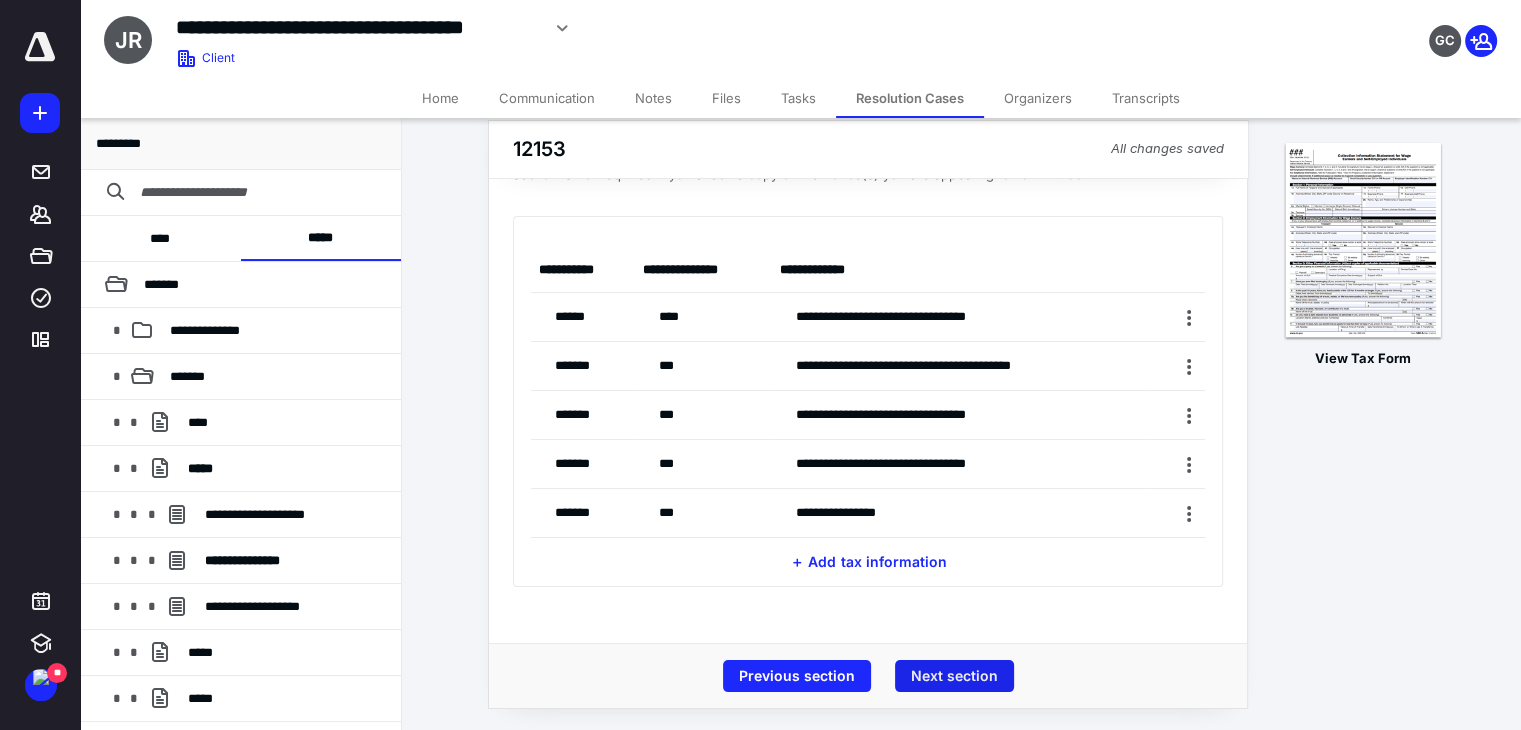 click on "Next section" at bounding box center [954, 676] 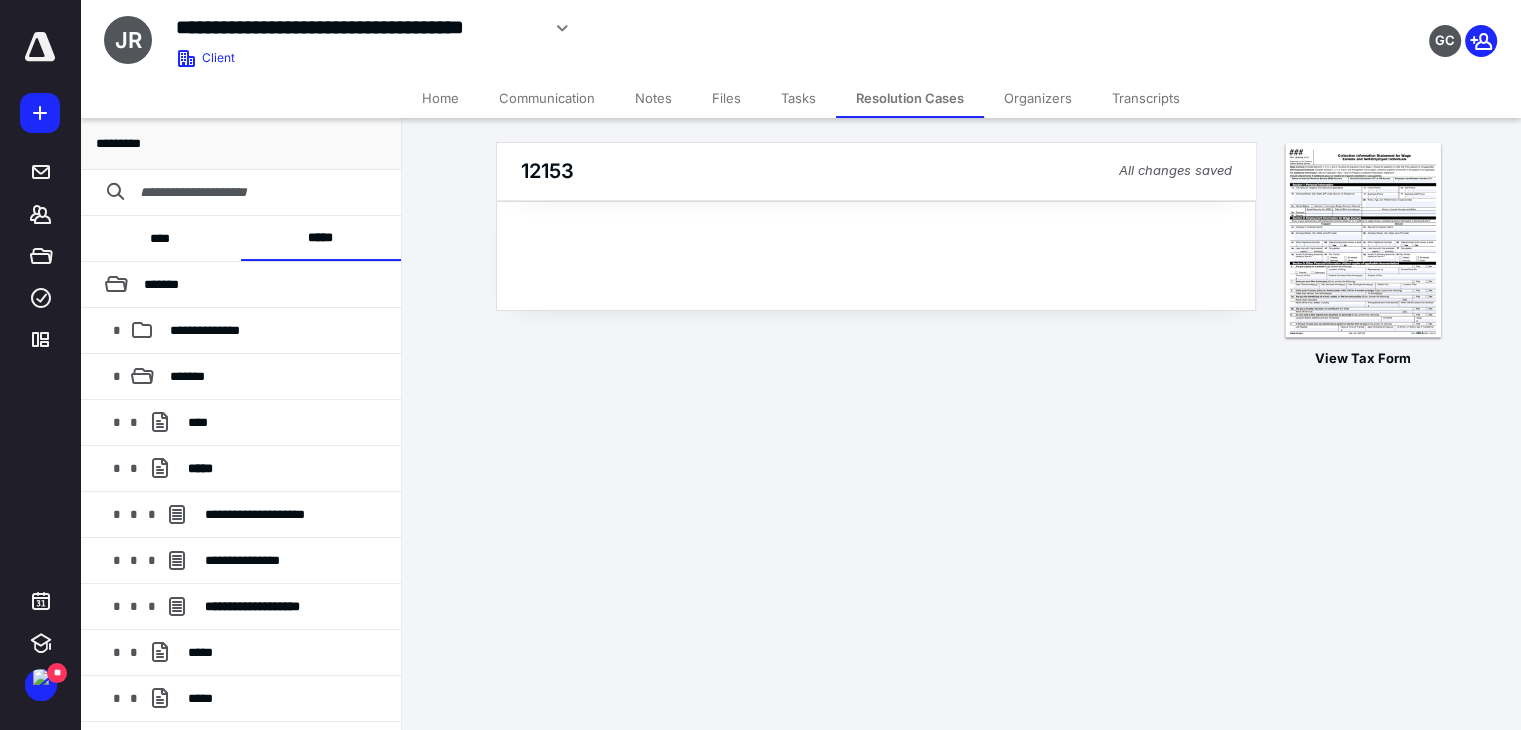 scroll, scrollTop: 0, scrollLeft: 0, axis: both 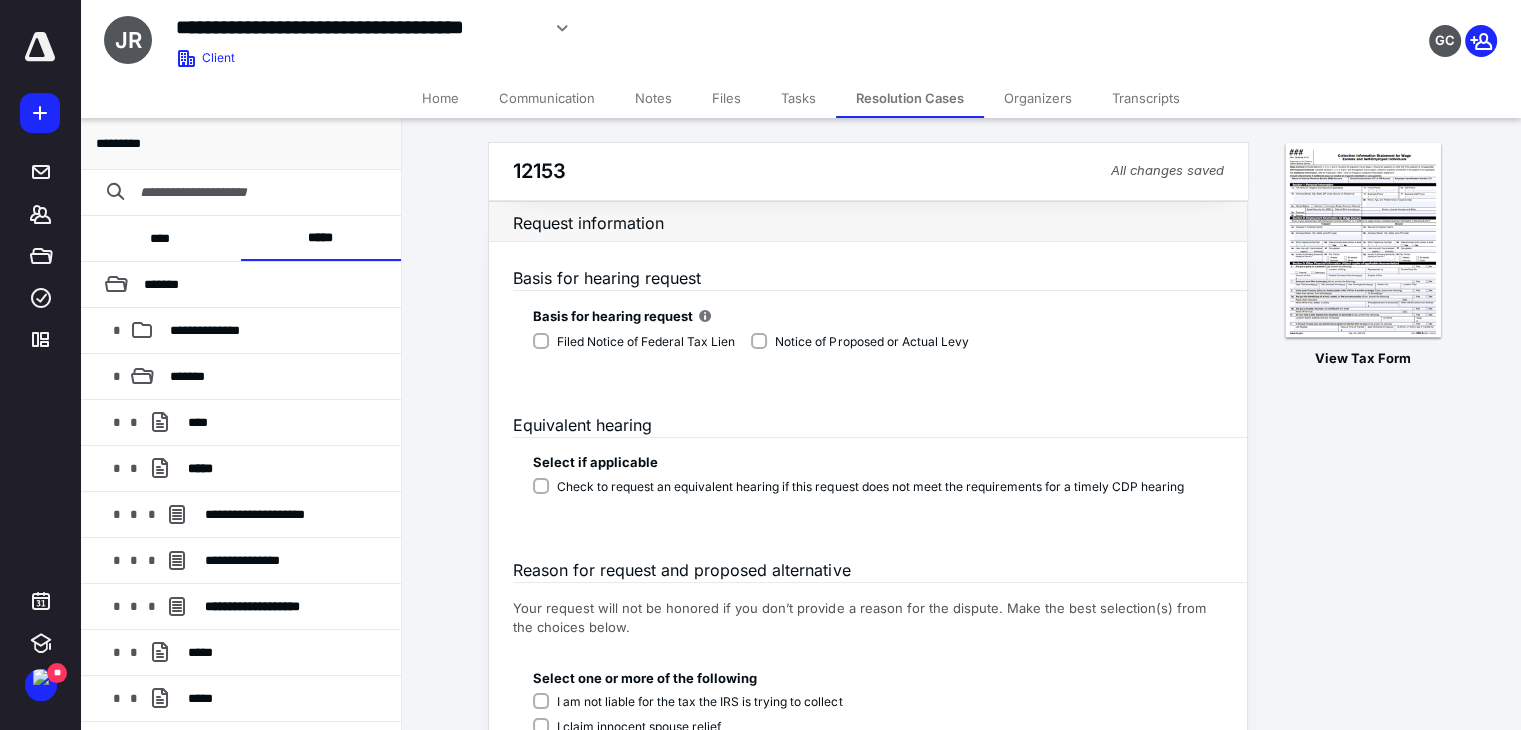 click on "Notice of Proposed or Actual Levy" at bounding box center [871, 342] 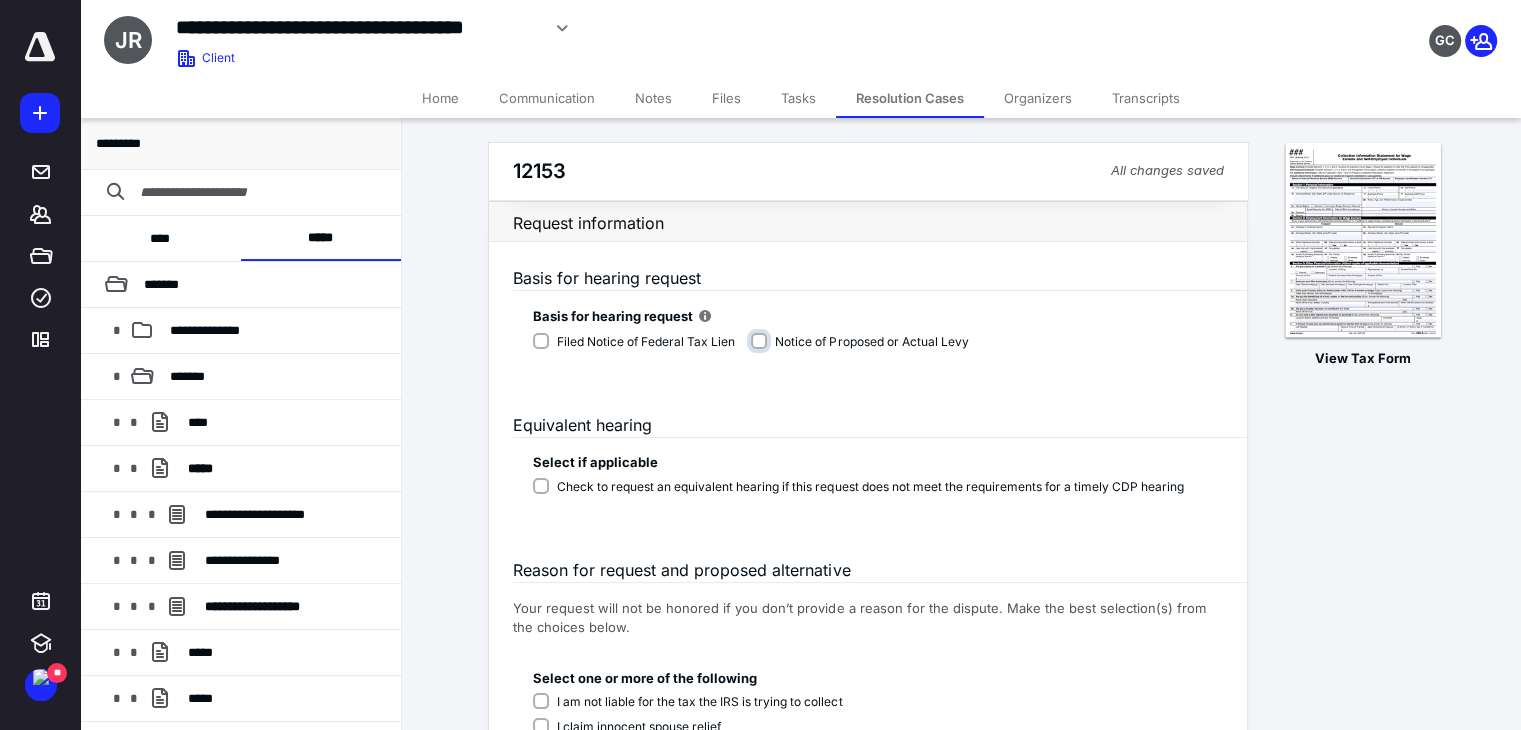 click on "Notice of Proposed or Actual Levy" at bounding box center (863, 352) 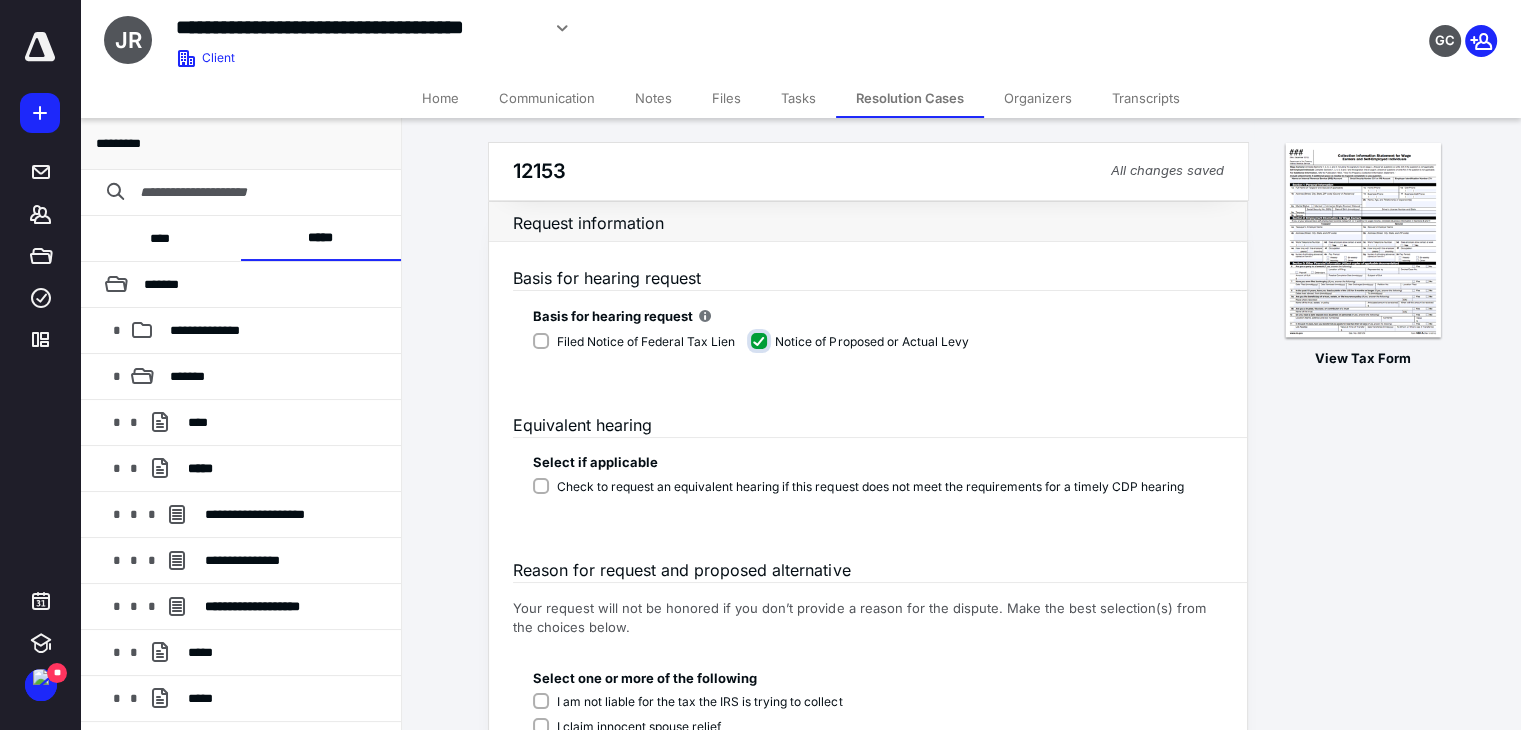 checkbox on "****" 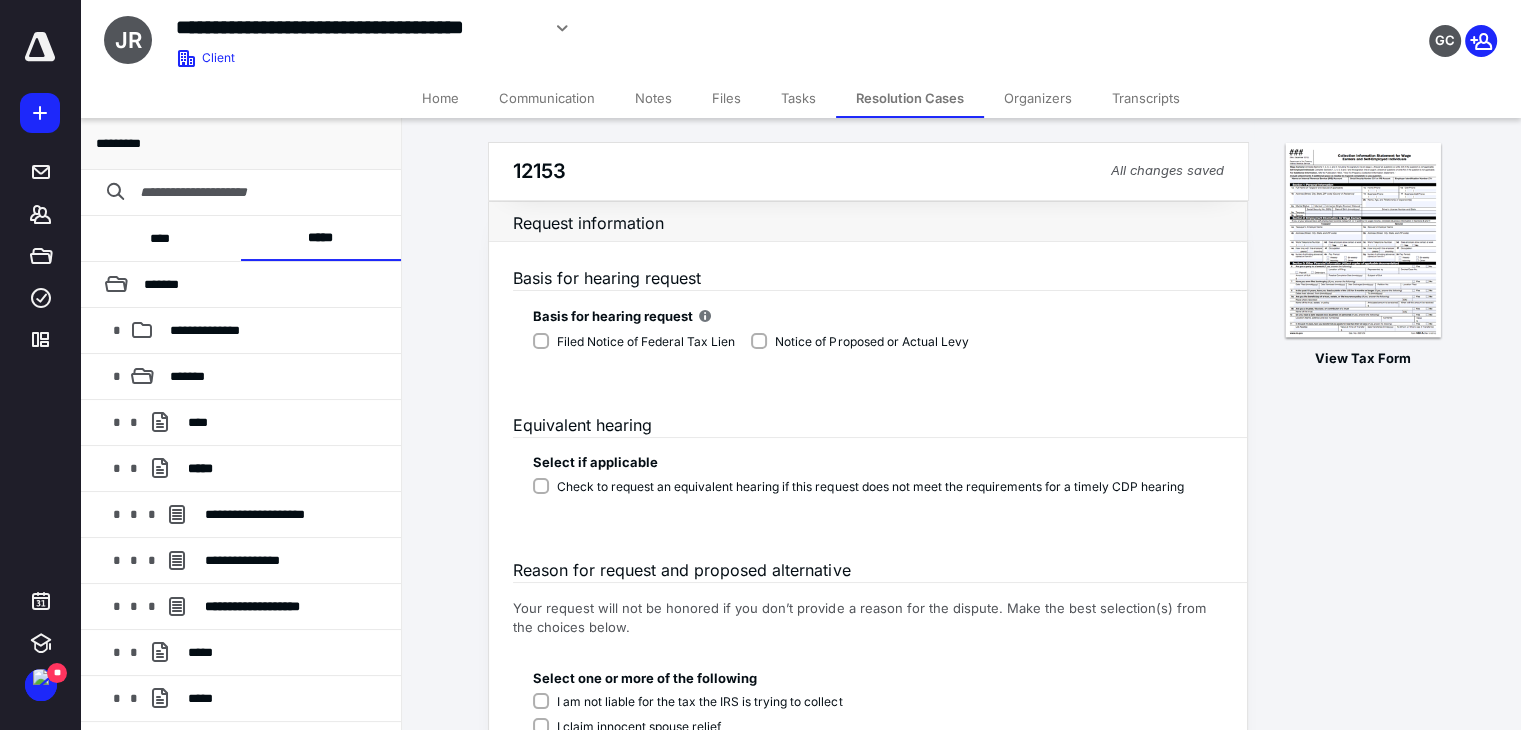 click on "Check to request an equivalent hearing if this request does not meet the requirements for a timely CDP hearing" at bounding box center (870, 487) 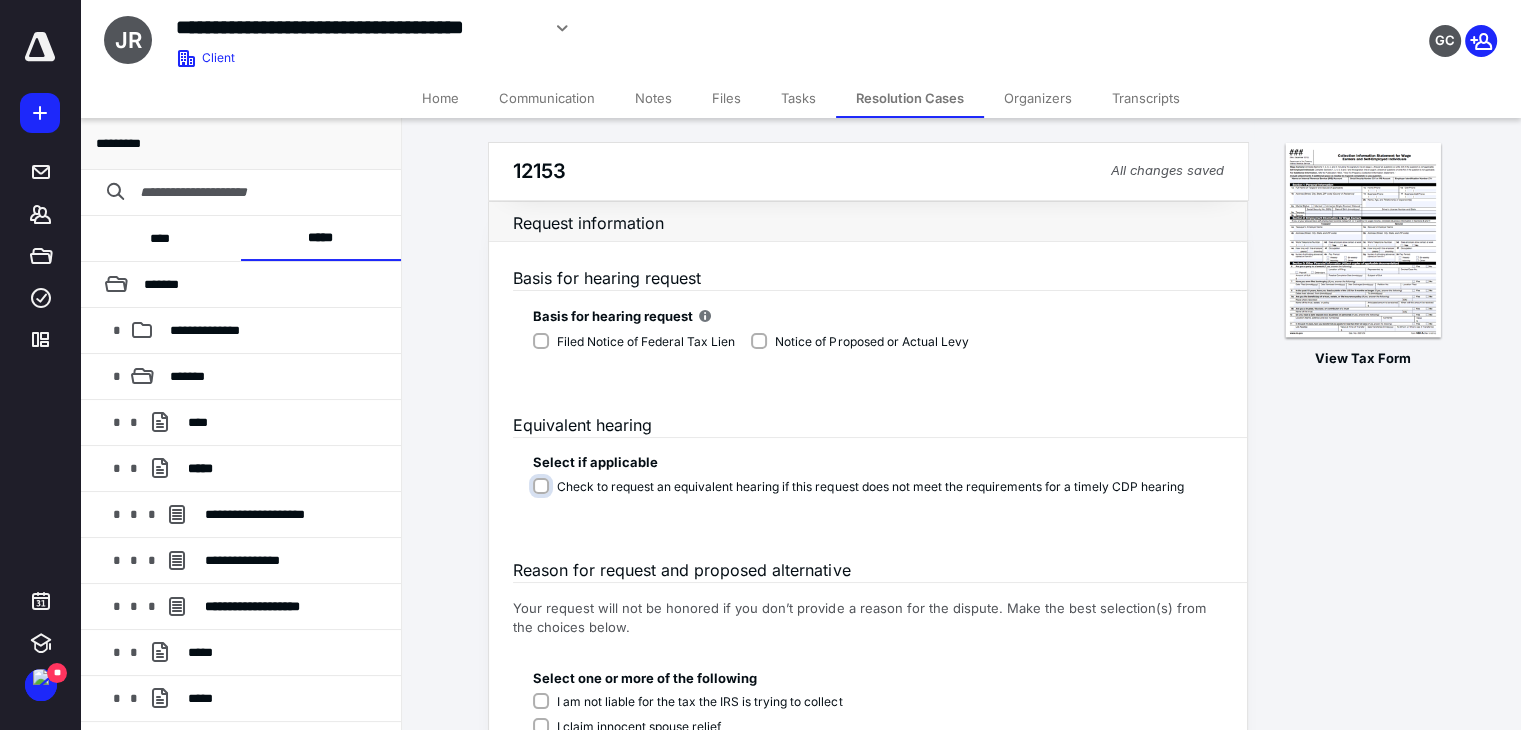 click on "Check to request an equivalent hearing if this request does not meet the requirements for a timely CDP hearing" at bounding box center [862, 497] 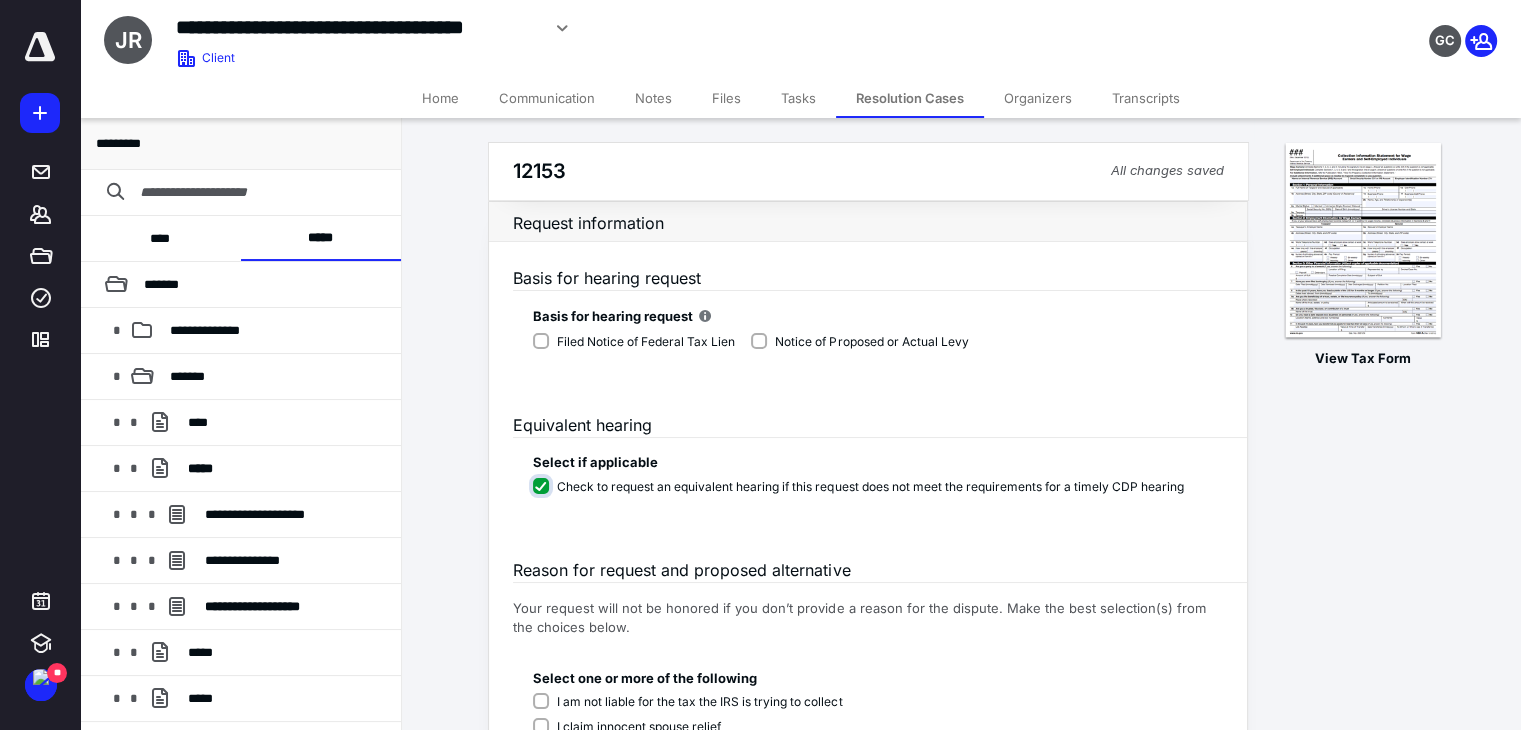 checkbox on "****" 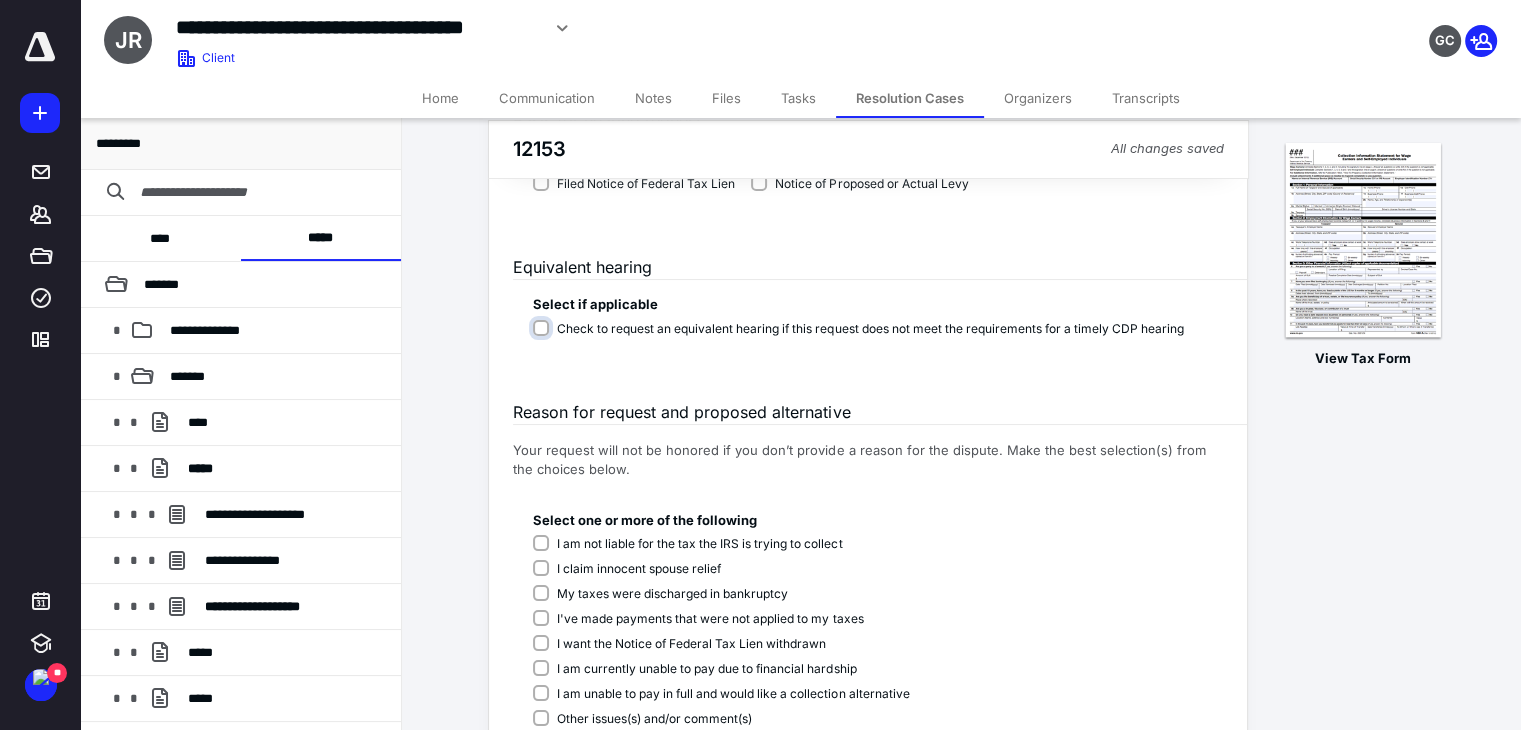 scroll, scrollTop: 400, scrollLeft: 0, axis: vertical 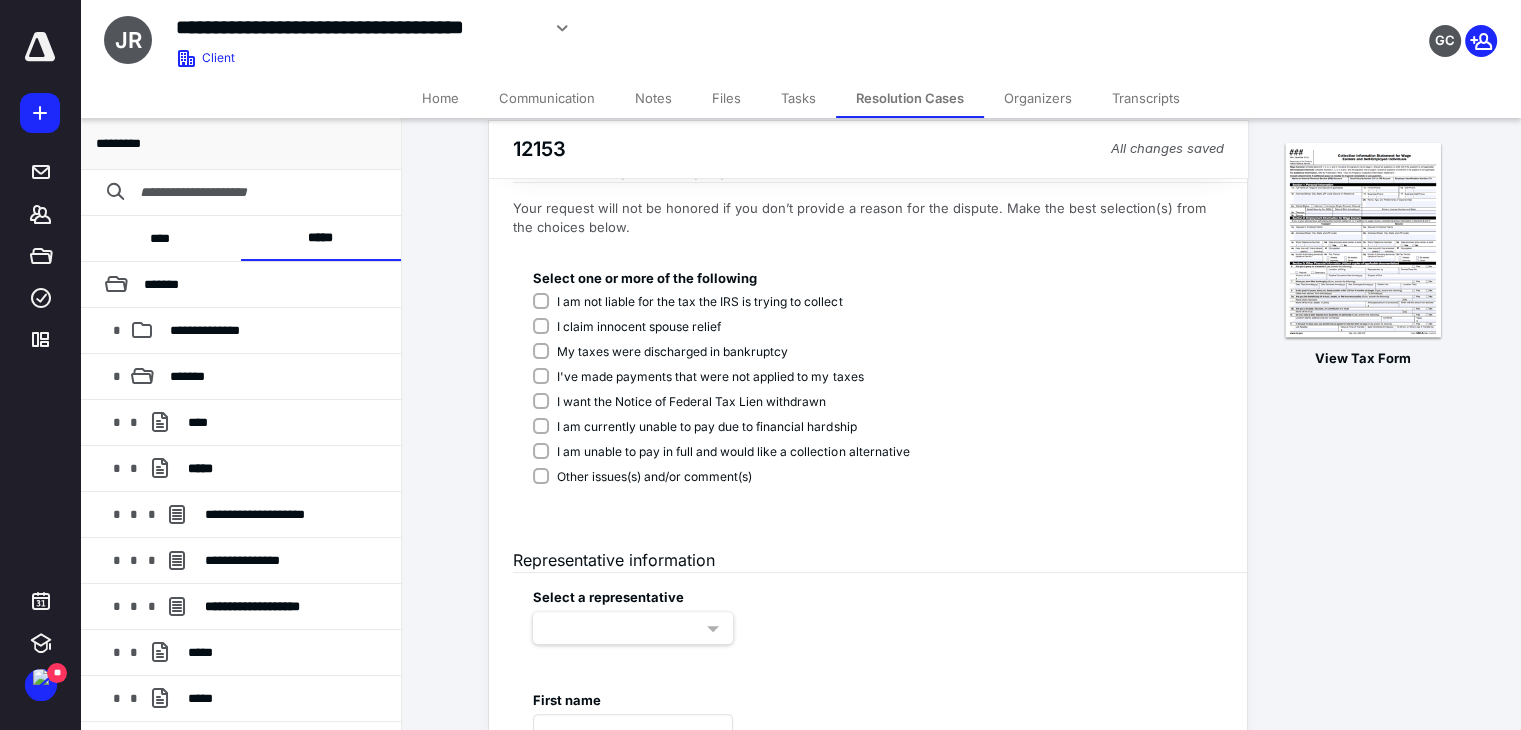click on "I am unable to pay in full and would like a collection alternative" at bounding box center [721, 452] 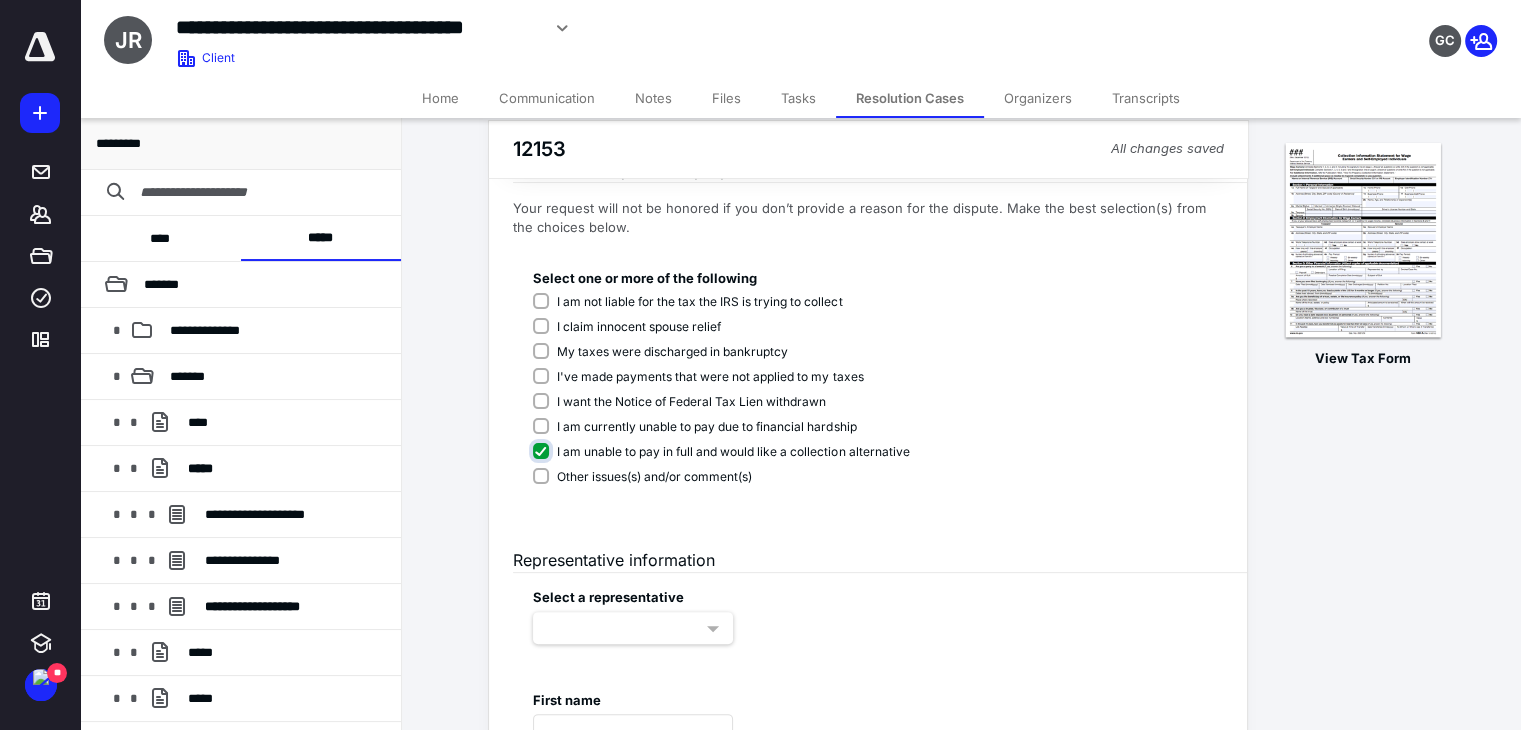 checkbox on "****" 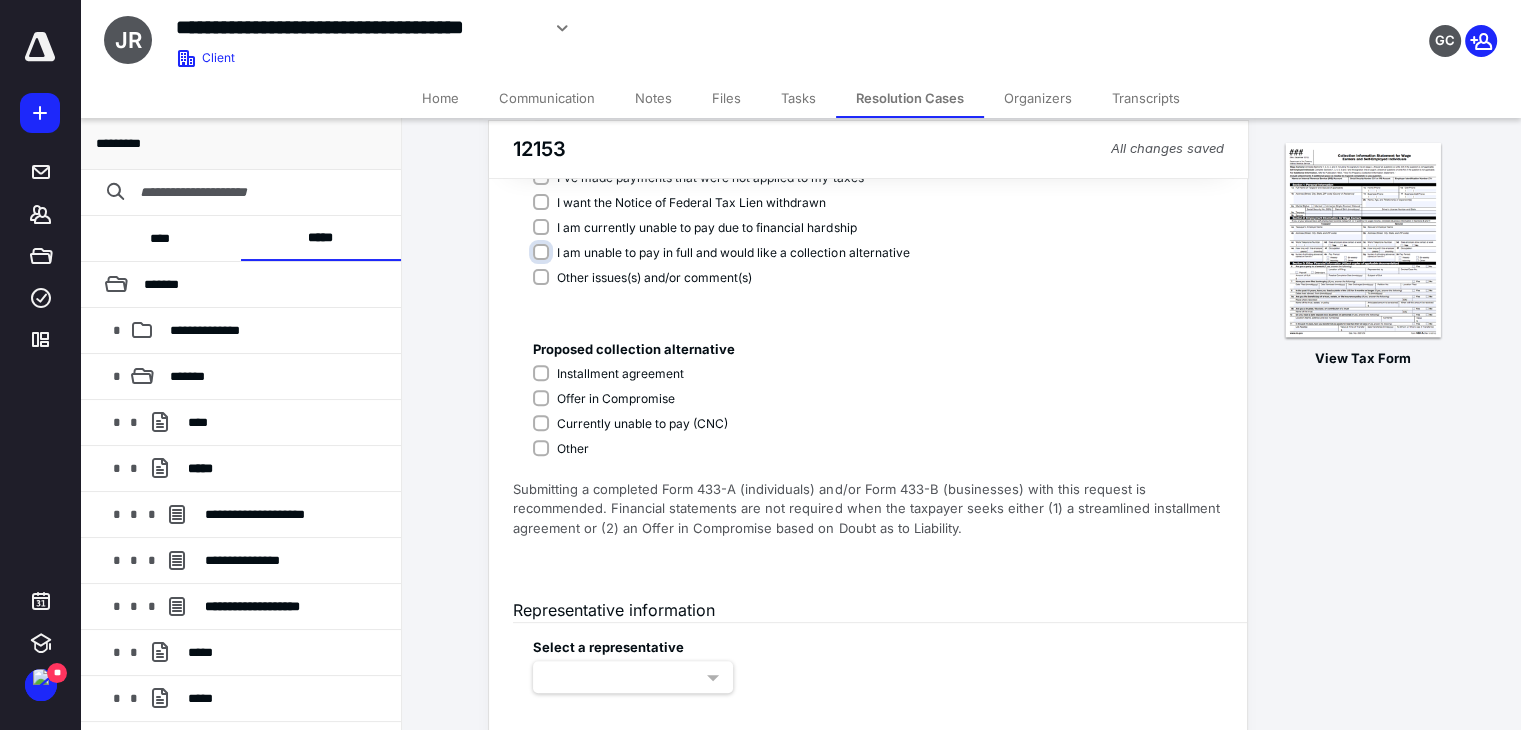 scroll, scrollTop: 600, scrollLeft: 0, axis: vertical 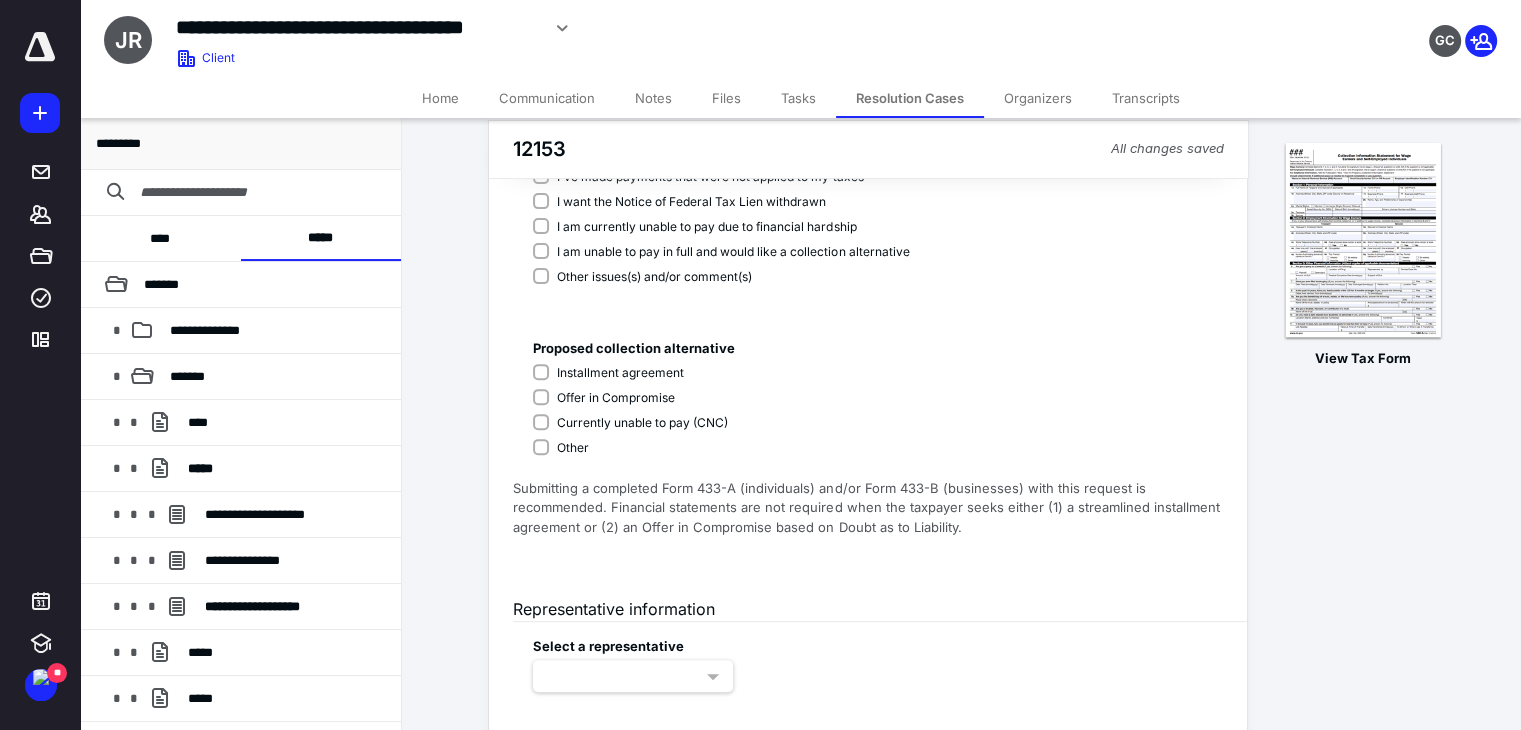 click on "Installment agreement" at bounding box center [630, 373] 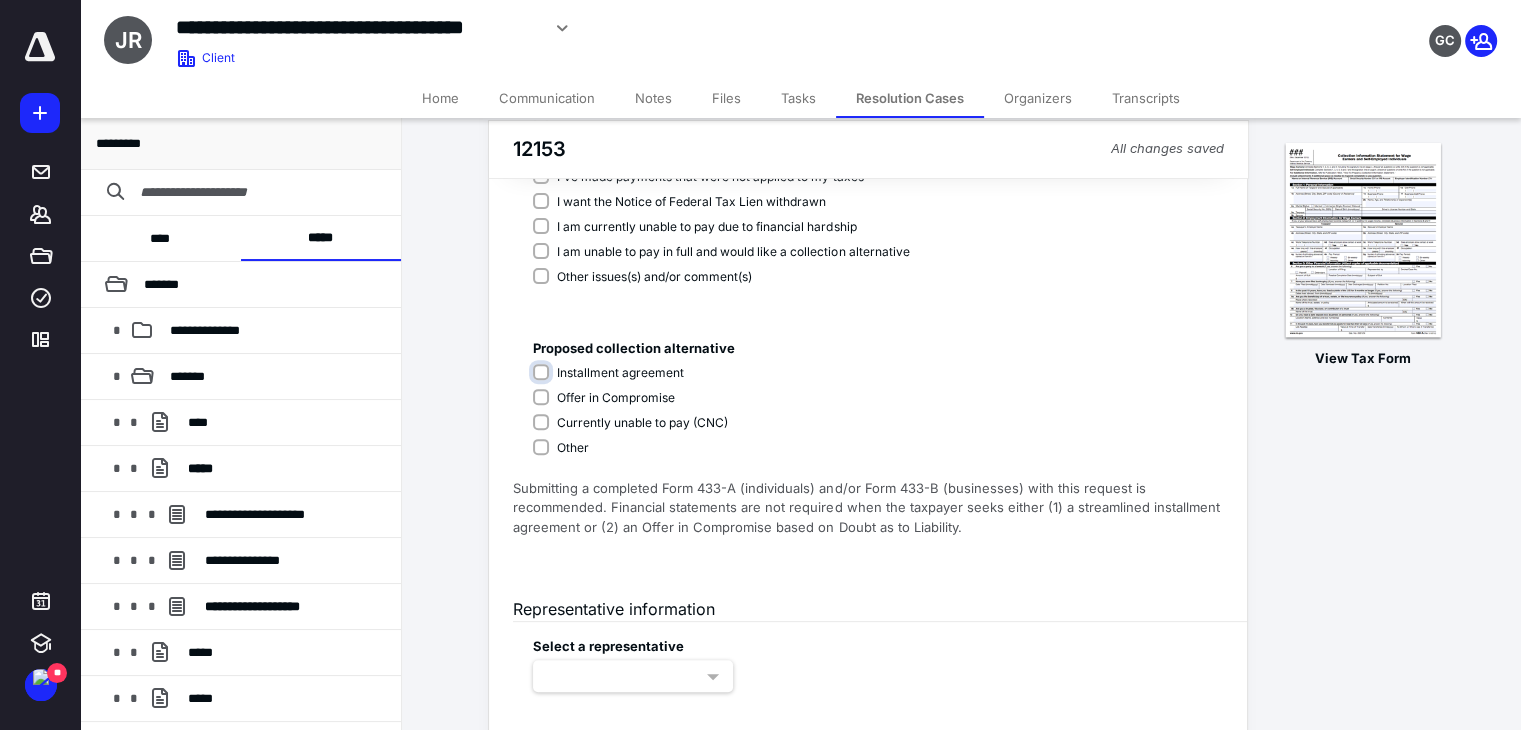 checkbox on "****" 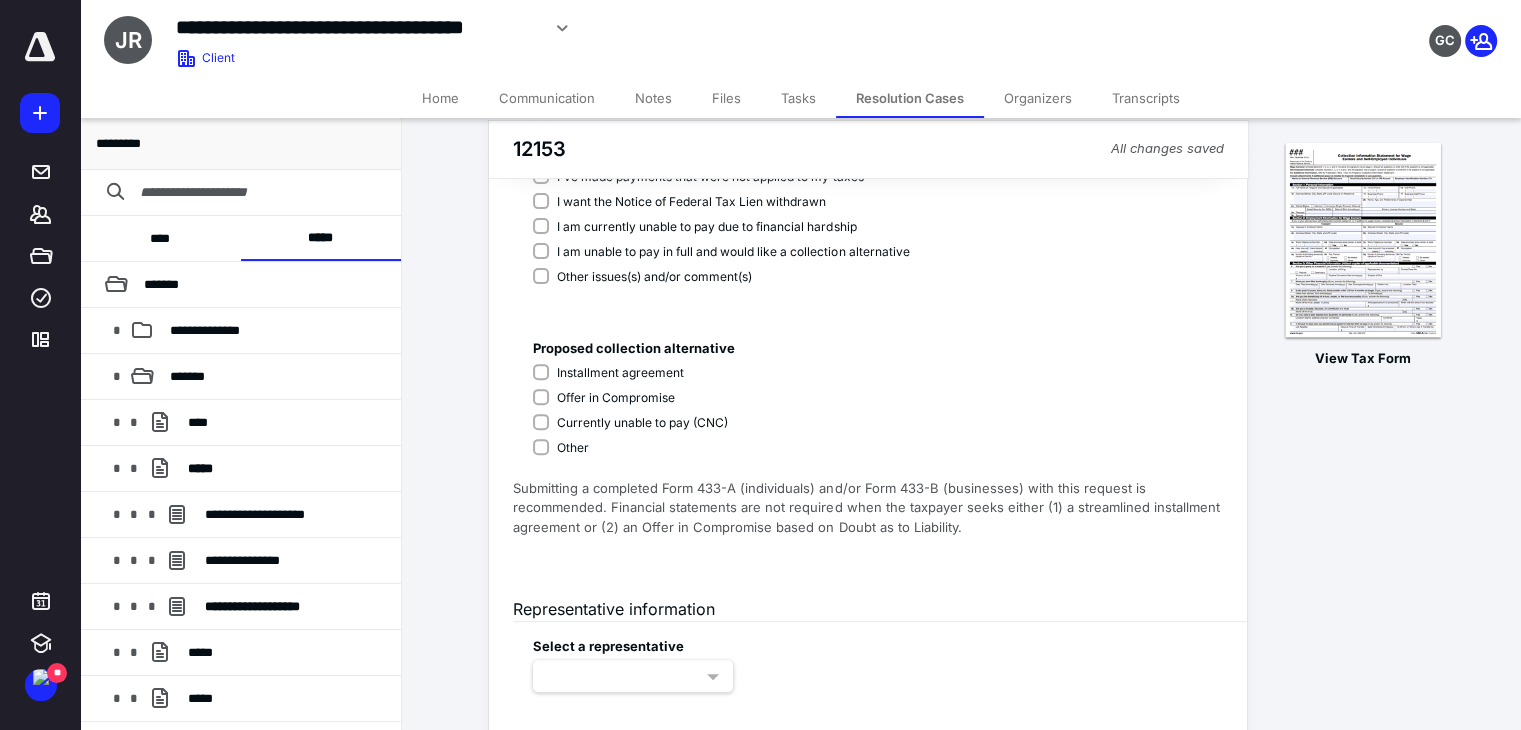 click on "Currently unable to pay (CNC)" at bounding box center [630, 423] 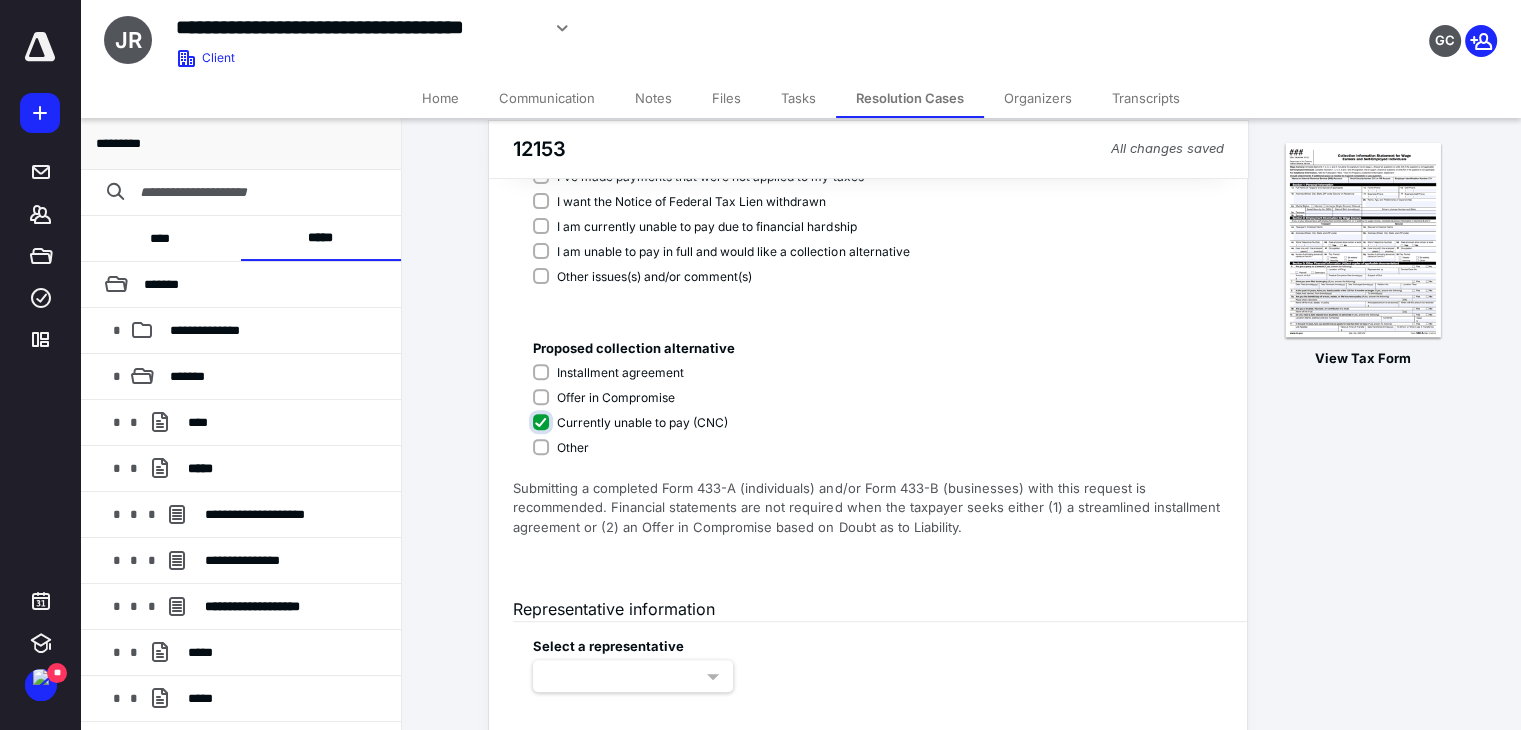 checkbox on "****" 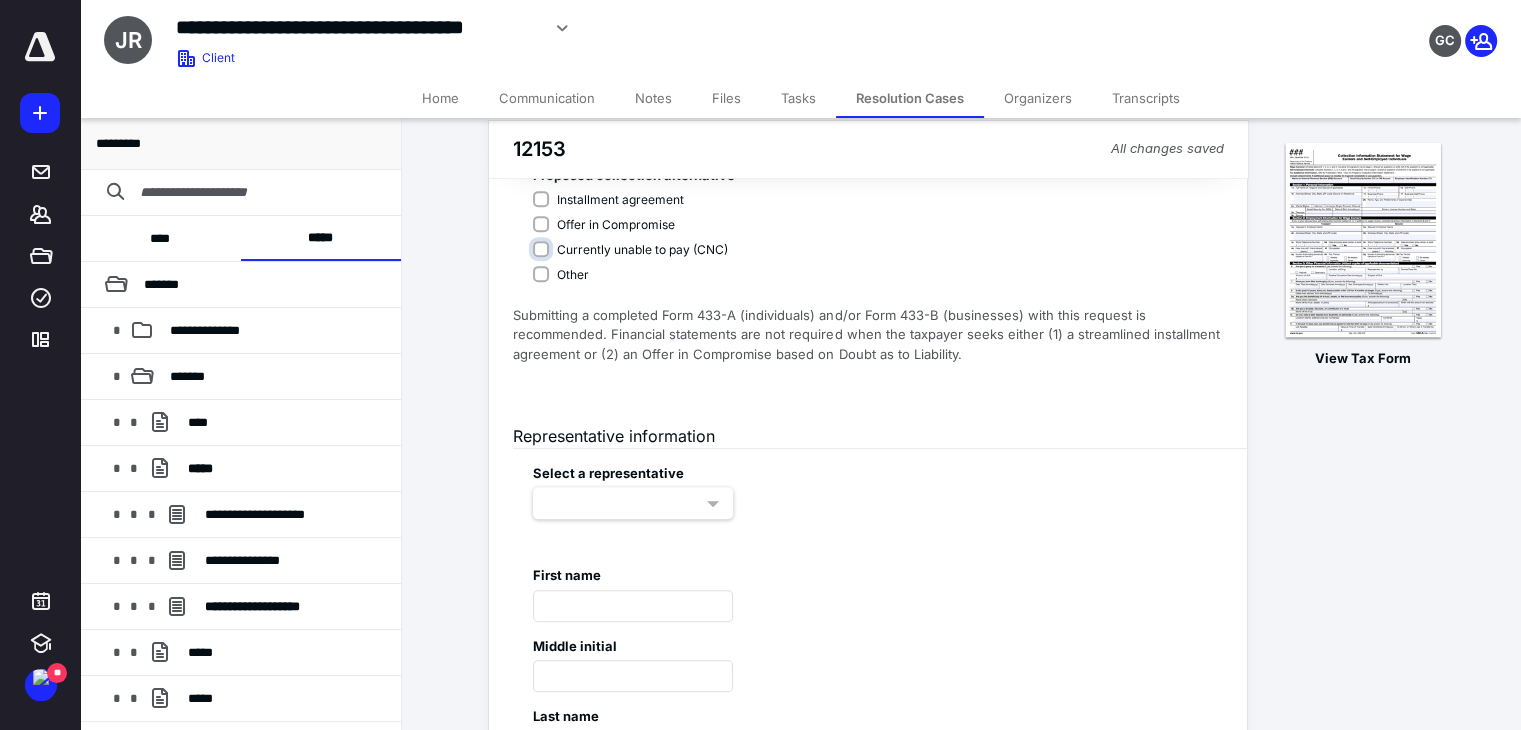 scroll, scrollTop: 900, scrollLeft: 0, axis: vertical 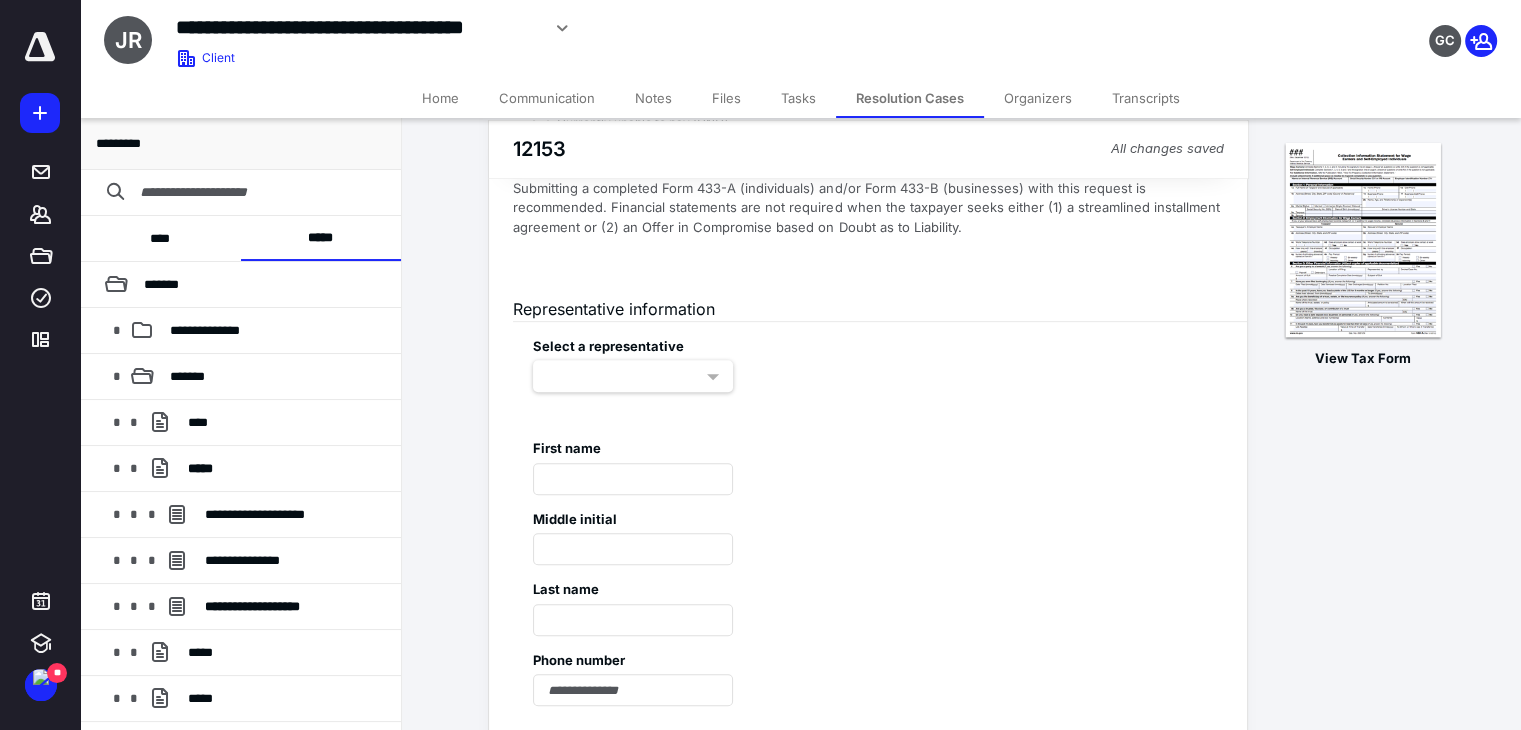 click at bounding box center [633, 376] 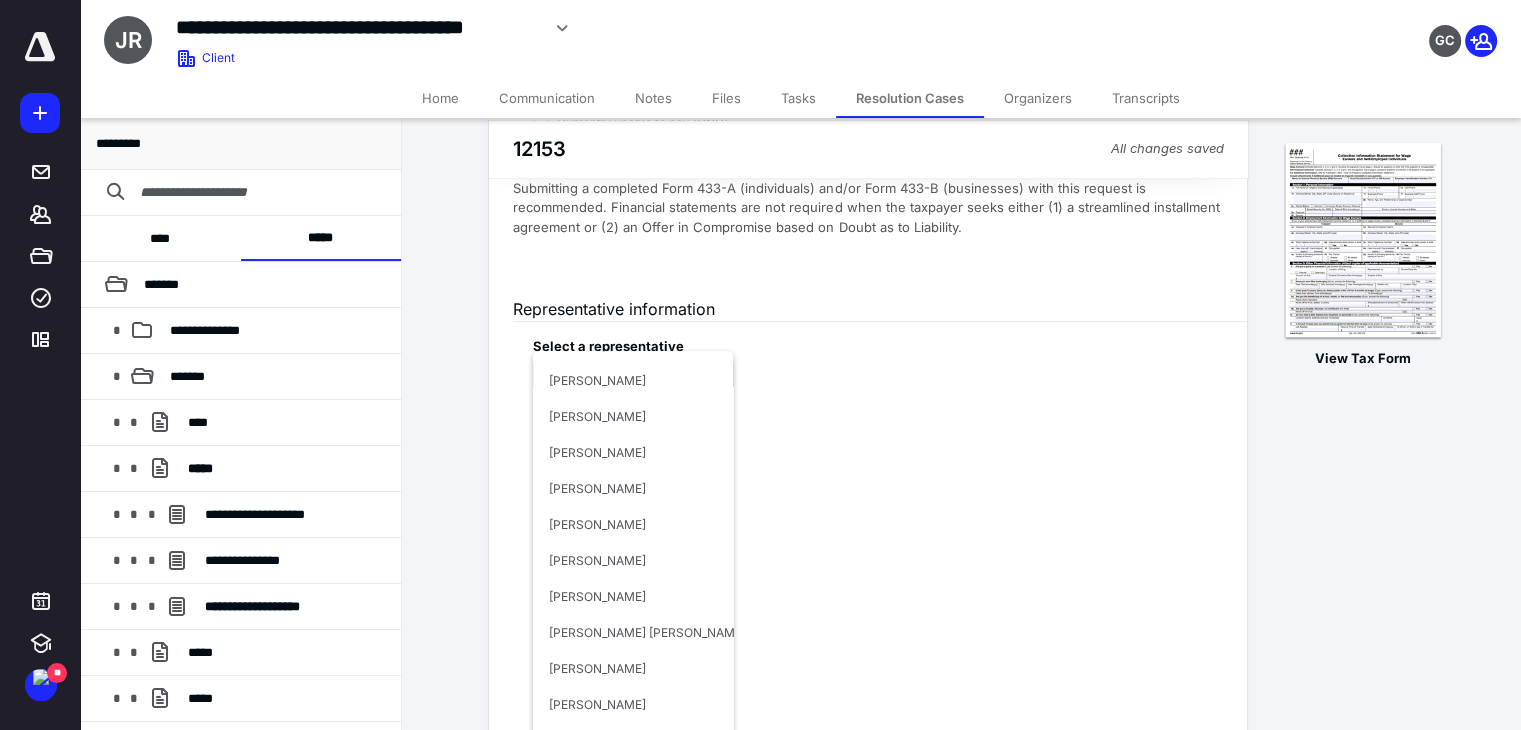 scroll, scrollTop: 2484, scrollLeft: 0, axis: vertical 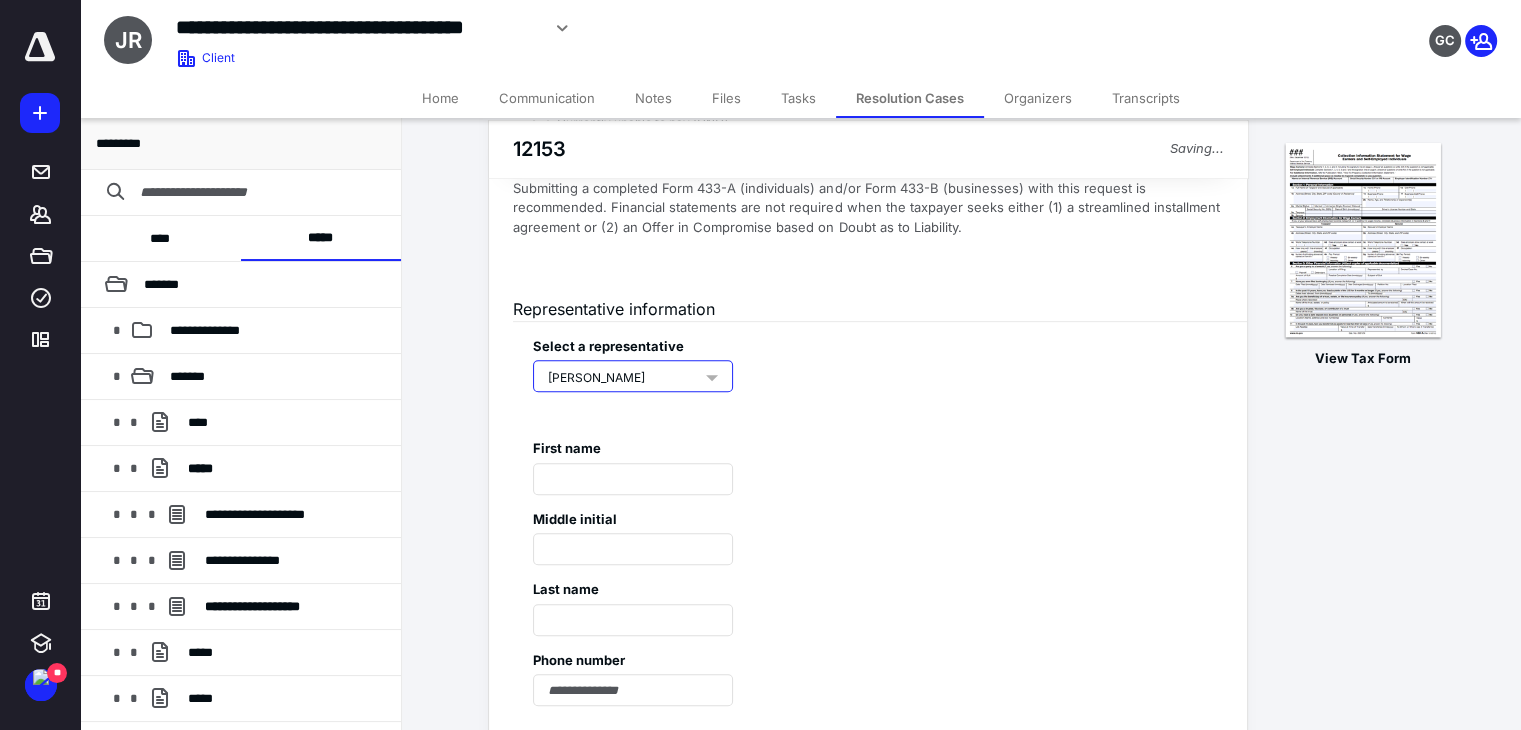 type on "****" 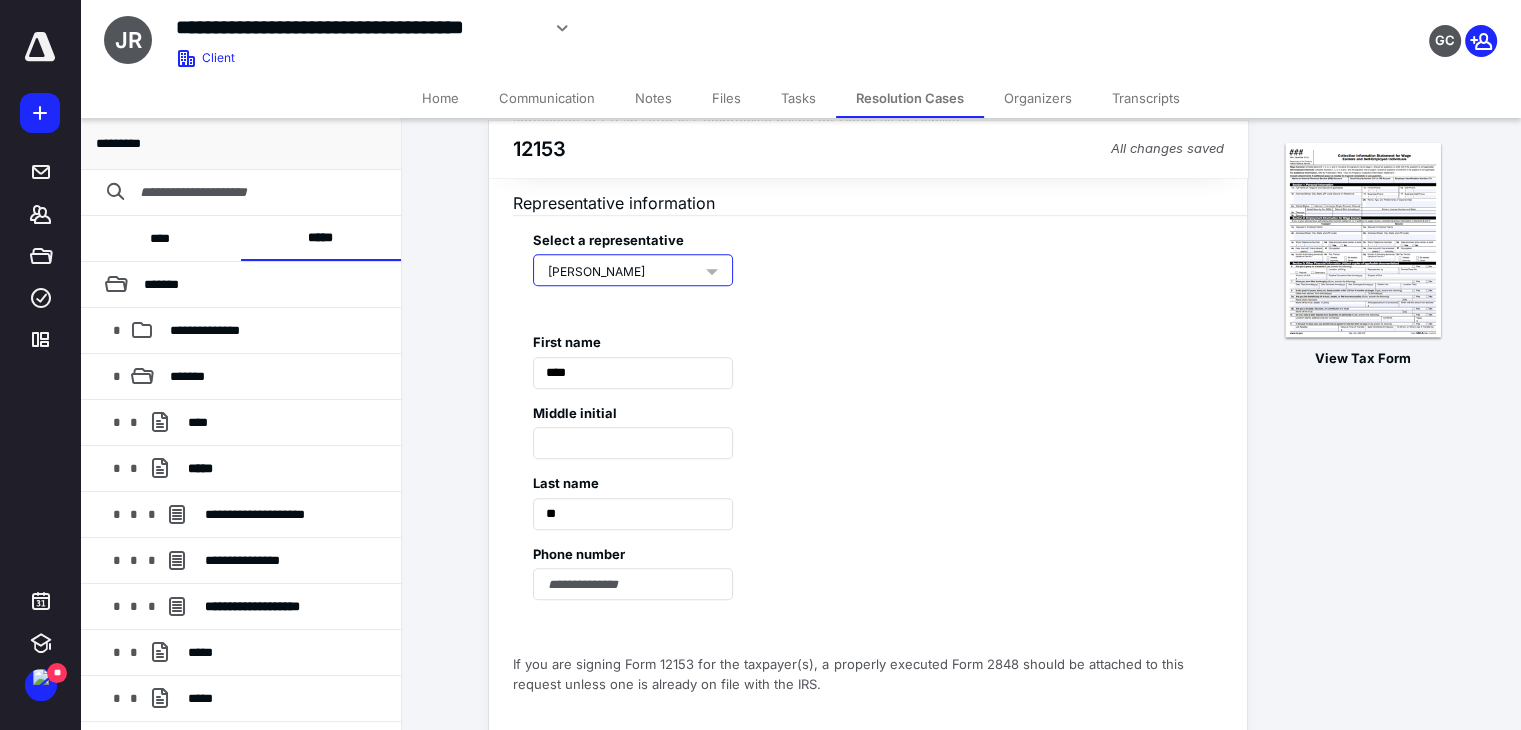 scroll, scrollTop: 1136, scrollLeft: 0, axis: vertical 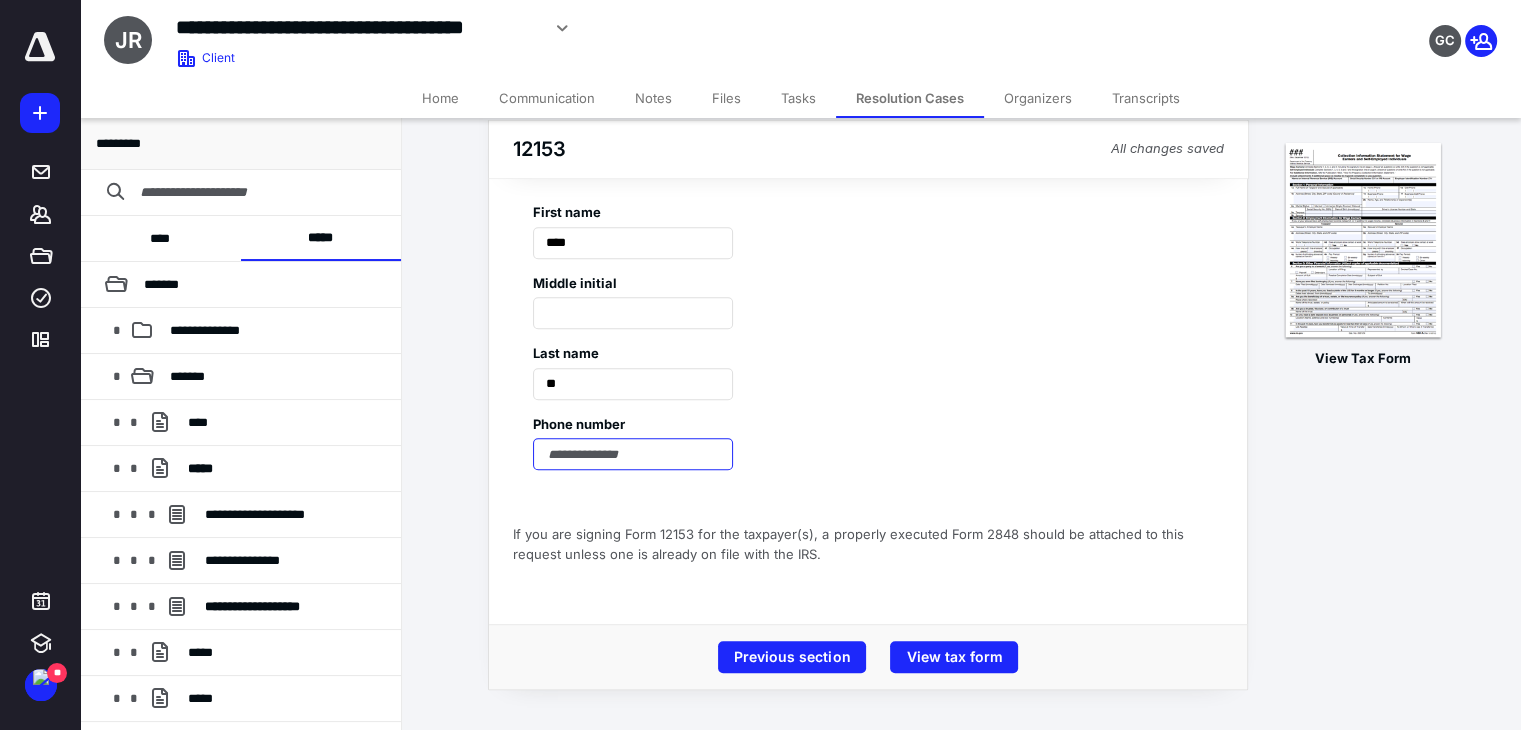 click at bounding box center (633, 454) 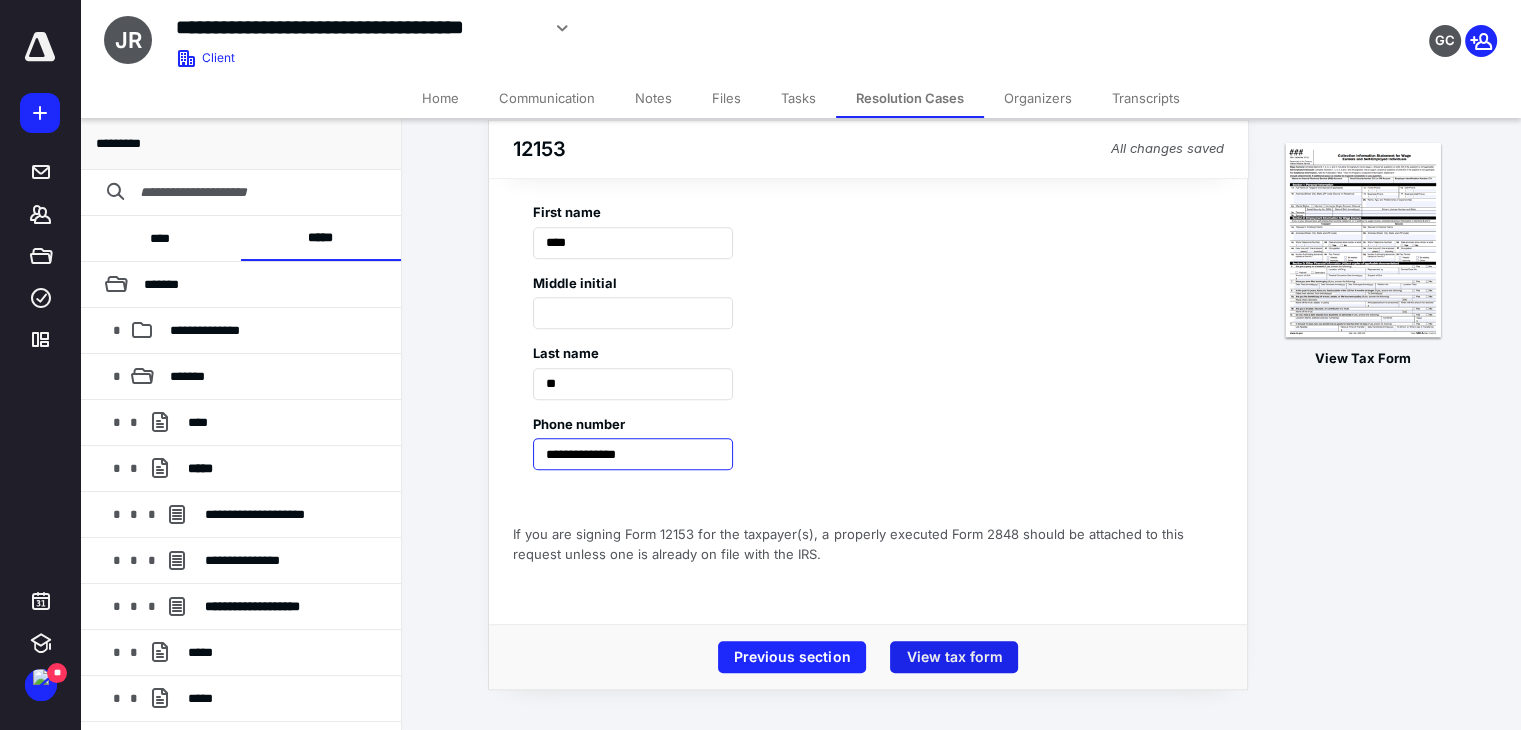 type on "**********" 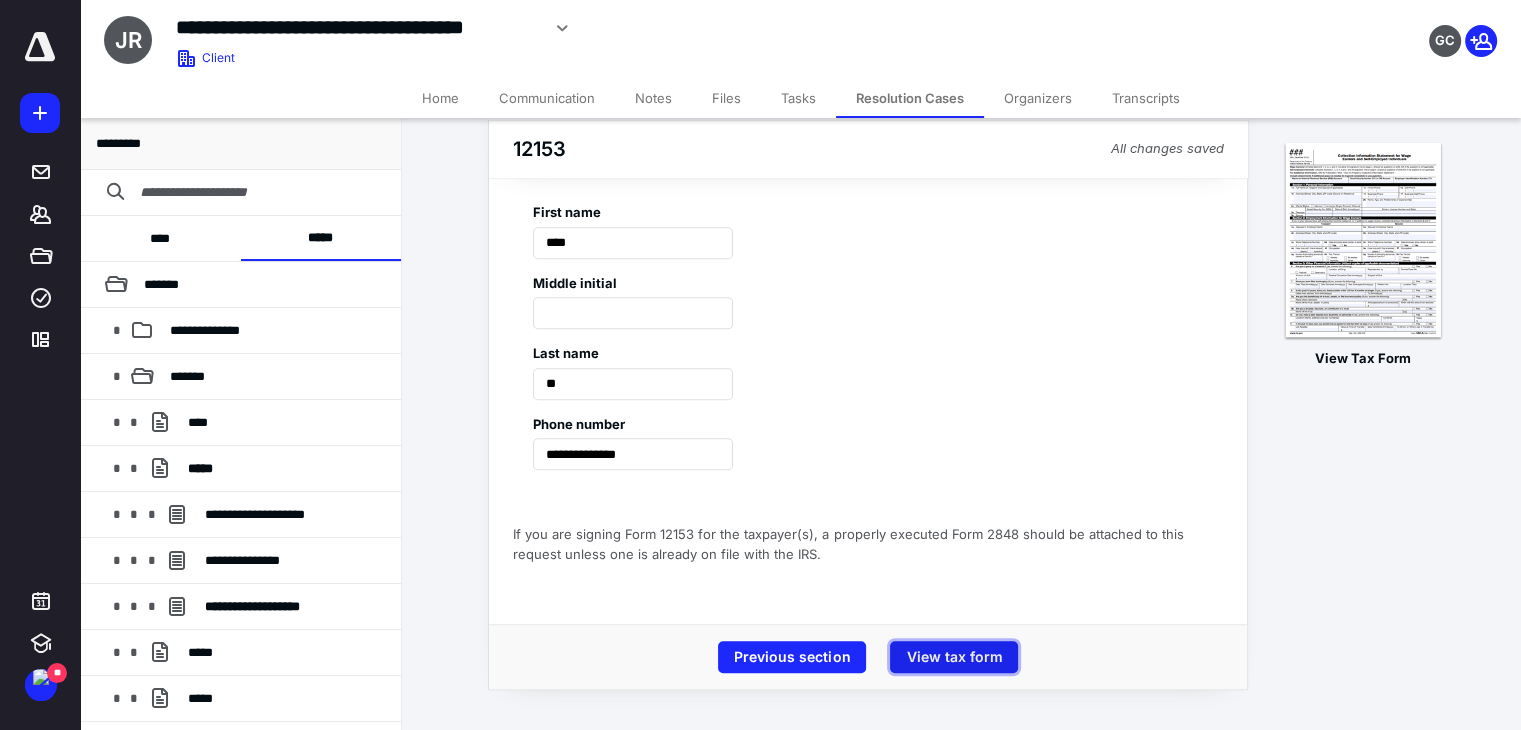 click on "View tax form" at bounding box center [954, 657] 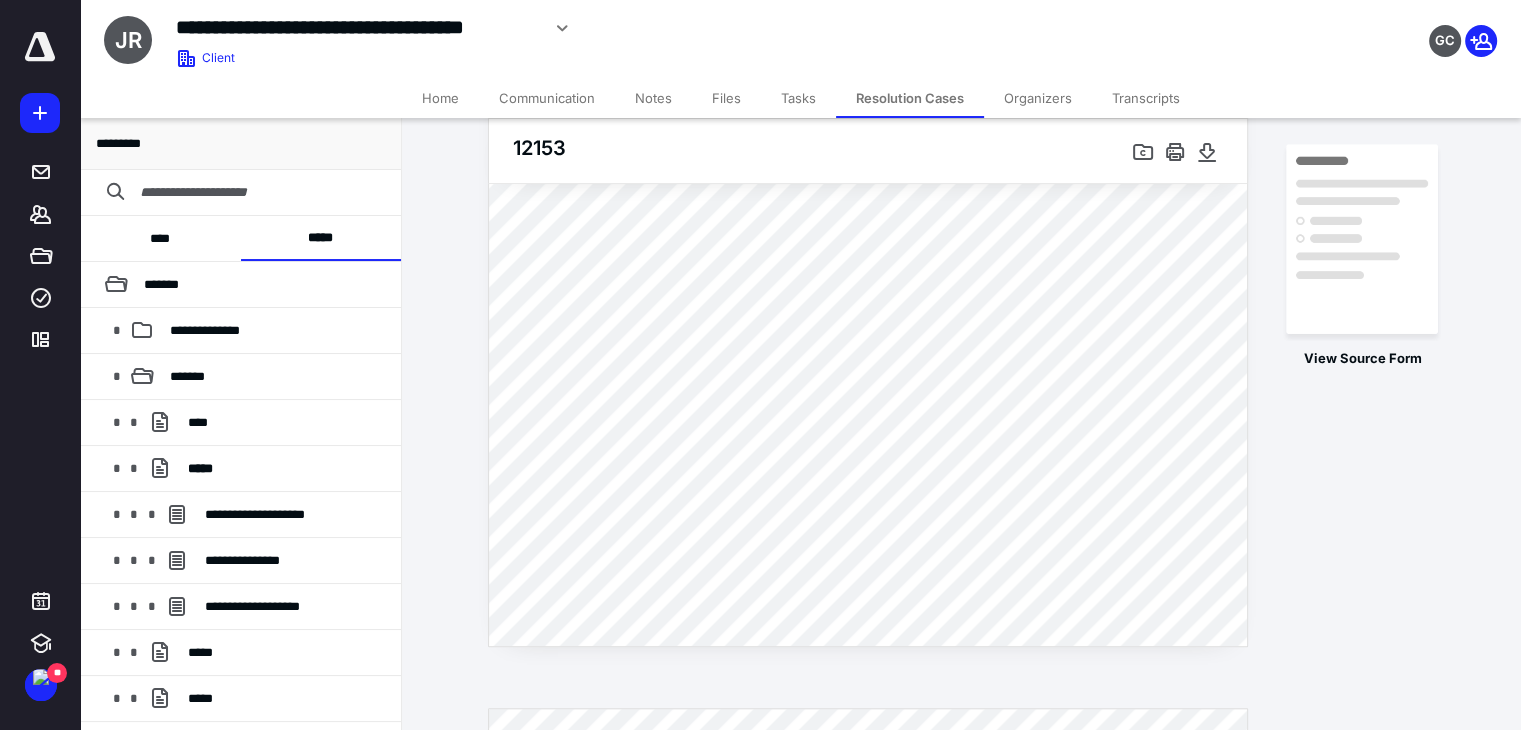 scroll, scrollTop: 1898, scrollLeft: 0, axis: vertical 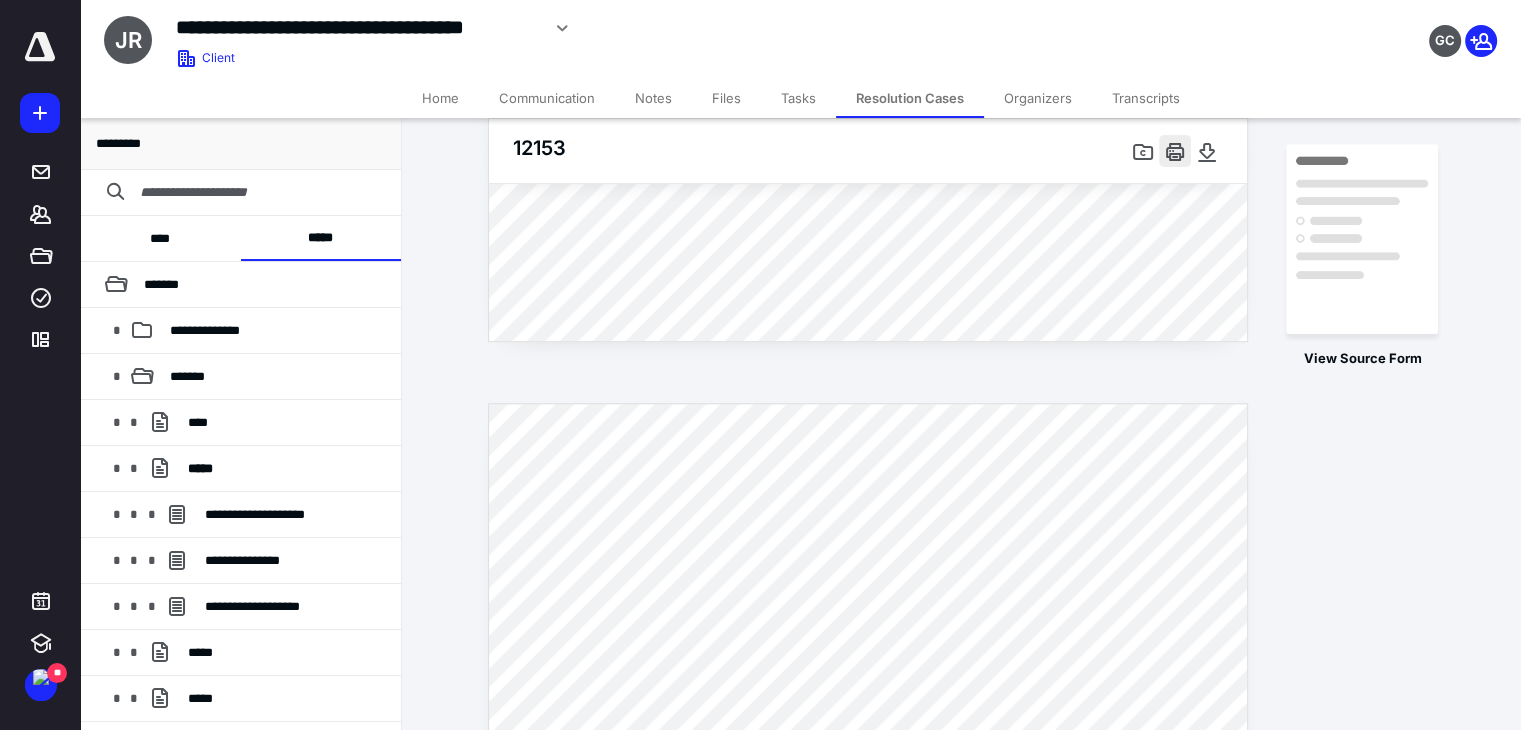 click at bounding box center [1175, 151] 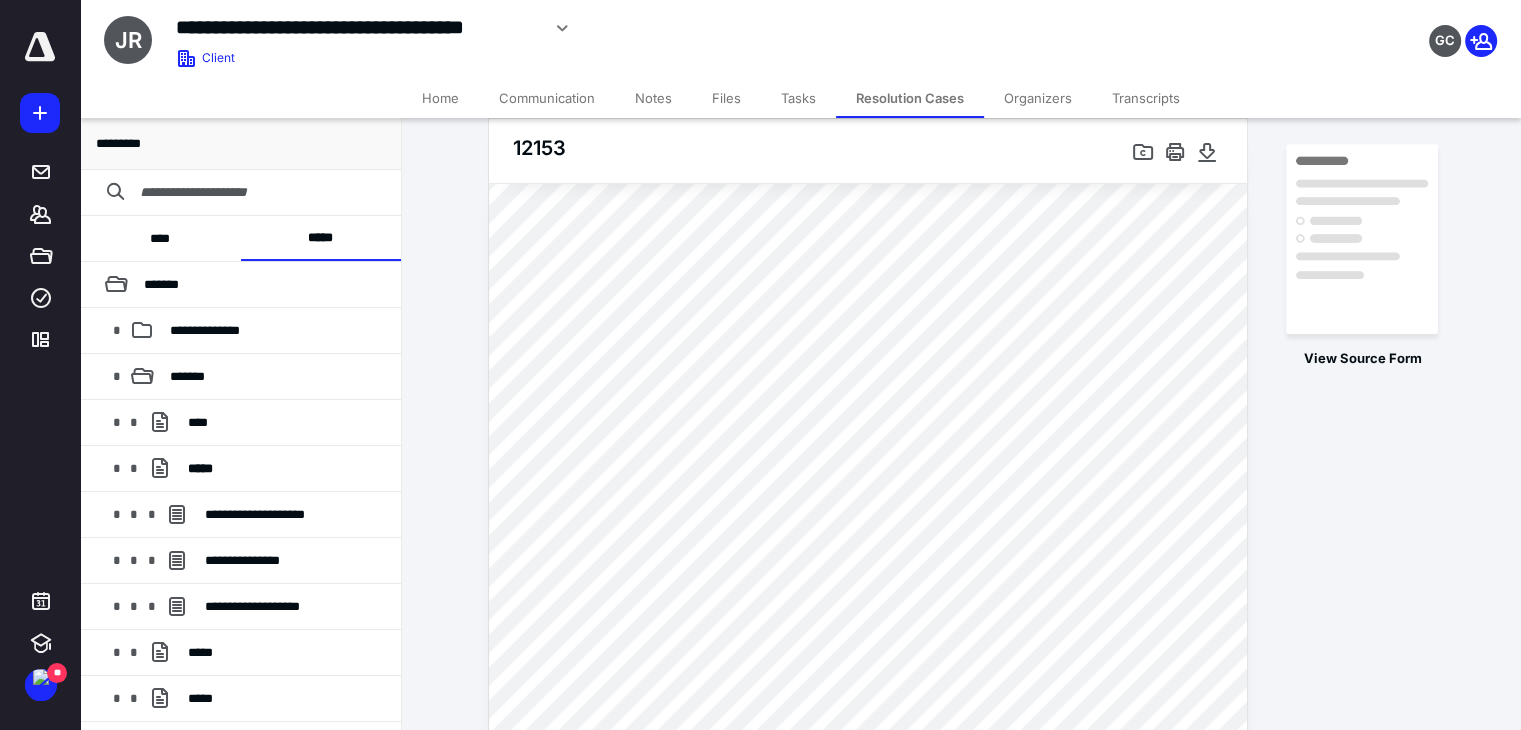 scroll, scrollTop: 0, scrollLeft: 0, axis: both 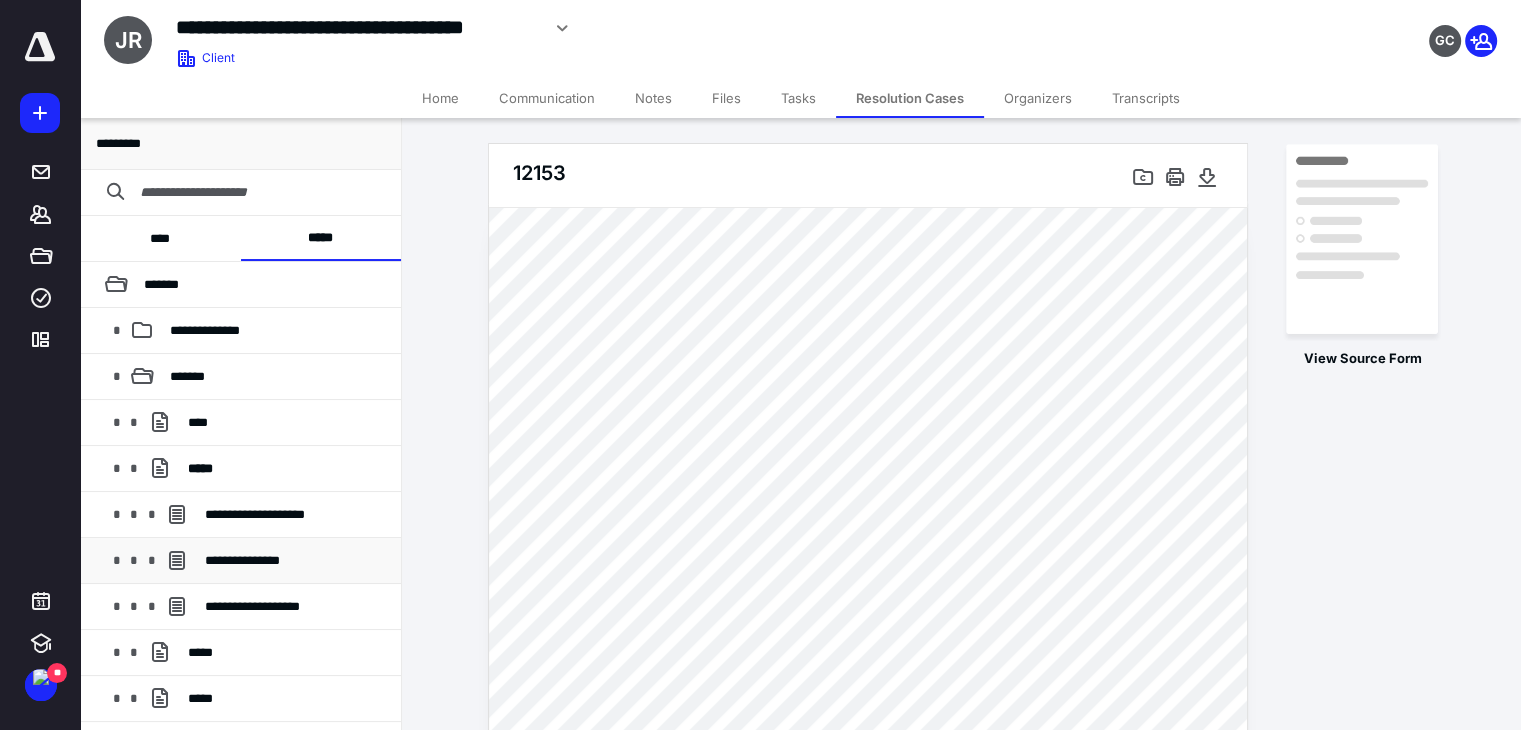 click on "**********" at bounding box center [242, 560] 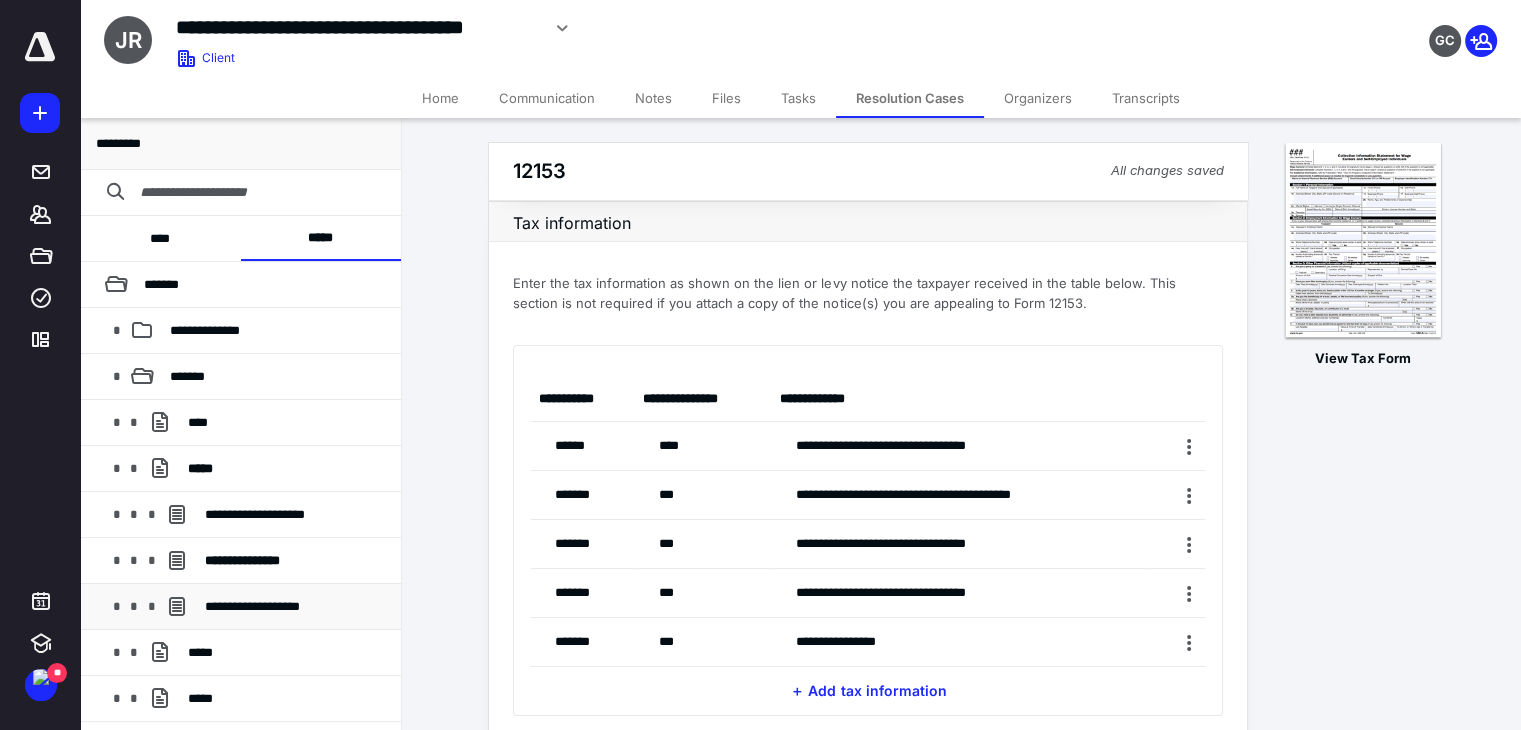 click on "**********" at bounding box center (252, 606) 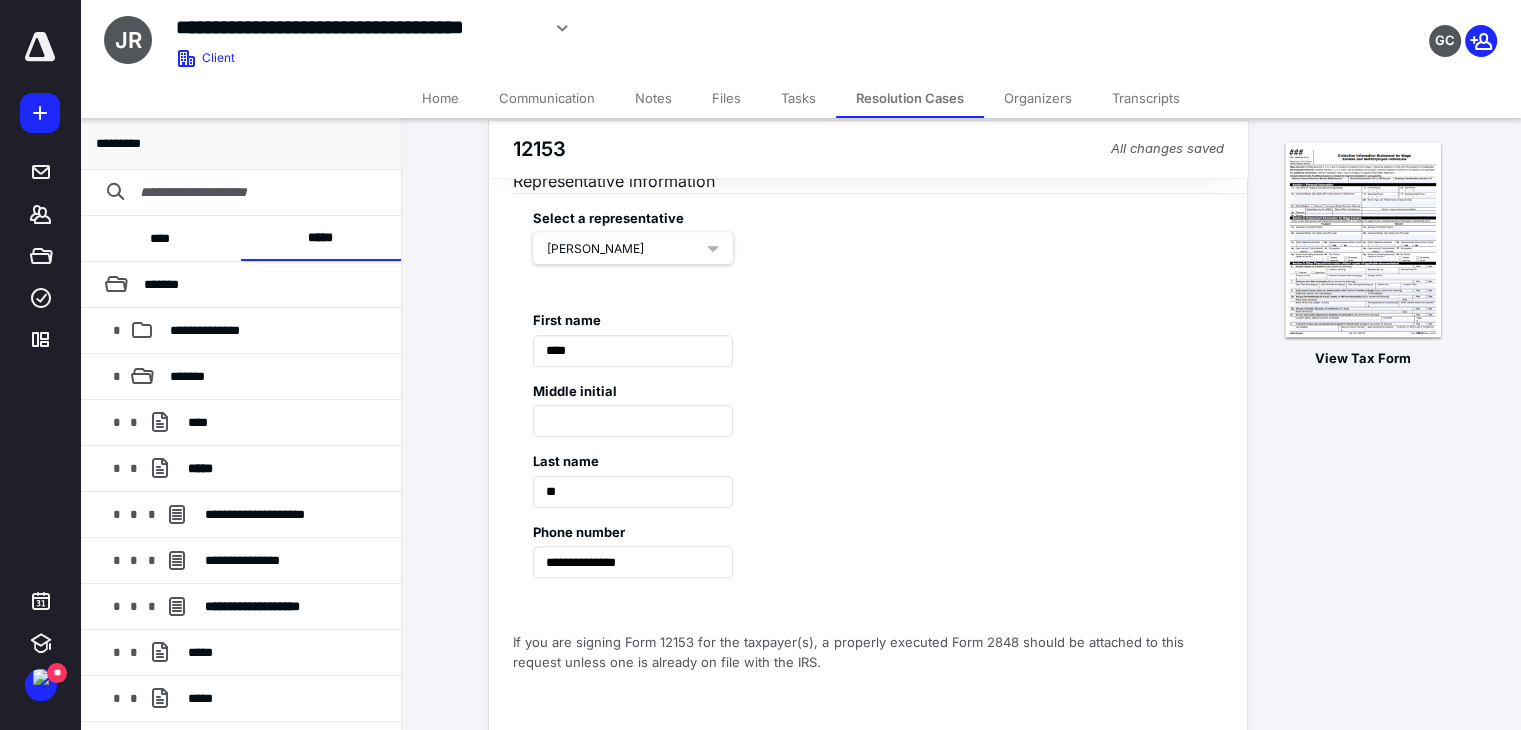 scroll, scrollTop: 936, scrollLeft: 0, axis: vertical 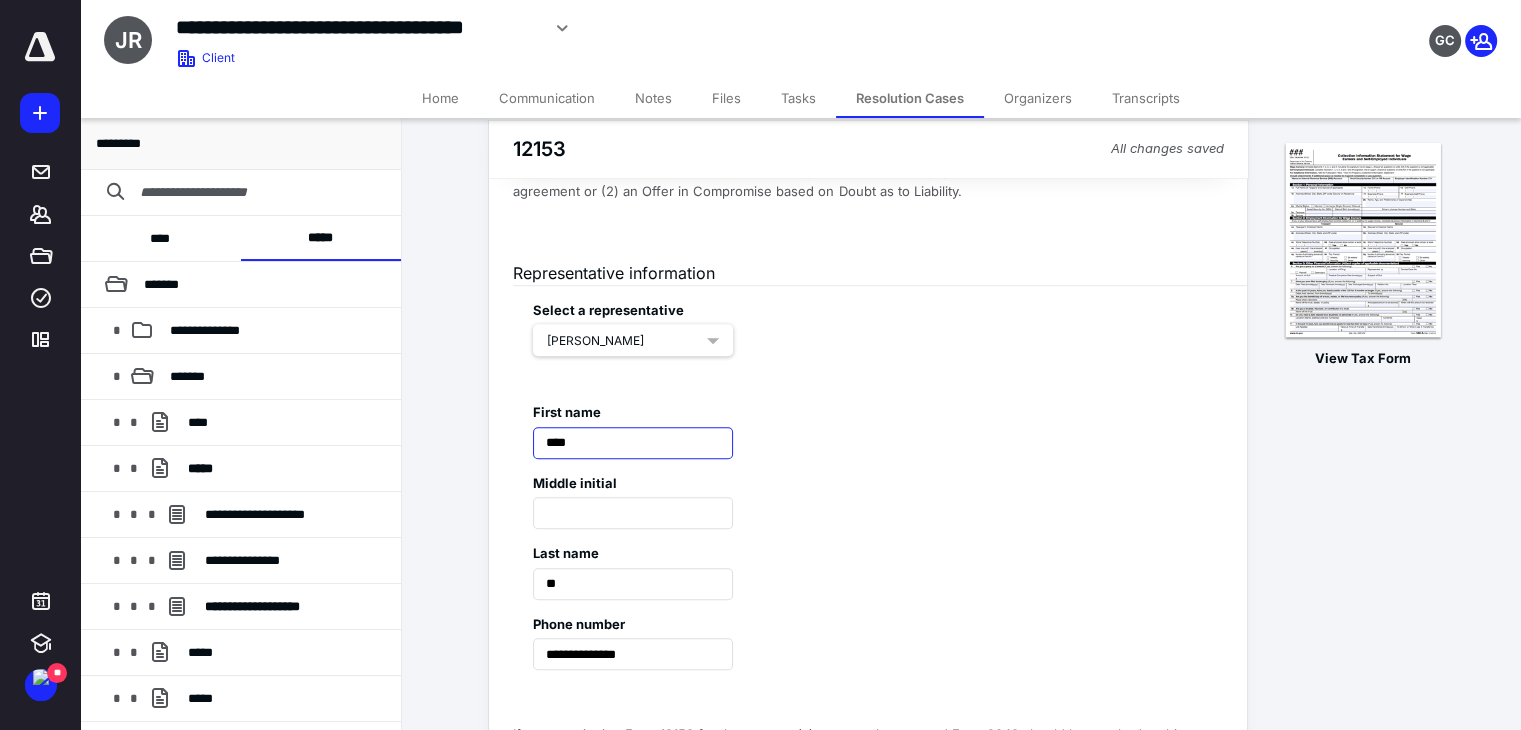 click on "****" at bounding box center (633, 443) 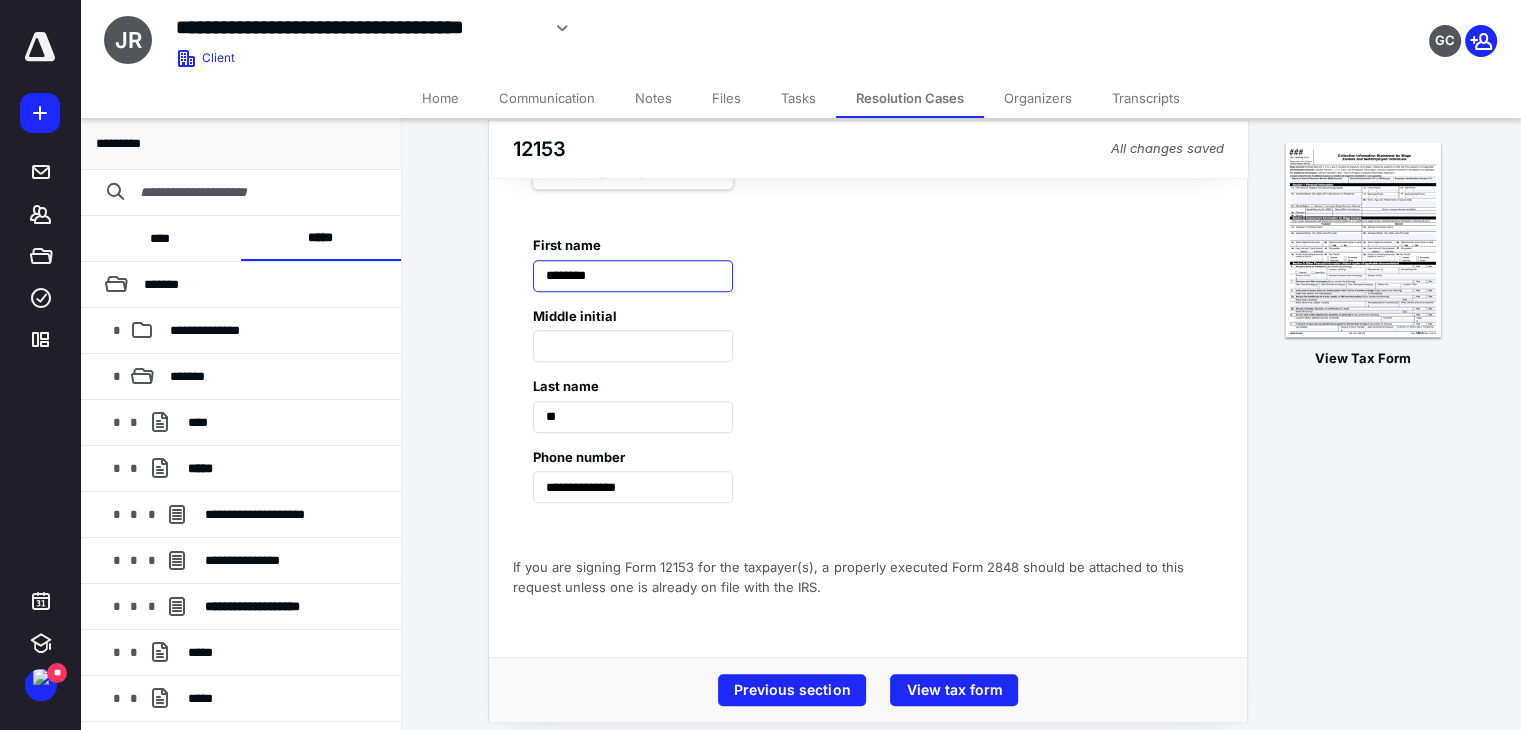 scroll, scrollTop: 1136, scrollLeft: 0, axis: vertical 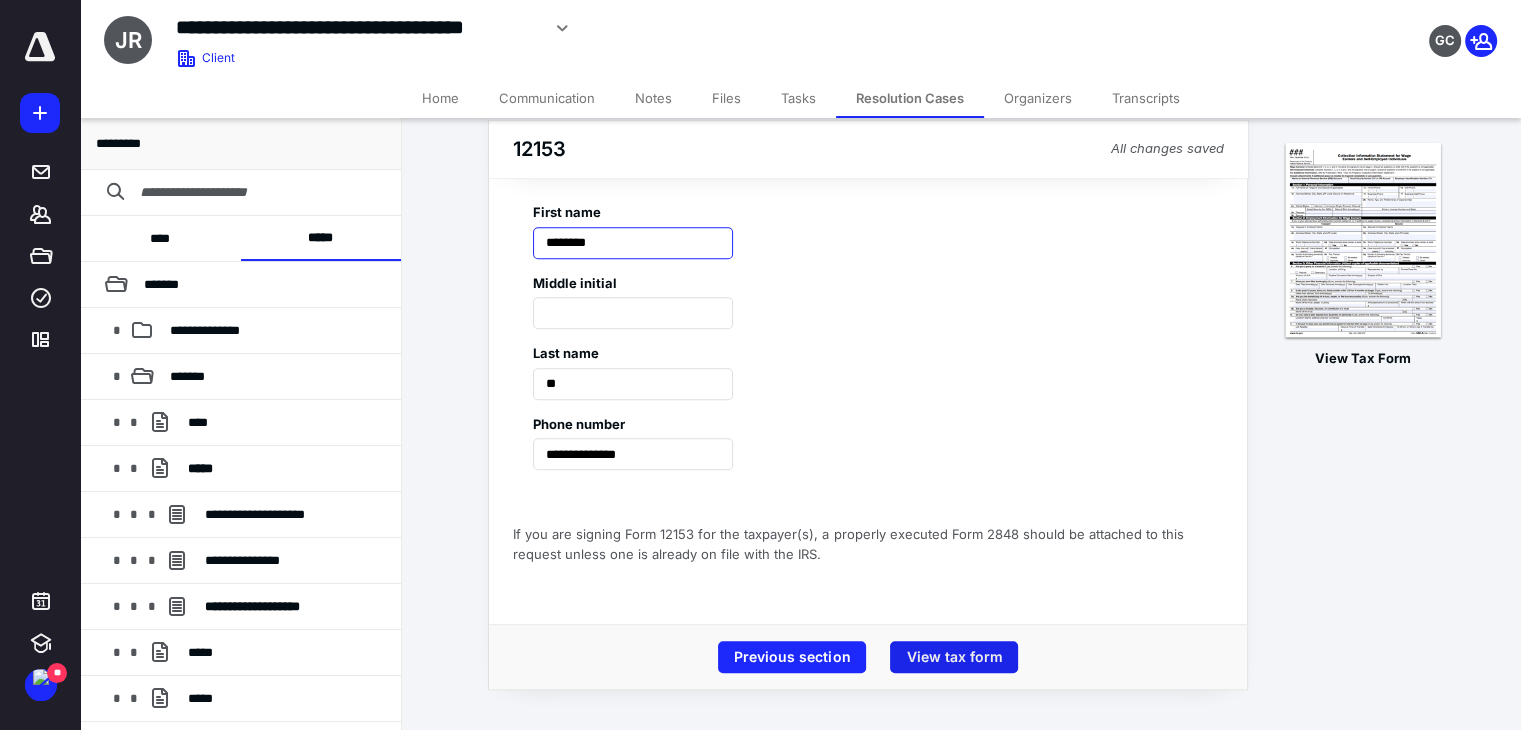 type on "********" 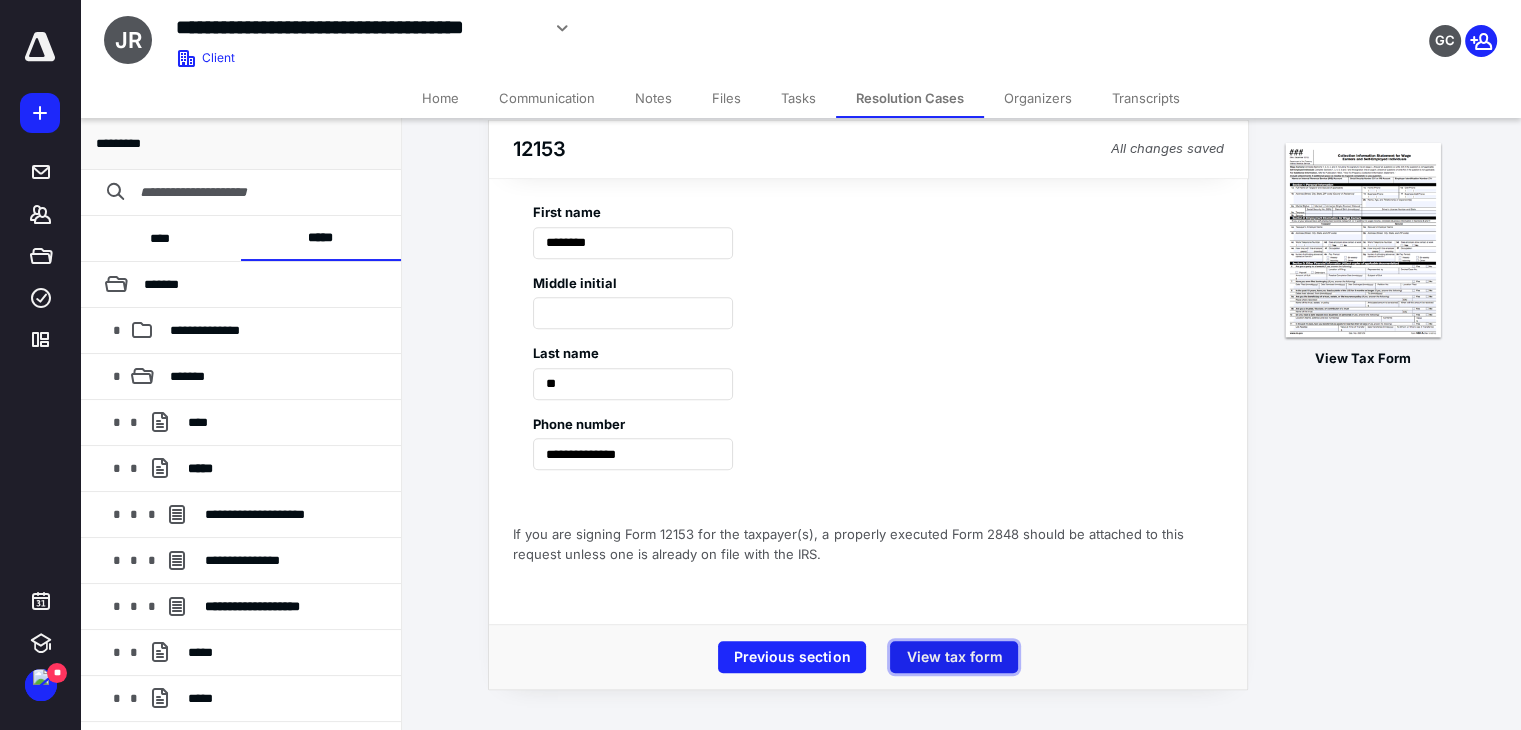click on "View tax form" at bounding box center [954, 657] 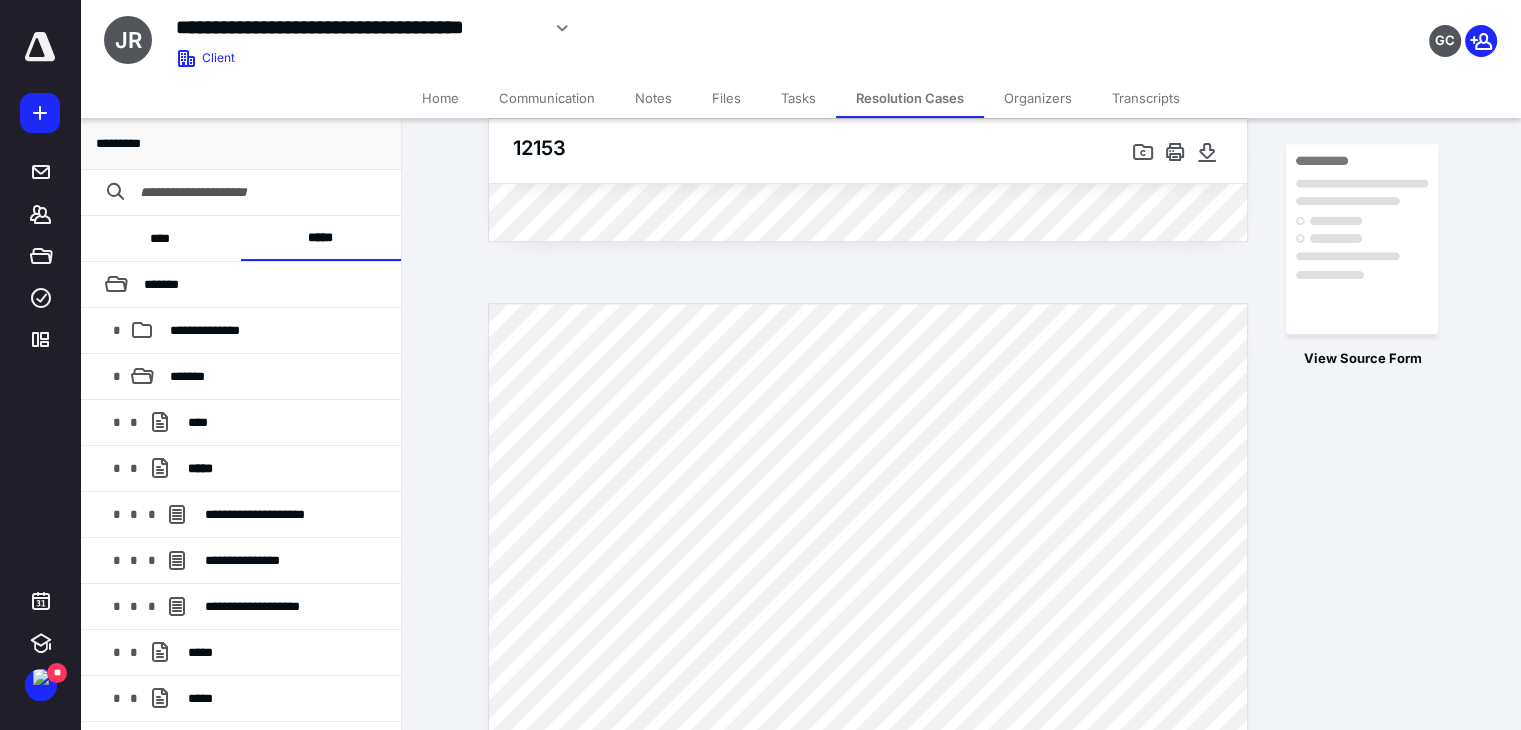 scroll, scrollTop: 2598, scrollLeft: 0, axis: vertical 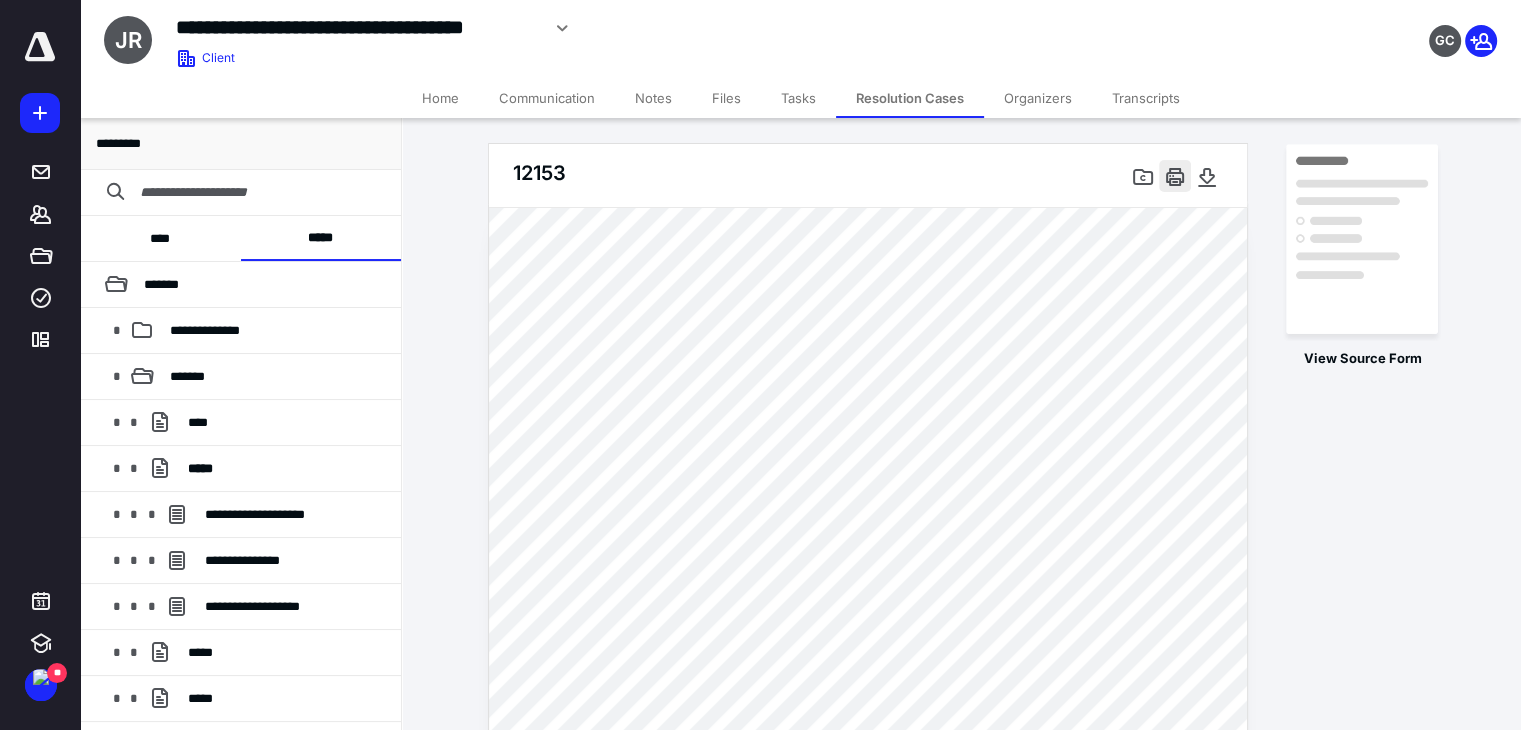 click at bounding box center (1175, 176) 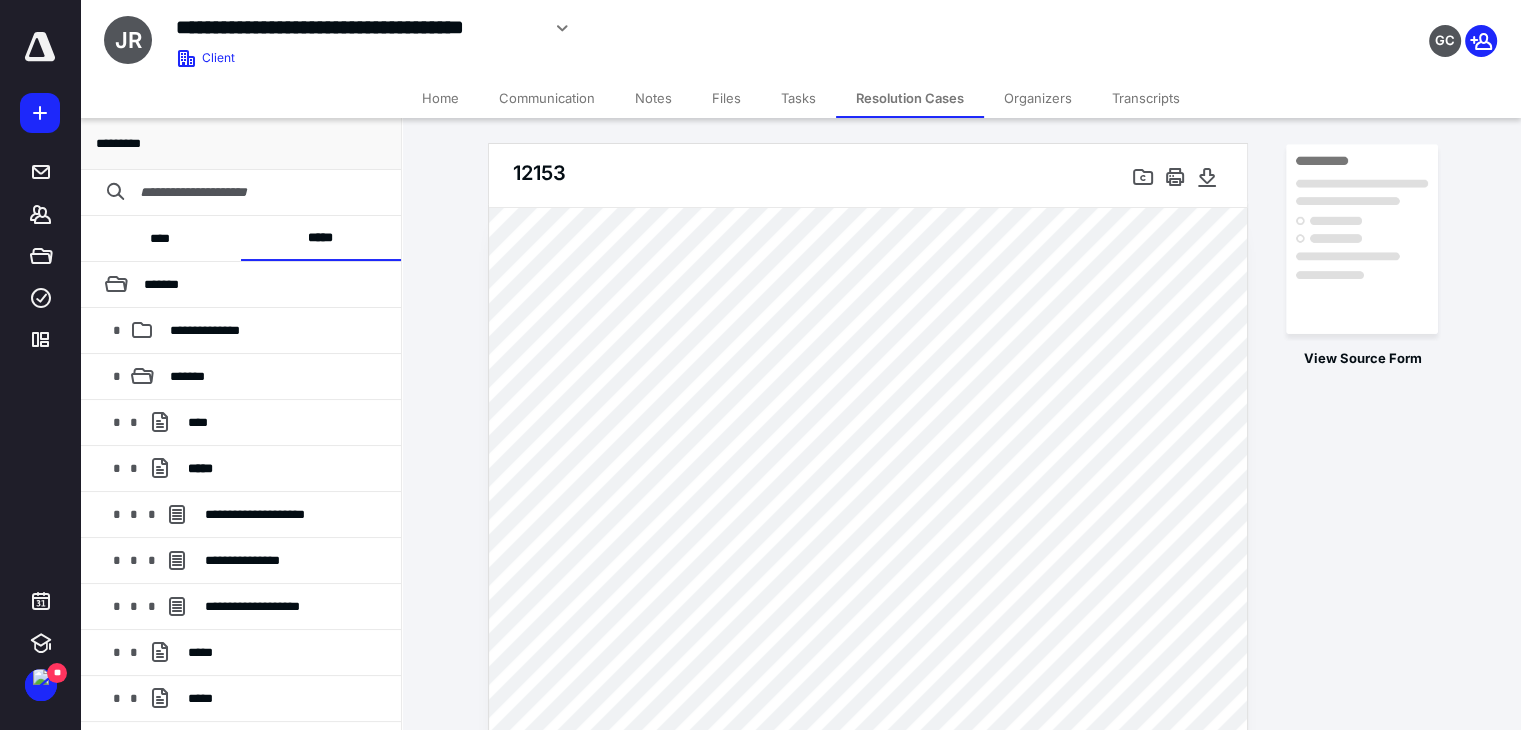 click on "Files" at bounding box center [726, 98] 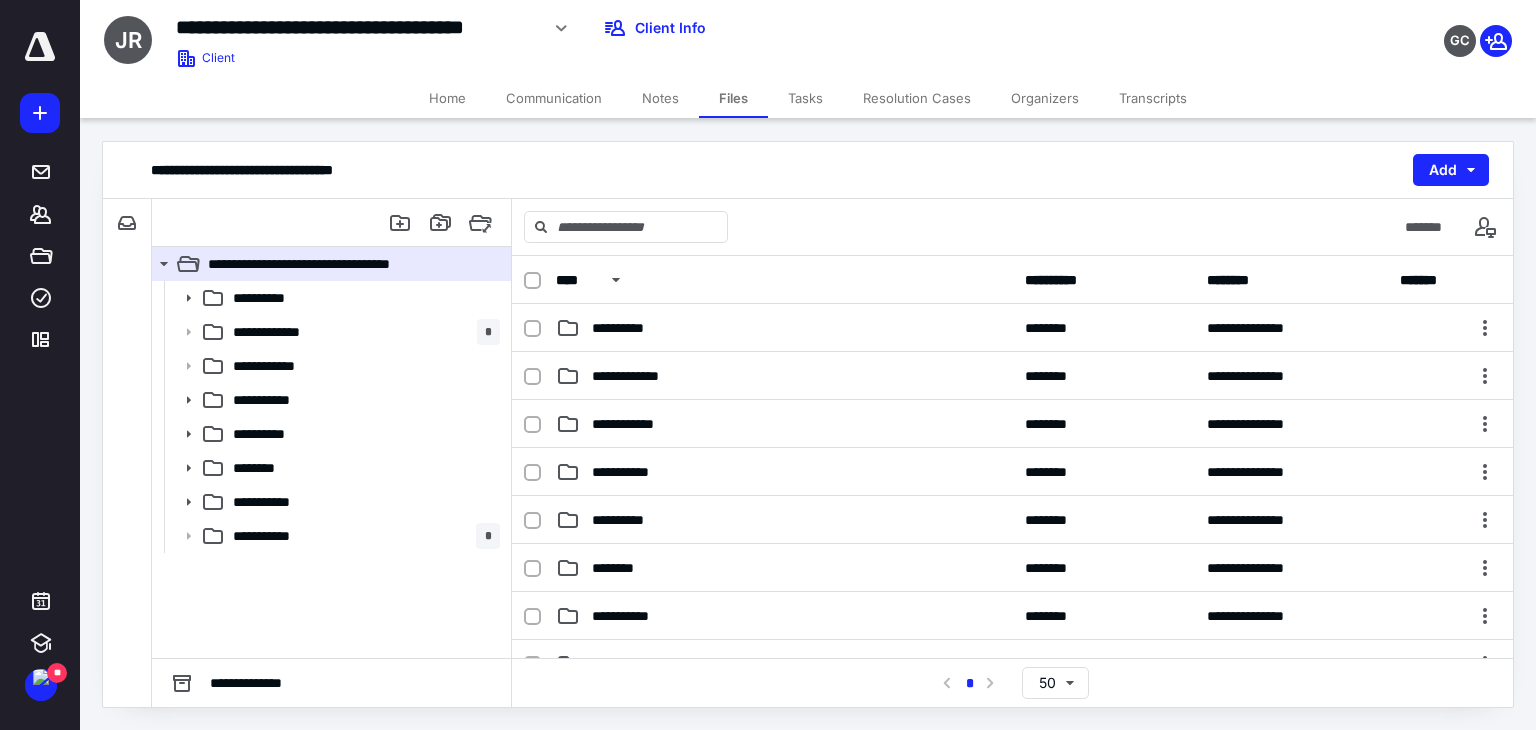 click on "Home" at bounding box center [447, 98] 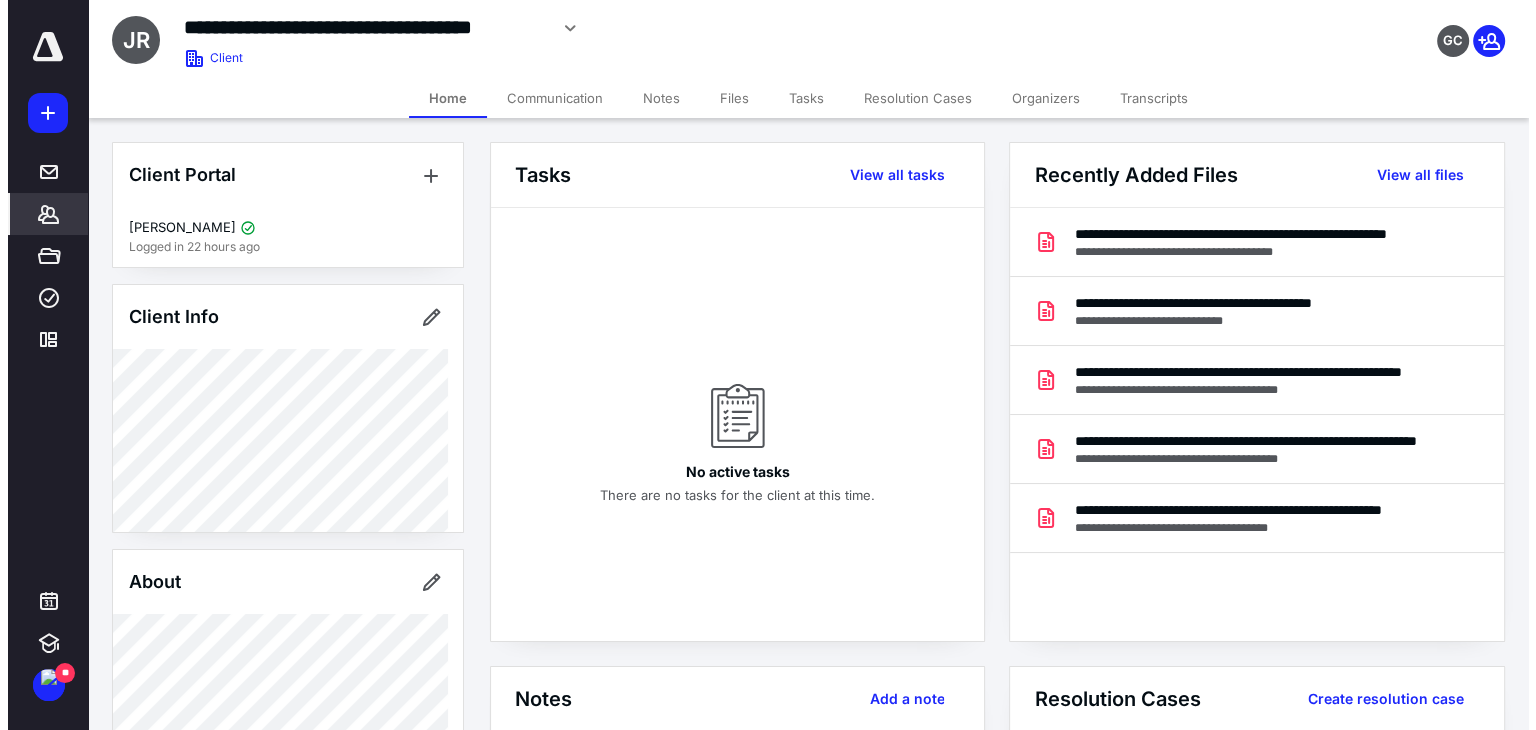 scroll, scrollTop: 200, scrollLeft: 0, axis: vertical 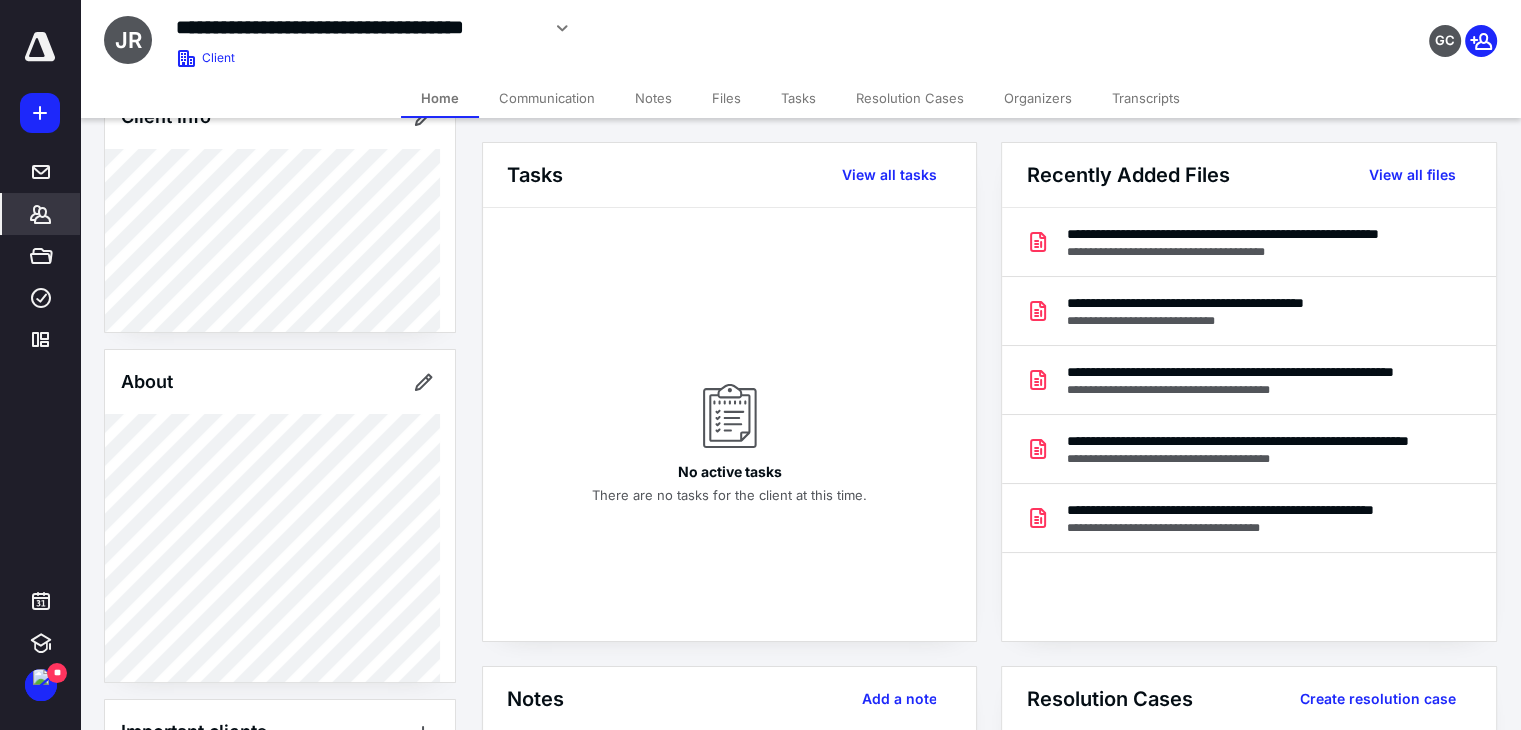 click on "Files" at bounding box center (726, 98) 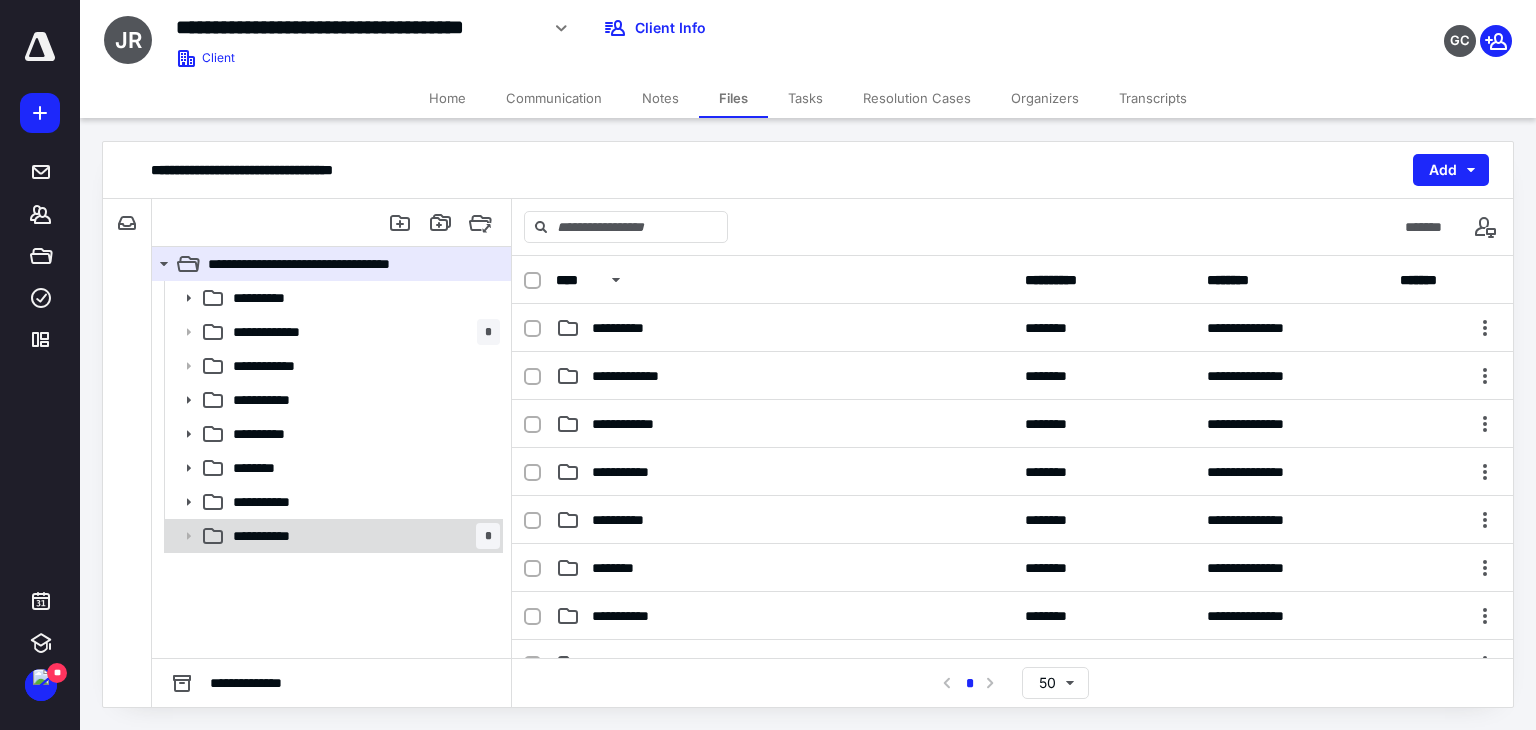 click on "**********" at bounding box center [332, 536] 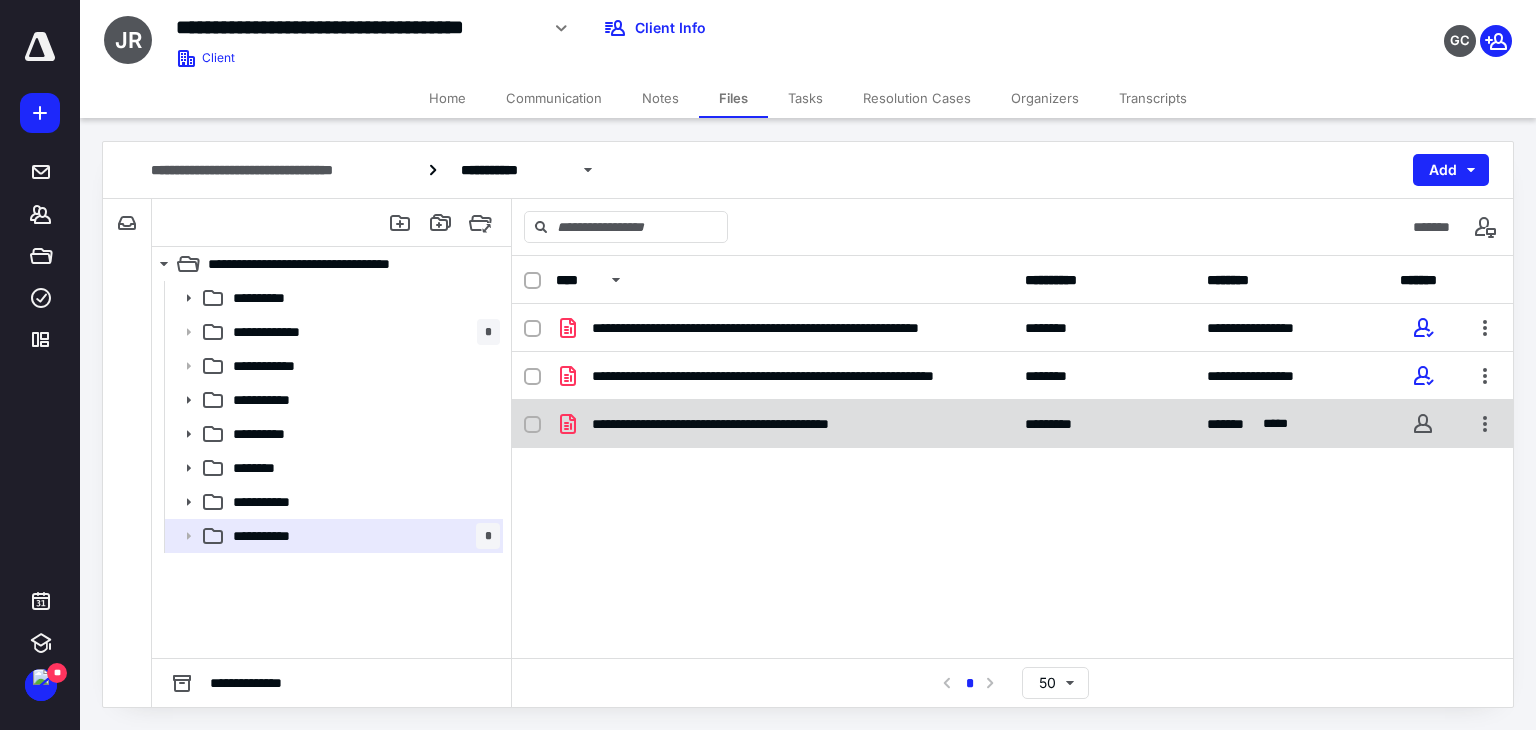 click on "**********" at bounding box center (784, 424) 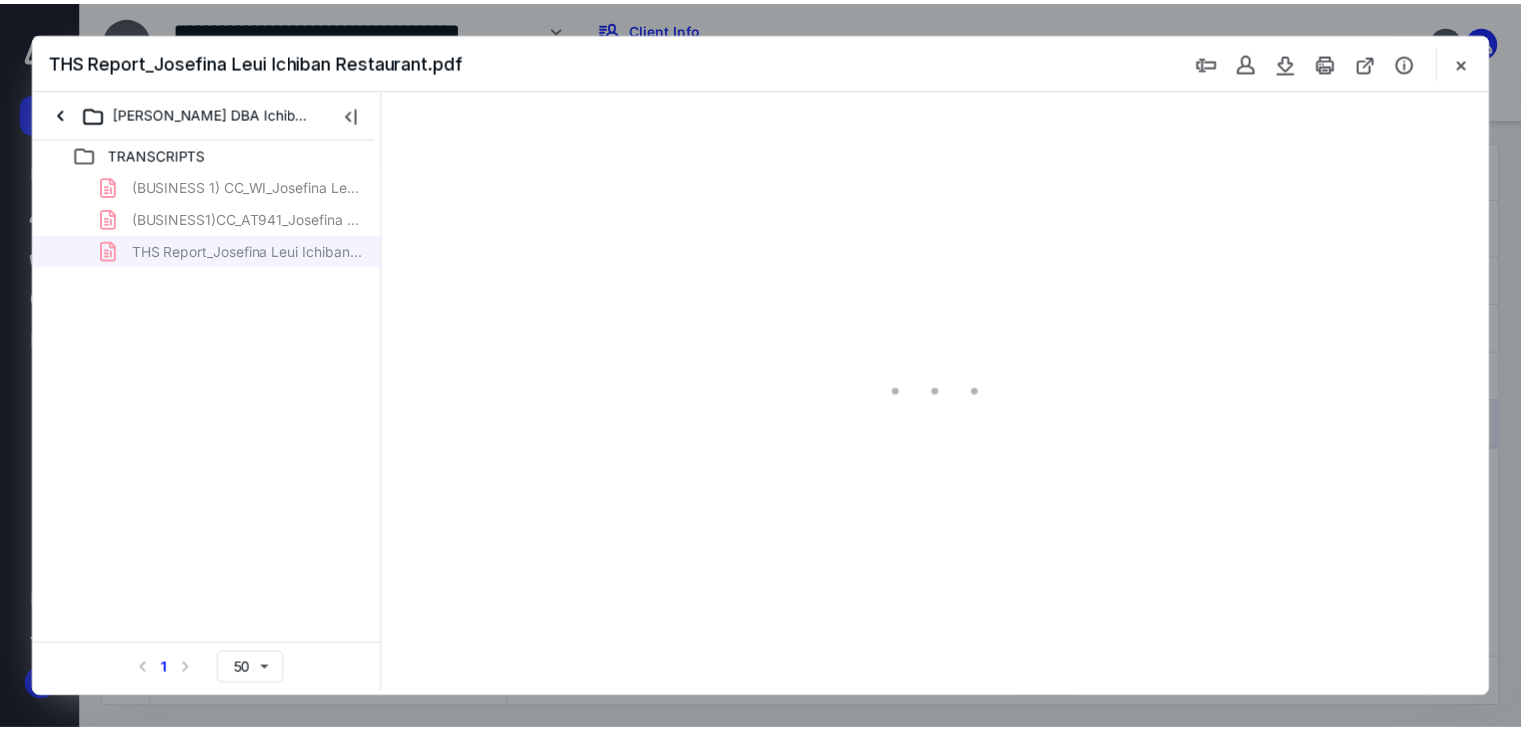 scroll, scrollTop: 0, scrollLeft: 0, axis: both 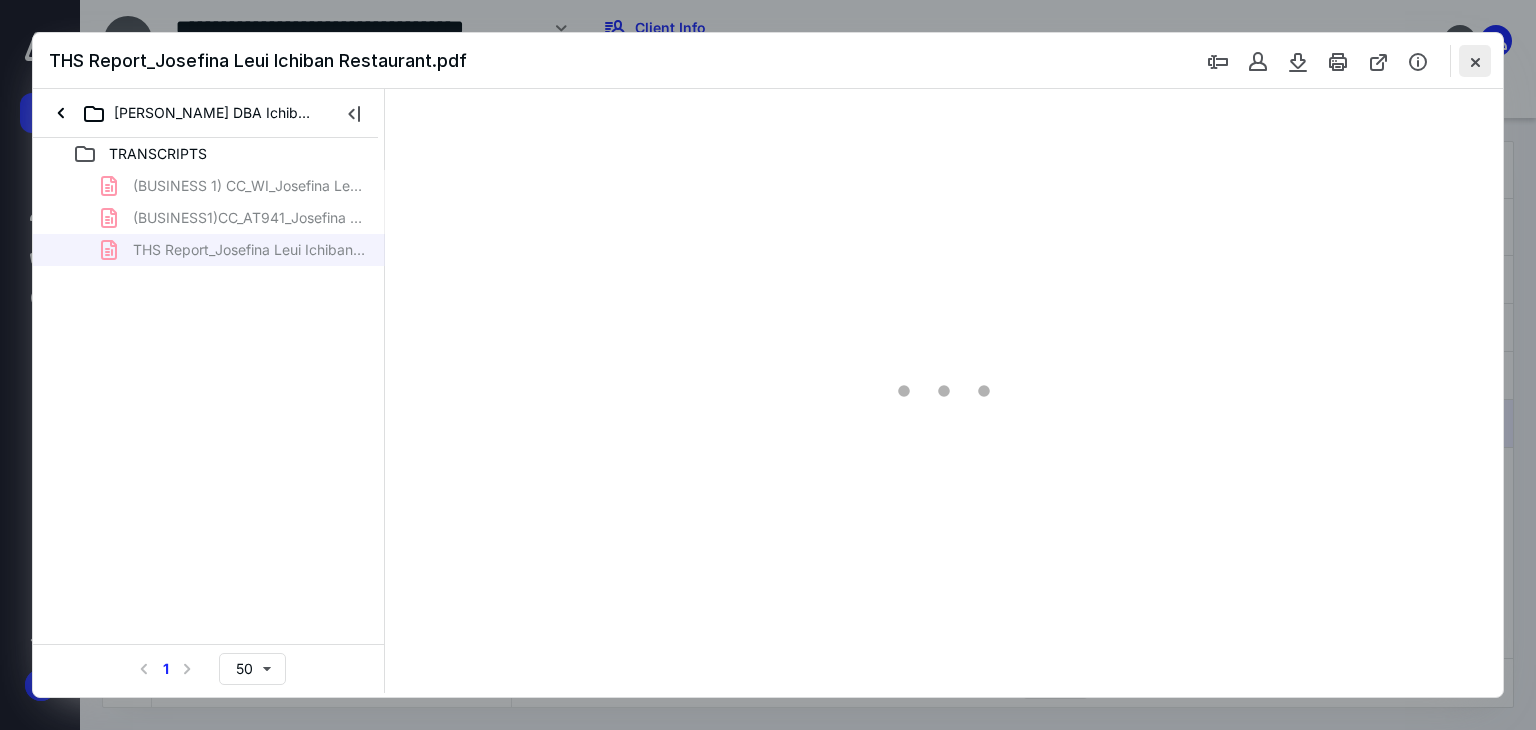 click at bounding box center [1475, 61] 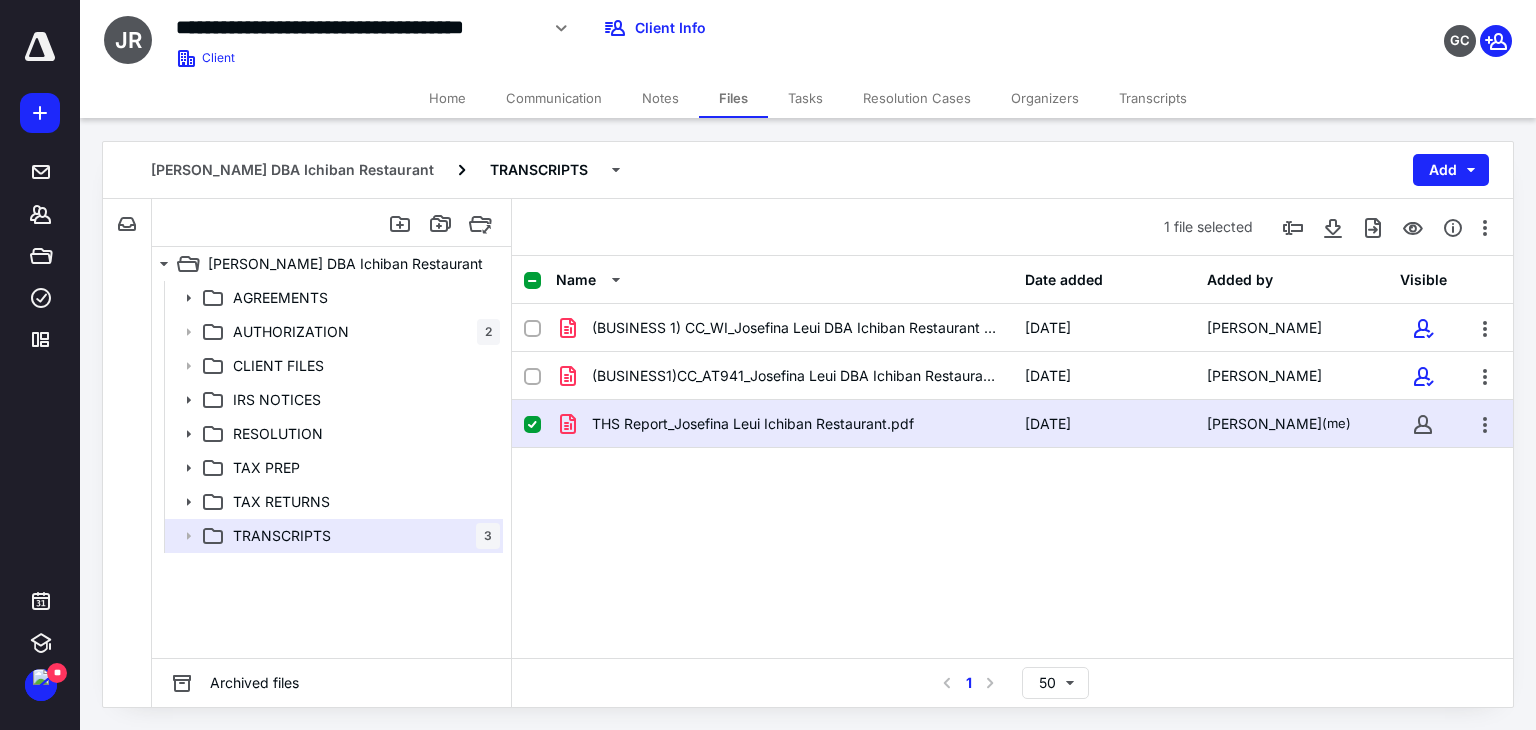 click on "Resolution Cases" at bounding box center [917, 98] 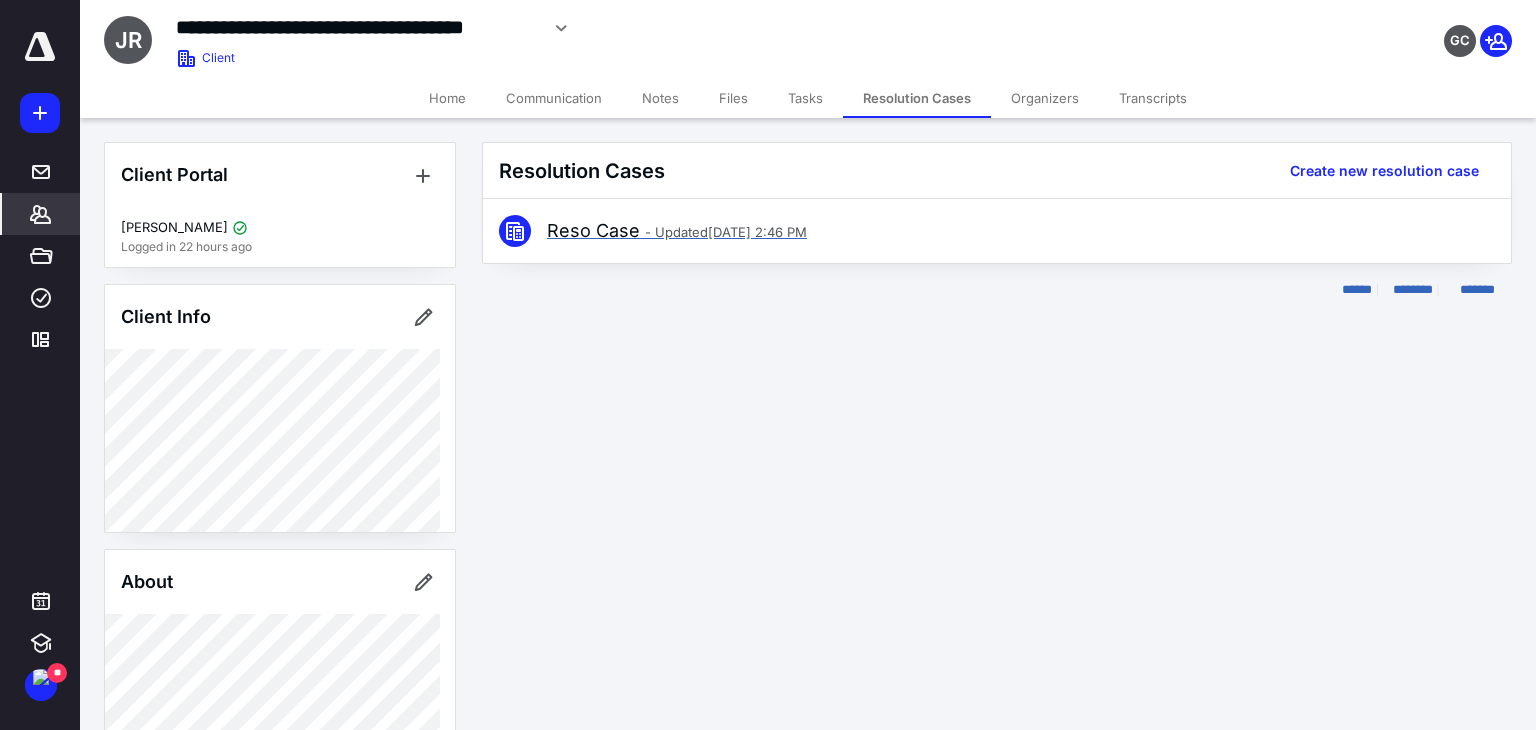 drag, startPoint x: 744, startPoint y: 241, endPoint x: 750, endPoint y: 267, distance: 26.683329 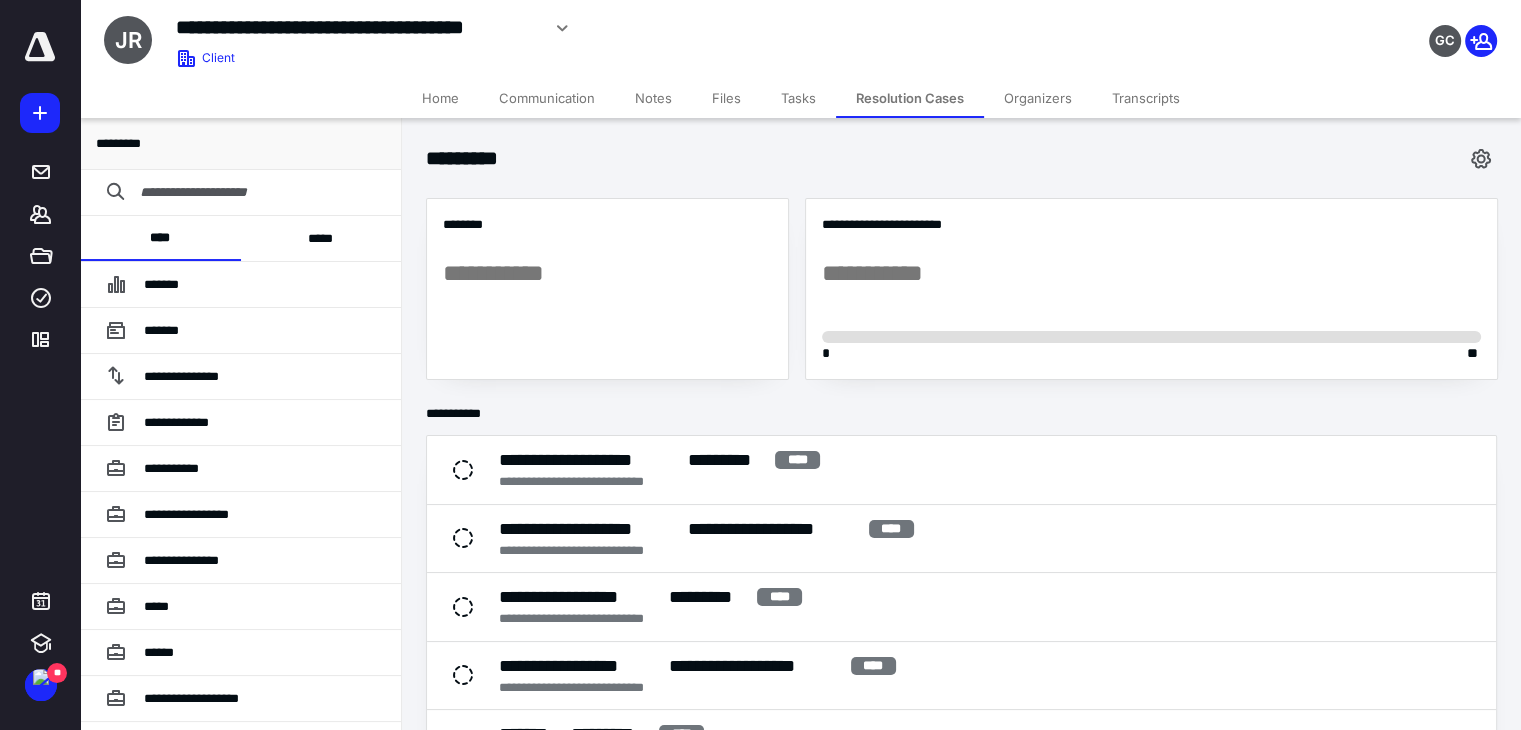 click on "*****" at bounding box center [321, 238] 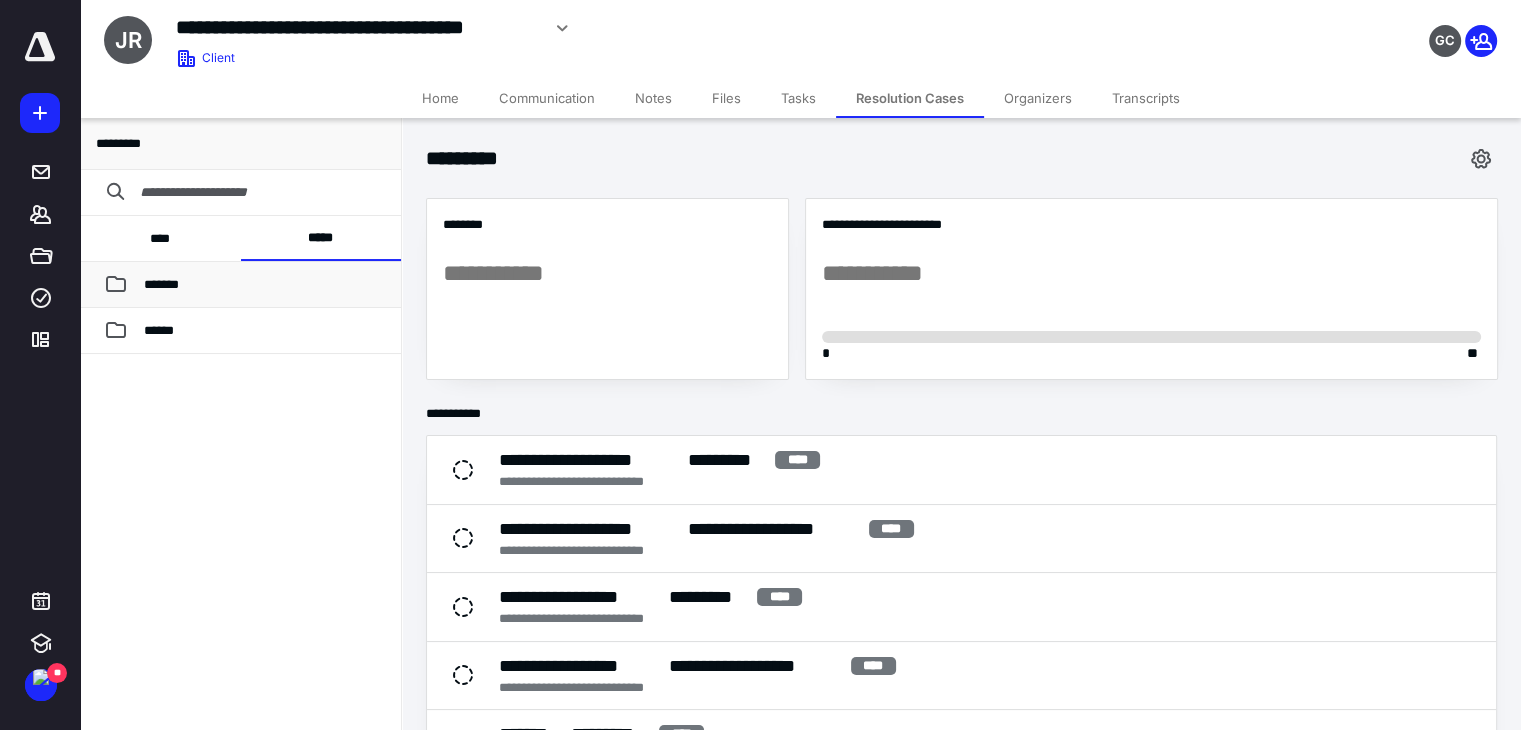 click on "*******" at bounding box center [264, 285] 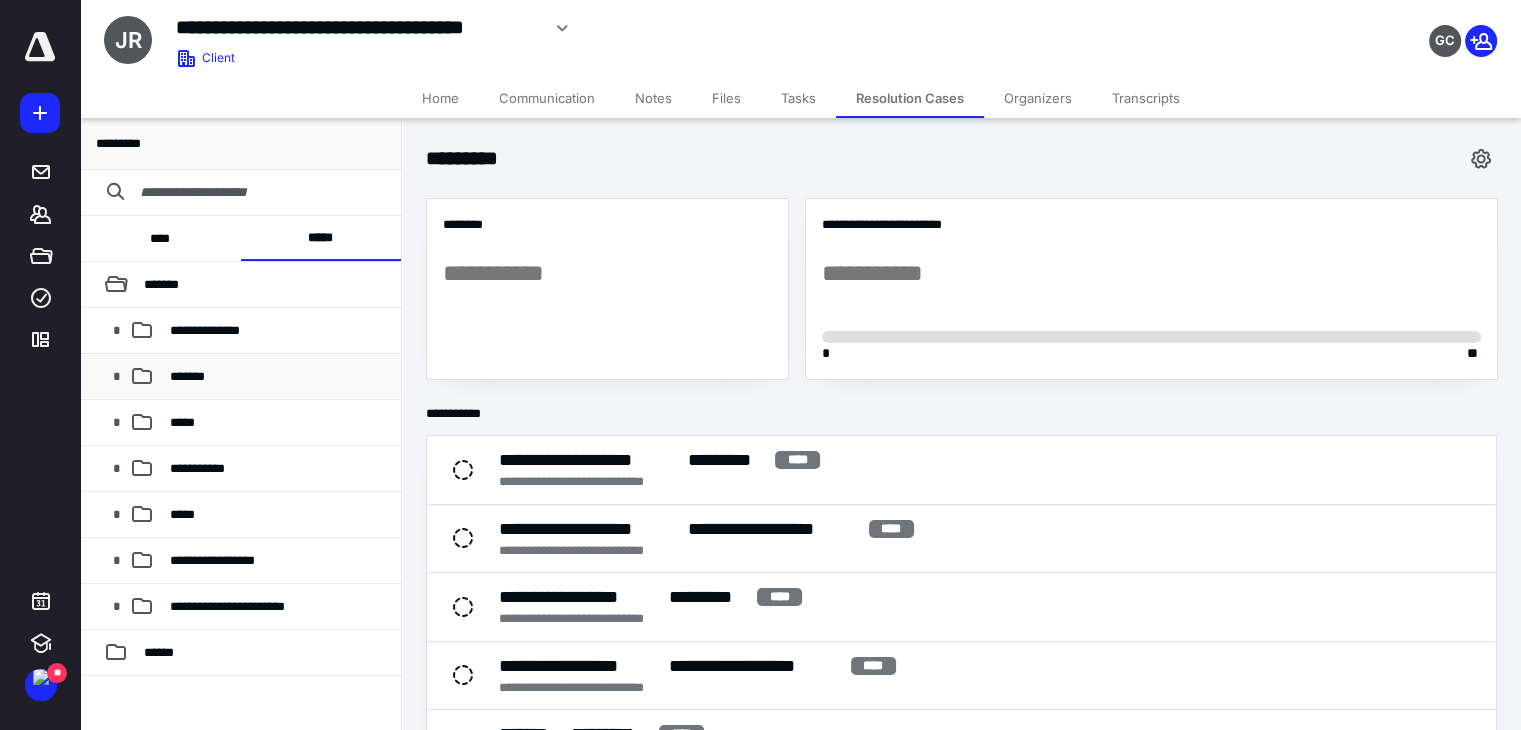 click on "*******" at bounding box center (187, 376) 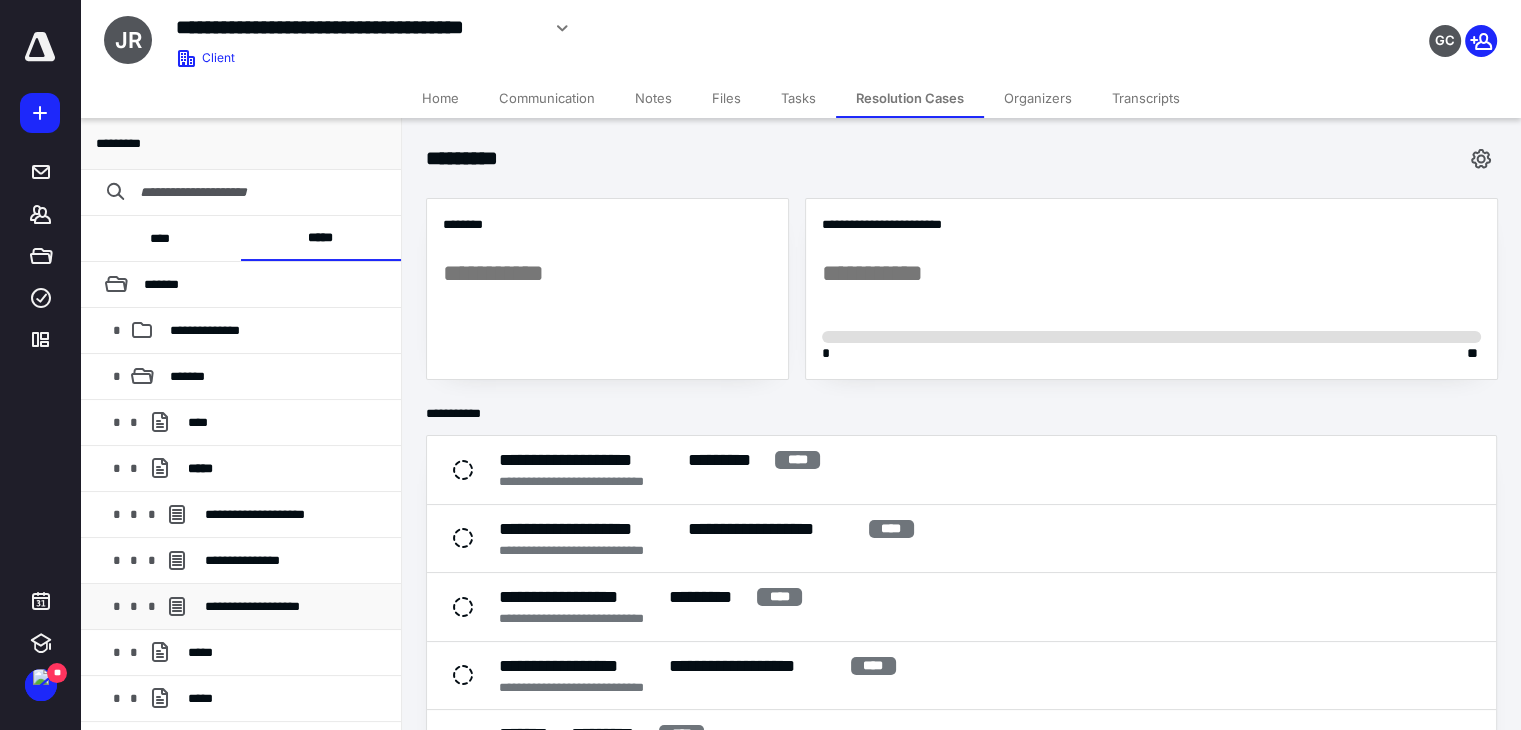 click on "**********" at bounding box center [252, 606] 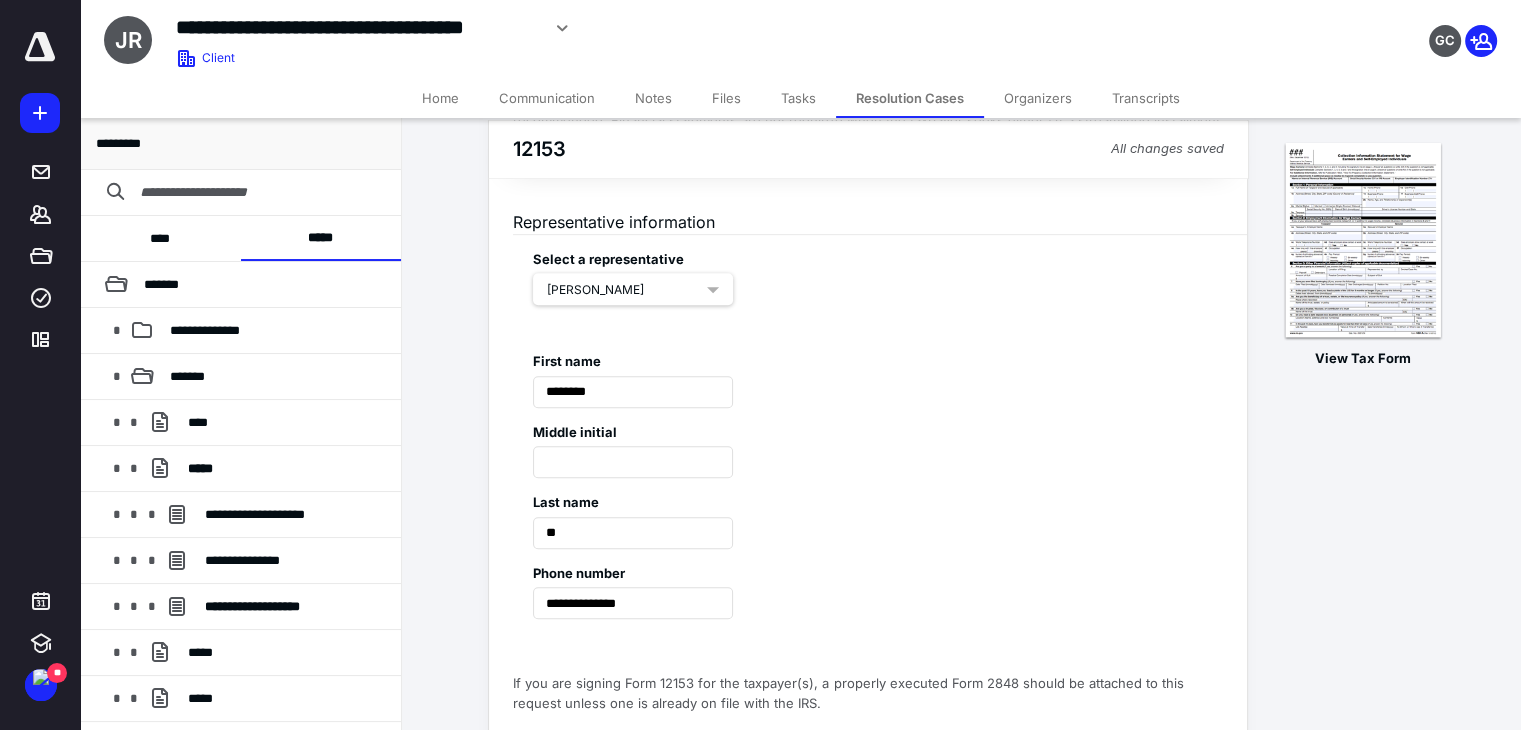 scroll, scrollTop: 1136, scrollLeft: 0, axis: vertical 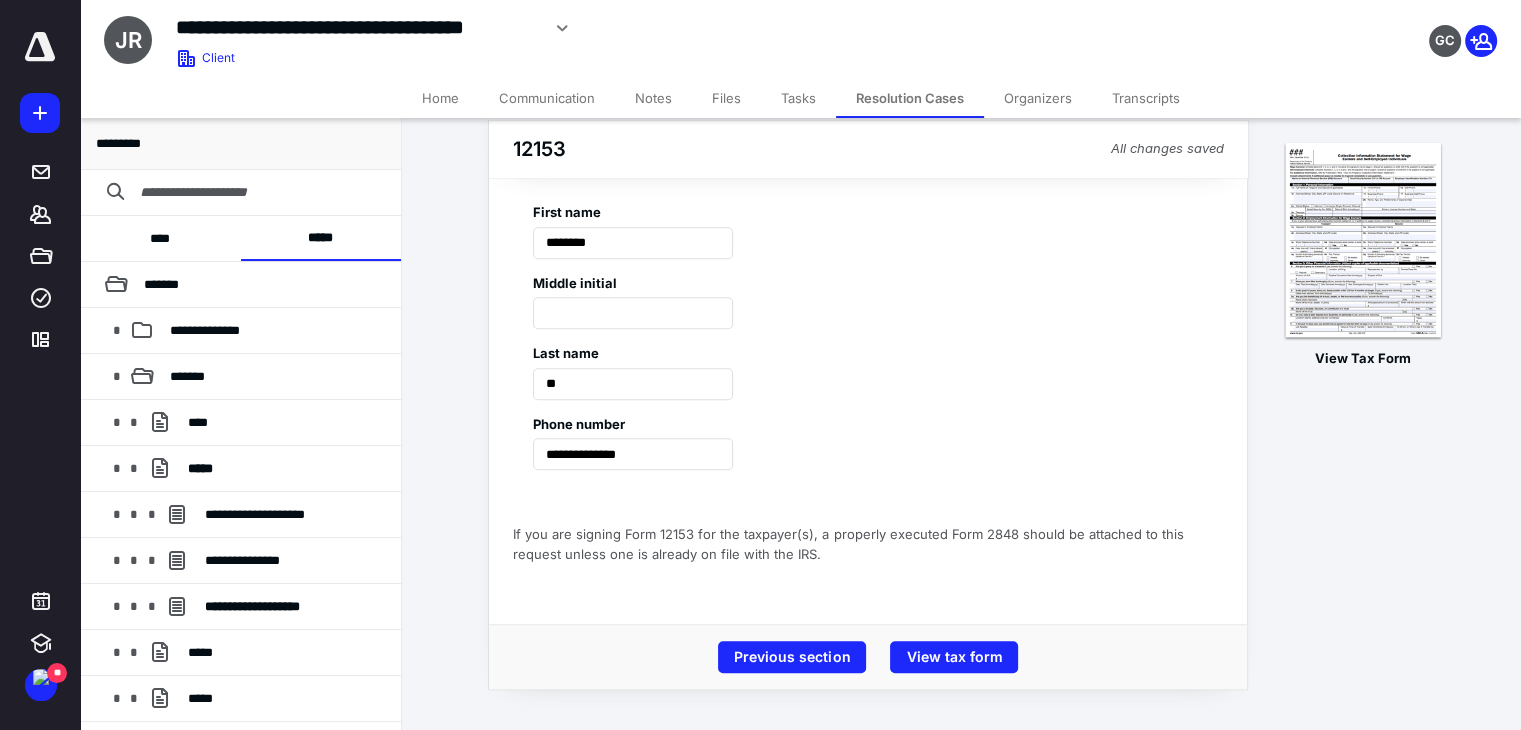 drag, startPoint x: 942, startPoint y: 677, endPoint x: 944, endPoint y: 649, distance: 28.071337 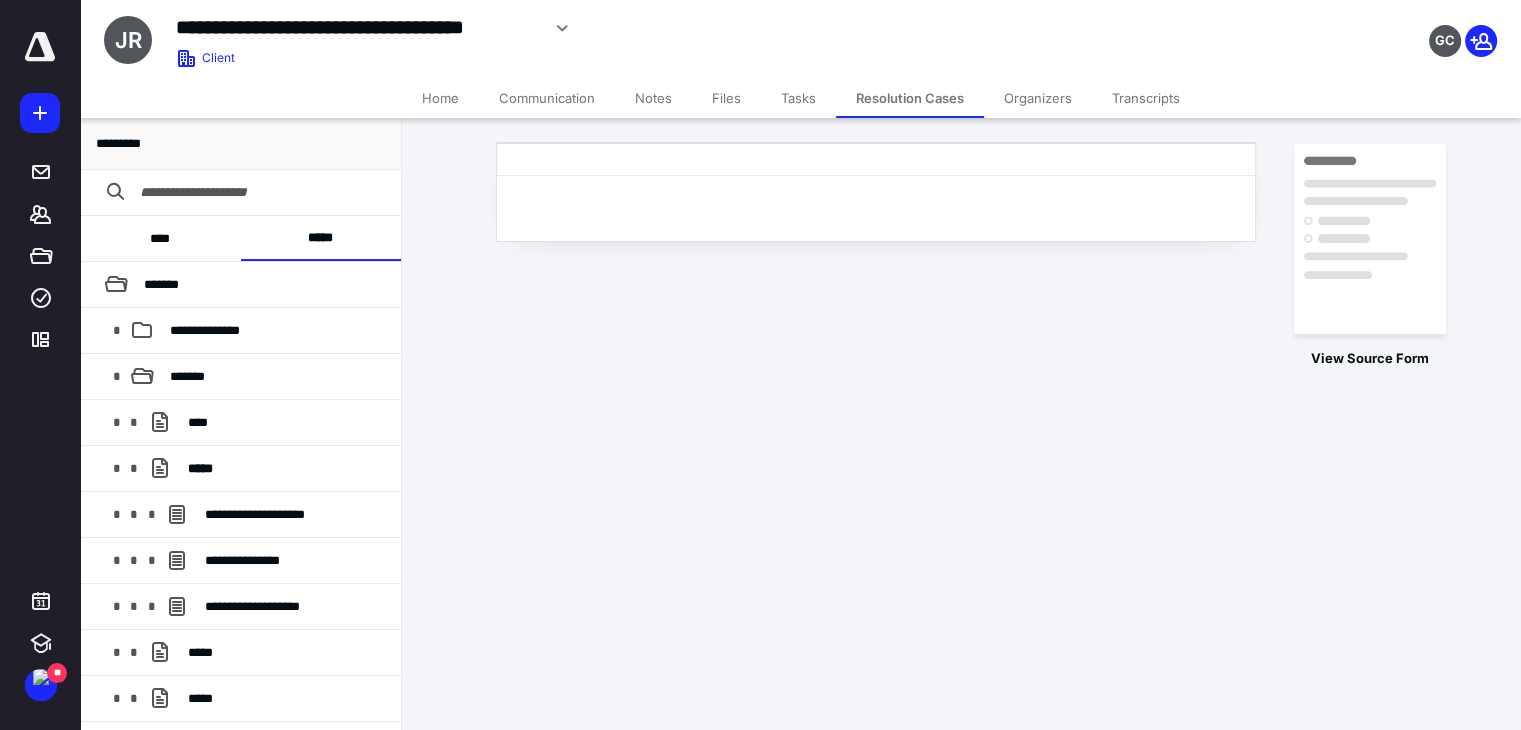scroll, scrollTop: 0, scrollLeft: 0, axis: both 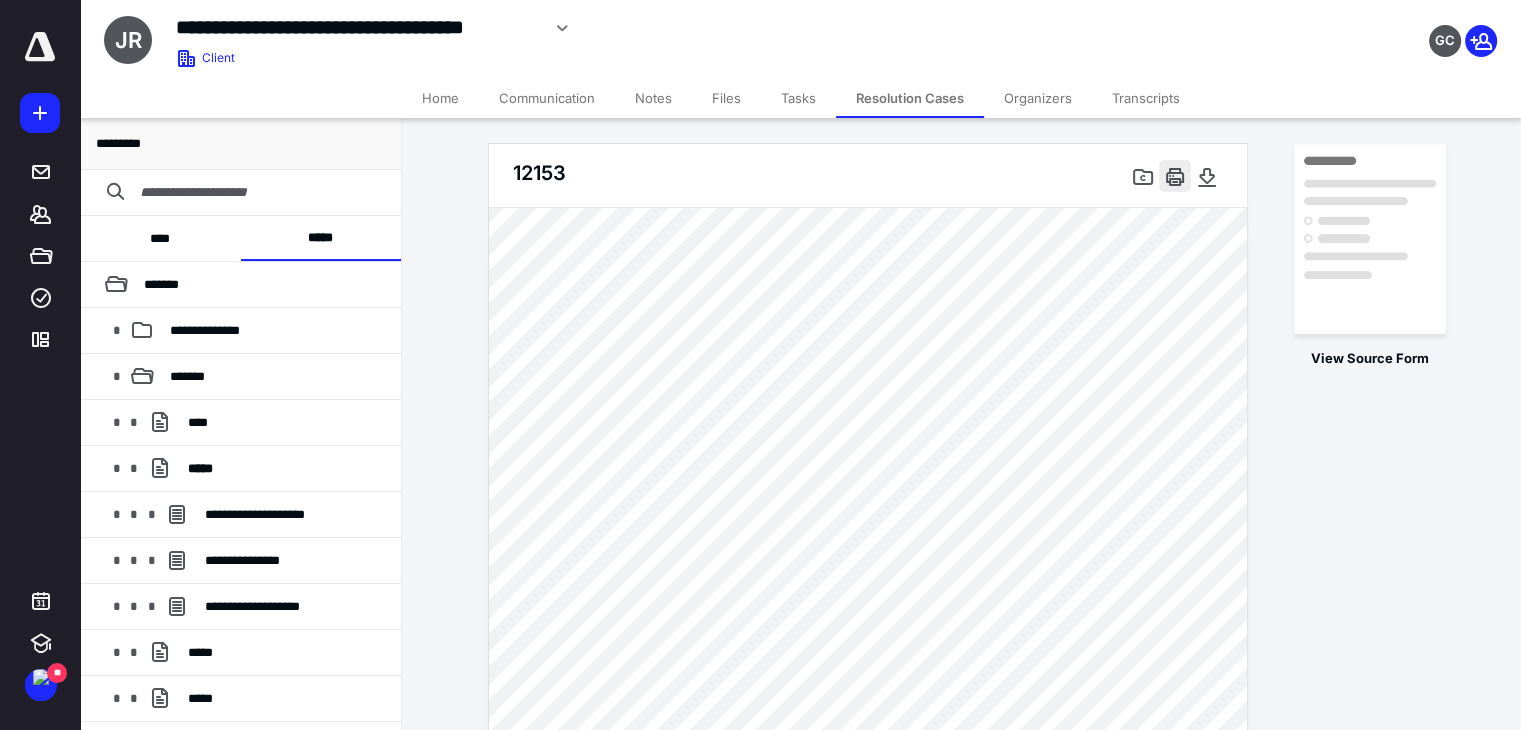 click at bounding box center [1175, 176] 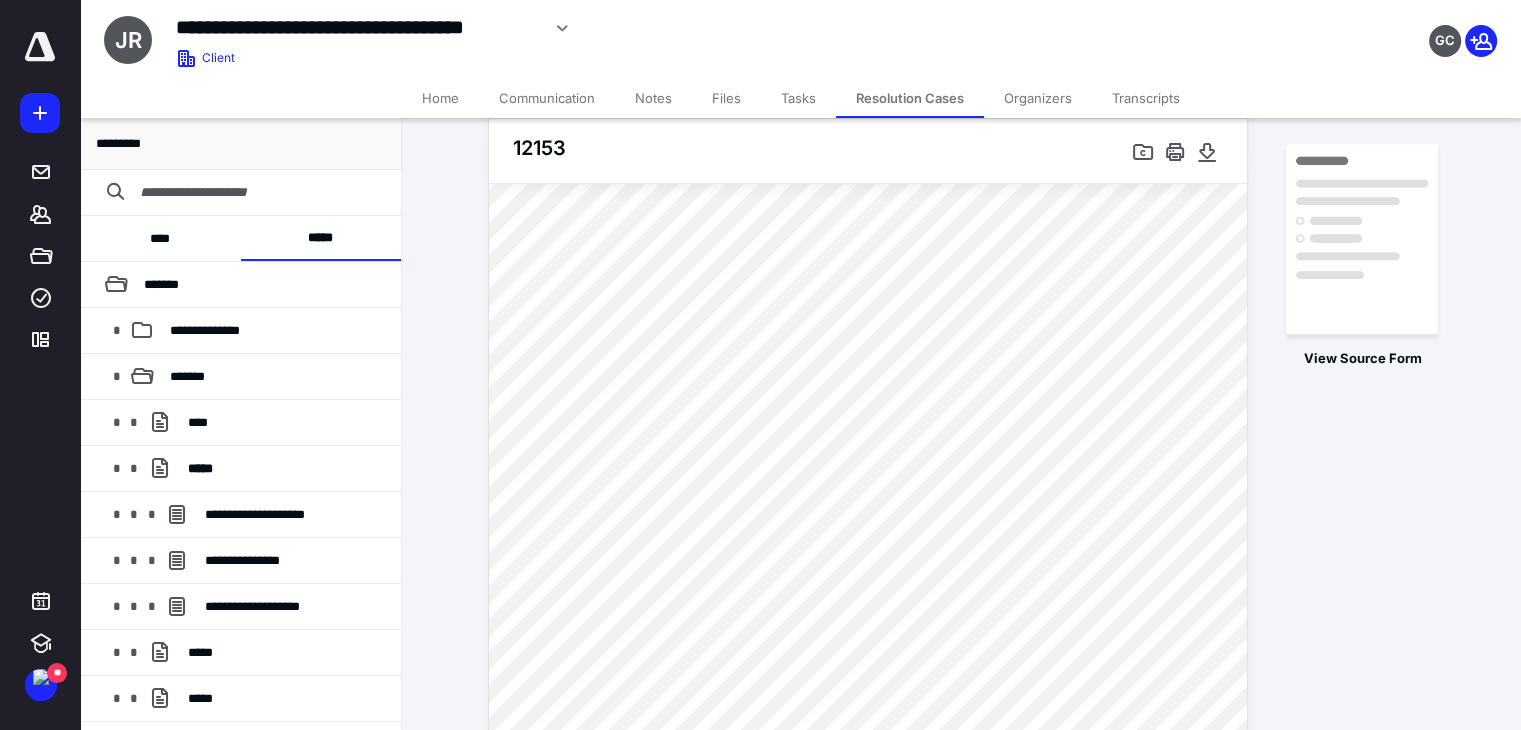 scroll, scrollTop: 300, scrollLeft: 0, axis: vertical 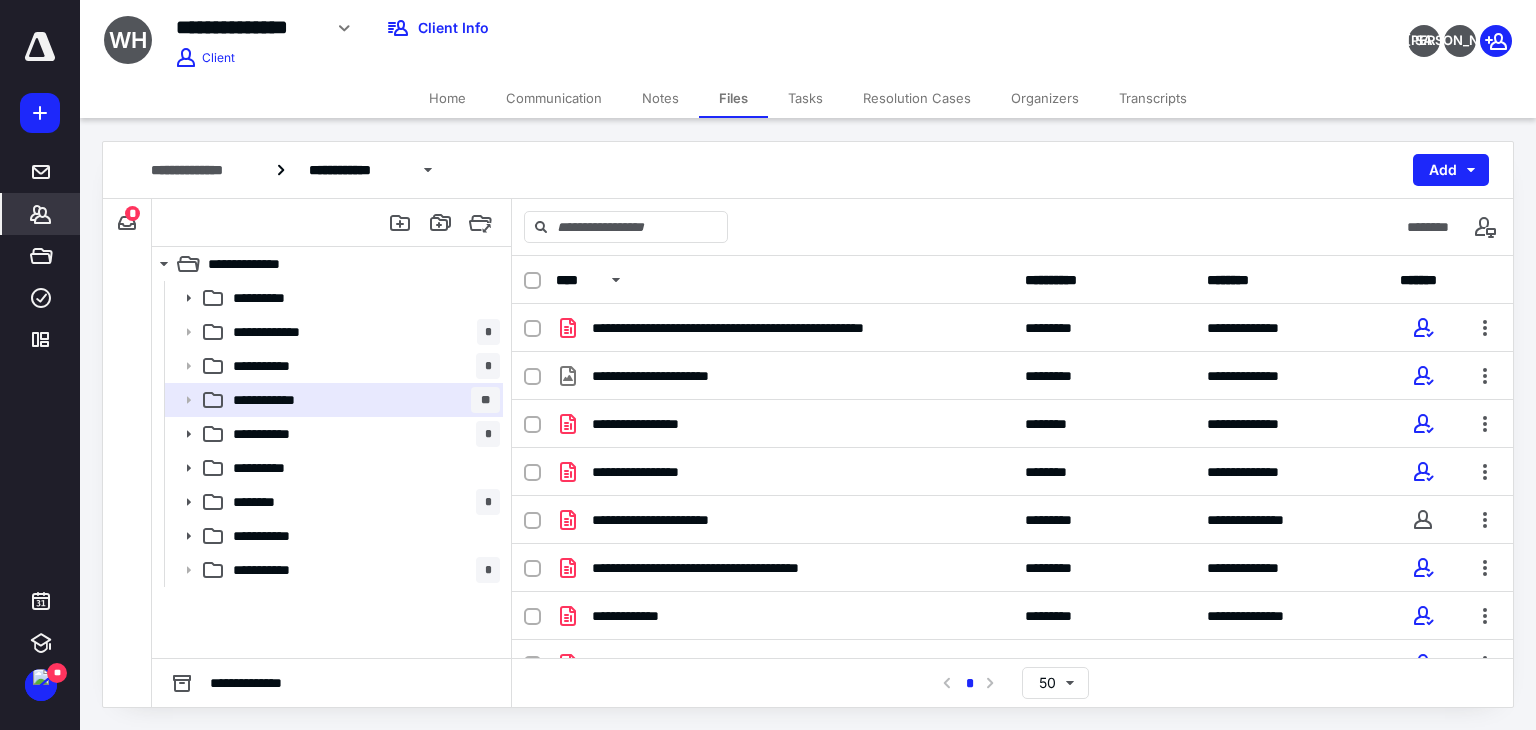 click 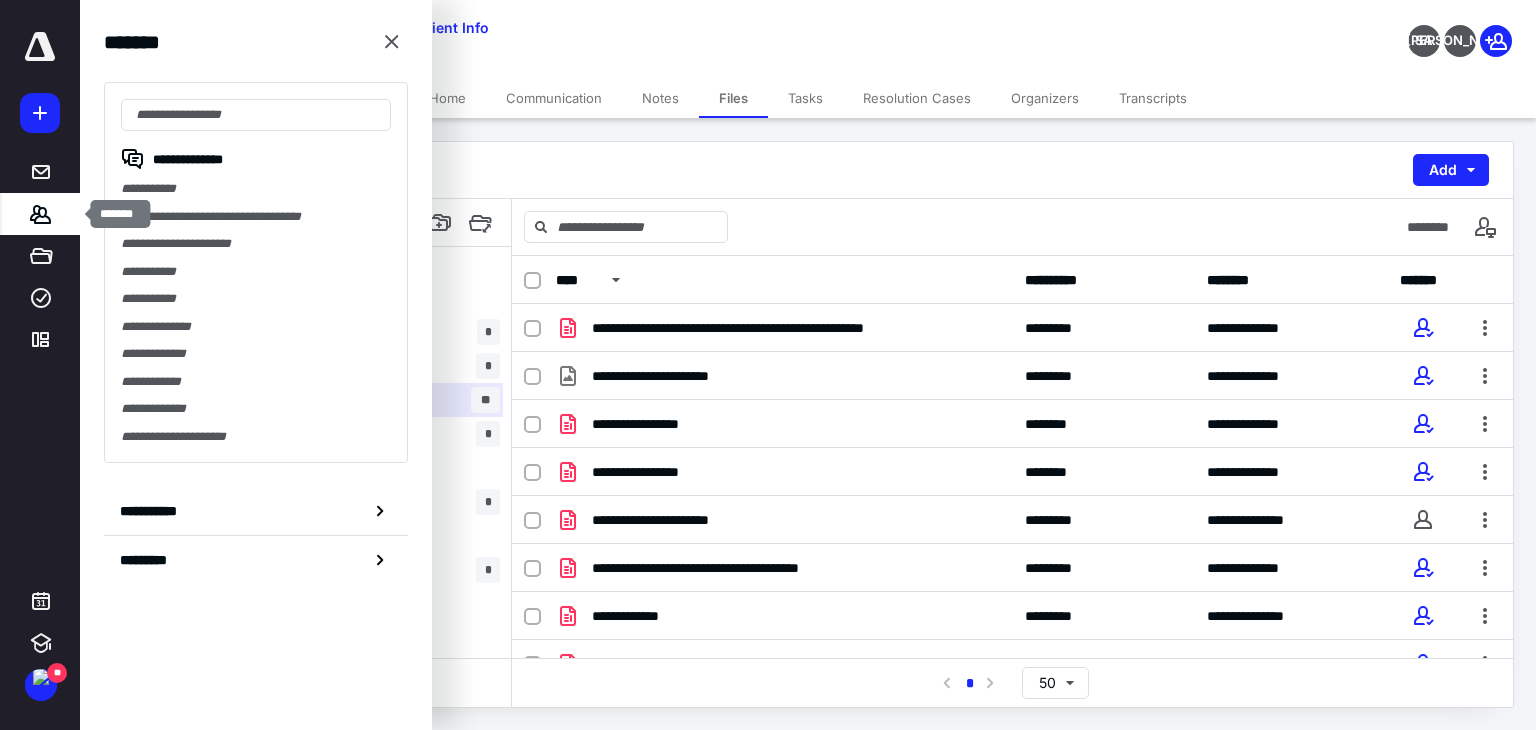 type on "*" 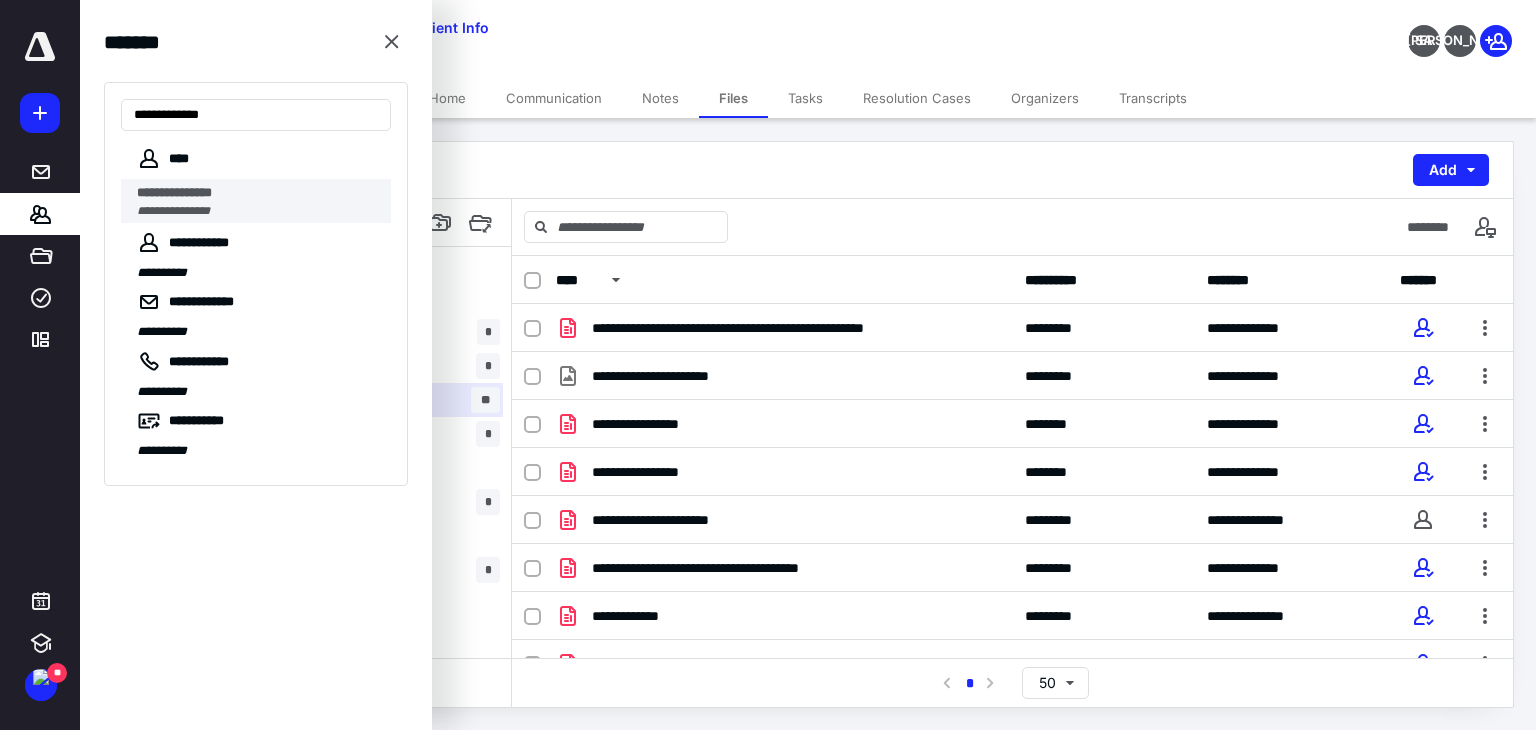 type on "**********" 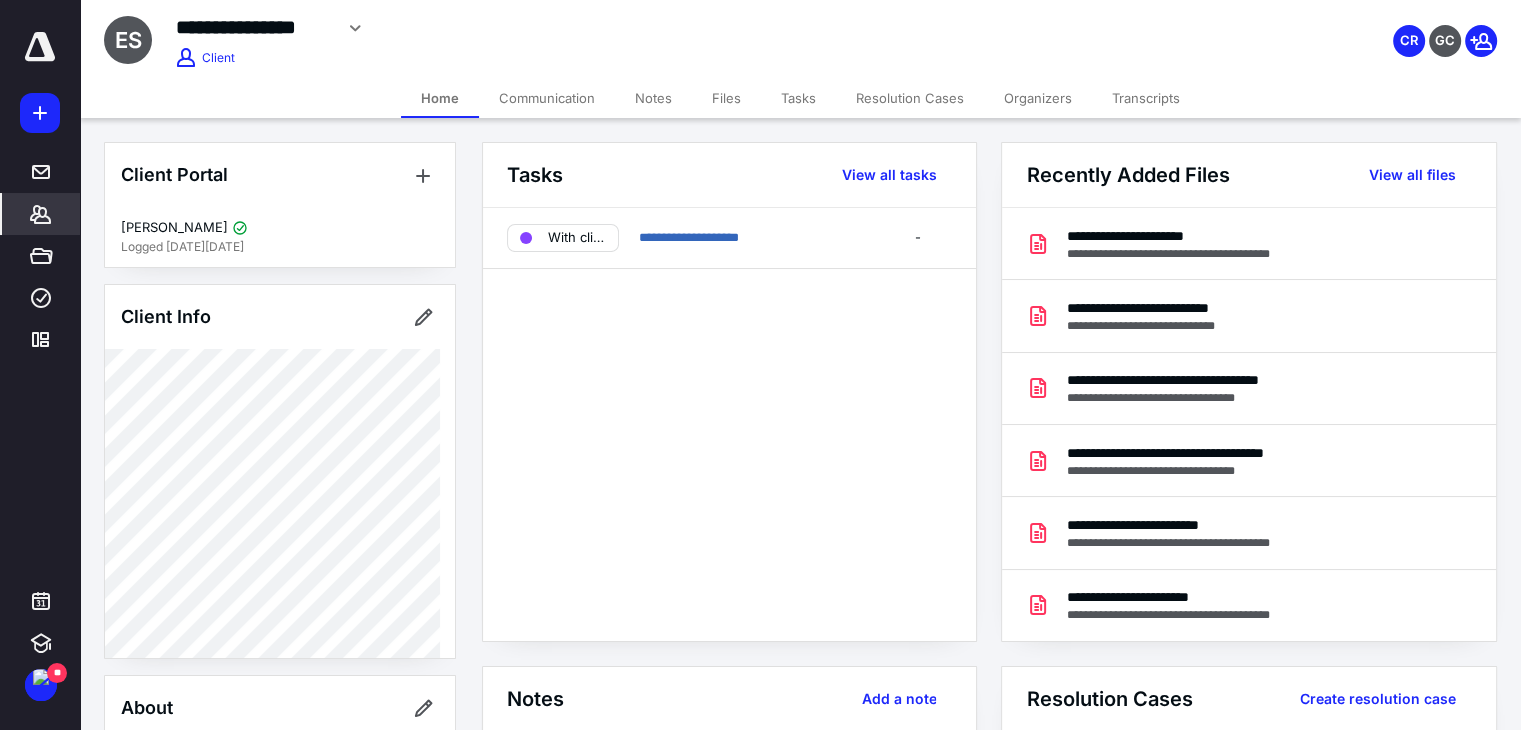 click on "Files" at bounding box center [726, 98] 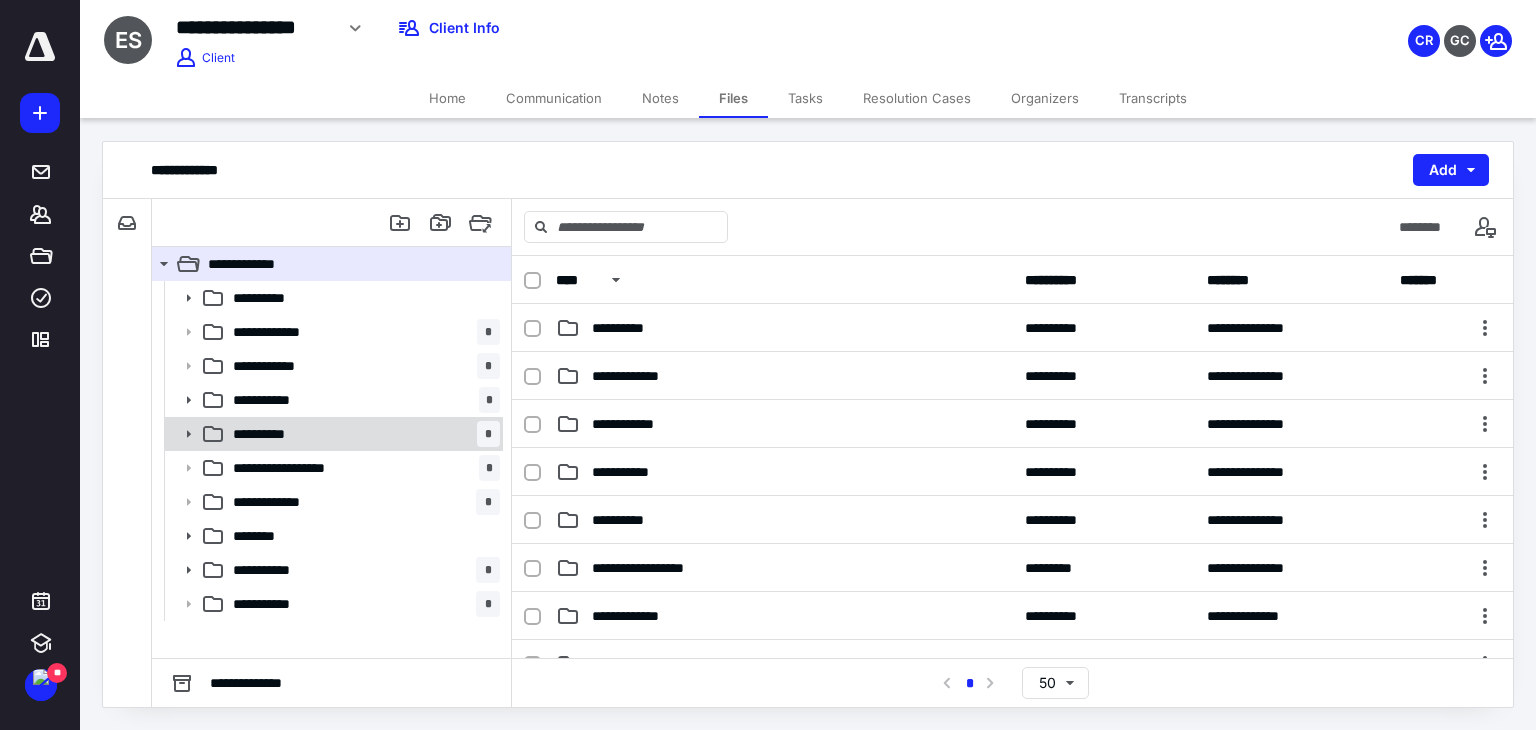click on "**********" at bounding box center (362, 434) 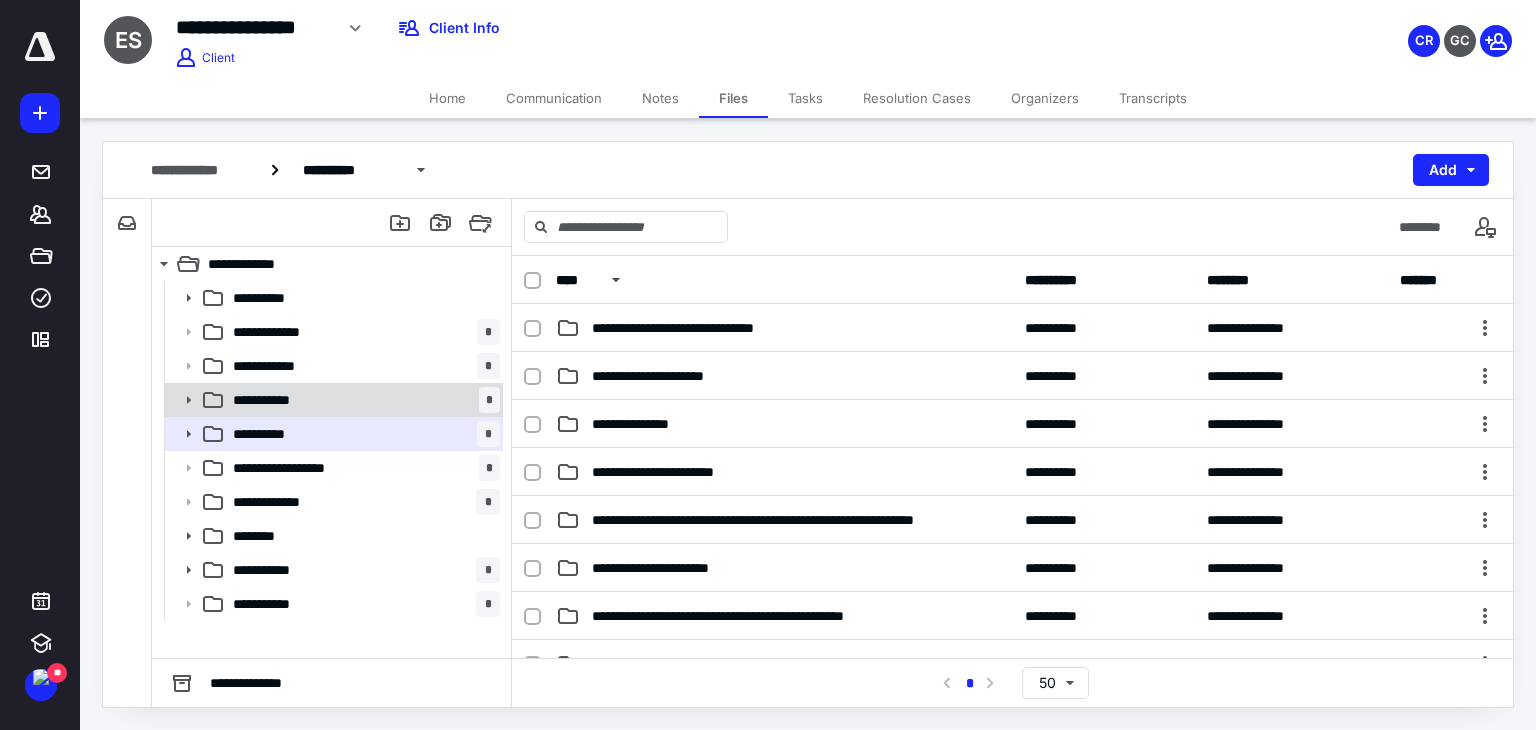 click on "**********" at bounding box center (362, 400) 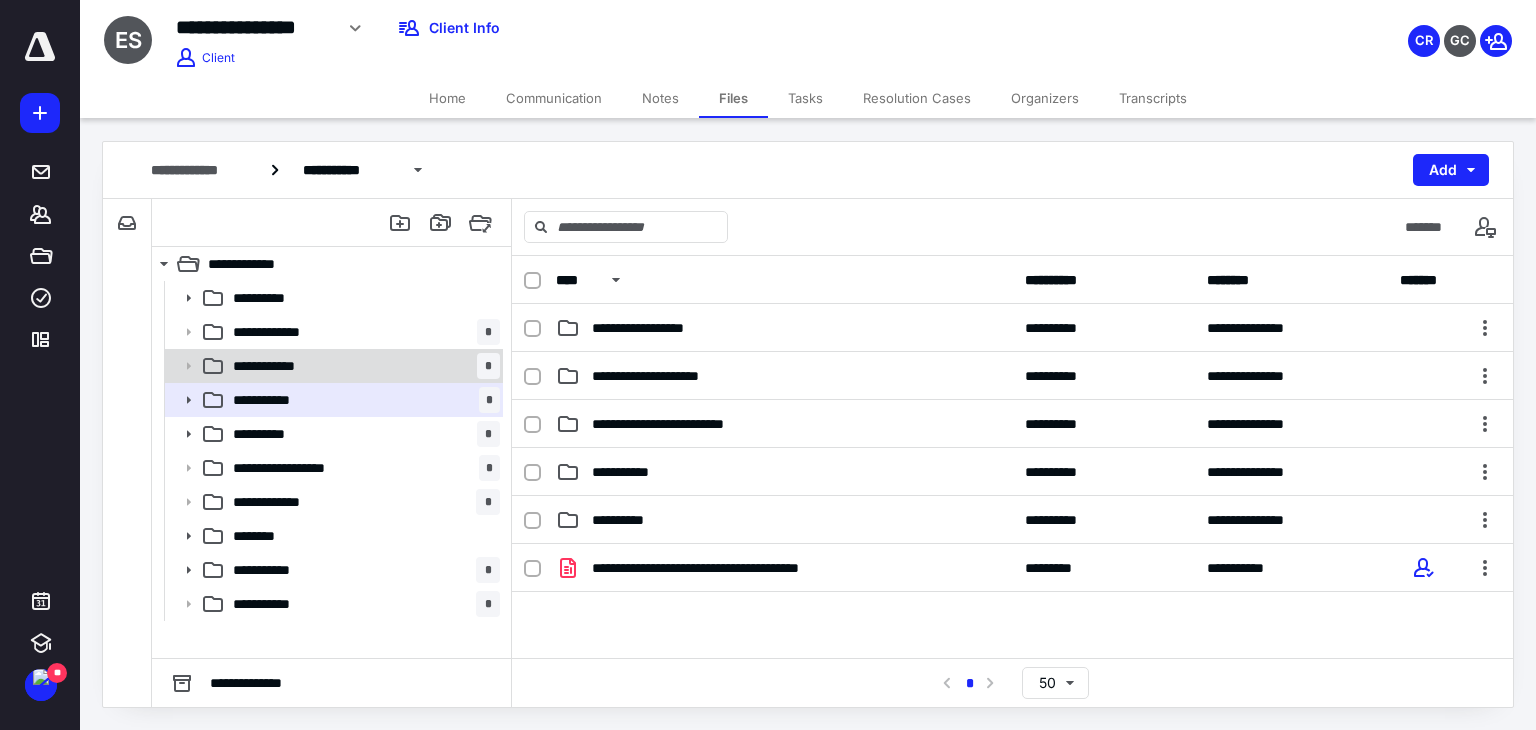 click on "**********" at bounding box center (362, 366) 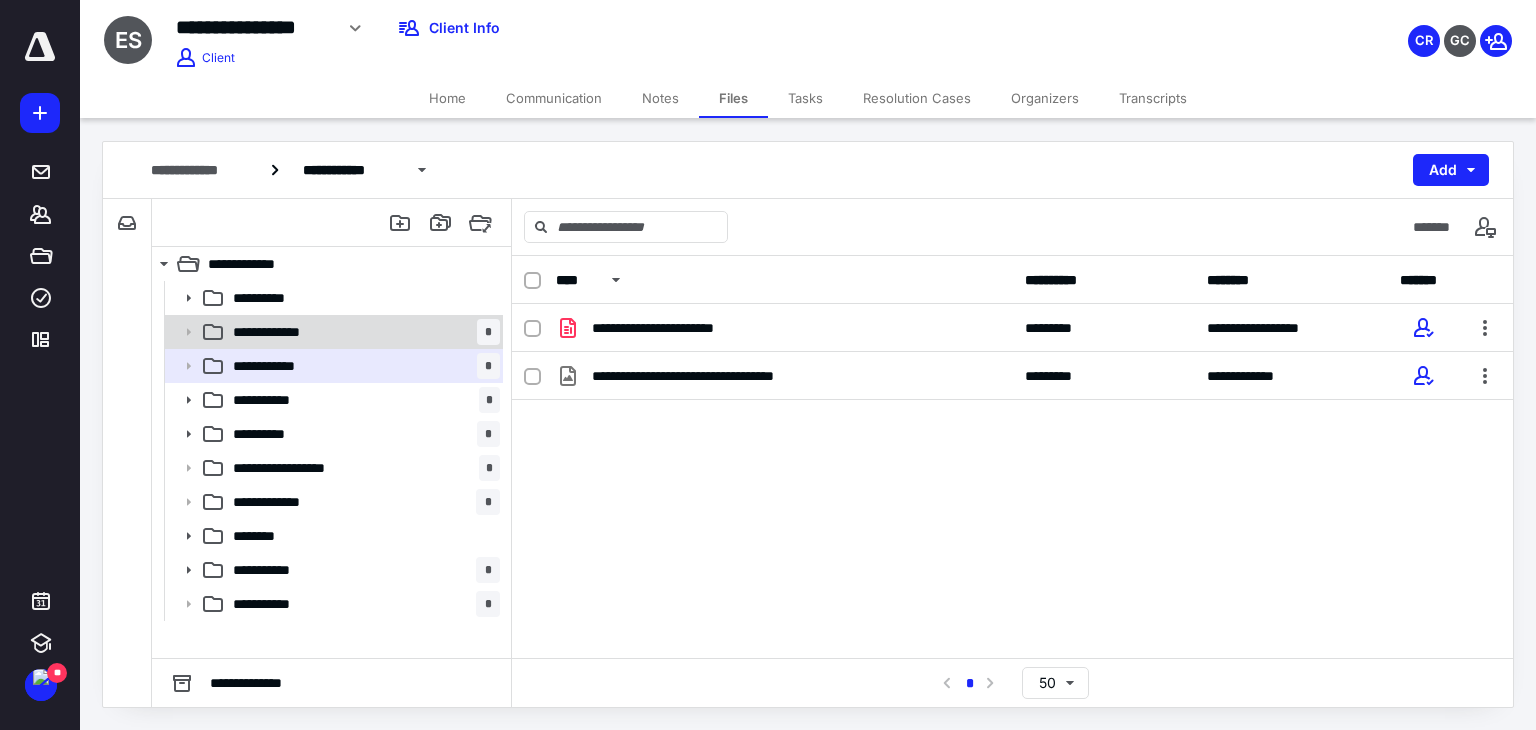 click on "**********" at bounding box center [362, 332] 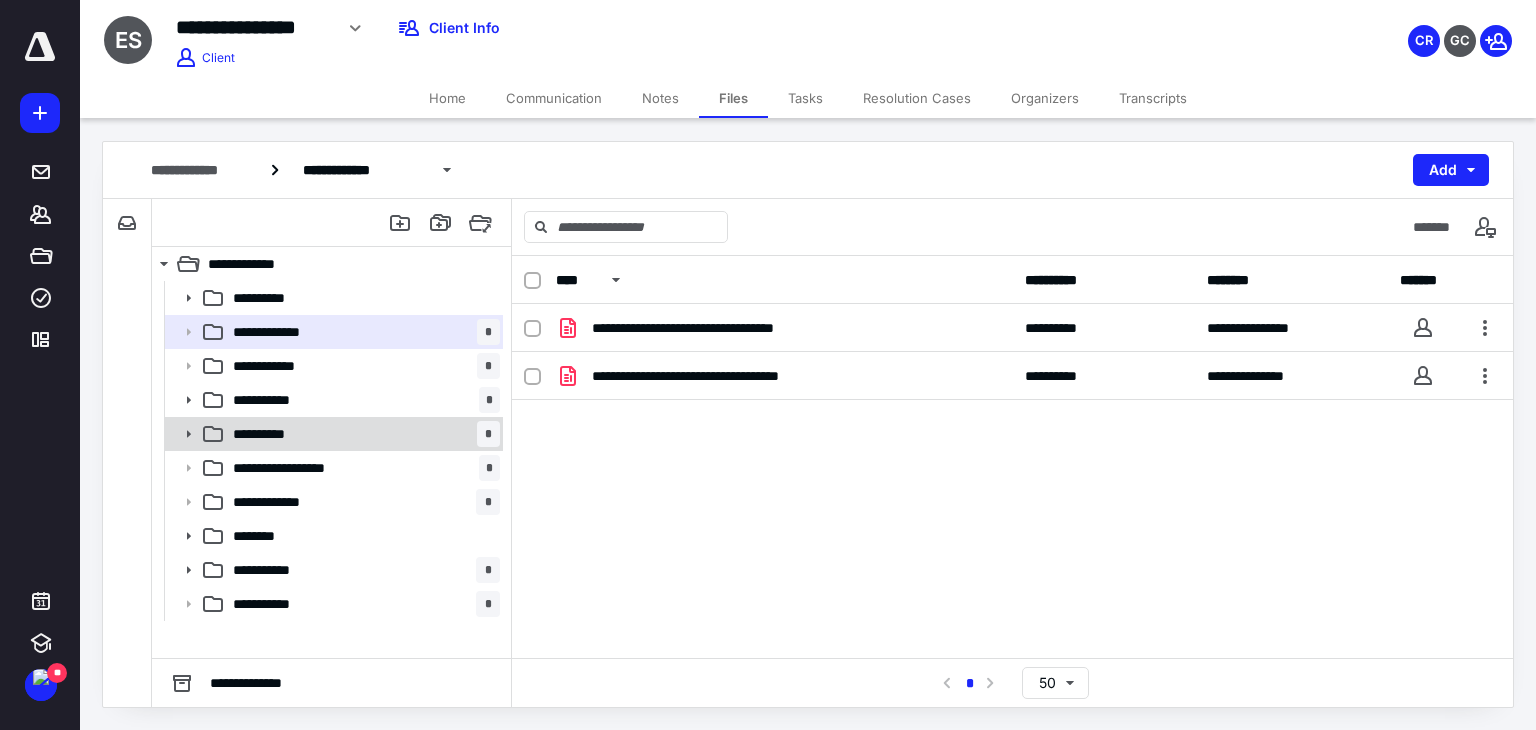 click on "**********" at bounding box center [332, 434] 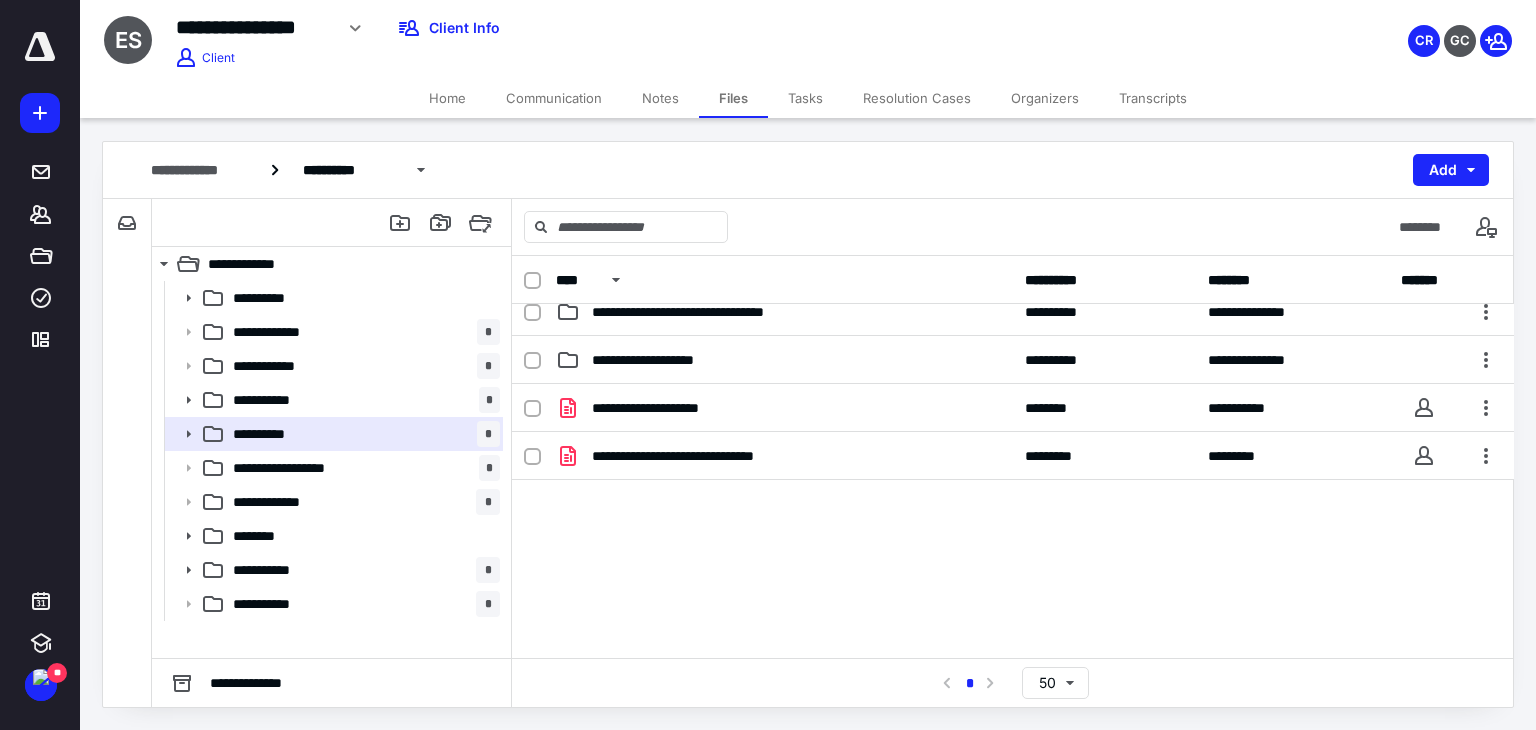 scroll, scrollTop: 500, scrollLeft: 0, axis: vertical 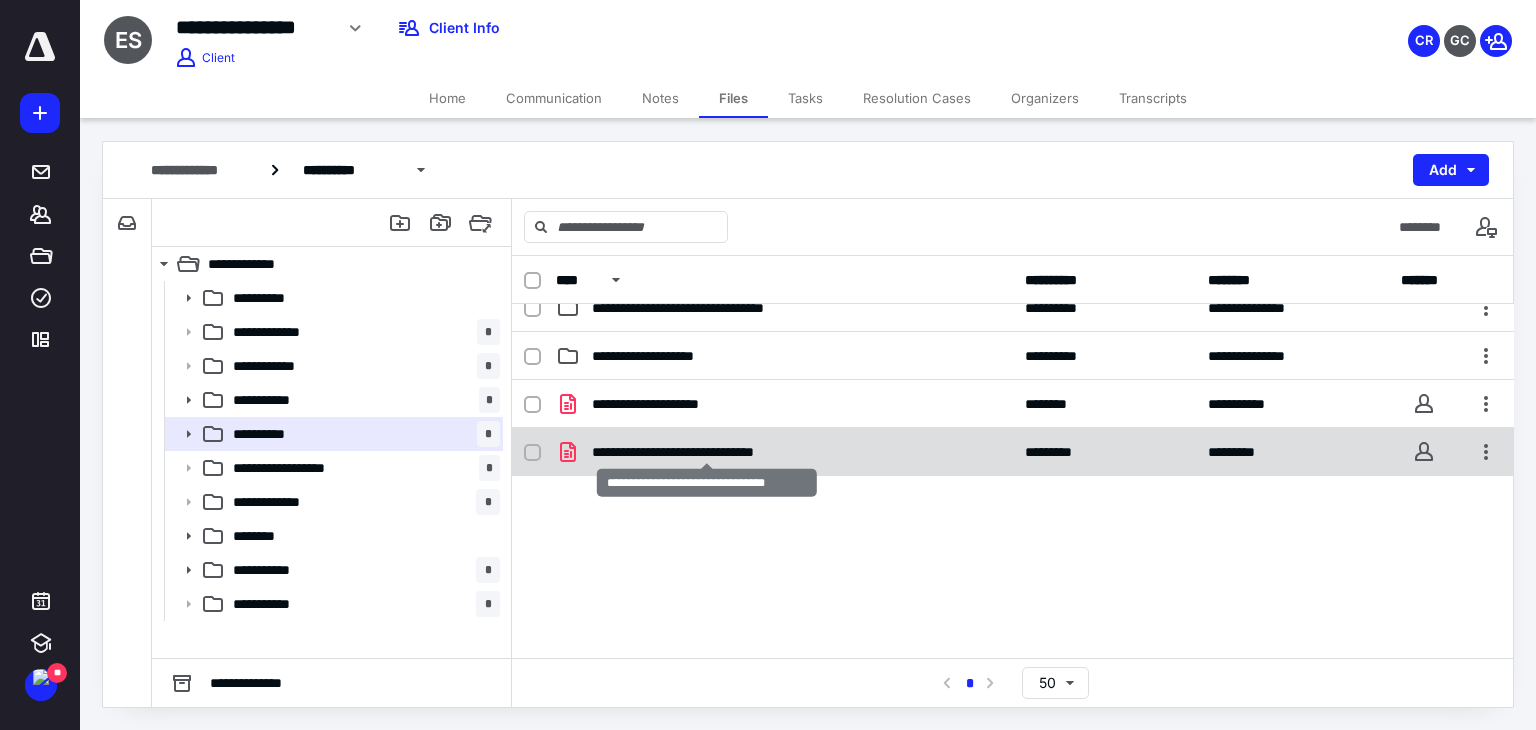 click on "**********" at bounding box center (707, 452) 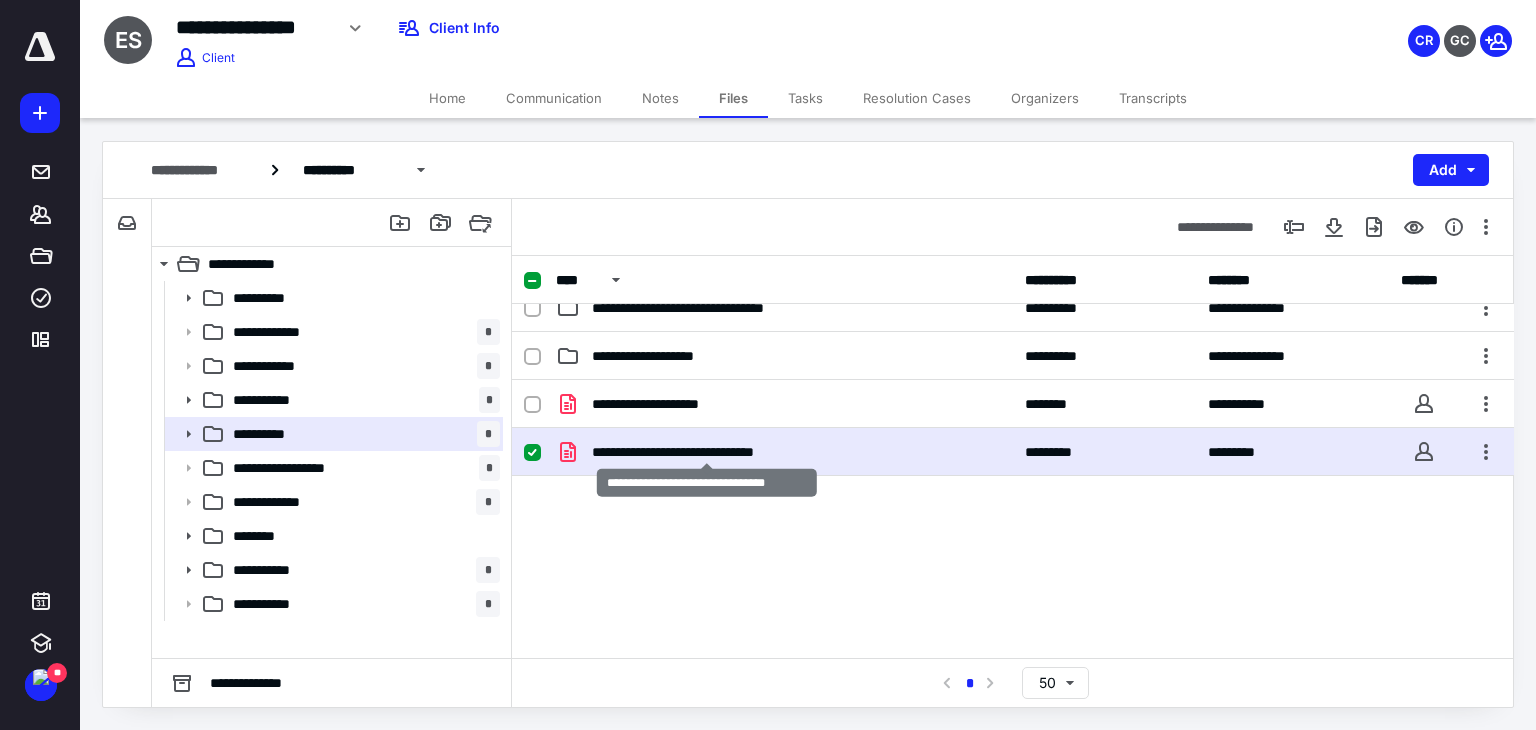 click on "**********" at bounding box center [707, 452] 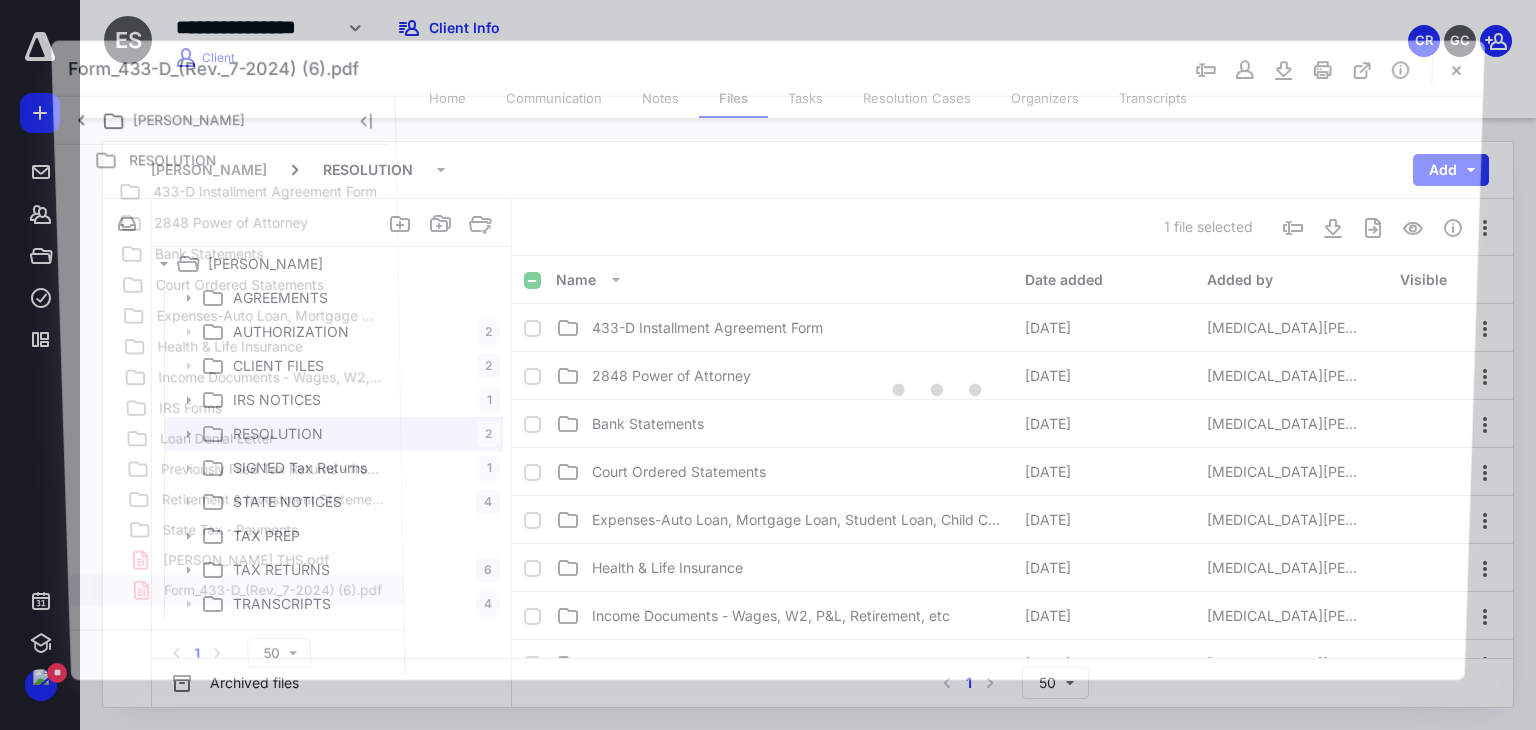 scroll, scrollTop: 500, scrollLeft: 0, axis: vertical 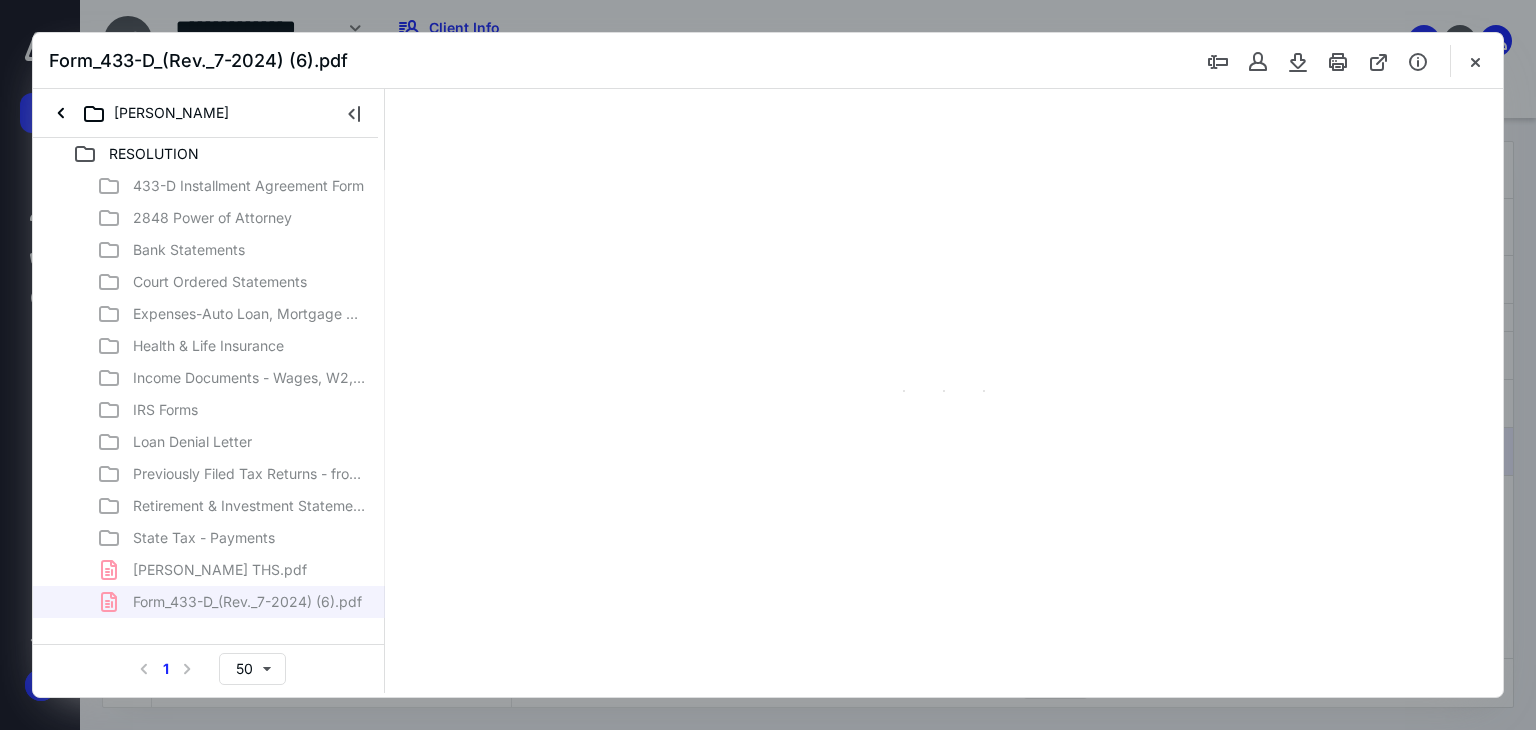 type on "71" 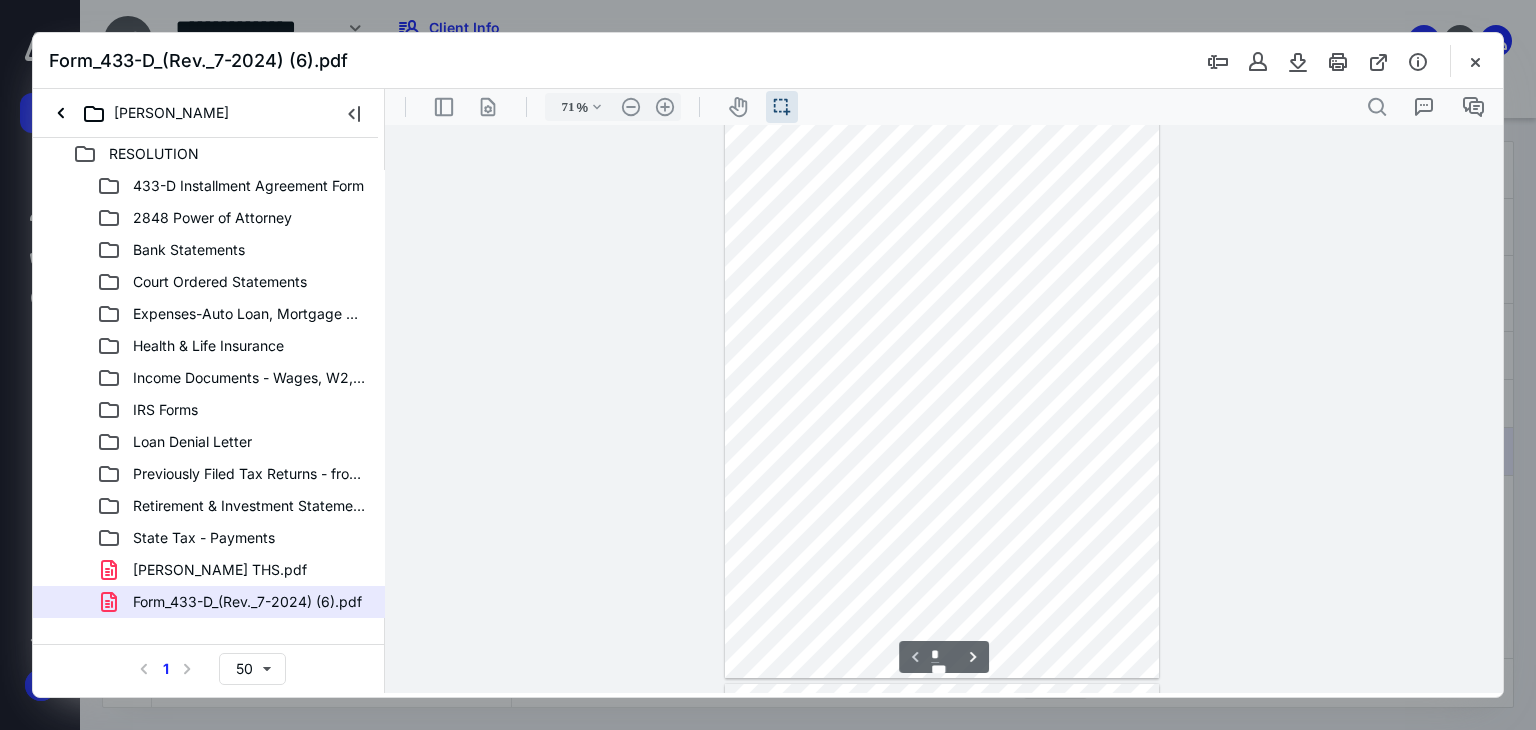 scroll, scrollTop: 0, scrollLeft: 0, axis: both 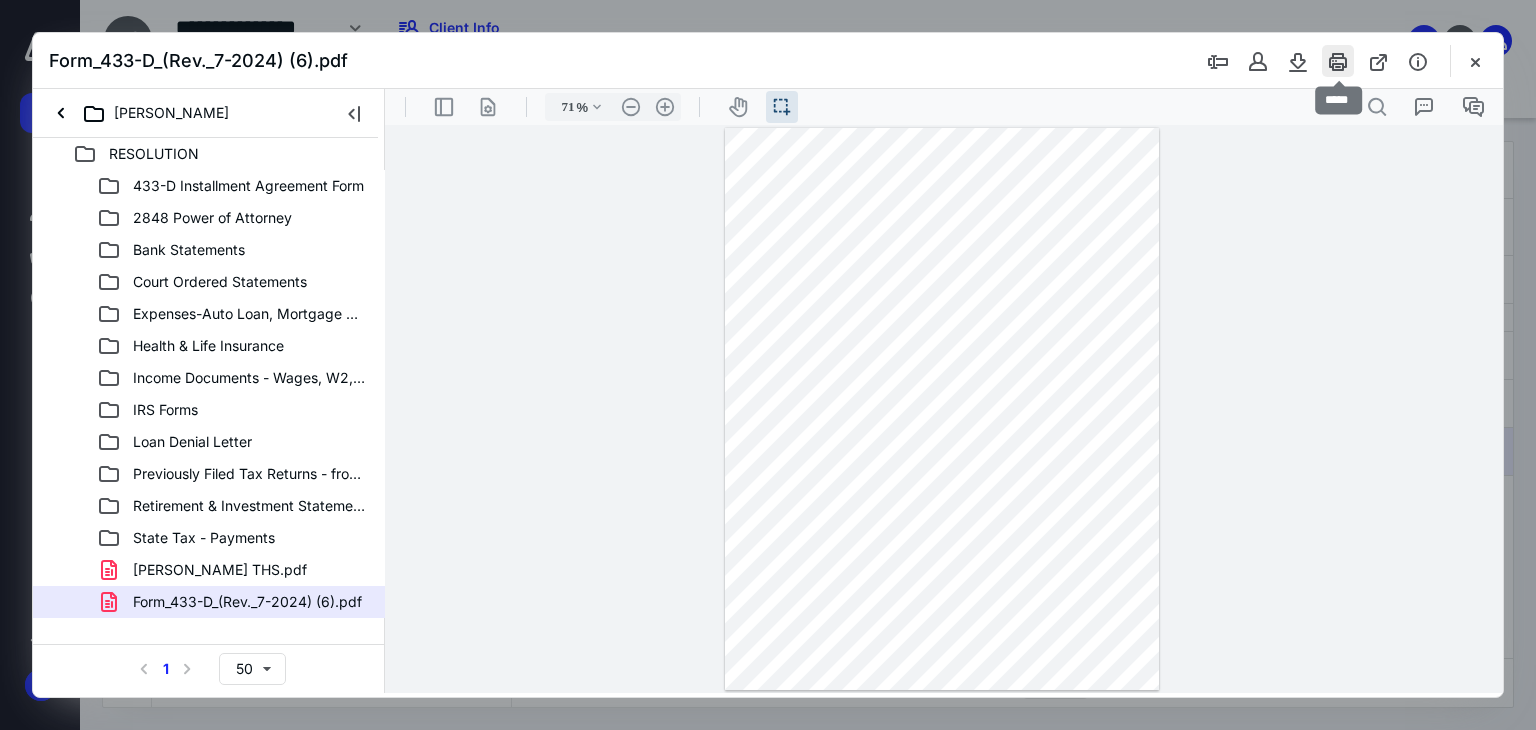 click at bounding box center (1338, 61) 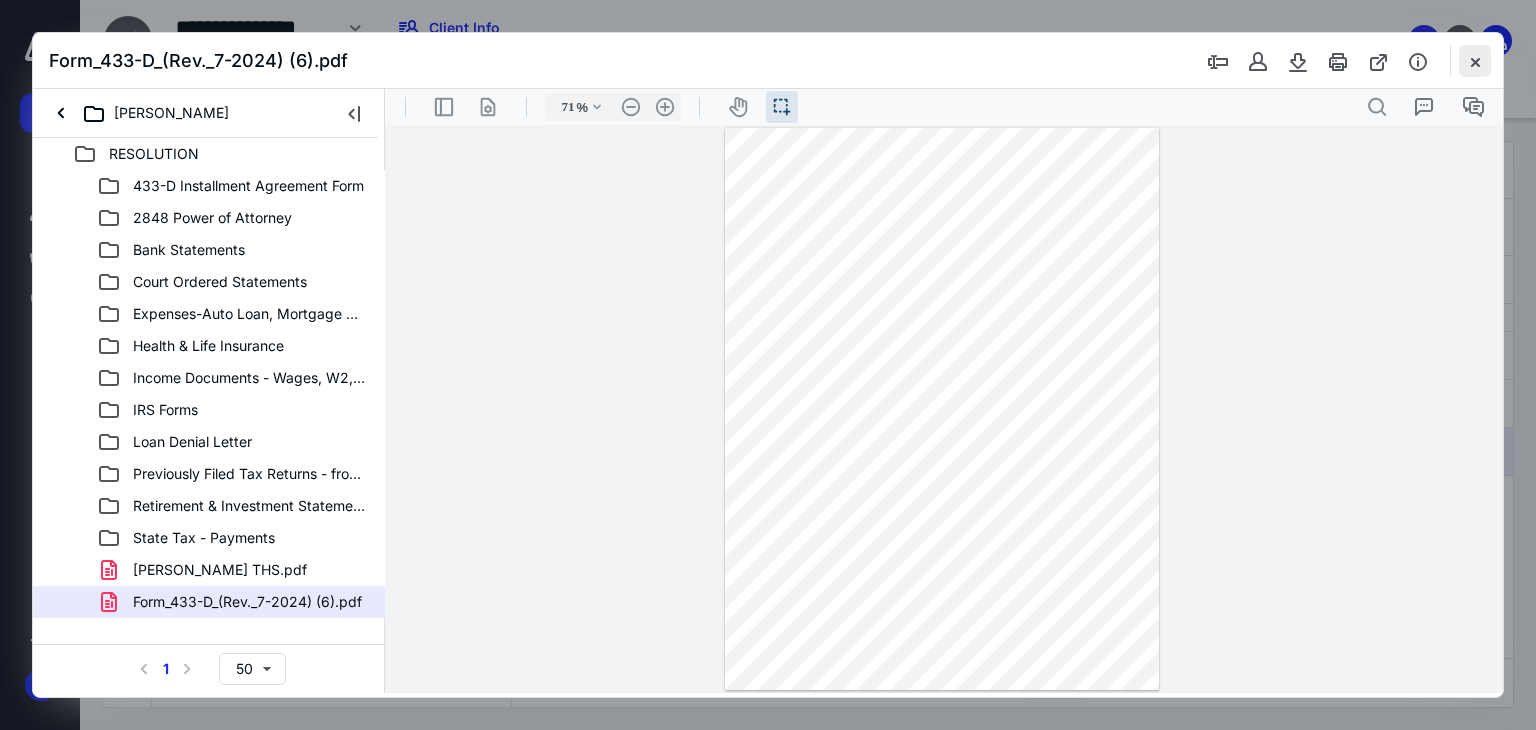 click at bounding box center [1475, 61] 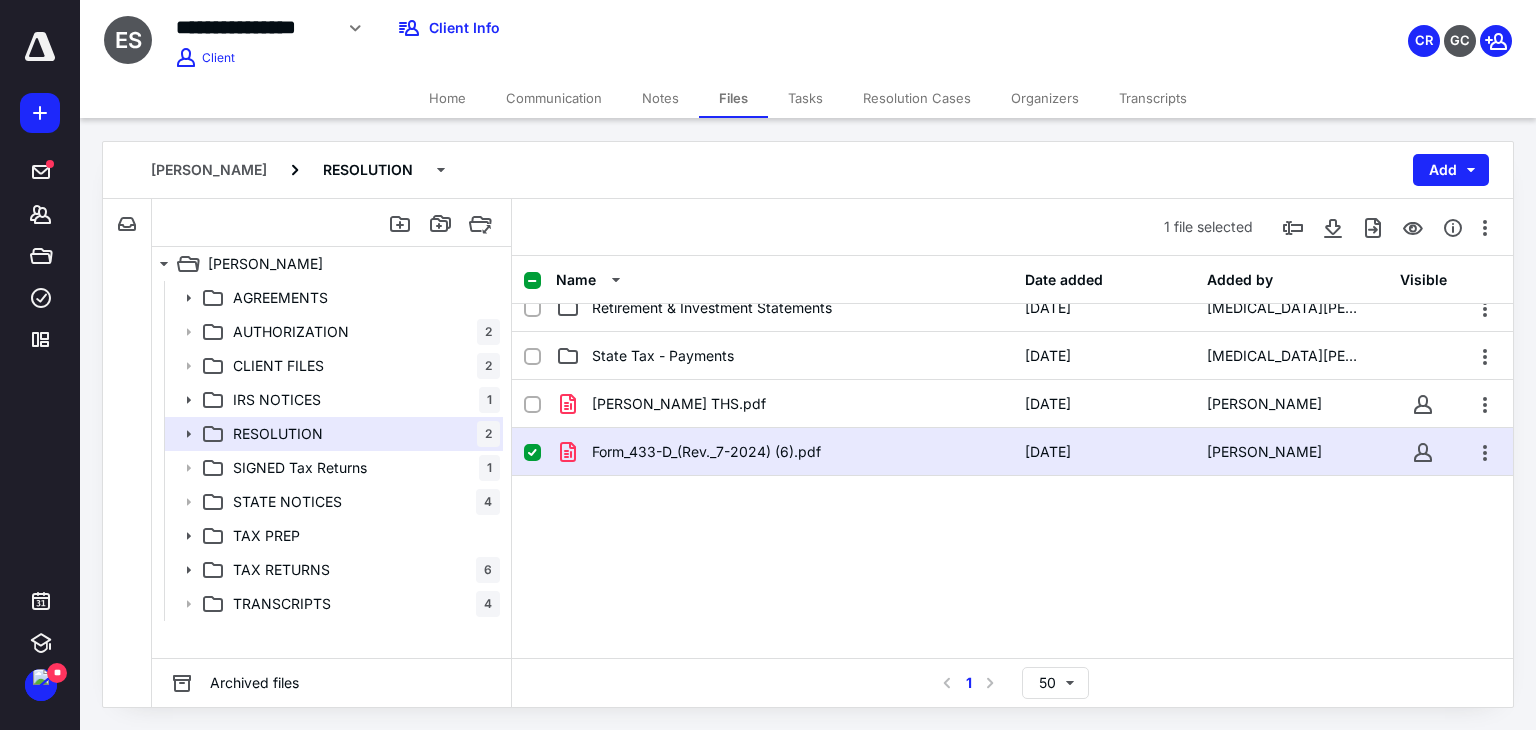 click on "Home" at bounding box center [447, 98] 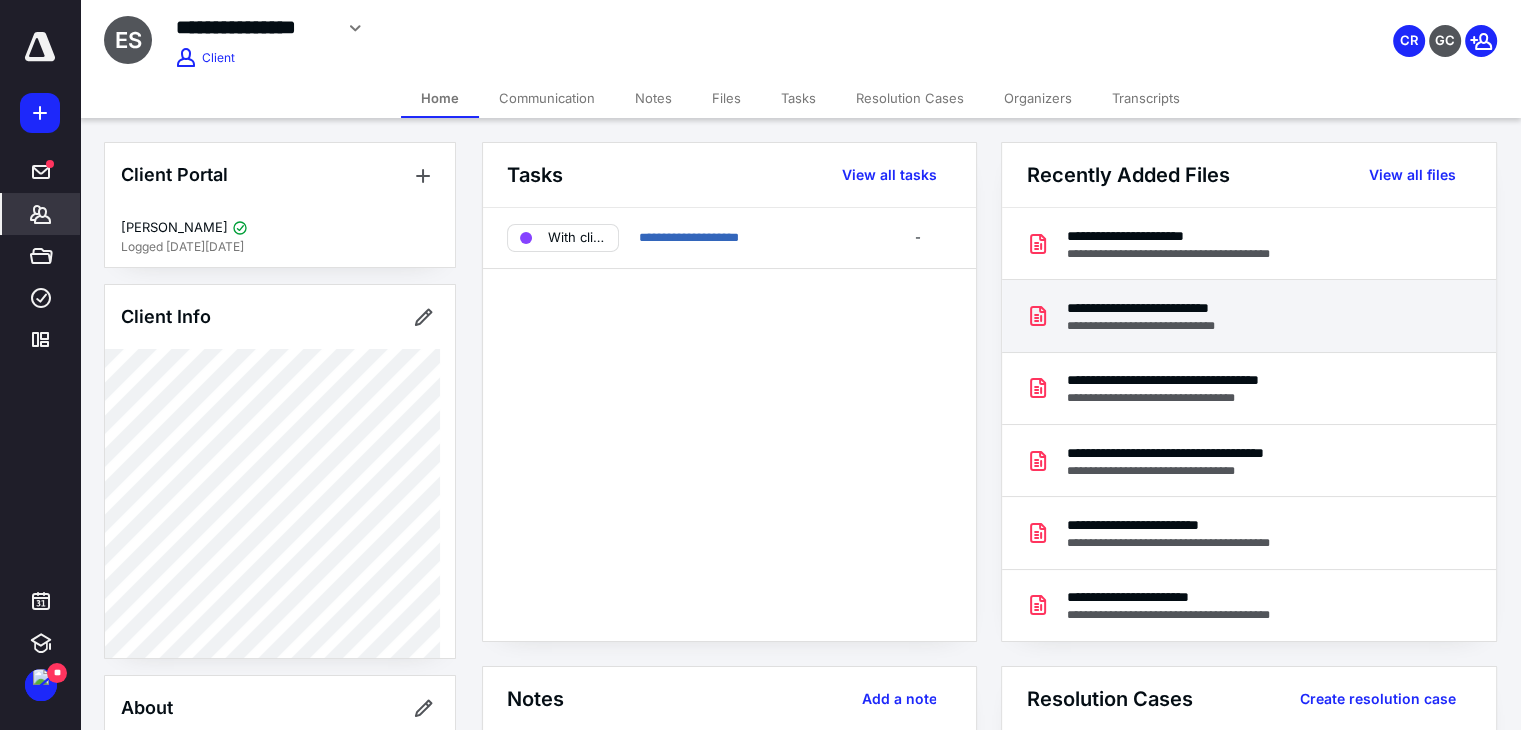 click on "**********" at bounding box center (1167, 308) 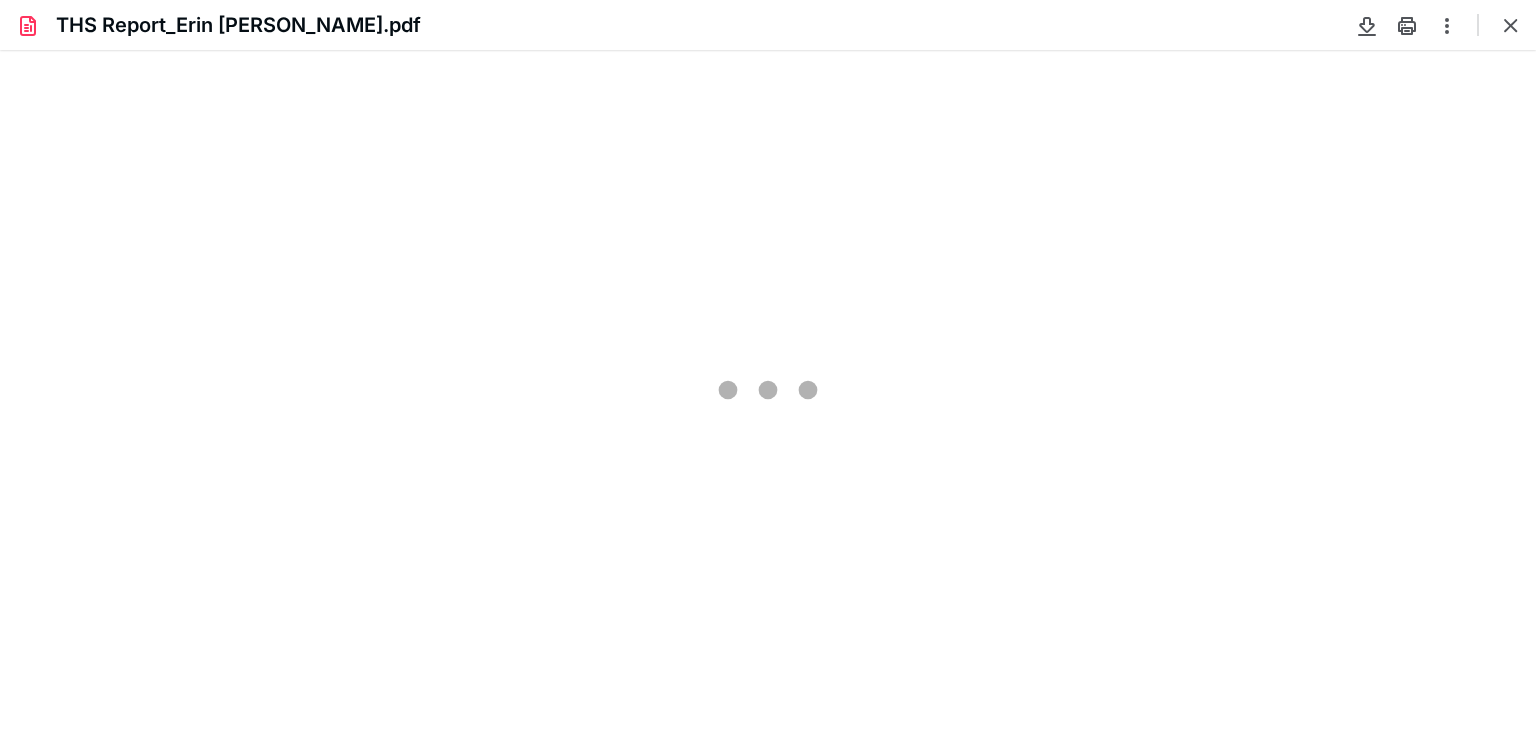 scroll, scrollTop: 0, scrollLeft: 0, axis: both 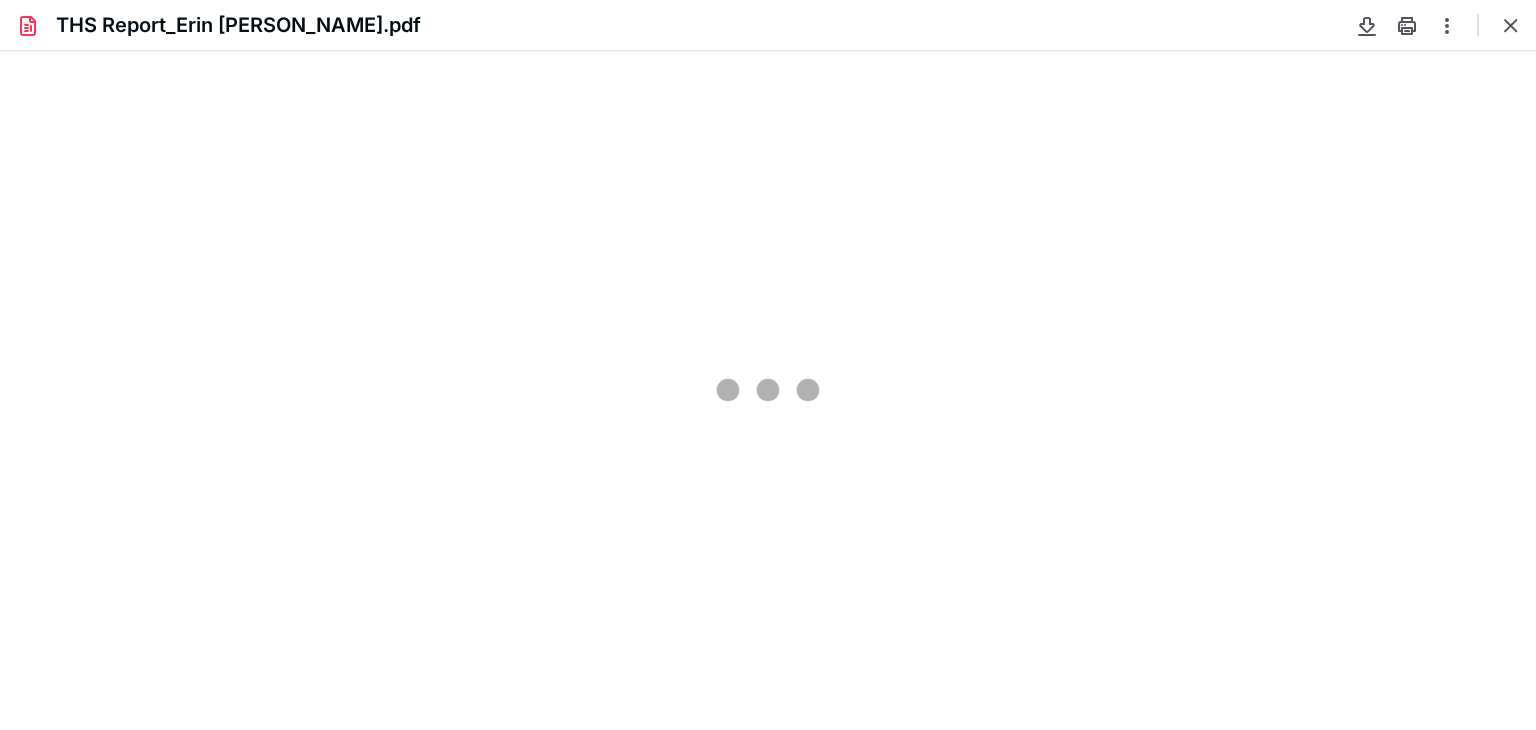 type on "81" 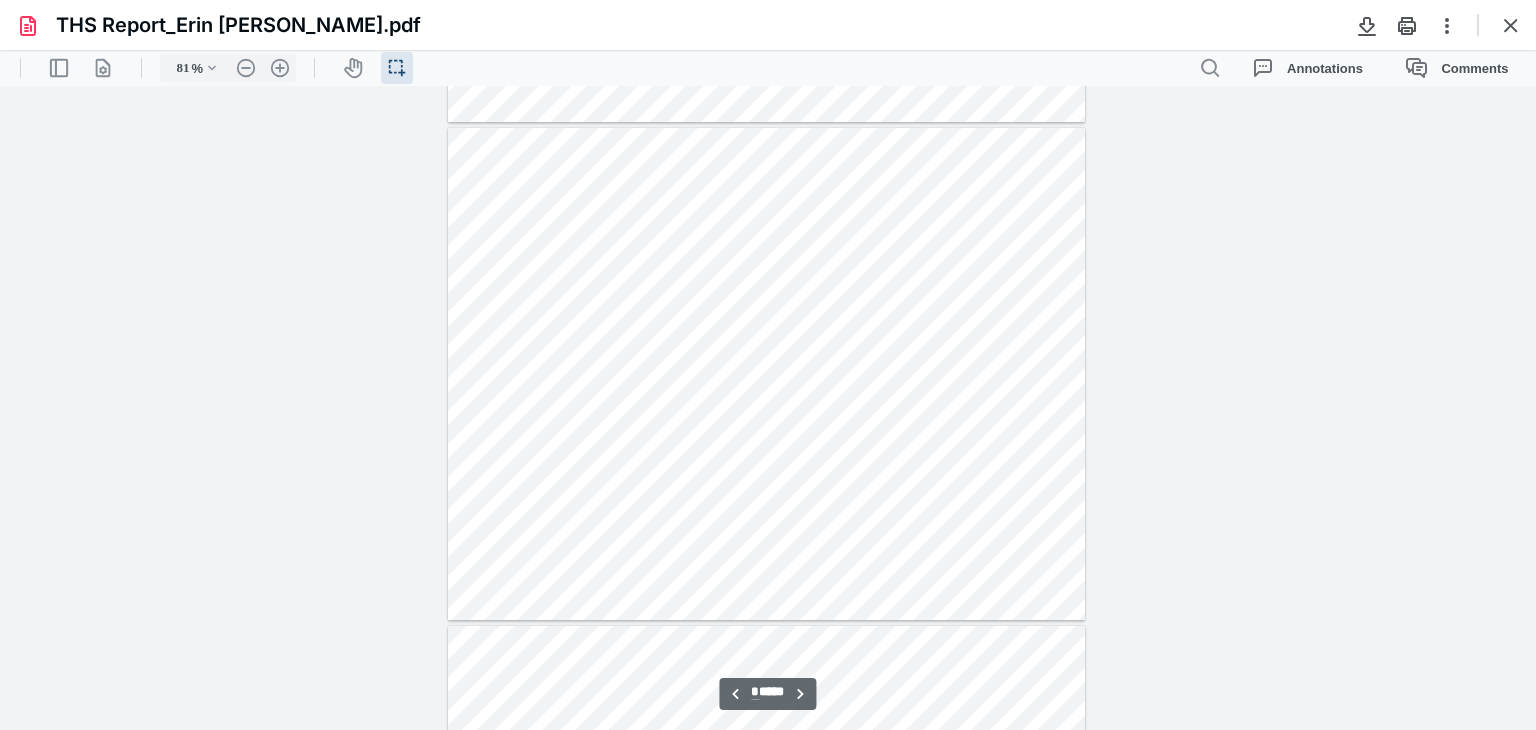 scroll, scrollTop: 2039, scrollLeft: 0, axis: vertical 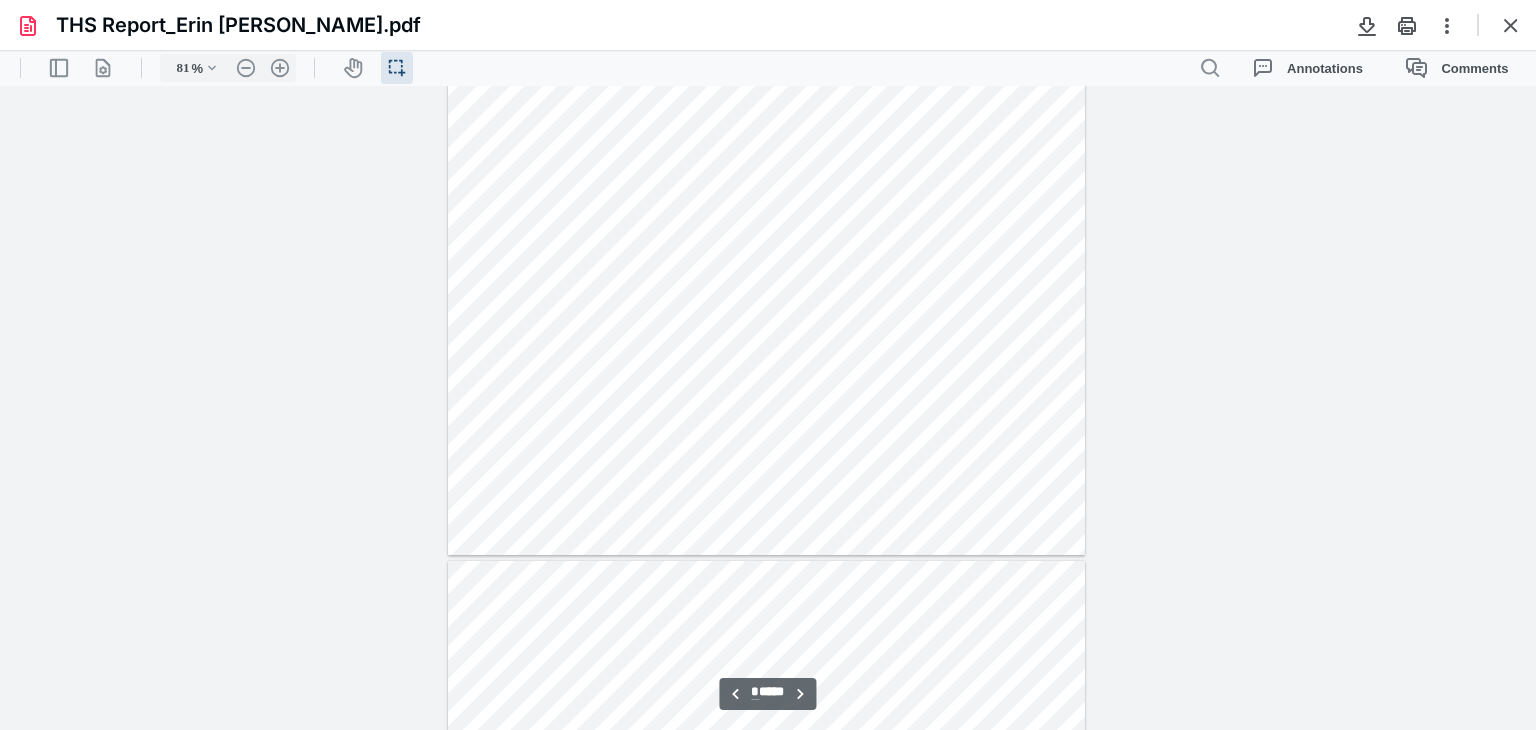 type on "*" 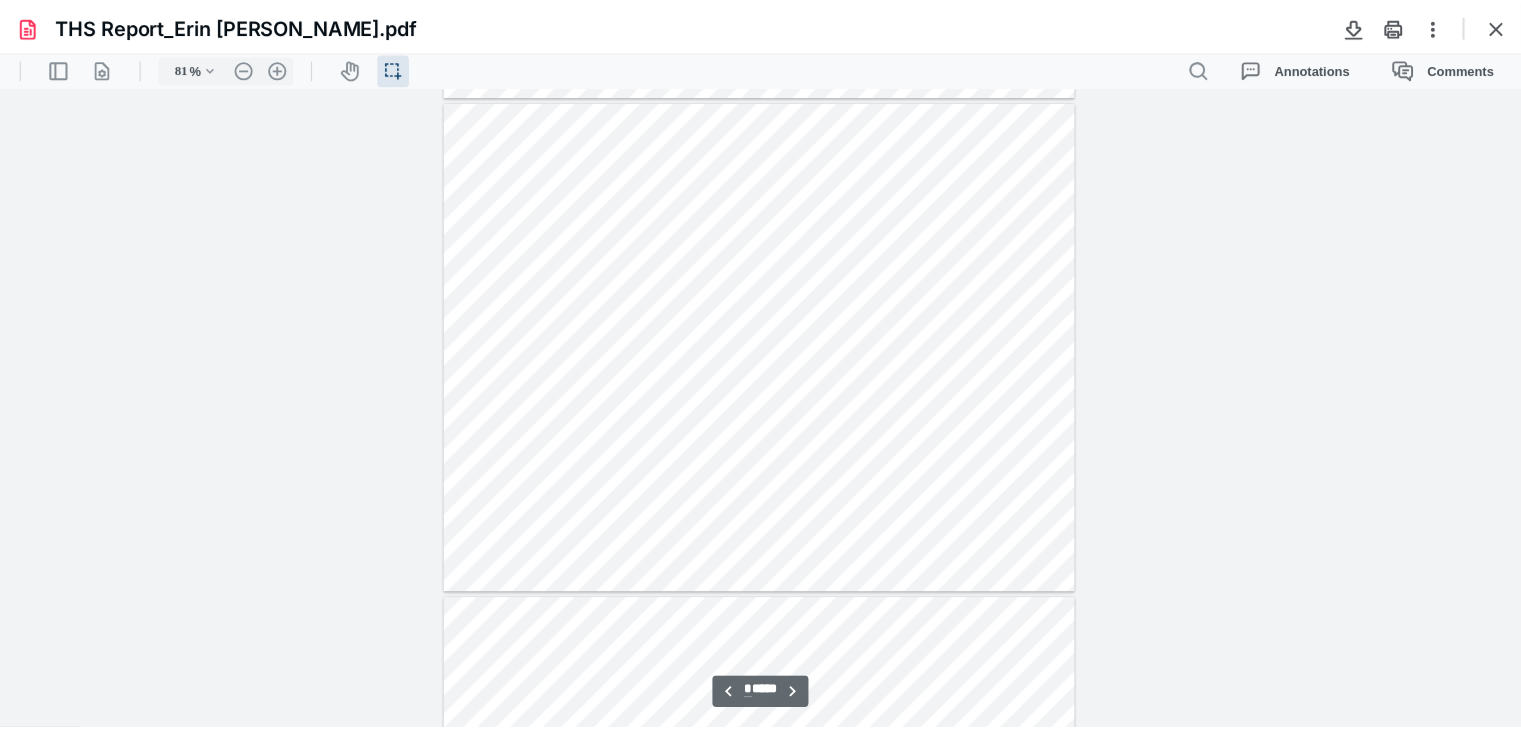 scroll, scrollTop: 1539, scrollLeft: 0, axis: vertical 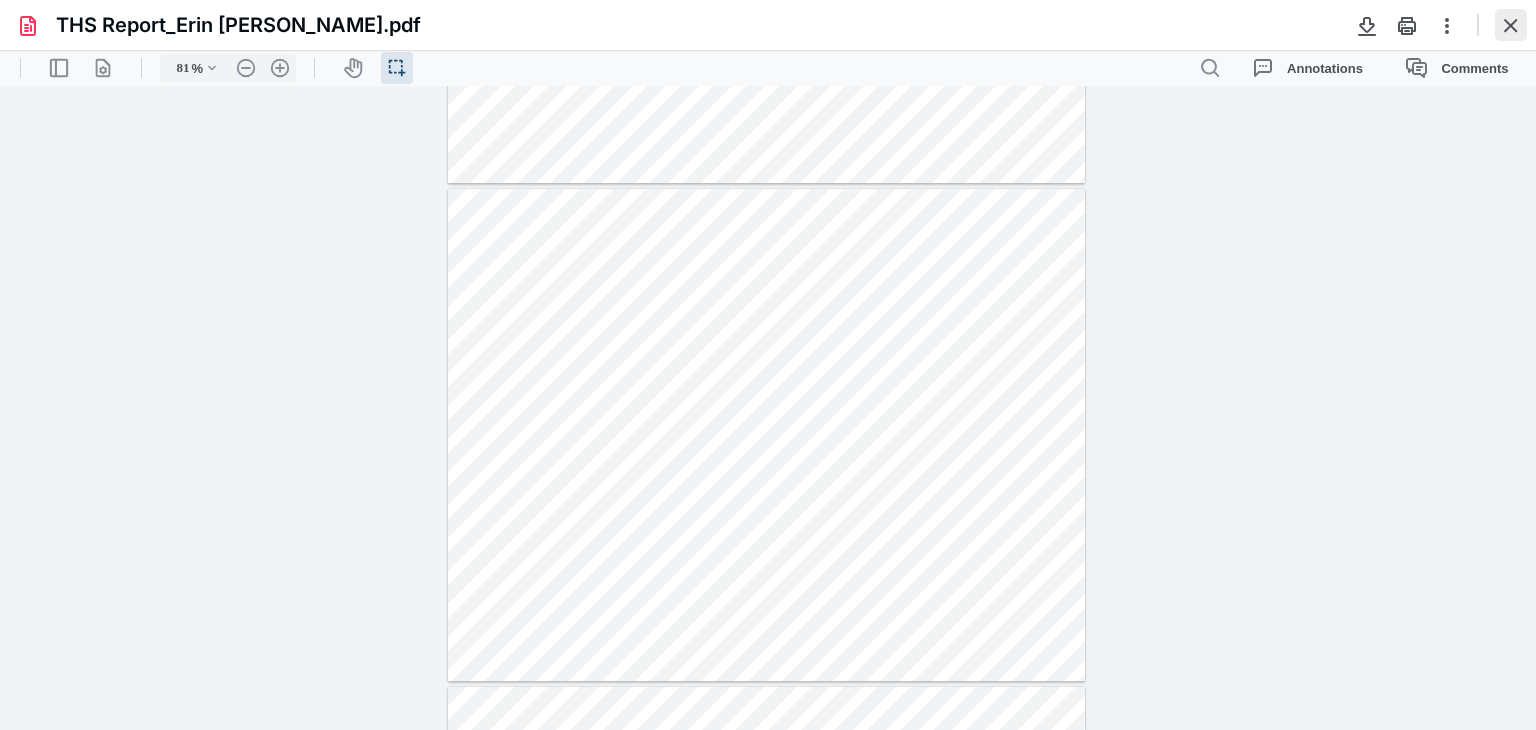 click at bounding box center (1511, 25) 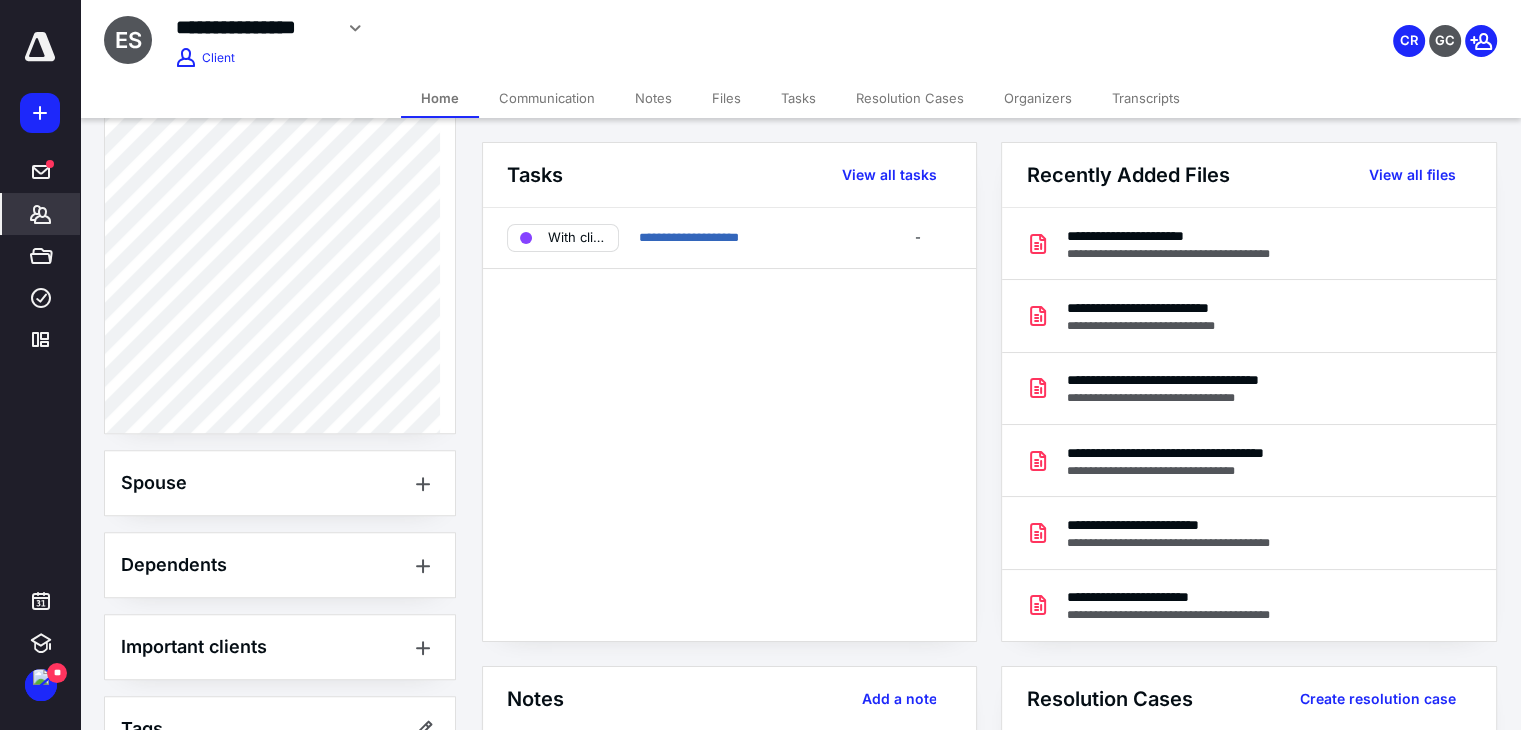 scroll, scrollTop: 953, scrollLeft: 0, axis: vertical 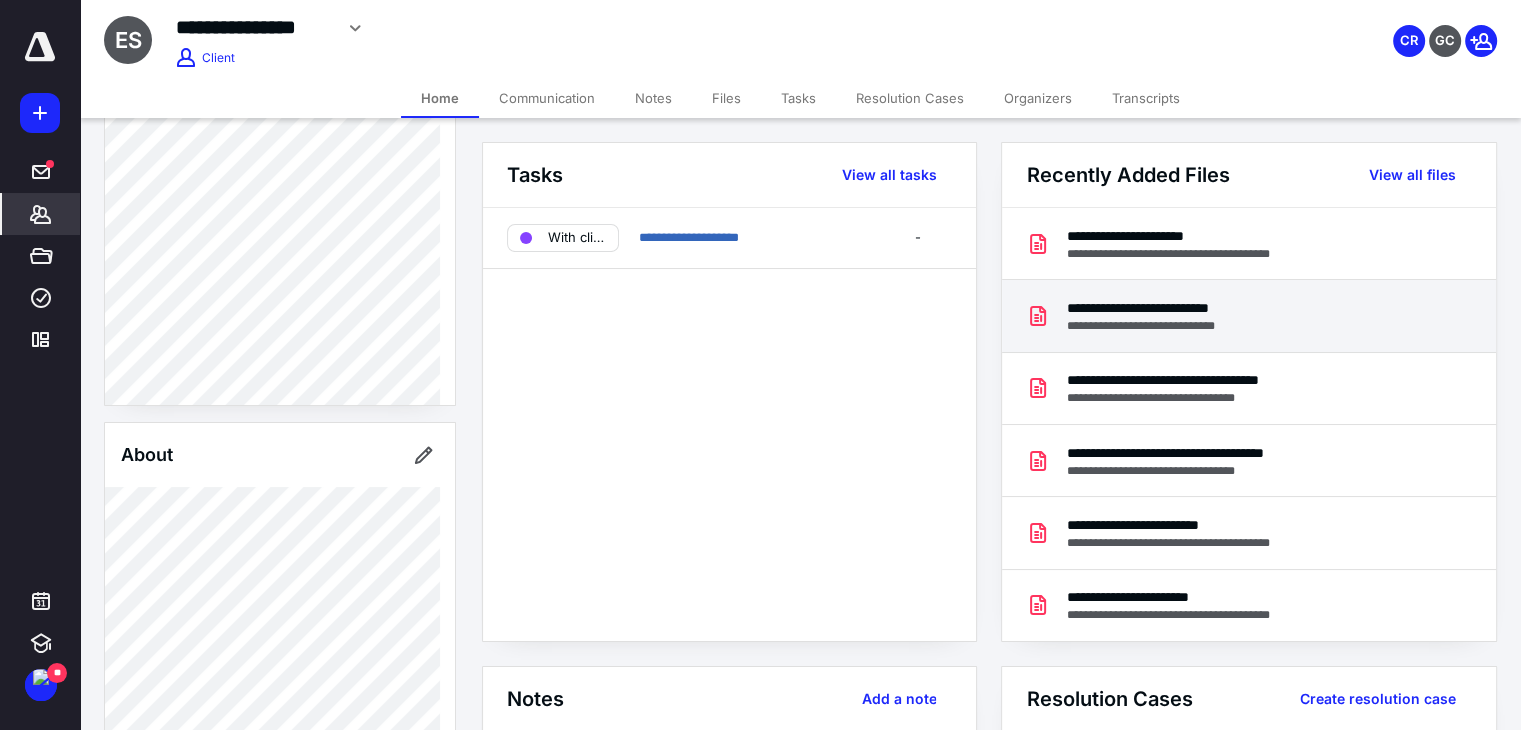 click on "**********" at bounding box center [1167, 326] 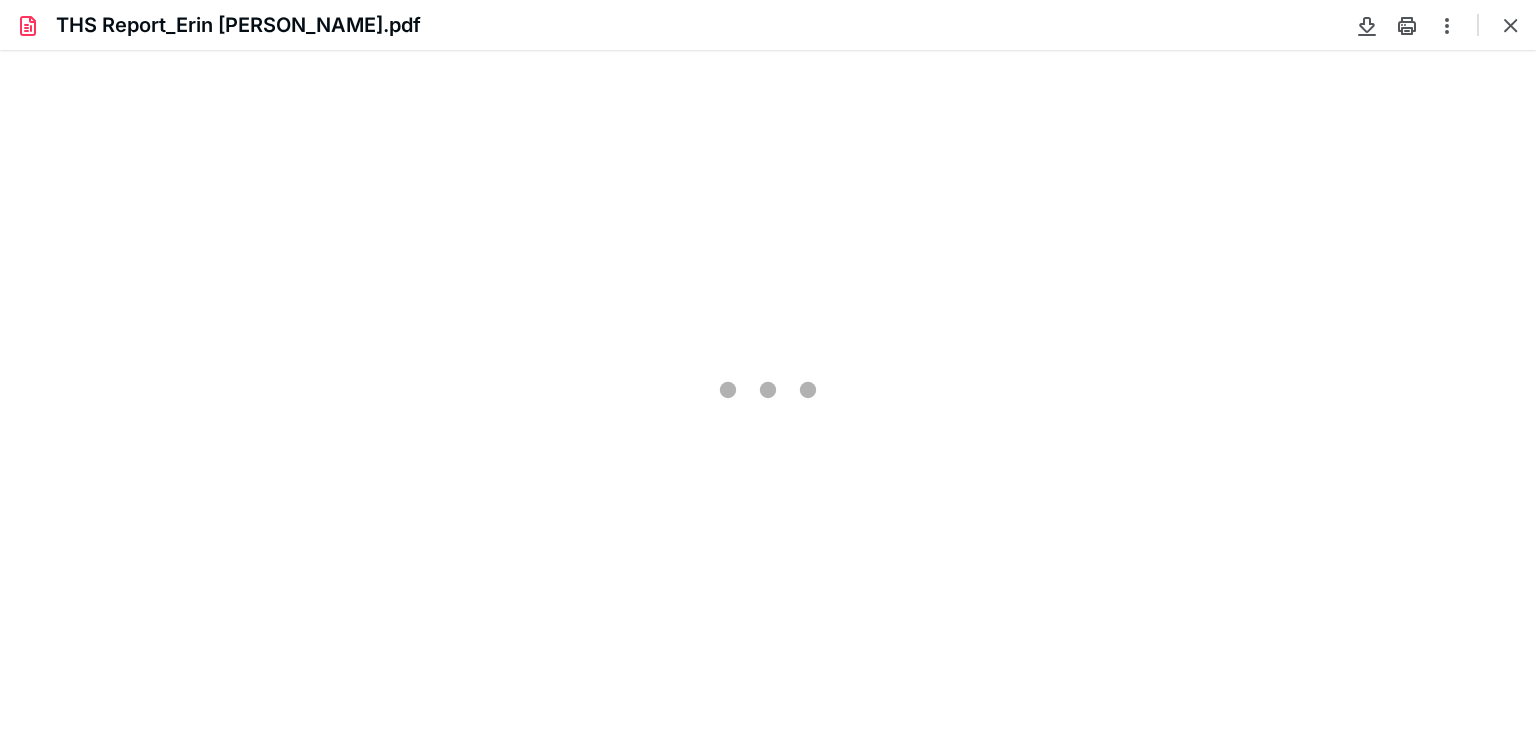 scroll, scrollTop: 0, scrollLeft: 0, axis: both 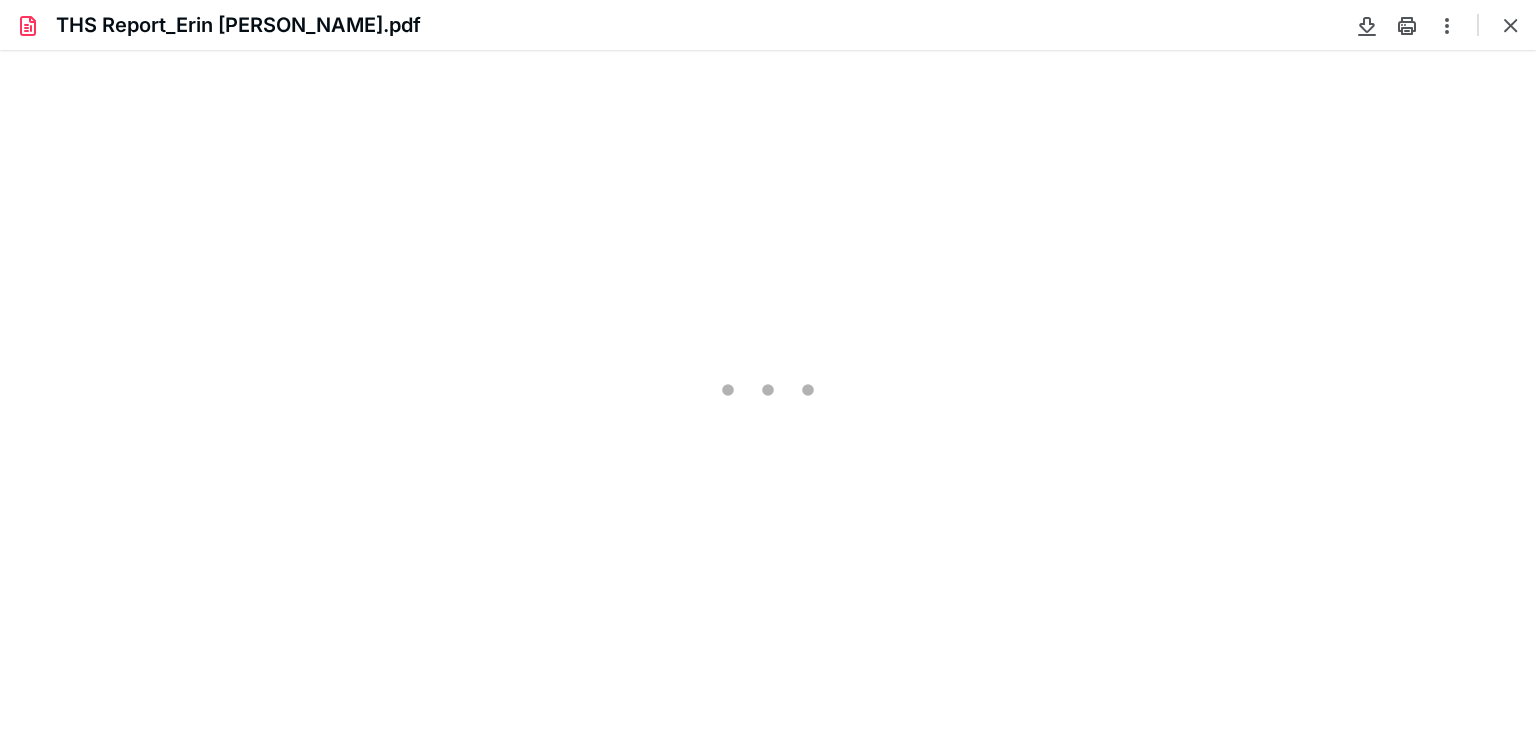 type on "81" 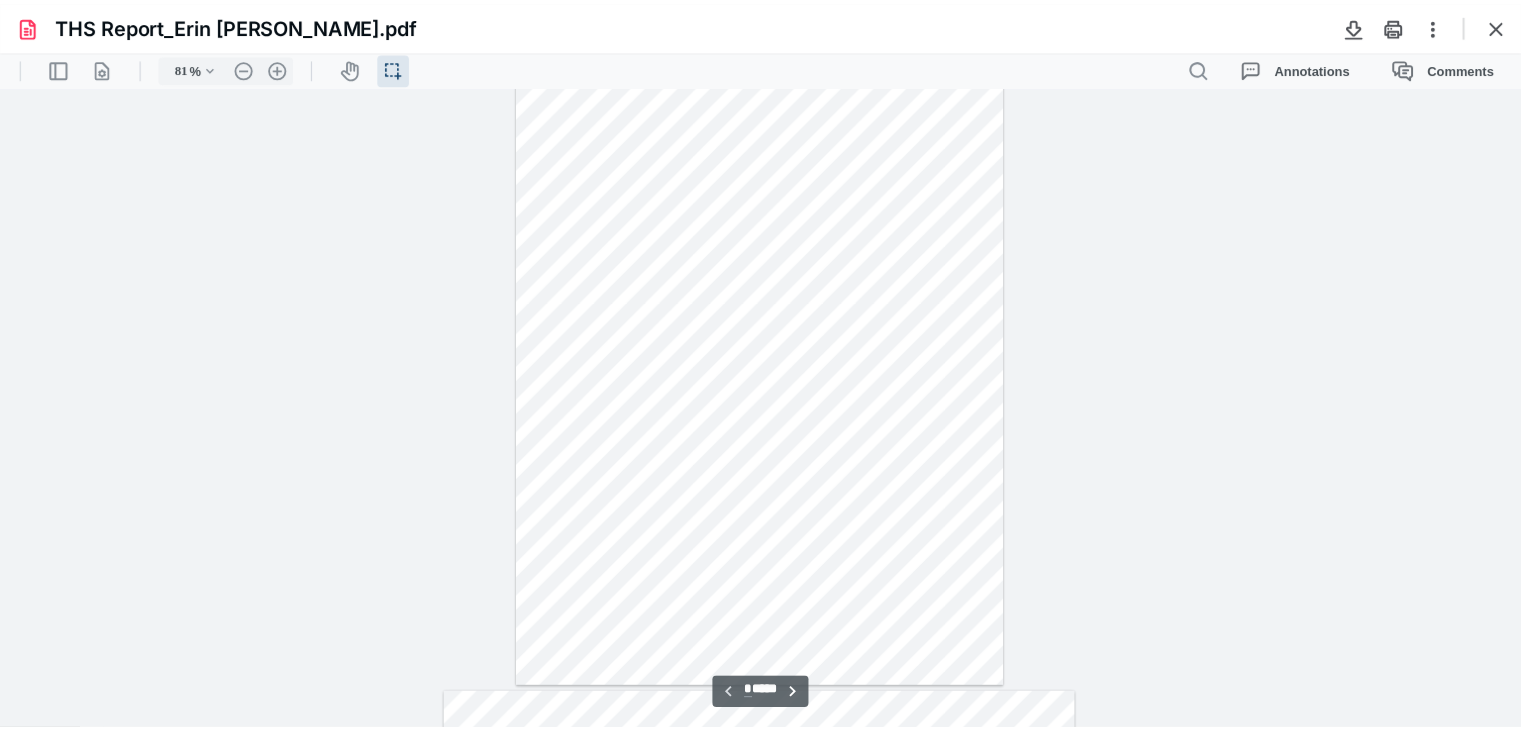 scroll, scrollTop: 339, scrollLeft: 0, axis: vertical 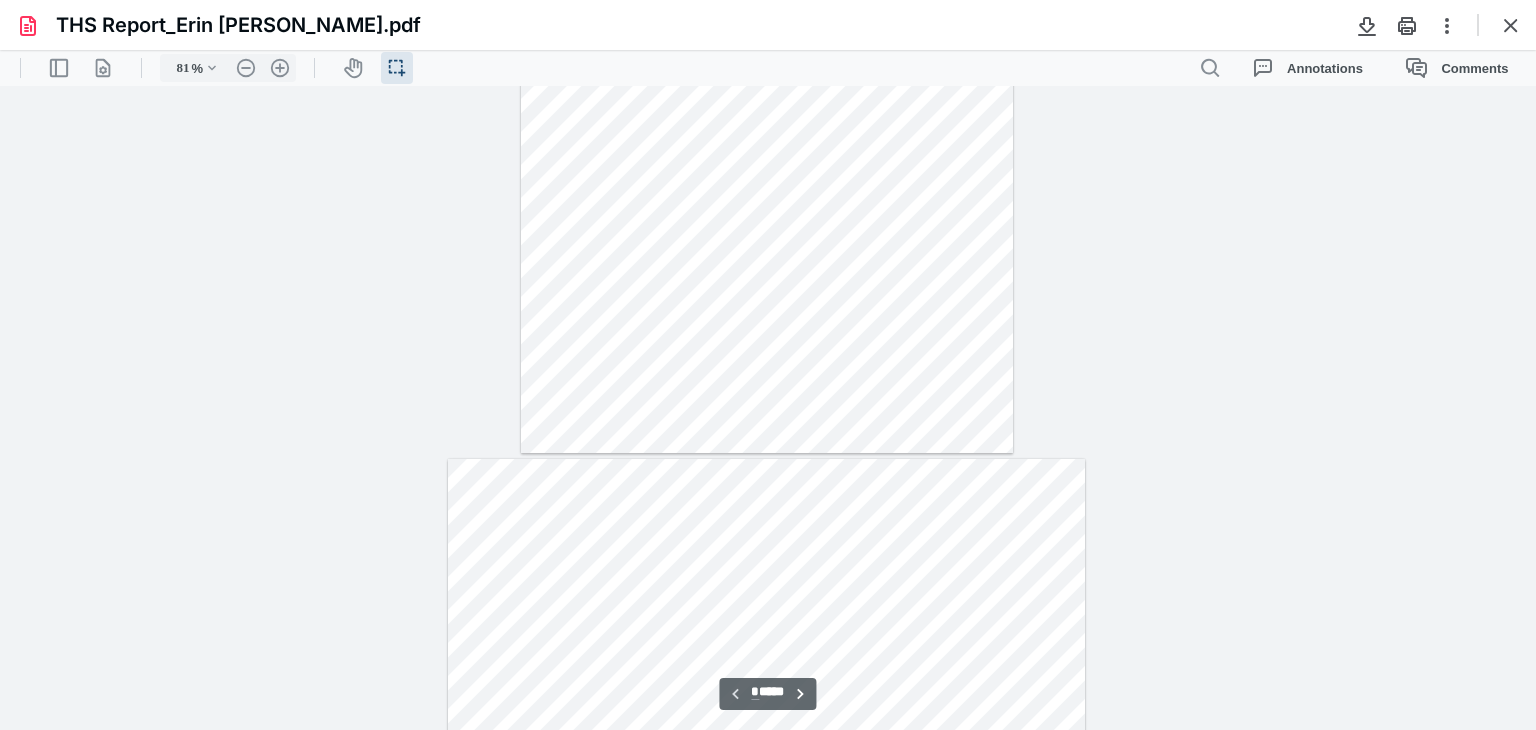 type on "*" 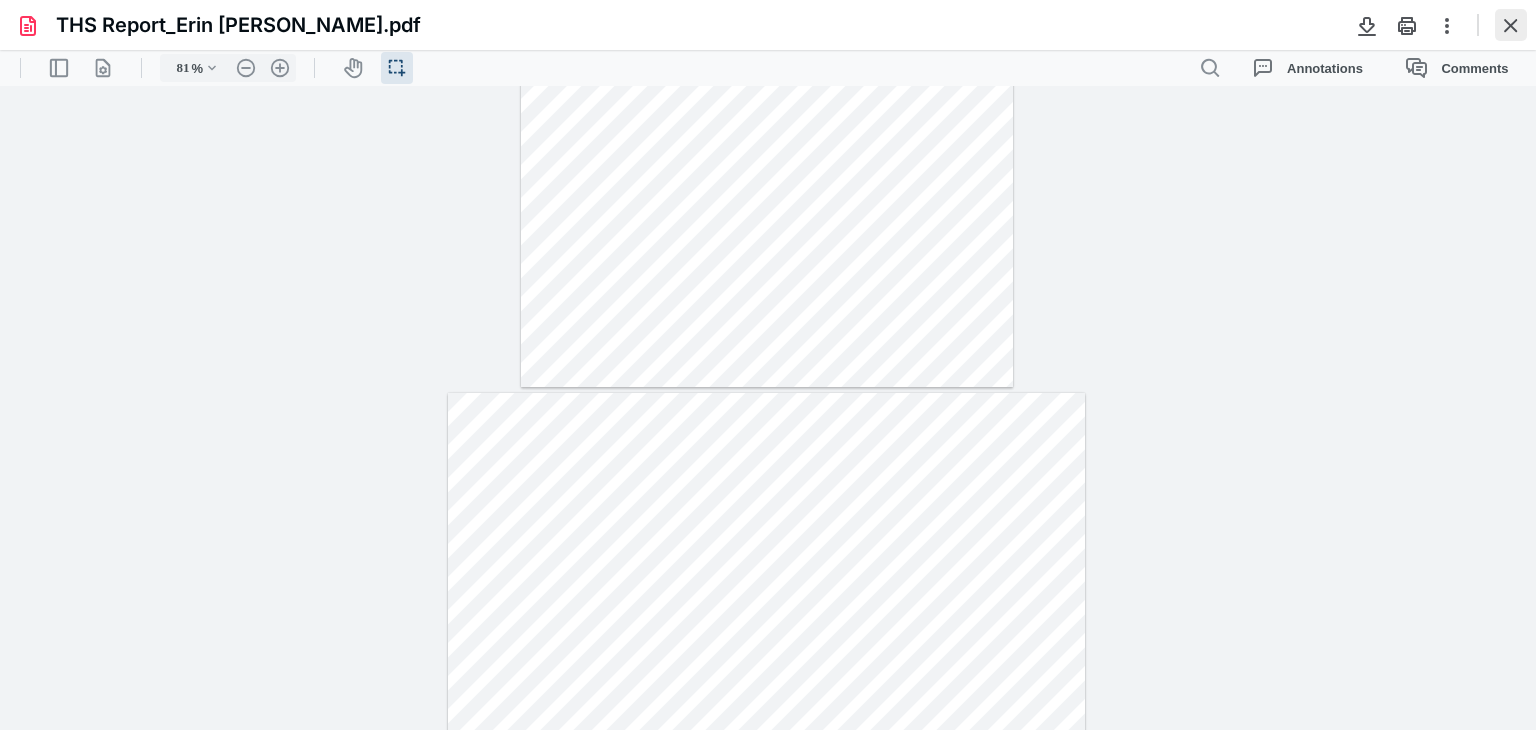 click at bounding box center [1511, 25] 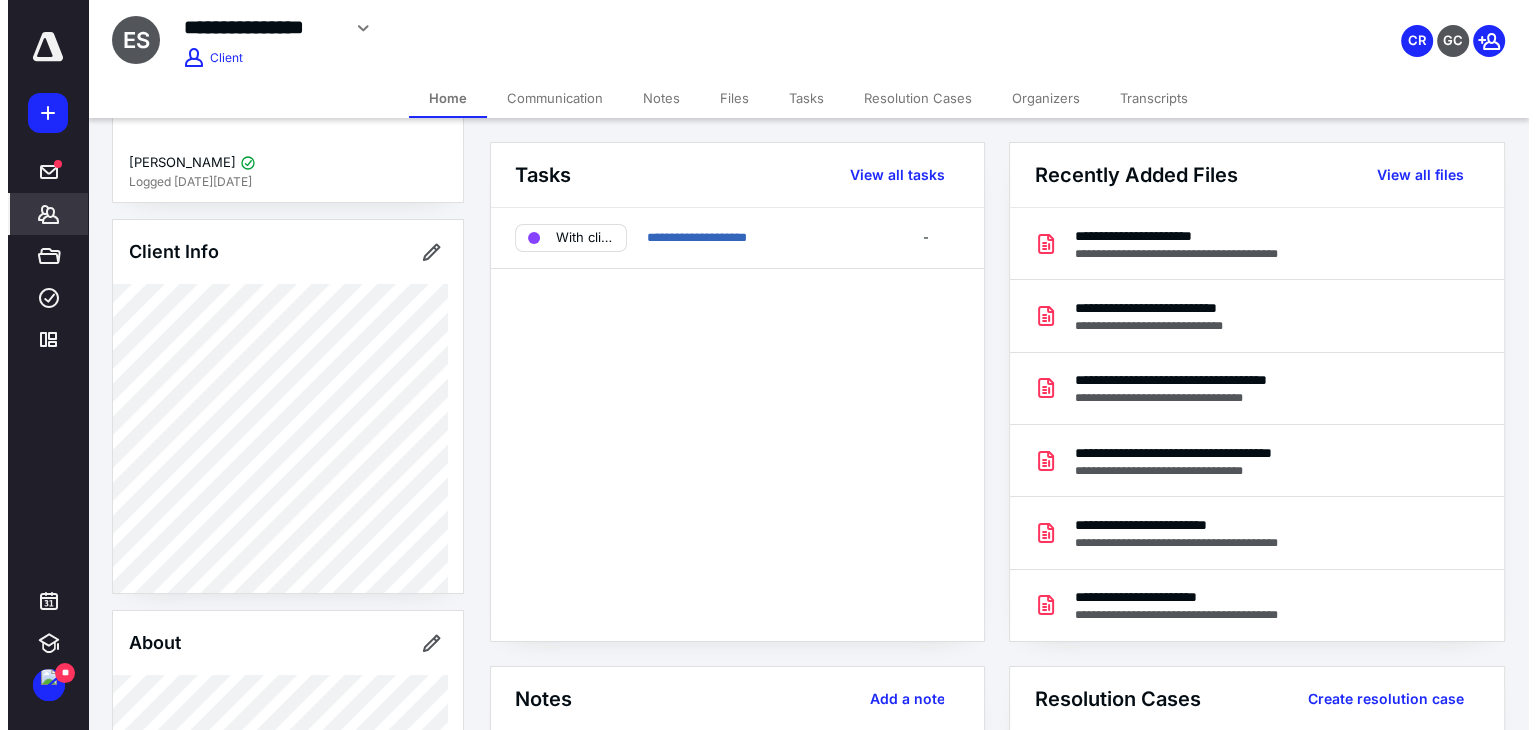 scroll, scrollTop: 100, scrollLeft: 0, axis: vertical 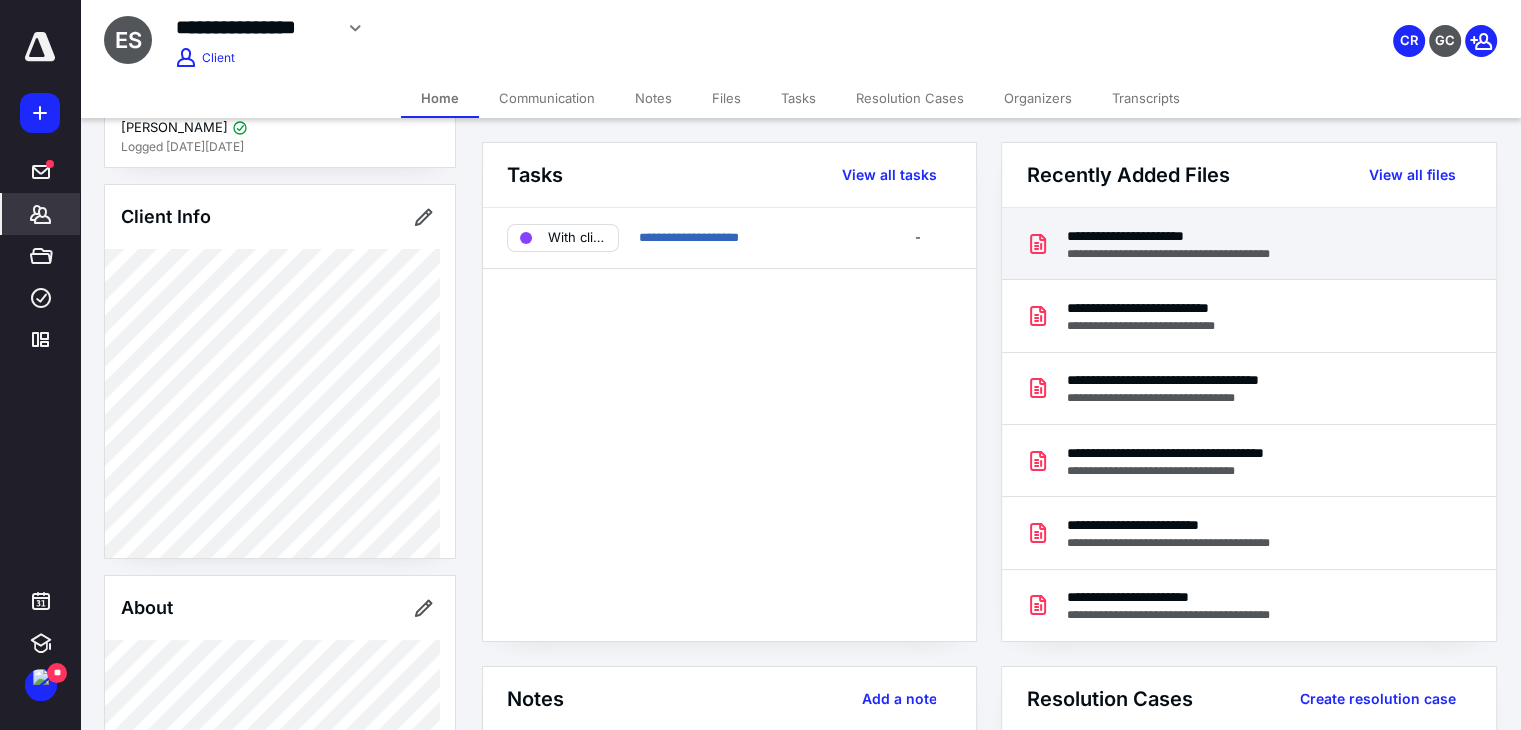 click on "**********" at bounding box center (1187, 236) 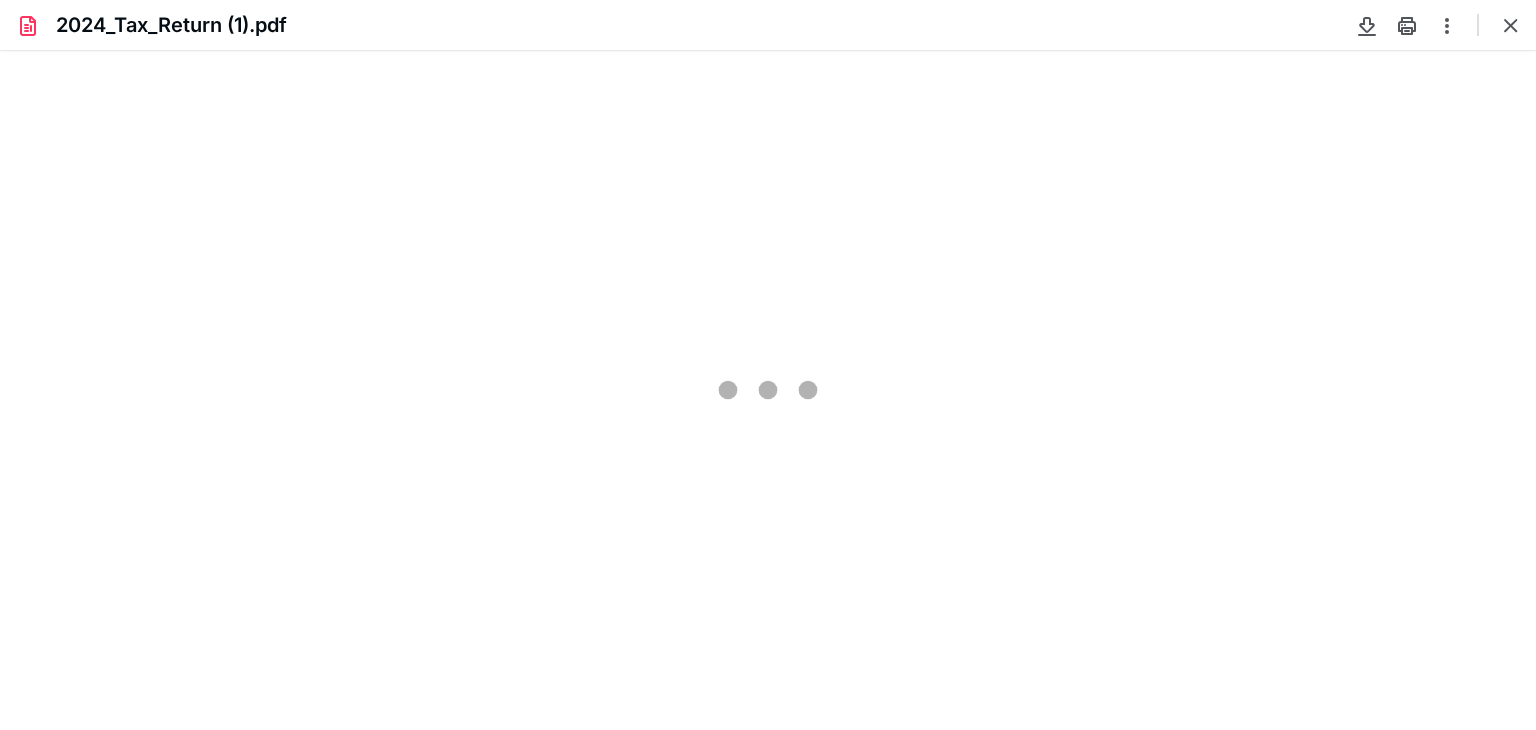 scroll, scrollTop: 0, scrollLeft: 0, axis: both 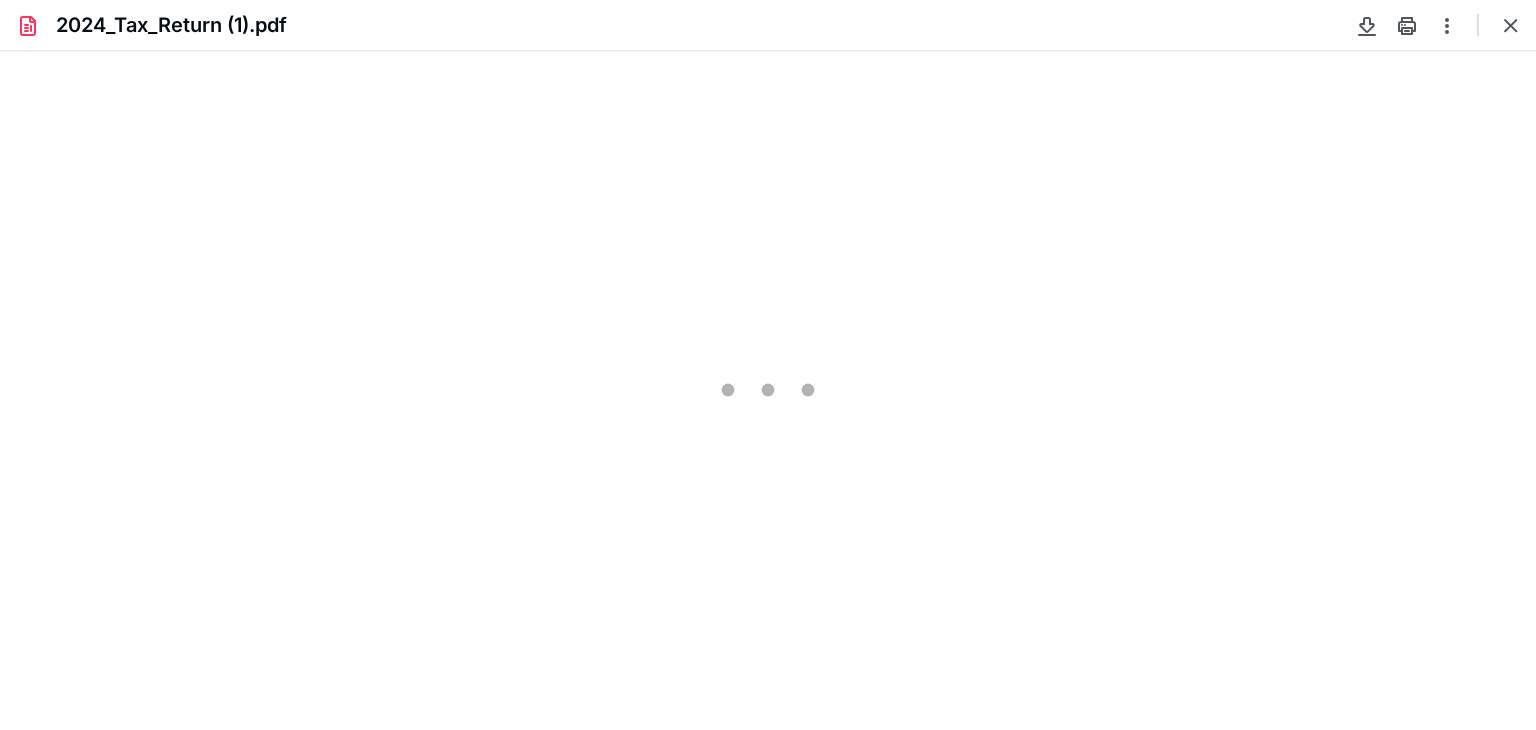 type on "81" 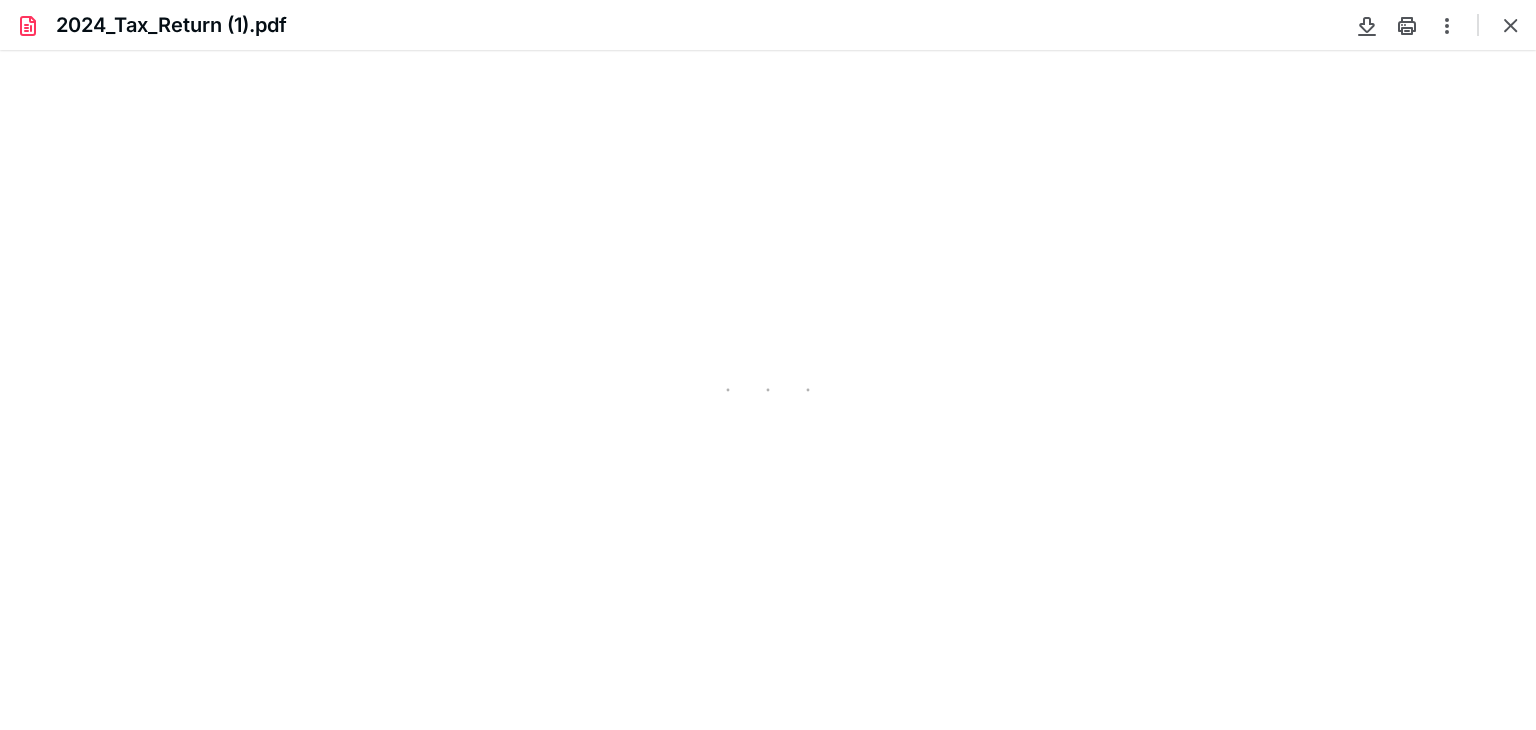 scroll, scrollTop: 39, scrollLeft: 0, axis: vertical 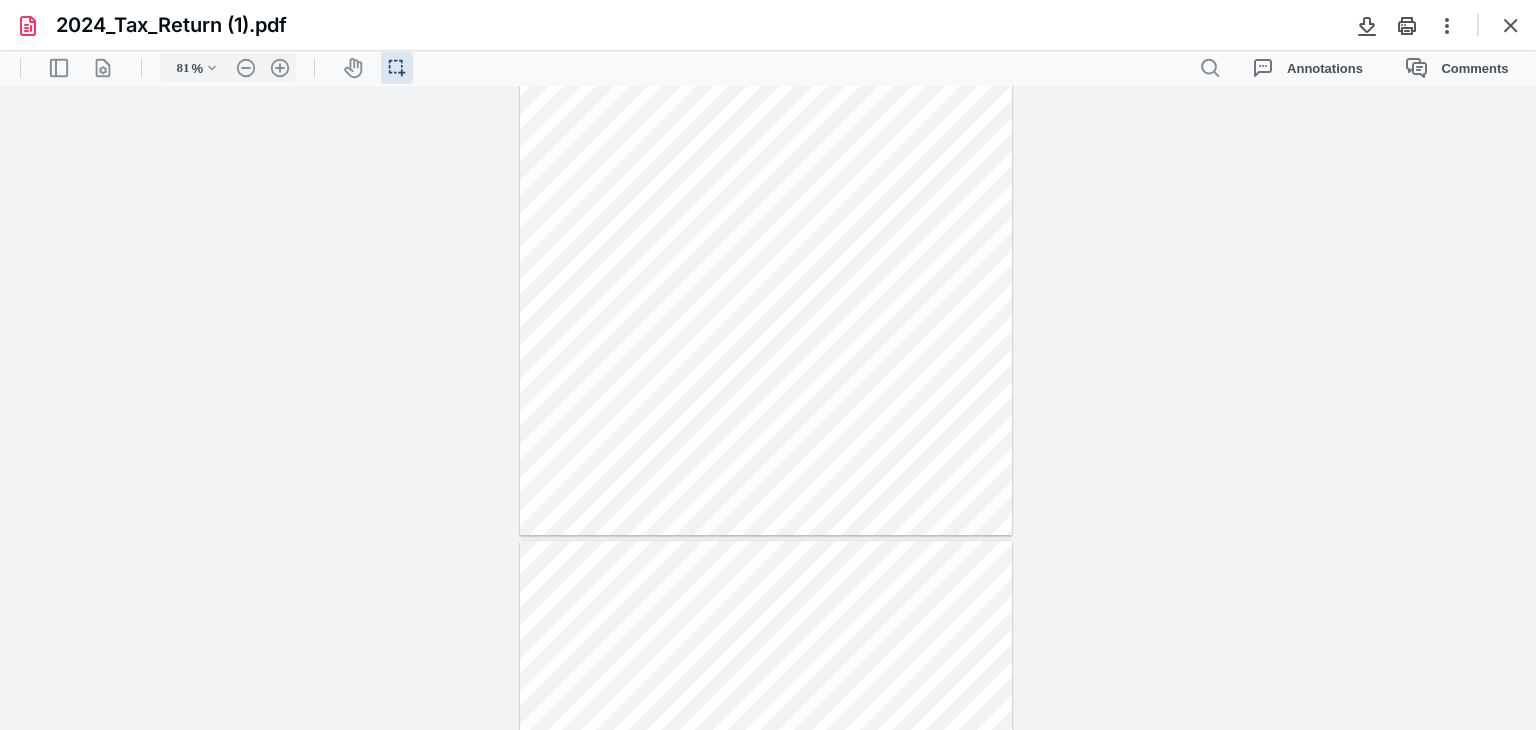 type on "*" 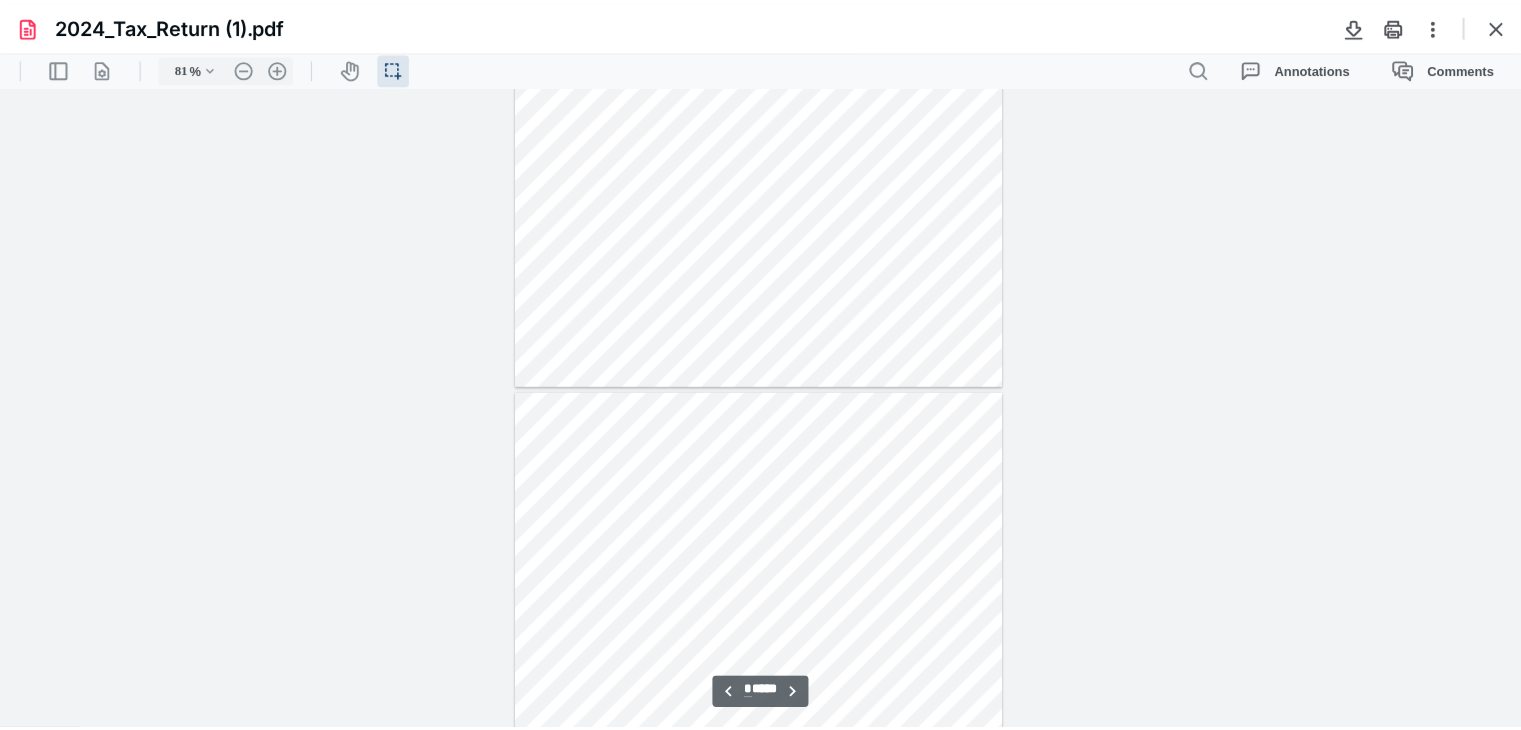 scroll, scrollTop: 639, scrollLeft: 0, axis: vertical 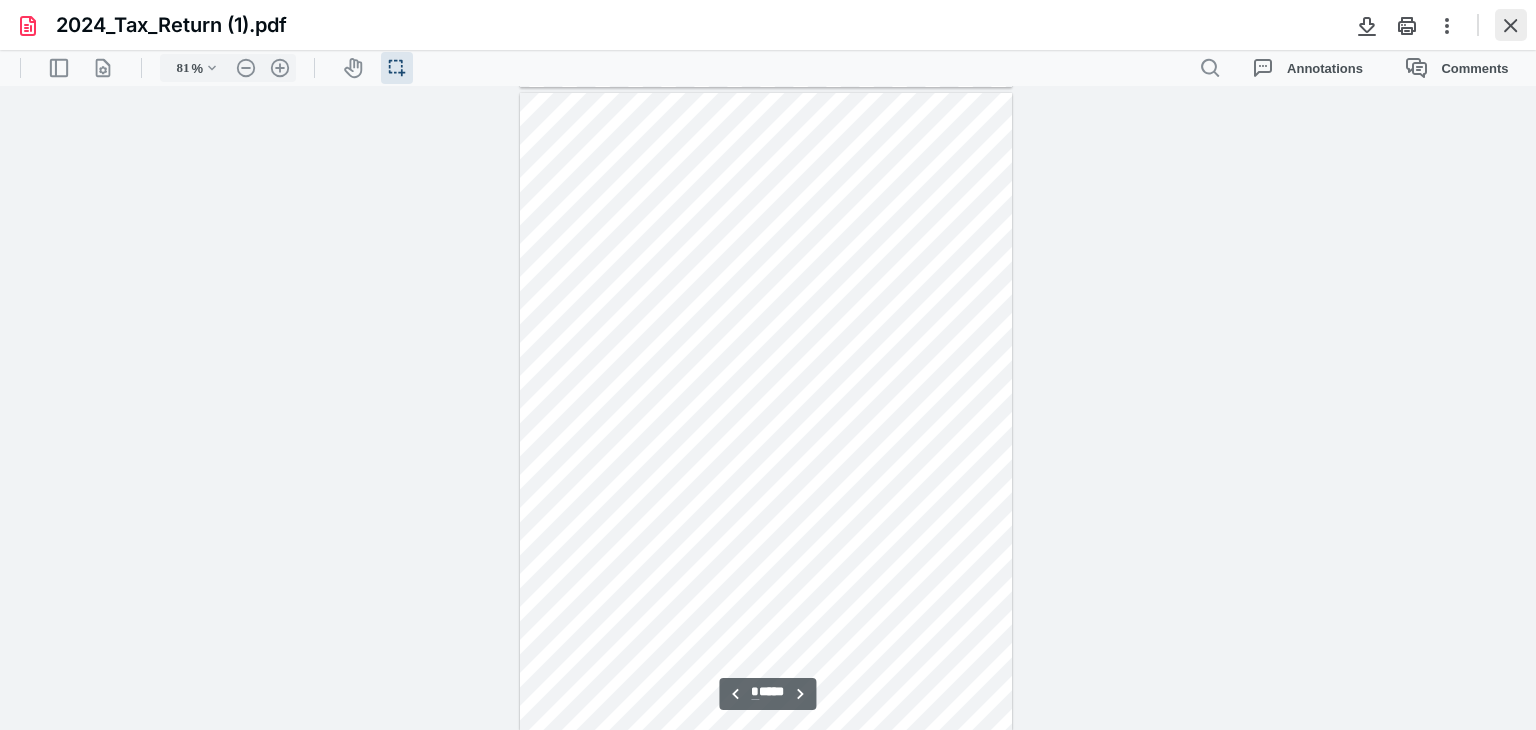 click at bounding box center [1511, 25] 